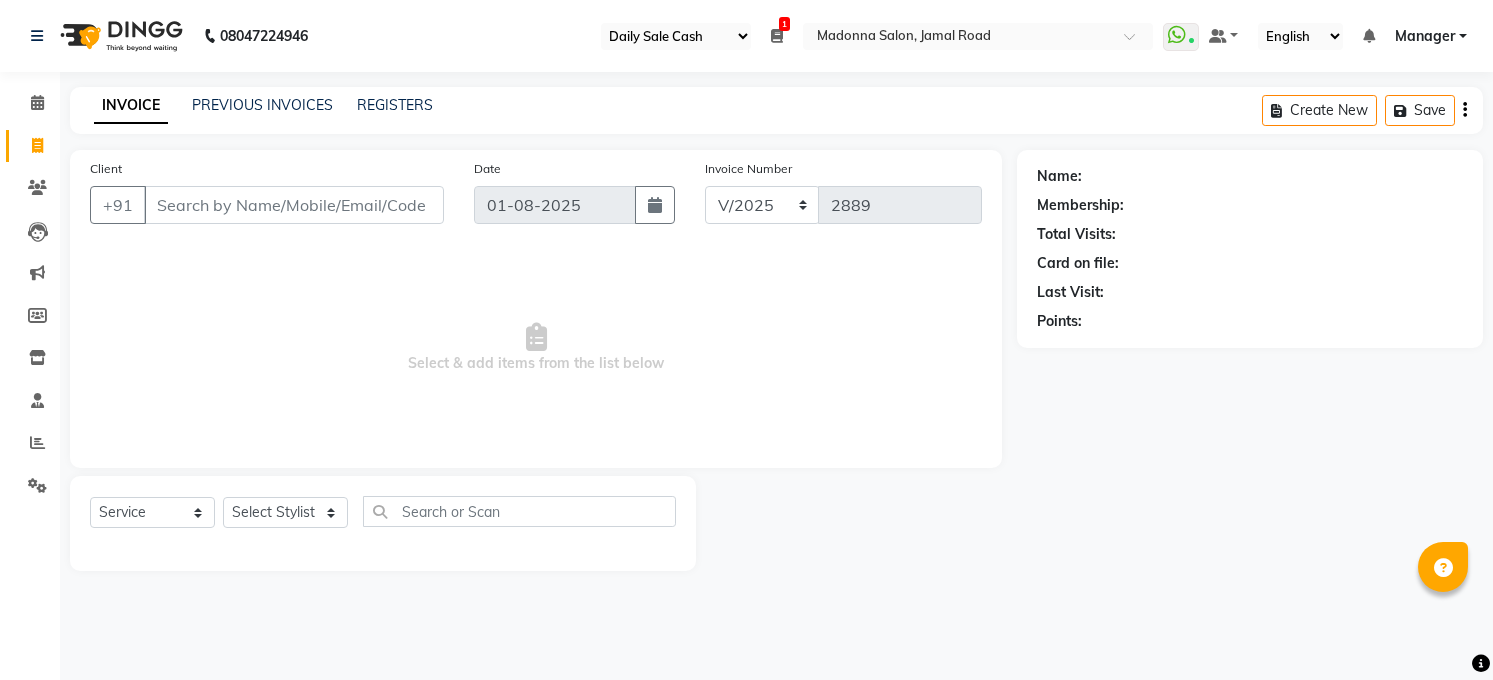 select on "35" 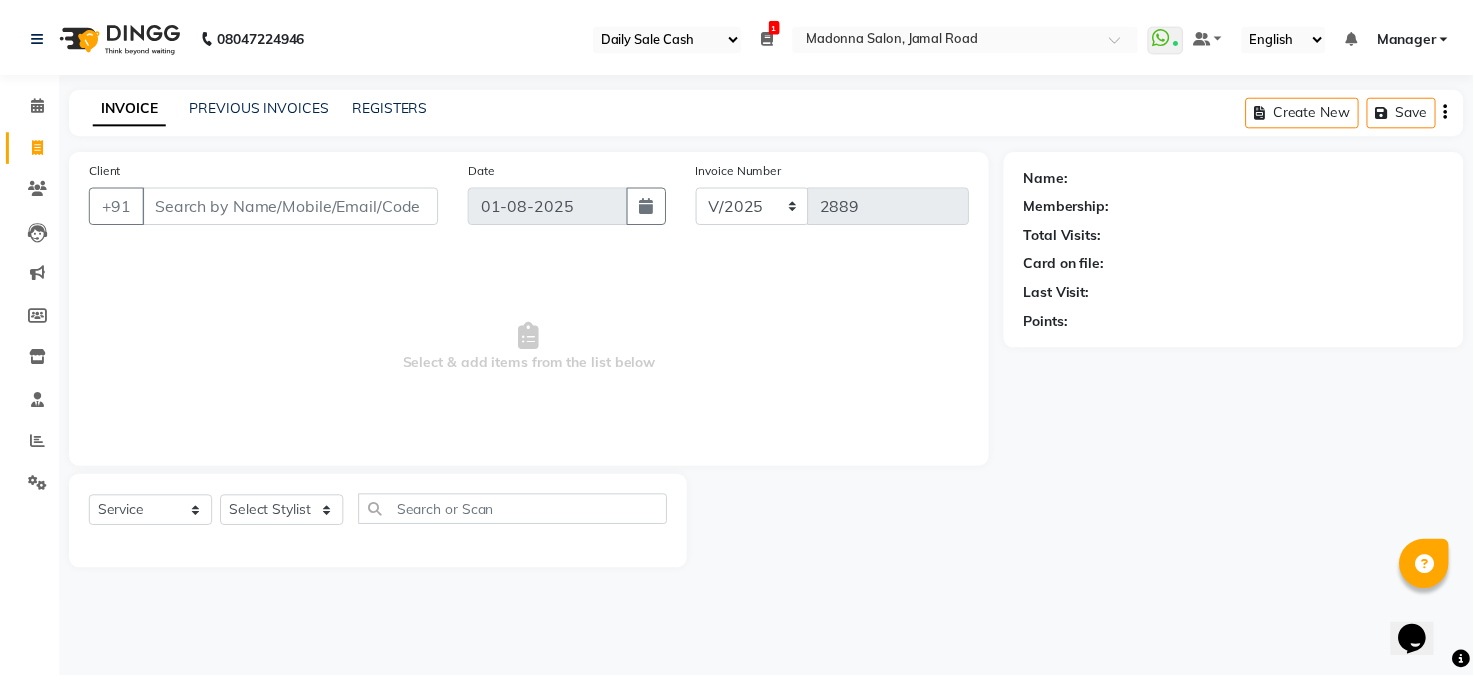 scroll, scrollTop: 0, scrollLeft: 0, axis: both 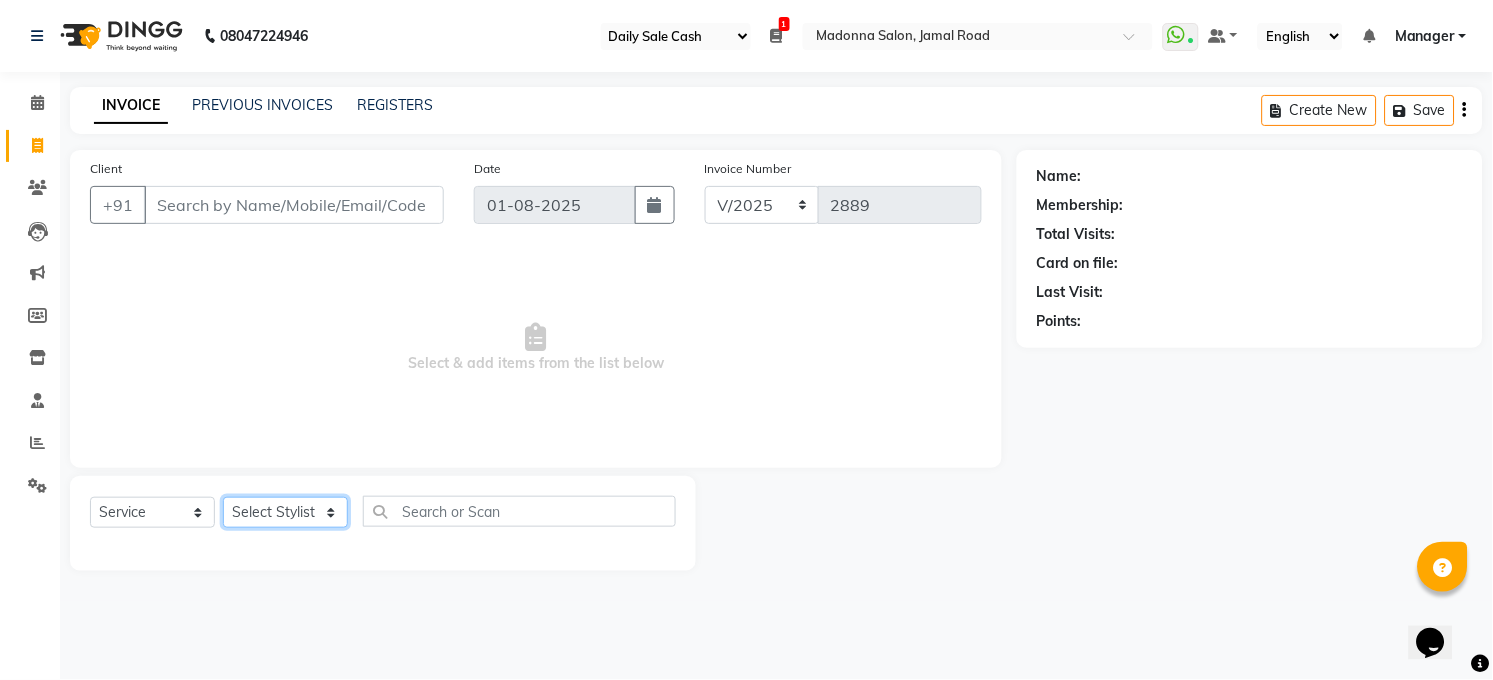 click on "Select Stylist Abhay kumar ALTAF ANKITA ARJUN Chandan COUNTER  Manager Manish Kumar Neetu Mam PRINCE Priyanka Raju Ravi Thakur RINKI Roshan Santosh SAURABH SUJEET THAKUR SUNITA Veer Vinod Kumar" 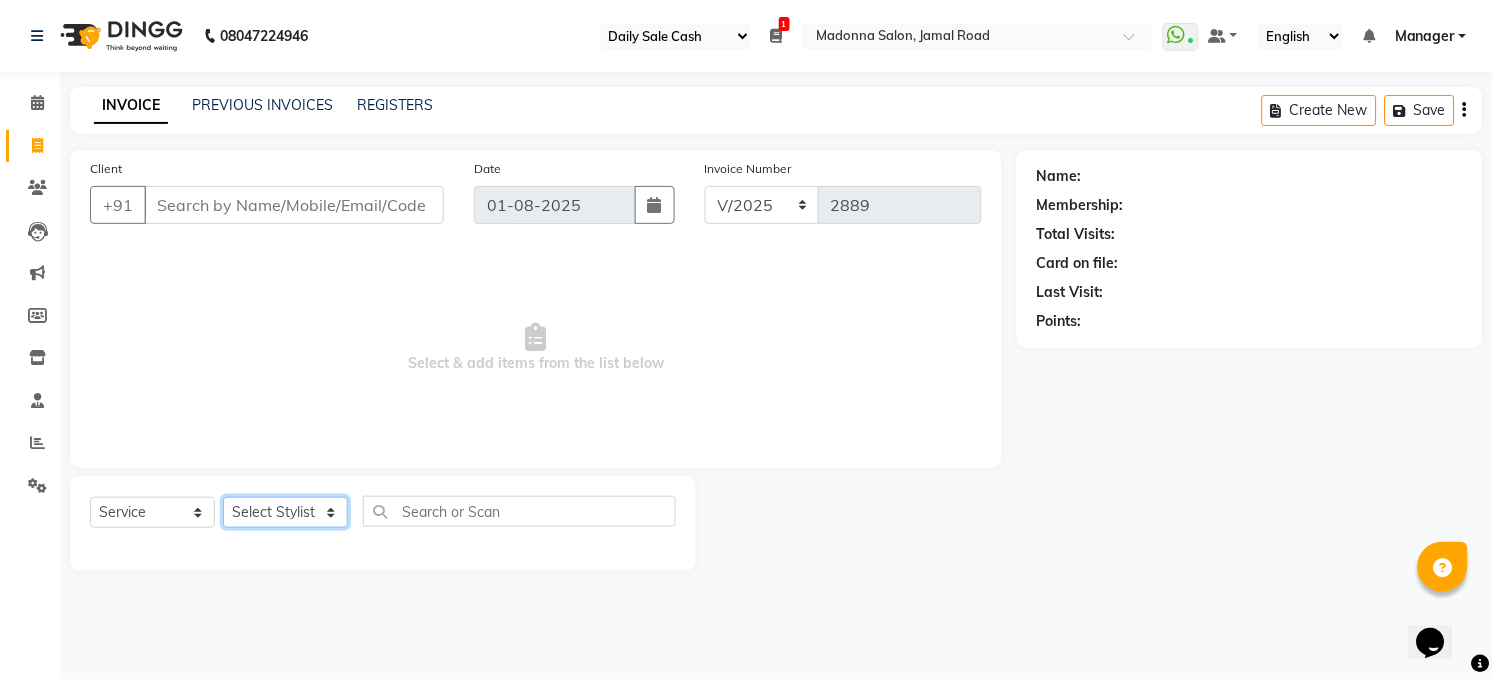 select on "40298" 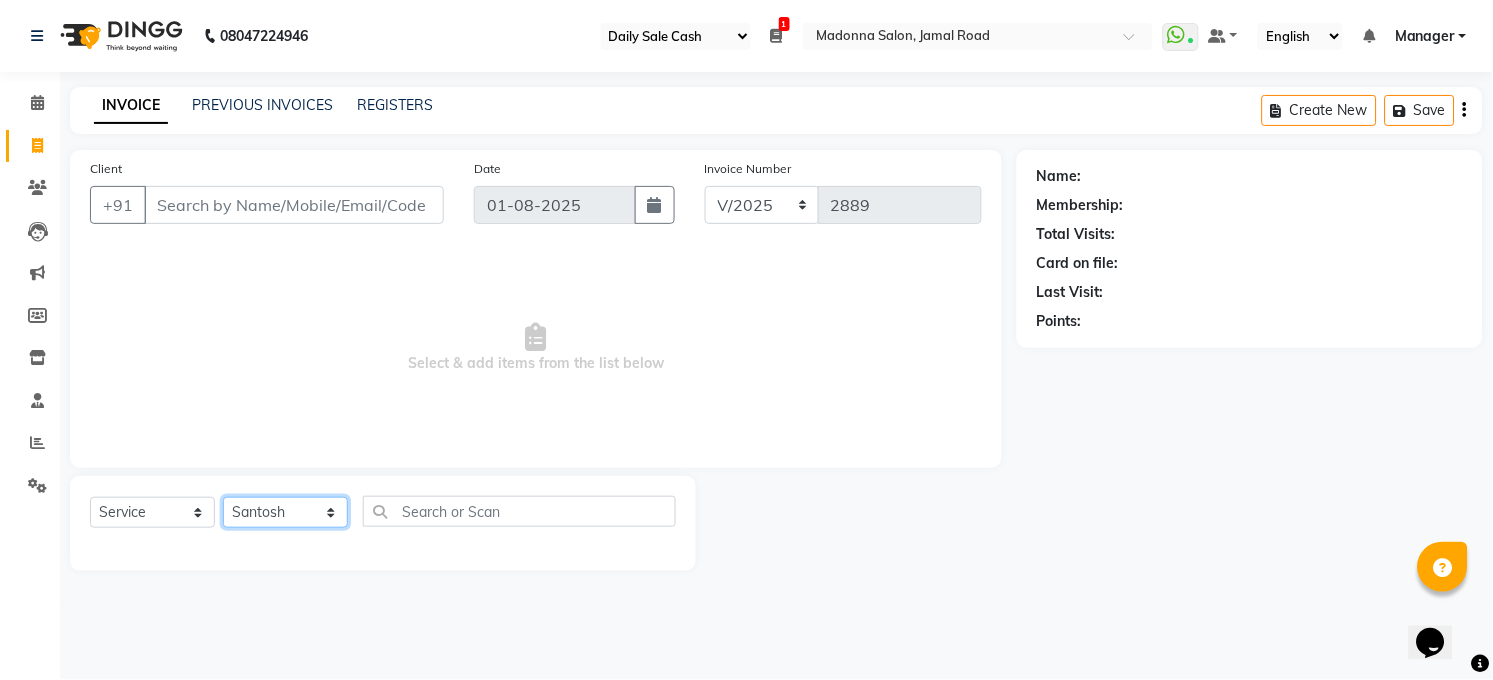 click on "Select Stylist Abhay kumar ALTAF ANKITA ARJUN Chandan COUNTER  Manager Manish Kumar Neetu Mam PRINCE Priyanka Raju Ravi Thakur RINKI Roshan Santosh SAURABH SUJEET THAKUR SUNITA Veer Vinod Kumar" 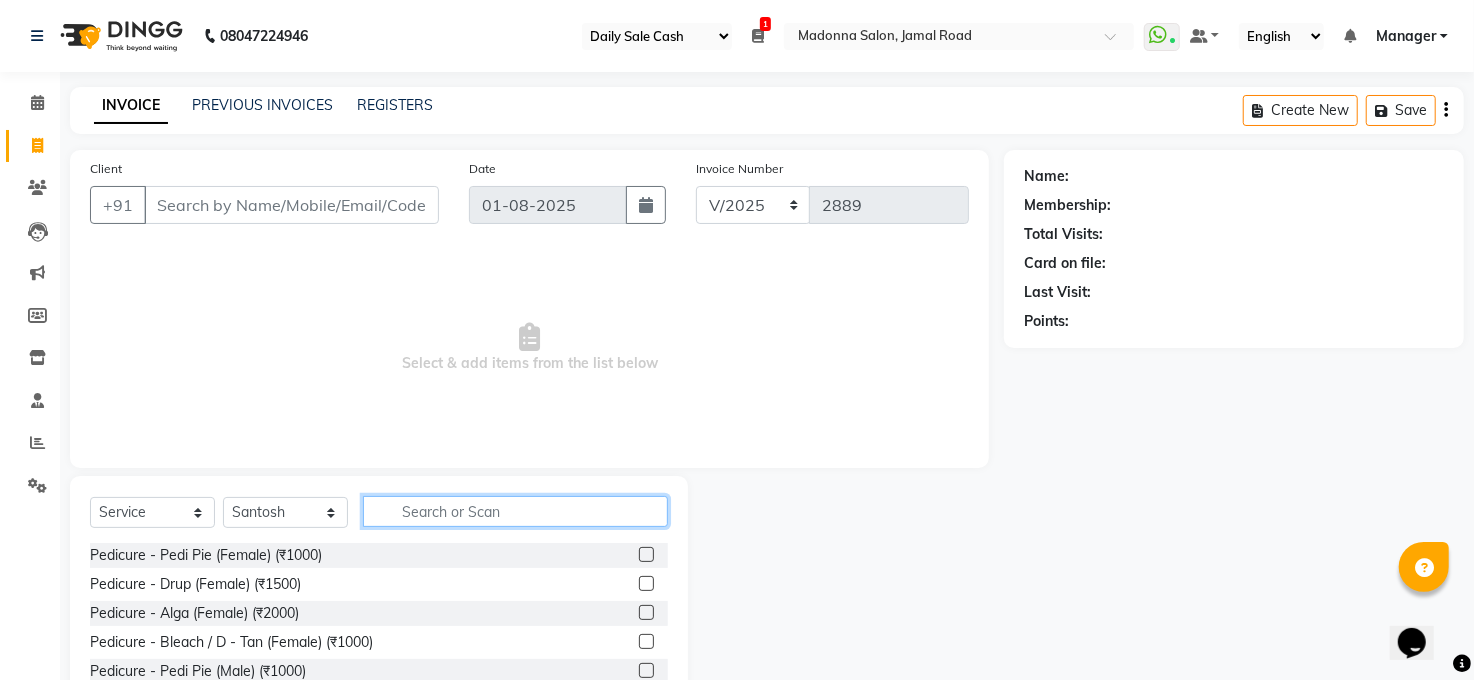 click 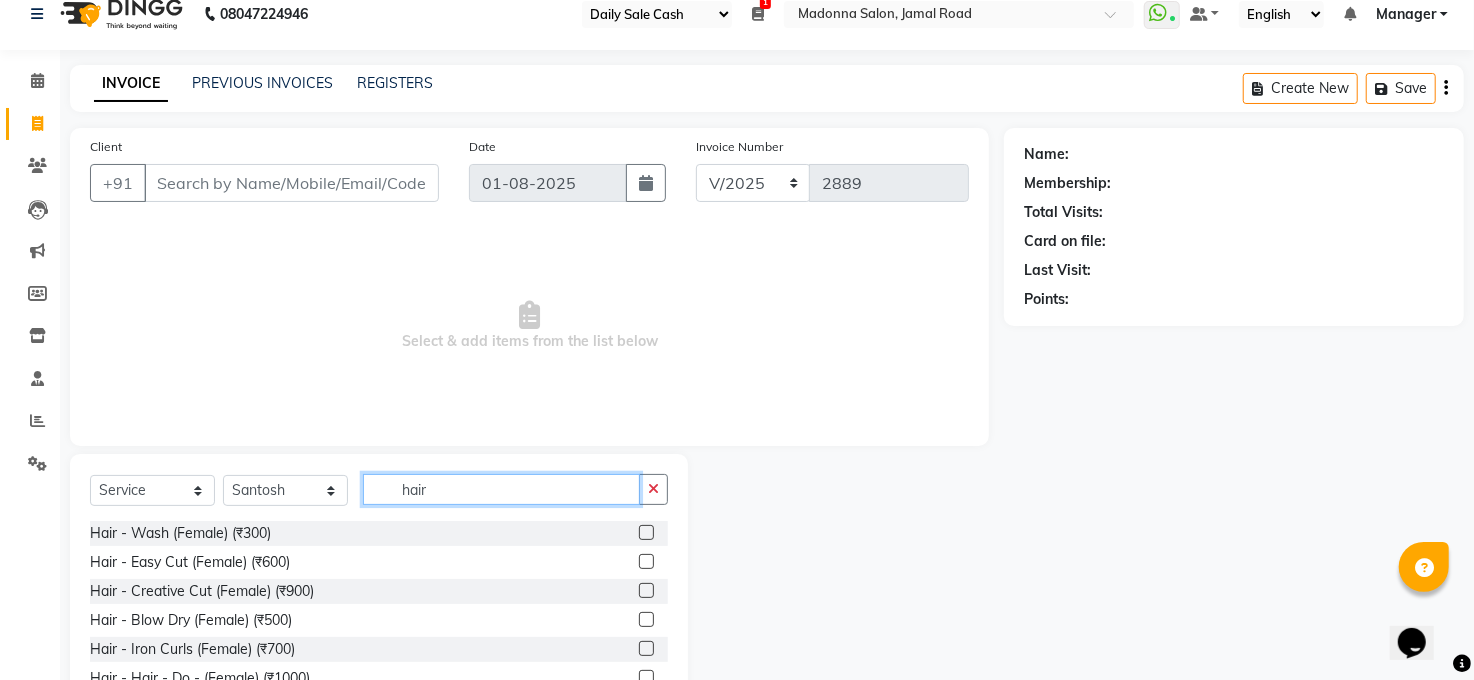 scroll, scrollTop: 44, scrollLeft: 0, axis: vertical 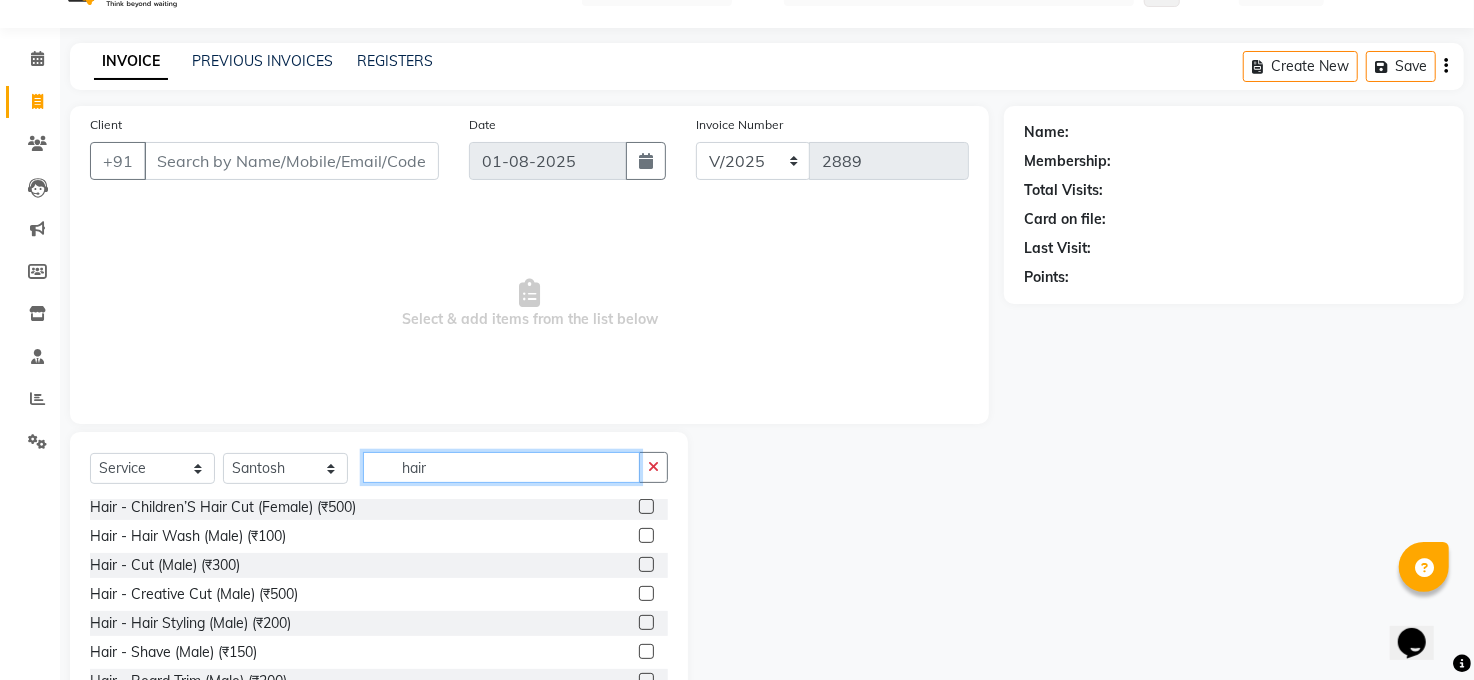 type on "hair" 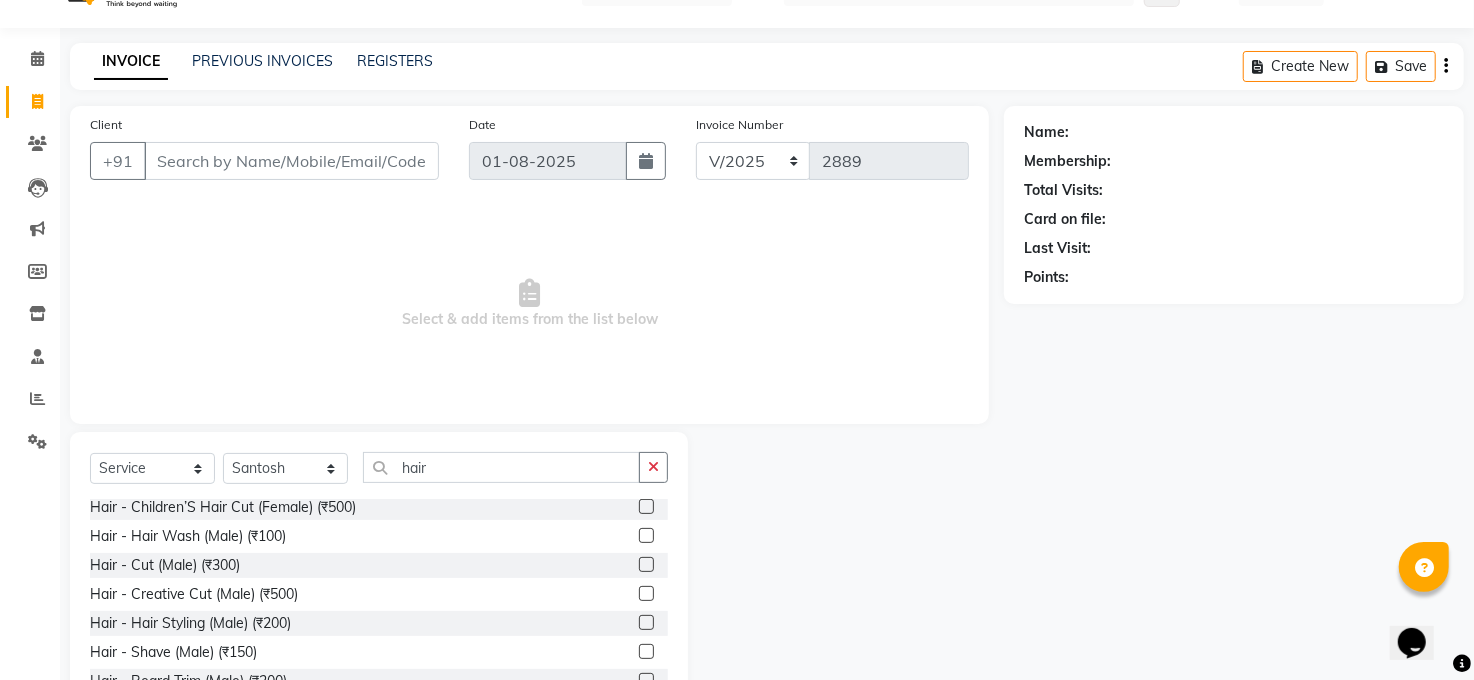 click on "Hair - Cut (Male) (₹300)" 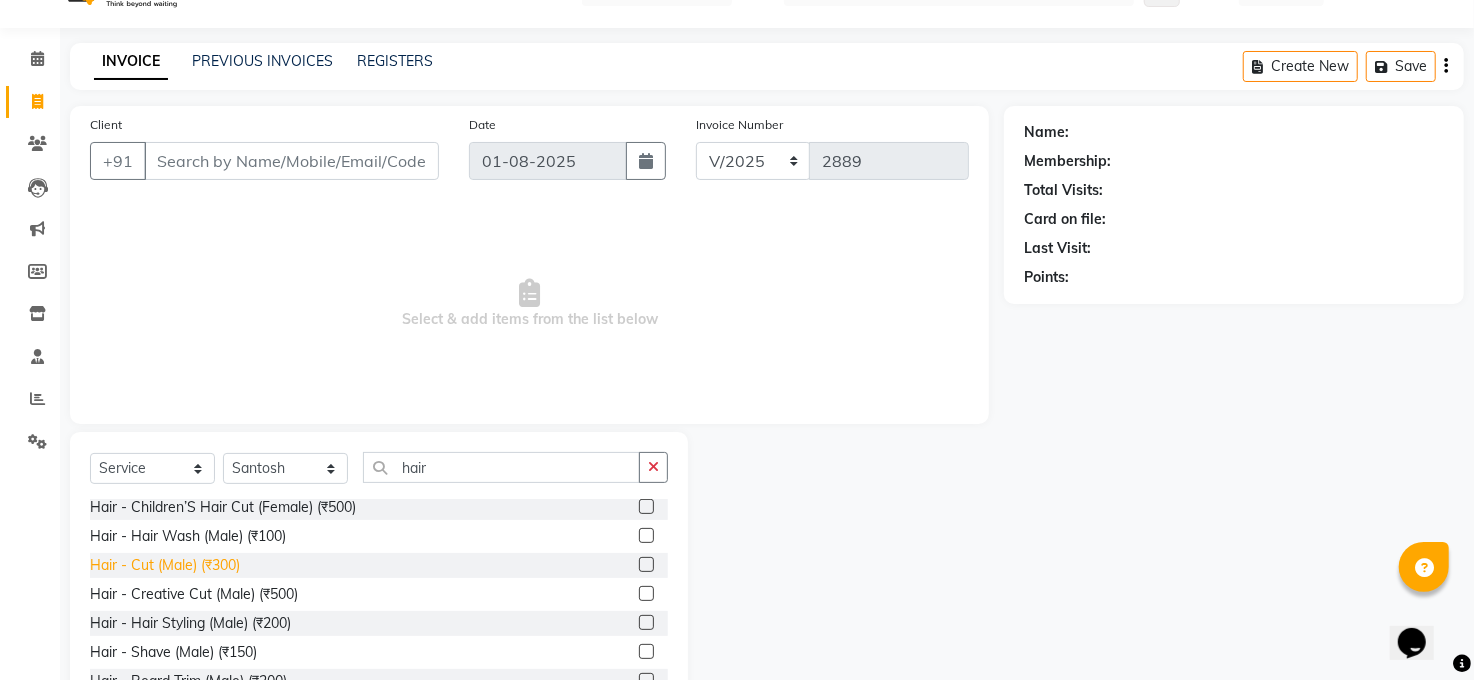click on "Hair - Cut (Male) (₹300)" 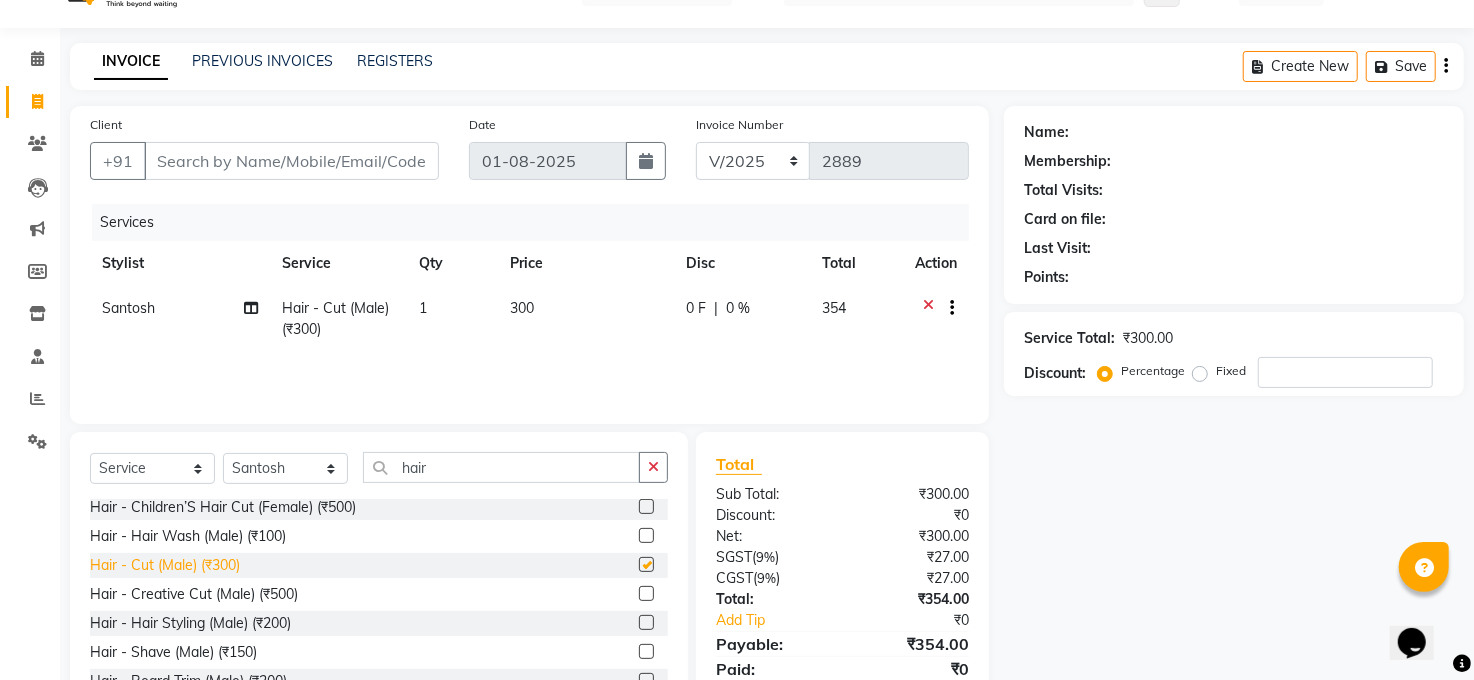 checkbox on "false" 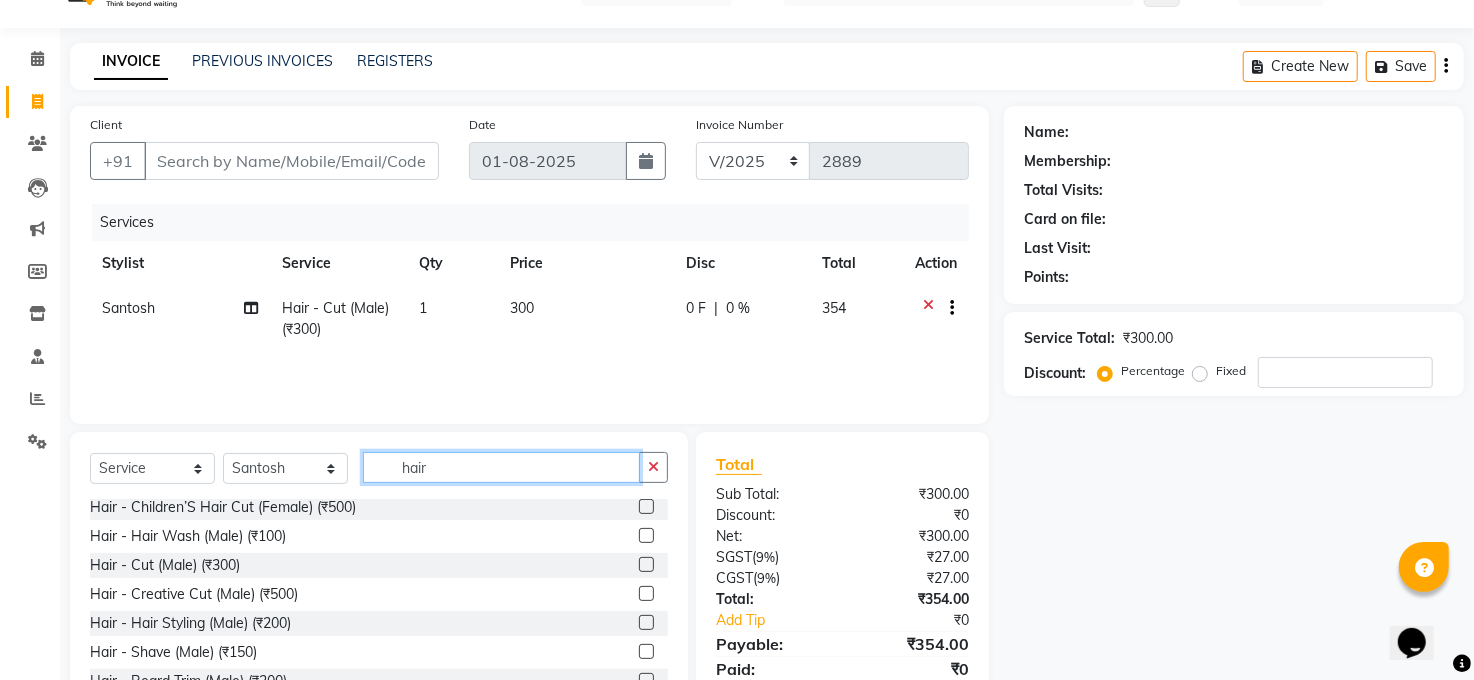 click on "hair" 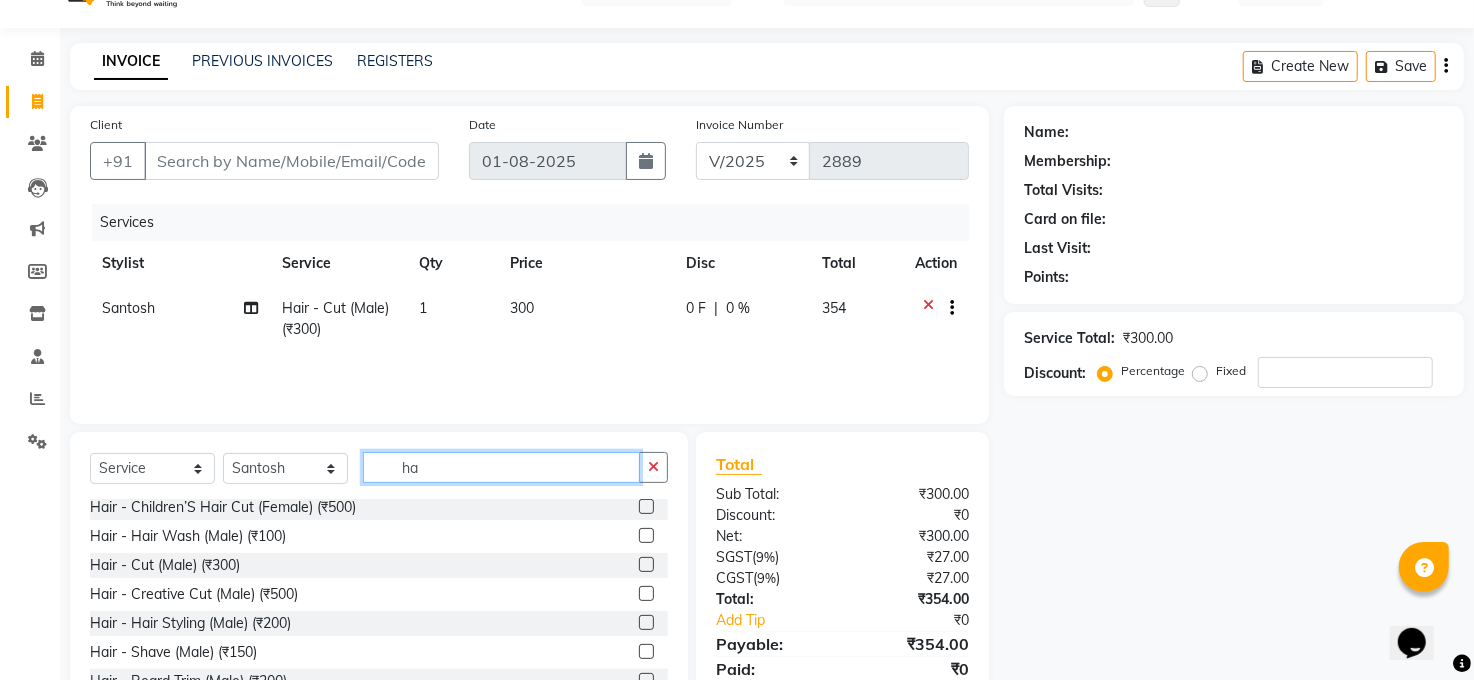 type on "h" 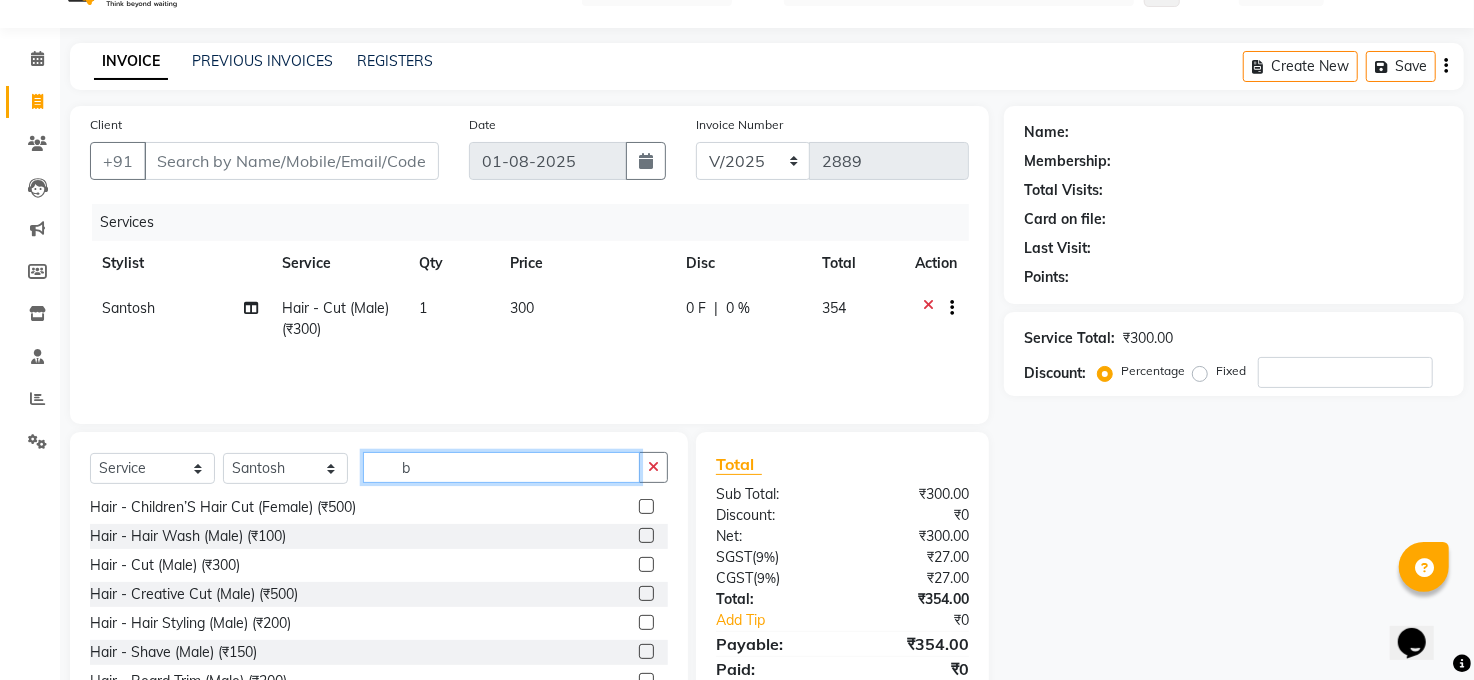 scroll, scrollTop: 0, scrollLeft: 0, axis: both 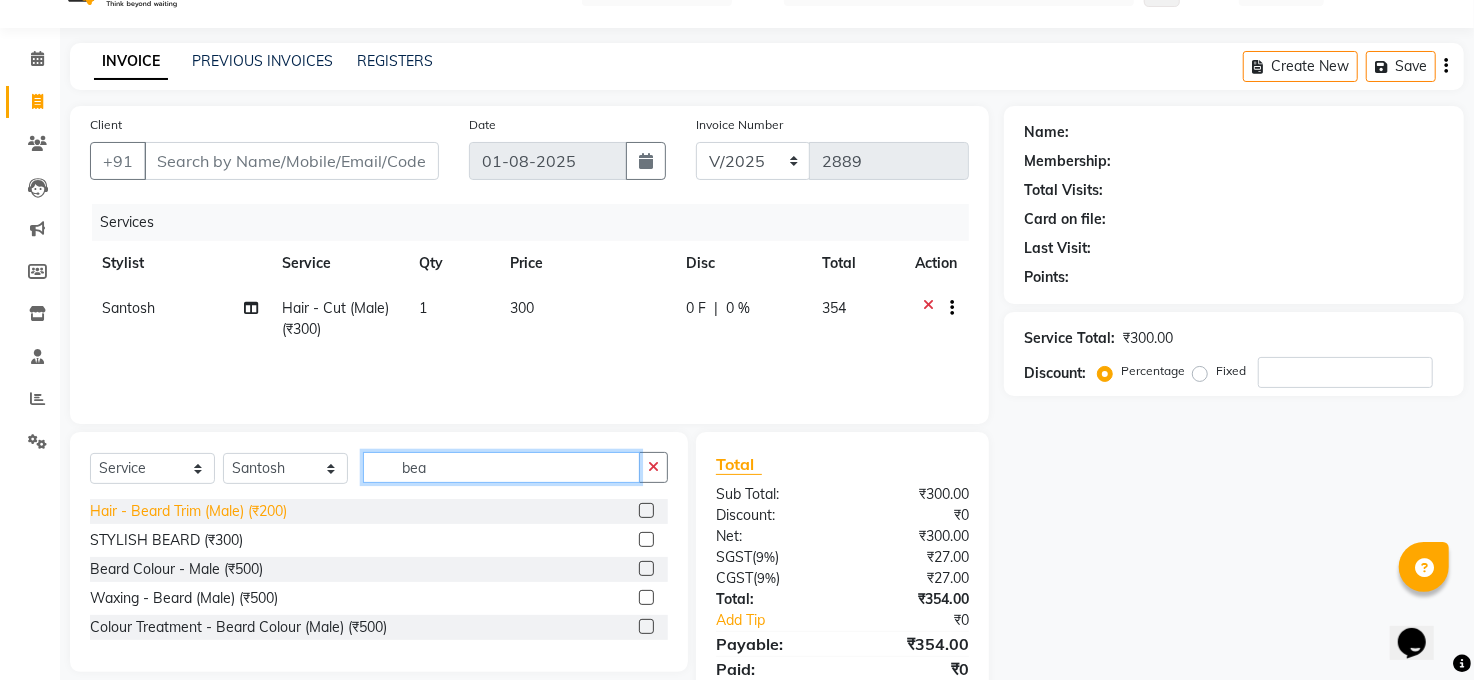 type on "bea" 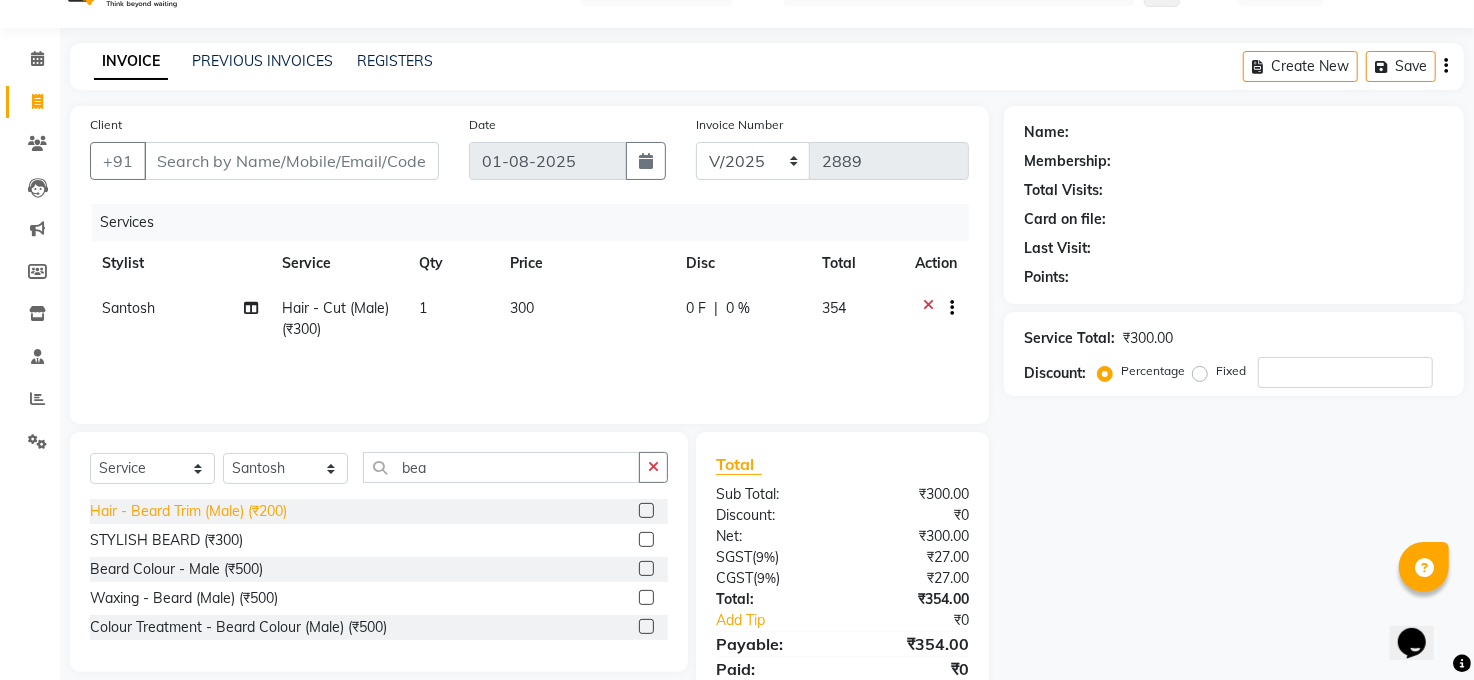 click on "Hair - Beard Trim (Male) (₹200)" 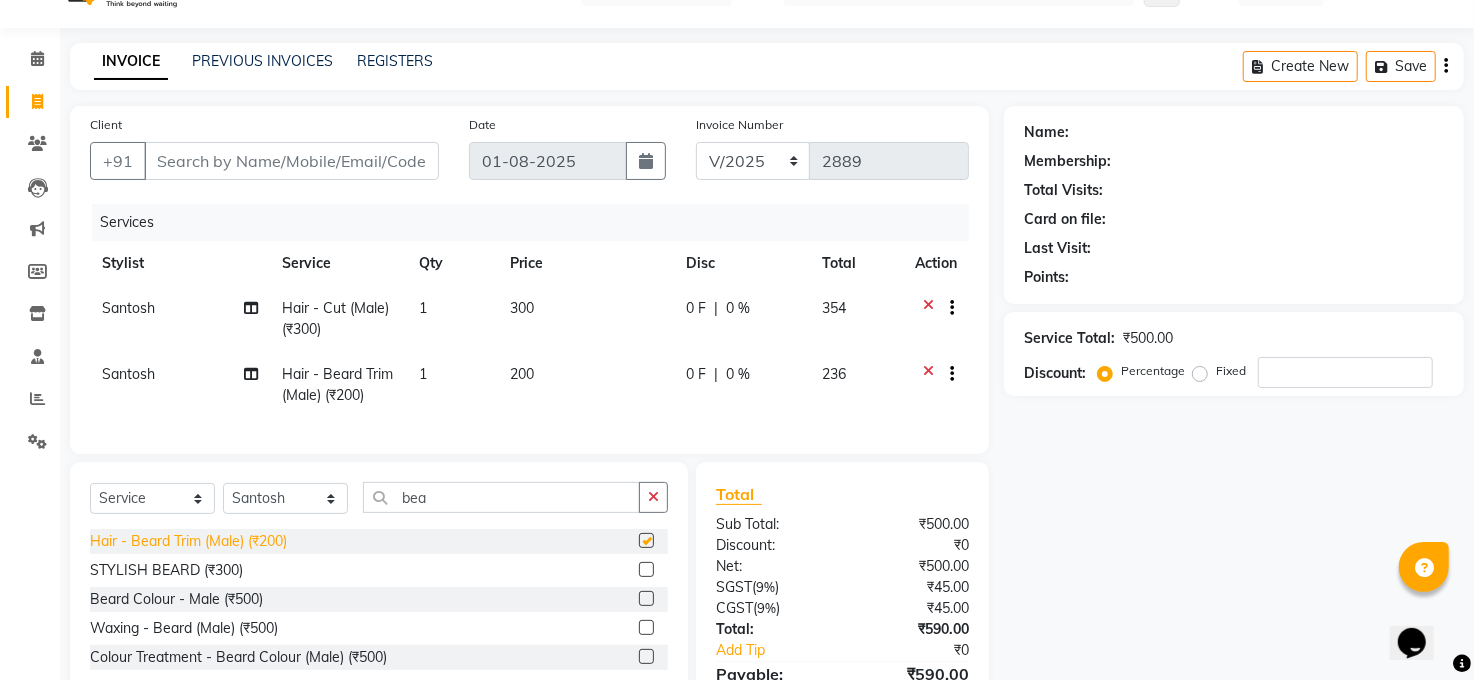 checkbox on "false" 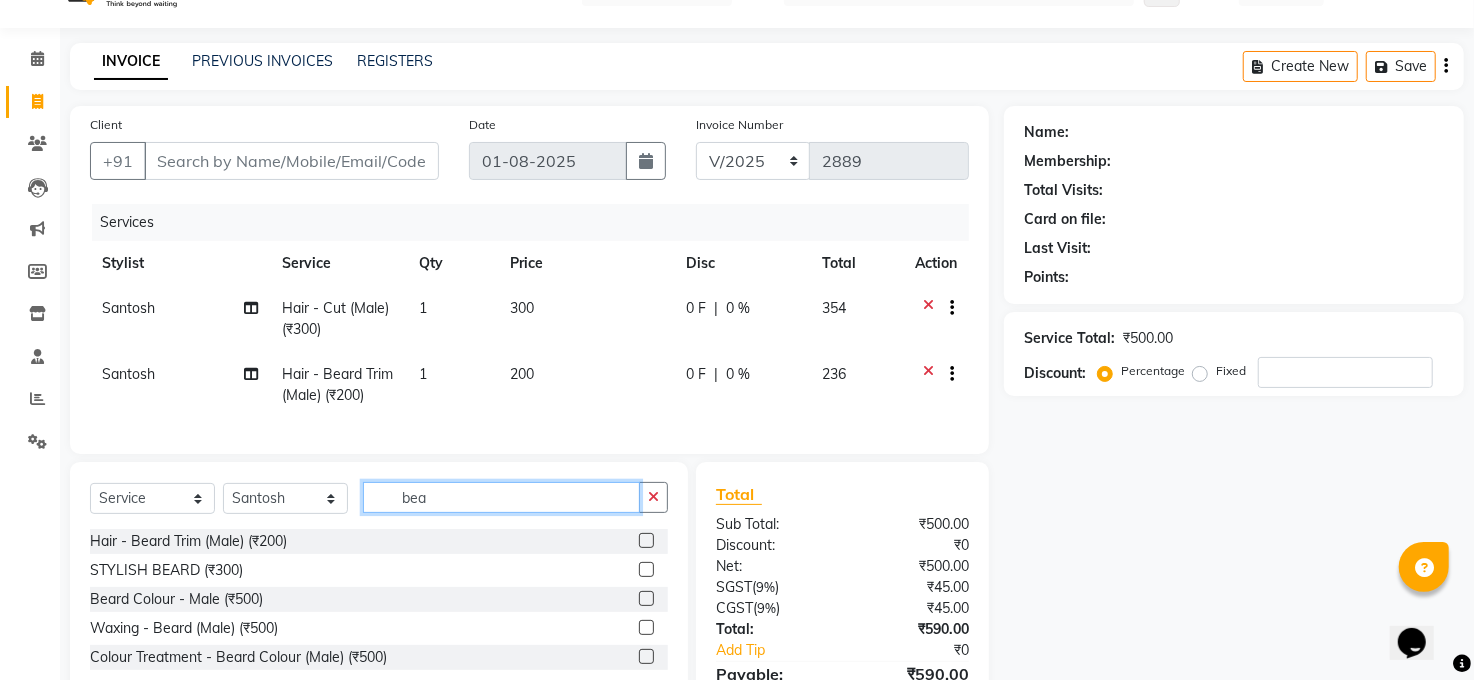 click on "bea" 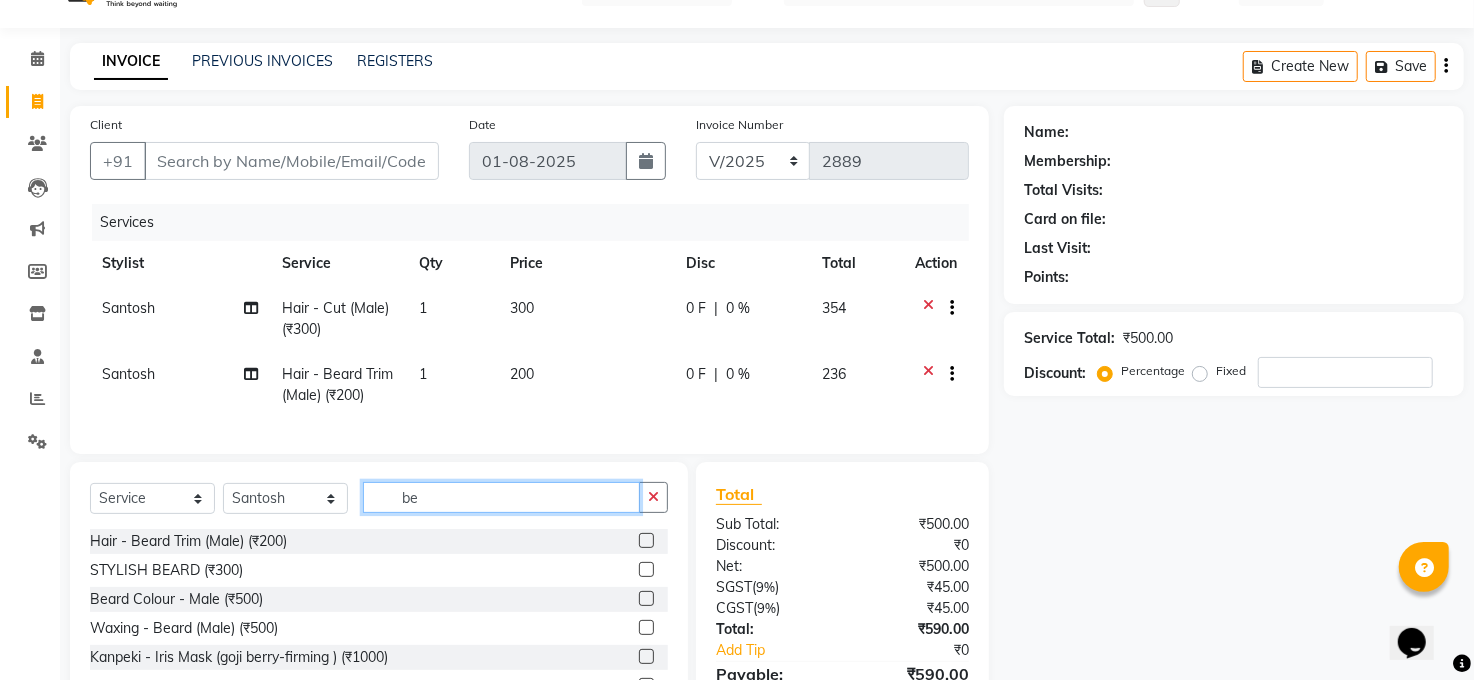 type on "b" 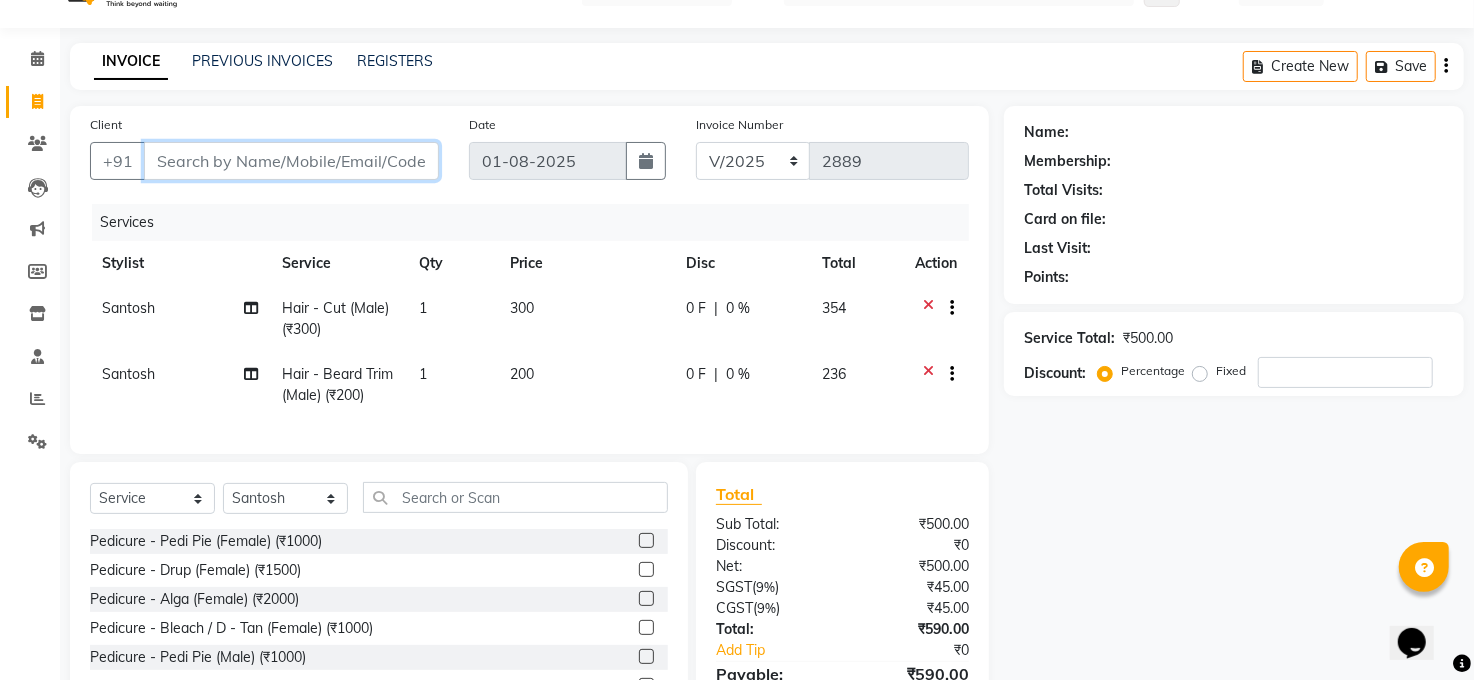 click on "Client" at bounding box center (291, 161) 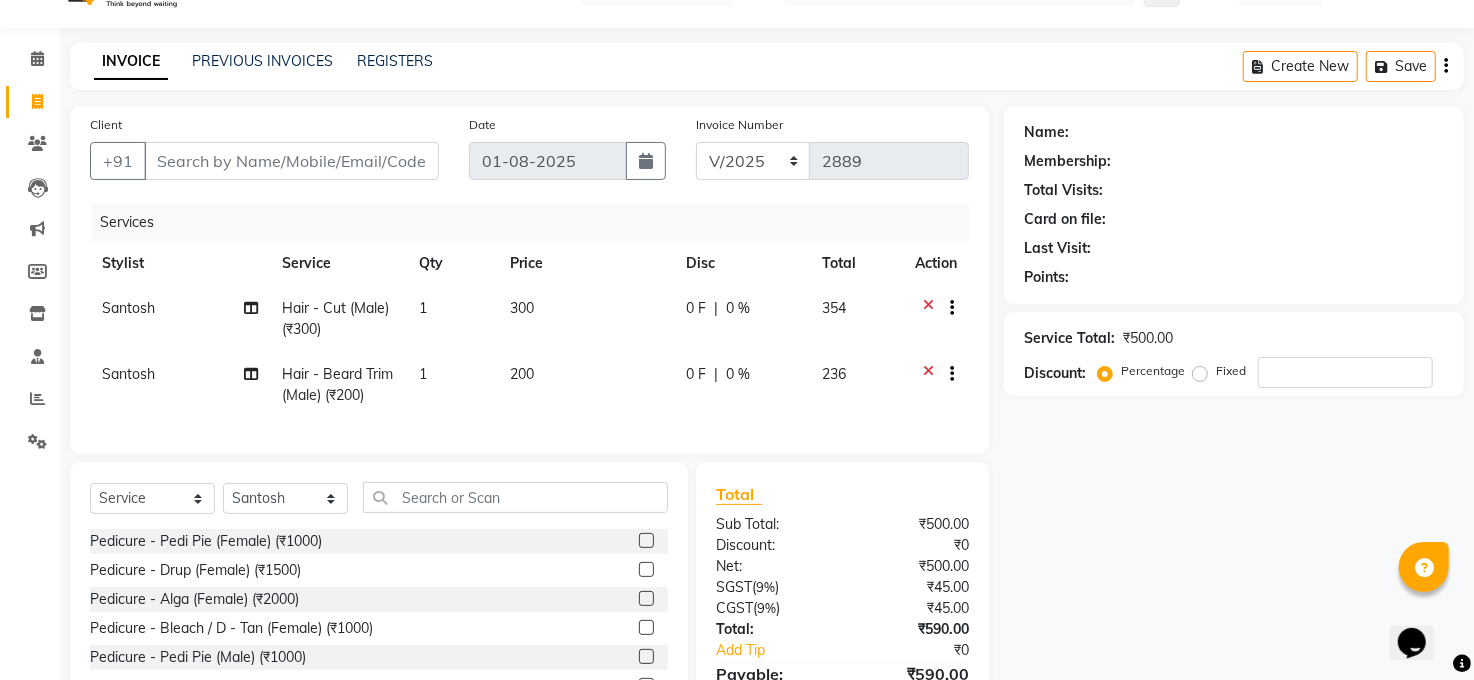 click 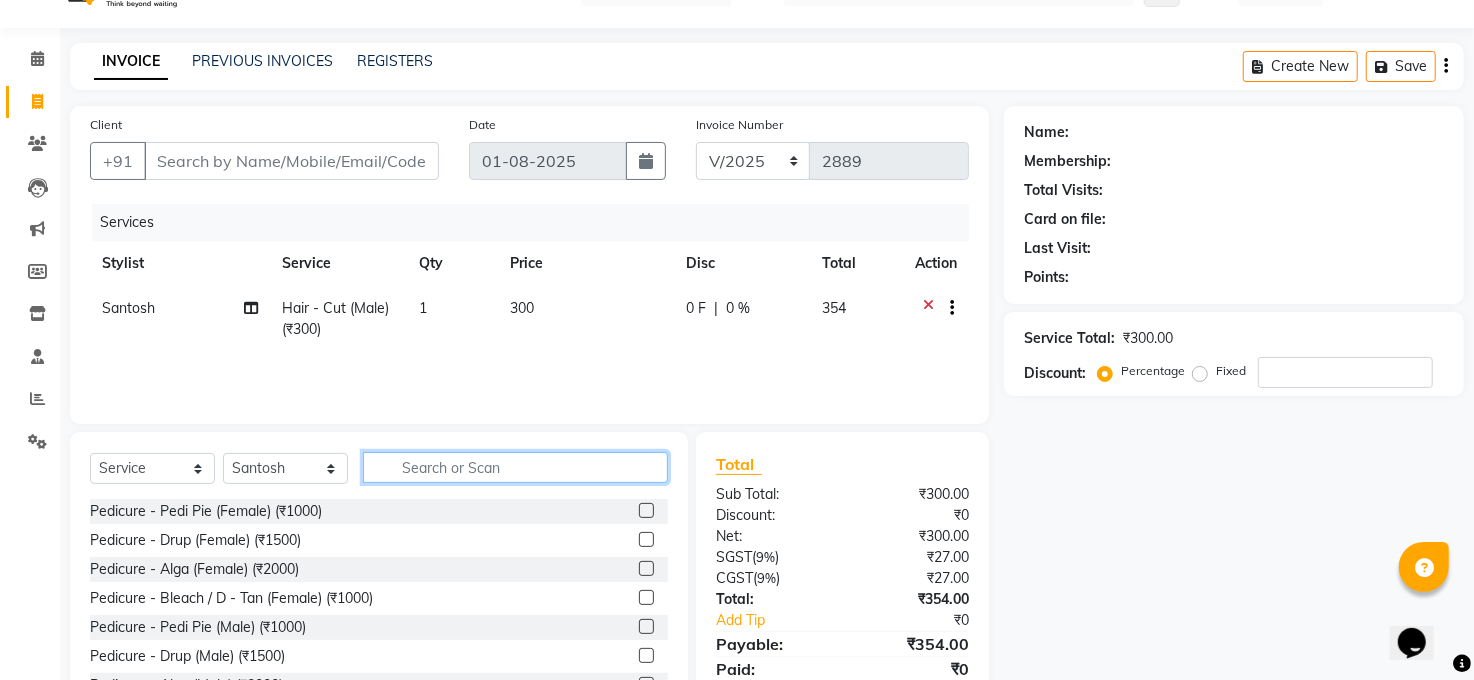 click 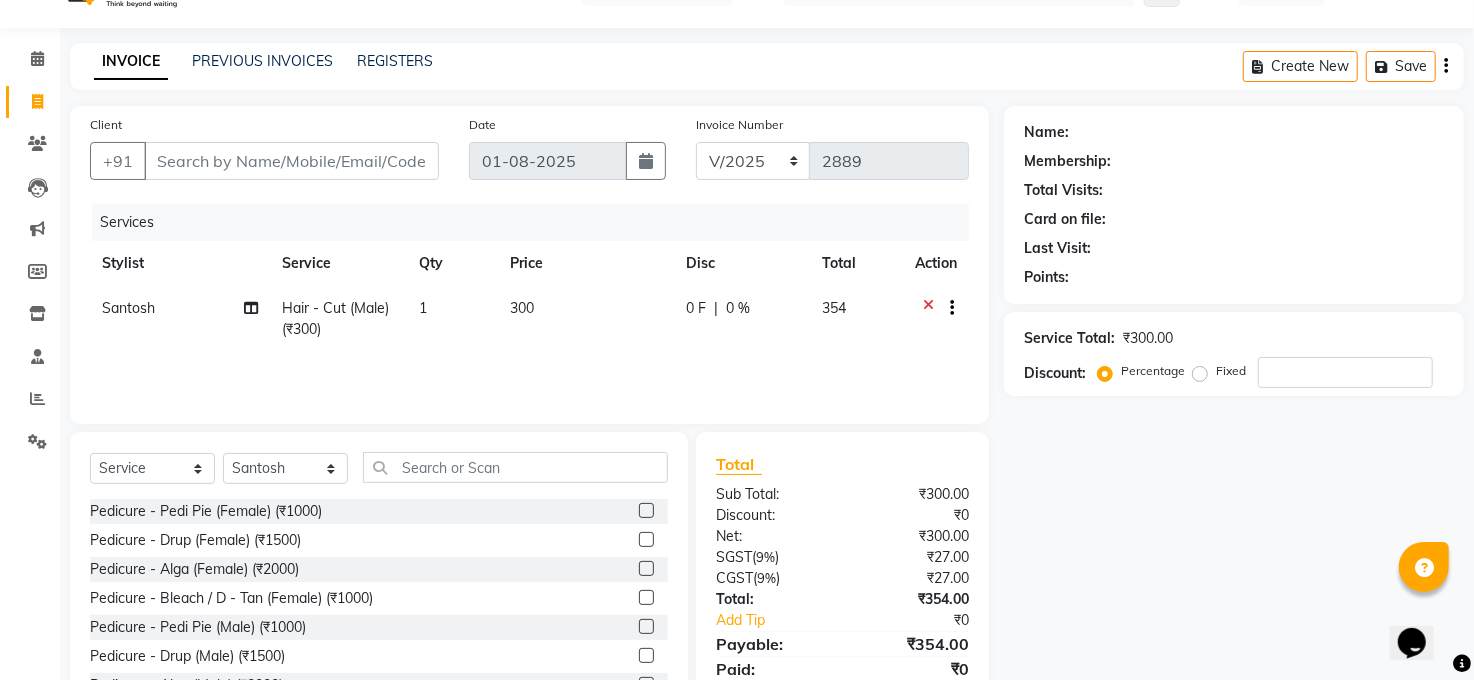 click 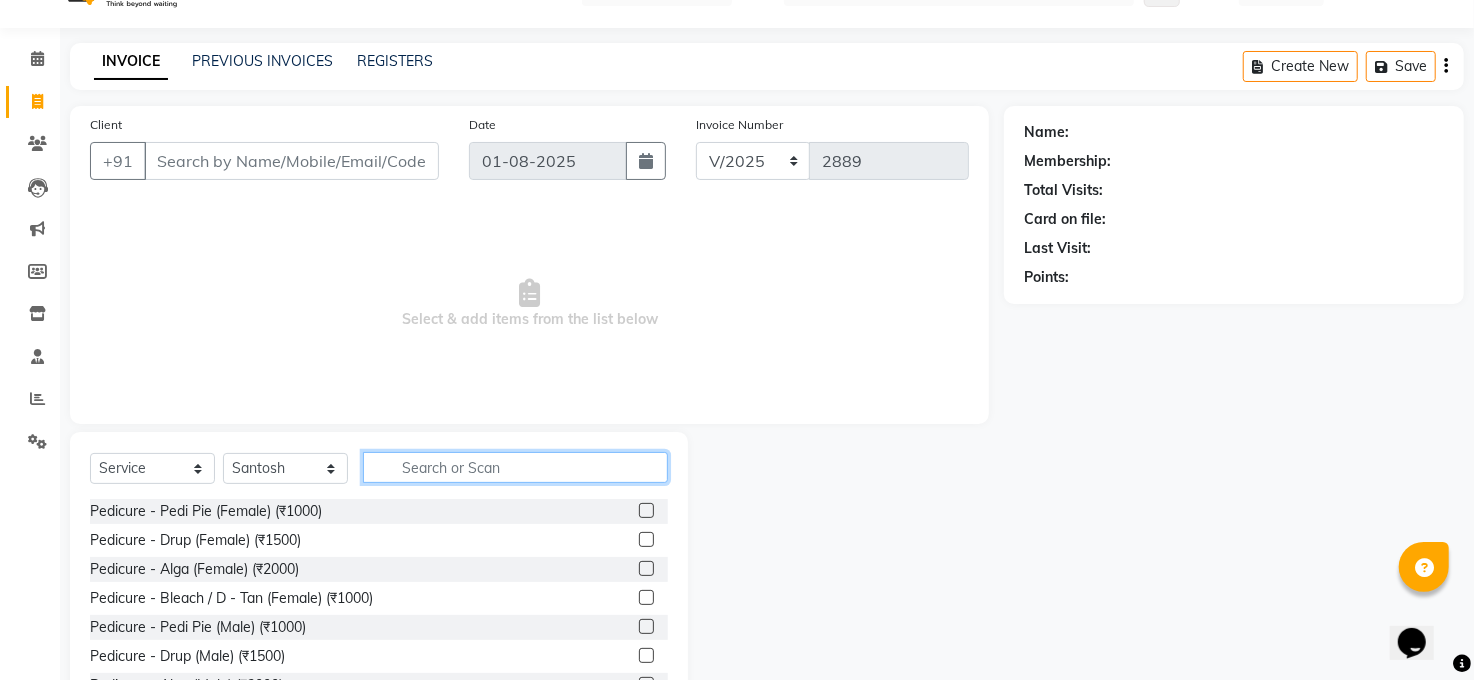 click 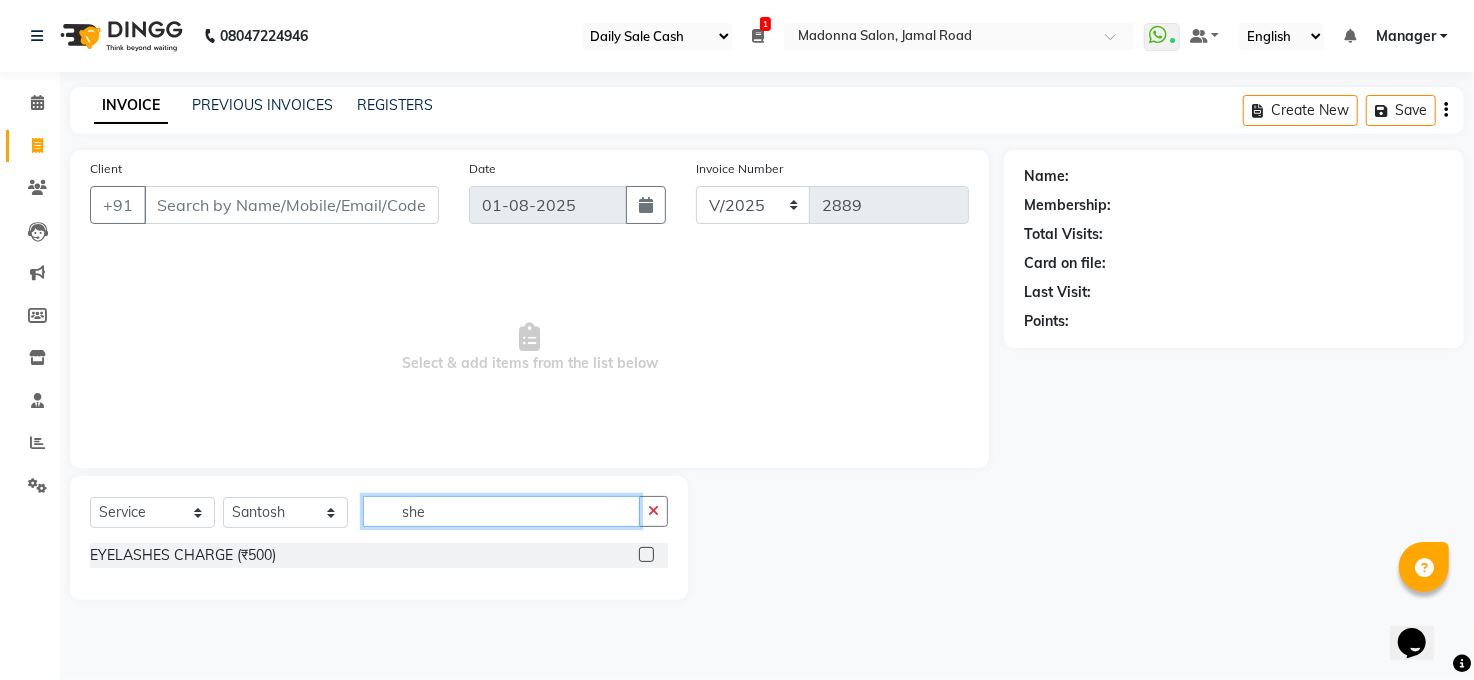 scroll, scrollTop: 0, scrollLeft: 0, axis: both 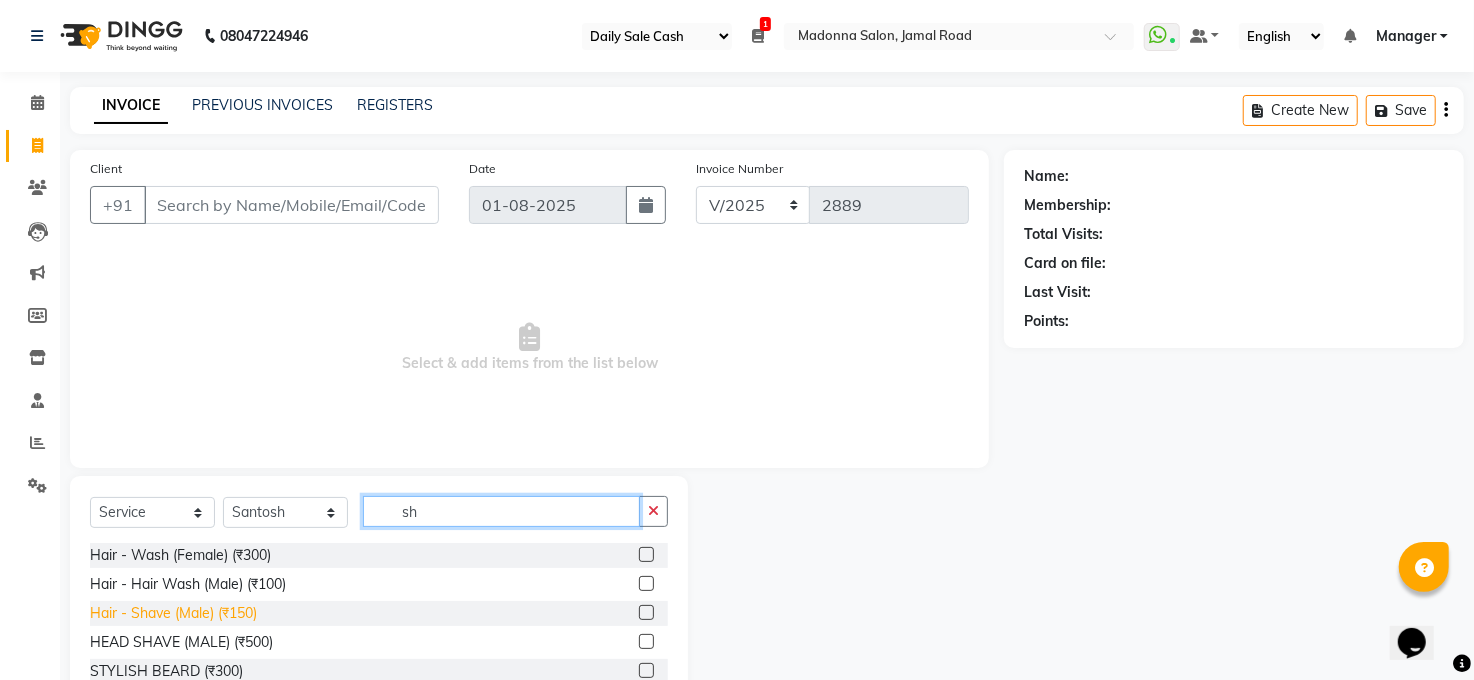 type on "sh" 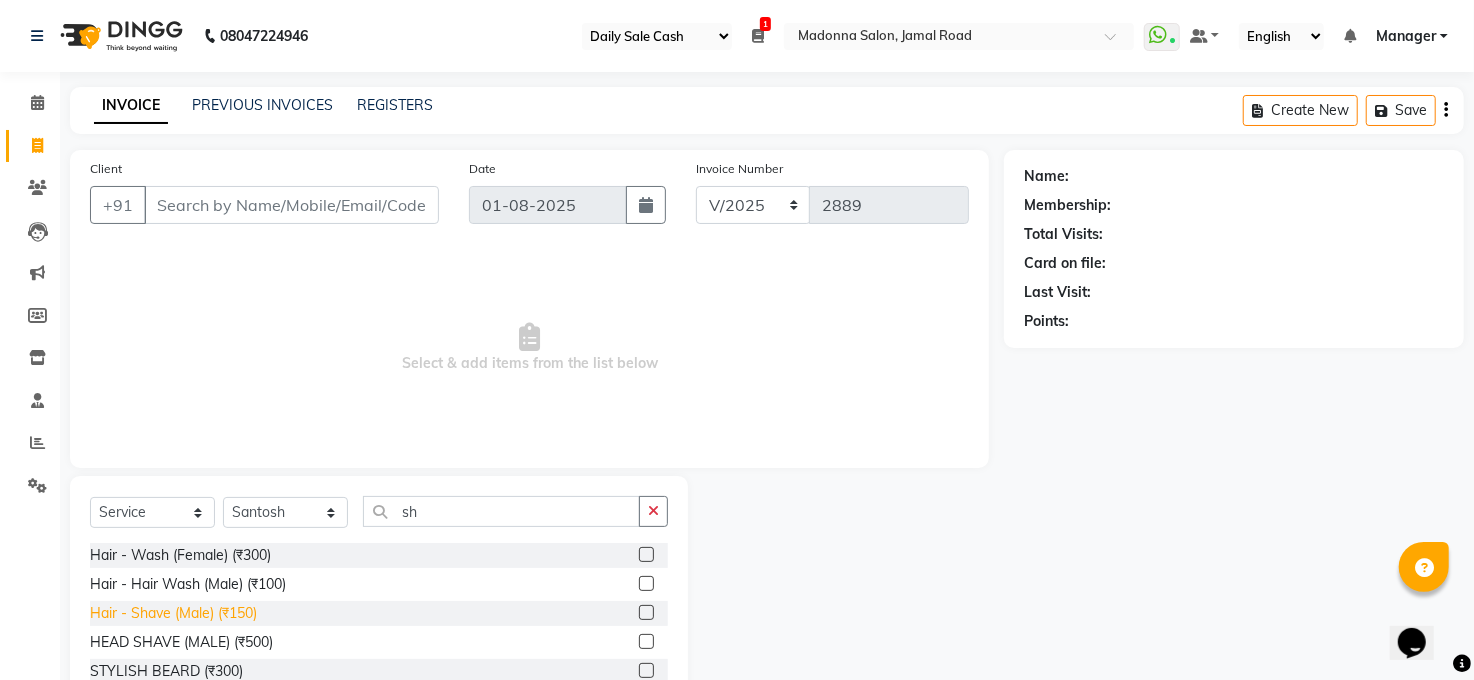 click on "Hair - Shave (Male) (₹150)" 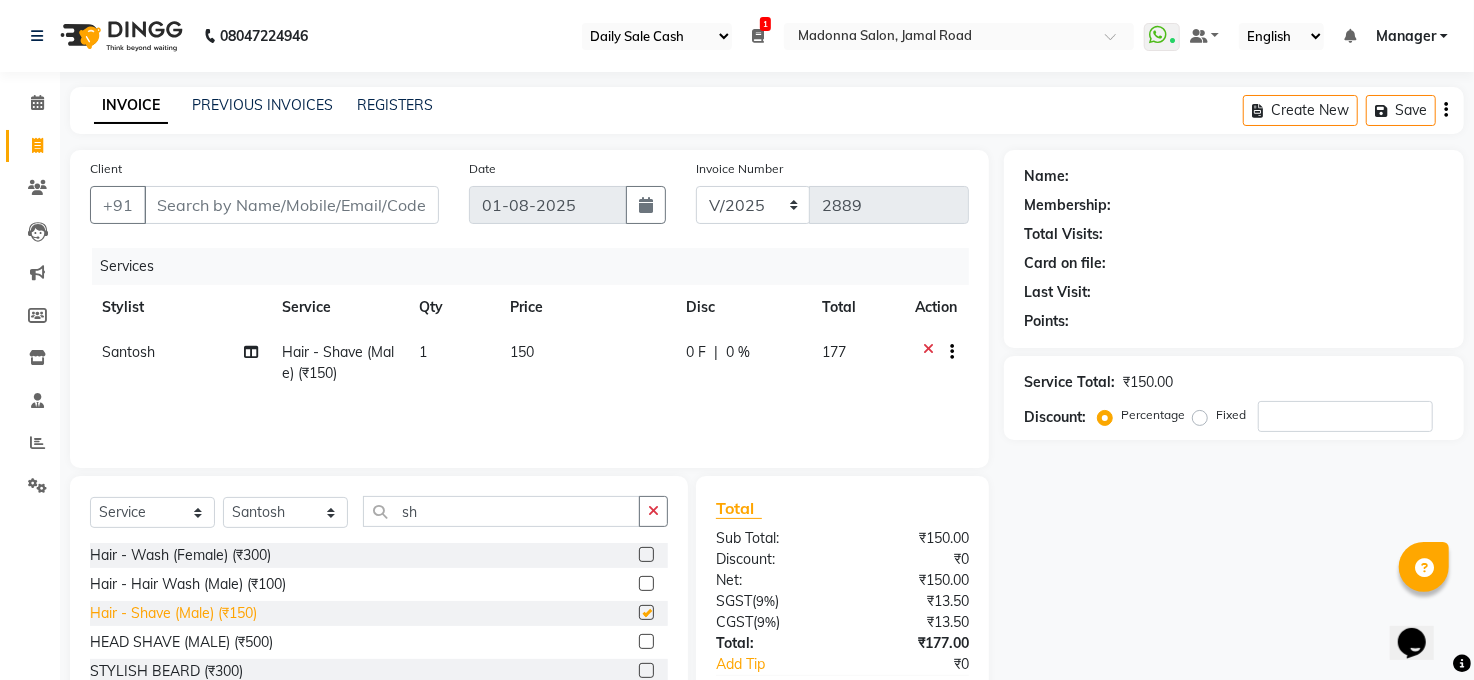 checkbox on "false" 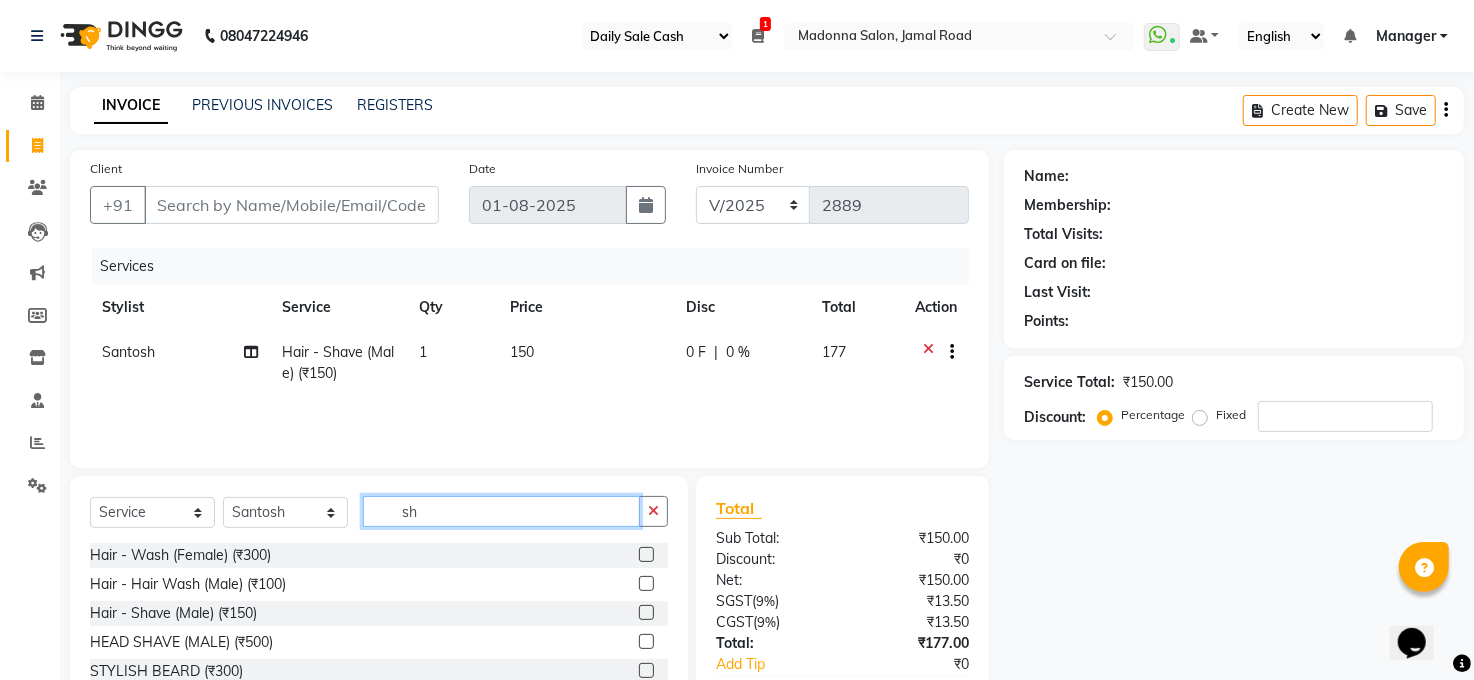 click on "sh" 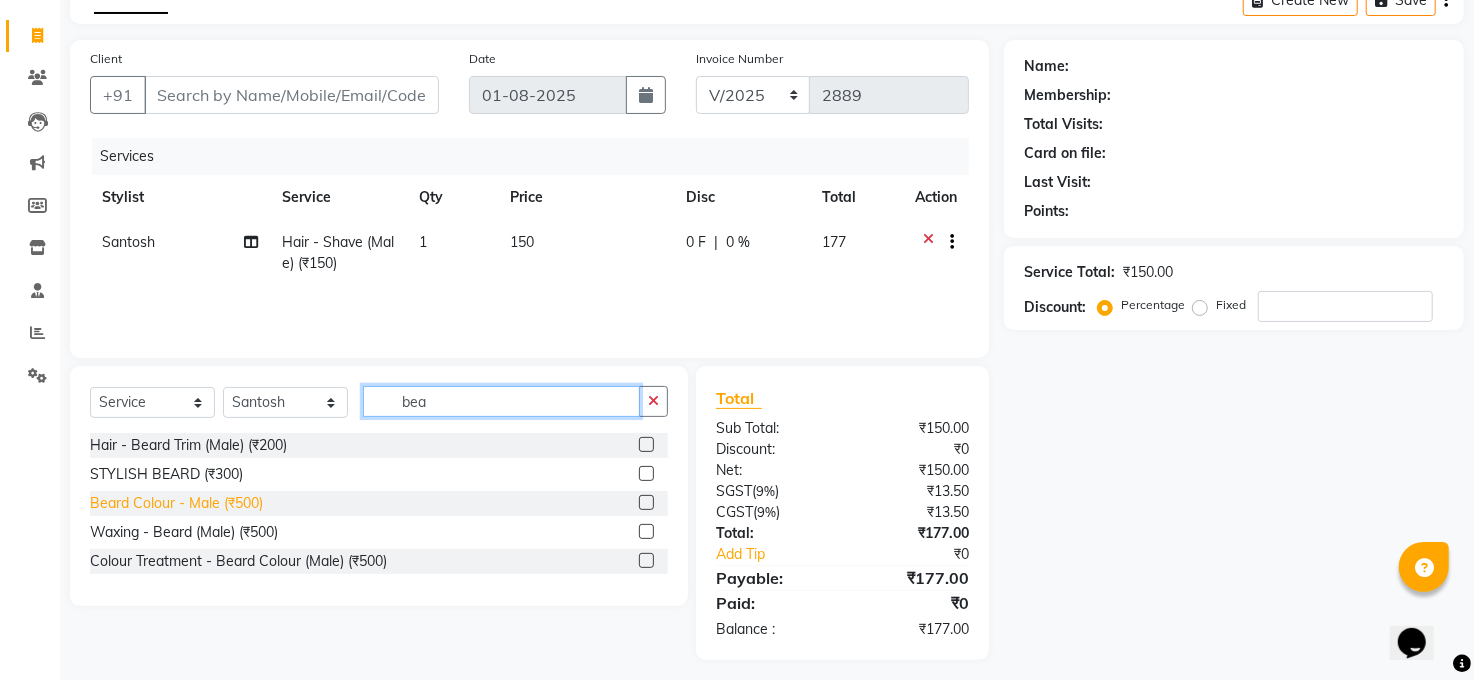 scroll, scrollTop: 119, scrollLeft: 0, axis: vertical 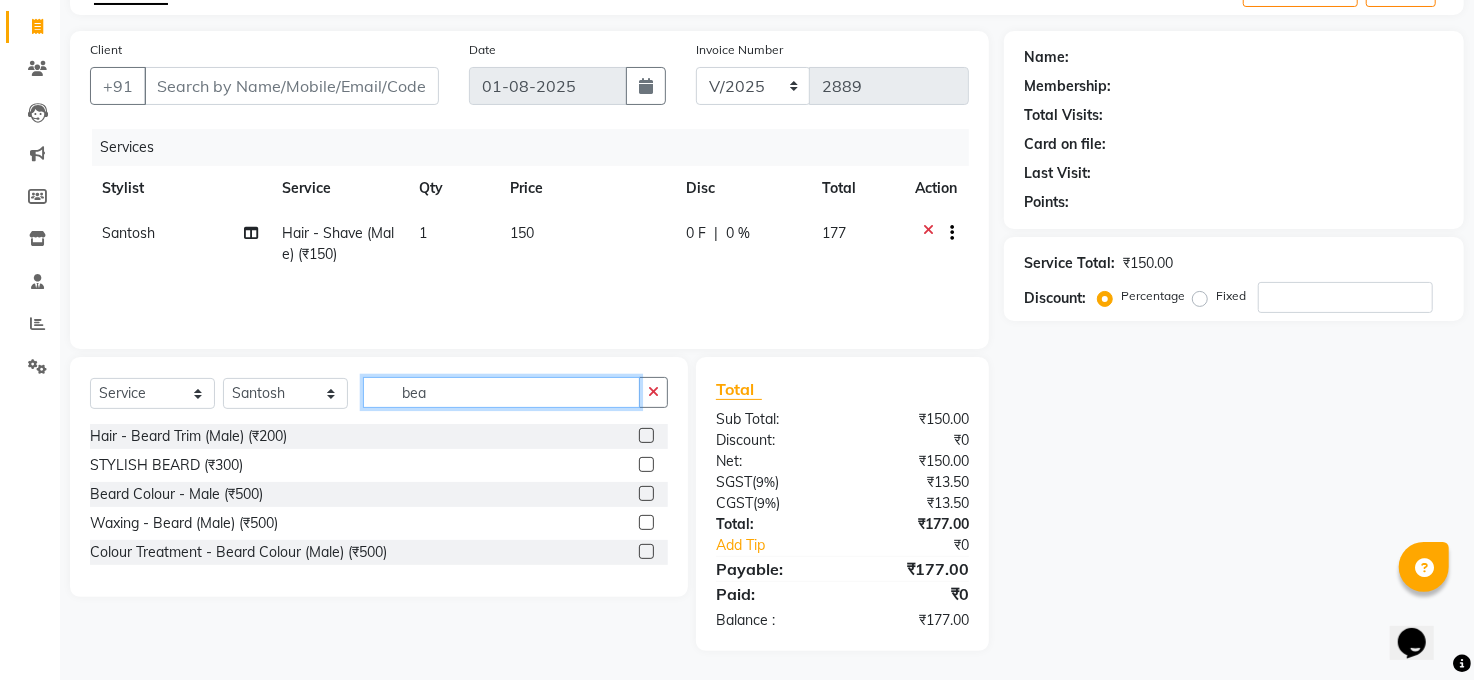 click on "bea" 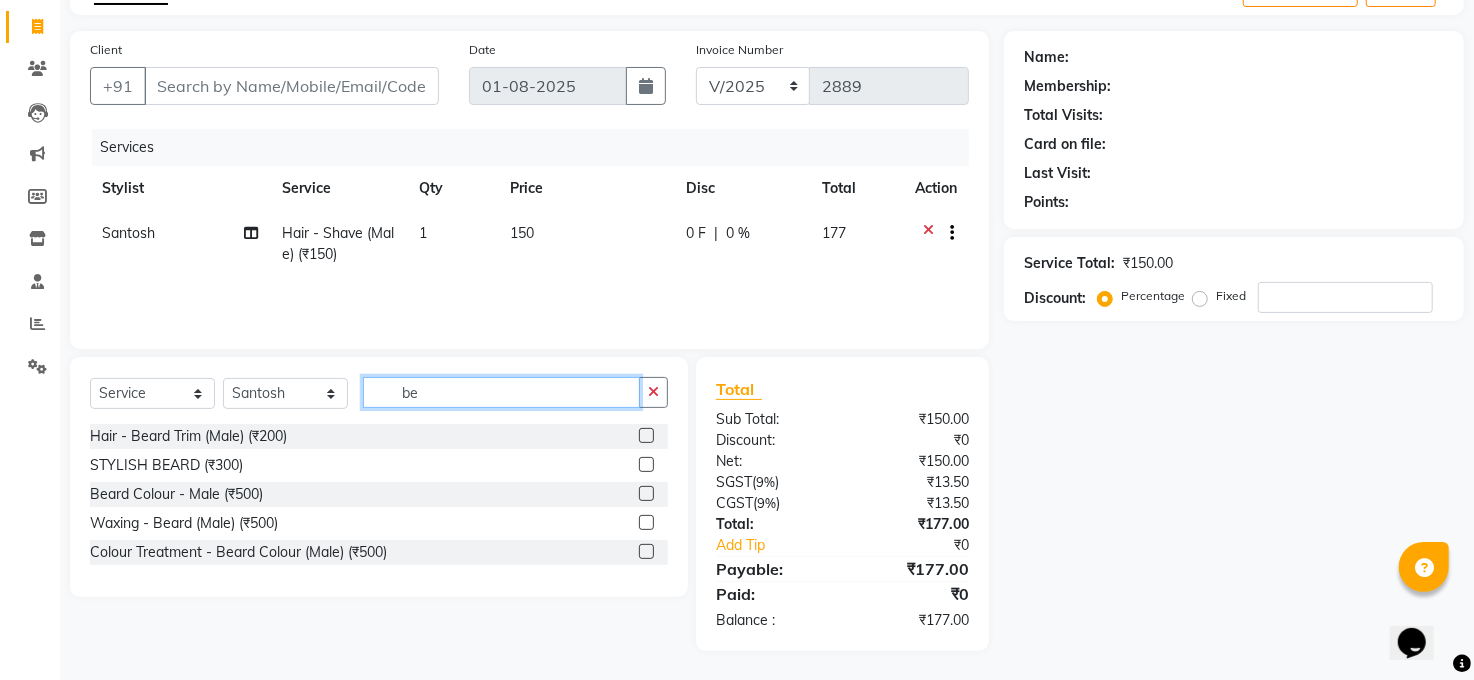 type on "b" 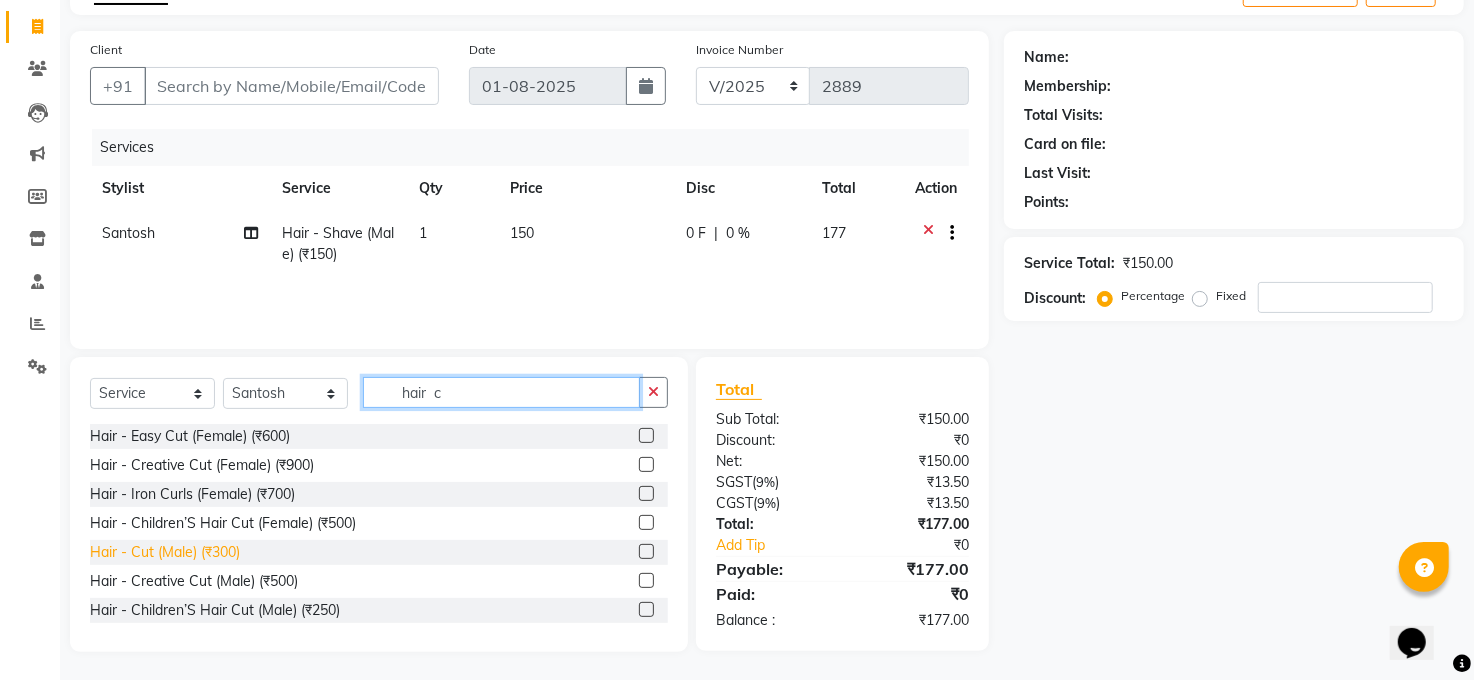type on "hair  c" 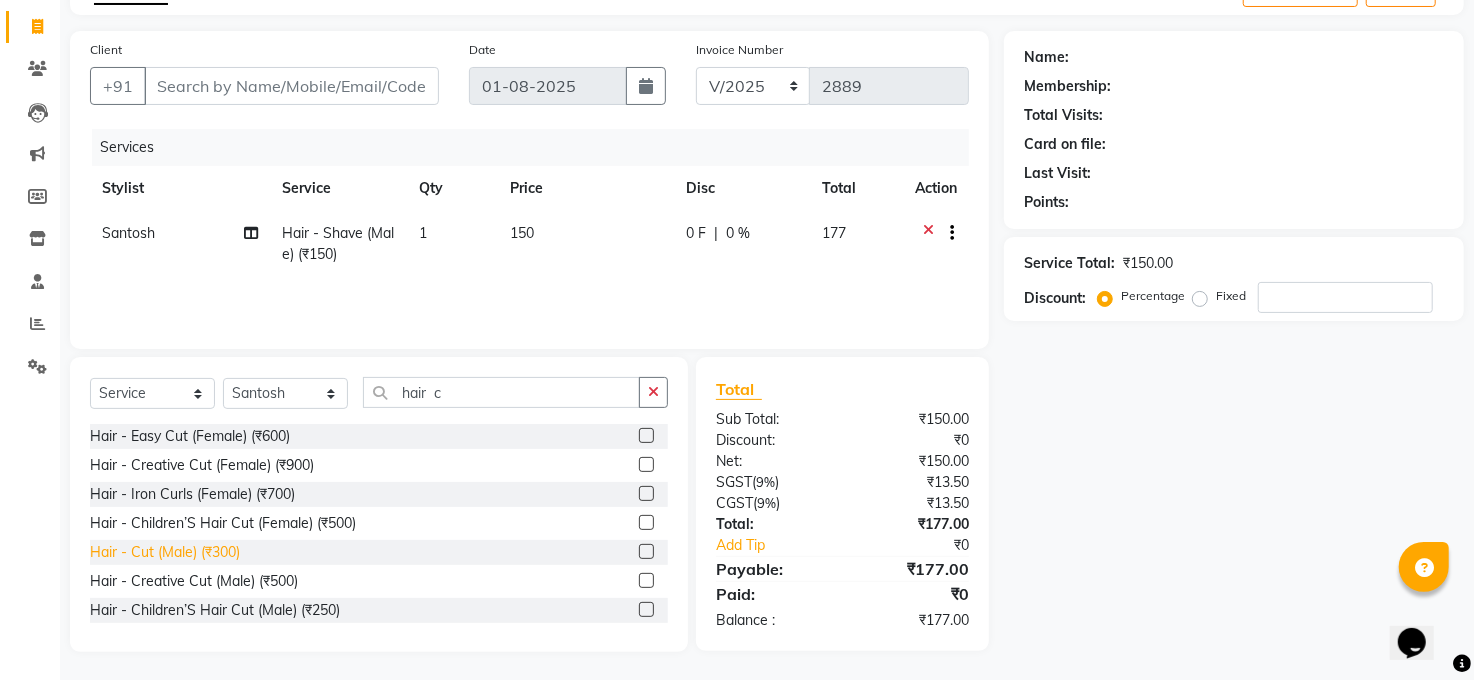 click on "Hair - Cut (Male) (₹300)" 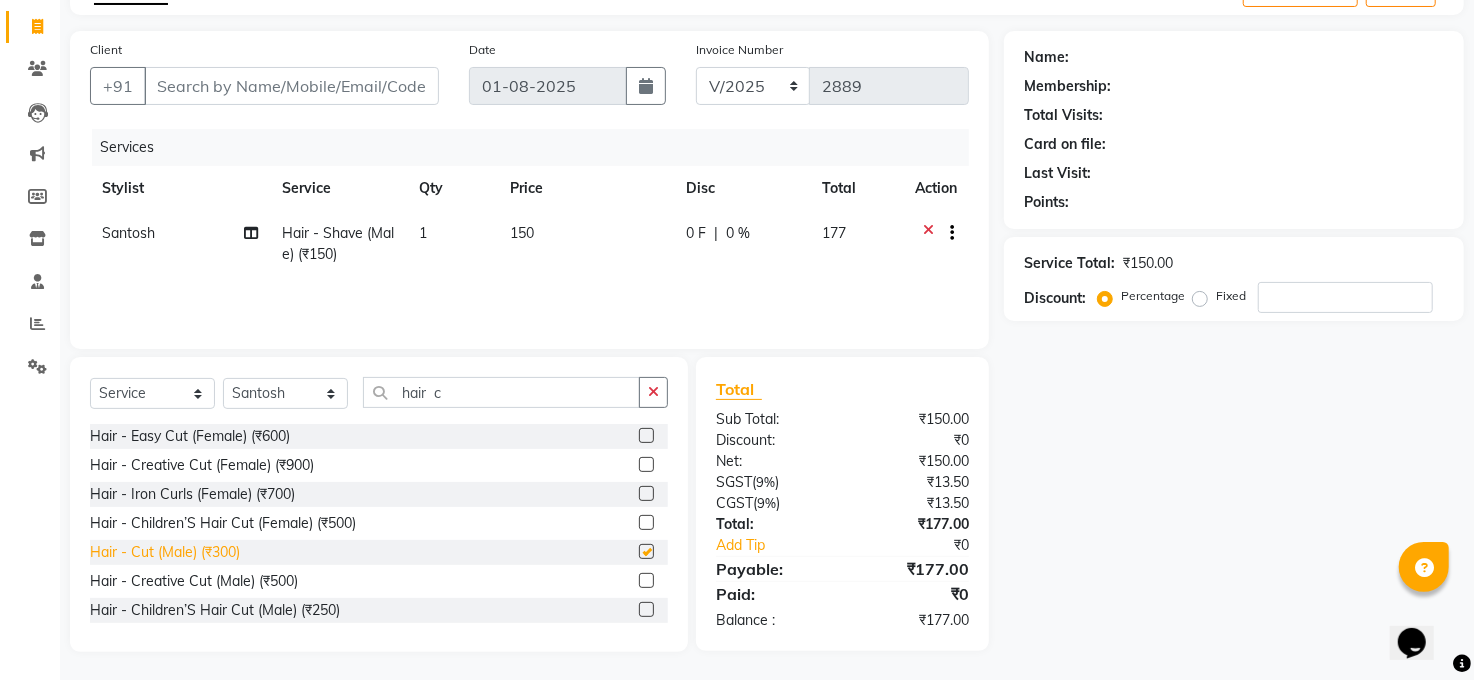 checkbox on "false" 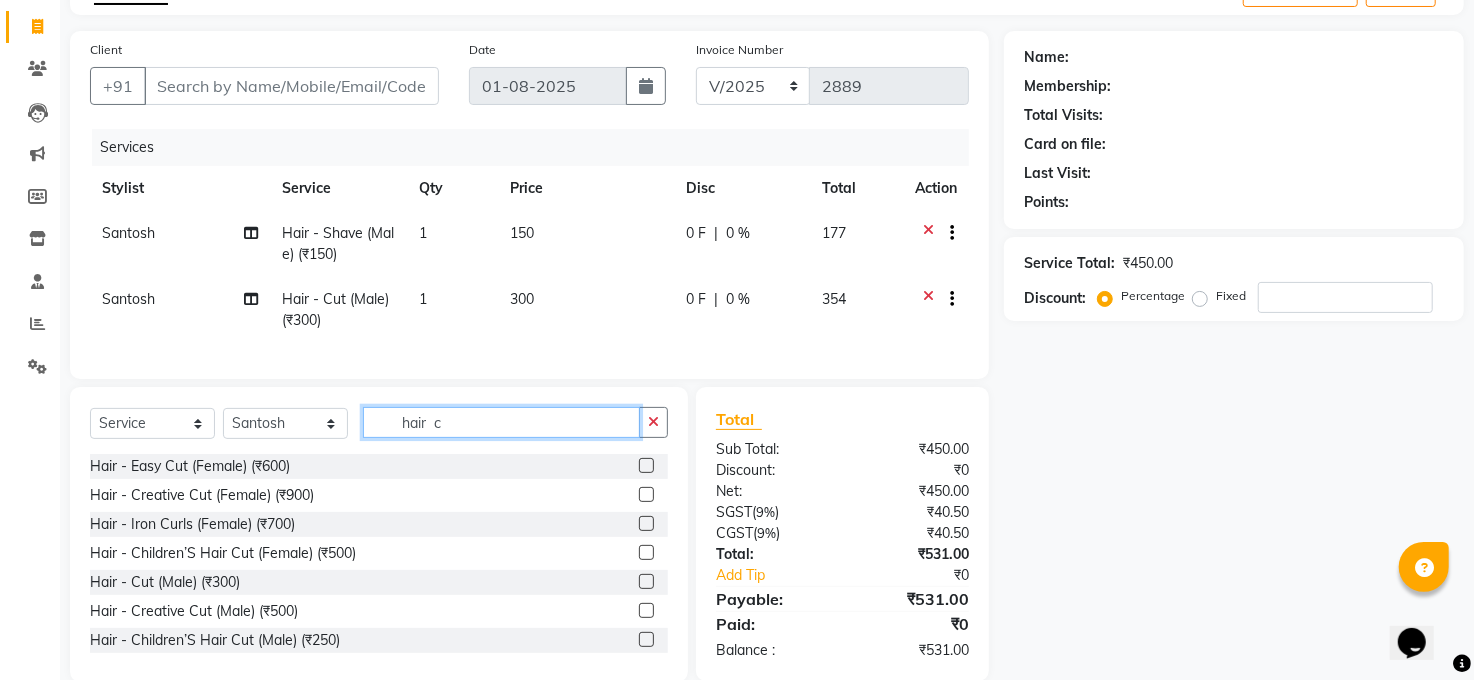 click on "hair  c" 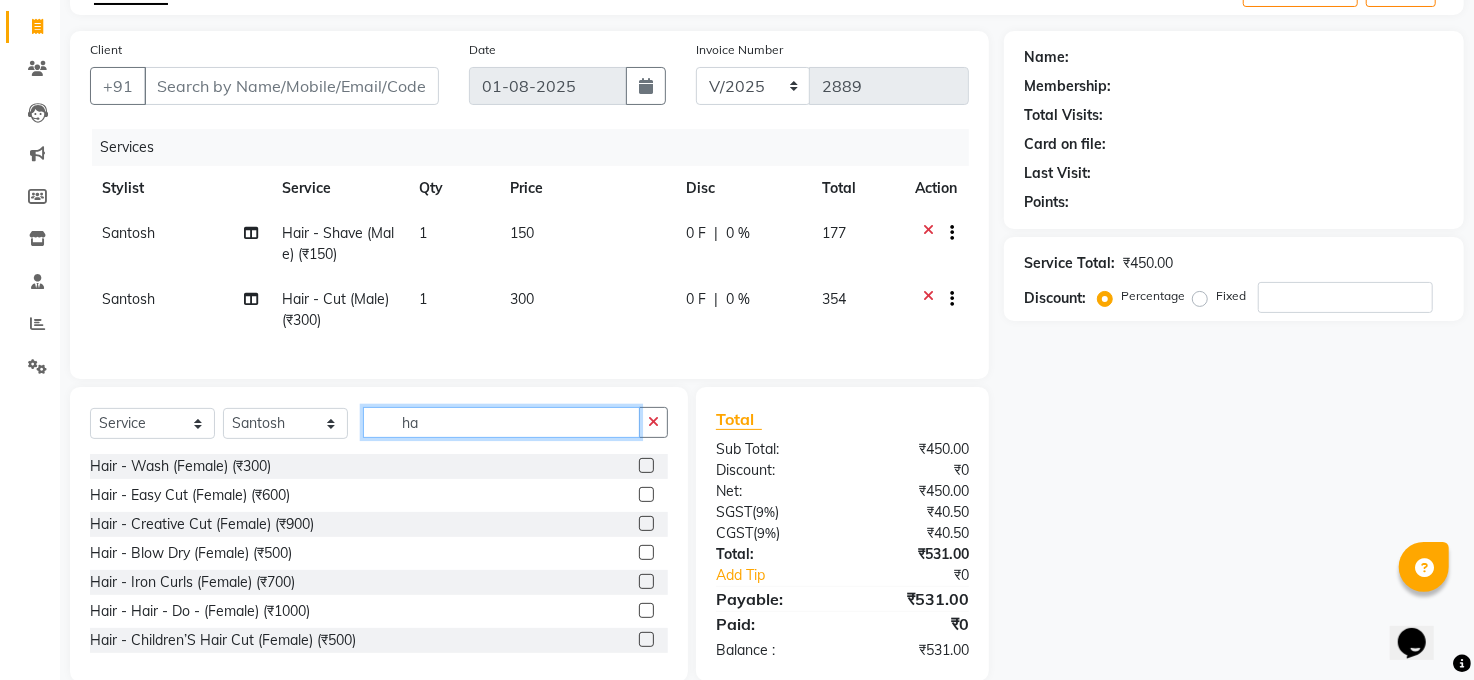 type on "h" 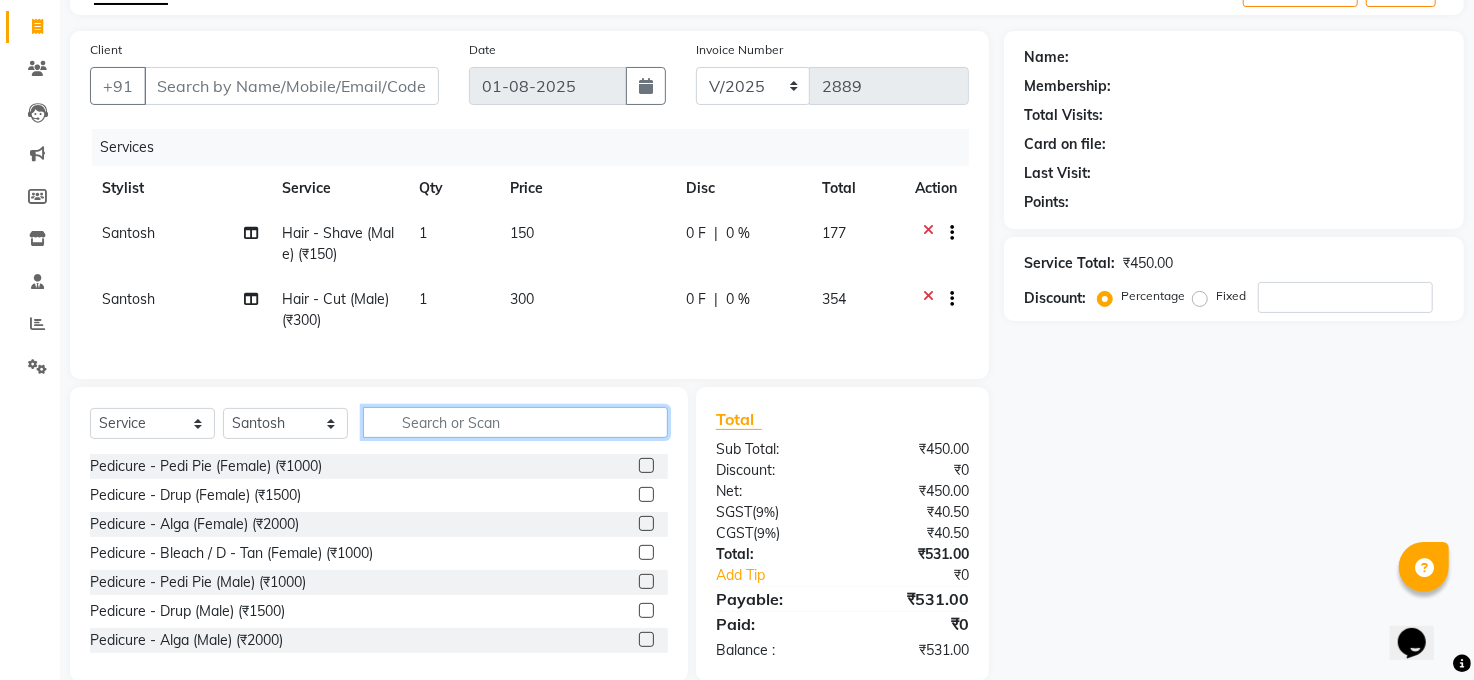 type 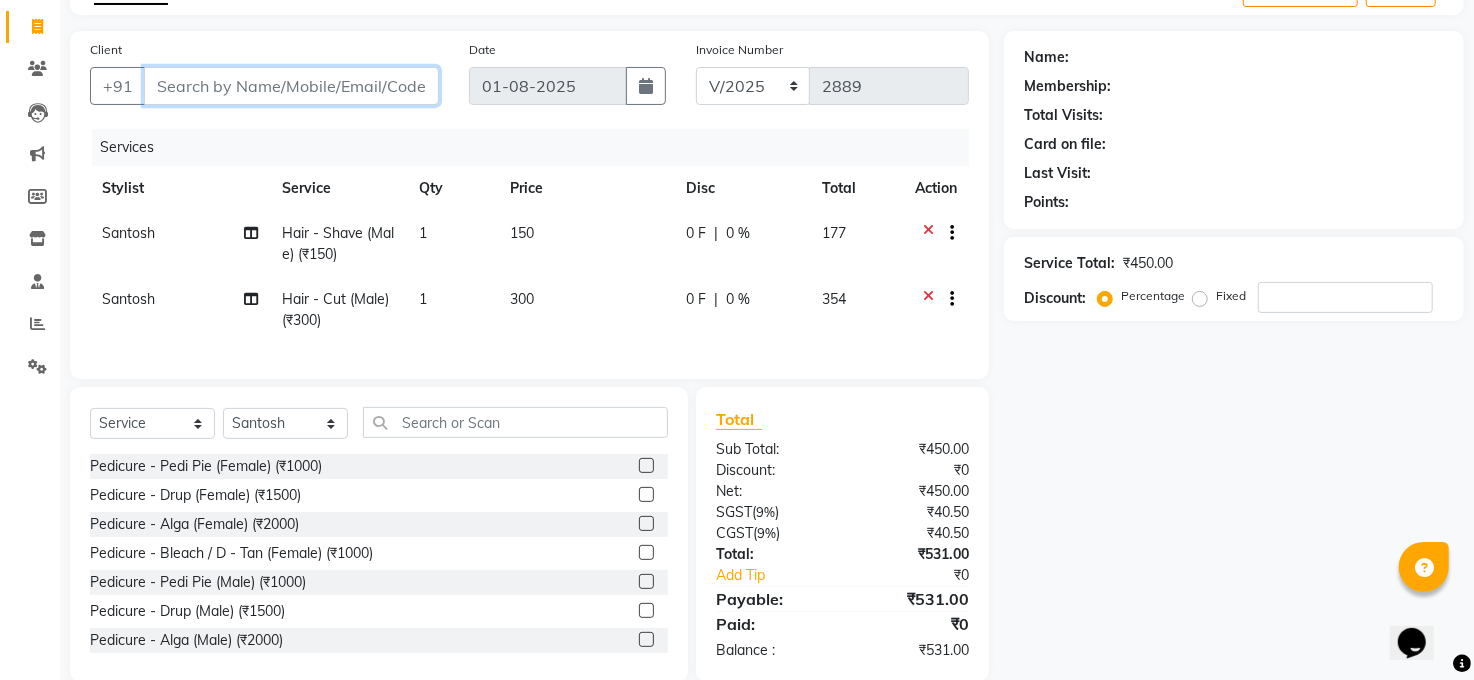 click on "Client" at bounding box center (291, 86) 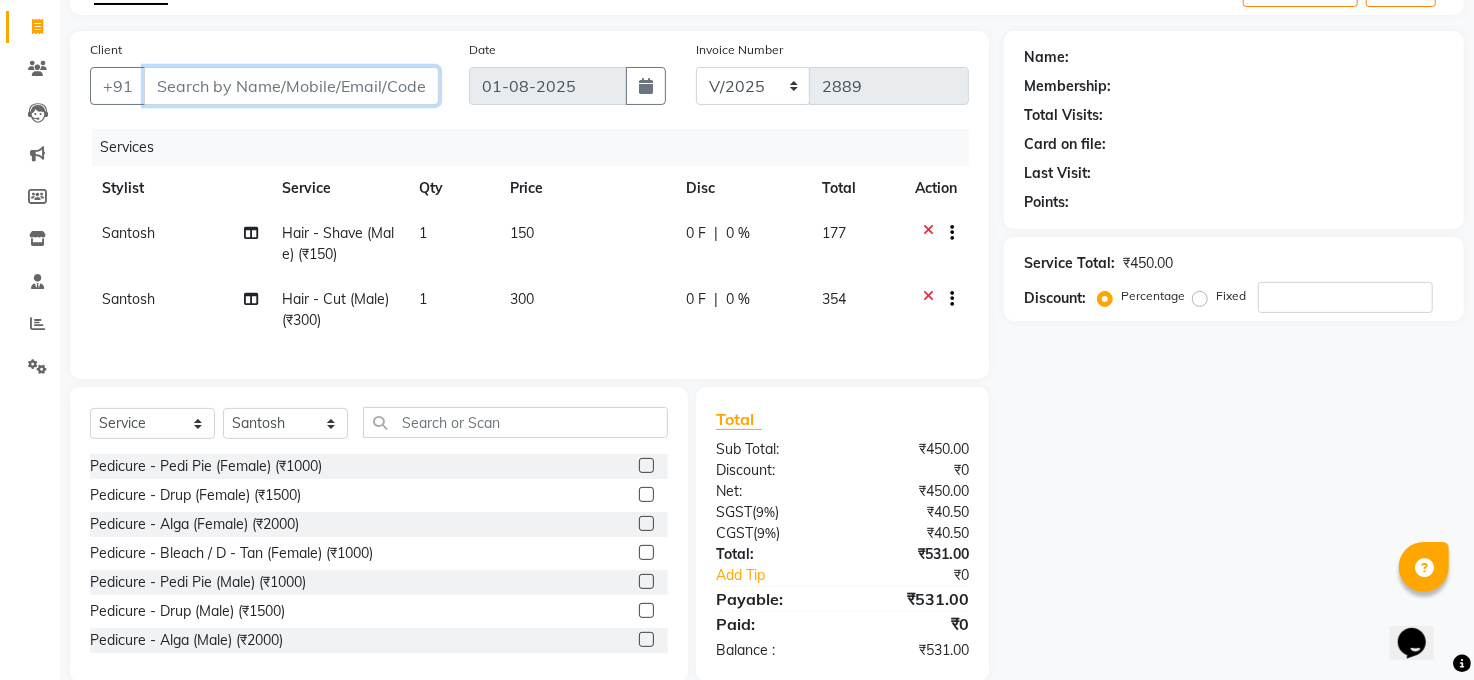 type on "a" 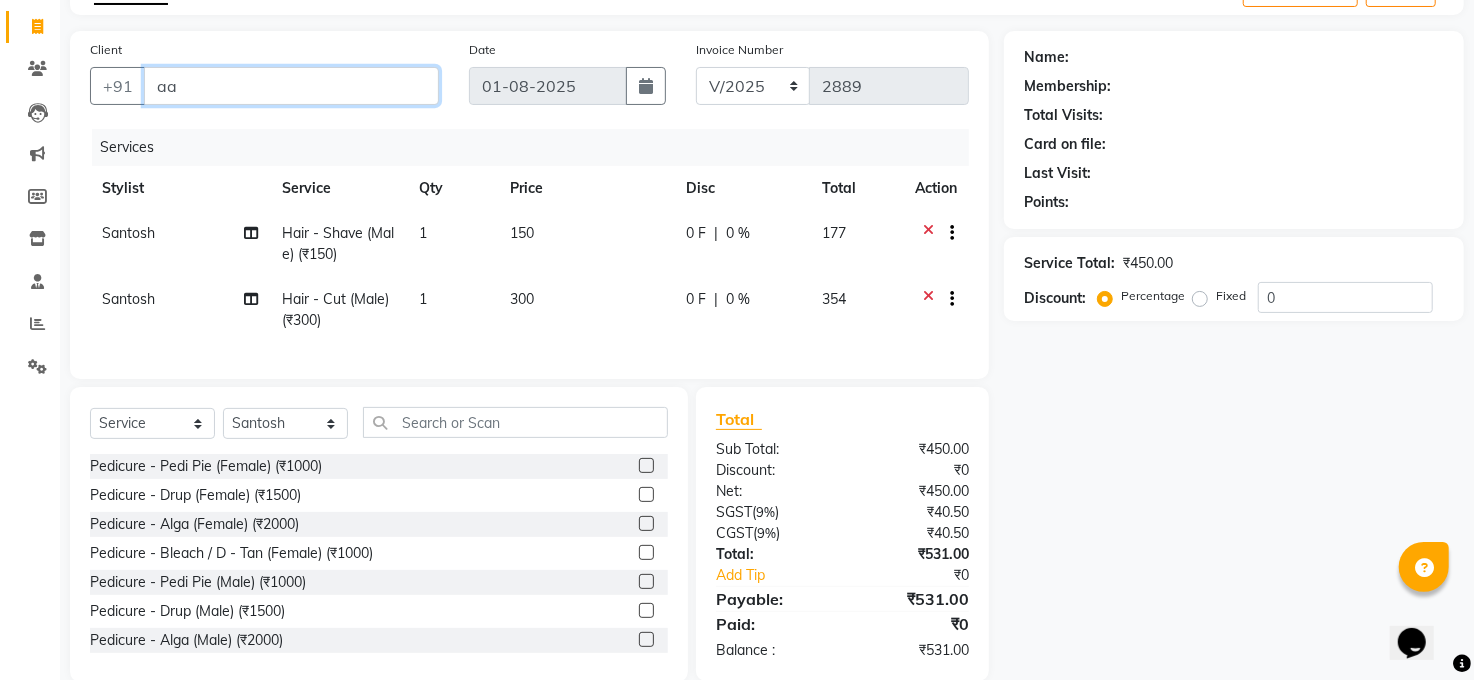 type on "a" 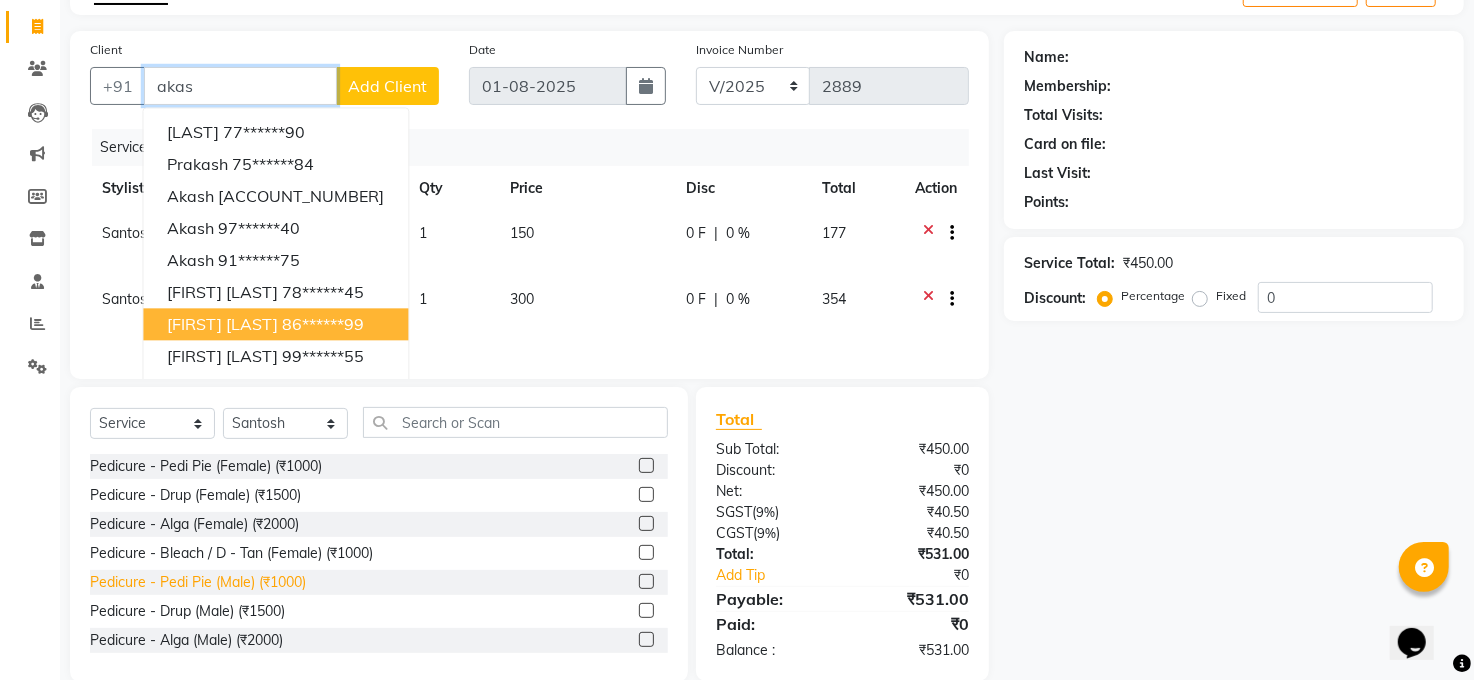 scroll, scrollTop: 44, scrollLeft: 0, axis: vertical 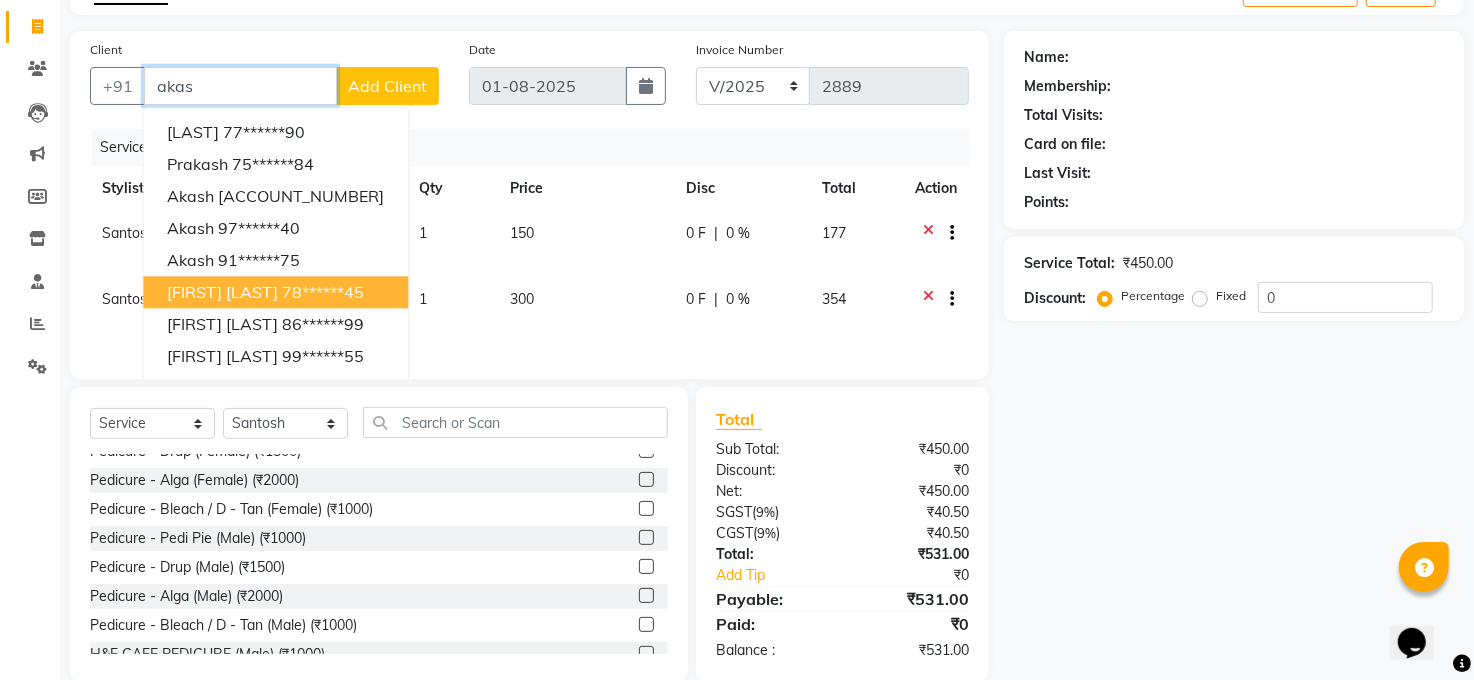 click on "78******45" at bounding box center (323, 292) 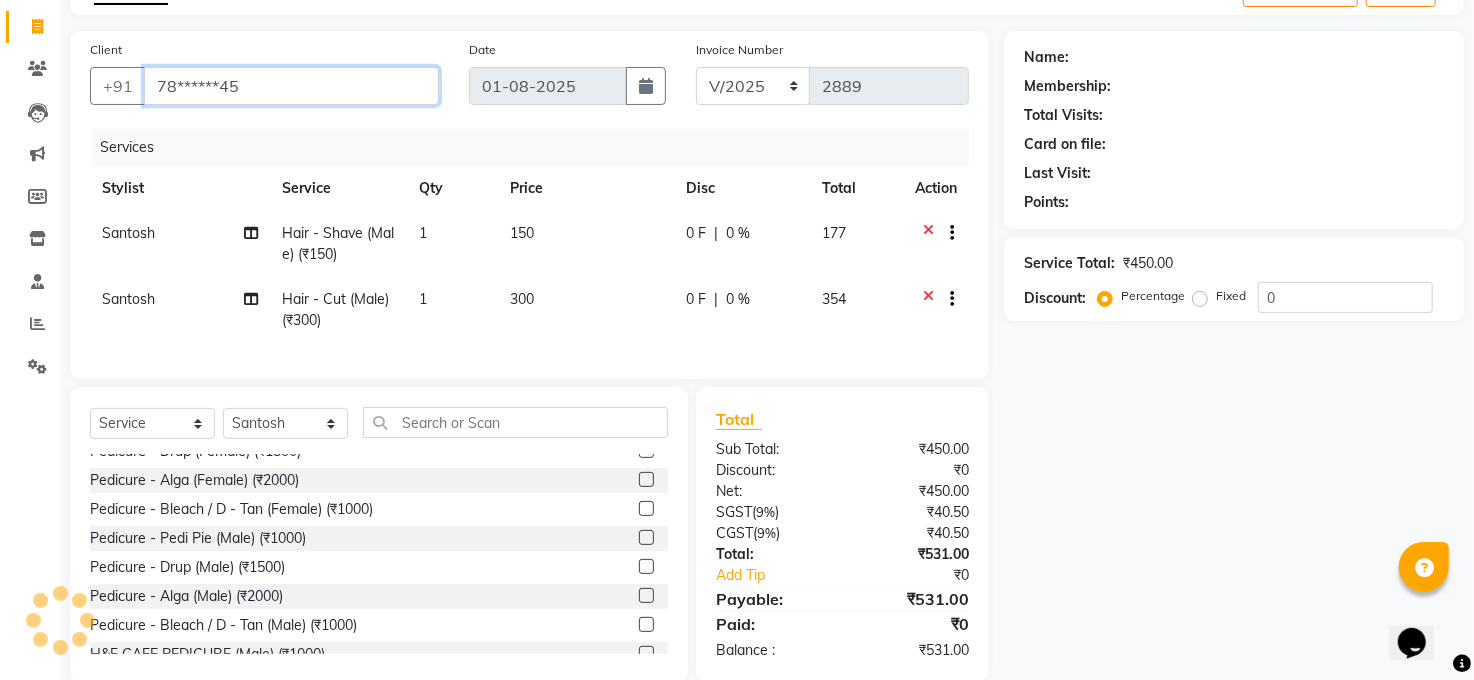type on "78******45" 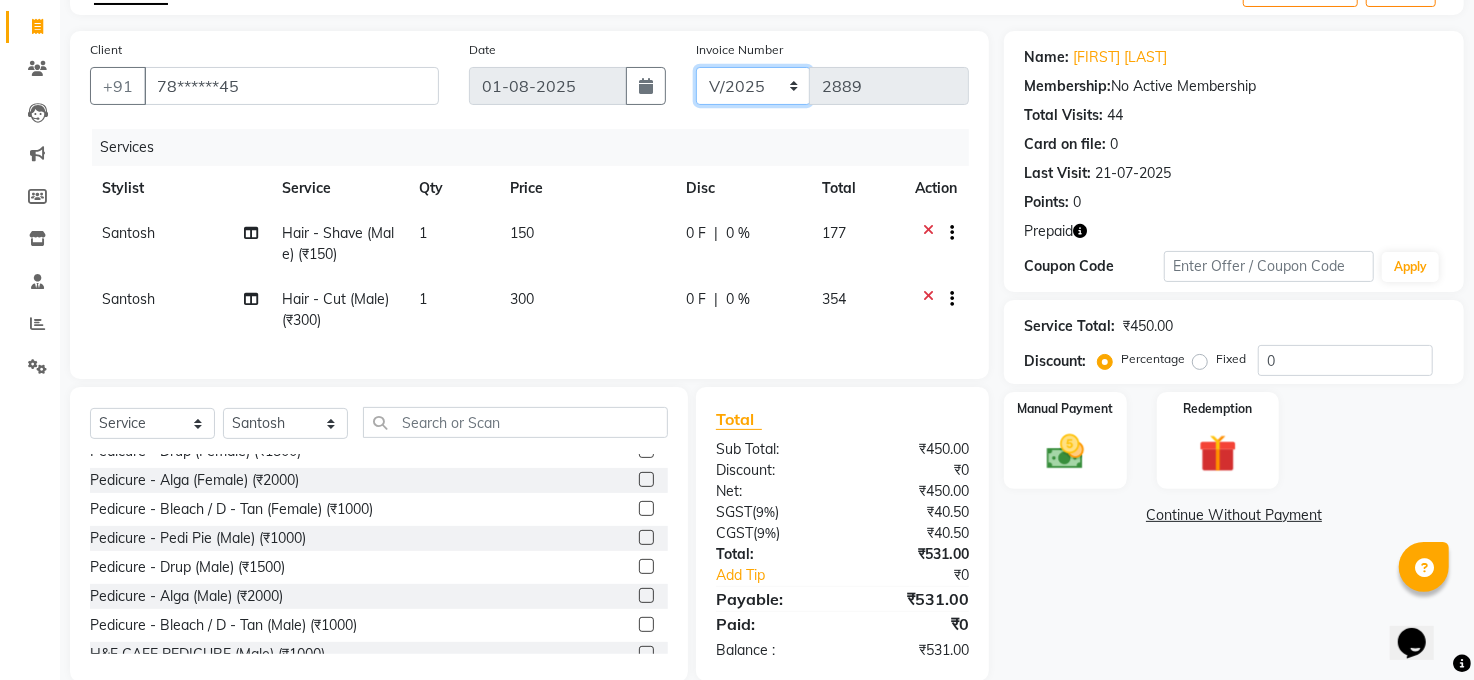 click on "MAN/25 MEMB/25 V/2025" 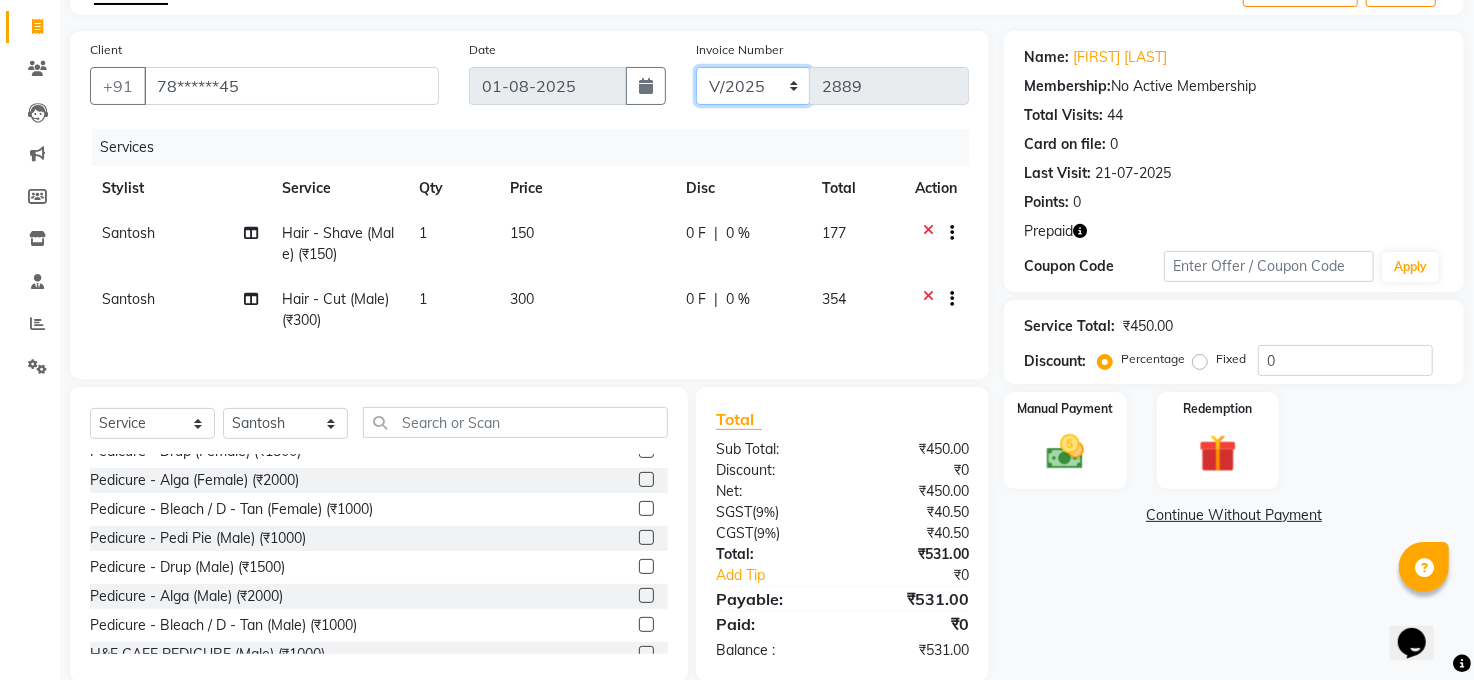 select on "5824" 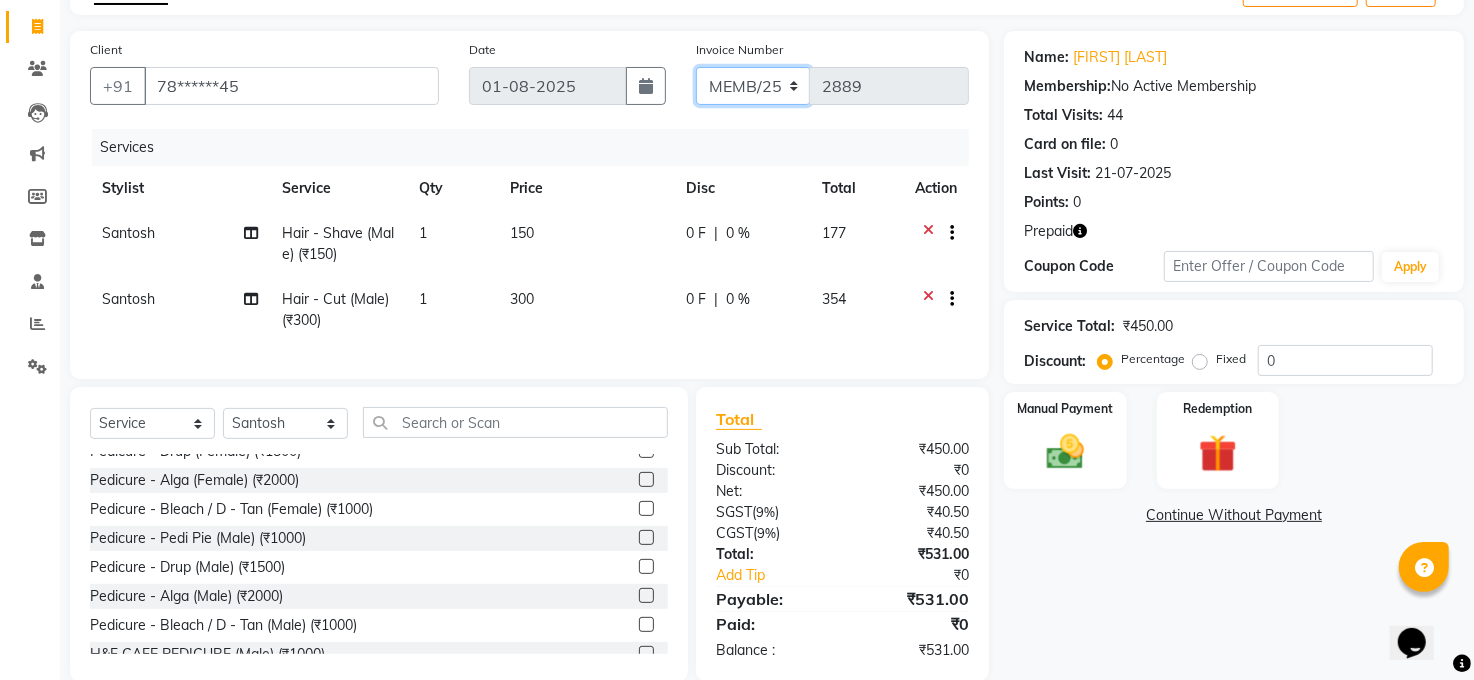 click on "MAN/25 MEMB/25 V/2025" 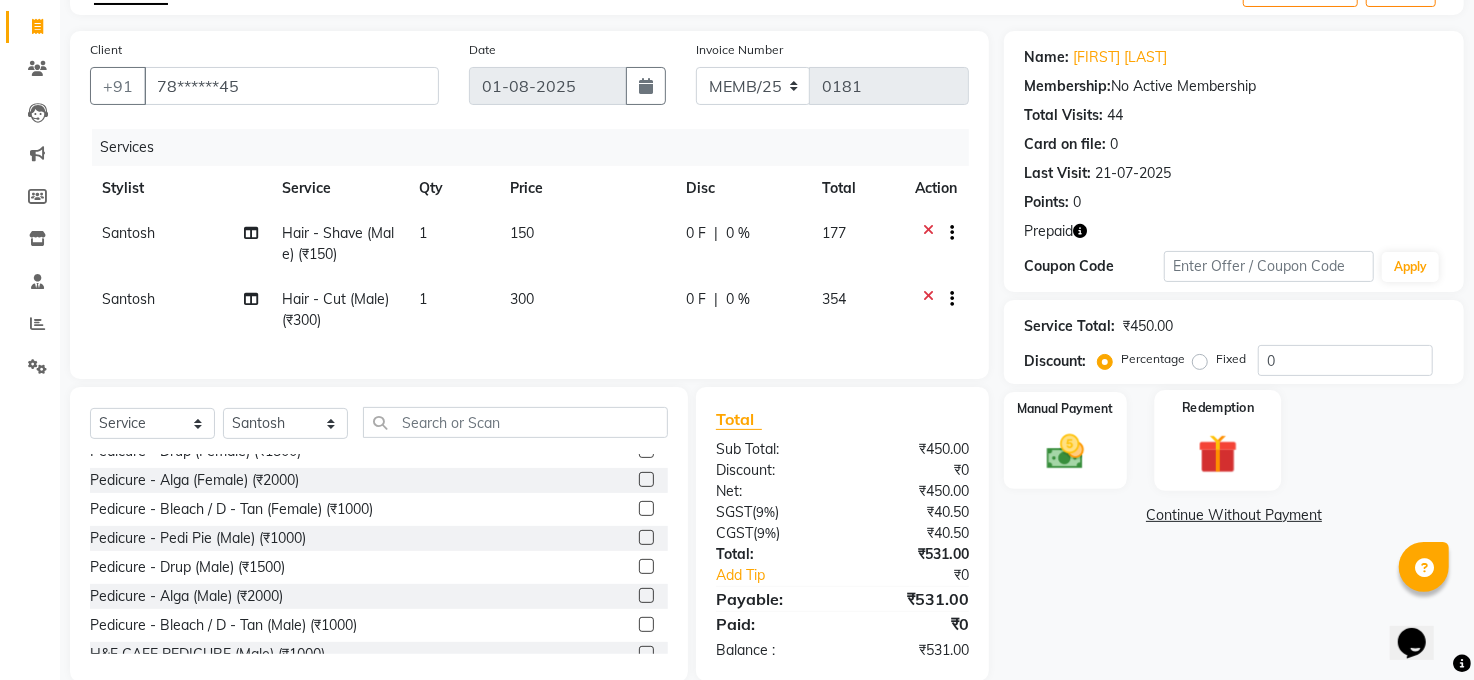 click 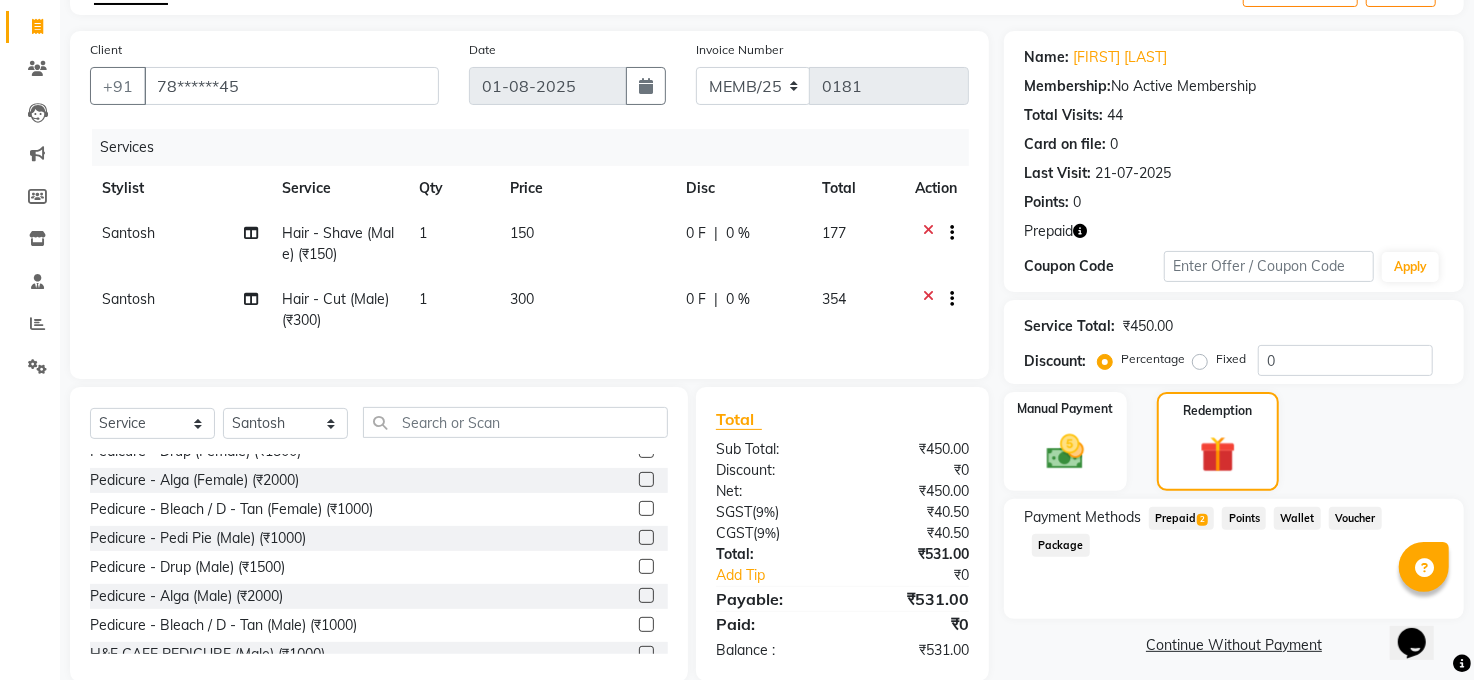 click on "Prepaid  2" 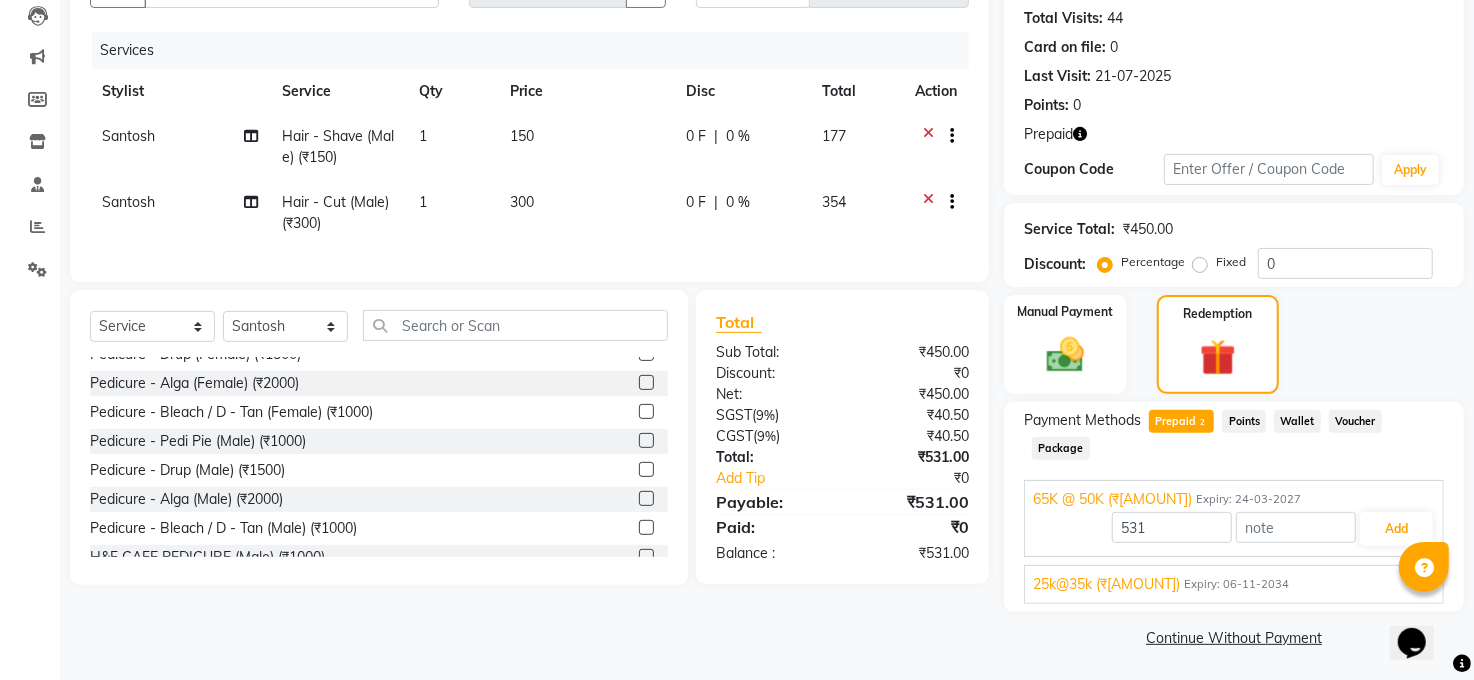 scroll, scrollTop: 217, scrollLeft: 0, axis: vertical 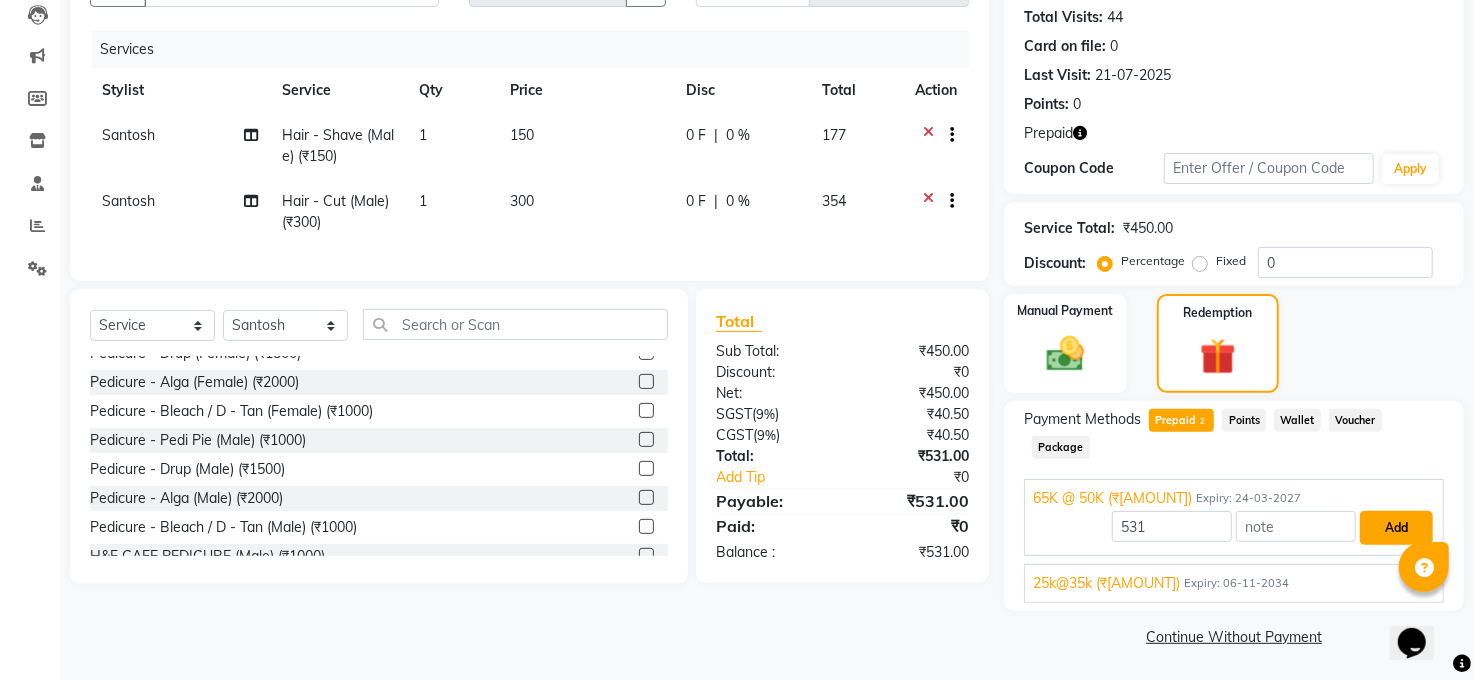 click on "Add" at bounding box center (1396, 528) 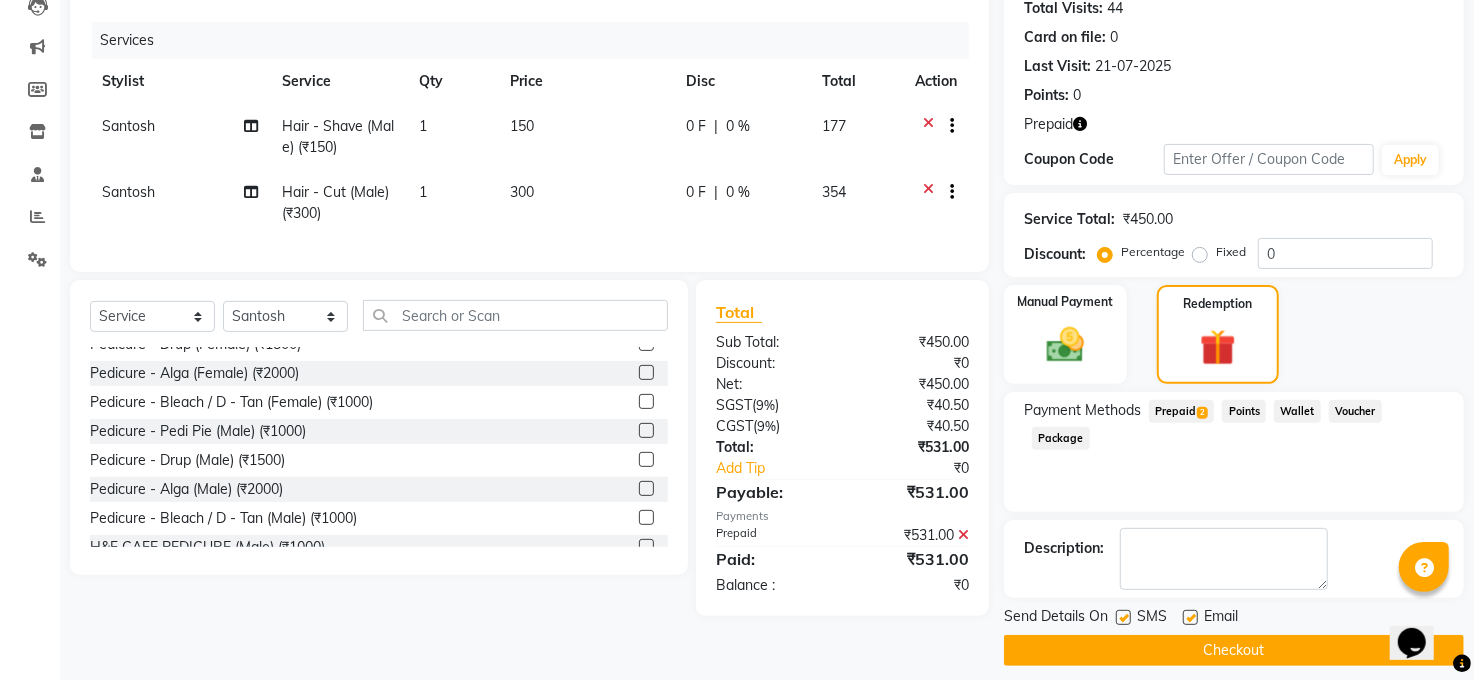 scroll, scrollTop: 240, scrollLeft: 0, axis: vertical 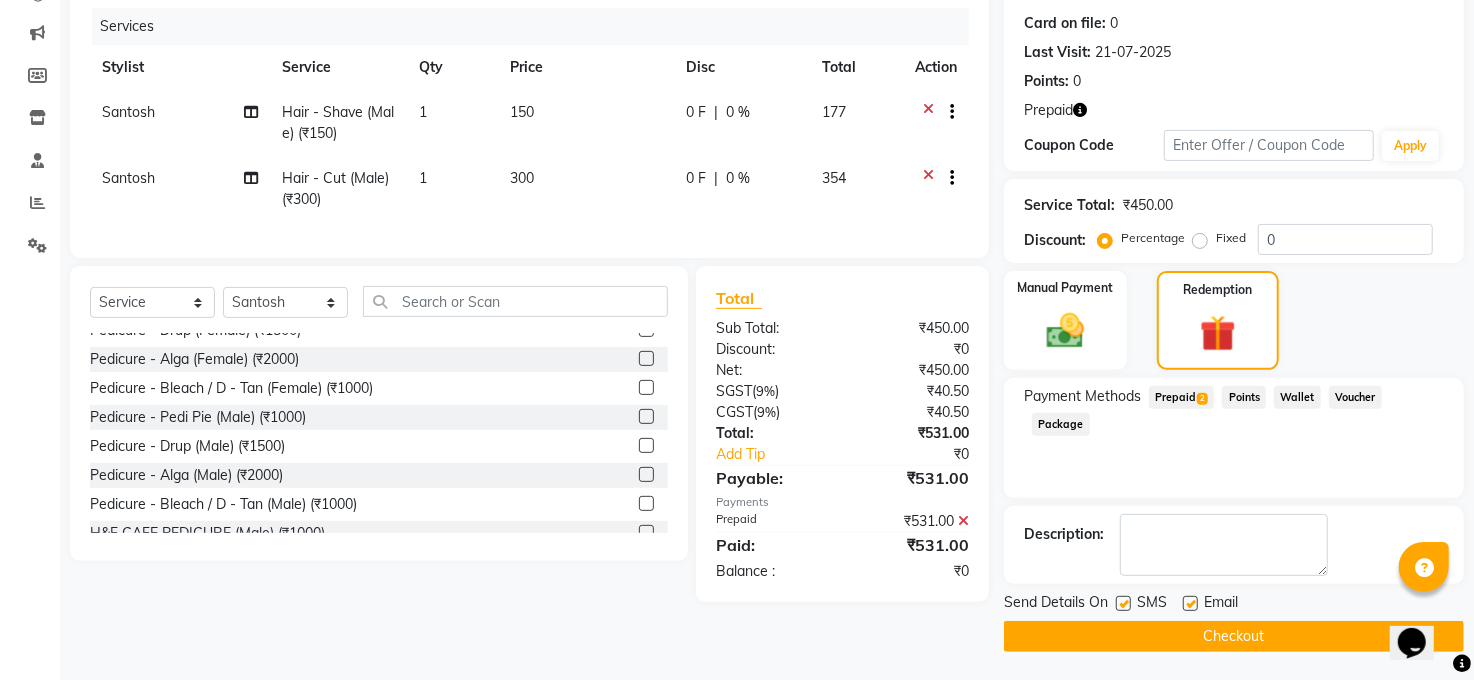 click on "Checkout" 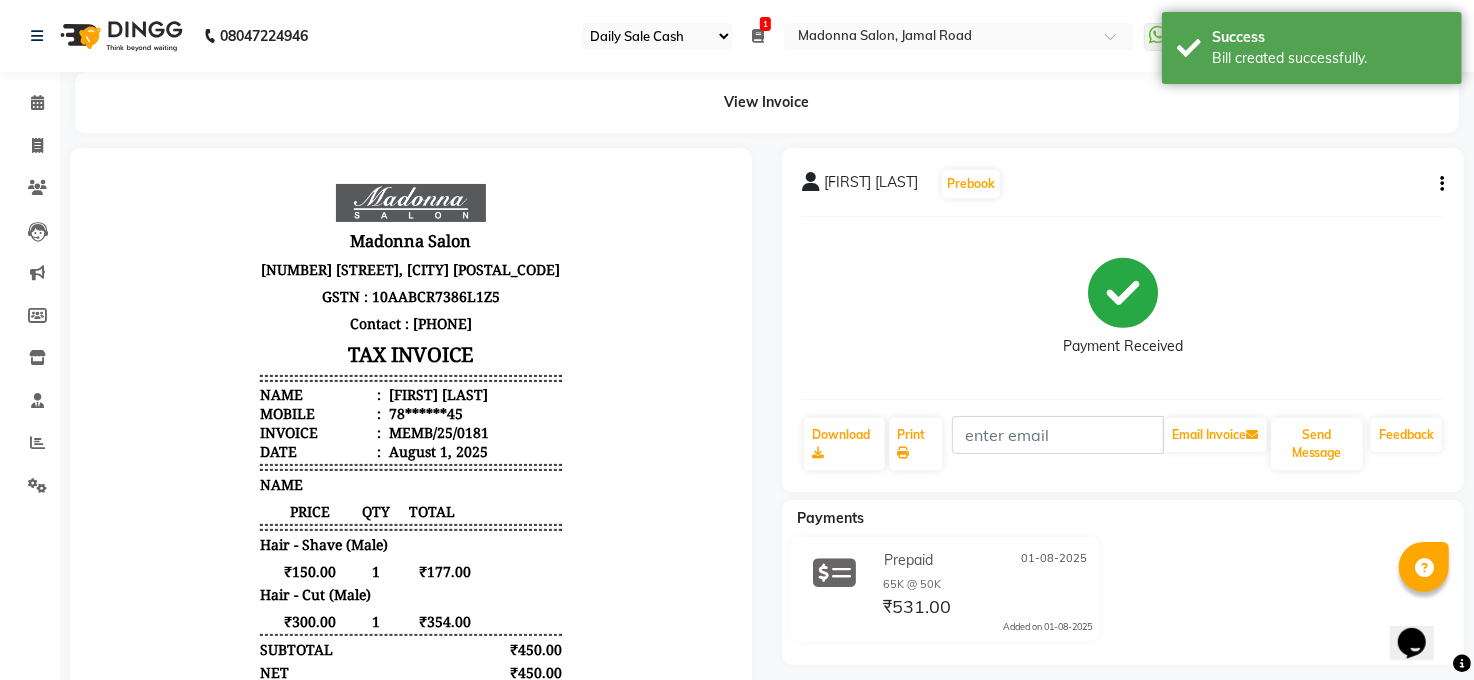 scroll, scrollTop: 0, scrollLeft: 0, axis: both 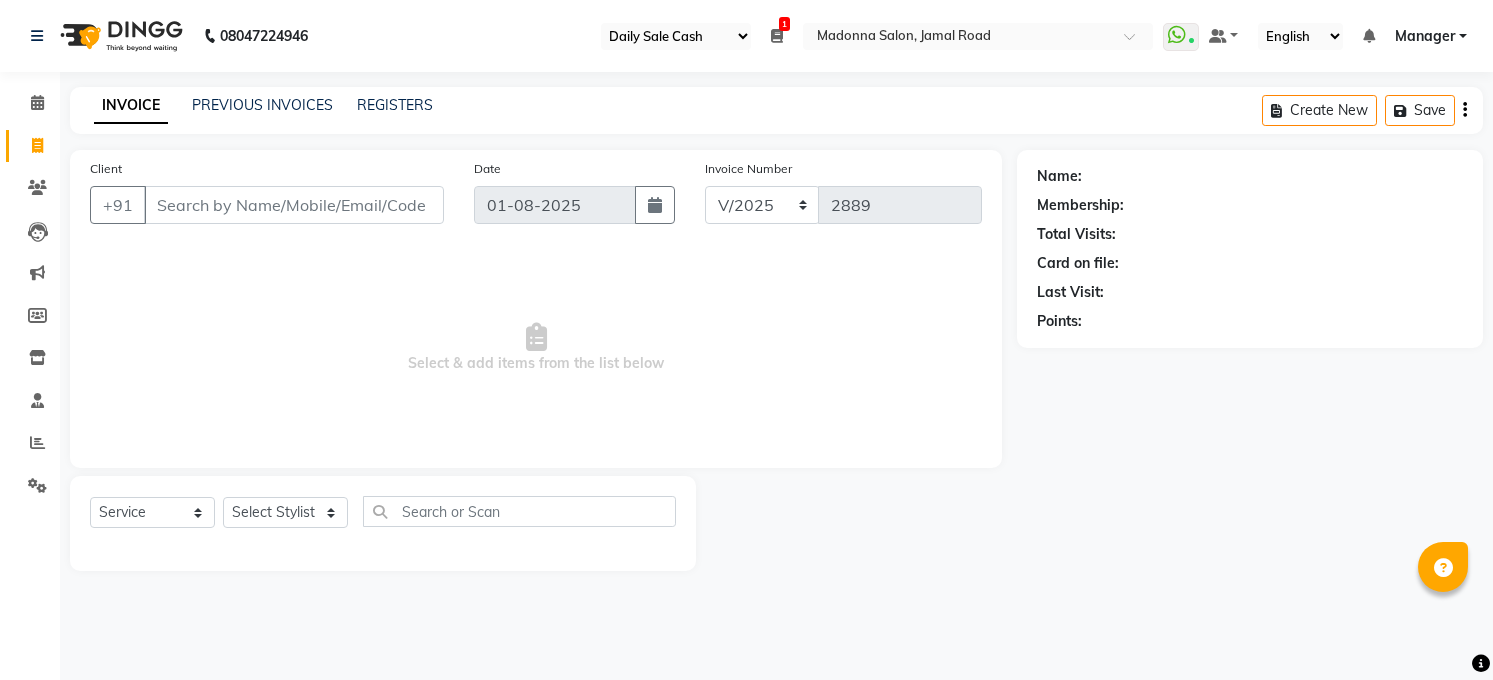 select on "35" 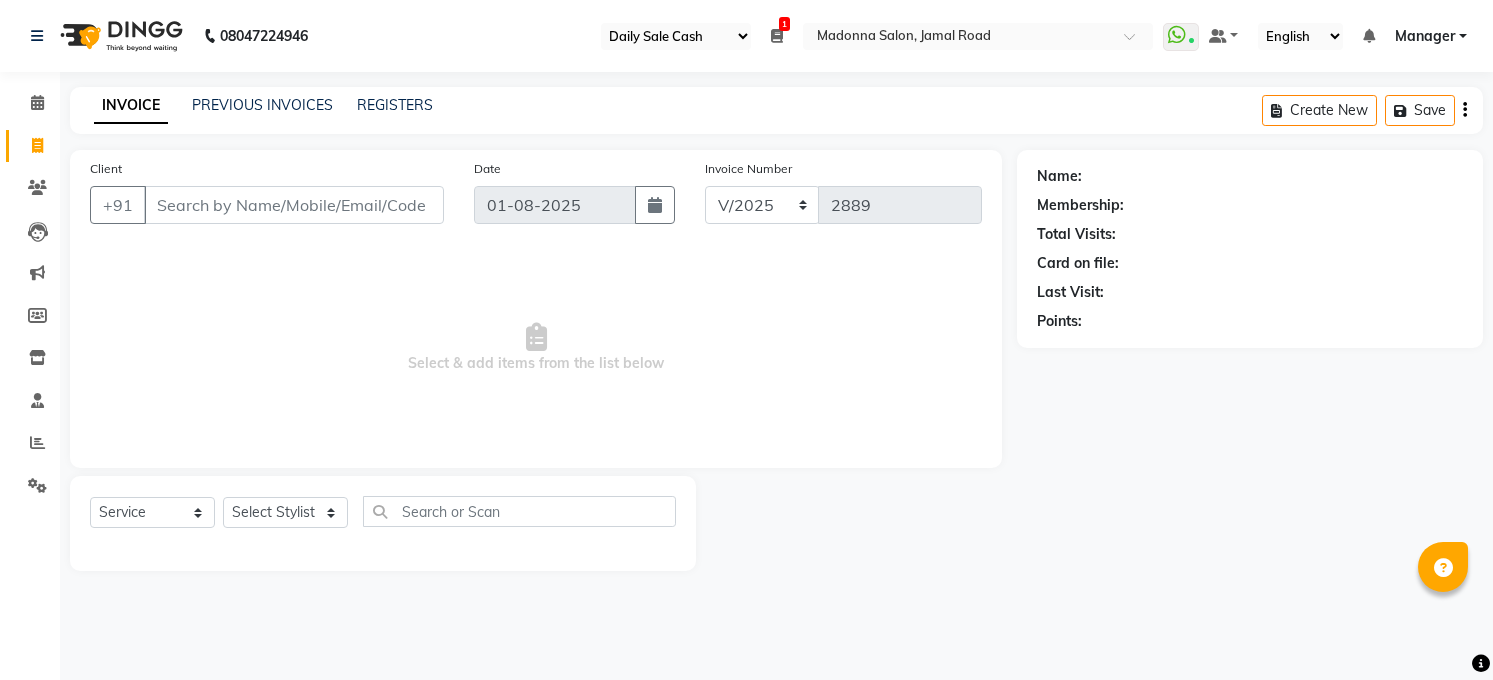 scroll, scrollTop: 0, scrollLeft: 0, axis: both 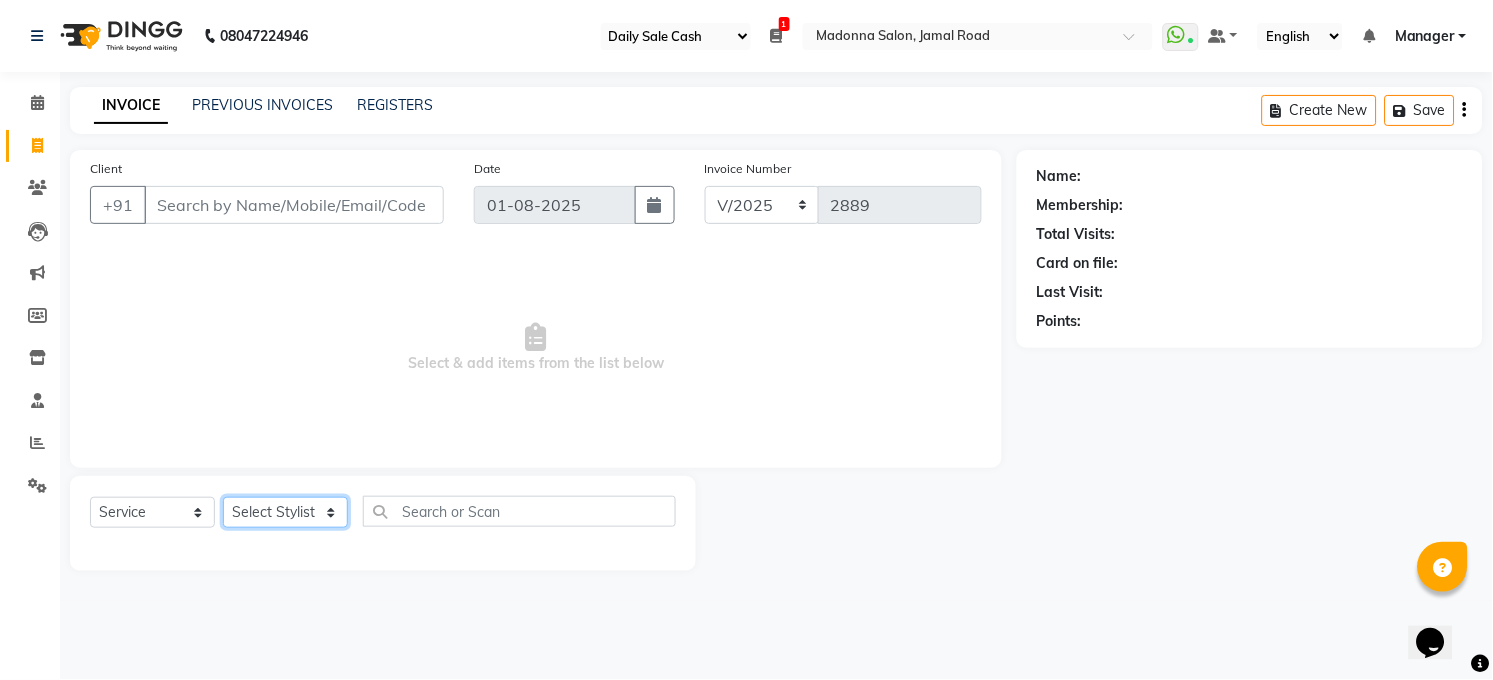 click on "Select Stylist Abhay kumar ALTAF ANKITA ARJUN Chandan COUNTER  Manager Manish Kumar Neetu Mam PRINCE Priyanka Raju Ravi Thakur RINKI Roshan Santosh SAURABH SUJEET THAKUR SUNITA Veer Vinod Kumar" 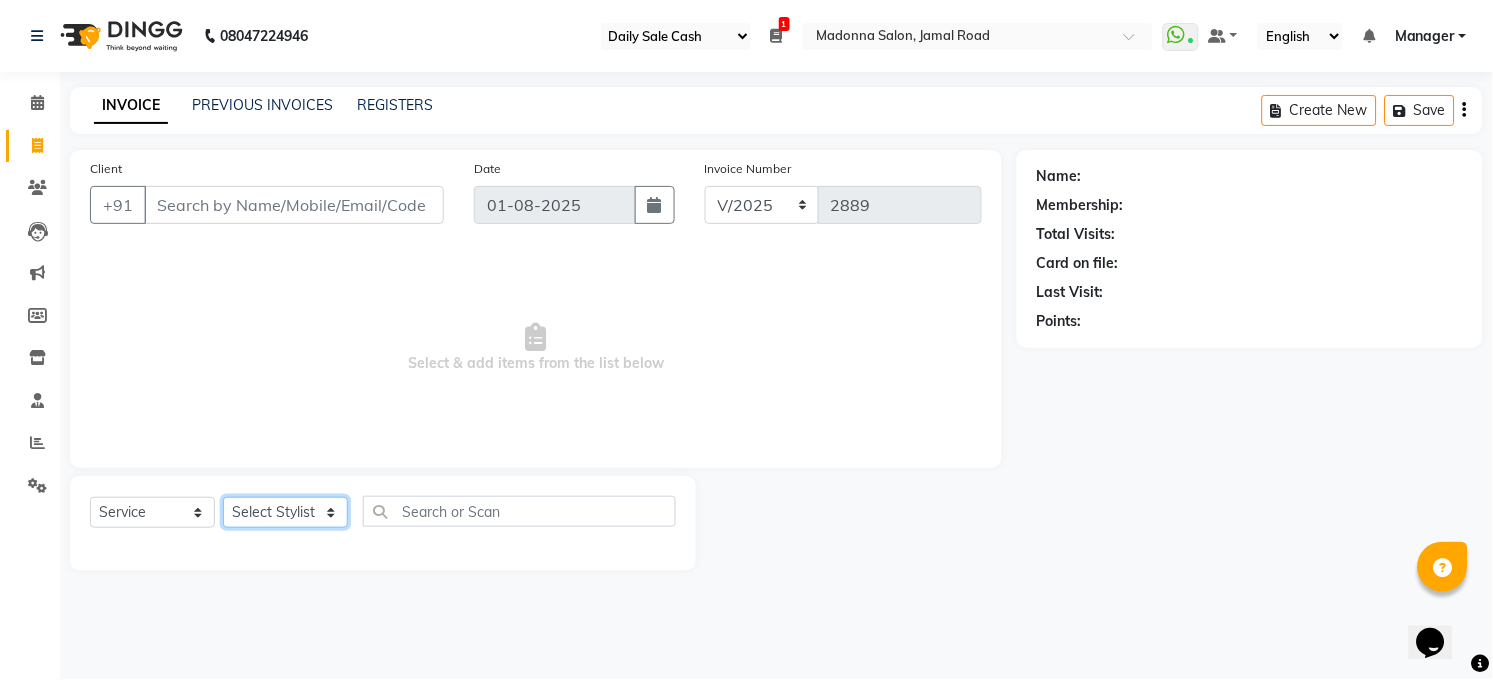 select on "40299" 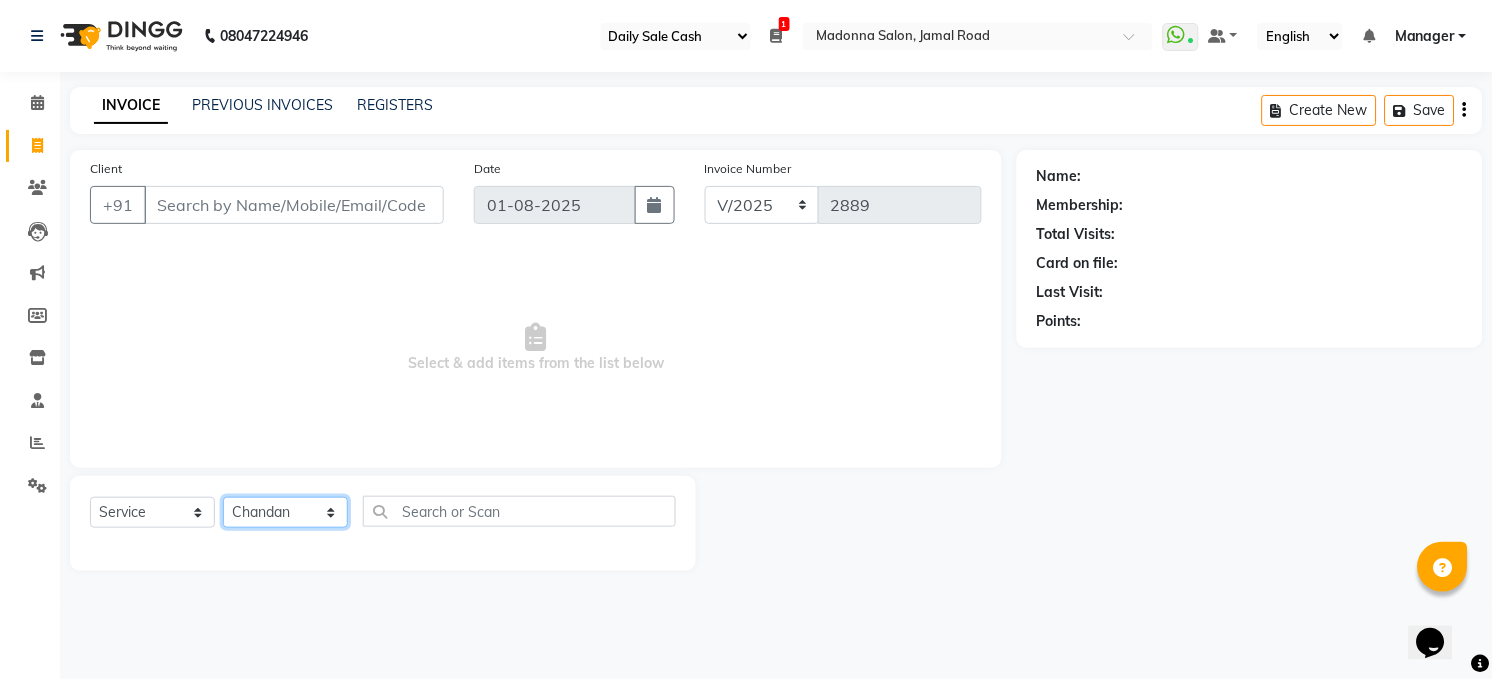 click on "Select Stylist Abhay kumar ALTAF ANKITA ARJUN Chandan COUNTER  Manager Manish Kumar Neetu Mam PRINCE Priyanka Raju Ravi Thakur RINKI Roshan Santosh SAURABH SUJEET THAKUR SUNITA Veer Vinod Kumar" 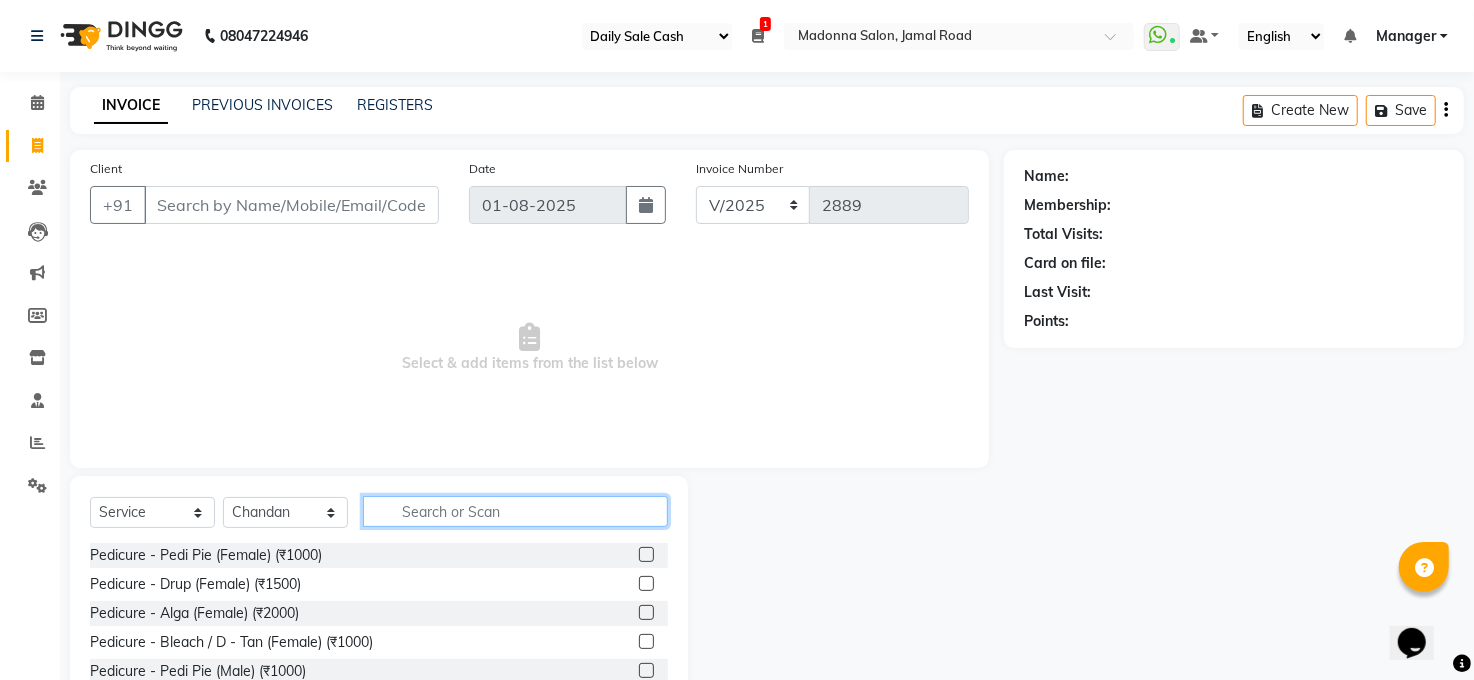 click 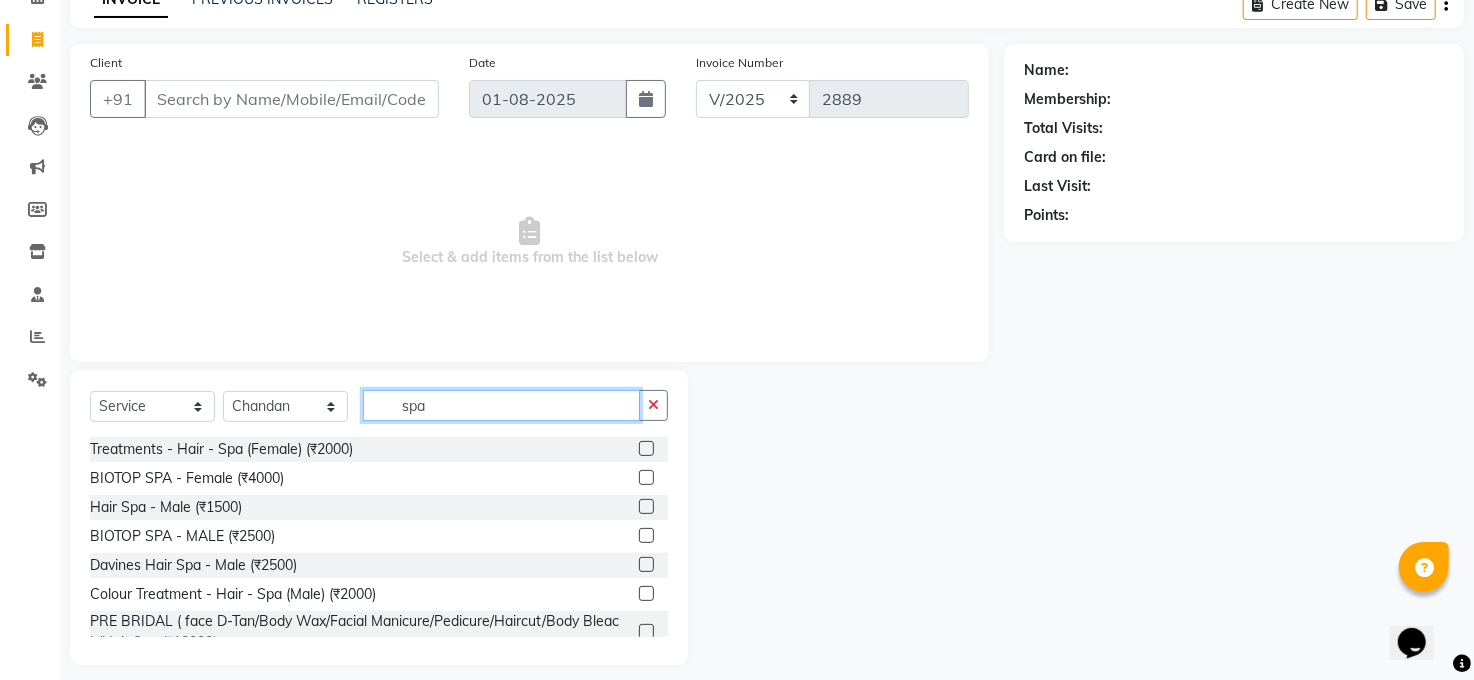 scroll, scrollTop: 120, scrollLeft: 0, axis: vertical 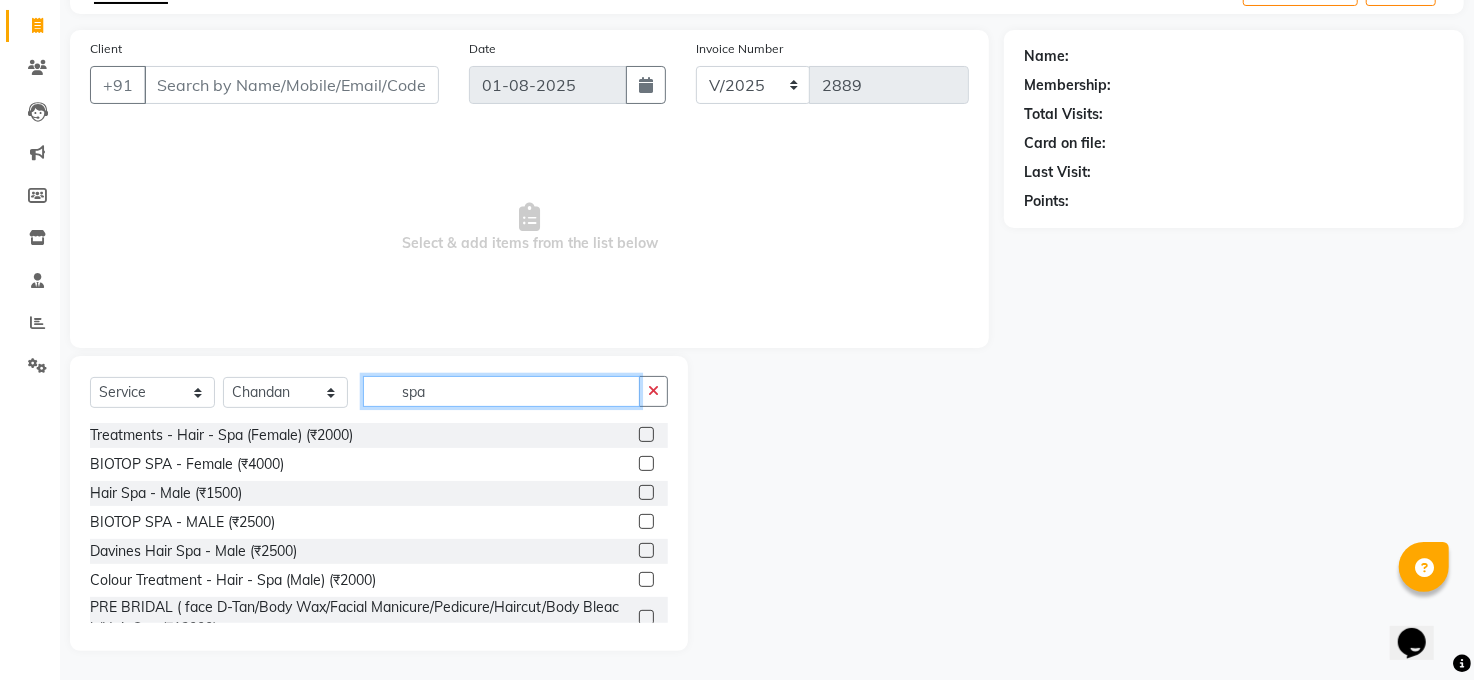 type on "spa" 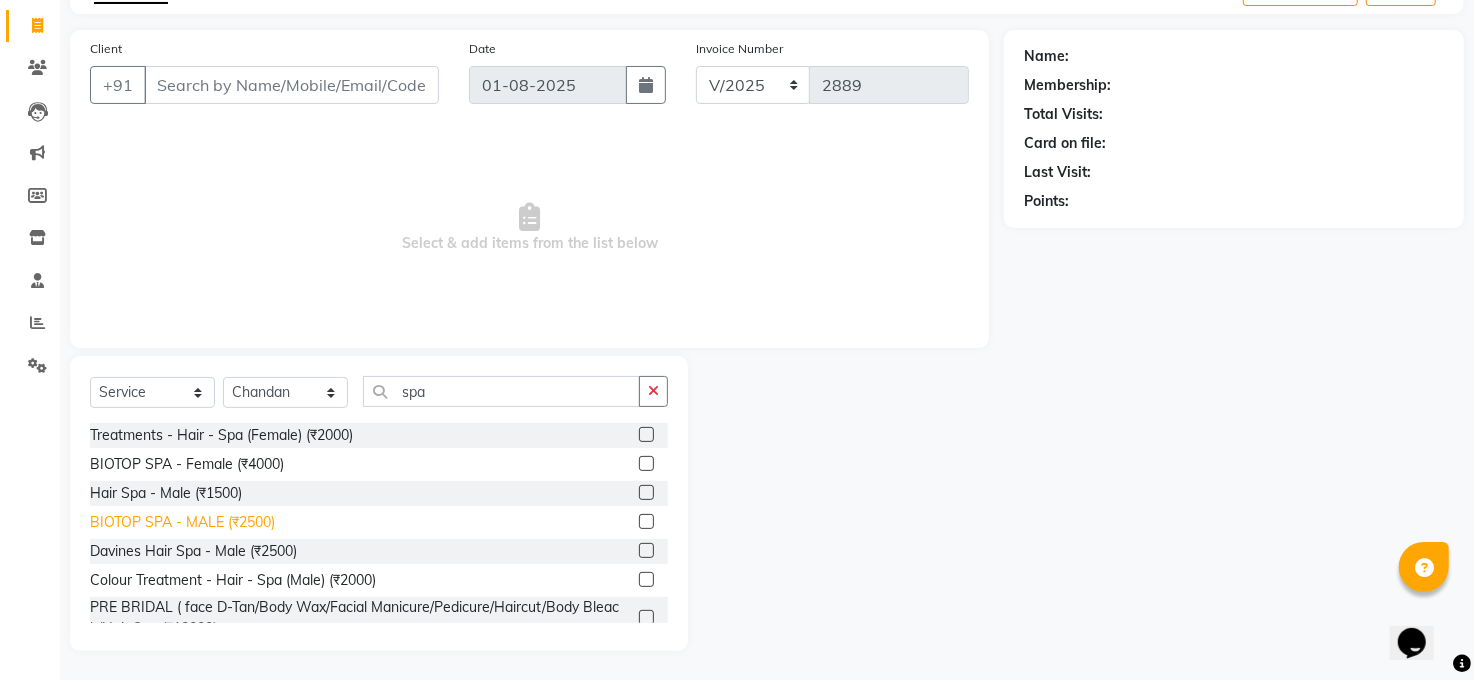 click on "BIOTOP SPA - MALE (₹2500)" 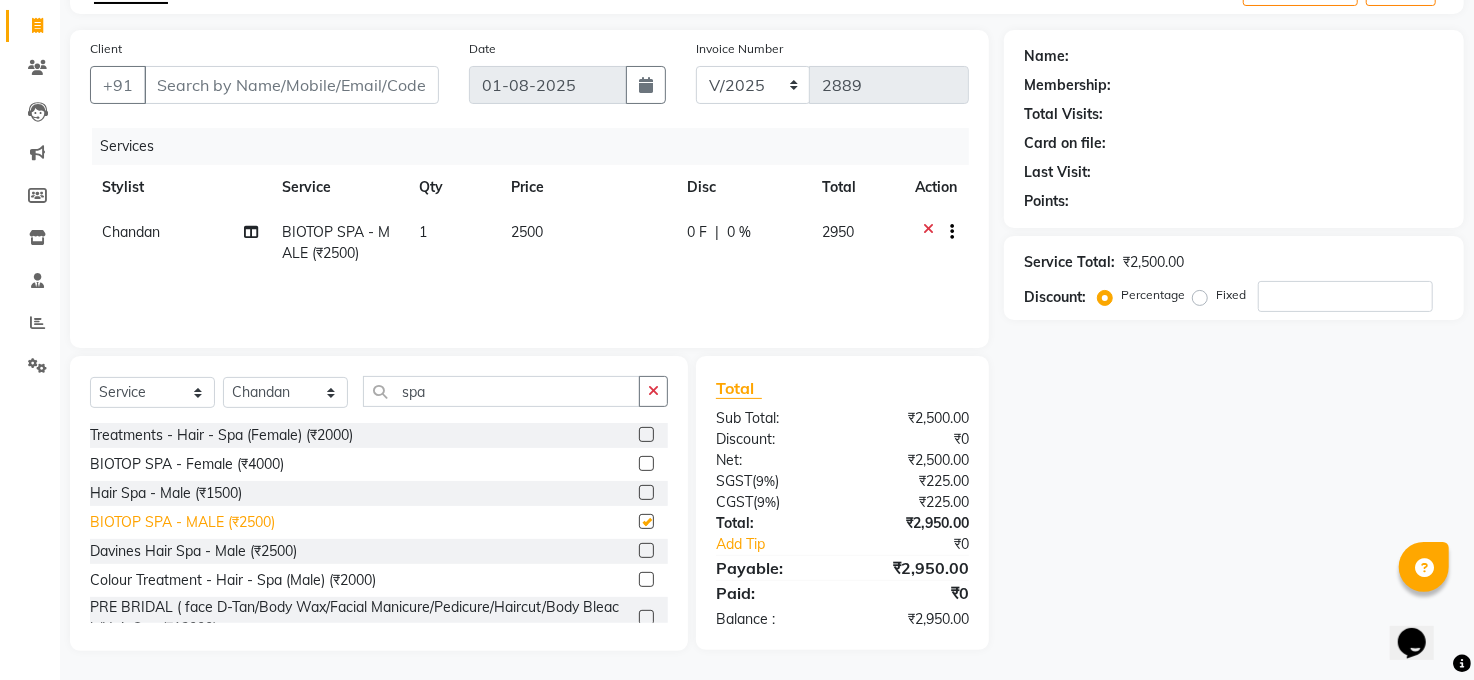 checkbox on "false" 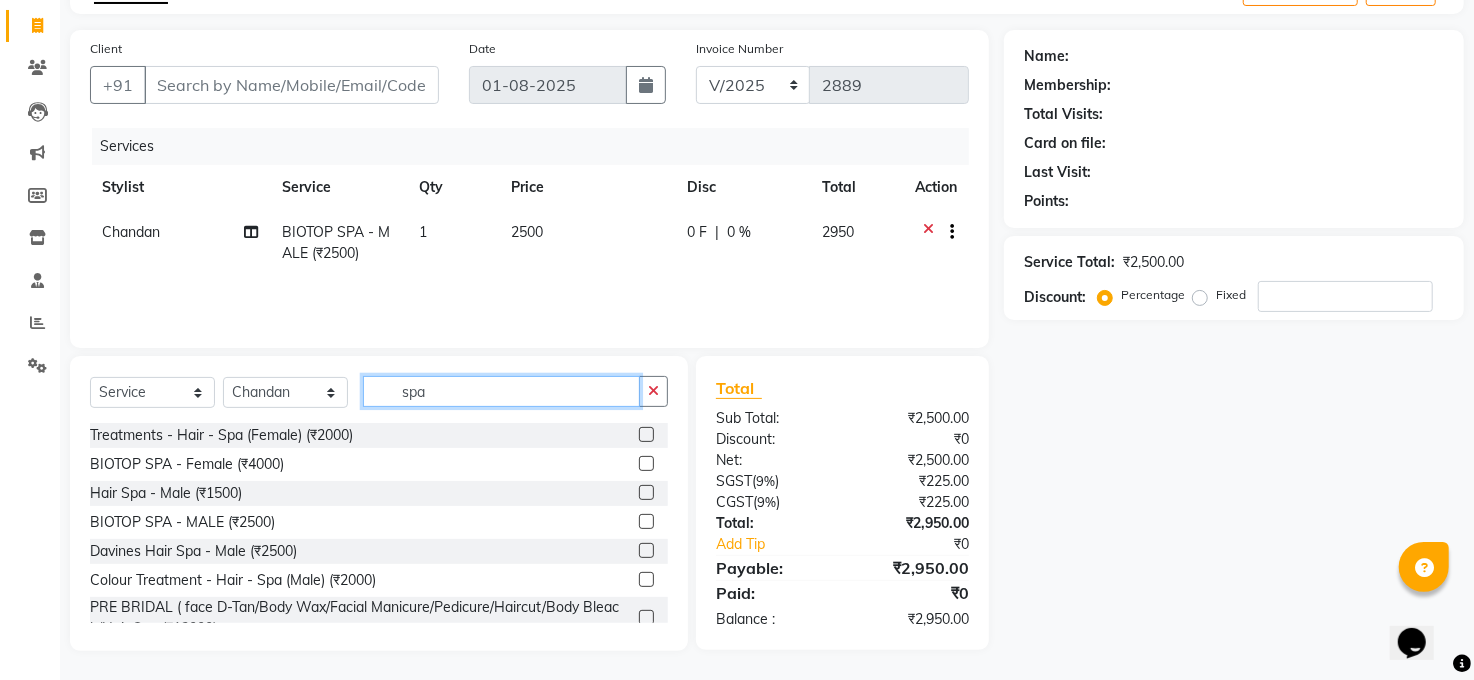 click on "spa" 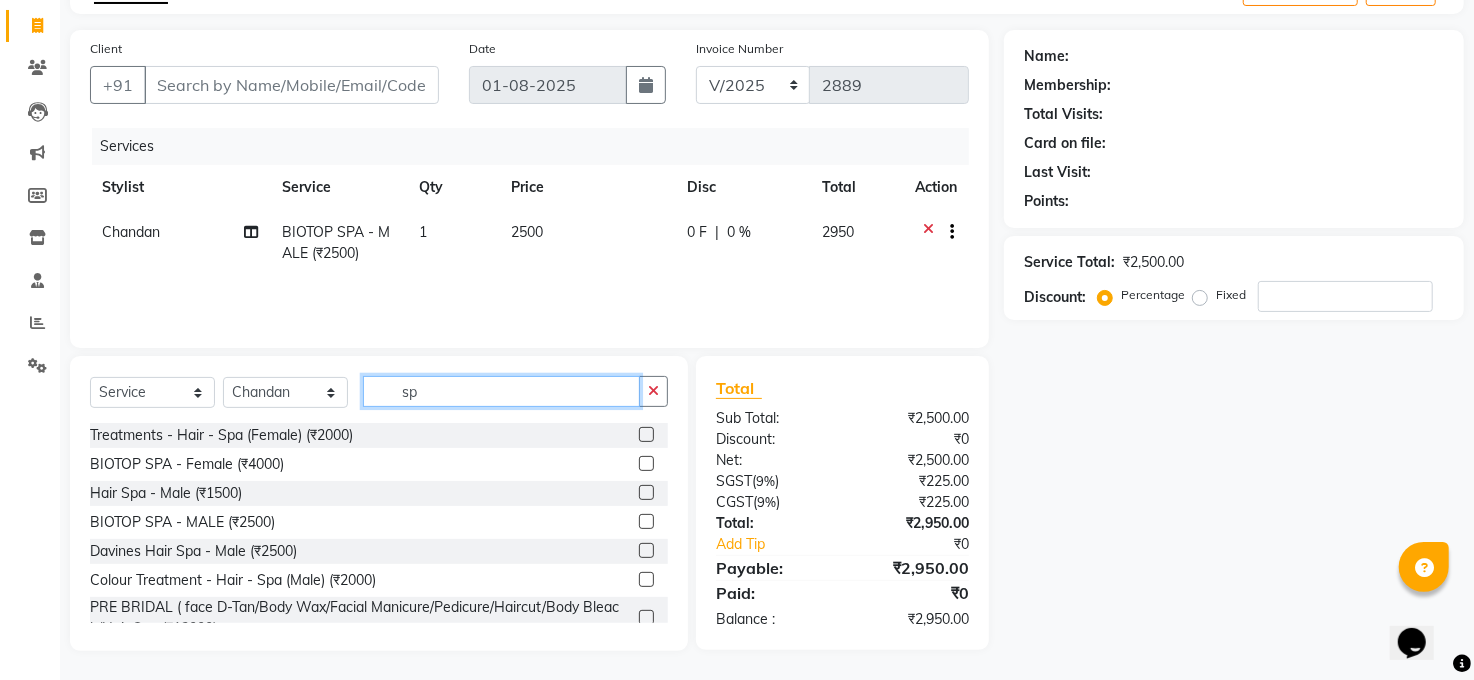 type on "s" 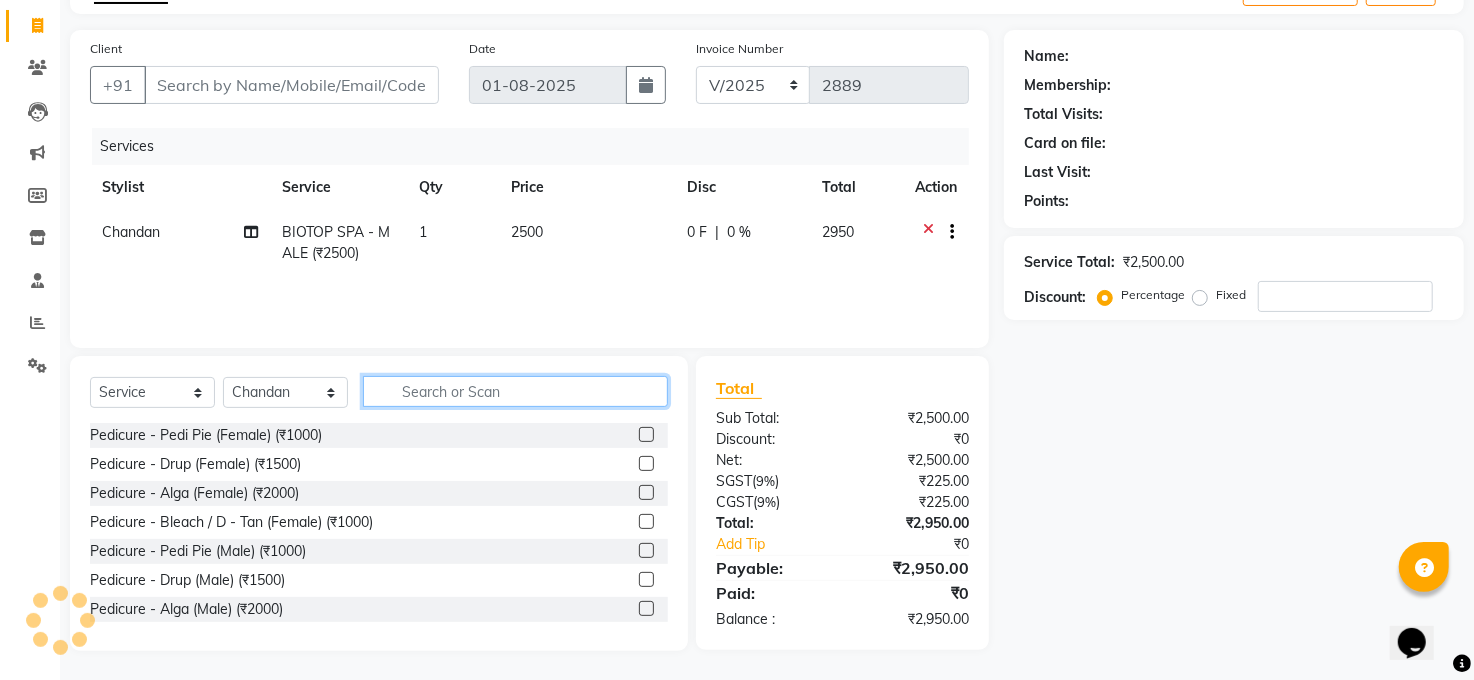 scroll, scrollTop: 0, scrollLeft: 0, axis: both 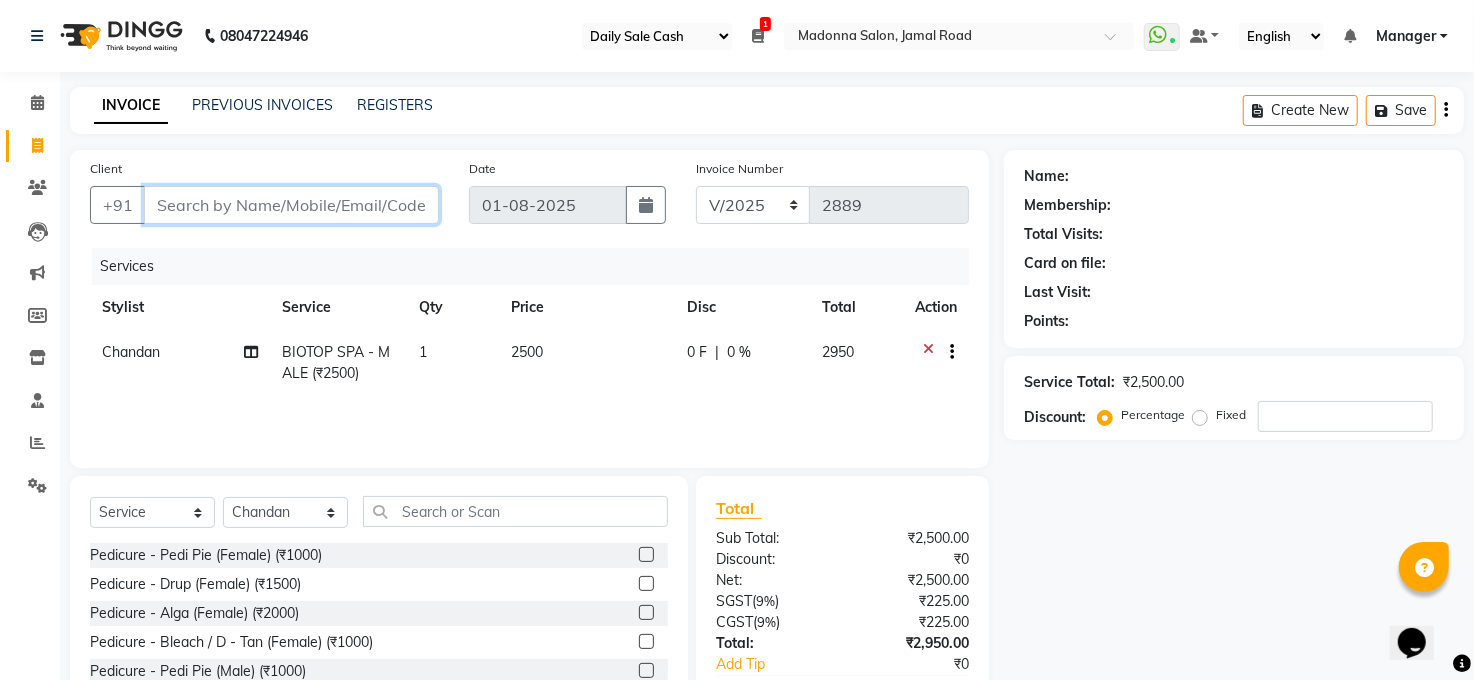click on "Client" at bounding box center (291, 205) 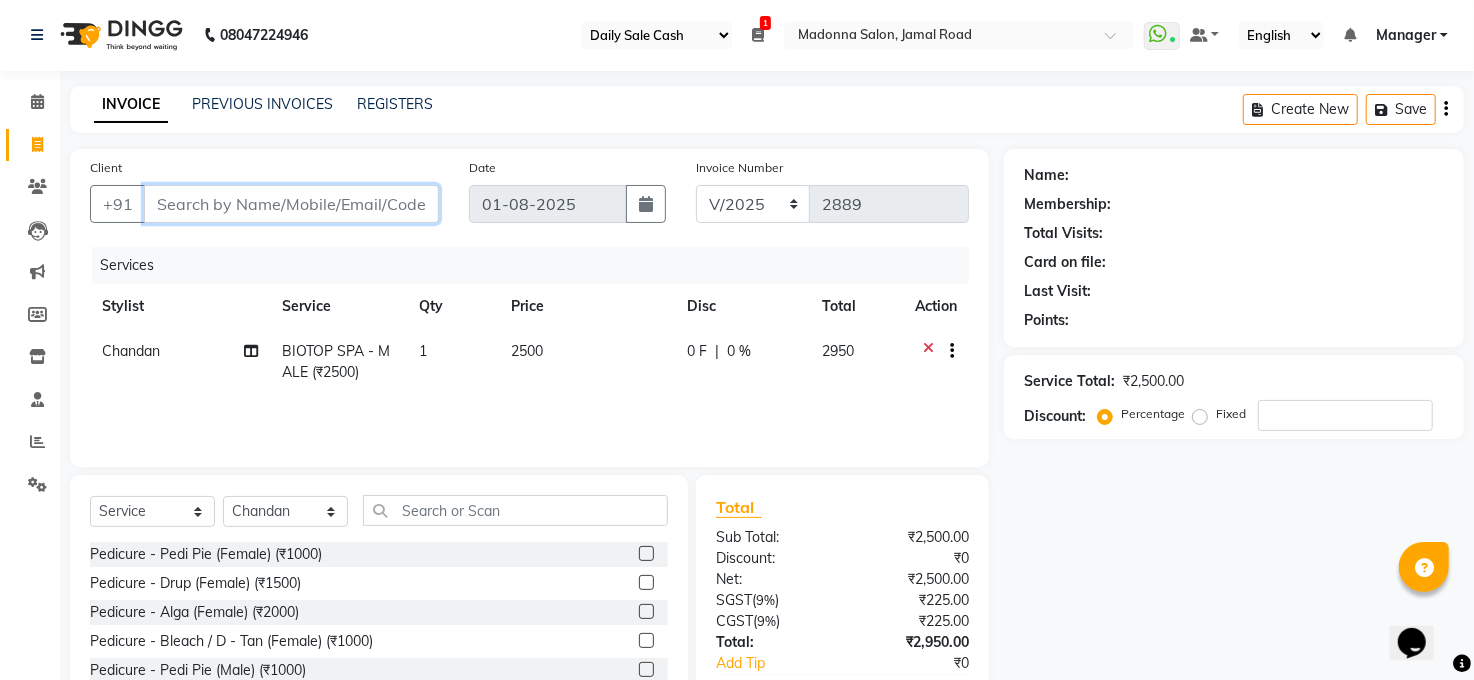 scroll, scrollTop: 0, scrollLeft: 0, axis: both 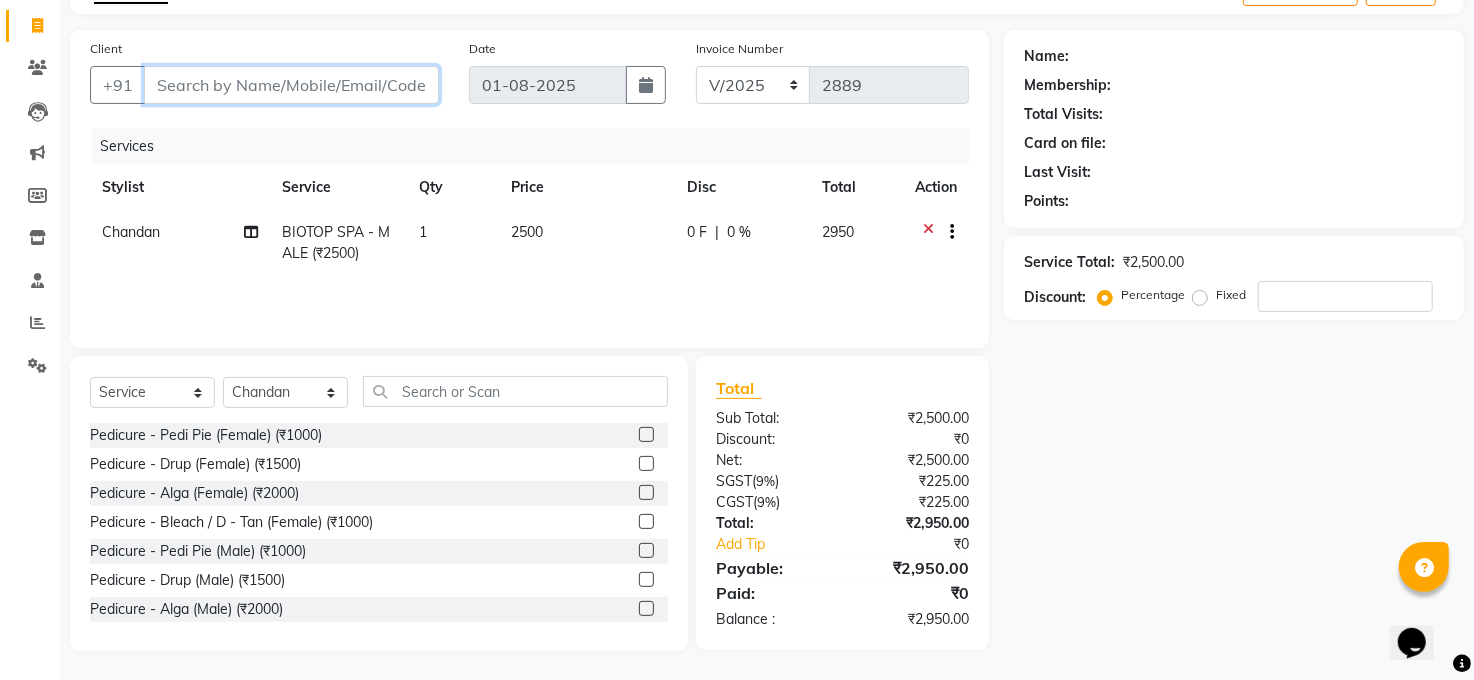 click on "Client" at bounding box center (291, 85) 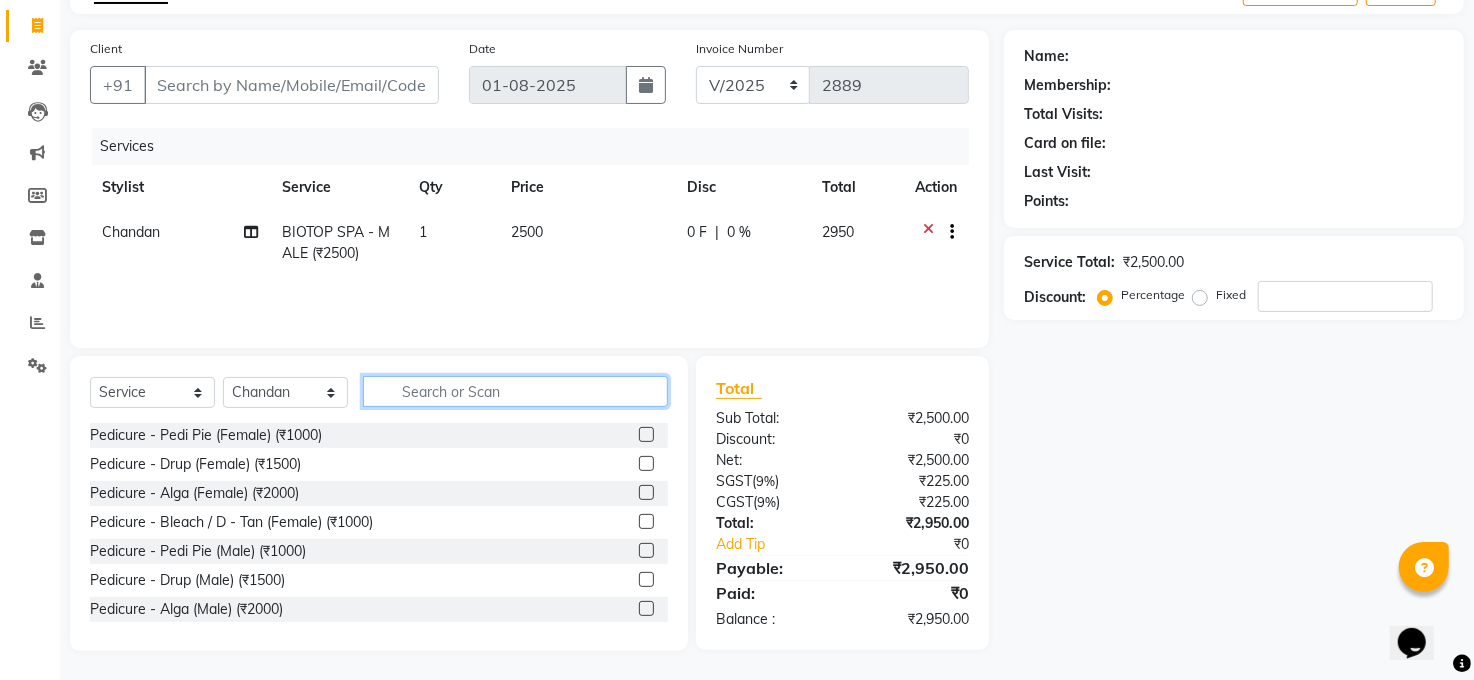 drag, startPoint x: 450, startPoint y: 395, endPoint x: 477, endPoint y: 391, distance: 27.294687 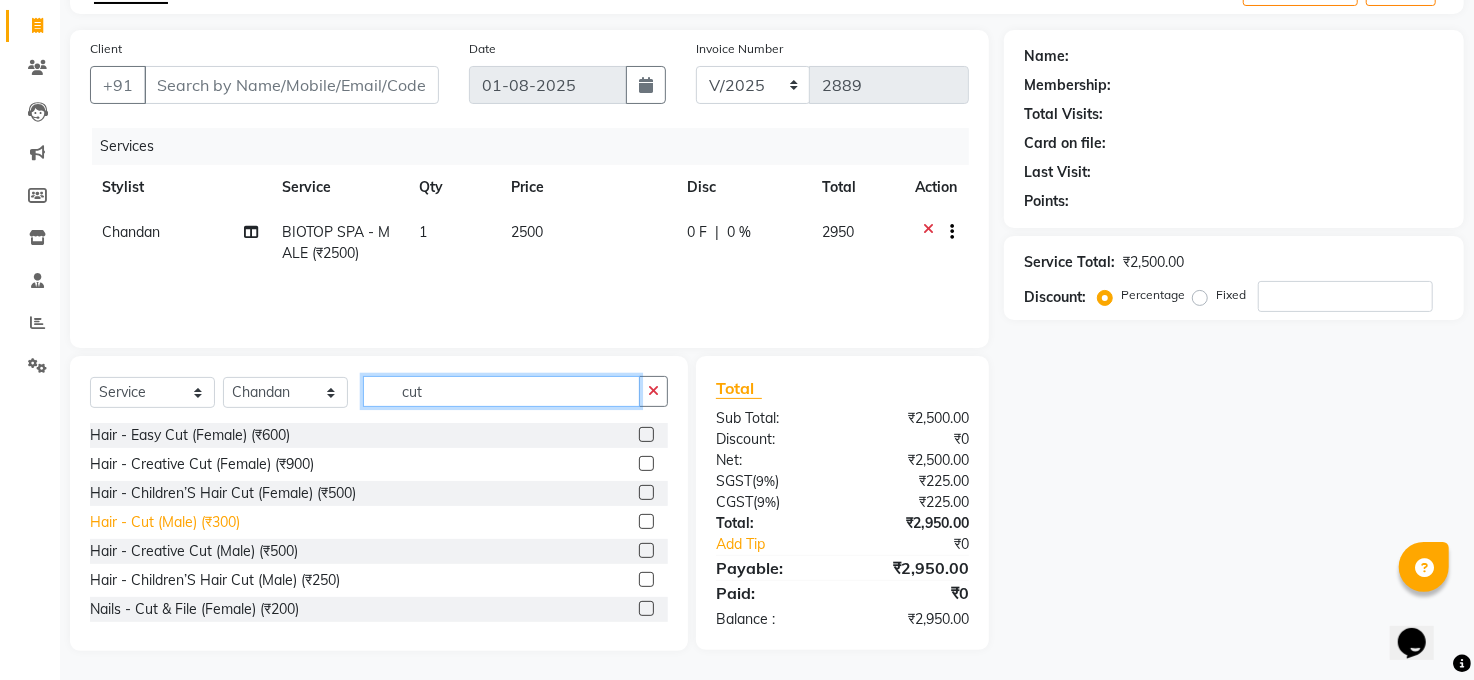 type on "cut" 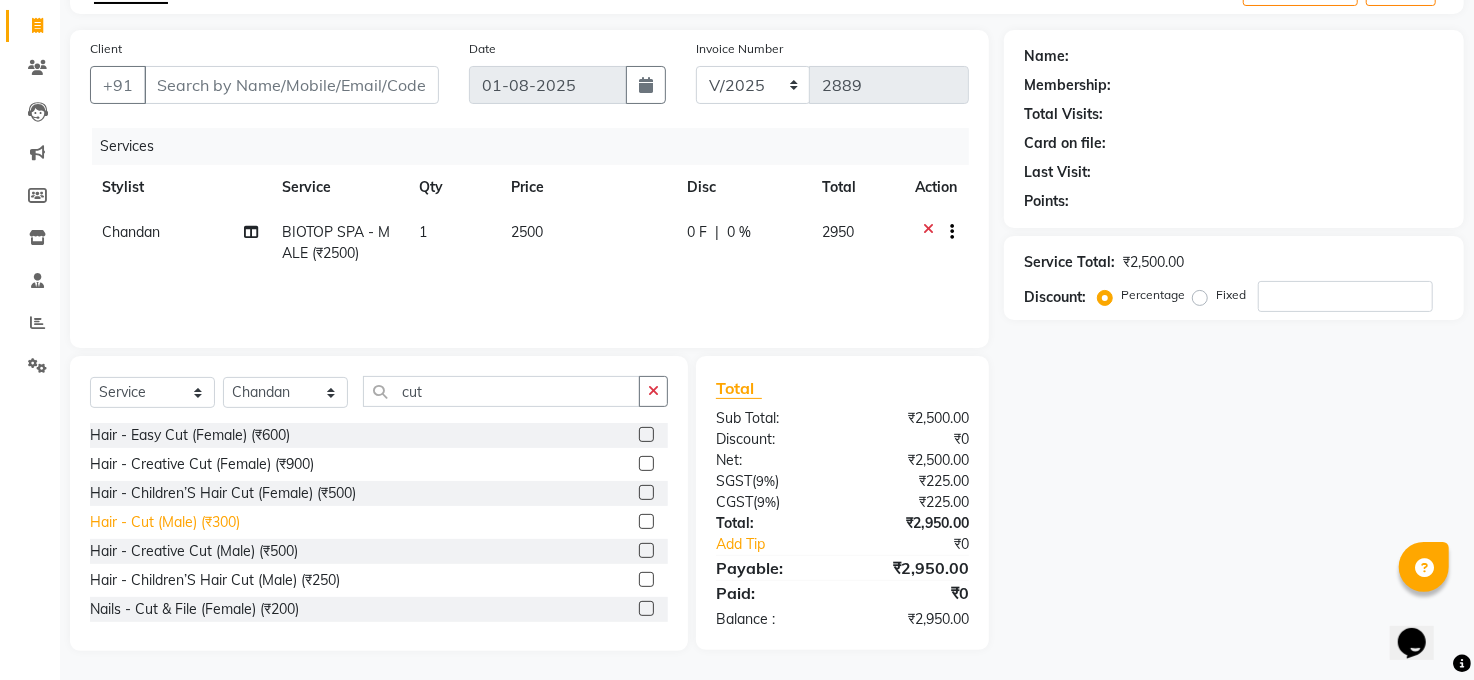 click on "Hair - Cut (Male) (₹300)" 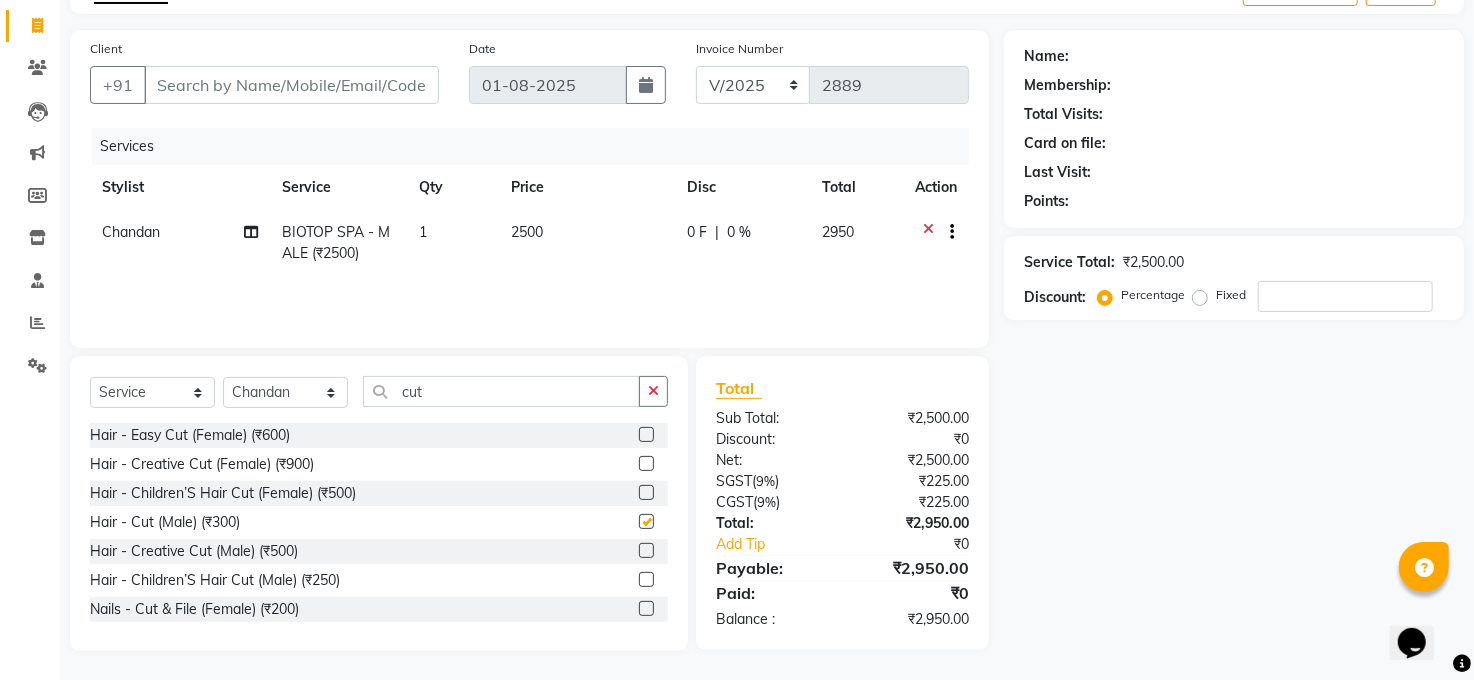 checkbox on "false" 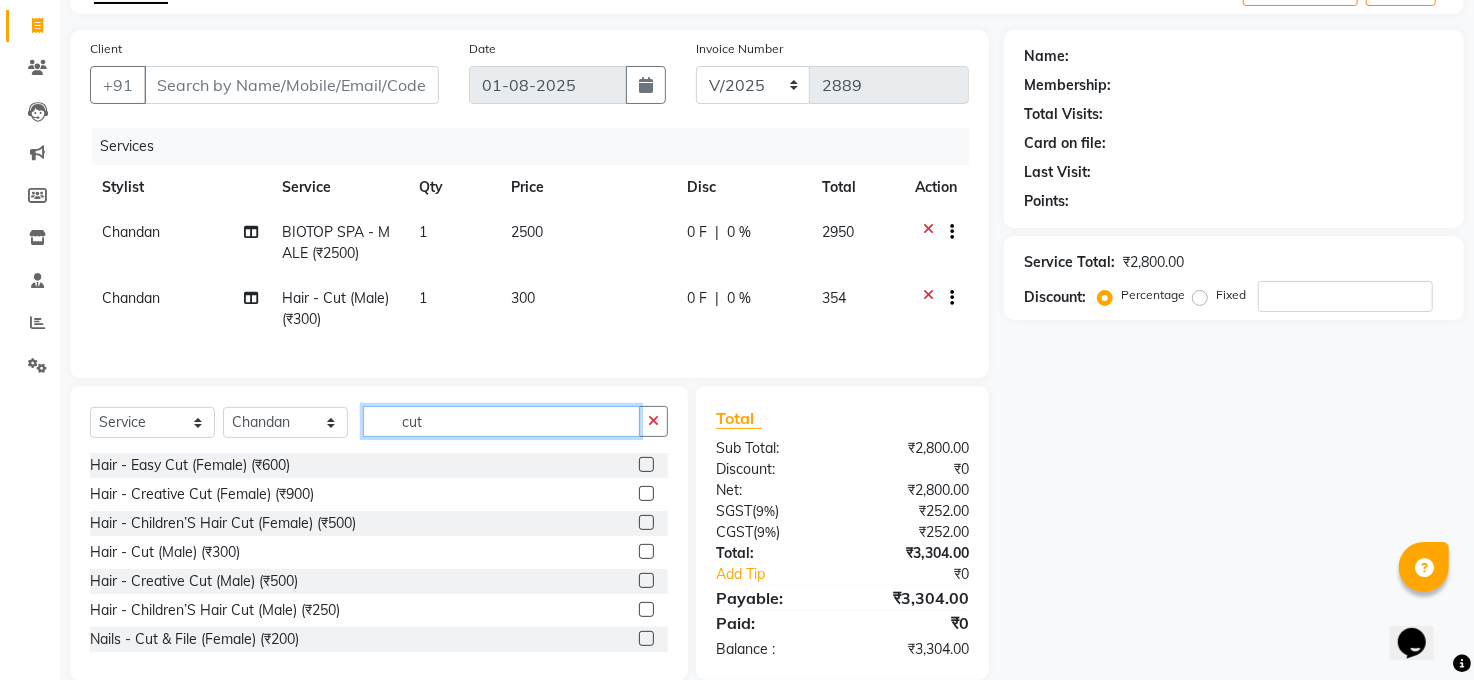 click on "cut" 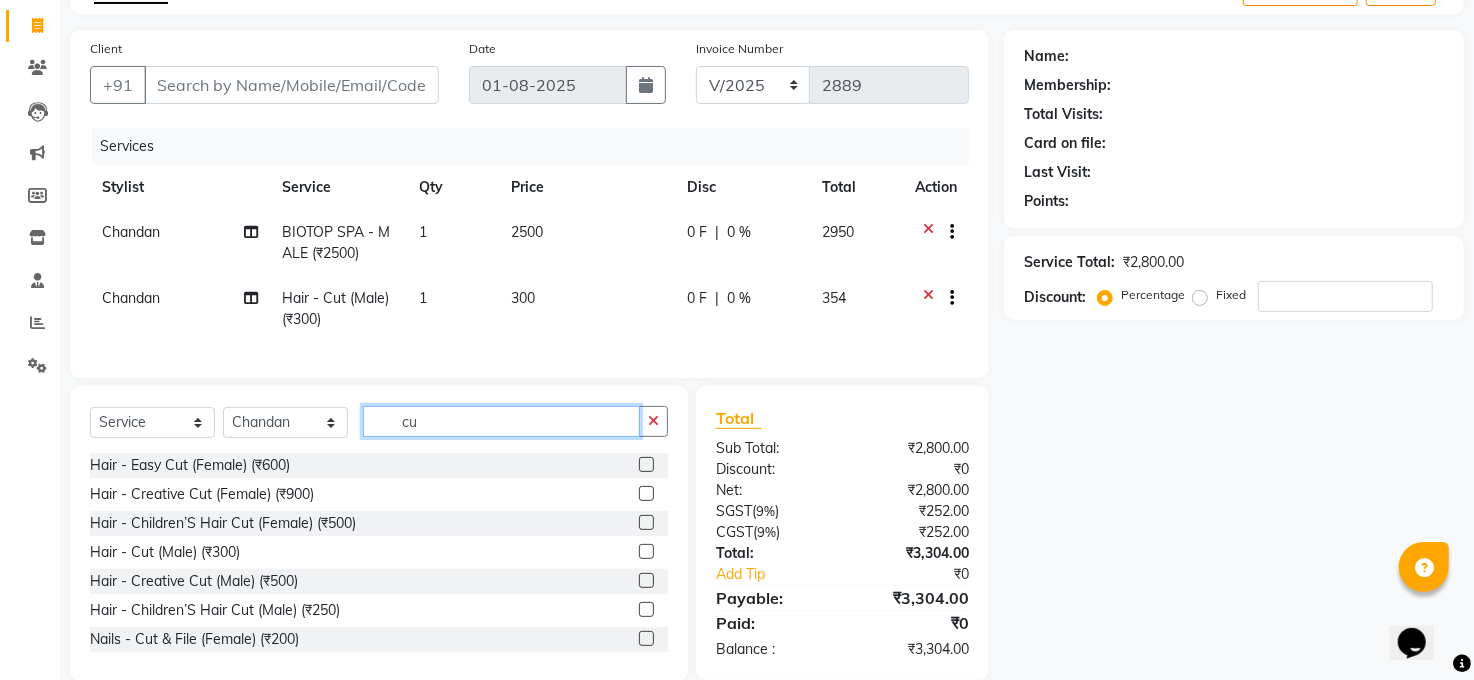 type on "c" 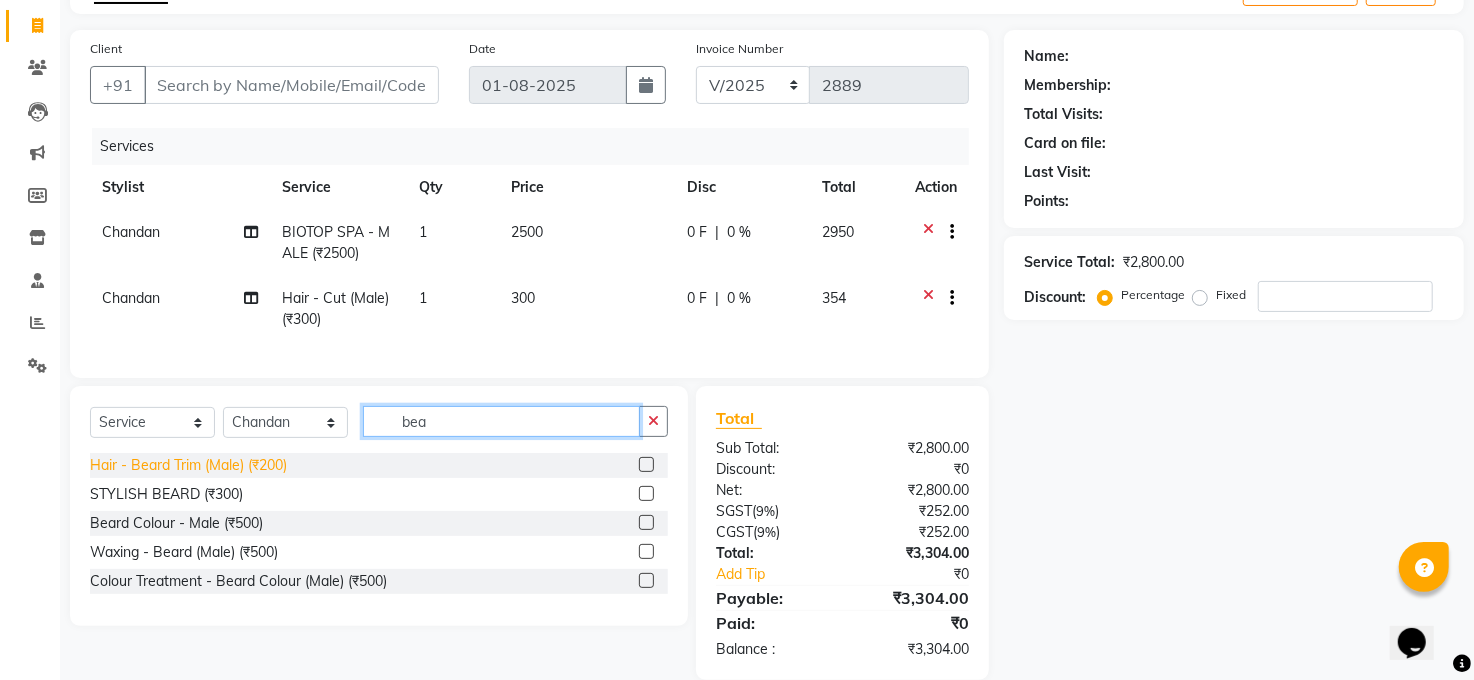 type on "bea" 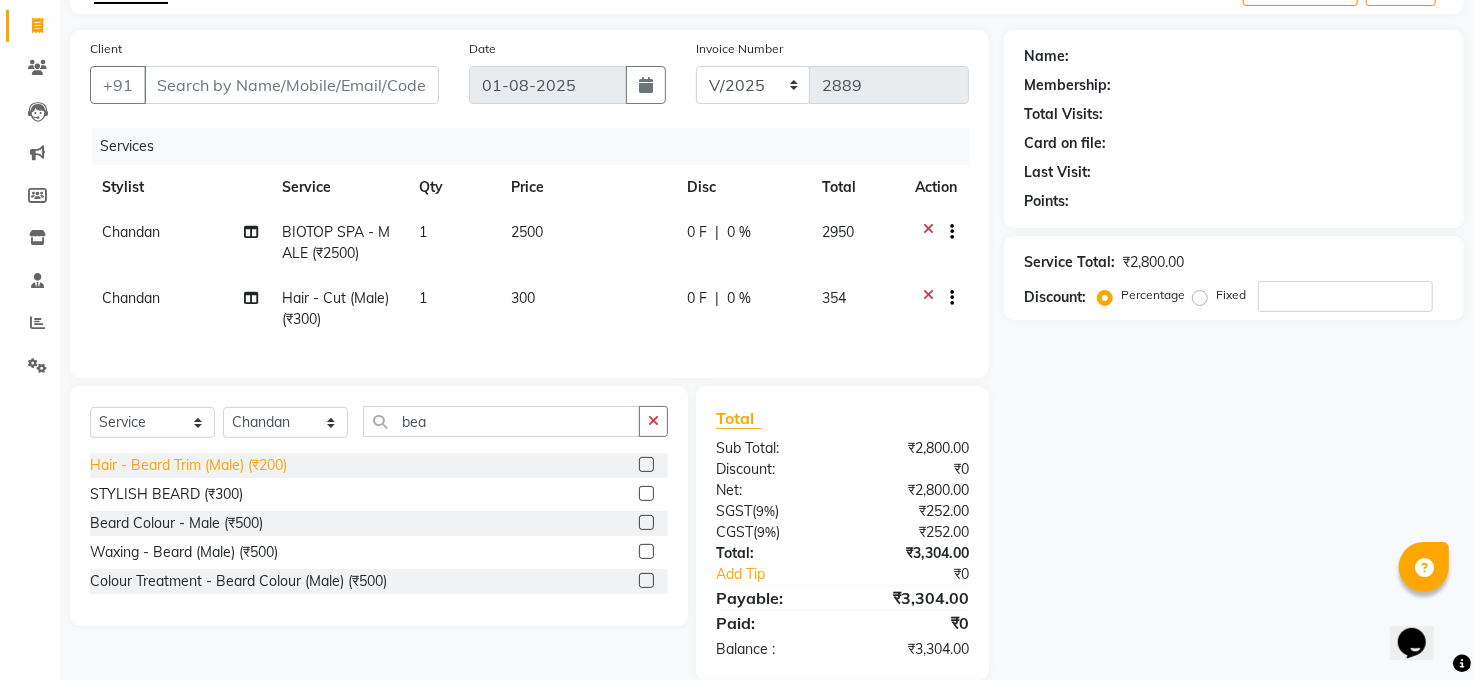 click on "Hair - Beard Trim (Male) (₹200)" 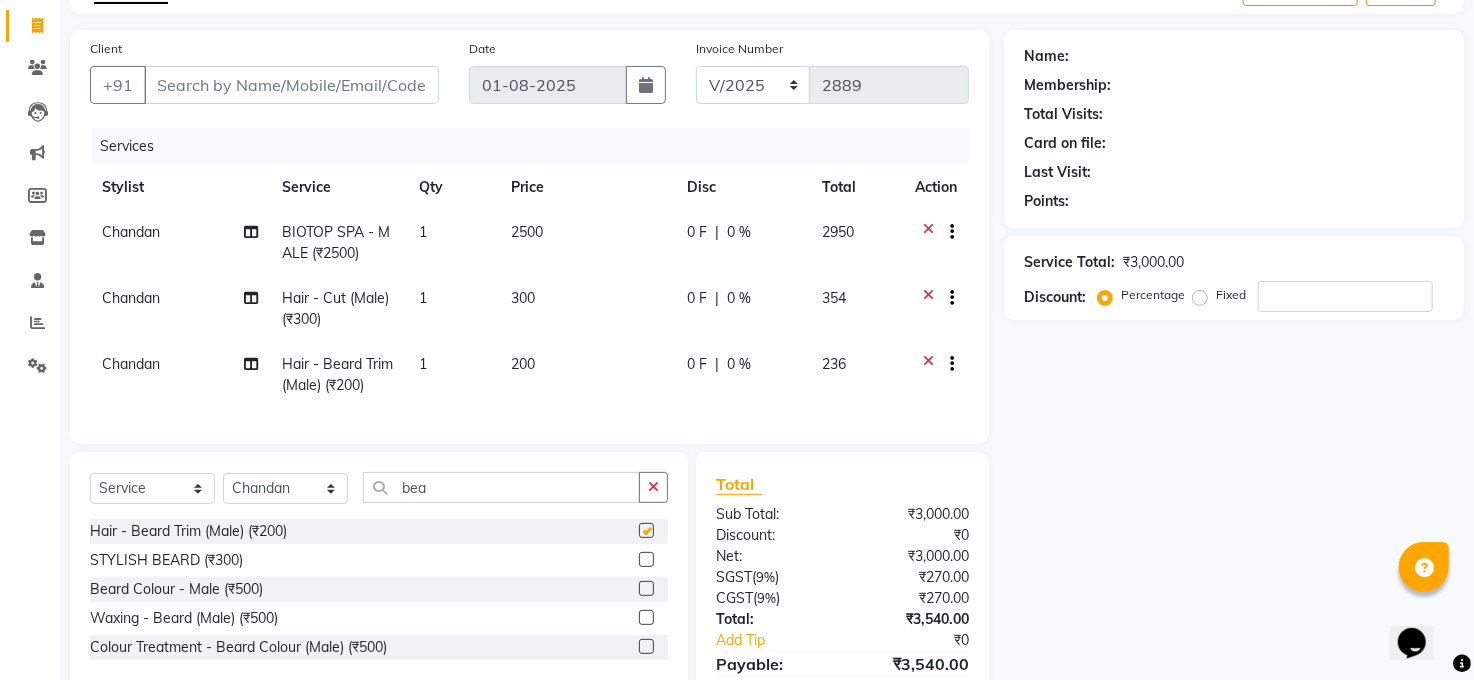 checkbox on "false" 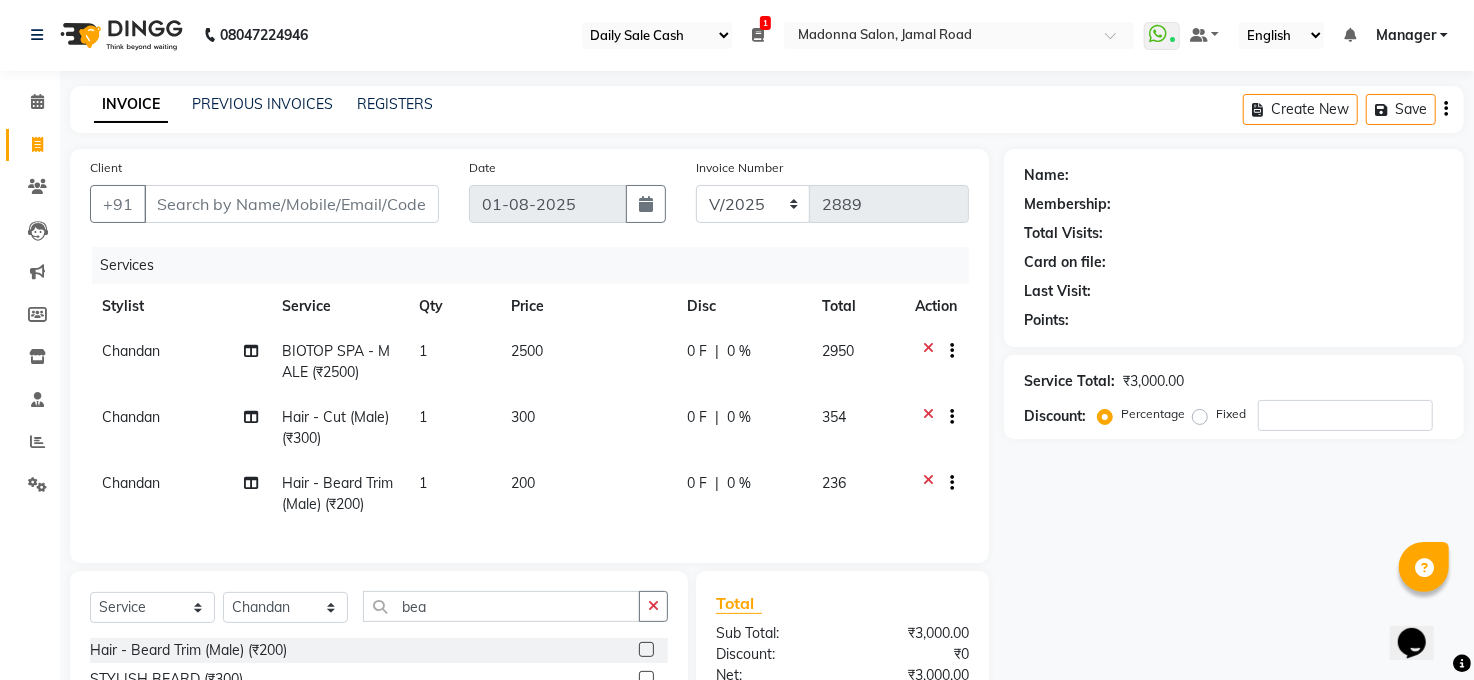scroll, scrollTop: 0, scrollLeft: 0, axis: both 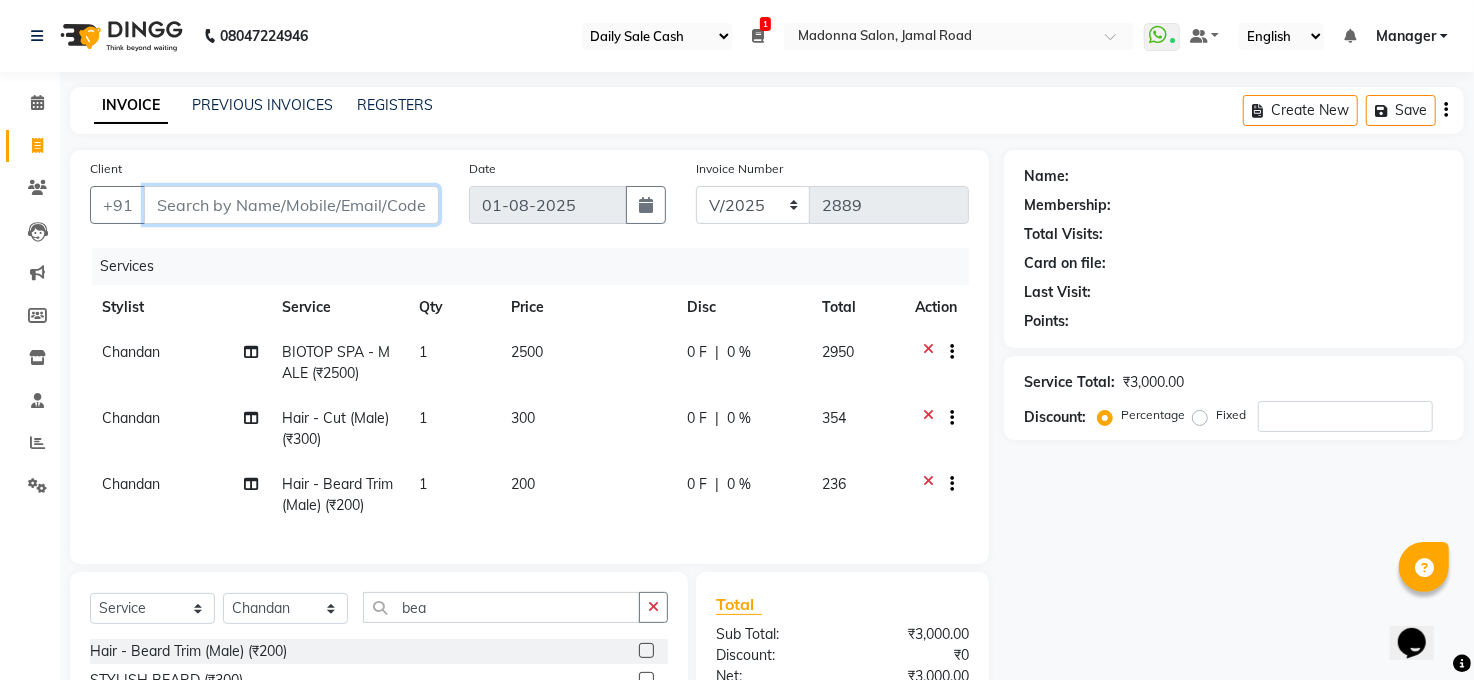 click on "Client" at bounding box center [291, 205] 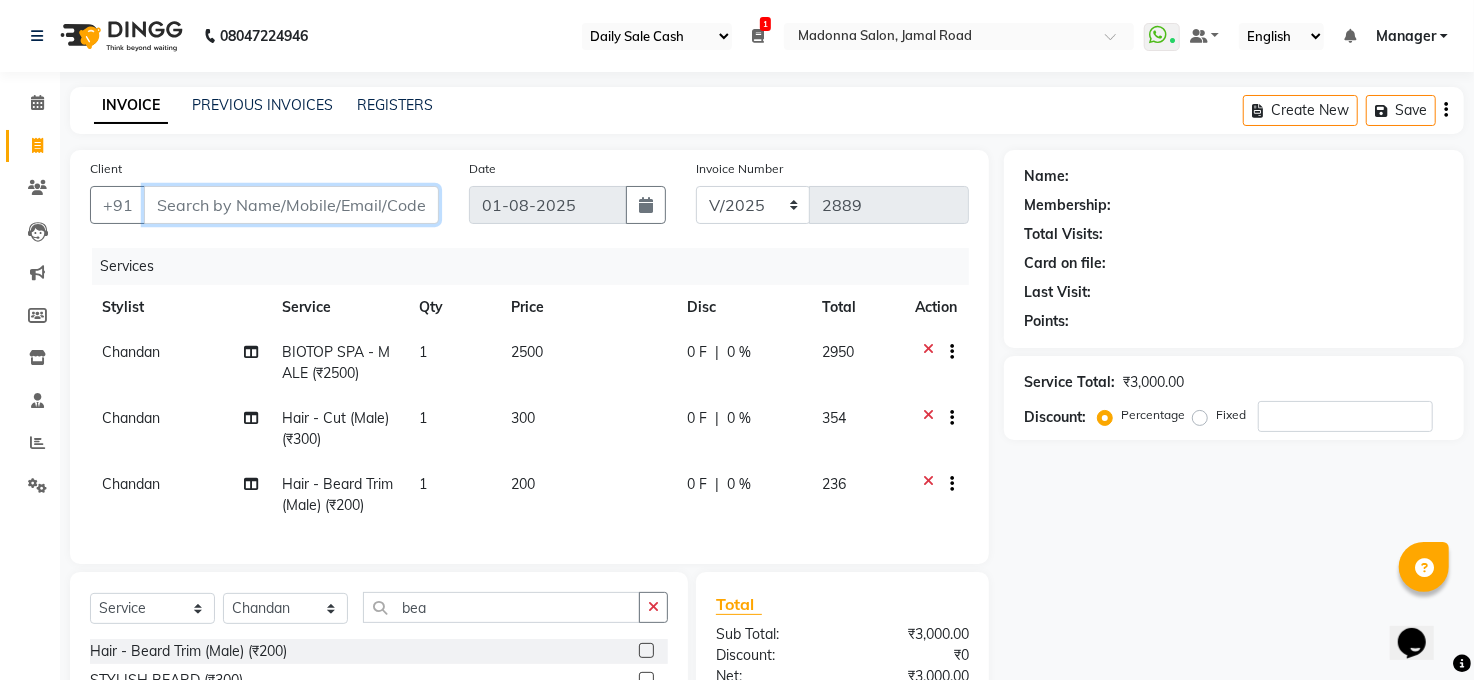 click on "Client" at bounding box center [291, 205] 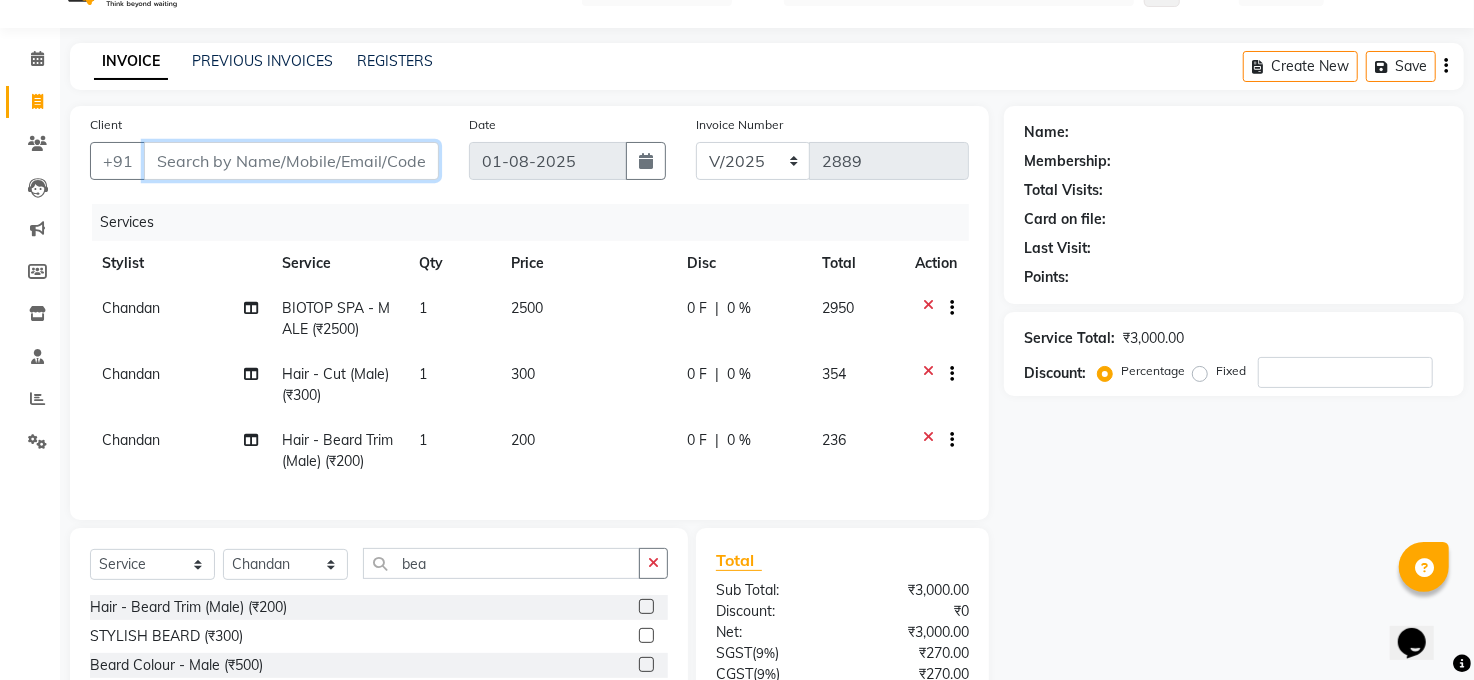scroll, scrollTop: 0, scrollLeft: 0, axis: both 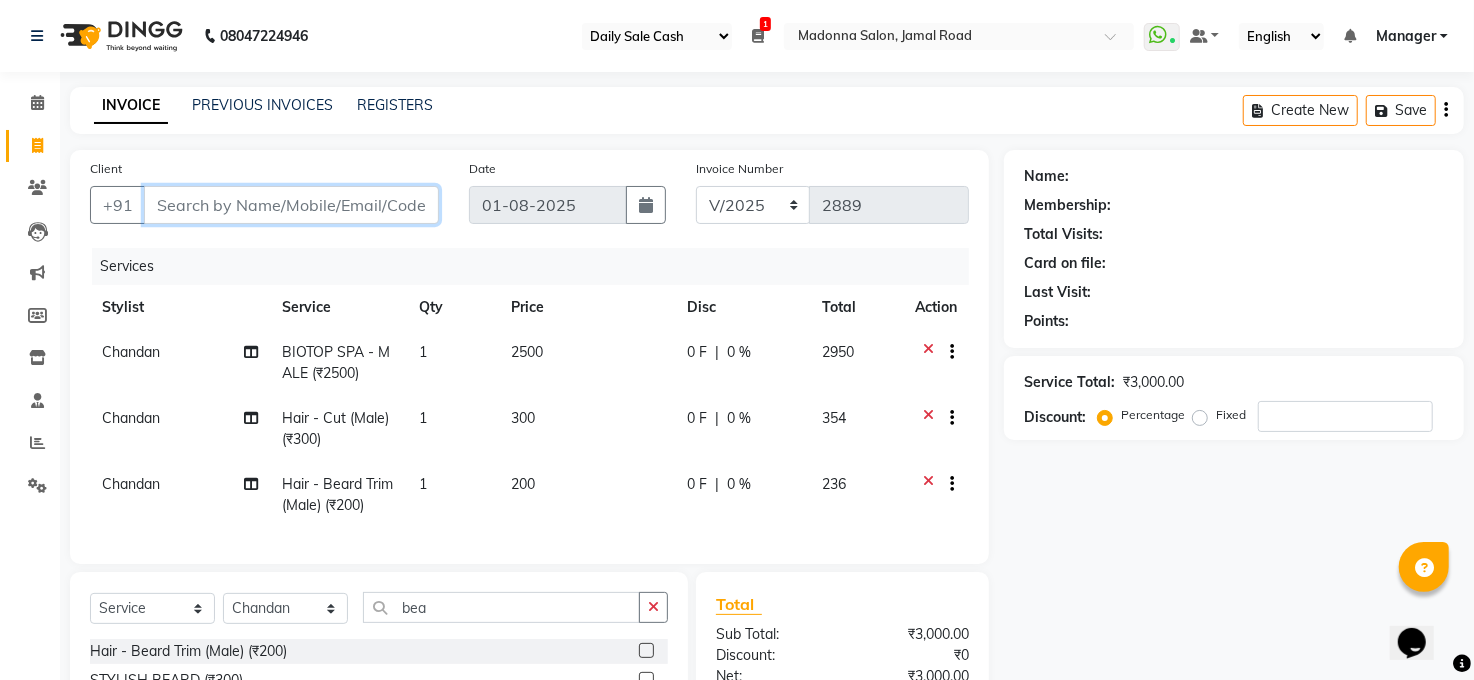 click on "Client" at bounding box center [291, 205] 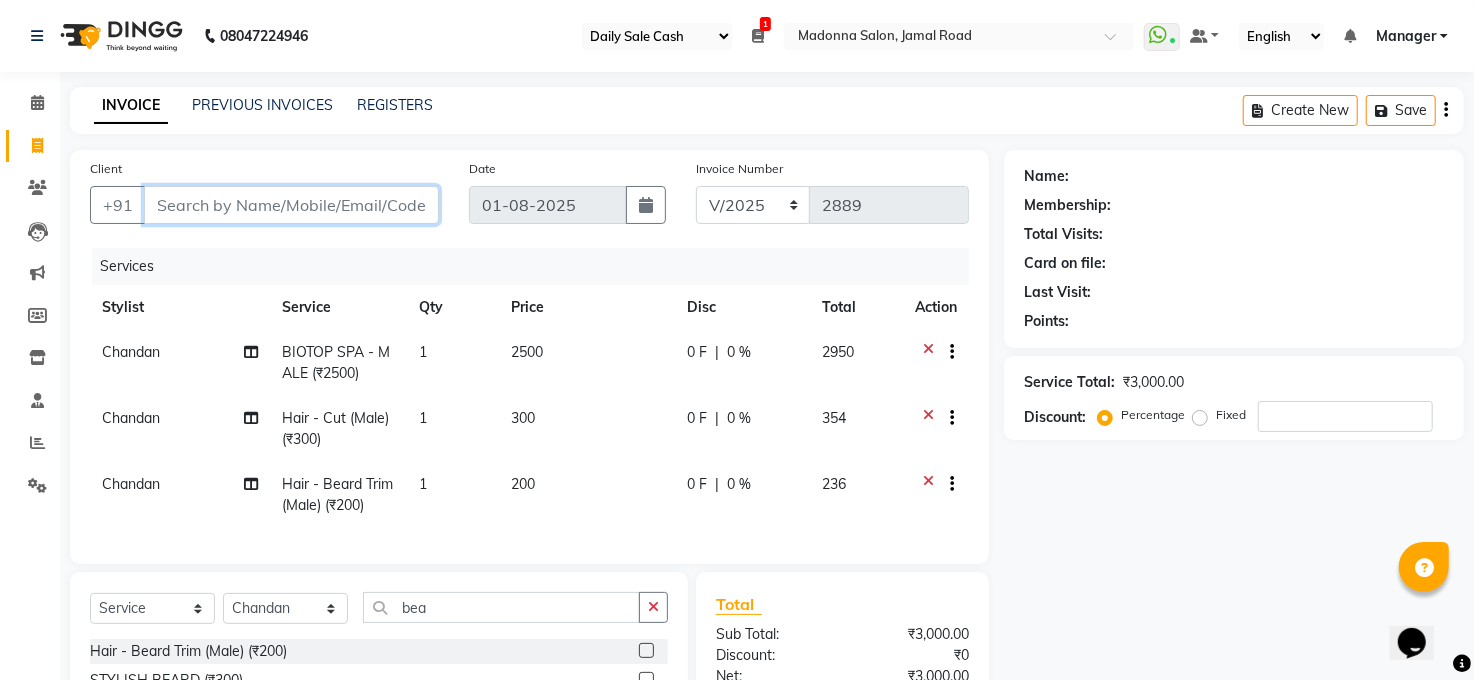 type on "9" 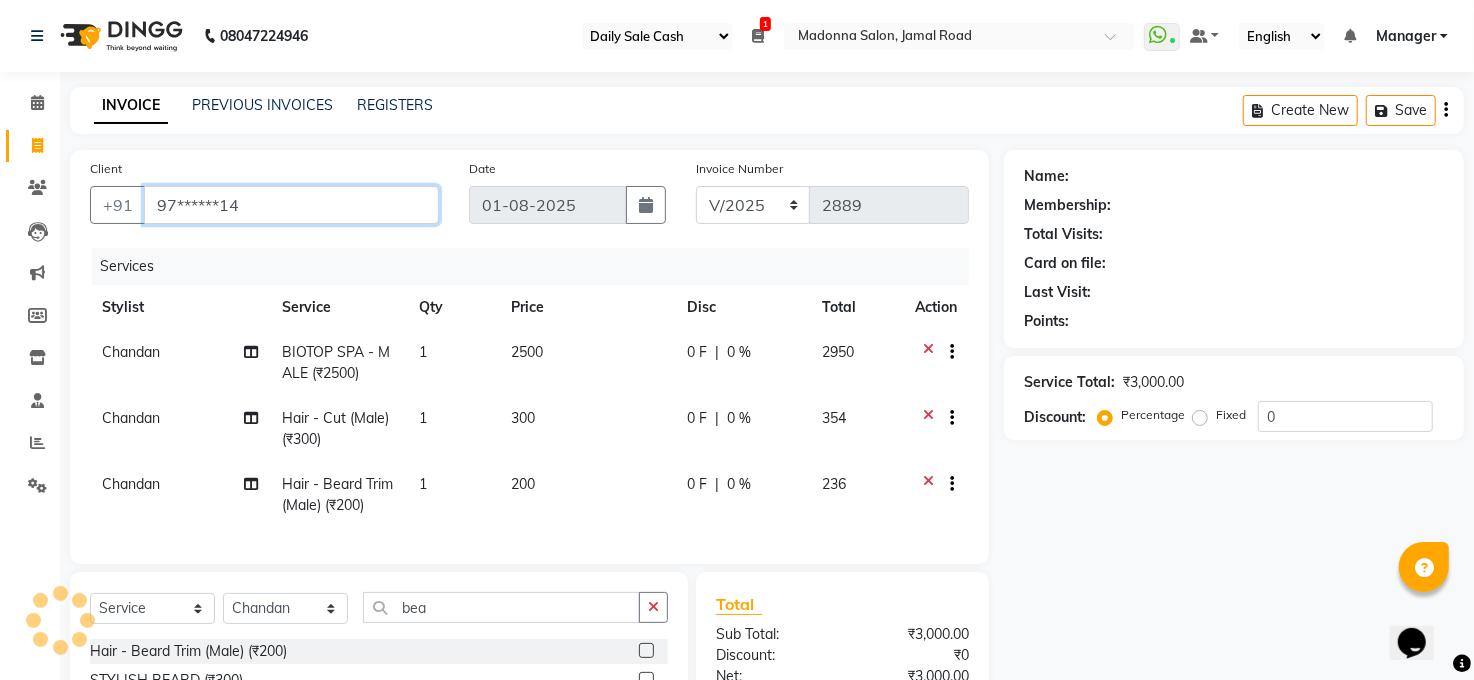 type on "97******14" 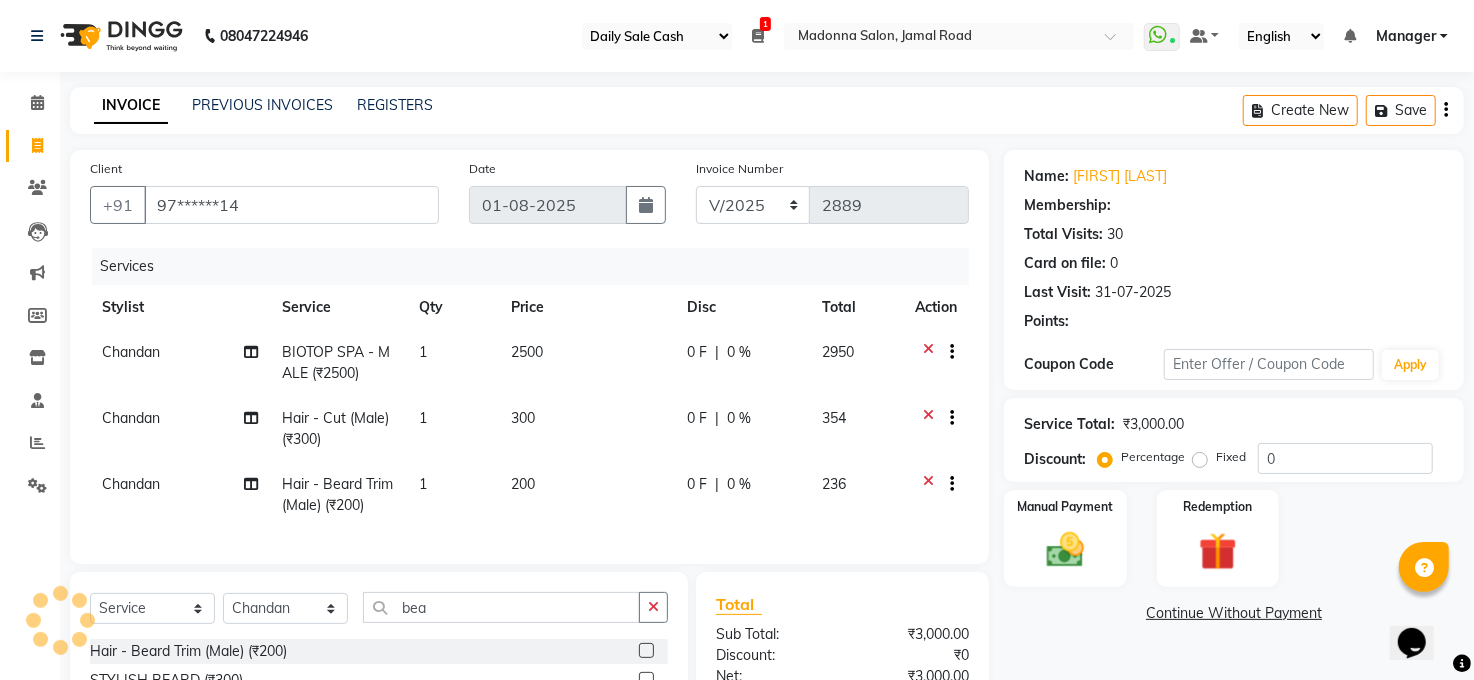 select on "2: Object" 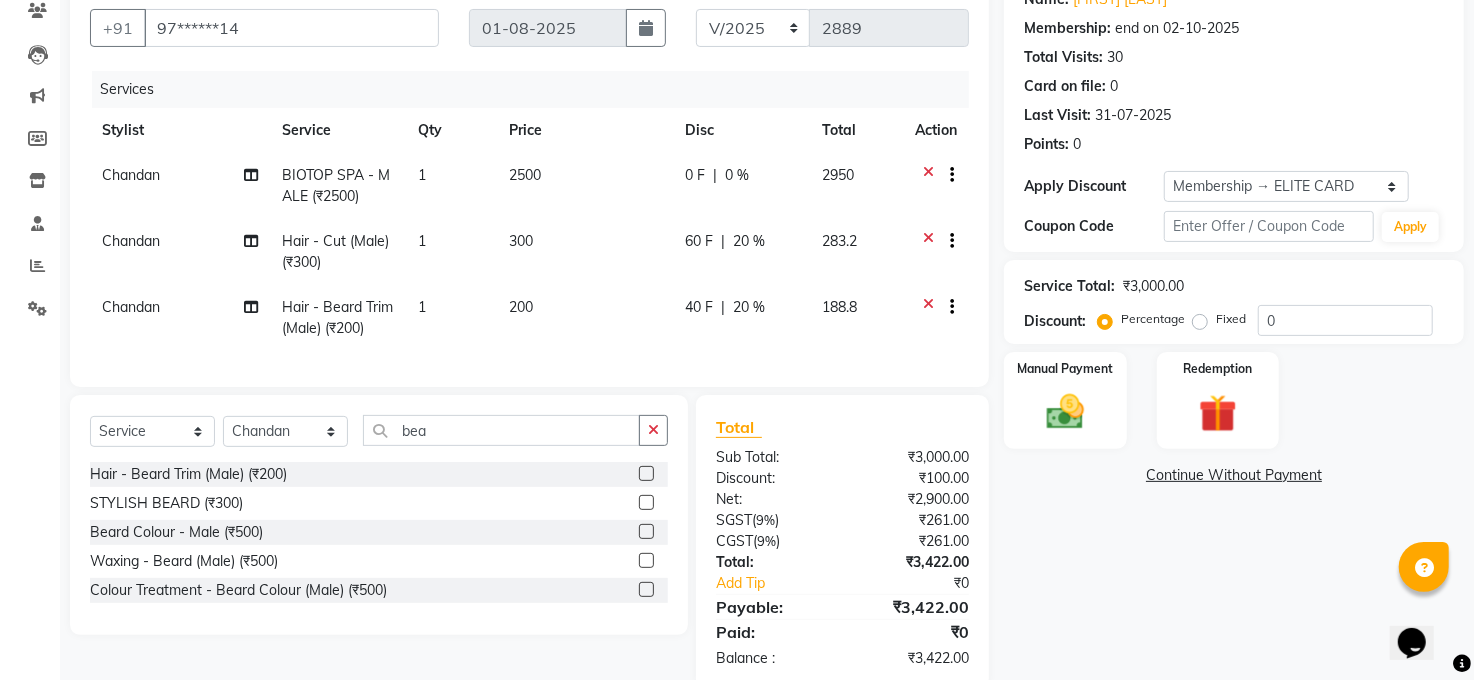 scroll, scrollTop: 178, scrollLeft: 0, axis: vertical 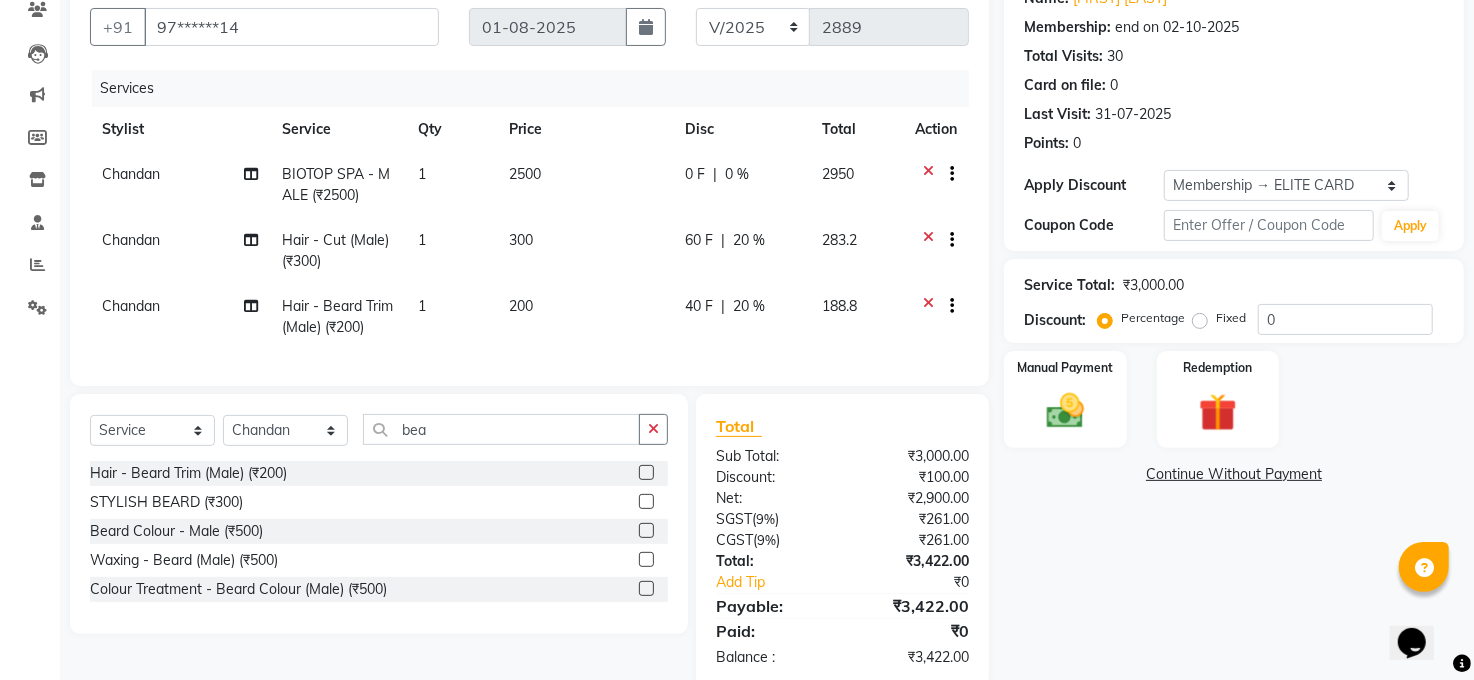 click on "0 F | 0 %" 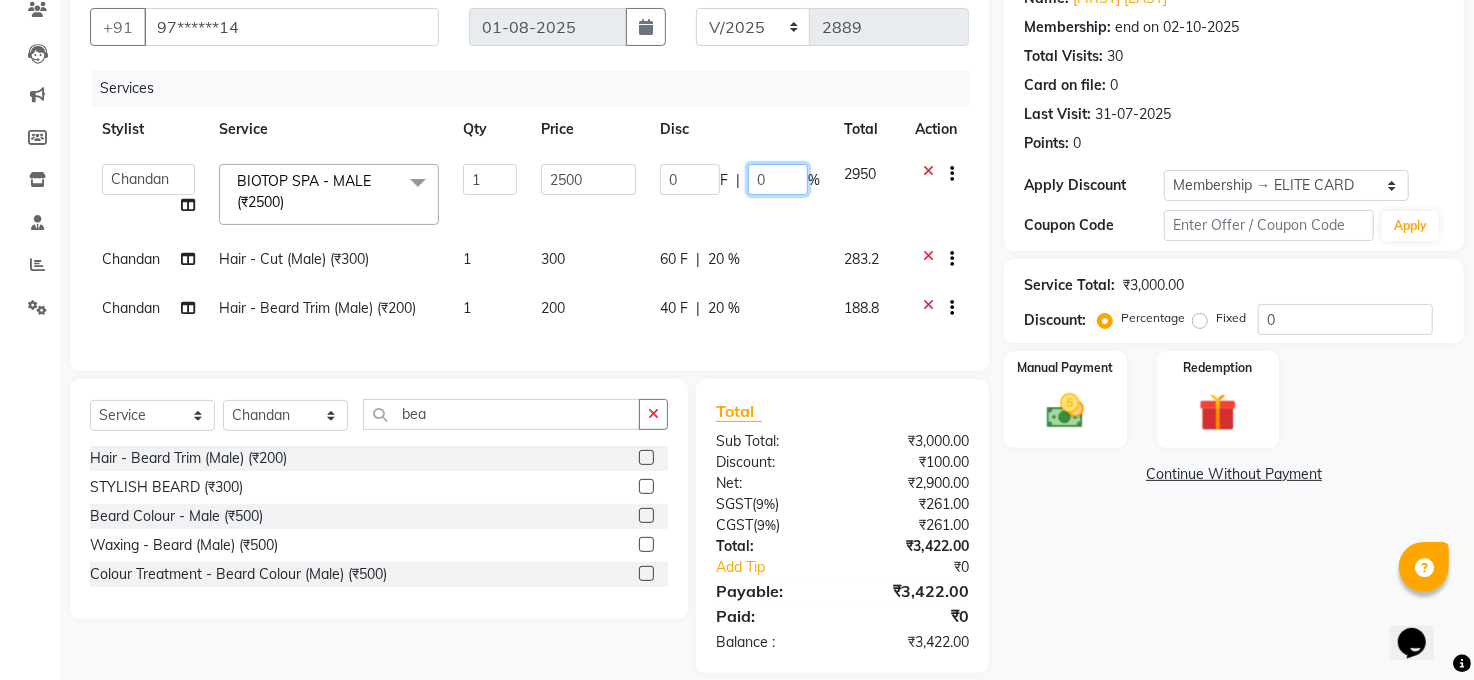 click on "0" 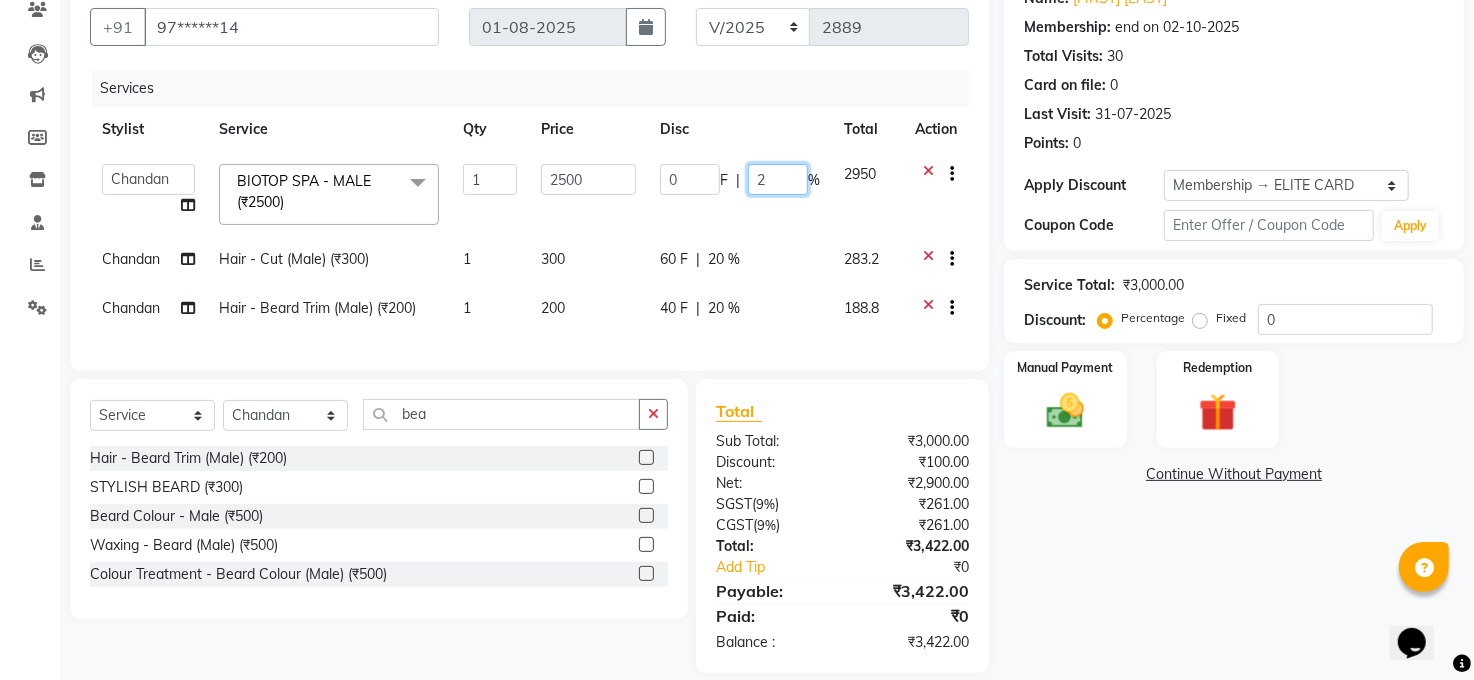 type on "20" 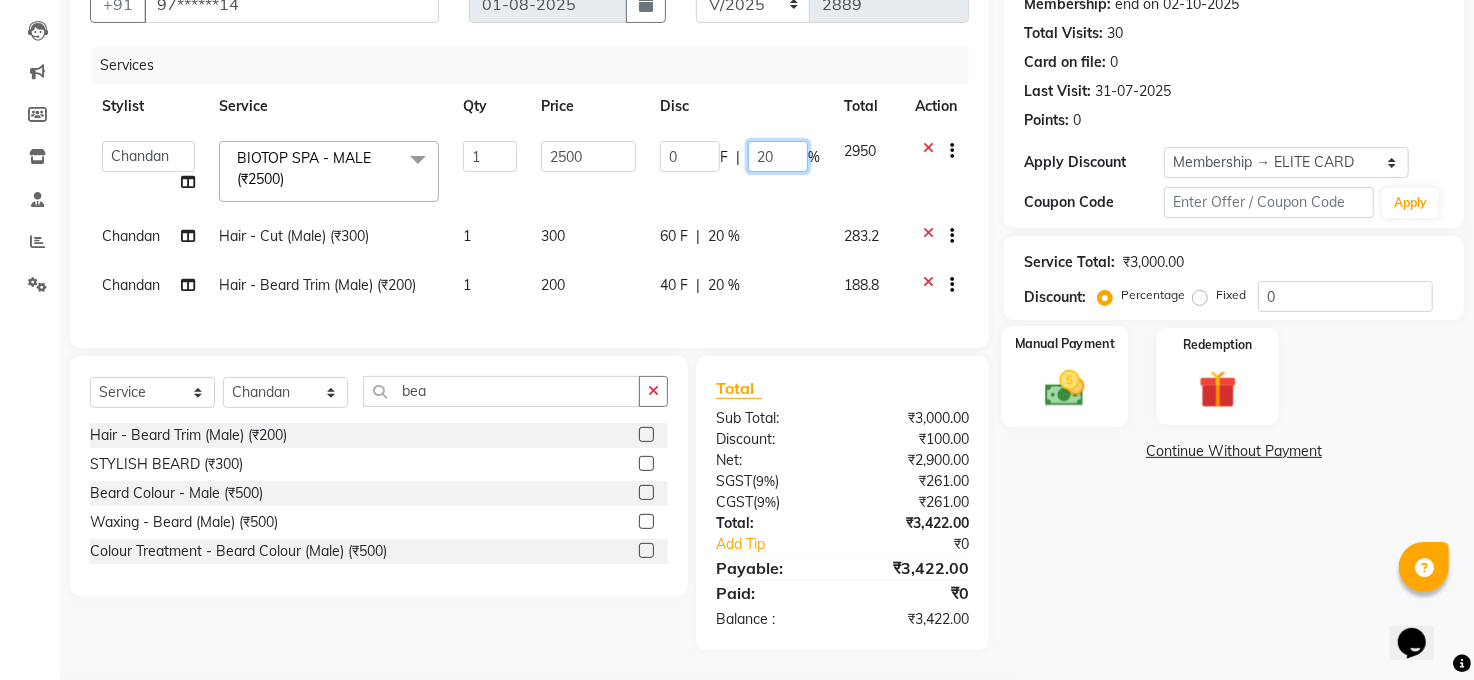 scroll, scrollTop: 219, scrollLeft: 0, axis: vertical 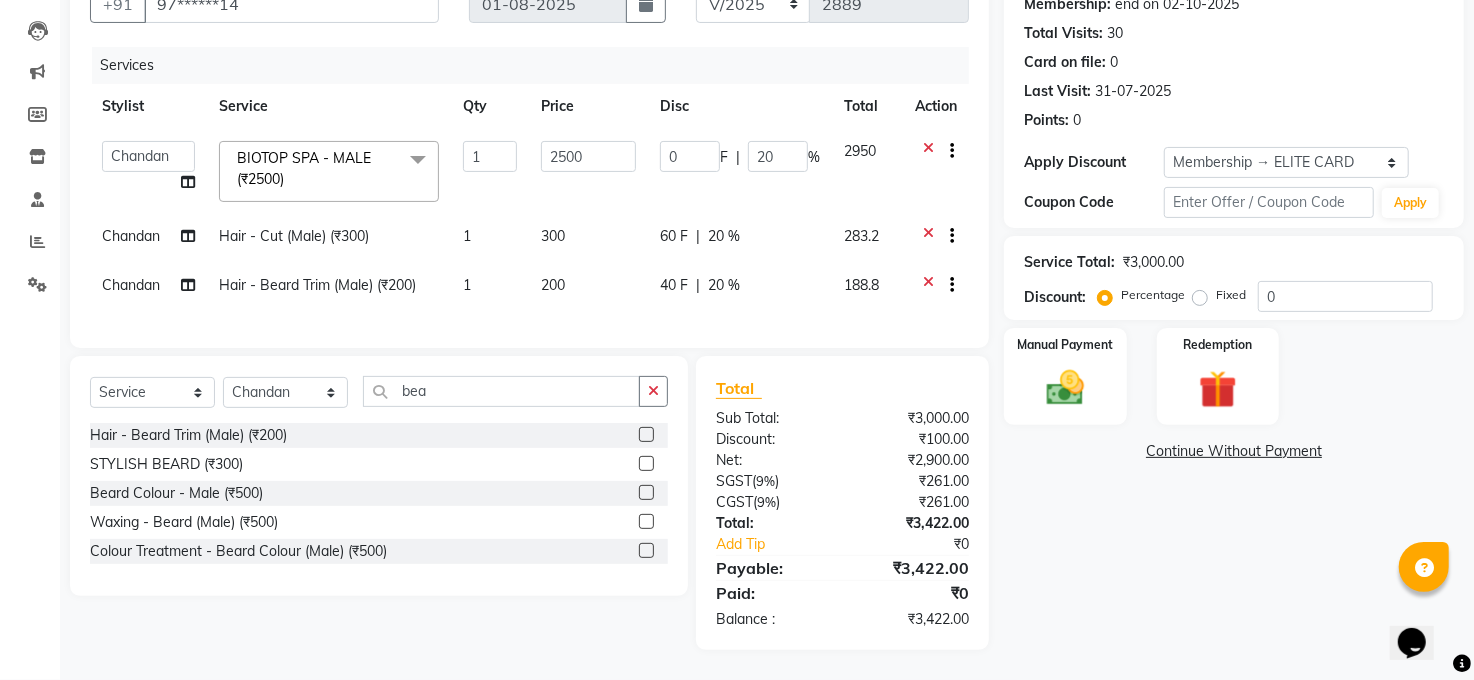 click on "Name: Ankit Singh Membership: end on 02-10-2025 Total Visits:  30 Card on file:  0 Last Visit:   31-07-2025 Points:   0  Apply Discount Select Membership → ELITE CARD  Loyalty → Loyality level 1  Coupon Code Apply Service Total:  ₹3,000.00  Discount:  Percentage   Fixed  0 Manual Payment Redemption  Continue Without Payment" 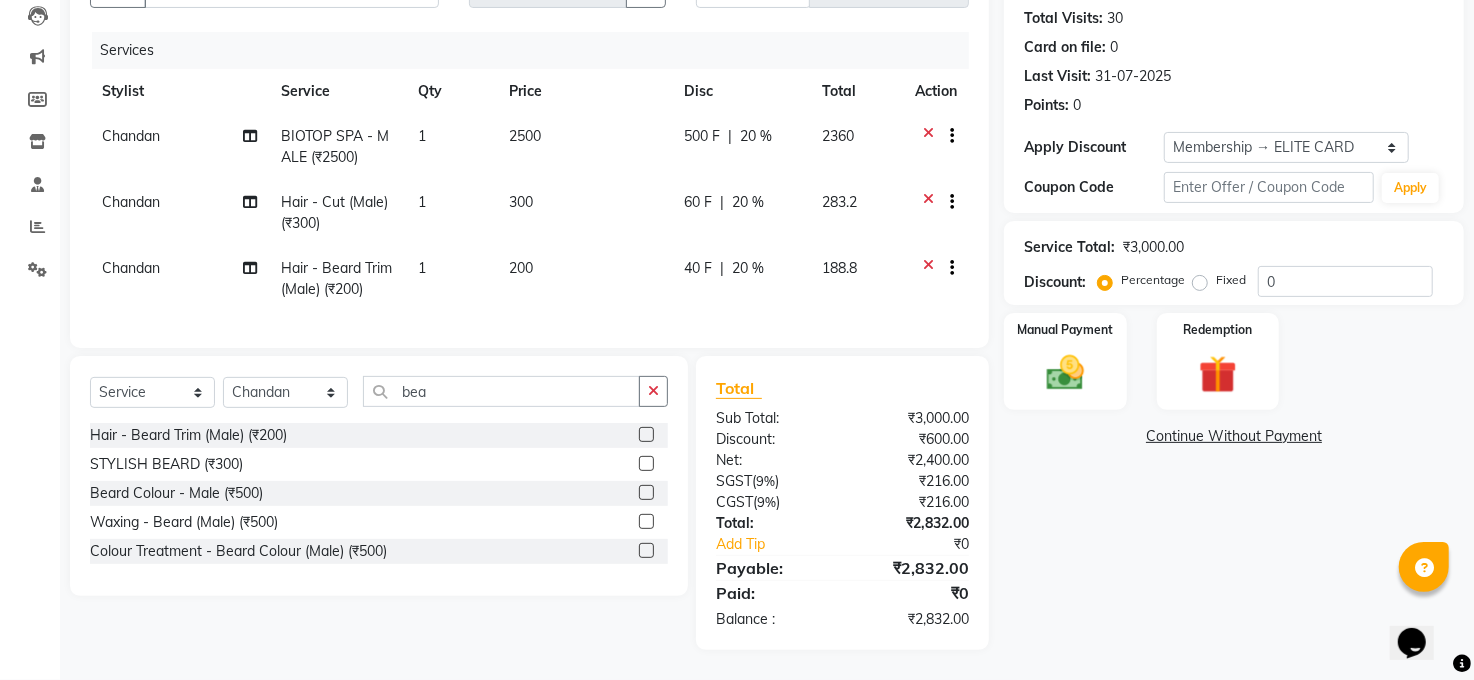scroll, scrollTop: 234, scrollLeft: 0, axis: vertical 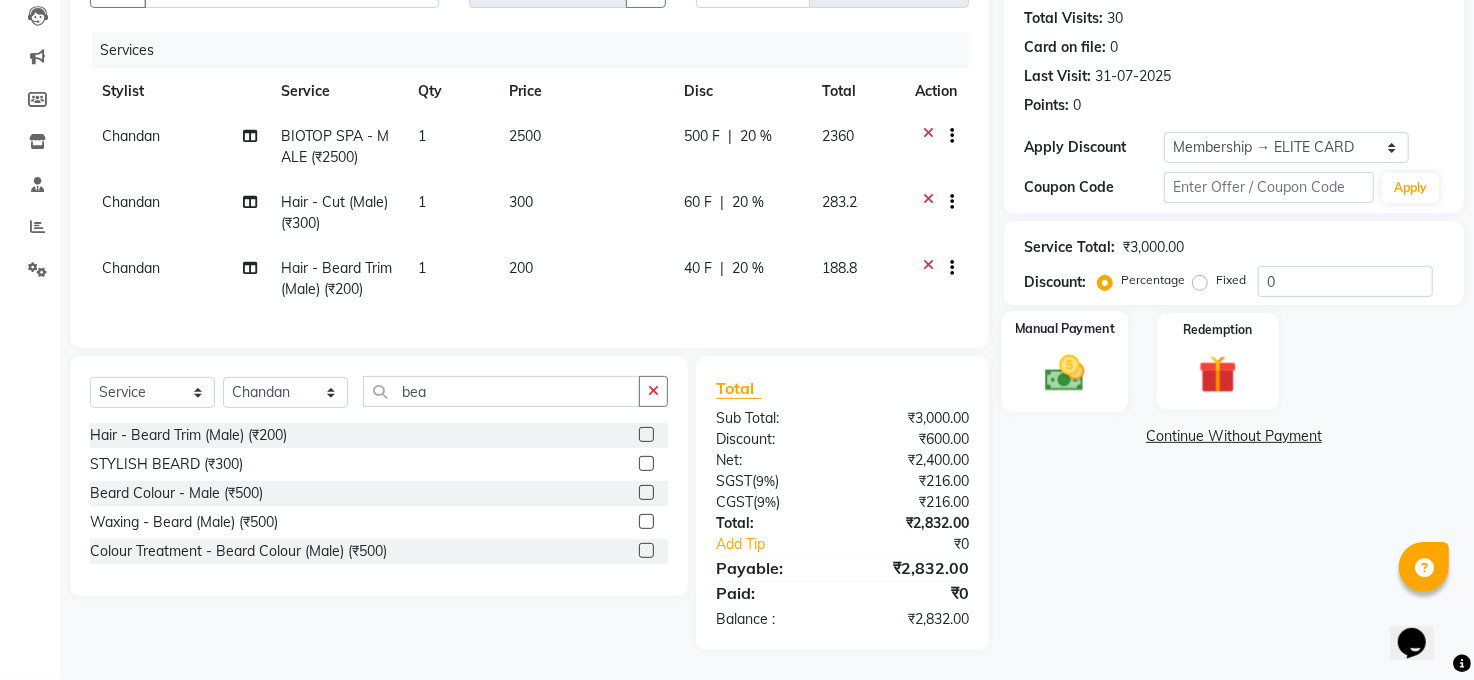 click 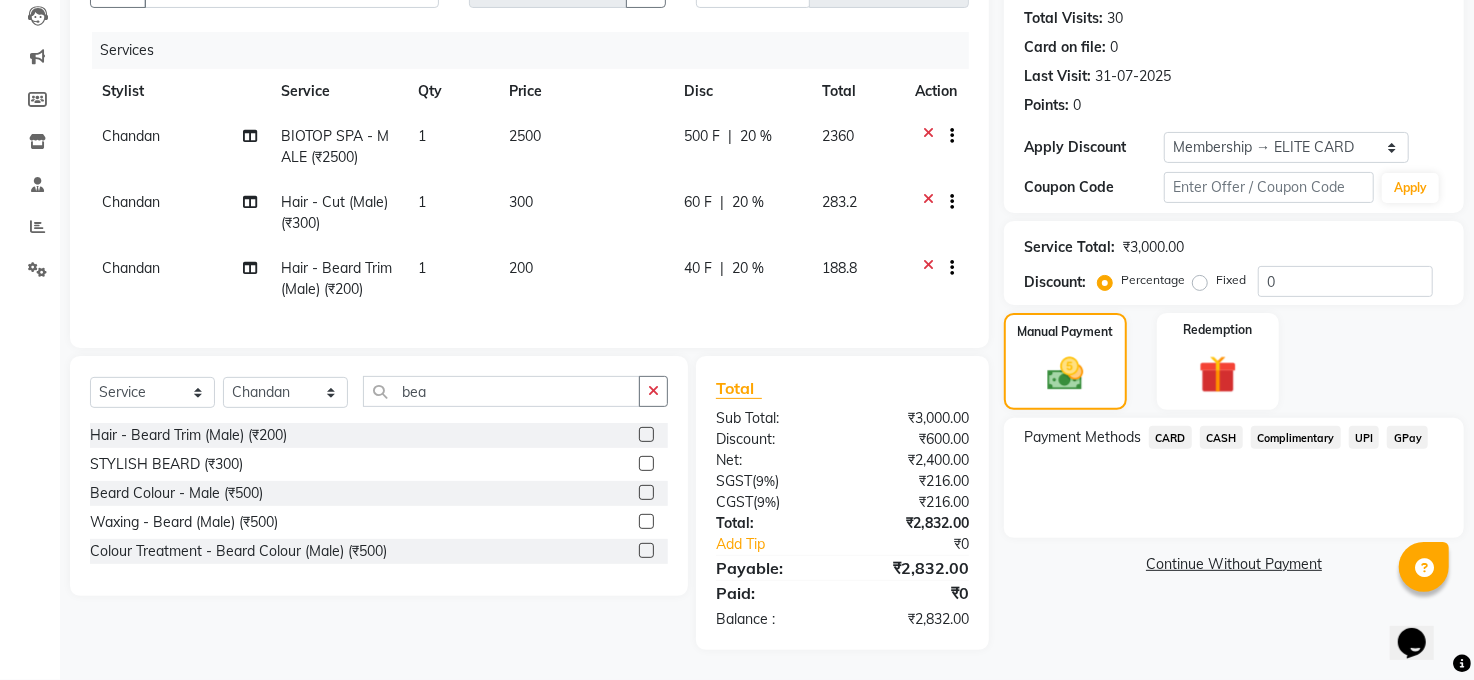 click on "CASH" 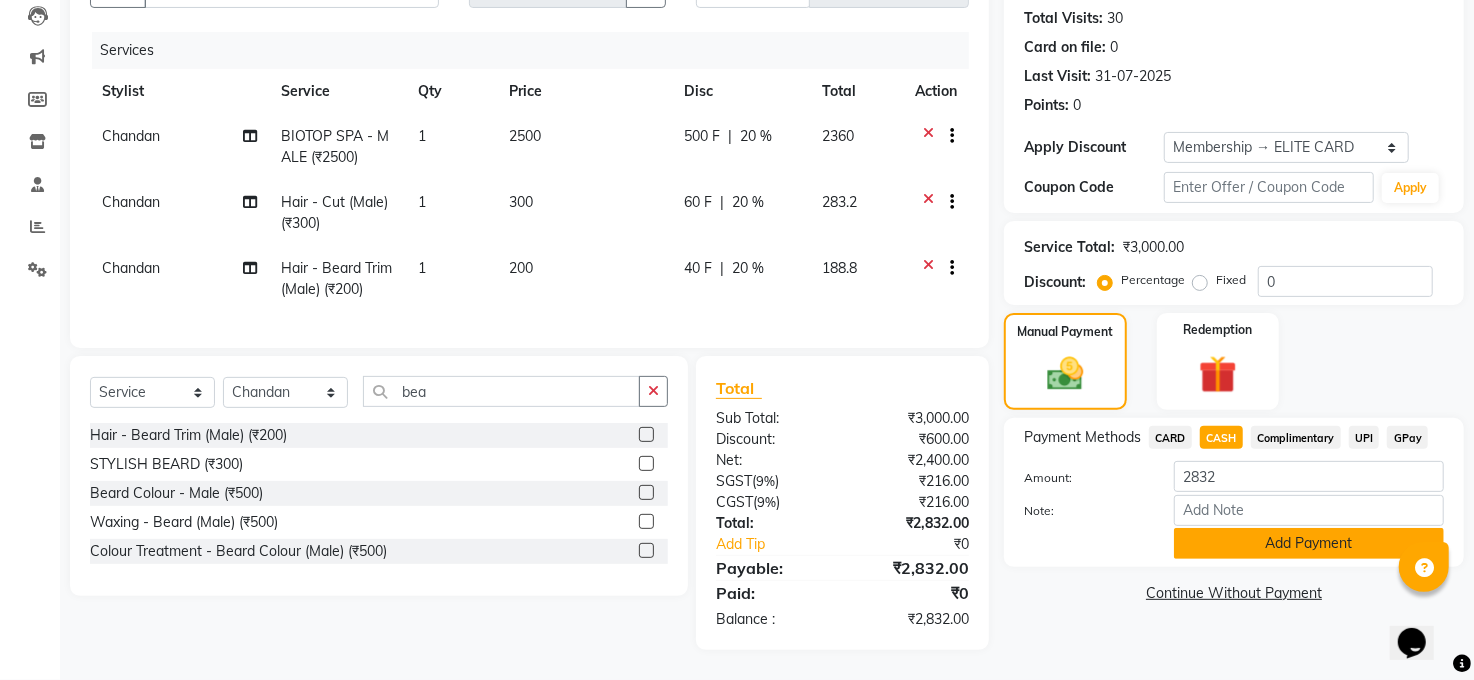 click on "Add Payment" 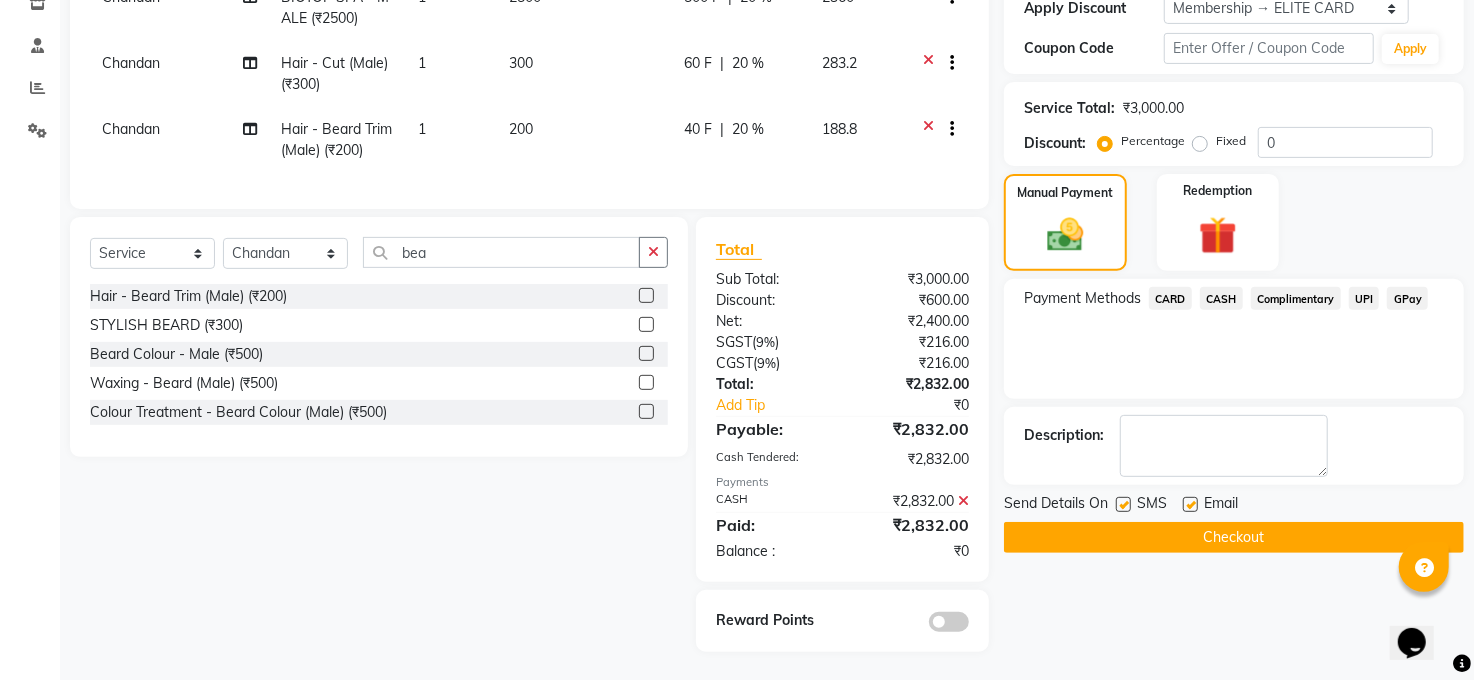 scroll, scrollTop: 375, scrollLeft: 0, axis: vertical 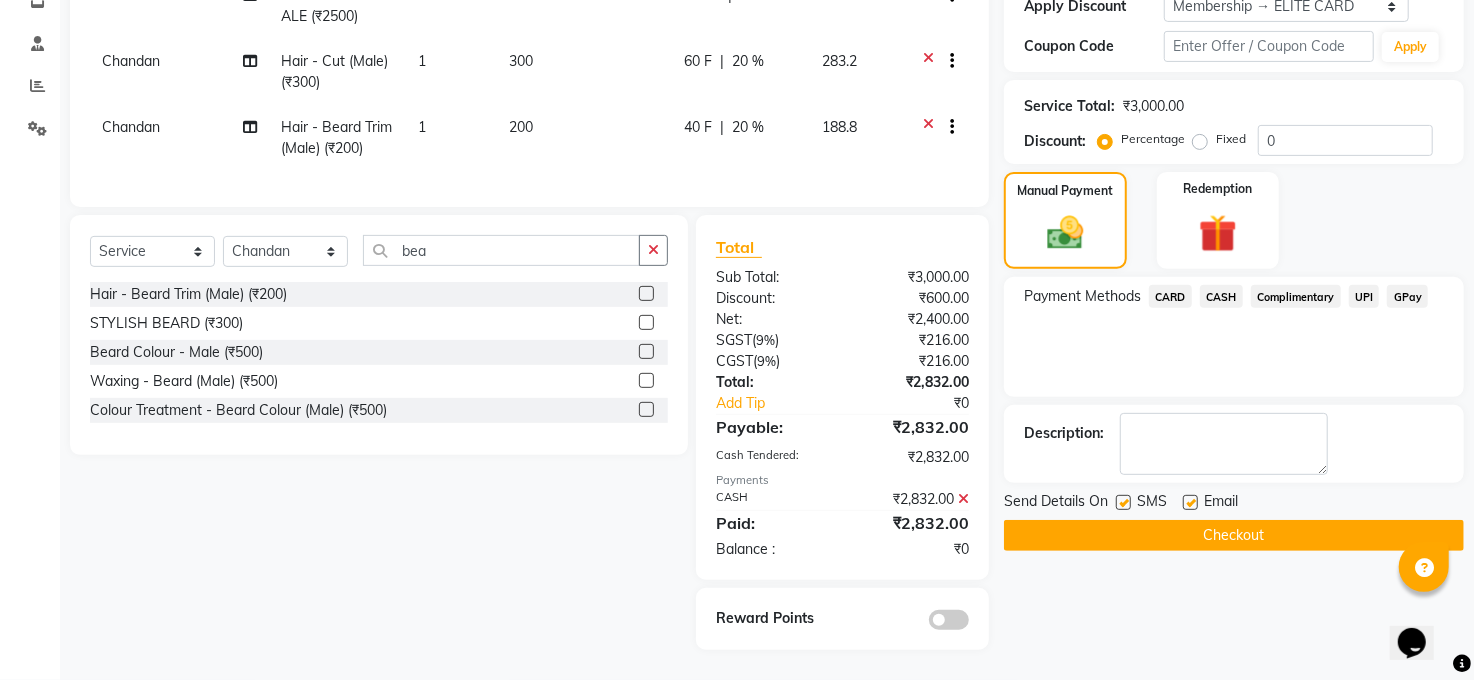 click on "Checkout" 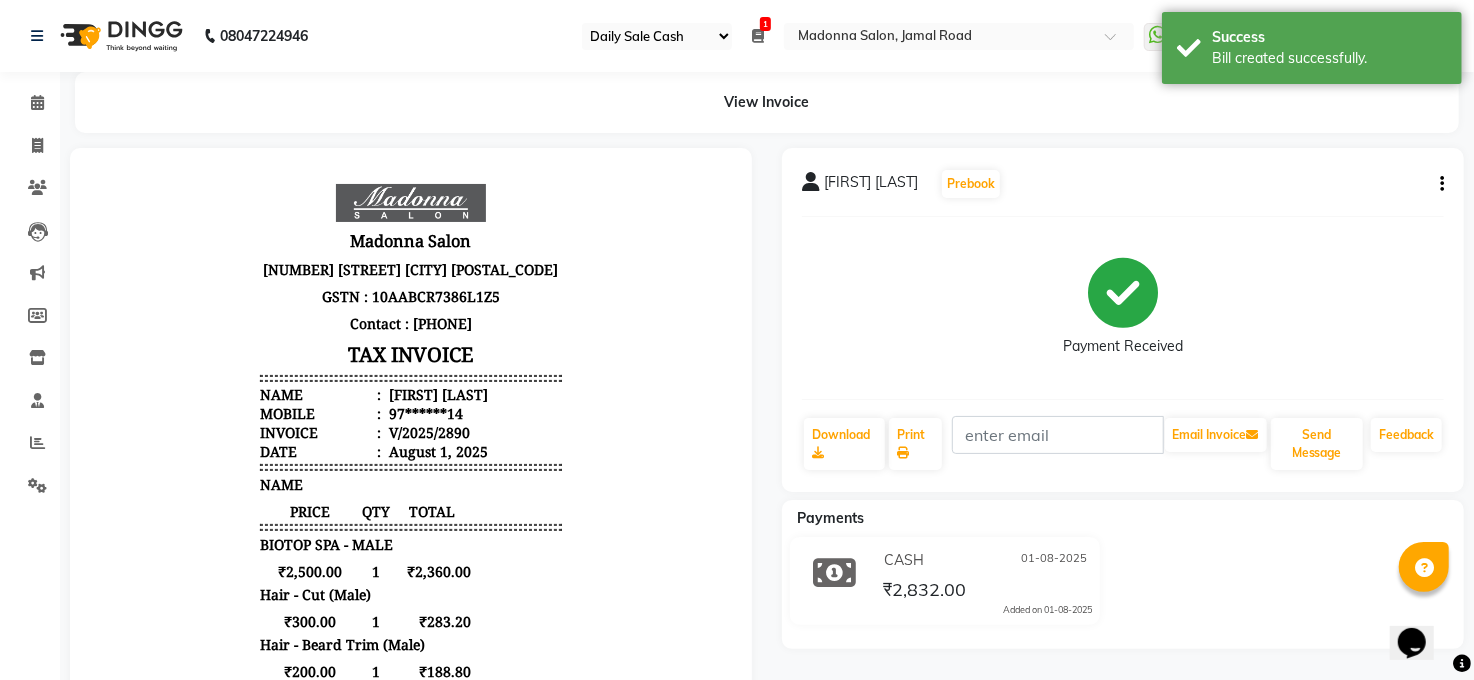 scroll, scrollTop: 0, scrollLeft: 0, axis: both 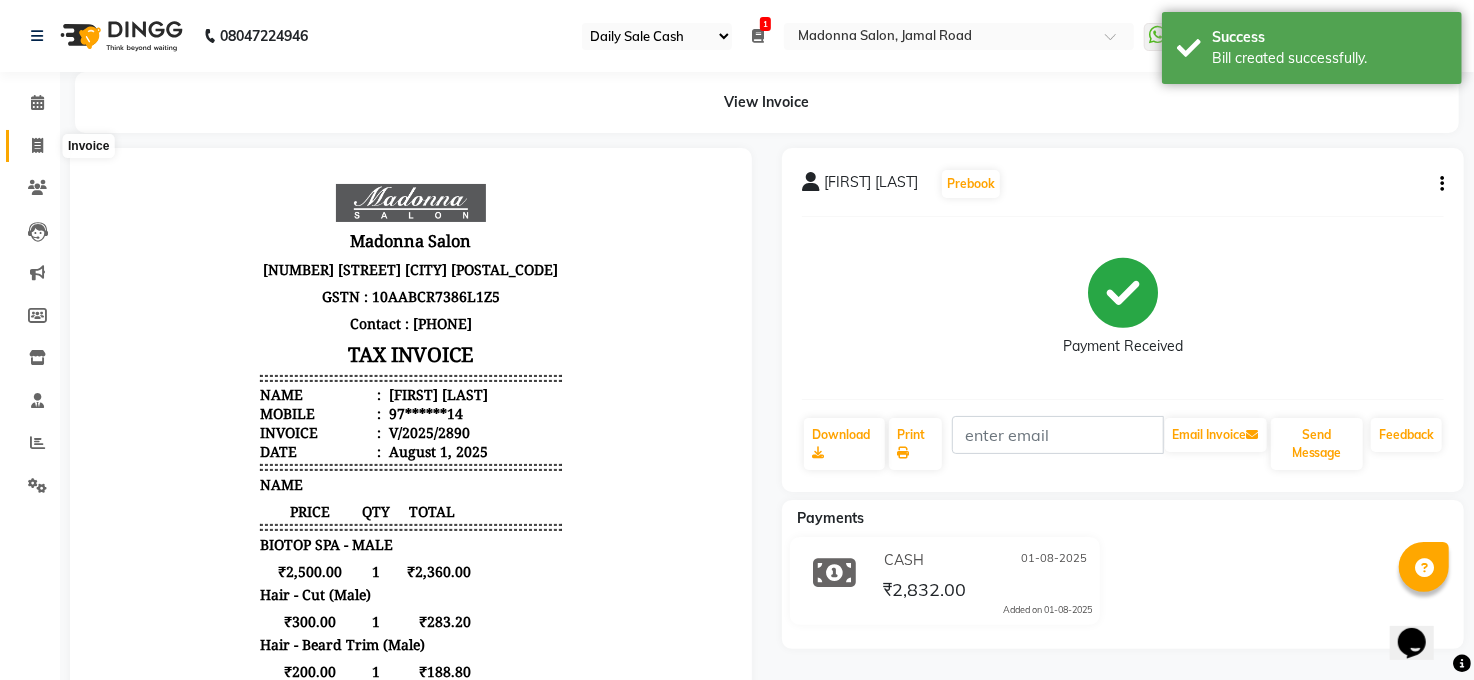 click 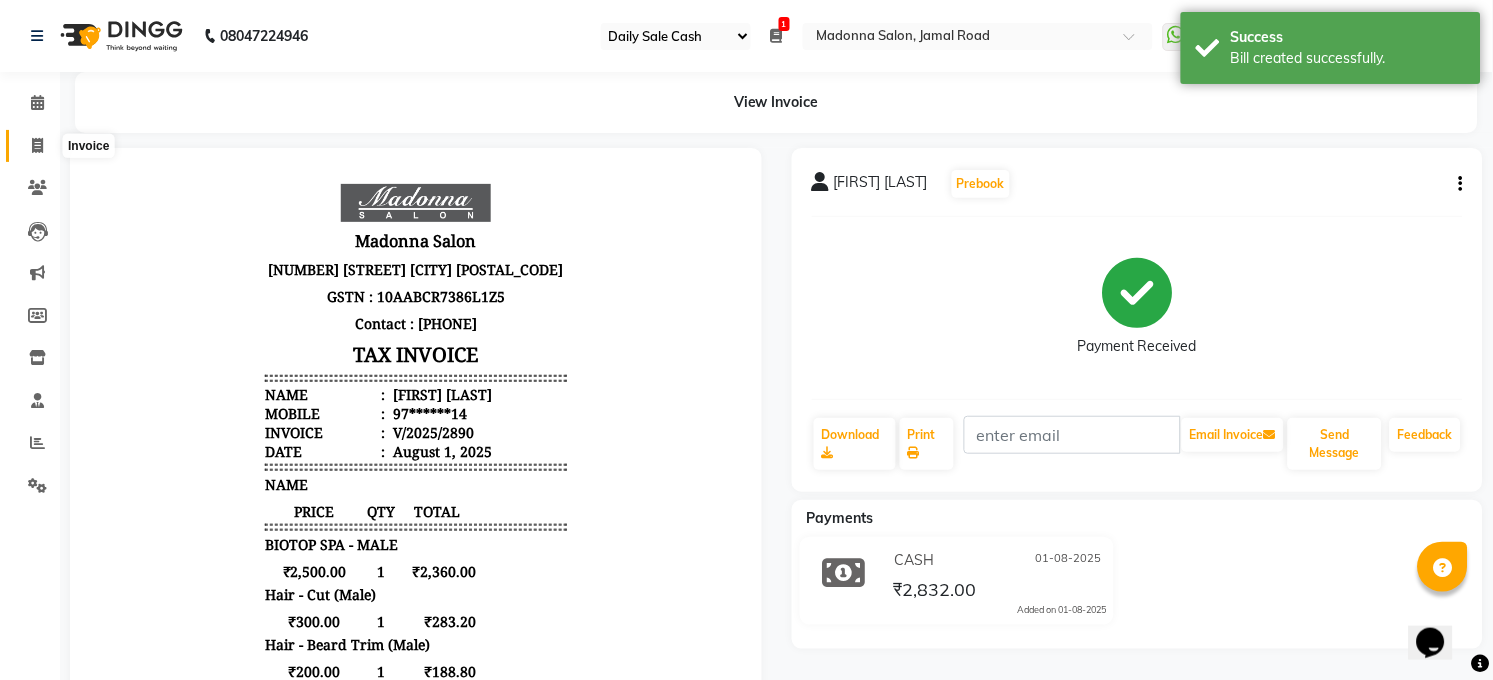 select on "service" 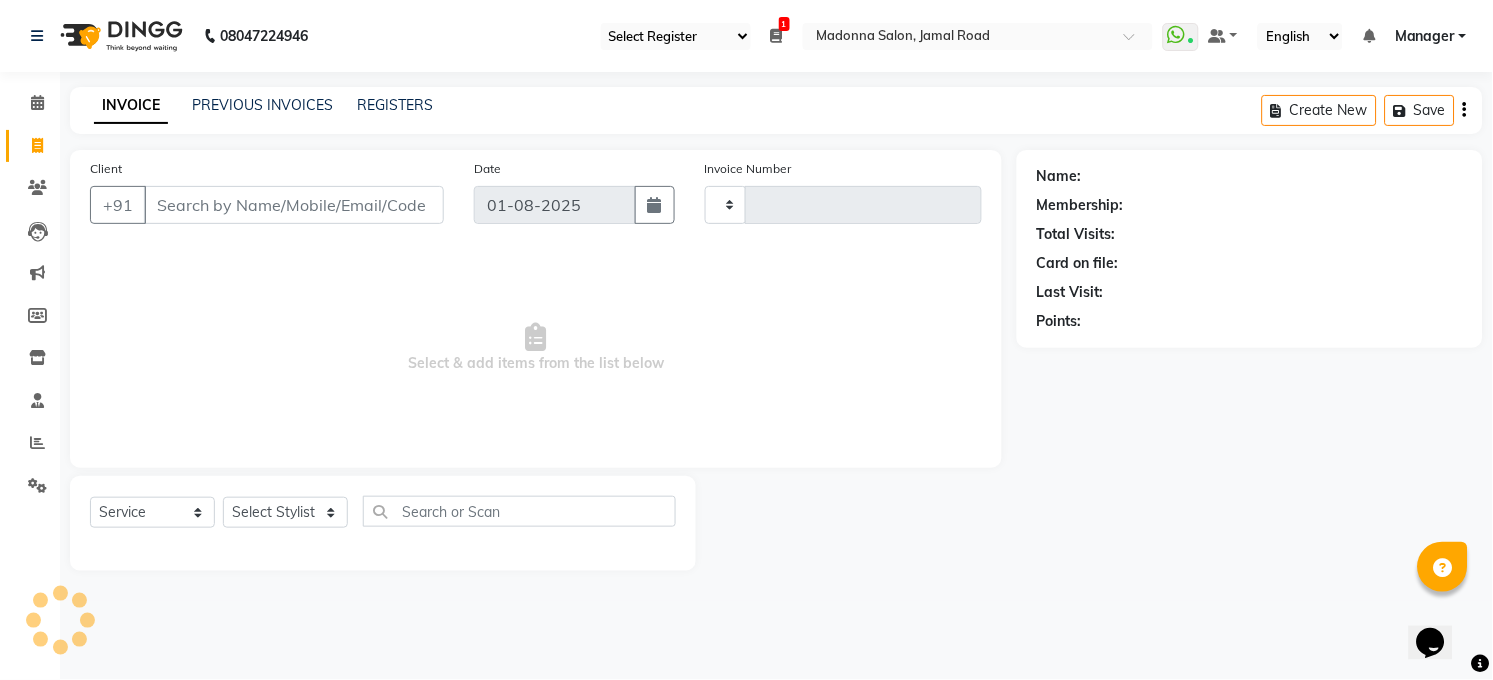 type on "2891" 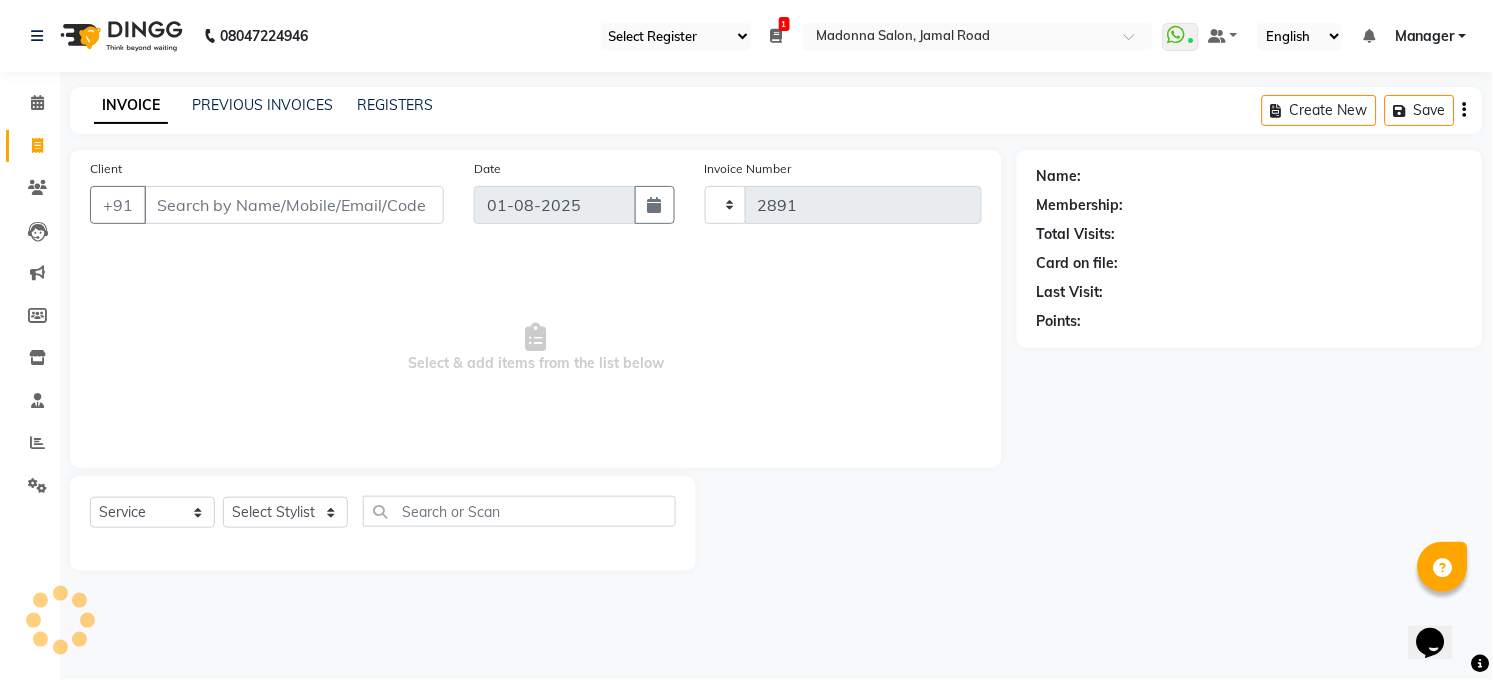 select on "5748" 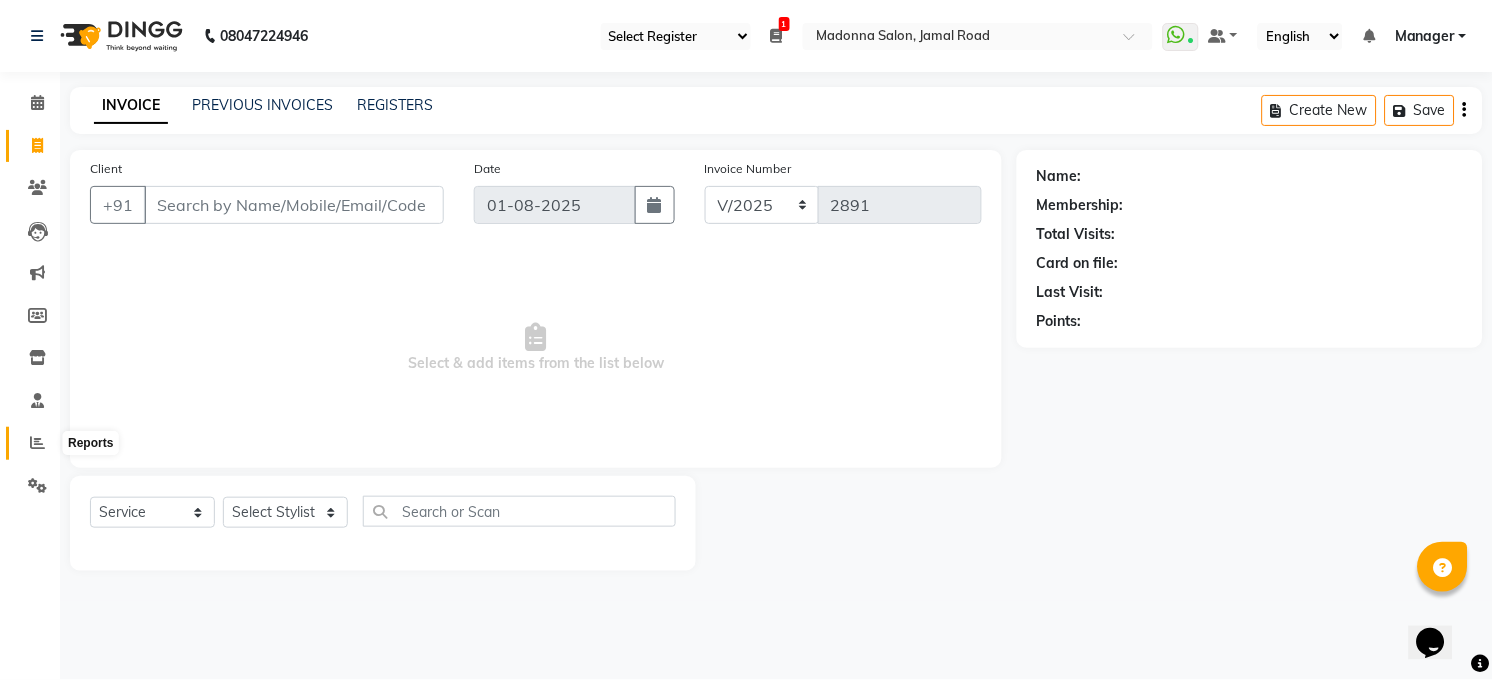 click 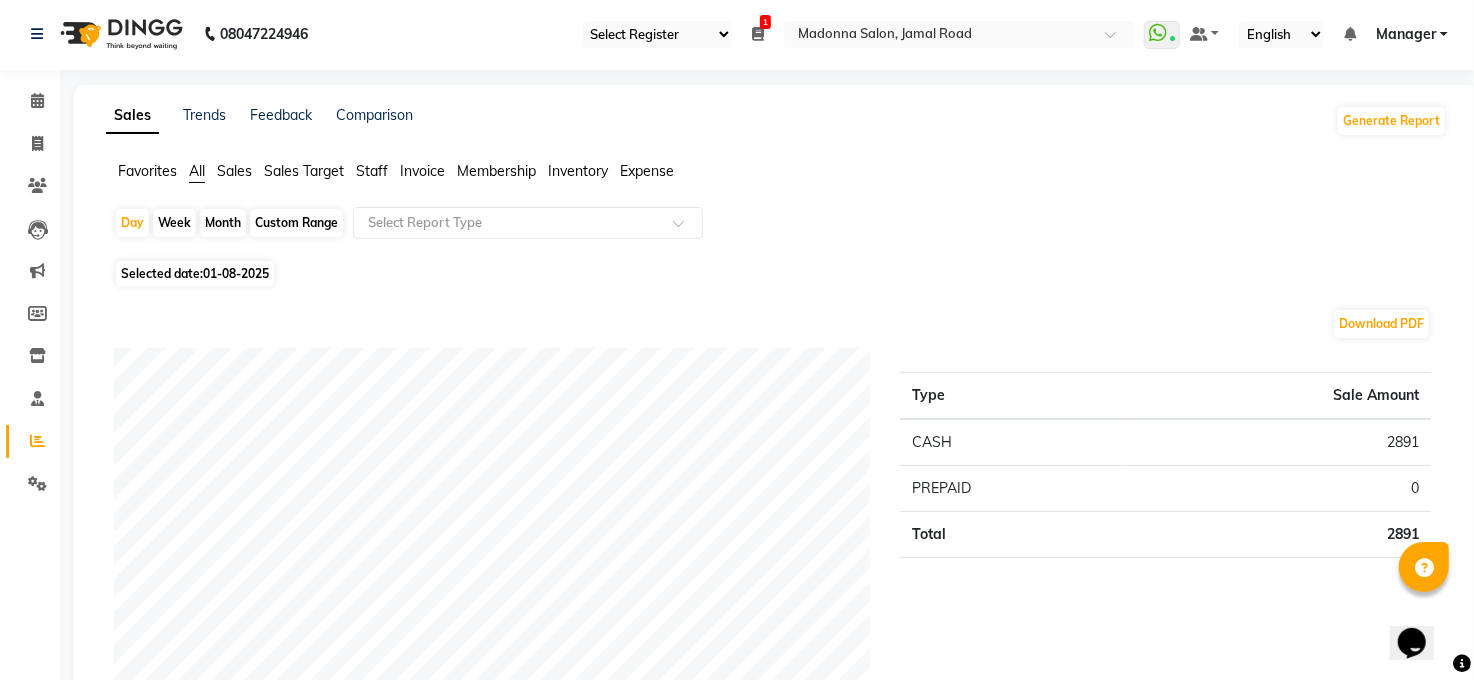 scroll, scrollTop: 0, scrollLeft: 0, axis: both 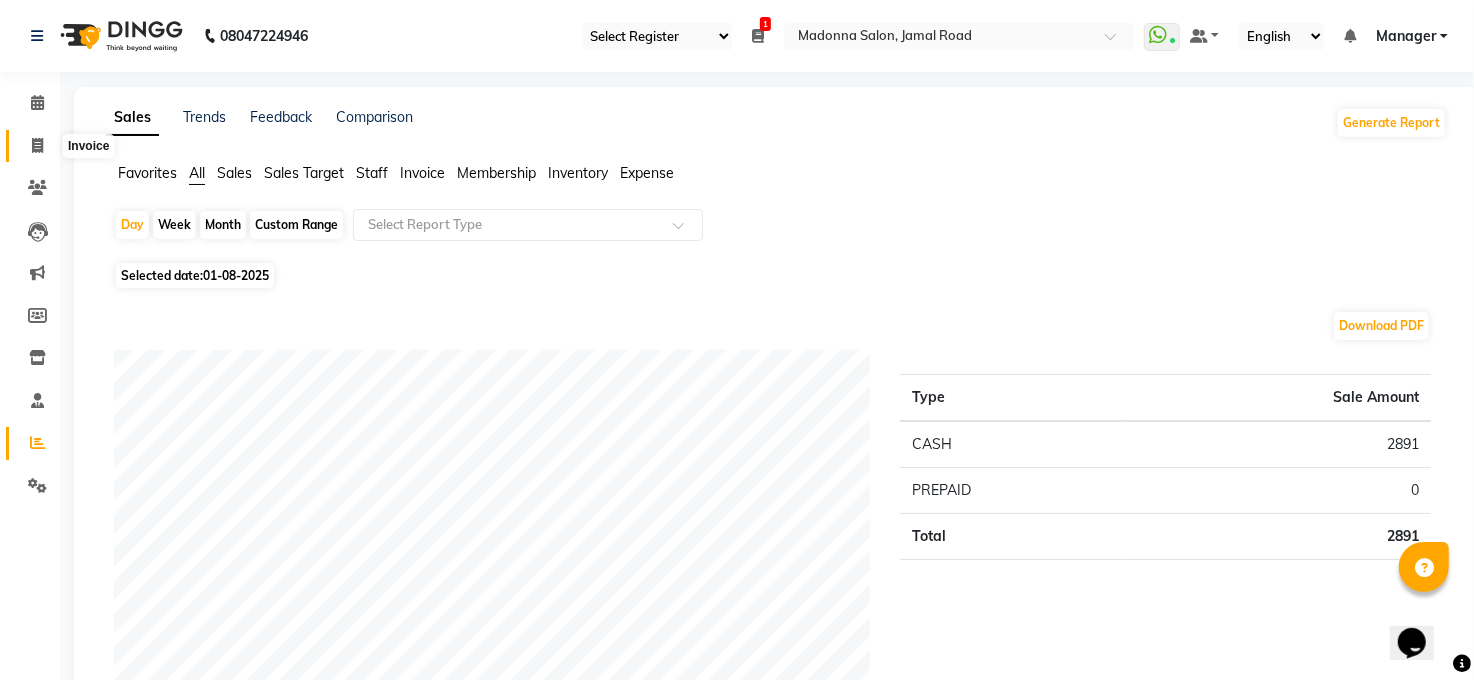 click 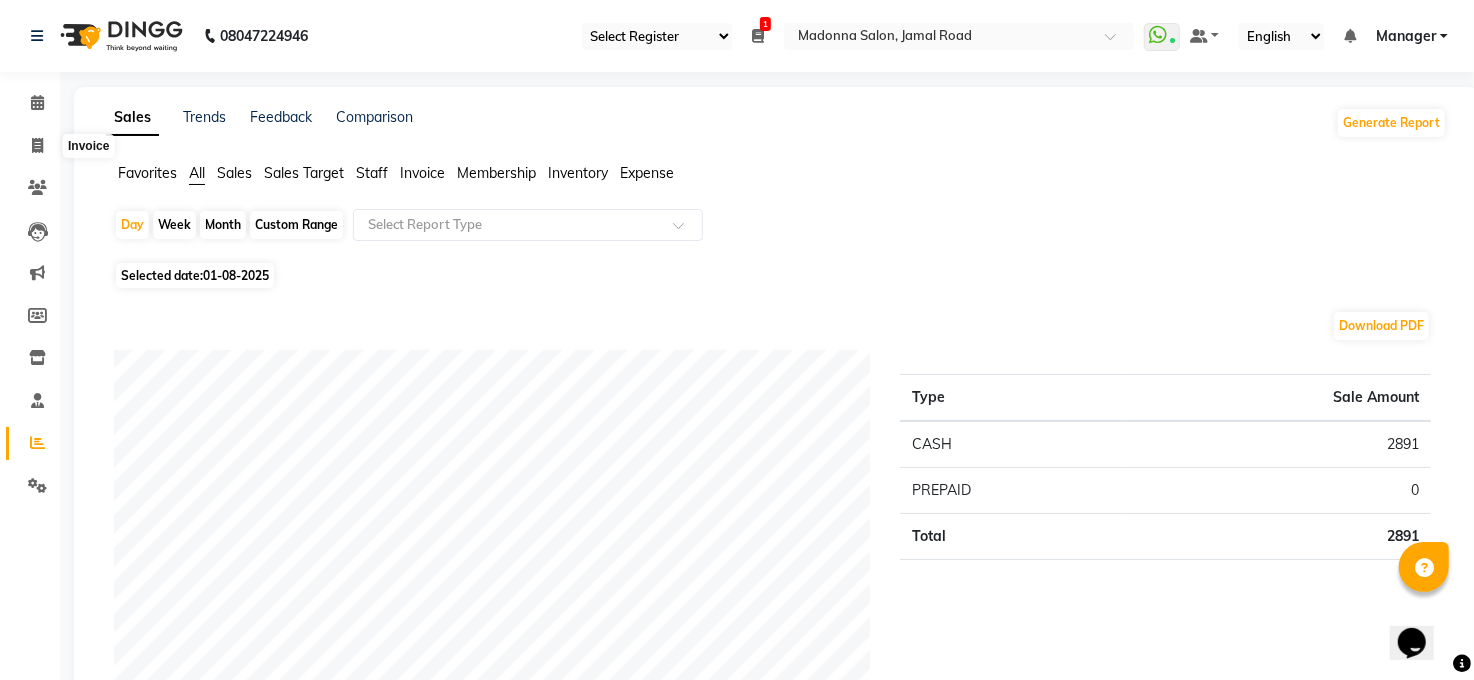 select on "service" 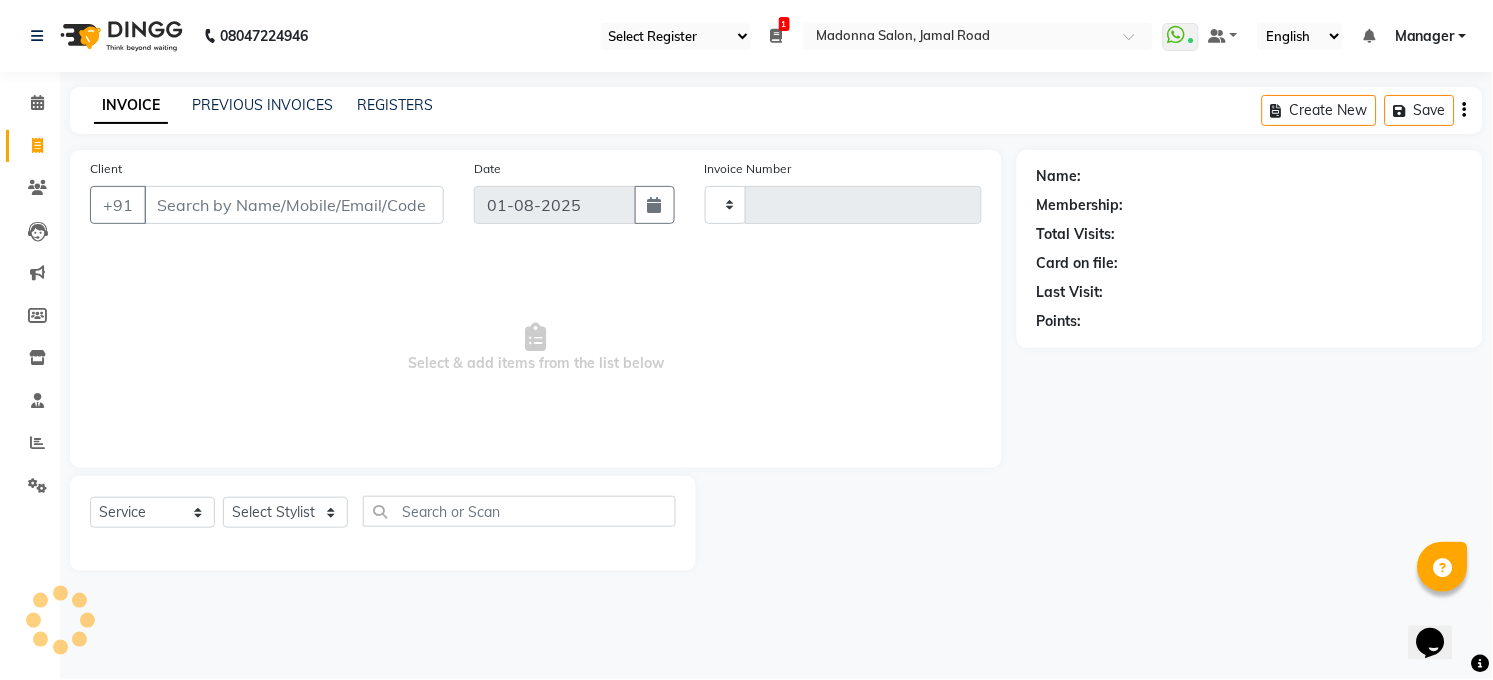 type on "2891" 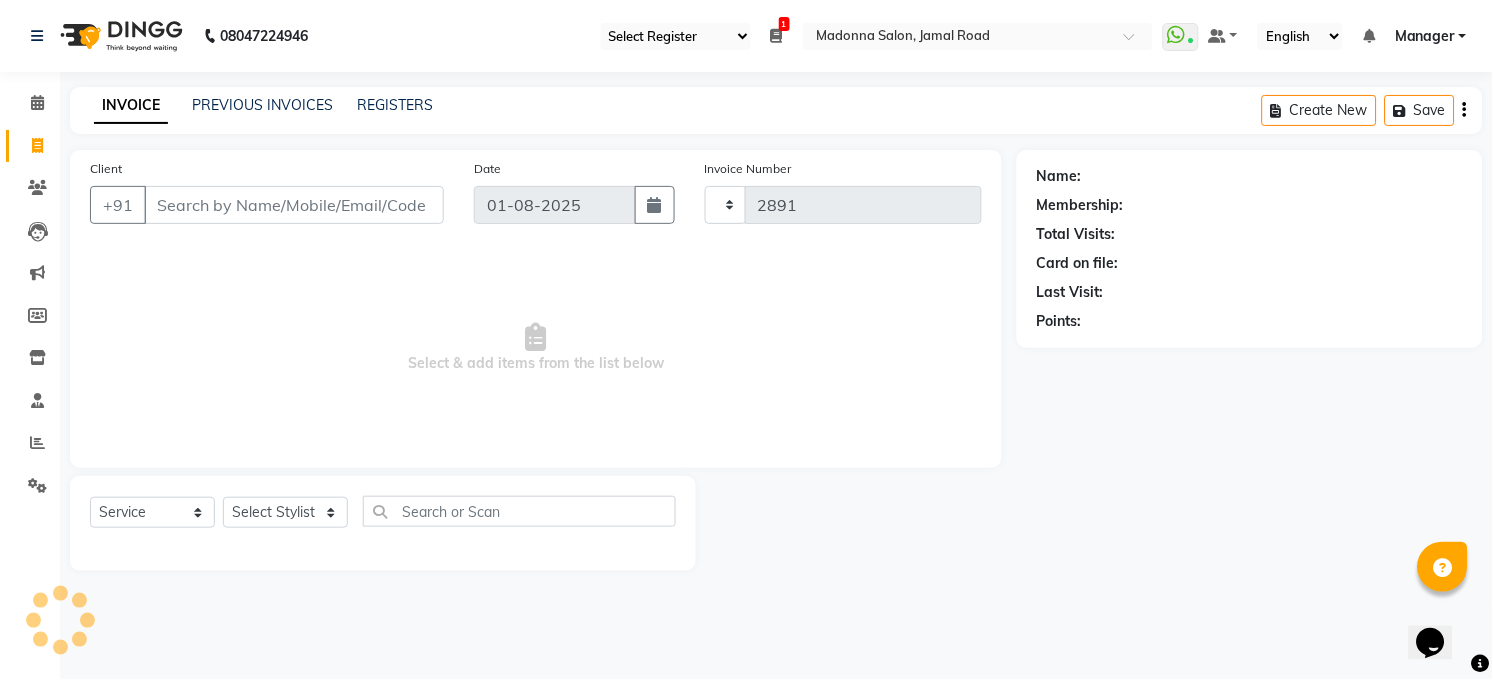 select on "5748" 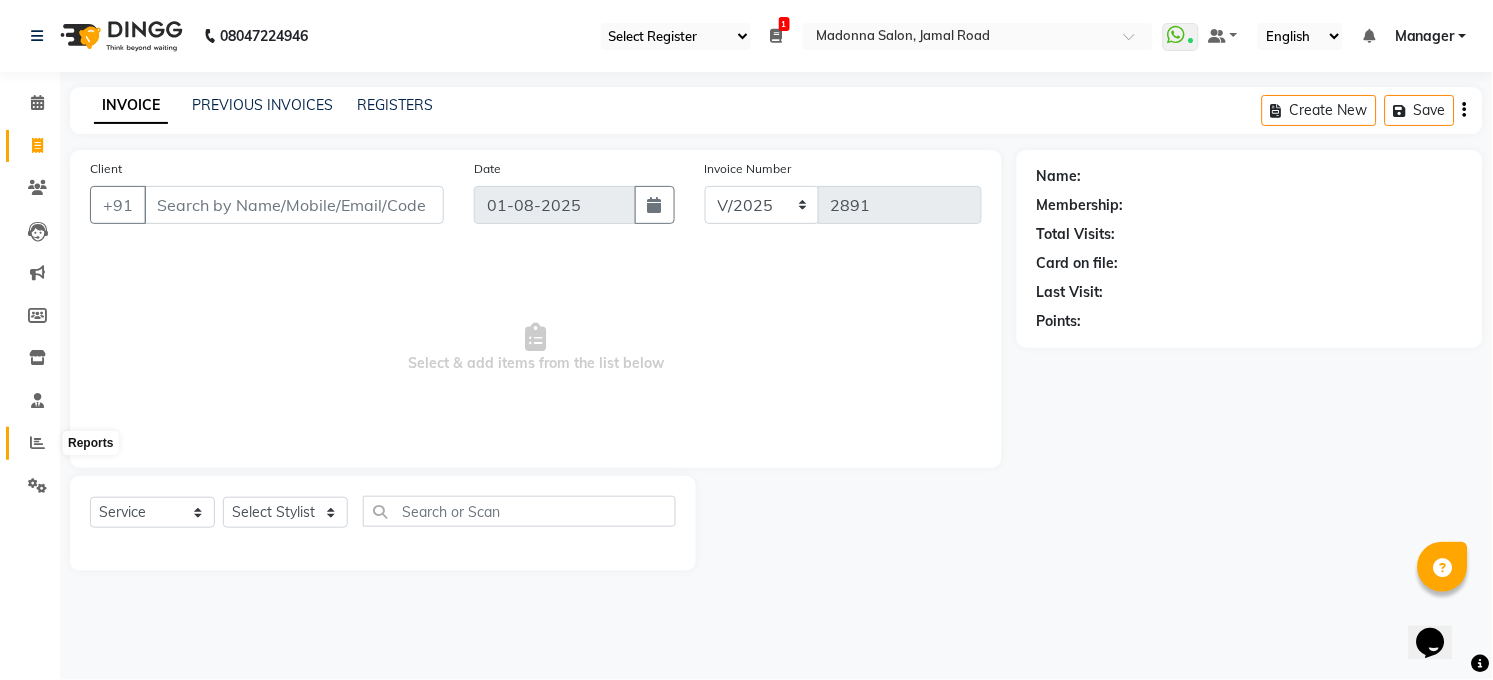 click 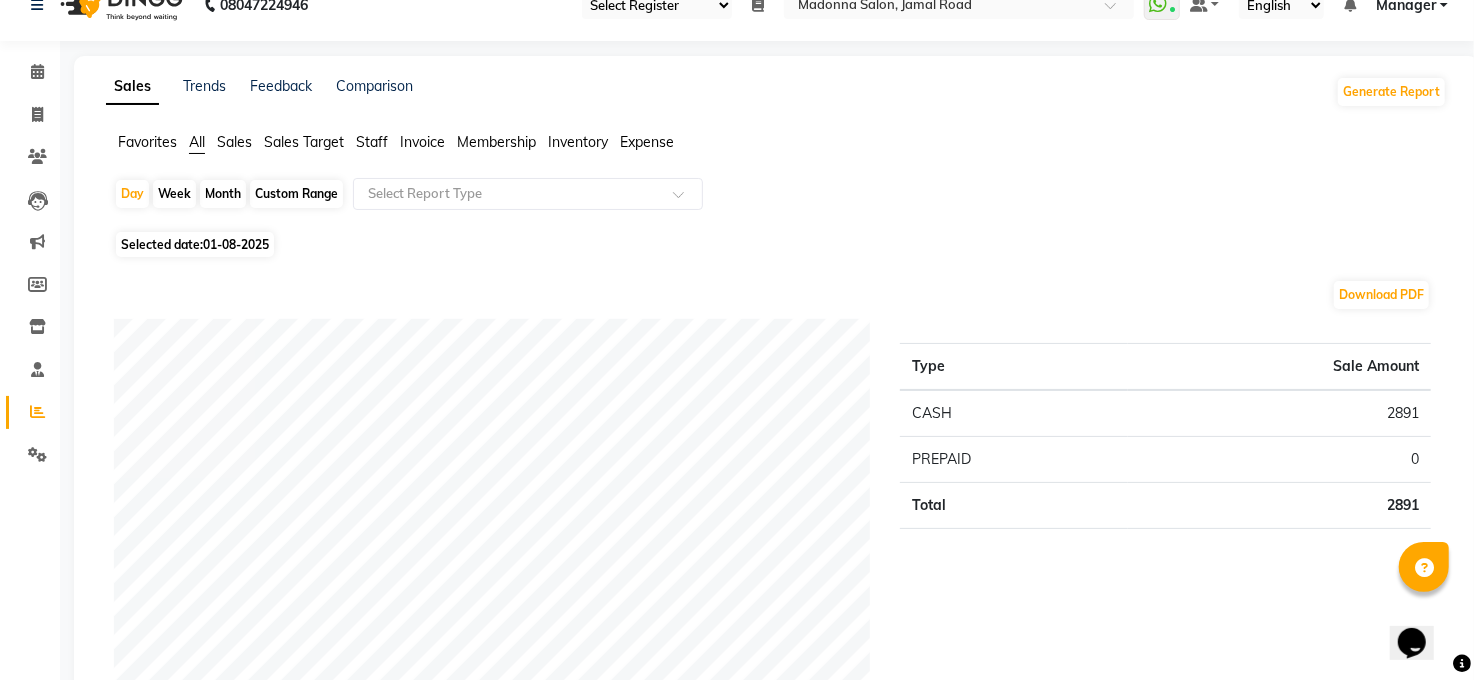 scroll, scrollTop: 0, scrollLeft: 0, axis: both 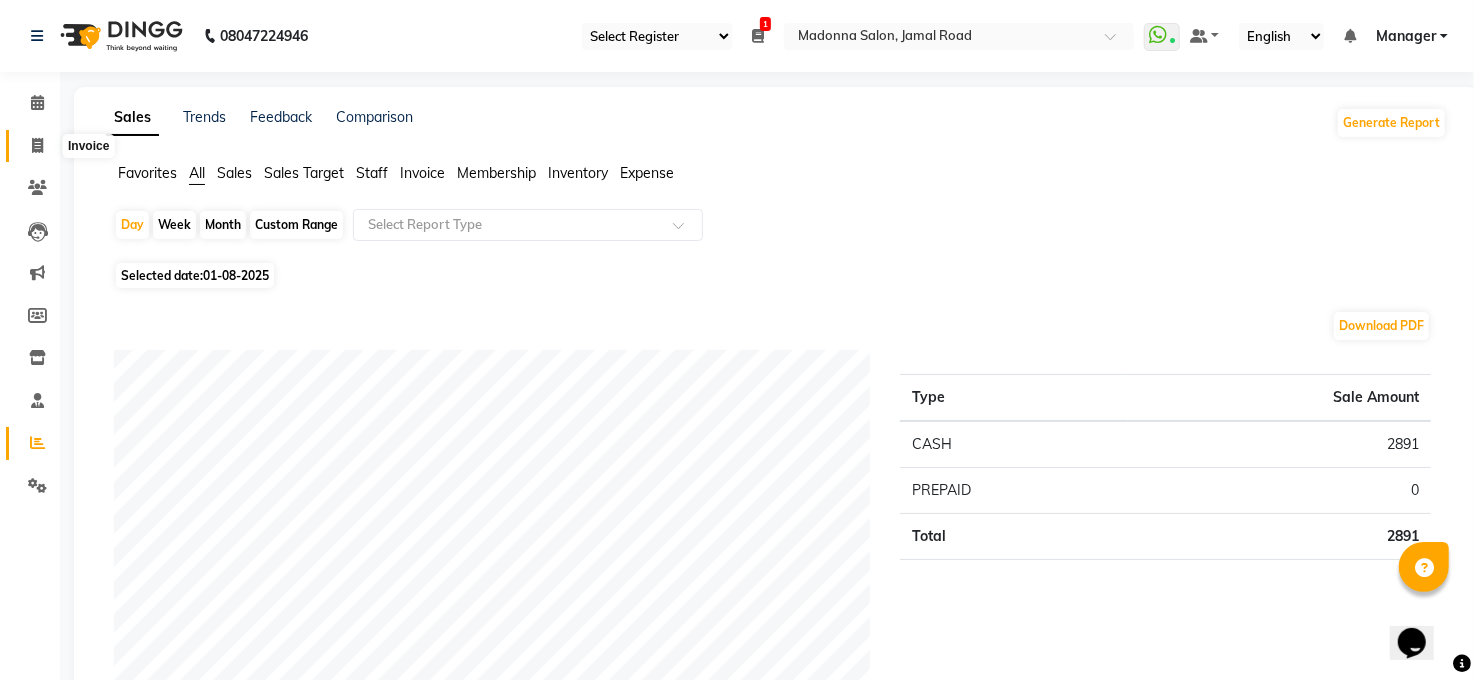 click 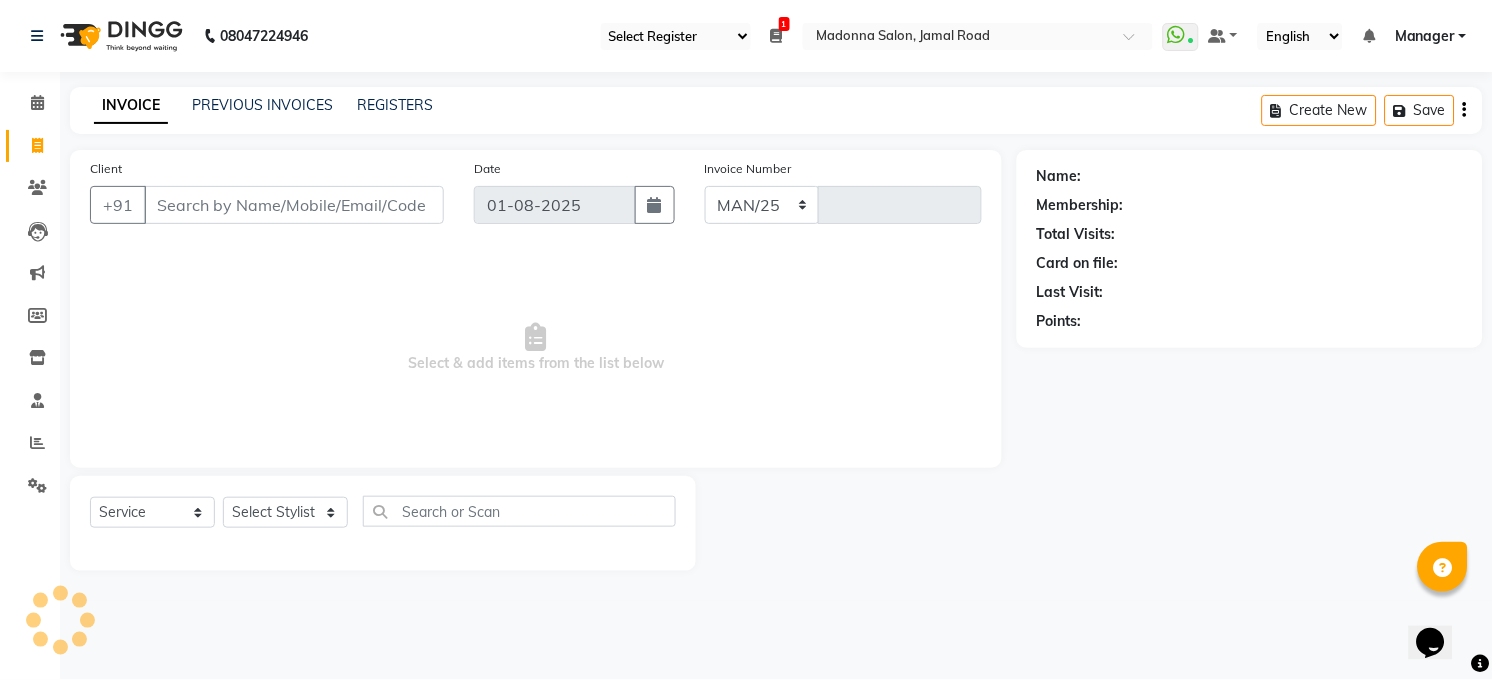 select on "5748" 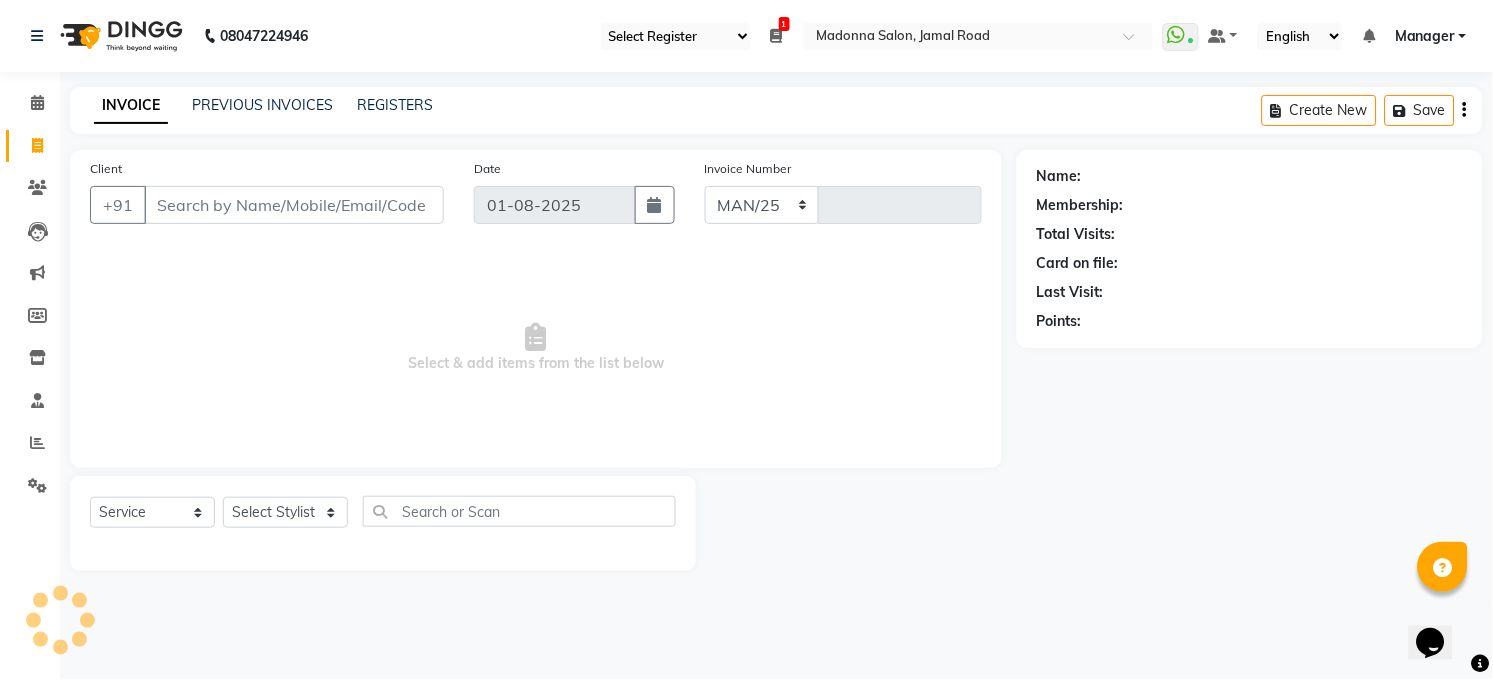 type on "2891" 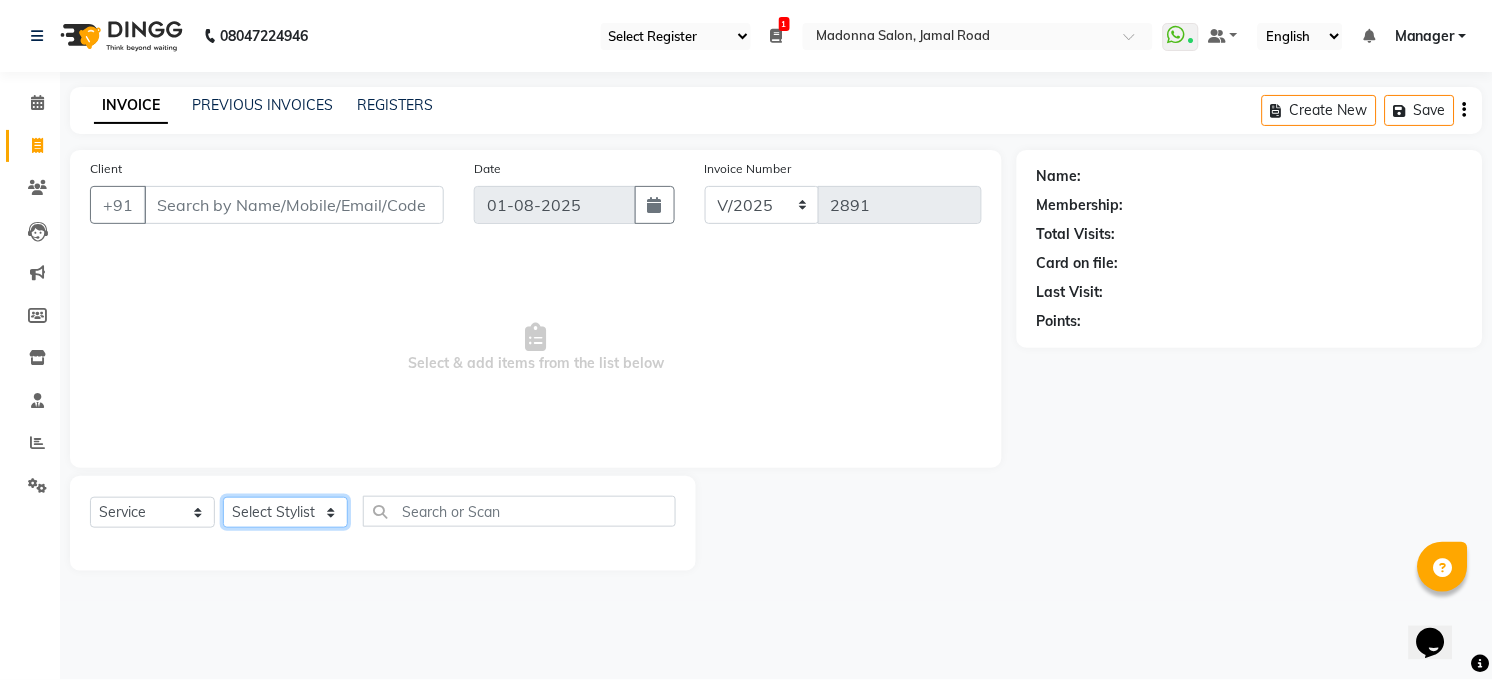 click on "Select Stylist Abhay kumar ALTAF ANKITA ARJUN Chandan COUNTER  Manager Manish Kumar Neetu Mam PRINCE Priyanka Raju Ravi Thakur RINKI Roshan Santosh SAURABH SUJEET THAKUR SUNITA Veer Vinod Kumar" 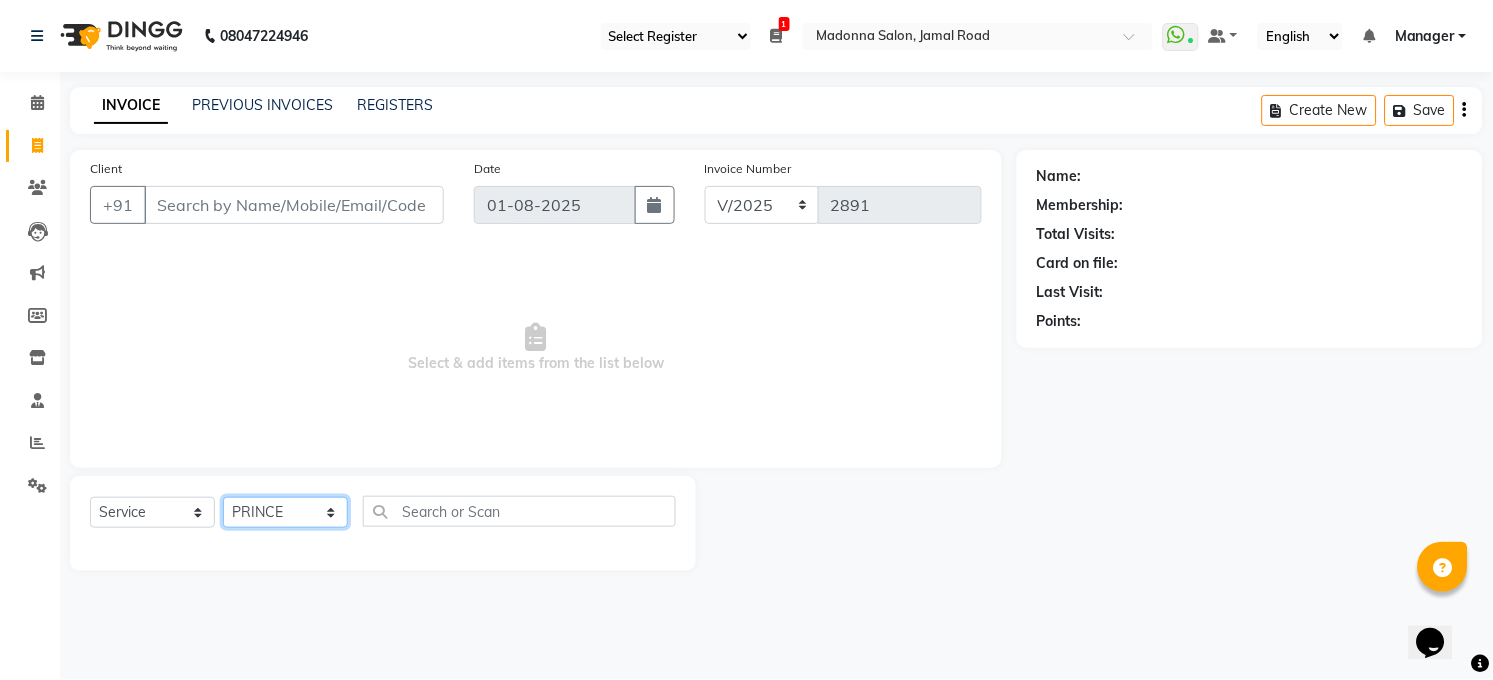 click on "Select Stylist Abhay kumar ALTAF ANKITA ARJUN Chandan COUNTER  Manager Manish Kumar Neetu Mam PRINCE Priyanka Raju Ravi Thakur RINKI Roshan Santosh SAURABH SUJEET THAKUR SUNITA Veer Vinod Kumar" 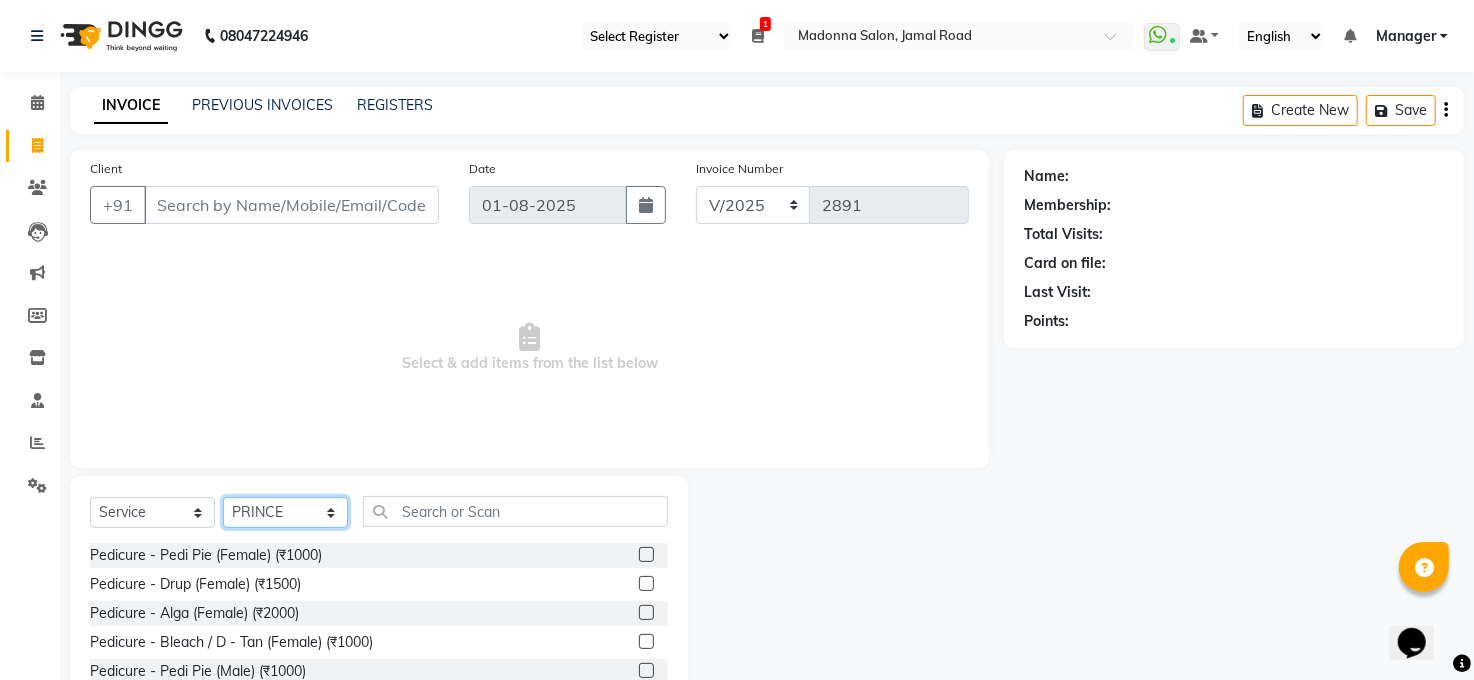 select on "40301" 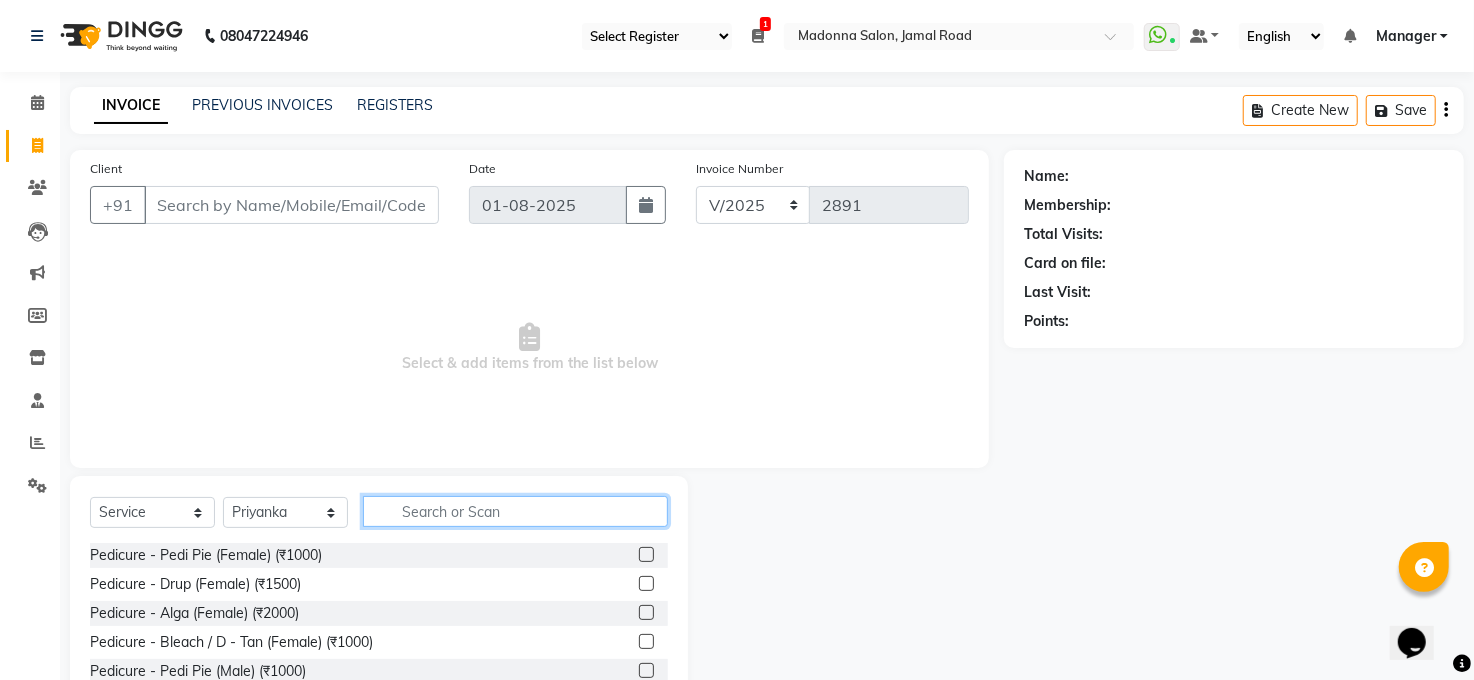 click 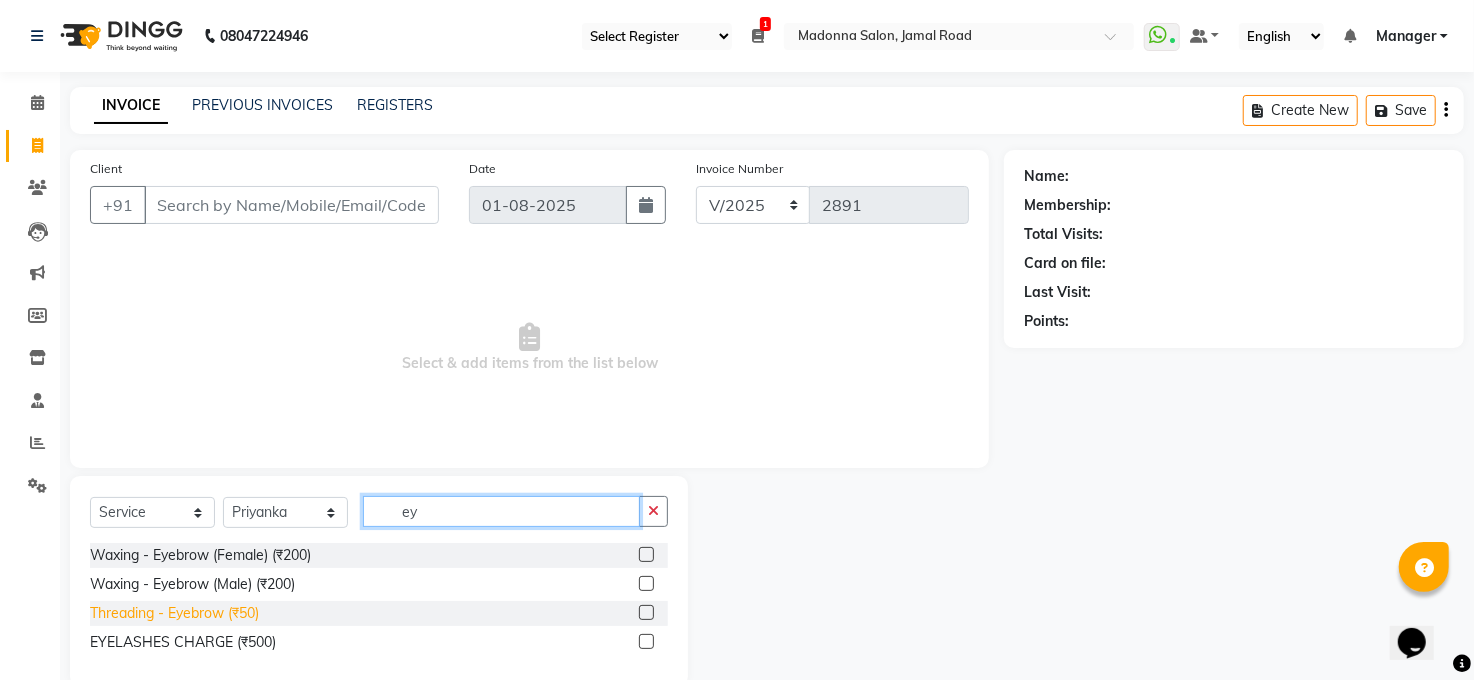 type on "ey" 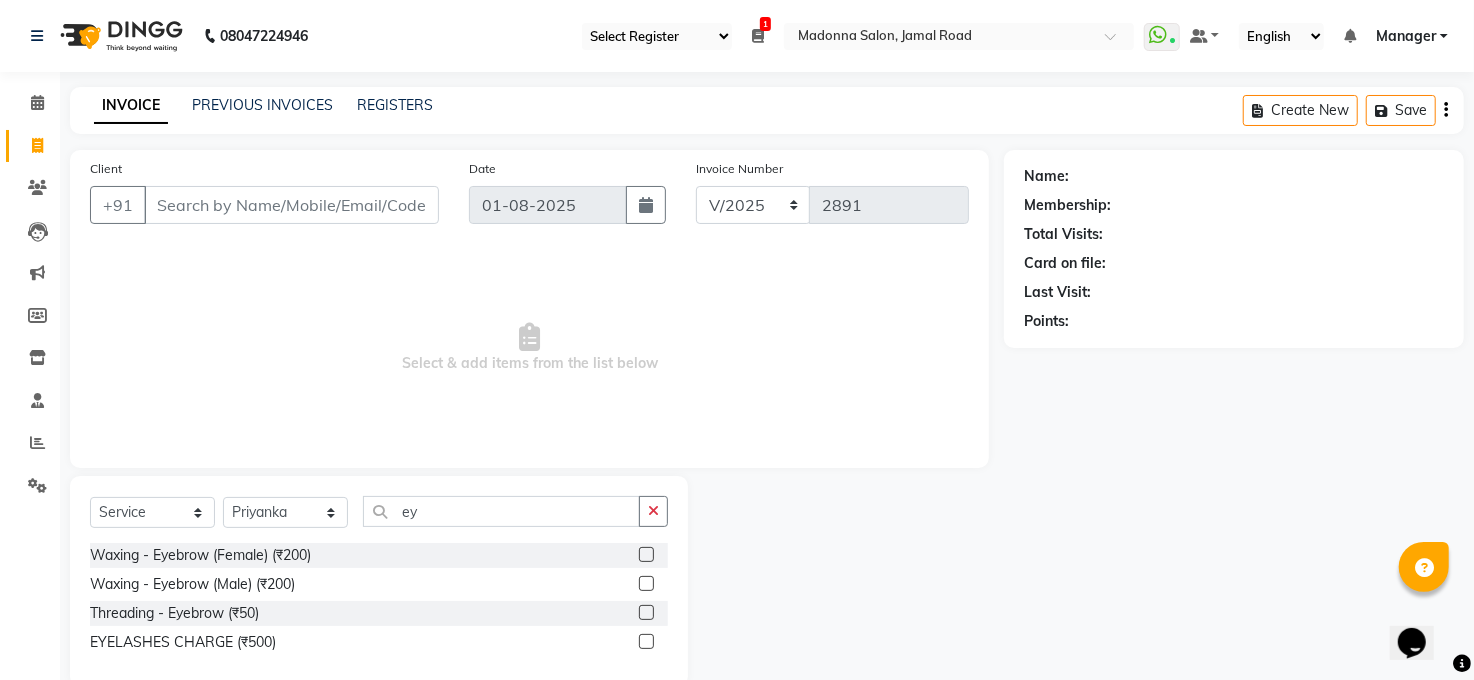 drag, startPoint x: 238, startPoint y: 619, endPoint x: 371, endPoint y: 560, distance: 145.49915 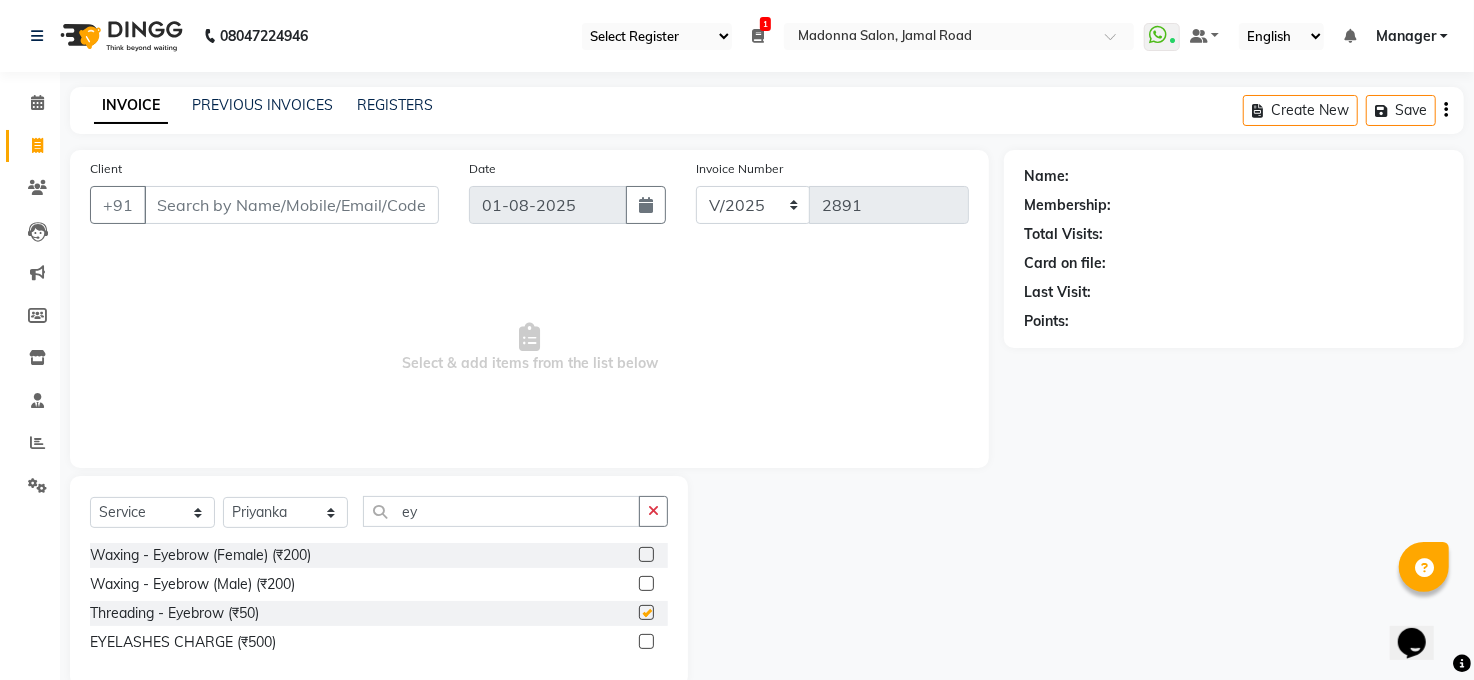 checkbox on "false" 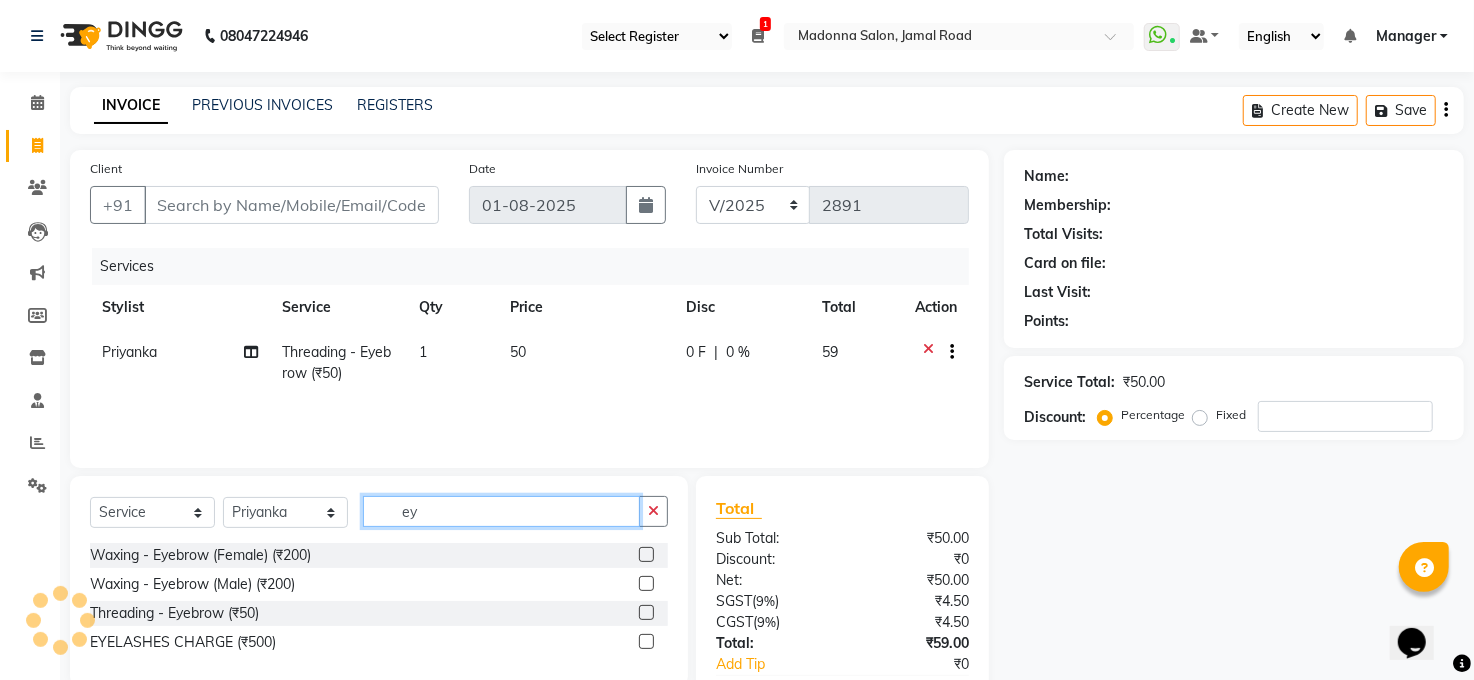 click on "ey" 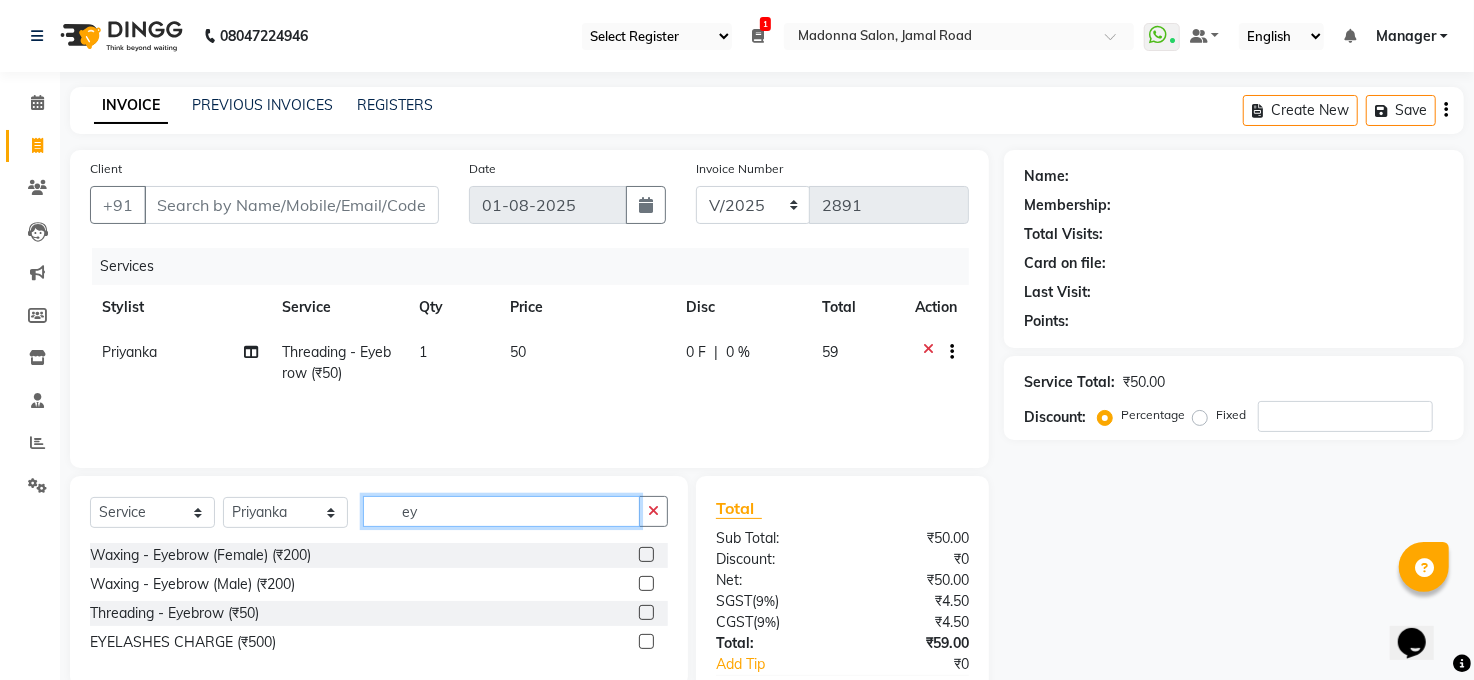 type on "e" 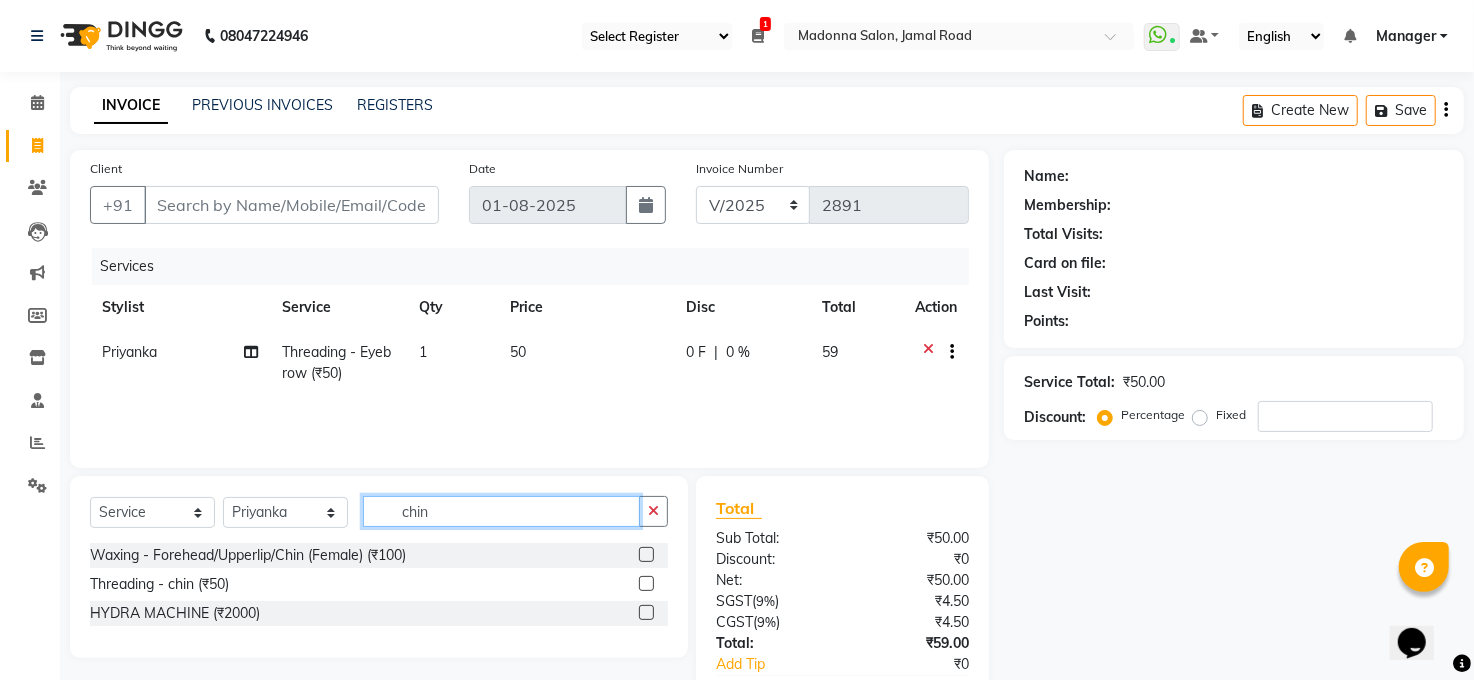 type on "chin" 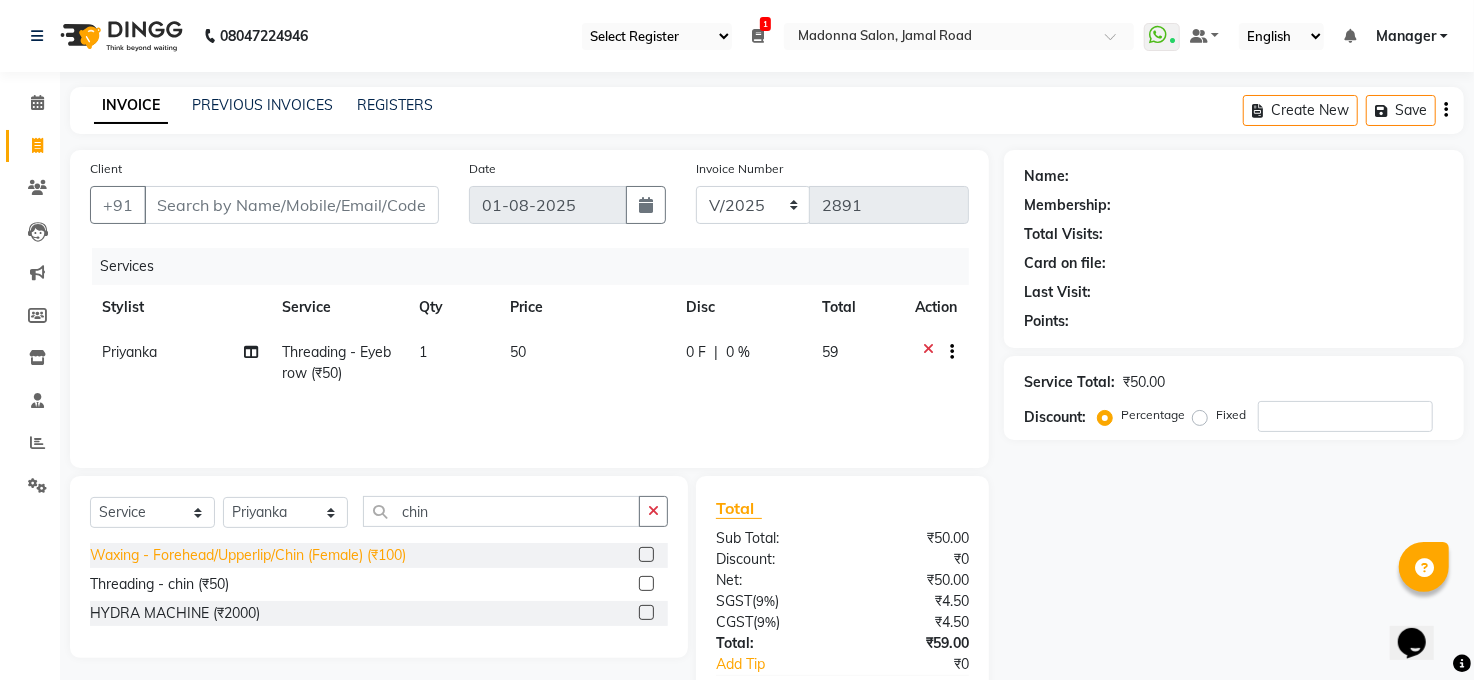 click on "Waxing - Forehead/Upperlip/Chin (Female) (₹100)" 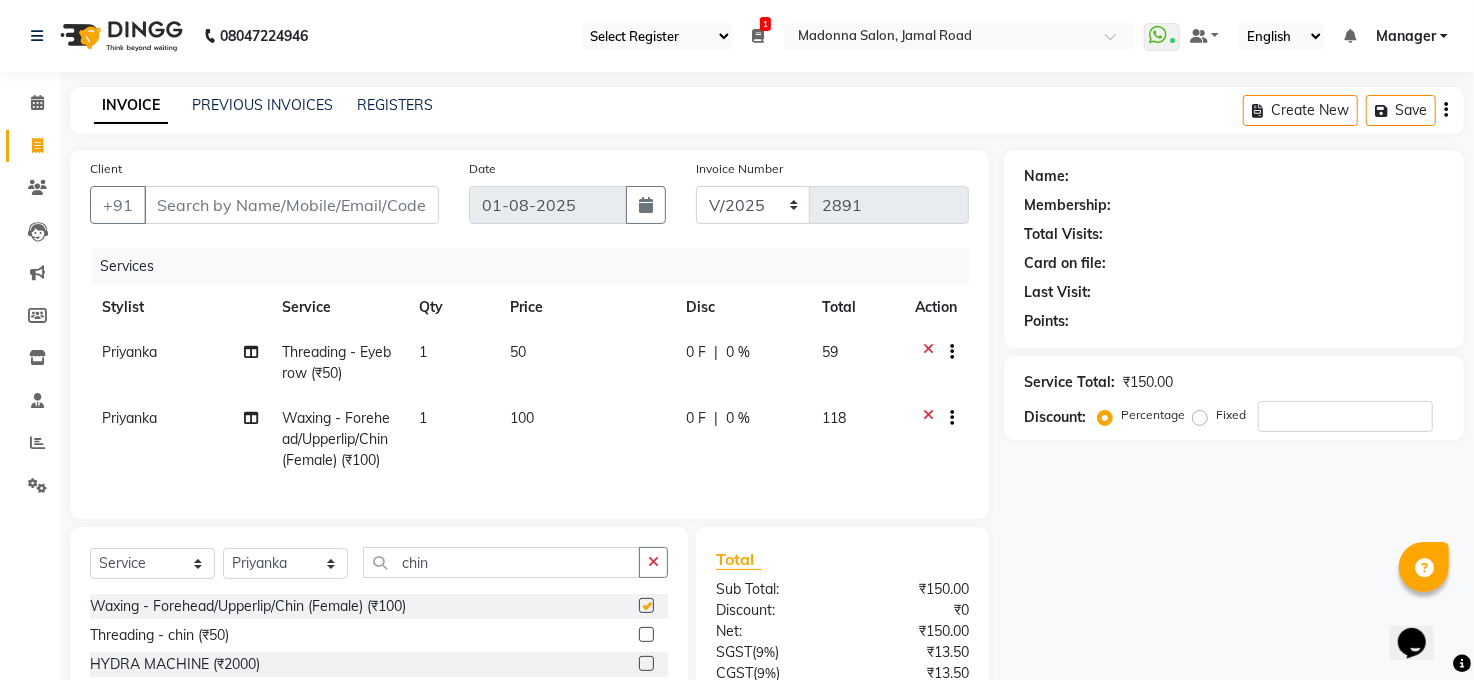 checkbox on "false" 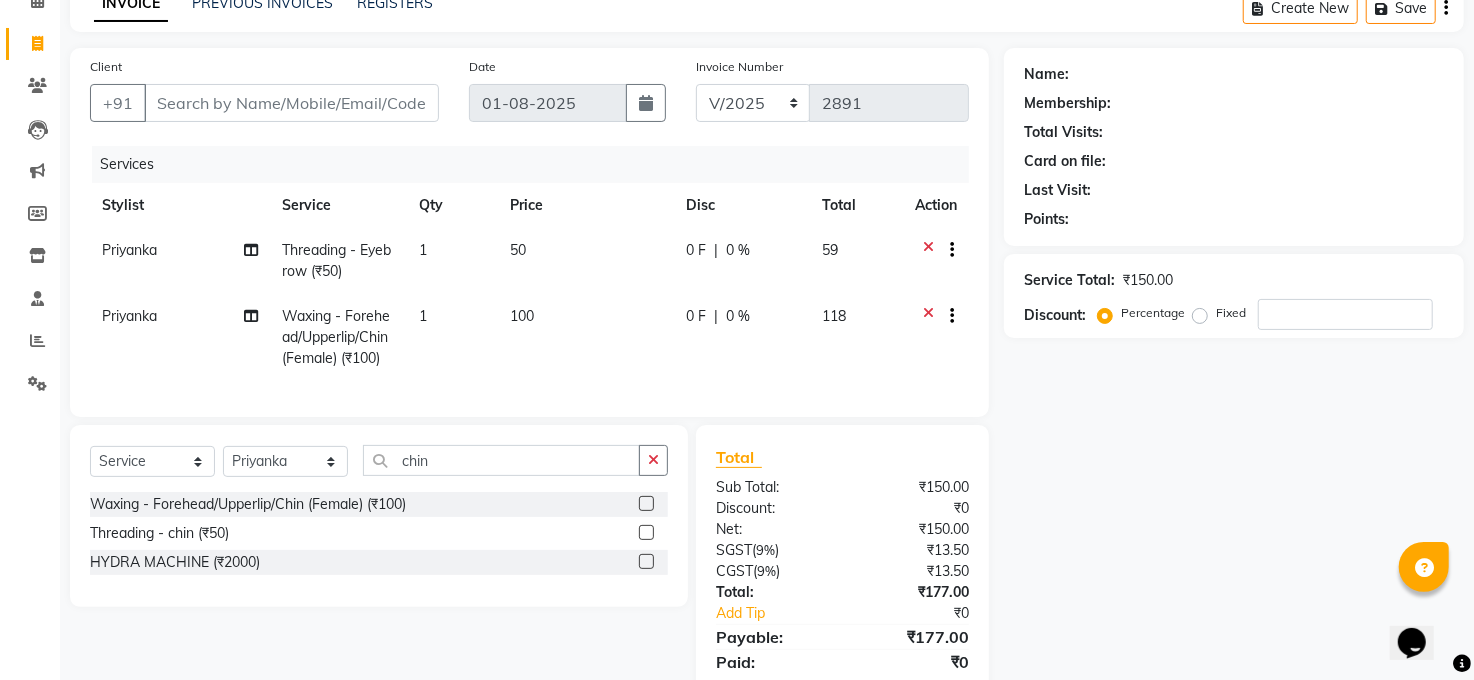 scroll, scrollTop: 190, scrollLeft: 0, axis: vertical 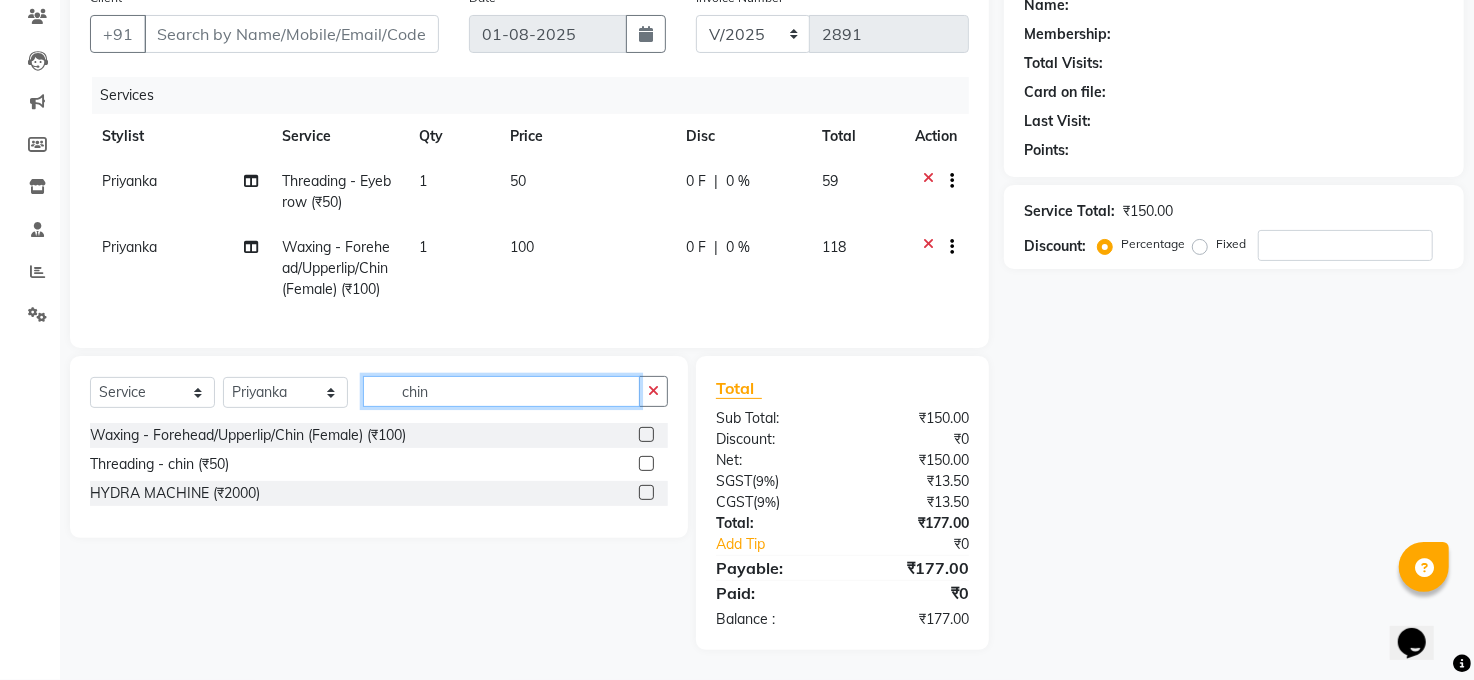 click on "chin" 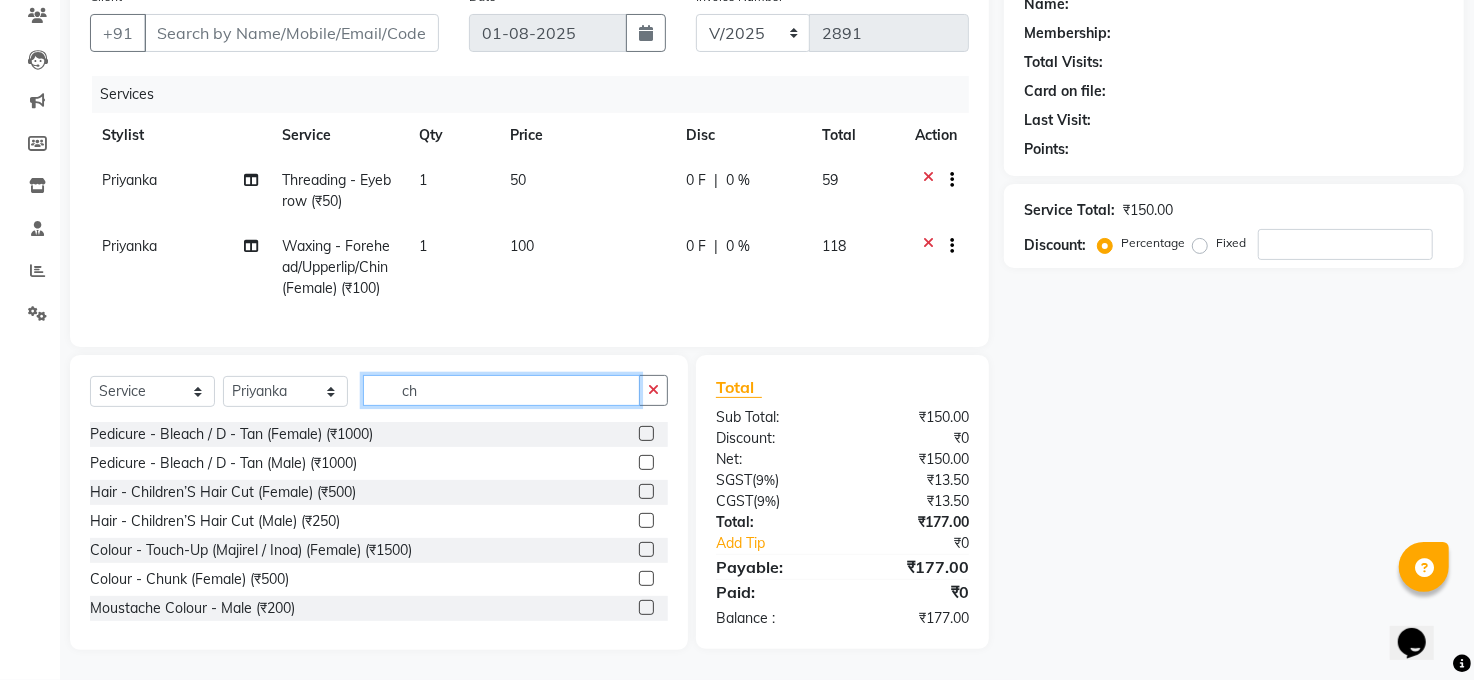 type on "c" 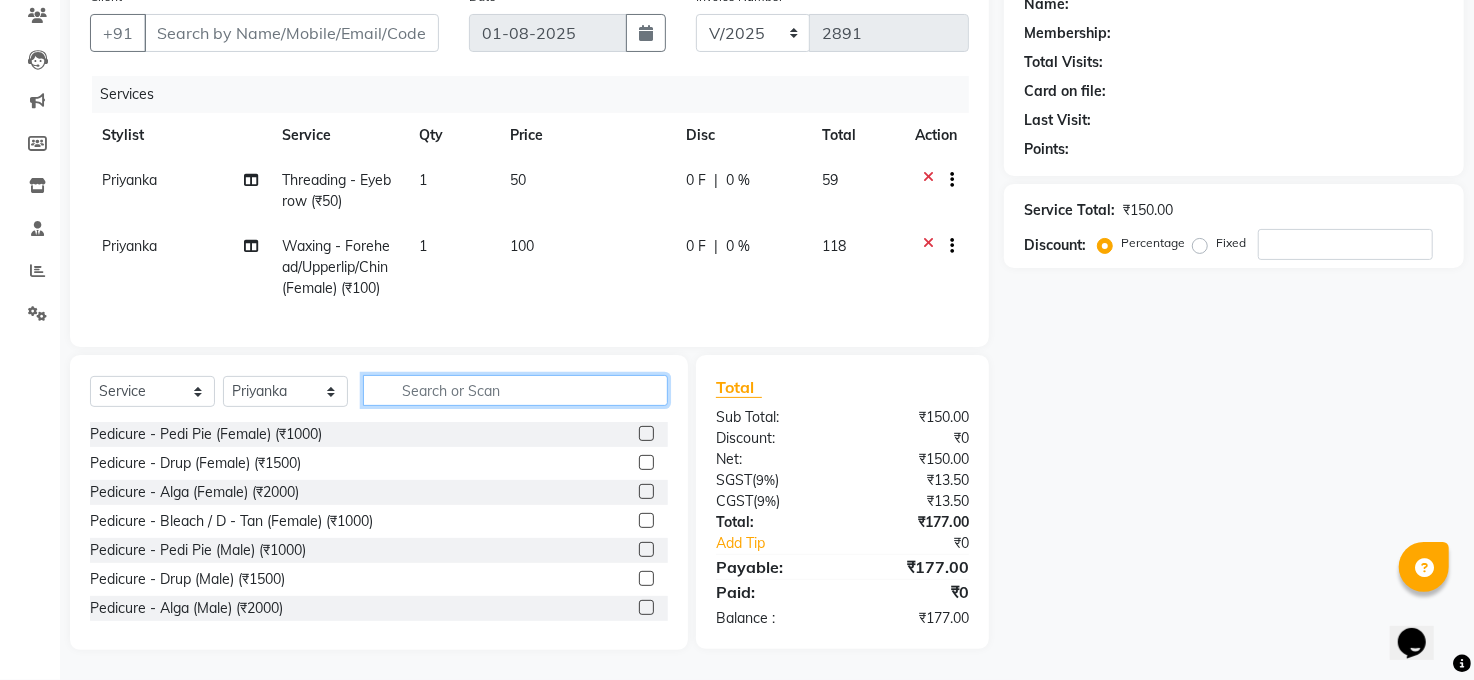 type 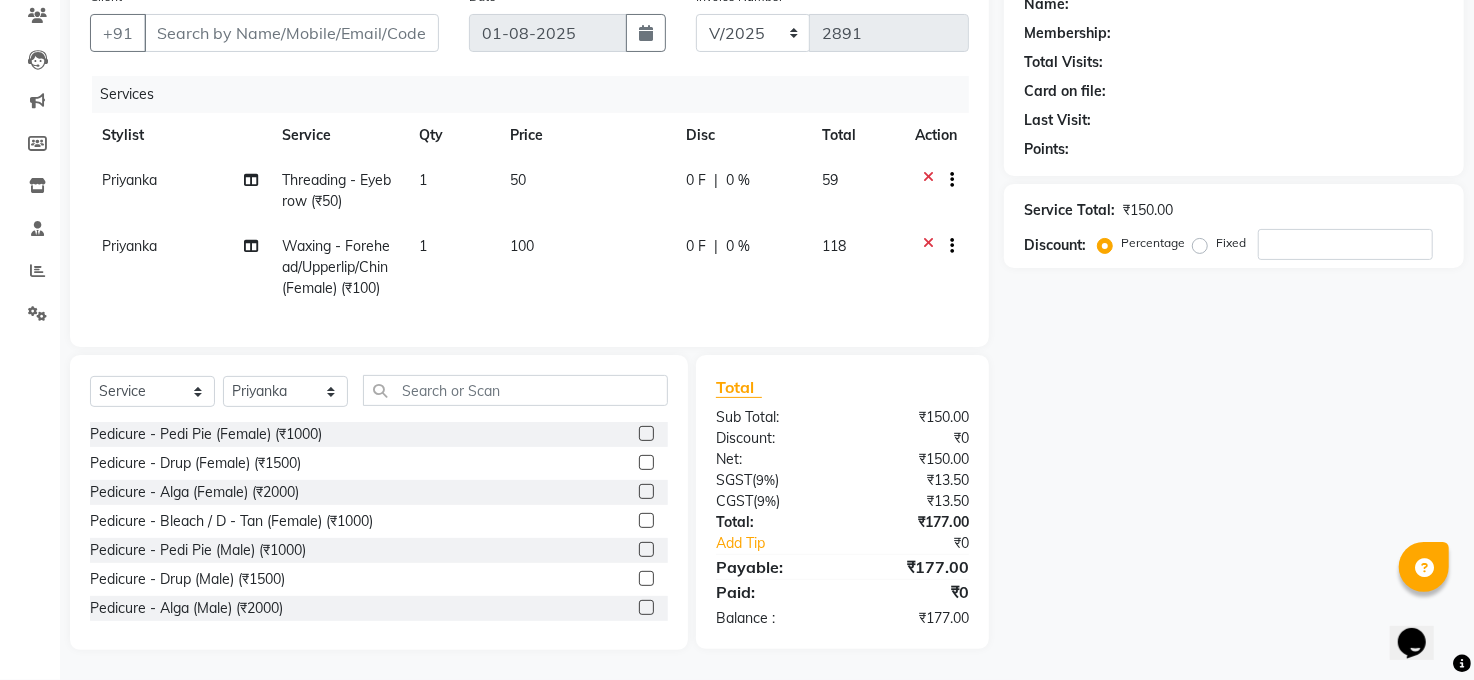 click on "100" 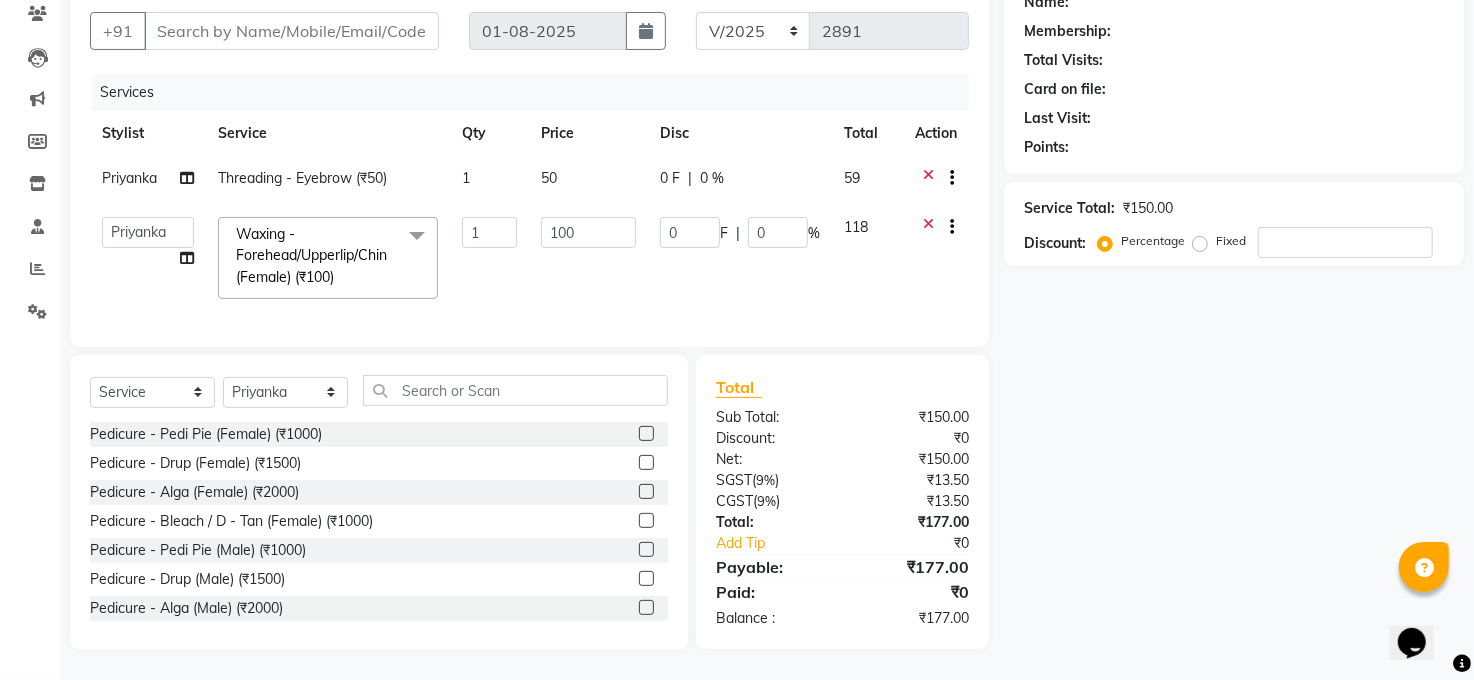 drag, startPoint x: 534, startPoint y: 216, endPoint x: 595, endPoint y: 219, distance: 61.073727 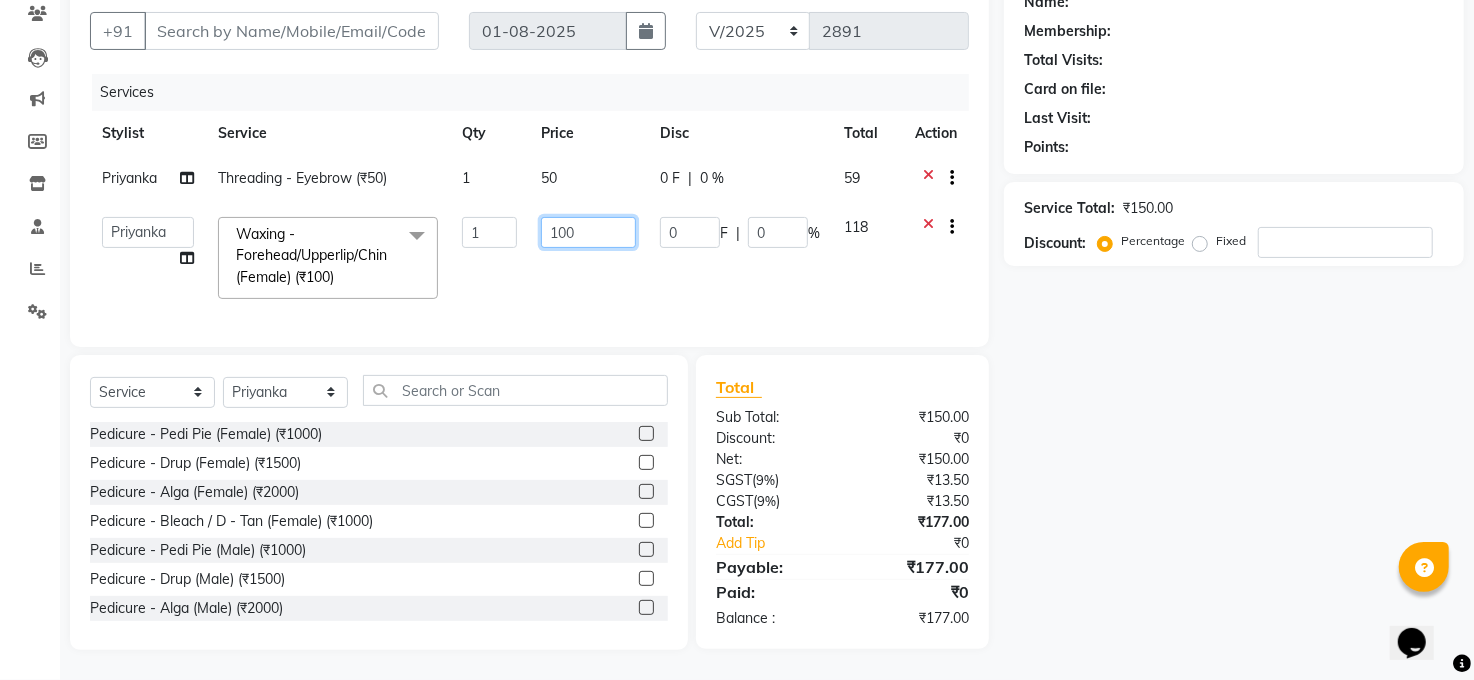 click on "100" 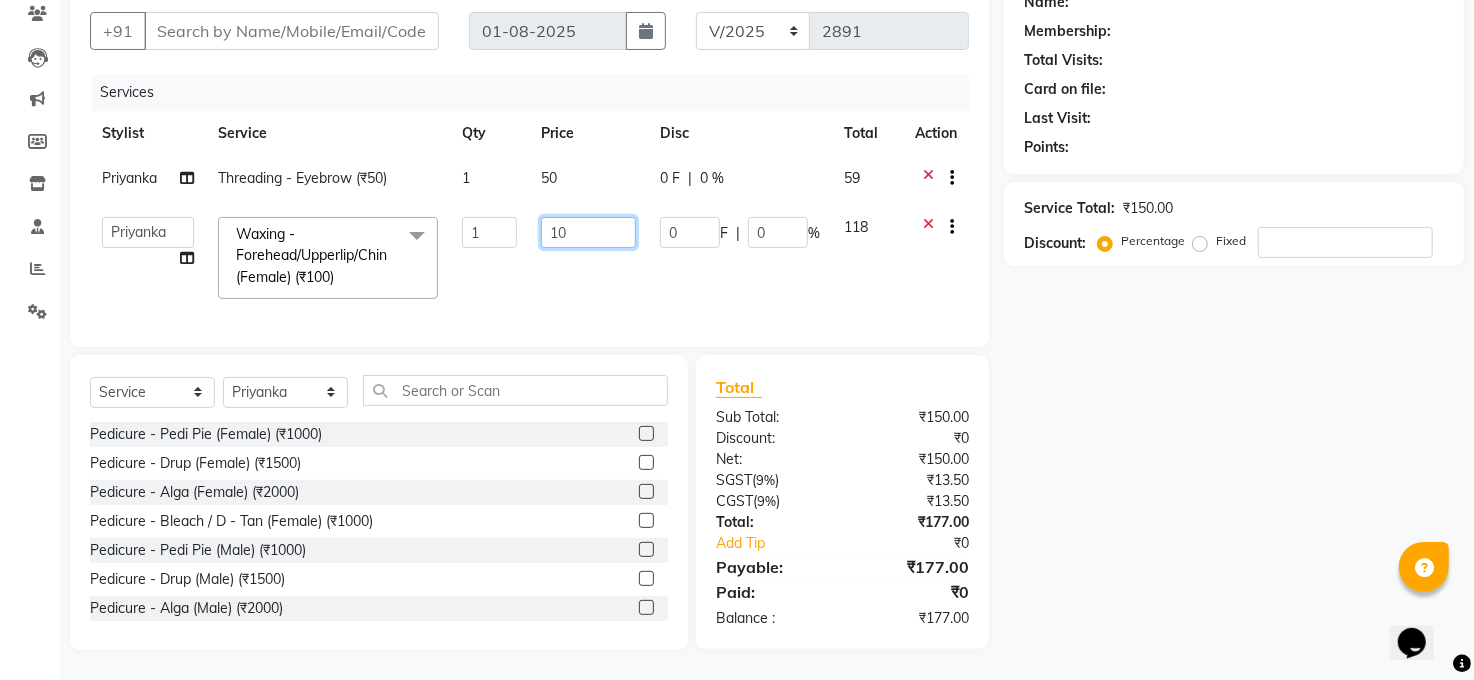 type on "1" 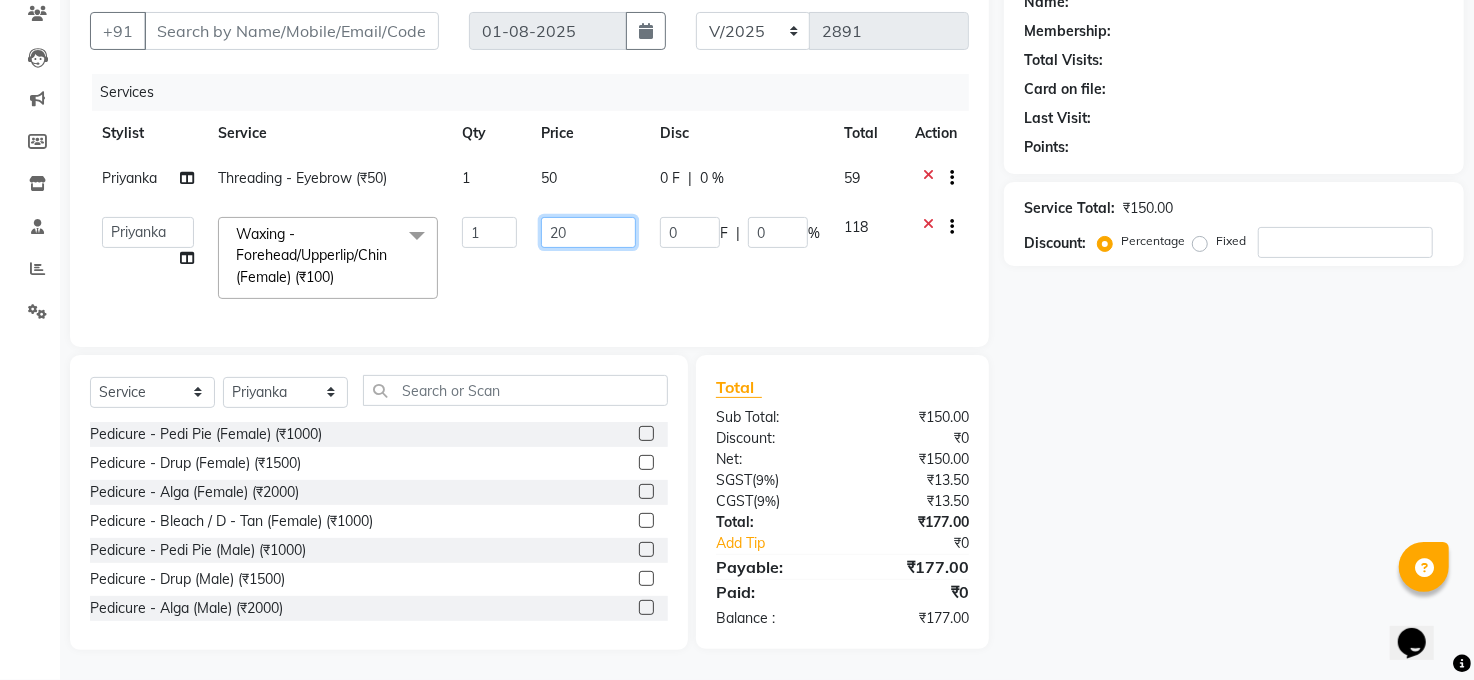type on "200" 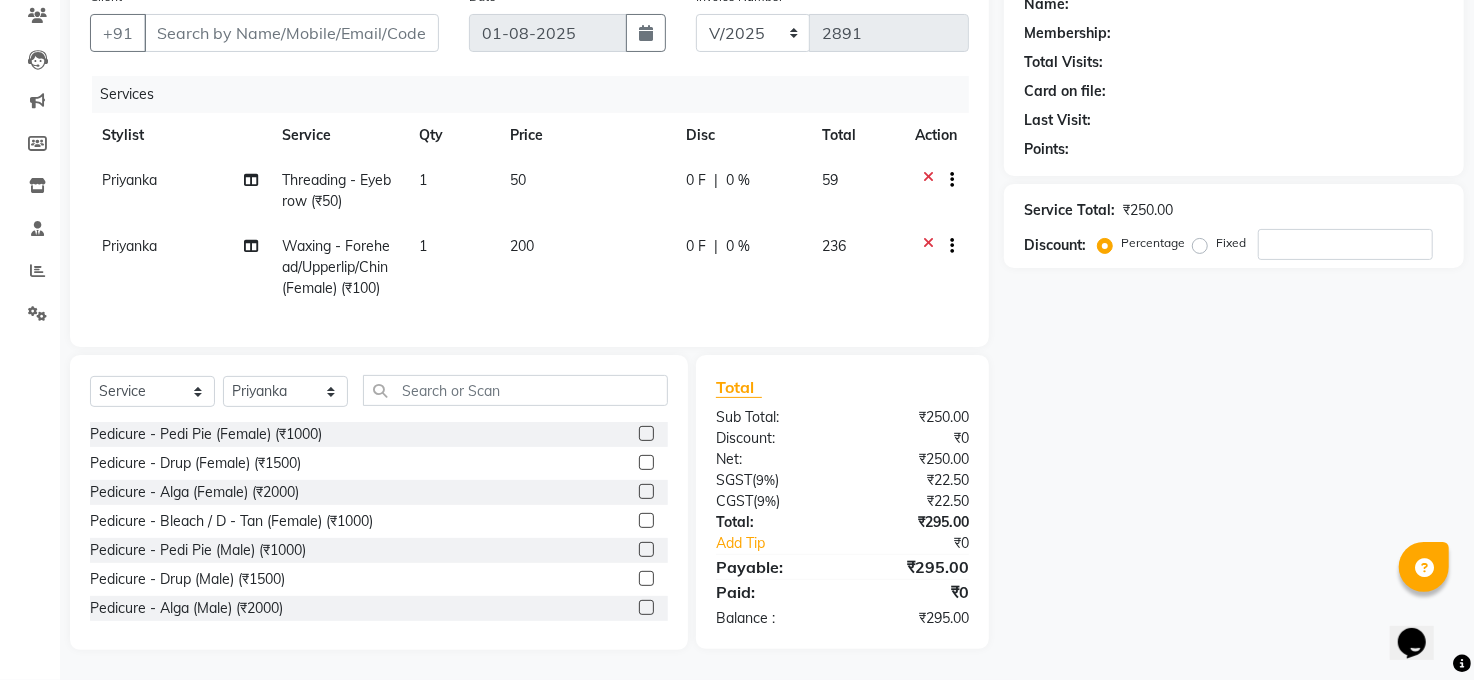 drag, startPoint x: 1257, startPoint y: 328, endPoint x: 854, endPoint y: 301, distance: 403.90344 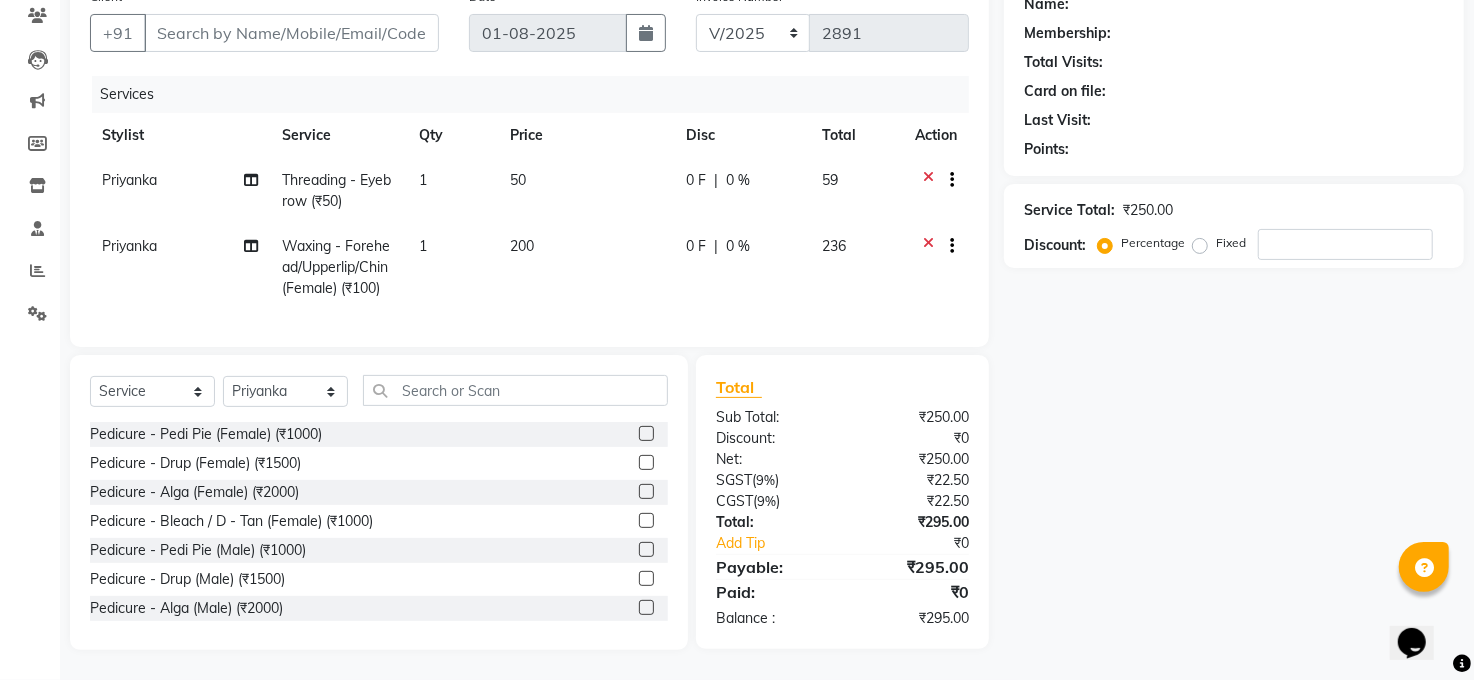 click on "Name: Membership: Total Visits: Card on file: Last Visit:  Points:  Service Total:  ₹250.00  Discount:  Percentage   Fixed" 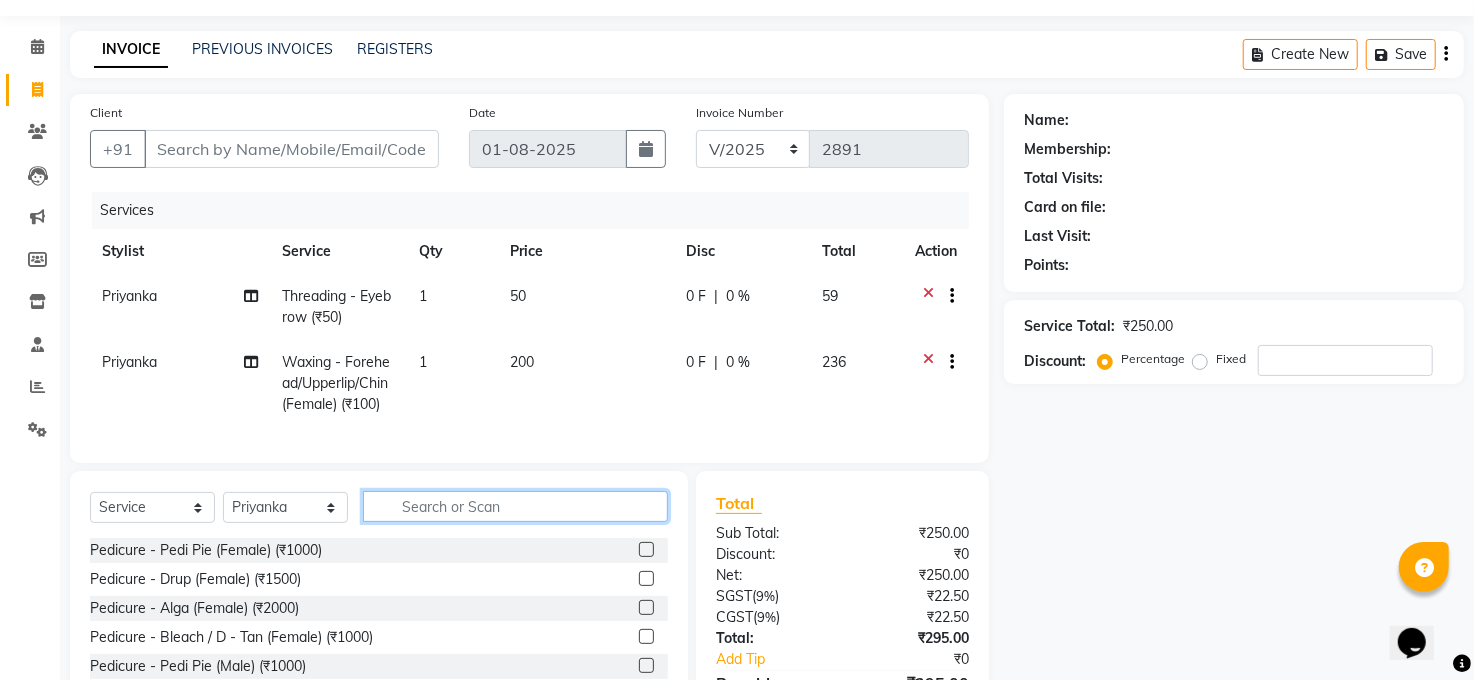 click 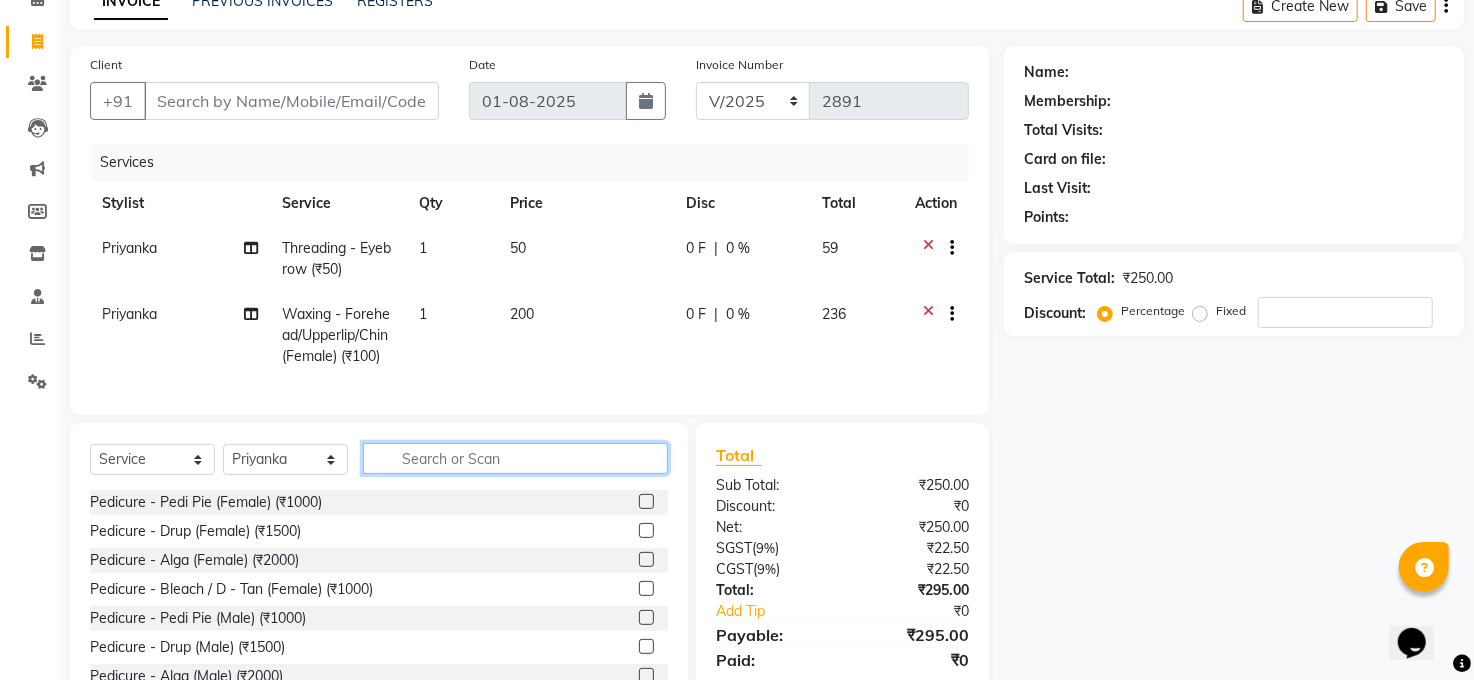 scroll, scrollTop: 191, scrollLeft: 0, axis: vertical 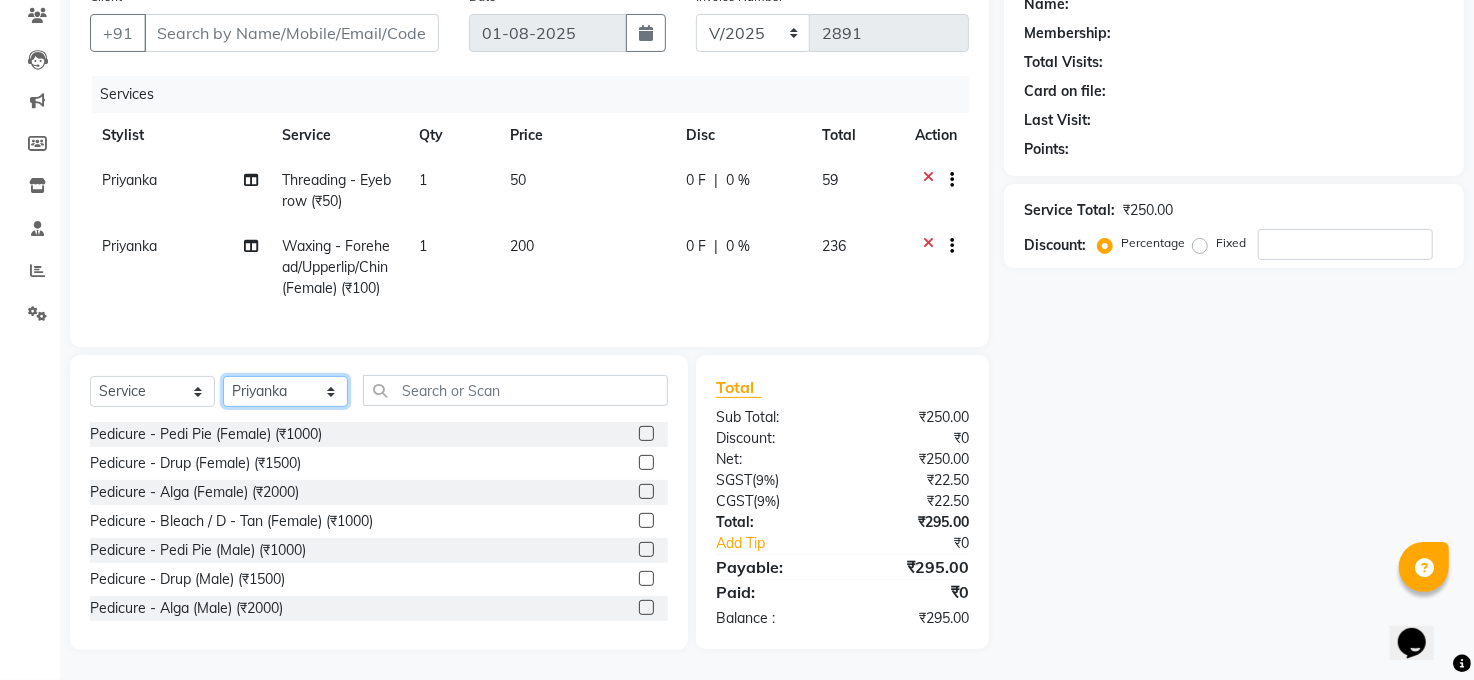 click on "Select Stylist Abhay kumar ALTAF ANKITA ARJUN Chandan COUNTER  Manager Manish Kumar Neetu Mam PRINCE Priyanka Raju Ravi Thakur RINKI Roshan Santosh SAURABH SUJEET THAKUR SUNITA Veer Vinod Kumar" 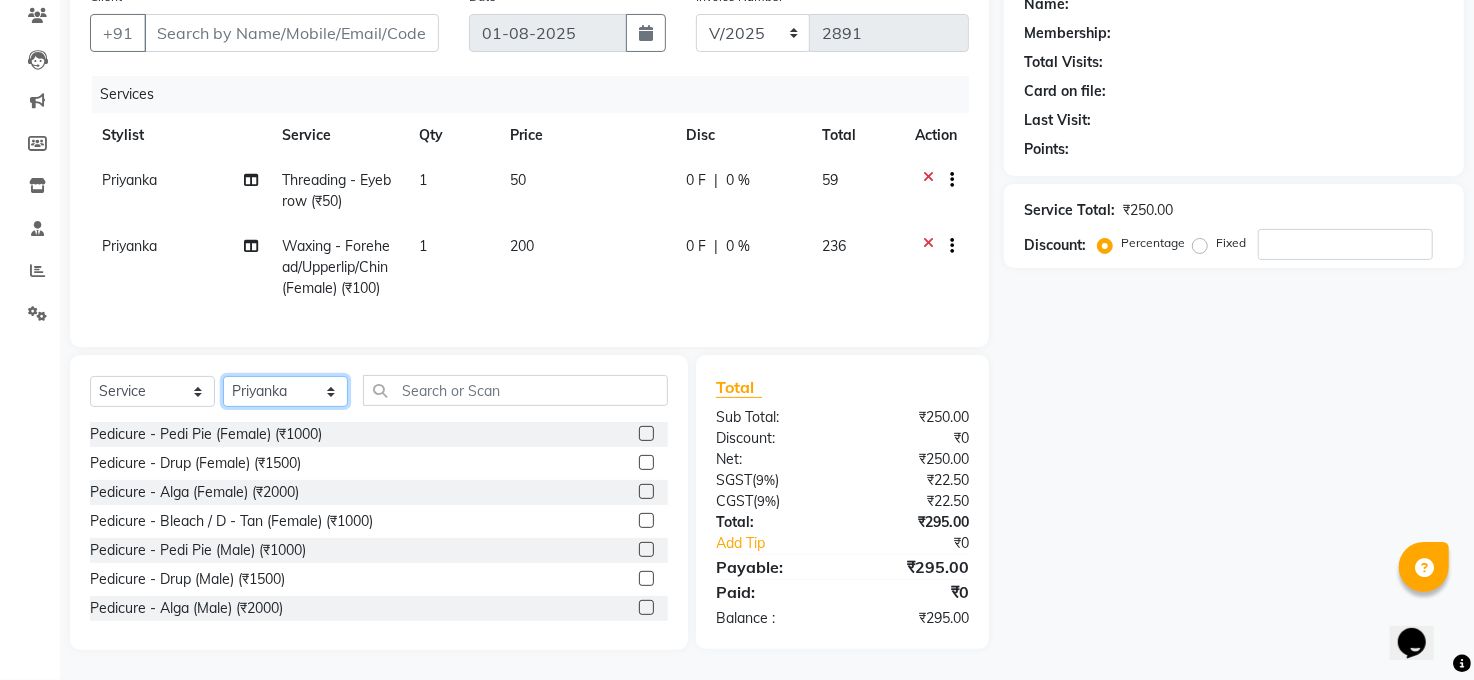 select on "65024" 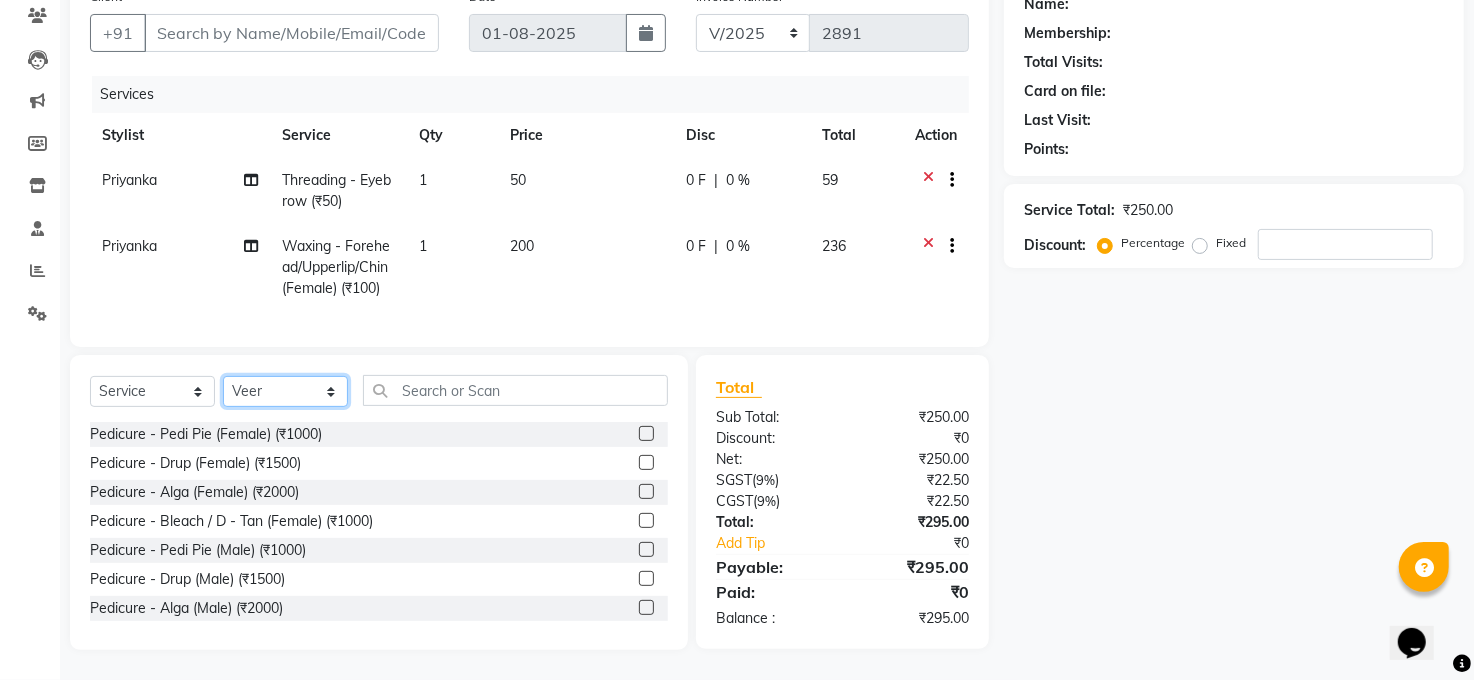 click on "Select Stylist Abhay kumar ALTAF ANKITA ARJUN Chandan COUNTER  Manager Manish Kumar Neetu Mam PRINCE Priyanka Raju Ravi Thakur RINKI Roshan Santosh SAURABH SUJEET THAKUR SUNITA Veer Vinod Kumar" 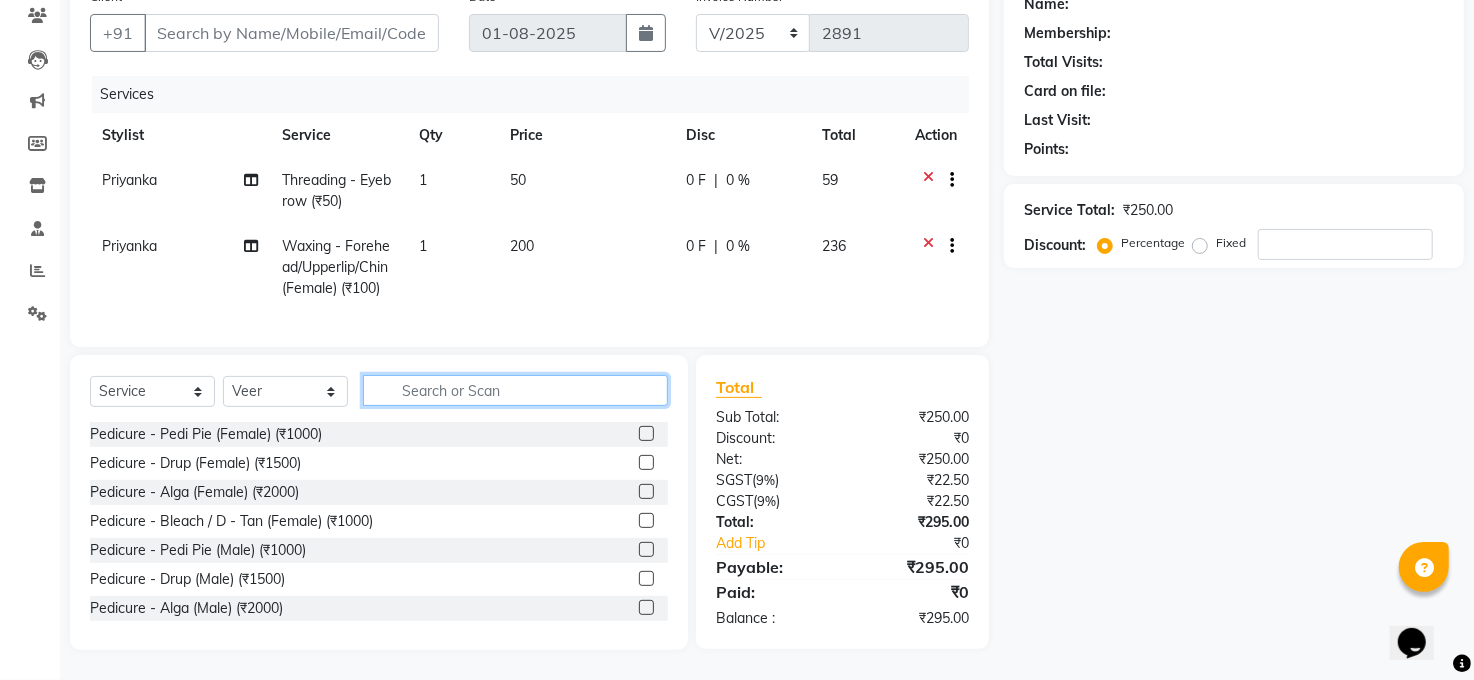 click 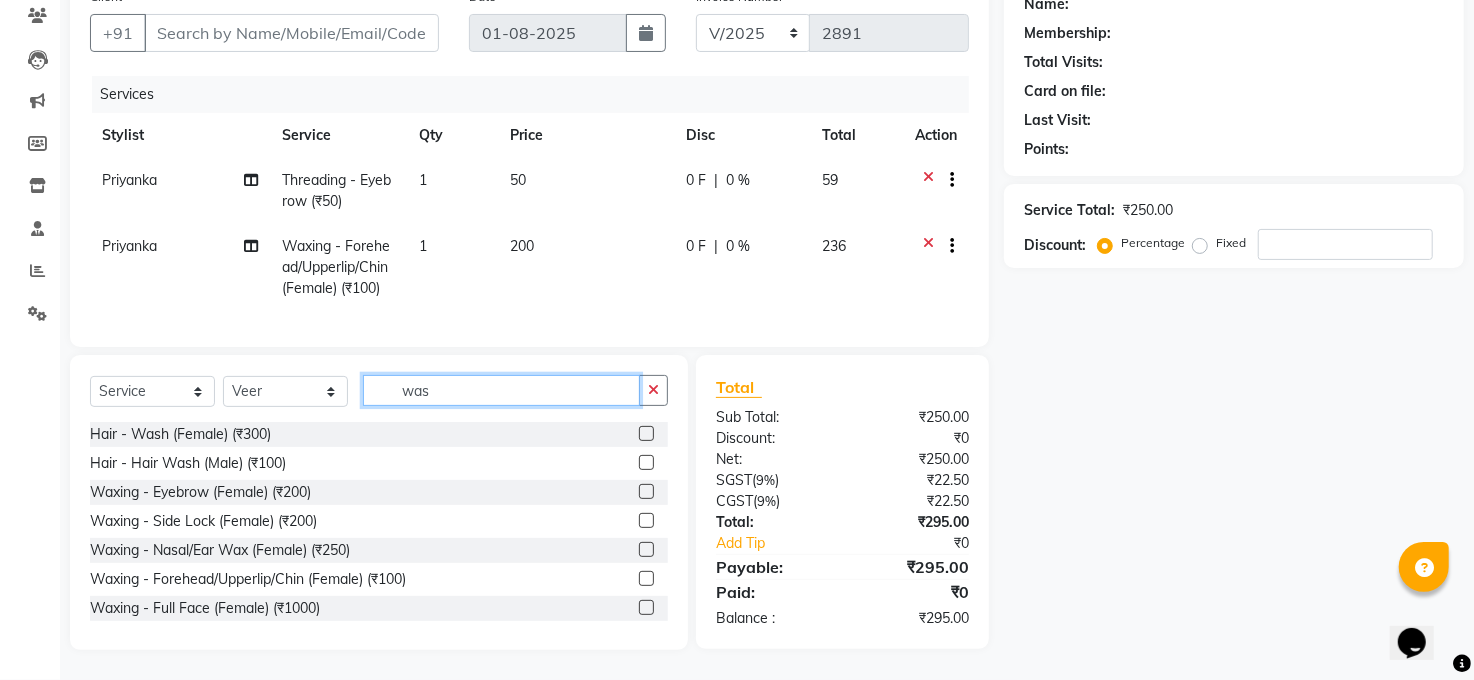 scroll, scrollTop: 190, scrollLeft: 0, axis: vertical 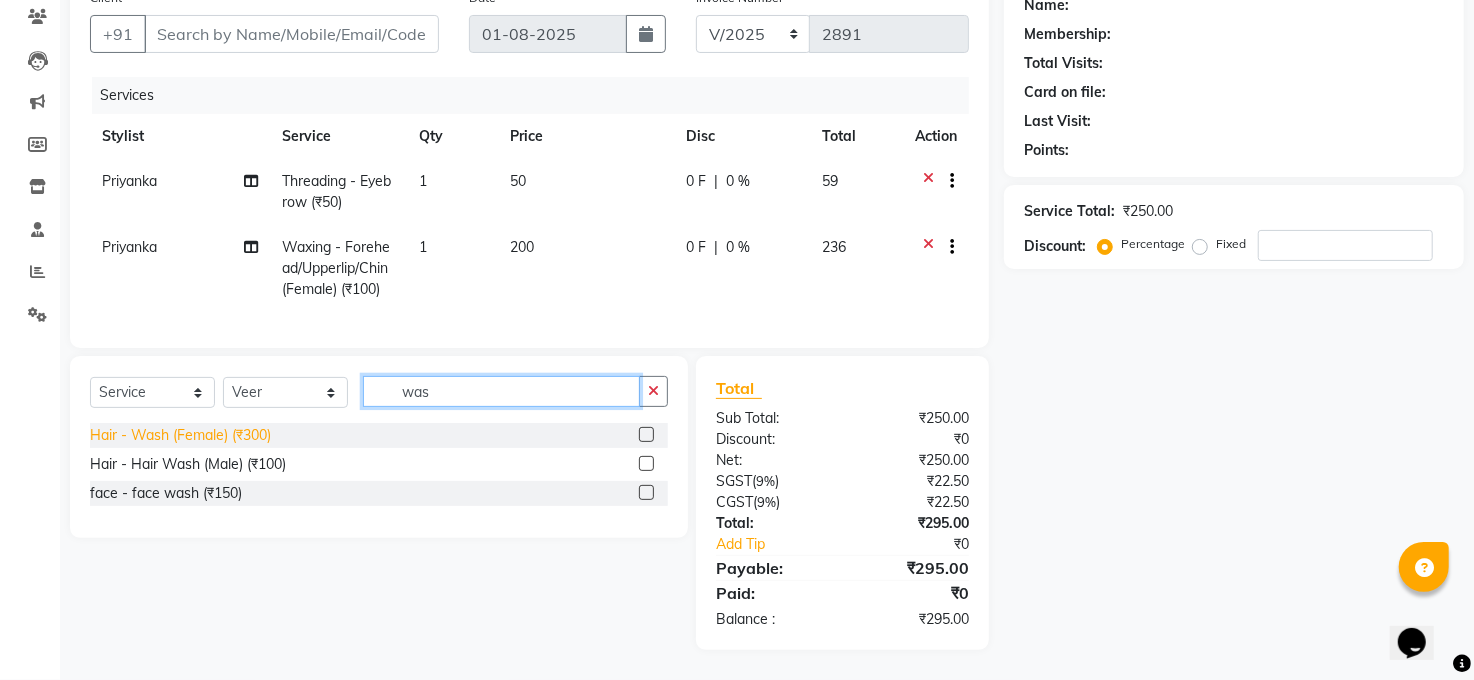 type on "was" 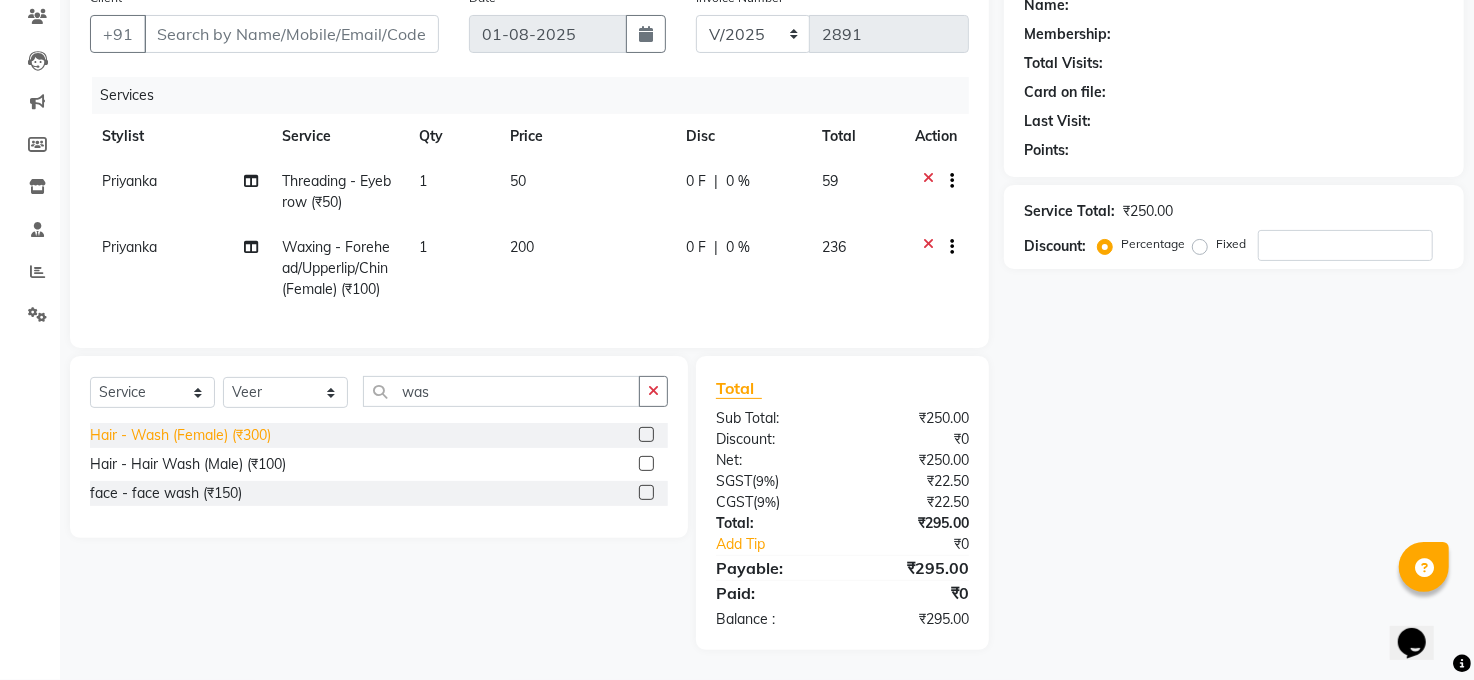 click on "Hair - Wash (Female) (₹300)" 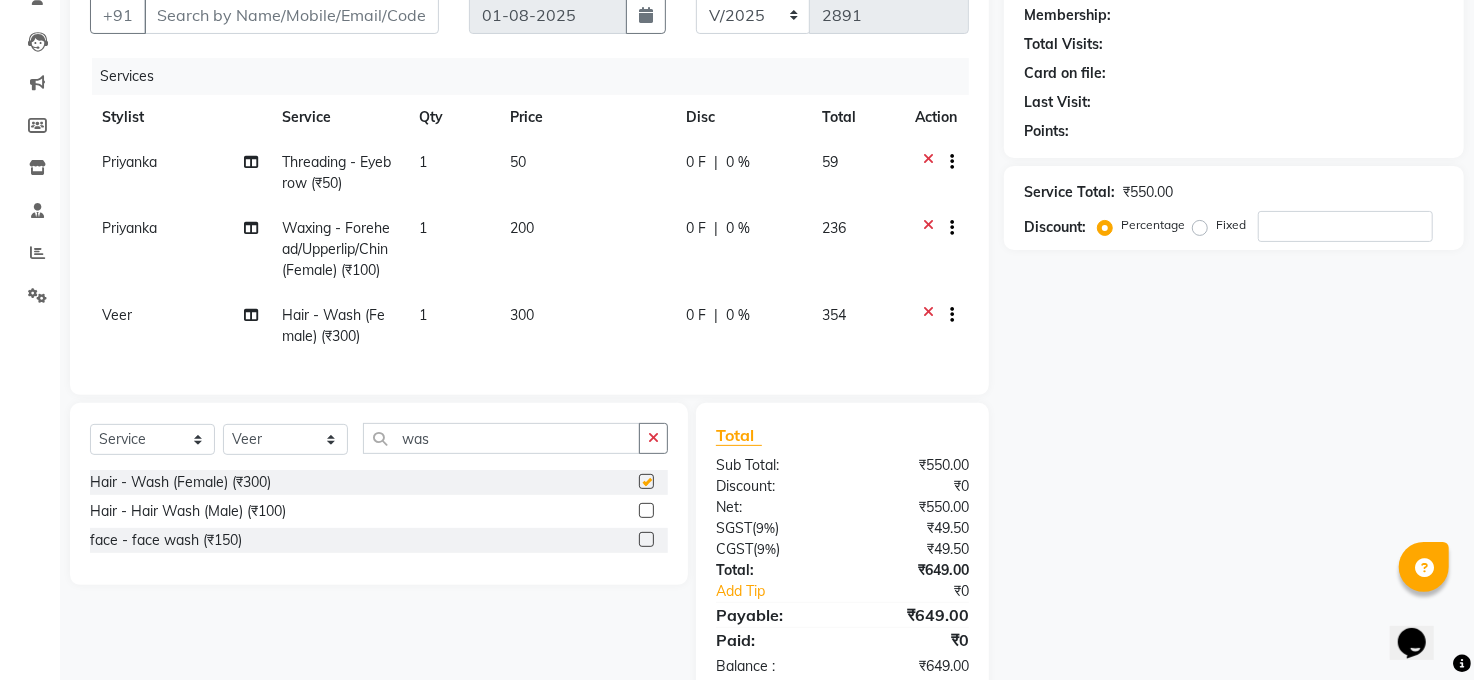 checkbox on "false" 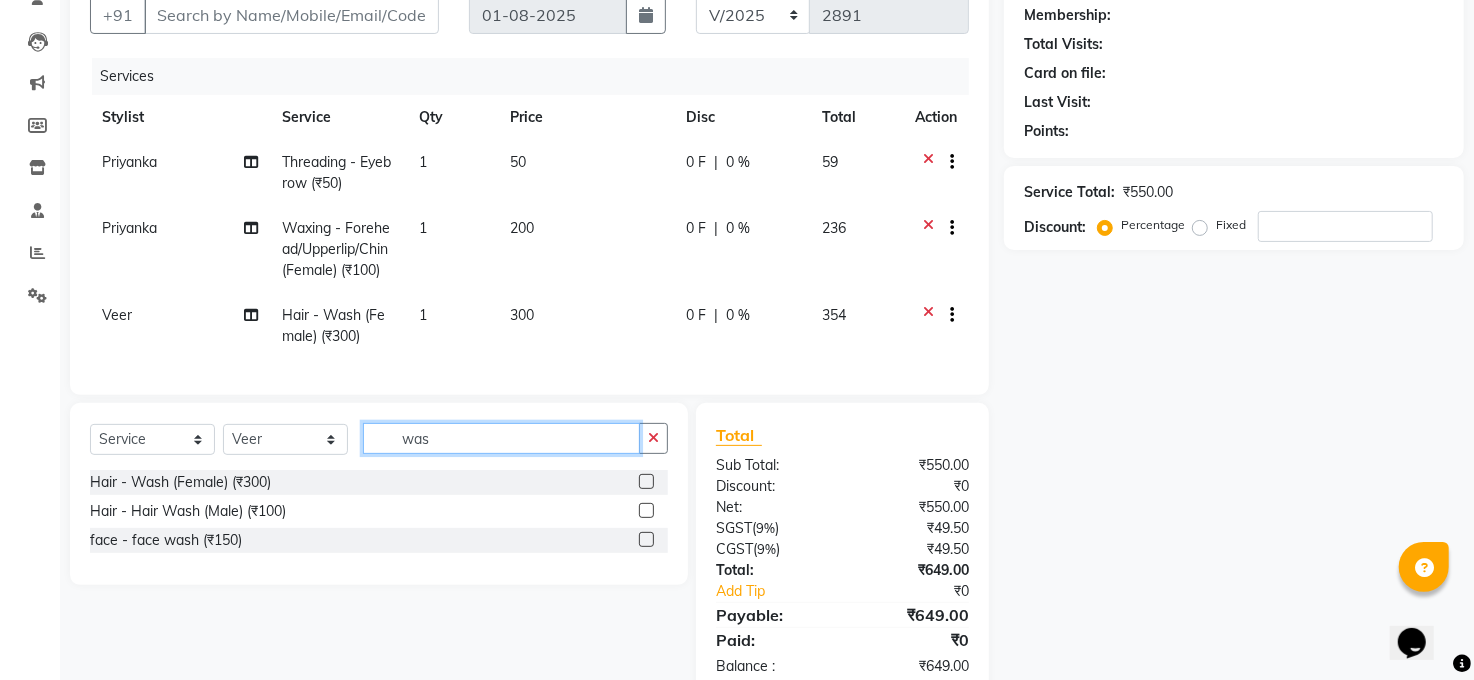 click on "was" 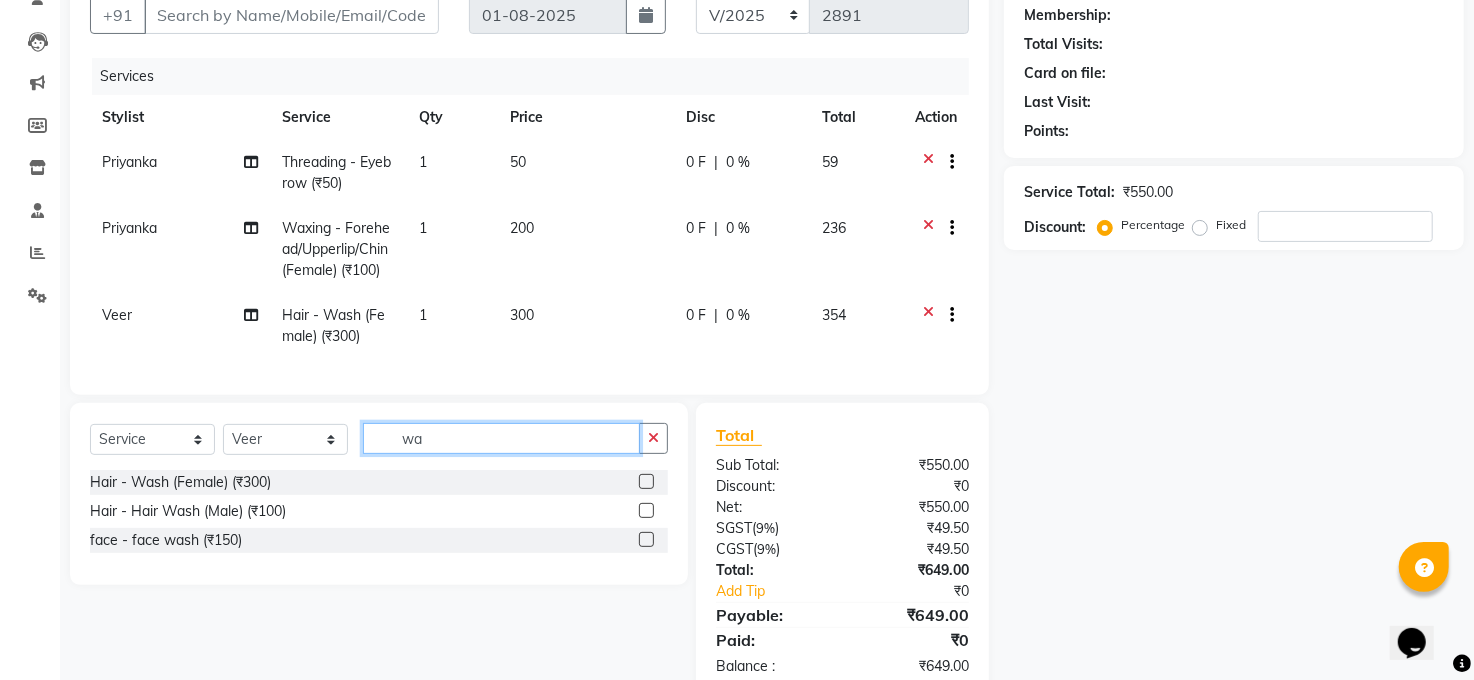 type on "w" 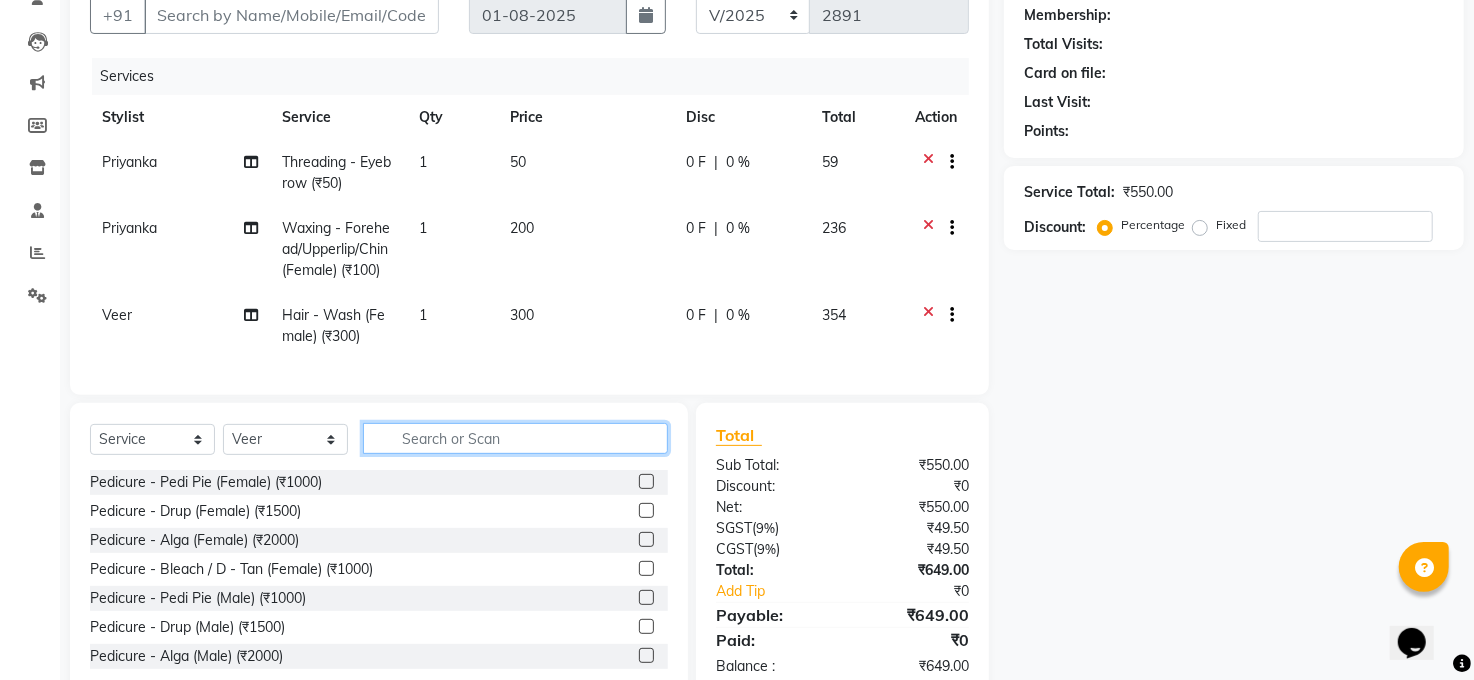 type 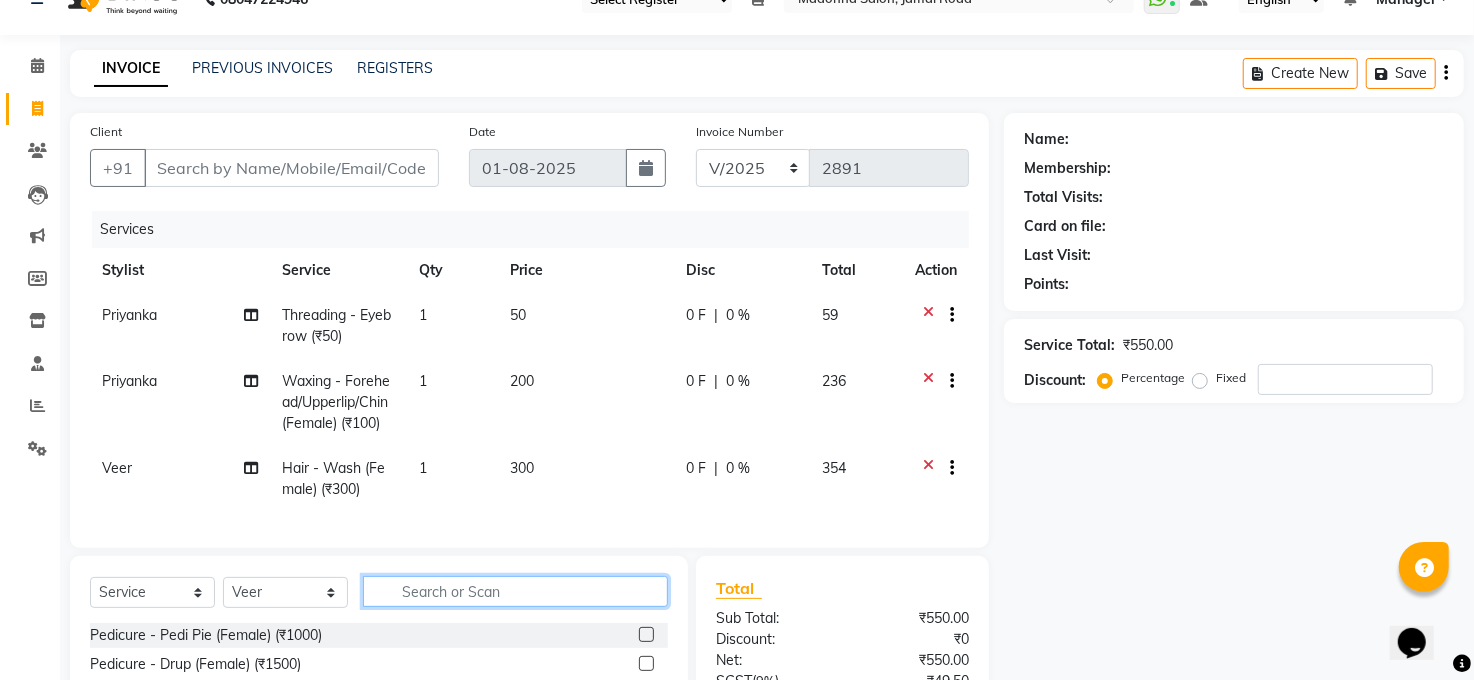 scroll, scrollTop: 0, scrollLeft: 0, axis: both 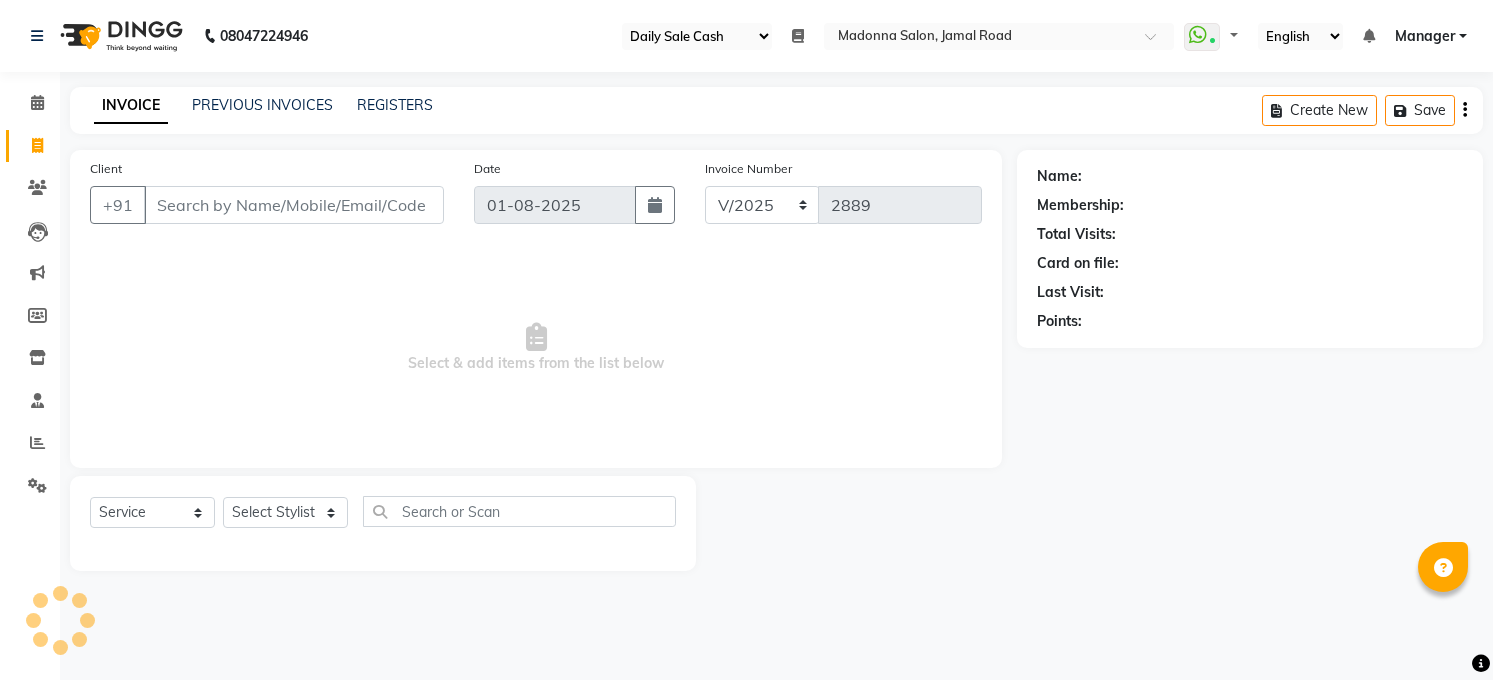 select on "35" 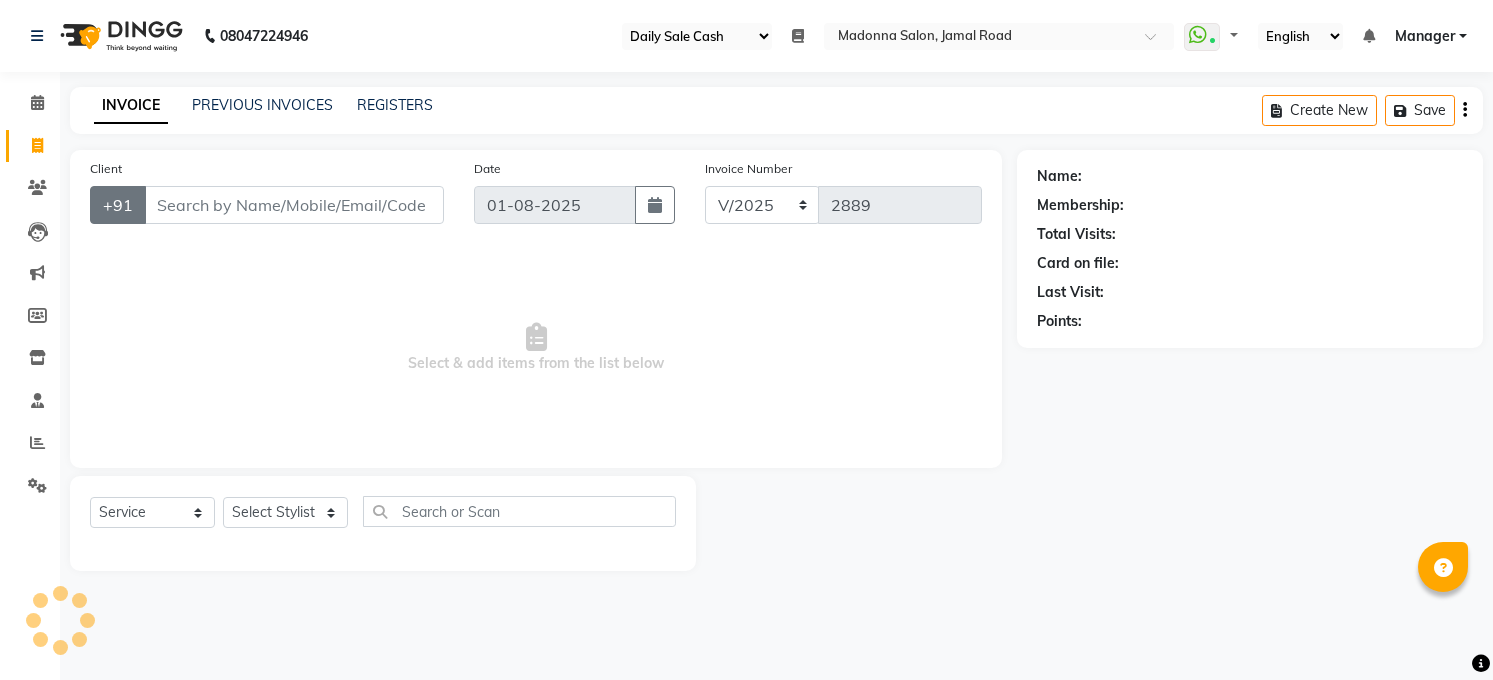 scroll, scrollTop: 0, scrollLeft: 0, axis: both 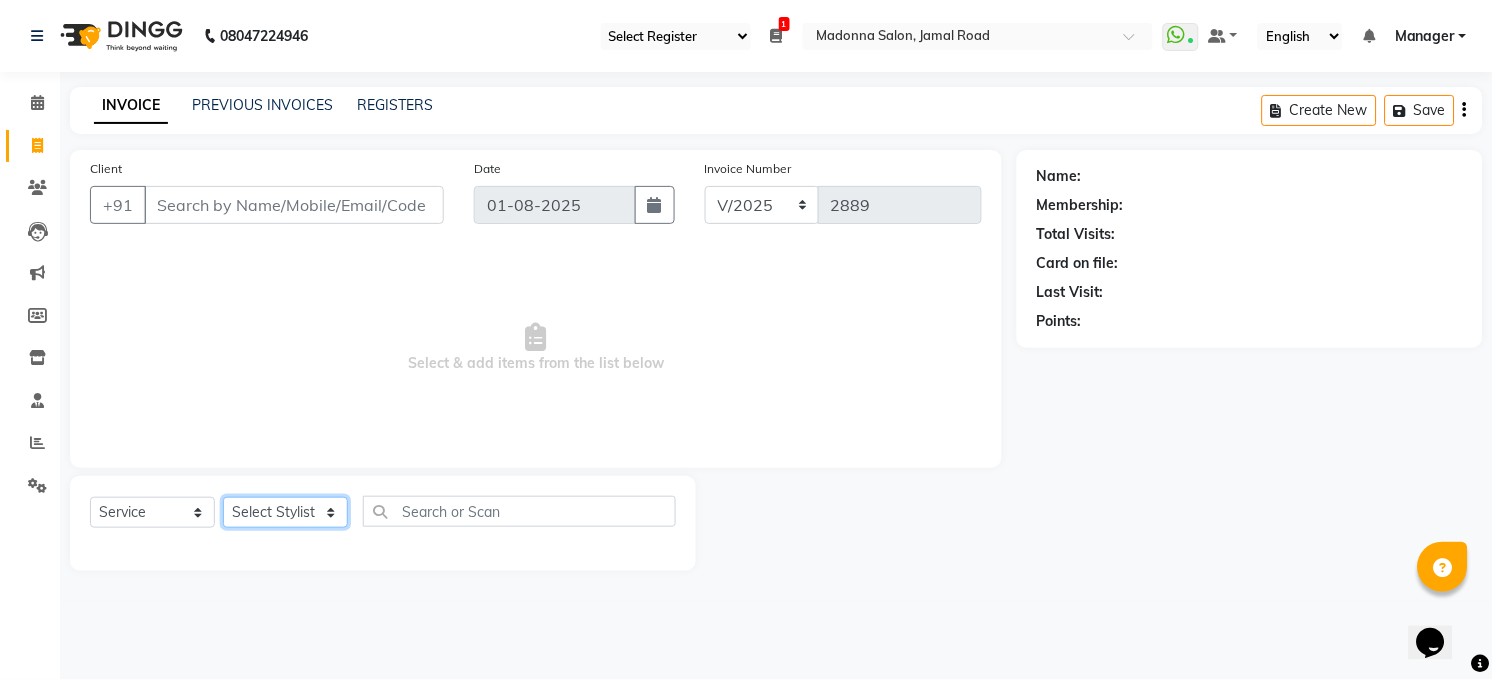 click on "Select Stylist Abhay kumar ALTAF ANKITA ARJUN Chandan COUNTER  Manager Manish Kumar Neetu Mam PRINCE Priyanka Raju Ravi Thakur RINKI Roshan Santosh SAURABH SUJEET THAKUR SUNITA Veer Vinod Kumar" 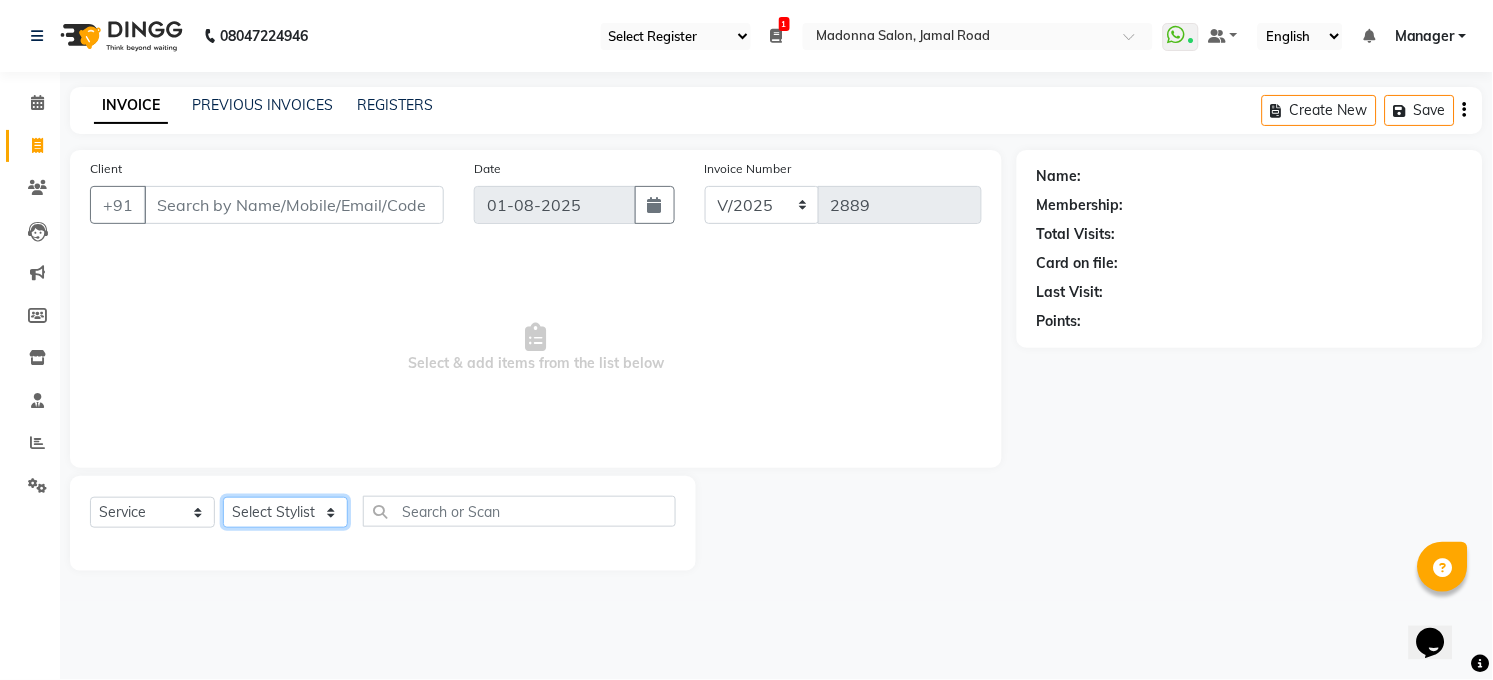 select on "45734" 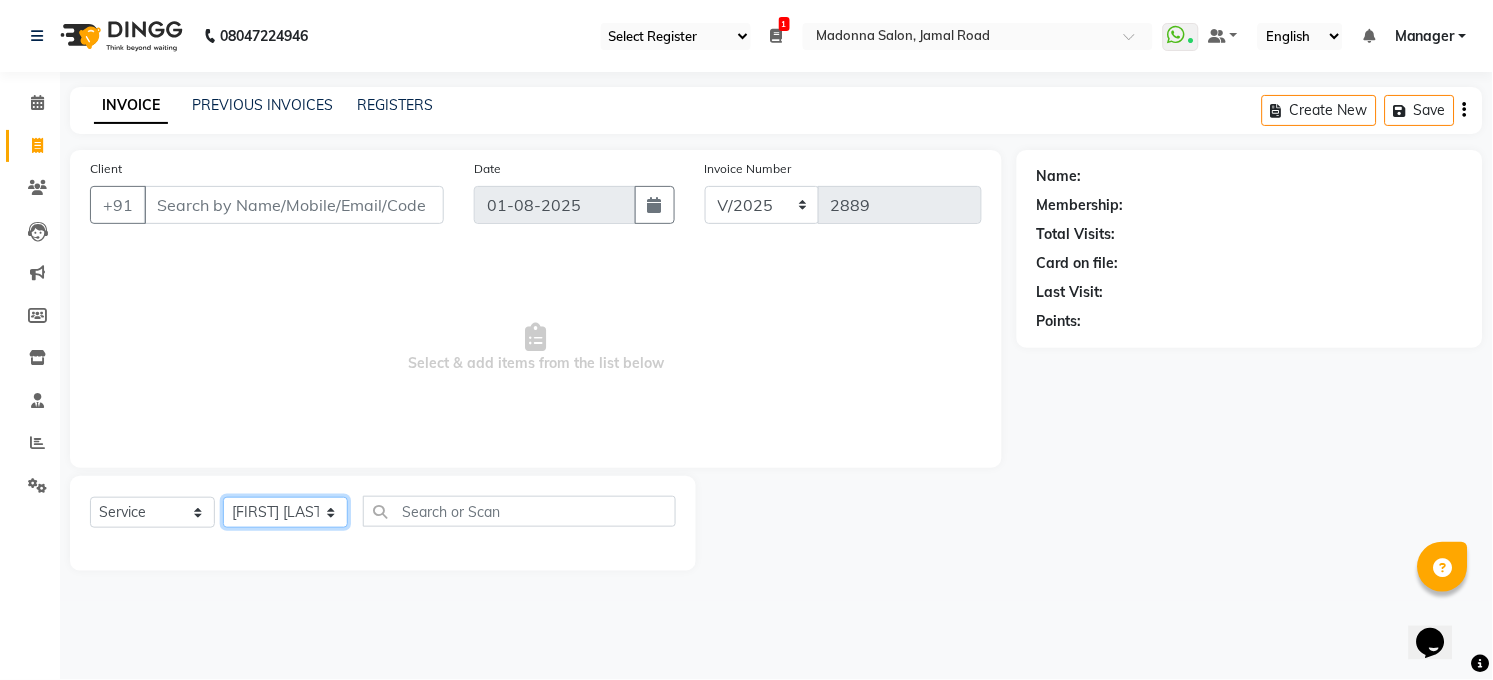 click on "Select Stylist Abhay kumar ALTAF ANKITA ARJUN Chandan COUNTER  Manager Manish Kumar Neetu Mam PRINCE Priyanka Raju Ravi Thakur RINKI Roshan Santosh SAURABH SUJEET THAKUR SUNITA Veer Vinod Kumar" 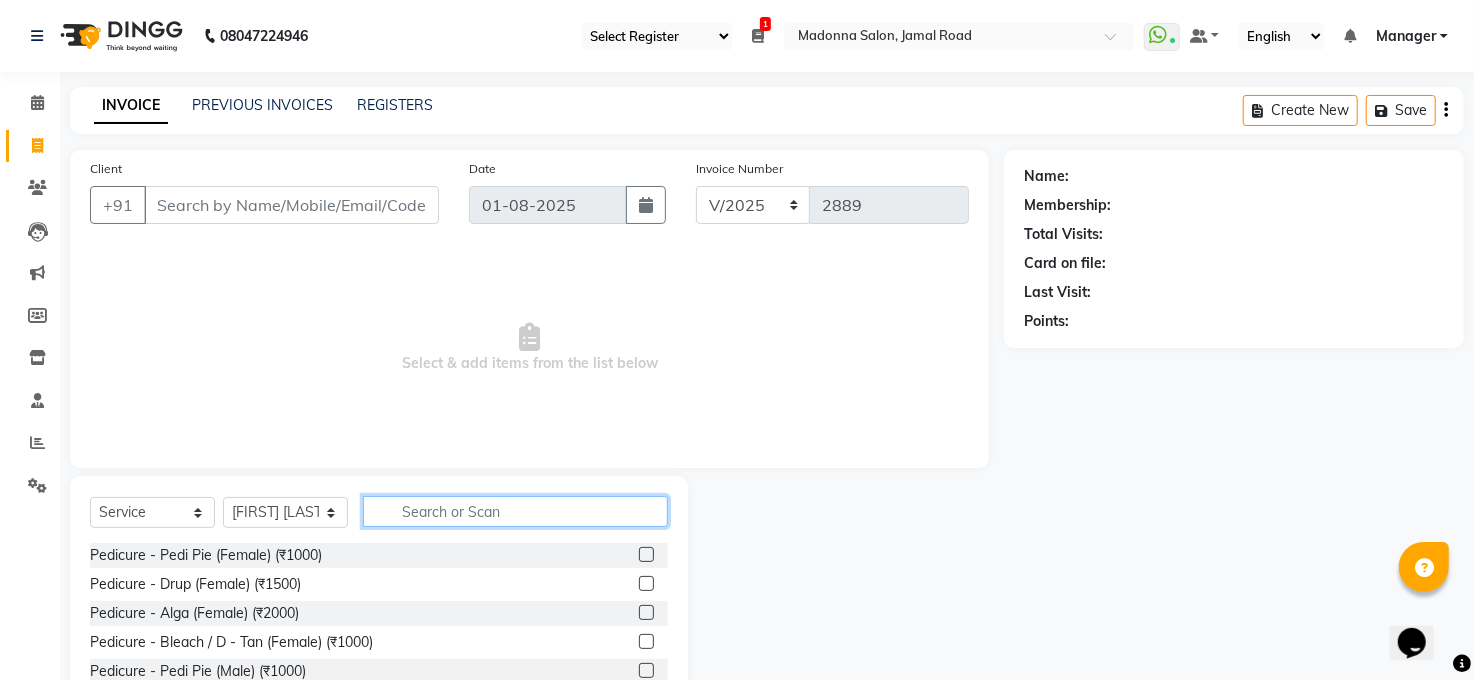 click 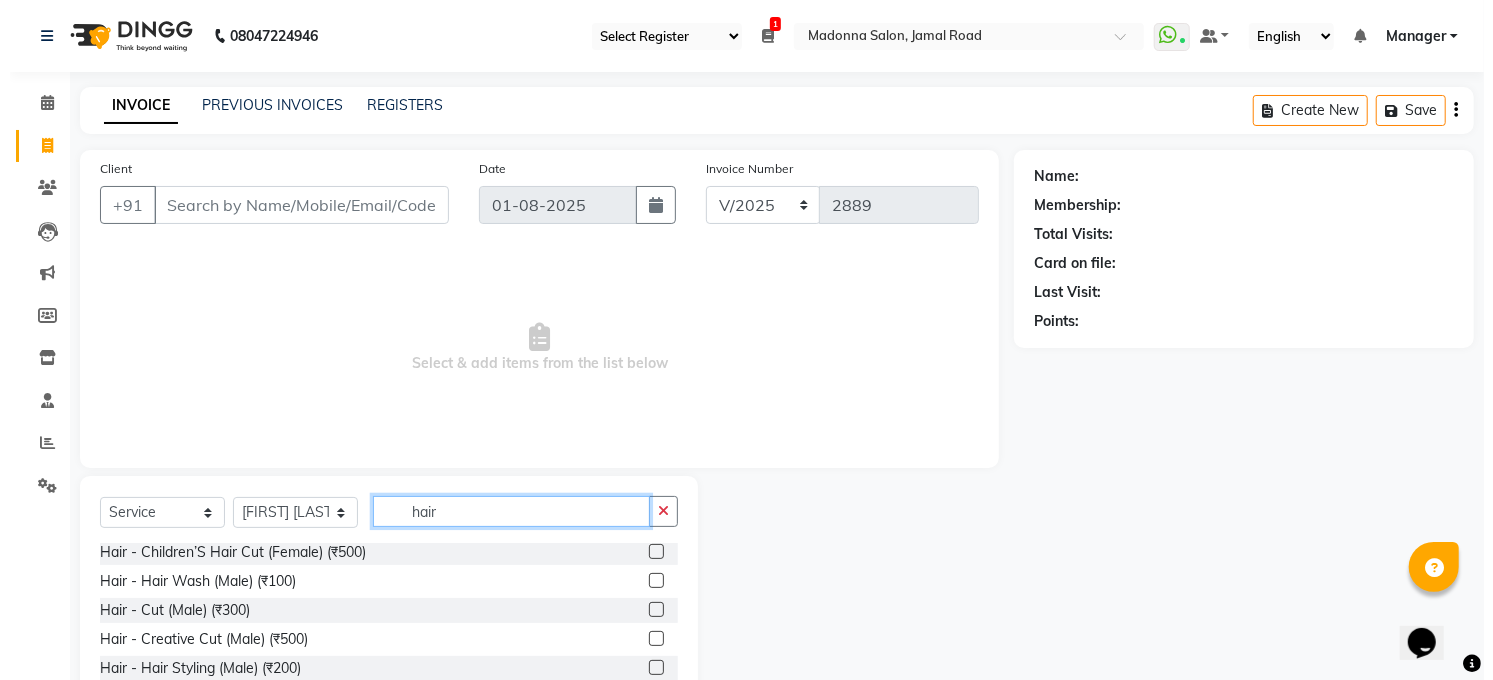 scroll, scrollTop: 178, scrollLeft: 0, axis: vertical 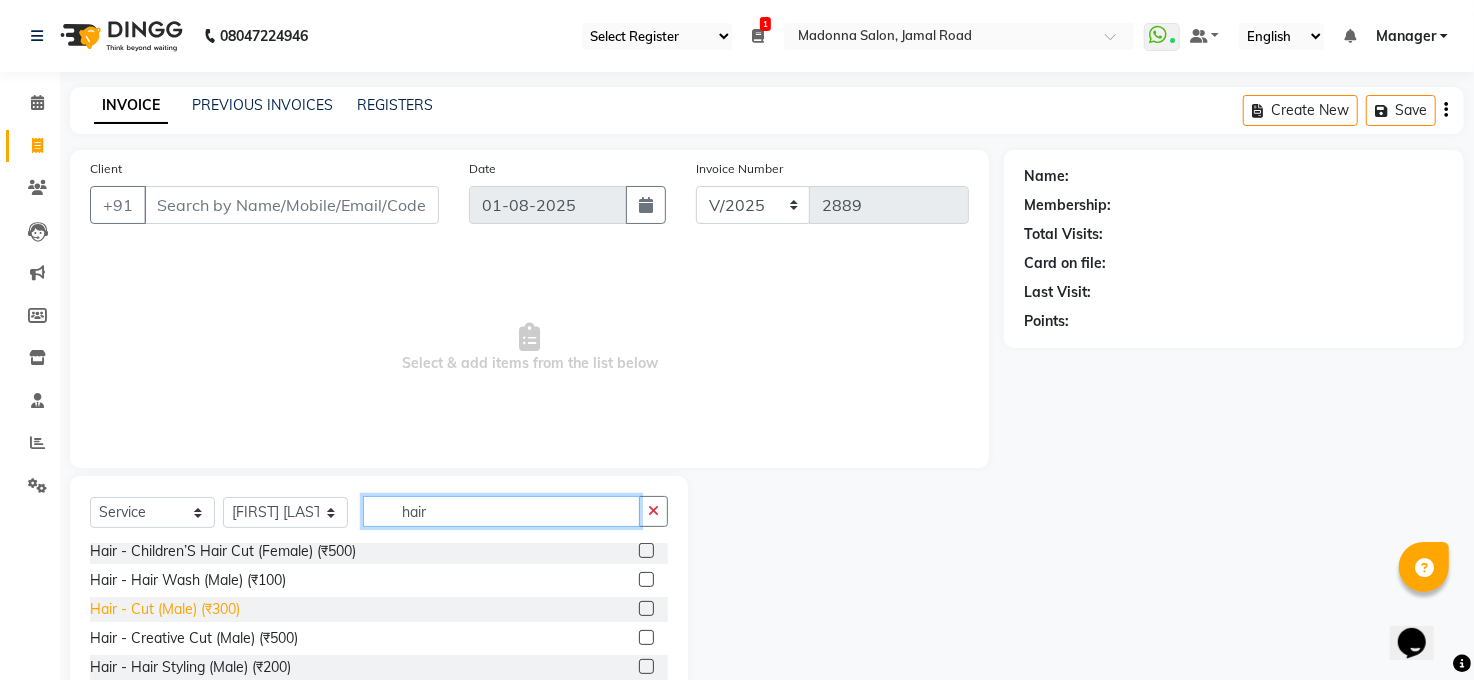 type on "hair" 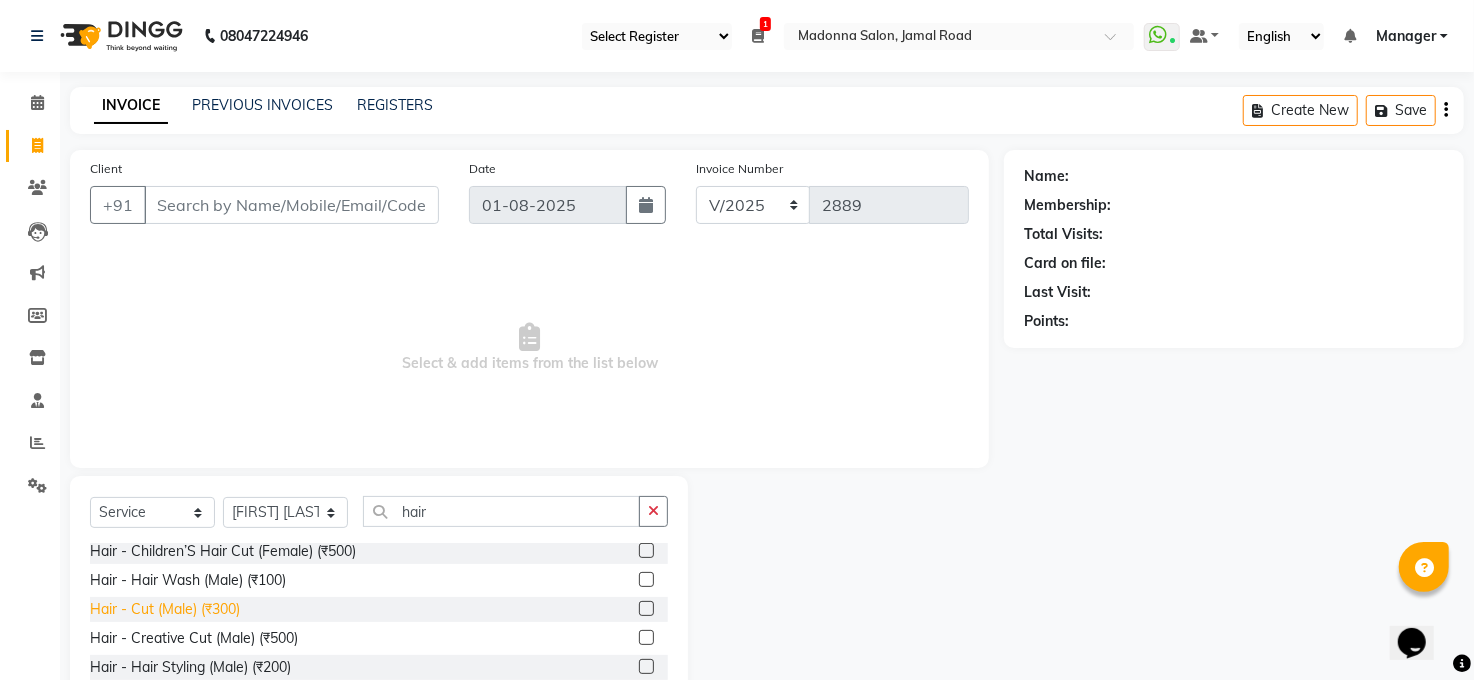 click on "Hair - Cut (Male) (₹300)" 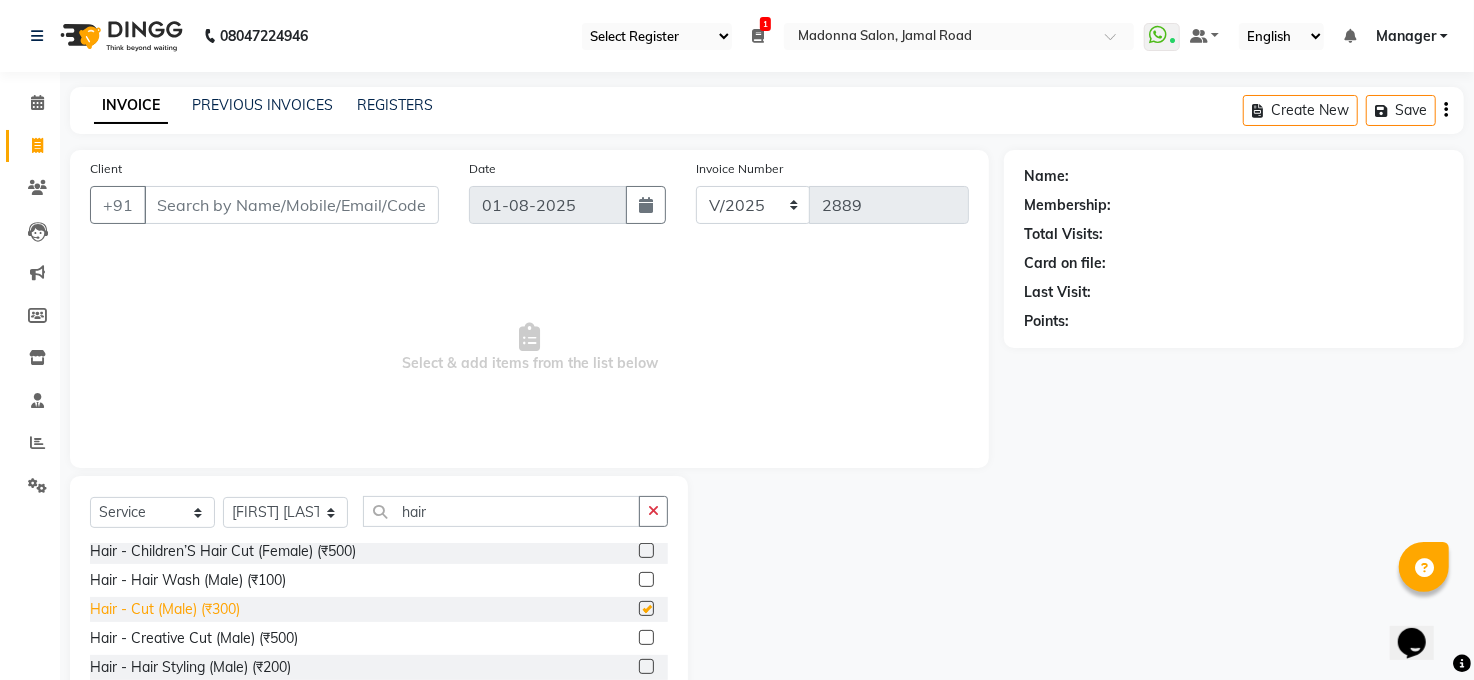 checkbox on "false" 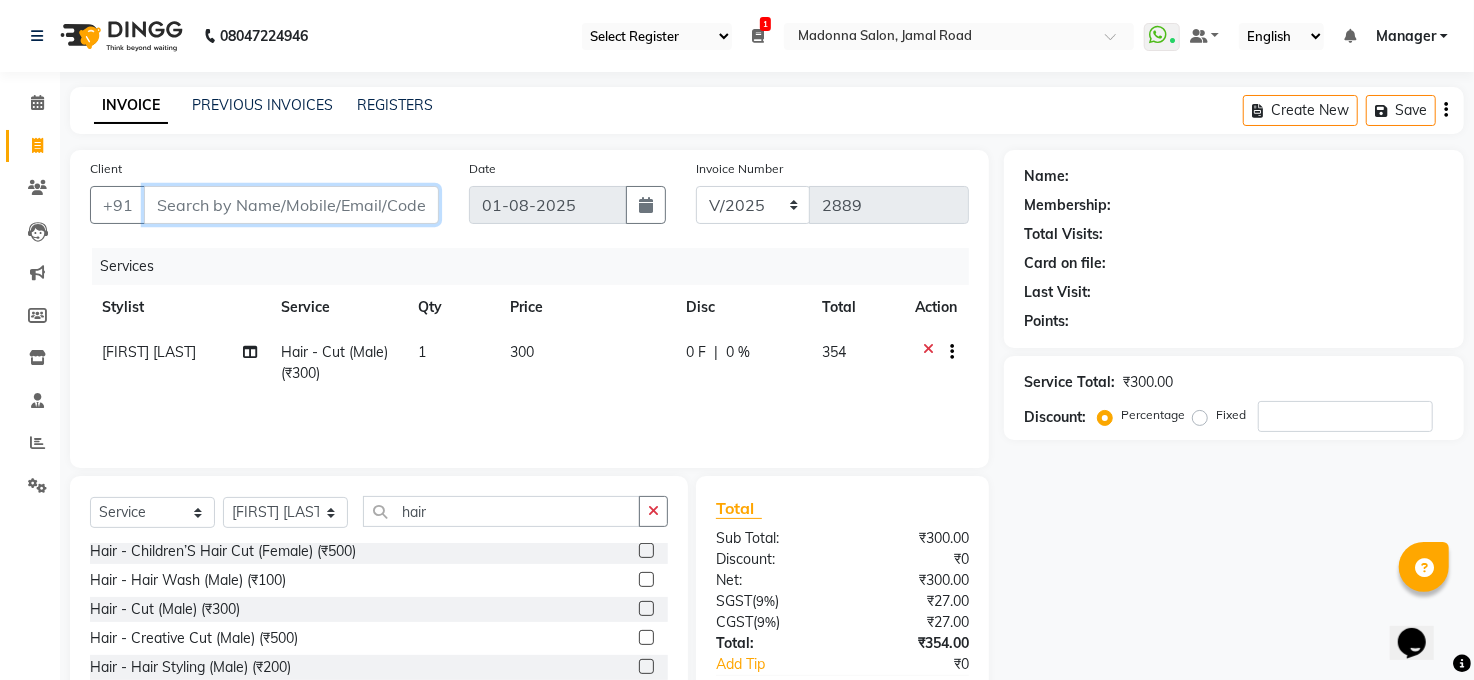 click on "Client" at bounding box center [291, 205] 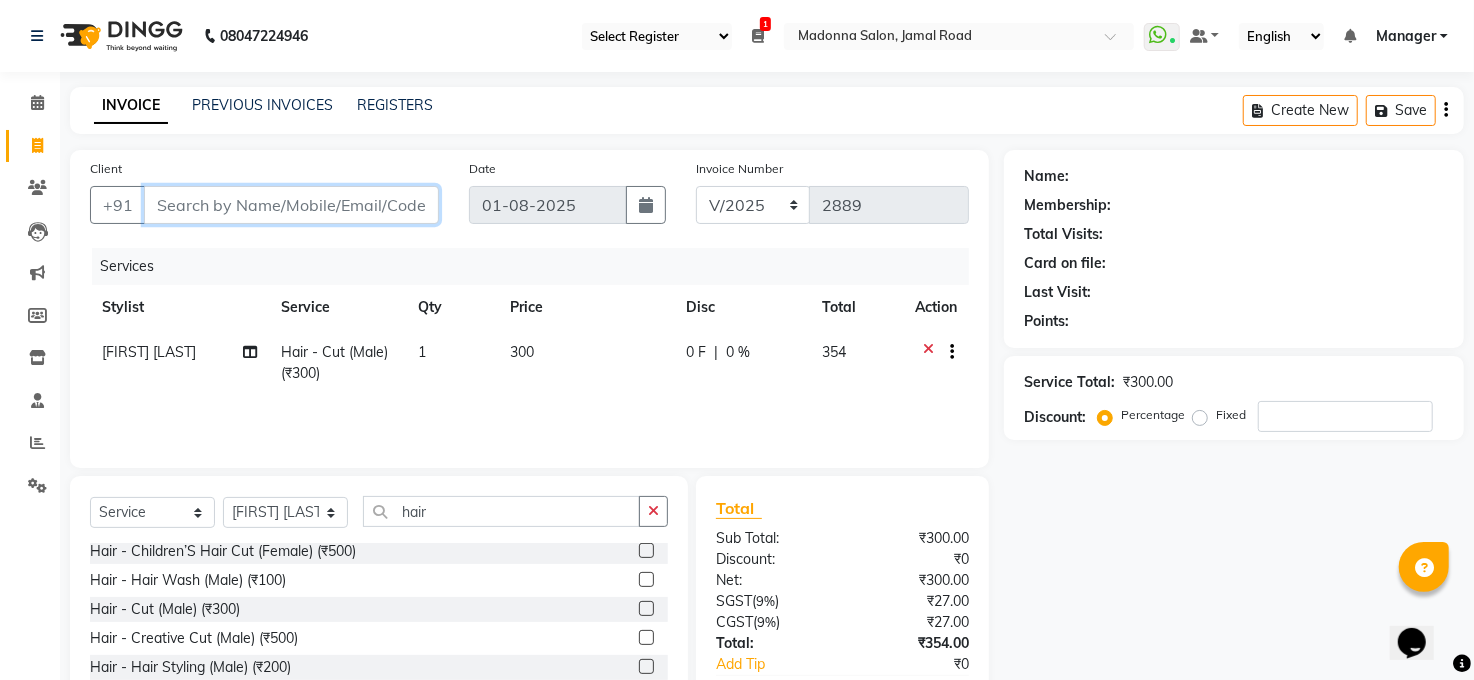 type on "8" 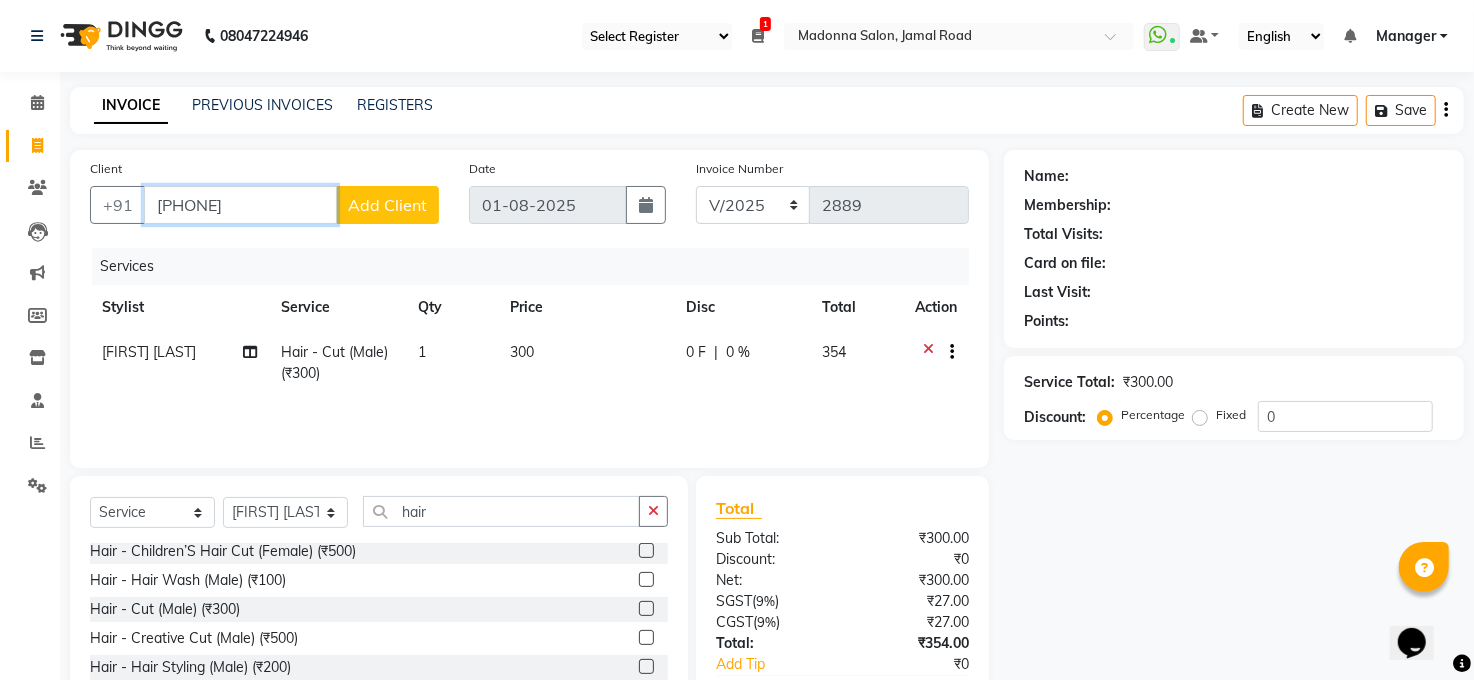type on "8210692612" 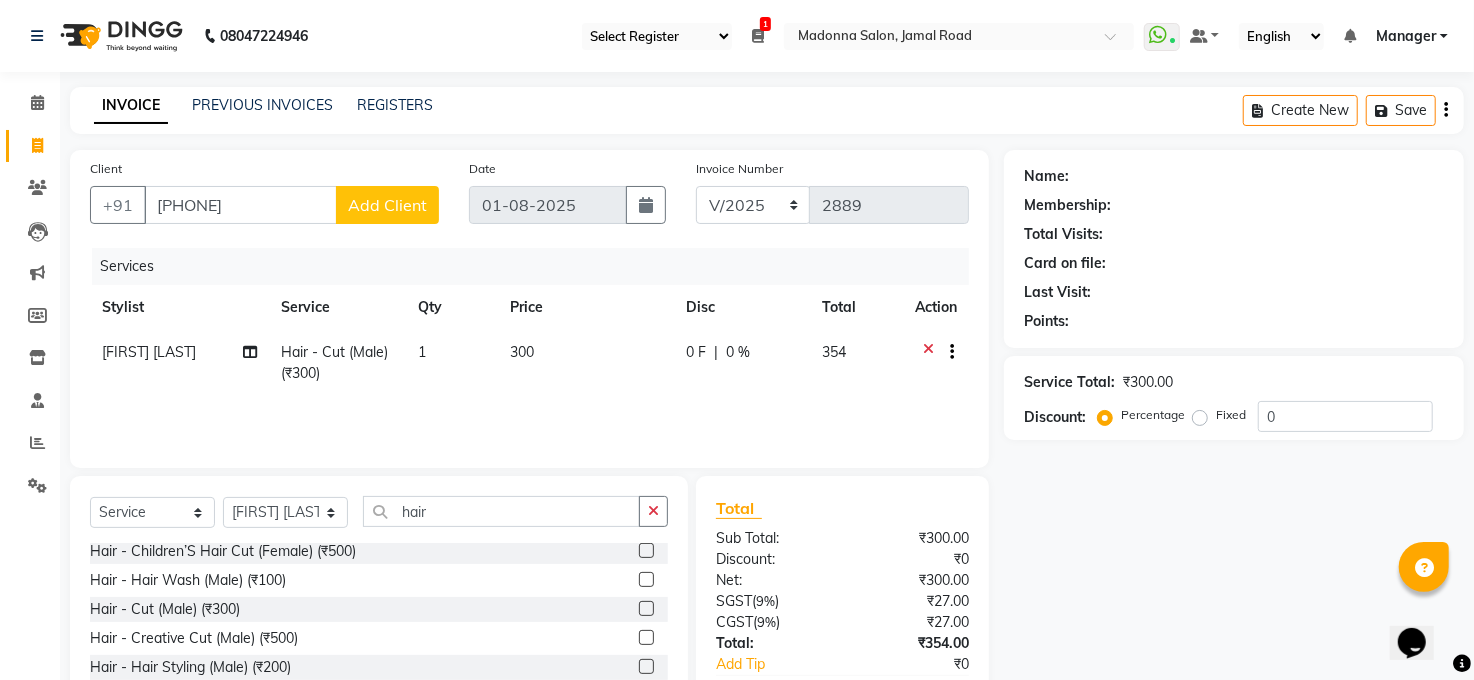 click on "Add Client" 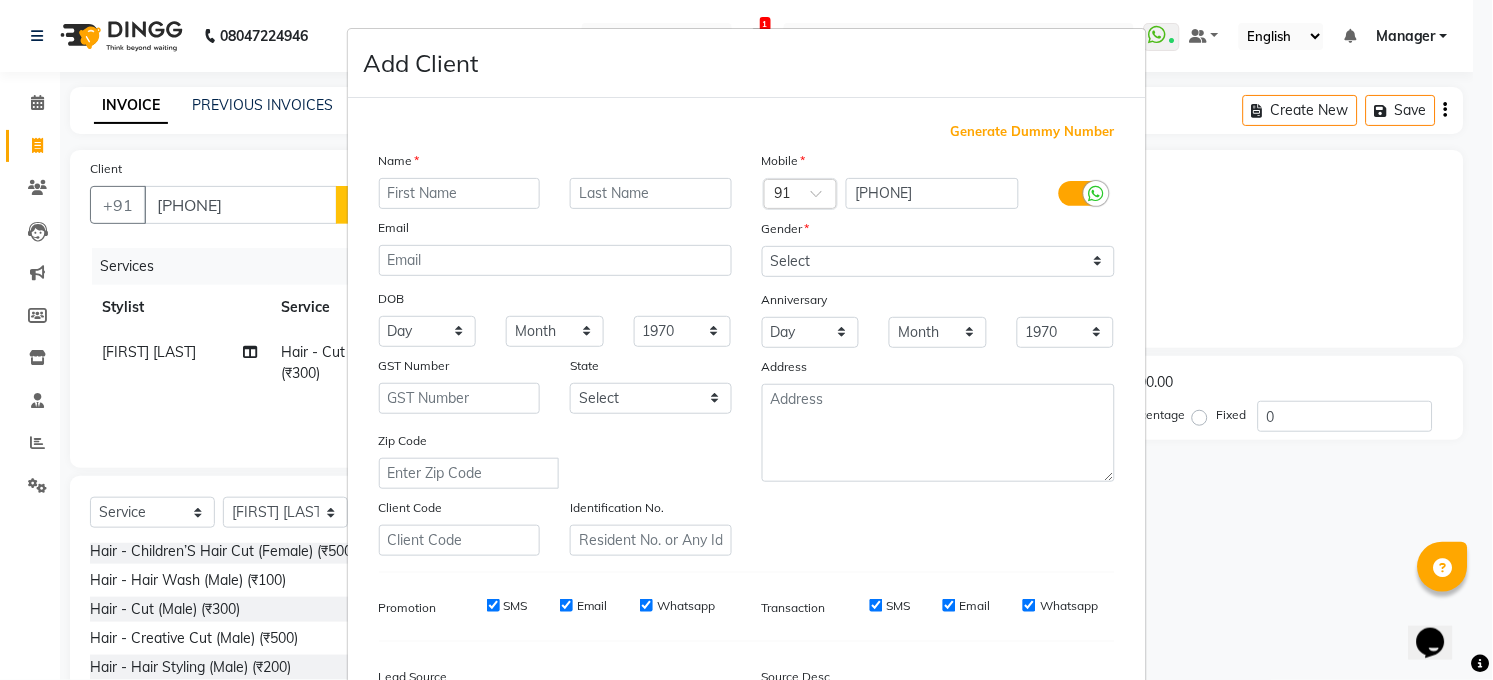 click on "Add Client Generate Dummy Number Name Email DOB Day 01 02 03 04 05 06 07 08 09 10 11 12 13 14 15 16 17 18 19 20 21 22 23 24 25 26 27 28 29 30 31 Month January February March April May June July August September October November December 1940 1941 1942 1943 1944 1945 1946 1947 1948 1949 1950 1951 1952 1953 1954 1955 1956 1957 1958 1959 1960 1961 1962 1963 1964 1965 1966 1967 1968 1969 1970 1971 1972 1973 1974 1975 1976 1977 1978 1979 1980 1981 1982 1983 1984 1985 1986 1987 1988 1989 1990 1991 1992 1993 1994 1995 1996 1997 1998 1999 2000 2001 2002 2003 2004 2005 2006 2007 2008 2009 2010 2011 2012 2013 2014 2015 2016 2017 2018 2019 2020 2021 2022 2023 2024 GST Number State Select Andaman and Nicobar Islands Andhra Pradesh Arunachal Pradesh Assam Bihar Chandigarh Chhattisgarh Dadra and Nagar Haveli Daman and Diu Delhi Goa Gujarat Haryana Himachal Pradesh Jammu and Kashmir Jharkhand Karnataka Kerala Lakshadweep Madhya Pradesh Maharashtra Manipur Meghalaya Mizoram Nagaland Odisha Pondicherry Punjab Rajasthan Sikkim" at bounding box center [746, 340] 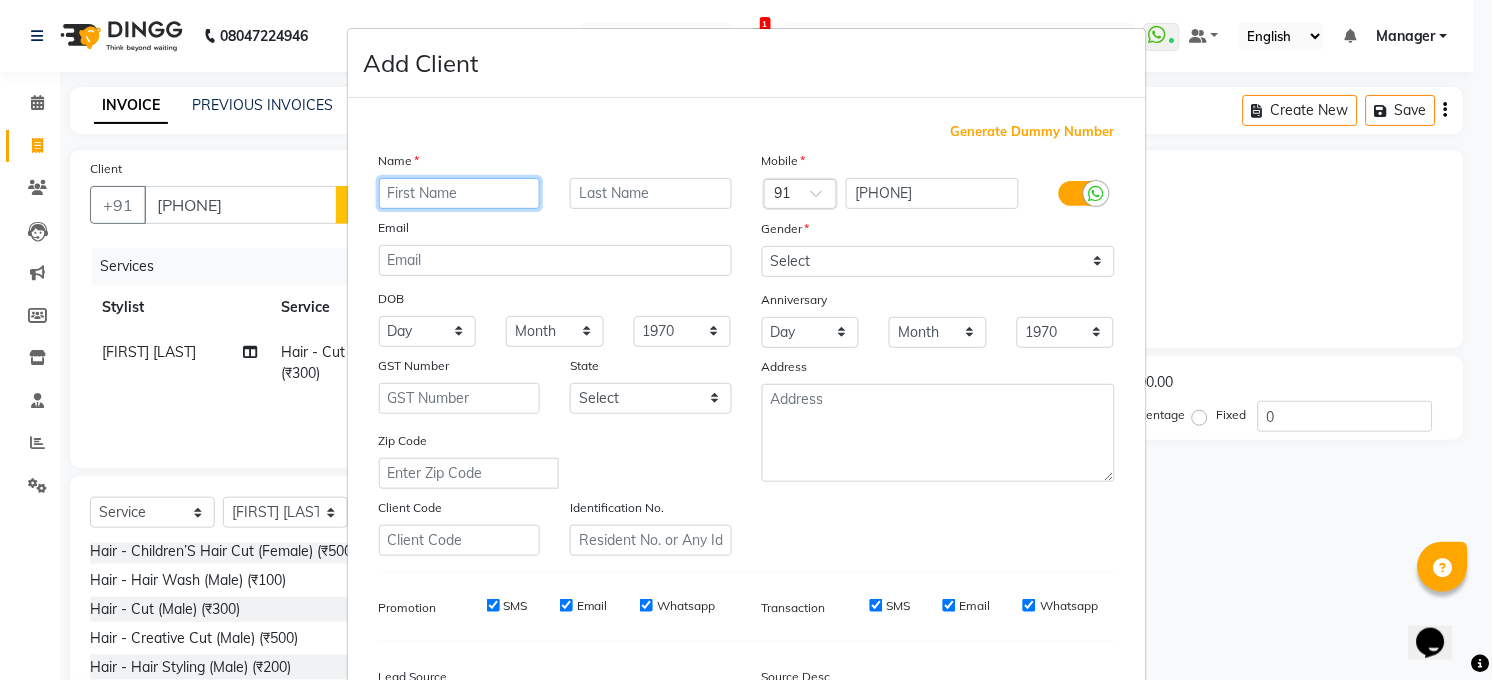 click at bounding box center (460, 193) 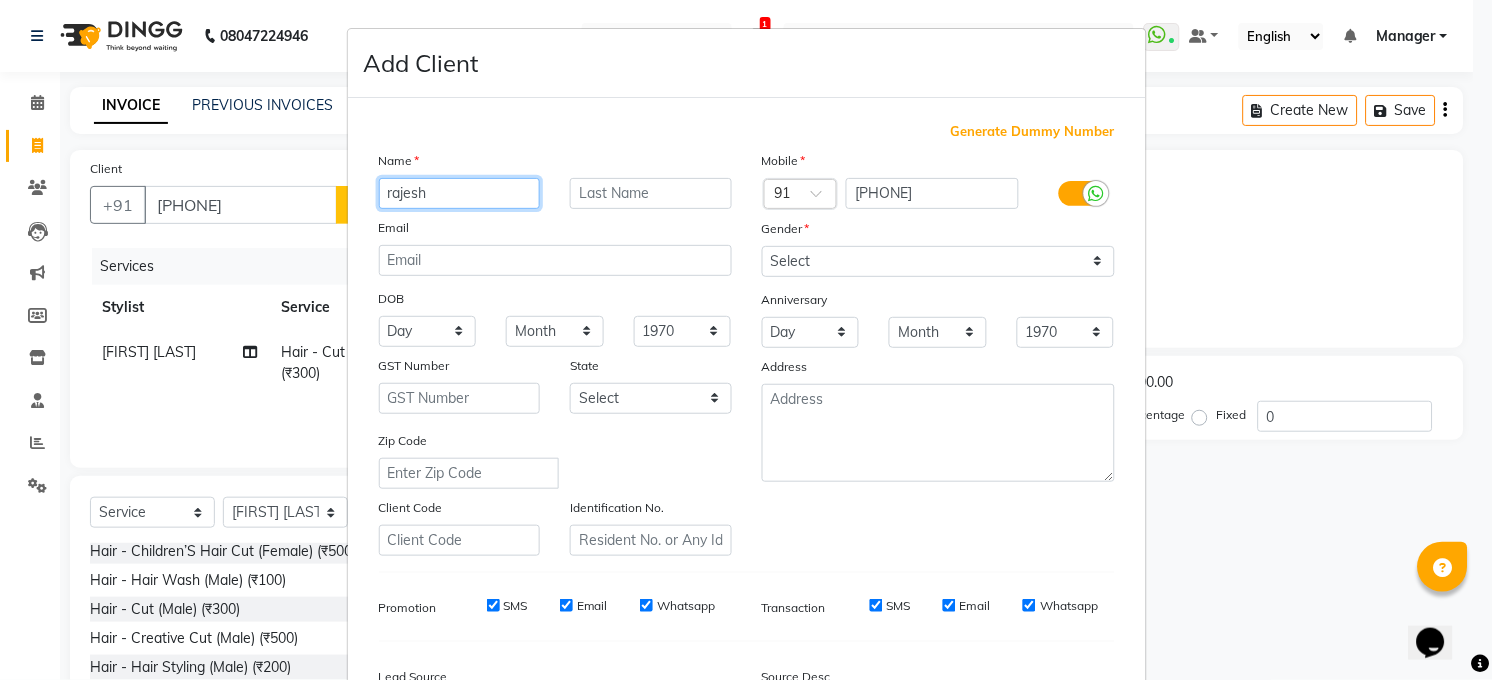 type on "rajesh" 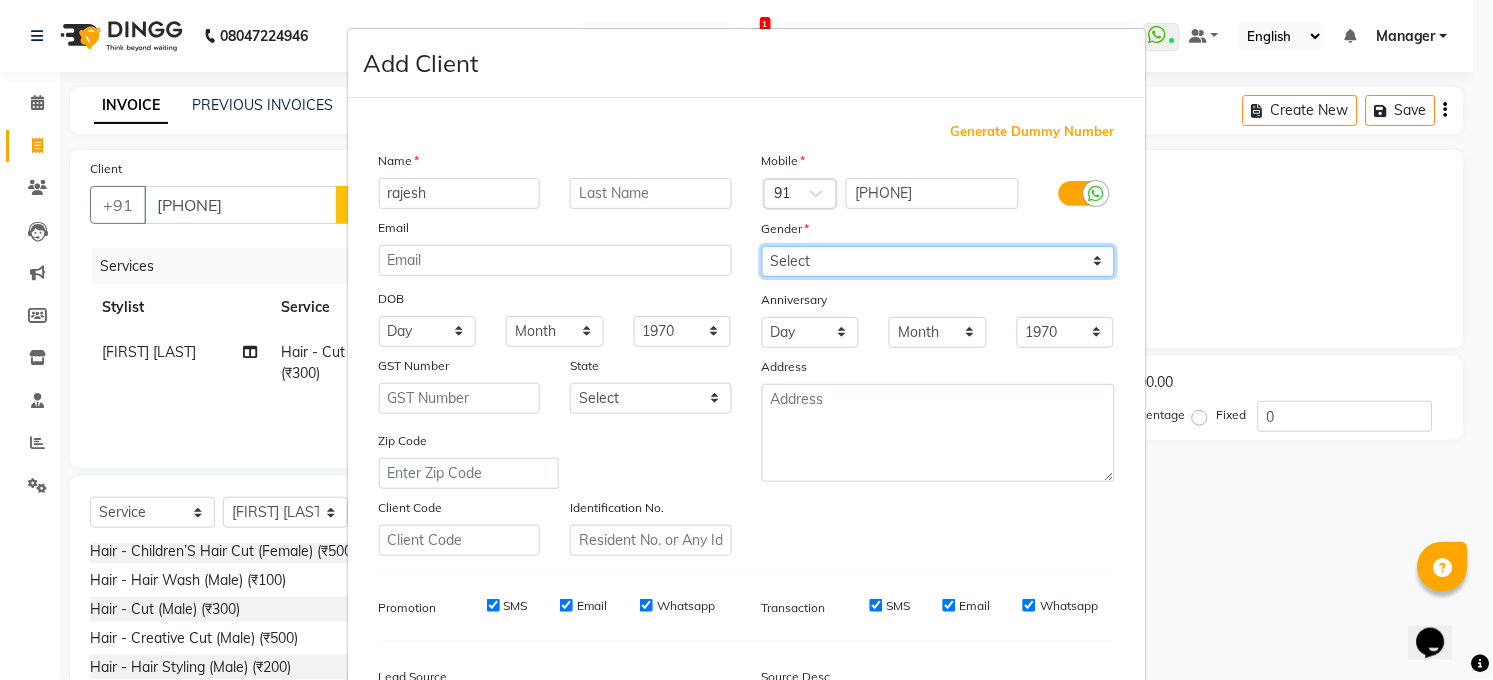 click on "Select Male Female Other Prefer Not To Say" at bounding box center (938, 261) 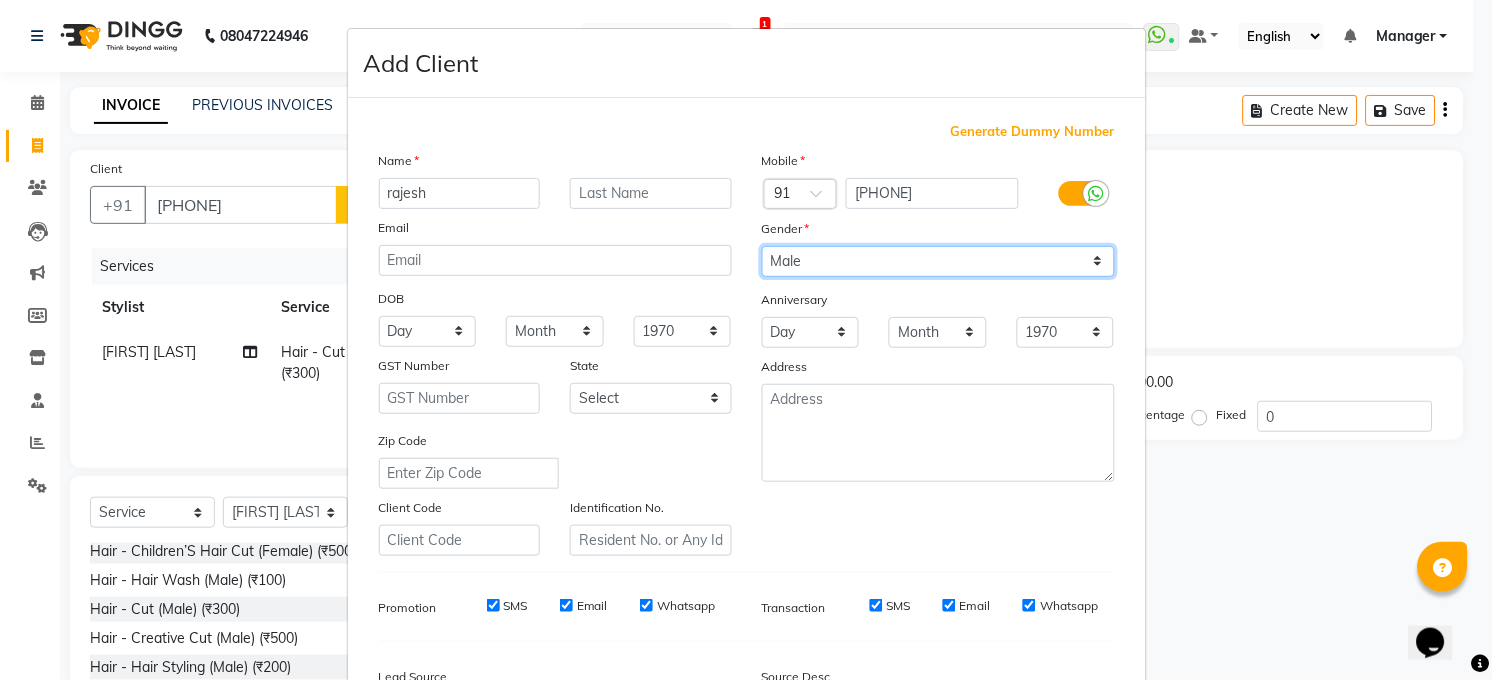 click on "Select Male Female Other Prefer Not To Say" at bounding box center (938, 261) 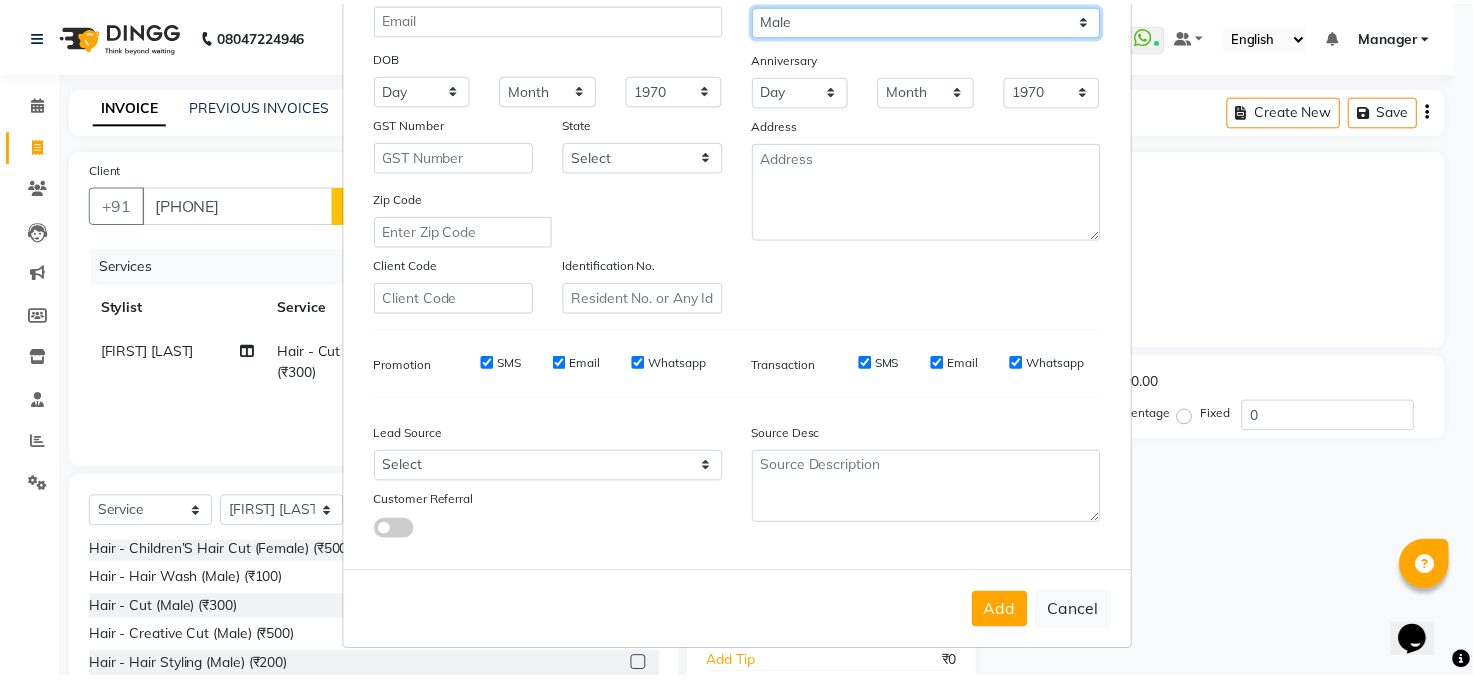 scroll, scrollTop: 243, scrollLeft: 0, axis: vertical 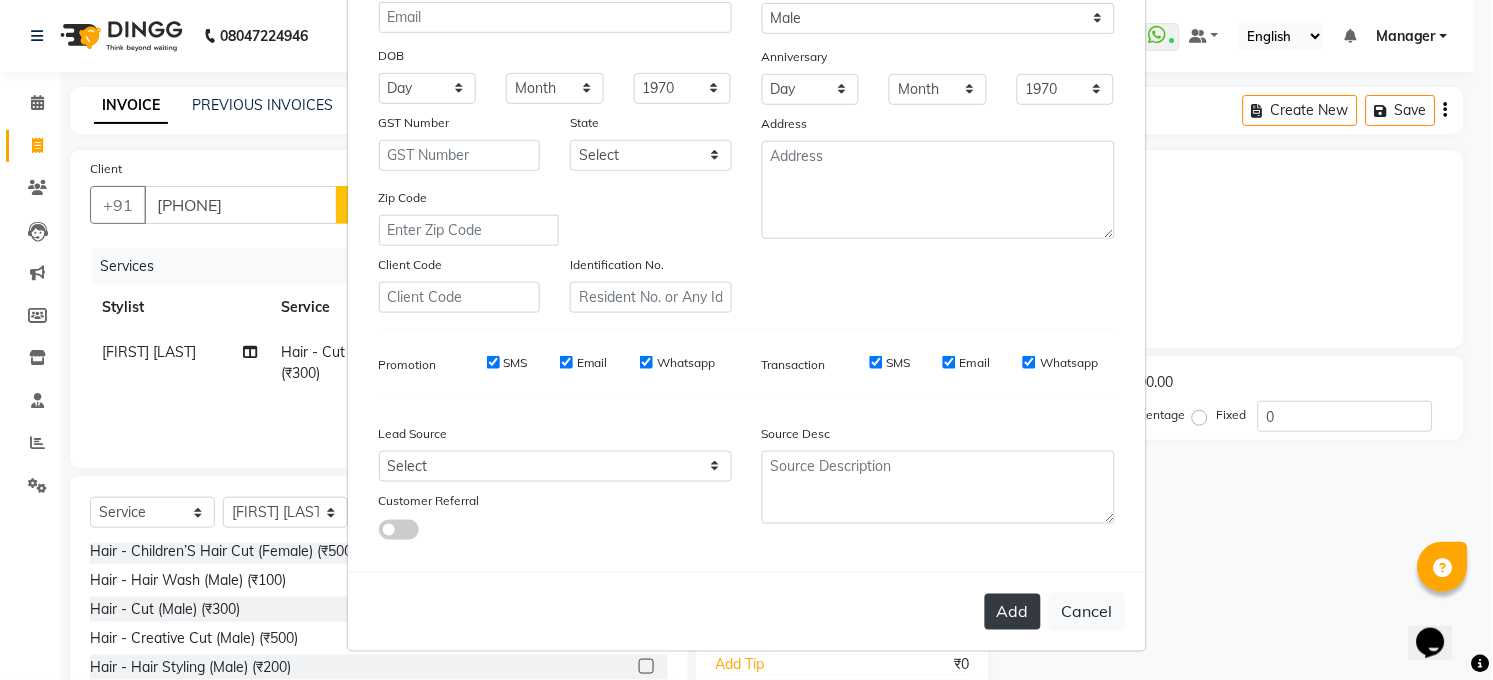 click on "Add" at bounding box center (1013, 612) 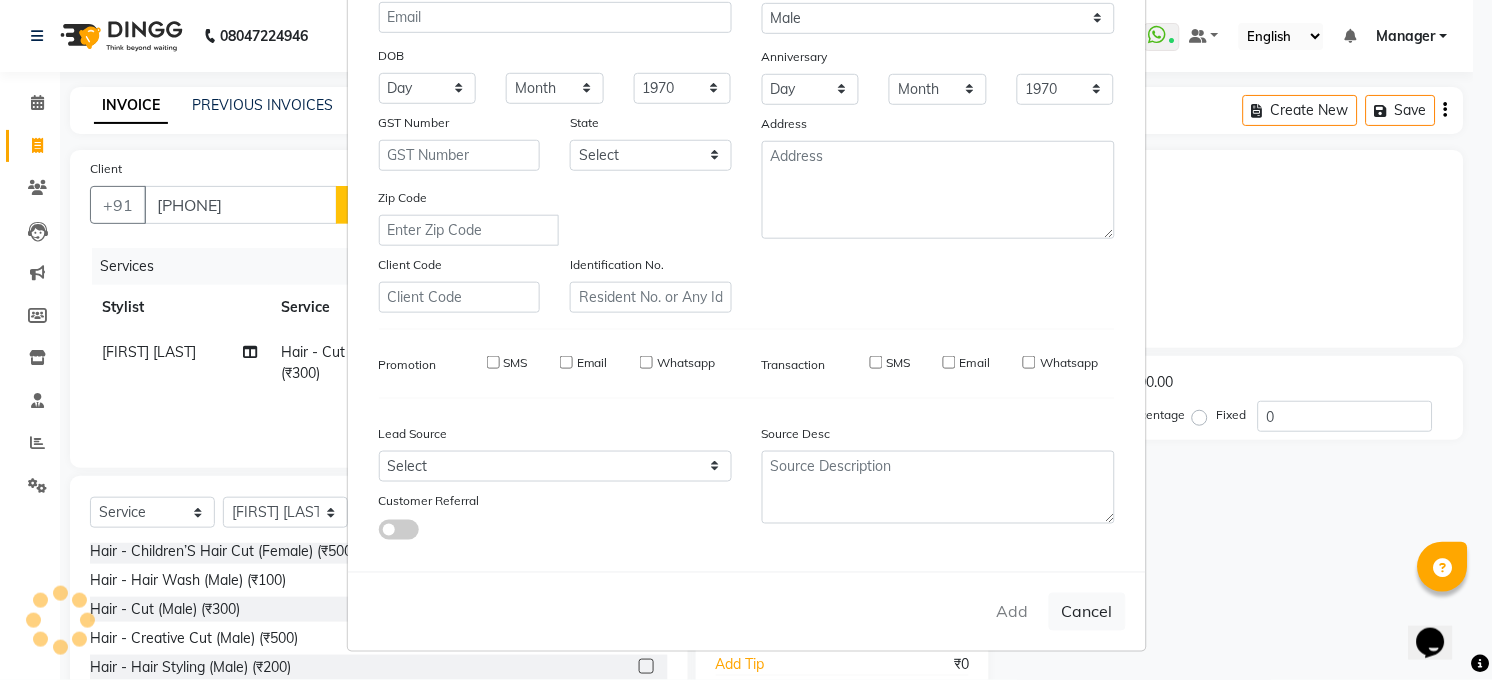 type on "82******12" 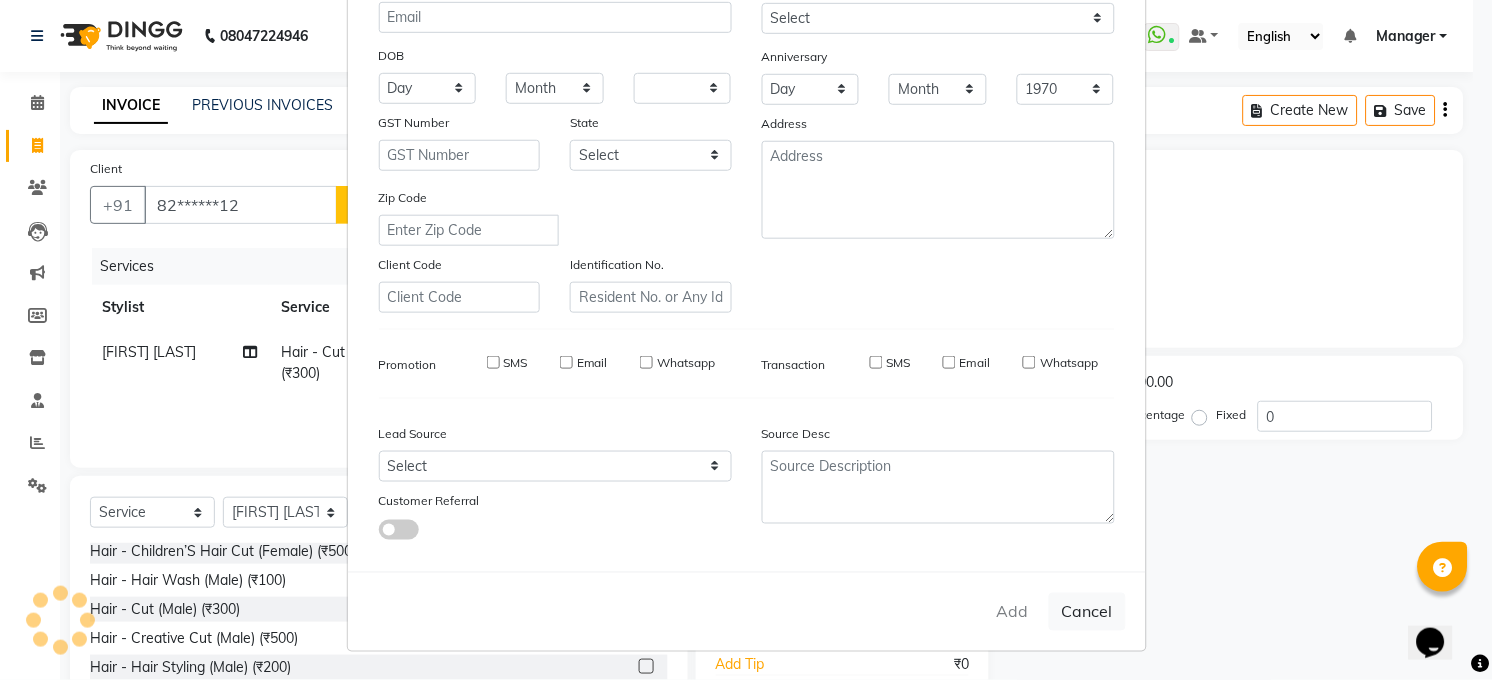 select 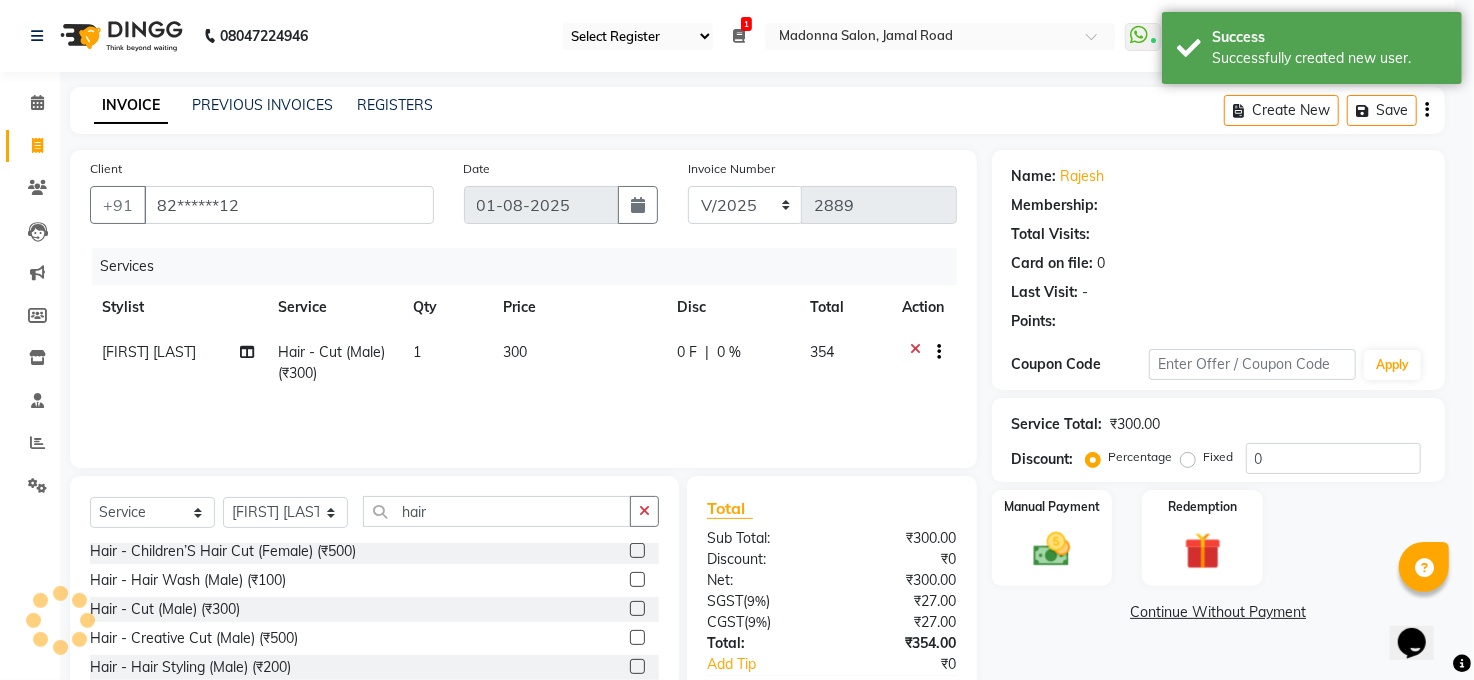 select on "1: Object" 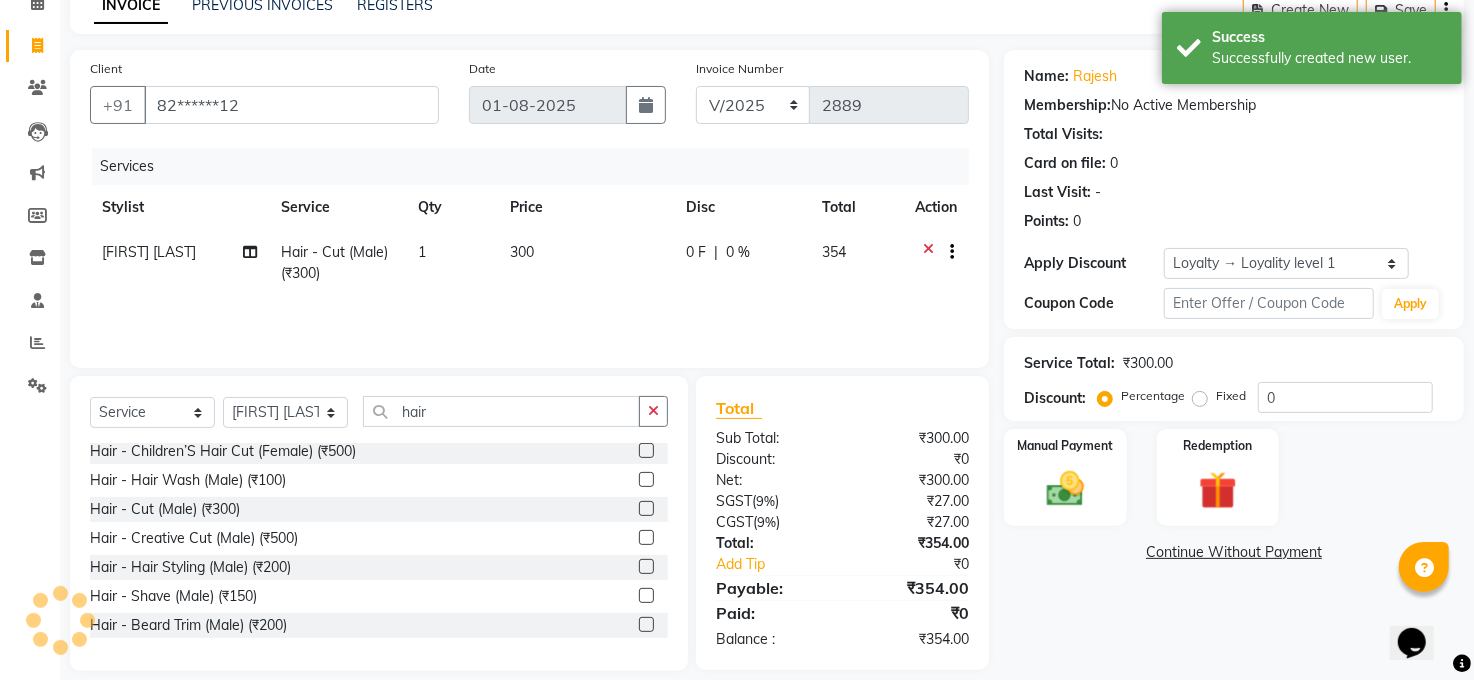 scroll, scrollTop: 120, scrollLeft: 0, axis: vertical 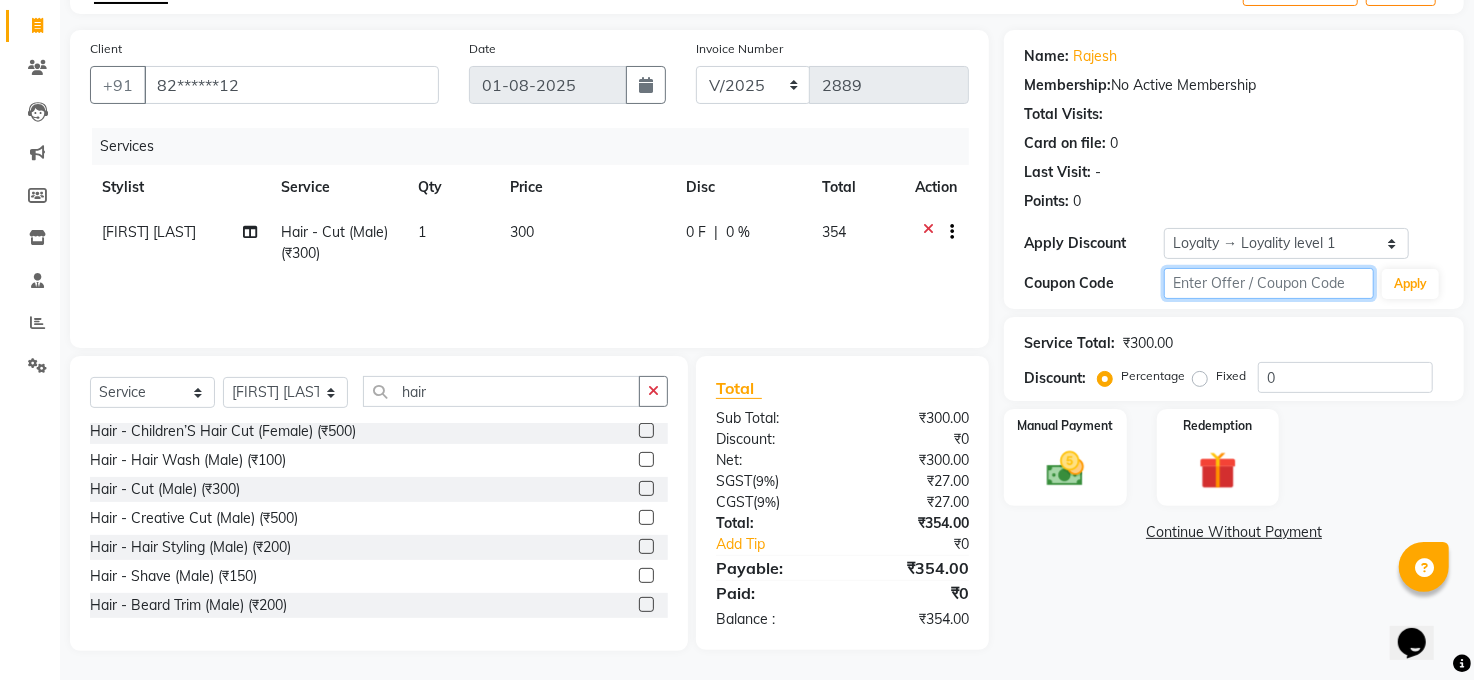 click 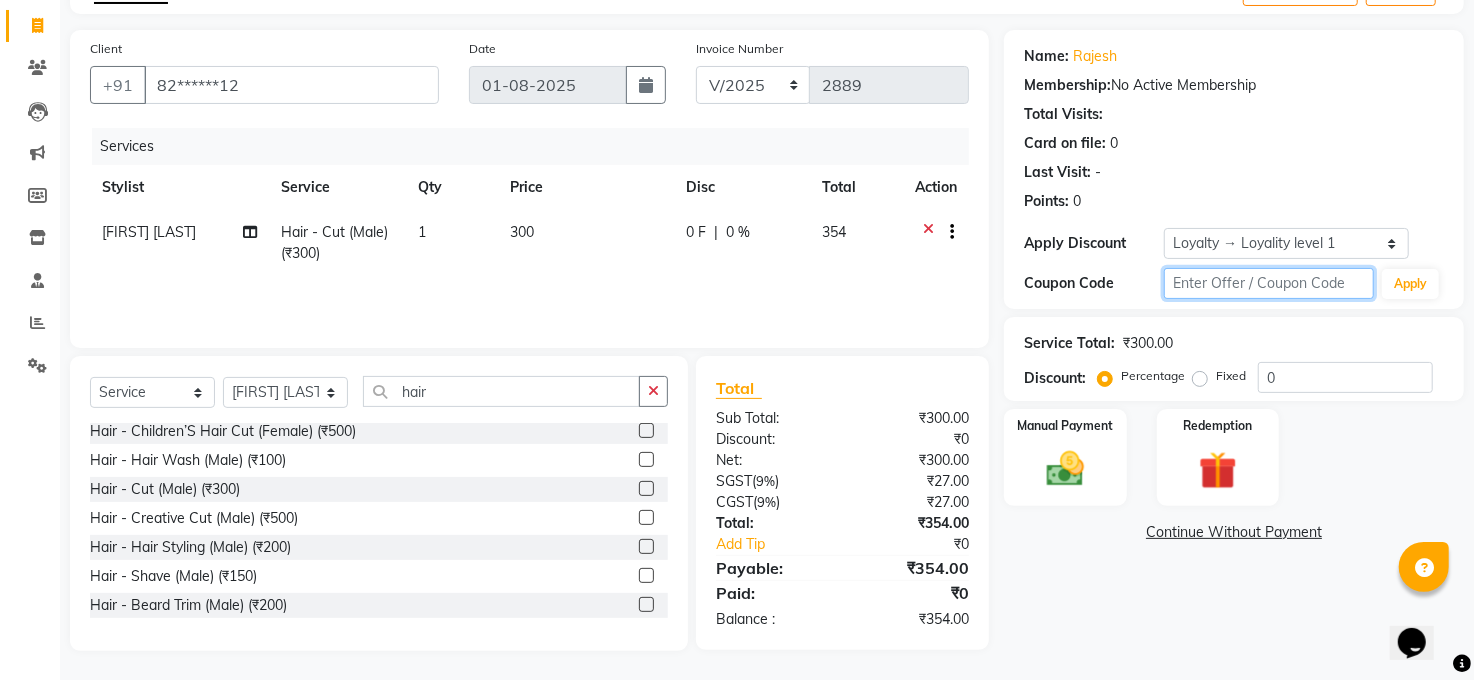 type on "1" 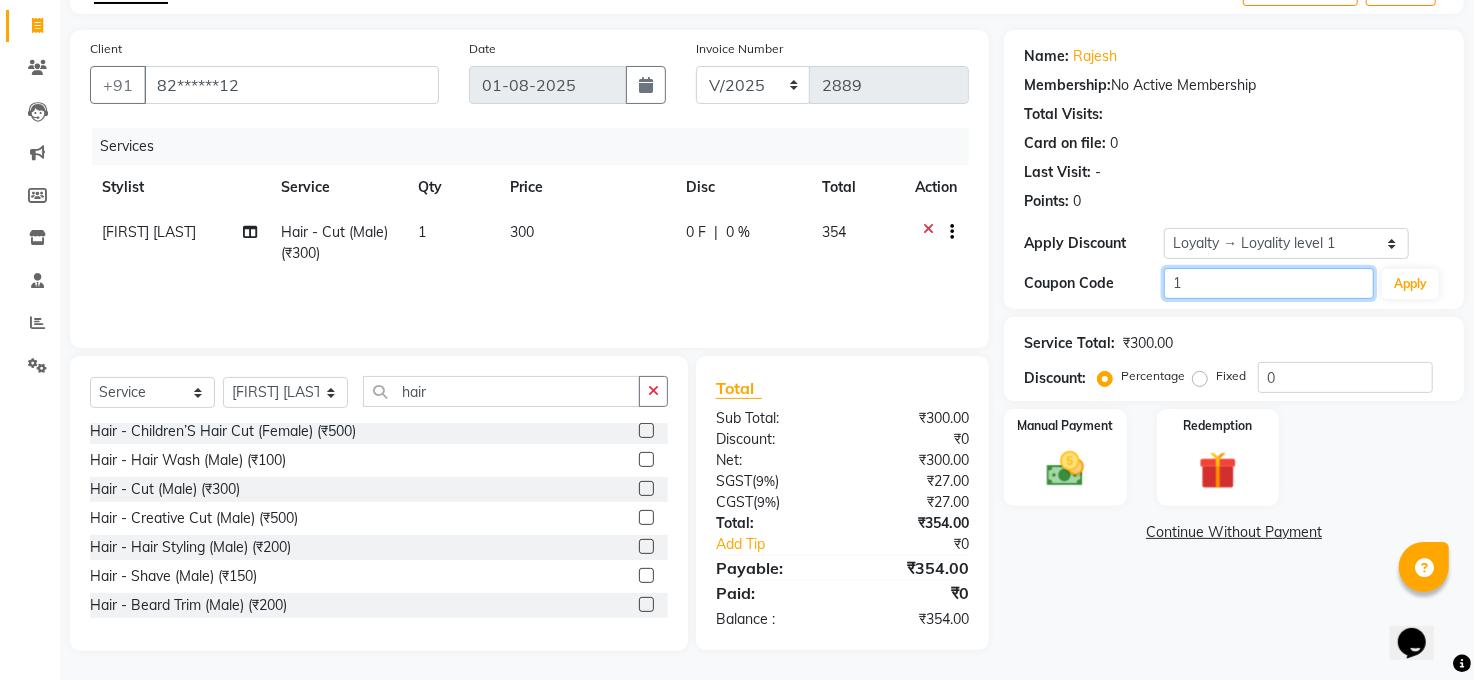 type 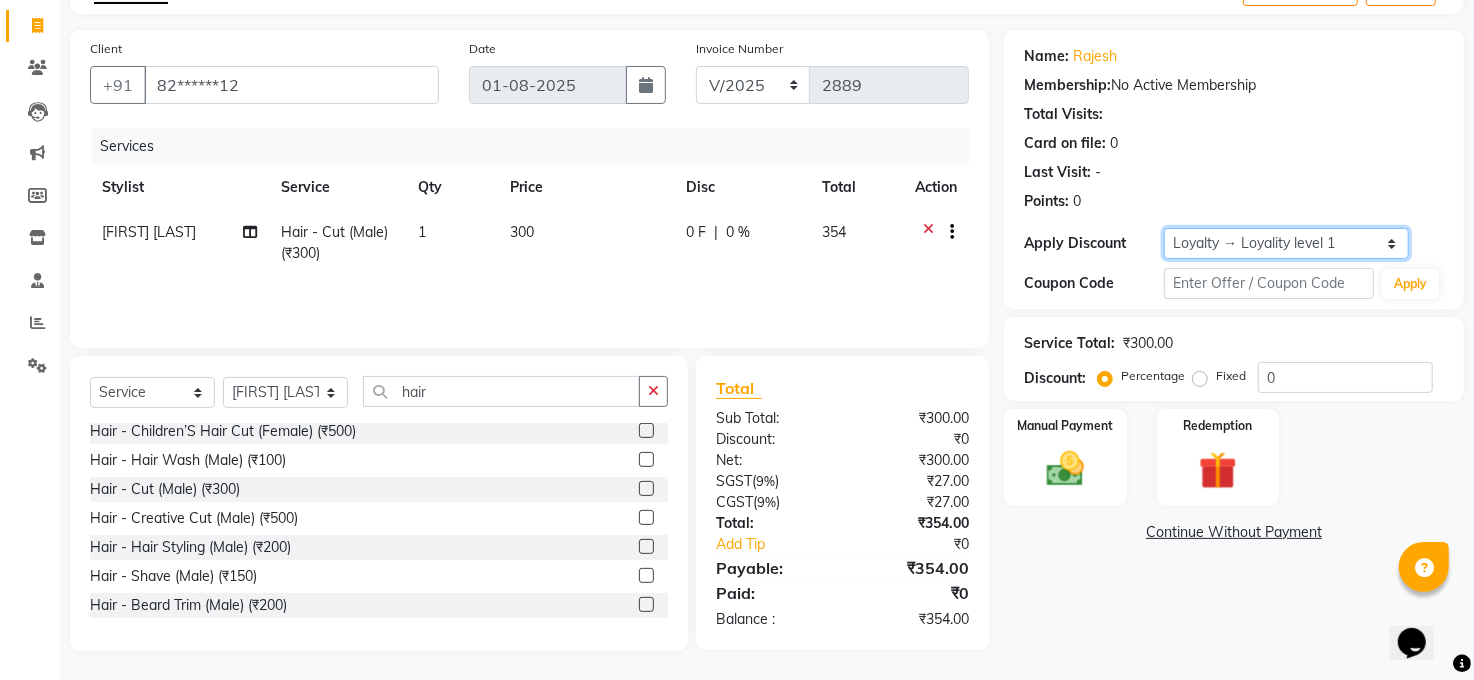 click on "Select  Loyalty → Loyality level 1" 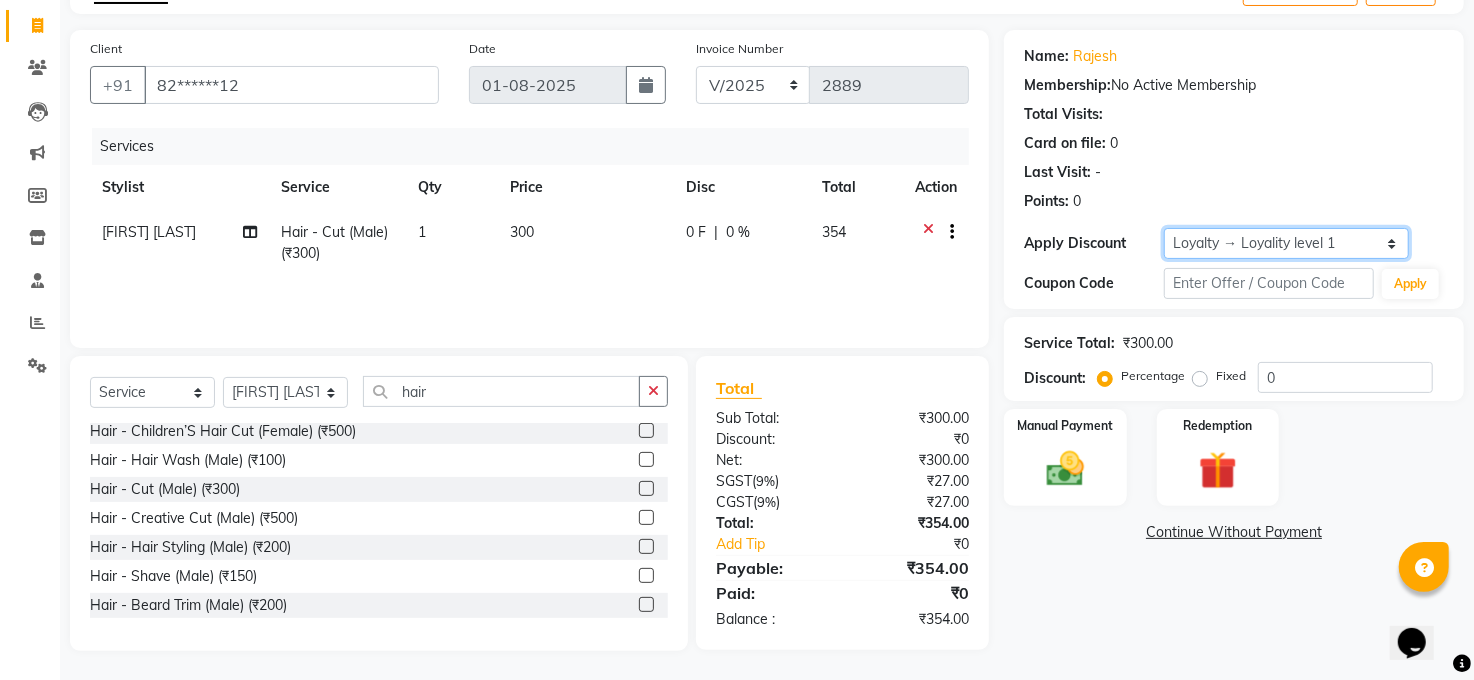 click on "Select  Loyalty → Loyality level 1" 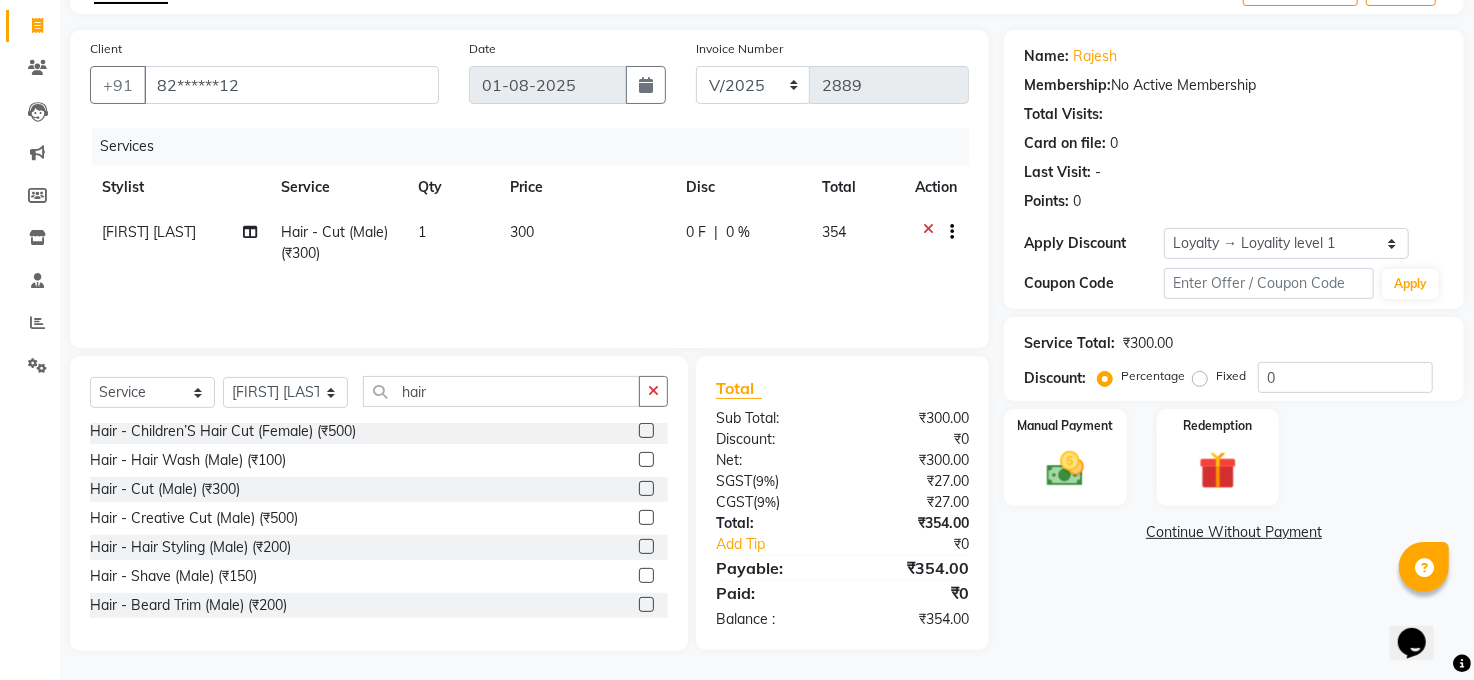 click on "0 %" 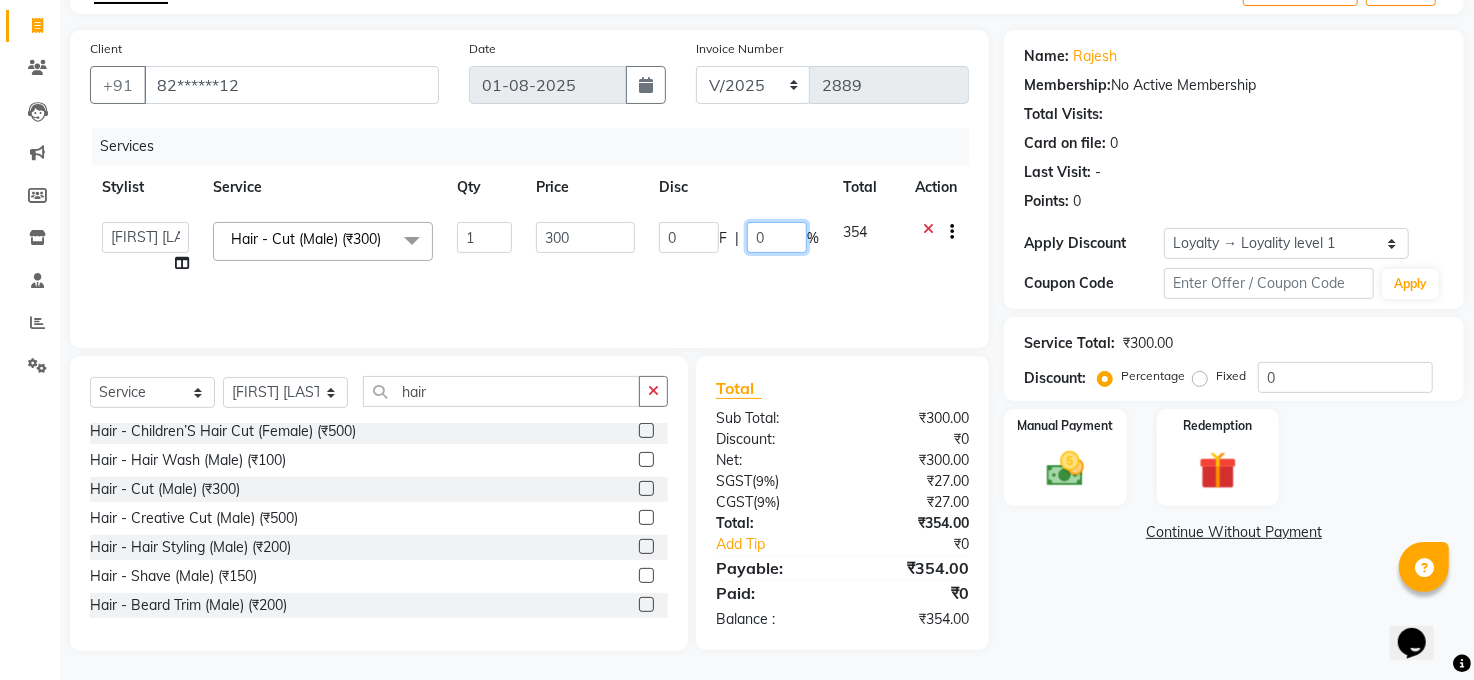 click on "0" 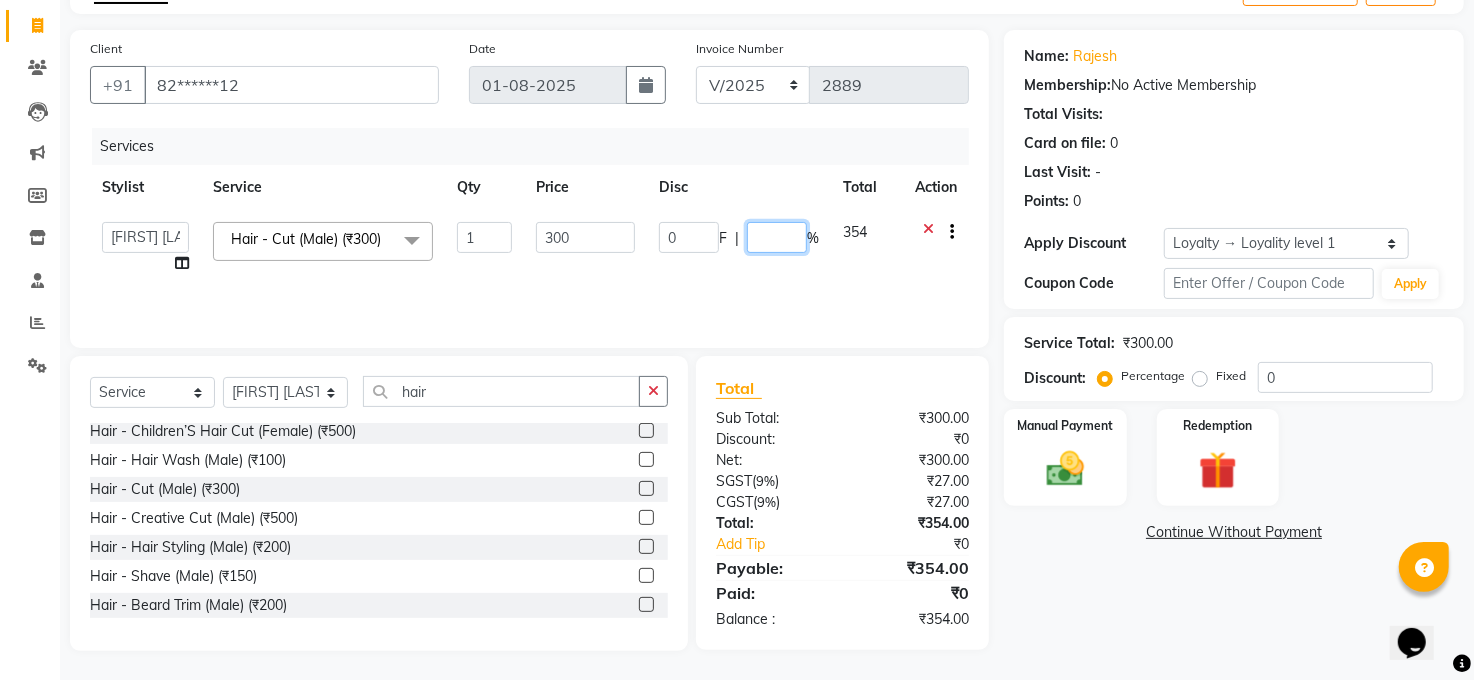 type on "1" 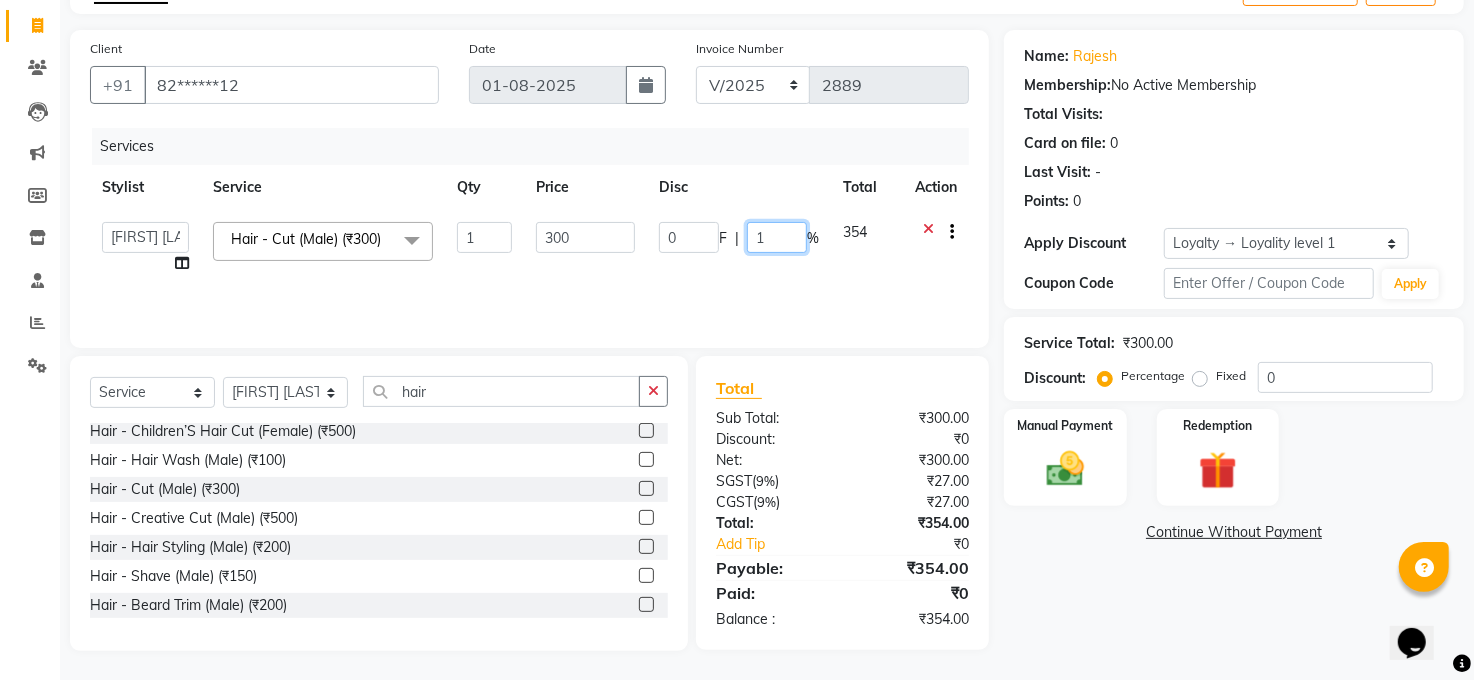 type 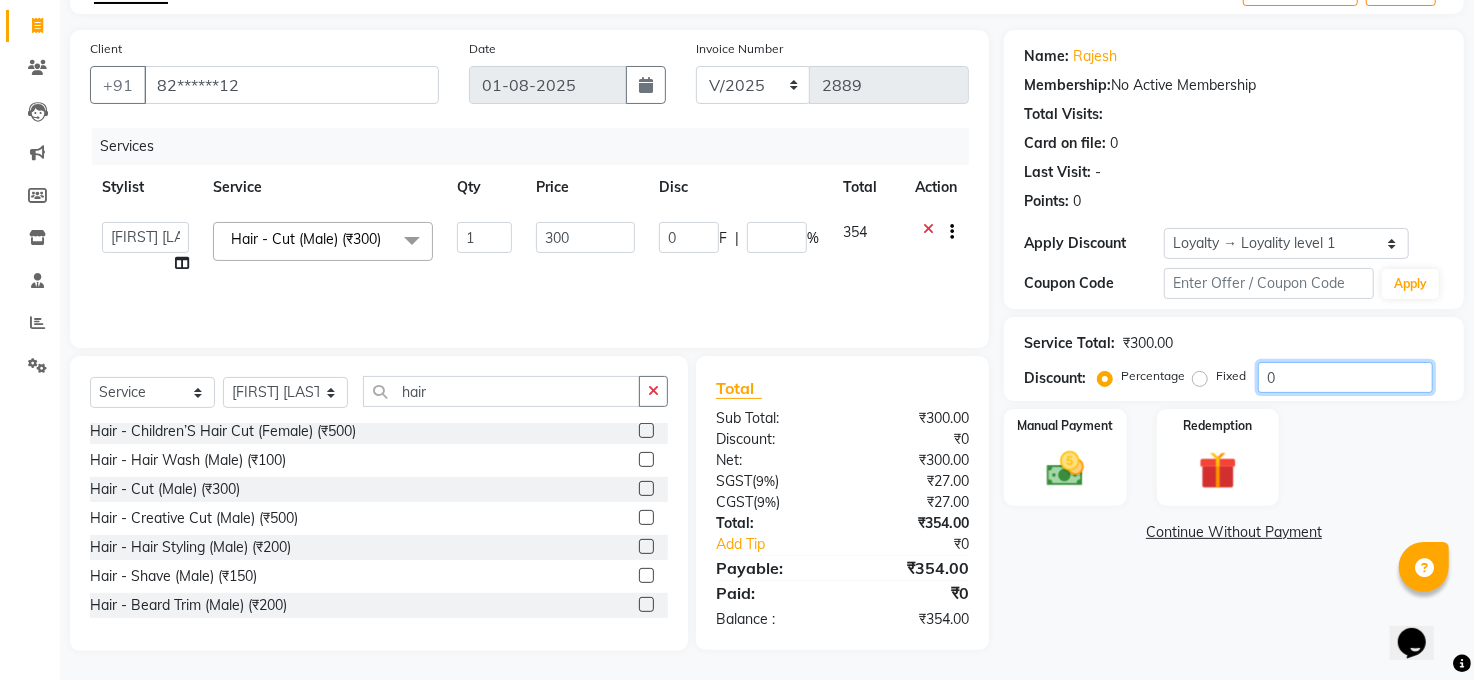 drag, startPoint x: 1288, startPoint y: 381, endPoint x: 1278, endPoint y: 382, distance: 10.049875 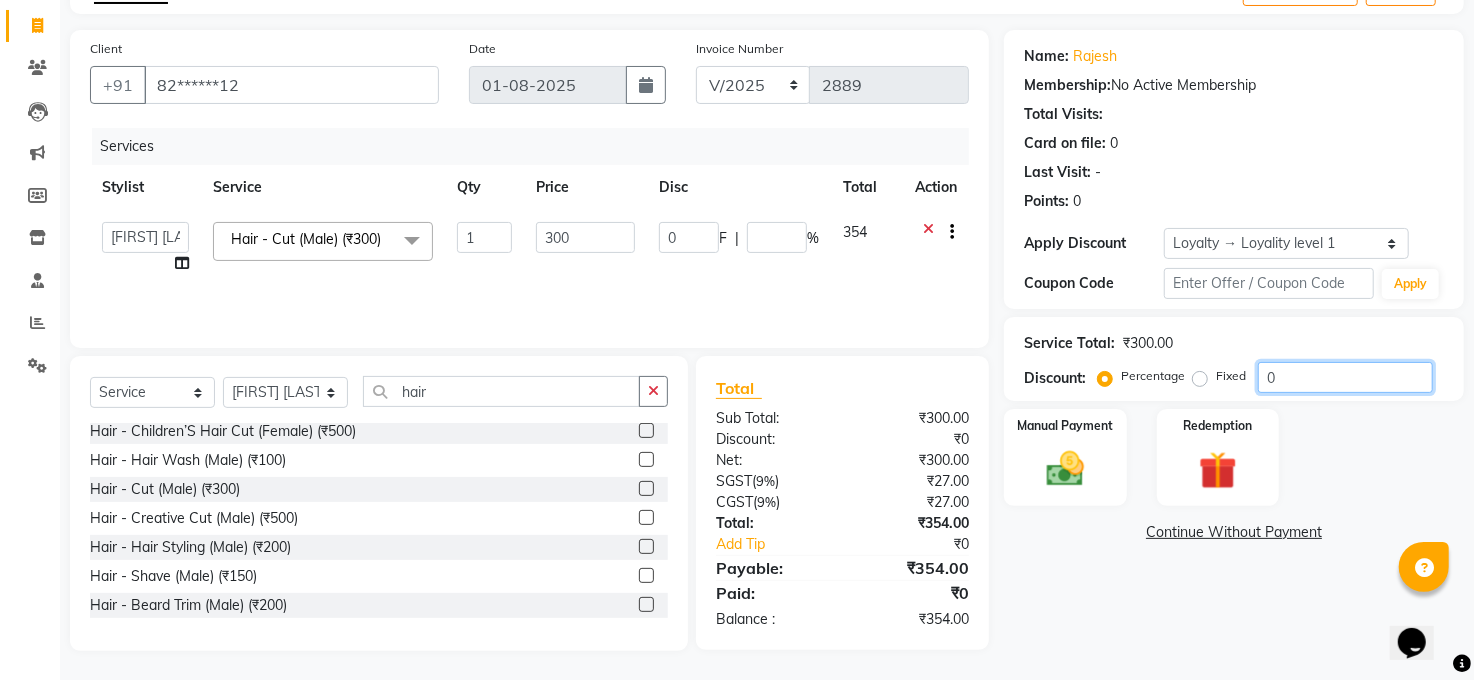 click on "0" 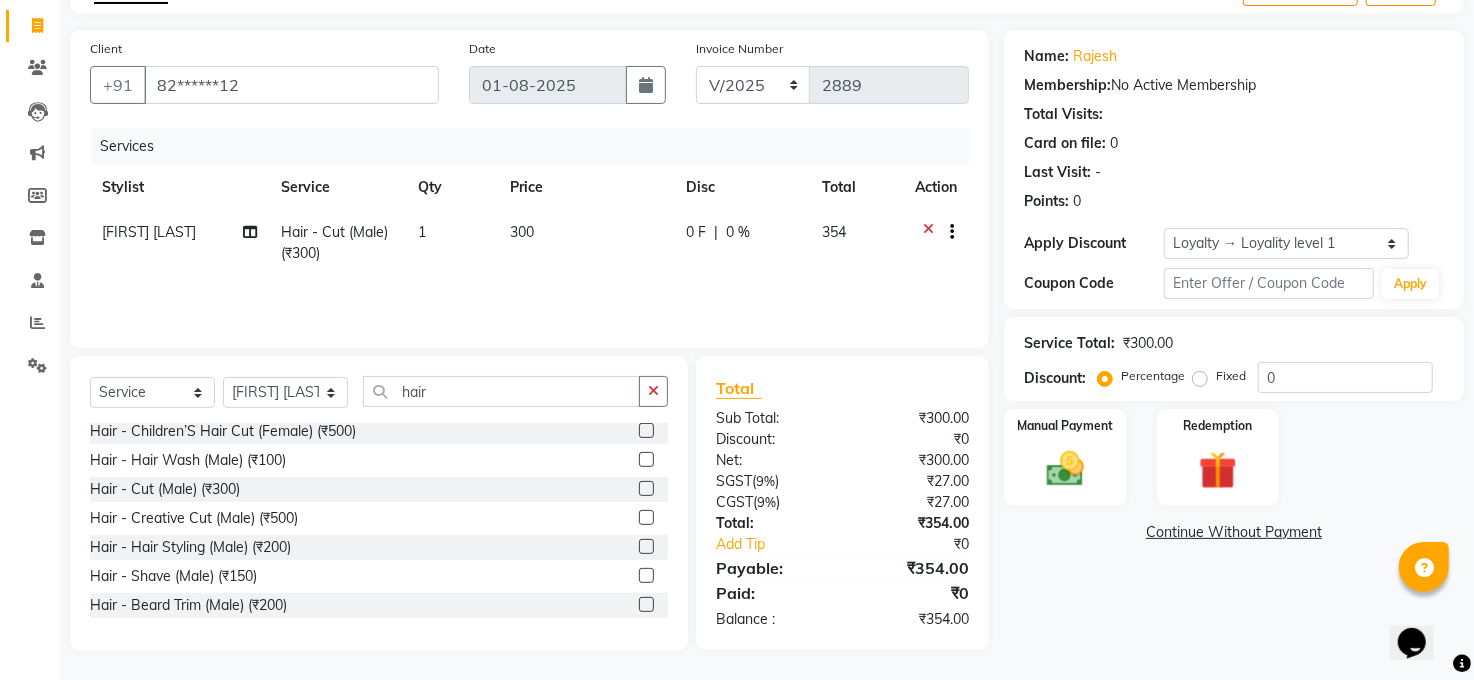 click on "Fixed" 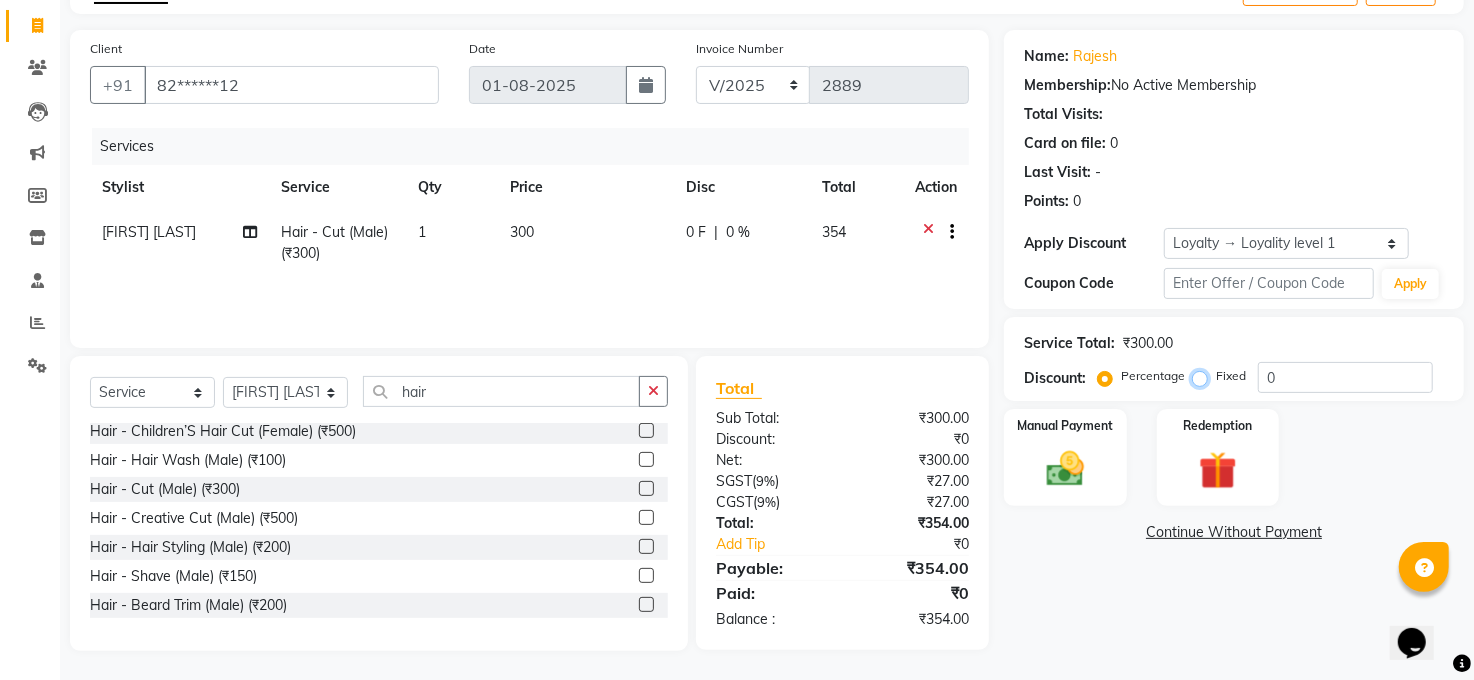 click on "Fixed" at bounding box center [1204, 376] 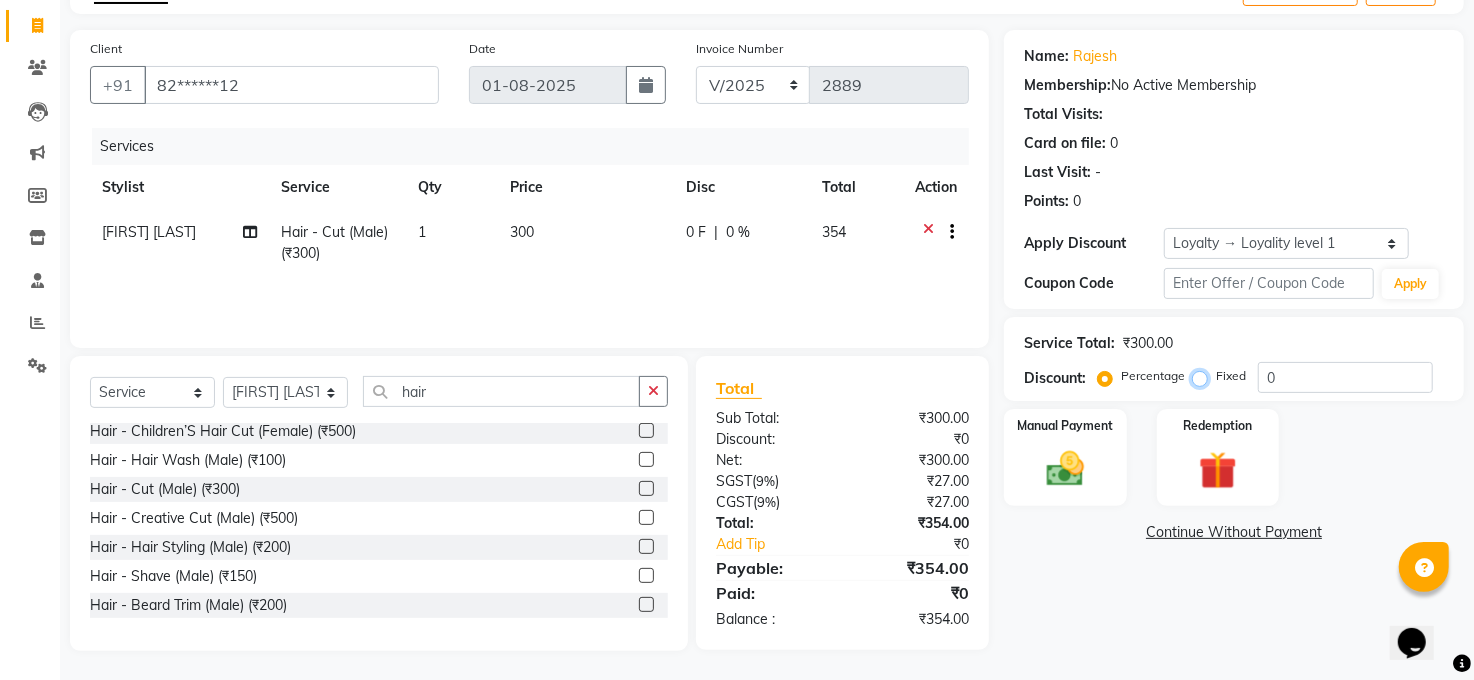 radio on "true" 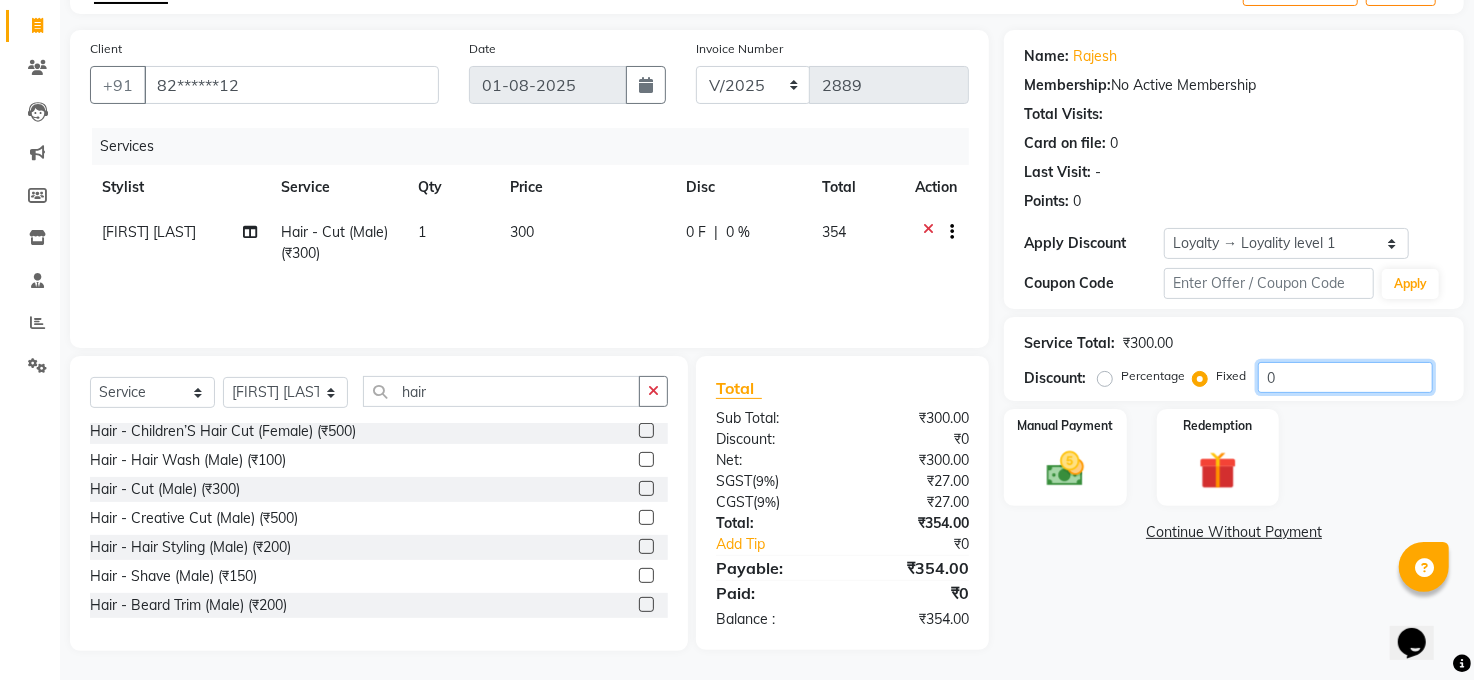 click on "0" 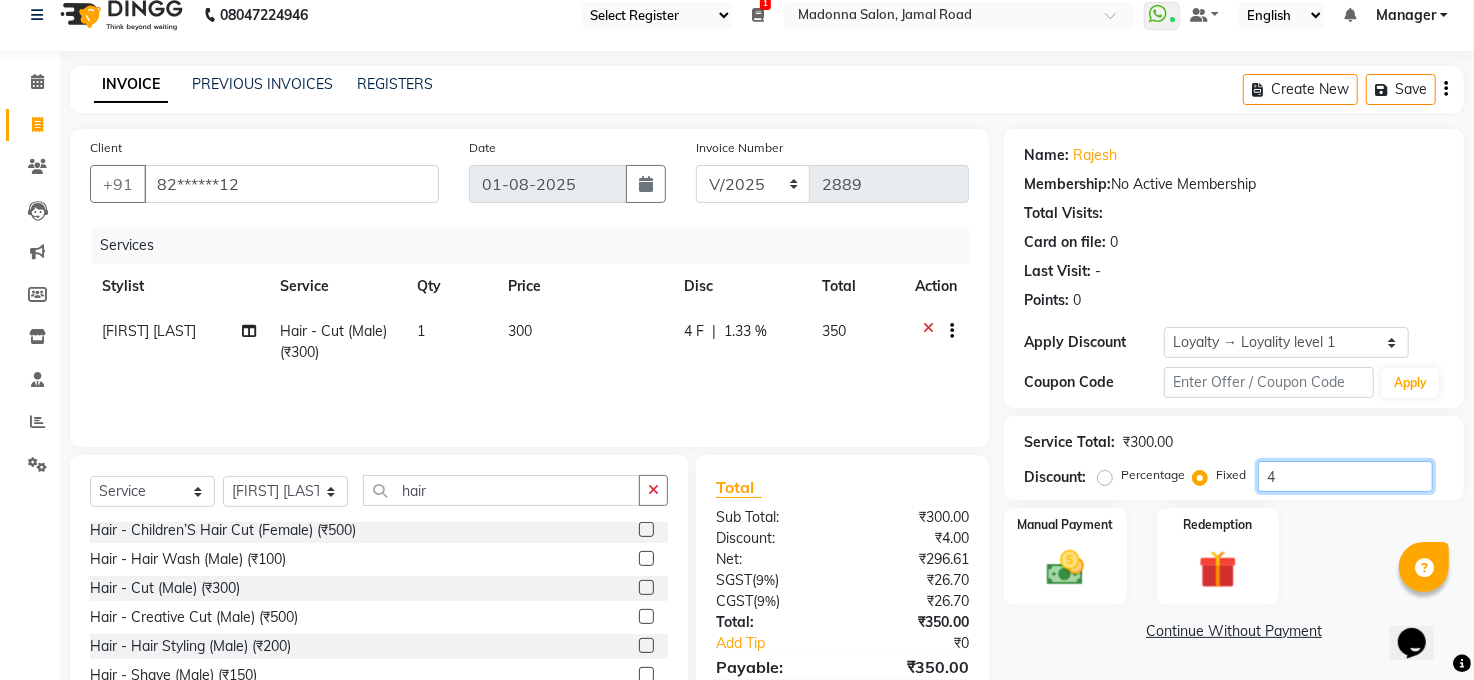 scroll, scrollTop: 0, scrollLeft: 0, axis: both 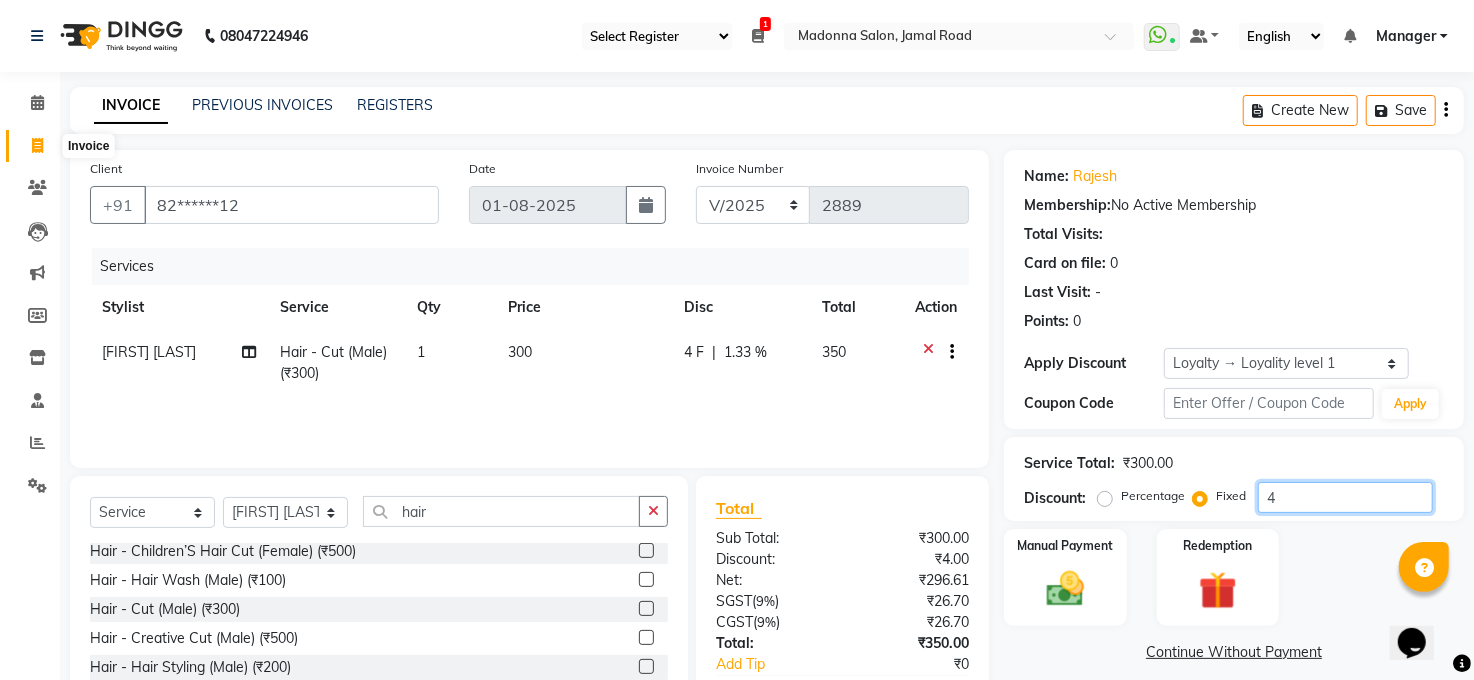 type on "4" 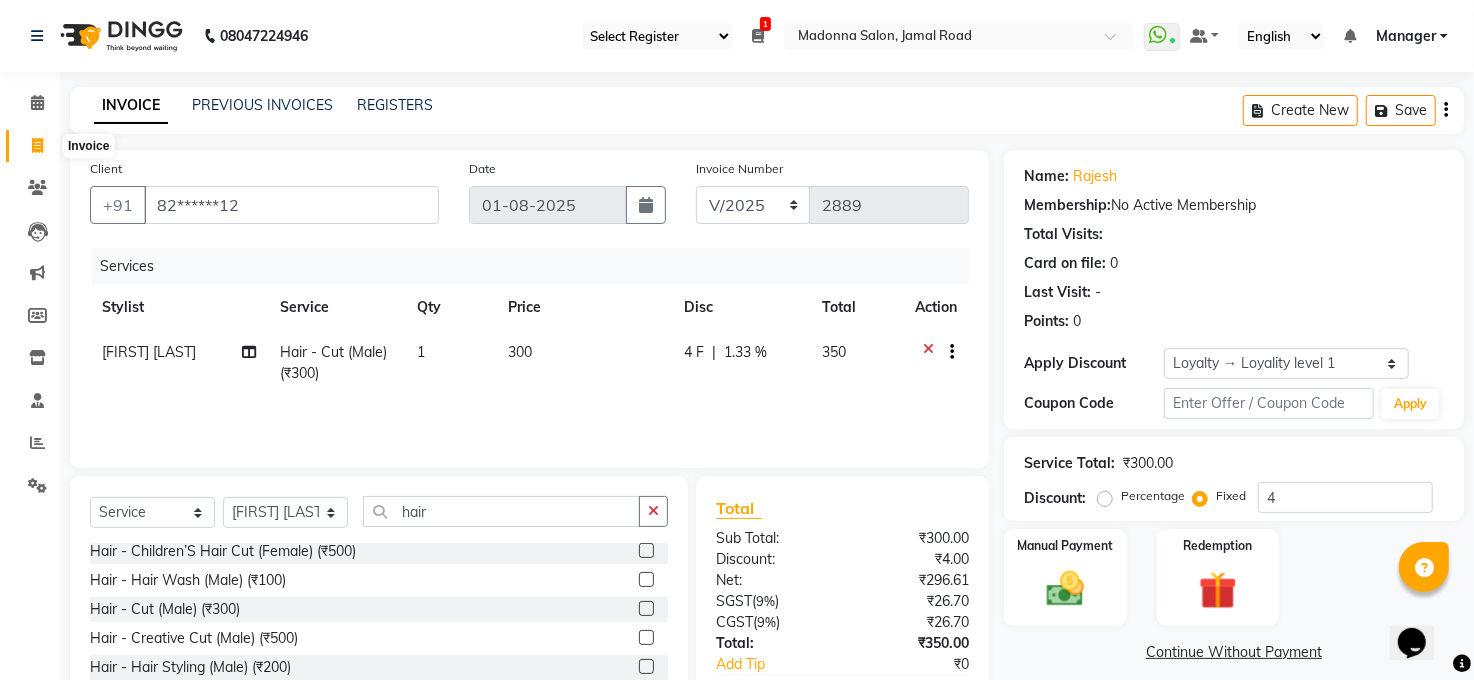 click 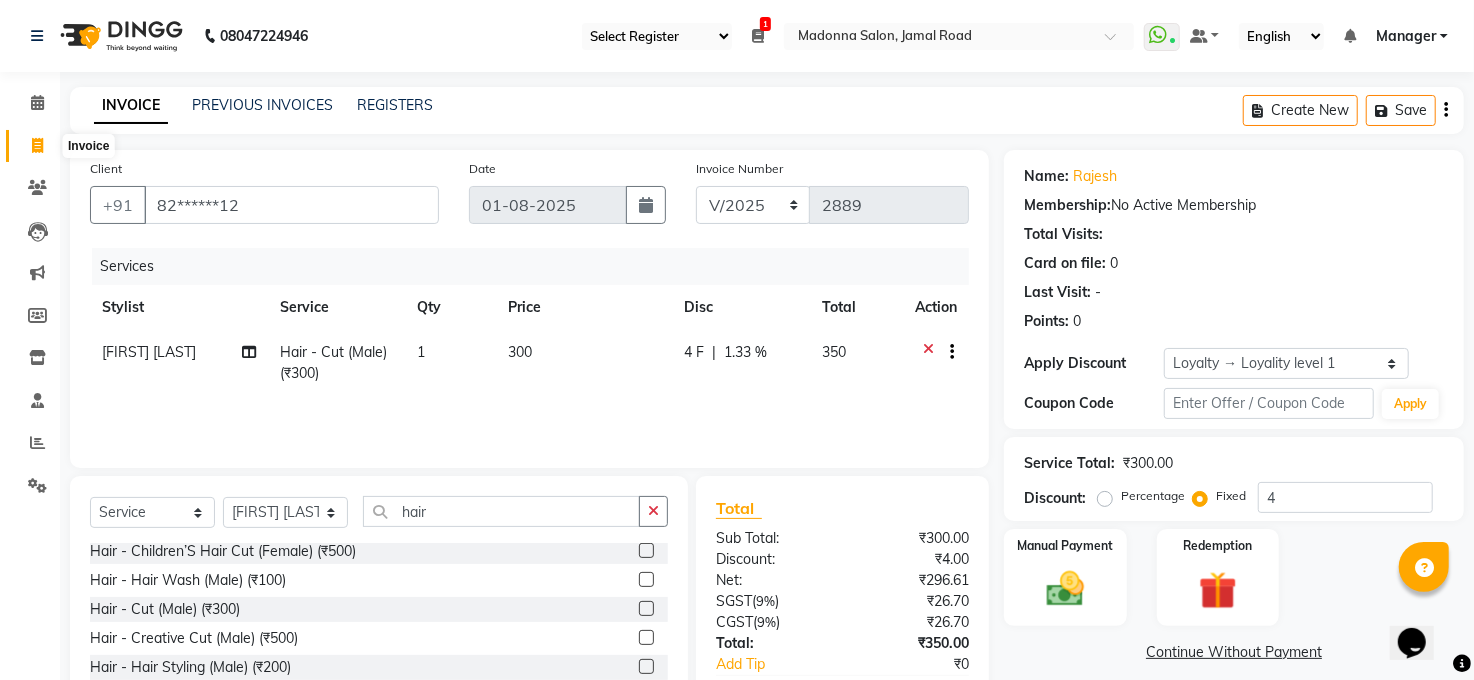 select on "service" 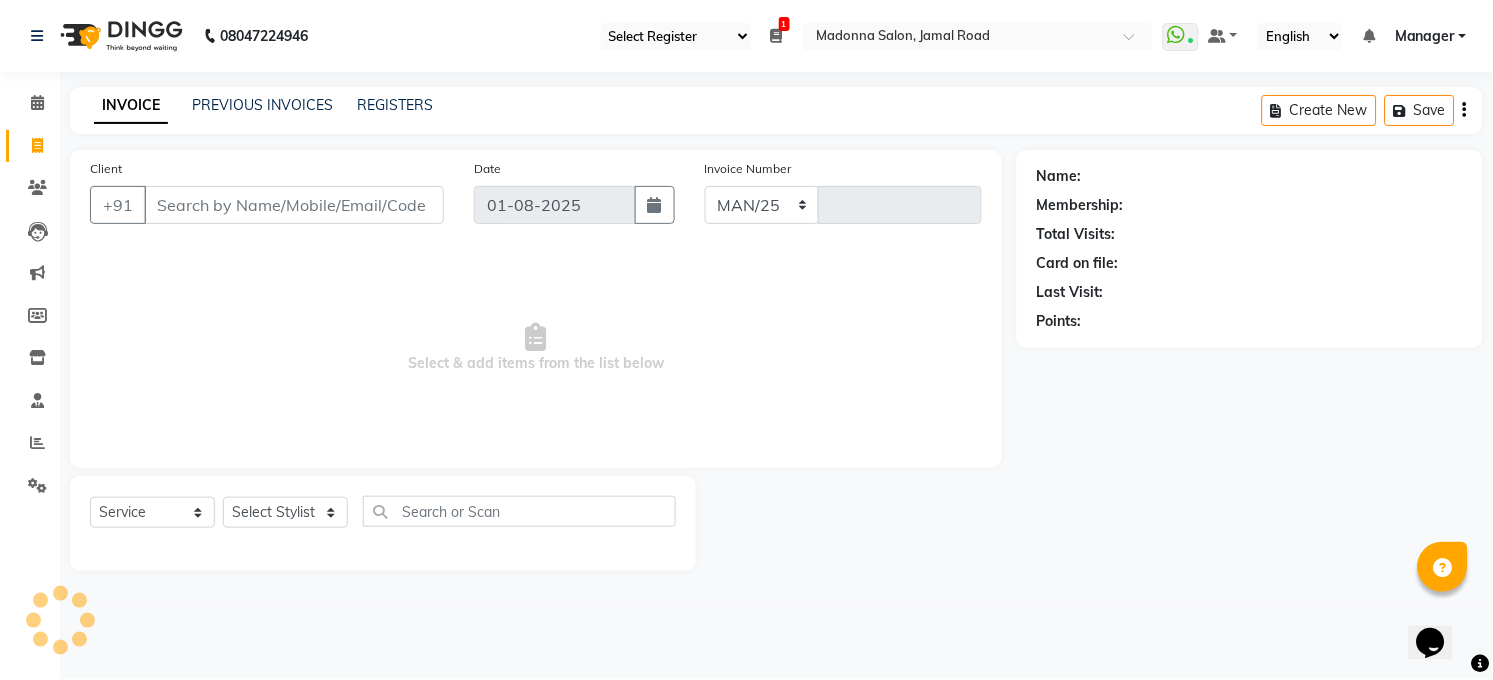 select on "5748" 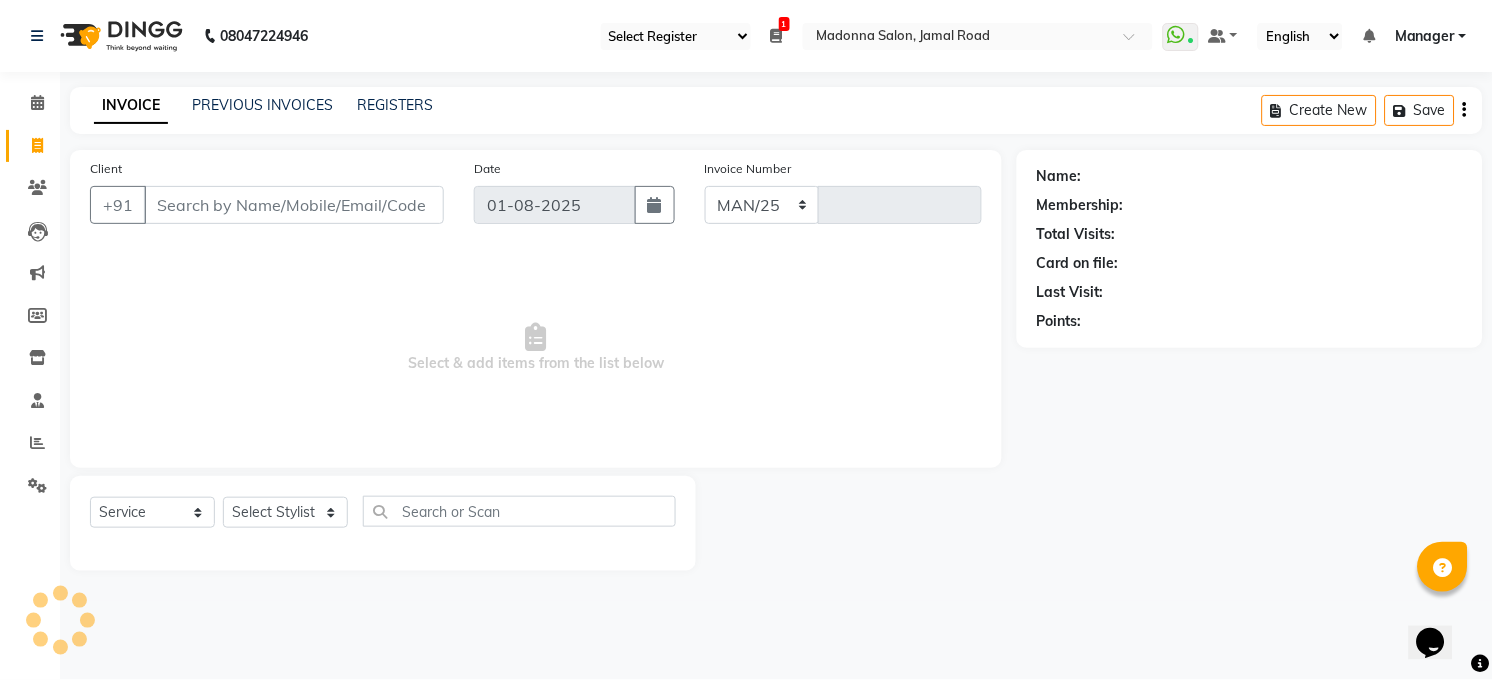 type on "2889" 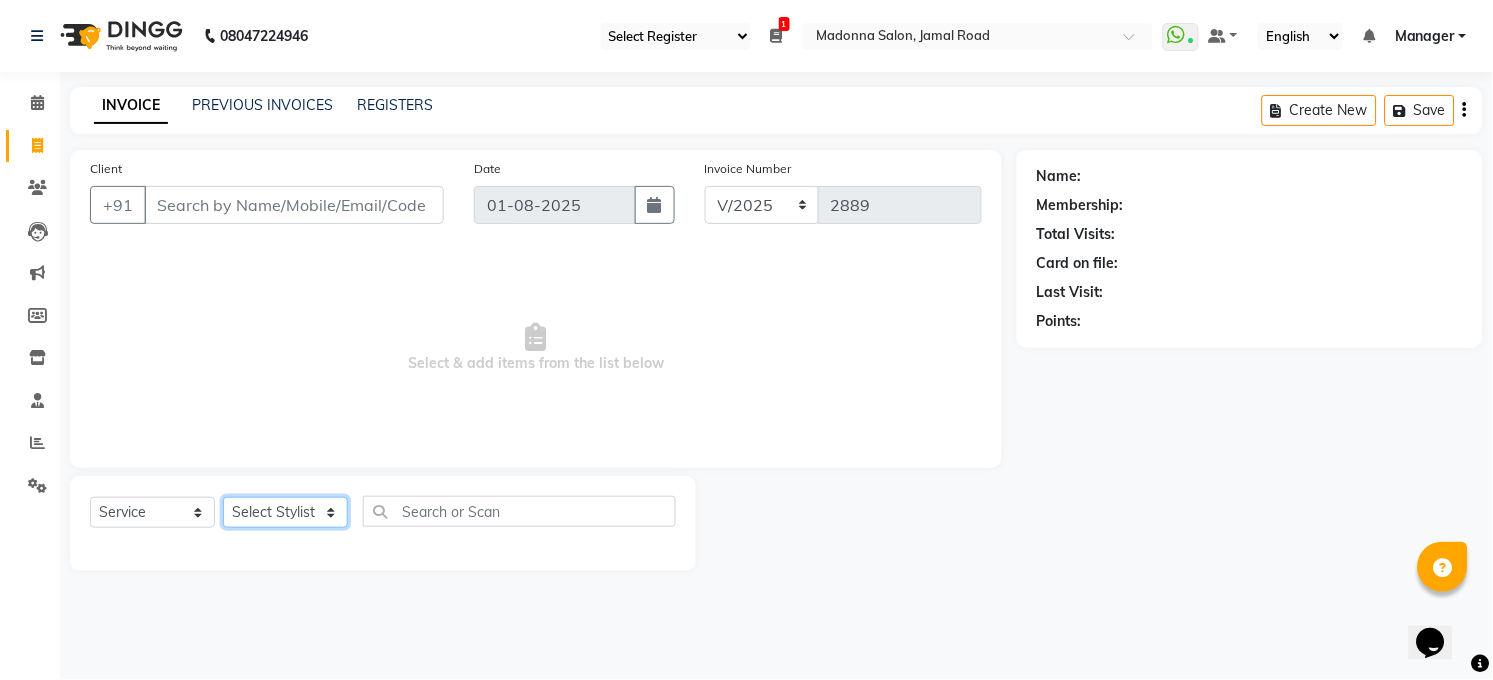 click on "Select Stylist Abhay kumar ALTAF ANKITA ARJUN Chandan COUNTER  Manager Manish Kumar Neetu Mam PRINCE Priyanka Raju Ravi Thakur RINKI Roshan Santosh SAURABH SUJEET THAKUR SUNITA Veer Vinod Kumar" 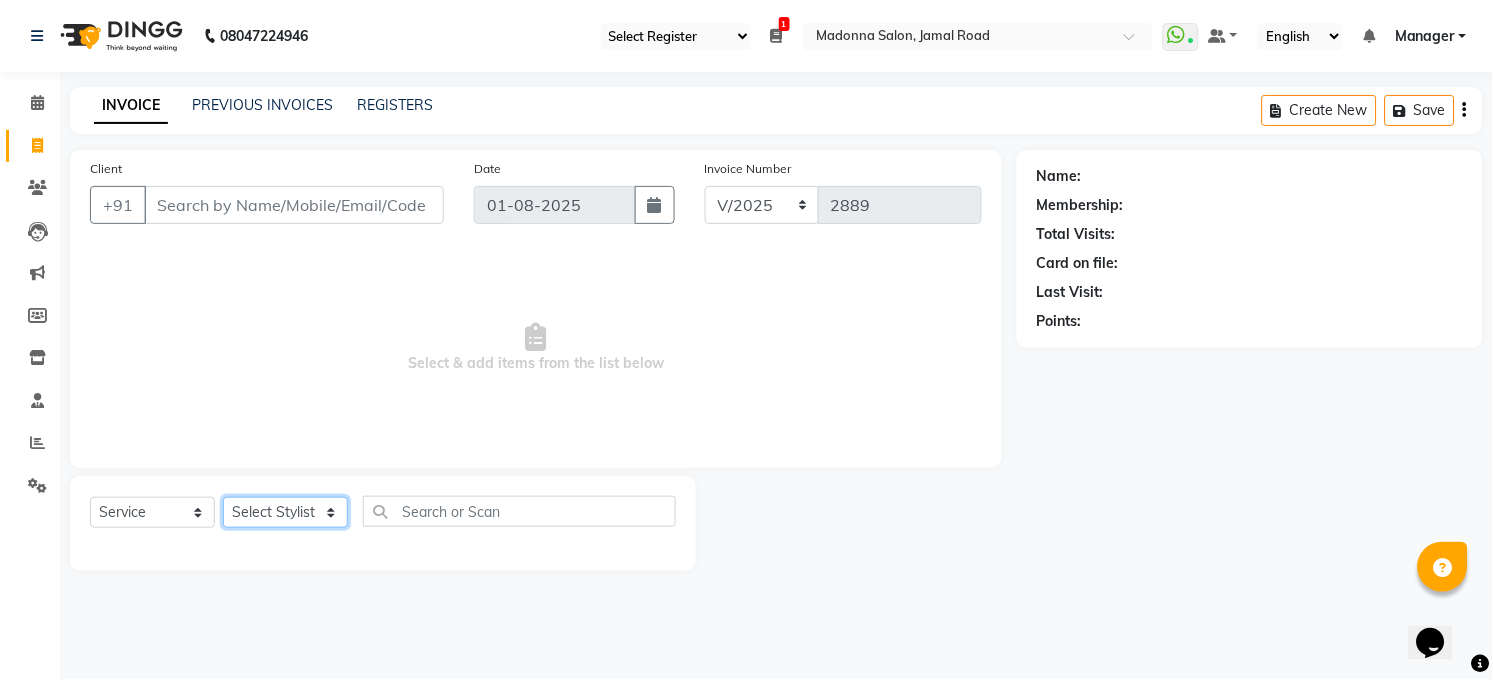 select on "83688" 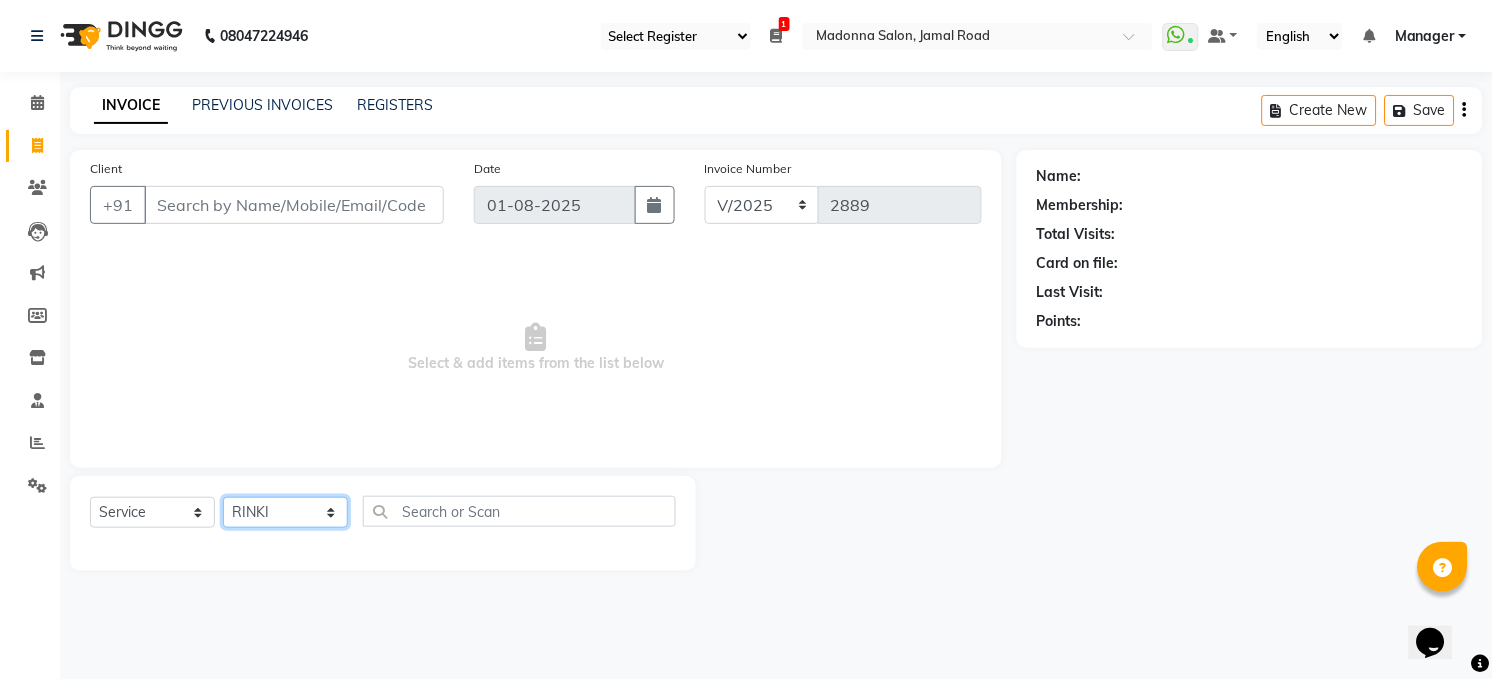 click on "Select Stylist Abhay kumar ALTAF ANKITA ARJUN Chandan COUNTER  Manager Manish Kumar Neetu Mam PRINCE Priyanka Raju Ravi Thakur RINKI Roshan Santosh SAURABH SUJEET THAKUR SUNITA Veer Vinod Kumar" 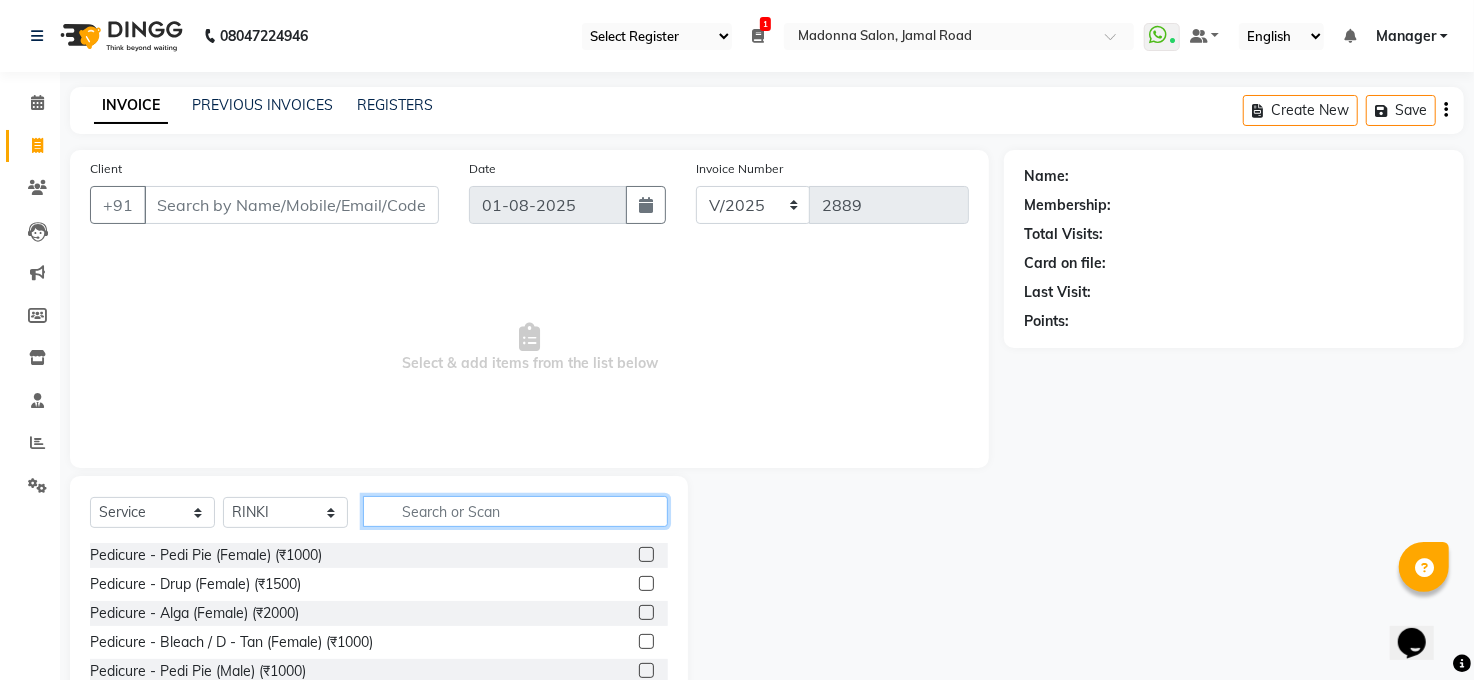 click 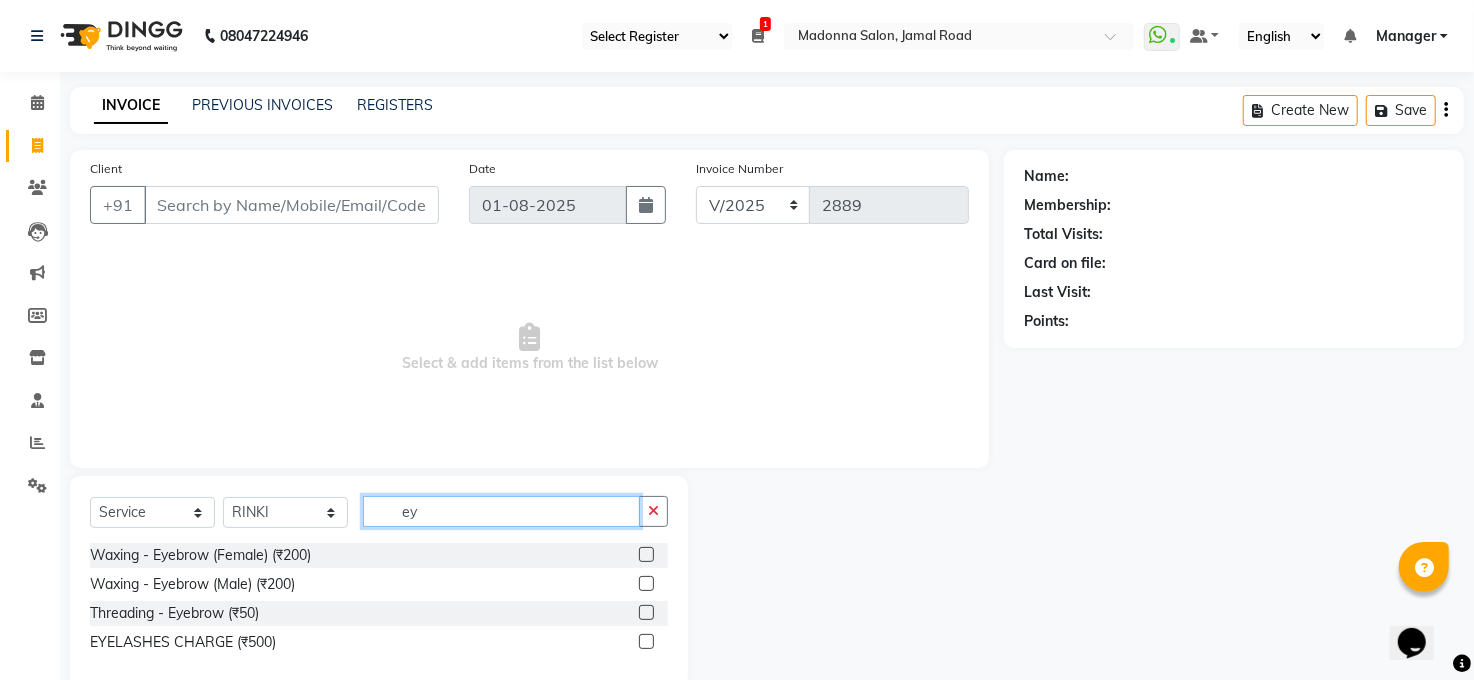 type on "ey" 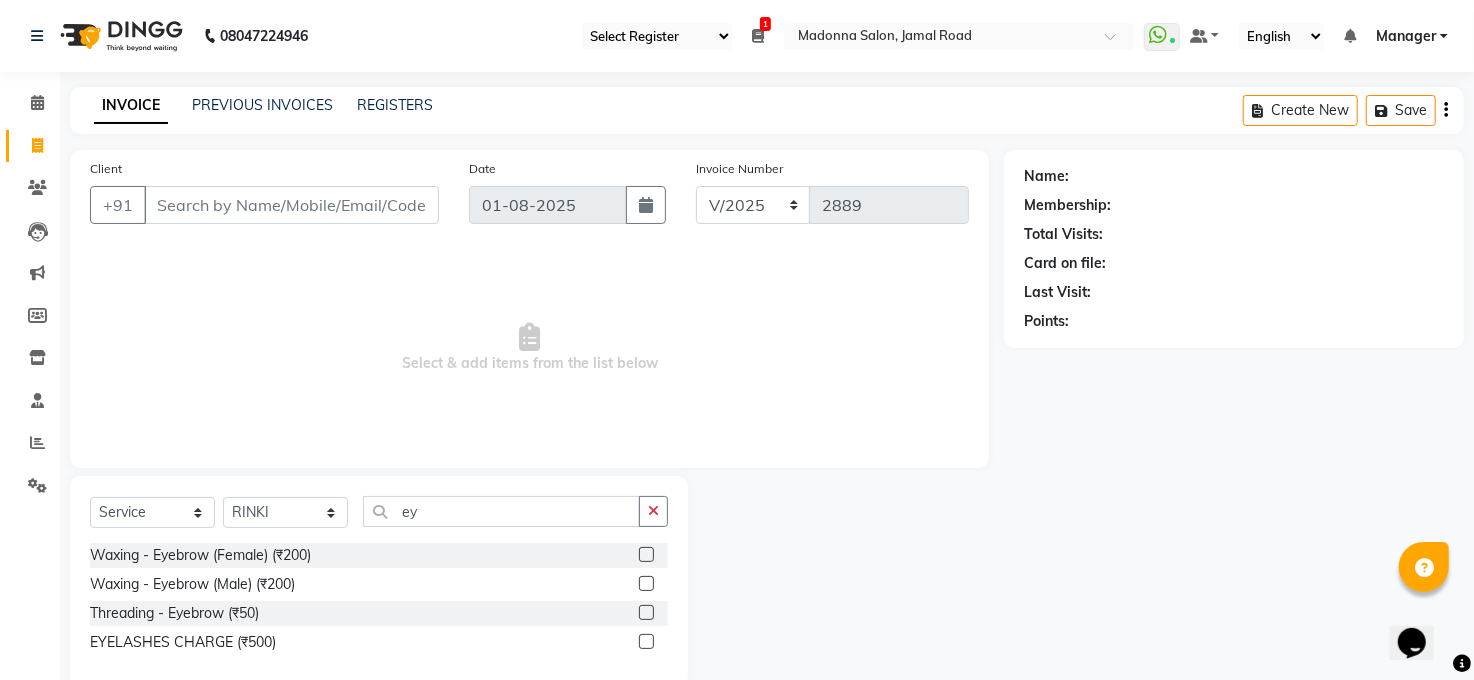 click on "Waxing - Eyebrow (Female) (₹200)  Waxing - Eyebrow (Male) (₹200)  Threading - Eyebrow  (₹50)  EYELASHES CHARGE (₹500)" 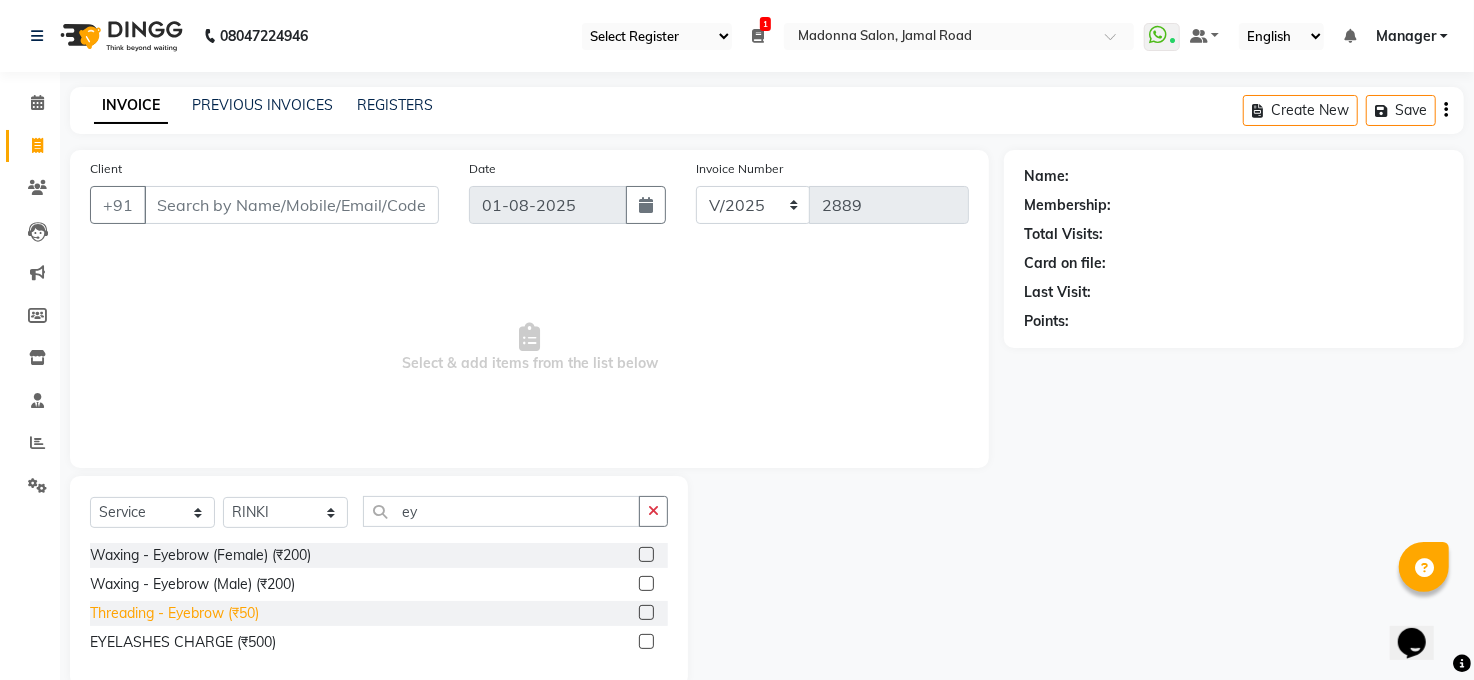 click on "Threading - Eyebrow  (₹50)" 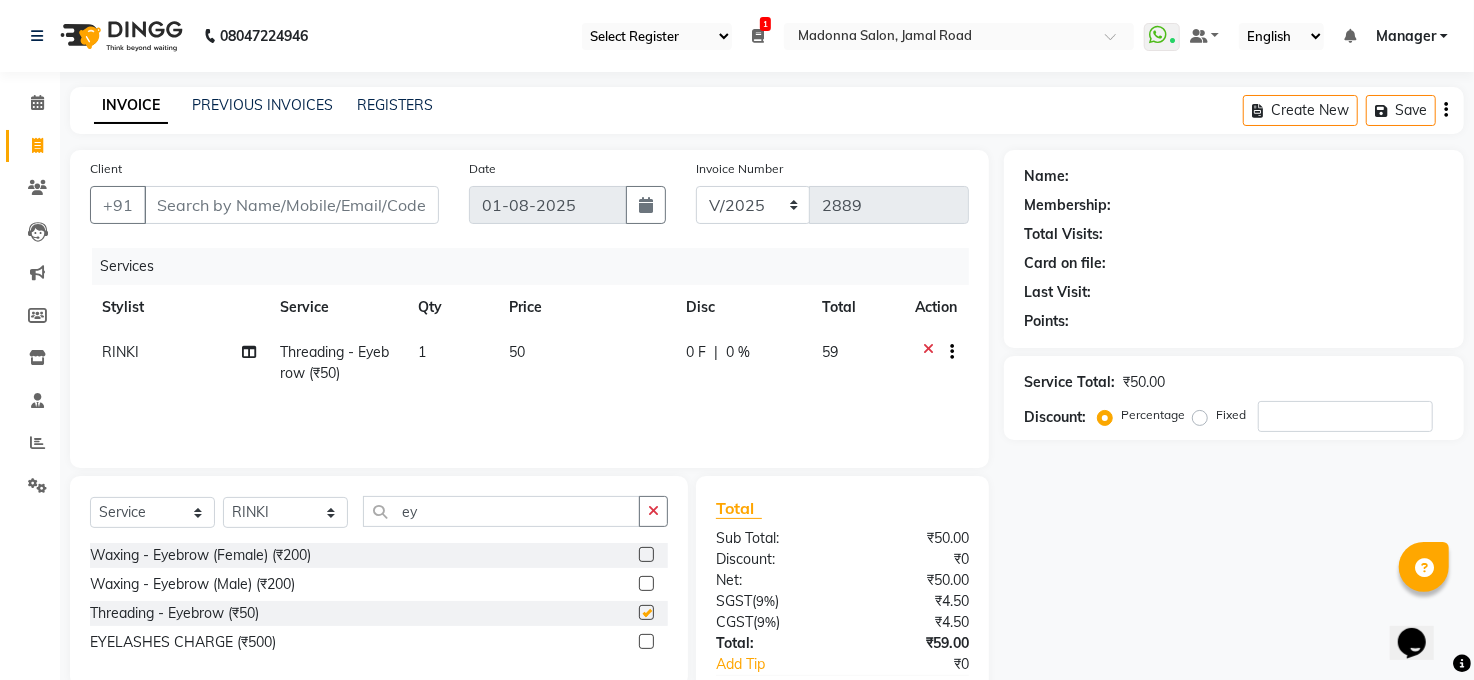 checkbox on "false" 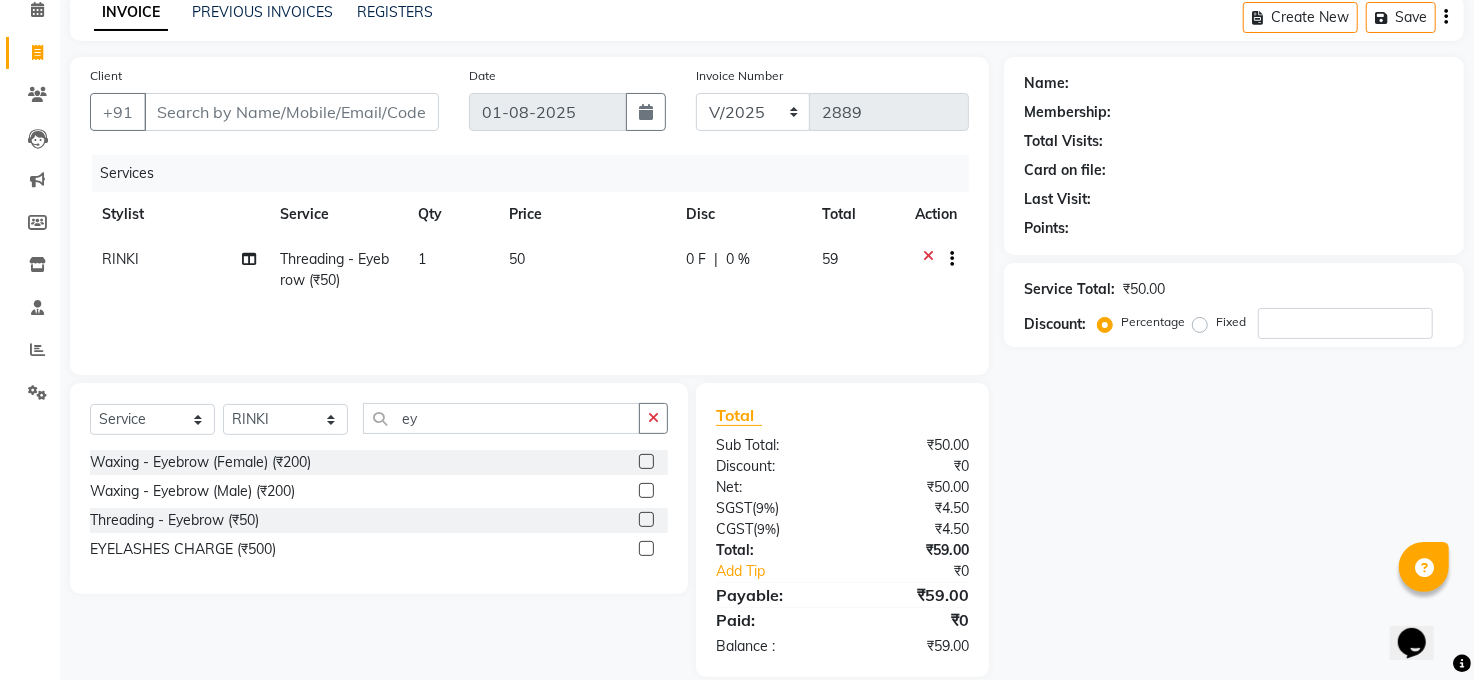 scroll, scrollTop: 74, scrollLeft: 0, axis: vertical 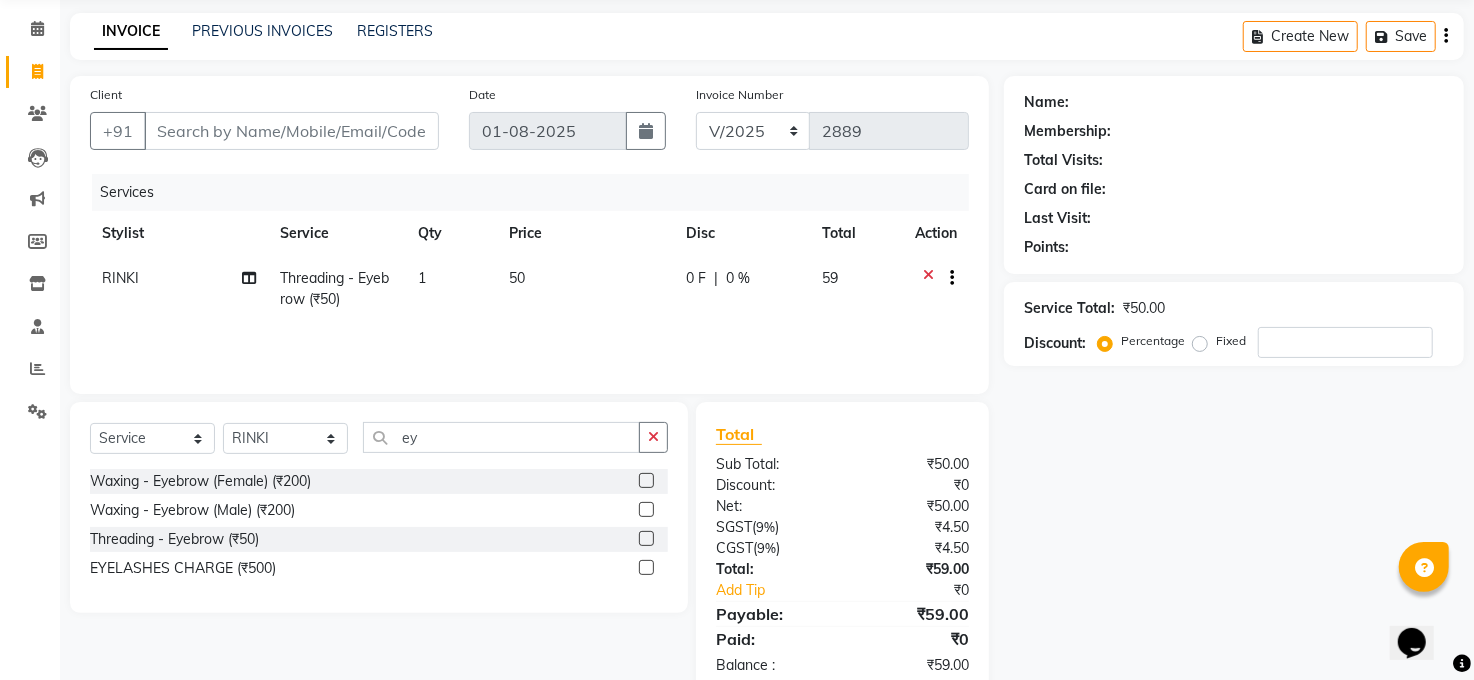 click on "Client +91" 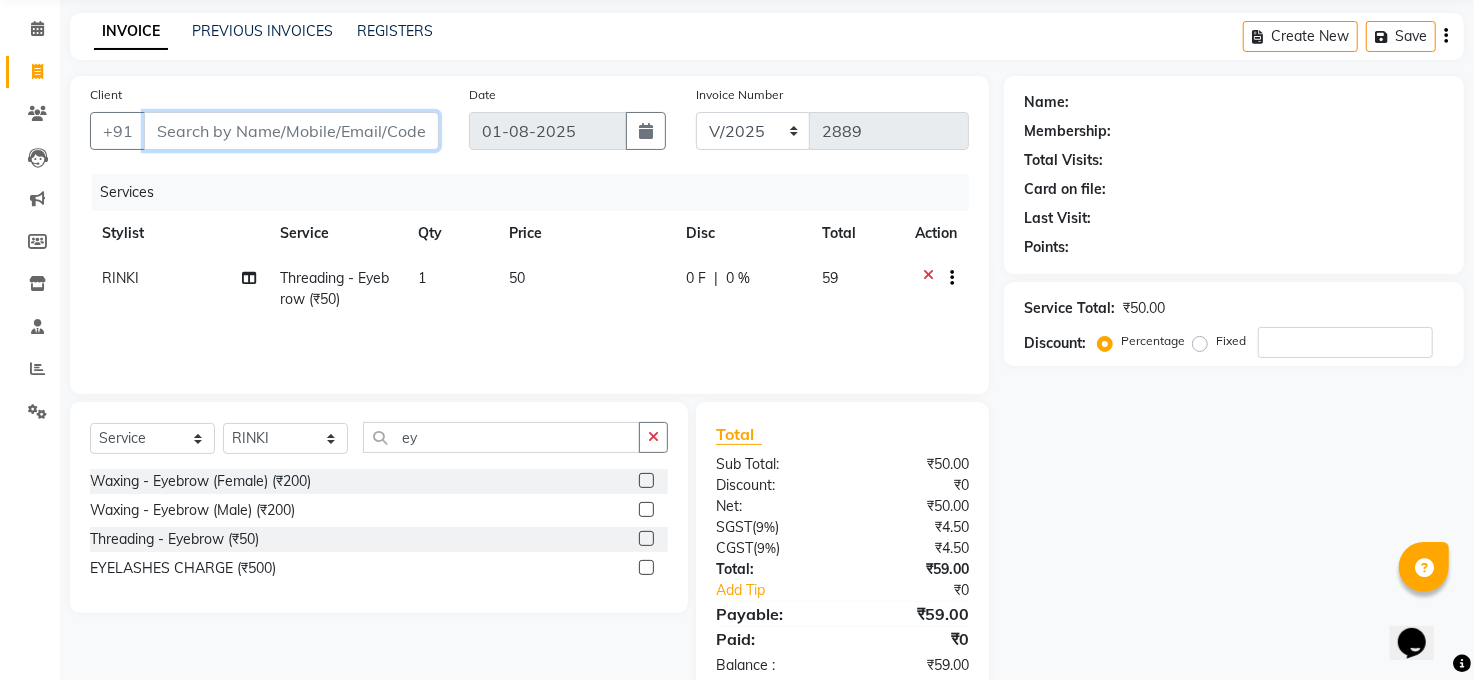 click on "Client" at bounding box center [291, 131] 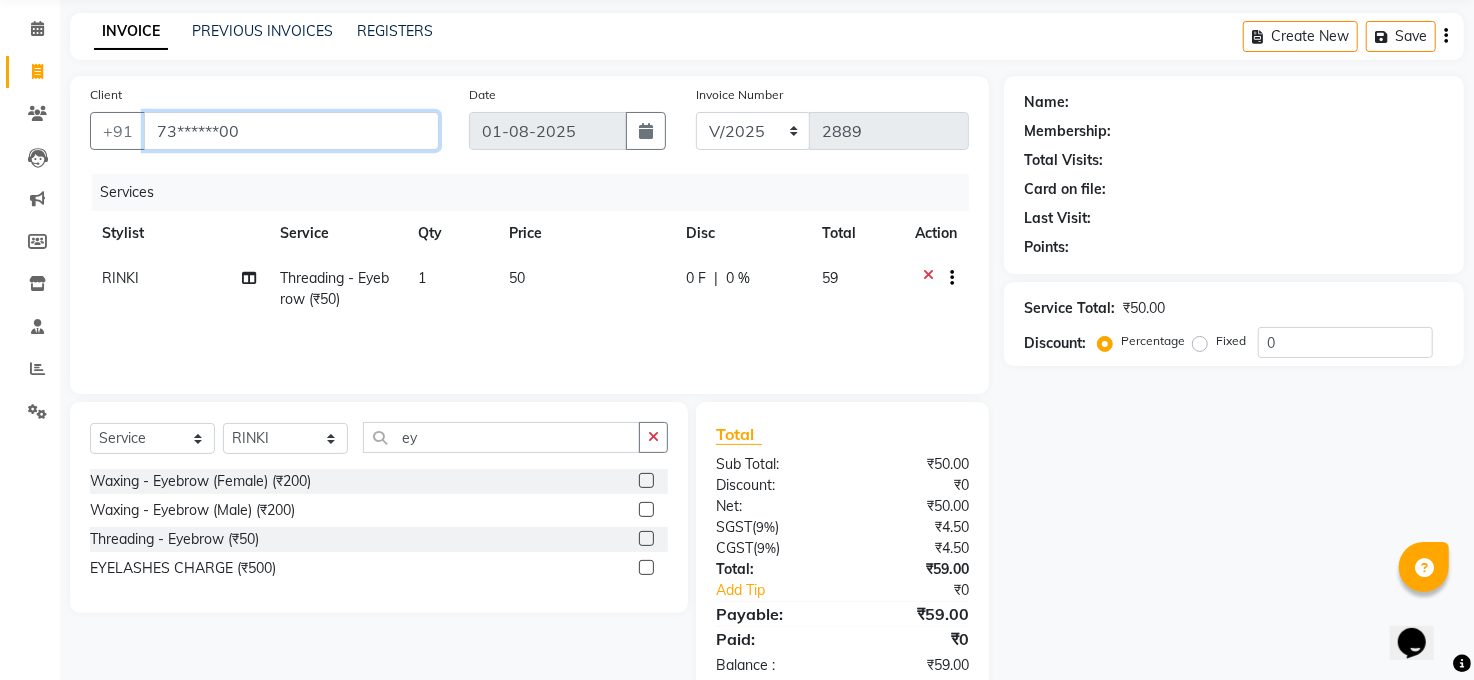 type on "73******00" 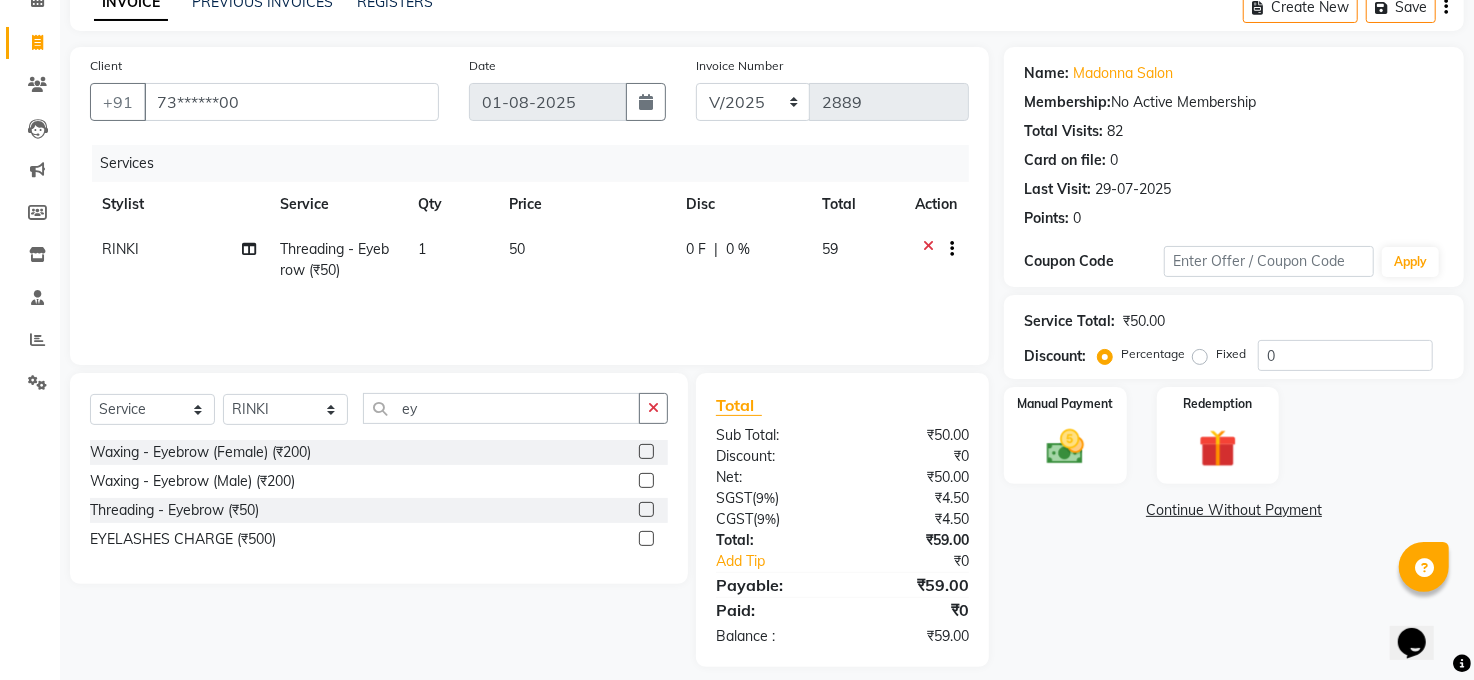 scroll, scrollTop: 119, scrollLeft: 0, axis: vertical 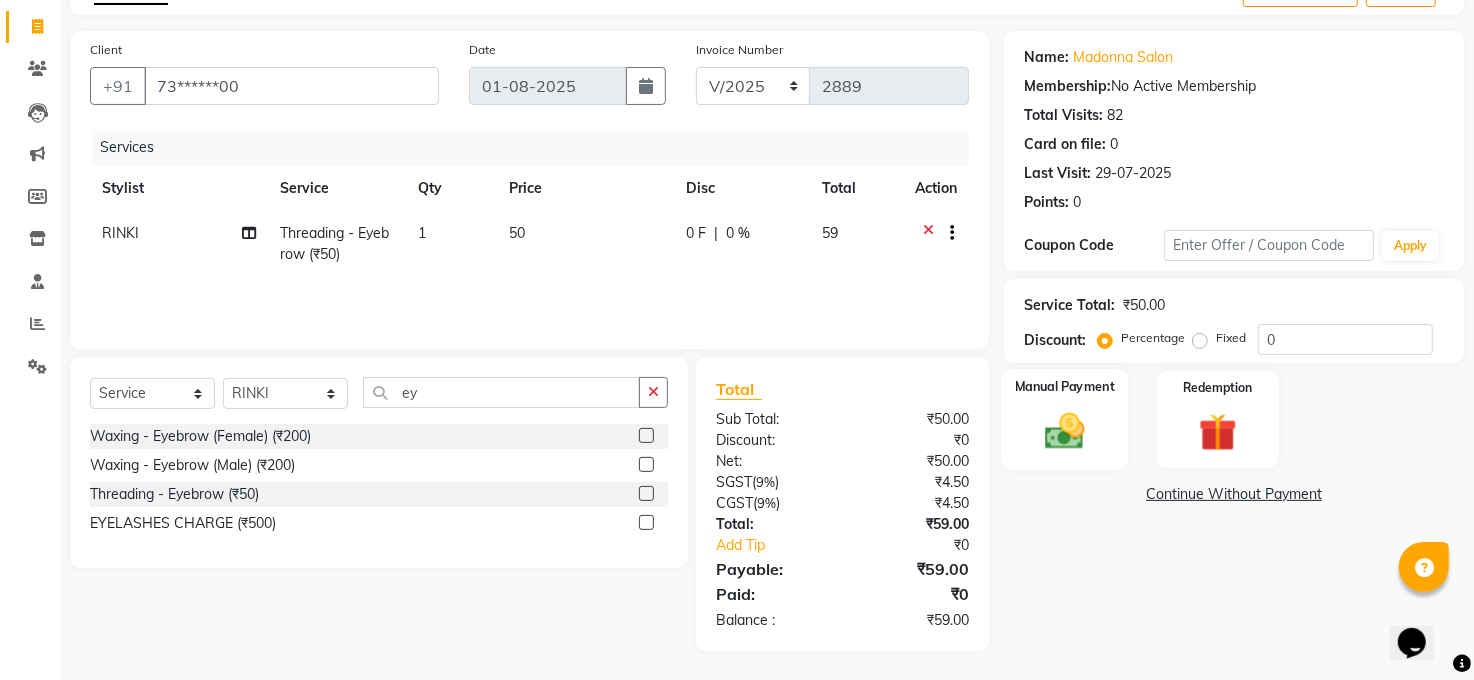 drag, startPoint x: 1083, startPoint y: 406, endPoint x: 1107, endPoint y: 415, distance: 25.632011 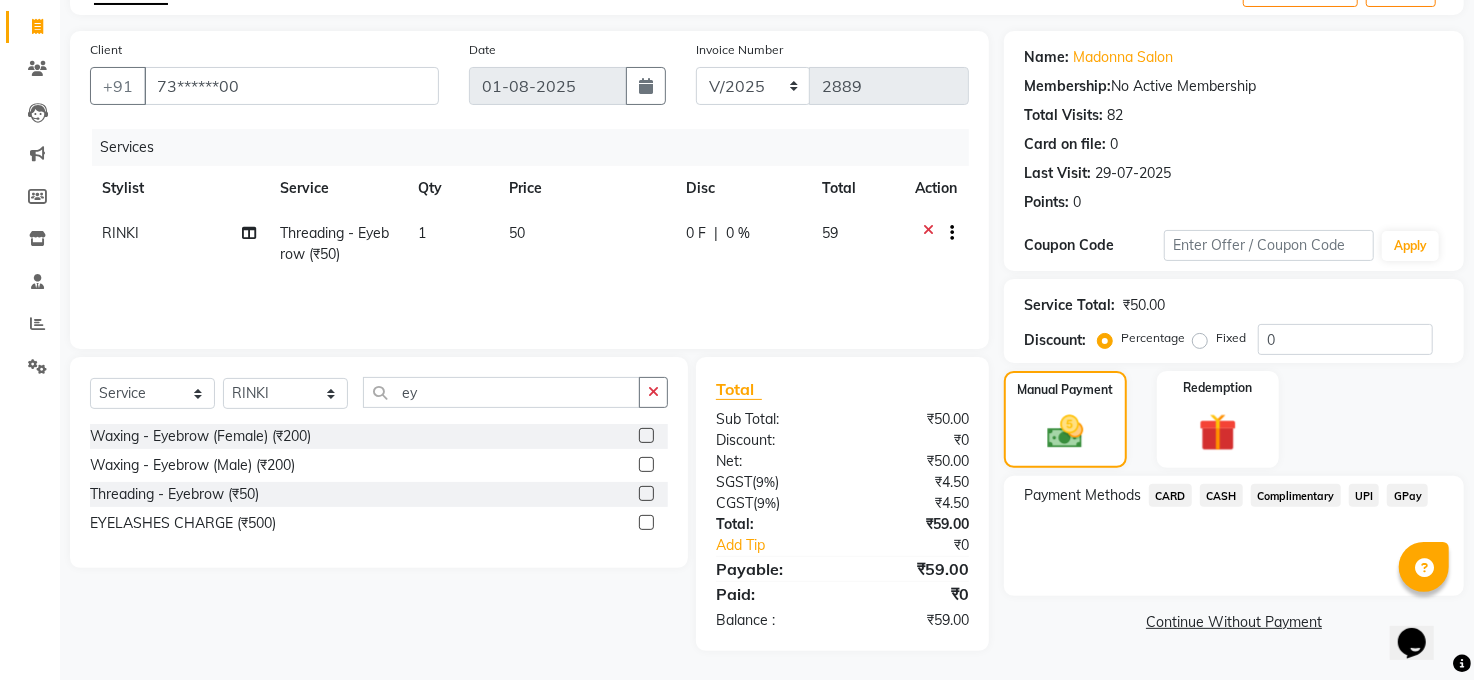 click on "CASH" 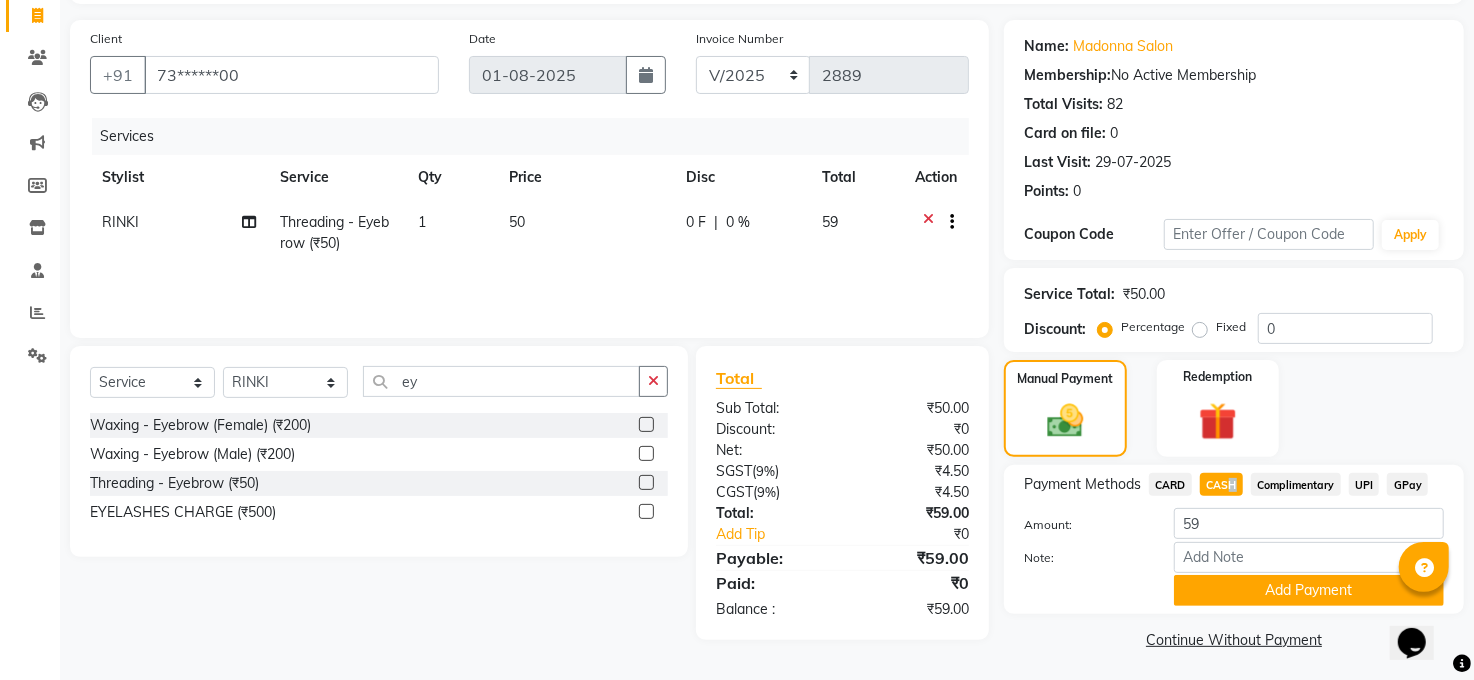 scroll, scrollTop: 135, scrollLeft: 0, axis: vertical 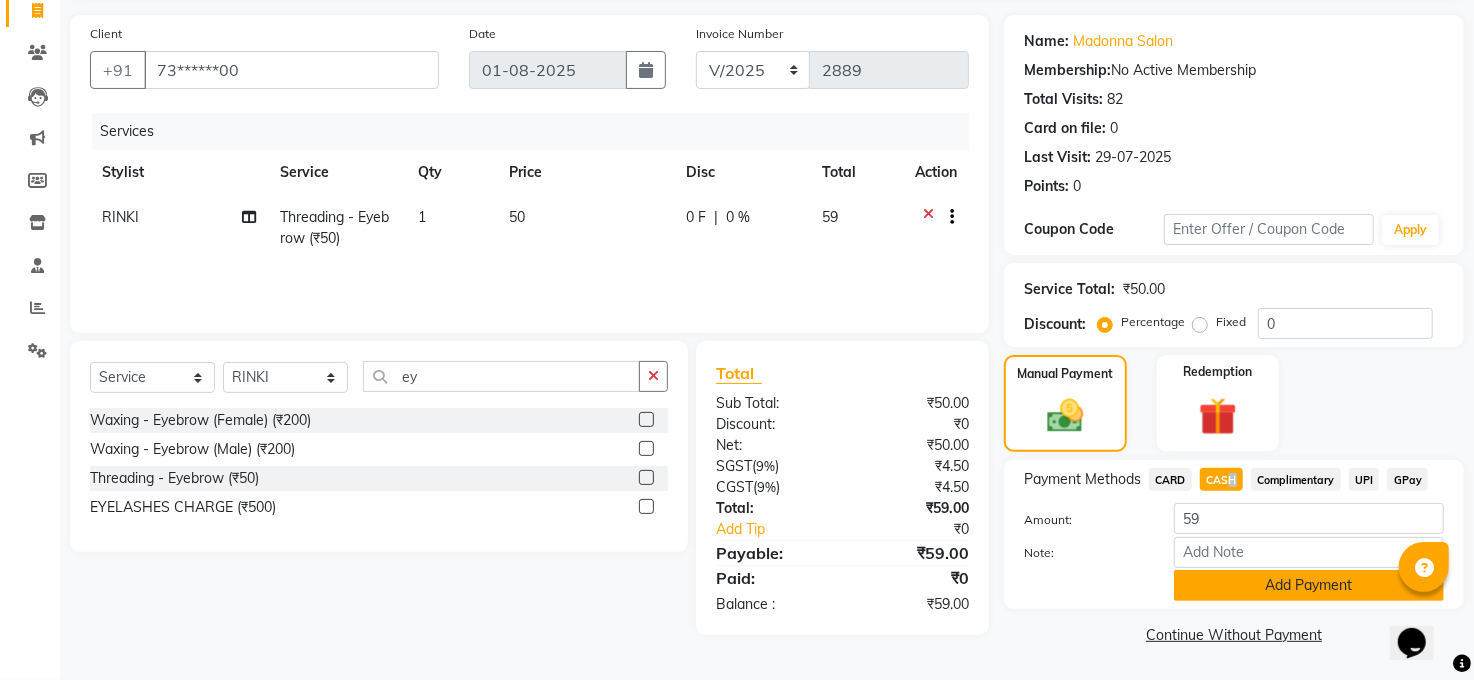 click on "Add Payment" 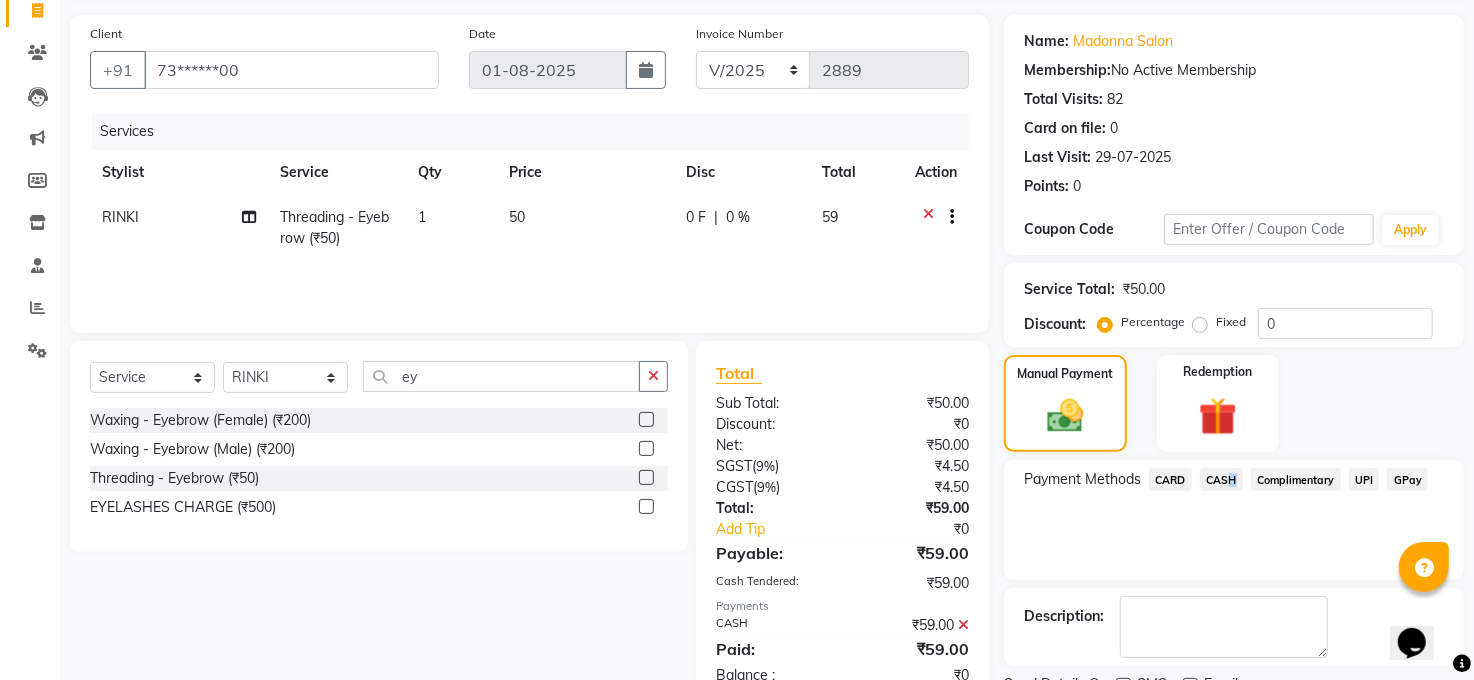 scroll, scrollTop: 218, scrollLeft: 0, axis: vertical 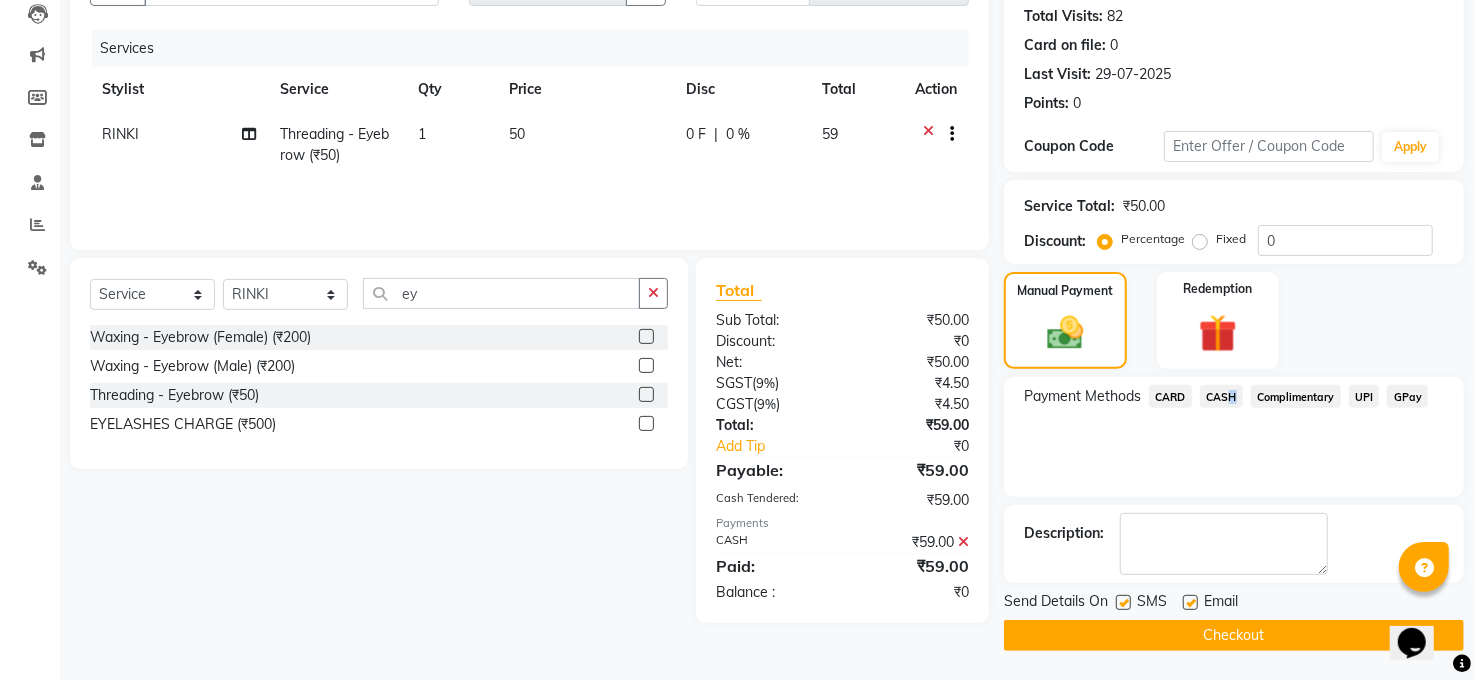 click on "Checkout" 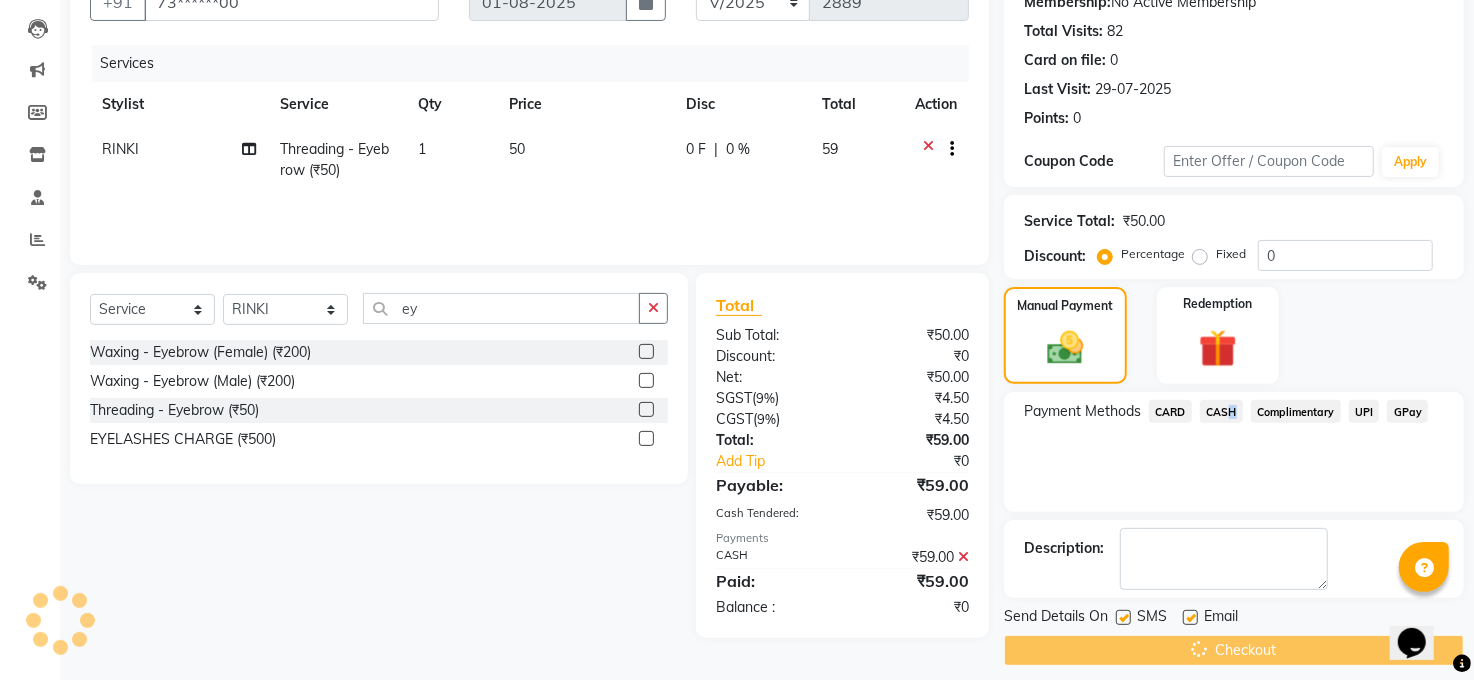 scroll, scrollTop: 218, scrollLeft: 0, axis: vertical 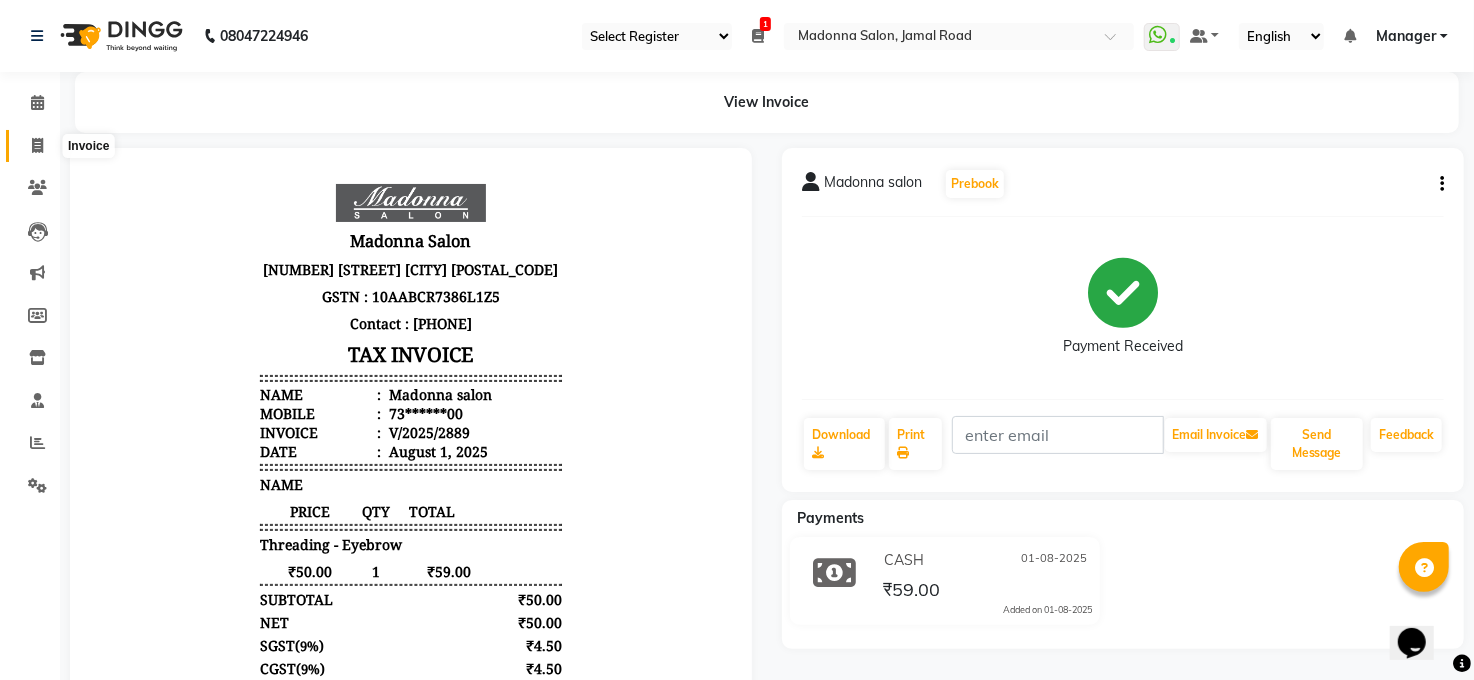 click 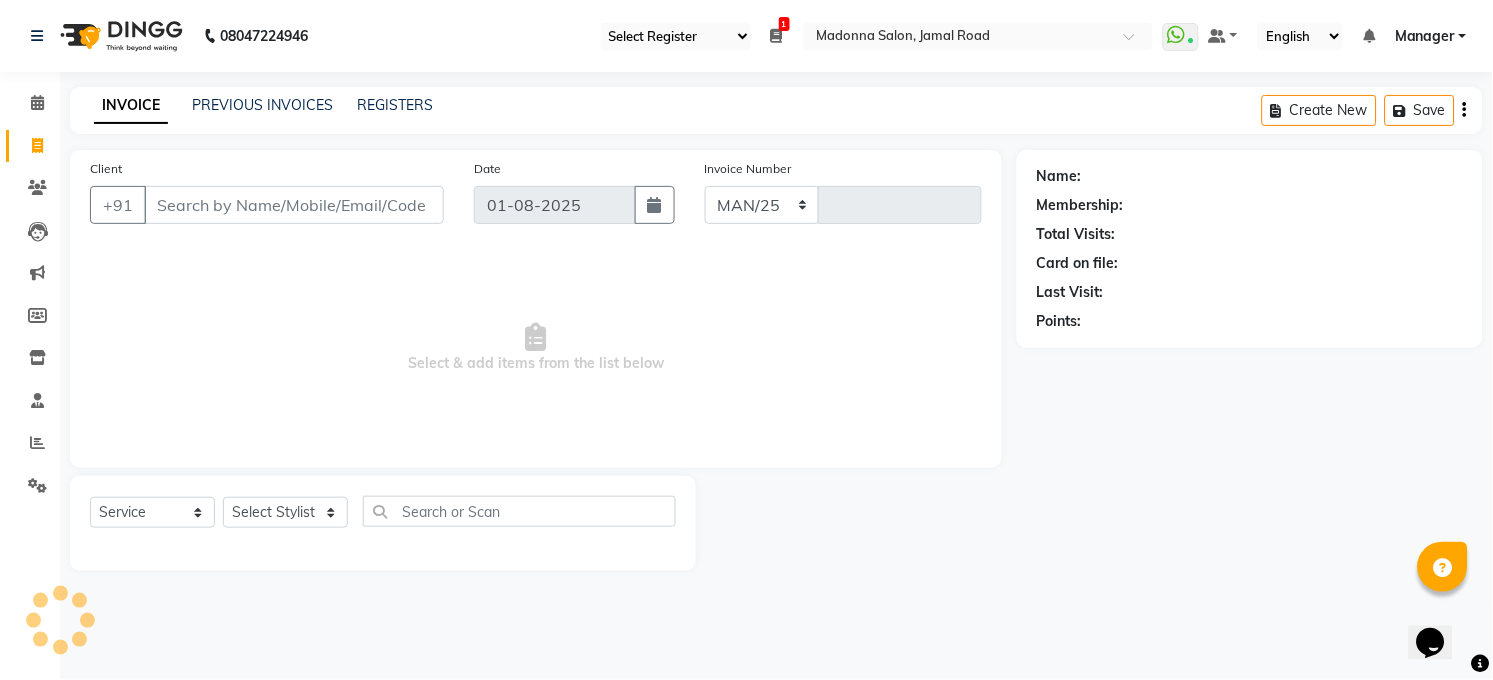 select on "5748" 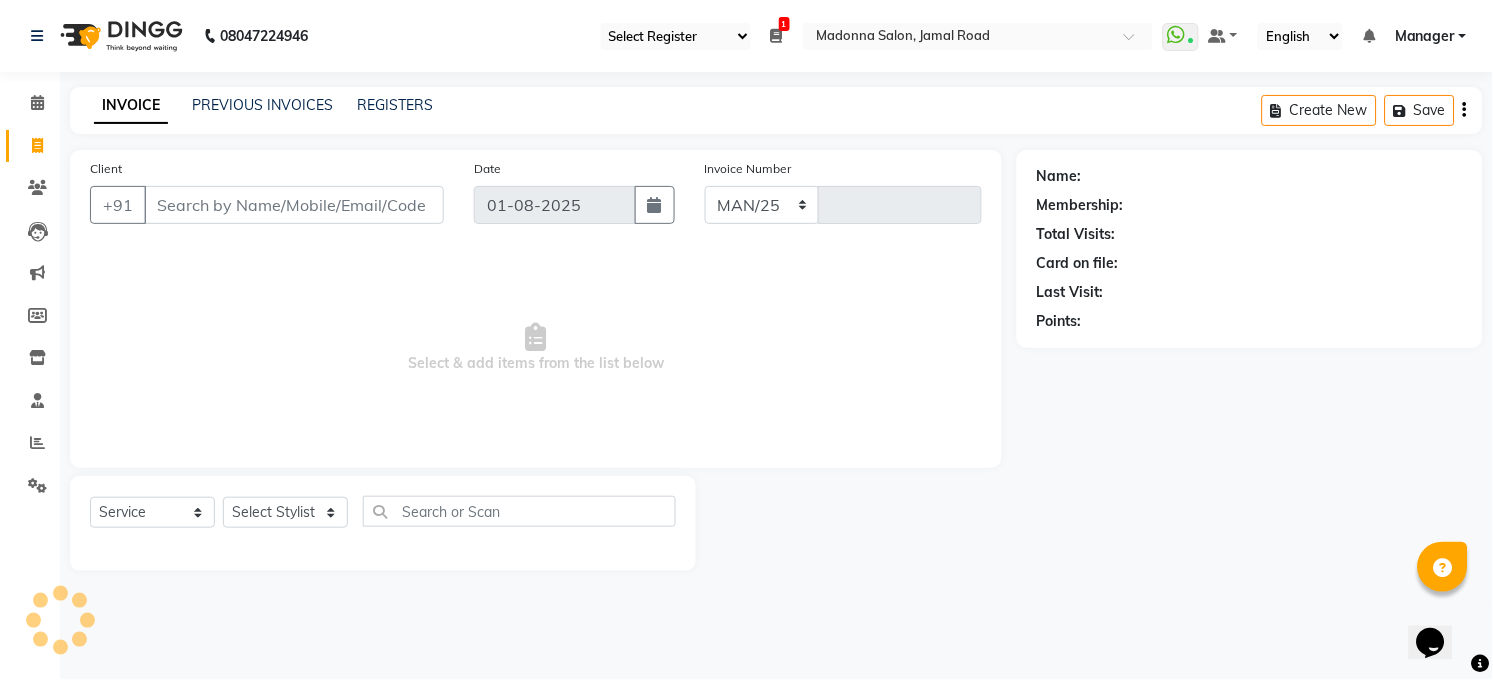 type on "2890" 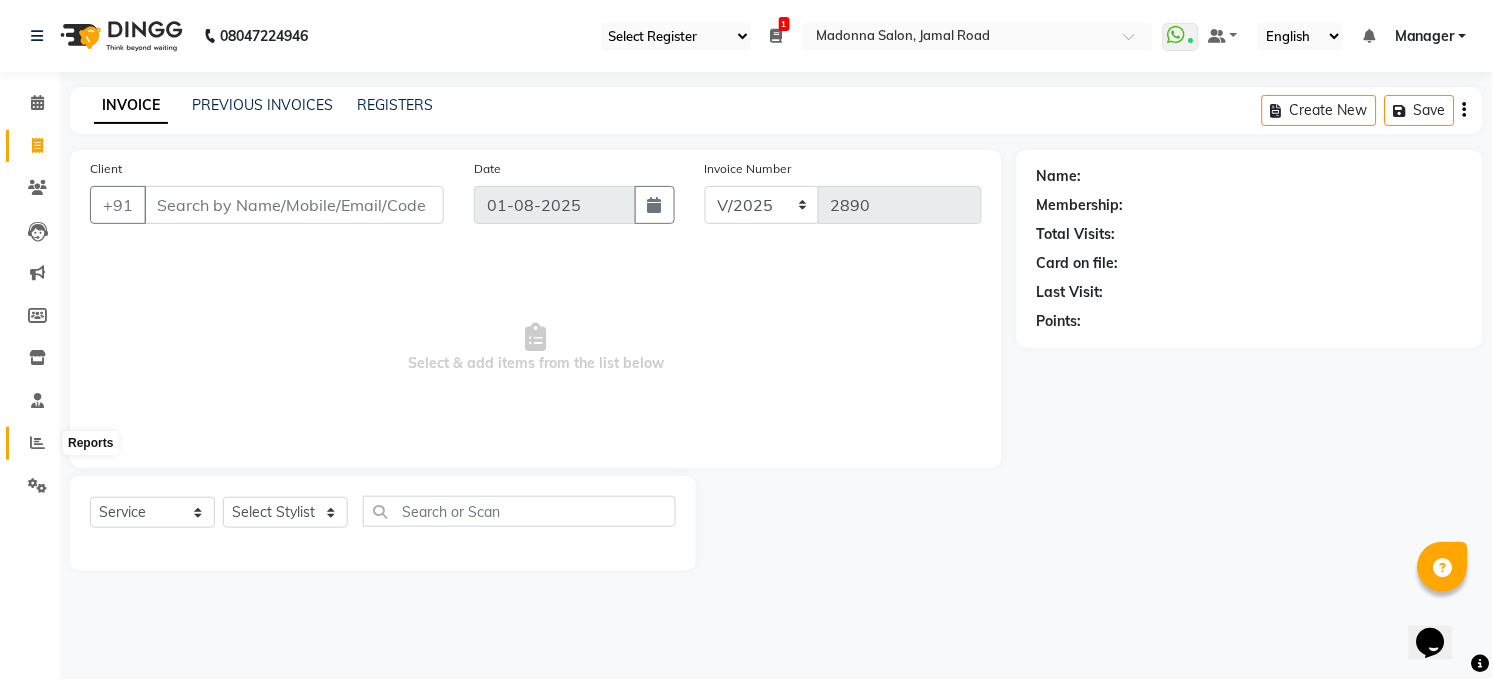 click 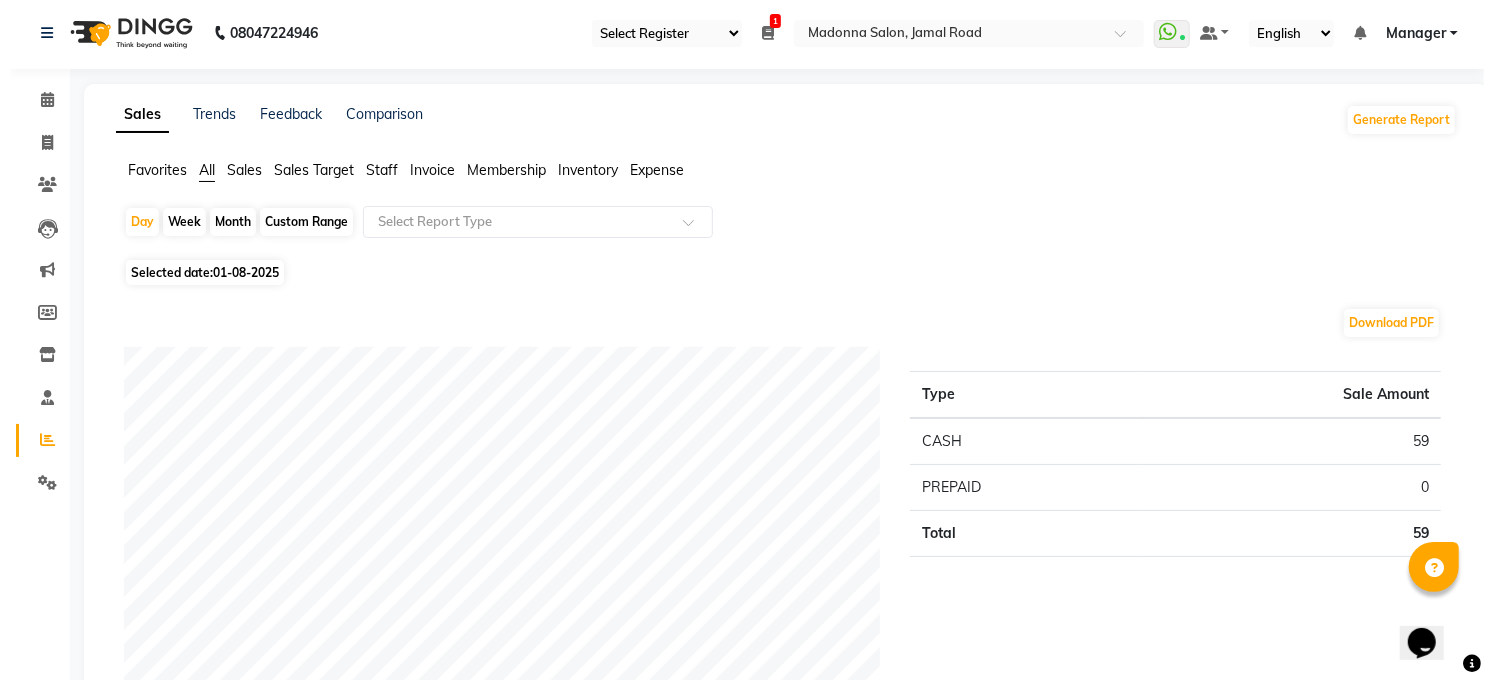 scroll, scrollTop: 0, scrollLeft: 0, axis: both 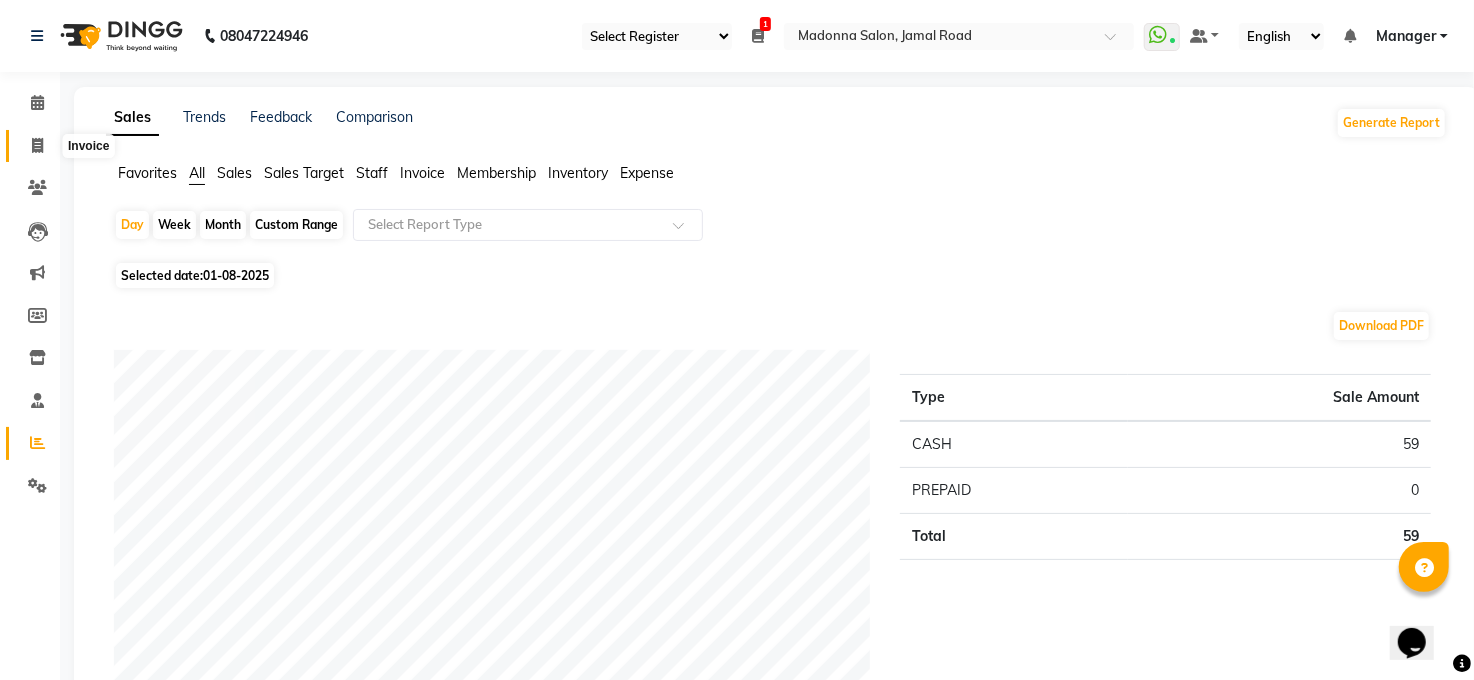 click 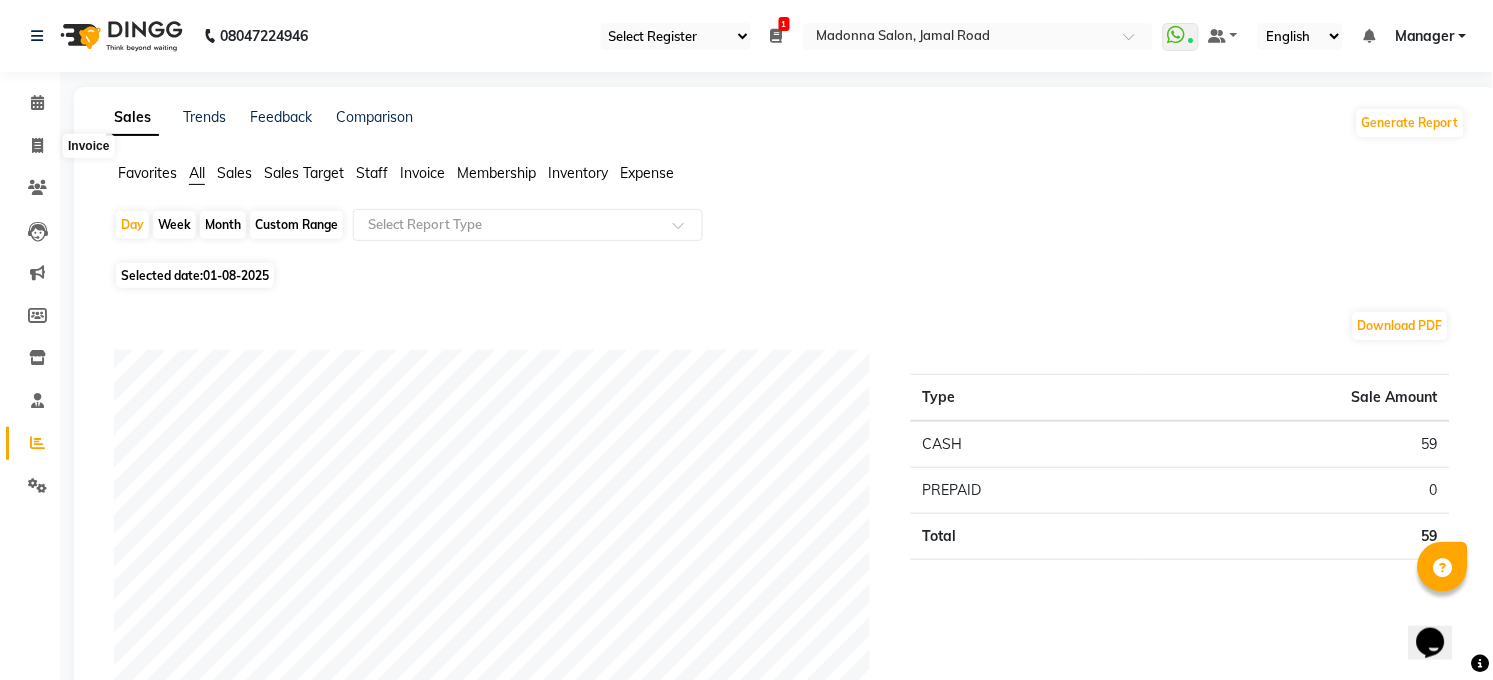 select on "service" 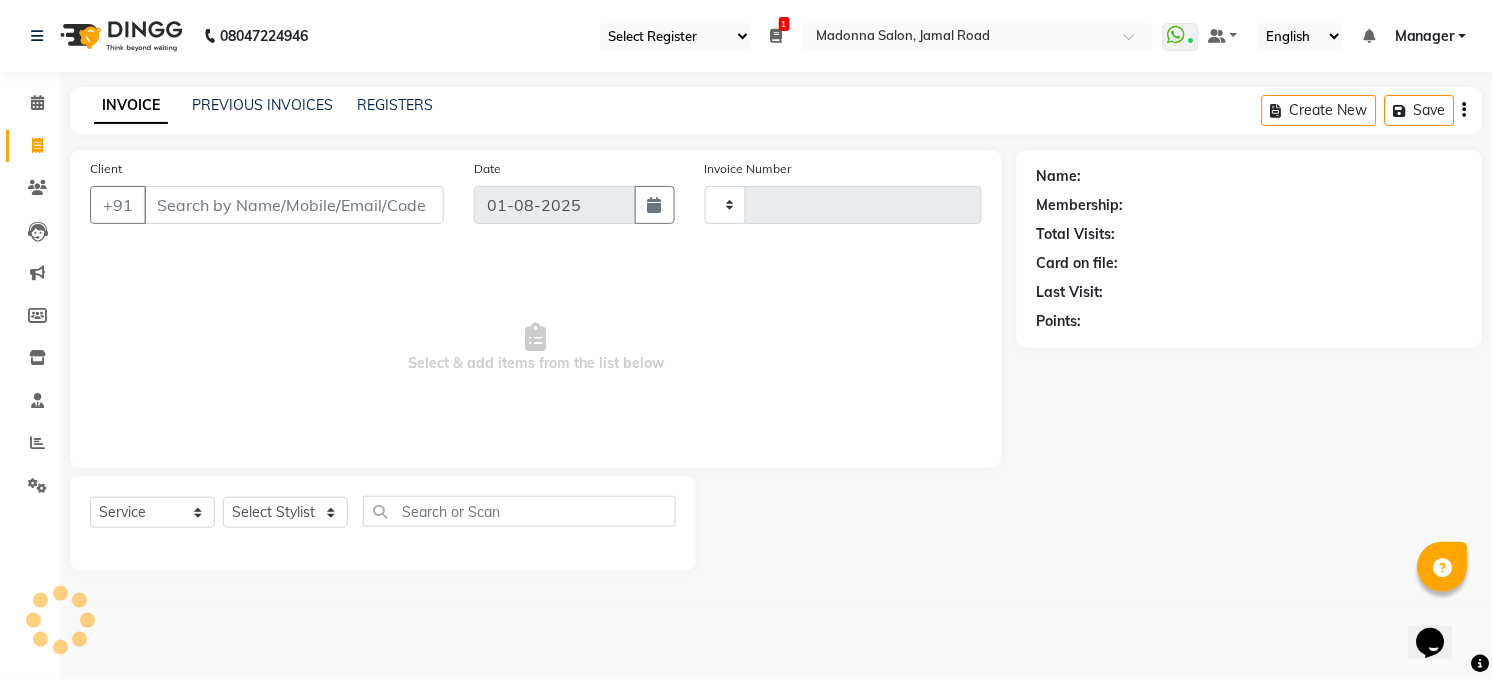 type on "2890" 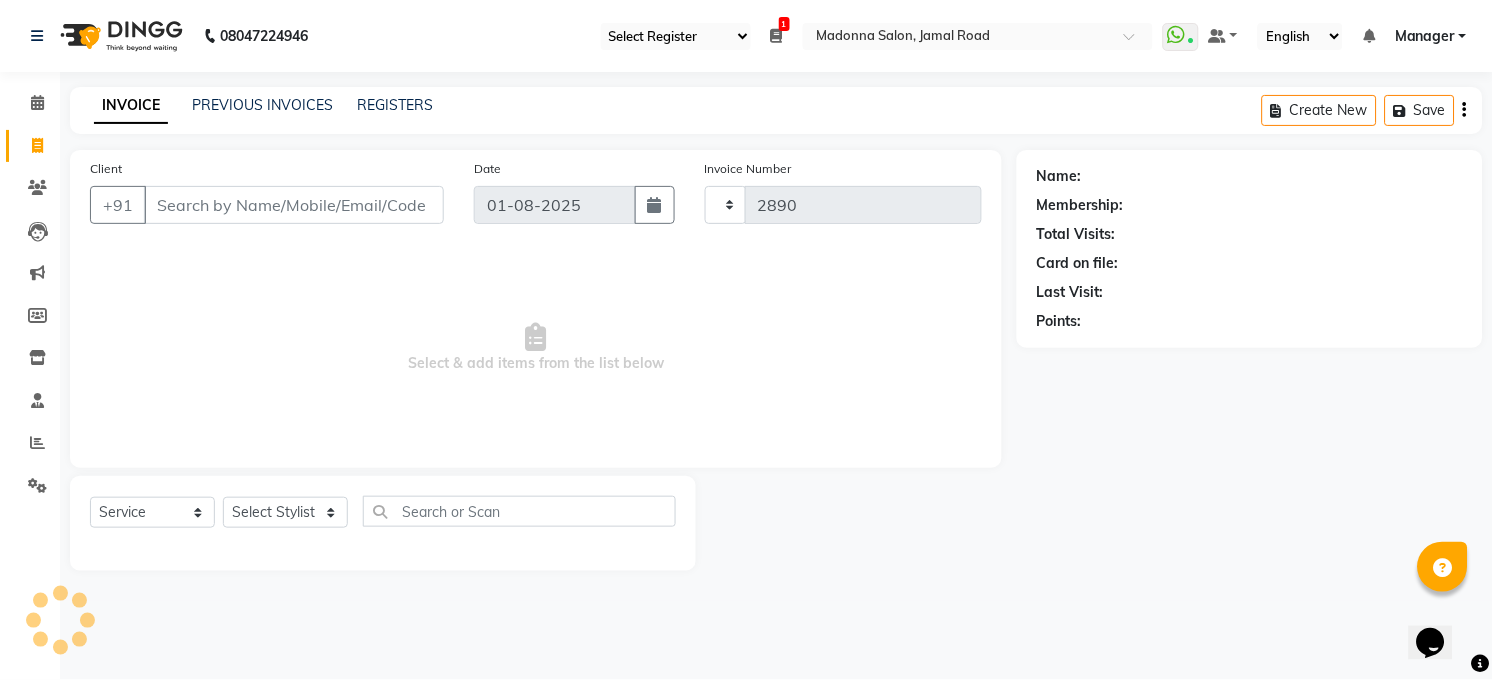select on "5748" 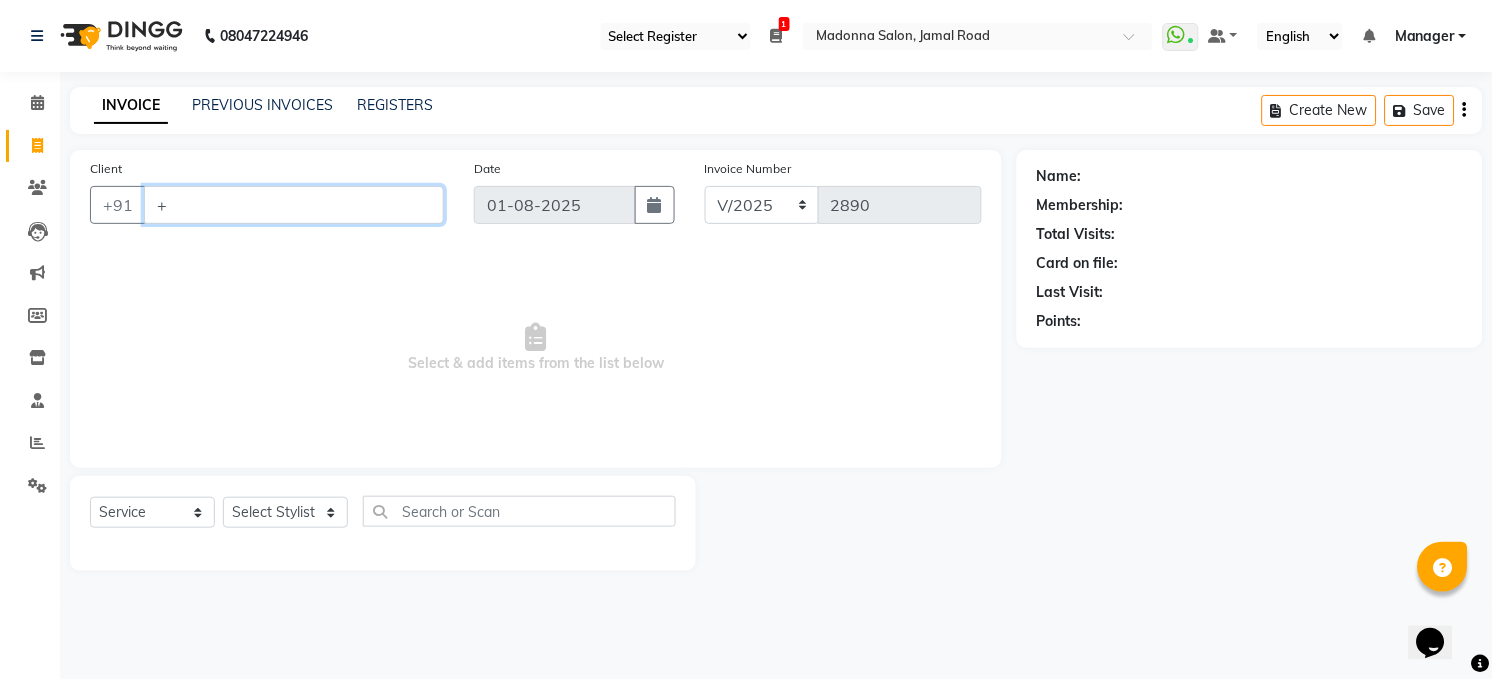 type on "+" 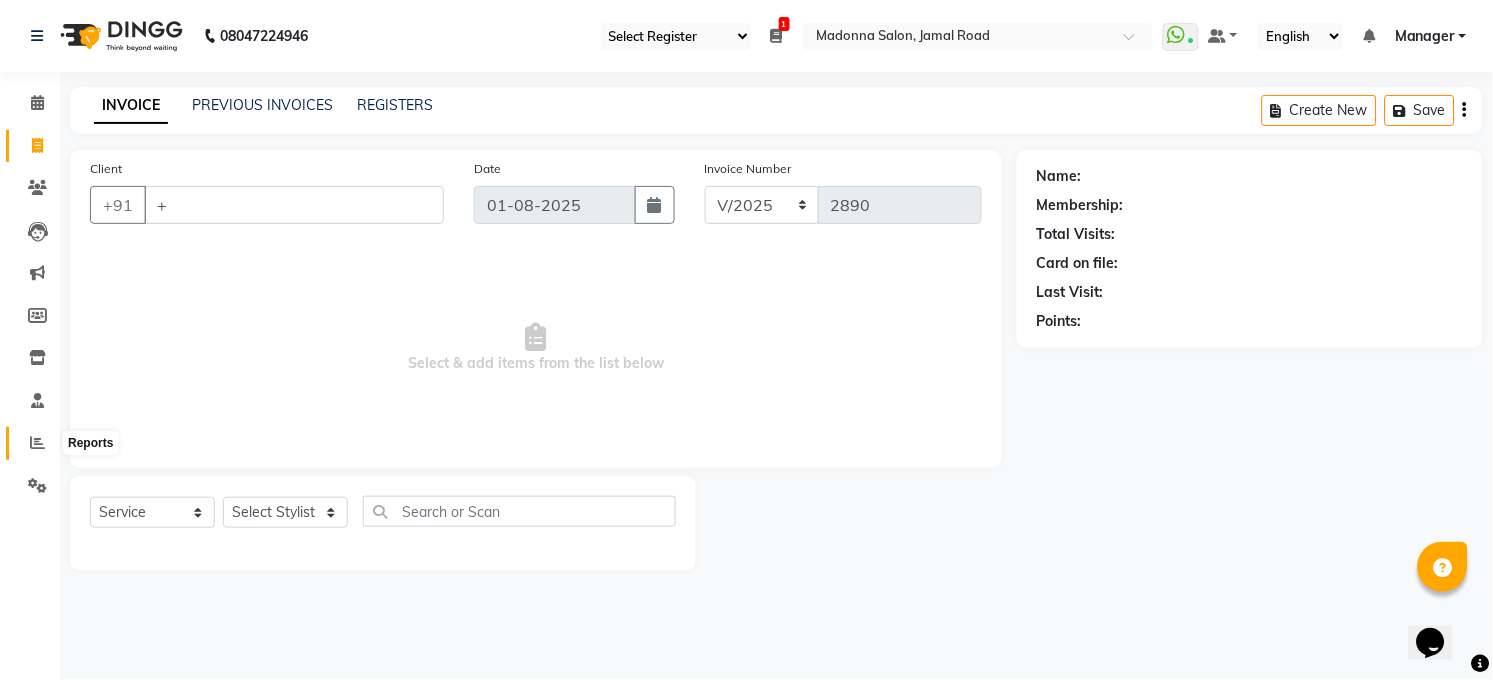 click 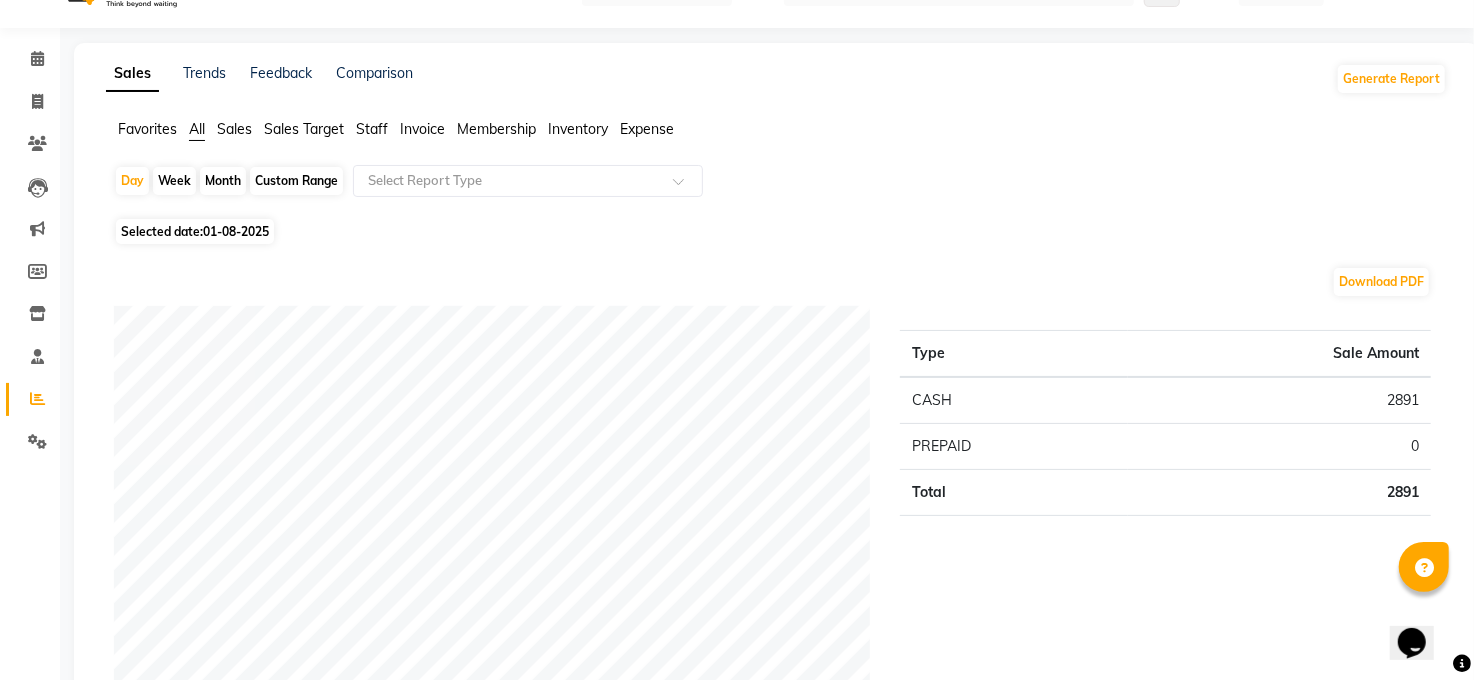 scroll, scrollTop: 0, scrollLeft: 0, axis: both 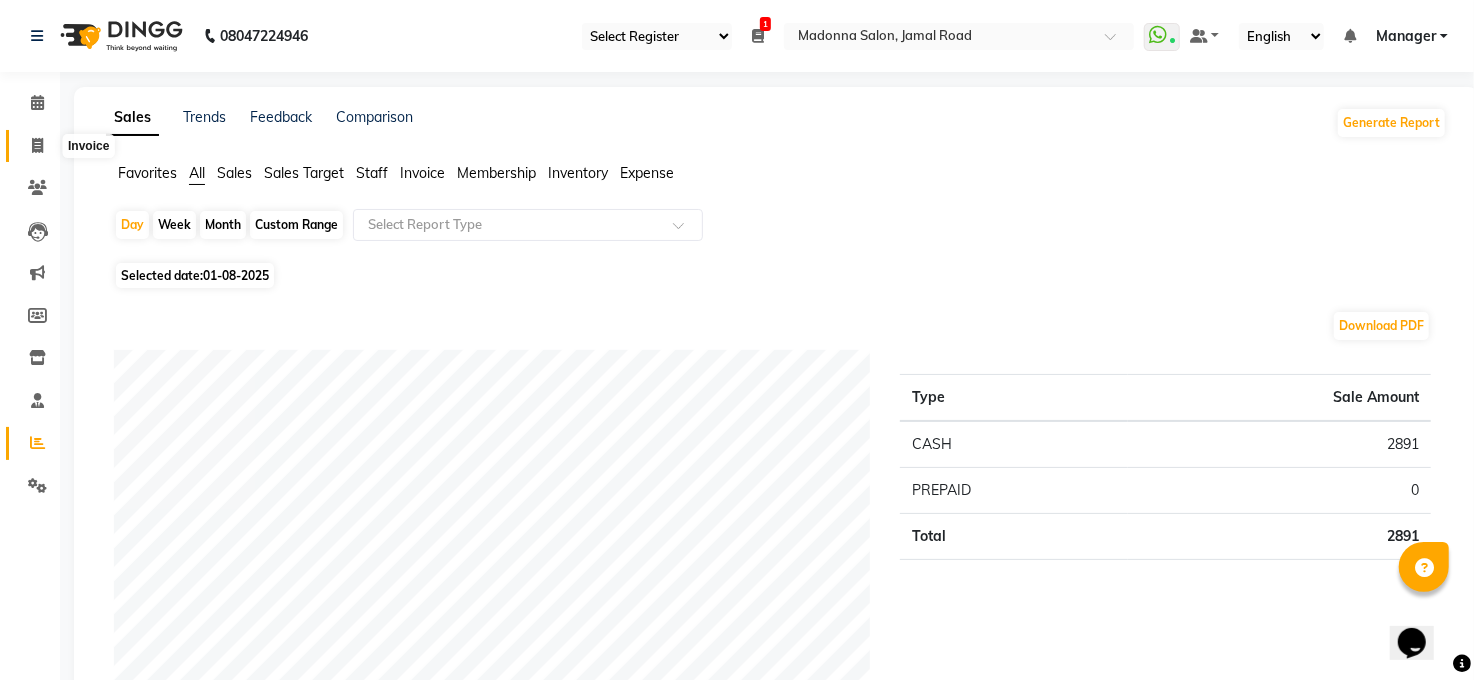 click 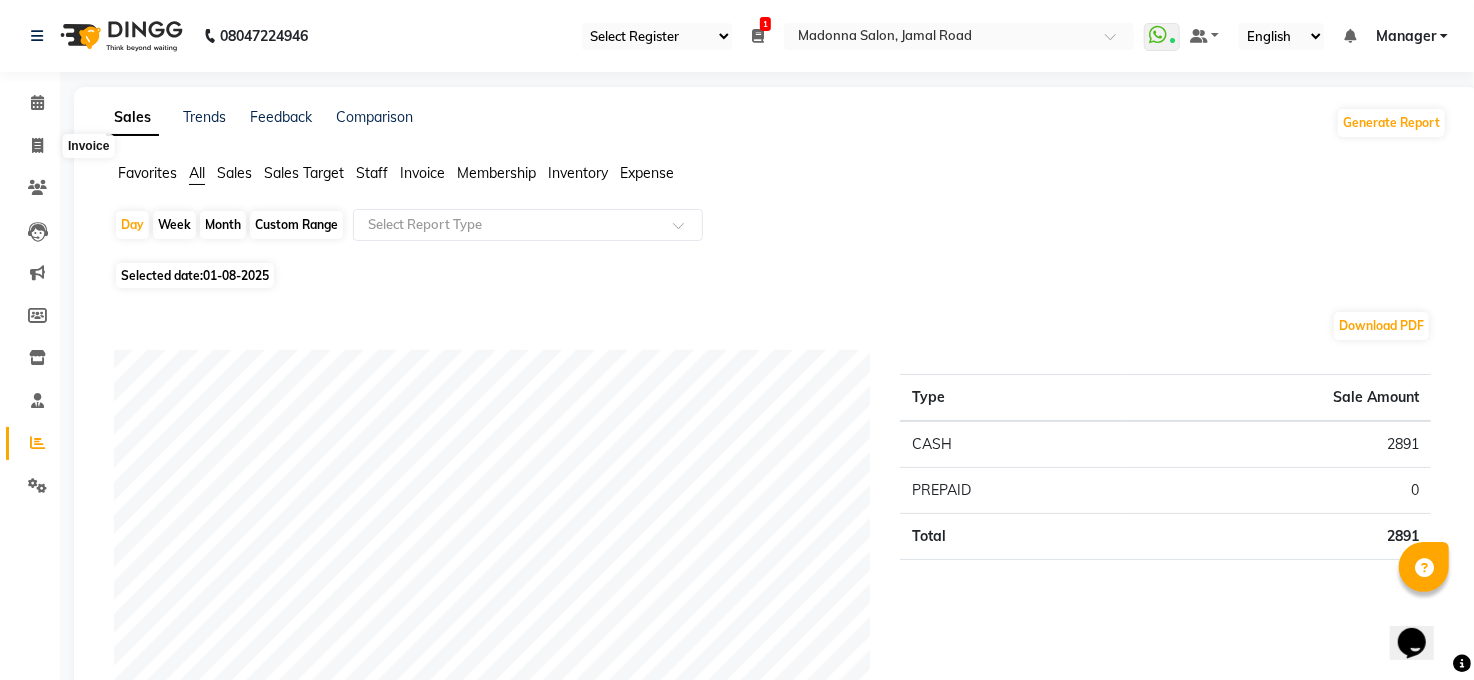 select on "service" 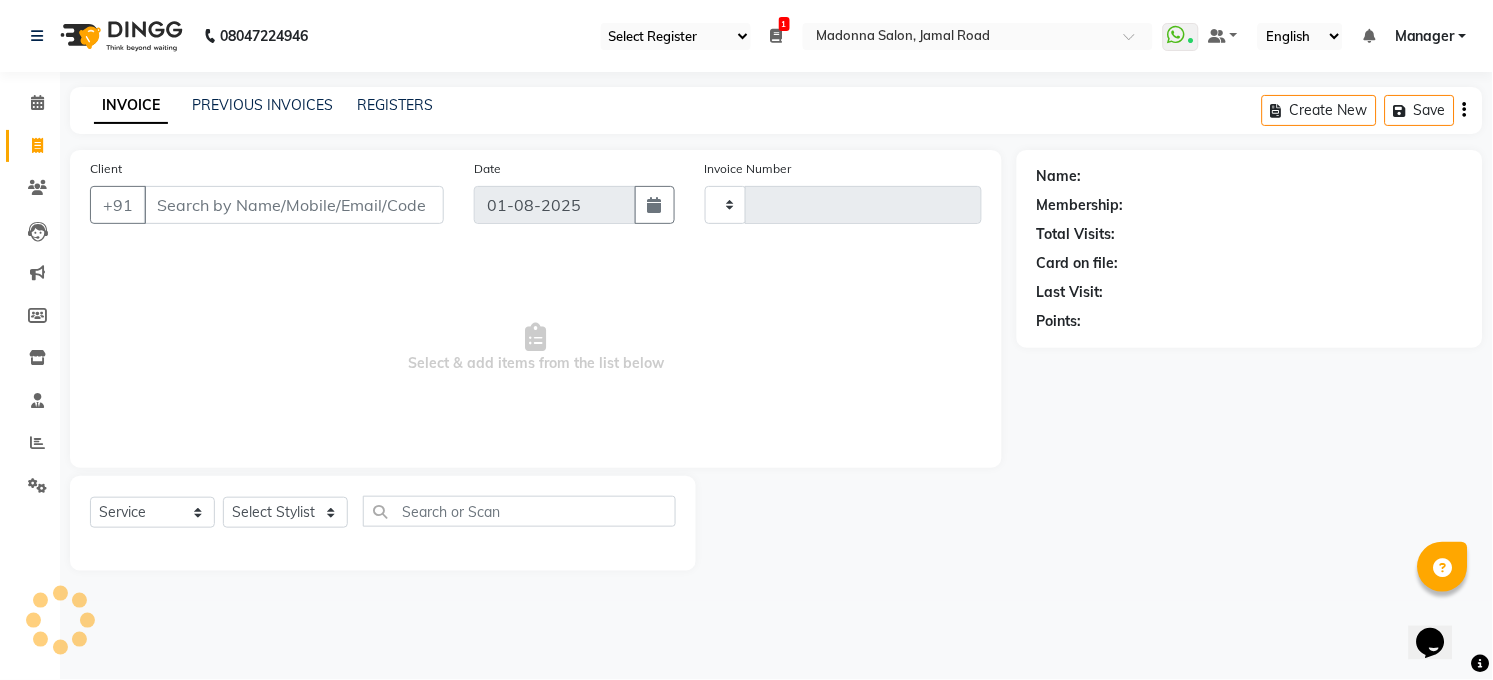type on "2891" 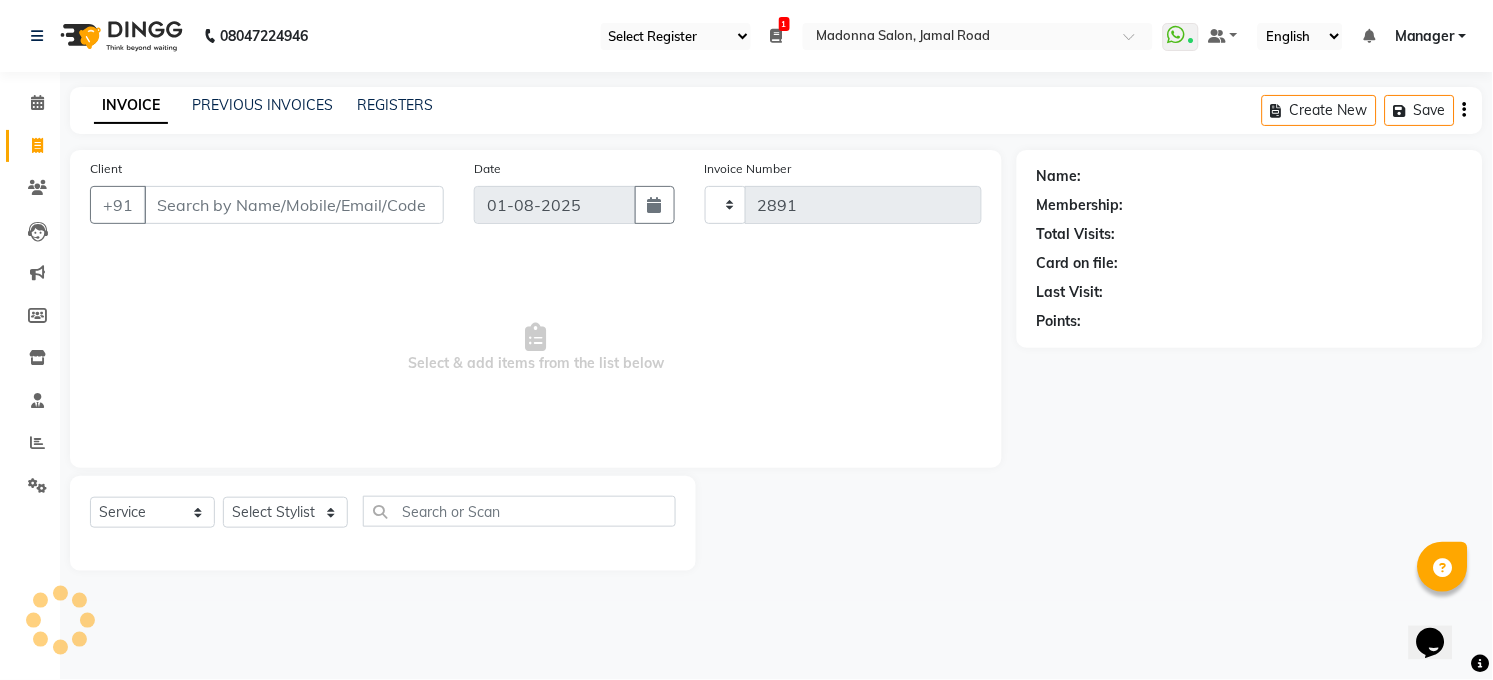 select on "5748" 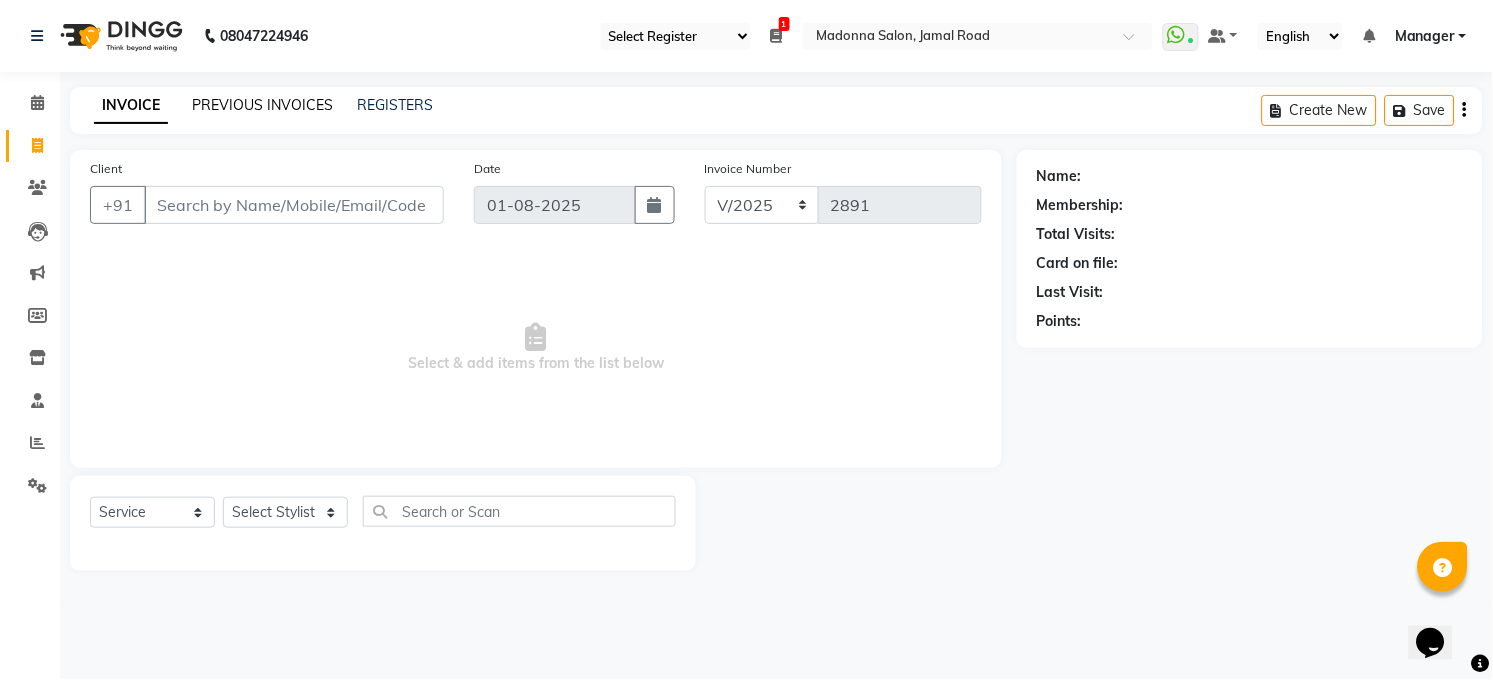 click on "PREVIOUS INVOICES" 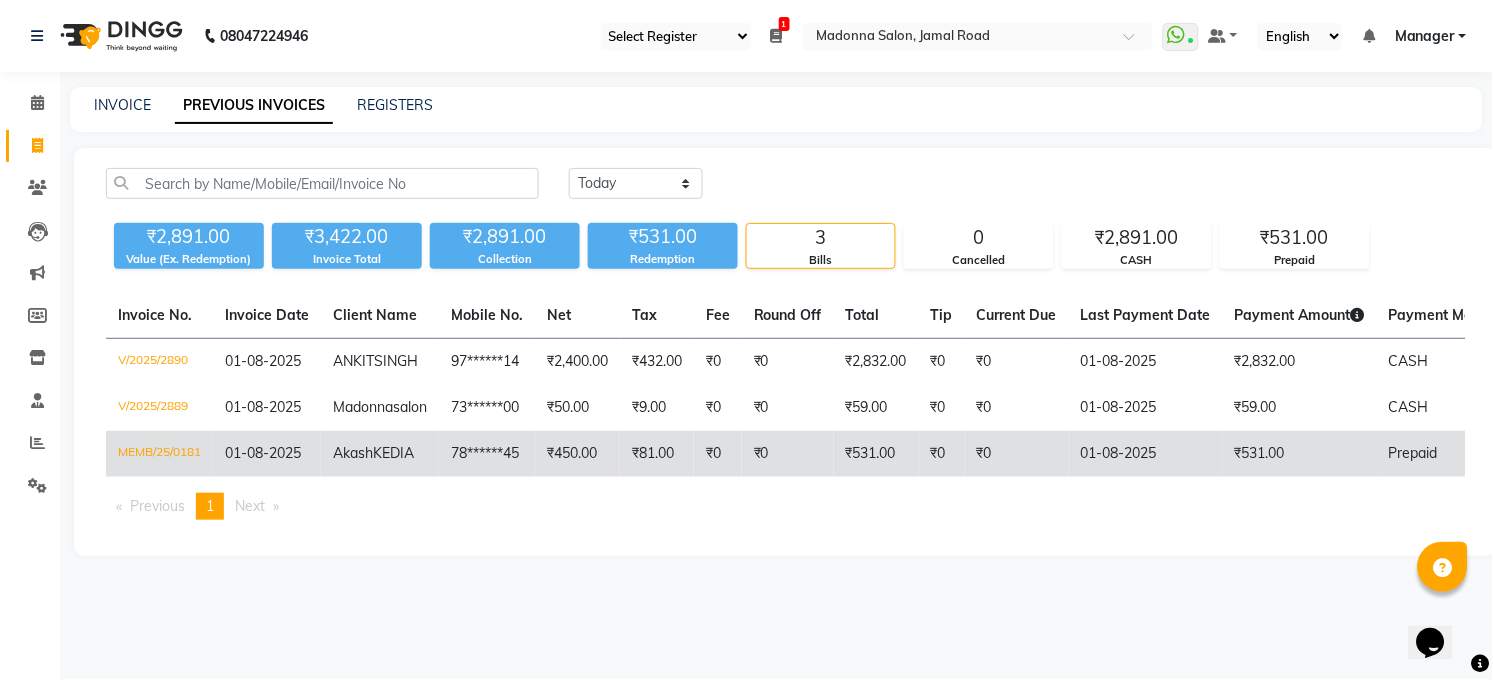click on "01-08-2025" 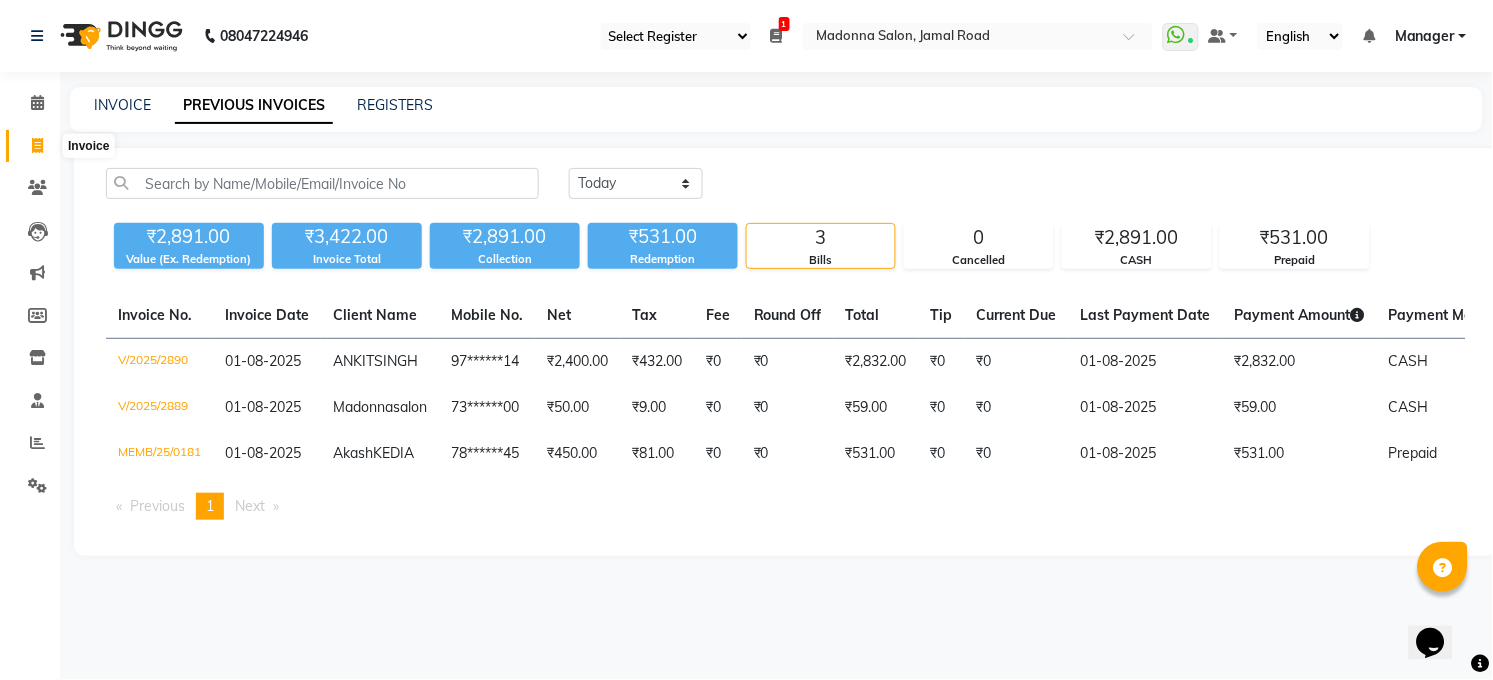 click 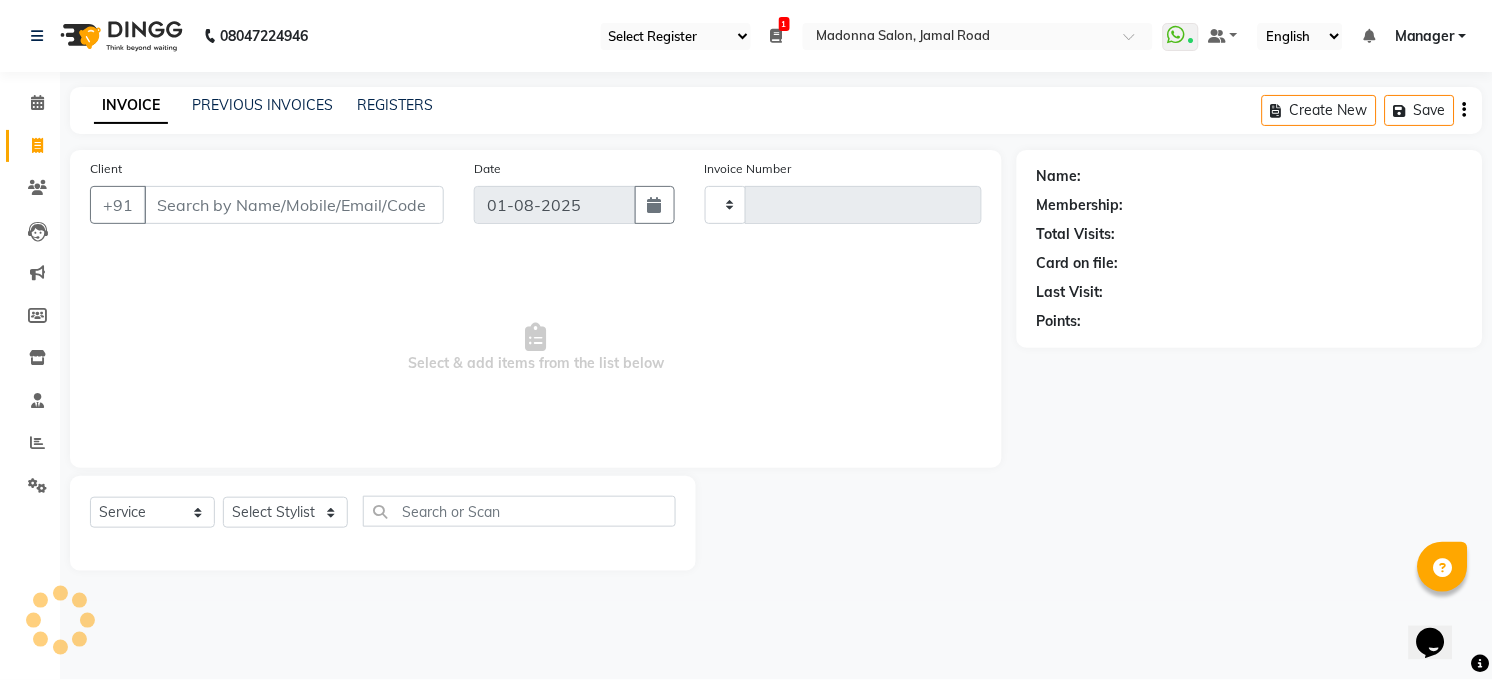 type on "2891" 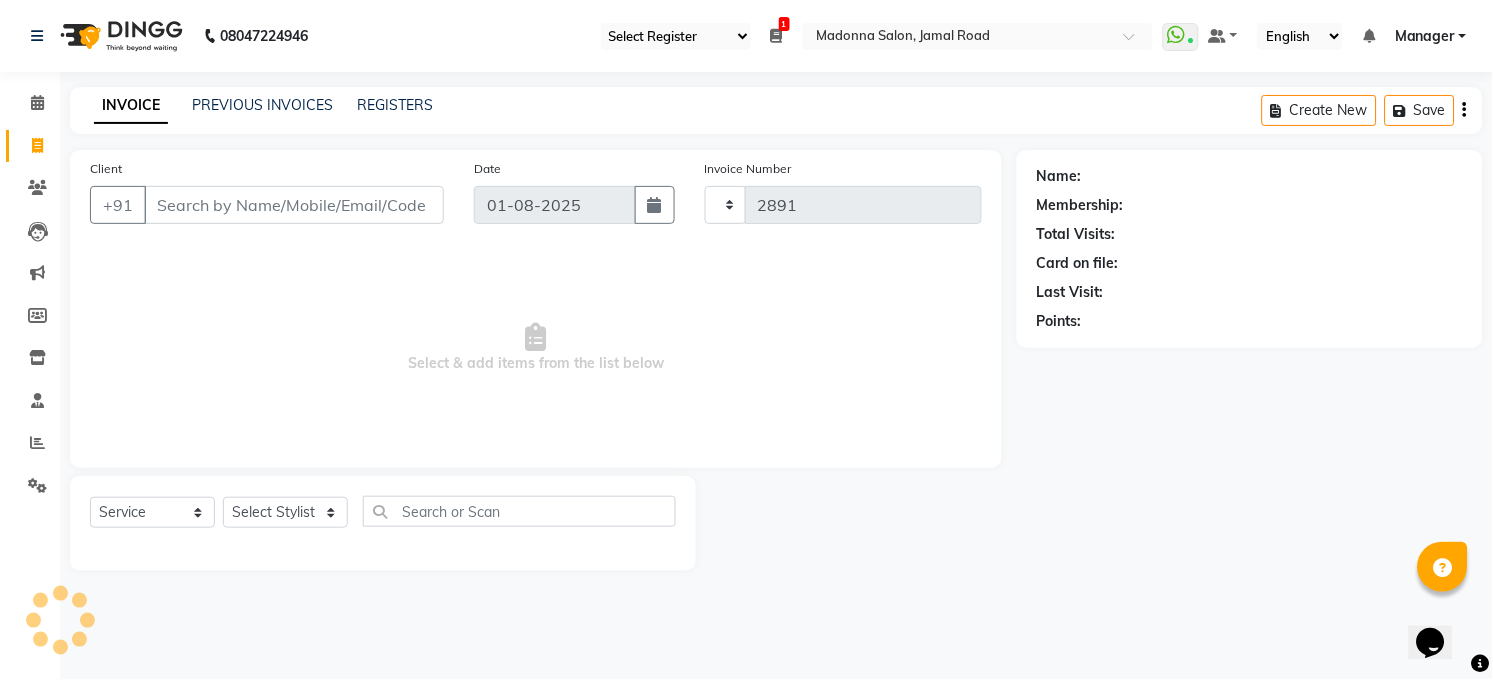 select on "5748" 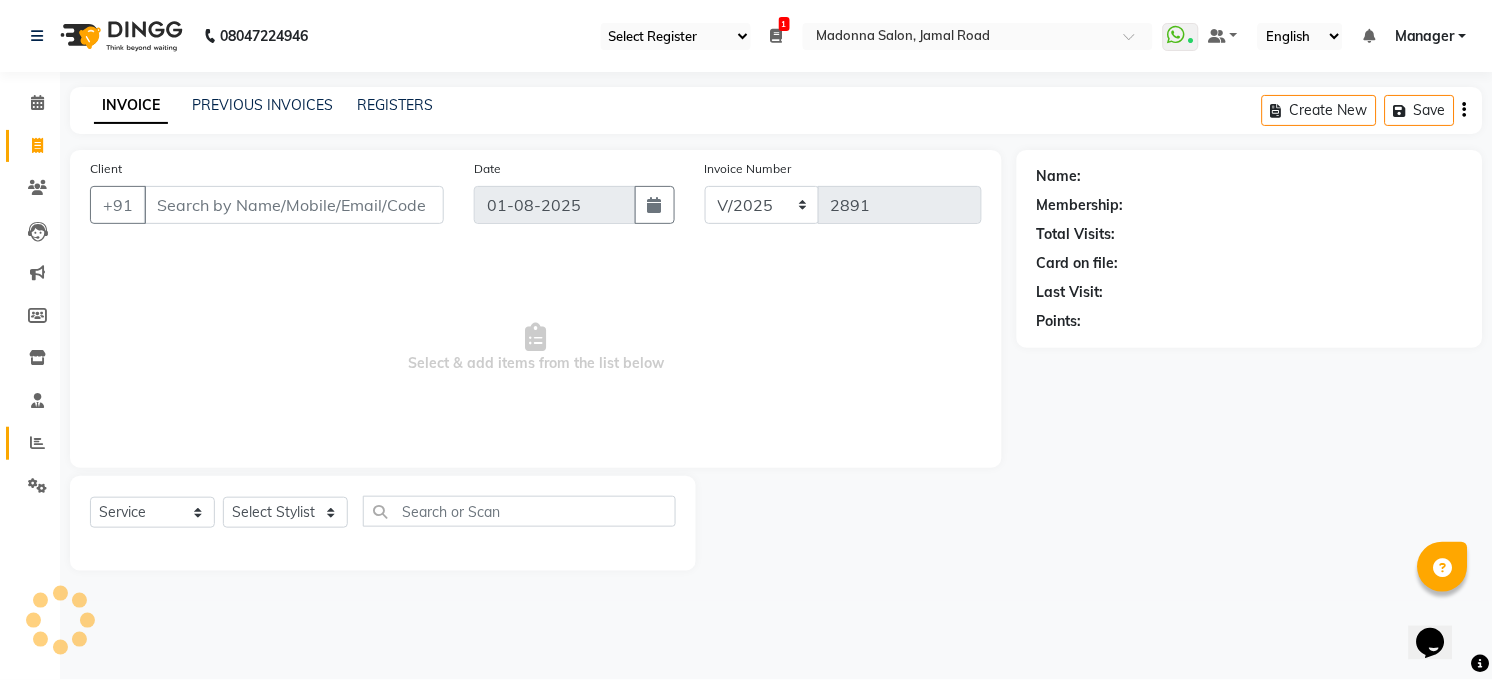 click on "Reports" 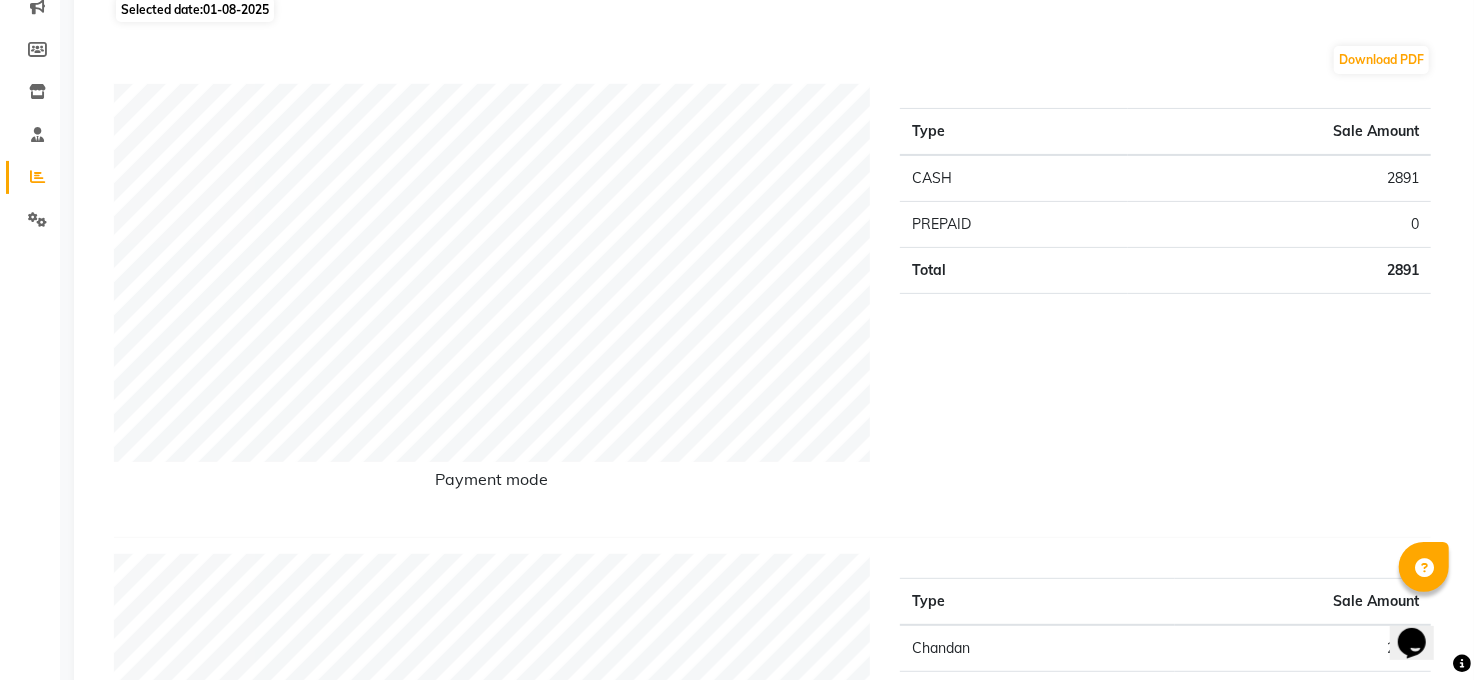 scroll, scrollTop: 0, scrollLeft: 0, axis: both 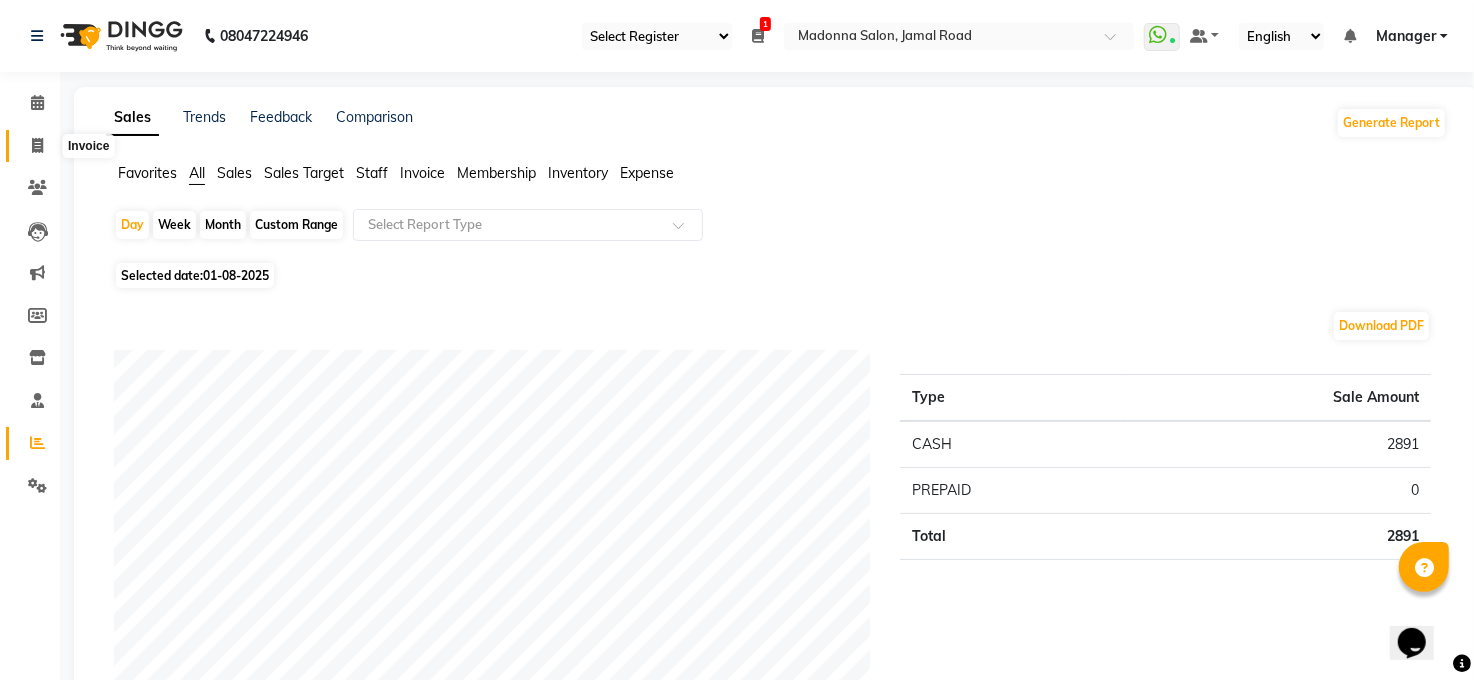 click 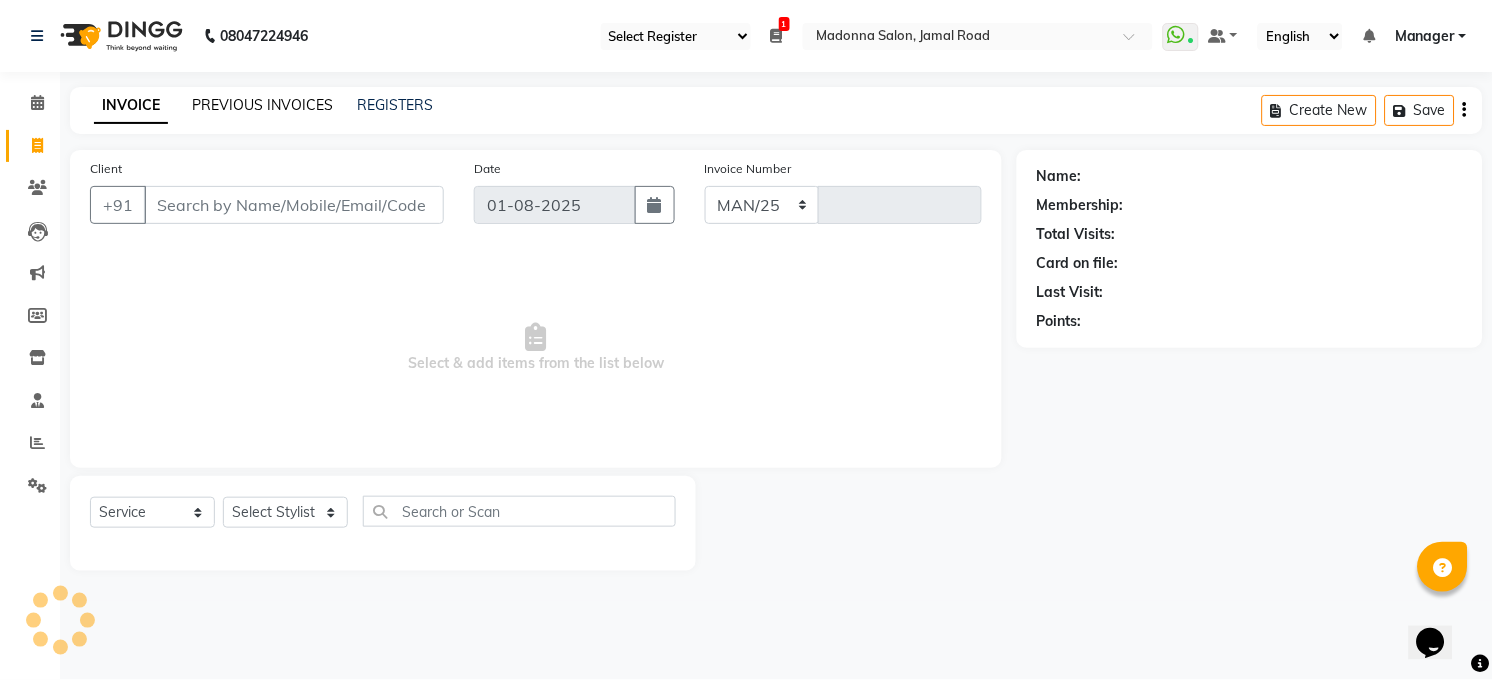 select on "5748" 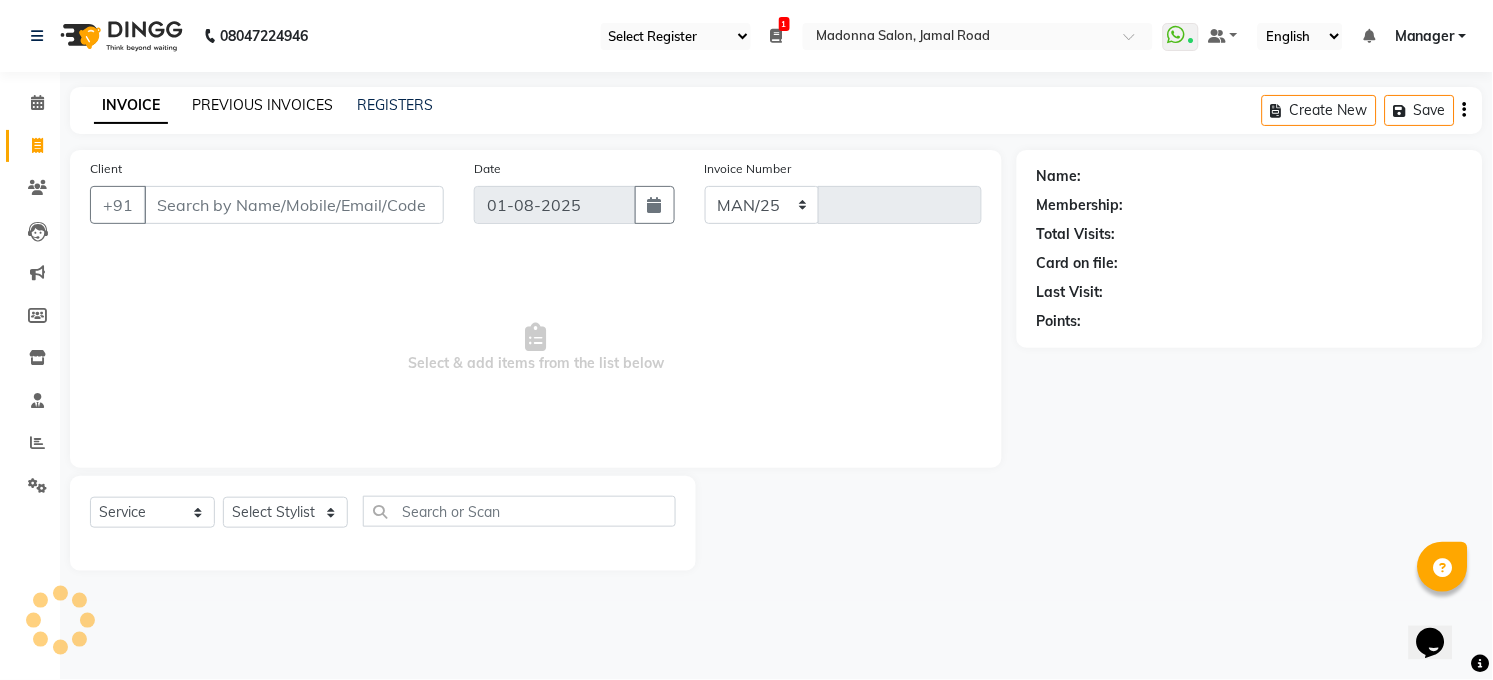 type on "2891" 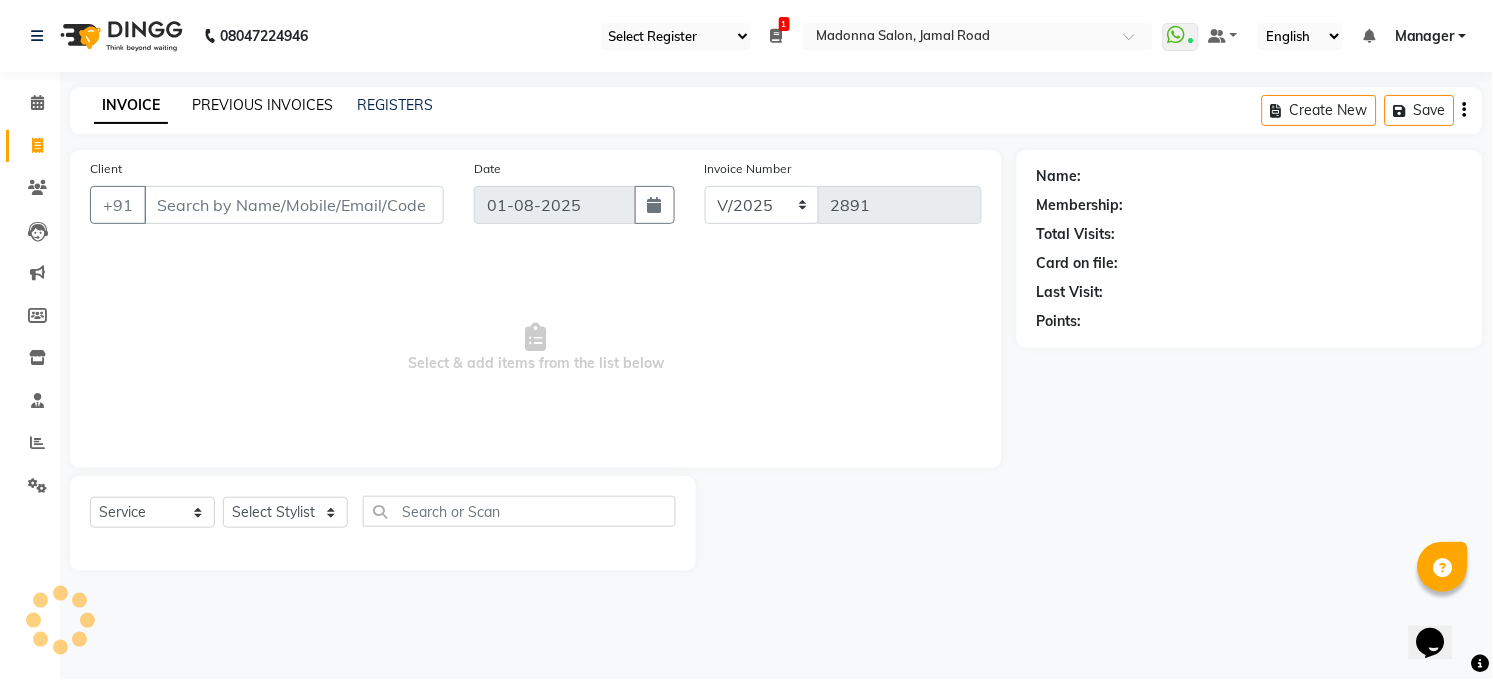 click on "PREVIOUS INVOICES" 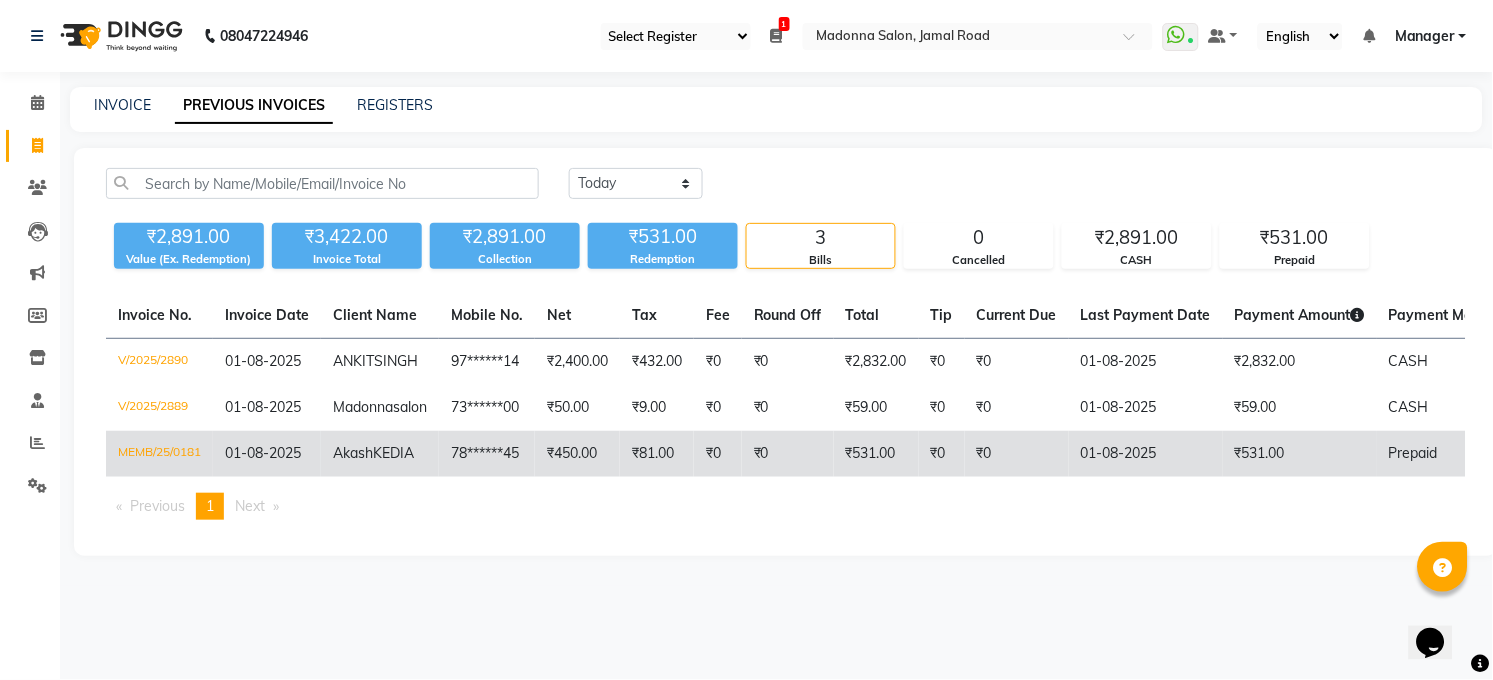 click on "₹0" 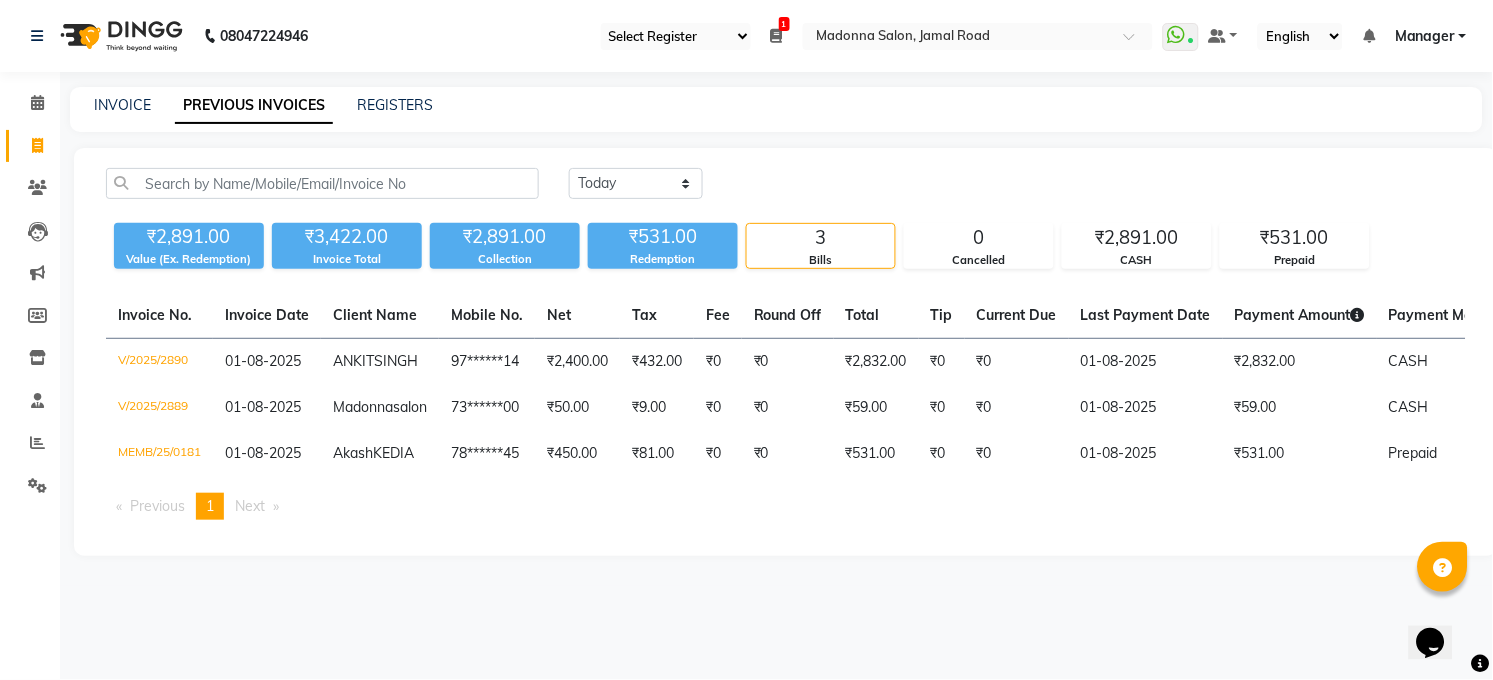 click 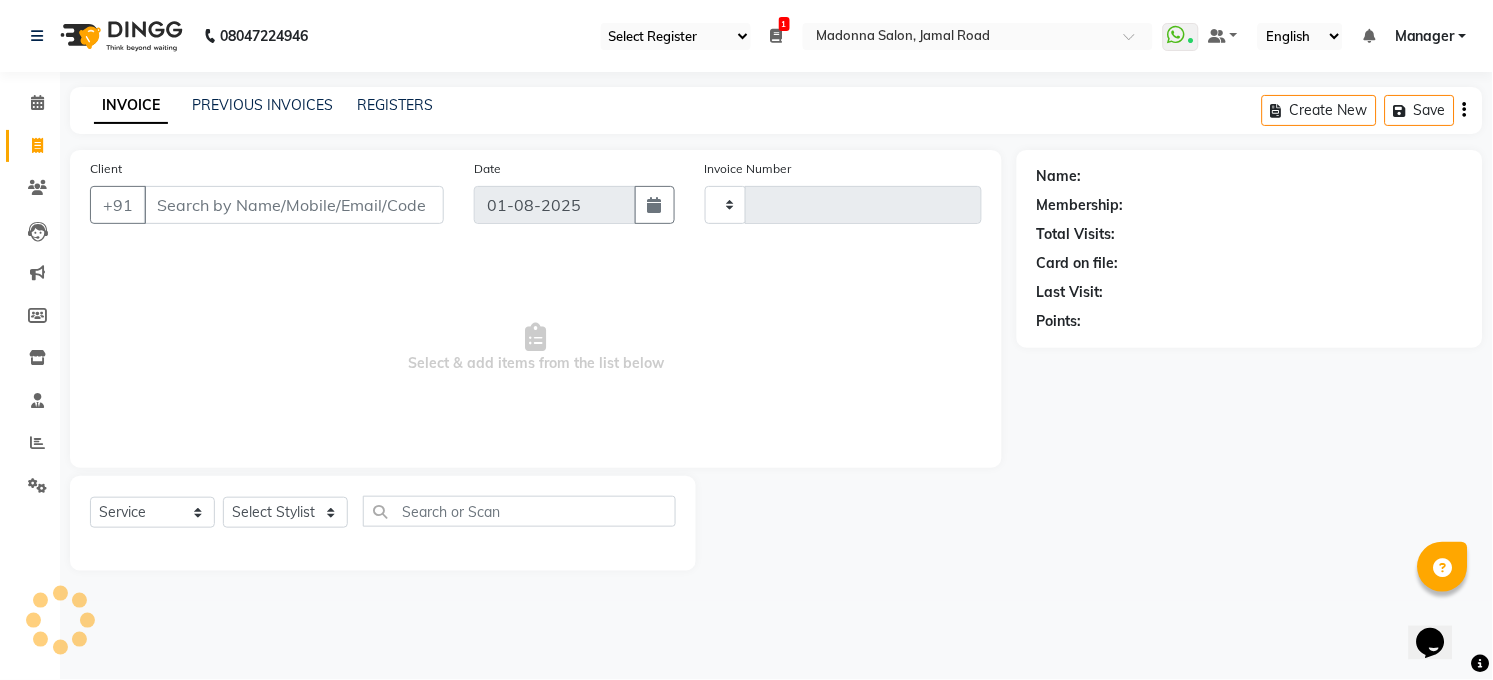 type on "2891" 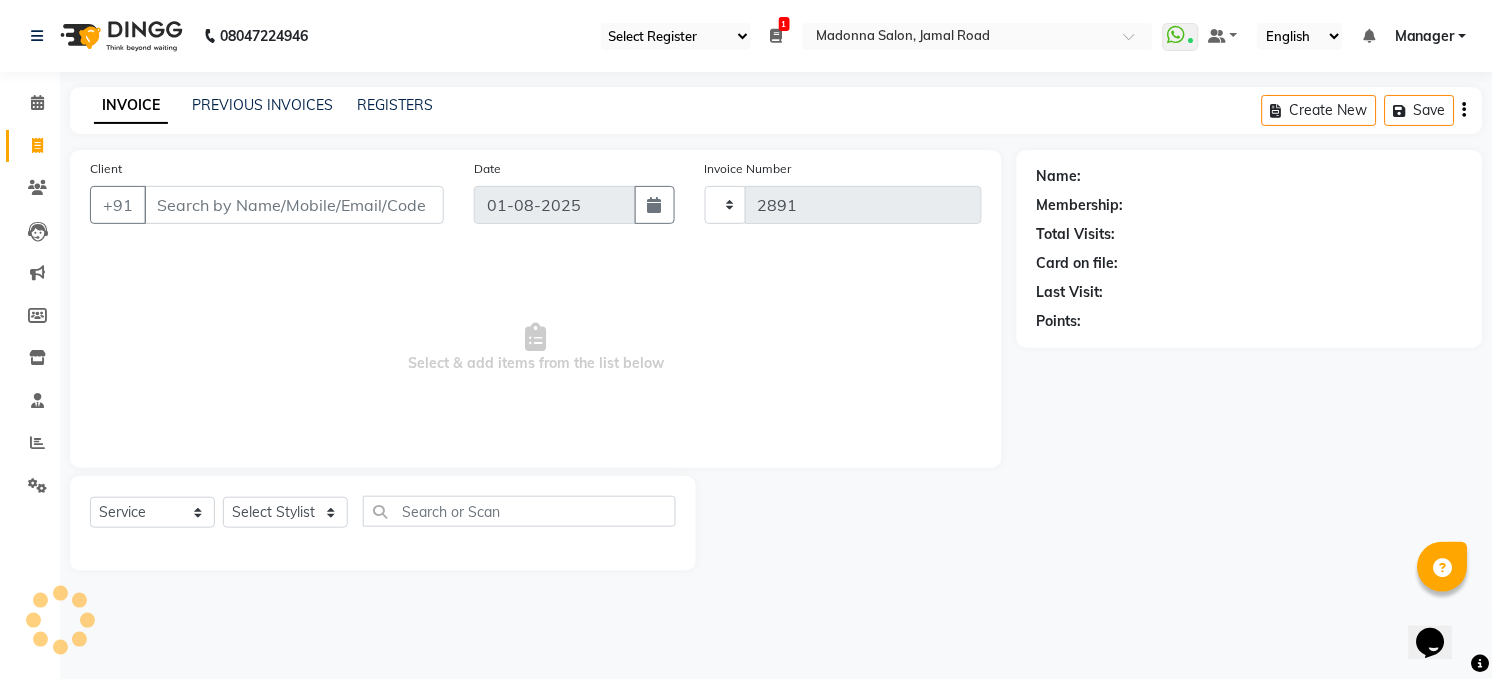 select on "5748" 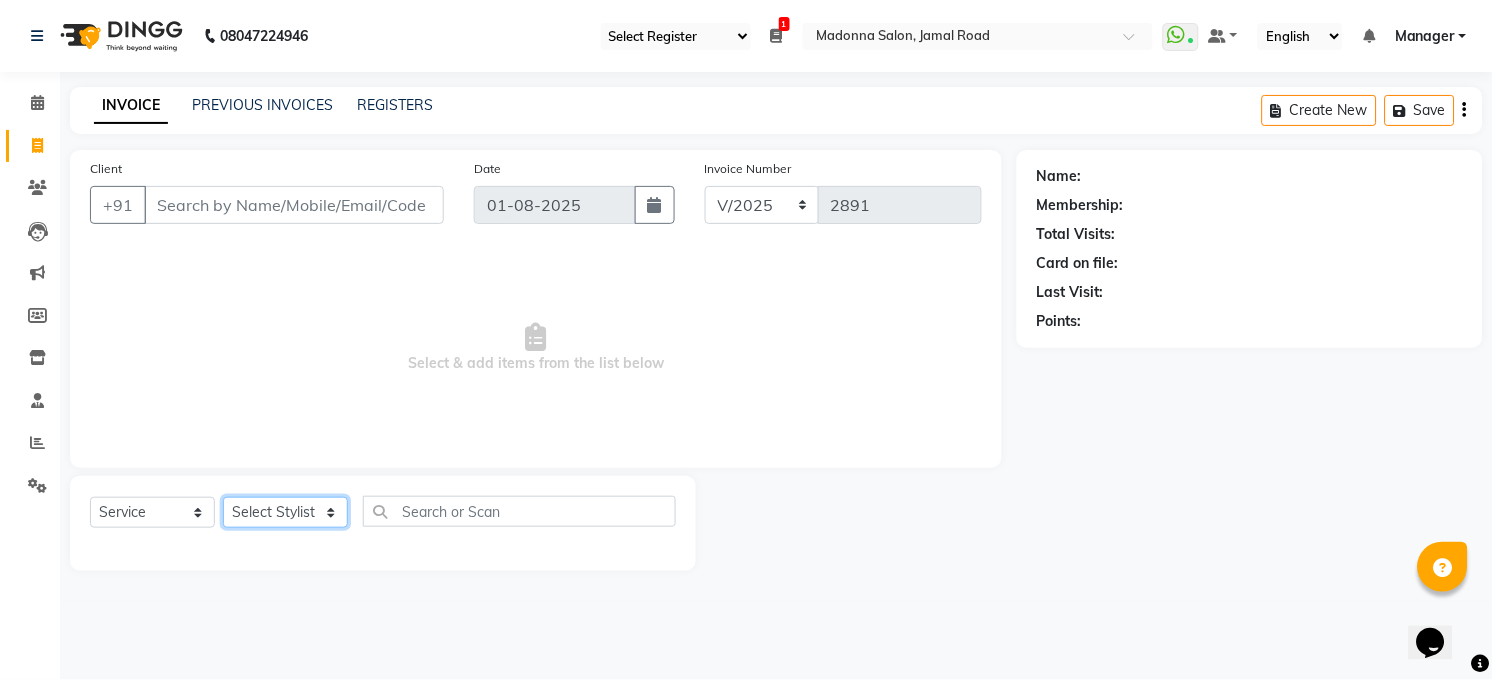 click on "Select Stylist Abhay kumar ALTAF ANKITA ARJUN Chandan COUNTER  Manager Manish Kumar Neetu Mam PRINCE Priyanka Raju Ravi Thakur RINKI Roshan Santosh SAURABH SUJEET THAKUR SUNITA Veer Vinod Kumar" 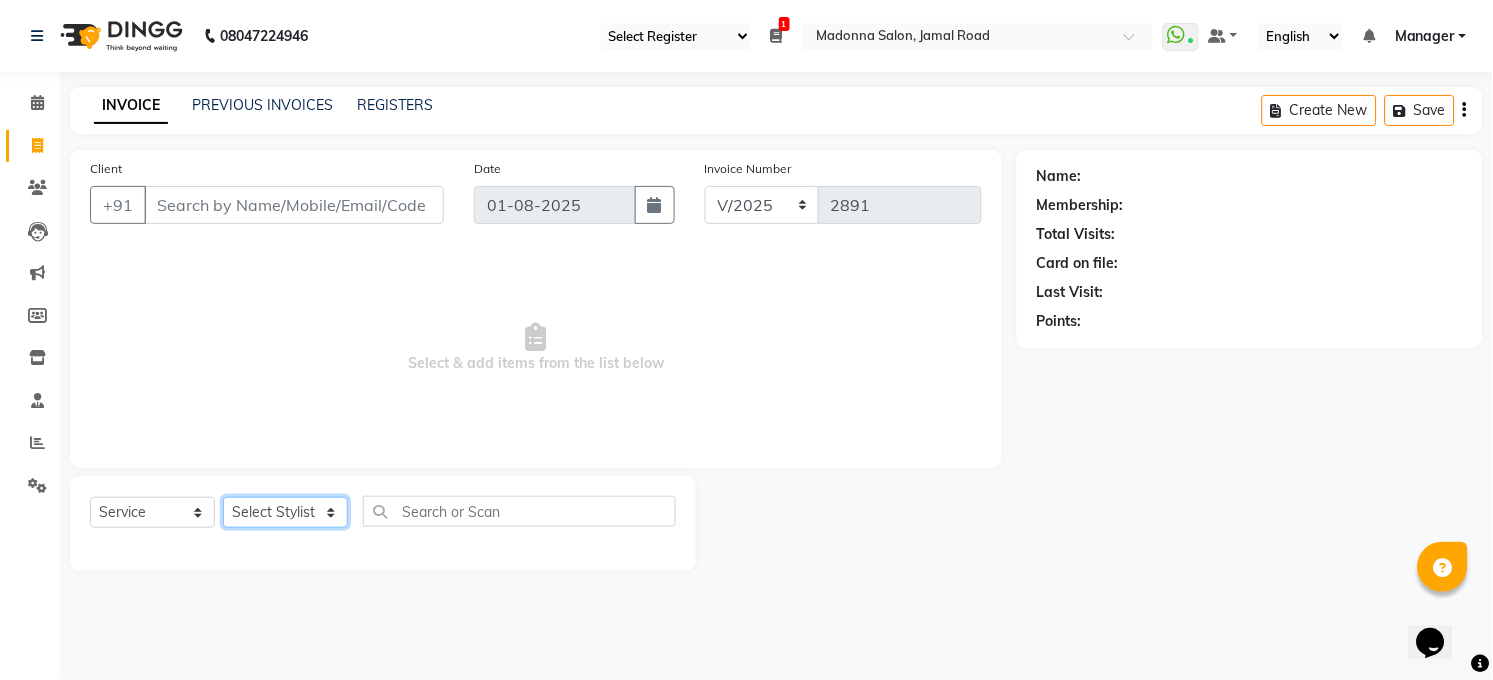 select on "40298" 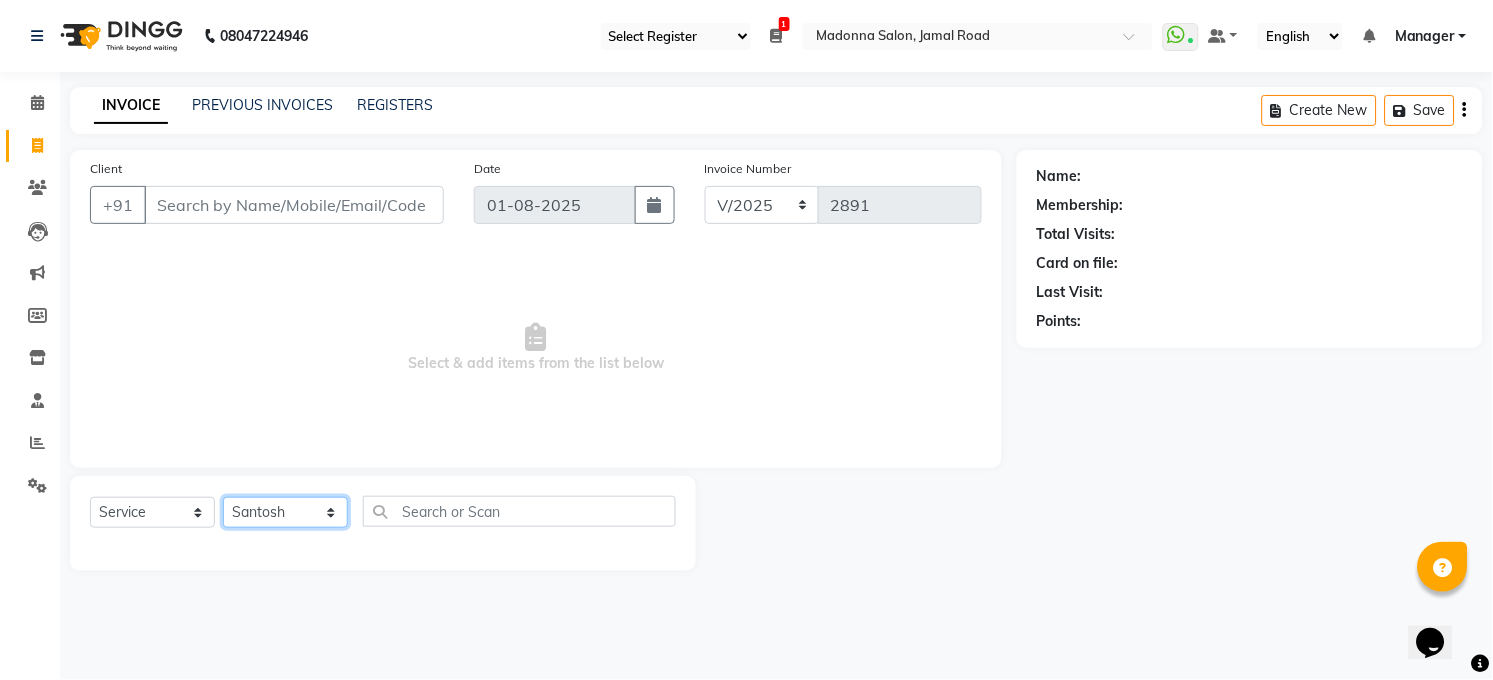 click on "Select Stylist Abhay kumar ALTAF ANKITA ARJUN Chandan COUNTER  Manager Manish Kumar Neetu Mam PRINCE Priyanka Raju Ravi Thakur RINKI Roshan Santosh SAURABH SUJEET THAKUR SUNITA Veer Vinod Kumar" 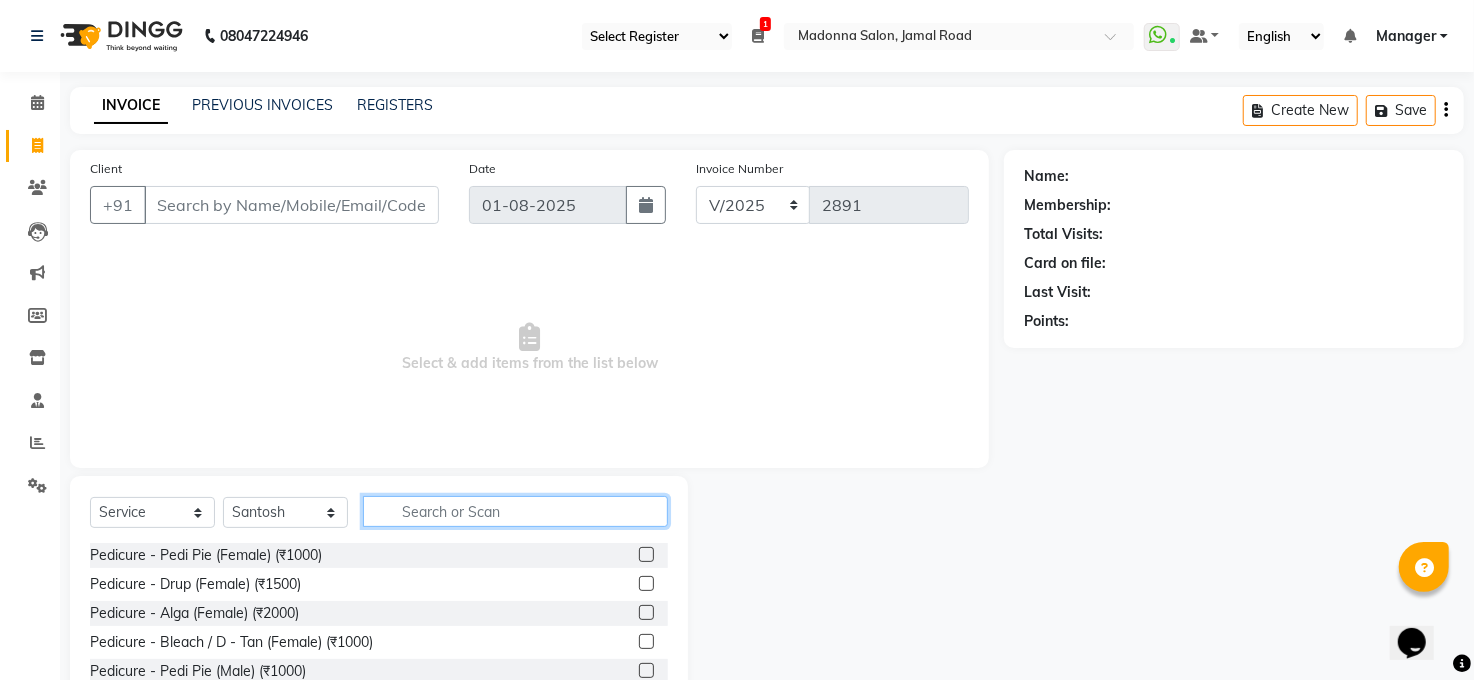 drag, startPoint x: 471, startPoint y: 514, endPoint x: 492, endPoint y: 524, distance: 23.259407 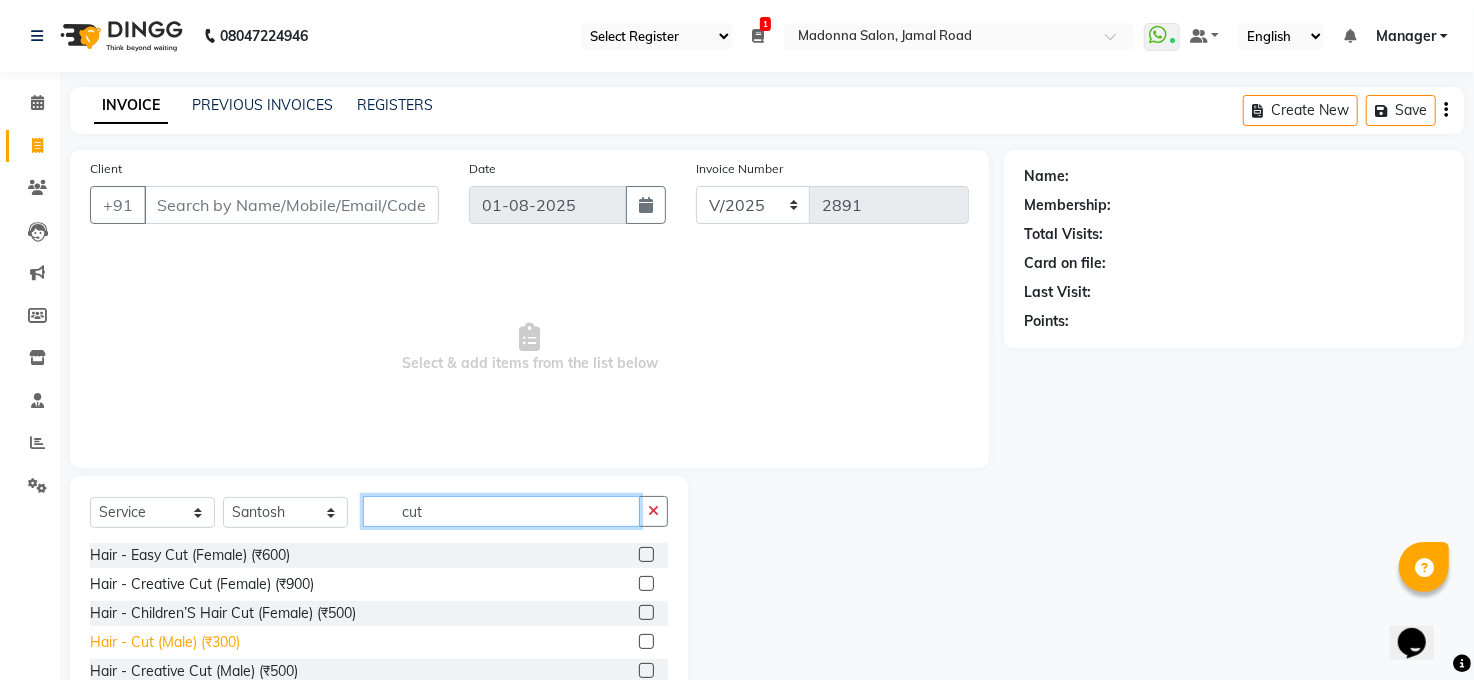 type on "cut" 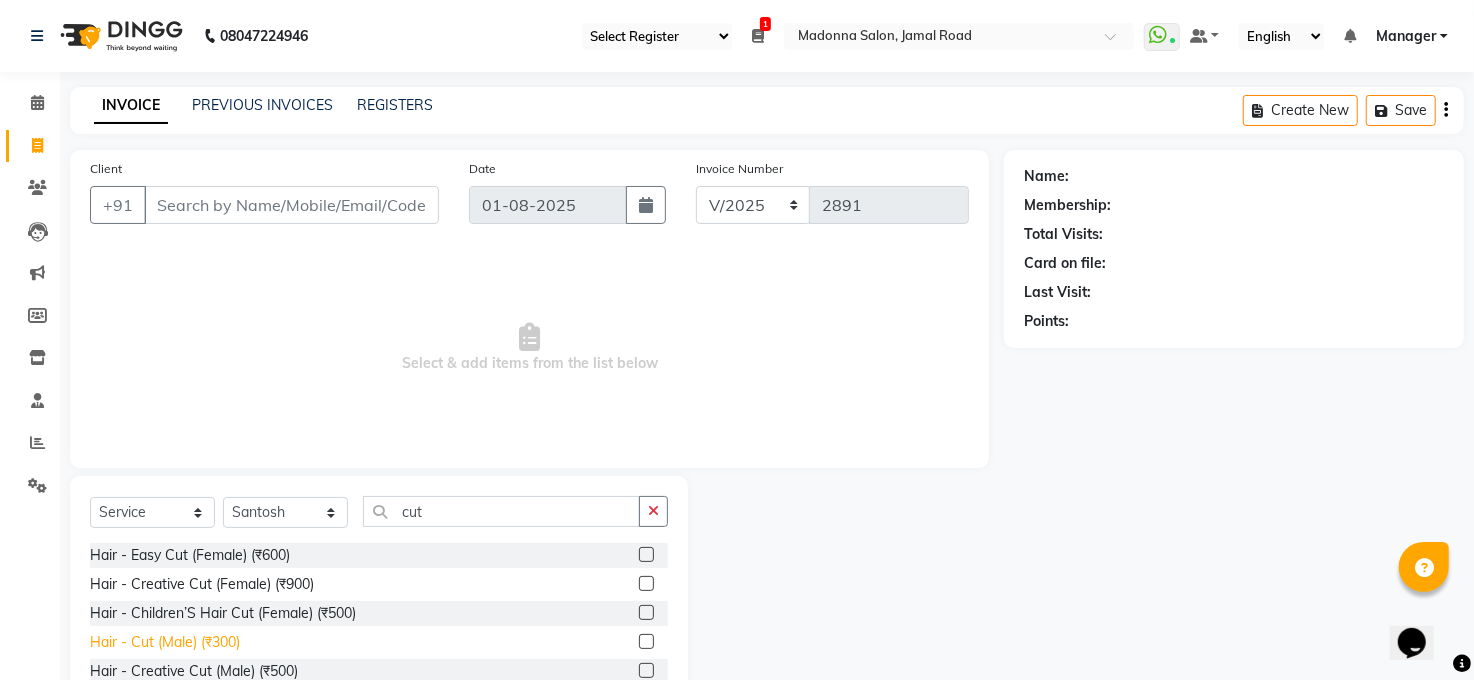 click on "Hair - Cut (Male) (₹300)" 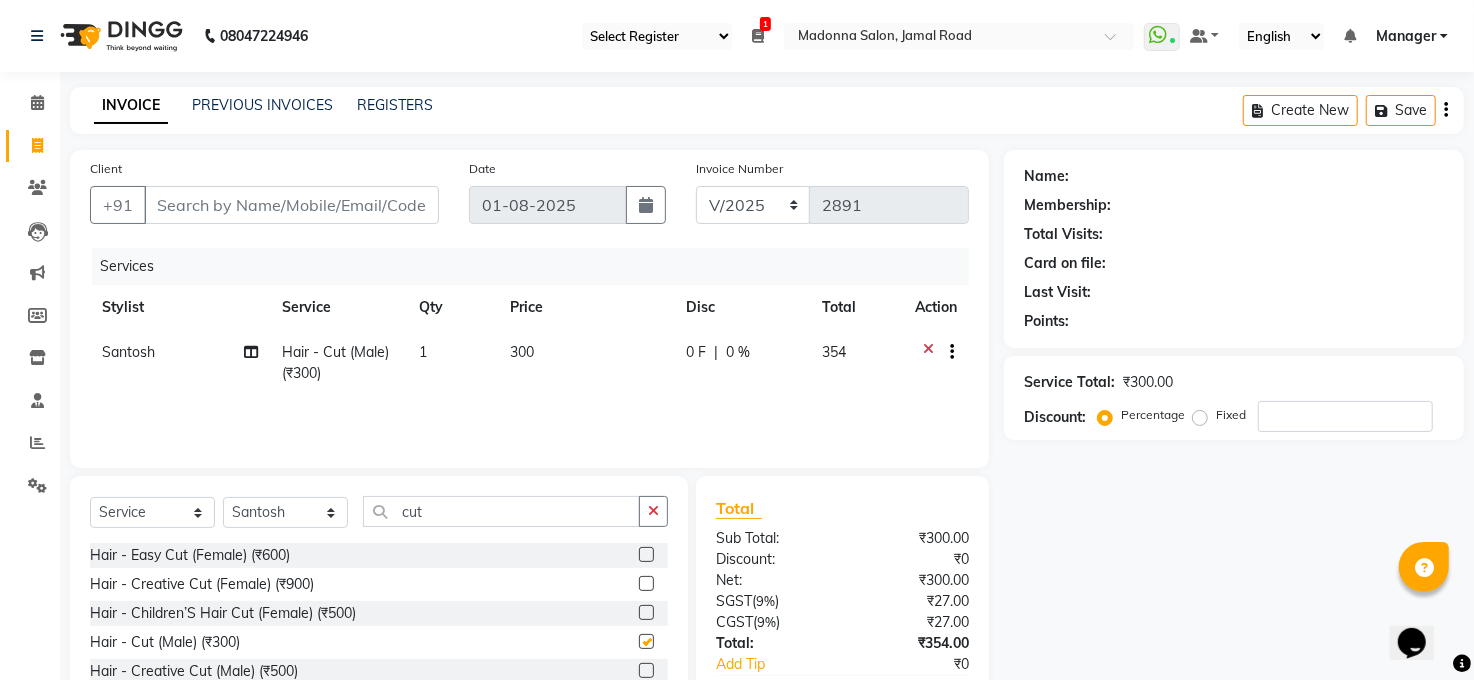 checkbox on "false" 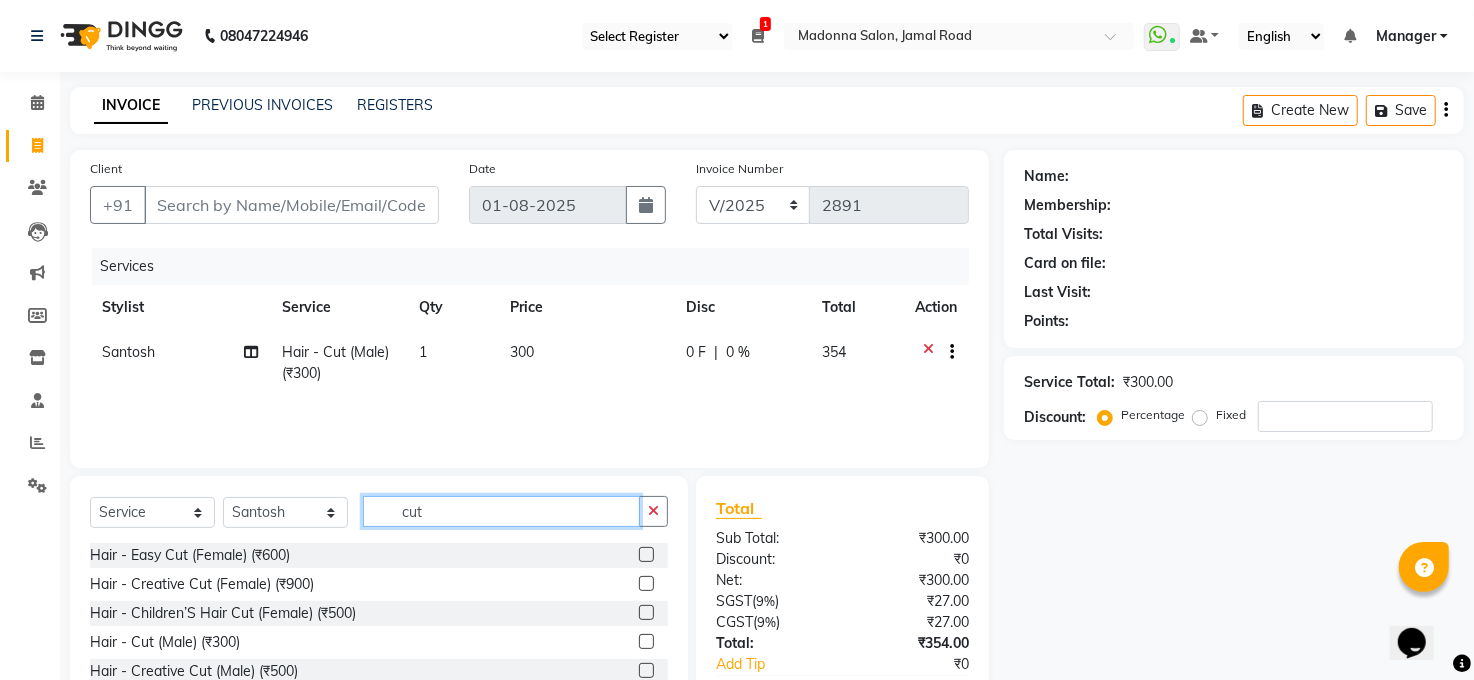 click on "cut" 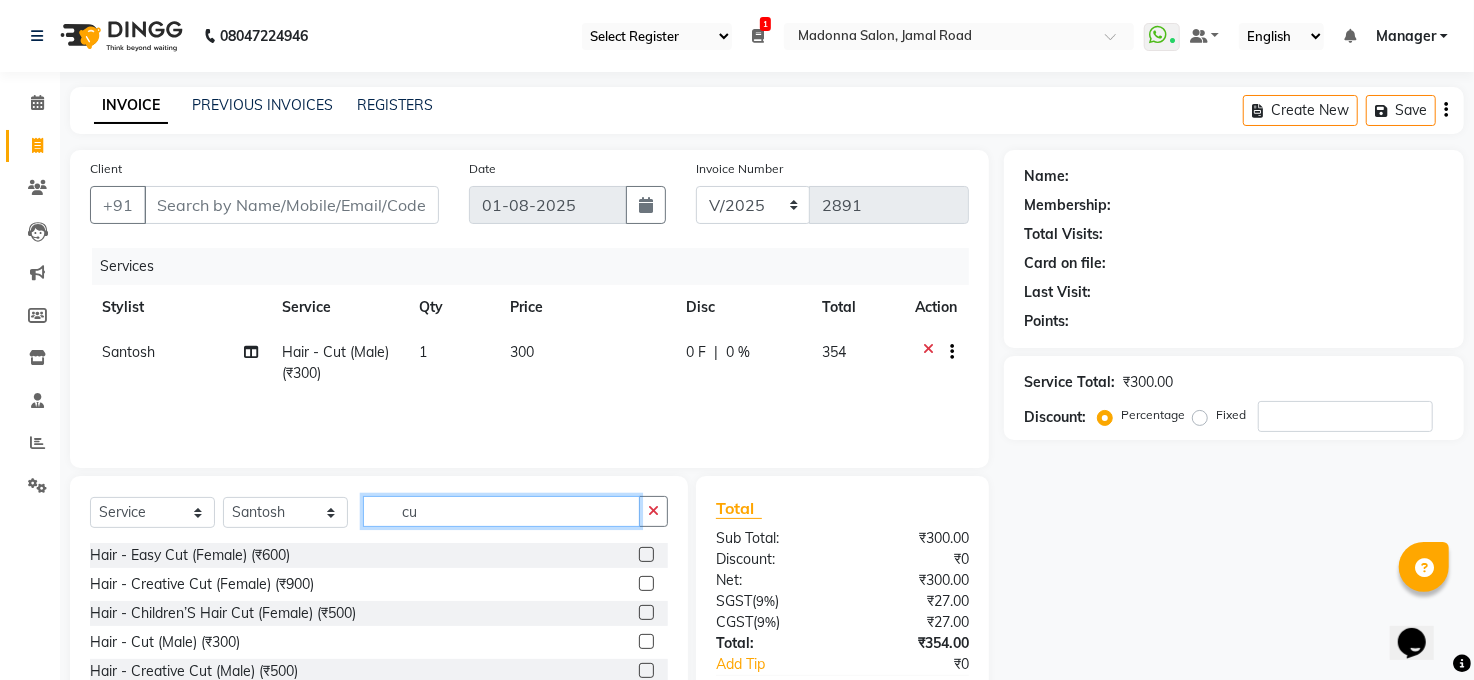 type on "c" 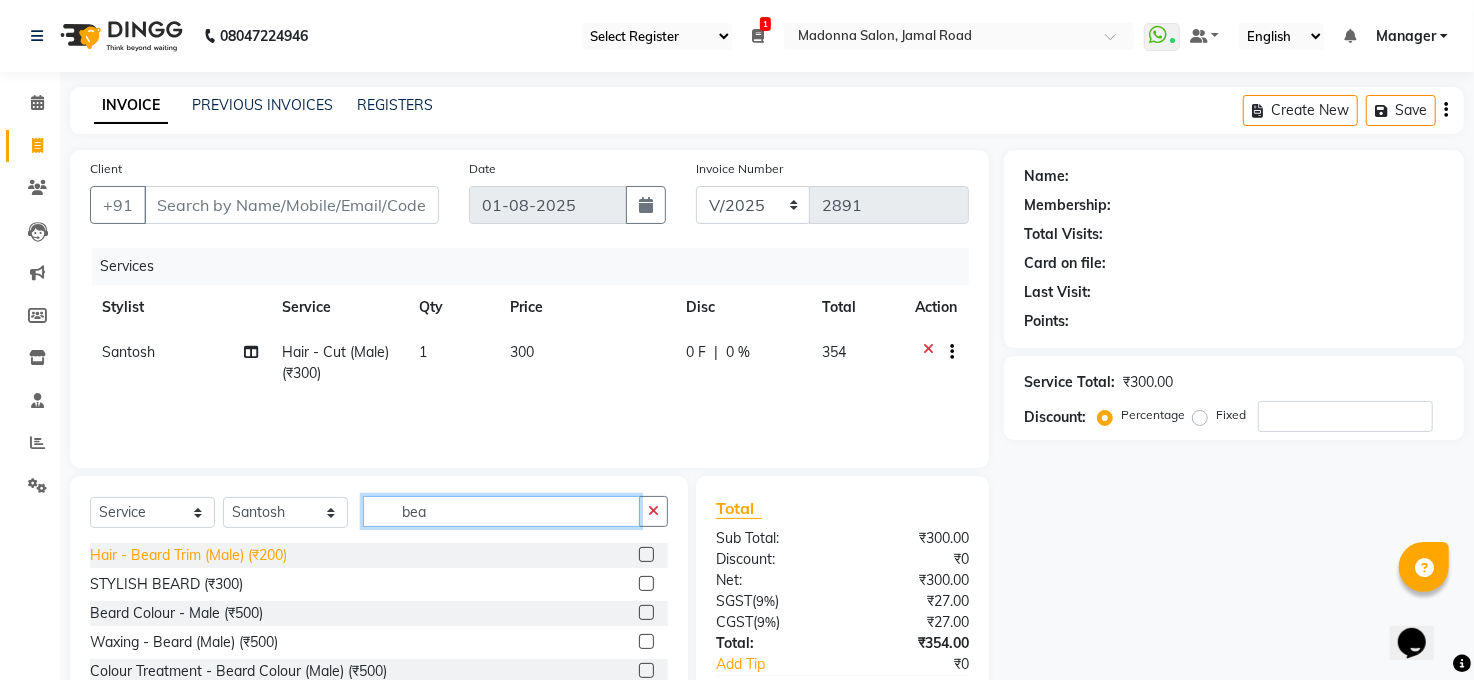 type on "bea" 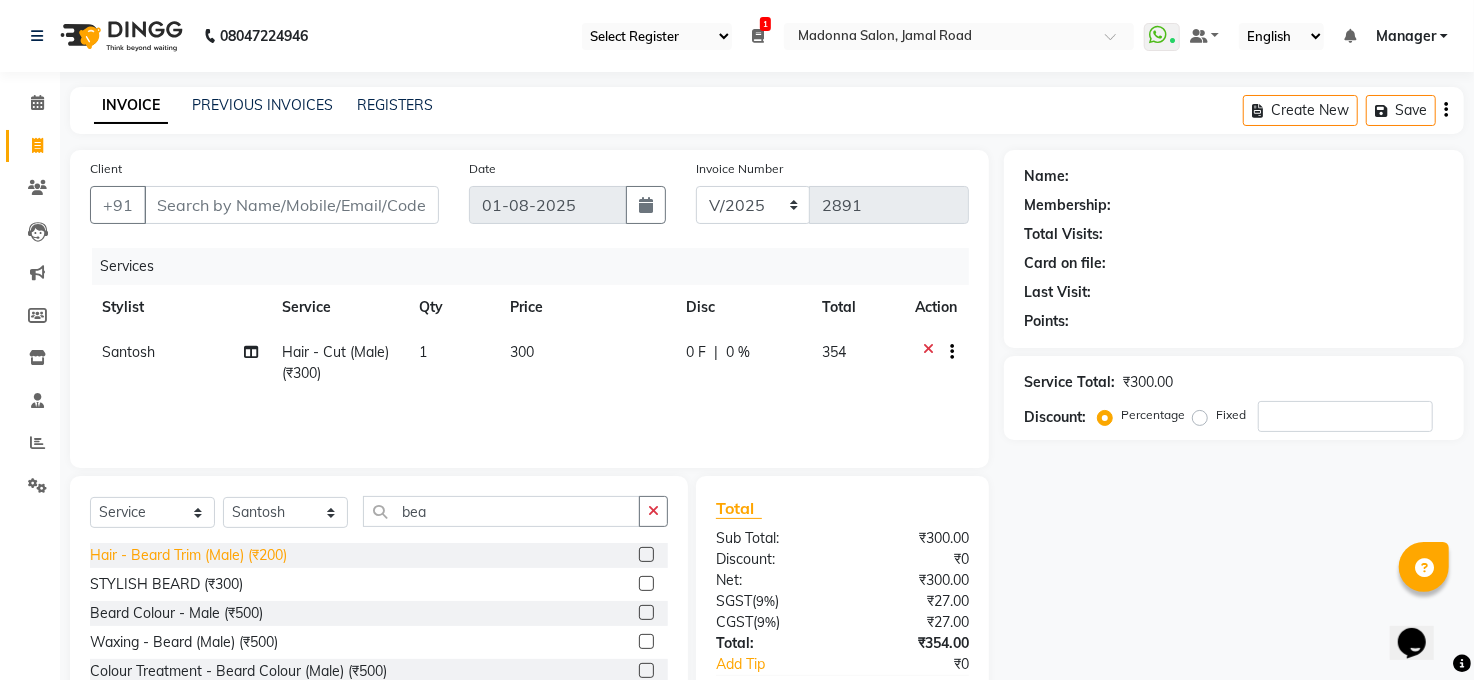 click on "Hair - Beard Trim (Male) (₹200)" 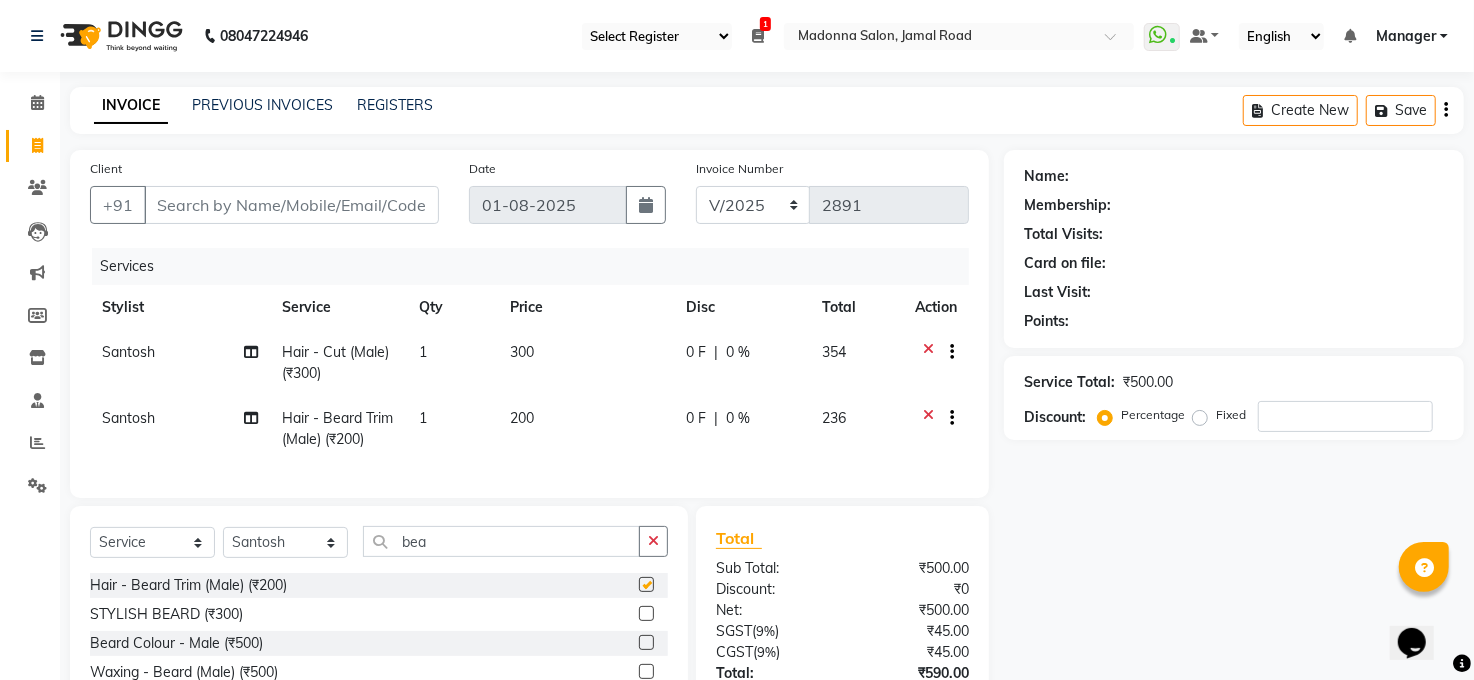 checkbox on "false" 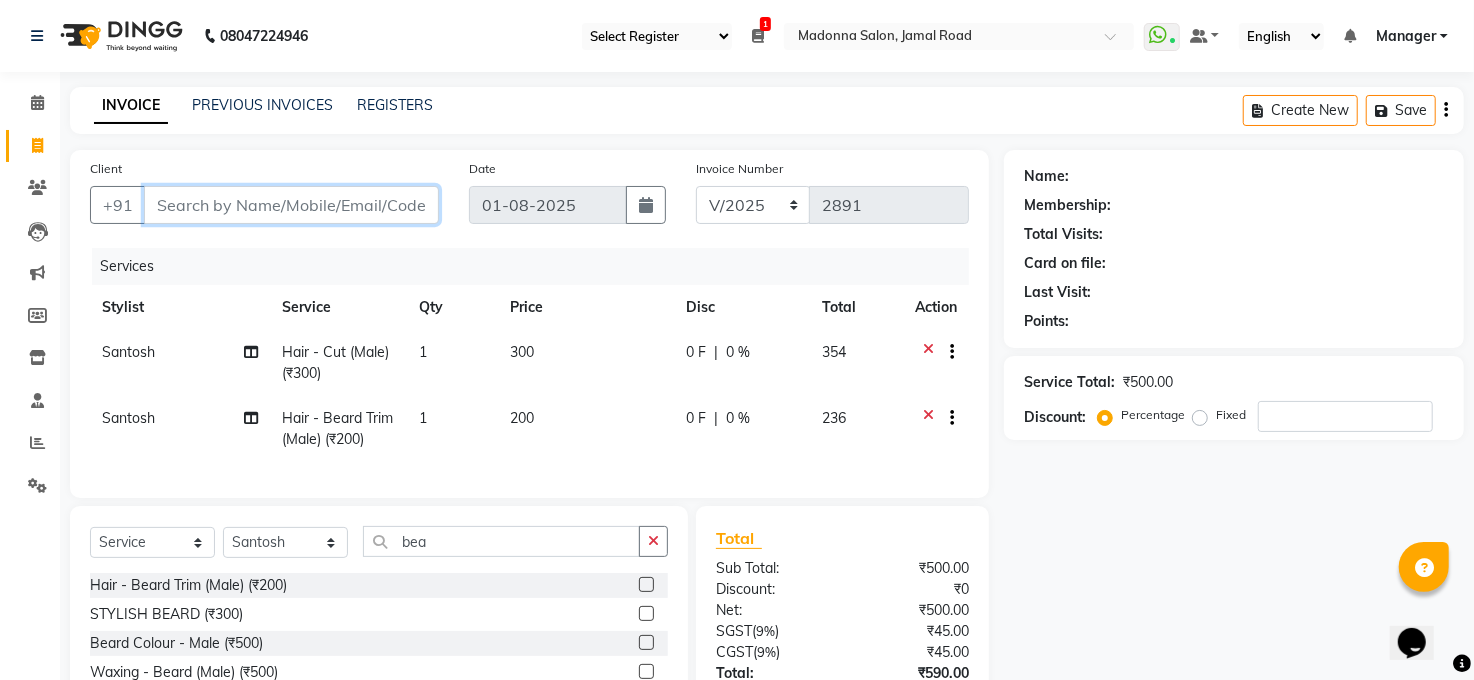 click on "Client" at bounding box center [291, 205] 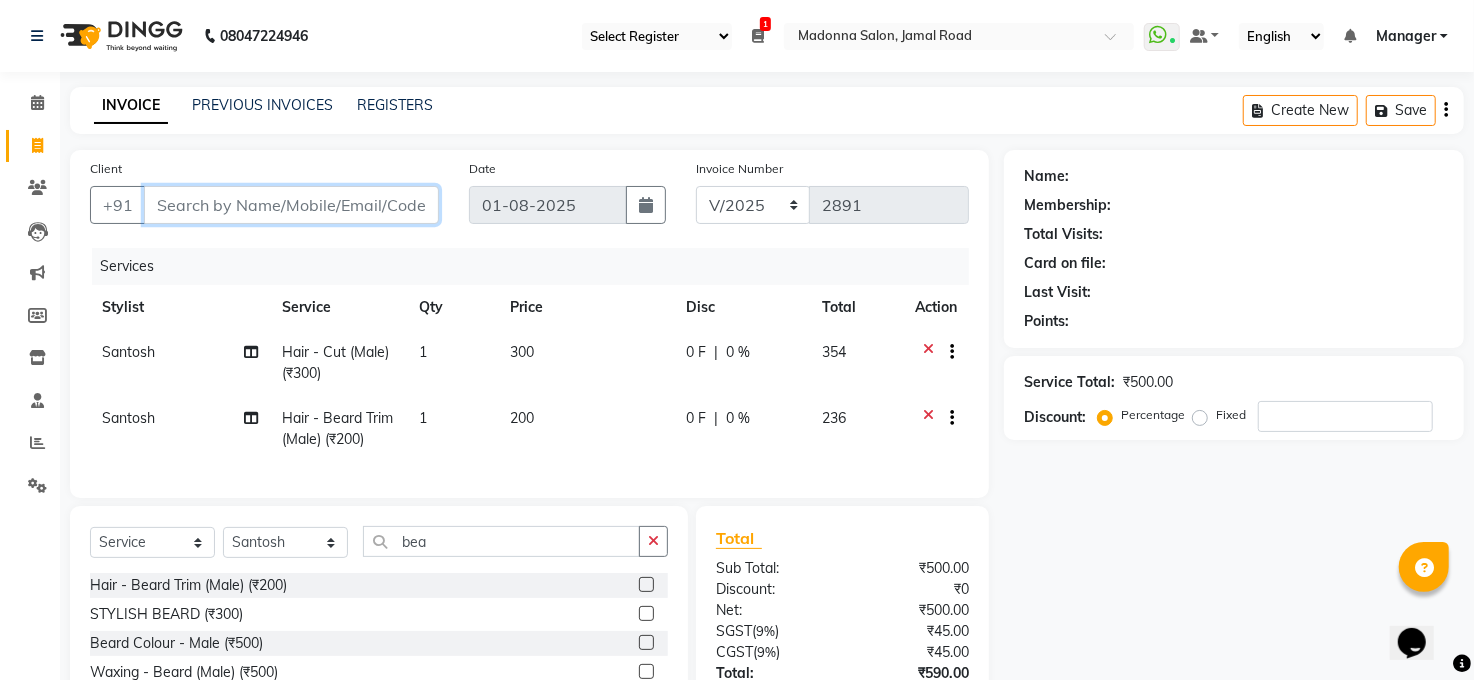 type on "8" 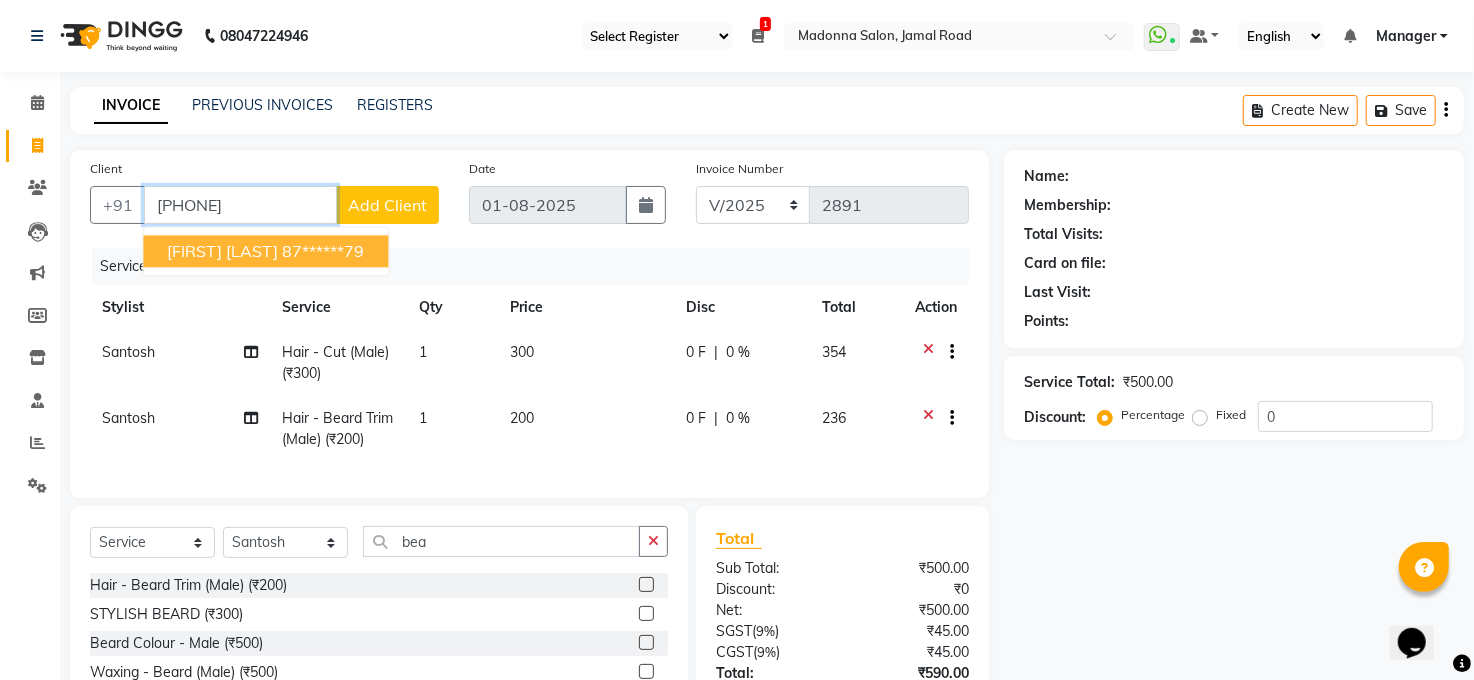 click on "87******79" at bounding box center (323, 251) 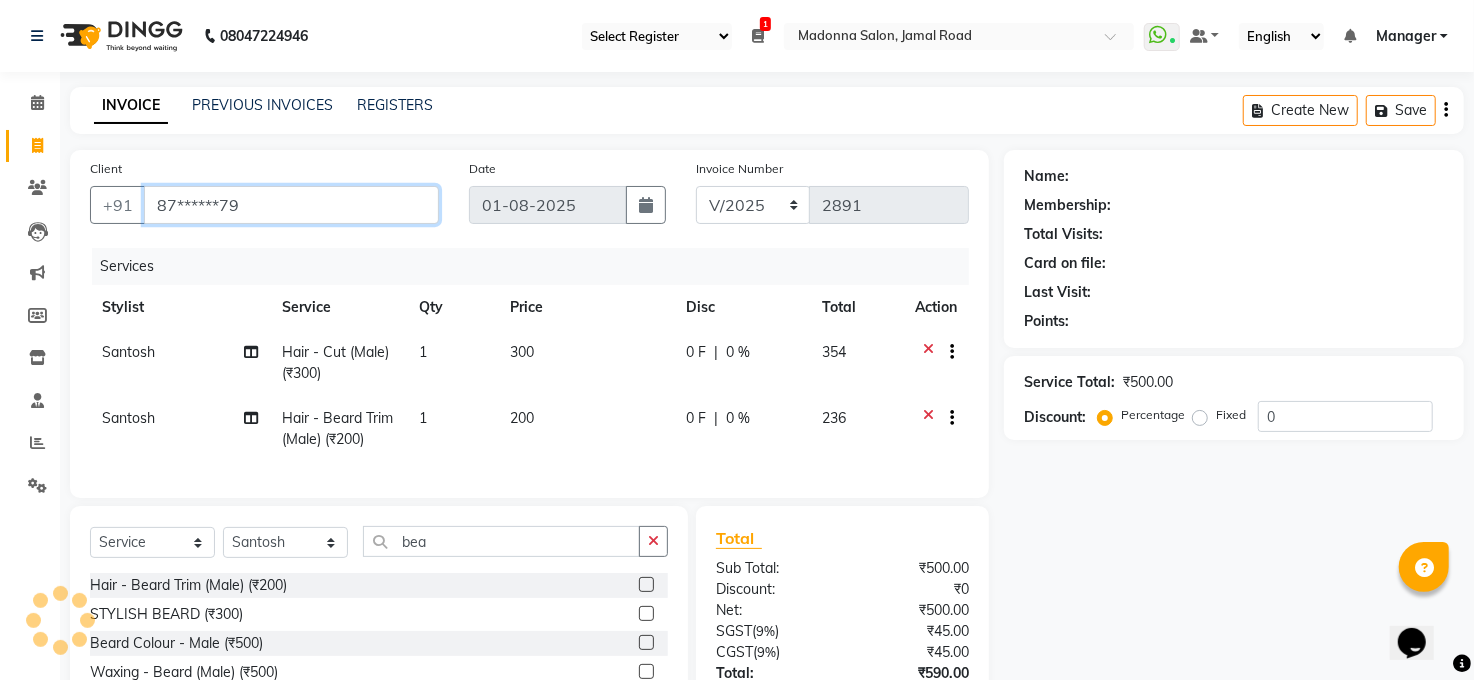 type on "87******79" 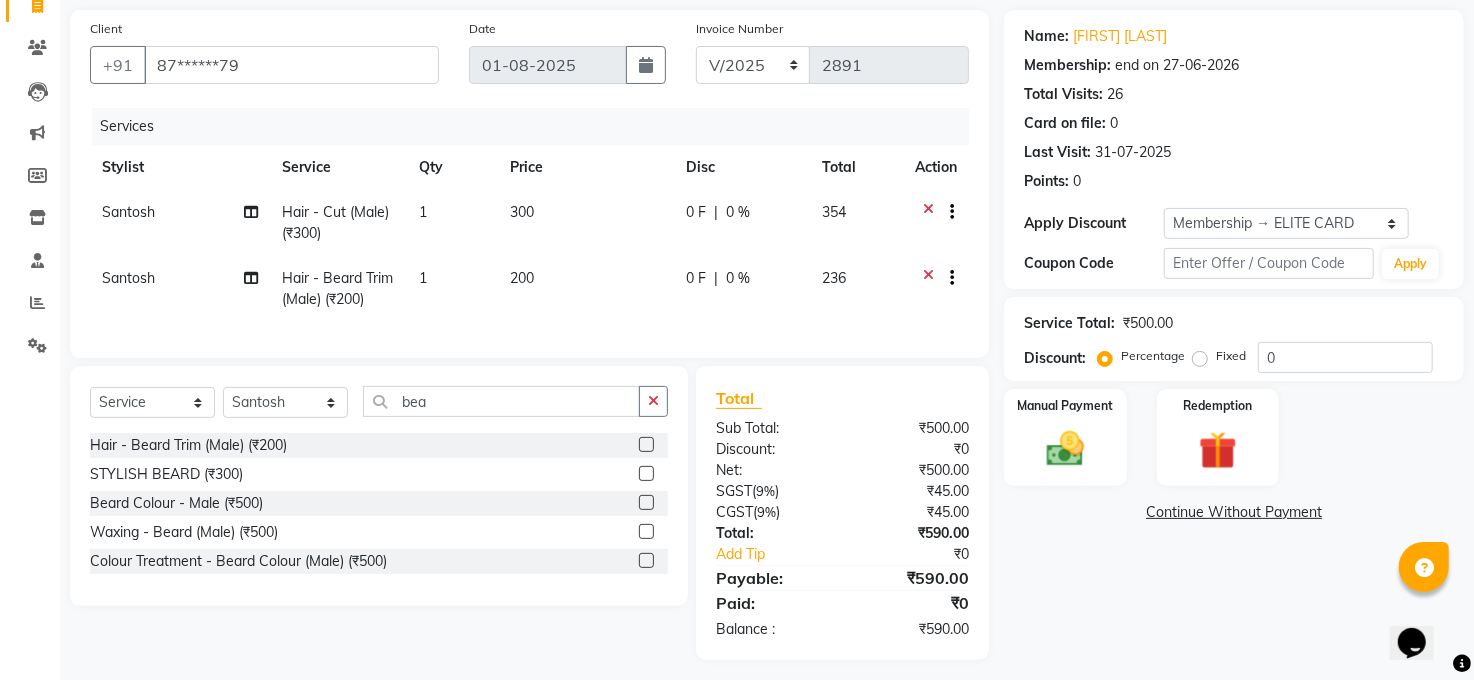 scroll, scrollTop: 169, scrollLeft: 0, axis: vertical 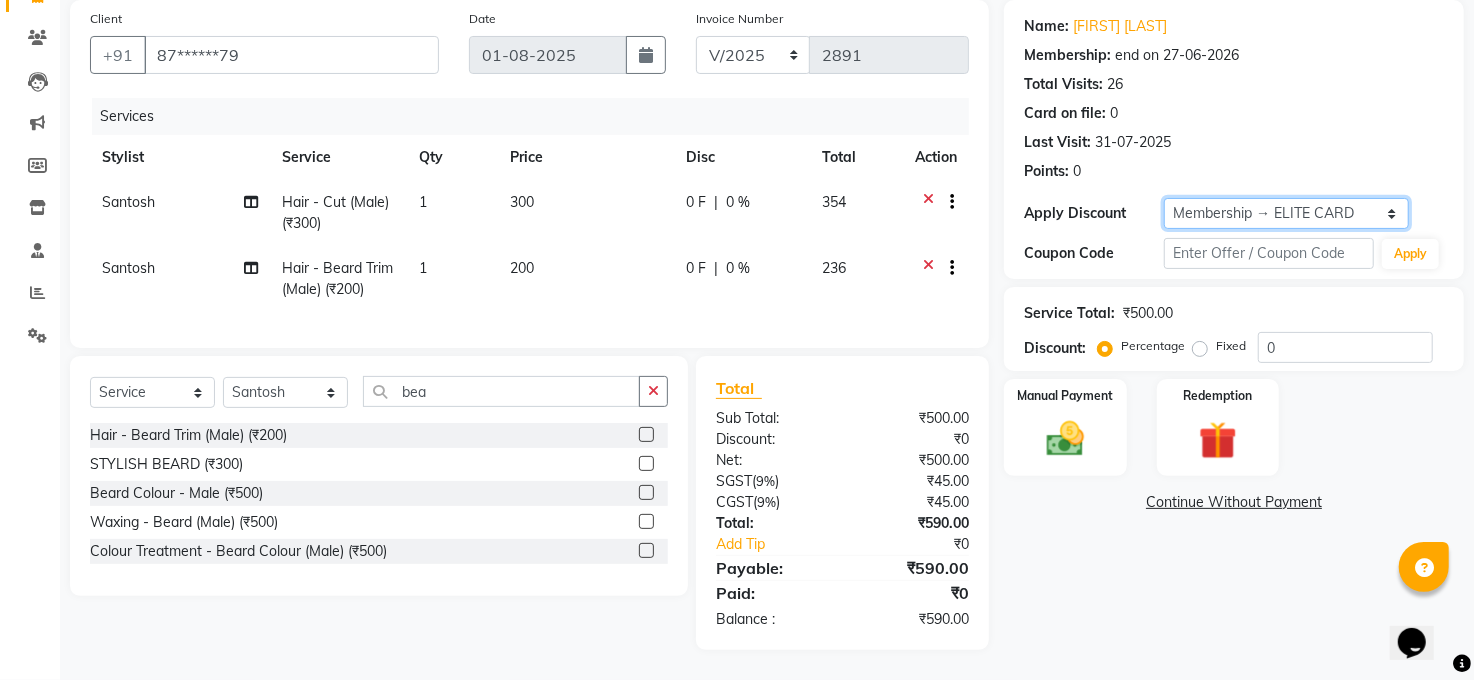 click on "Select Membership → ELITE CARD" 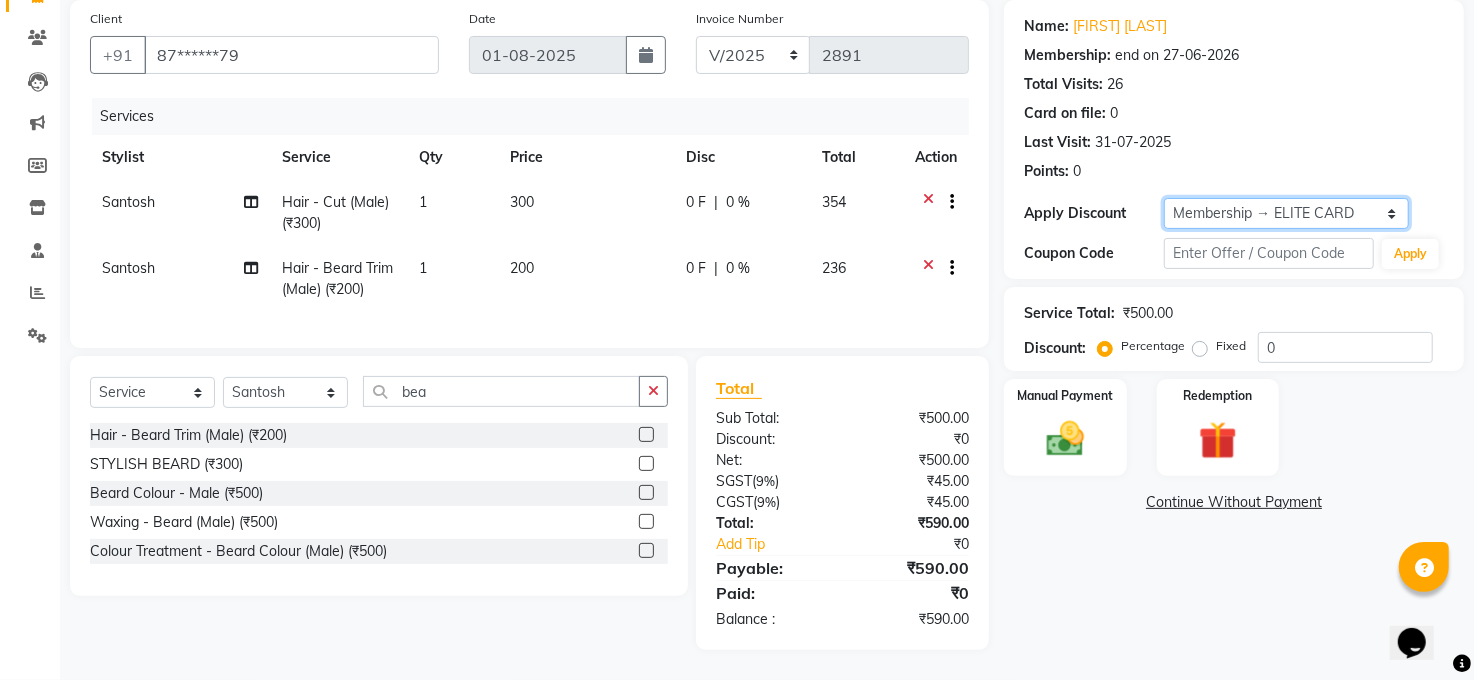 click on "Select Membership → ELITE CARD" 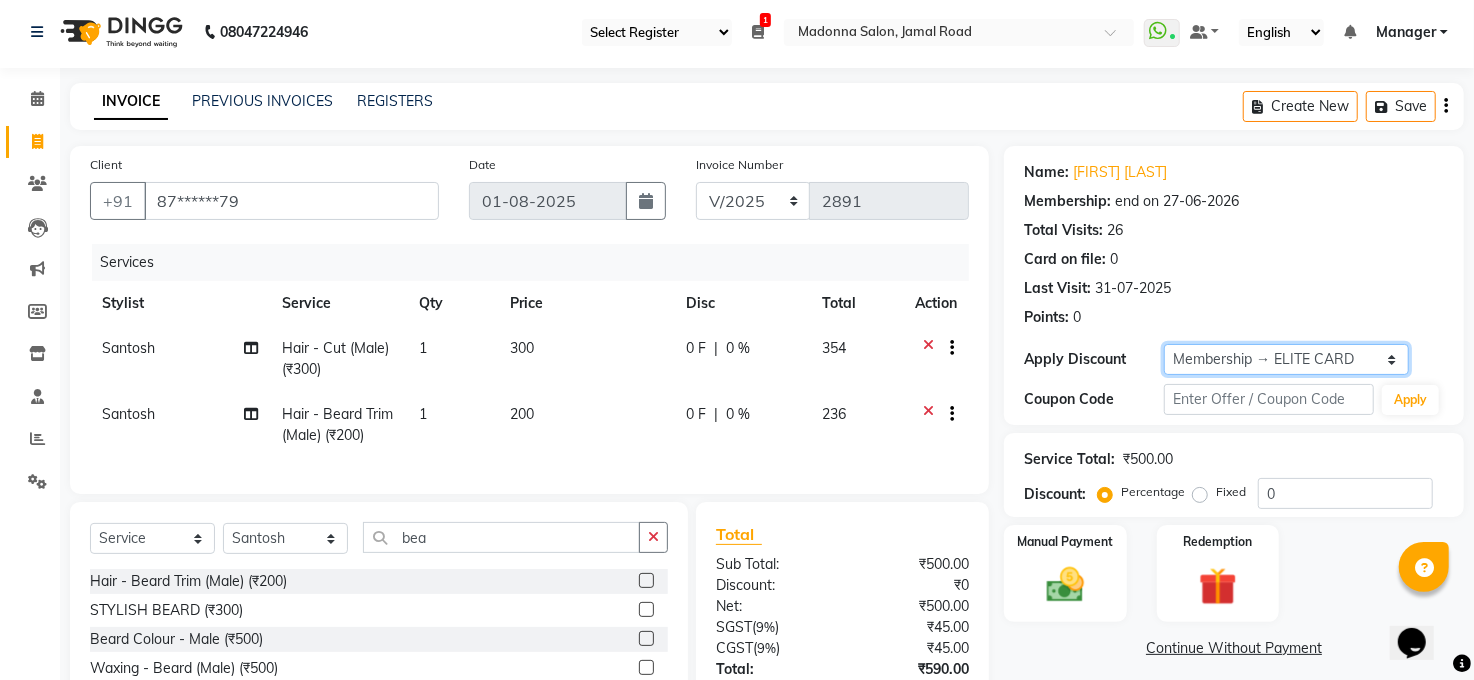scroll, scrollTop: 0, scrollLeft: 0, axis: both 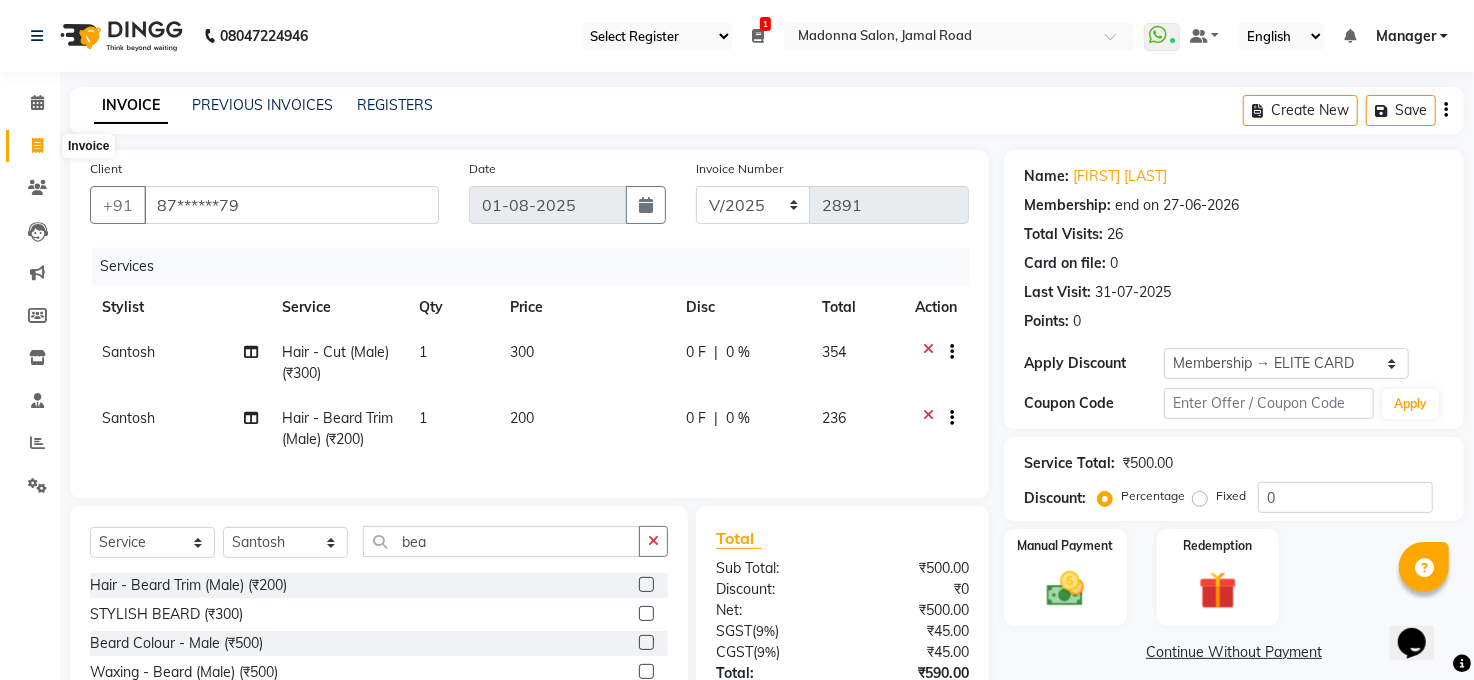 click 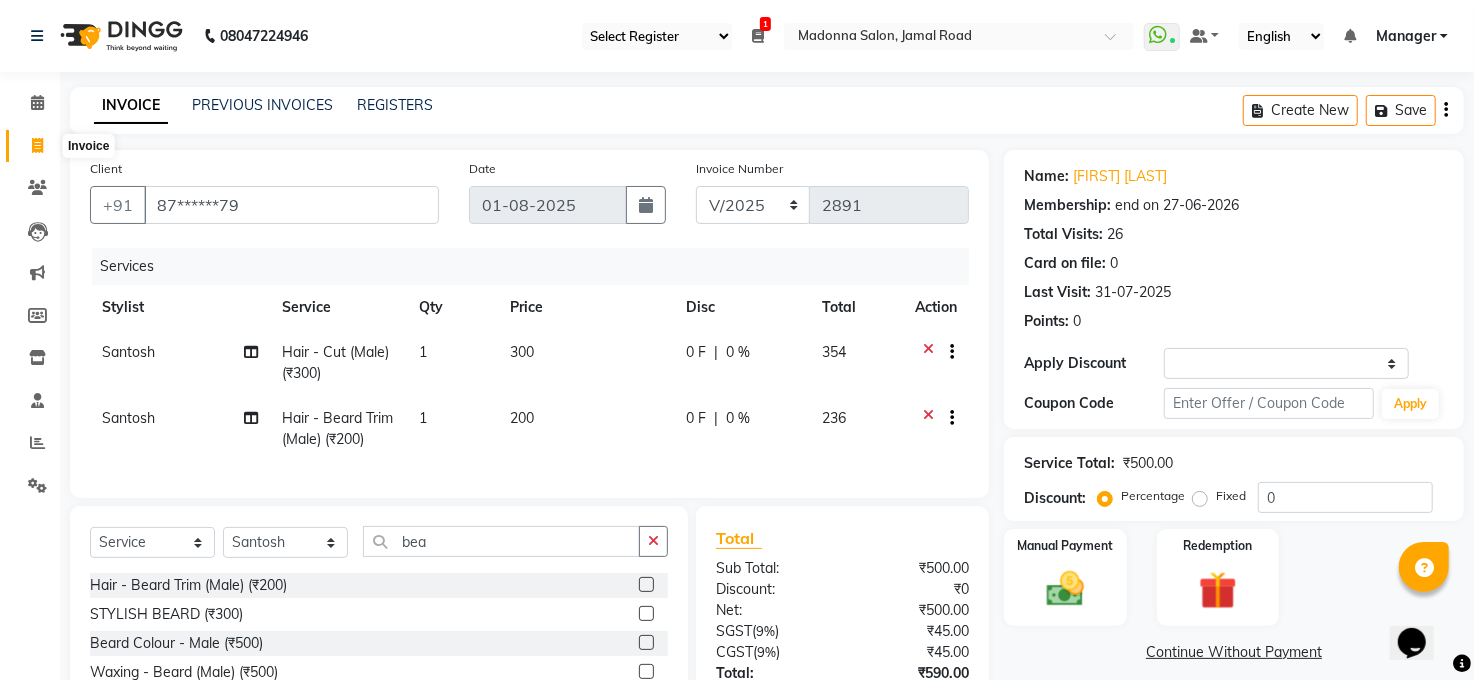 select on "service" 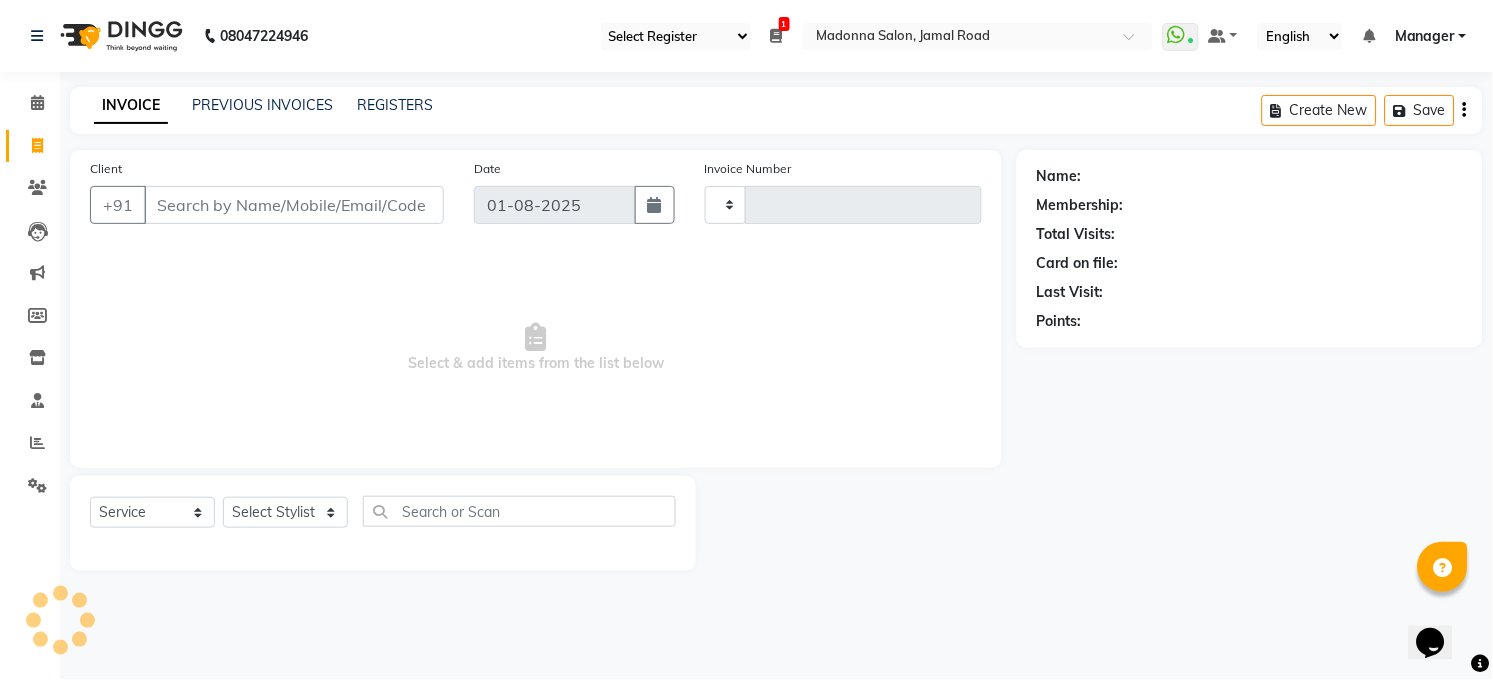 type on "2891" 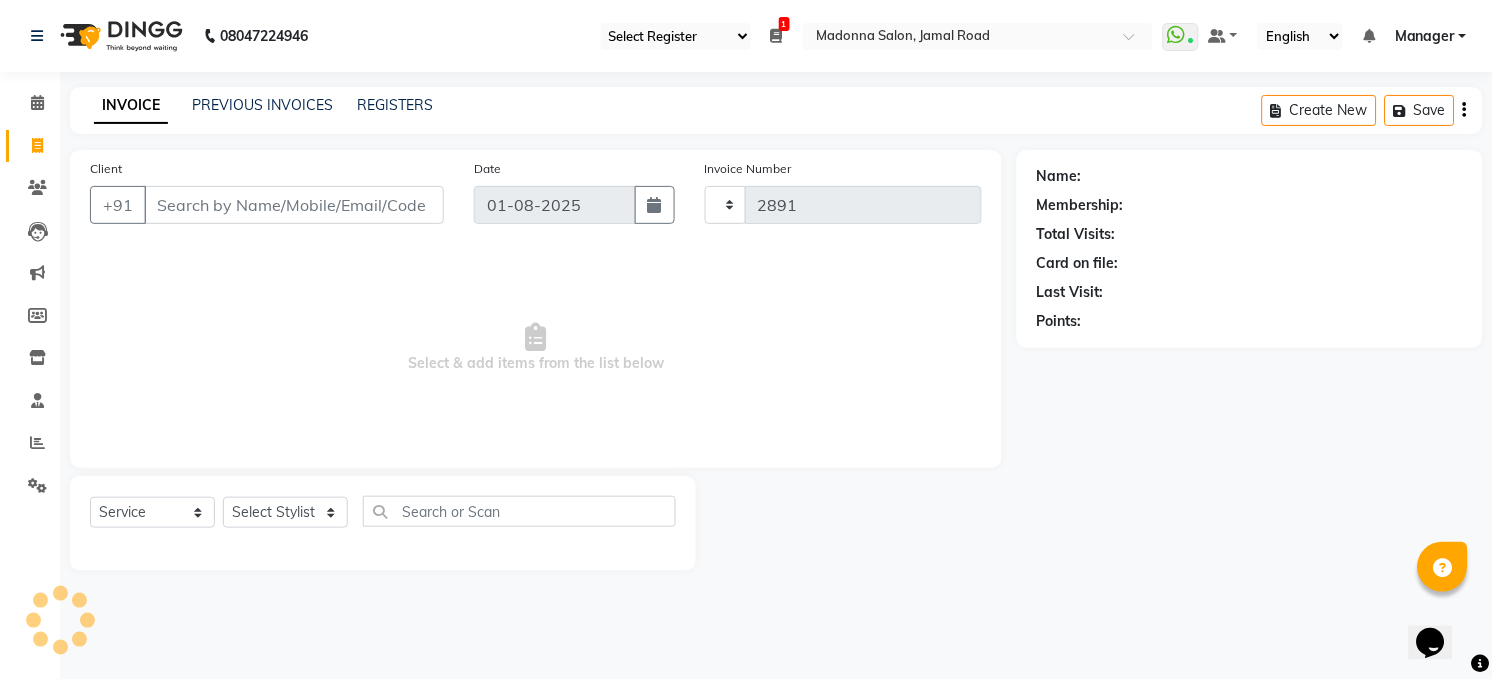 select on "5748" 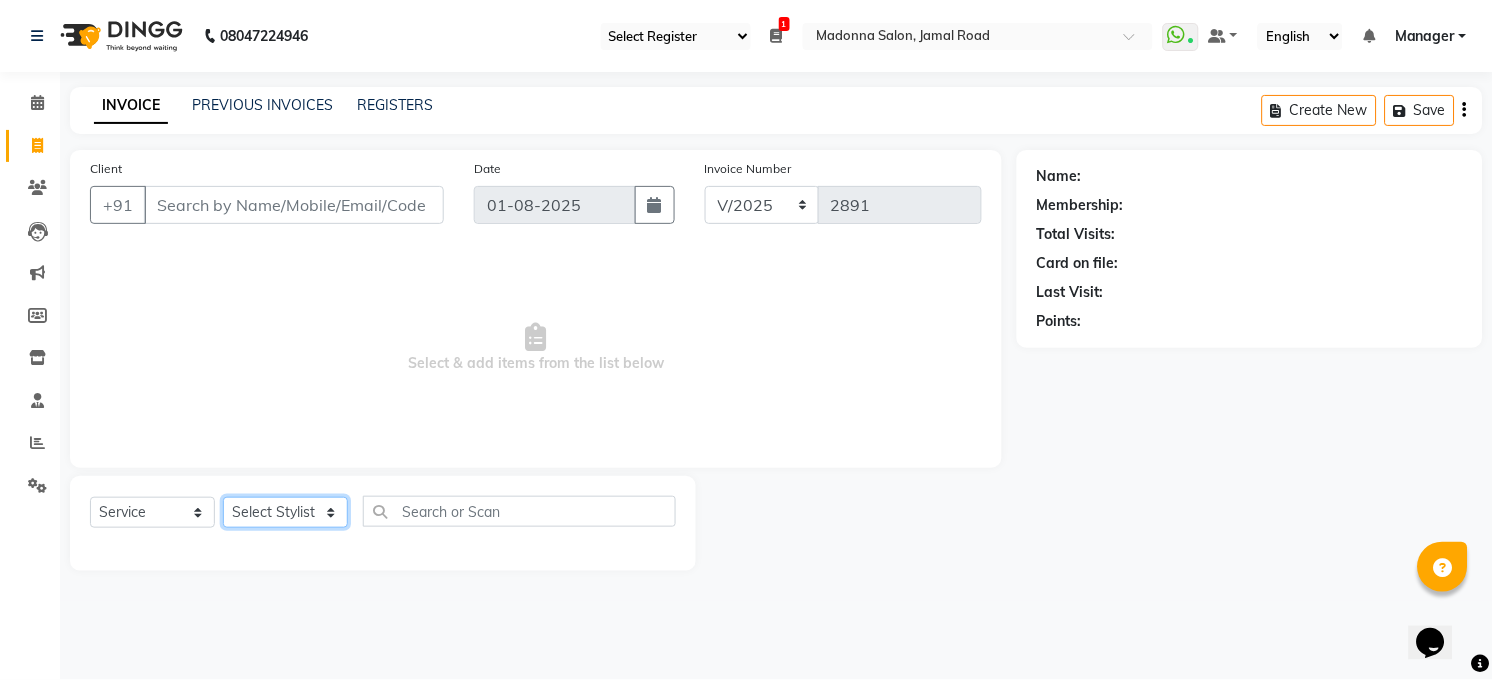 click on "Select Stylist Abhay kumar ALTAF ANKITA ARJUN Chandan COUNTER  Manager Manish Kumar Neetu Mam PRINCE Priyanka Raju Ravi Thakur RINKI Roshan Santosh SAURABH SUJEET THAKUR SUNITA Veer Vinod Kumar" 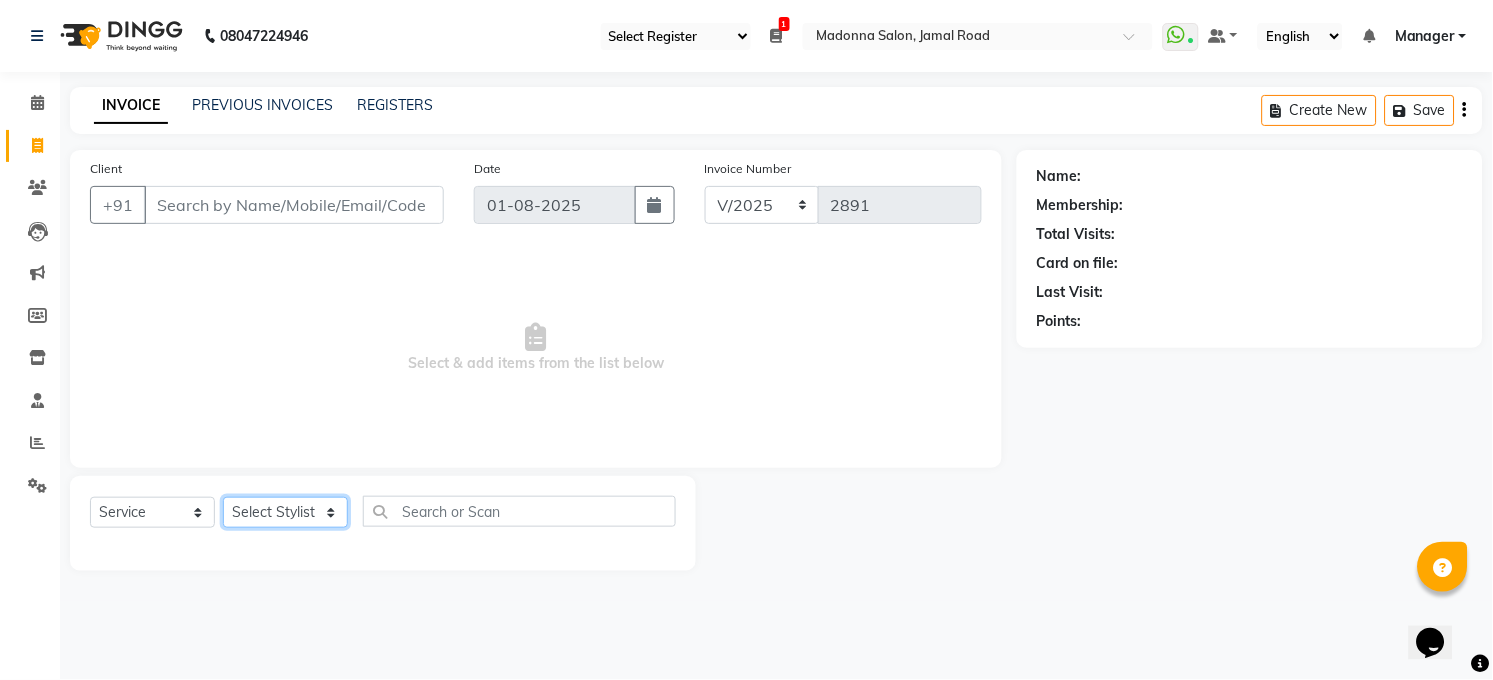 select on "60523" 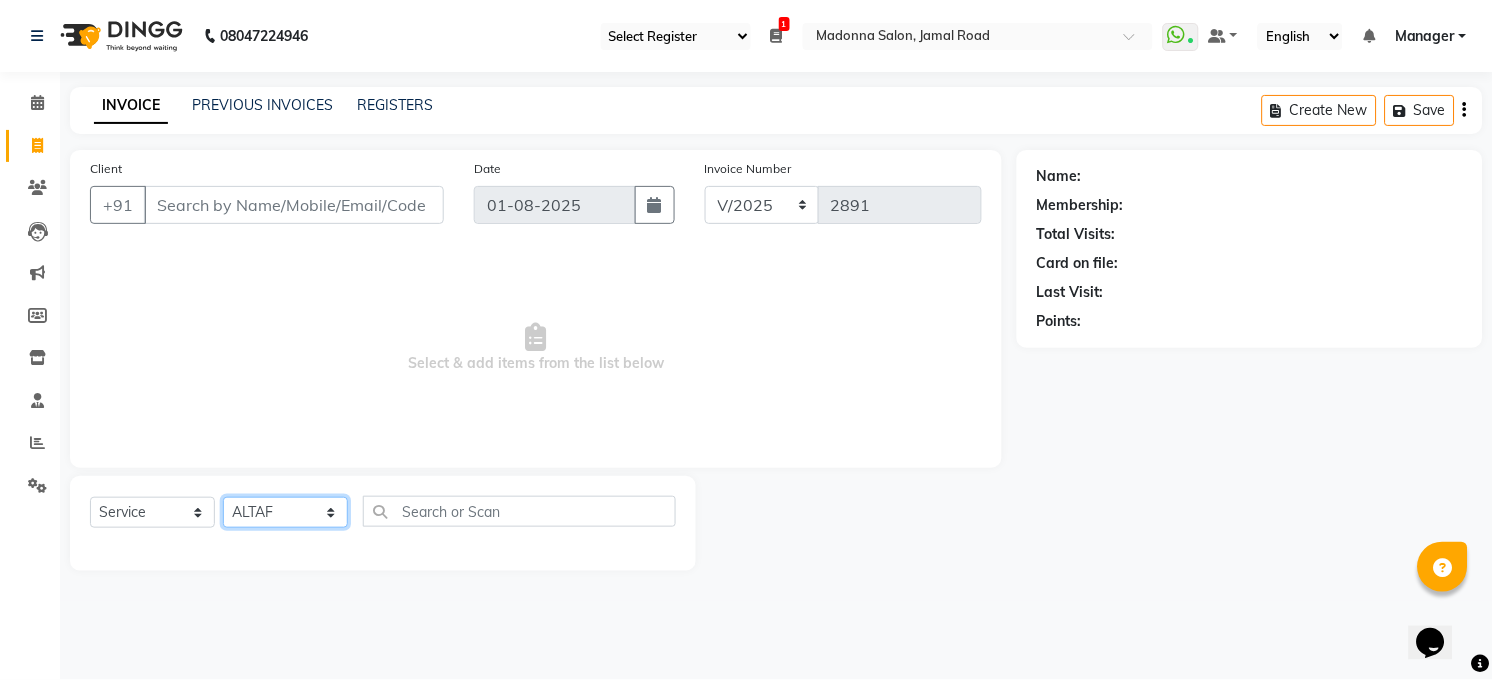 click on "Select Stylist Abhay kumar ALTAF ANKITA ARJUN Chandan COUNTER  Manager Manish Kumar Neetu Mam PRINCE Priyanka Raju Ravi Thakur RINKI Roshan Santosh SAURABH SUJEET THAKUR SUNITA Veer Vinod Kumar" 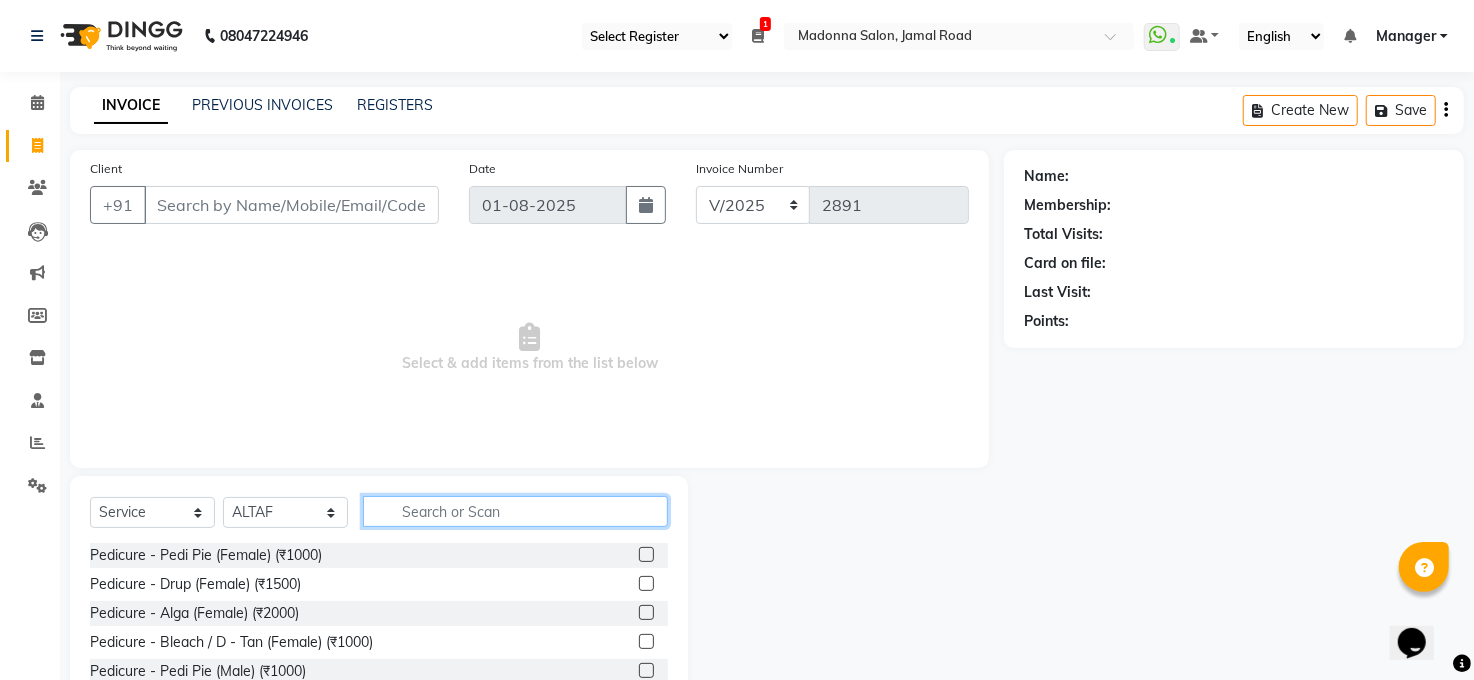 drag, startPoint x: 402, startPoint y: 513, endPoint x: 556, endPoint y: 521, distance: 154.20766 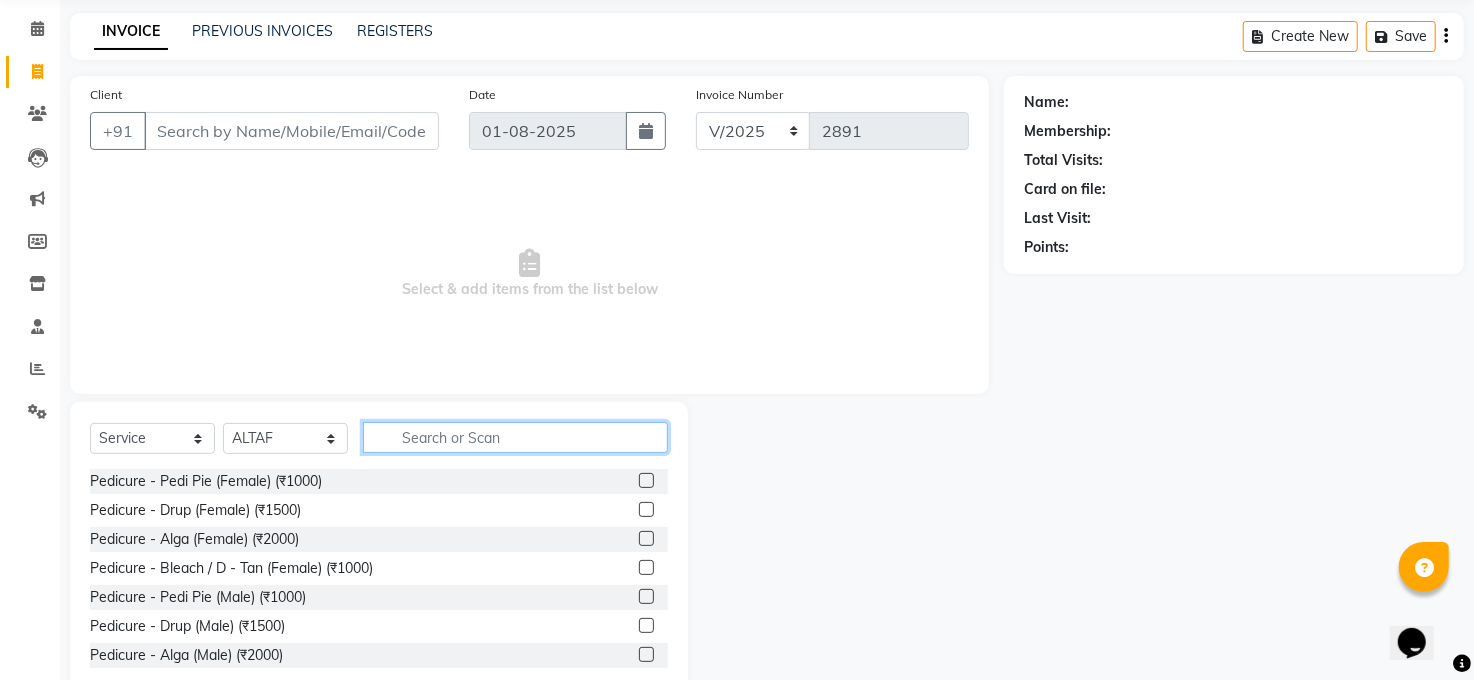 scroll, scrollTop: 88, scrollLeft: 0, axis: vertical 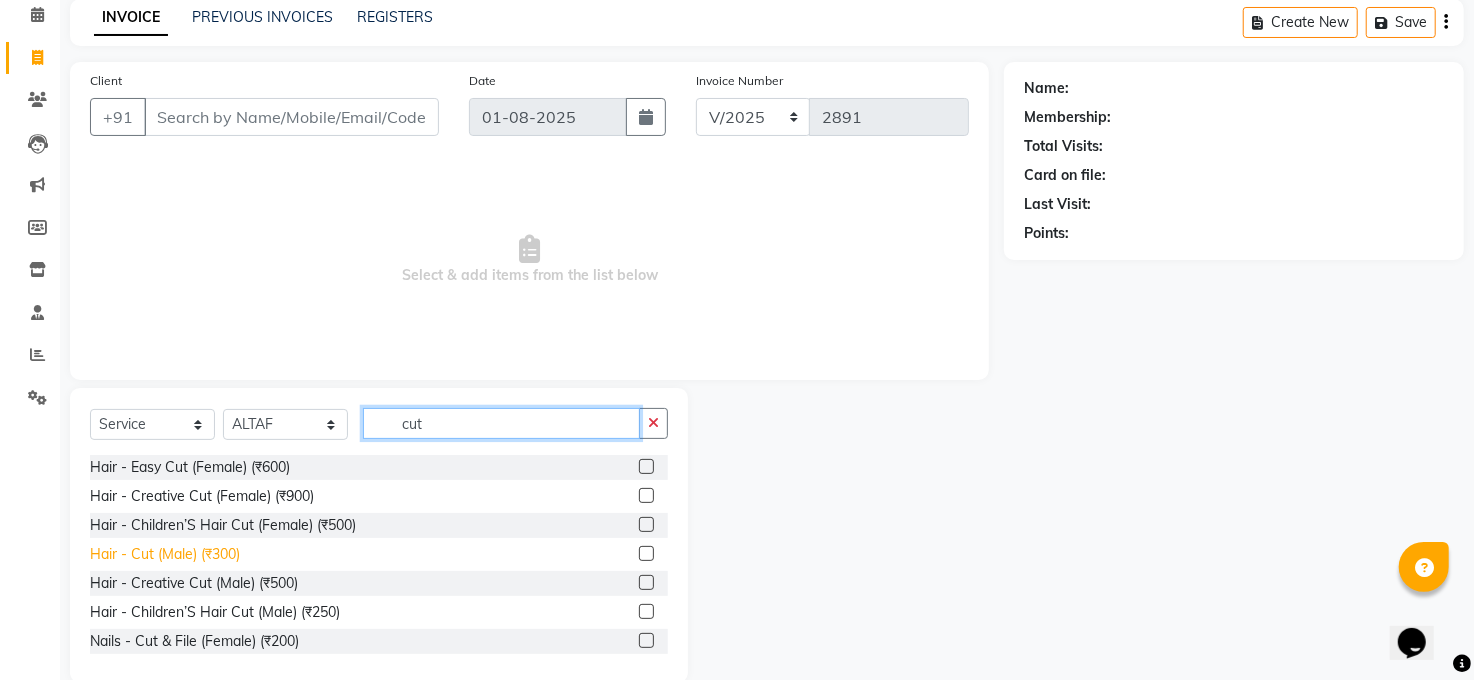 type on "cut" 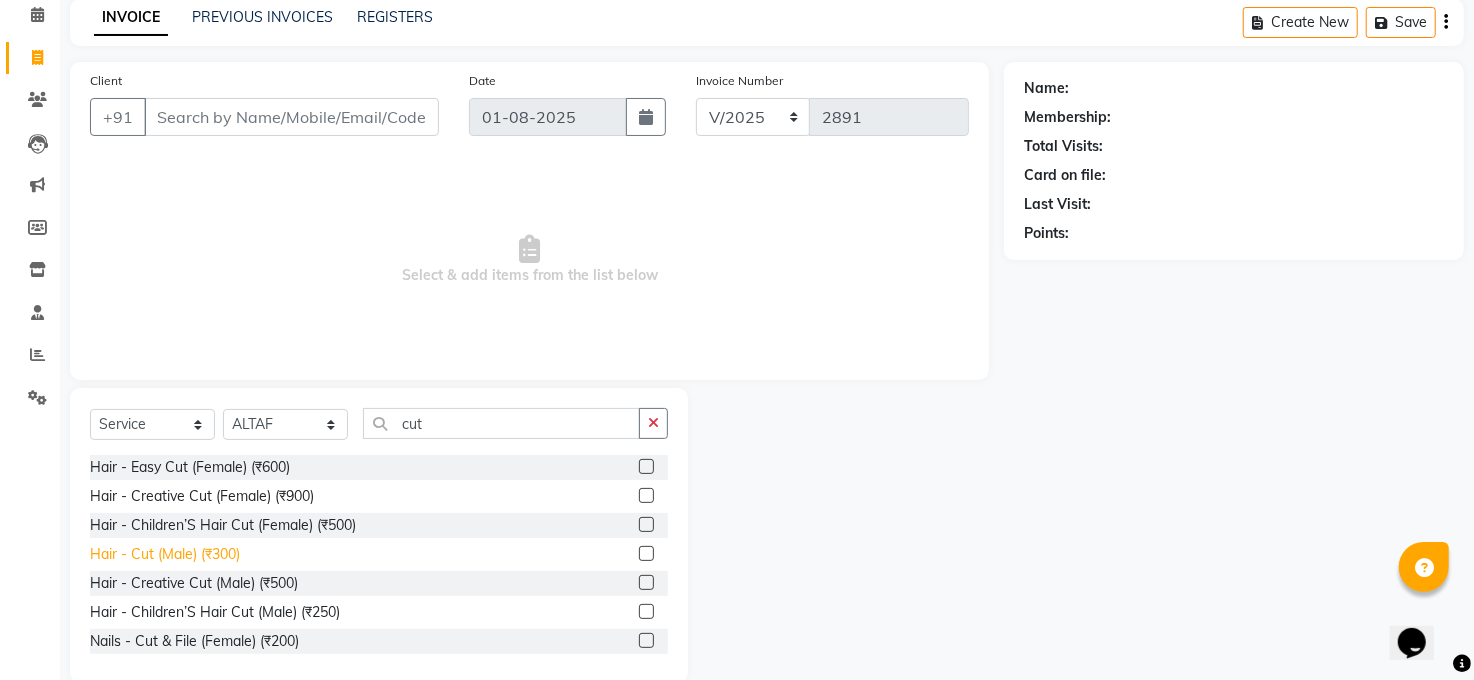 click on "Hair - Cut (Male) (₹300)" 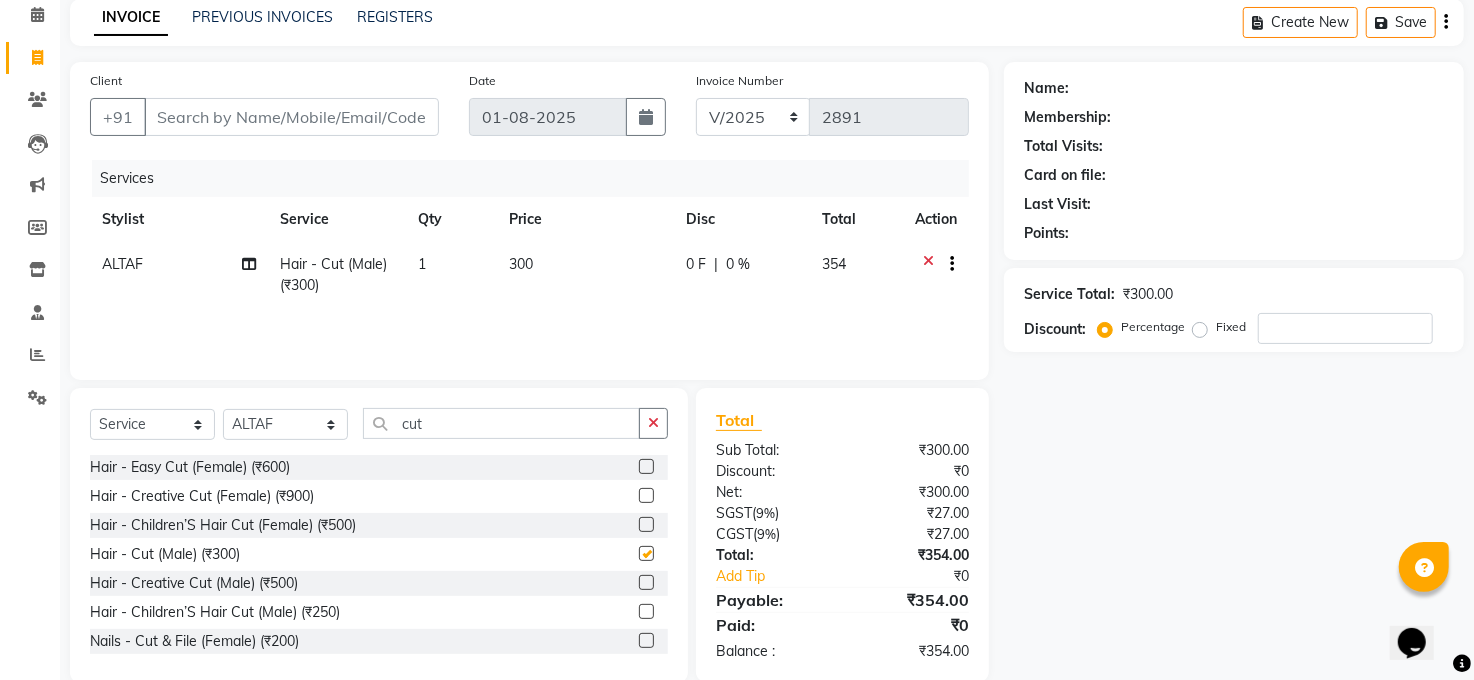 checkbox on "false" 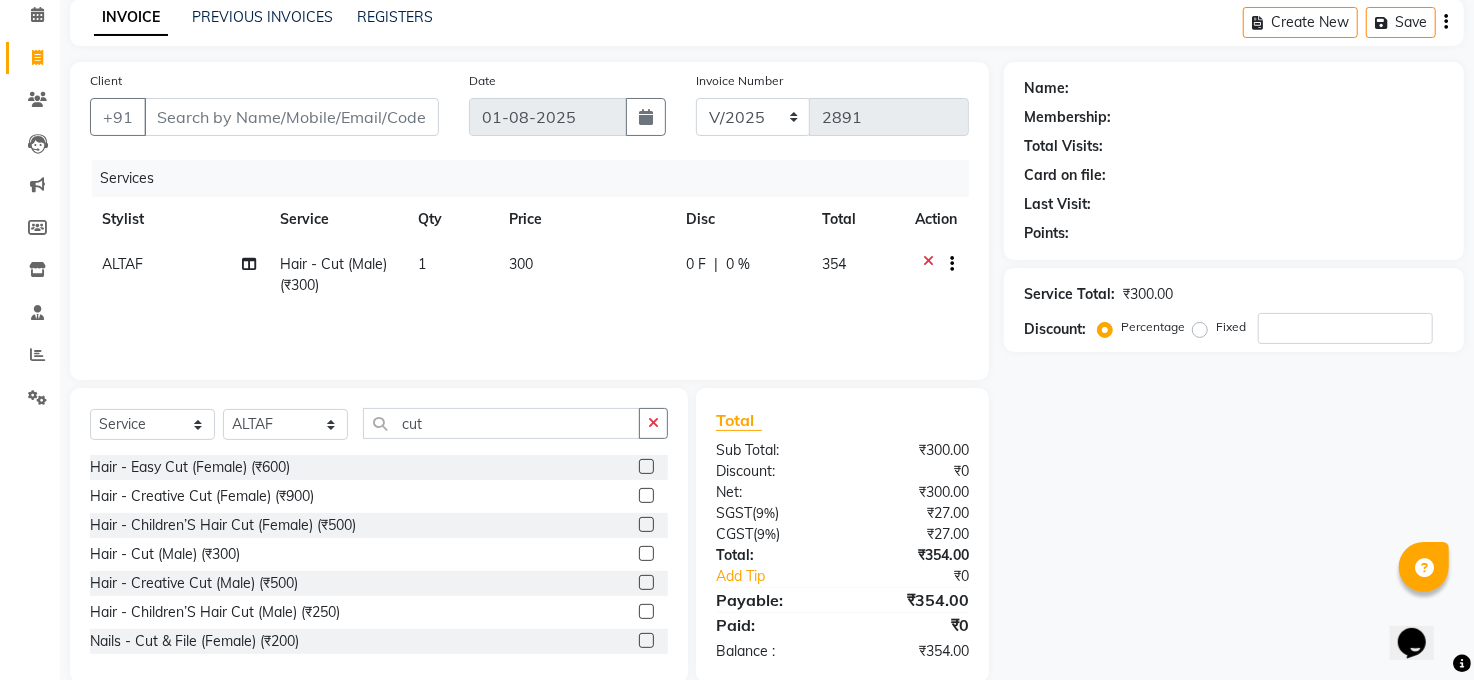 click on "Select  Service  Product  Membership  Package Voucher Prepaid Gift Card  Select Stylist Abhay kumar ALTAF ANKITA ARJUN Chandan COUNTER  Manager Manish Kumar Neetu Mam PRINCE Priyanka Raju Ravi Thakur RINKI Roshan Santosh SAURABH SUJEET THAKUR SUNITA Veer Vinod Kumar cut" 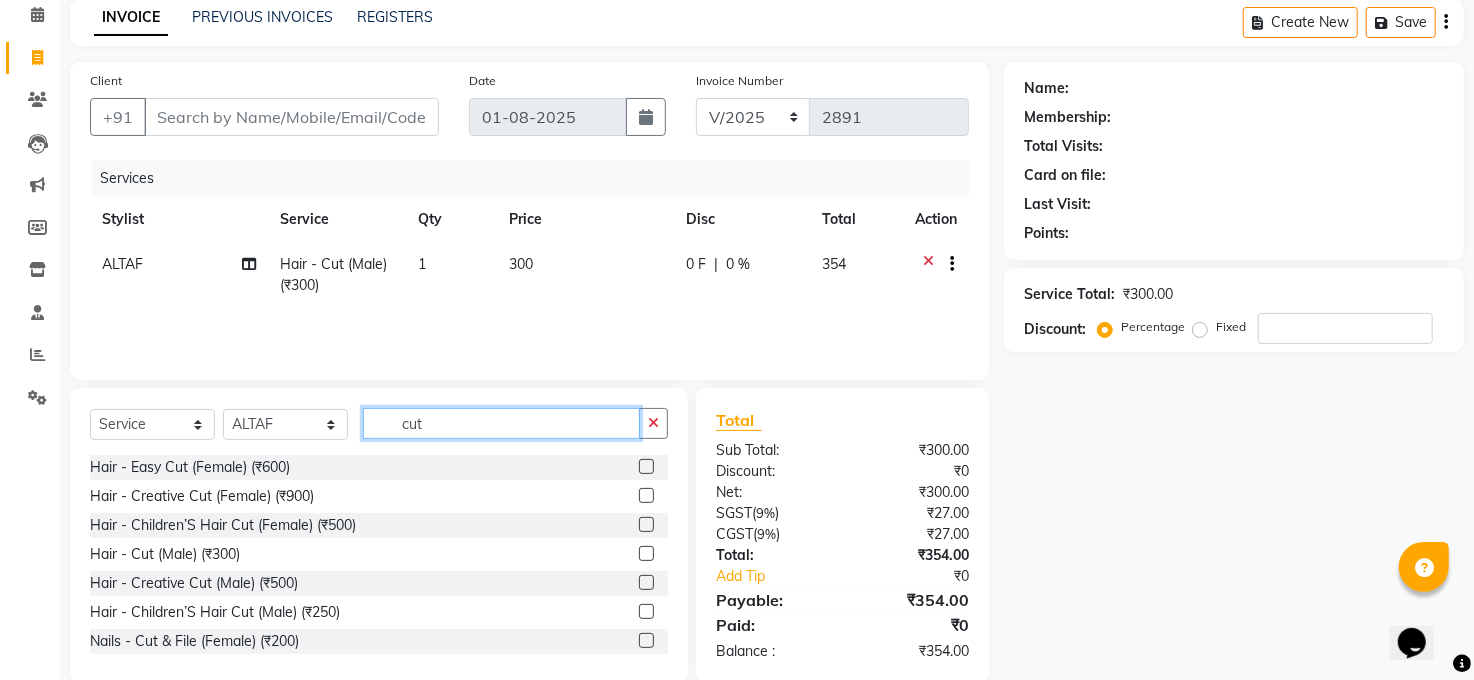 click on "cut" 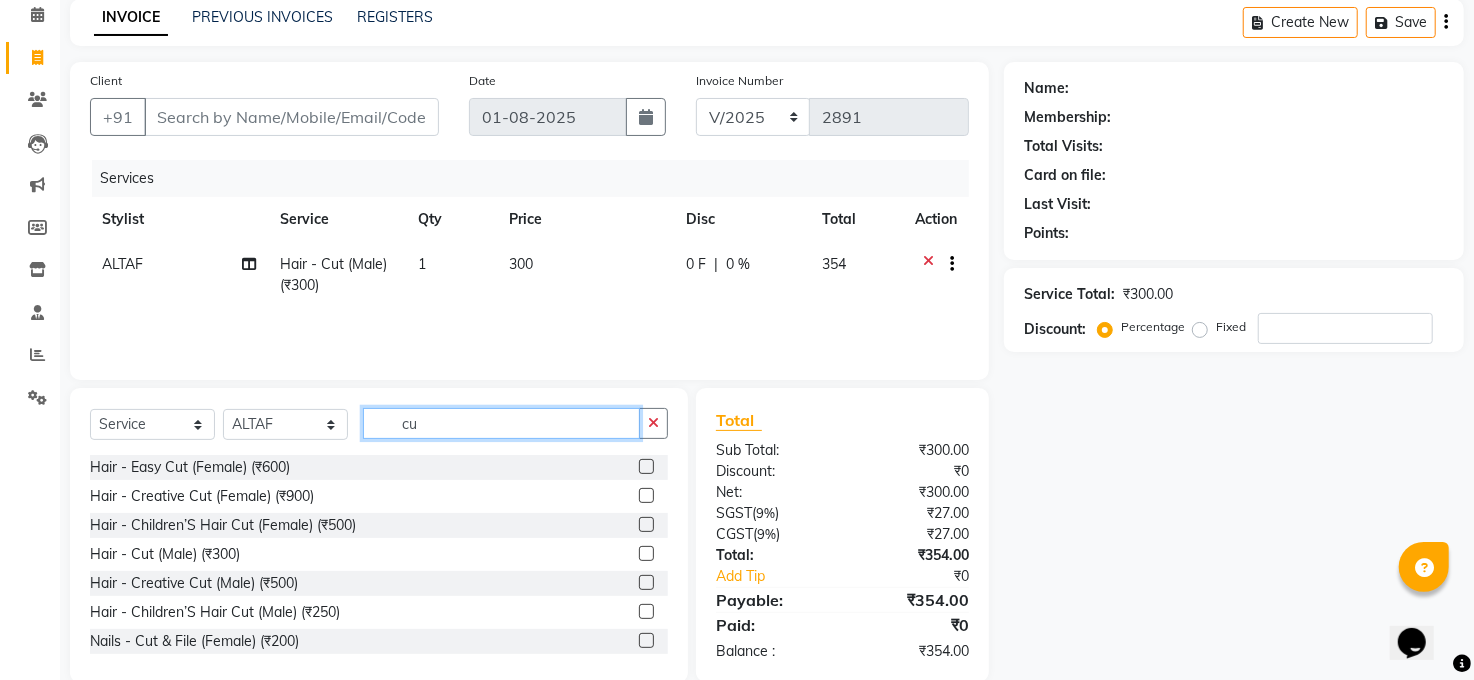 type on "c" 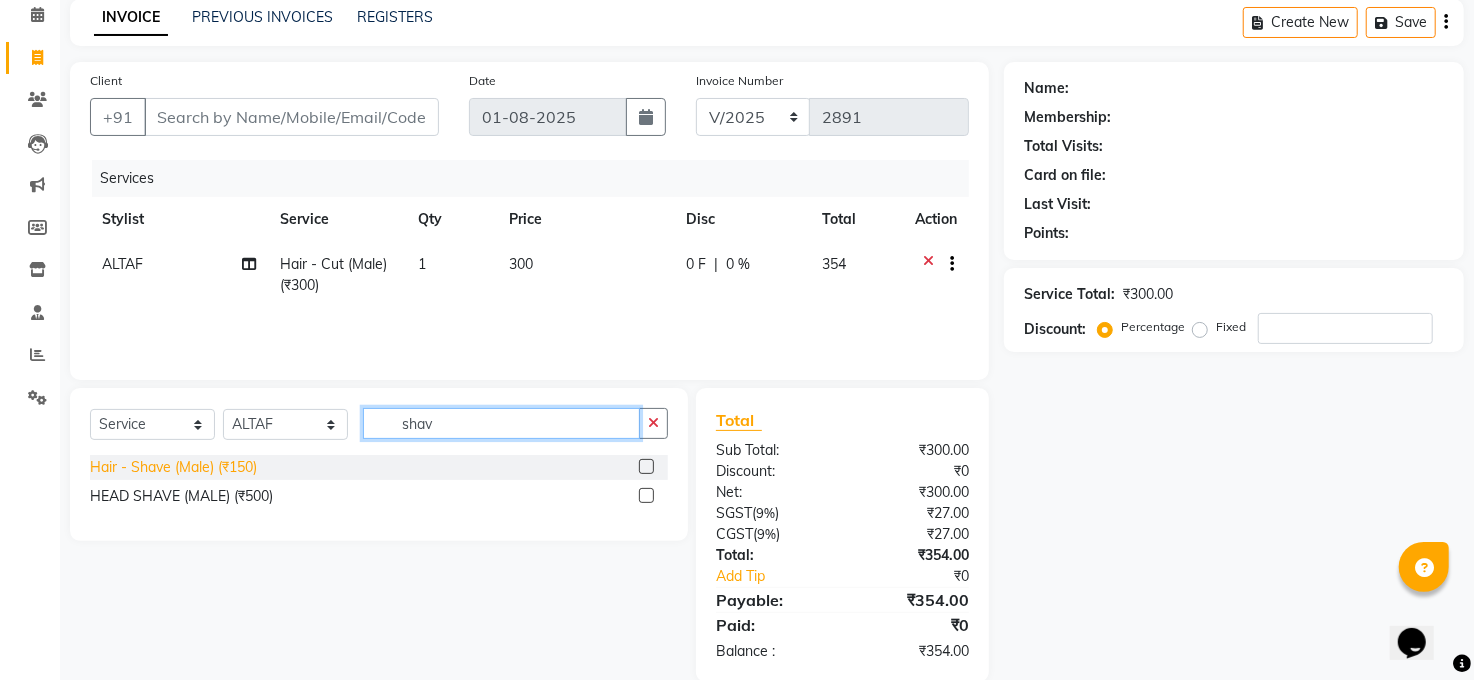 type on "shav" 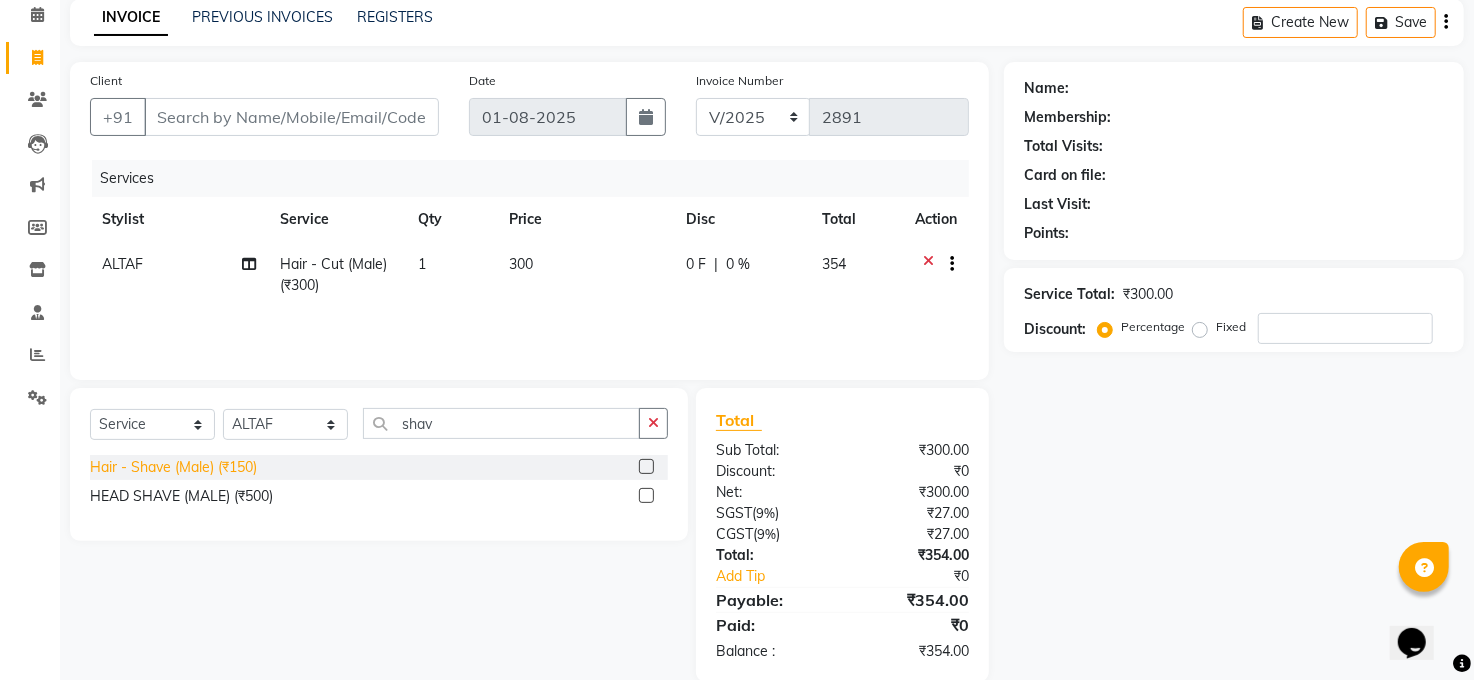 click on "Hair - Shave (Male) (₹150)" 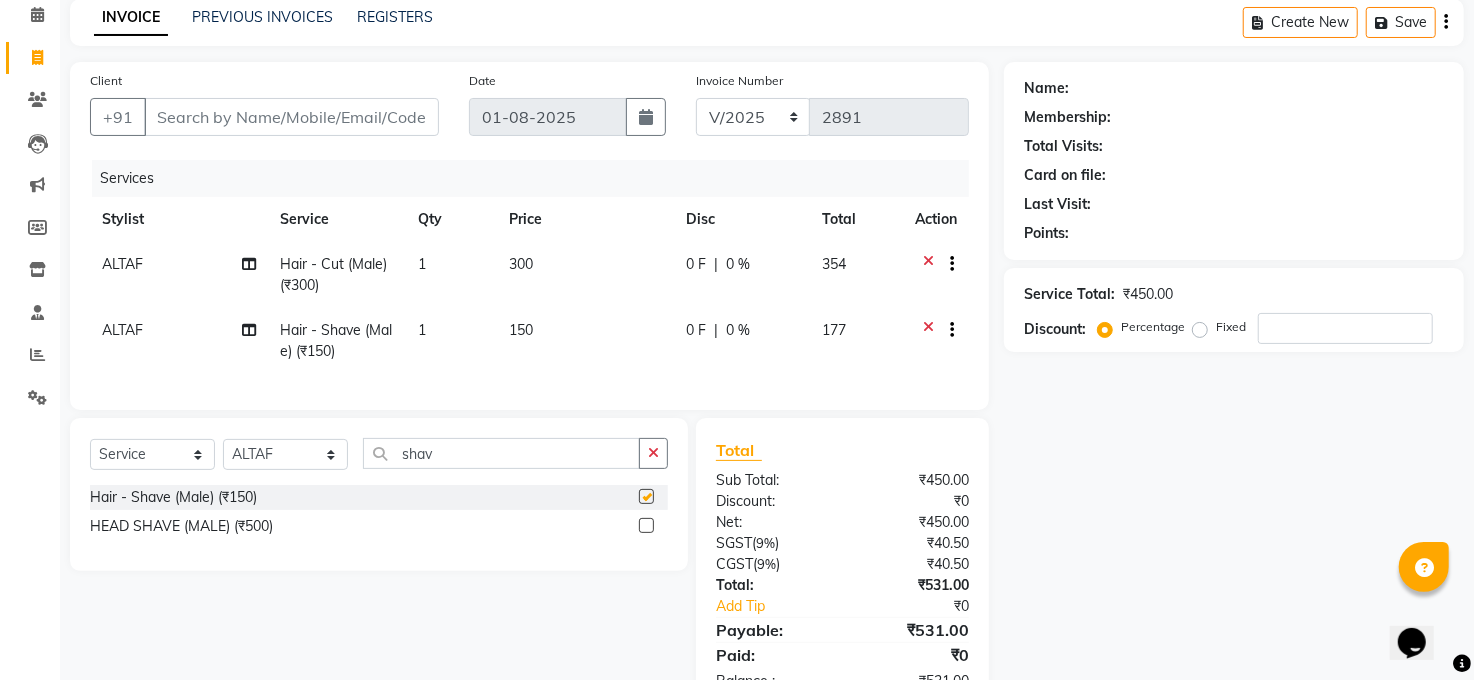 checkbox on "false" 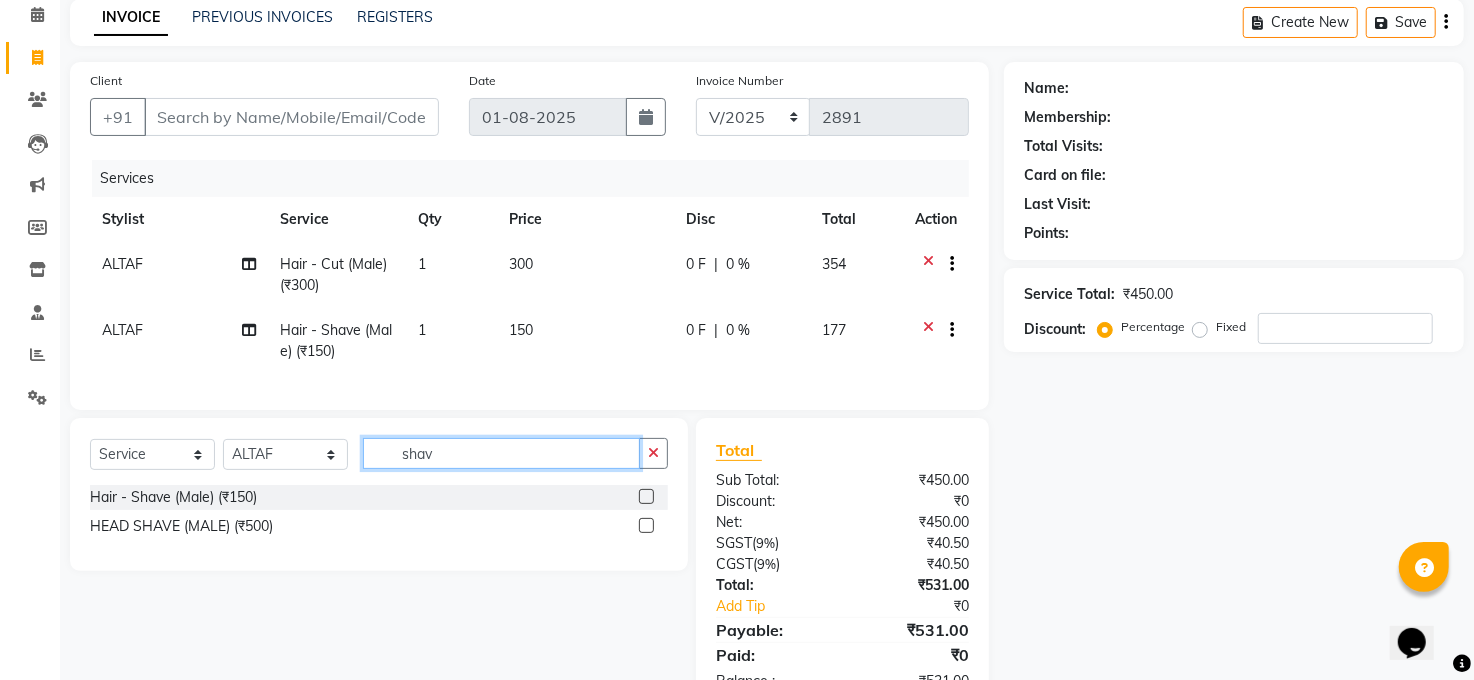 click on "shav" 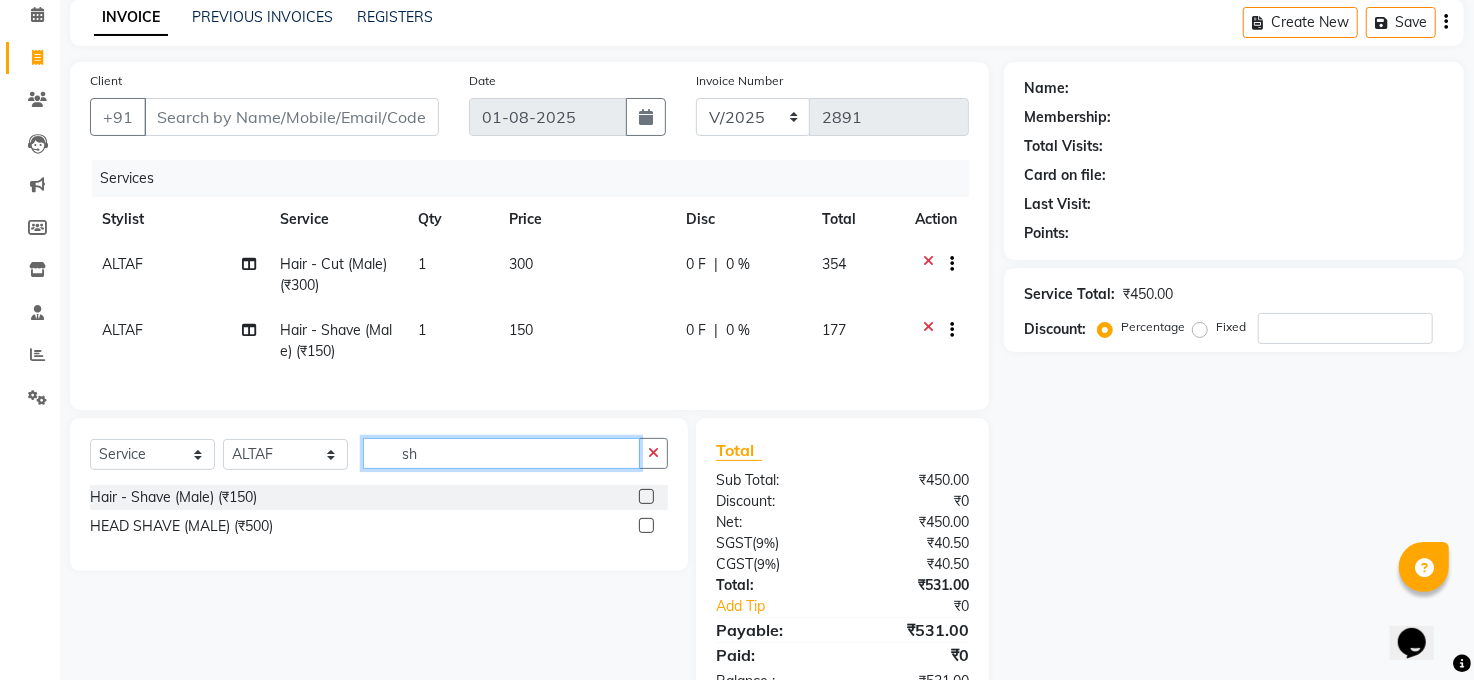 type on "s" 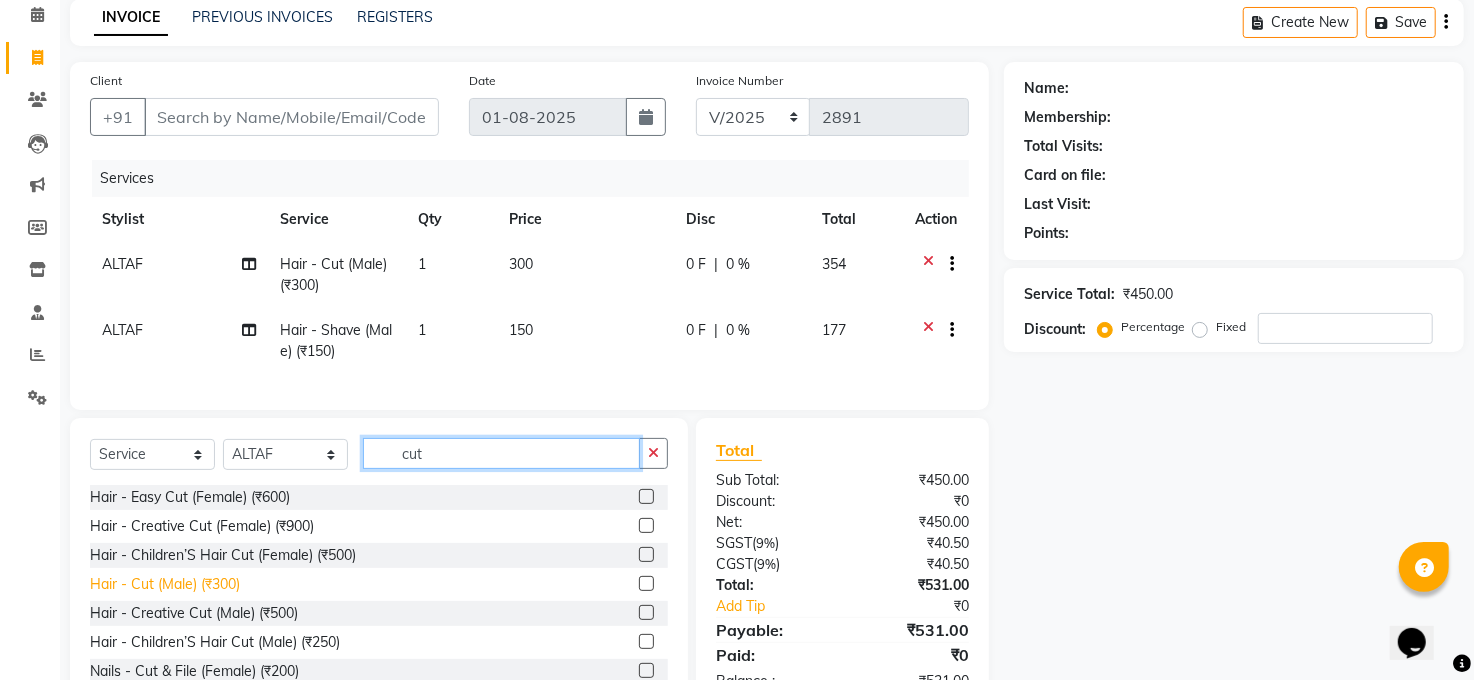 type on "cut" 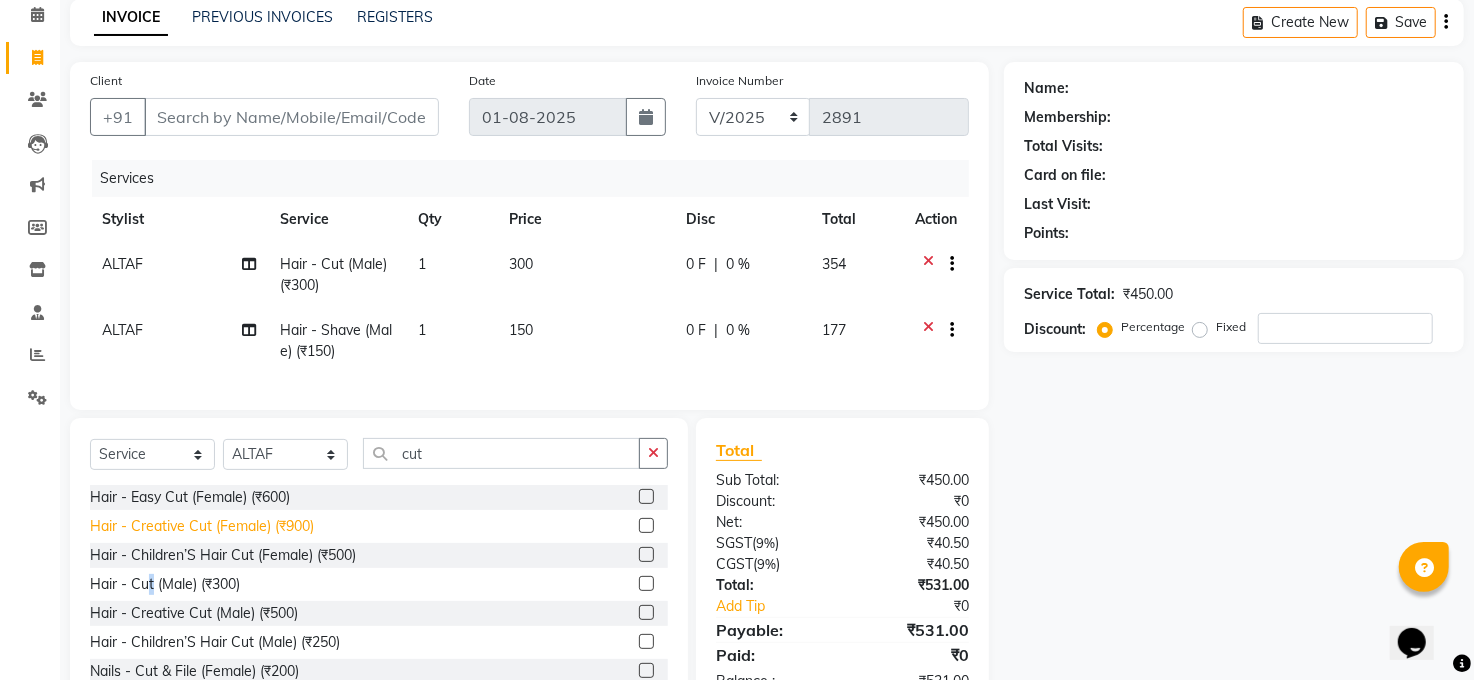 click on "Hair - Cut (Male) (₹300)" 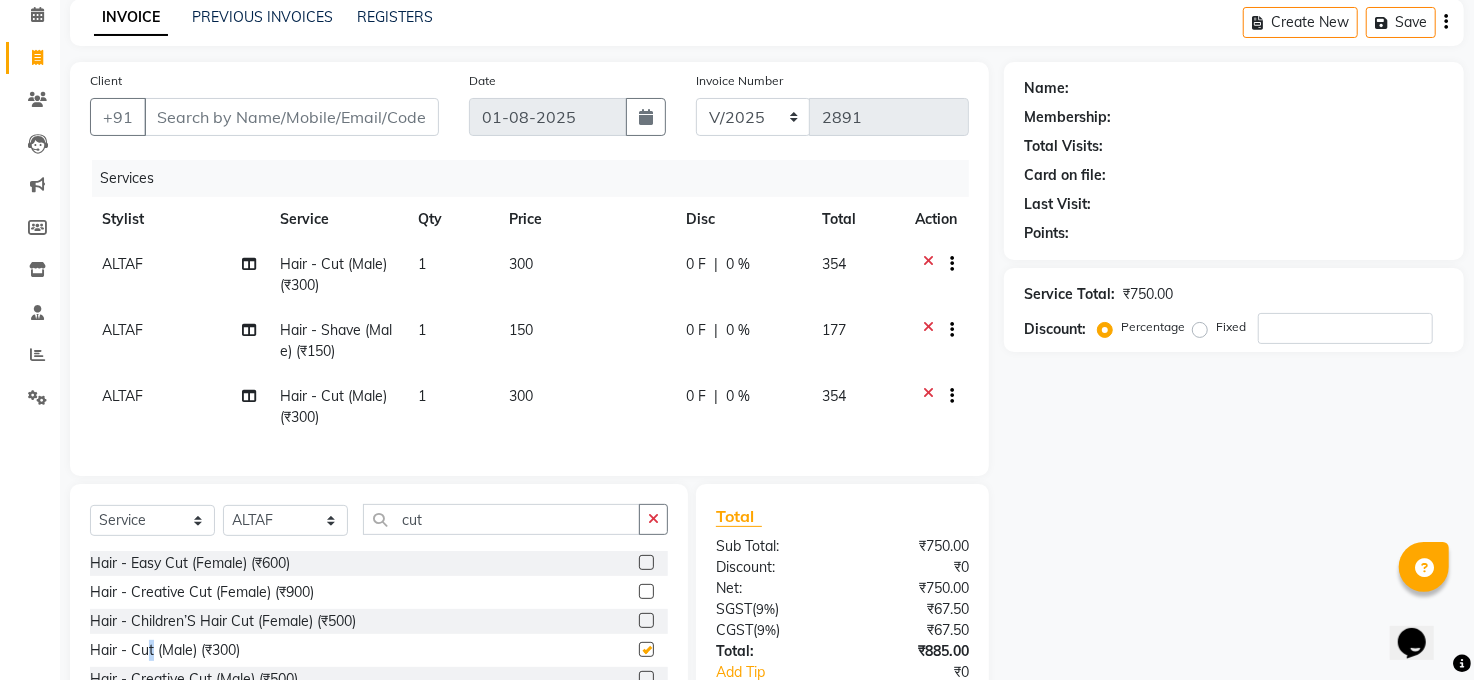 checkbox on "false" 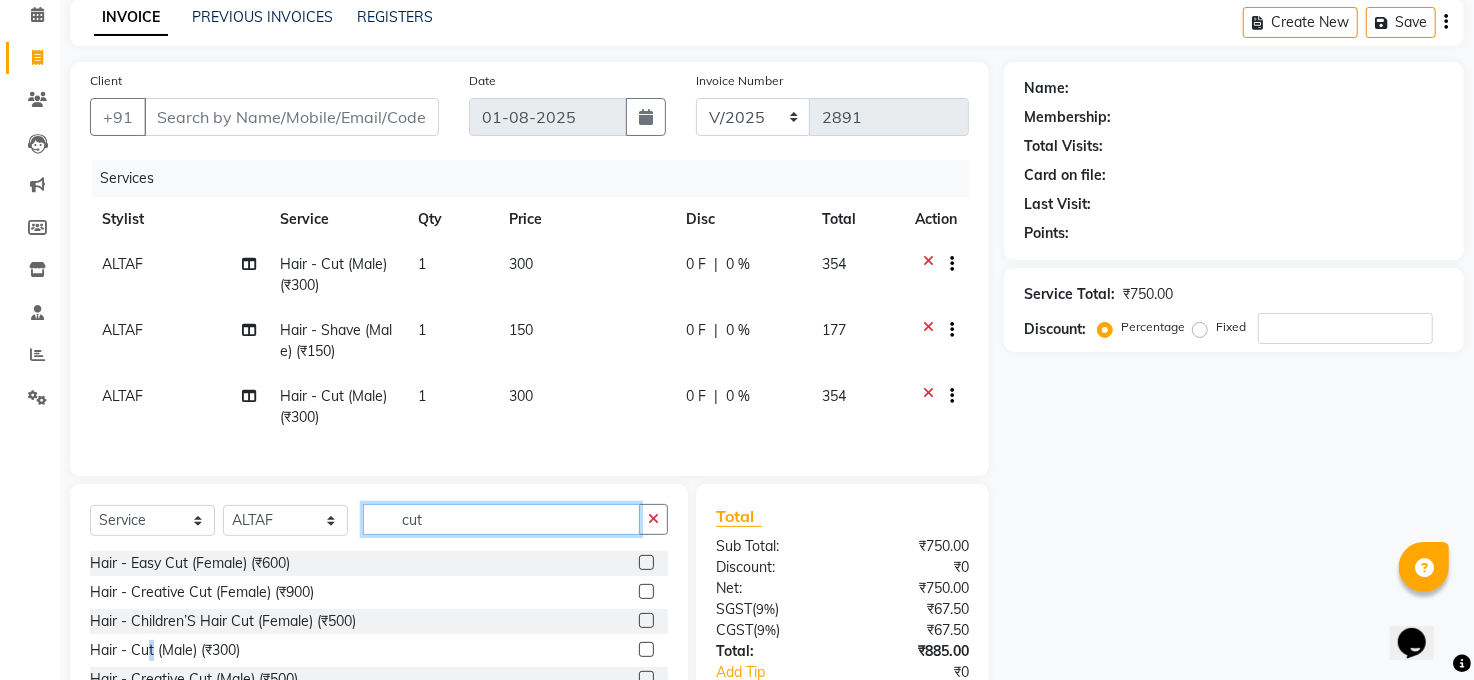 click on "cut" 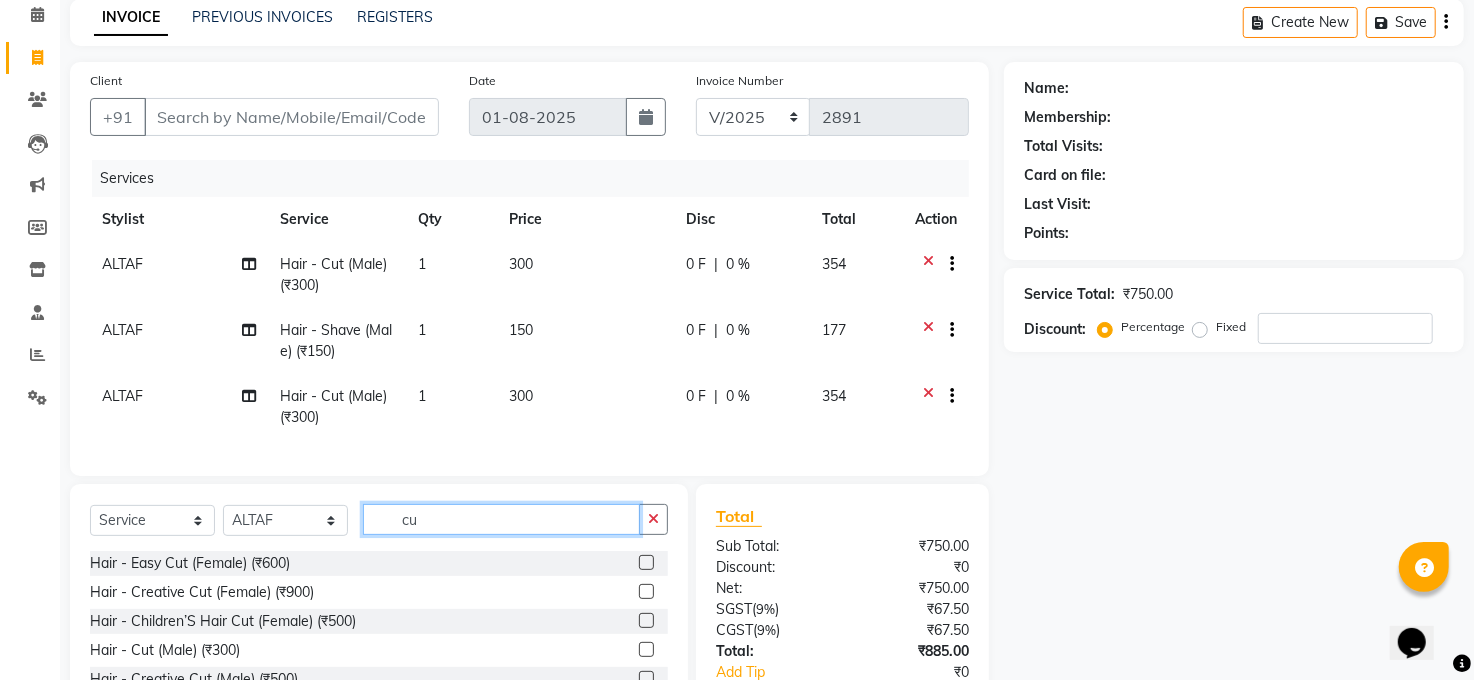 type on "c" 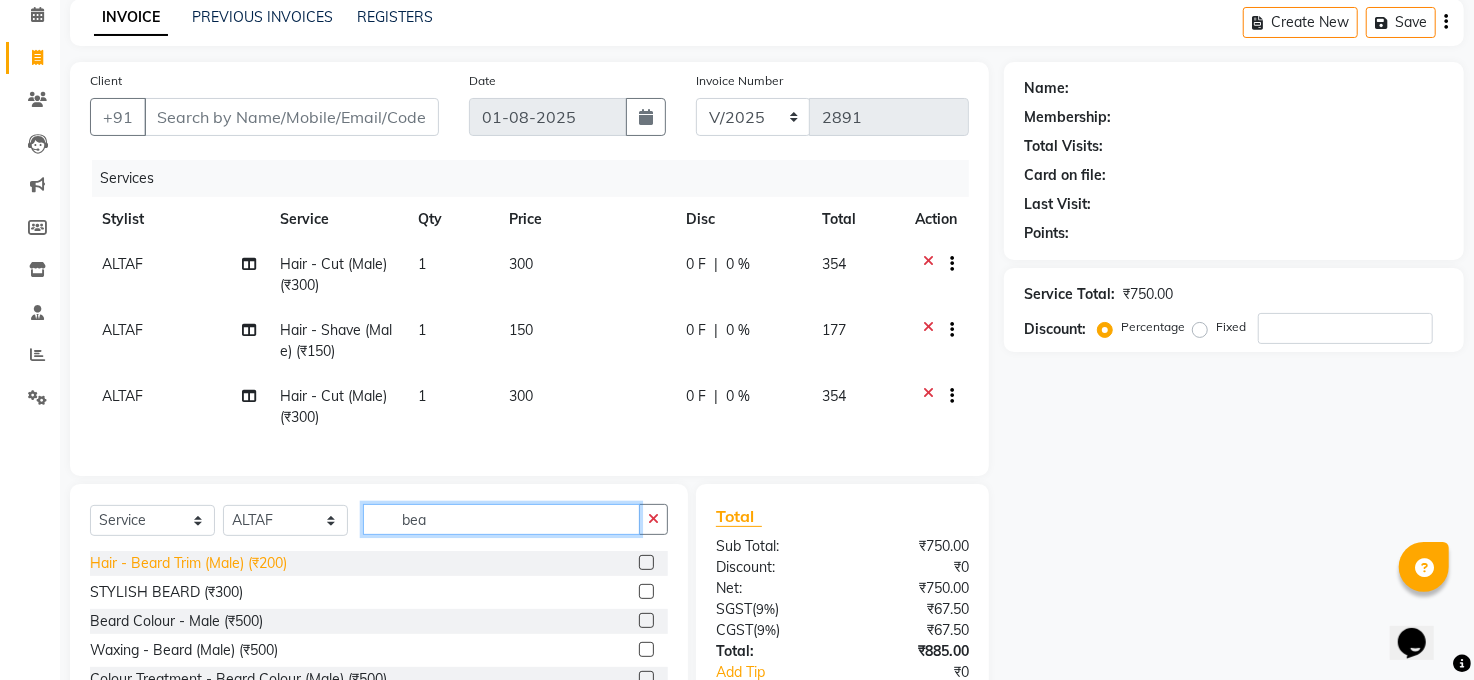 type on "bea" 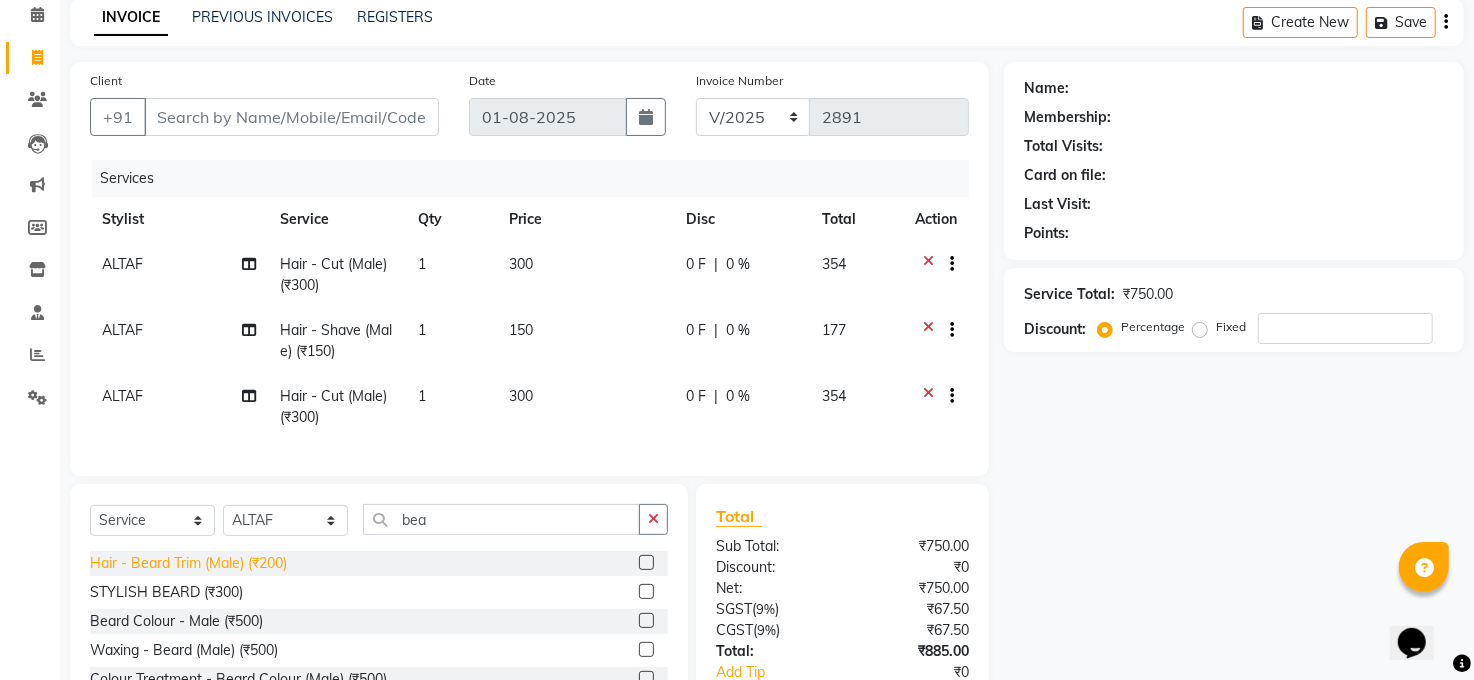 click on "Hair - Beard Trim (Male) (₹200)" 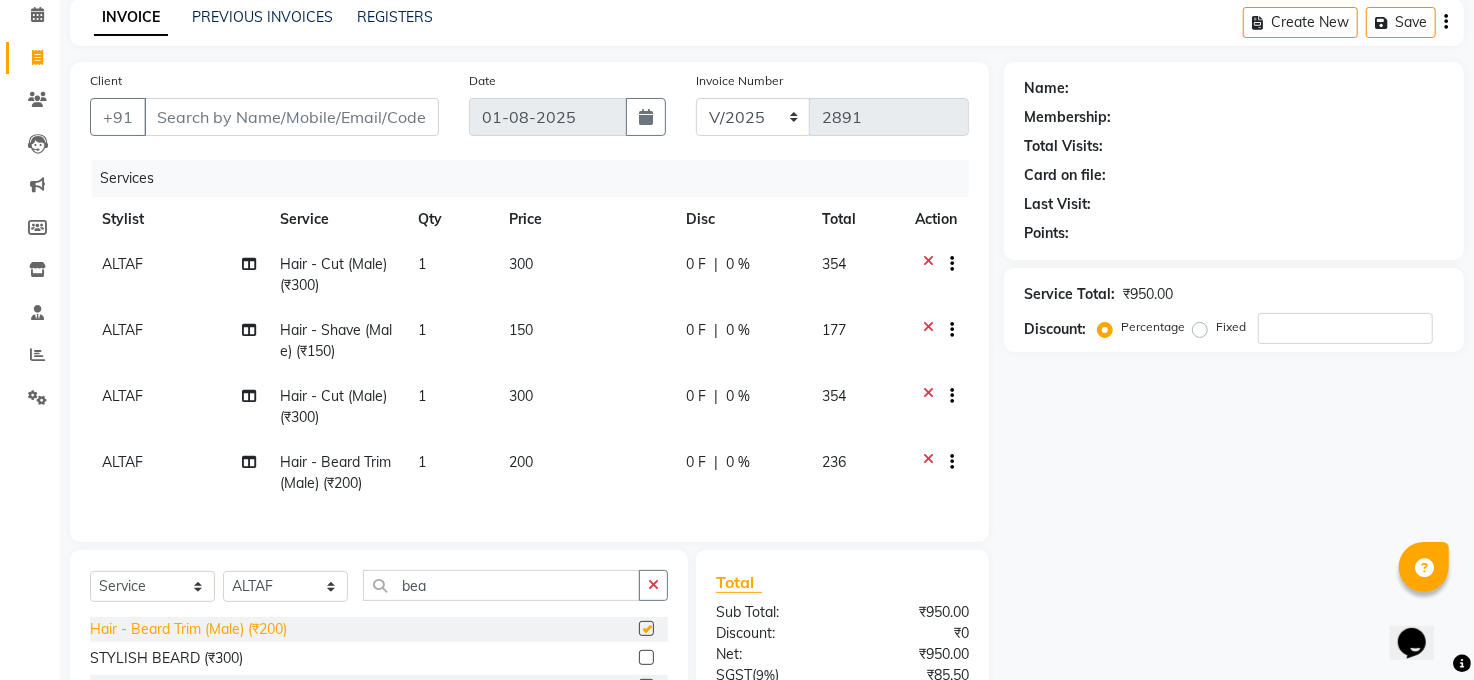 checkbox on "false" 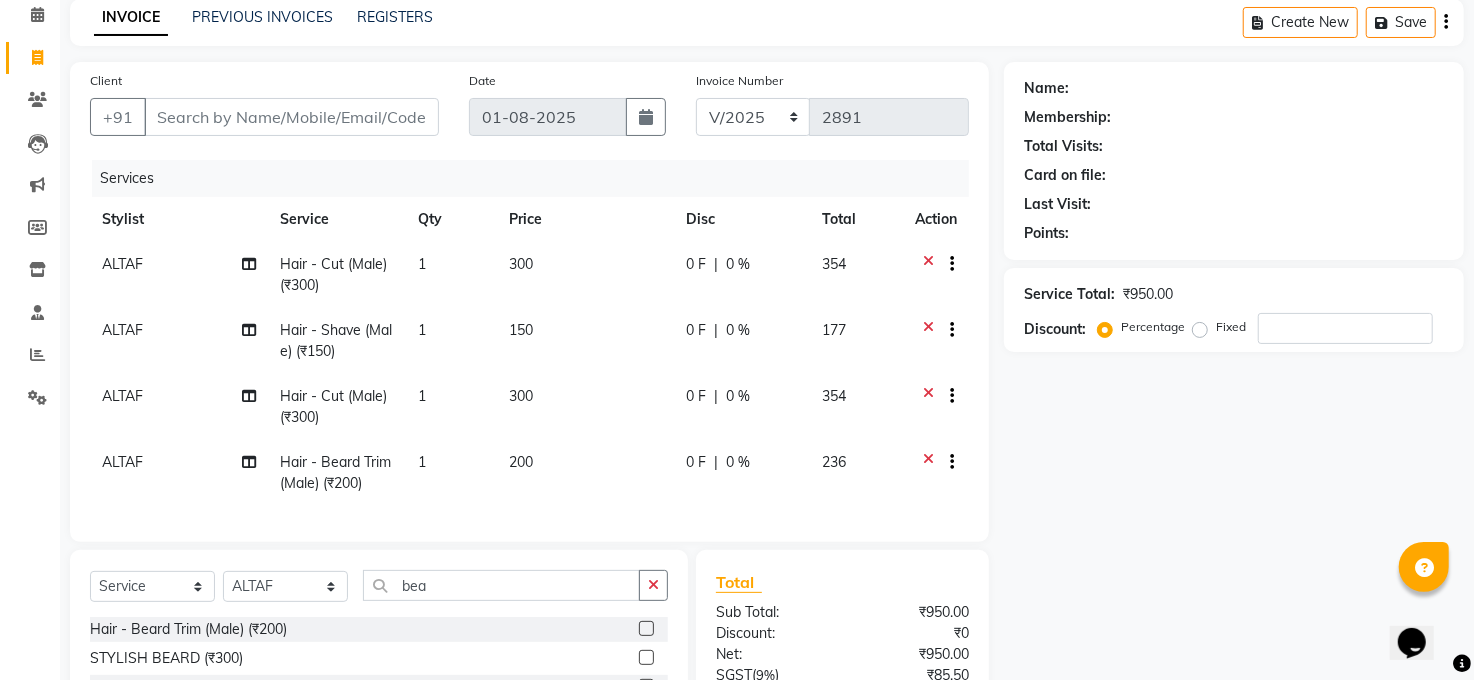 click on "ALTAF" 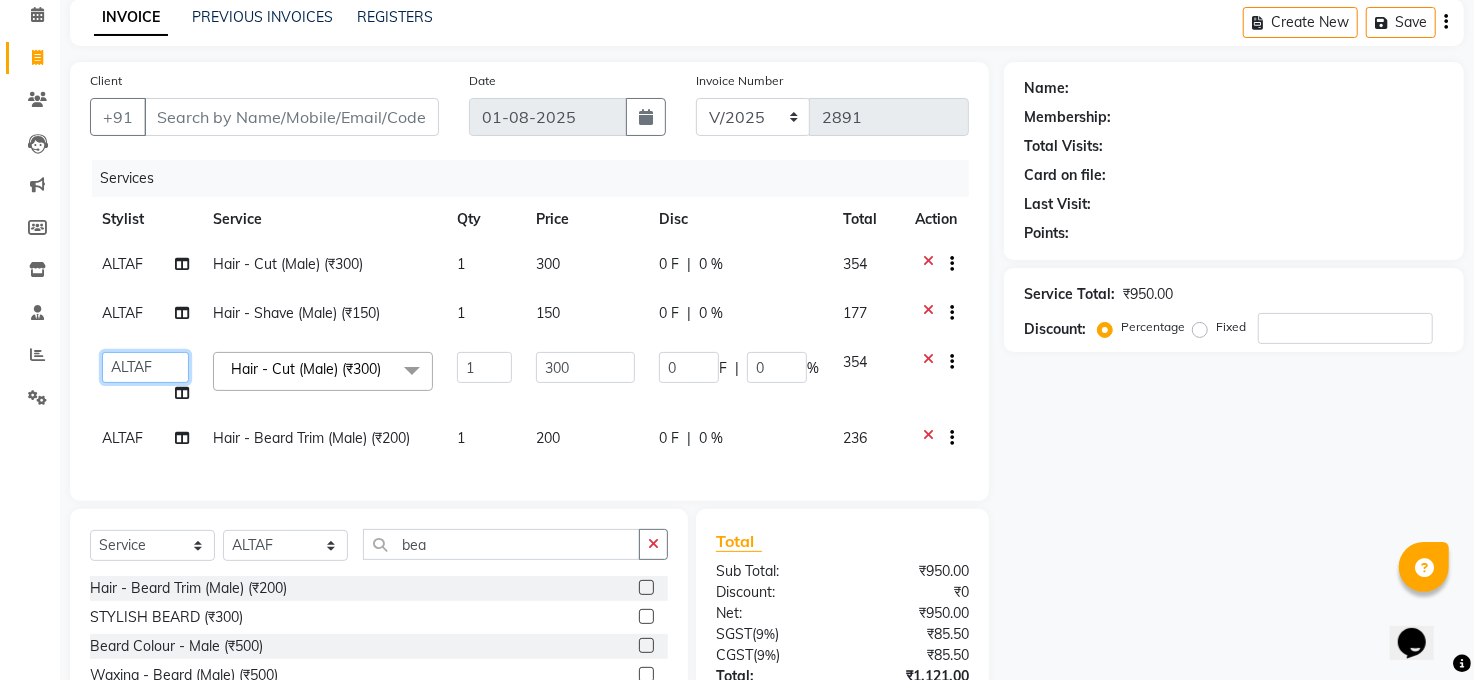 click on "Abhay kumar   ALTAF   ANKITA   ARJUN   Chandan   COUNTER    Manager   Manish Kumar   Neetu Mam   PRINCE   Priyanka   Raju   Ravi Thakur   RINKI   Roshan   Santosh   SAURABH   SUJEET THAKUR   SUNITA   Veer   Vinod Kumar" 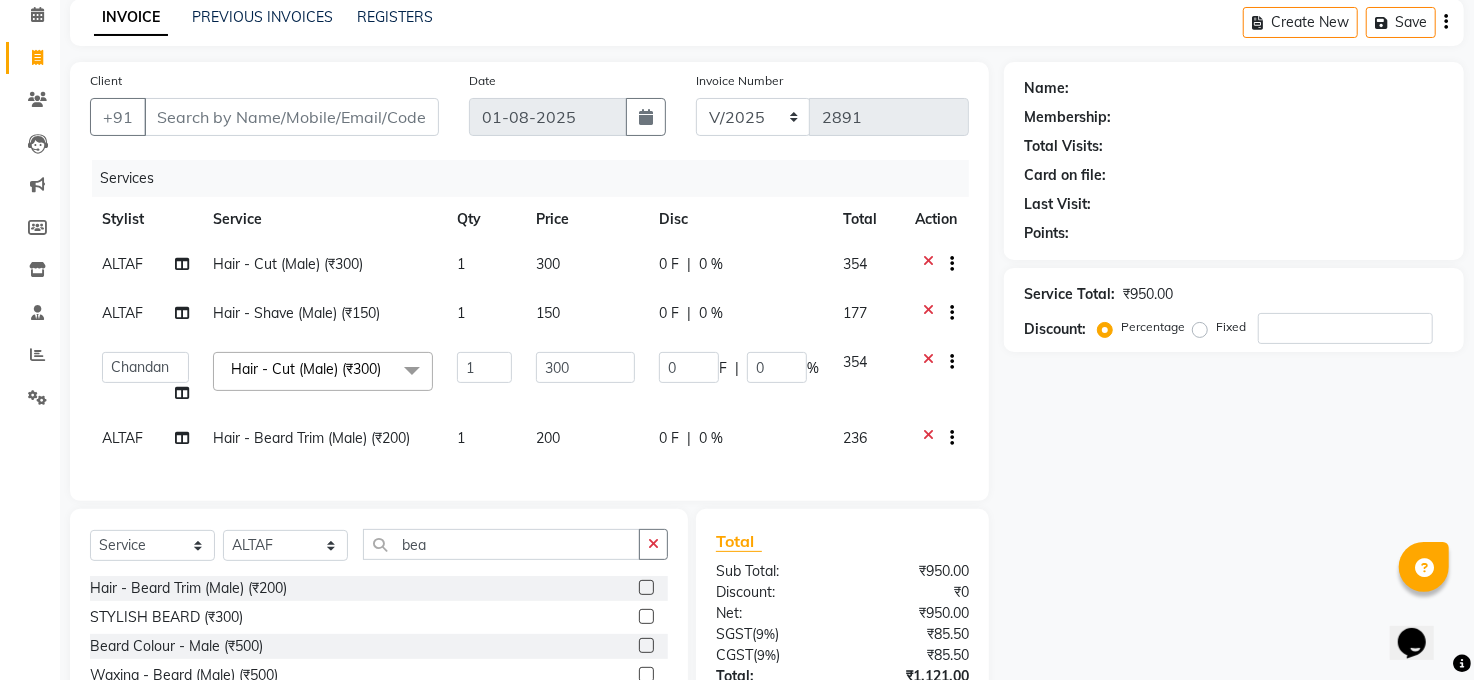 select on "40299" 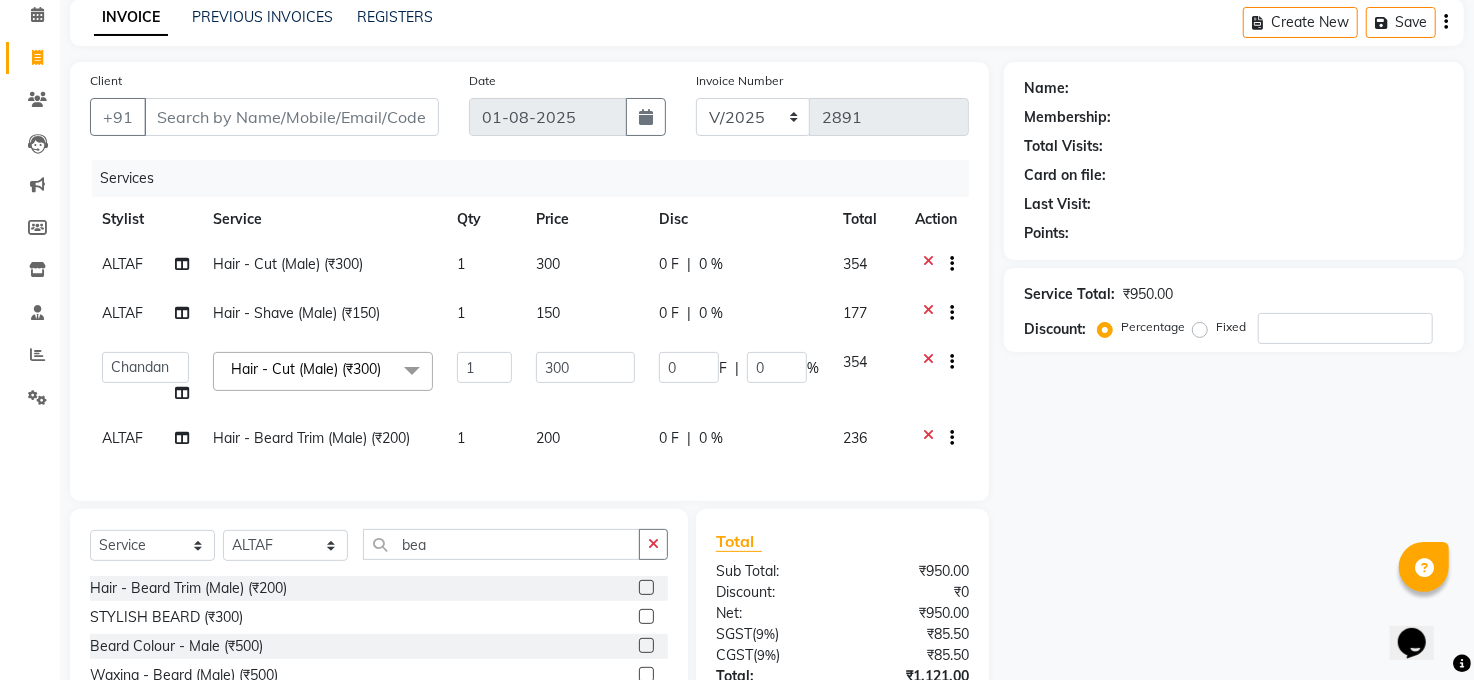 click on "ALTAF" 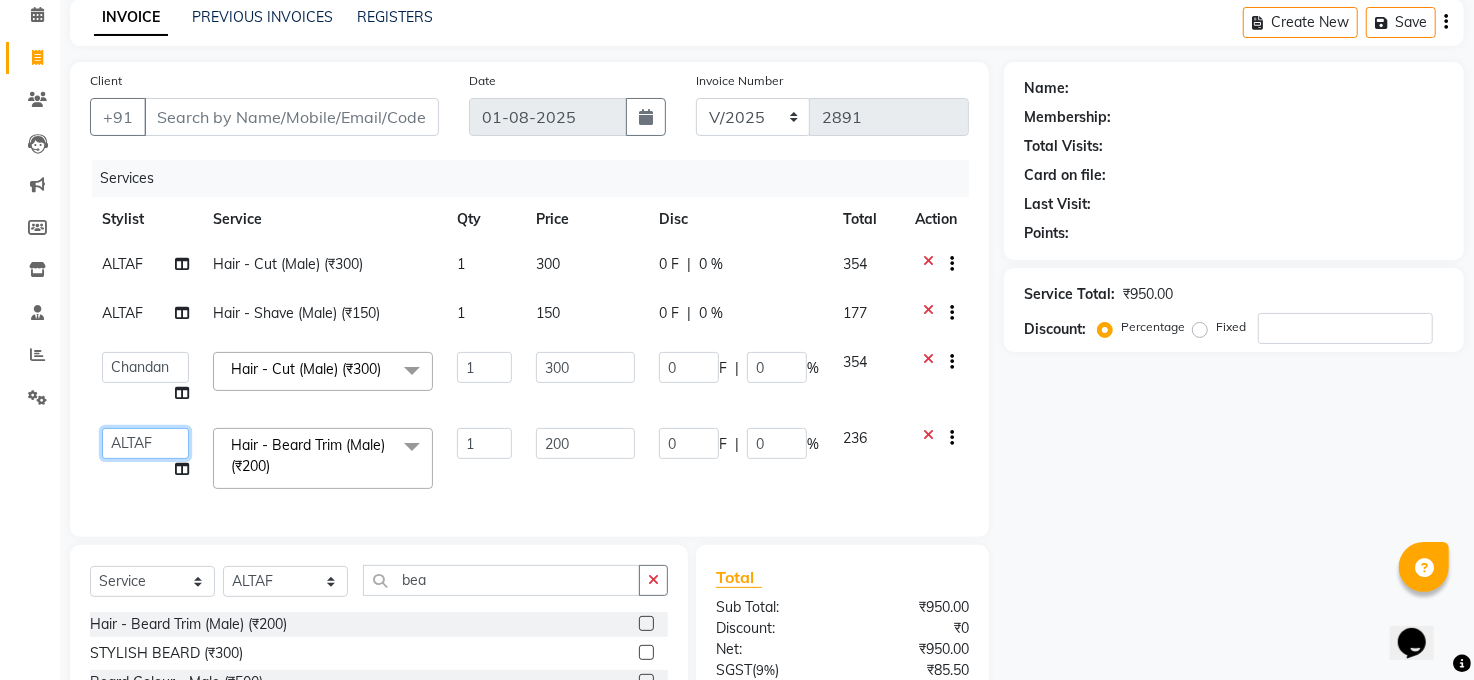 click on "Abhay kumar   ALTAF   ANKITA   ARJUN   Chandan   COUNTER    Manager   Manish Kumar   Neetu Mam   PRINCE   Priyanka   Raju   Ravi Thakur   RINKI   Roshan   Santosh   SAURABH   SUJEET THAKUR   SUNITA   Veer   Vinod Kumar" 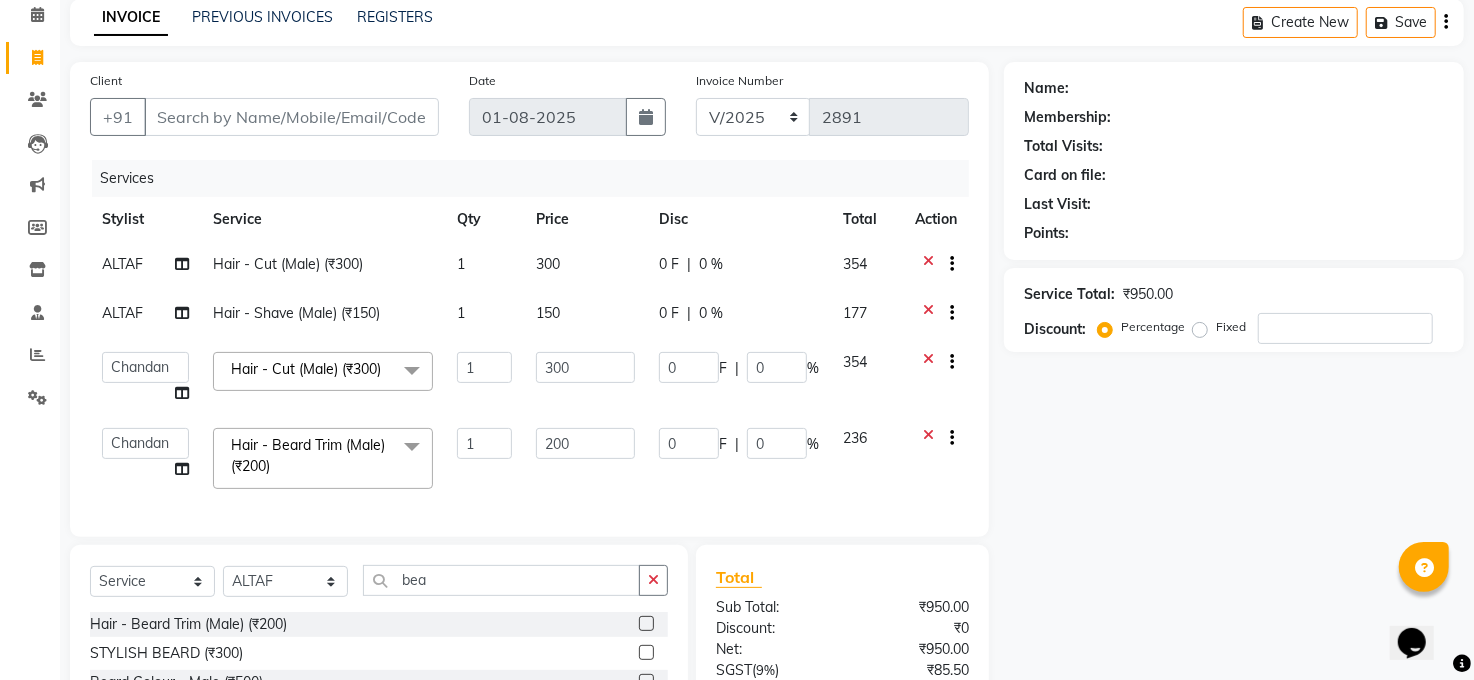 select on "40299" 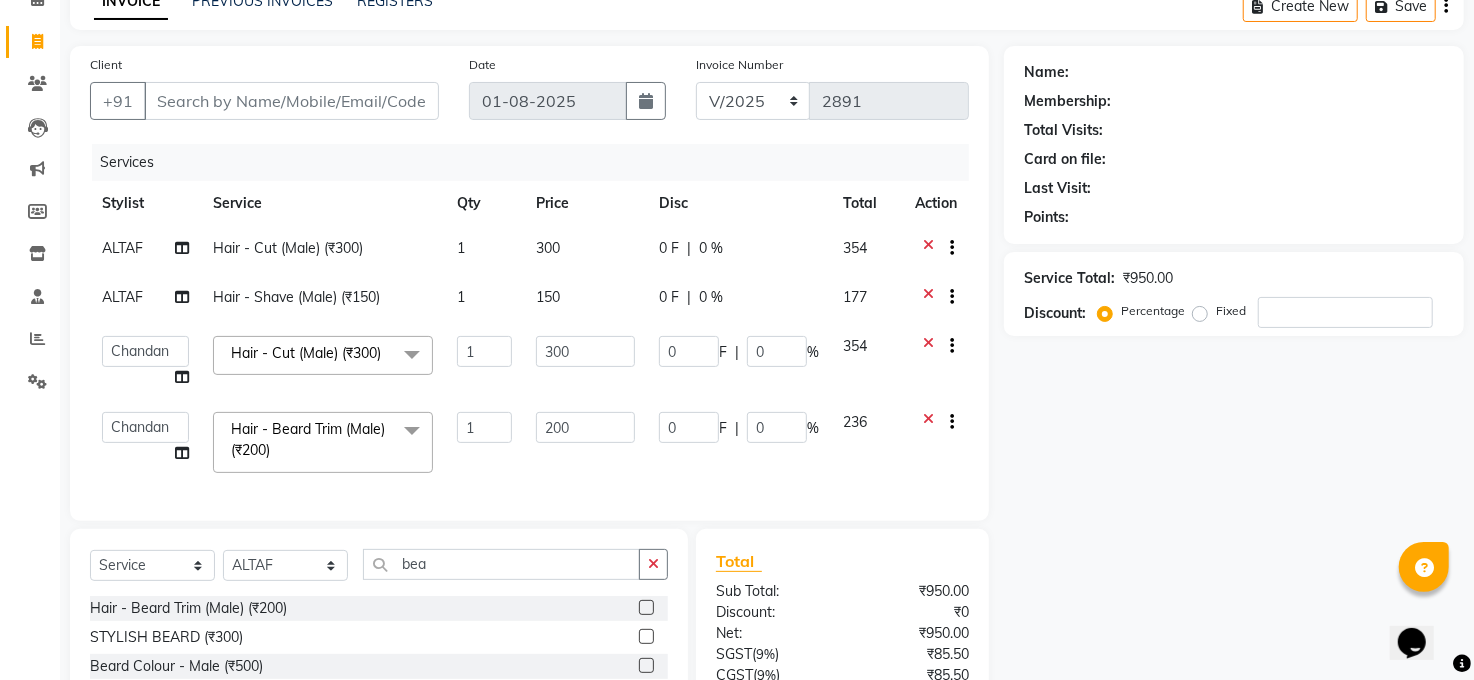 scroll, scrollTop: 74, scrollLeft: 0, axis: vertical 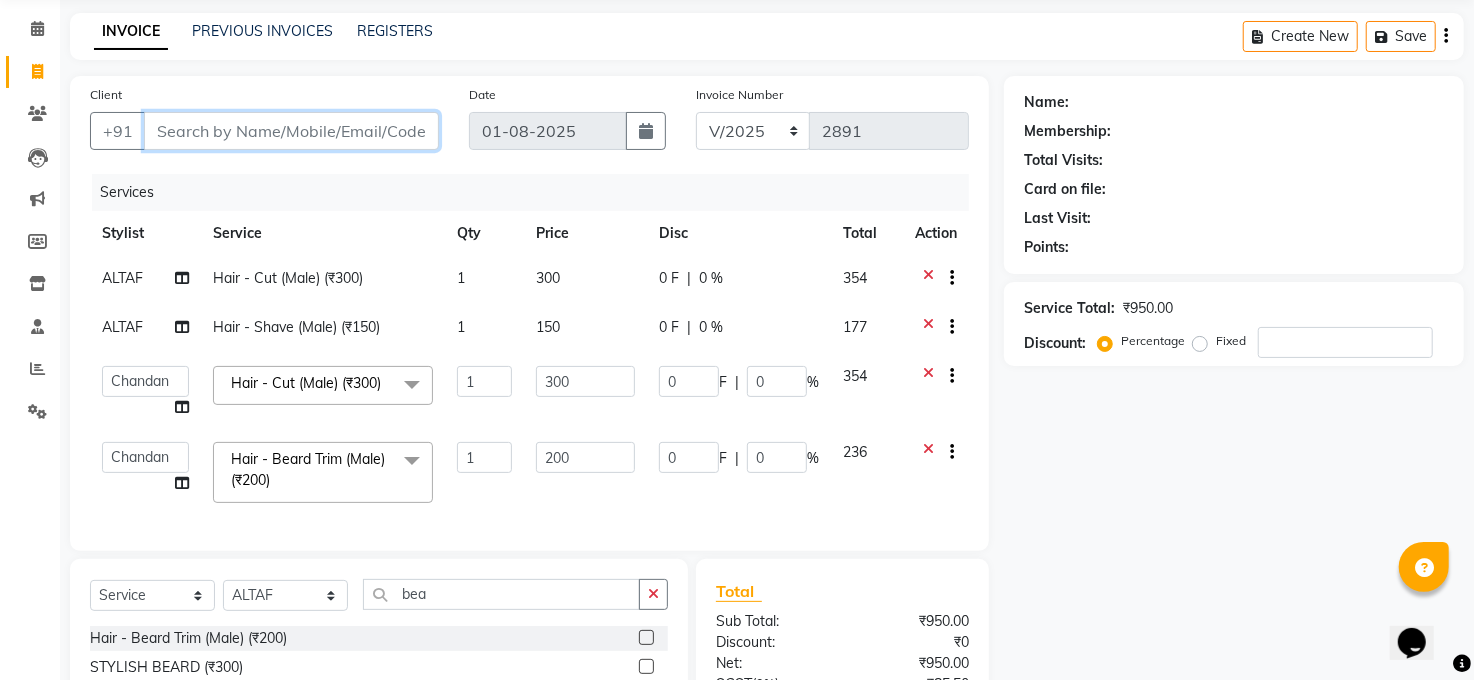 click on "Client" at bounding box center [291, 131] 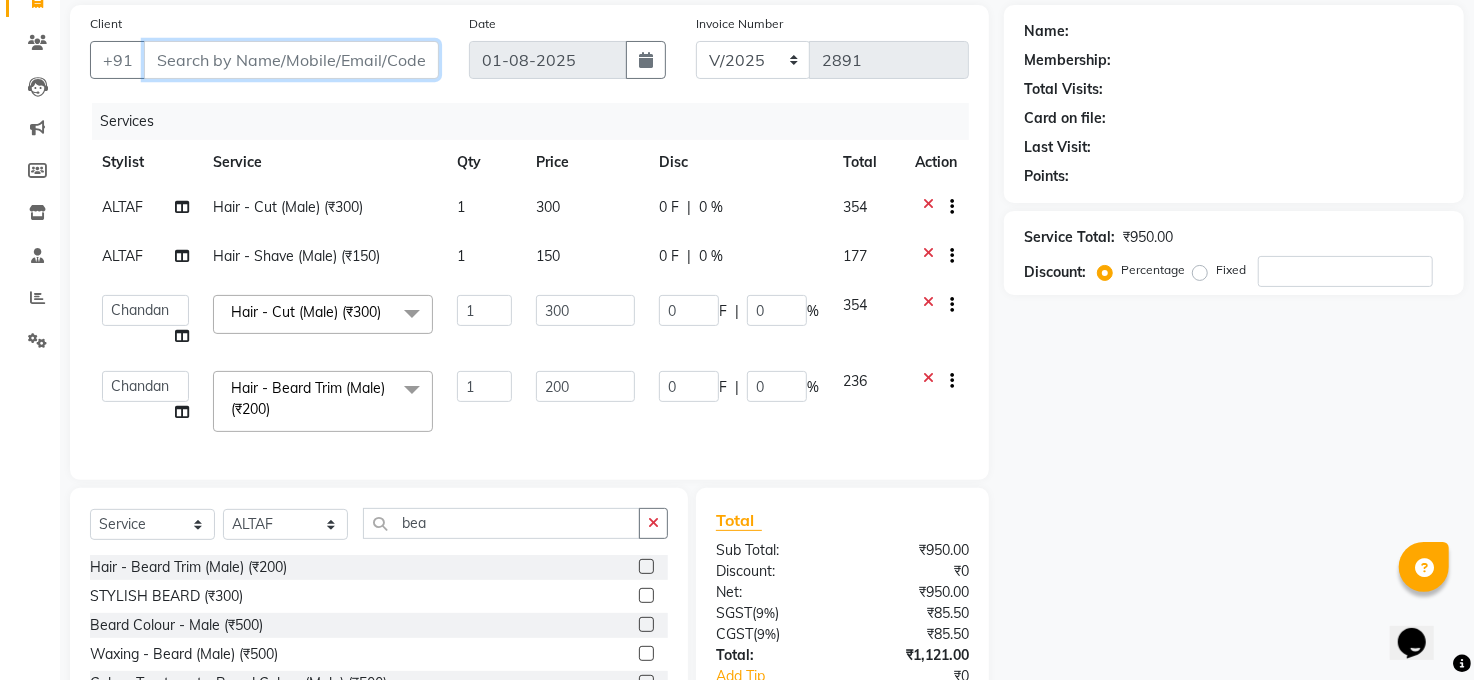 scroll, scrollTop: 0, scrollLeft: 0, axis: both 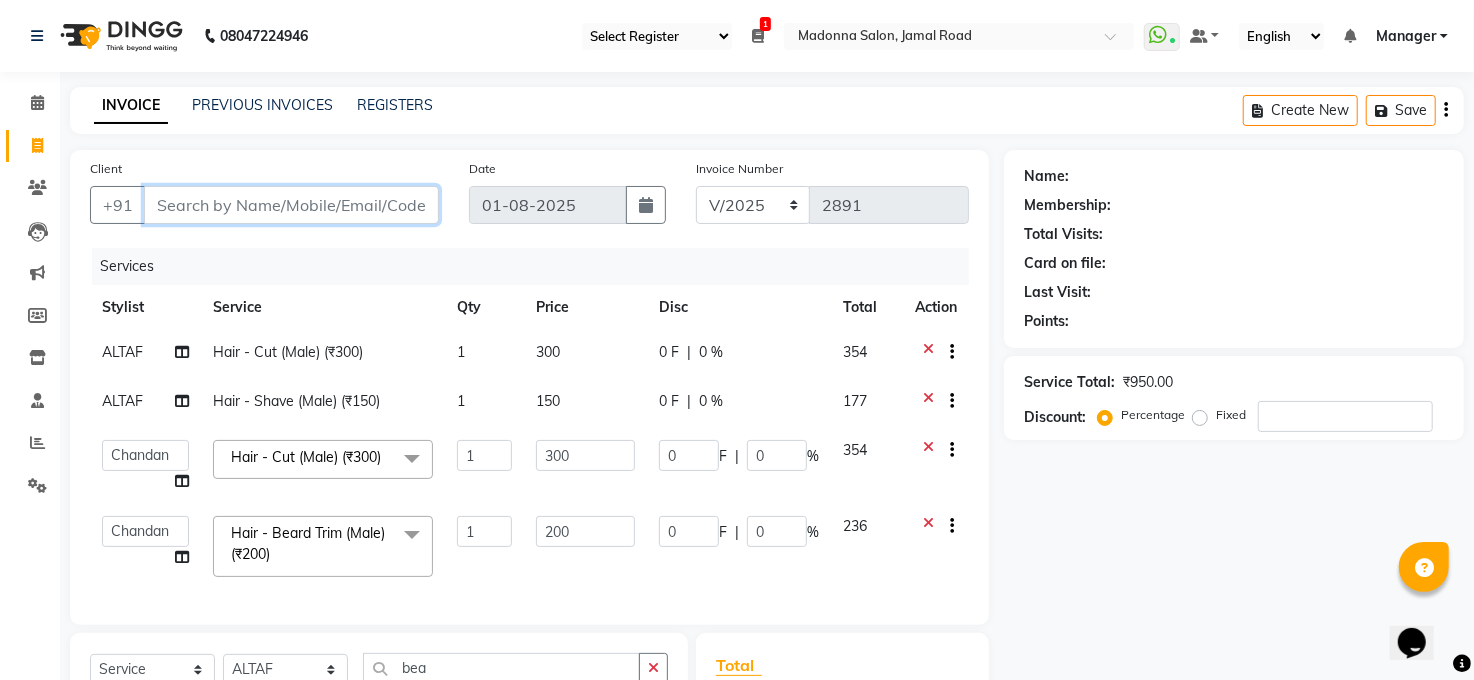 type on "9" 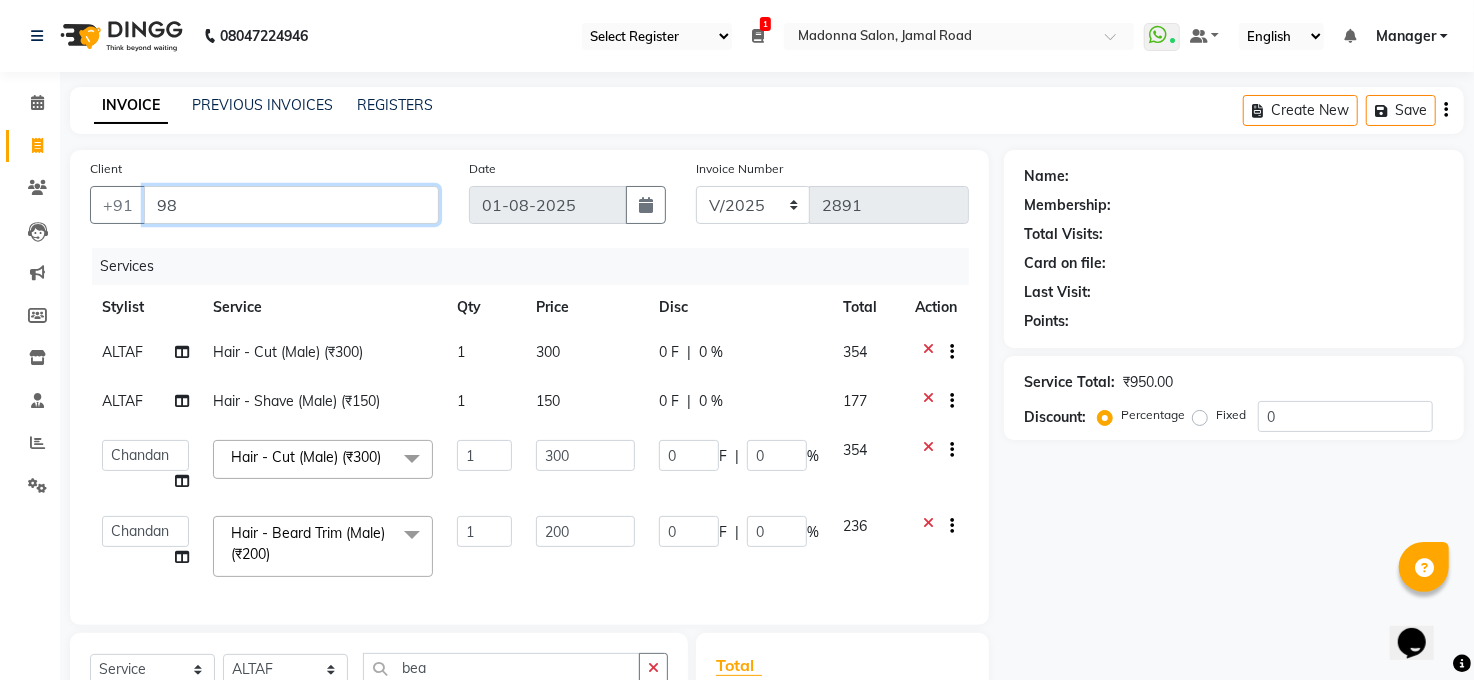 type on "9" 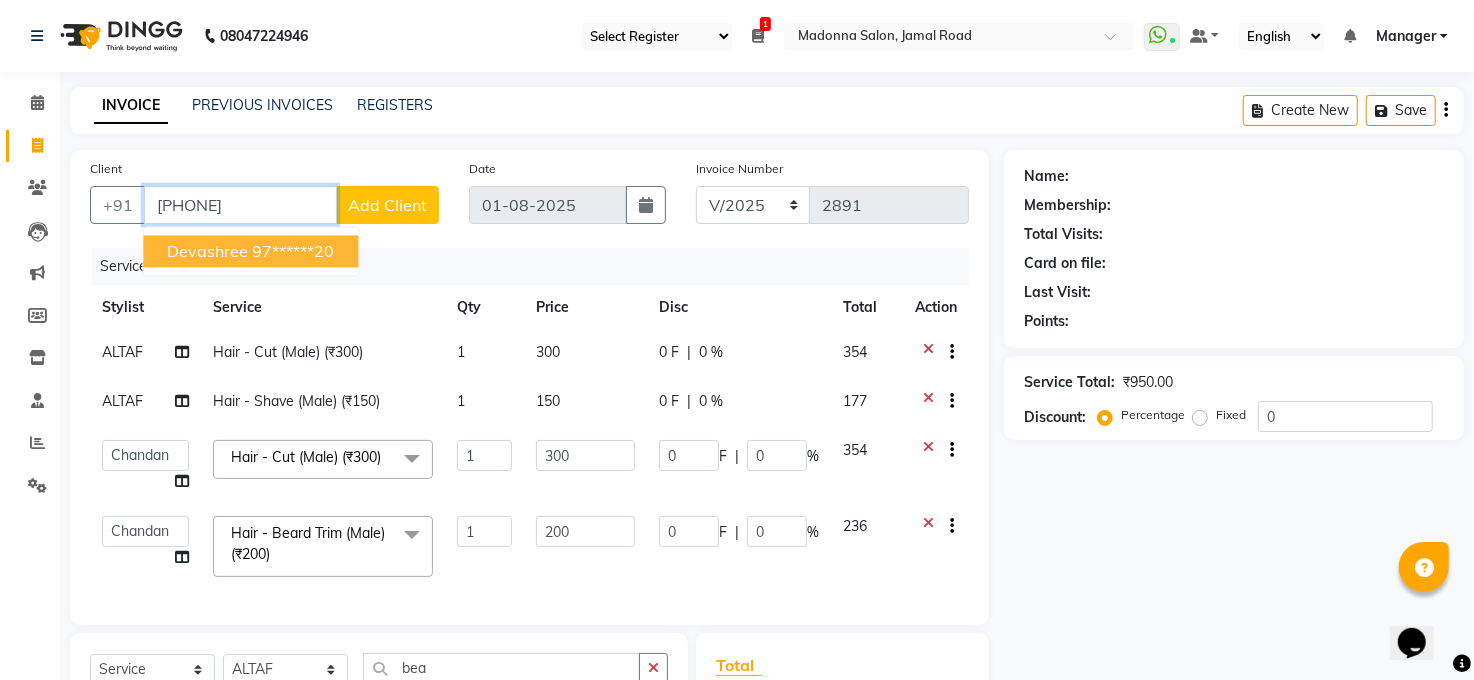 click on "Devashree  97******20" at bounding box center (250, 251) 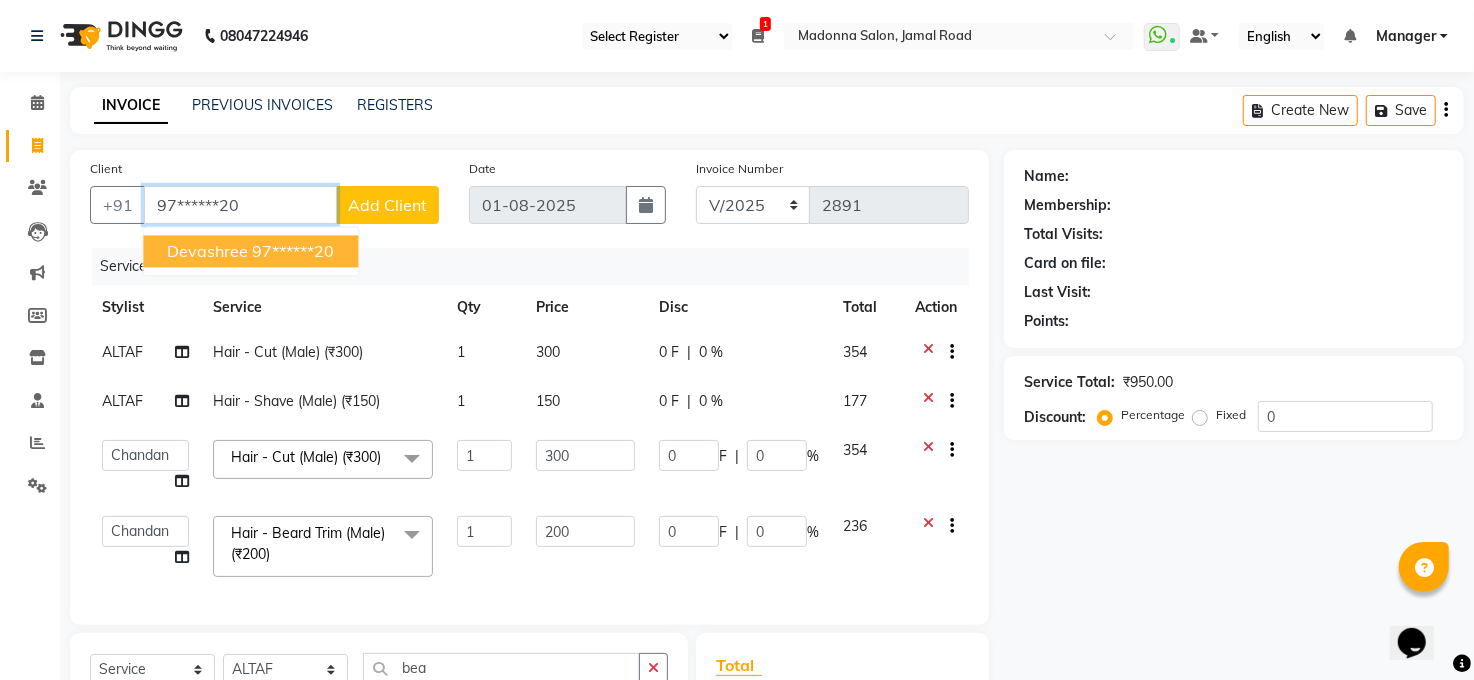 type on "97******20" 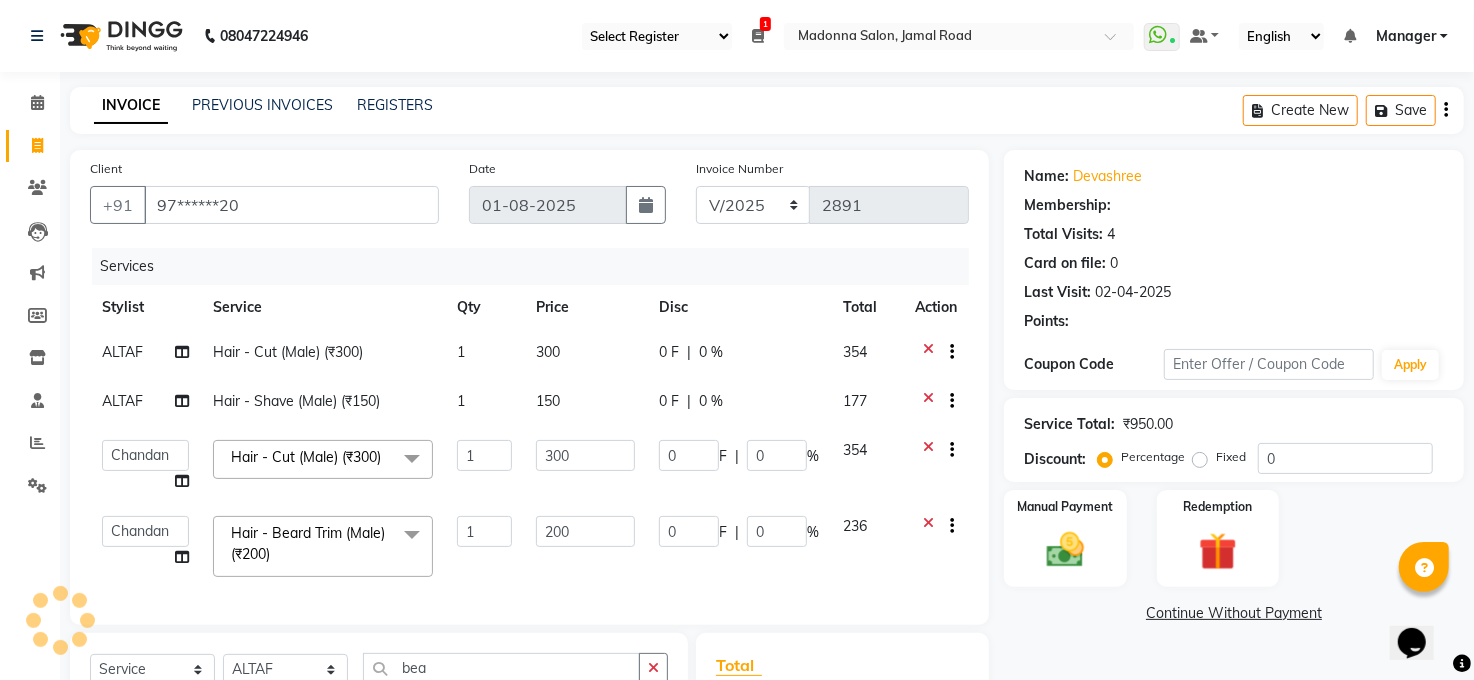type on "60" 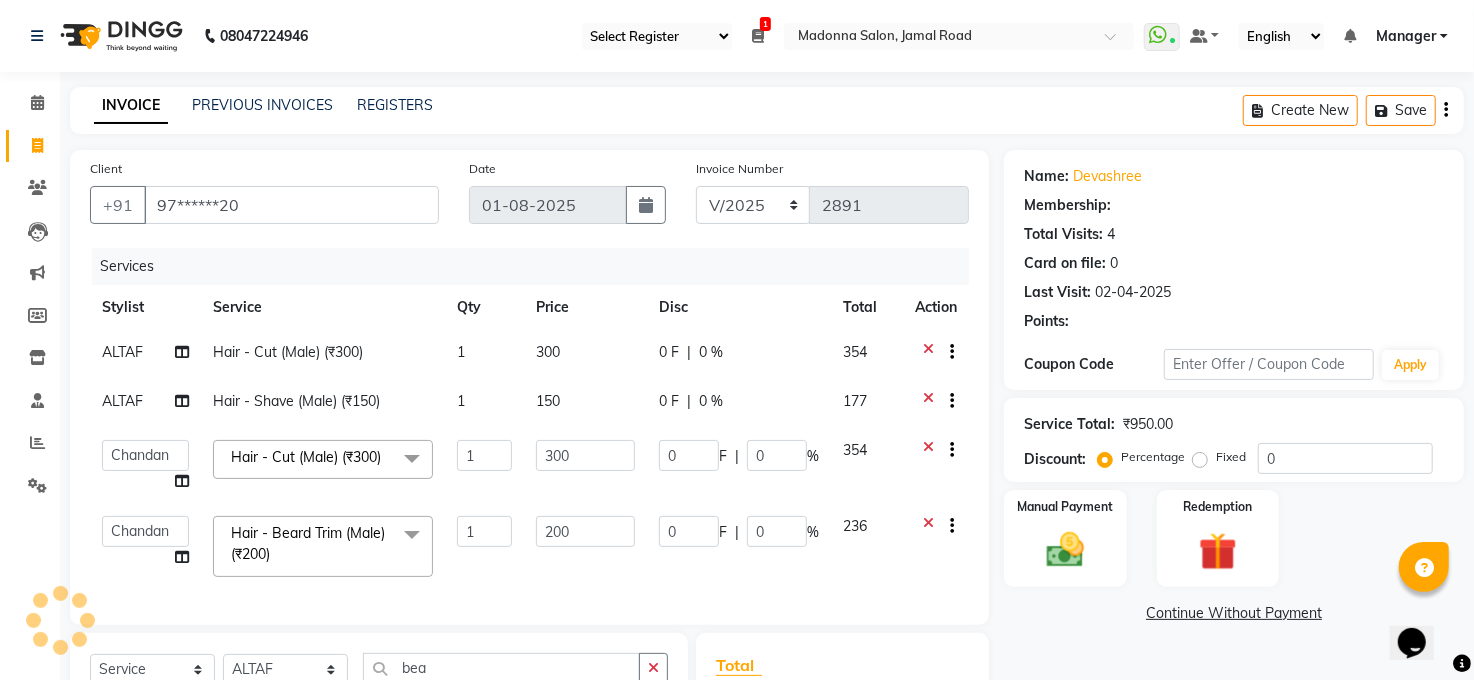 type on "20" 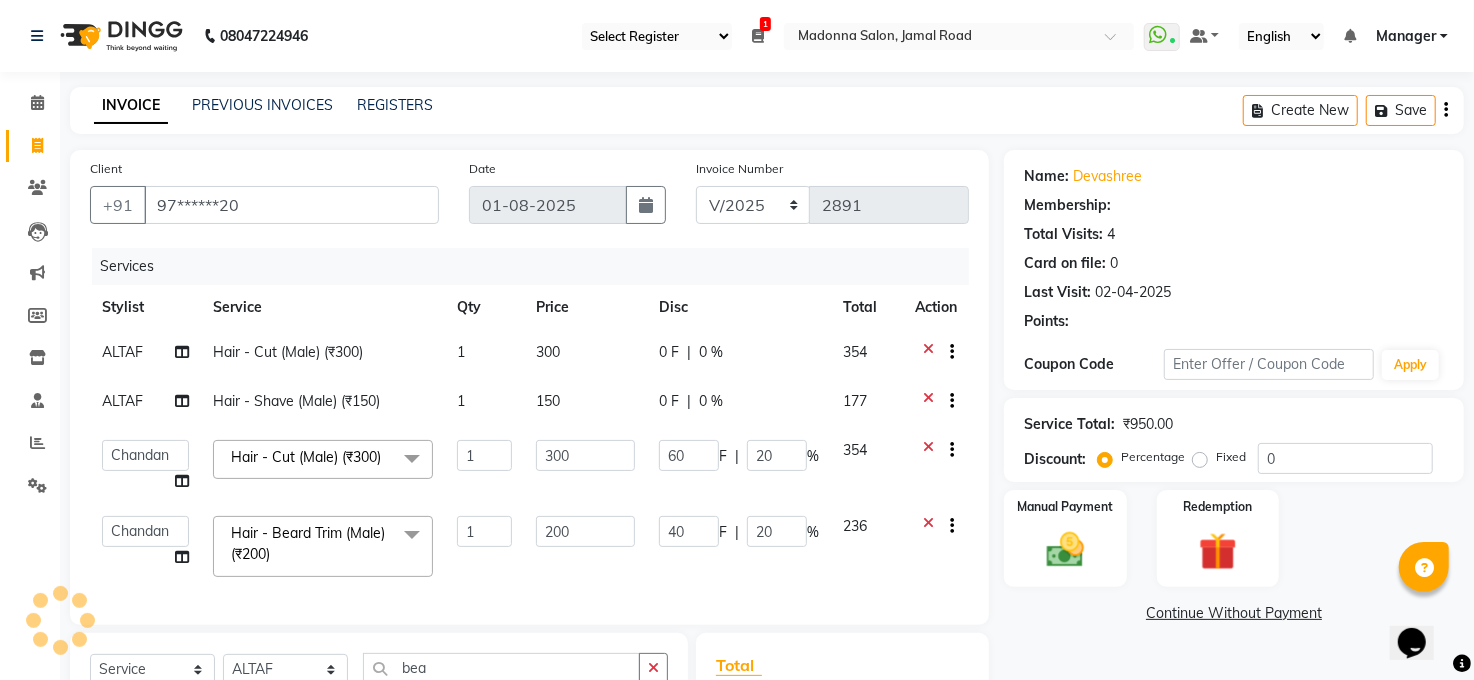 select on "2: Object" 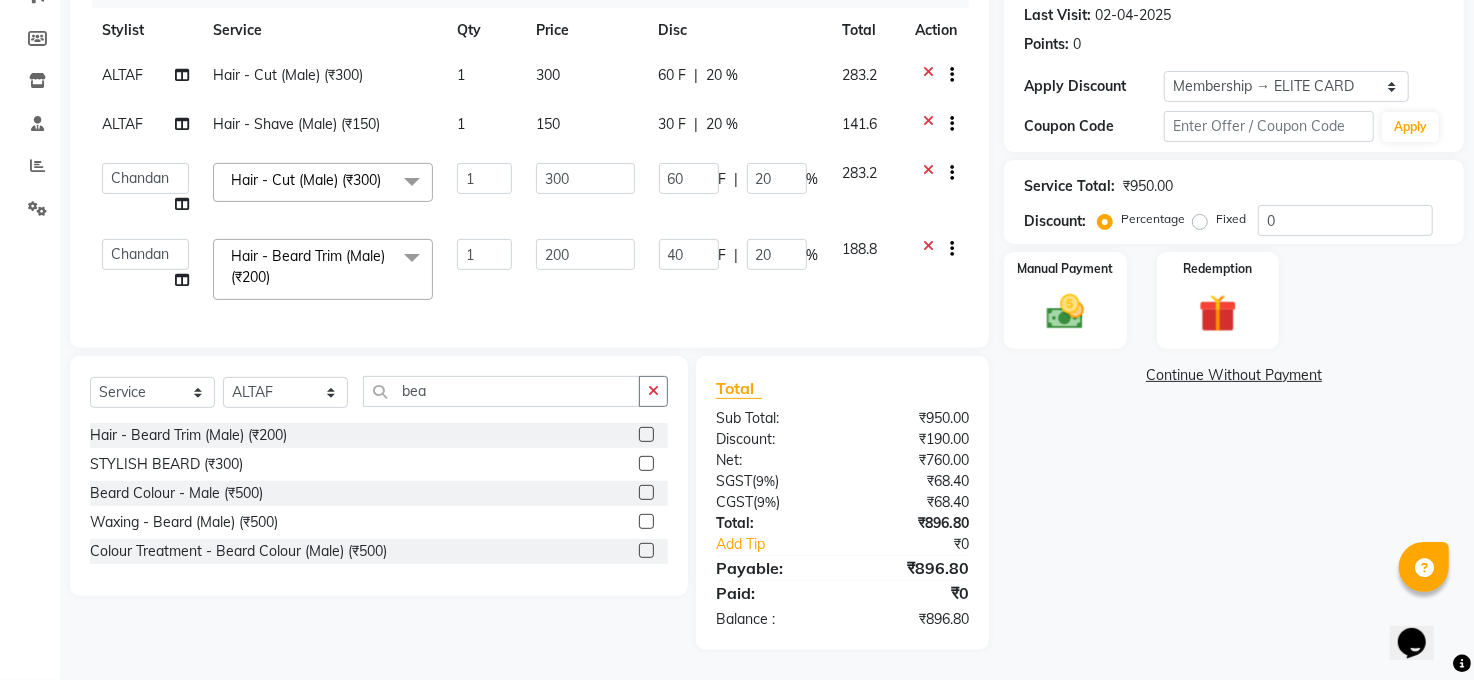 scroll, scrollTop: 296, scrollLeft: 0, axis: vertical 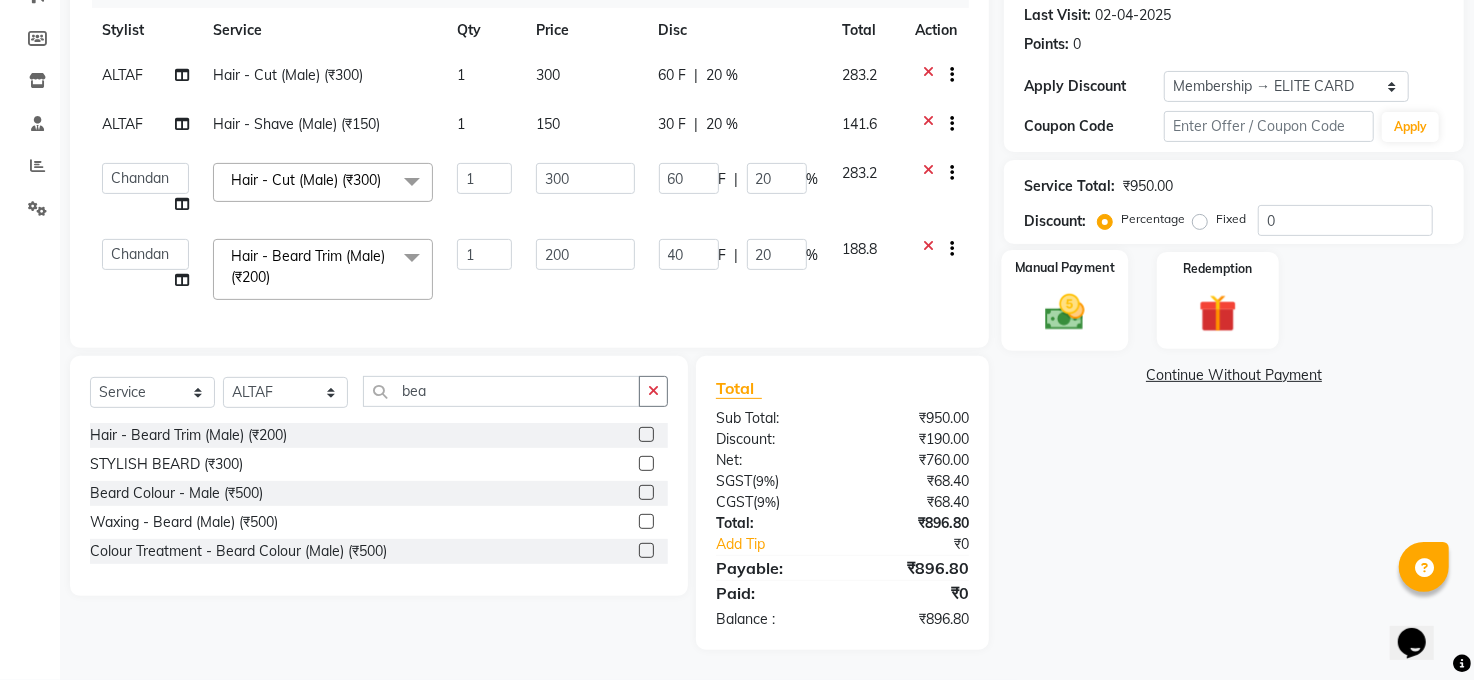 click on "Manual Payment" 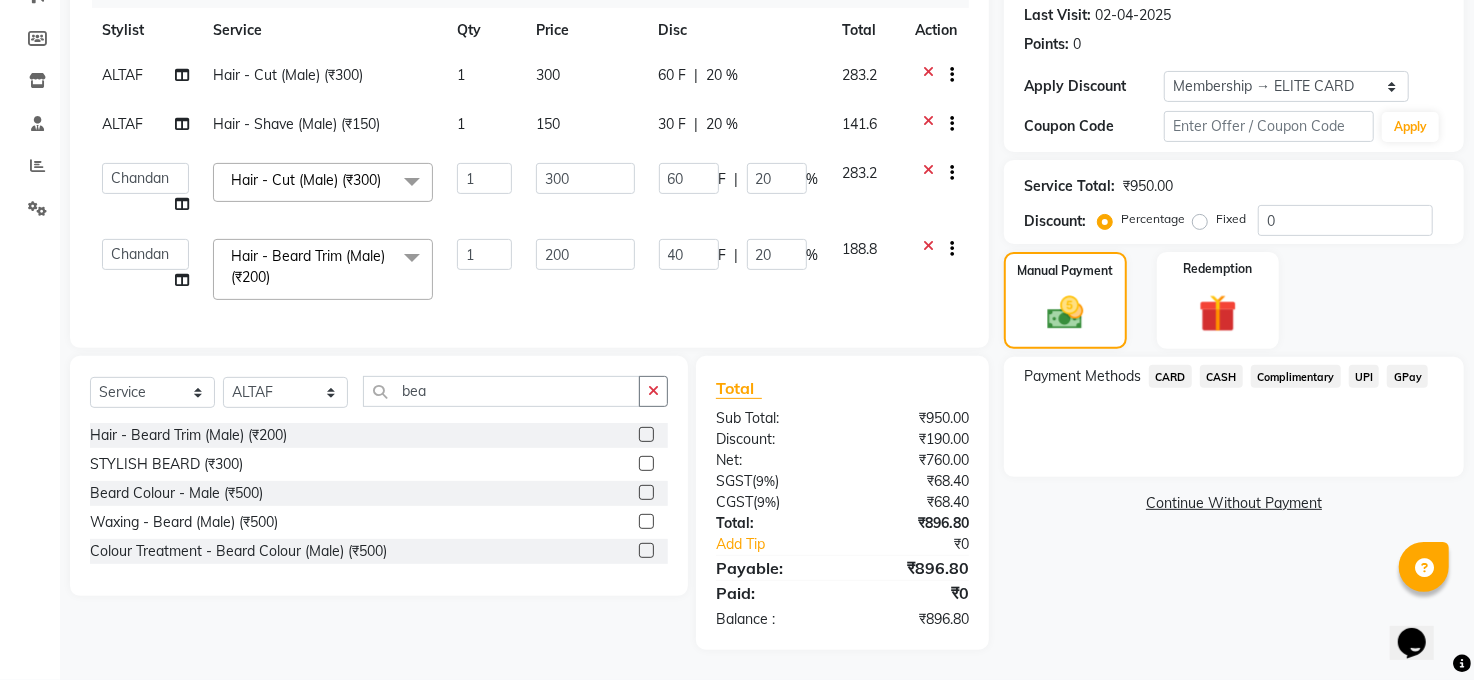 click on "CASH" 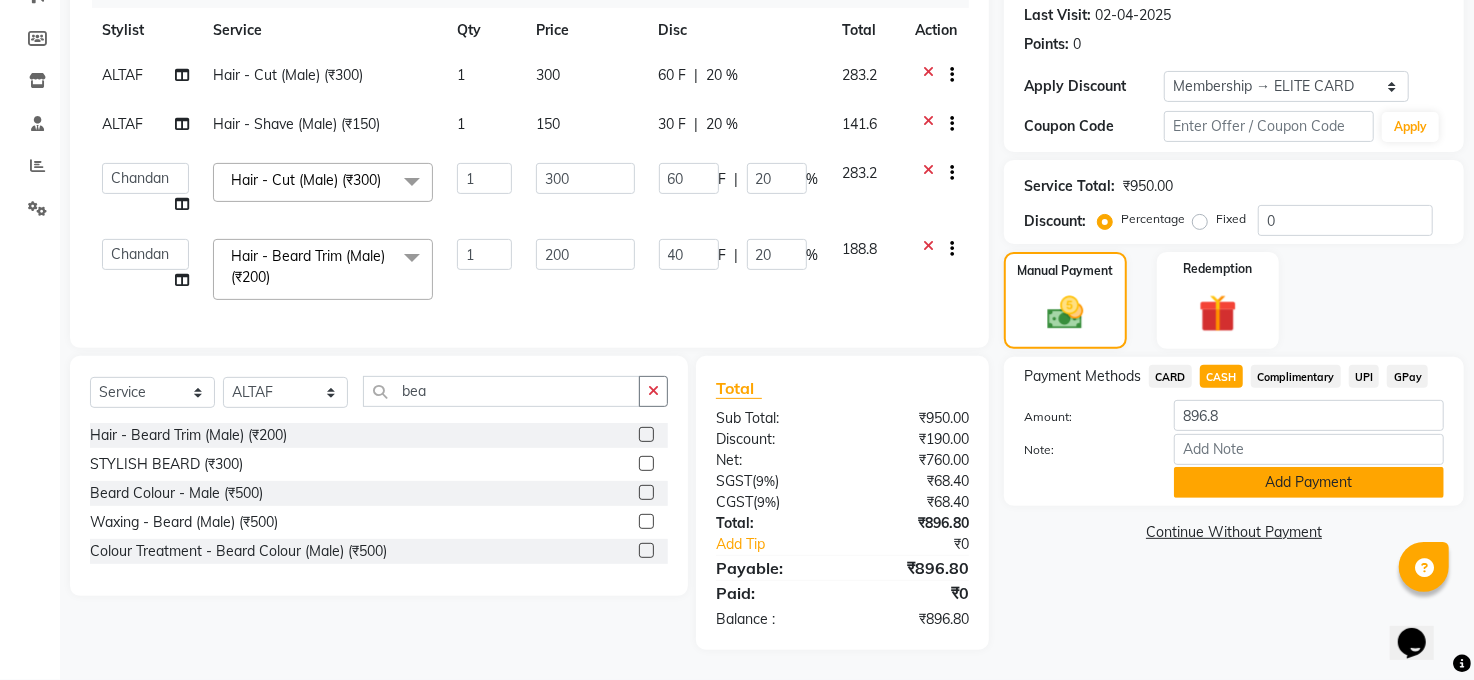 click on "Add Payment" 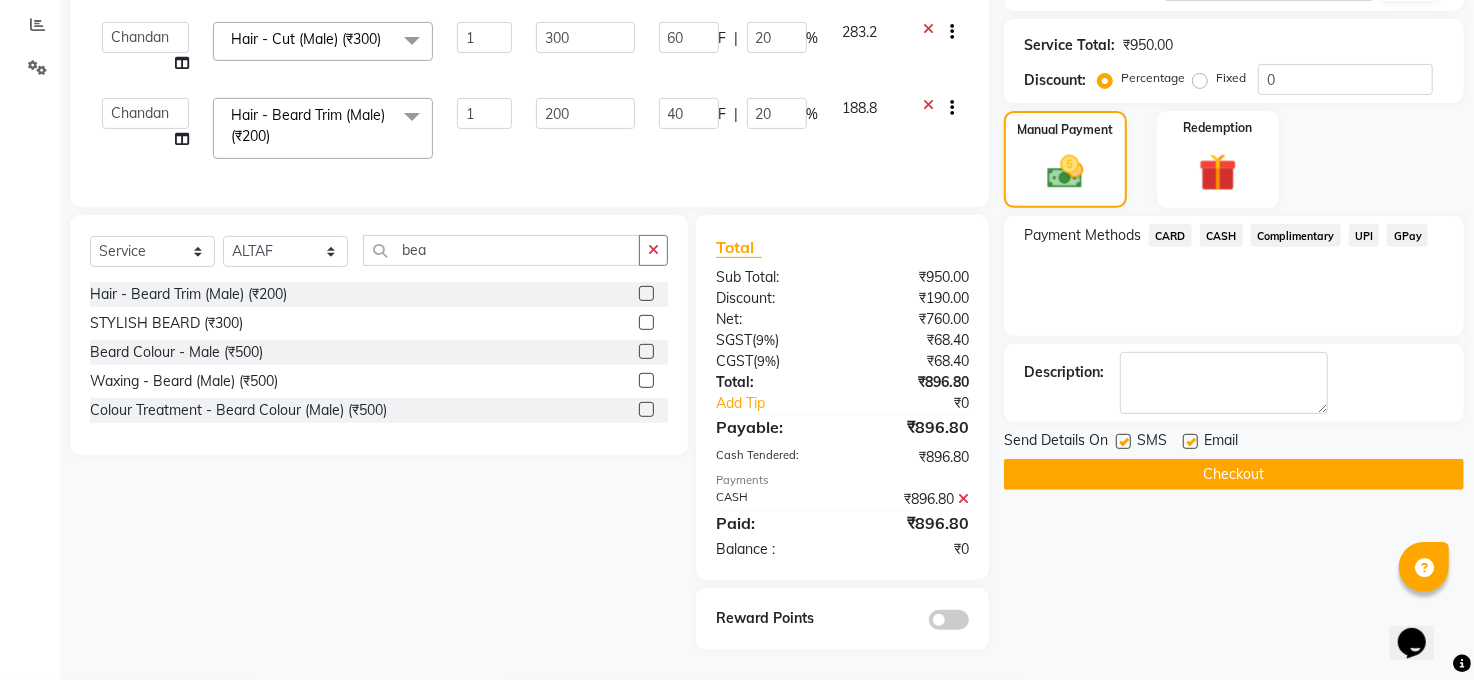 scroll, scrollTop: 437, scrollLeft: 0, axis: vertical 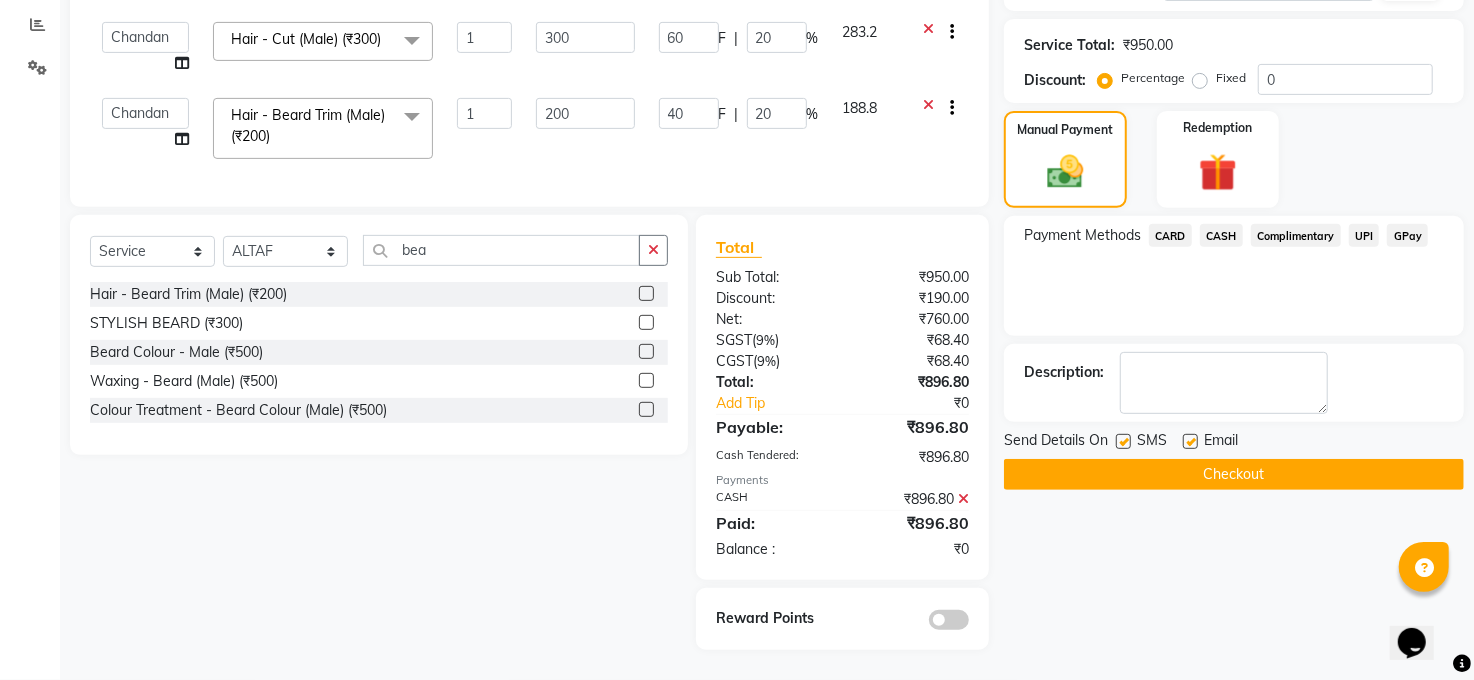 click on "Checkout" 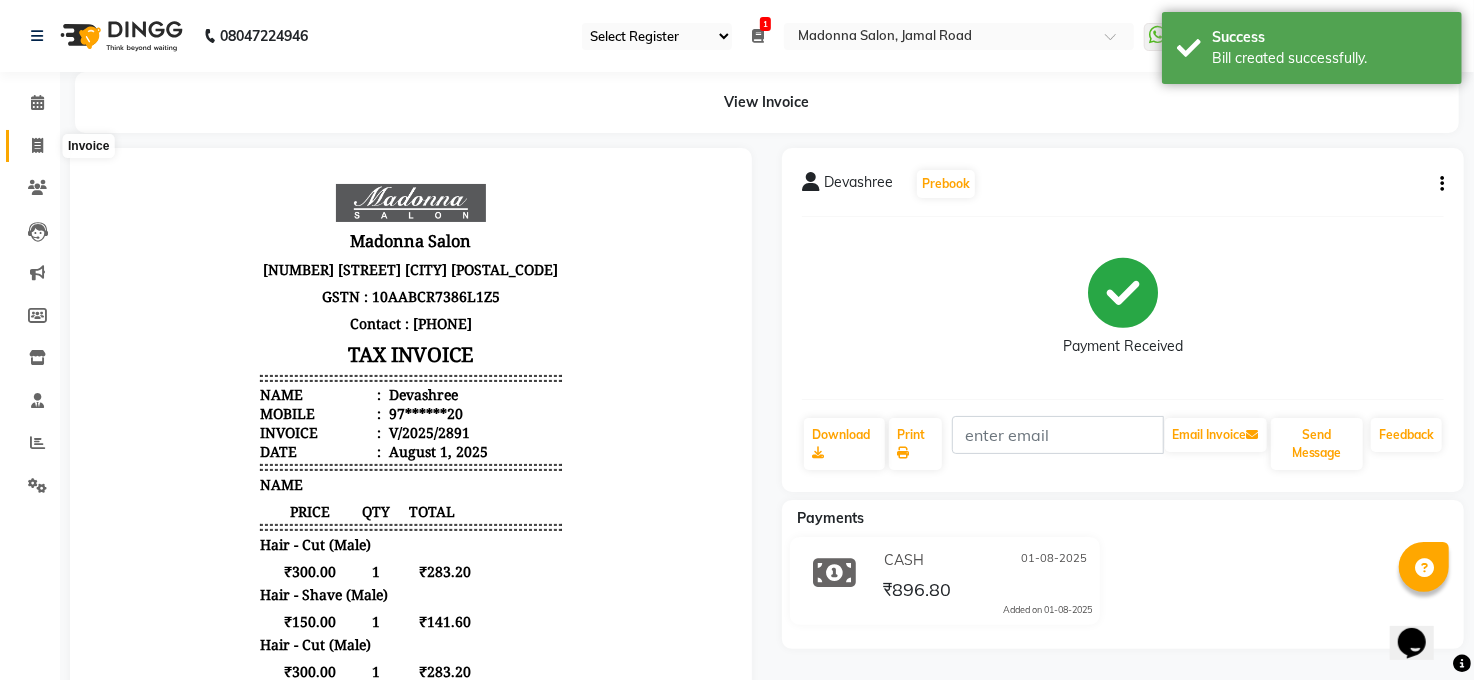 scroll, scrollTop: 0, scrollLeft: 0, axis: both 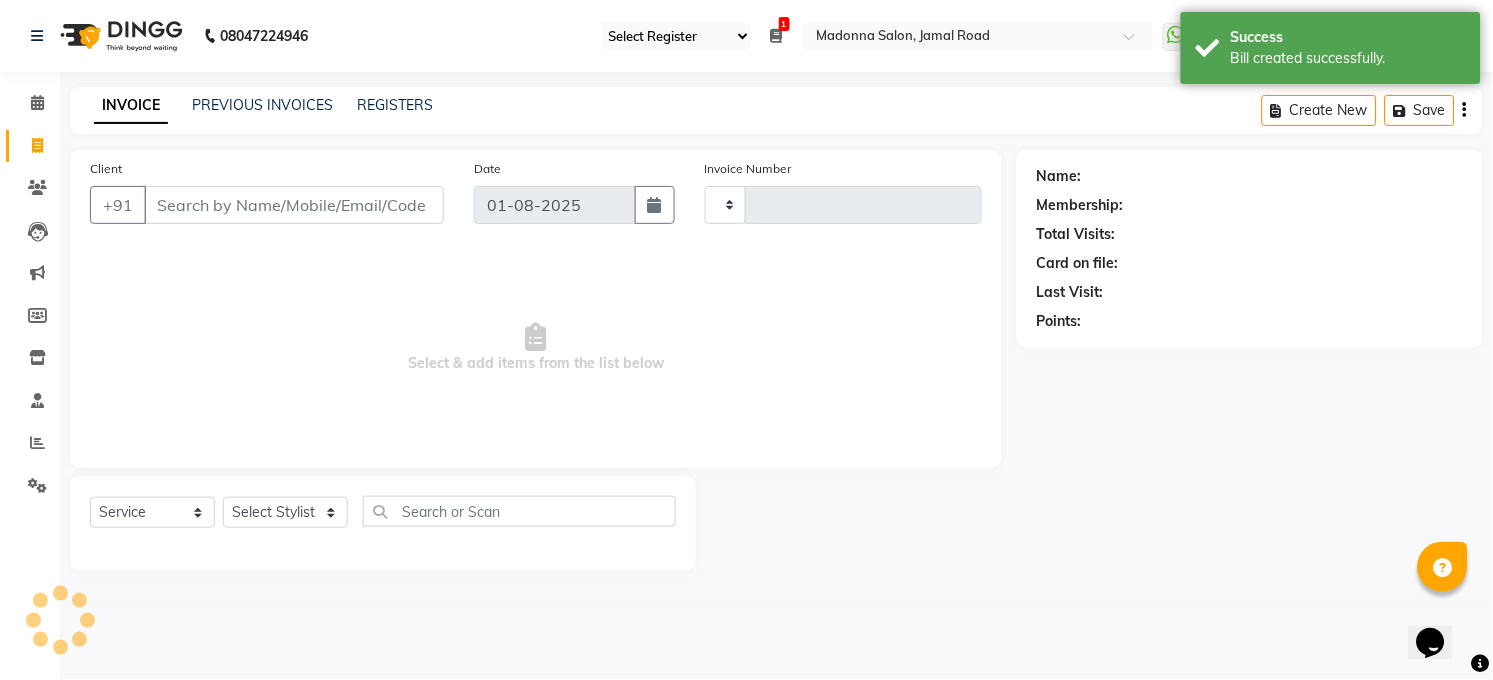 type on "2892" 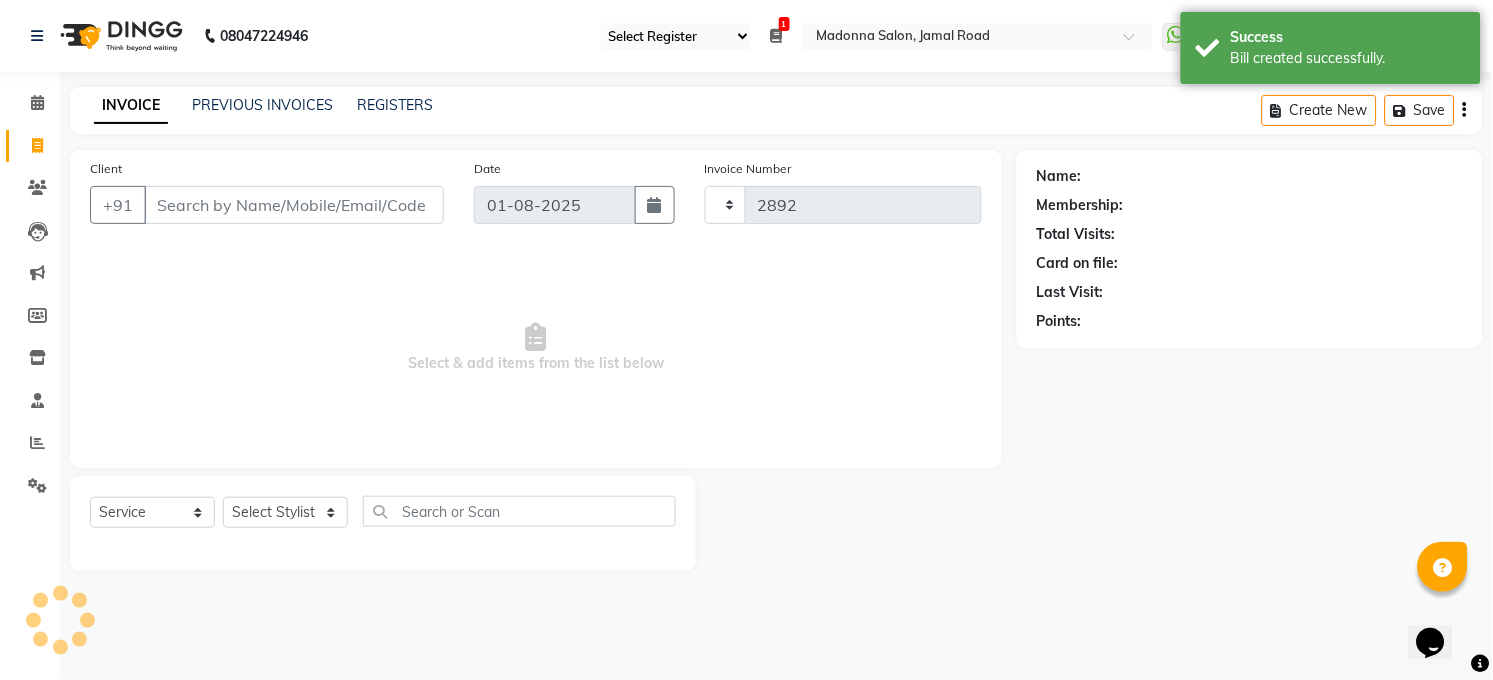 select on "5748" 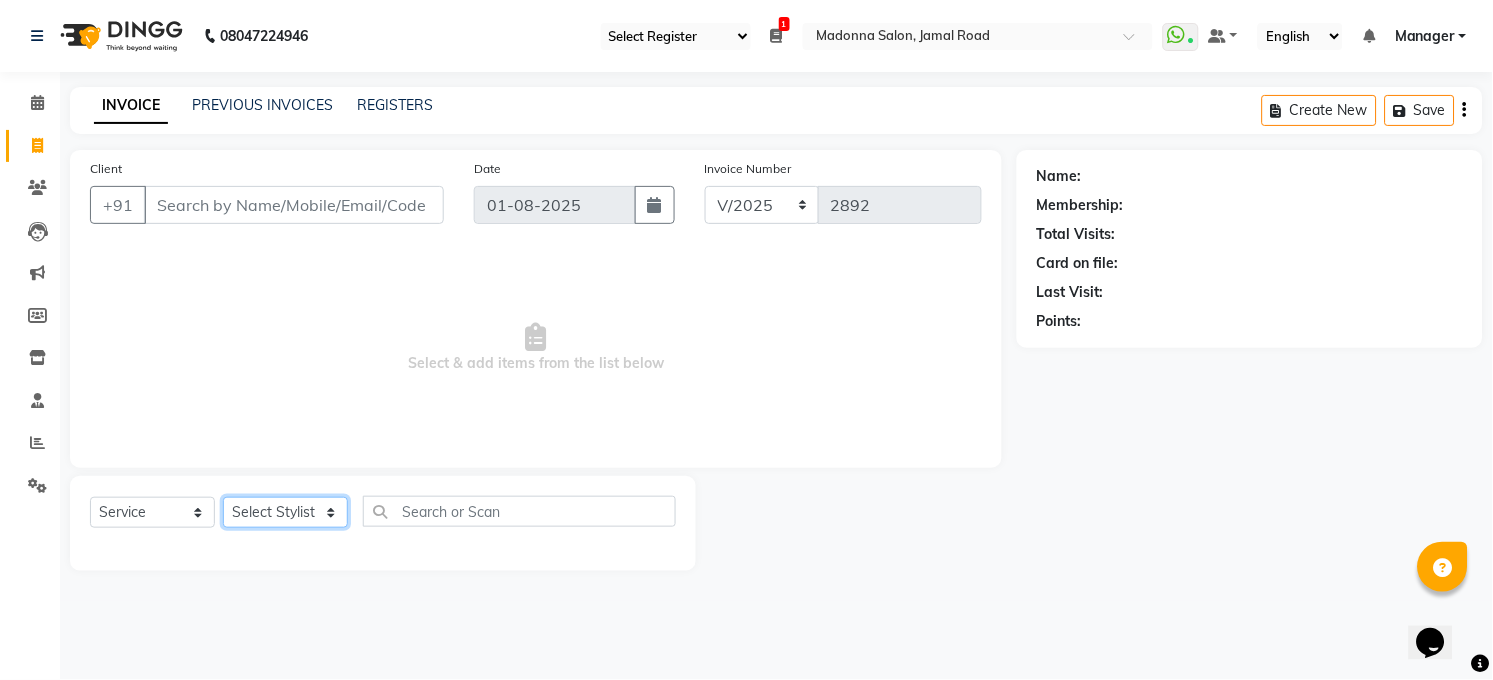 click on "Select Stylist Abhay kumar ALTAF ANKITA ARJUN Chandan COUNTER  Manager Manish Kumar Neetu Mam PRINCE Priyanka Raju Ravi Thakur RINKI Roshan Santosh SAURABH SUJEET THAKUR SUNITA Veer Vinod Kumar" 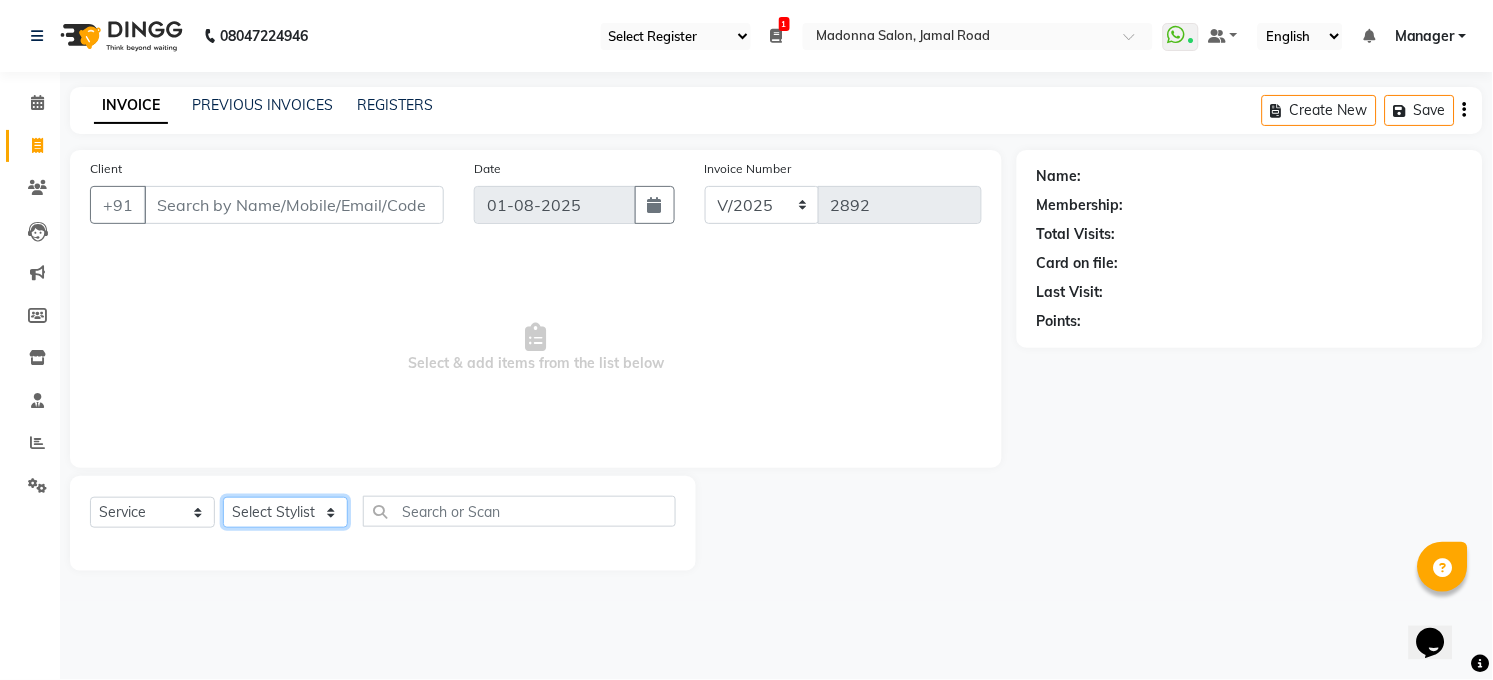 select on "45734" 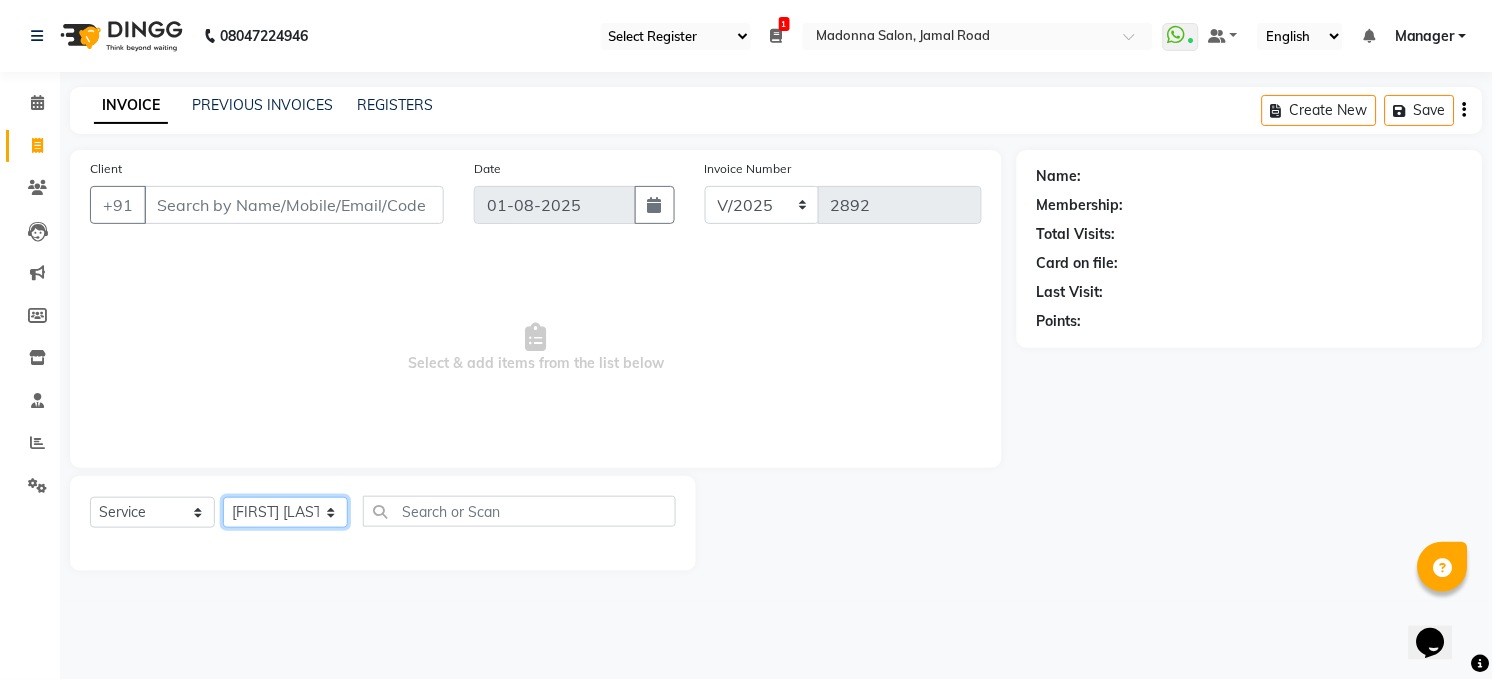 click on "Select Stylist Abhay kumar ALTAF ANKITA ARJUN Chandan COUNTER  Manager Manish Kumar Neetu Mam PRINCE Priyanka Raju Ravi Thakur RINKI Roshan Santosh SAURABH SUJEET THAKUR SUNITA Veer Vinod Kumar" 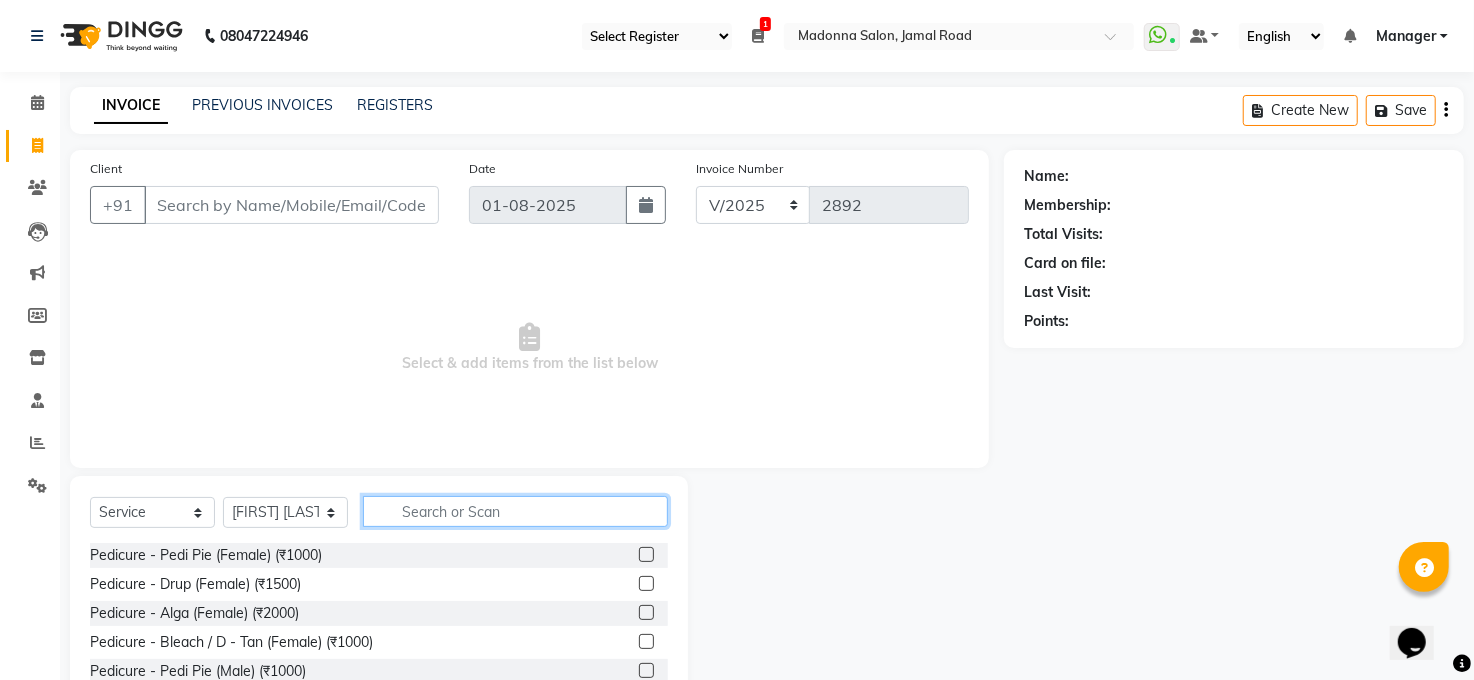 click 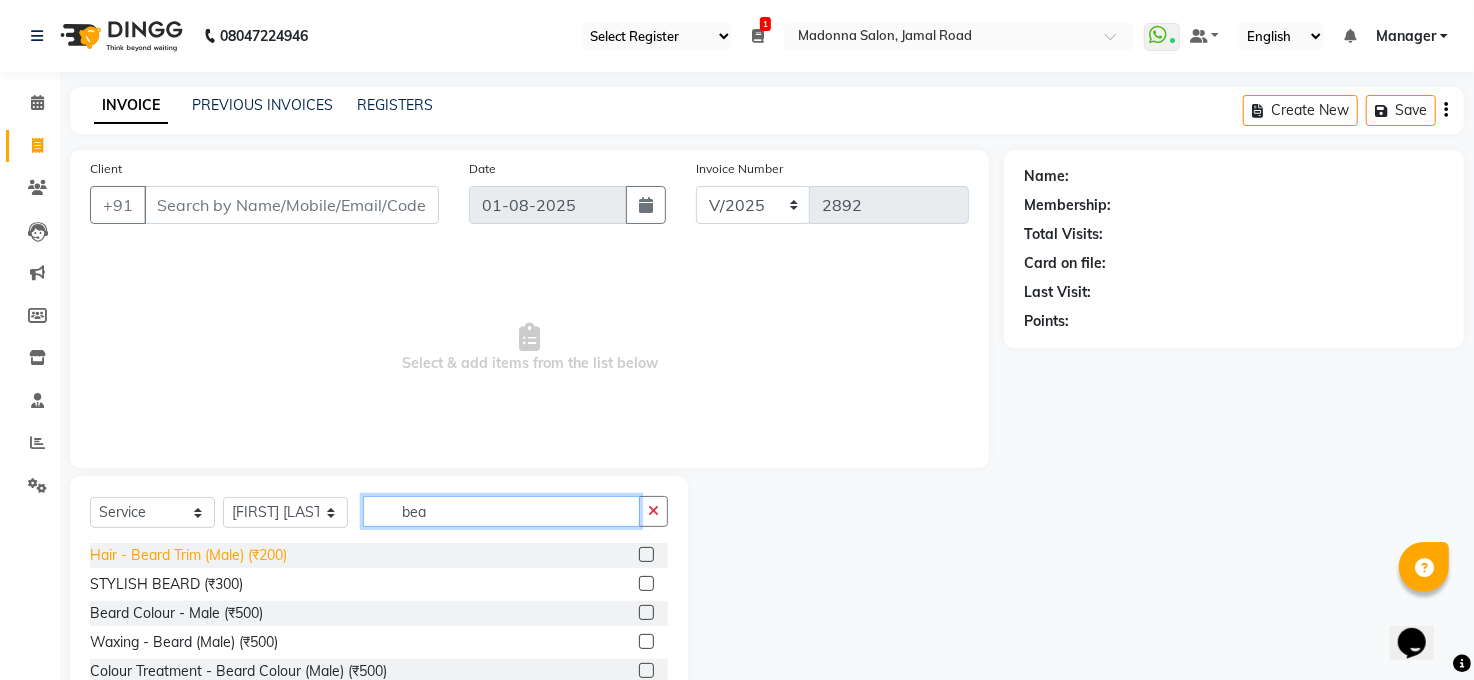 type on "bea" 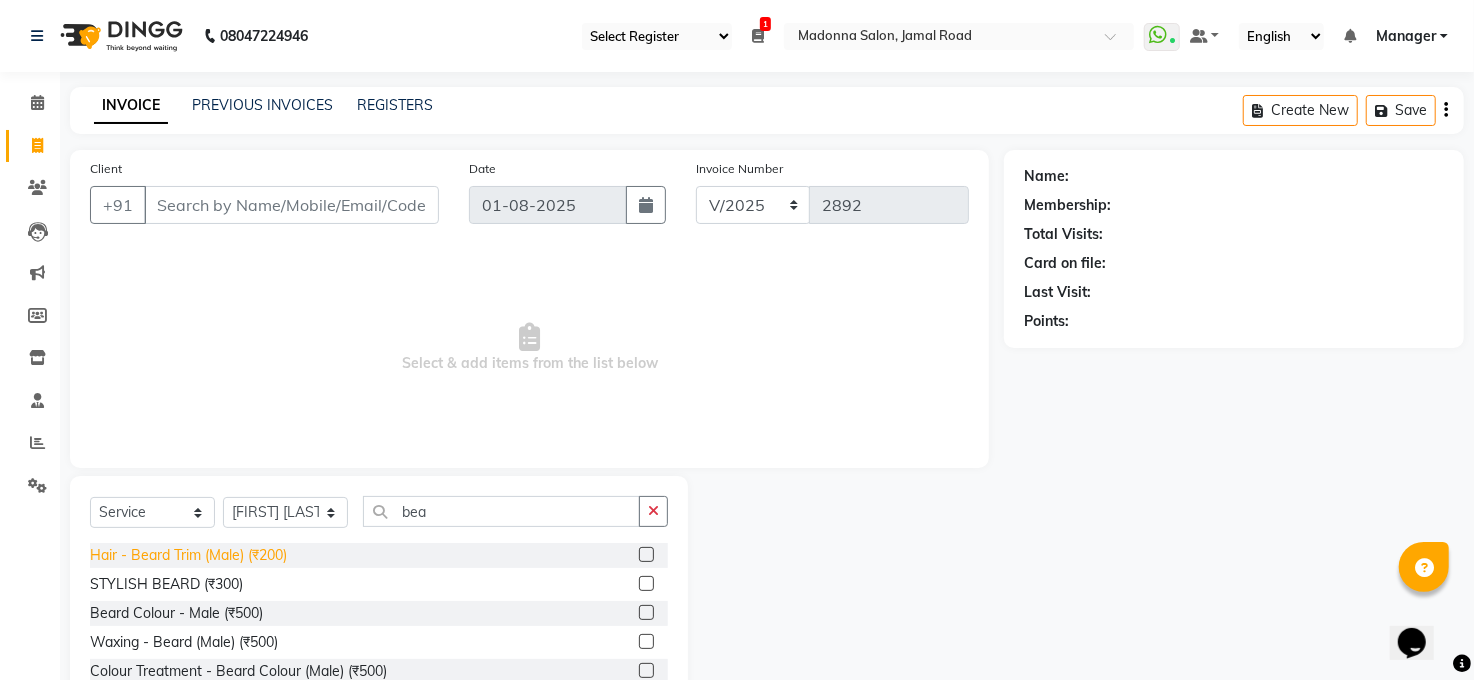 click on "Hair - Beard Trim (Male) (₹200)" 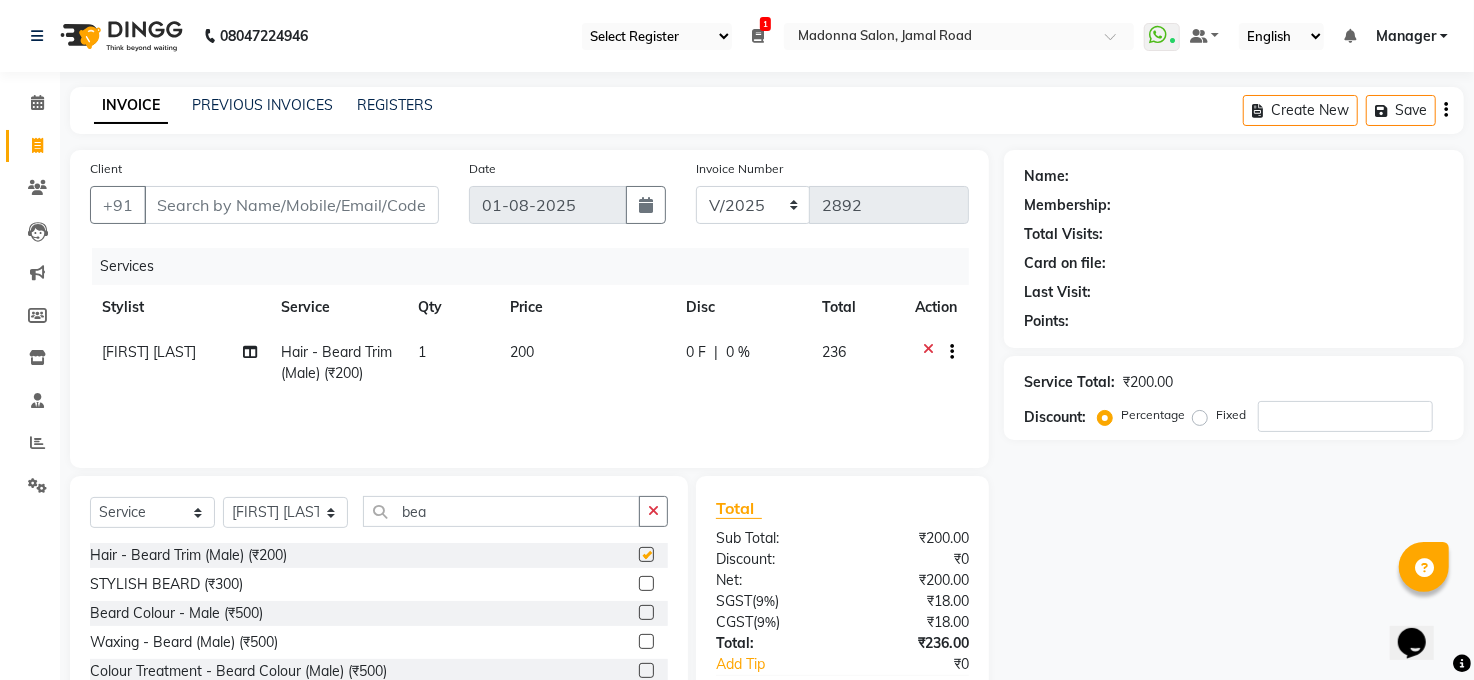 checkbox on "false" 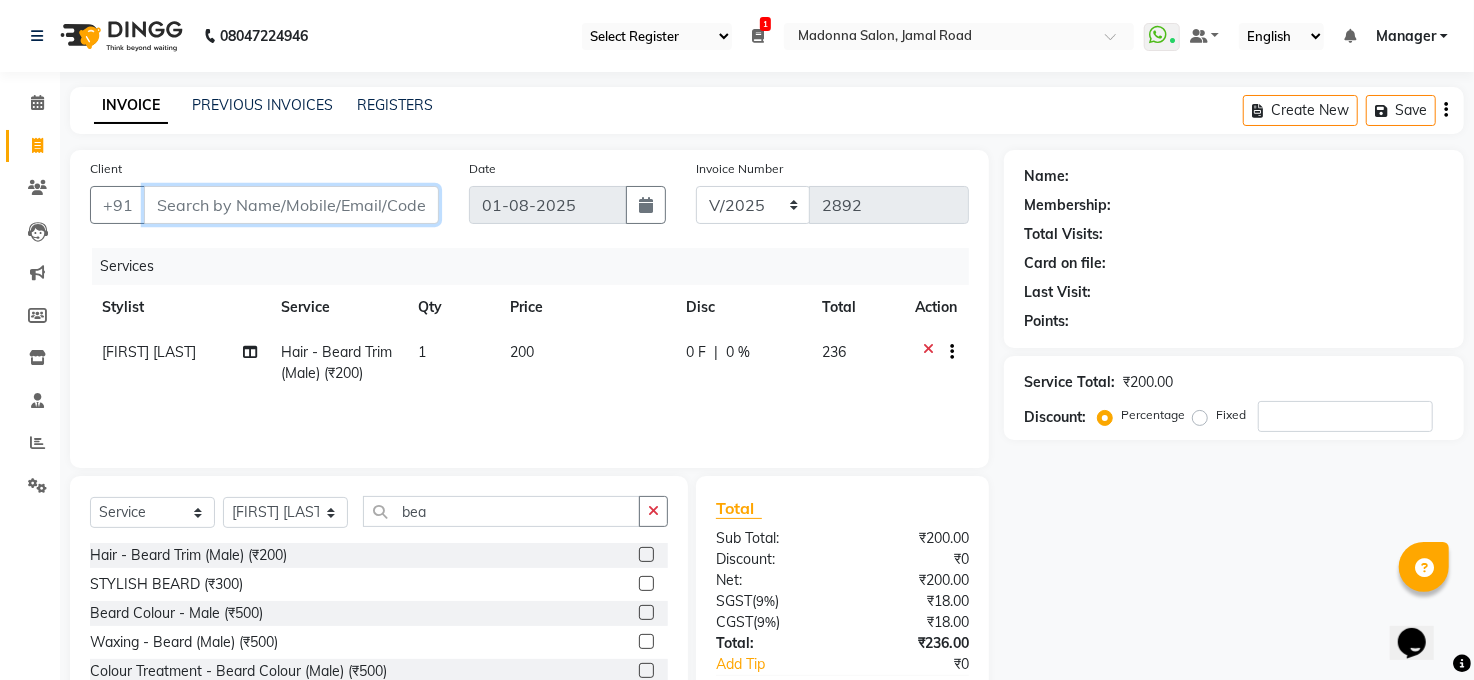 click on "Client" at bounding box center [291, 205] 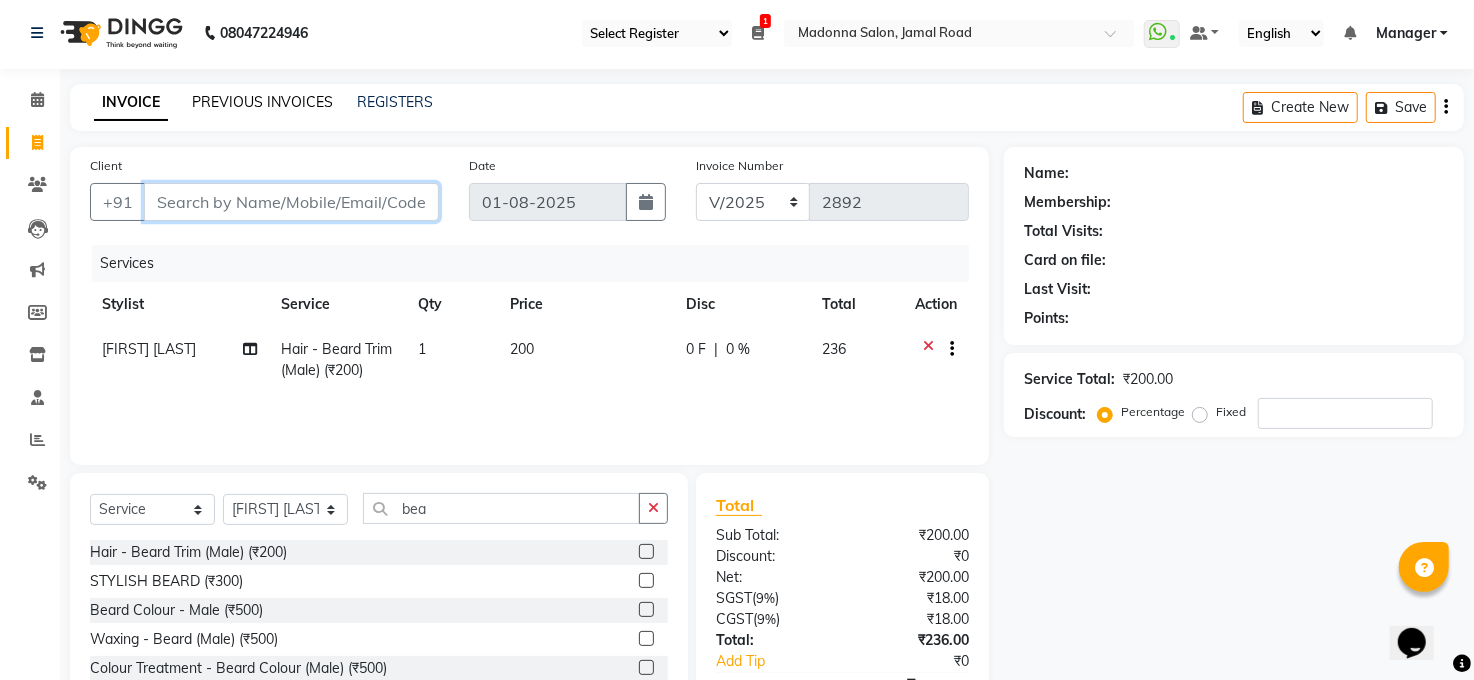 scroll, scrollTop: 0, scrollLeft: 0, axis: both 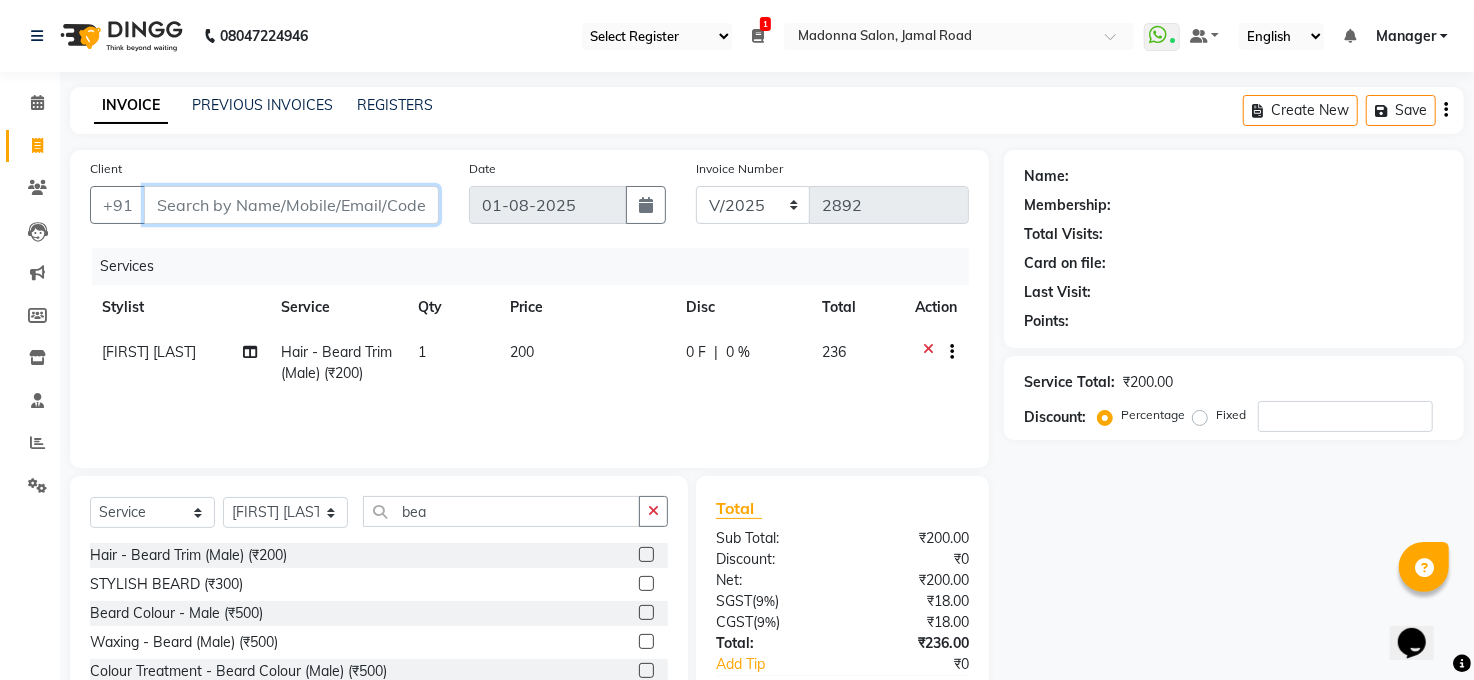 click on "Client" at bounding box center [291, 205] 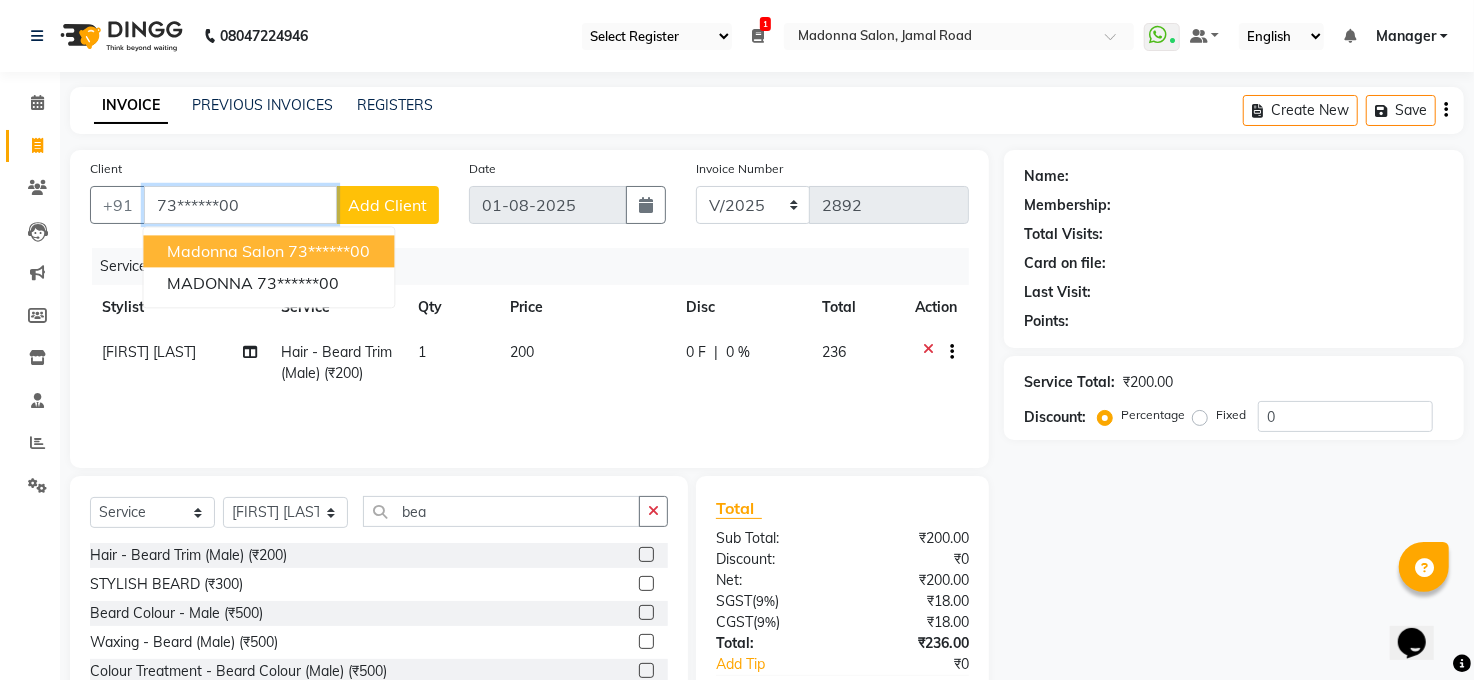 type on "73******00" 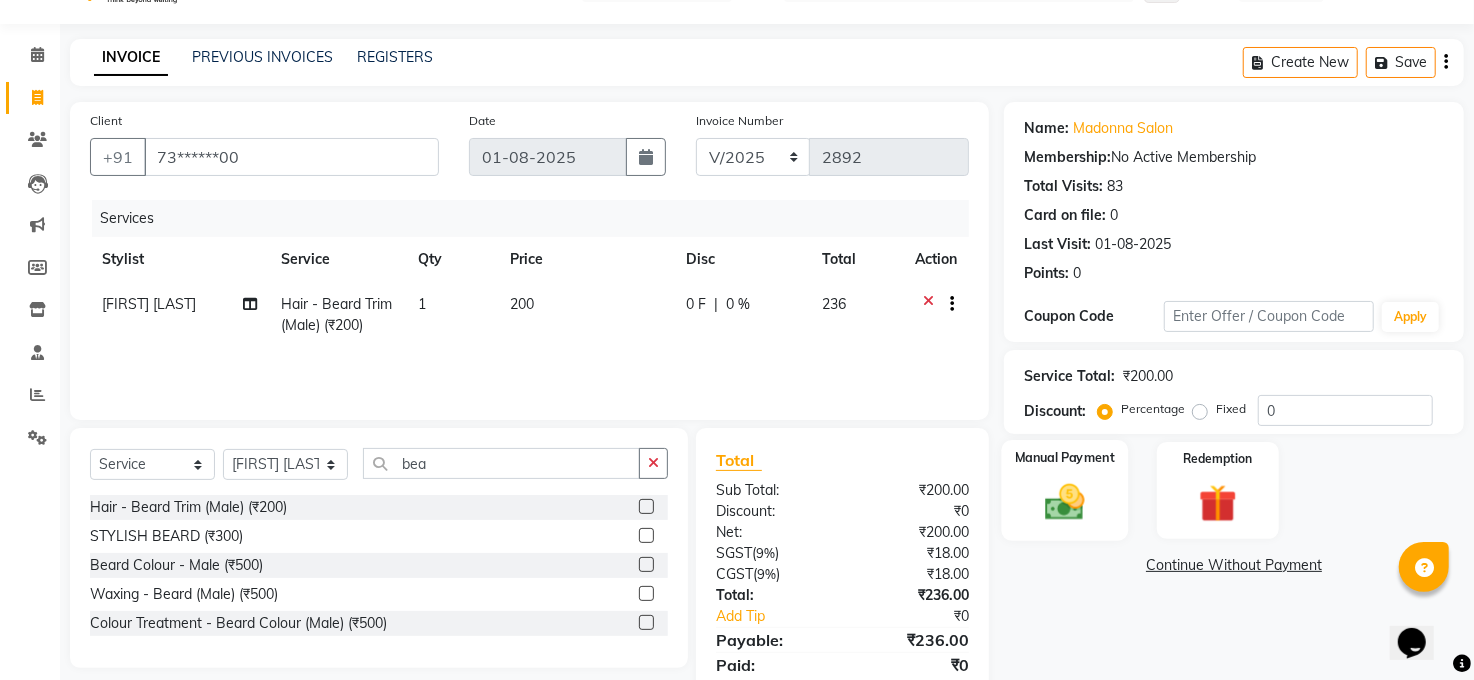 scroll, scrollTop: 119, scrollLeft: 0, axis: vertical 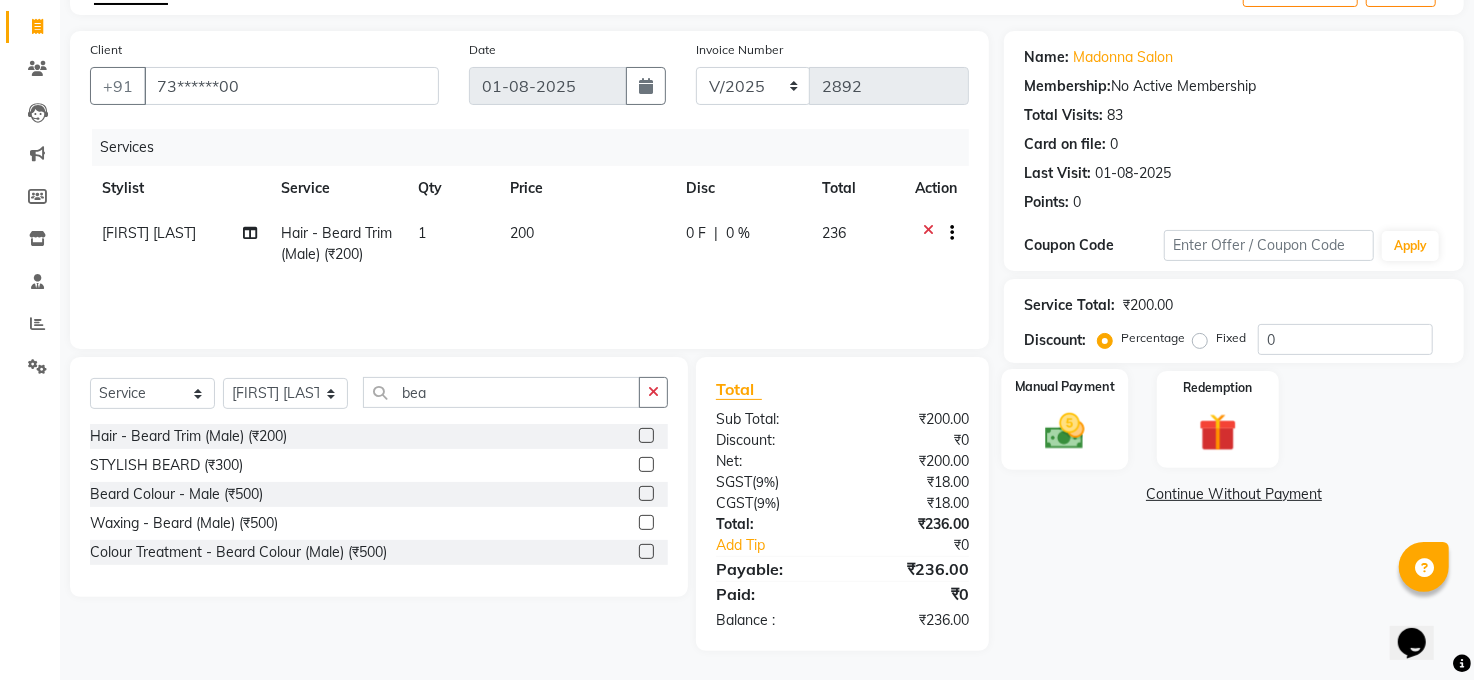 drag, startPoint x: 1046, startPoint y: 407, endPoint x: 1118, endPoint y: 462, distance: 90.60353 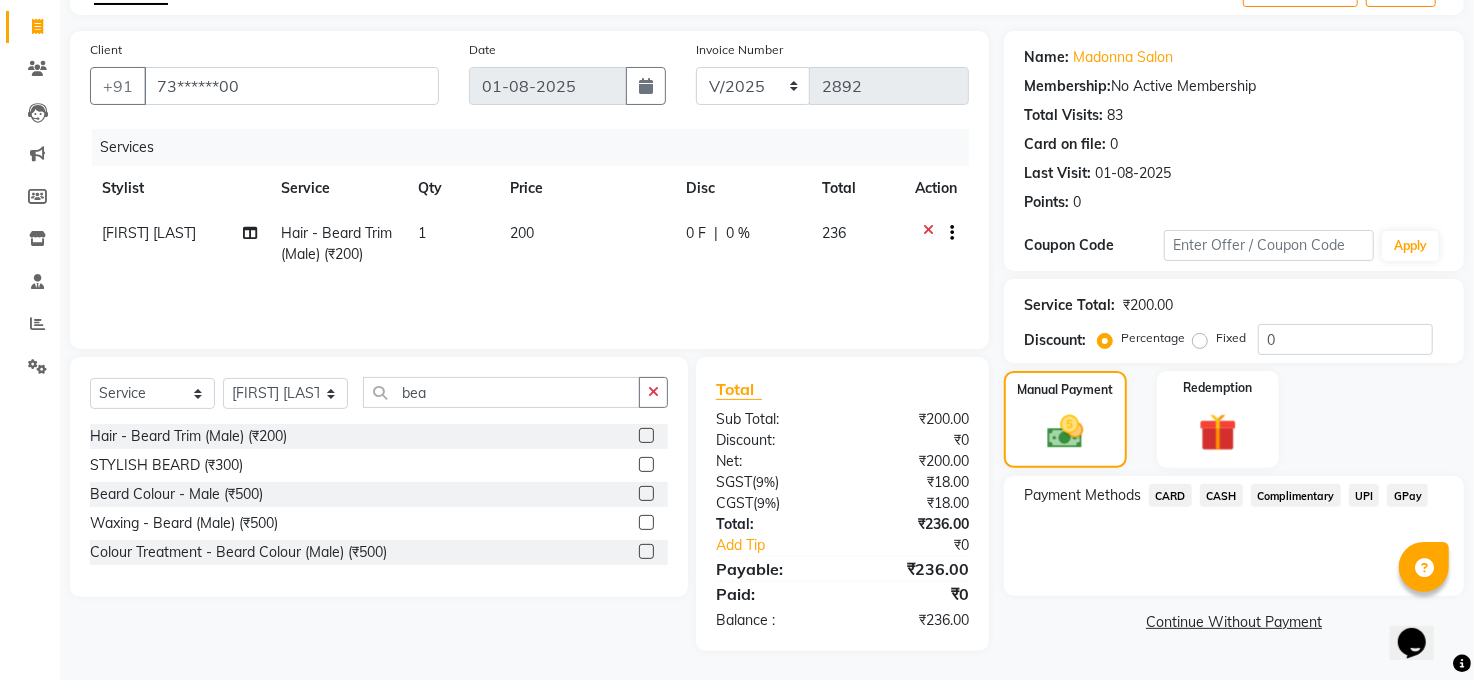 click on "CASH" 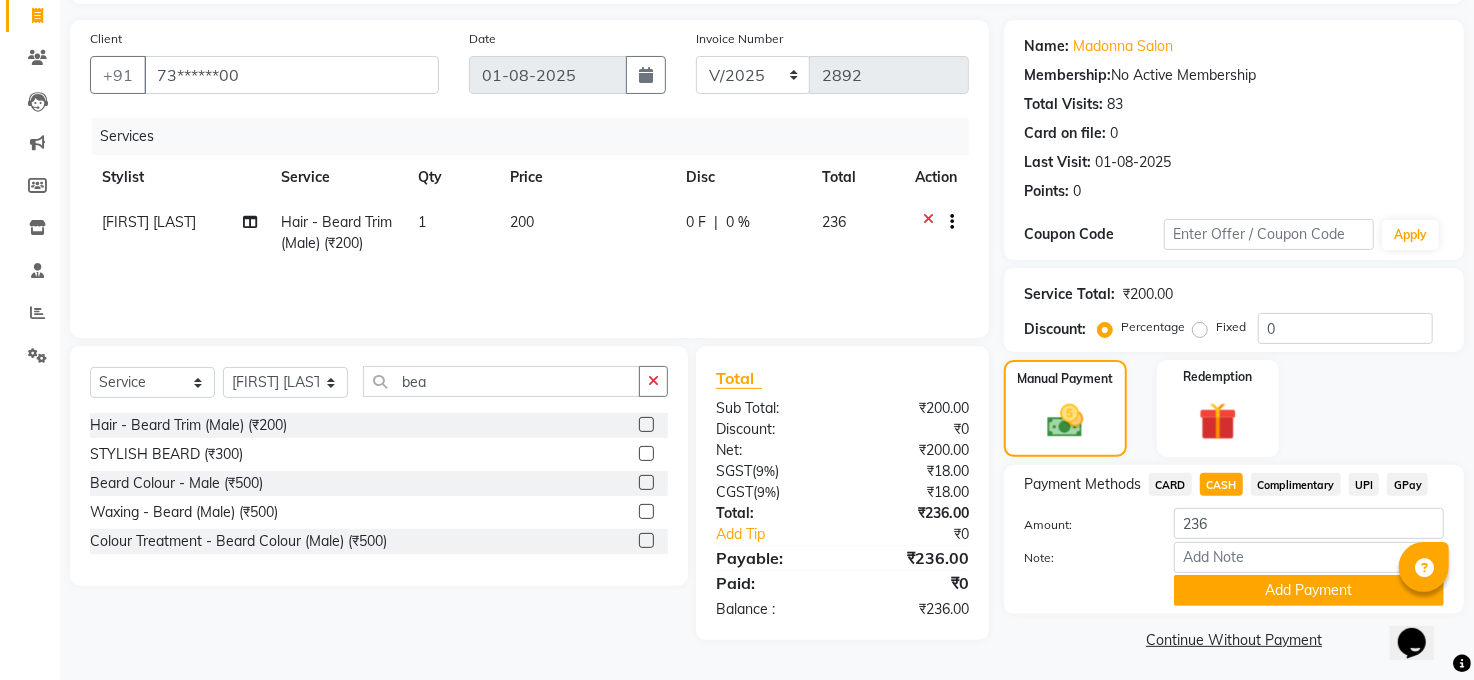 scroll, scrollTop: 135, scrollLeft: 0, axis: vertical 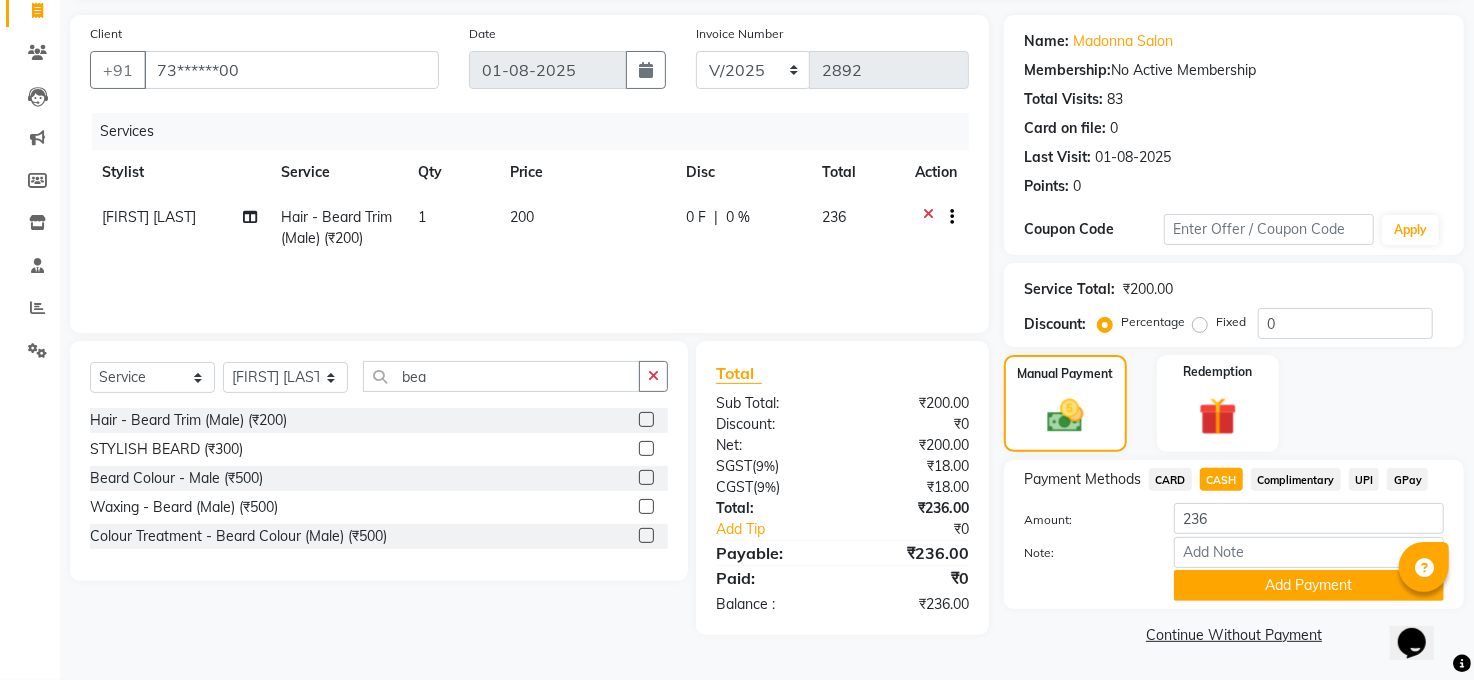 drag, startPoint x: 1290, startPoint y: 587, endPoint x: 1304, endPoint y: 547, distance: 42.379242 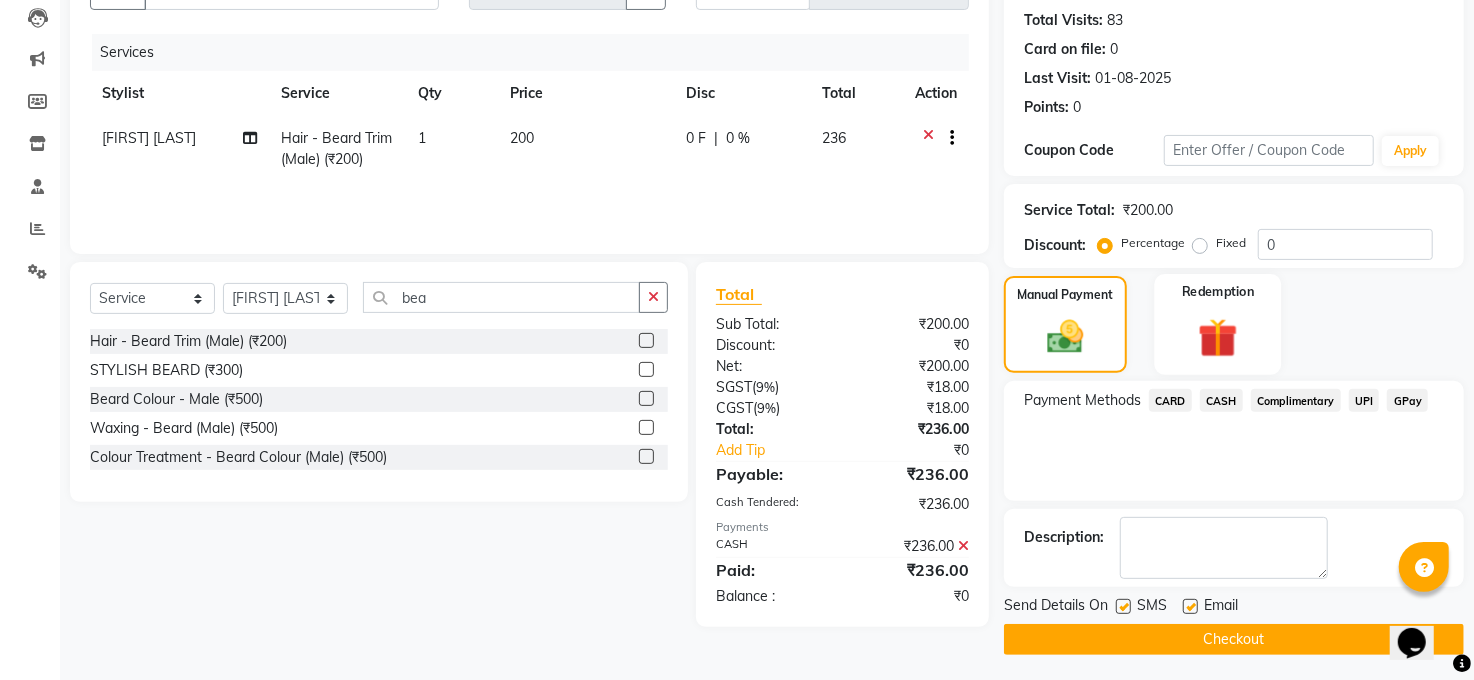 scroll, scrollTop: 218, scrollLeft: 0, axis: vertical 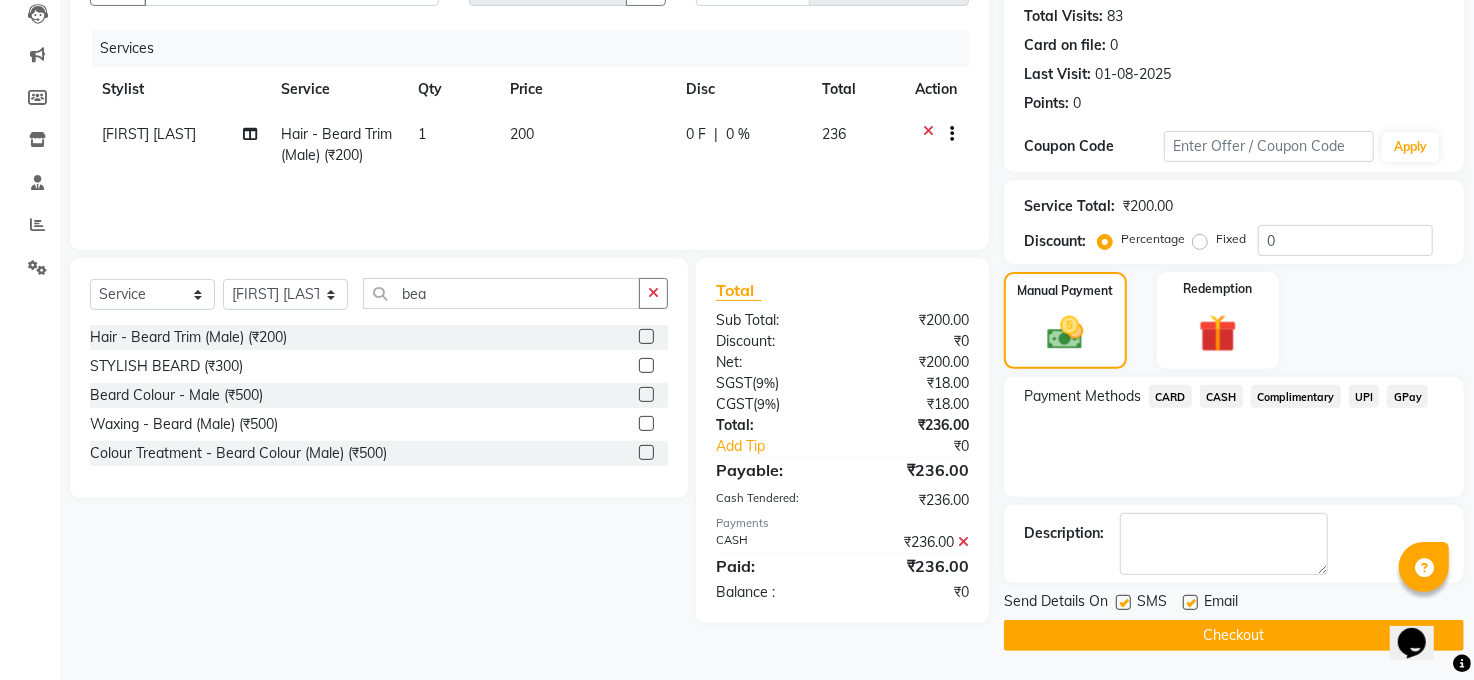 click on "Send Details On SMS Email  Checkout" 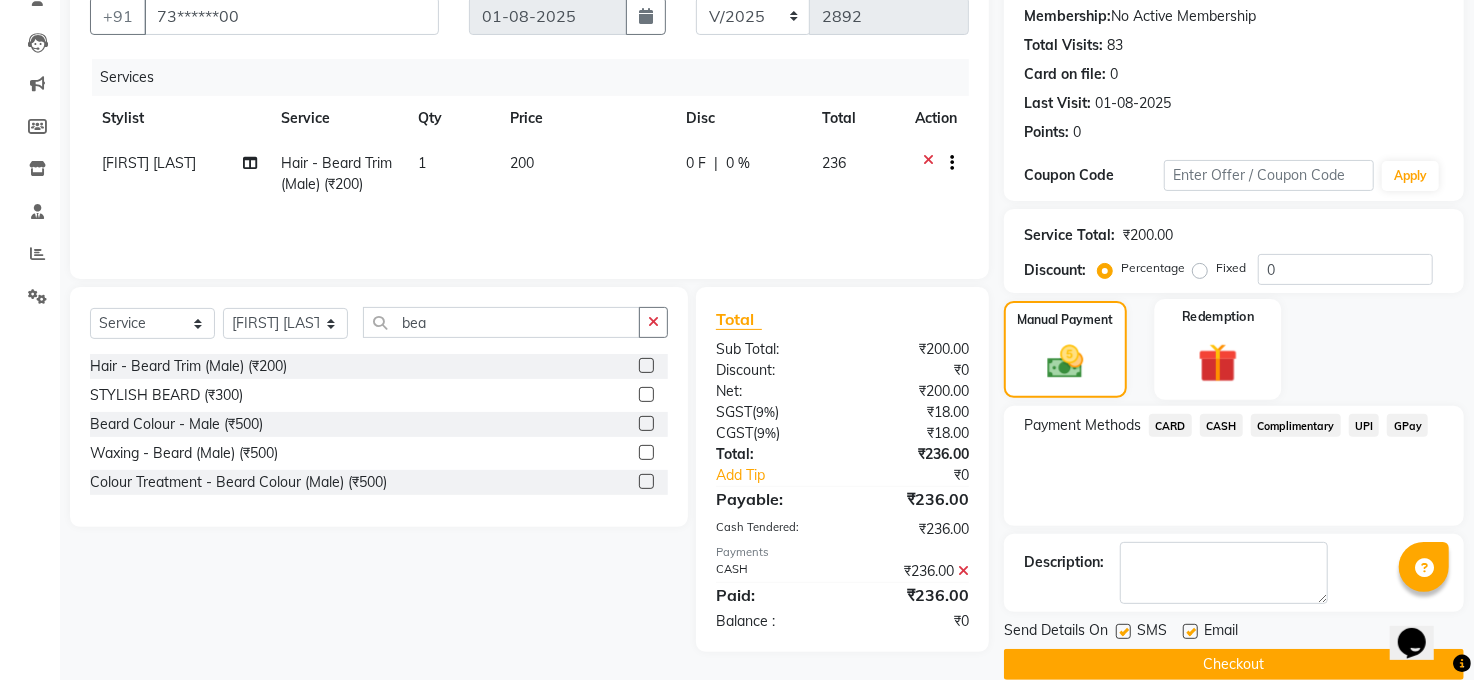 scroll, scrollTop: 218, scrollLeft: 0, axis: vertical 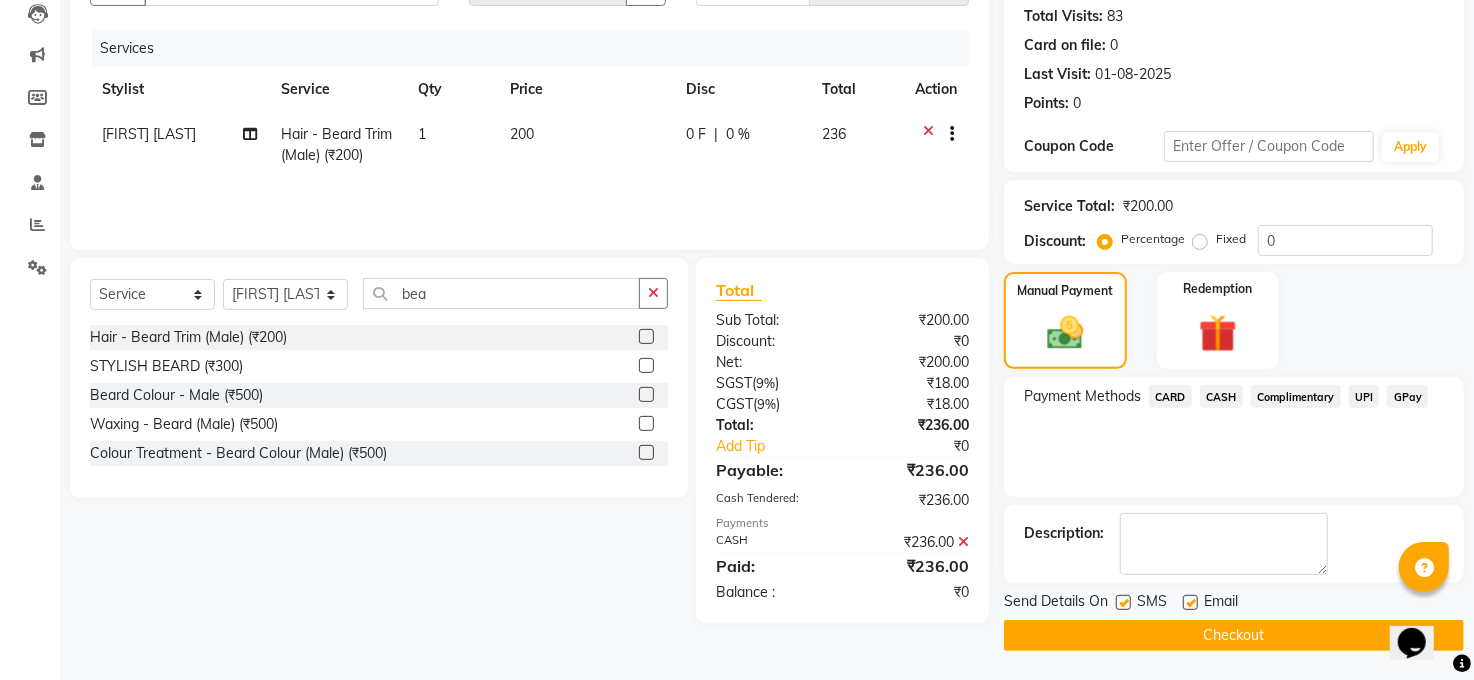 drag, startPoint x: 1242, startPoint y: 626, endPoint x: 1225, endPoint y: 608, distance: 24.758837 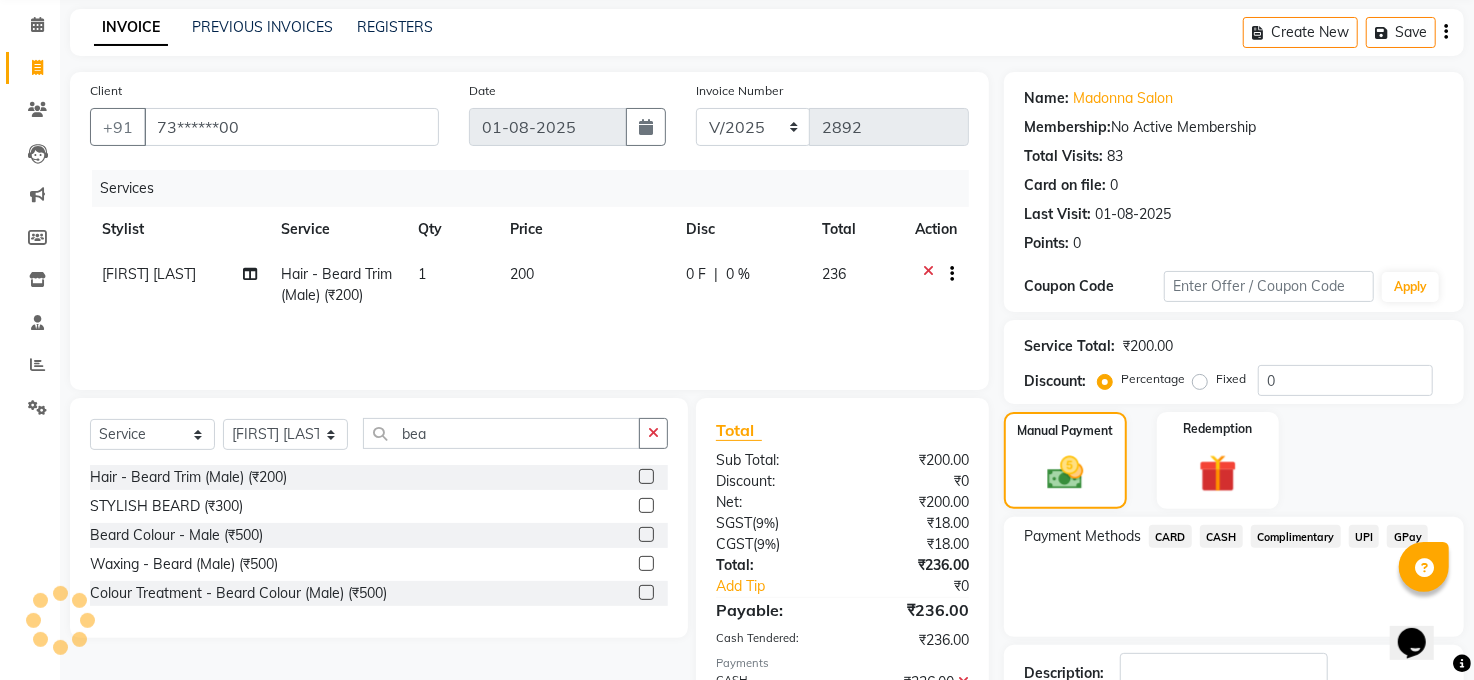 scroll, scrollTop: 40, scrollLeft: 0, axis: vertical 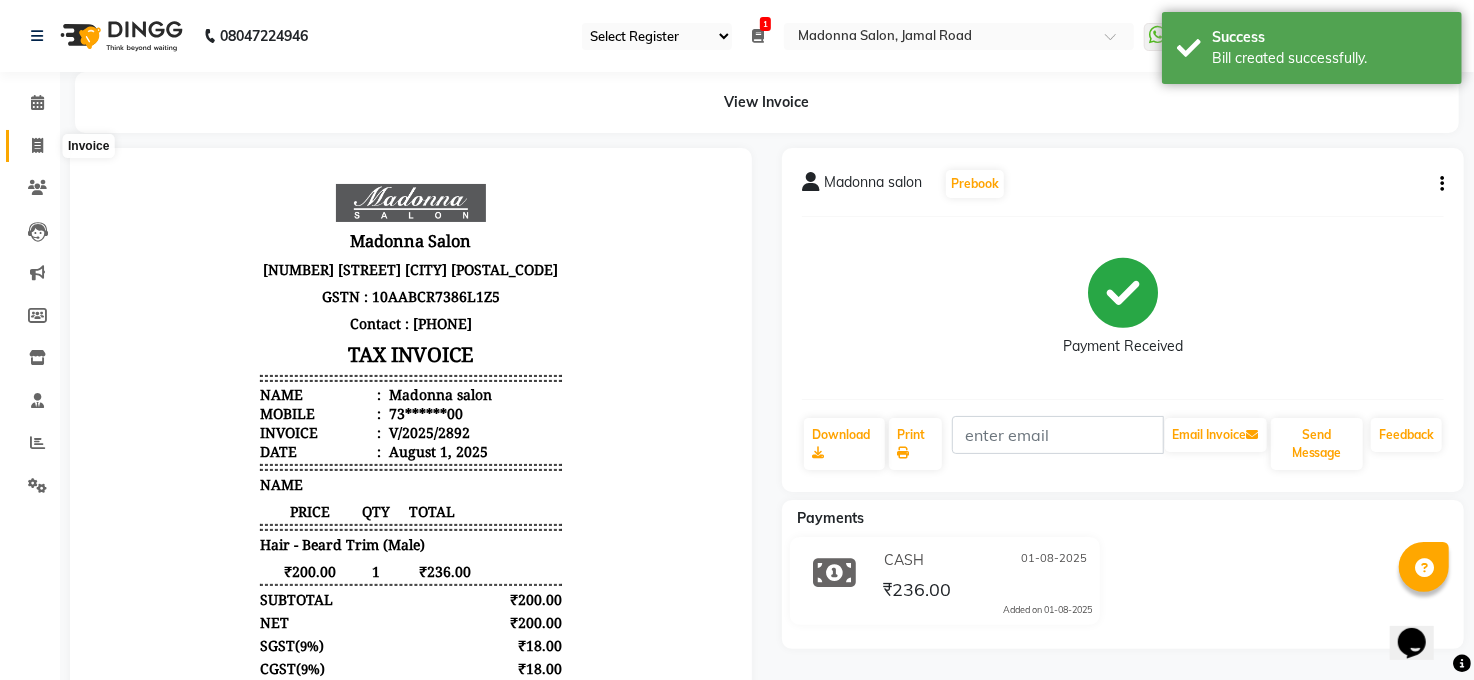 click 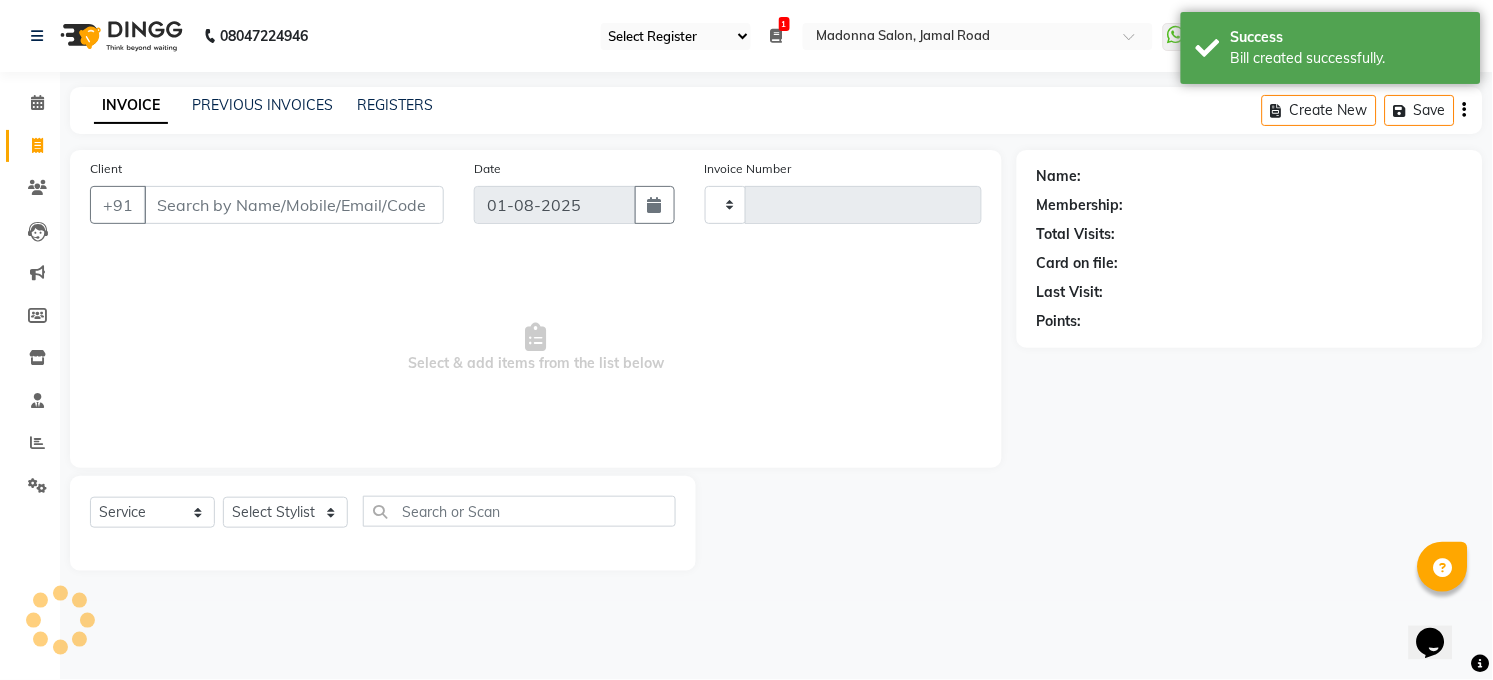 type on "2893" 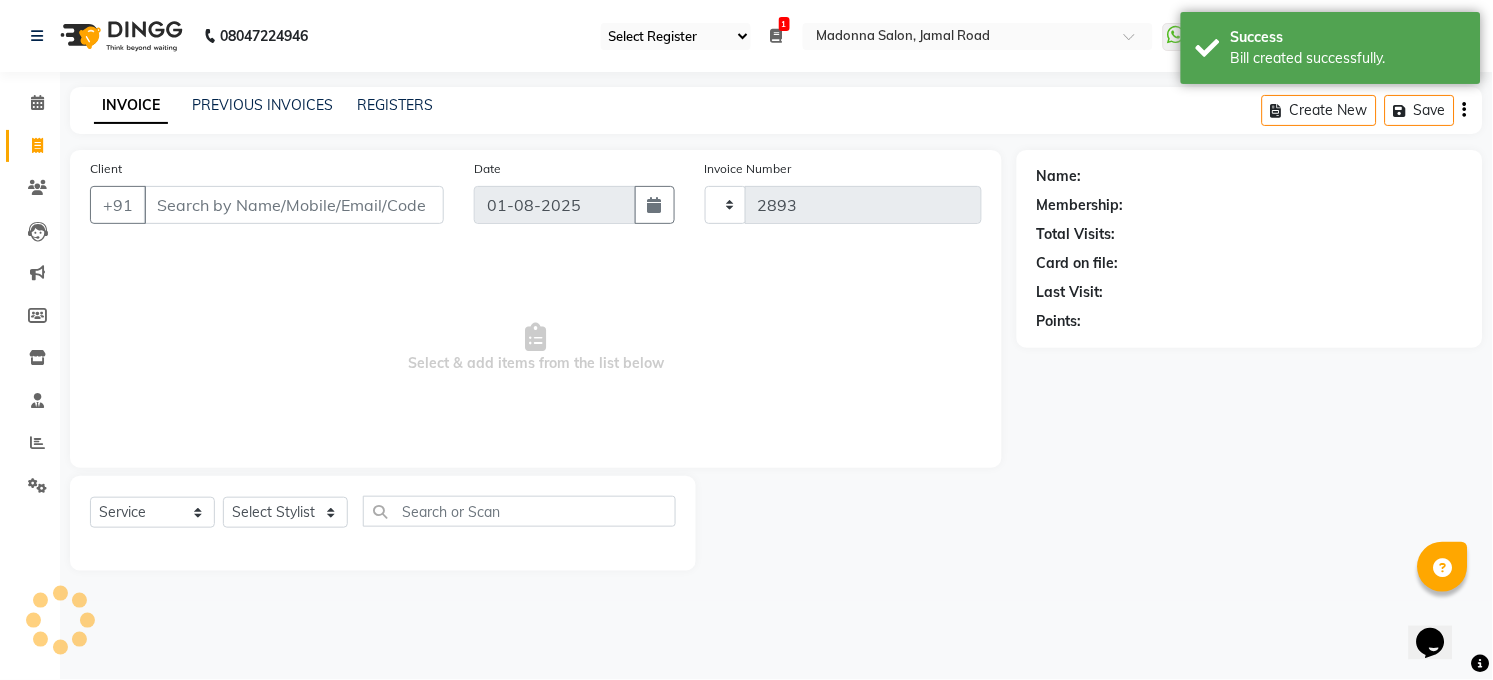 select on "5748" 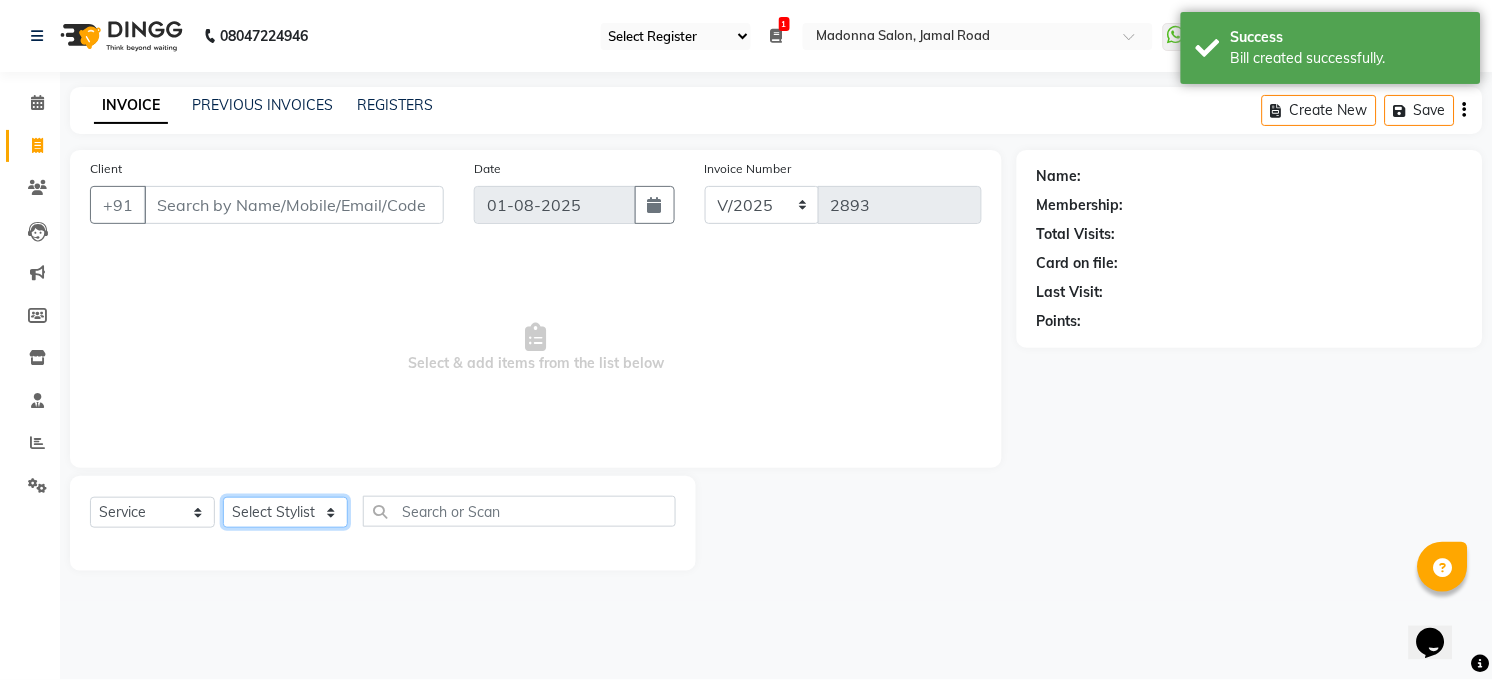 click on "Select Stylist Abhay kumar ALTAF ANKITA ARJUN Chandan COUNTER  Manager Manish Kumar Neetu Mam PRINCE Priyanka Raju Ravi Thakur RINKI Roshan Santosh SAURABH SUJEET THAKUR SUNITA Veer Vinod Kumar" 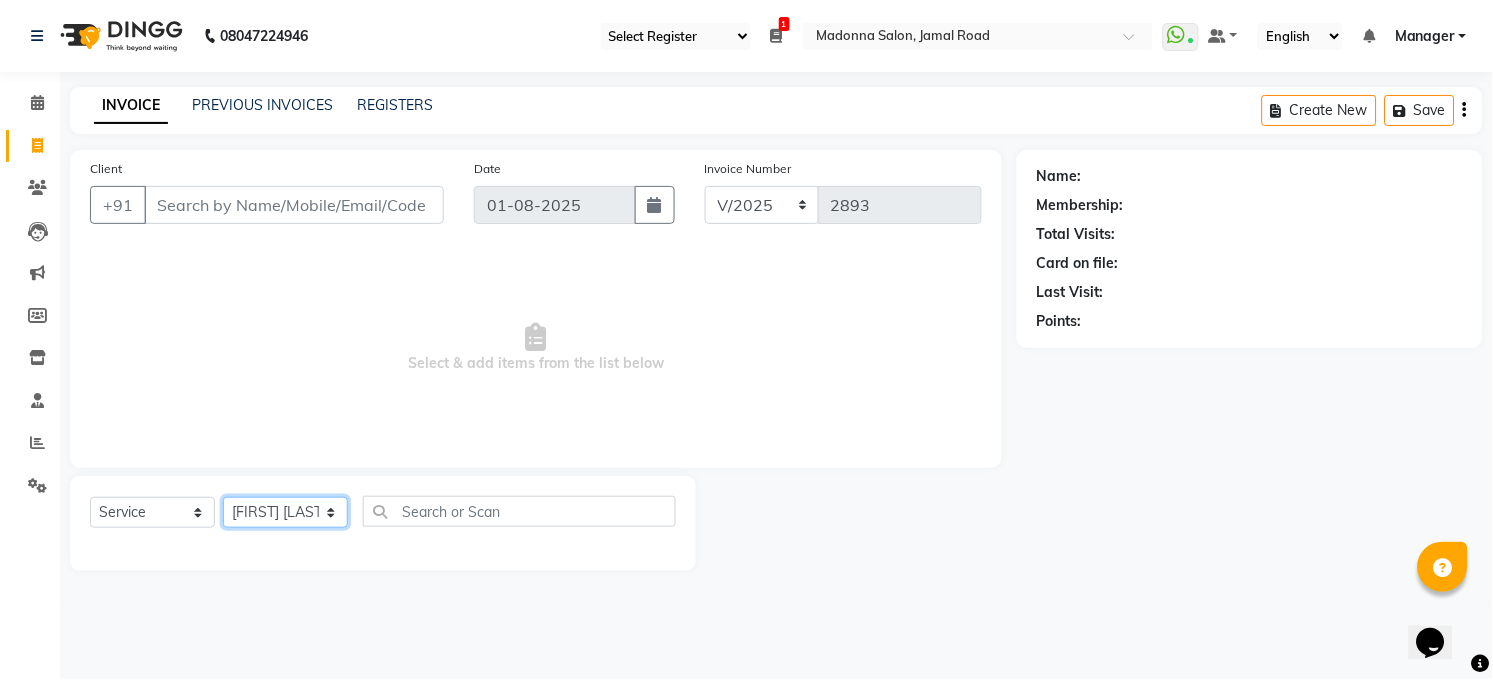 click on "Select Stylist Abhay kumar ALTAF ANKITA ARJUN Chandan COUNTER  Manager Manish Kumar Neetu Mam PRINCE Priyanka Raju Ravi Thakur RINKI Roshan Santosh SAURABH SUJEET THAKUR SUNITA Veer Vinod Kumar" 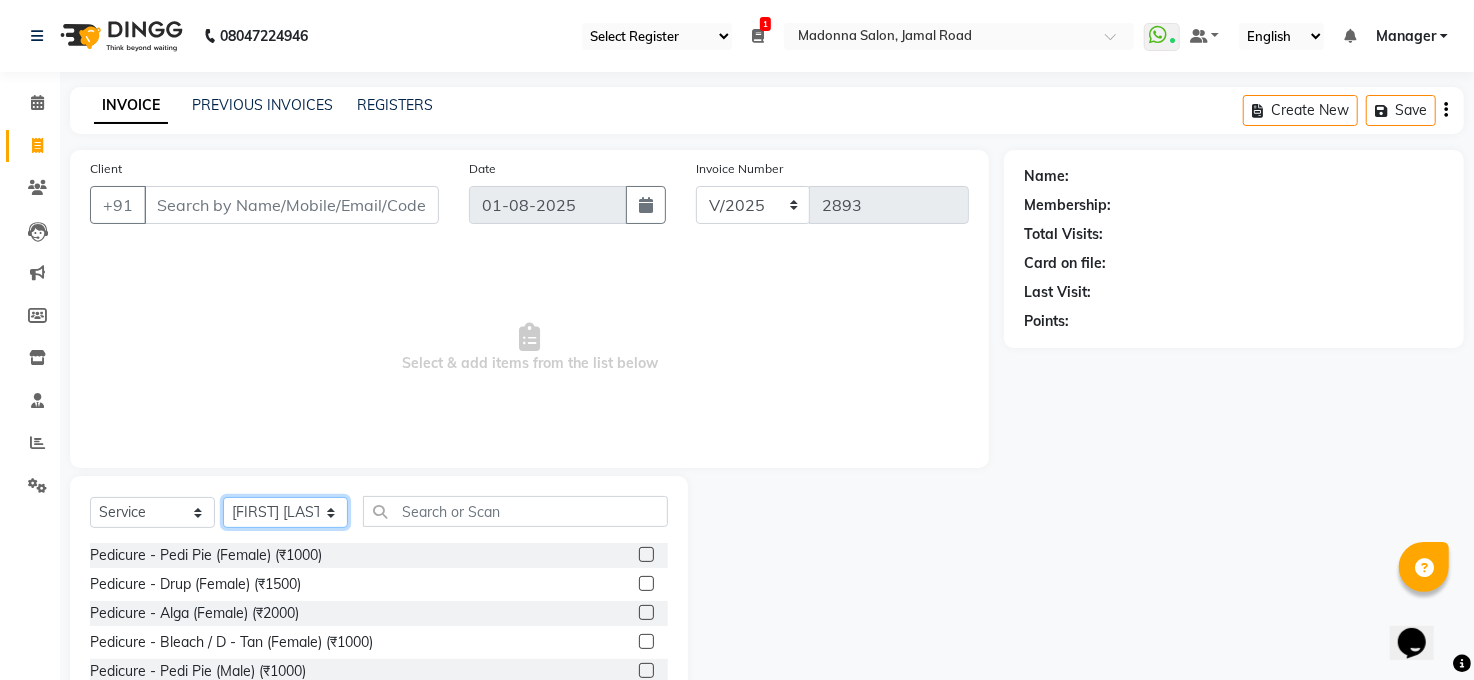 select on "60523" 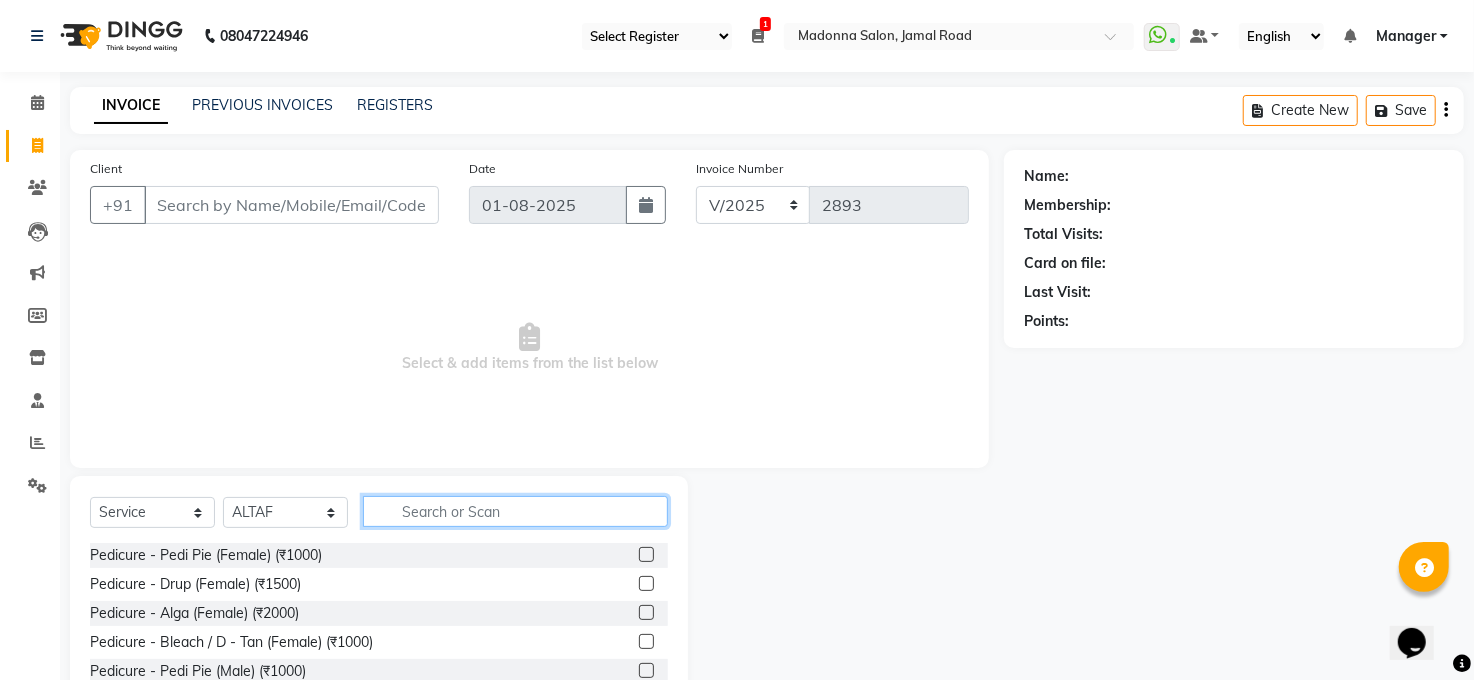 click 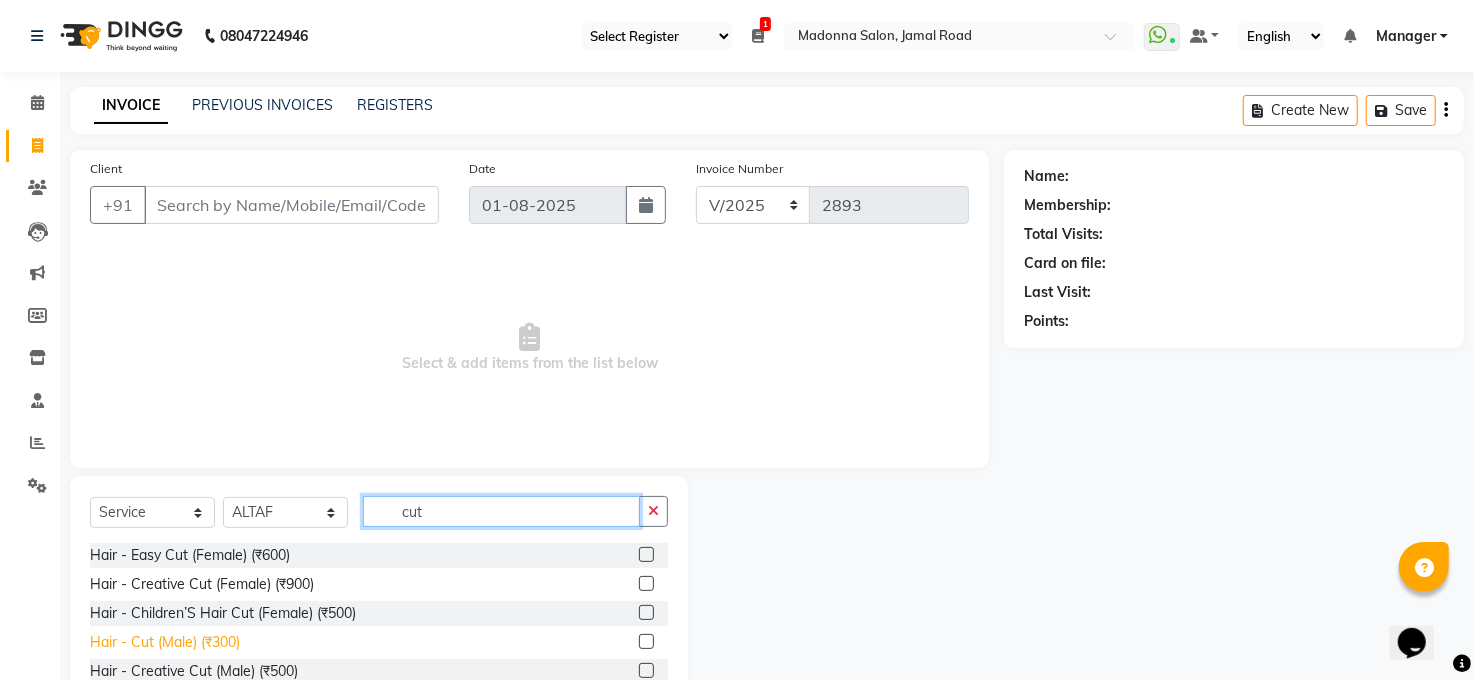 scroll, scrollTop: 44, scrollLeft: 0, axis: vertical 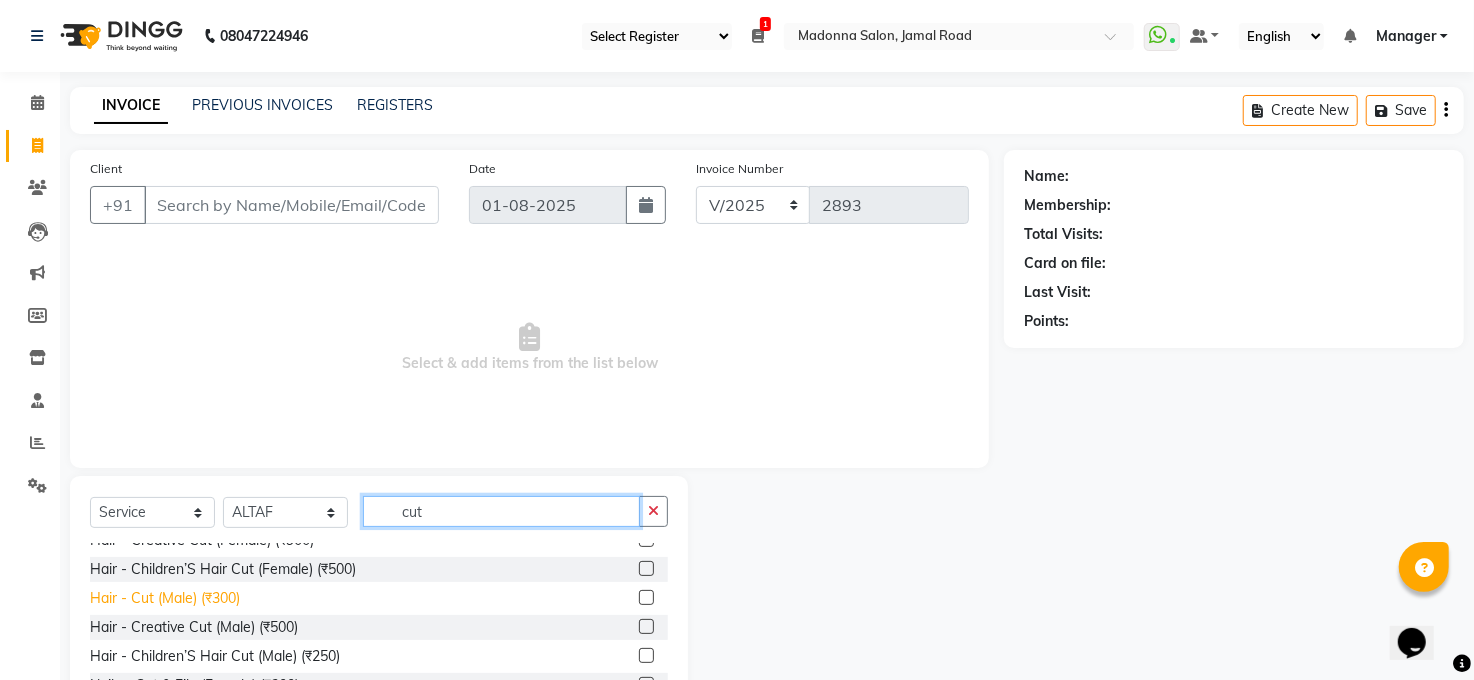 type on "cut" 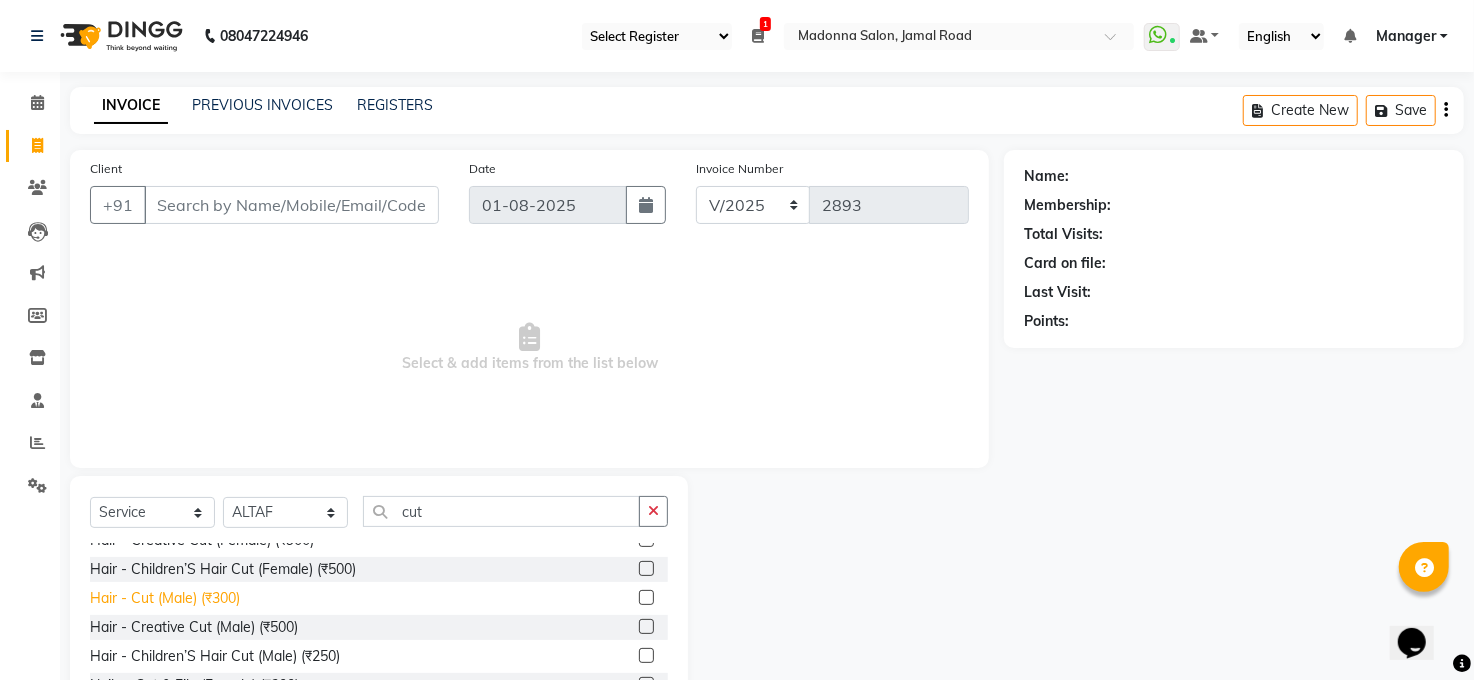 click on "Hair - Cut (Male) (₹300)" 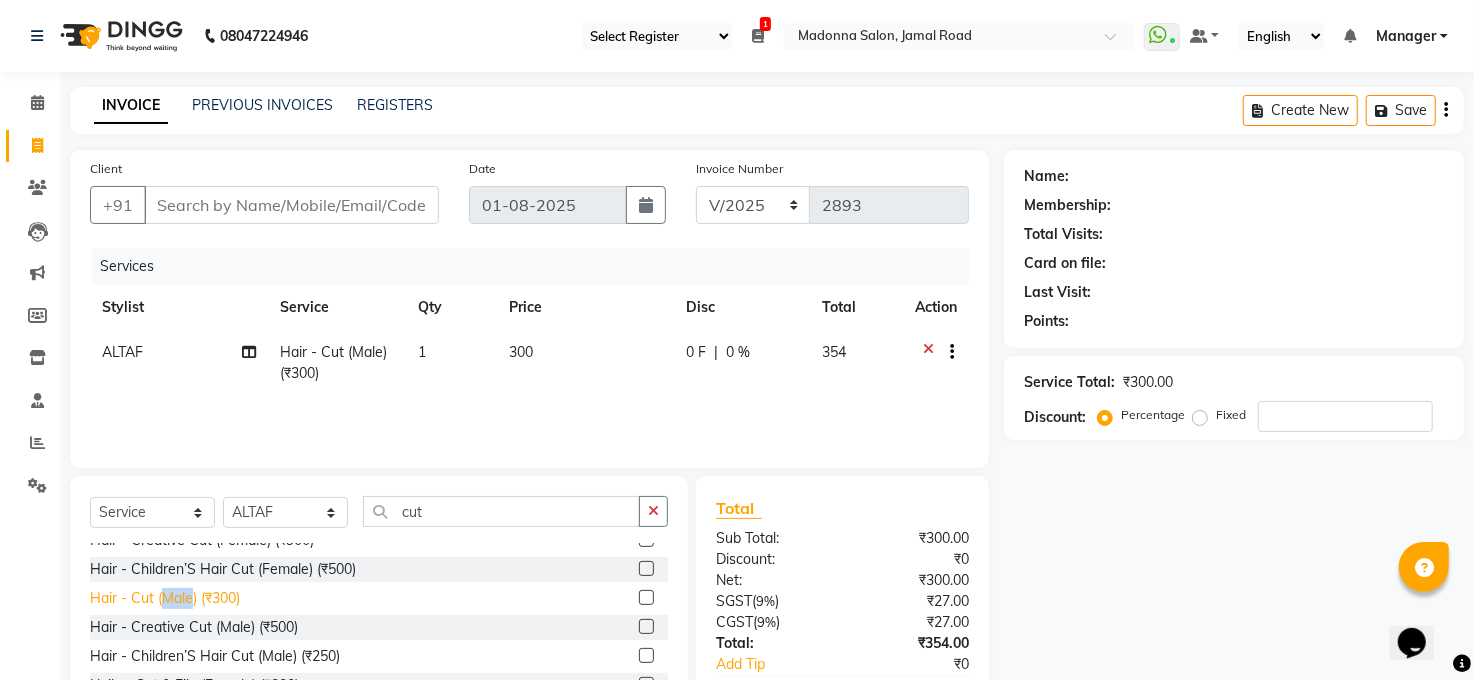click on "Hair - Cut (Male) (₹300)" 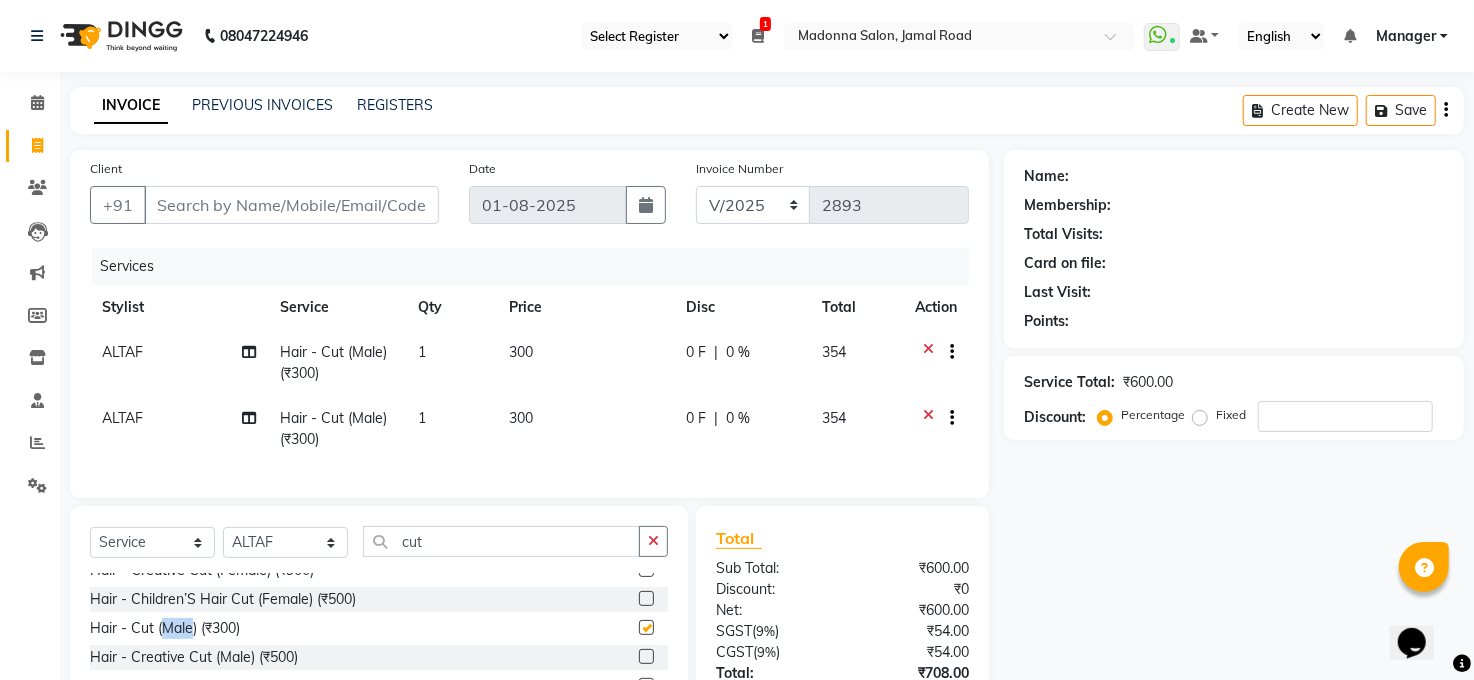 checkbox on "false" 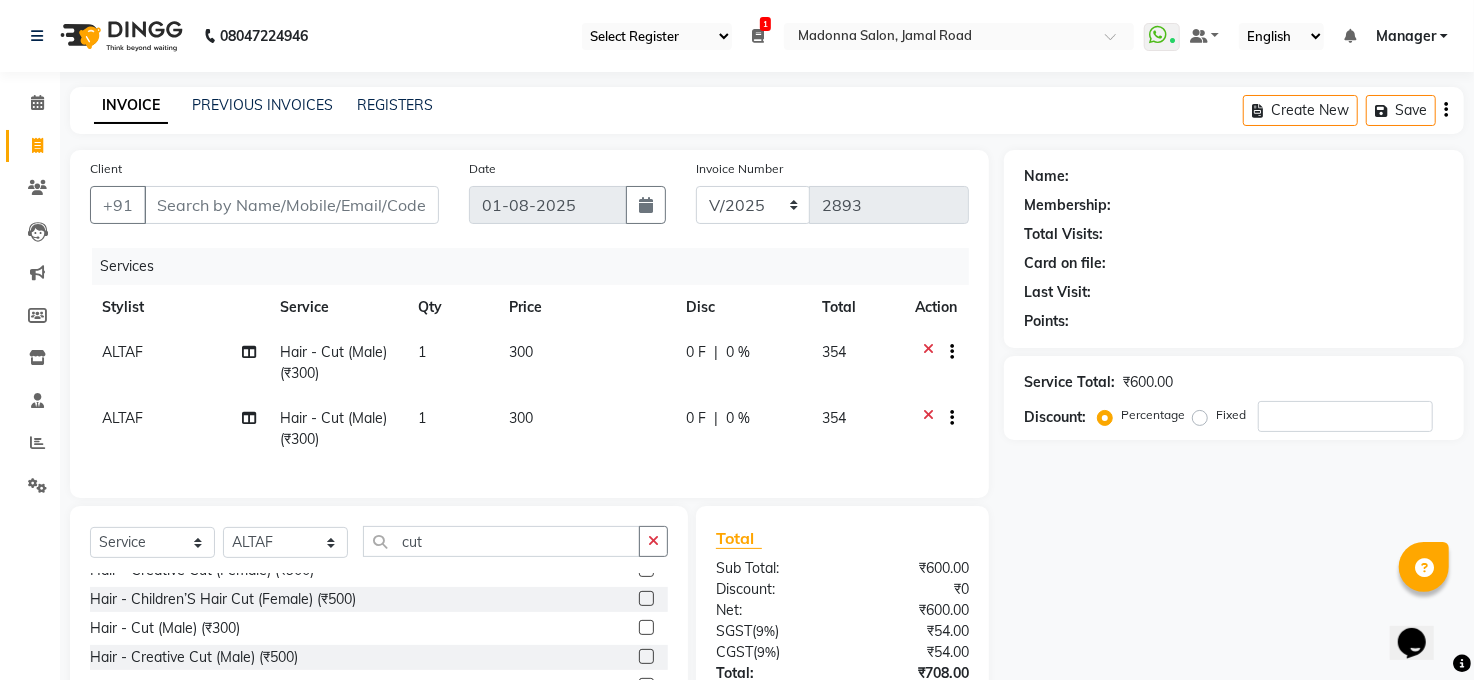 click on "ALTAF" 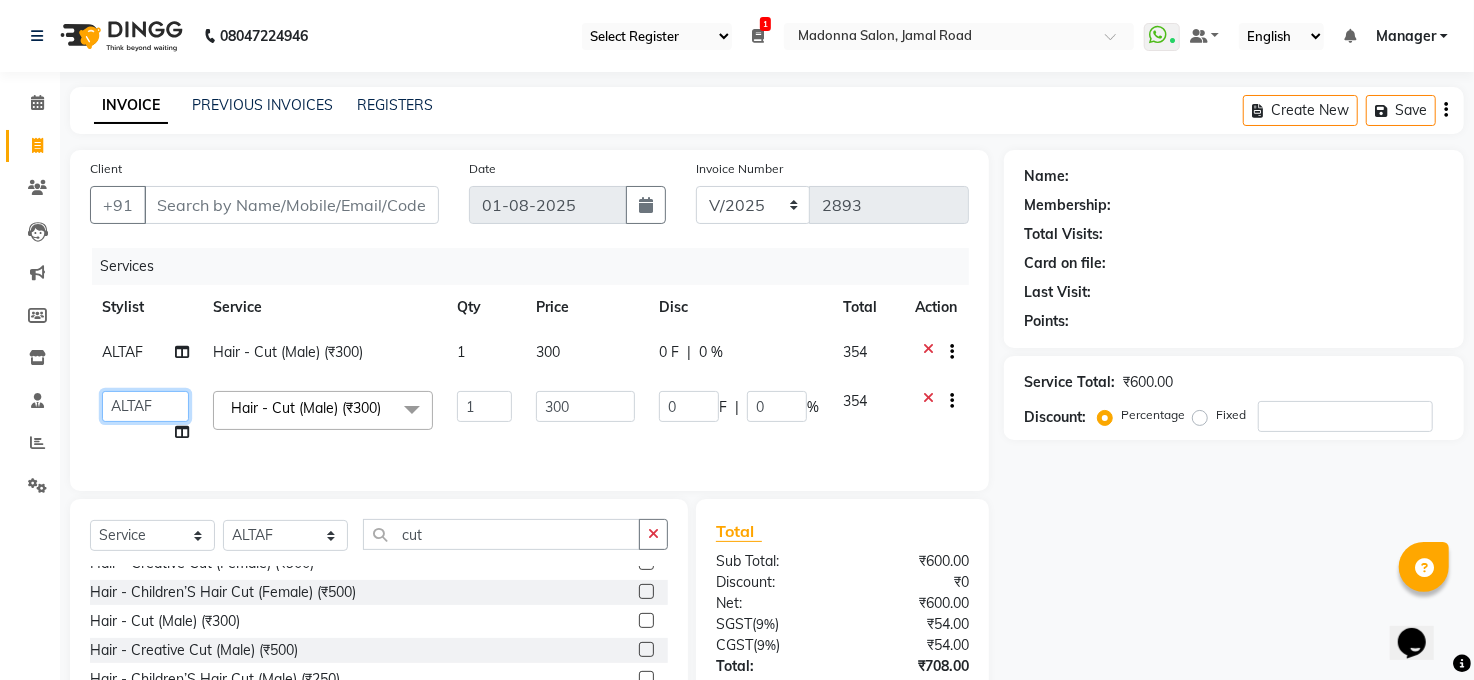 click on "Abhay kumar   ALTAF   ANKITA   ARJUN   Chandan   COUNTER    Manager   Manish Kumar   Neetu Mam   PRINCE   Priyanka   Raju   Ravi Thakur   RINKI   Roshan   Santosh   SAURABH   SUJEET THAKUR   SUNITA   Veer   Vinod Kumar" 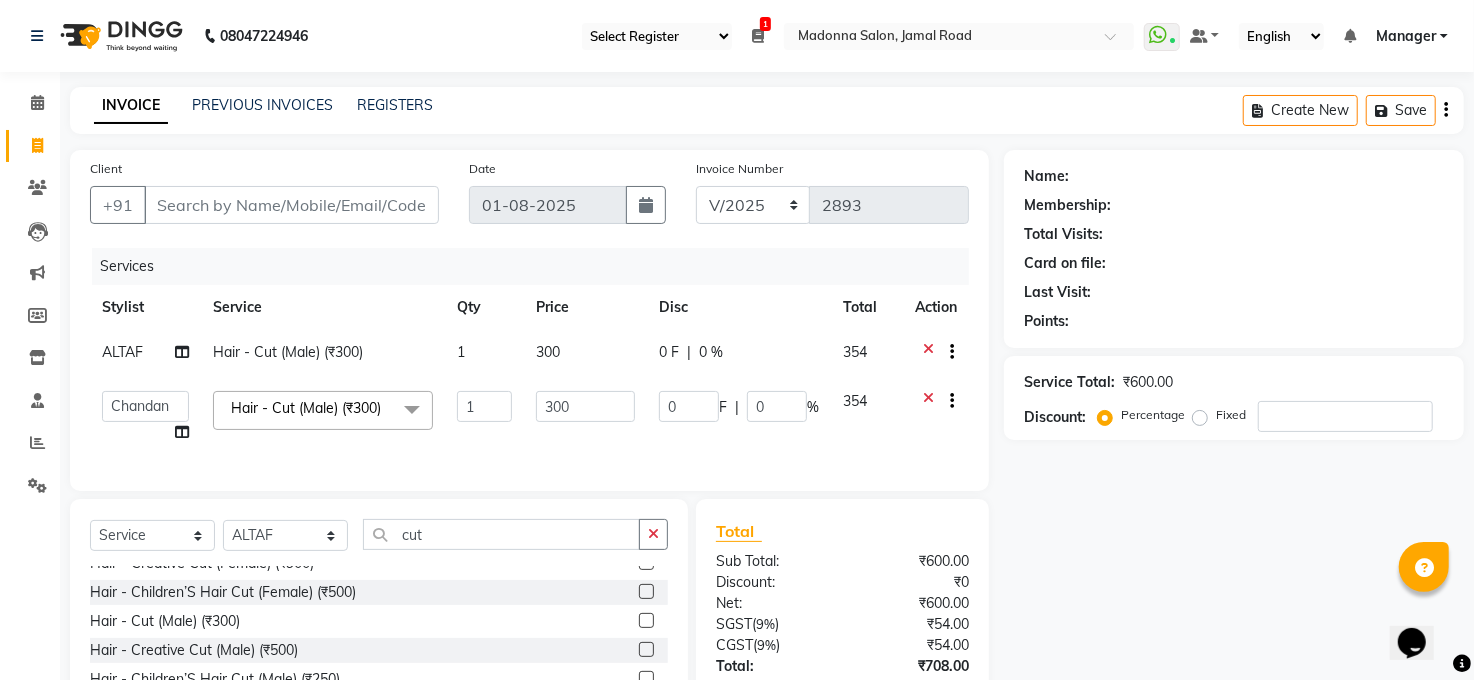 select on "40299" 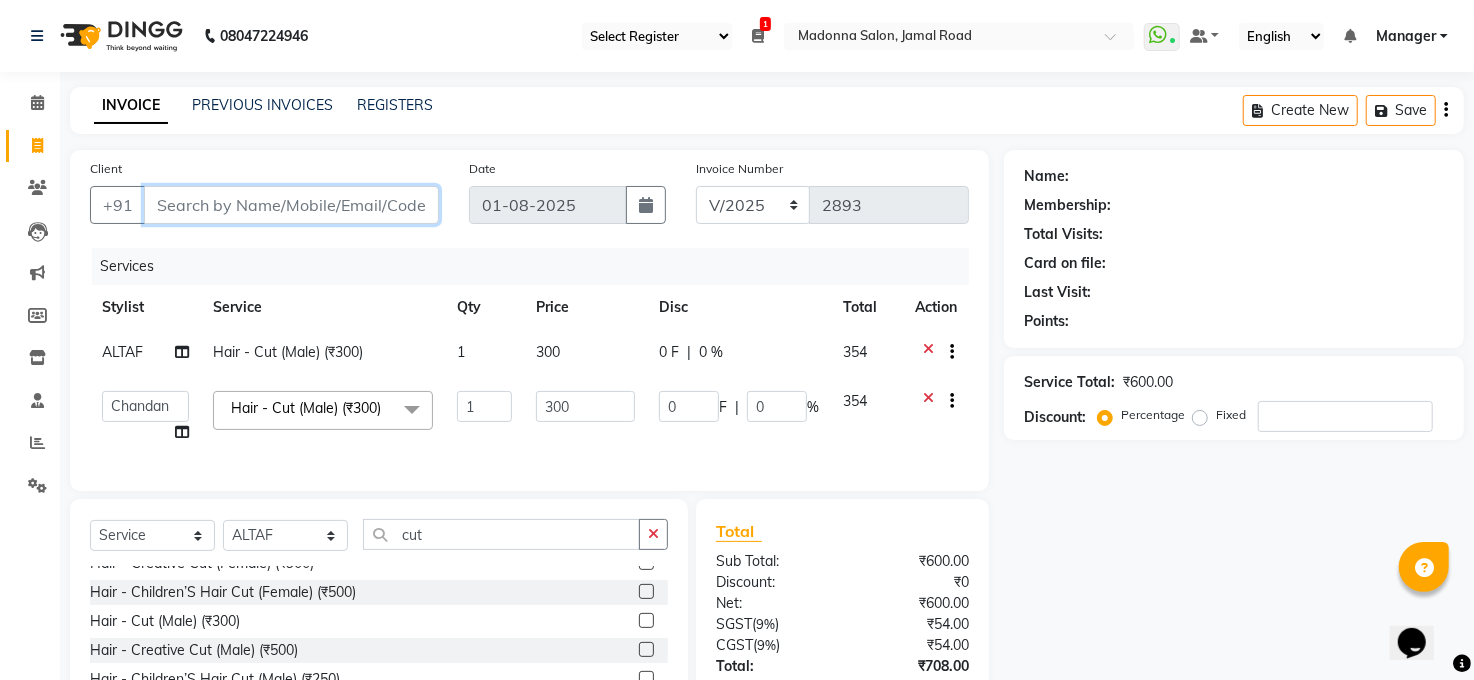 click on "Client" at bounding box center [291, 205] 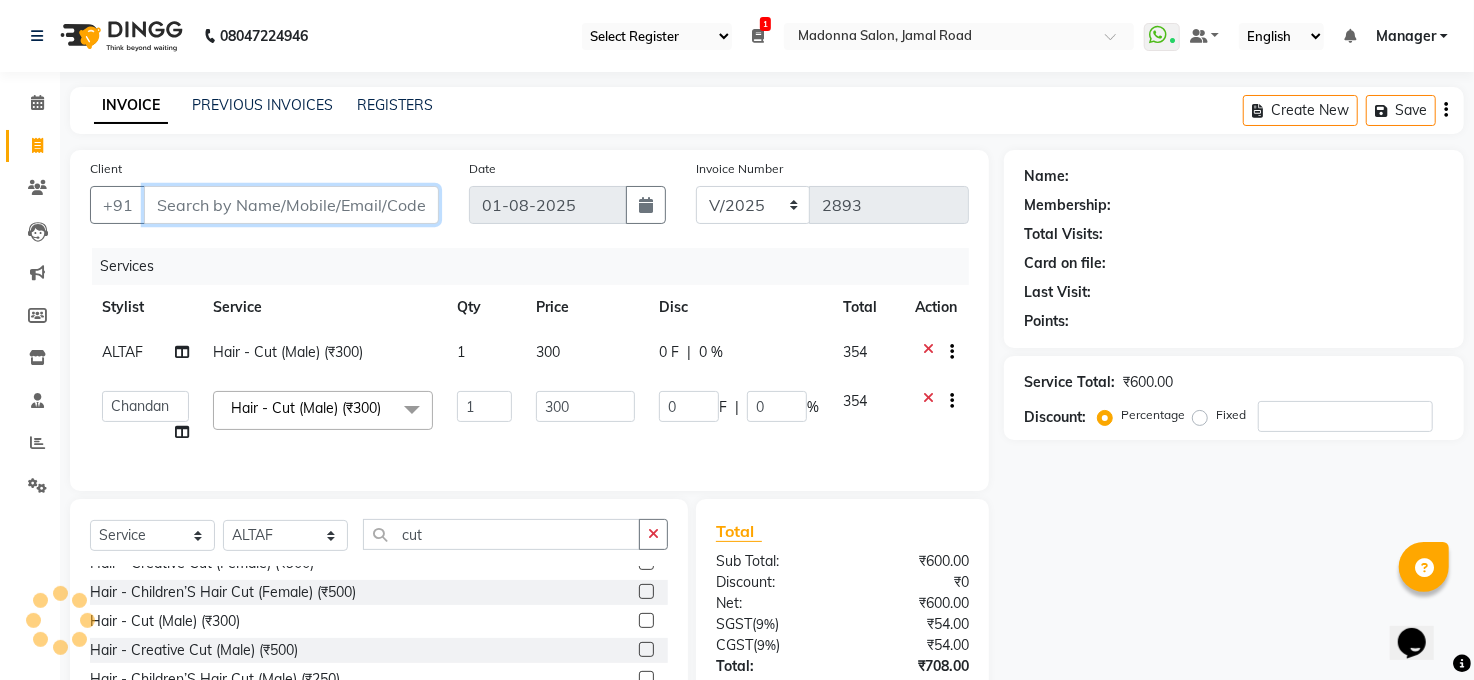 type on "f" 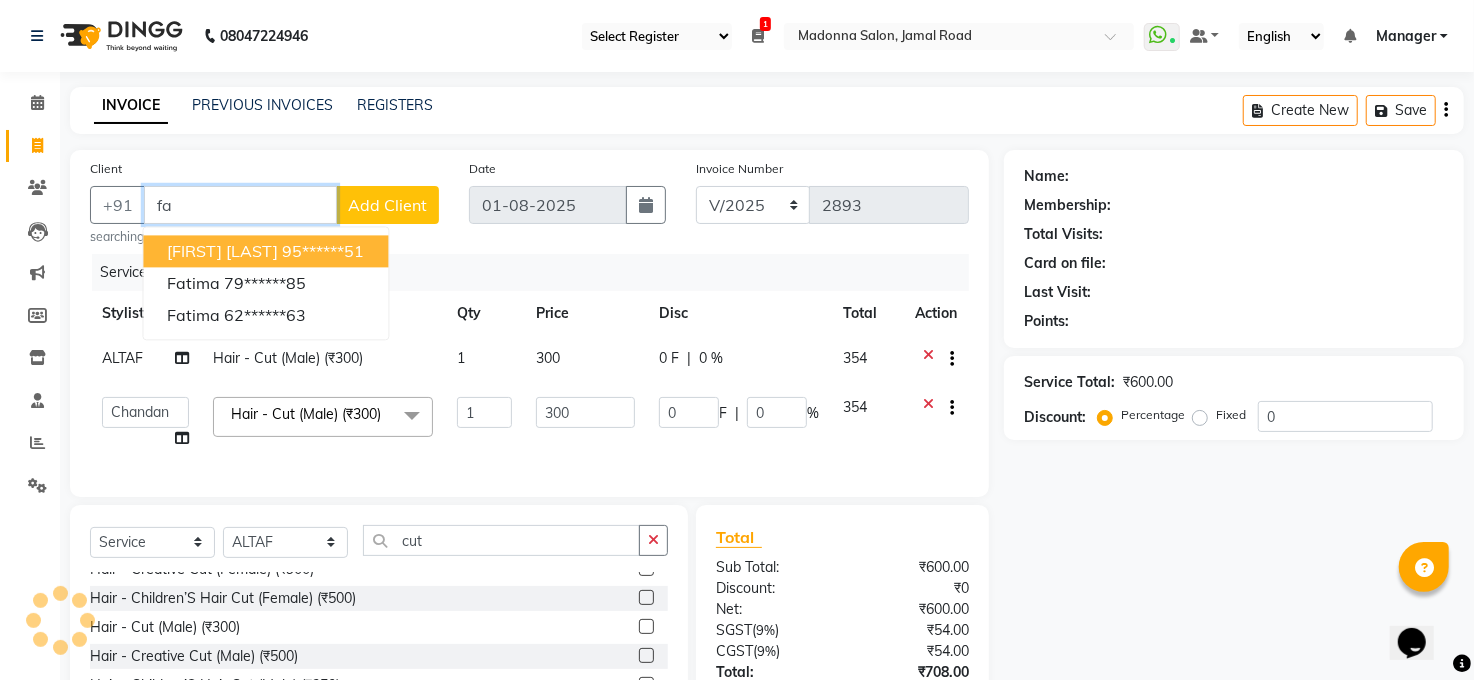 type on "f" 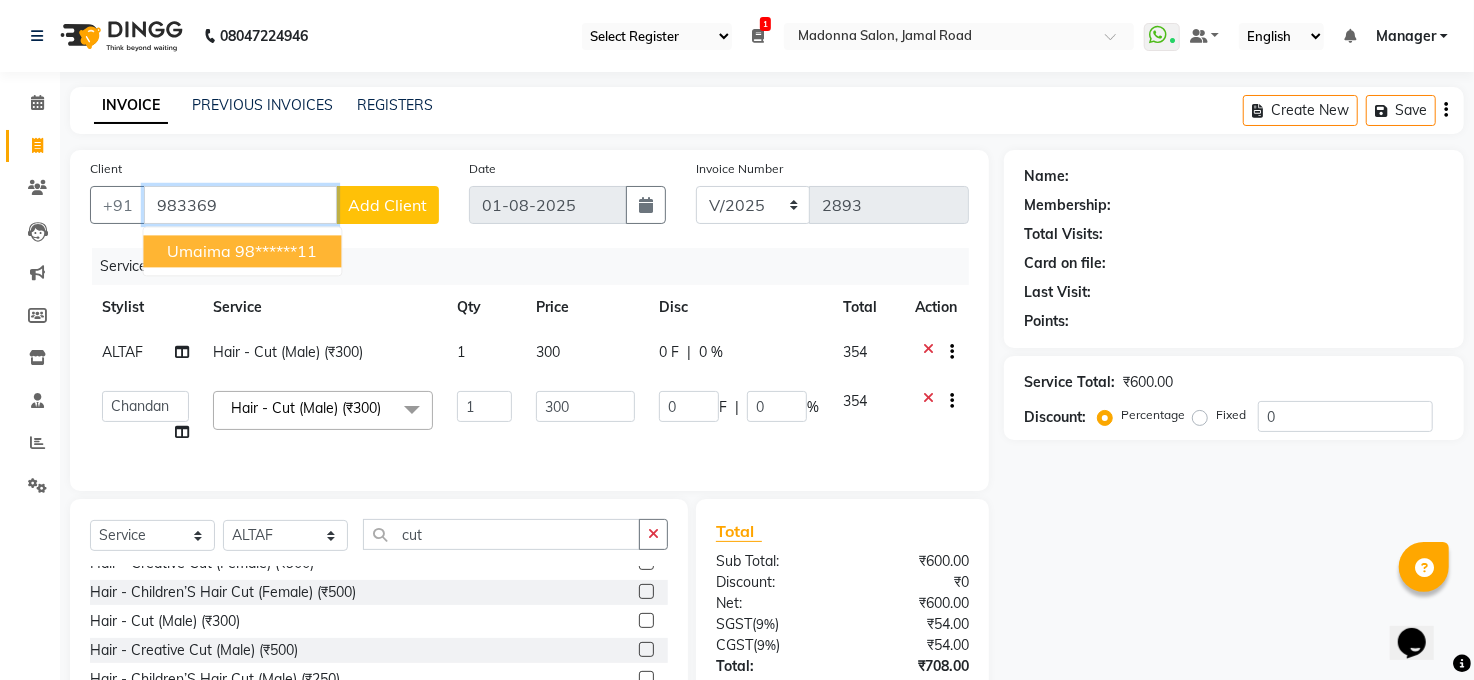 click on "Umaima  98******11" at bounding box center (242, 251) 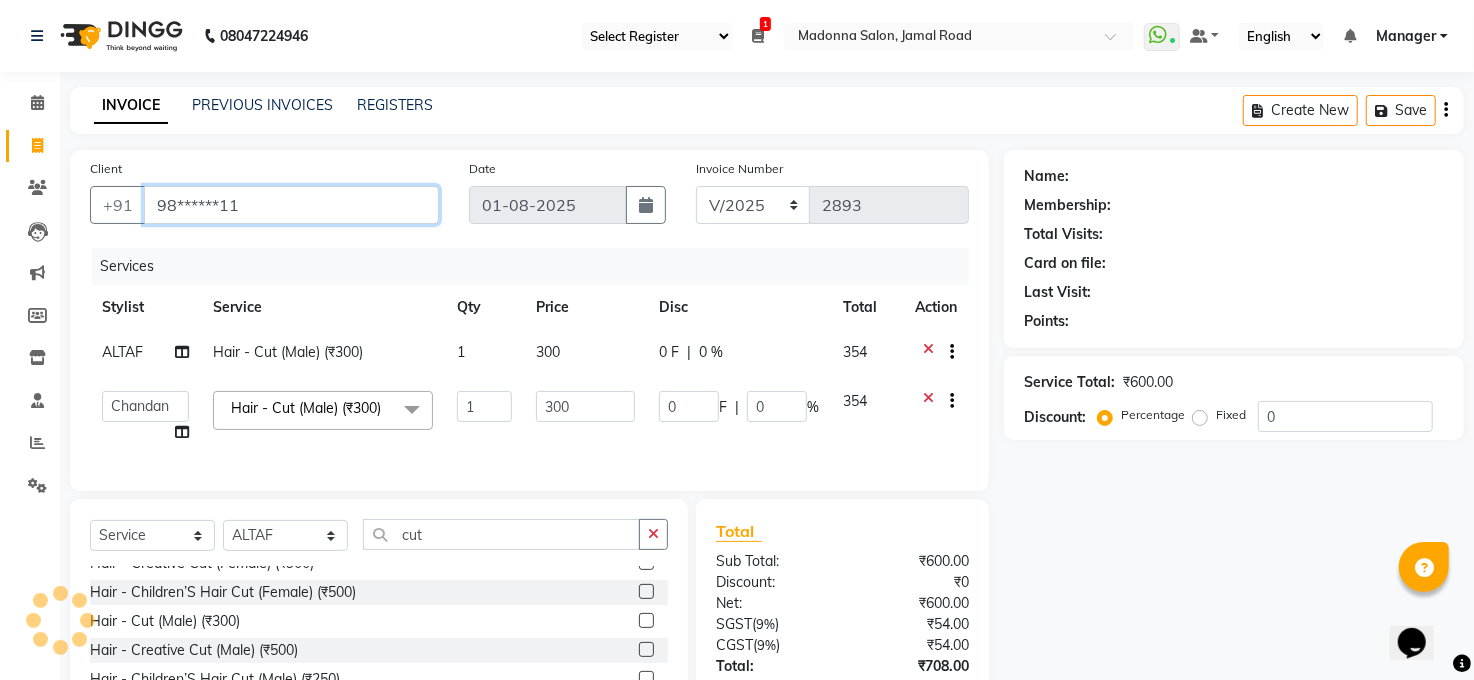 type on "98******11" 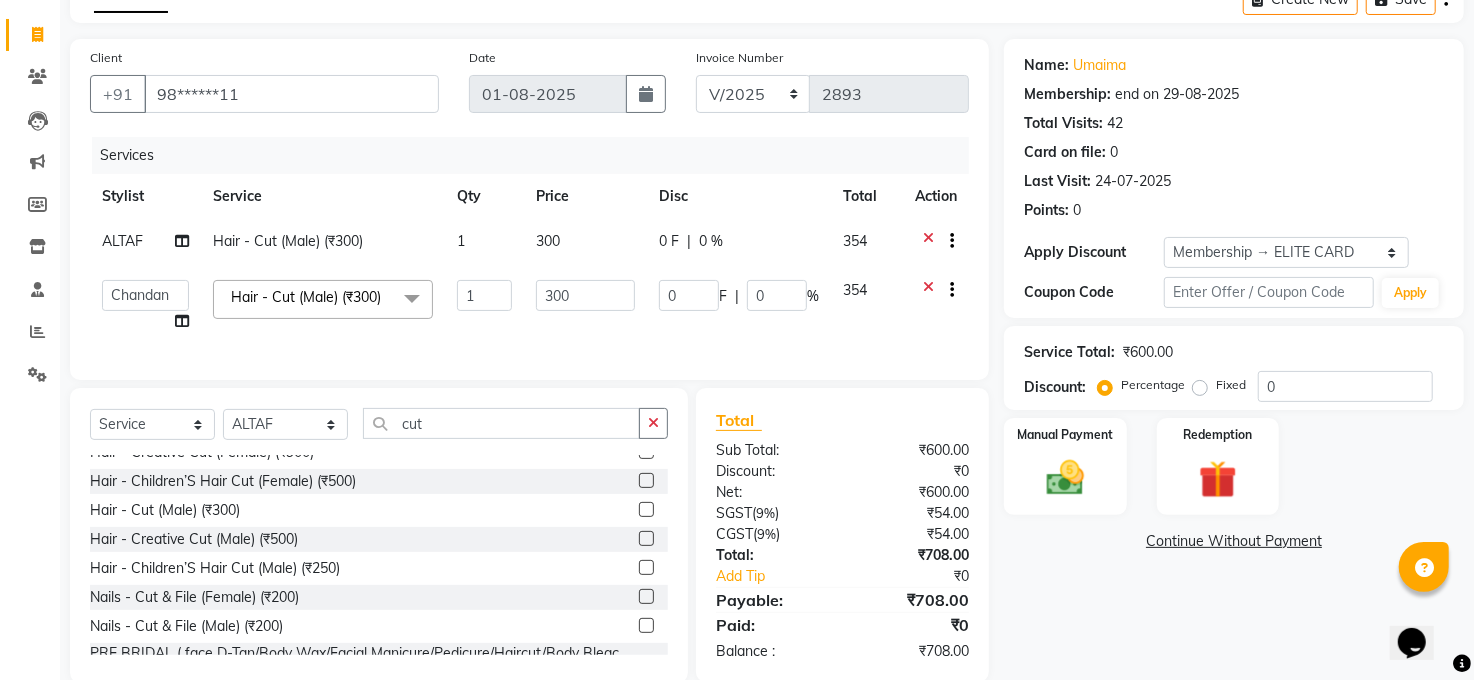 scroll, scrollTop: 162, scrollLeft: 0, axis: vertical 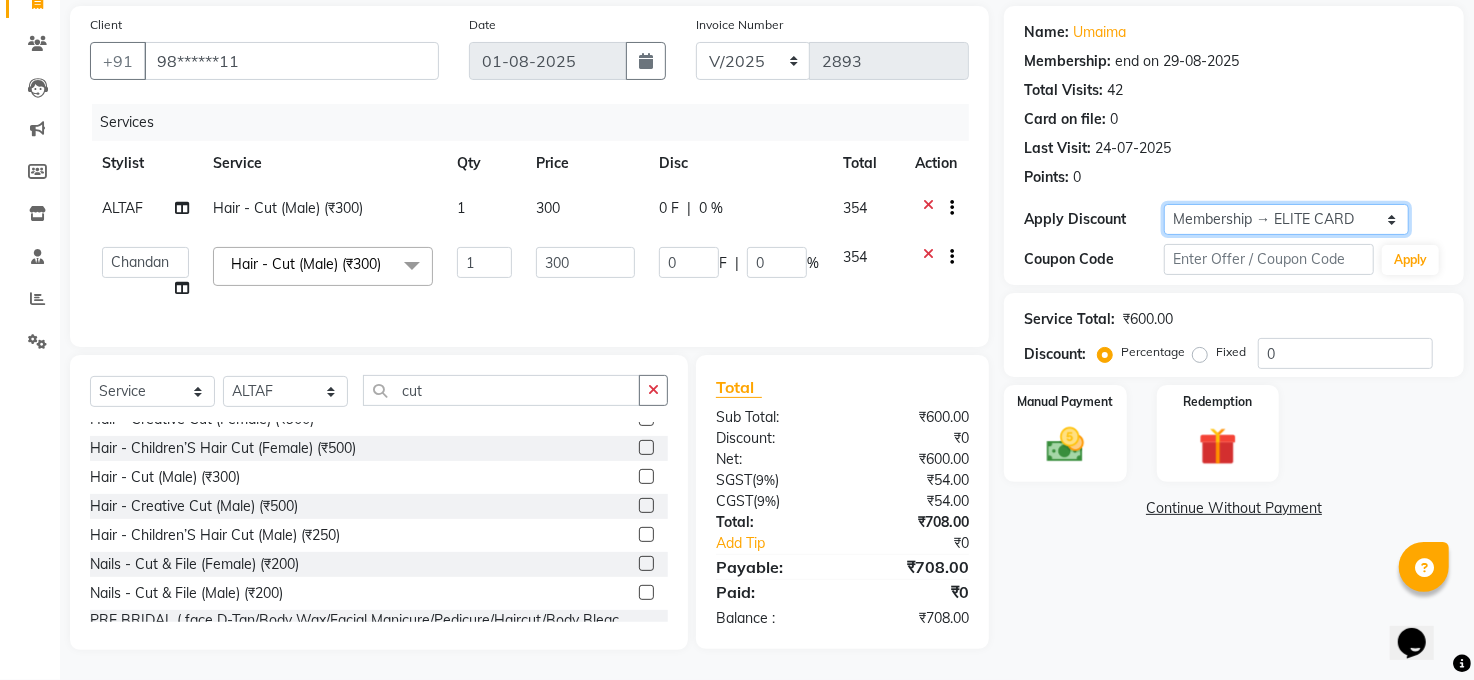 click on "Select Membership → ELITE CARD" 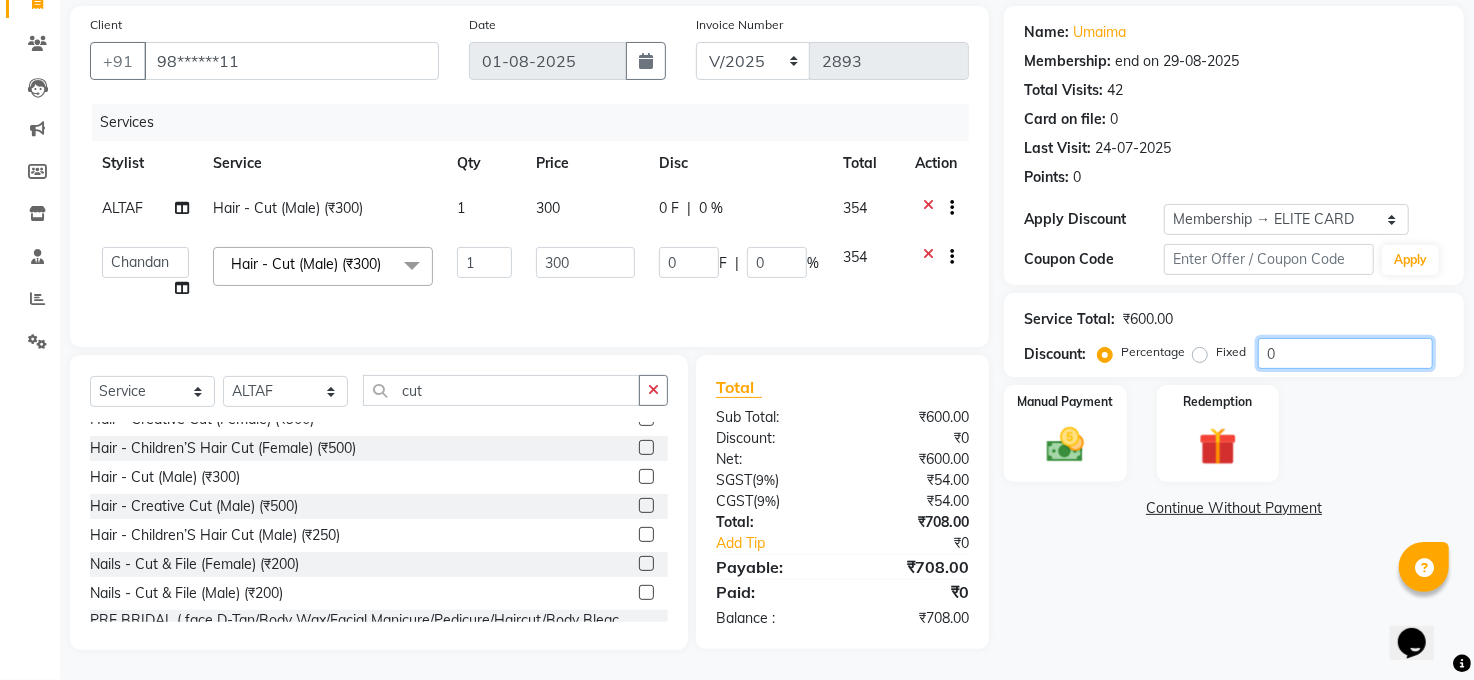 click on "0" 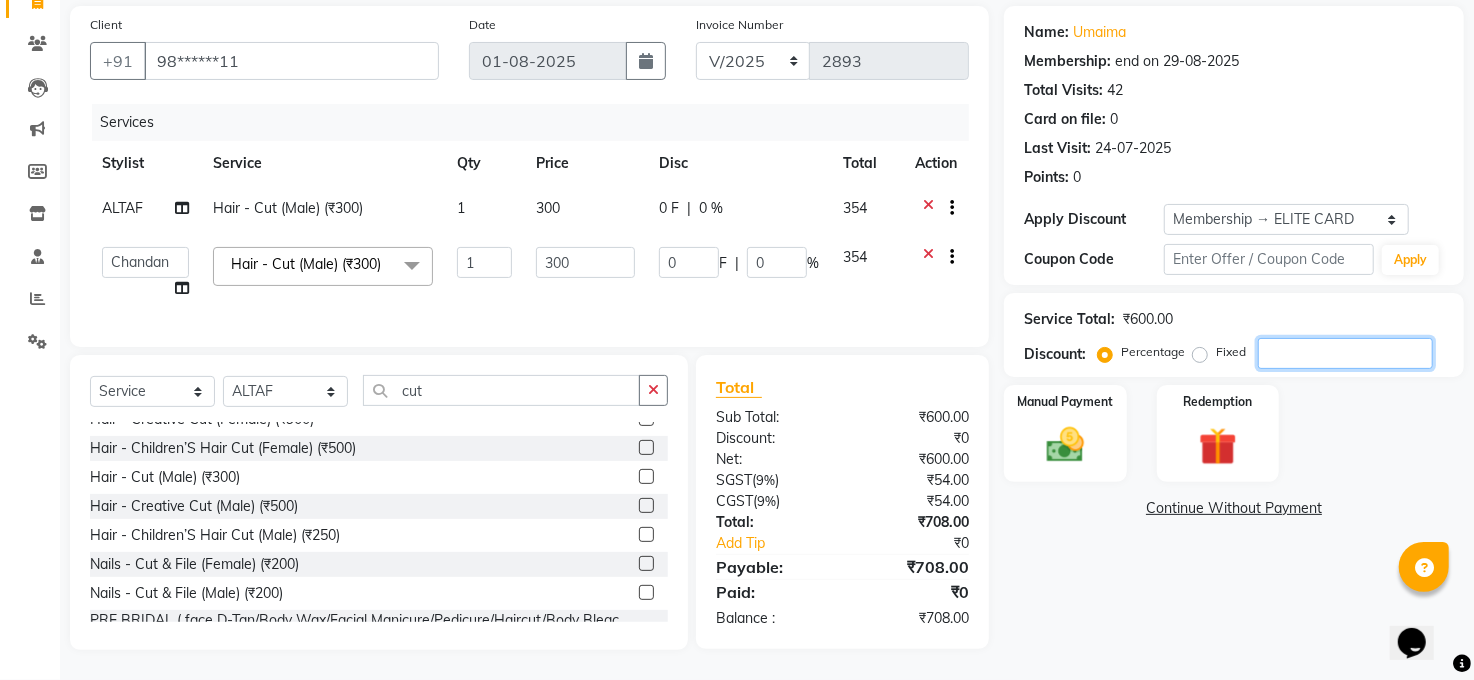 type on "2" 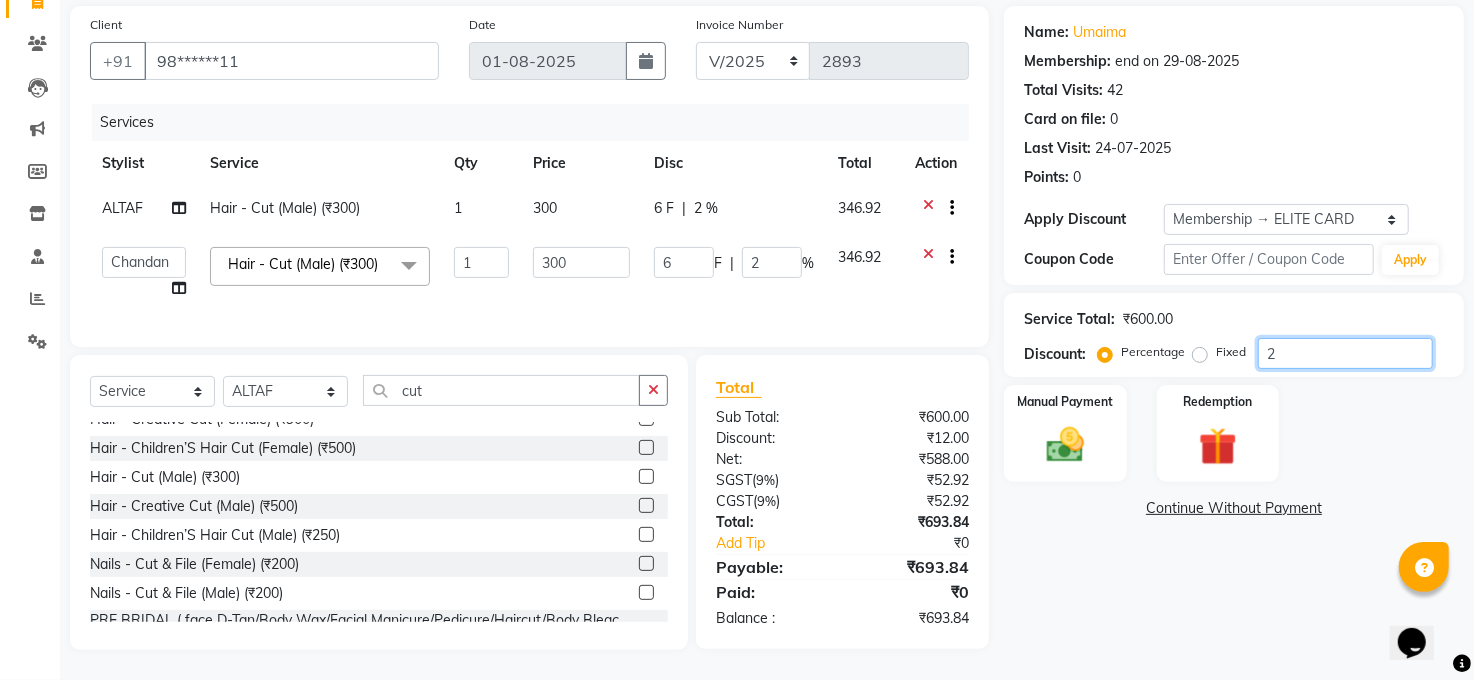 type on "20" 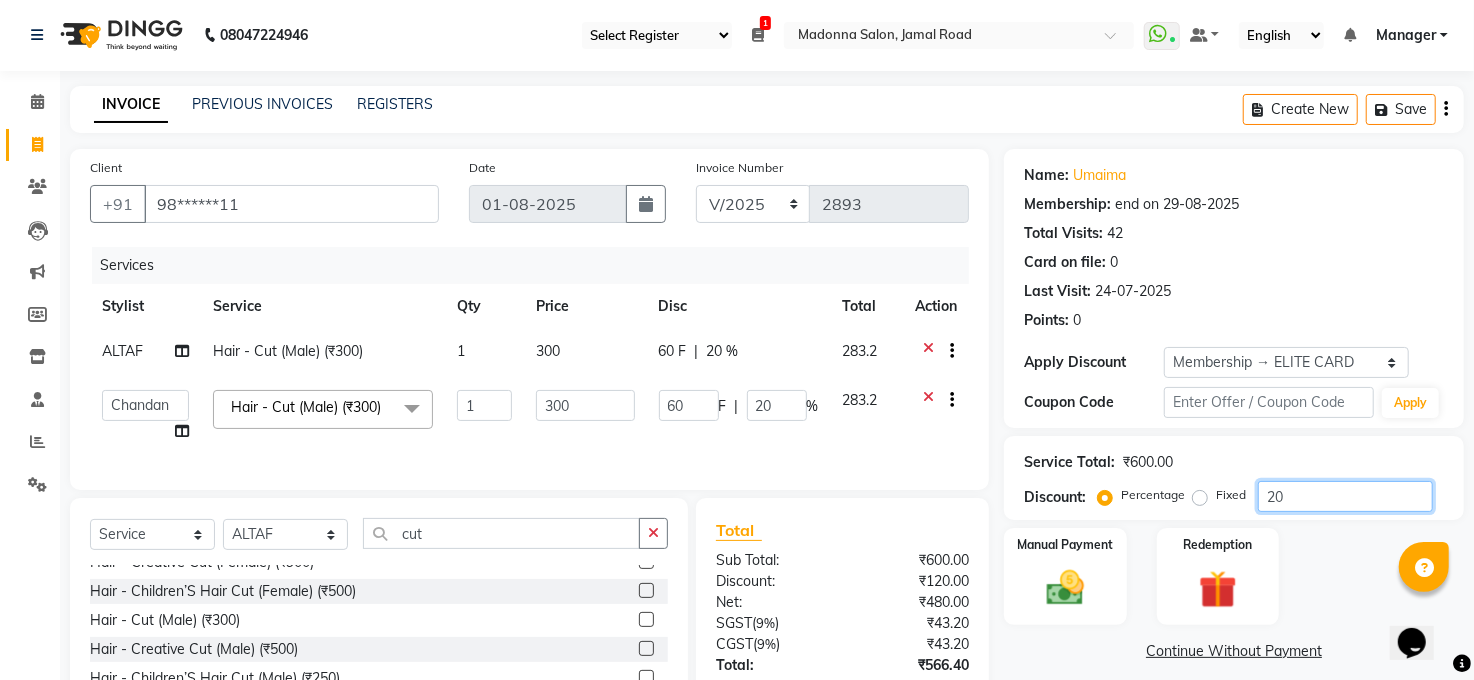 scroll, scrollTop: 0, scrollLeft: 0, axis: both 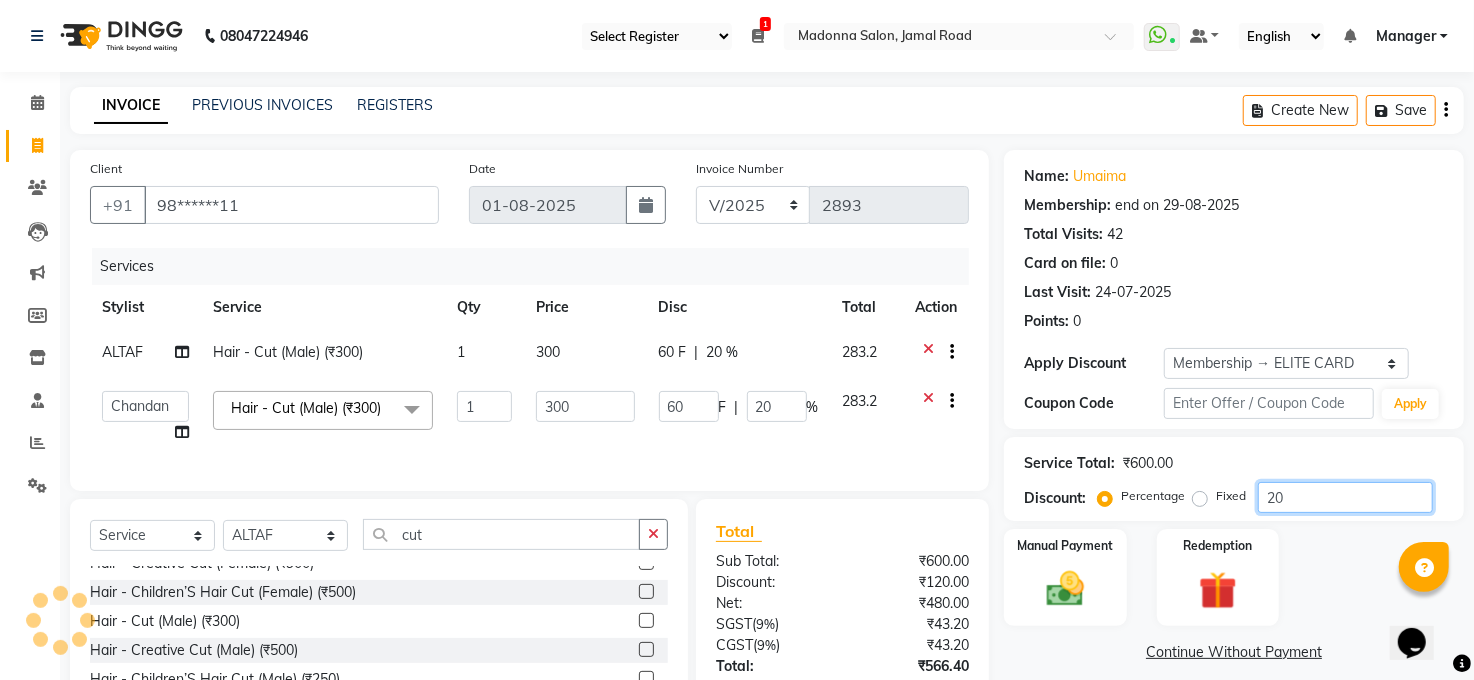 type on "20" 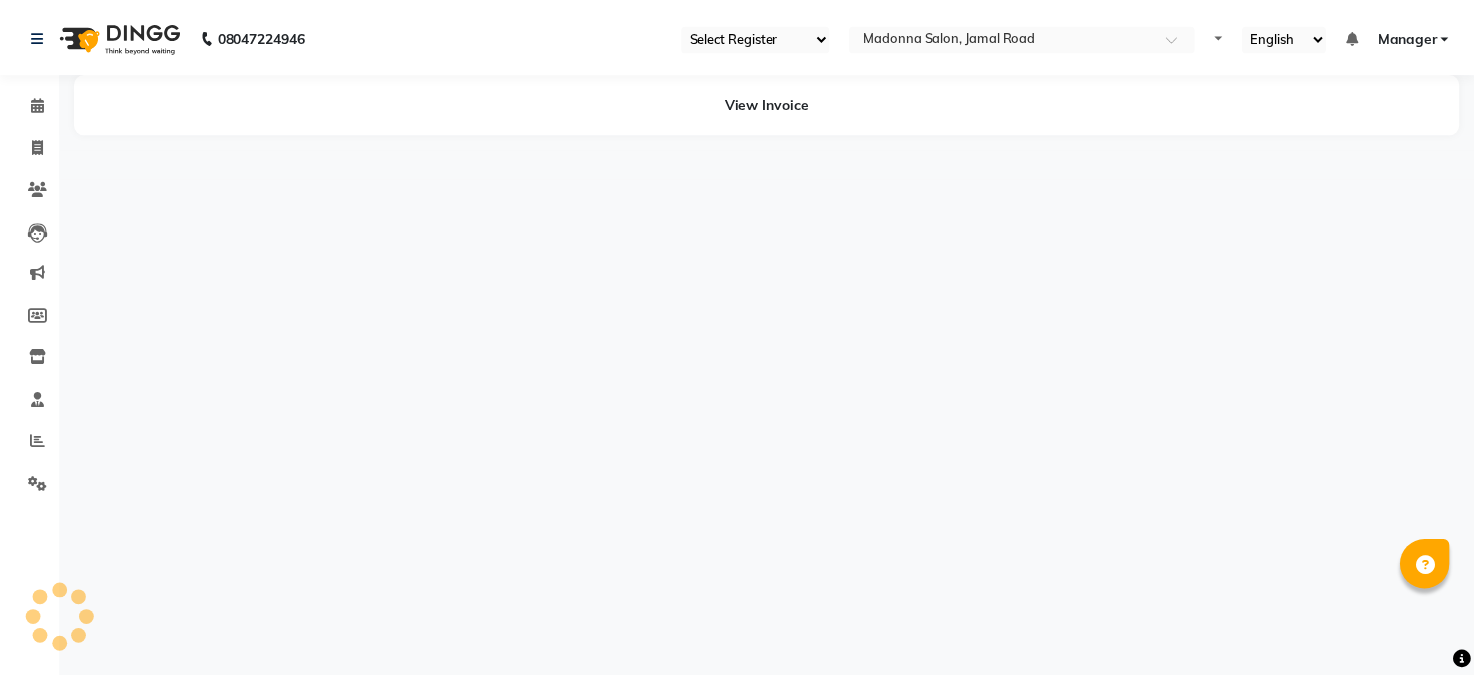 scroll, scrollTop: 0, scrollLeft: 0, axis: both 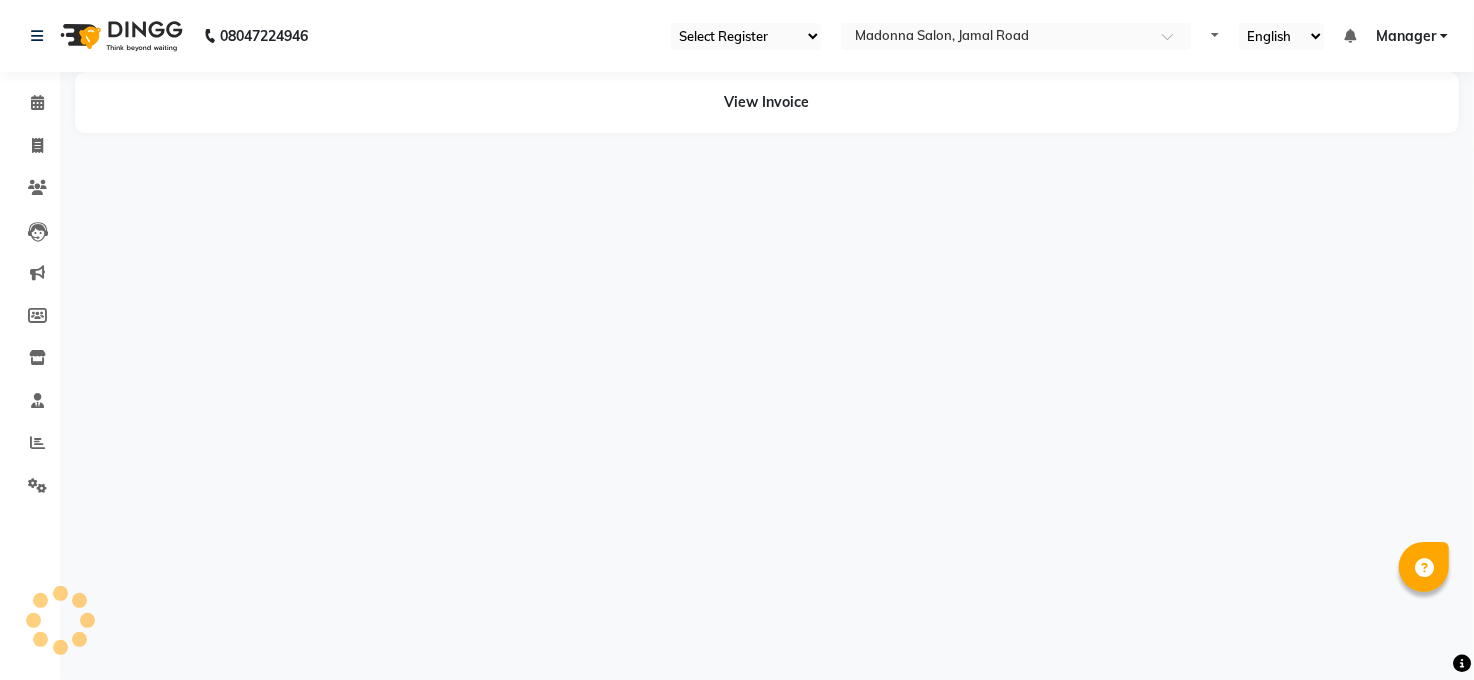 select on "35" 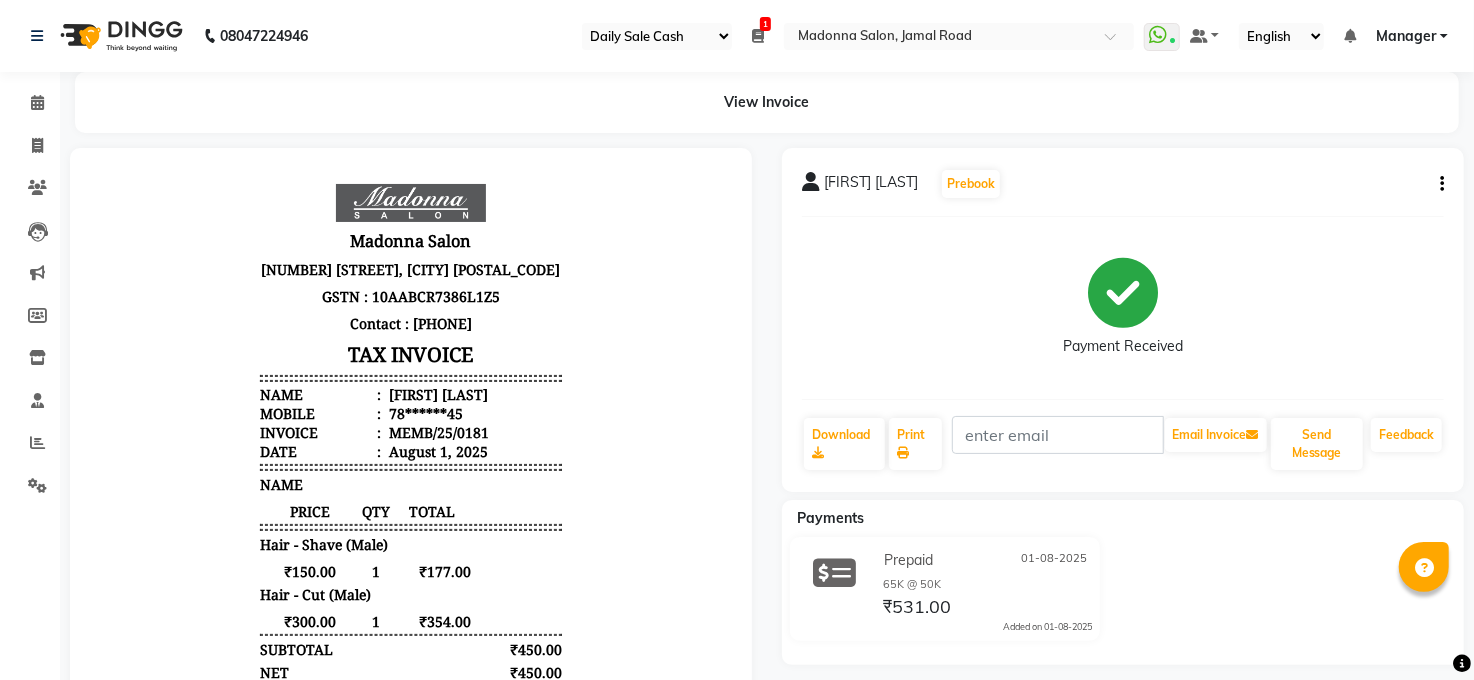scroll, scrollTop: 0, scrollLeft: 0, axis: both 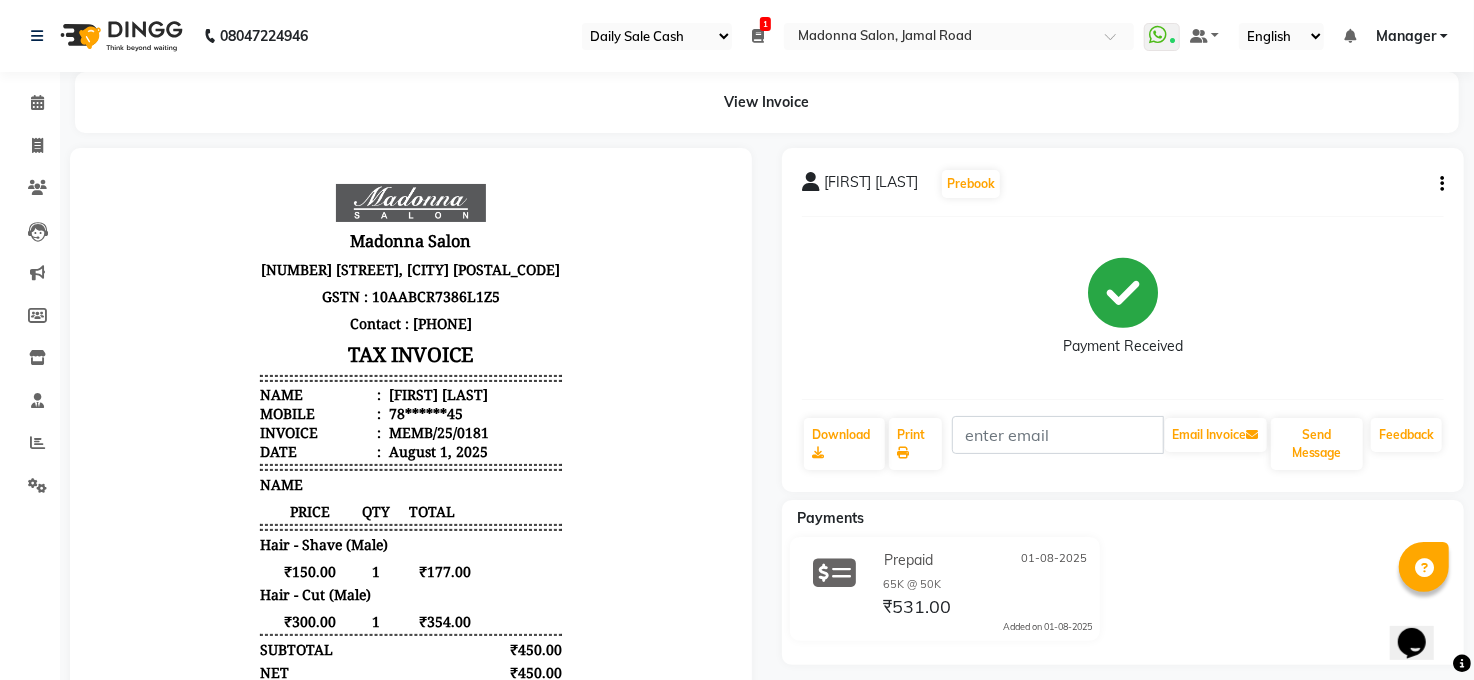 click on "Akash KEDIA  Prebook   Payment Received  Download  Print   Email Invoice   Send Message Feedback" 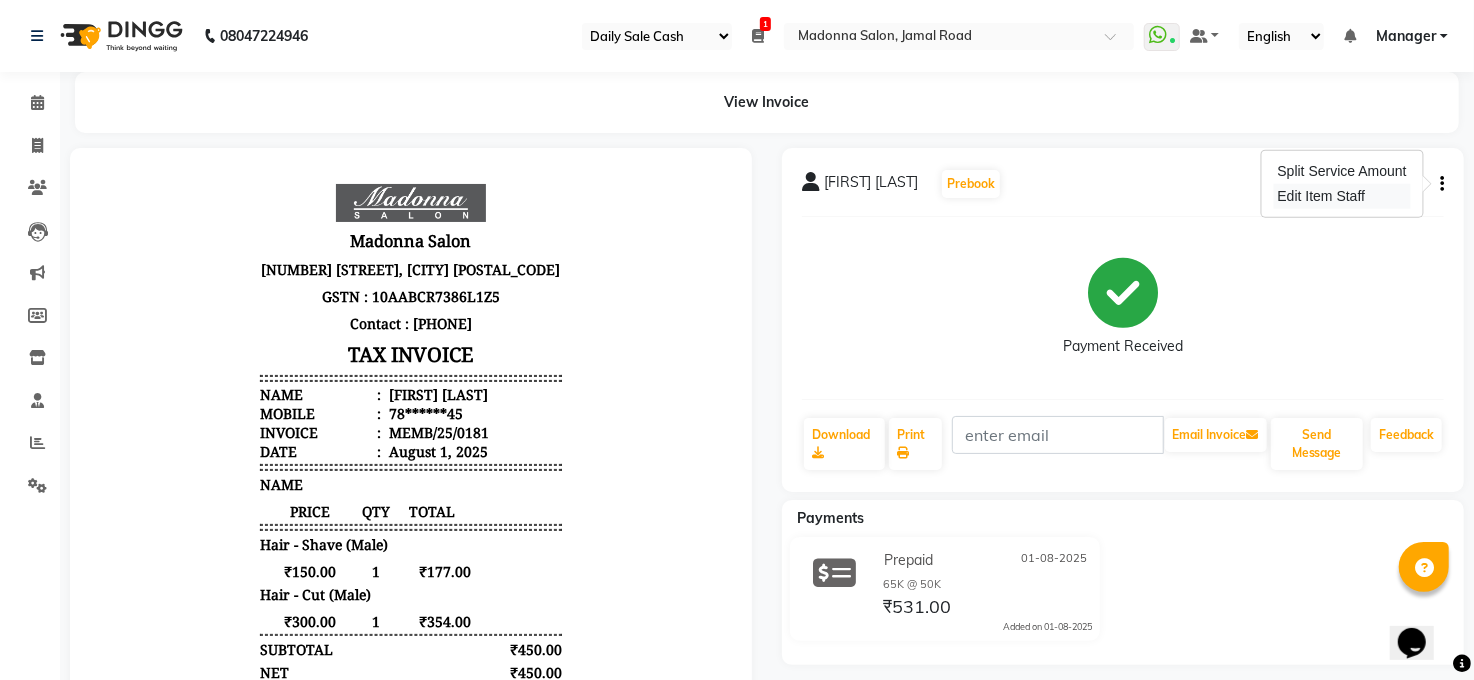 click on "Edit Item Staff" at bounding box center [1342, 196] 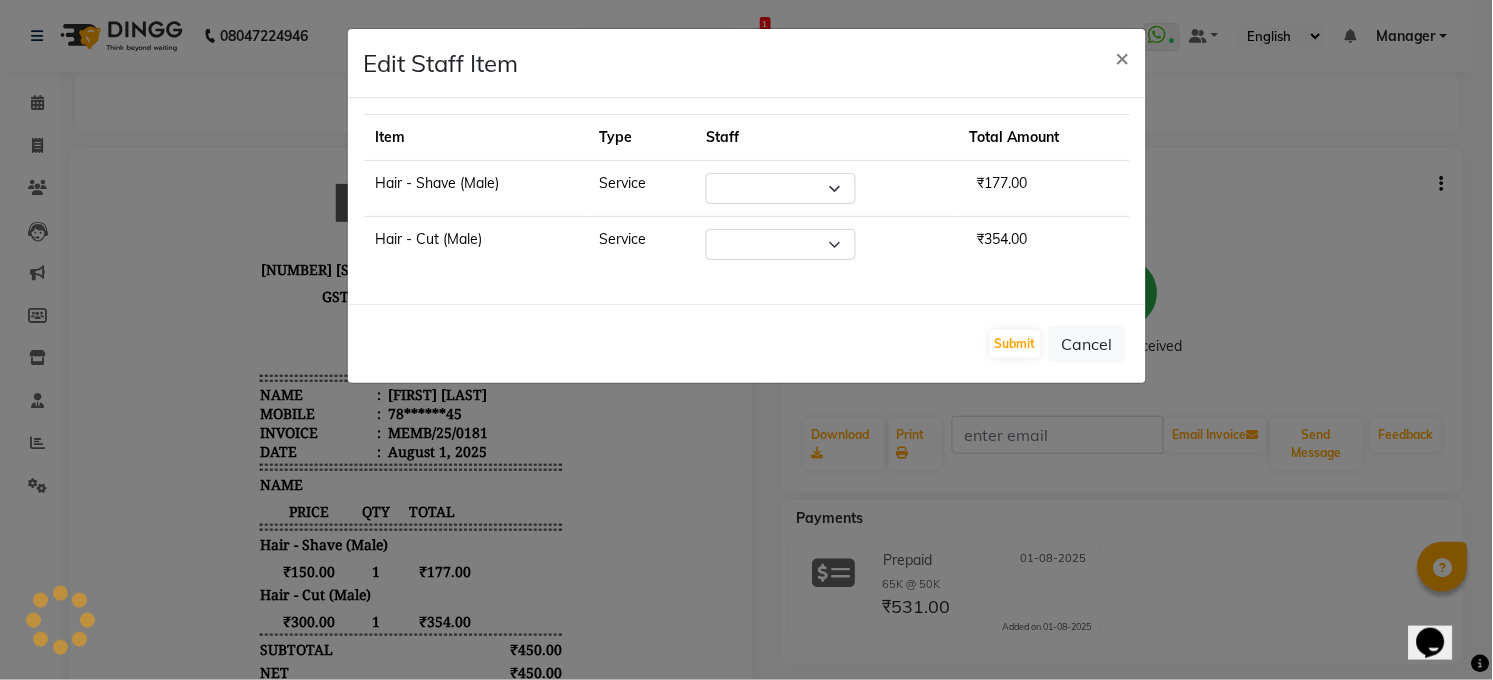 select on "40298" 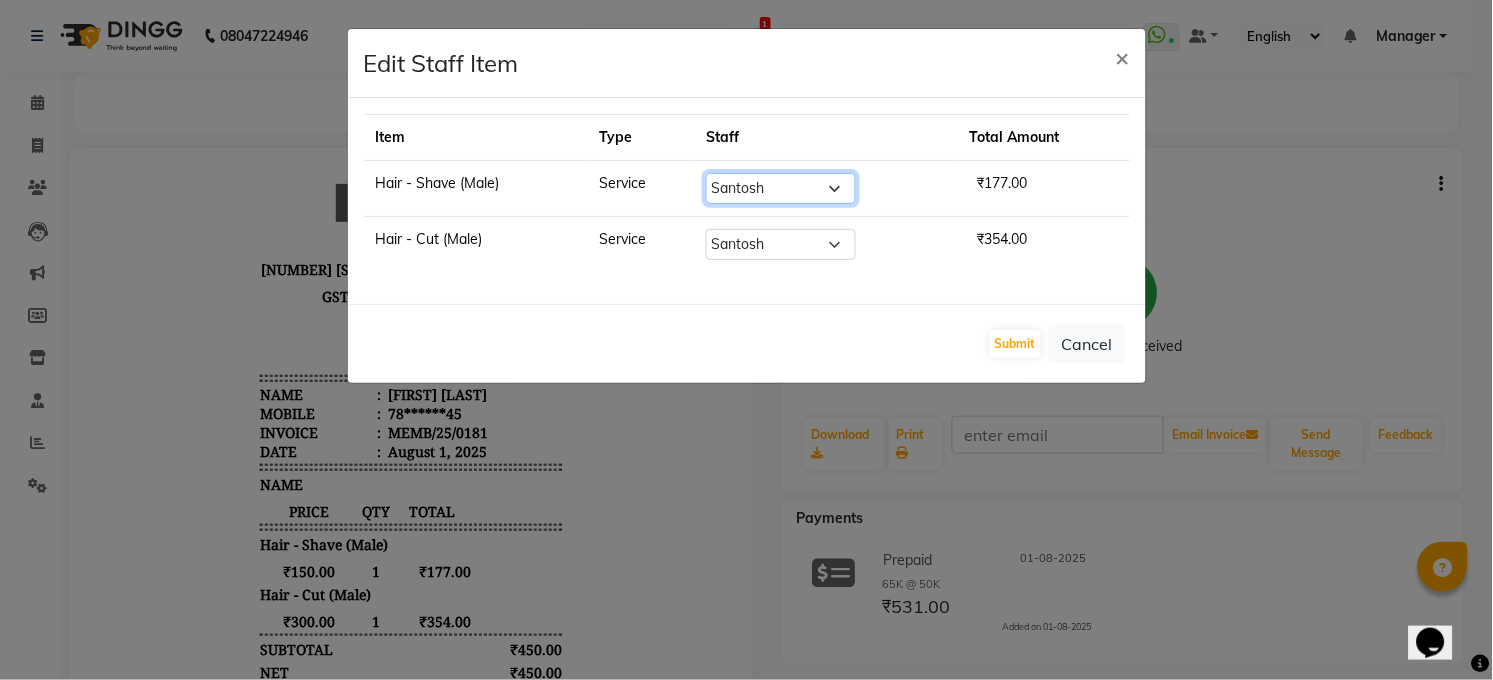 click on "Select  Abhay kumar   ALTAF   ANKITA   ARJUN   Chandan   COUNTER    Manager   Manish Kumar   Neetu Mam   PRINCE   Priyanka   Raju   Ravi Thakur   RINKI   Roshan   Santosh   SAURABH   SUJEET THAKUR   SUNITA   Veer   Vinod Kumar" 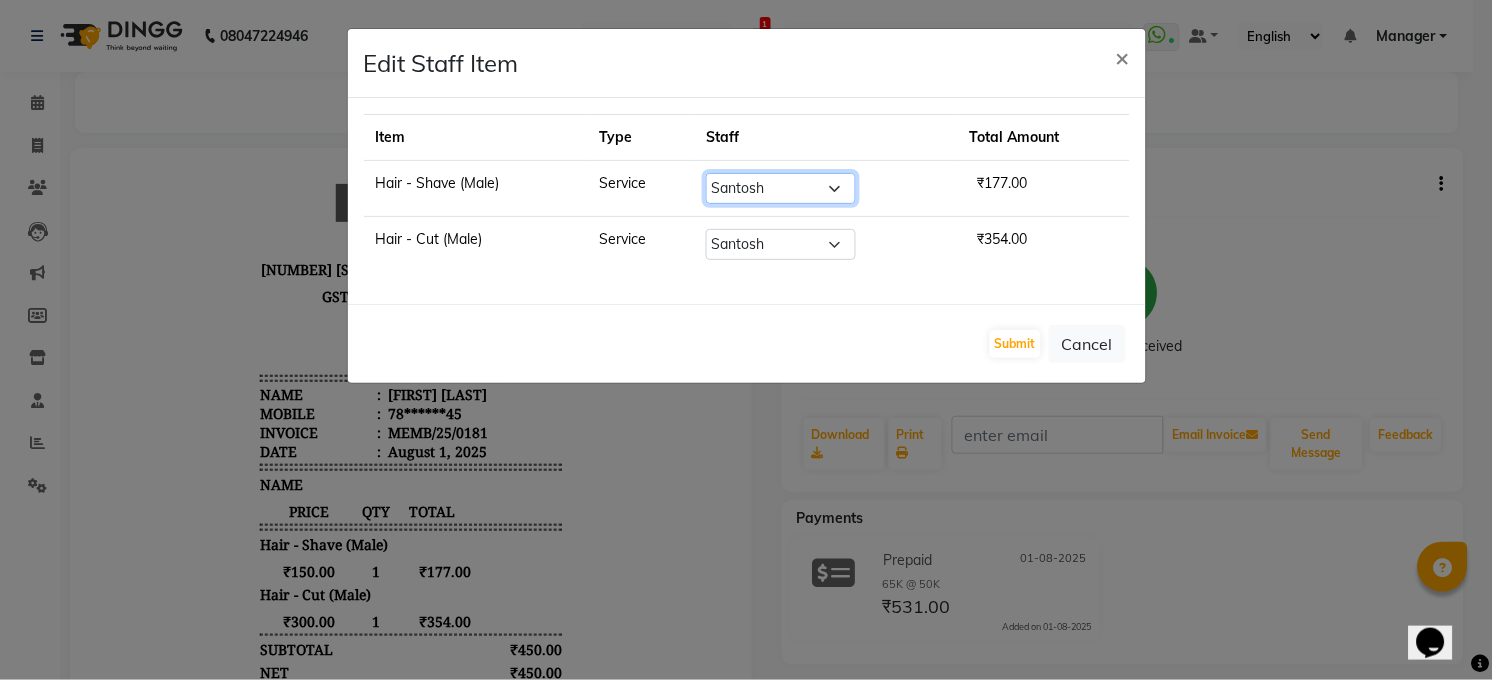 select on "45734" 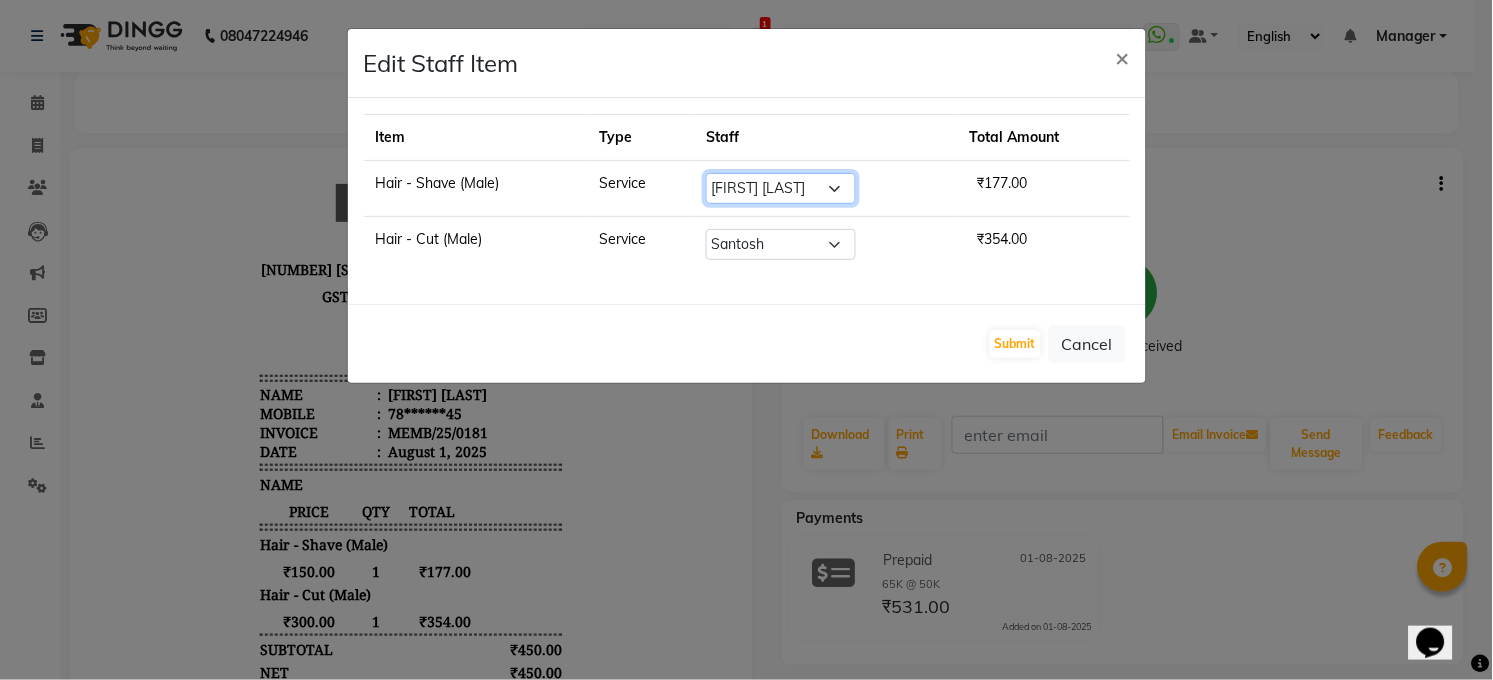 click on "Select  Abhay kumar   ALTAF   ANKITA   ARJUN   Chandan   COUNTER    Manager   Manish Kumar   Neetu Mam   PRINCE   Priyanka   Raju   Ravi Thakur   RINKI   Roshan   Santosh   SAURABH   SUJEET THAKUR   SUNITA   Veer   Vinod Kumar" 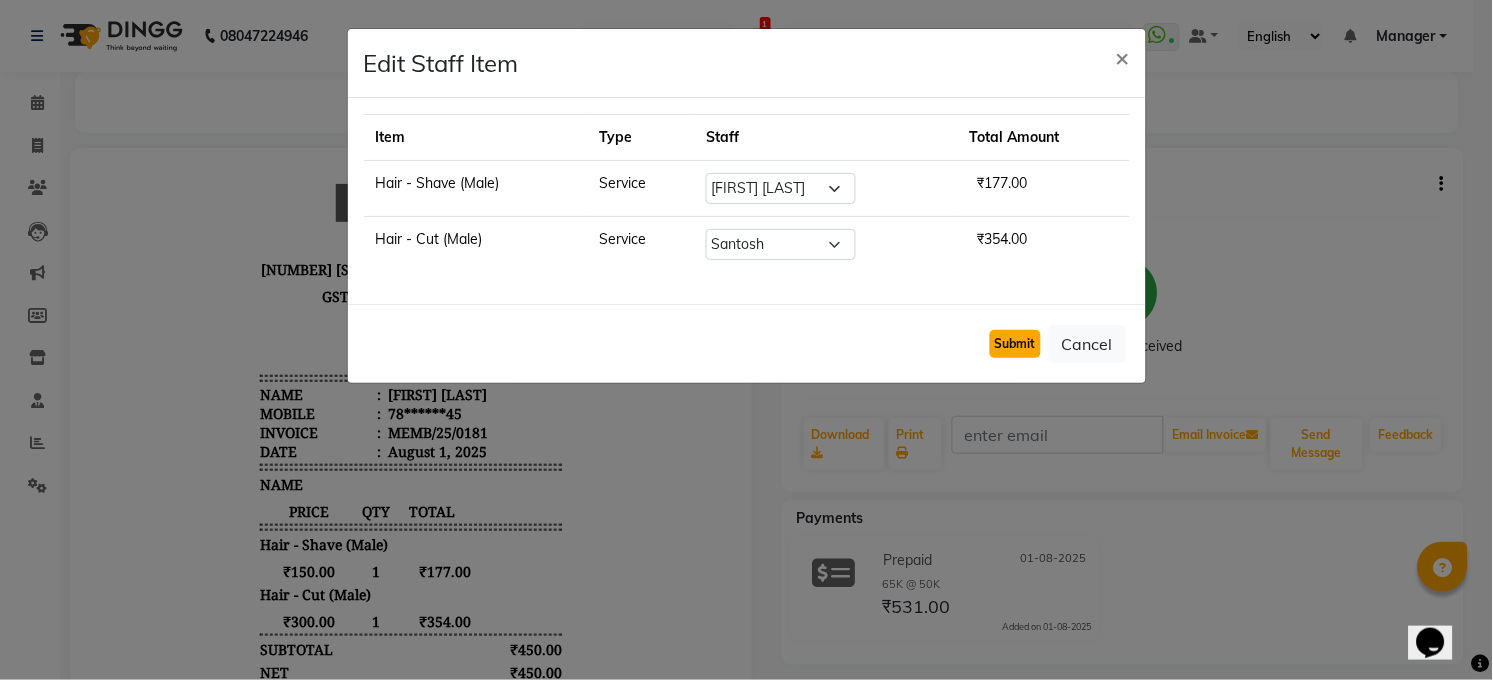 click on "Submit" 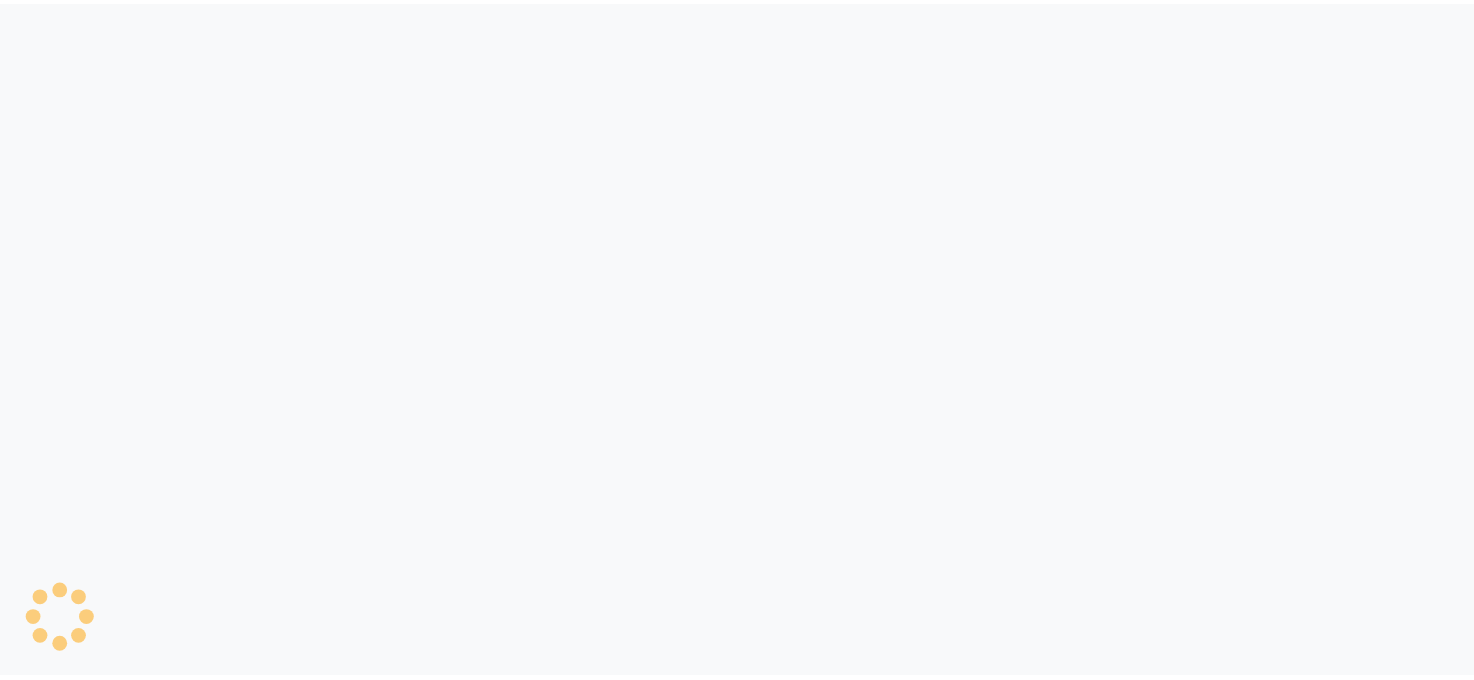 scroll, scrollTop: 0, scrollLeft: 0, axis: both 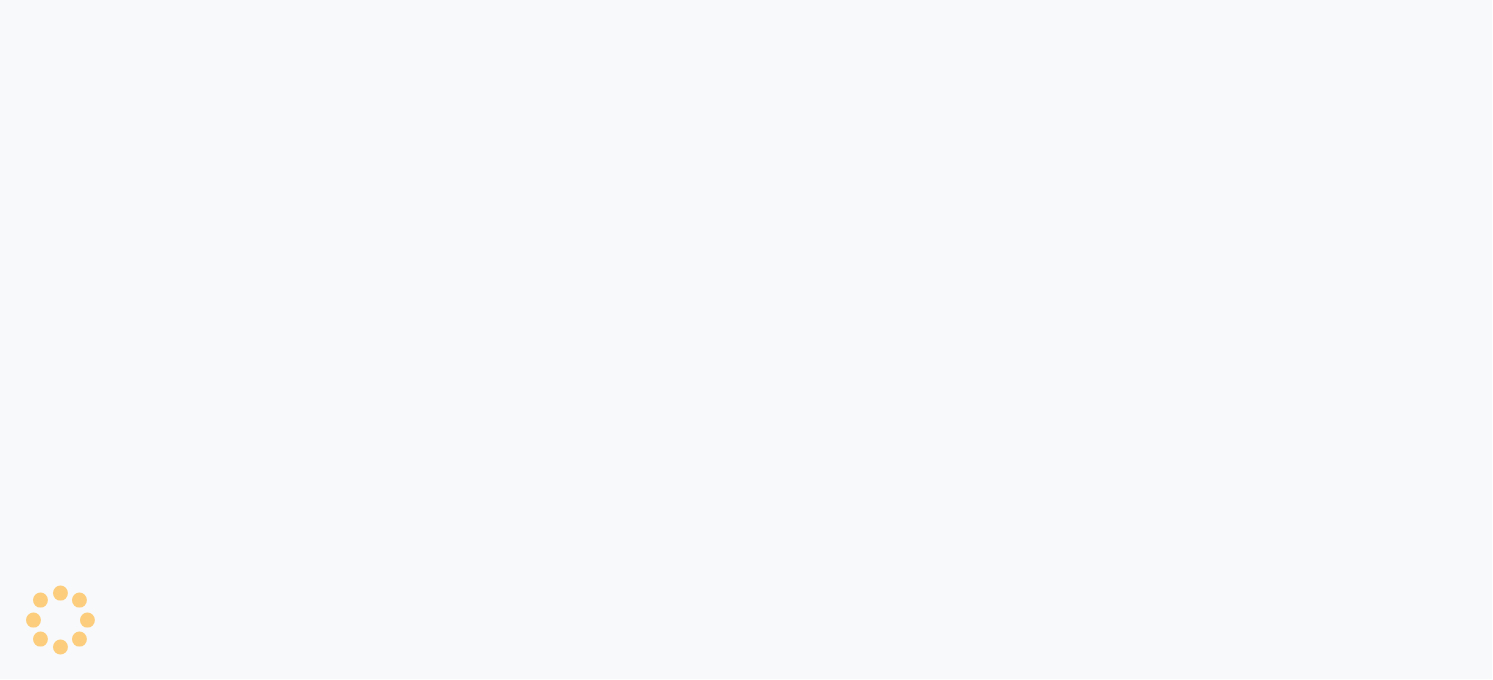 select on "35" 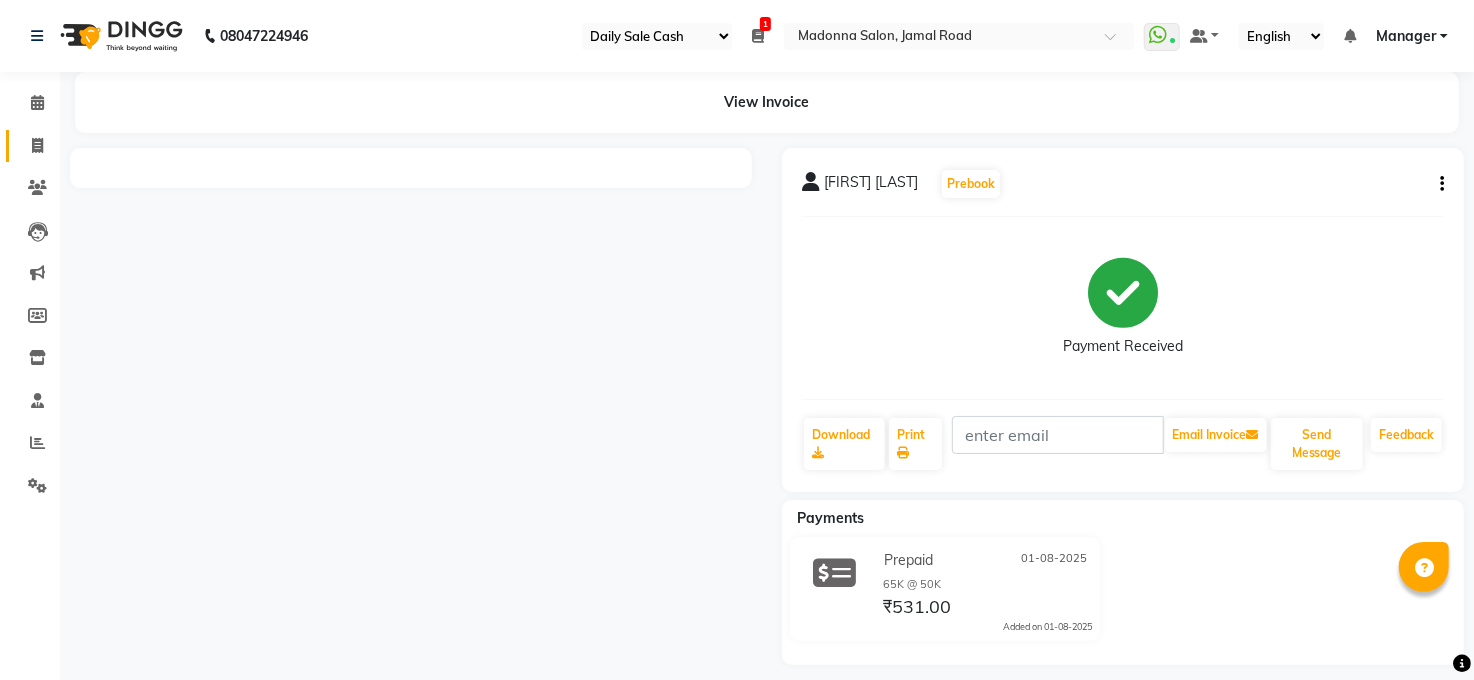 click 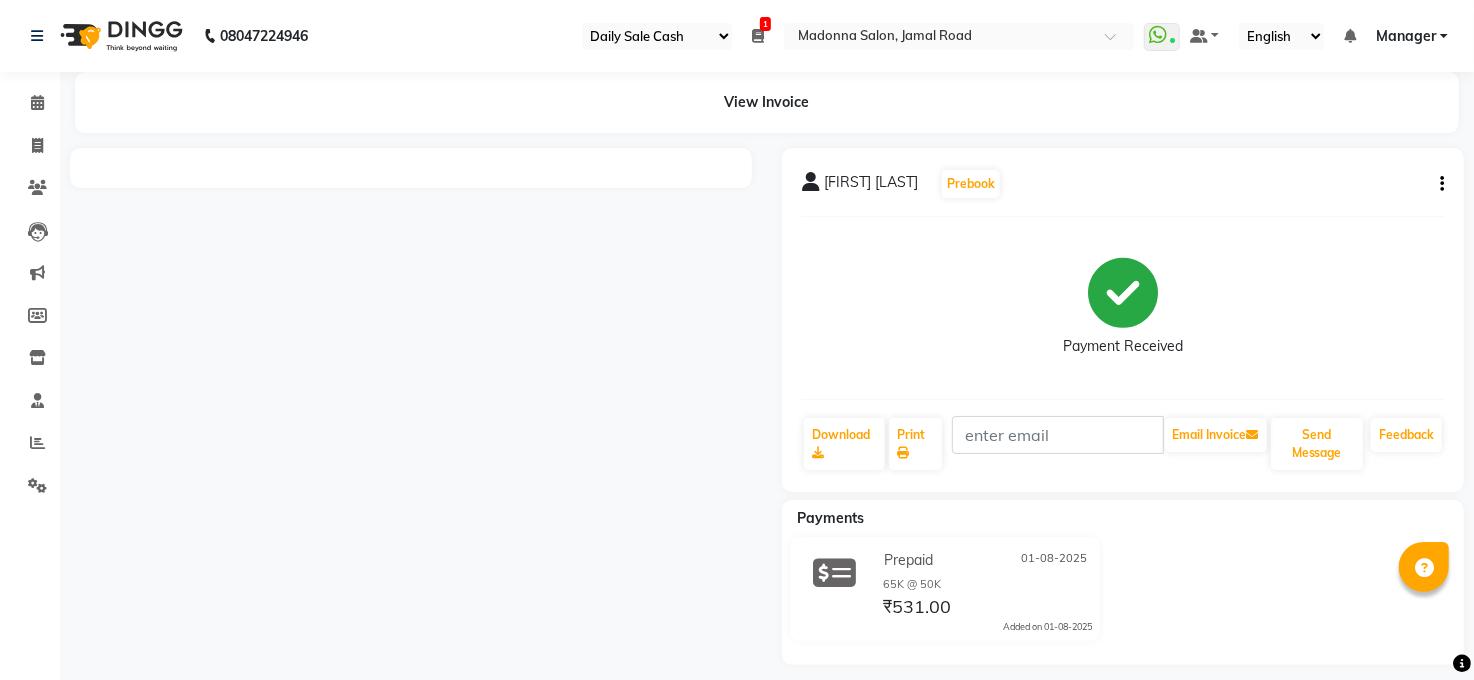 select on "service" 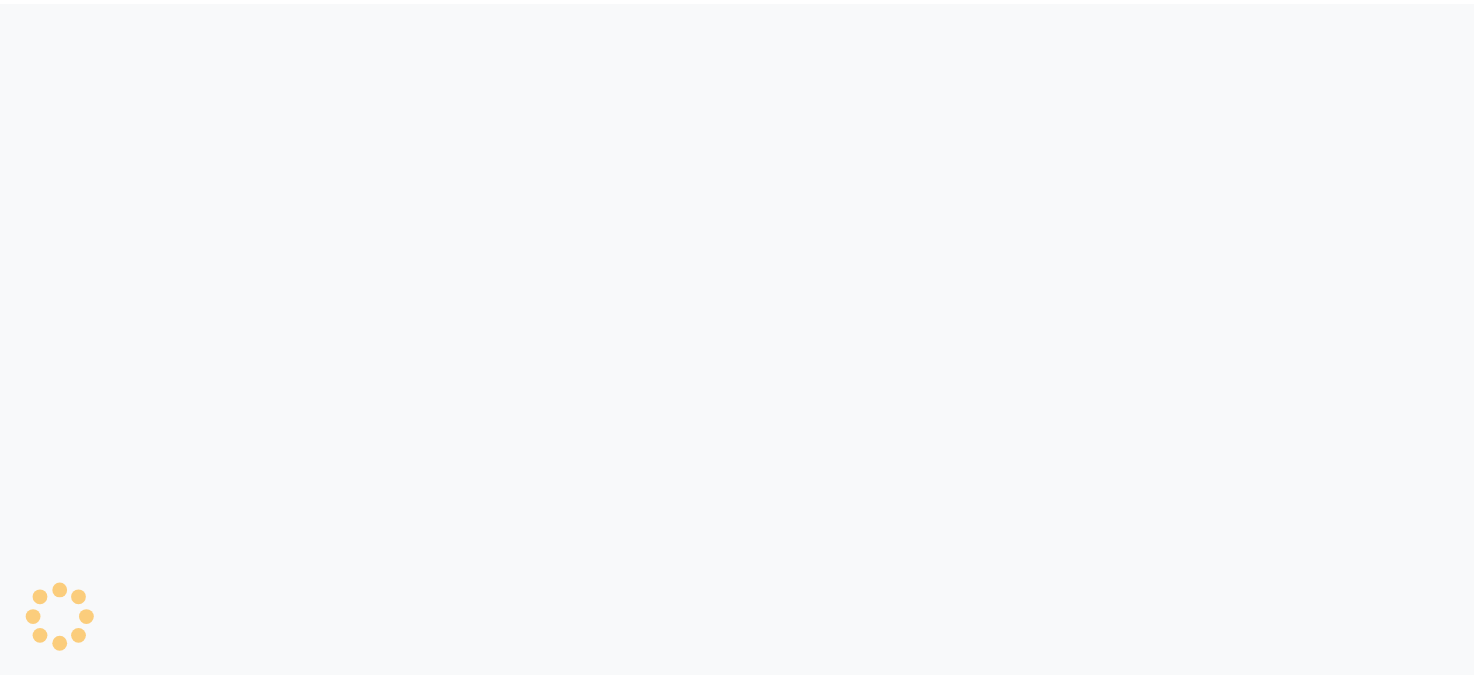 scroll, scrollTop: 0, scrollLeft: 0, axis: both 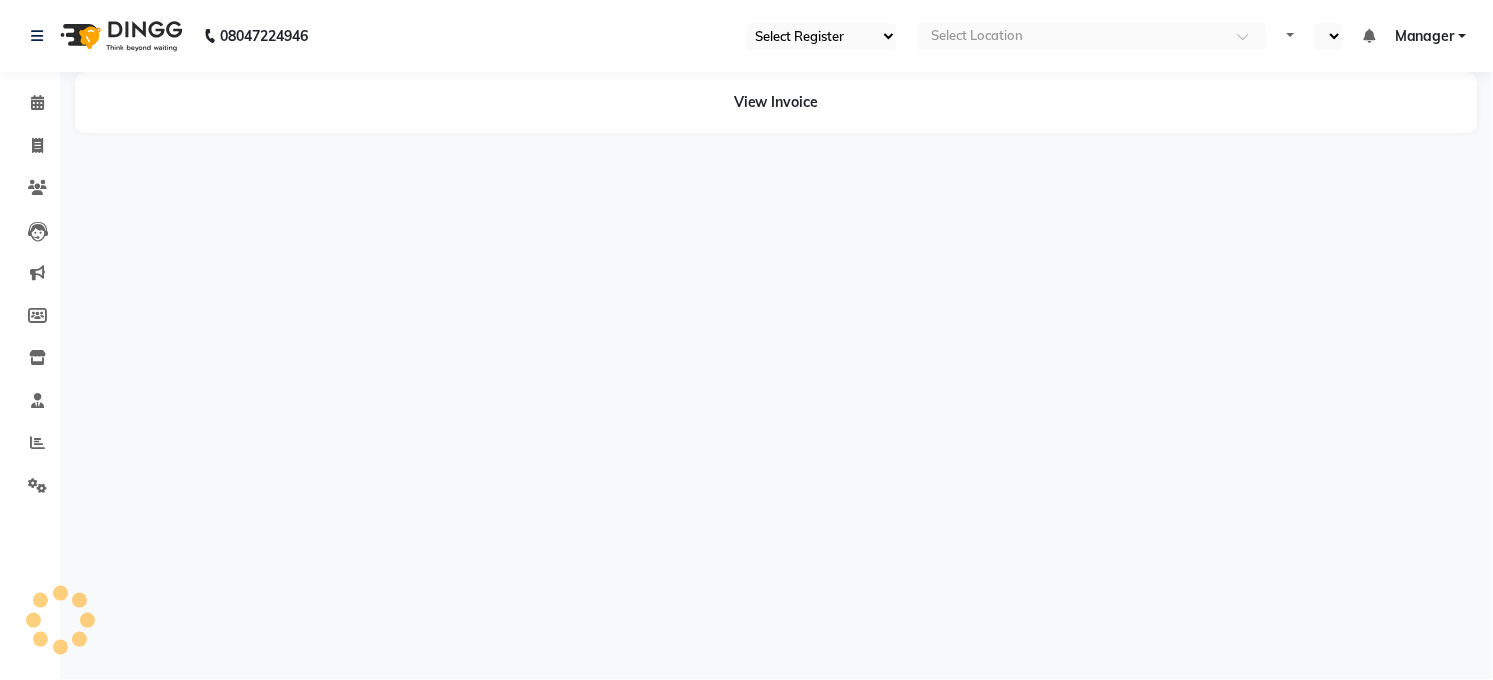 select on "35" 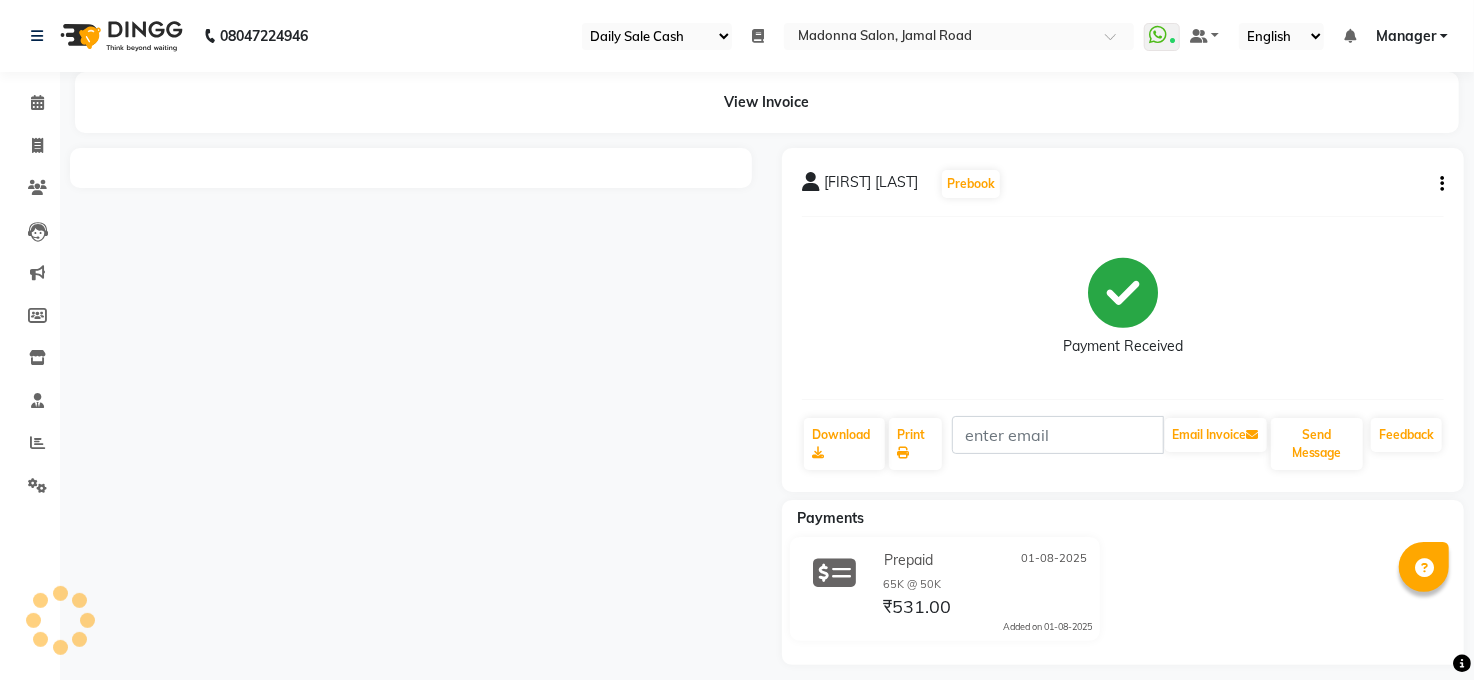 click 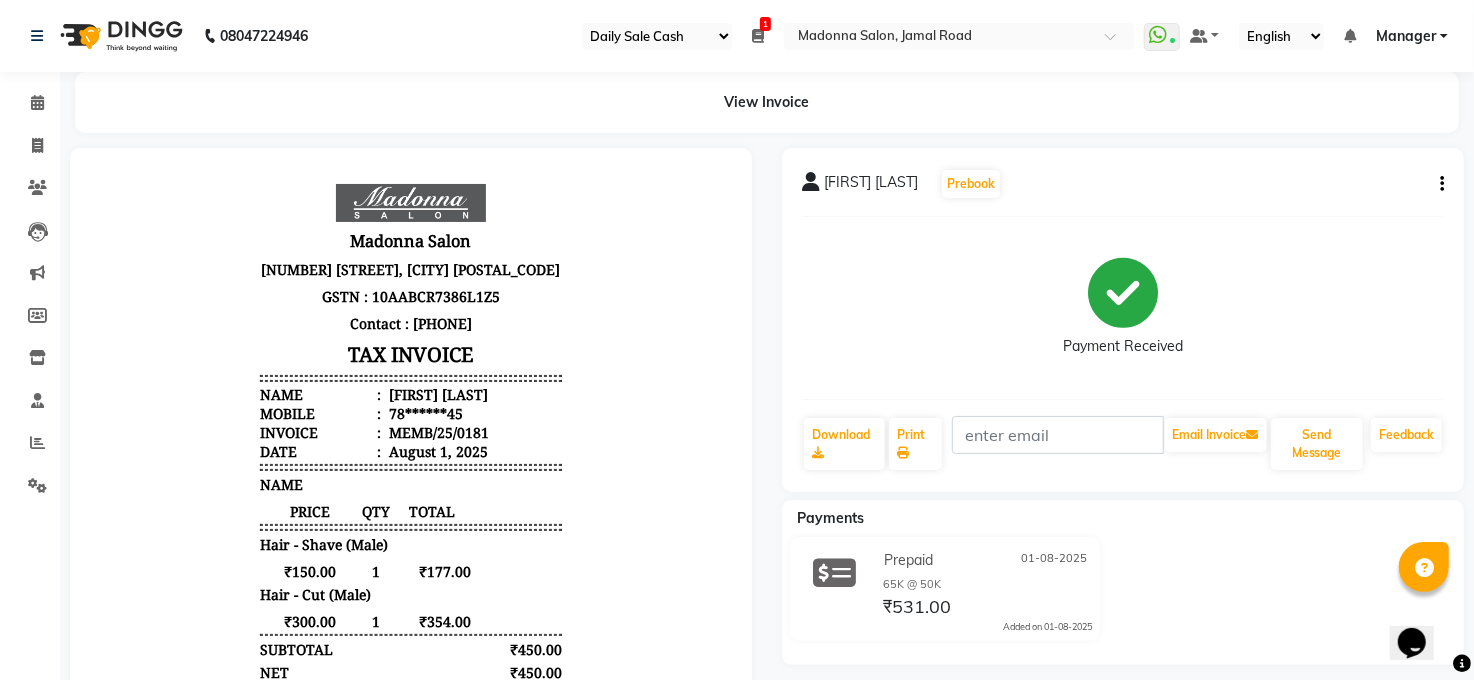 scroll, scrollTop: 0, scrollLeft: 0, axis: both 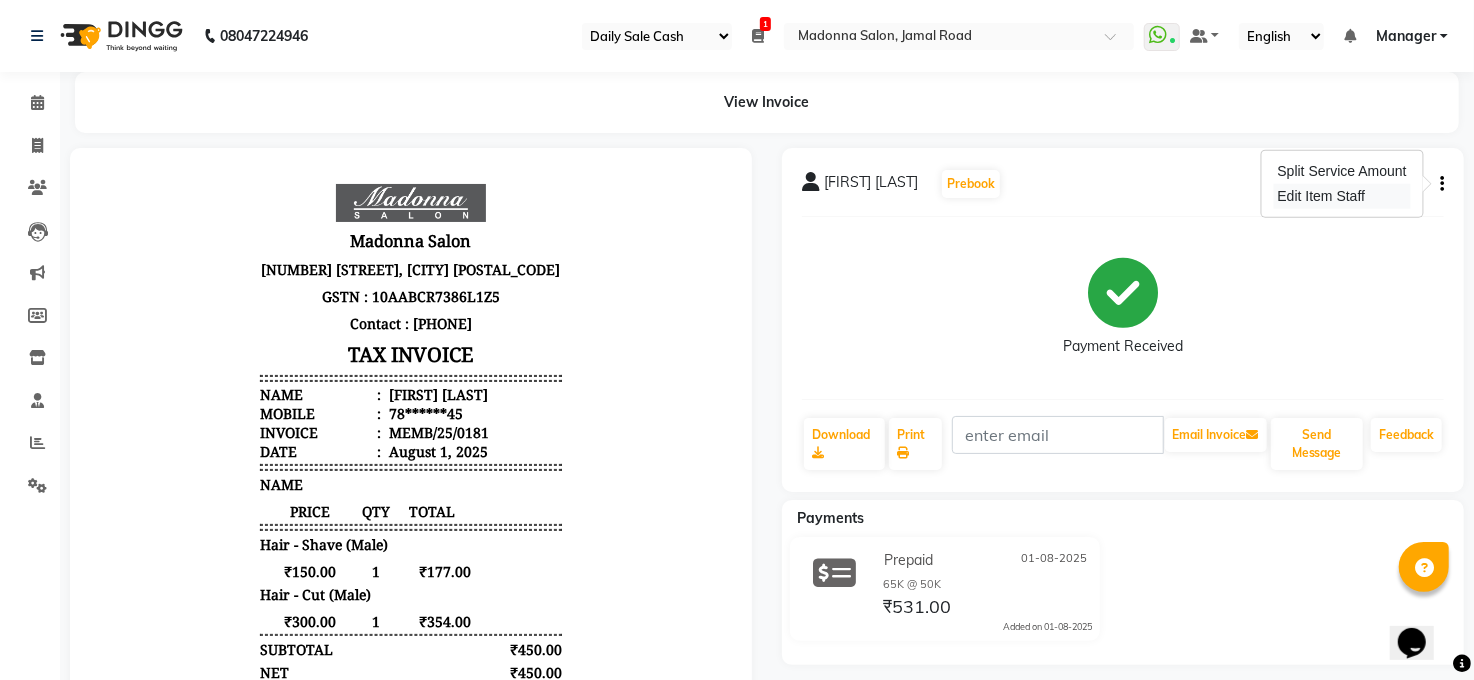 click on "Edit Item Staff" 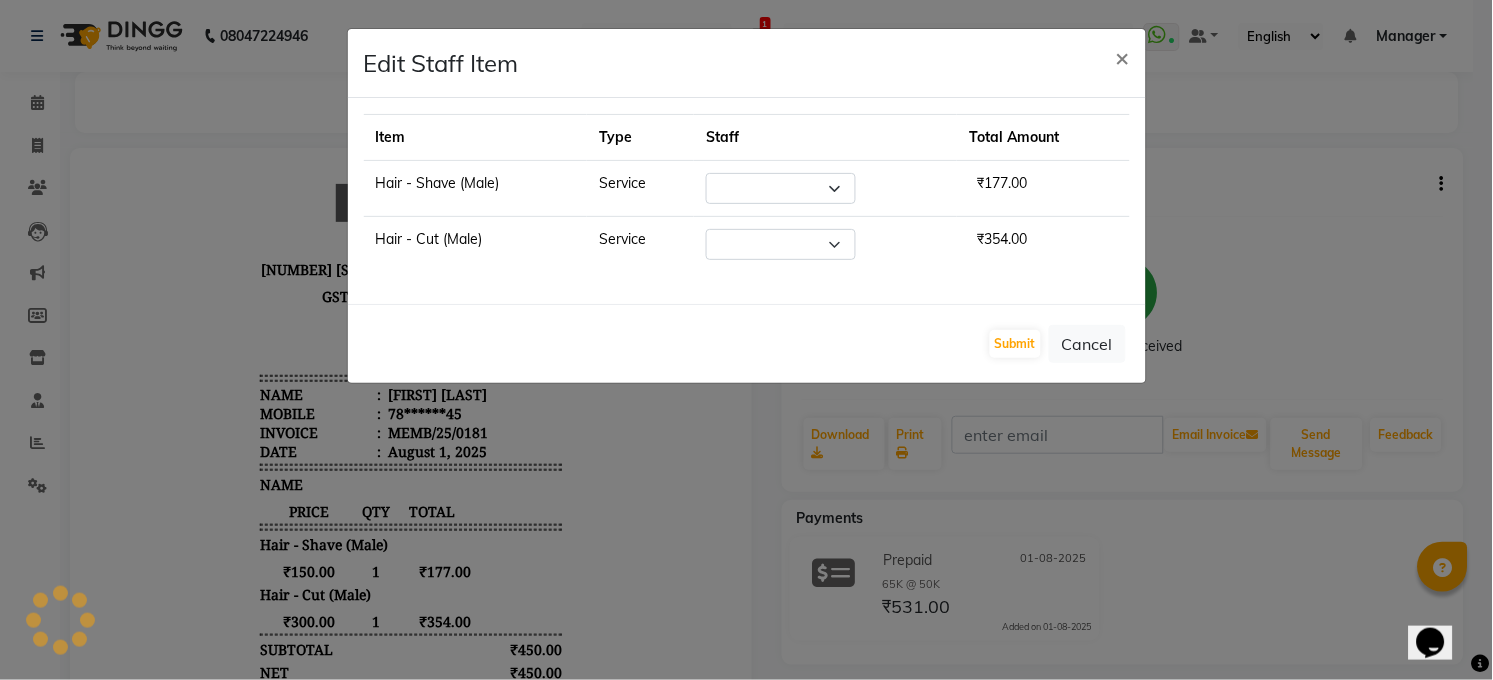 select on "45734" 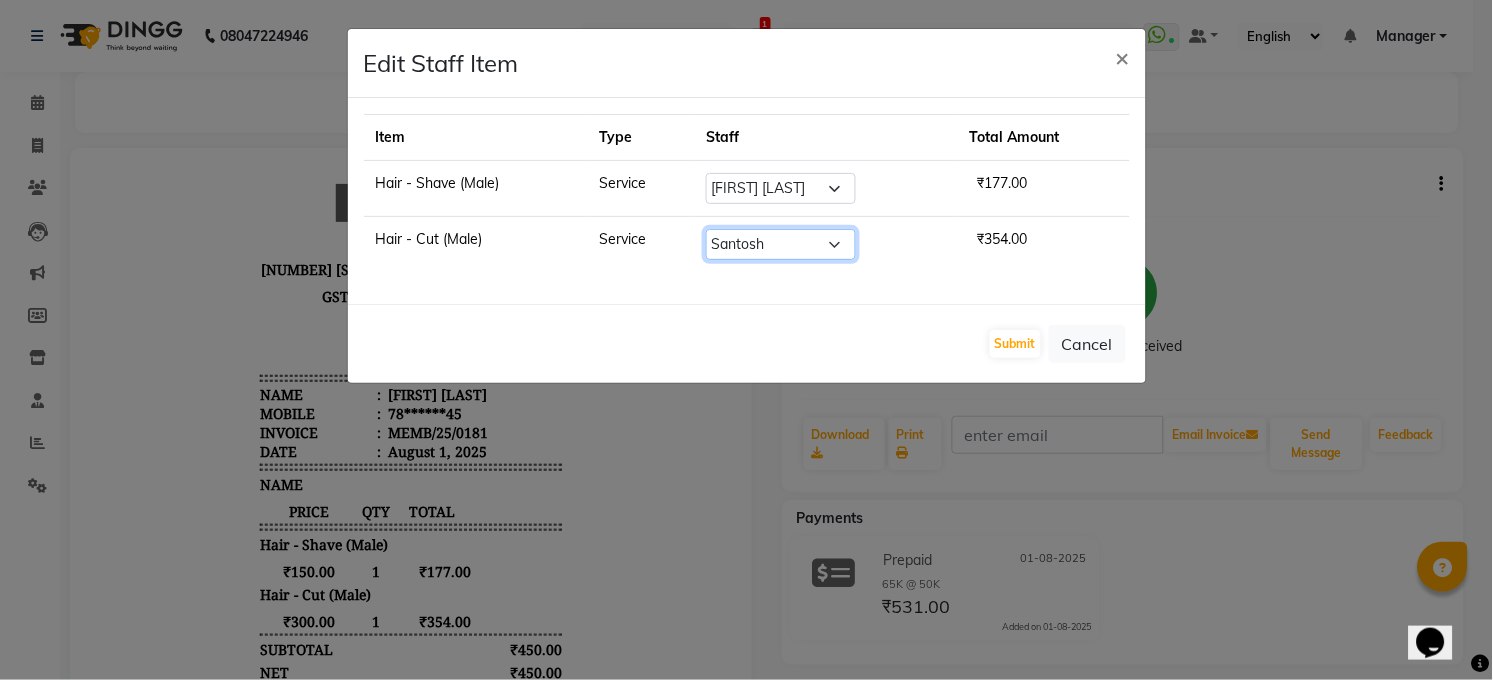 click on "Select  Abhay kumar   ALTAF   ANKITA   ARJUN   Chandan   COUNTER    Manager   Manish Kumar   Neetu Mam   PRINCE   Priyanka   Raju   Ravi Thakur   RINKI   Roshan   Santosh   SAURABH   SUJEET THAKUR   SUNITA   Veer   Vinod Kumar" 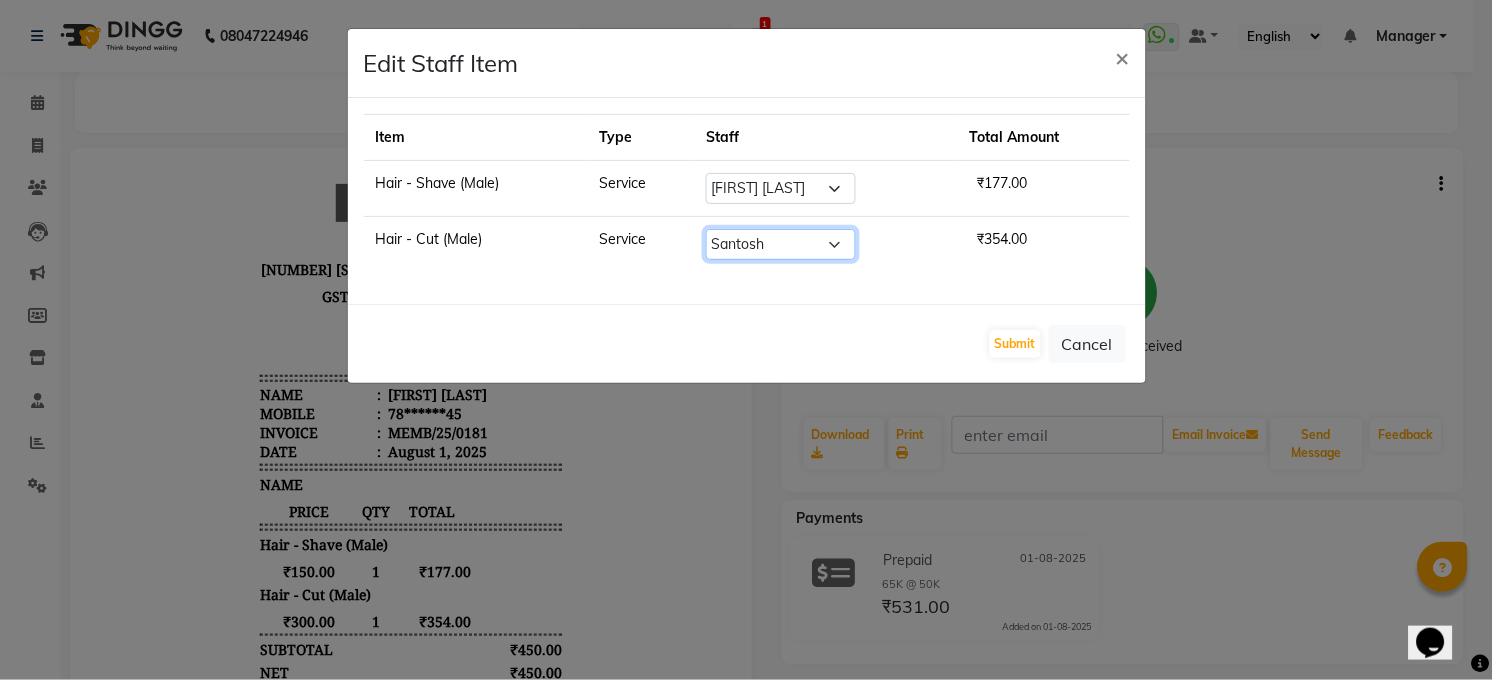select on "45734" 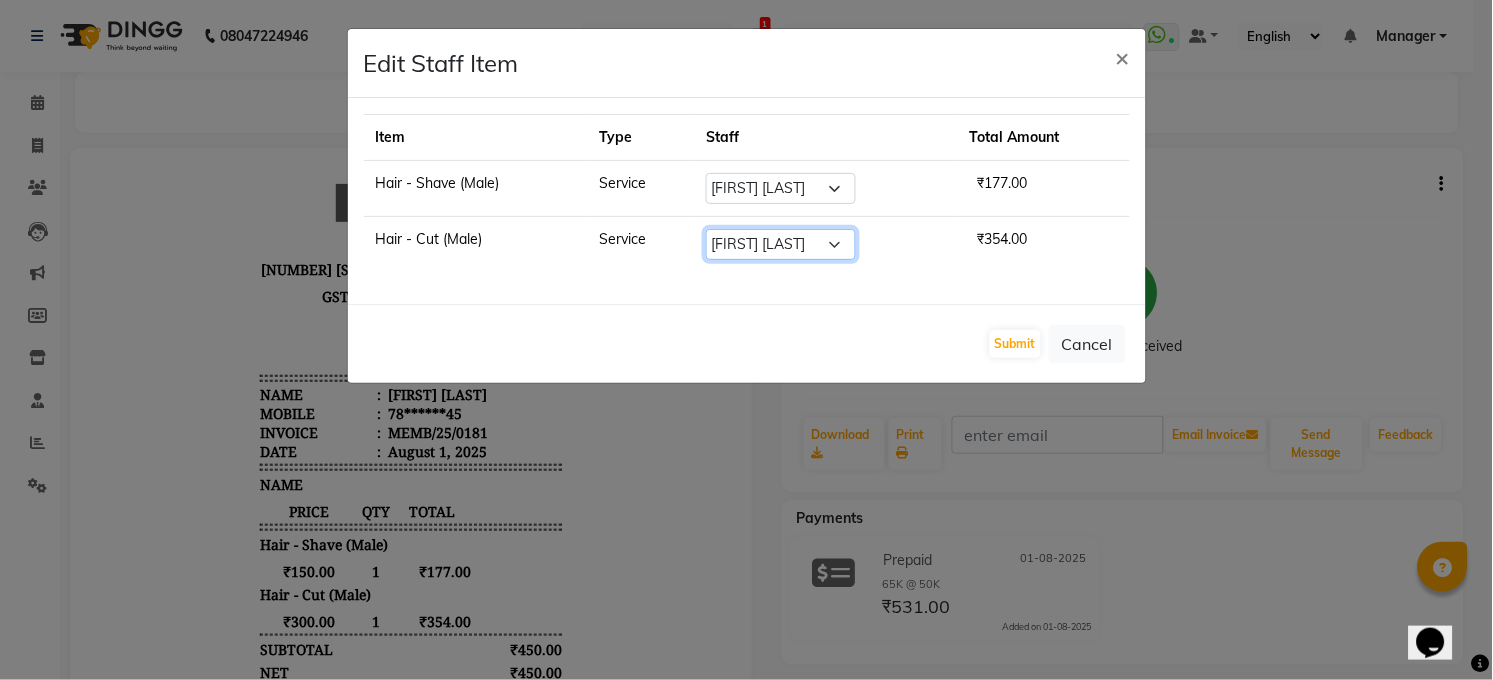 click on "Select  Abhay kumar   ALTAF   ANKITA   ARJUN   Chandan   COUNTER    Manager   Manish Kumar   Neetu Mam   PRINCE   Priyanka   Raju   Ravi Thakur   RINKI   Roshan   Santosh   SAURABH   SUJEET THAKUR   SUNITA   Veer   Vinod Kumar" 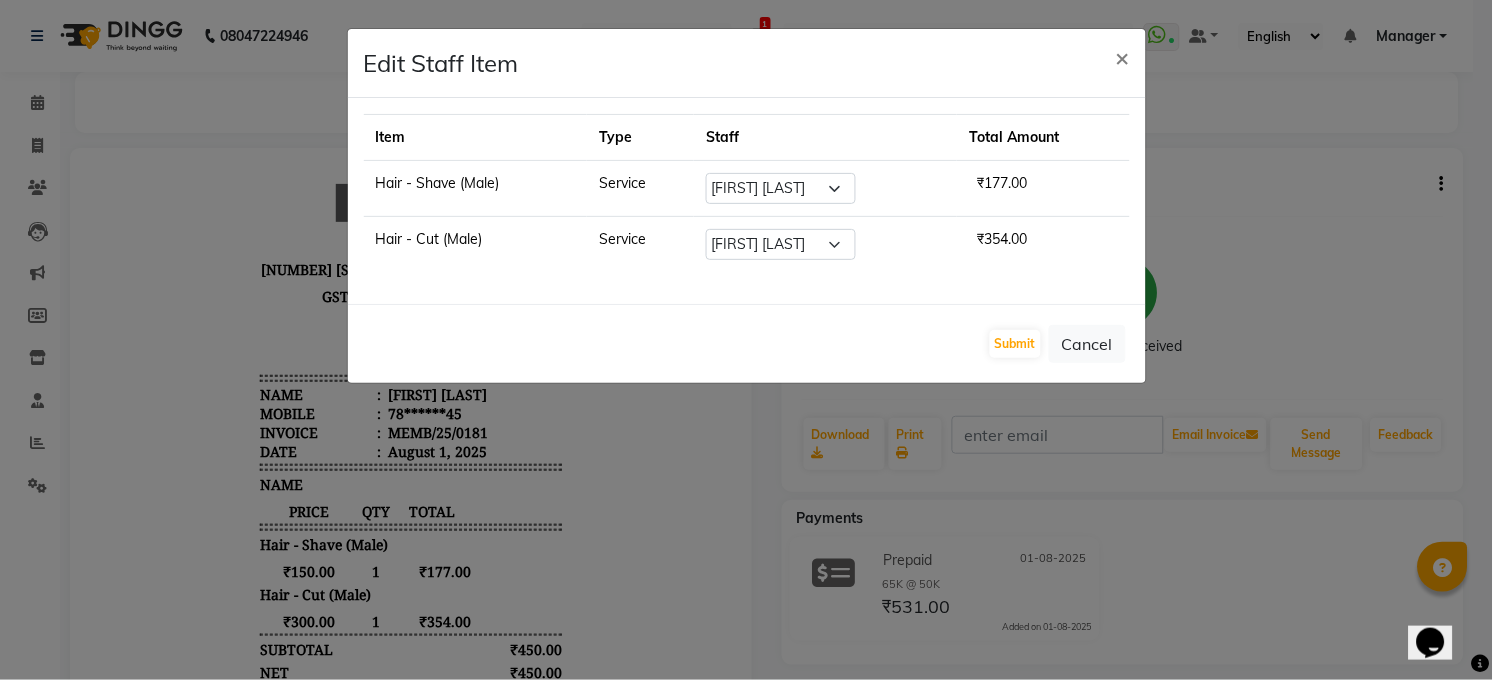 click on "Select  Abhay kumar   ALTAF   ANKITA   ARJUN   Chandan   COUNTER    Manager   Manish Kumar   Neetu Mam   PRINCE   Priyanka   Raju   Ravi Thakur   RINKI   Roshan   Santosh   SAURABH   SUJEET THAKUR   SUNITA   Veer   Vinod Kumar" 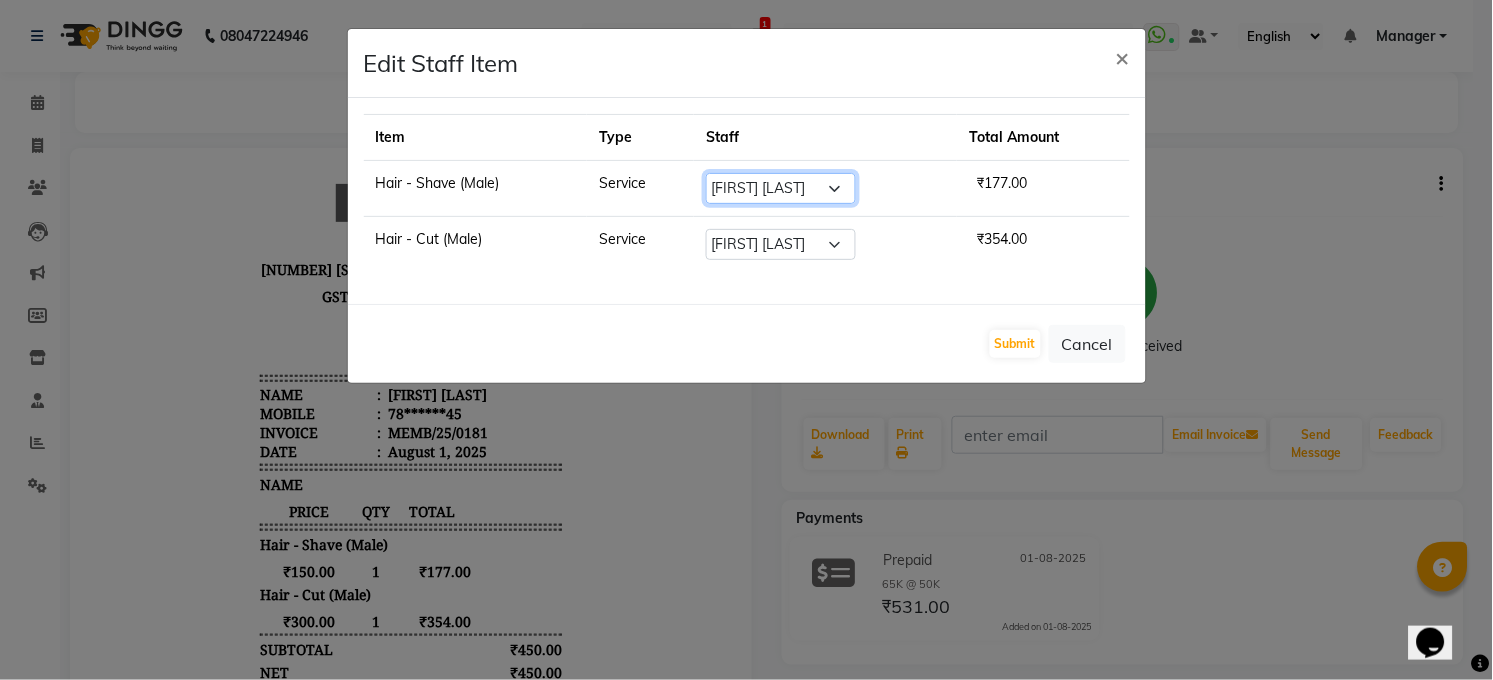 click on "Select  Abhay kumar   ALTAF   ANKITA   ARJUN   Chandan   COUNTER    Manager   Manish Kumar   Neetu Mam   PRINCE   Priyanka   Raju   Ravi Thakur   RINKI   Roshan   Santosh   SAURABH   SUJEET THAKUR   SUNITA   Veer   Vinod Kumar" 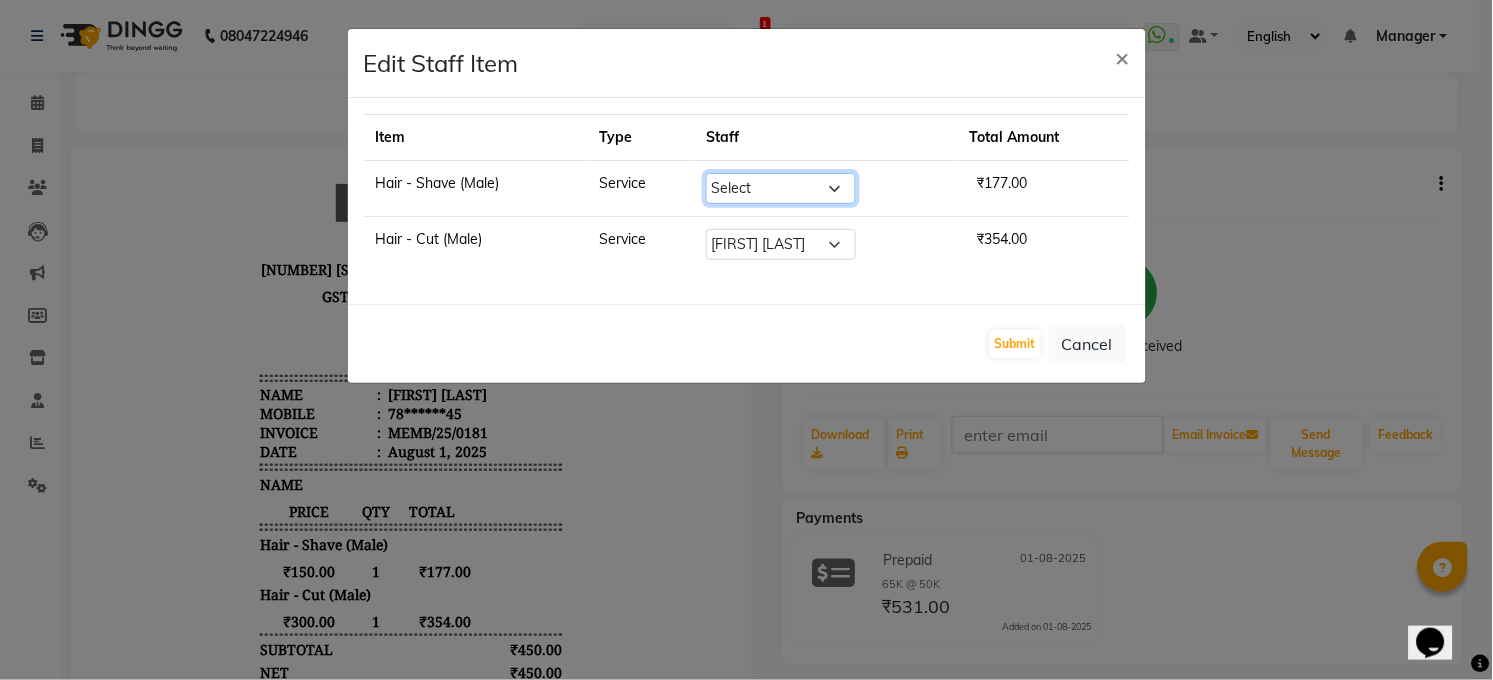 select on "40298" 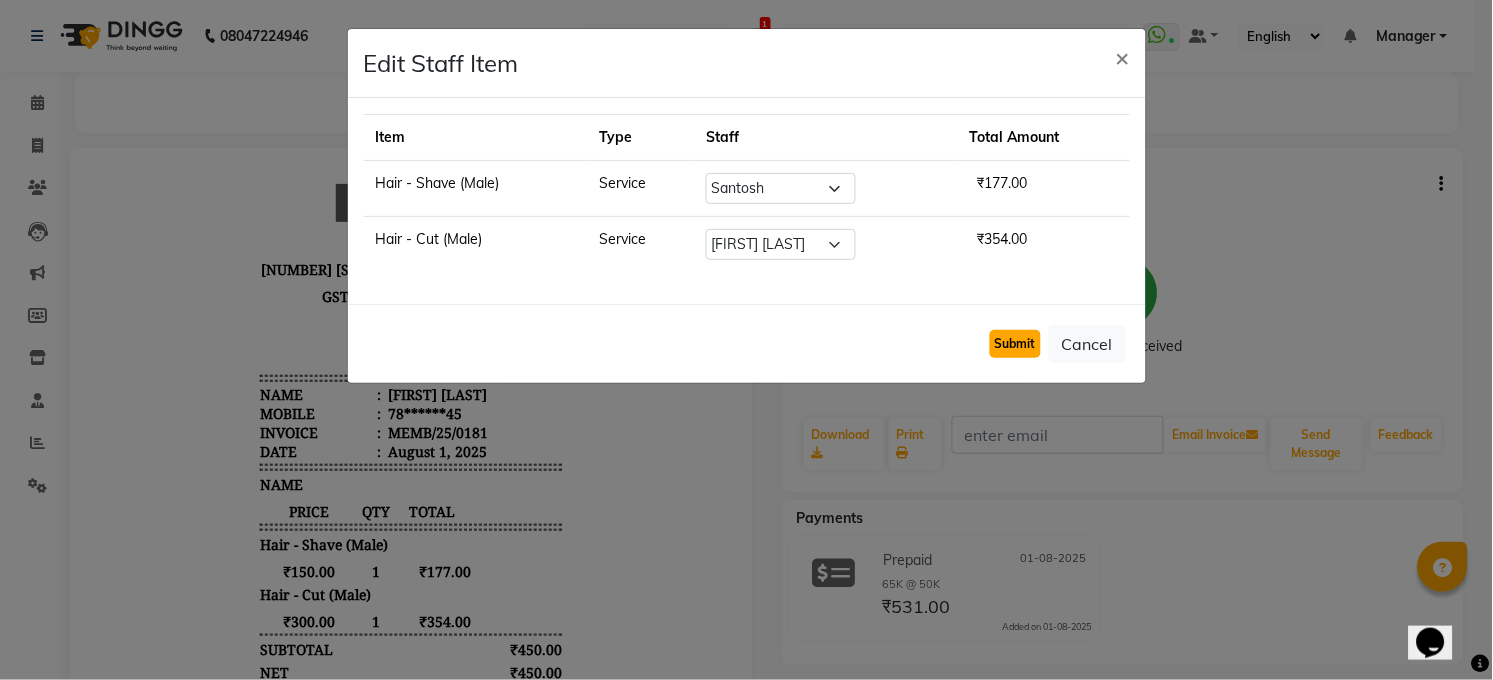 click on "Submit" 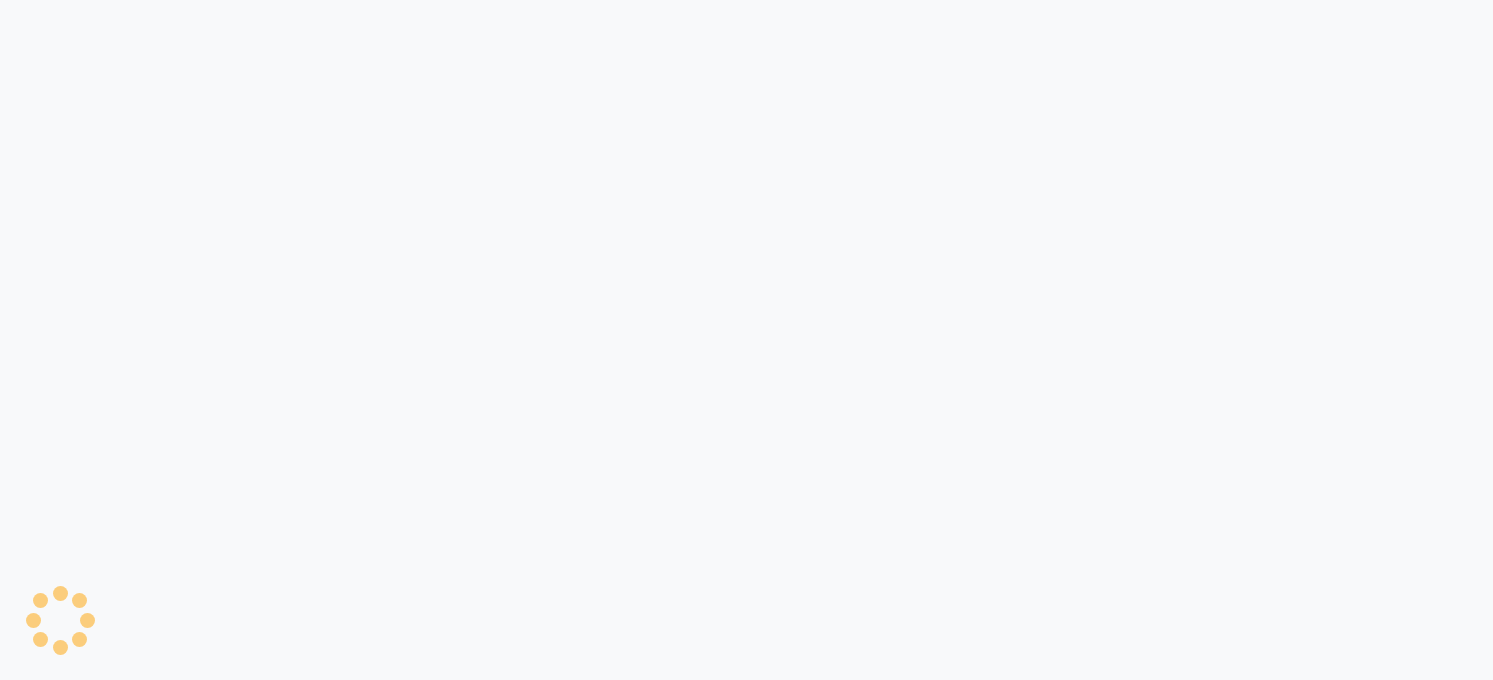 scroll, scrollTop: 0, scrollLeft: 0, axis: both 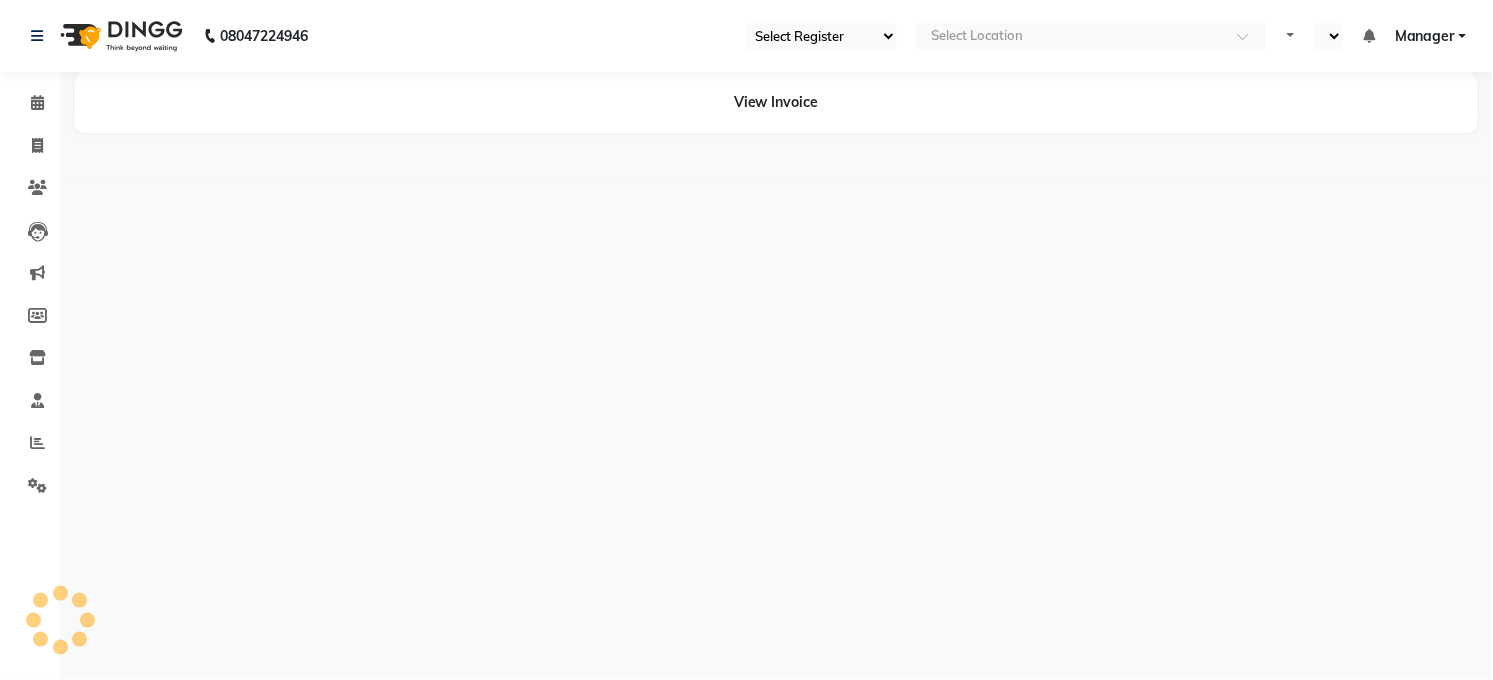 select on "35" 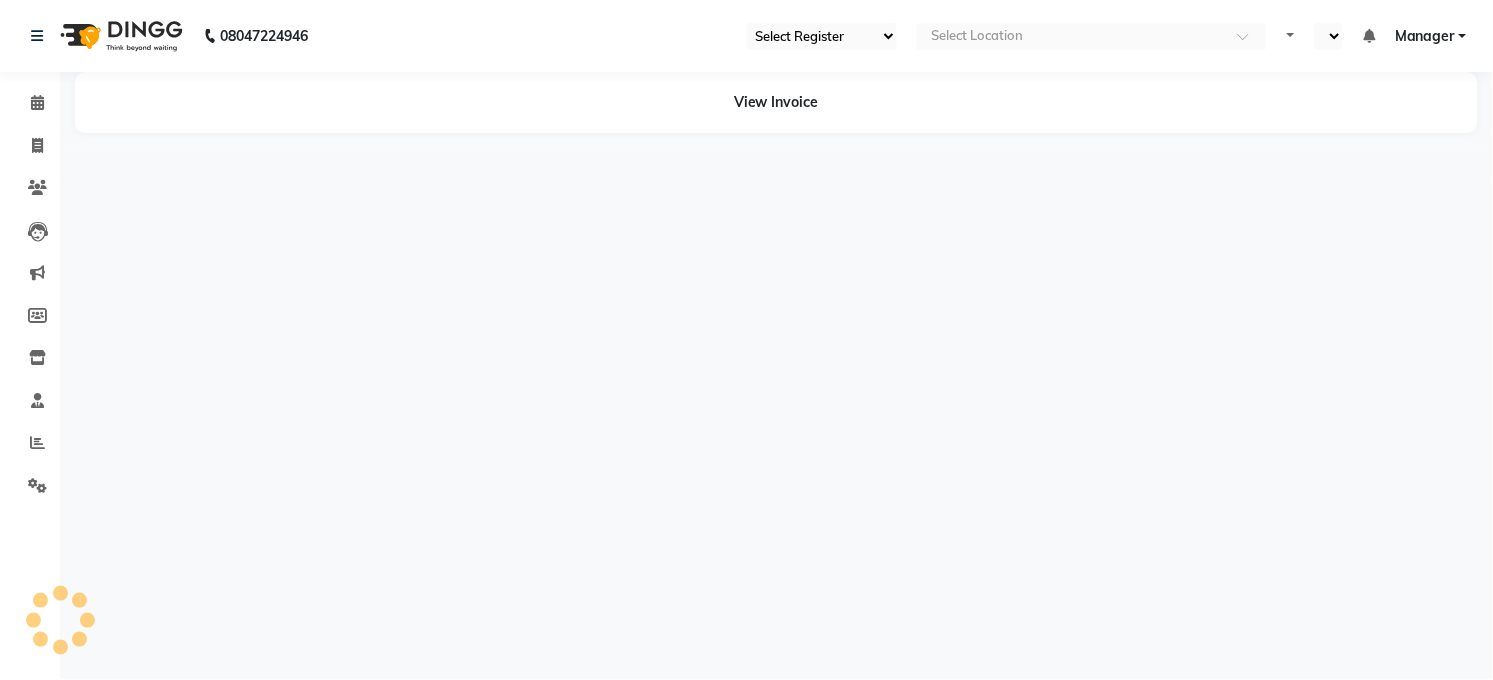select on "en" 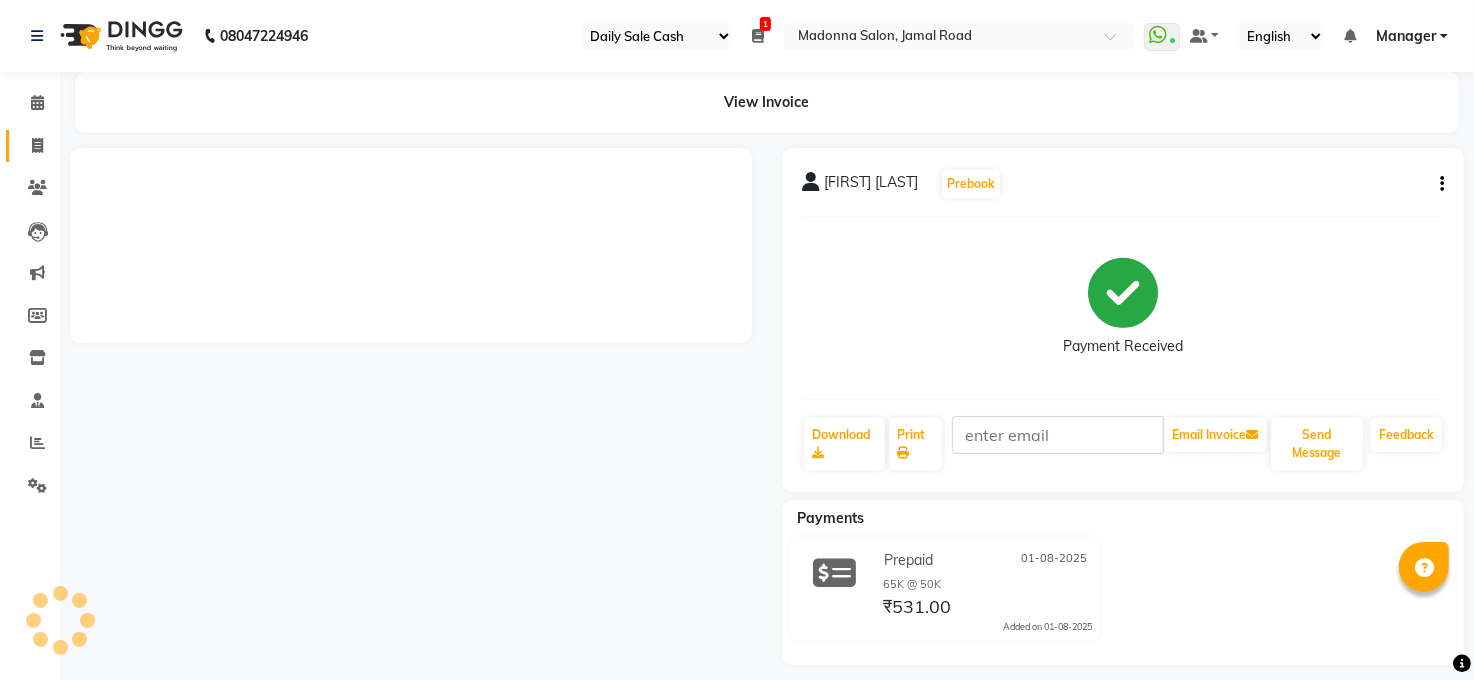 click 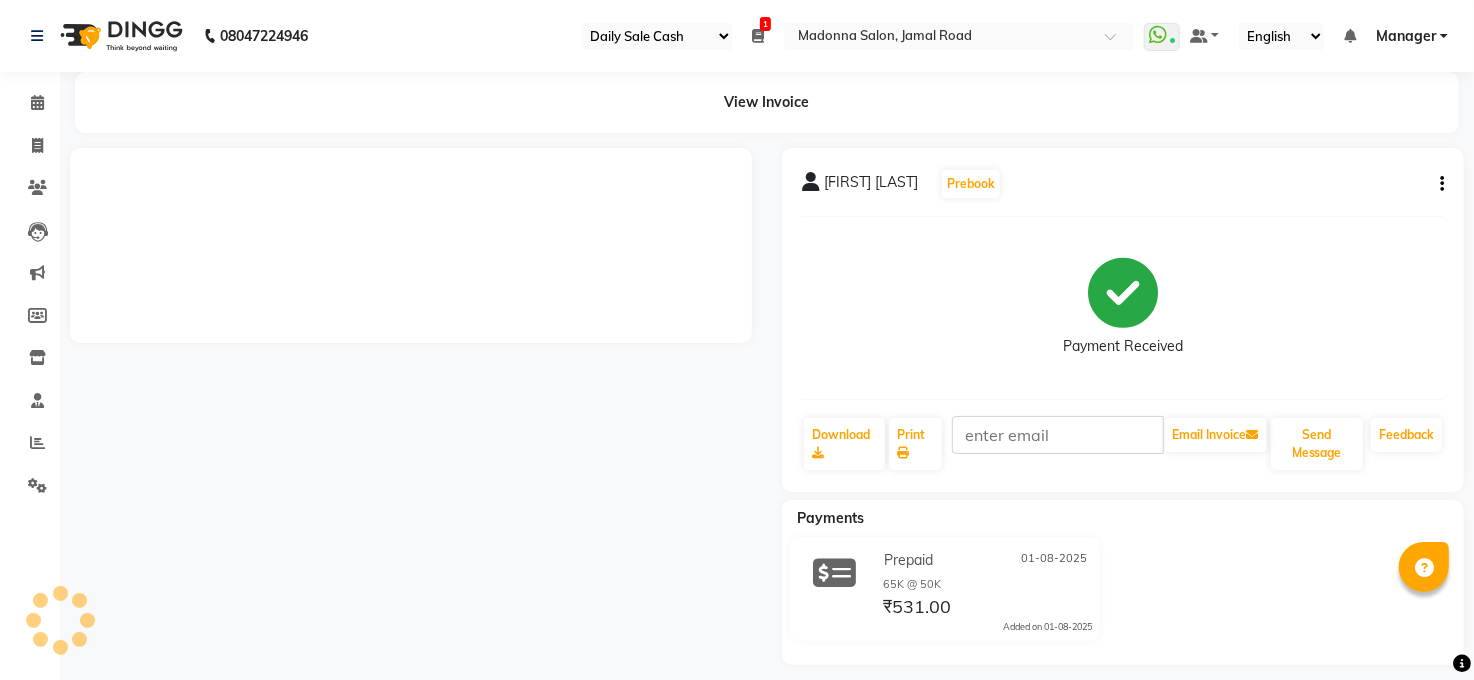 select on "service" 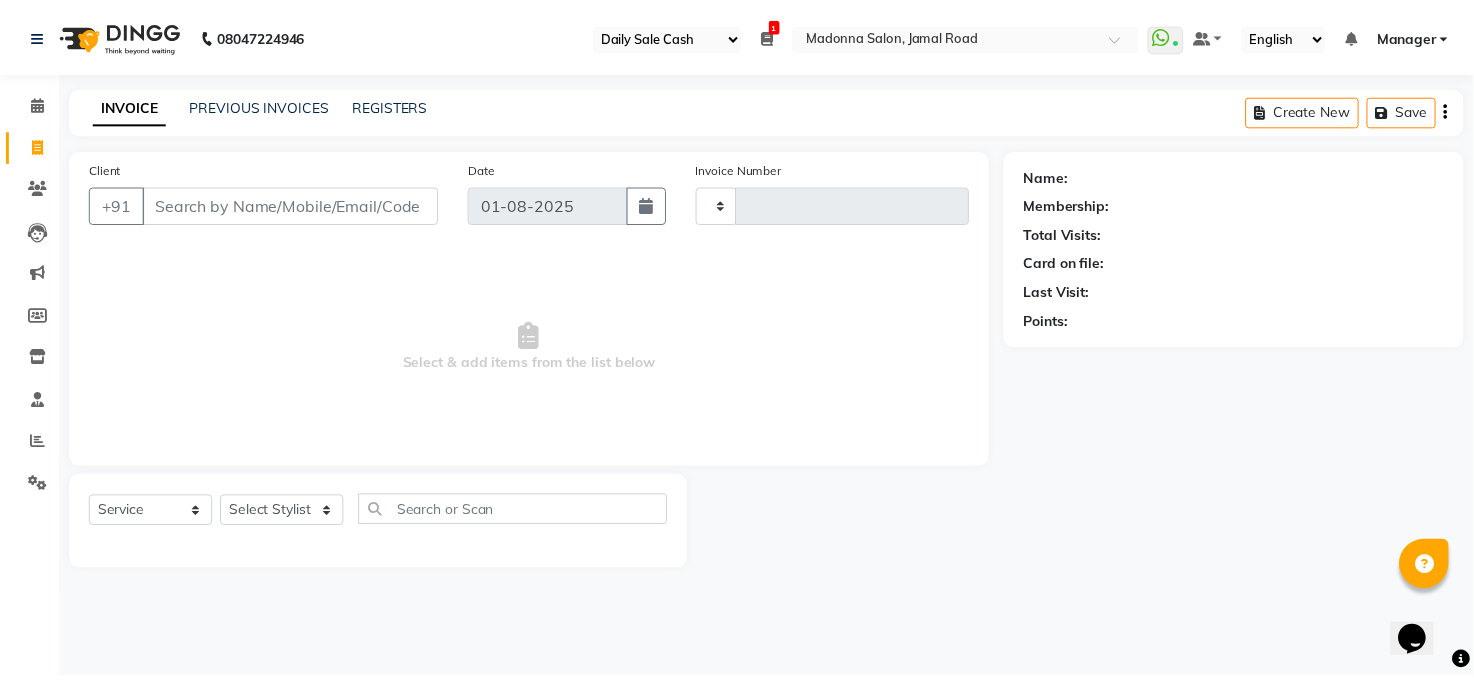 scroll, scrollTop: 0, scrollLeft: 0, axis: both 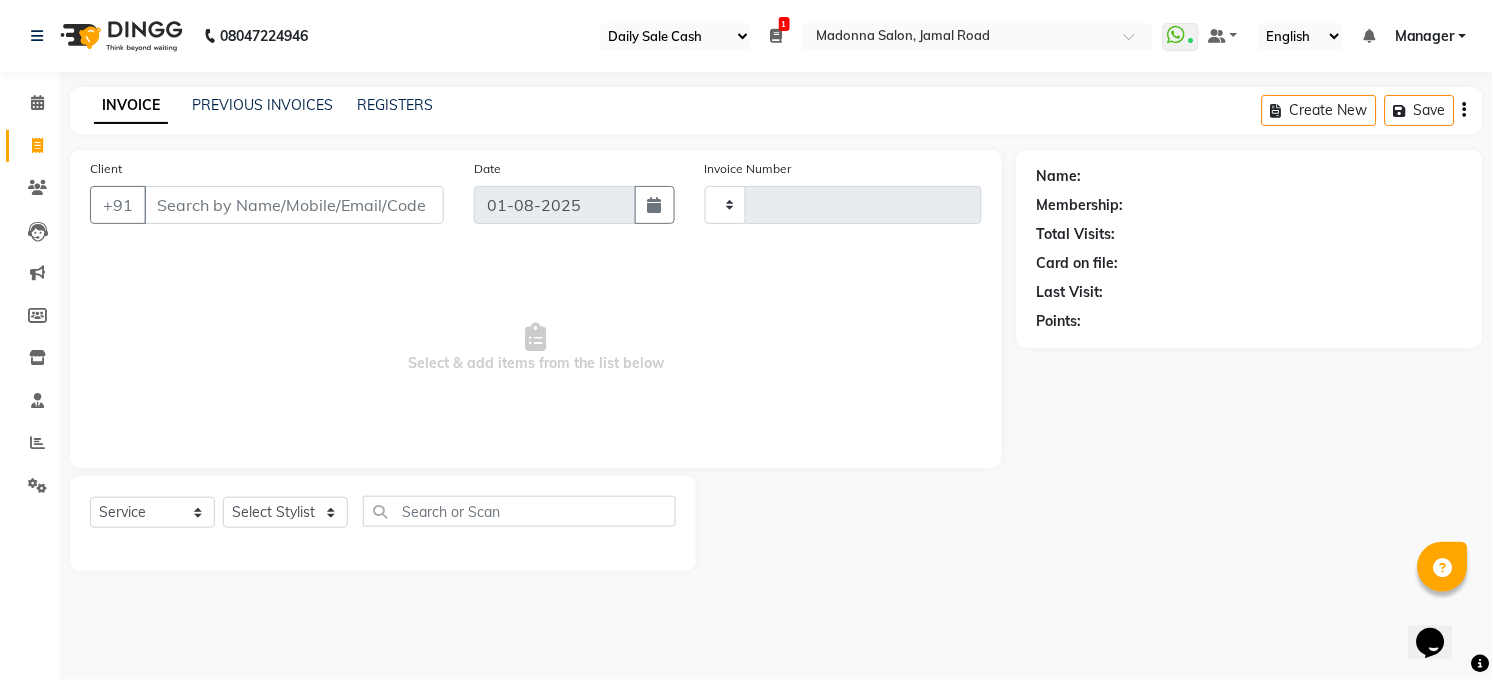 type on "2891" 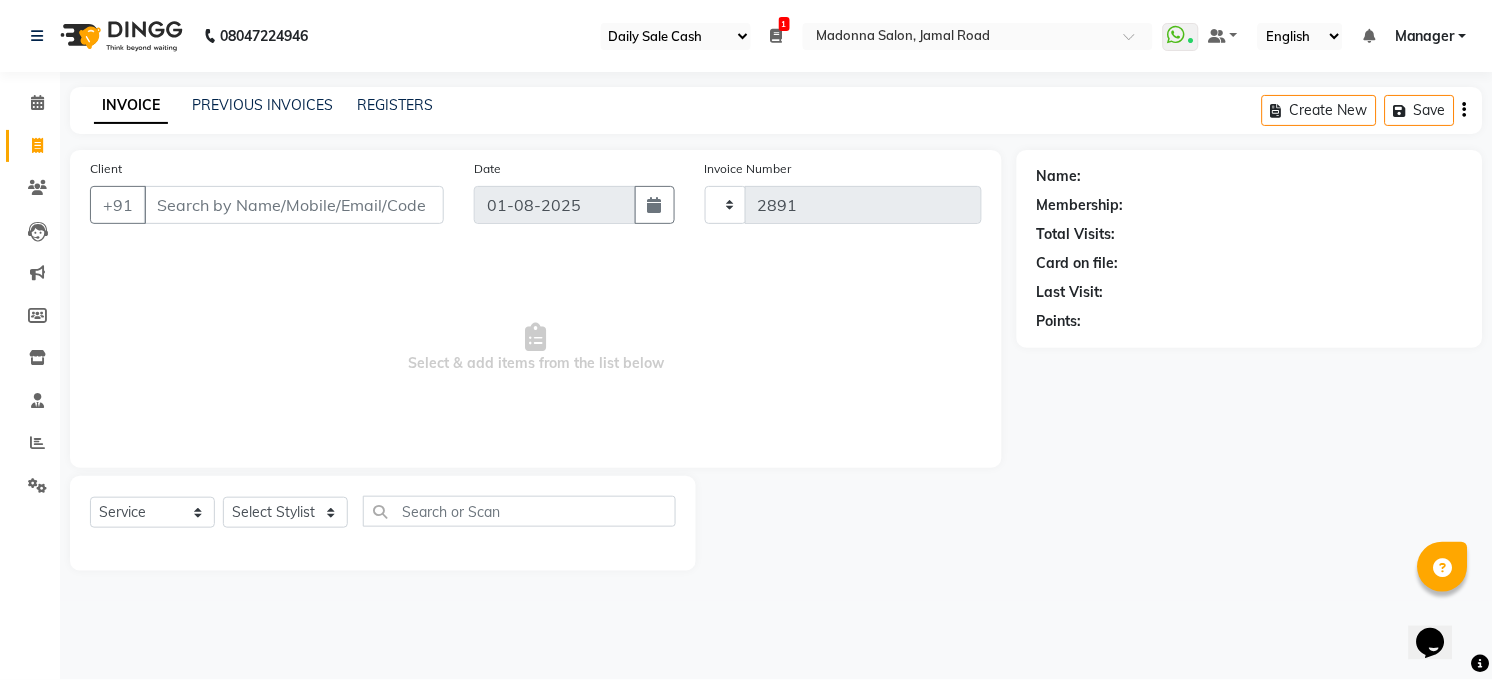 select on "5748" 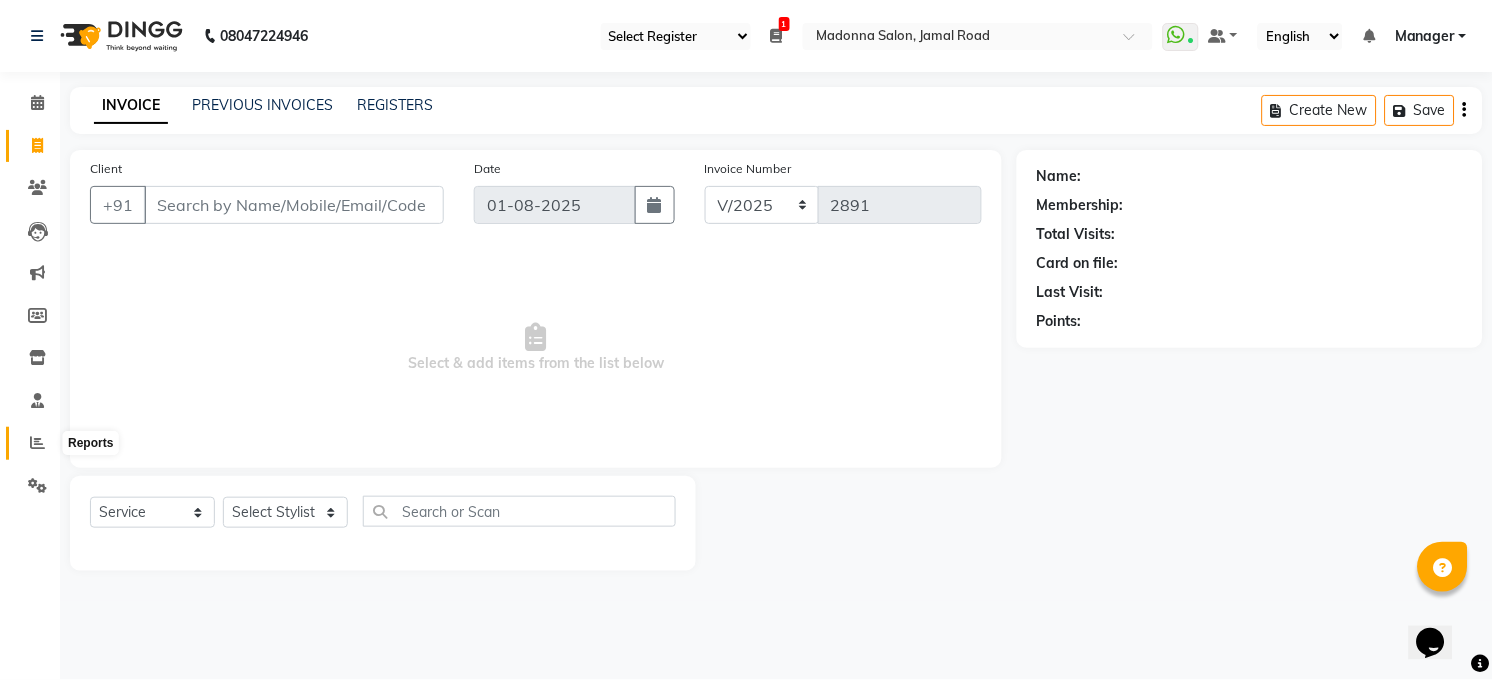click 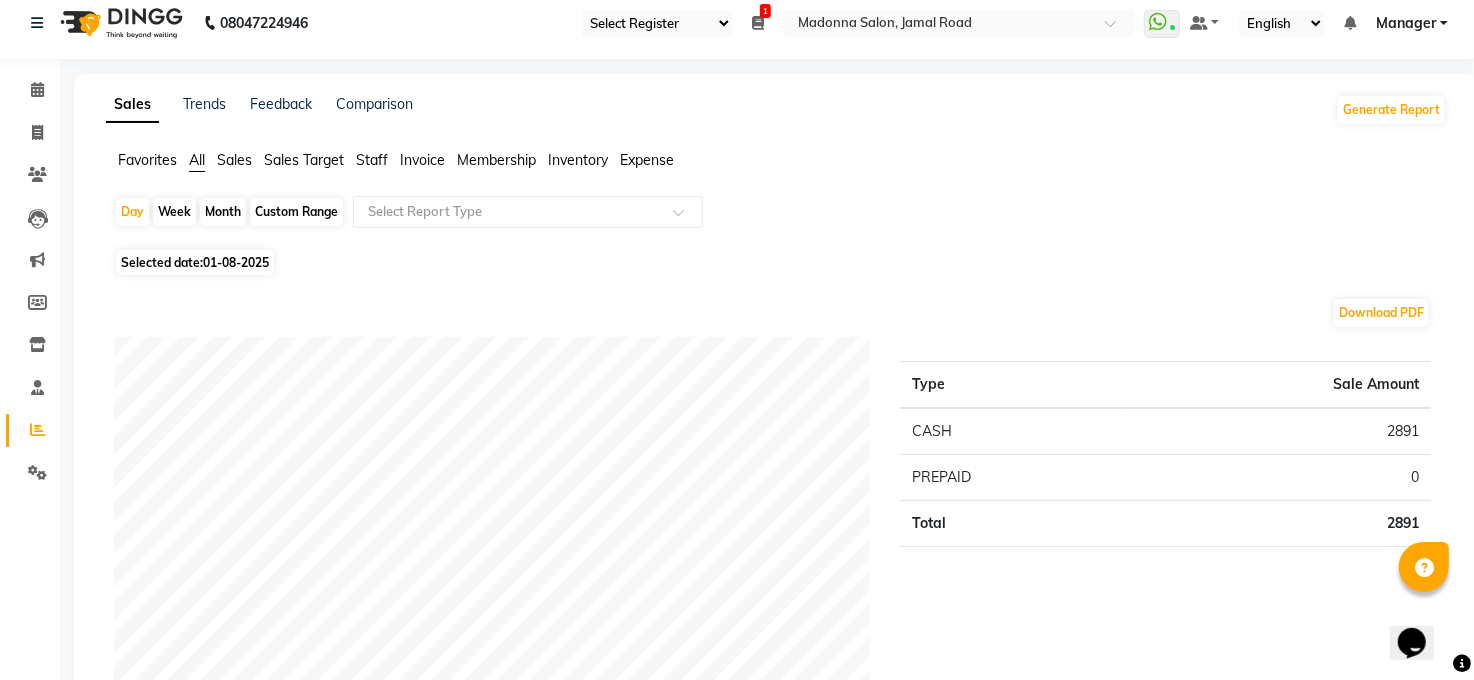 scroll, scrollTop: 0, scrollLeft: 0, axis: both 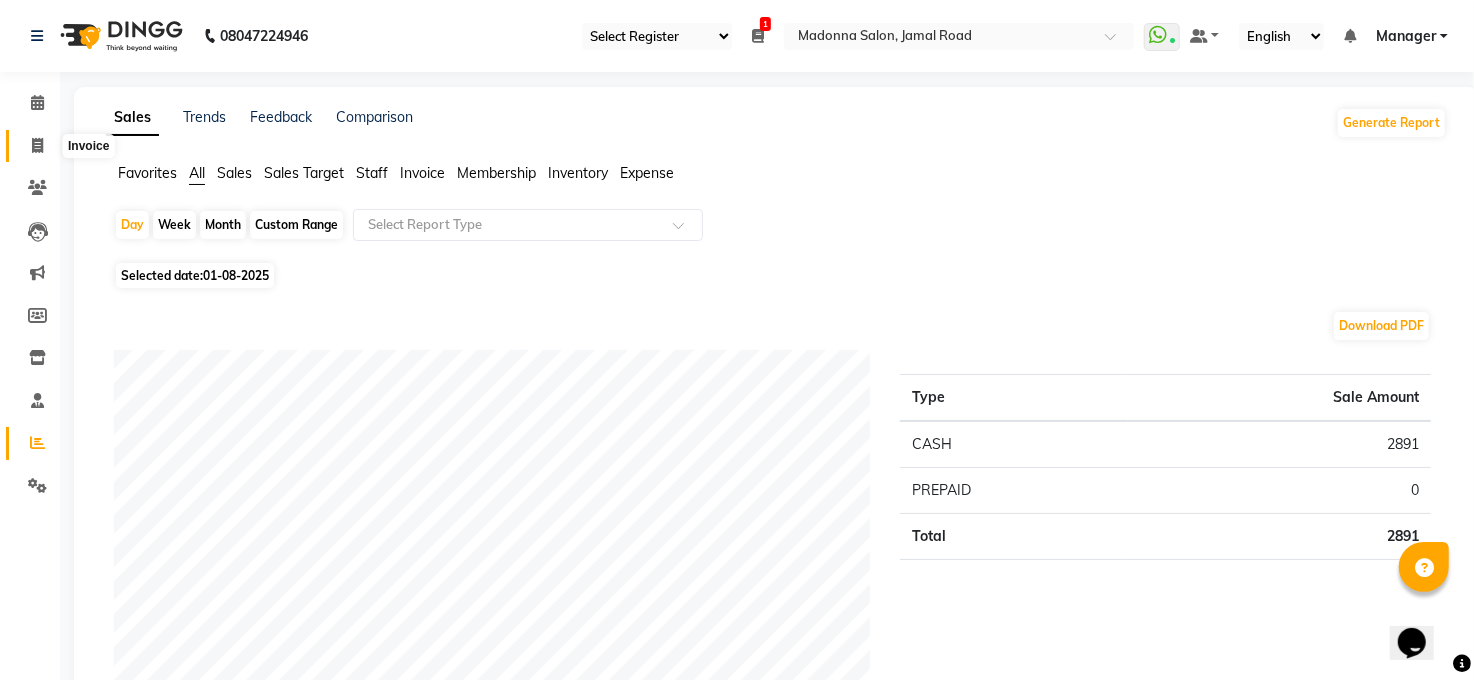 click 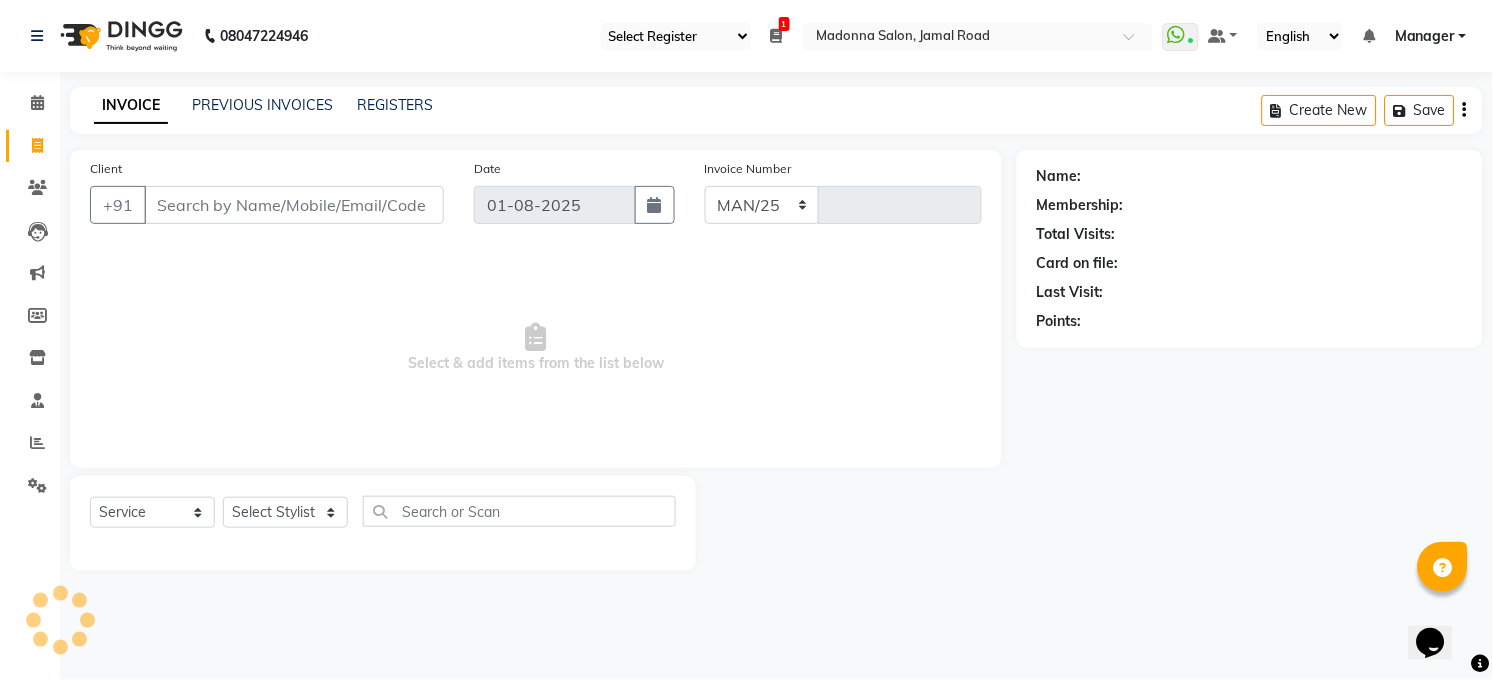 select on "5748" 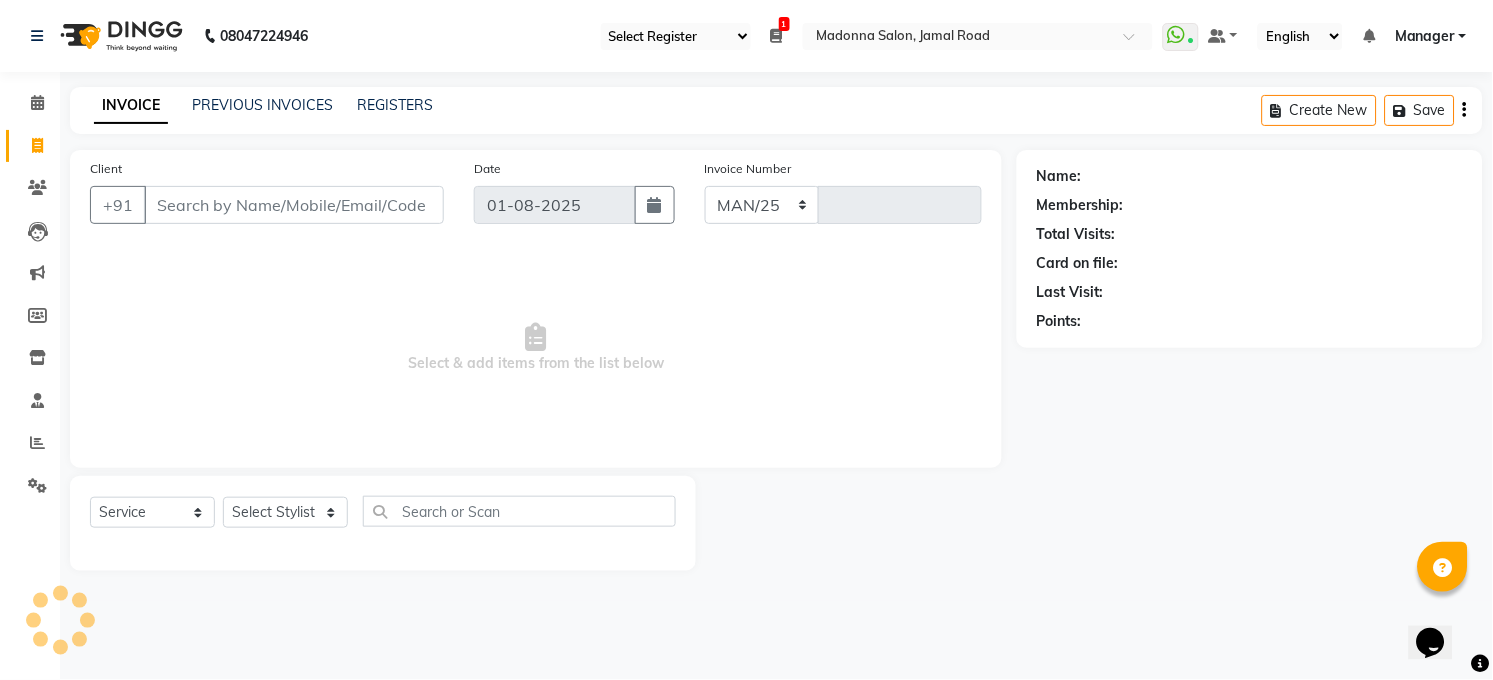 type on "2891" 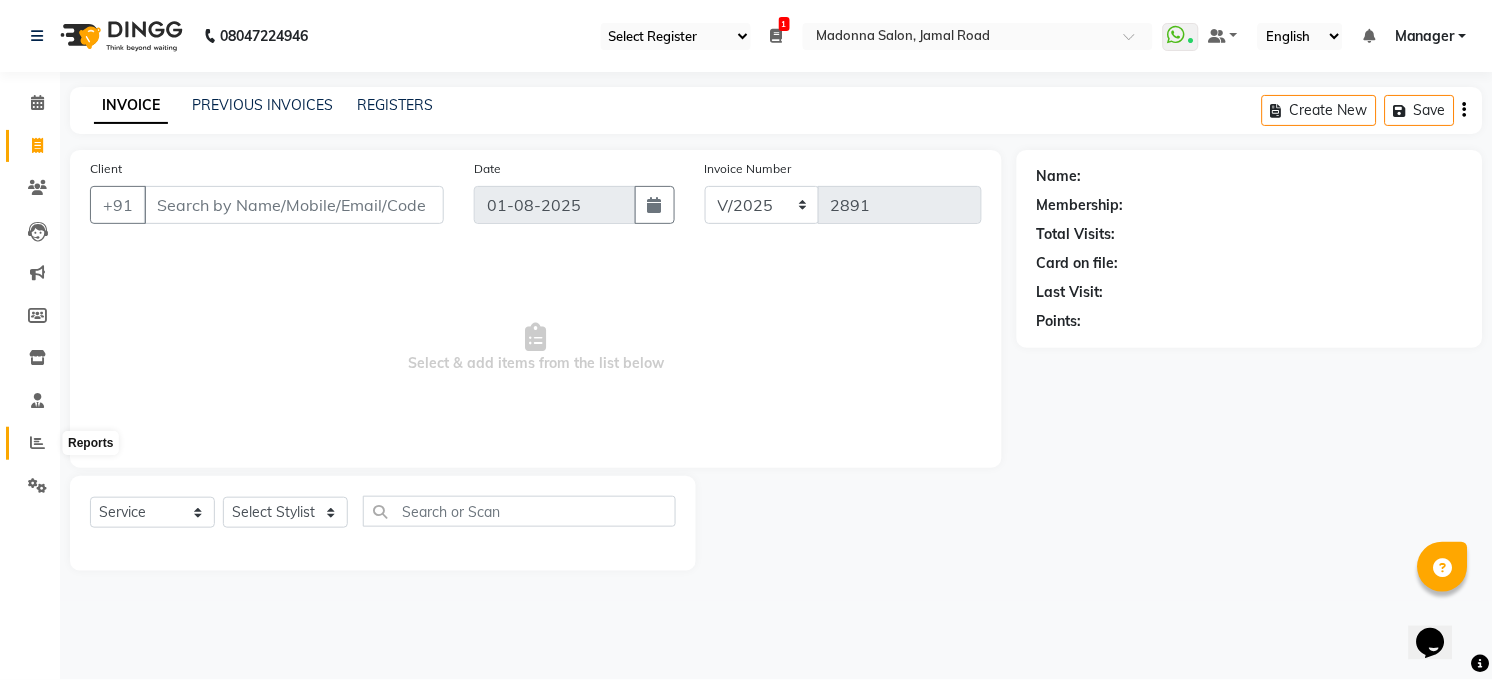 click 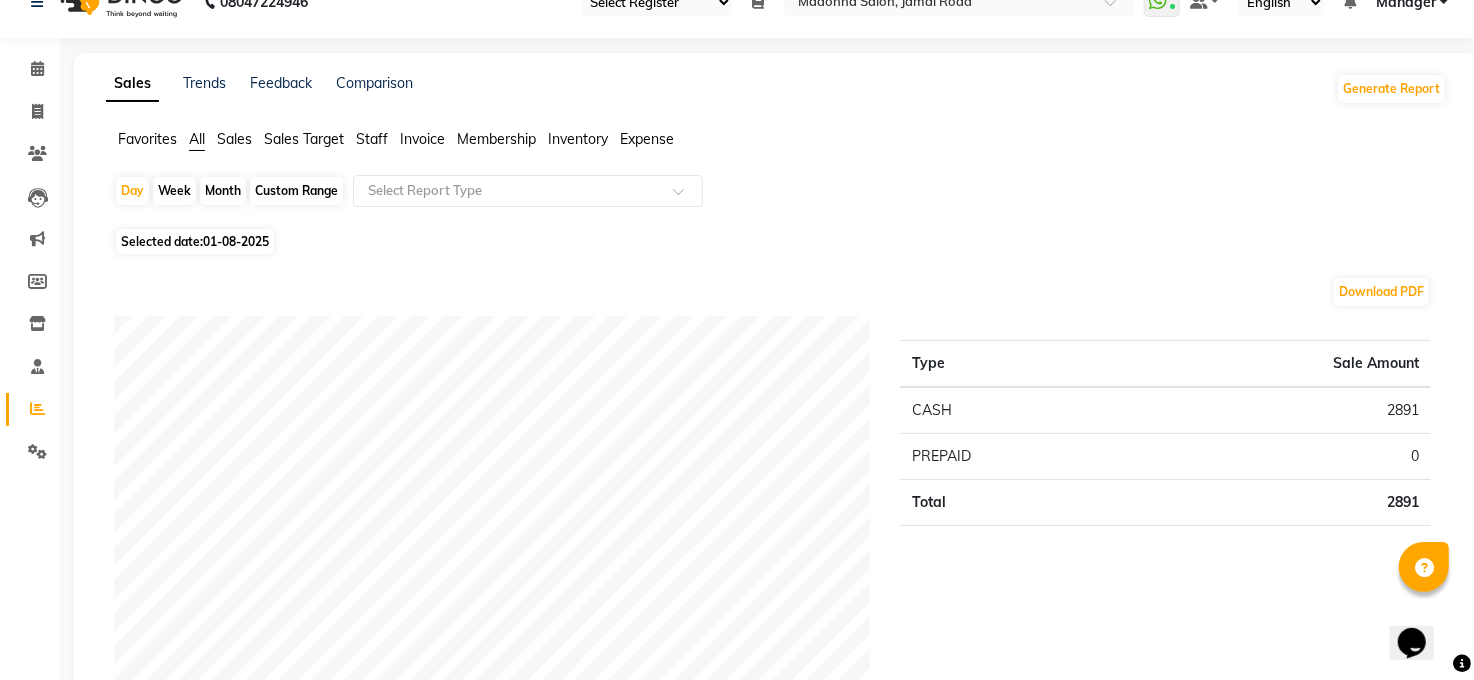 scroll, scrollTop: 0, scrollLeft: 0, axis: both 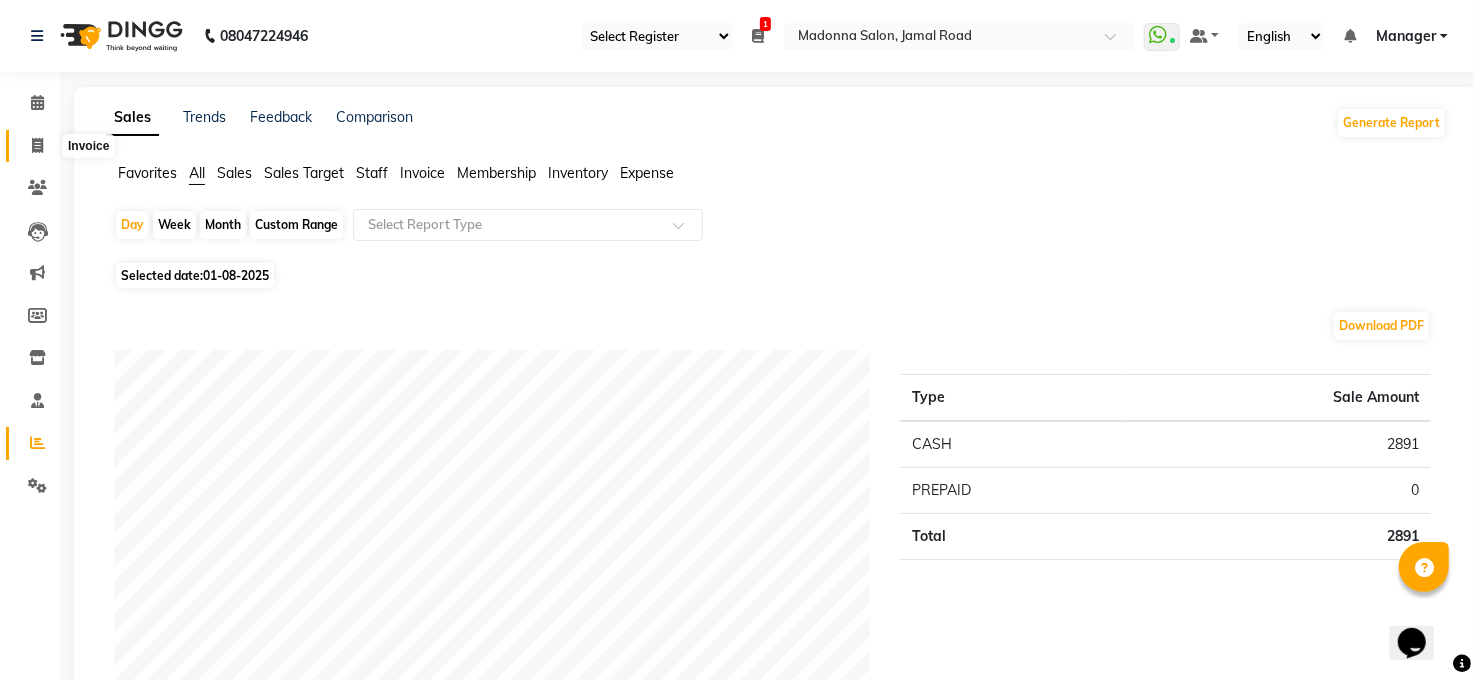 click 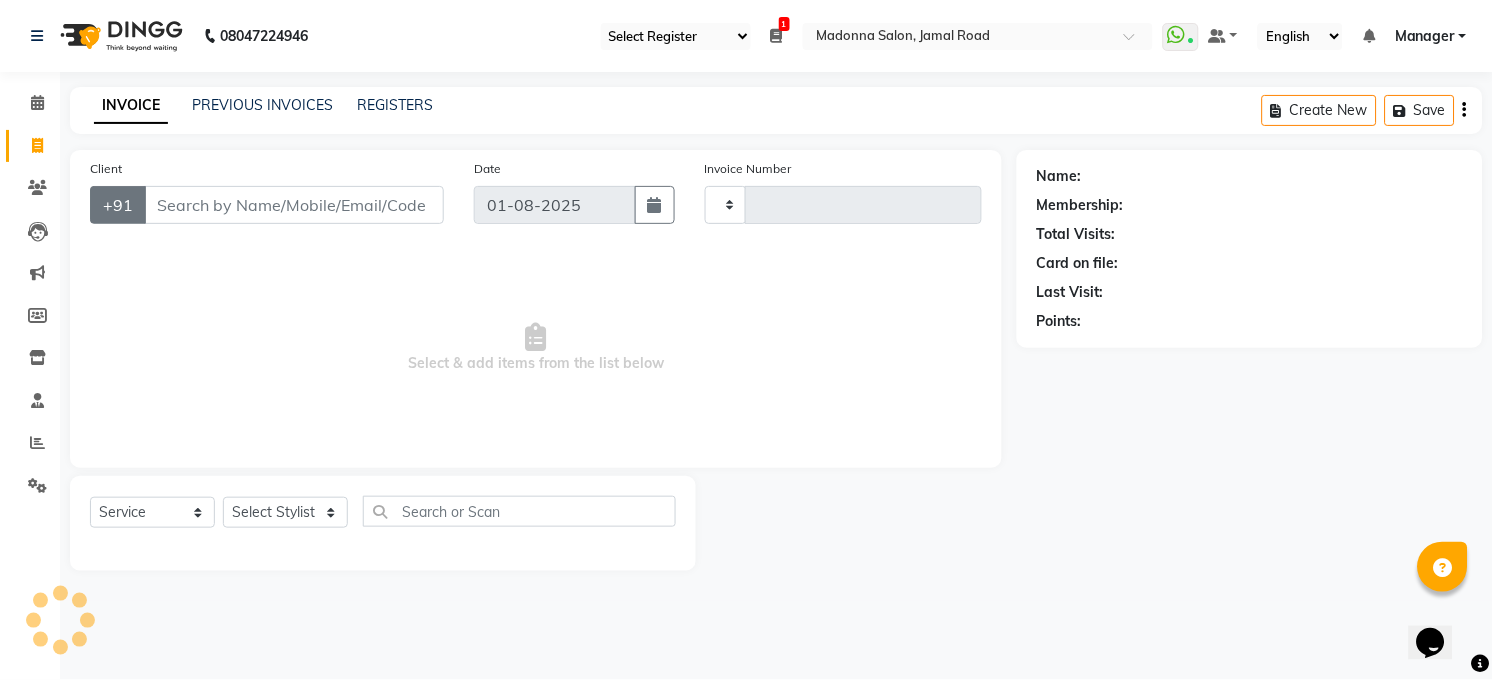 type on "2891" 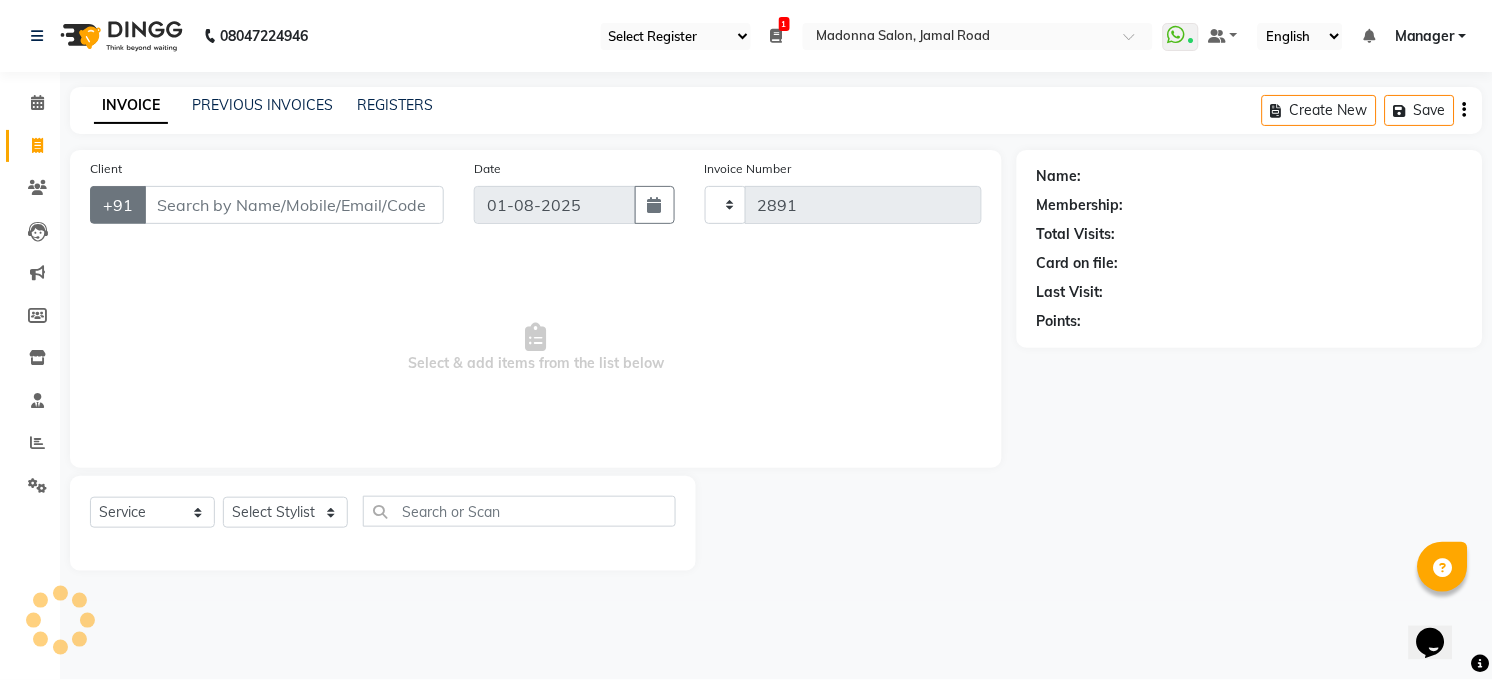 select on "5748" 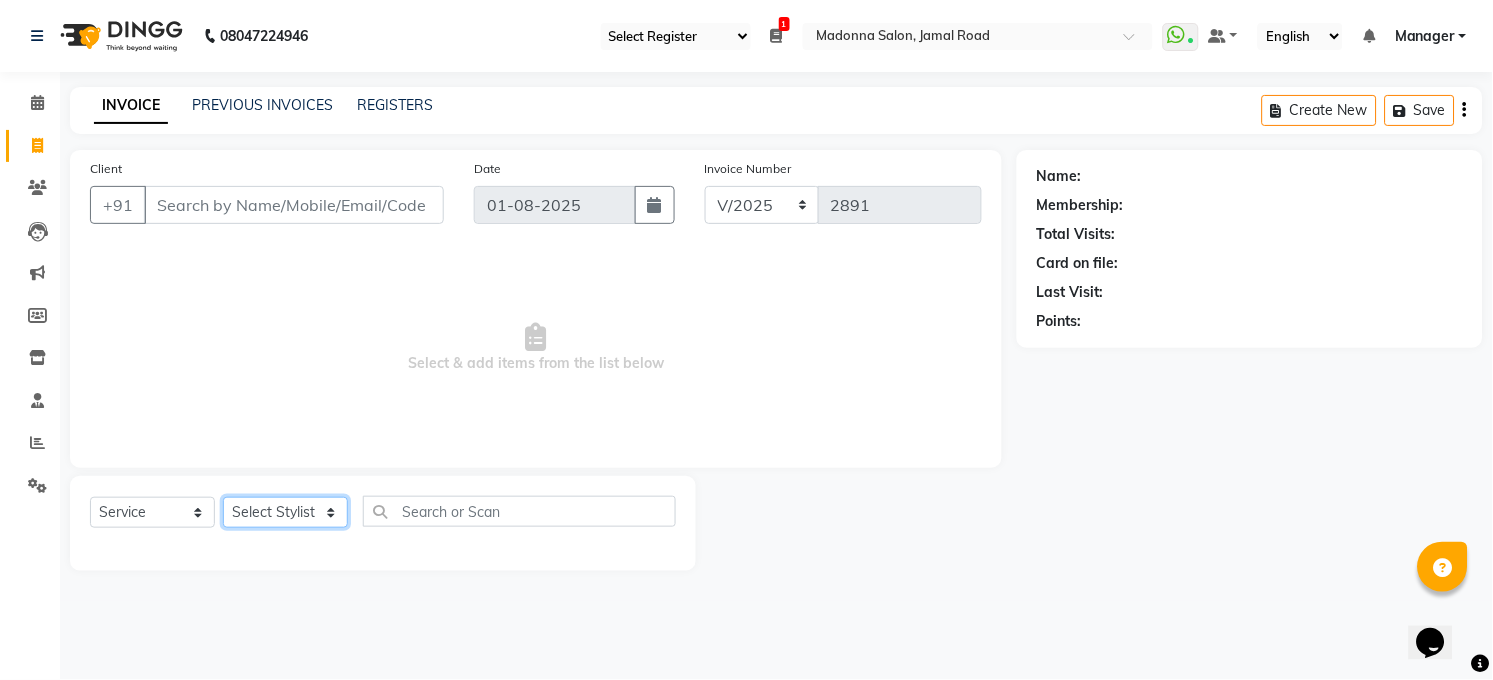 click on "Select Stylist Abhay kumar ALTAF ANKITA ARJUN Chandan COUNTER  Manager Manish Kumar Neetu Mam PRINCE Priyanka Raju Ravi Thakur RINKI Roshan Santosh SAURABH SUJEET THAKUR SUNITA Veer Vinod Kumar" 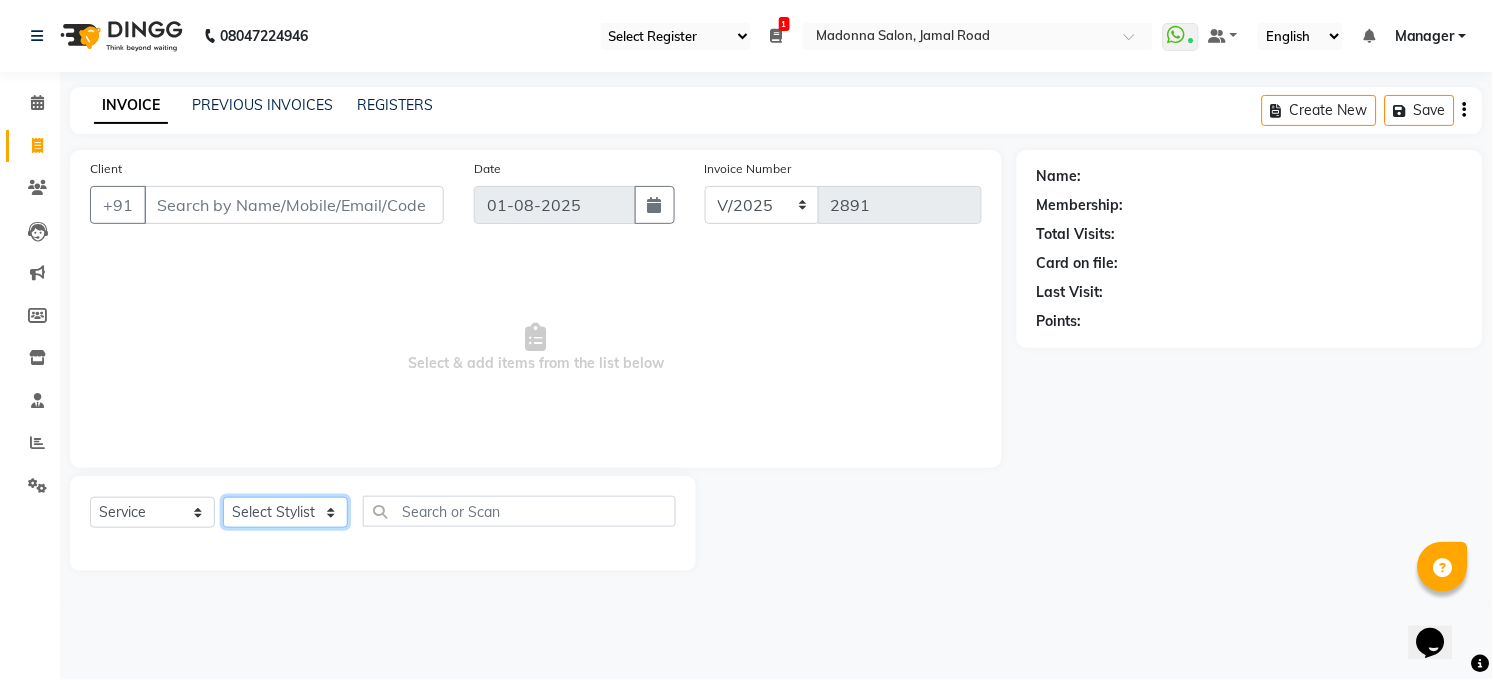 select on "60523" 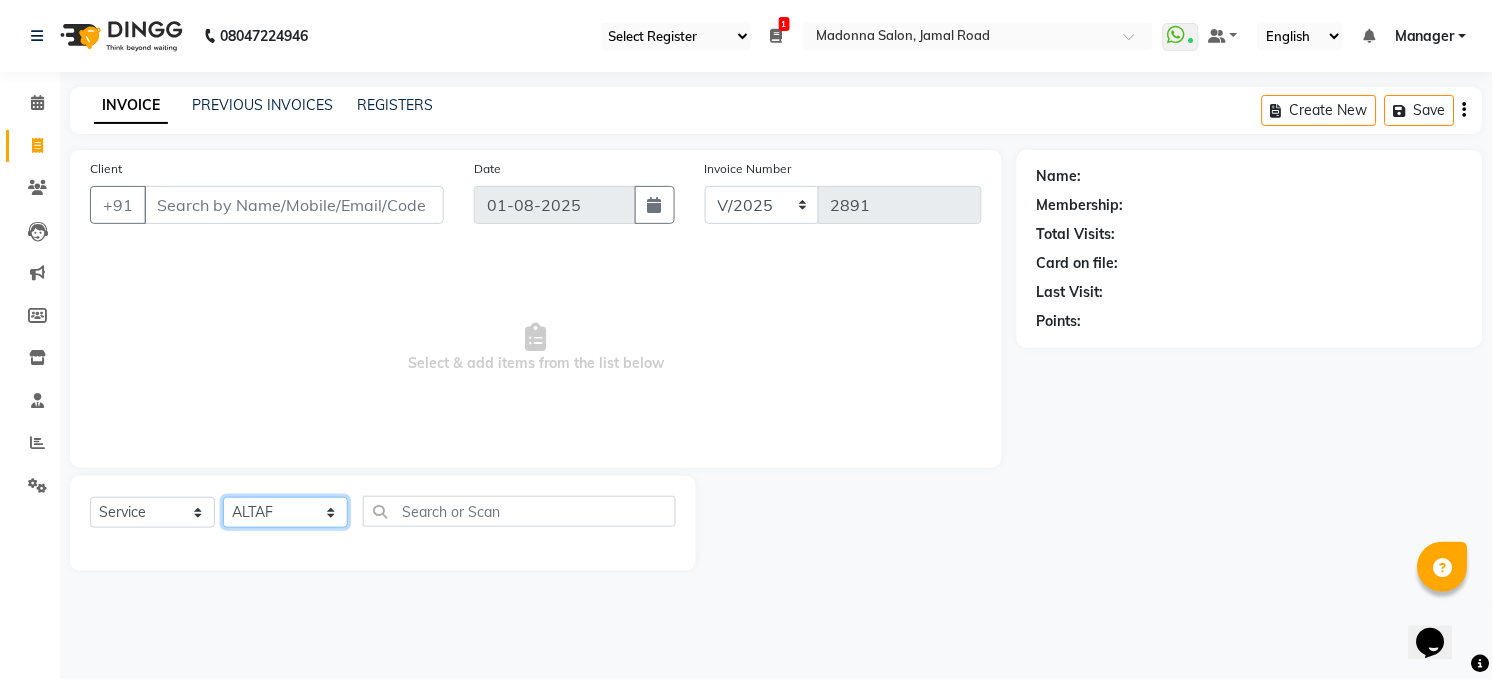 click on "Select Stylist Abhay kumar ALTAF ANKITA ARJUN Chandan COUNTER  Manager Manish Kumar Neetu Mam PRINCE Priyanka Raju Ravi Thakur RINKI Roshan Santosh SAURABH SUJEET THAKUR SUNITA Veer Vinod Kumar" 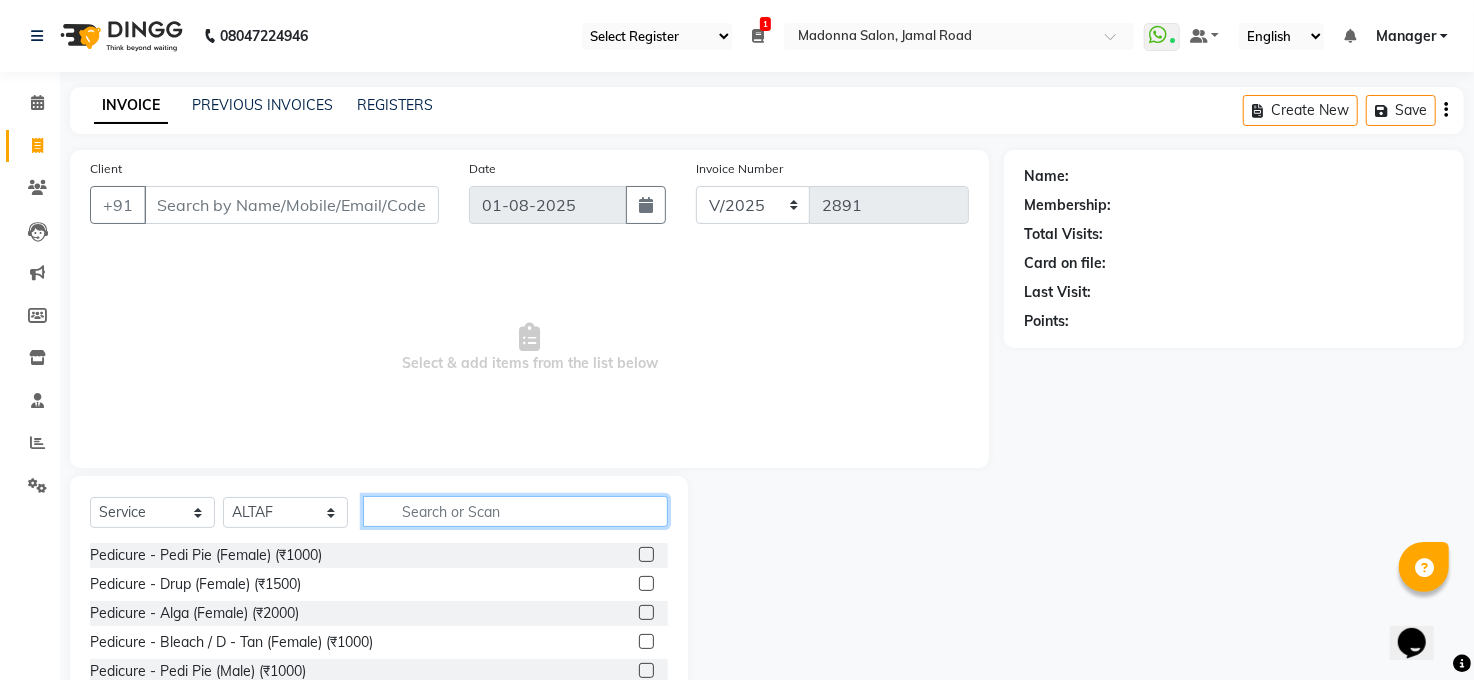click 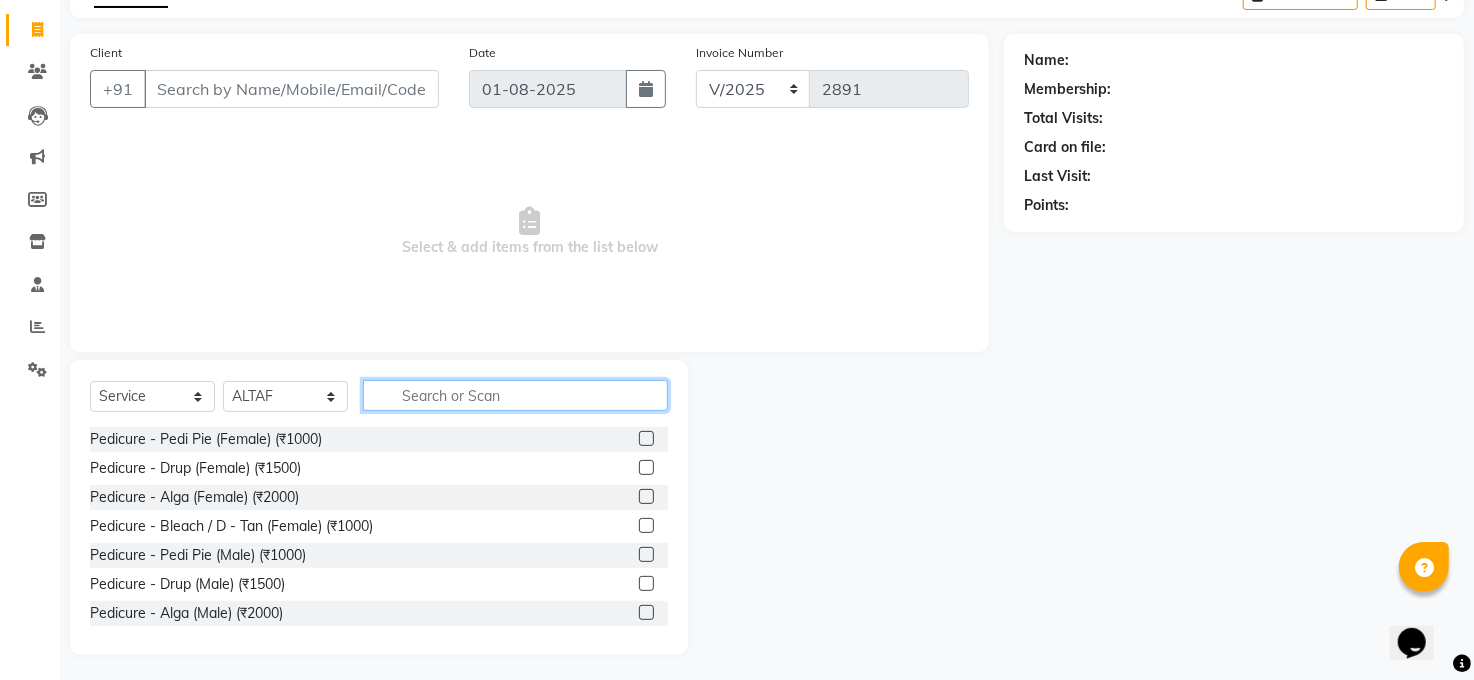 scroll, scrollTop: 120, scrollLeft: 0, axis: vertical 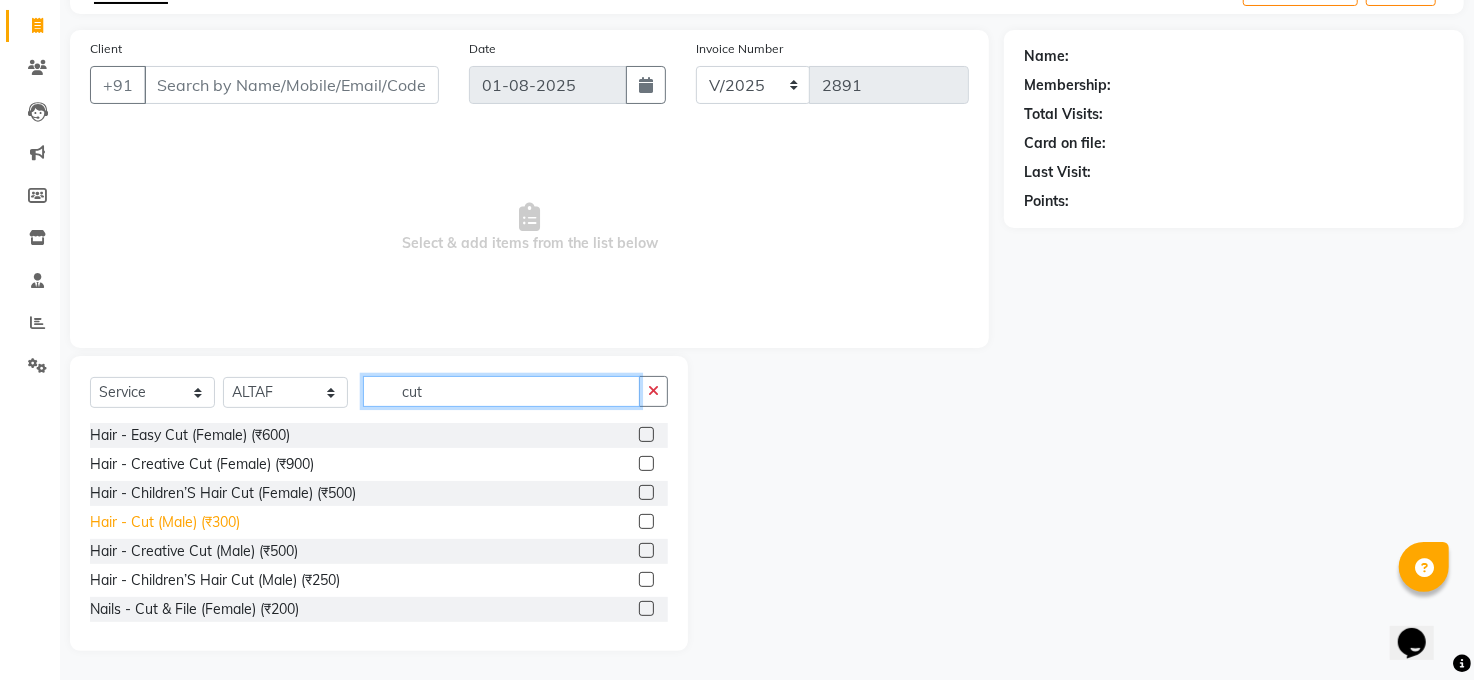 type on "cut" 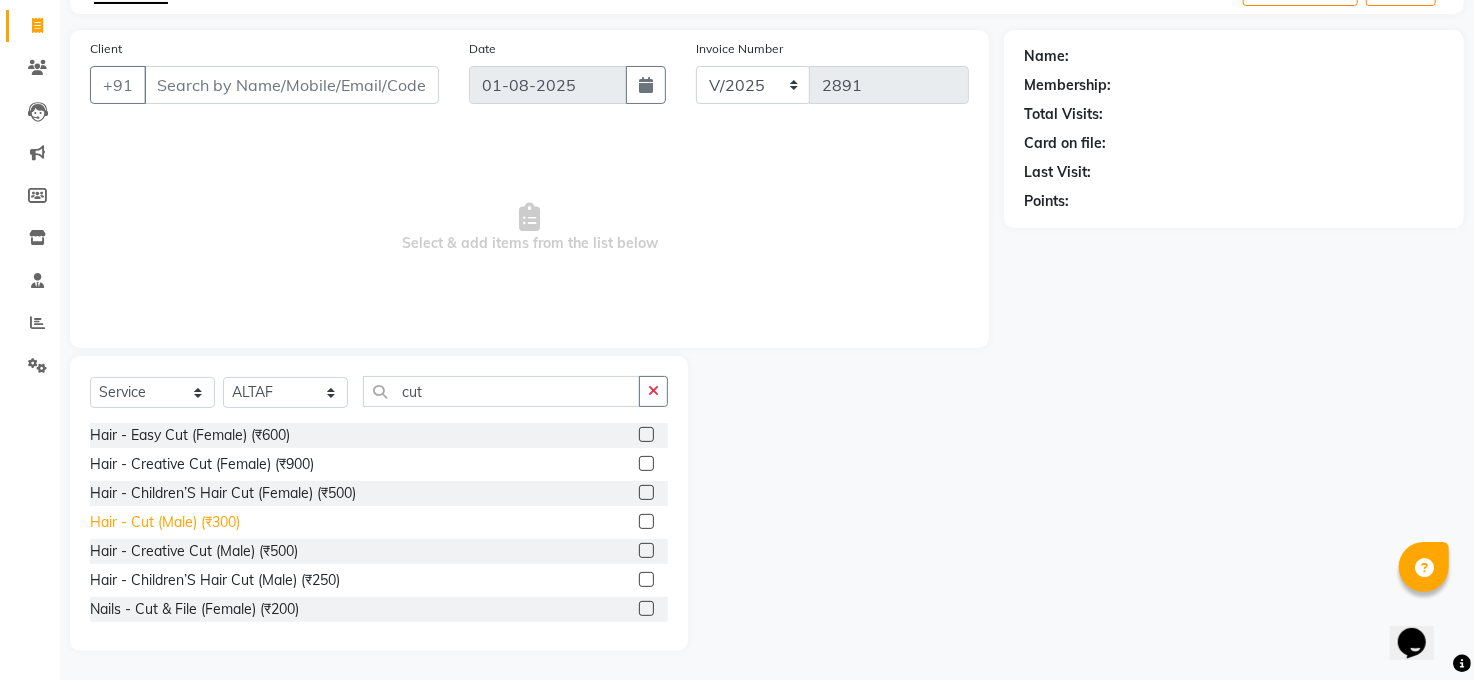 drag, startPoint x: 173, startPoint y: 524, endPoint x: 187, endPoint y: 522, distance: 14.142136 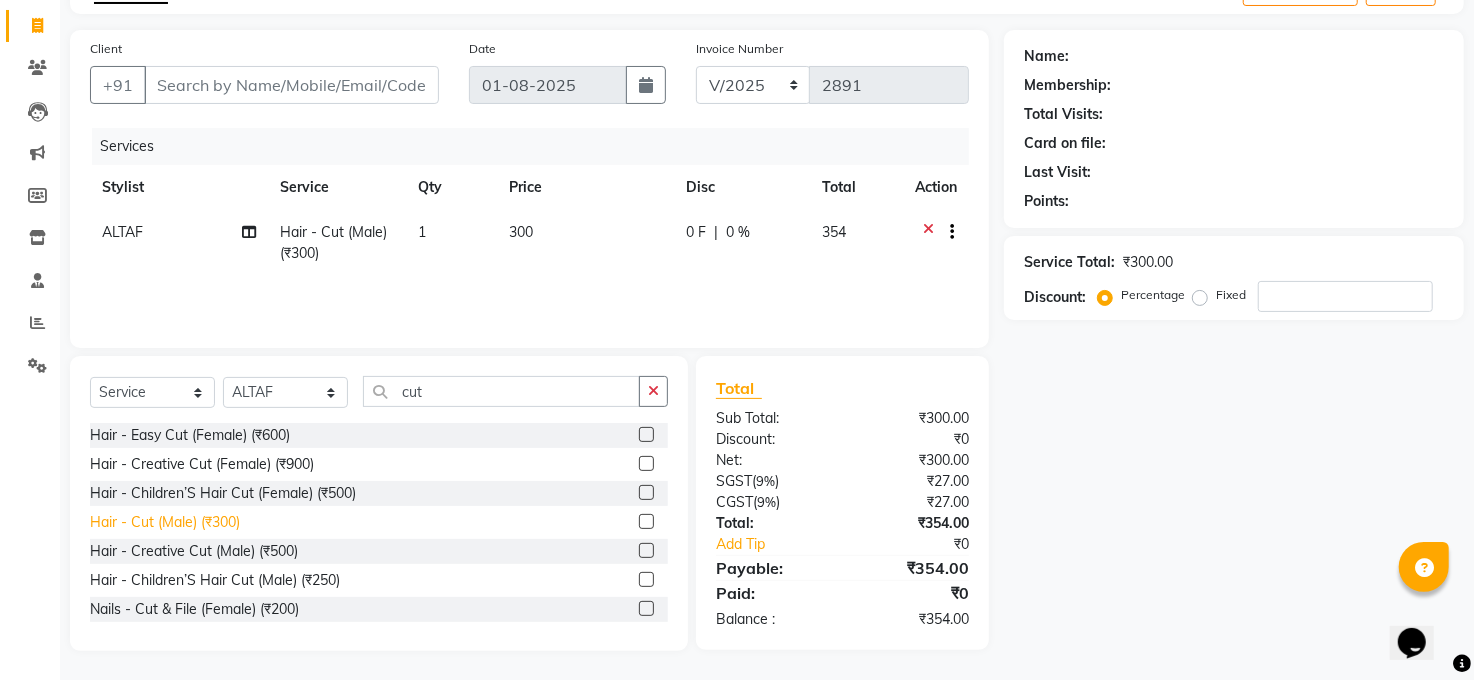 click on "Hair - Cut (Male) (₹300)" 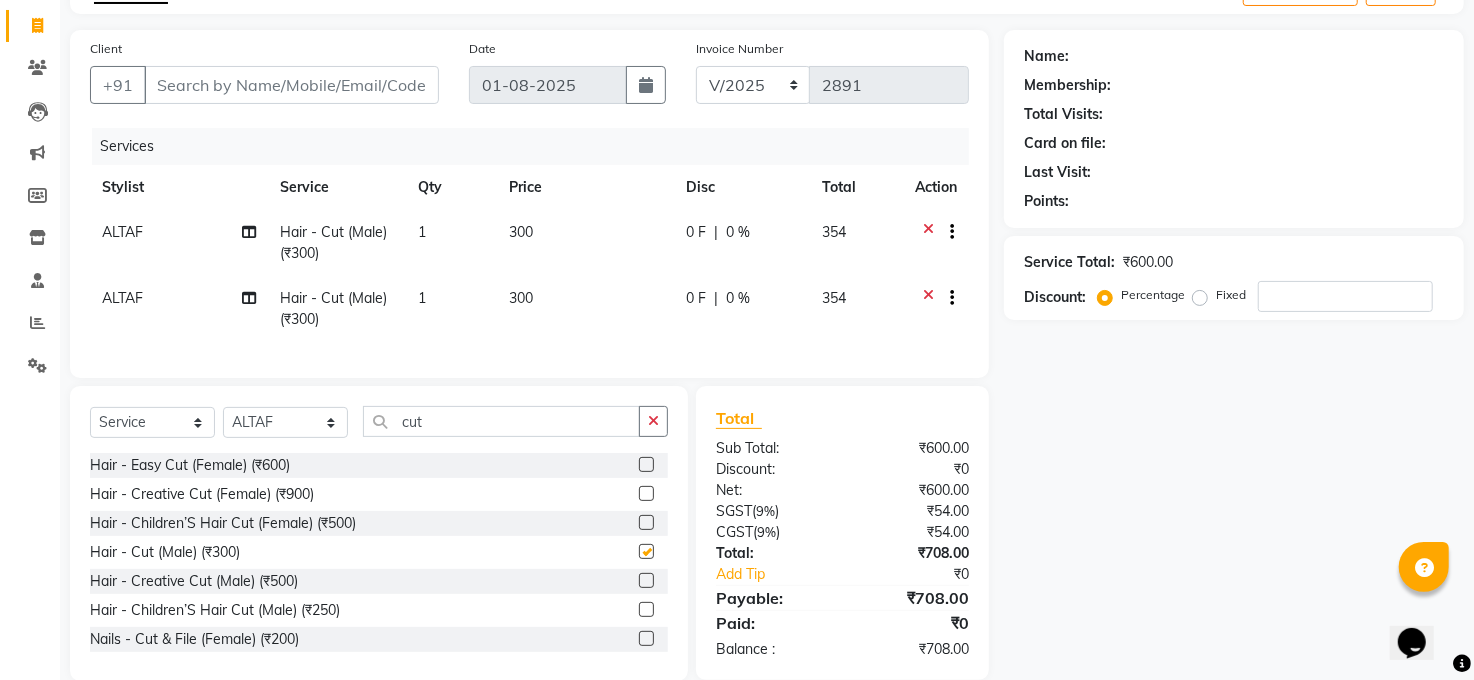 checkbox on "false" 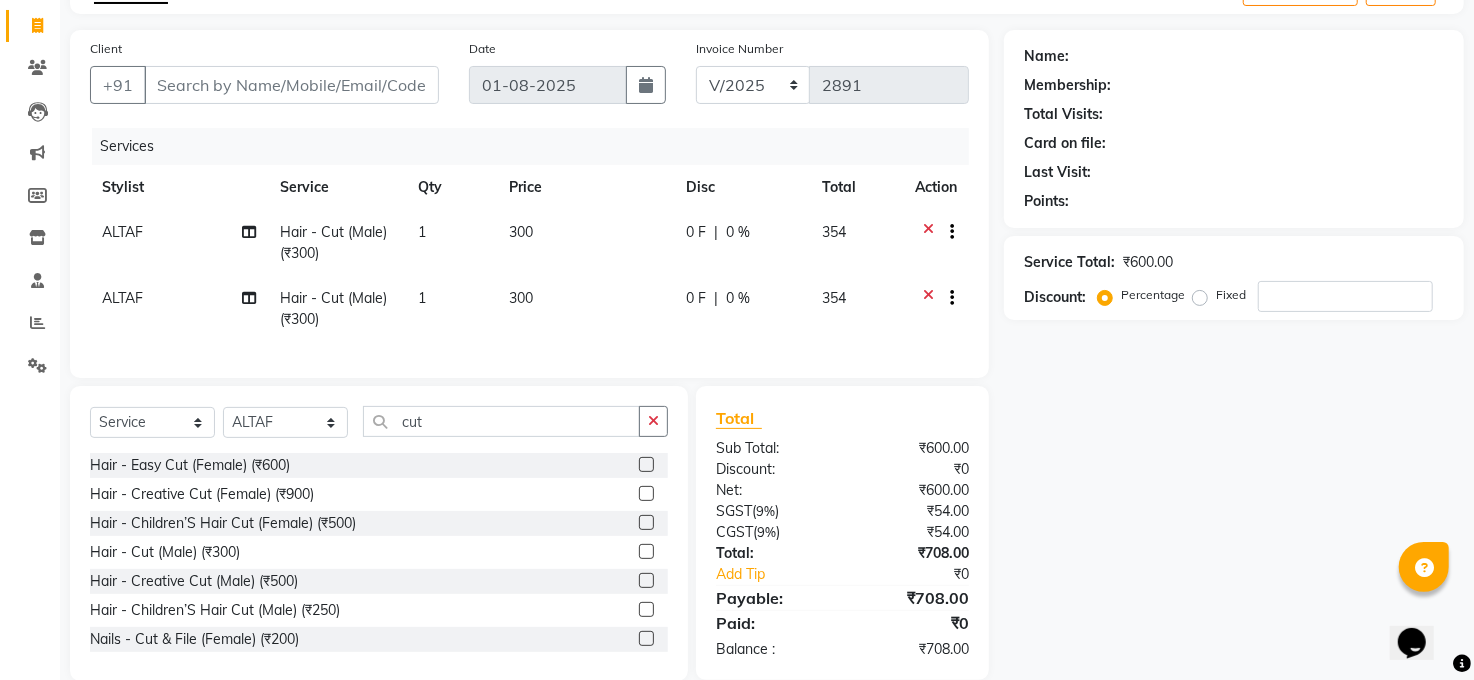 click on "ALTAF" 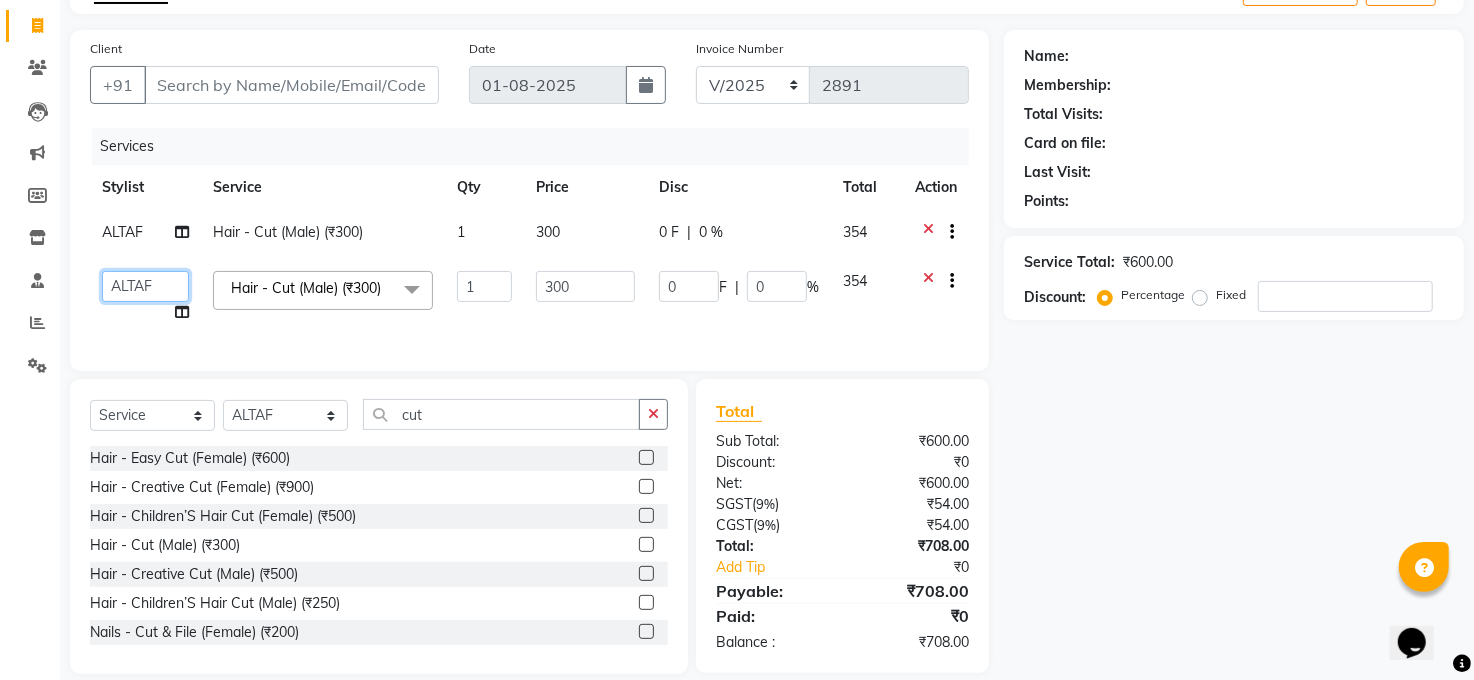 click on "Abhay kumar   ALTAF   ANKITA   ARJUN   Chandan   COUNTER    Manager   Manish Kumar   Neetu Mam   PRINCE   Priyanka   Raju   Ravi Thakur   RINKI   Roshan   Santosh   SAURABH   SUJEET THAKUR   SUNITA   Veer   Vinod Kumar" 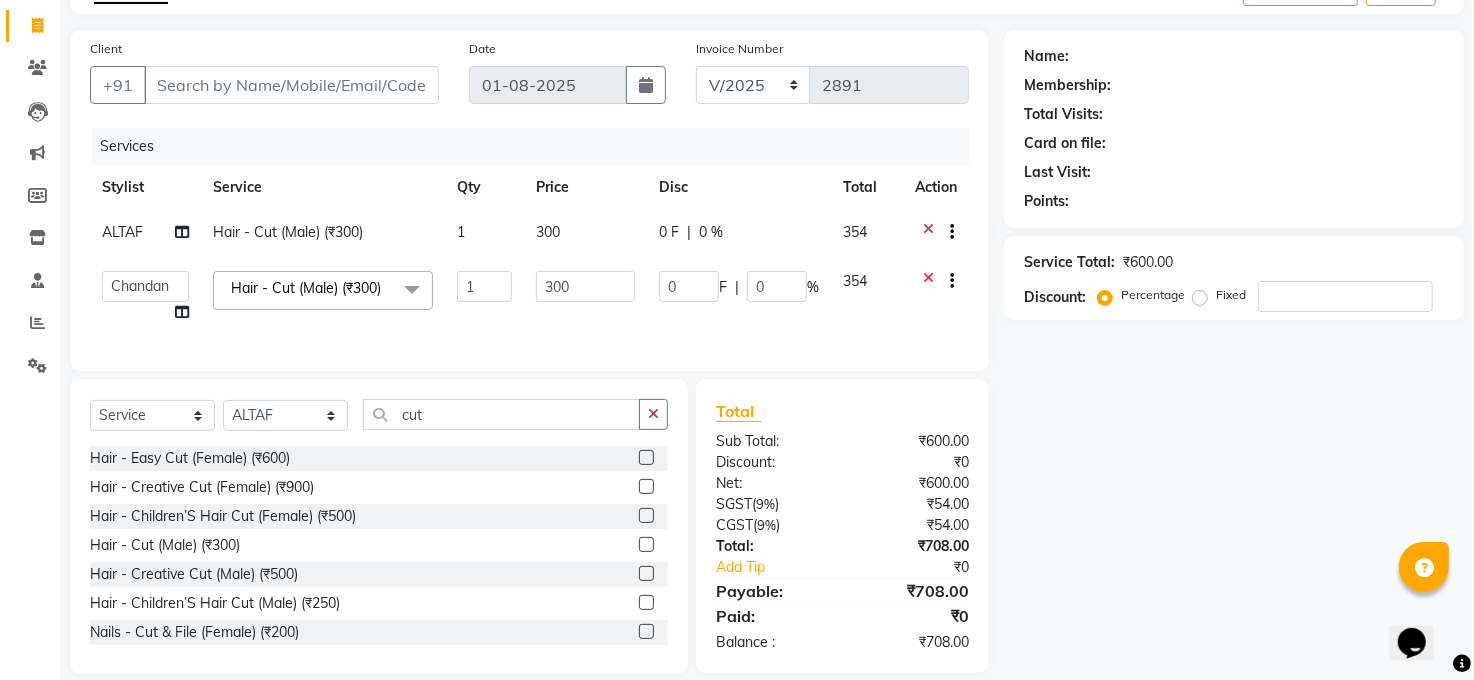 select on "40299" 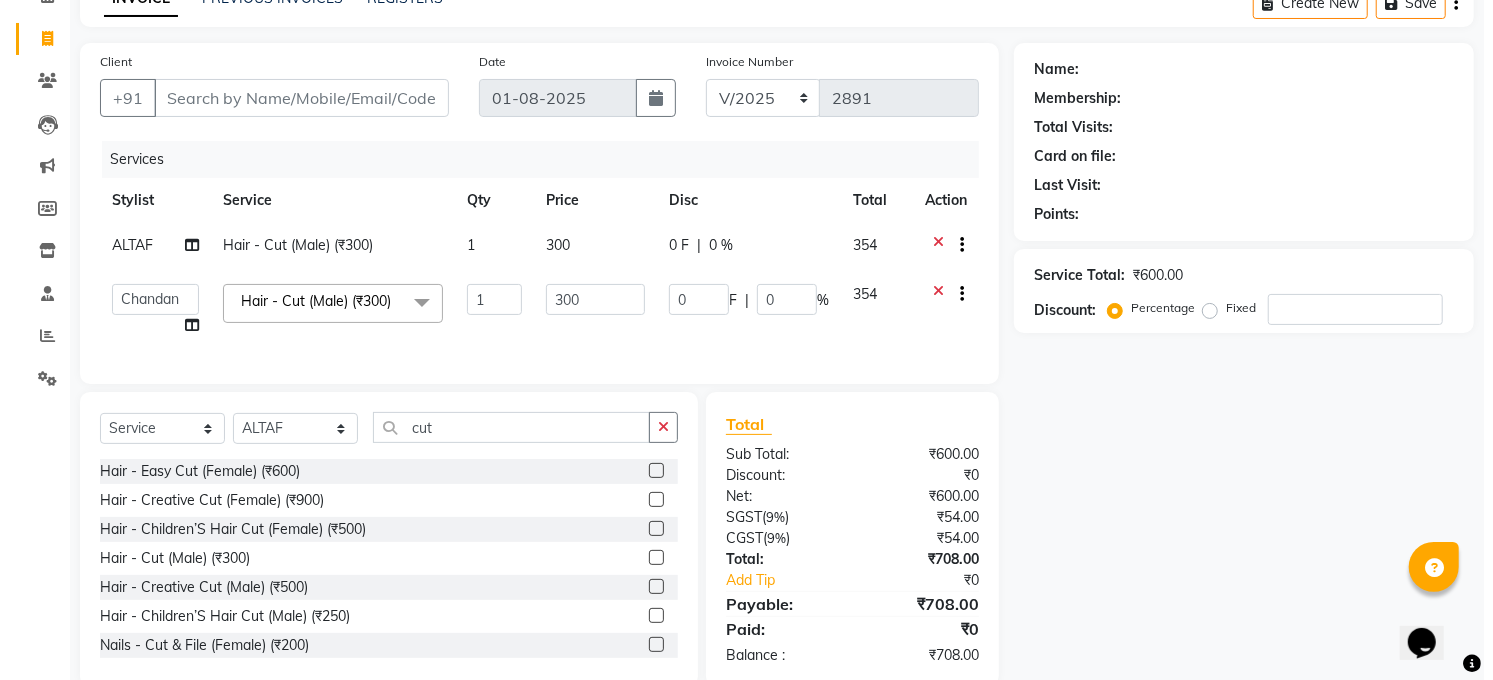 scroll, scrollTop: 0, scrollLeft: 0, axis: both 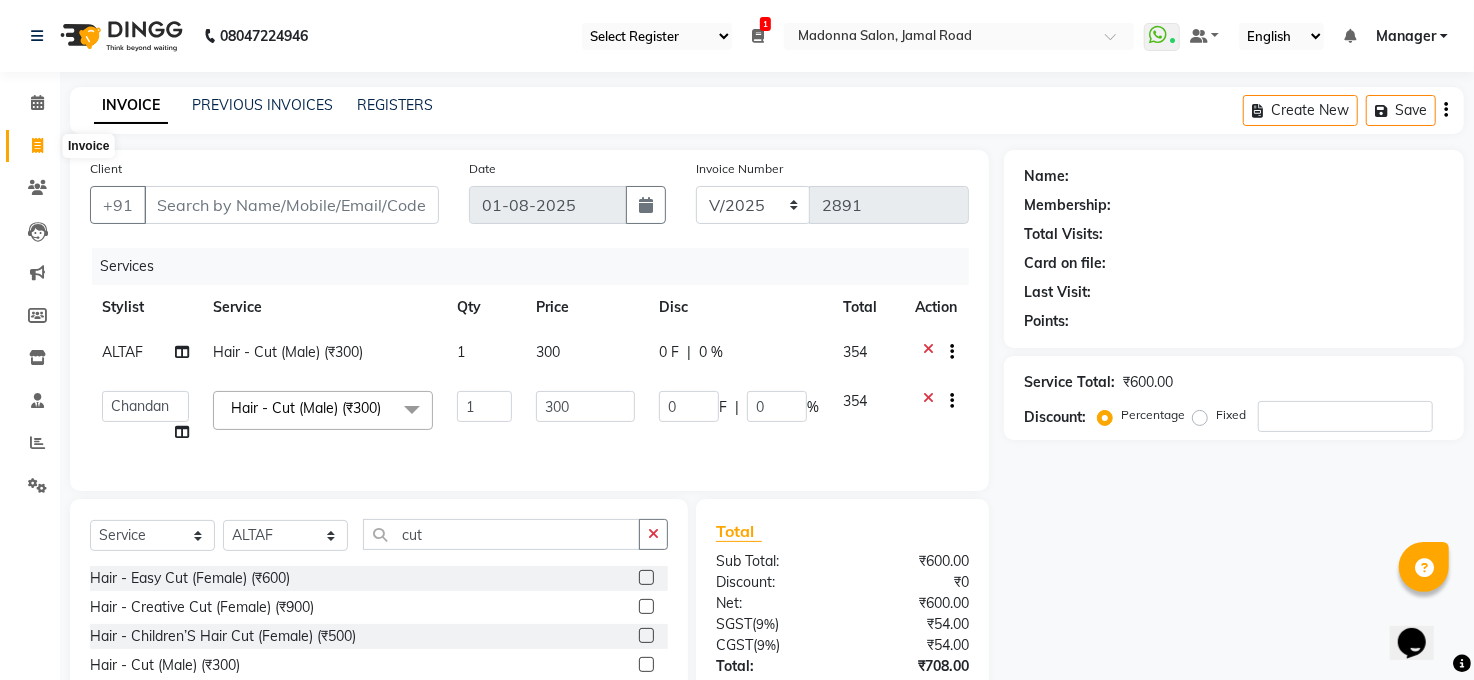 click 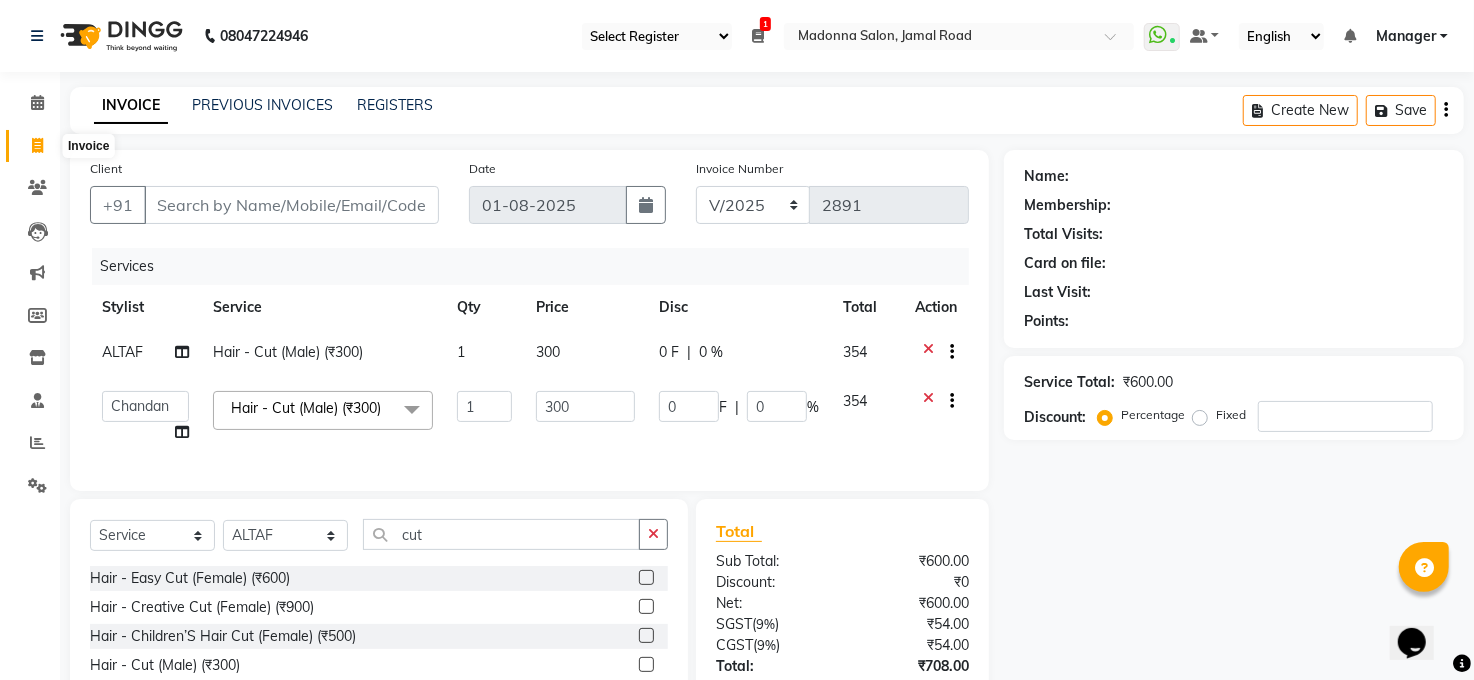 select on "service" 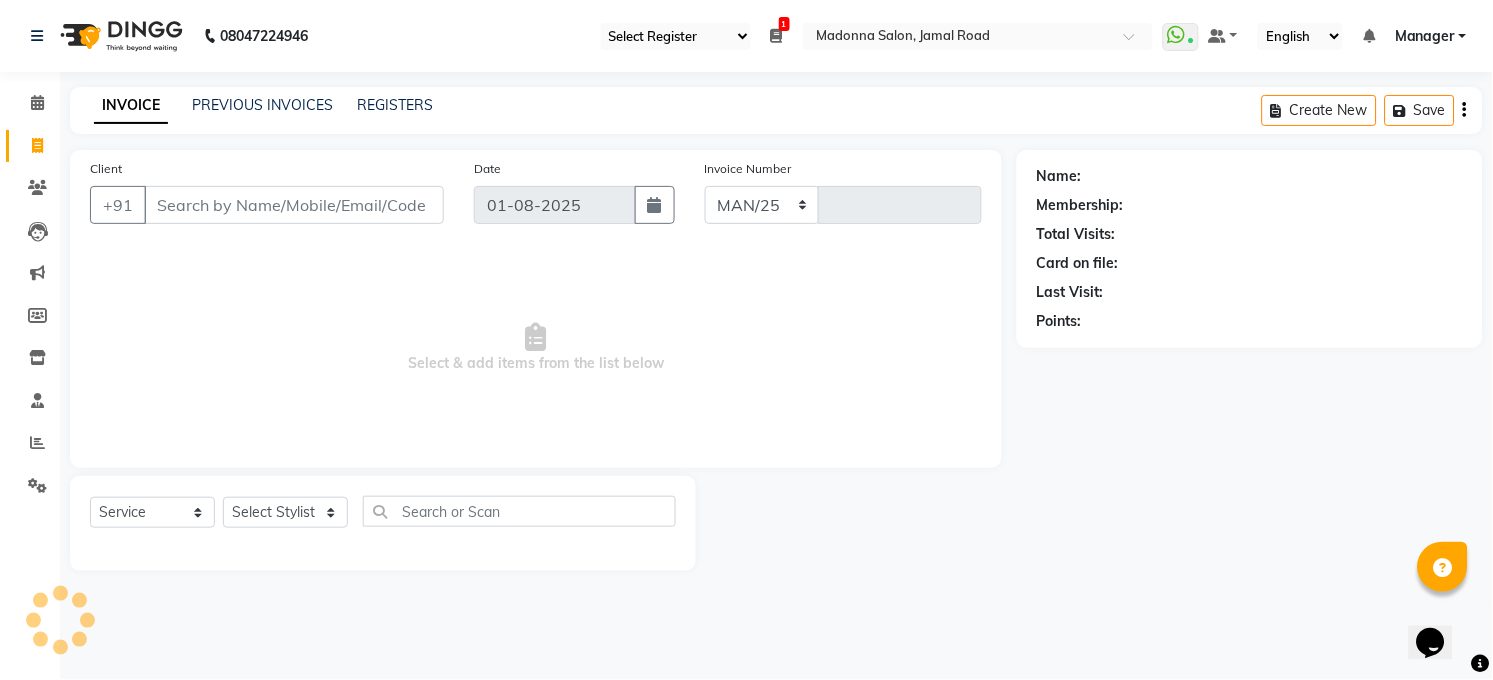 select on "5748" 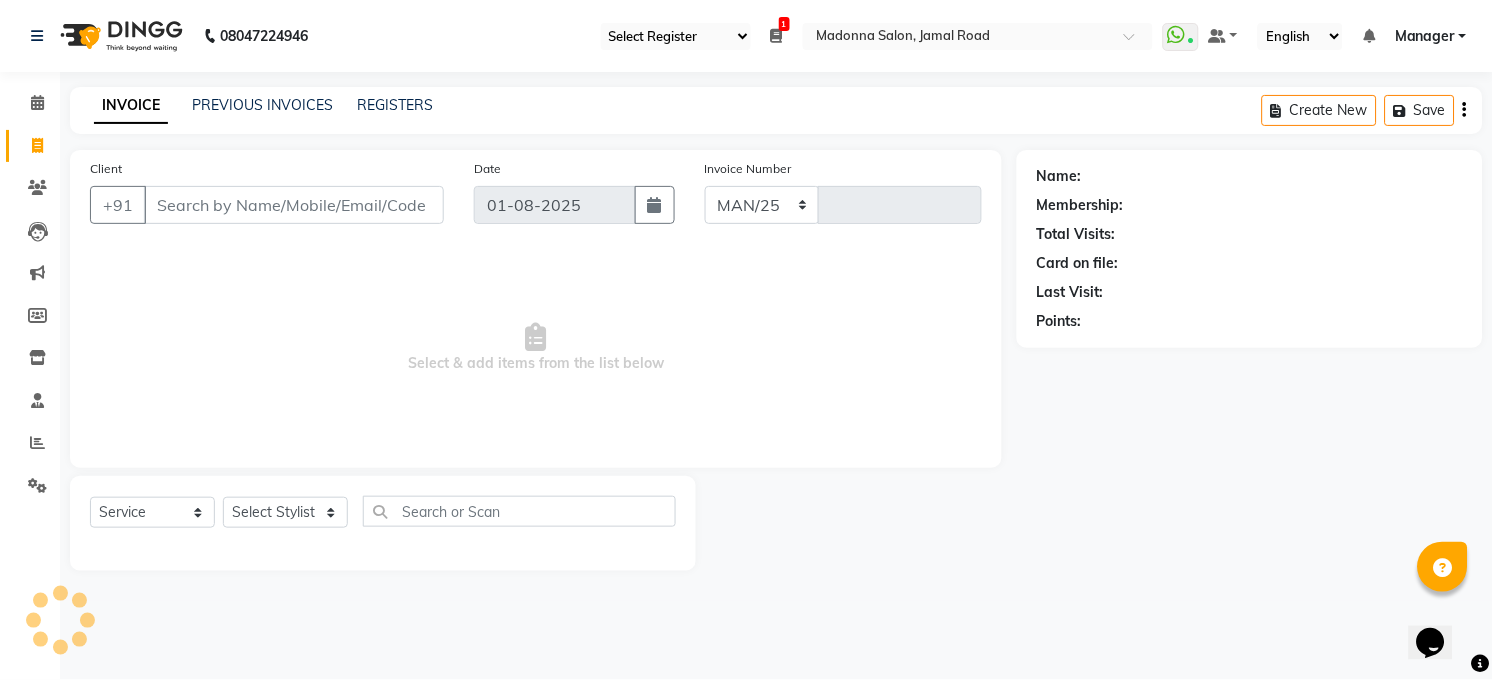 type on "2893" 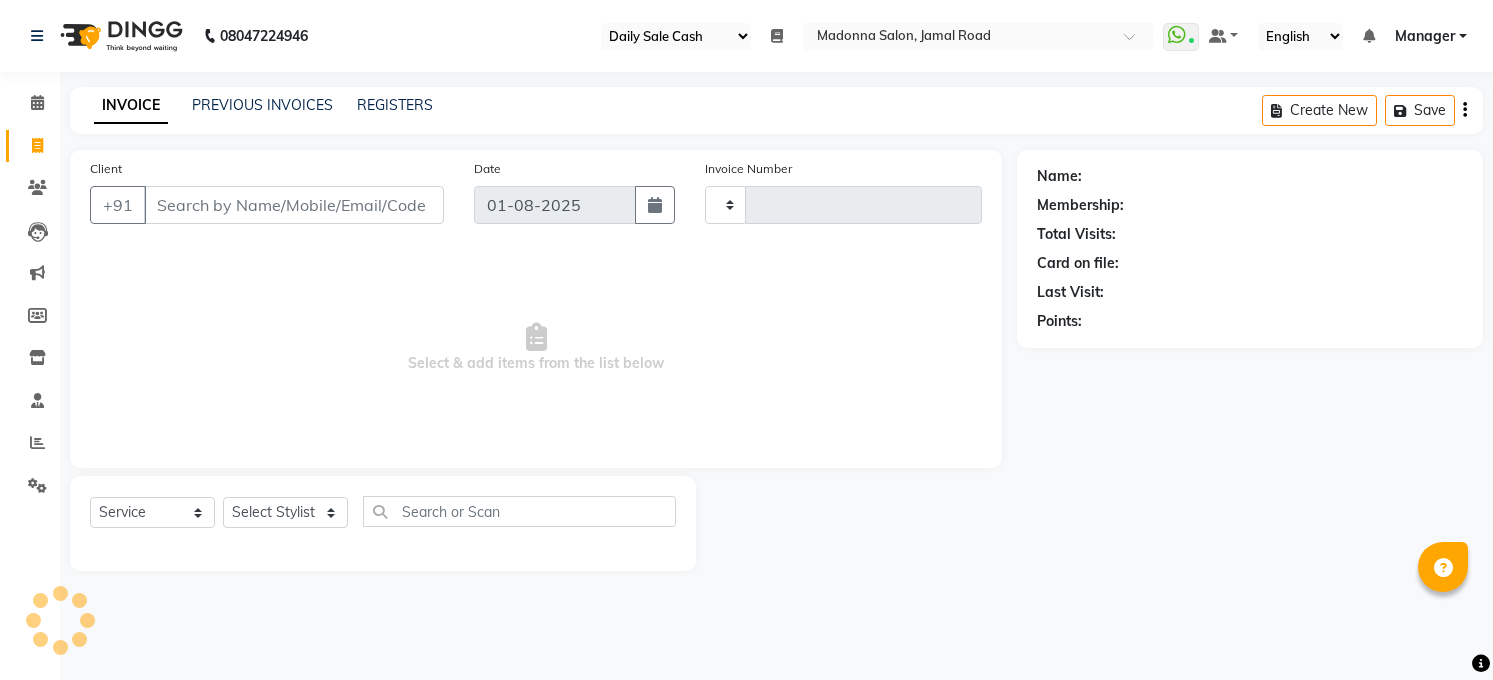 select on "35" 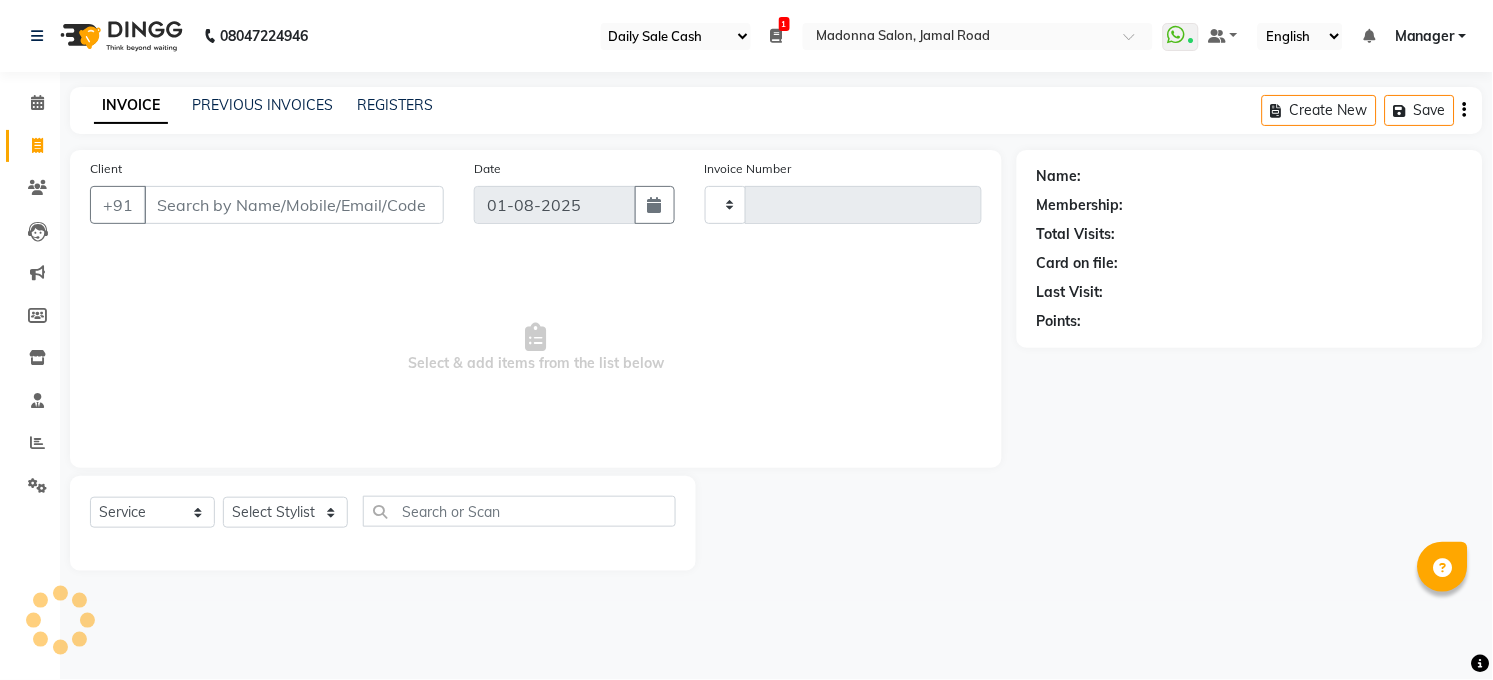 type on "2893" 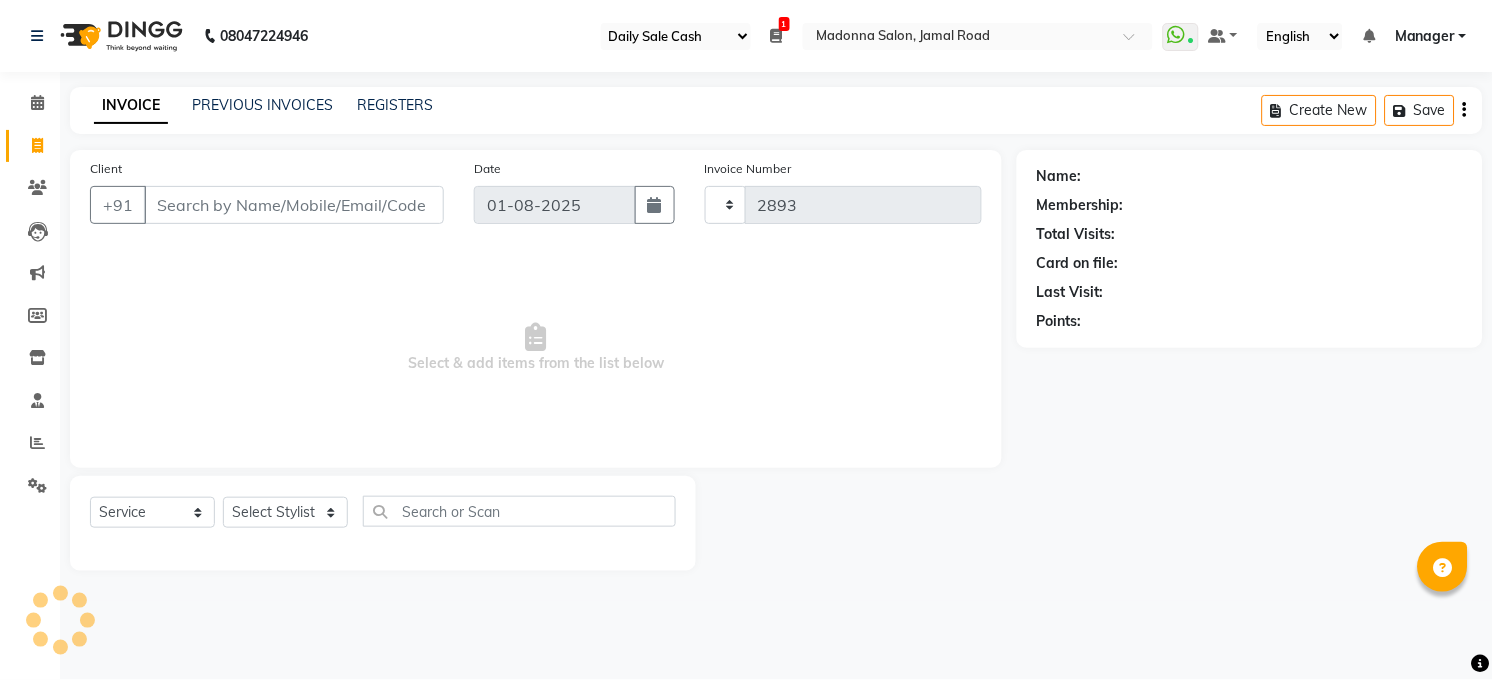 select on "5748" 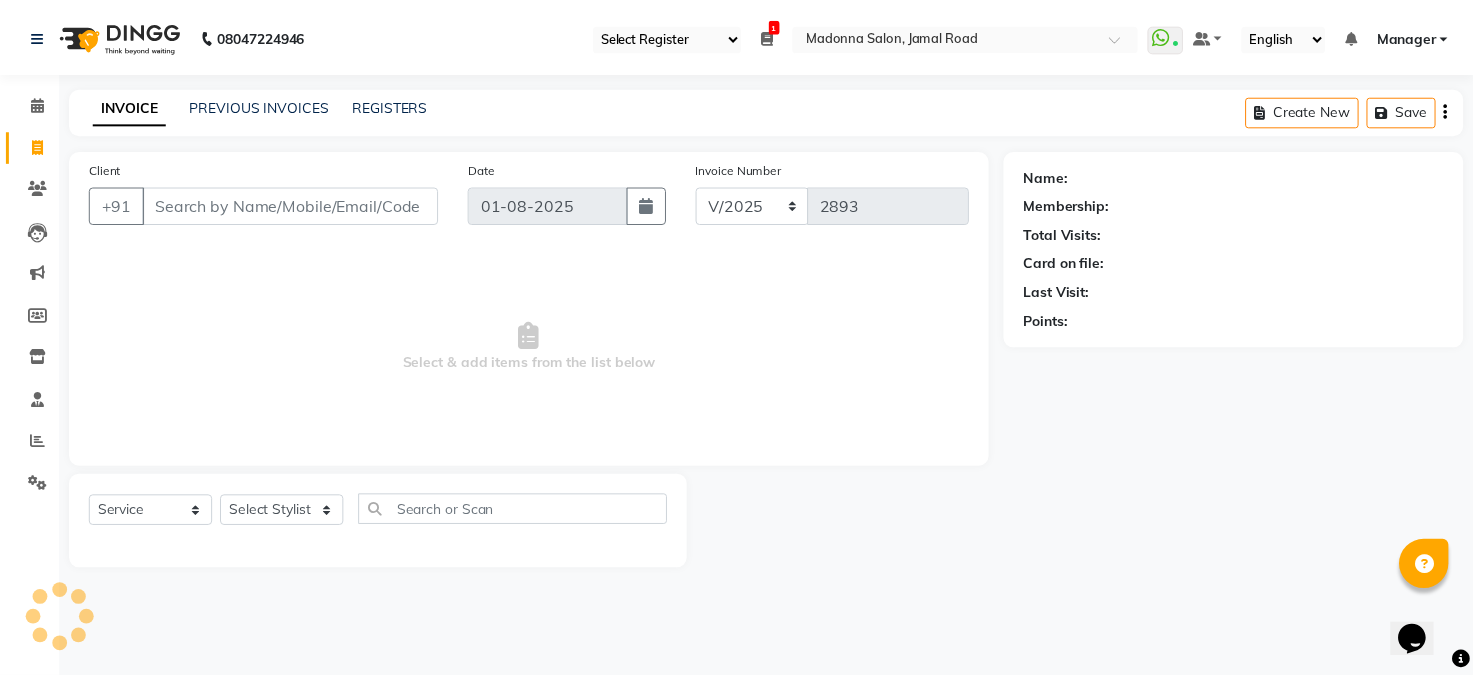 scroll, scrollTop: 0, scrollLeft: 0, axis: both 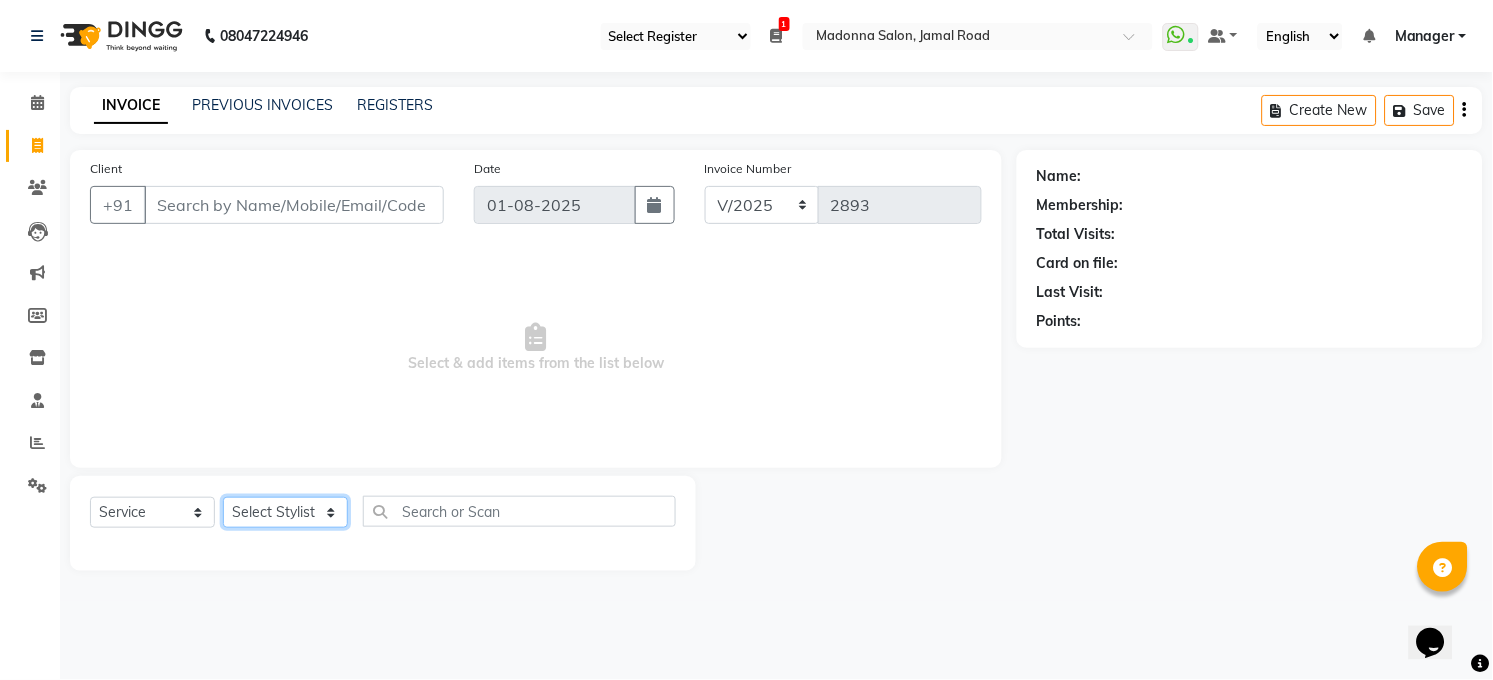 click on "Select Stylist Abhay kumar ALTAF ANKITA ARJUN Chandan COUNTER  Manager Manish Kumar Neetu Mam PRINCE Priyanka Raju Ravi Thakur RINKI Roshan Santosh SAURABH SUJEET THAKUR SUNITA Veer Vinod Kumar" 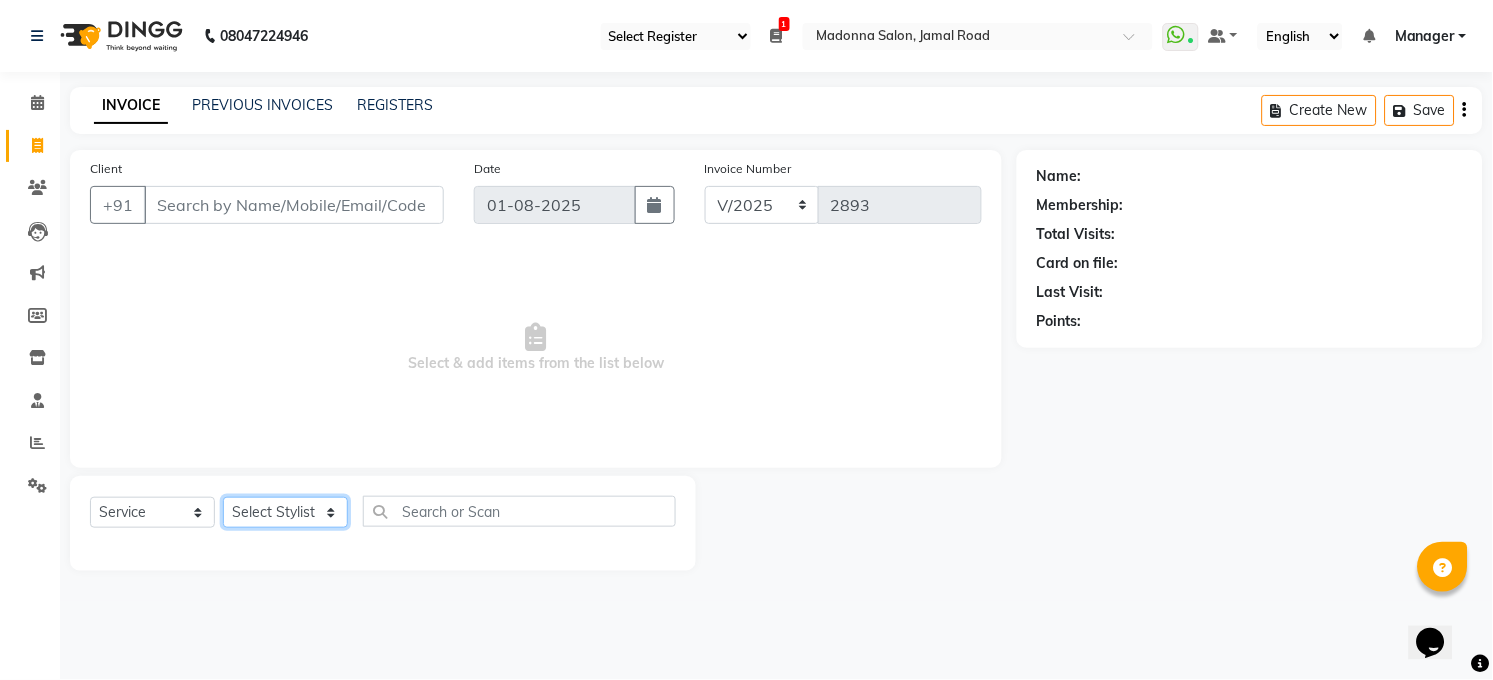 select on "40298" 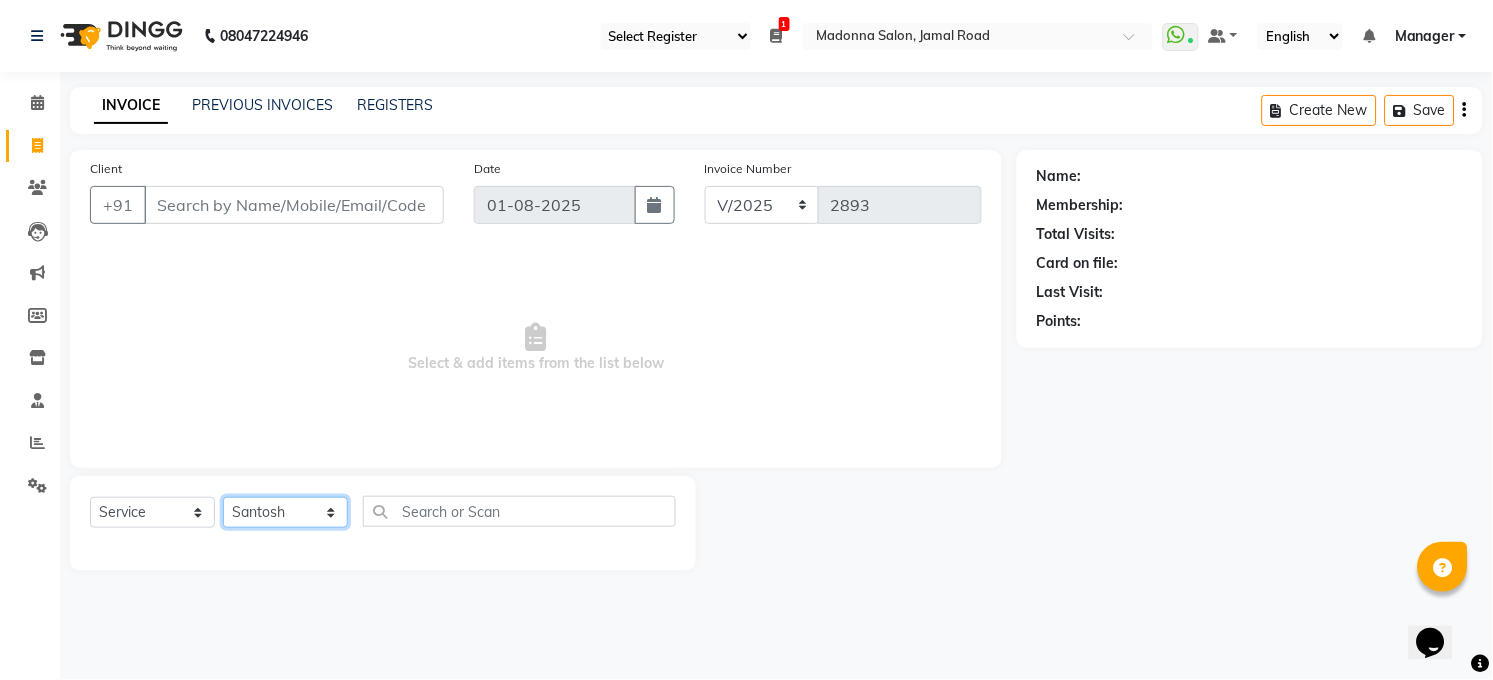 click on "Select Stylist Abhay kumar ALTAF ANKITA ARJUN Chandan COUNTER  Manager Manish Kumar Neetu Mam PRINCE Priyanka Raju Ravi Thakur RINKI Roshan Santosh SAURABH SUJEET THAKUR SUNITA Veer Vinod Kumar" 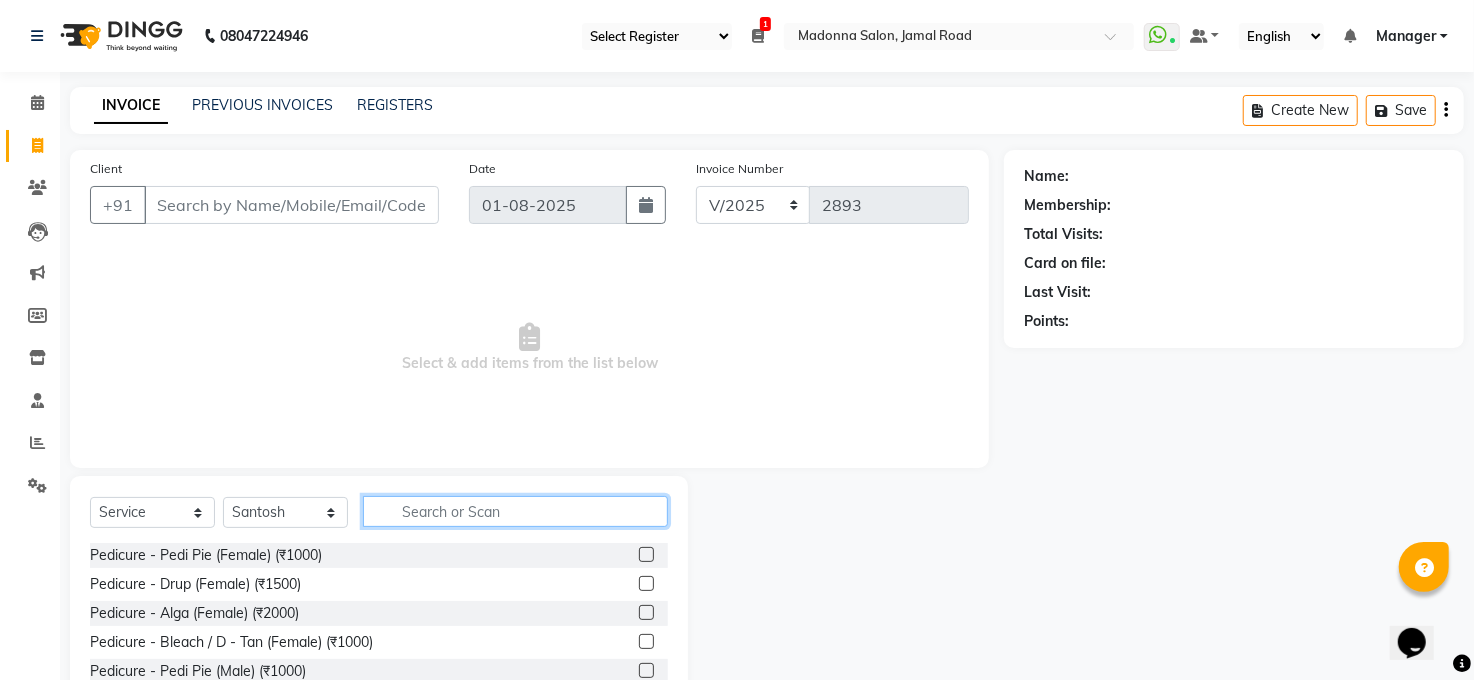 click 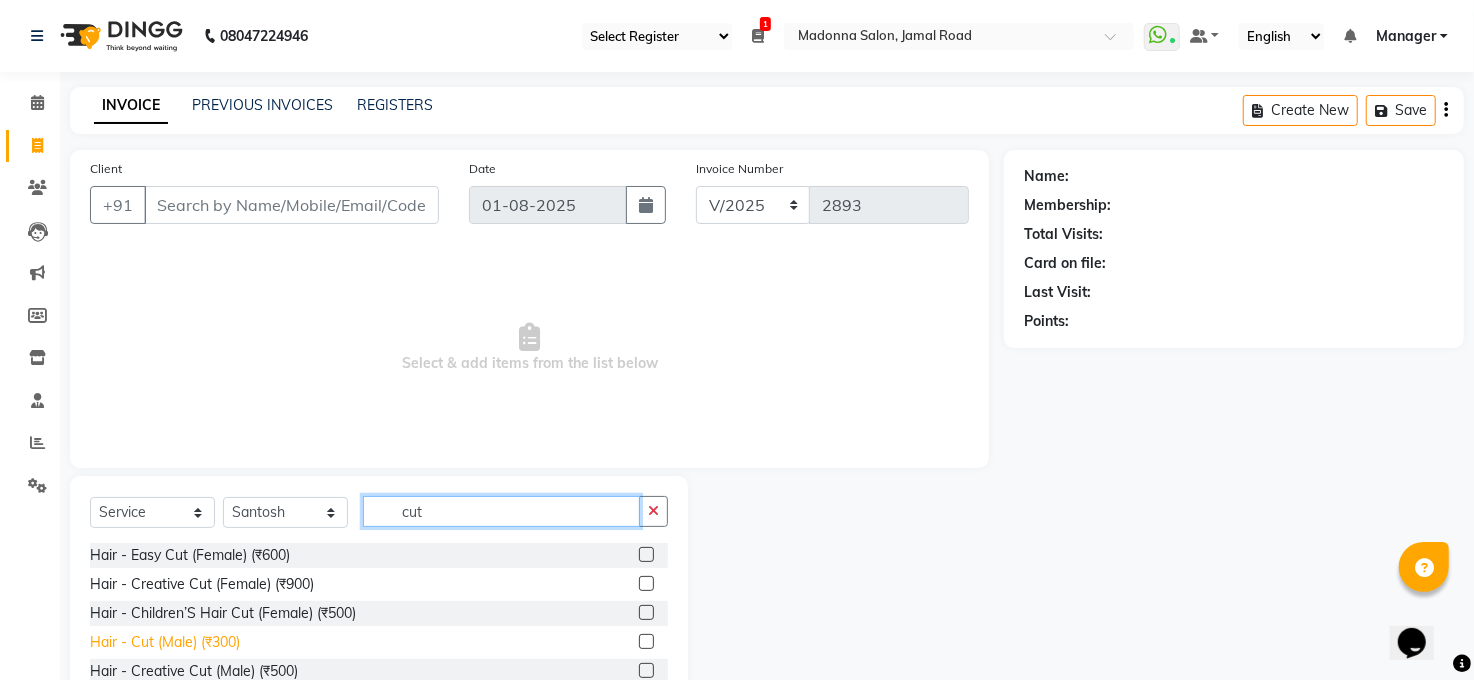 type on "cut" 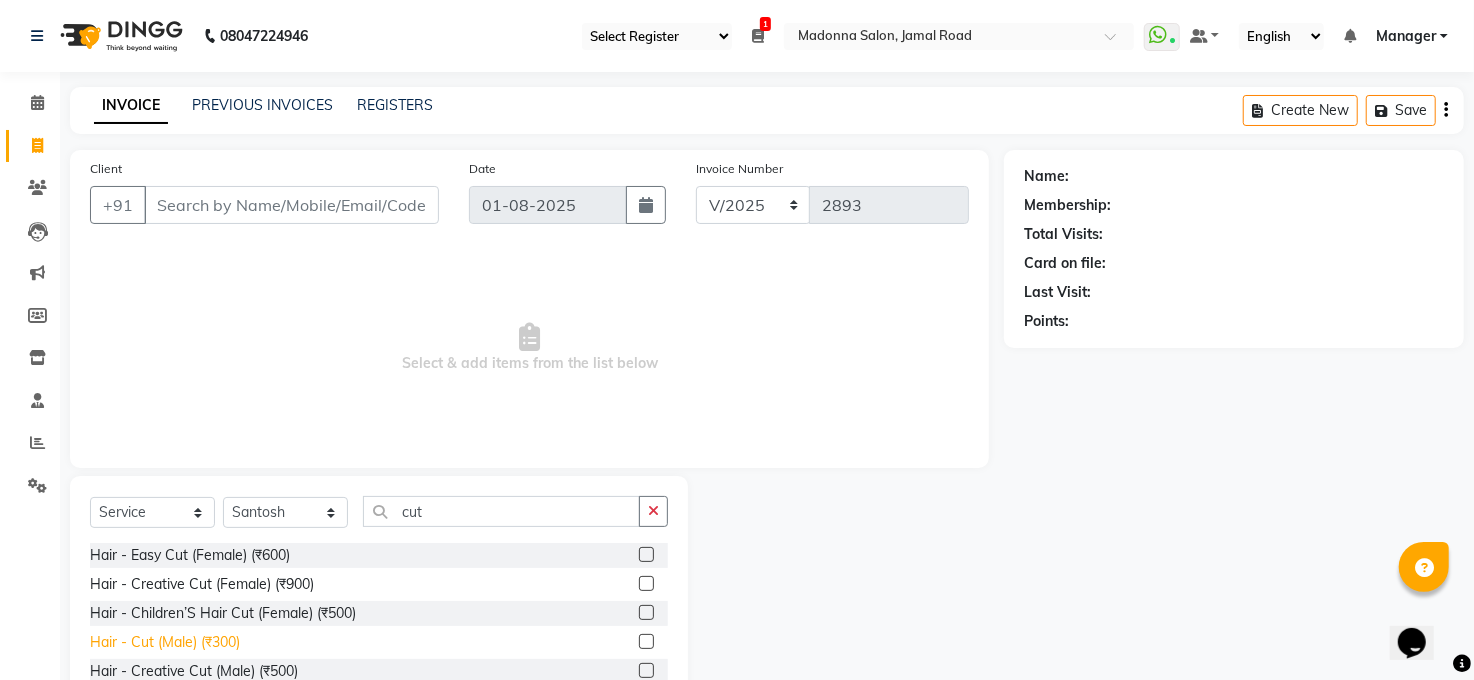 click on "Hair - Cut (Male) (₹300)" 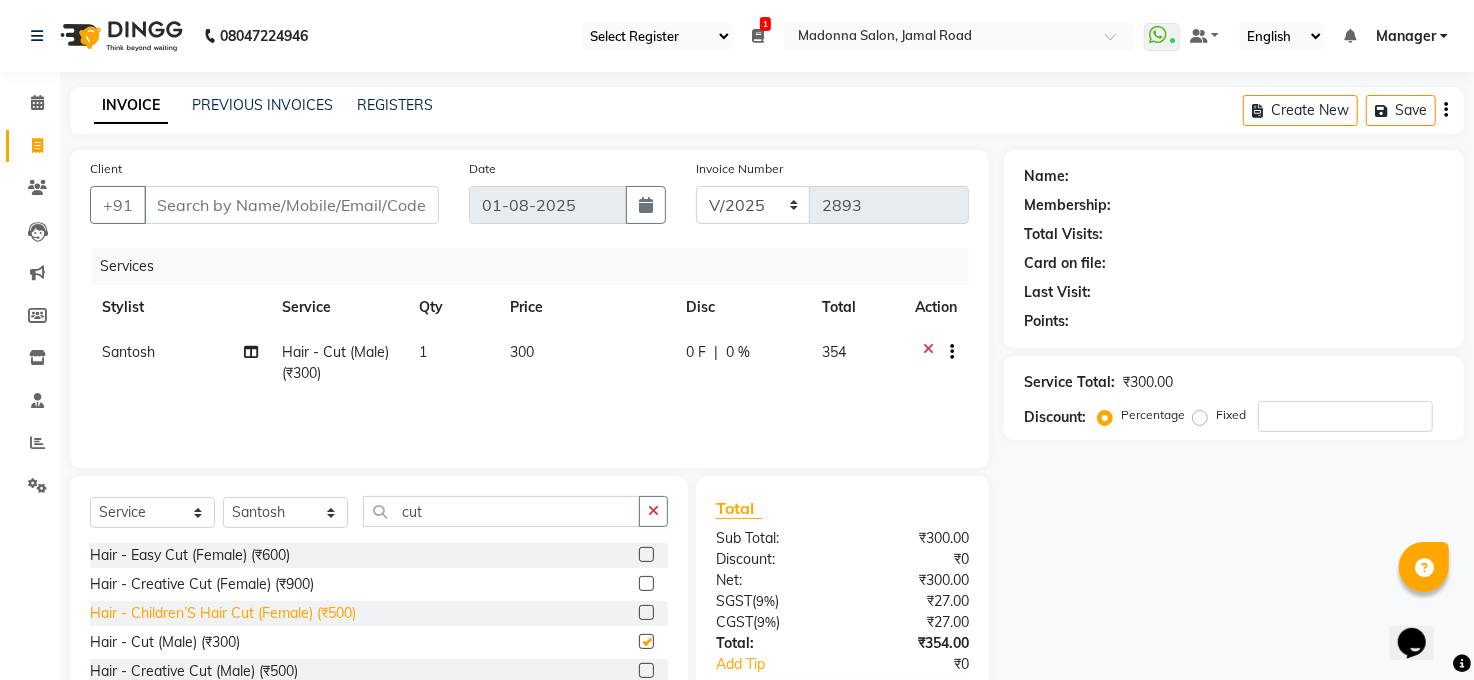 checkbox on "false" 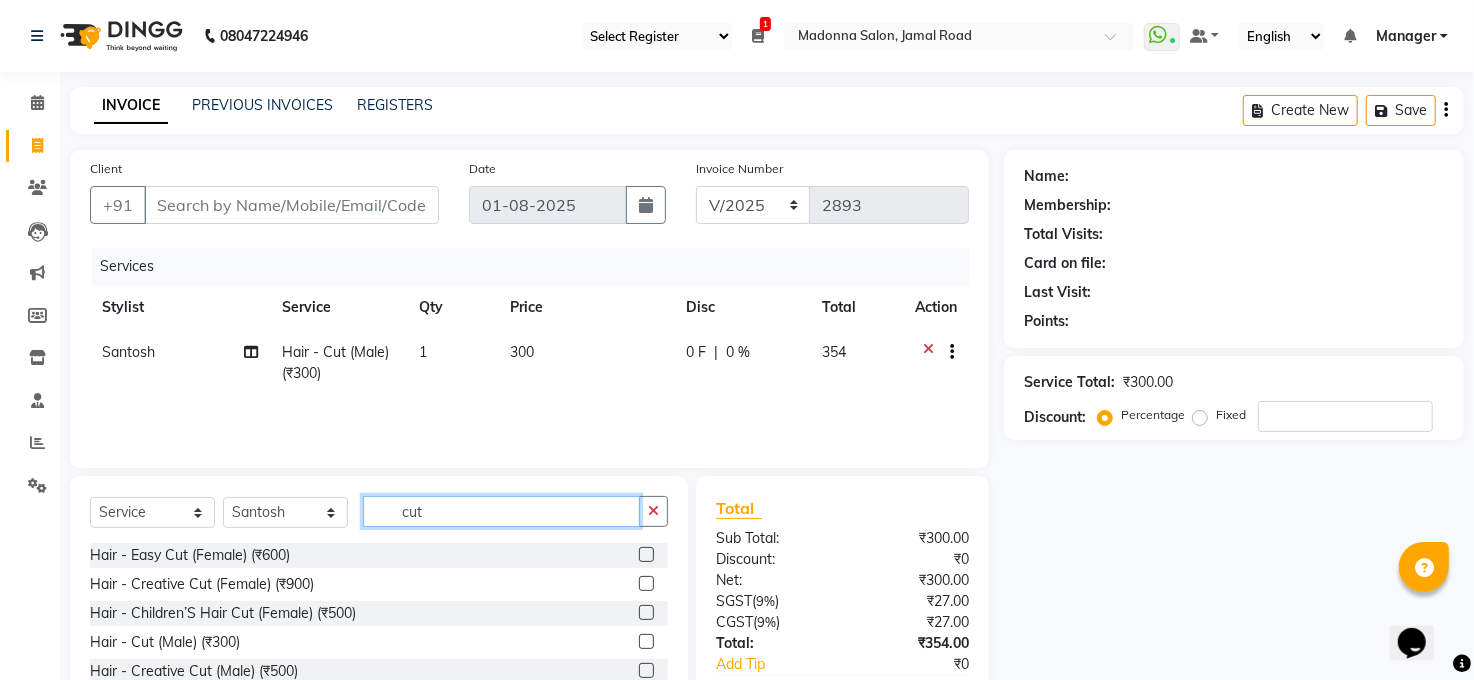 click on "cut" 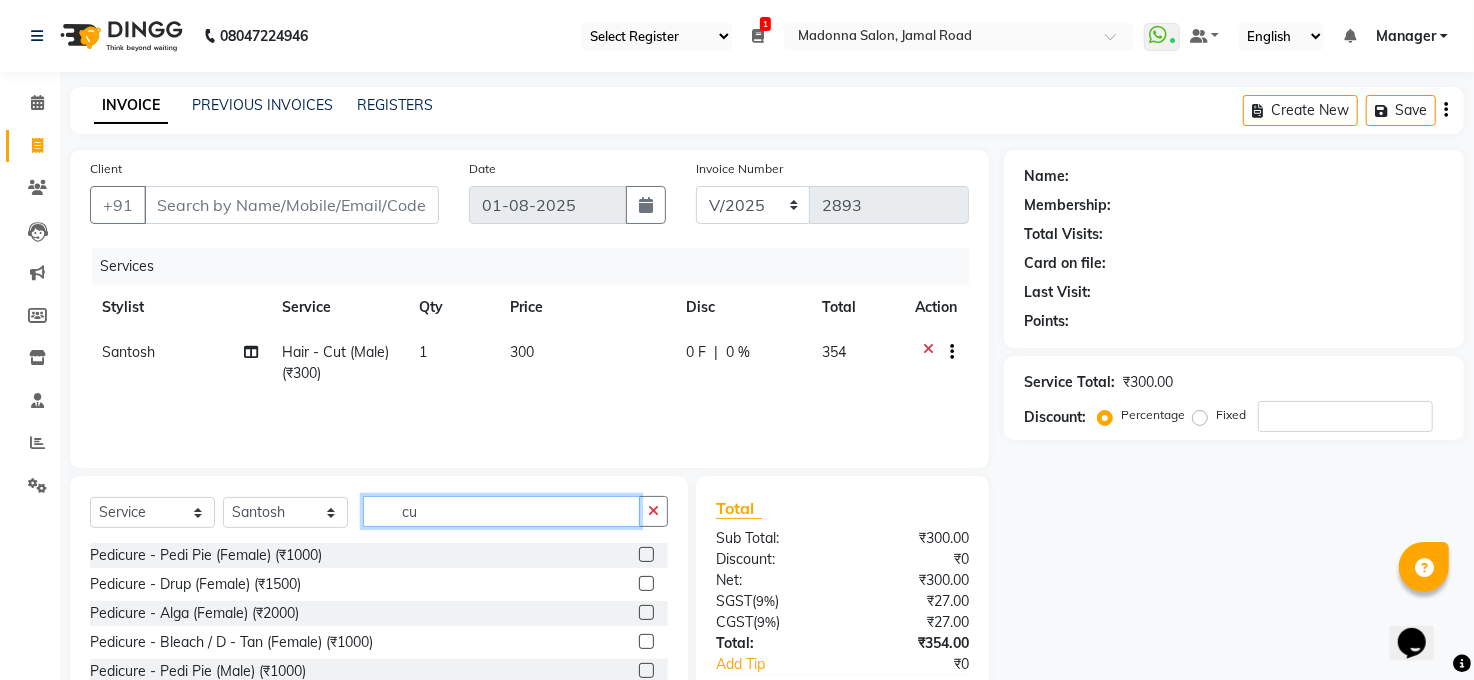 type on "c" 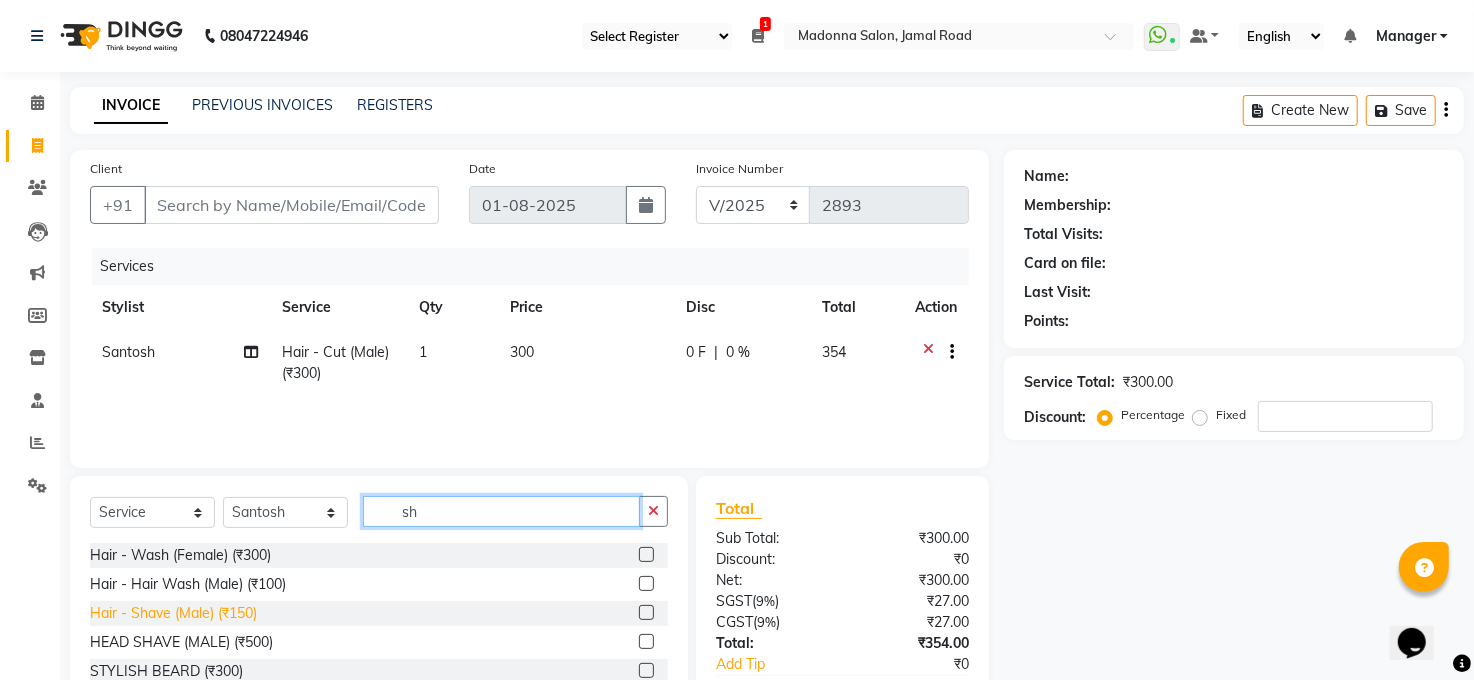 type on "sh" 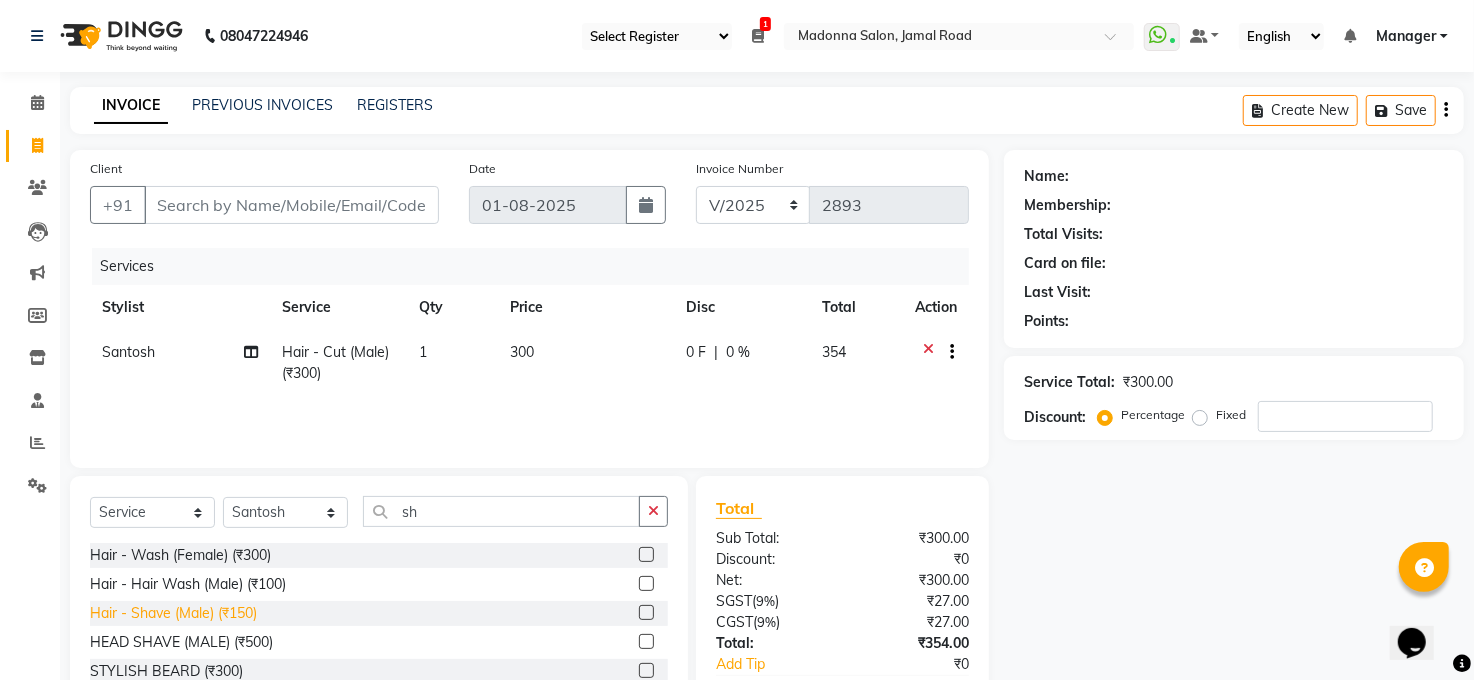 click on "Hair - Shave (Male) (₹150)" 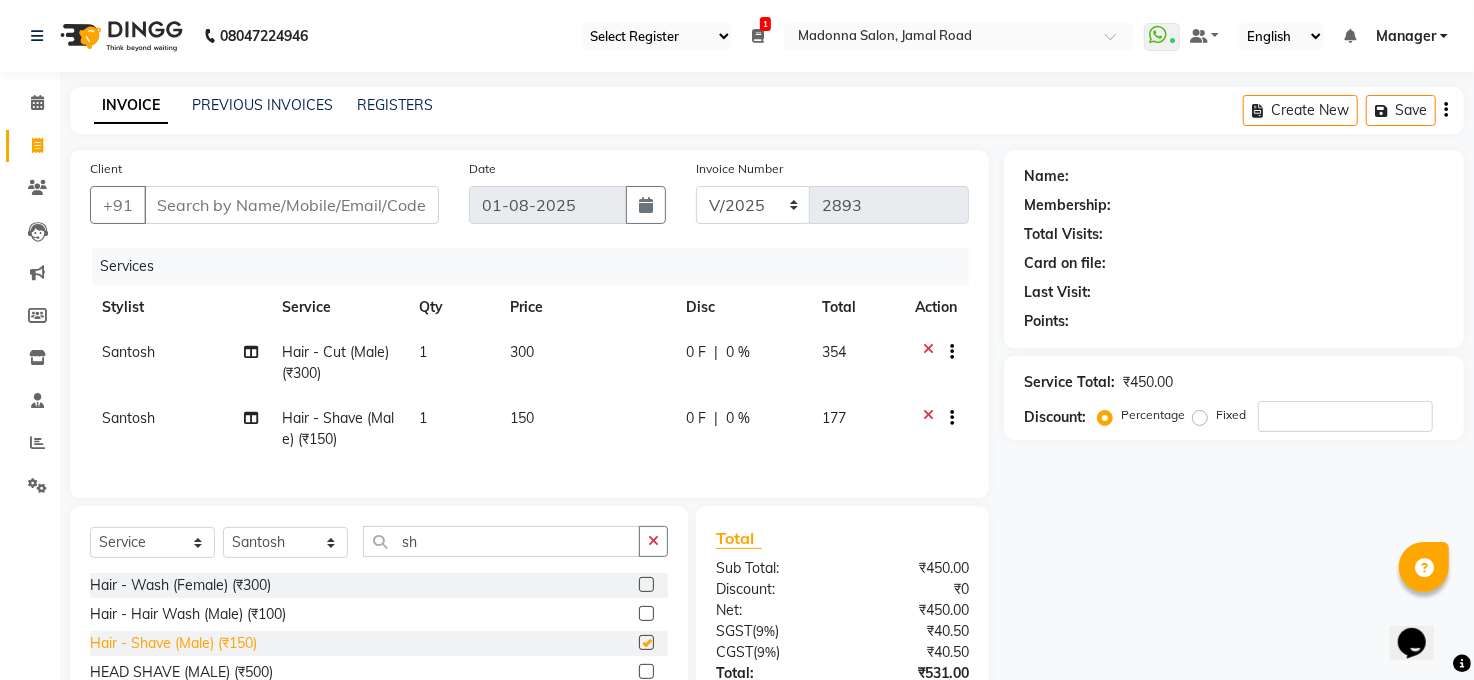 checkbox on "false" 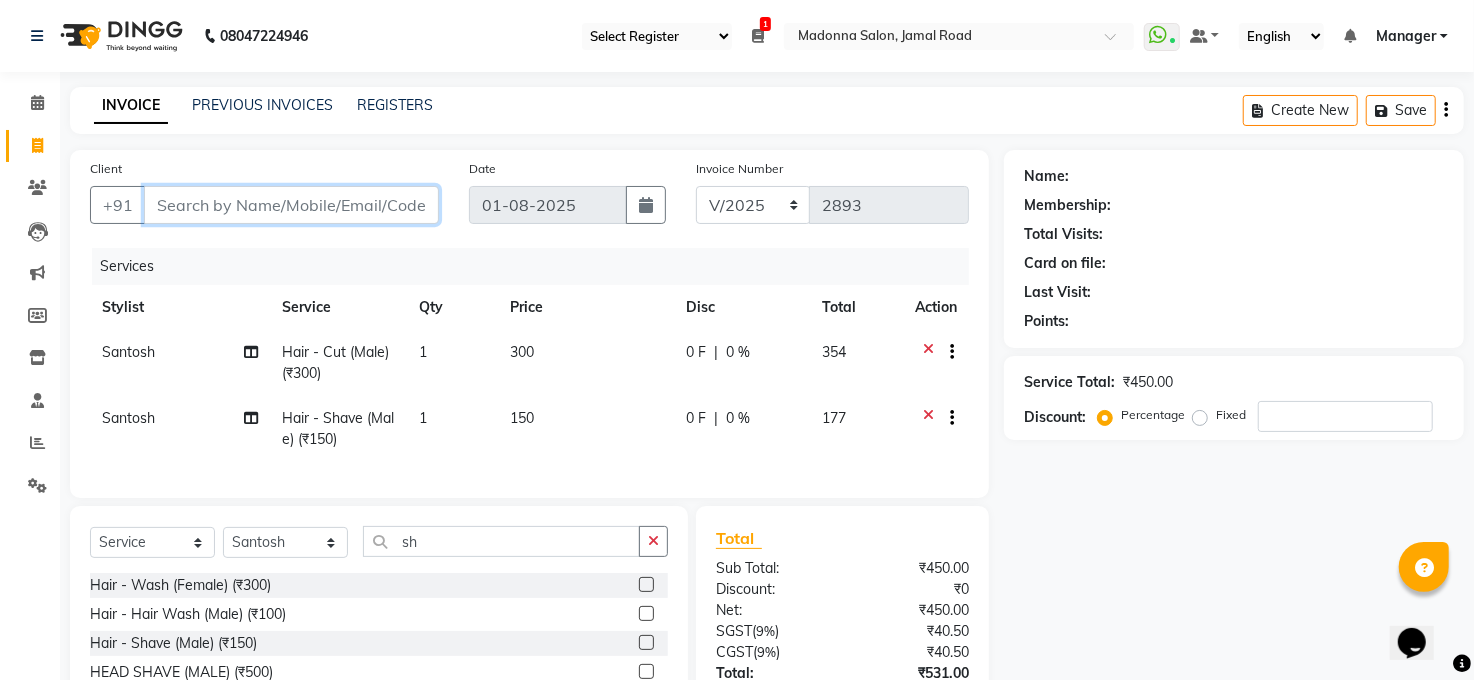 click on "Client" at bounding box center (291, 205) 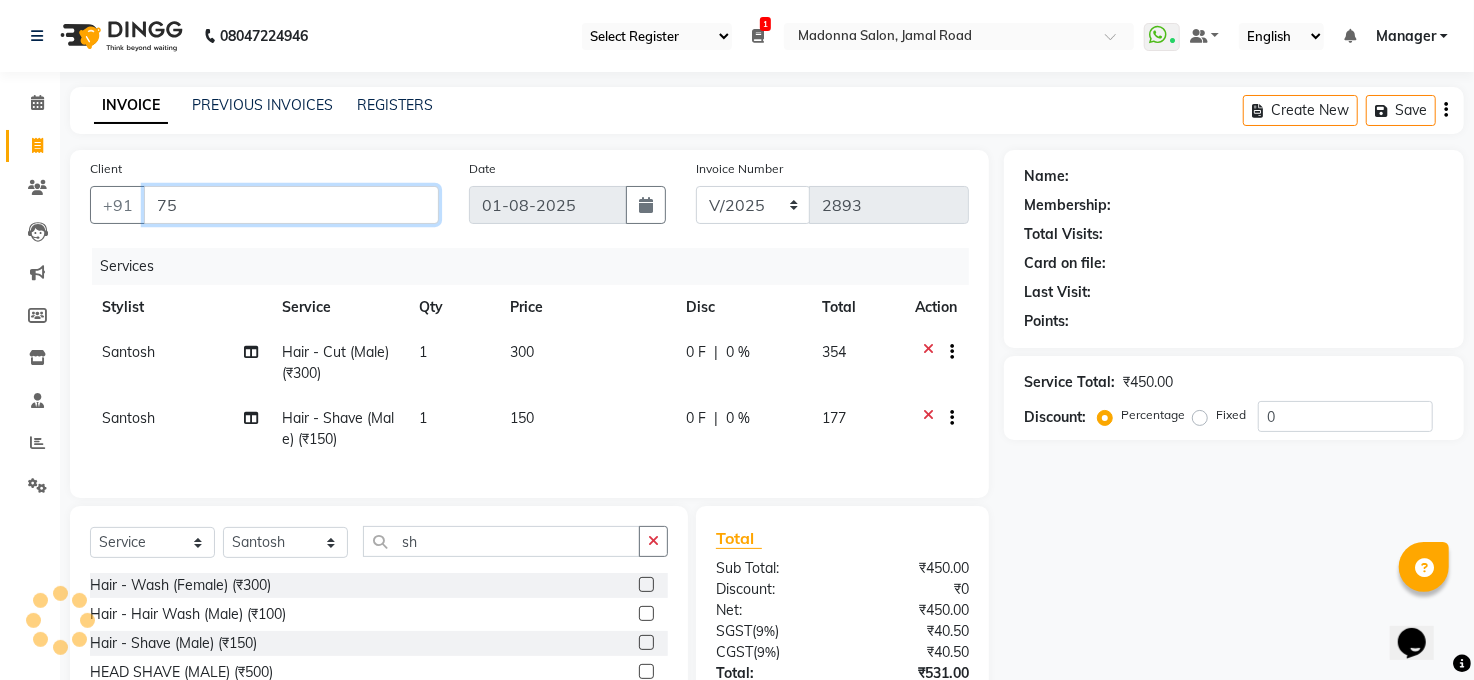type on "7" 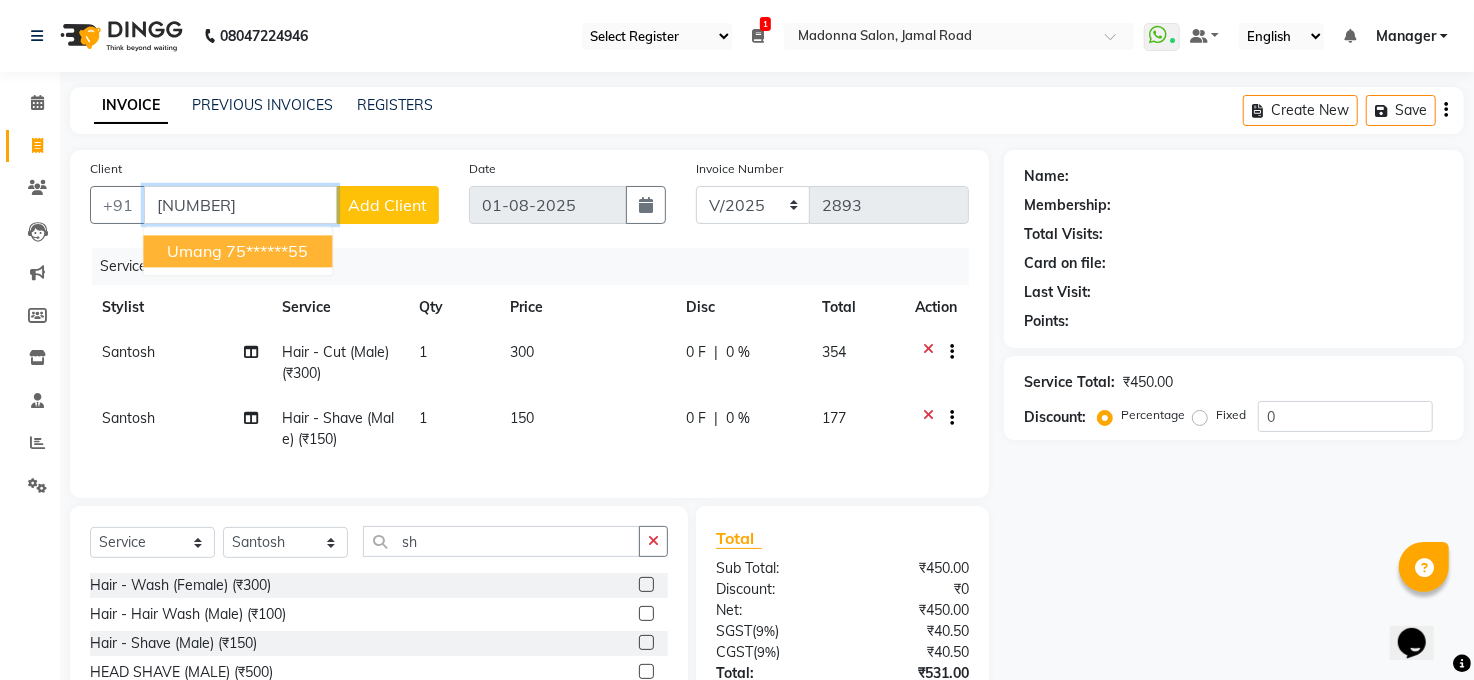 click on "[FIRST] [MASKED_NUMBER]" at bounding box center [237, 251] 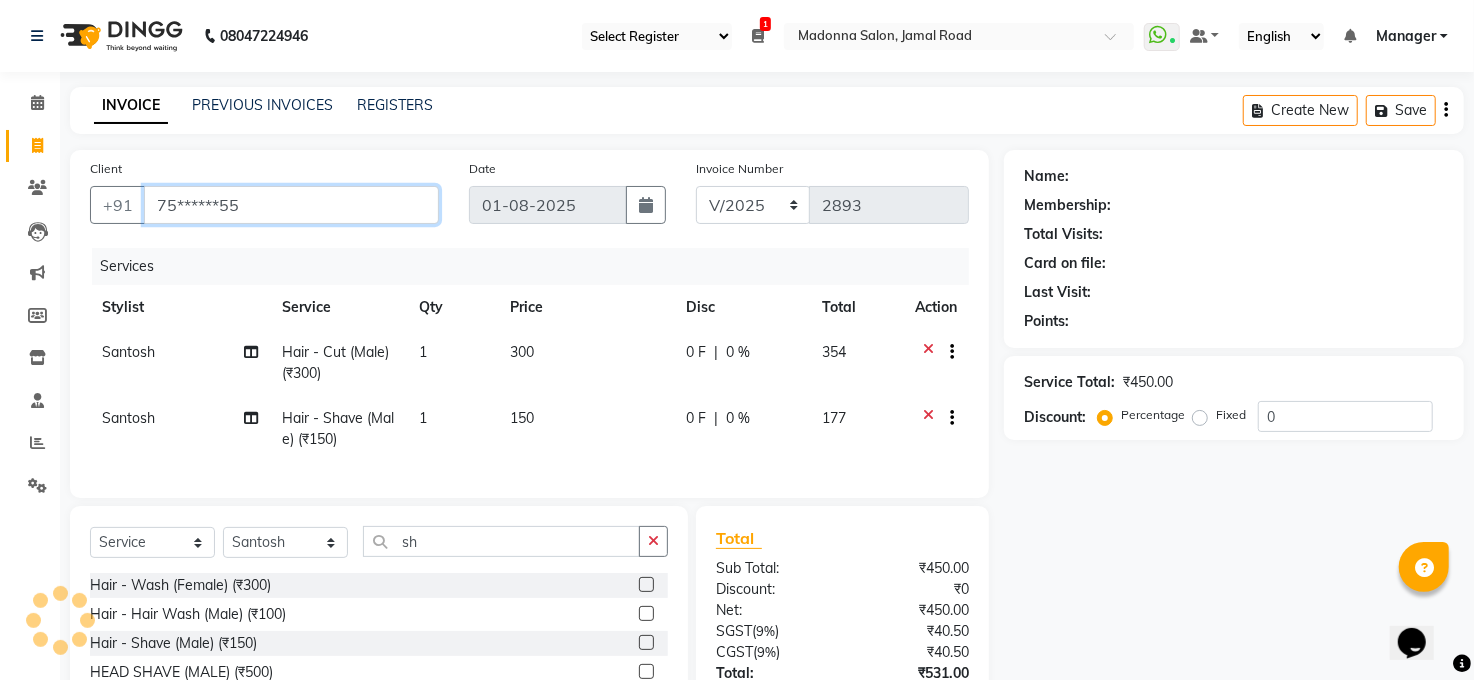type on "75******55" 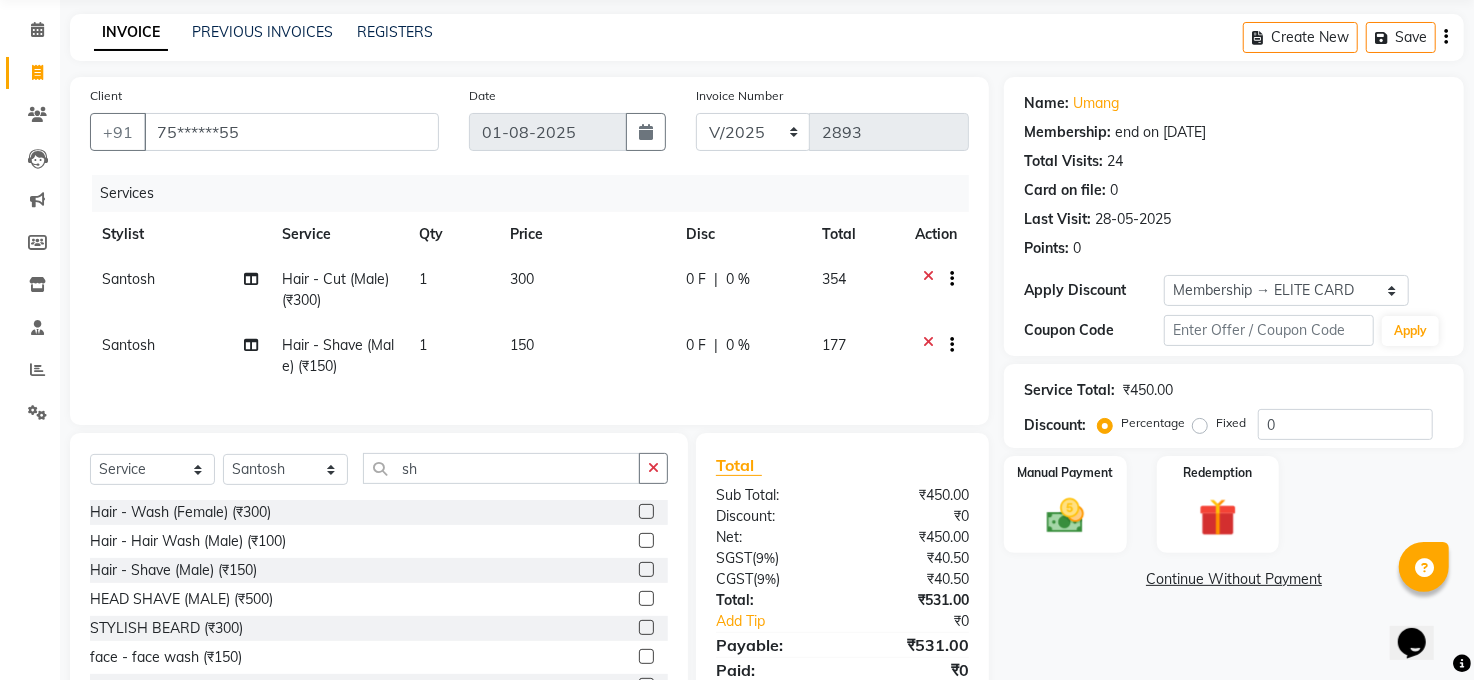 scroll, scrollTop: 170, scrollLeft: 0, axis: vertical 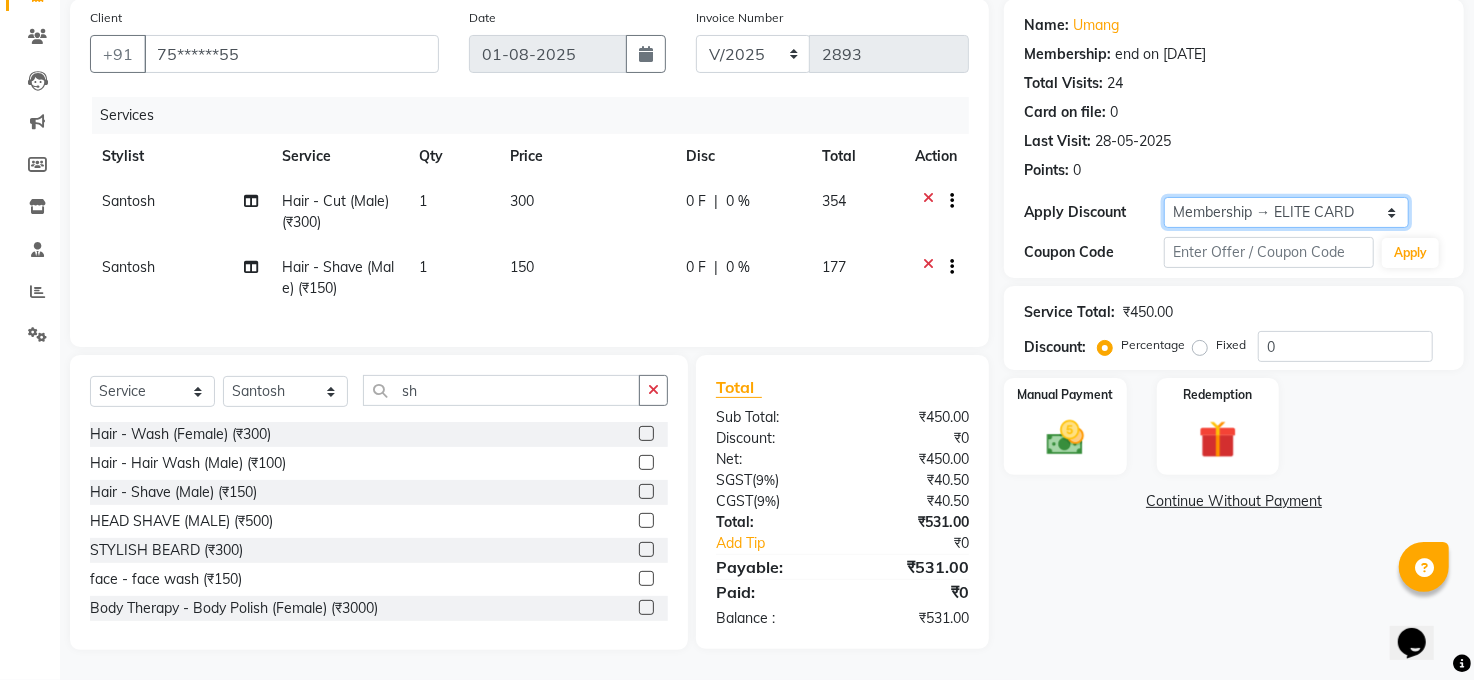 click on "Select Membership → ELITE CARD" 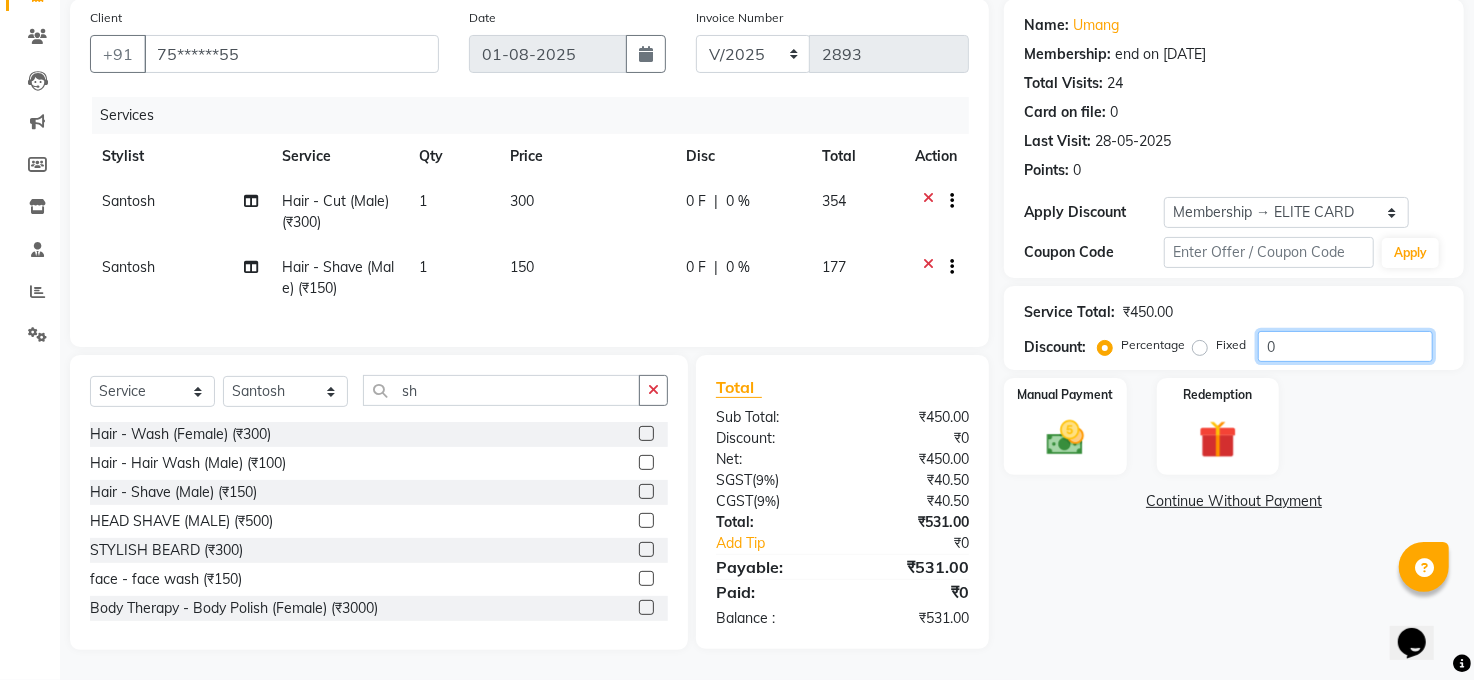 click on "0" 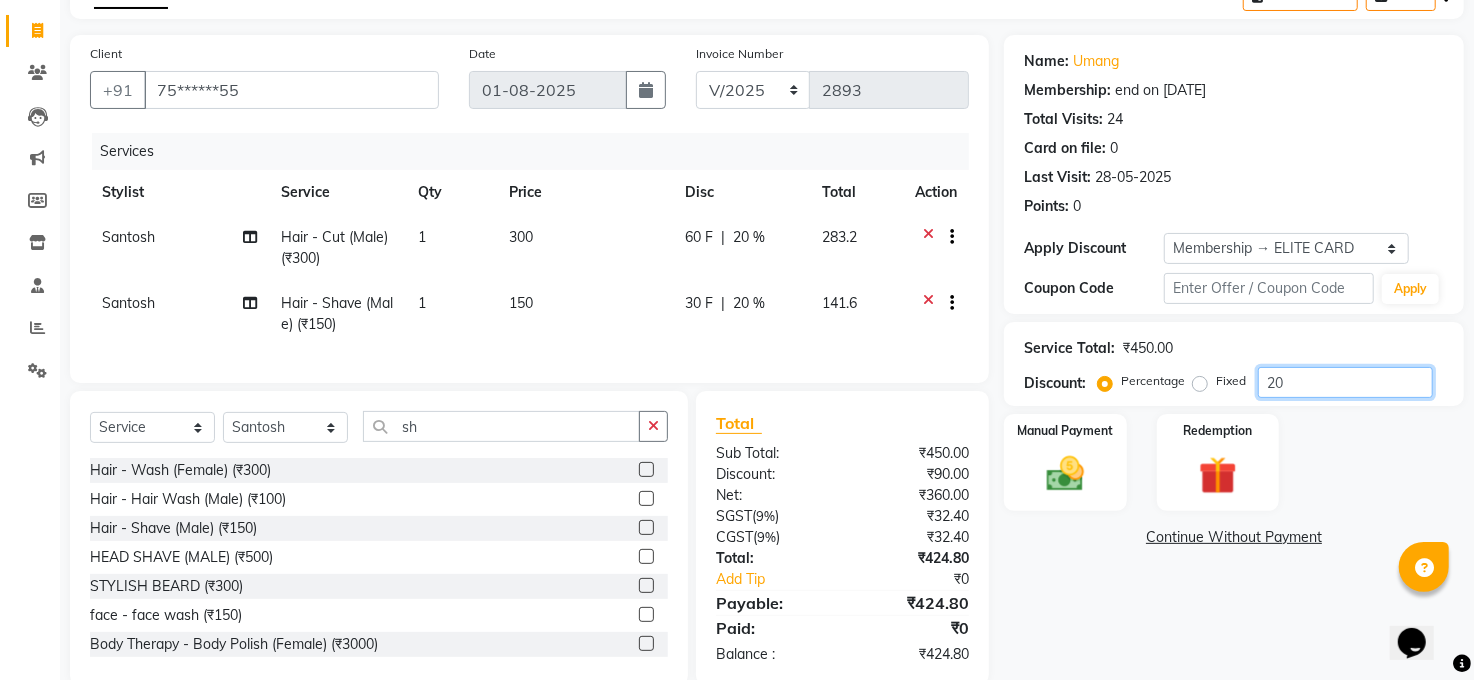 scroll, scrollTop: 170, scrollLeft: 0, axis: vertical 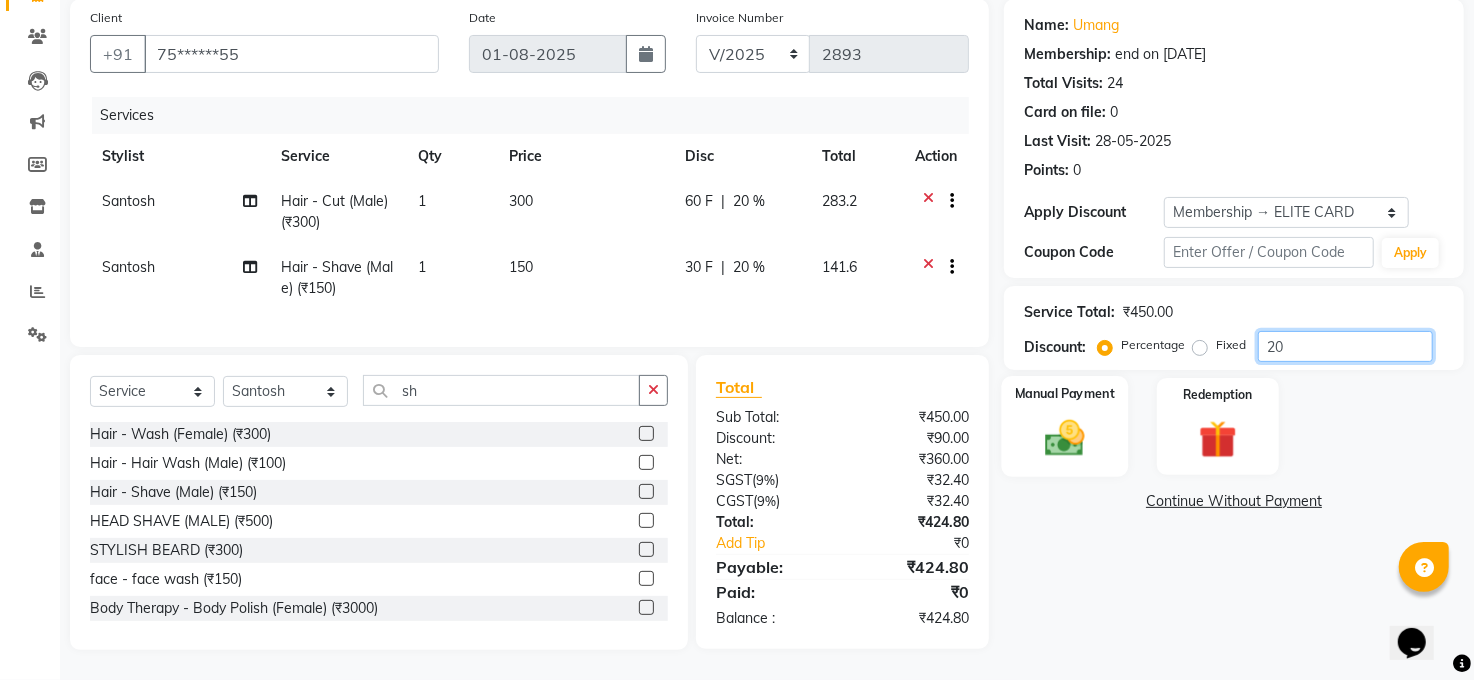 type on "20" 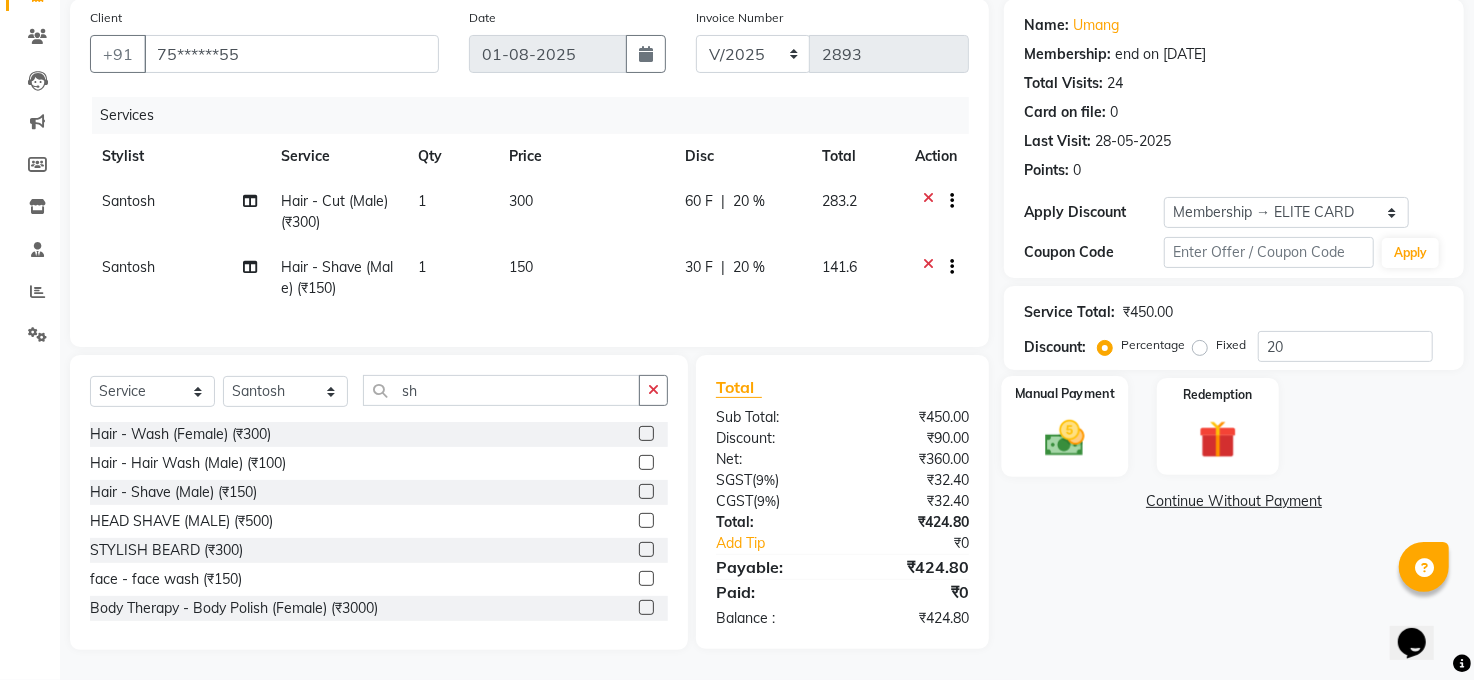 click 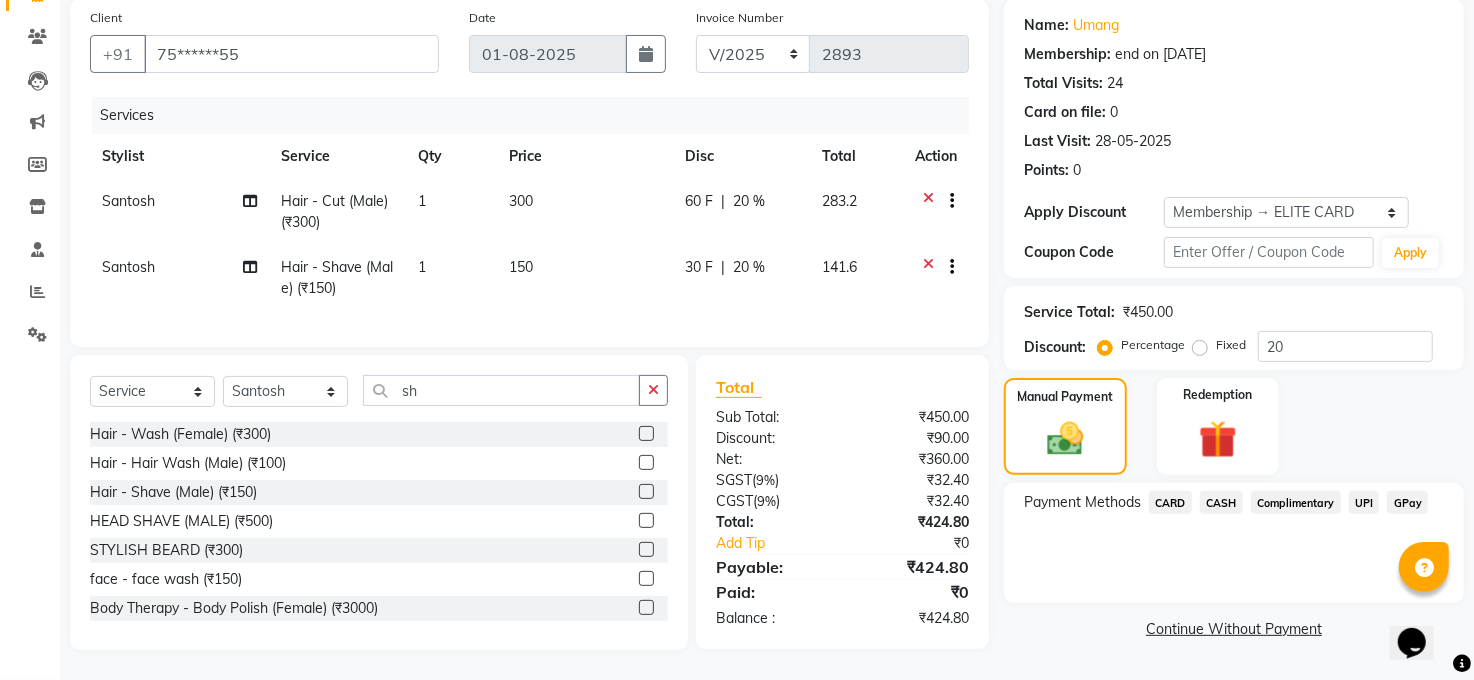 click on "CASH" 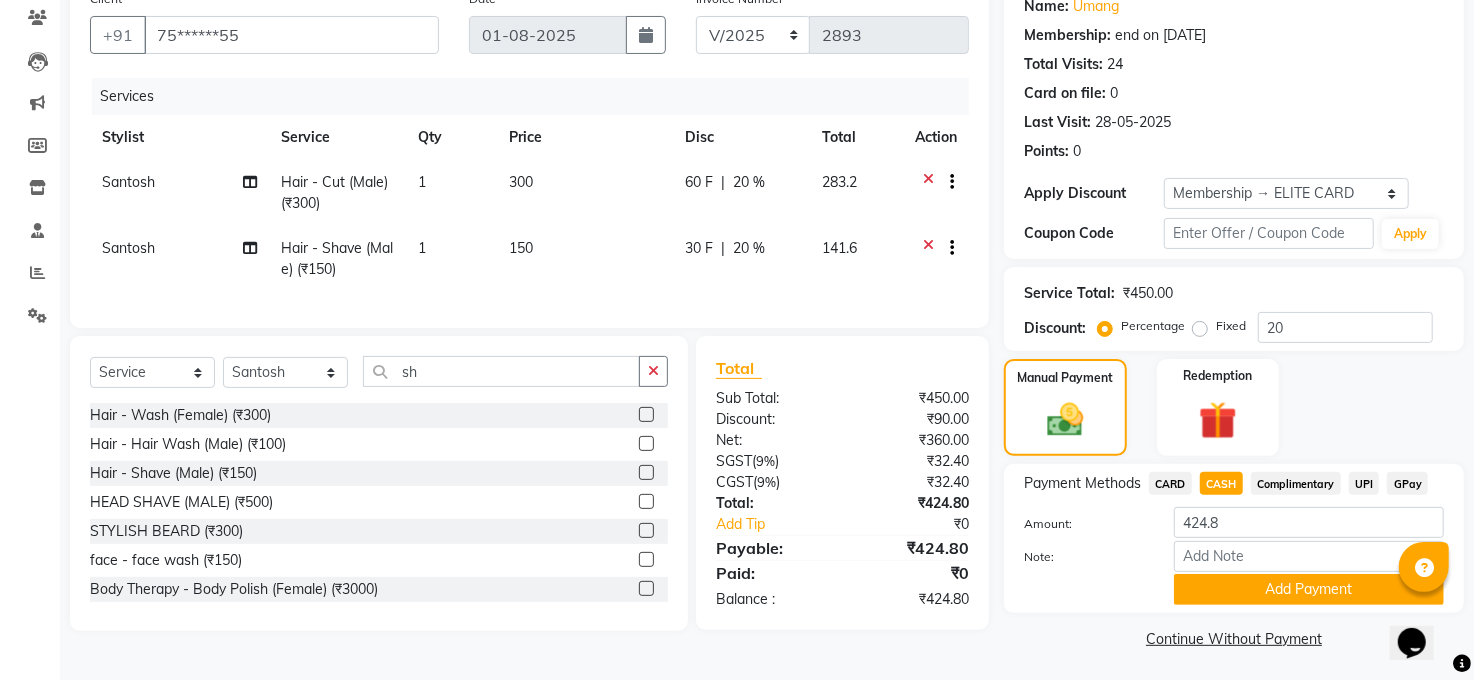 scroll, scrollTop: 173, scrollLeft: 0, axis: vertical 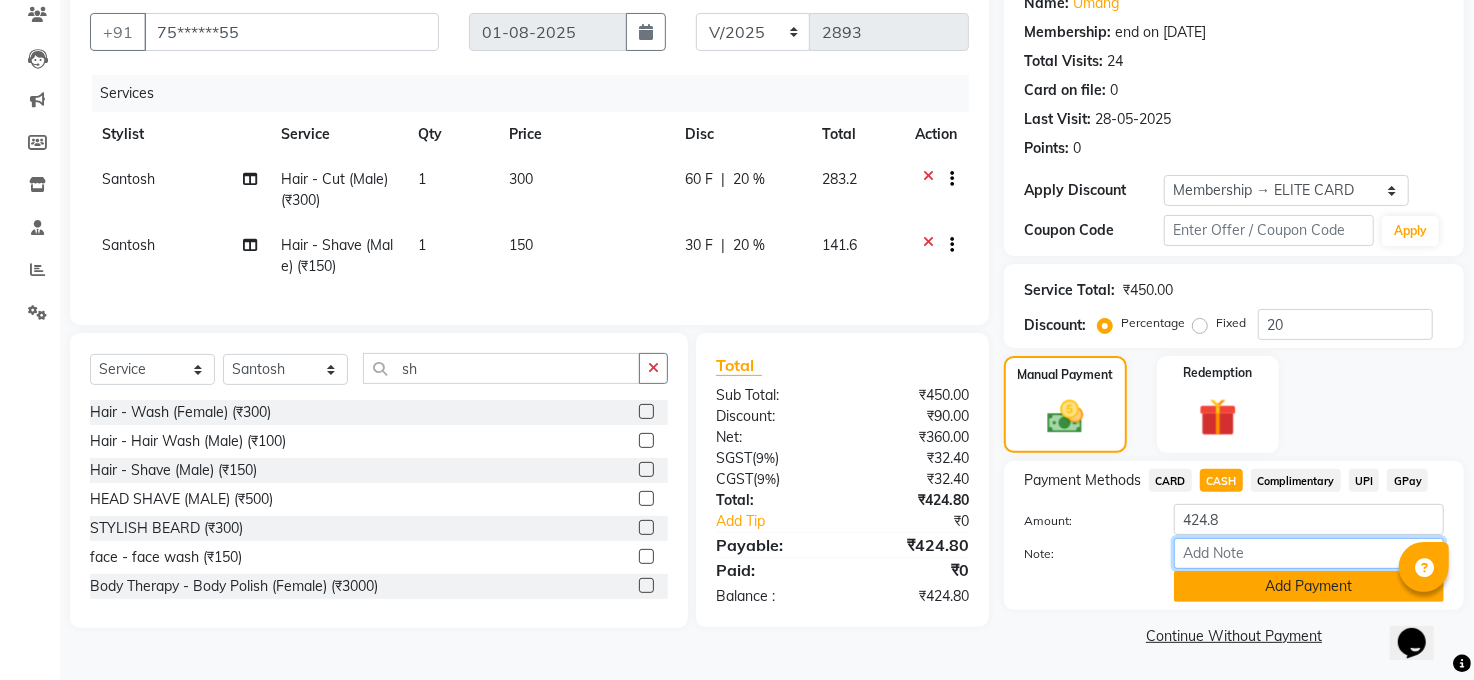 click on "Note:" at bounding box center [1309, 553] 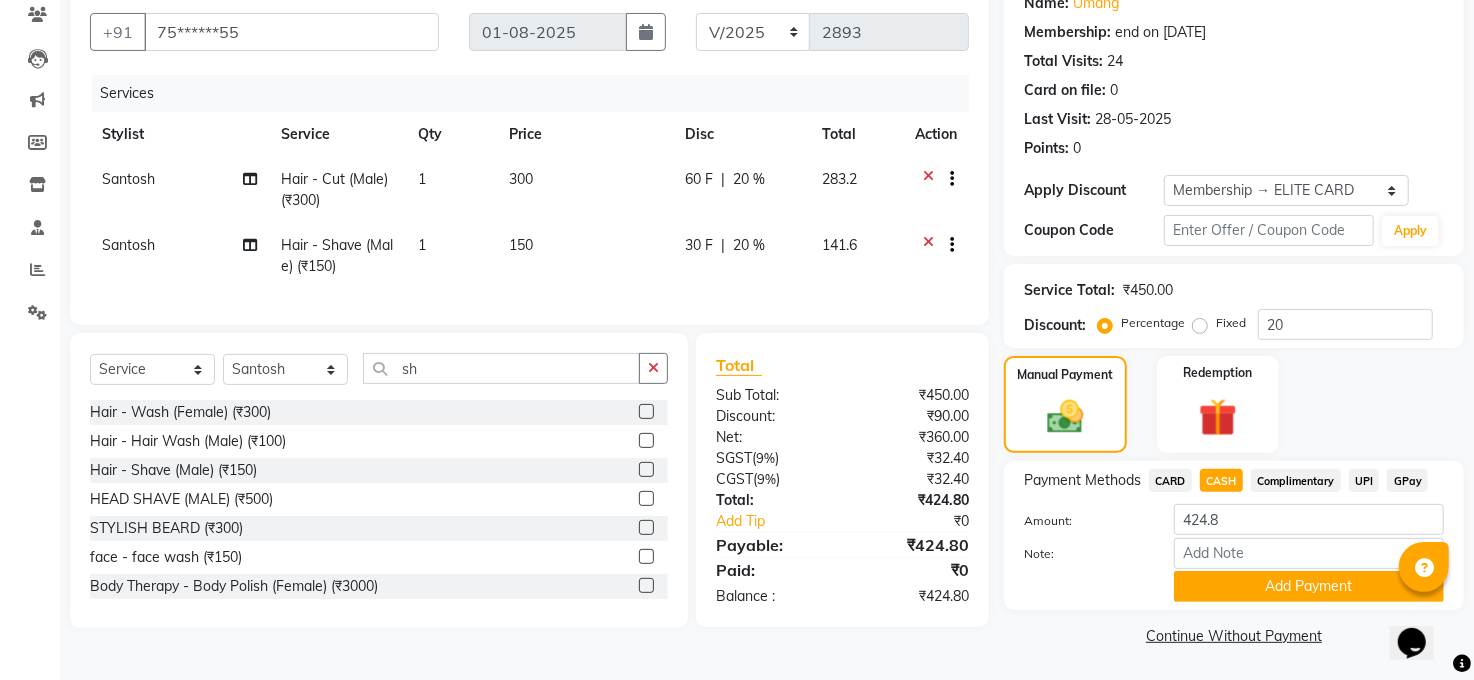 click on "Add Payment" 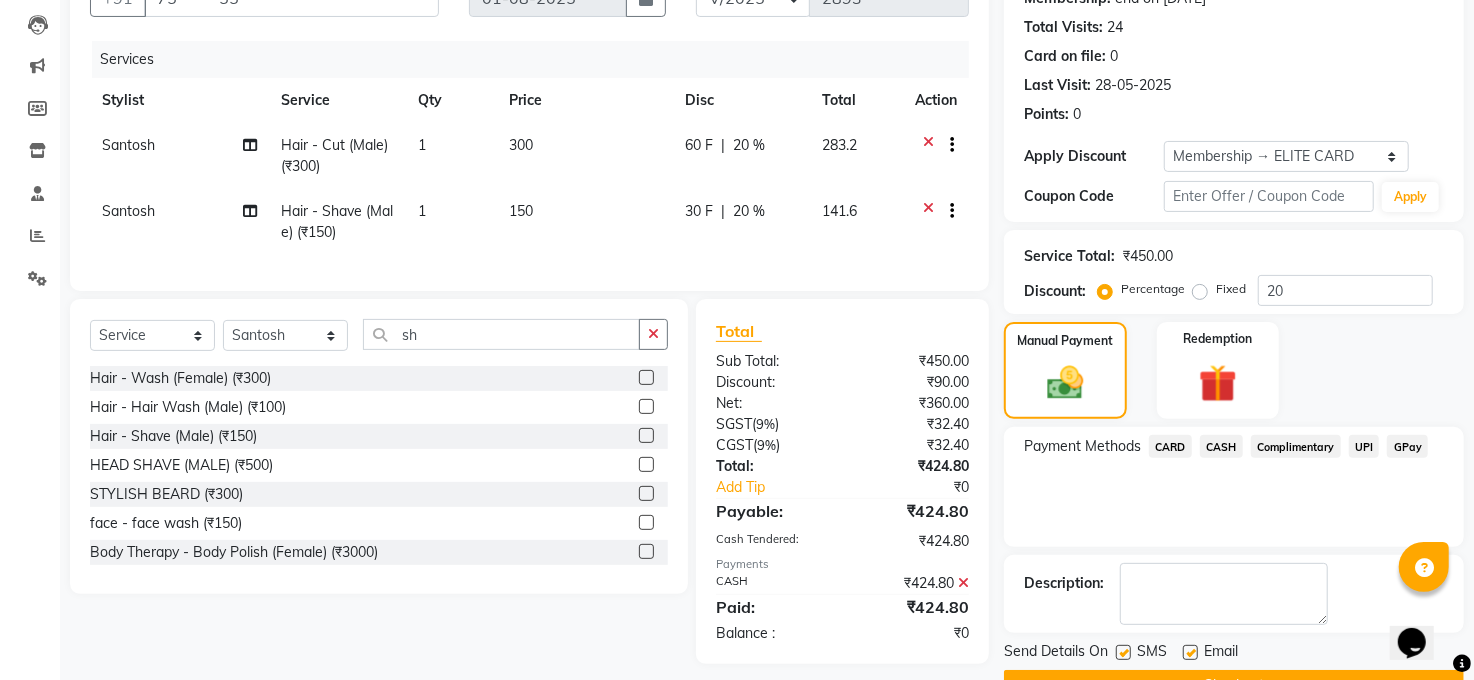 scroll, scrollTop: 257, scrollLeft: 0, axis: vertical 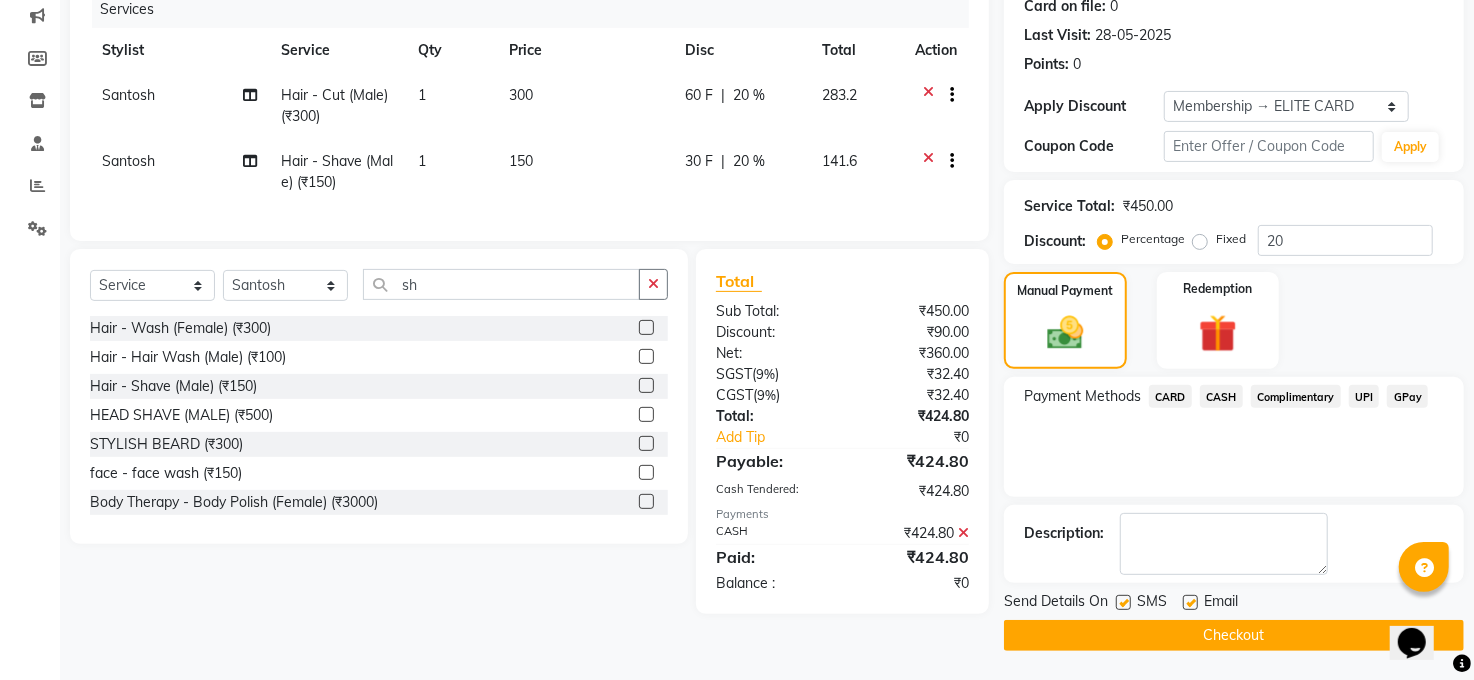 click on "Checkout" 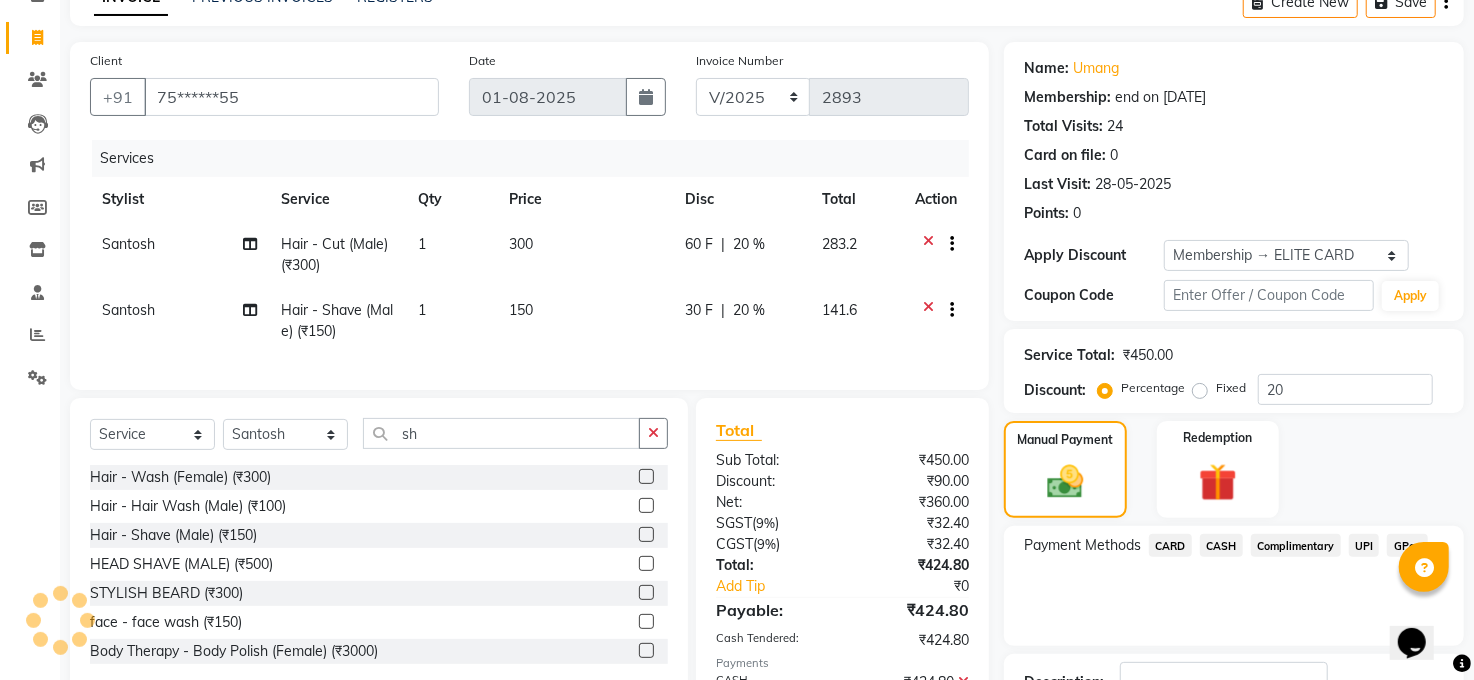 scroll, scrollTop: 0, scrollLeft: 0, axis: both 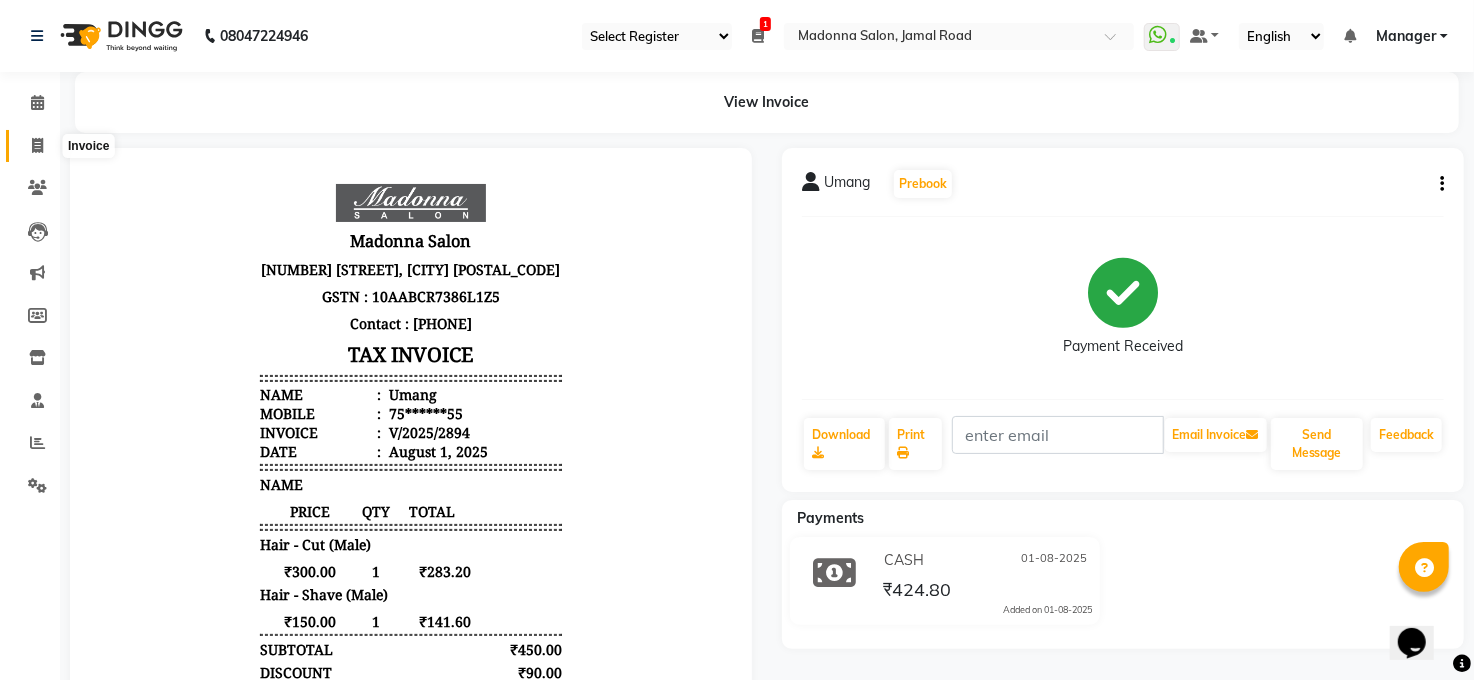 click 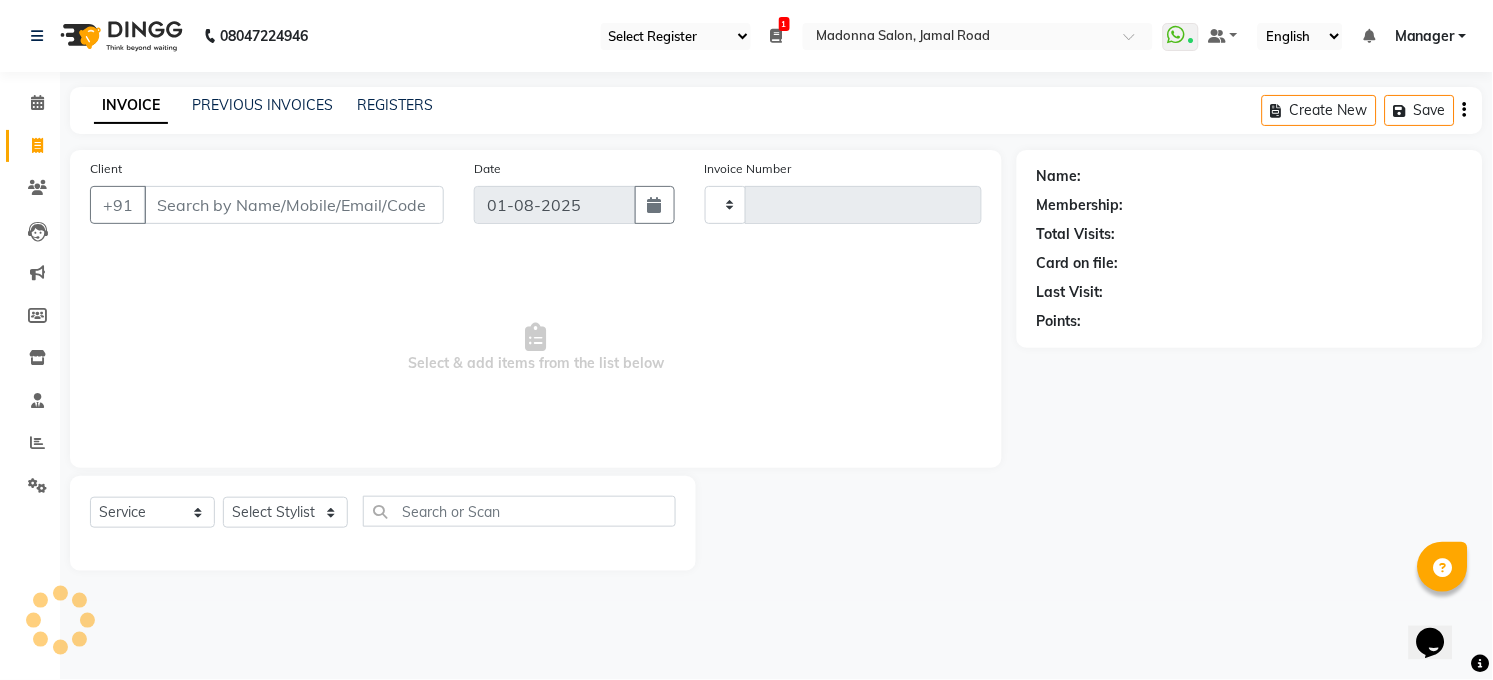type on "2895" 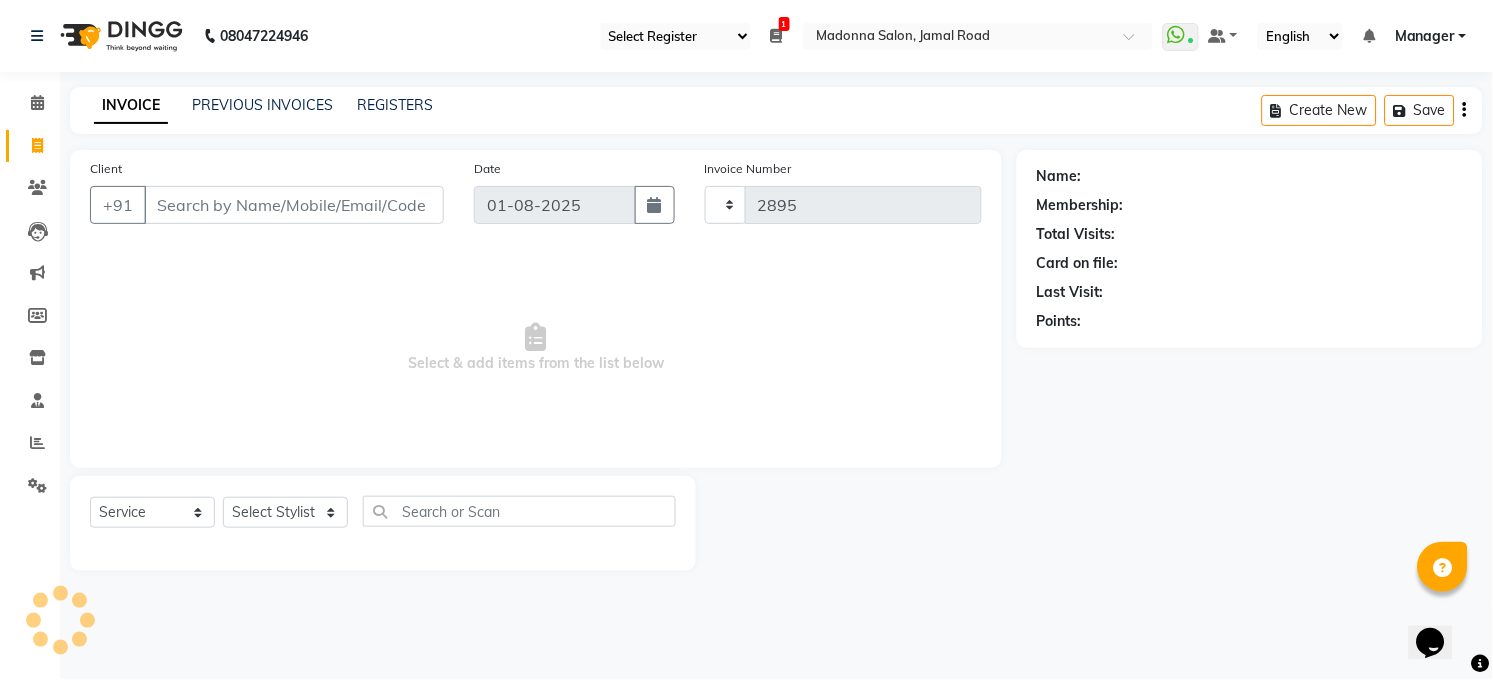 select on "5748" 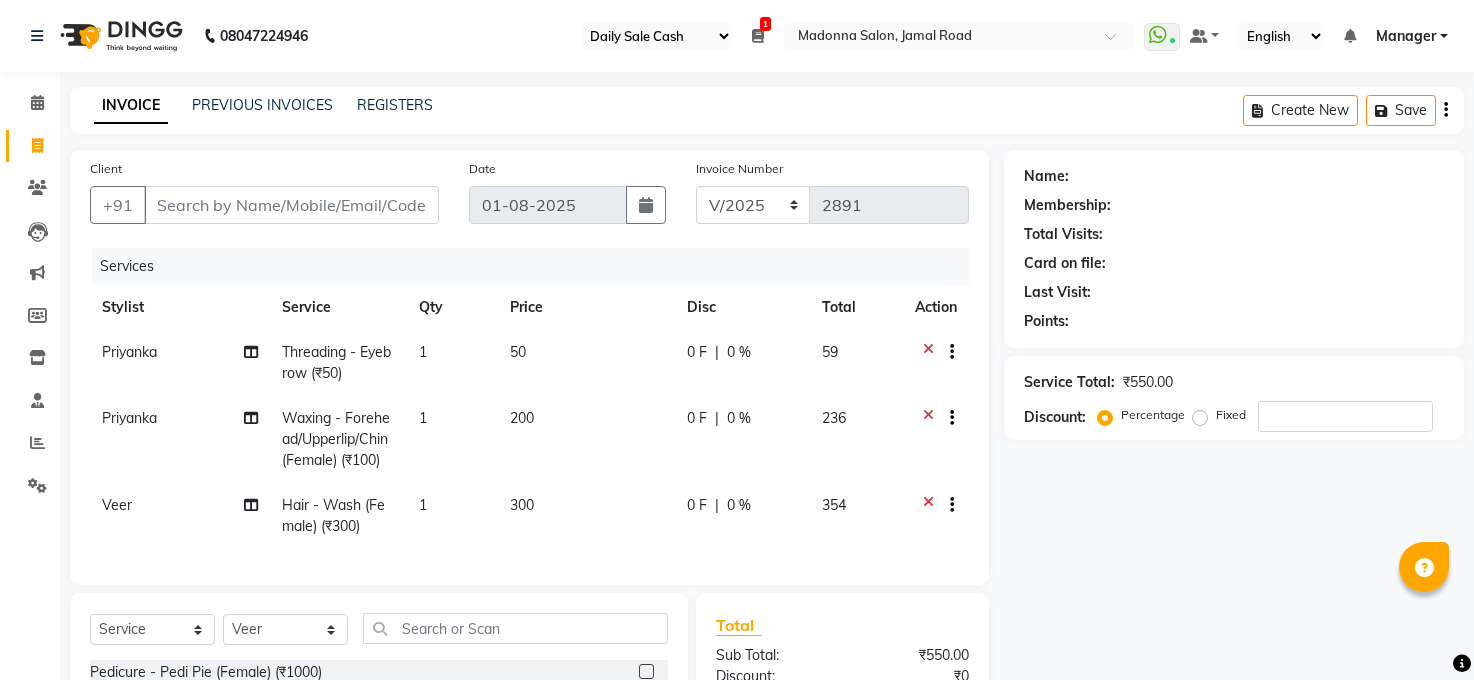 select on "35" 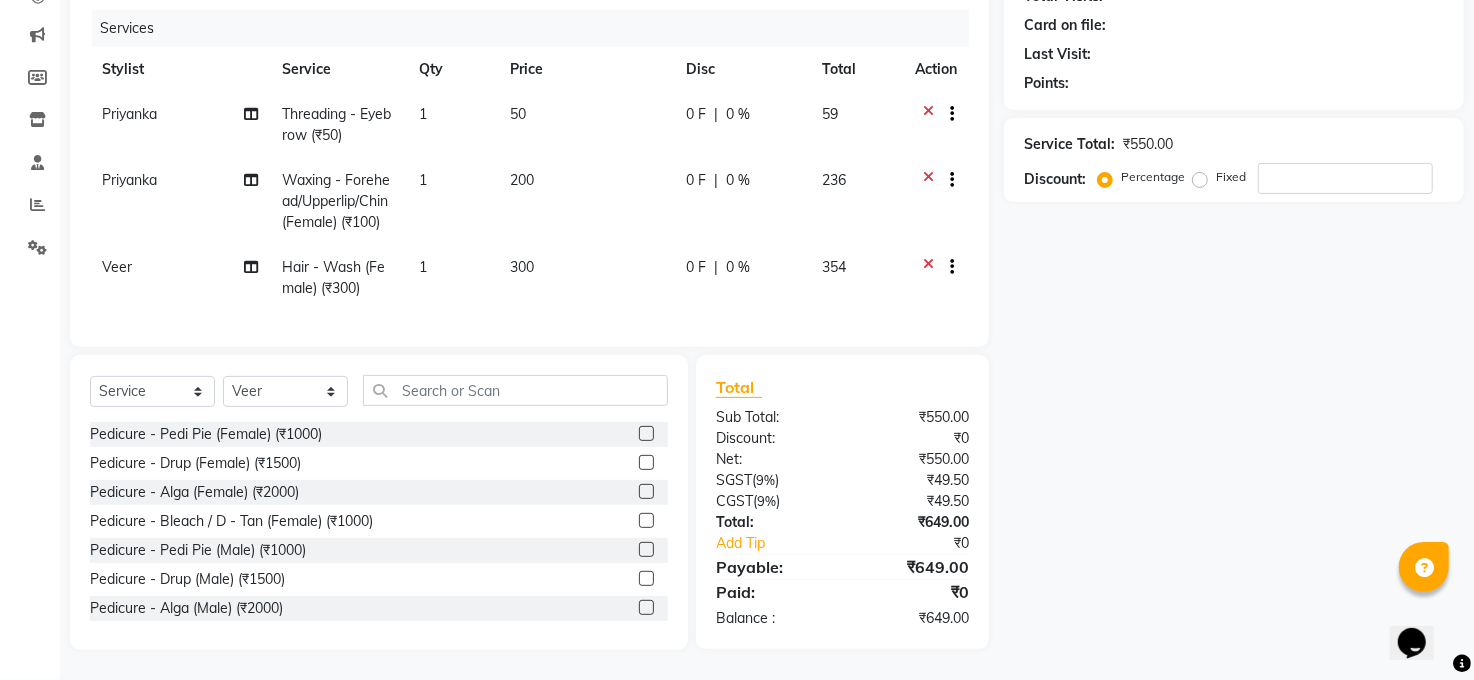 scroll, scrollTop: 0, scrollLeft: 0, axis: both 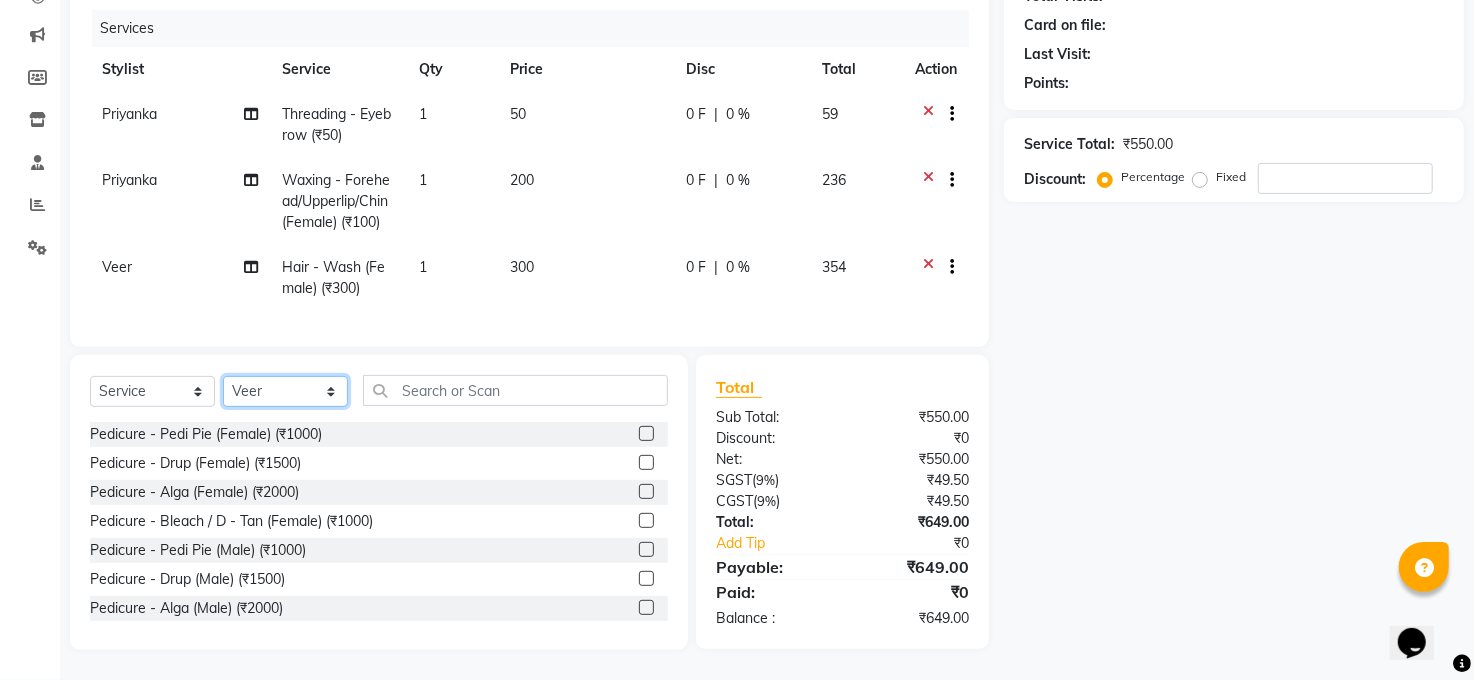 click on "Select Stylist Abhay kumar ALTAF ANKITA ARJUN Chandan COUNTER  Manager Manish Kumar Neetu Mam PRINCE Priyanka Raju Ravi Thakur RINKI Roshan Santosh SAURABH SUJEET THAKUR SUNITA Veer Vinod Kumar" 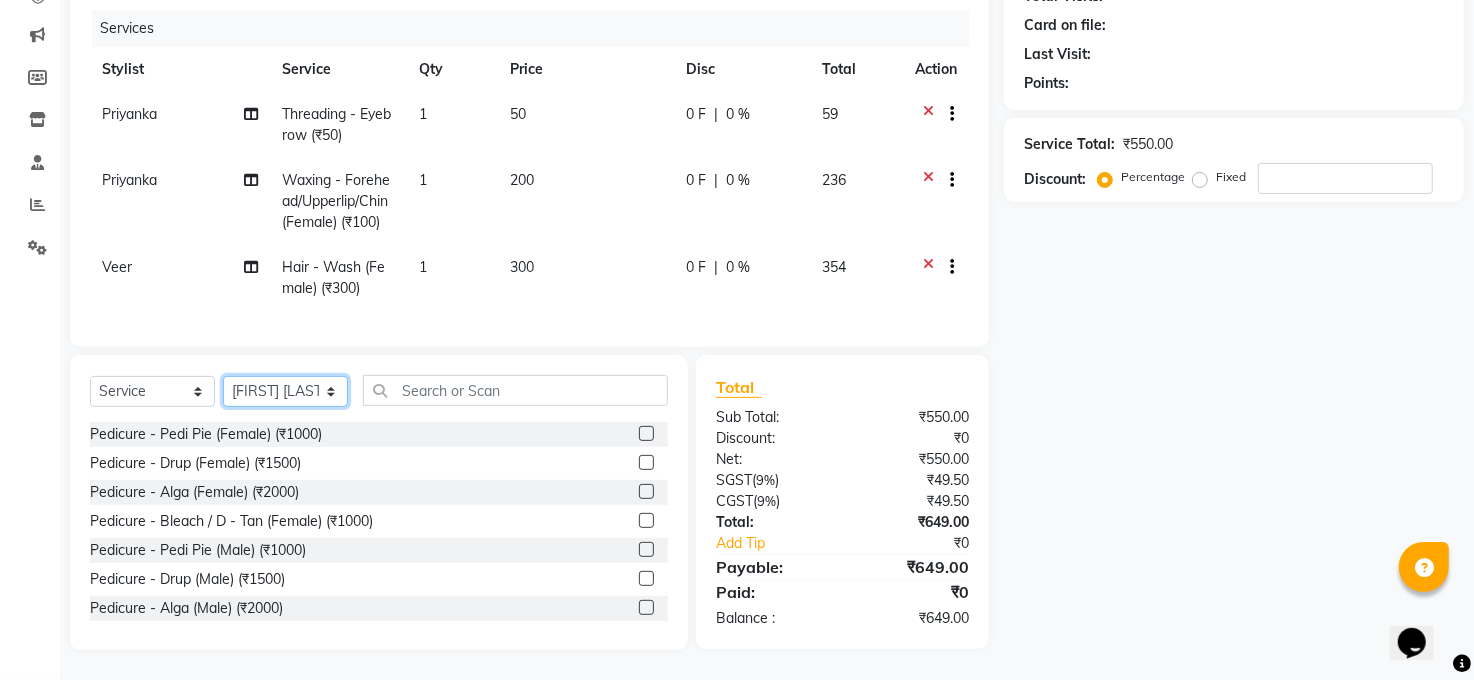 click on "Select Stylist Abhay kumar ALTAF ANKITA ARJUN Chandan COUNTER  Manager Manish Kumar Neetu Mam PRINCE Priyanka Raju Ravi Thakur RINKI Roshan Santosh SAURABH SUJEET THAKUR SUNITA Veer Vinod Kumar" 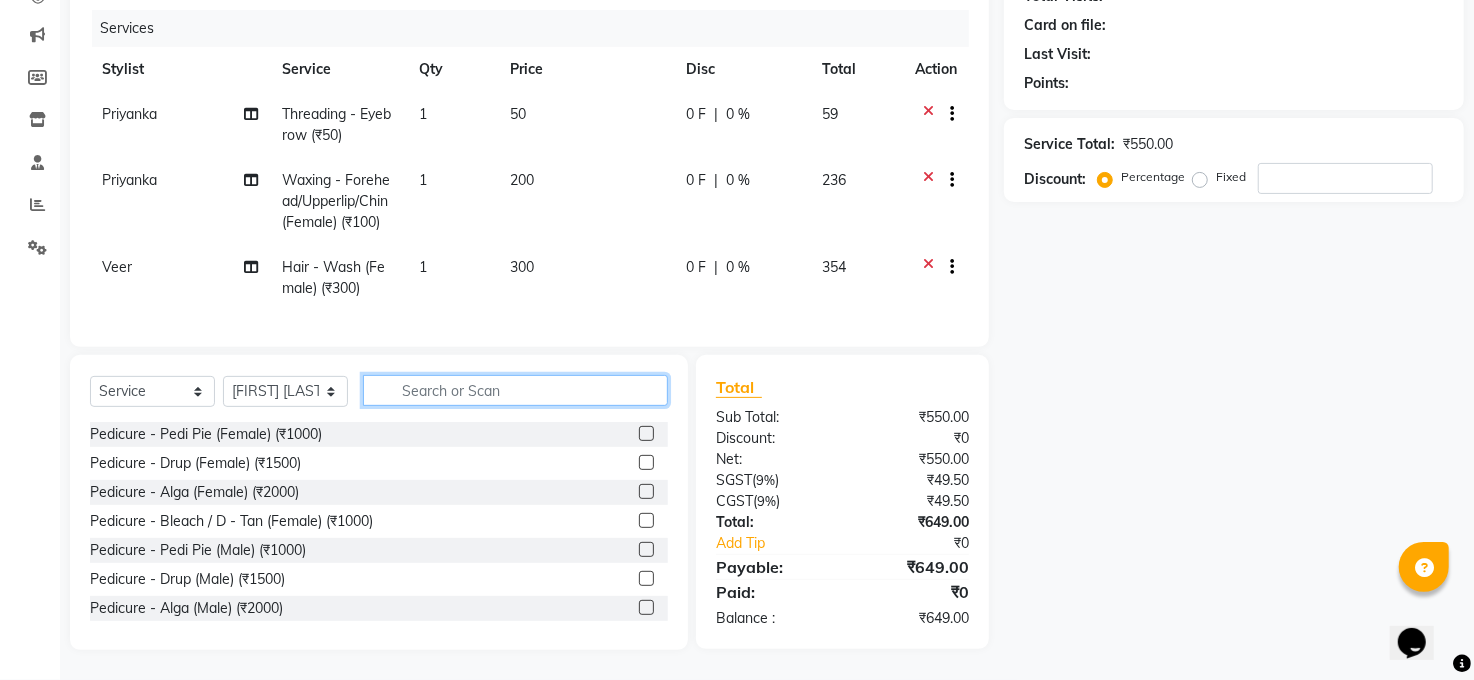 click 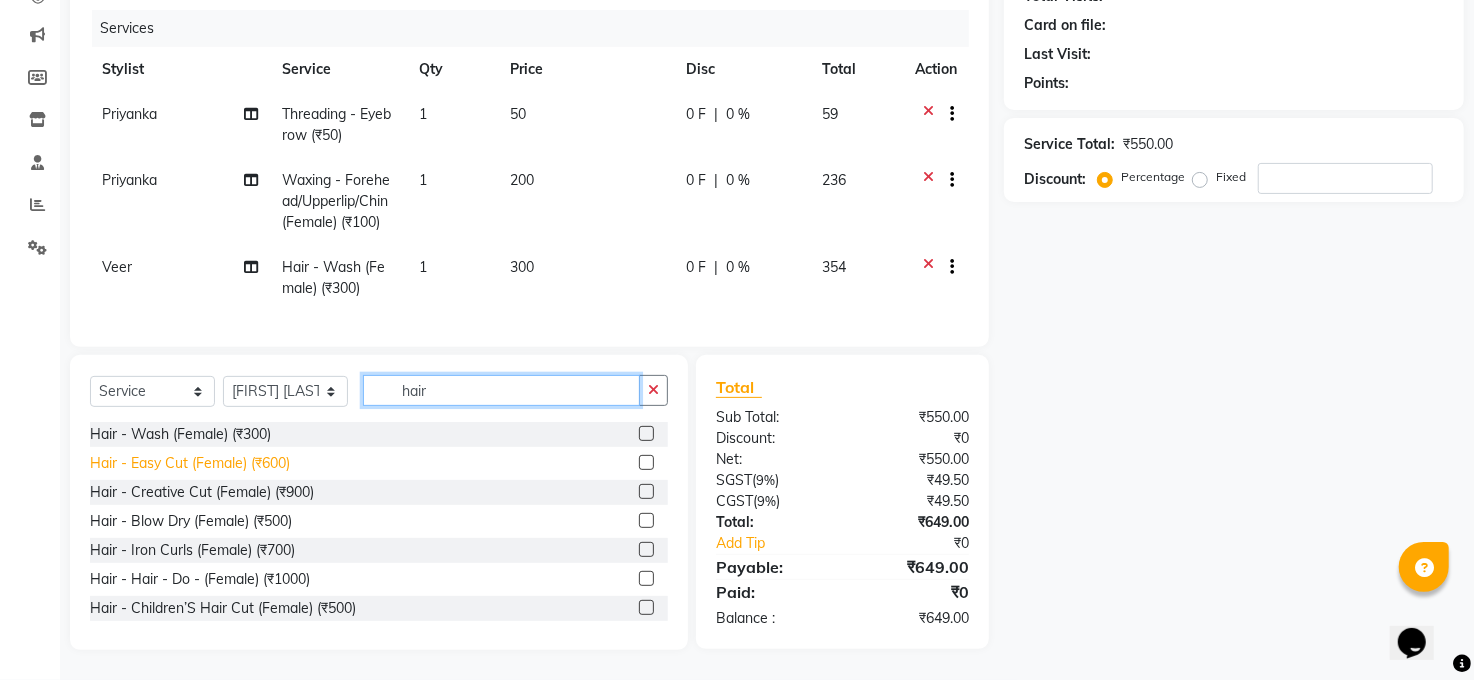 type on "hair" 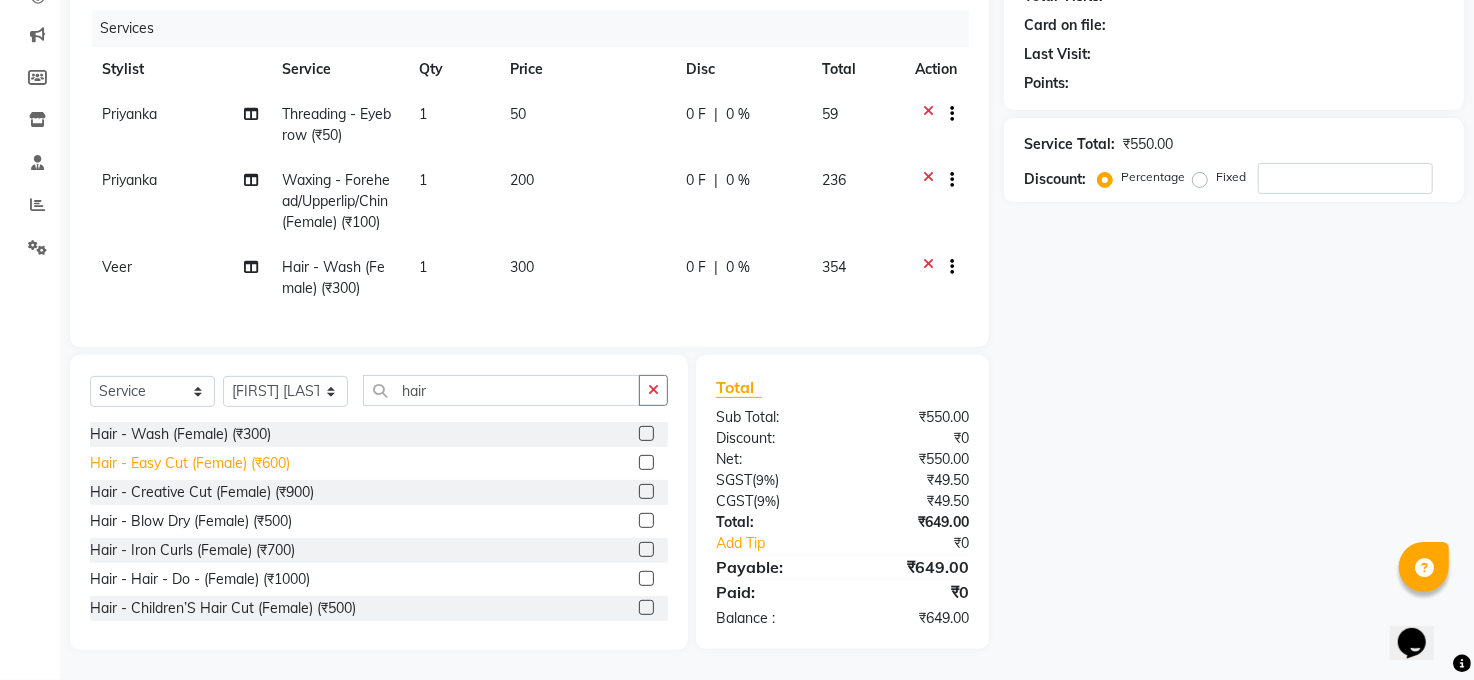 click on "Hair - Easy Cut (Female) (₹600)" 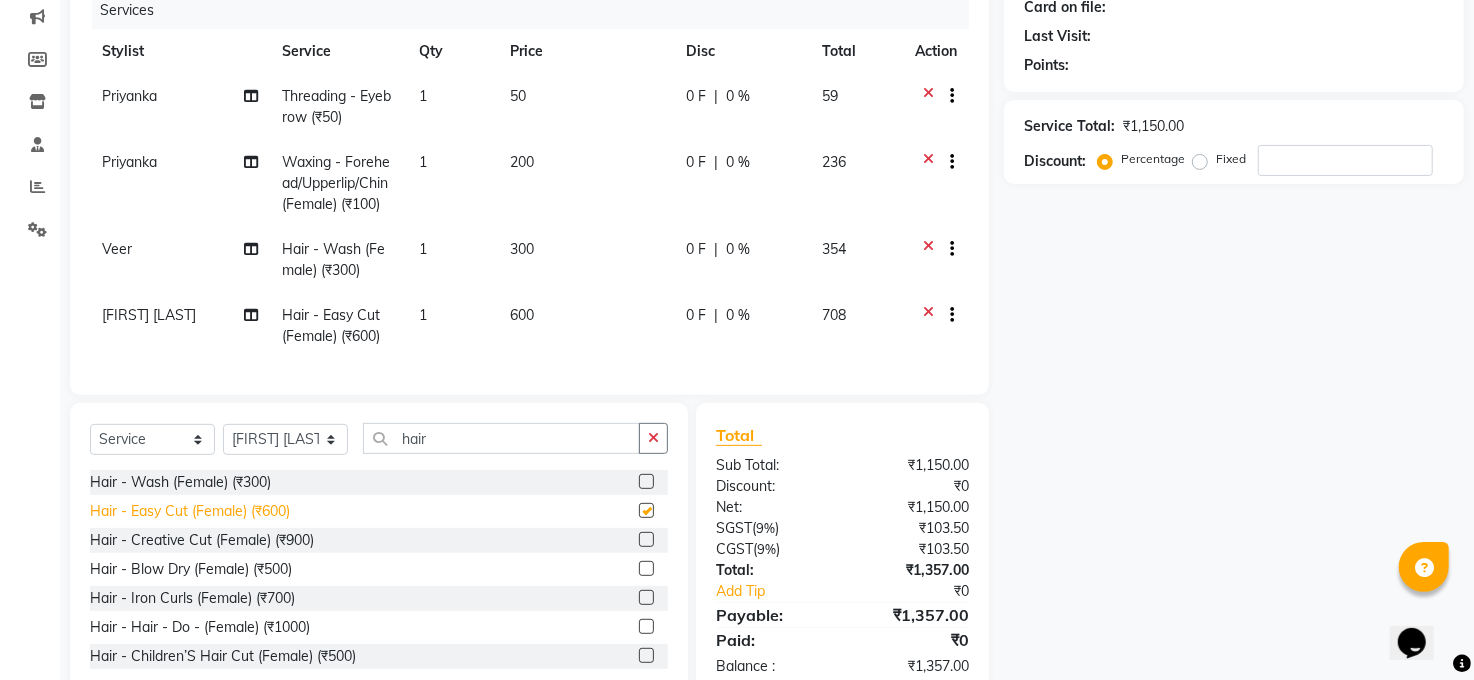 checkbox on "false" 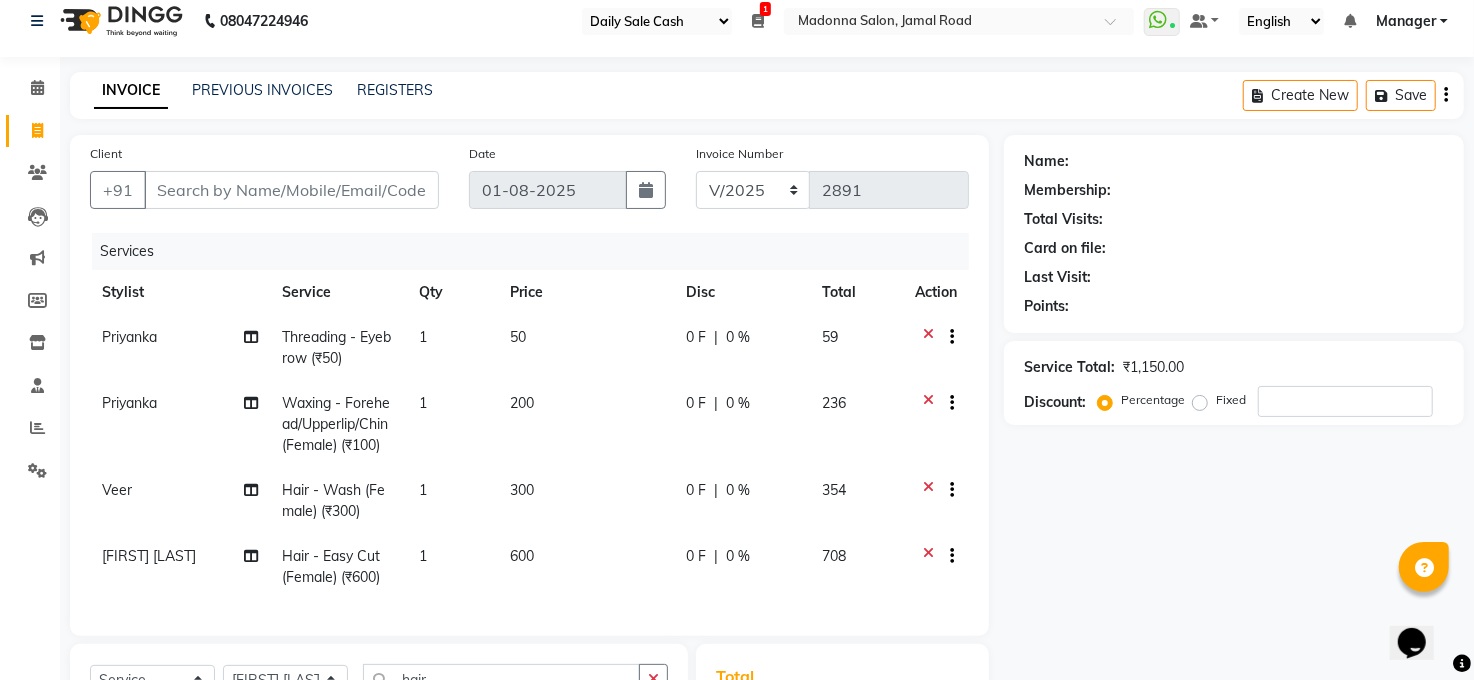 scroll, scrollTop: 12, scrollLeft: 0, axis: vertical 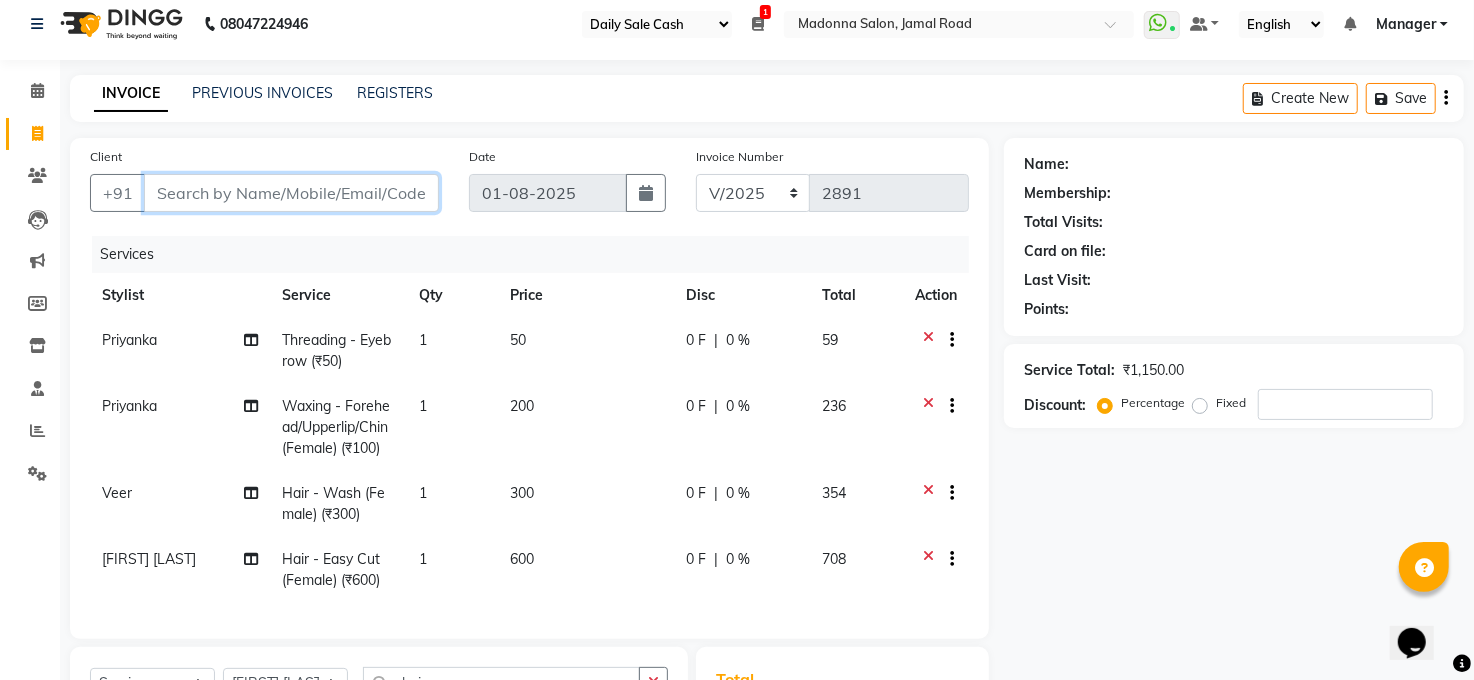 click on "Client" at bounding box center (291, 193) 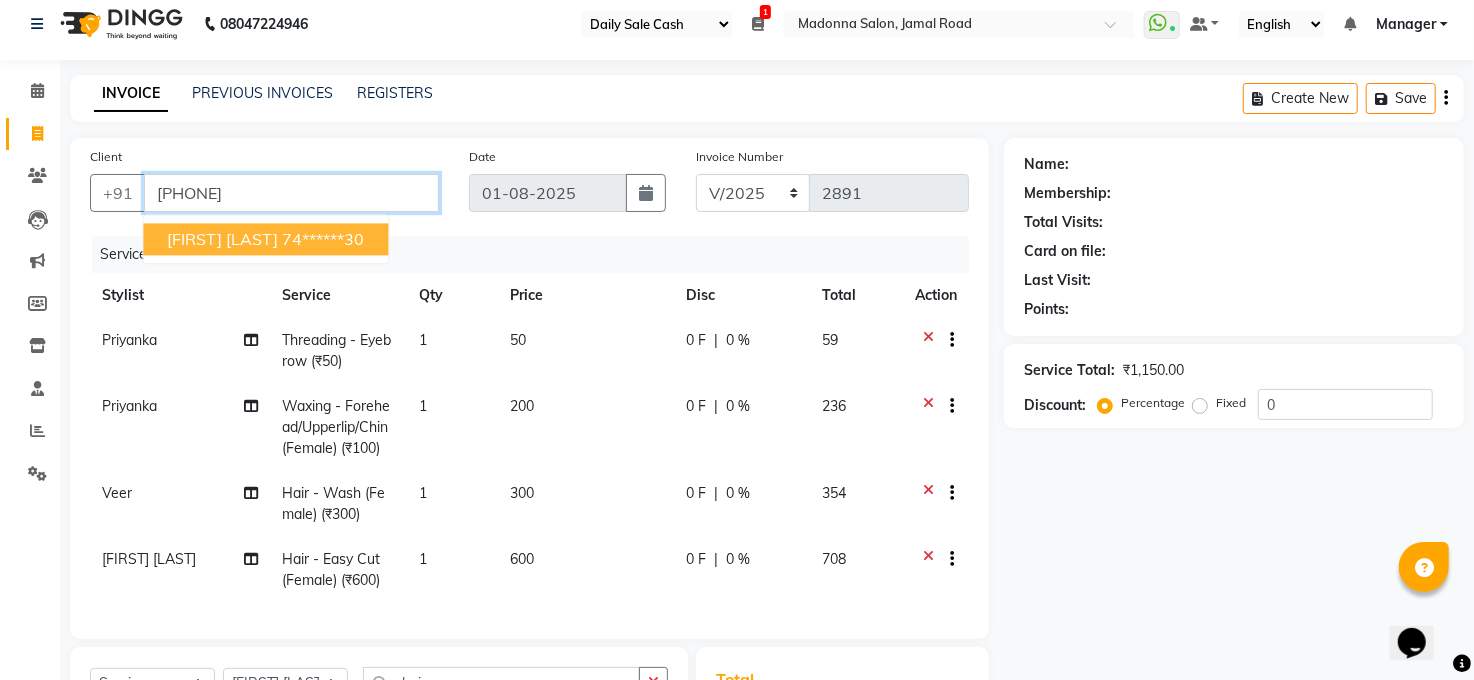 type on "7482911330" 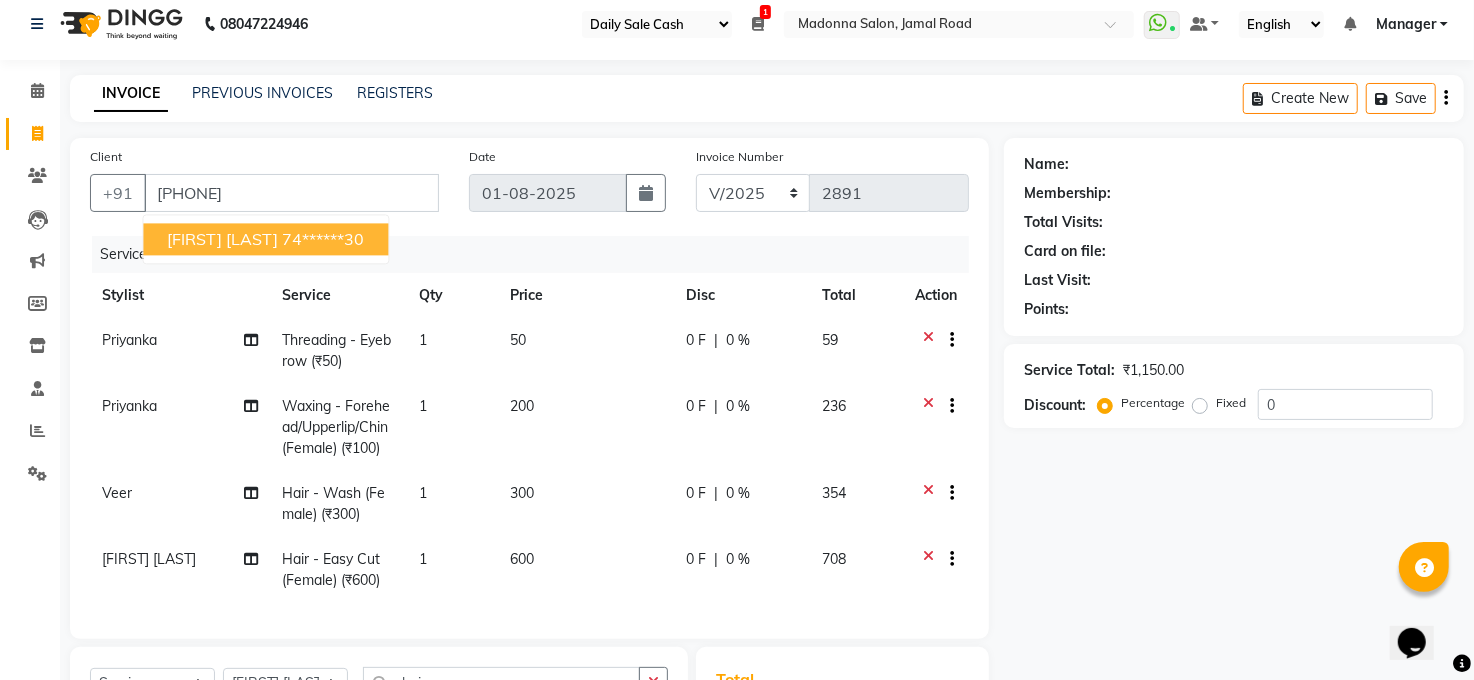 select on "1: Object" 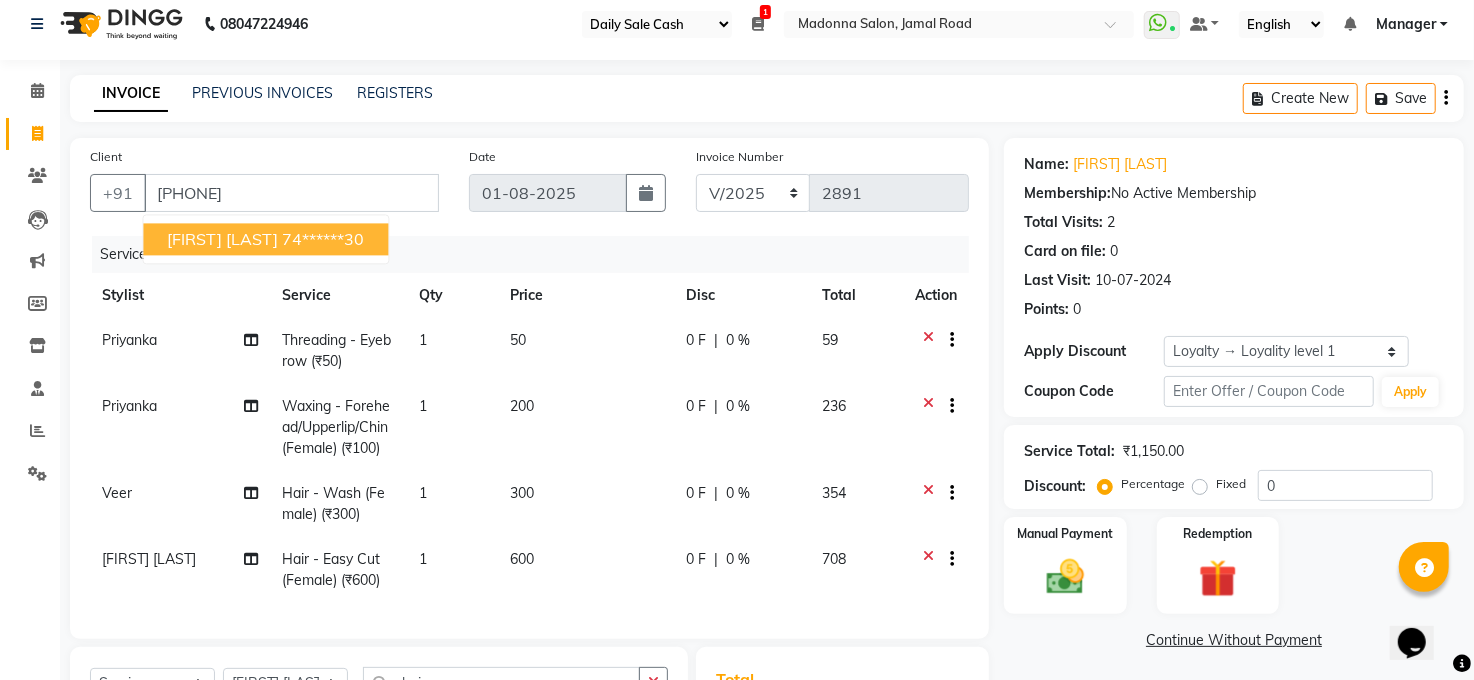 click on "Ruchi Madhogaria" at bounding box center [222, 239] 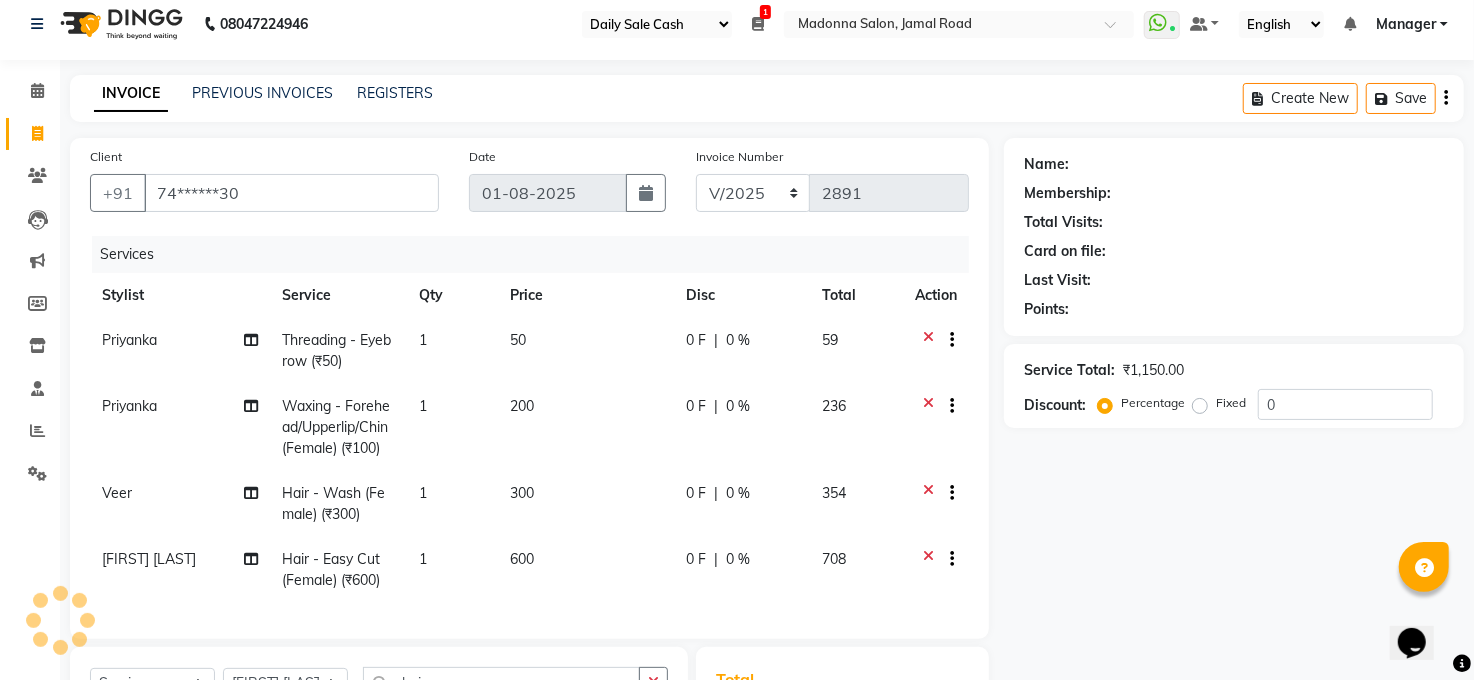 select on "1: Object" 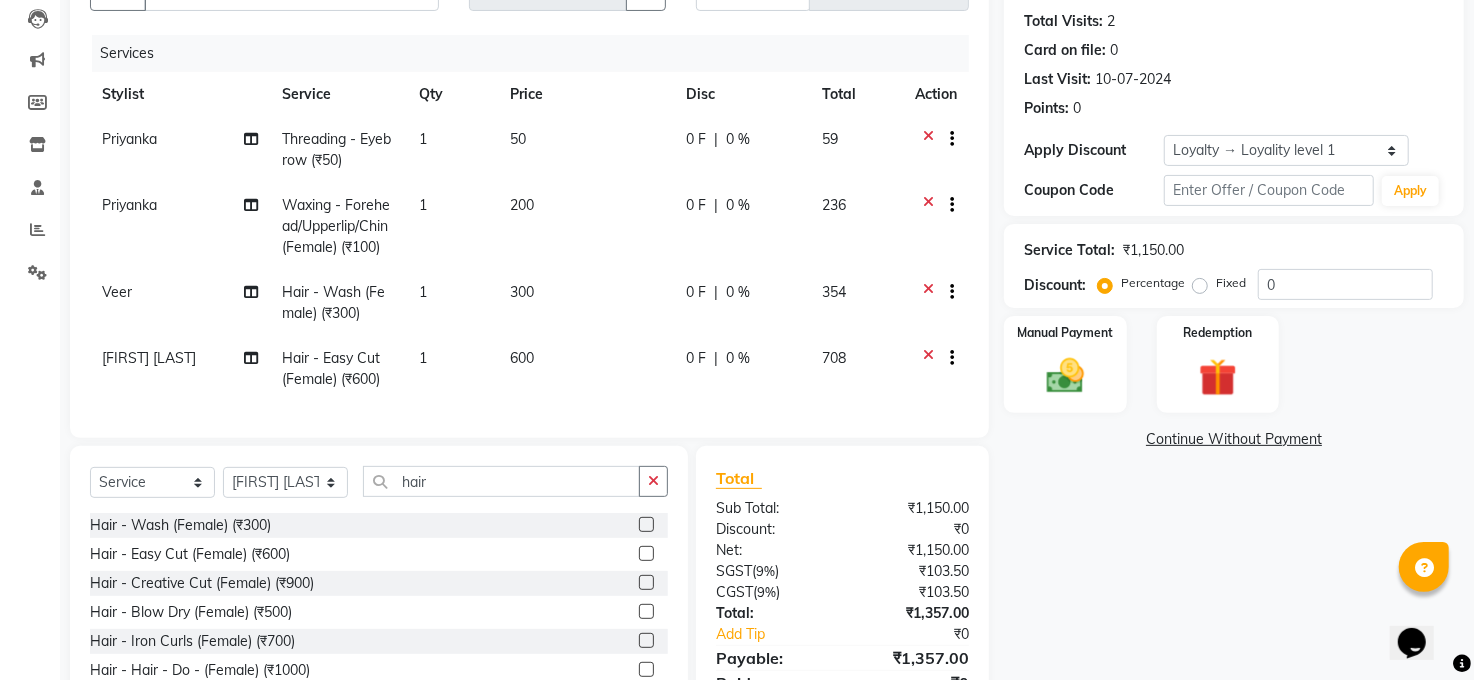 scroll, scrollTop: 234, scrollLeft: 0, axis: vertical 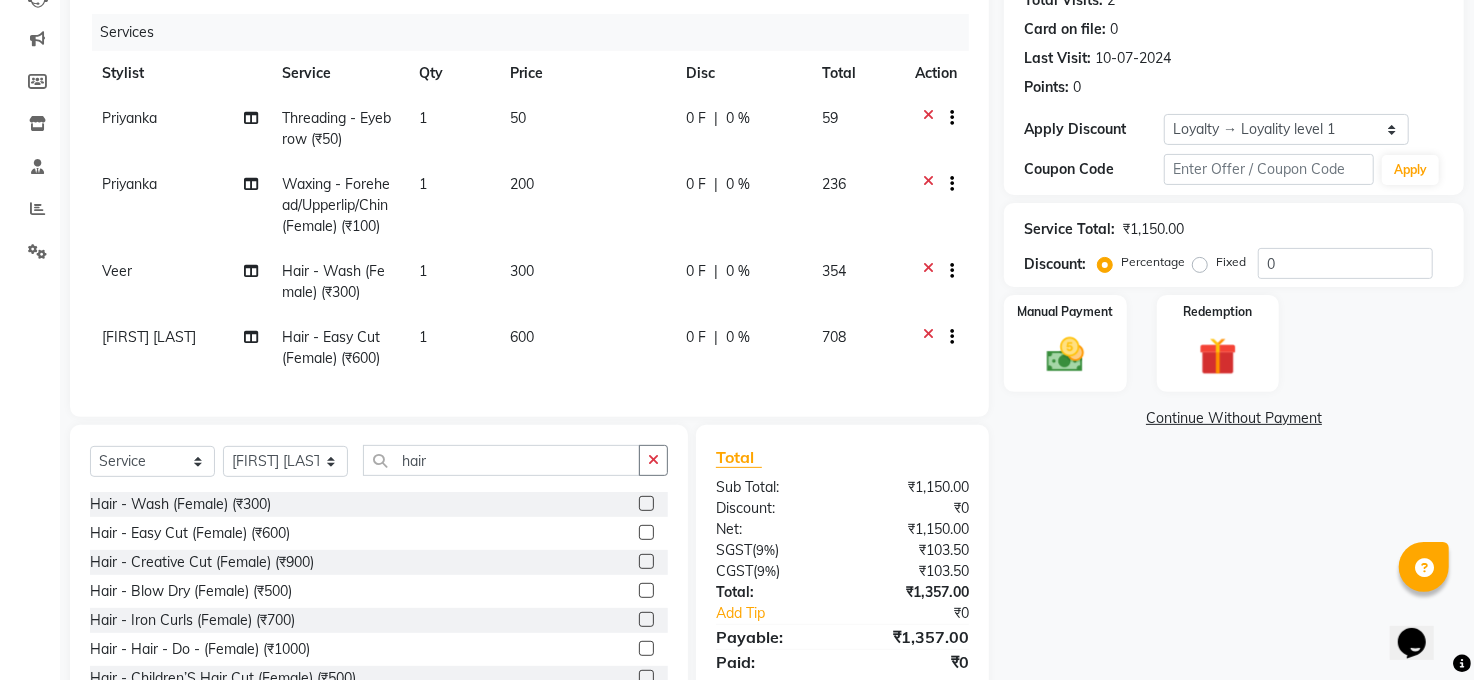 drag, startPoint x: 1194, startPoint y: 267, endPoint x: 1252, endPoint y: 266, distance: 58.00862 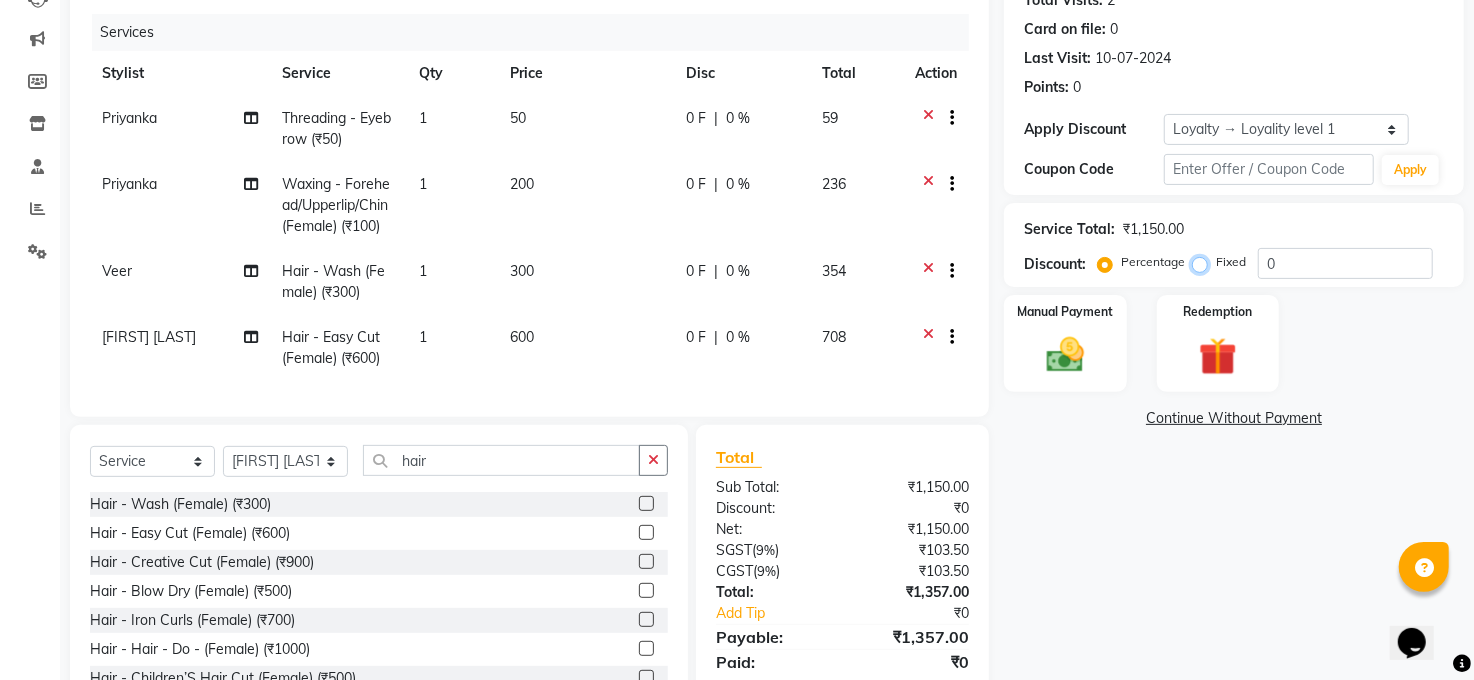 click on "Fixed" at bounding box center (1204, 262) 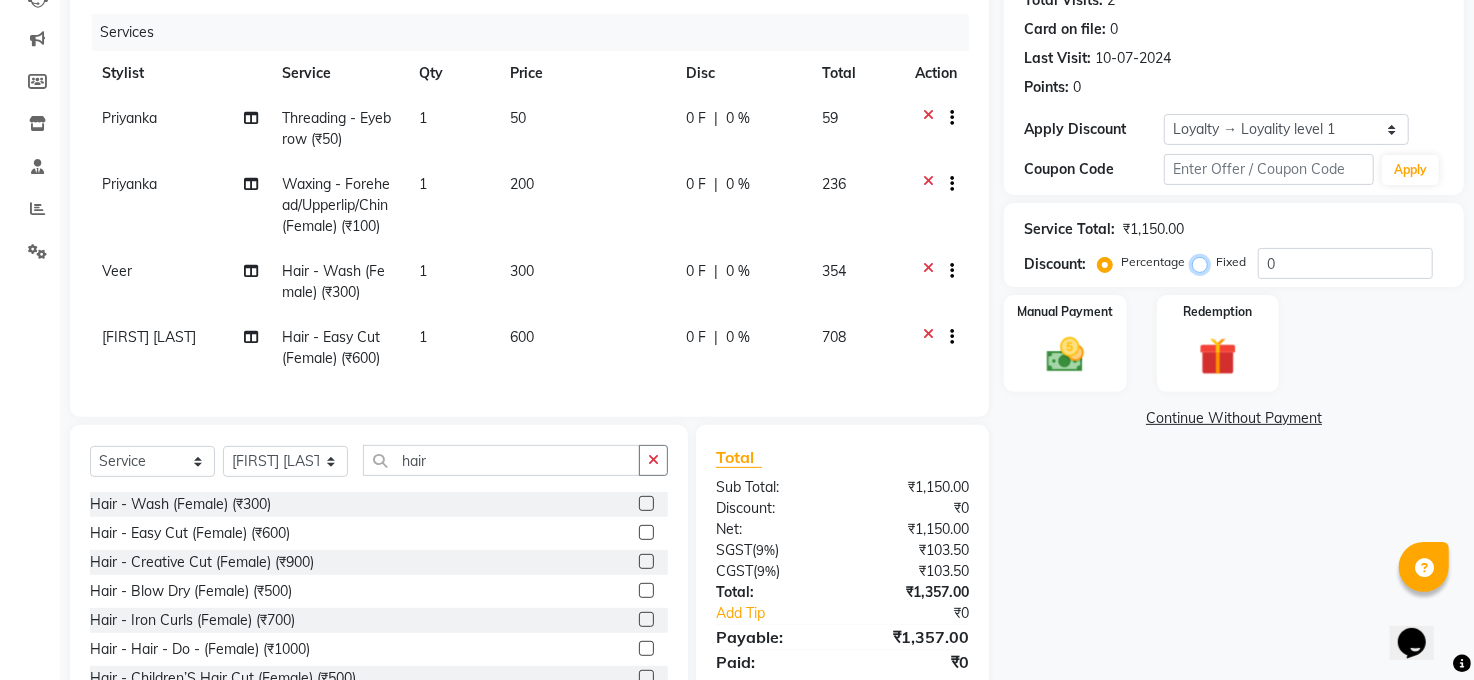 radio on "true" 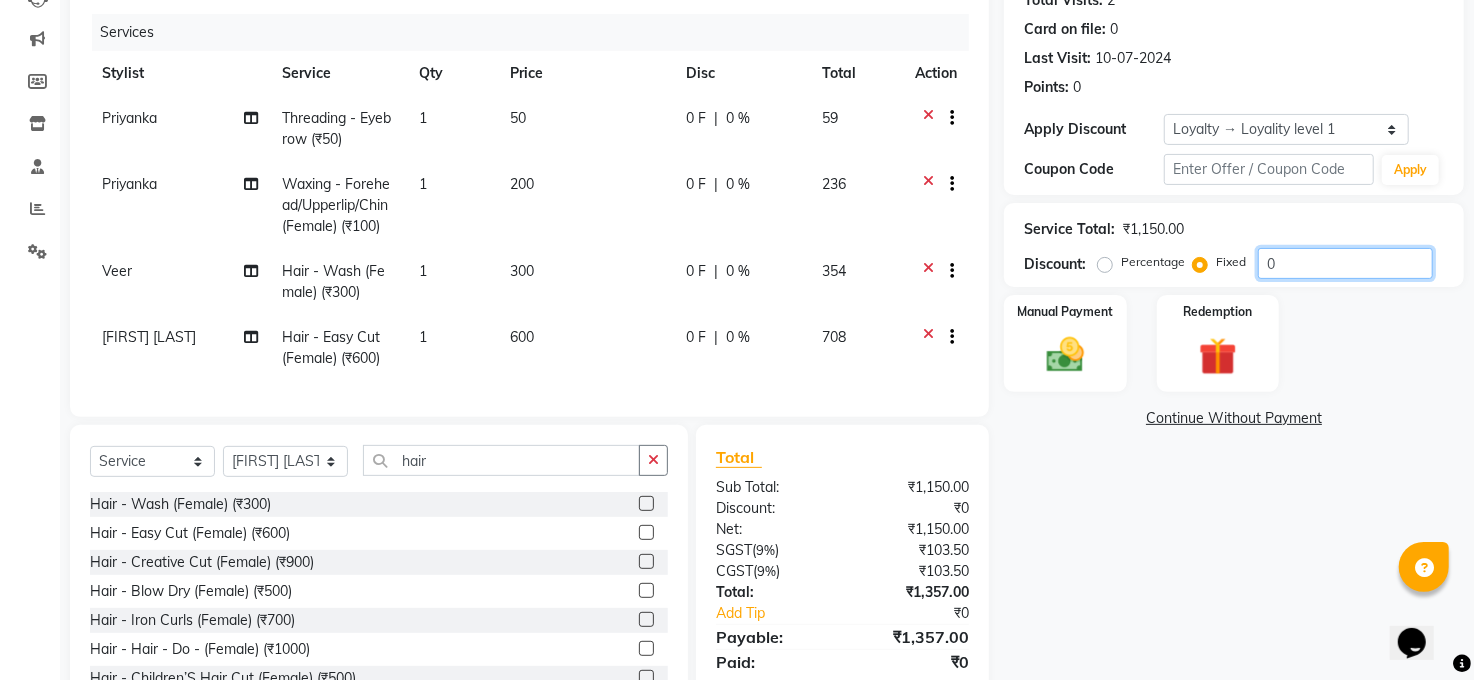 drag, startPoint x: 1280, startPoint y: 262, endPoint x: 1325, endPoint y: 274, distance: 46.572525 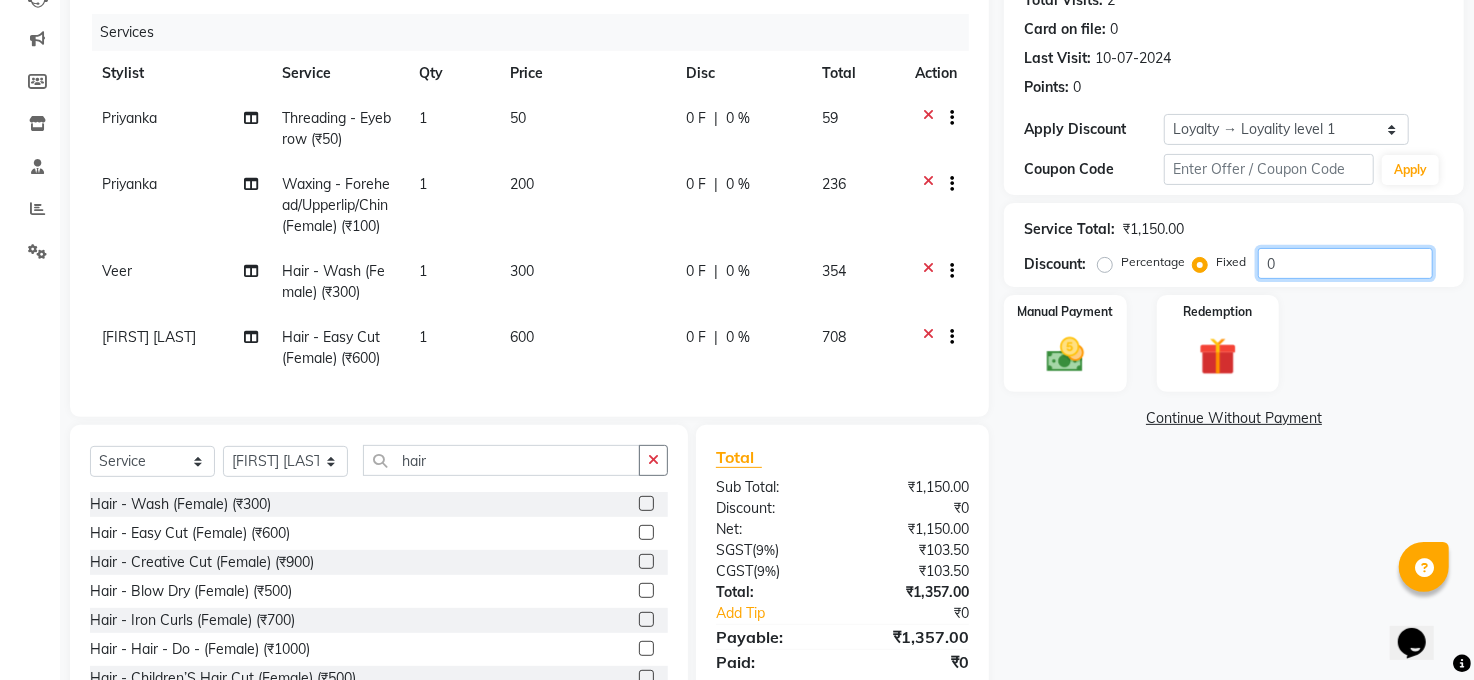 click on "0" 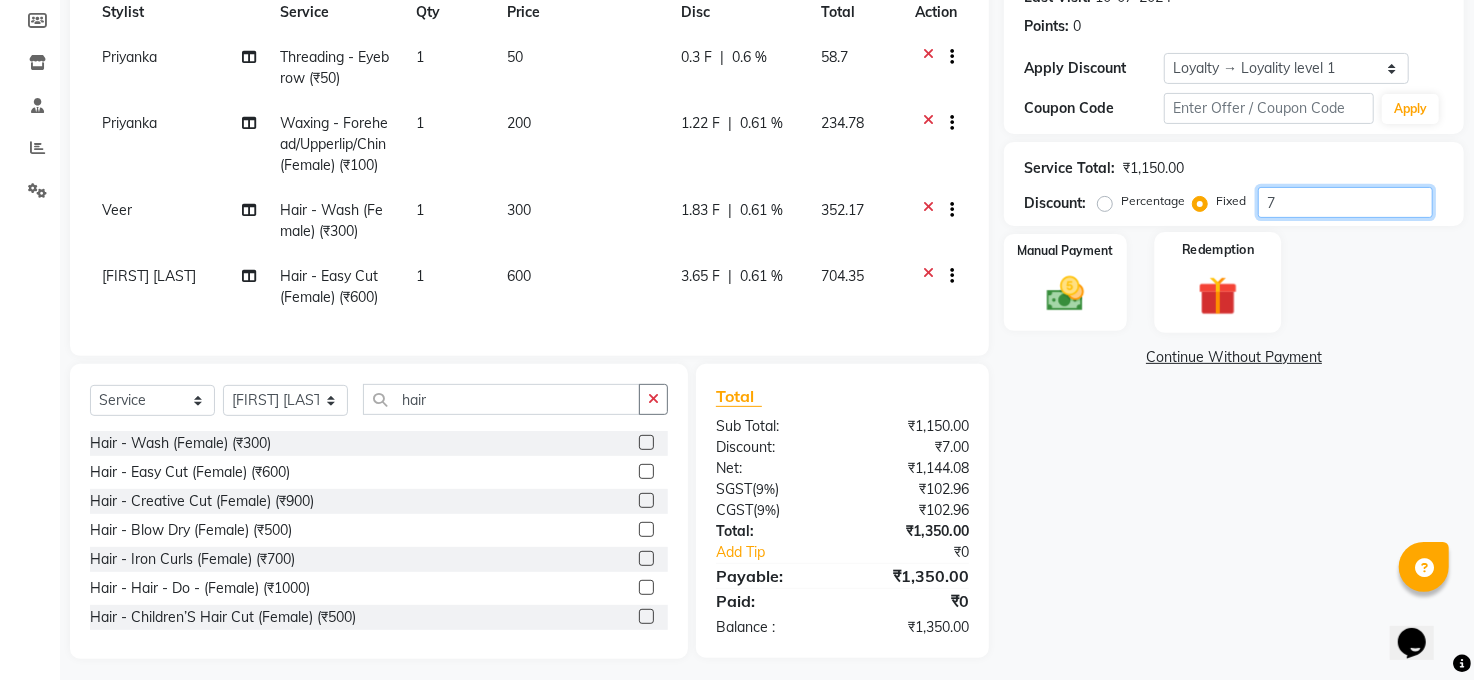 scroll, scrollTop: 323, scrollLeft: 0, axis: vertical 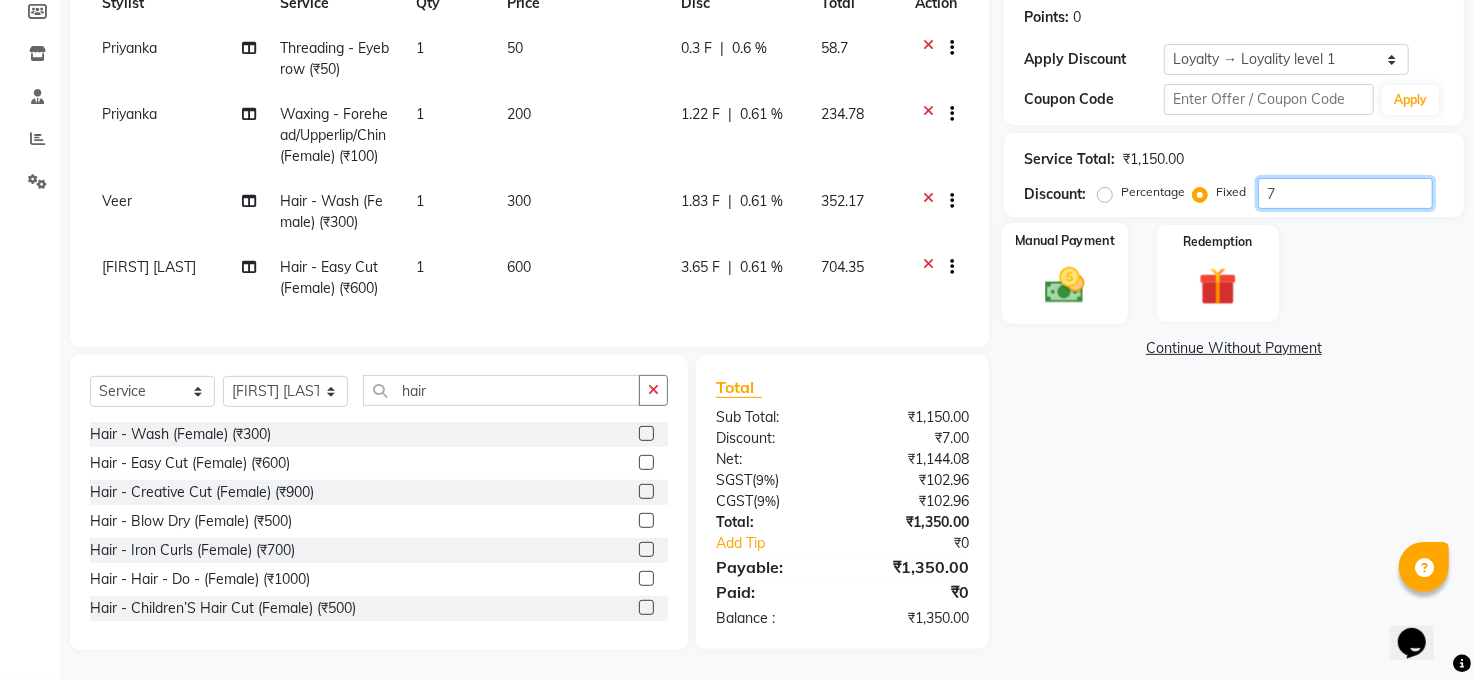 type on "7" 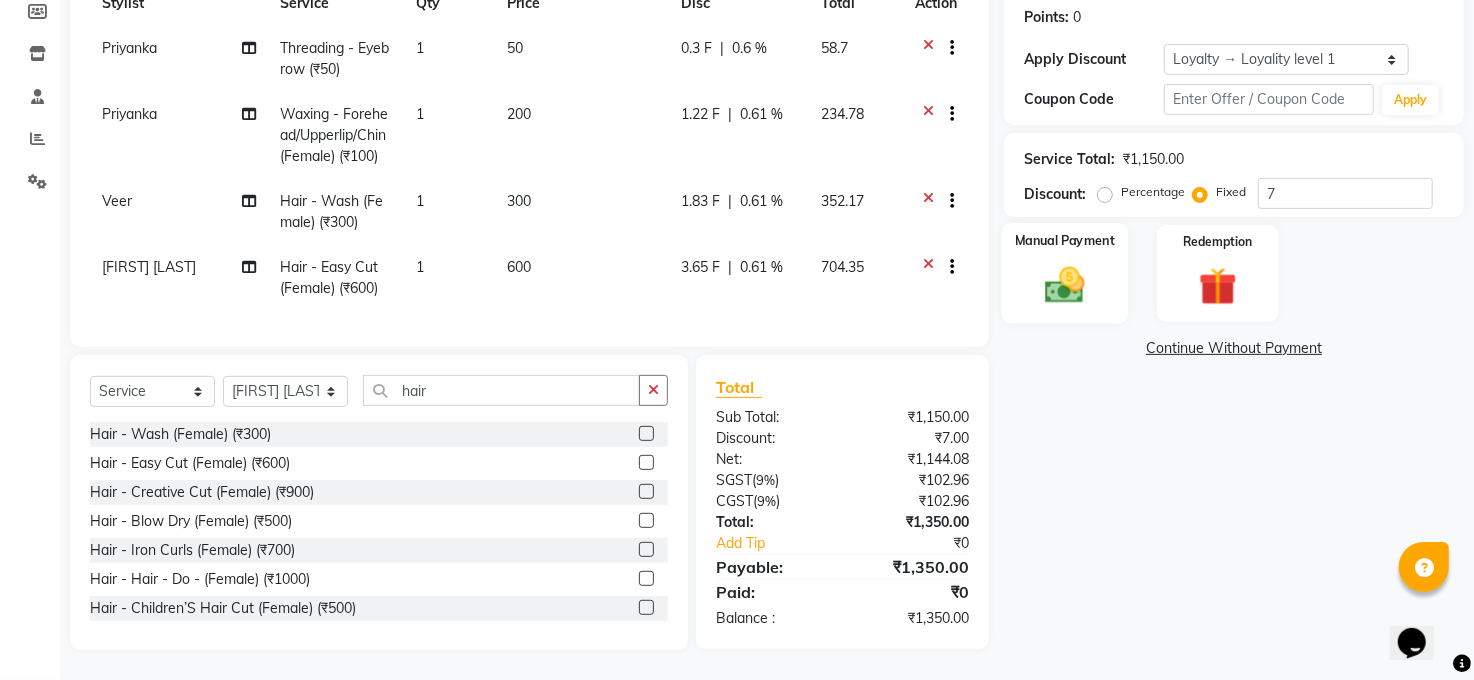 click on "Manual Payment" 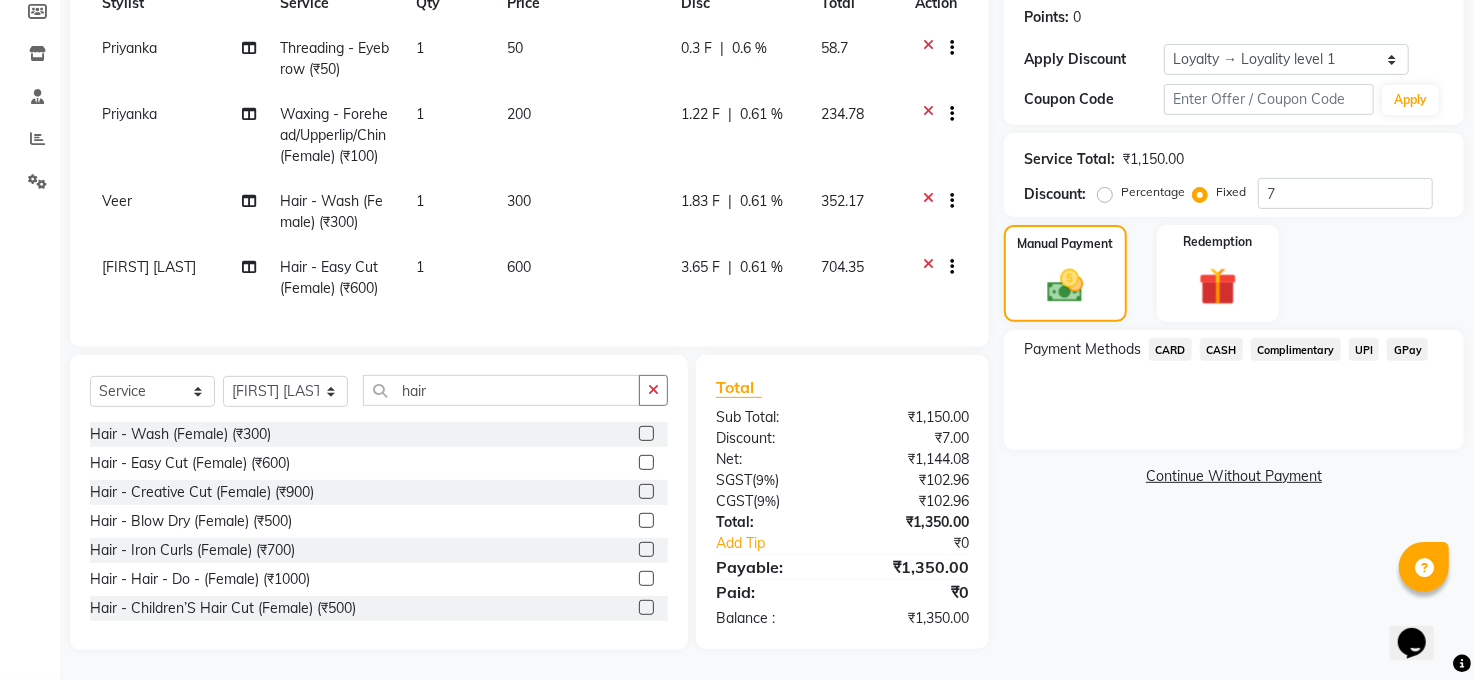 click on "CASH" 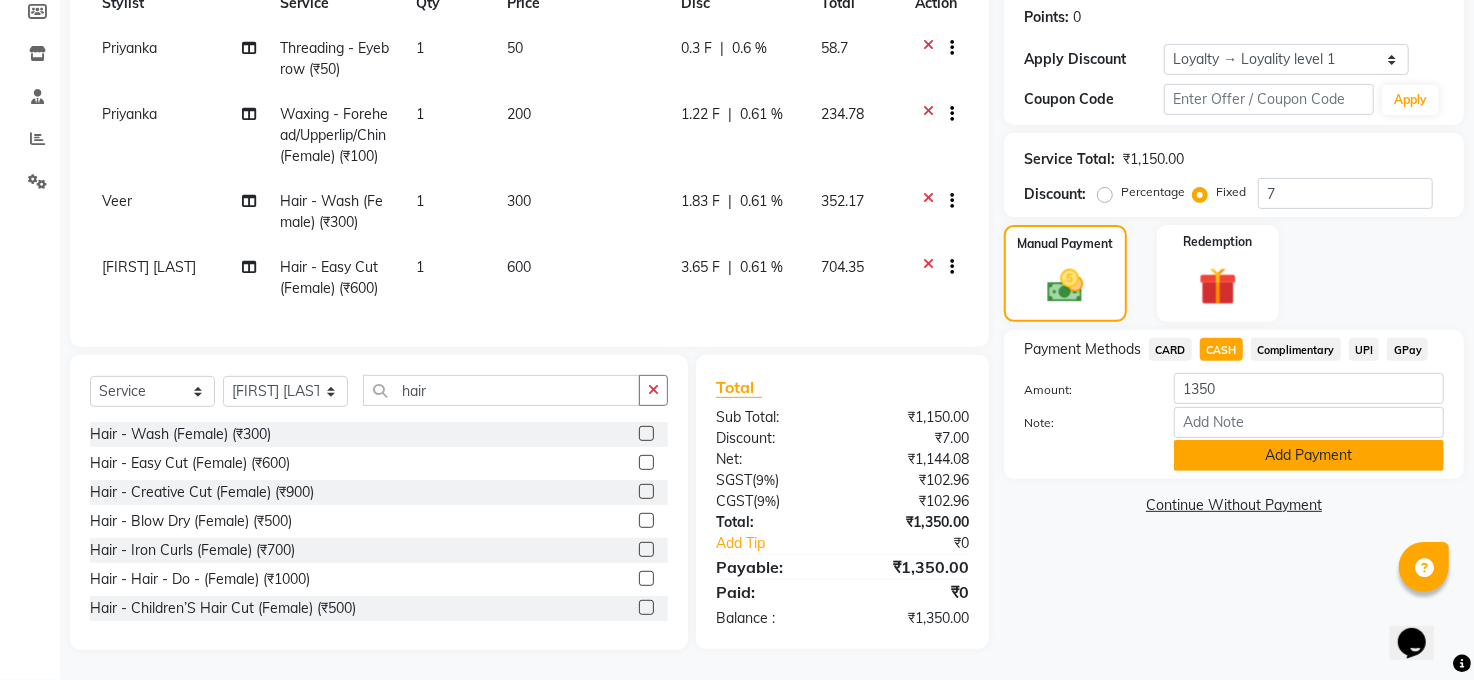 click on "Add Payment" 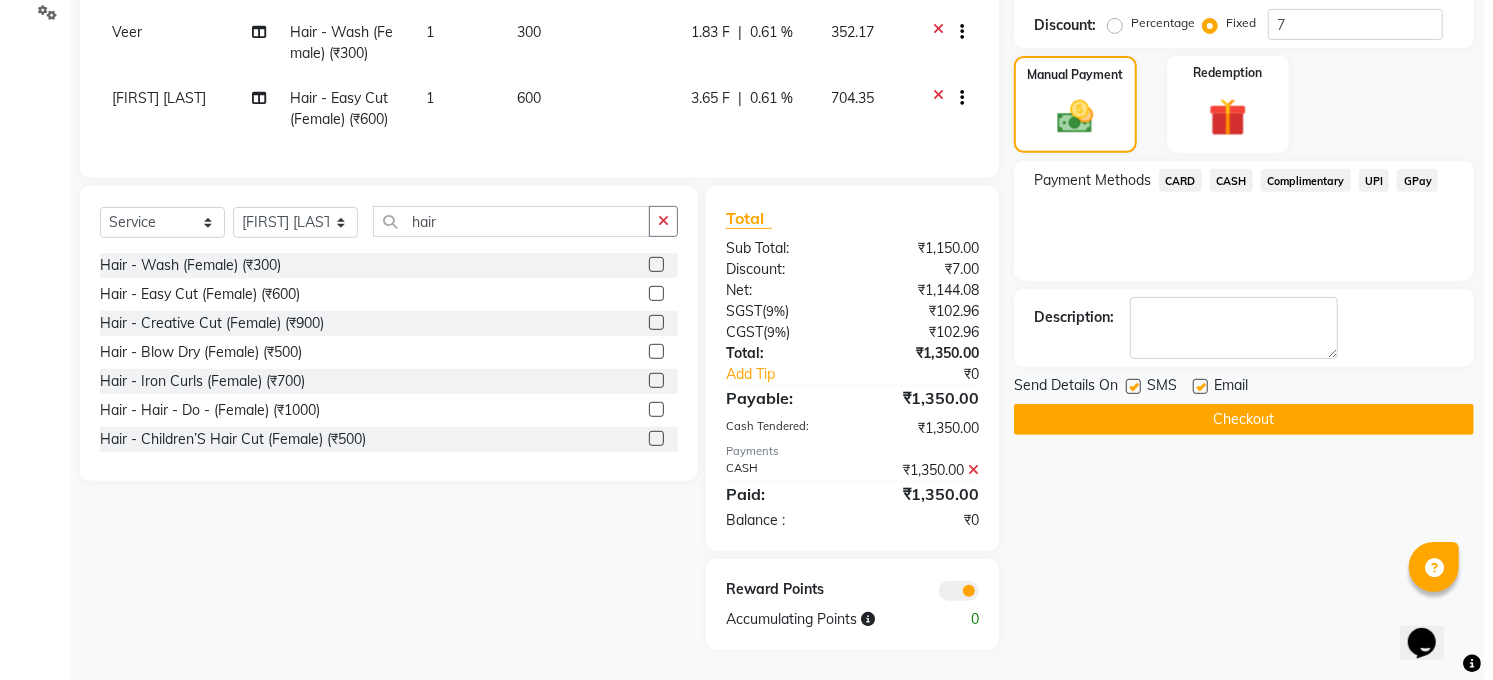 scroll, scrollTop: 491, scrollLeft: 0, axis: vertical 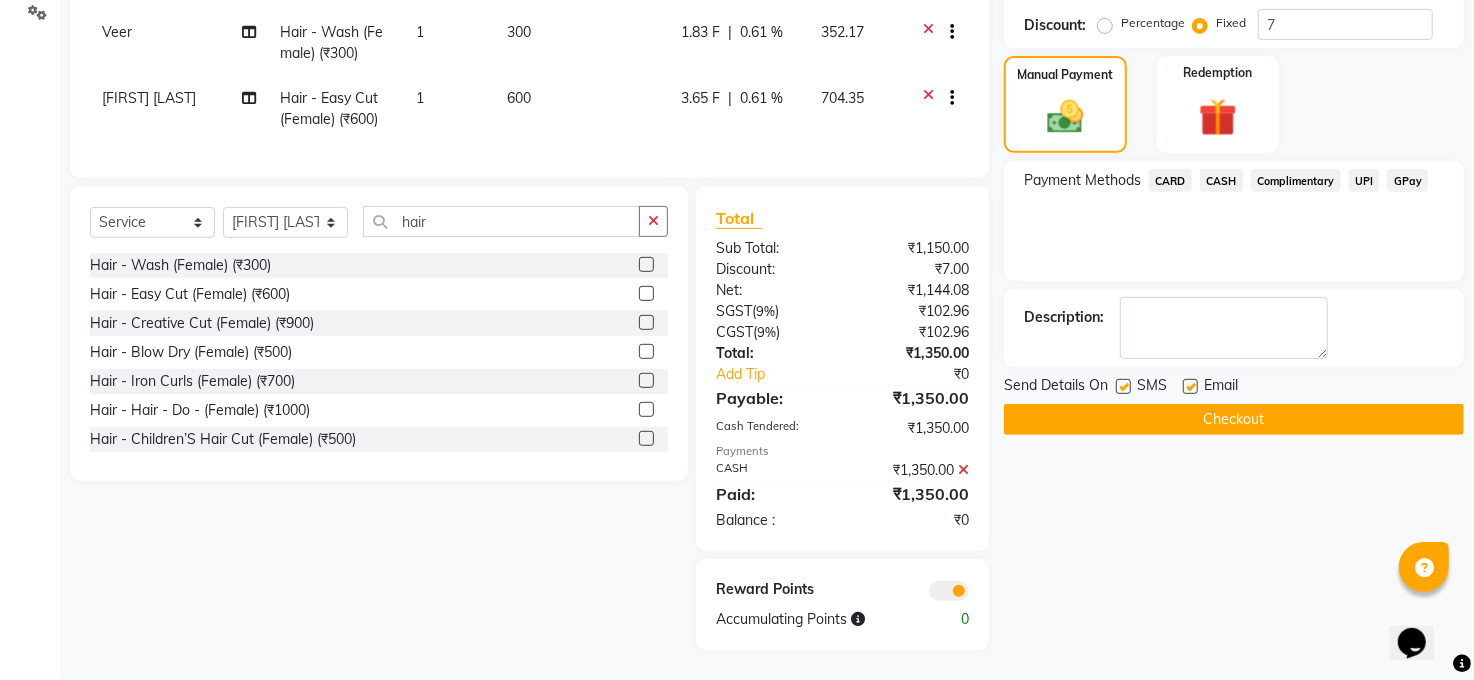 click 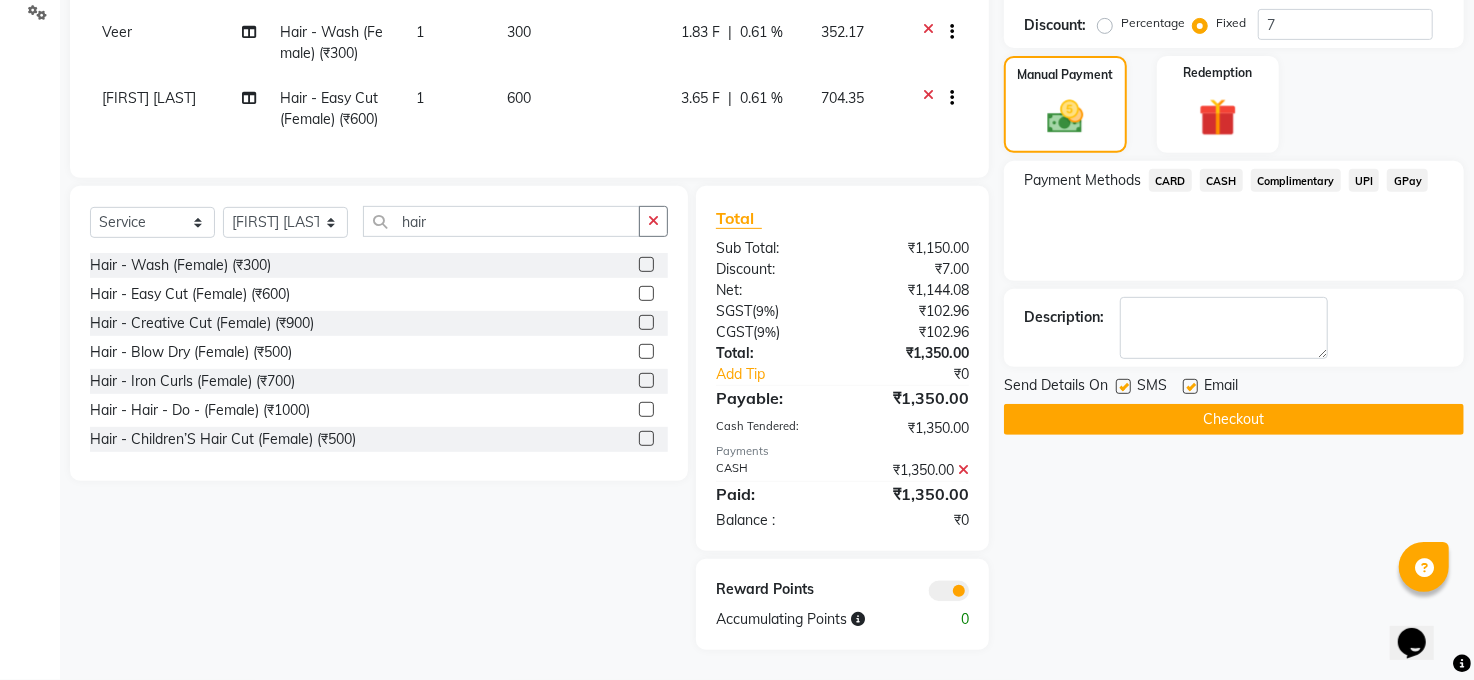 click 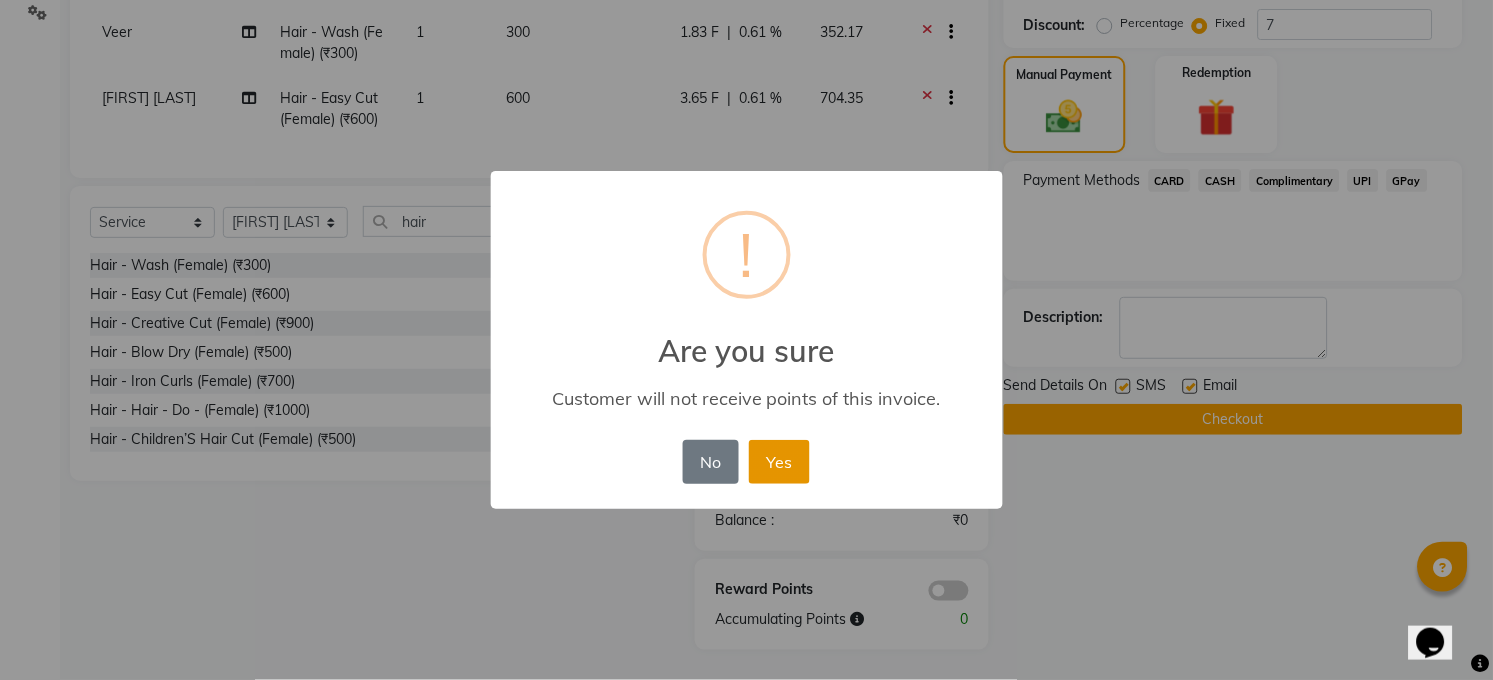 click on "Yes" at bounding box center [779, 462] 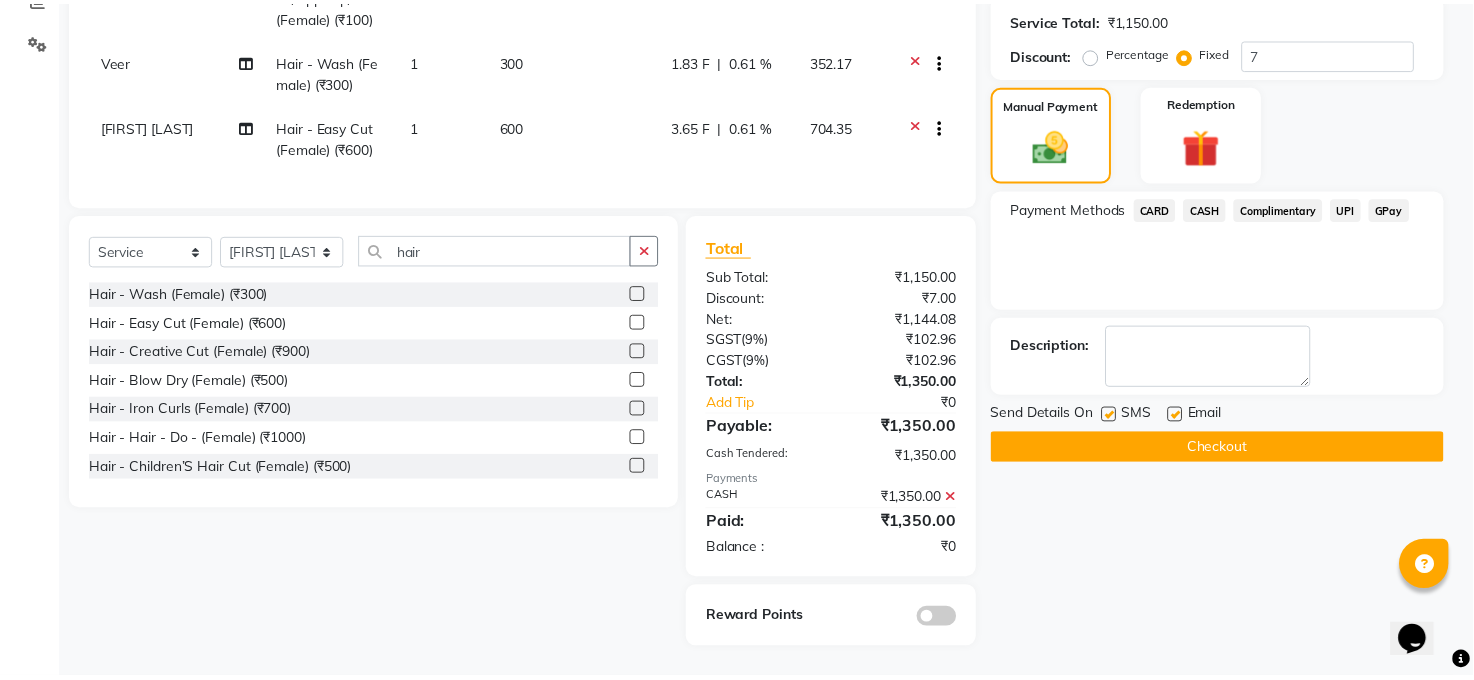 scroll, scrollTop: 463, scrollLeft: 0, axis: vertical 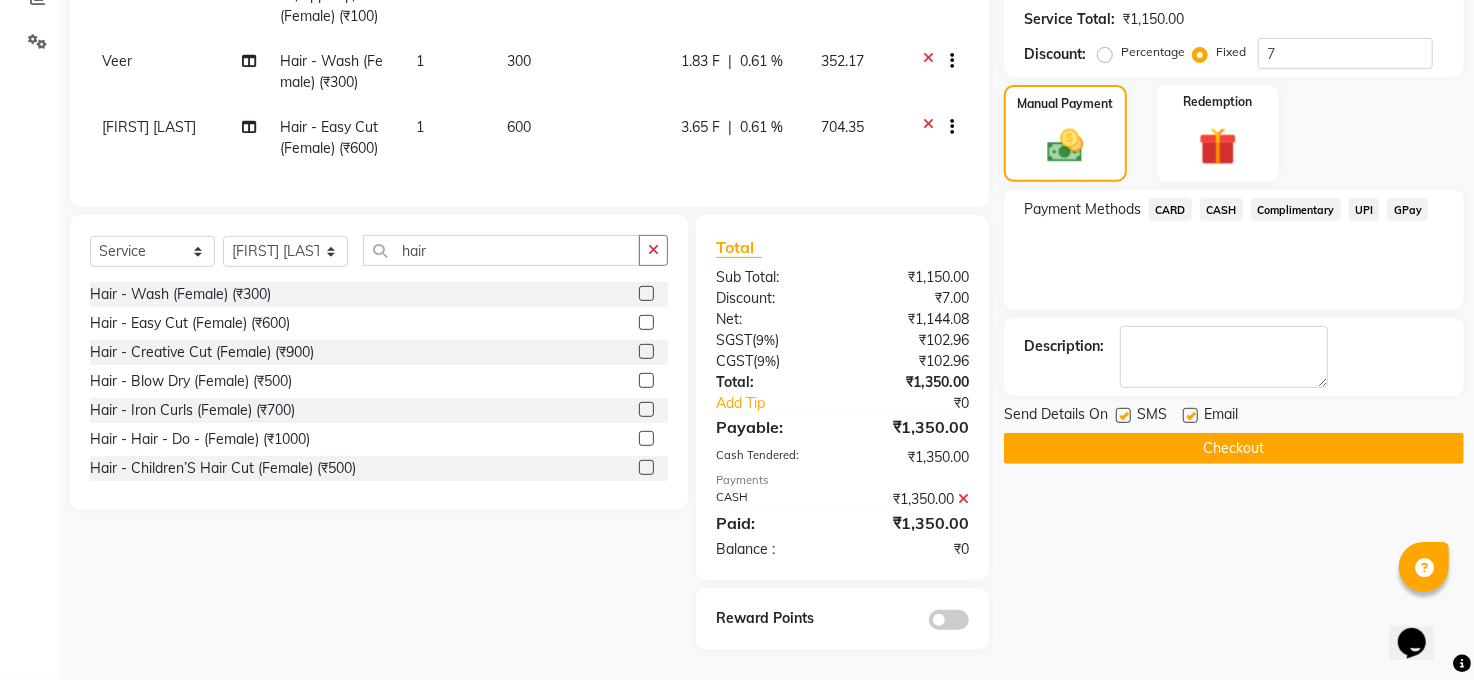 click on "Checkout" 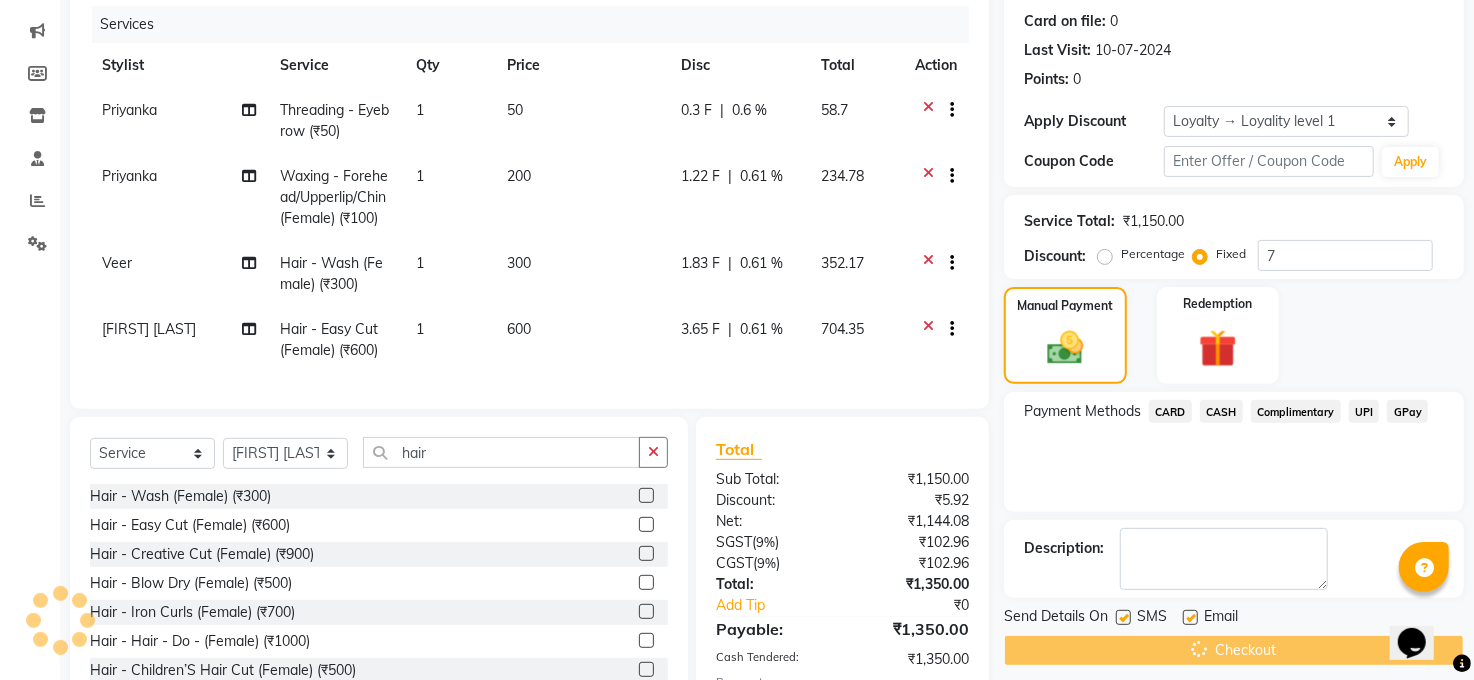 scroll, scrollTop: 241, scrollLeft: 0, axis: vertical 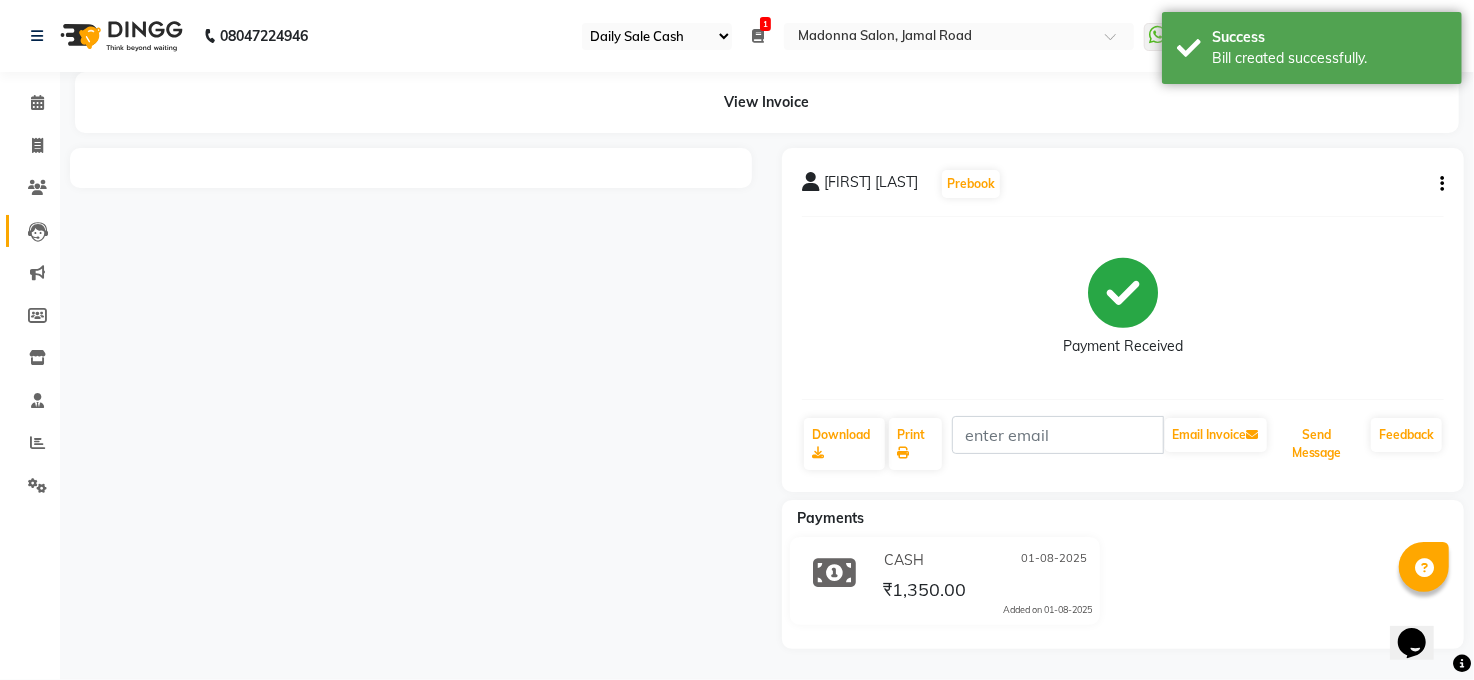 click on "Send Message" 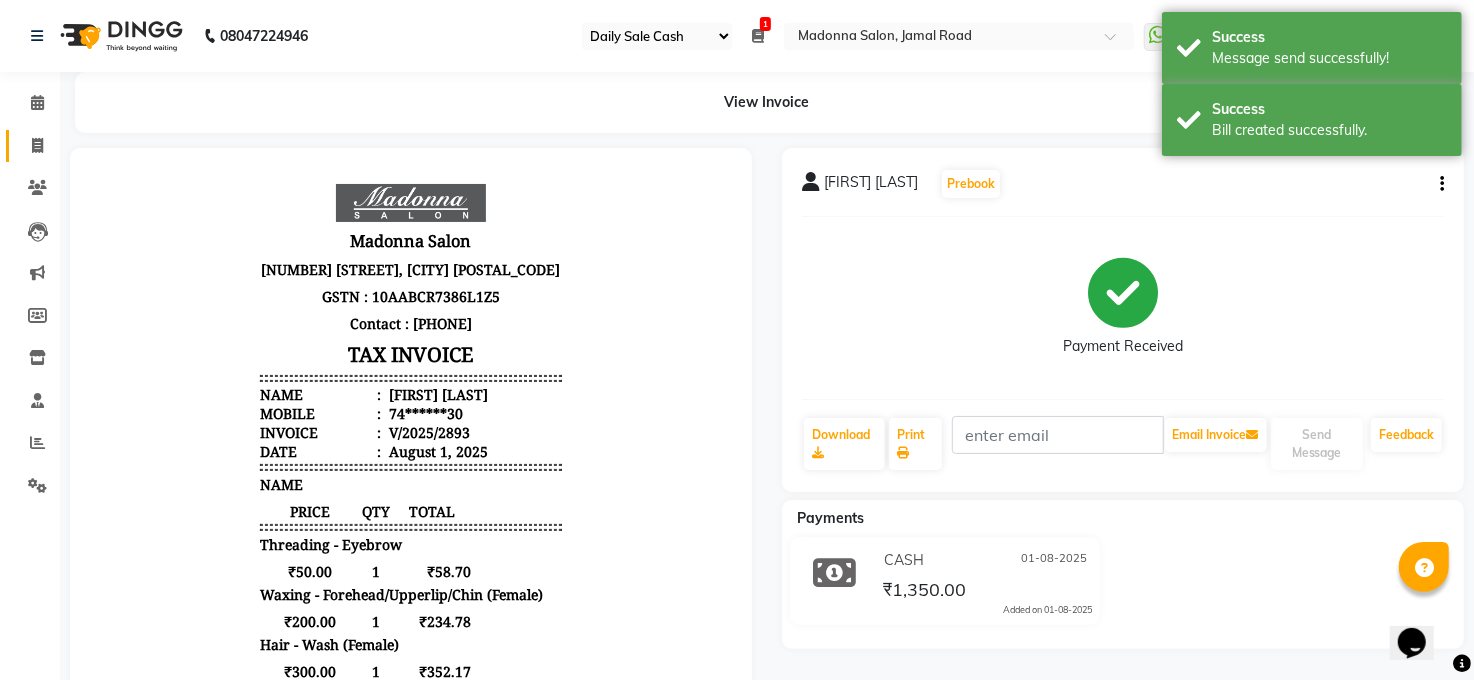 scroll, scrollTop: 0, scrollLeft: 0, axis: both 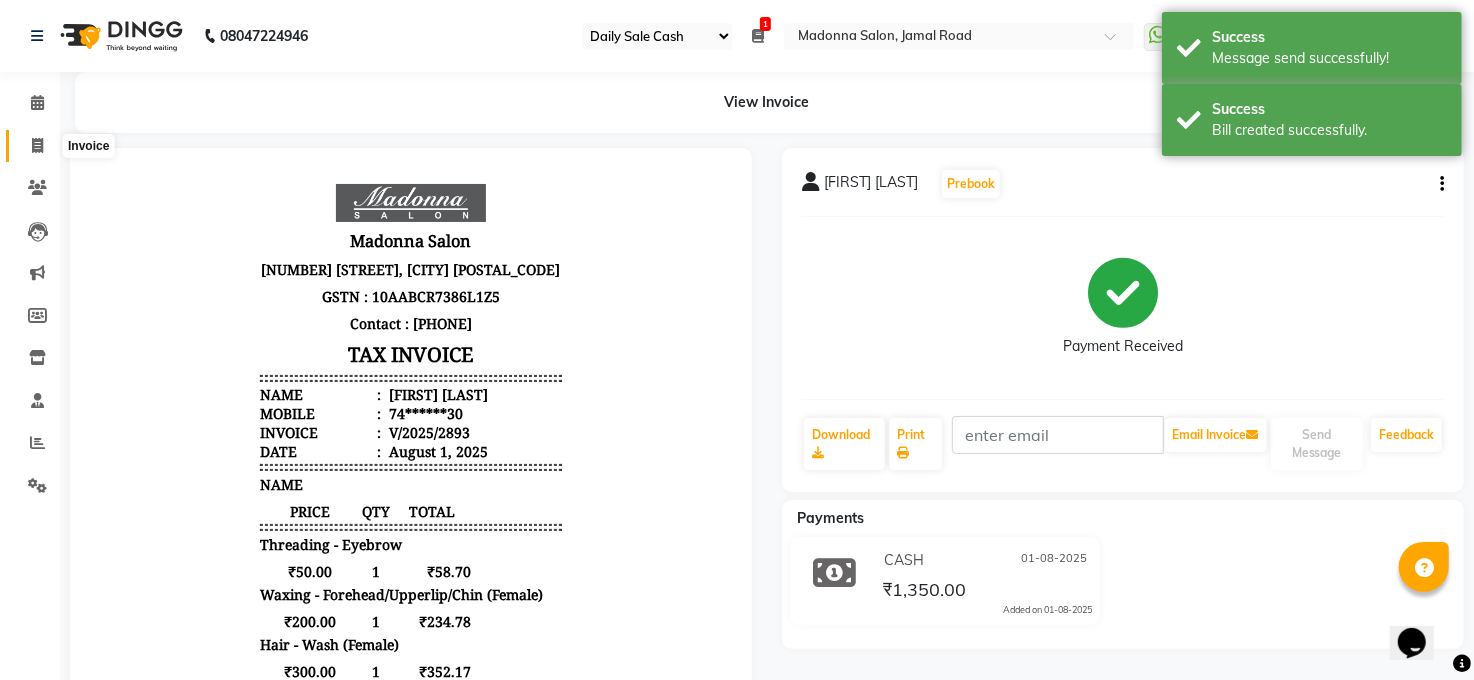 click 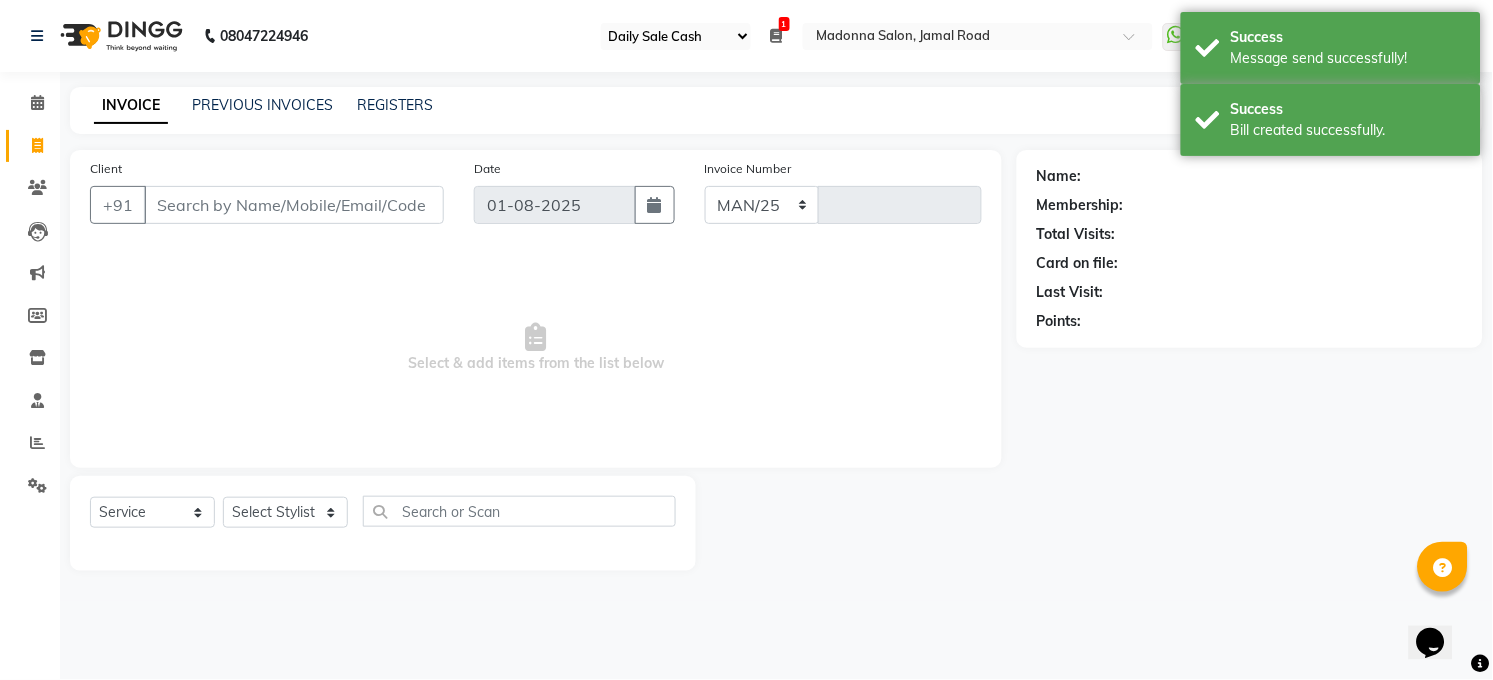 select on "5748" 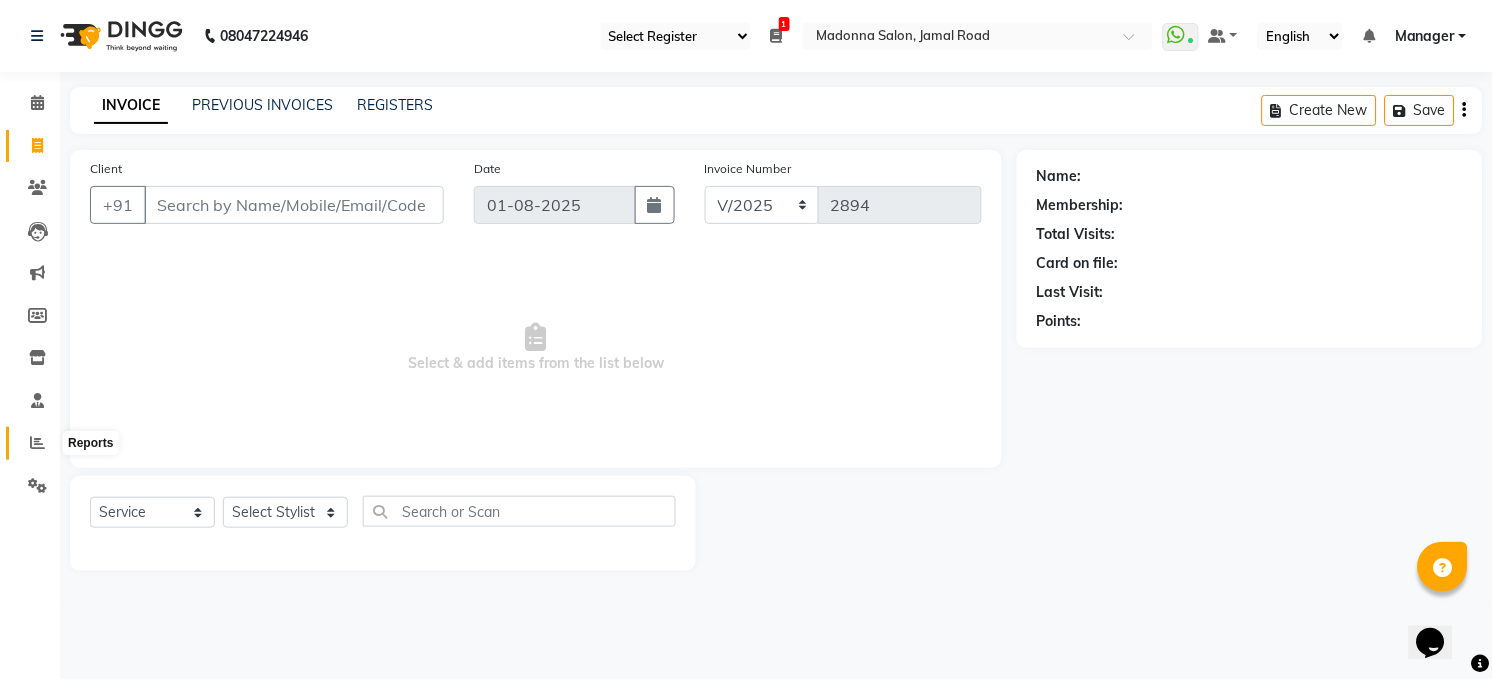 click 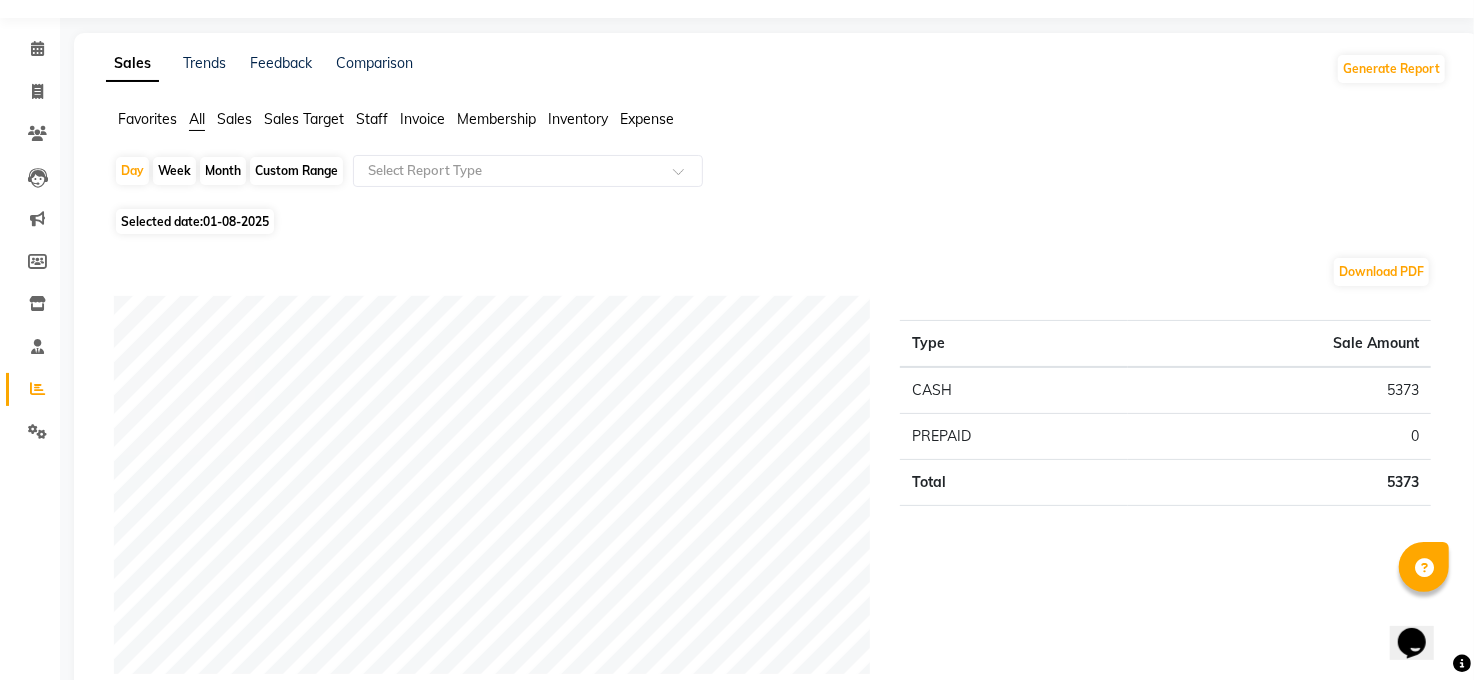 scroll, scrollTop: 0, scrollLeft: 0, axis: both 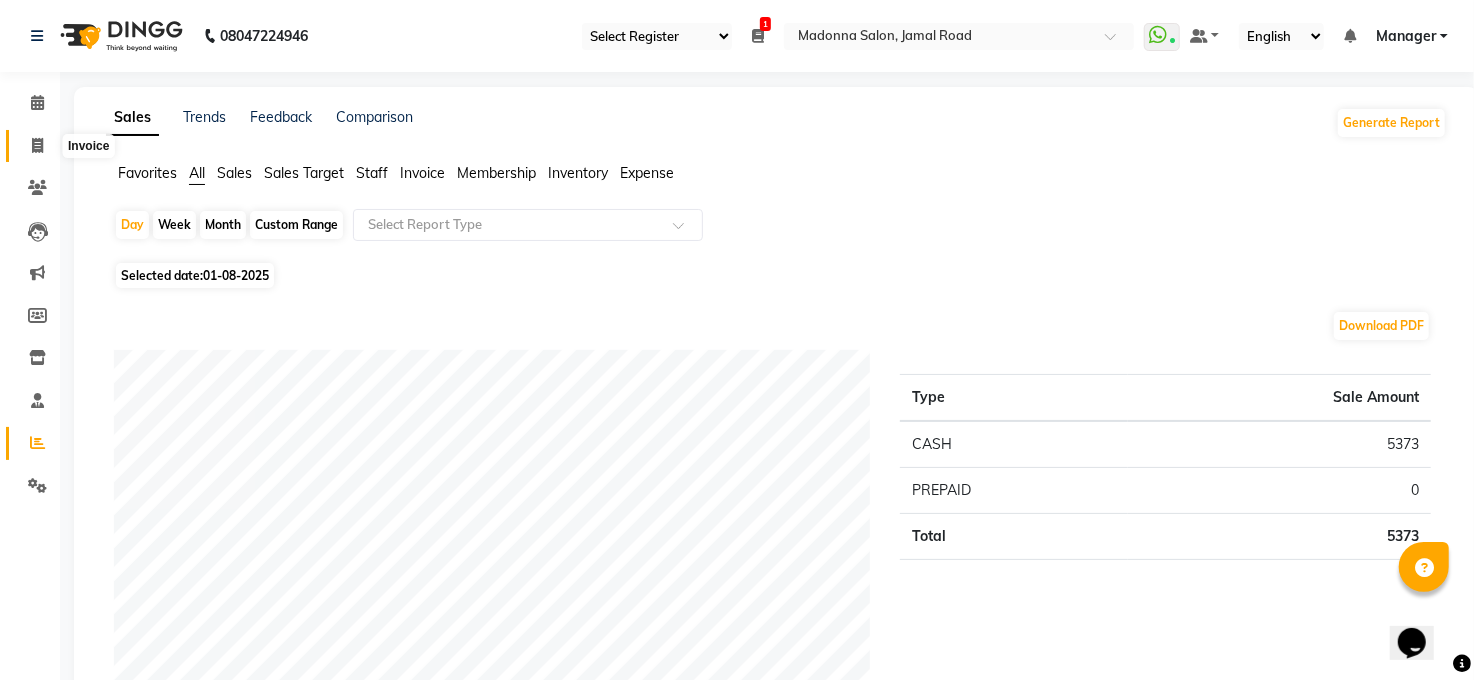 click 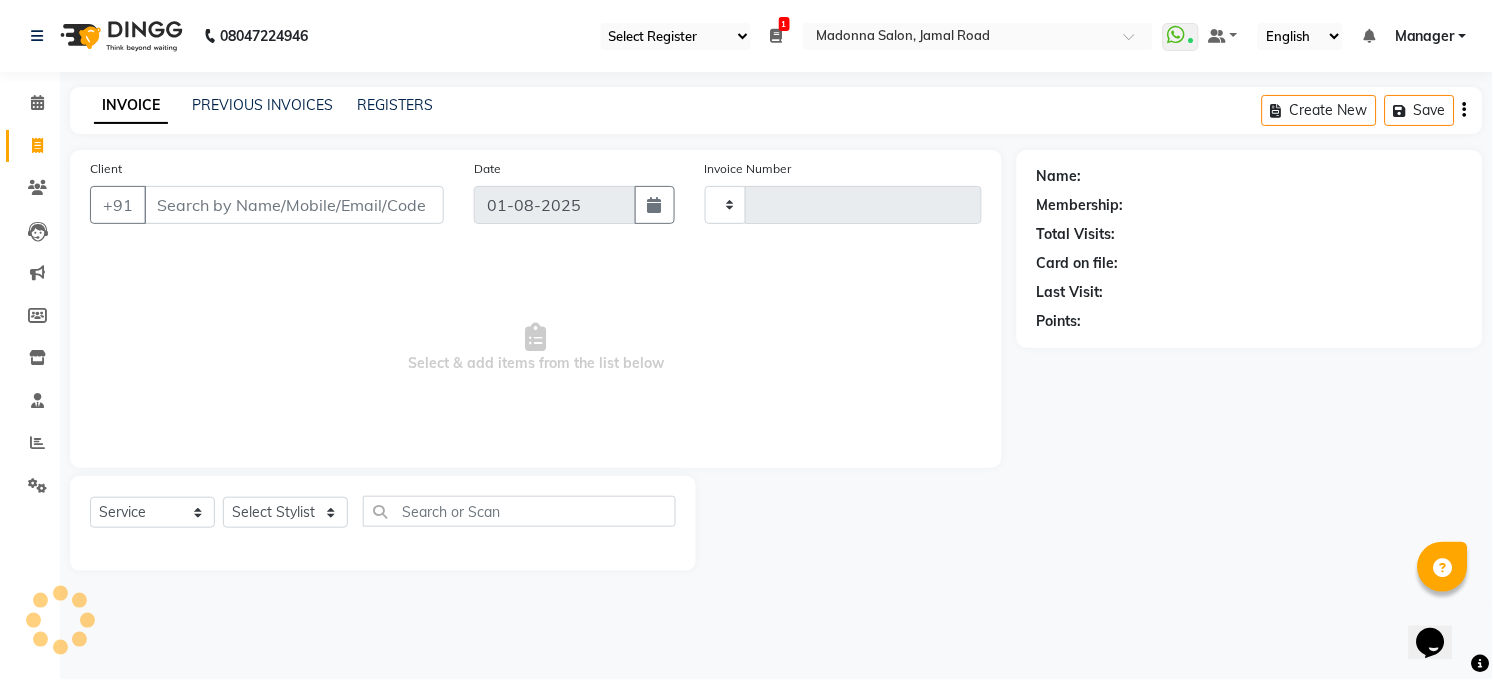 type on "2894" 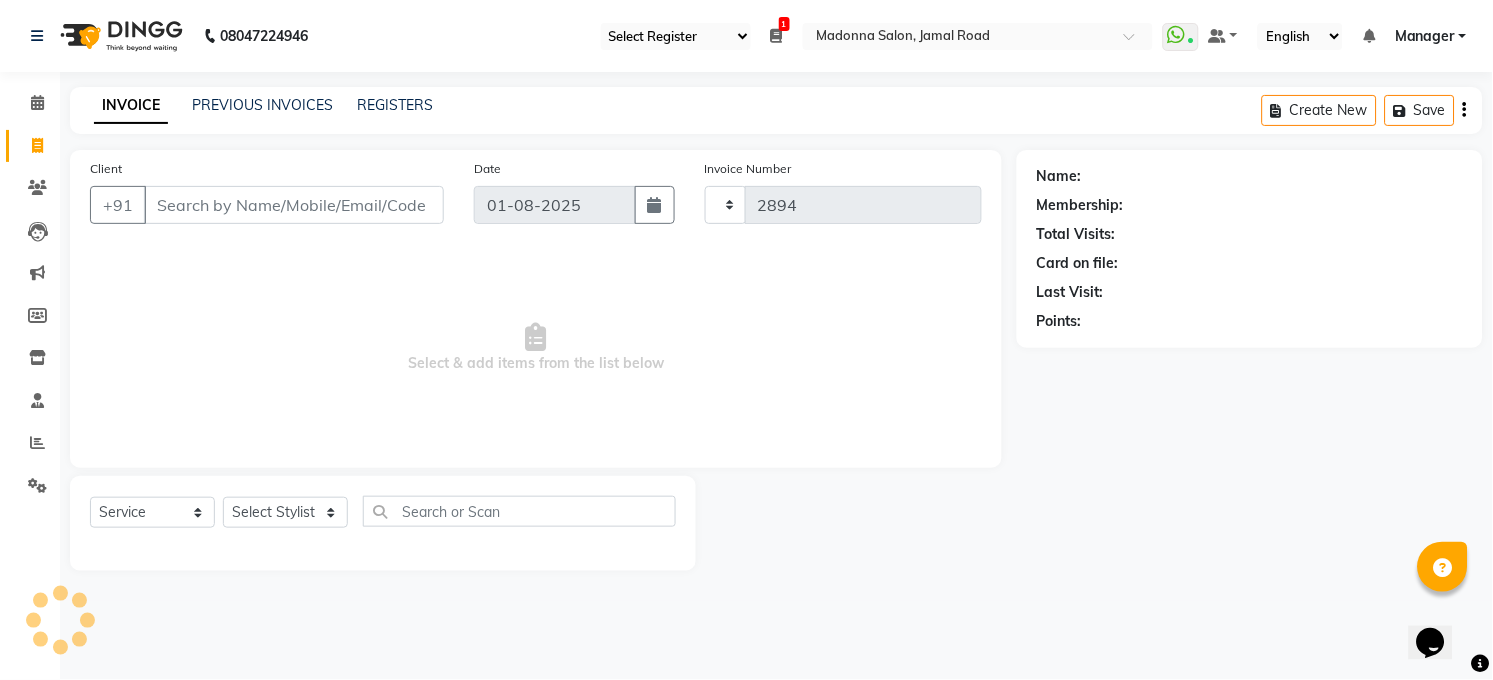select on "5748" 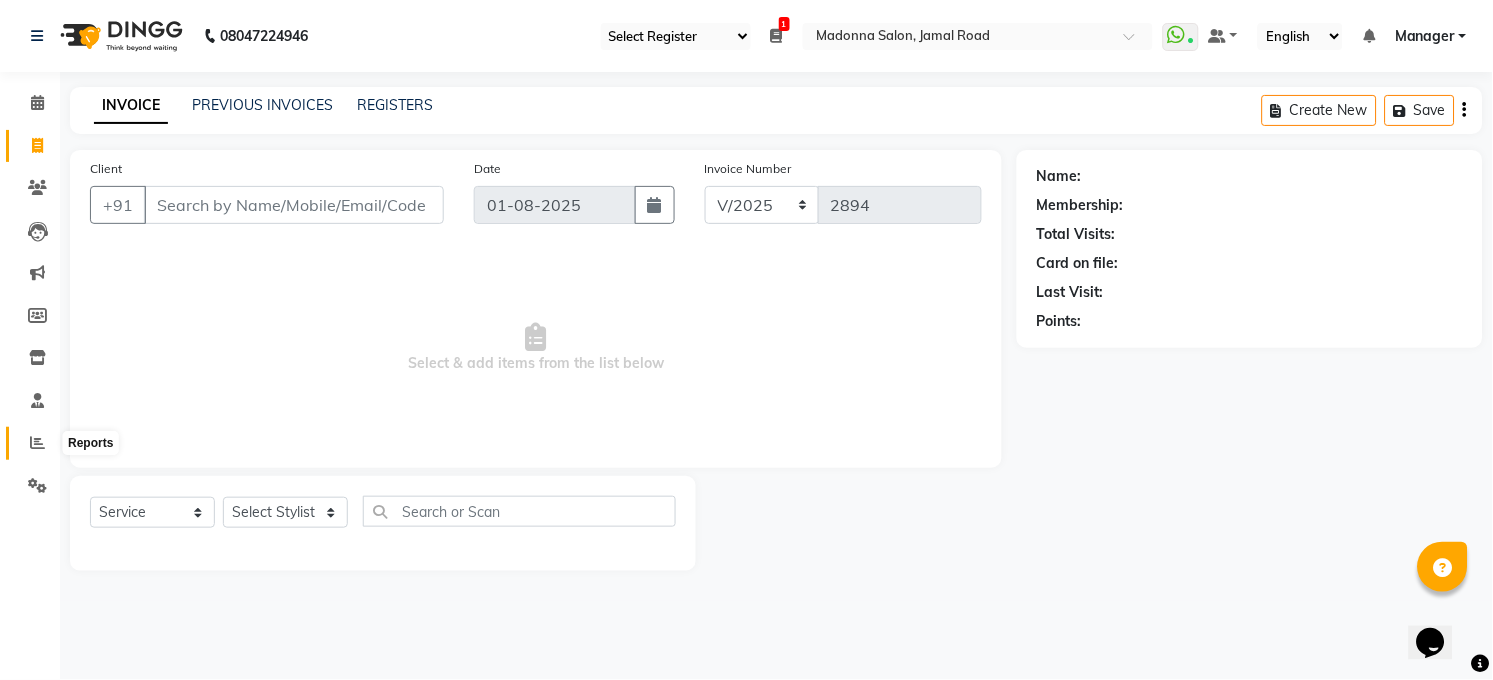 click 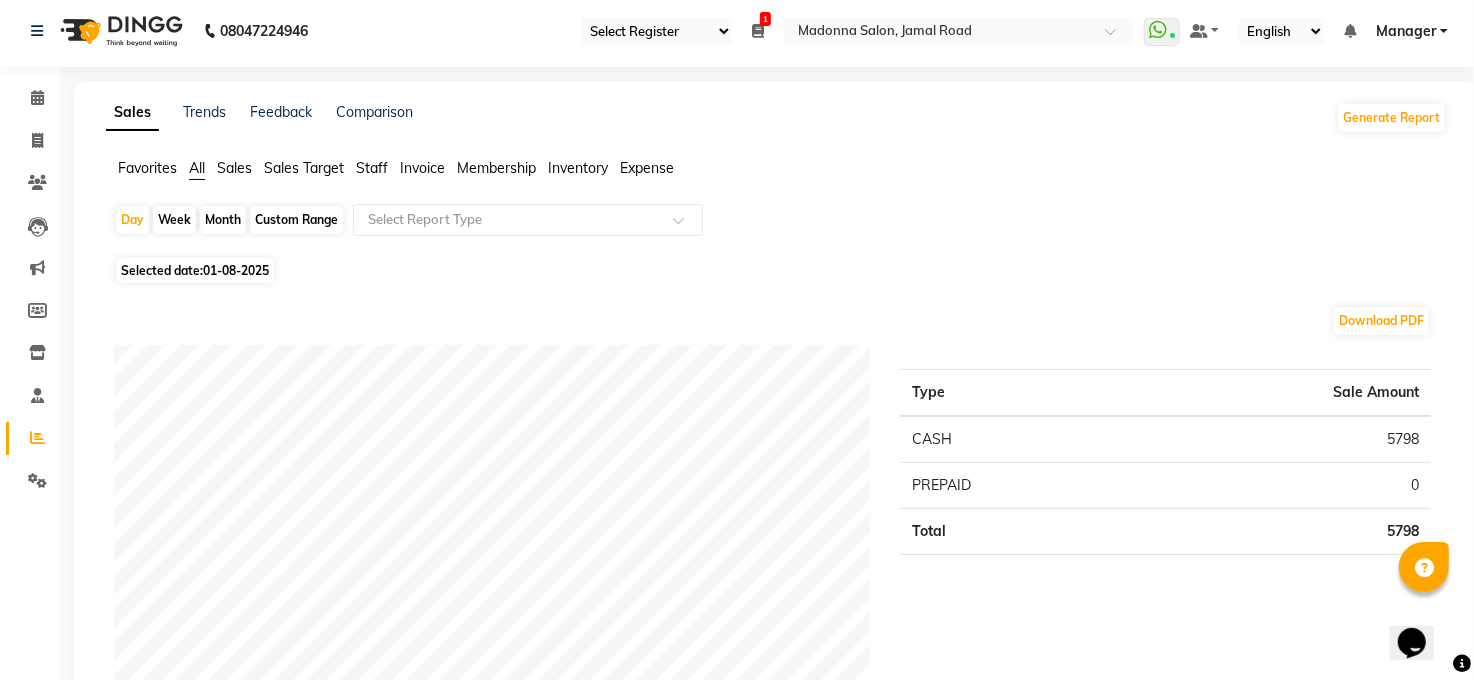 scroll, scrollTop: 0, scrollLeft: 0, axis: both 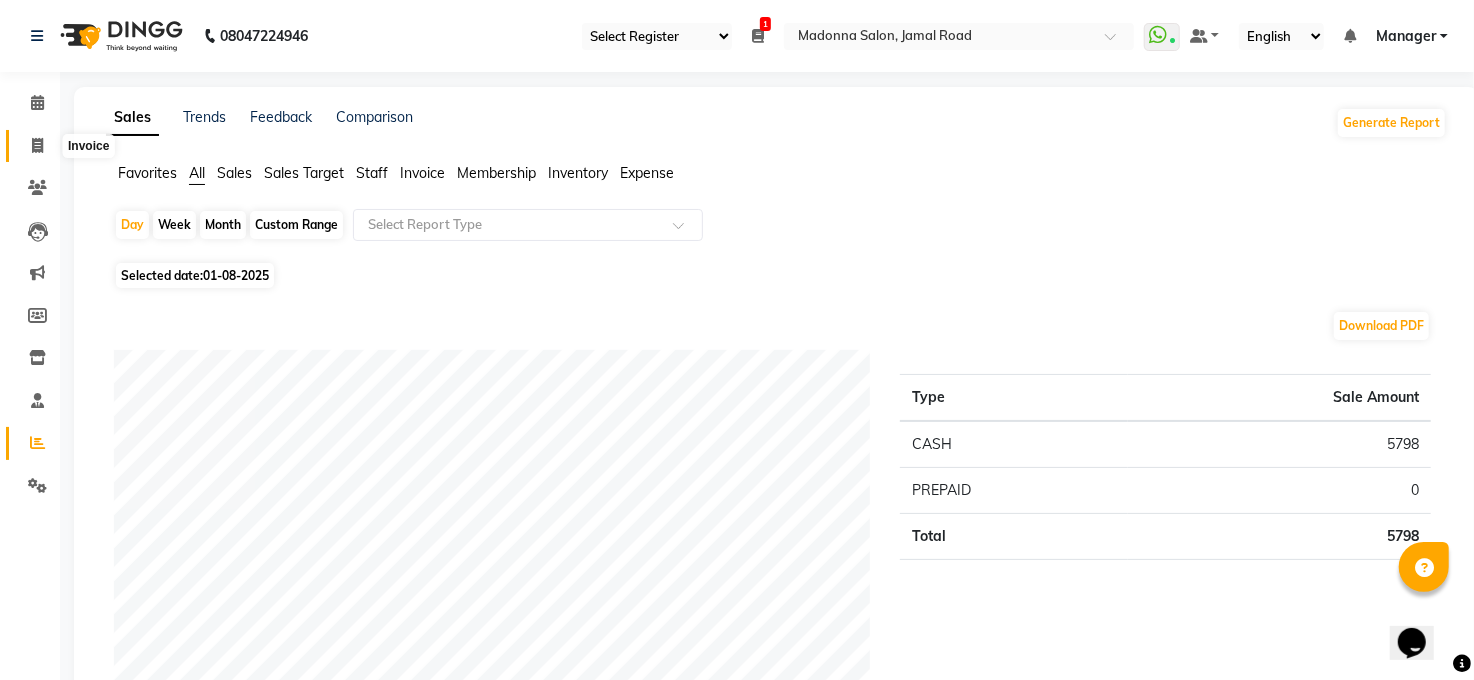 click 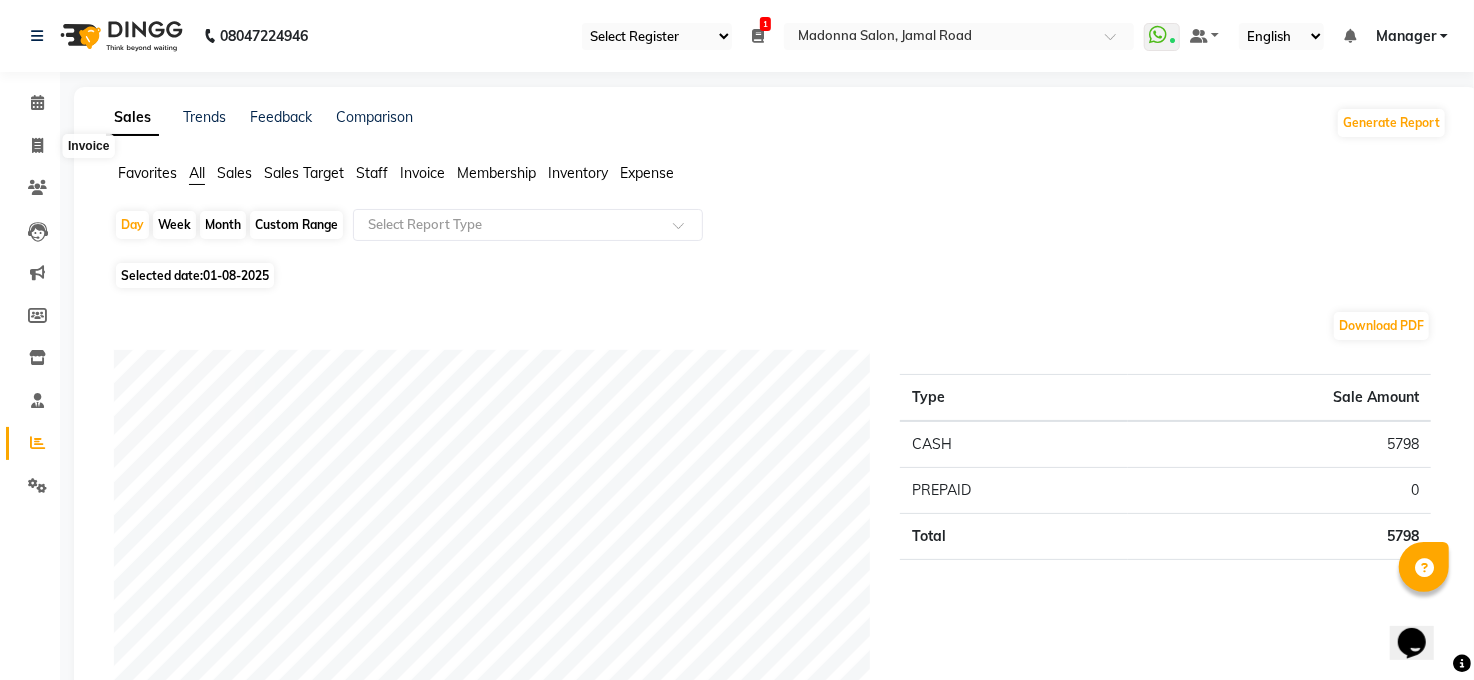 select on "service" 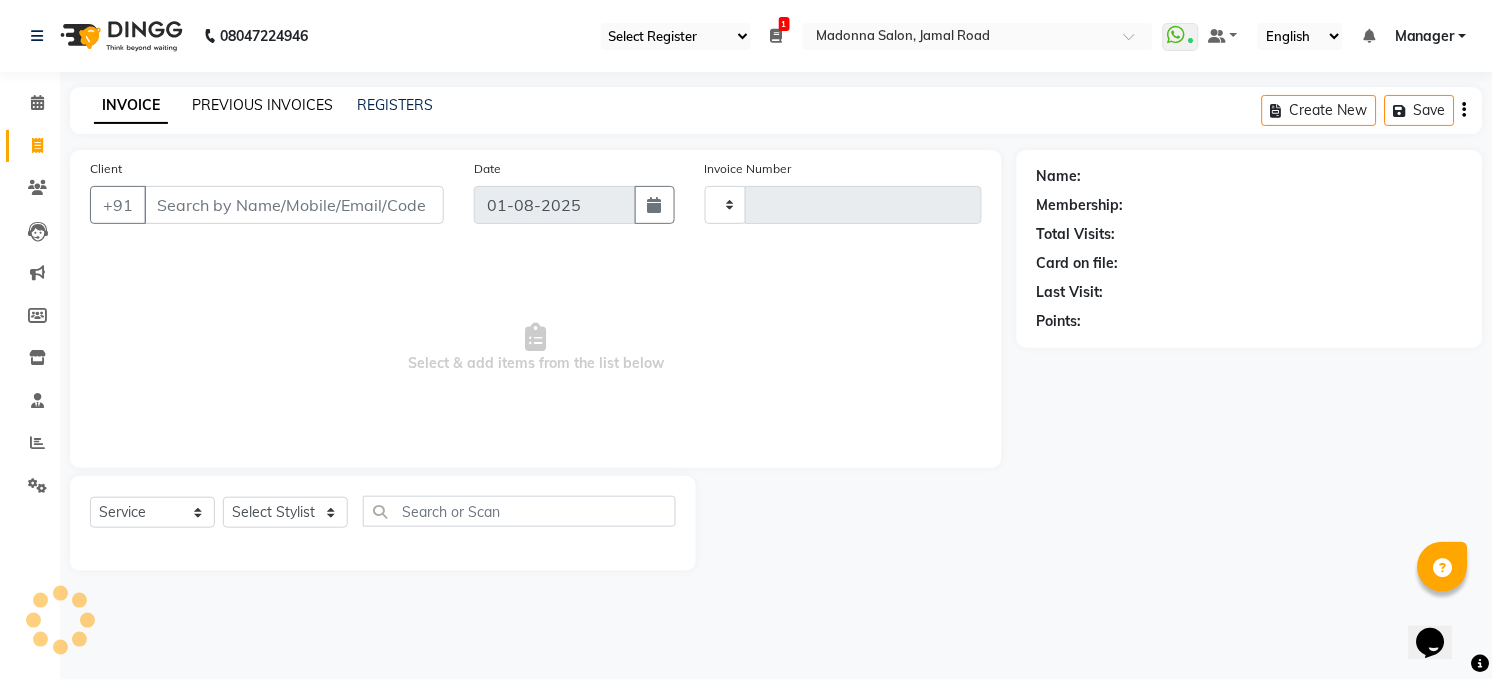 type on "2895" 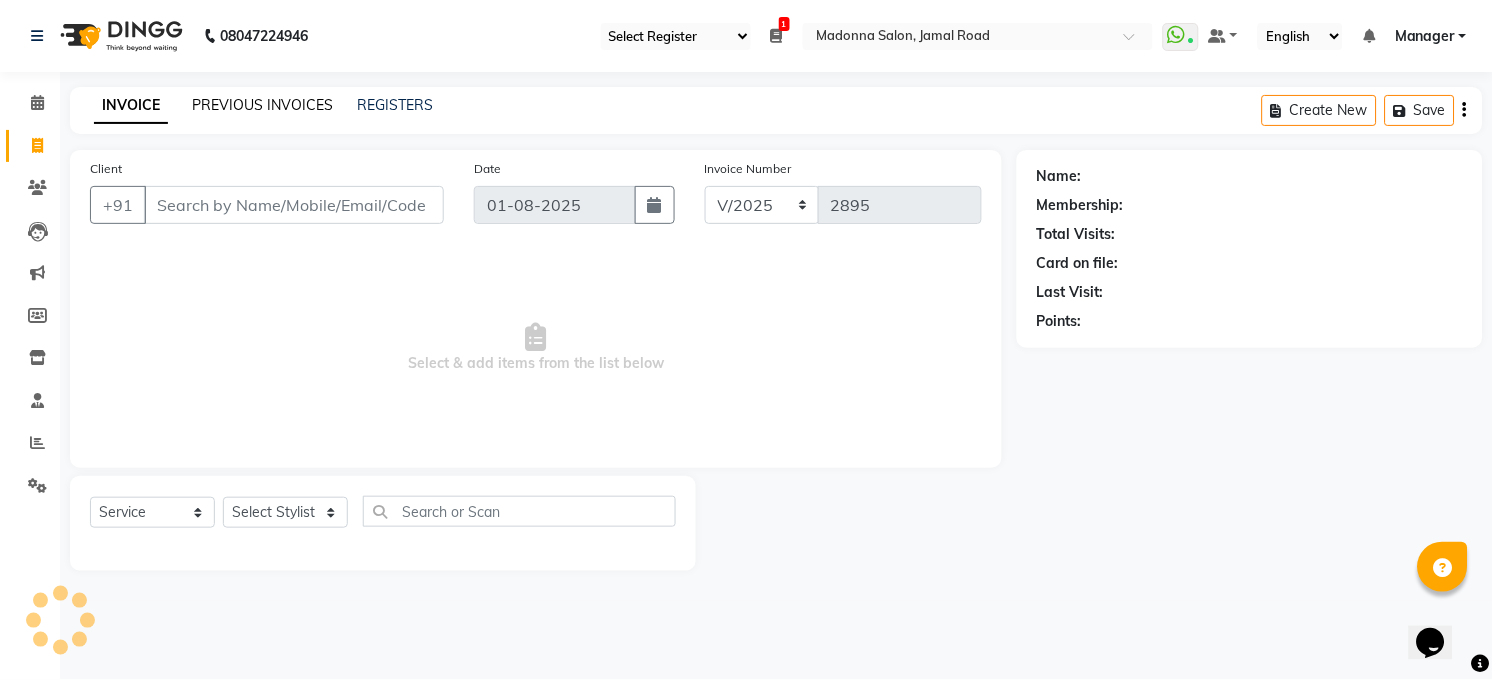 click on "PREVIOUS INVOICES" 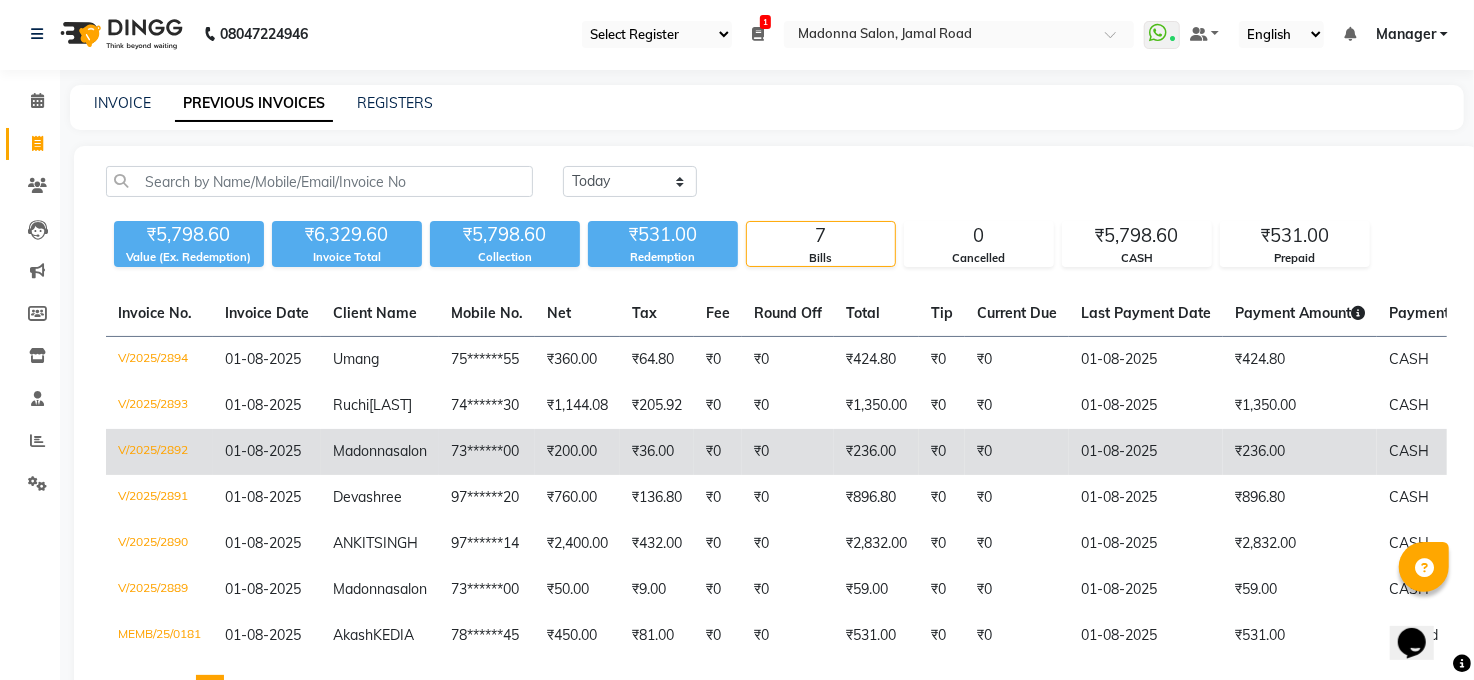 scroll, scrollTop: 0, scrollLeft: 0, axis: both 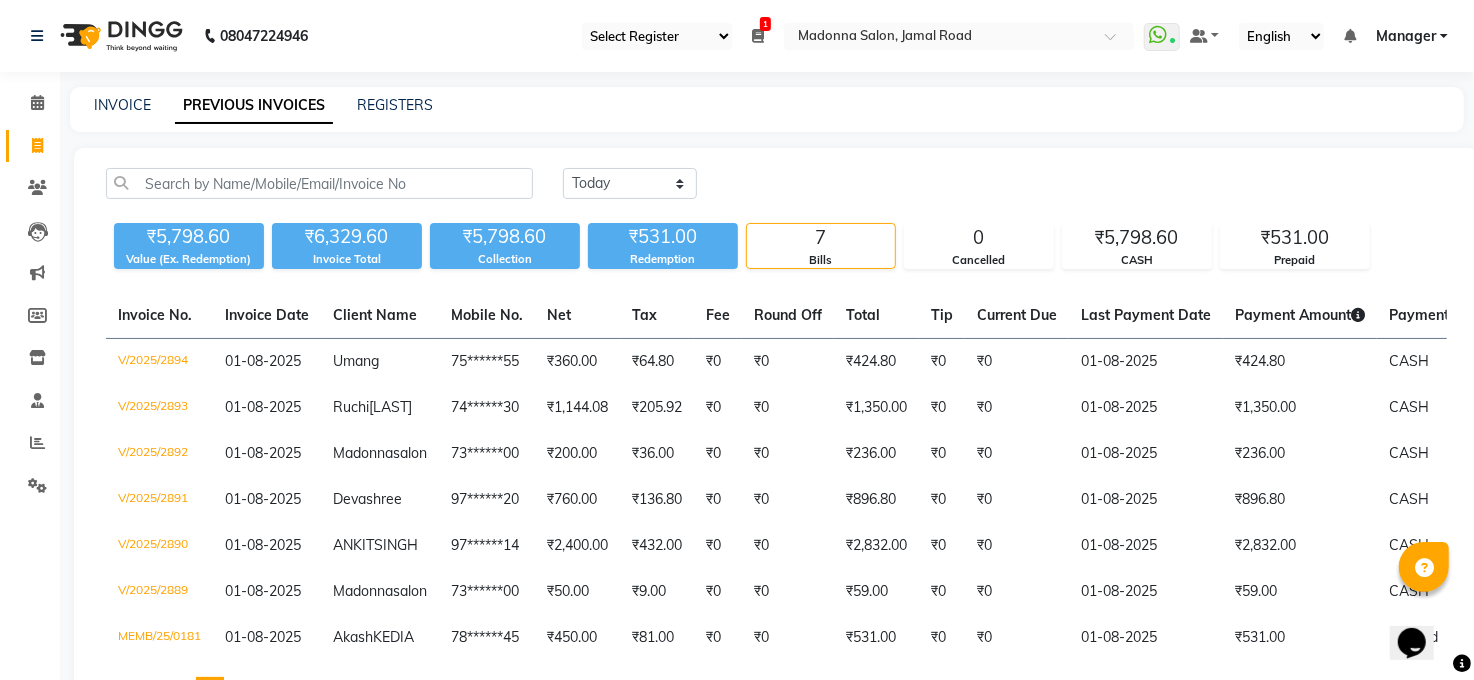 click on "Invoice" 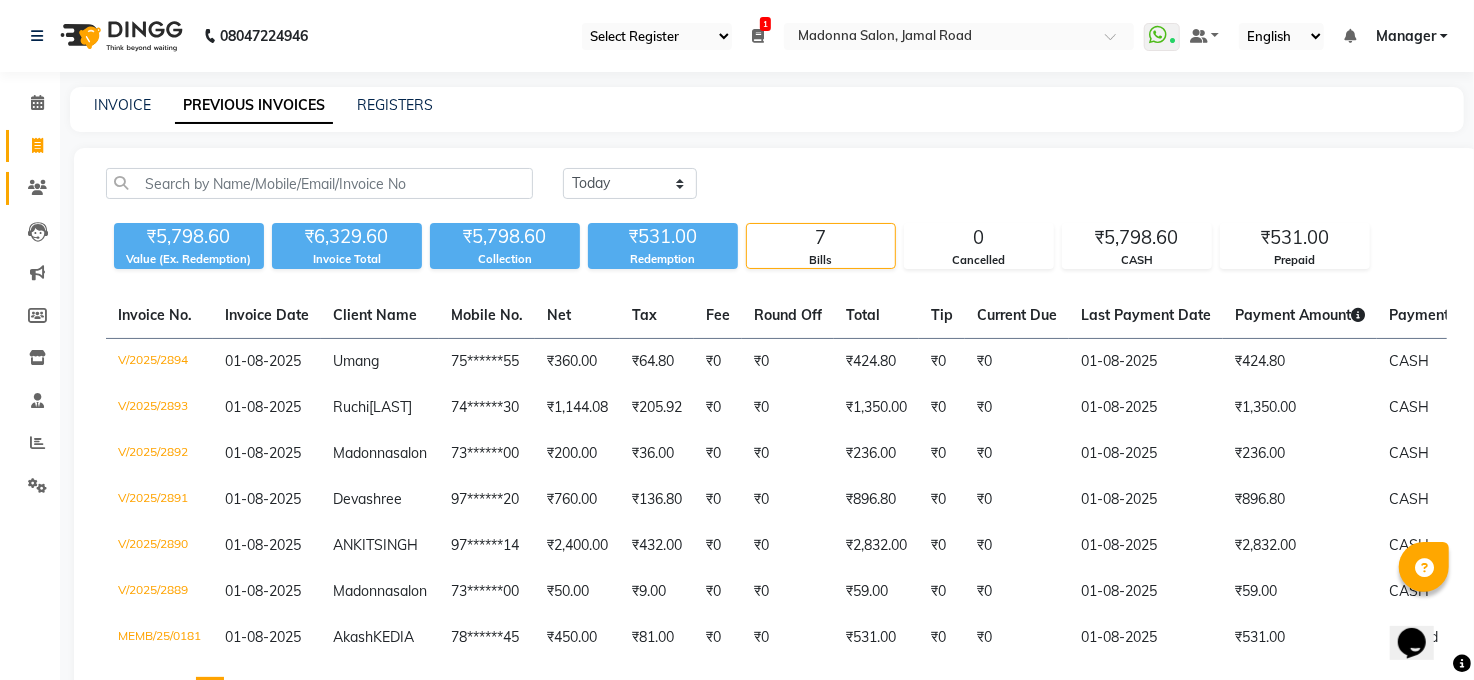 select on "service" 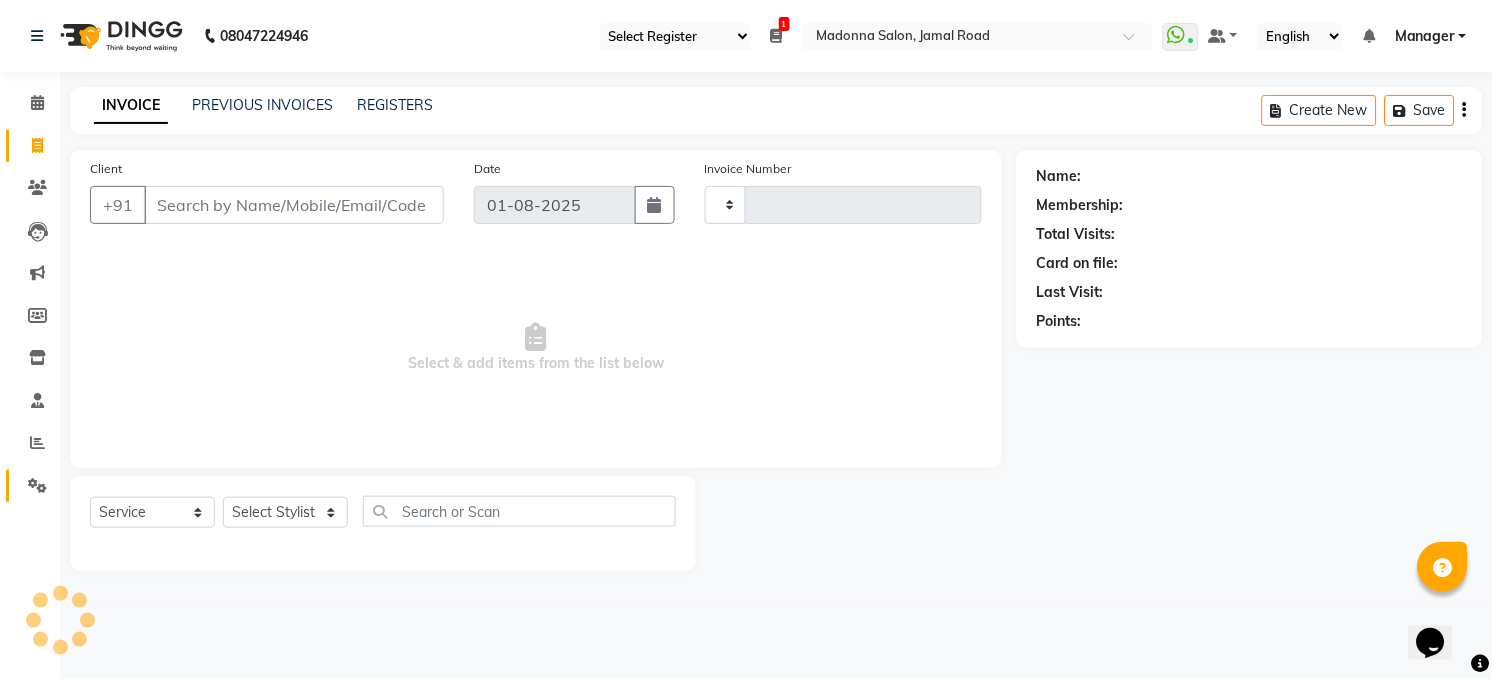 type on "2895" 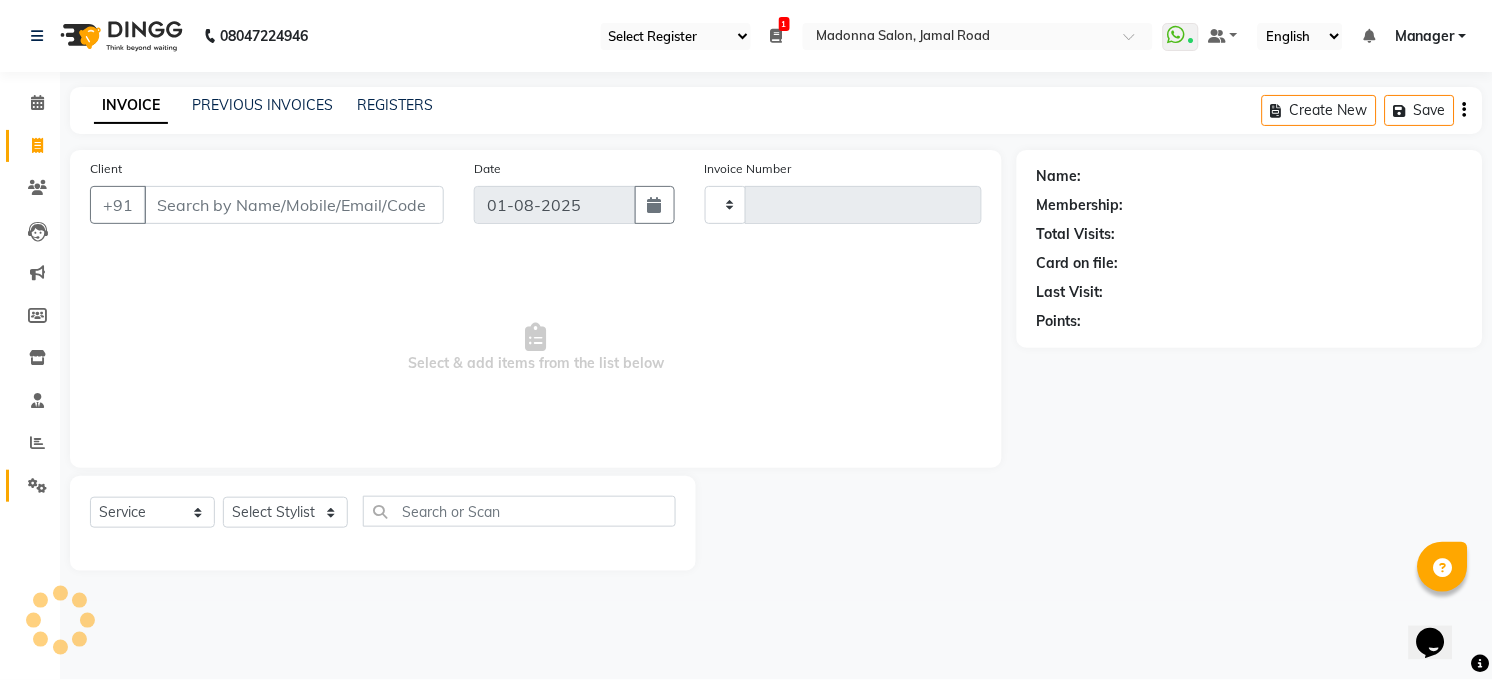 select on "5748" 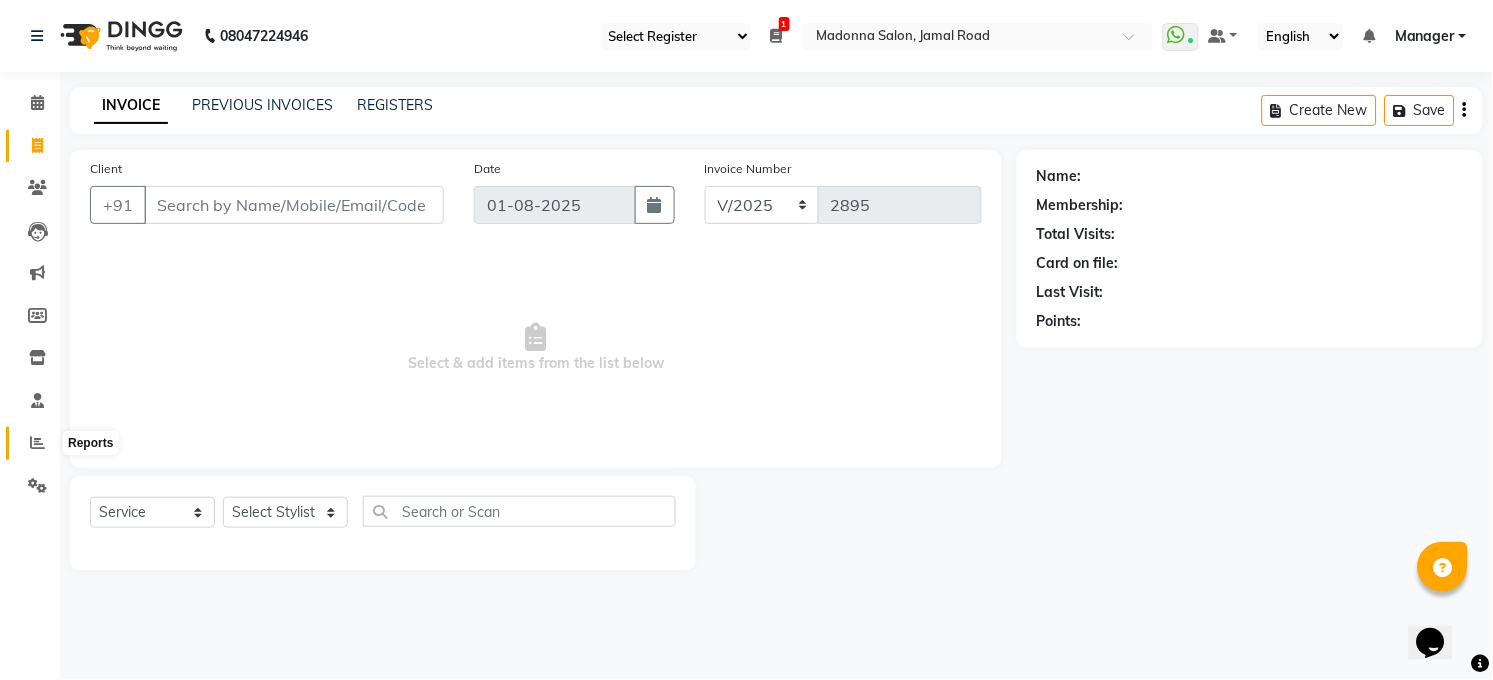 click 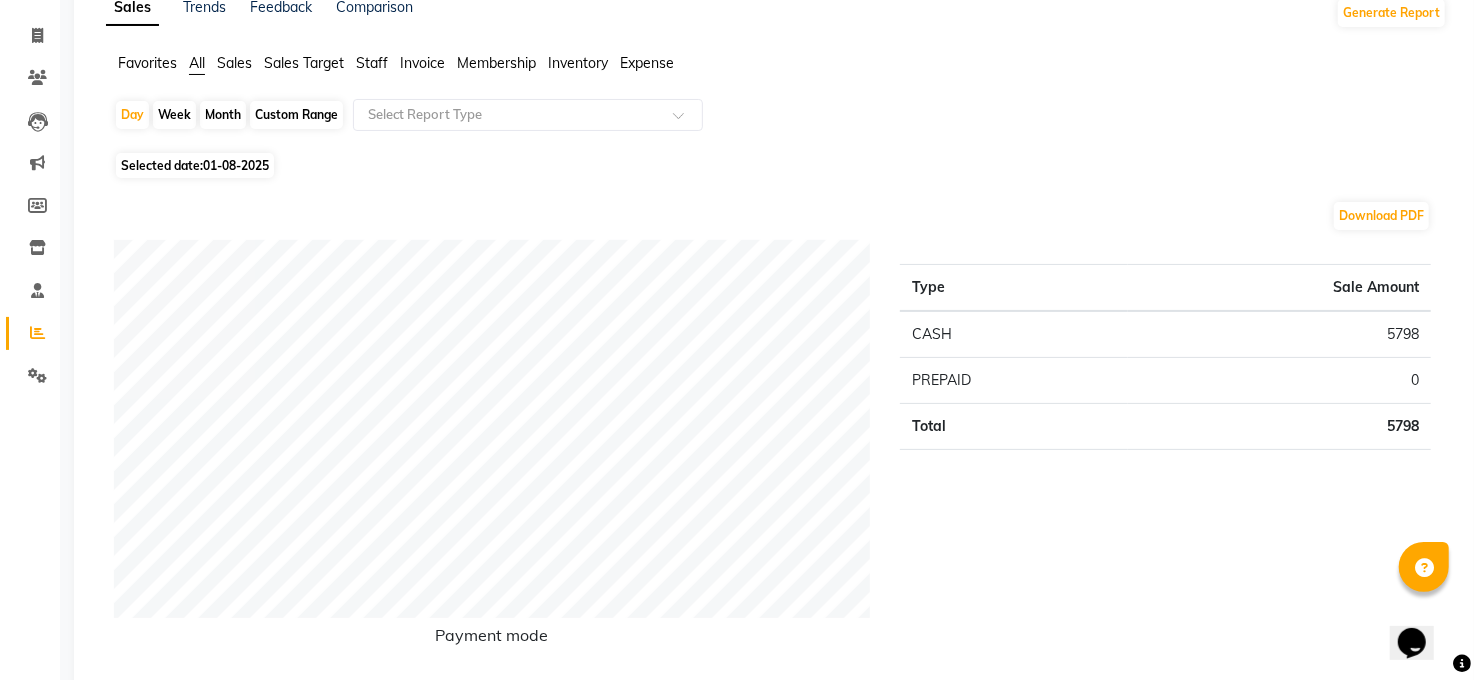 scroll, scrollTop: 0, scrollLeft: 0, axis: both 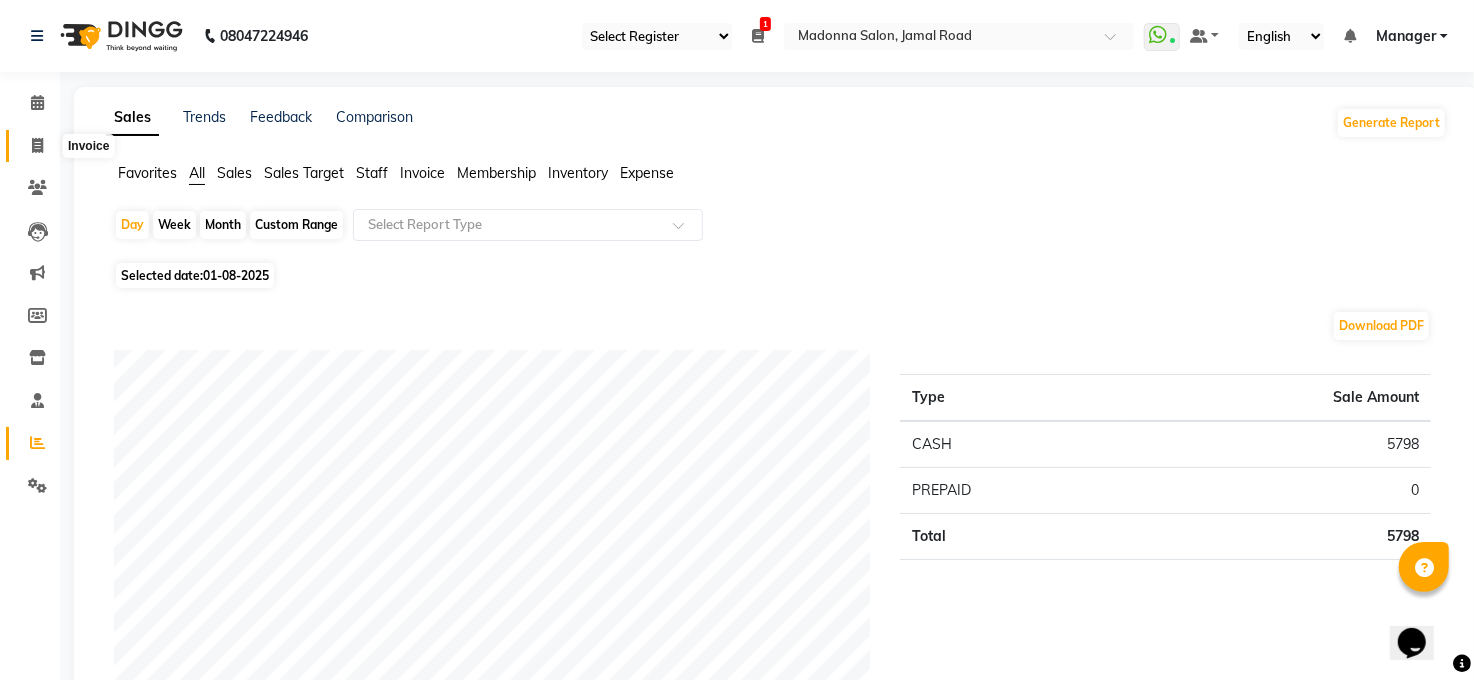 click 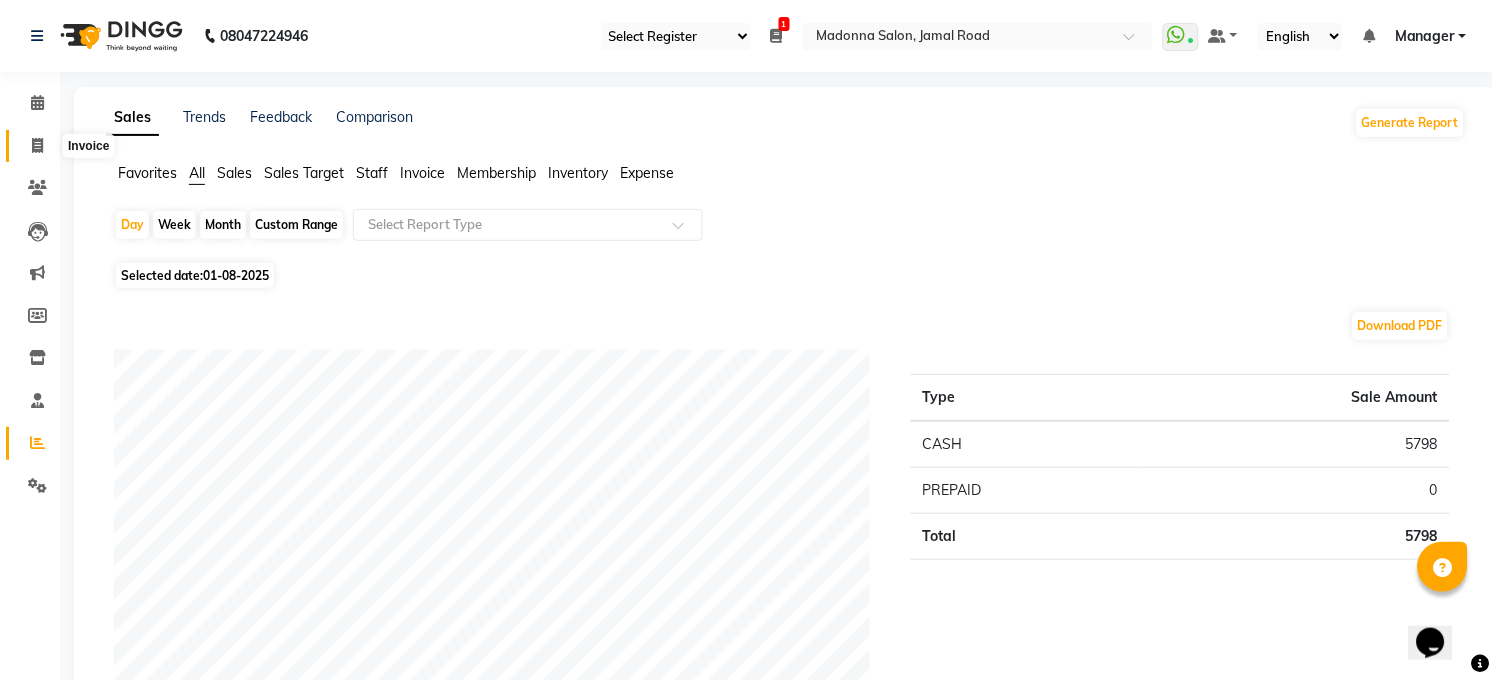 select on "5748" 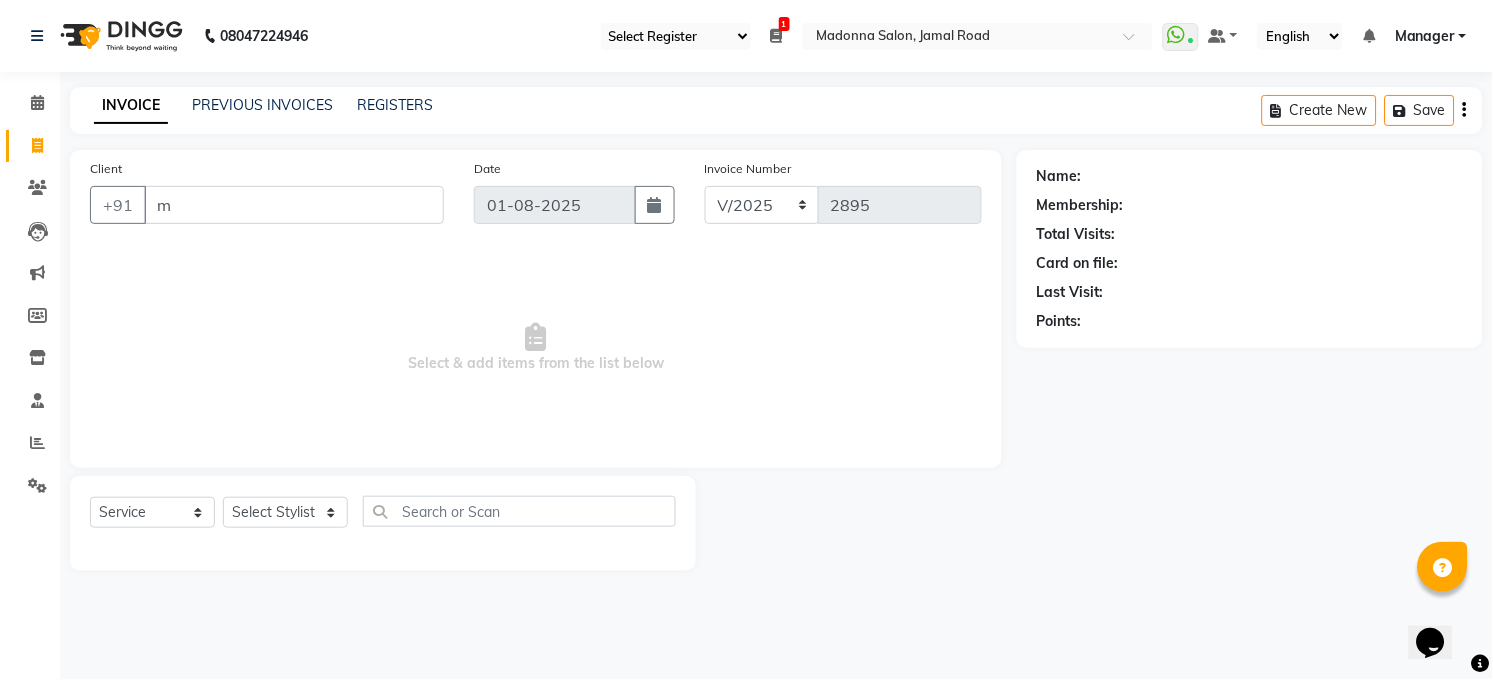 type on "m" 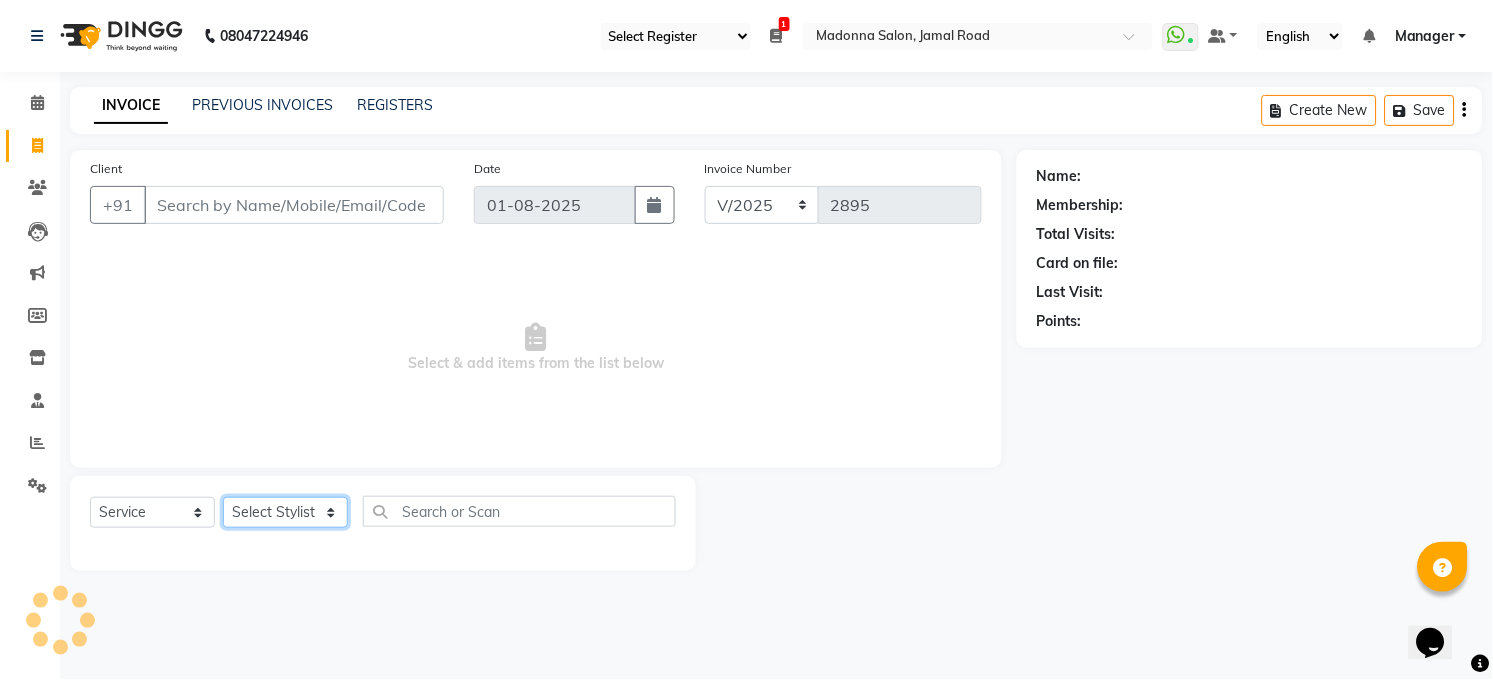 click on "Select Stylist Abhay kumar ALTAF ANKITA ARJUN Chandan COUNTER  Manager Manish Kumar Neetu Mam PRINCE Priyanka Raju Ravi Thakur RINKI Roshan Santosh SAURABH SUJEET THAKUR SUNITA Veer Vinod Kumar" 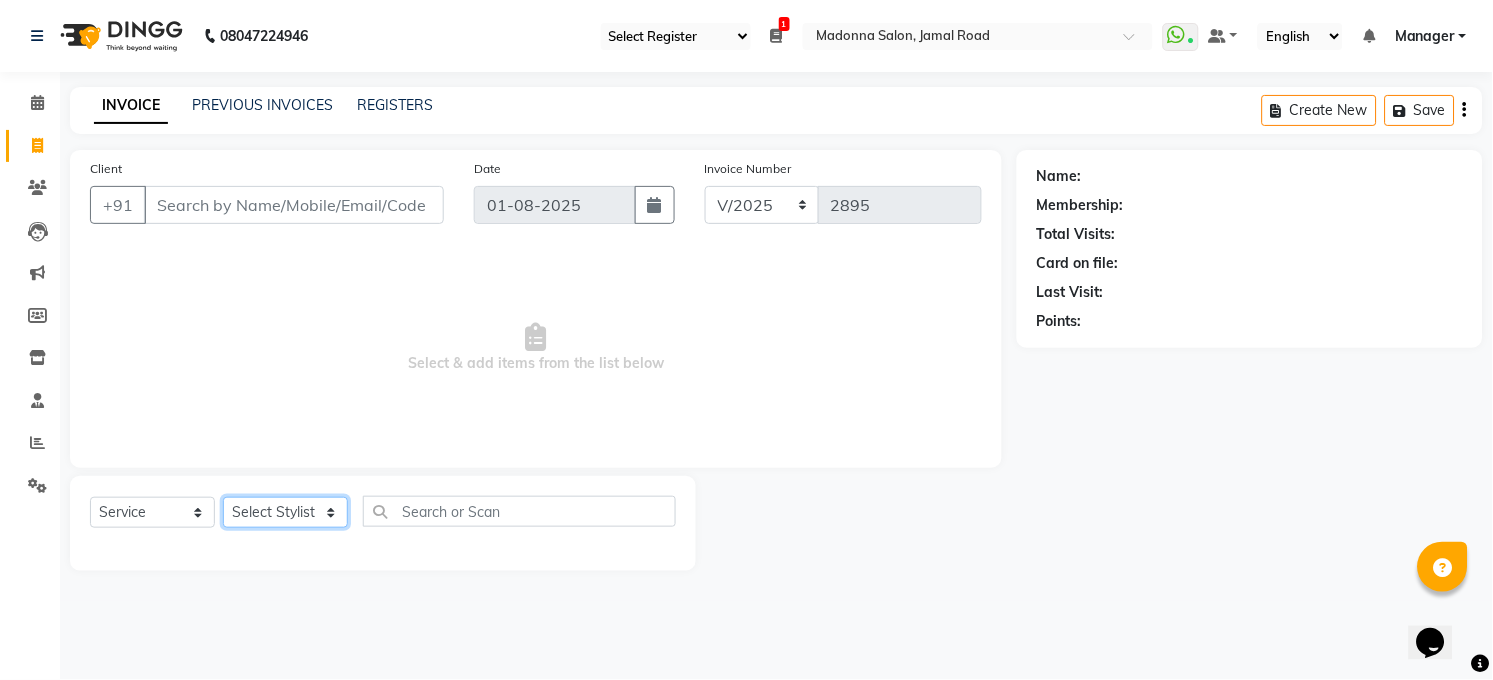 select on "83688" 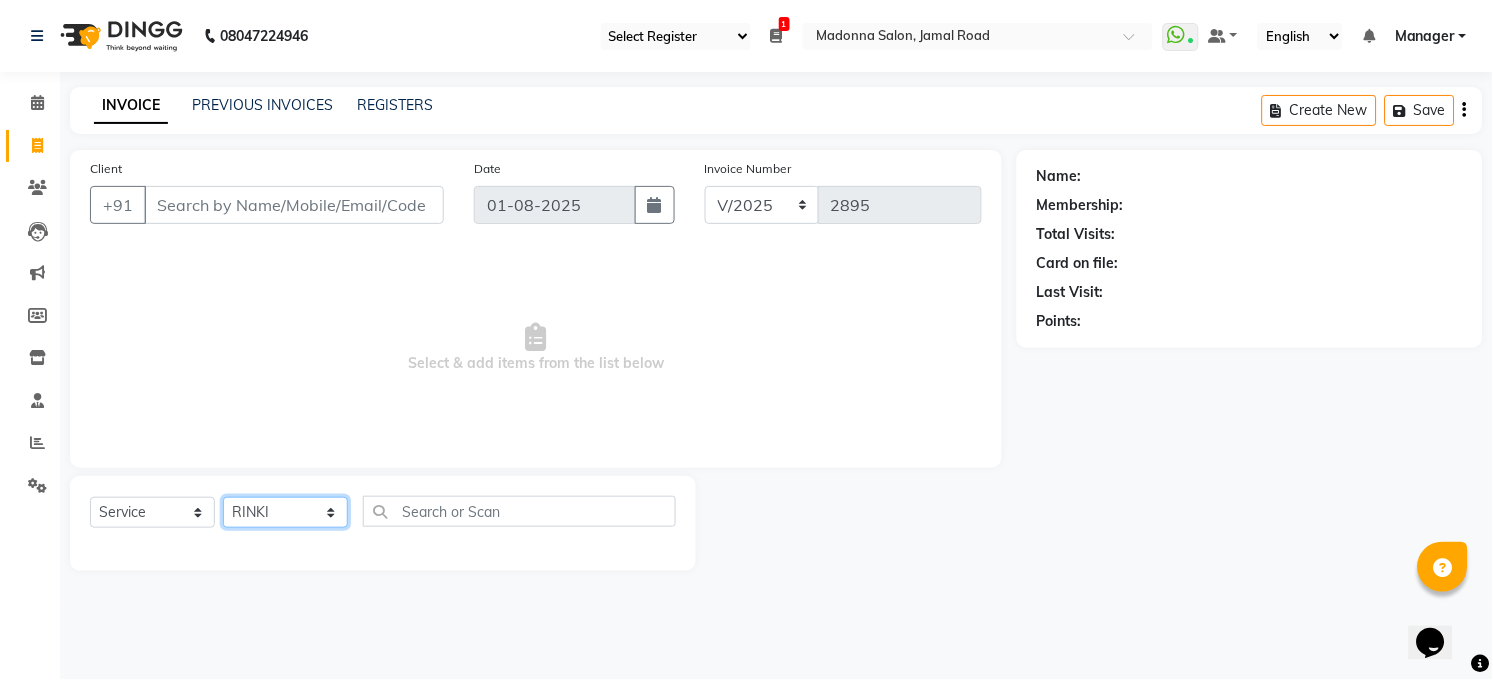 click on "Select Stylist Abhay kumar ALTAF ANKITA ARJUN Chandan COUNTER  Manager Manish Kumar Neetu Mam PRINCE Priyanka Raju Ravi Thakur RINKI Roshan Santosh SAURABH SUJEET THAKUR SUNITA Veer Vinod Kumar" 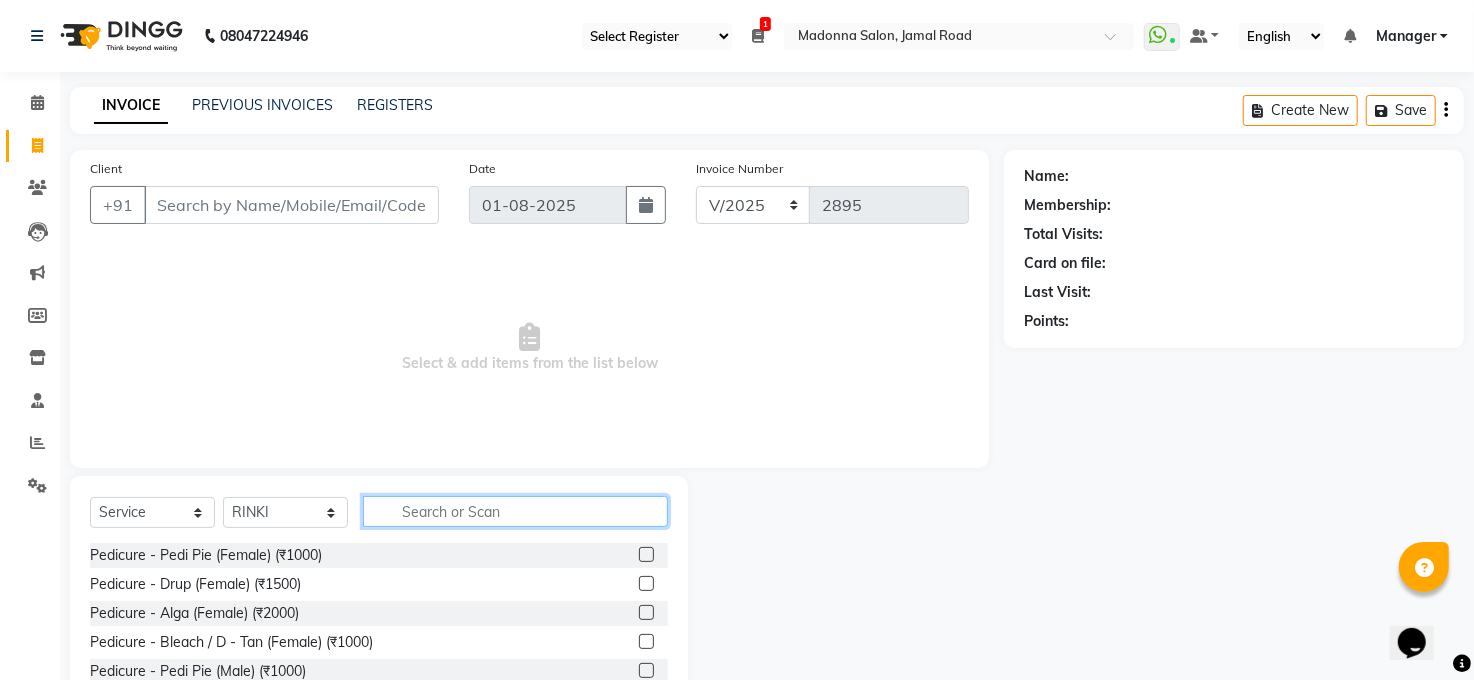 click 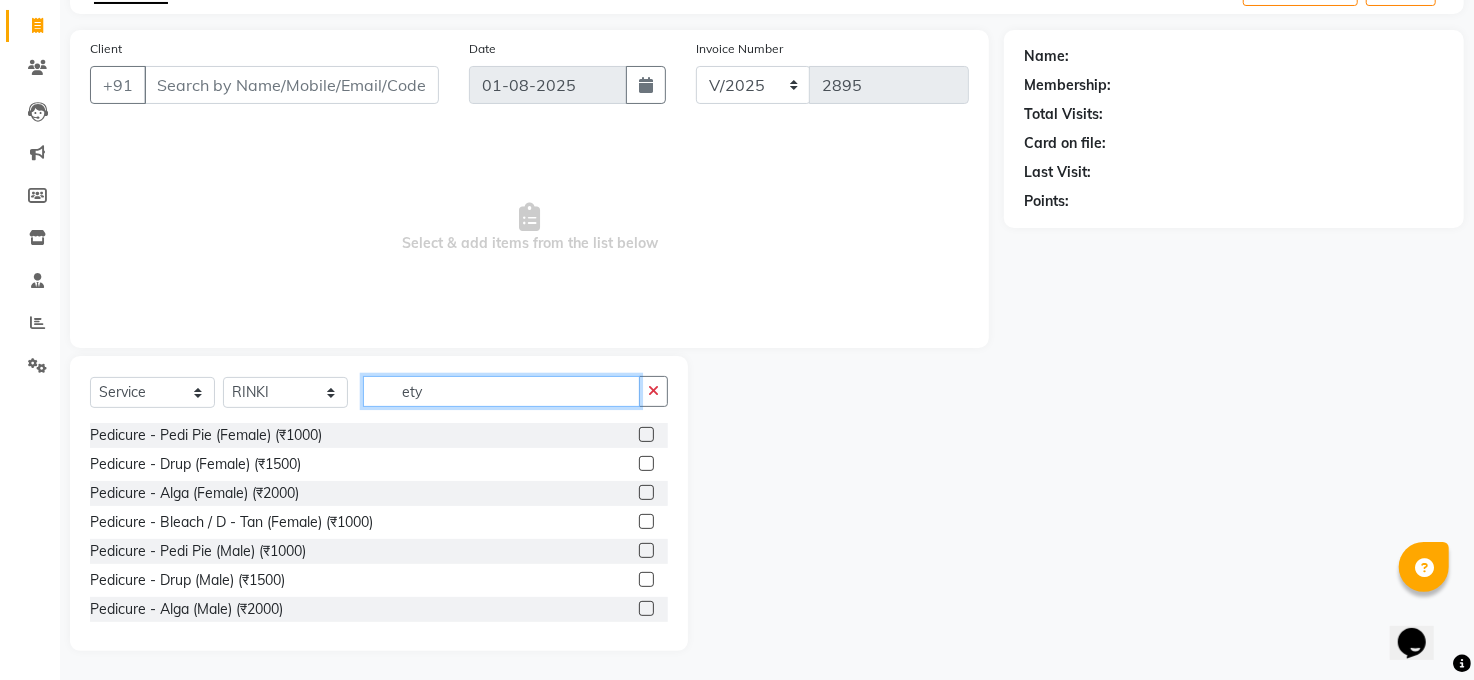 scroll, scrollTop: 0, scrollLeft: 0, axis: both 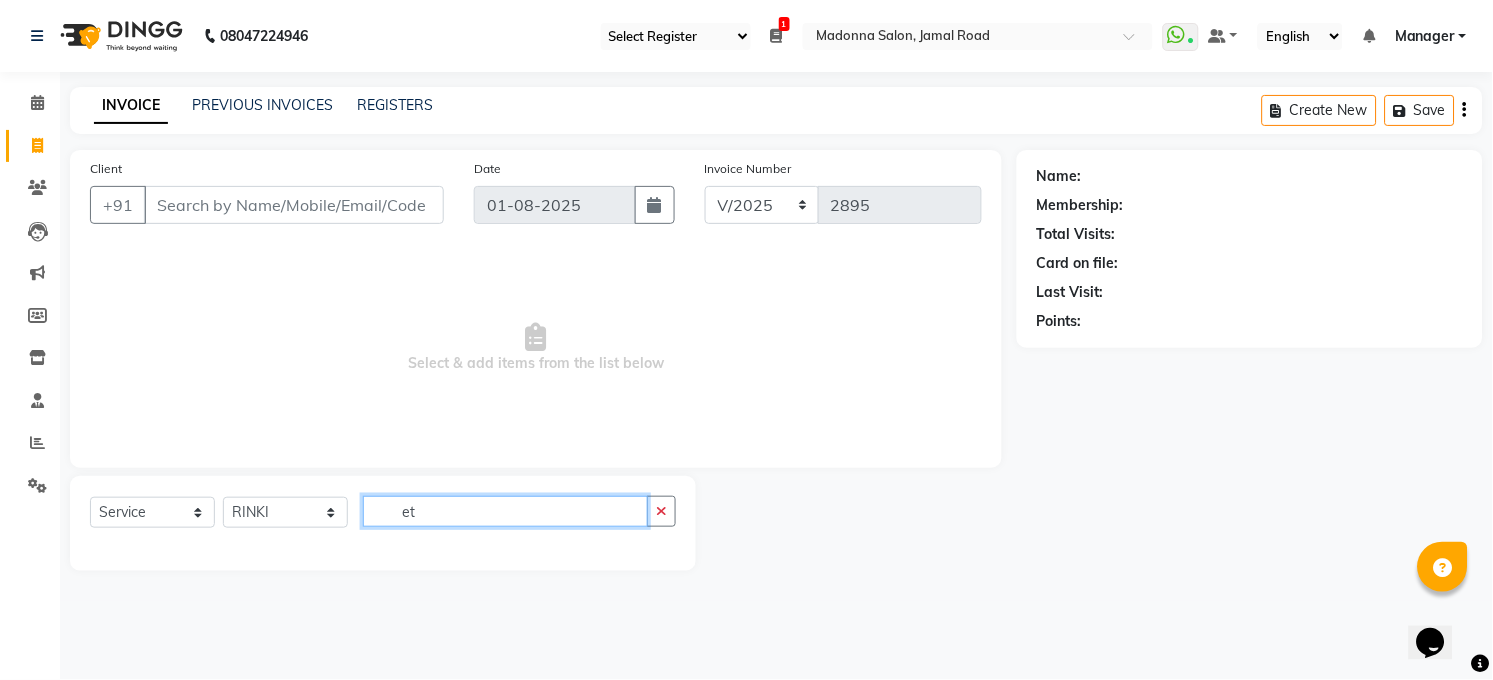 type on "e" 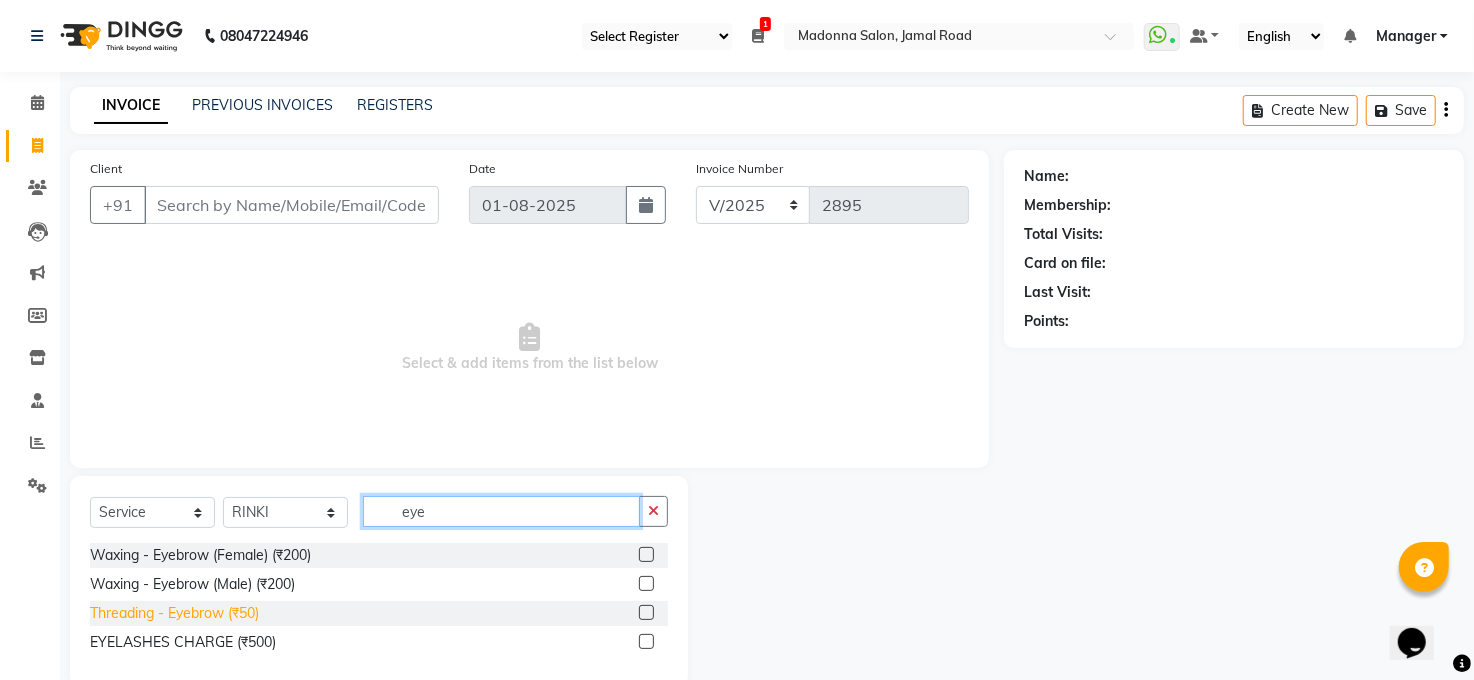 type on "eye" 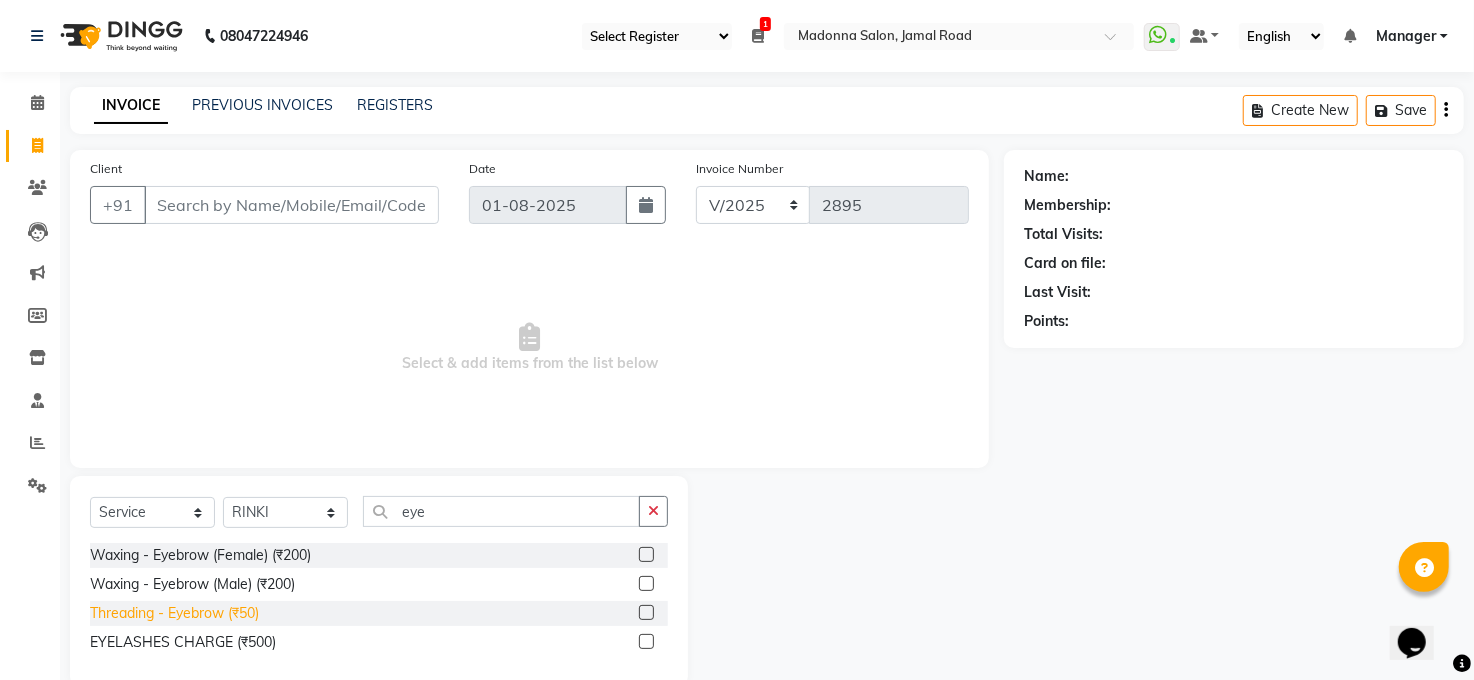 click on "Threading - Eyebrow  (₹50)" 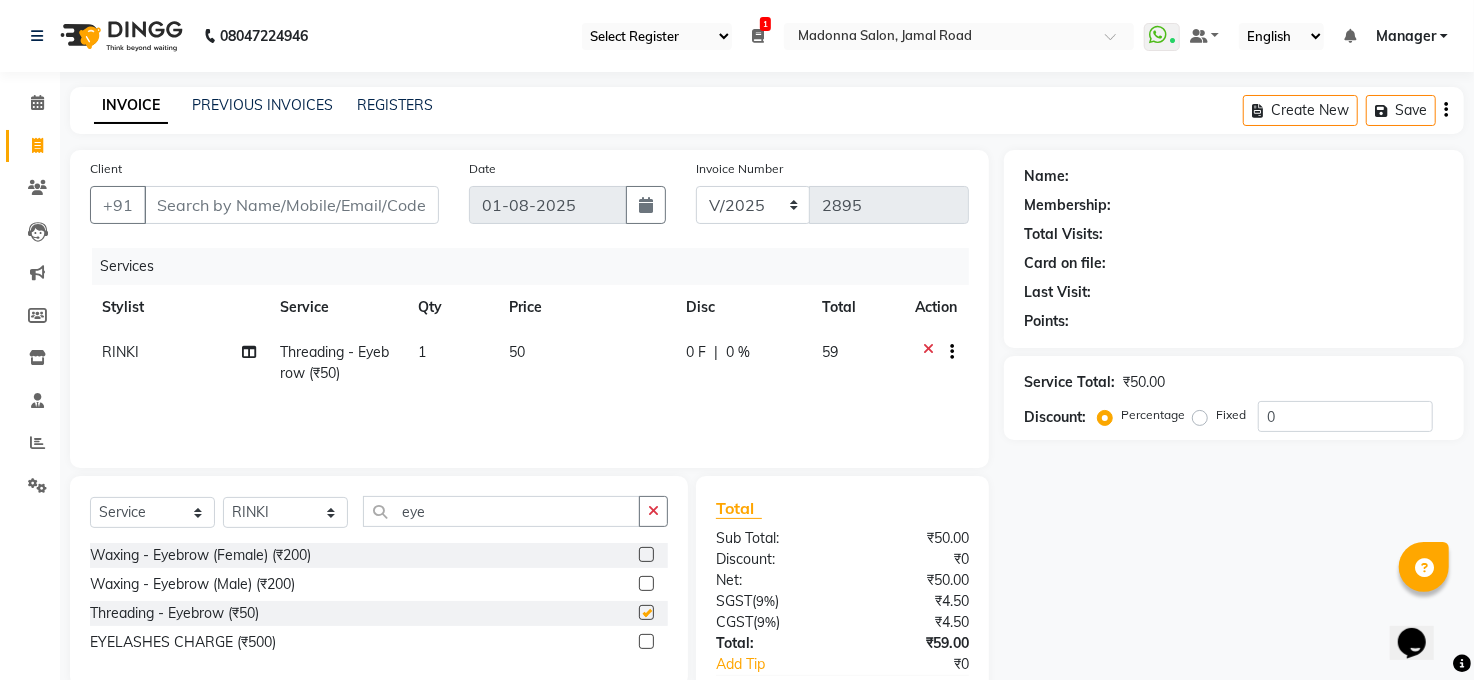 checkbox on "false" 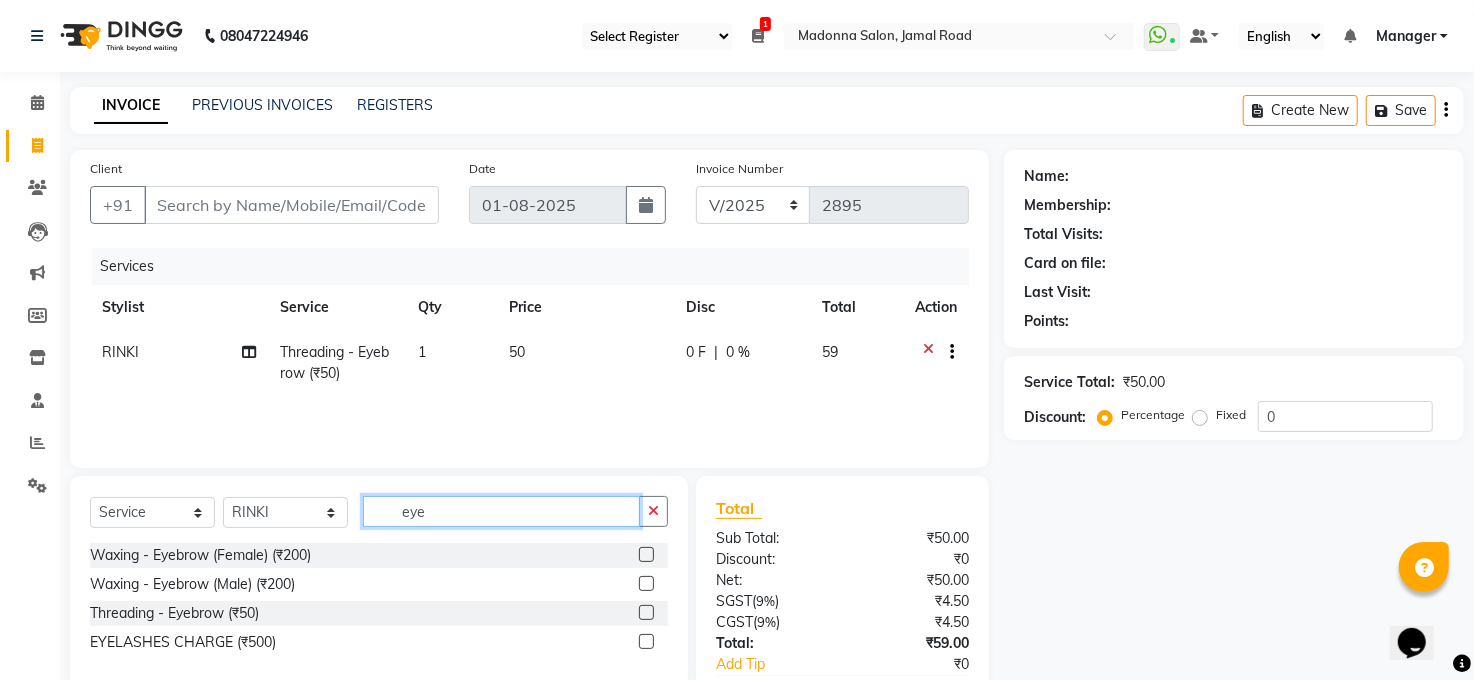 click on "eye" 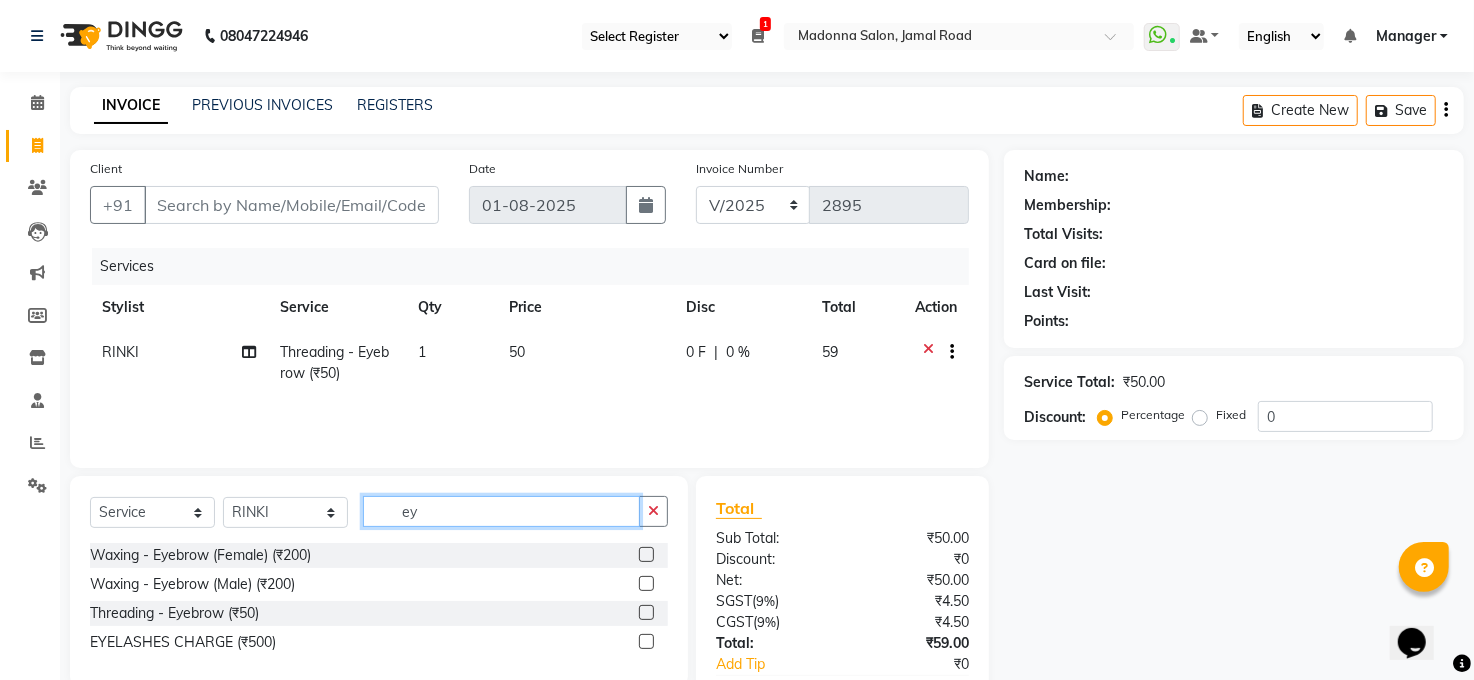 type on "e" 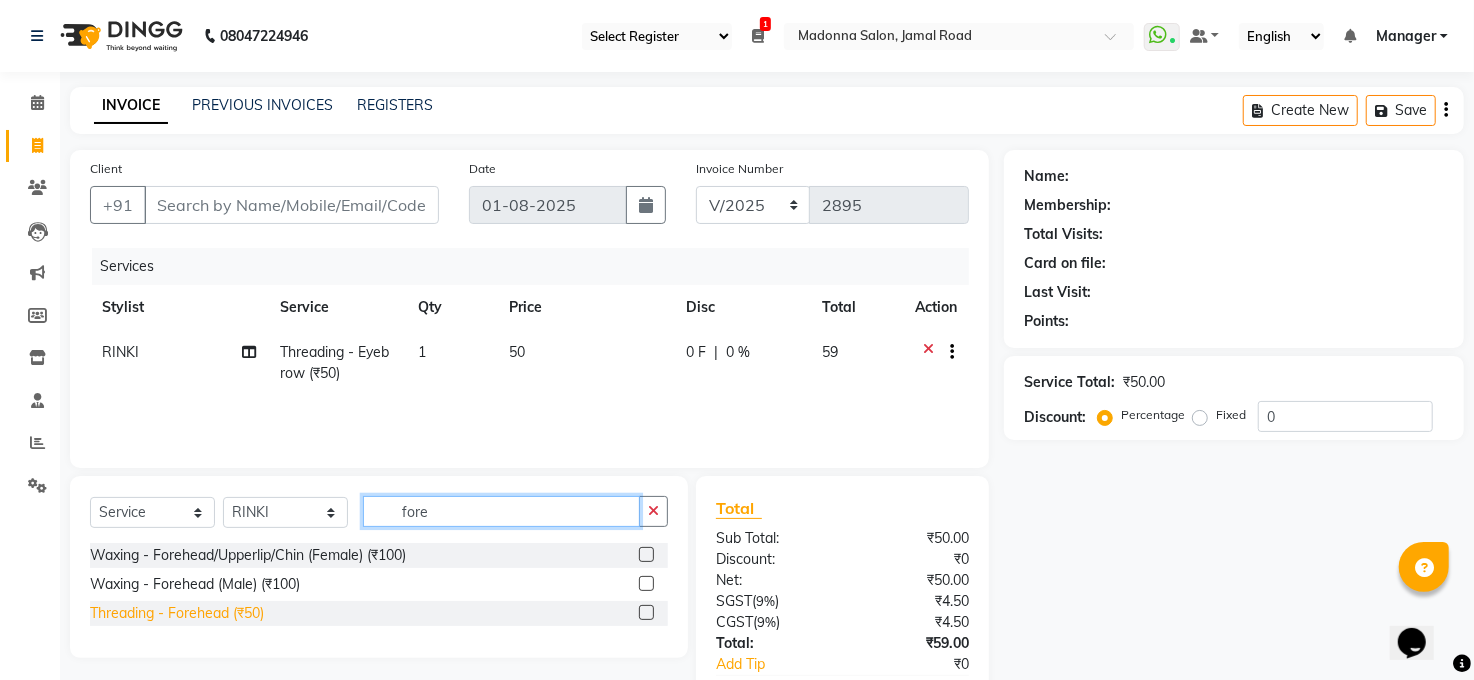 type on "fore" 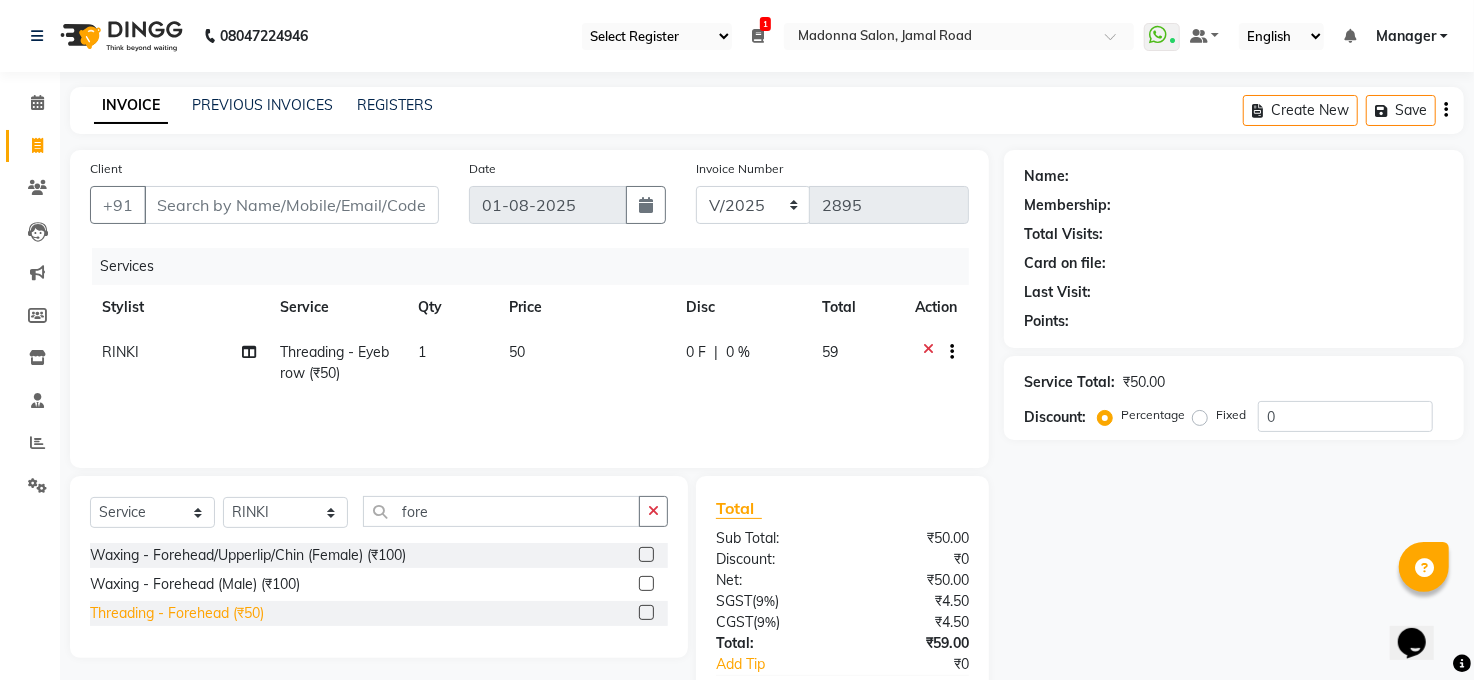 click on "Threading - Forehead  (₹50)" 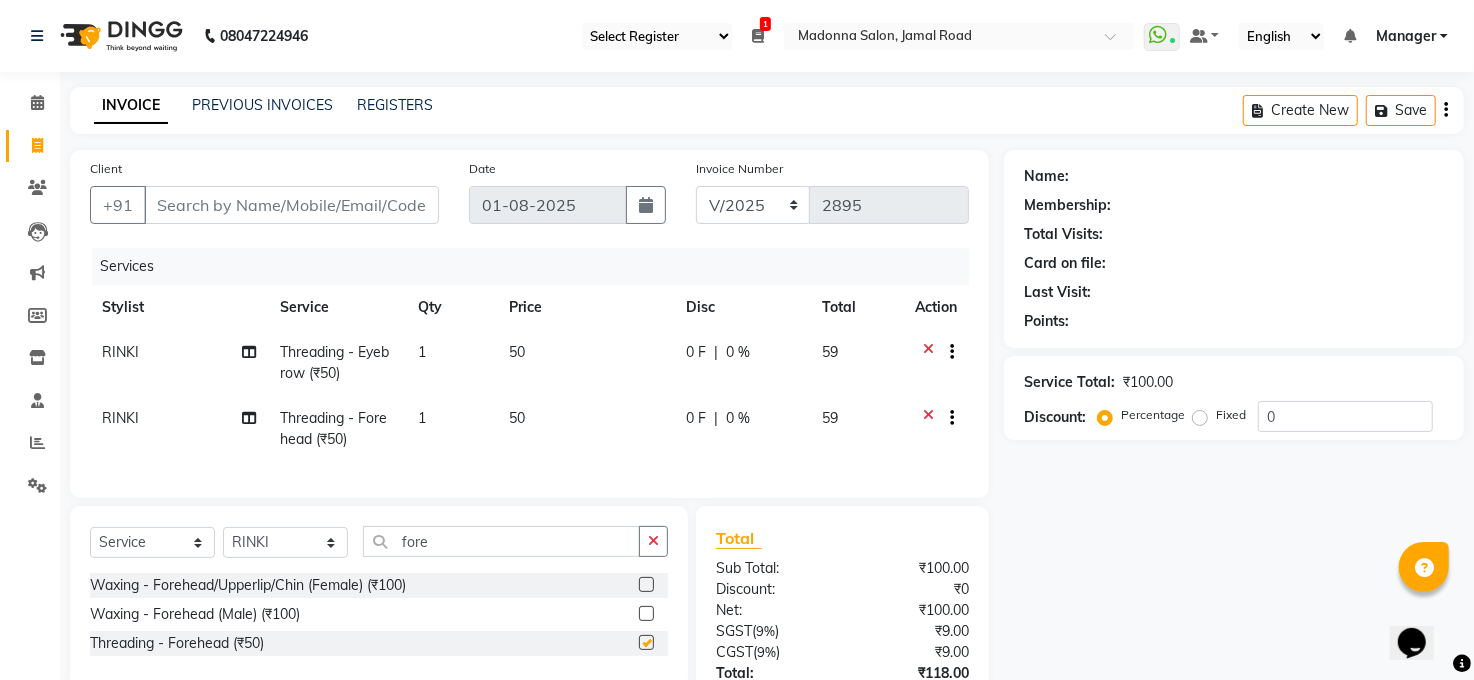 checkbox on "false" 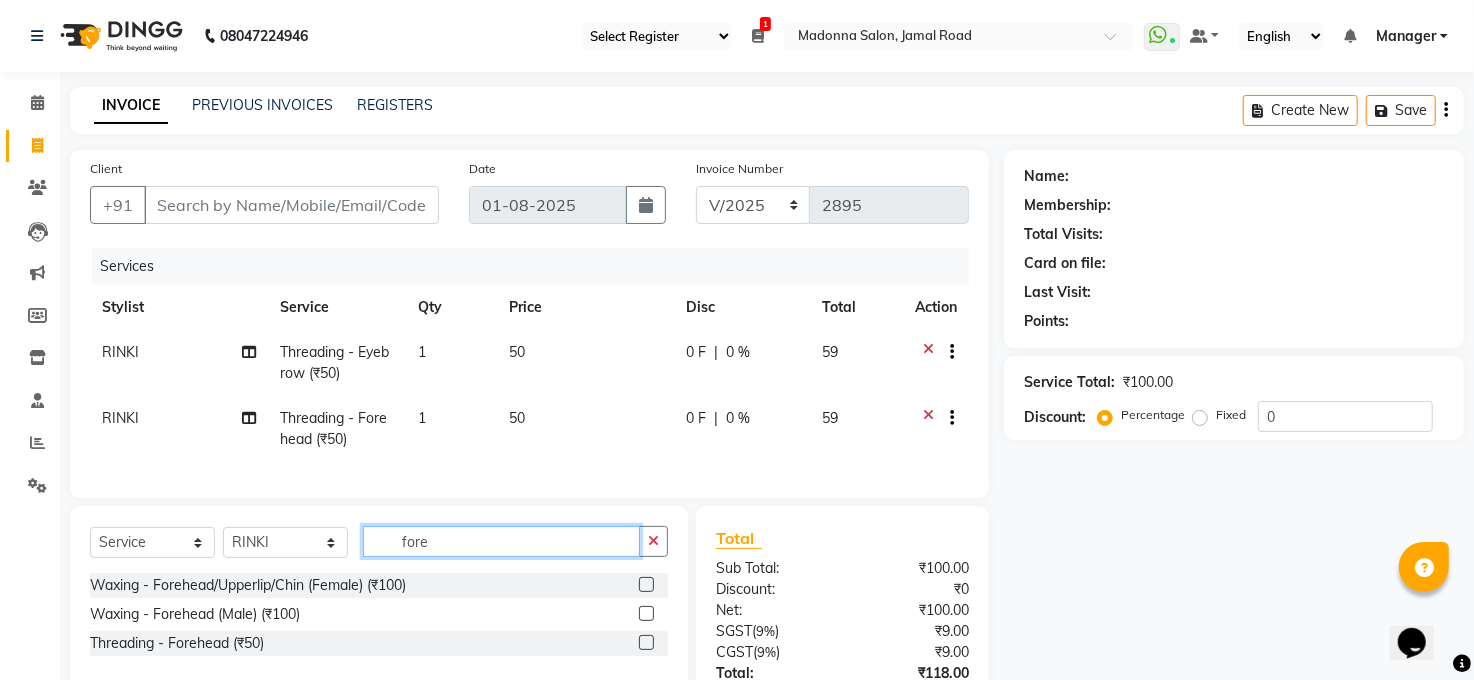 drag, startPoint x: 490, startPoint y: 561, endPoint x: 502, endPoint y: 560, distance: 12.0415945 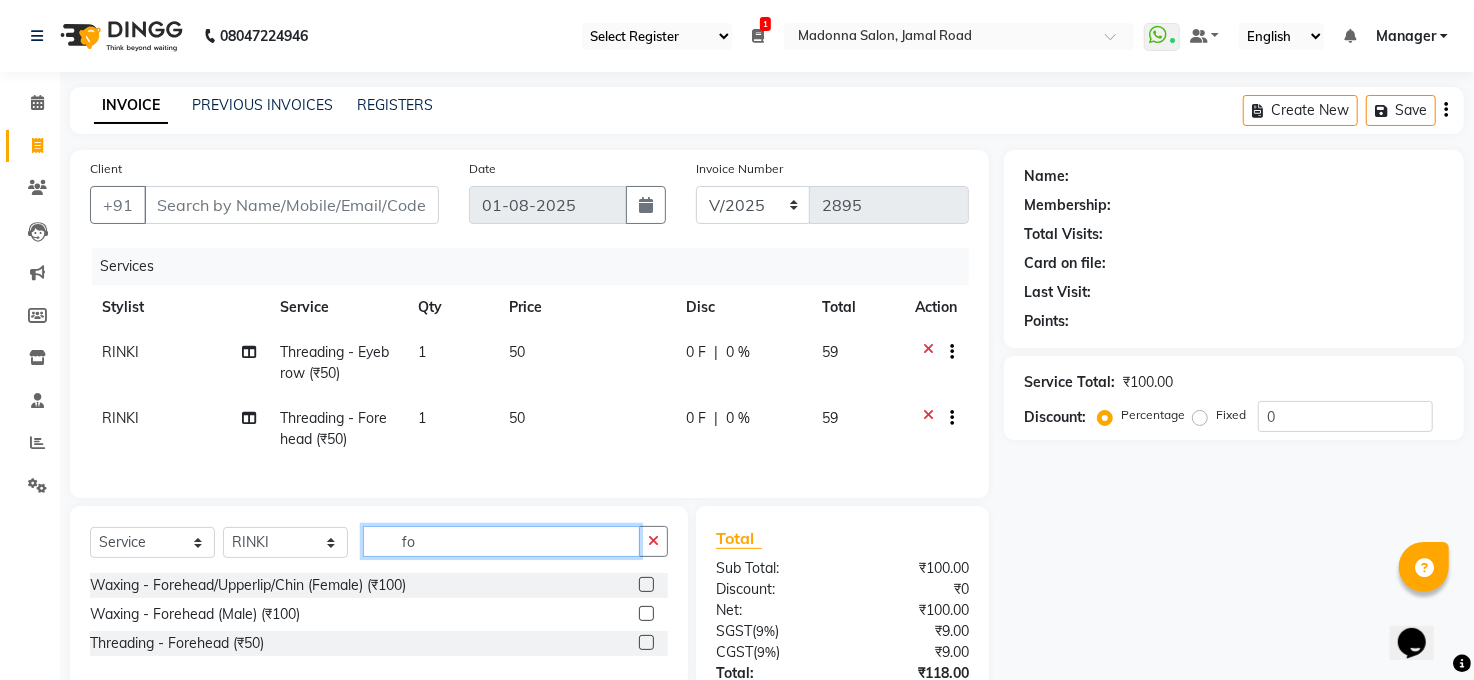 type on "f" 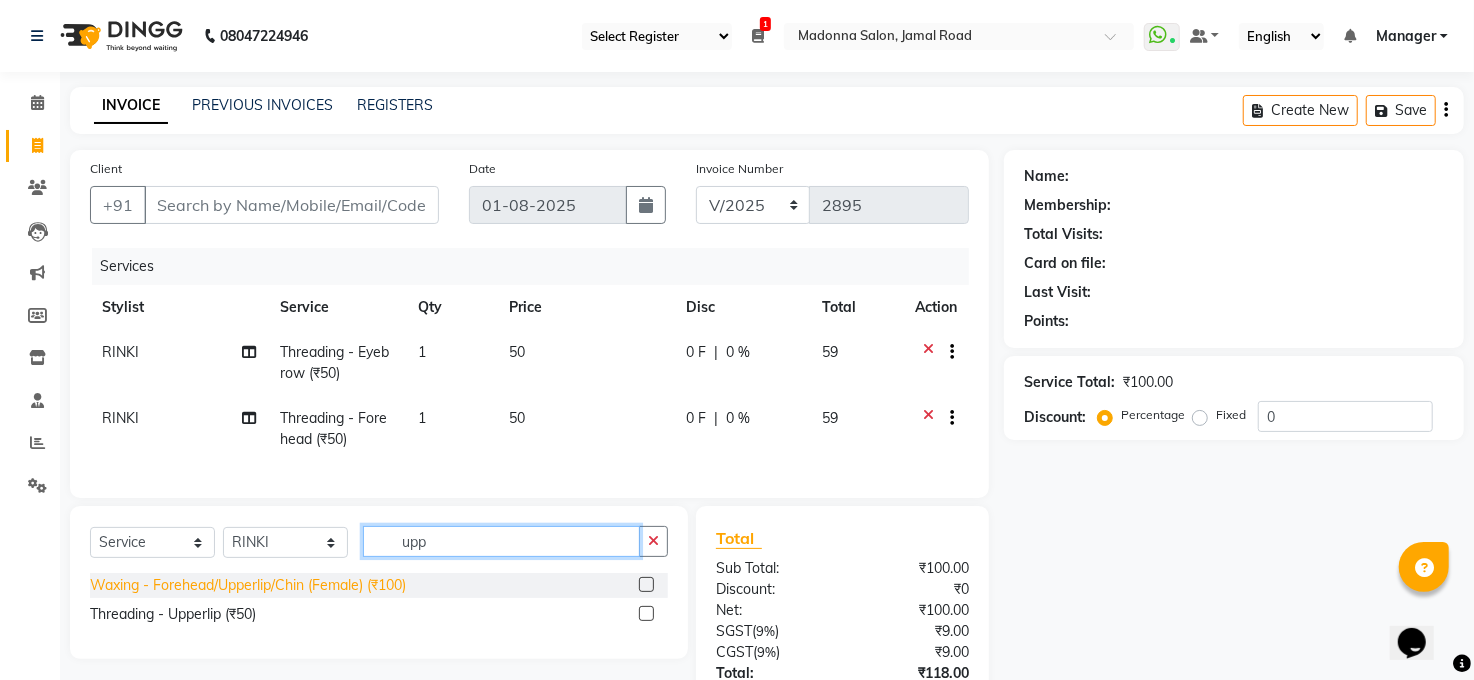 type on "upp" 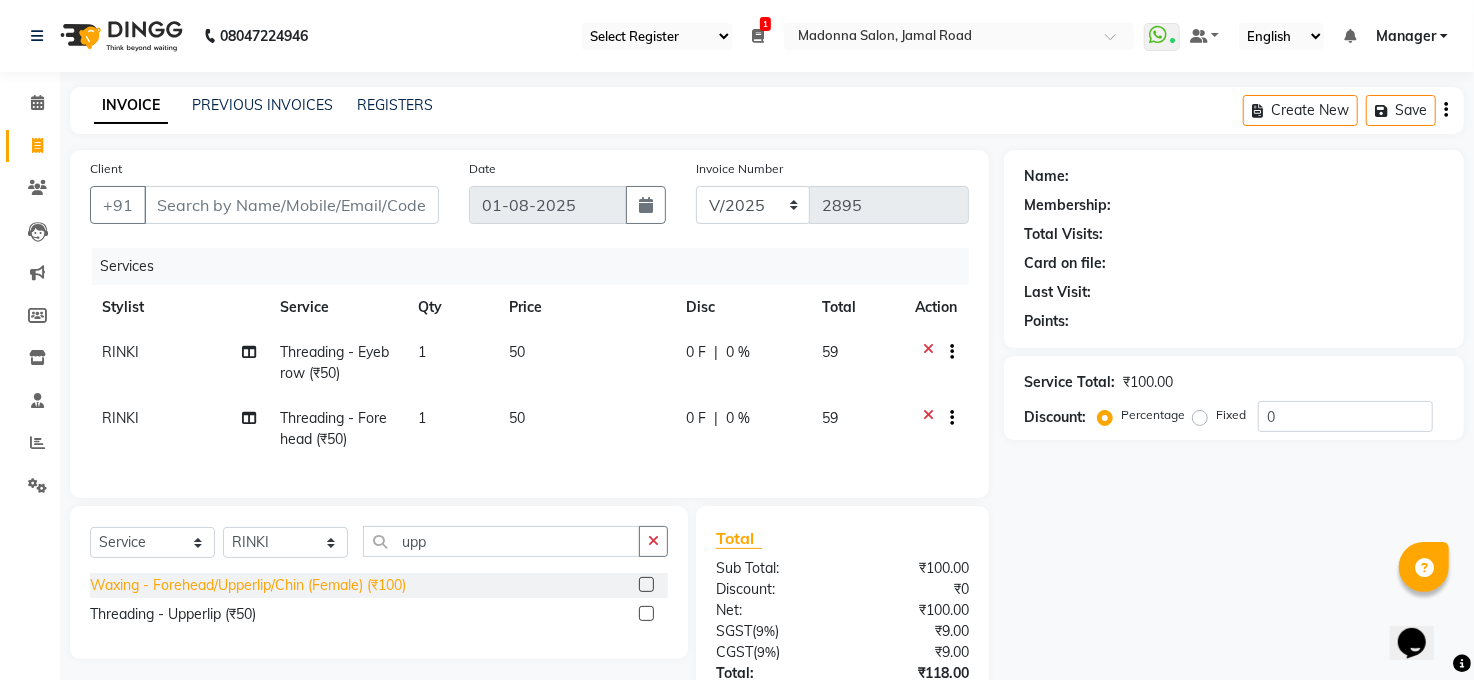 click on "Waxing - Forehead/Upperlip/Chin (Female) (₹100)" 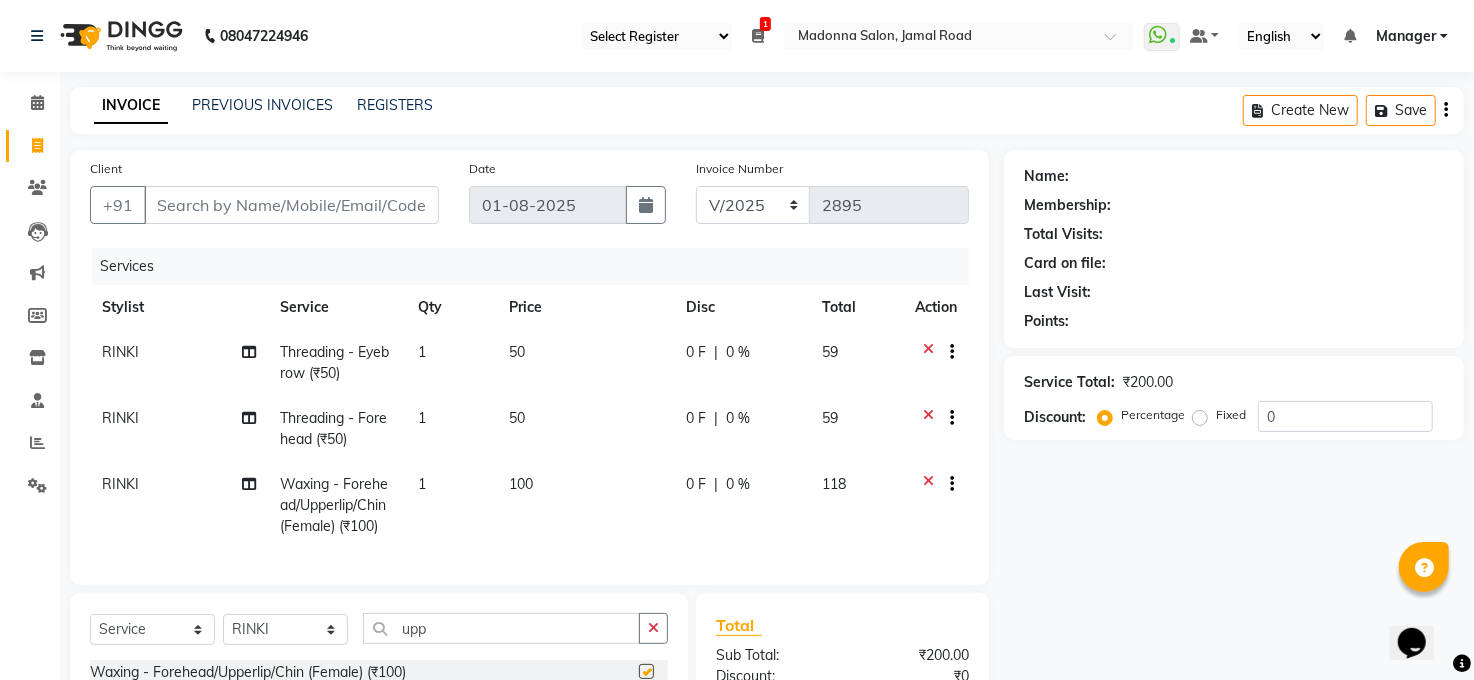 checkbox on "false" 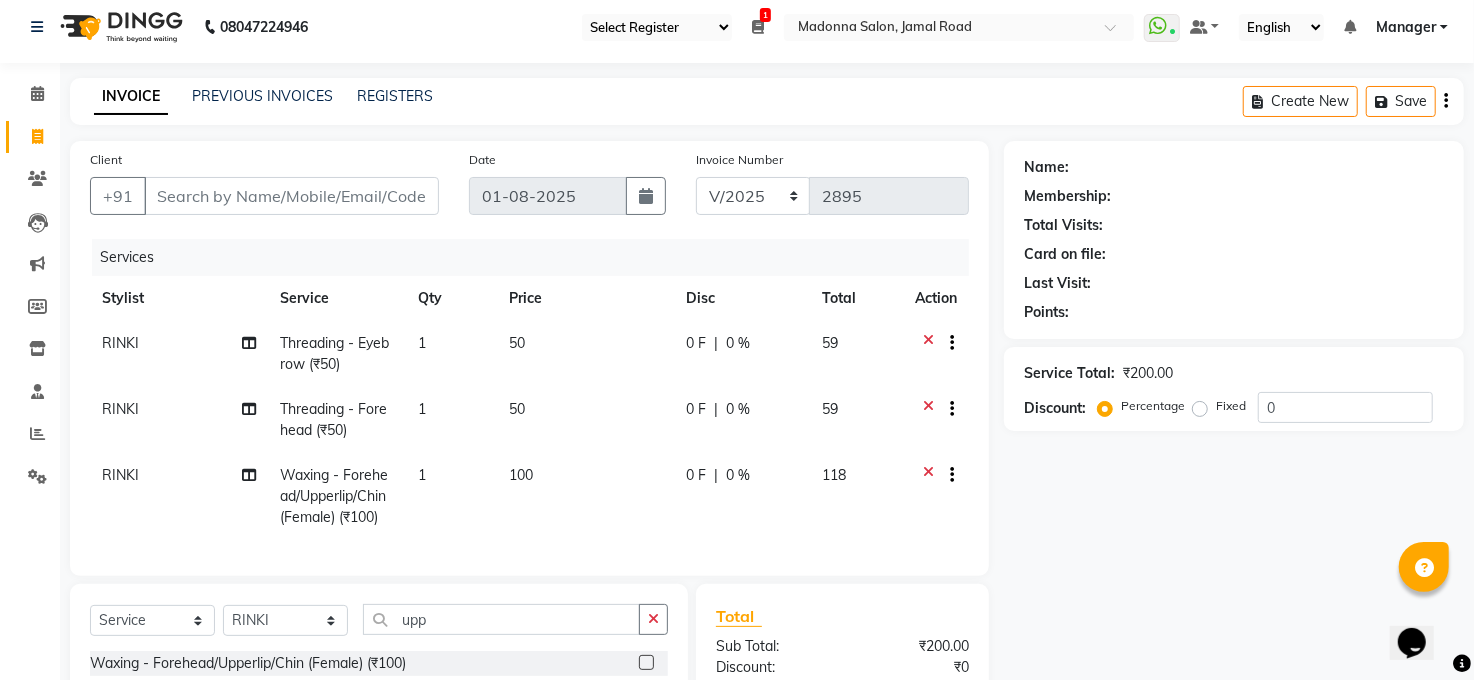 scroll, scrollTop: 0, scrollLeft: 0, axis: both 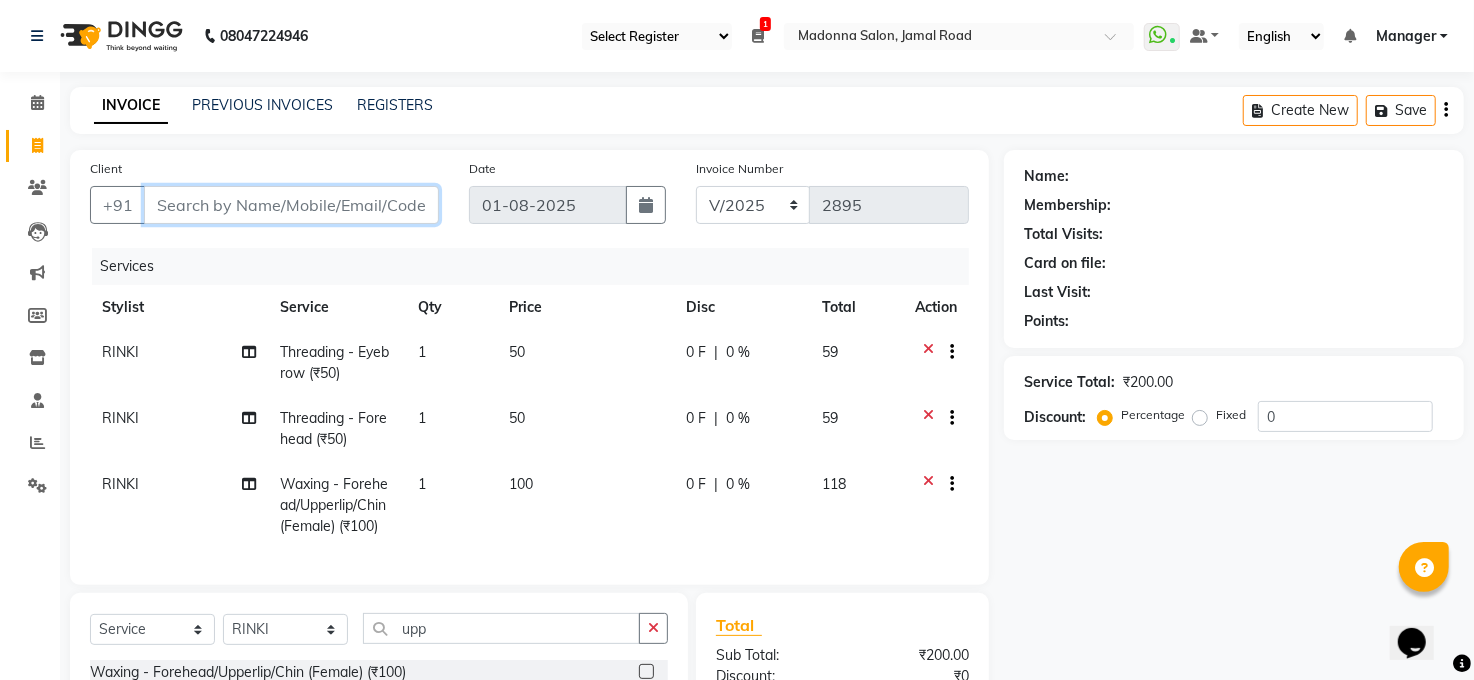 click on "Client" at bounding box center [291, 205] 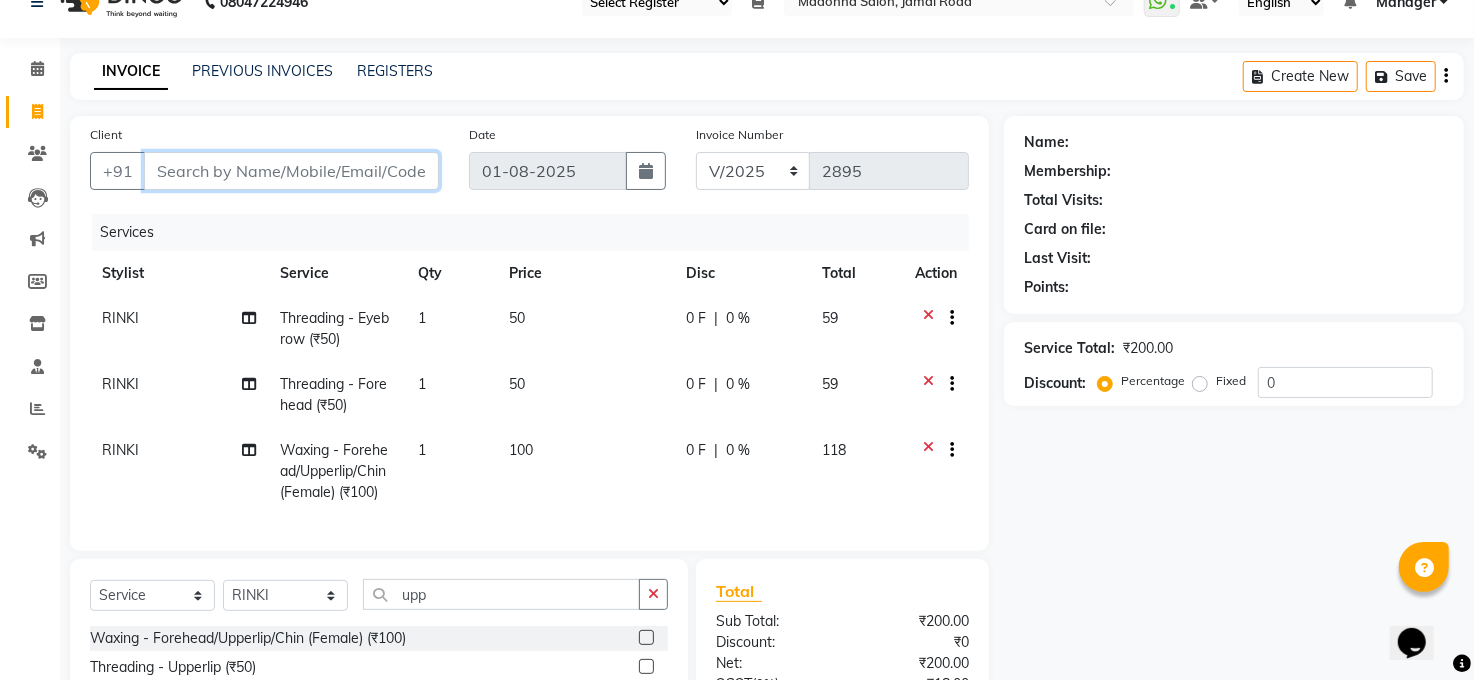 scroll, scrollTop: 33, scrollLeft: 0, axis: vertical 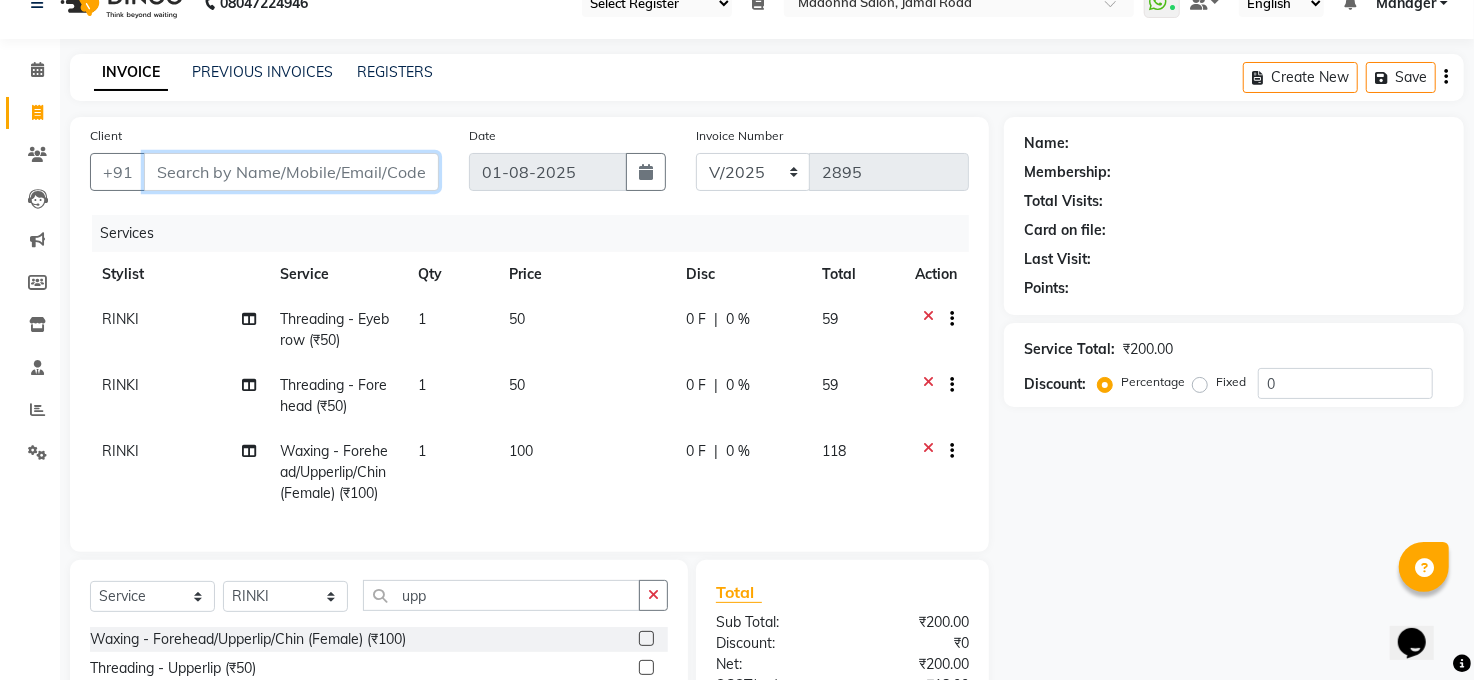 click on "Client" at bounding box center (291, 172) 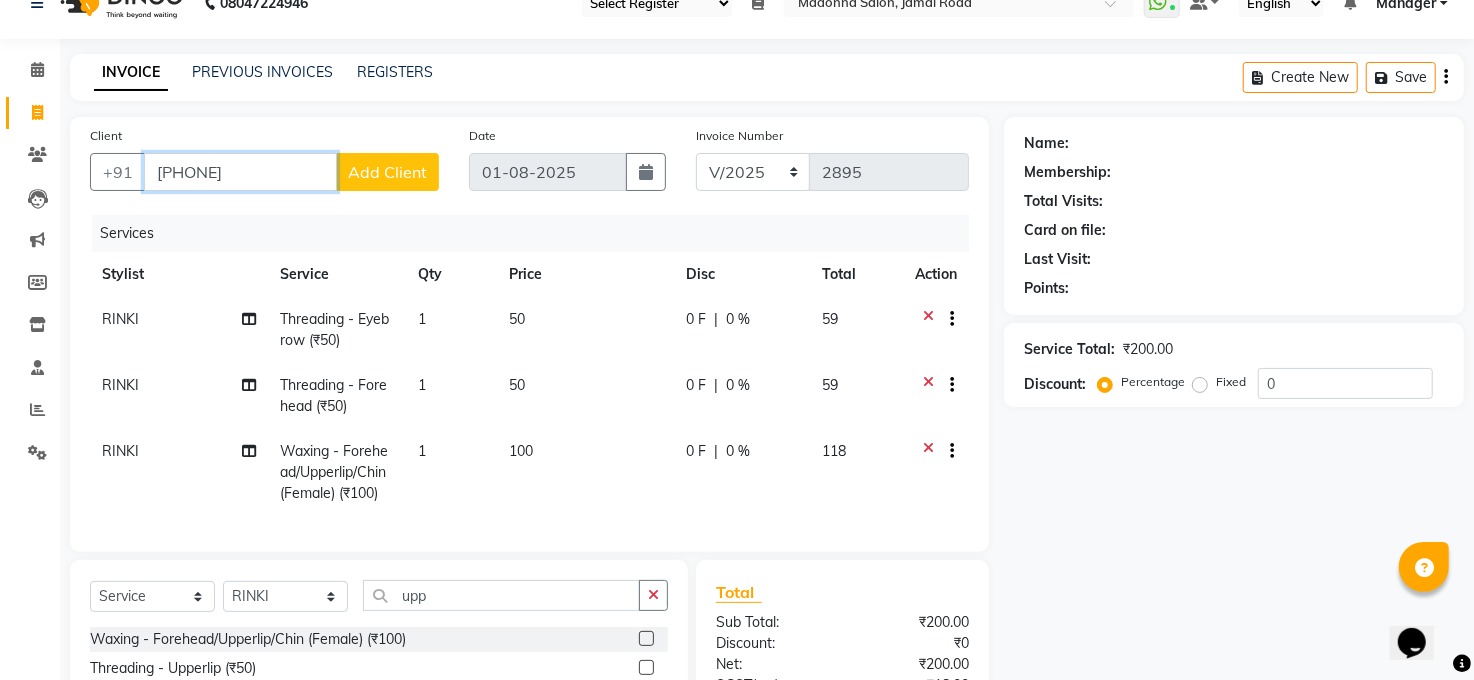 type on "6209092727" 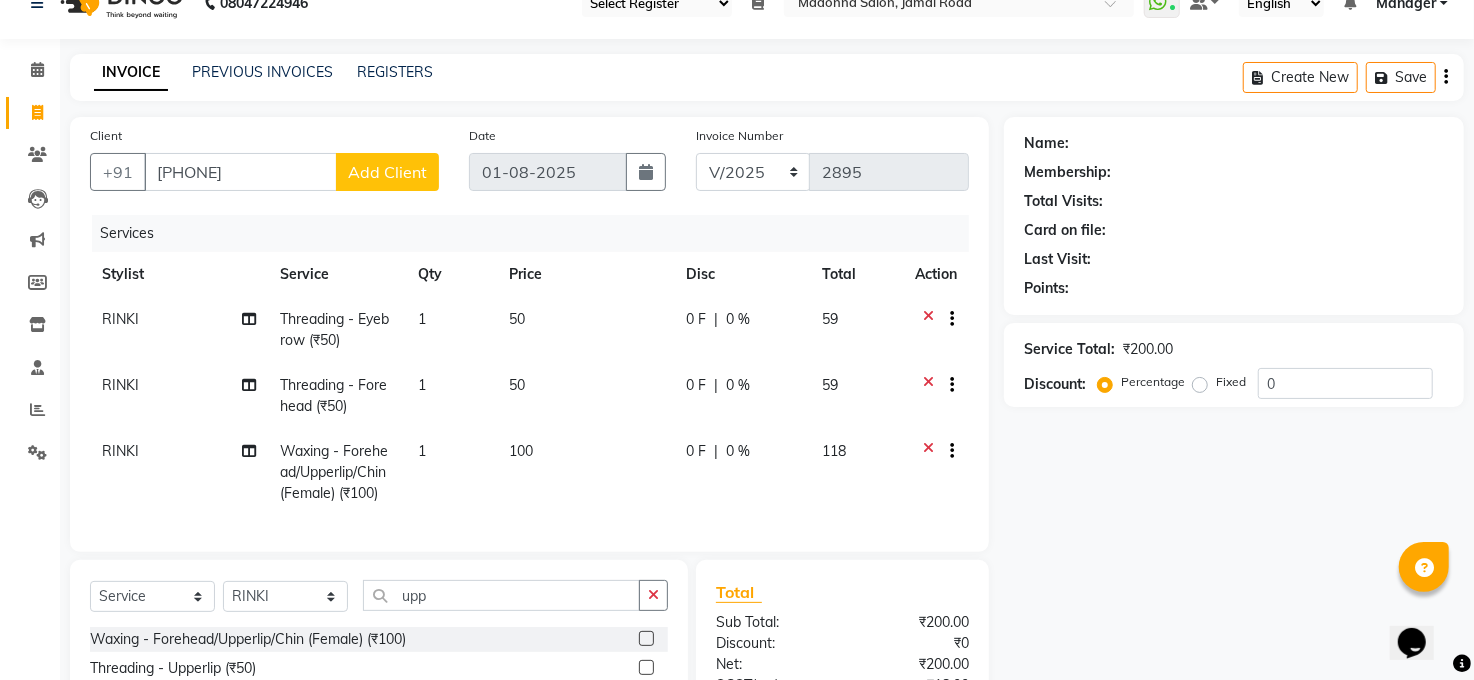 click on "Client +91 6209092727 Add Client" 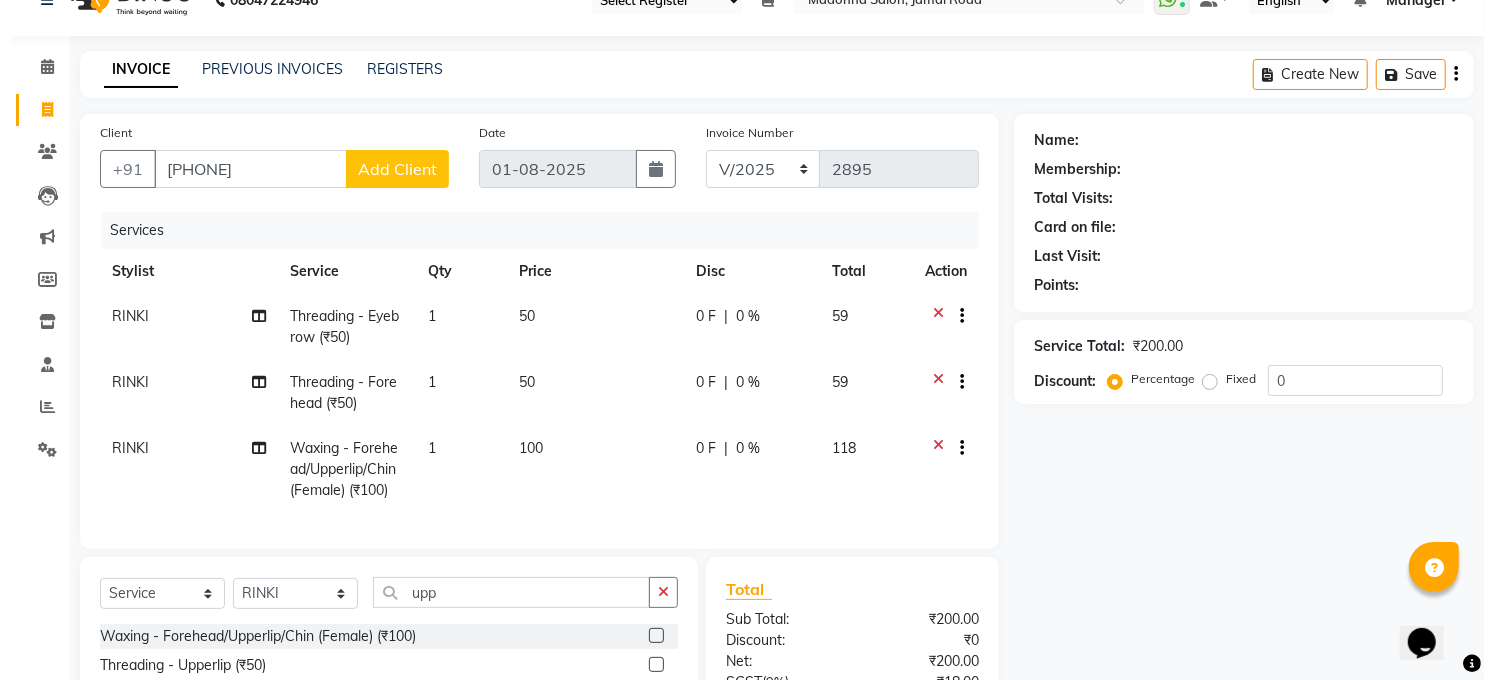 scroll, scrollTop: 33, scrollLeft: 0, axis: vertical 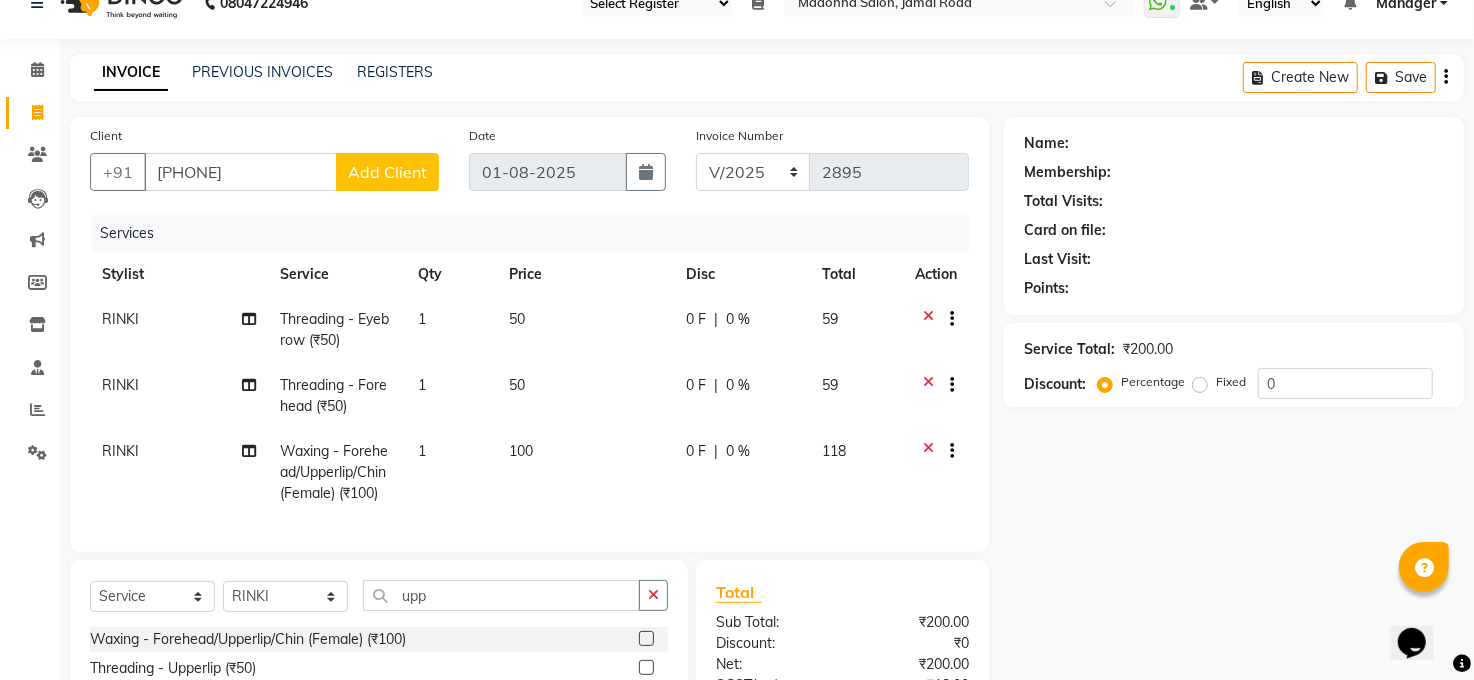 click on "Add Client" 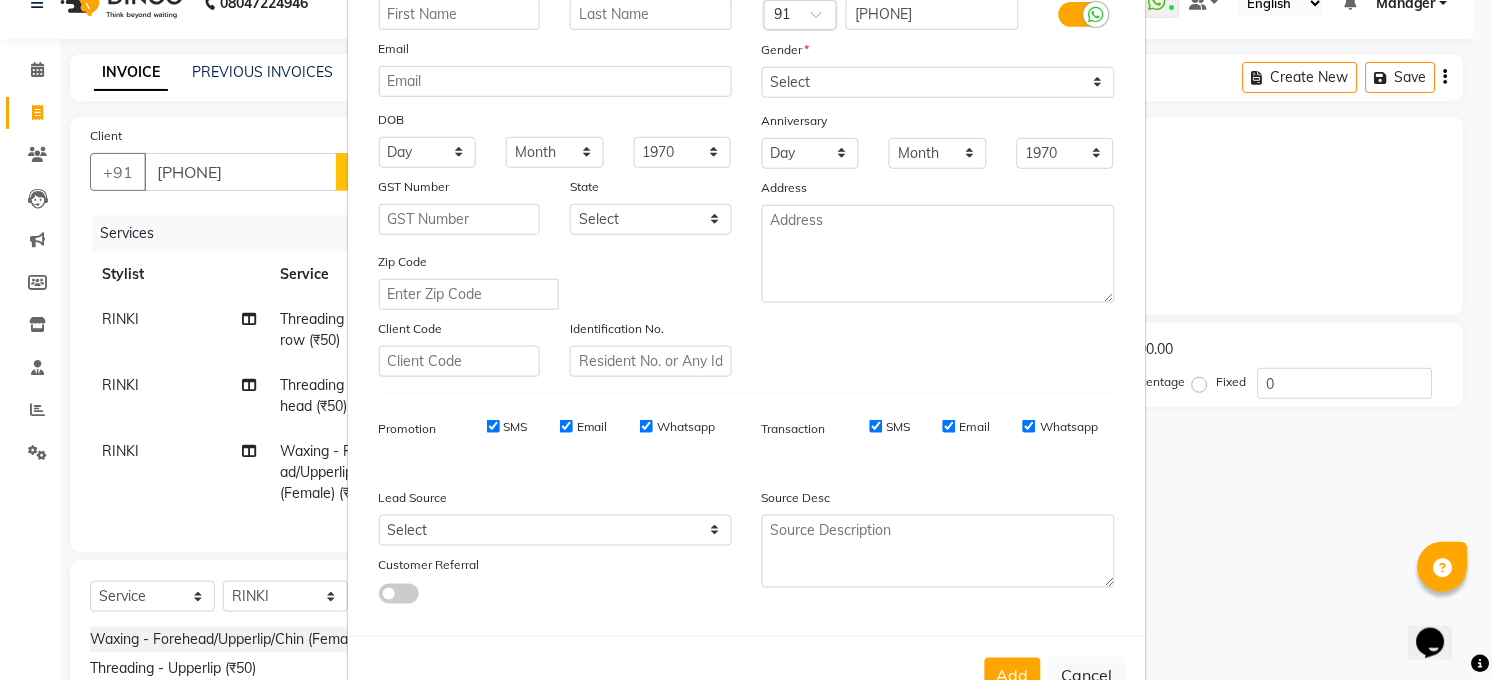scroll, scrollTop: 133, scrollLeft: 0, axis: vertical 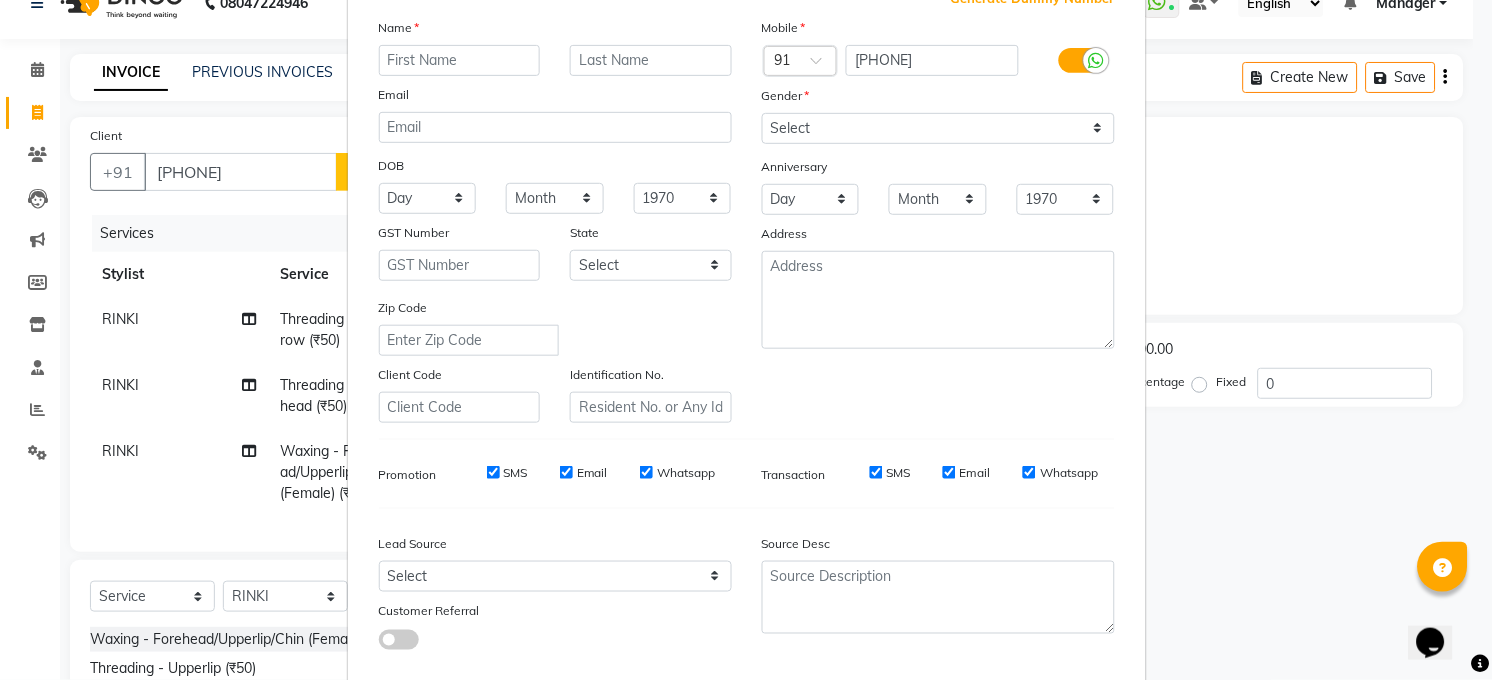 click at bounding box center (460, 60) 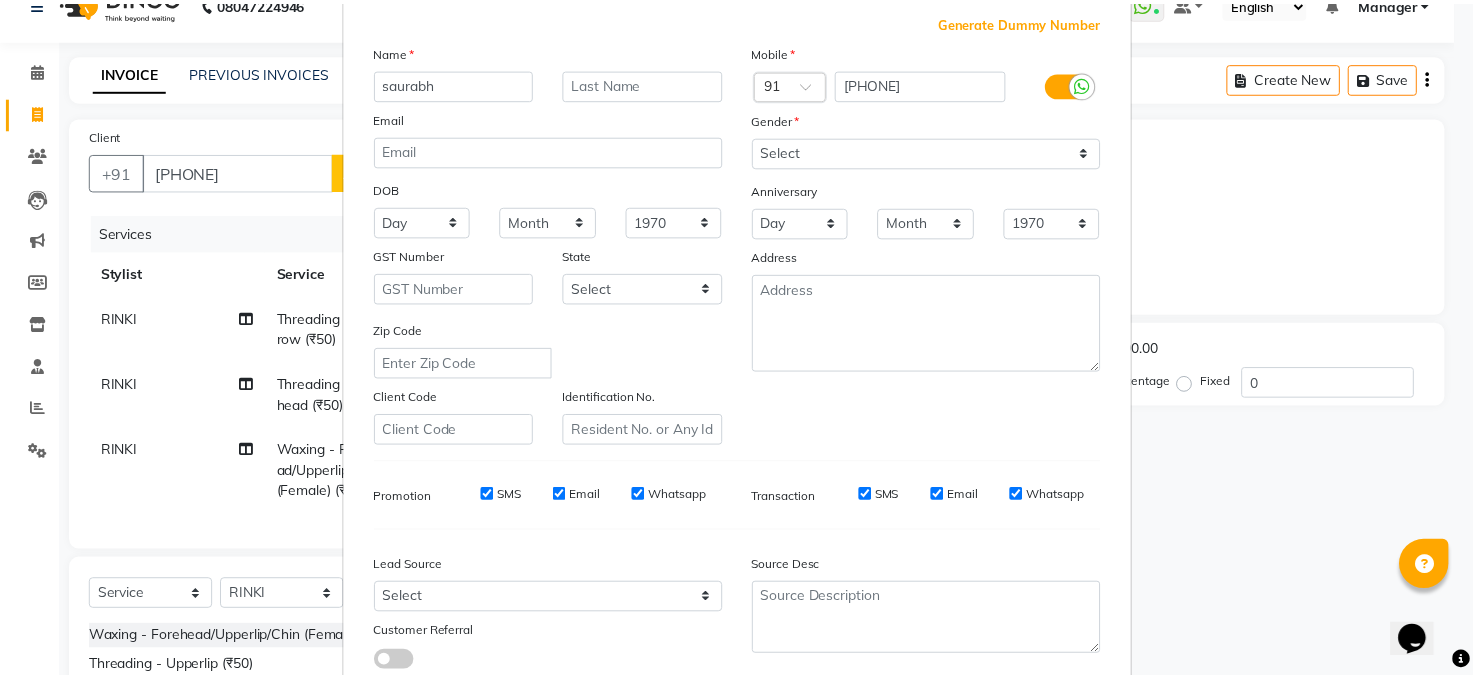scroll, scrollTop: 243, scrollLeft: 0, axis: vertical 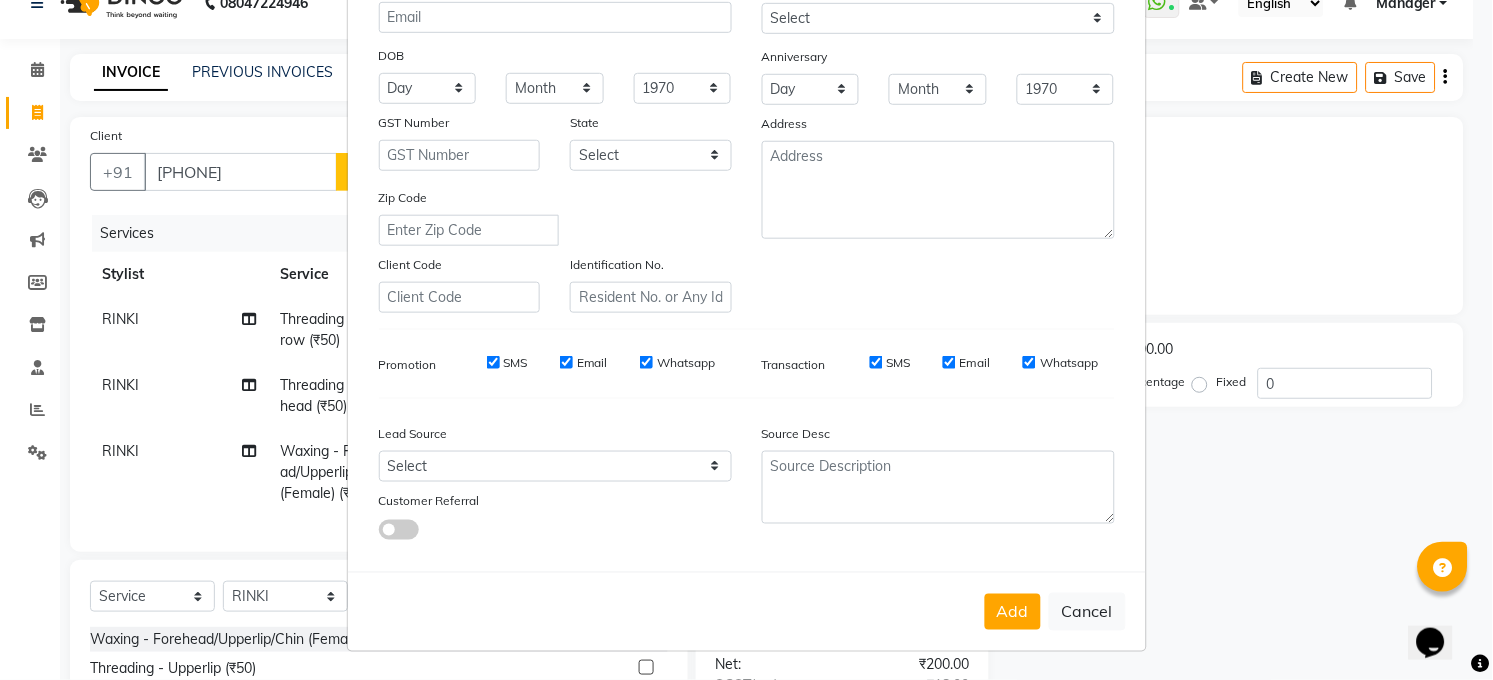type on "saurabh" 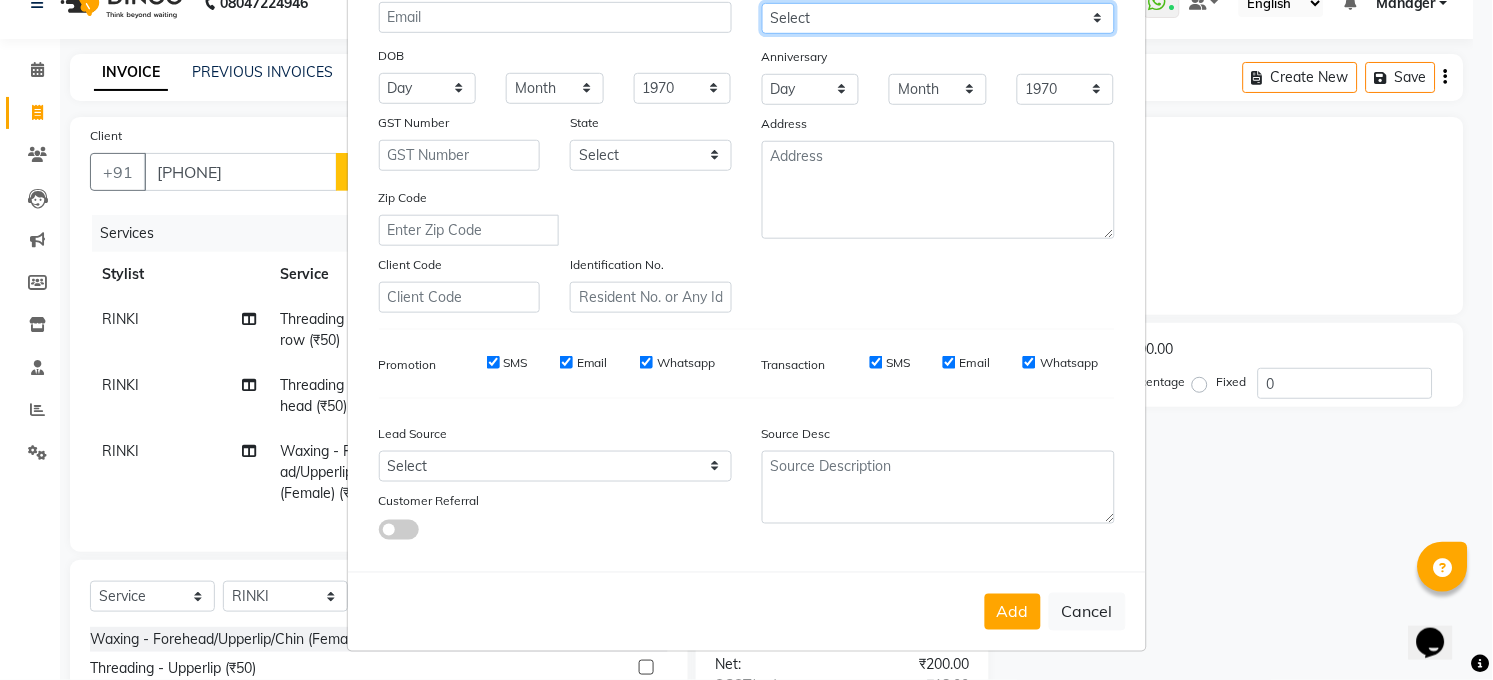 drag, startPoint x: 899, startPoint y: 18, endPoint x: 896, endPoint y: 30, distance: 12.369317 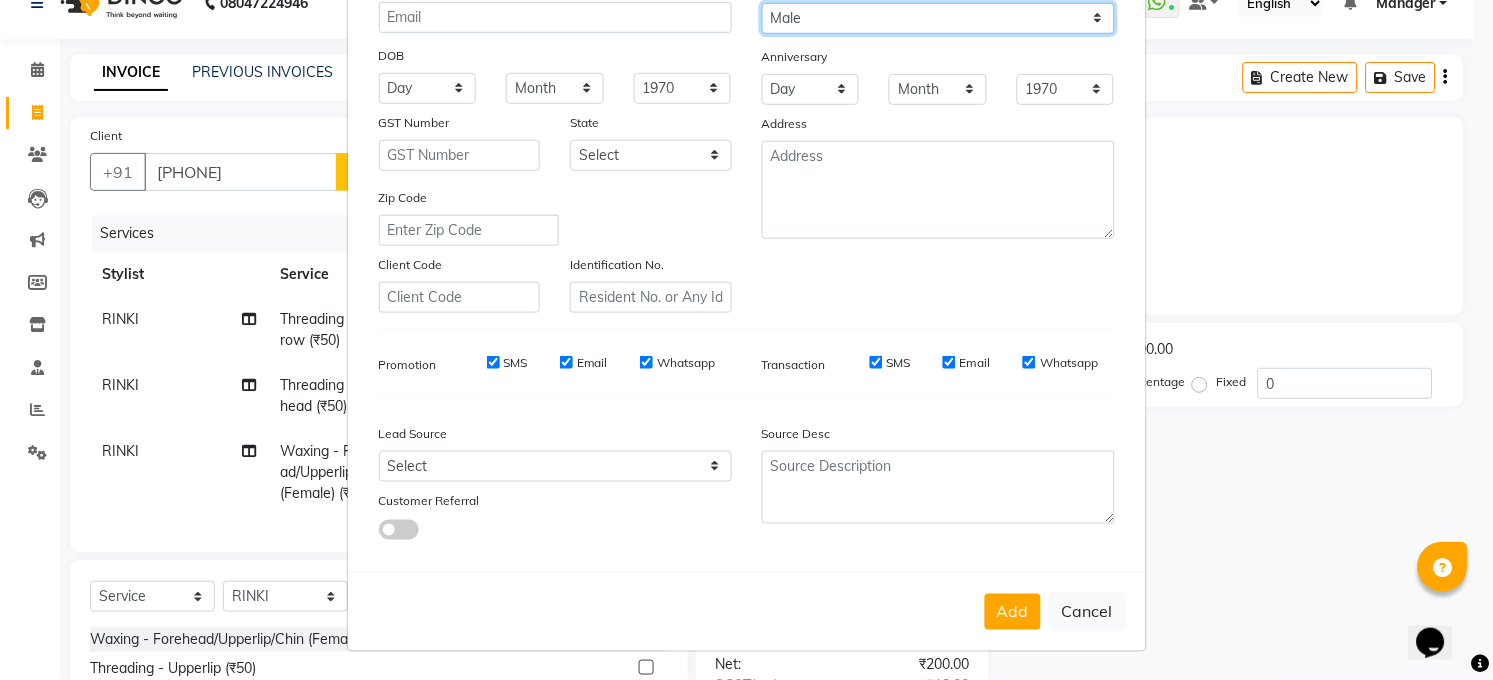 click on "Select Male Female Other Prefer Not To Say" at bounding box center (938, 18) 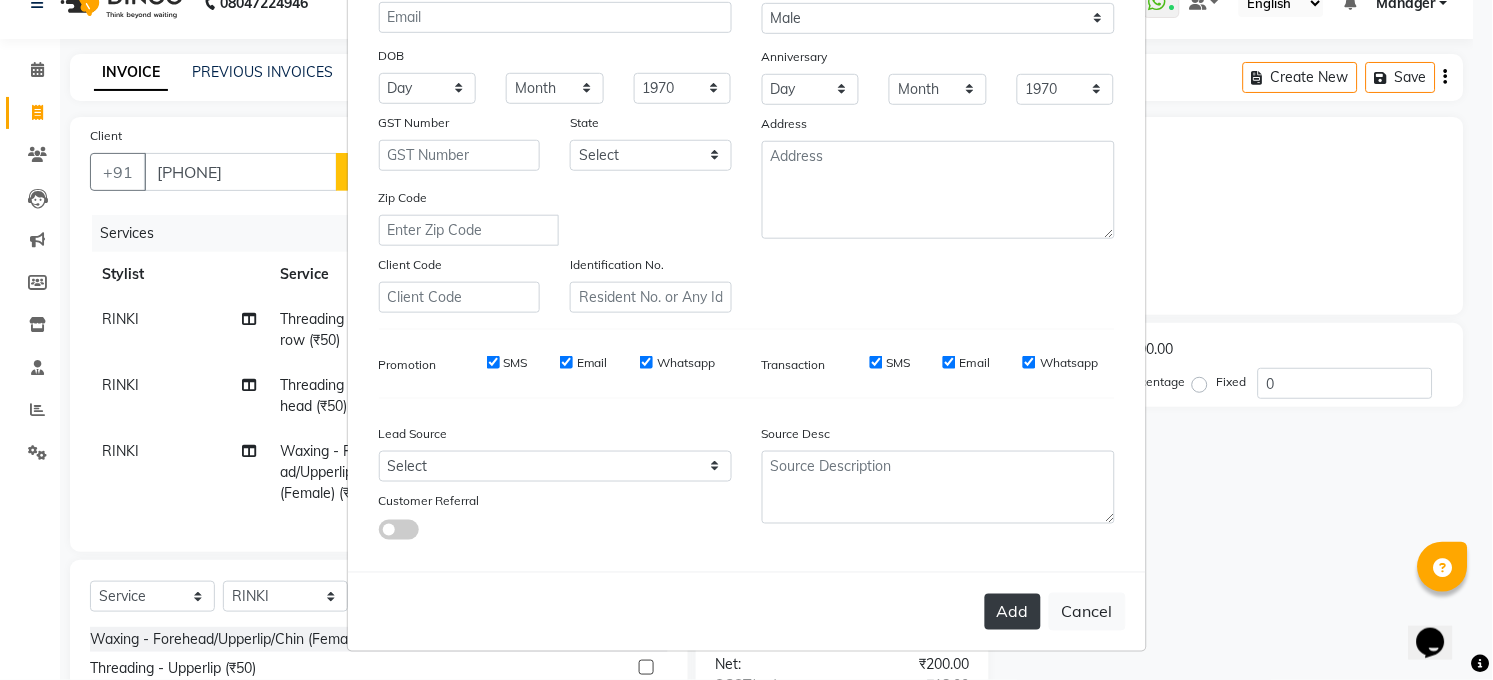 click on "Add" at bounding box center [1013, 612] 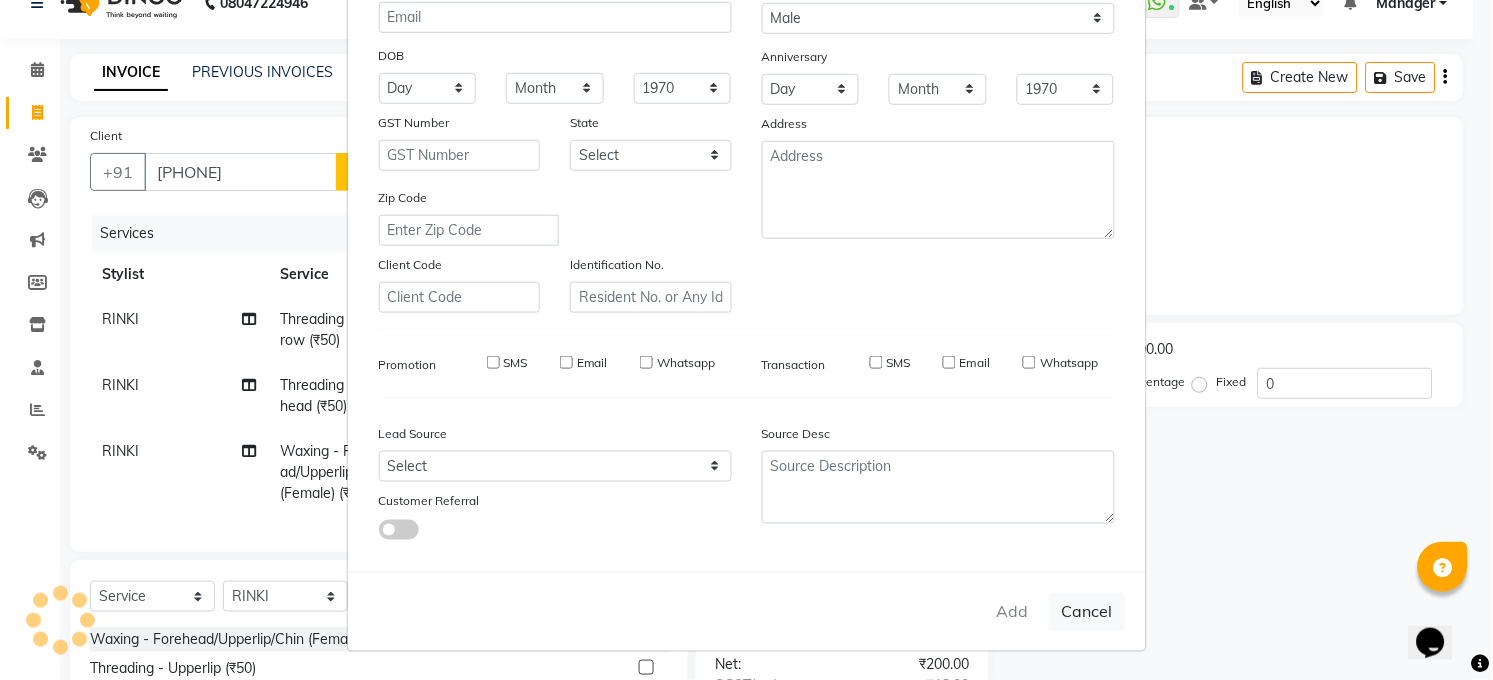 type on "62******27" 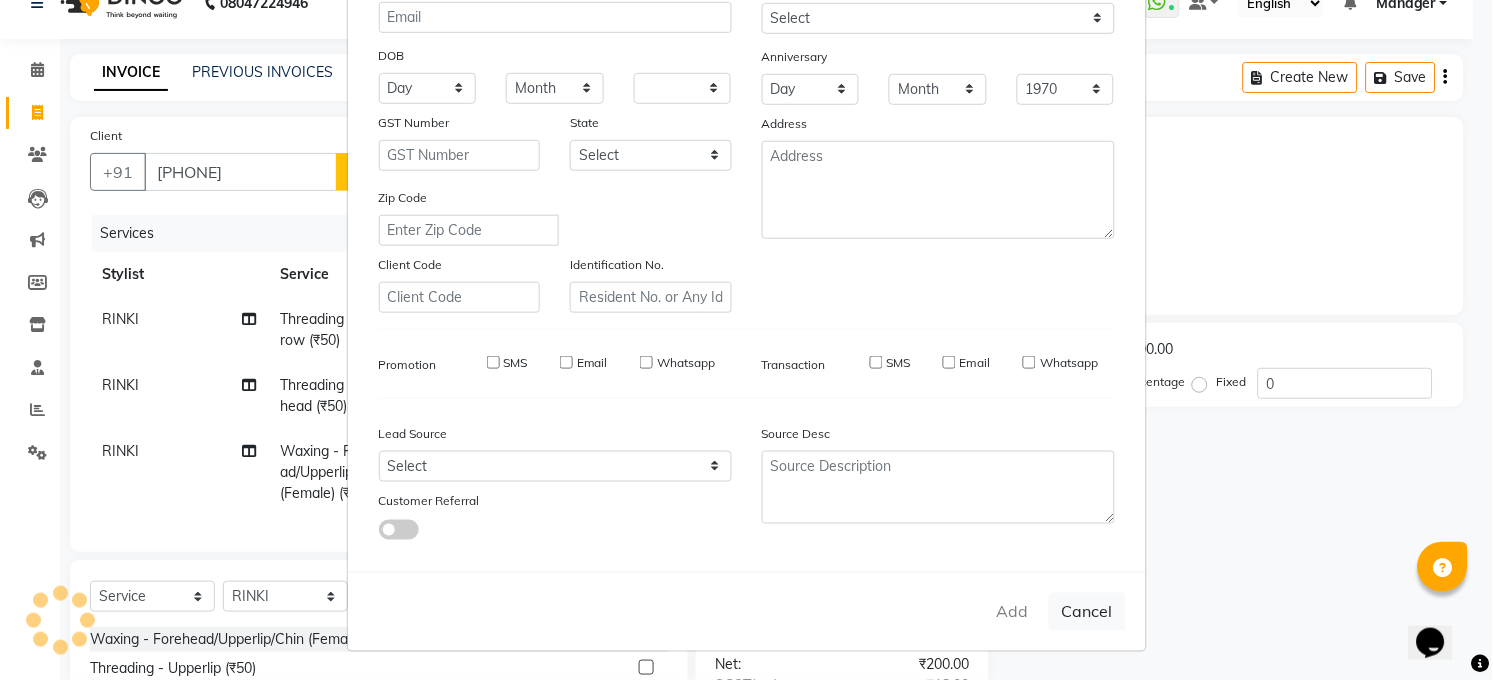 select 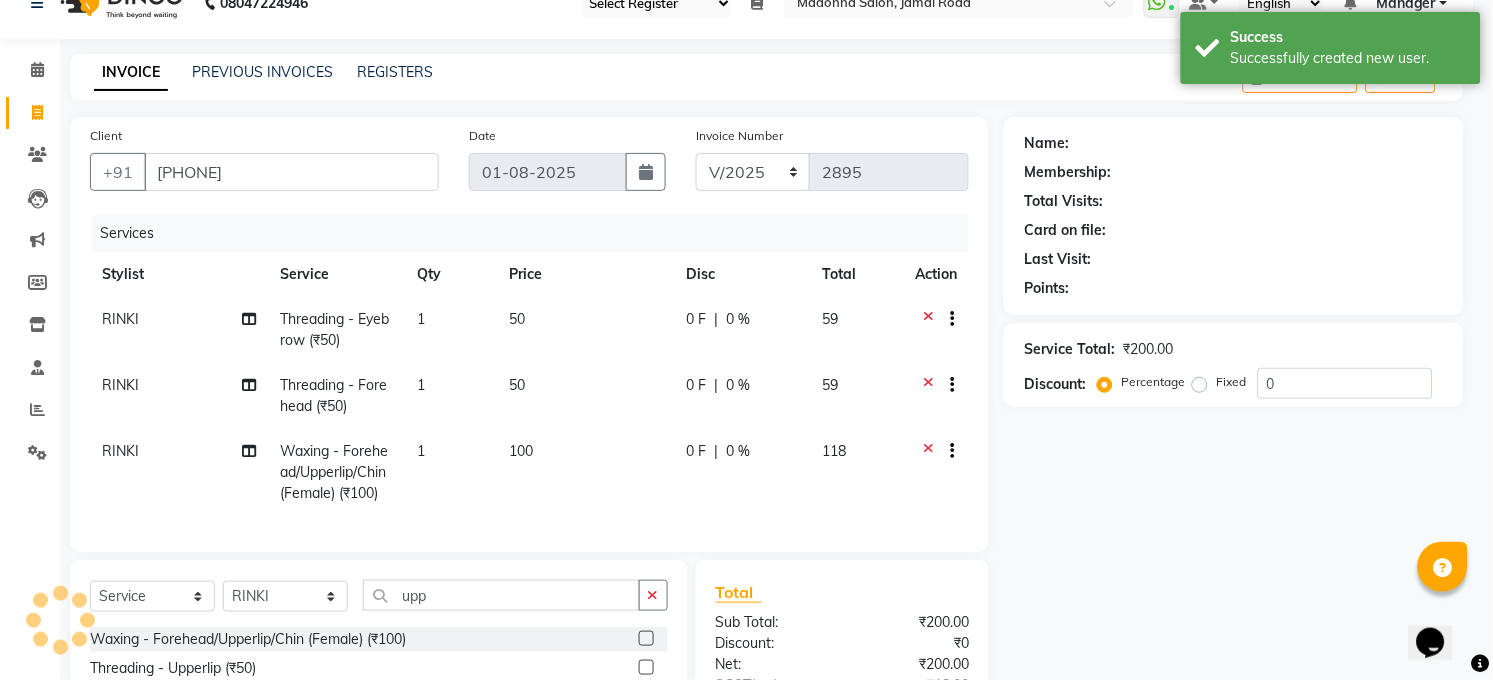 select on "1: Object" 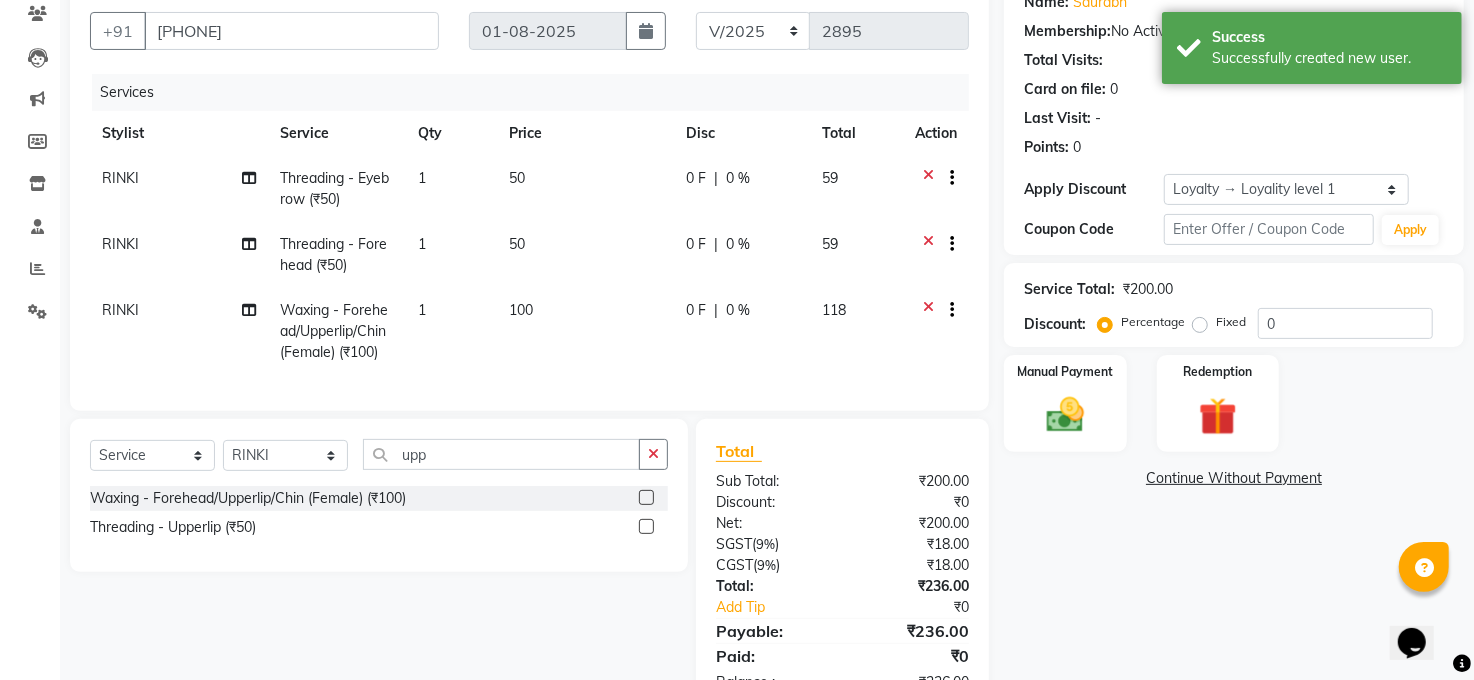 scroll, scrollTop: 255, scrollLeft: 0, axis: vertical 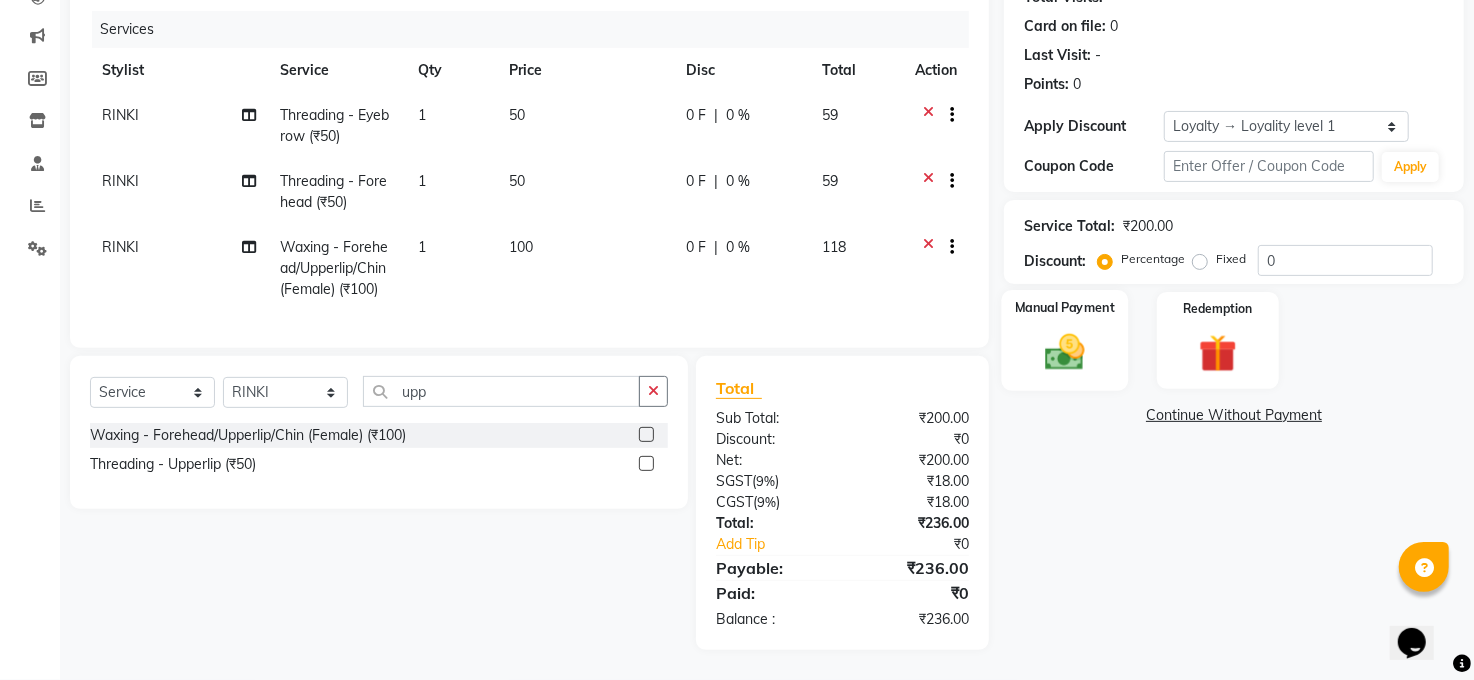 click 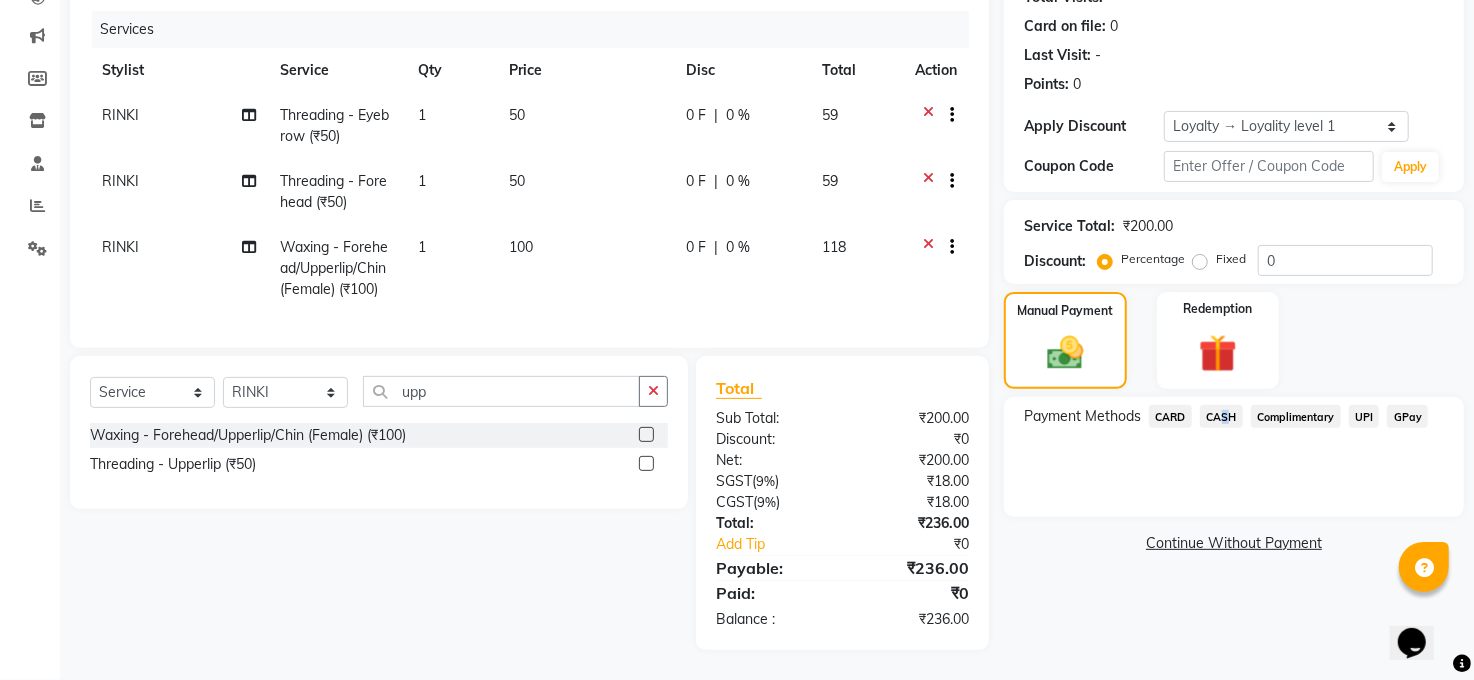 click on "CASH" 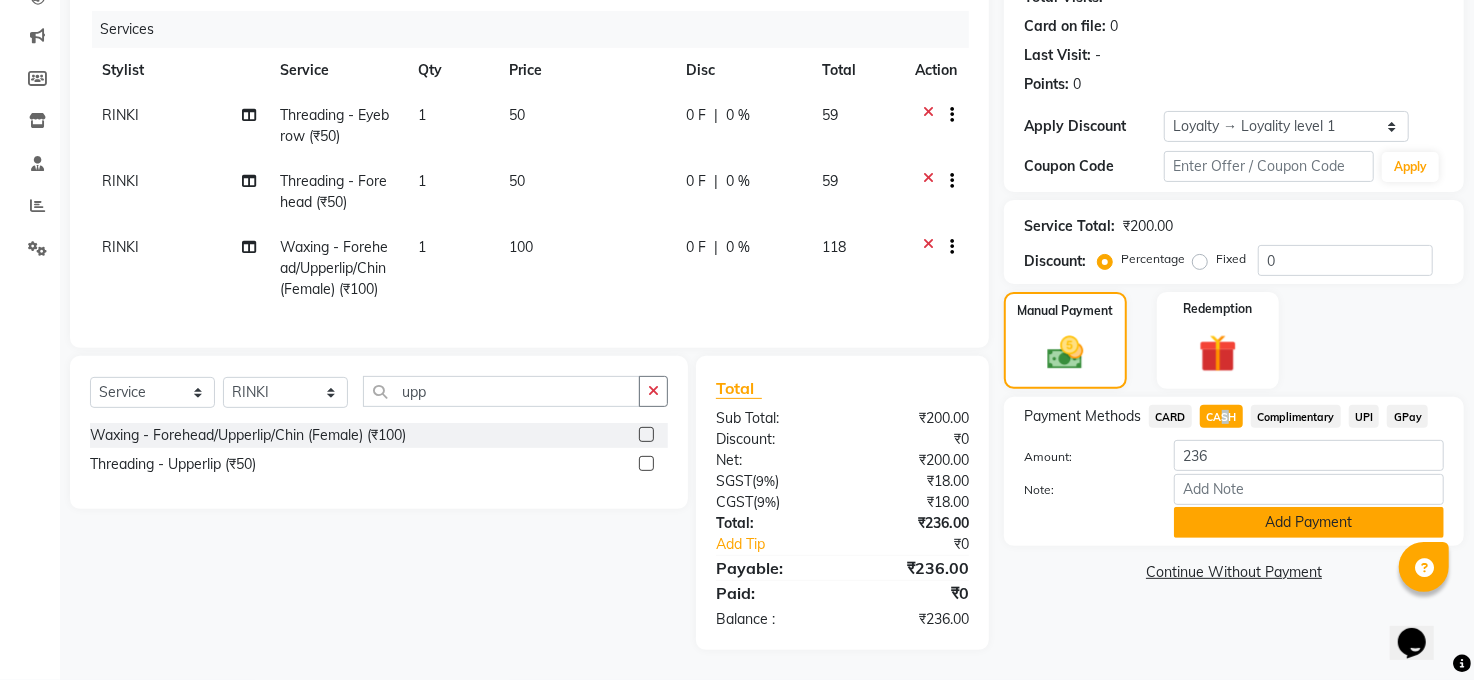 drag, startPoint x: 1279, startPoint y: 500, endPoint x: 1311, endPoint y: 353, distance: 150.44267 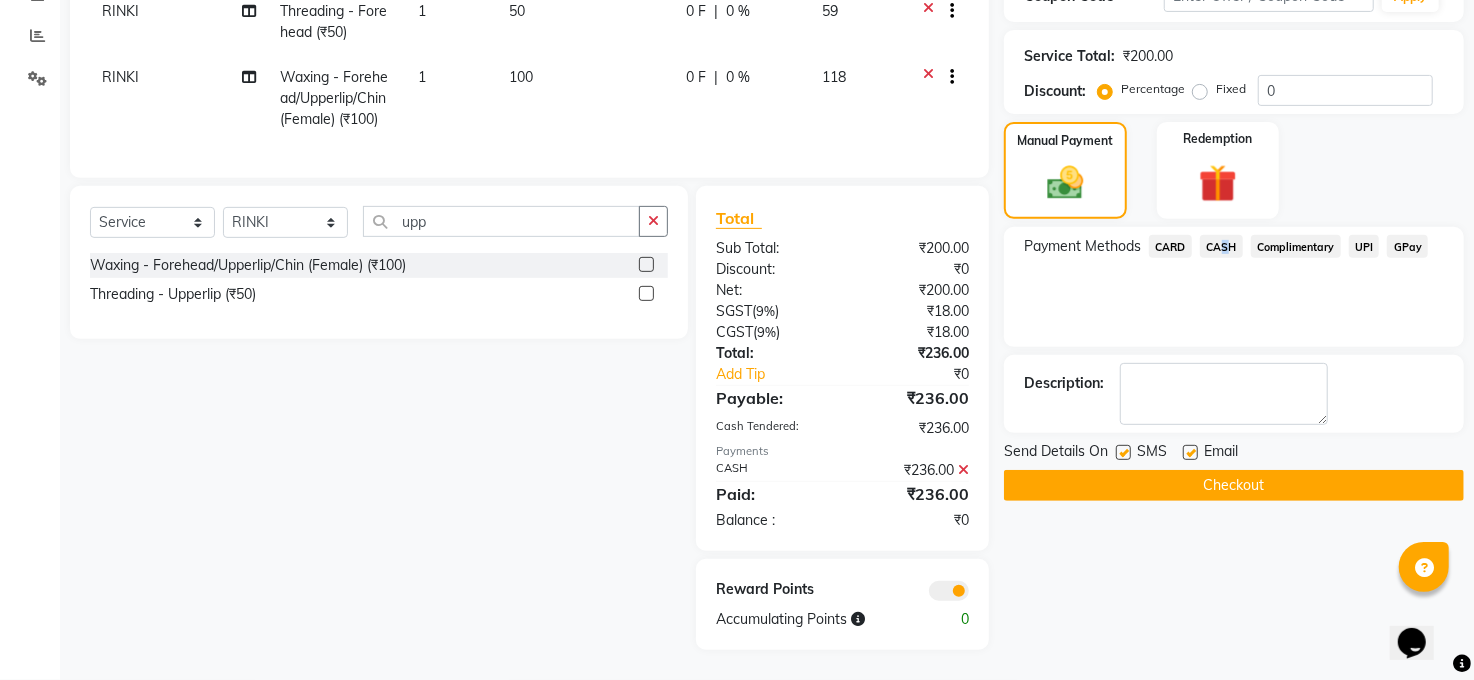 scroll, scrollTop: 426, scrollLeft: 0, axis: vertical 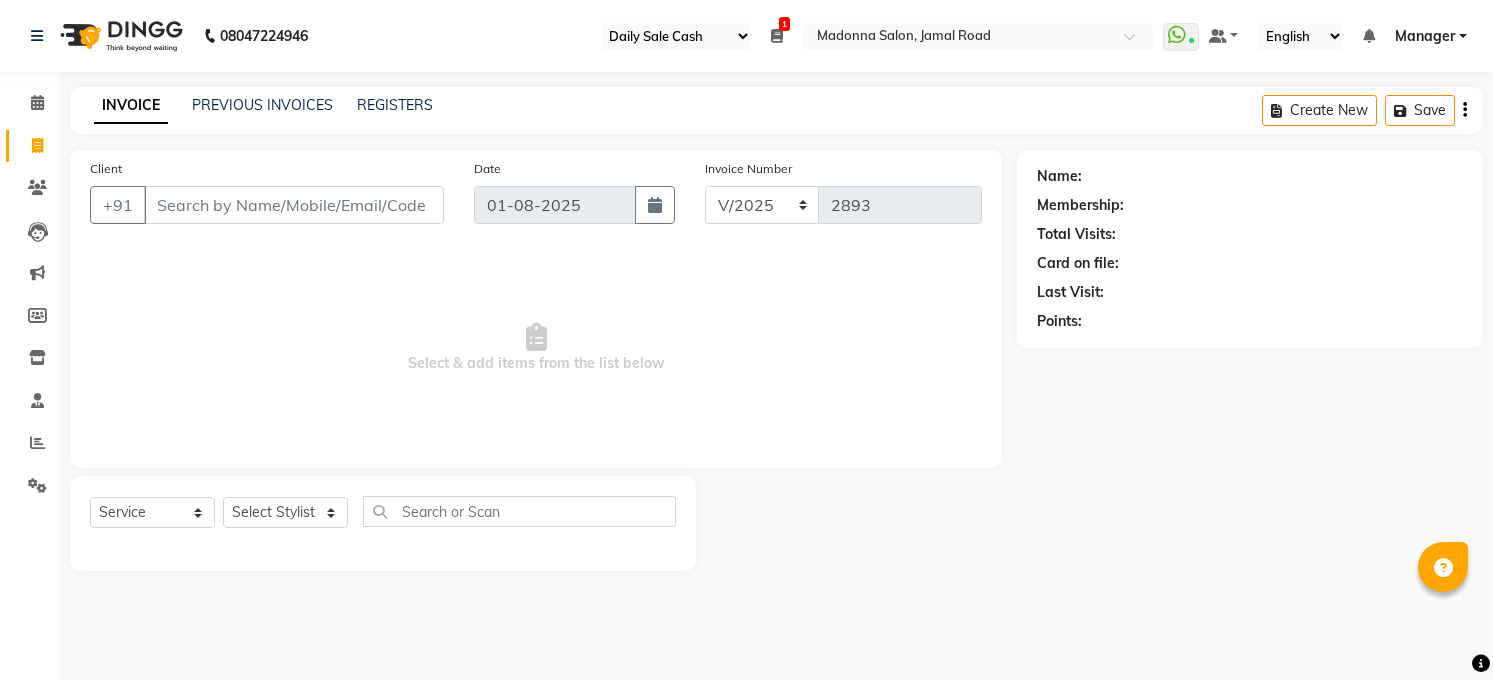 select on "35" 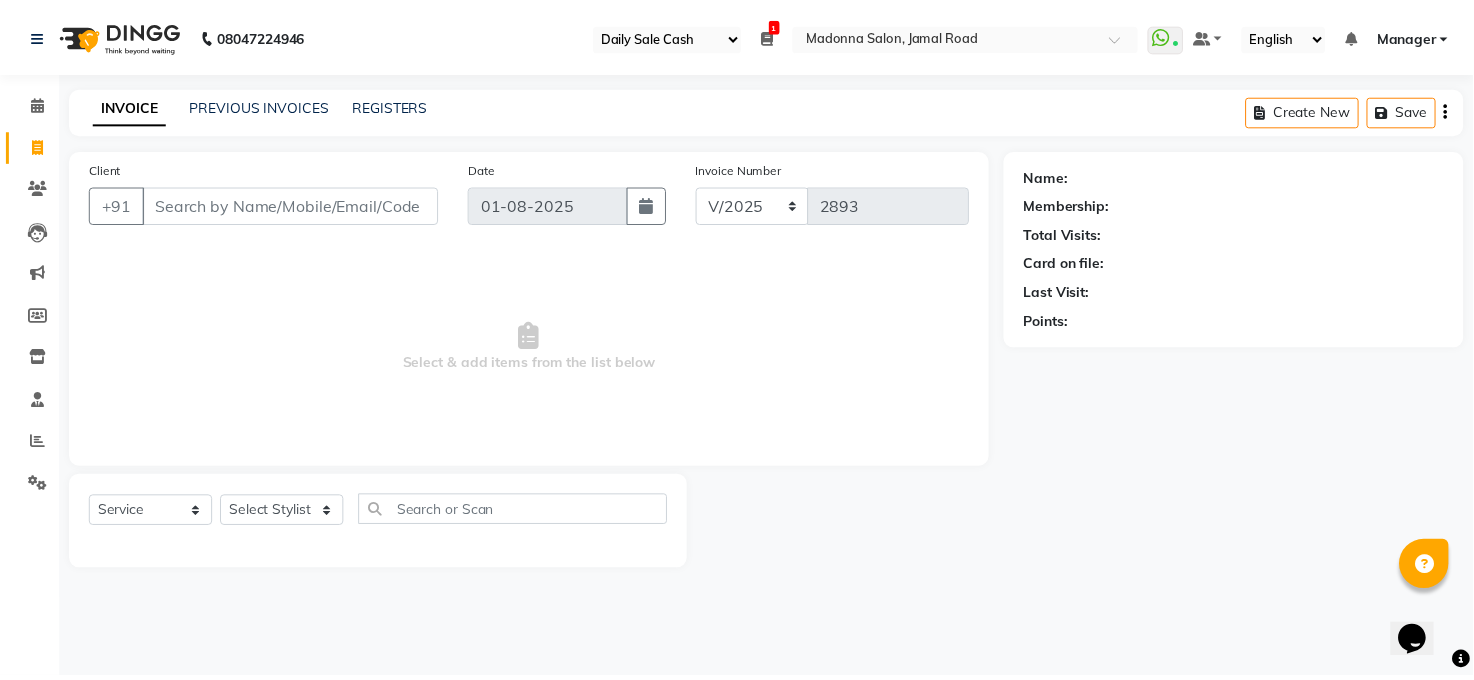 scroll, scrollTop: 0, scrollLeft: 0, axis: both 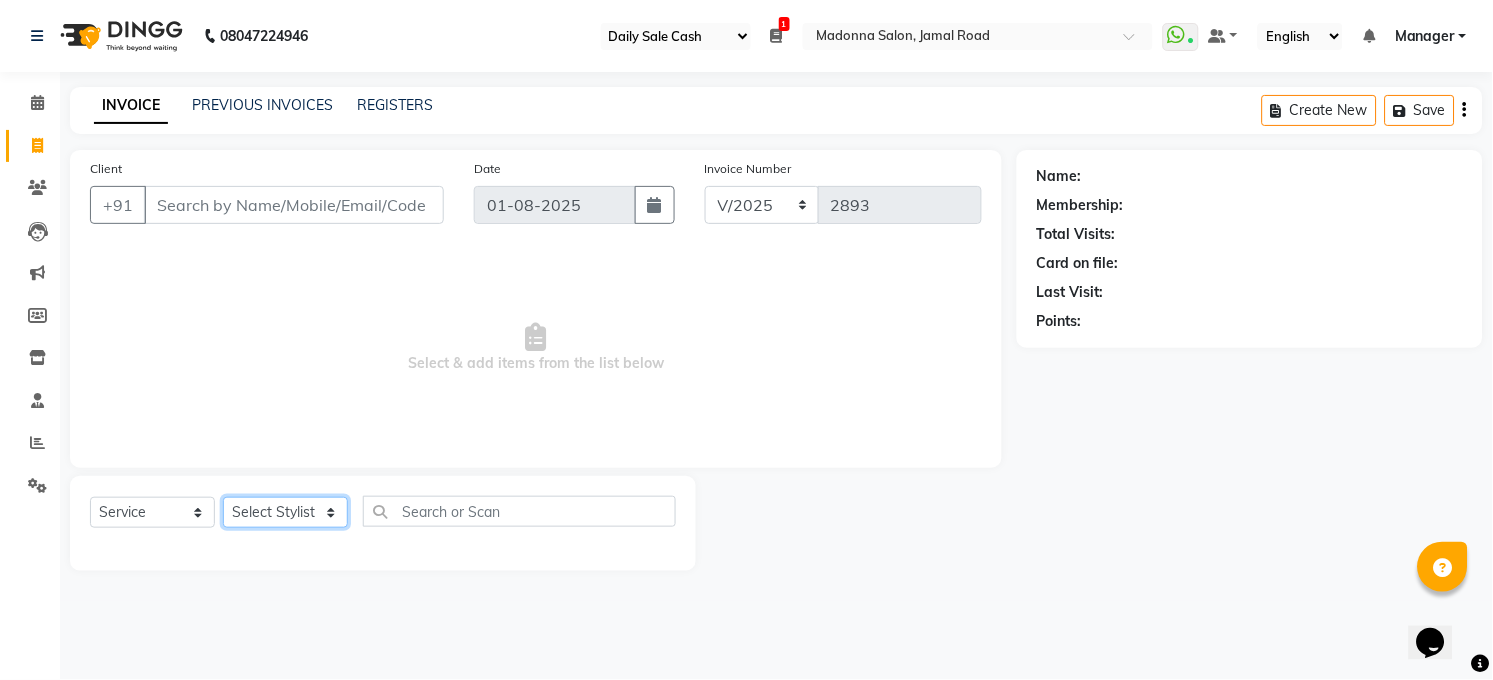 click on "Select Stylist Abhay kumar ALTAF ANKITA ARJUN Chandan COUNTER  Manager Manish Kumar Neetu Mam PRINCE Priyanka Raju Ravi Thakur RINKI Roshan Santosh SAURABH SUJEET THAKUR SUNITA Veer Vinod Kumar" 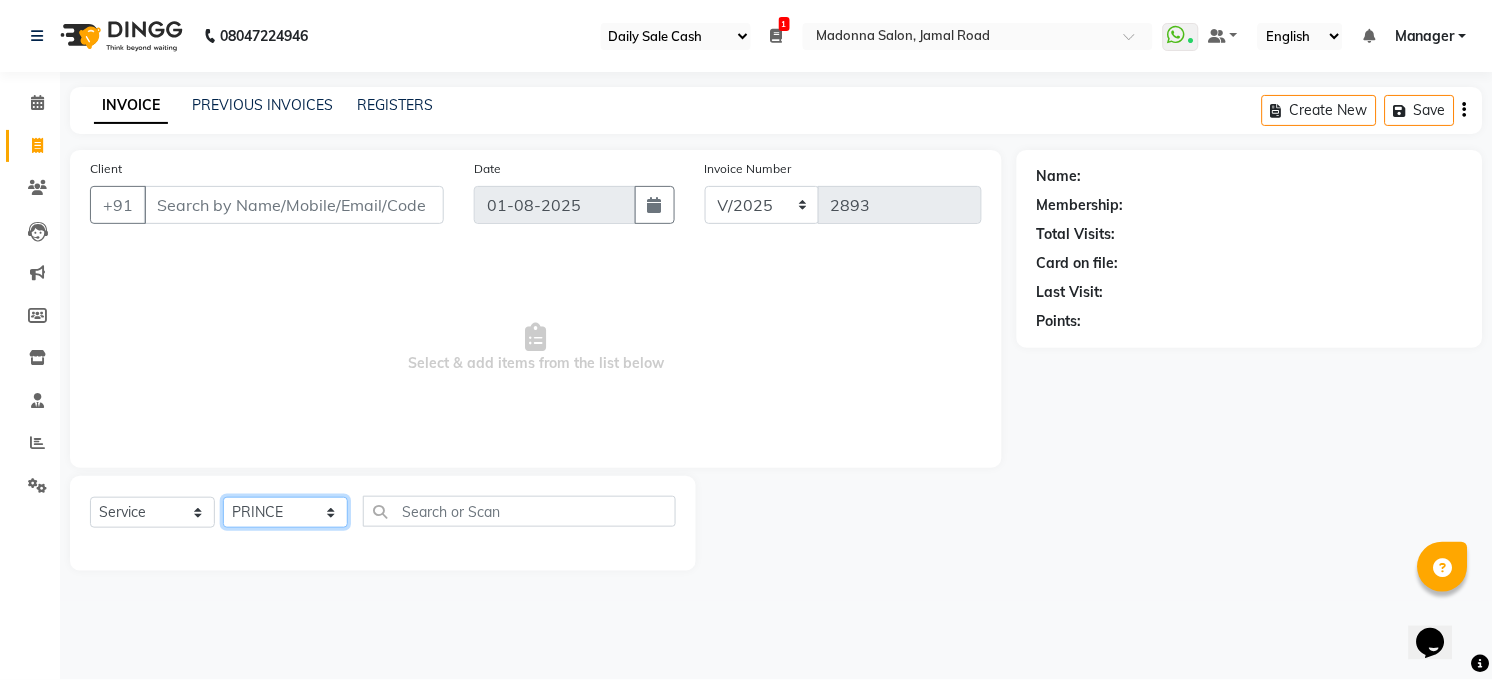 click on "Select Stylist Abhay kumar ALTAF ANKITA ARJUN Chandan COUNTER  Manager Manish Kumar Neetu Mam PRINCE Priyanka Raju Ravi Thakur RINKI Roshan Santosh SAURABH SUJEET THAKUR SUNITA Veer Vinod Kumar" 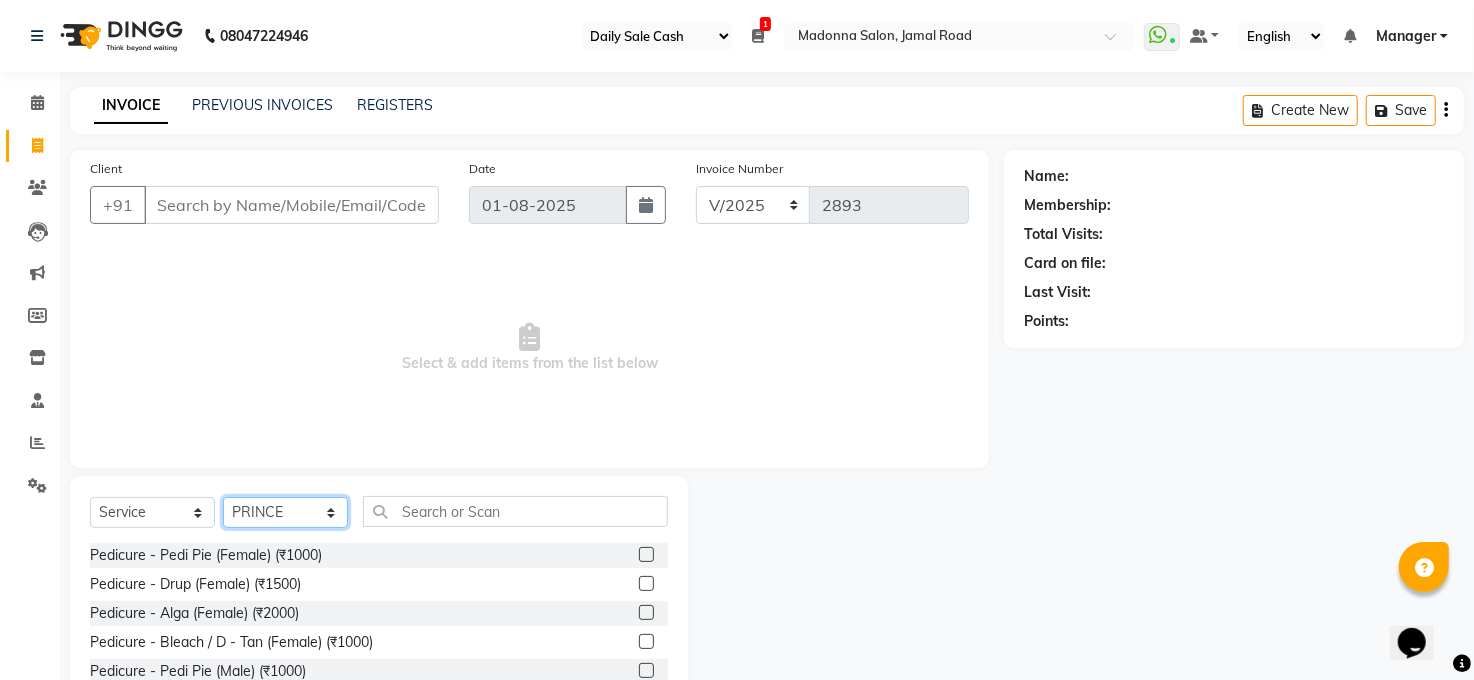 select on "40301" 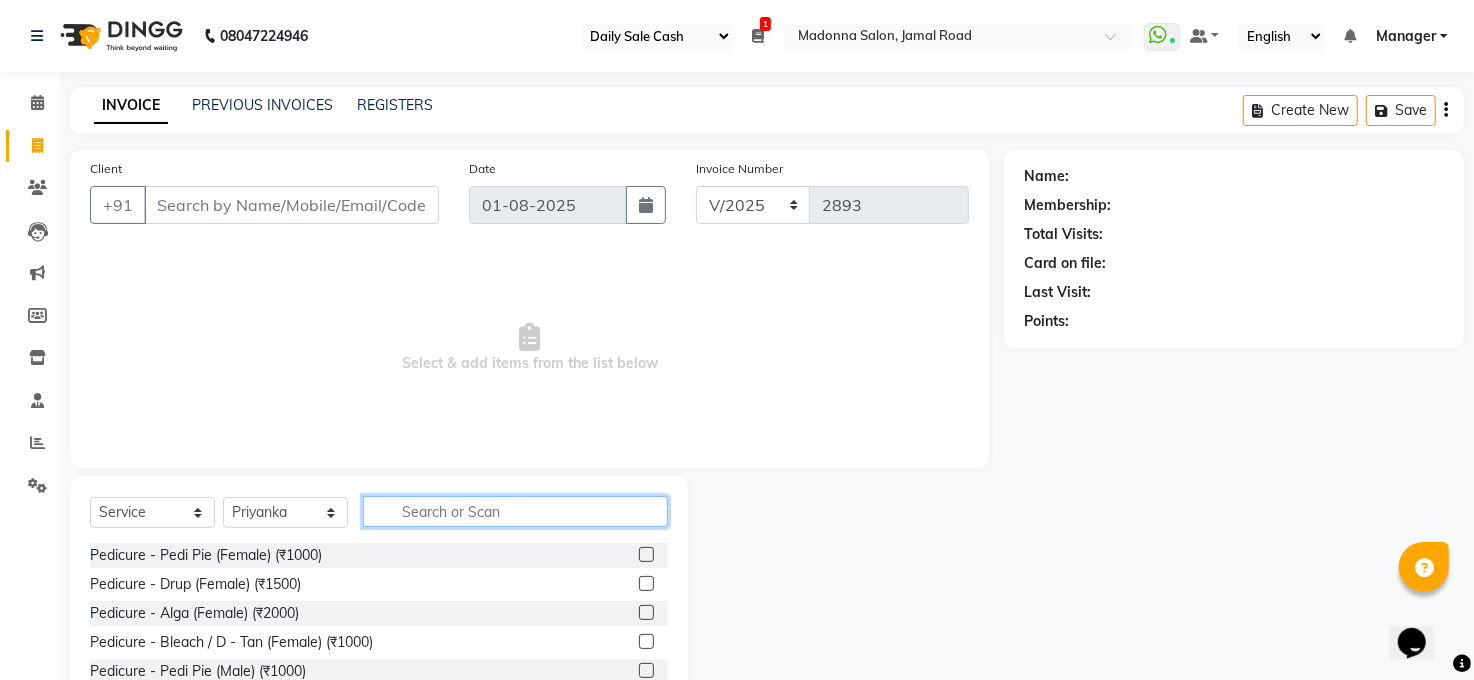 click 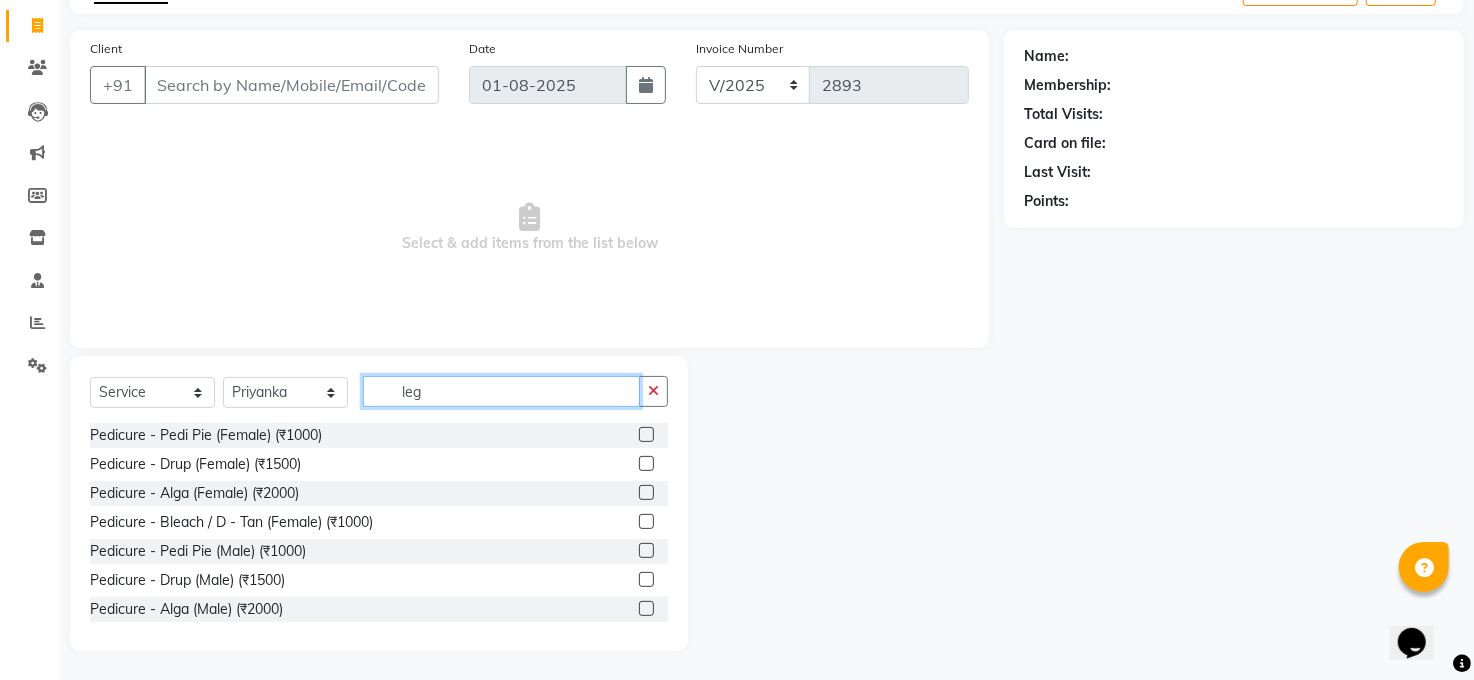 scroll, scrollTop: 0, scrollLeft: 0, axis: both 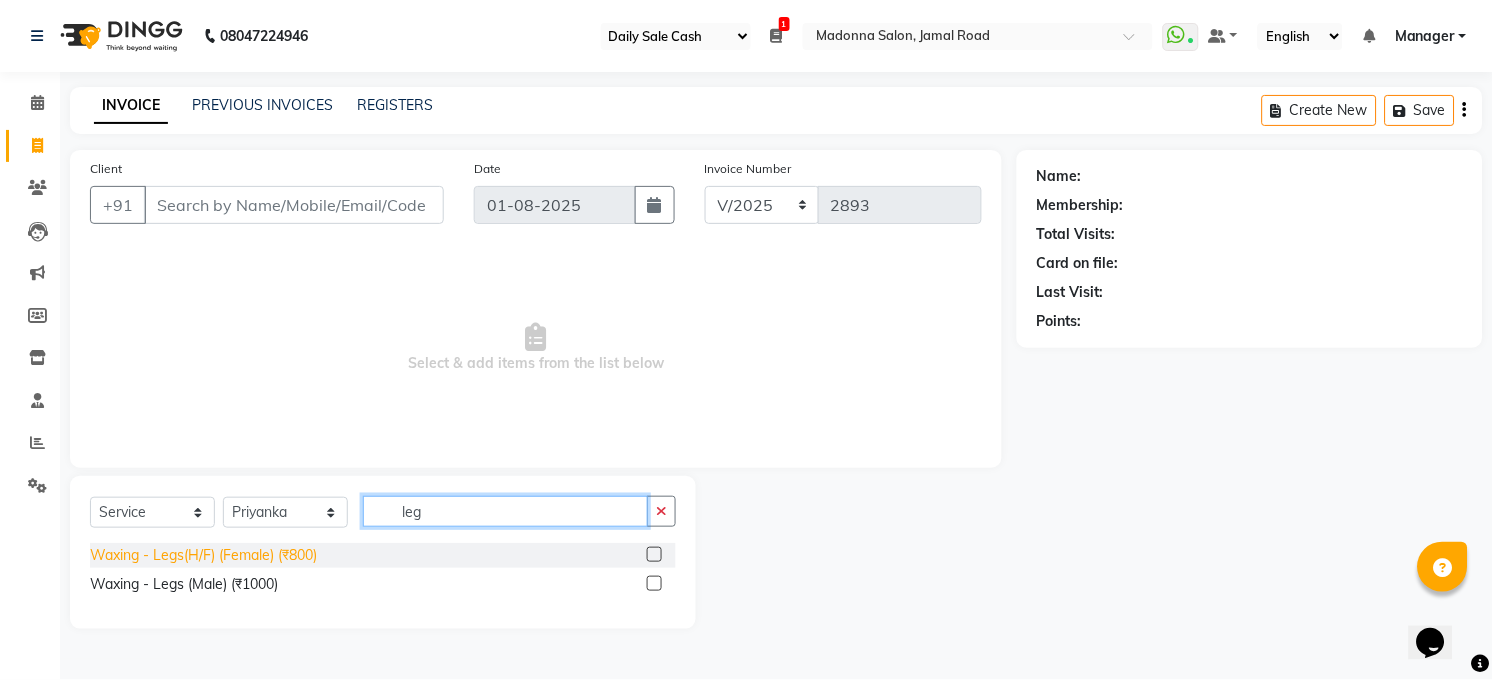 type on "leg" 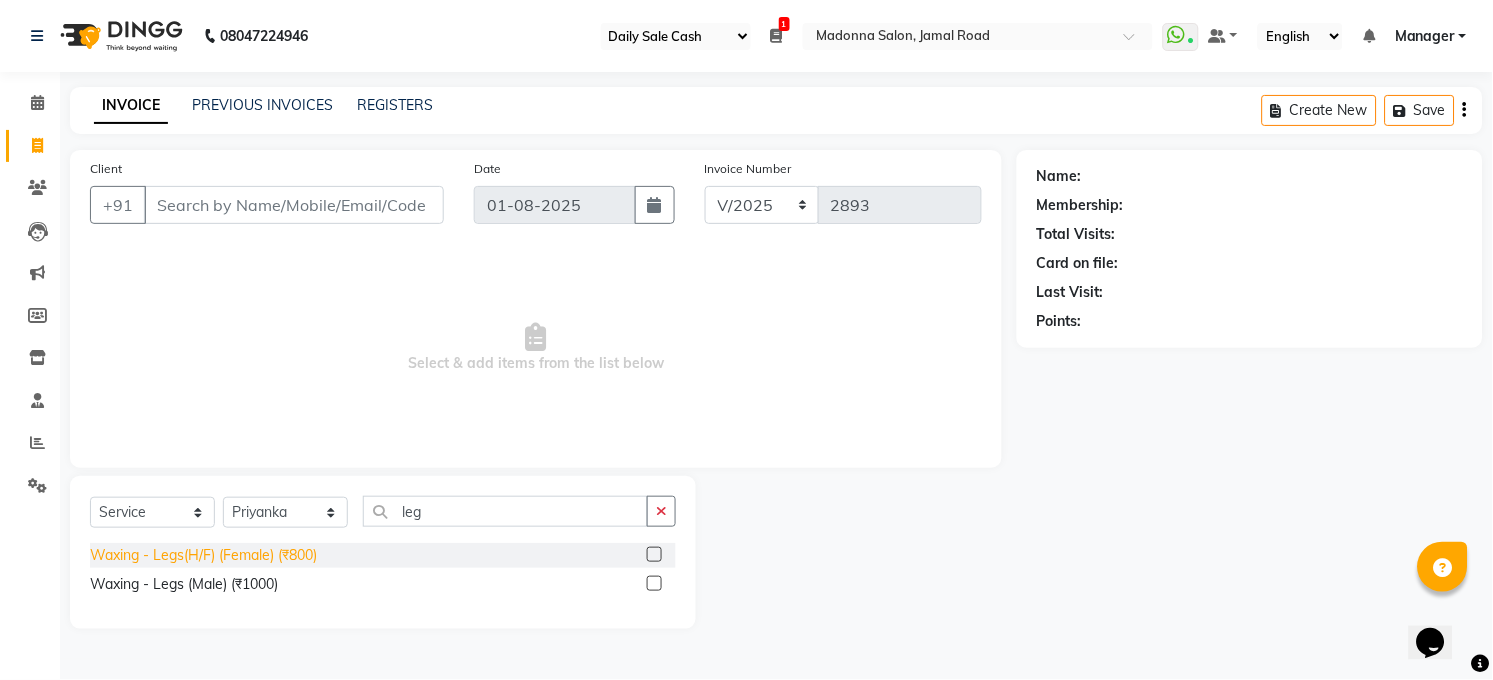 click on "Waxing - Legs(H/F) (Female) (₹800)" 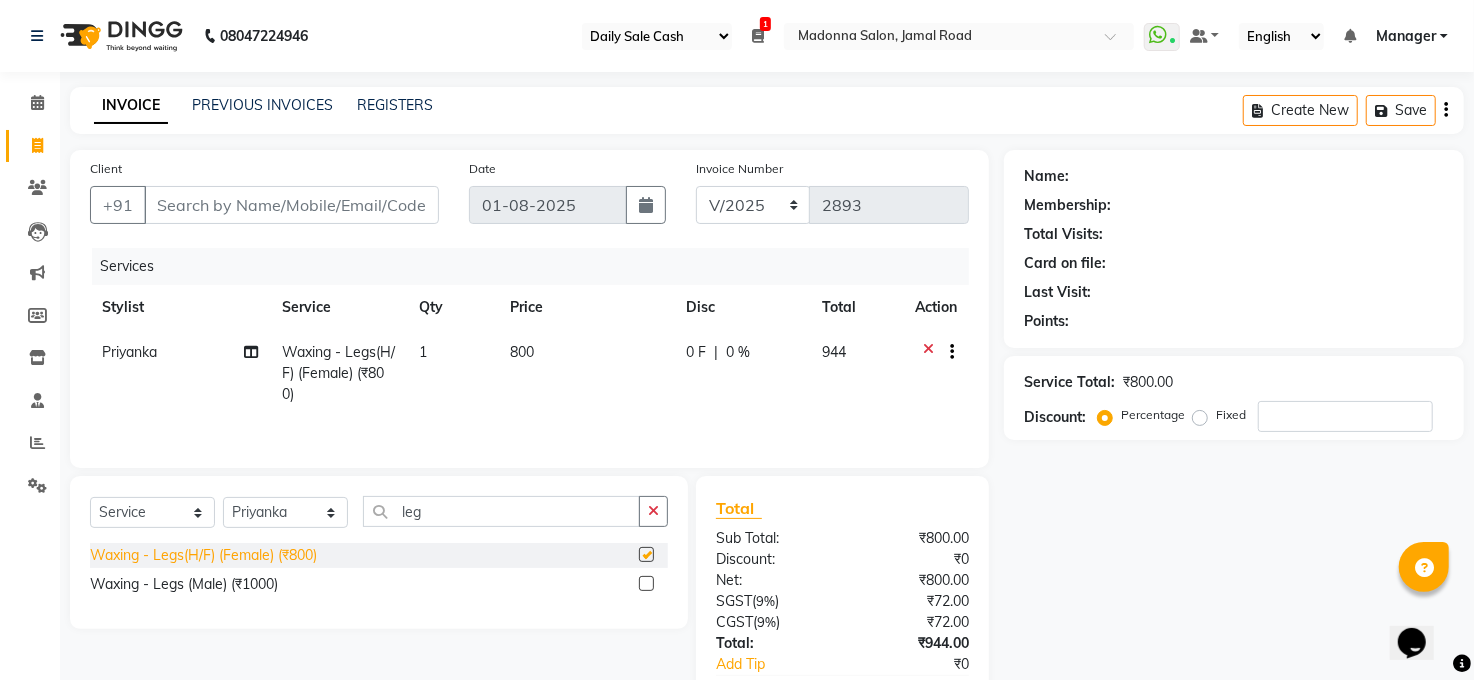 checkbox on "false" 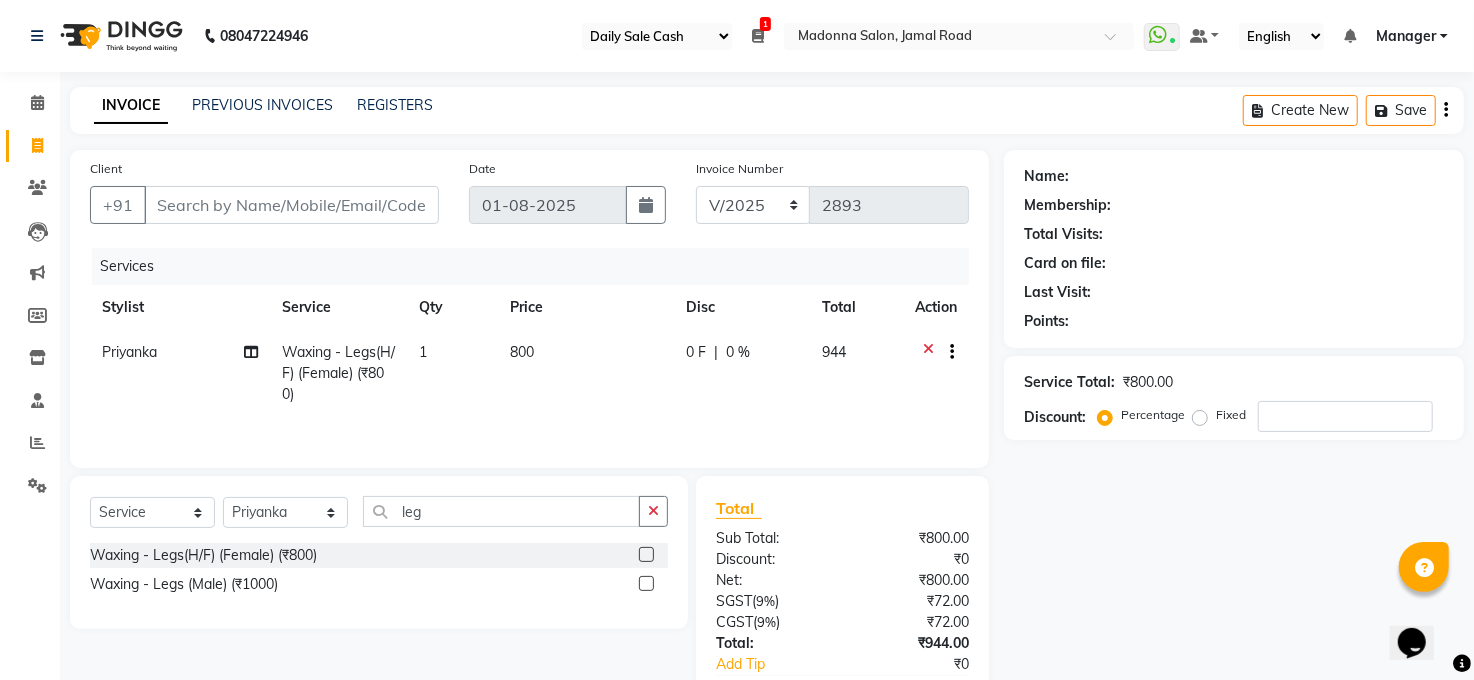 drag, startPoint x: 512, startPoint y: 340, endPoint x: 530, endPoint y: 339, distance: 18.027756 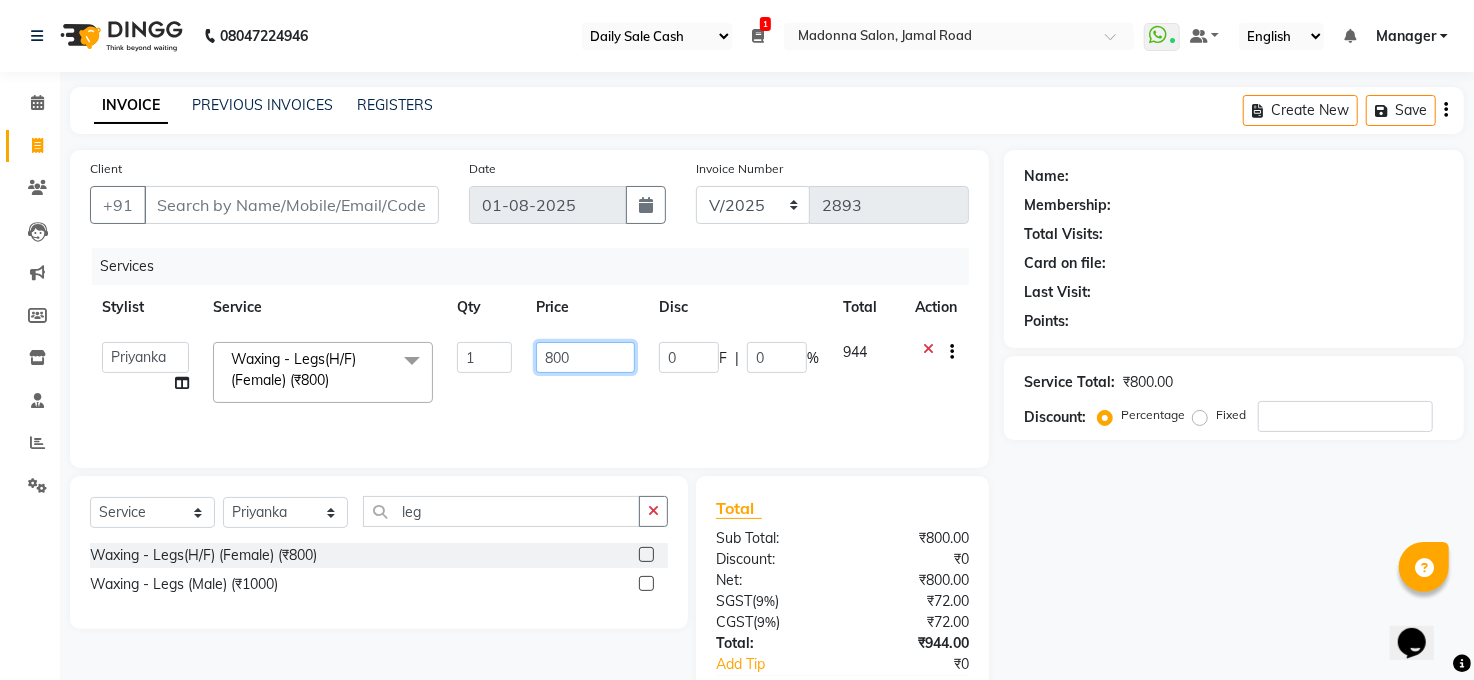 click on "800" 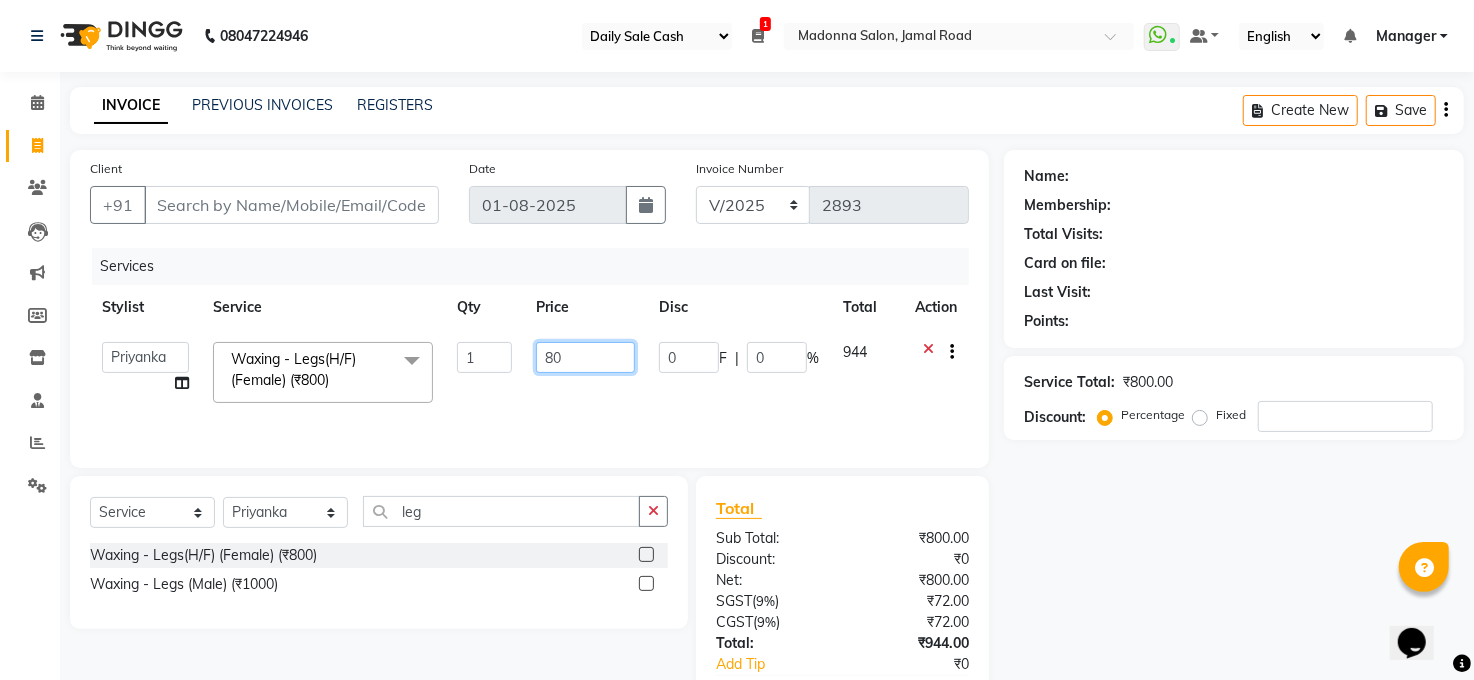 type on "8" 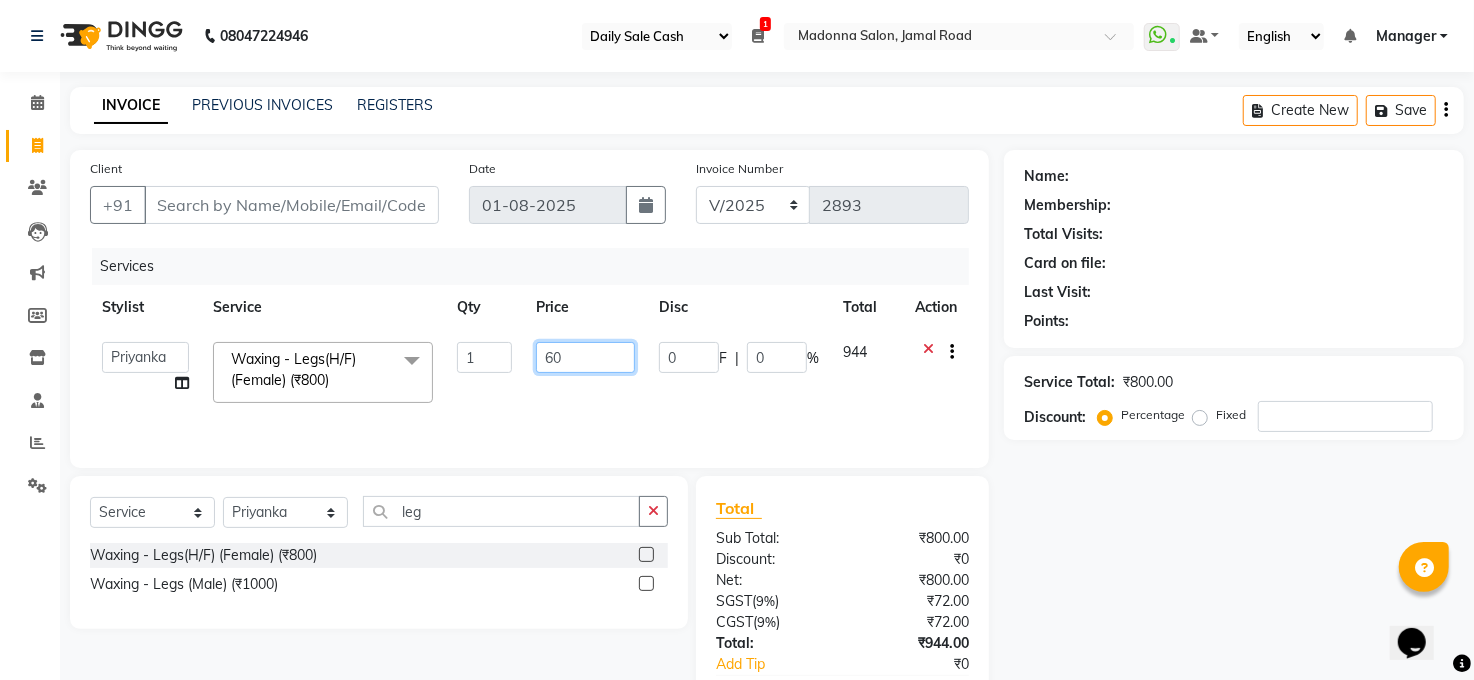 type on "600" 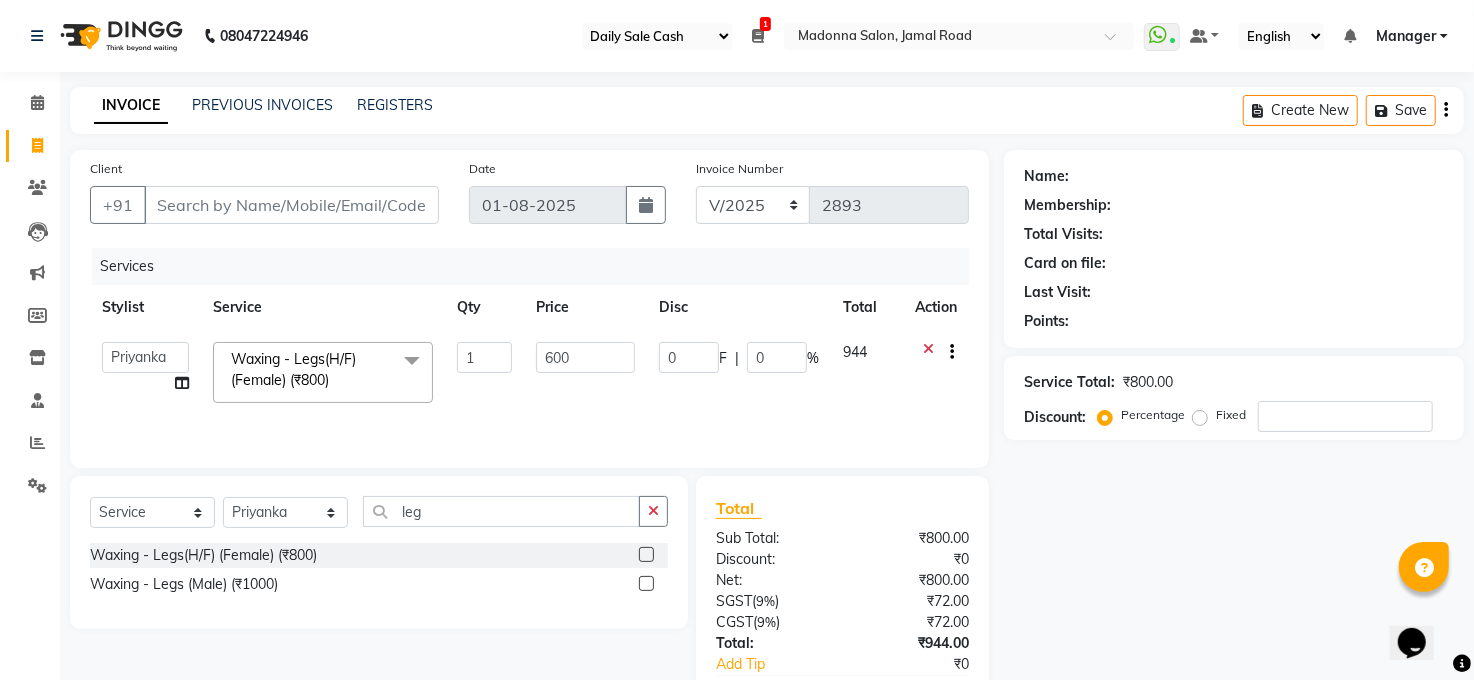 click on "Name: Membership: Total Visits: Card on file: Last Visit:  Points:  Service Total:  ₹800.00  Discount:  Percentage   Fixed" 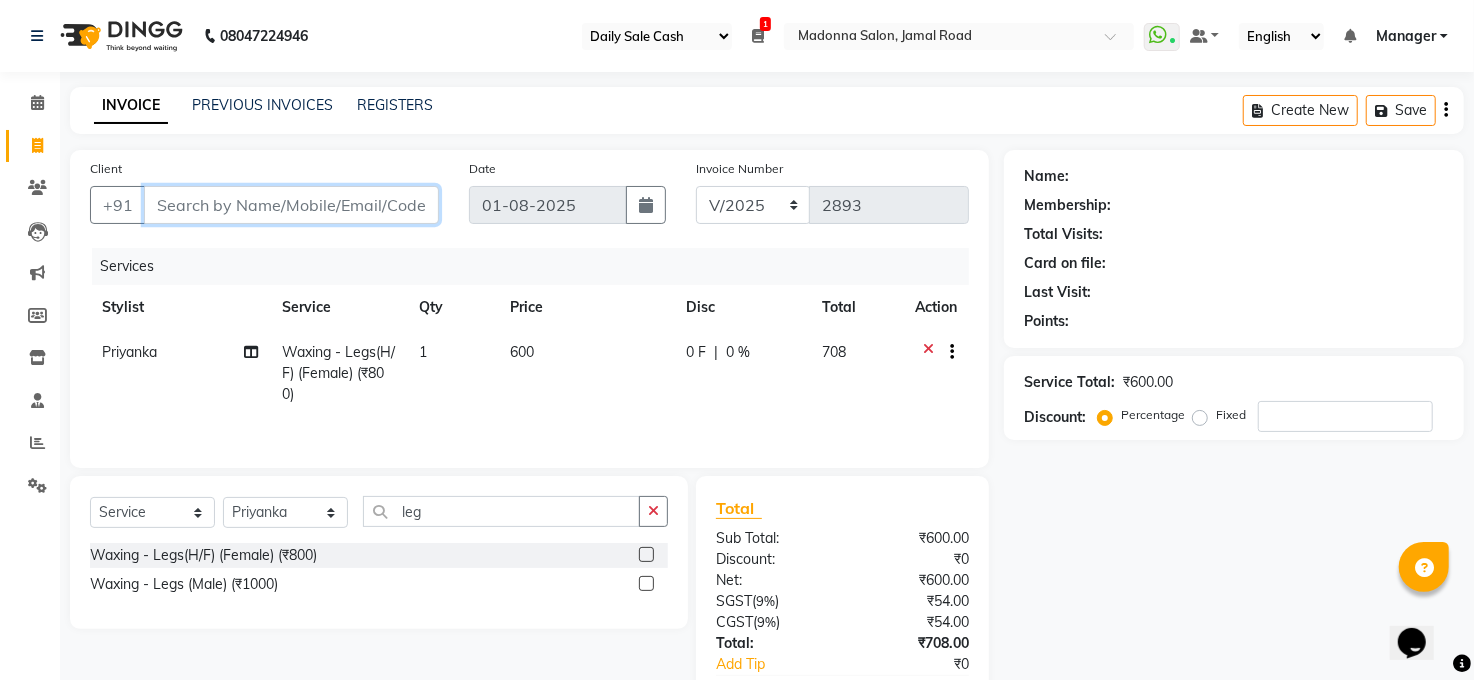 click on "Client" at bounding box center [291, 205] 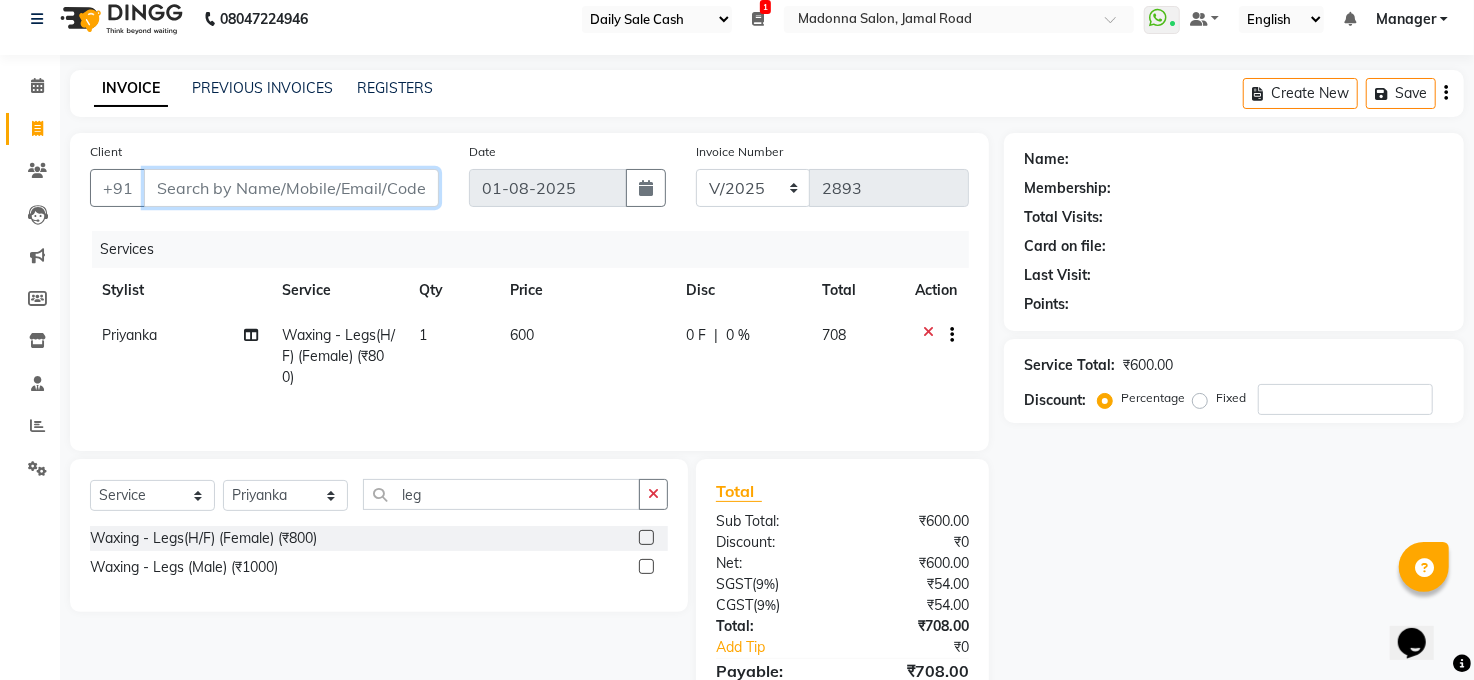 scroll, scrollTop: 0, scrollLeft: 0, axis: both 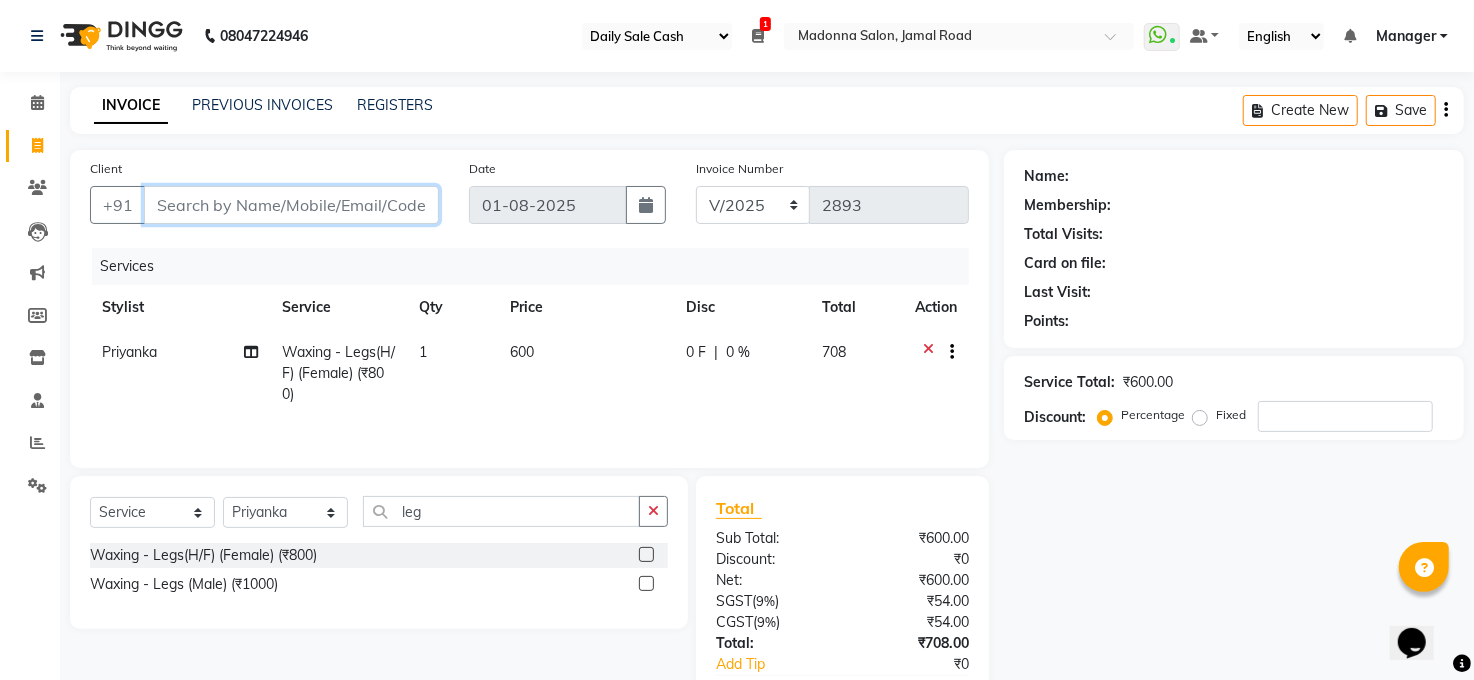 drag, startPoint x: 229, startPoint y: 211, endPoint x: 242, endPoint y: 216, distance: 13.928389 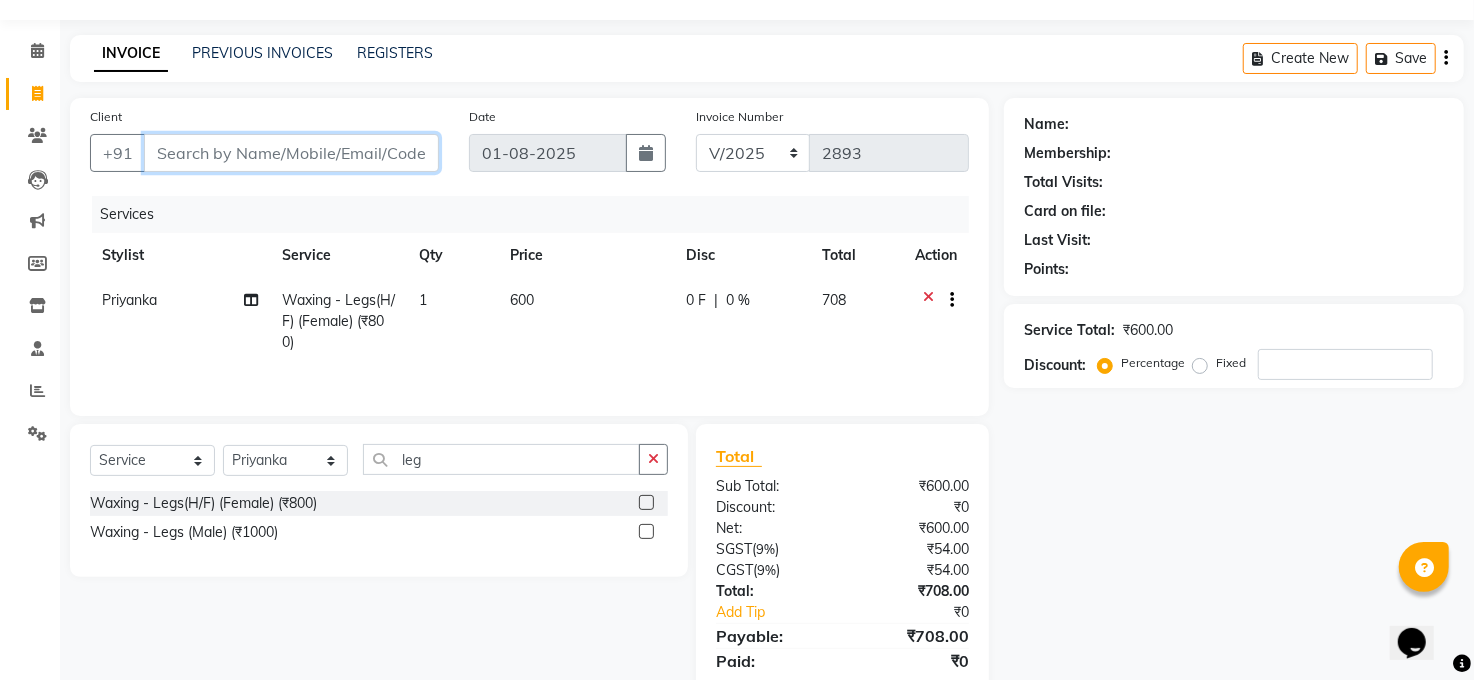 scroll, scrollTop: 124, scrollLeft: 0, axis: vertical 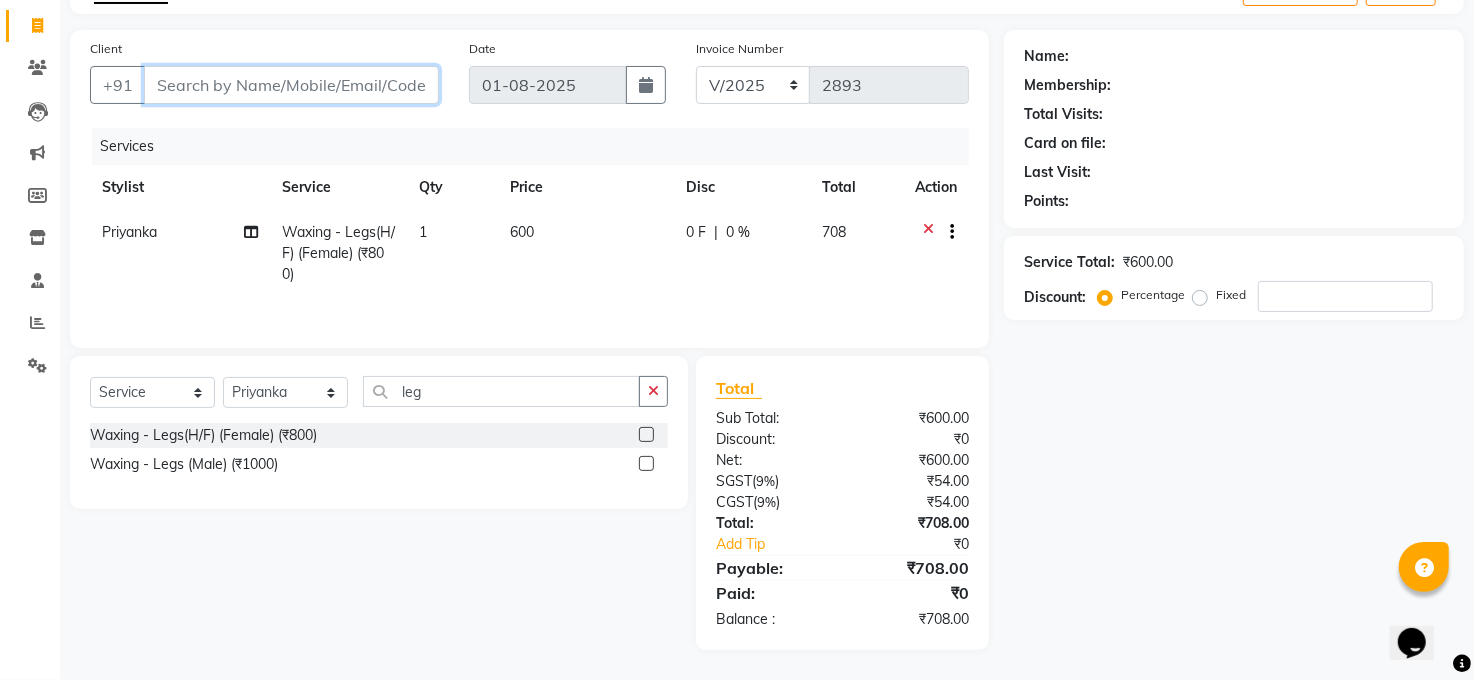 click on "Client" at bounding box center [291, 85] 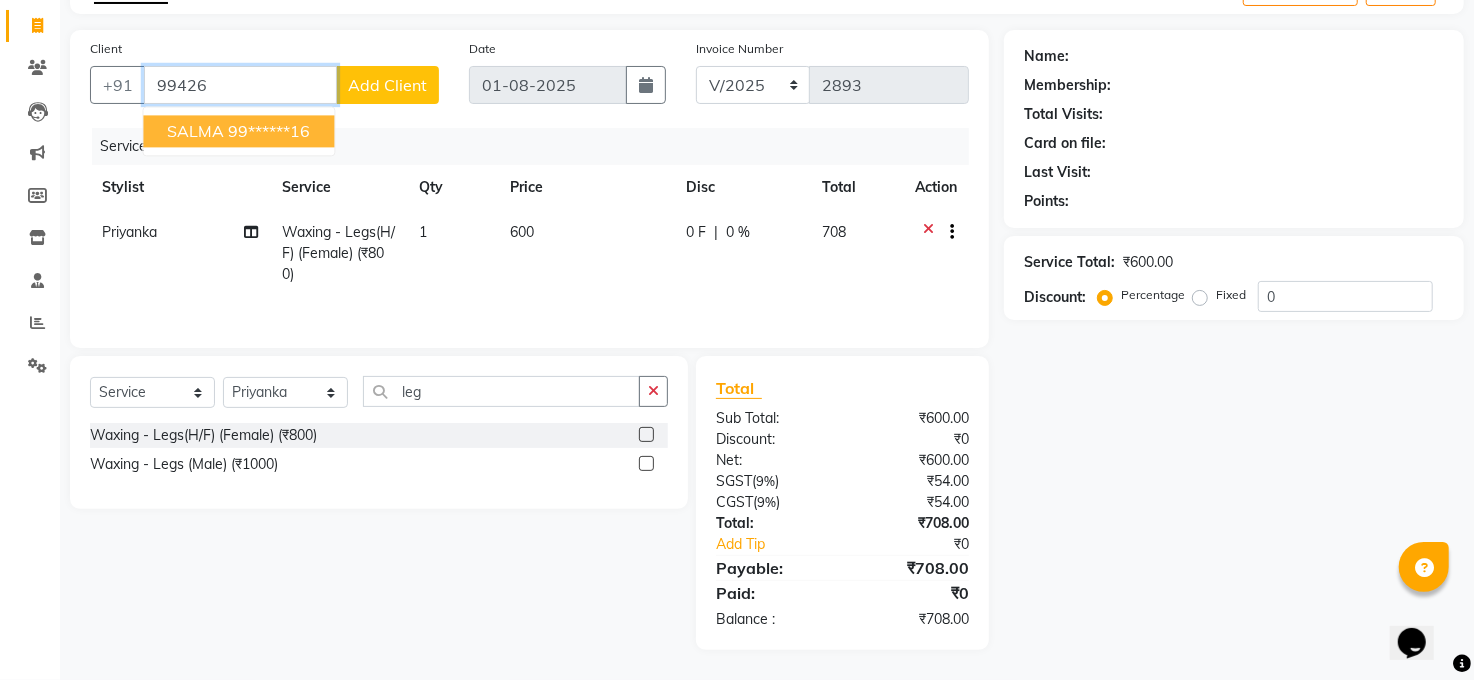 click on "99******16" at bounding box center (269, 131) 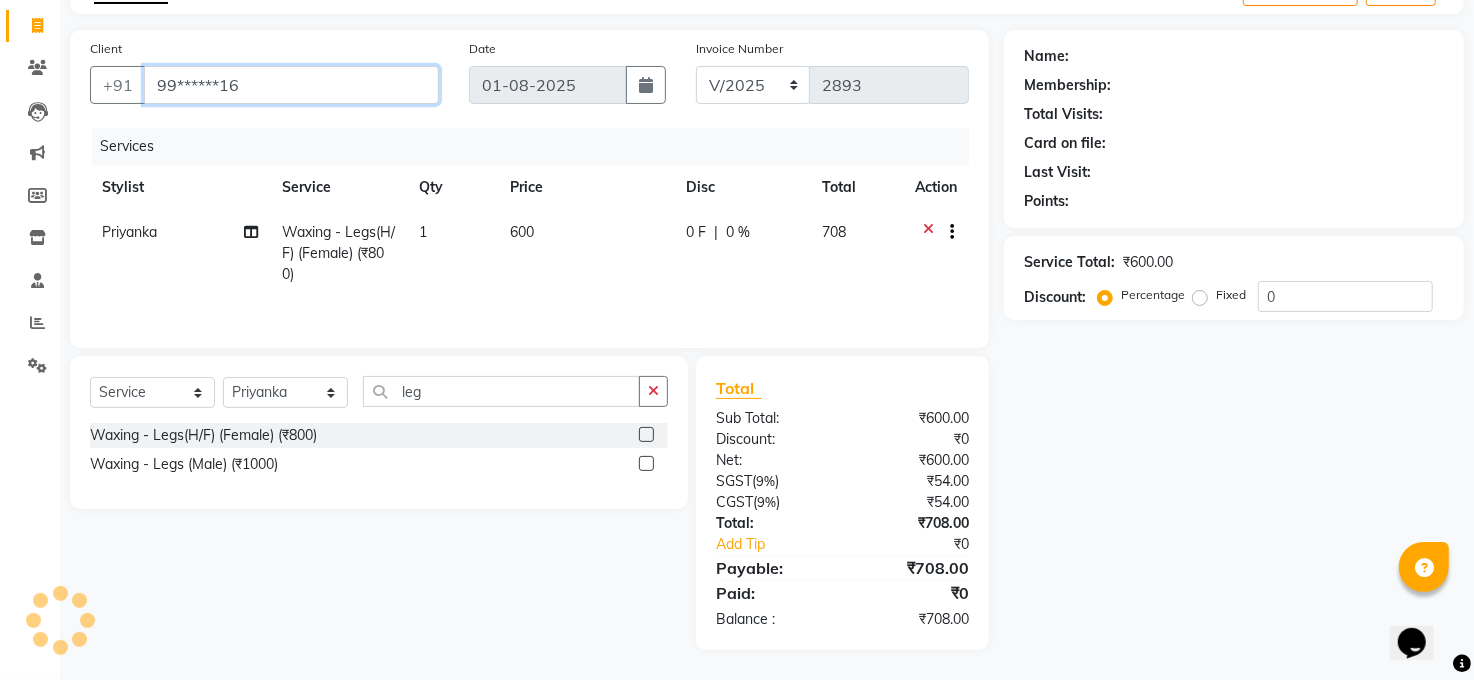 type on "99******16" 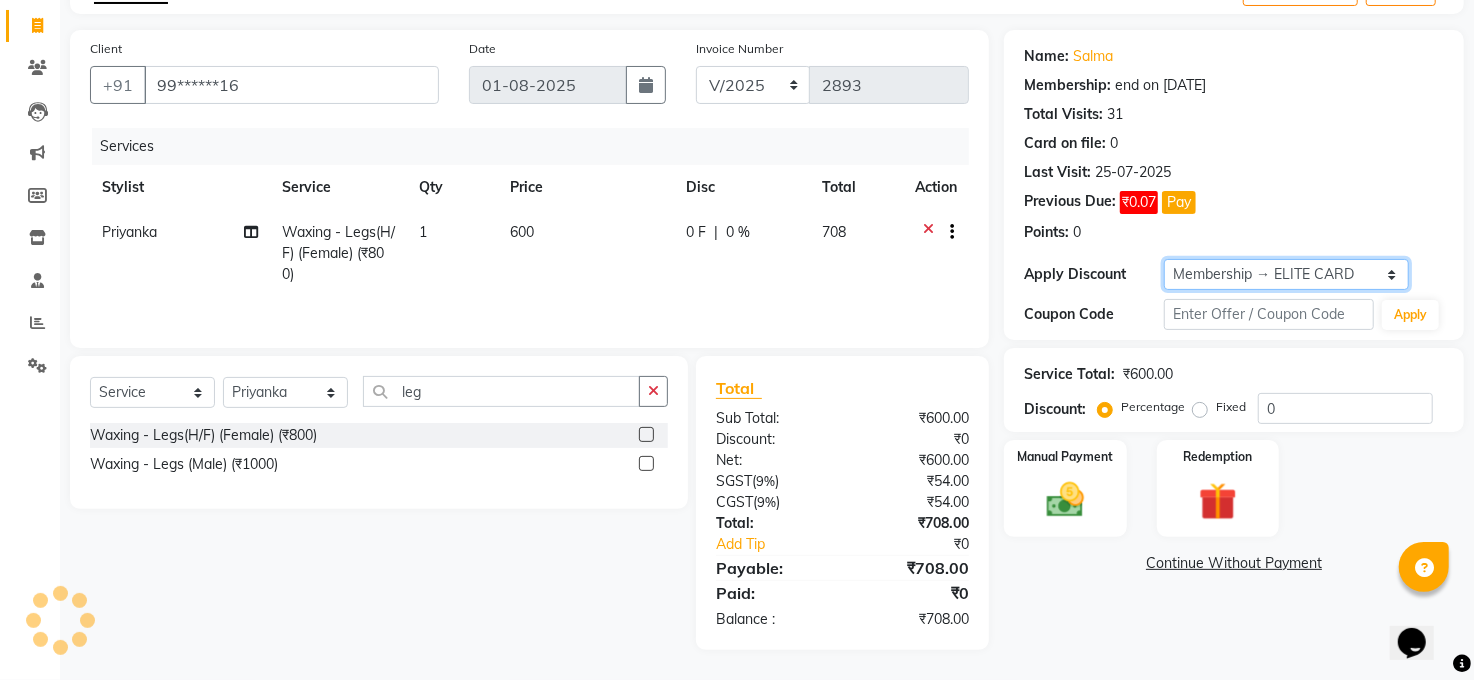 click on "Select Membership → ELITE CARD  Loyalty → Loyality level 1" 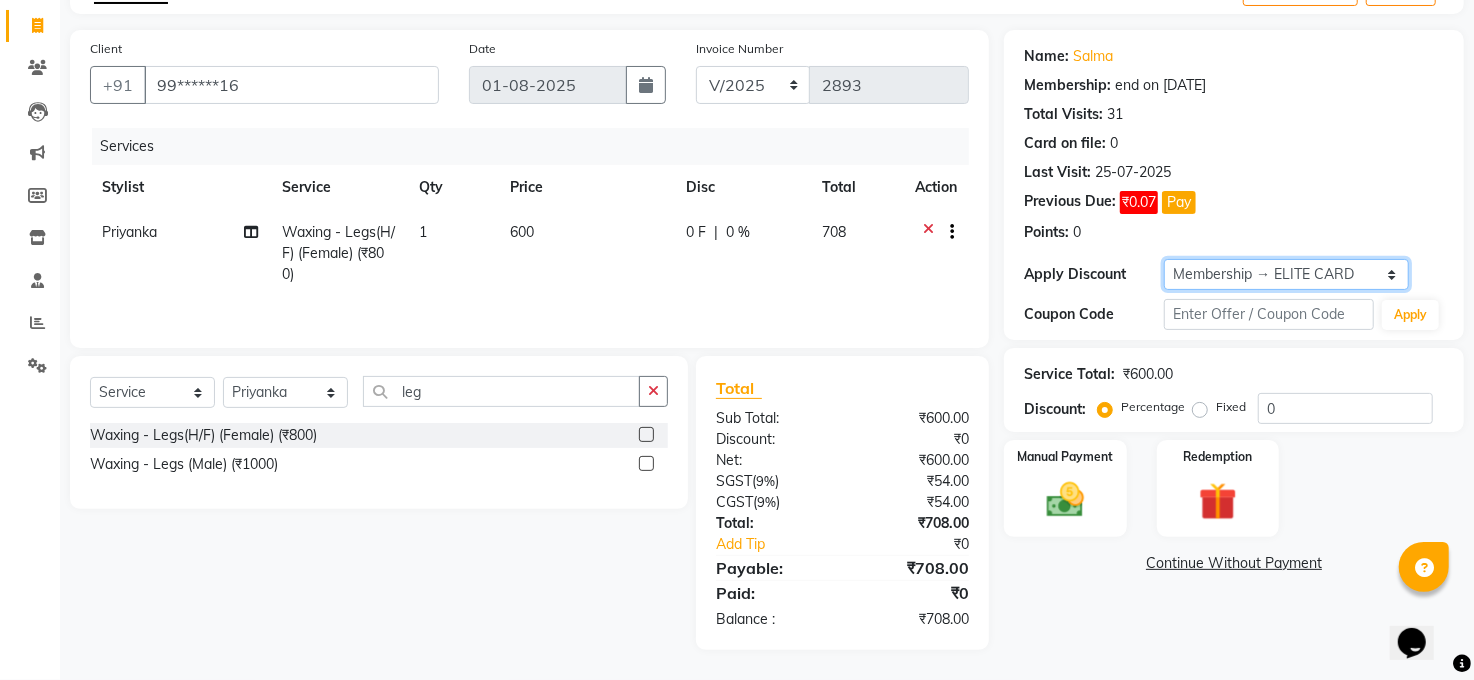 select on "0:" 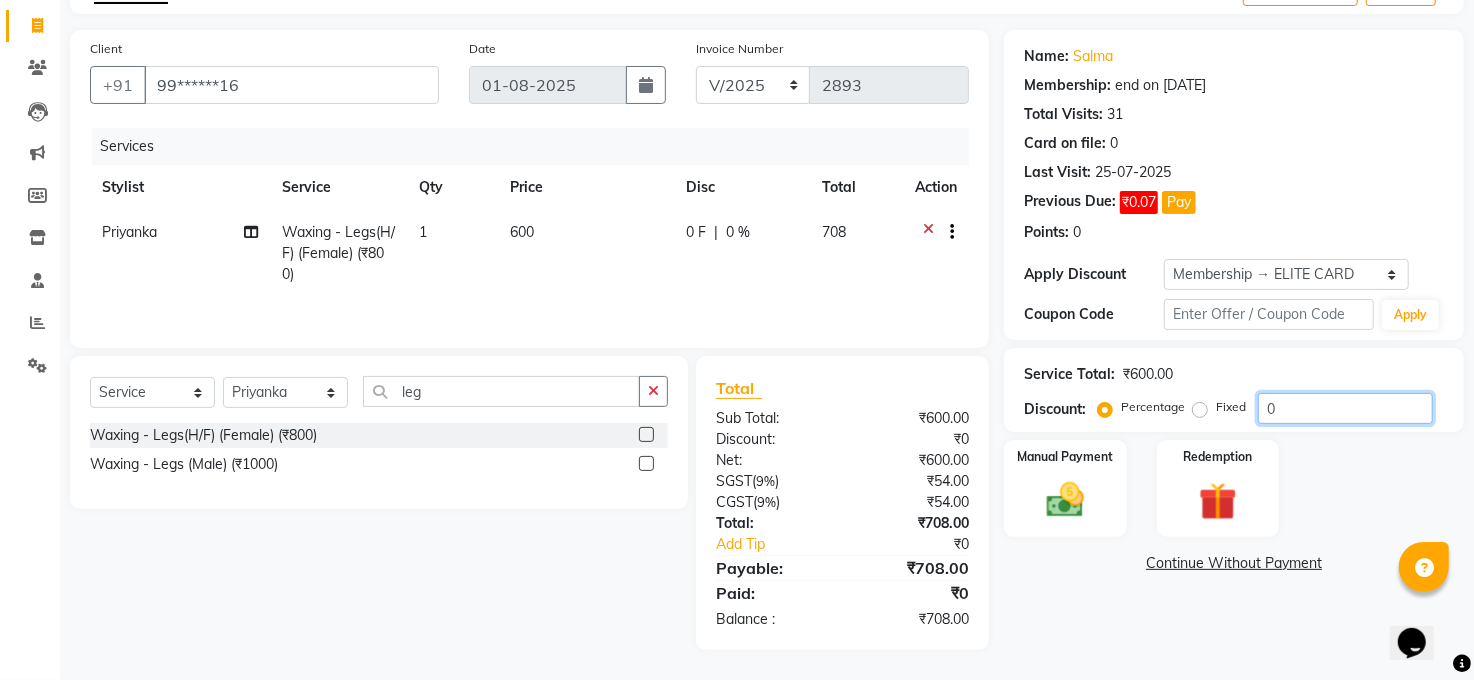 click on "0" 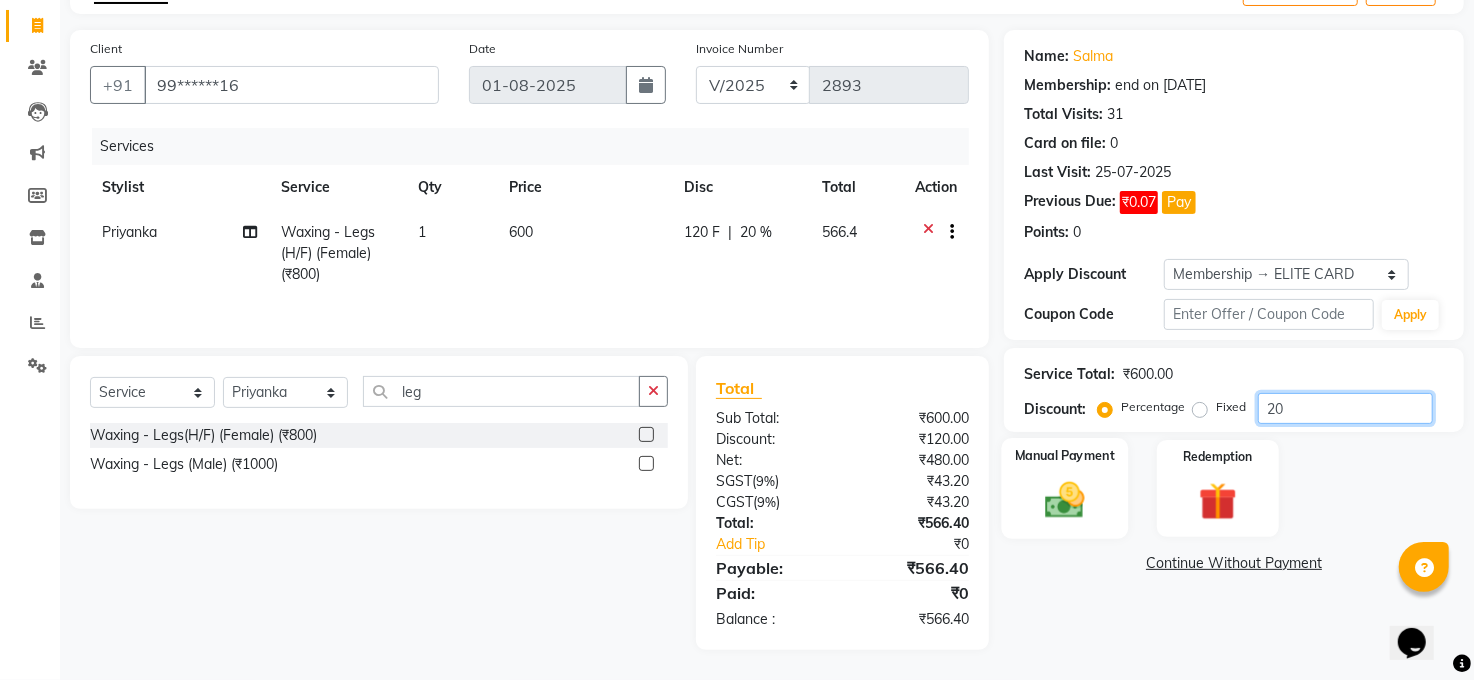 type on "20" 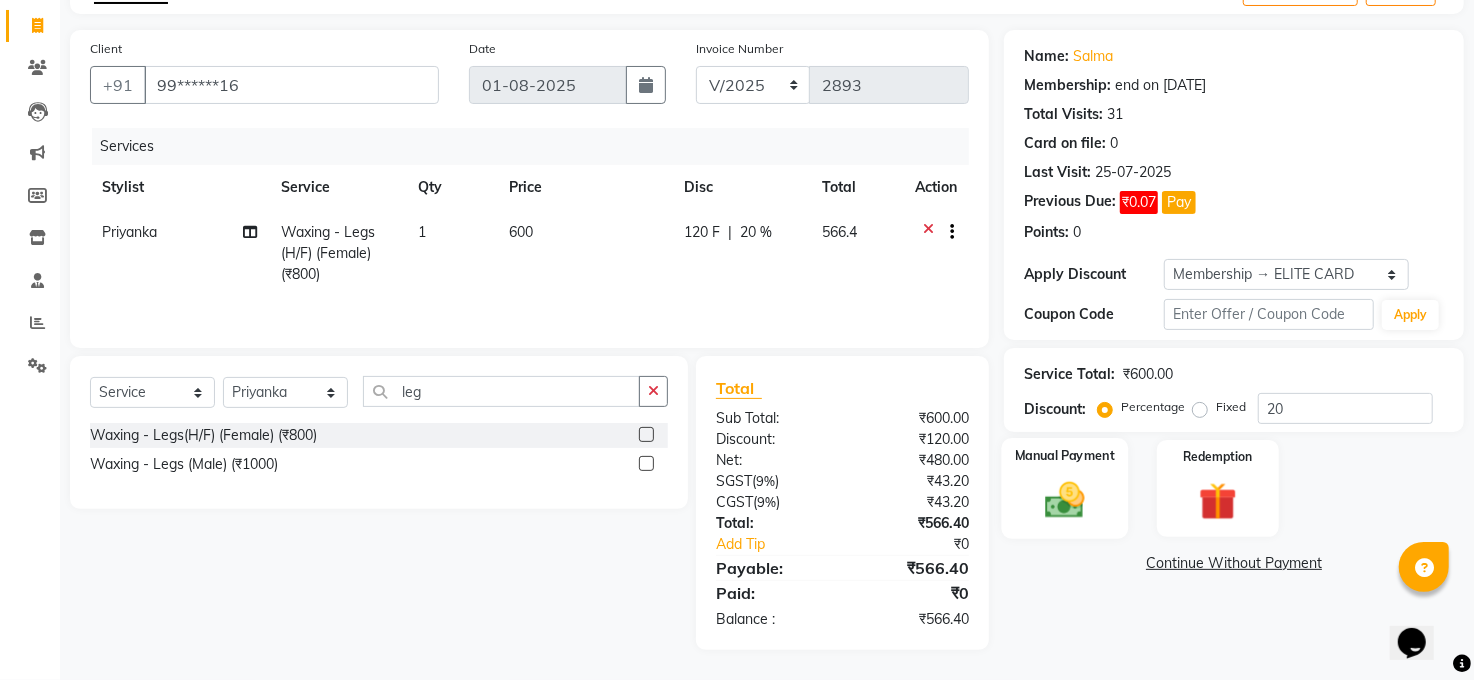 click 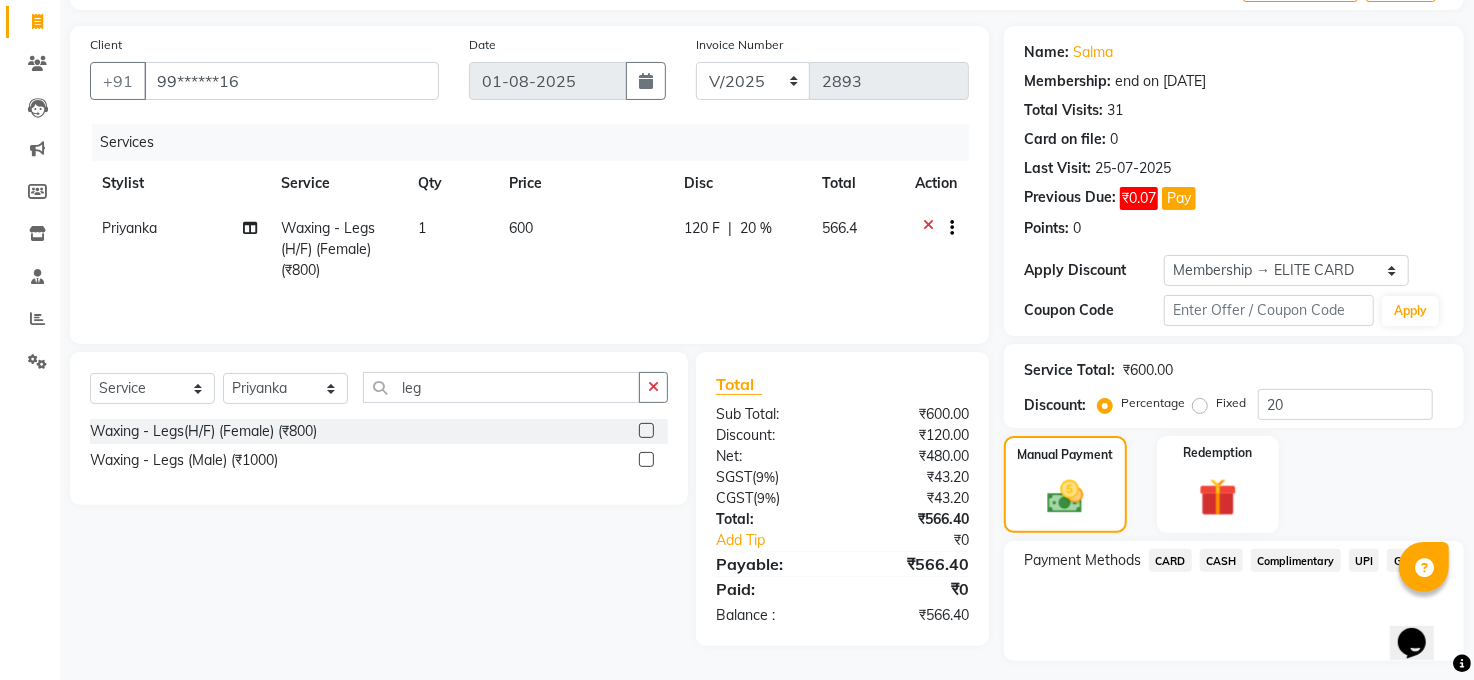 click on "CASH" 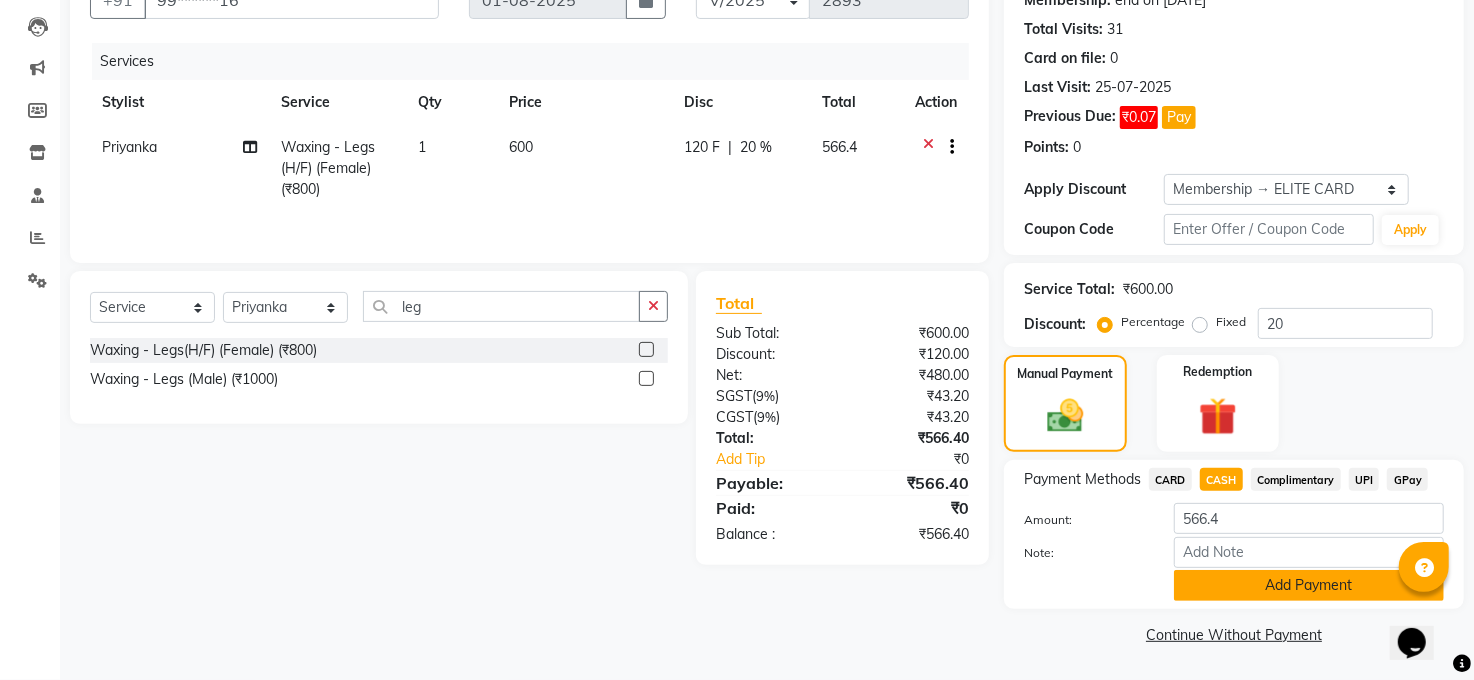 drag, startPoint x: 1277, startPoint y: 593, endPoint x: 1297, endPoint y: 558, distance: 40.311287 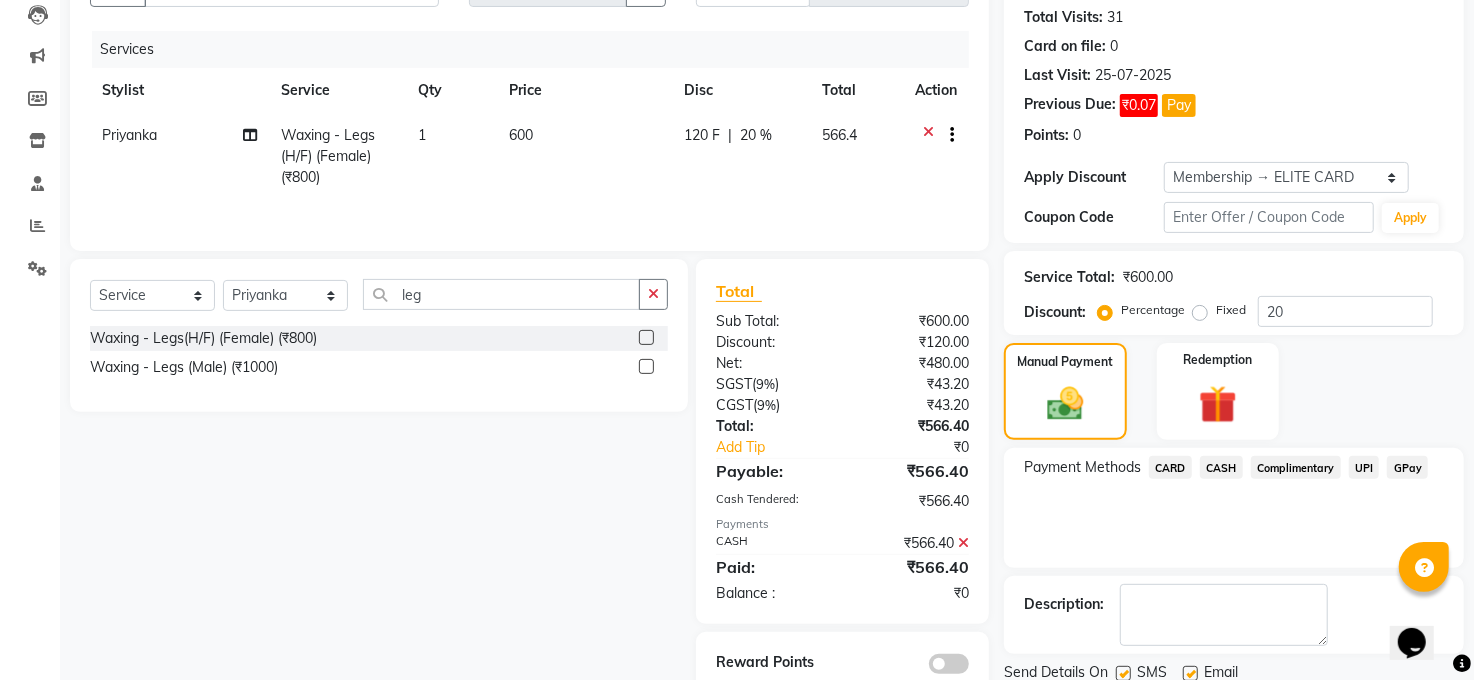 scroll, scrollTop: 288, scrollLeft: 0, axis: vertical 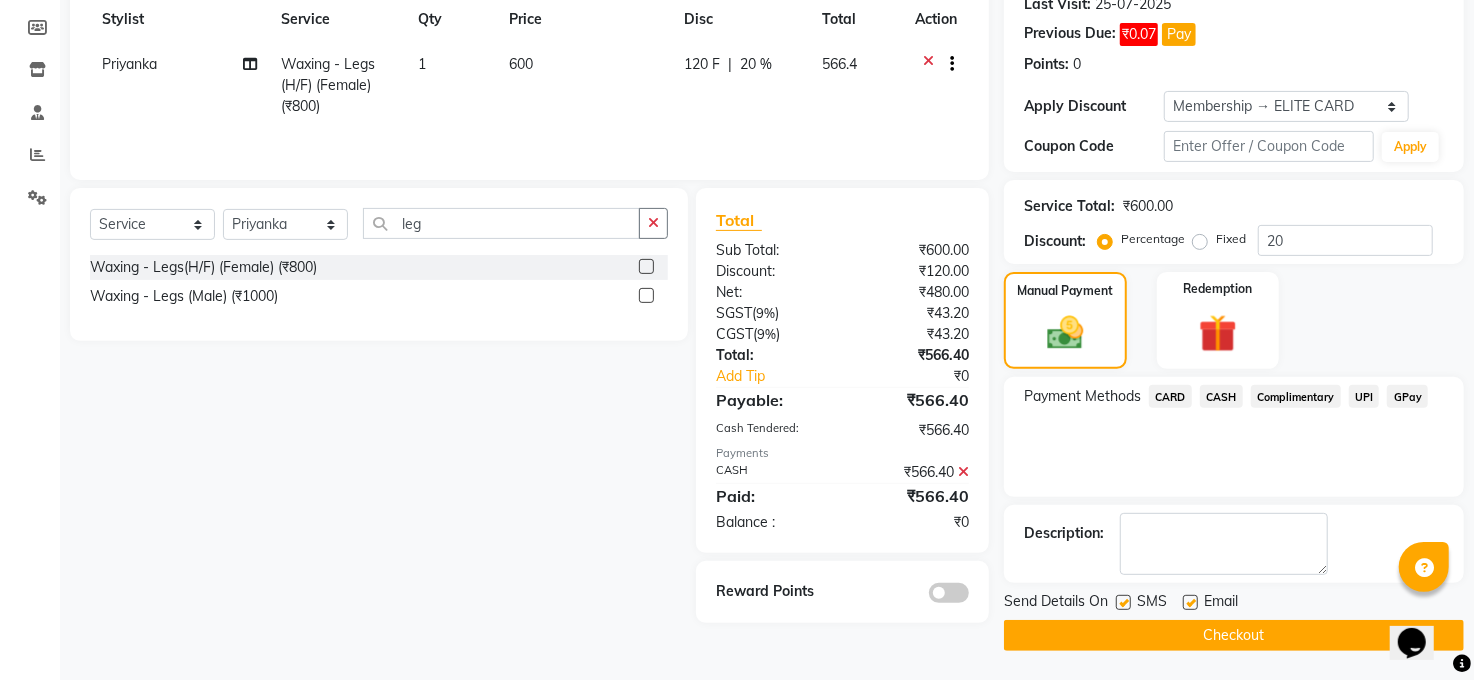 click on "Checkout" 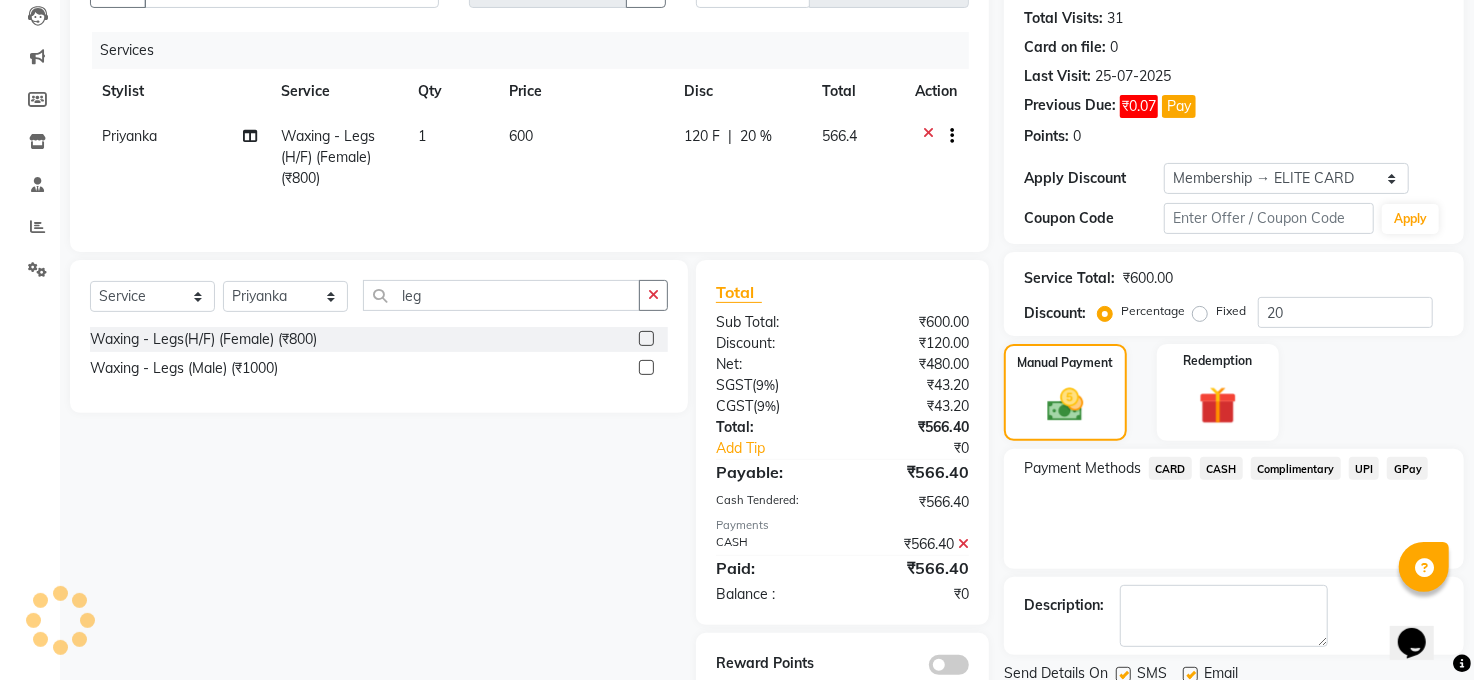 scroll, scrollTop: 27, scrollLeft: 0, axis: vertical 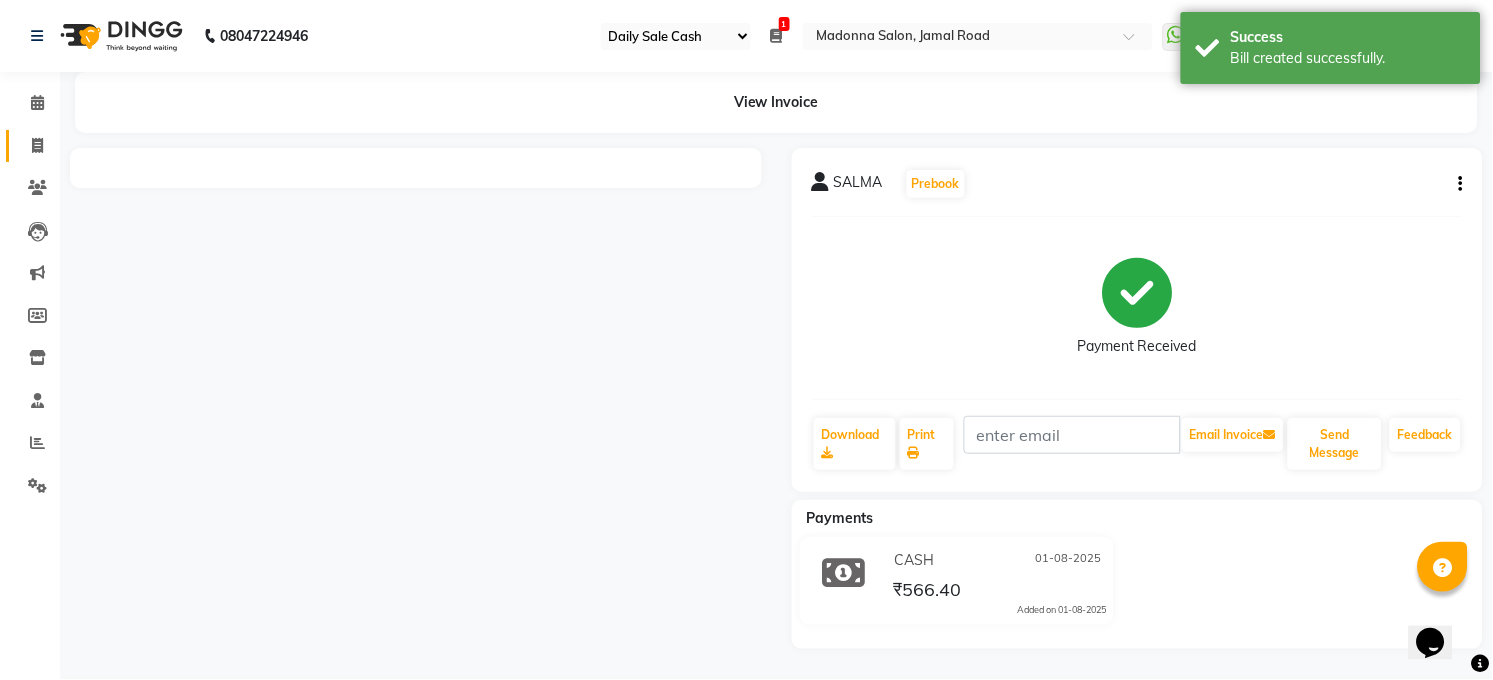 click 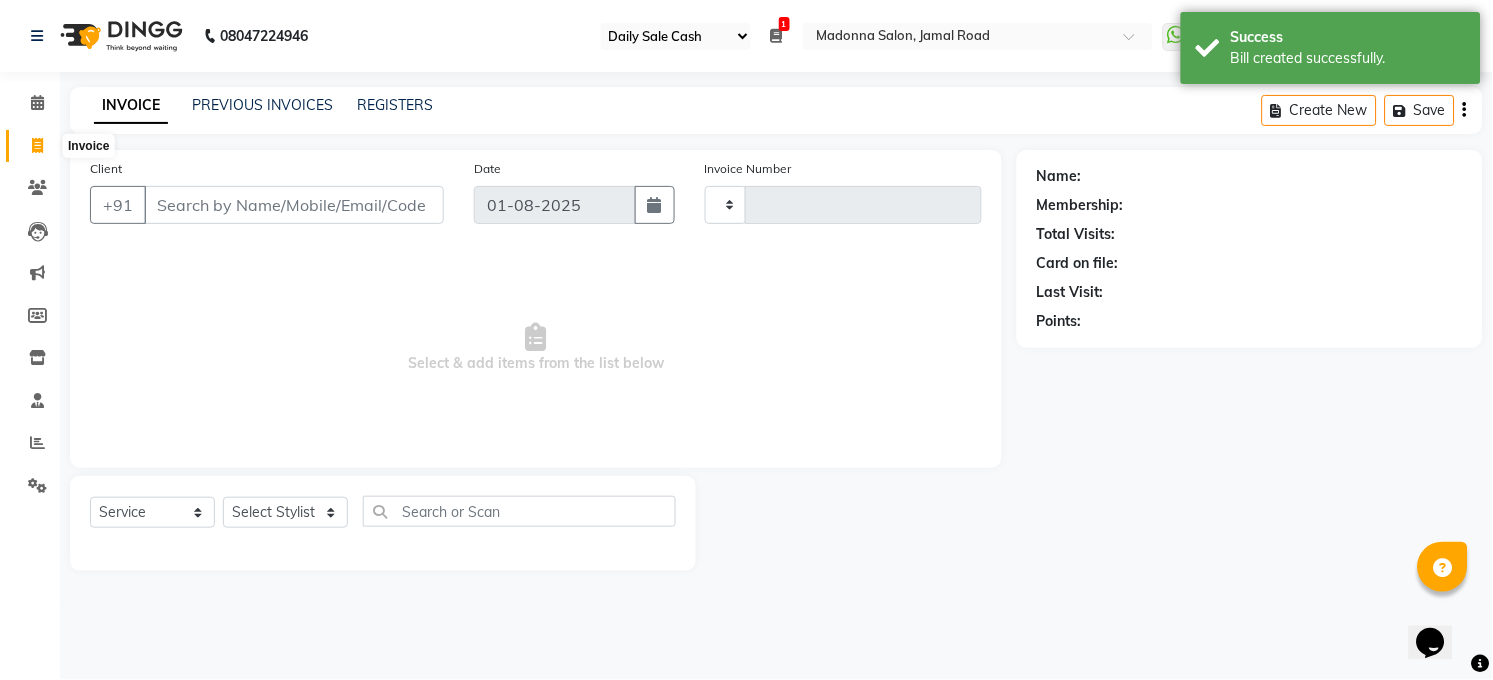 type on "2896" 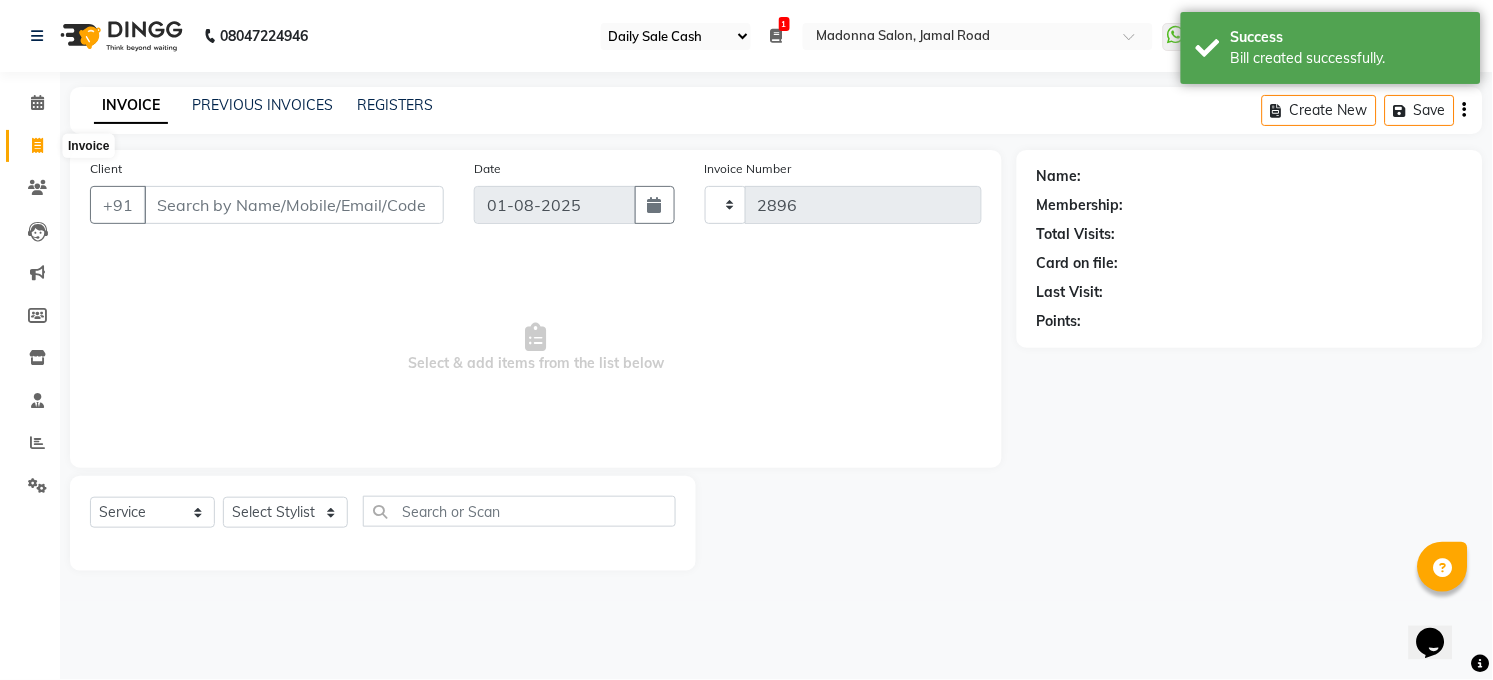 select on "5748" 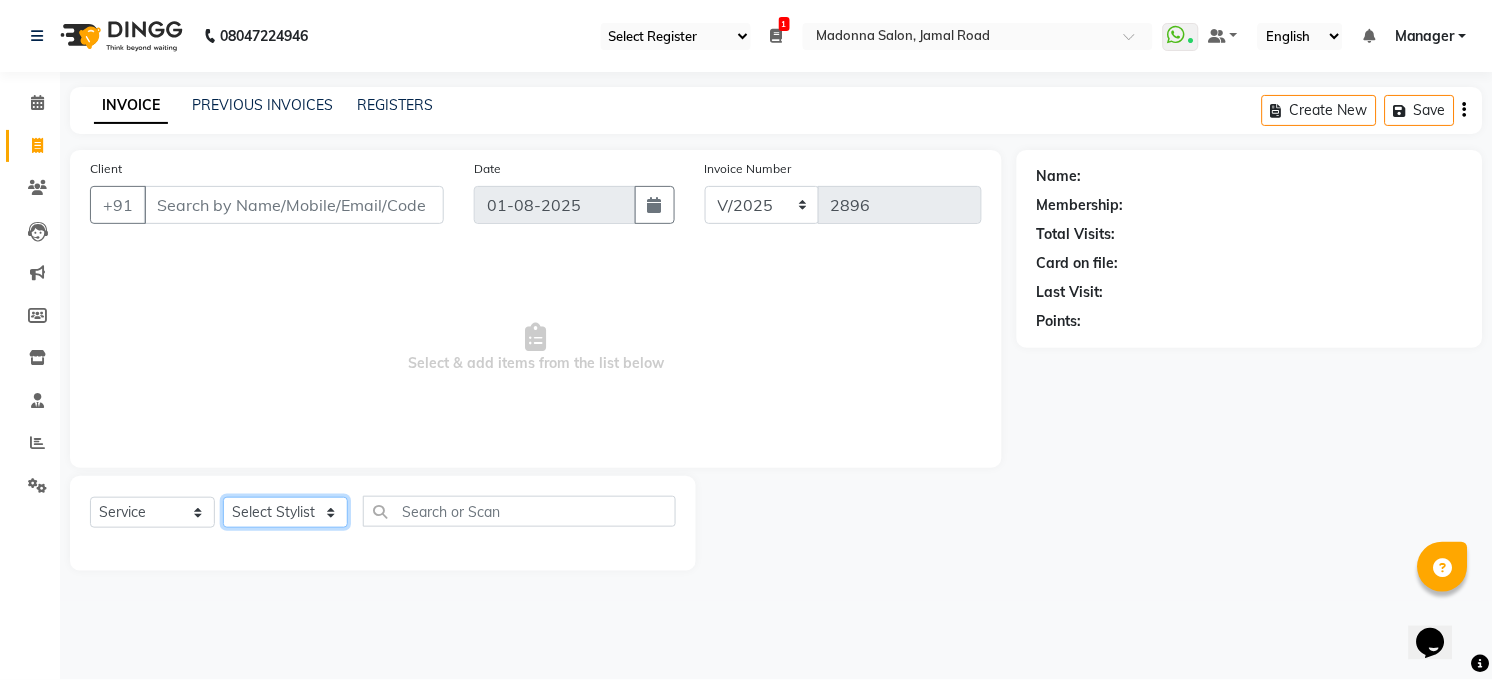 click on "Select Stylist Abhay kumar ALTAF ANKITA ARJUN Chandan COUNTER  Manager Manish Kumar Neetu Mam PRINCE Priyanka Raju Ravi Thakur RINKI Roshan Santosh SAURABH SUJEET THAKUR SUNITA Veer Vinod Kumar" 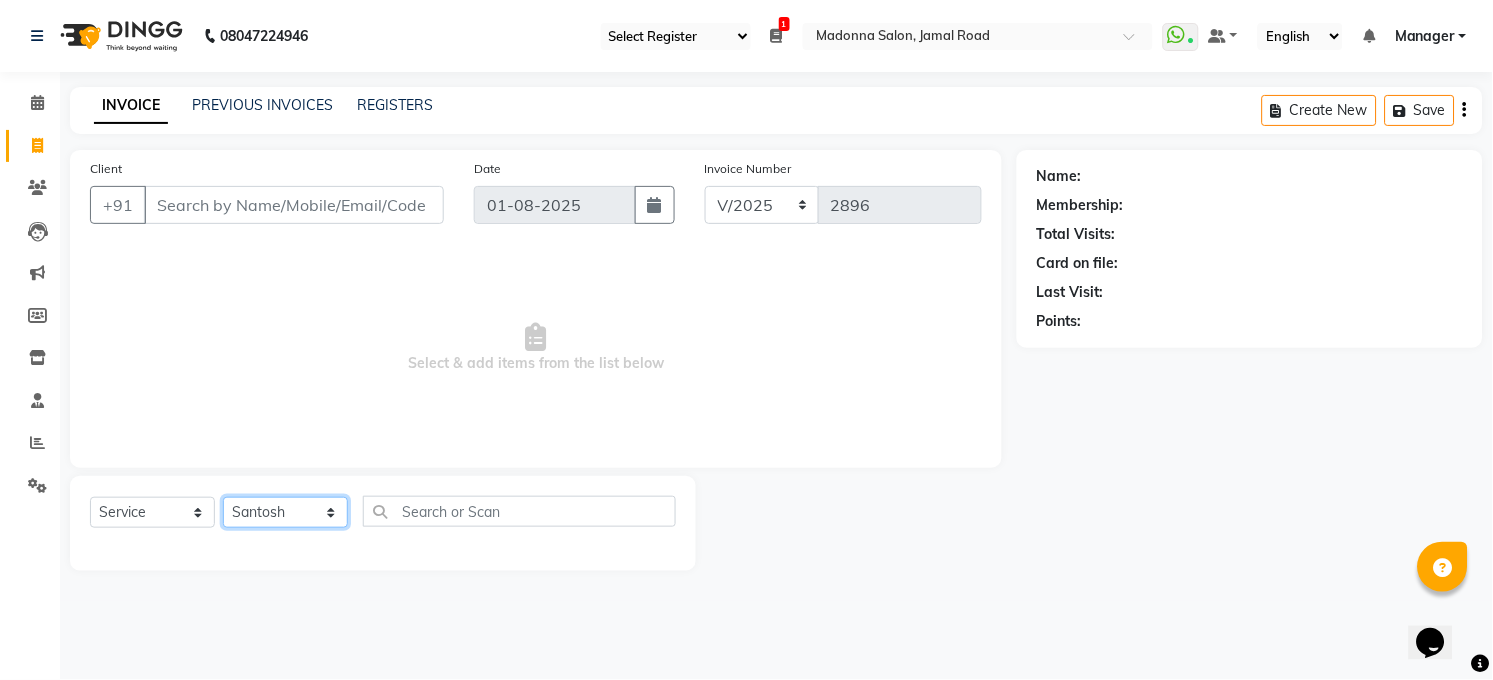 click on "Select Stylist Abhay kumar ALTAF ANKITA ARJUN Chandan COUNTER  Manager Manish Kumar Neetu Mam PRINCE Priyanka Raju Ravi Thakur RINKI Roshan Santosh SAURABH SUJEET THAKUR SUNITA Veer Vinod Kumar" 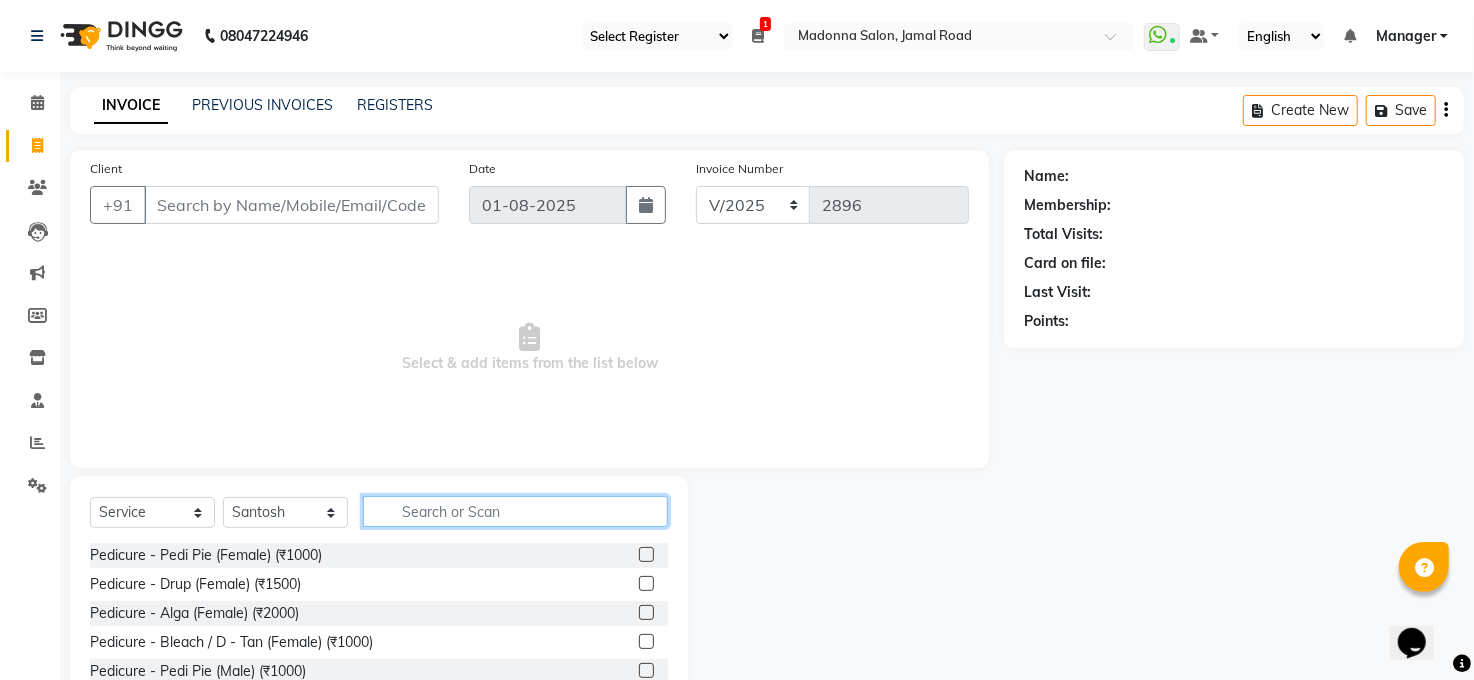 drag, startPoint x: 433, startPoint y: 527, endPoint x: 558, endPoint y: 466, distance: 139.0899 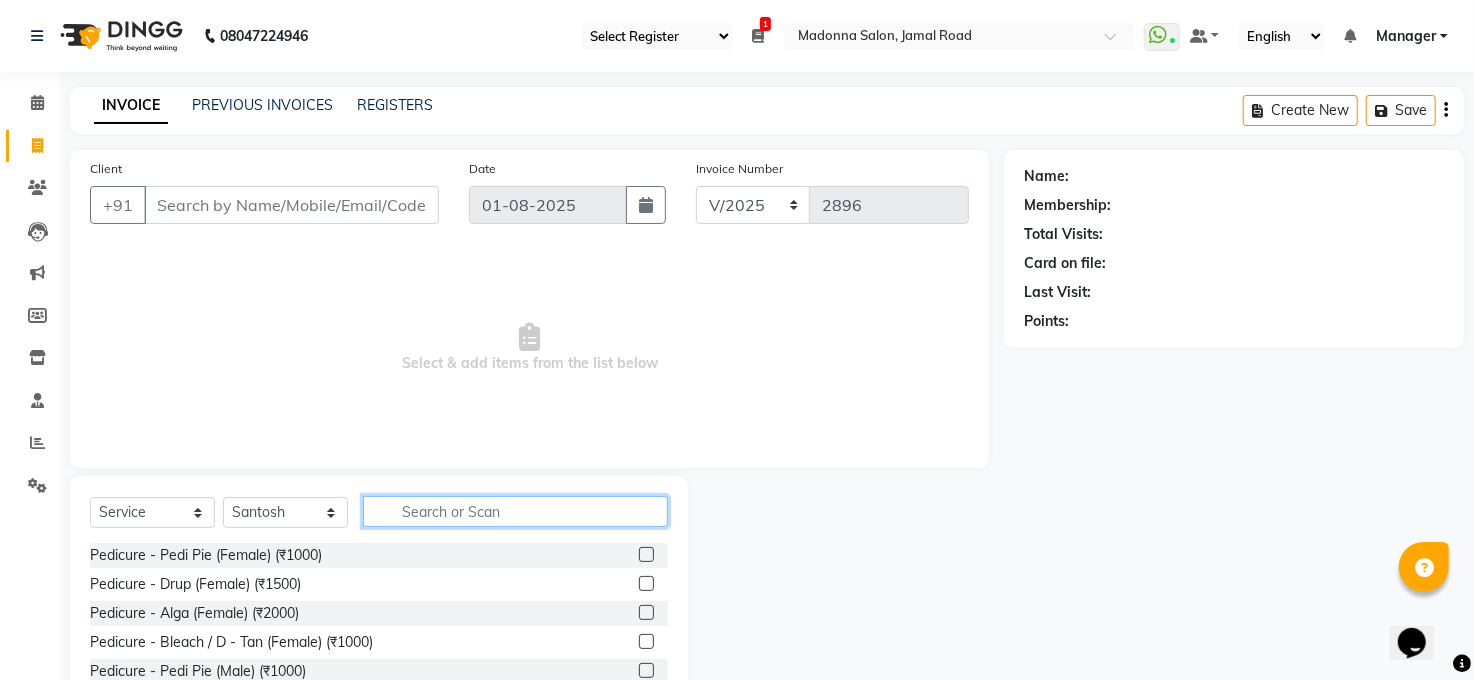 click on "Select  Service  Product  Membership  Package Voucher Prepaid Gift Card  Select Stylist Abhay kumar ALTAF ANKITA ARJUN Chandan COUNTER  Manager Manish Kumar Neetu Mam PRINCE Priyanka Raju Ravi Thakur RINKI Roshan Santosh SAURABH SUJEET THAKUR SUNITA Veer Vinod Kumar" 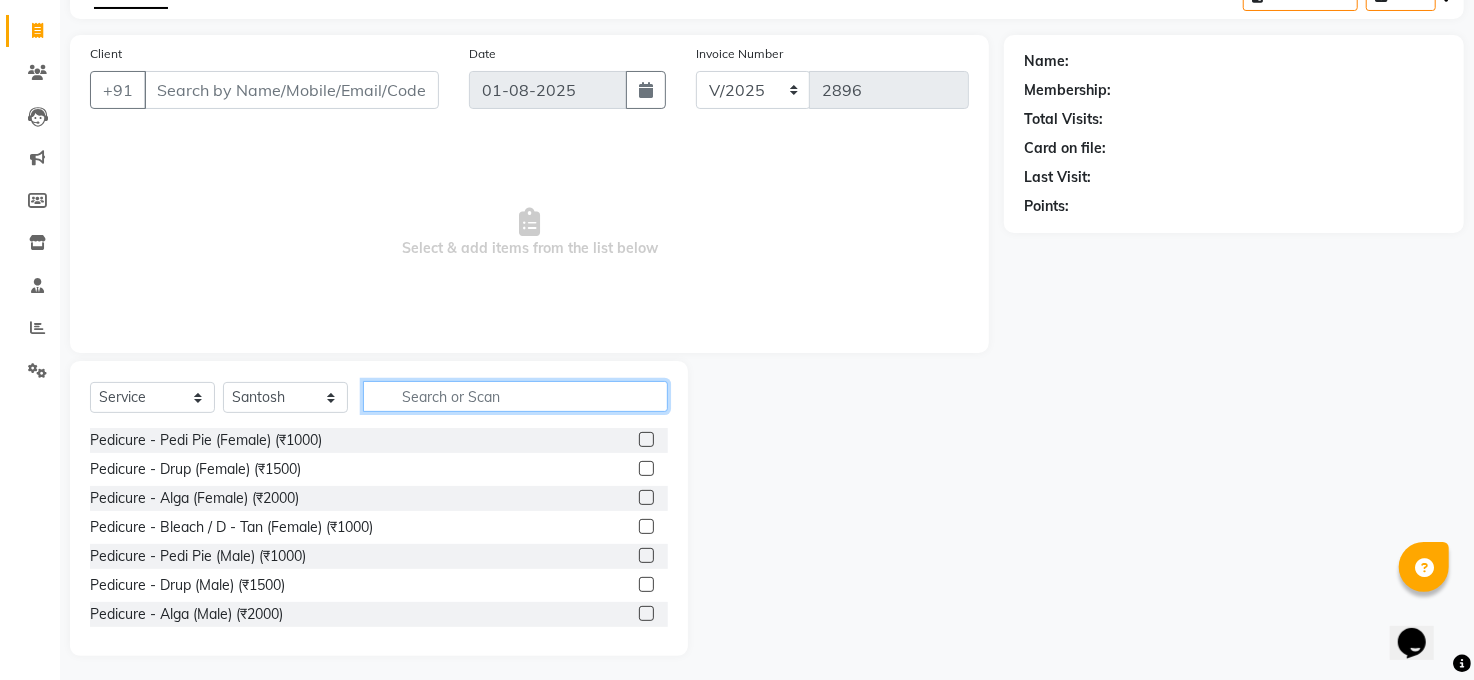 scroll, scrollTop: 120, scrollLeft: 0, axis: vertical 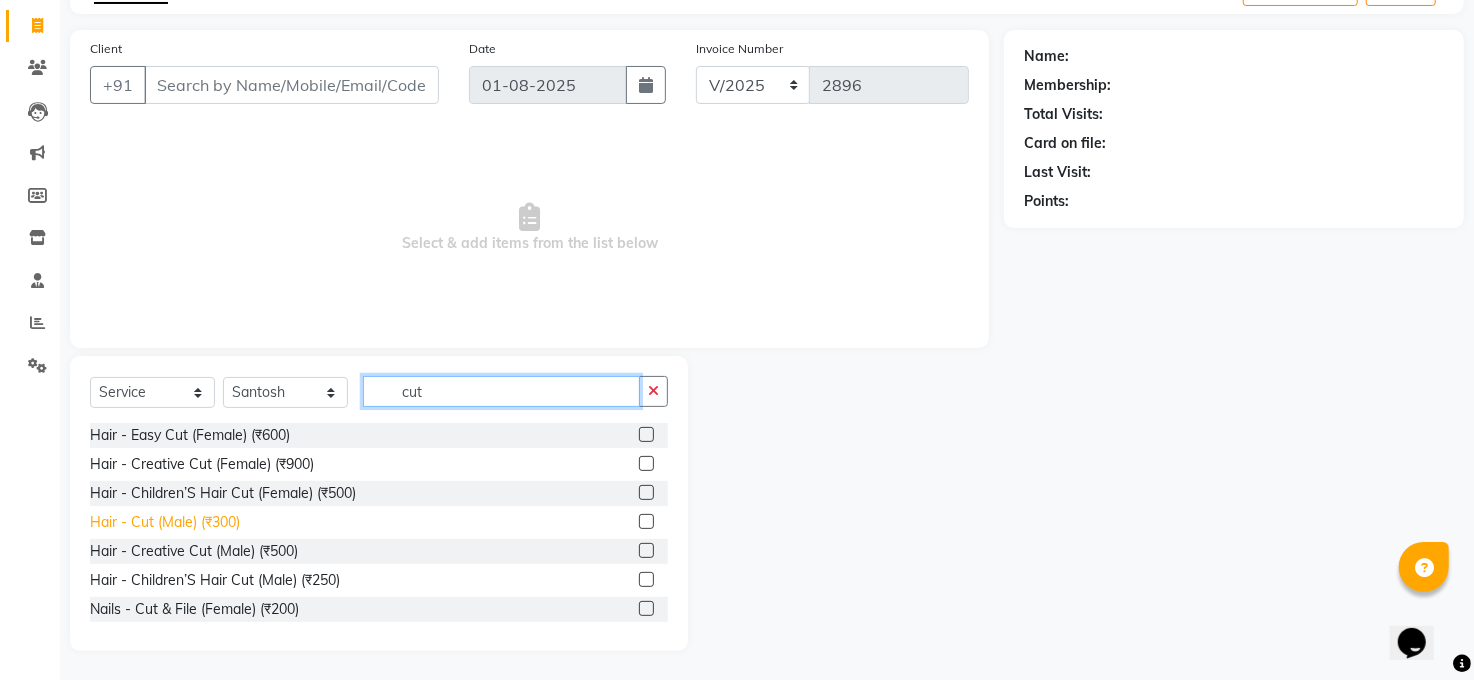 type on "cut" 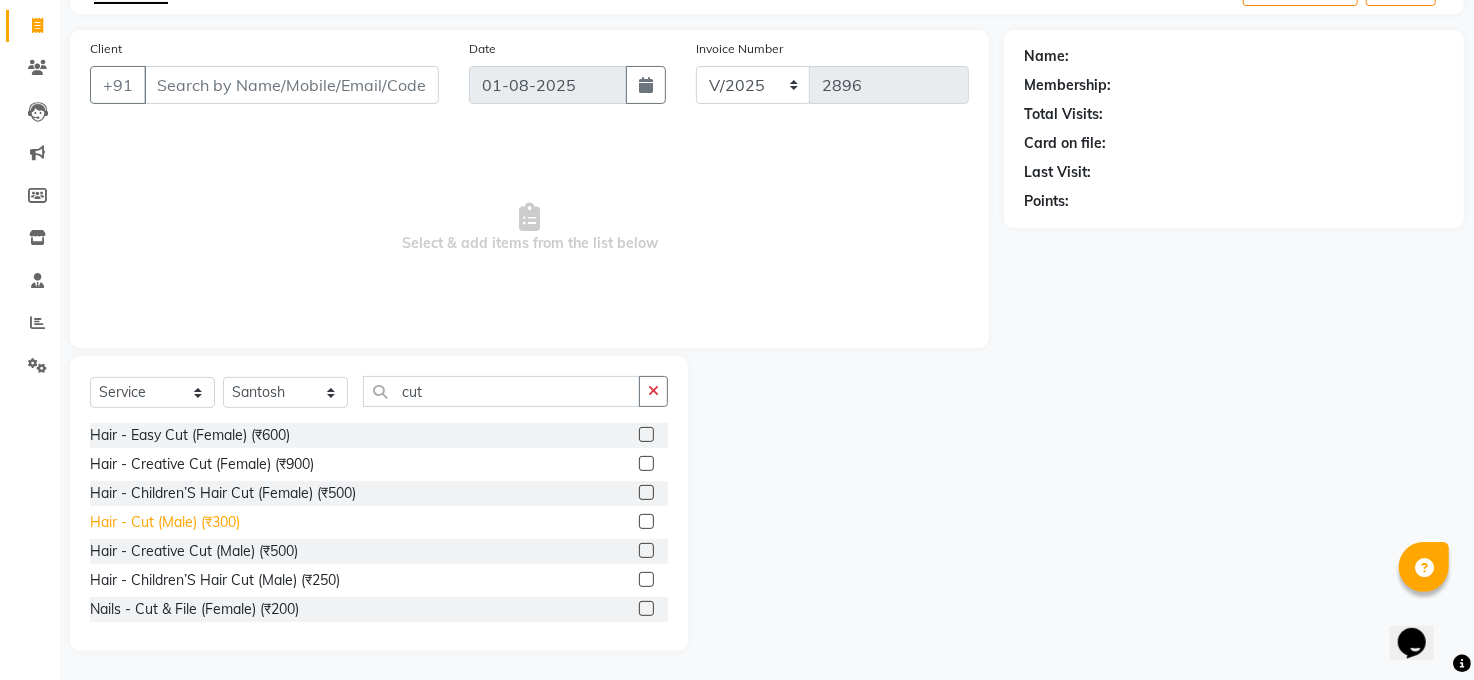 click on "Hair - Cut (Male) (₹300)" 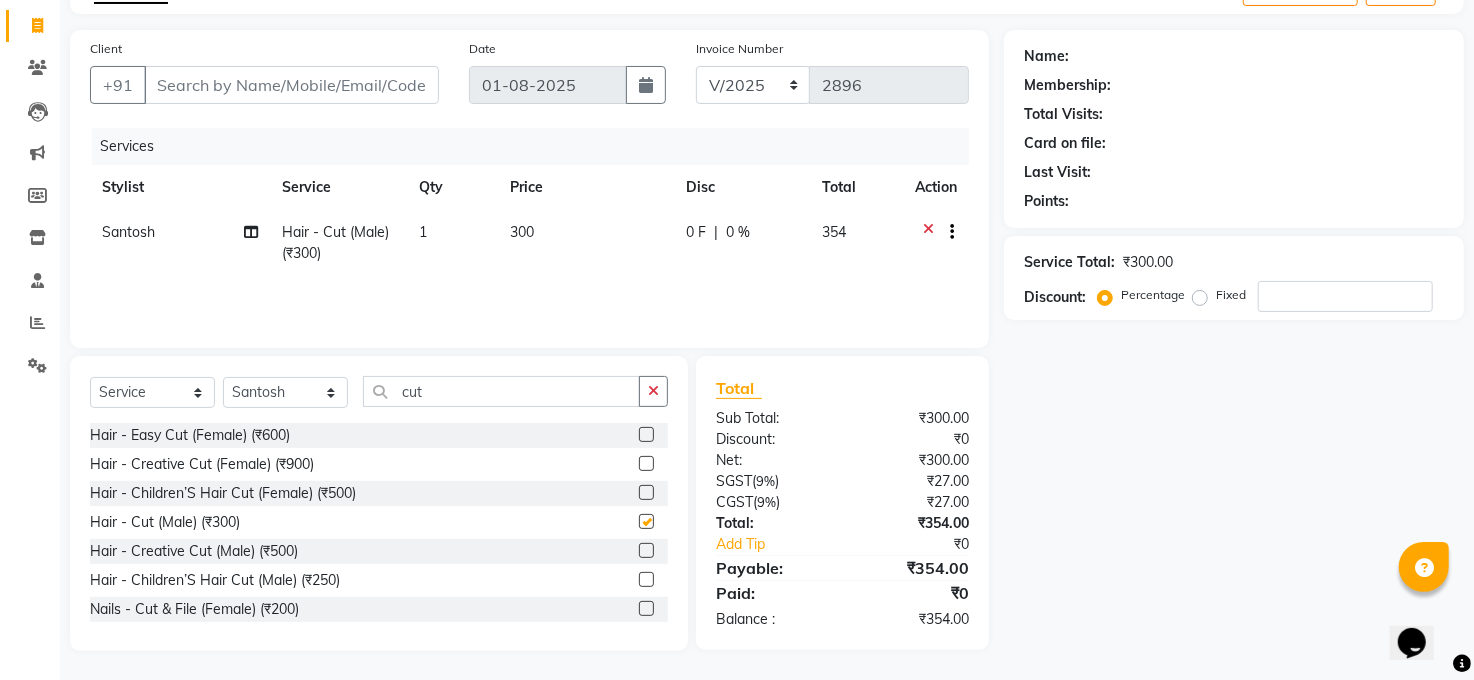 checkbox on "false" 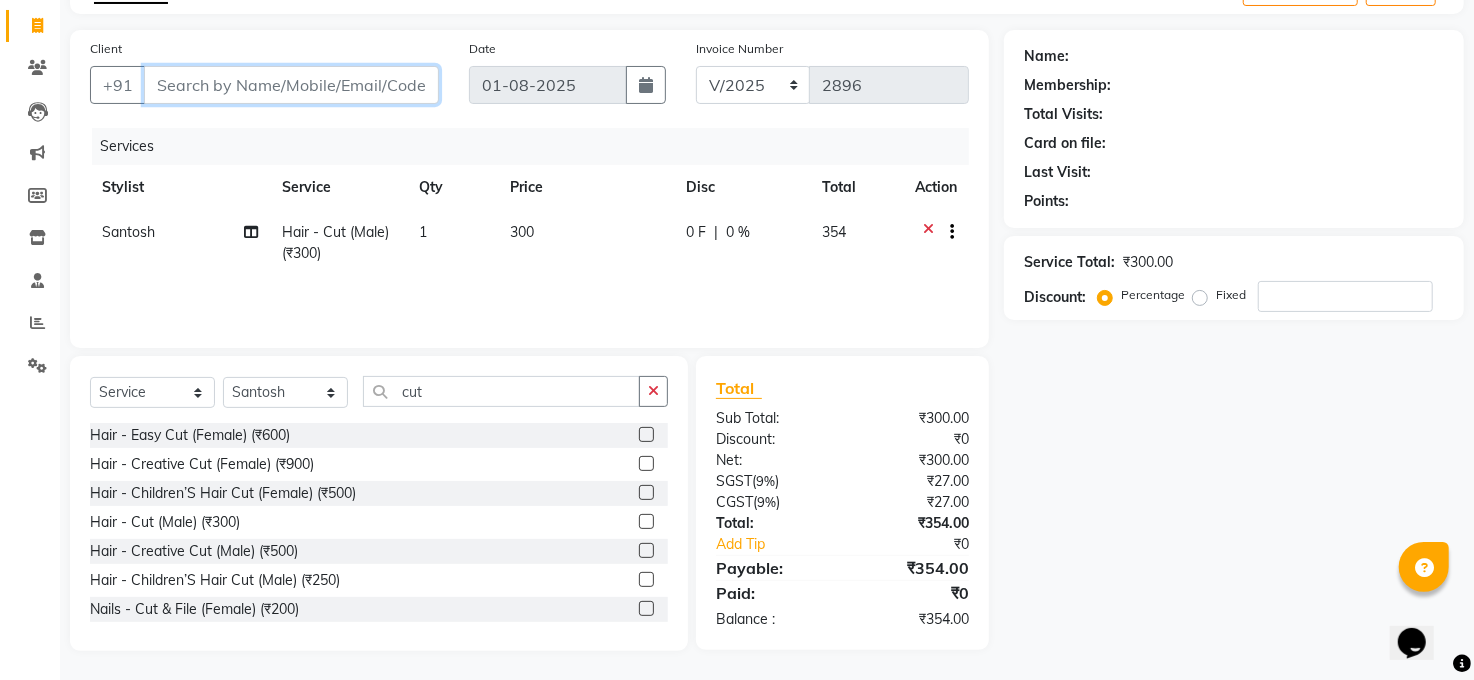 click on "Client" at bounding box center (291, 85) 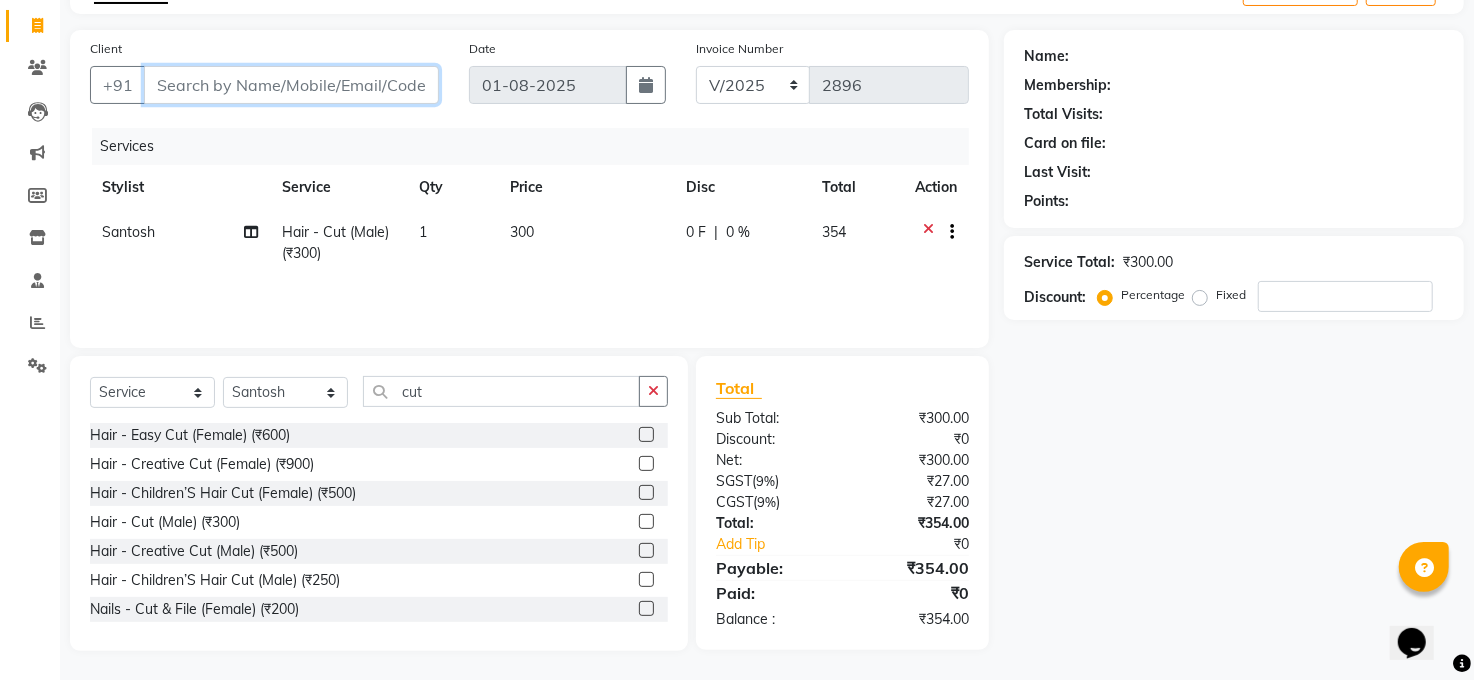 type on "9" 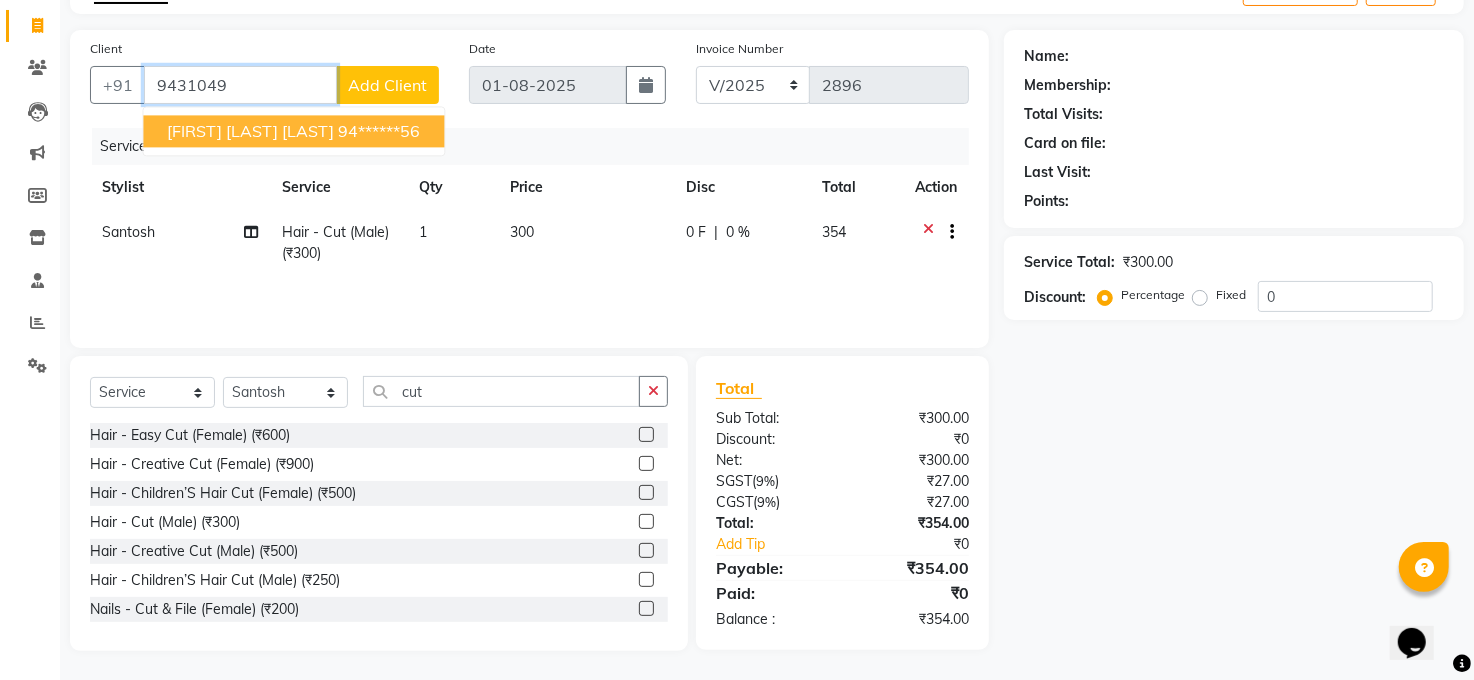 click on "94******56" at bounding box center [379, 131] 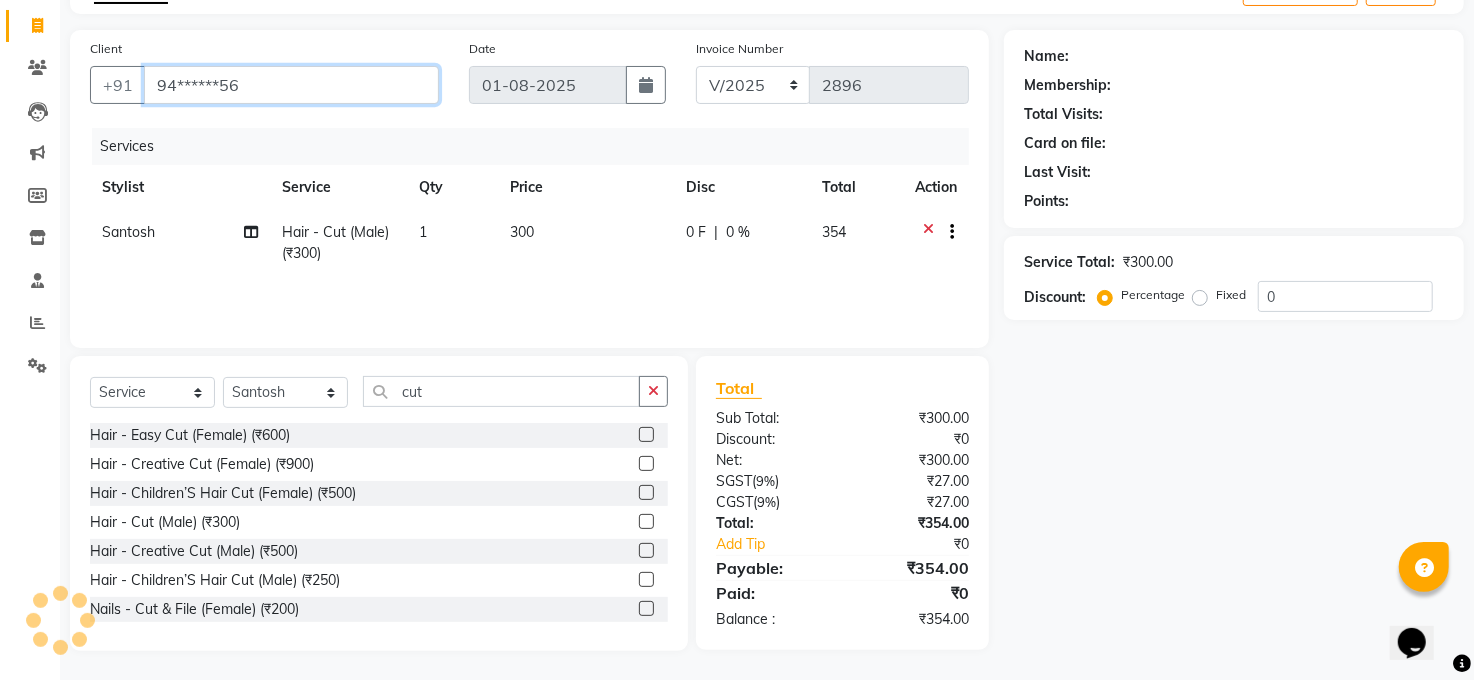 type on "94******56" 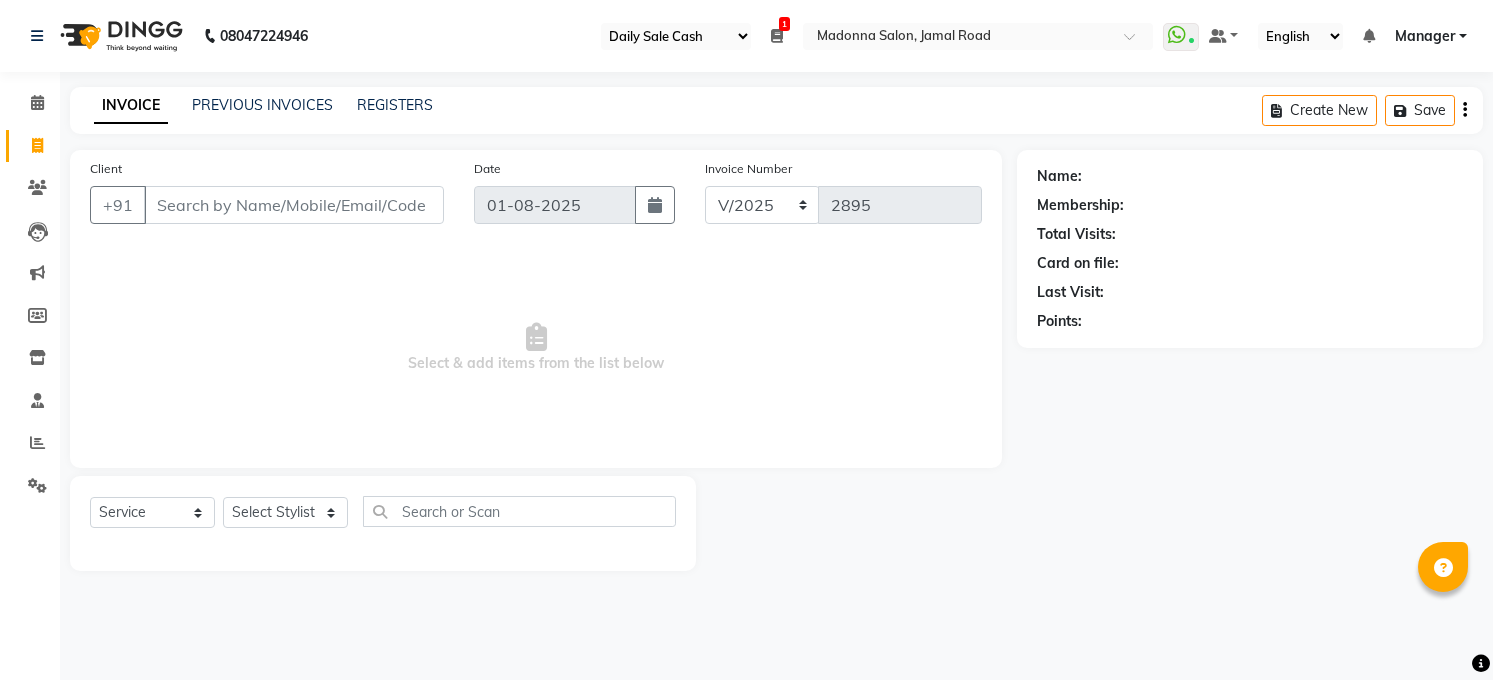 select on "35" 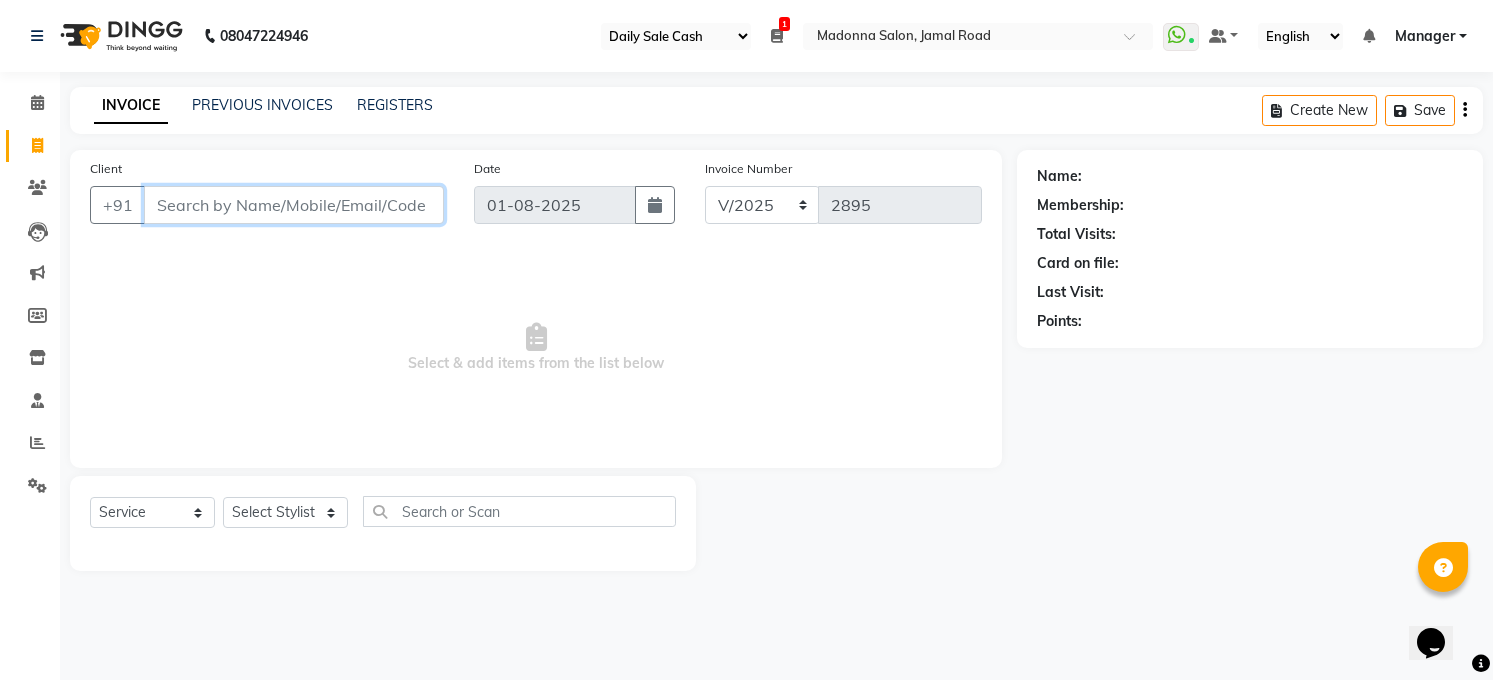 scroll, scrollTop: 0, scrollLeft: 0, axis: both 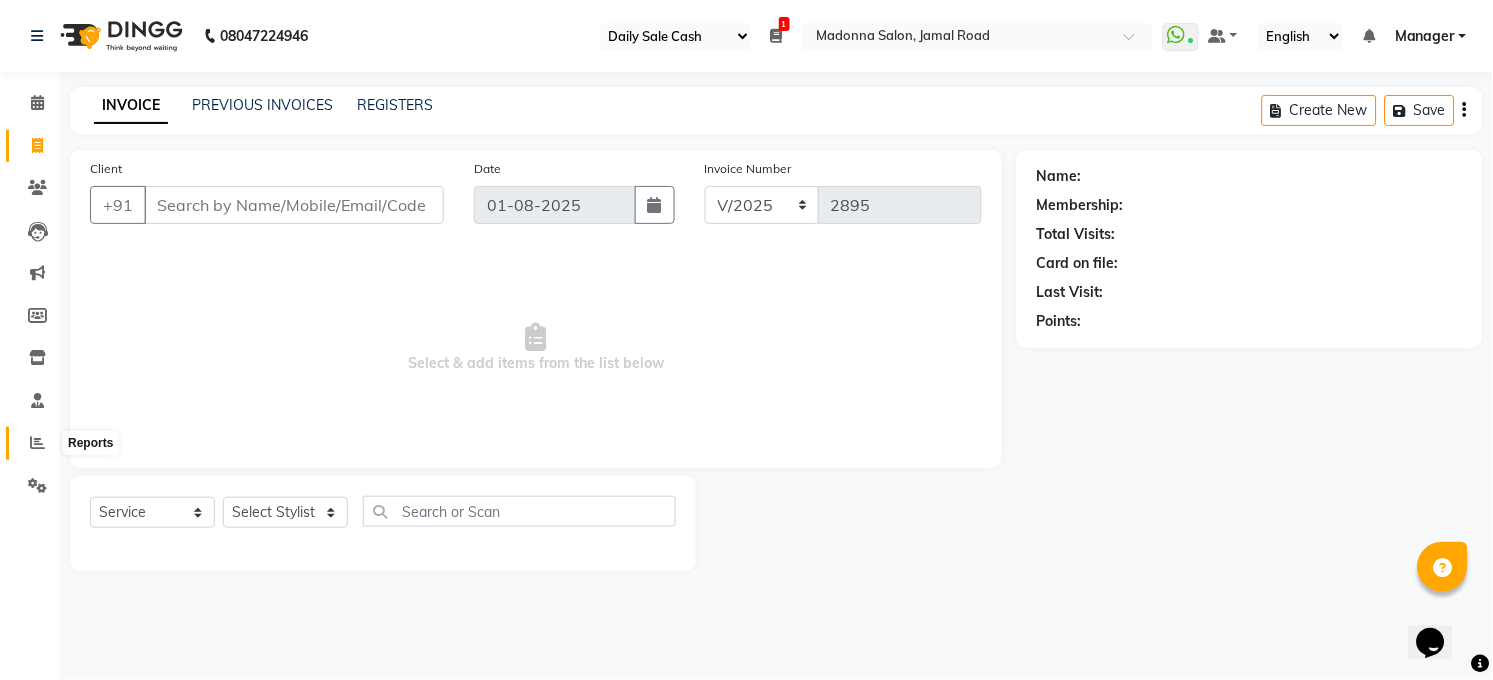 drag, startPoint x: 31, startPoint y: 442, endPoint x: 32, endPoint y: 464, distance: 22.022715 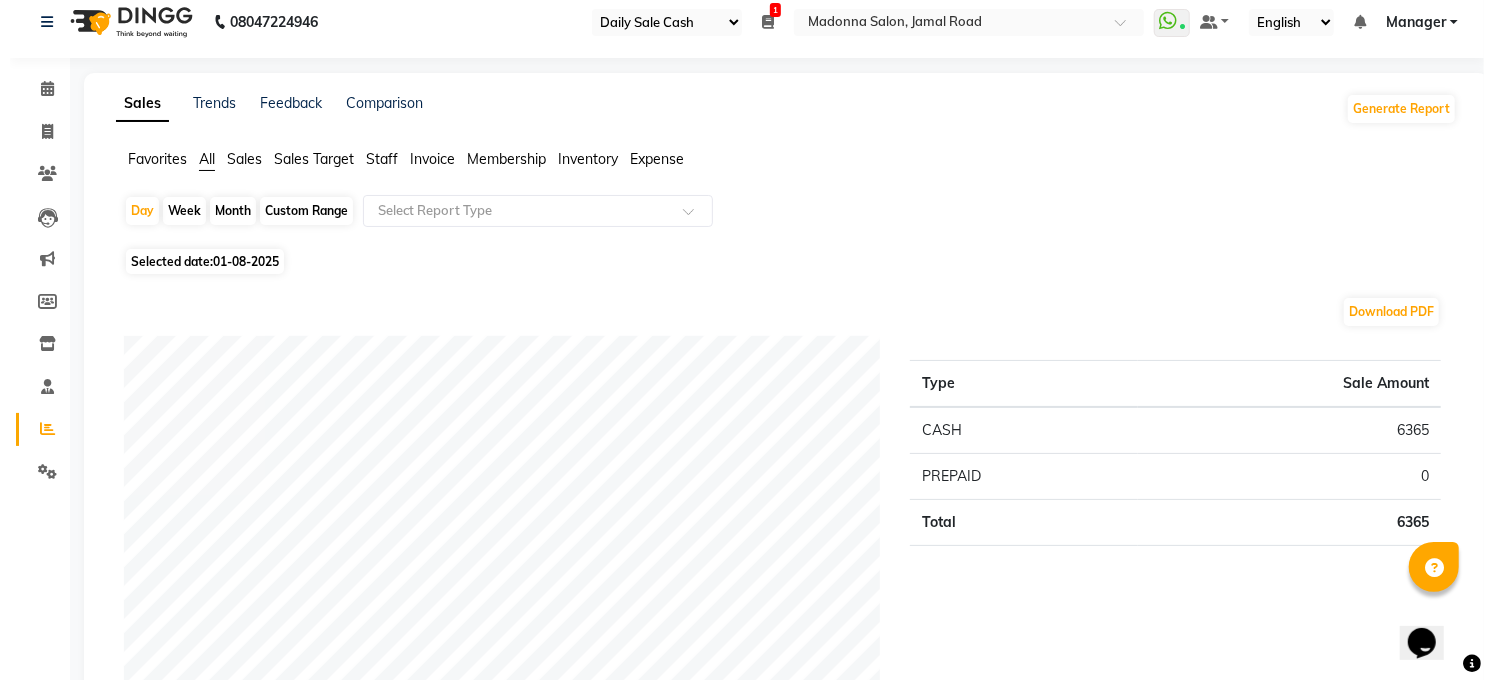 scroll, scrollTop: 0, scrollLeft: 0, axis: both 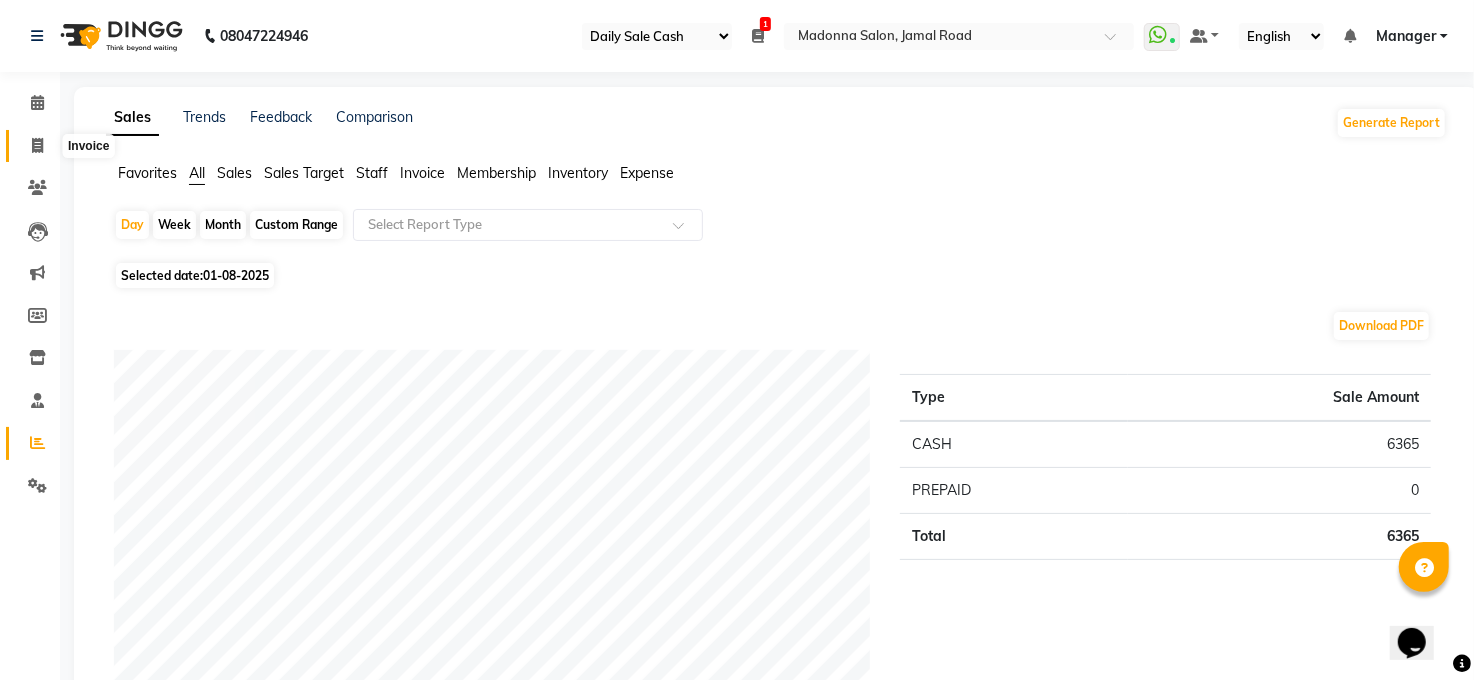 click 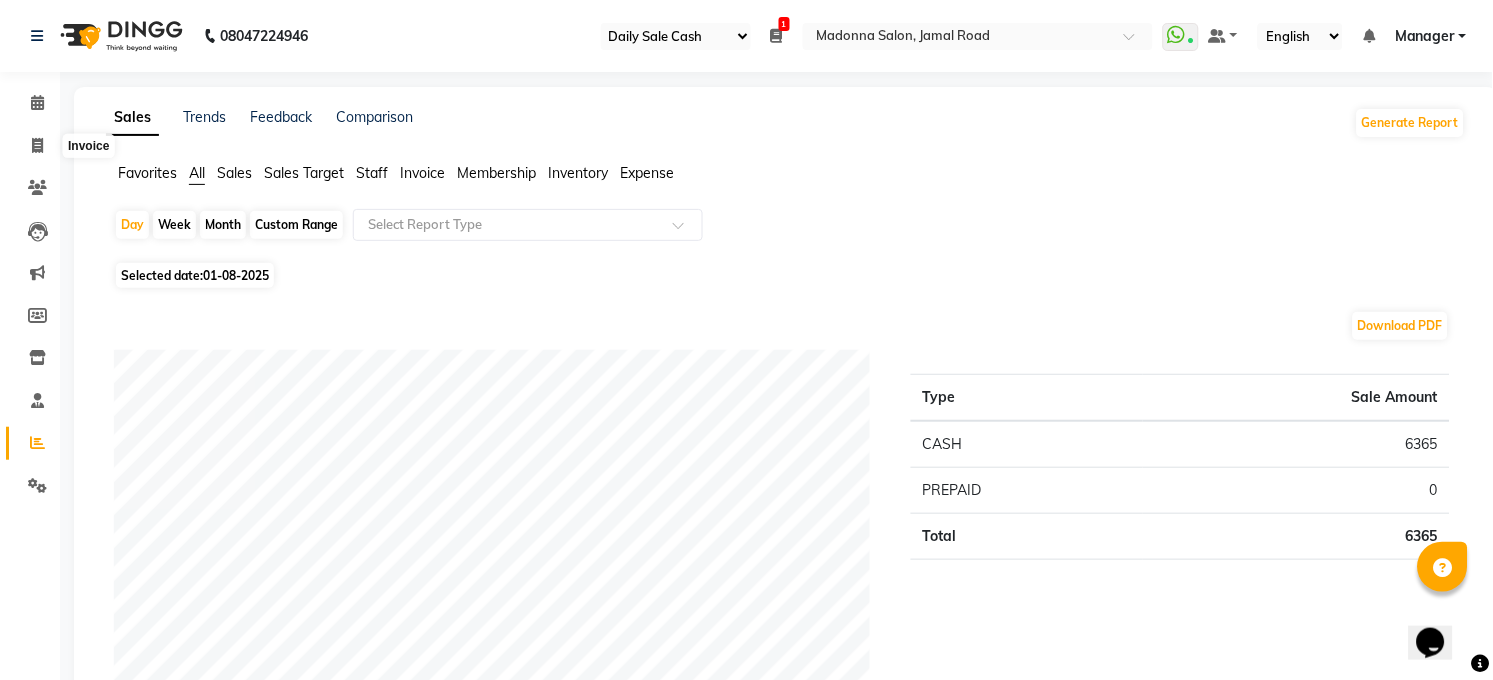 select on "service" 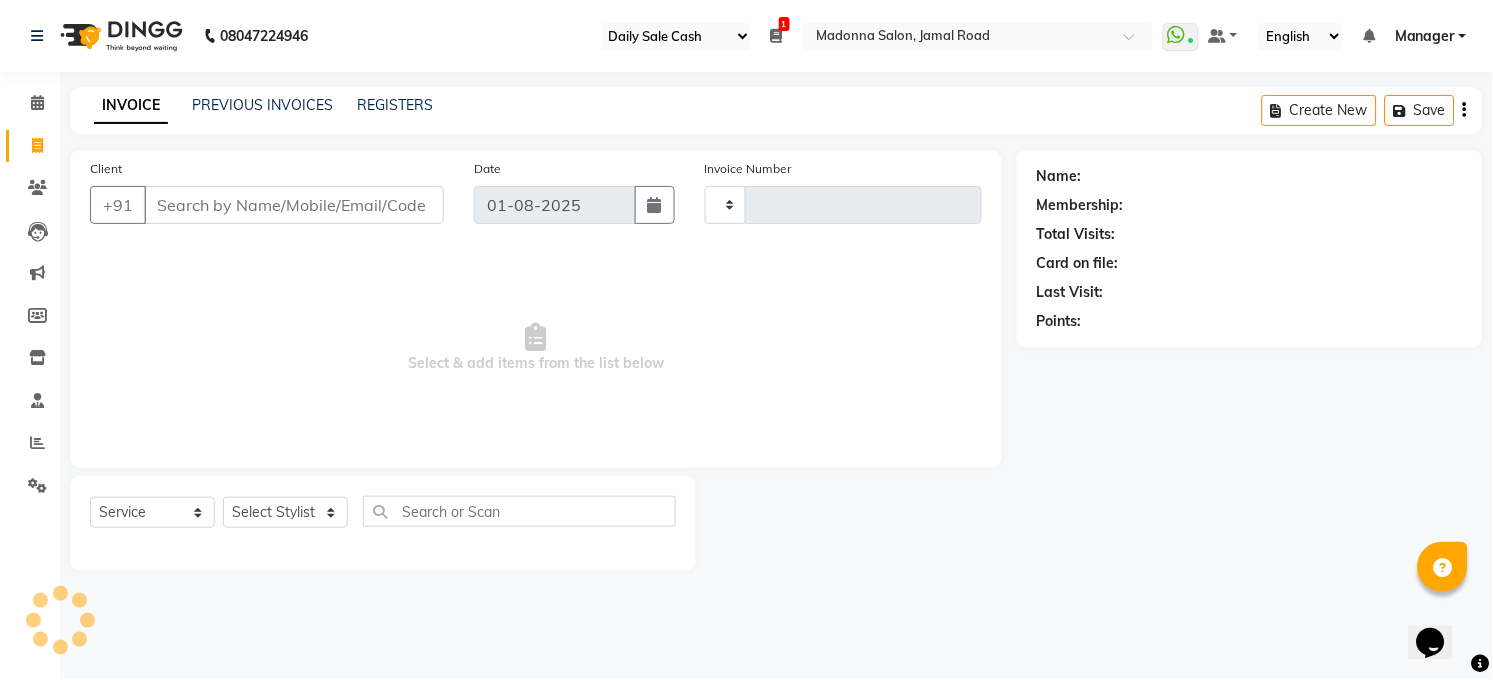 type on "2896" 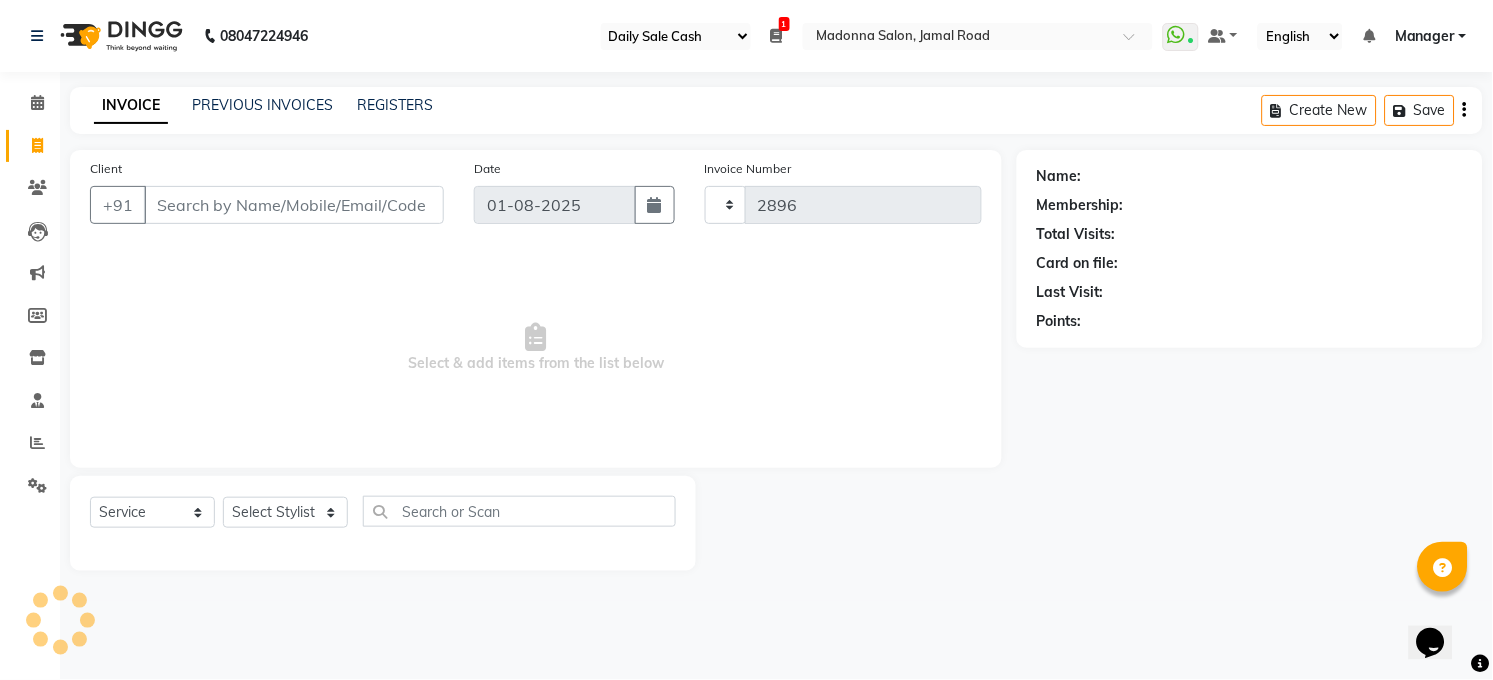 select on "5748" 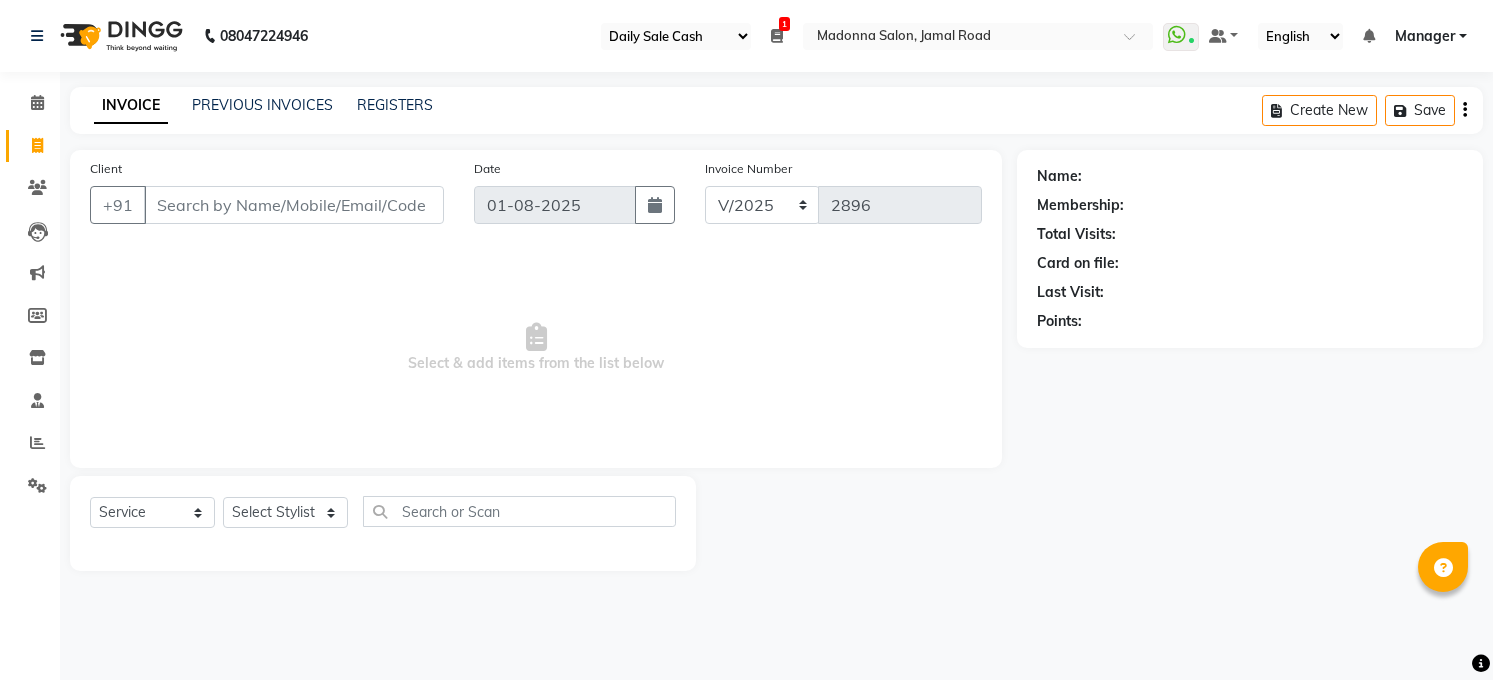 select on "35" 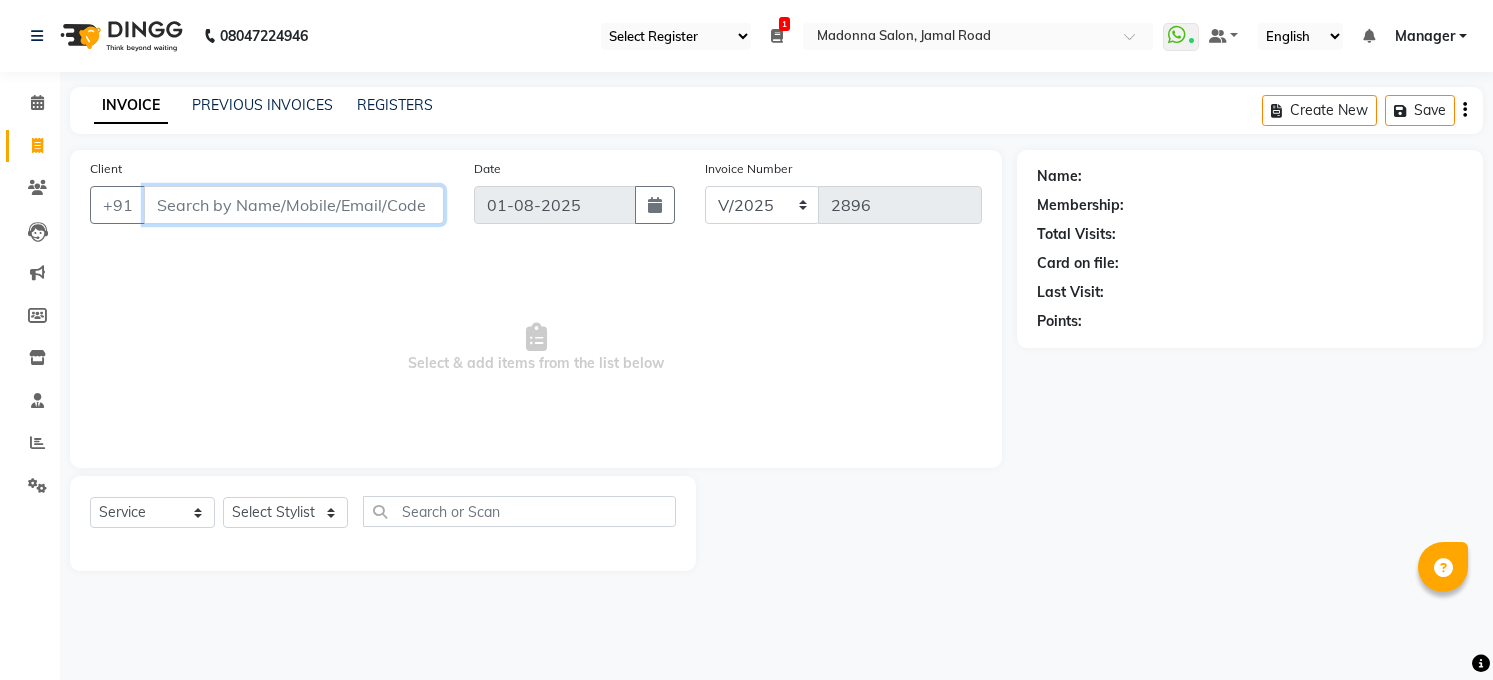 scroll, scrollTop: 0, scrollLeft: 0, axis: both 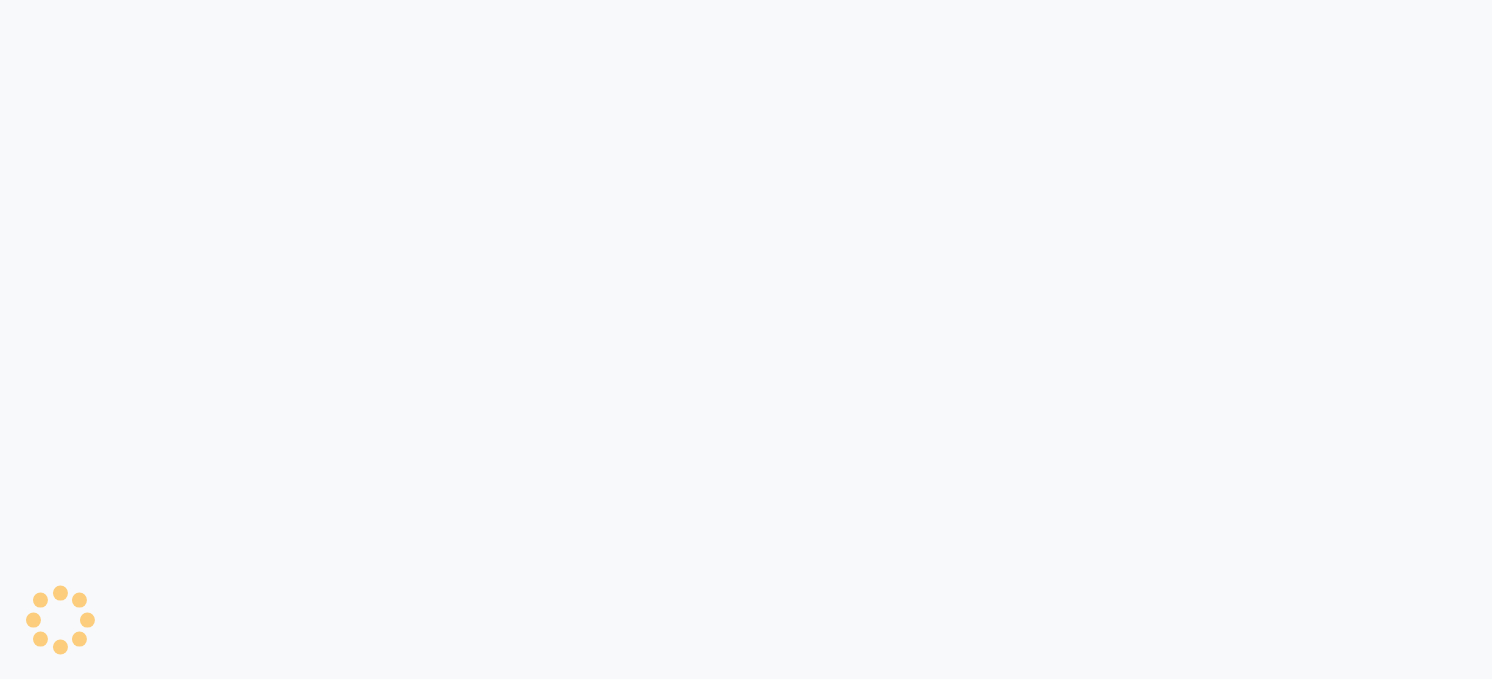 select on "35" 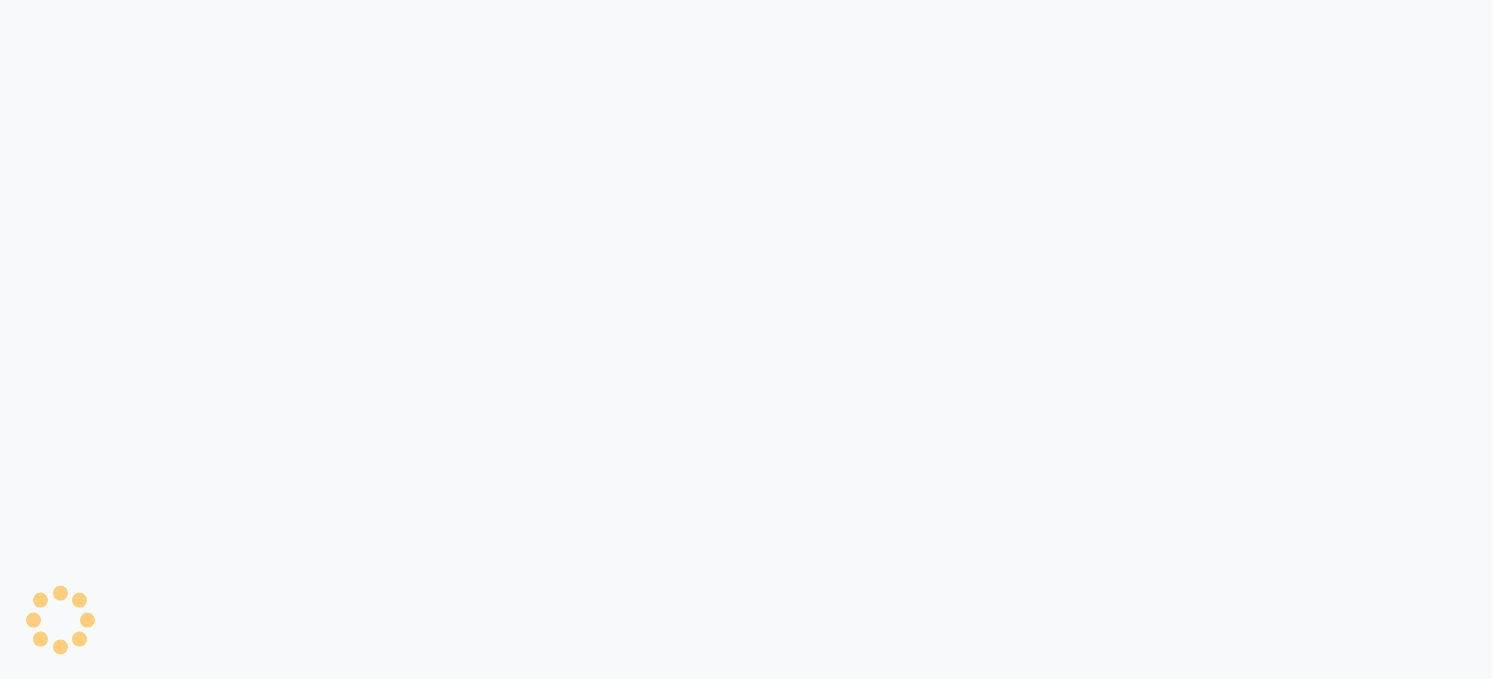 select on "service" 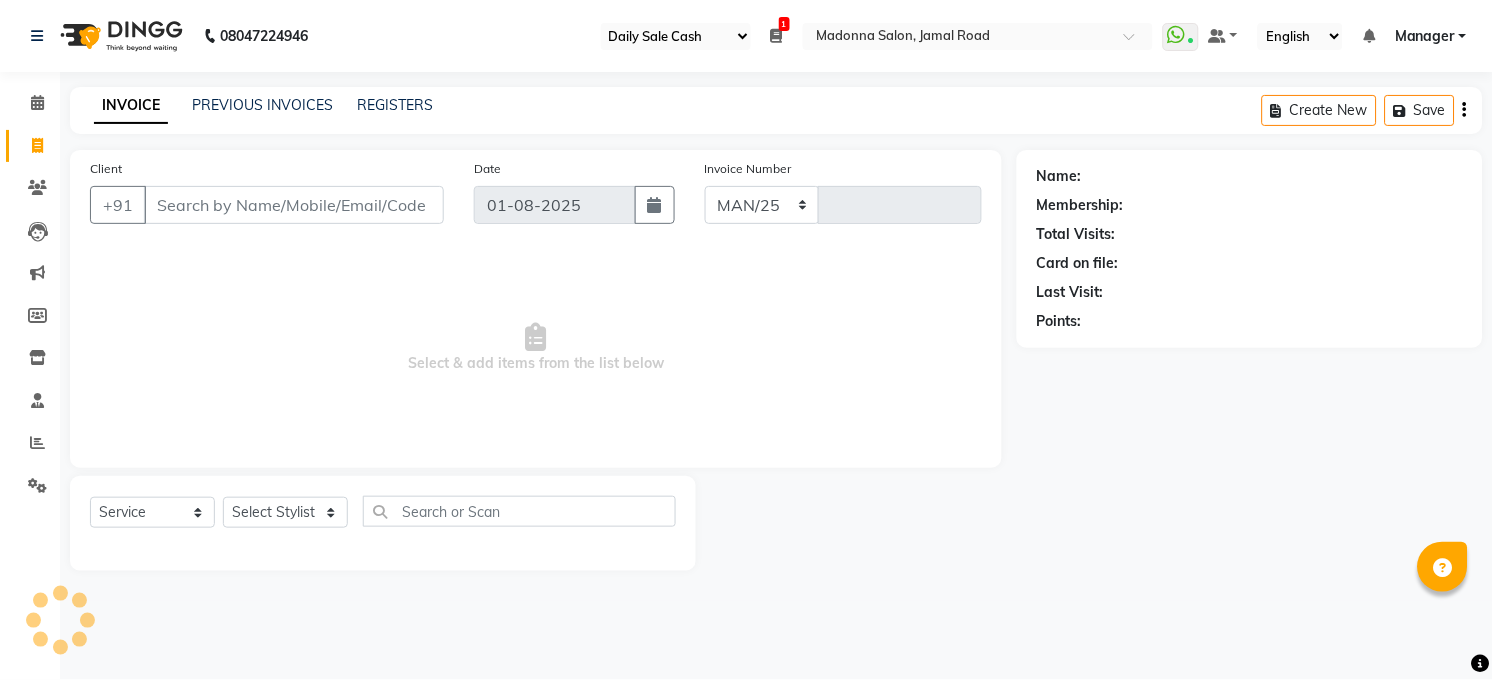 select on "5748" 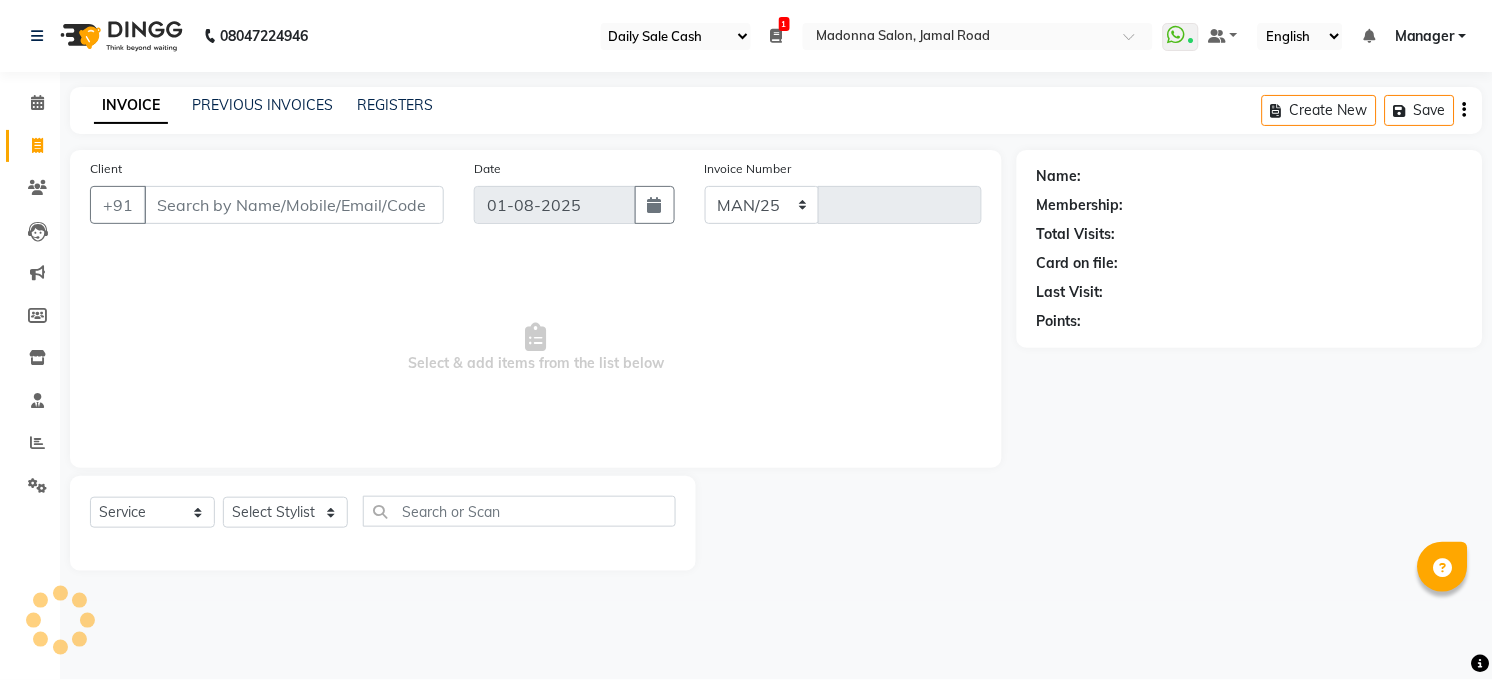 type on "2896" 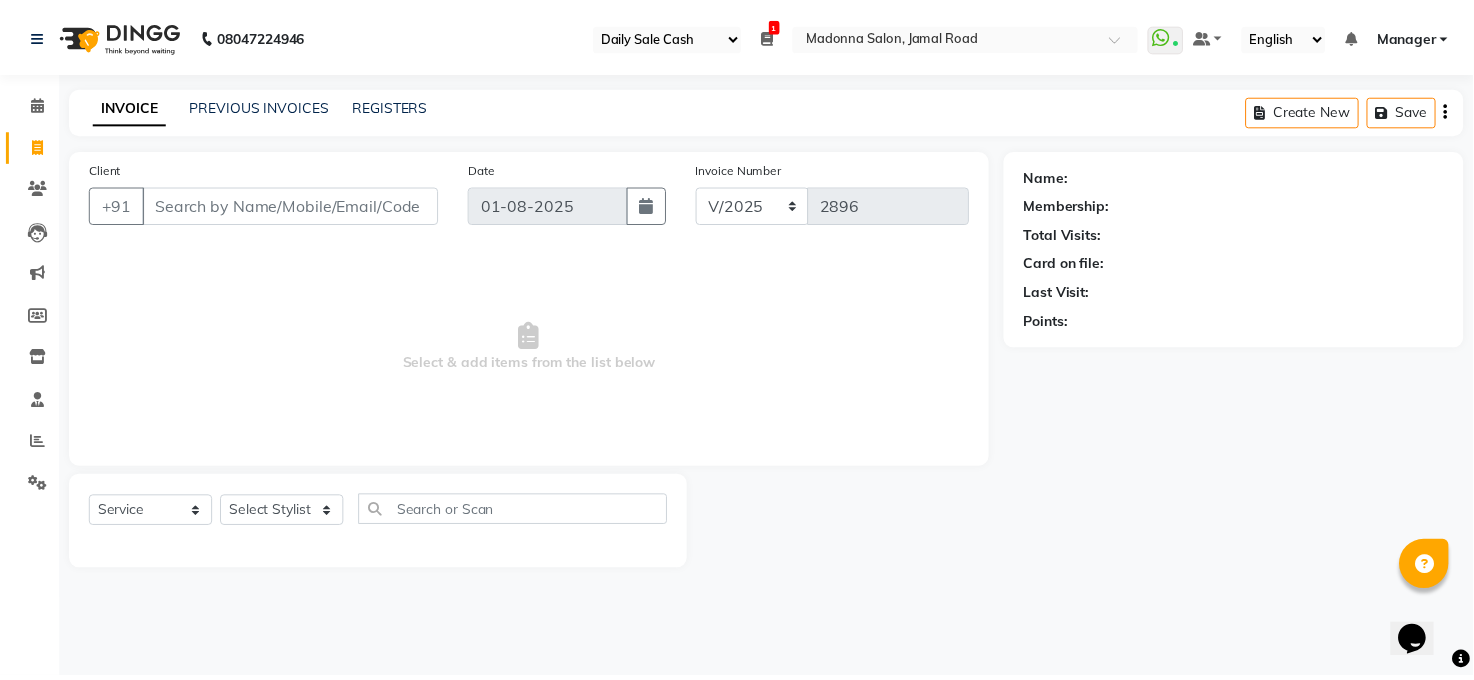 scroll, scrollTop: 0, scrollLeft: 0, axis: both 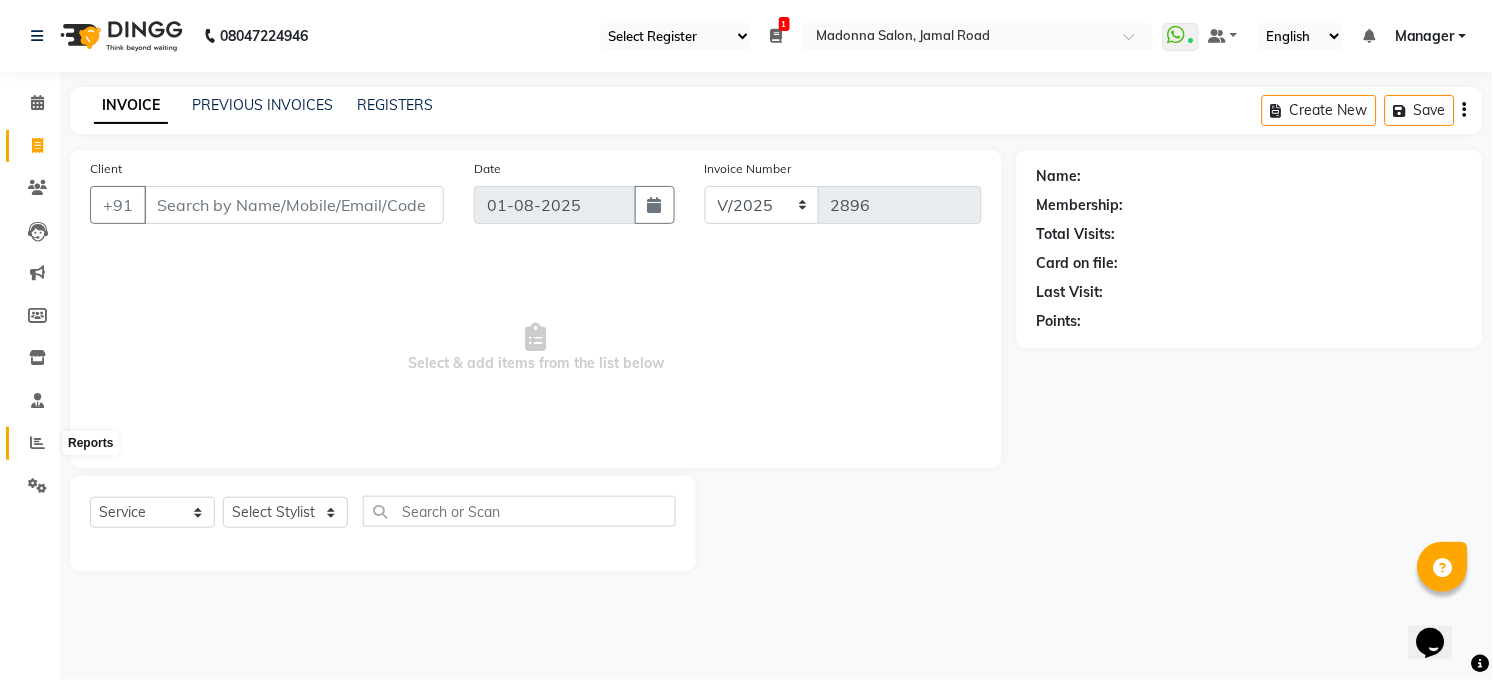 click 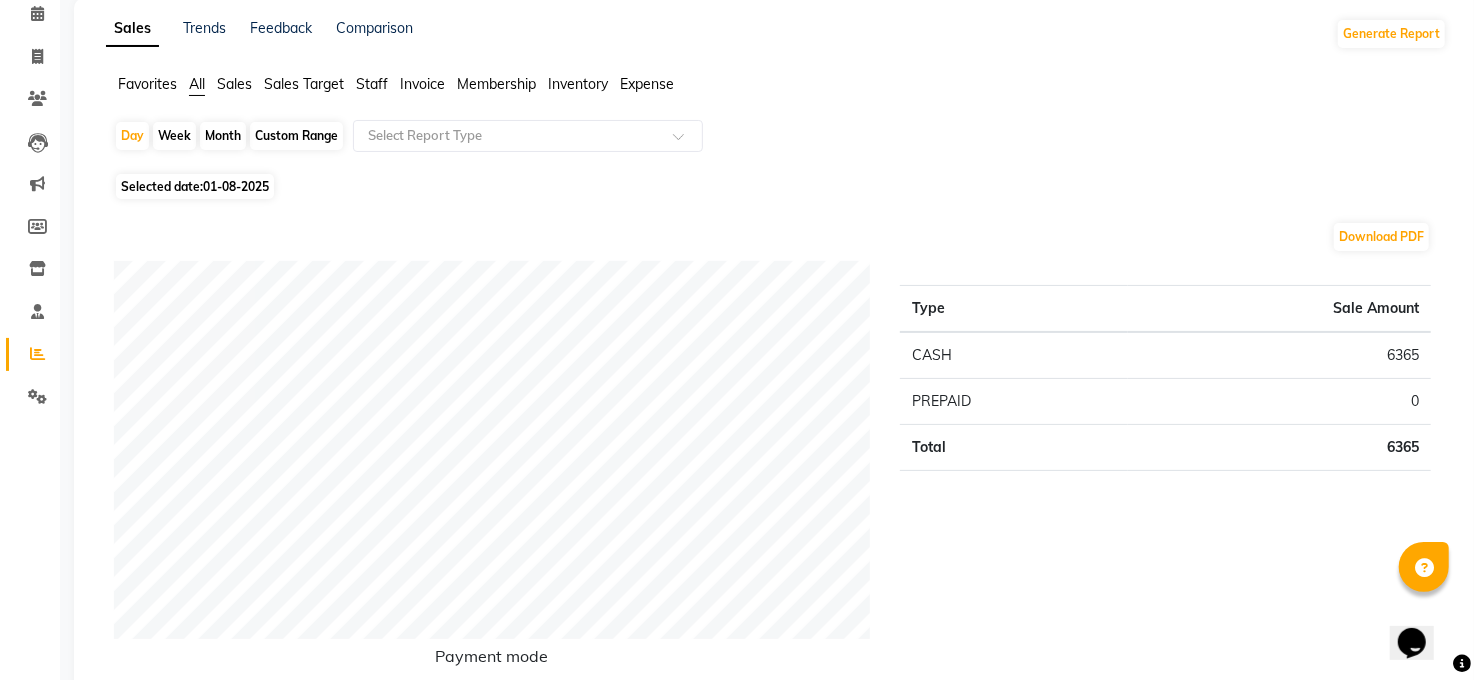 scroll, scrollTop: 0, scrollLeft: 0, axis: both 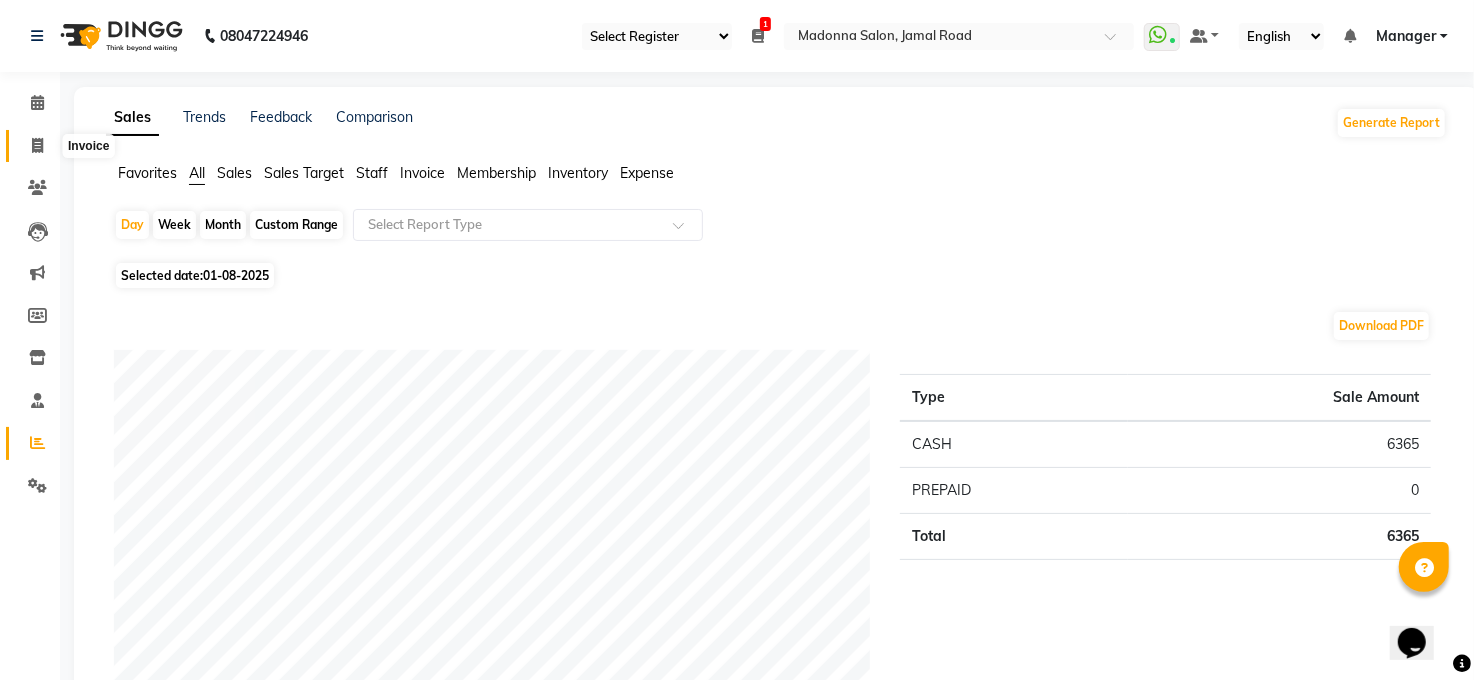 click 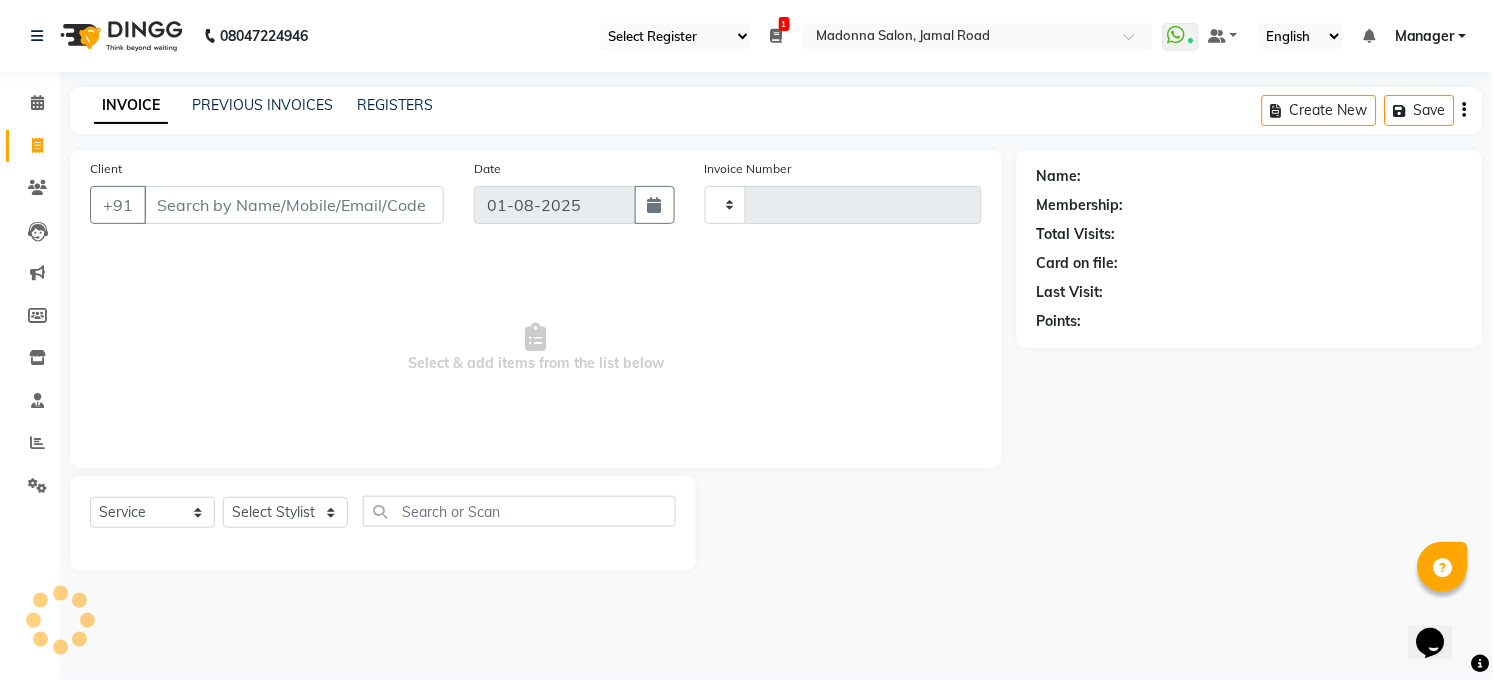 type on "2896" 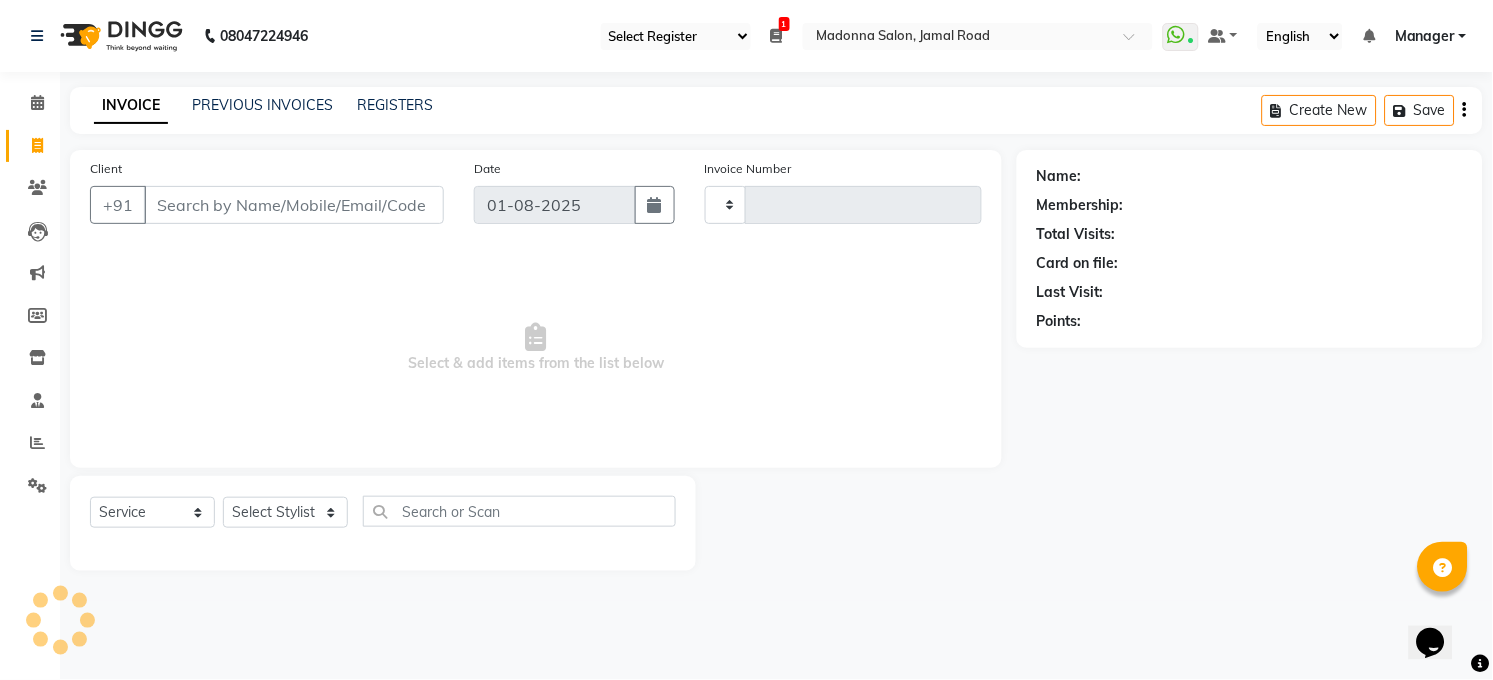 select on "5748" 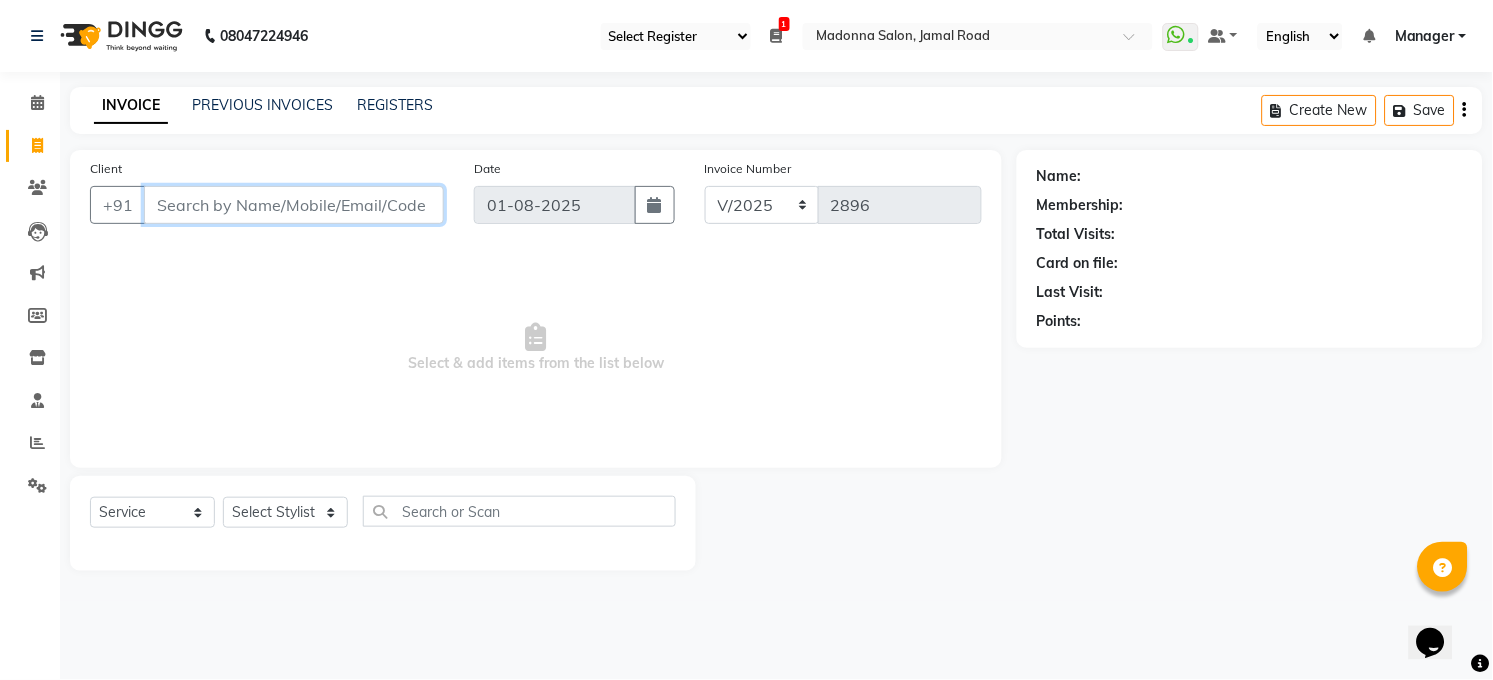 click on "Client" at bounding box center [294, 205] 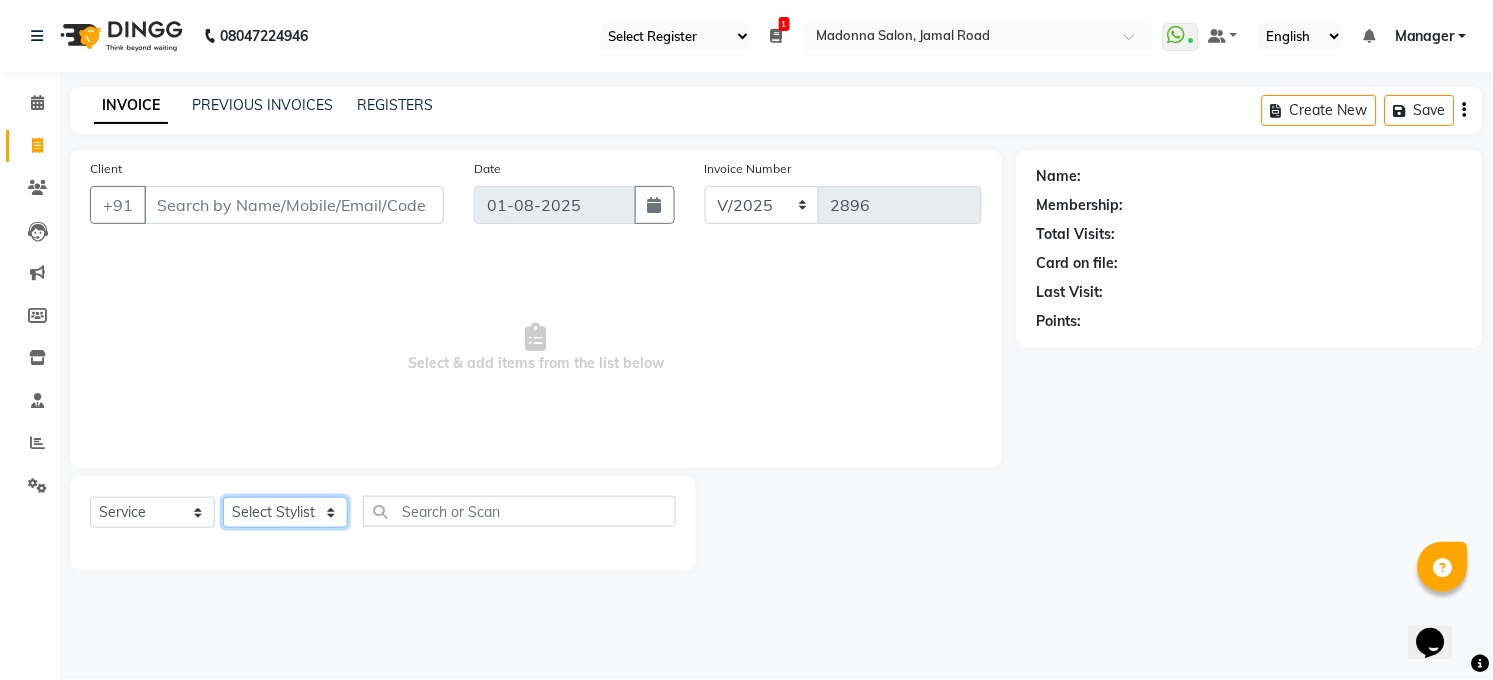 click on "Select Stylist Abhay kumar ALTAF ANKITA ARJUN Chandan COUNTER  Manager Manish Kumar Neetu Mam PRINCE Priyanka Raju Ravi Thakur RINKI Roshan Santosh SAURABH SUJEET THAKUR SUNITA Veer Vinod Kumar" 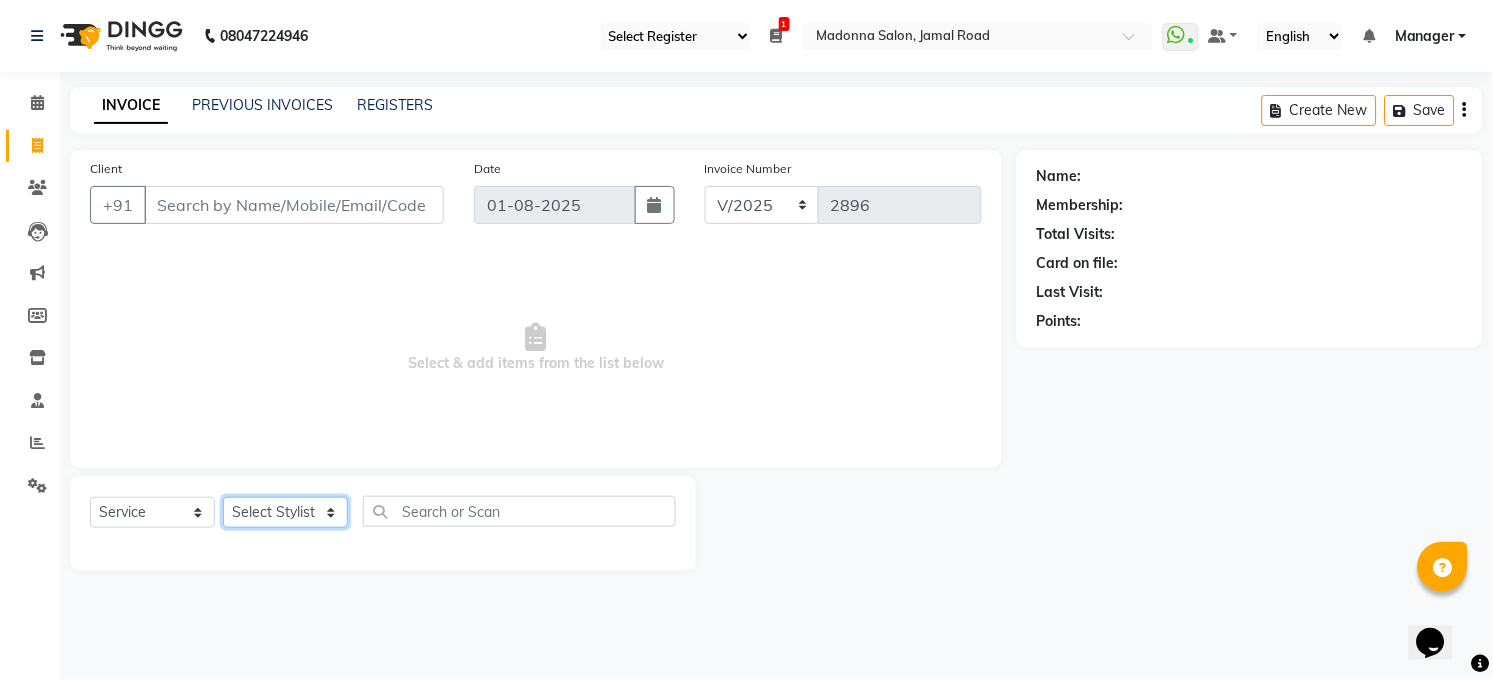select on "40298" 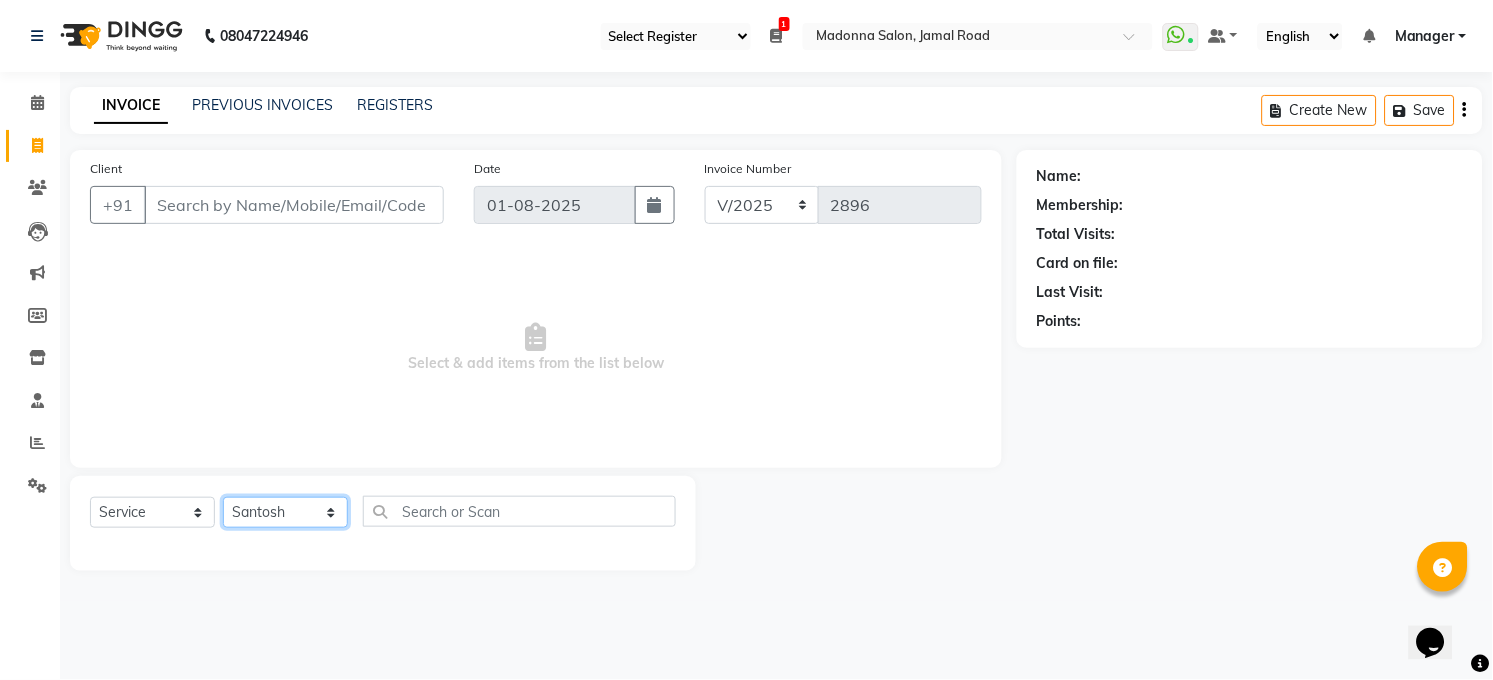 click on "Select Stylist Abhay kumar ALTAF ANKITA ARJUN Chandan COUNTER  Manager Manish Kumar Neetu Mam PRINCE Priyanka Raju Ravi Thakur RINKI Roshan Santosh SAURABH SUJEET THAKUR SUNITA Veer Vinod Kumar" 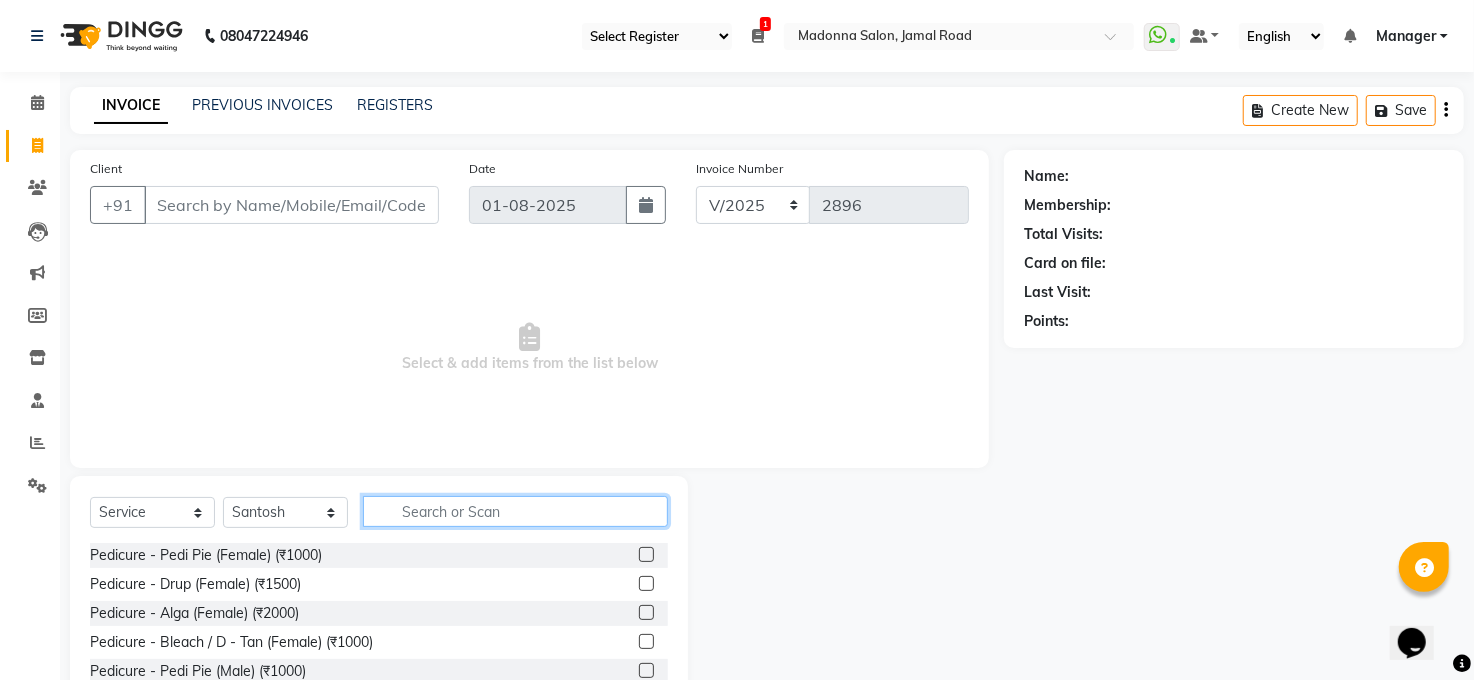 click 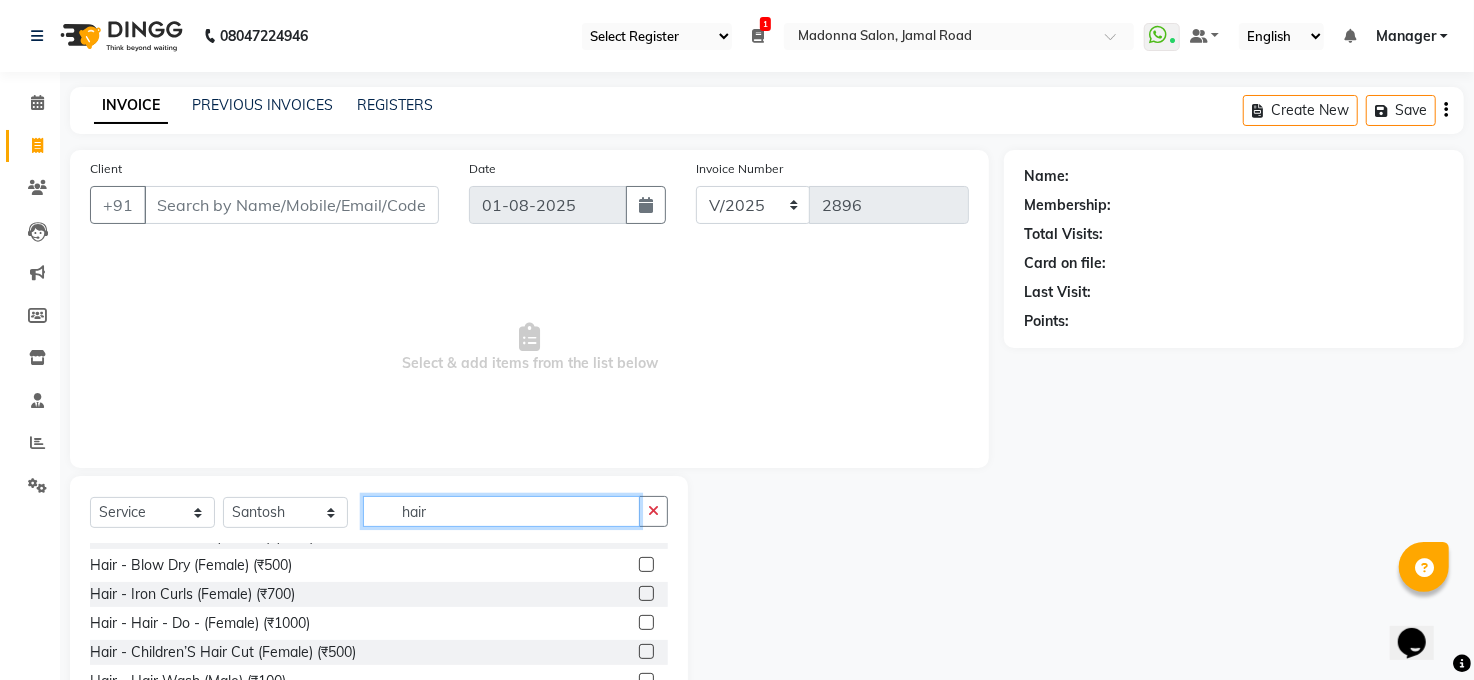 scroll, scrollTop: 133, scrollLeft: 0, axis: vertical 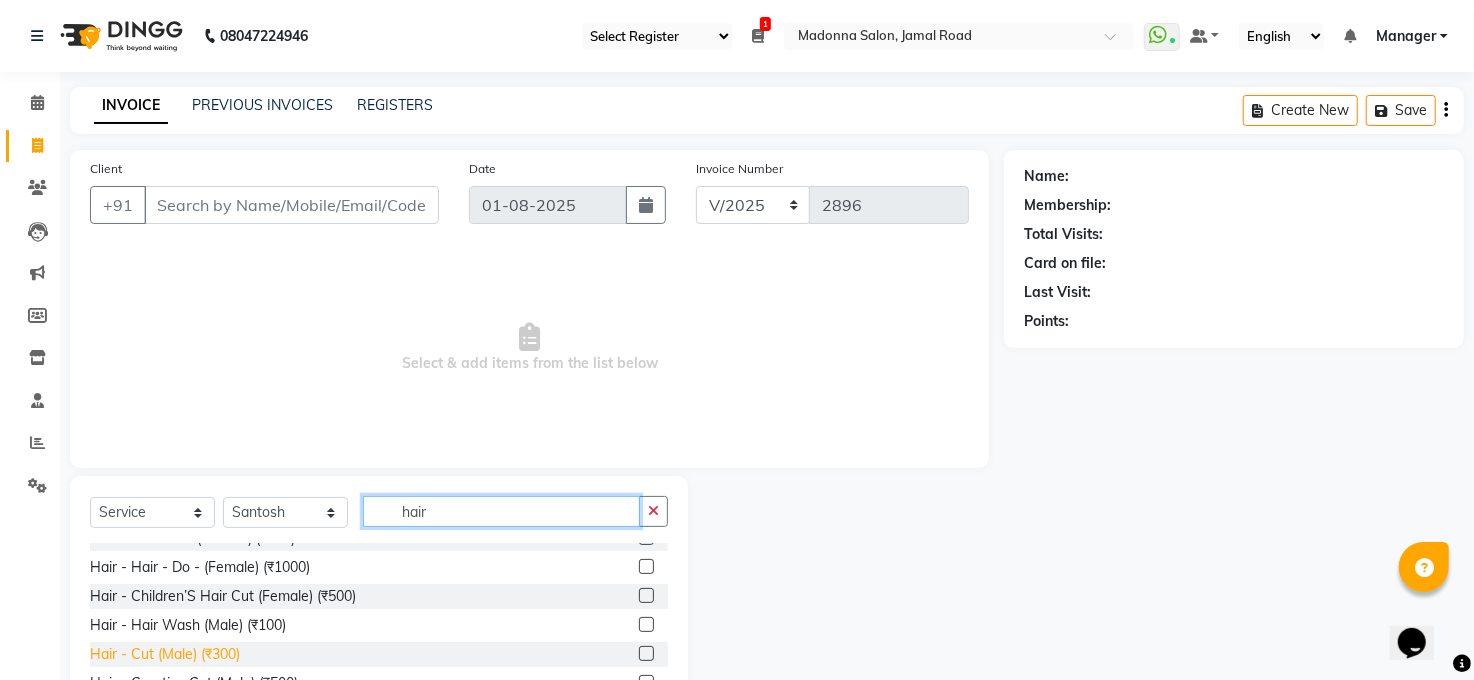 type on "hair" 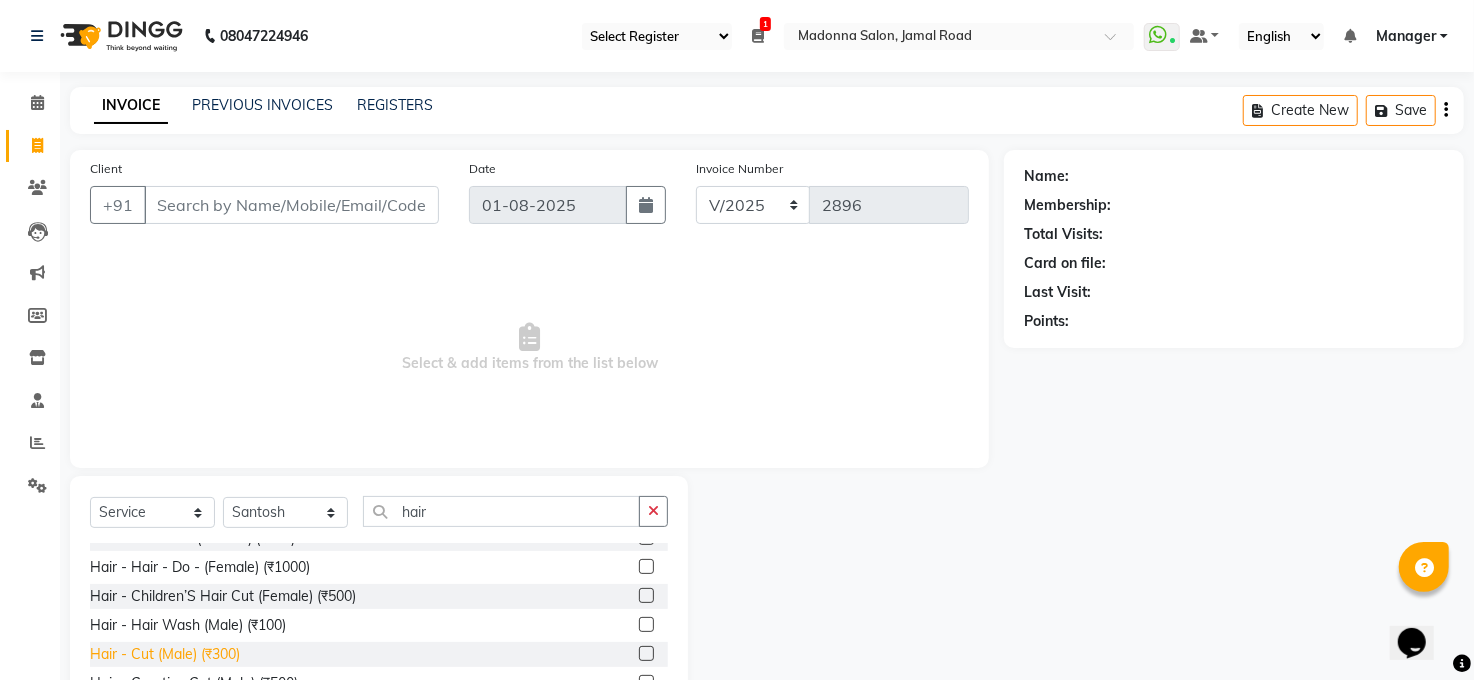 click on "Hair - Cut (Male) (₹300)" 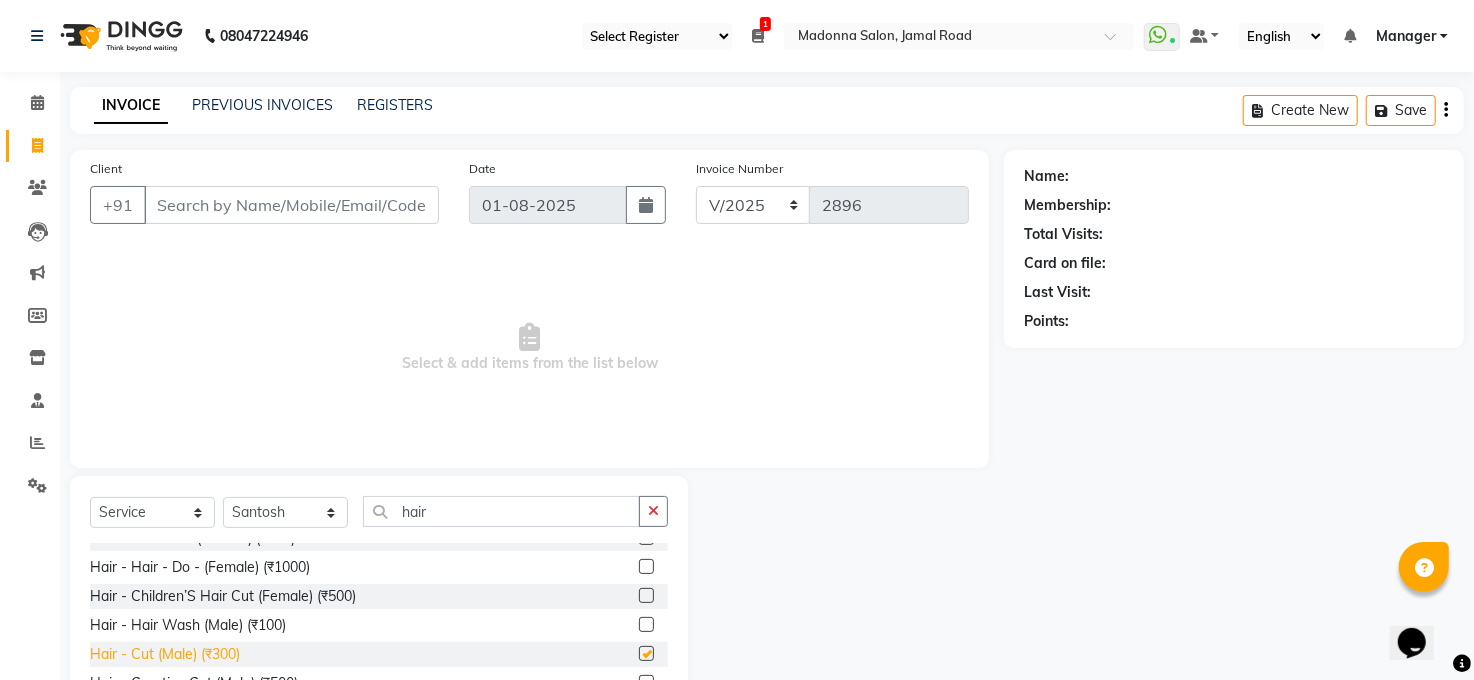 checkbox on "false" 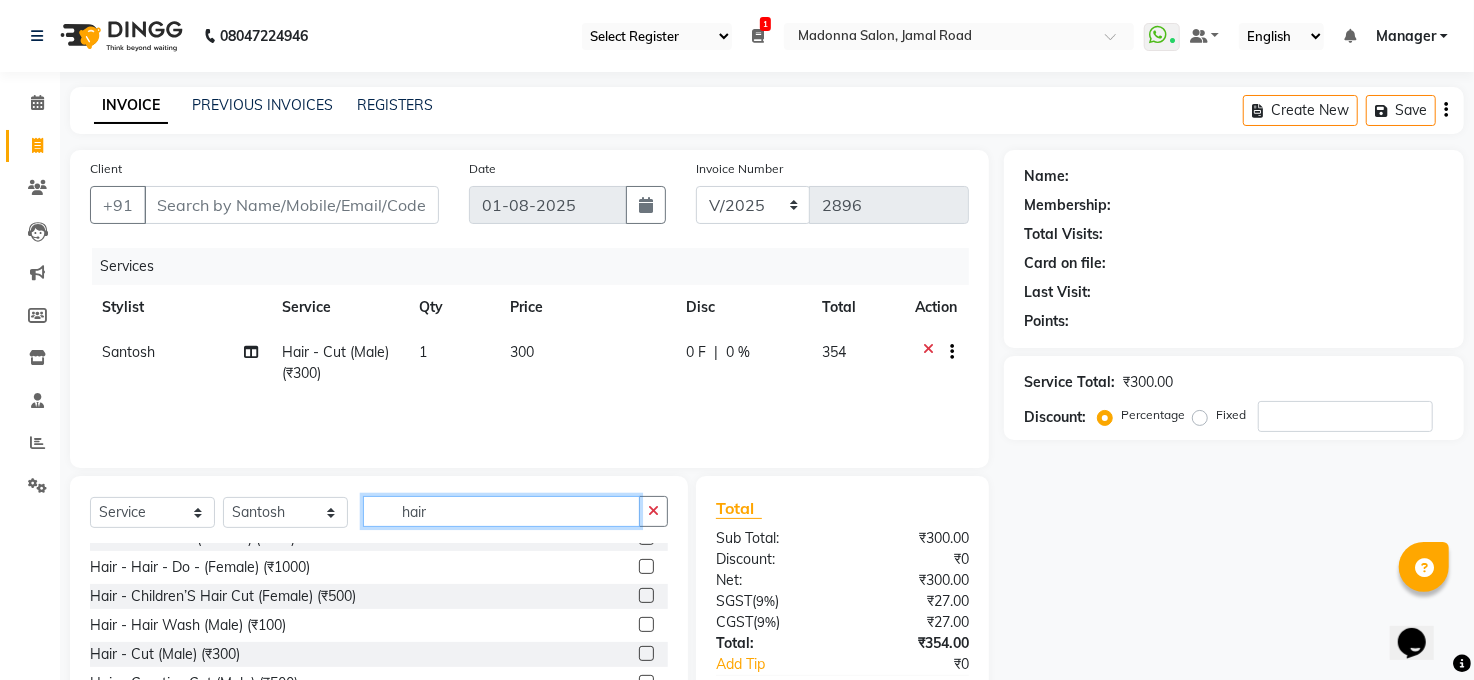 click on "hair" 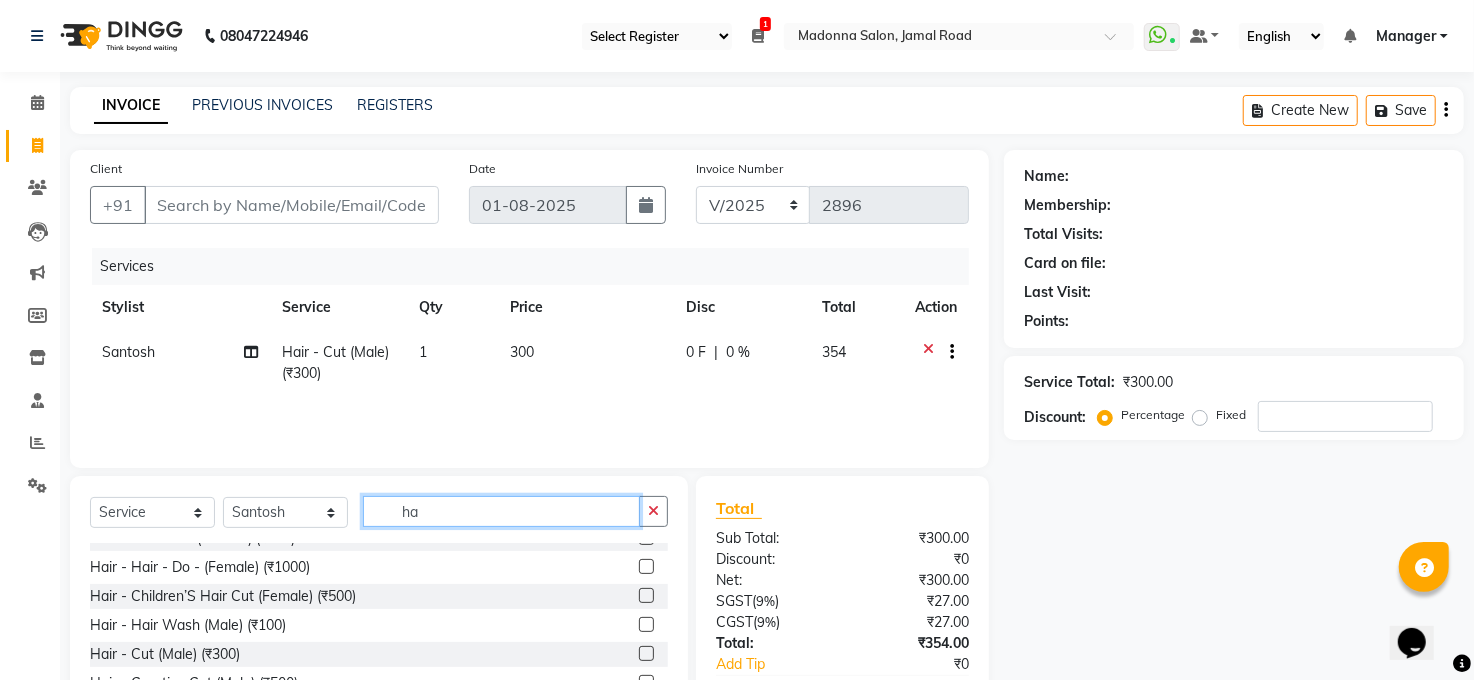 type on "h" 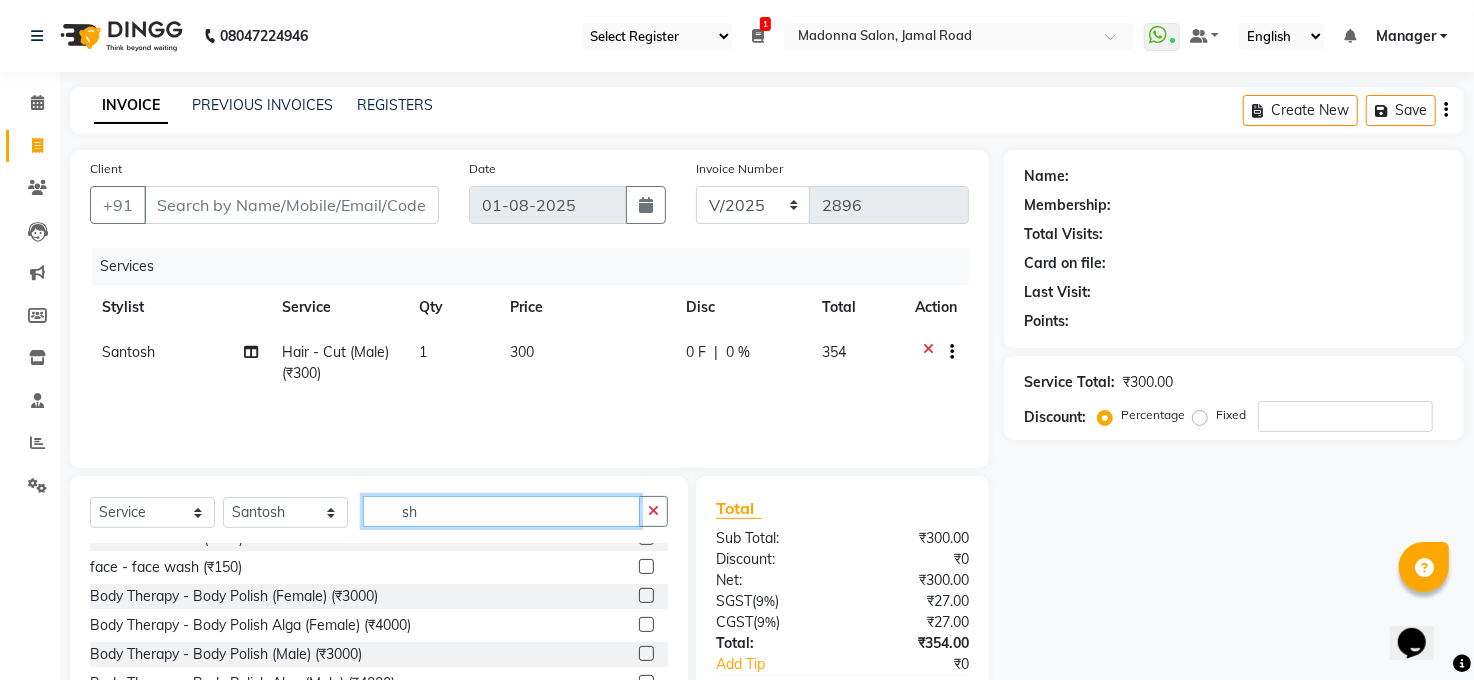 scroll, scrollTop: 0, scrollLeft: 0, axis: both 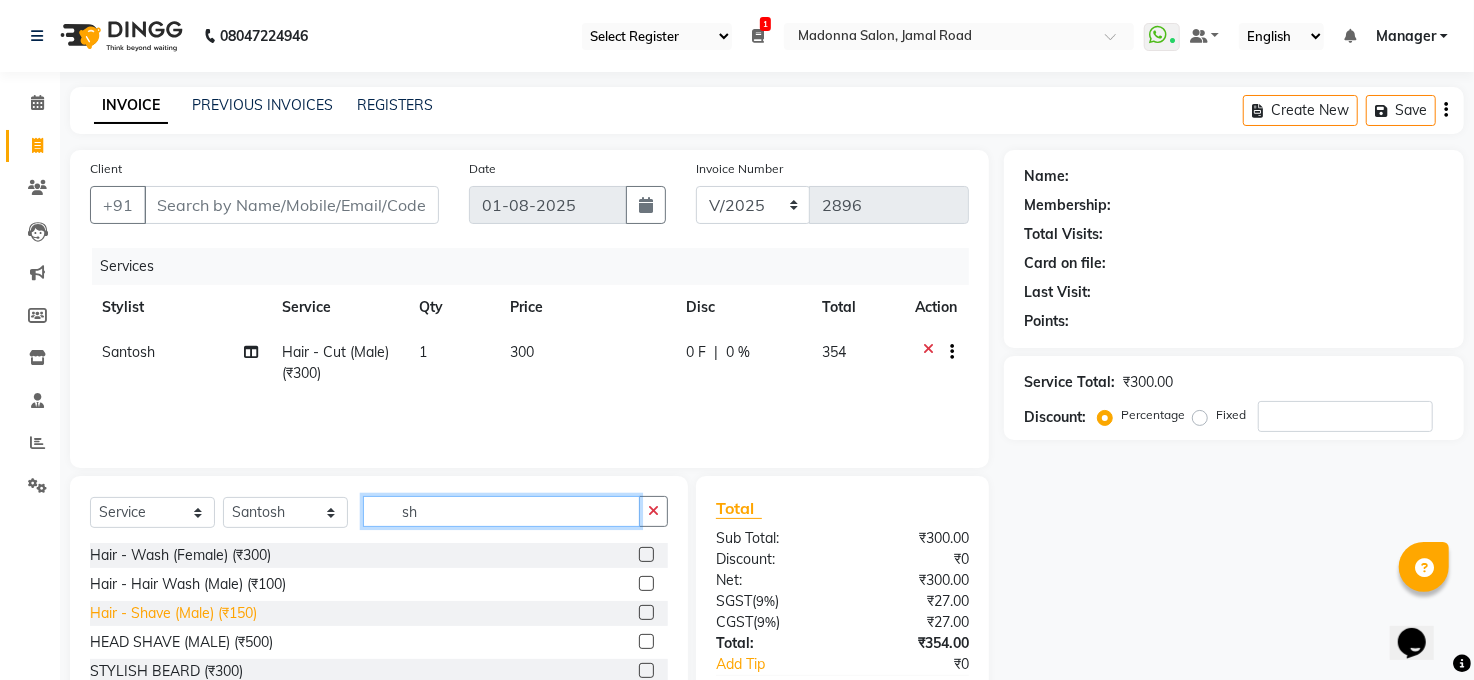 type on "sh" 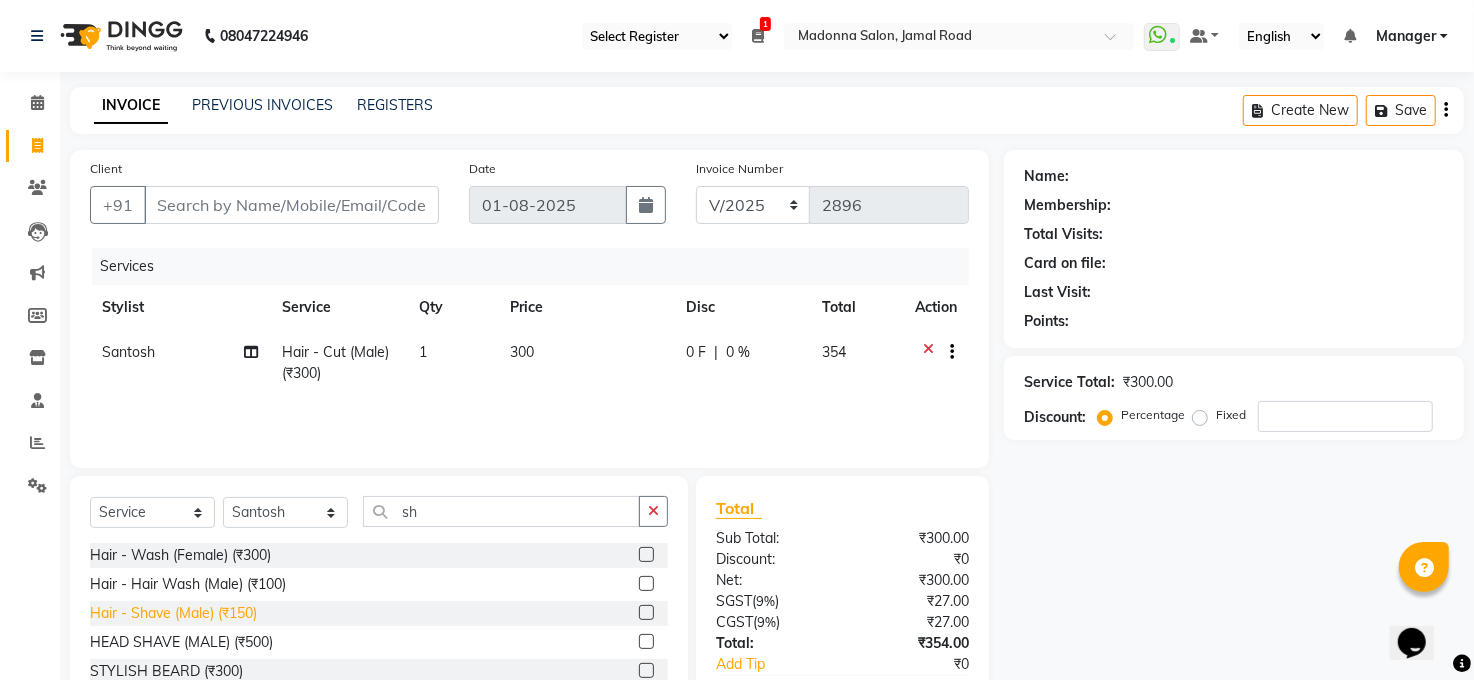 click on "Hair - Shave (Male) (₹150)" 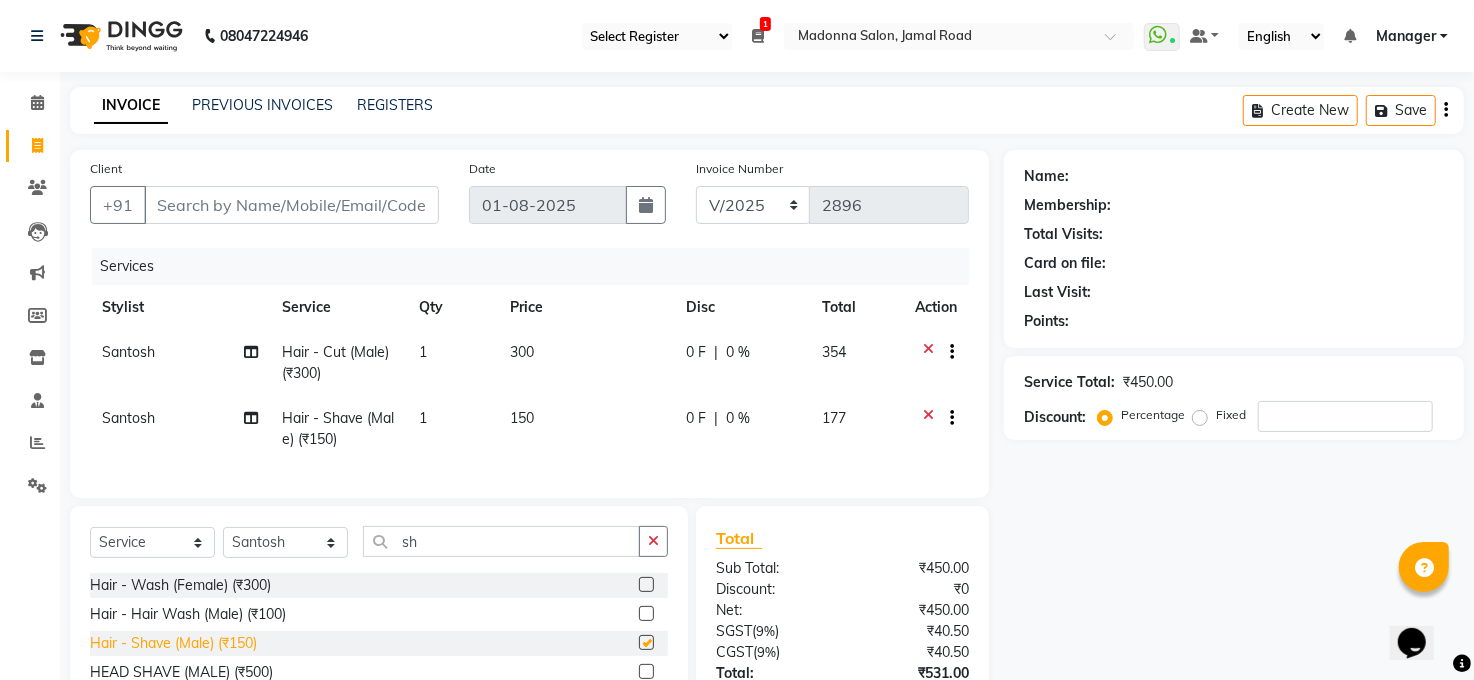 checkbox on "false" 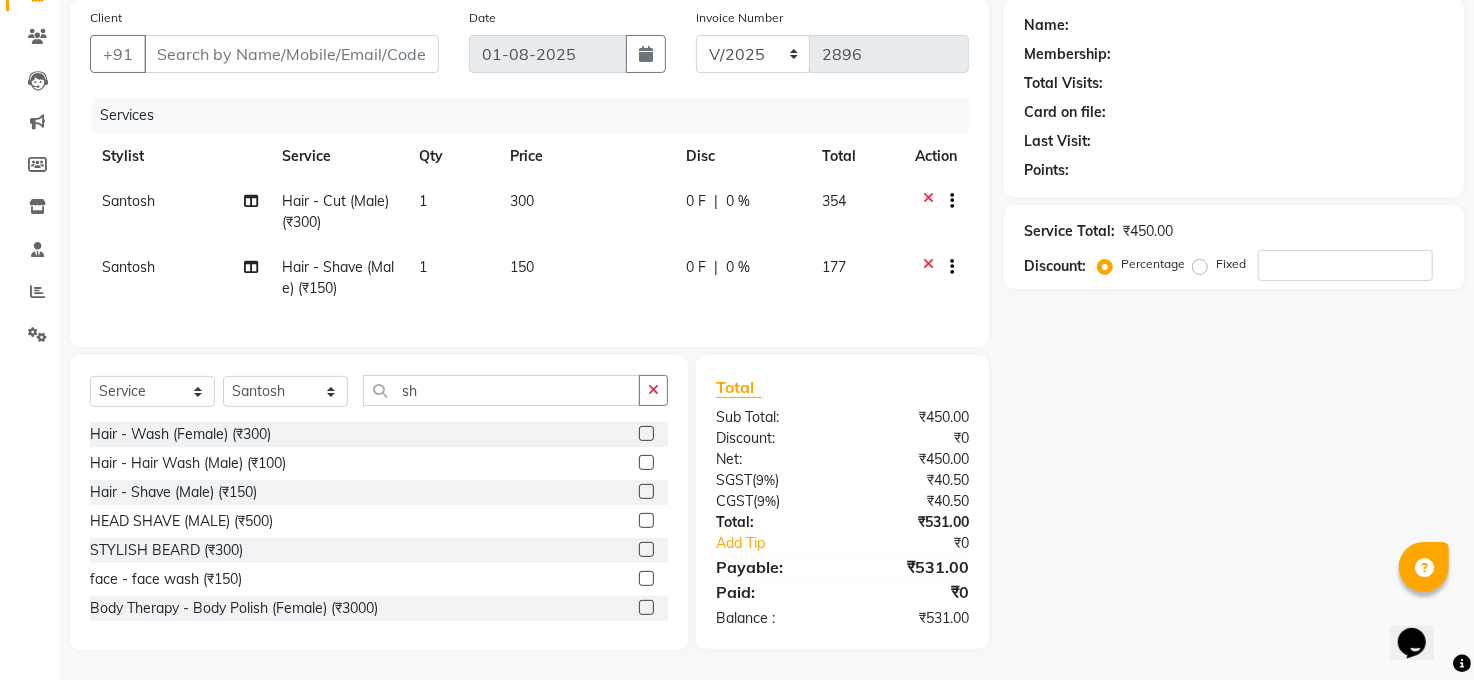 scroll, scrollTop: 170, scrollLeft: 0, axis: vertical 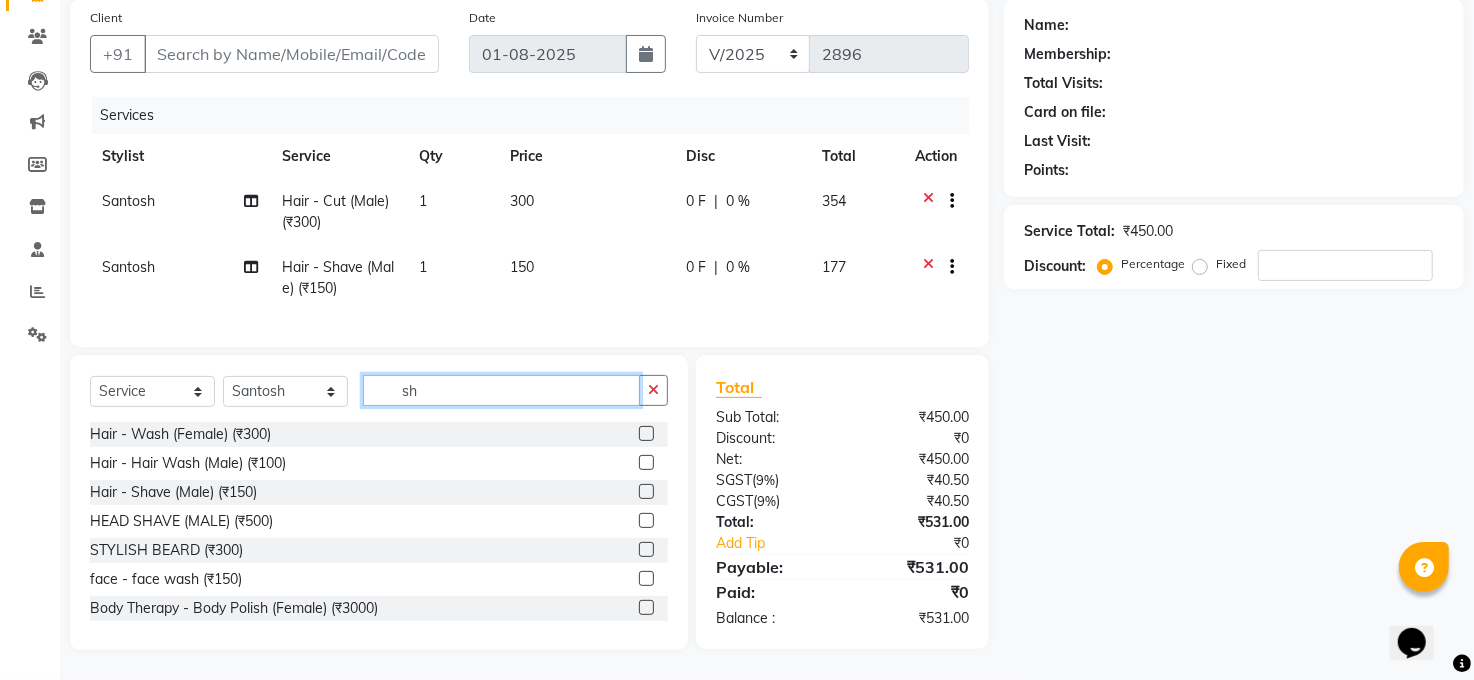 drag, startPoint x: 446, startPoint y: 387, endPoint x: 648, endPoint y: 469, distance: 218.00917 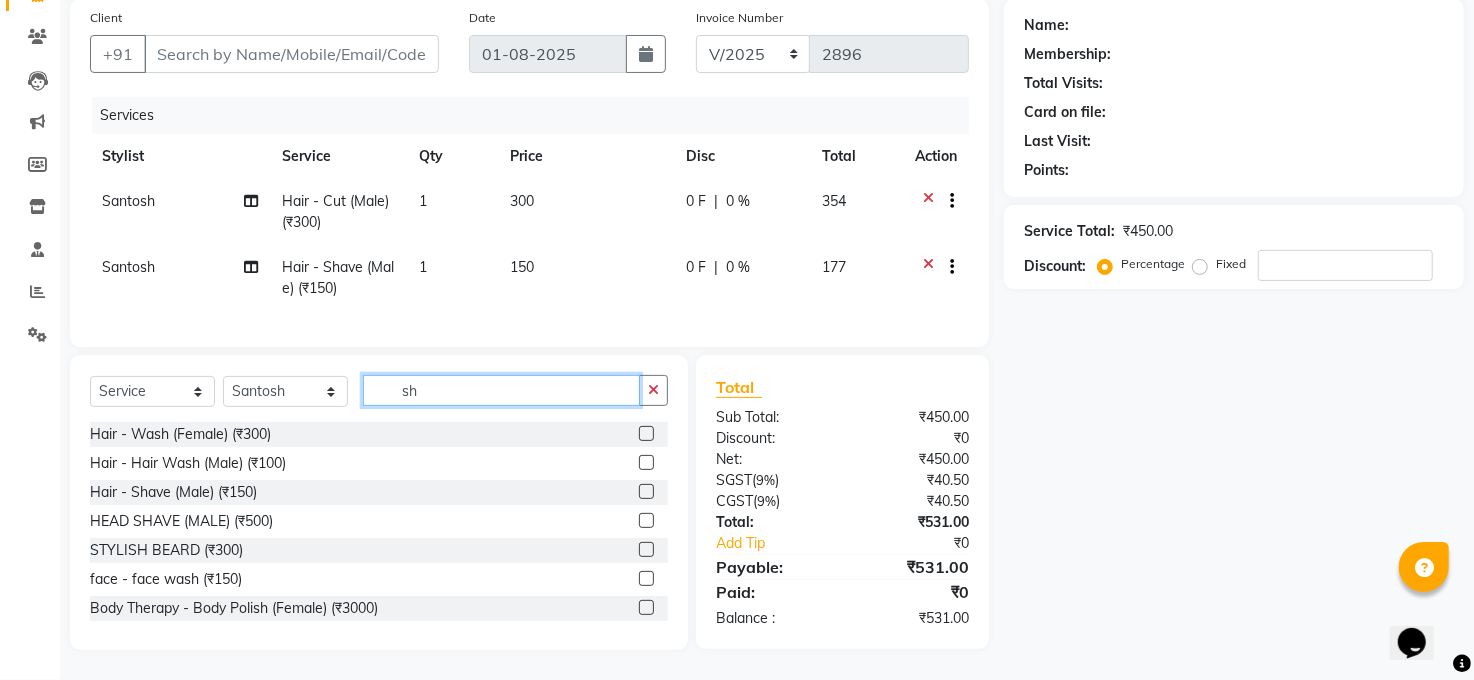 type on "s" 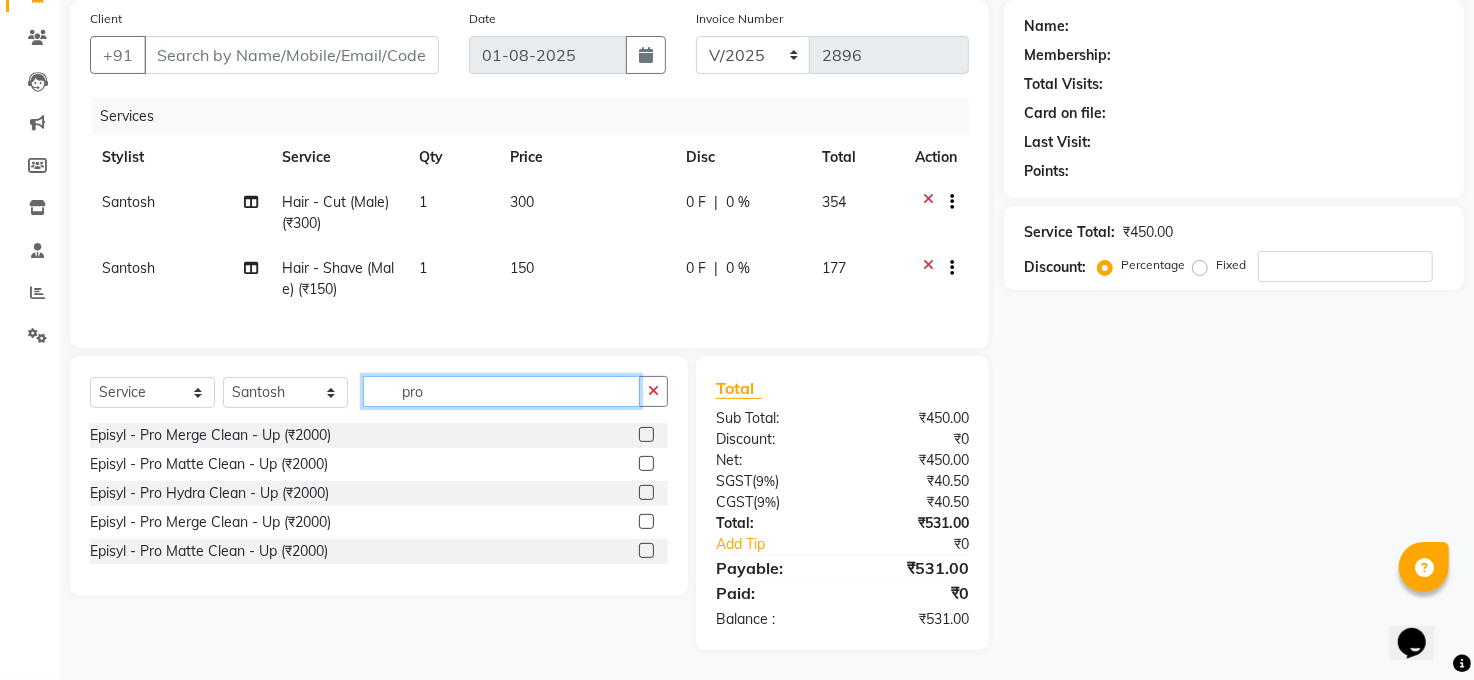 scroll, scrollTop: 169, scrollLeft: 0, axis: vertical 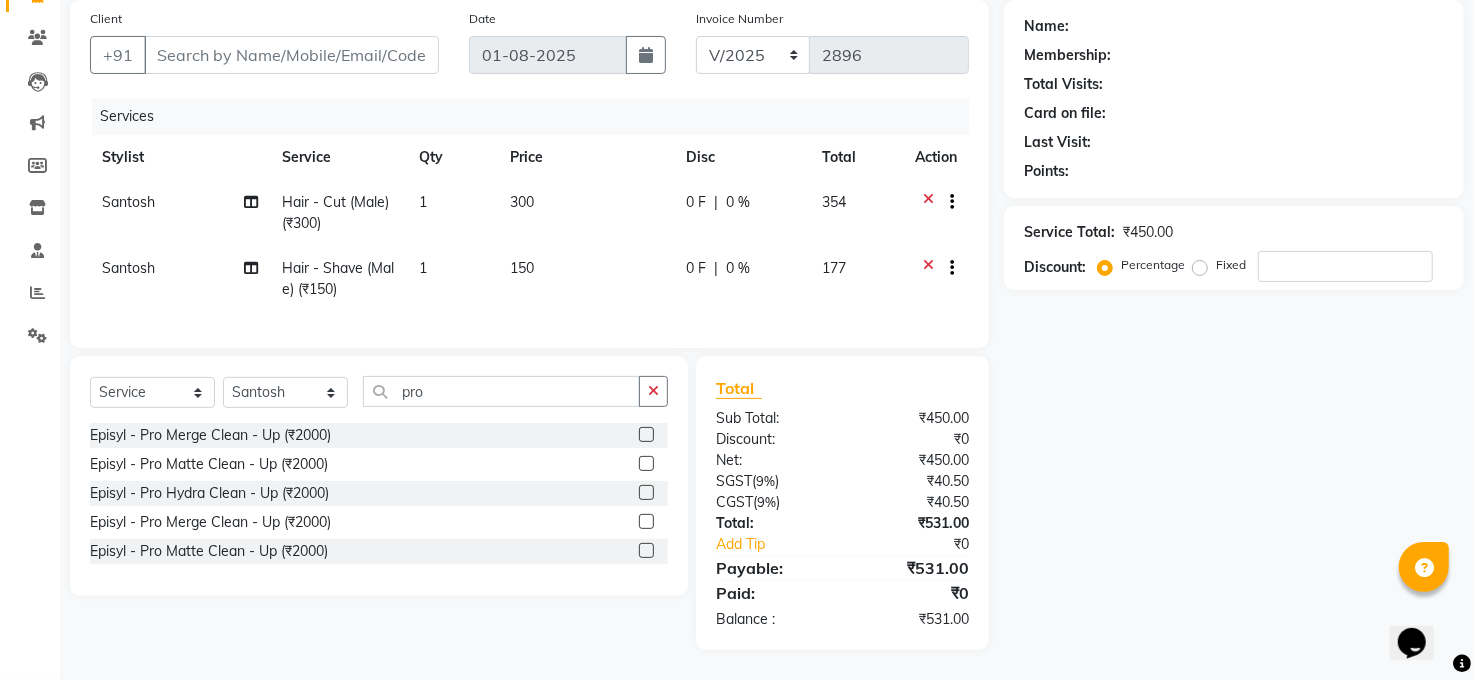 click on "Episyl - Pro Merge Clean - Up  (₹2000)" 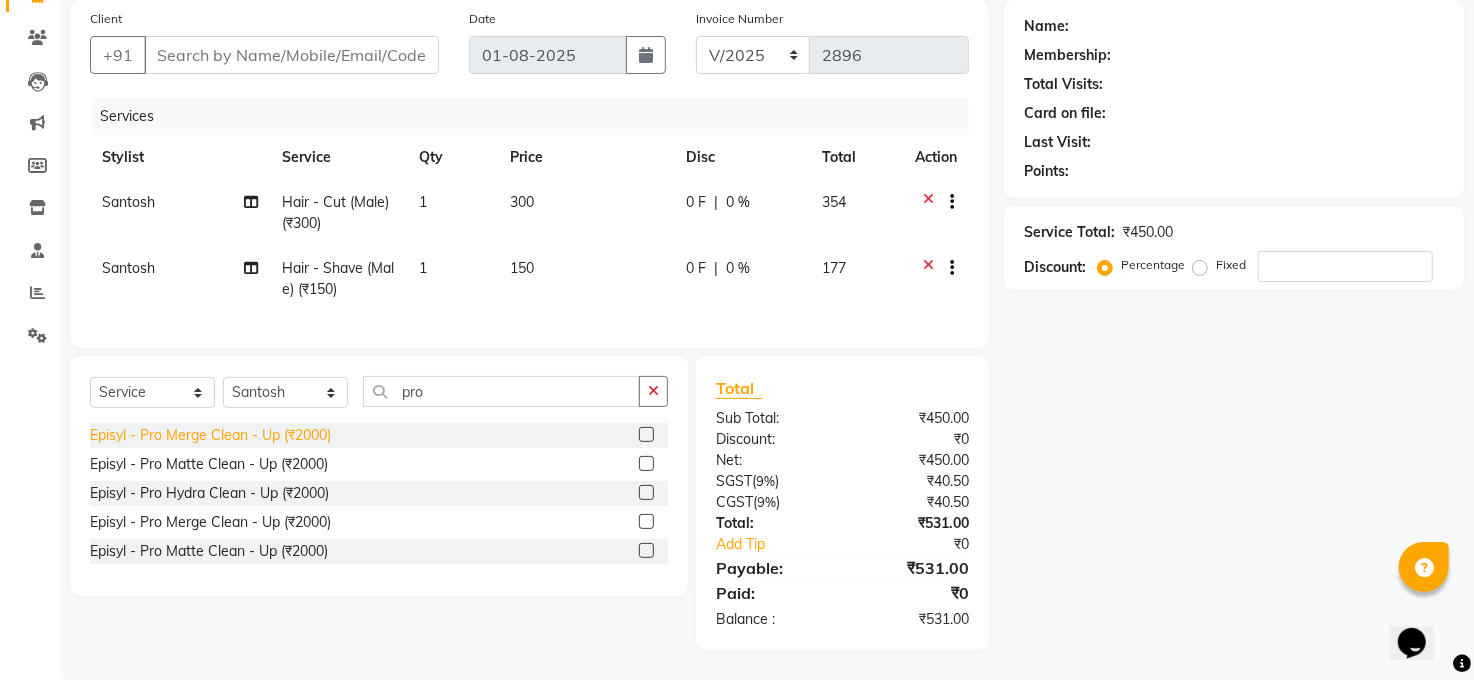 click on "Episyl - Pro Merge Clean - Up  (₹2000)" 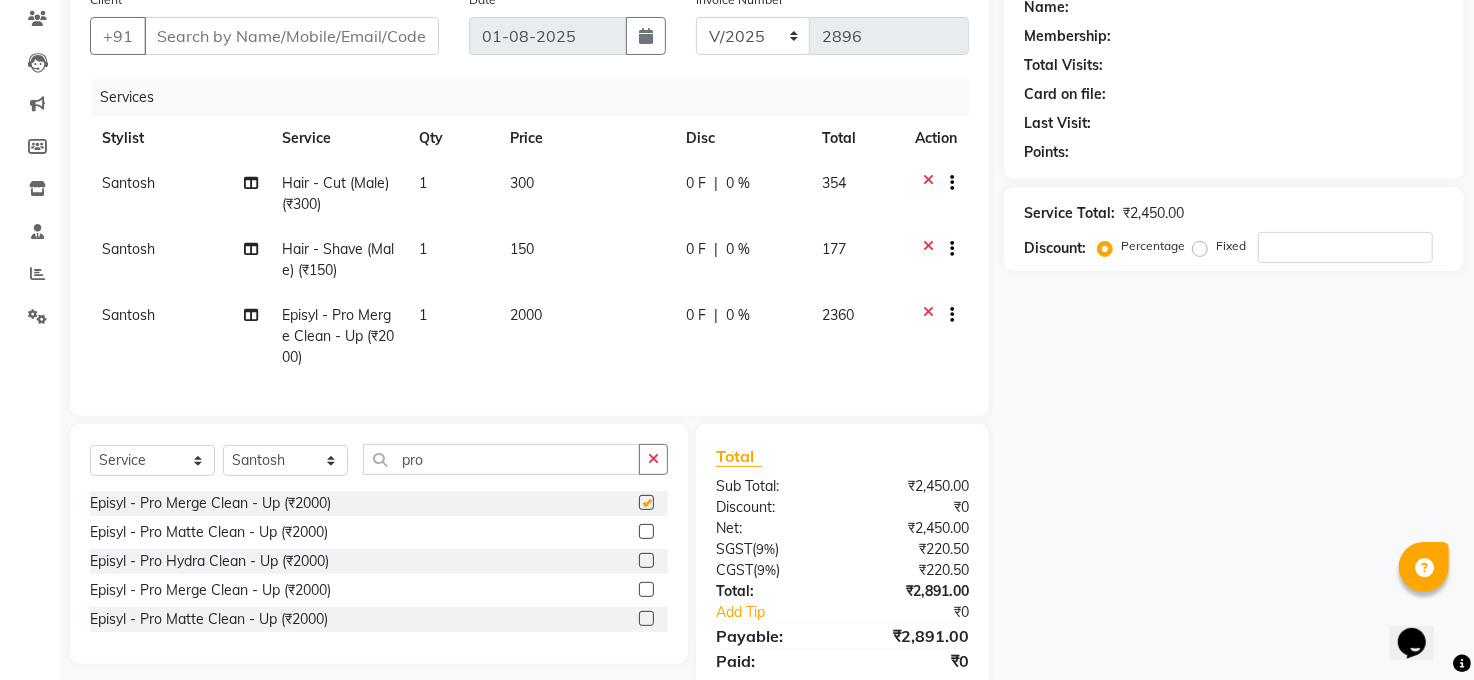 checkbox on "false" 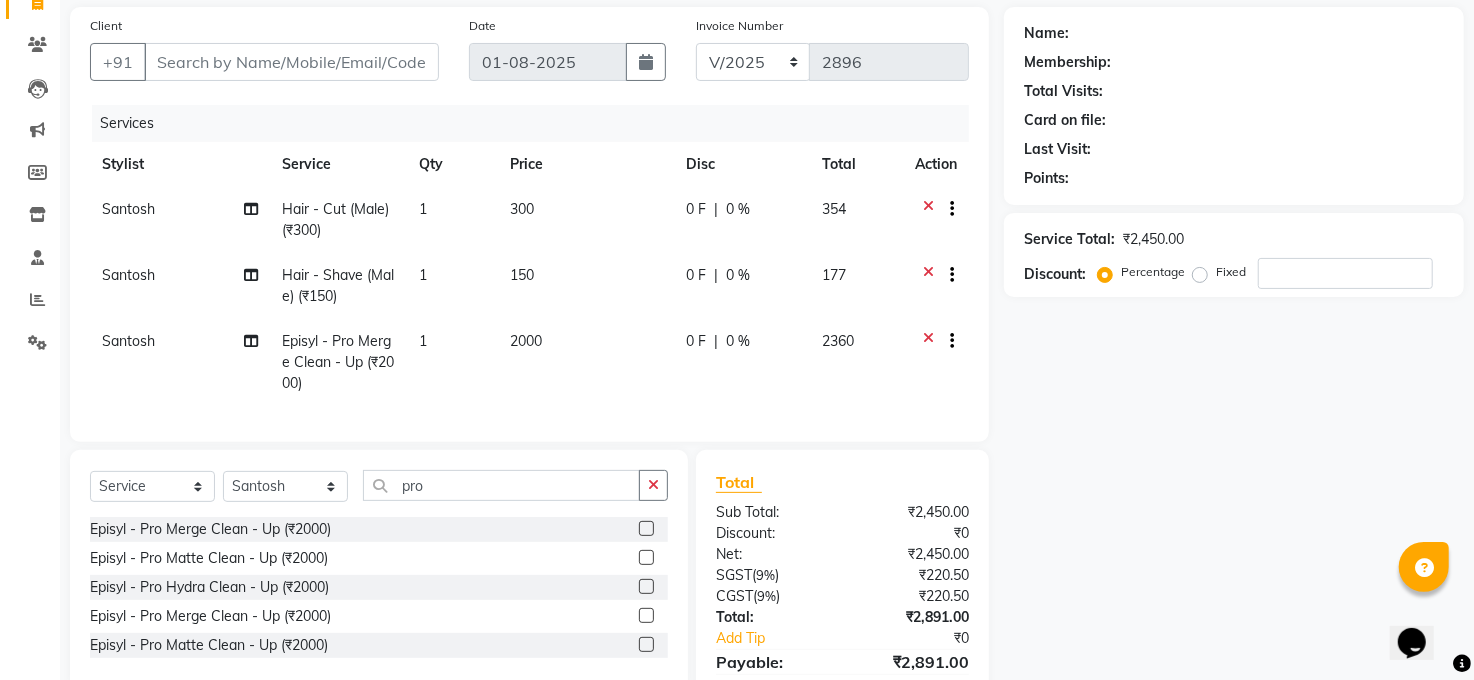 scroll, scrollTop: 0, scrollLeft: 0, axis: both 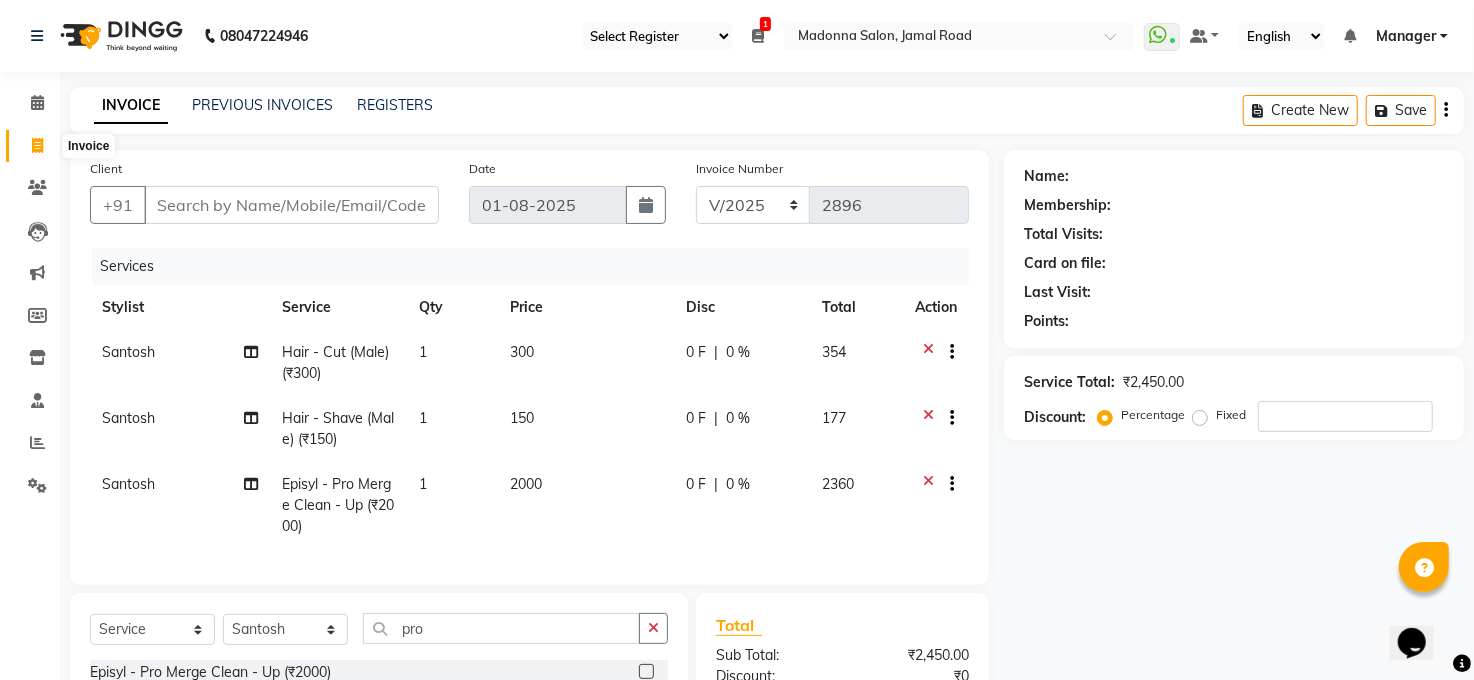 click 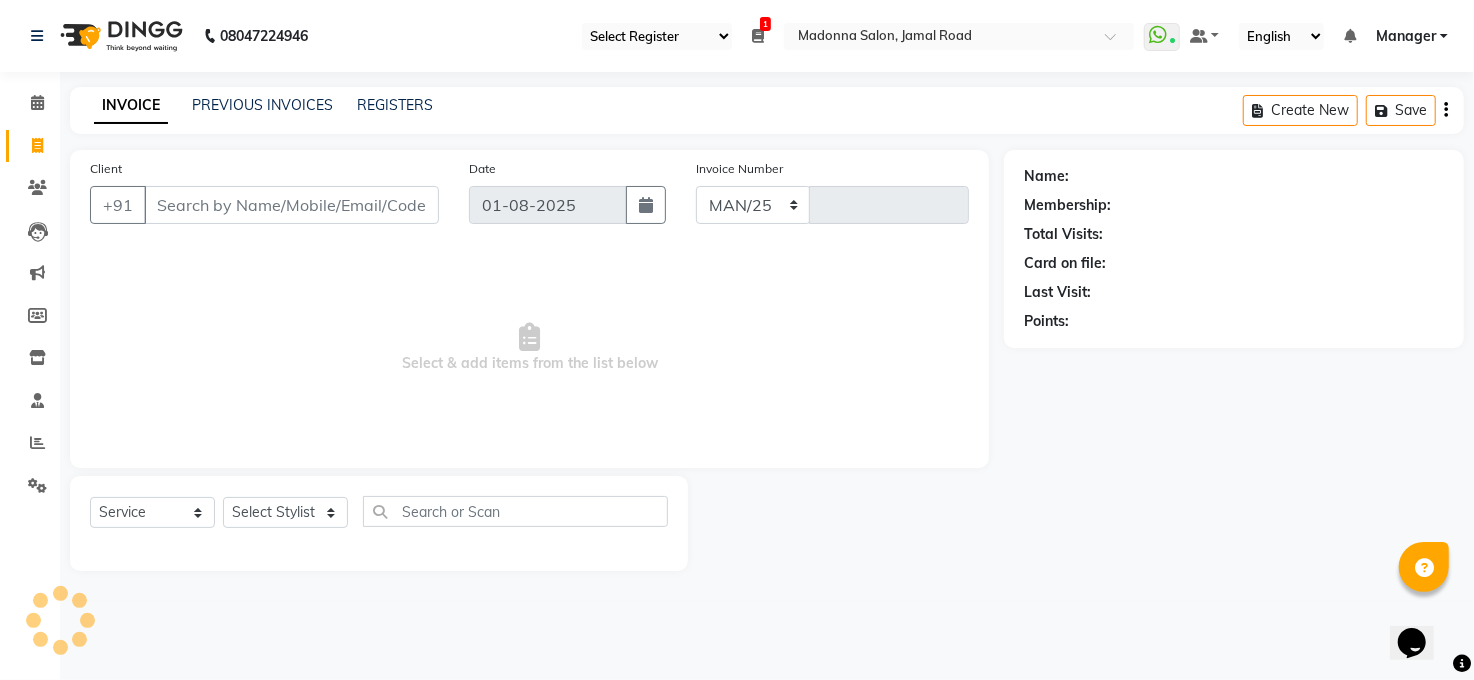 select on "5748" 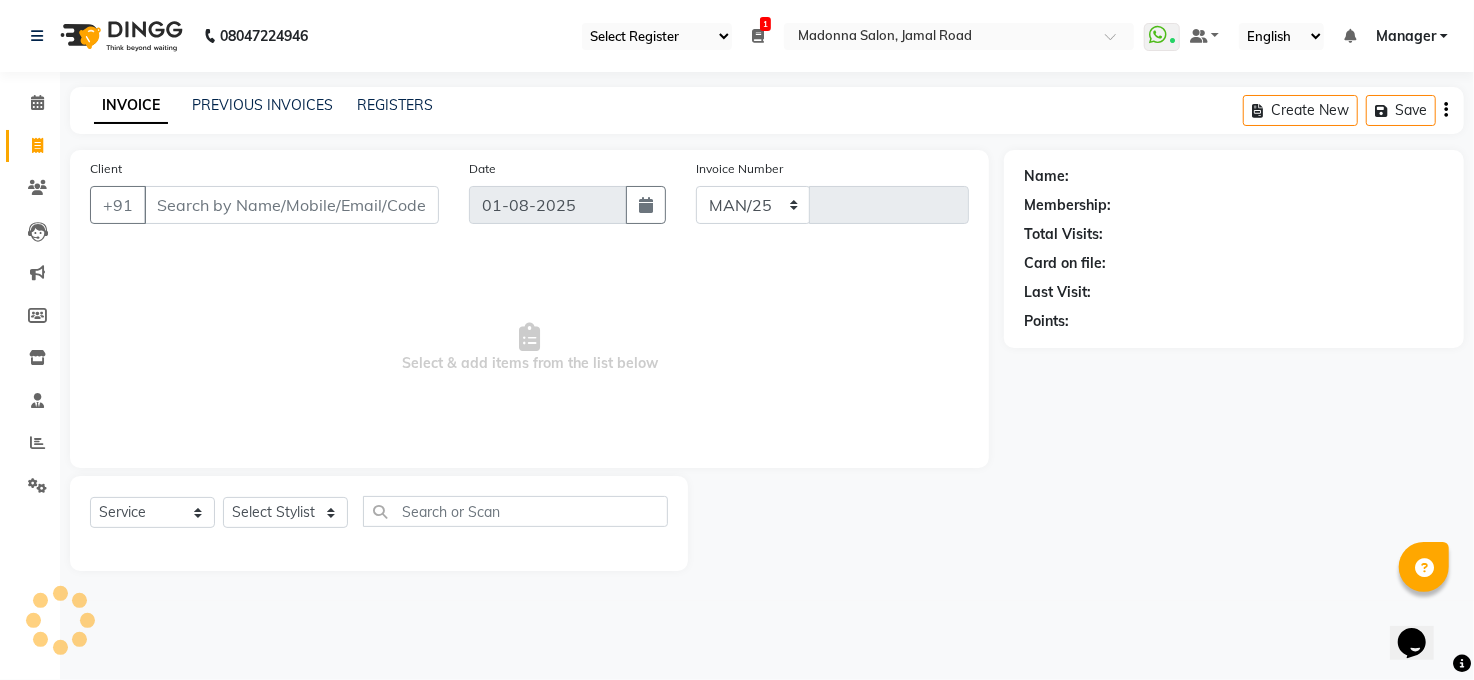 type on "2896" 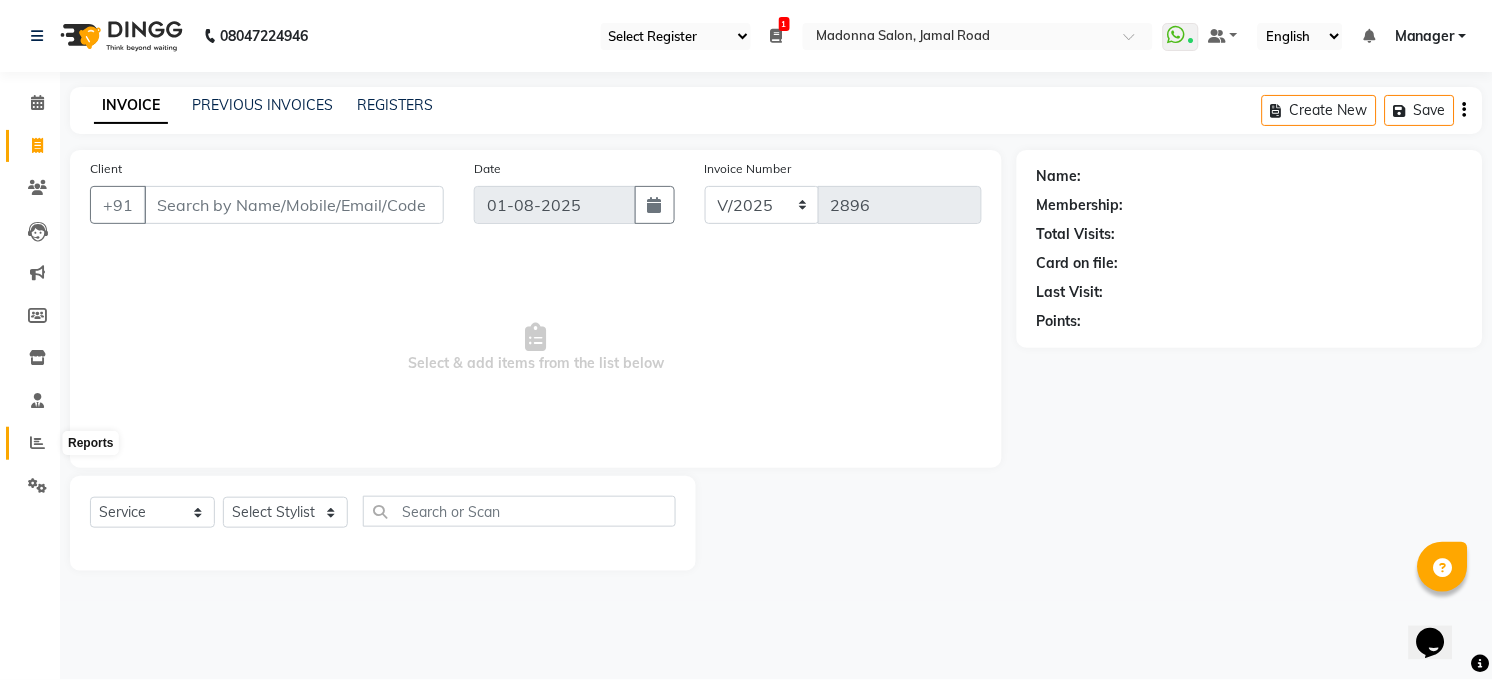 click 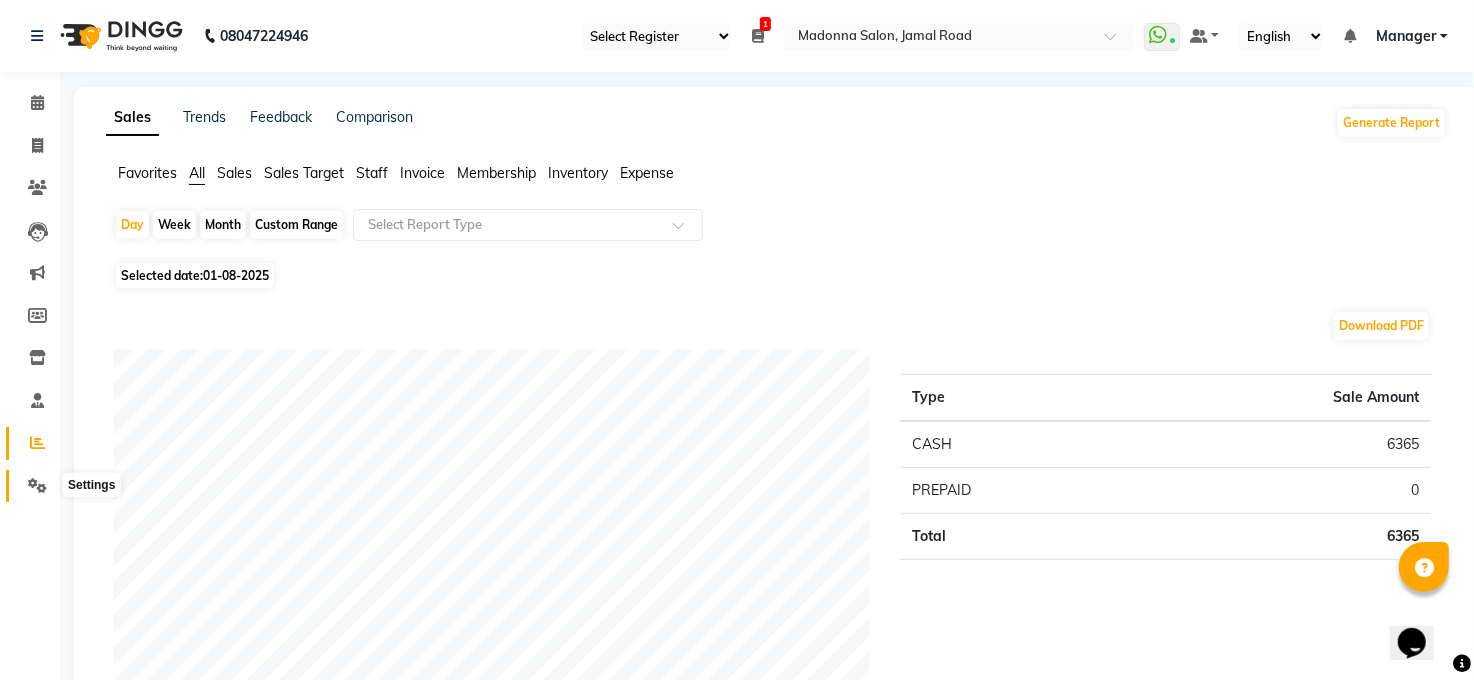 click 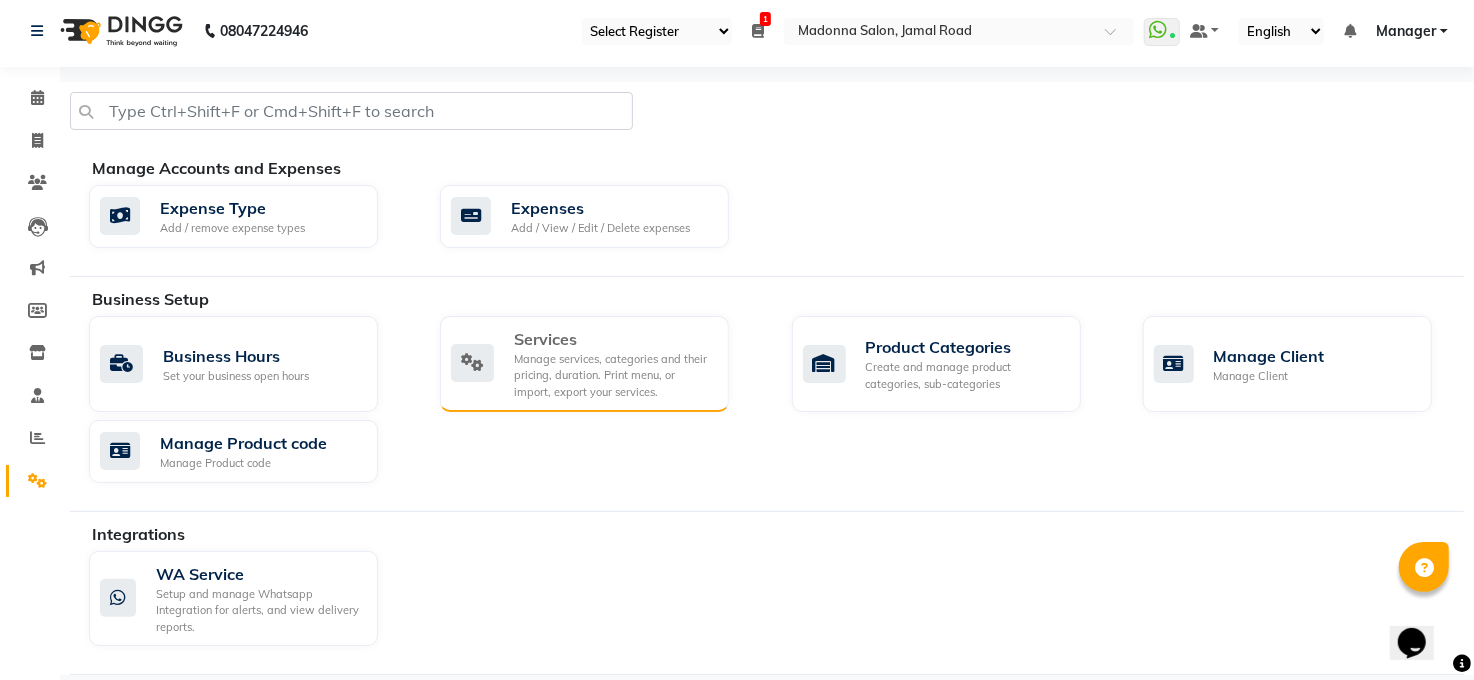 scroll, scrollTop: 6, scrollLeft: 0, axis: vertical 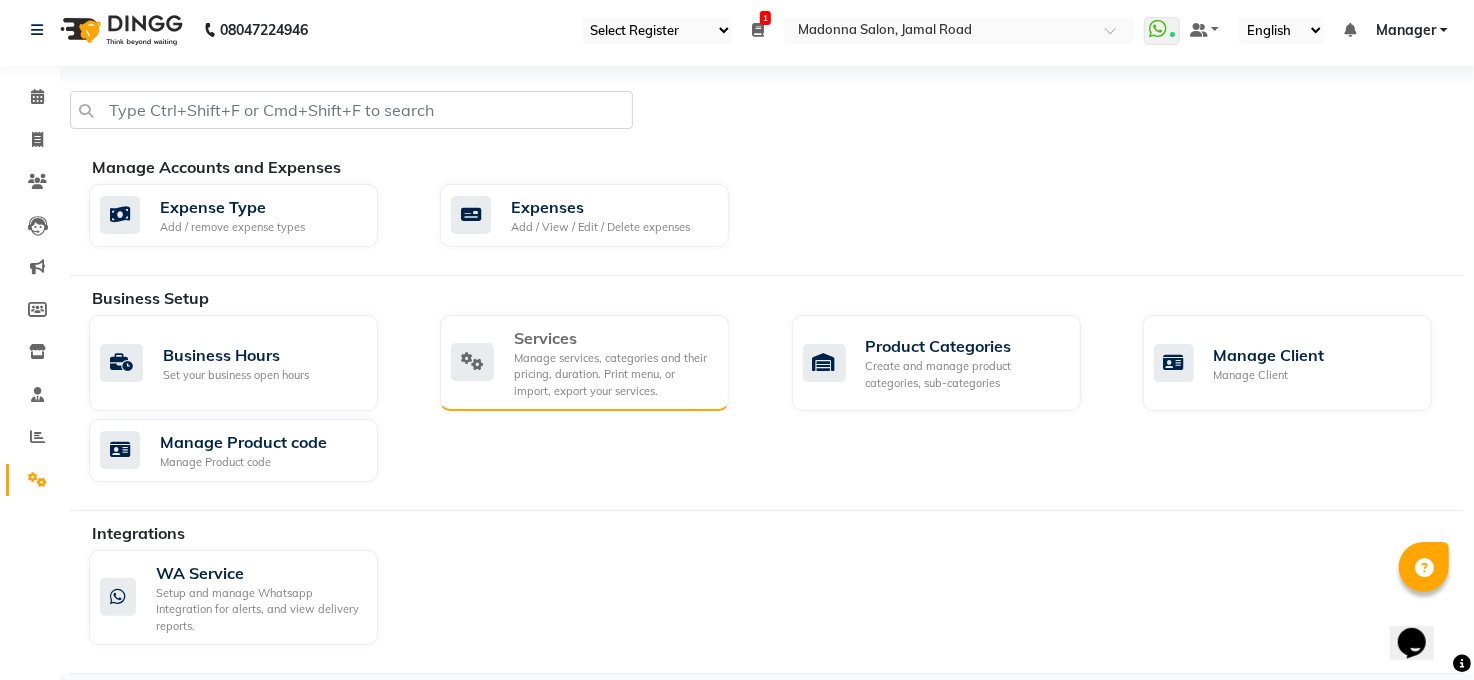 click on "Manage services, categories and their pricing, duration. Print menu, or import, export your services." 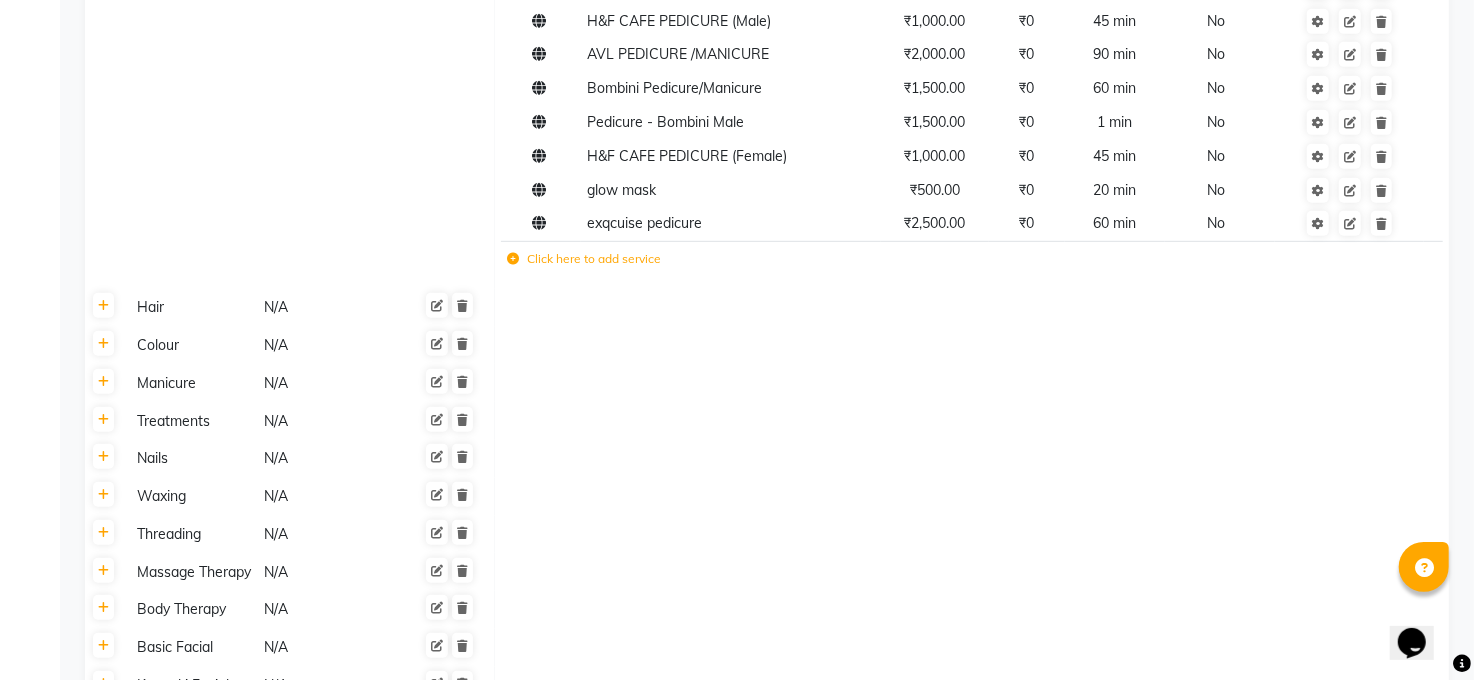 scroll, scrollTop: 488, scrollLeft: 0, axis: vertical 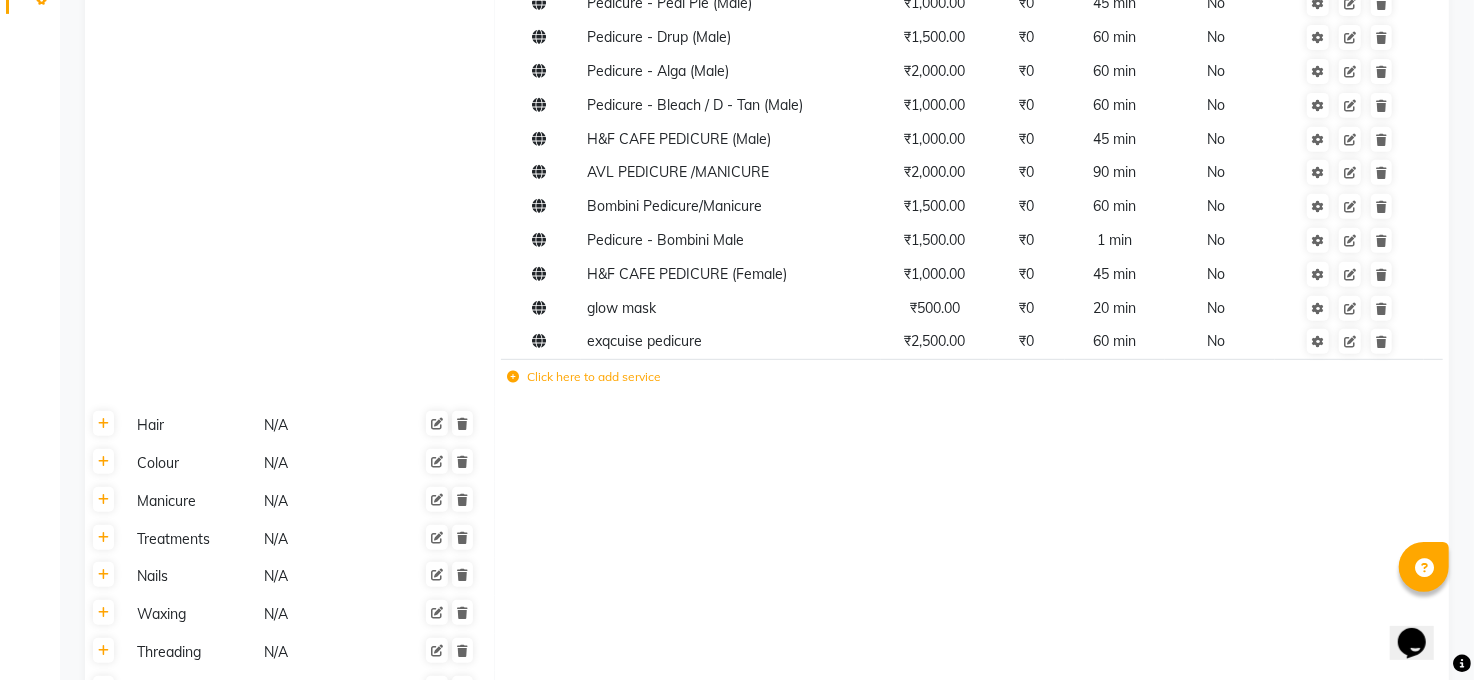 click on "Click here to add service" 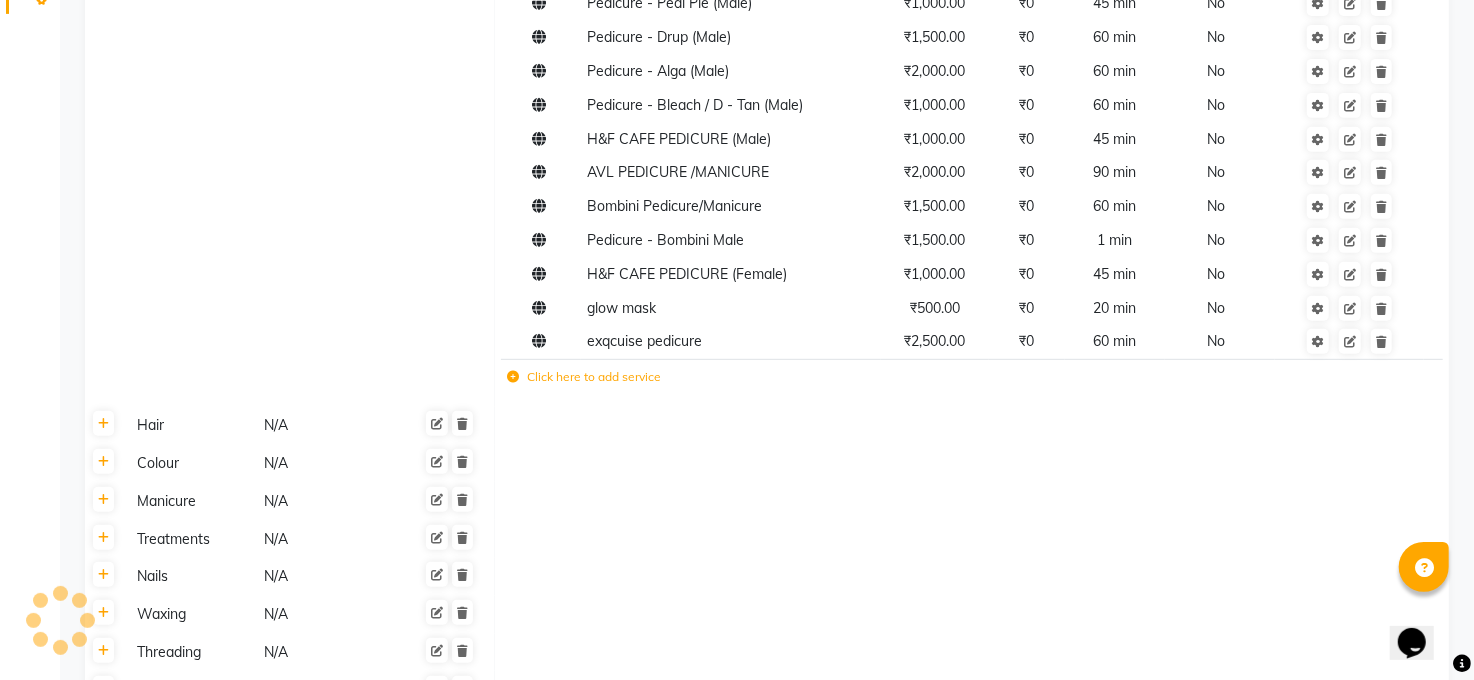 click 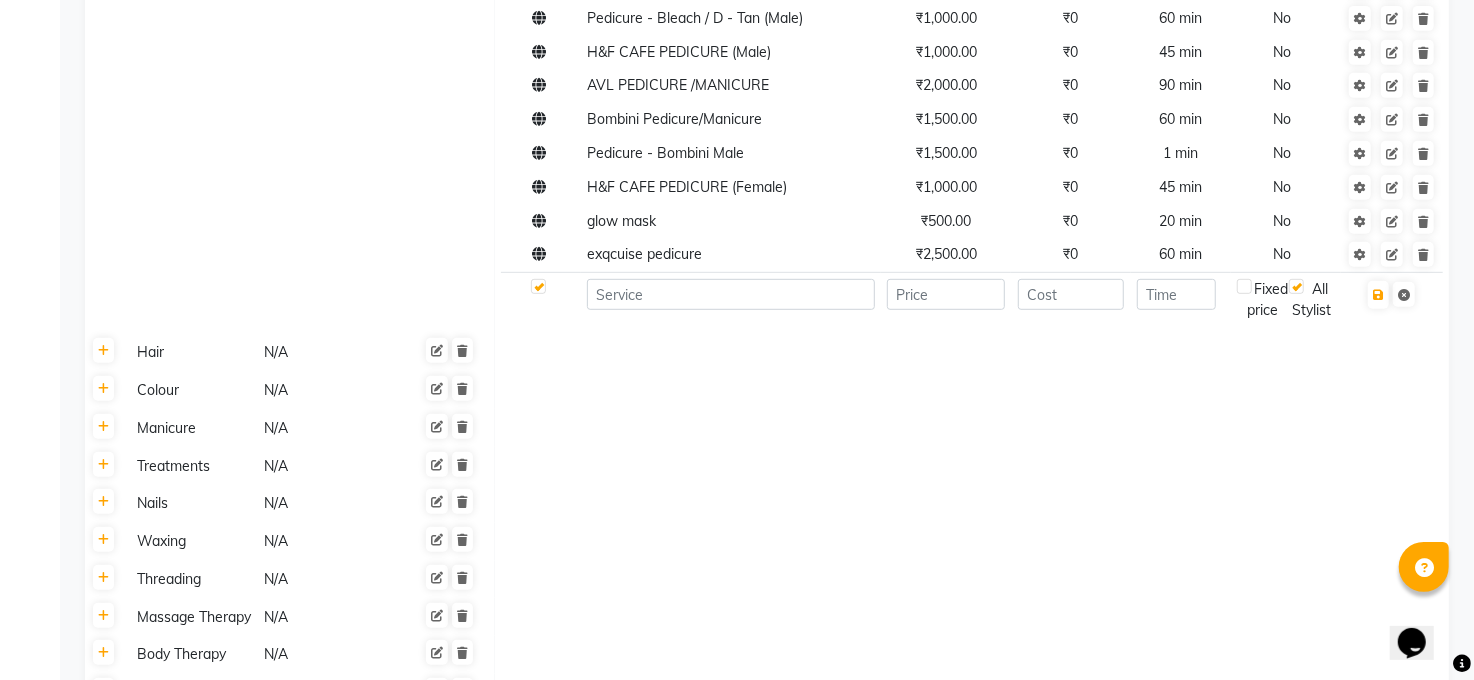 scroll, scrollTop: 578, scrollLeft: 0, axis: vertical 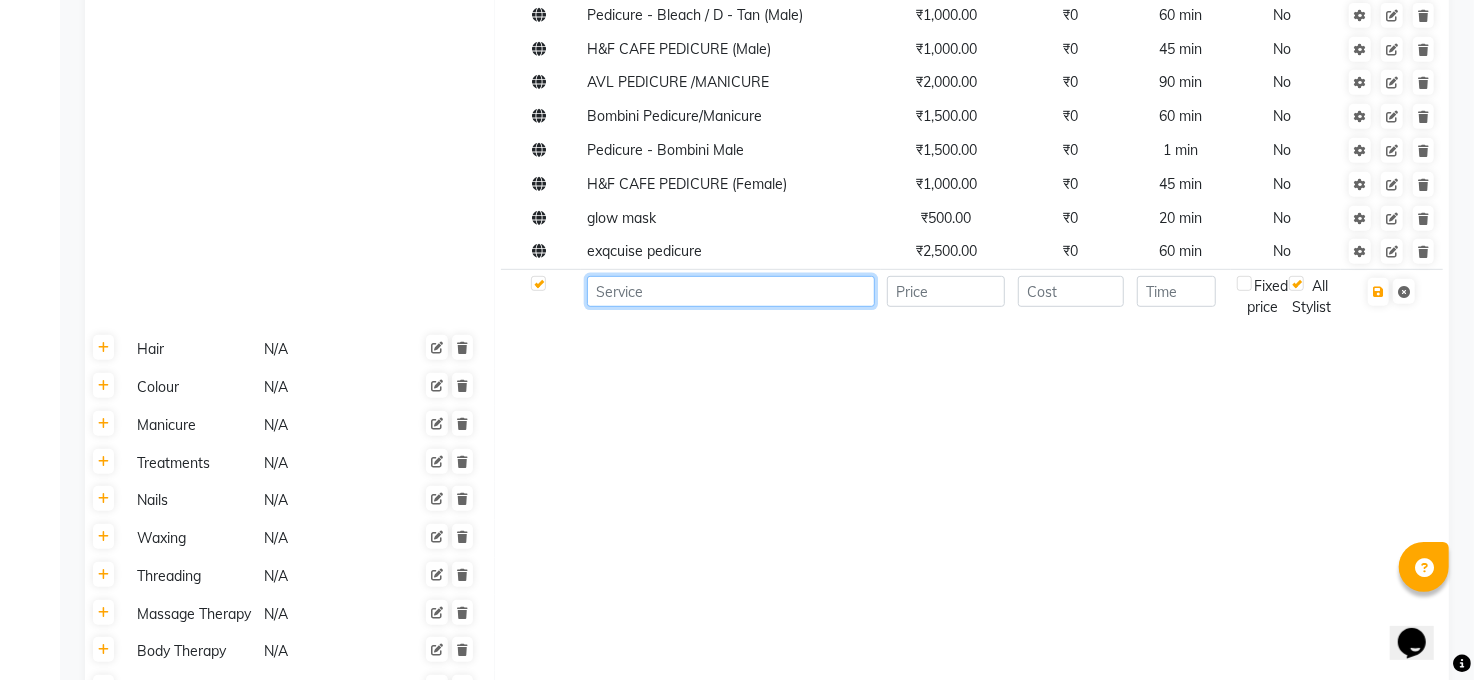 click 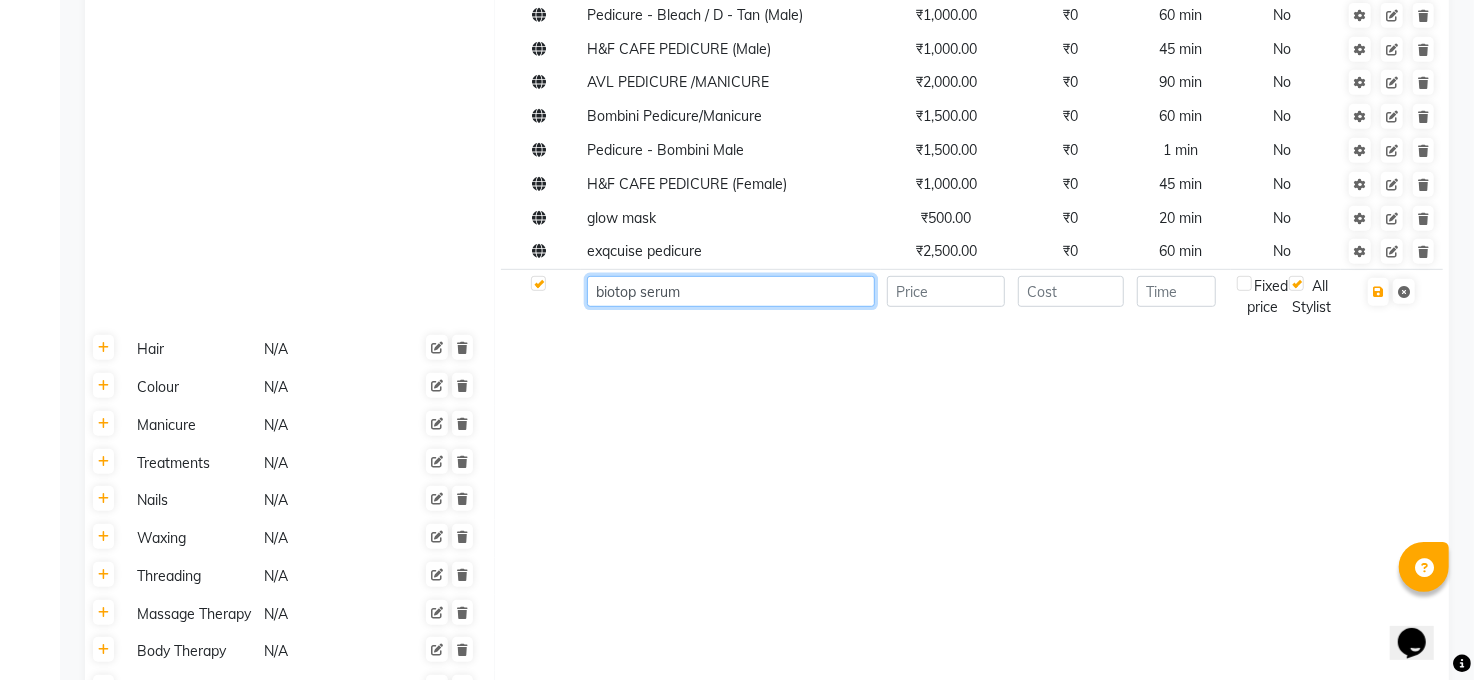 type on "biotop serum" 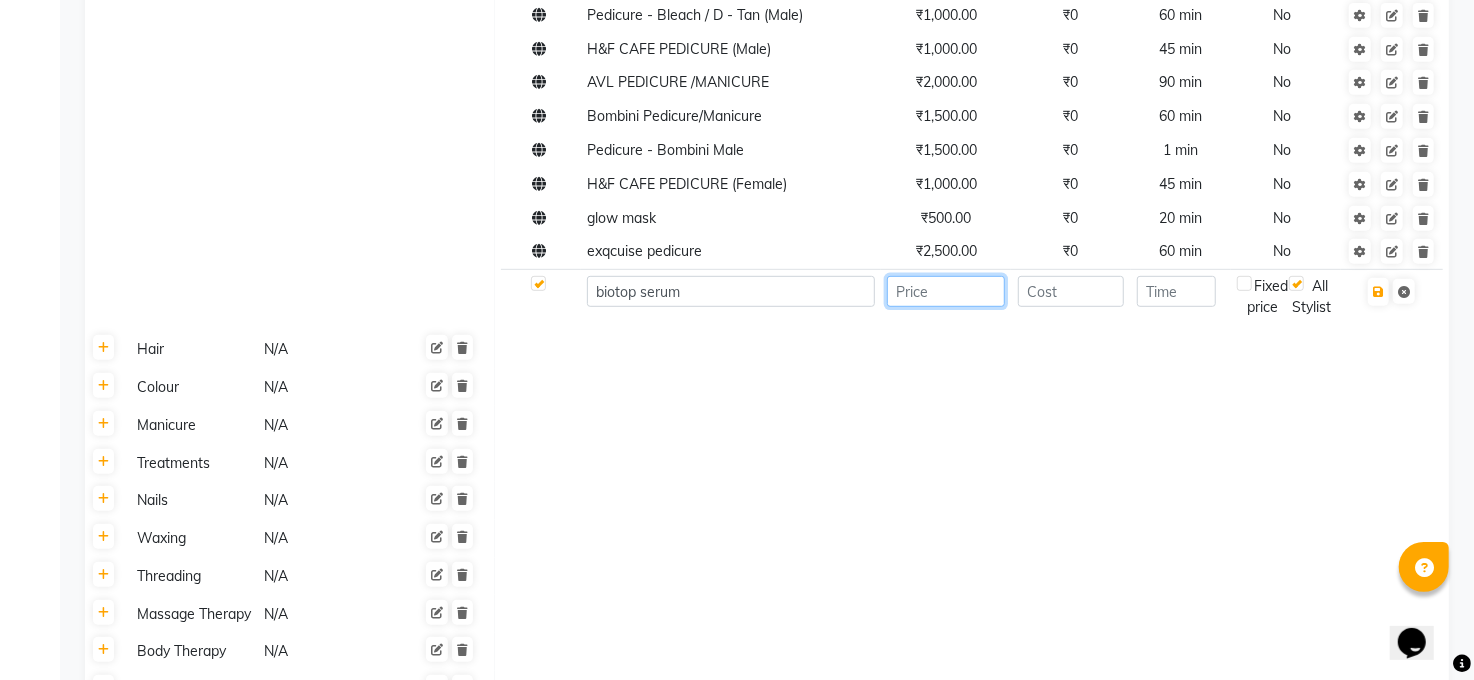 click 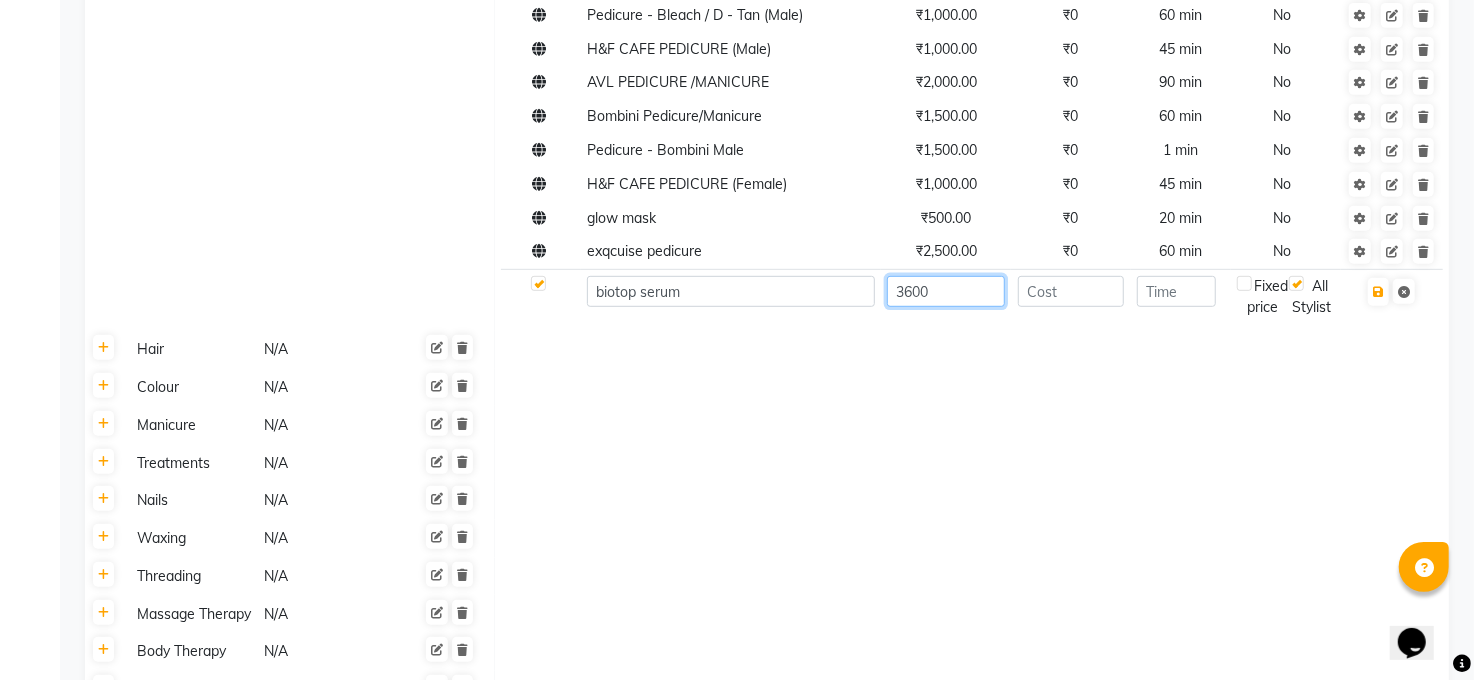 type on "3600" 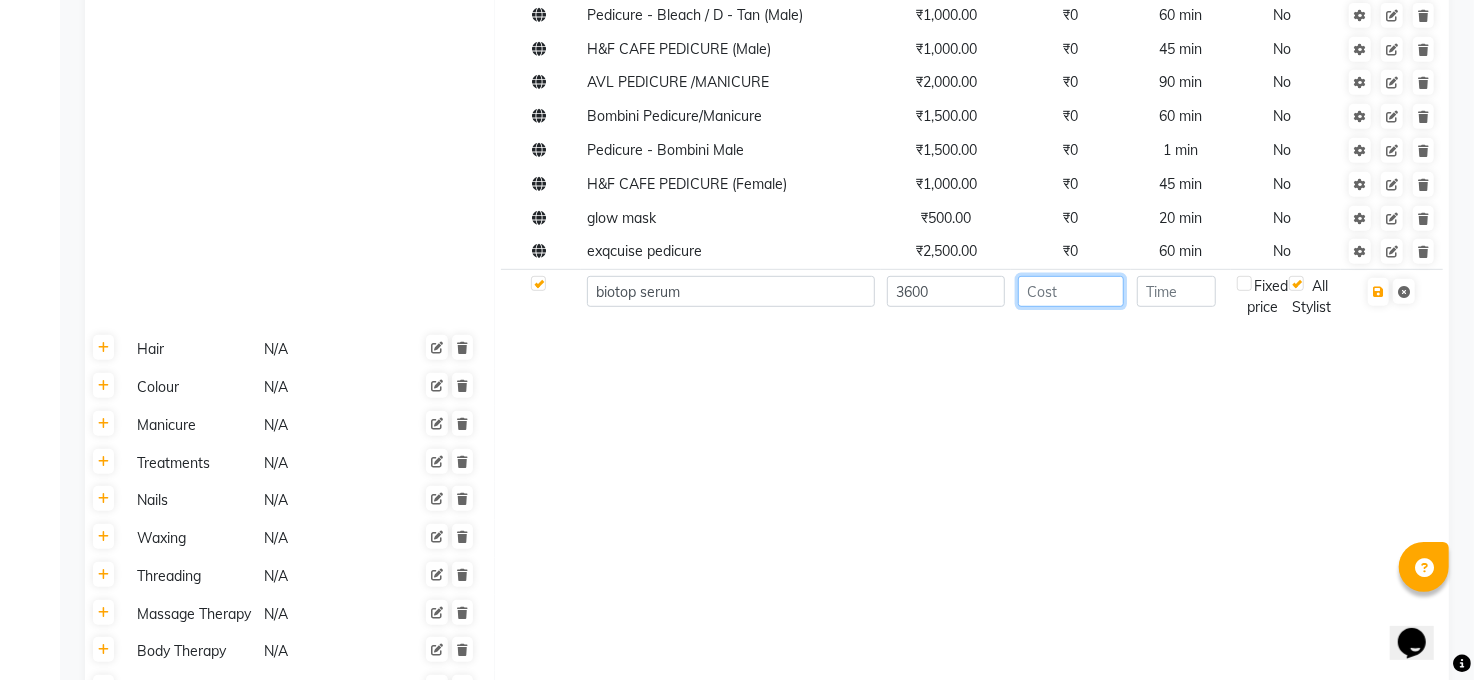 click 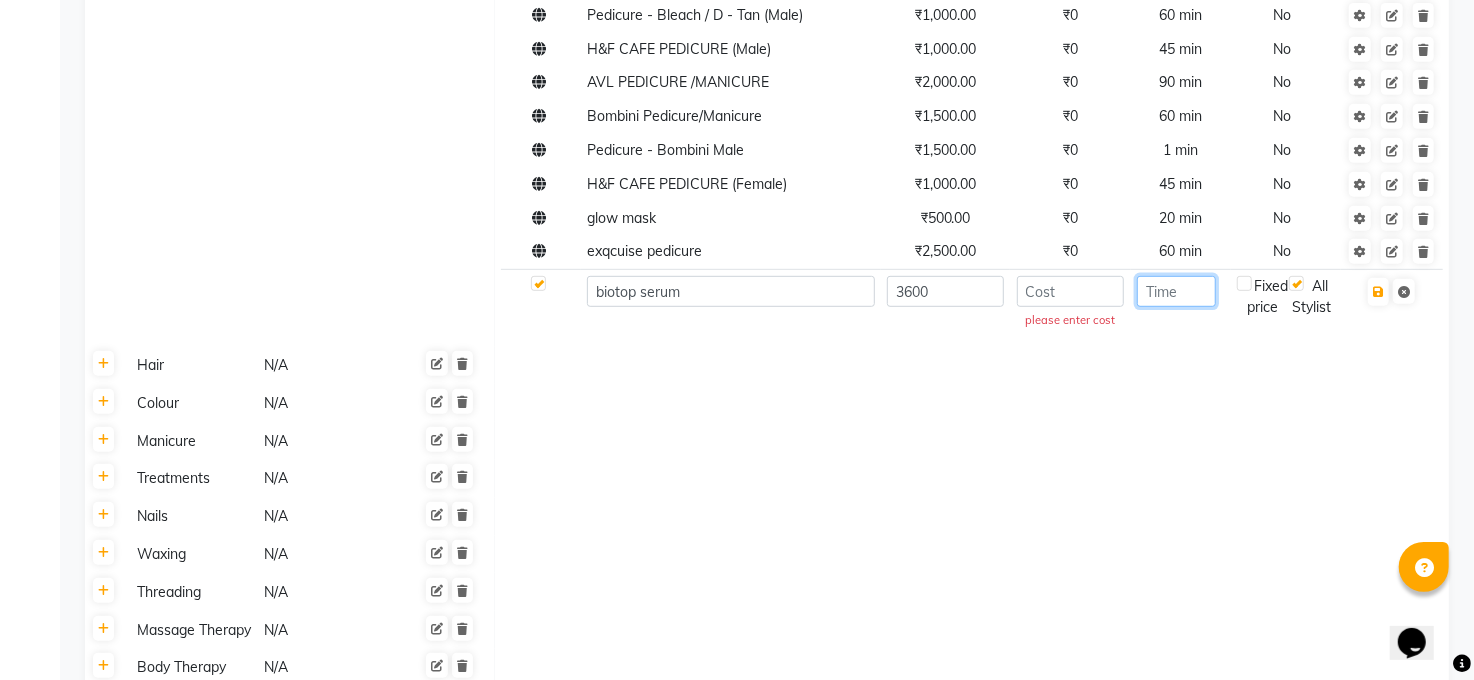 click 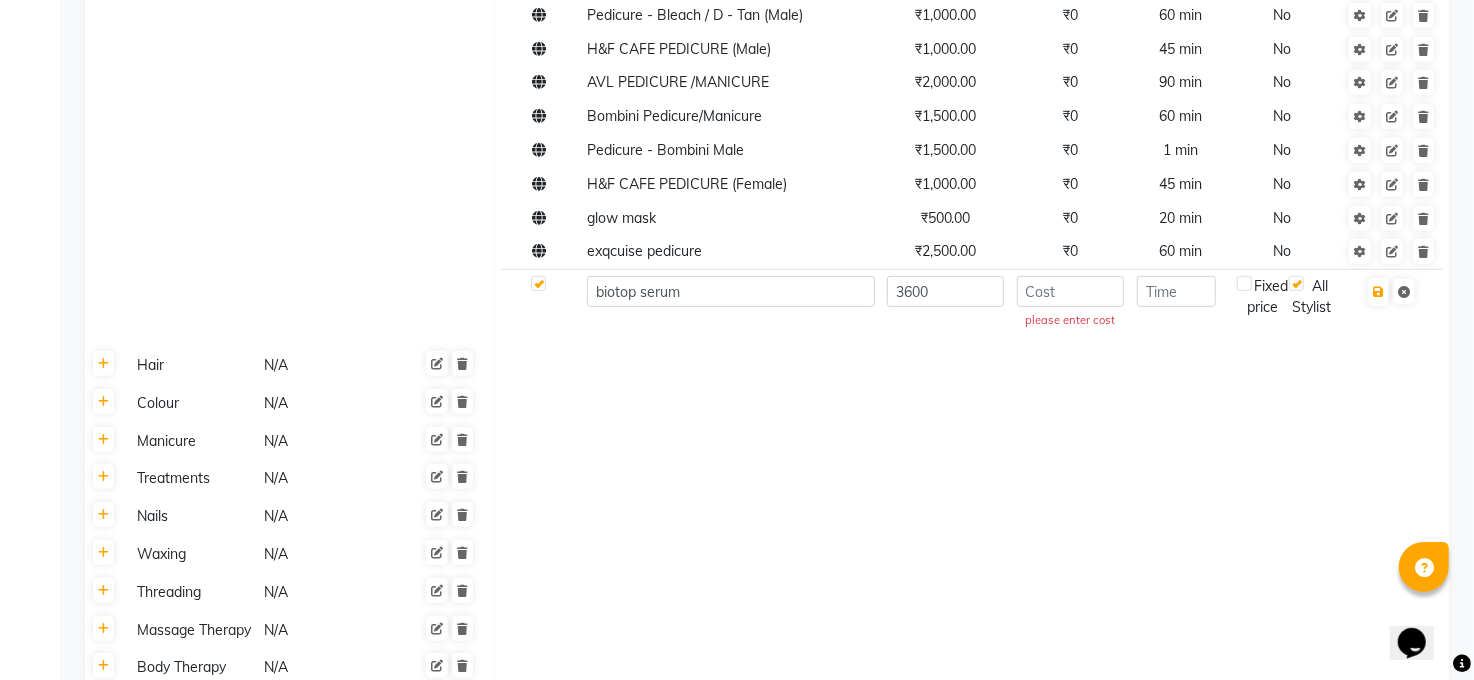 click 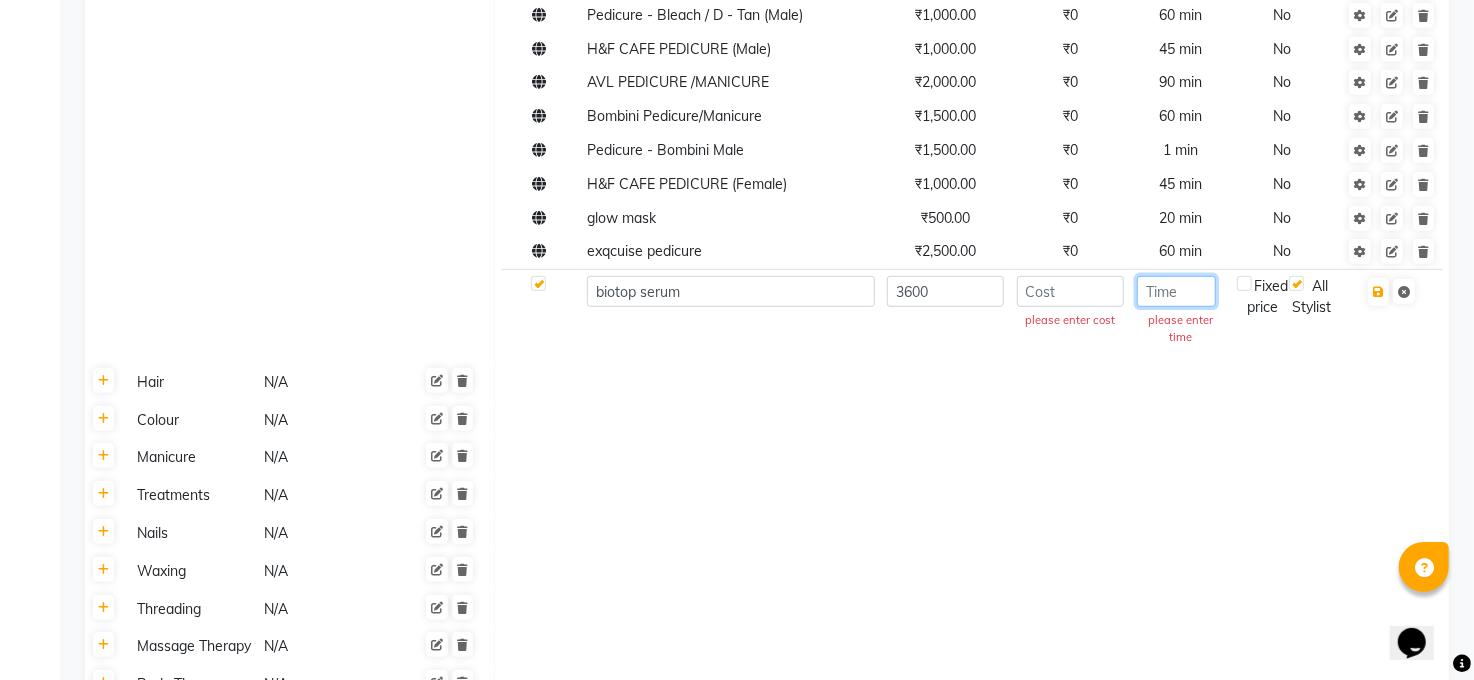 click 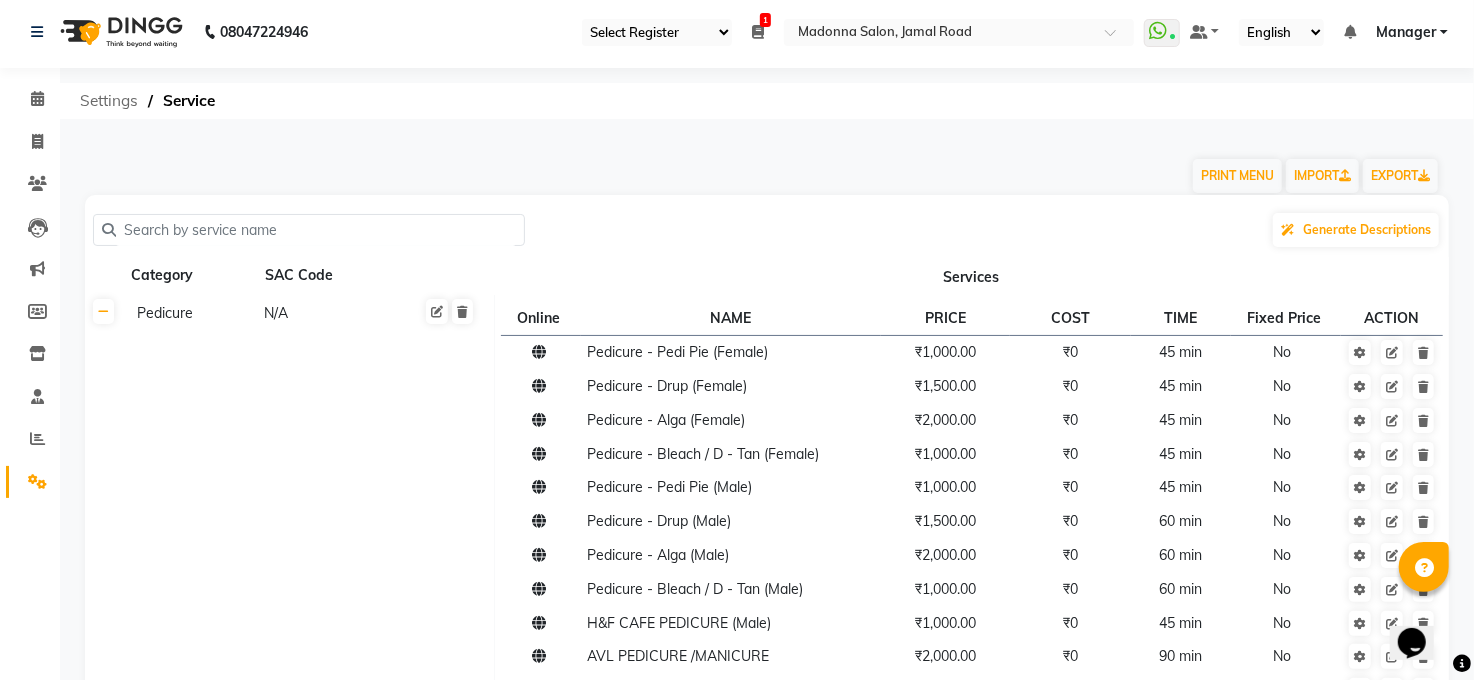 scroll, scrollTop: 0, scrollLeft: 0, axis: both 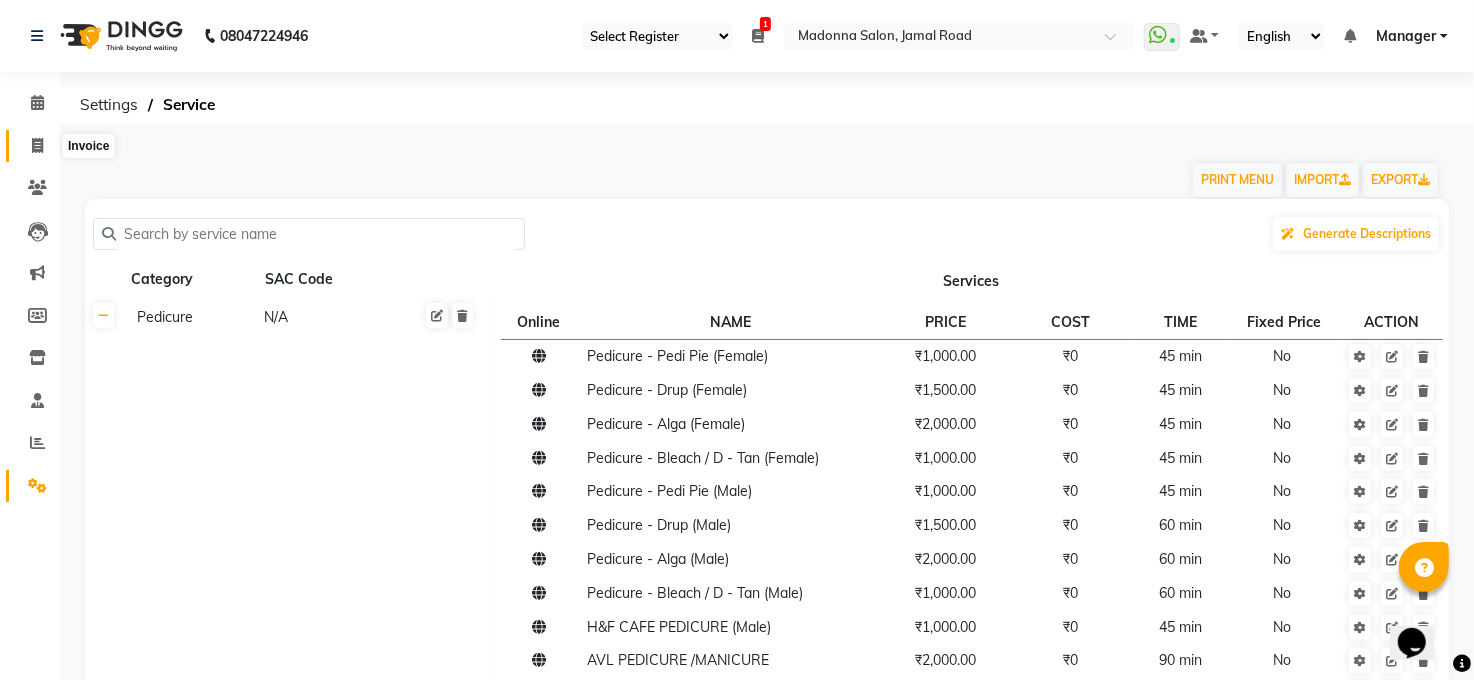 click 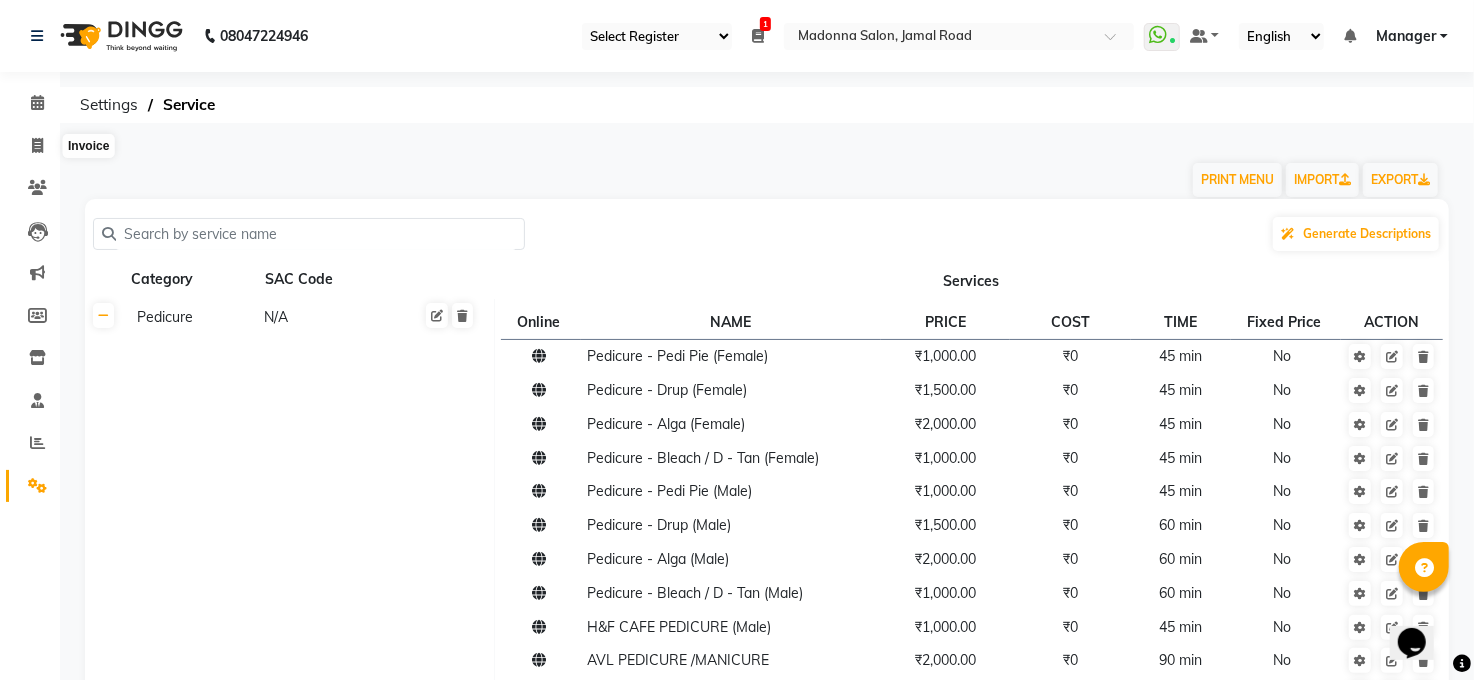 select on "service" 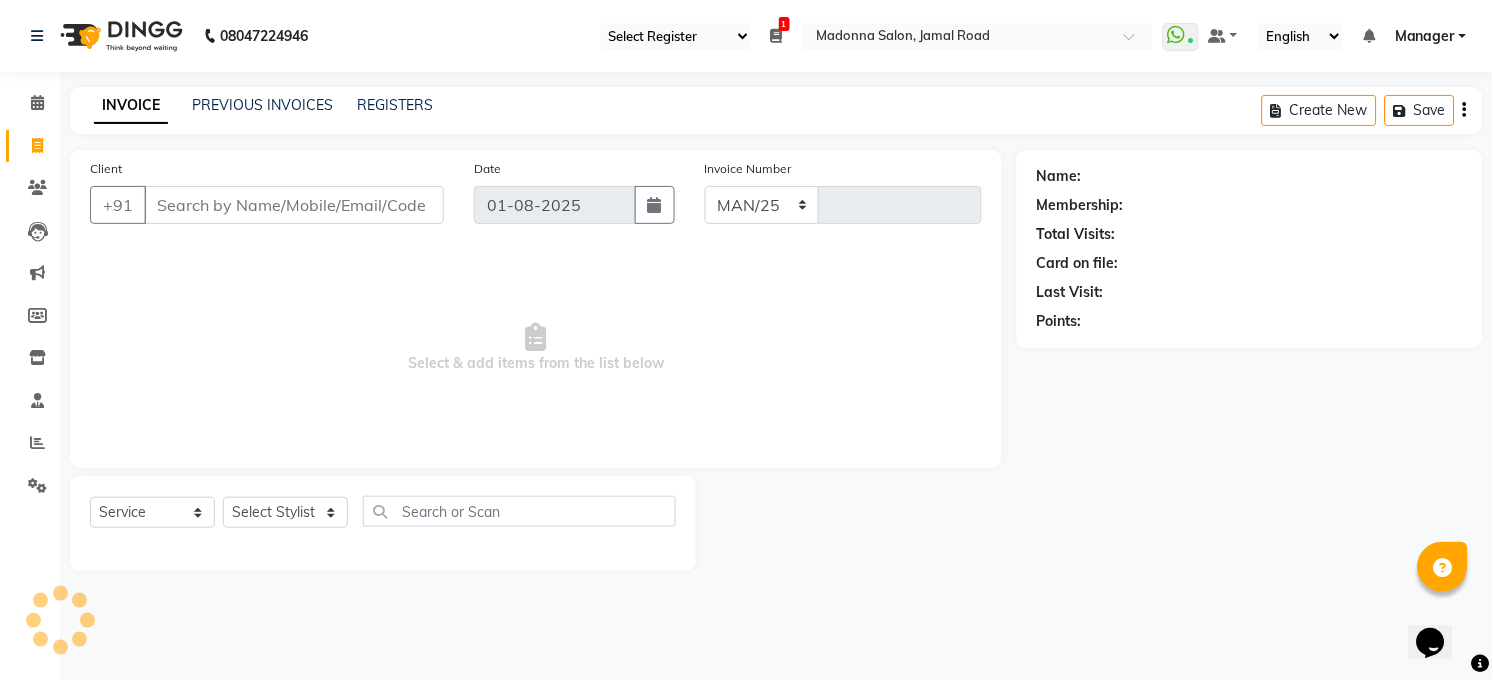 select on "5748" 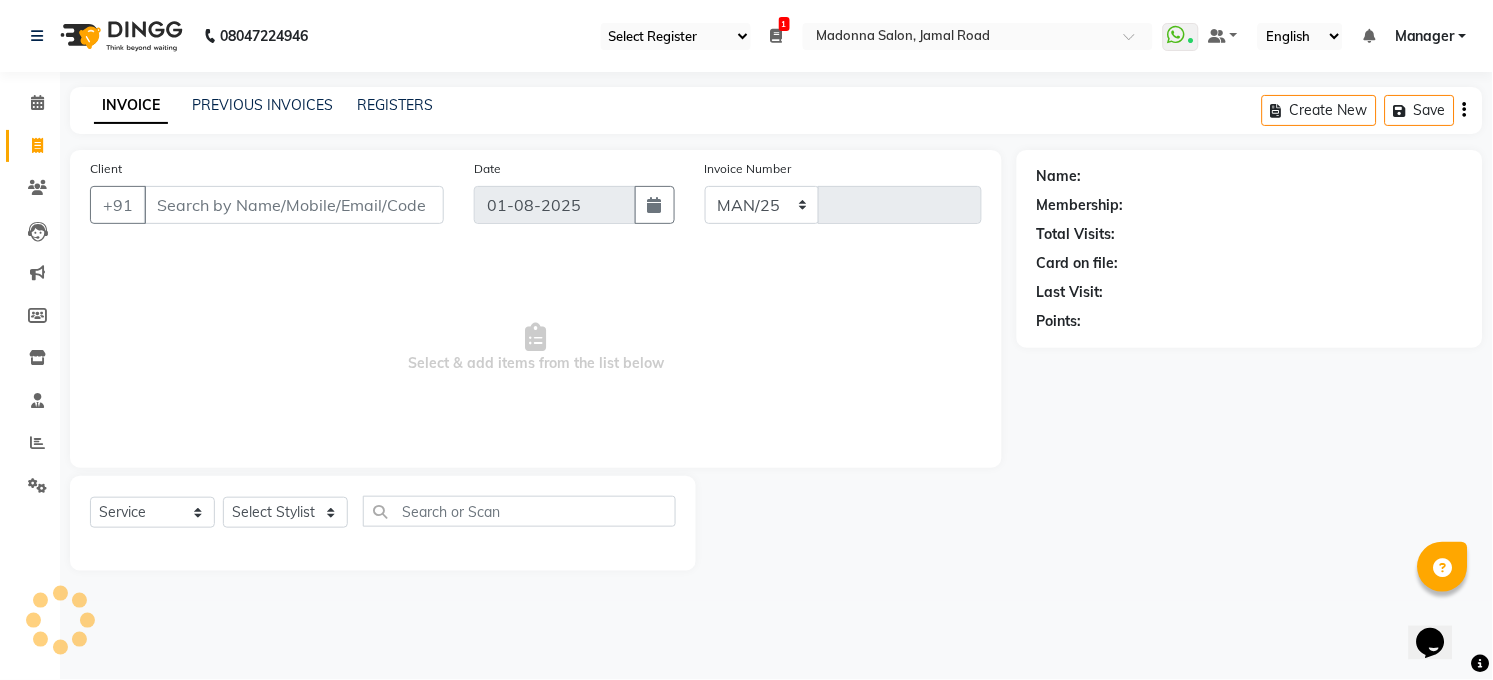 type on "2896" 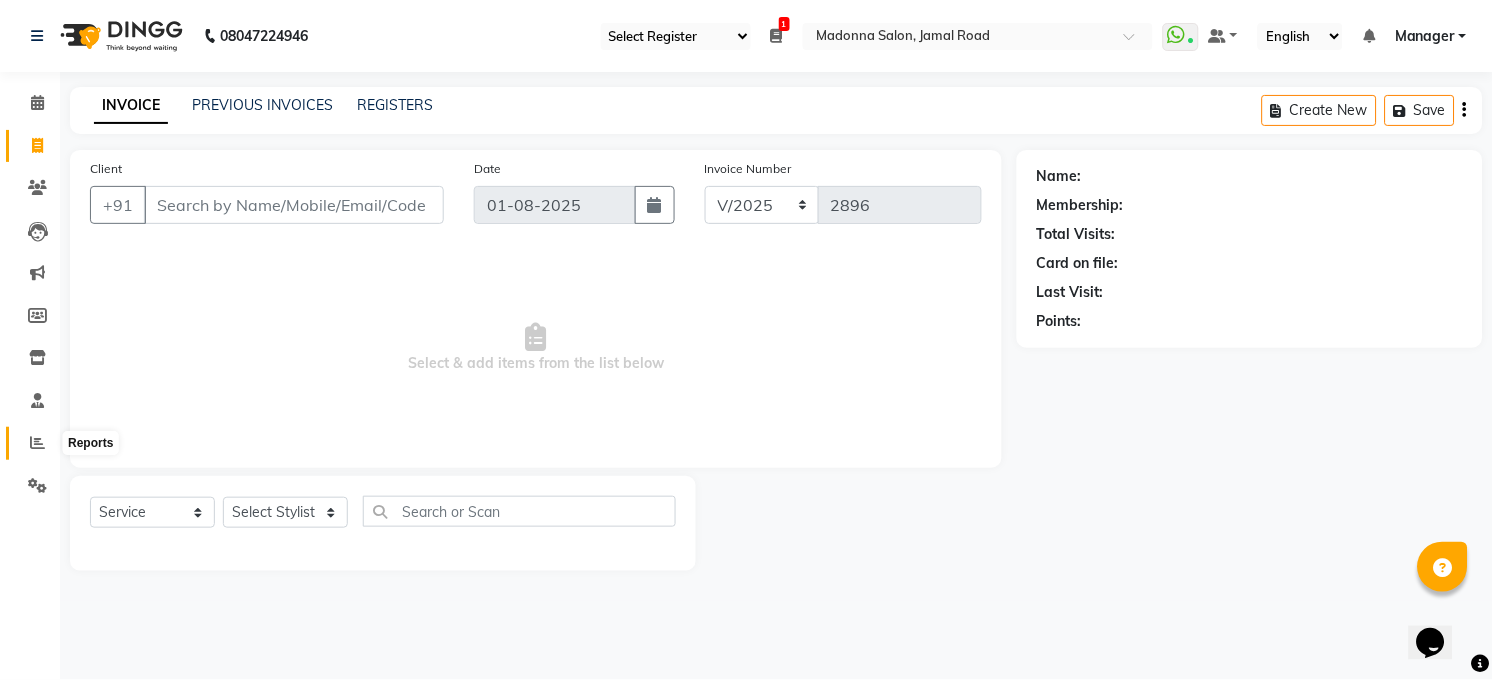 click 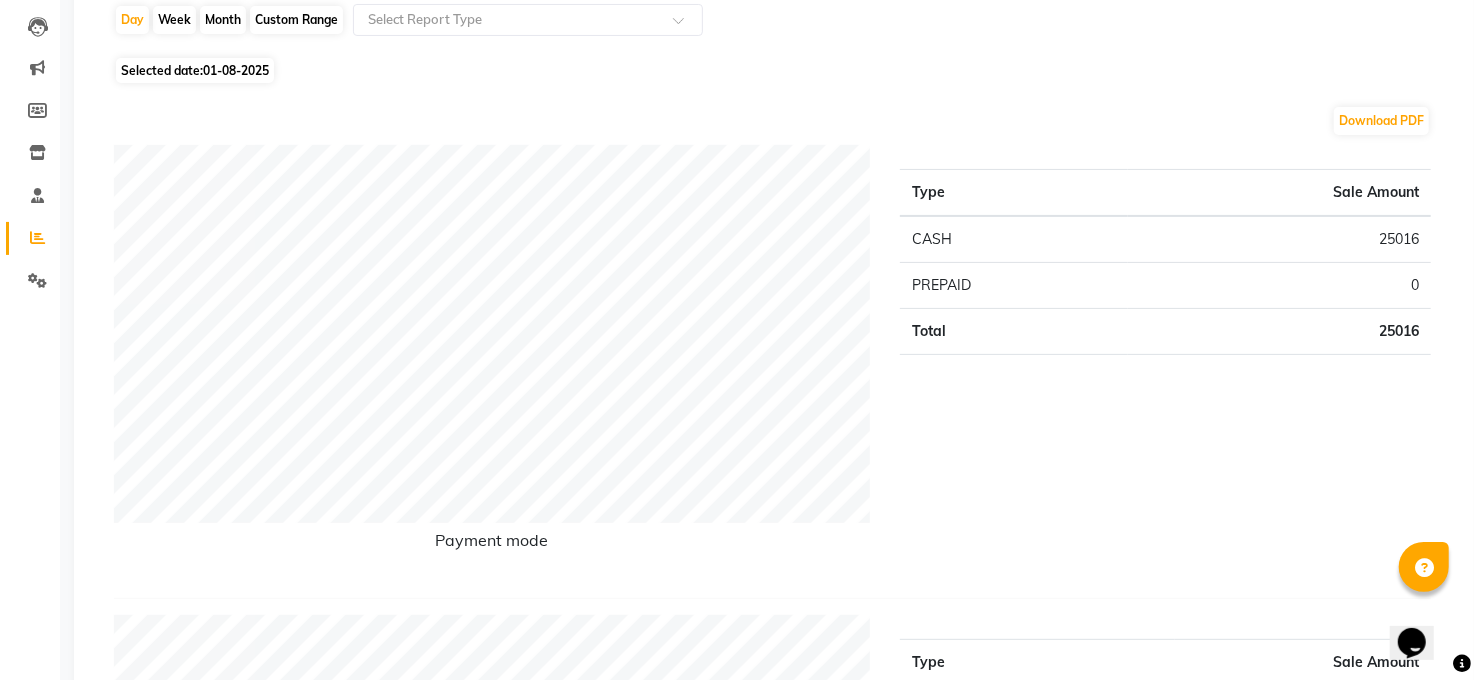 scroll, scrollTop: 0, scrollLeft: 0, axis: both 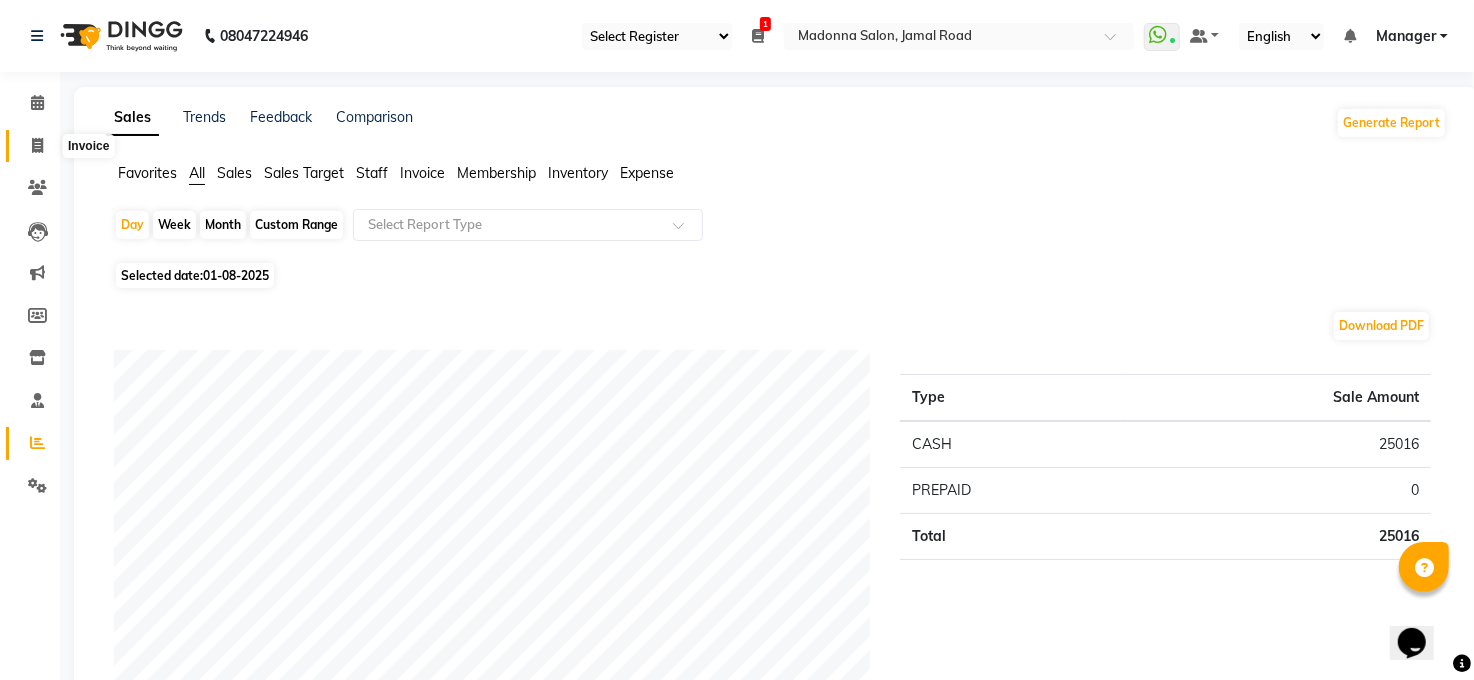 click 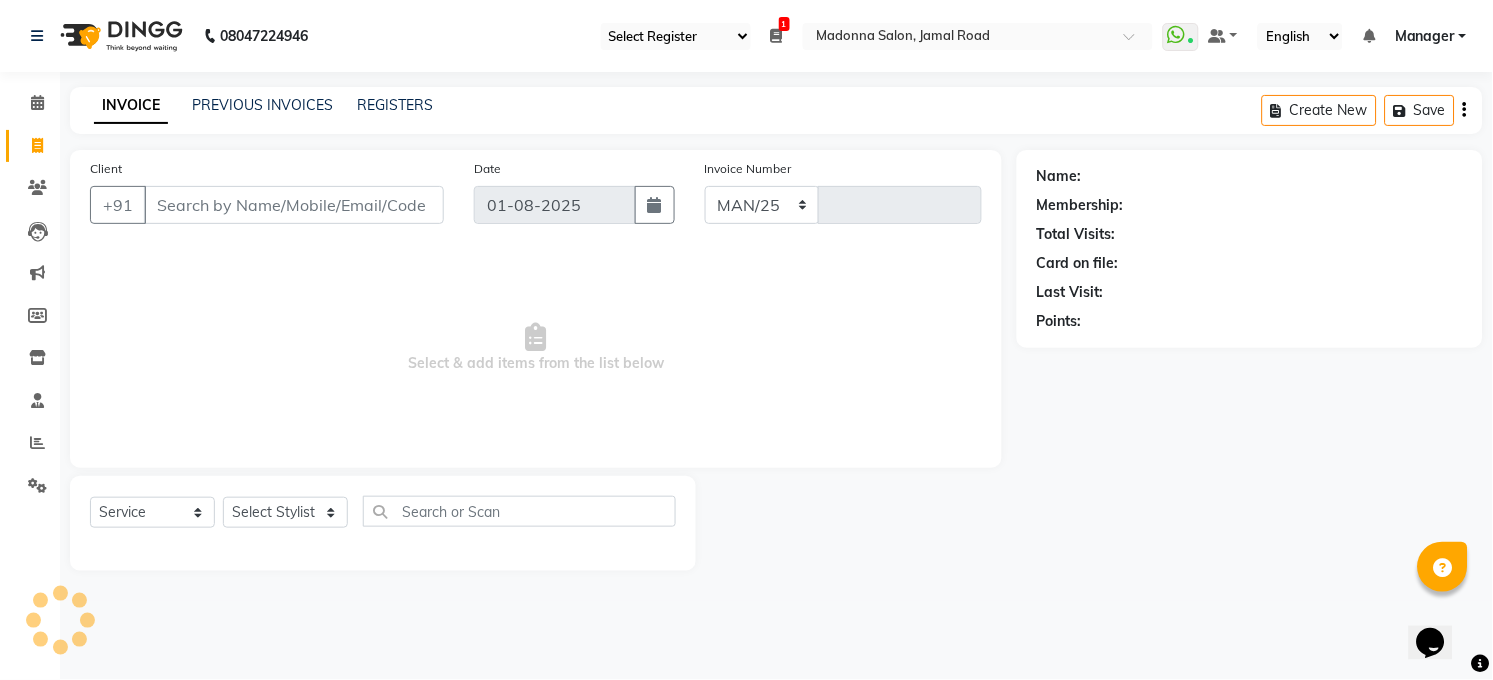 select on "5748" 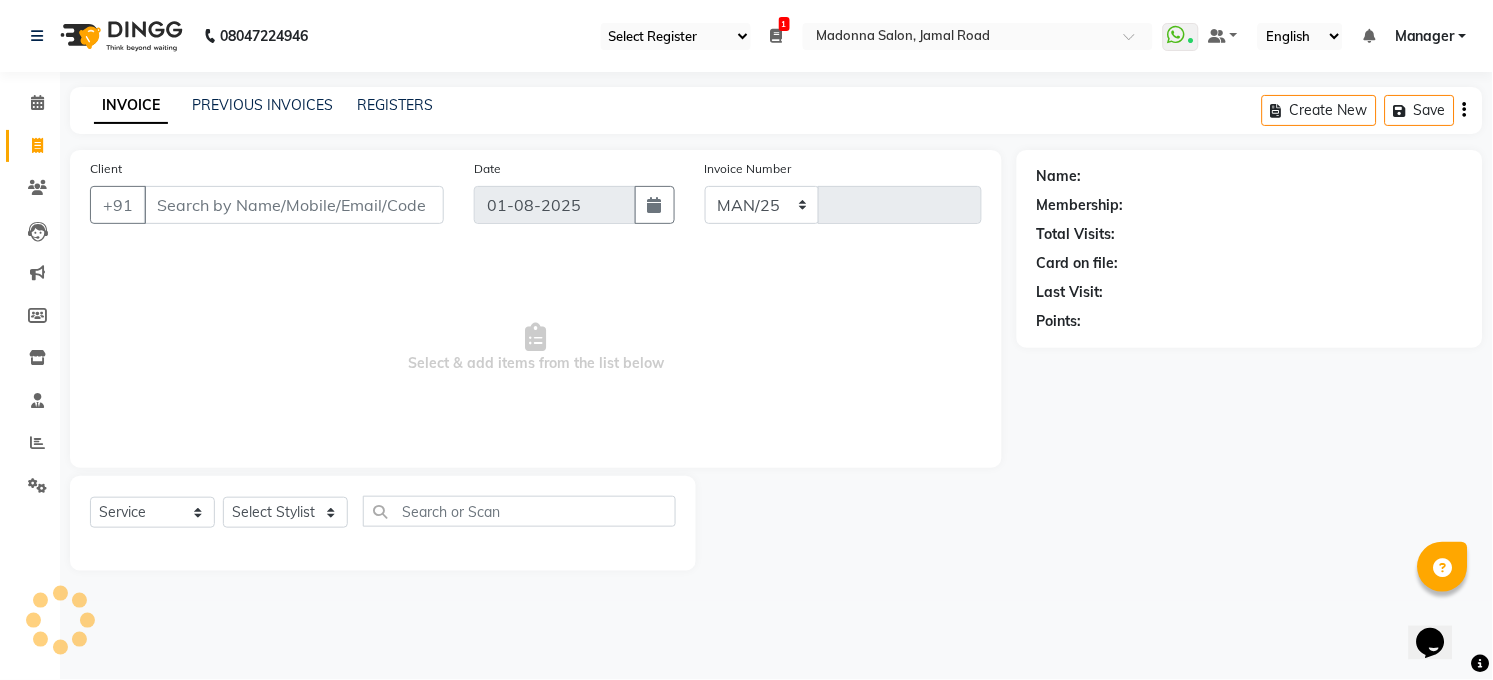 type on "2898" 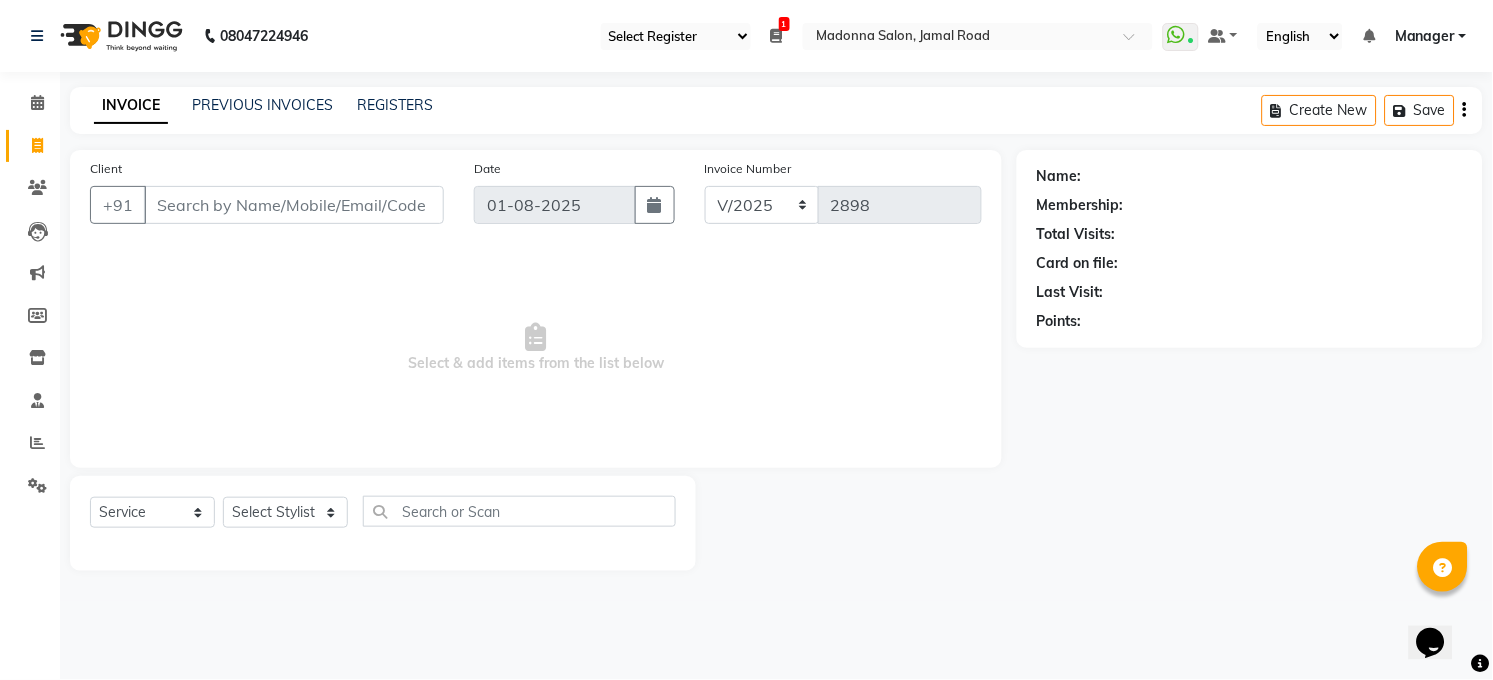 click on "PREVIOUS INVOICES" 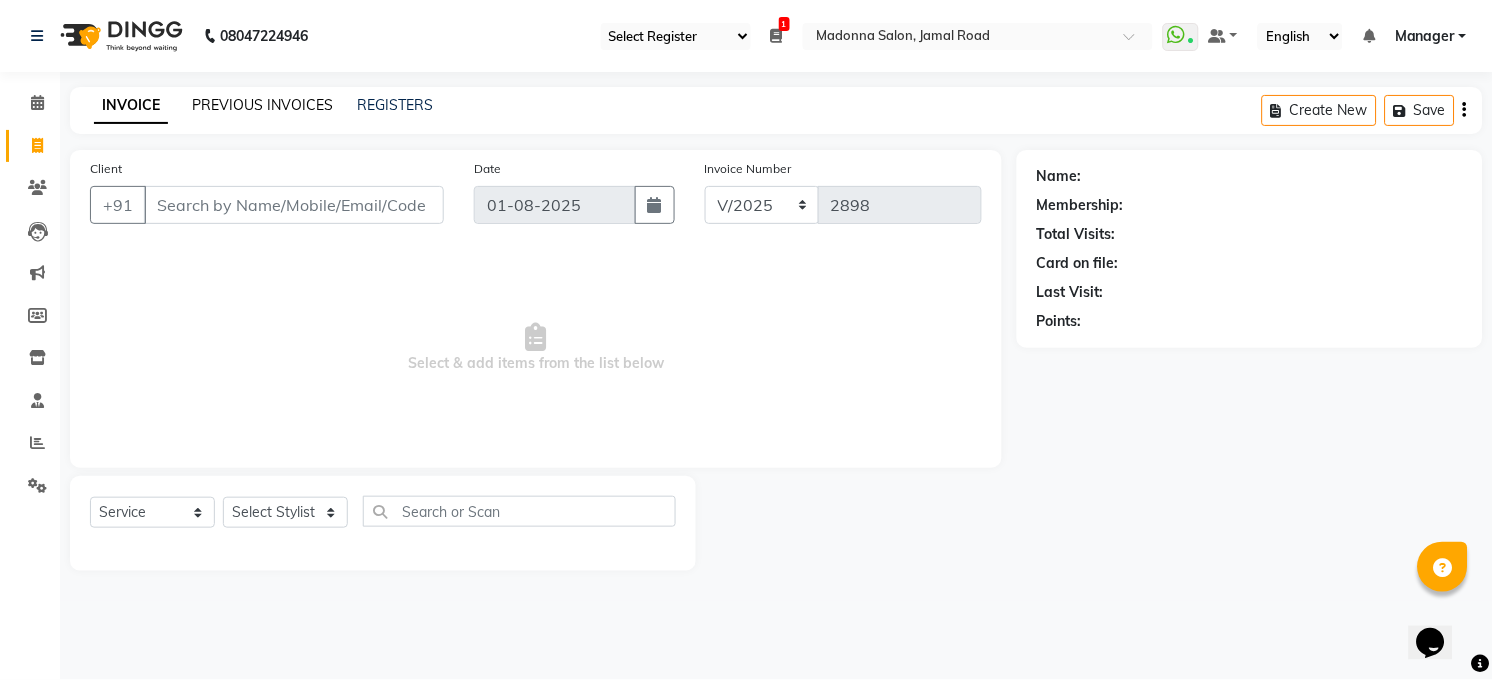 click on "PREVIOUS INVOICES" 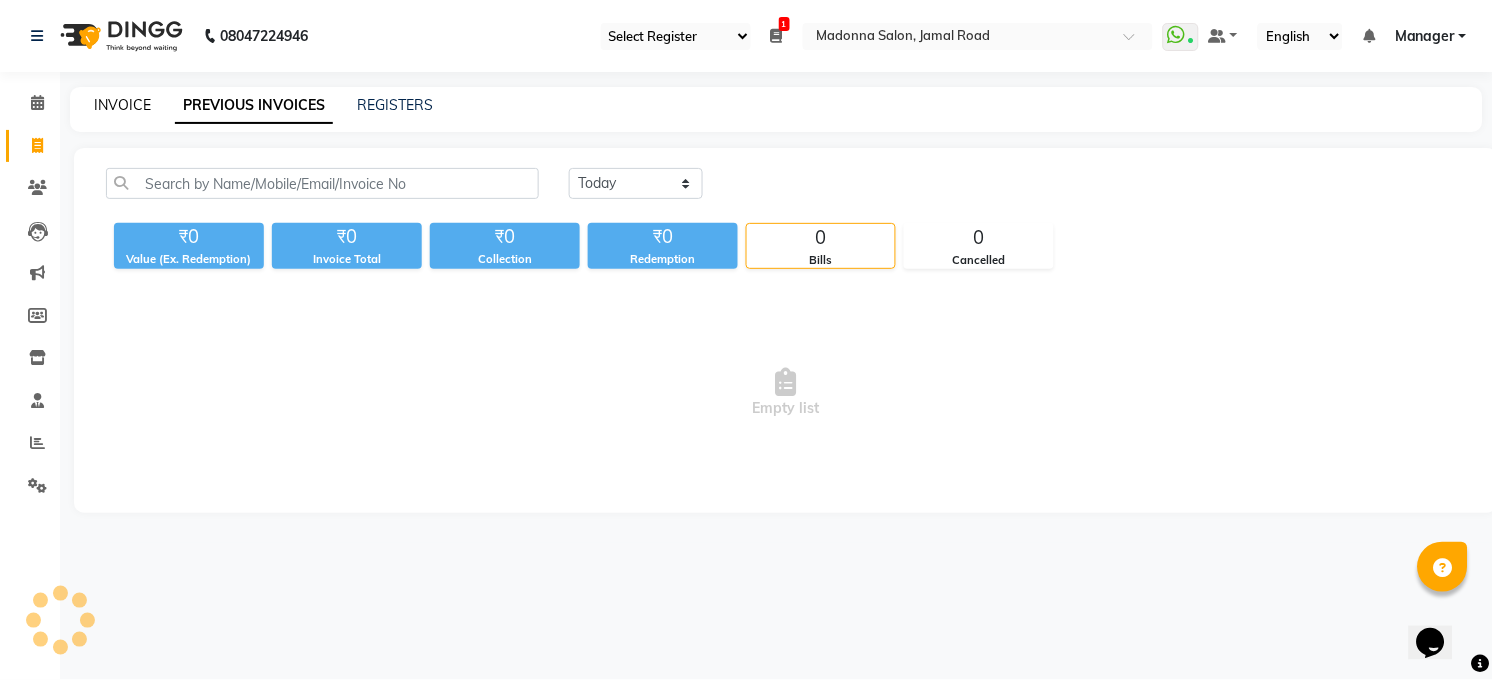 click on "INVOICE" 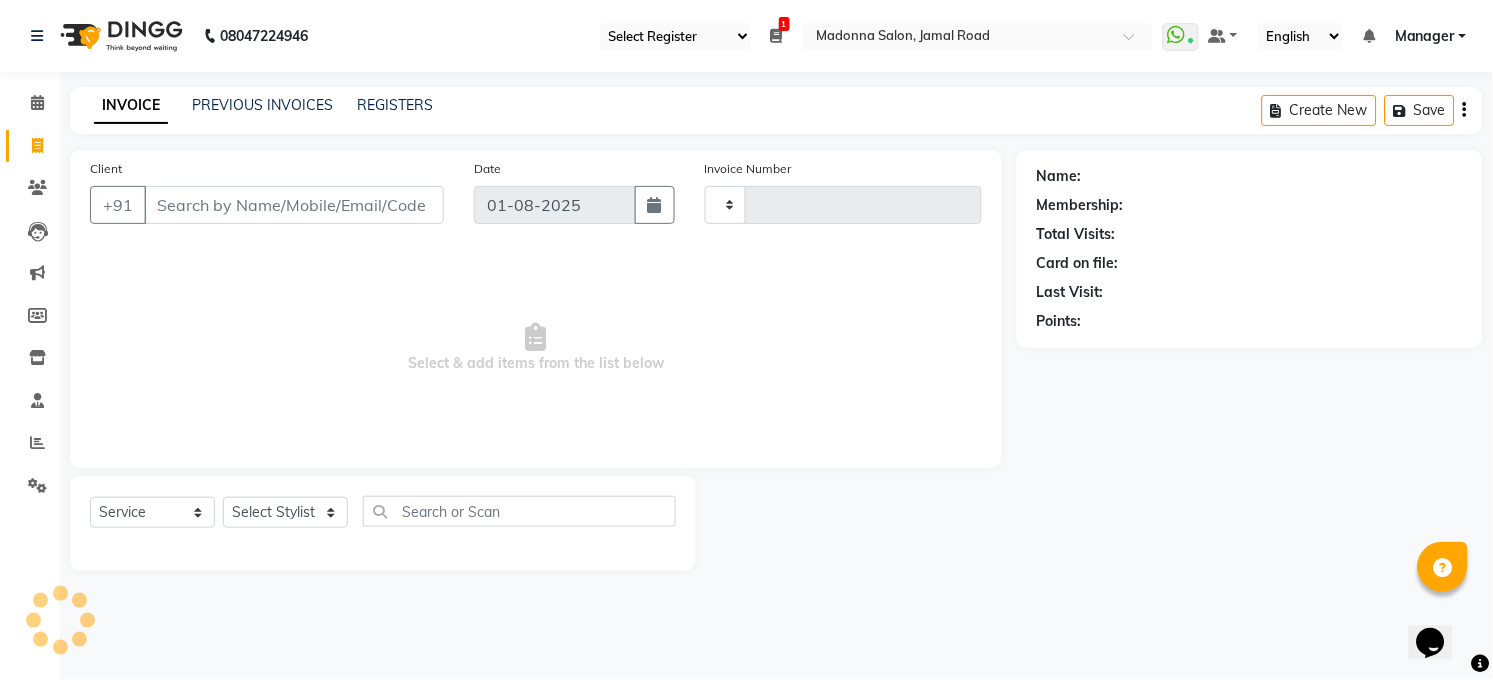type on "2898" 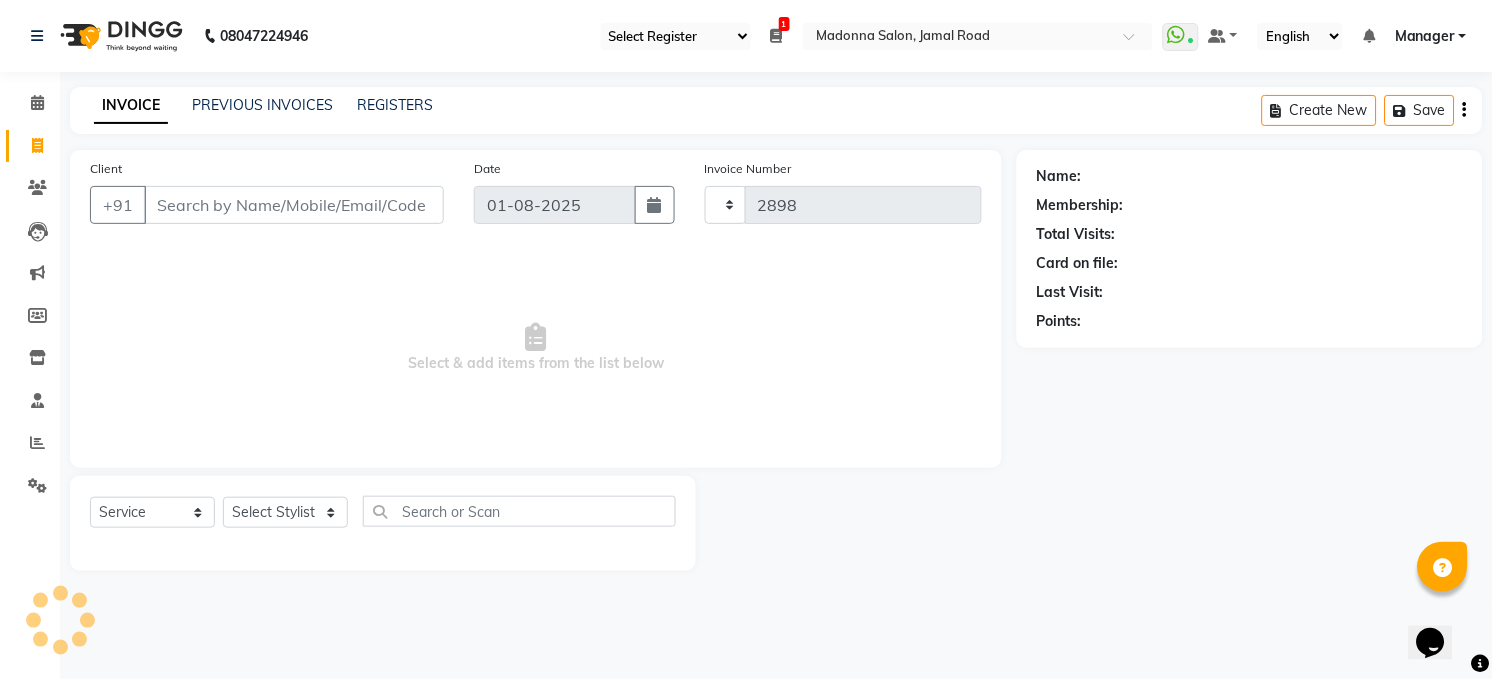 select on "5748" 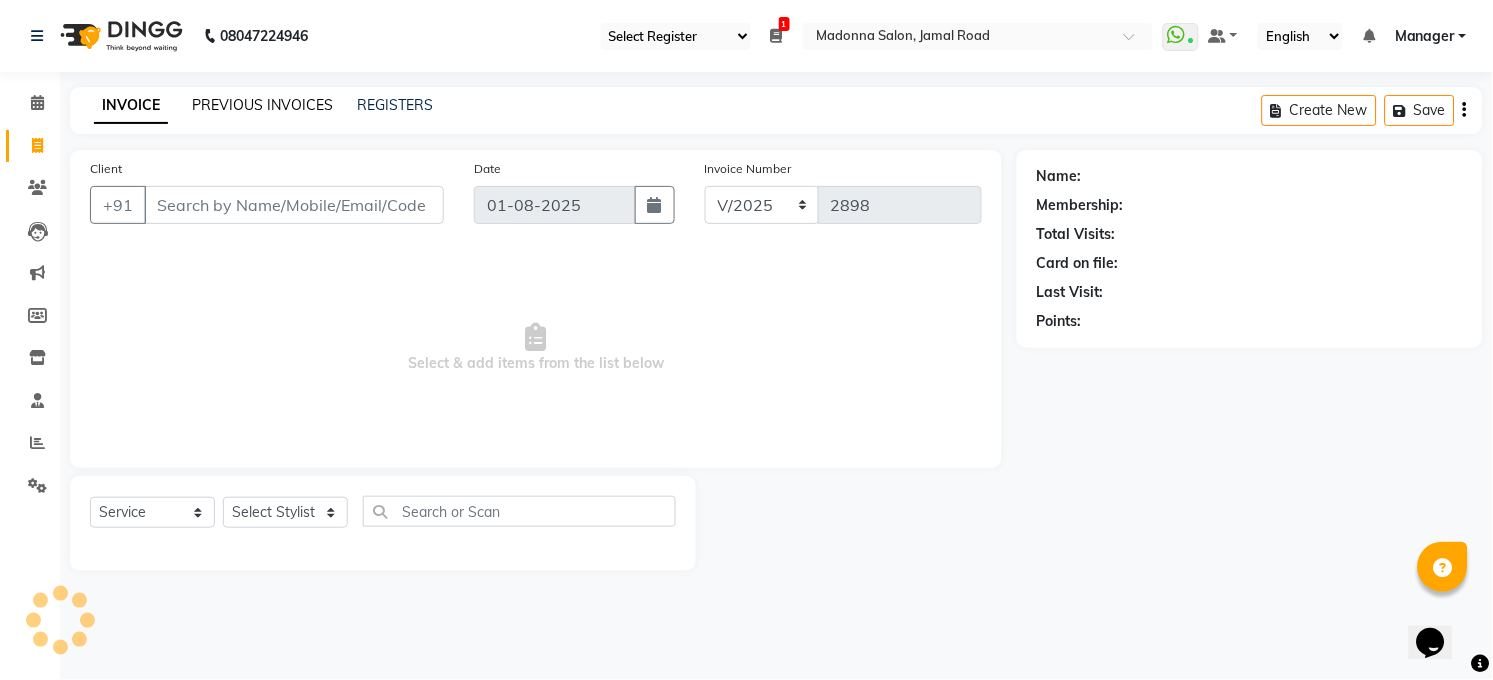 click on "PREVIOUS INVOICES" 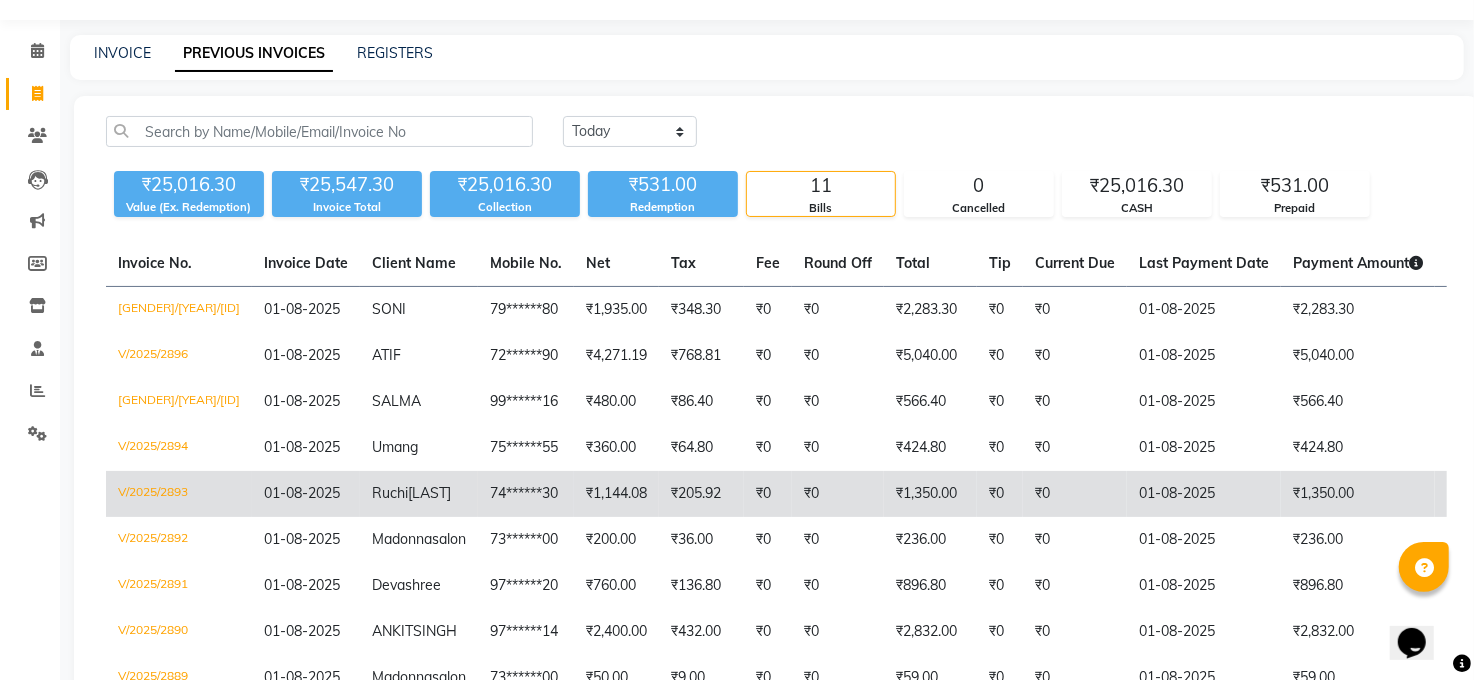 scroll, scrollTop: 44, scrollLeft: 0, axis: vertical 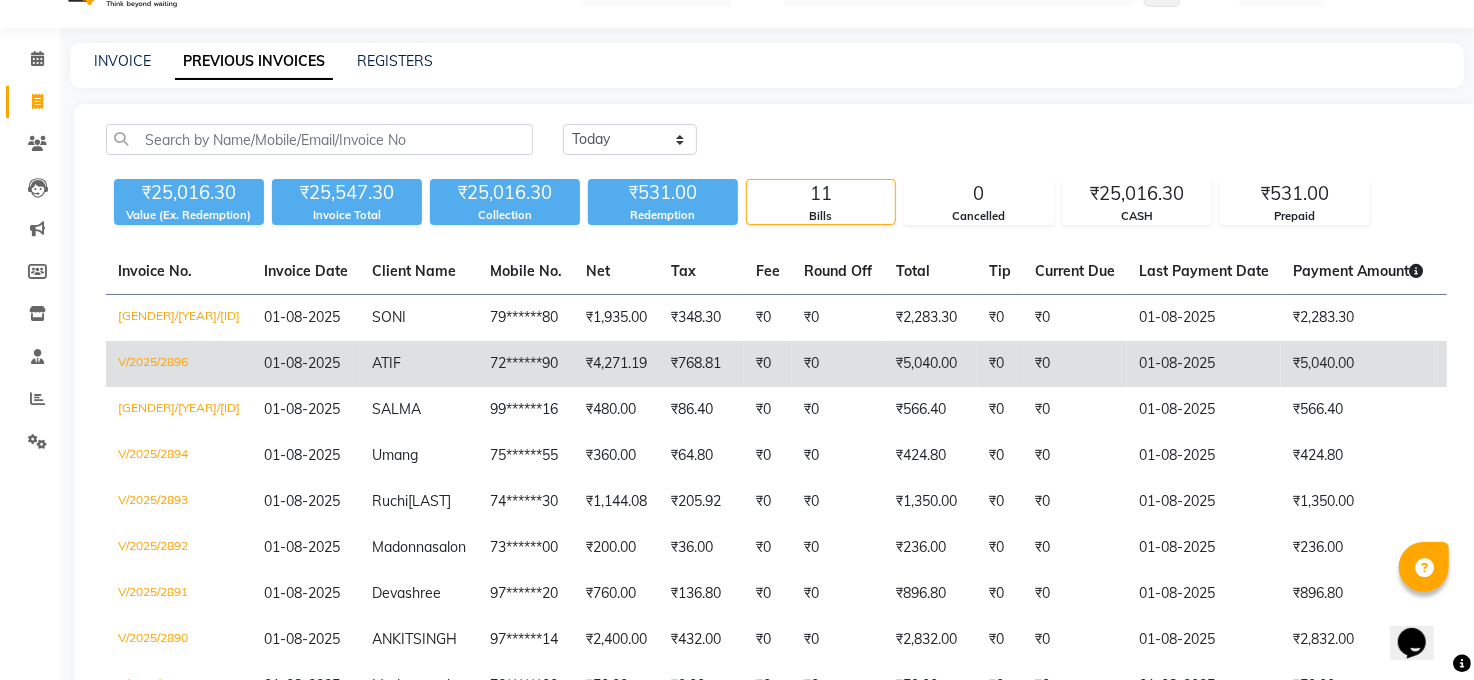 click on "₹0" 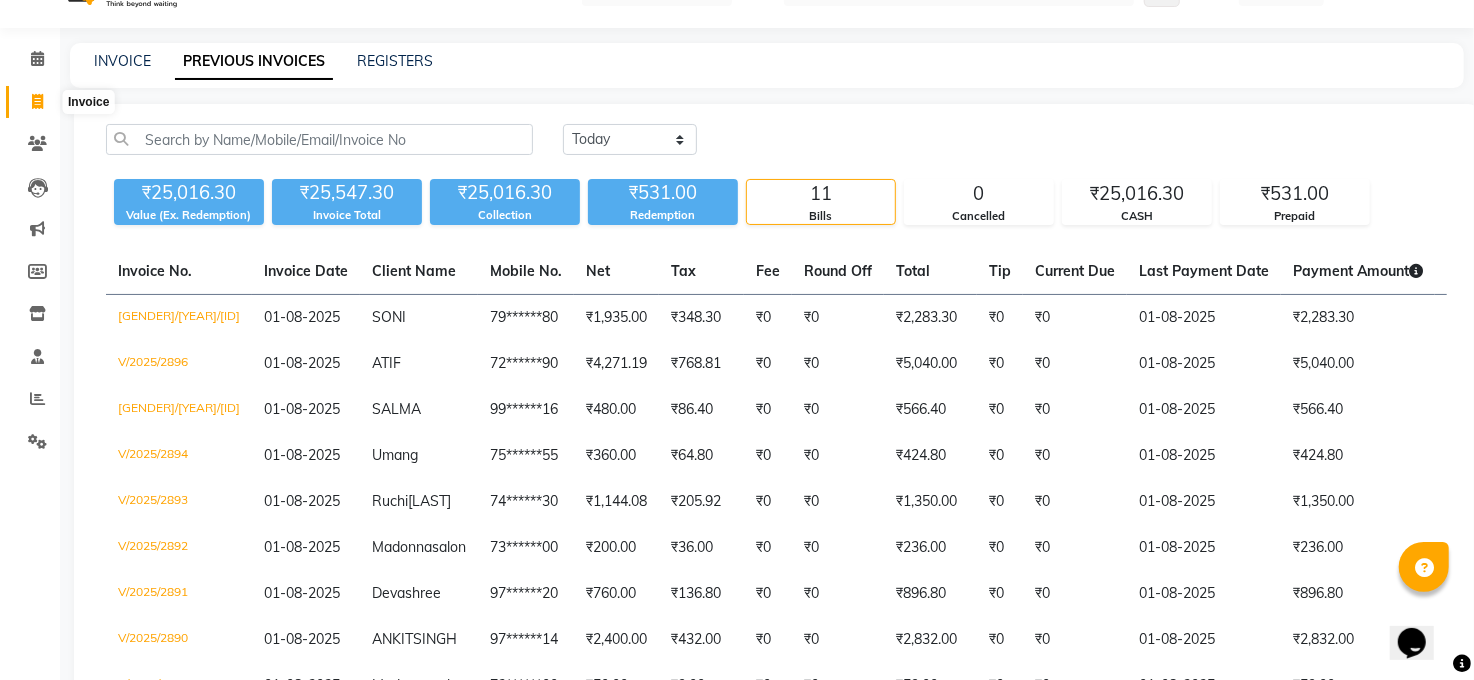 click 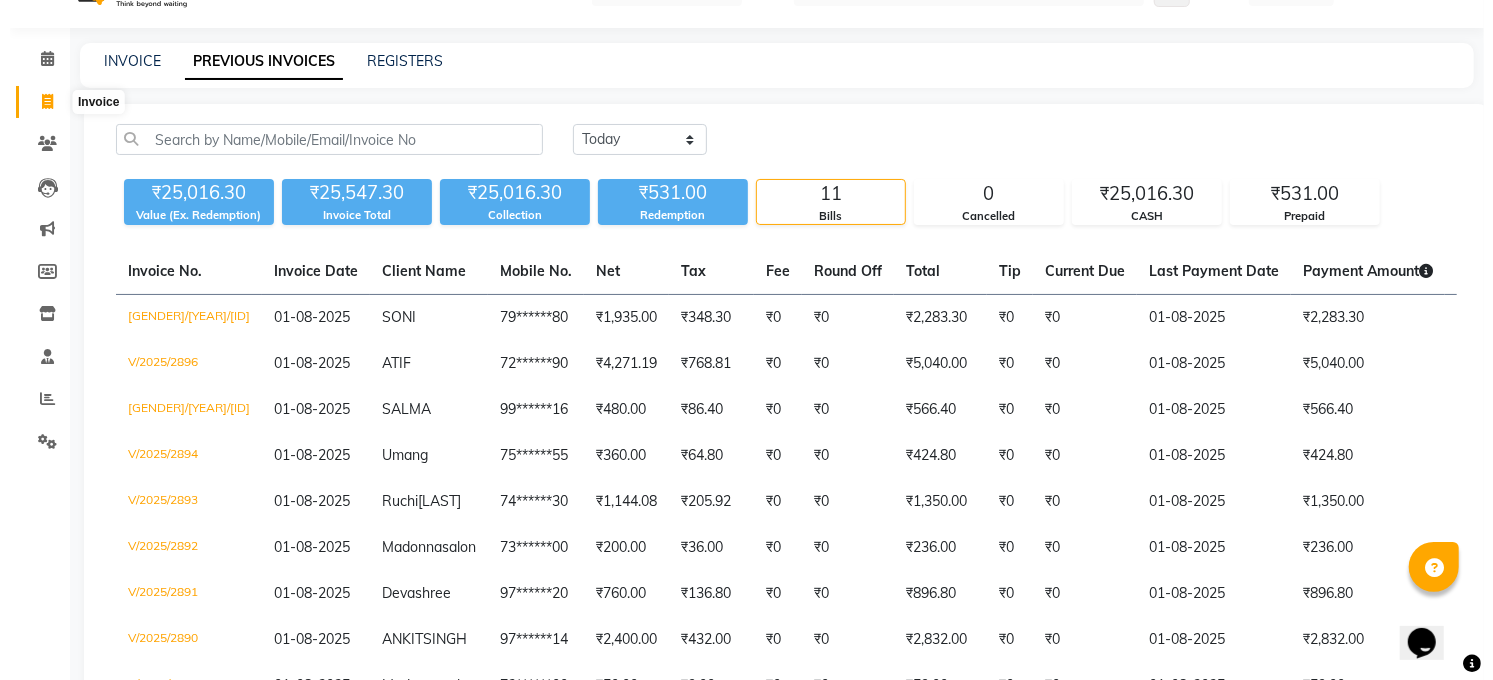 scroll, scrollTop: 0, scrollLeft: 0, axis: both 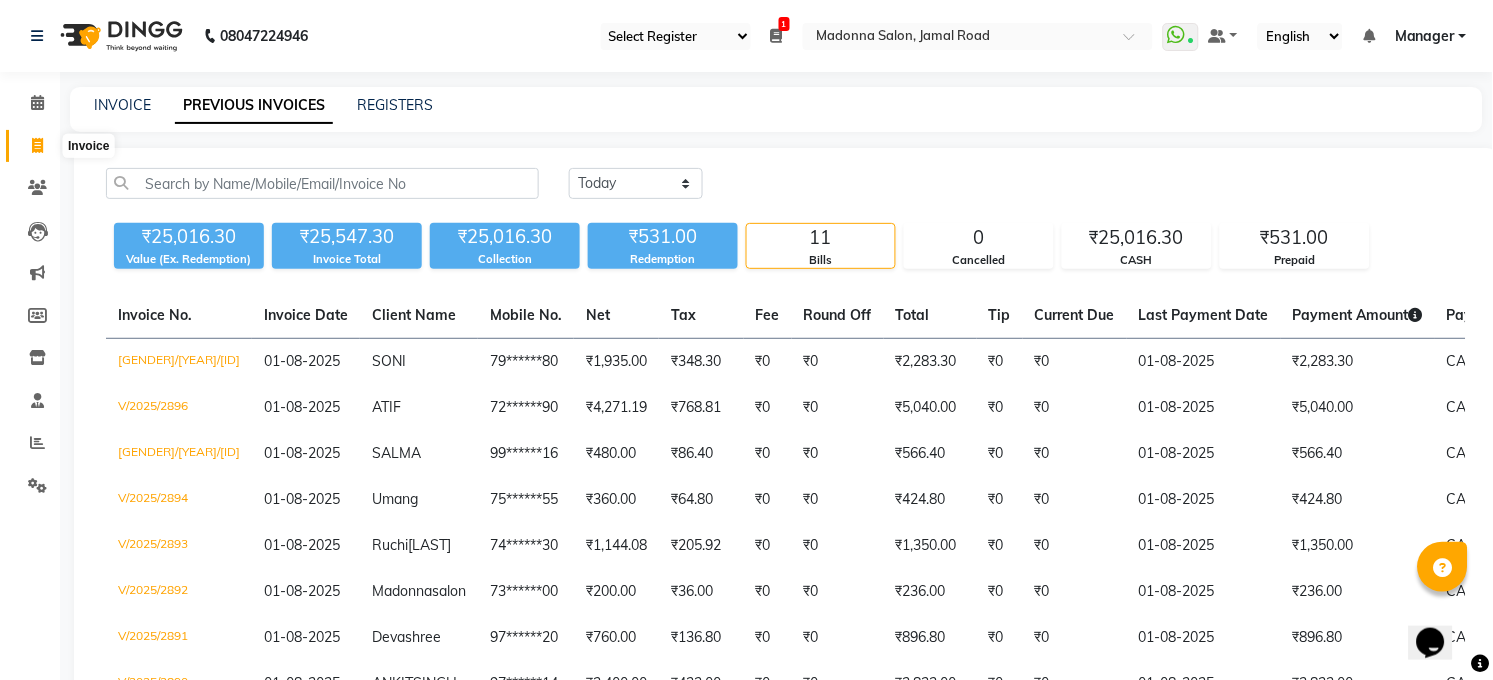 select on "5748" 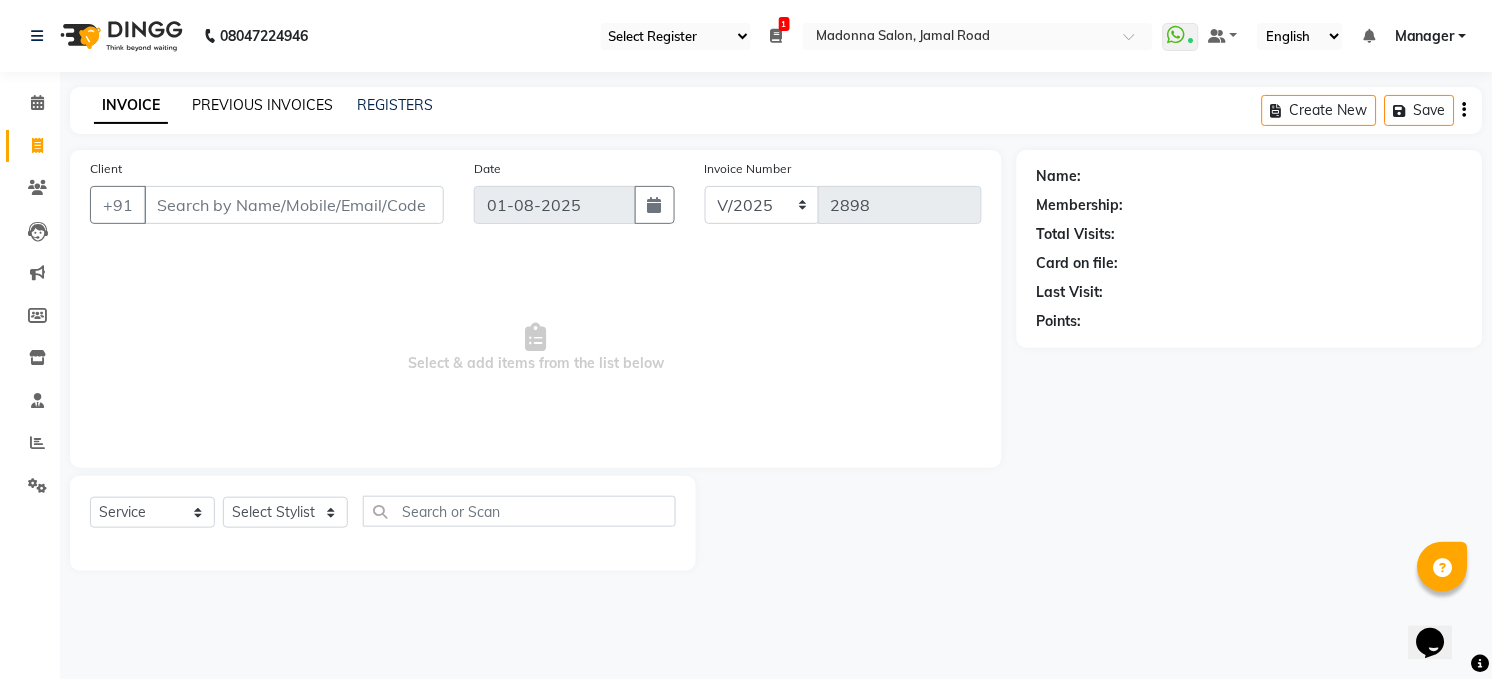 click on "PREVIOUS INVOICES" 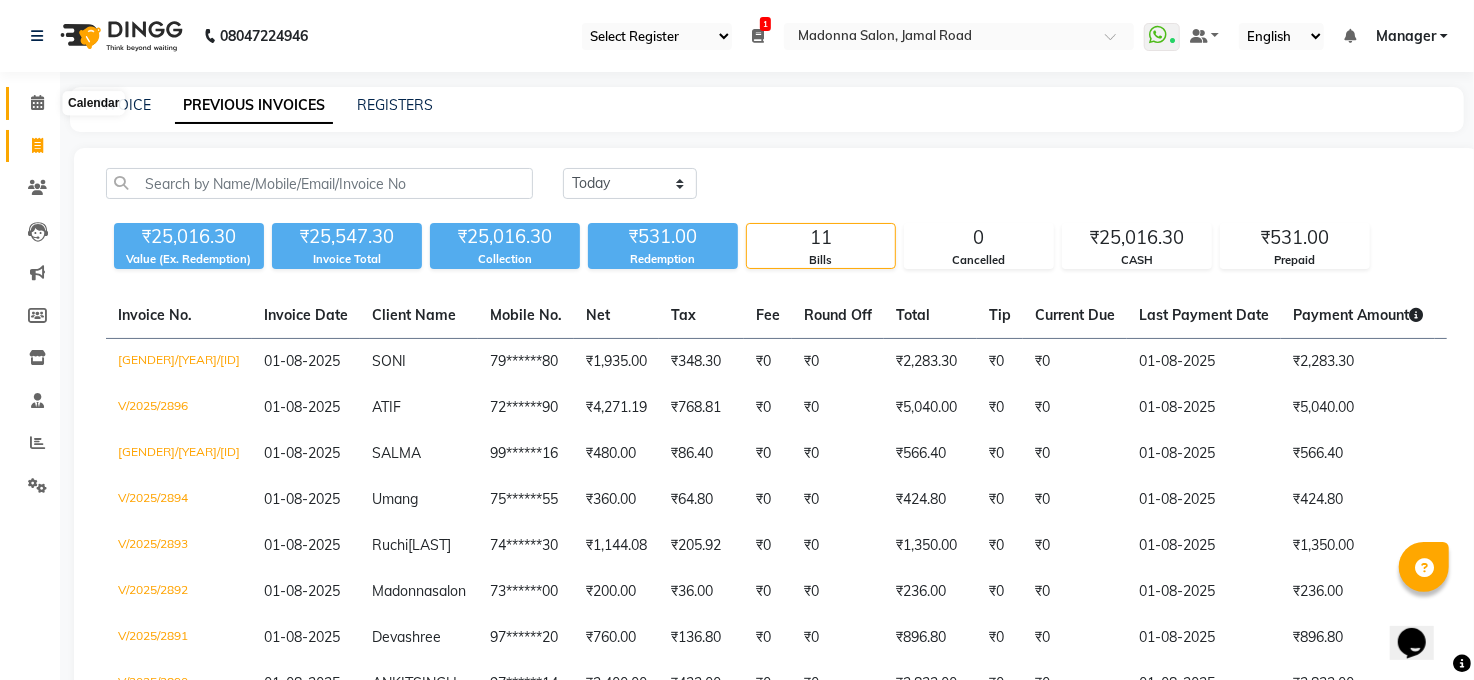 click 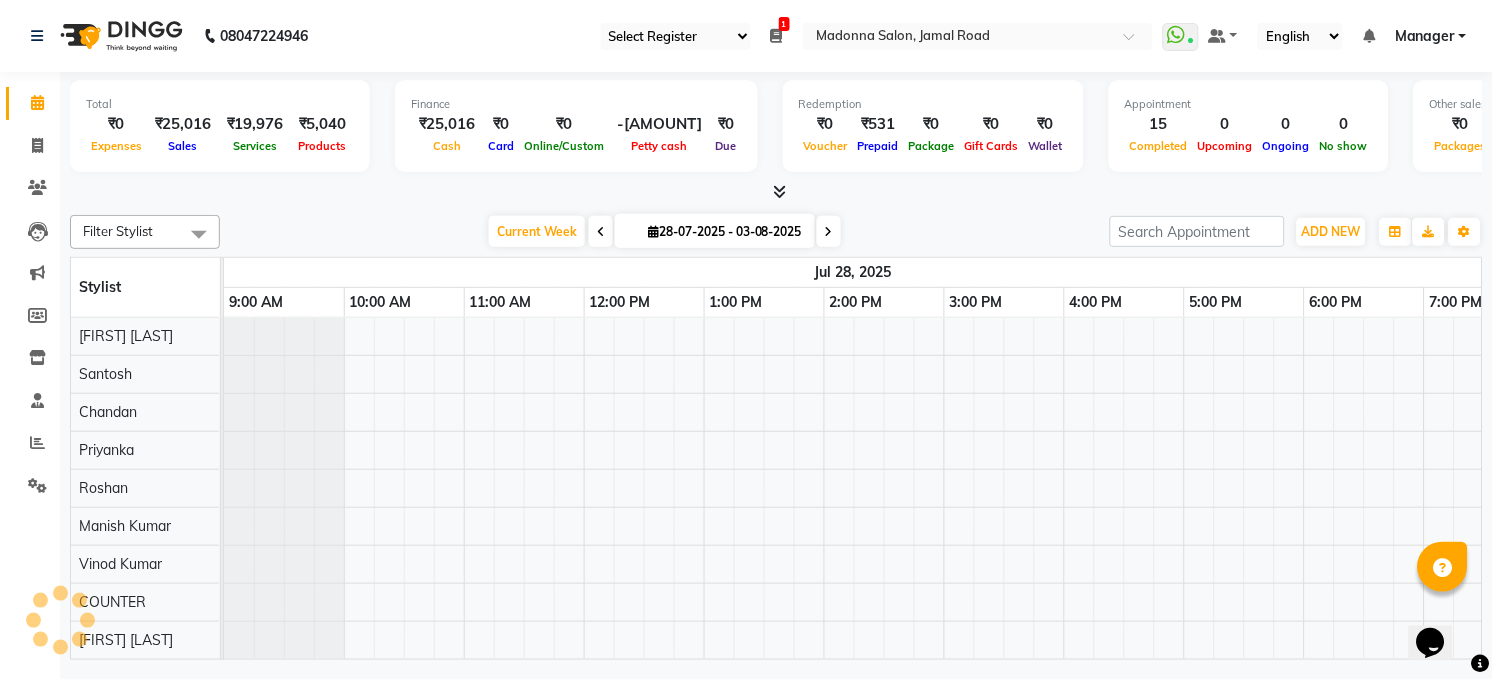 scroll, scrollTop: 0, scrollLeft: 1200, axis: horizontal 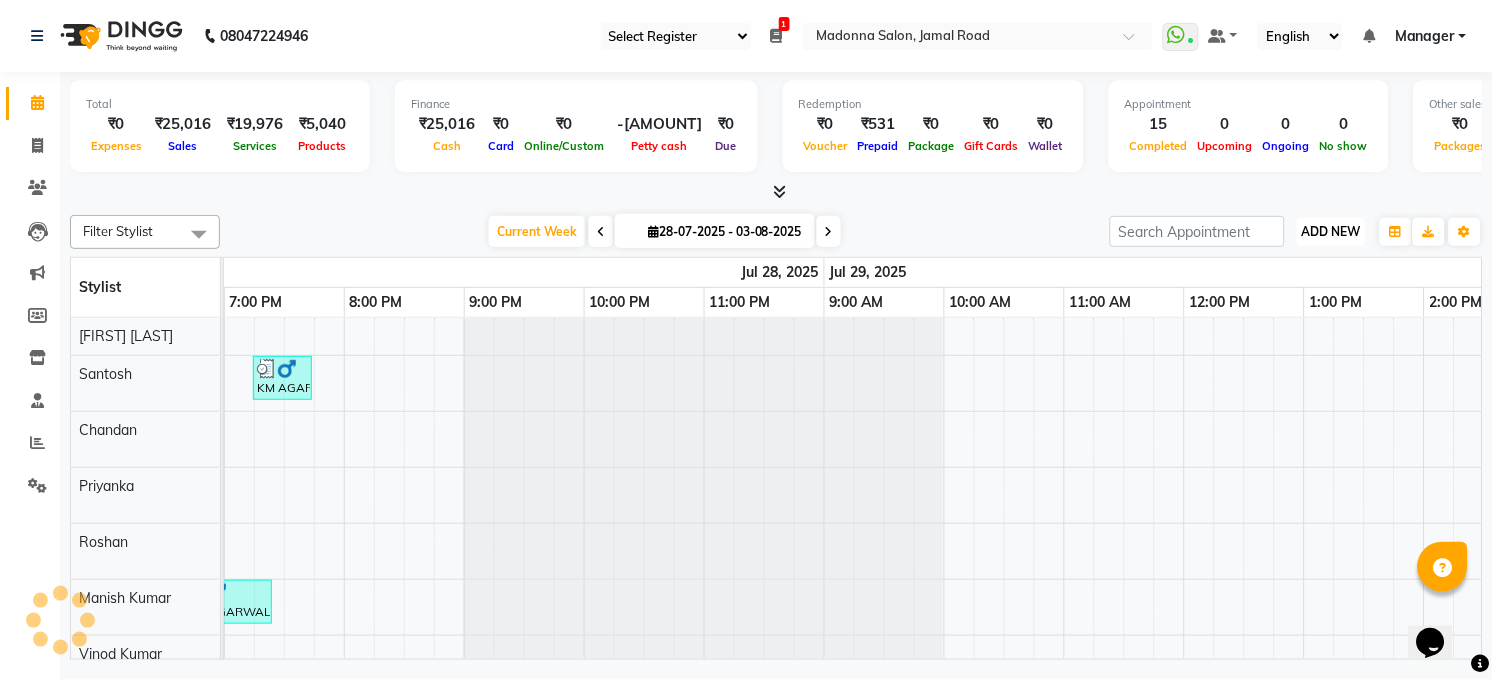 click on "ADD NEW" at bounding box center (1331, 231) 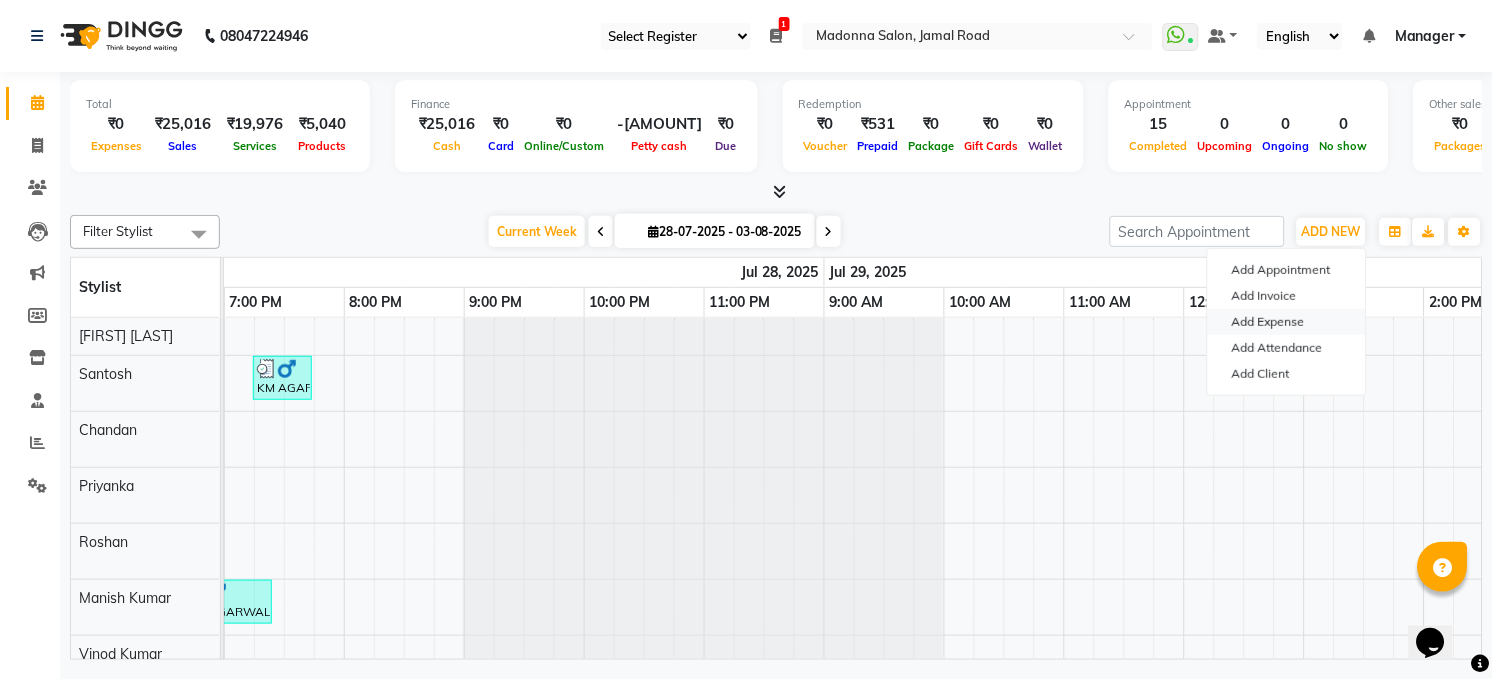click on "Add Expense" at bounding box center [1287, 322] 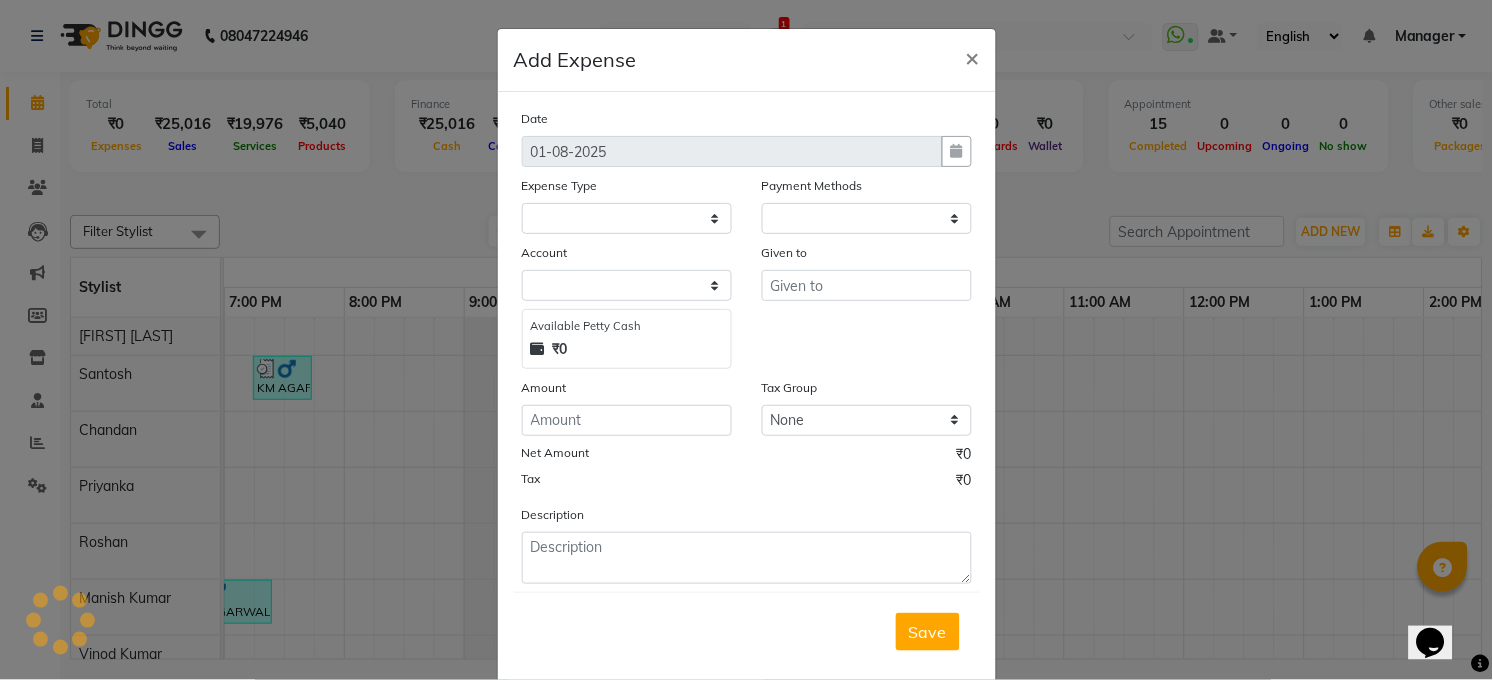 select on "1" 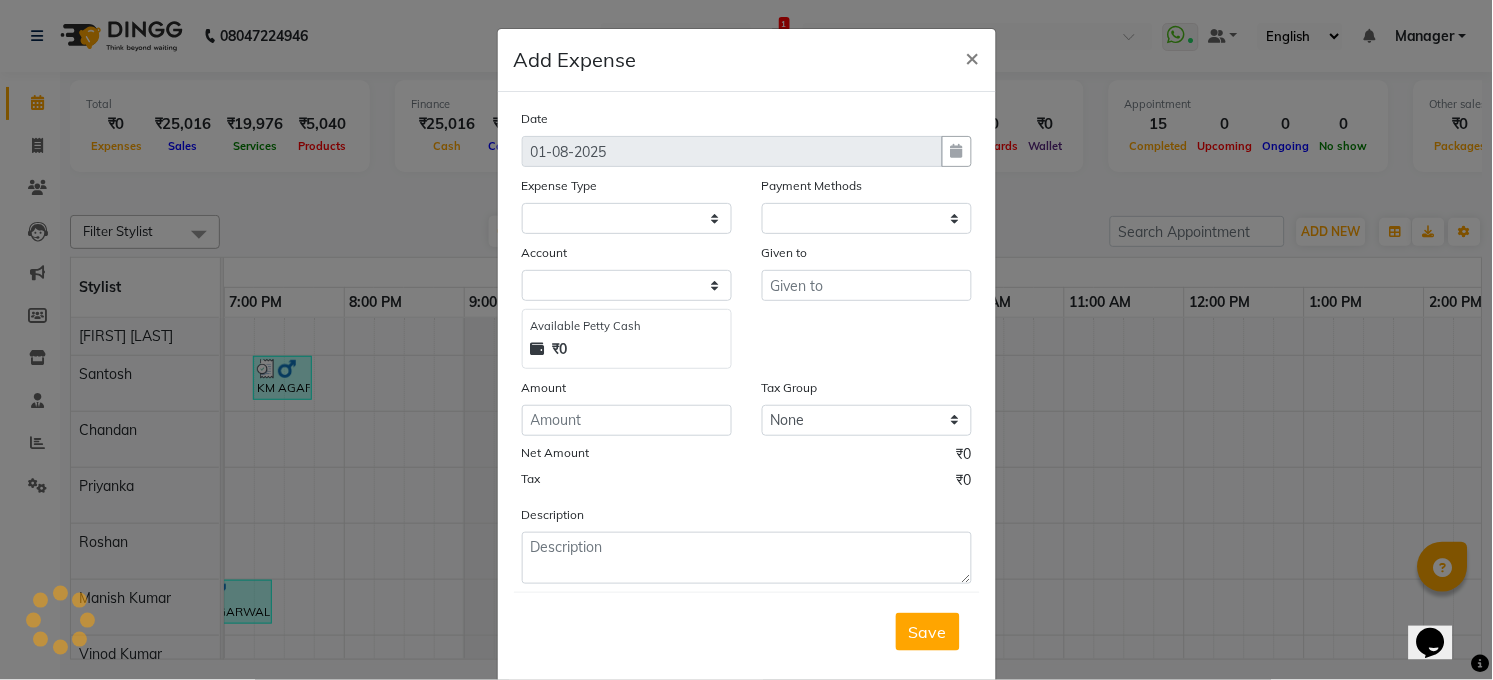 select on "4703" 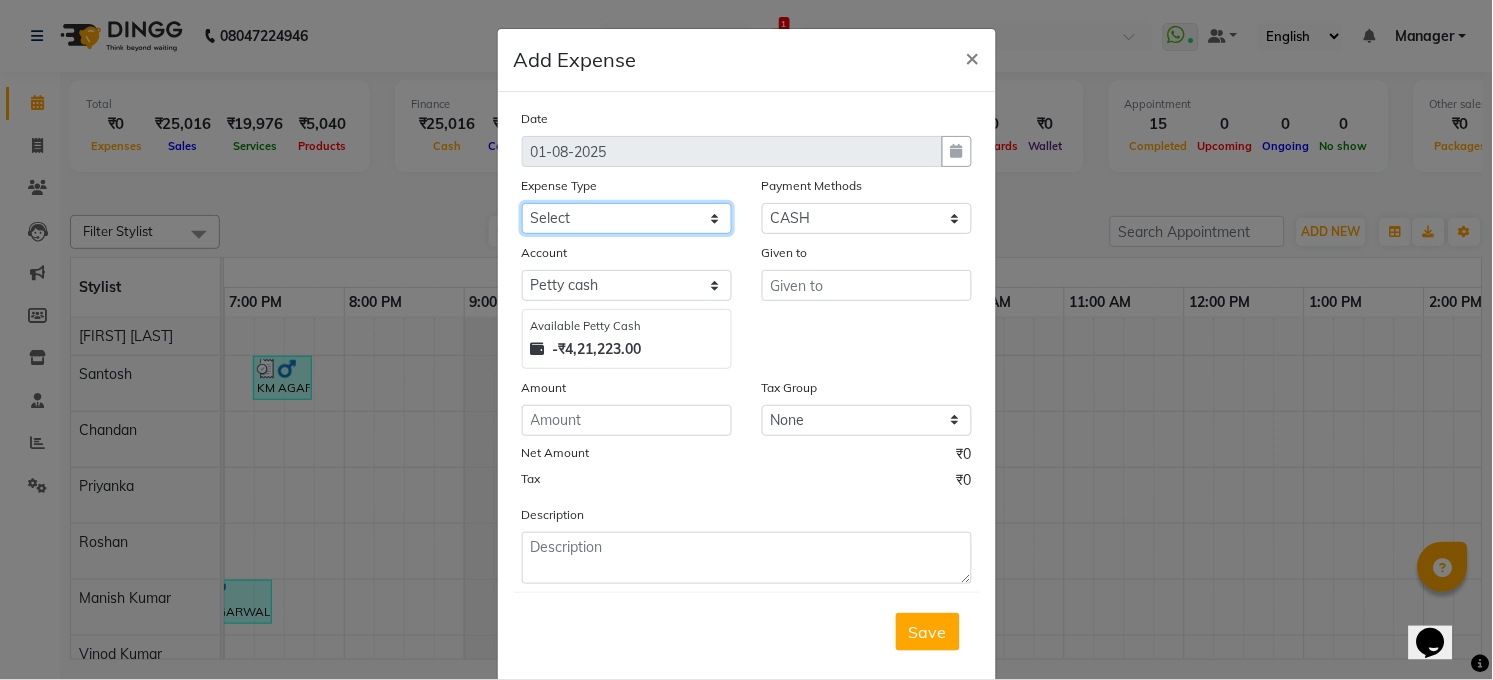 click on "Select 99 STORE Advance Salary BILLS CARDAMOM client change paytm Client Snacks Coffee CONVEYANCE cookies Day book Donation ELECTRICIAN Electricity Bill FARE FOOD EXPENSE Garbage Monthly Expense Ginger Hit Incentive INSTAMART JALJIRA POWDER JEERA POWDER LAUNDARY Lemon Marketing Medical MEMBERSHIP COMISSON milk Misc MOBILE RECHARGE MONEY CHANGE M S COMI Nimbu Payment Other Pantry PAYMENT paytm Tip PLUMBER PRINT ROLL Product PRODUCT iNCENTIVE PURCHASING Recive cash SAFAIWALA Salary salon use SALT staff incentive Staff Snacks SUGAR Tea TIP VISHAL MART WATER ZEPTO" 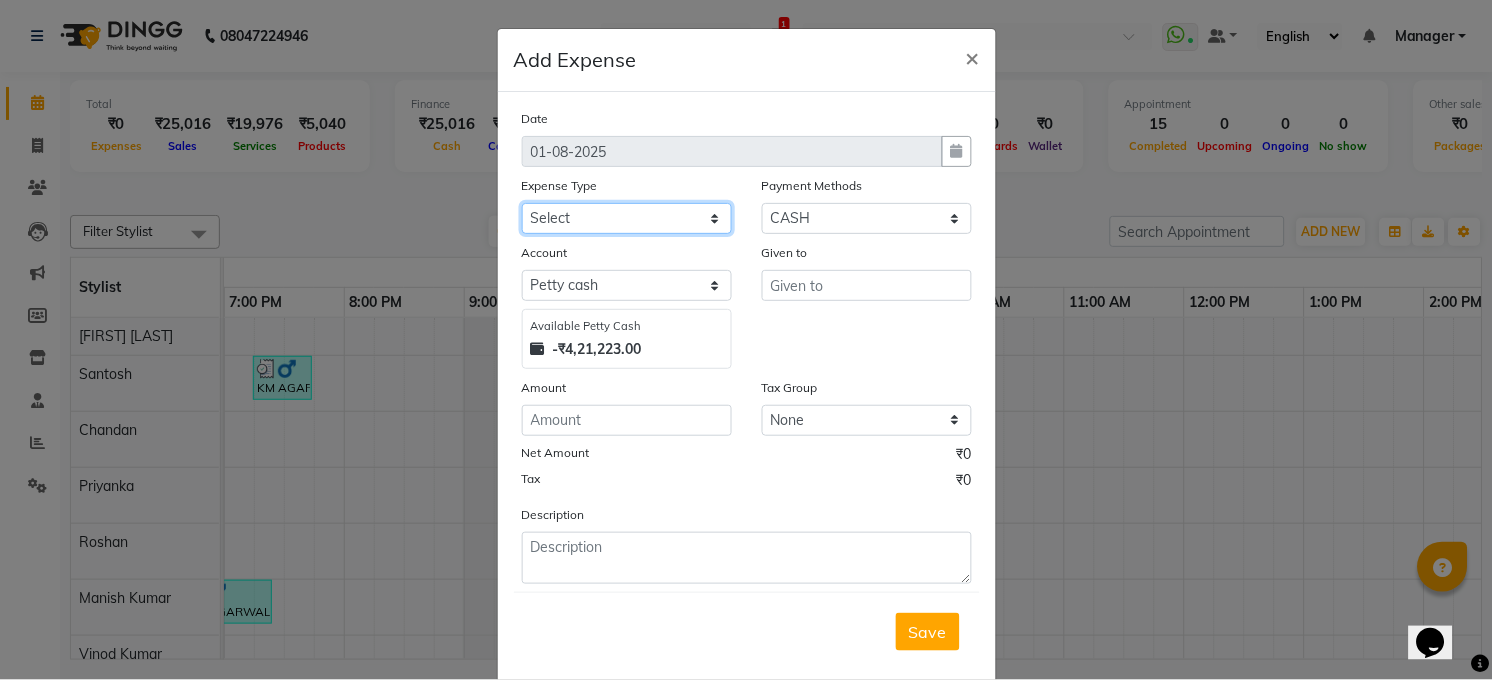 select on "15145" 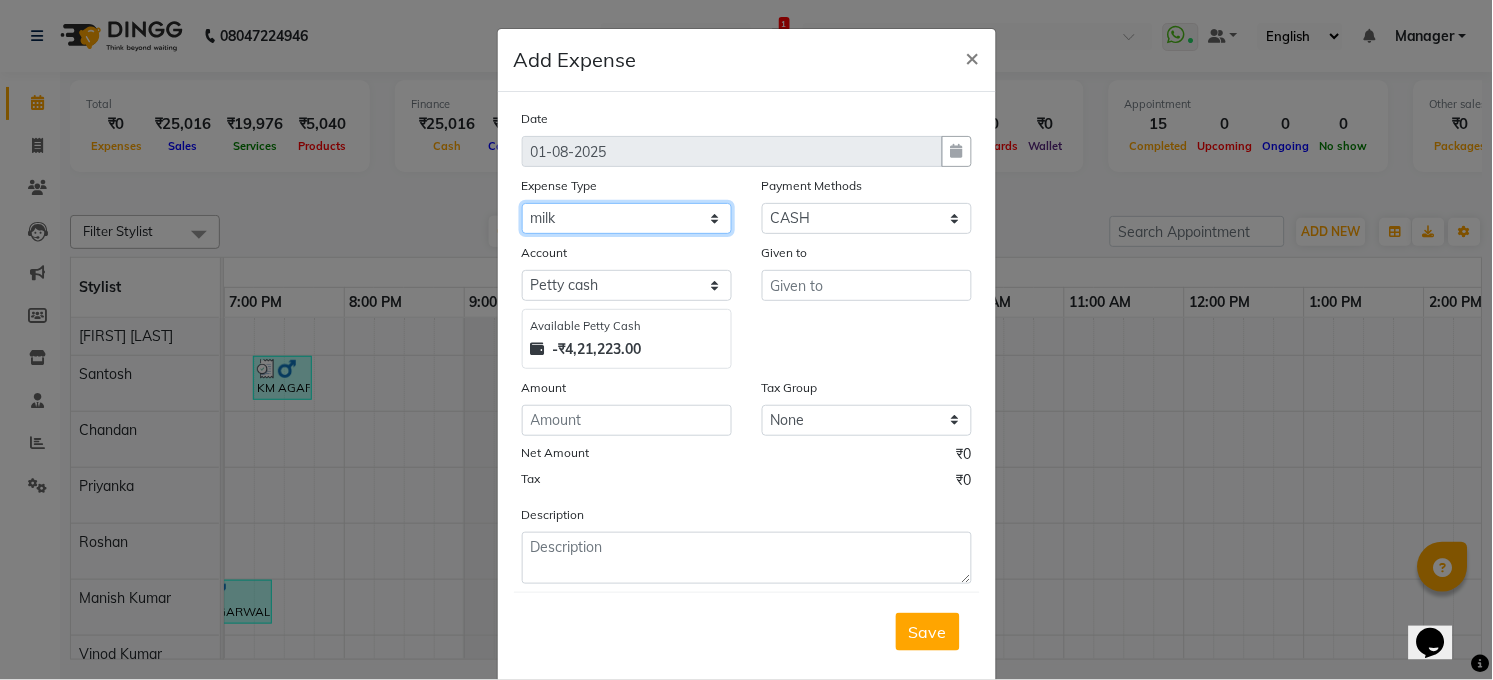click on "Select 99 STORE Advance Salary BILLS CARDAMOM client change paytm Client Snacks Coffee CONVEYANCE cookies Day book Donation ELECTRICIAN Electricity Bill FARE FOOD EXPENSE Garbage Monthly Expense Ginger Hit Incentive INSTAMART JALJIRA POWDER JEERA POWDER LAUNDARY Lemon Marketing Medical MEMBERSHIP COMISSON milk Misc MOBILE RECHARGE MONEY CHANGE M S COMI Nimbu Payment Other Pantry PAYMENT paytm Tip PLUMBER PRINT ROLL Product PRODUCT iNCENTIVE PURCHASING Recive cash SAFAIWALA Salary salon use SALT staff incentive Staff Snacks SUGAR Tea TIP VISHAL MART WATER ZEPTO" 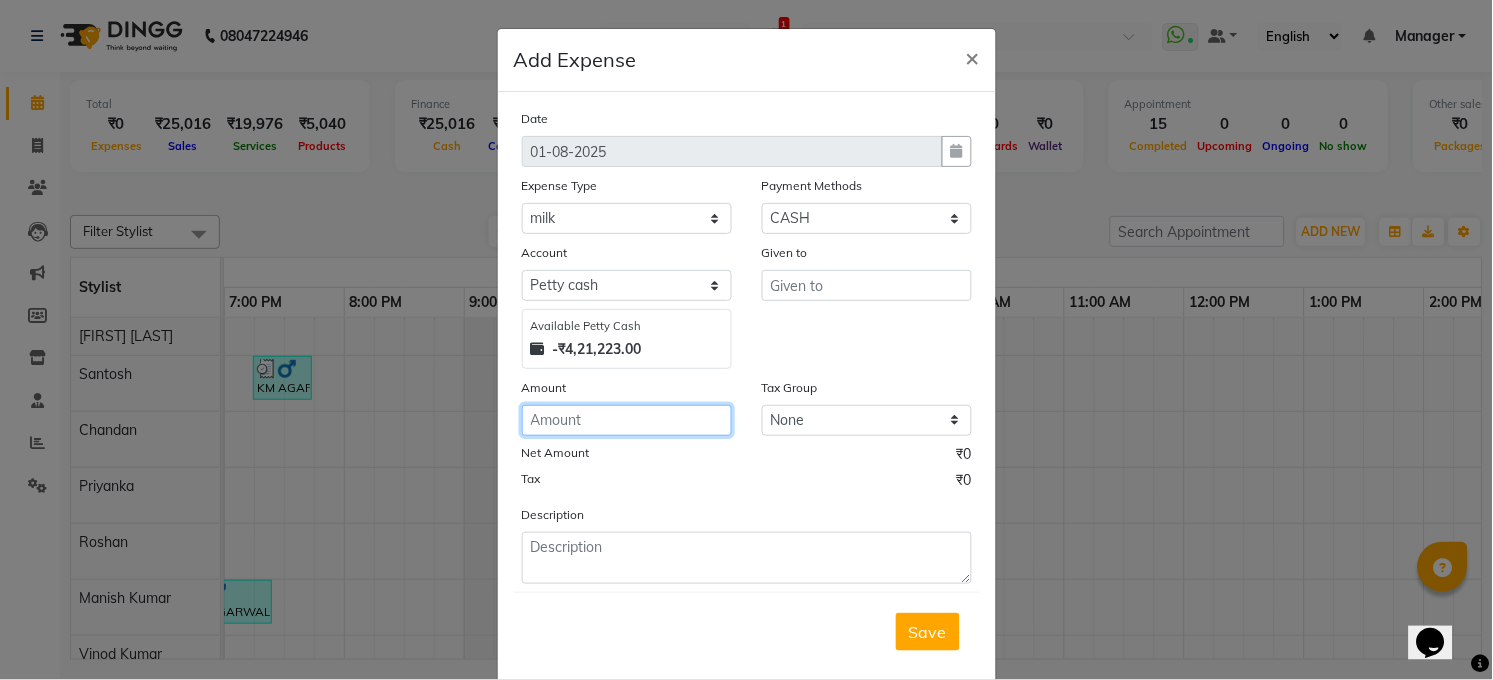 click 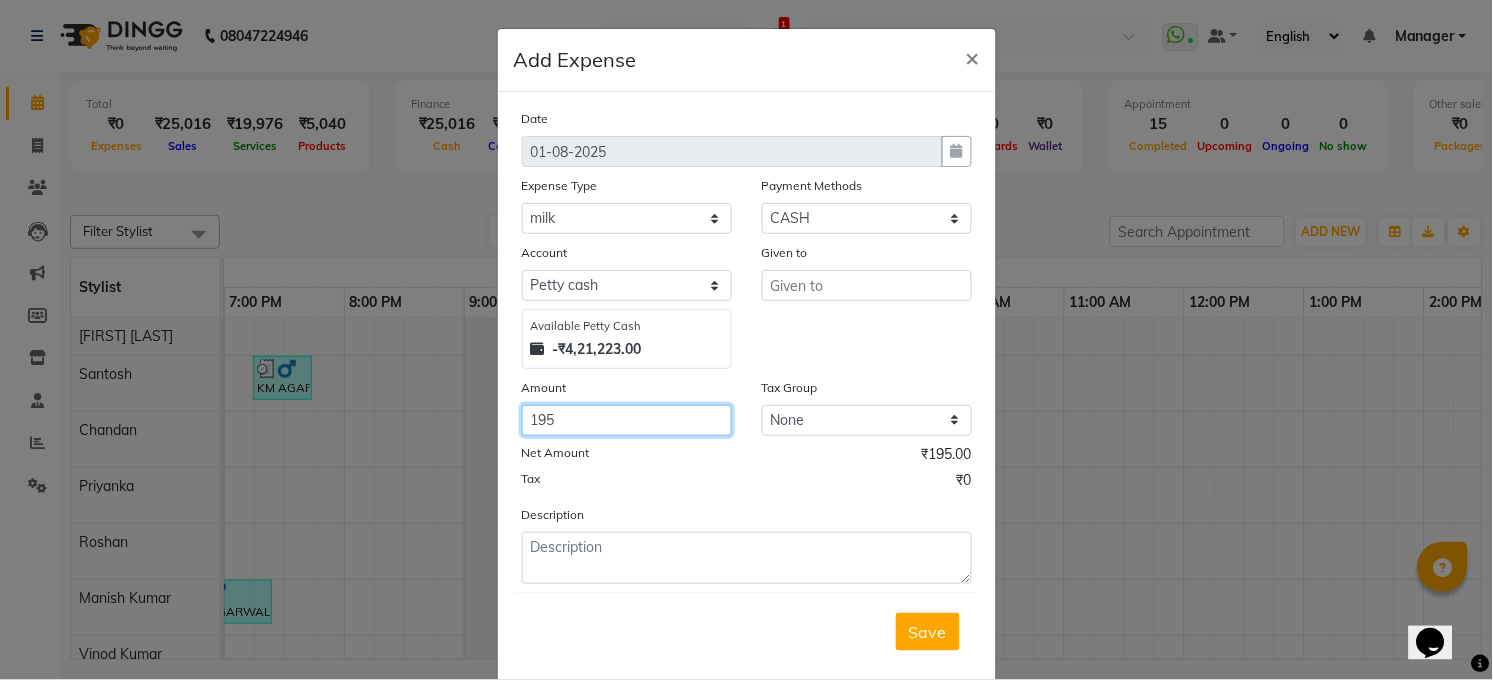 type on "195" 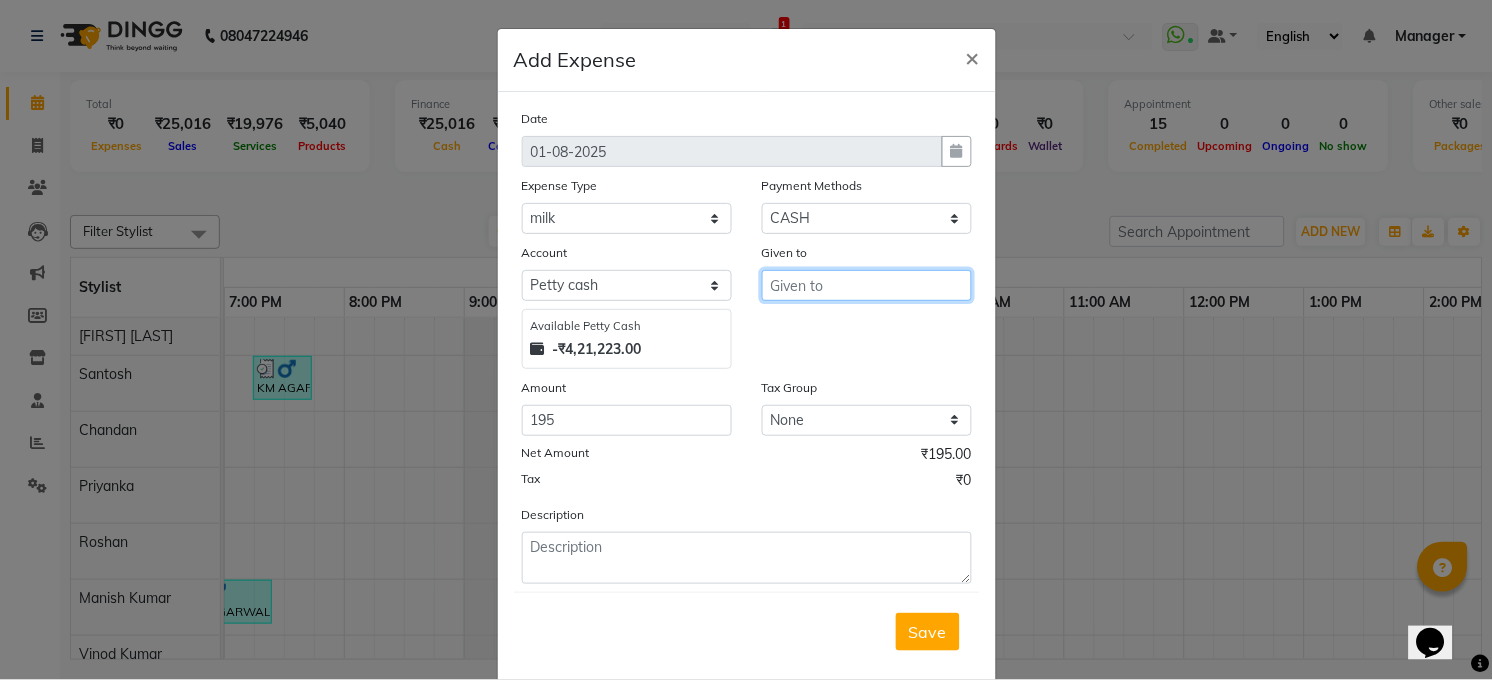 click at bounding box center (867, 285) 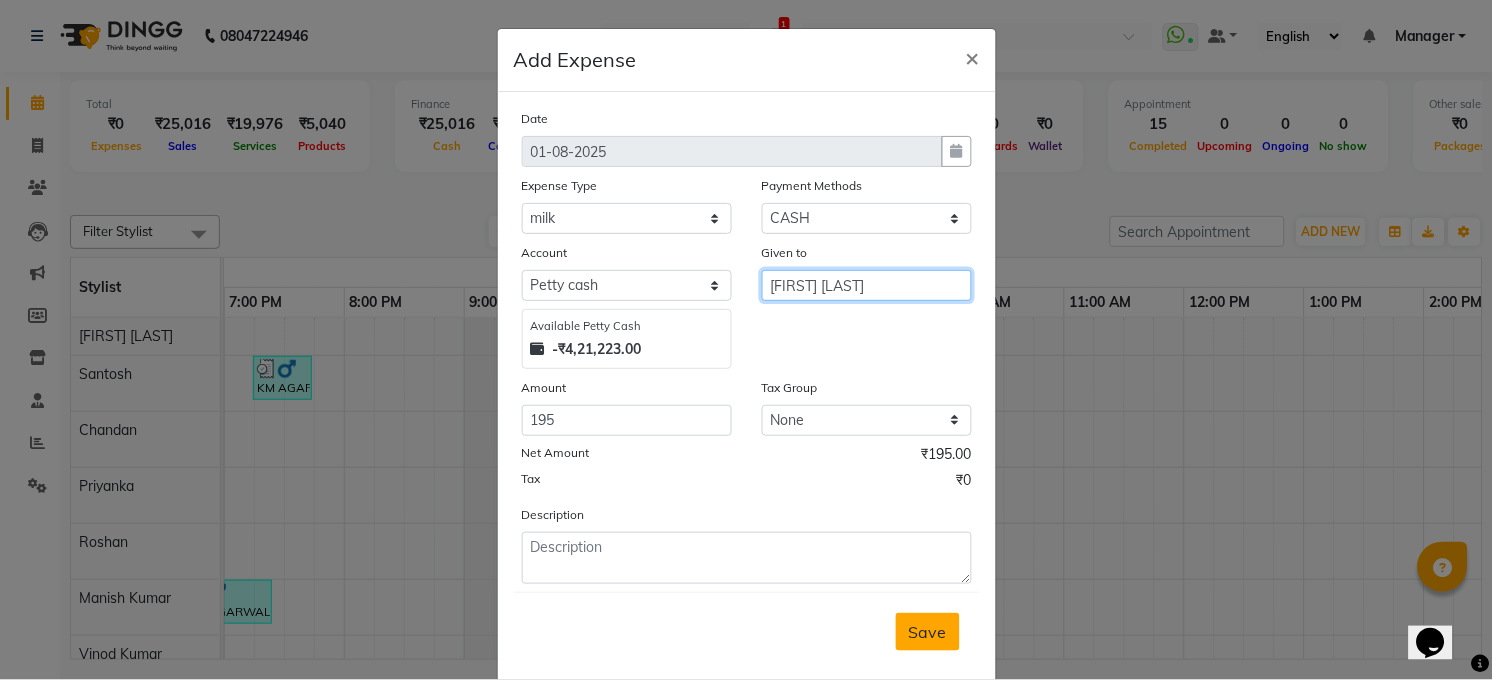 type on "[FIRST] [LAST]" 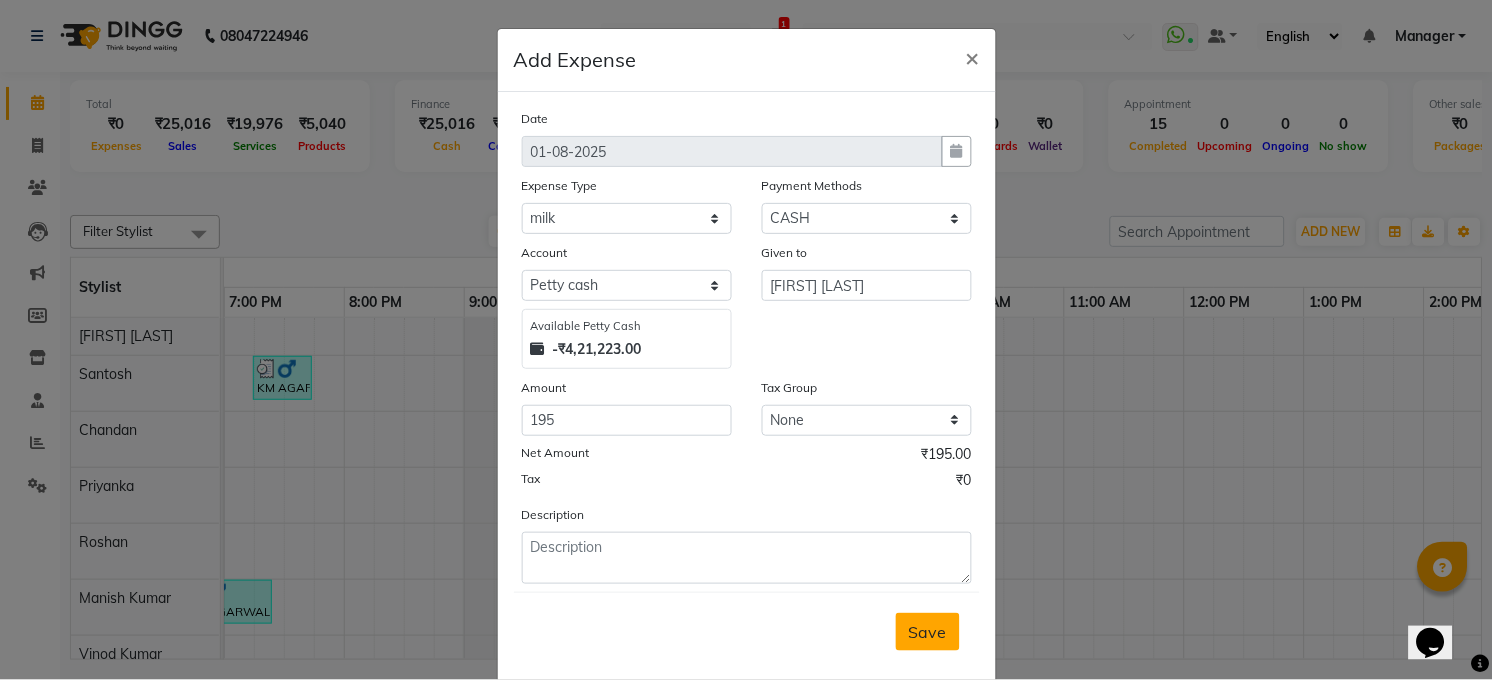 click on "Save" at bounding box center (928, 632) 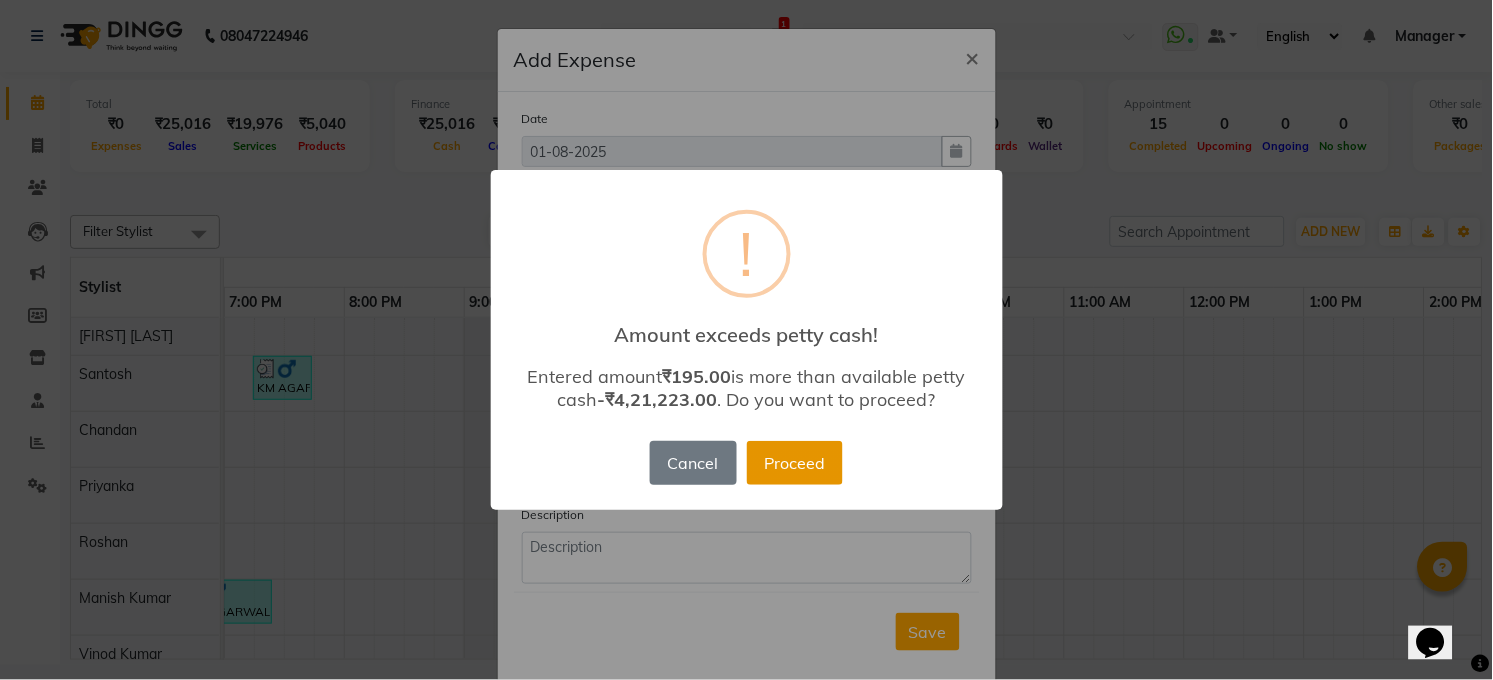 click on "Proceed" at bounding box center (795, 463) 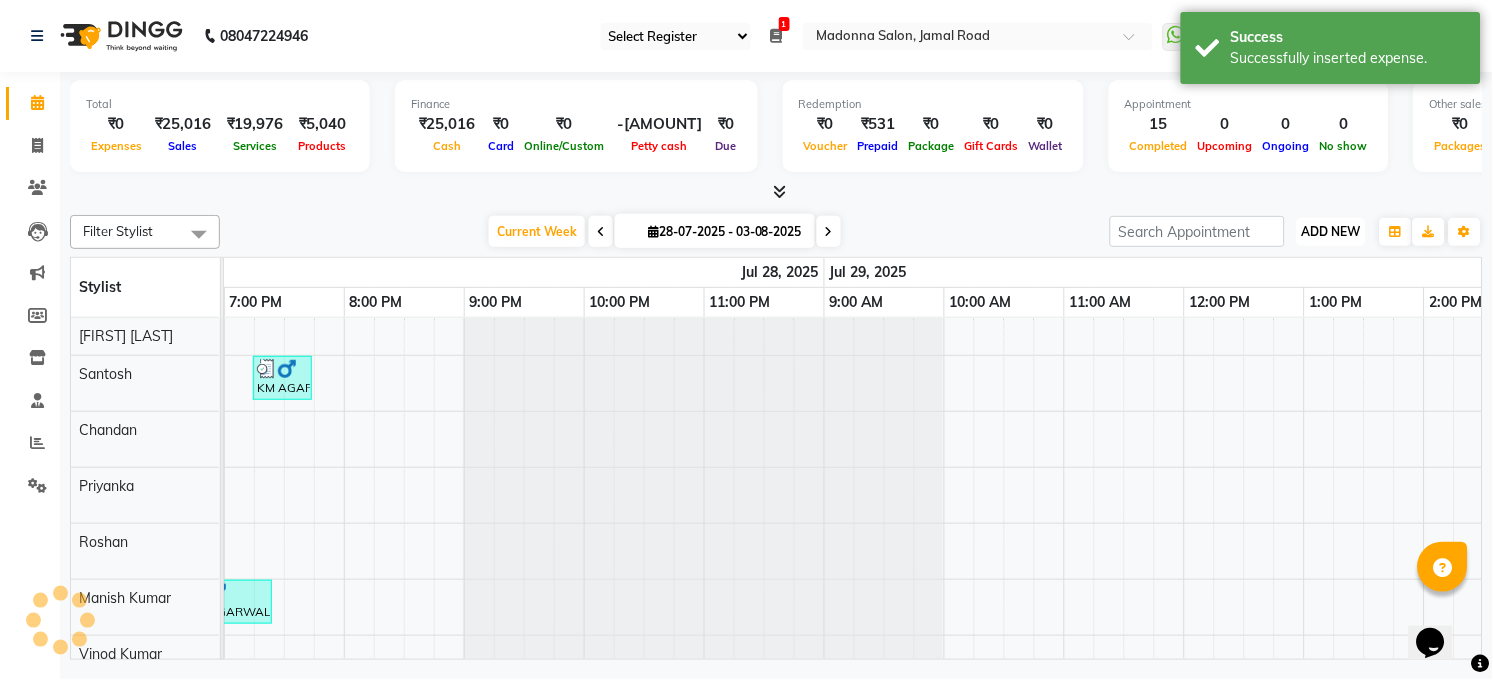 click on "ADD NEW" at bounding box center [1331, 231] 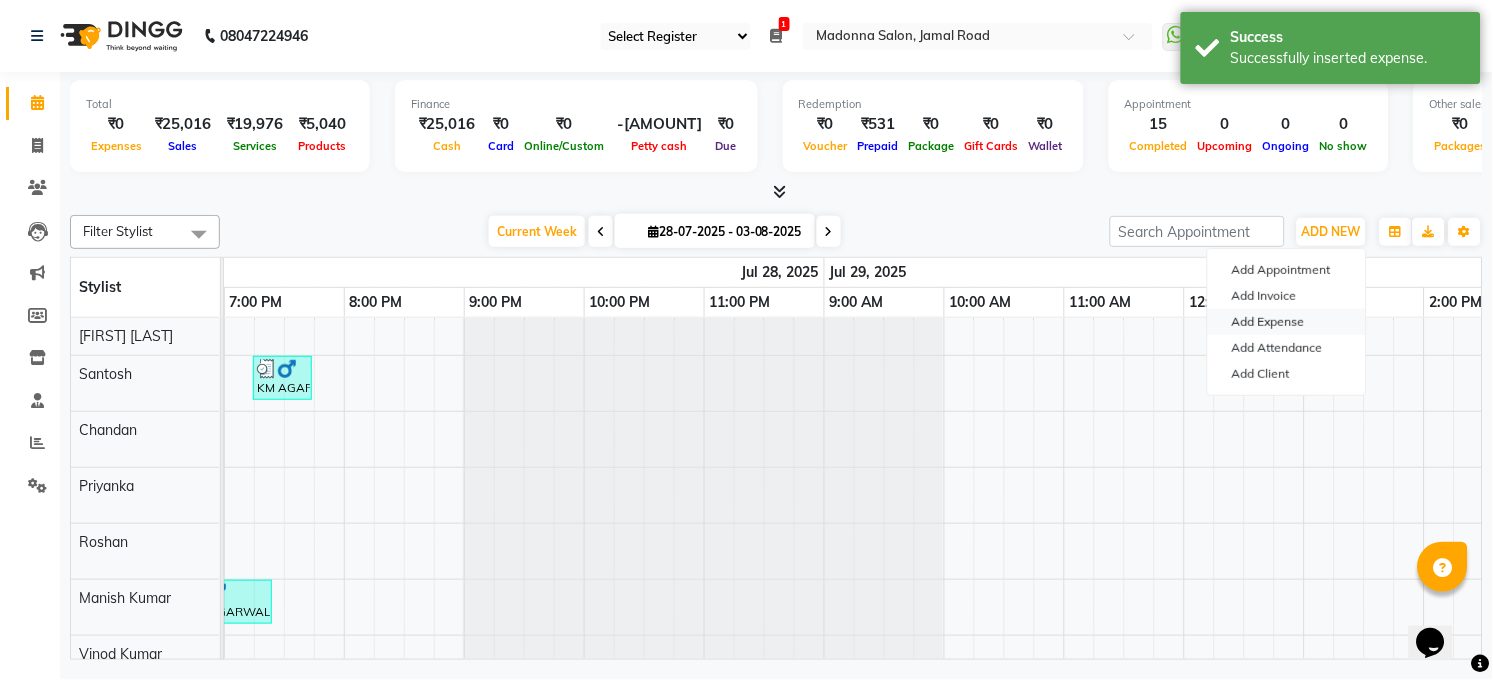 click on "Add Expense" at bounding box center [1287, 322] 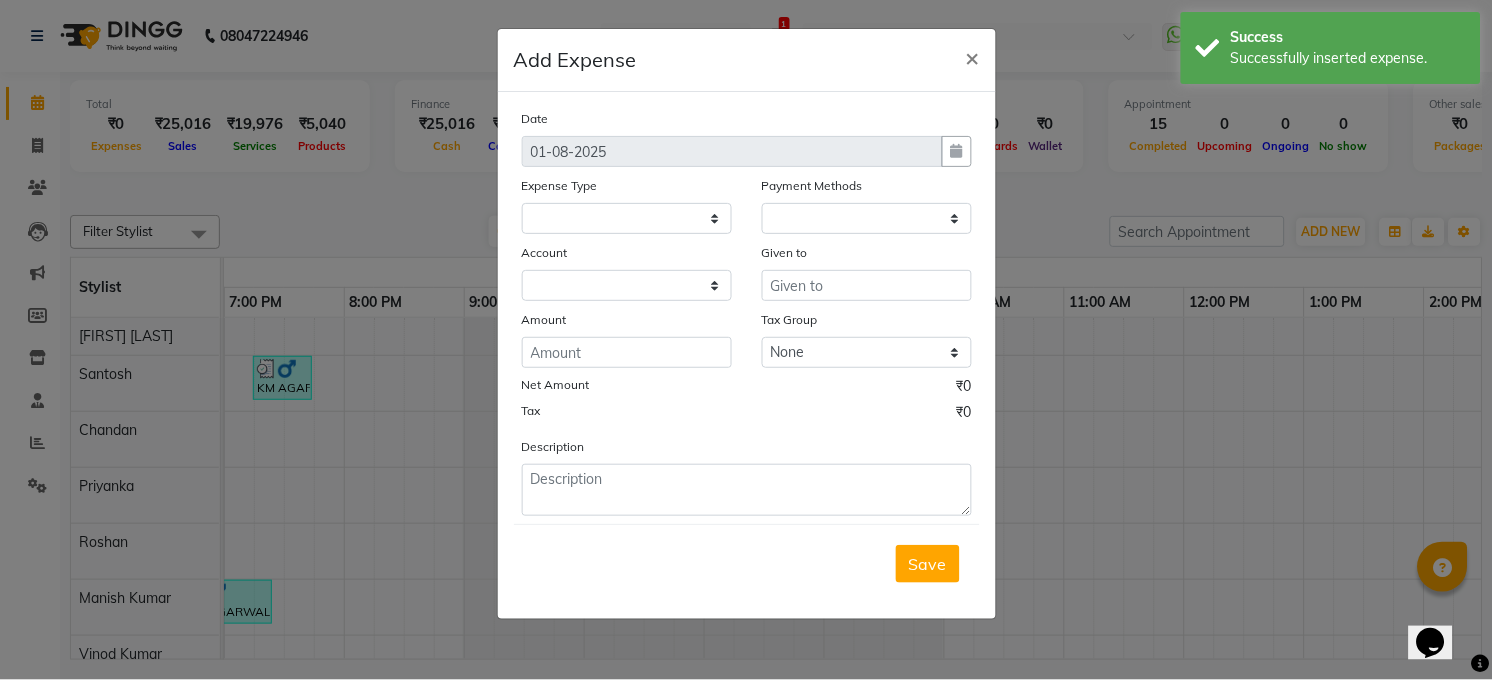 select on "1" 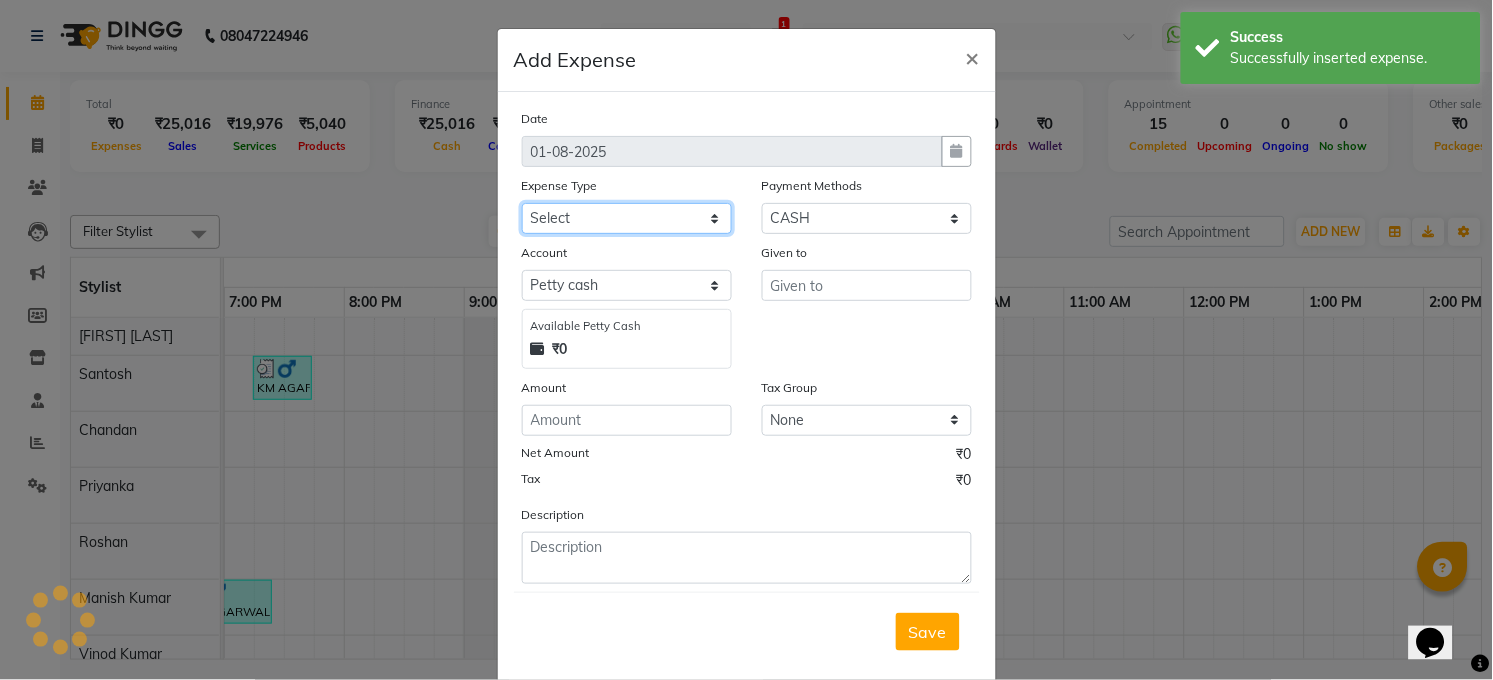 click on "Select 99 STORE Advance Salary BILLS CARDAMOM client change paytm Client Snacks Coffee CONVEYANCE cookies Day book Donation ELECTRICIAN Electricity Bill FARE FOOD EXPENSE Garbage Monthly Expense Ginger Hit Incentive INSTAMART JALJIRA POWDER JEERA POWDER LAUNDARY Lemon Marketing Medical MEMBERSHIP COMISSON milk Misc MOBILE RECHARGE MONEY CHANGE M S COMI Nimbu Payment Other Pantry PAYMENT paytm Tip PLUMBER PRINT ROLL Product PRODUCT iNCENTIVE PURCHASING Recive cash SAFAIWALA Salary salon use SALT staff incentive Staff Snacks SUGAR Tea TIP VISHAL MART WATER ZEPTO" 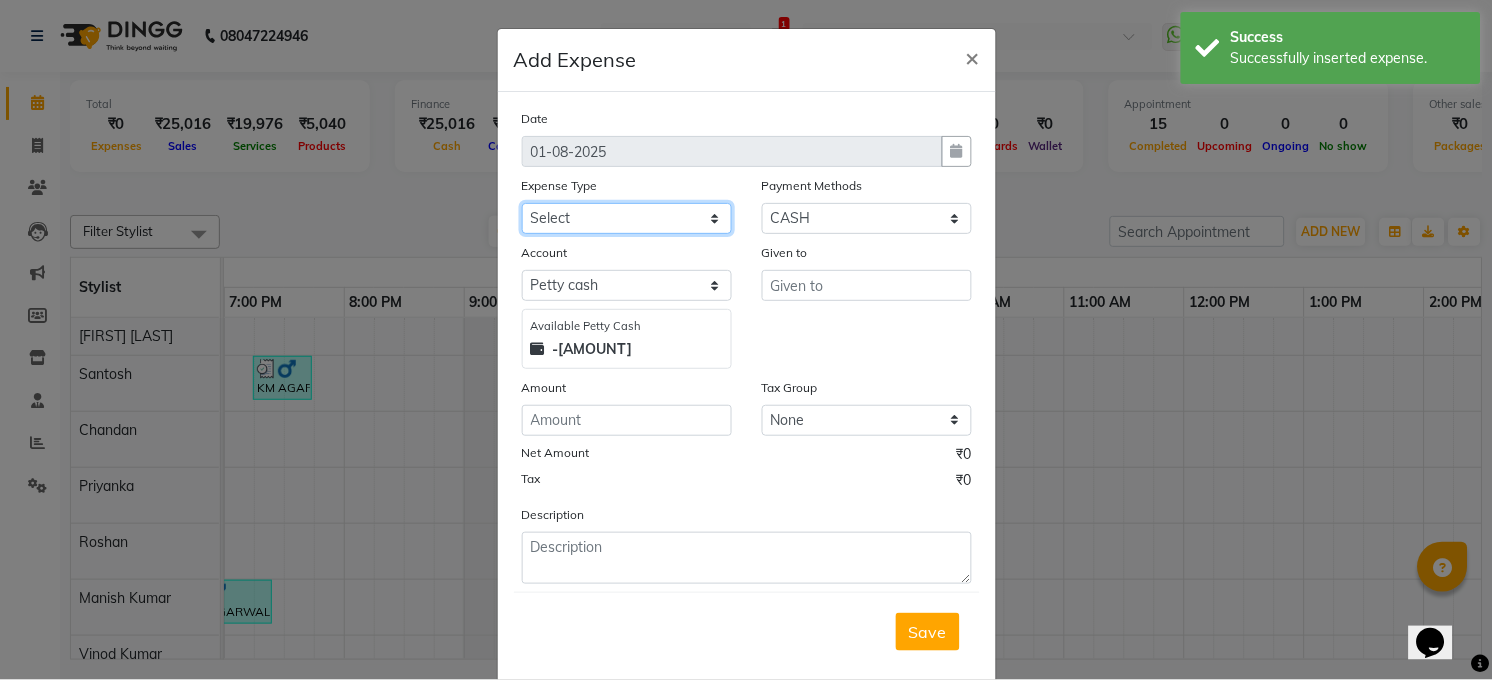 select on "12172" 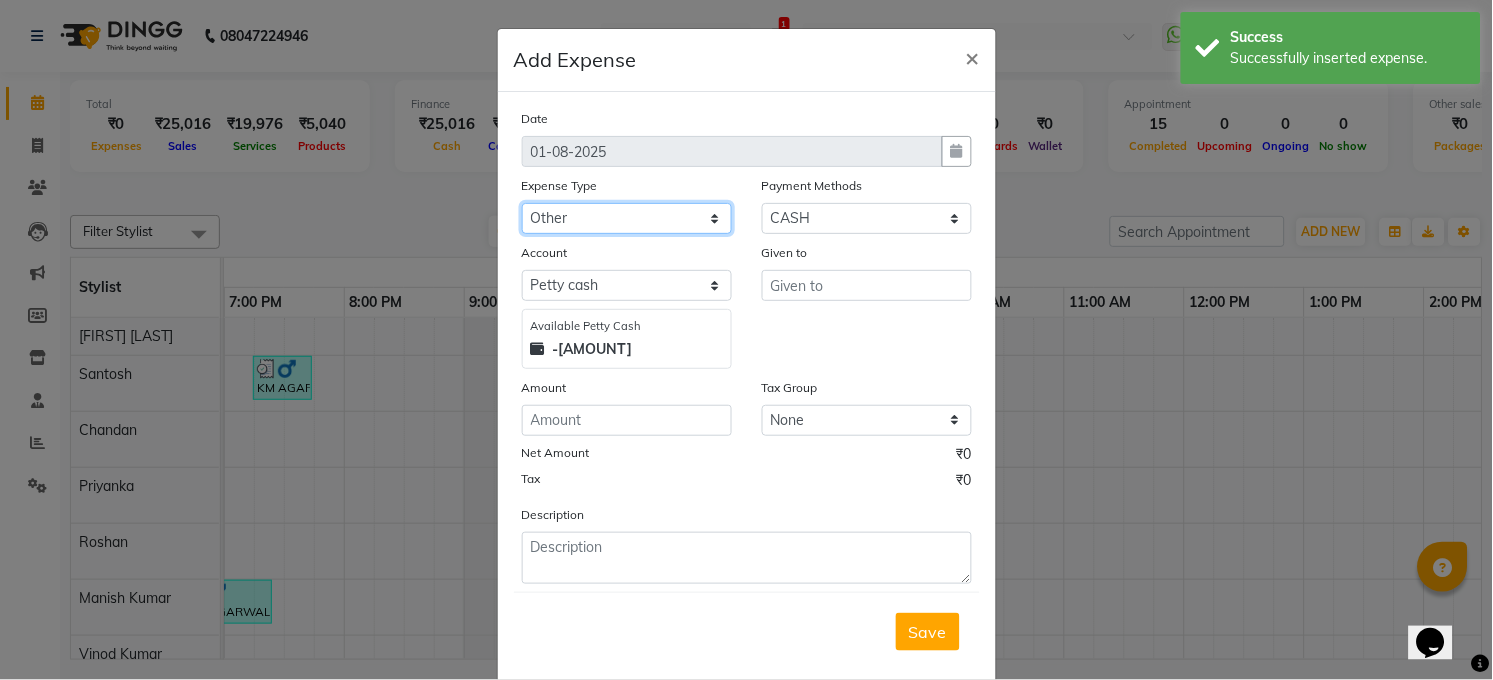 click on "Select 99 STORE Advance Salary BILLS CARDAMOM client change paytm Client Snacks Coffee CONVEYANCE cookies Day book Donation ELECTRICIAN Electricity Bill FARE FOOD EXPENSE Garbage Monthly Expense Ginger Hit Incentive INSTAMART JALJIRA POWDER JEERA POWDER LAUNDARY Lemon Marketing Medical MEMBERSHIP COMISSON milk Misc MOBILE RECHARGE MONEY CHANGE M S COMI Nimbu Payment Other Pantry PAYMENT paytm Tip PLUMBER PRINT ROLL Product PRODUCT iNCENTIVE PURCHASING Recive cash SAFAIWALA Salary salon use SALT staff incentive Staff Snacks SUGAR Tea TIP VISHAL MART WATER ZEPTO" 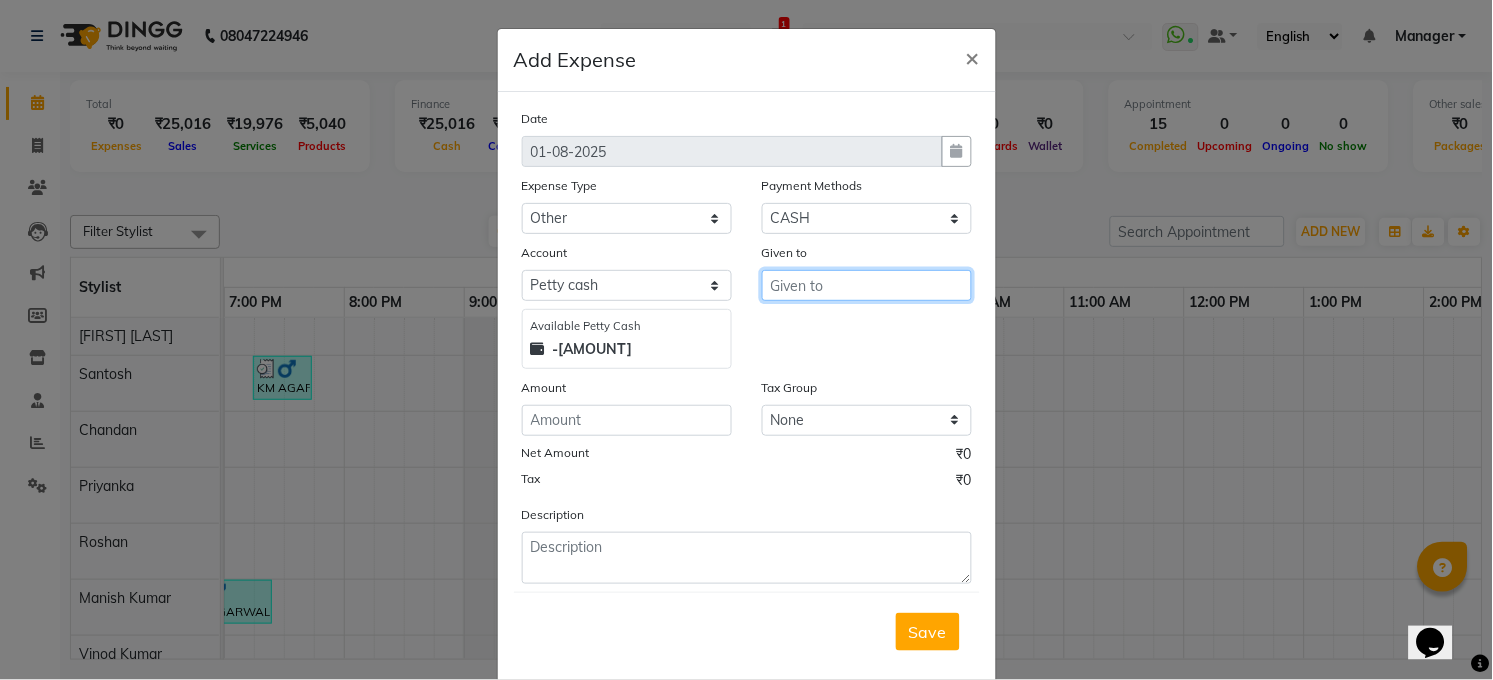 click at bounding box center [867, 285] 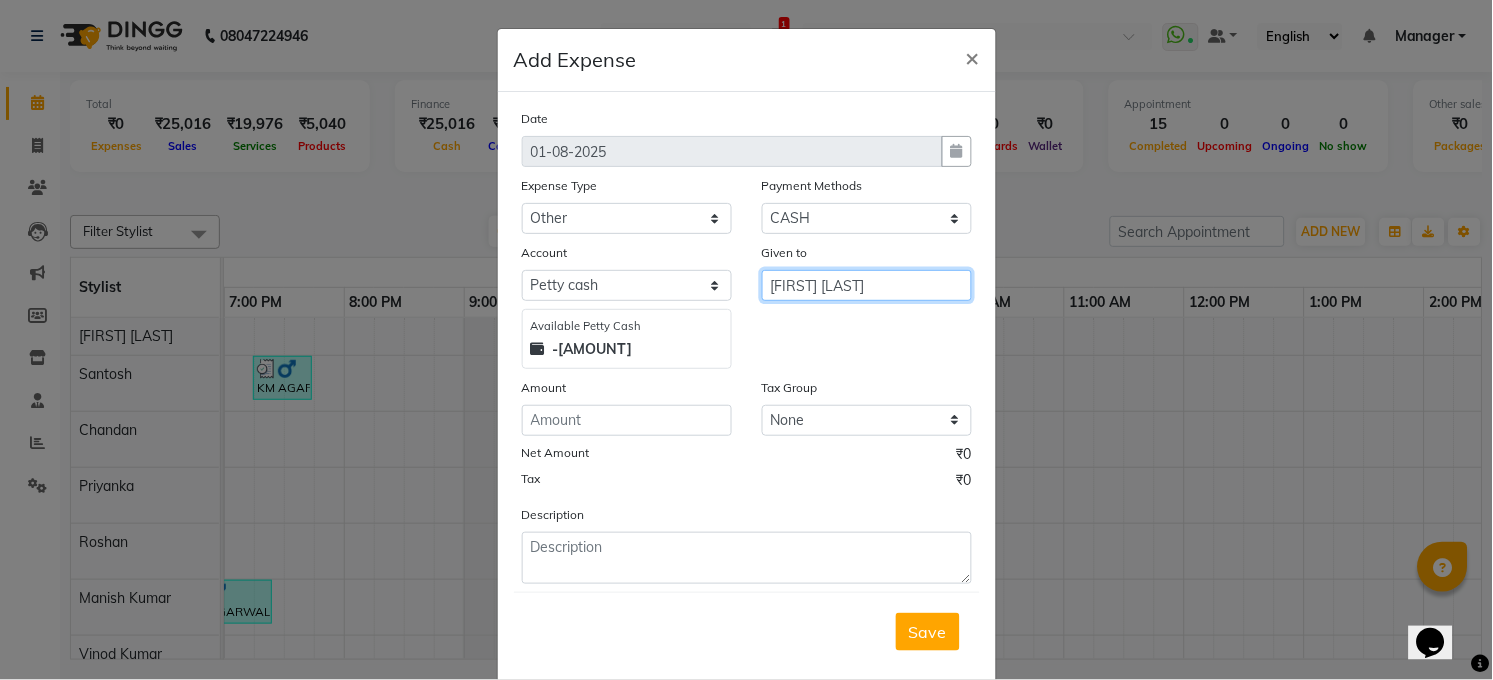 type on "[FIRST] [LAST]" 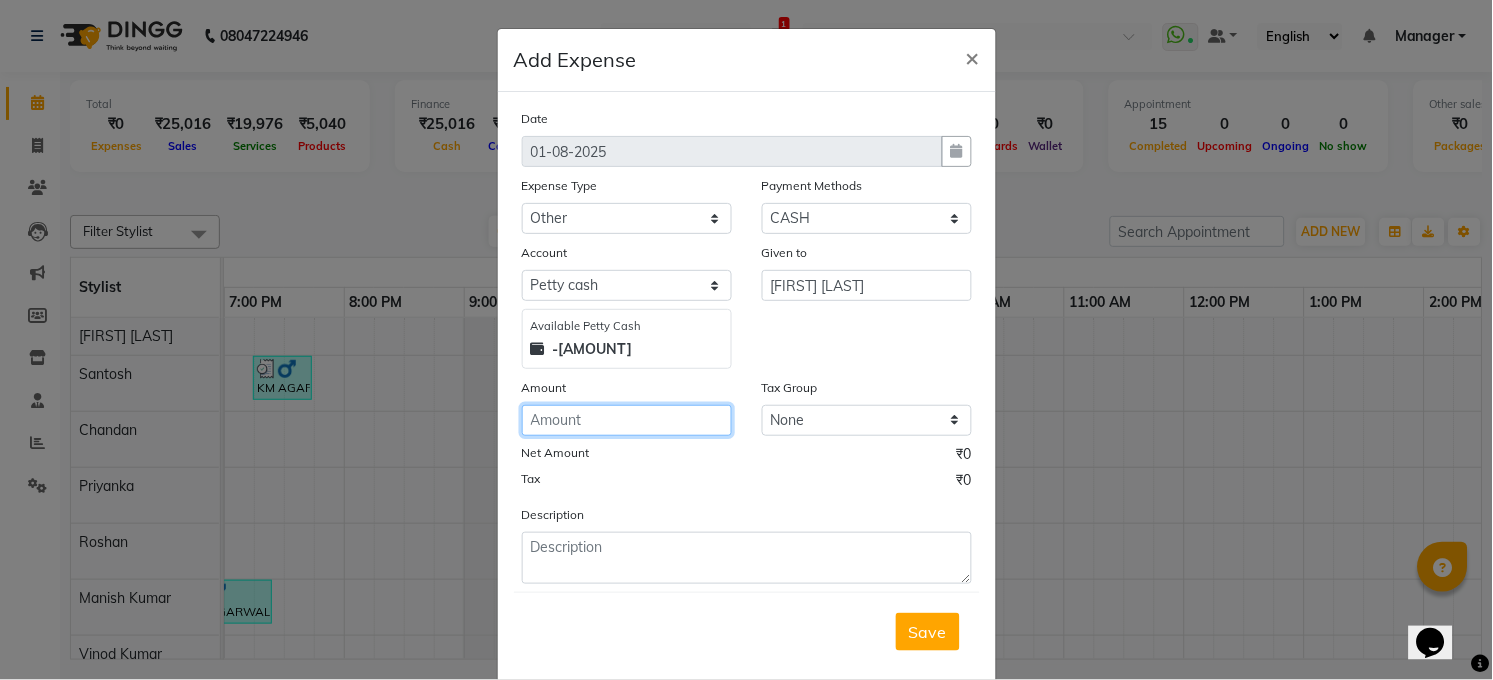 click 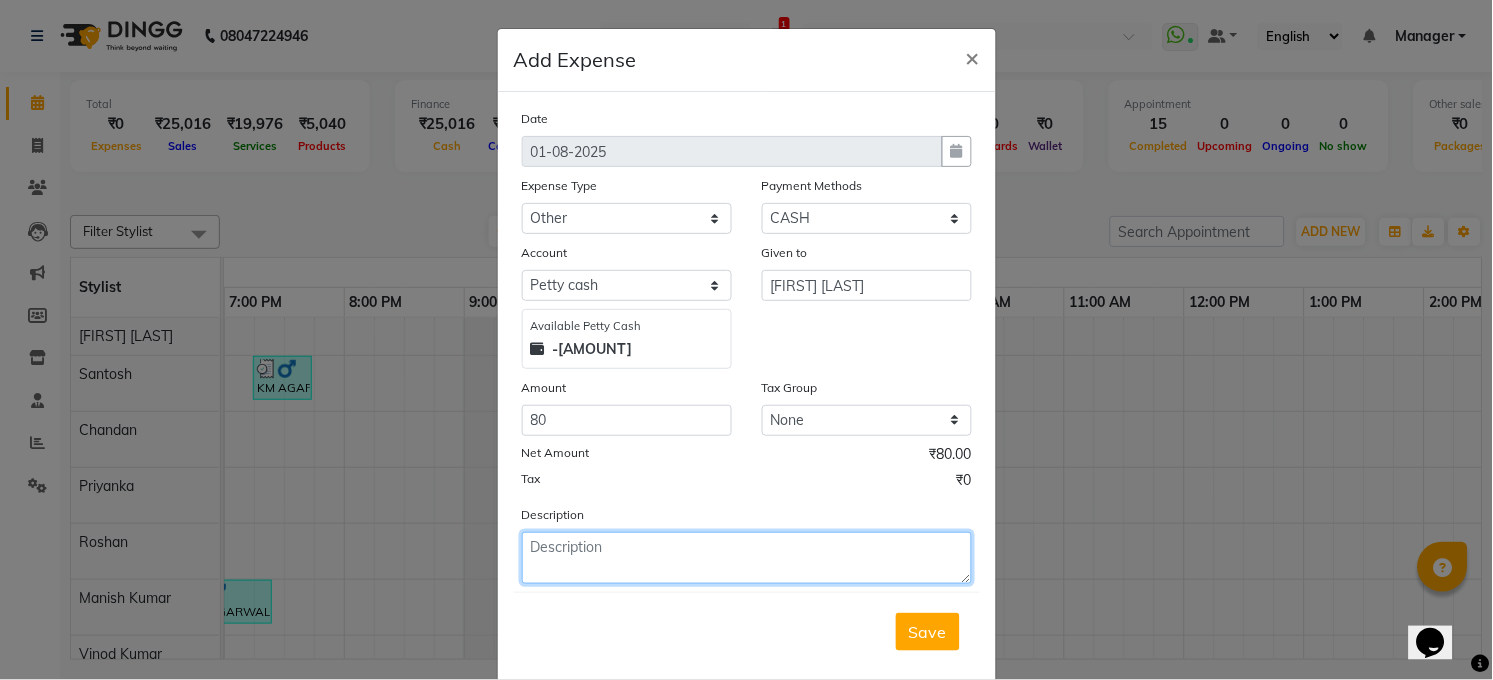 click 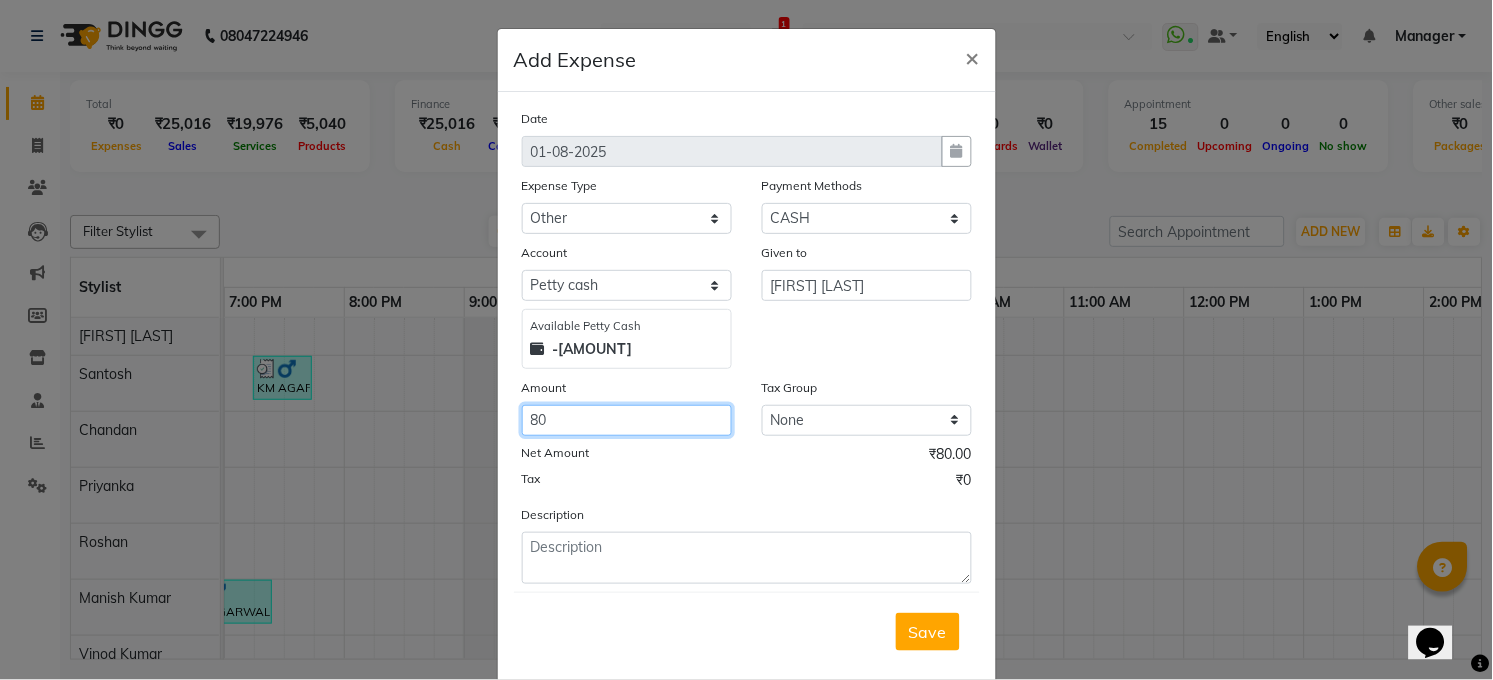 click on "80" 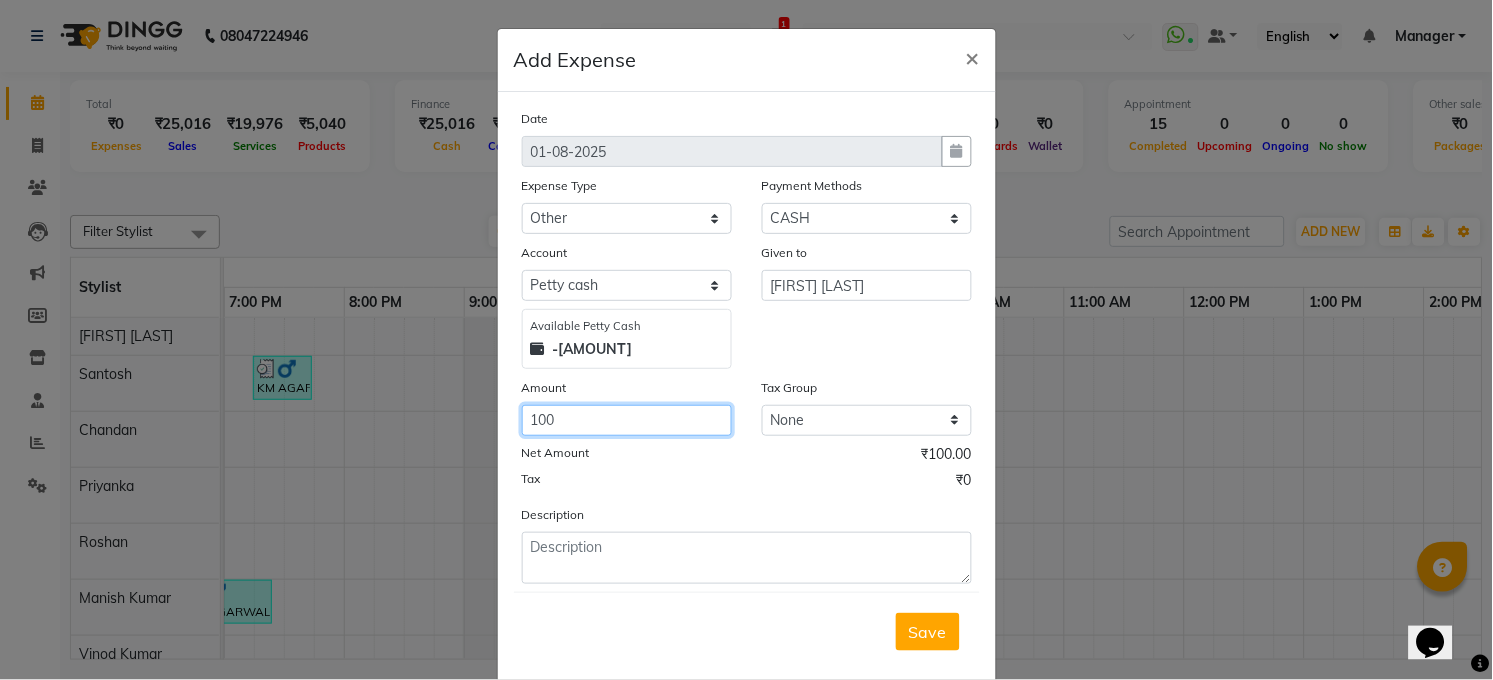 type on "100" 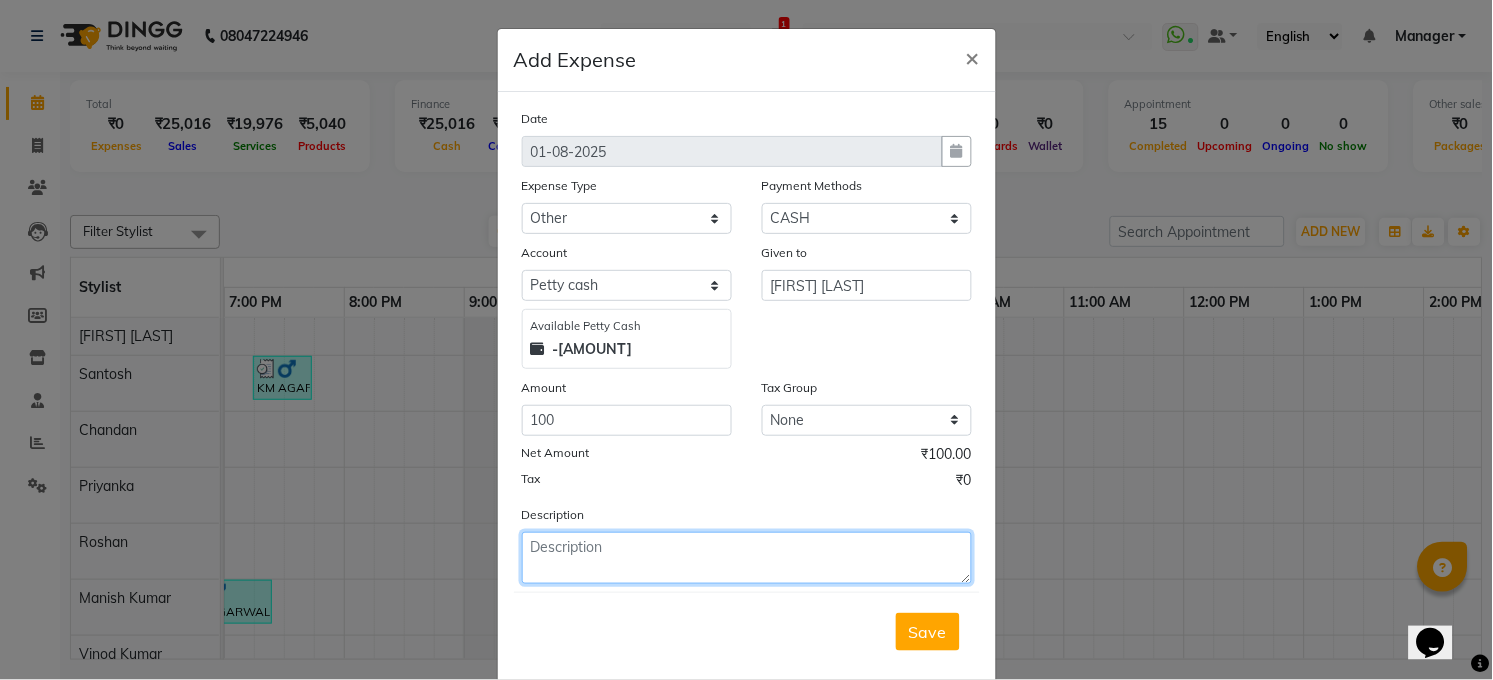 click 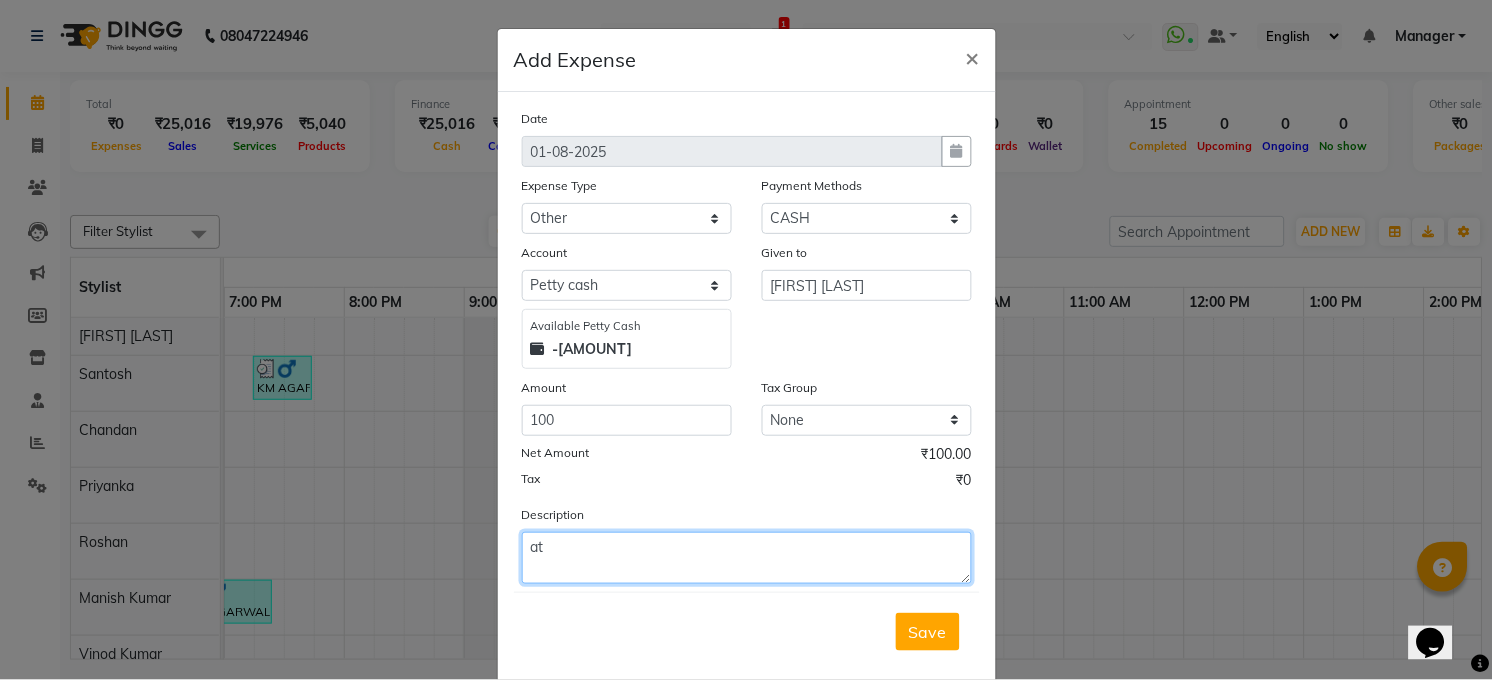 type on "a" 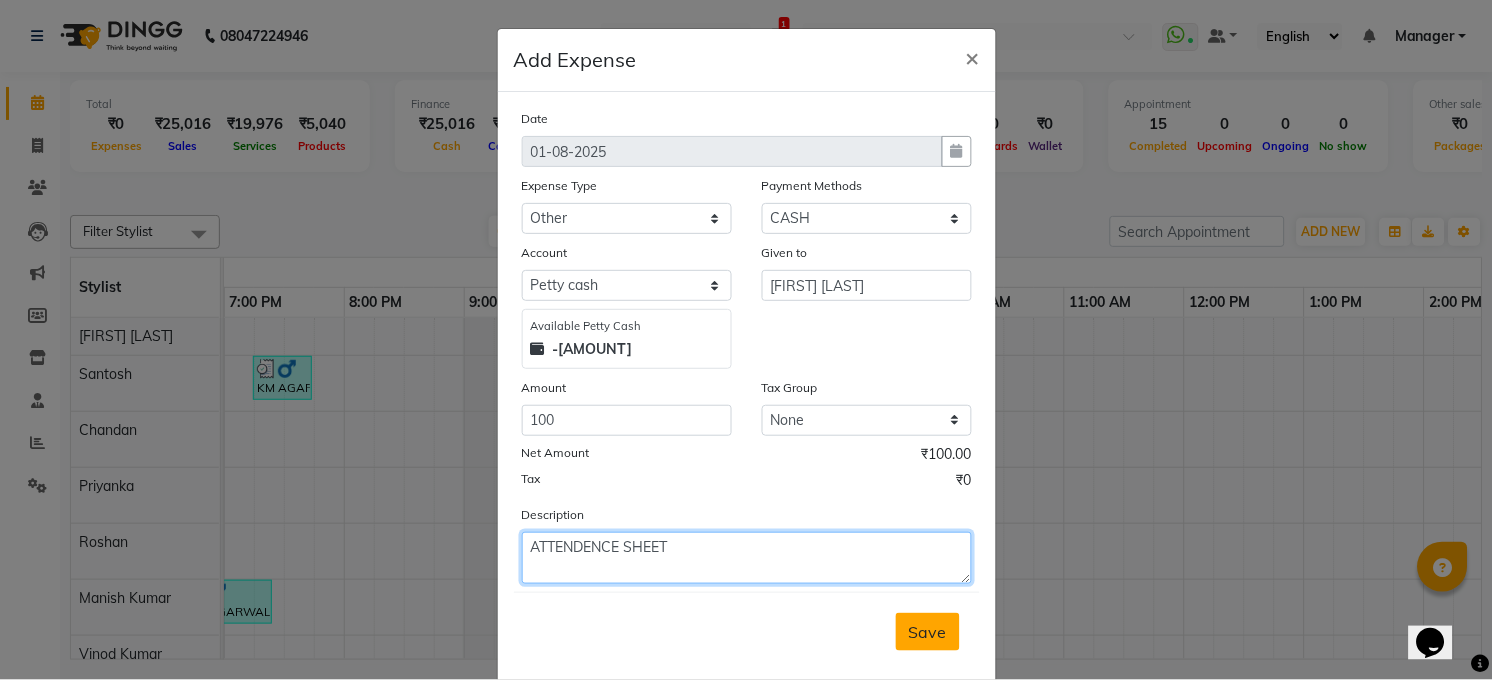 type on "ATTENDENCE SHEET" 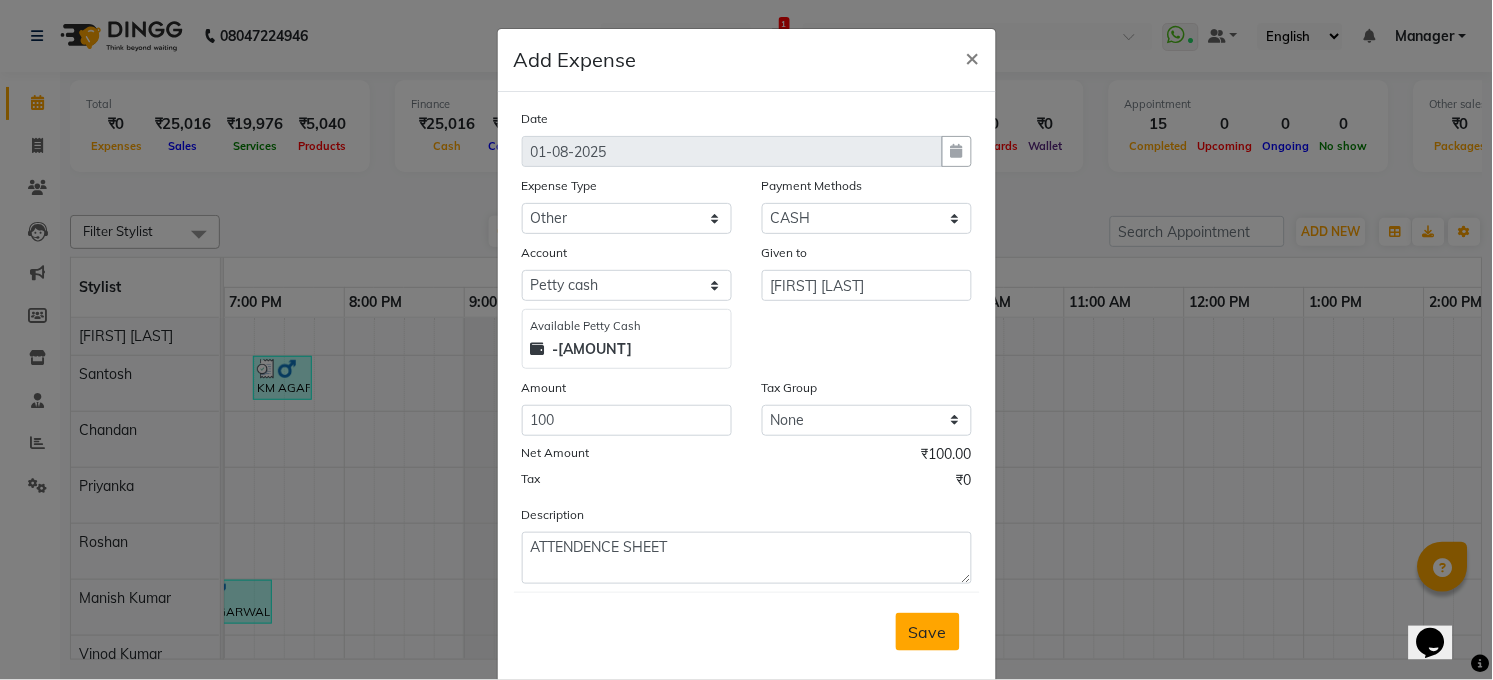 click on "Save" at bounding box center (928, 632) 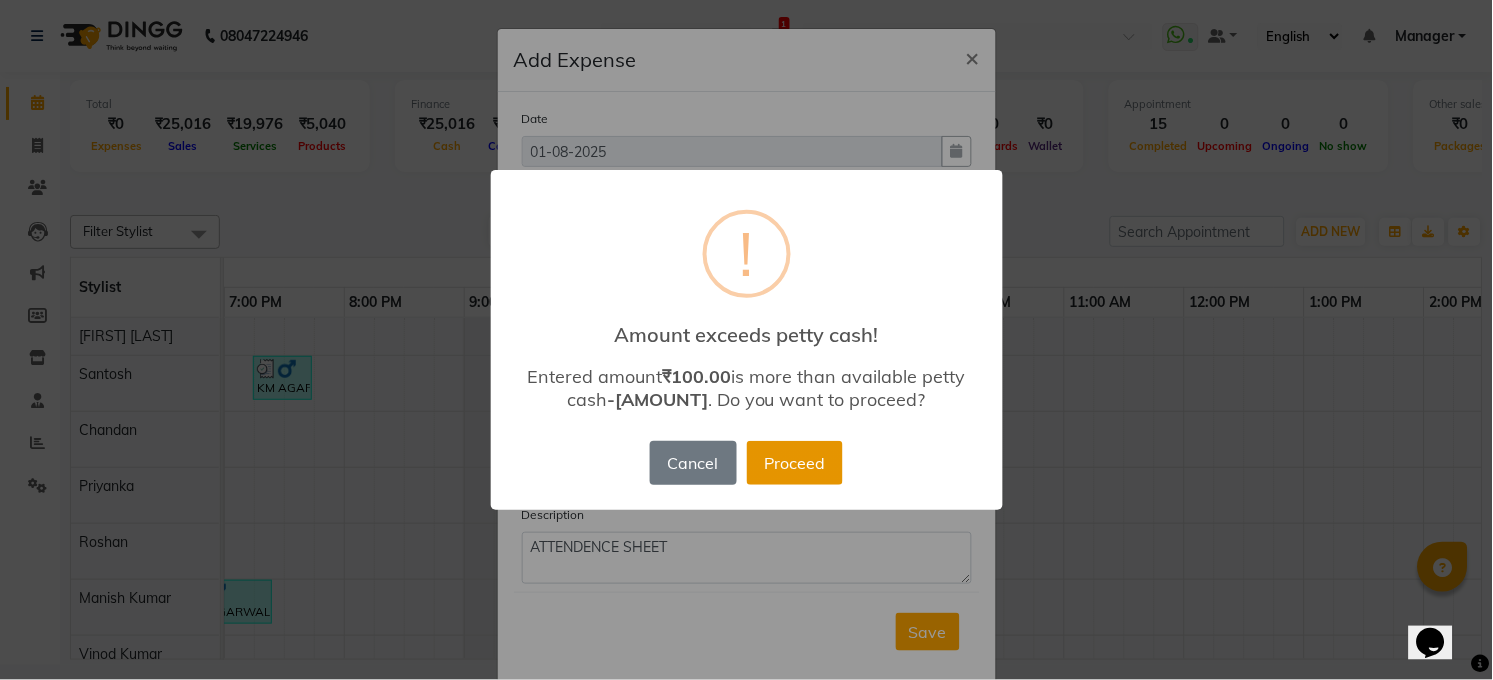 click on "Proceed" at bounding box center (795, 463) 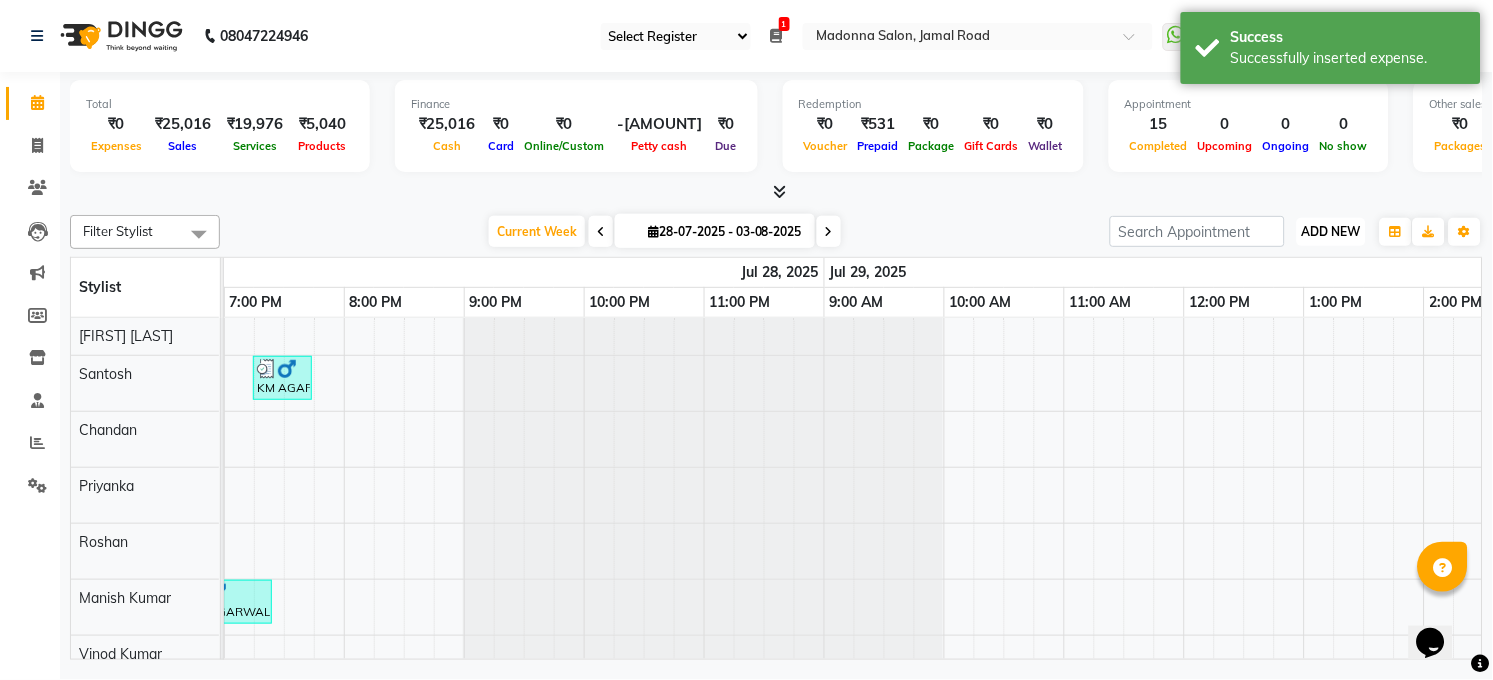 click on "ADD NEW" at bounding box center (1331, 231) 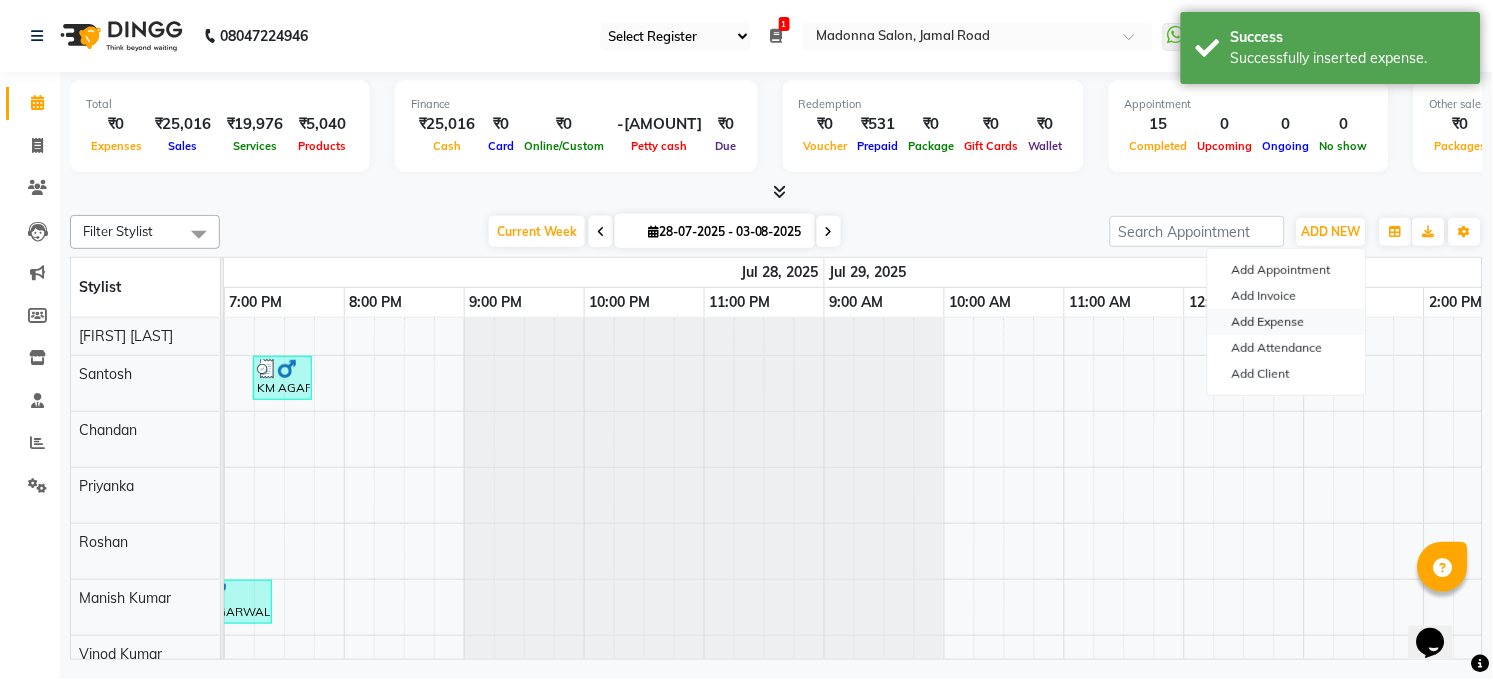 click on "Add Expense" at bounding box center [1287, 322] 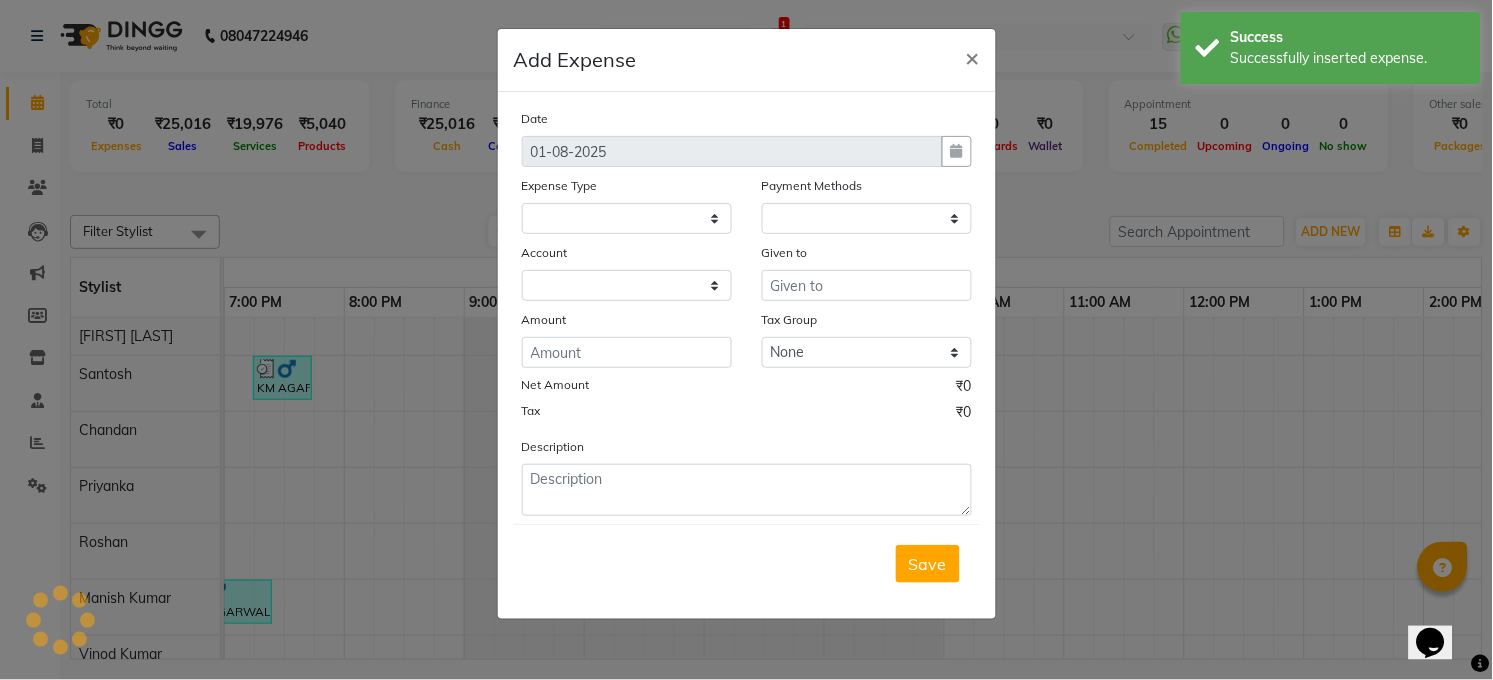 select 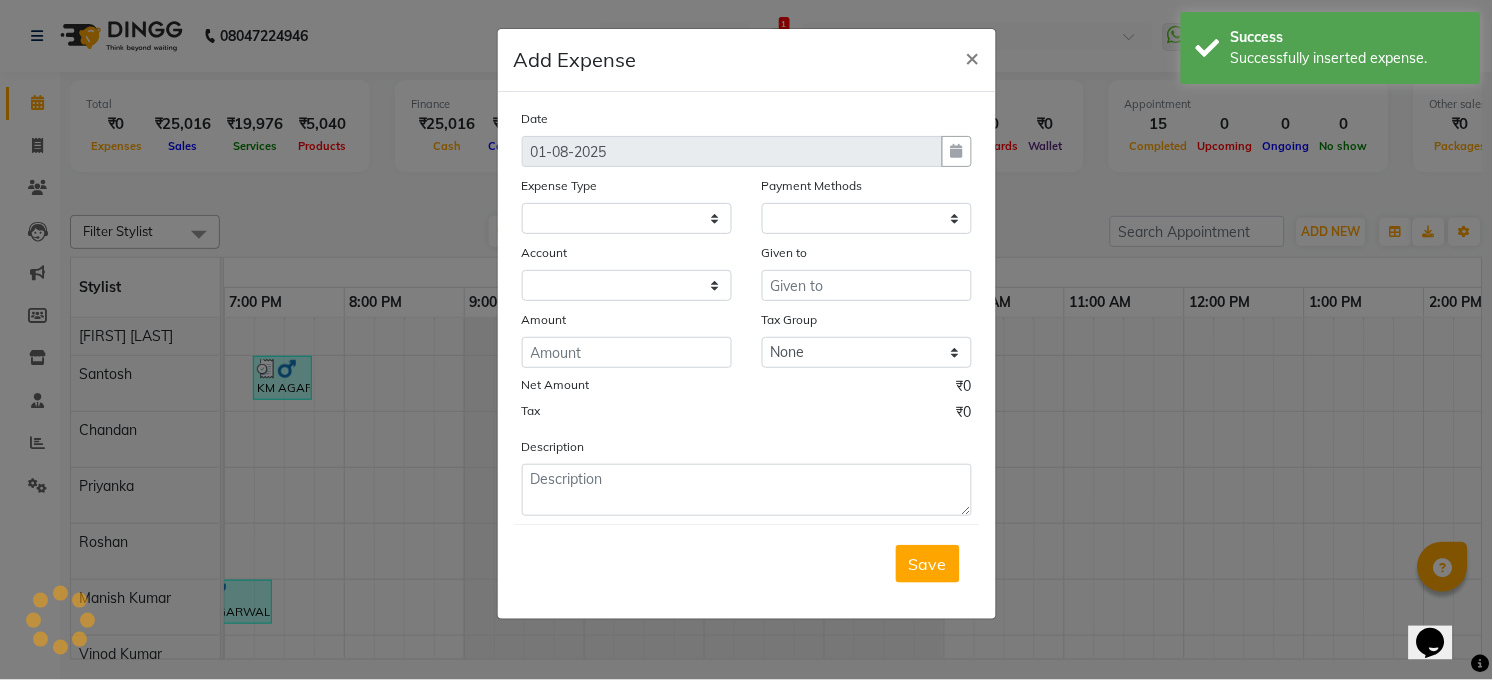 select on "1" 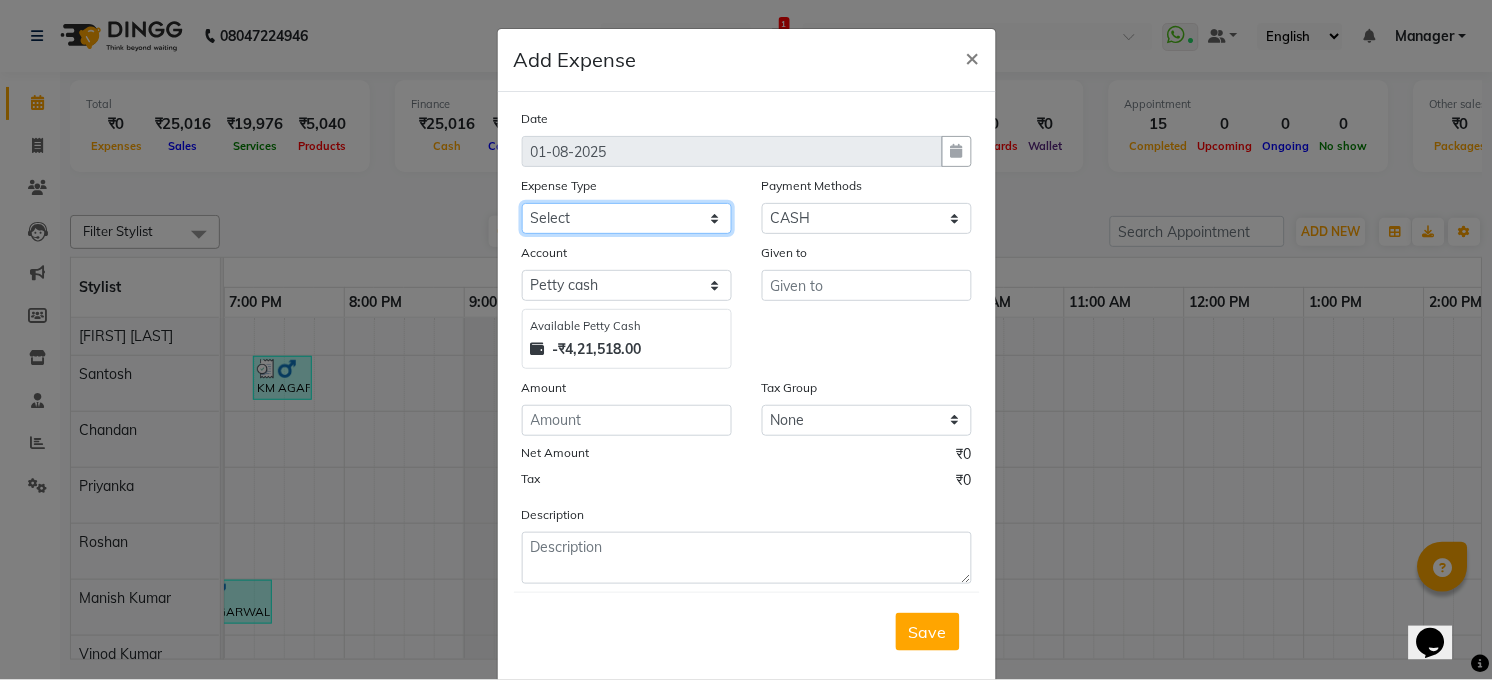 click on "Select 99 STORE Advance Salary BILLS CARDAMOM client change paytm Client Snacks Coffee CONVEYANCE cookies Day book Donation ELECTRICIAN Electricity Bill FARE FOOD EXPENSE Garbage Monthly Expense Ginger Hit Incentive INSTAMART JALJIRA POWDER JEERA POWDER LAUNDARY Lemon Marketing Medical MEMBERSHIP COMISSON milk Misc MOBILE RECHARGE MONEY CHANGE M S COMI Nimbu Payment Other Pantry PAYMENT paytm Tip PLUMBER PRINT ROLL Product PRODUCT iNCENTIVE PURCHASING Recive cash SAFAIWALA Salary salon use SALT staff incentive Staff Snacks SUGAR Tea TIP VISHAL MART WATER ZEPTO" 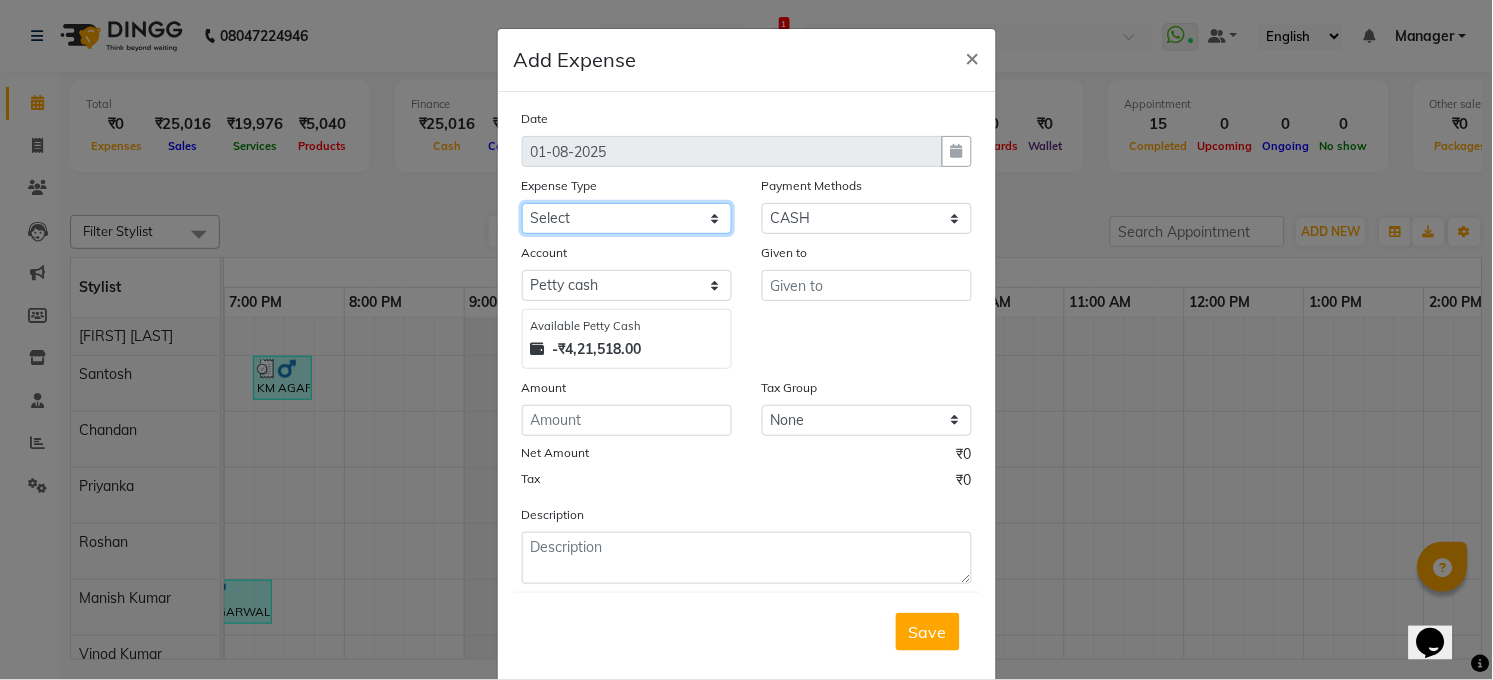 select on "19545" 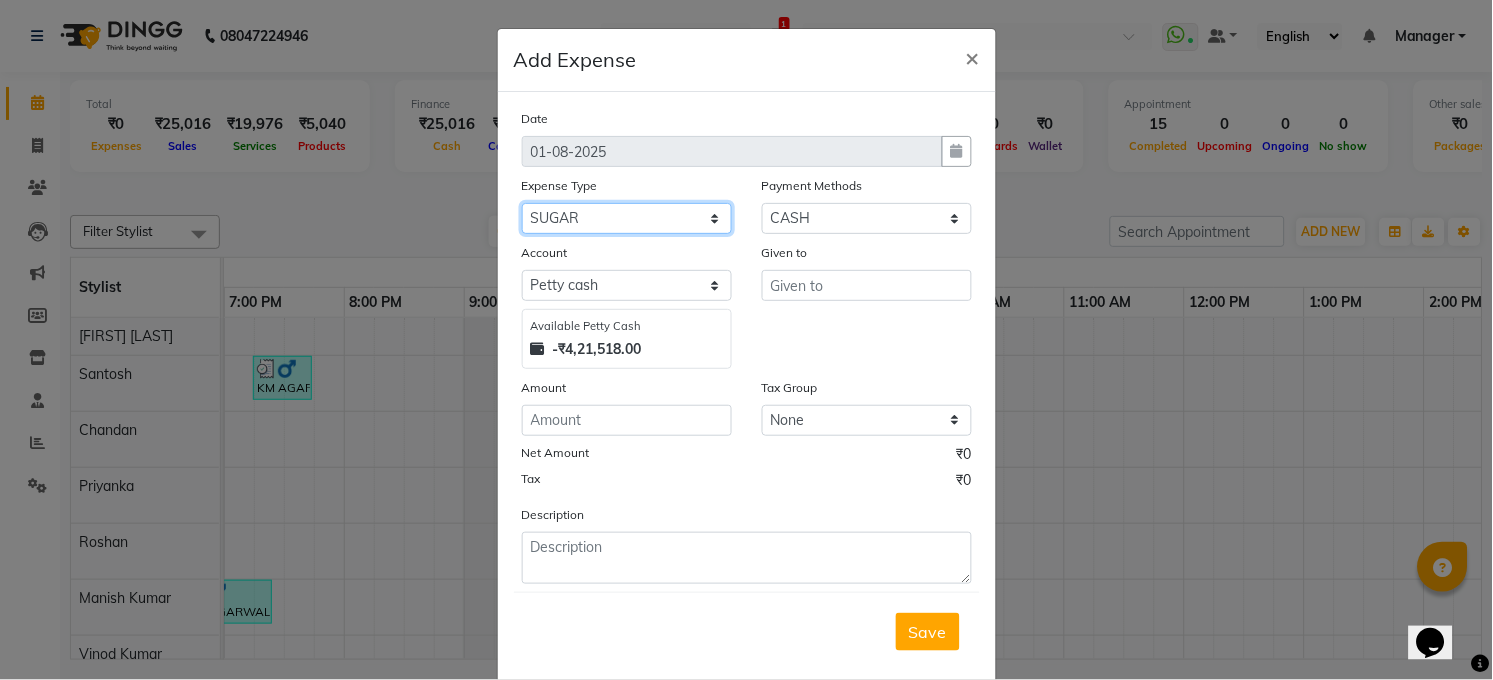 click on "Select 99 STORE Advance Salary BILLS CARDAMOM client change paytm Client Snacks Coffee CONVEYANCE cookies Day book Donation ELECTRICIAN Electricity Bill FARE FOOD EXPENSE Garbage Monthly Expense Ginger Hit Incentive INSTAMART JALJIRA POWDER JEERA POWDER LAUNDARY Lemon Marketing Medical MEMBERSHIP COMISSON milk Misc MOBILE RECHARGE MONEY CHANGE M S COMI Nimbu Payment Other Pantry PAYMENT paytm Tip PLUMBER PRINT ROLL Product PRODUCT iNCENTIVE PURCHASING Recive cash SAFAIWALA Salary salon use SALT staff incentive Staff Snacks SUGAR Tea TIP VISHAL MART WATER ZEPTO" 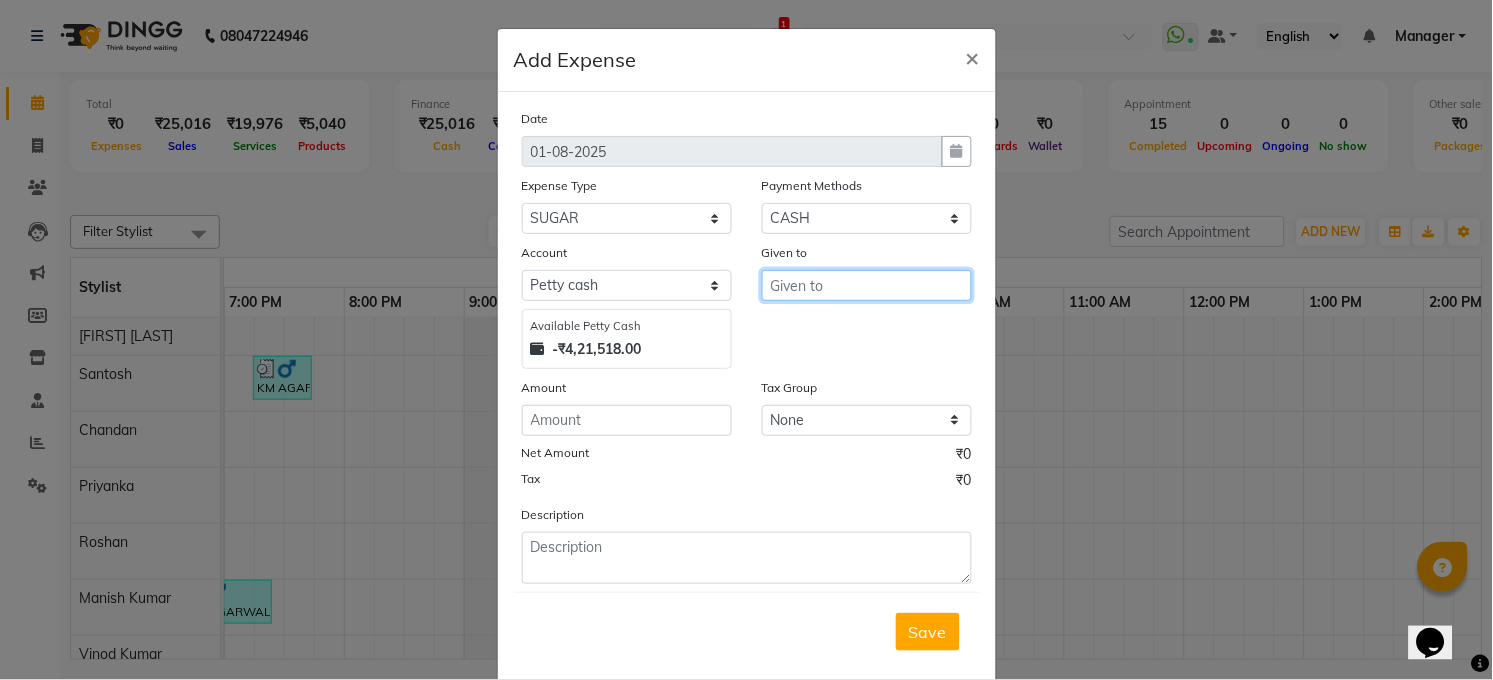 click at bounding box center [867, 285] 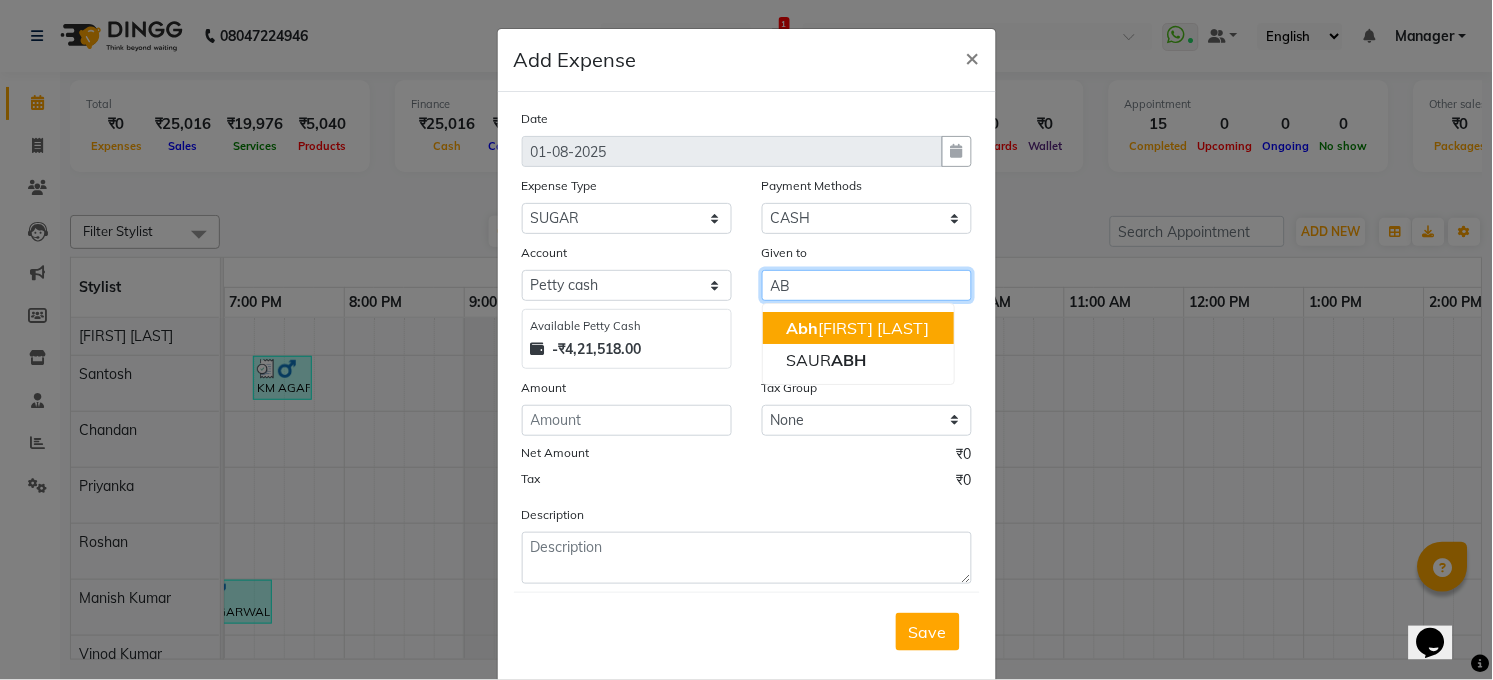 type on "A" 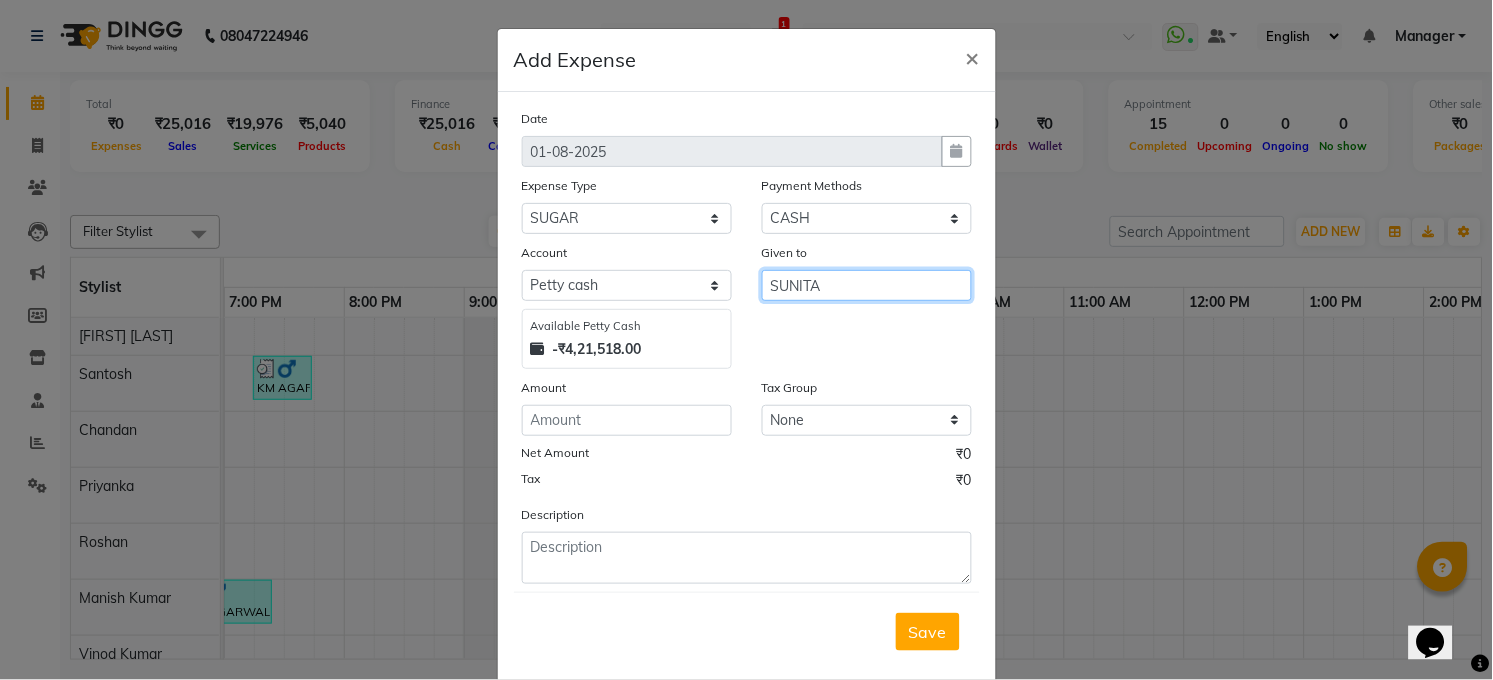 type on "SUNITA" 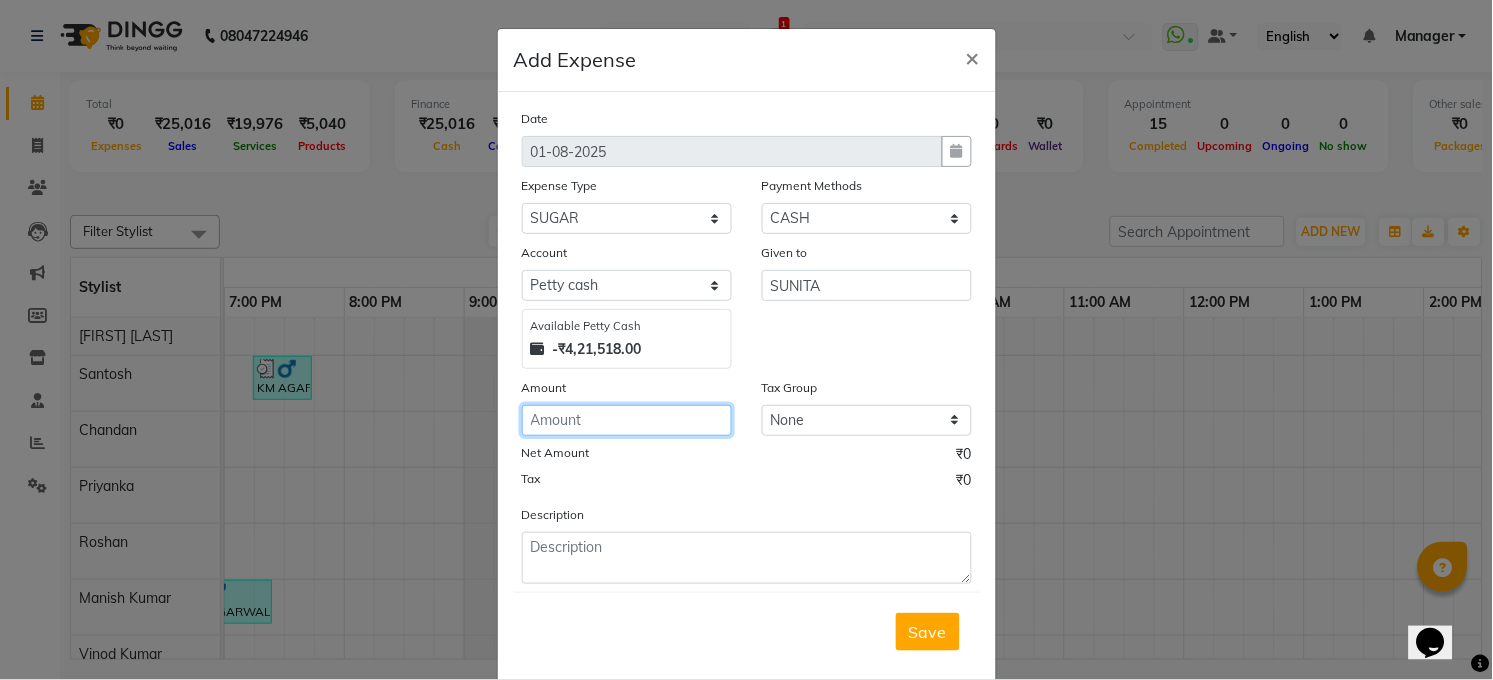 click 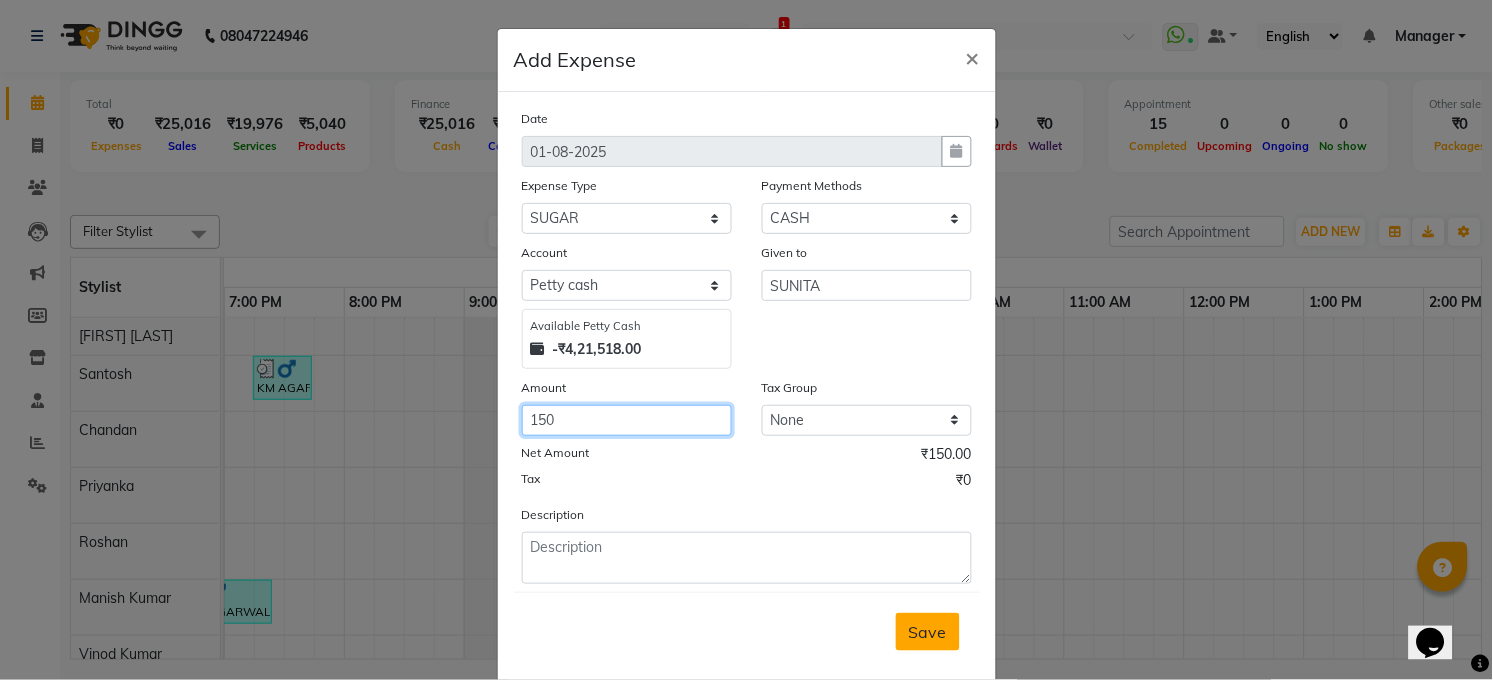 type on "150" 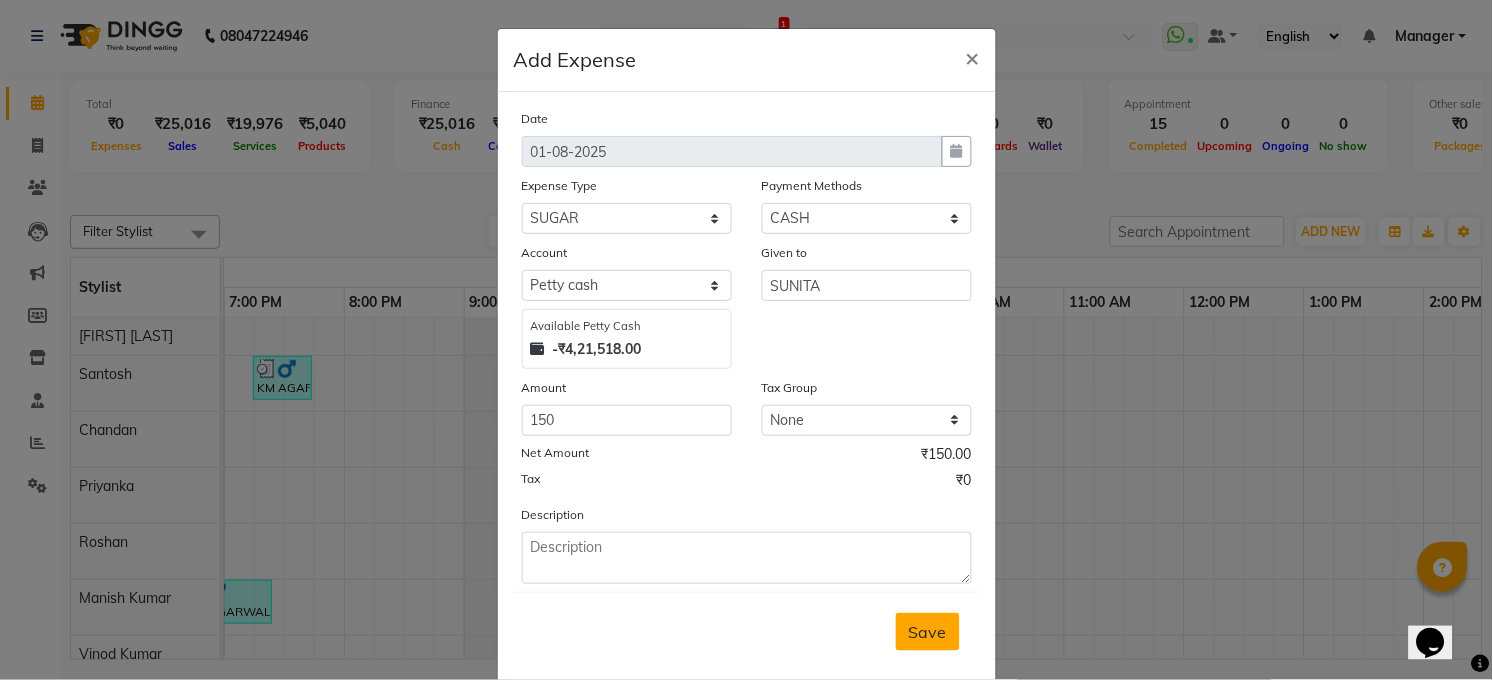 click on "Save" at bounding box center [928, 632] 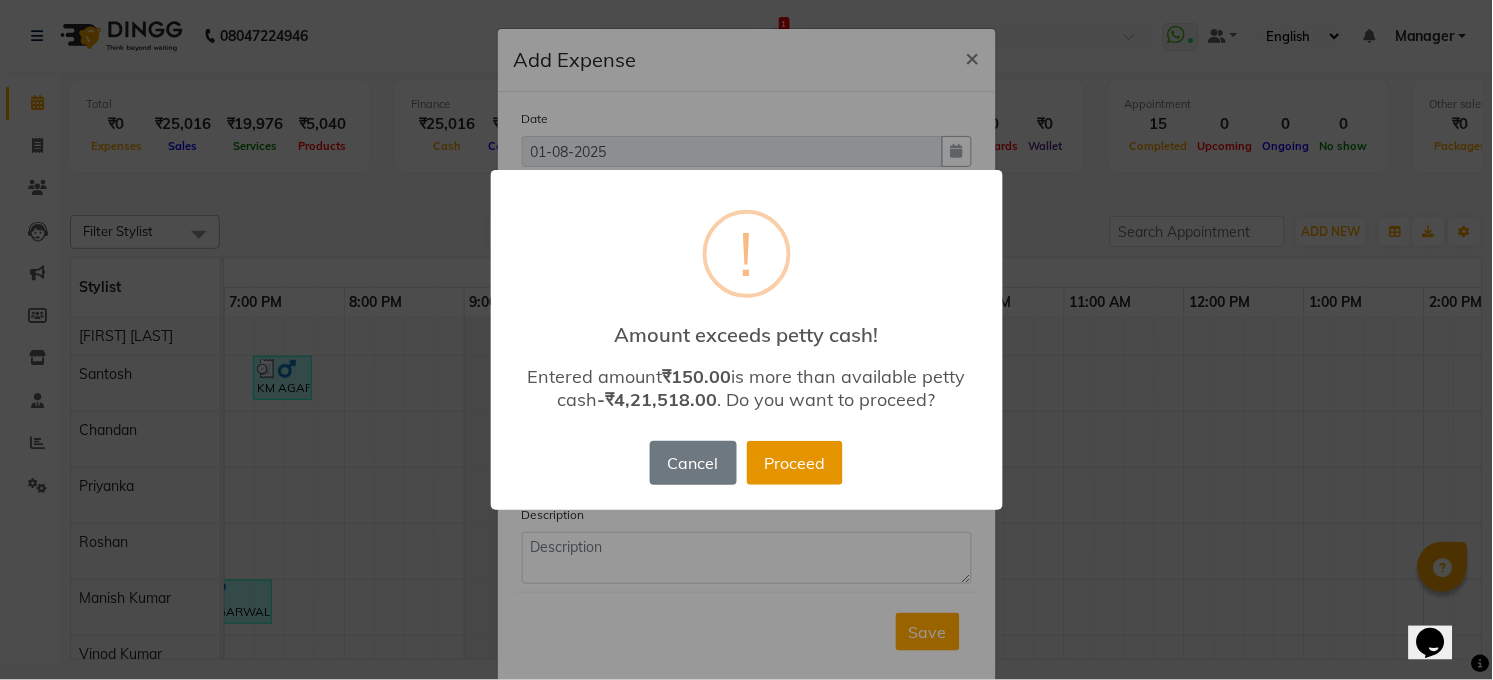click on "Proceed" at bounding box center [795, 463] 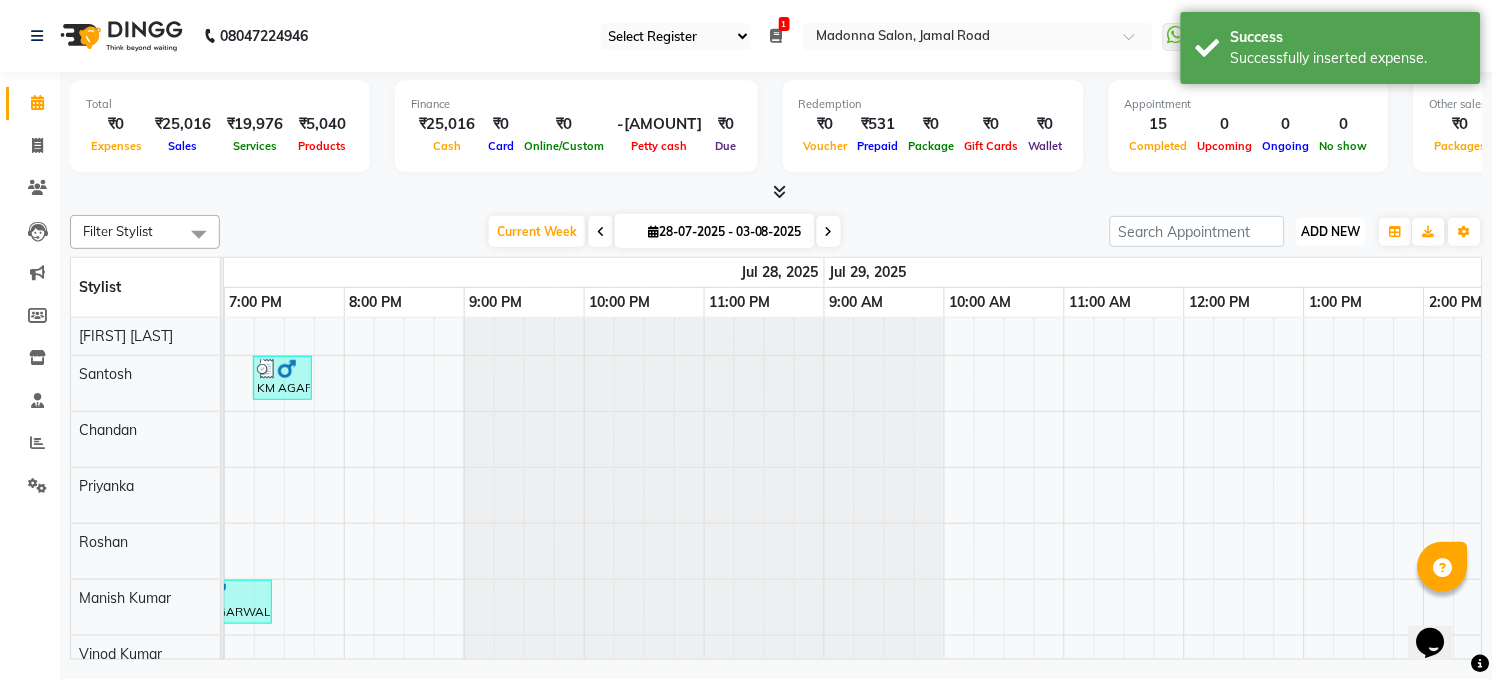 click on "ADD NEW" at bounding box center (1331, 231) 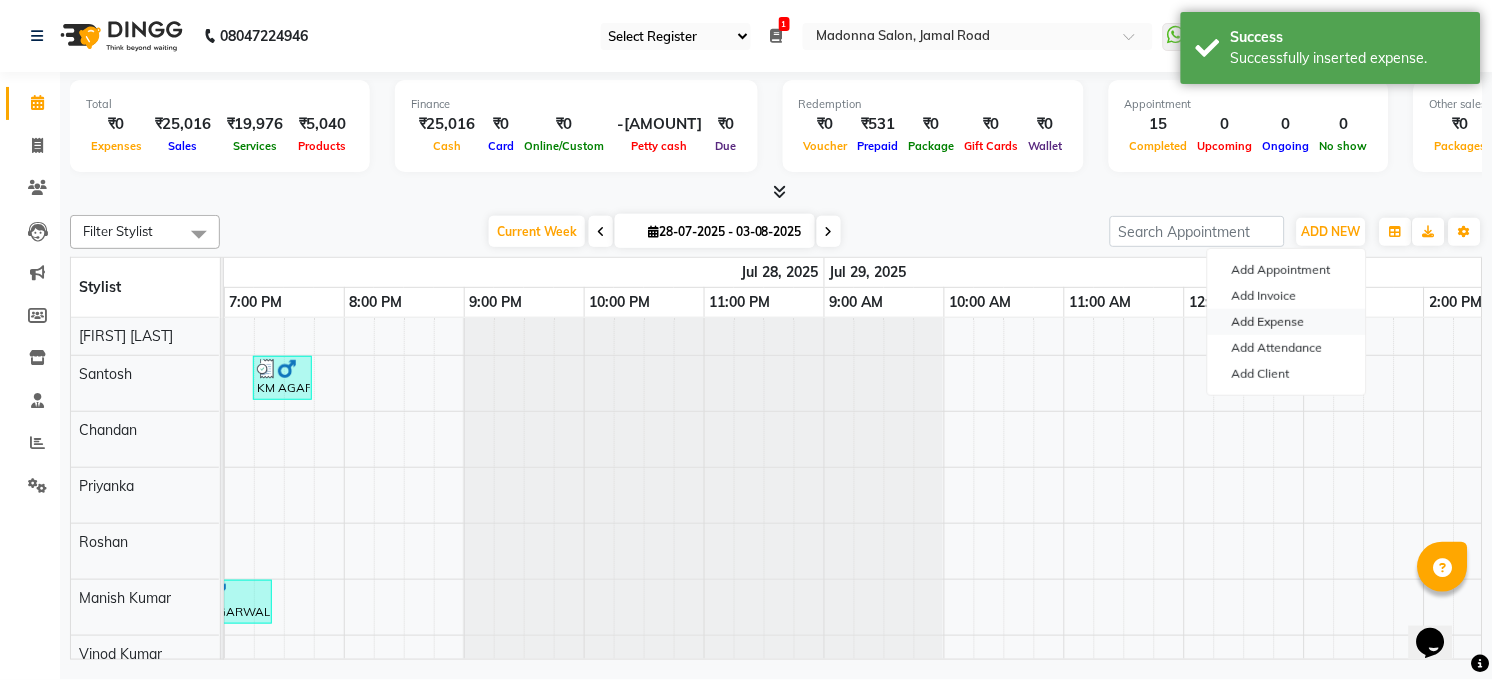 click on "Add Expense" at bounding box center [1287, 322] 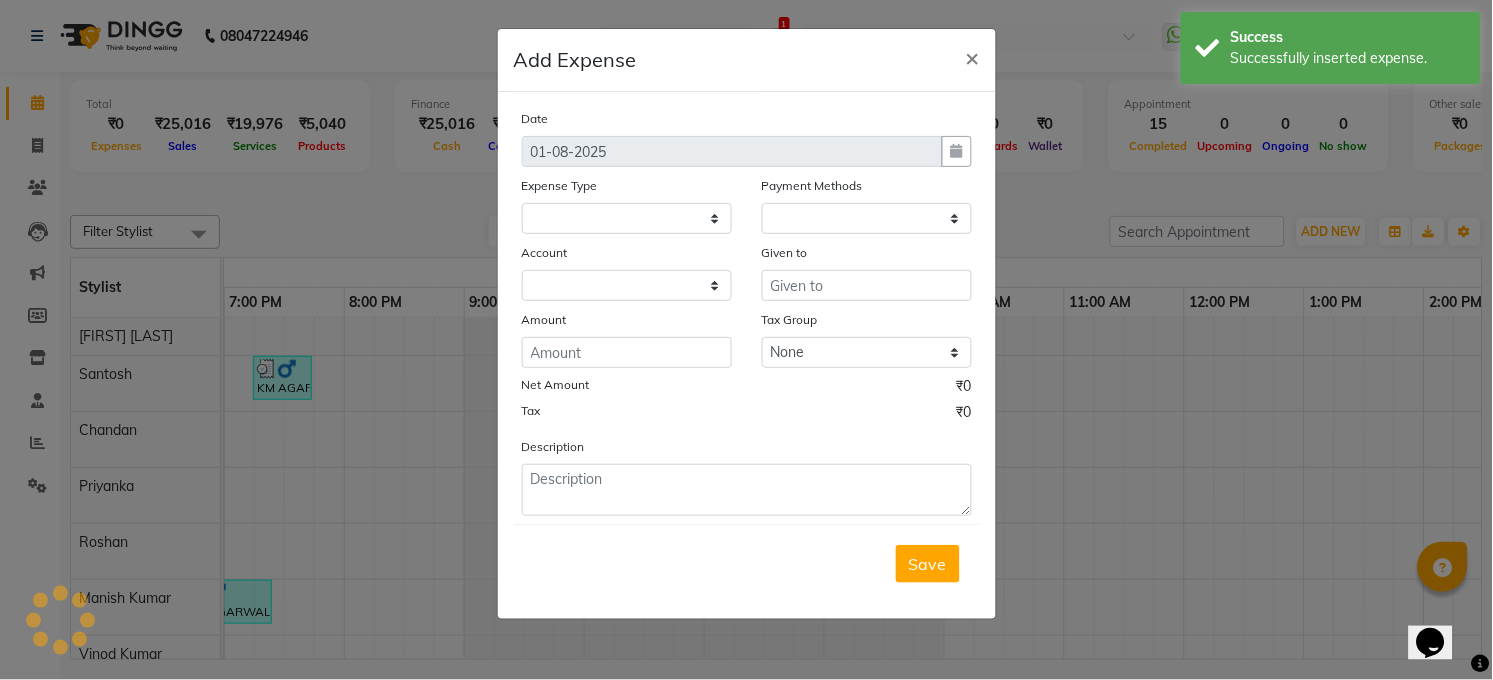 select on "1" 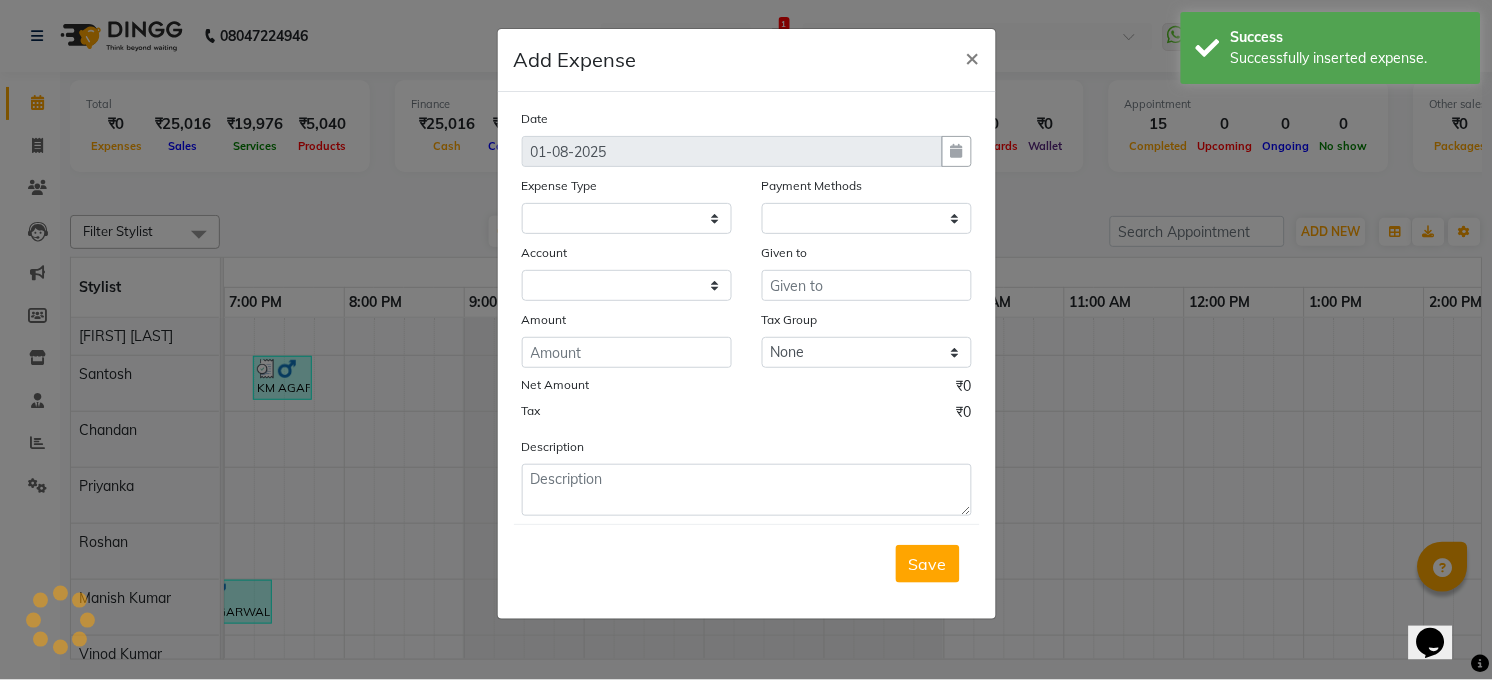 select on "4703" 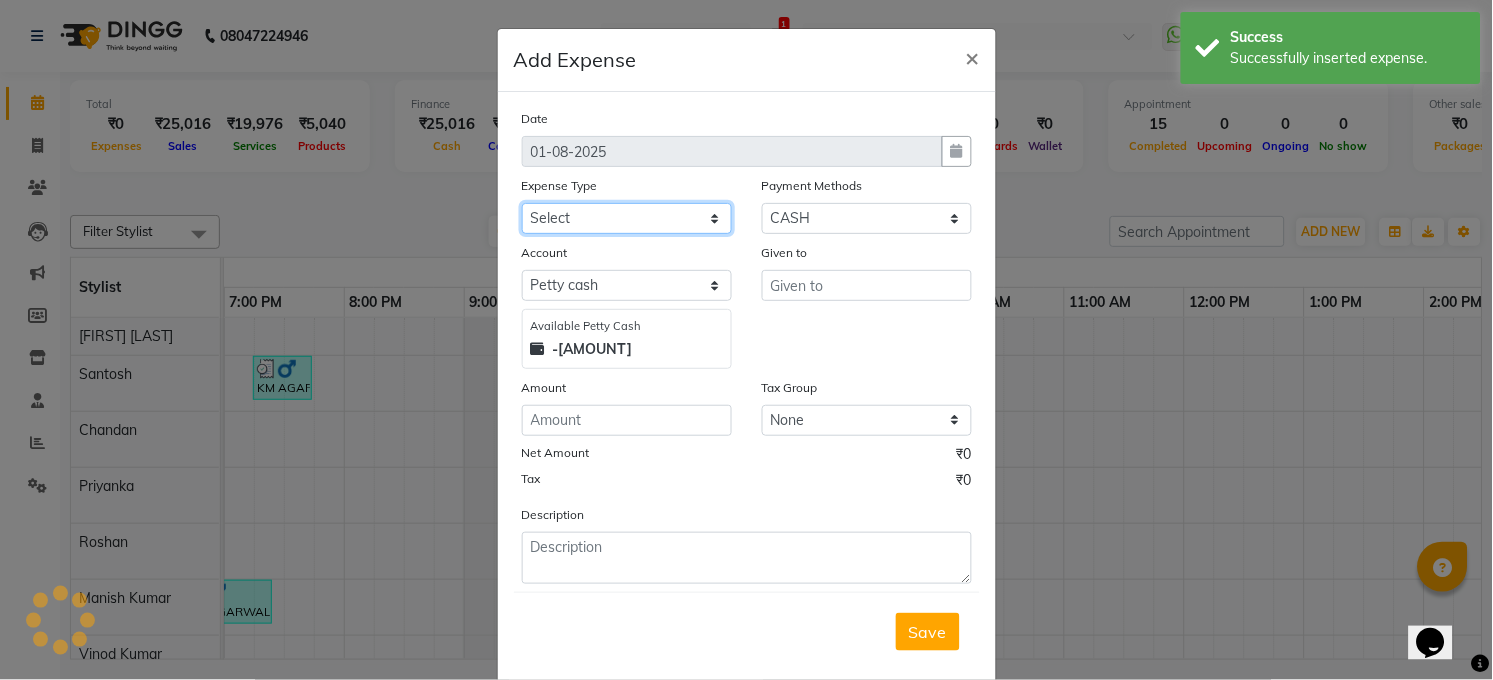 click on "Select 99 STORE Advance Salary BILLS CARDAMOM client change paytm Client Snacks Coffee CONVEYANCE cookies Day book Donation ELECTRICIAN Electricity Bill FARE FOOD EXPENSE Garbage Monthly Expense Ginger Hit Incentive INSTAMART JALJIRA POWDER JEERA POWDER LAUNDARY Lemon Marketing Medical MEMBERSHIP COMISSON milk Misc MOBILE RECHARGE MONEY CHANGE M S COMI Nimbu Payment Other Pantry PAYMENT paytm Tip PLUMBER PRINT ROLL Product PRODUCT iNCENTIVE PURCHASING Recive cash SAFAIWALA Salary salon use SALT staff incentive Staff Snacks SUGAR Tea TIP VISHAL MART WATER ZEPTO" 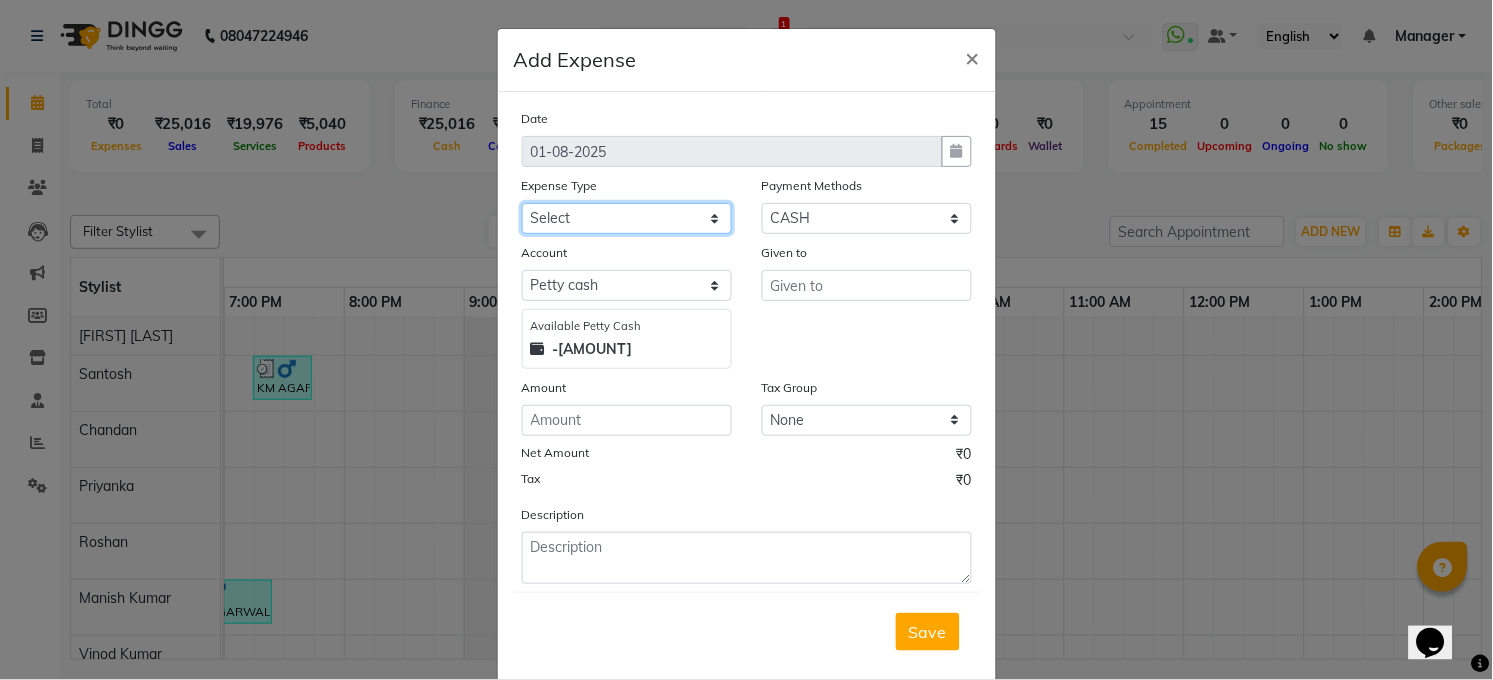 select on "12164" 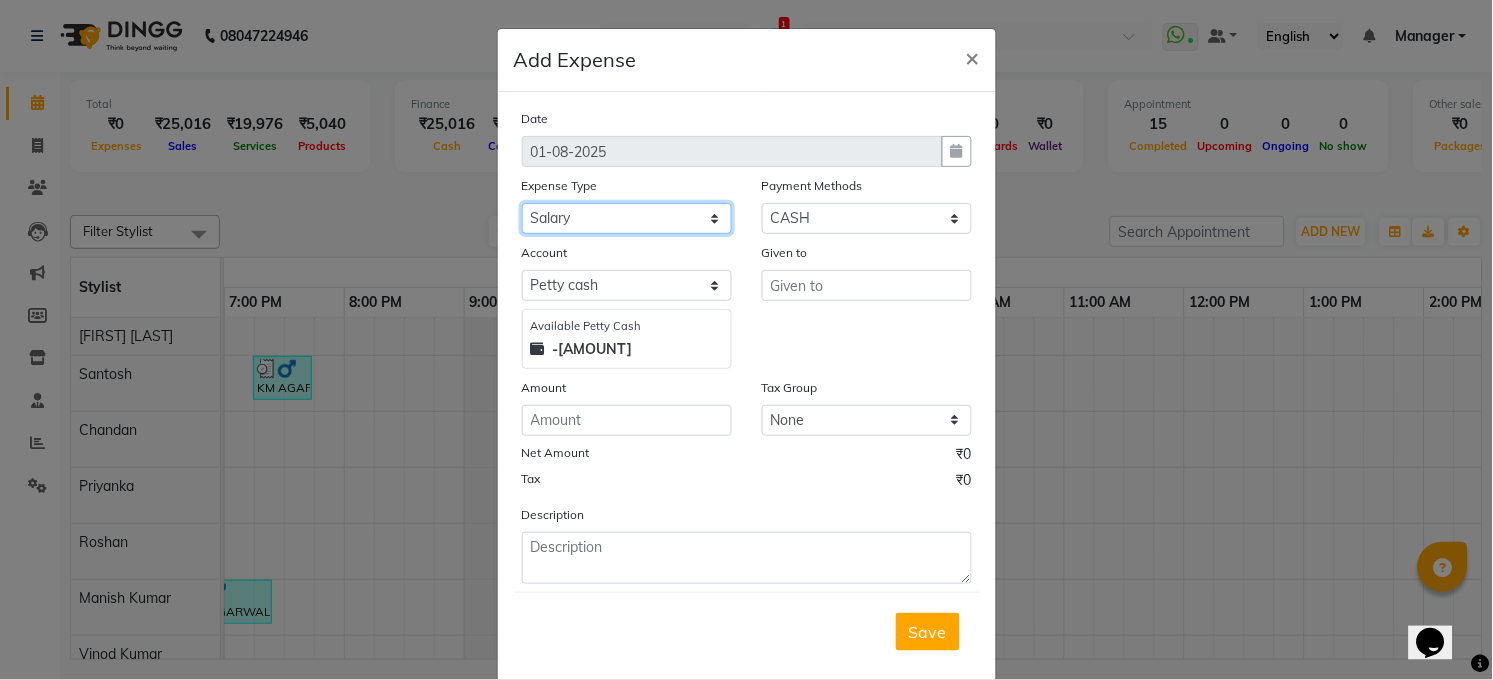 click on "Select 99 STORE Advance Salary BILLS CARDAMOM client change paytm Client Snacks Coffee CONVEYANCE cookies Day book Donation ELECTRICIAN Electricity Bill FARE FOOD EXPENSE Garbage Monthly Expense Ginger Hit Incentive INSTAMART JALJIRA POWDER JEERA POWDER LAUNDARY Lemon Marketing Medical MEMBERSHIP COMISSON milk Misc MOBILE RECHARGE MONEY CHANGE M S COMI Nimbu Payment Other Pantry PAYMENT paytm Tip PLUMBER PRINT ROLL Product PRODUCT iNCENTIVE PURCHASING Recive cash SAFAIWALA Salary salon use SALT staff incentive Staff Snacks SUGAR Tea TIP VISHAL MART WATER ZEPTO" 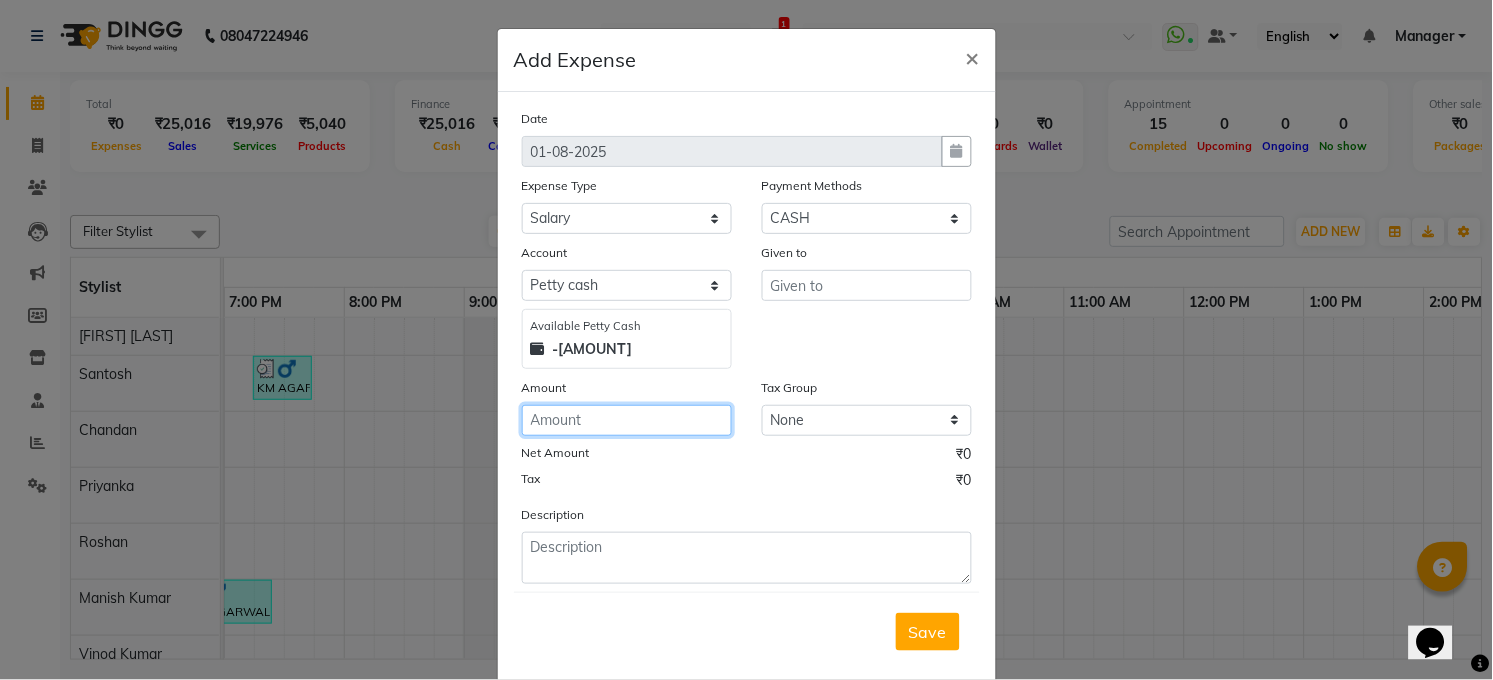 click 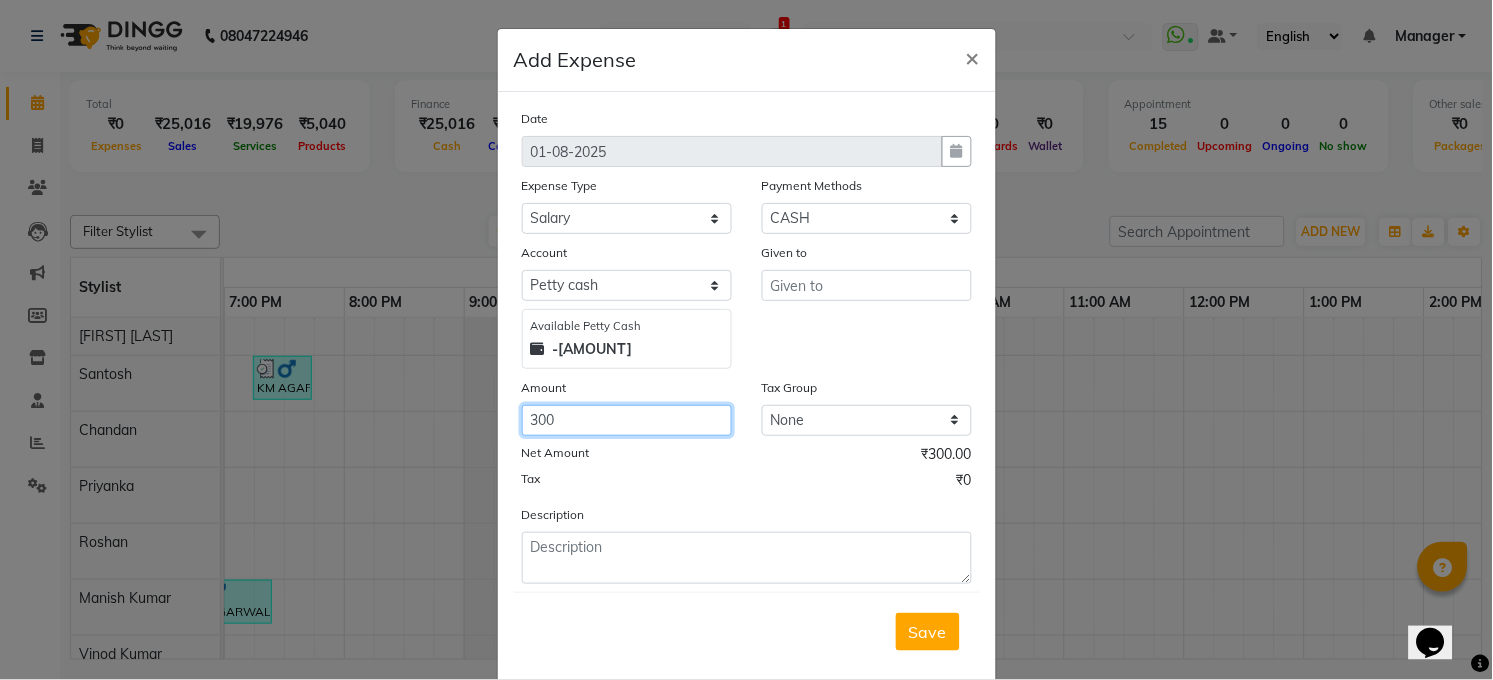 type on "300" 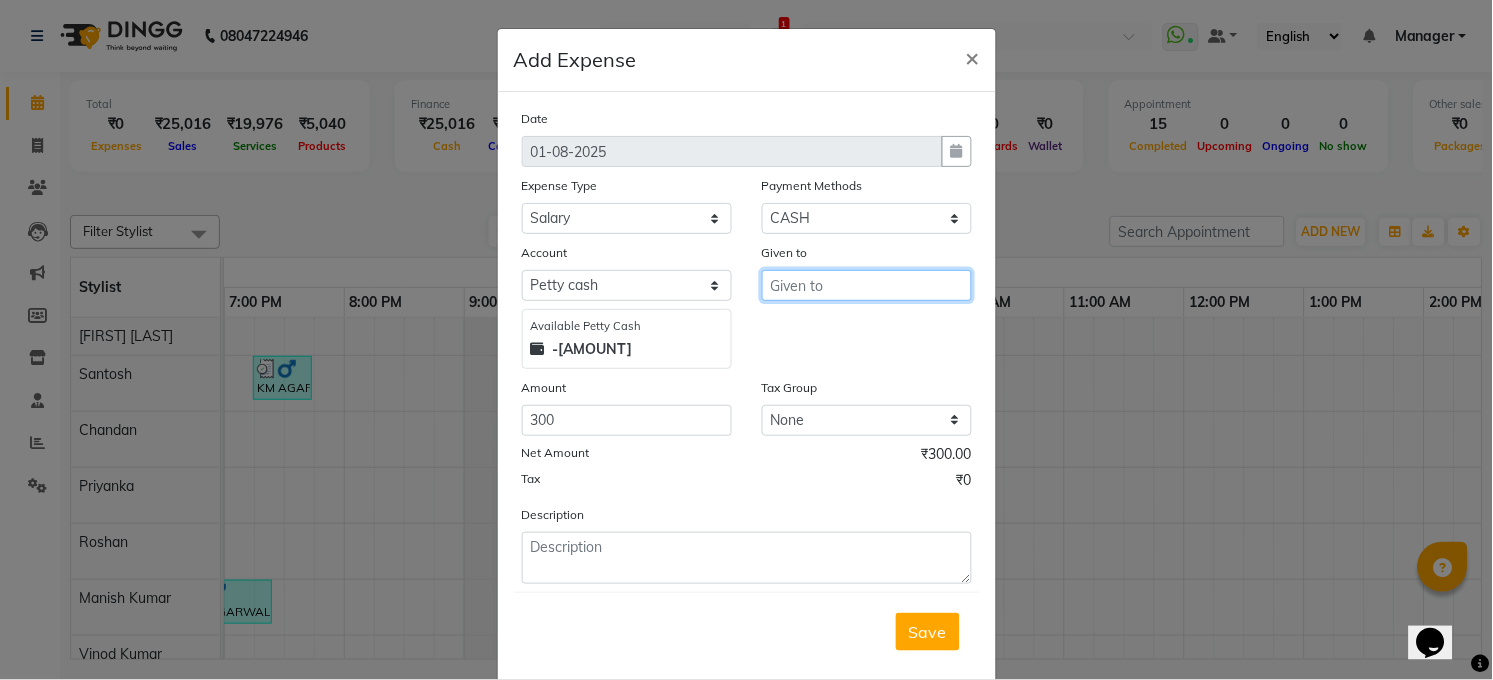 click at bounding box center [867, 285] 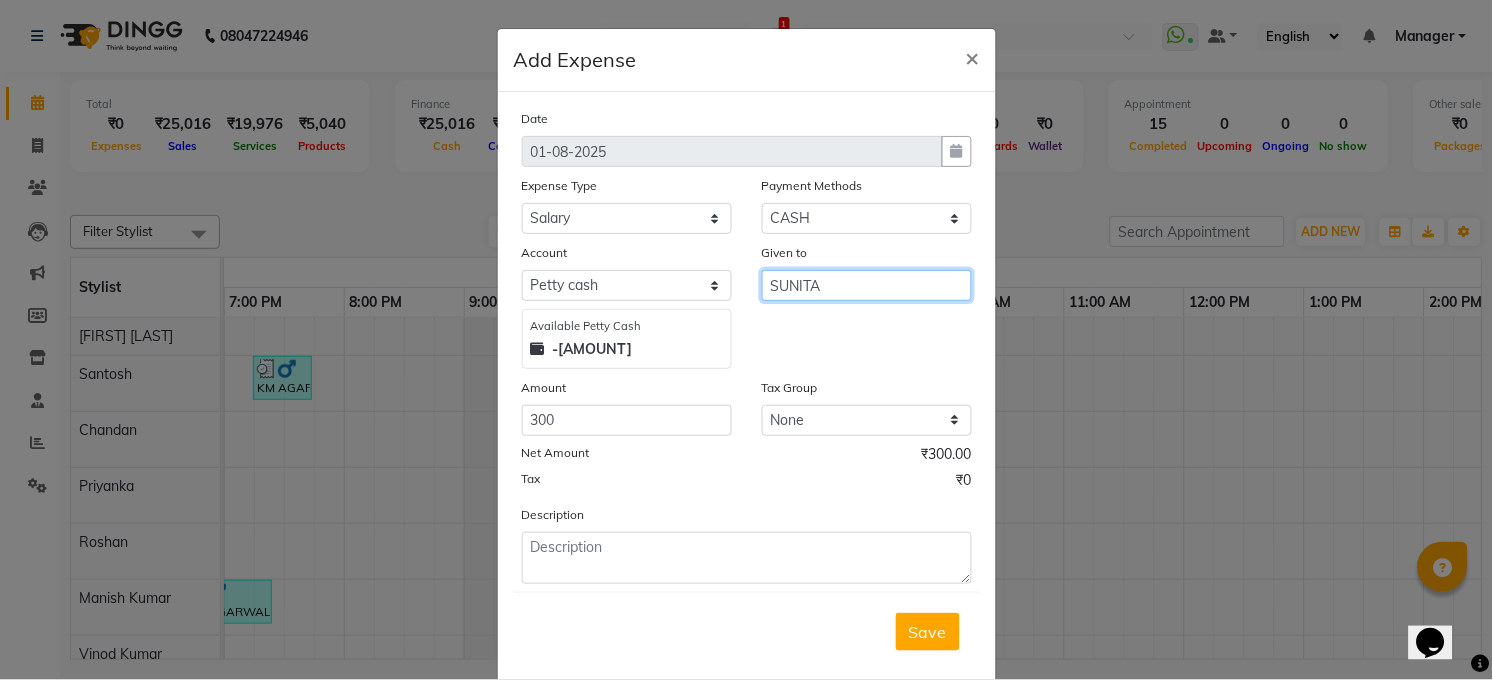 type on "SUNITA" 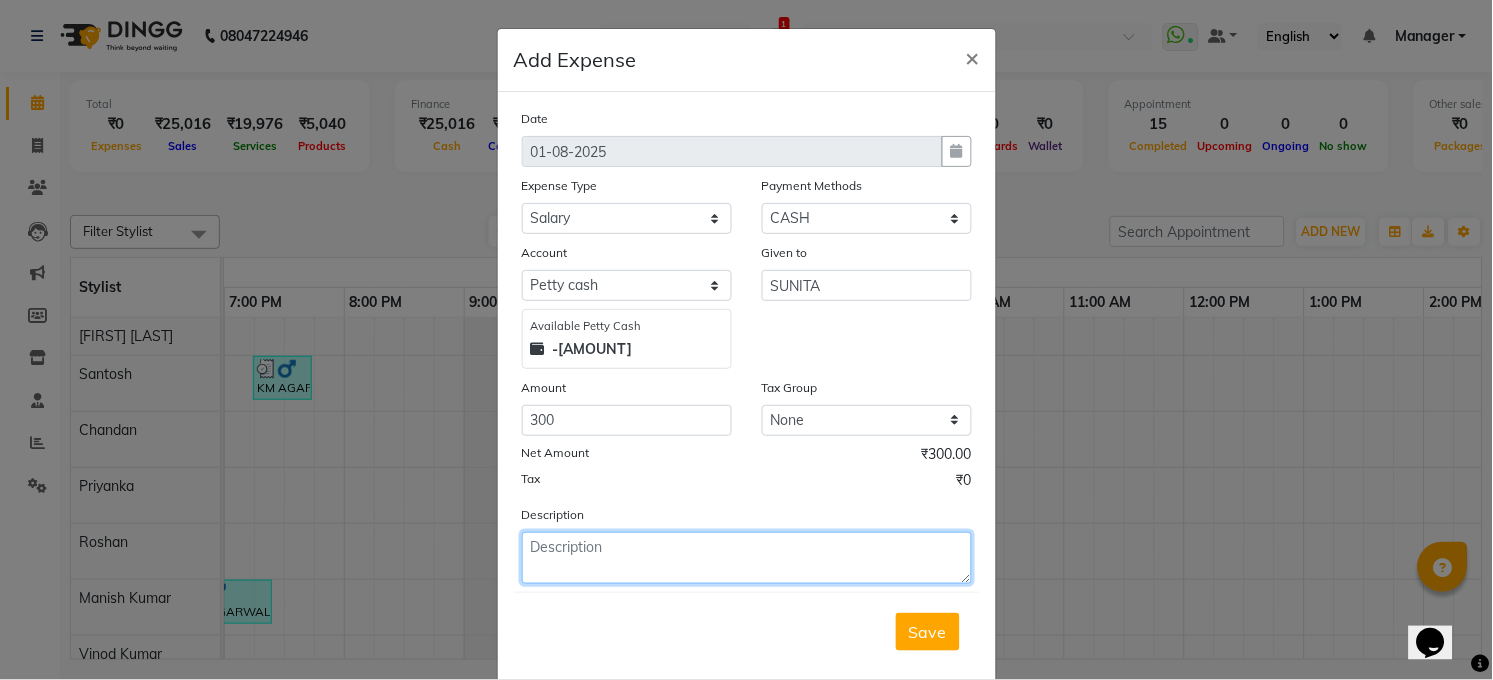 click 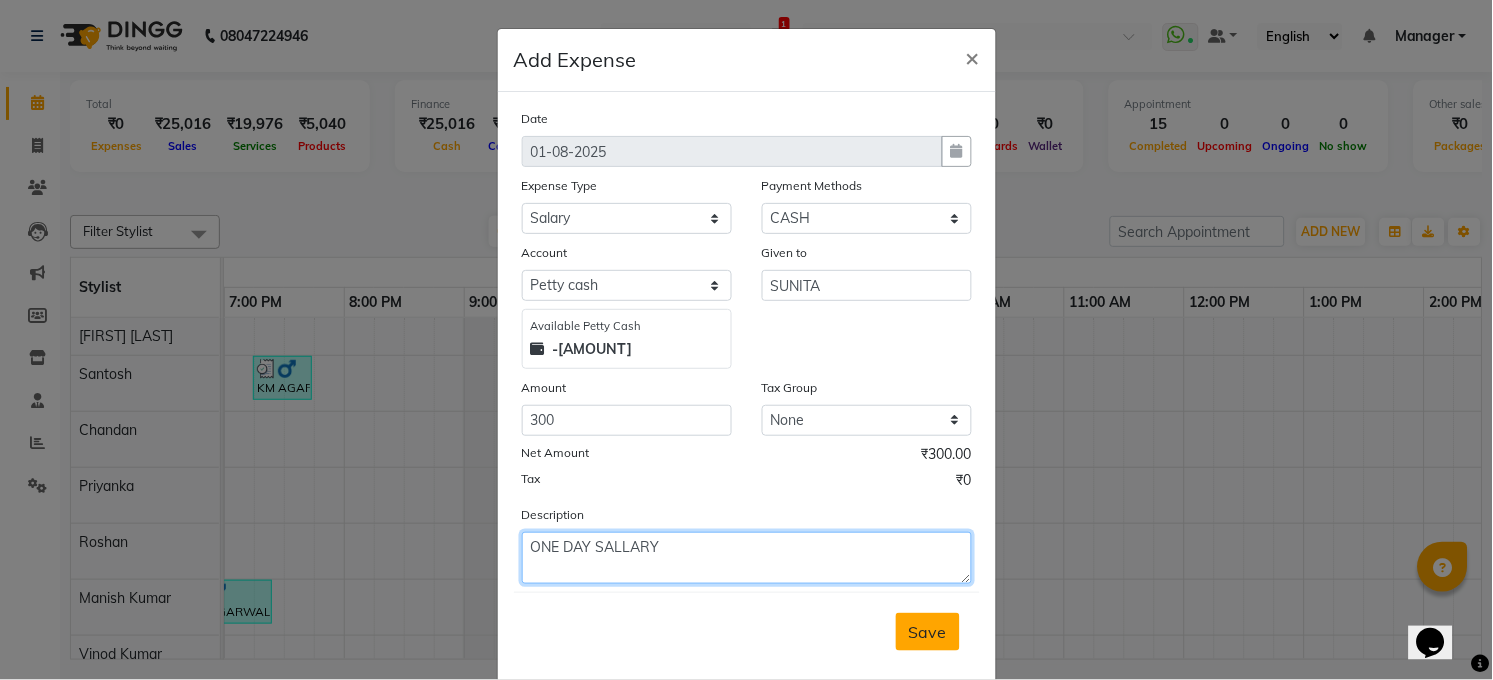type on "ONE DAY SALLARY" 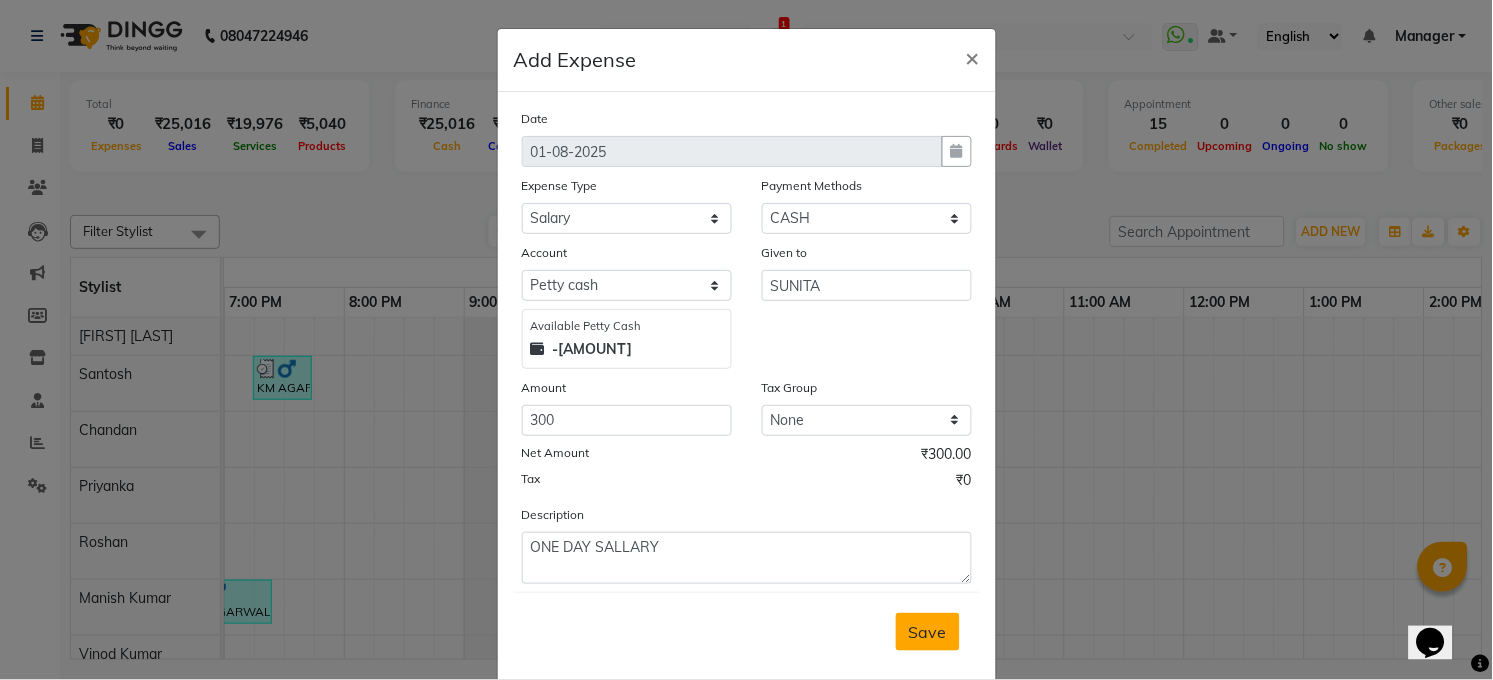 click on "Save" at bounding box center (928, 632) 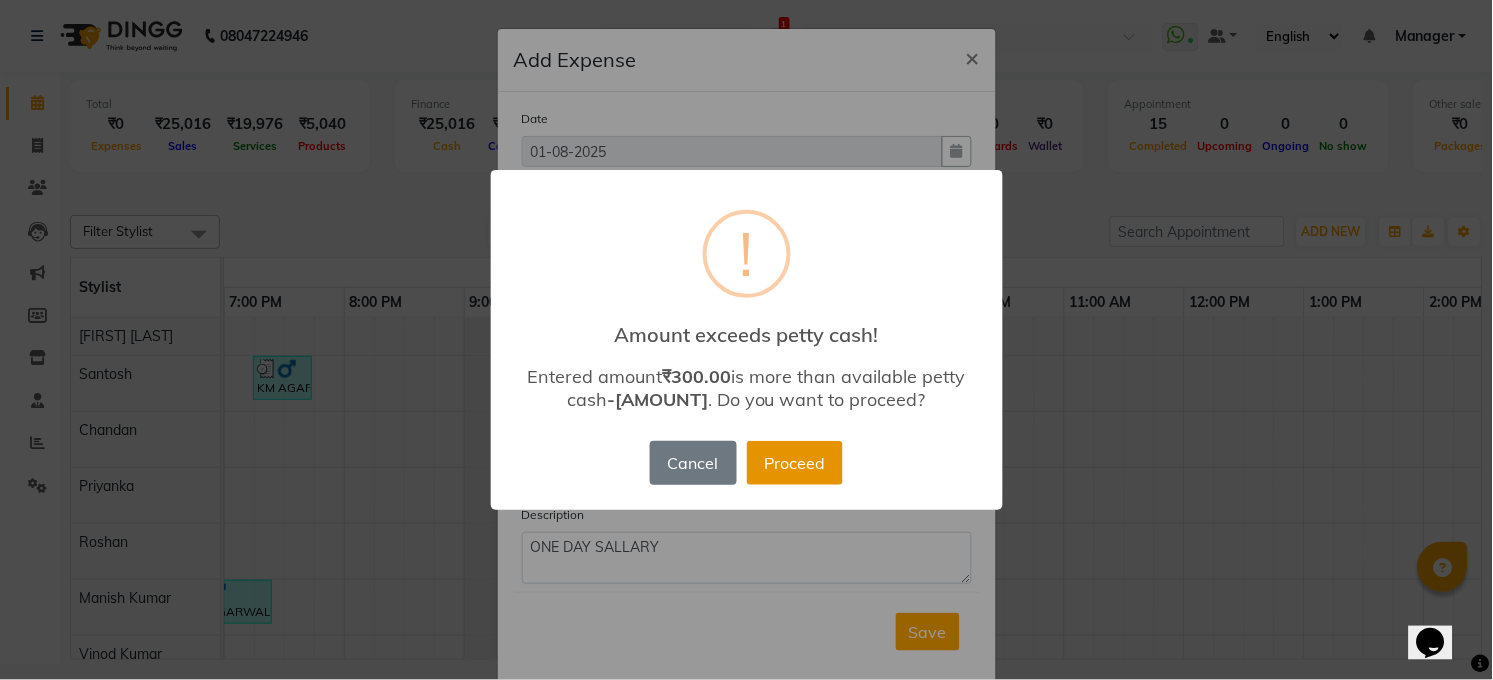 click on "Proceed" at bounding box center [795, 463] 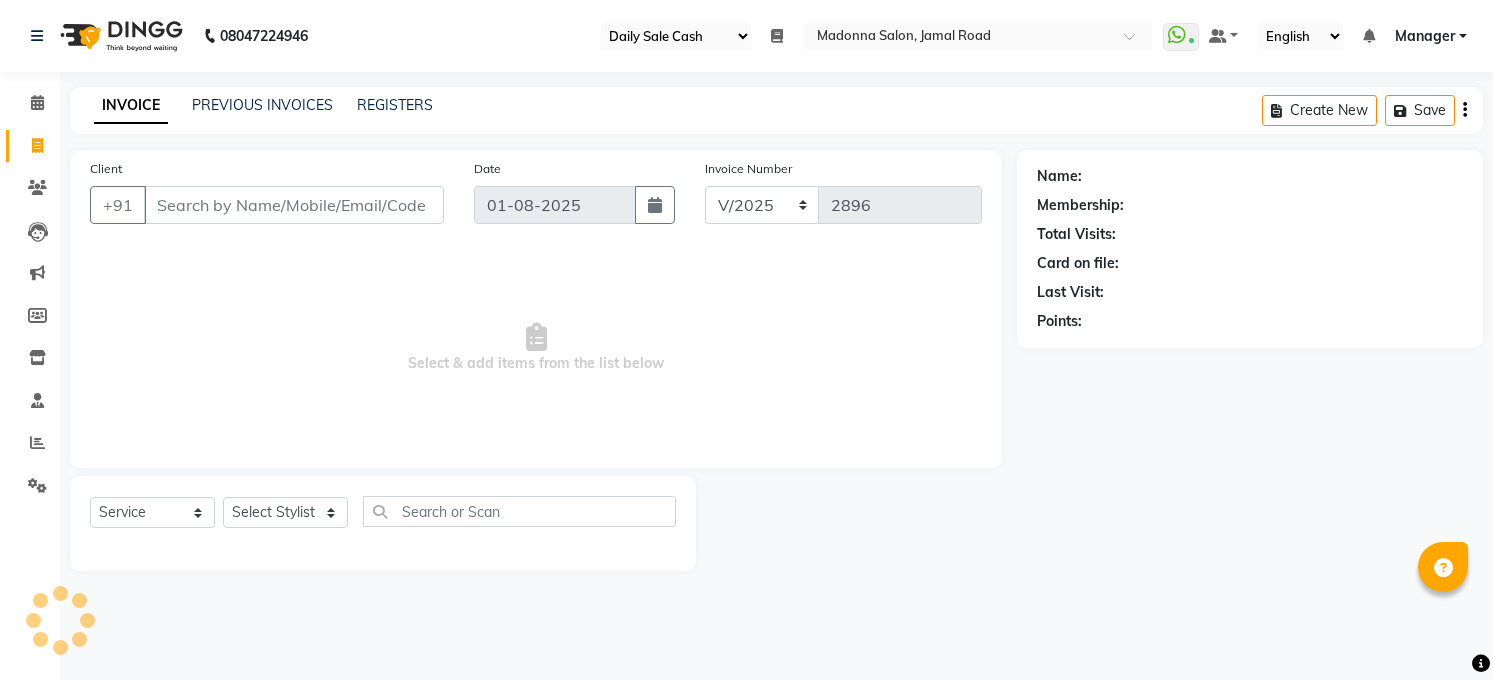 select on "35" 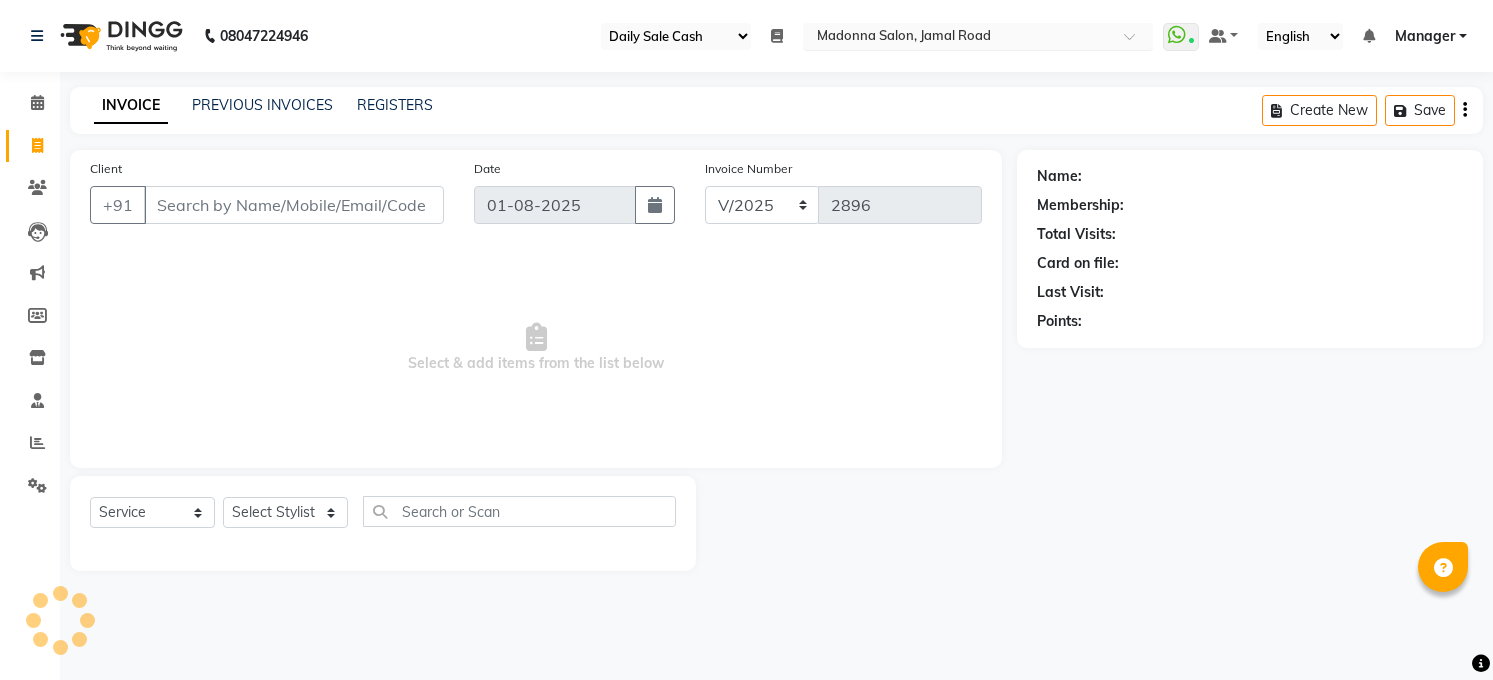 scroll, scrollTop: 0, scrollLeft: 0, axis: both 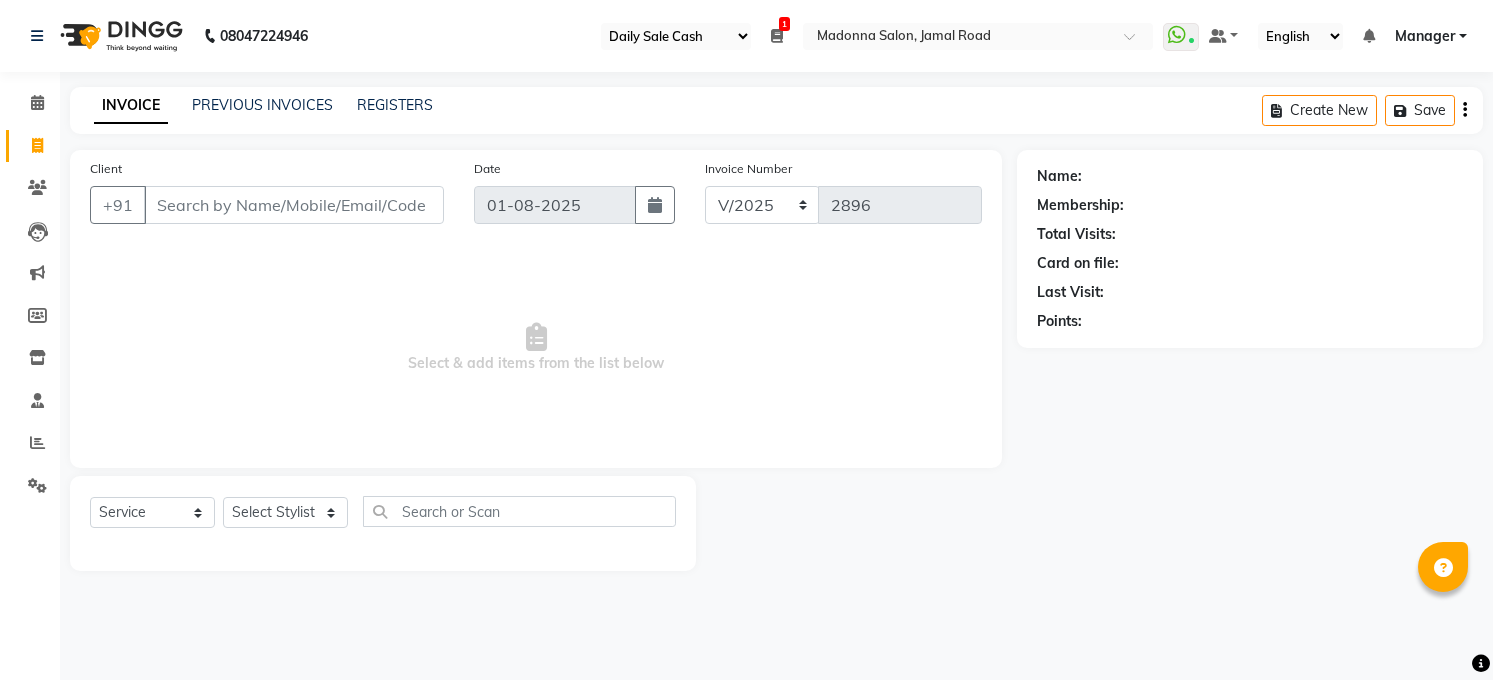 select on "35" 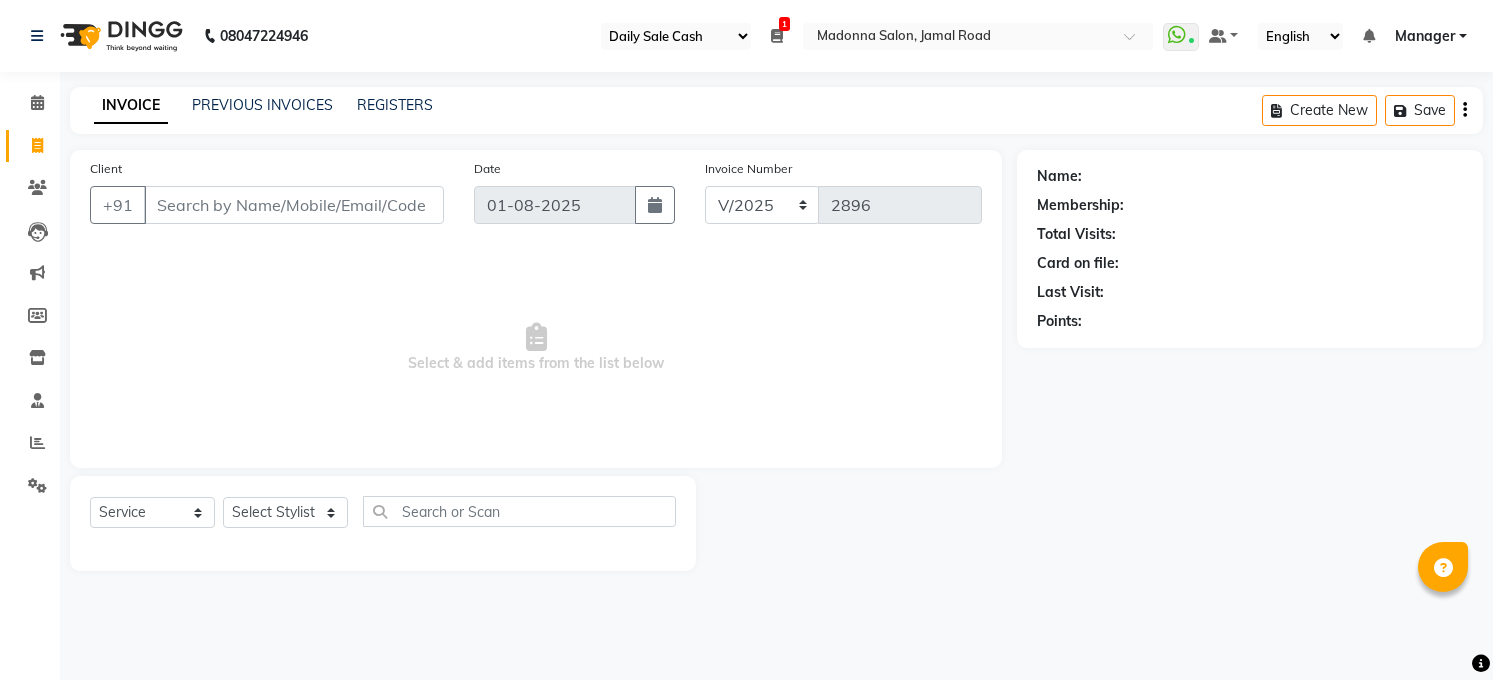 scroll, scrollTop: 0, scrollLeft: 0, axis: both 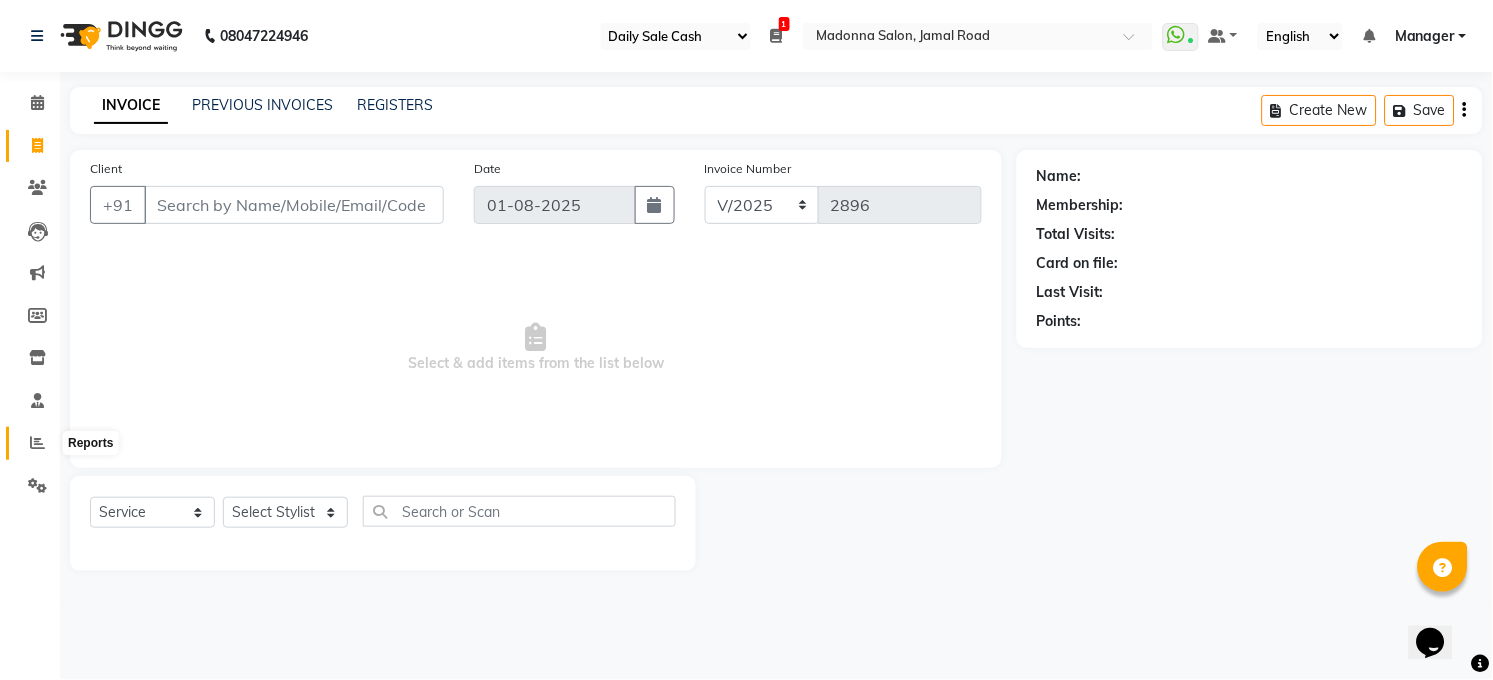 click 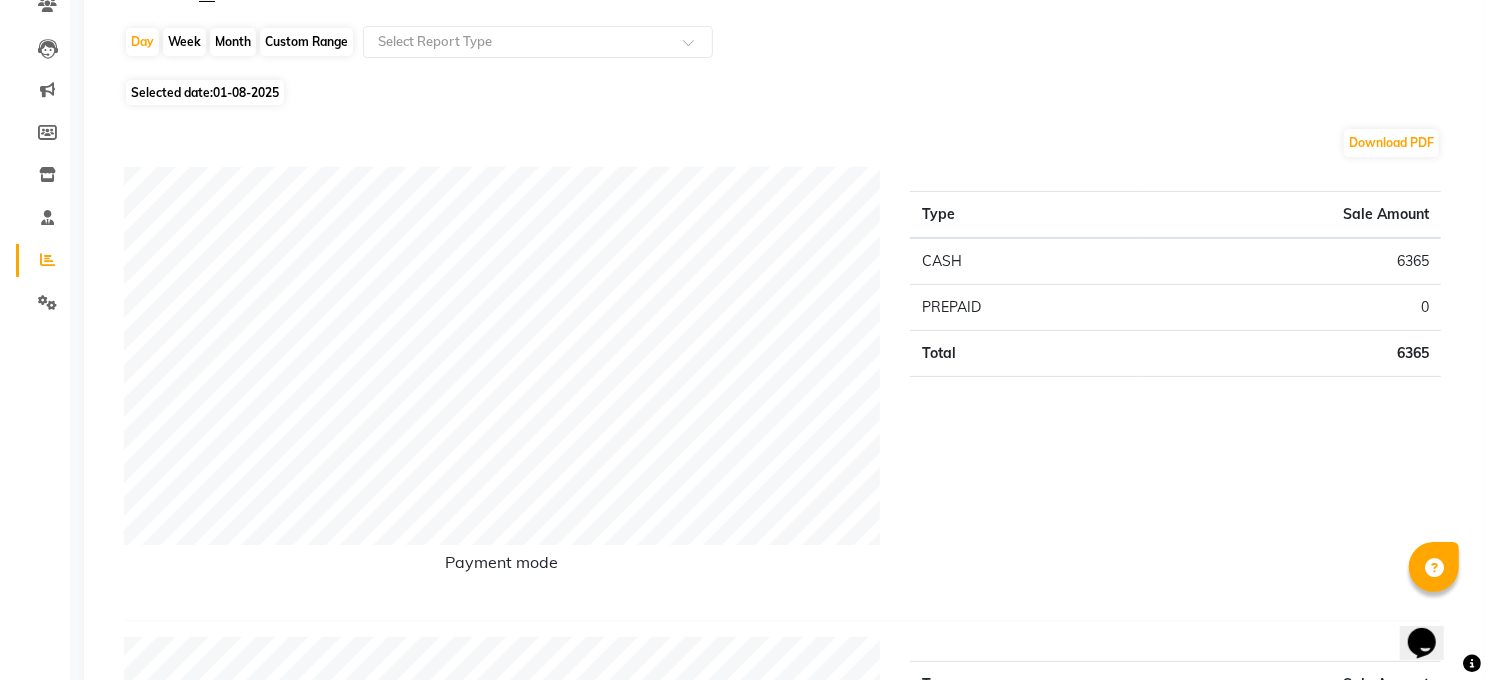 scroll, scrollTop: 0, scrollLeft: 0, axis: both 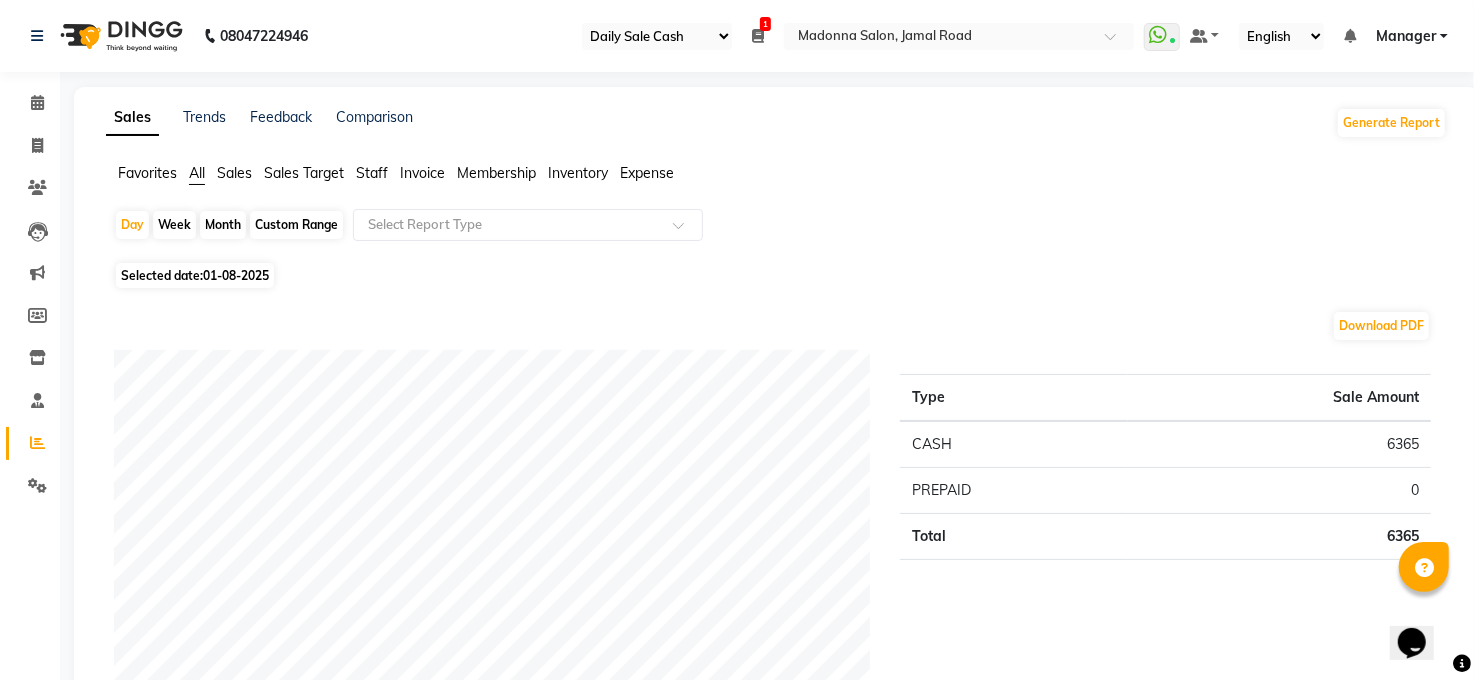 click on "Staff" 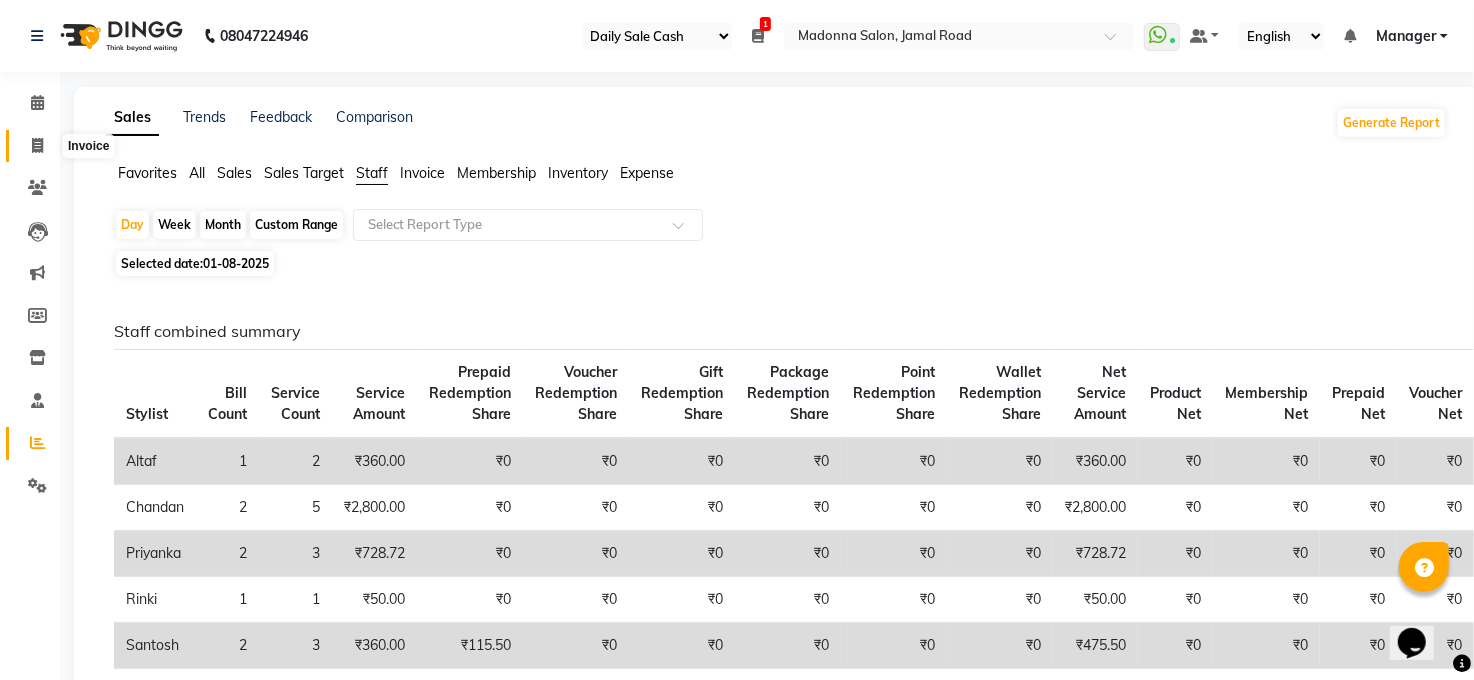 click 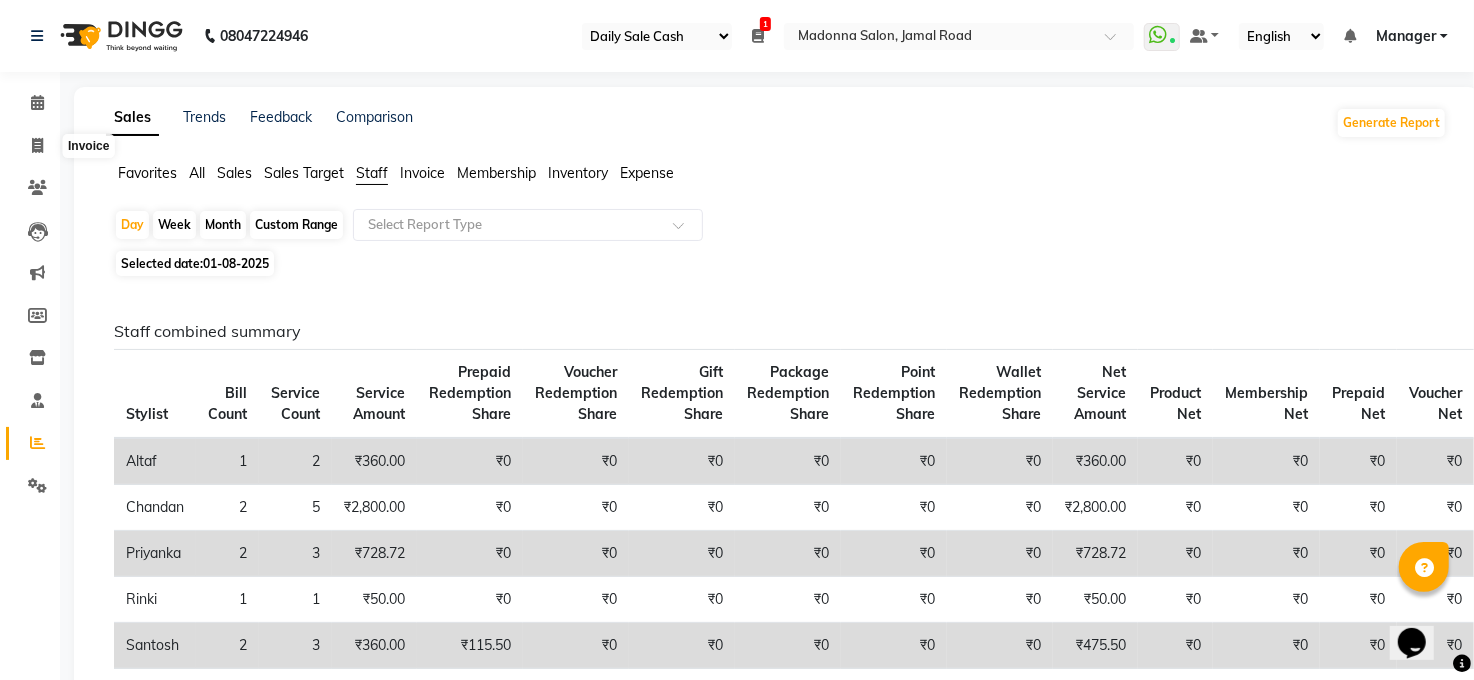 select on "service" 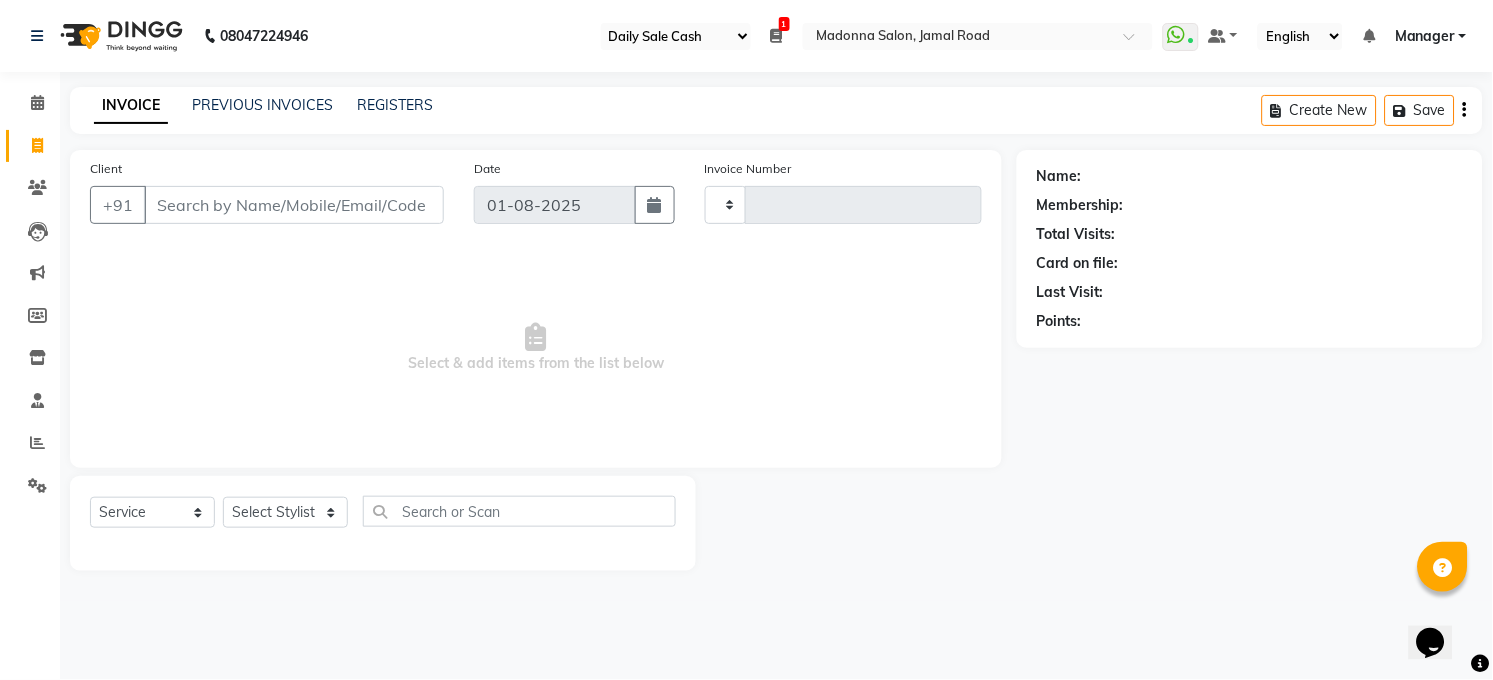 type on "2896" 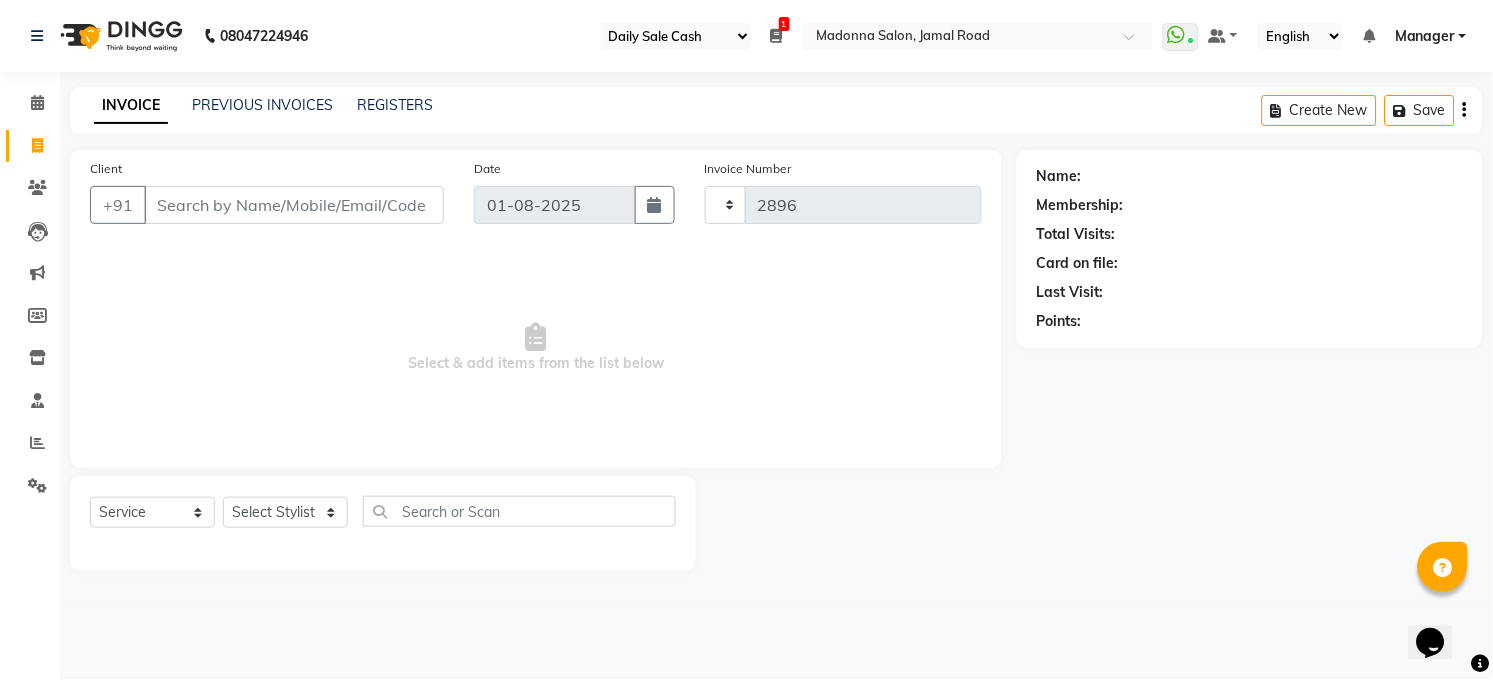 select on "5748" 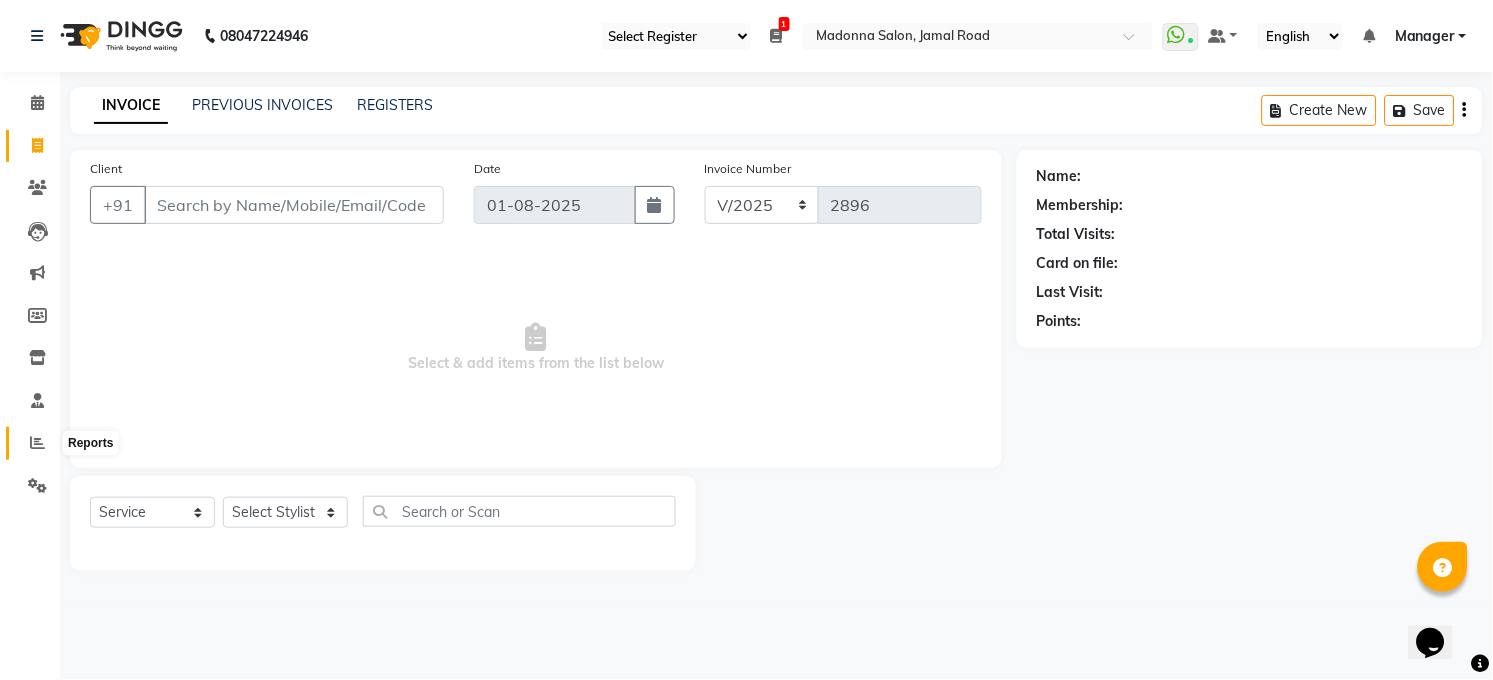 click 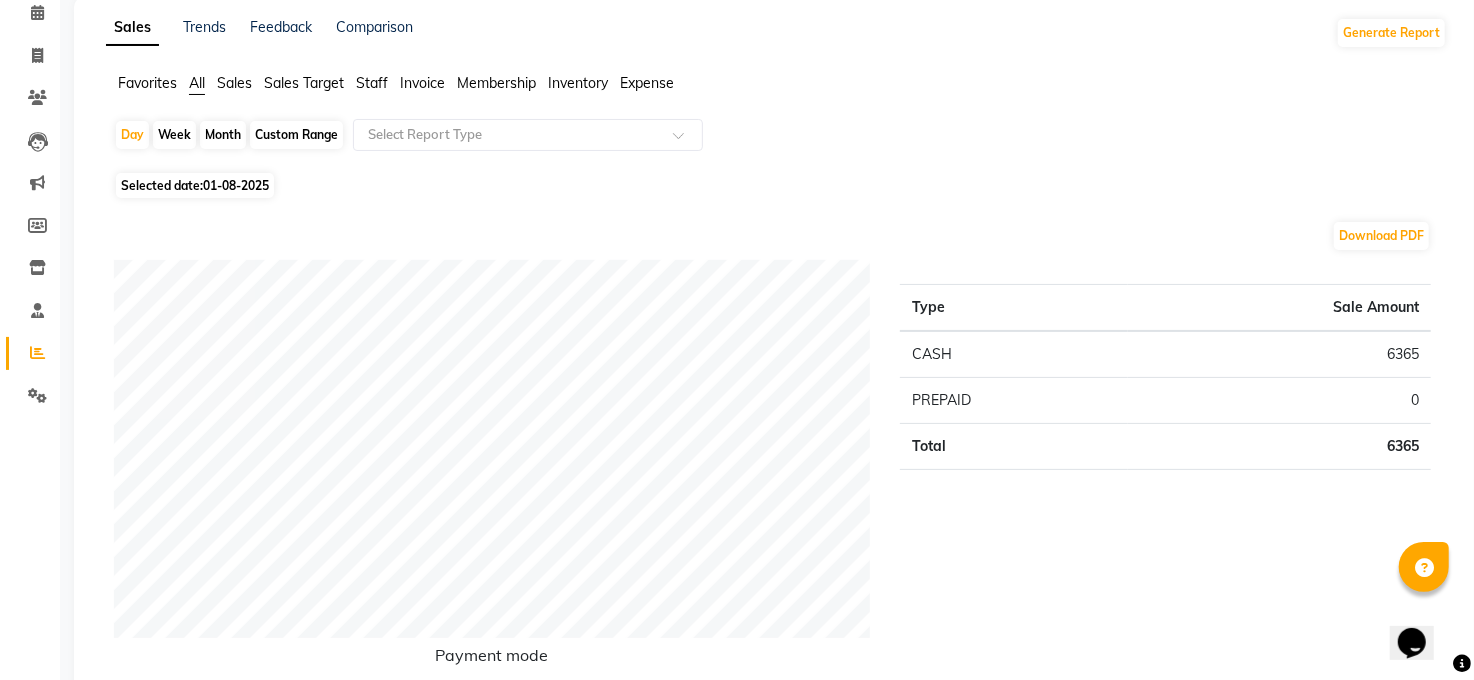 scroll, scrollTop: 0, scrollLeft: 0, axis: both 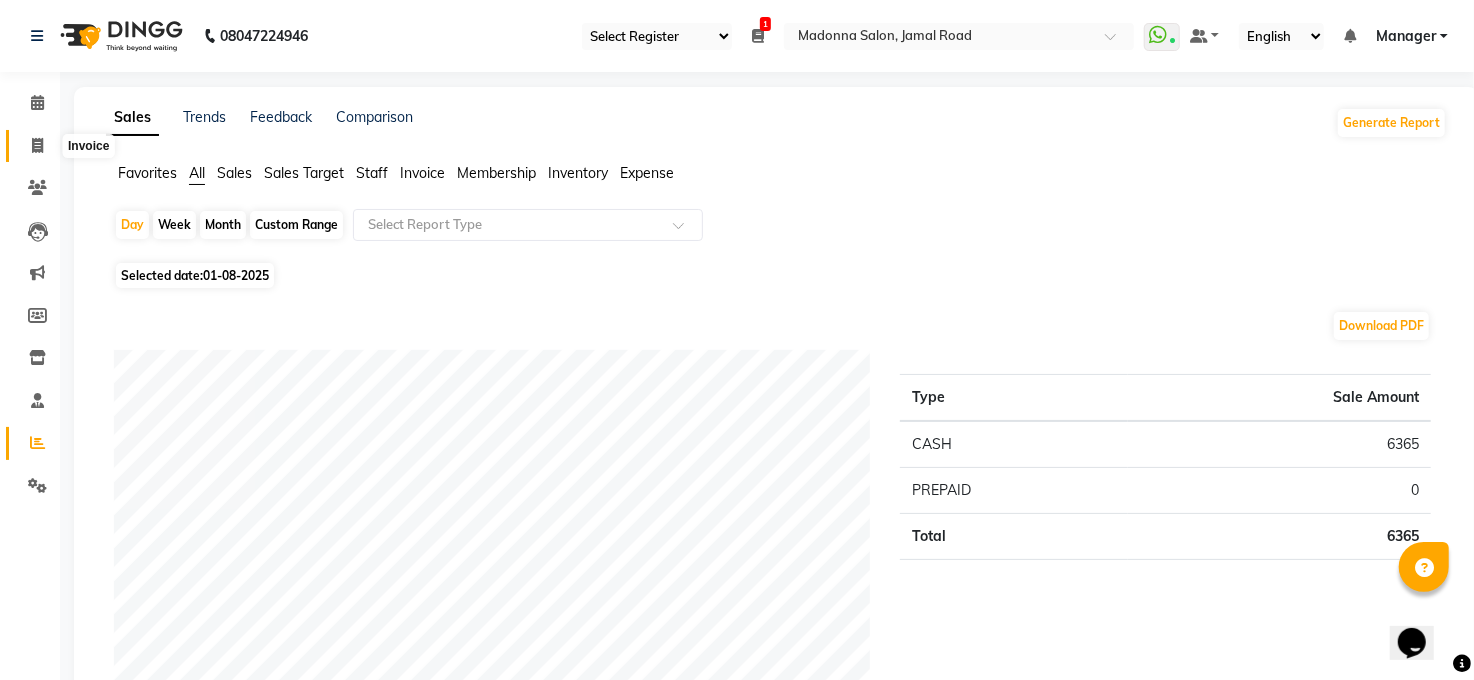 click 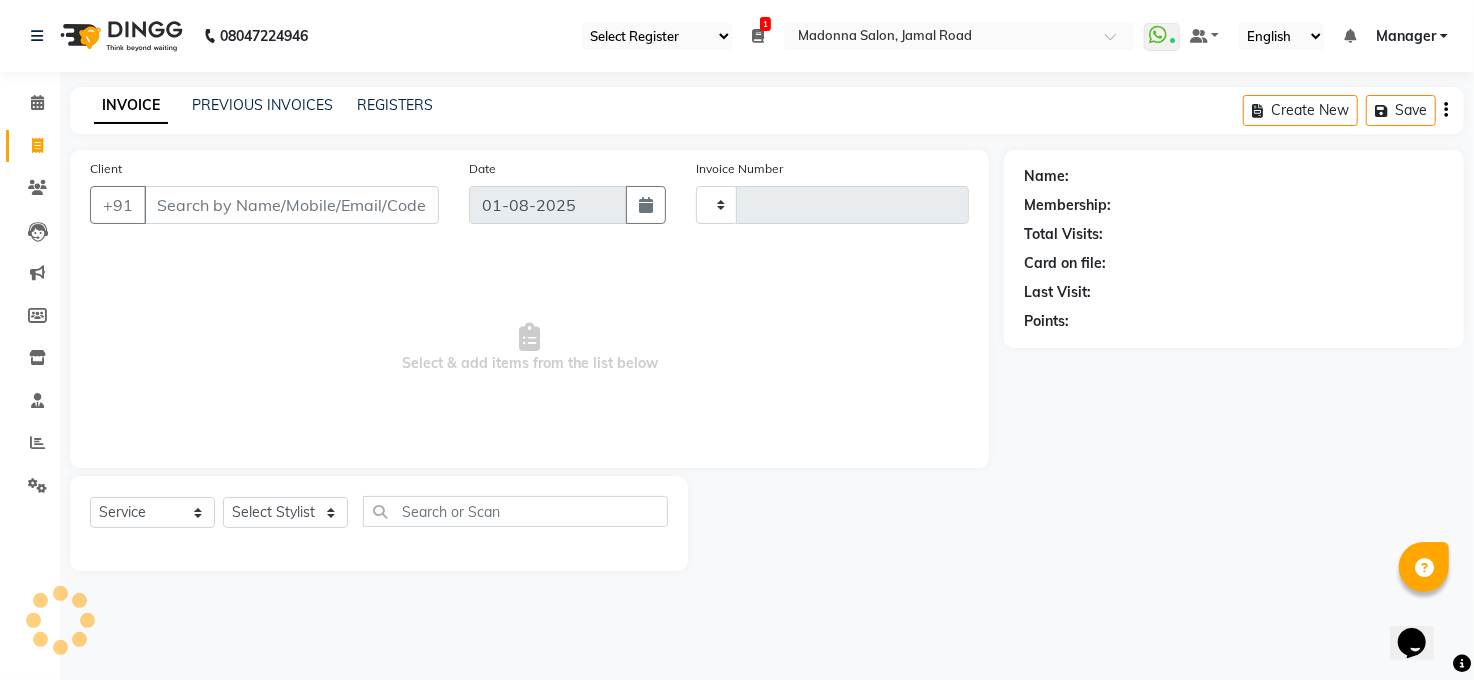 type on "2896" 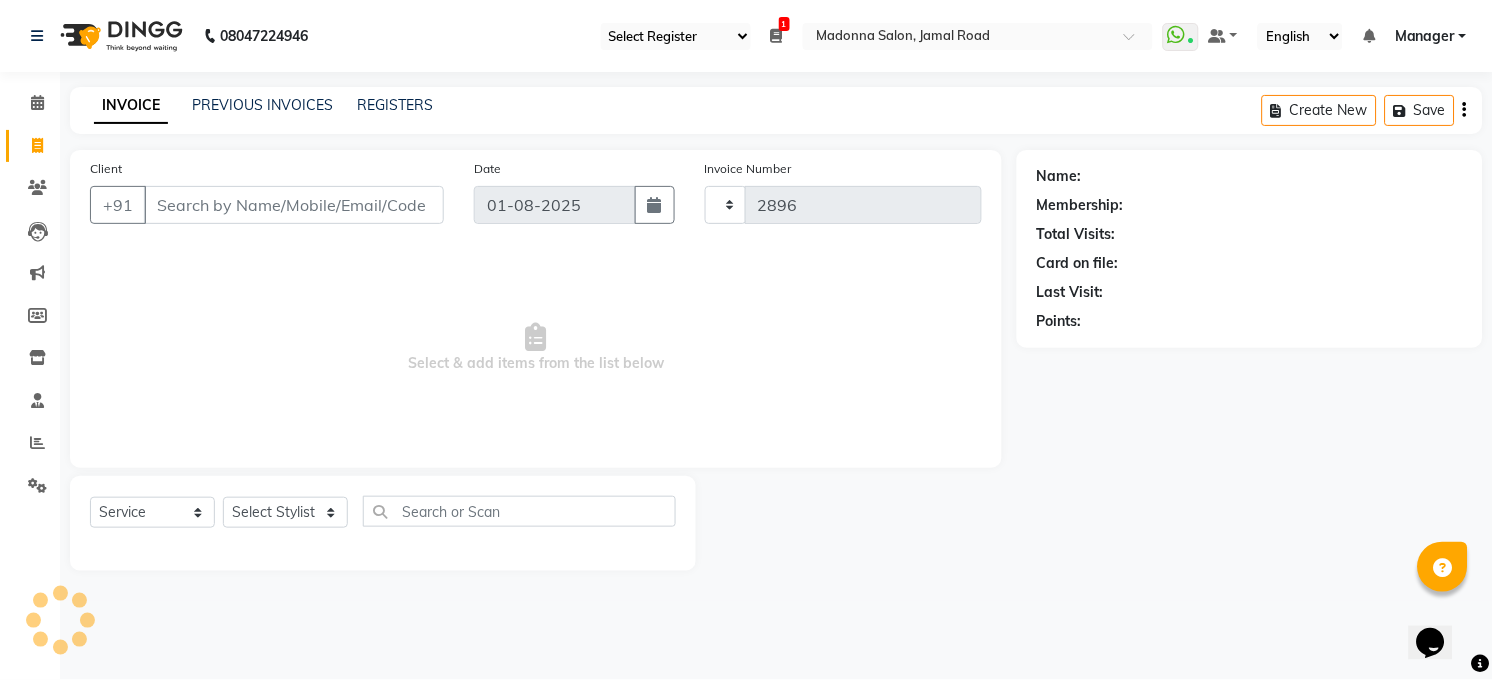 select on "5748" 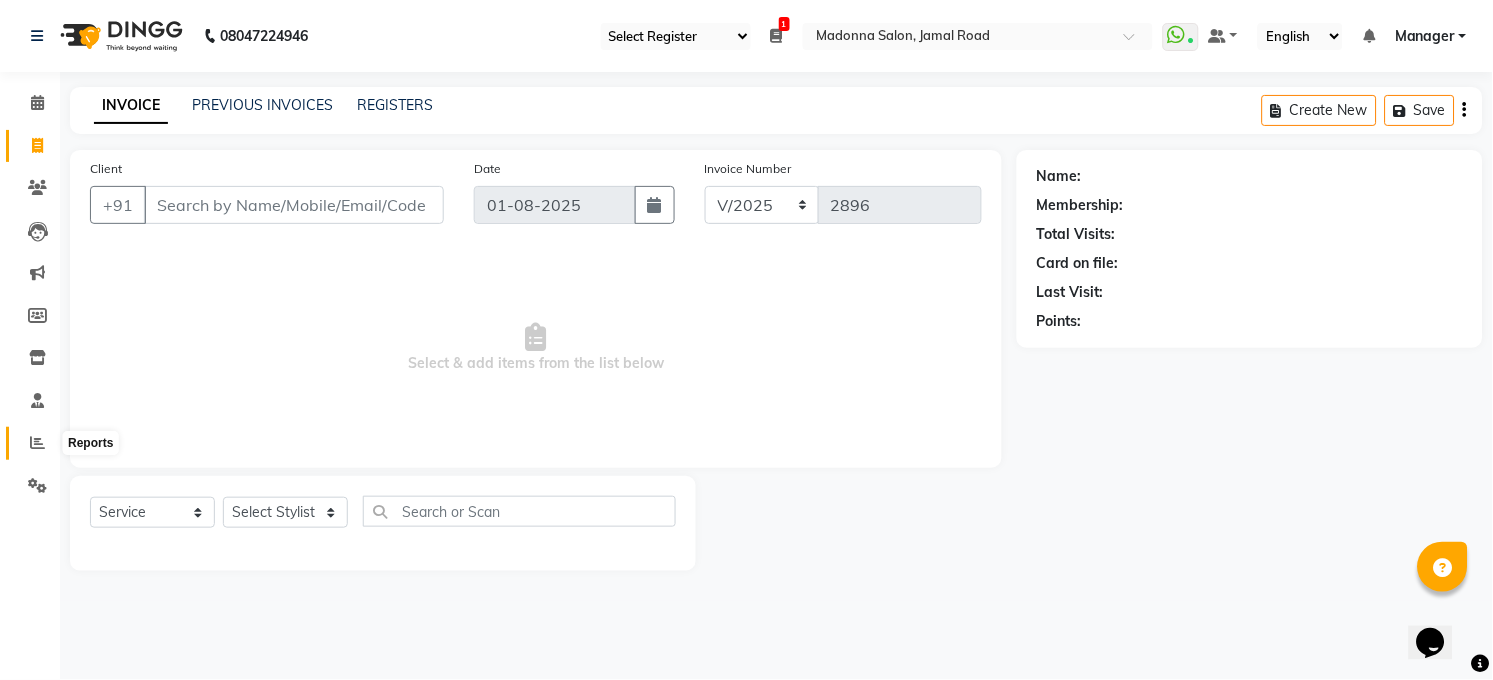 click 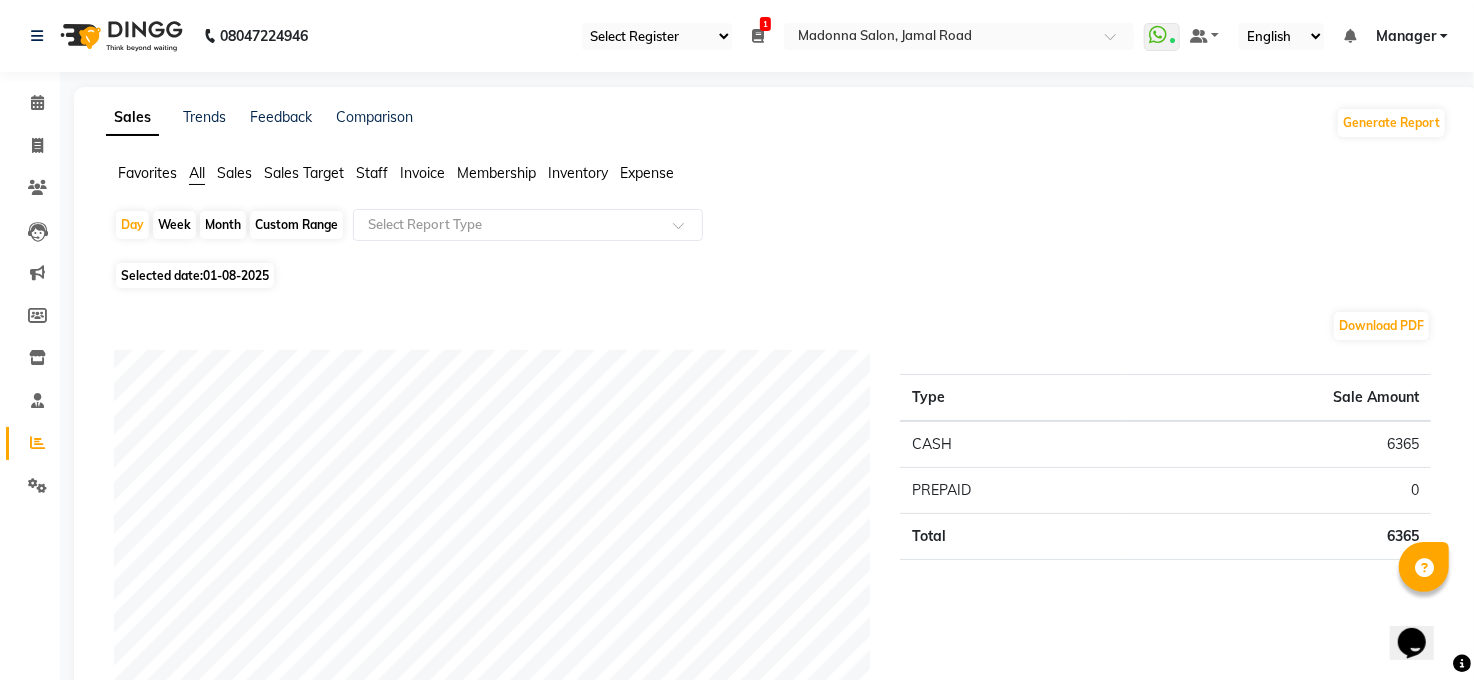 click on "Staff" 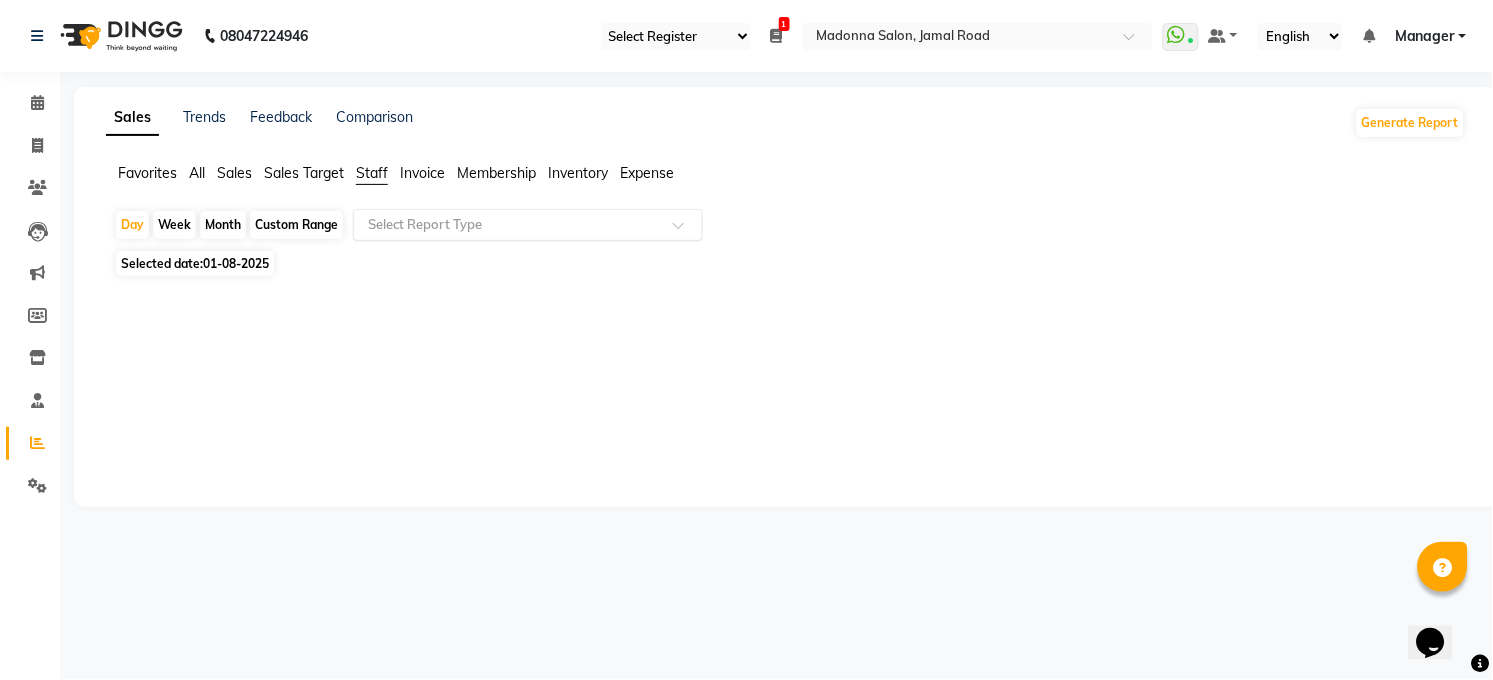 click 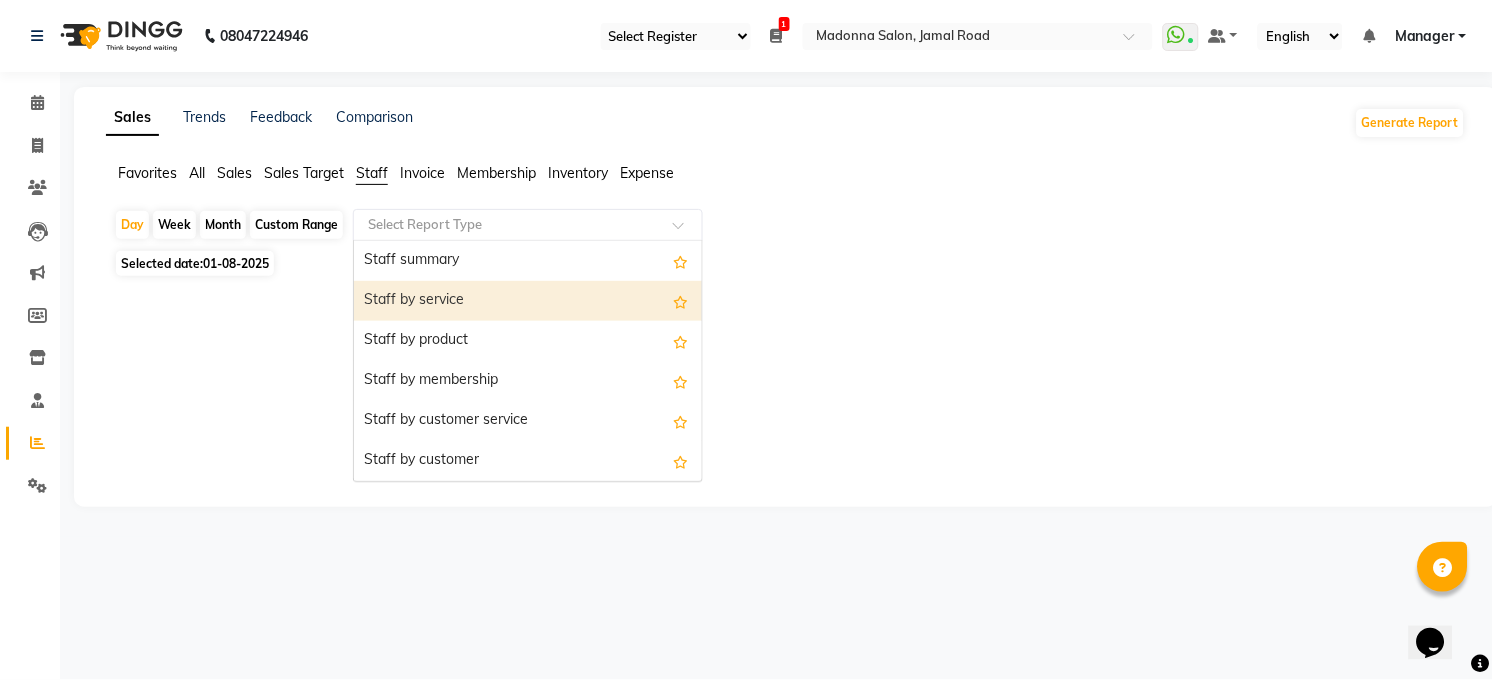 click on "Staff by service" at bounding box center (528, 301) 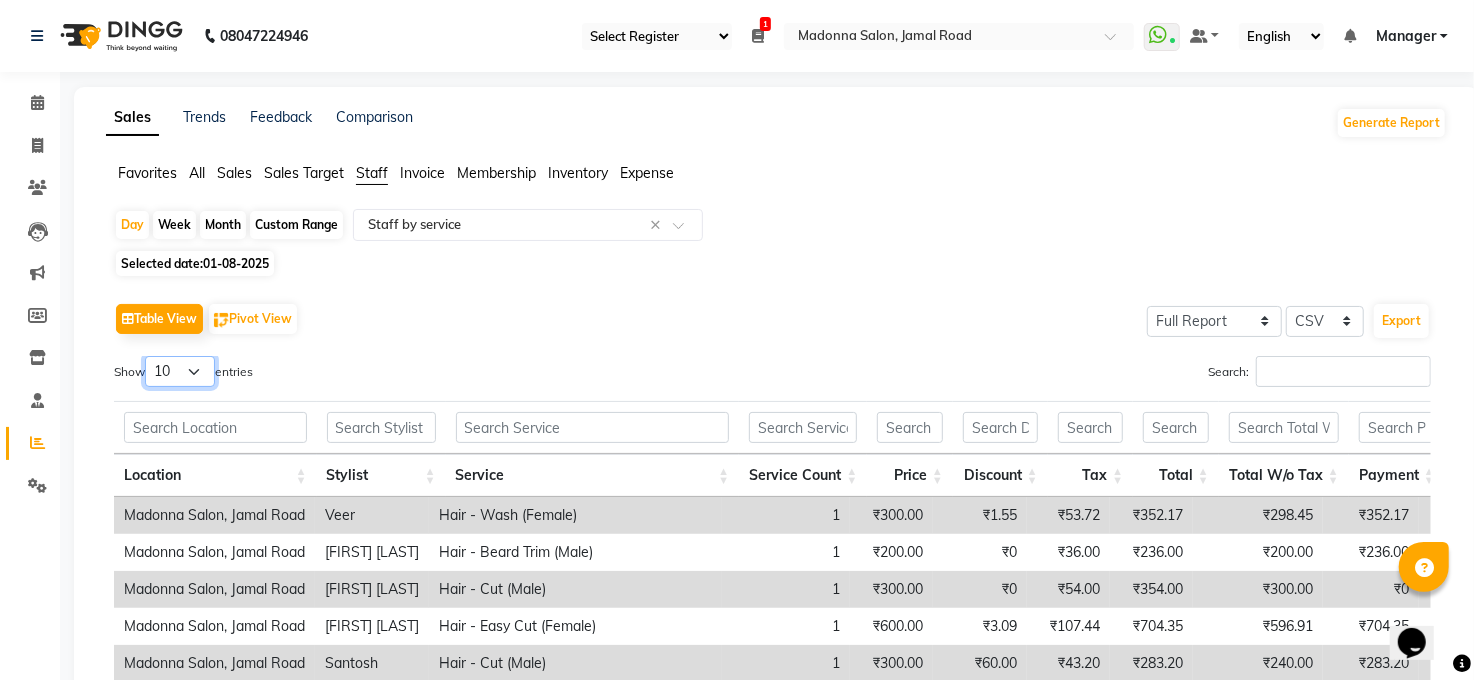 drag, startPoint x: 182, startPoint y: 373, endPoint x: 183, endPoint y: 384, distance: 11.045361 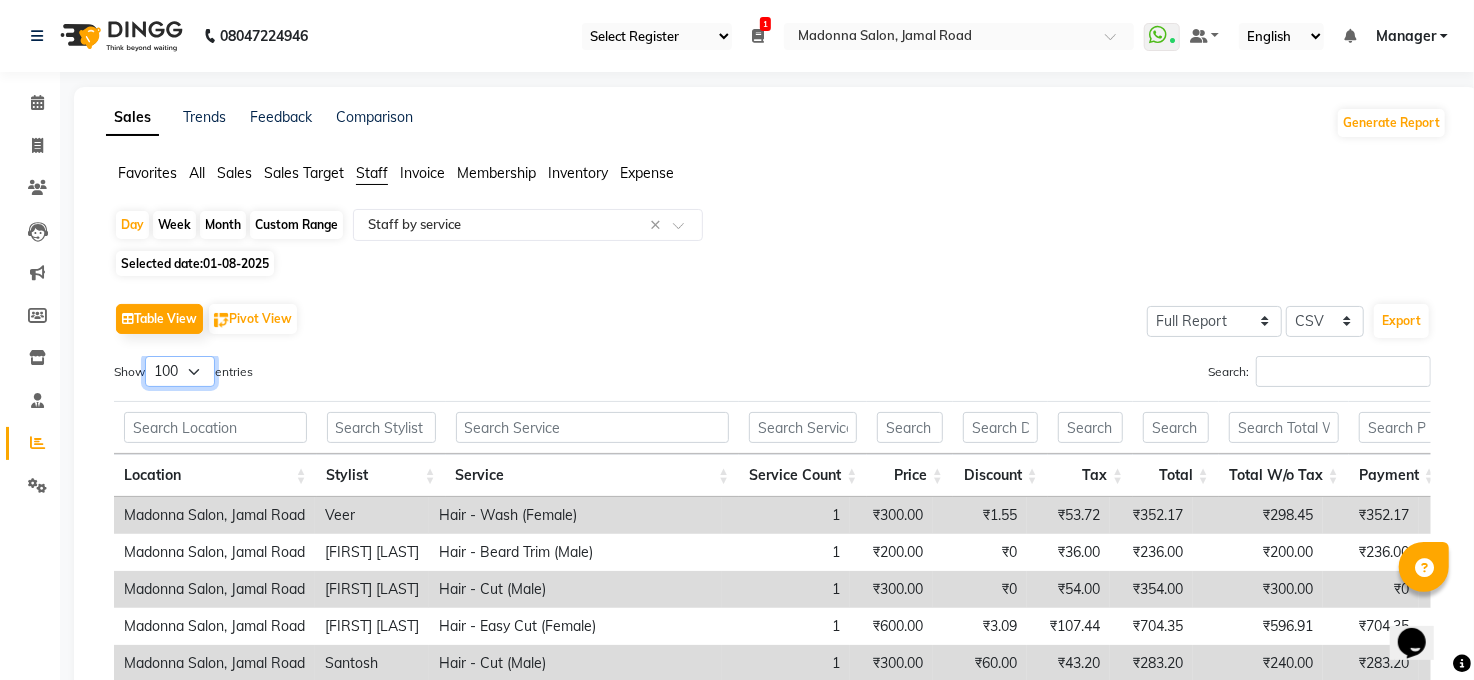 click on "10 25 50 100" at bounding box center (180, 371) 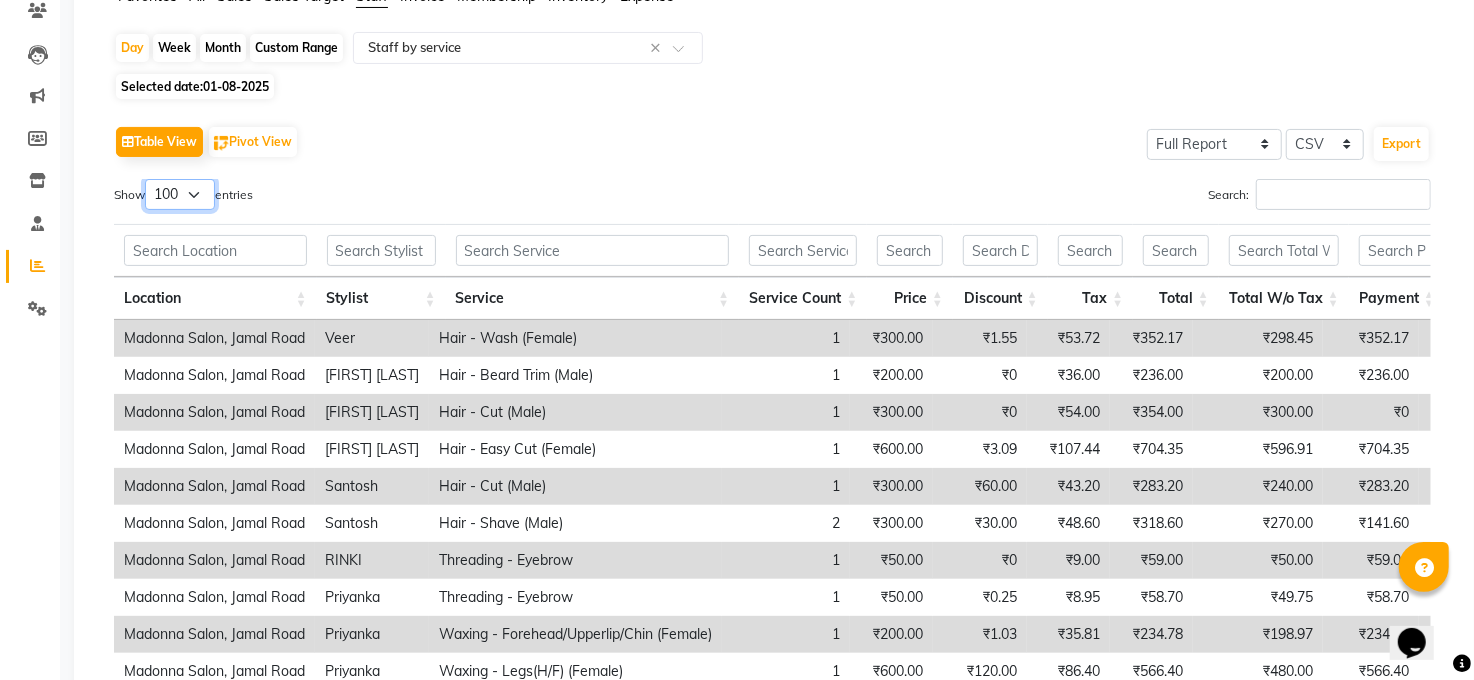 scroll, scrollTop: 178, scrollLeft: 0, axis: vertical 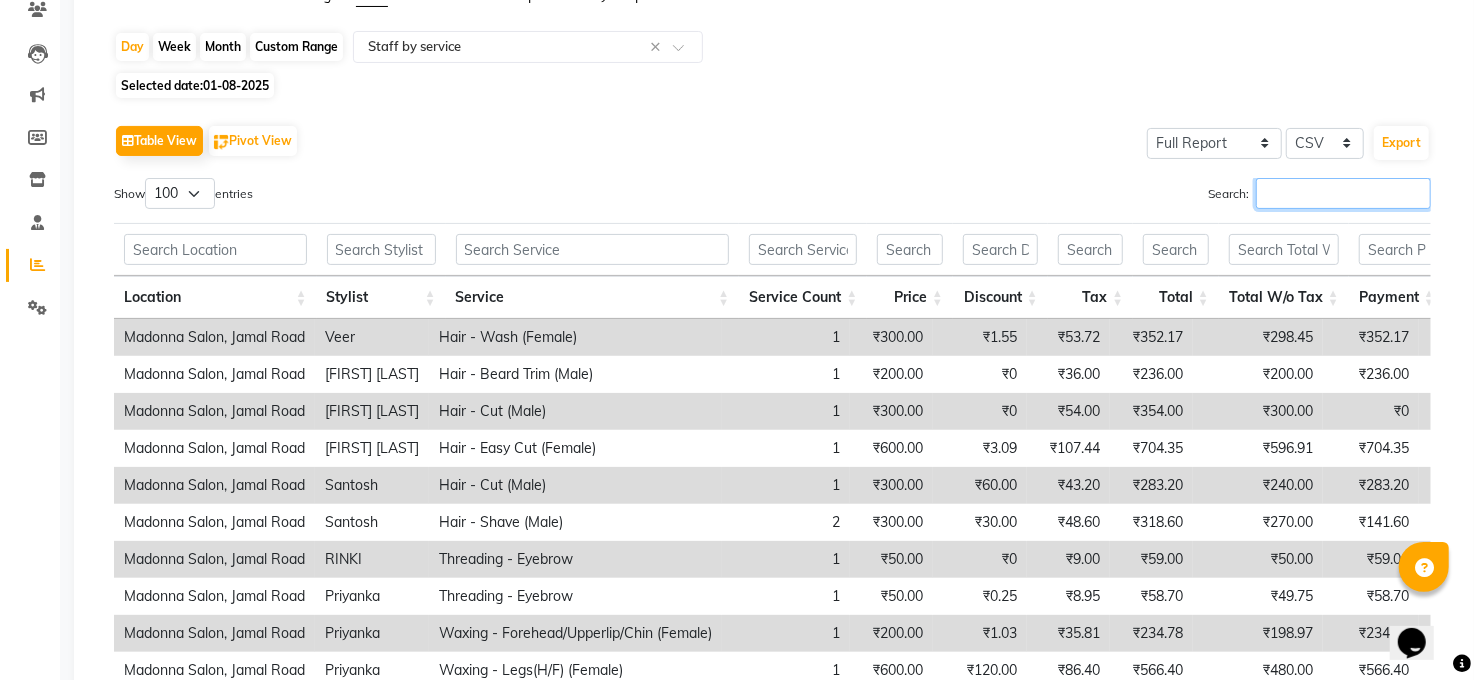 click on "Search:" at bounding box center (1343, 193) 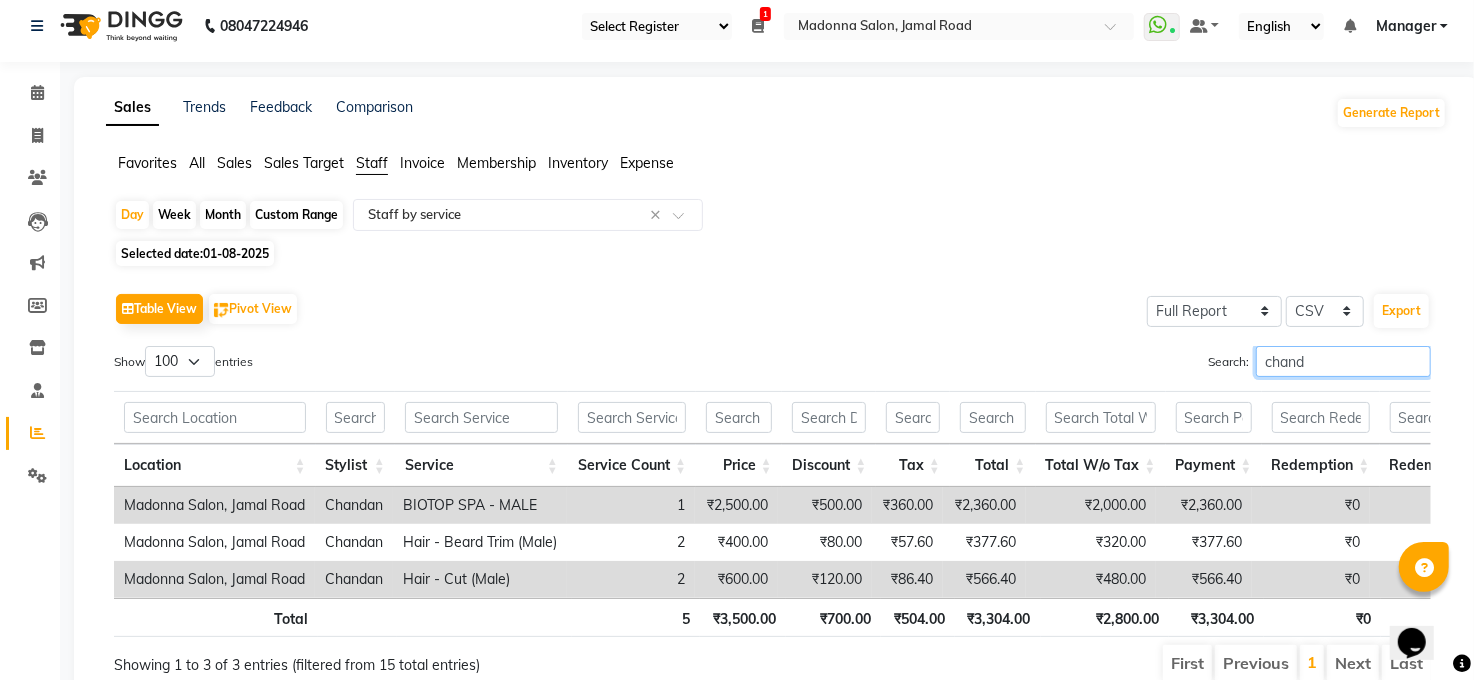 scroll, scrollTop: 0, scrollLeft: 0, axis: both 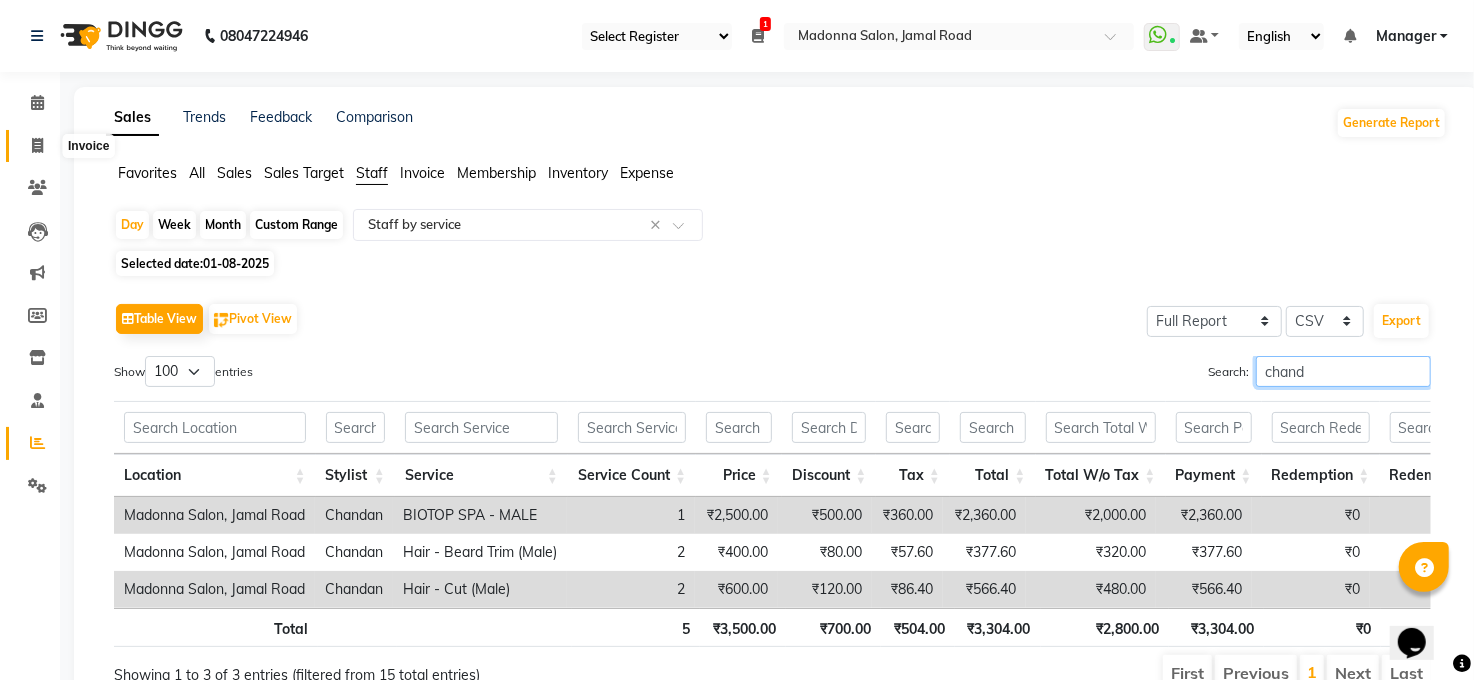 type on "chand" 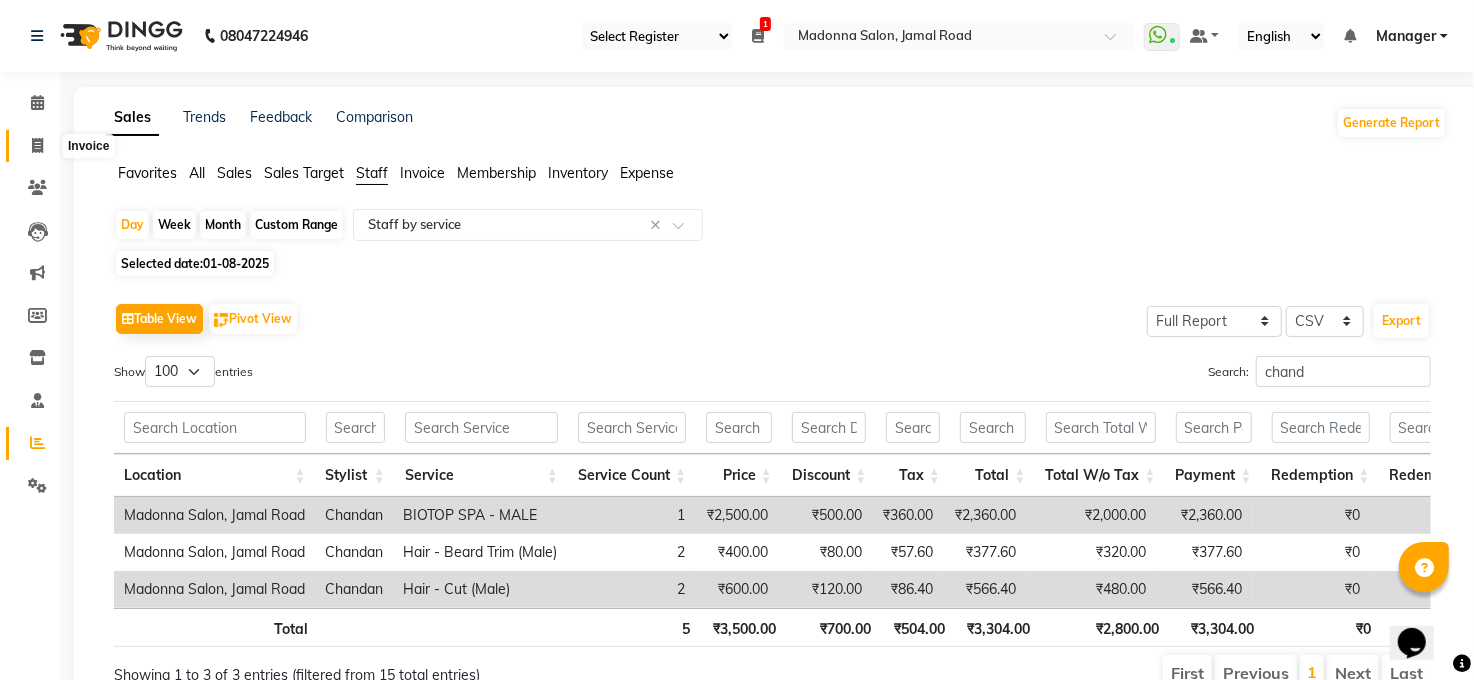 click 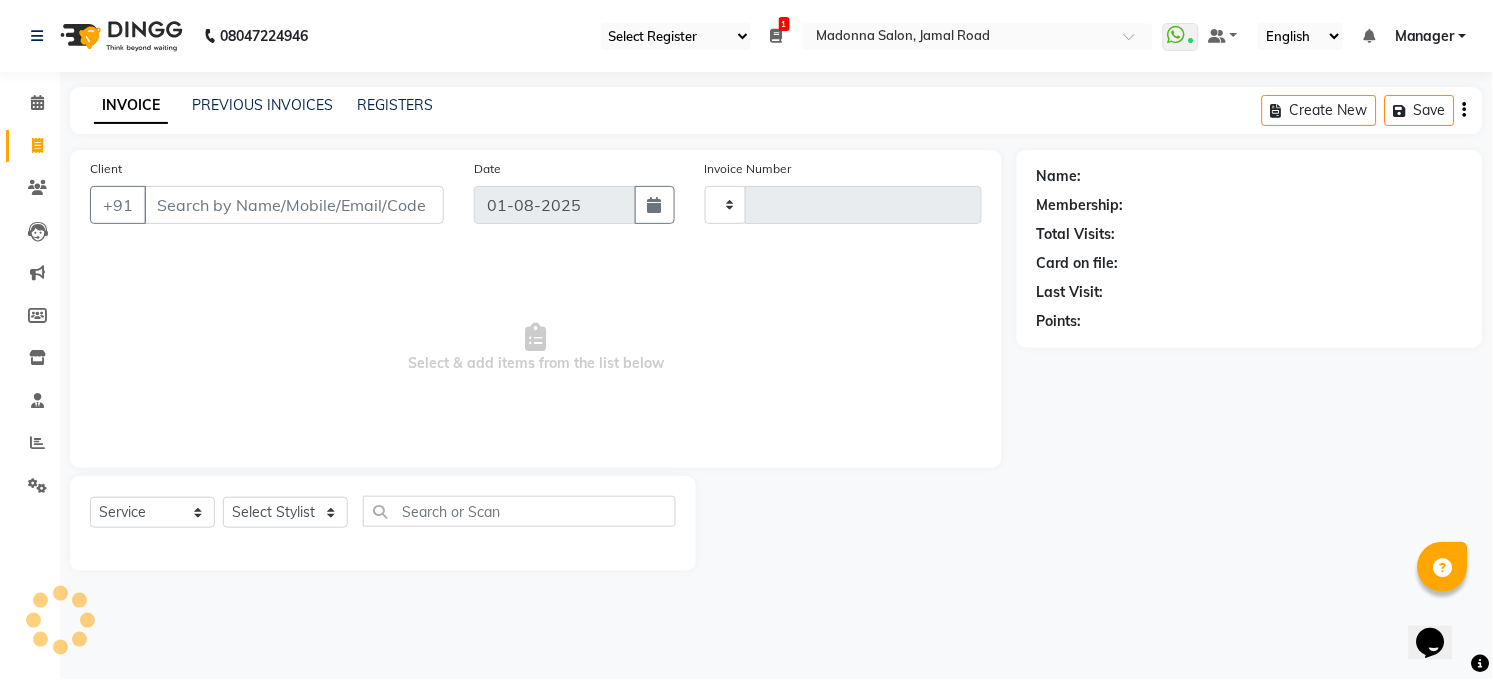 type on "2896" 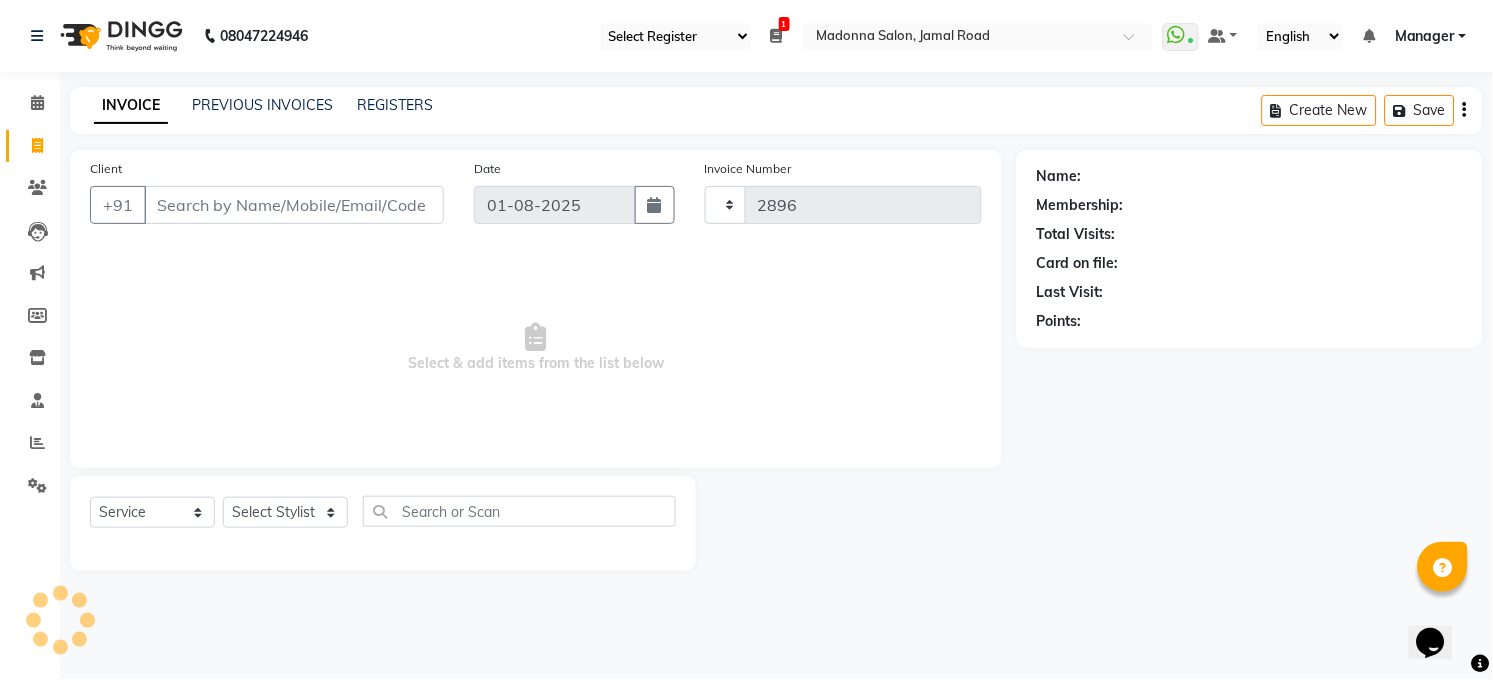 select on "5748" 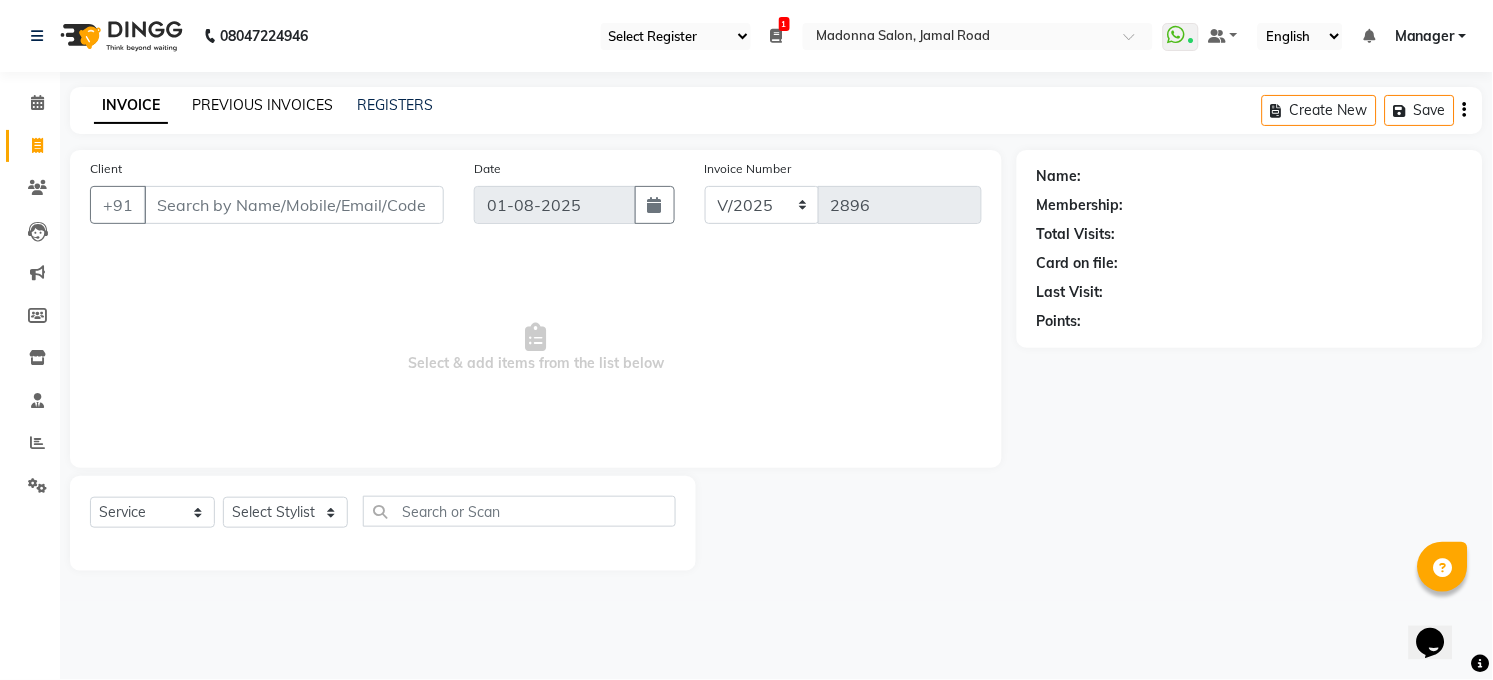 click on "PREVIOUS INVOICES" 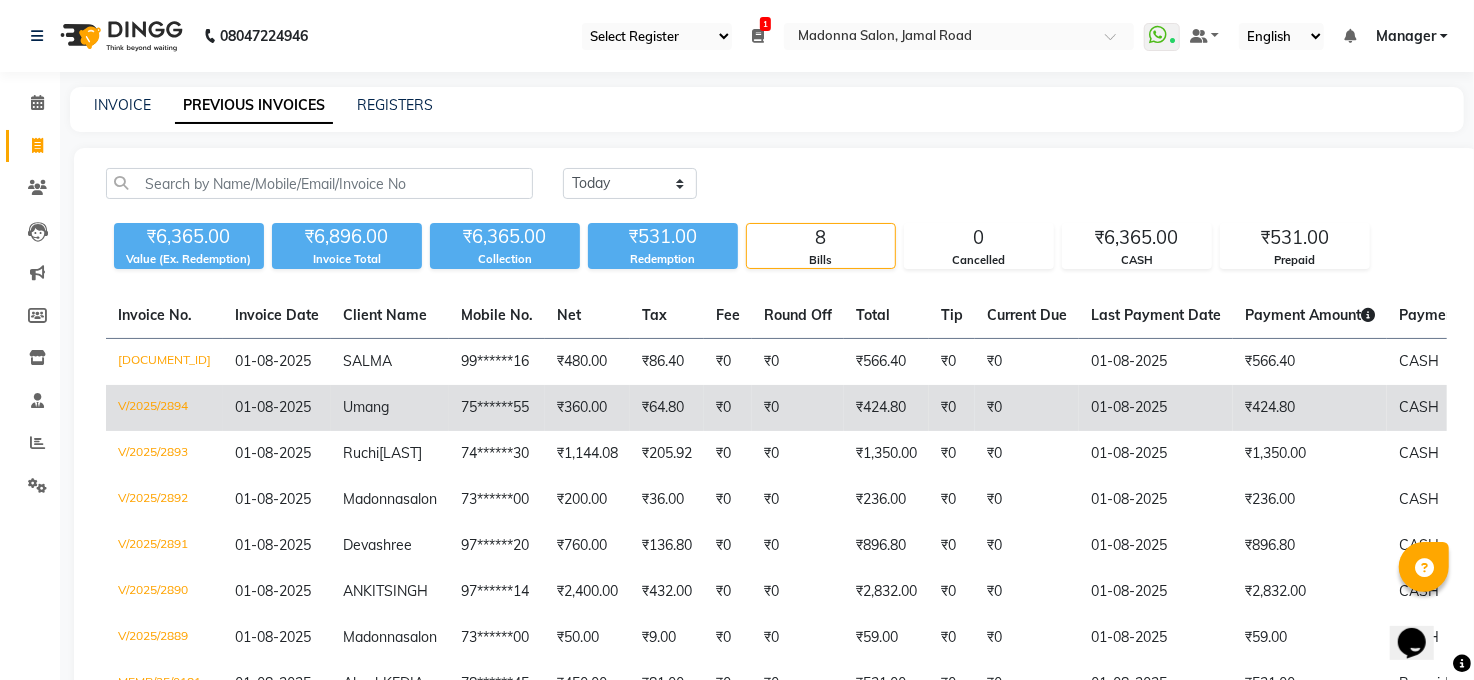 click on "₹0" 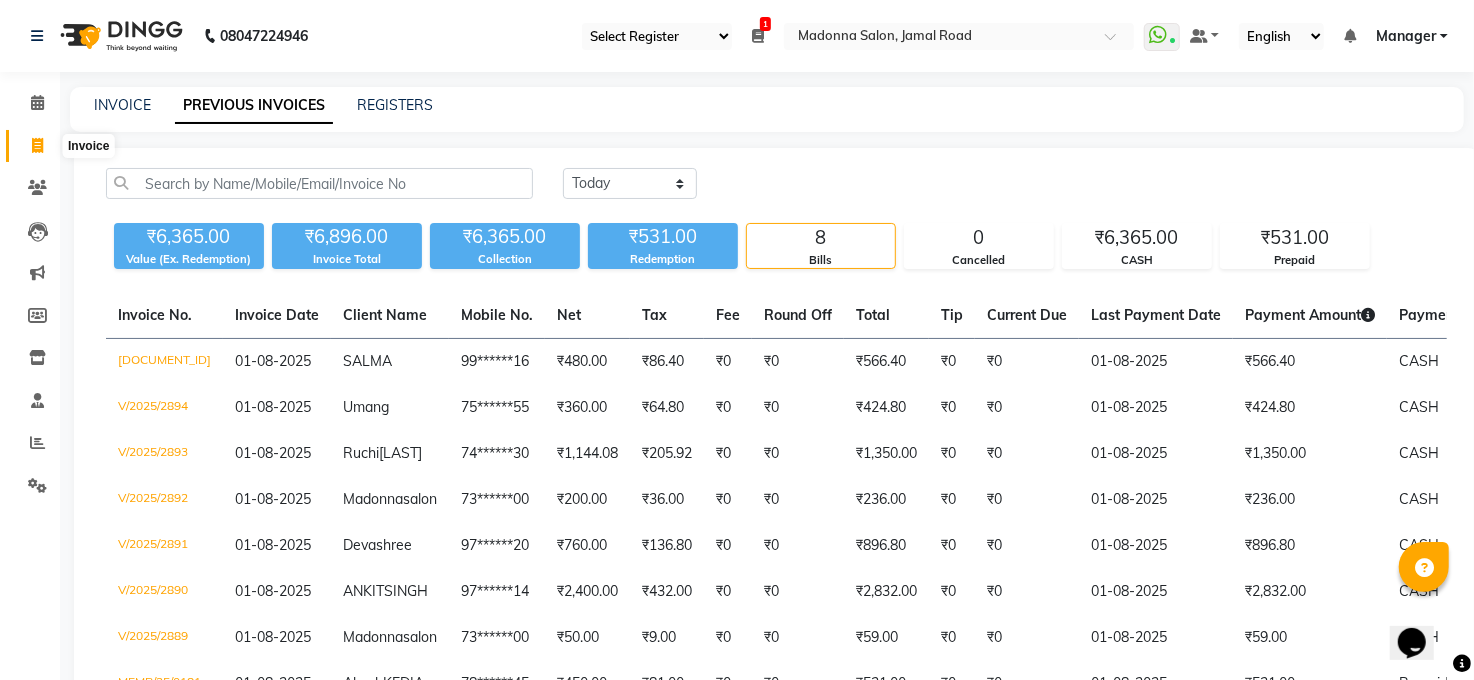 drag, startPoint x: 32, startPoint y: 138, endPoint x: 49, endPoint y: 332, distance: 194.74342 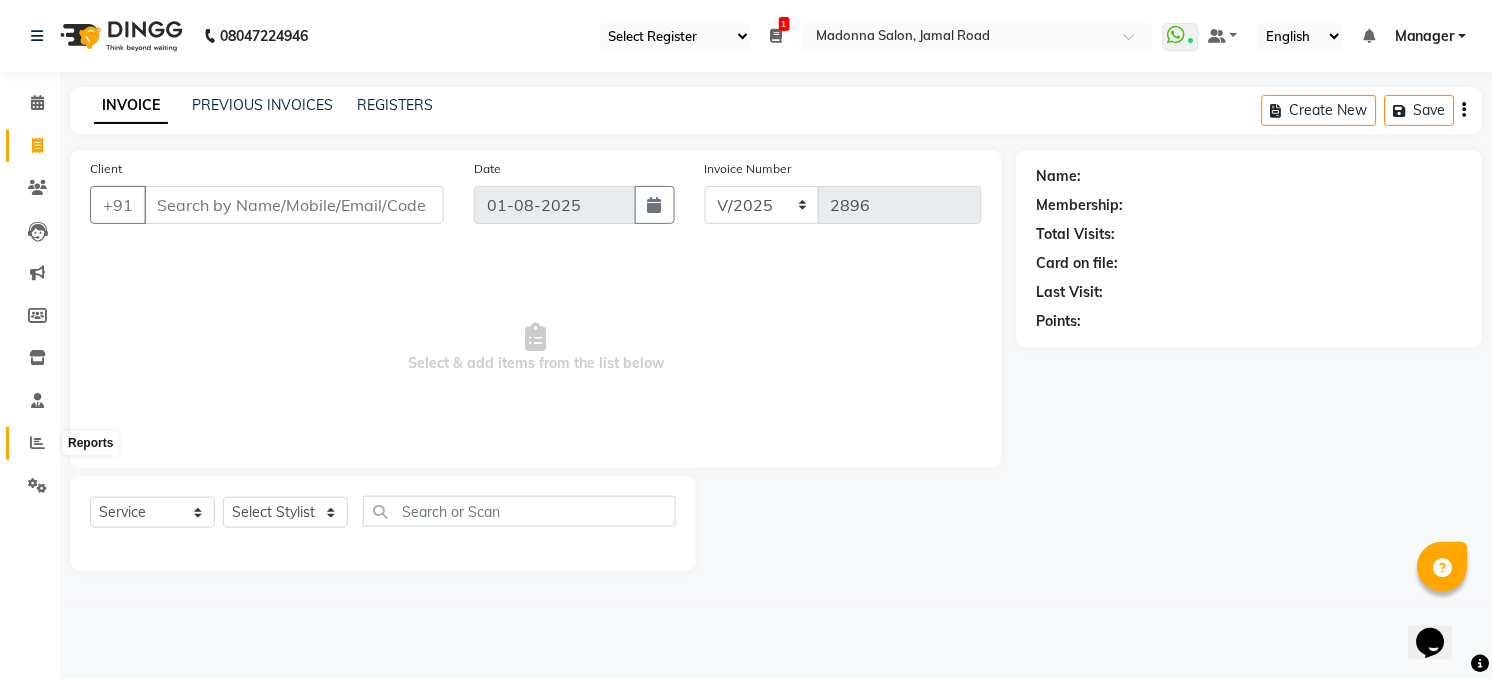 click 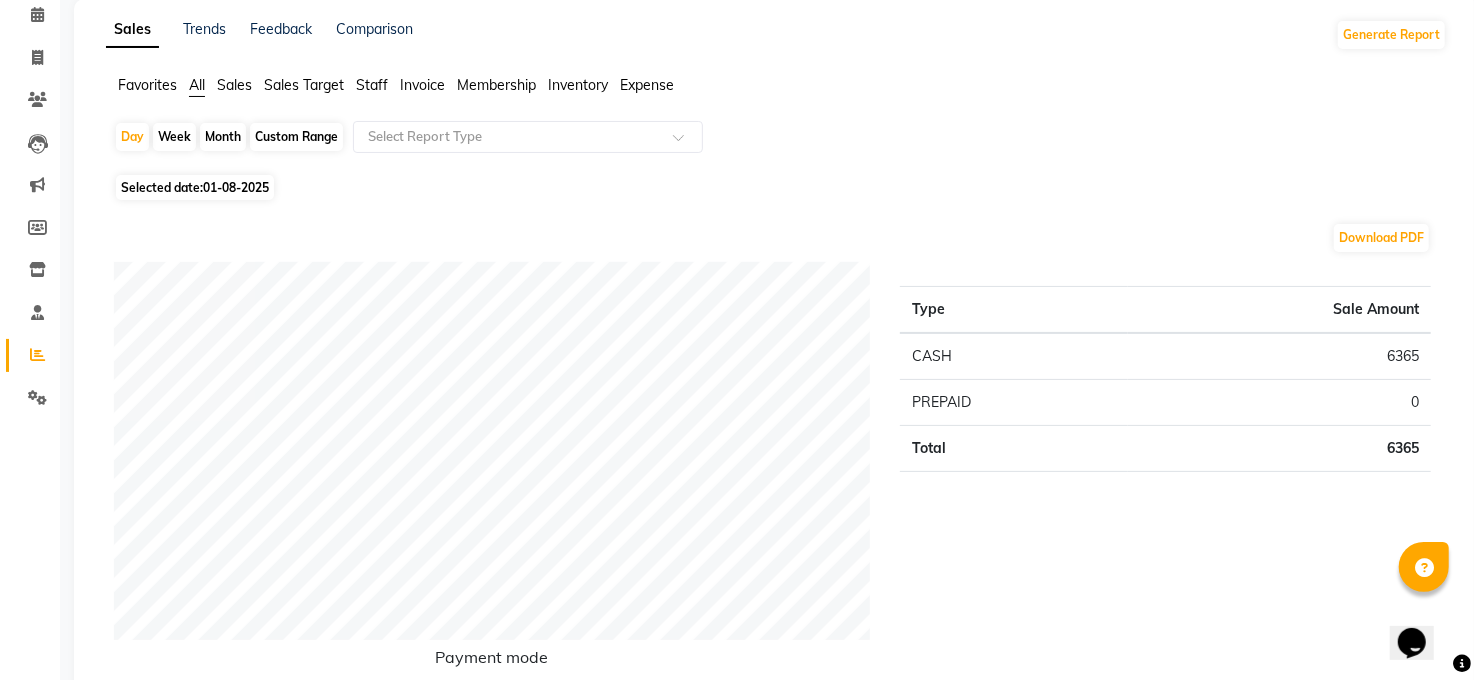 scroll, scrollTop: 0, scrollLeft: 0, axis: both 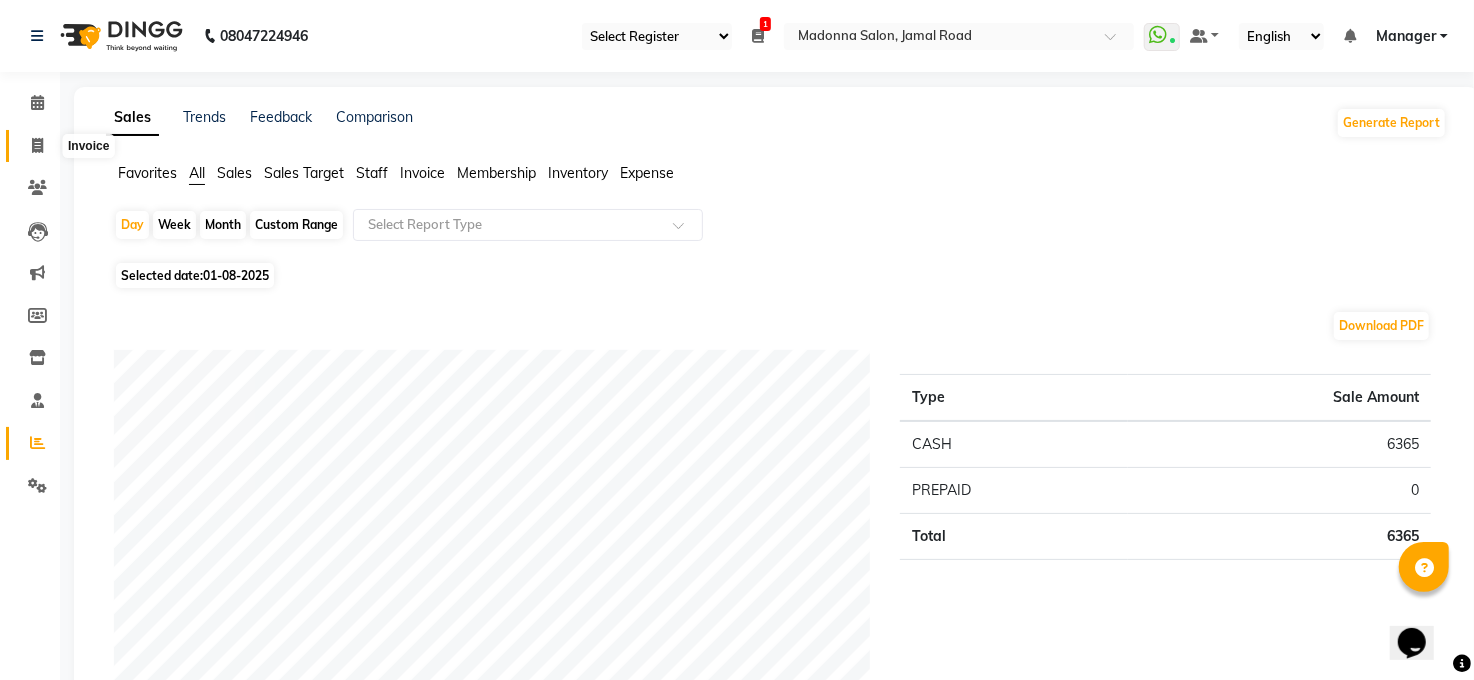 click 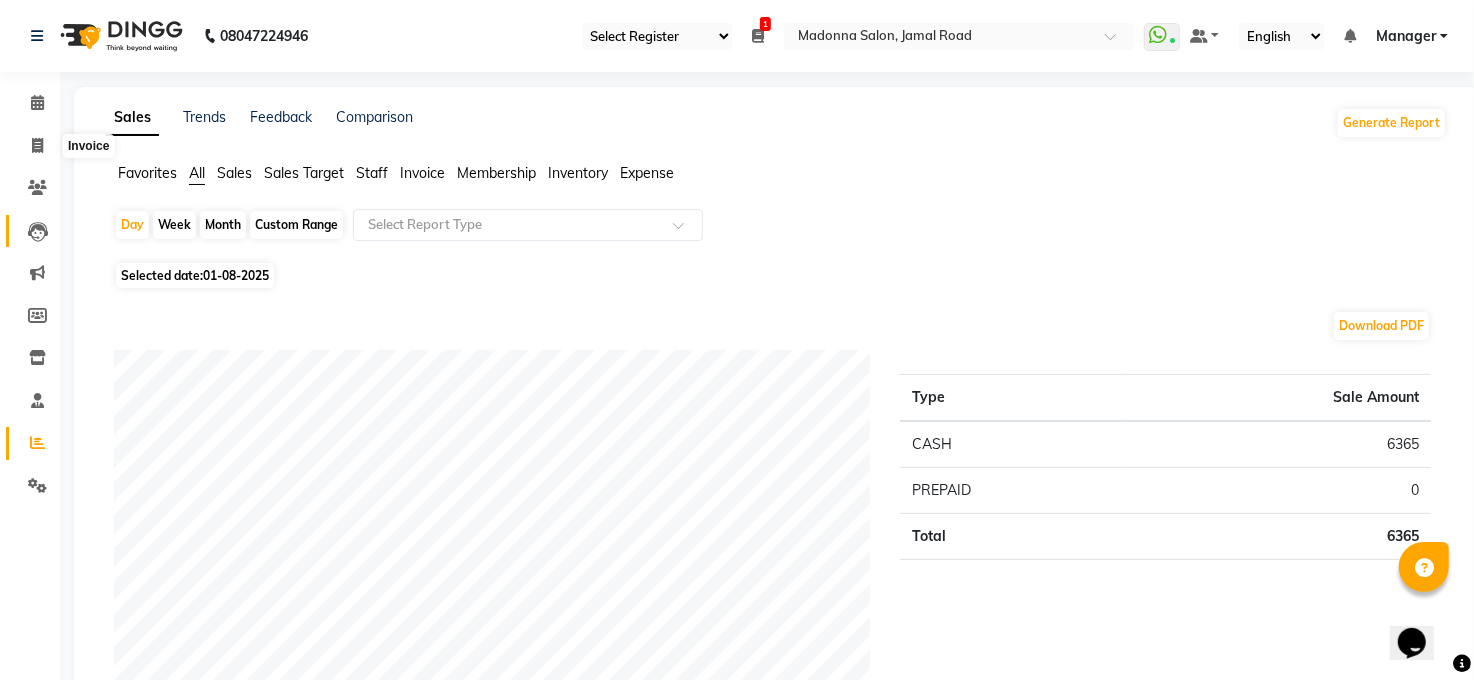 select on "service" 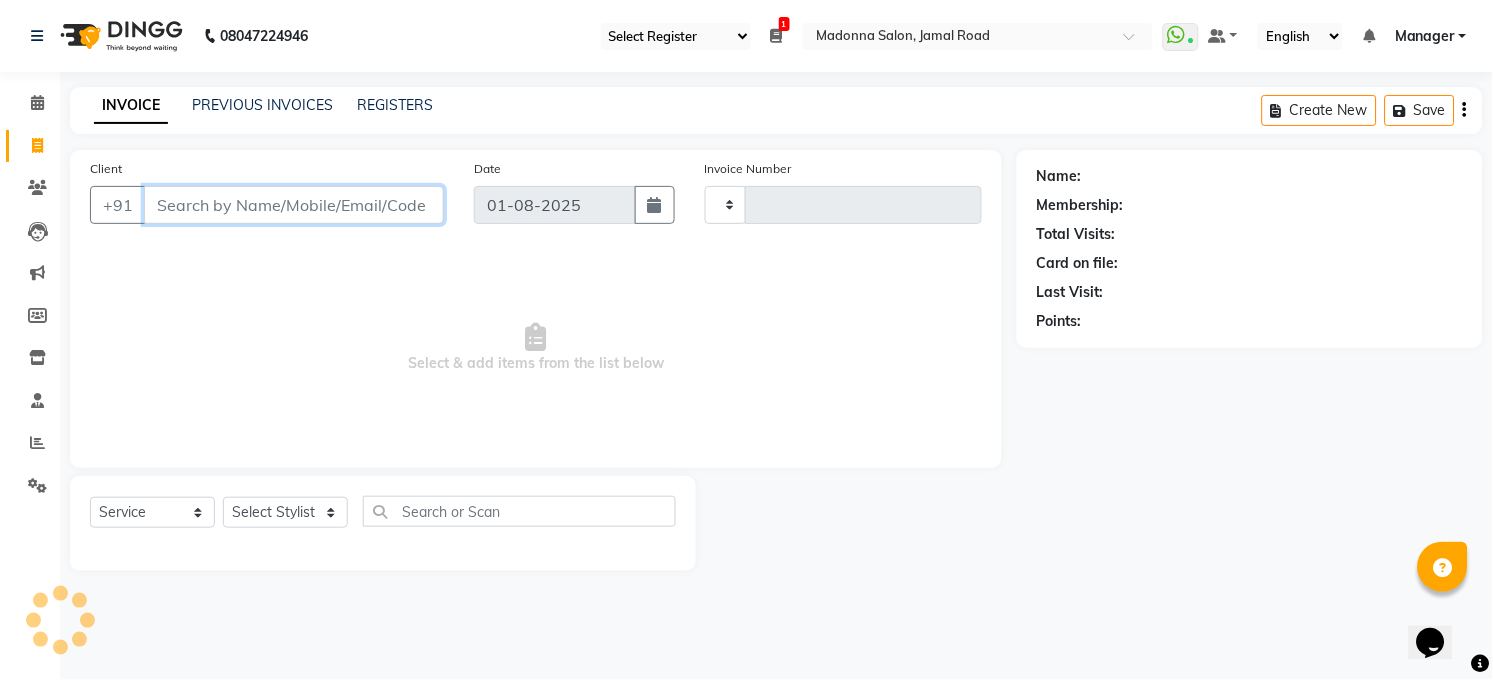 type on "2896" 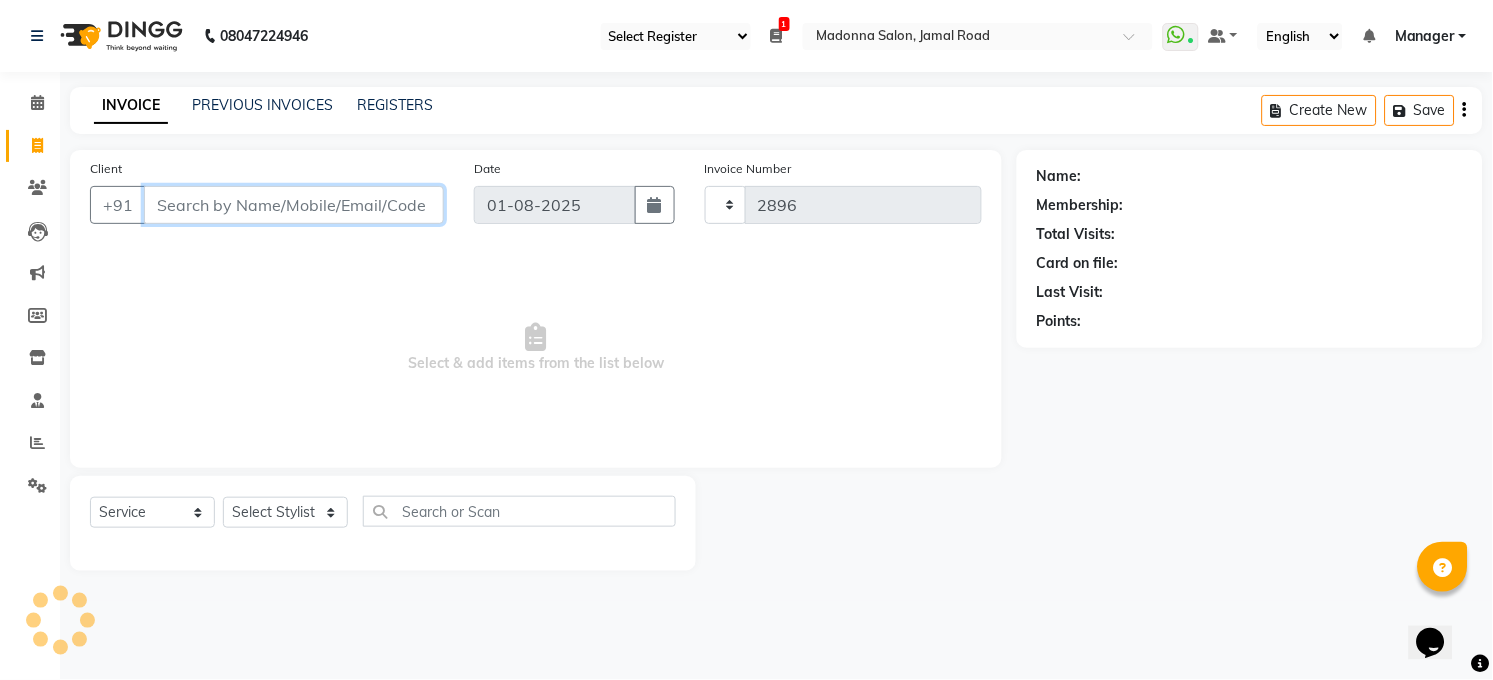 select on "5748" 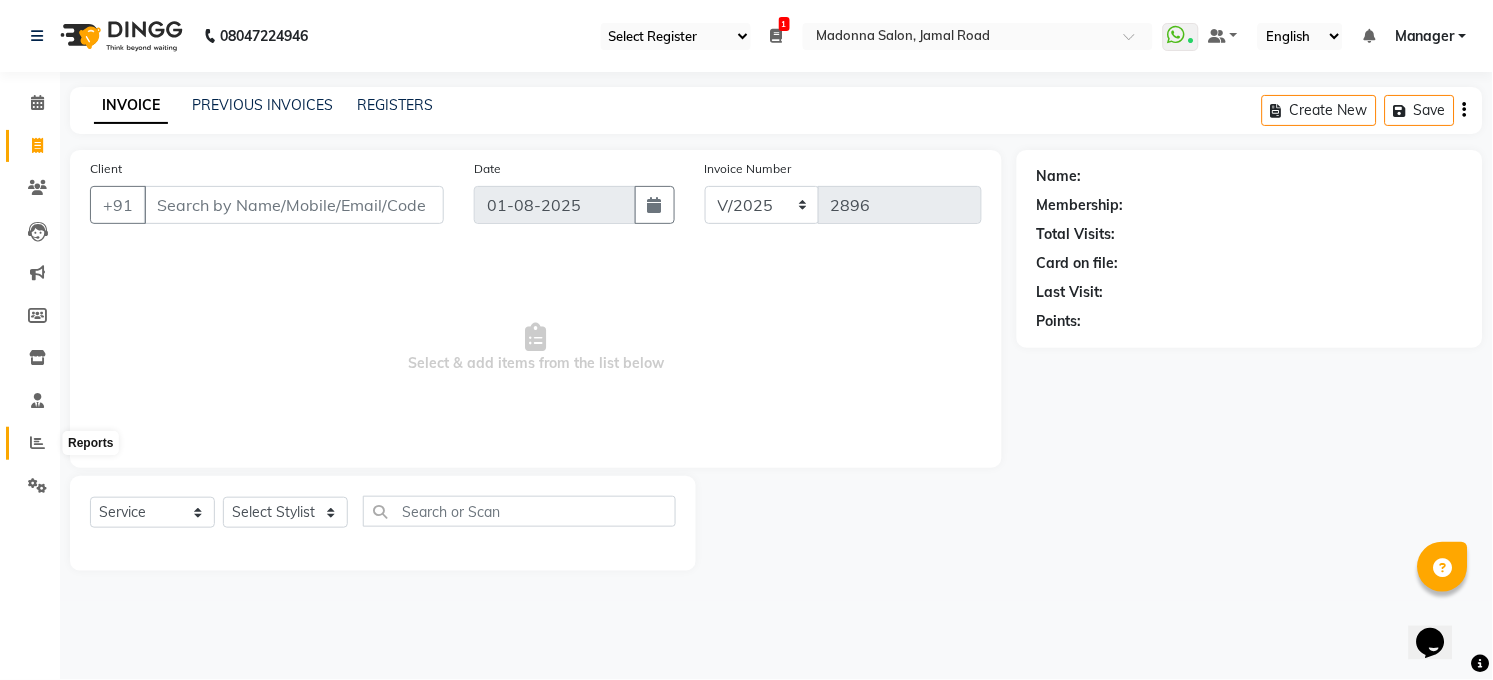 click 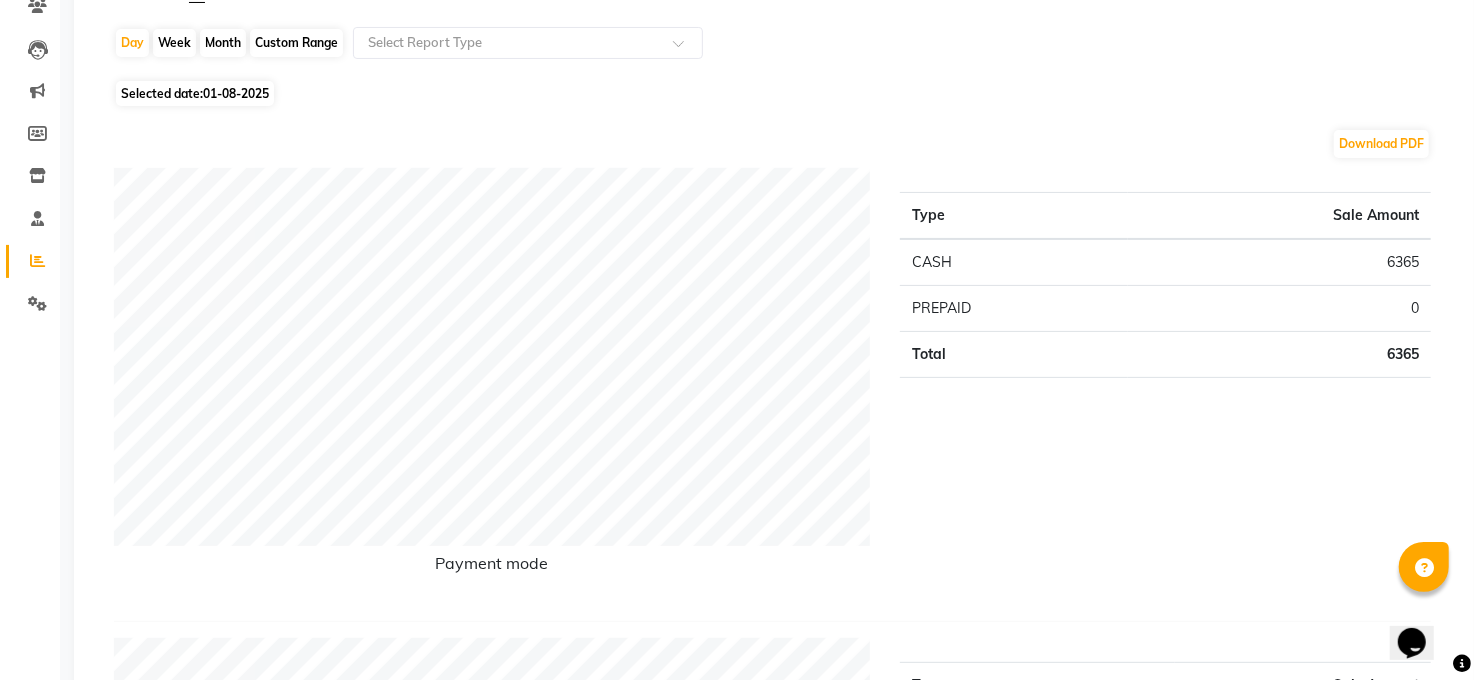 scroll, scrollTop: 0, scrollLeft: 0, axis: both 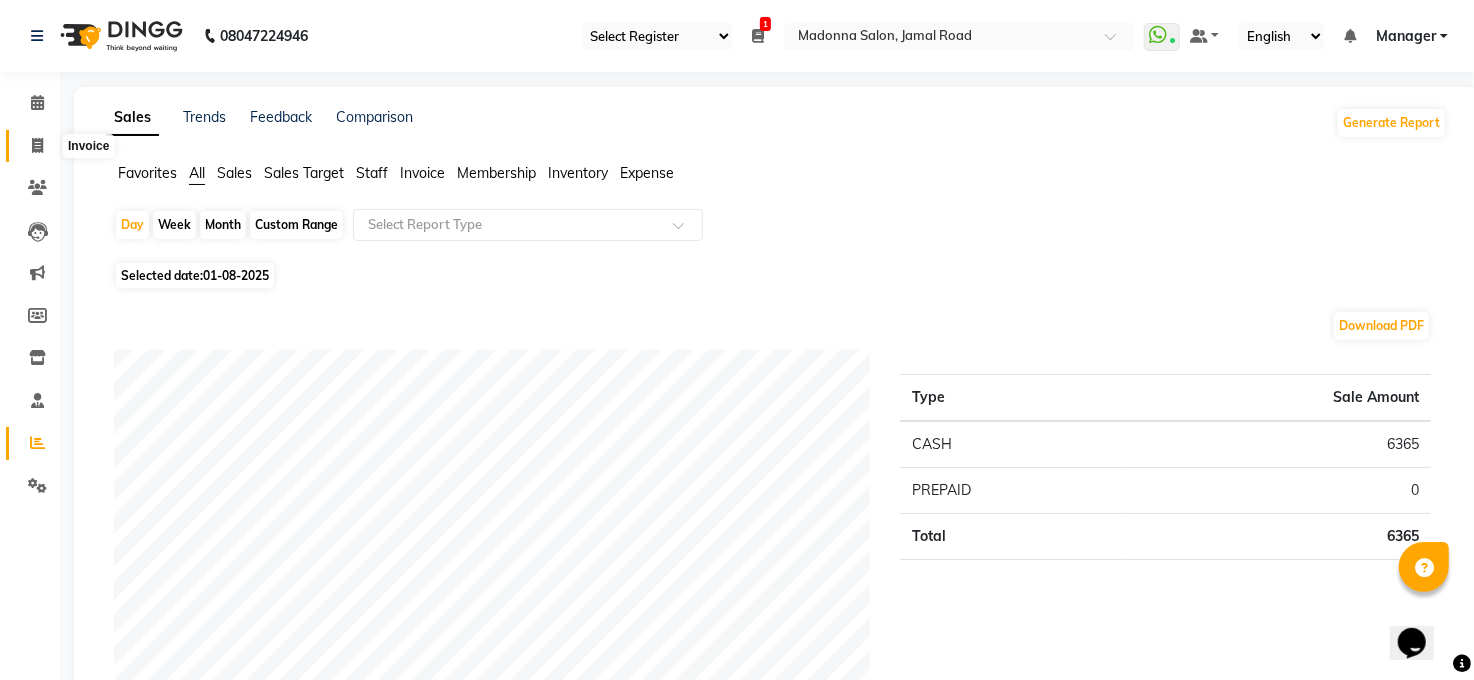 click 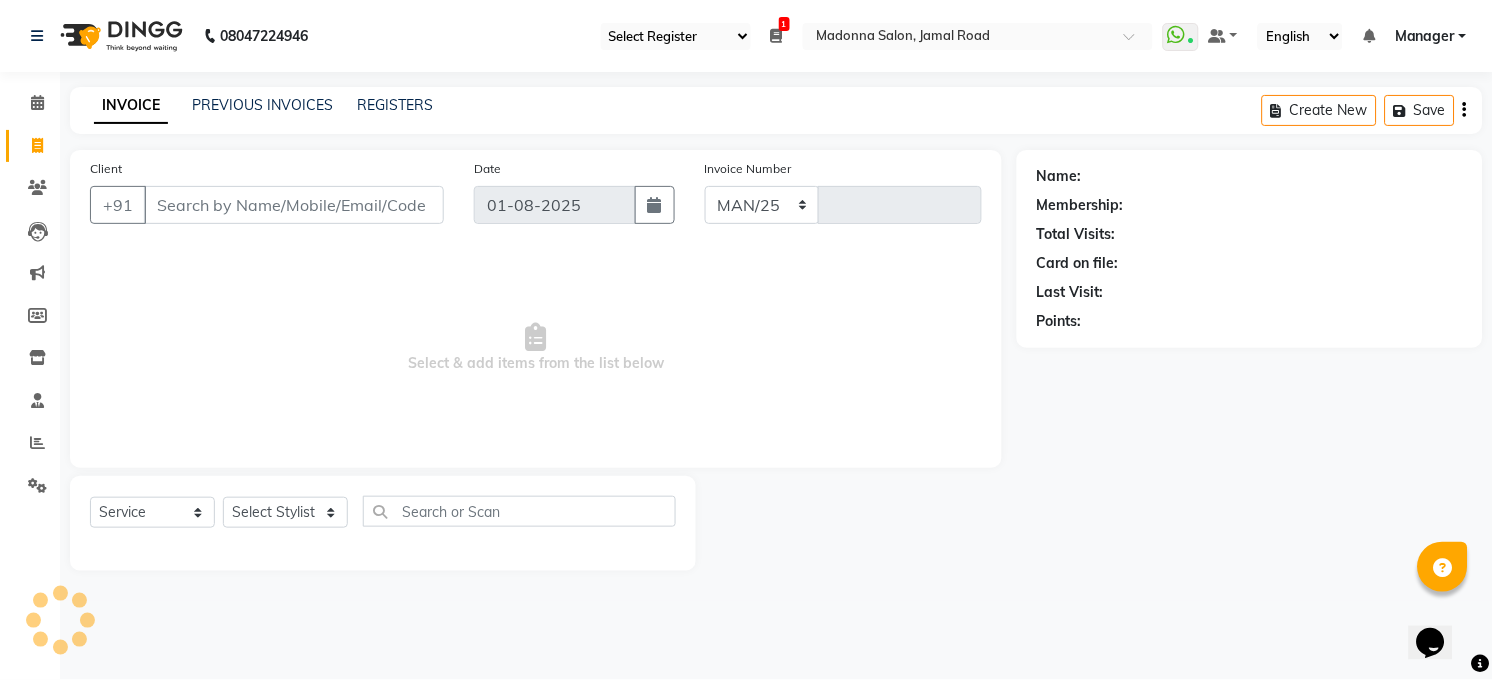 select on "5748" 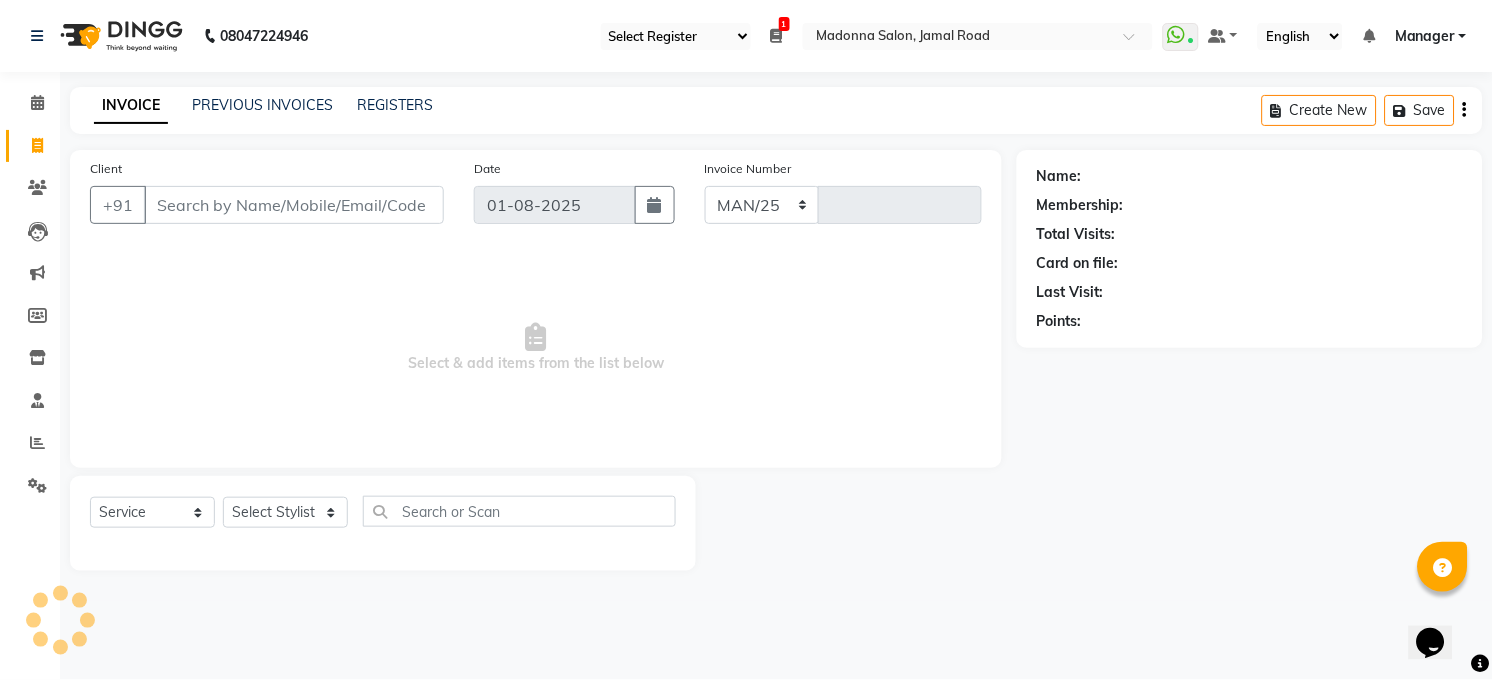 type on "2896" 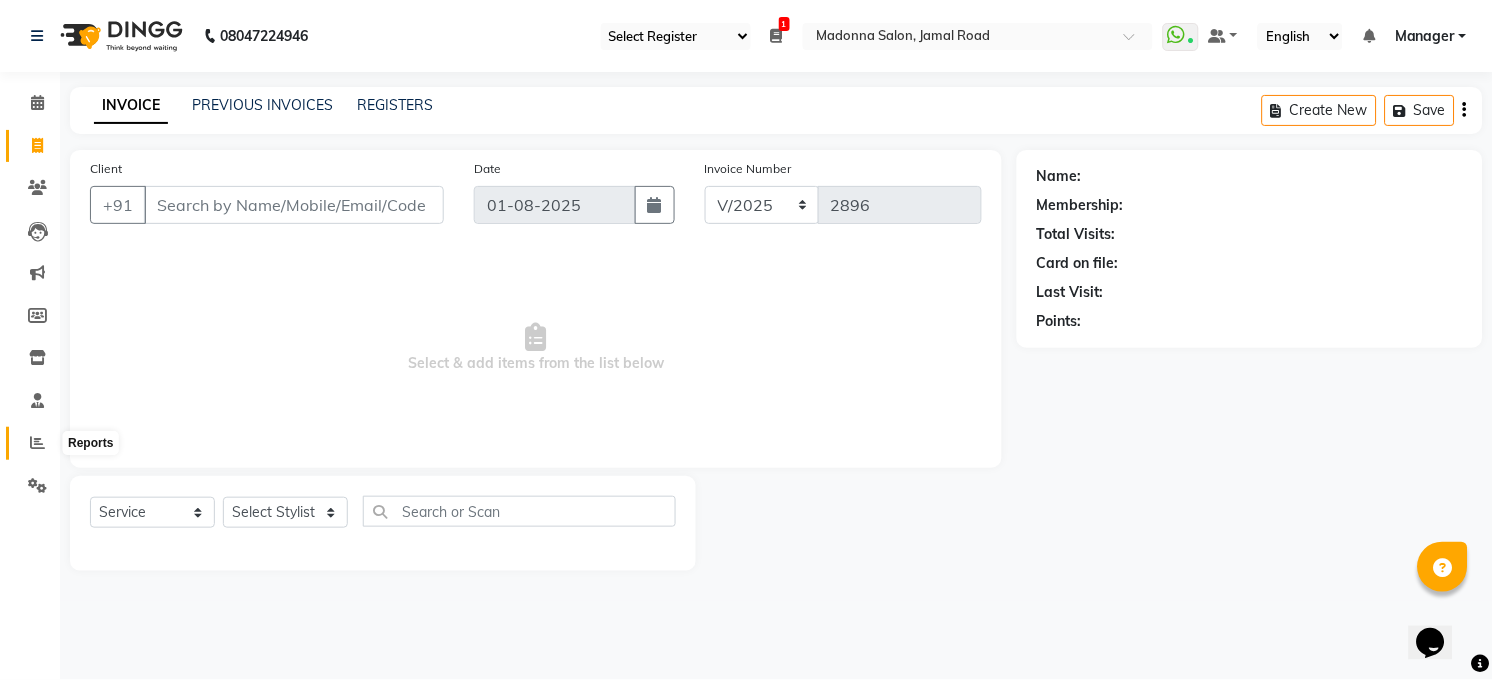 click 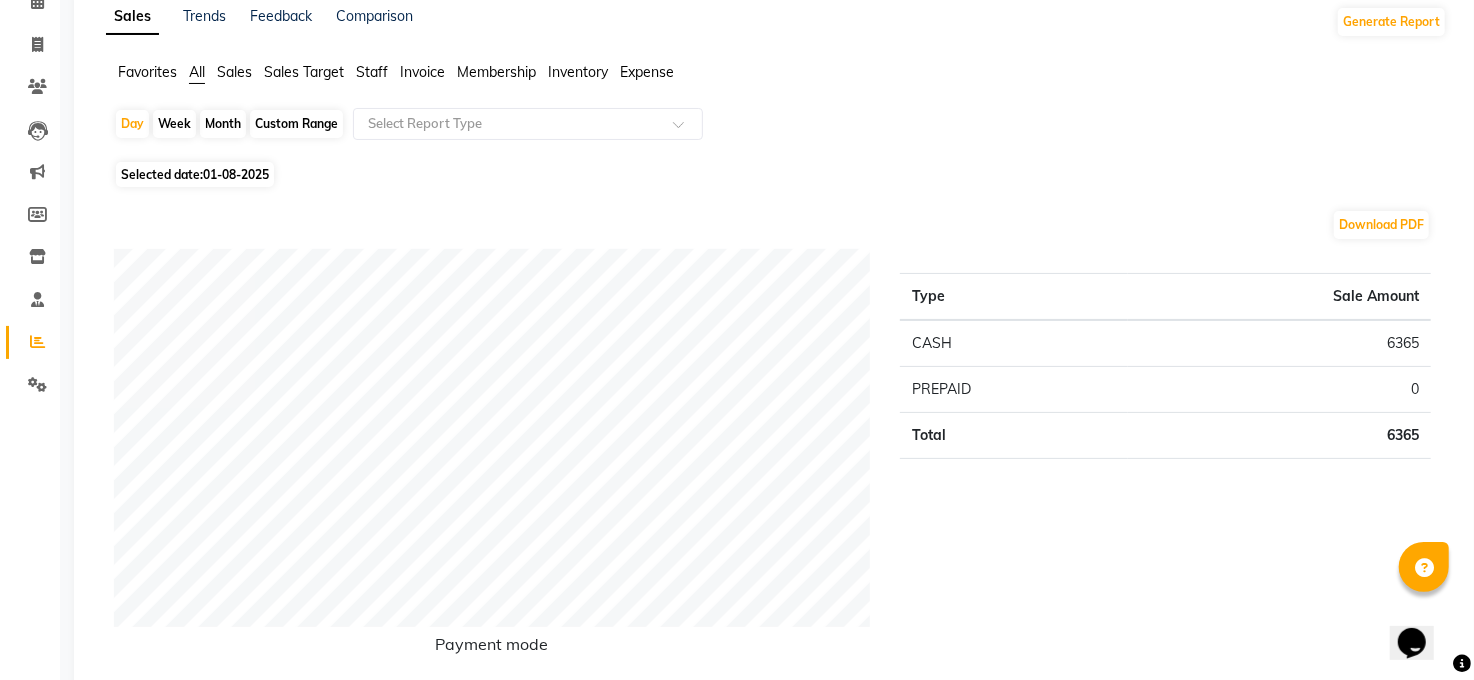 scroll, scrollTop: 0, scrollLeft: 0, axis: both 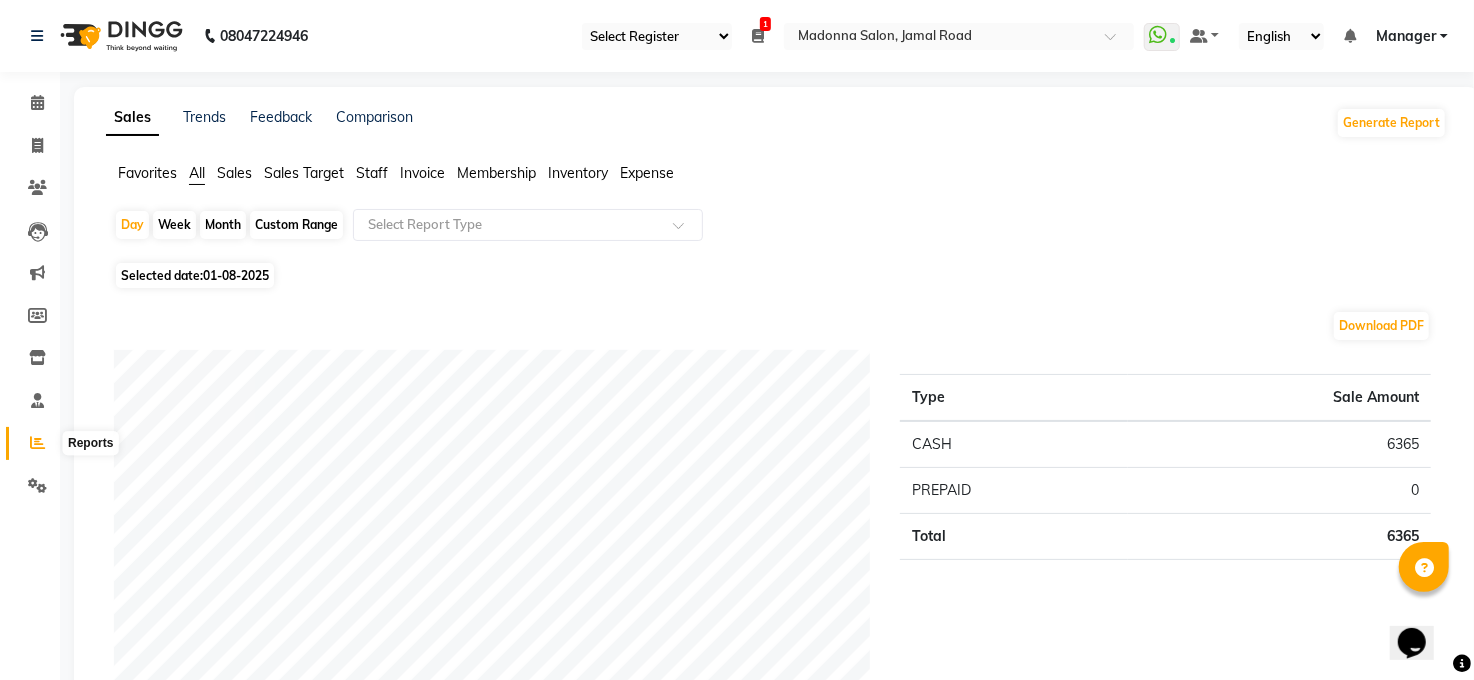 click 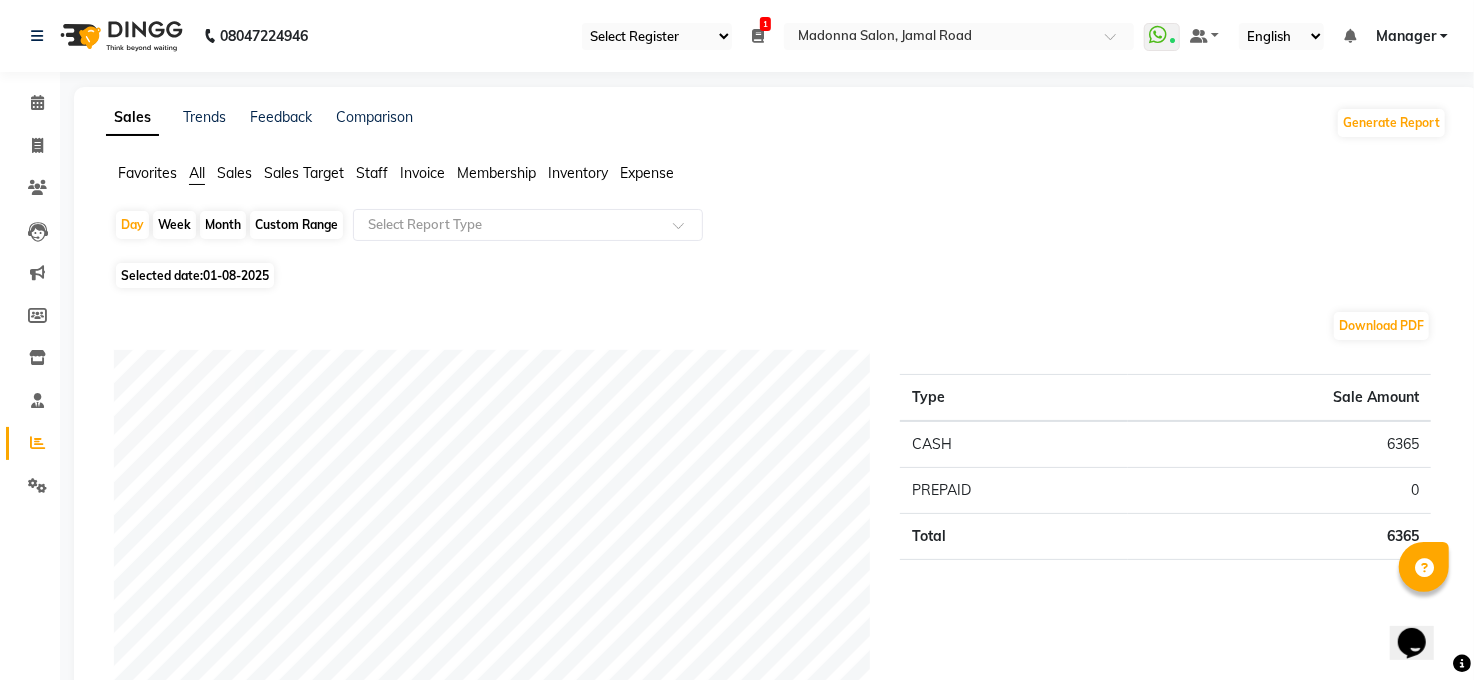 click on "Staff" 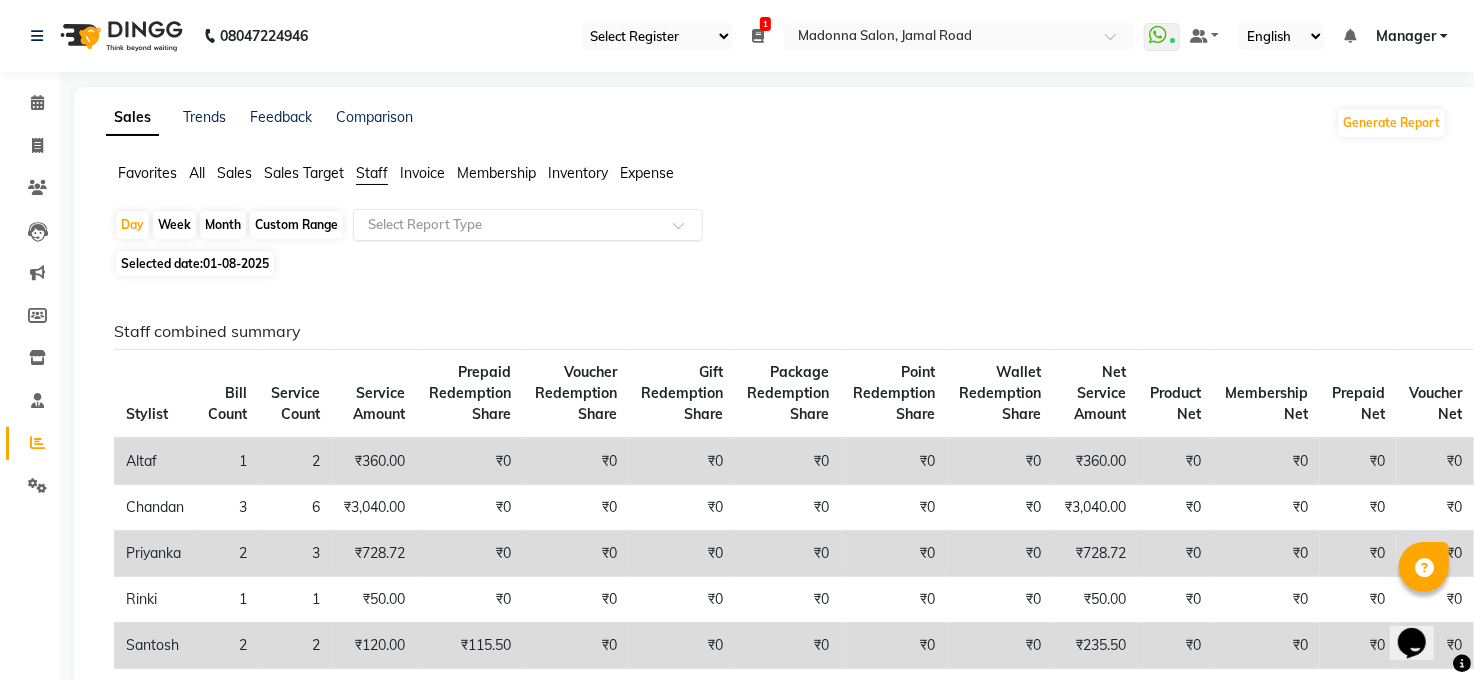 click 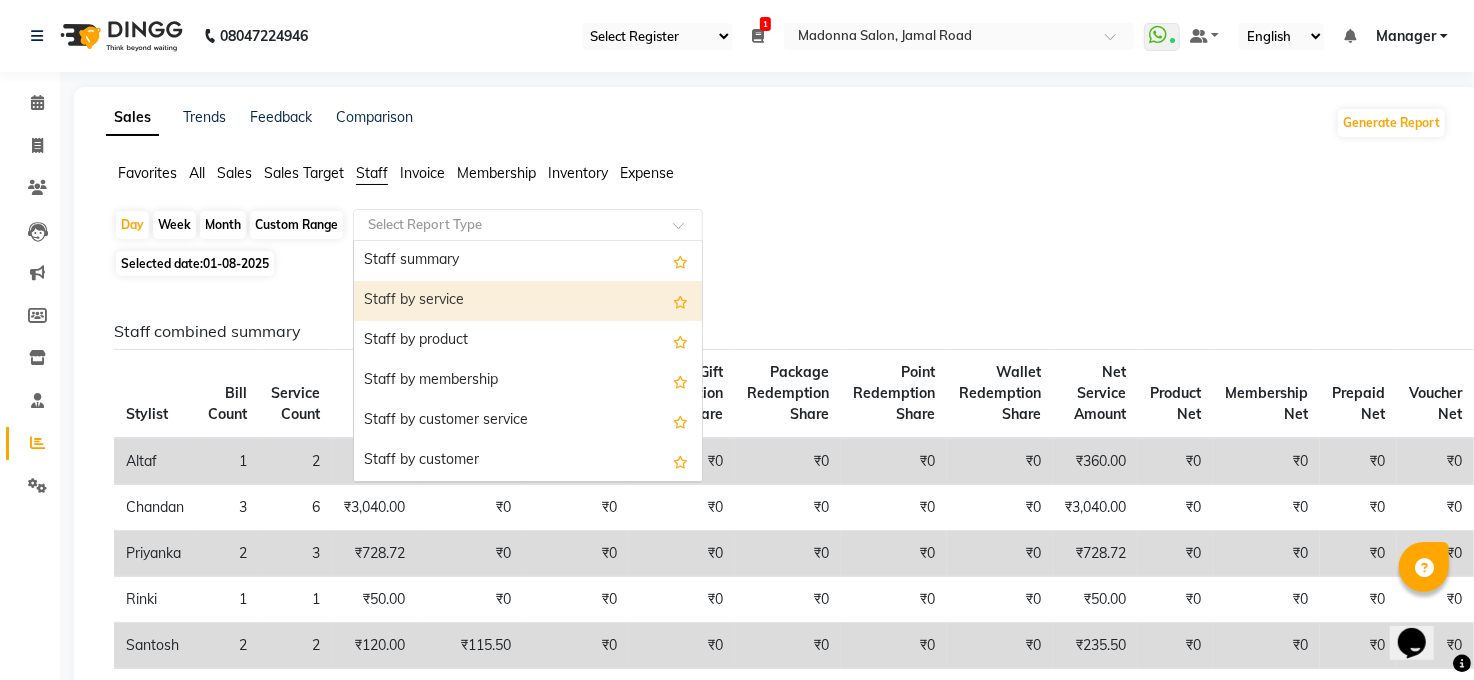 click on "Staff by service" at bounding box center [528, 301] 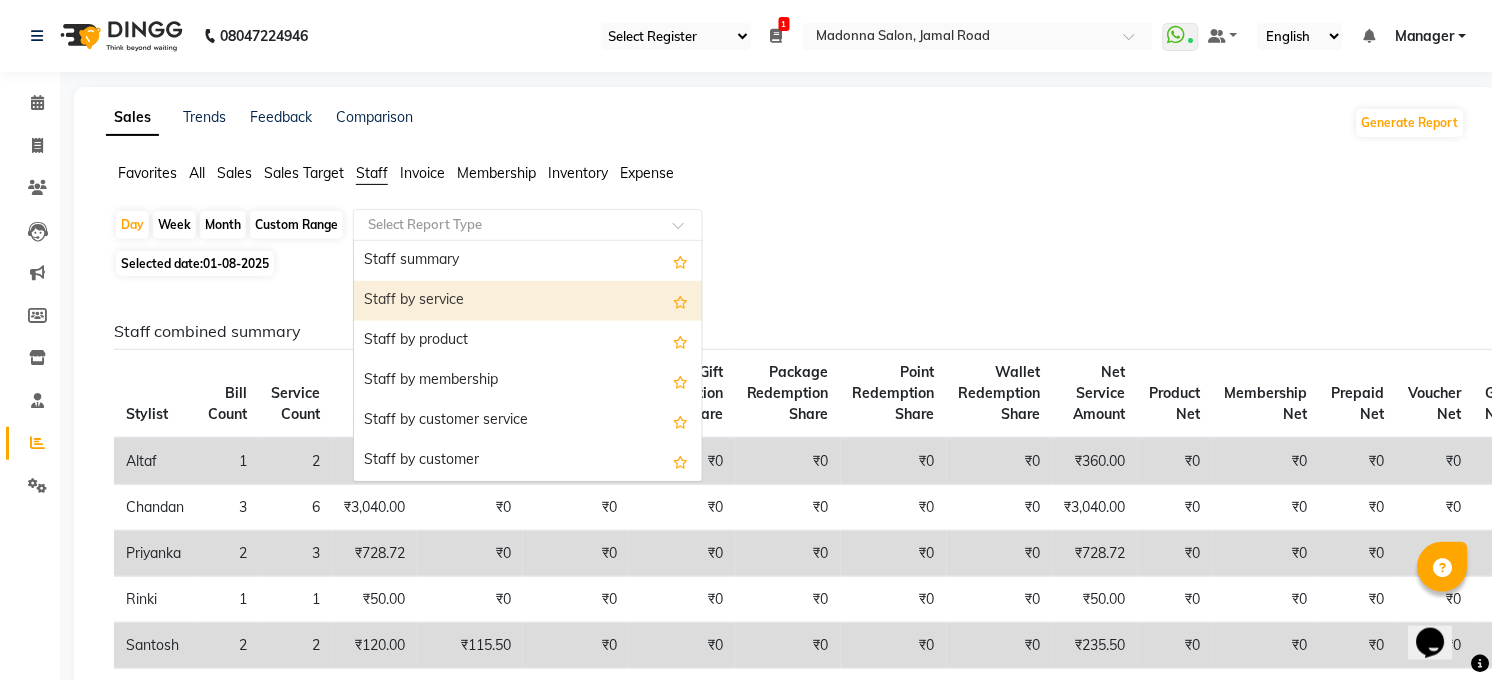 select on "full_report" 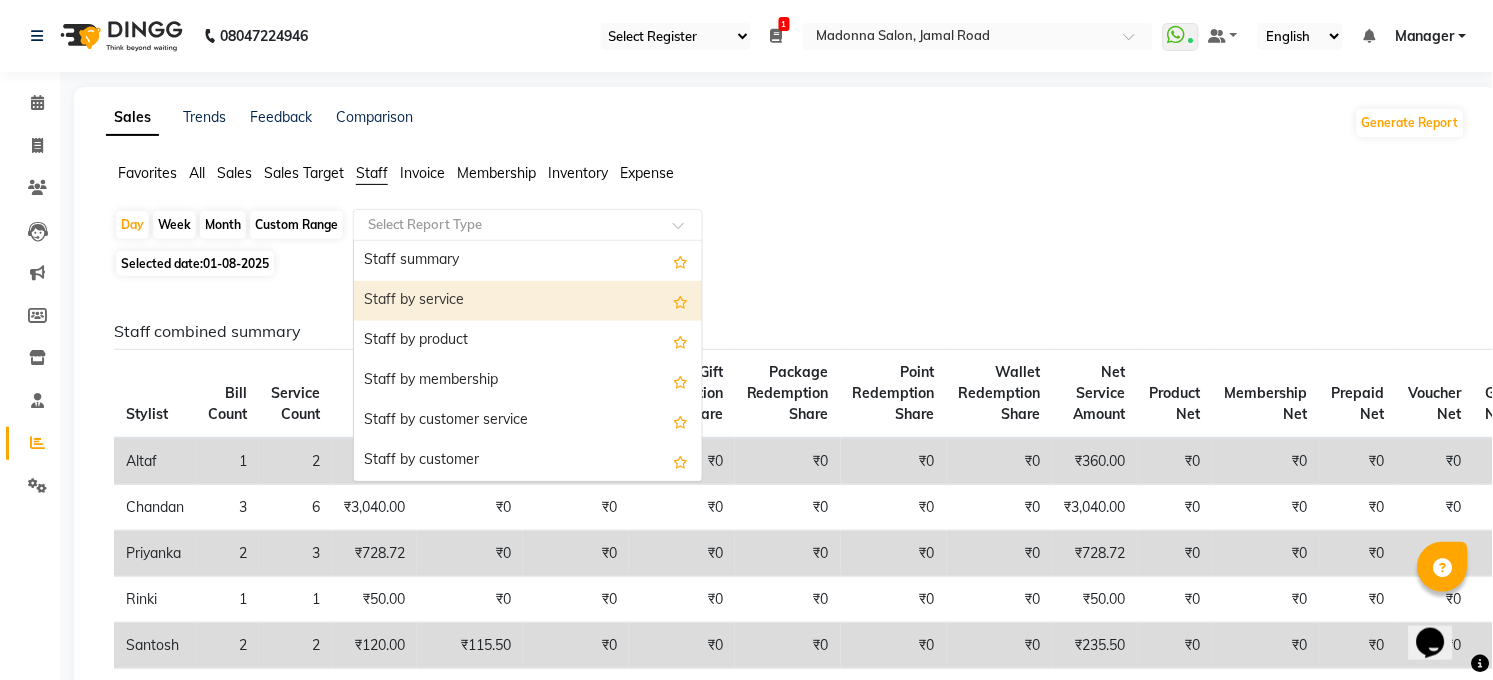 select on "csv" 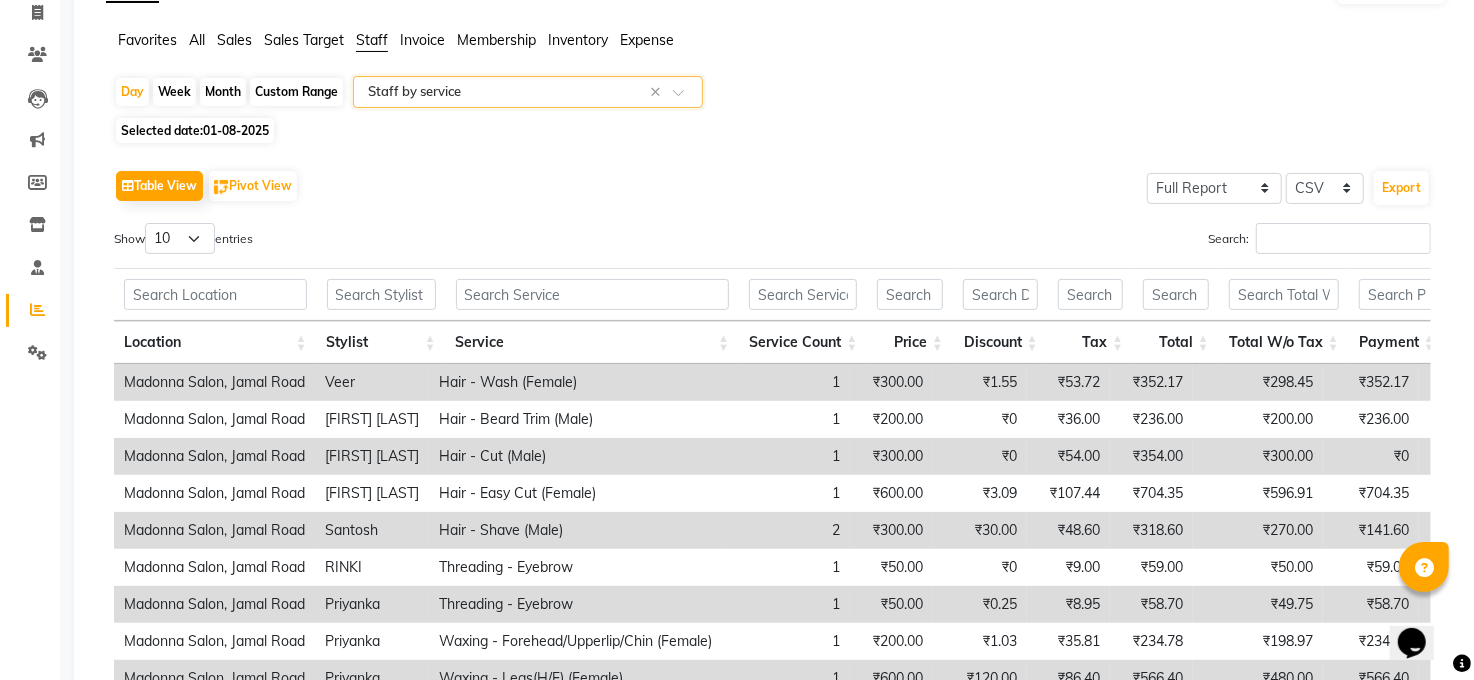scroll, scrollTop: 44, scrollLeft: 0, axis: vertical 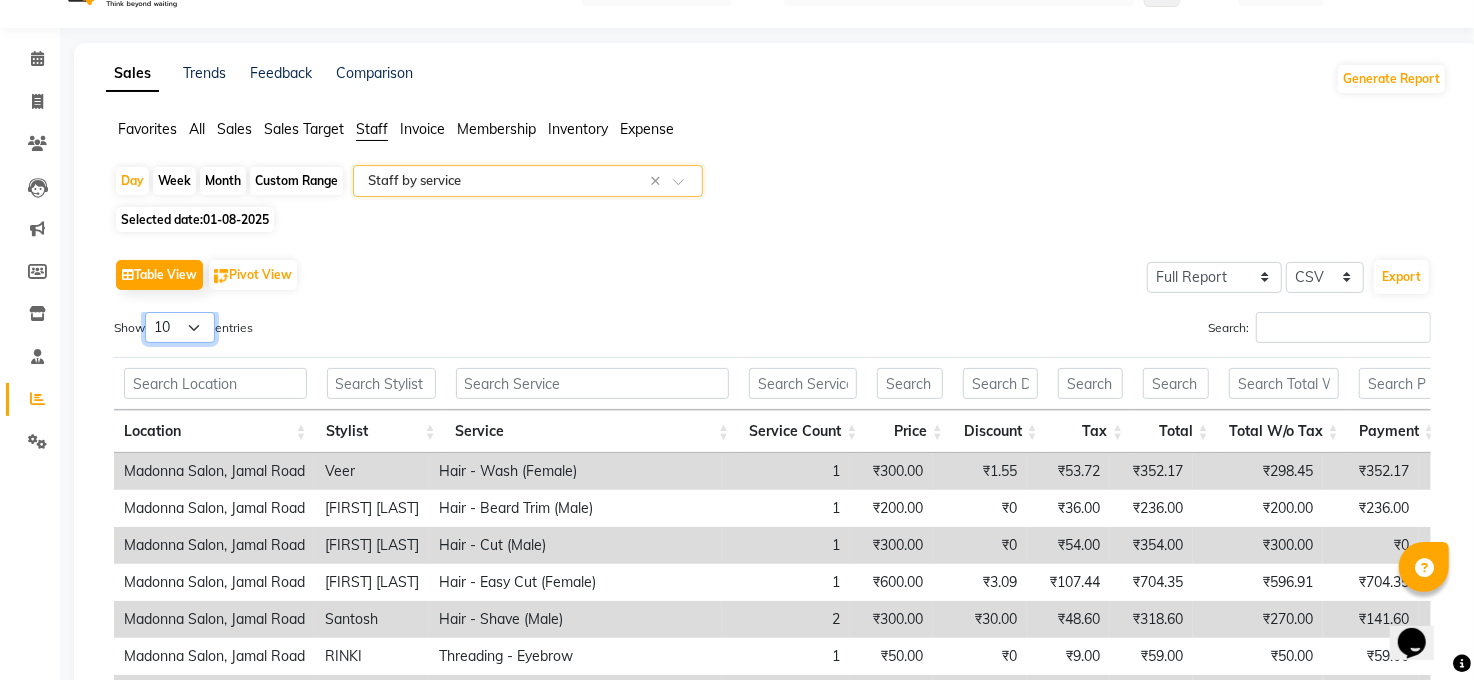 click on "10 25 50 100" at bounding box center (180, 327) 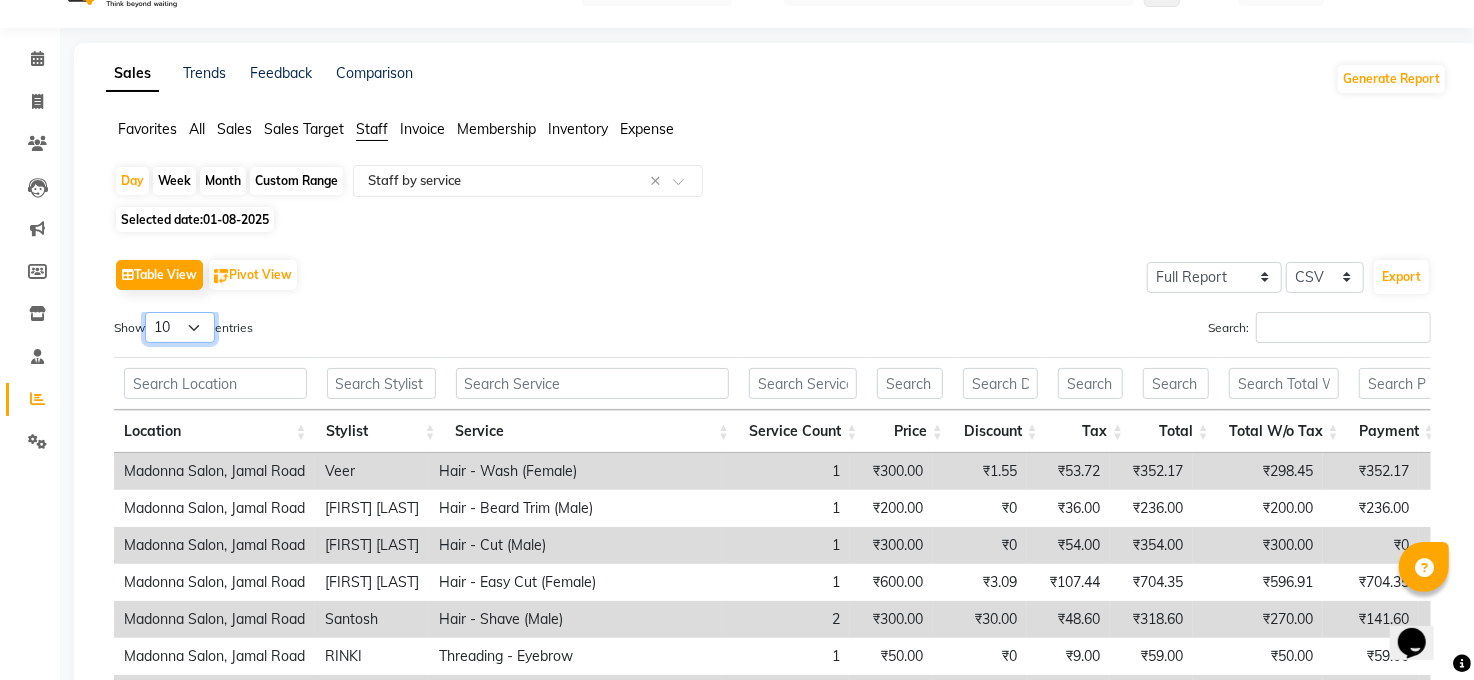 select on "100" 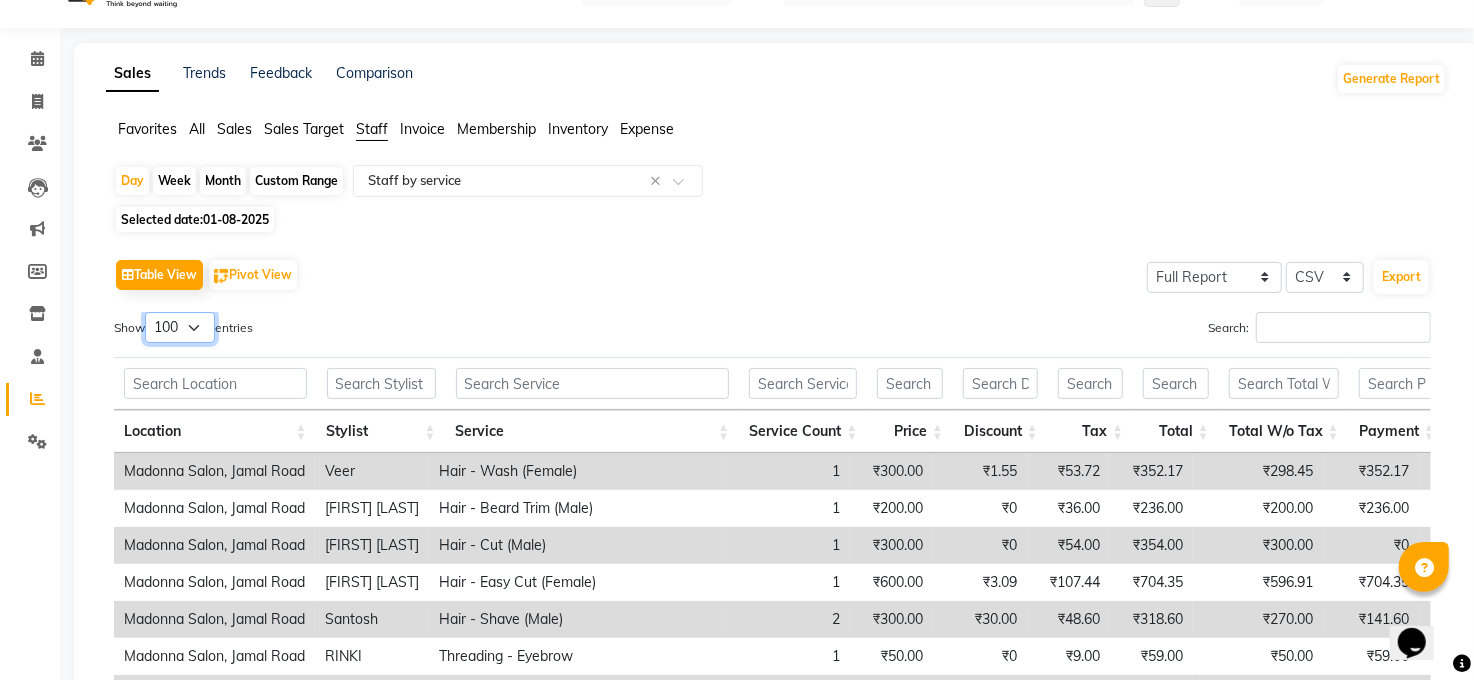 click on "10 25 50 100" at bounding box center (180, 327) 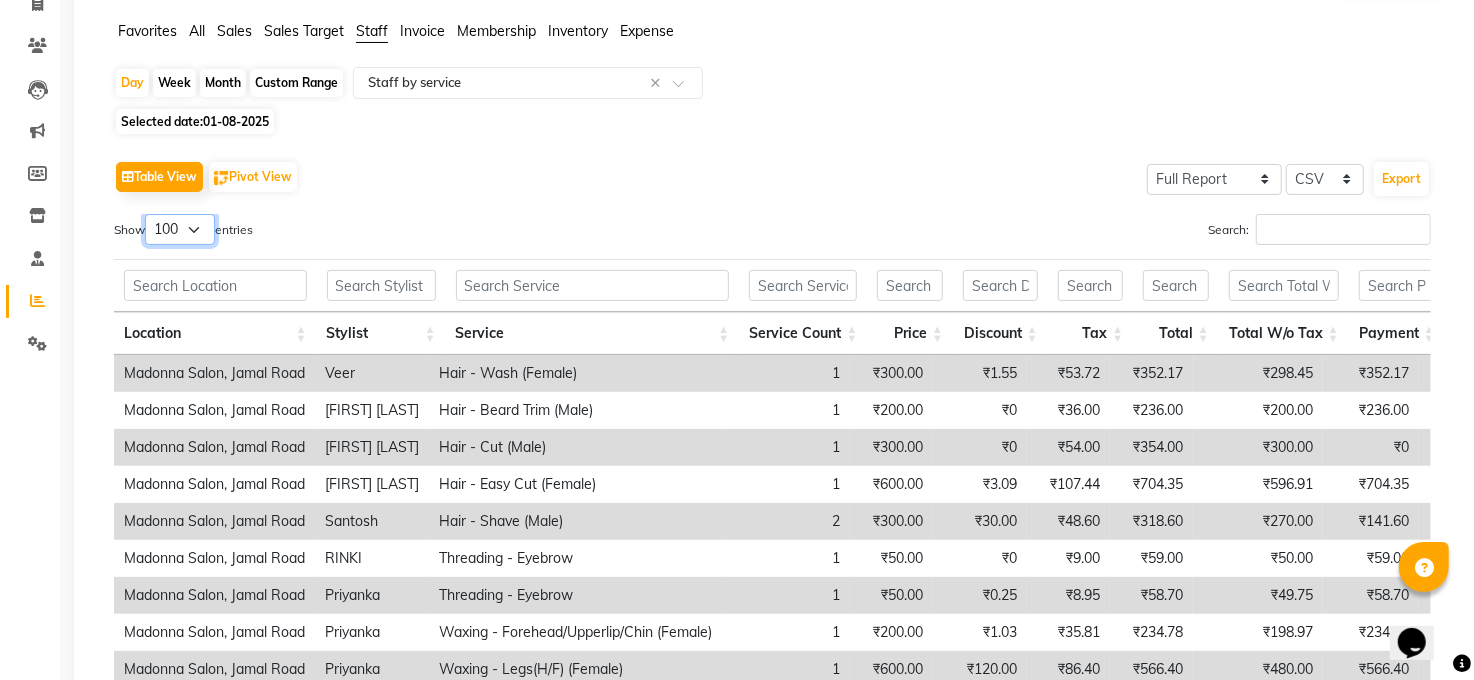 scroll, scrollTop: 133, scrollLeft: 0, axis: vertical 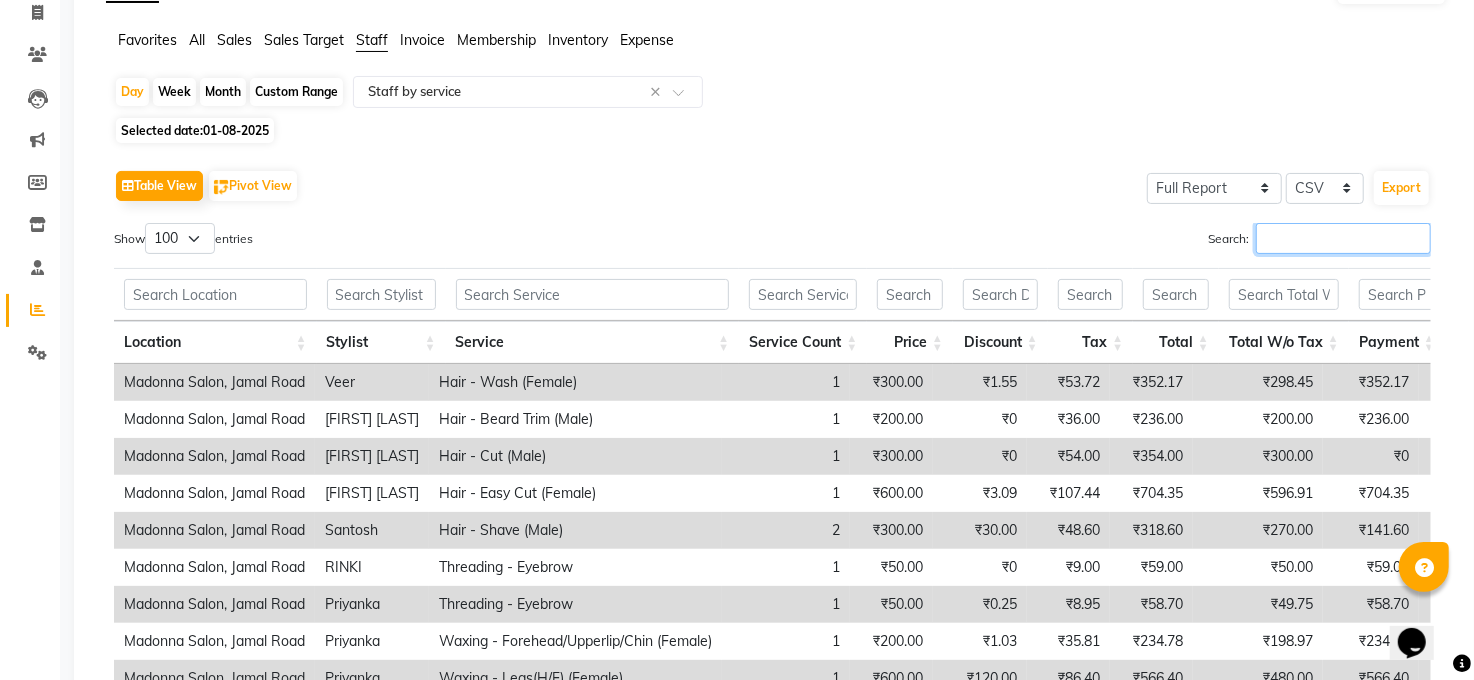 drag, startPoint x: 1278, startPoint y: 247, endPoint x: 1322, endPoint y: 262, distance: 46.486557 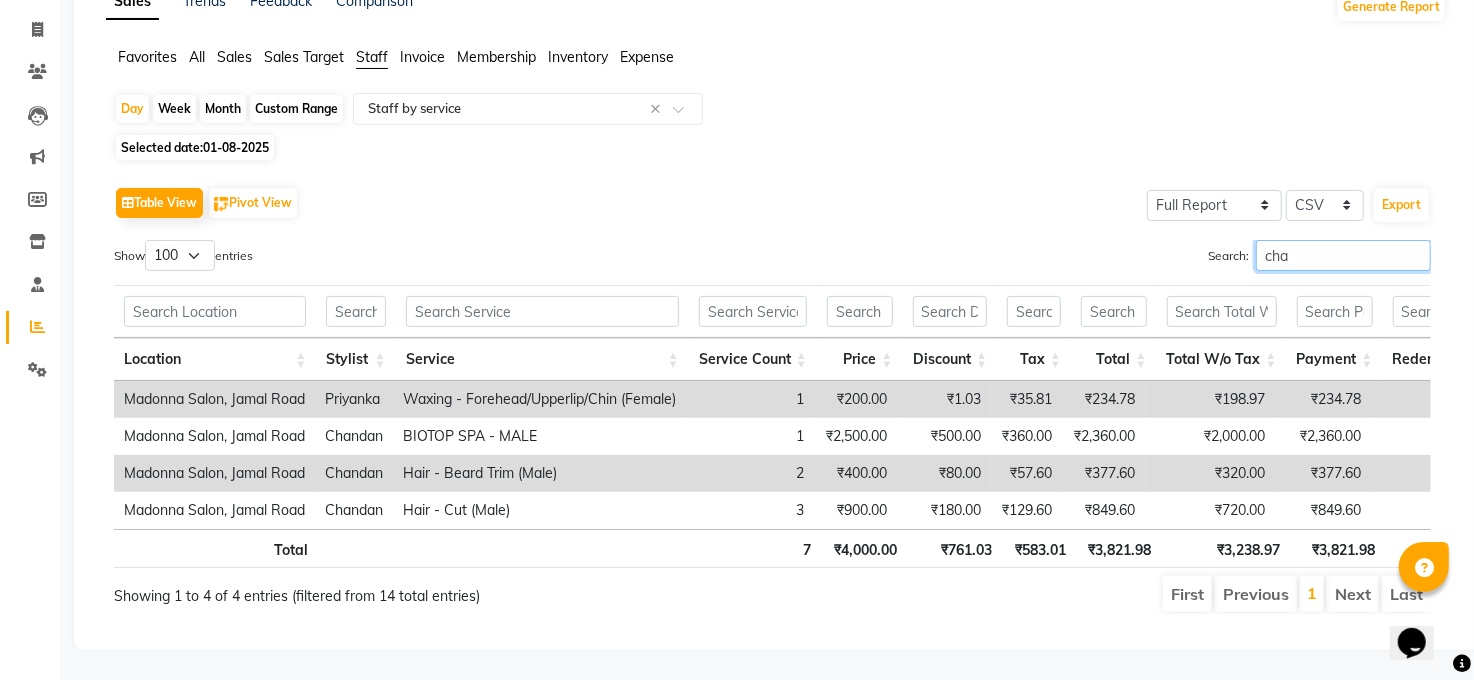 scroll, scrollTop: 119, scrollLeft: 0, axis: vertical 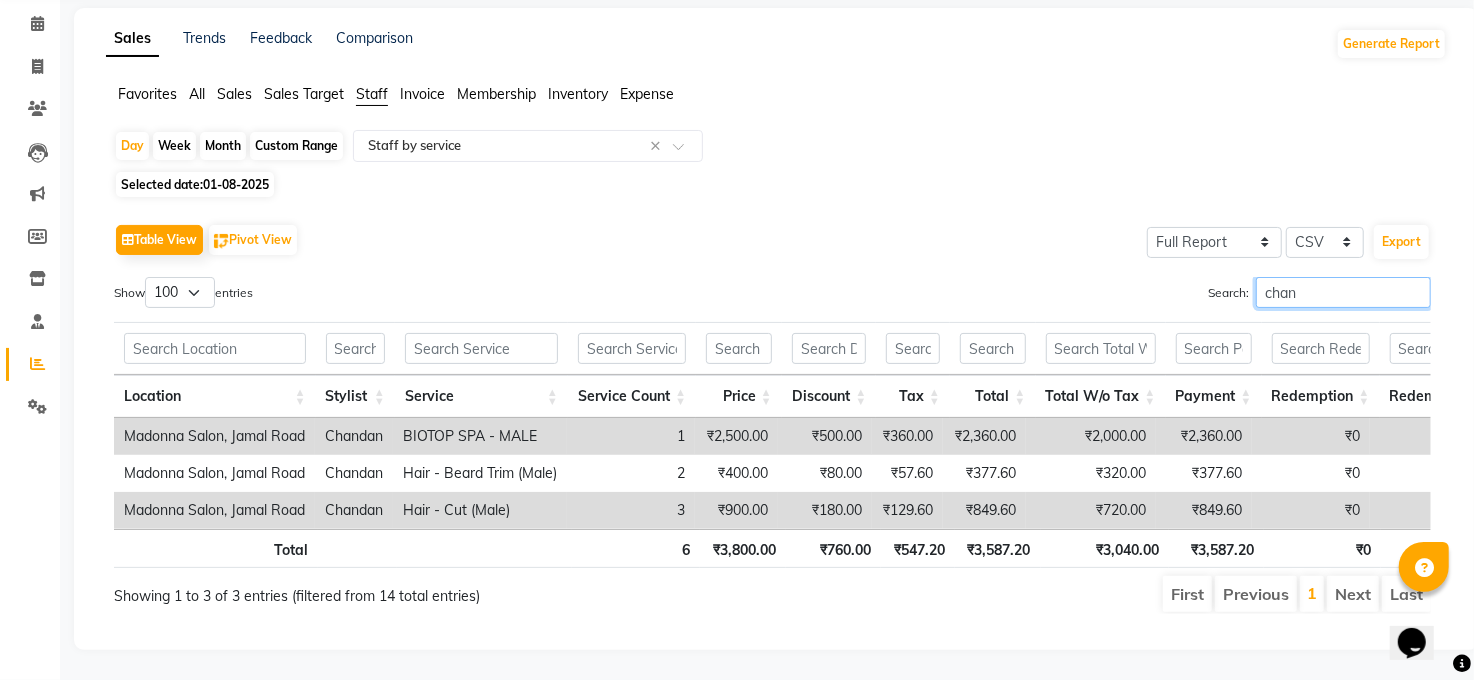 type on "chand" 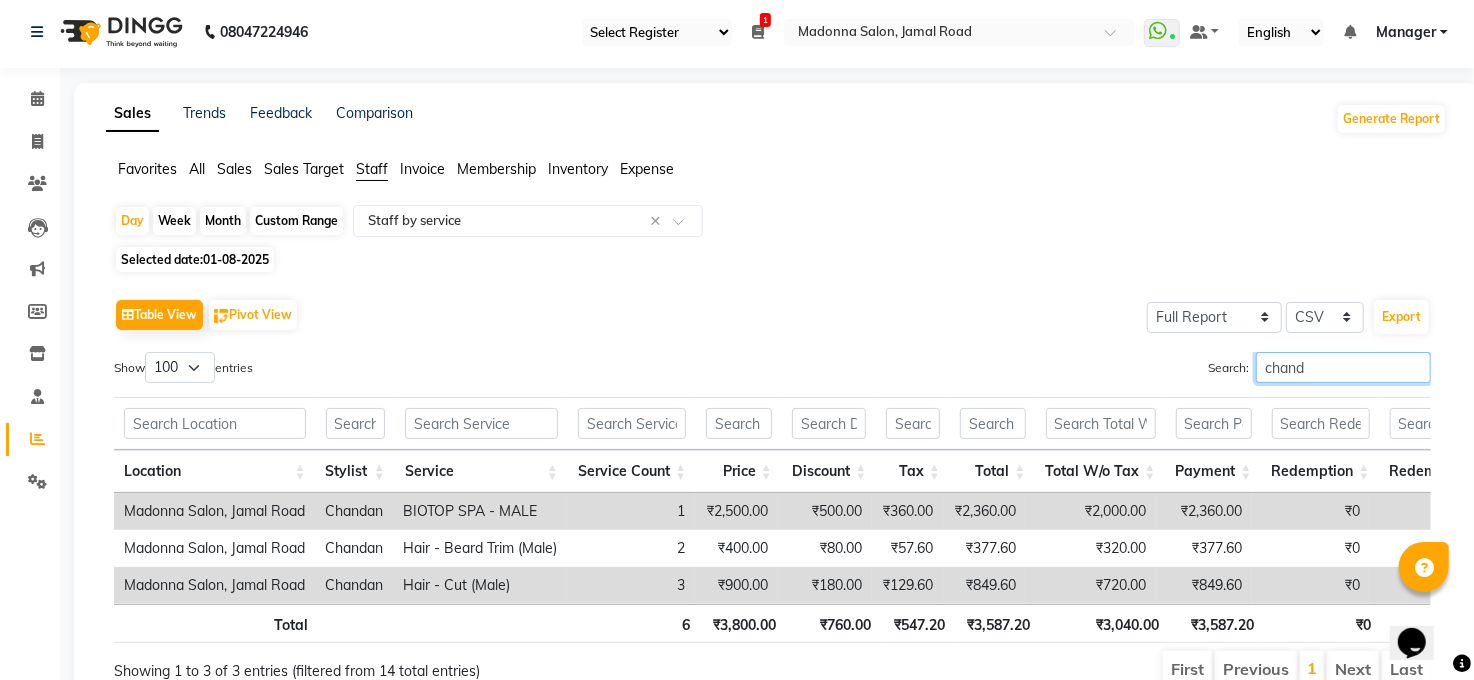 scroll, scrollTop: 0, scrollLeft: 0, axis: both 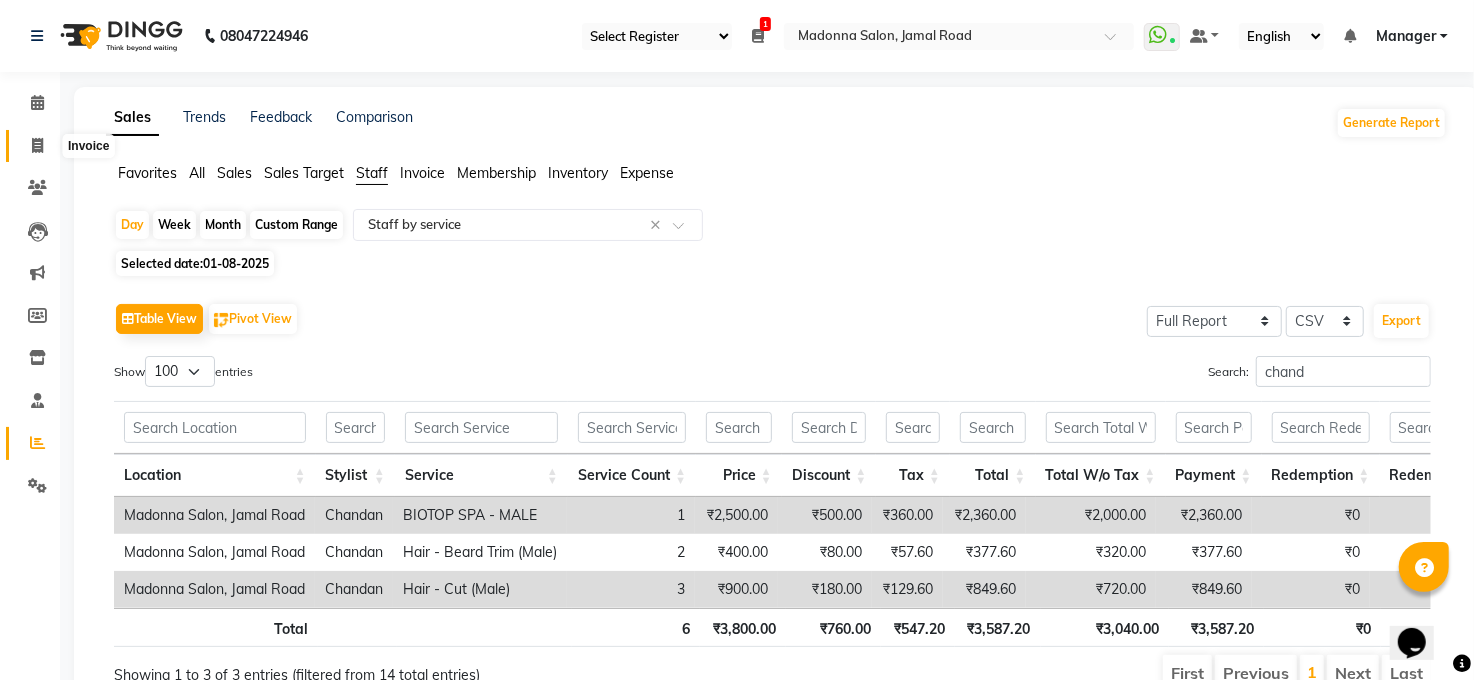 click 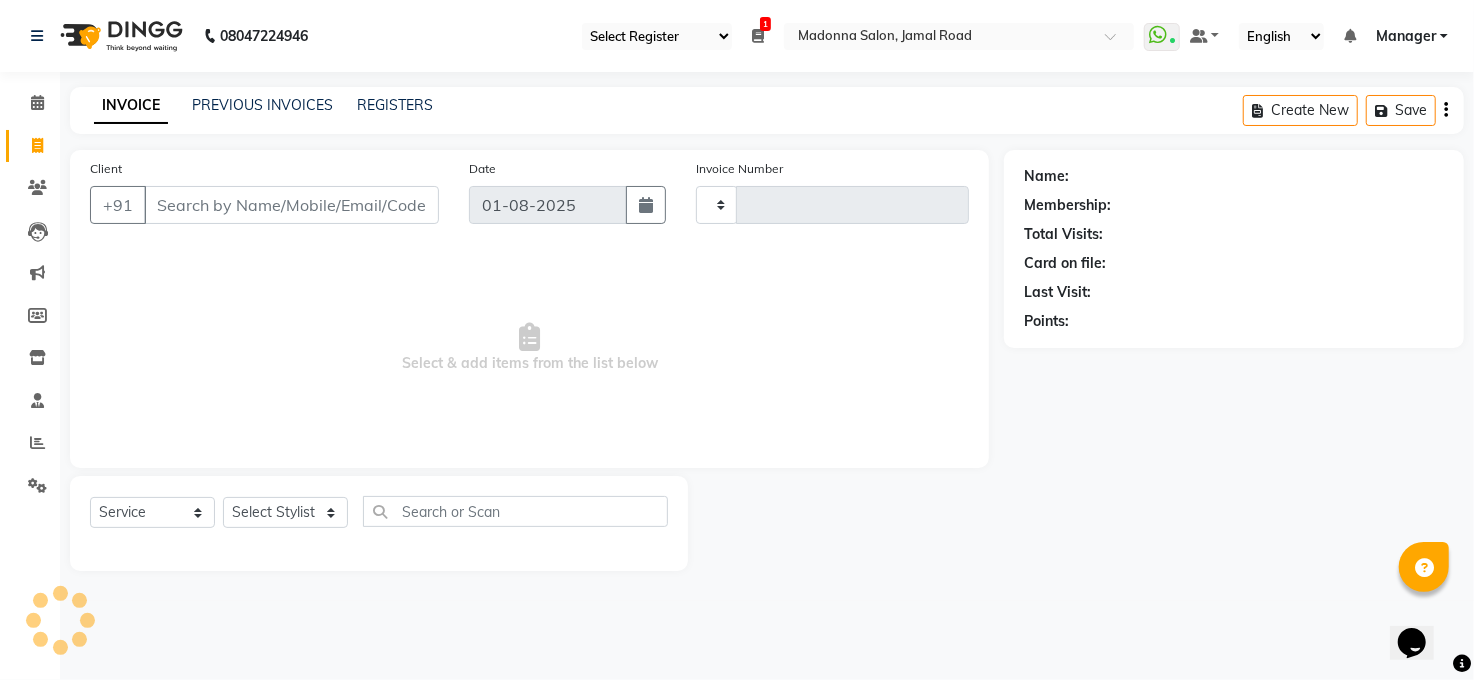 type on "2896" 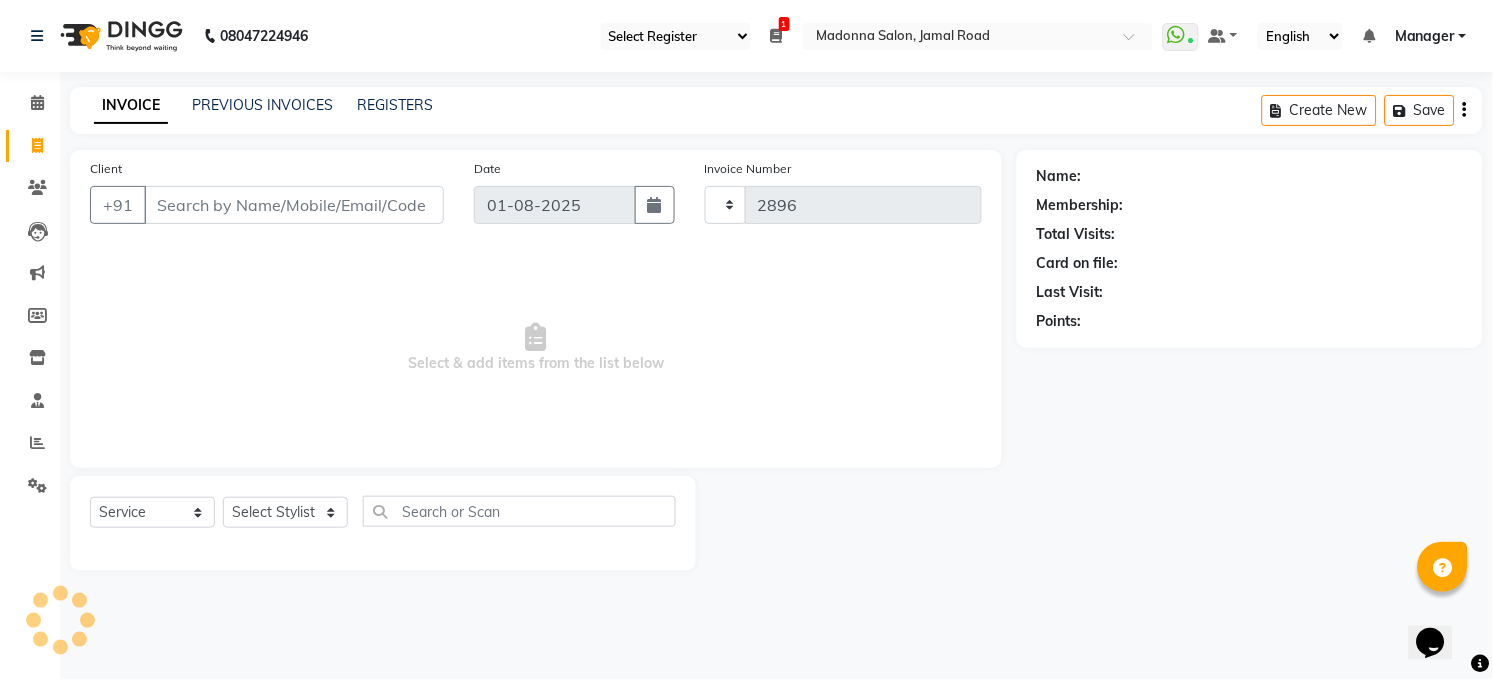 select on "5748" 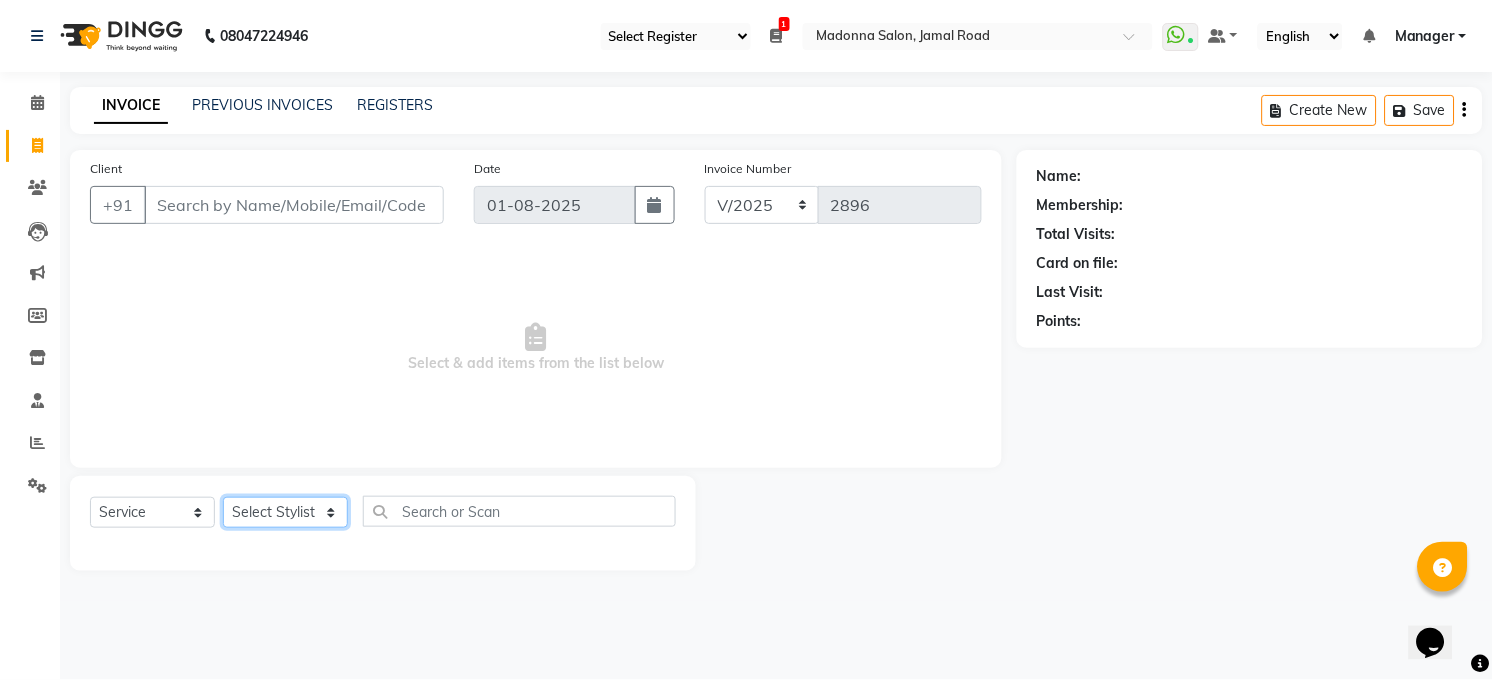 click on "Select Stylist Abhay kumar ALTAF ANKITA ARJUN Chandan COUNTER  Manager Manish Kumar Neetu Mam PRINCE Priyanka Raju Ravi Thakur RINKI Roshan Santosh SAURABH SUJEET THAKUR SUNITA Veer Vinod Kumar" 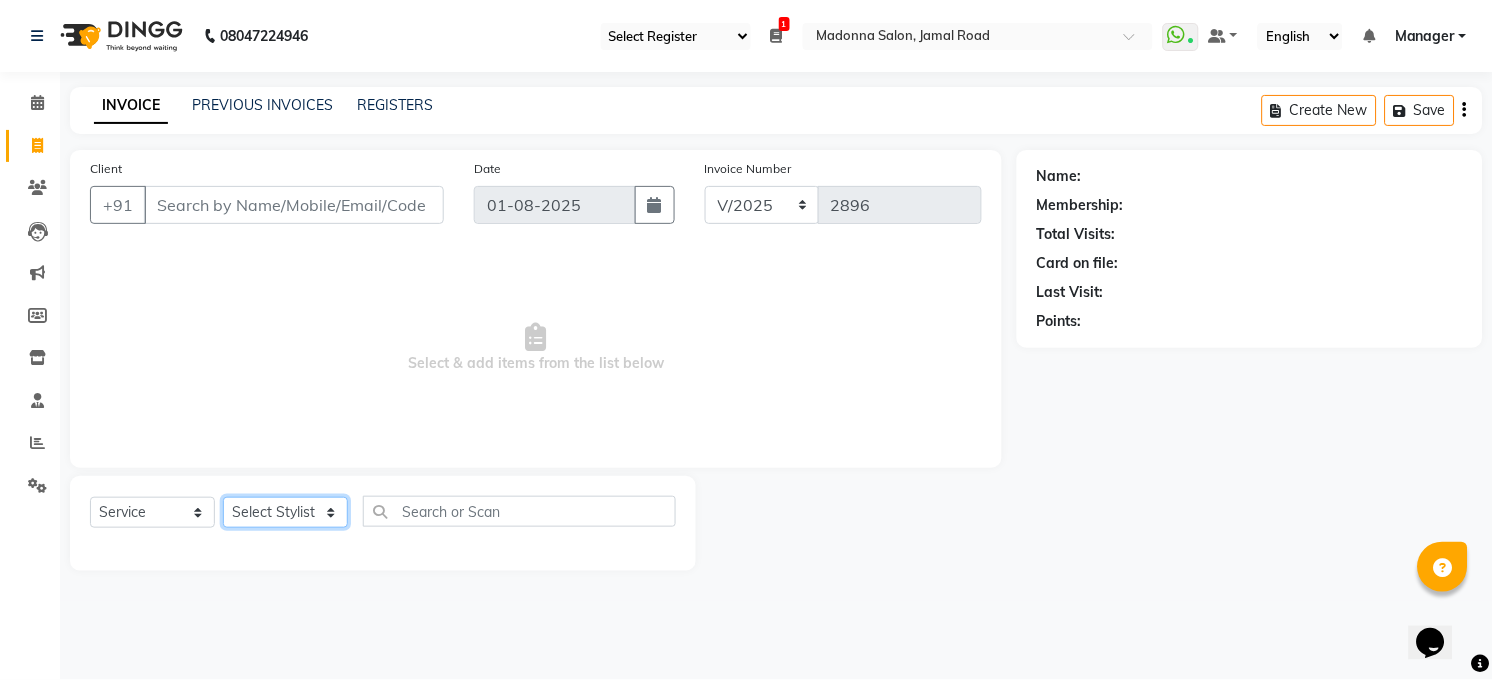 select on "77686" 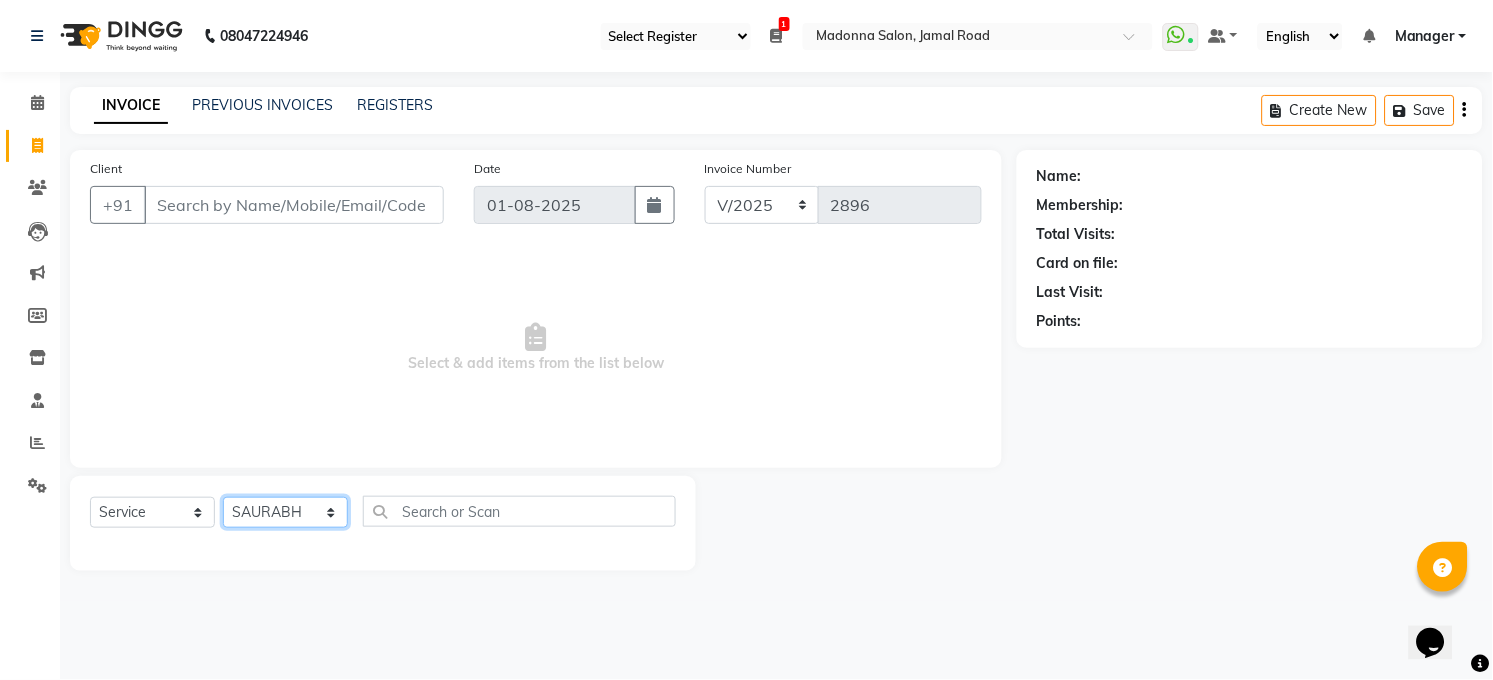 click on "Select Stylist Abhay kumar ALTAF ANKITA ARJUN Chandan COUNTER  Manager Manish Kumar Neetu Mam PRINCE Priyanka Raju Ravi Thakur RINKI Roshan Santosh SAURABH SUJEET THAKUR SUNITA Veer Vinod Kumar" 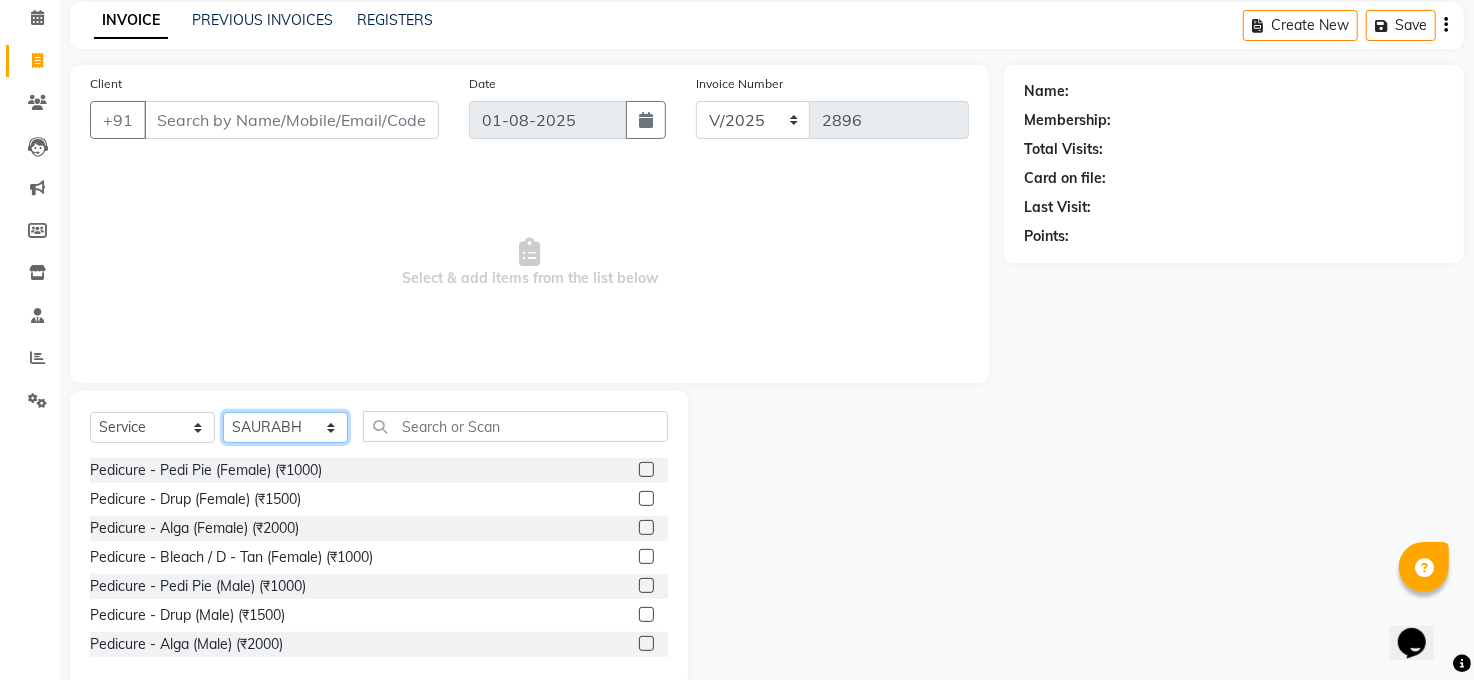 scroll, scrollTop: 88, scrollLeft: 0, axis: vertical 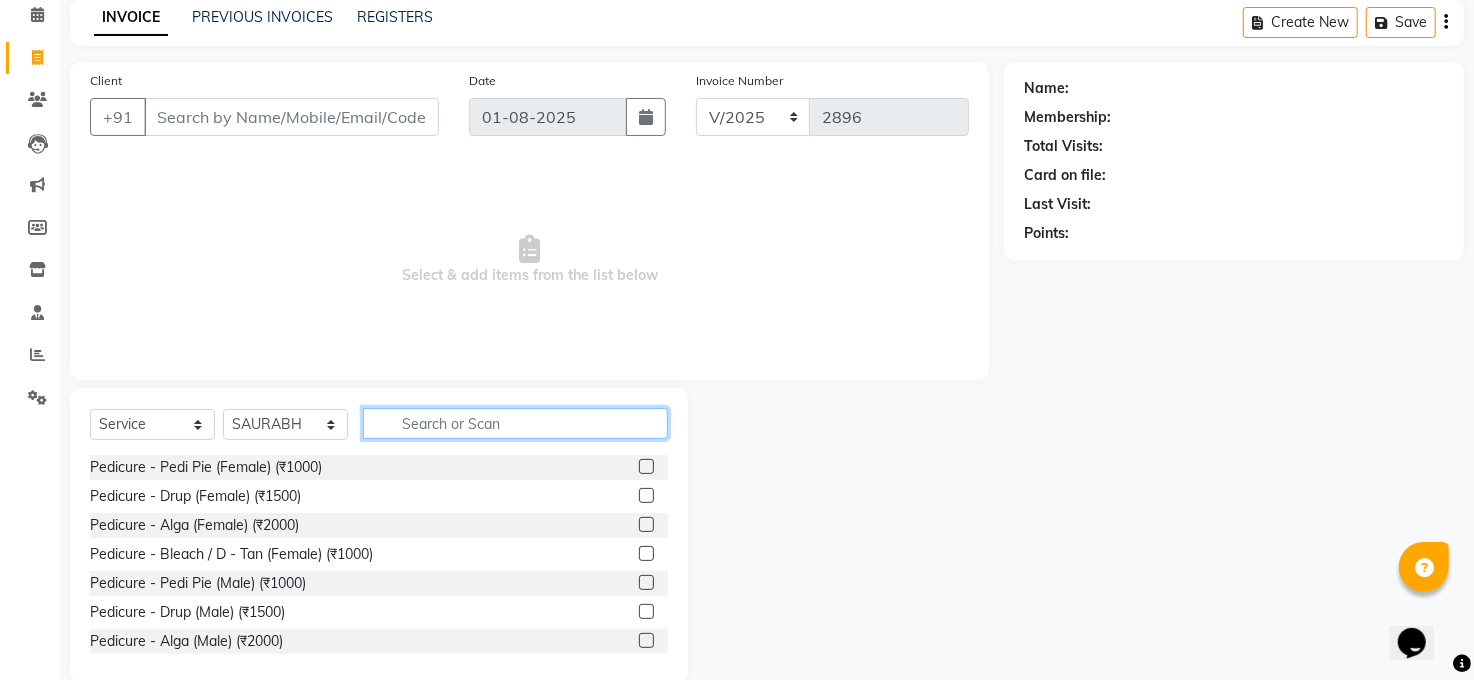 click 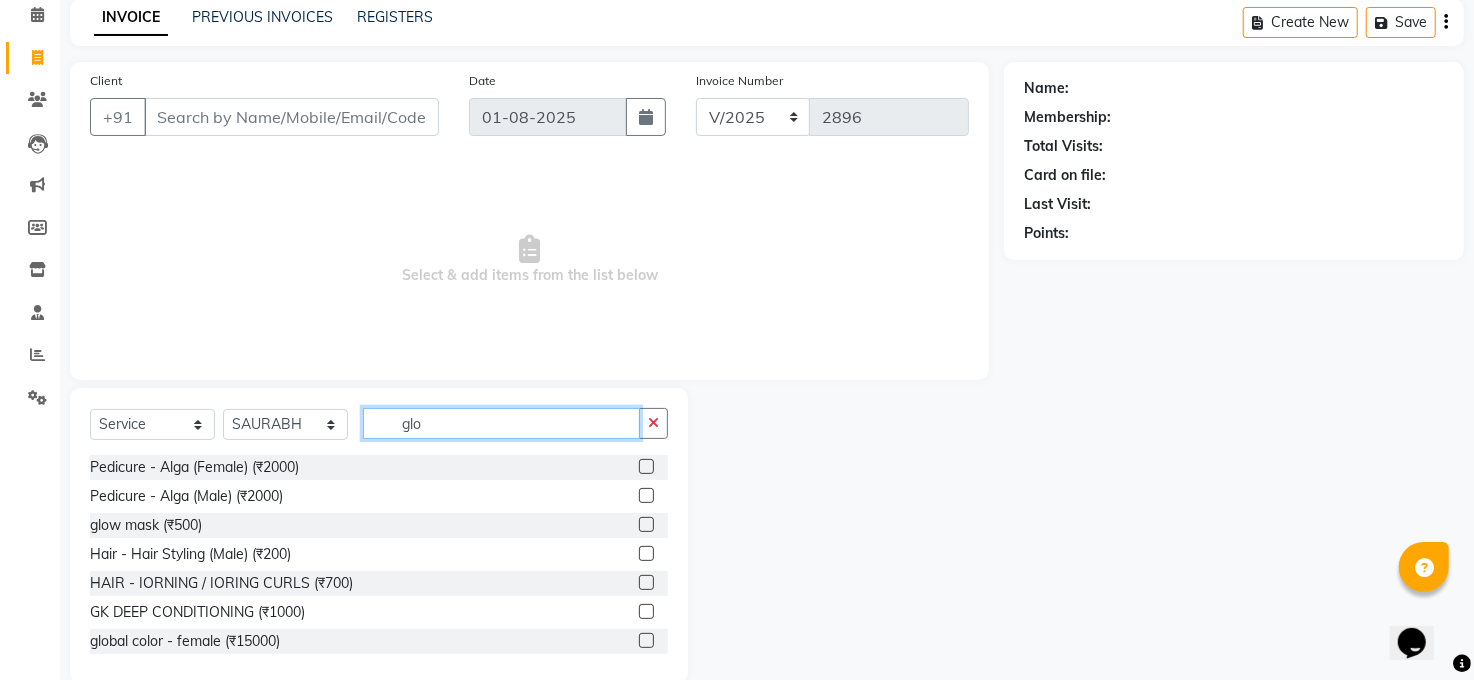 scroll, scrollTop: 36, scrollLeft: 0, axis: vertical 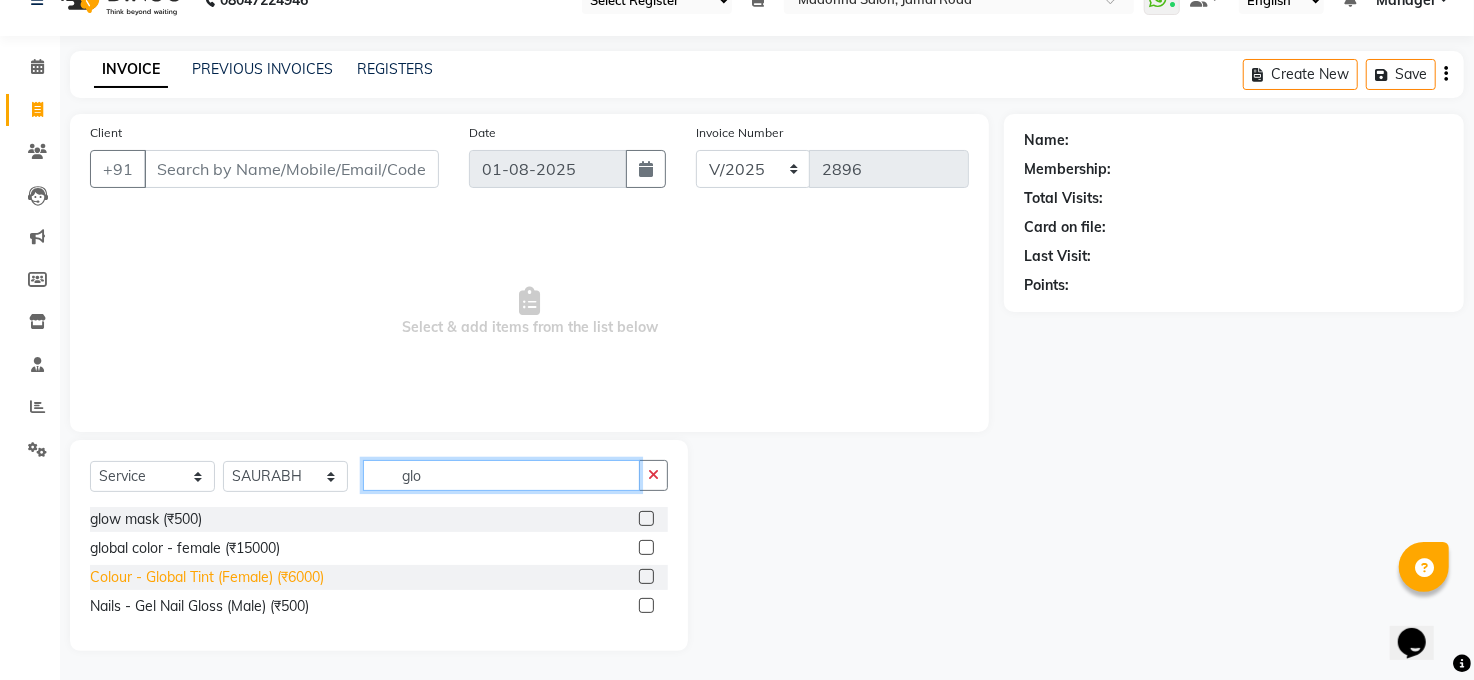 type on "glo" 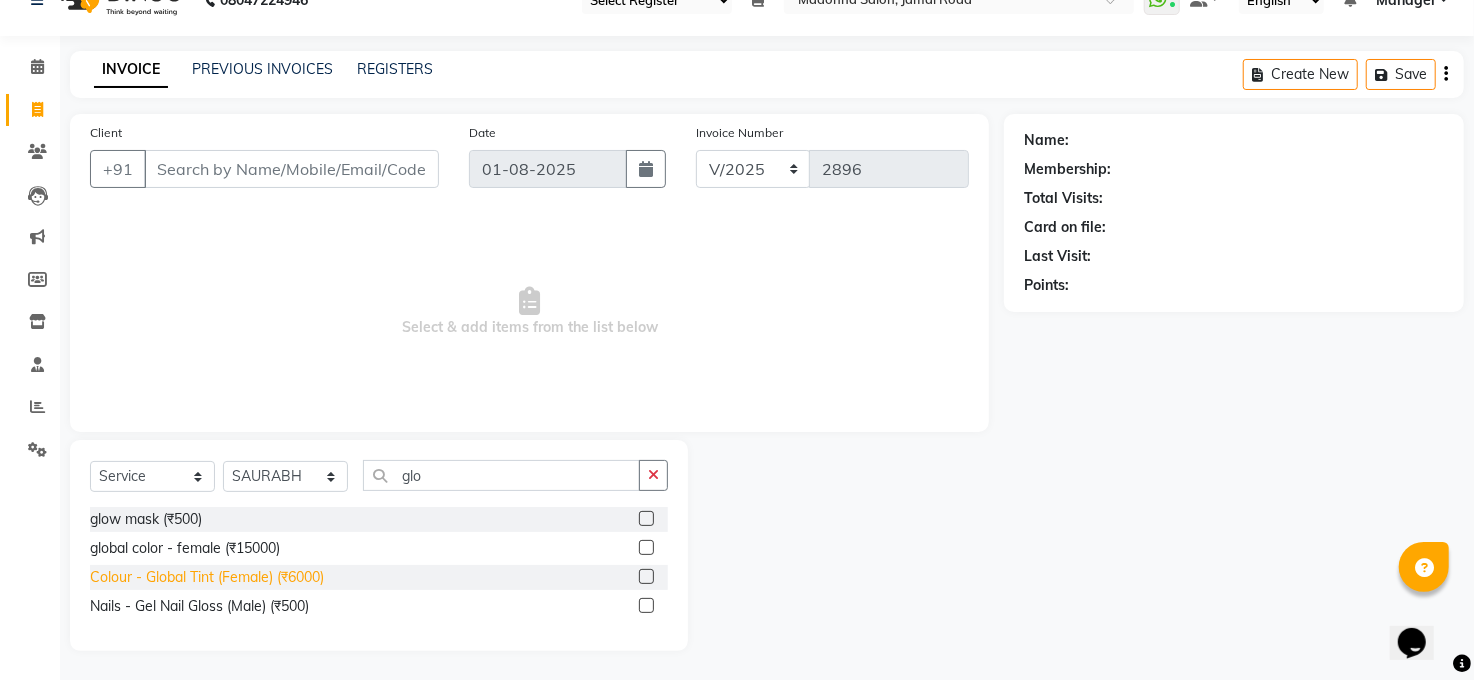 drag, startPoint x: 301, startPoint y: 580, endPoint x: 290, endPoint y: 582, distance: 11.18034 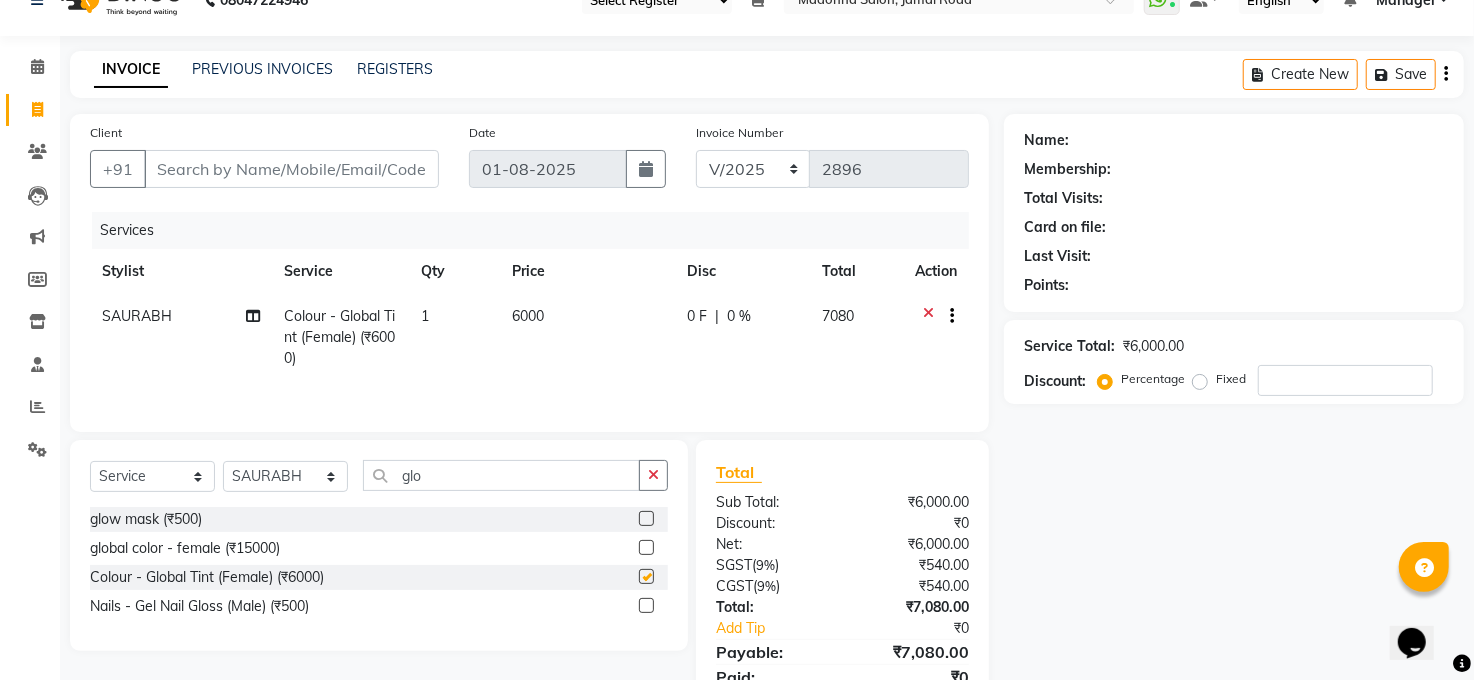 checkbox on "false" 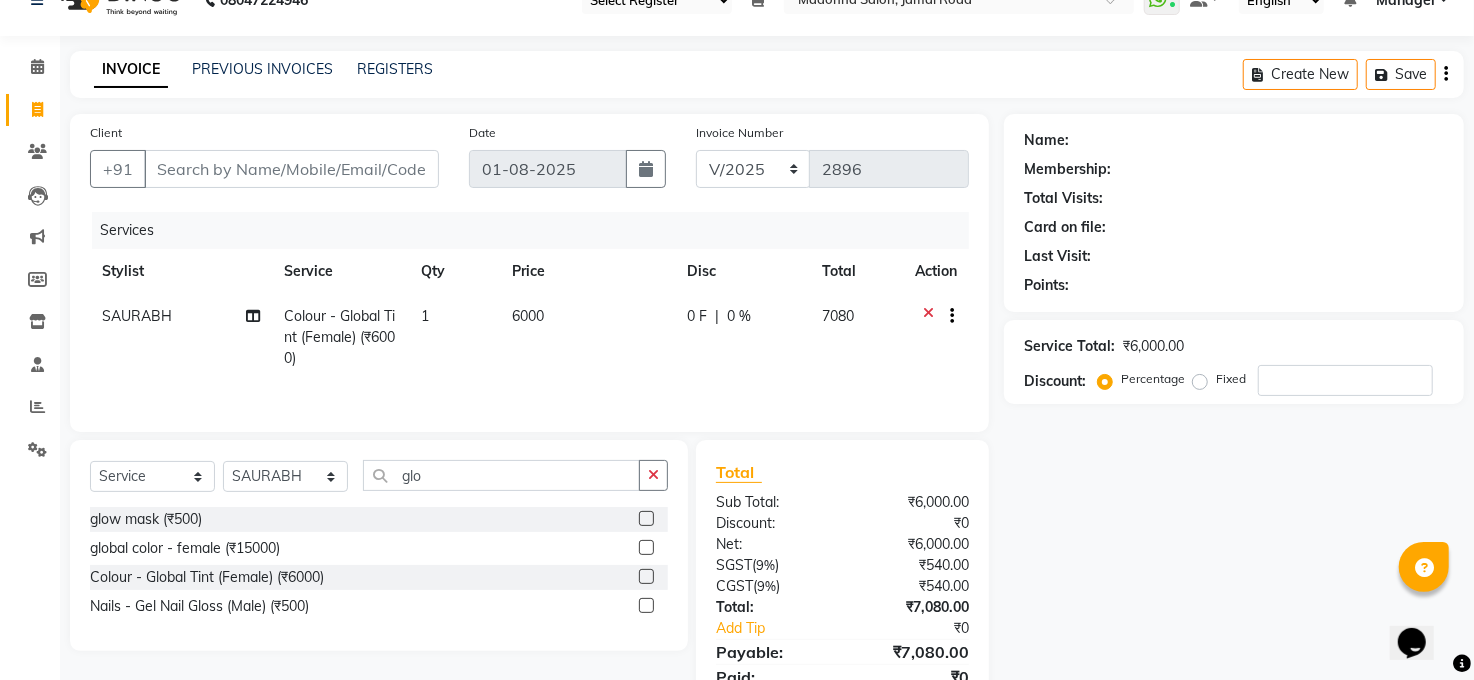 click on "6000" 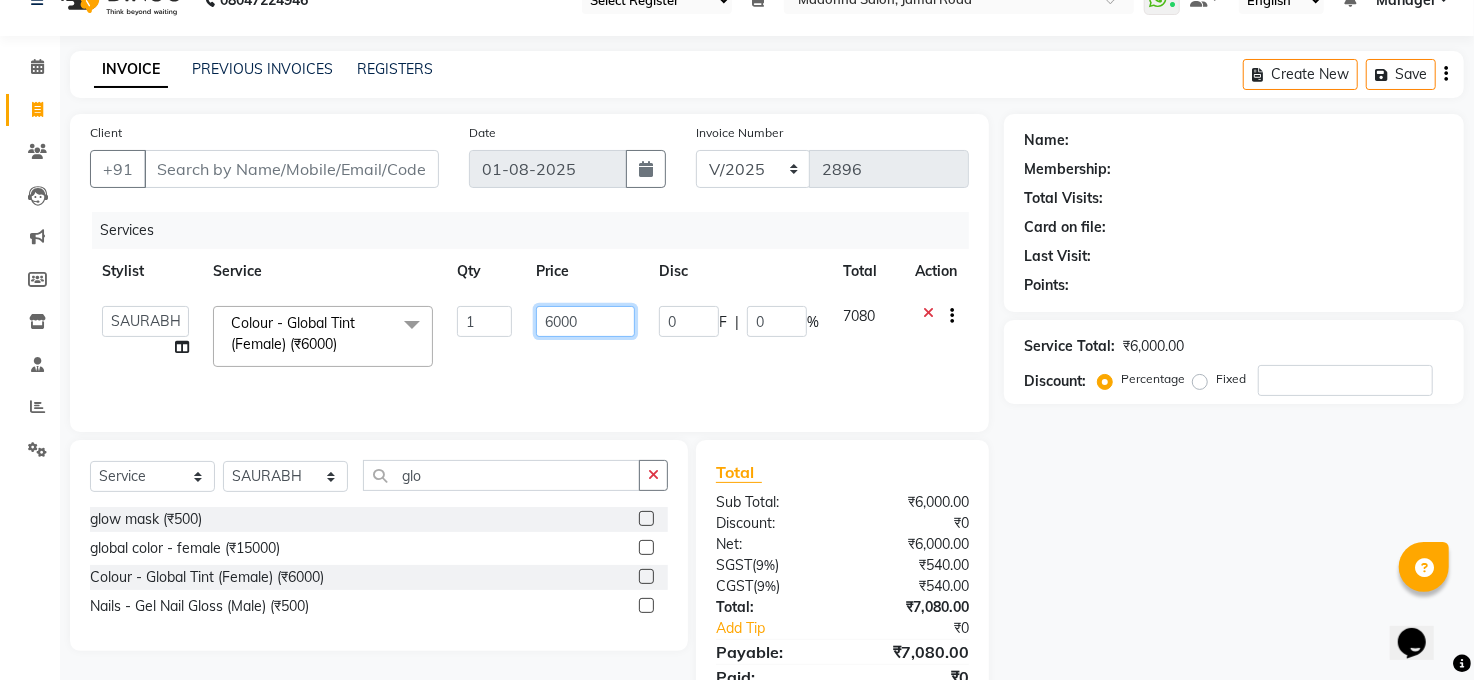 click on "6000" 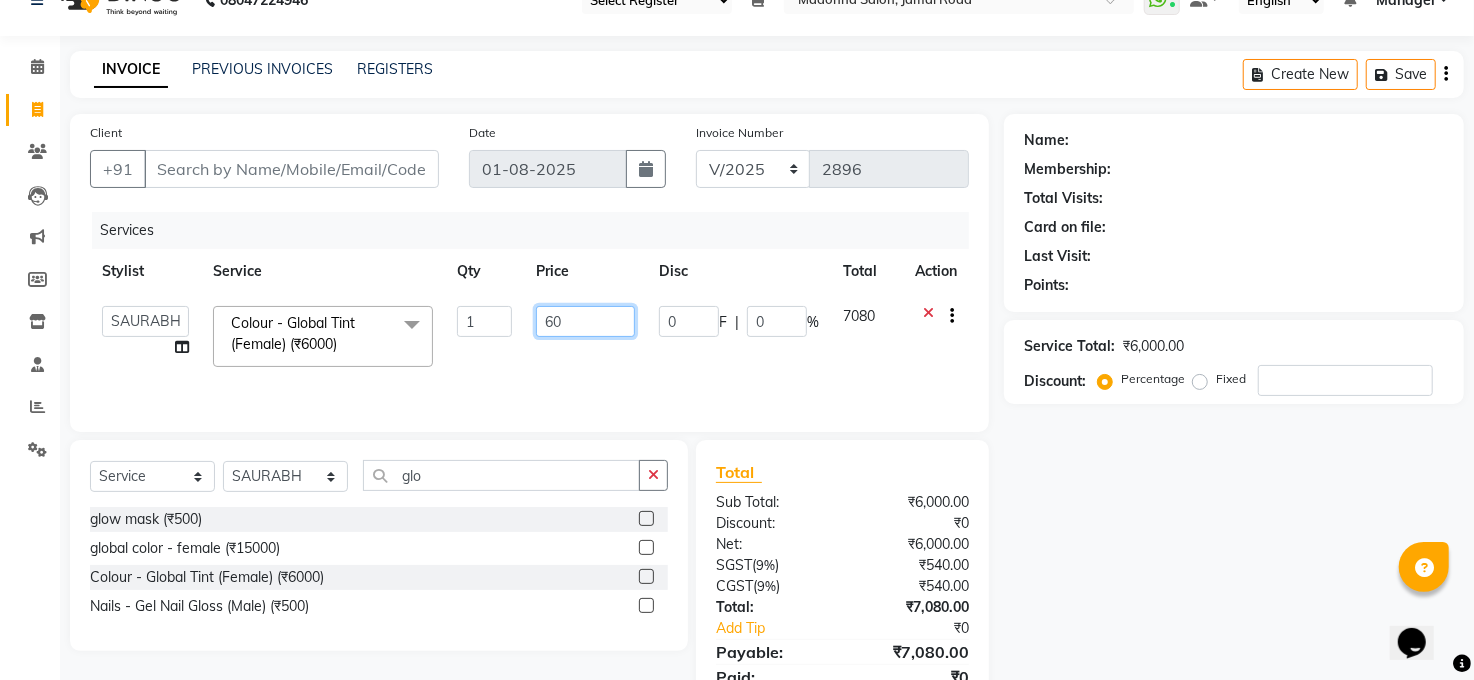 type on "6" 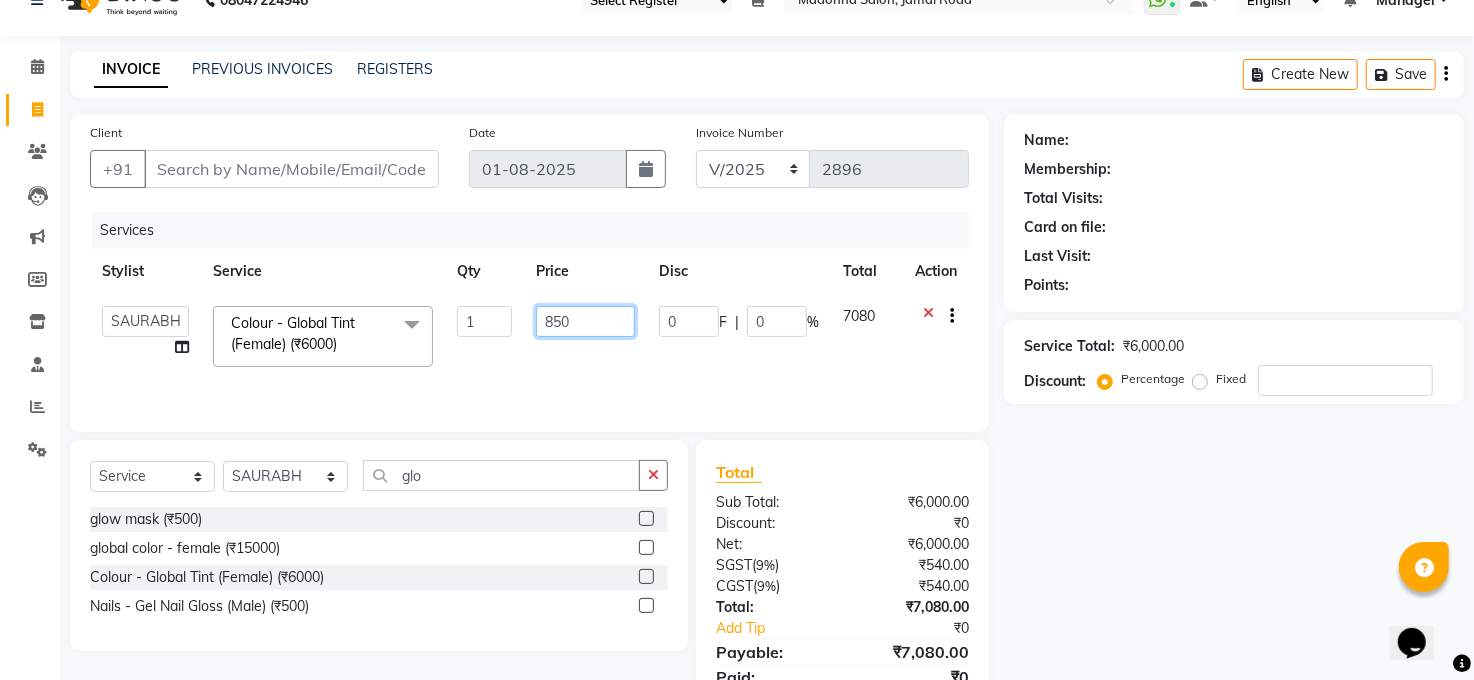 type on "8500" 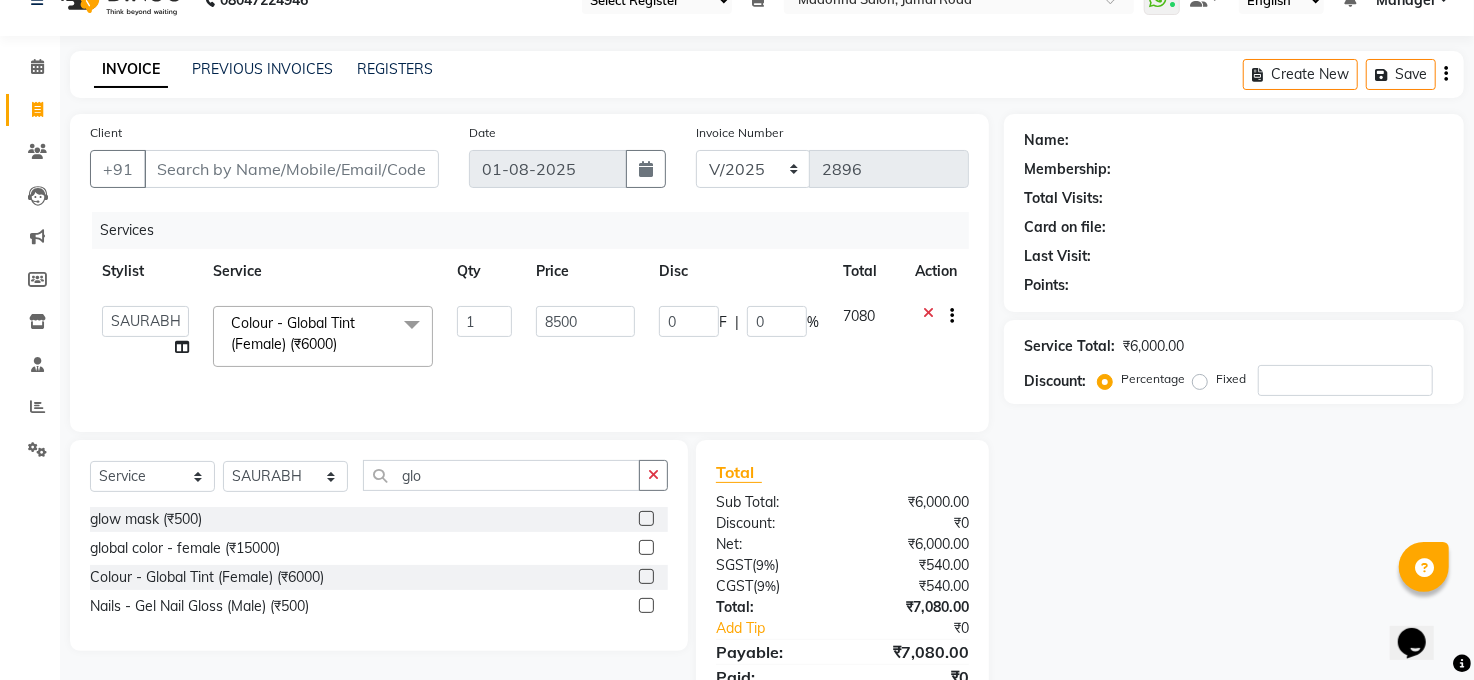 drag, startPoint x: 1078, startPoint y: 403, endPoint x: 1059, endPoint y: 430, distance: 33.01515 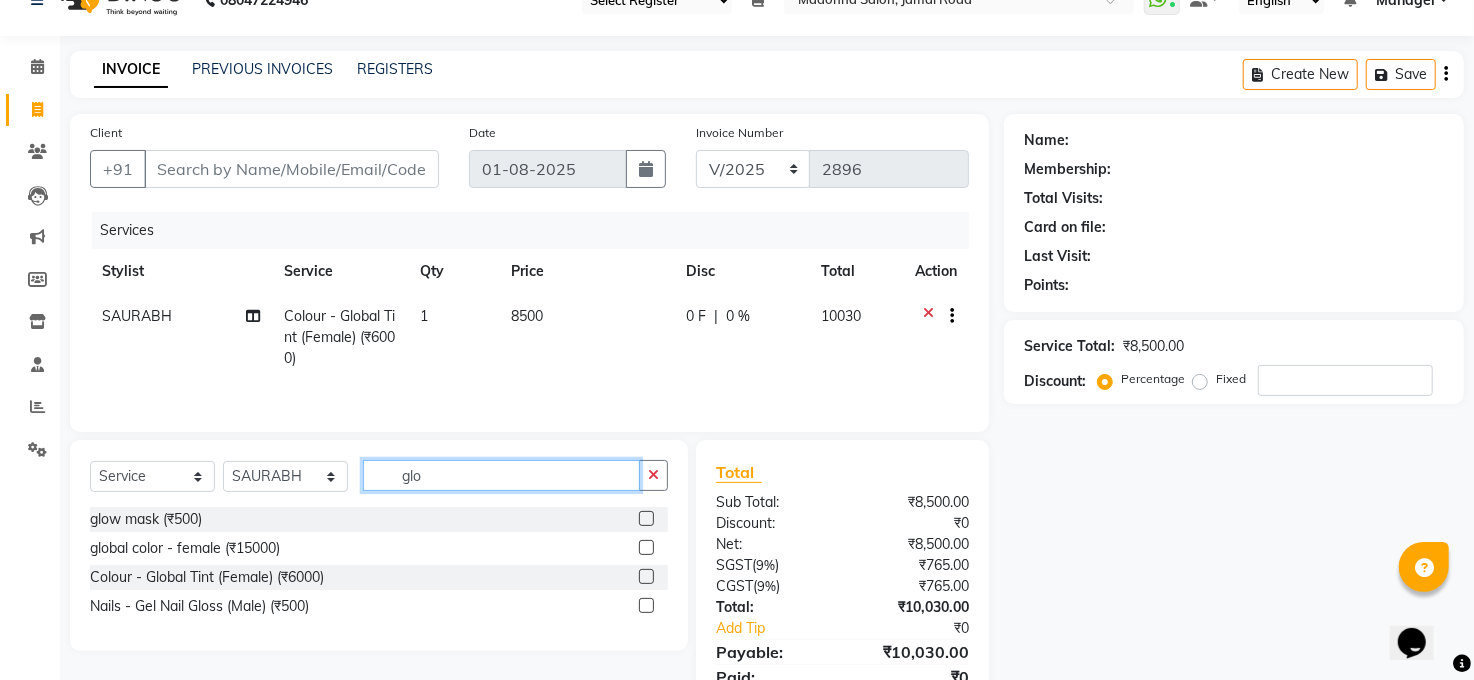 drag, startPoint x: 479, startPoint y: 494, endPoint x: 501, endPoint y: 485, distance: 23.769728 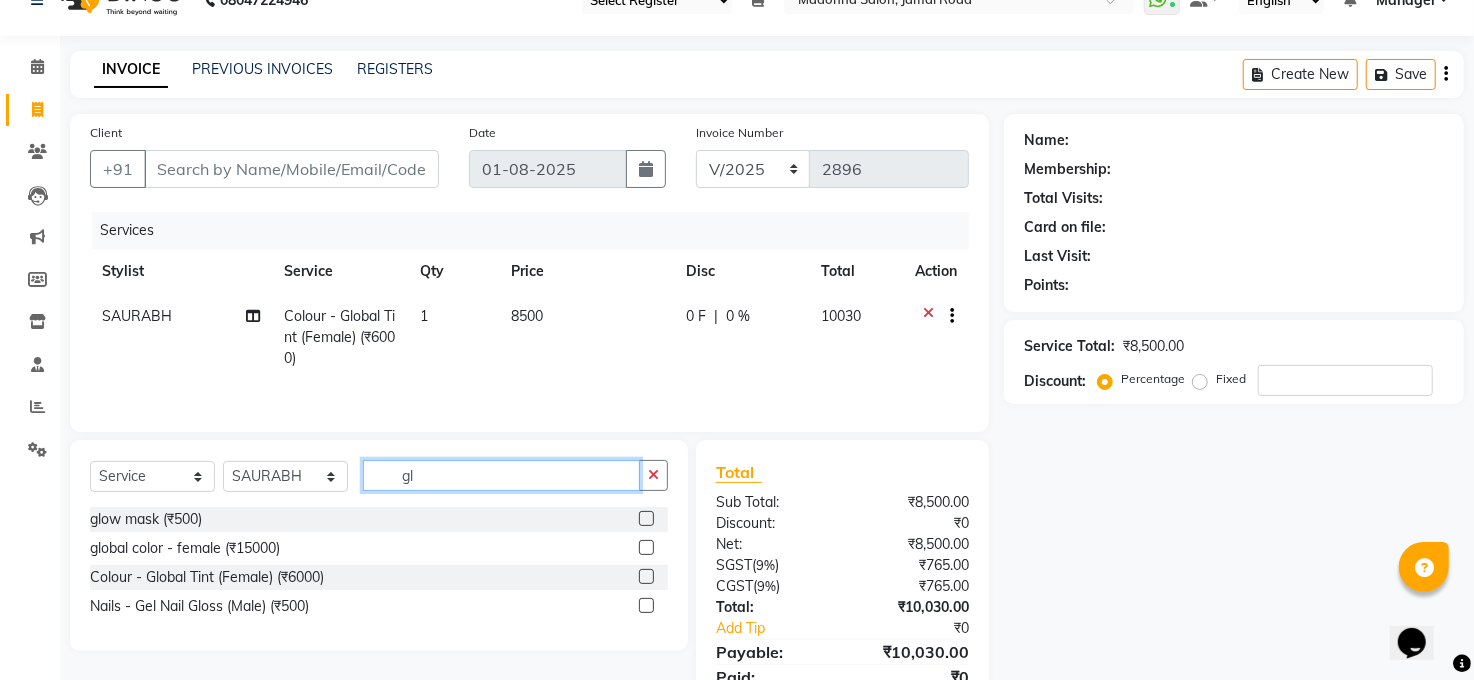 type on "g" 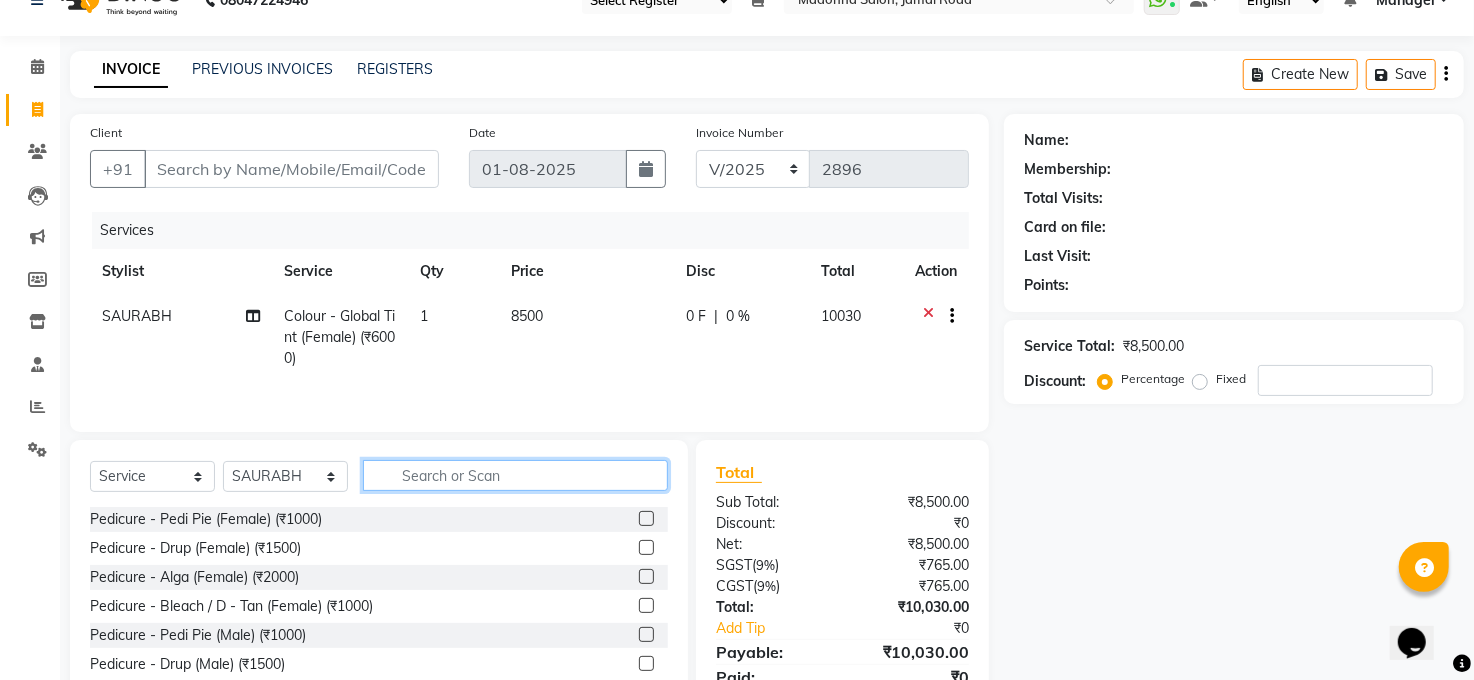 type 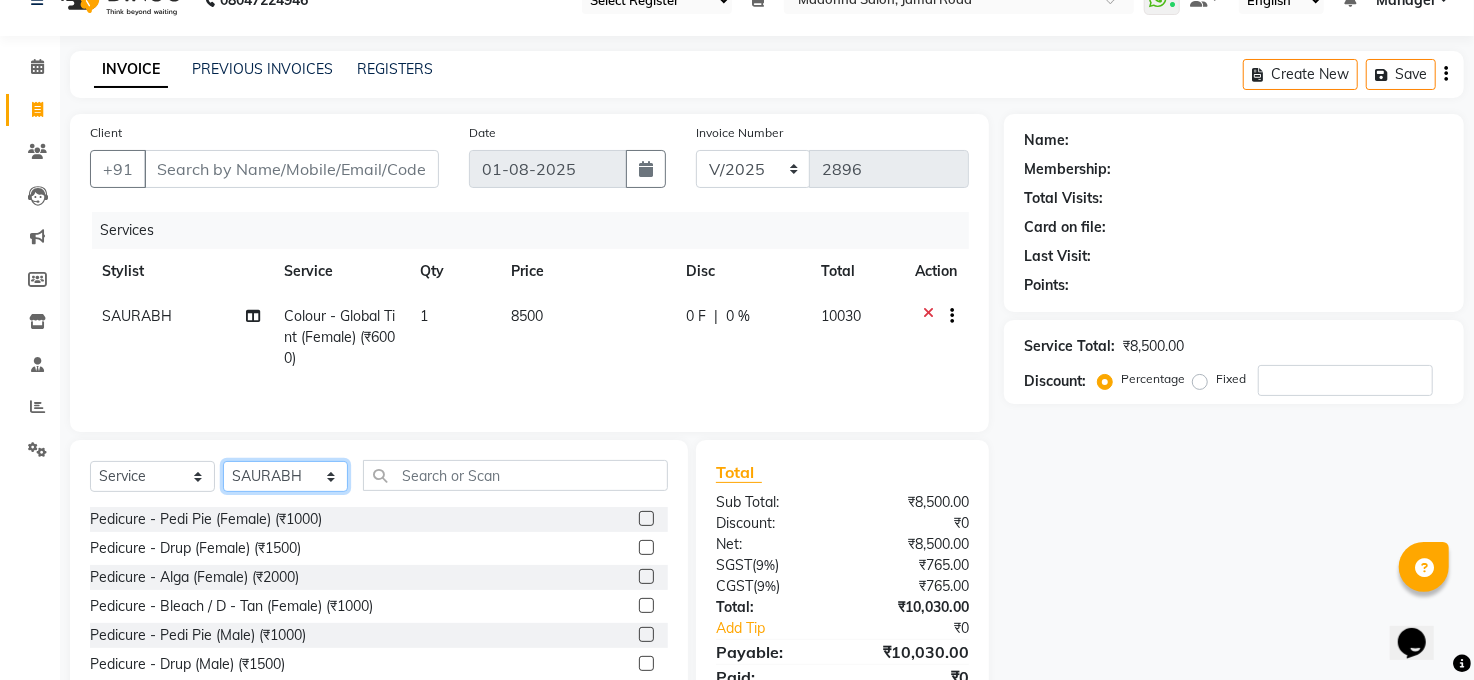 click on "Select Stylist Abhay kumar ALTAF ANKITA ARJUN Chandan COUNTER  Manager Manish Kumar Neetu Mam PRINCE Priyanka Raju Ravi Thakur RINKI Roshan Santosh SAURABH SUJEET THAKUR SUNITA Veer Vinod Kumar" 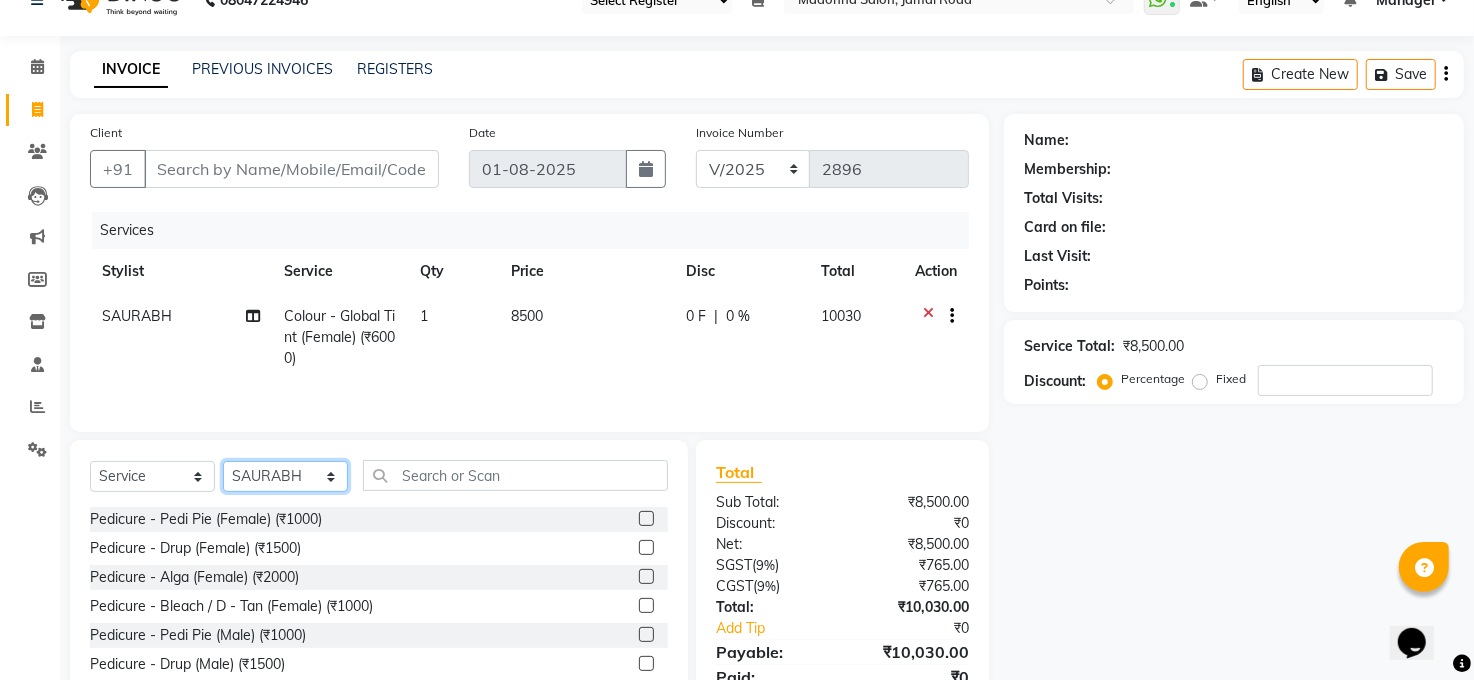 select on "40972" 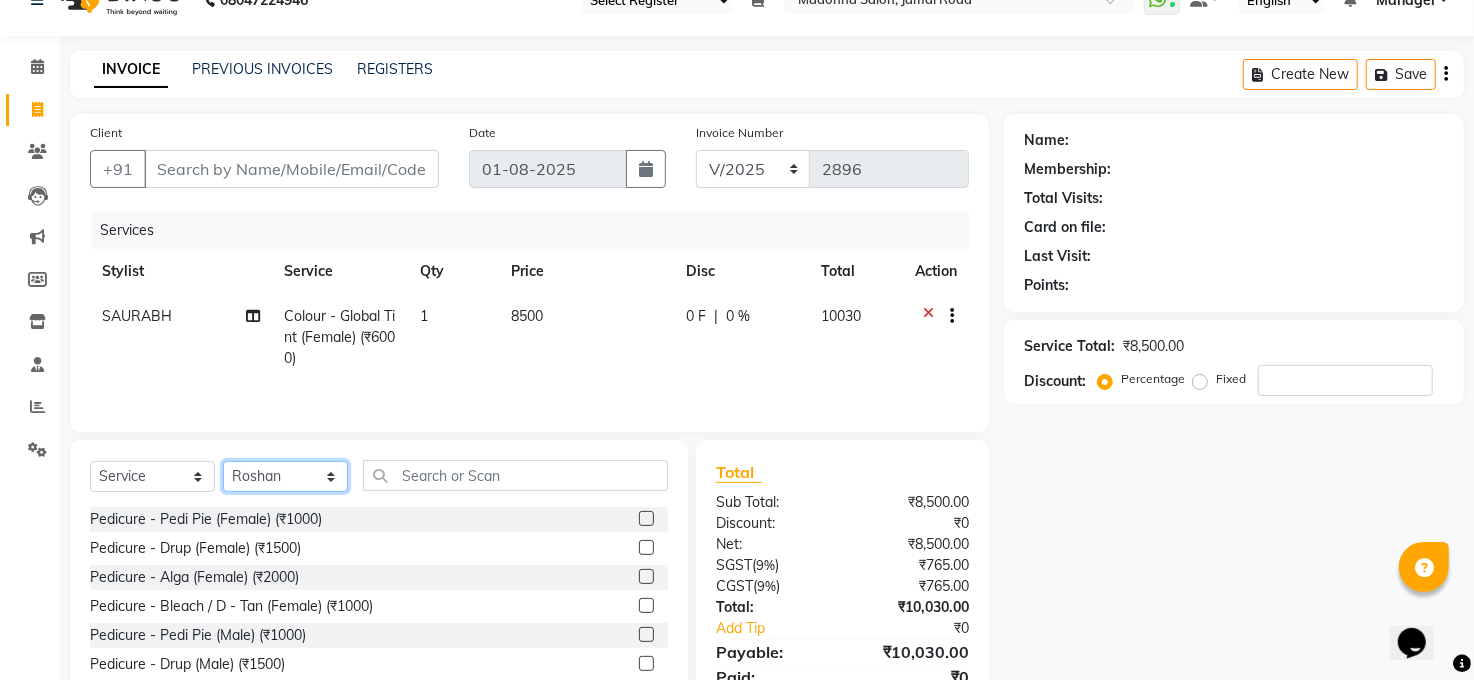 click on "Select Stylist Abhay kumar ALTAF ANKITA ARJUN Chandan COUNTER  Manager Manish Kumar Neetu Mam PRINCE Priyanka Raju Ravi Thakur RINKI Roshan Santosh SAURABH SUJEET THAKUR SUNITA Veer Vinod Kumar" 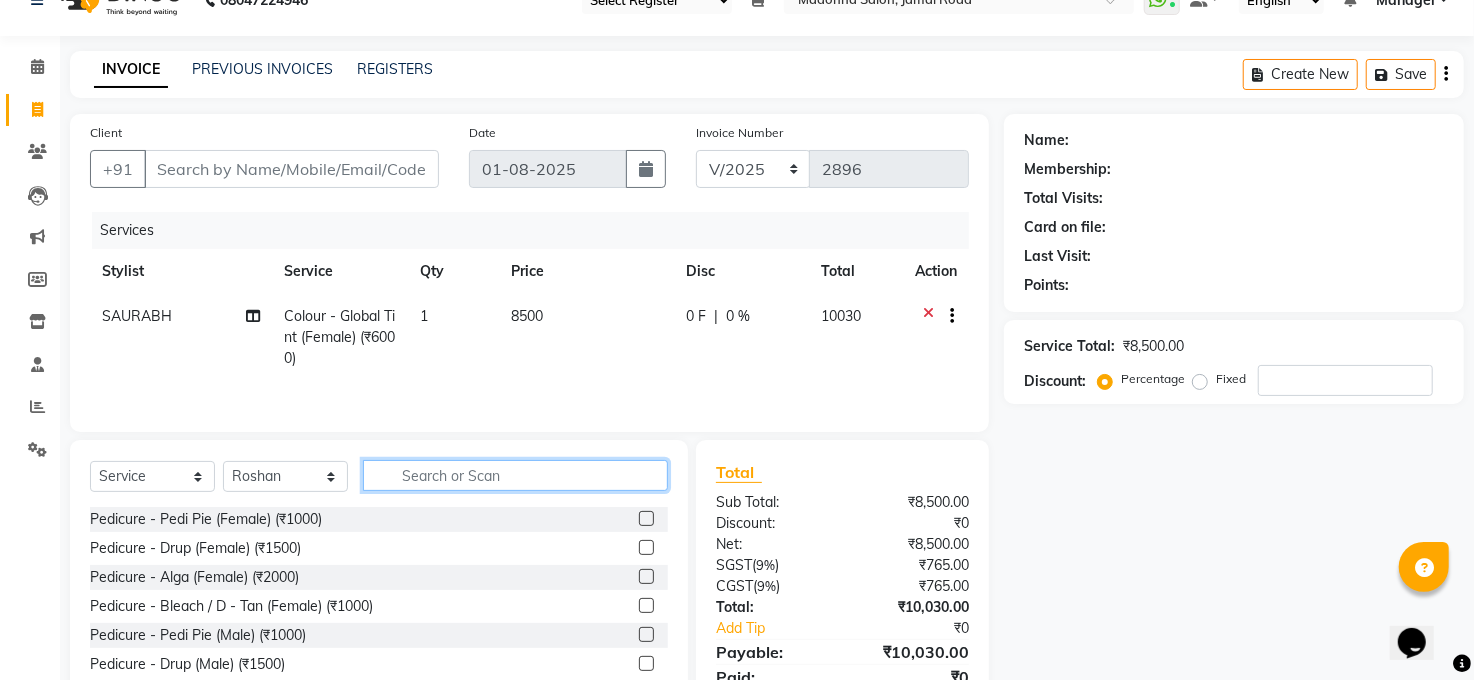 click 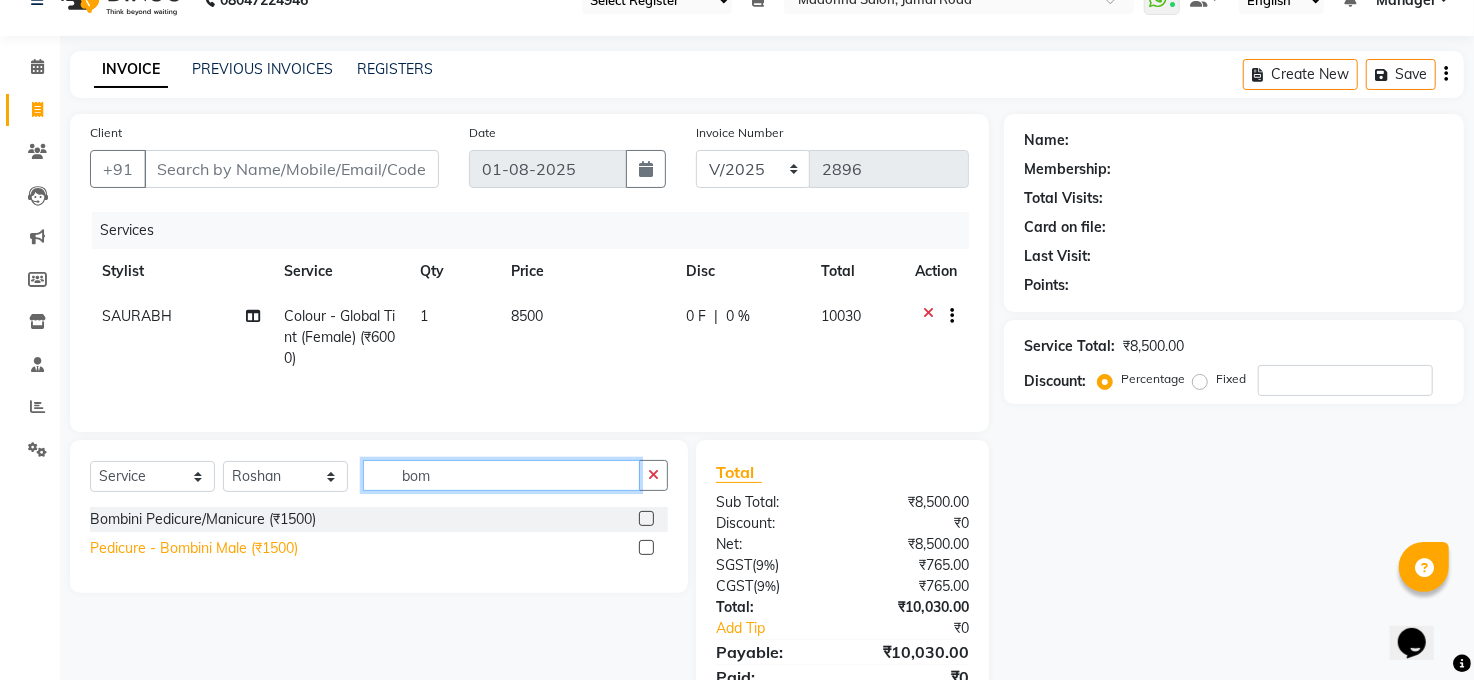 type on "bom" 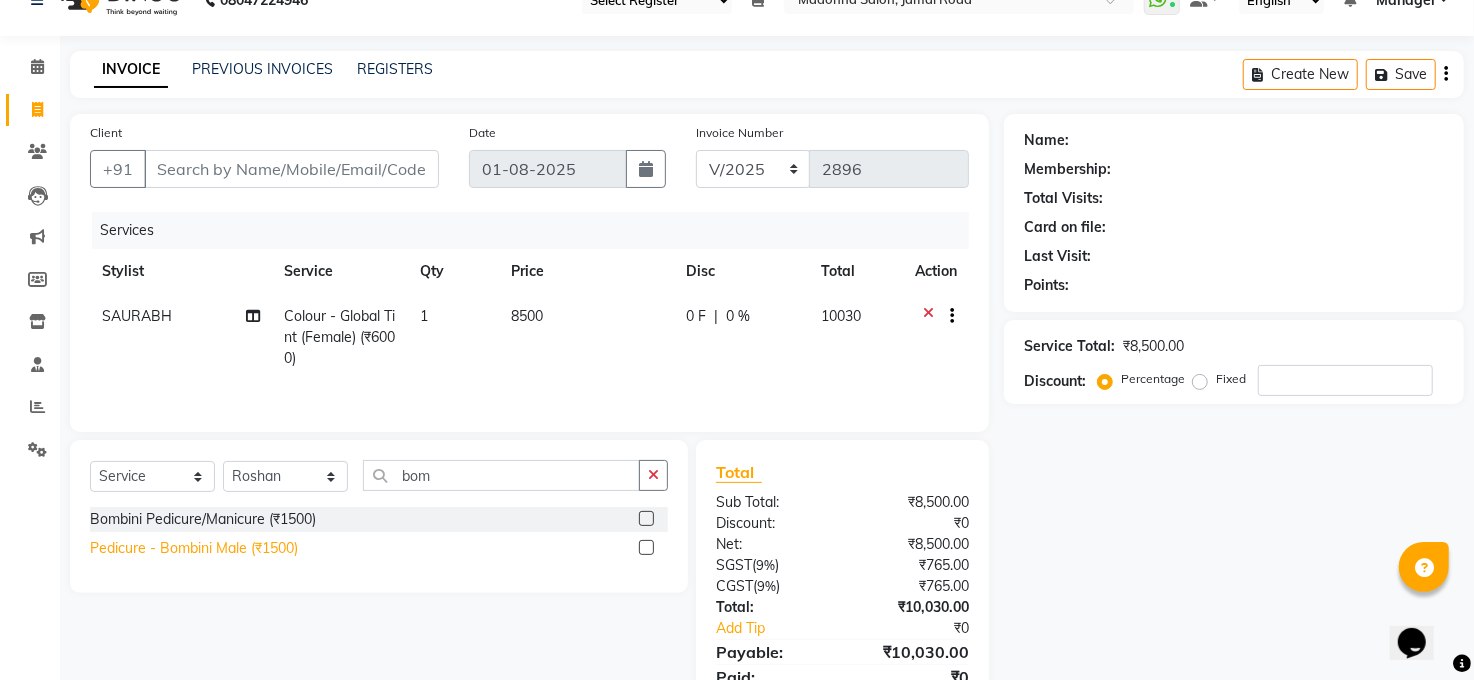click on "Pedicure - Bombini Male (₹1500)" 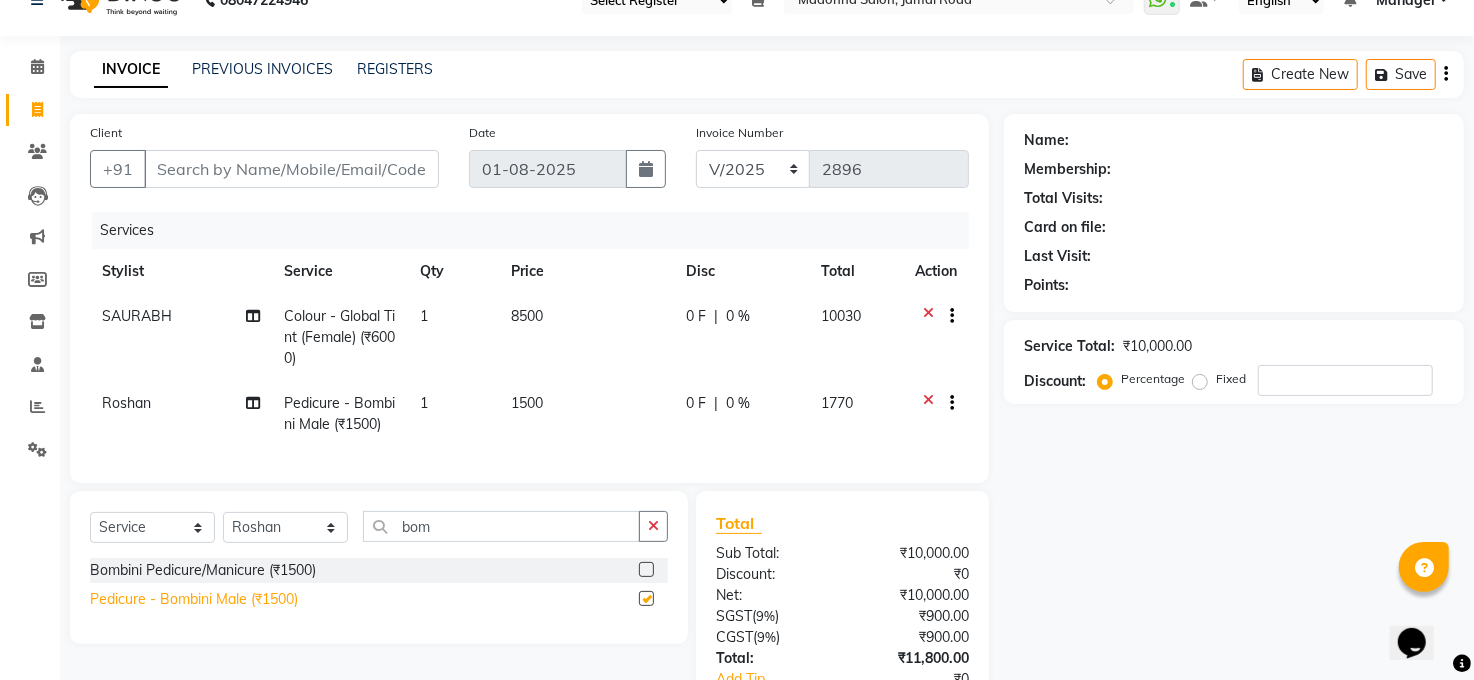 checkbox on "false" 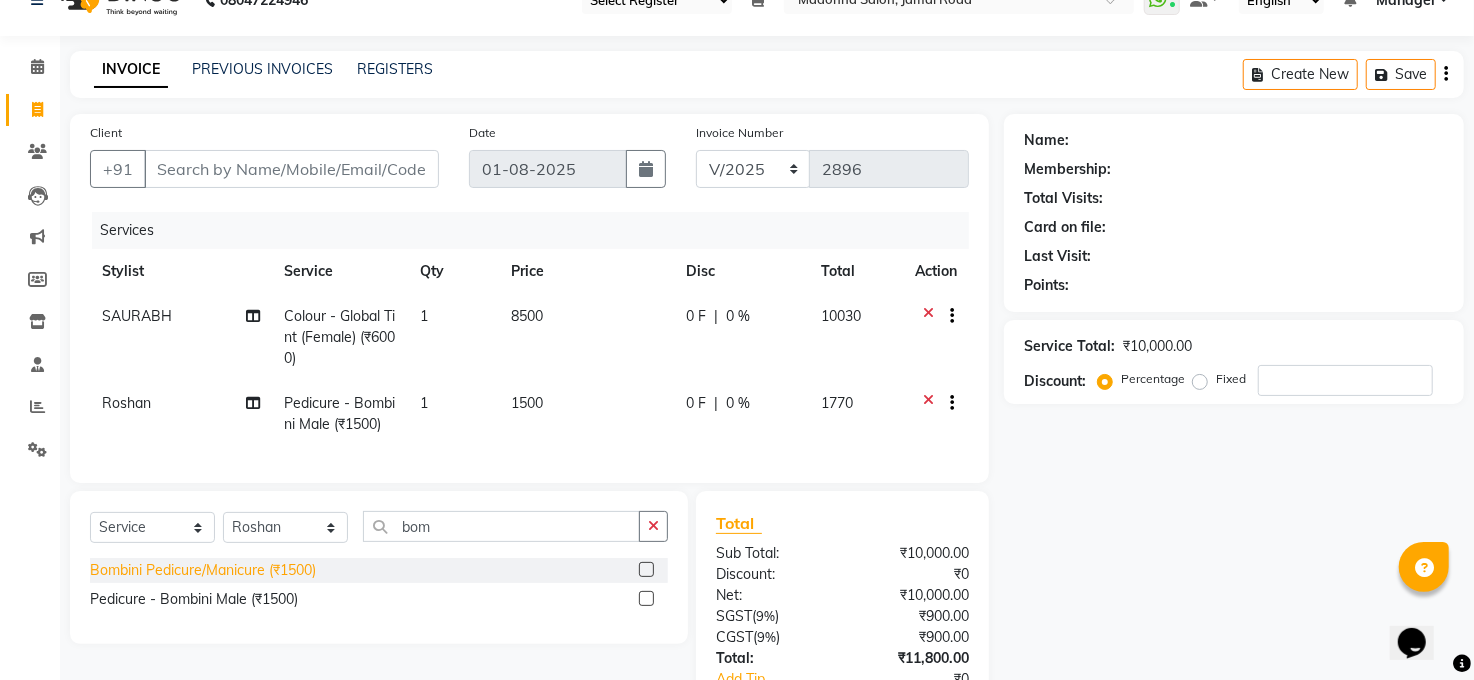 click on "Bombini Pedicure/Manicure (₹1500)" 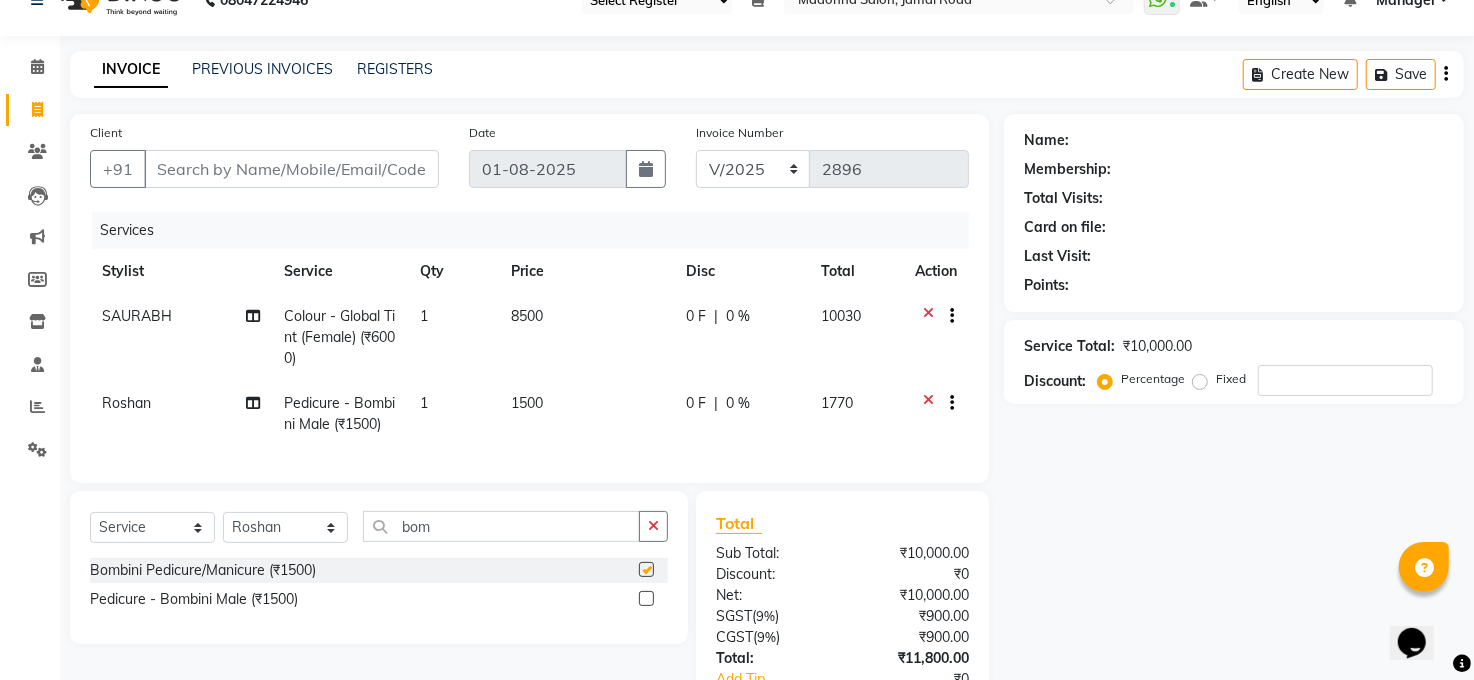 checkbox on "false" 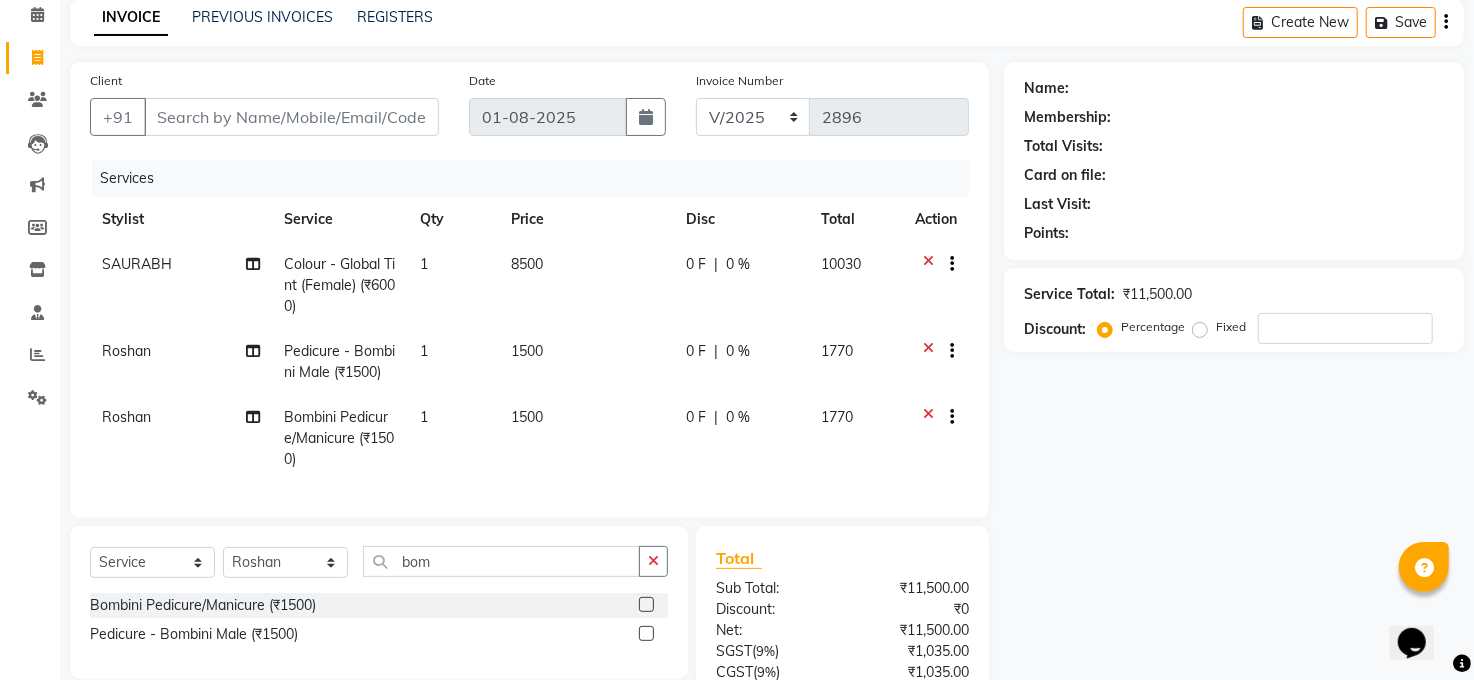 scroll, scrollTop: 214, scrollLeft: 0, axis: vertical 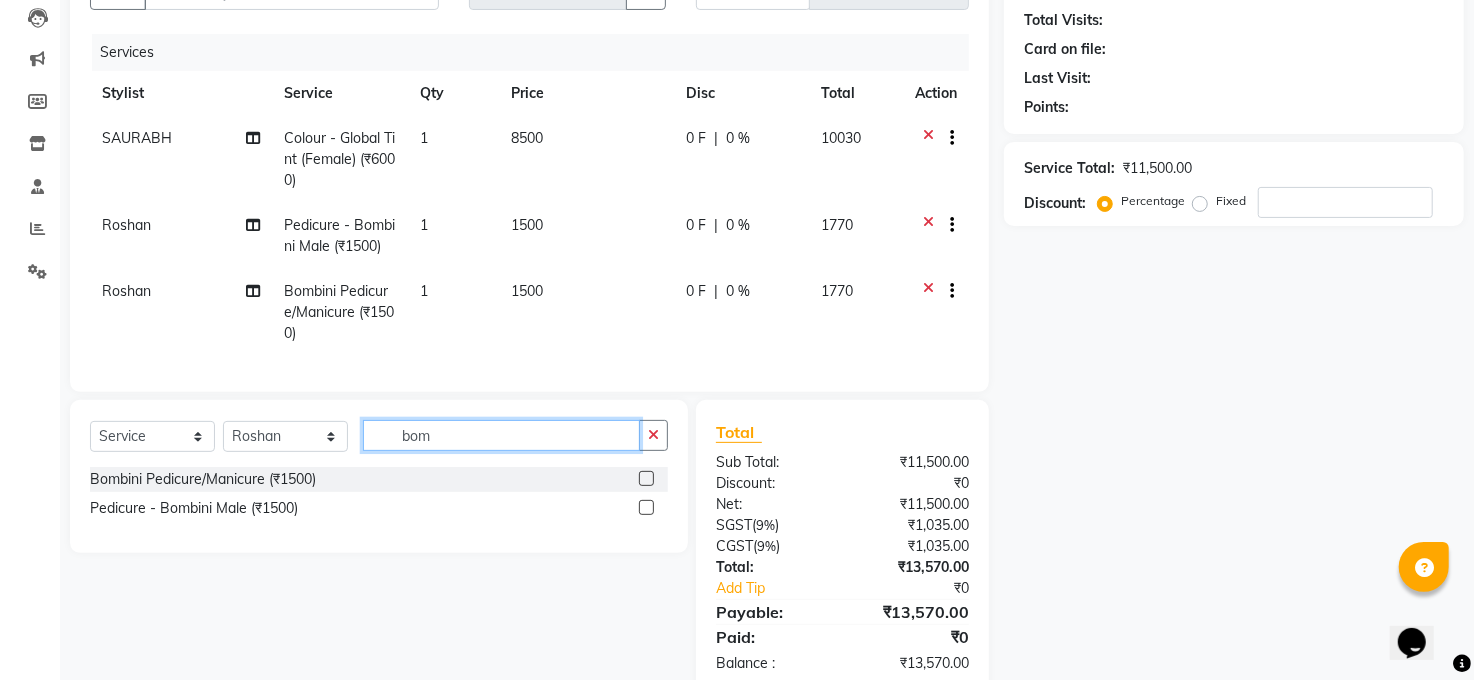 click on "bom" 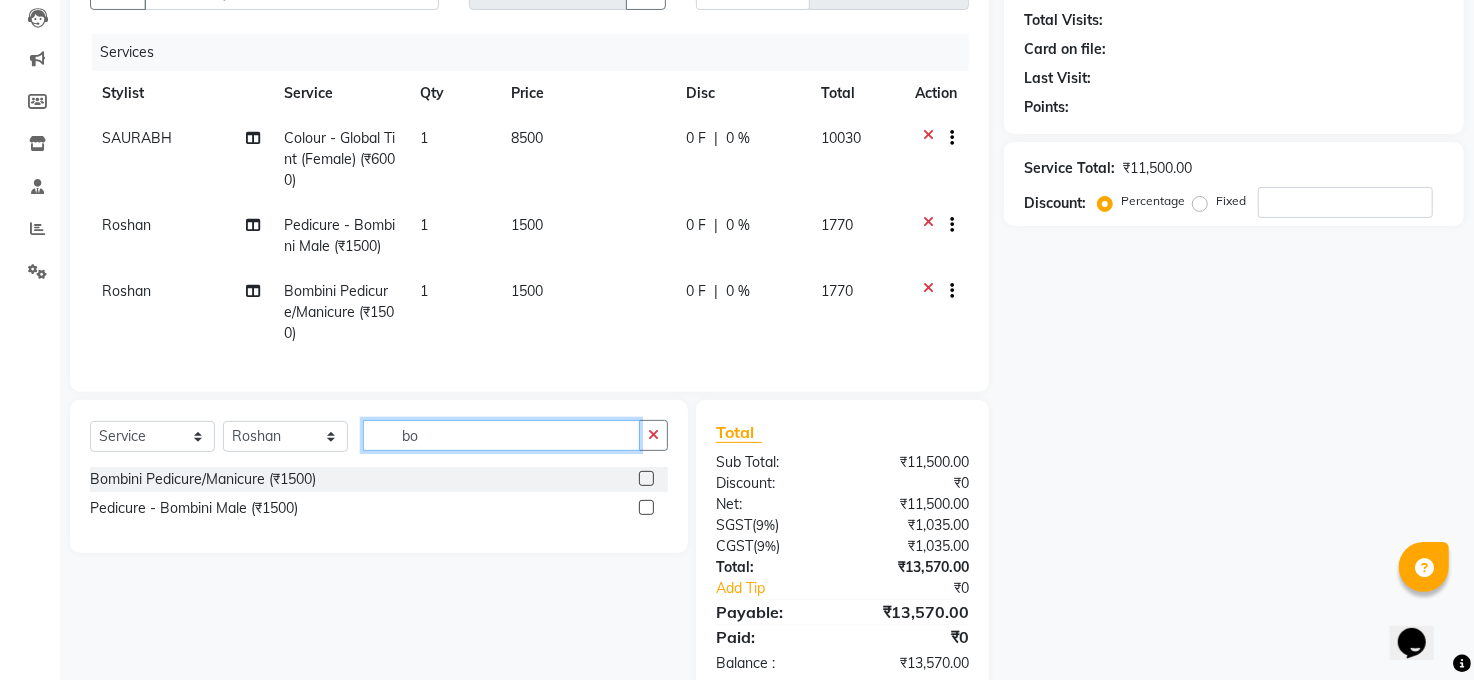 type on "b" 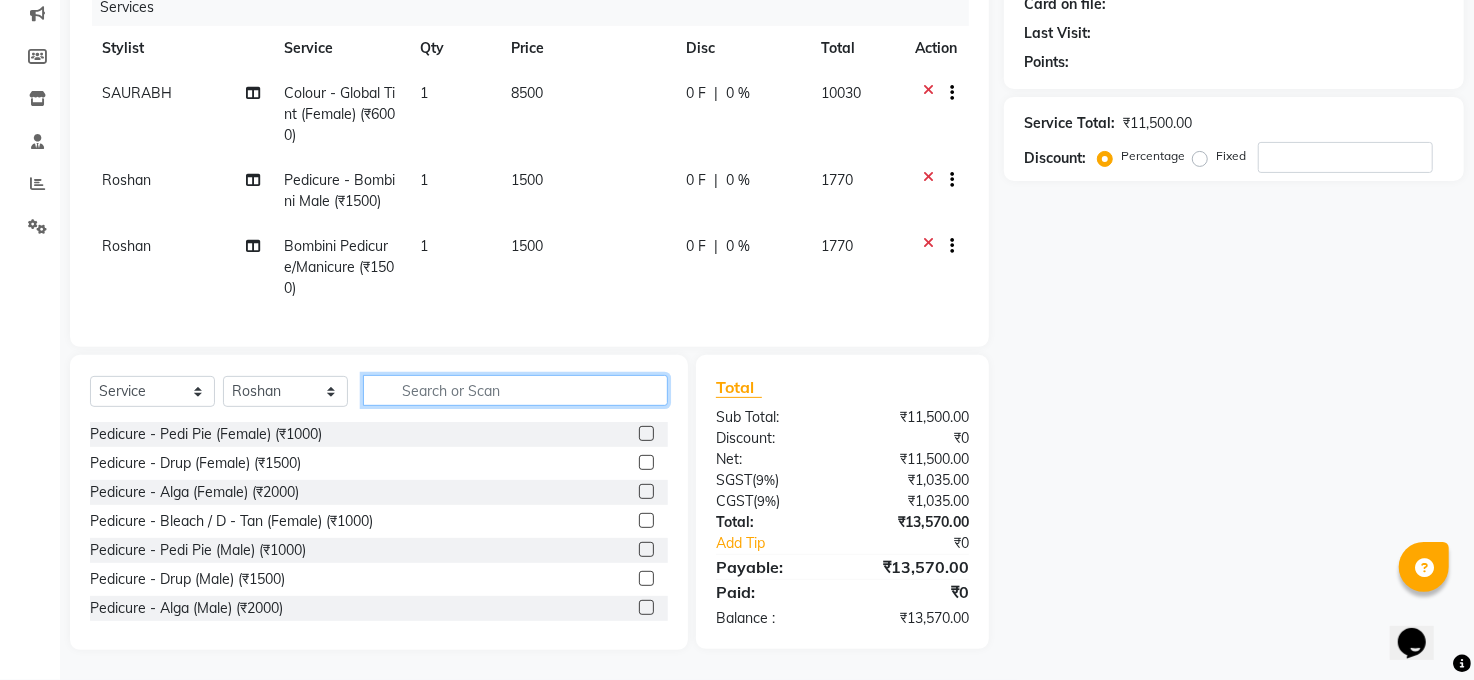 scroll, scrollTop: 277, scrollLeft: 0, axis: vertical 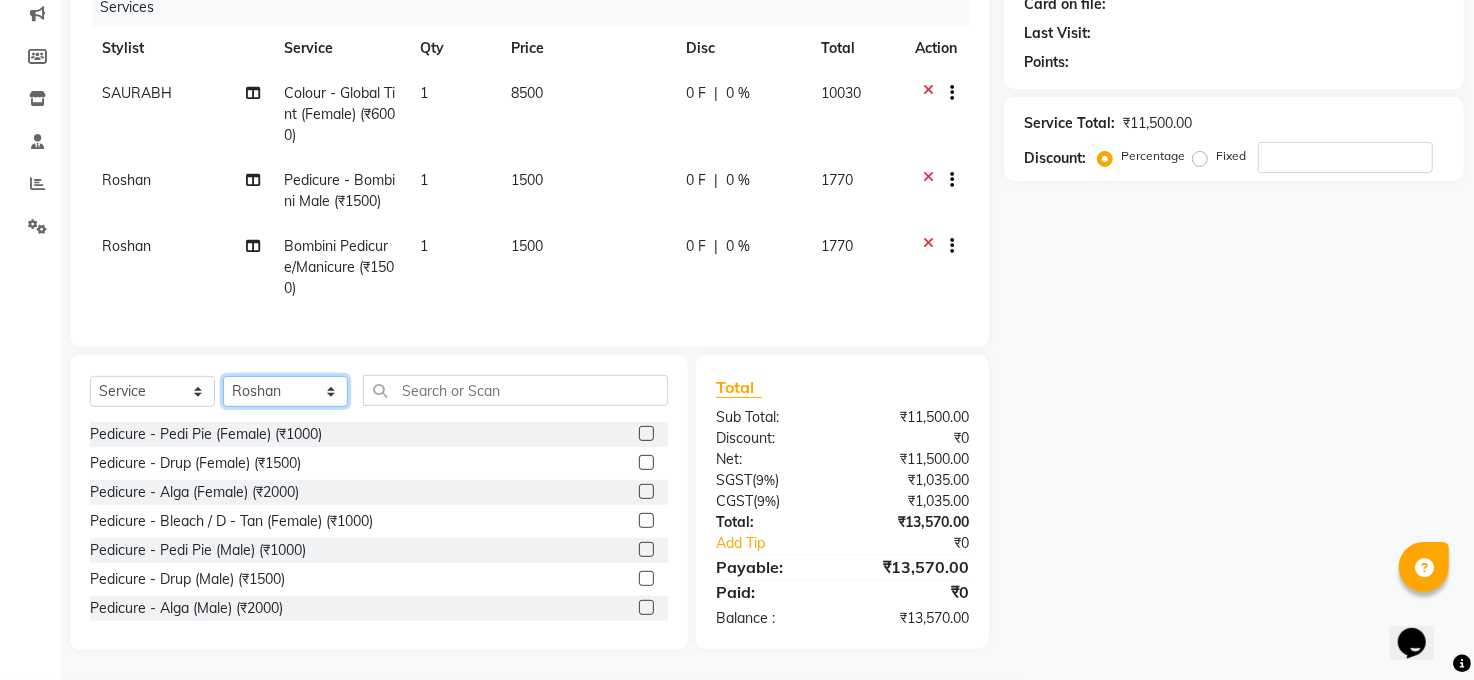 click on "Select Stylist Abhay kumar ALTAF ANKITA ARJUN Chandan COUNTER  Manager Manish Kumar Neetu Mam PRINCE Priyanka Raju Ravi Thakur RINKI Roshan Santosh SAURABH SUJEET THAKUR SUNITA Veer Vinod Kumar" 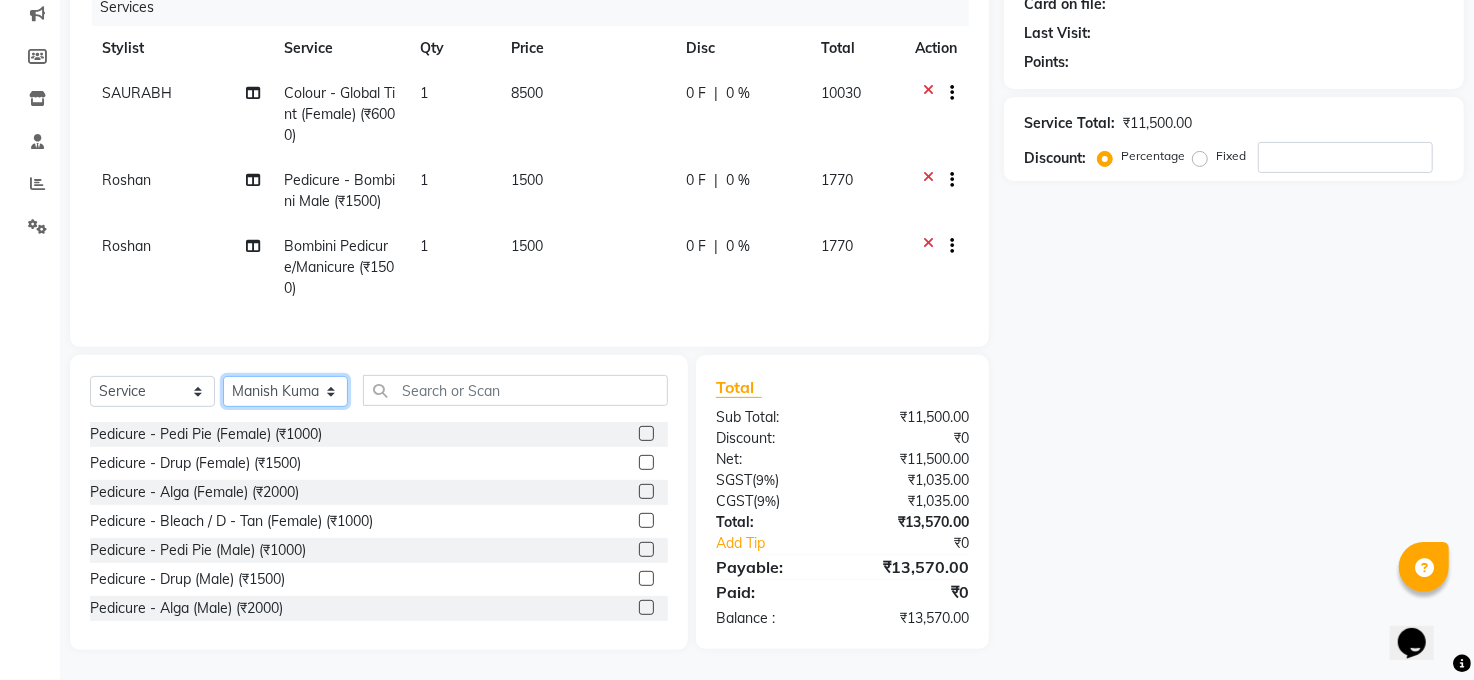 click on "Select Stylist Abhay kumar ALTAF ANKITA ARJUN Chandan COUNTER  Manager Manish Kumar Neetu Mam PRINCE Priyanka Raju Ravi Thakur RINKI Roshan Santosh SAURABH SUJEET THAKUR SUNITA Veer Vinod Kumar" 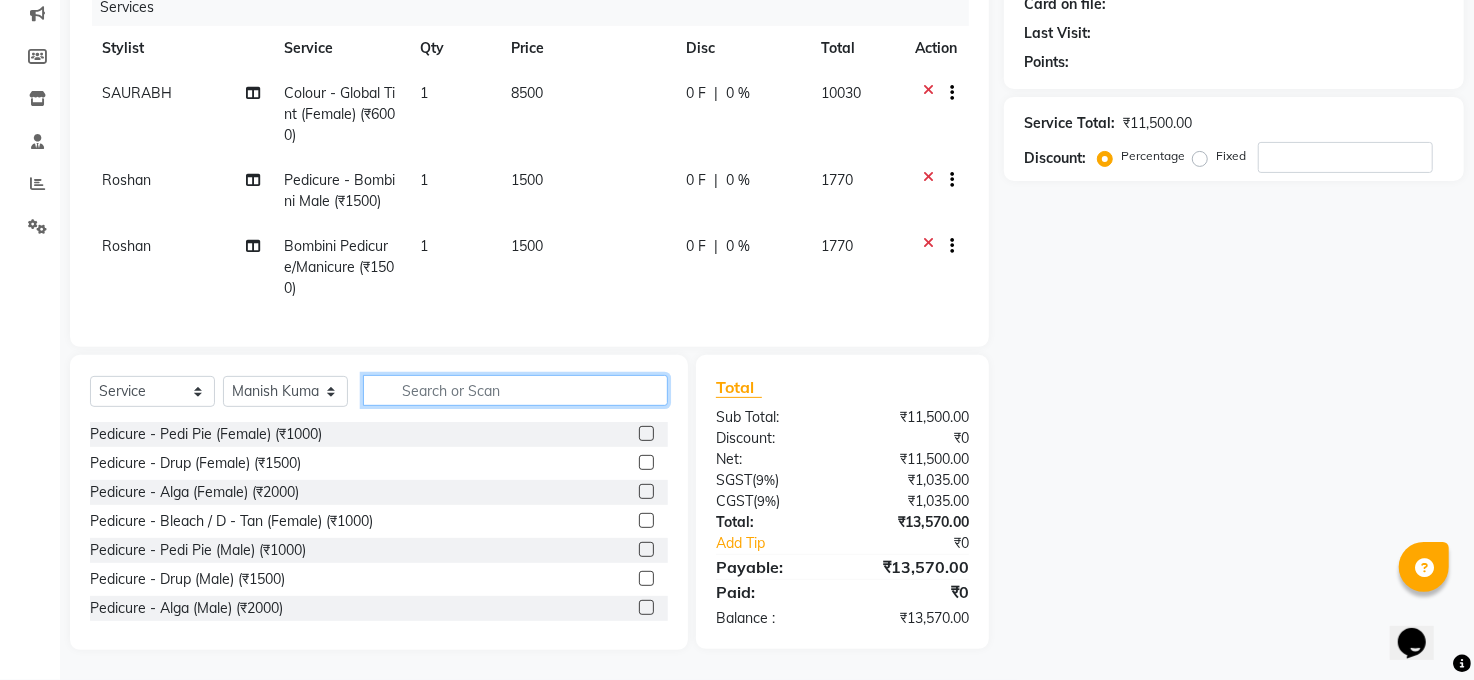 drag, startPoint x: 418, startPoint y: 390, endPoint x: 431, endPoint y: 402, distance: 17.691807 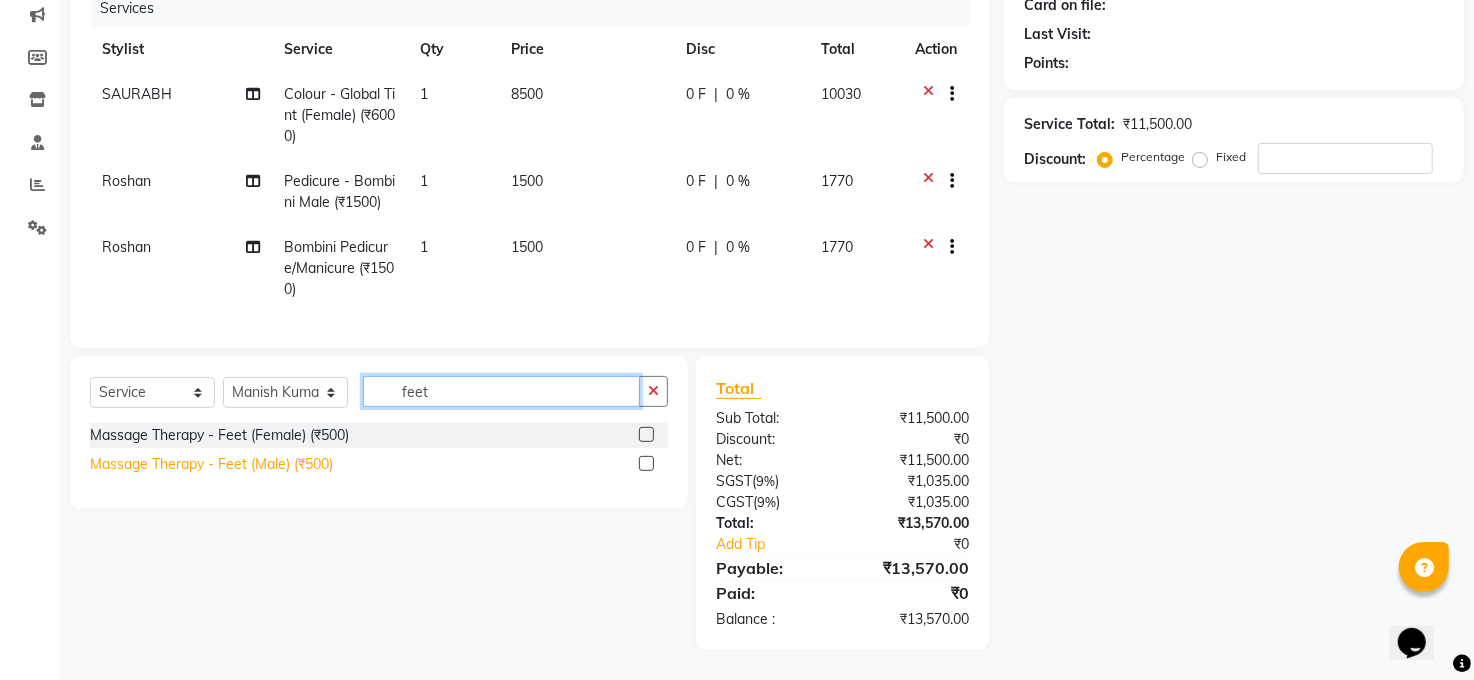 type on "feet" 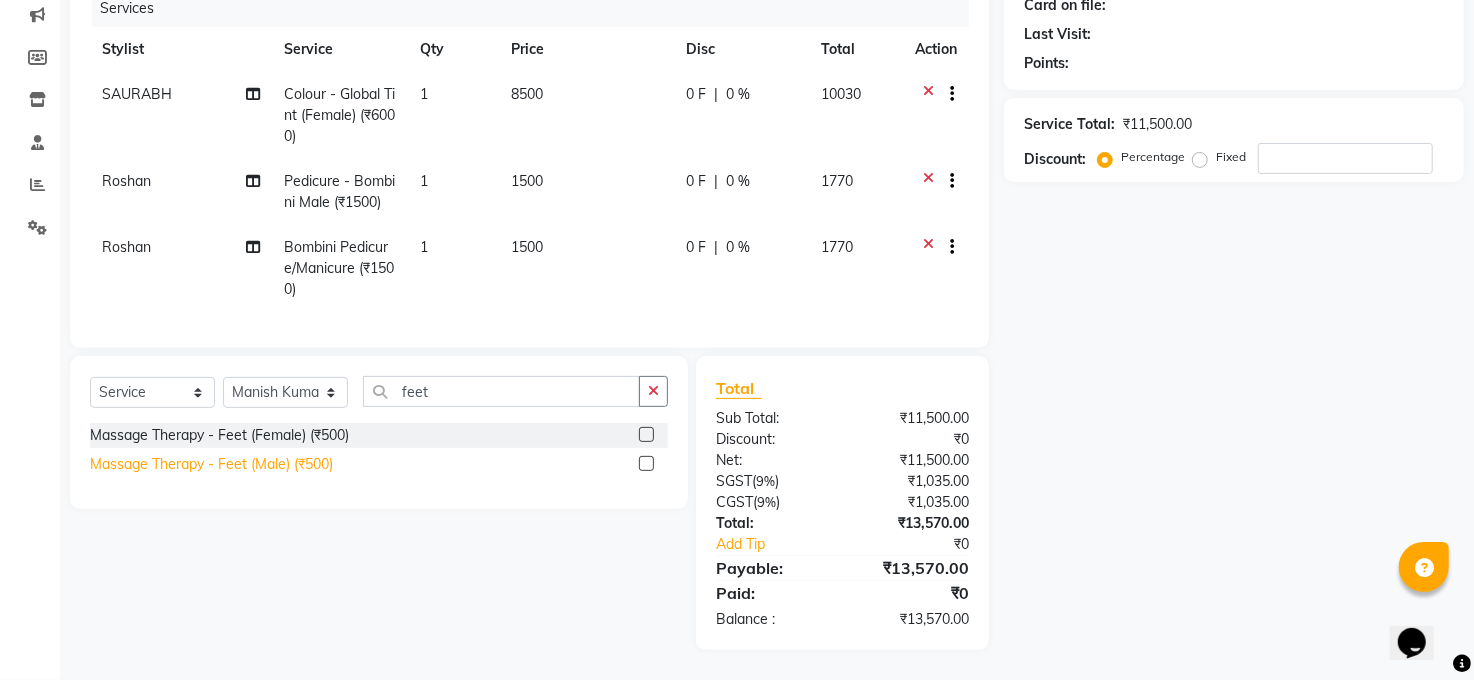 click on "Massage Therapy - Feet (Male) (₹500)" 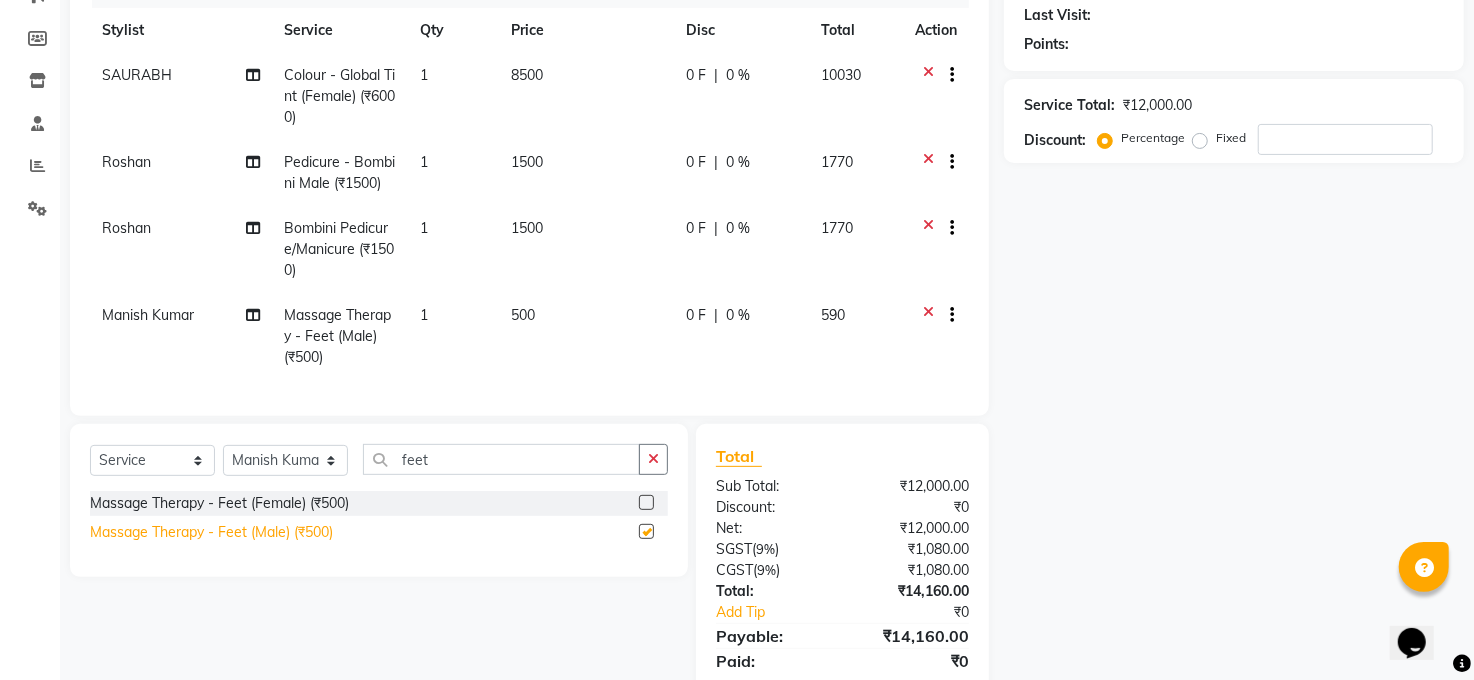 checkbox on "false" 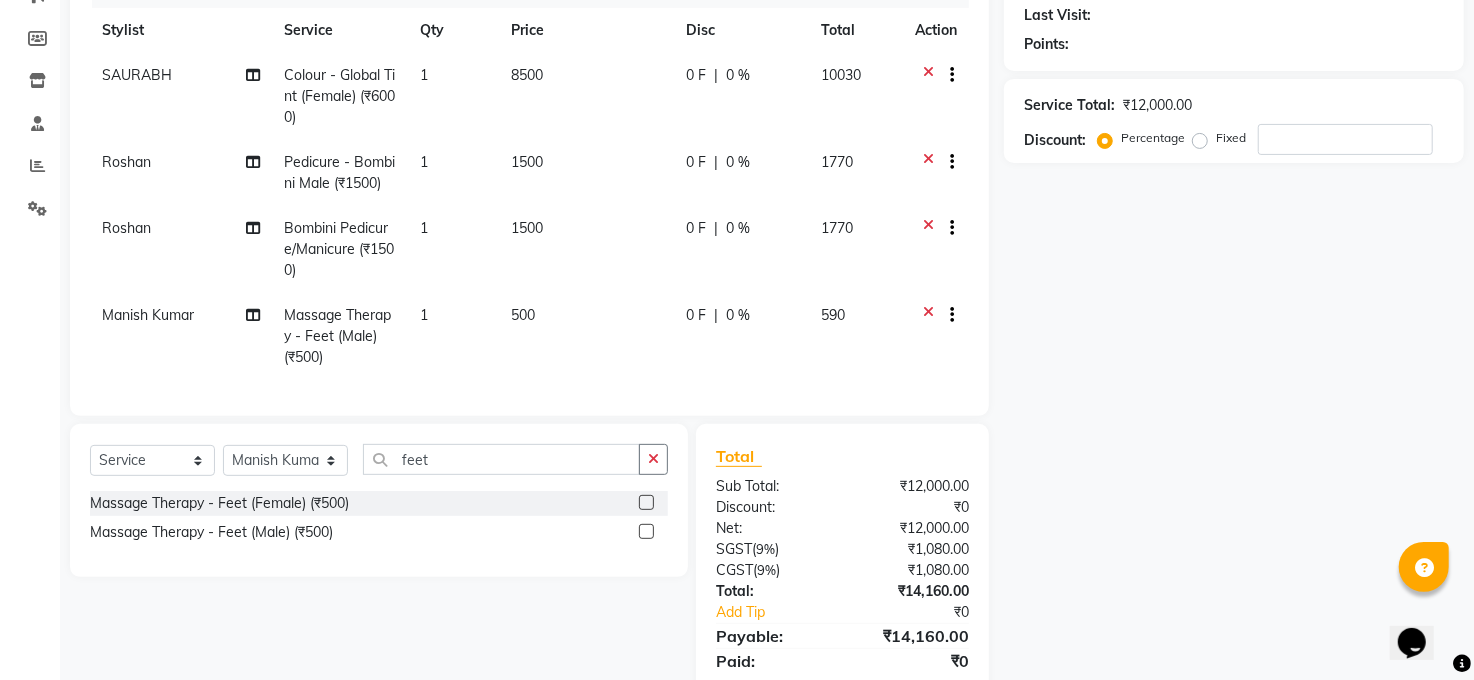 scroll, scrollTop: 363, scrollLeft: 0, axis: vertical 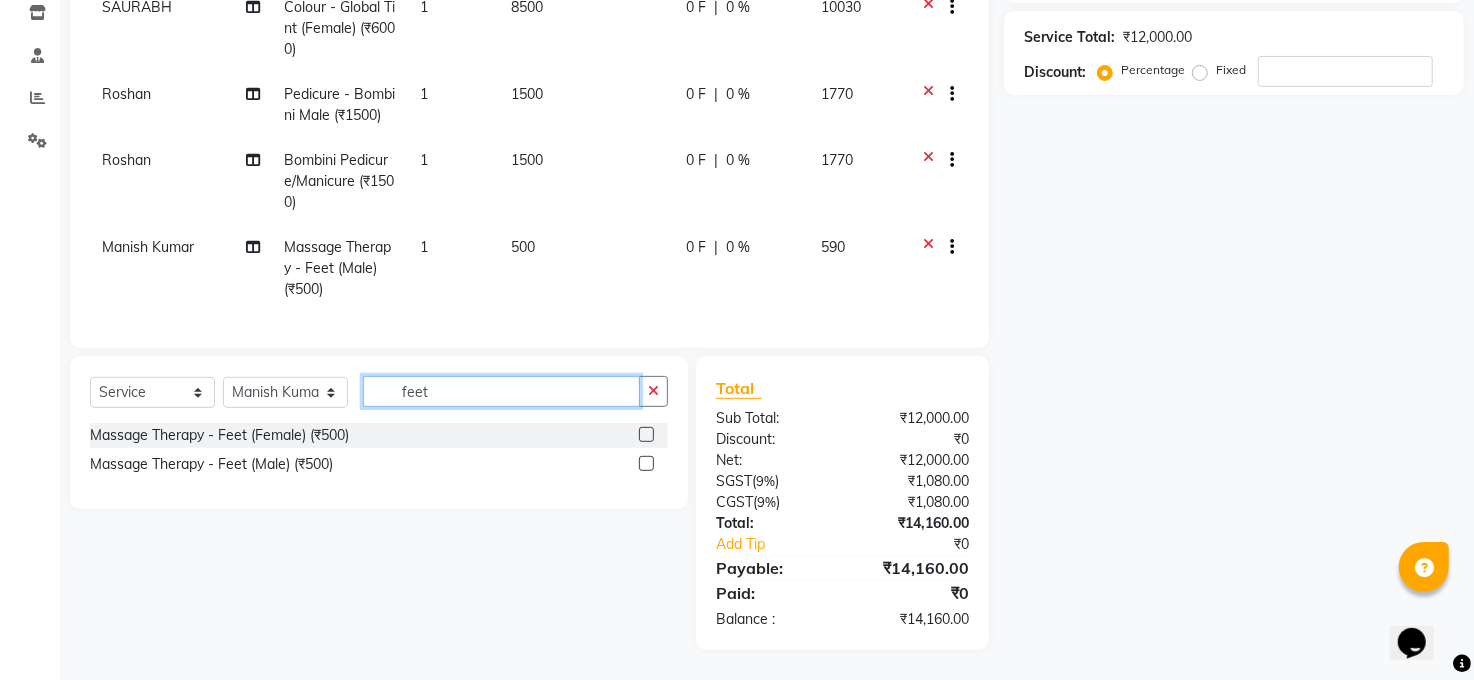click on "feet" 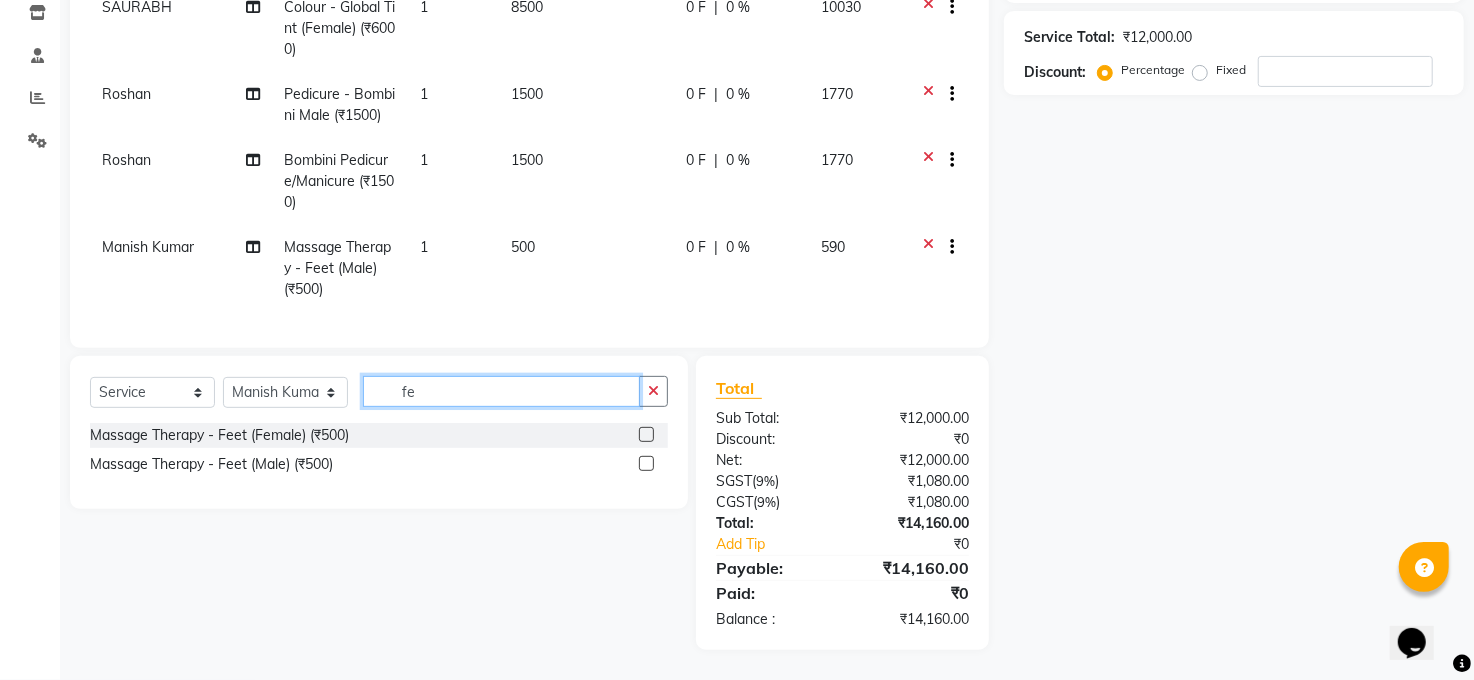 type on "f" 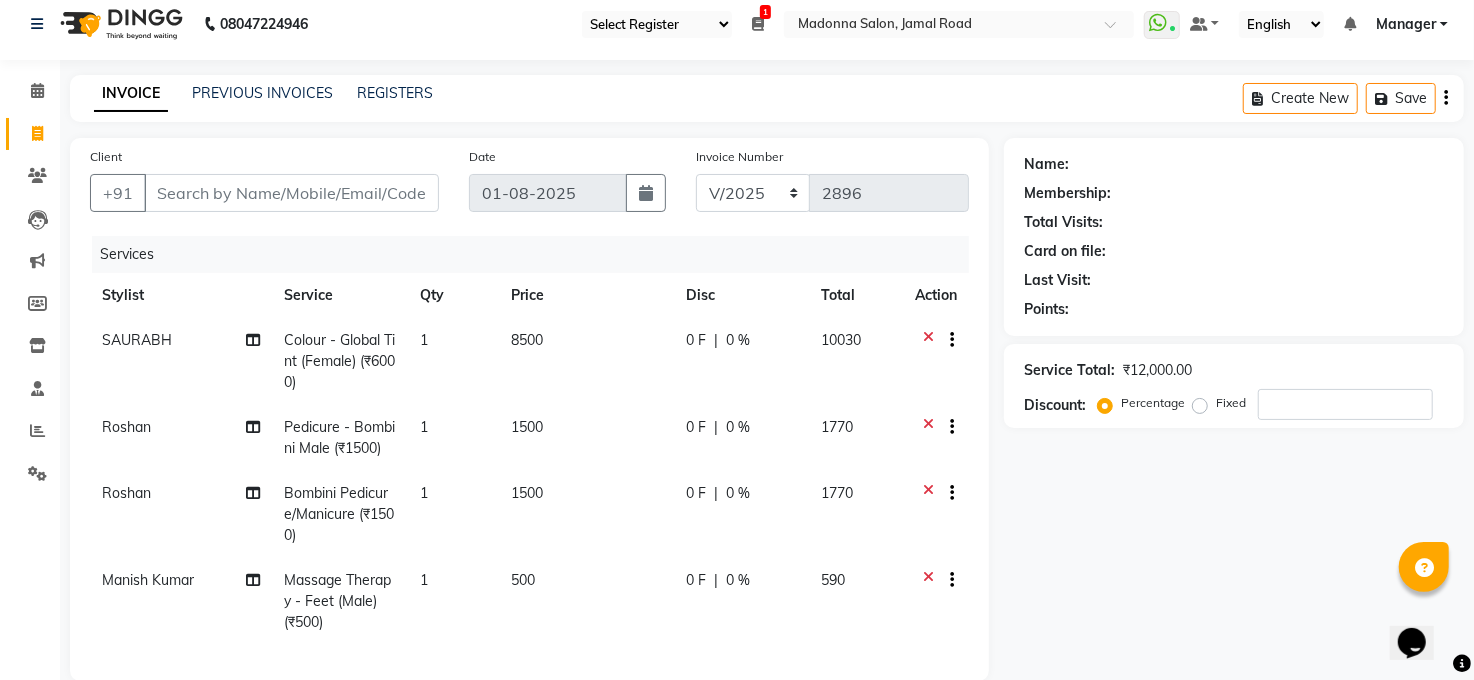 scroll, scrollTop: 0, scrollLeft: 0, axis: both 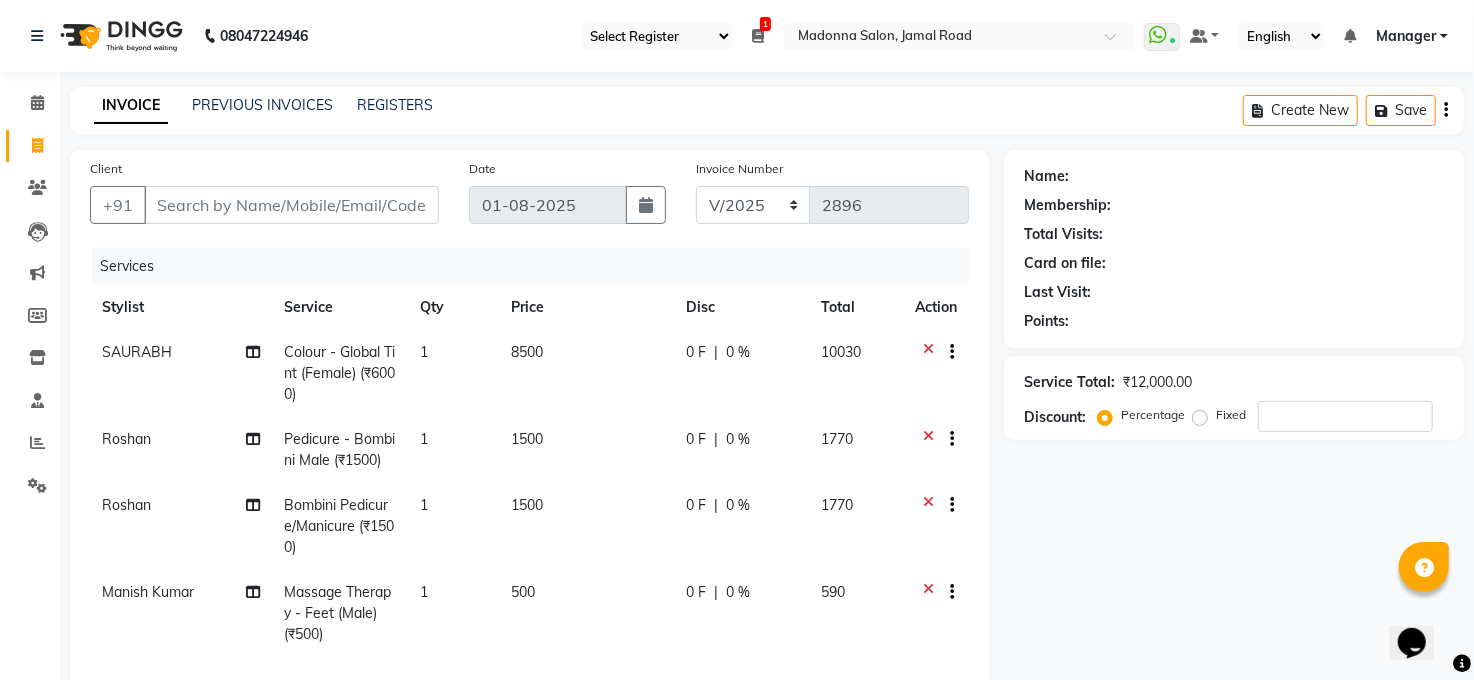 type 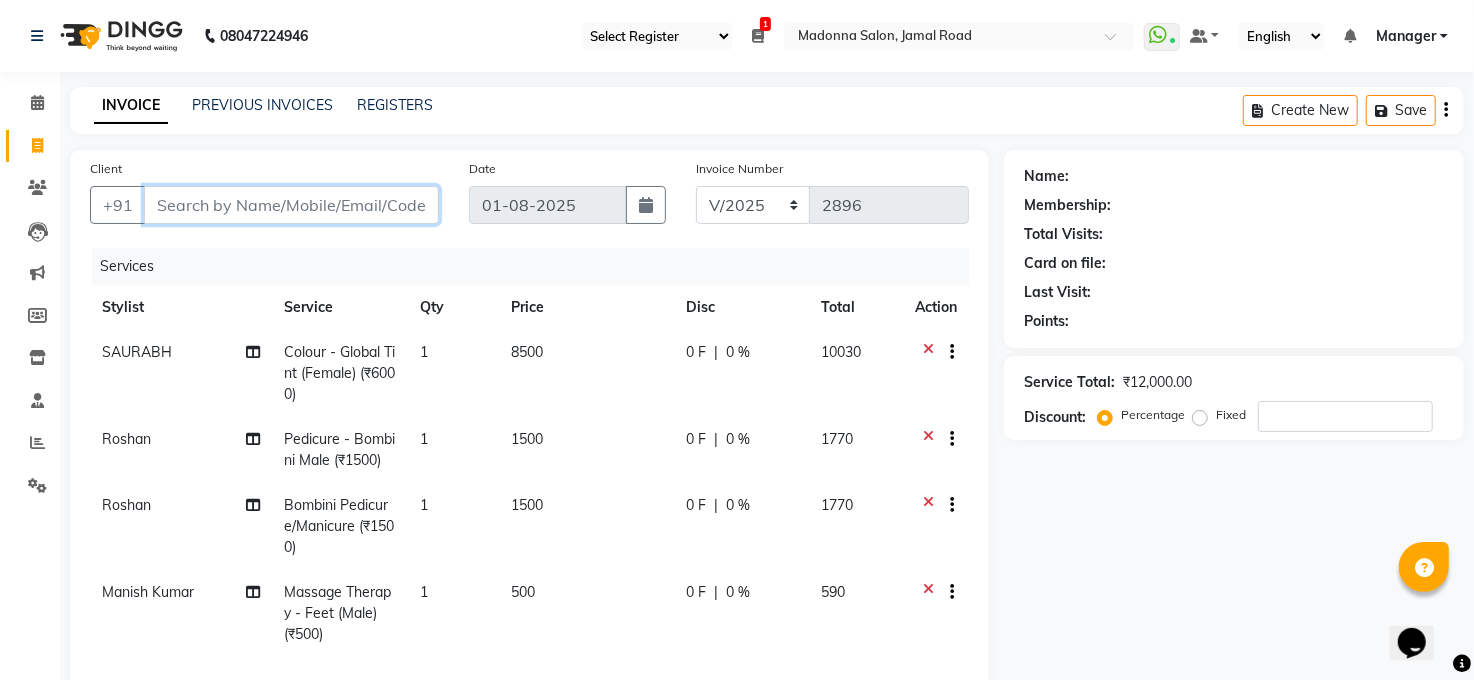 click on "Client" at bounding box center (291, 205) 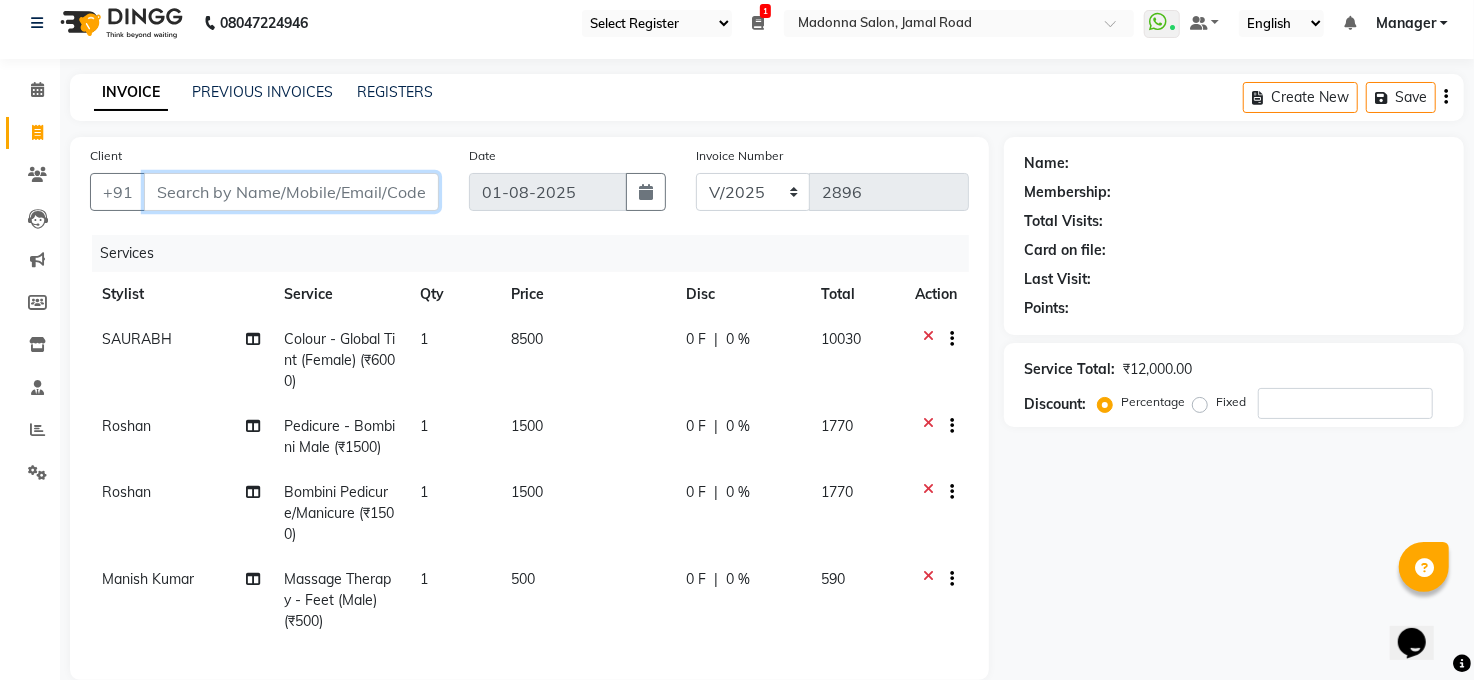 scroll, scrollTop: 9, scrollLeft: 0, axis: vertical 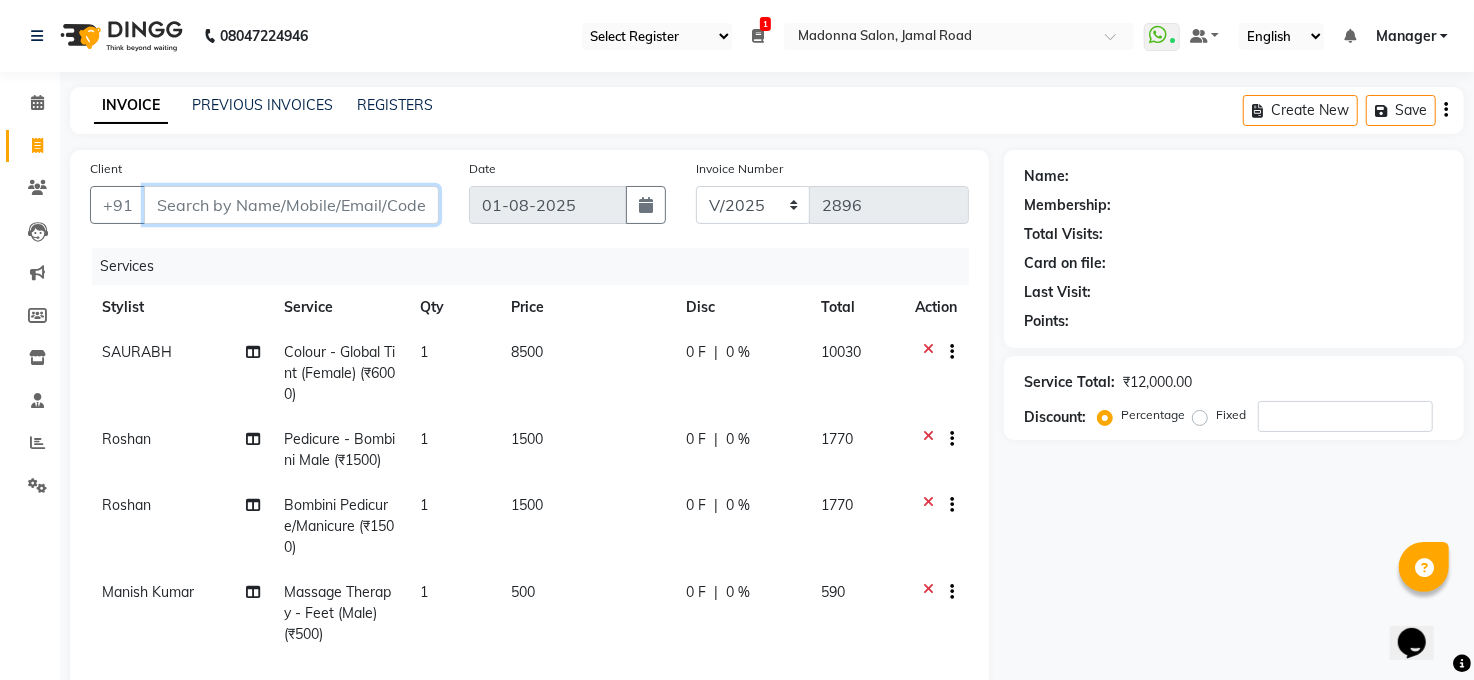 click on "Client" at bounding box center [291, 205] 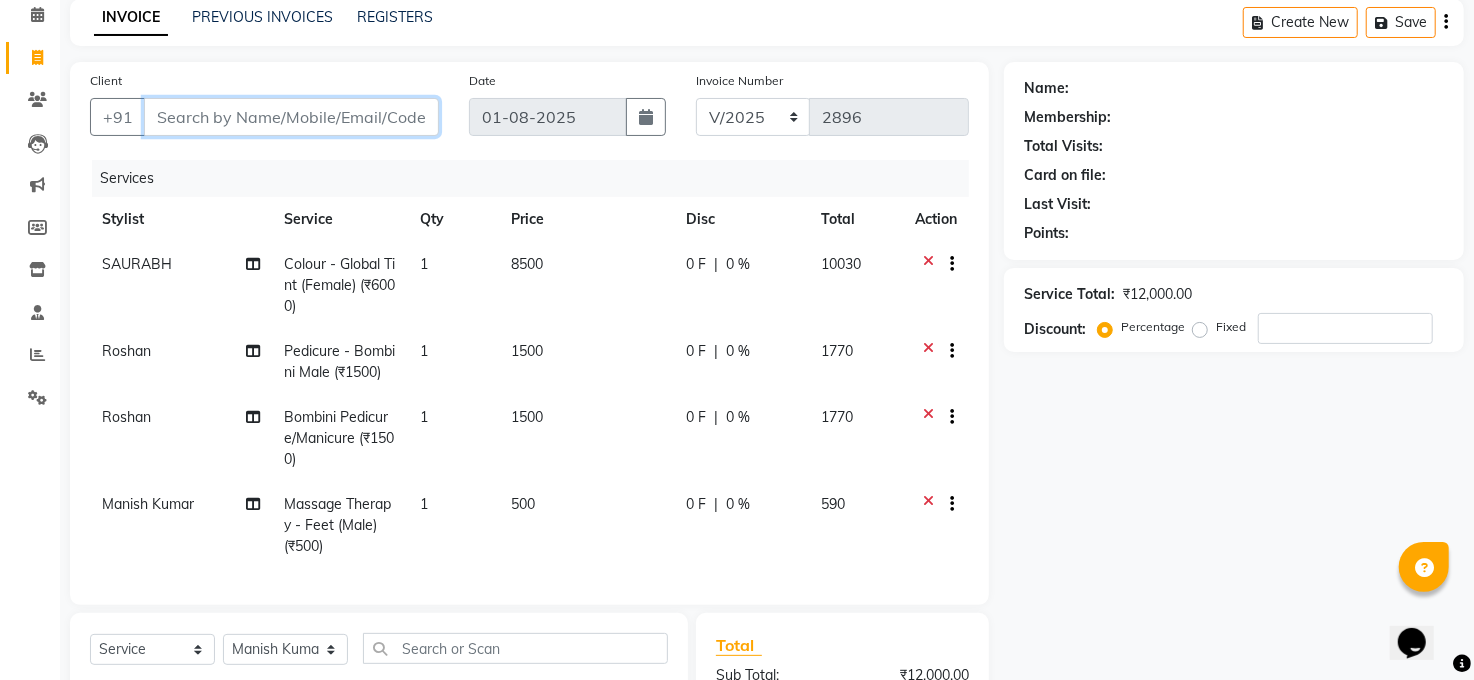 scroll, scrollTop: 0, scrollLeft: 0, axis: both 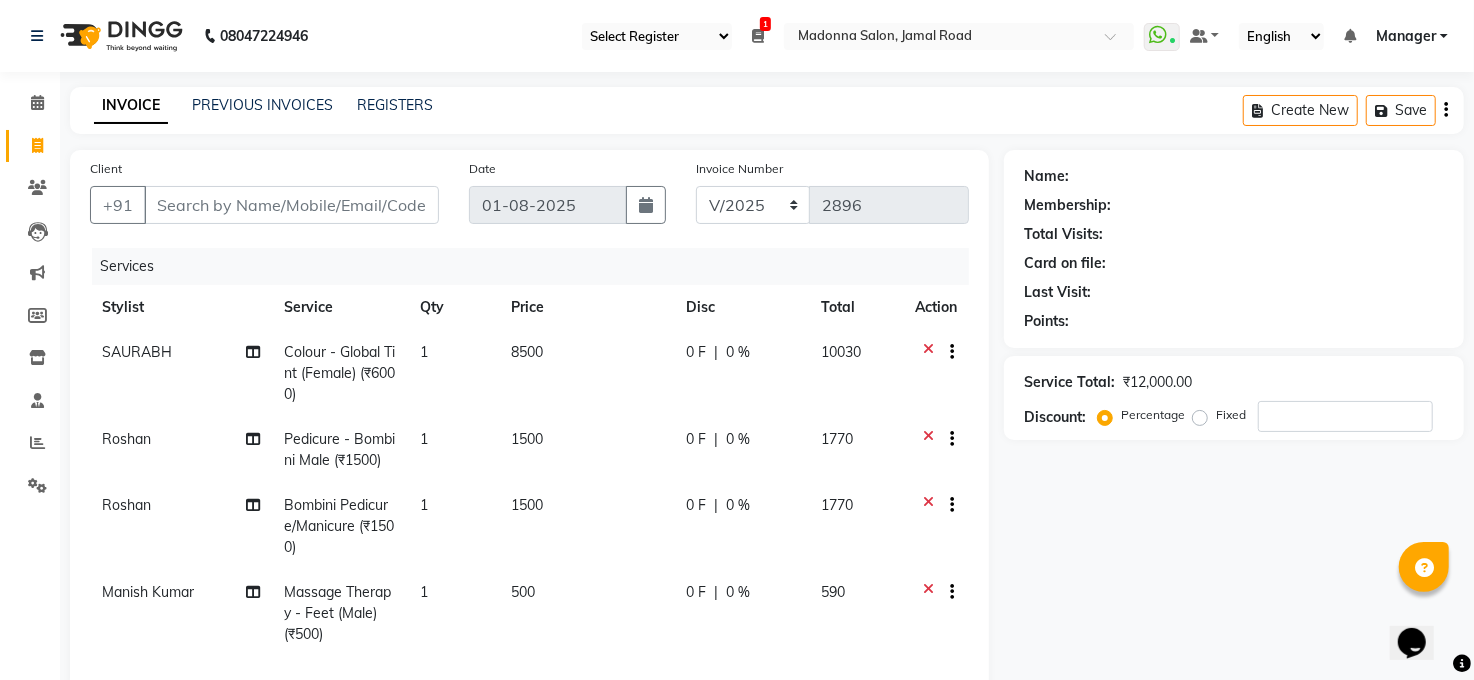 click on "Client +91" 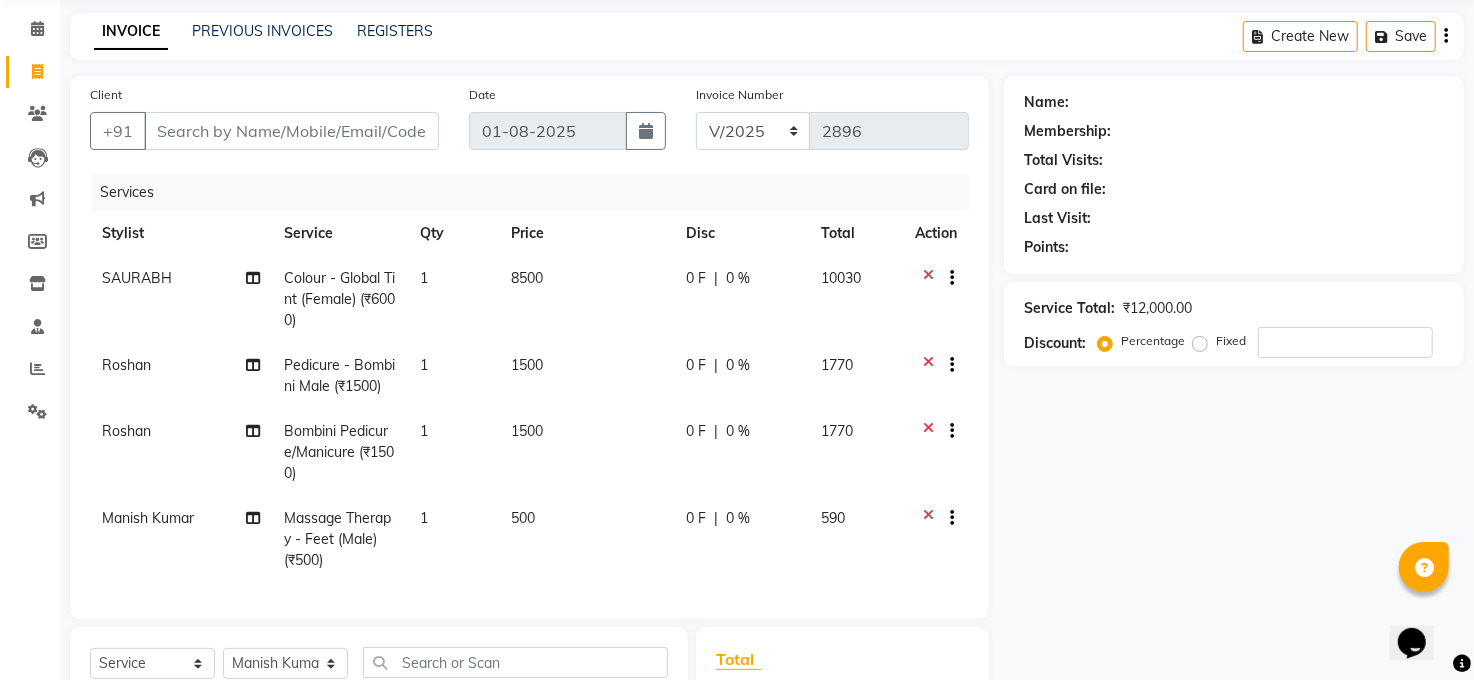scroll, scrollTop: 53, scrollLeft: 0, axis: vertical 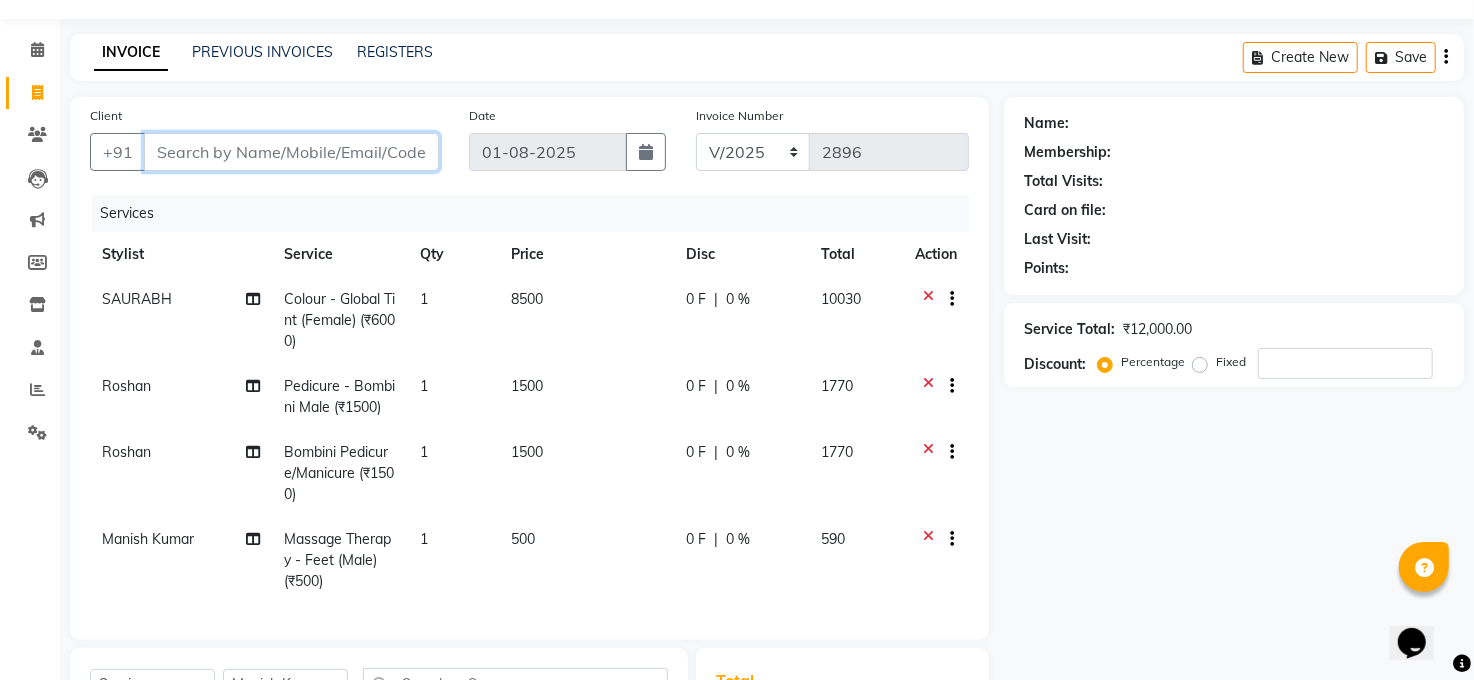 drag, startPoint x: 290, startPoint y: 151, endPoint x: 331, endPoint y: 149, distance: 41.04875 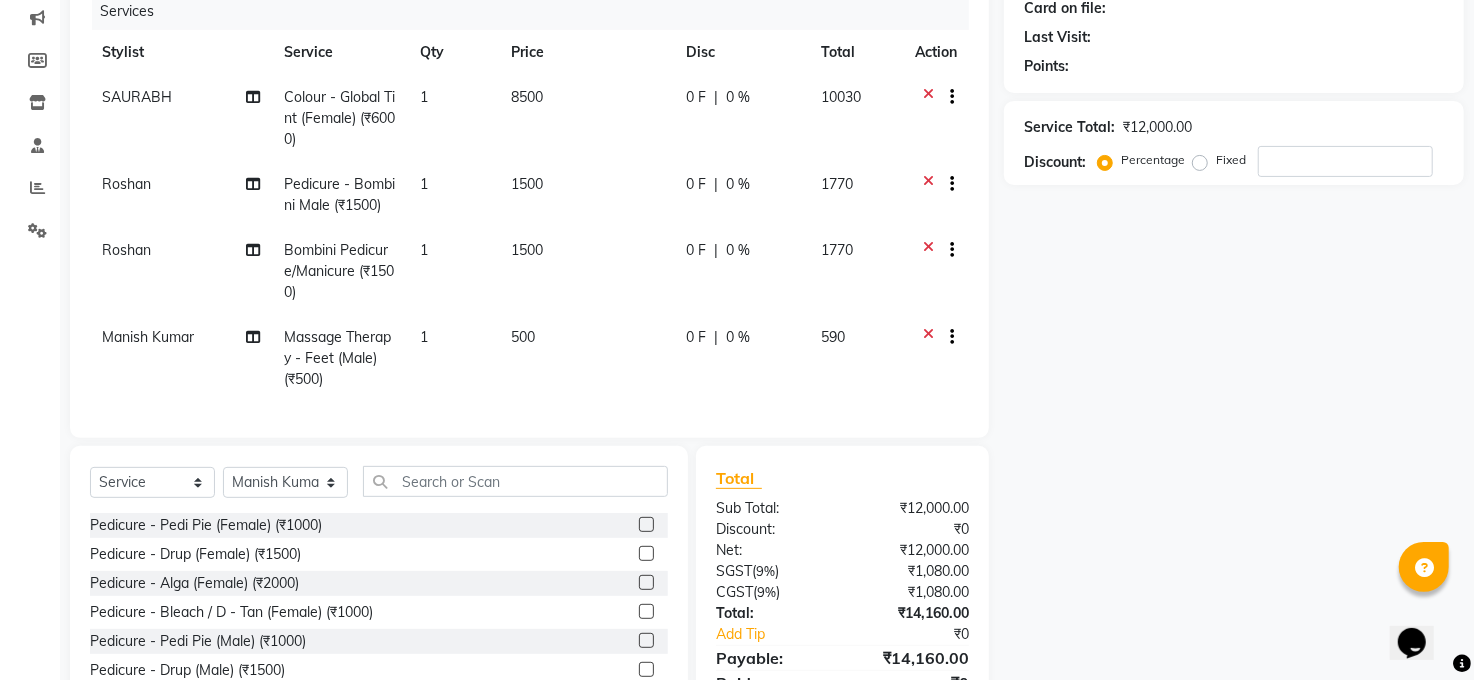 scroll, scrollTop: 276, scrollLeft: 0, axis: vertical 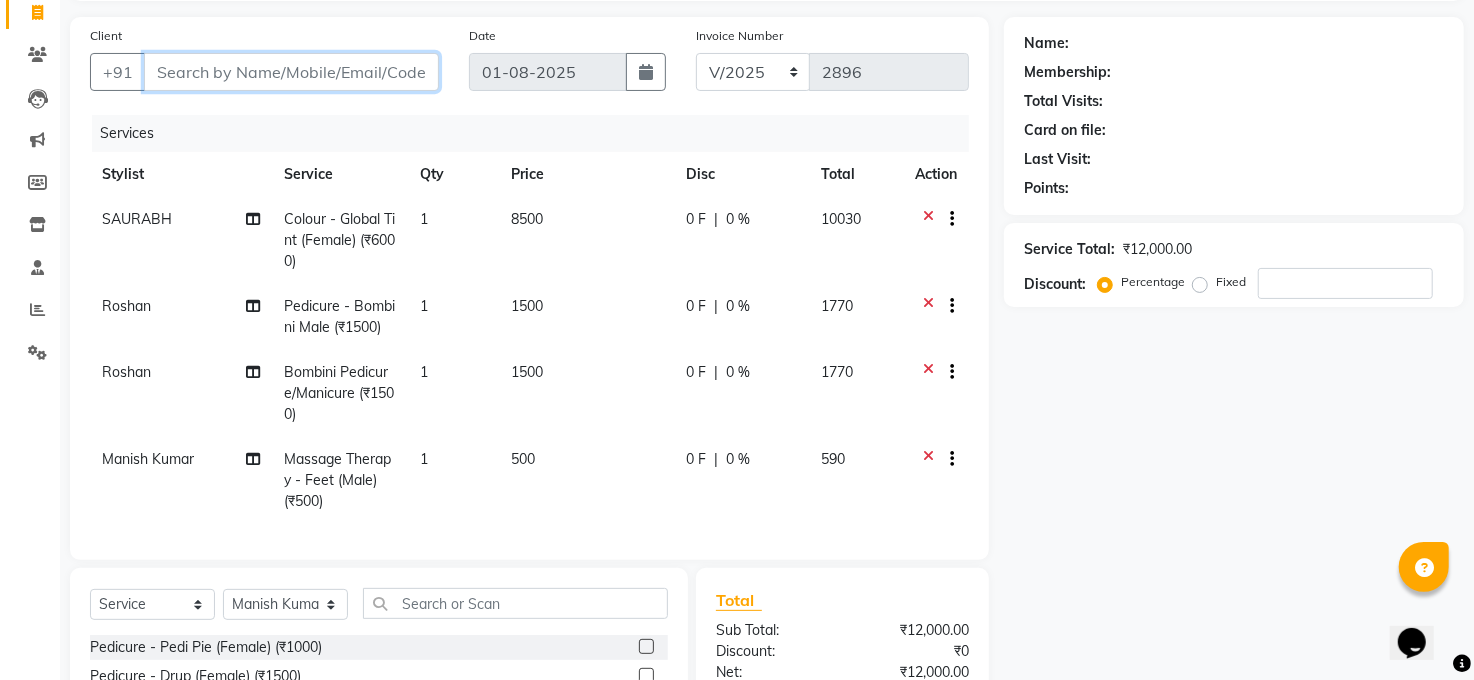 click on "Client" at bounding box center (291, 72) 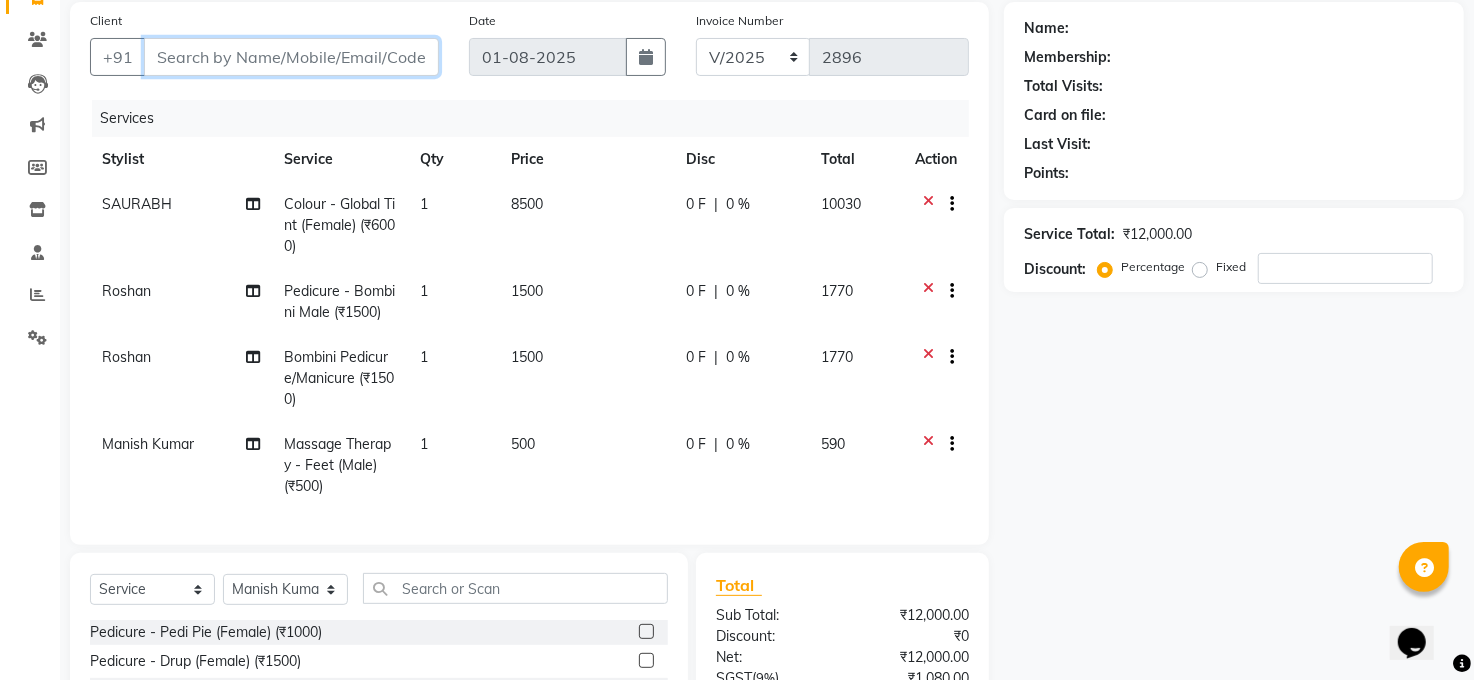 scroll, scrollTop: 0, scrollLeft: 0, axis: both 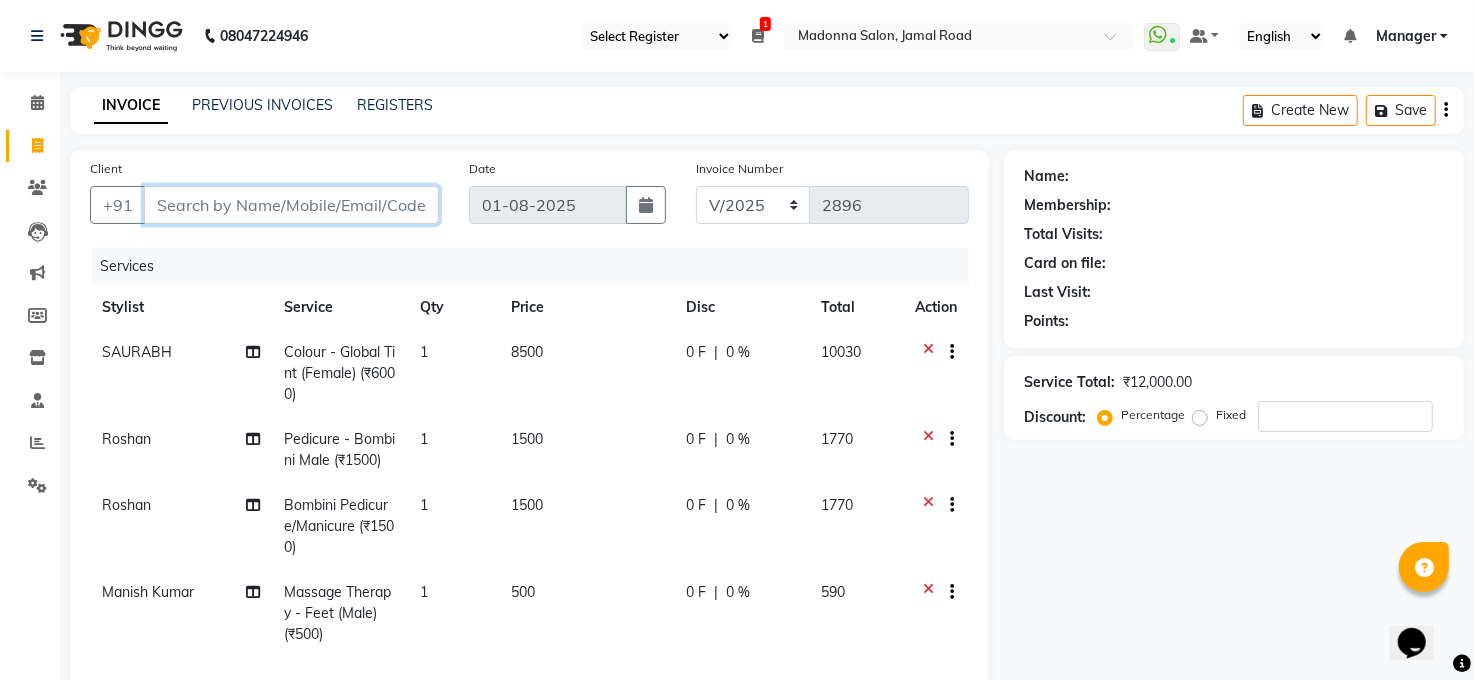 click on "Client" at bounding box center [291, 205] 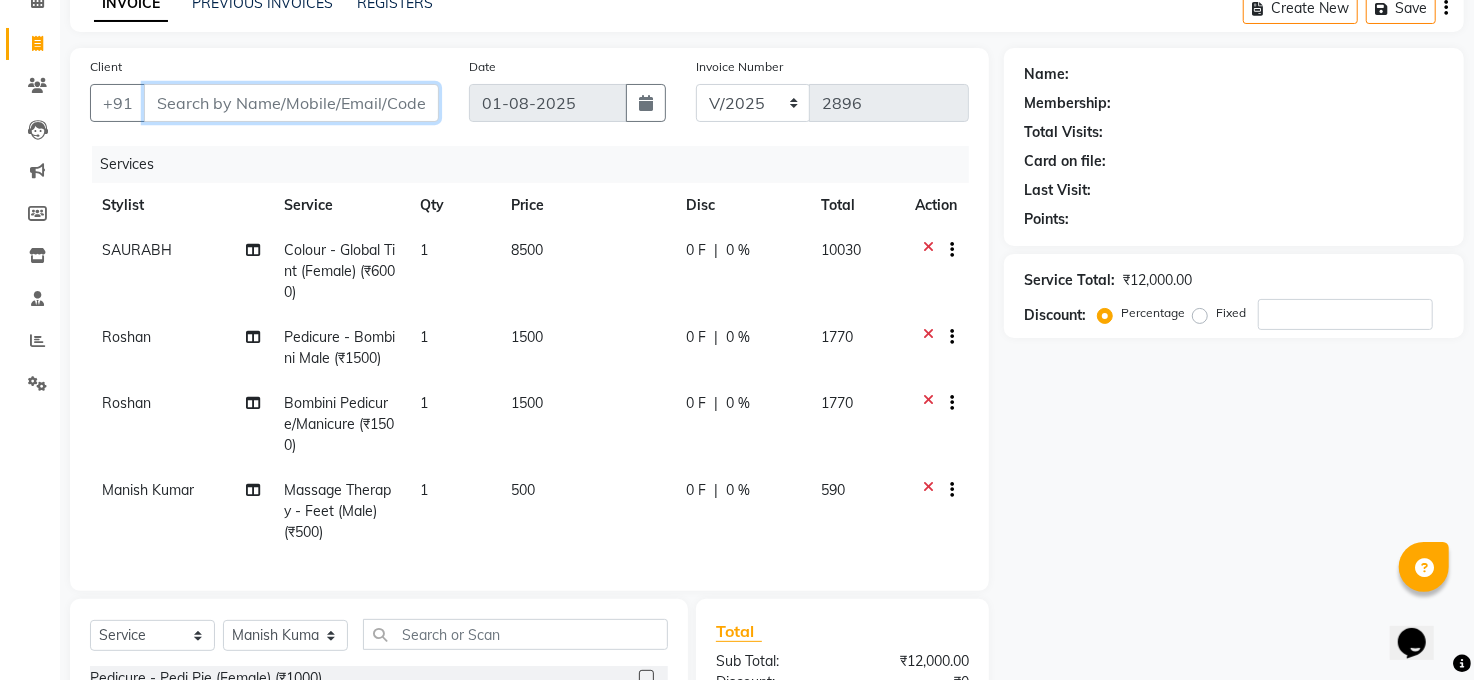 scroll, scrollTop: 98, scrollLeft: 0, axis: vertical 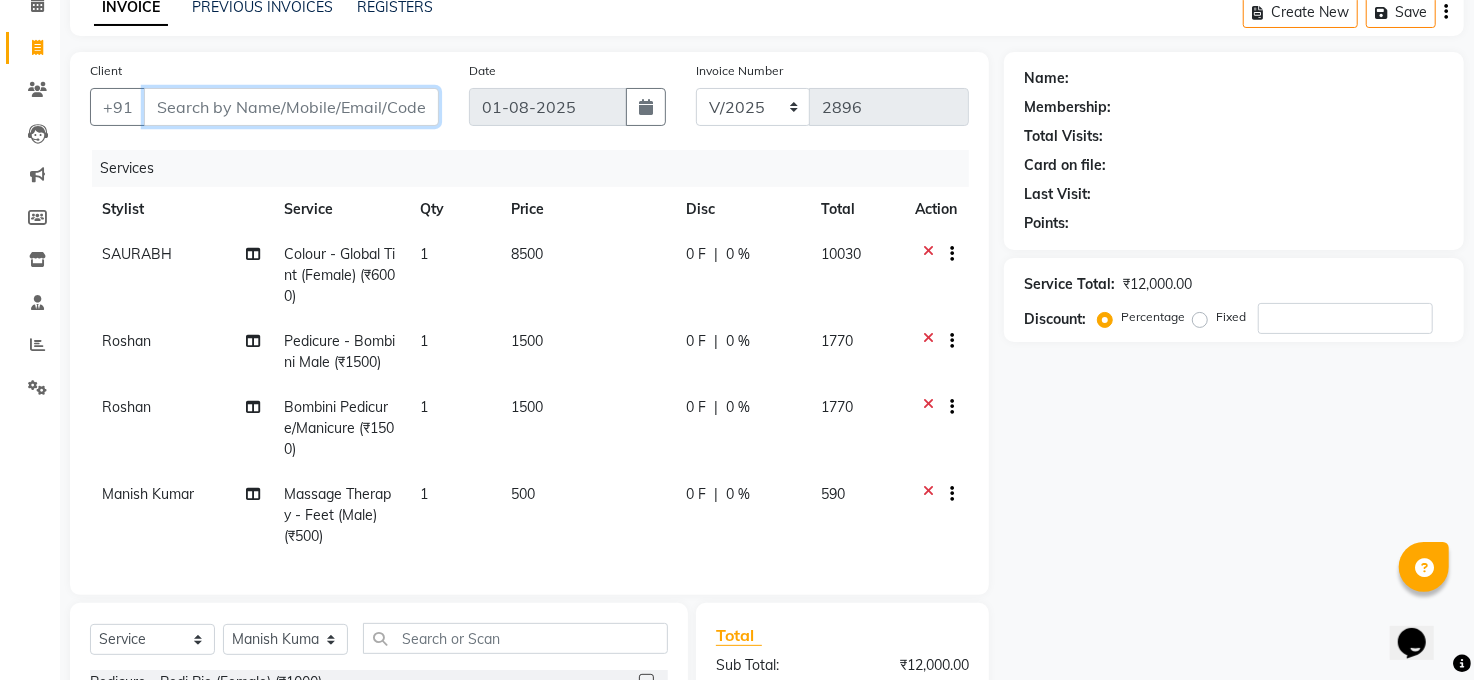 type on "a" 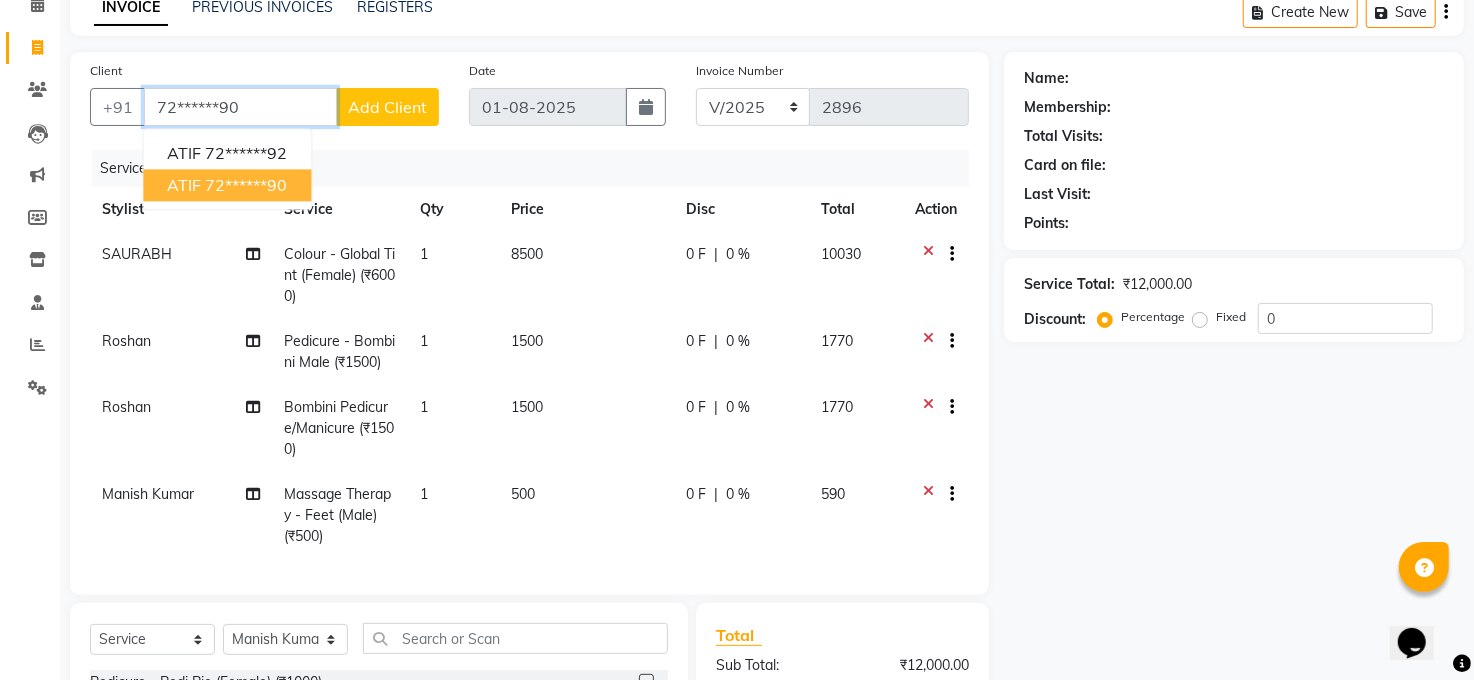 type on "72******90" 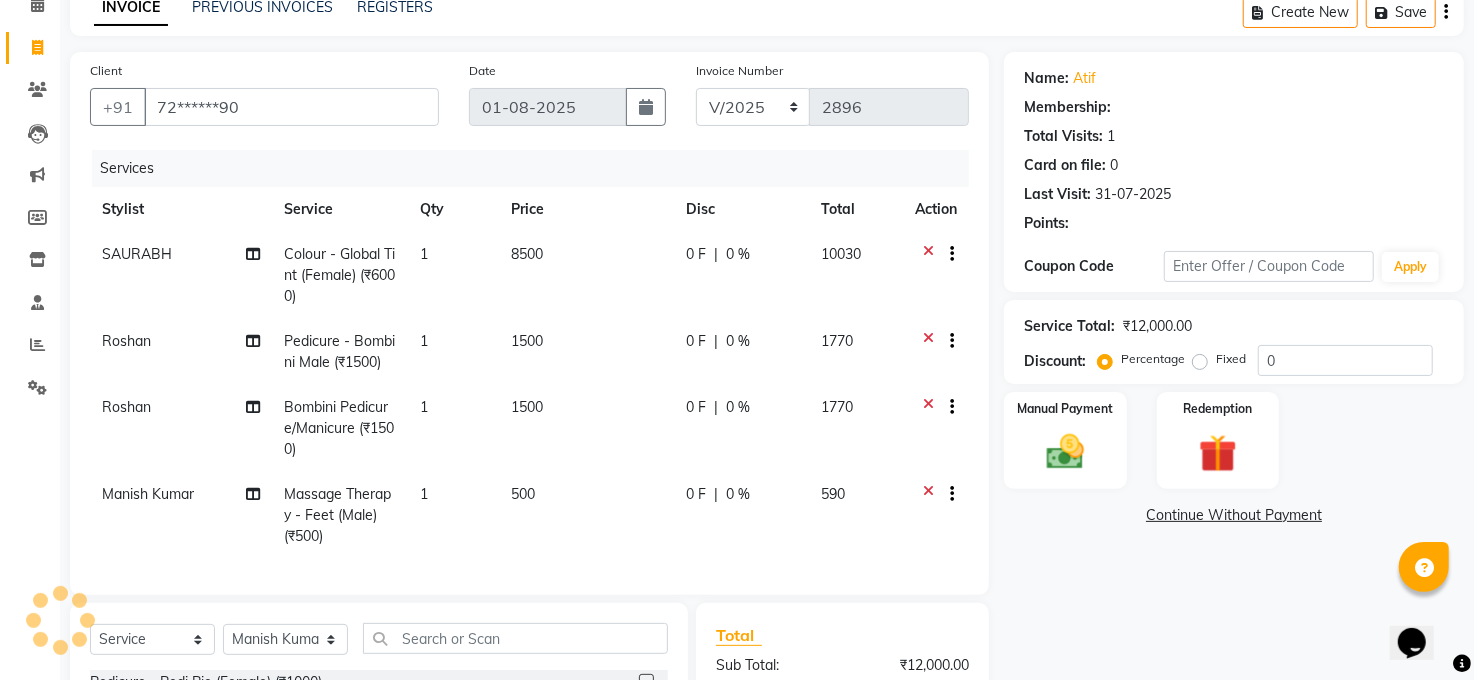 select on "1: Object" 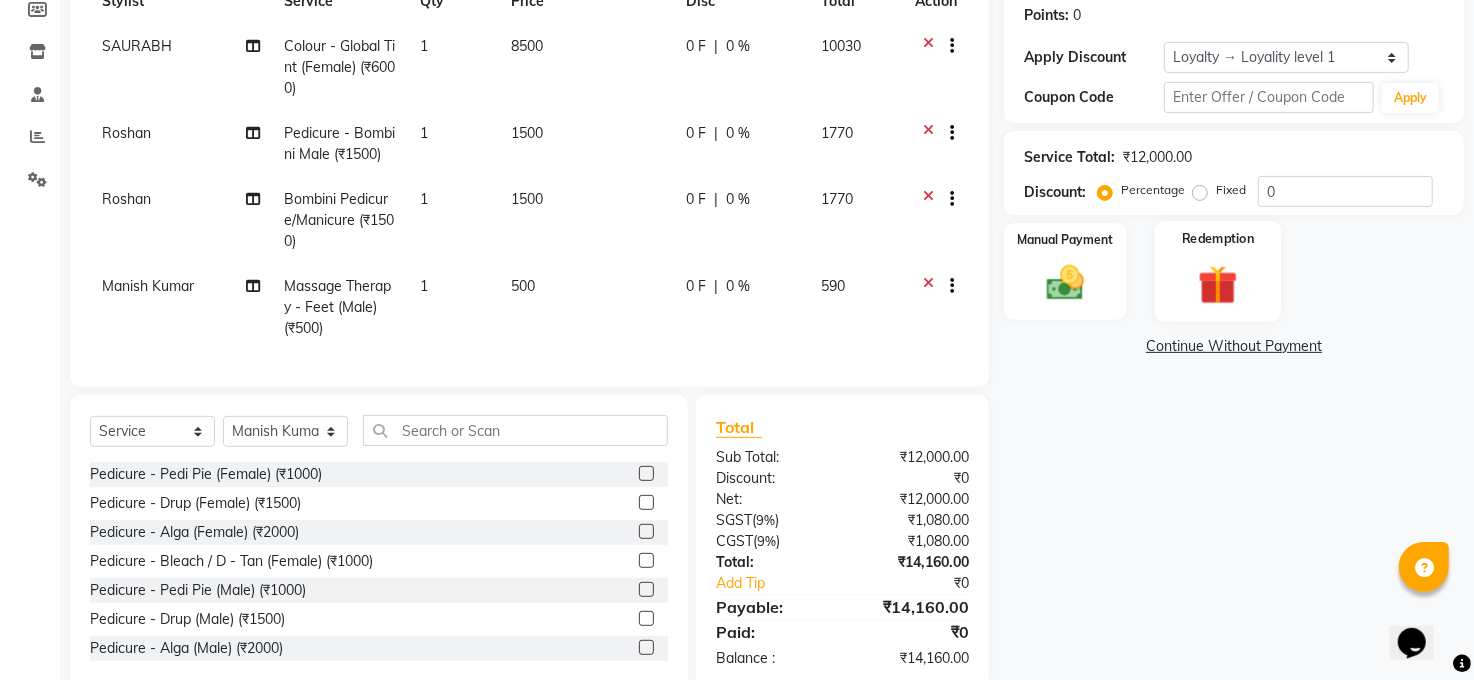 scroll, scrollTop: 355, scrollLeft: 0, axis: vertical 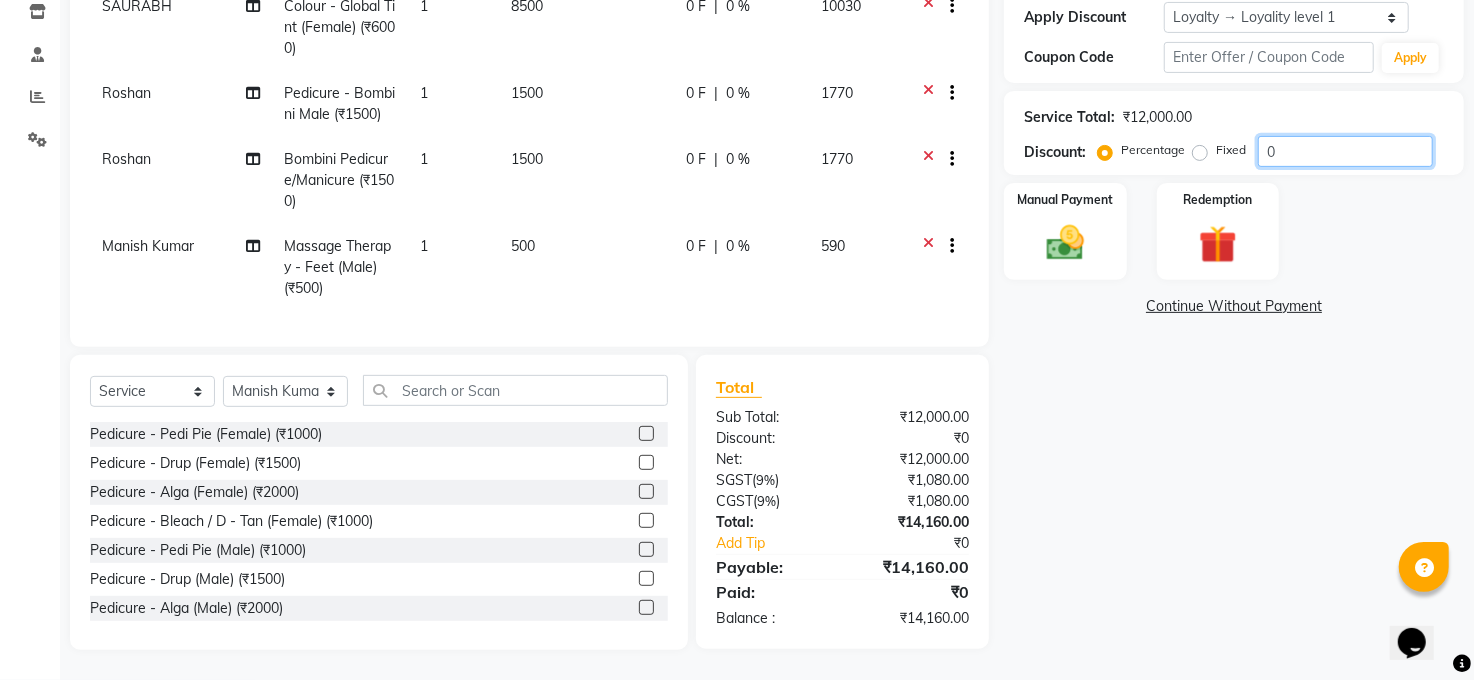 click on "0" 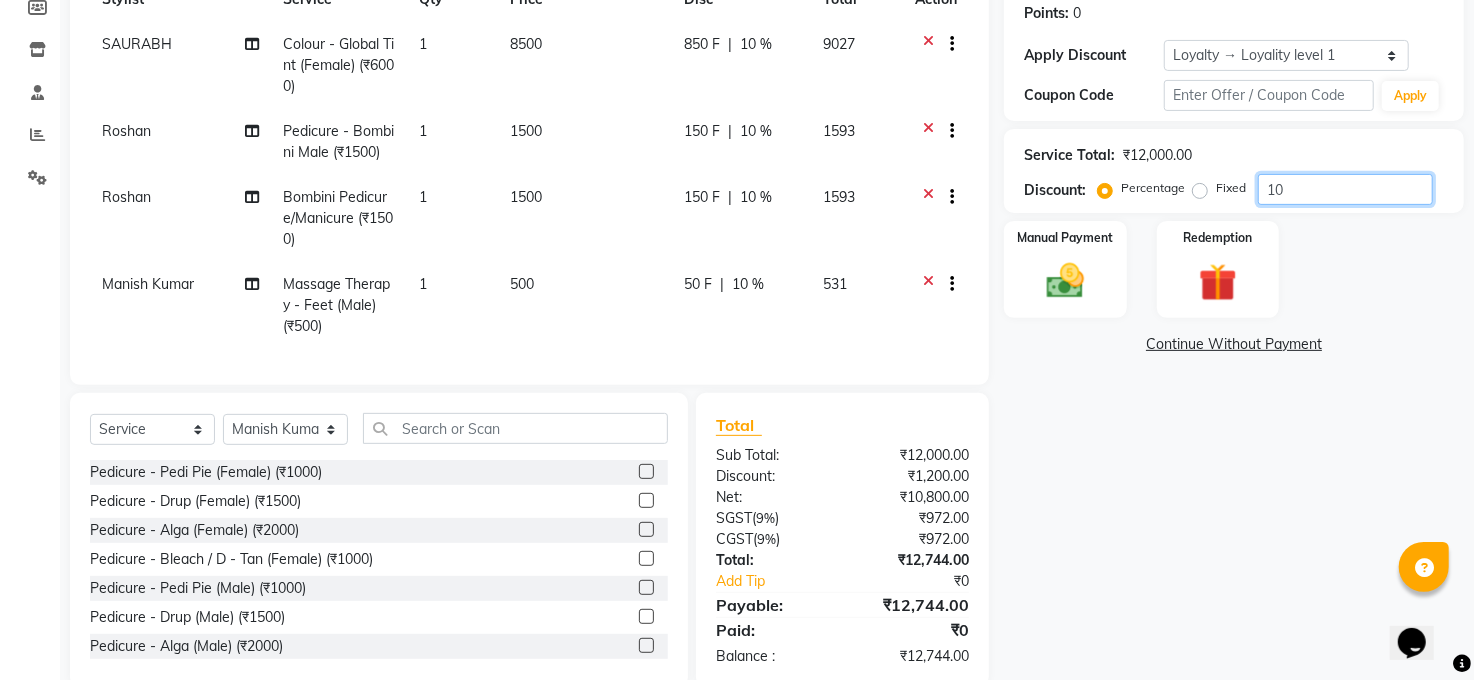 scroll, scrollTop: 231, scrollLeft: 0, axis: vertical 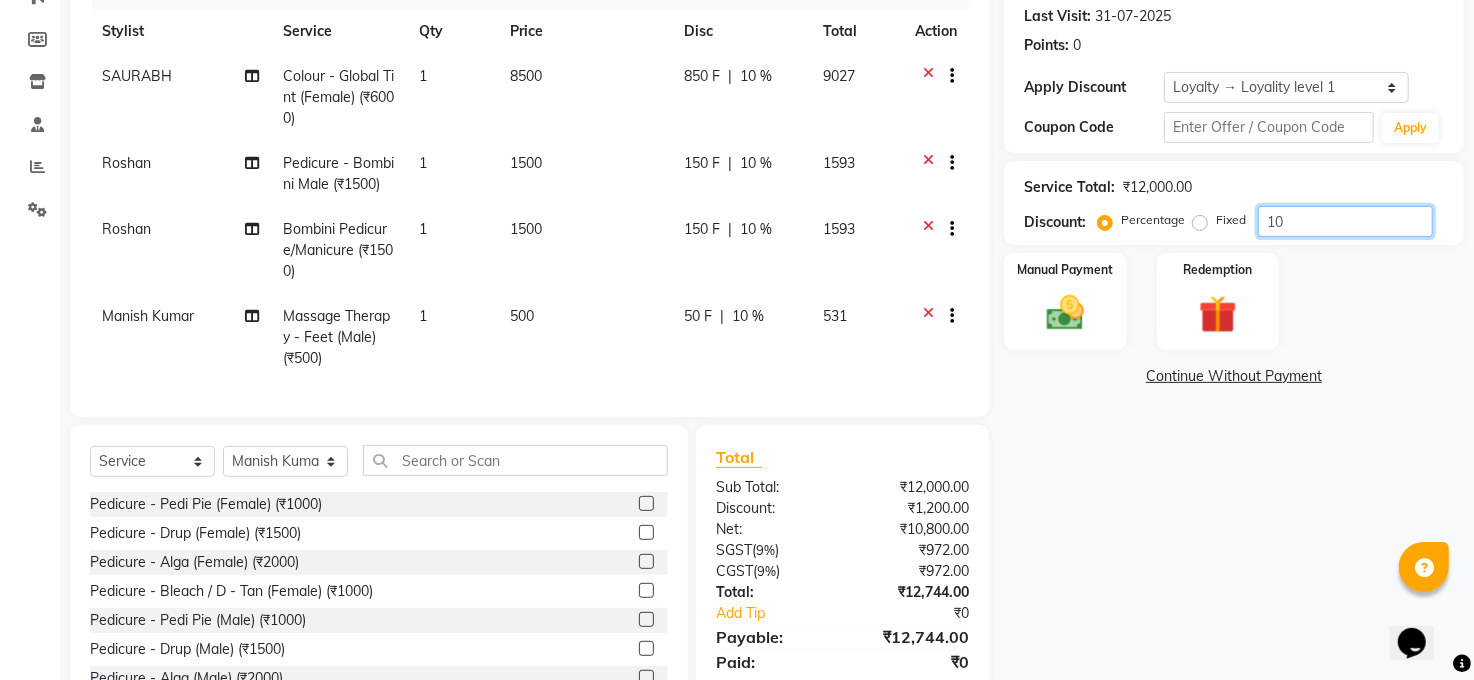 click on "10" 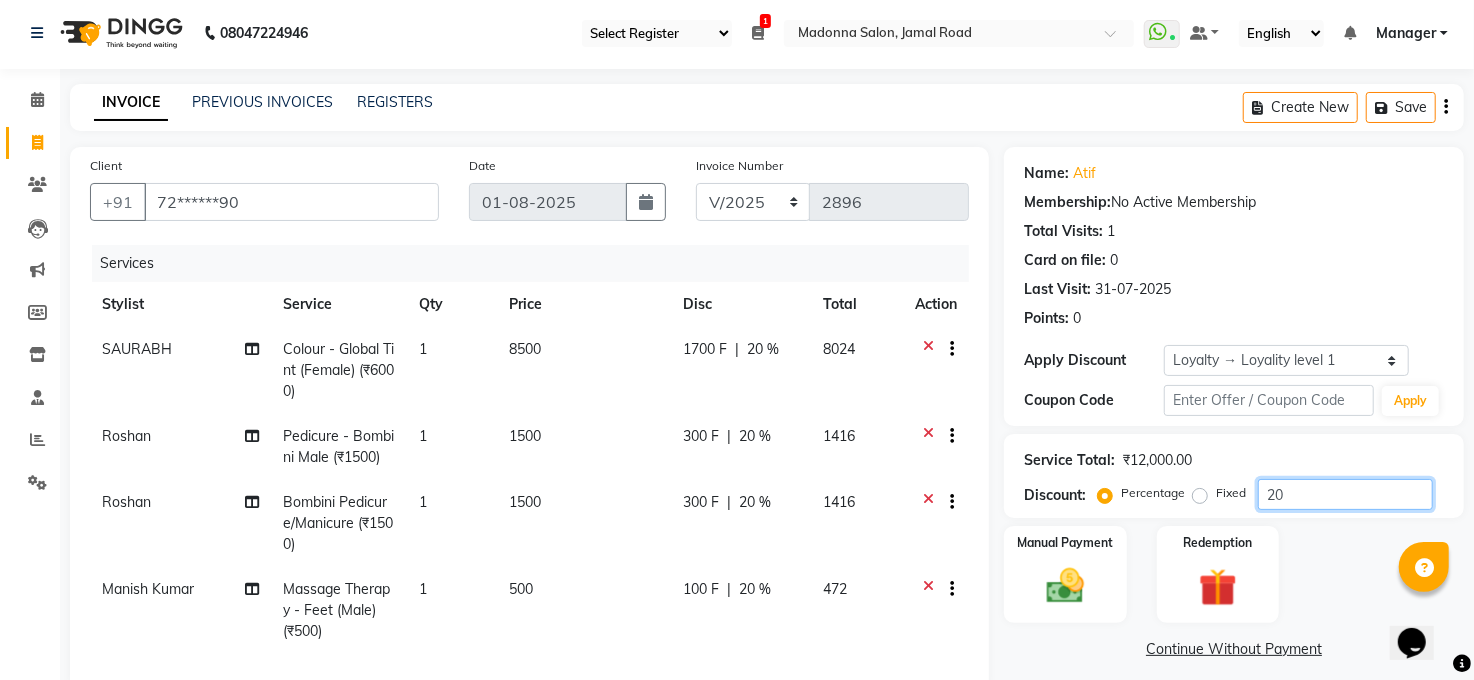 scroll, scrollTop: 0, scrollLeft: 0, axis: both 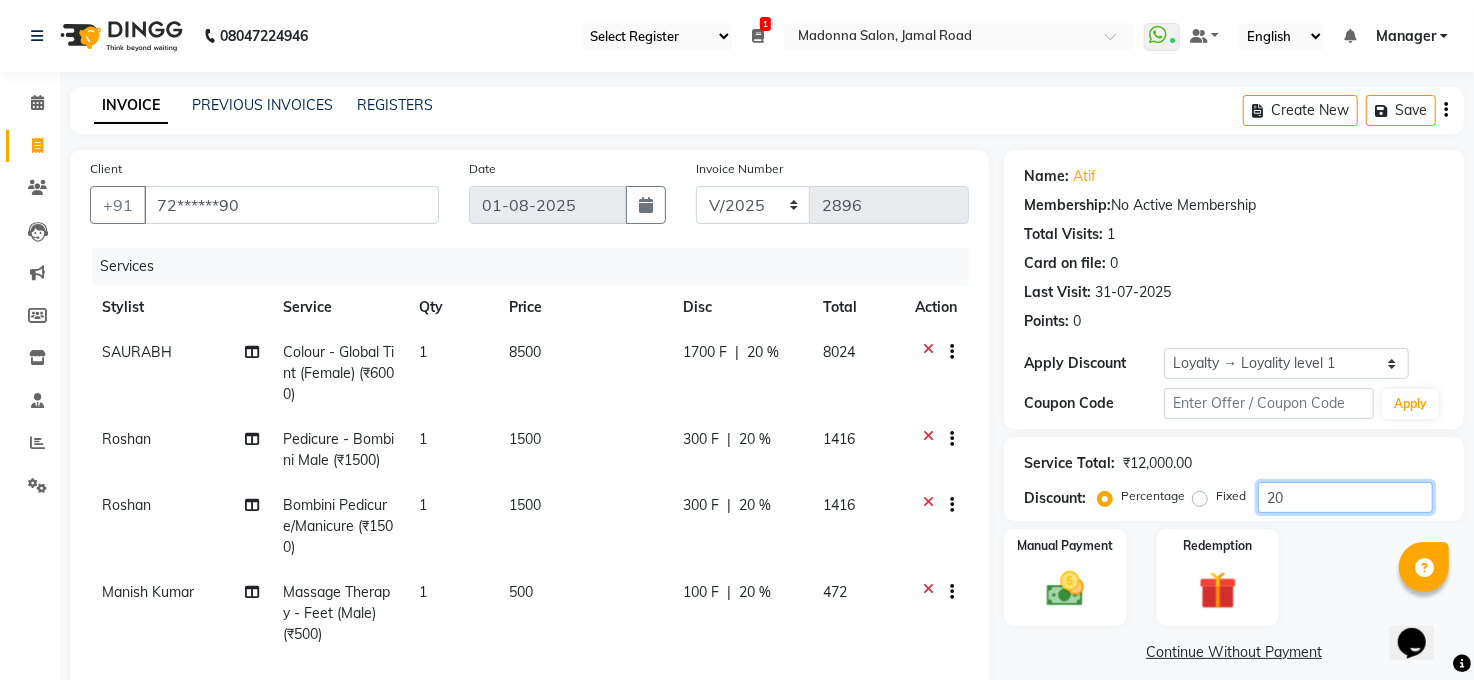 type on "20" 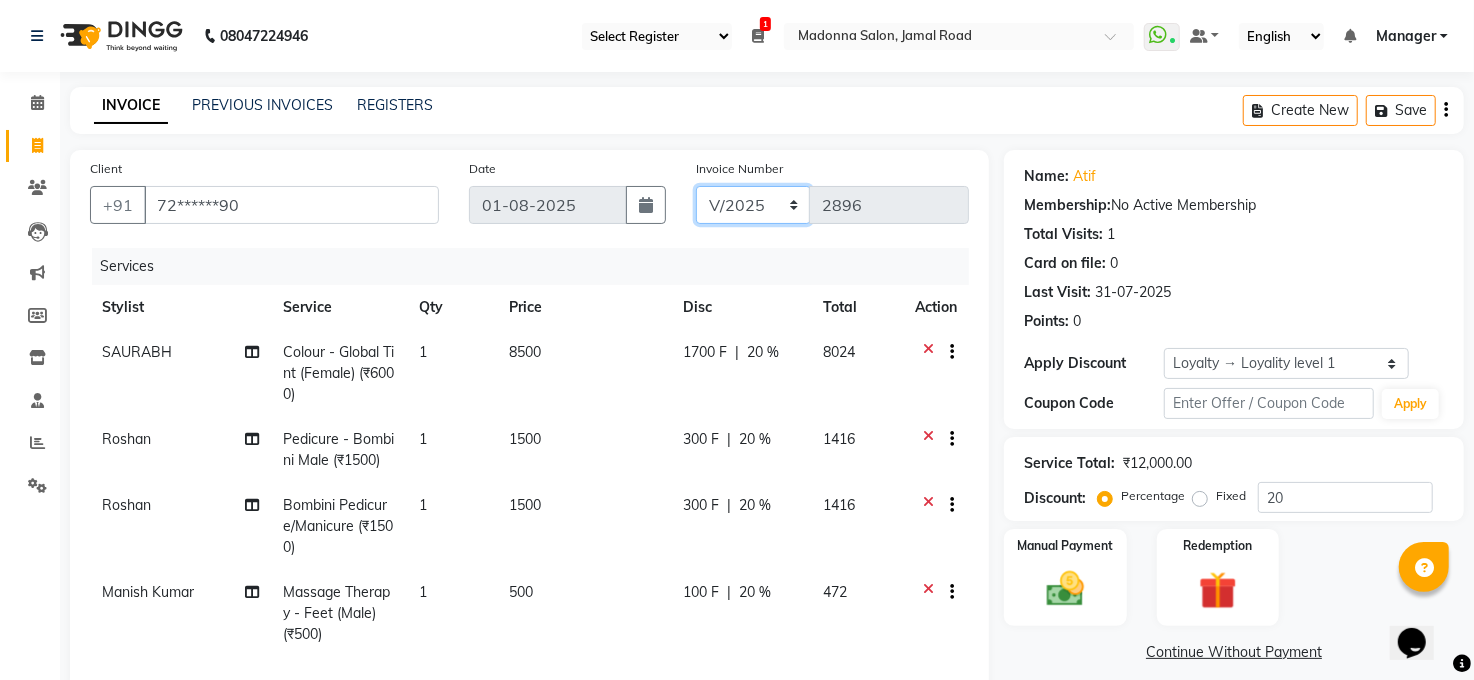 drag, startPoint x: 757, startPoint y: 192, endPoint x: 759, endPoint y: 216, distance: 24.083189 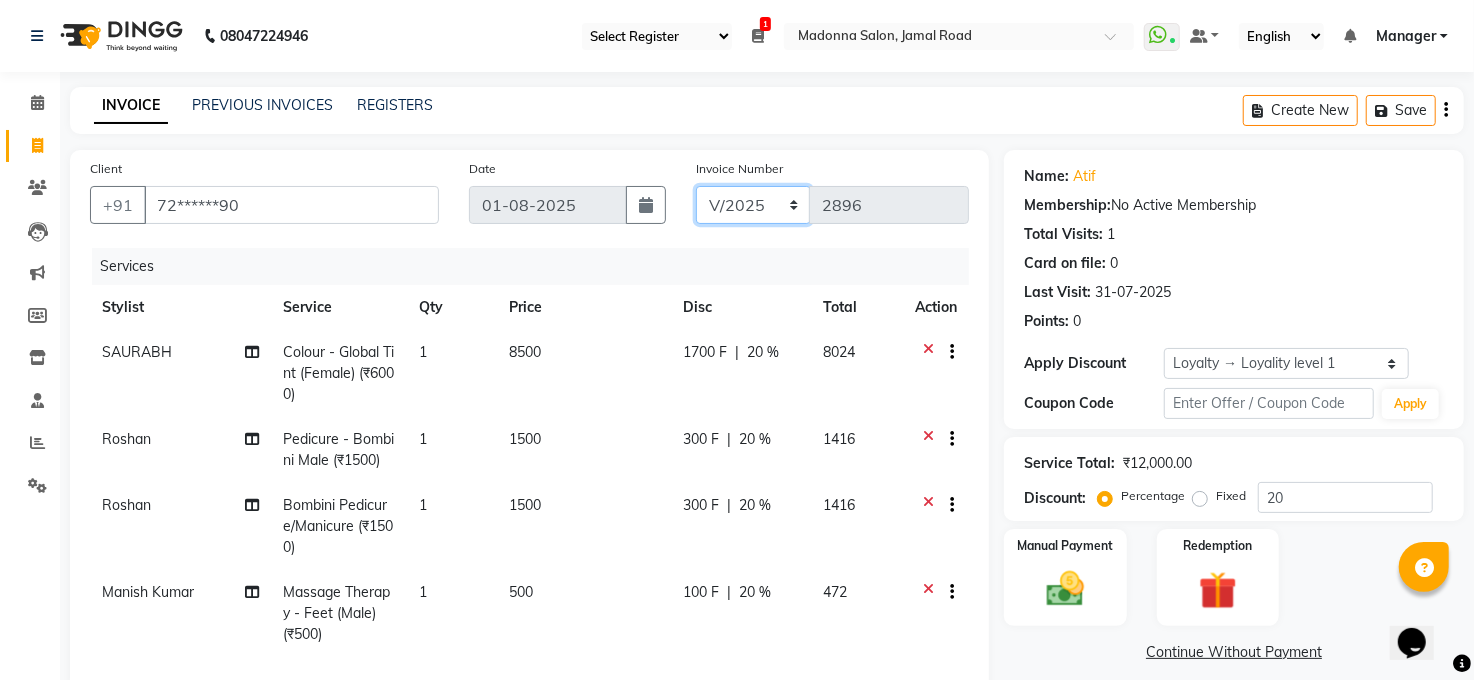 select on "5865" 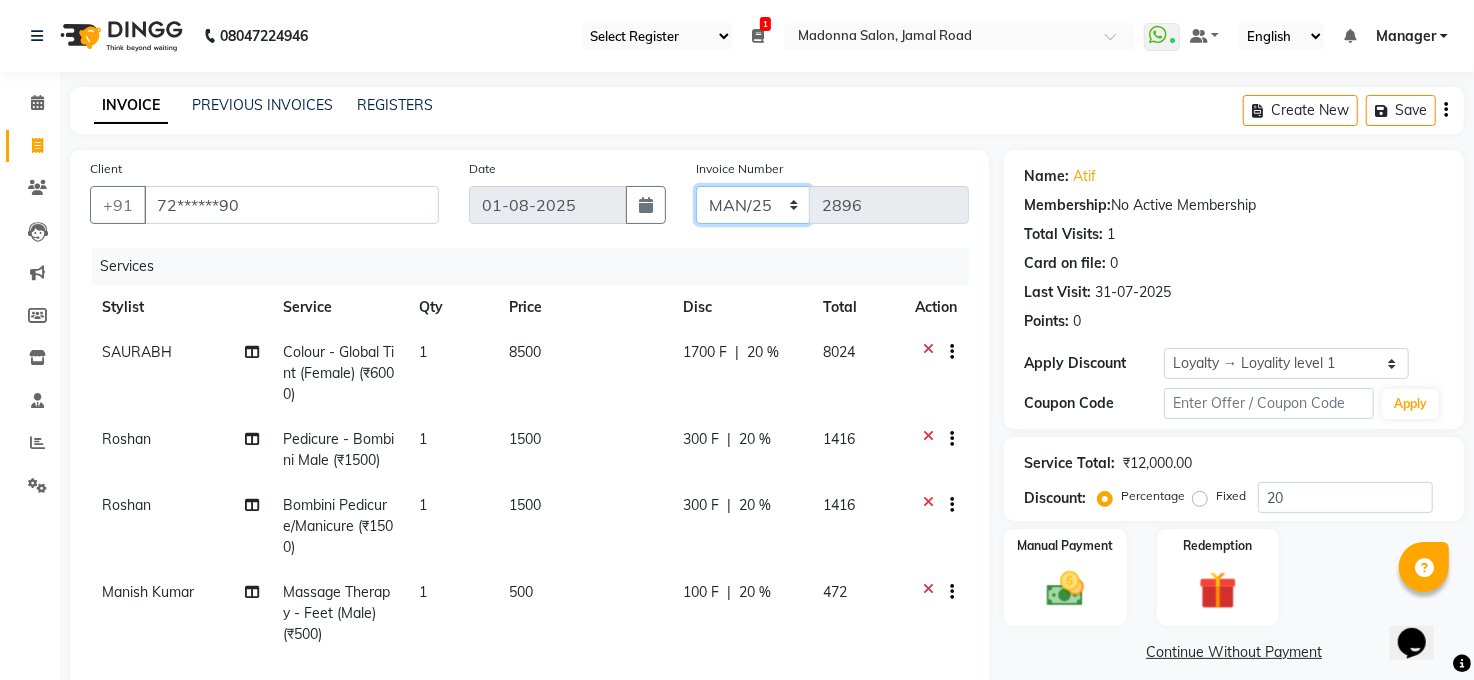 click on "MAN/25 MEMB/25 V/2025" 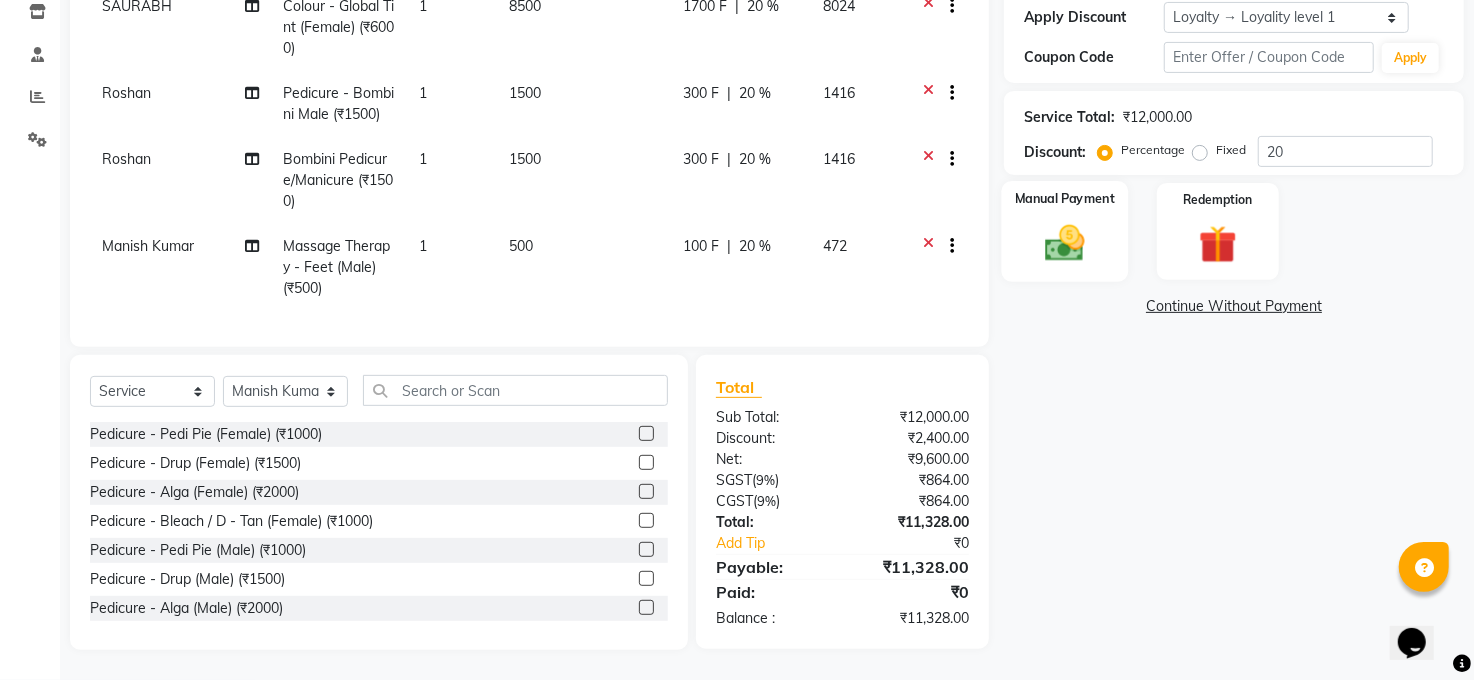 scroll, scrollTop: 365, scrollLeft: 0, axis: vertical 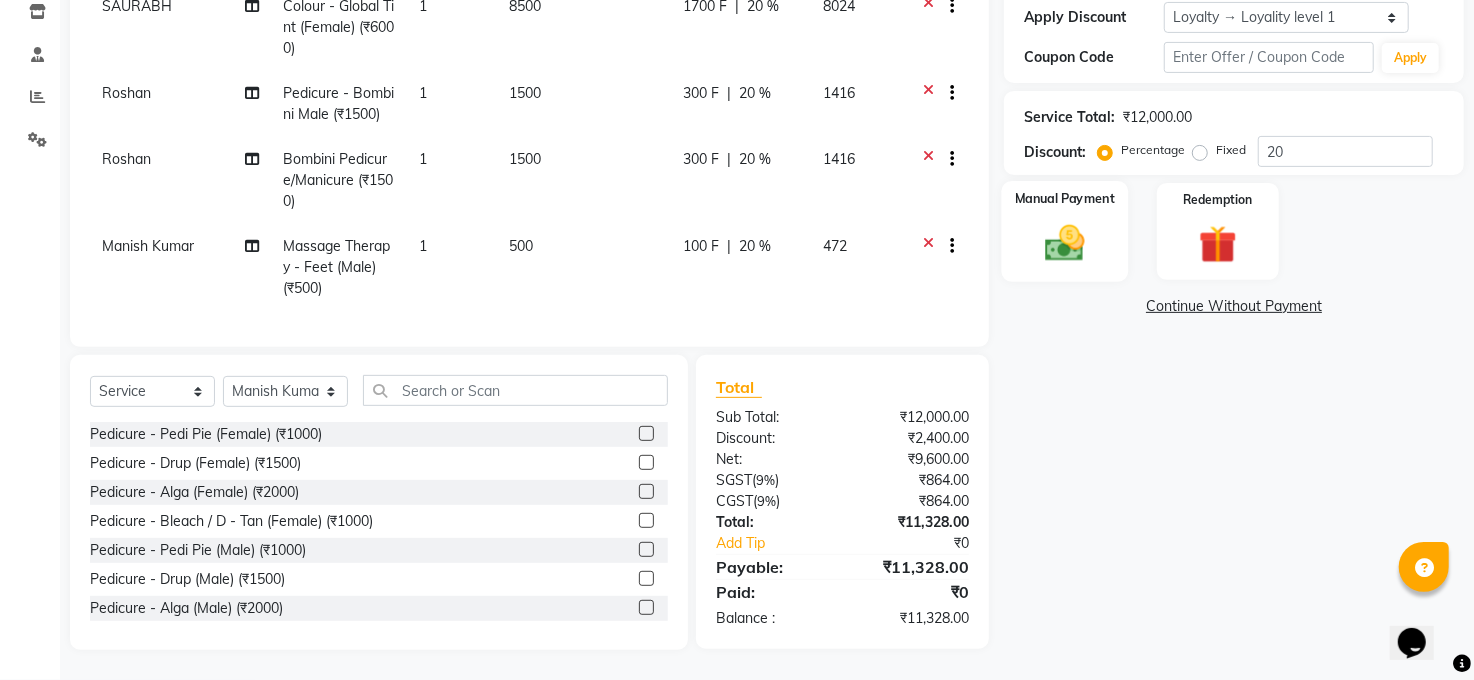 click on "Manual Payment" 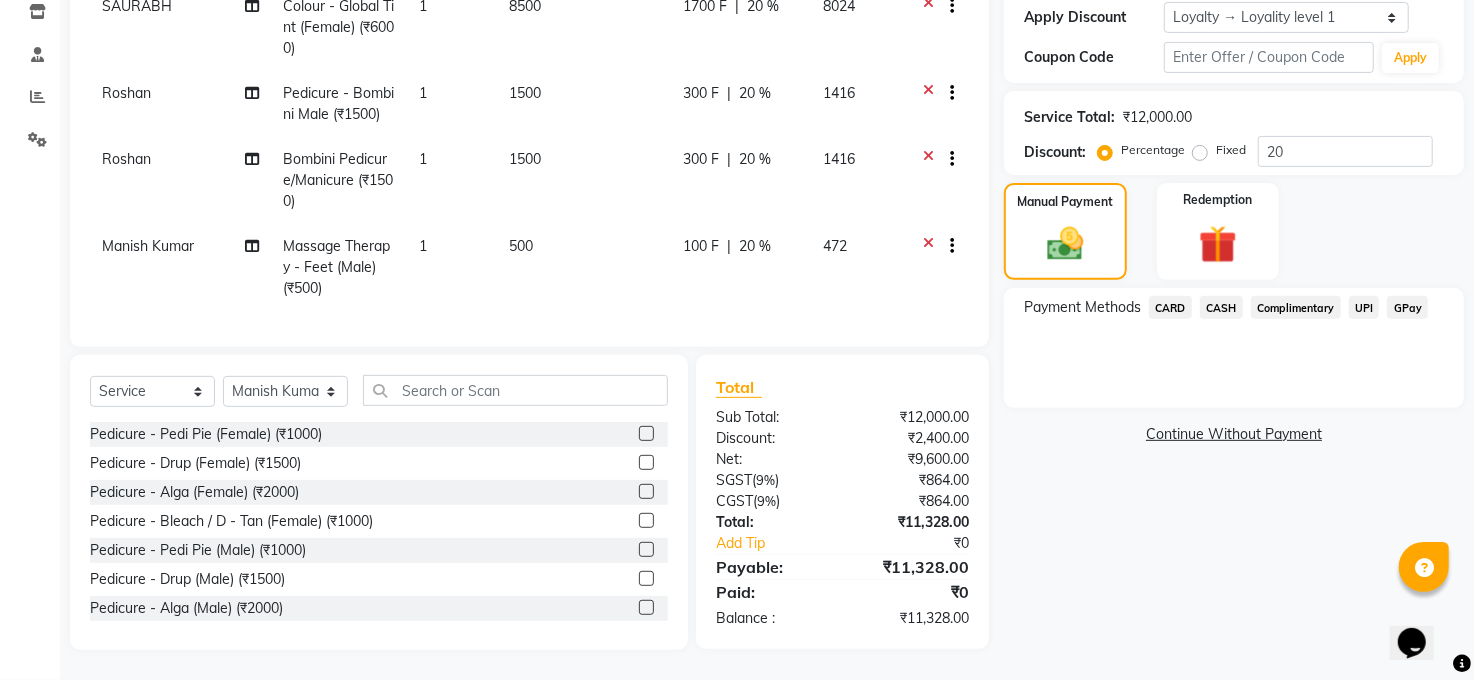 click on "CASH" 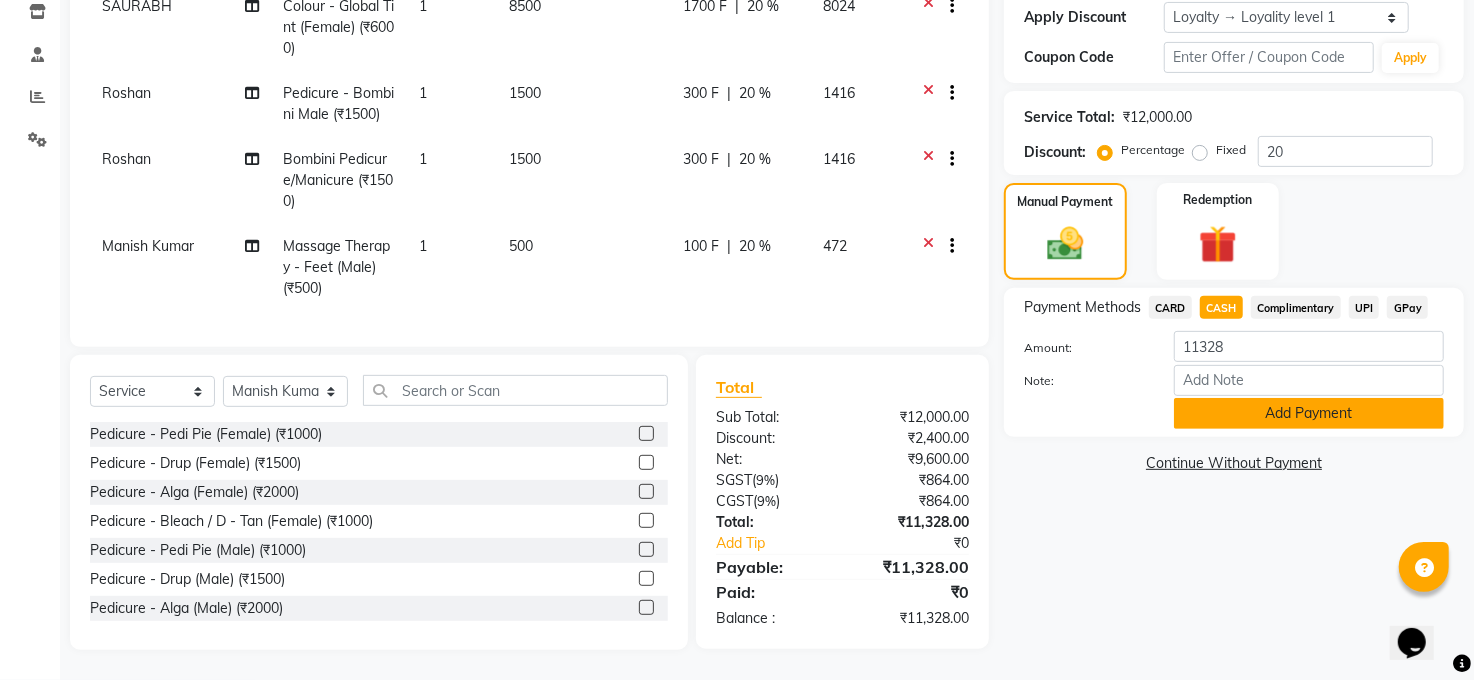 click on "Add Payment" 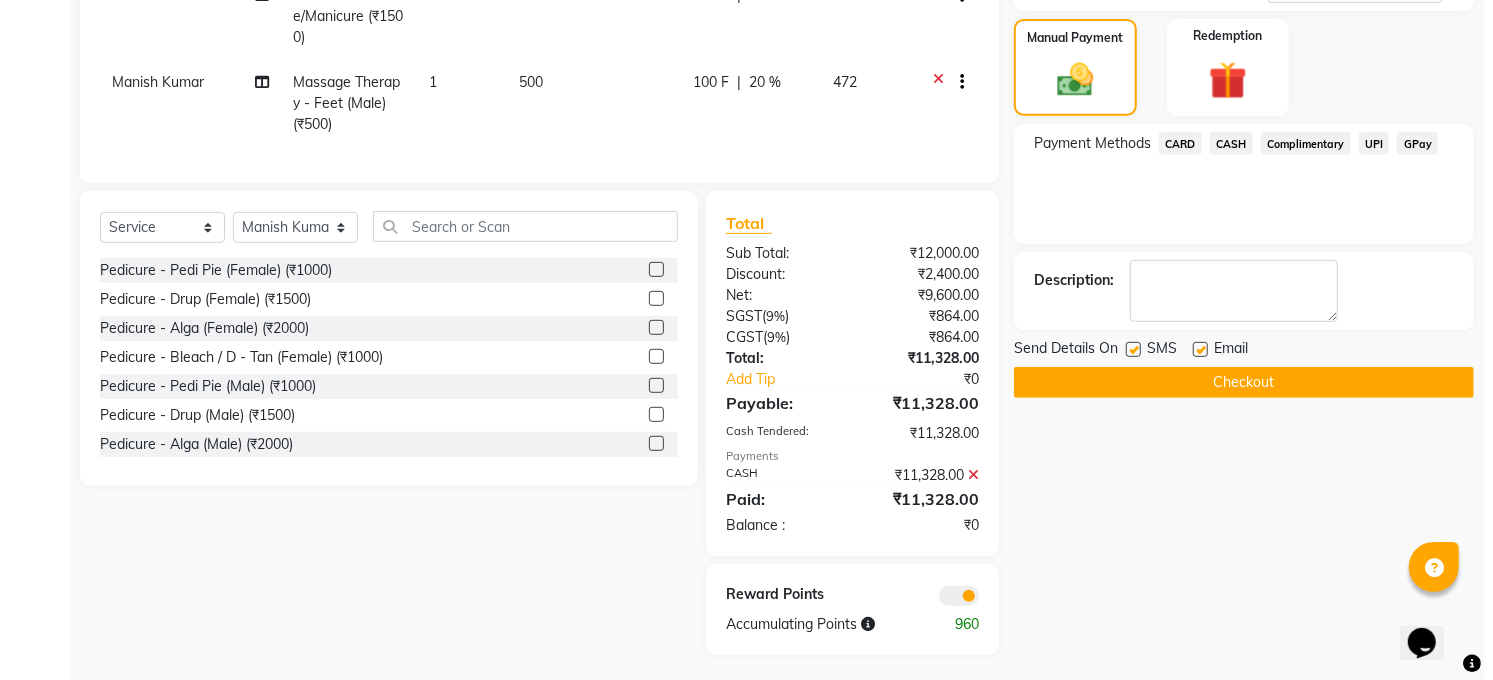 scroll, scrollTop: 534, scrollLeft: 0, axis: vertical 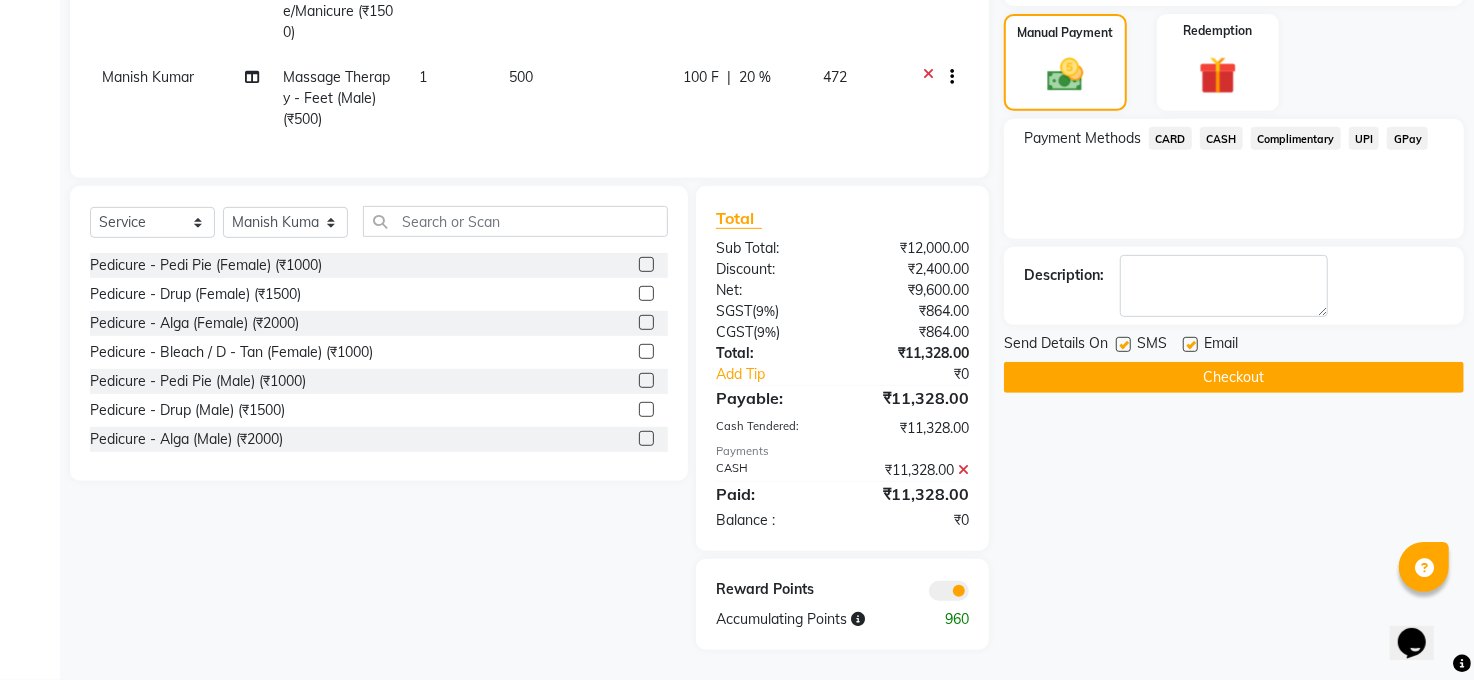 click 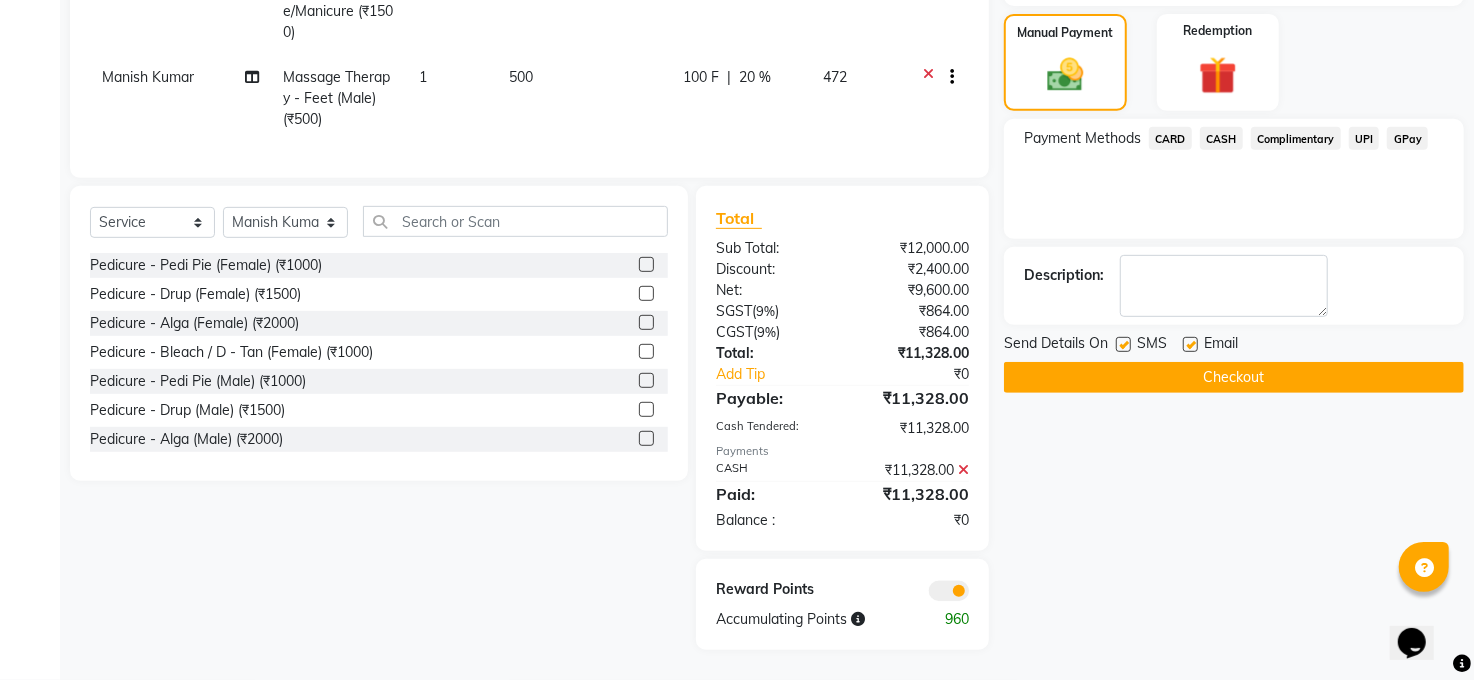 click 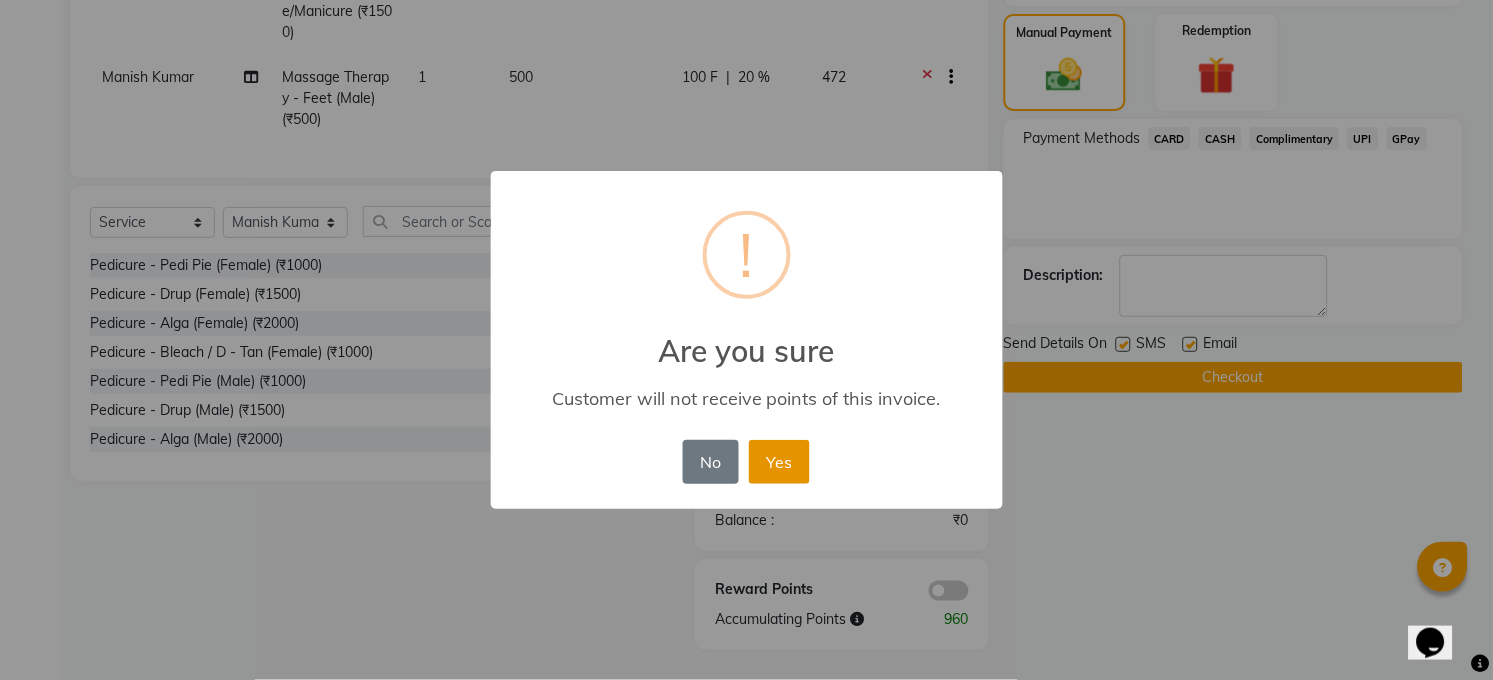 click on "Yes" at bounding box center (779, 462) 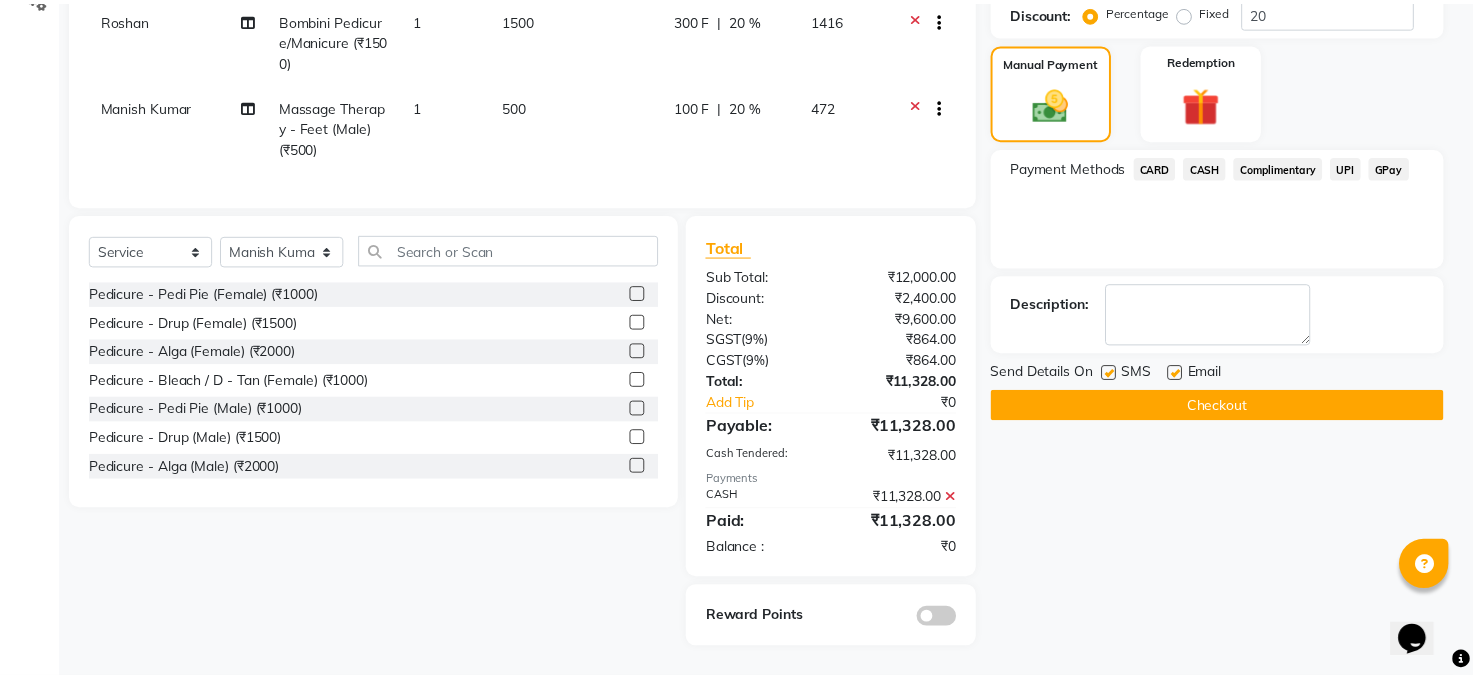 scroll, scrollTop: 504, scrollLeft: 0, axis: vertical 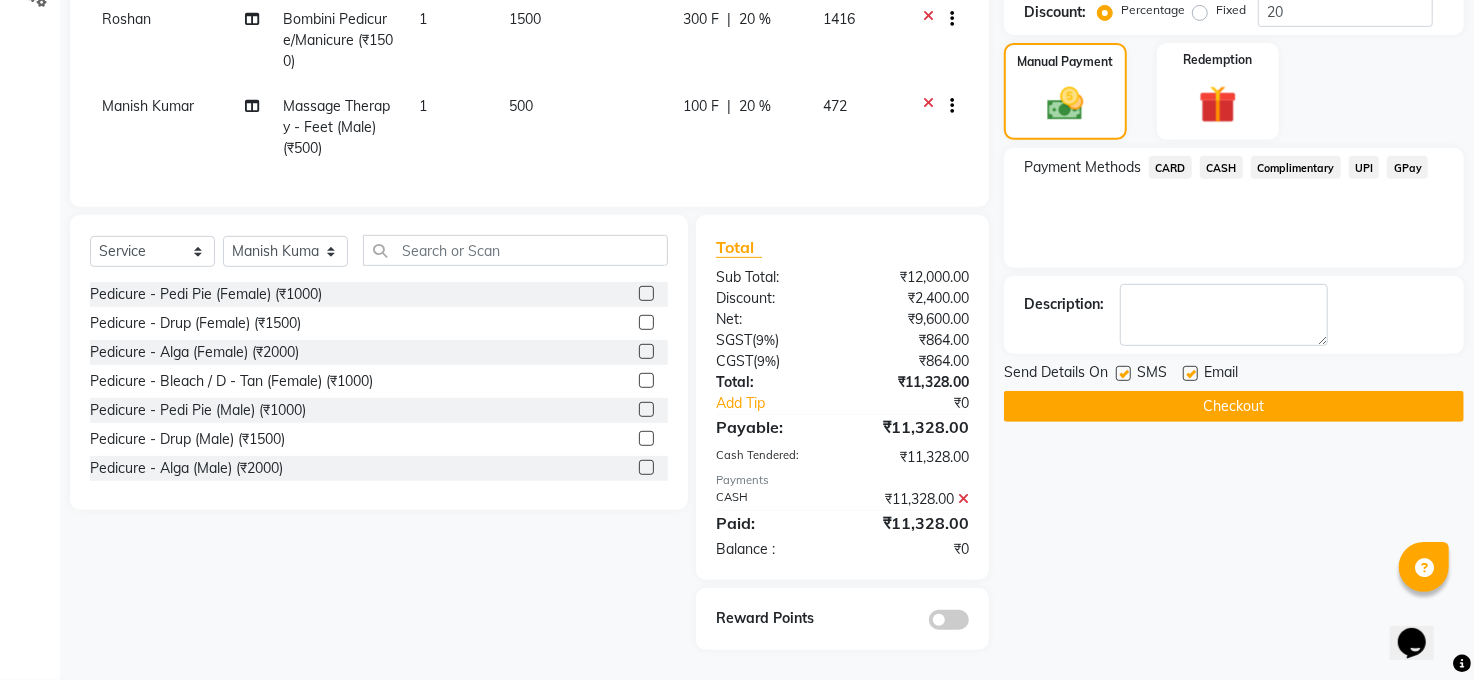 click on "Checkout" 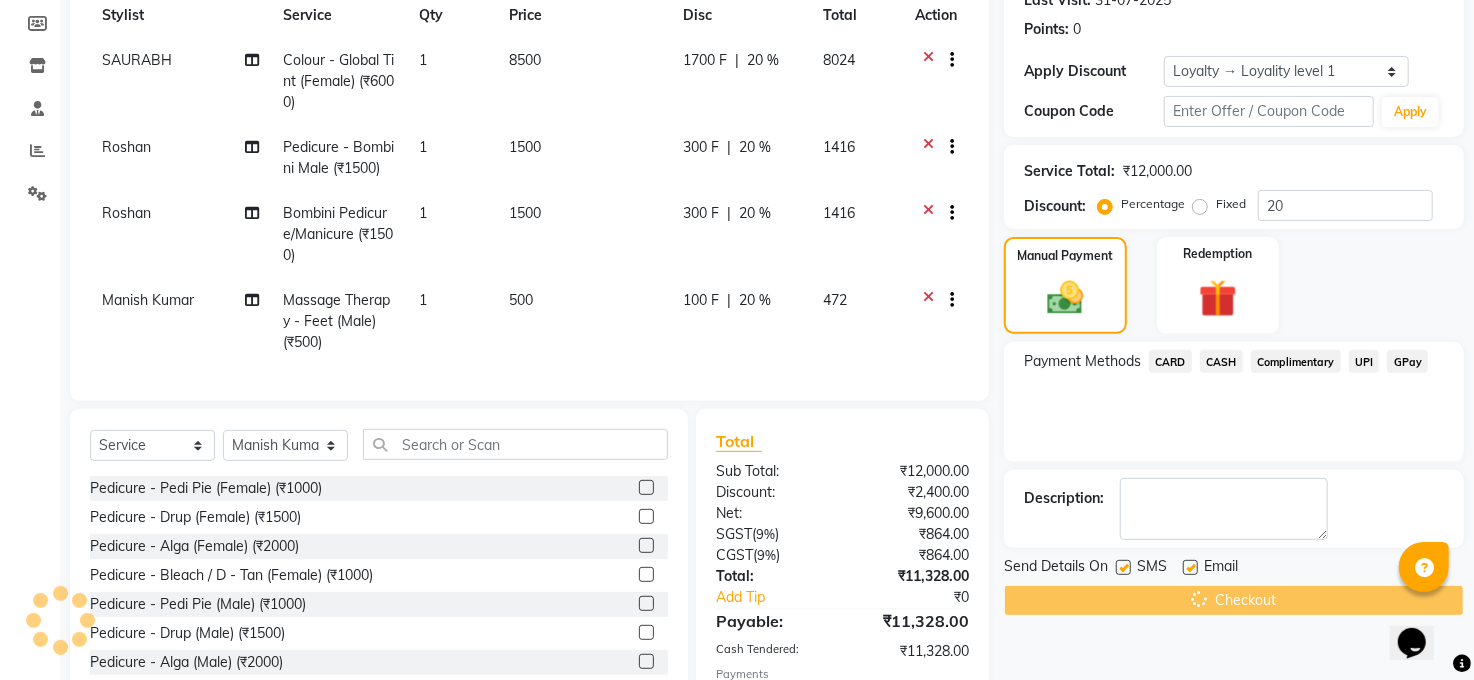 scroll, scrollTop: 283, scrollLeft: 0, axis: vertical 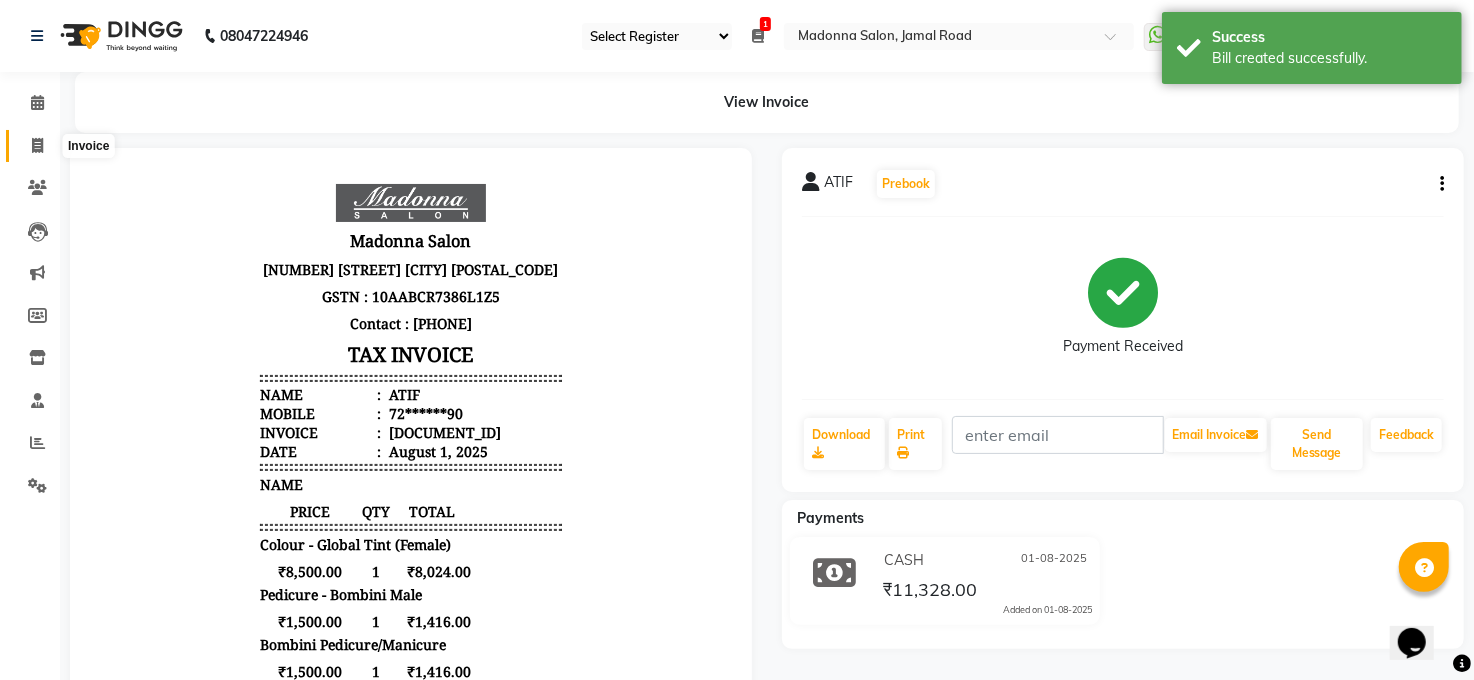 click 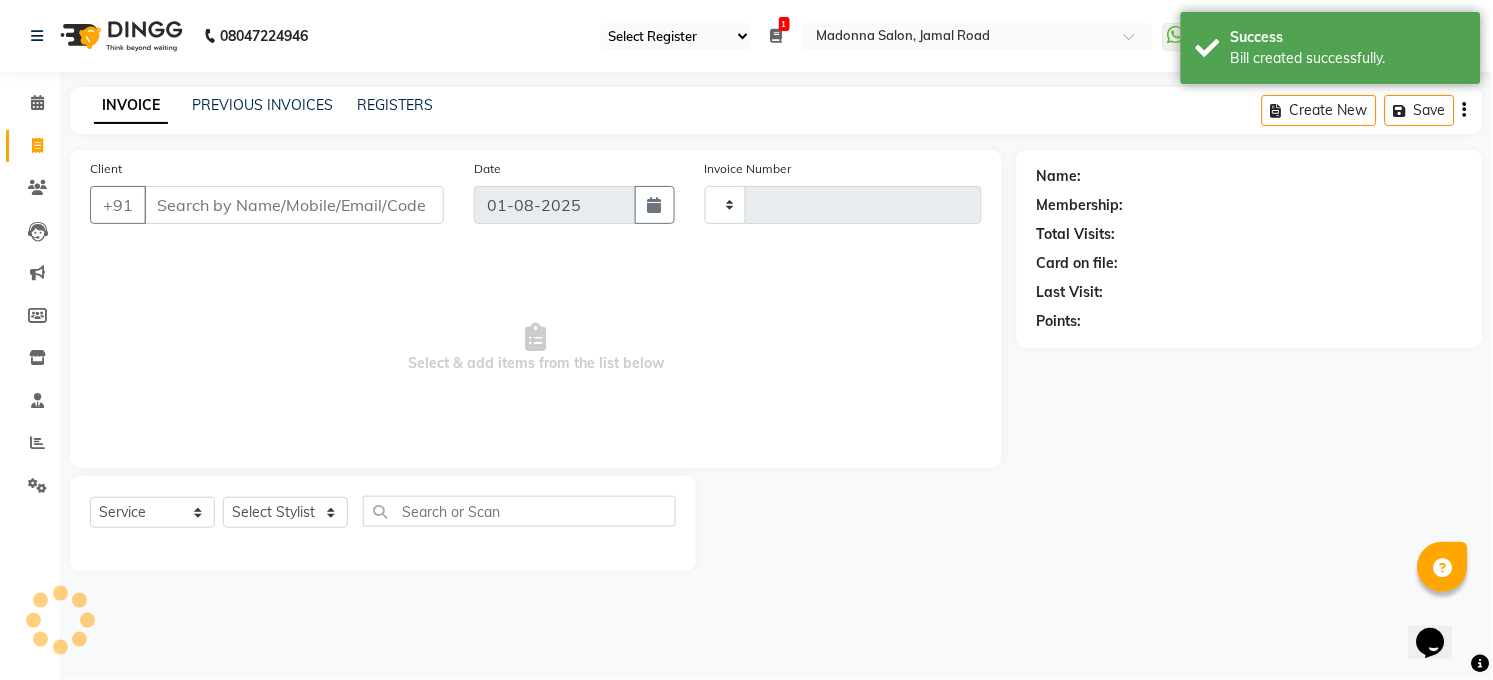 type on "2896" 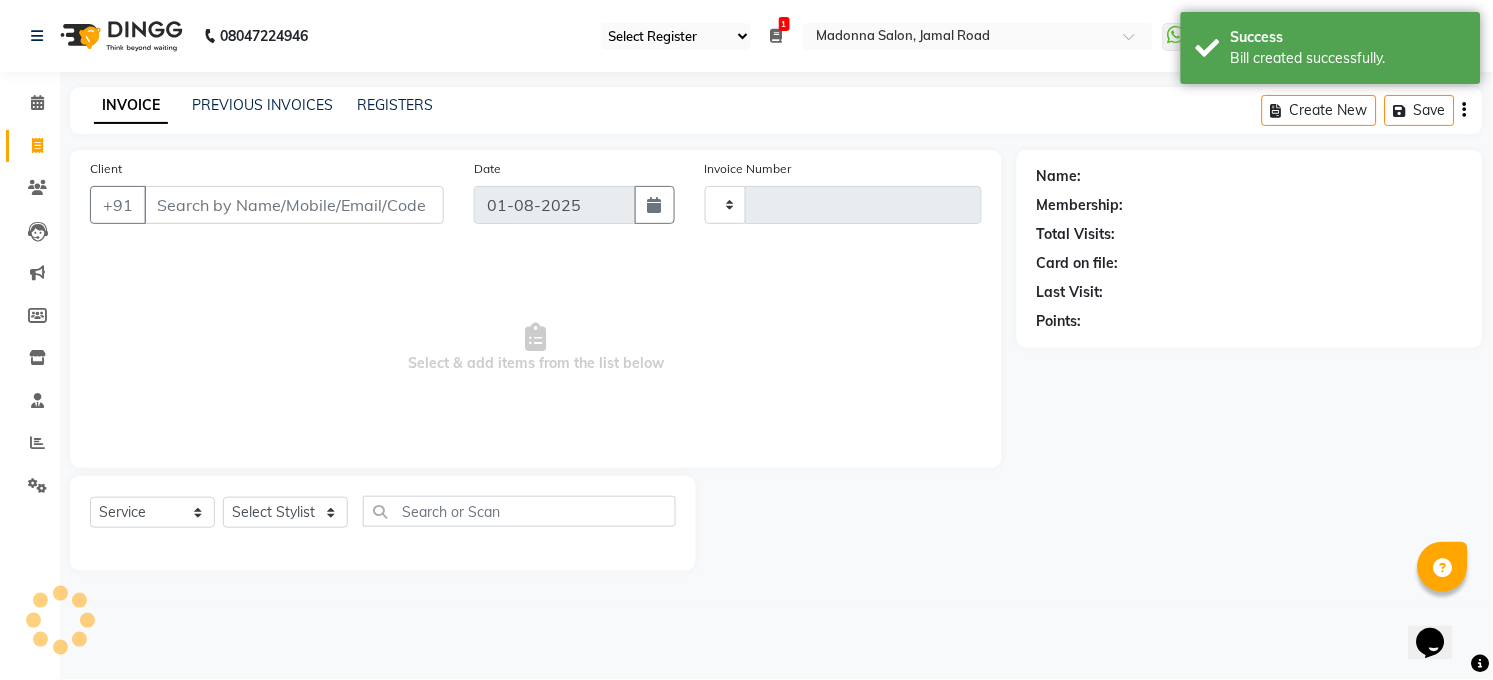 select on "5748" 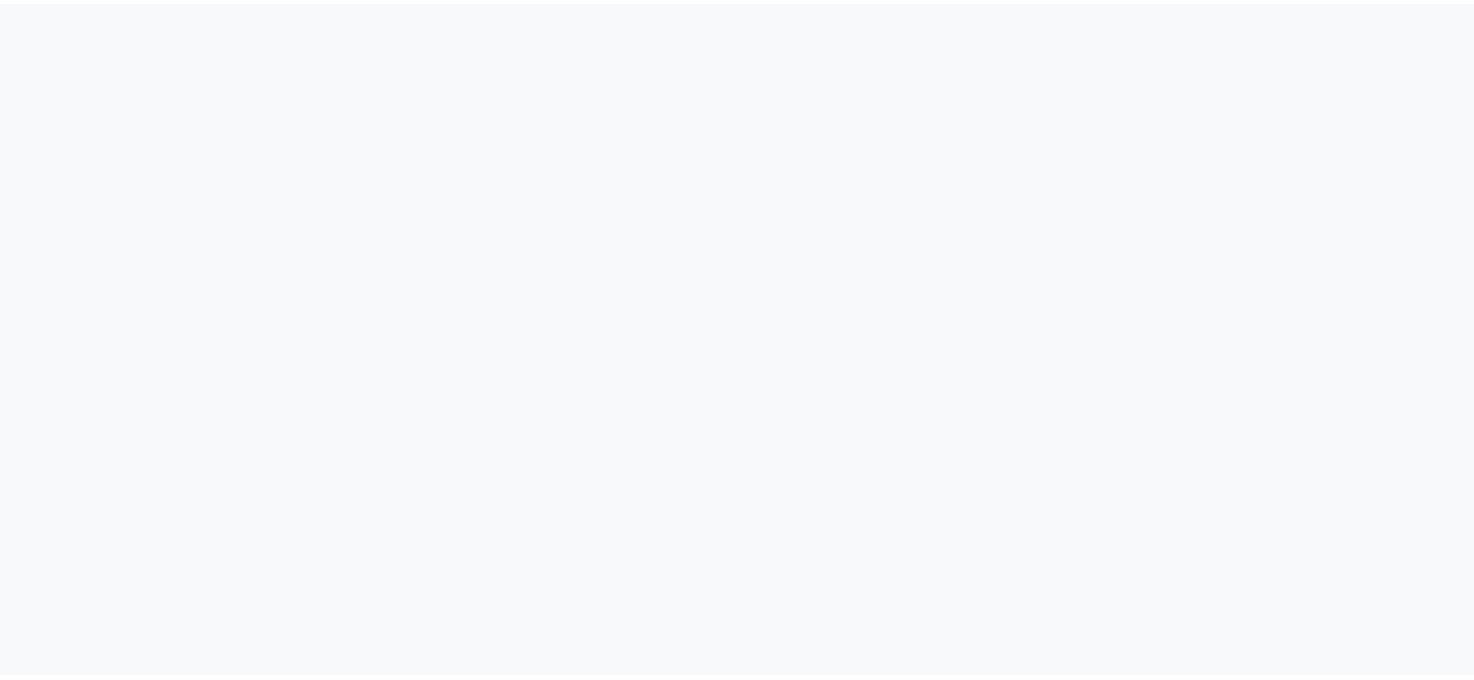 scroll, scrollTop: 0, scrollLeft: 0, axis: both 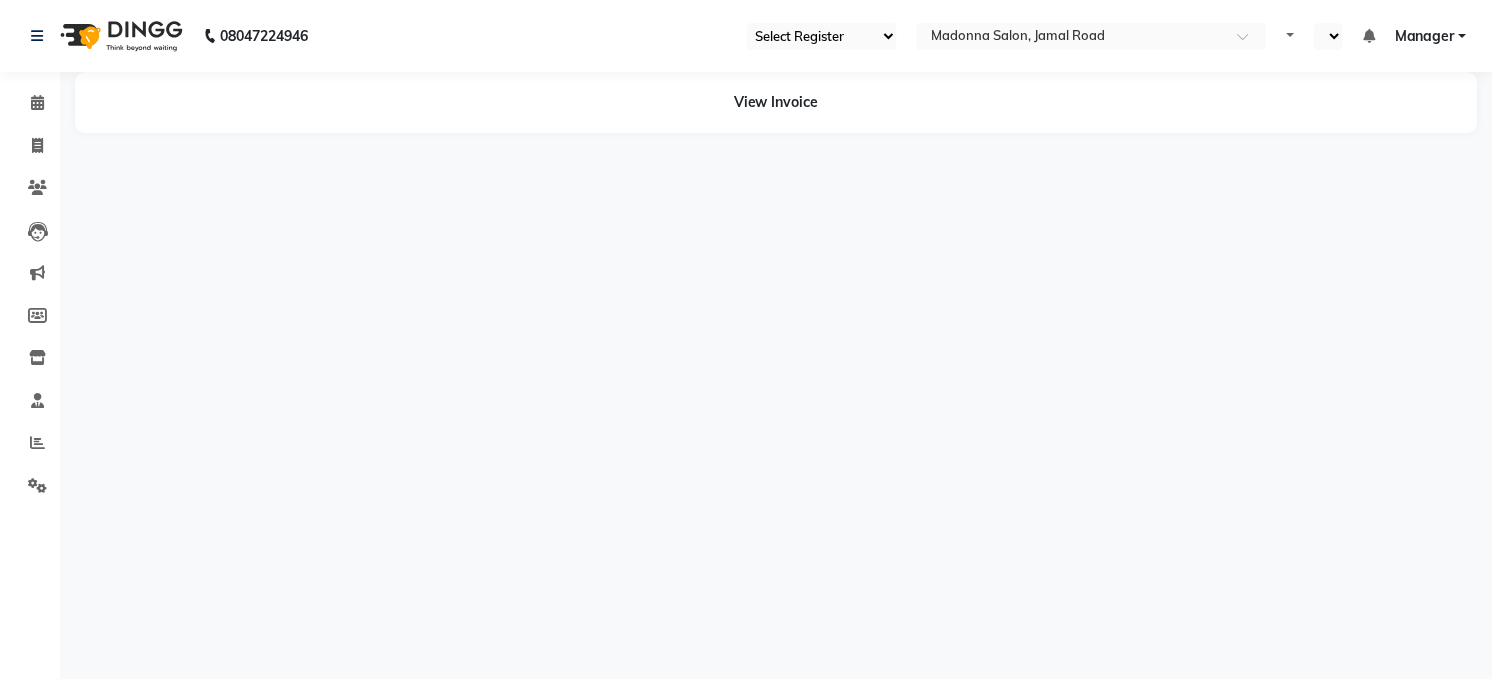 select on "35" 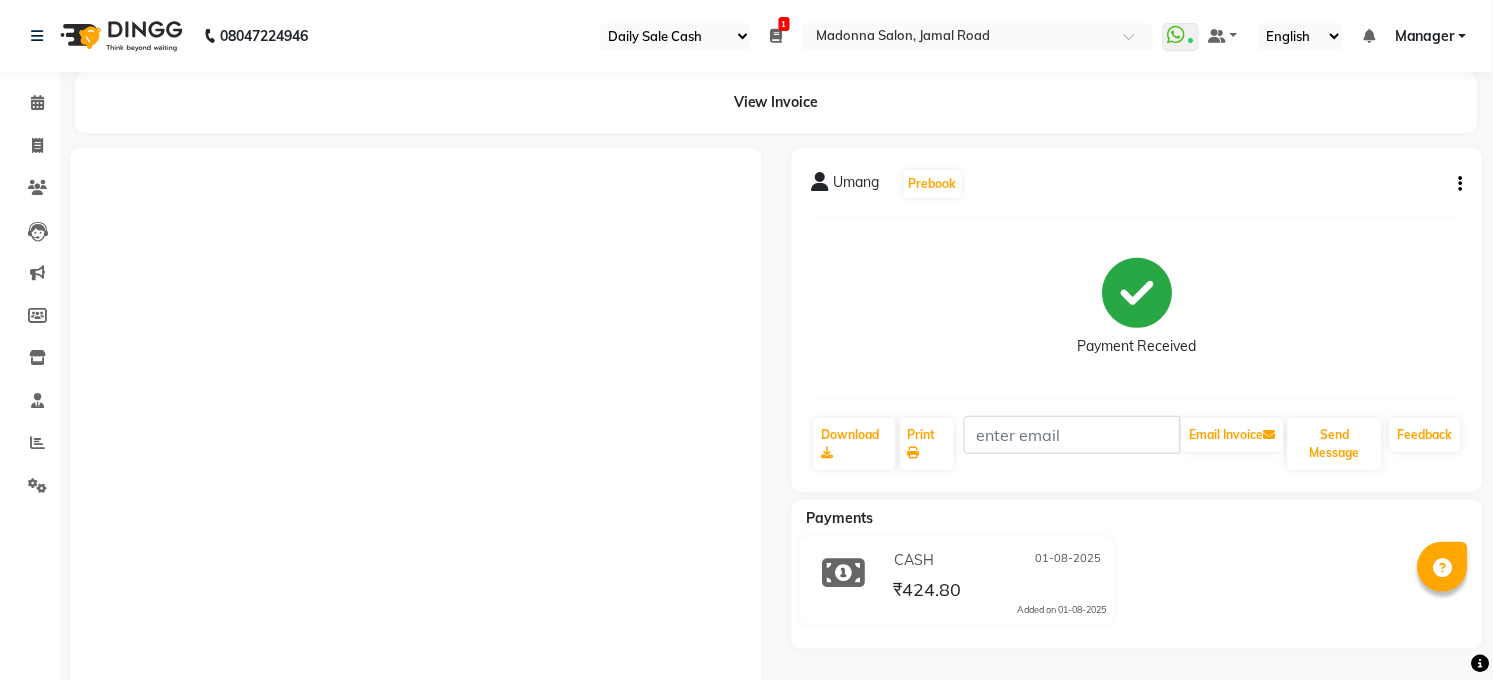 click on "Umang   Prebook   Payment Received  Download  Print   Email Invoice   Send Message Feedback" 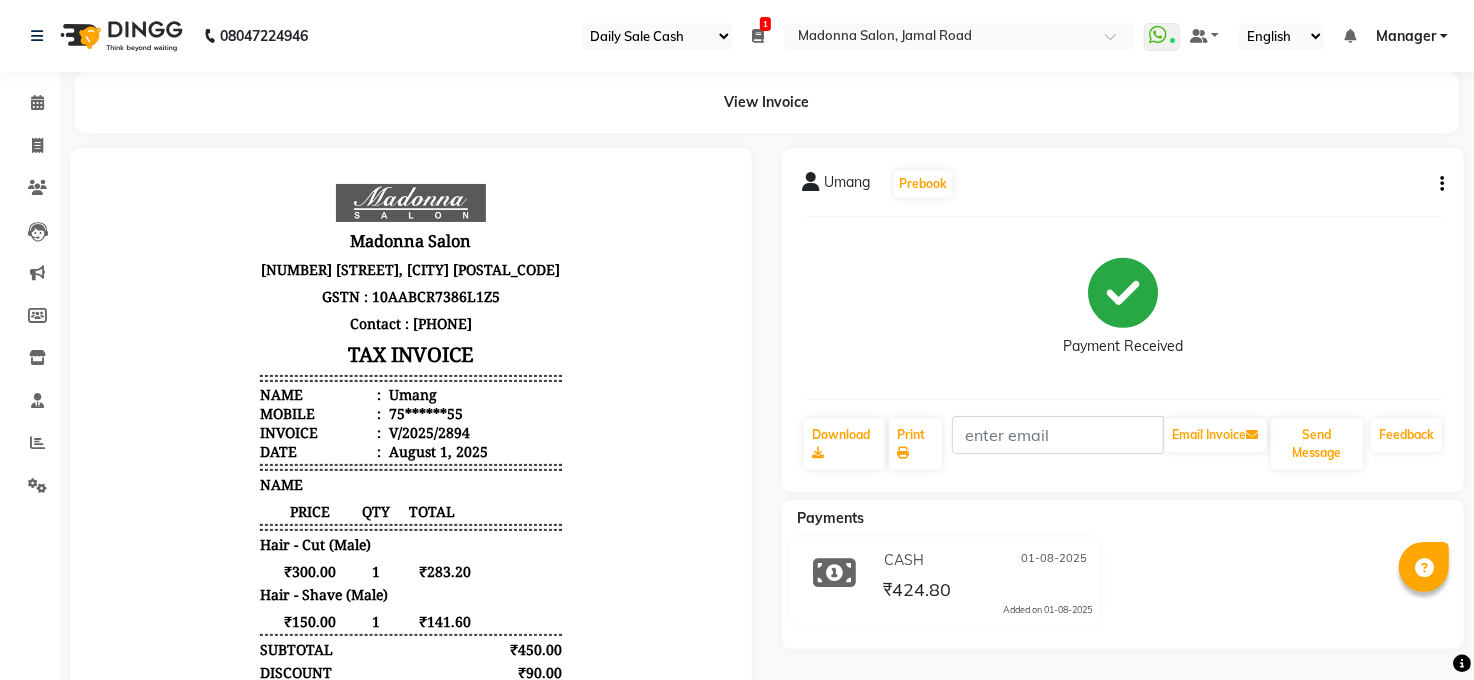 scroll, scrollTop: 0, scrollLeft: 0, axis: both 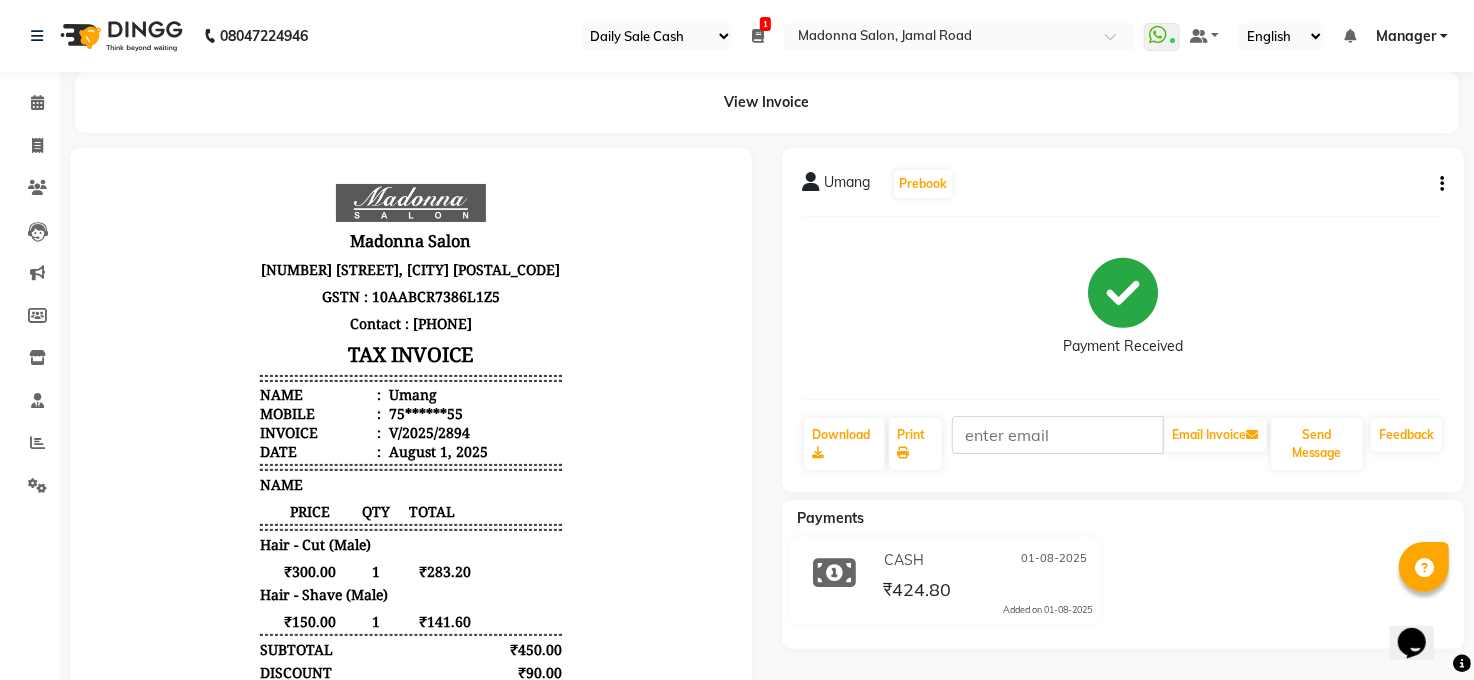 click on "Umang   Prebook   Payment Received  Download  Print   Email Invoice   Send Message Feedback" 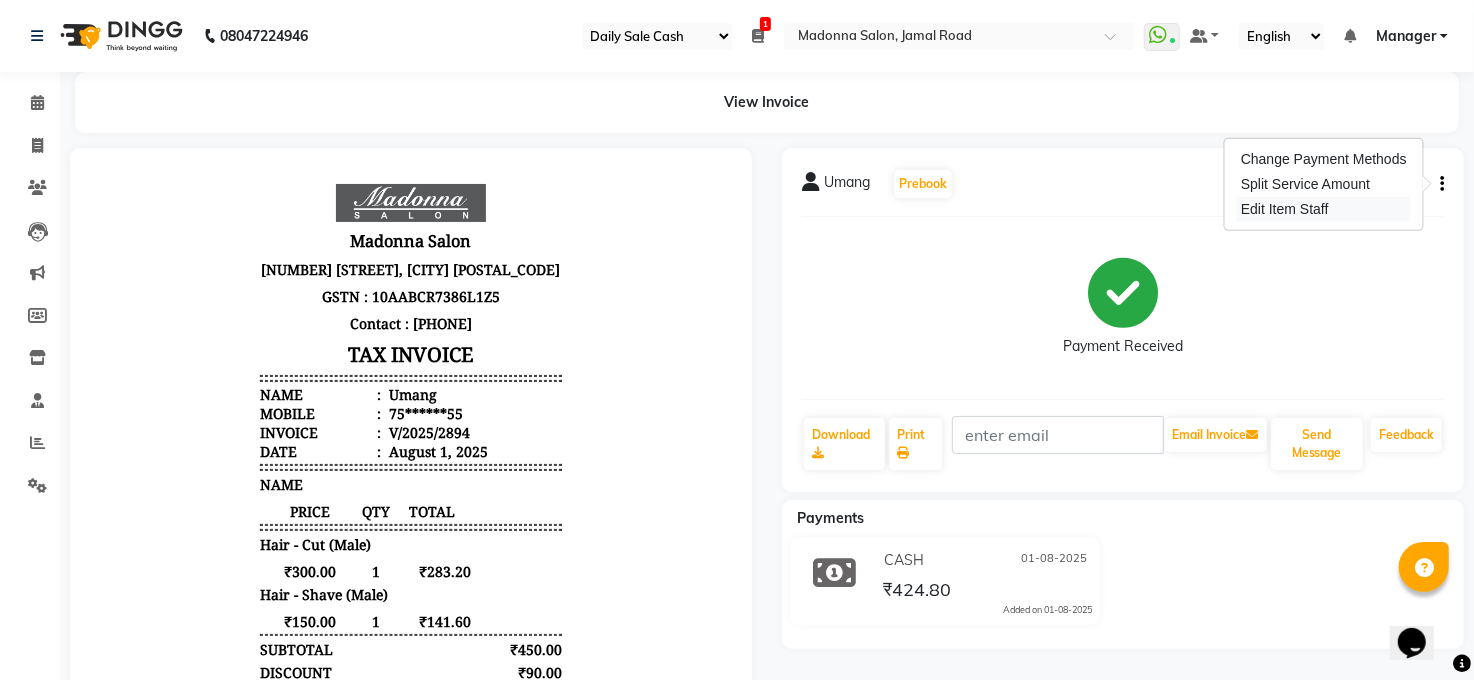 click on "Edit Item Staff" at bounding box center [1324, 209] 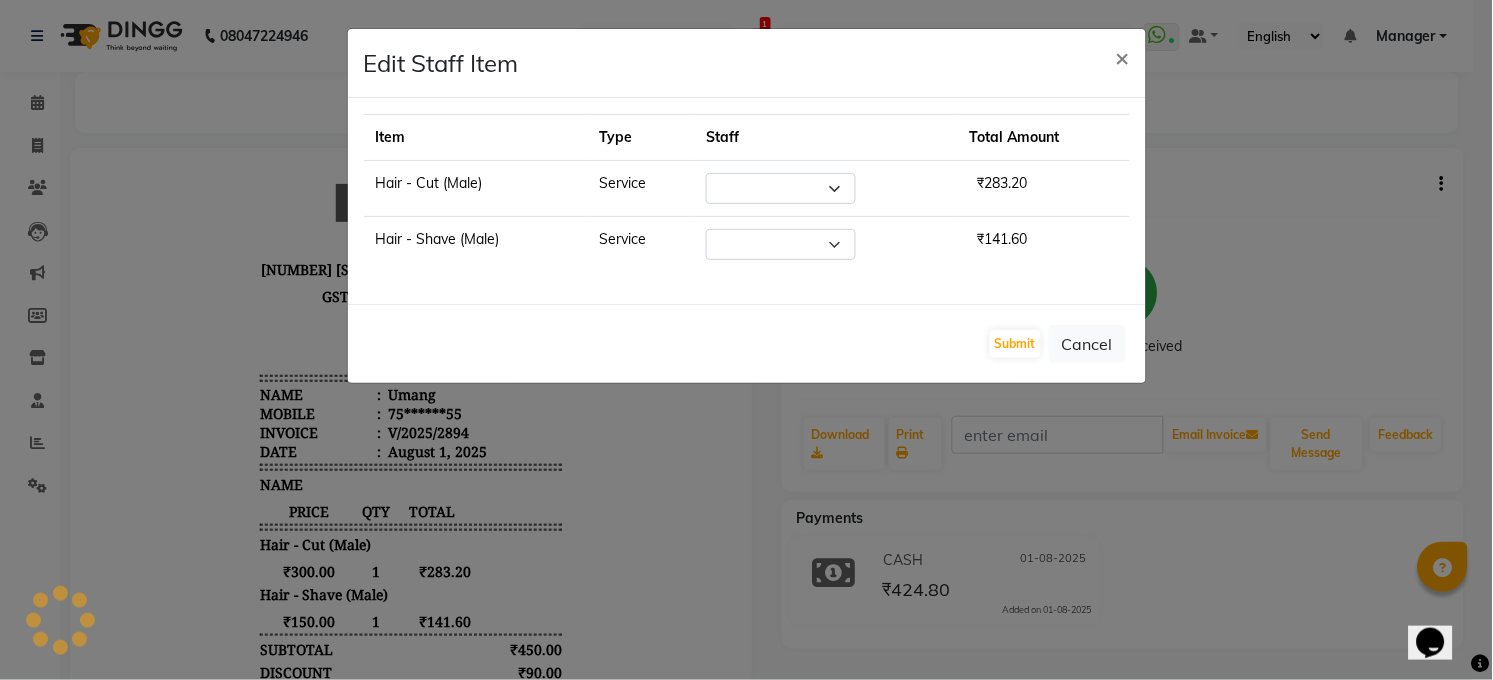 select on "40298" 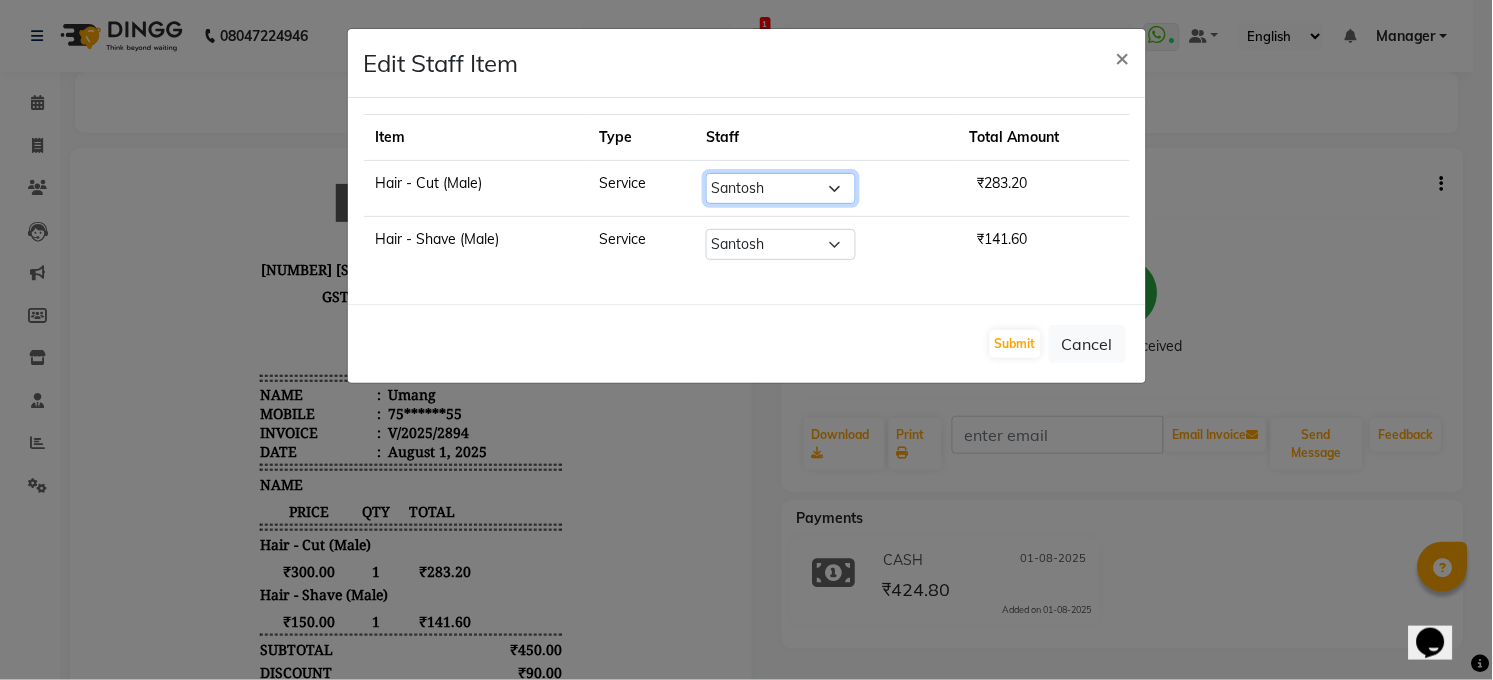click on "Select  [FIRST] [LAST]   [FIRST] [LAST]   [FIRST] [LAST]   [FIRST] [LAST]   [FIRST] [LAST]   [FIRST] [LAST]   COUNTER    Manager   [FIRST] [LAST]   [FIRST] [LAST]   [FIRST] [LAST]   [FIRST] [LAST]   [FIRST] [LAST]   [FIRST] [LAST]   [FIRST] [LAST]   [FIRST] [LAST]   [FIRST] [LAST]   [FIRST] [LAST]   [FIRST] [LAST]   [FIRST] [LAST]   [FIRST] [LAST]   [FIRST] [LAST]   [FIRST] [LAST]" 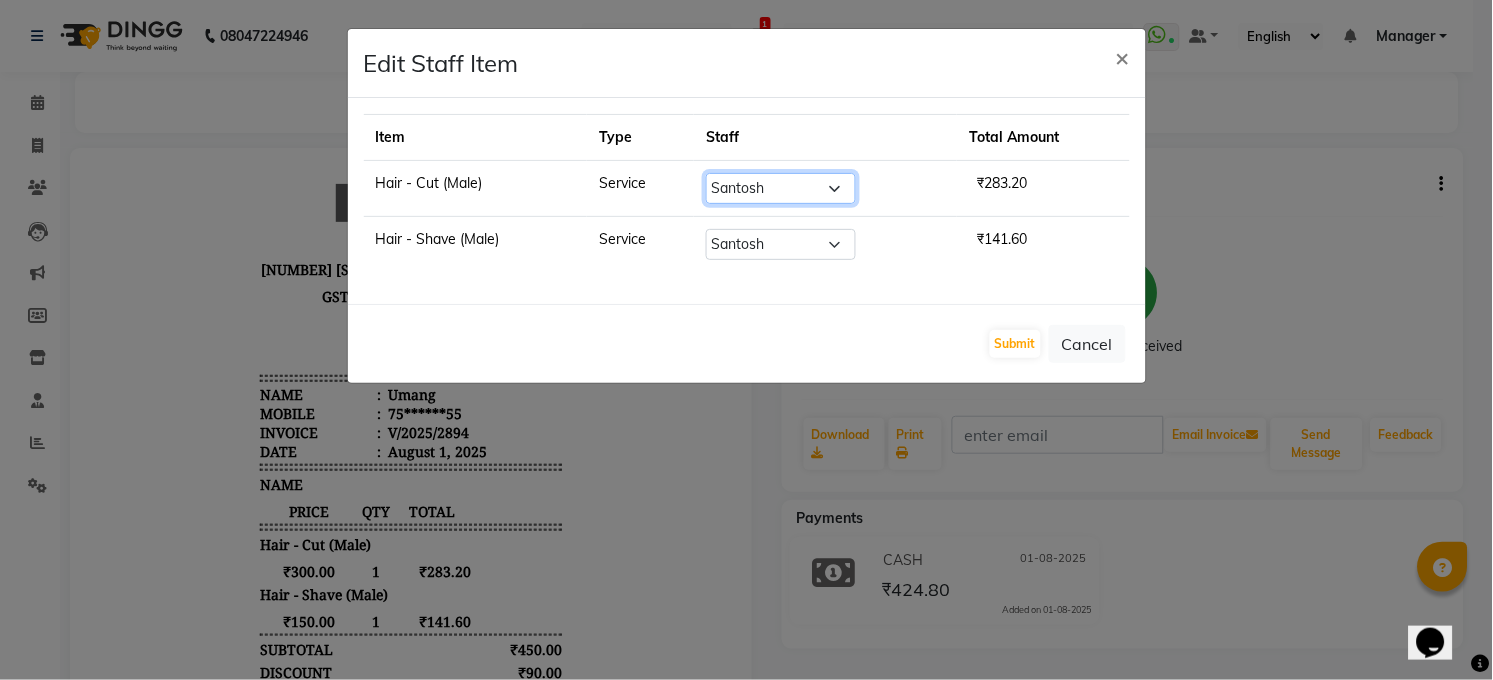 select on "40299" 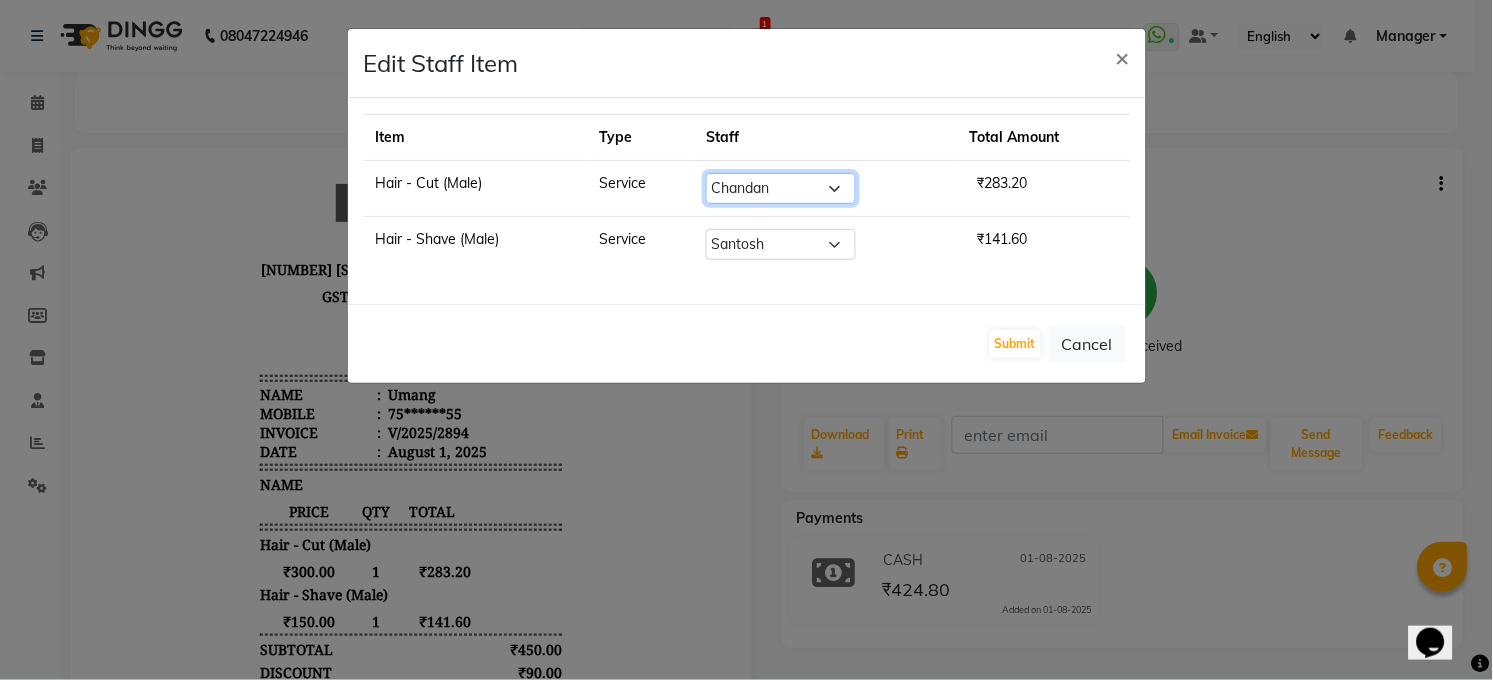 click on "Select  [FIRST] [LAST]   [FIRST] [LAST]   [FIRST] [LAST]   [FIRST] [LAST]   [FIRST] [LAST]   [FIRST] [LAST]   COUNTER    Manager   [FIRST] [LAST]   [FIRST] [LAST]   [FIRST] [LAST]   [FIRST] [LAST]   [FIRST] [LAST]   [FIRST] [LAST]   [FIRST] [LAST]   [FIRST] [LAST]   [FIRST] [LAST]   [FIRST] [LAST]   [FIRST] [LAST]   [FIRST] [LAST]   [FIRST] [LAST]   [FIRST] [LAST]   [FIRST] [LAST]" 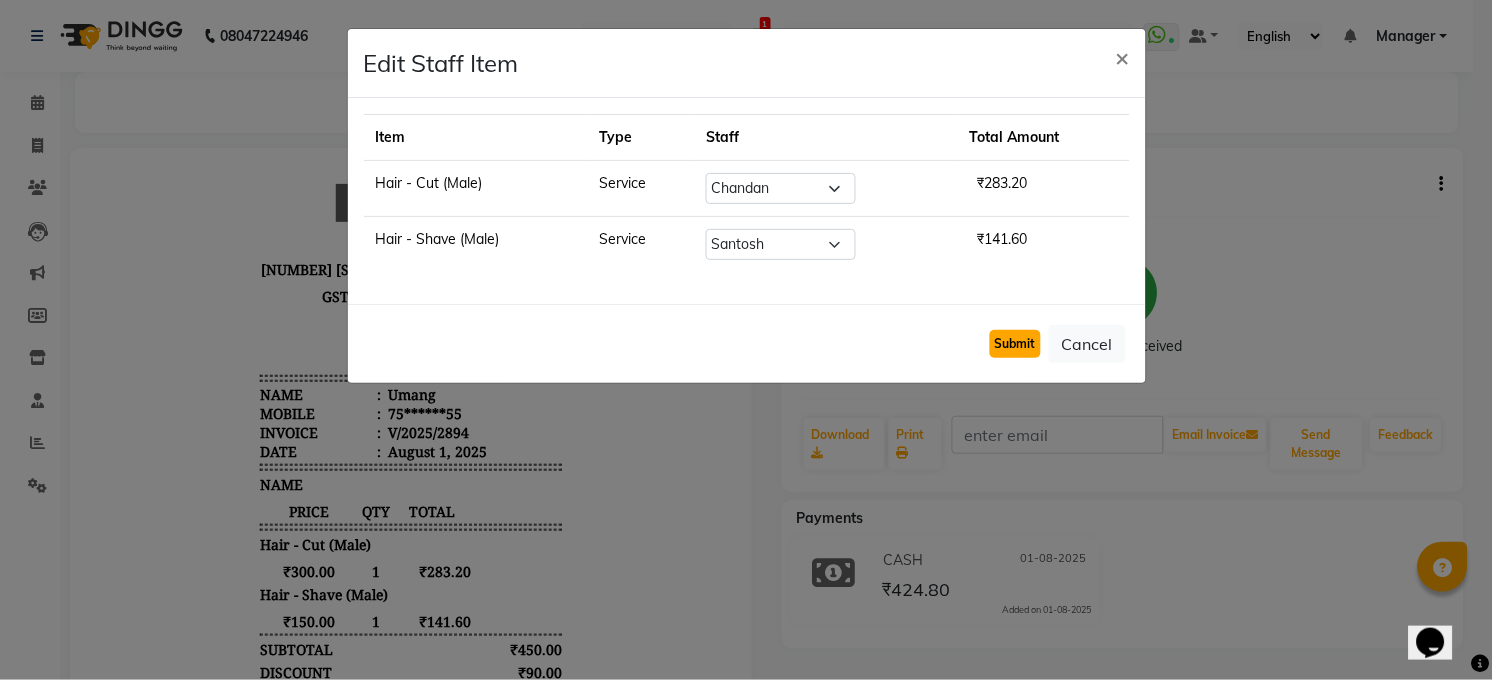 click on "Submit" 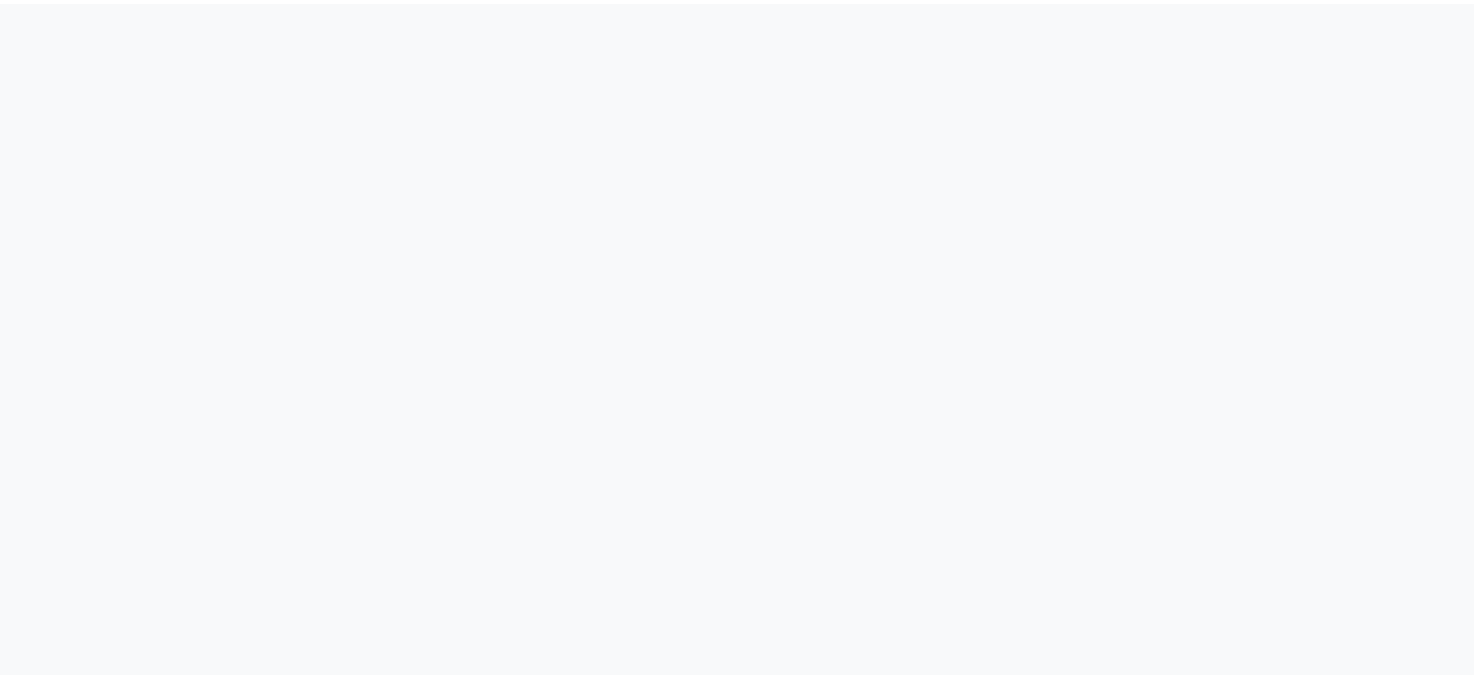 scroll, scrollTop: 0, scrollLeft: 0, axis: both 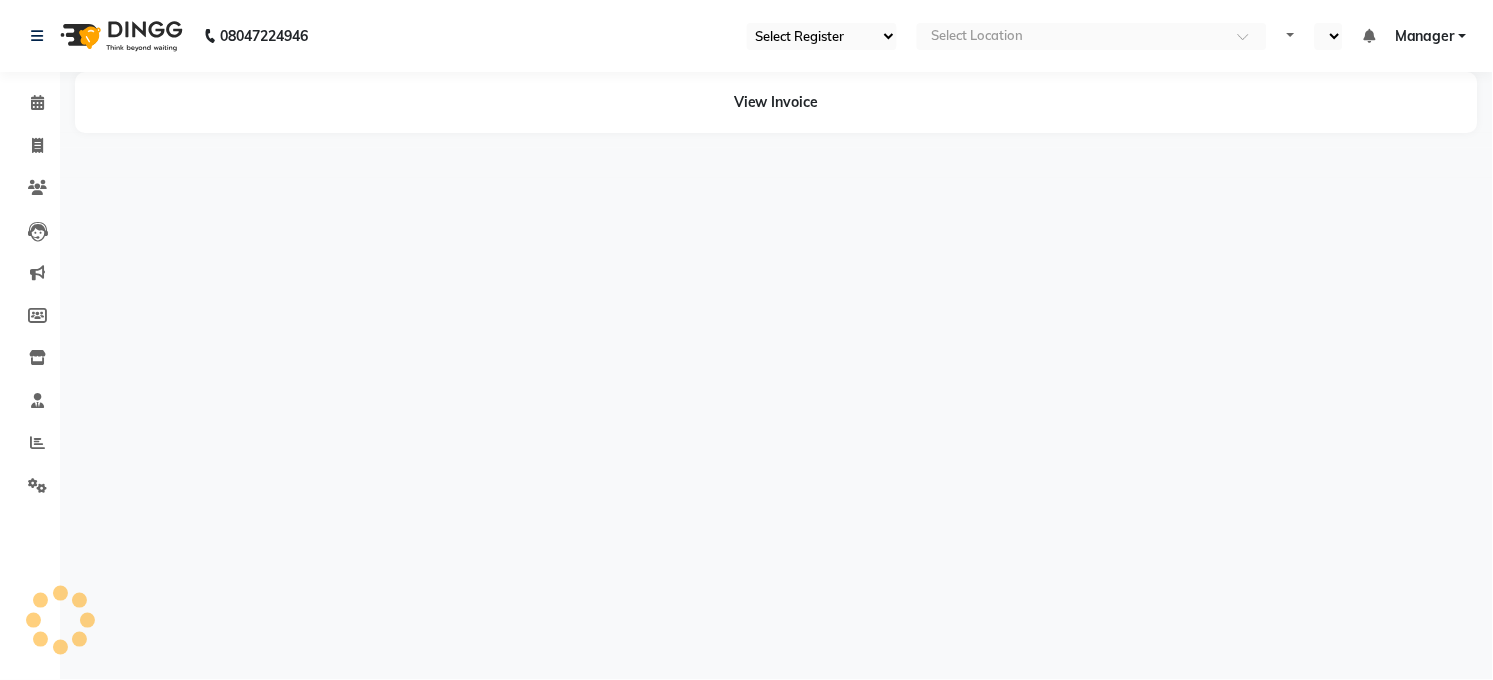 select on "35" 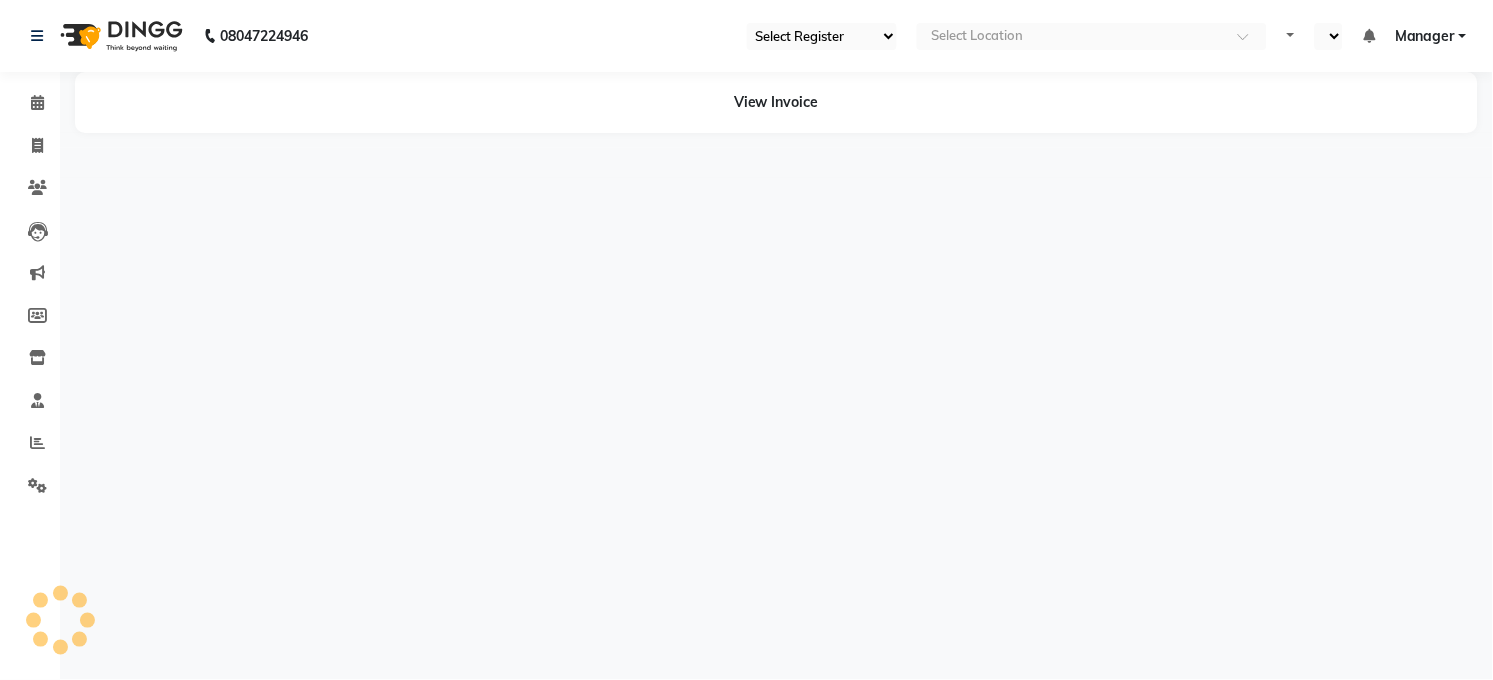 select on "en" 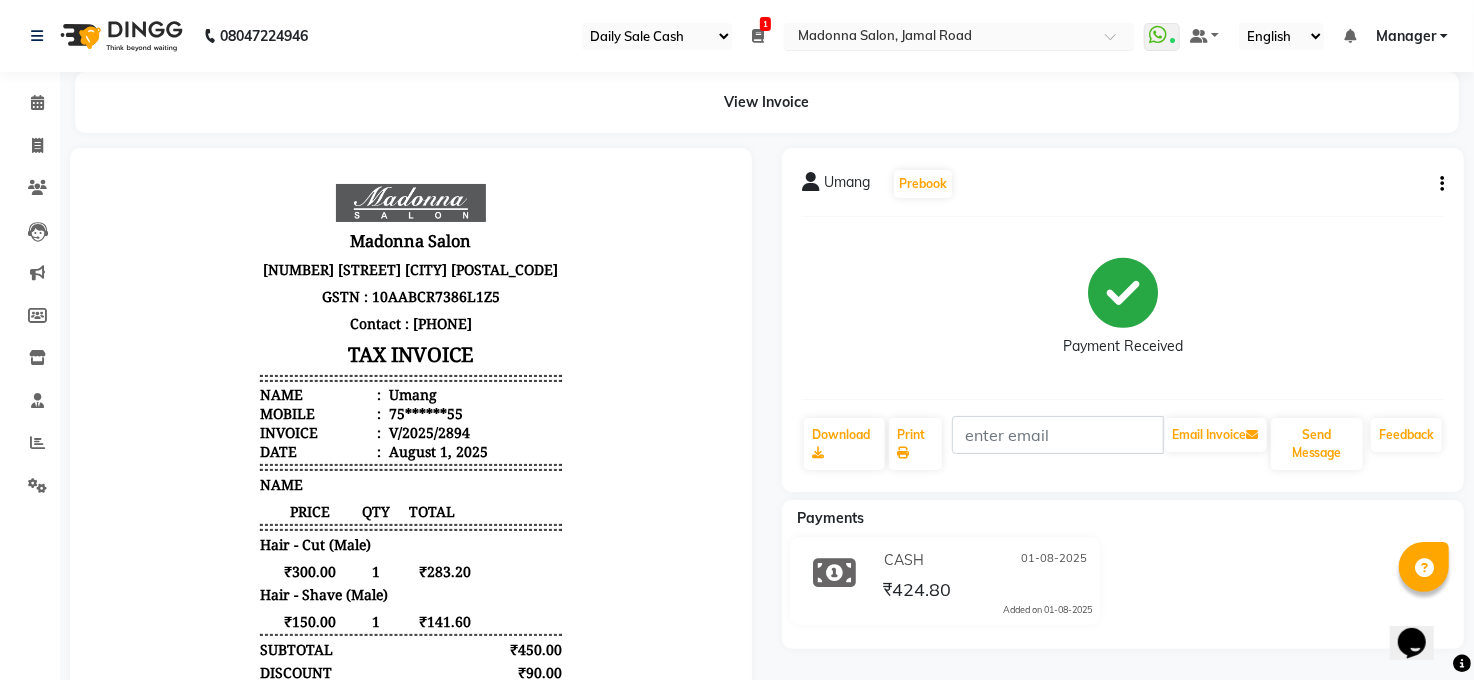 scroll, scrollTop: 0, scrollLeft: 0, axis: both 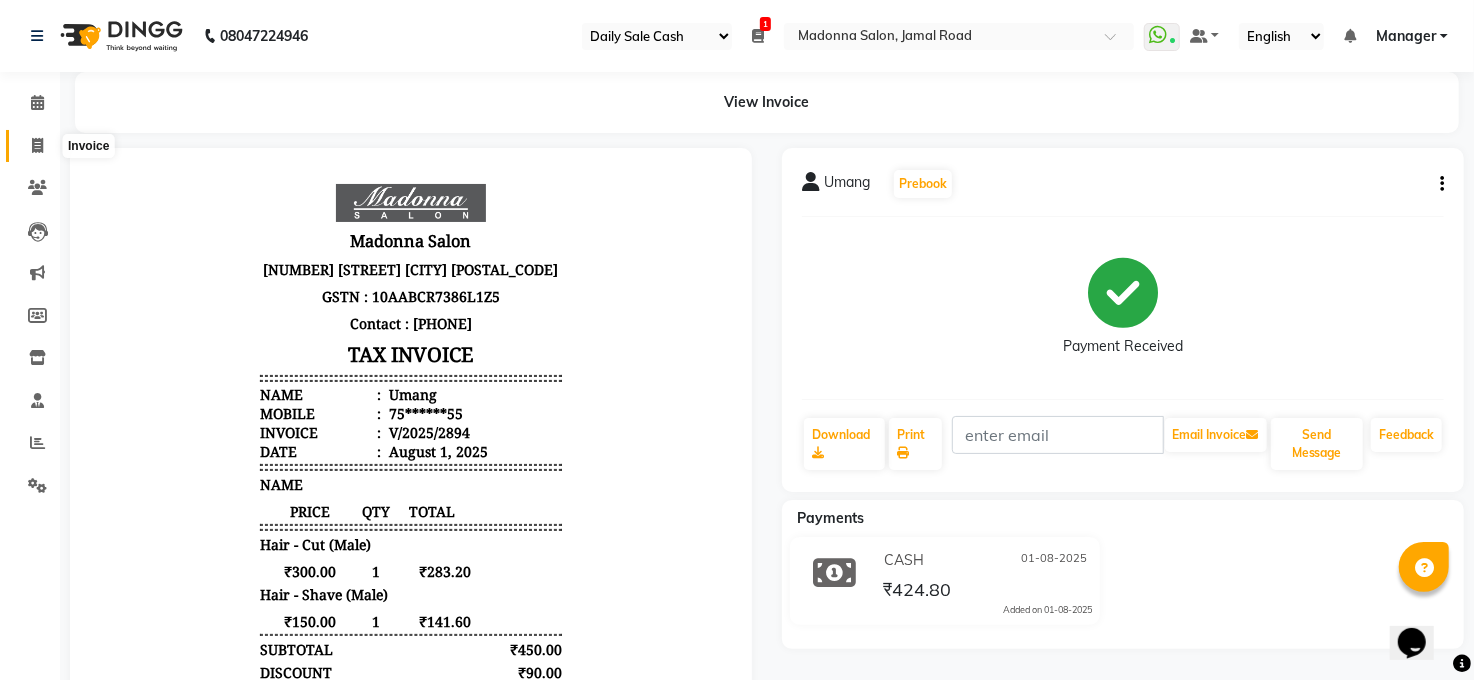 click 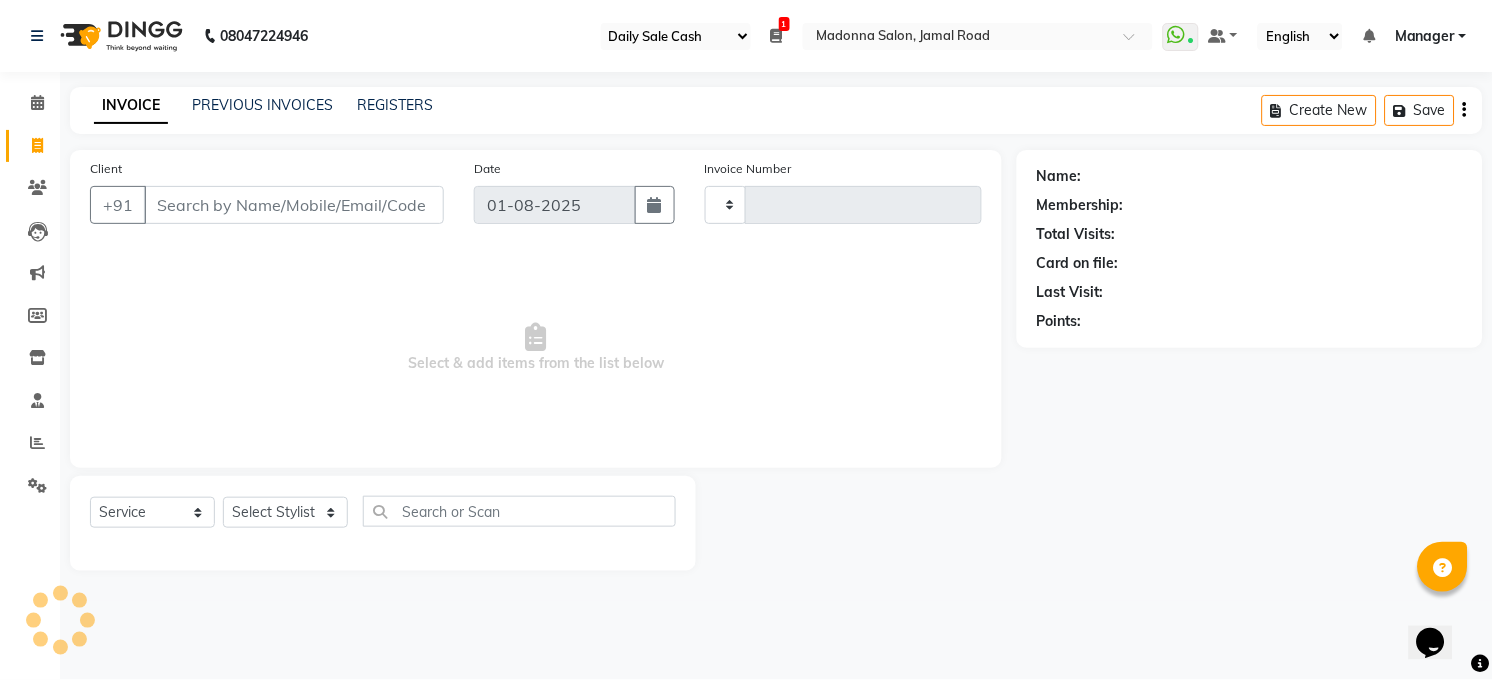 type on "2896" 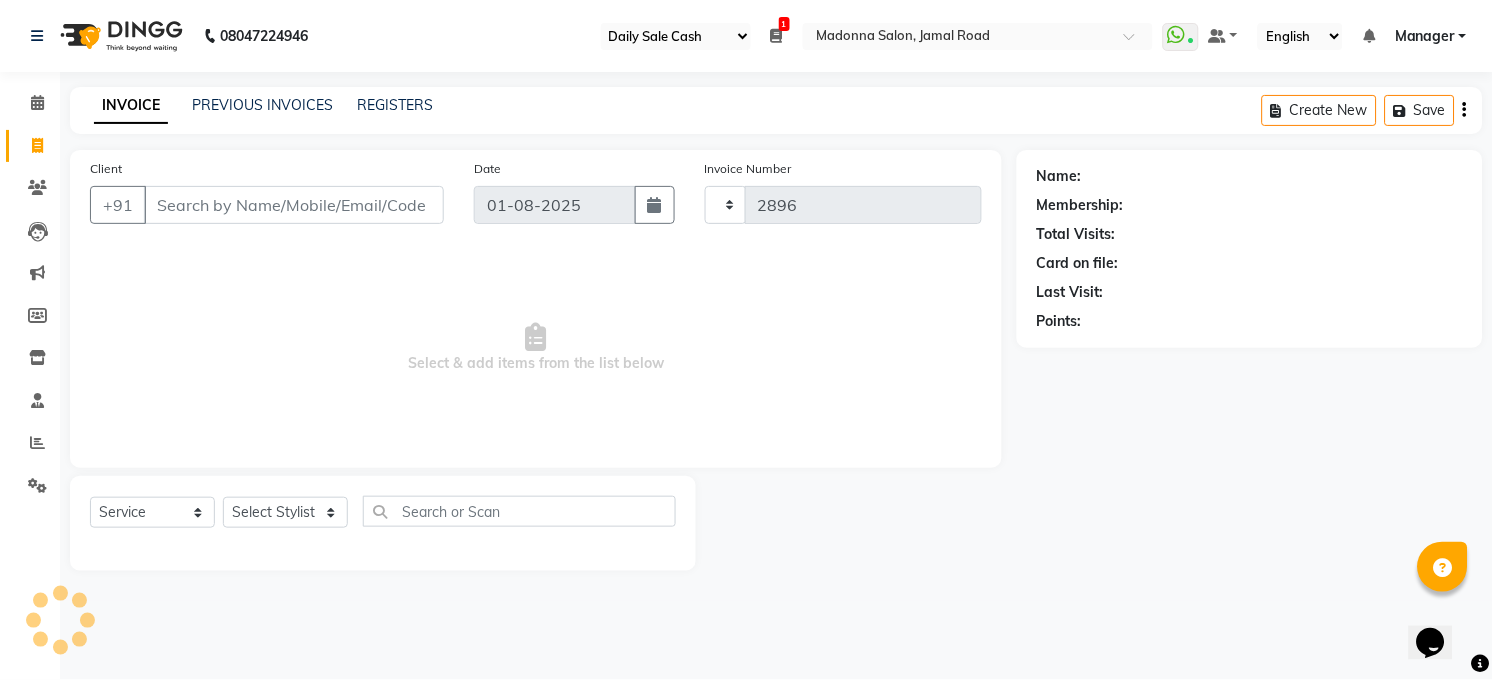 select on "5748" 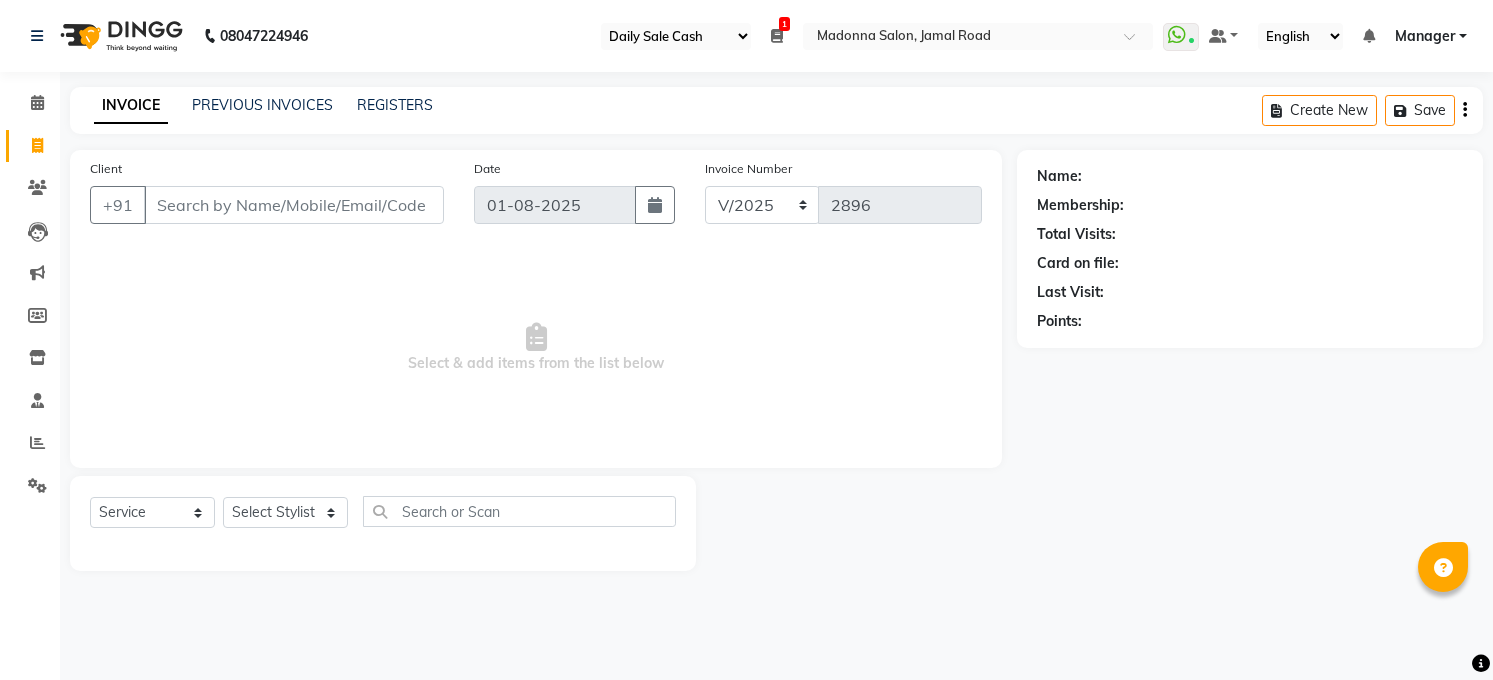 select on "35" 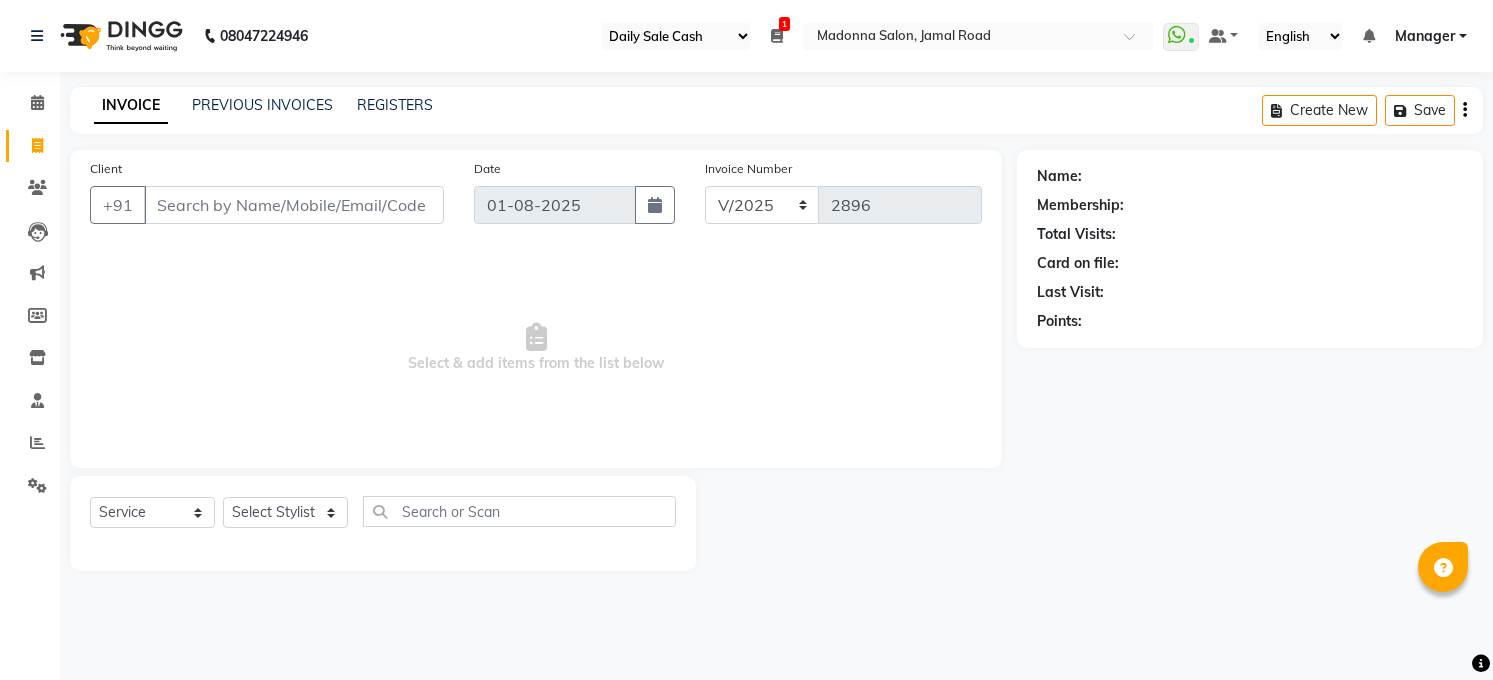 scroll, scrollTop: 0, scrollLeft: 0, axis: both 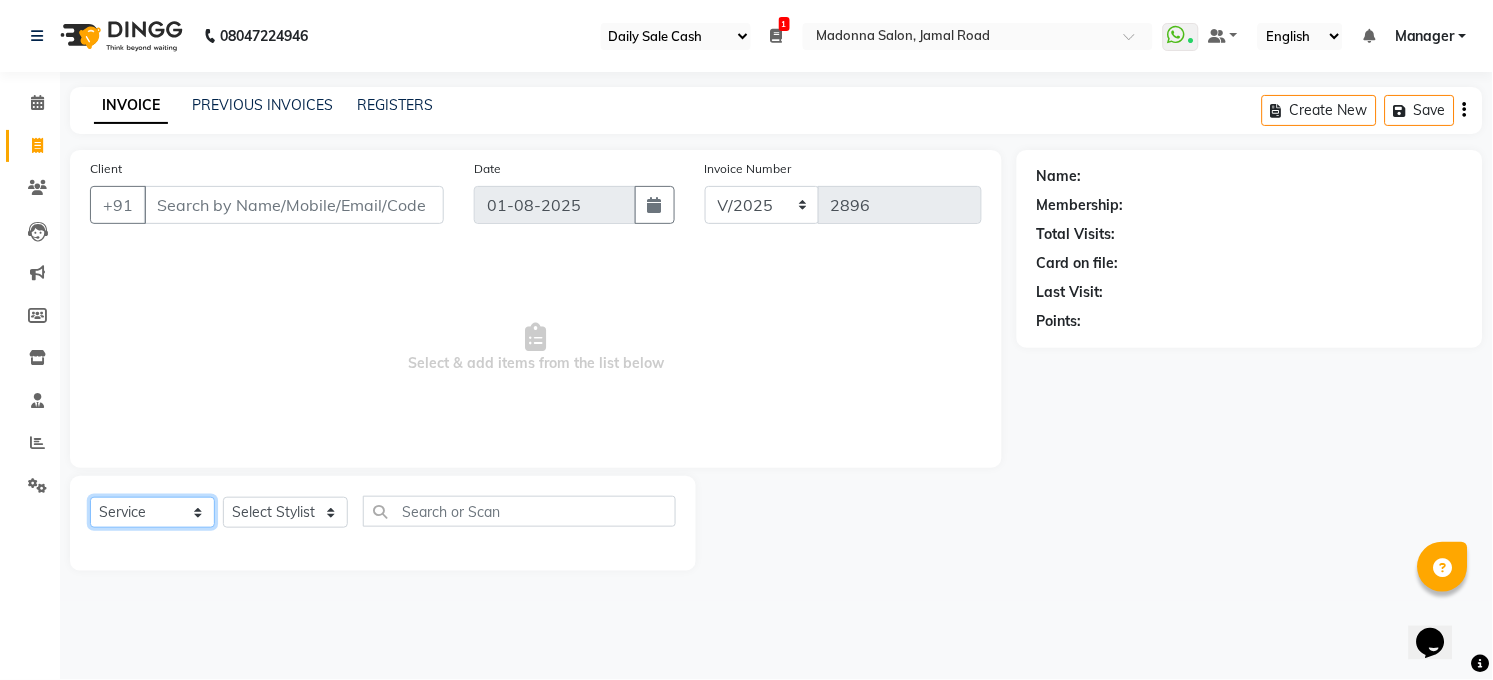 click on "Select  Service  Product  Membership  Package Voucher Prepaid Gift Card" 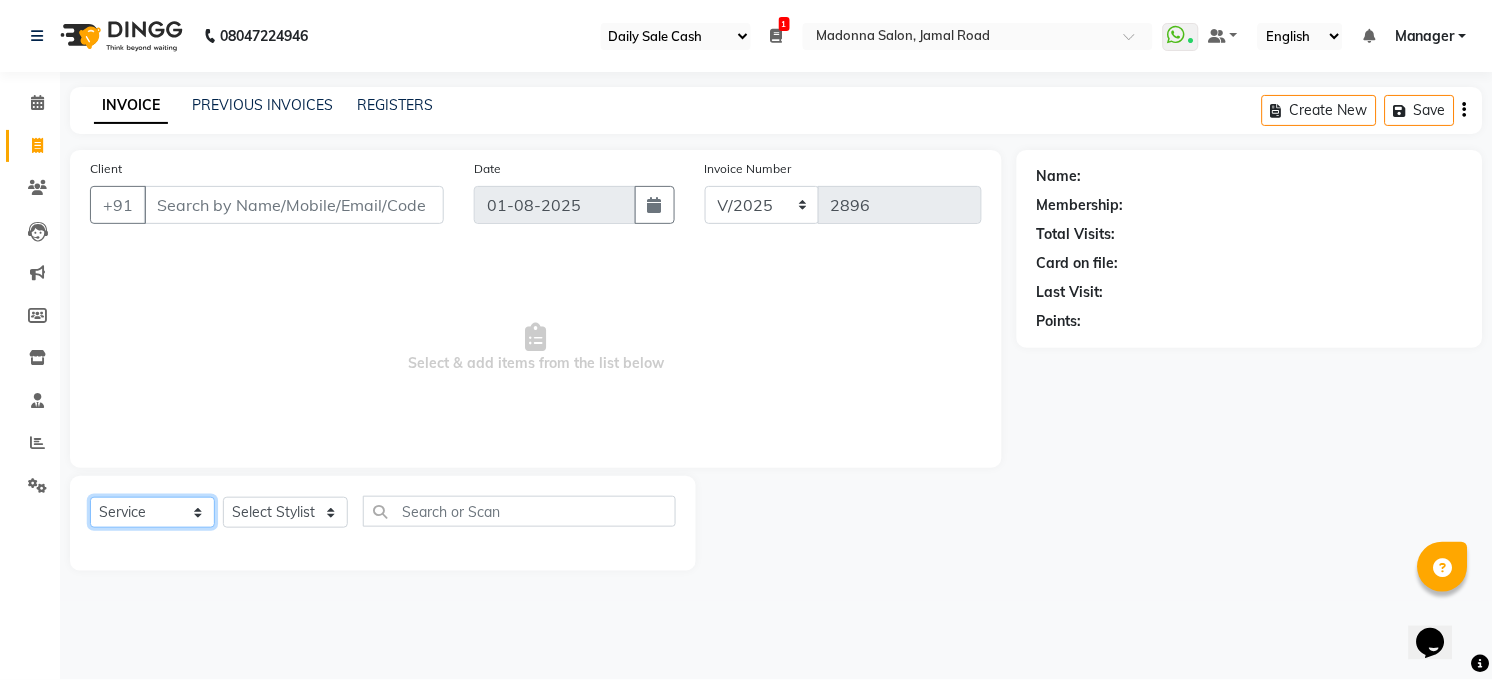 select on "product" 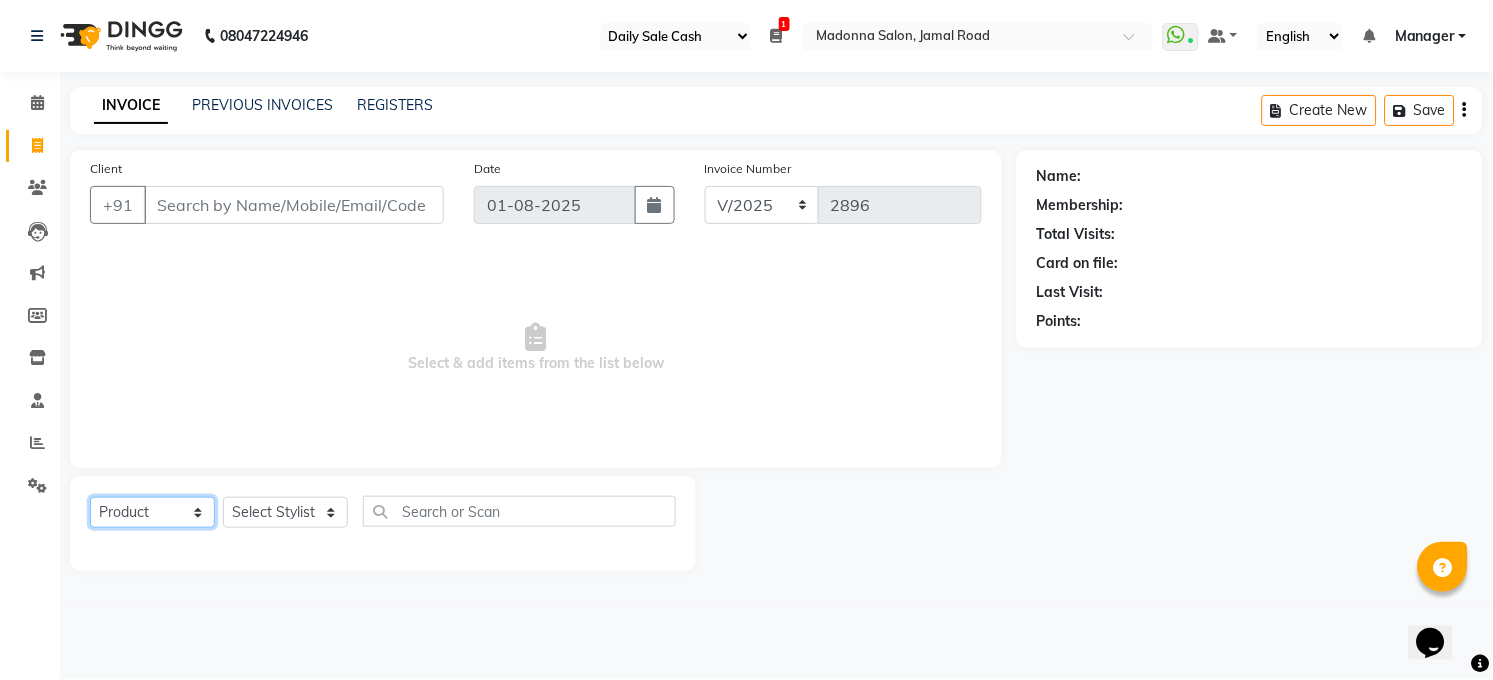 click on "Select  Service  Product  Membership  Package Voucher Prepaid Gift Card" 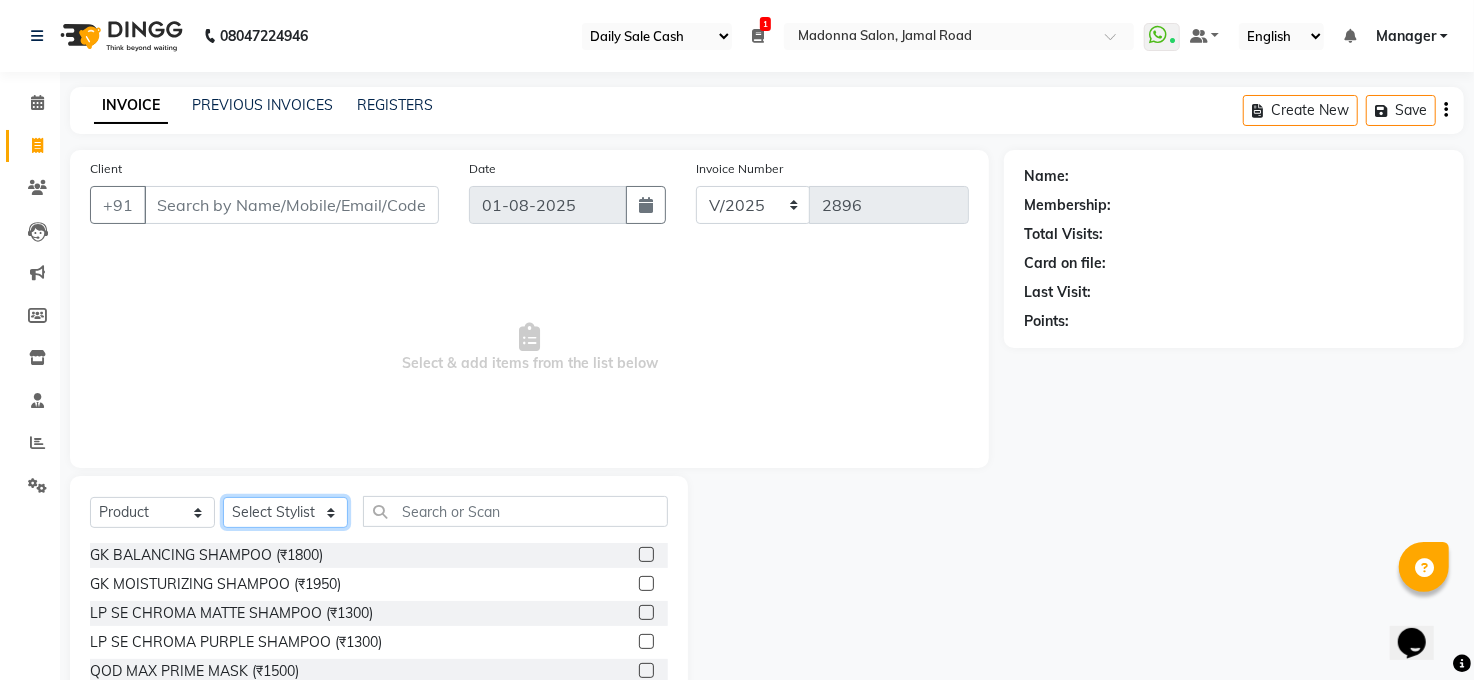 click on "Select Stylist Abhay kumar ALTAF ANKITA ARJUN Chandan COUNTER  Manager Manish Kumar Neetu Mam PRINCE Priyanka Raju Ravi Thakur RINKI Roshan Santosh SAURABH SUJEET THAKUR SUNITA Veer Vinod Kumar" 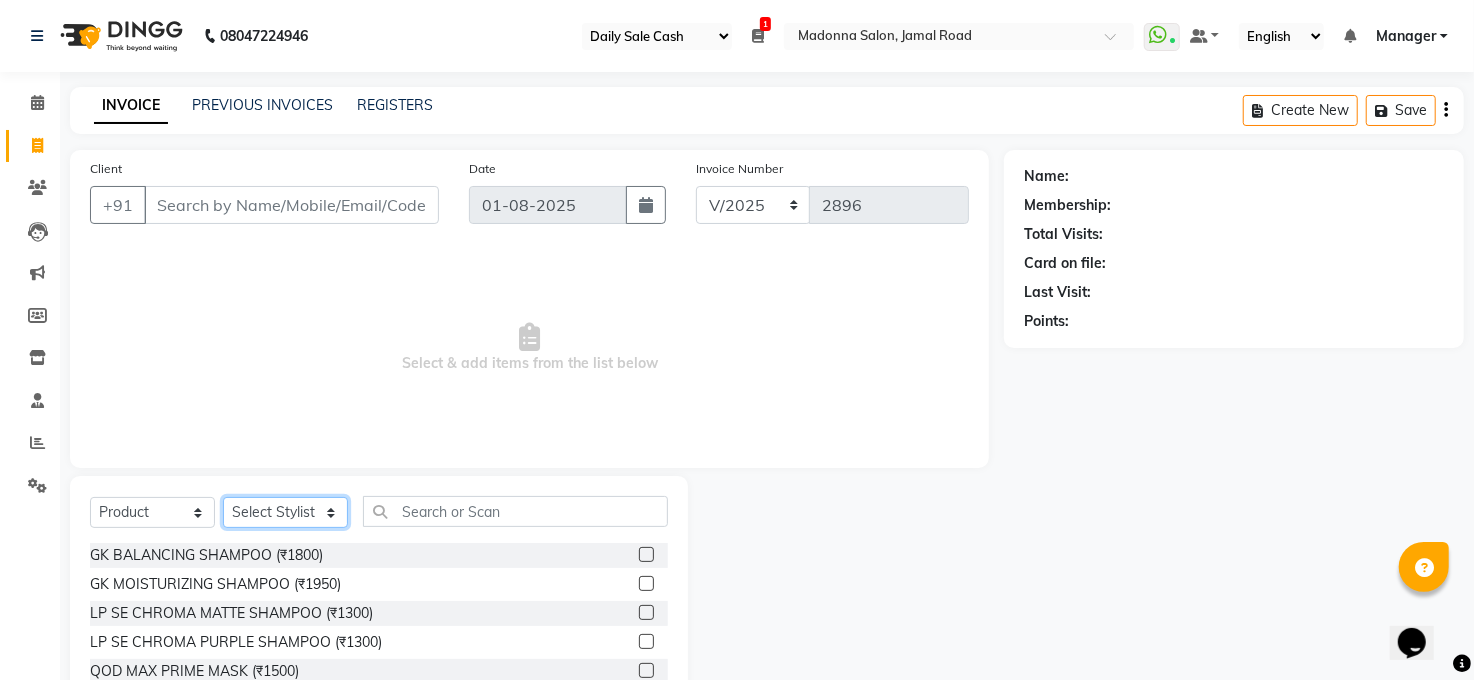 select on "77686" 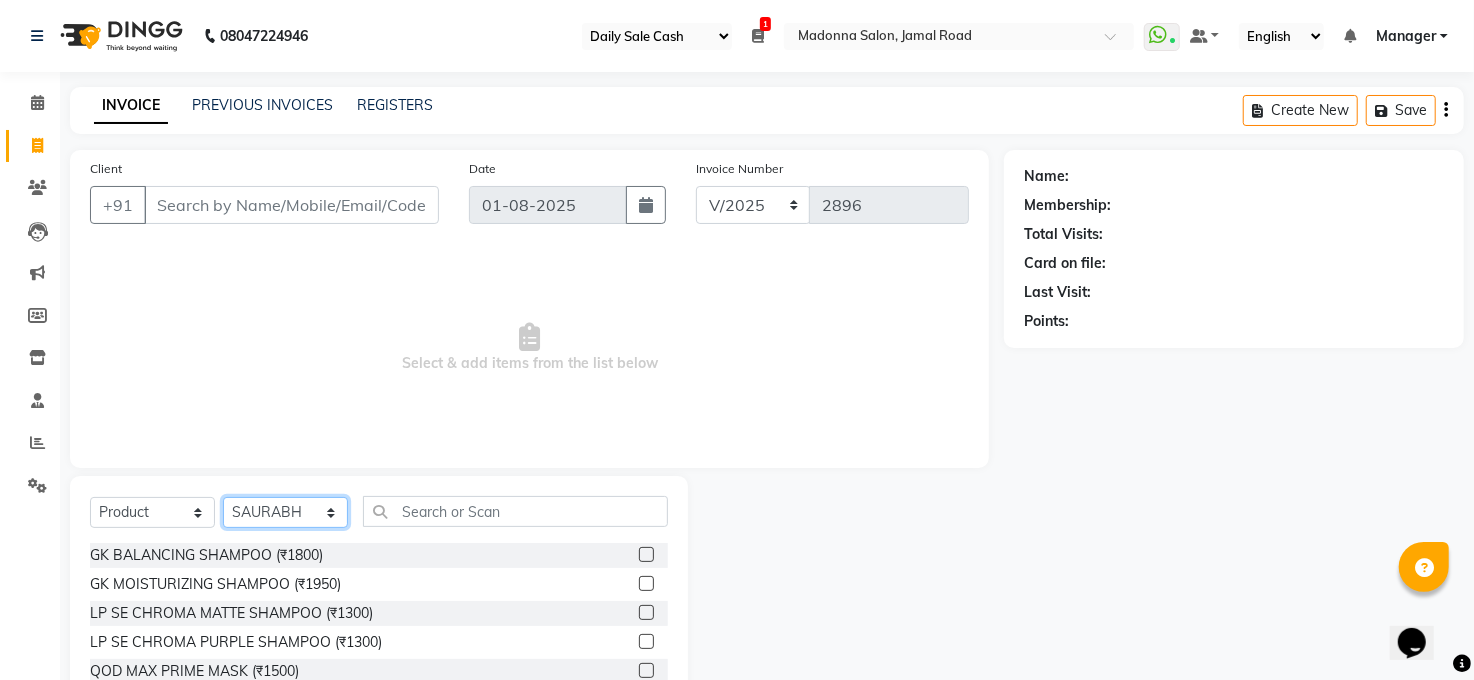 click on "Select Stylist Abhay kumar ALTAF ANKITA ARJUN Chandan COUNTER  Manager Manish Kumar Neetu Mam PRINCE Priyanka Raju Ravi Thakur RINKI Roshan Santosh SAURABH SUJEET THAKUR SUNITA Veer Vinod Kumar" 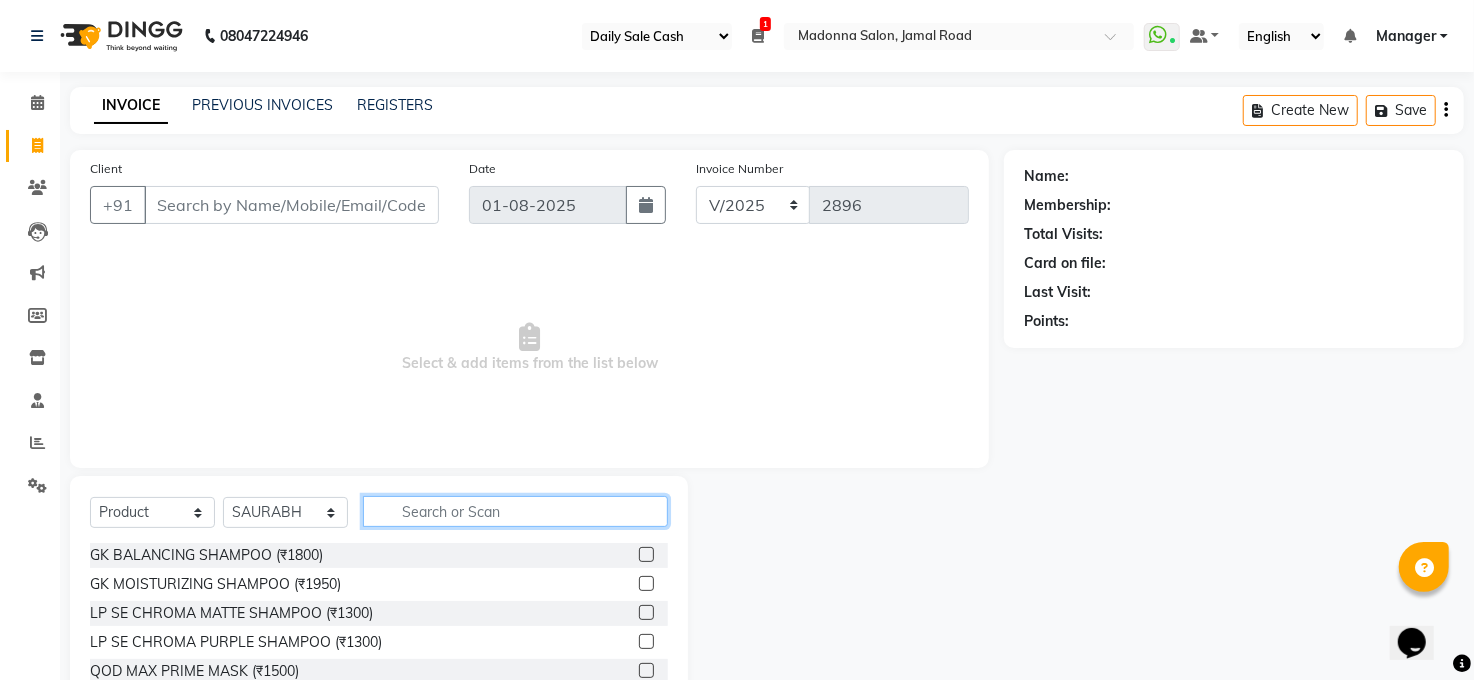 click 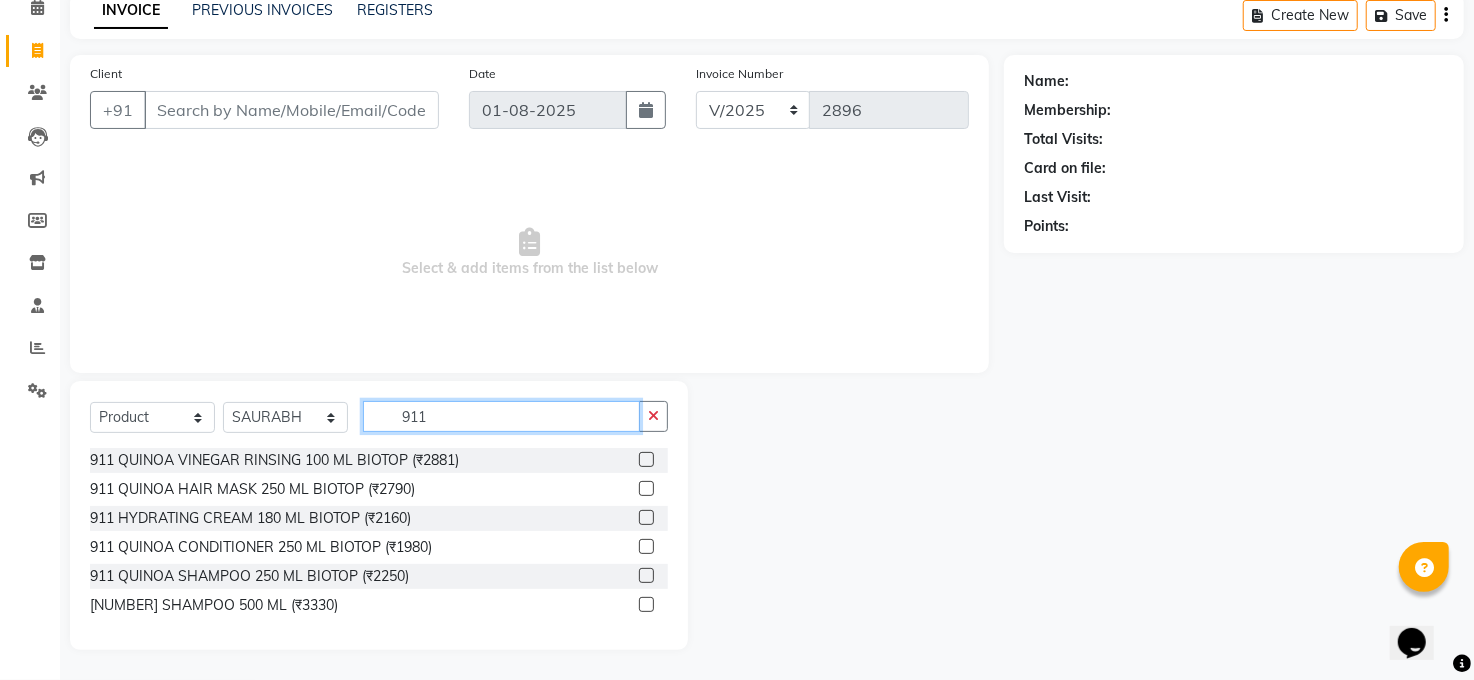 scroll, scrollTop: 93, scrollLeft: 0, axis: vertical 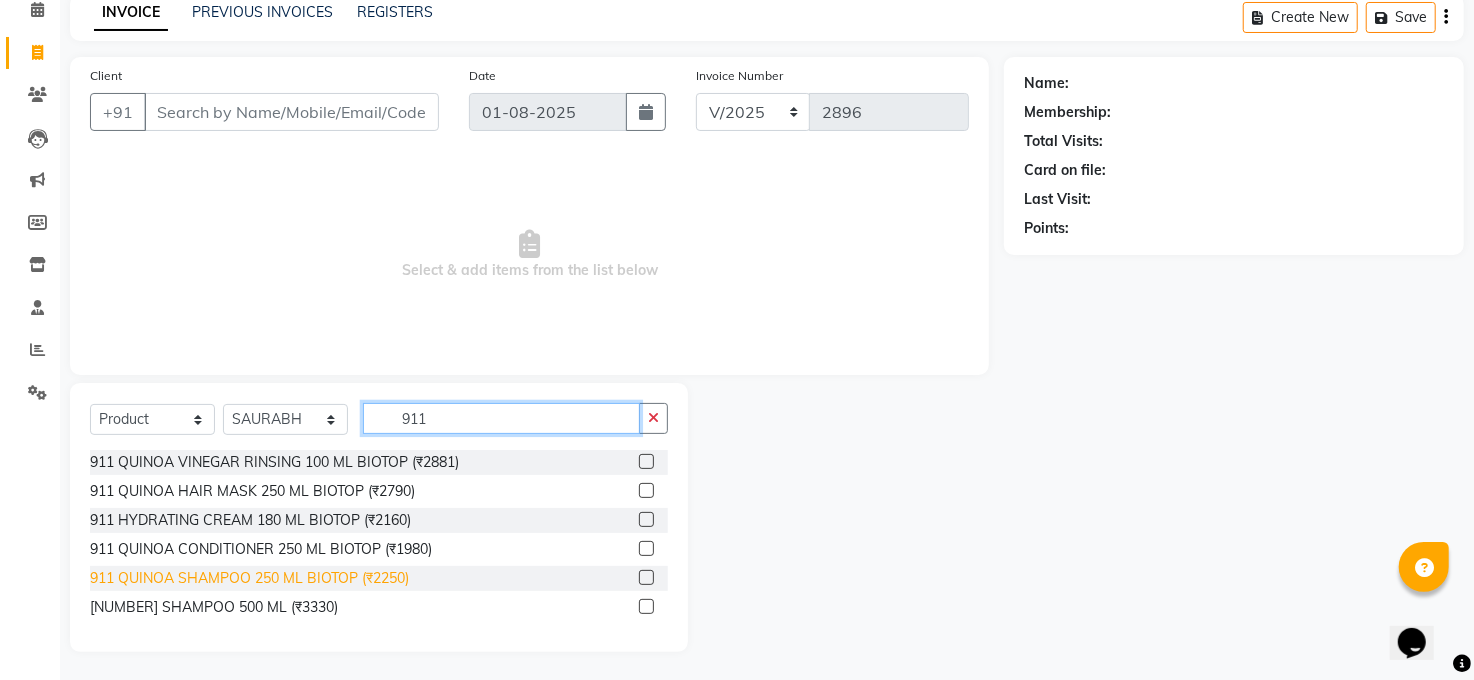 type on "911" 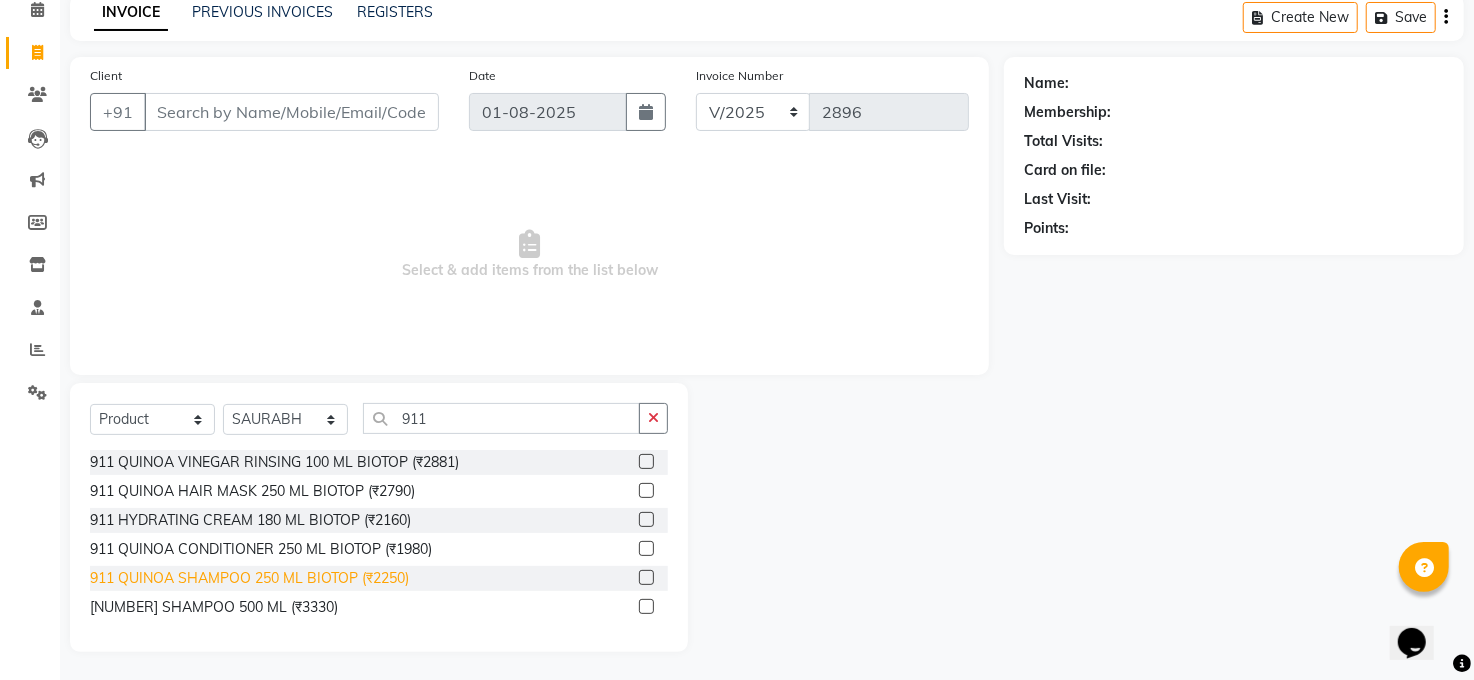 click on "911 QUINOA SHAMPOO 250 ML BIOTOP (₹2250)" 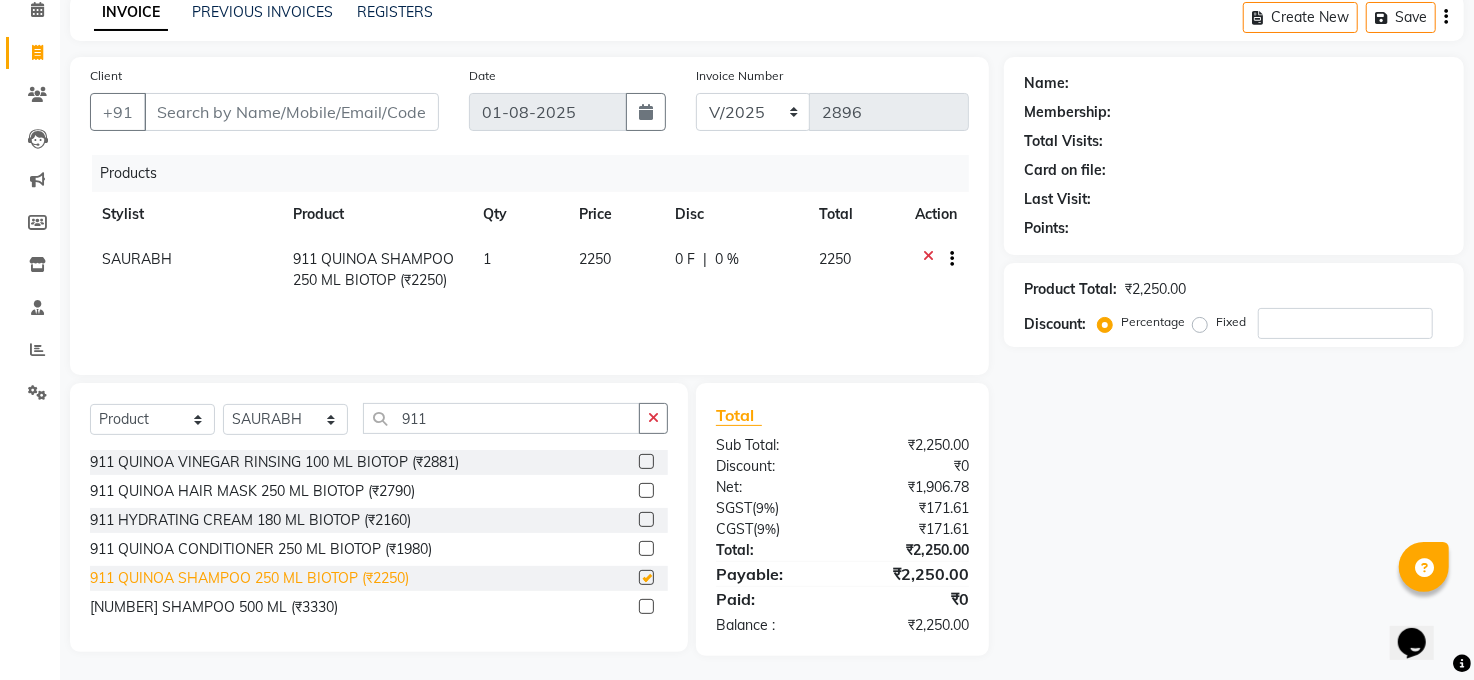 checkbox on "false" 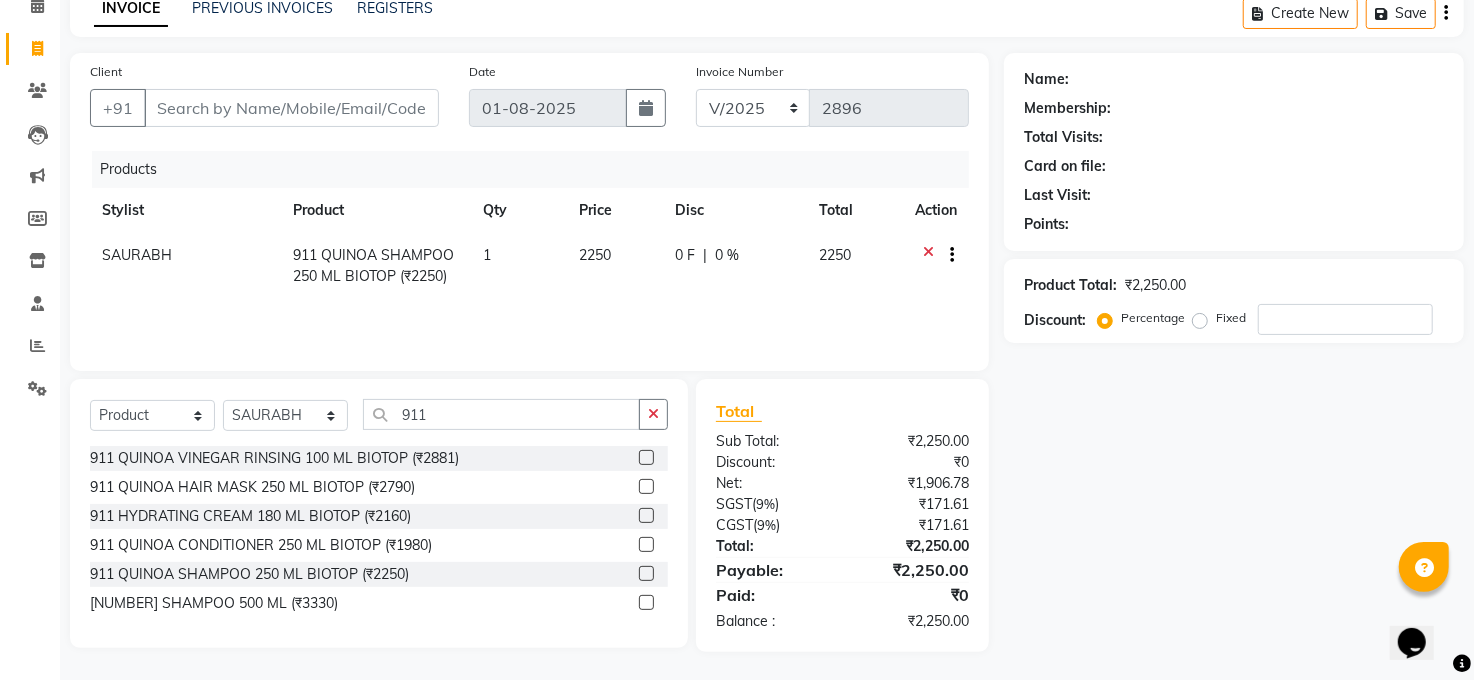 scroll, scrollTop: 98, scrollLeft: 0, axis: vertical 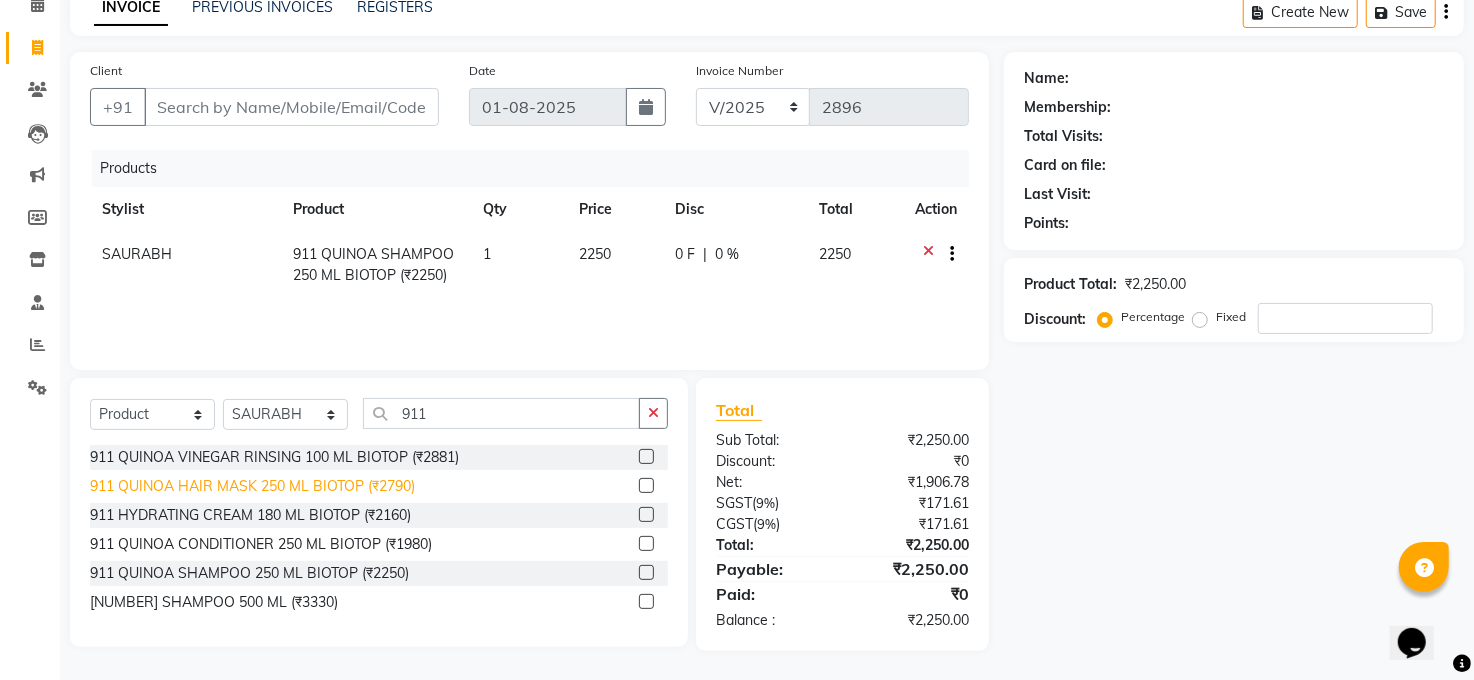 click on "911 QUINOA HAIR MASK 250 ML BIOTOP (₹2790)" 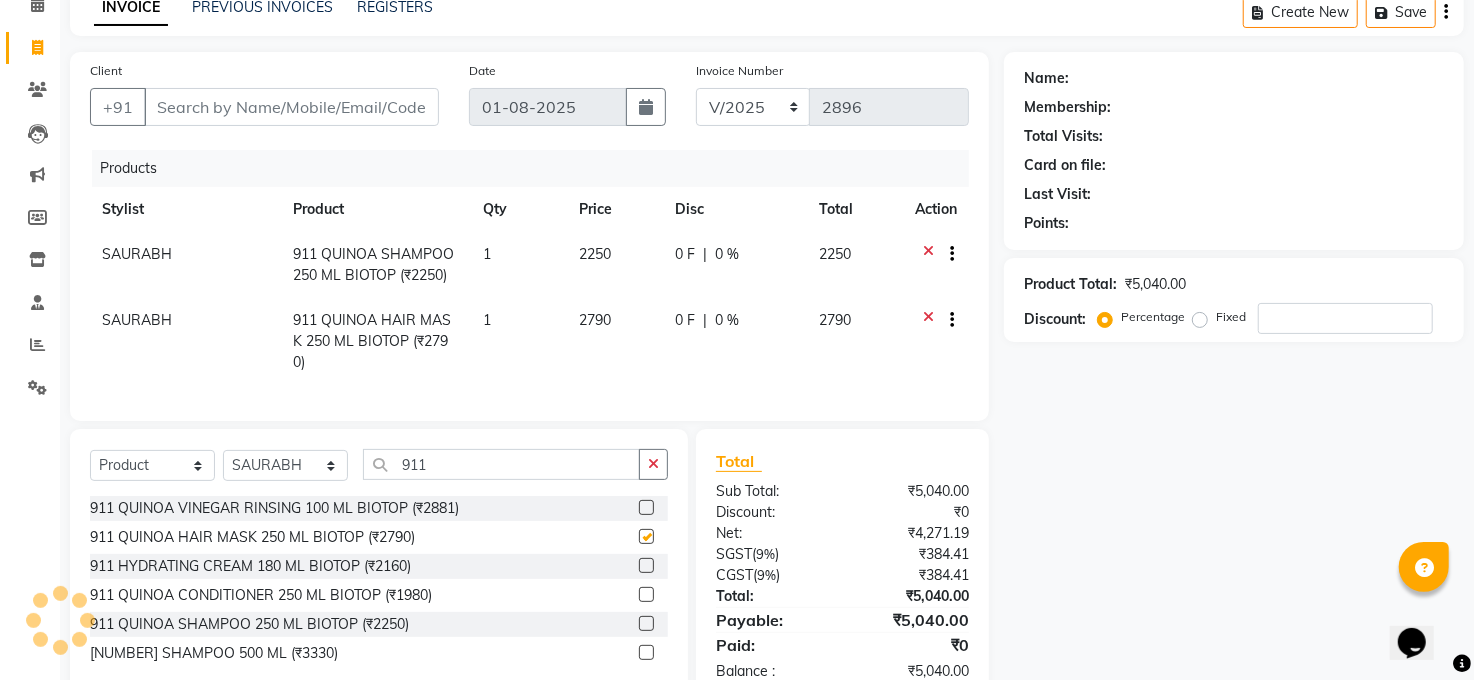 checkbox on "false" 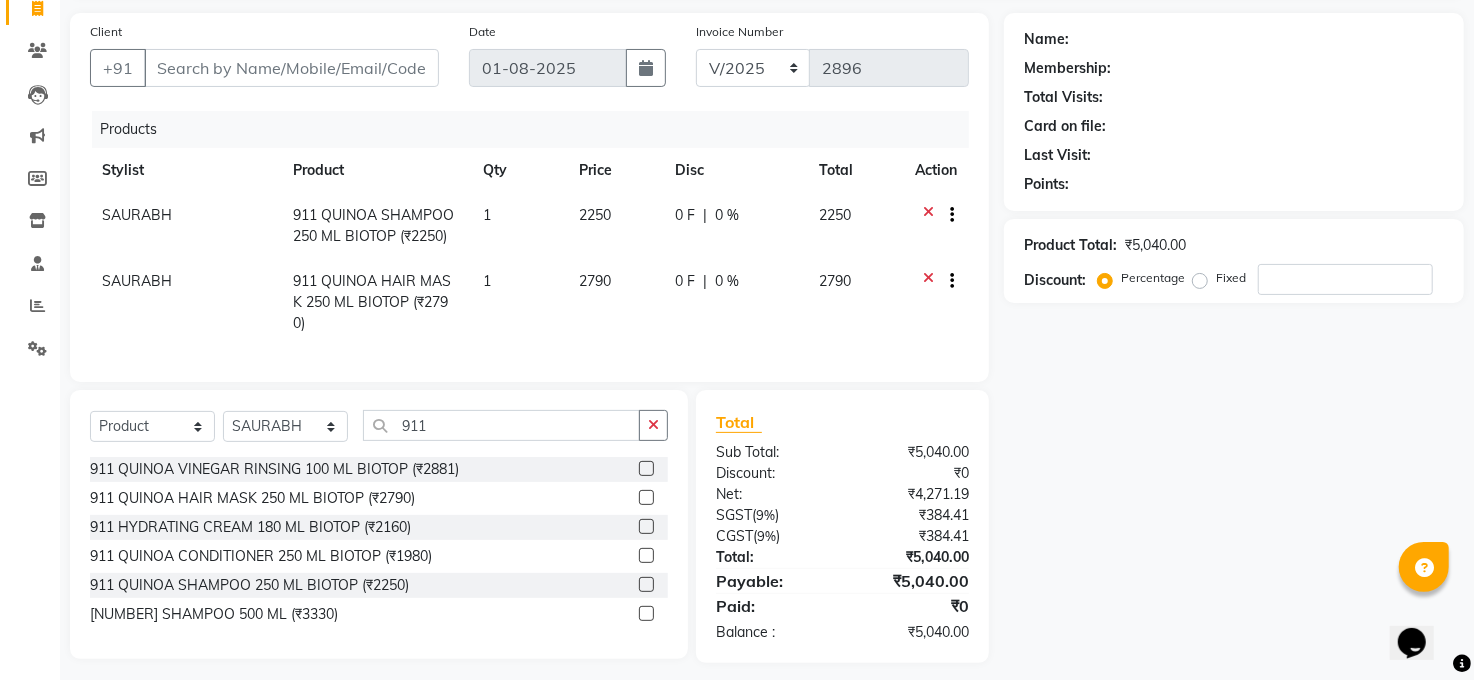 scroll, scrollTop: 169, scrollLeft: 0, axis: vertical 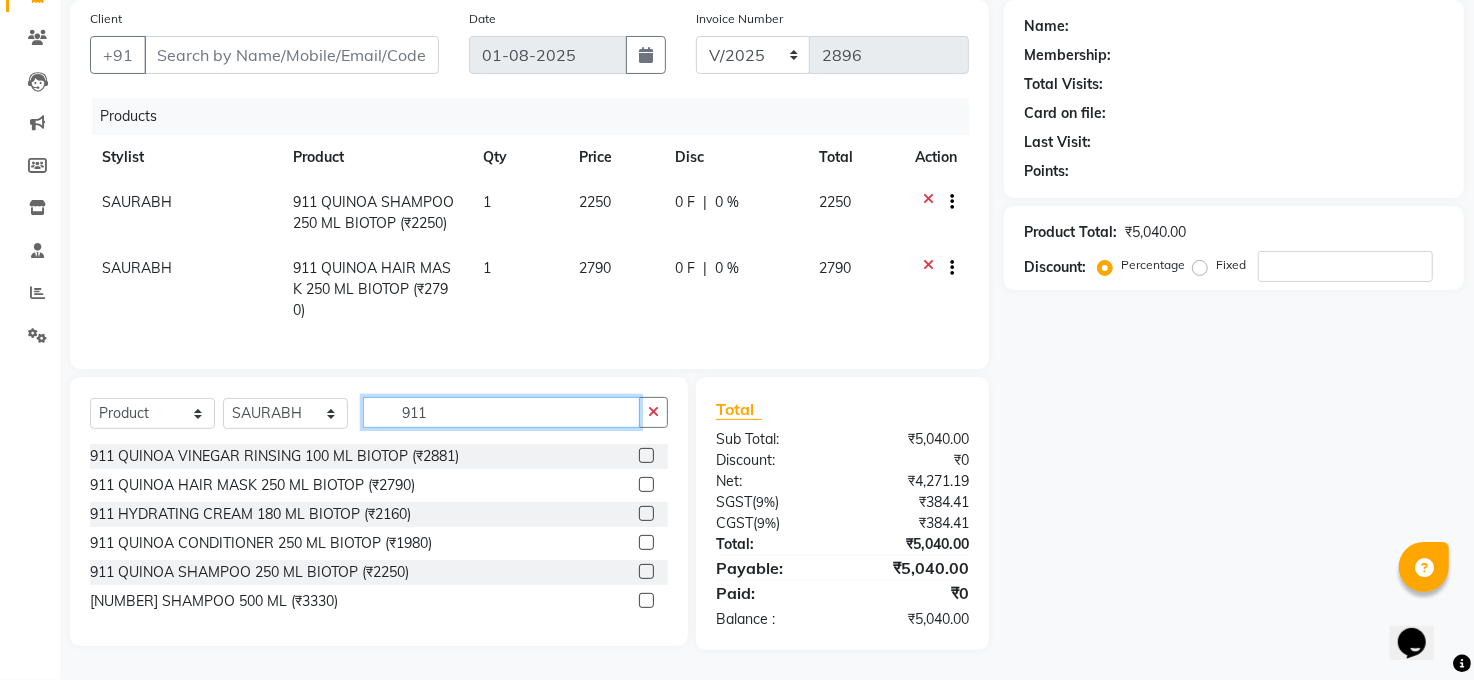 click on "911" 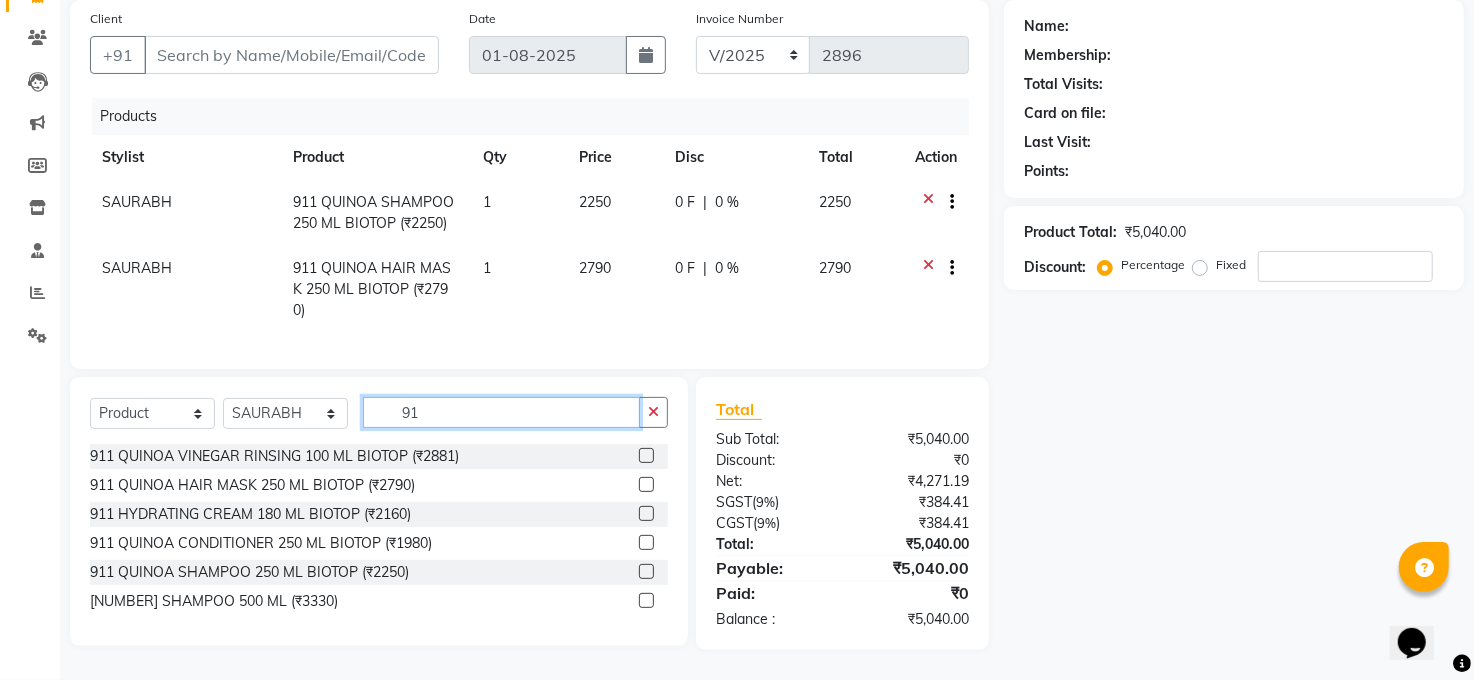 type on "9" 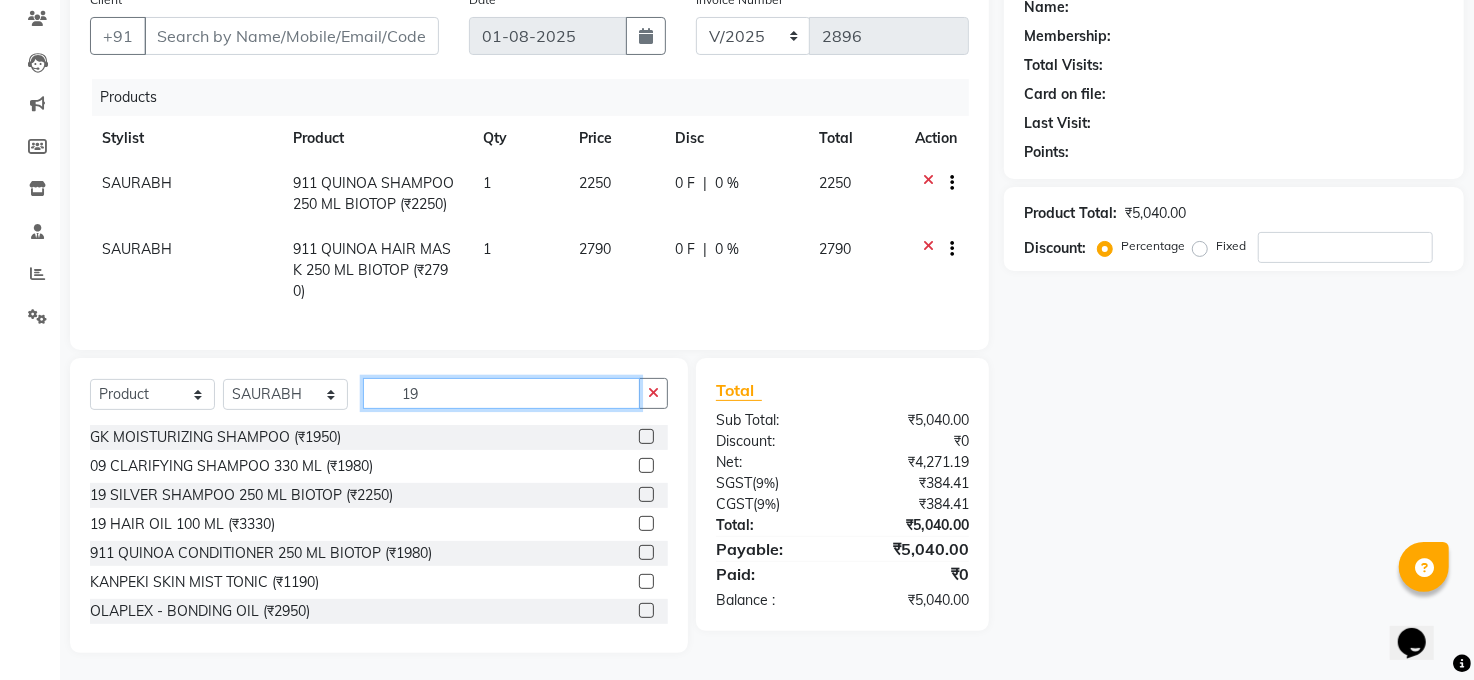 type on "1" 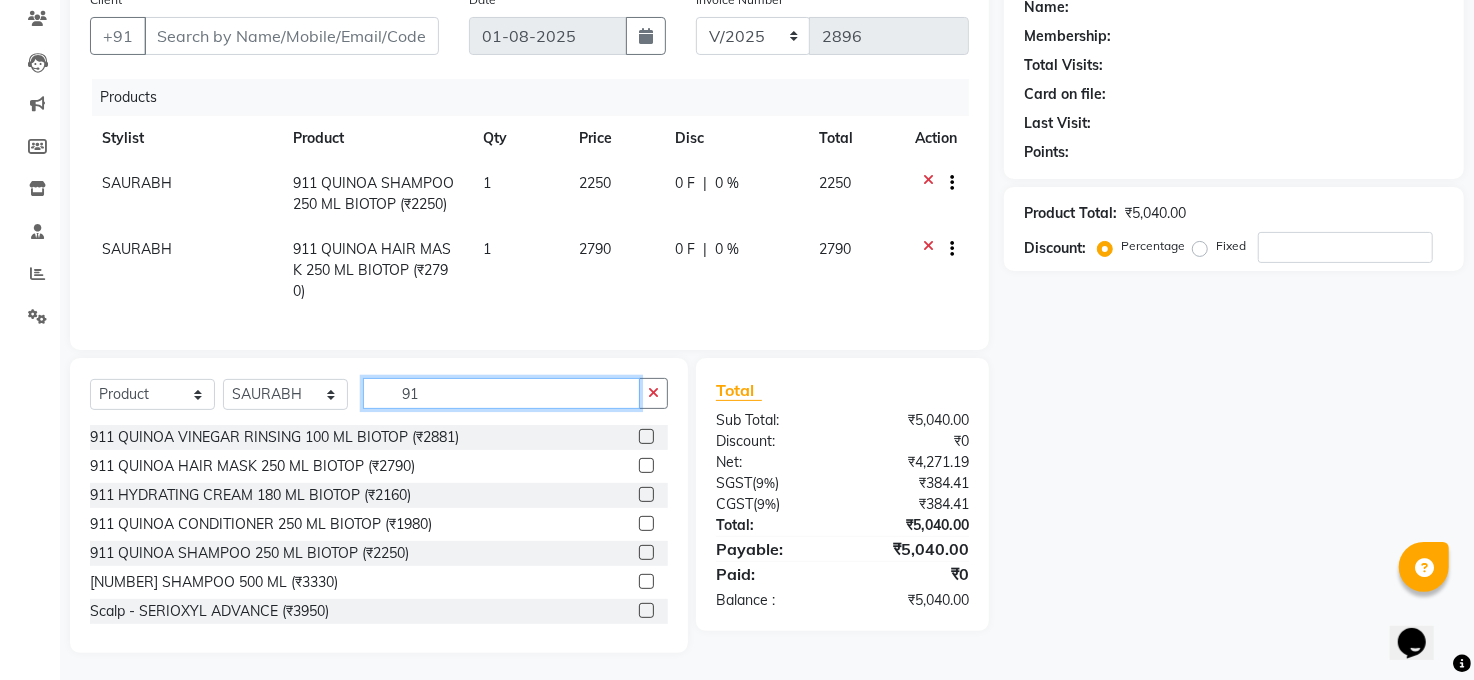 type on "911" 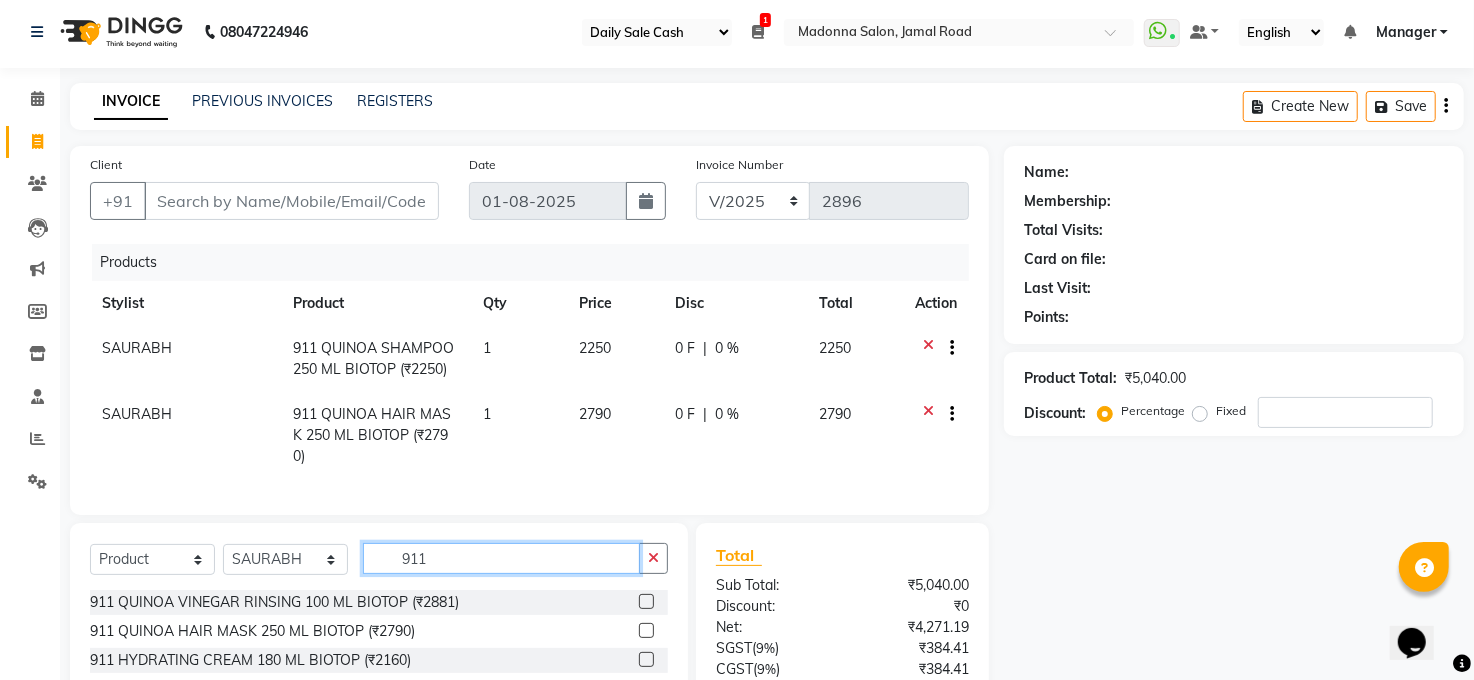 scroll, scrollTop: 0, scrollLeft: 0, axis: both 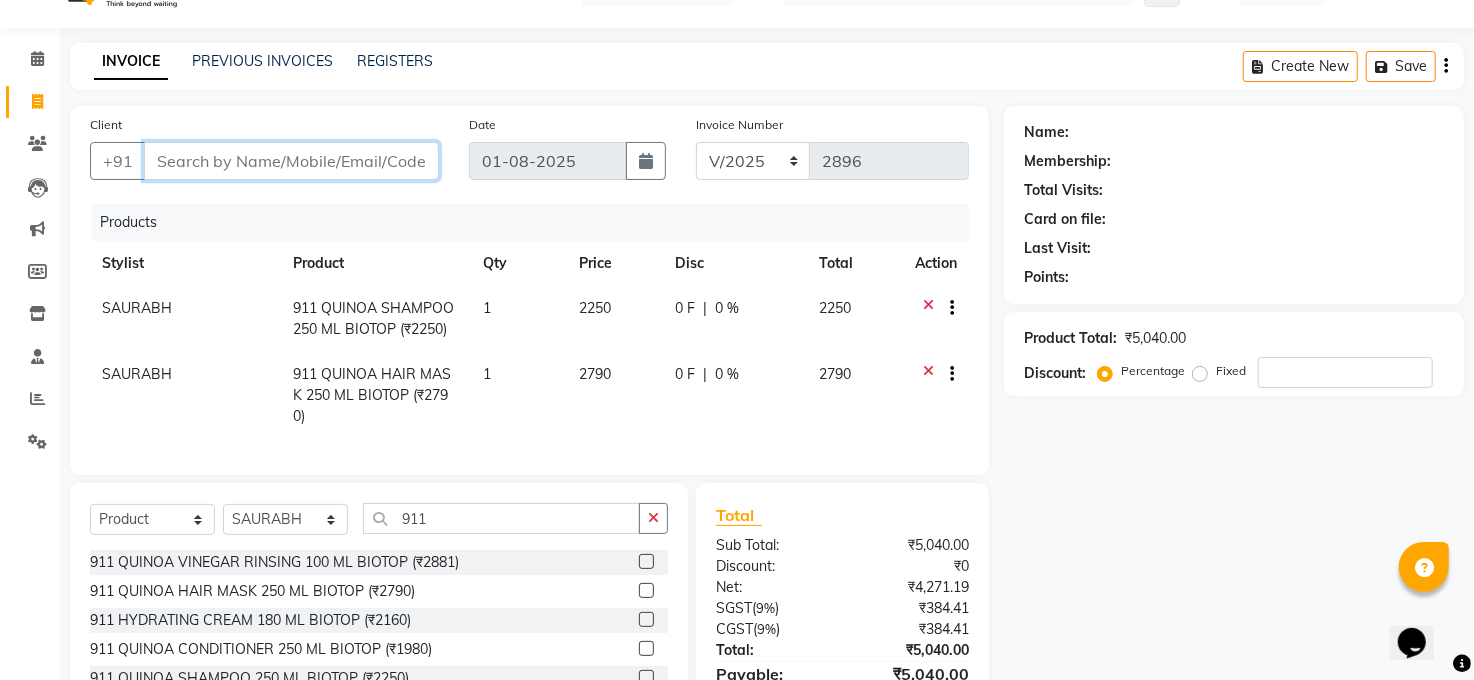 click on "Client" at bounding box center (291, 161) 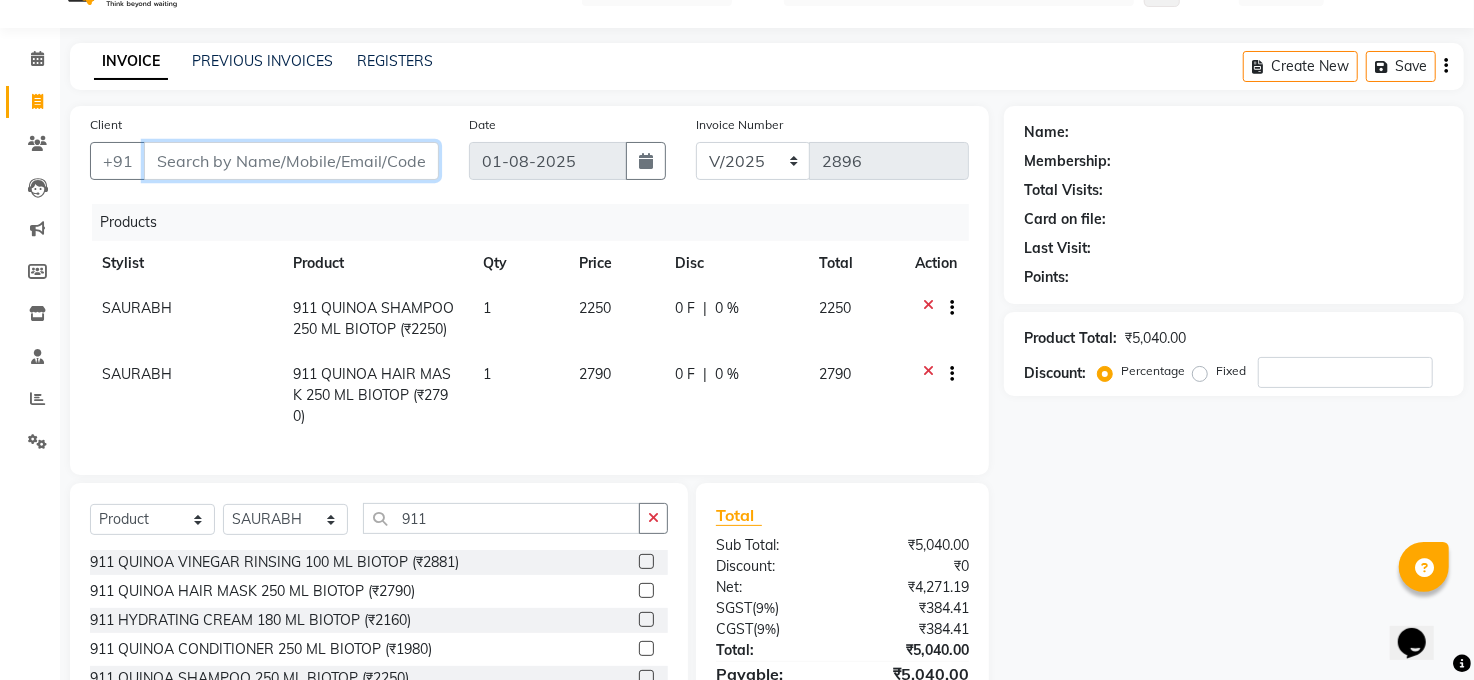 type on "a" 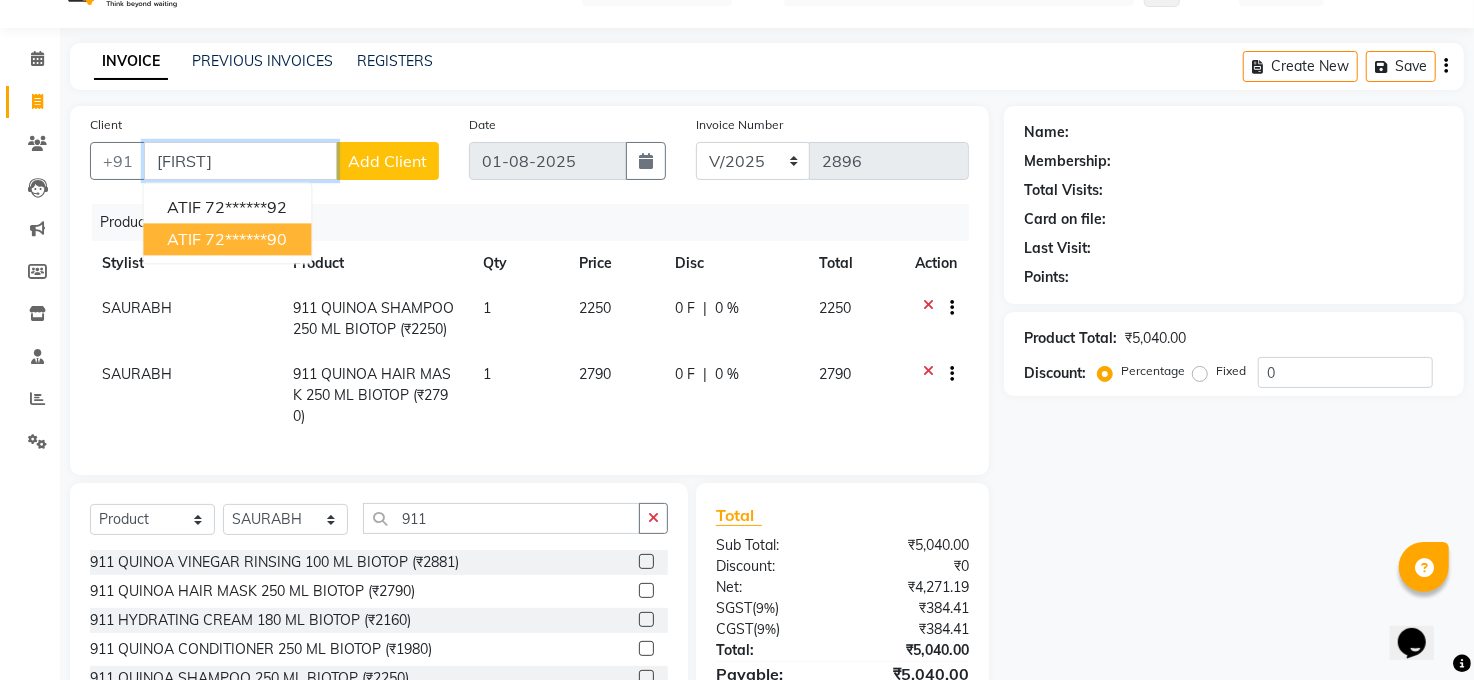 click on "[FIRST] [PHONE]" at bounding box center (227, 239) 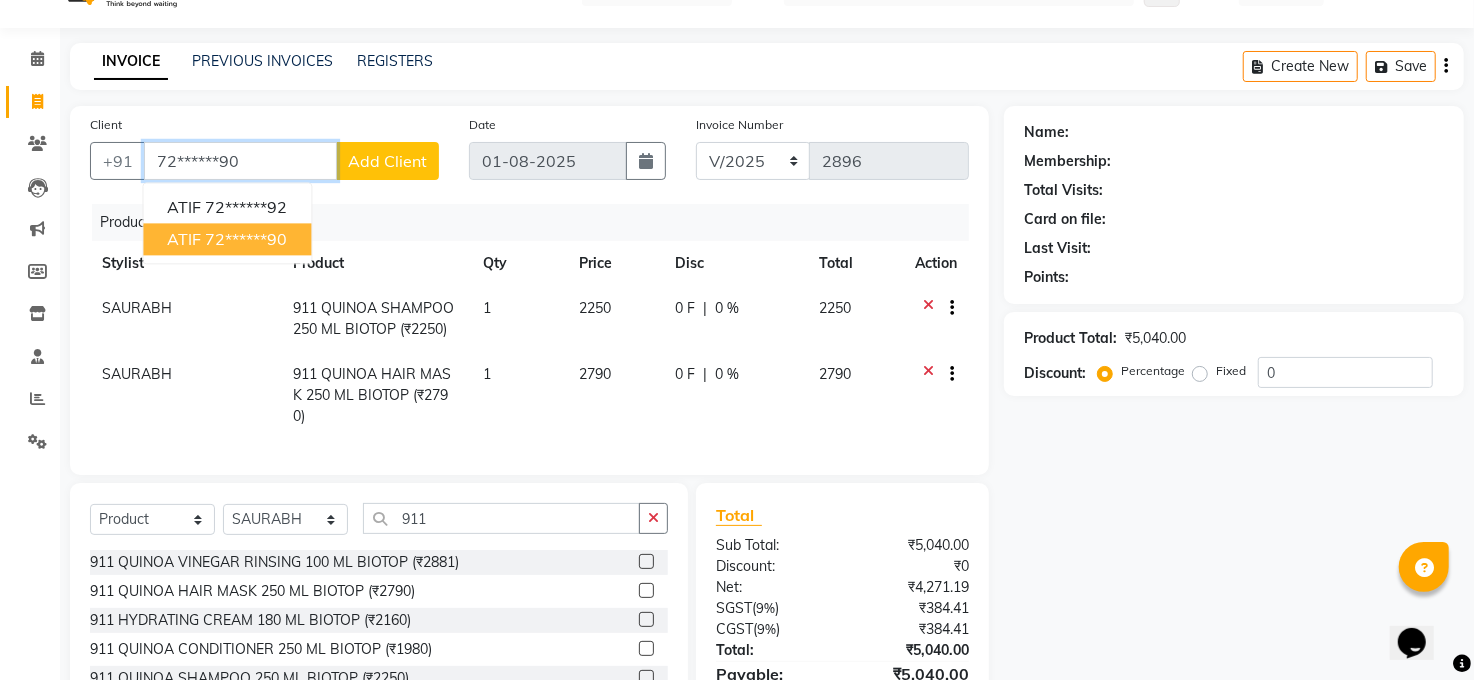 type on "72******90" 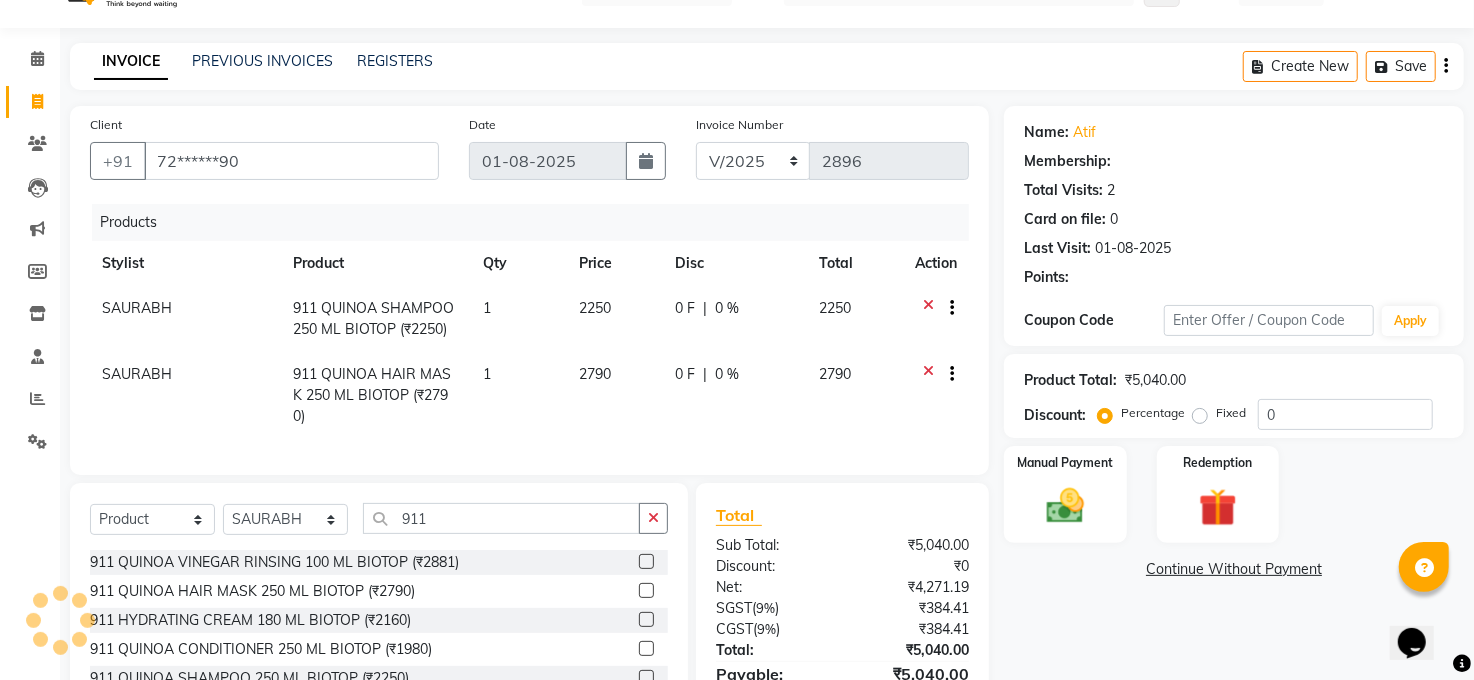 select on "1: Object" 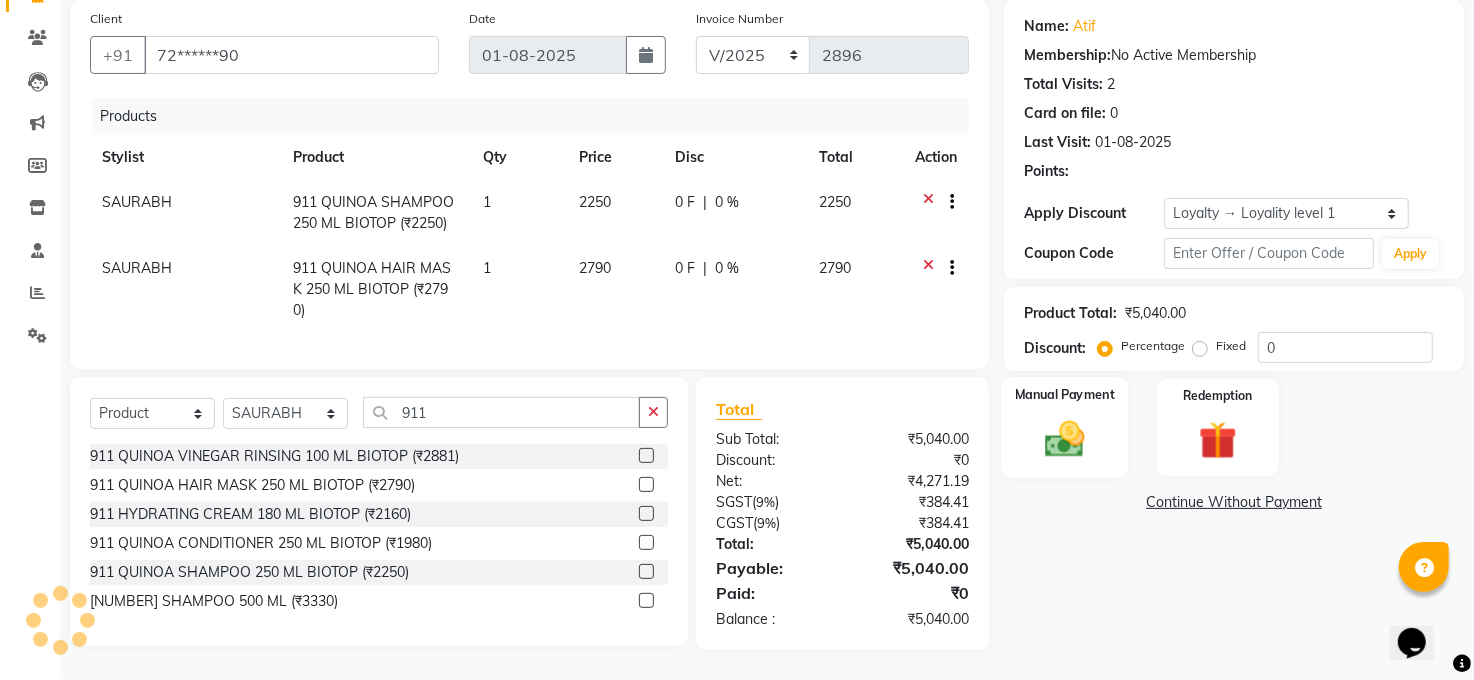 scroll, scrollTop: 169, scrollLeft: 0, axis: vertical 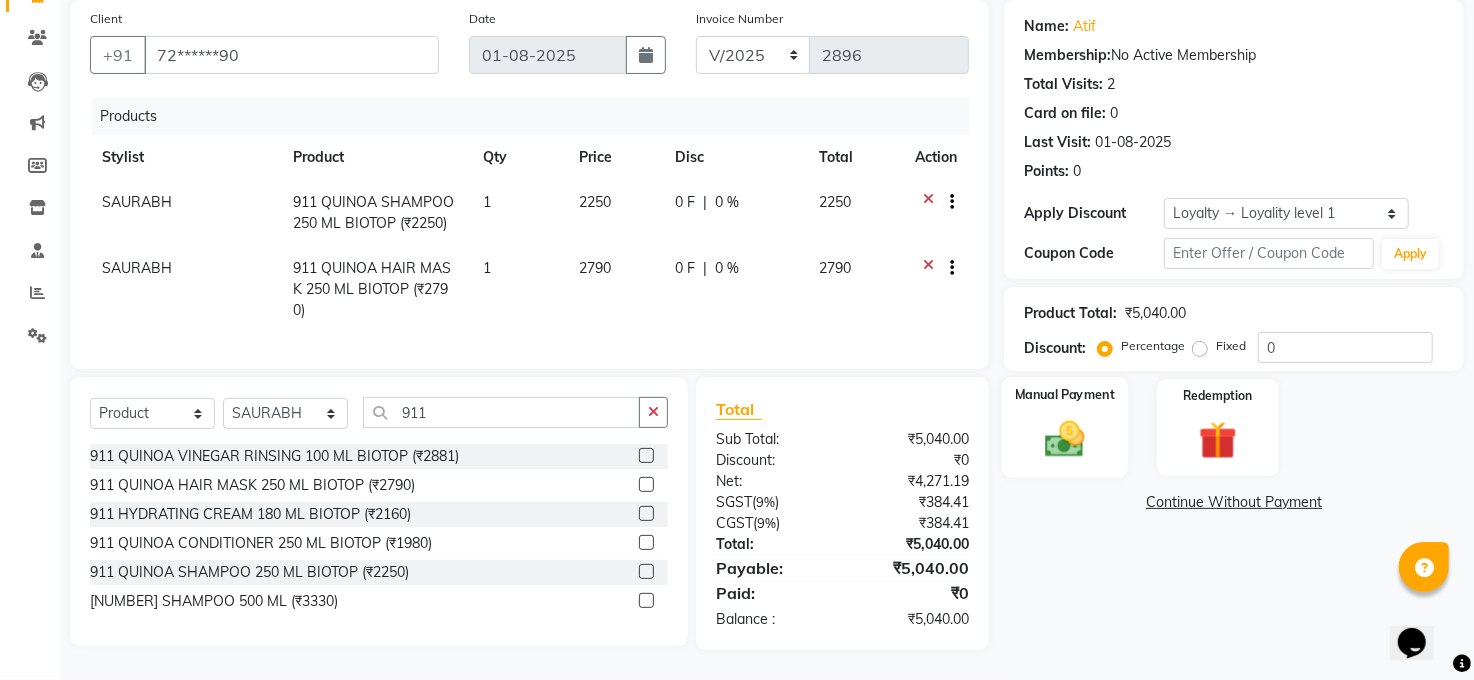 click on "Manual Payment" 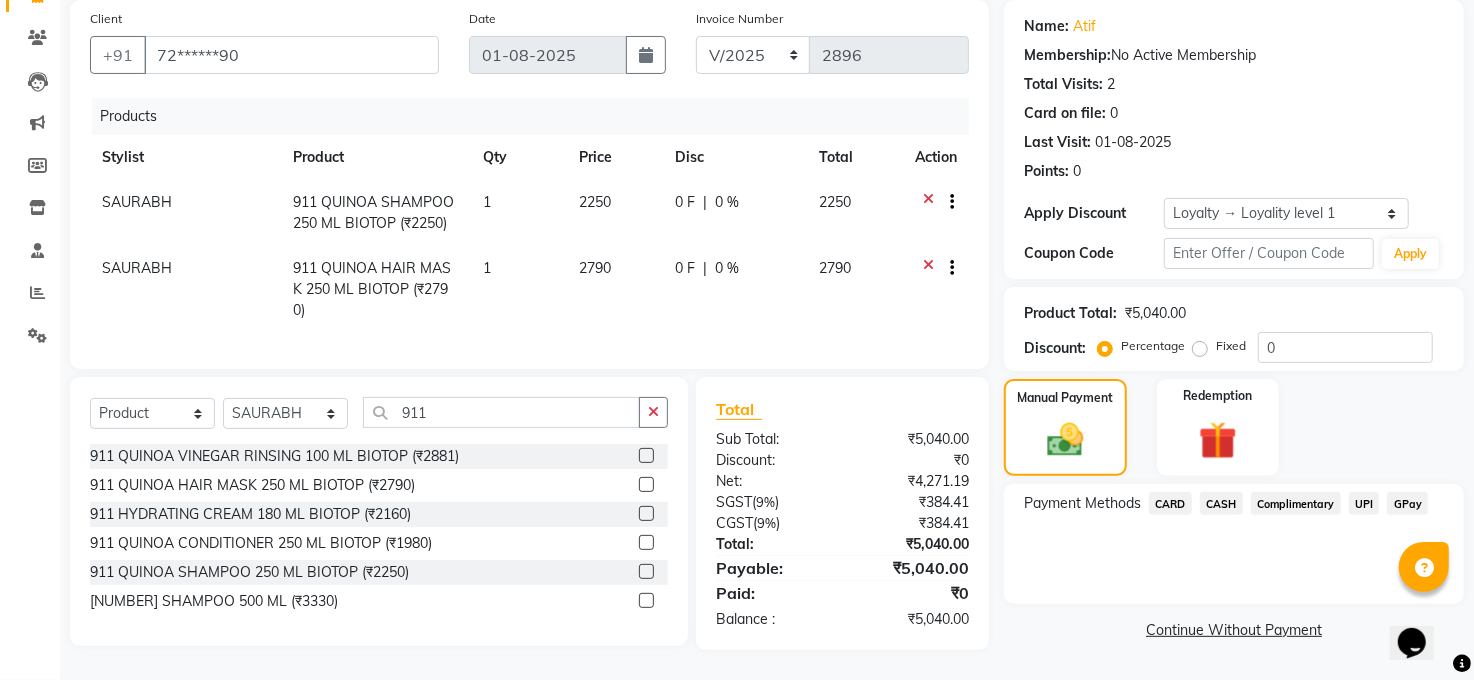 click on "CASH" 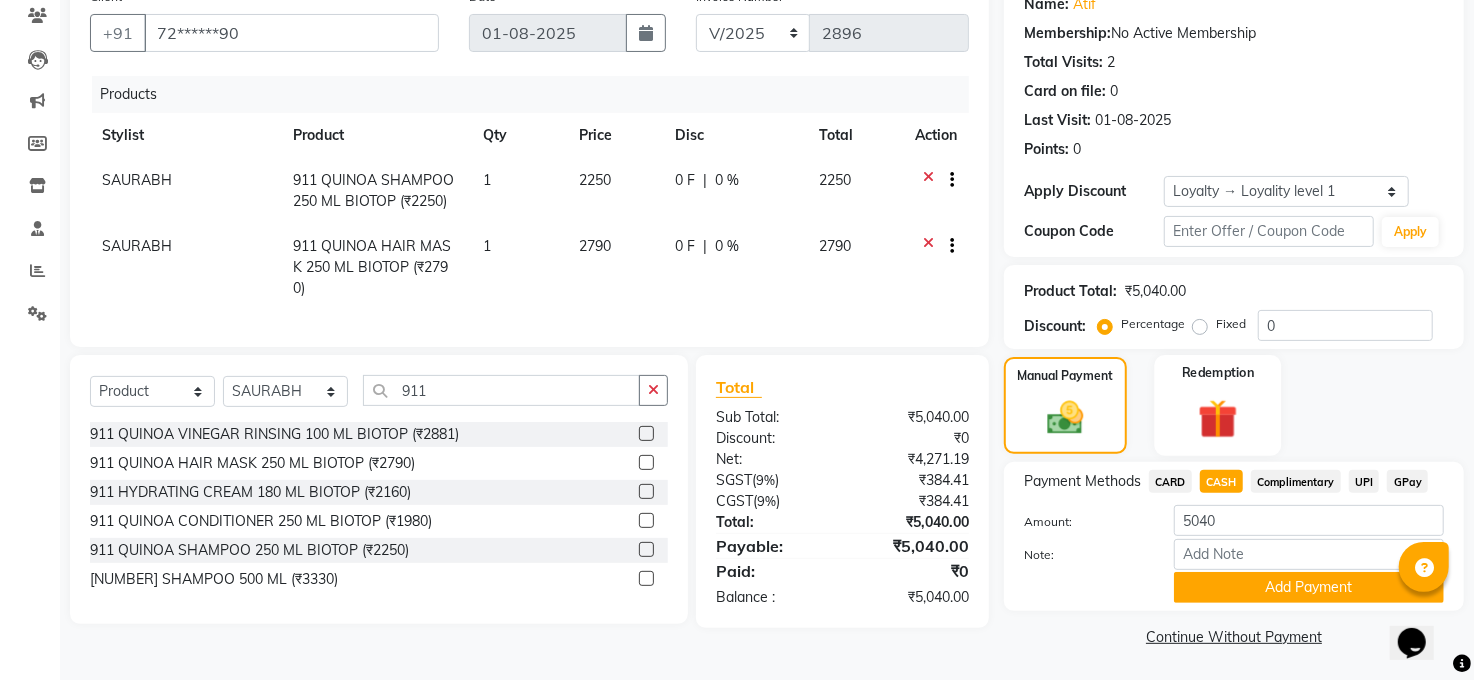 scroll, scrollTop: 173, scrollLeft: 0, axis: vertical 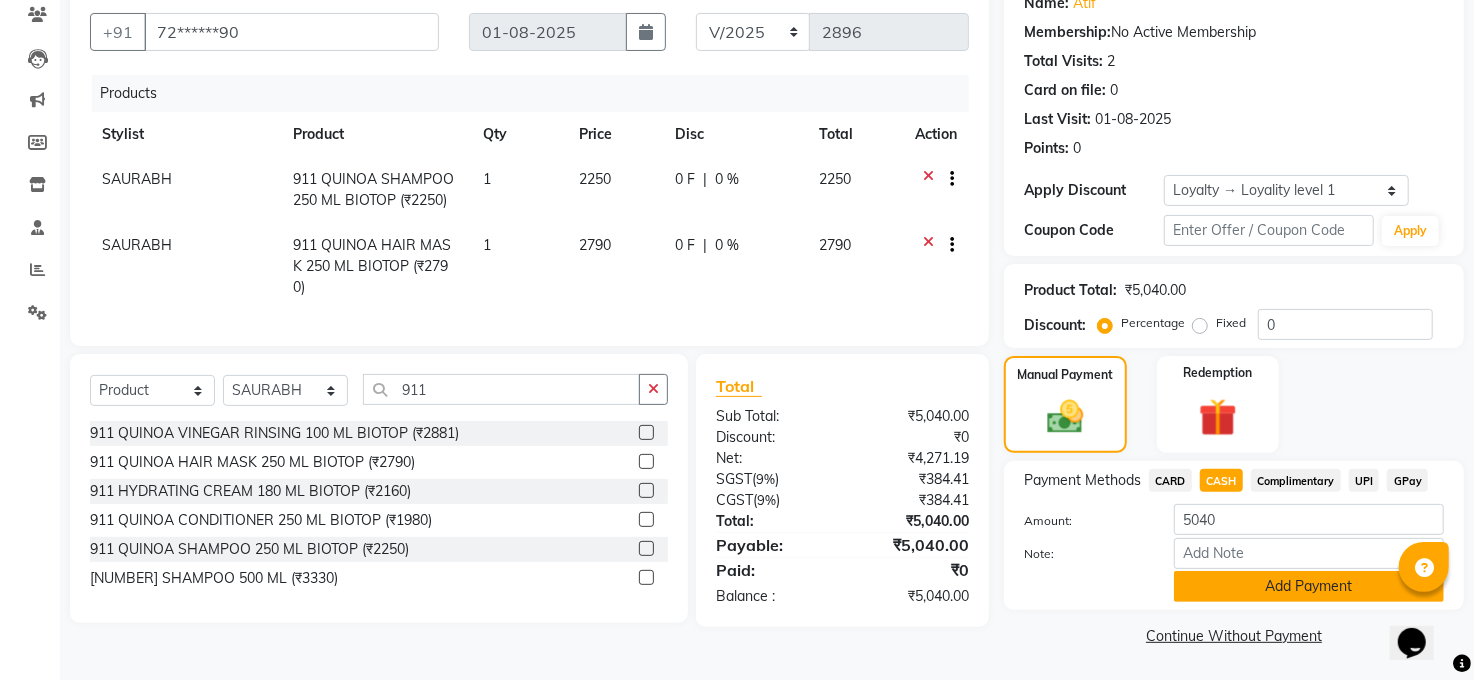 click on "Add Payment" 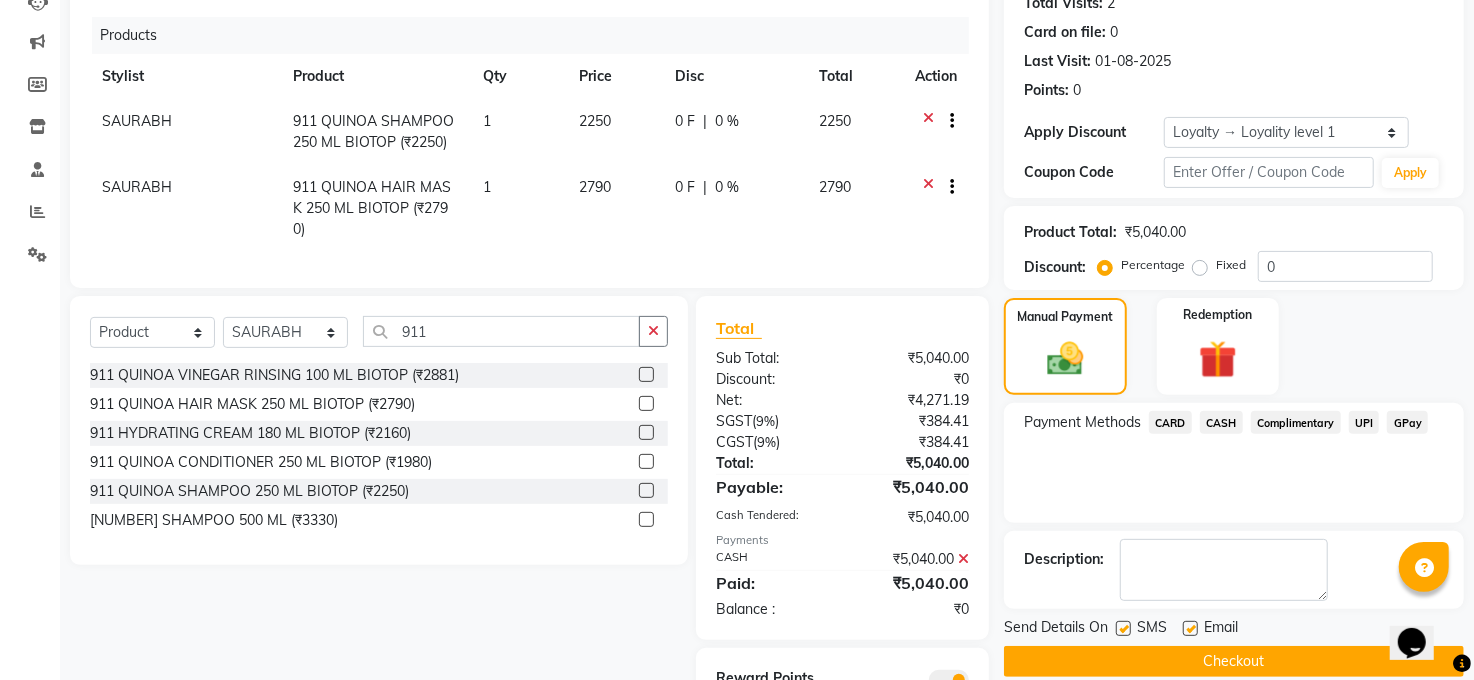 scroll, scrollTop: 338, scrollLeft: 0, axis: vertical 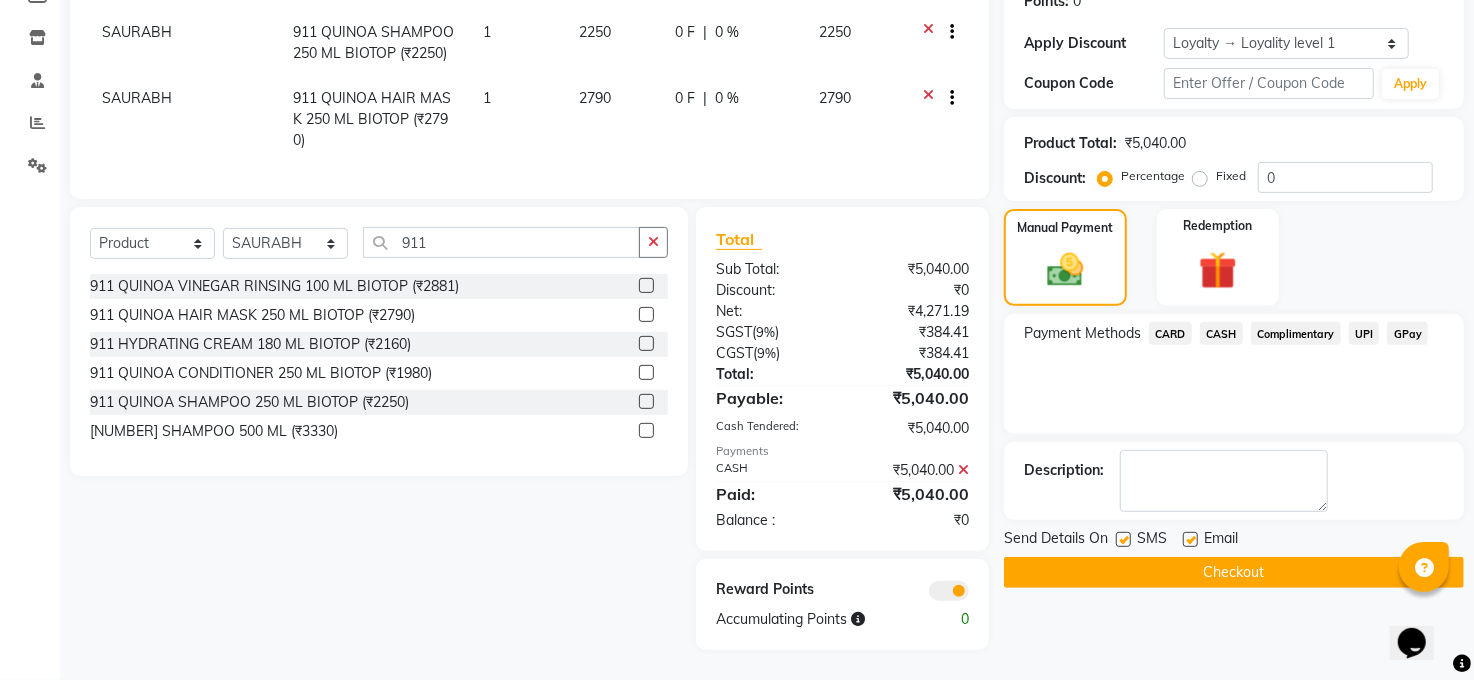 click 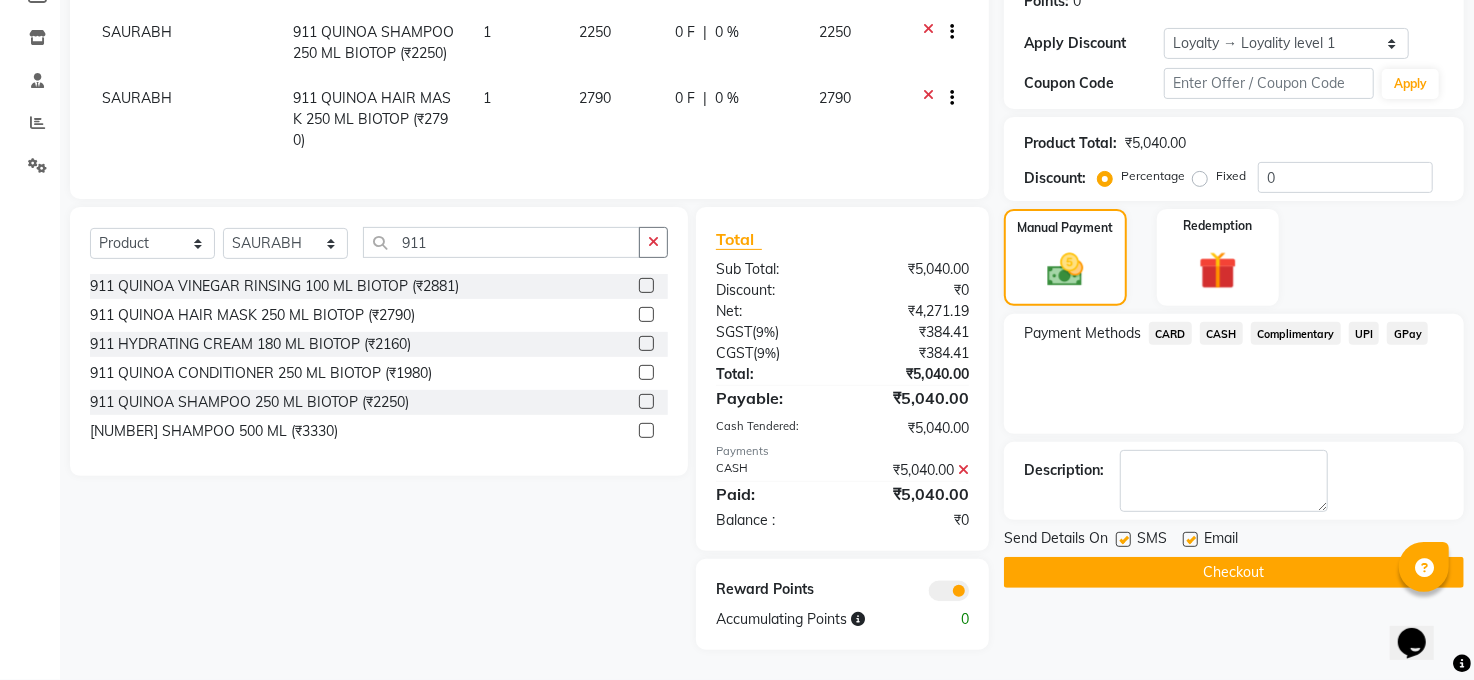click 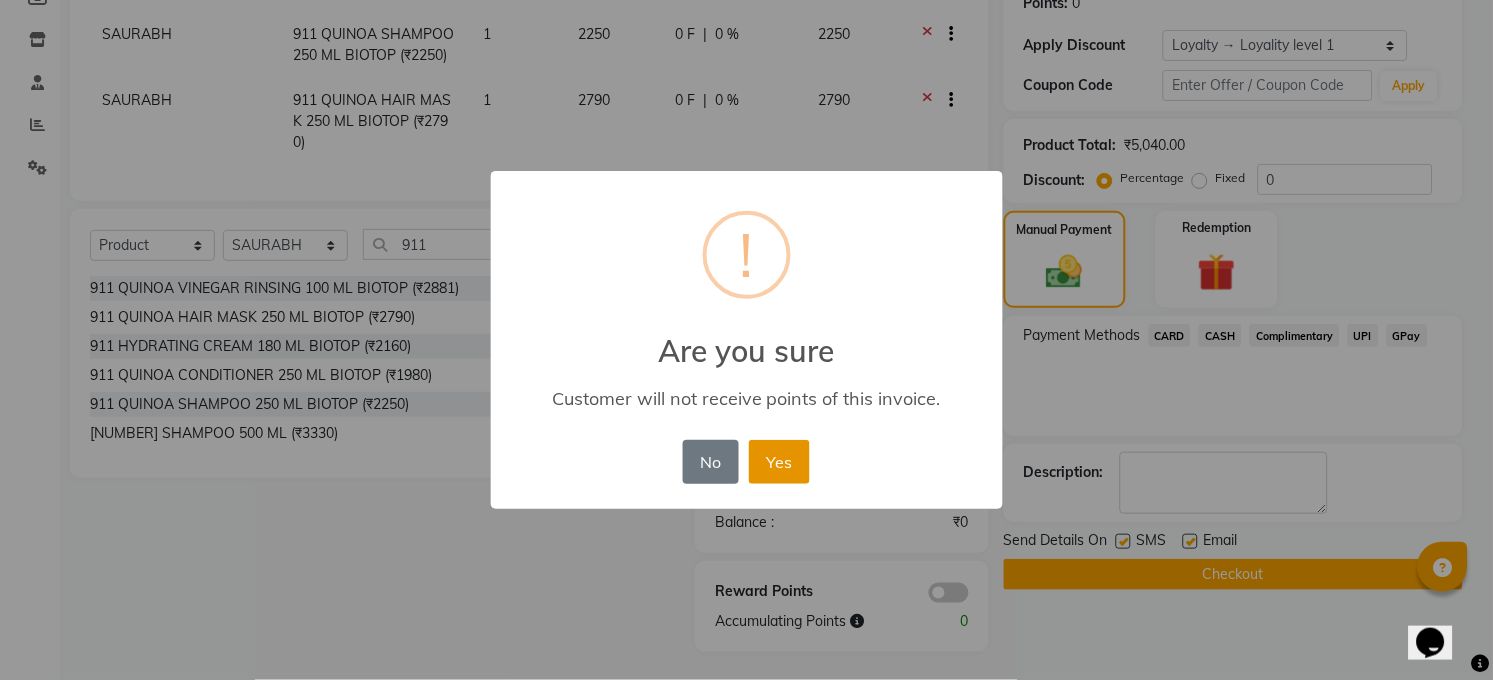 click on "Yes" at bounding box center [779, 462] 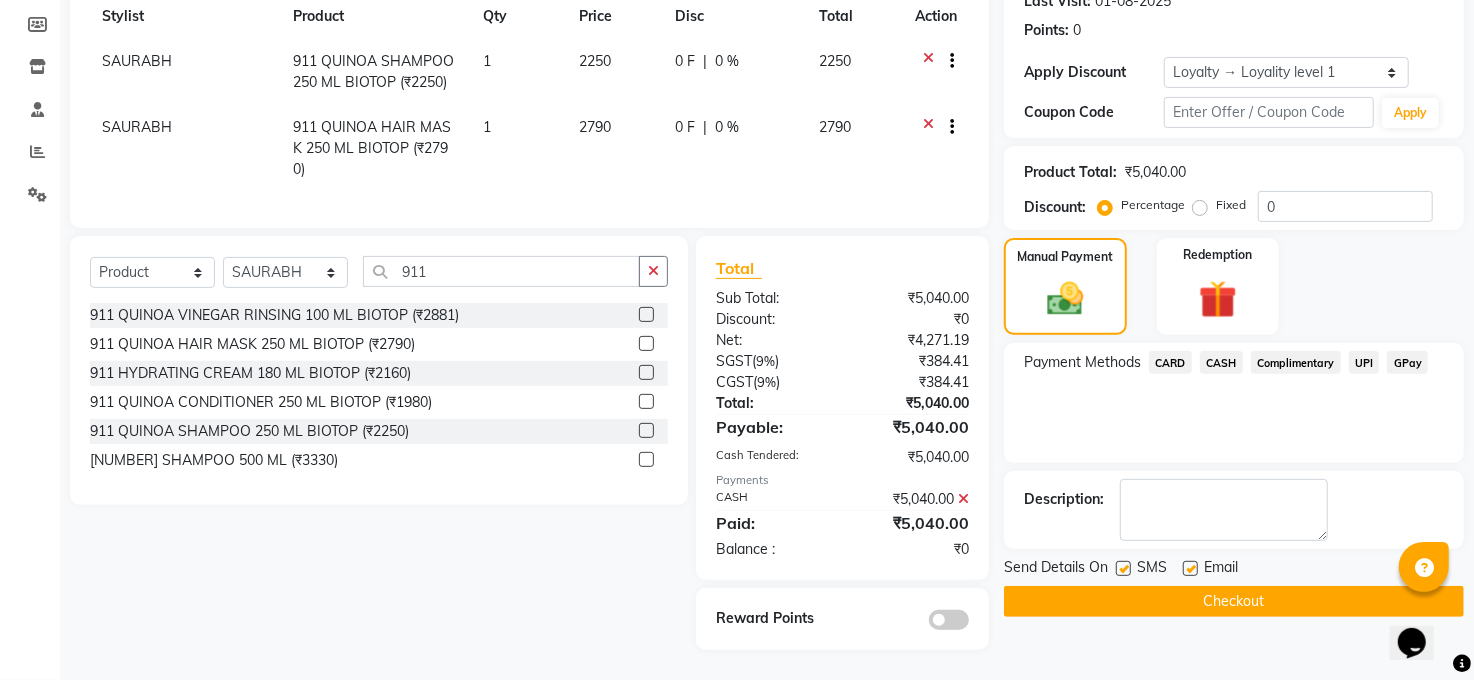 scroll, scrollTop: 310, scrollLeft: 0, axis: vertical 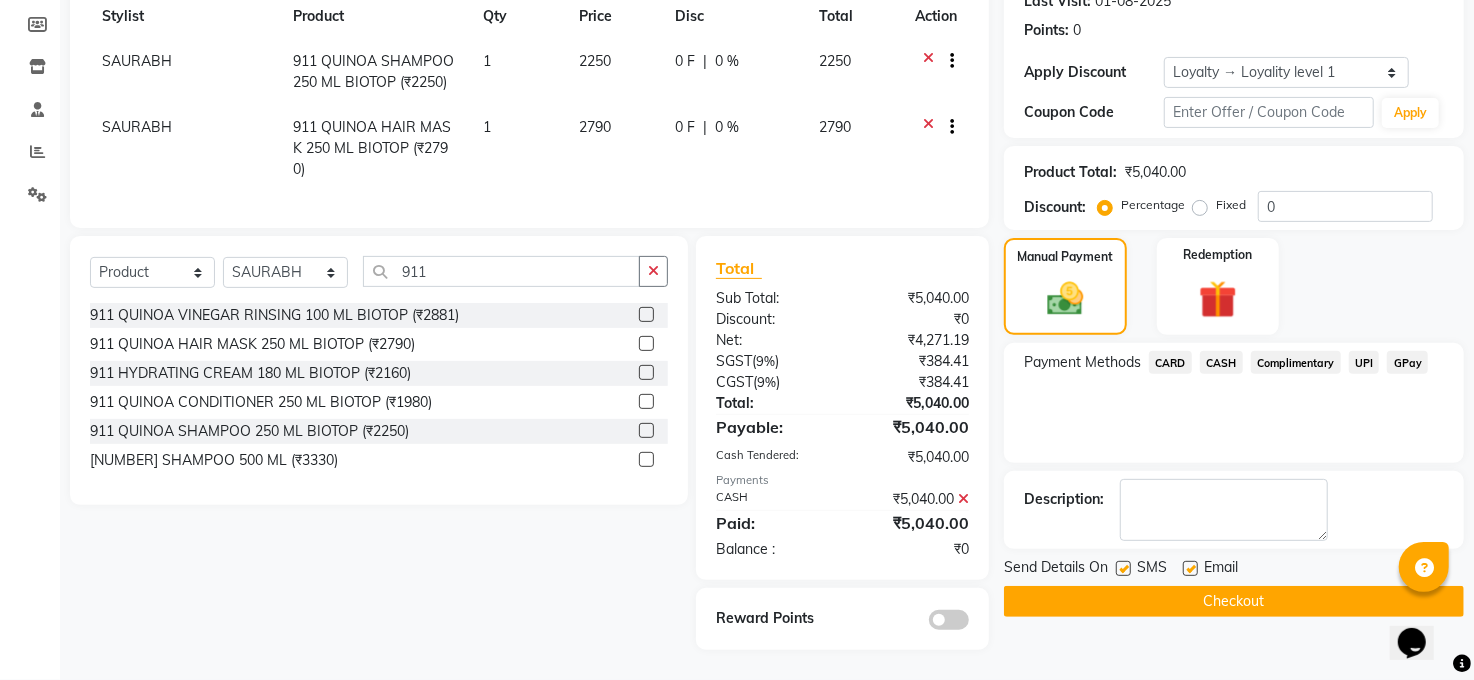 click 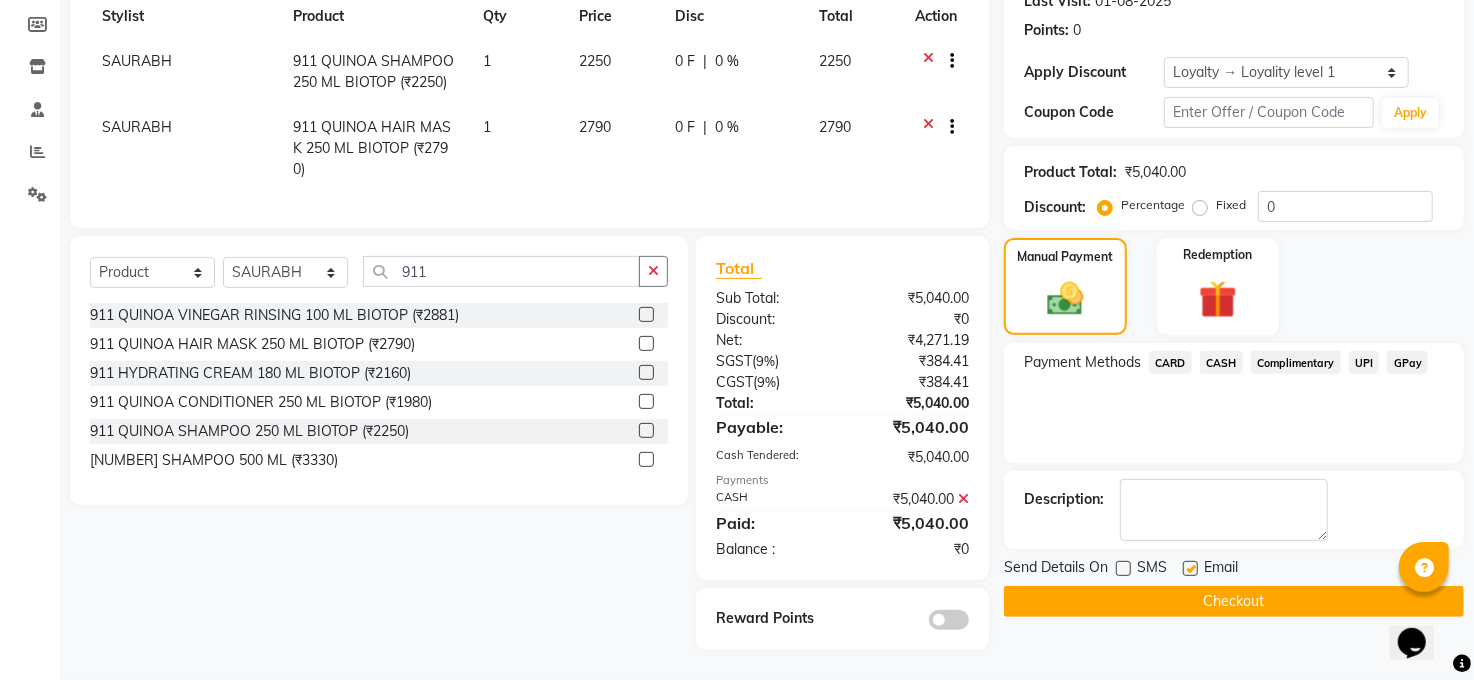 click on "Email" 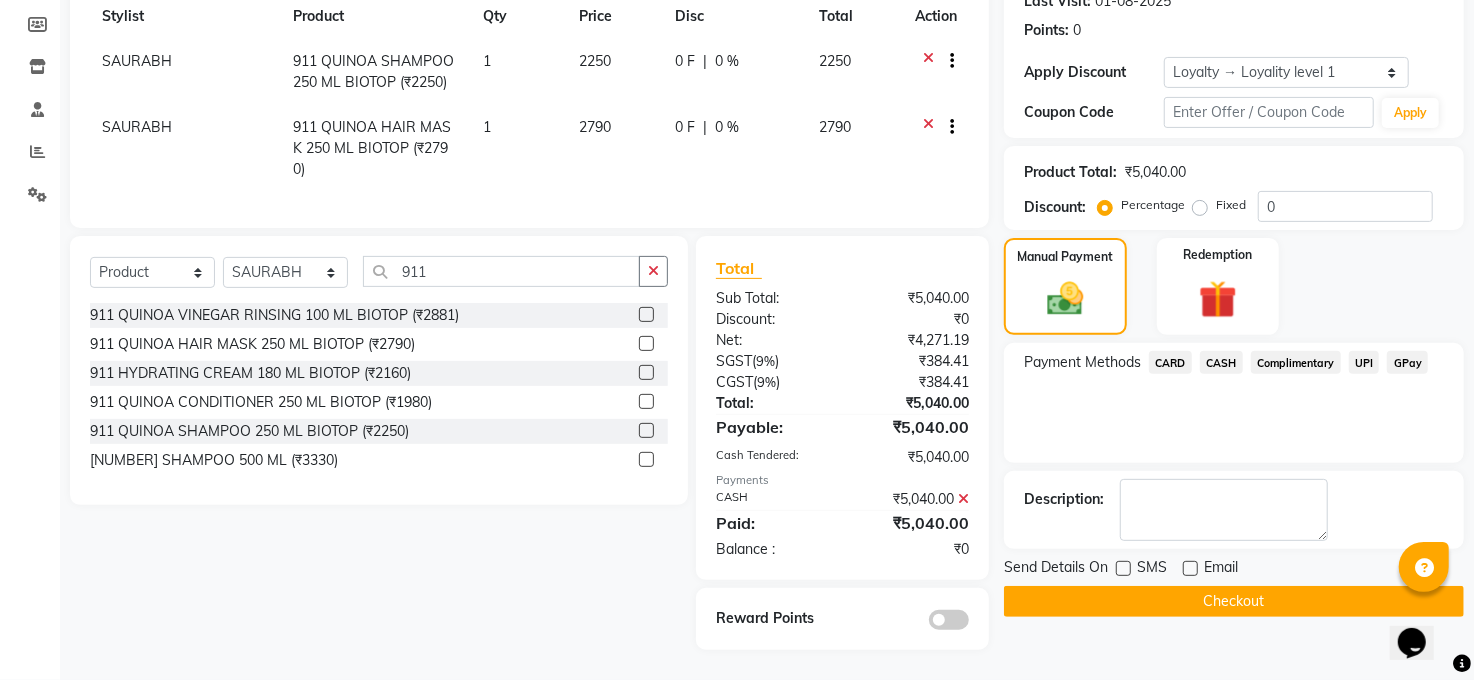 click on "Checkout" 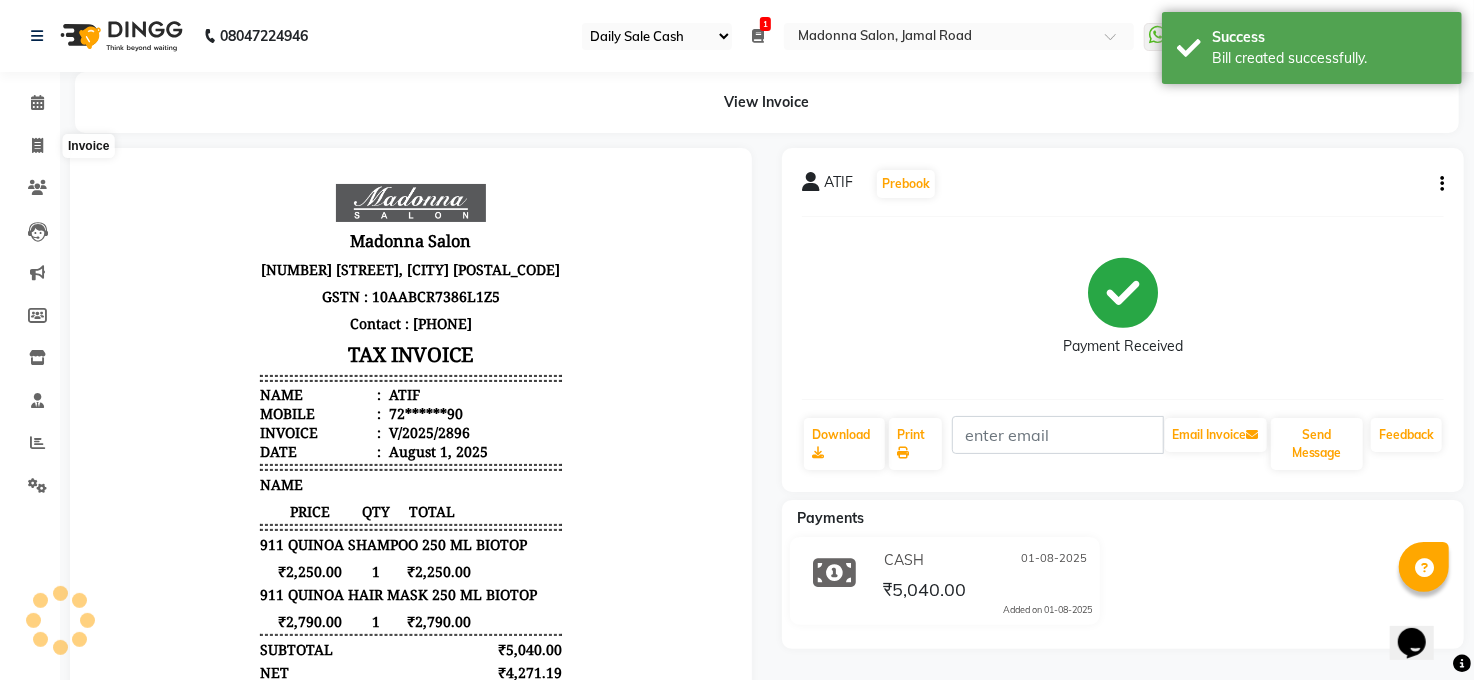 scroll, scrollTop: 0, scrollLeft: 0, axis: both 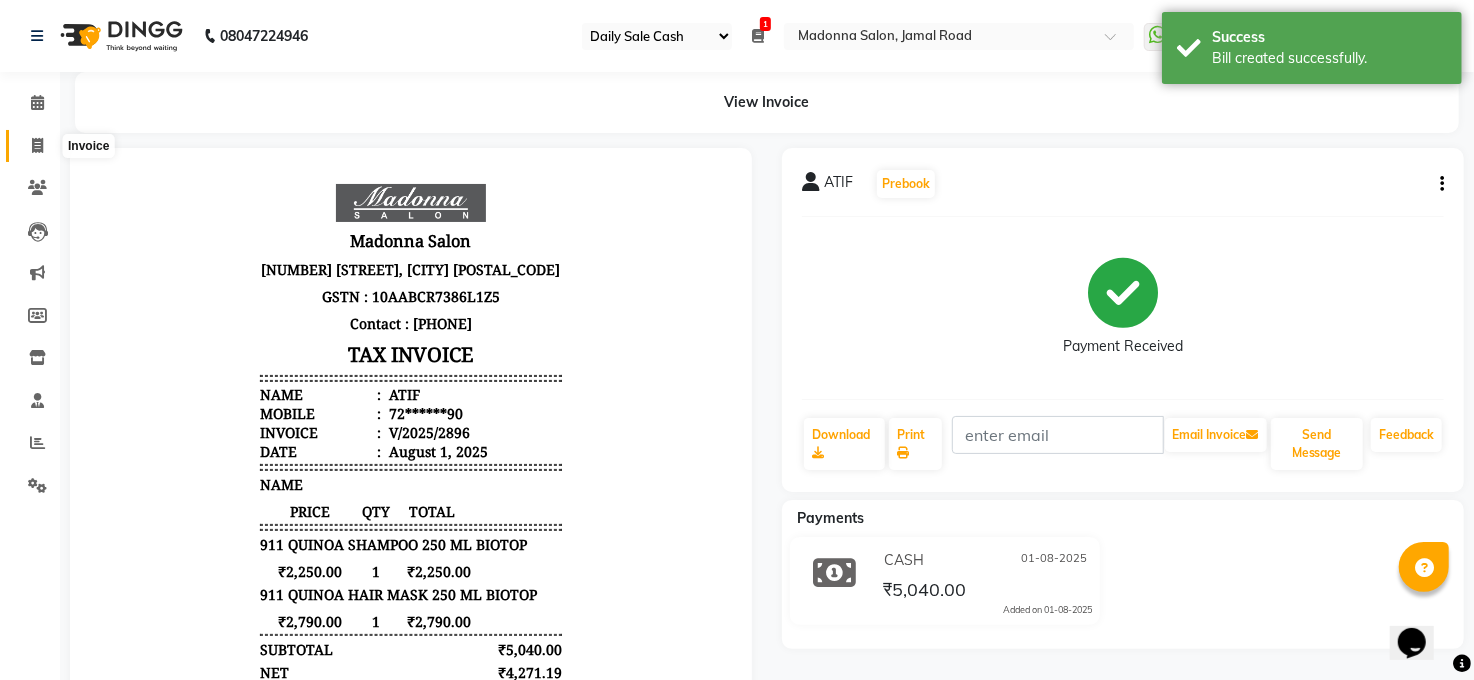 click 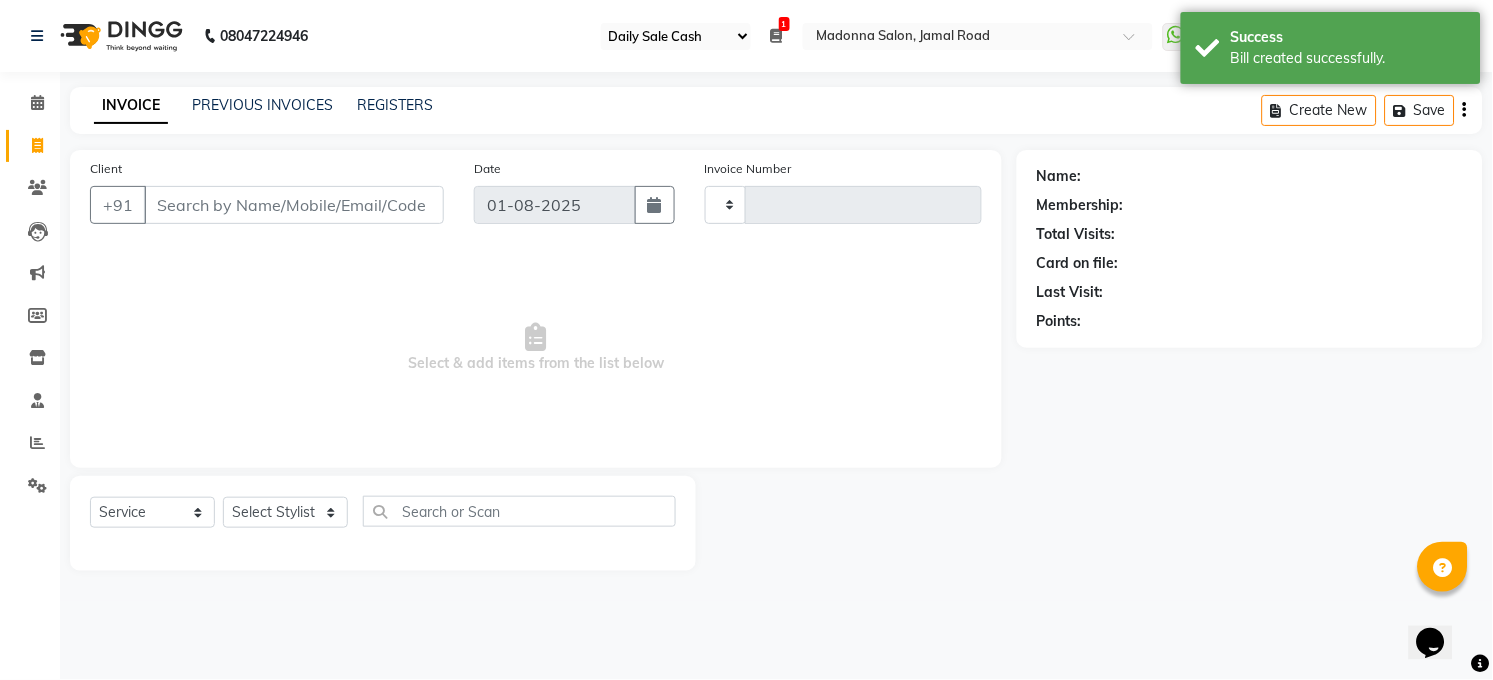 type on "2897" 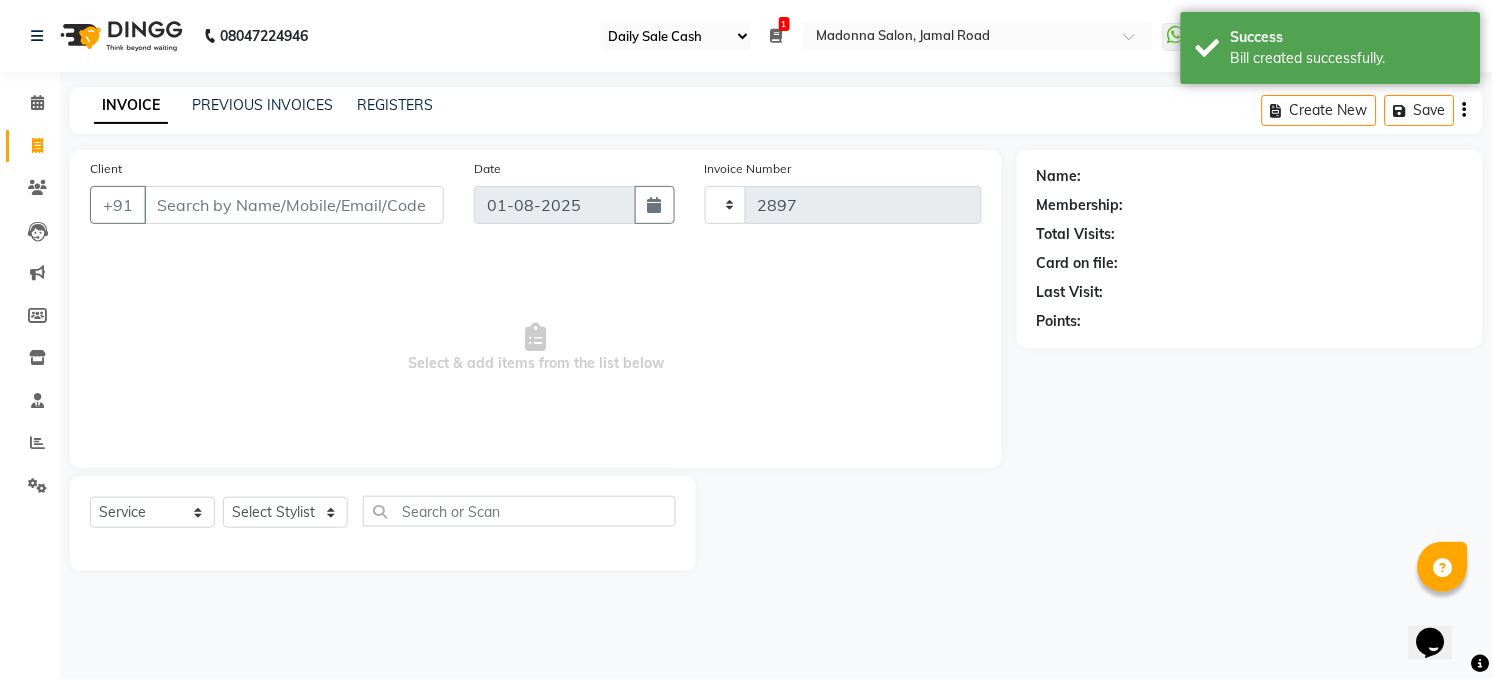 select on "5748" 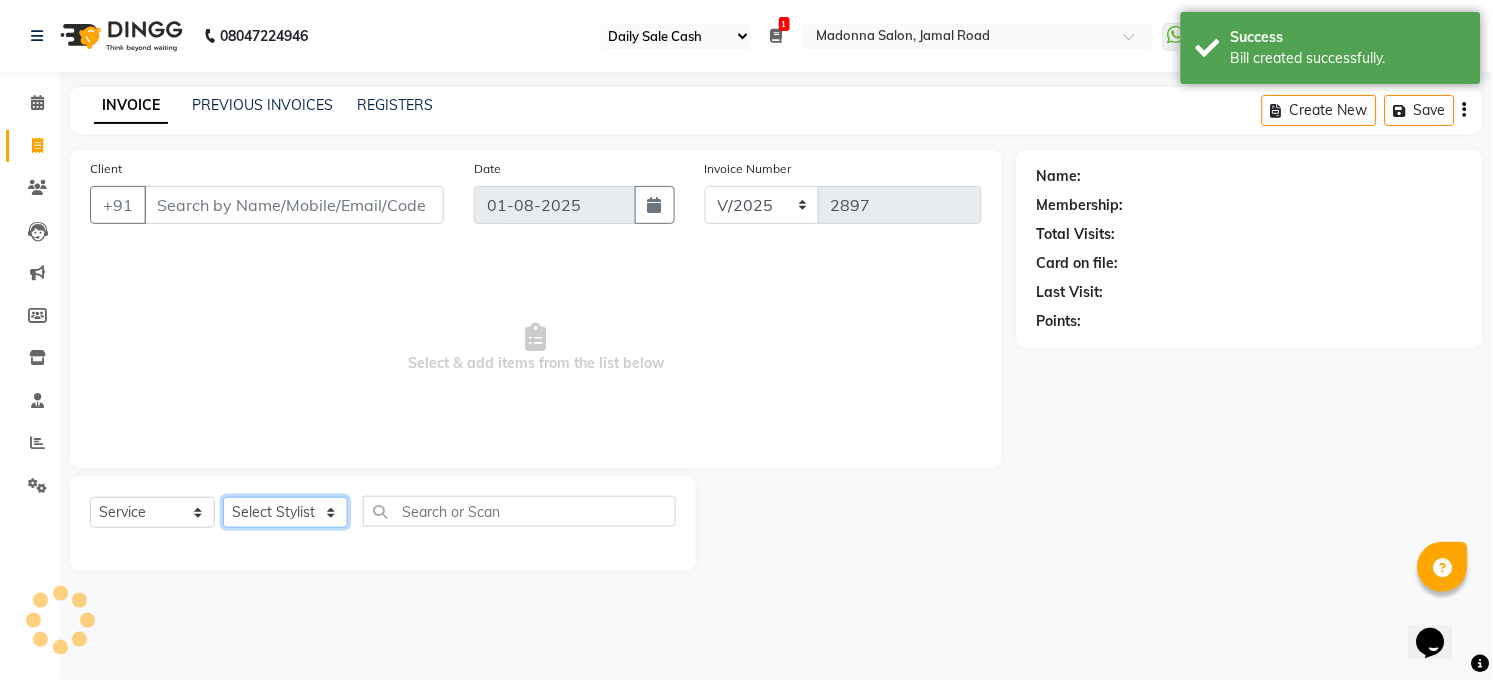 click on "Select Stylist" 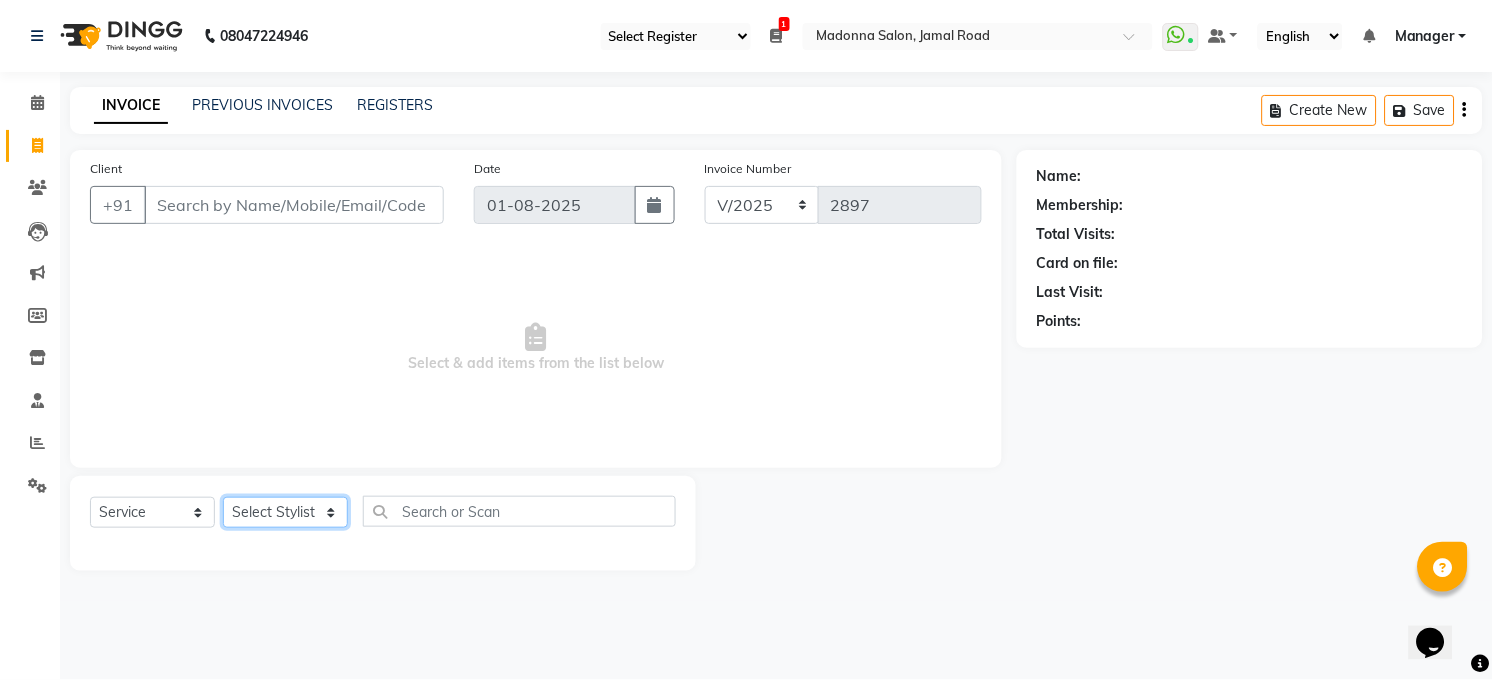 select on "83688" 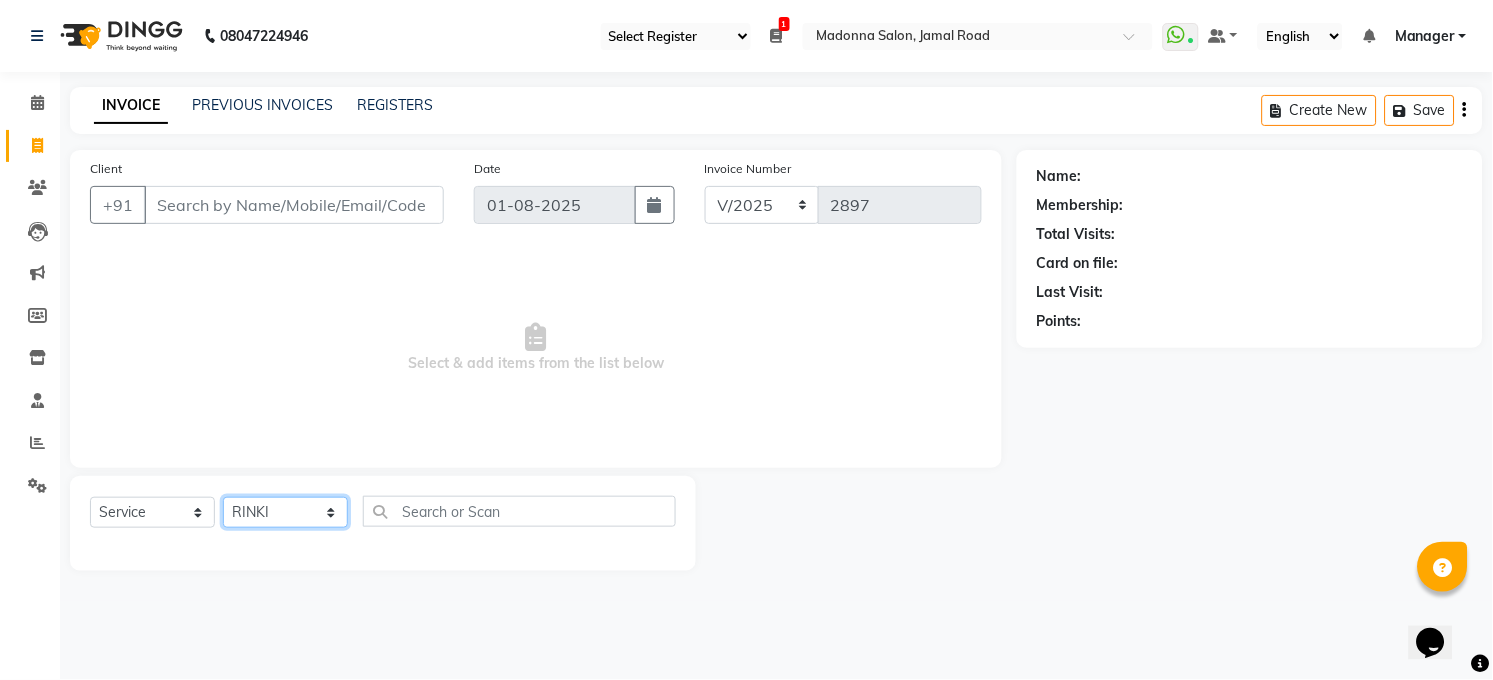 click on "Select Stylist Abhay kumar ALTAF ANKITA ARJUN Chandan COUNTER  Manager Manish Kumar Neetu Mam PRINCE Priyanka Raju Ravi Thakur RINKI Roshan Santosh SAURABH SUJEET THAKUR SUNITA Veer Vinod Kumar" 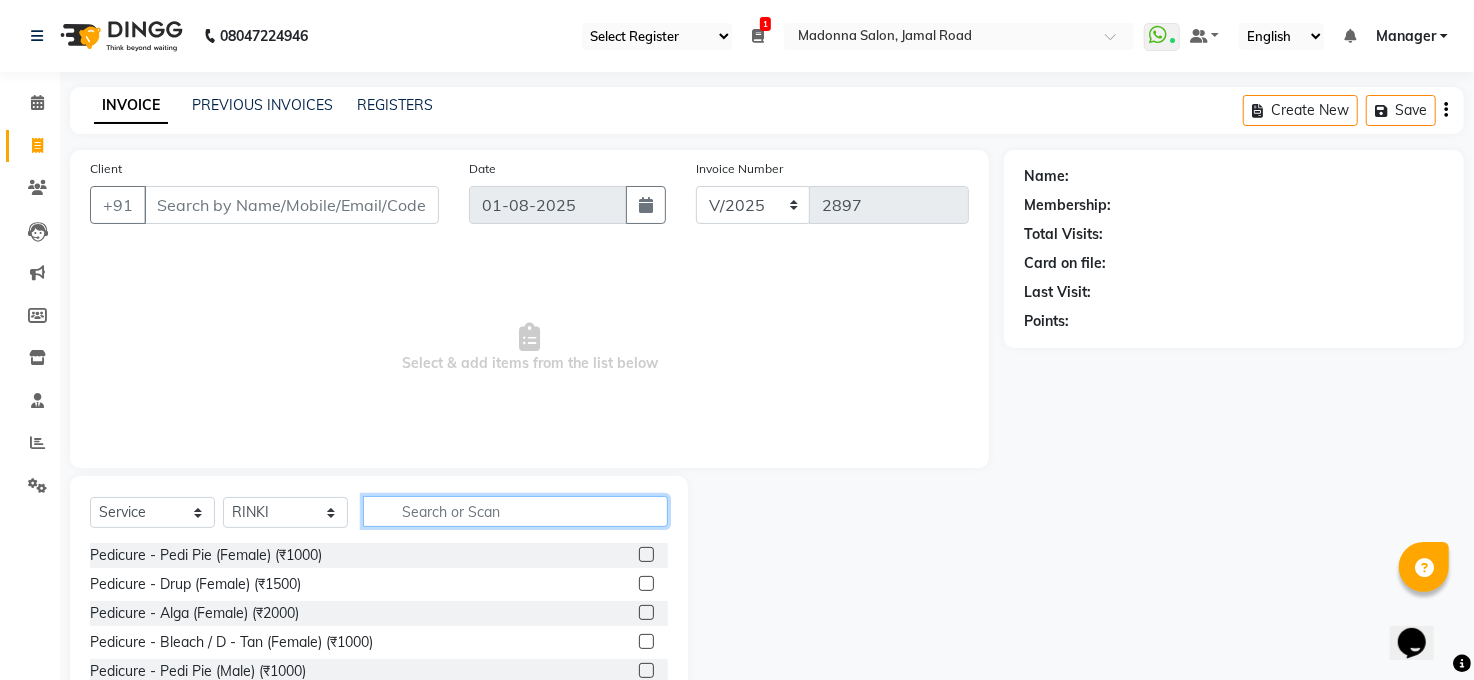 click 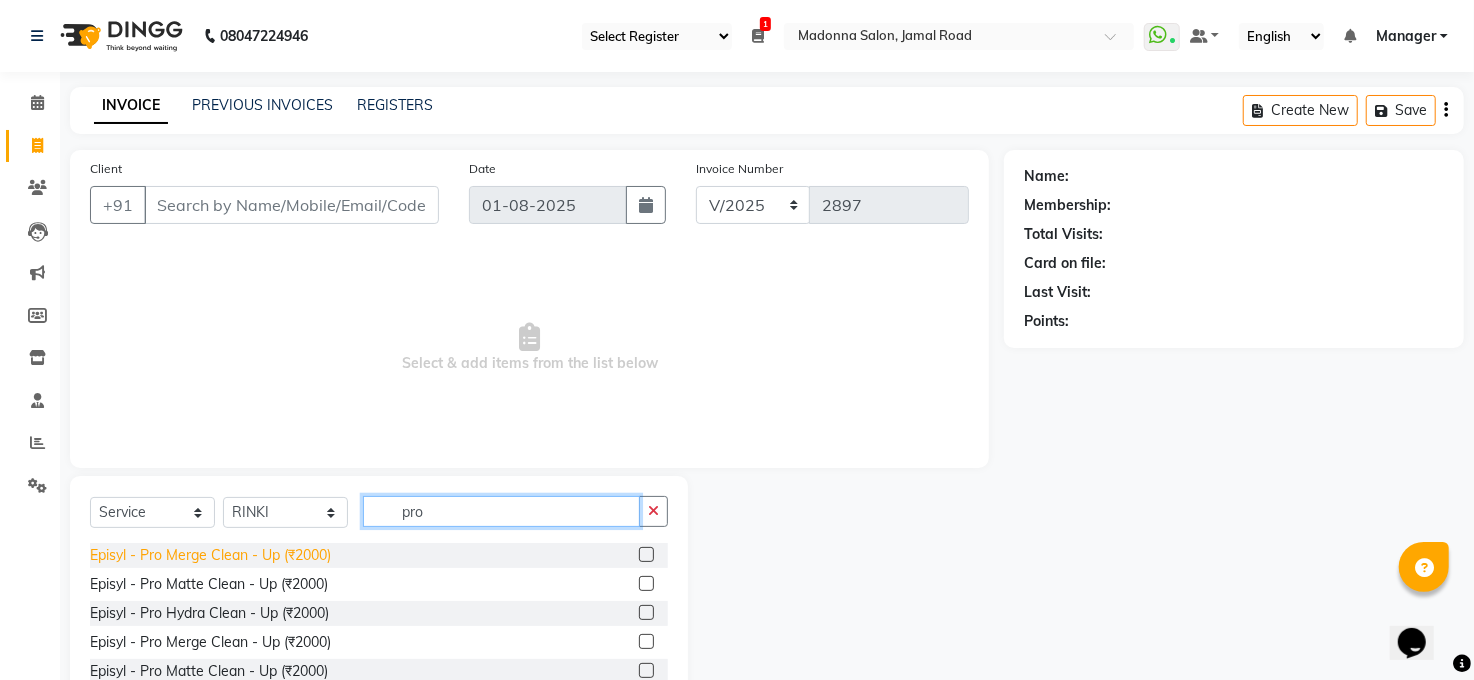 type on "pro" 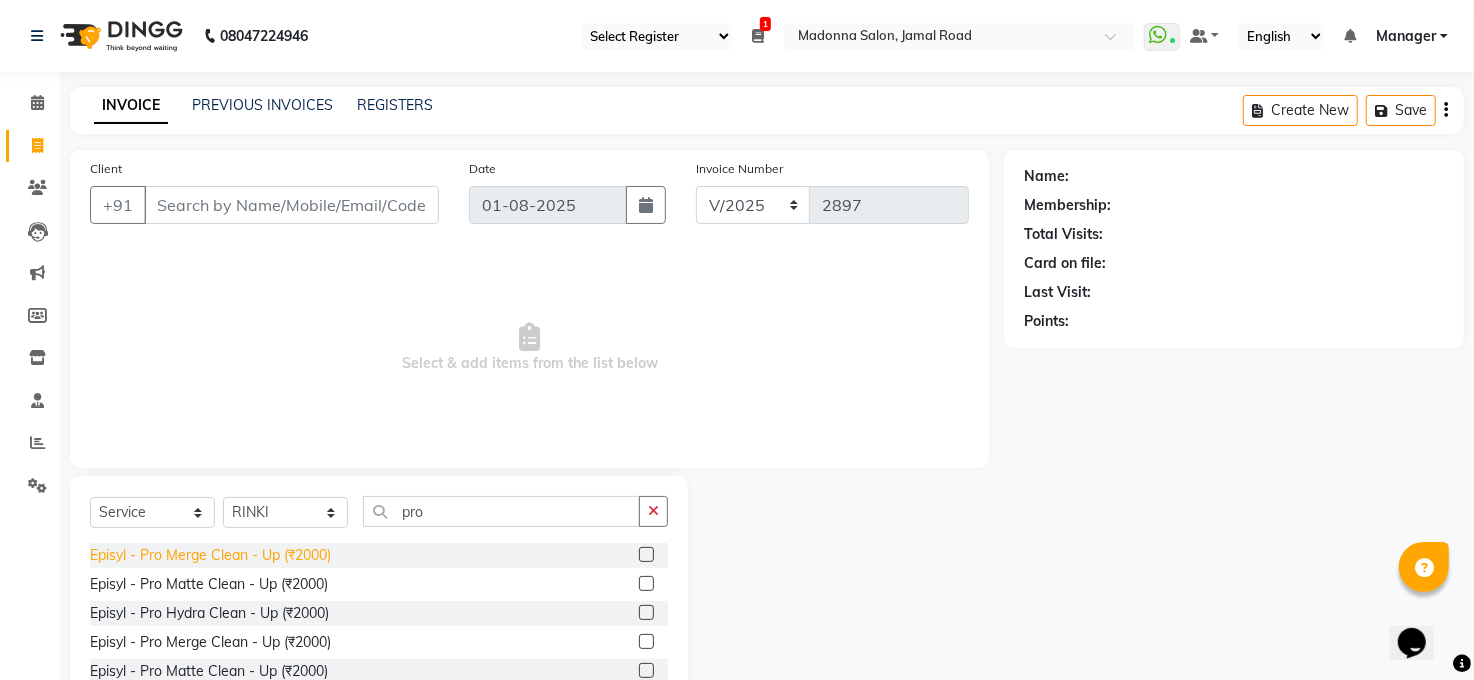 click on "Episyl - Pro Merge Clean - Up  (₹2000)" 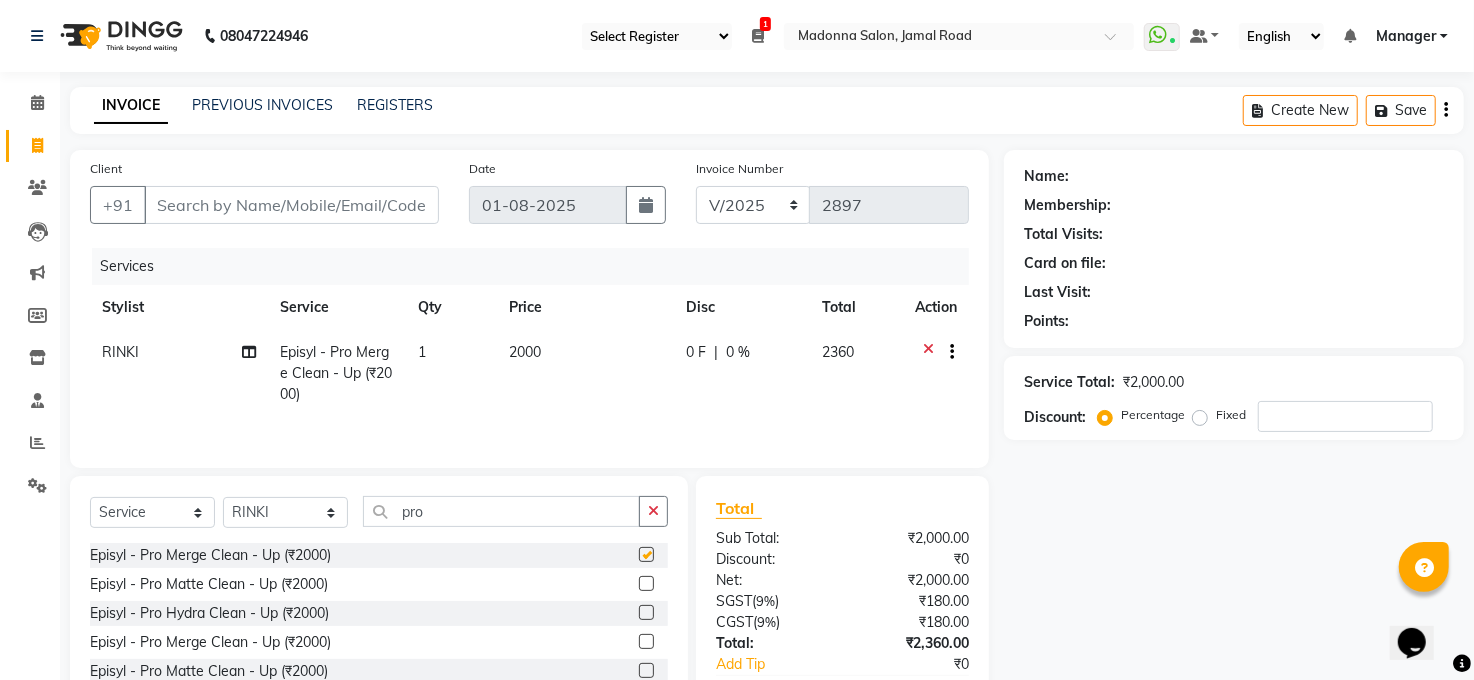 checkbox on "false" 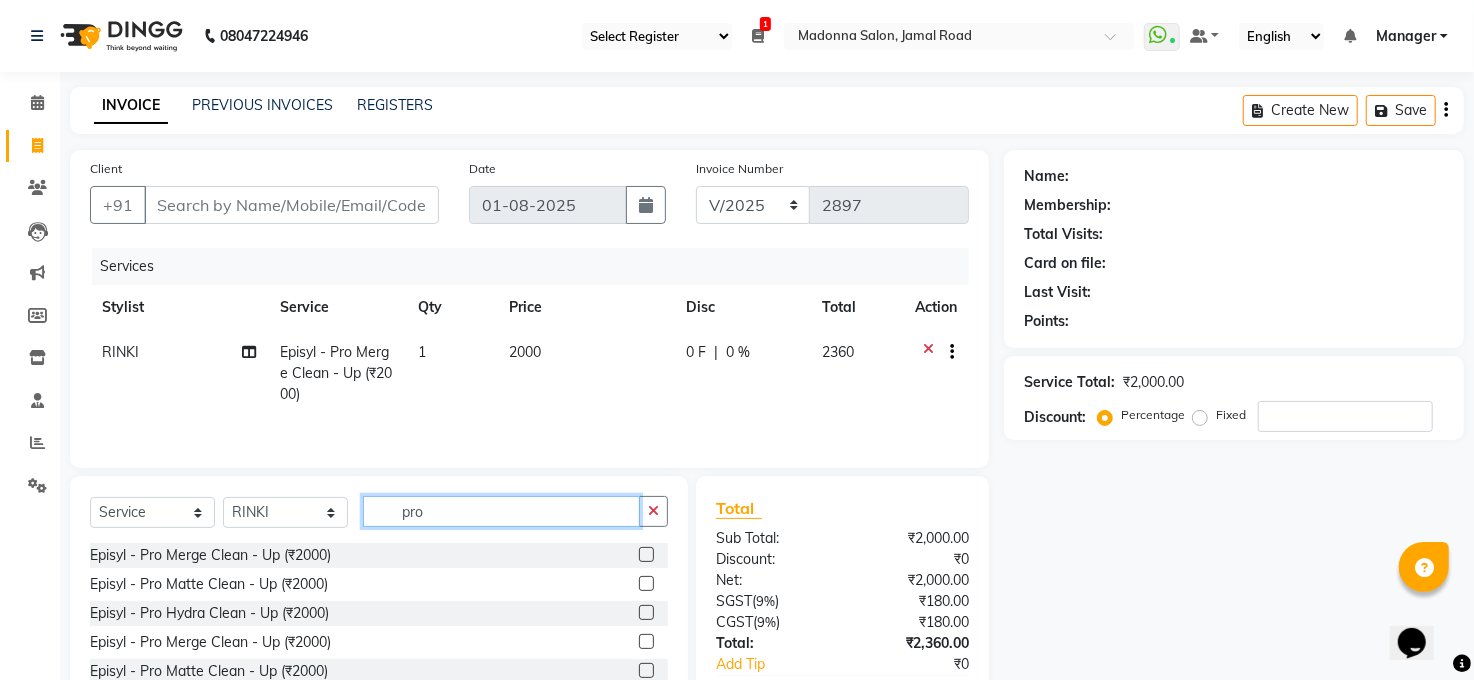click on "pro" 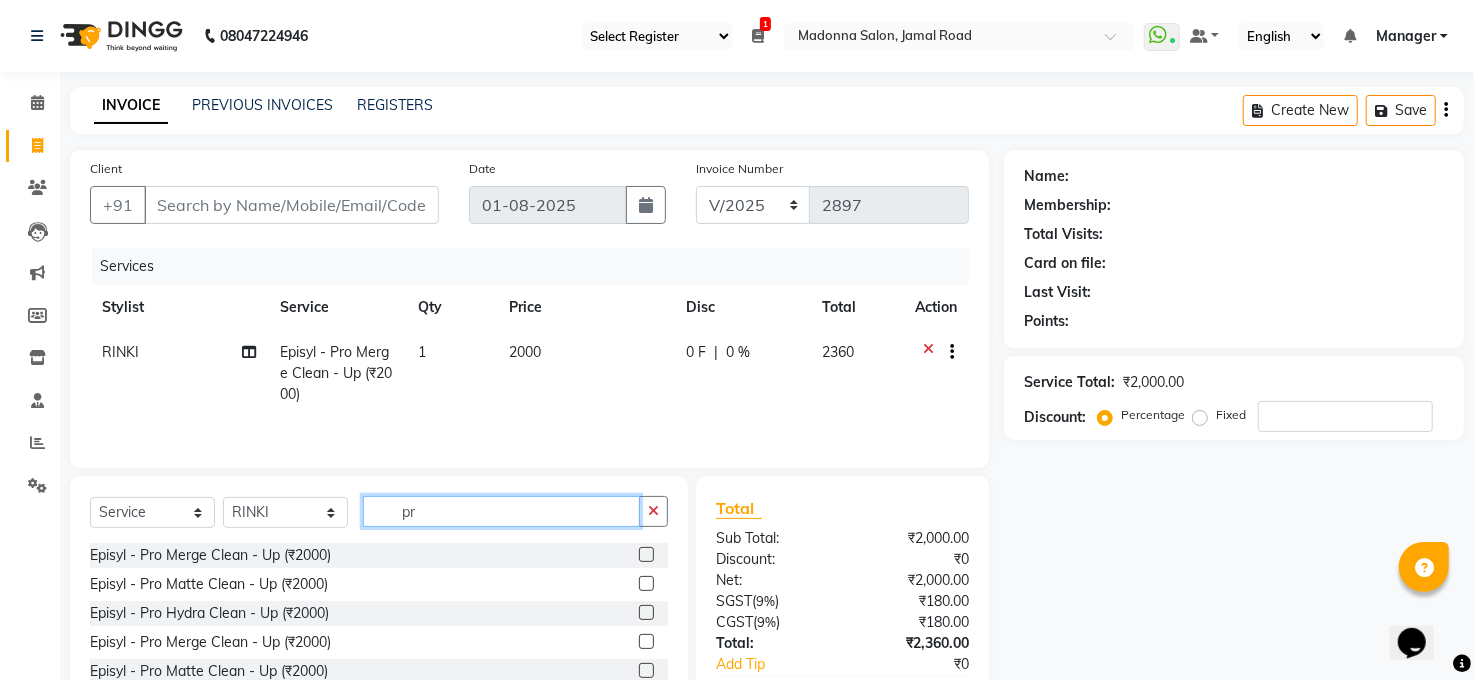 type on "p" 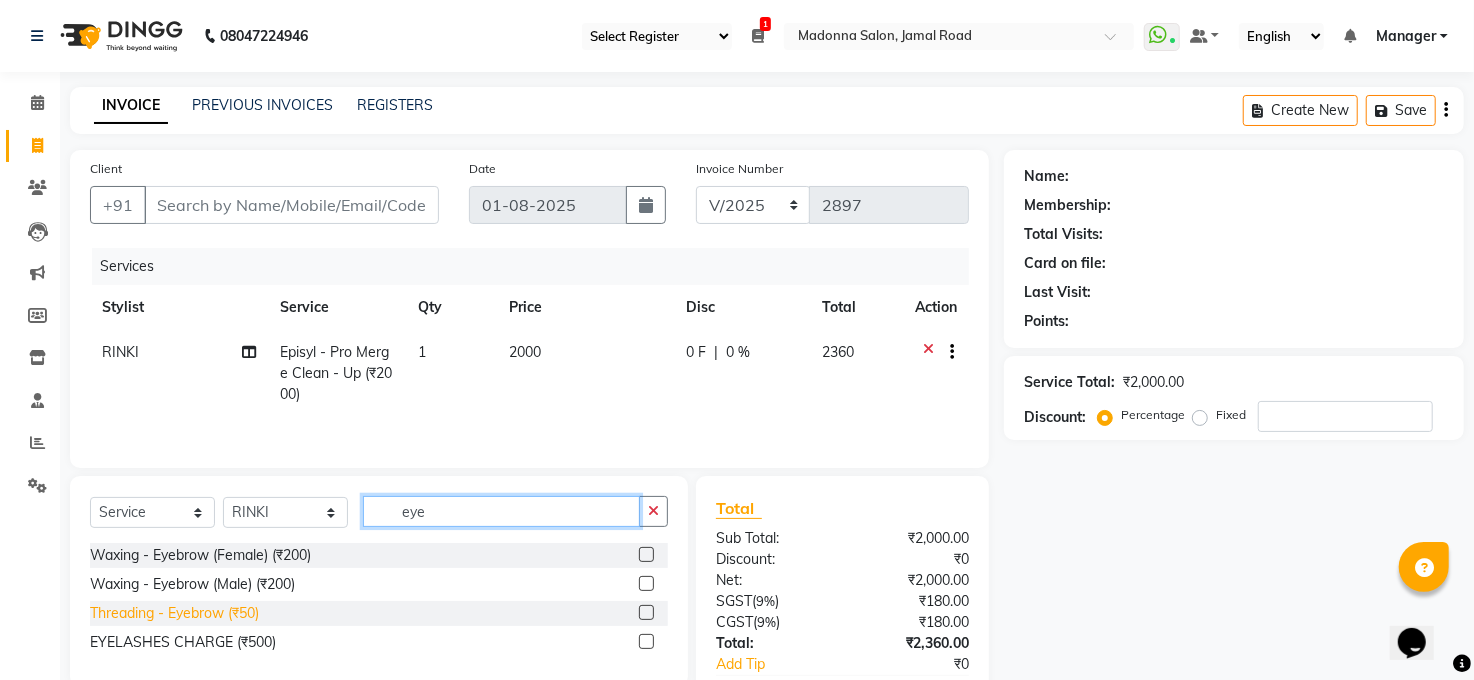 type on "eye" 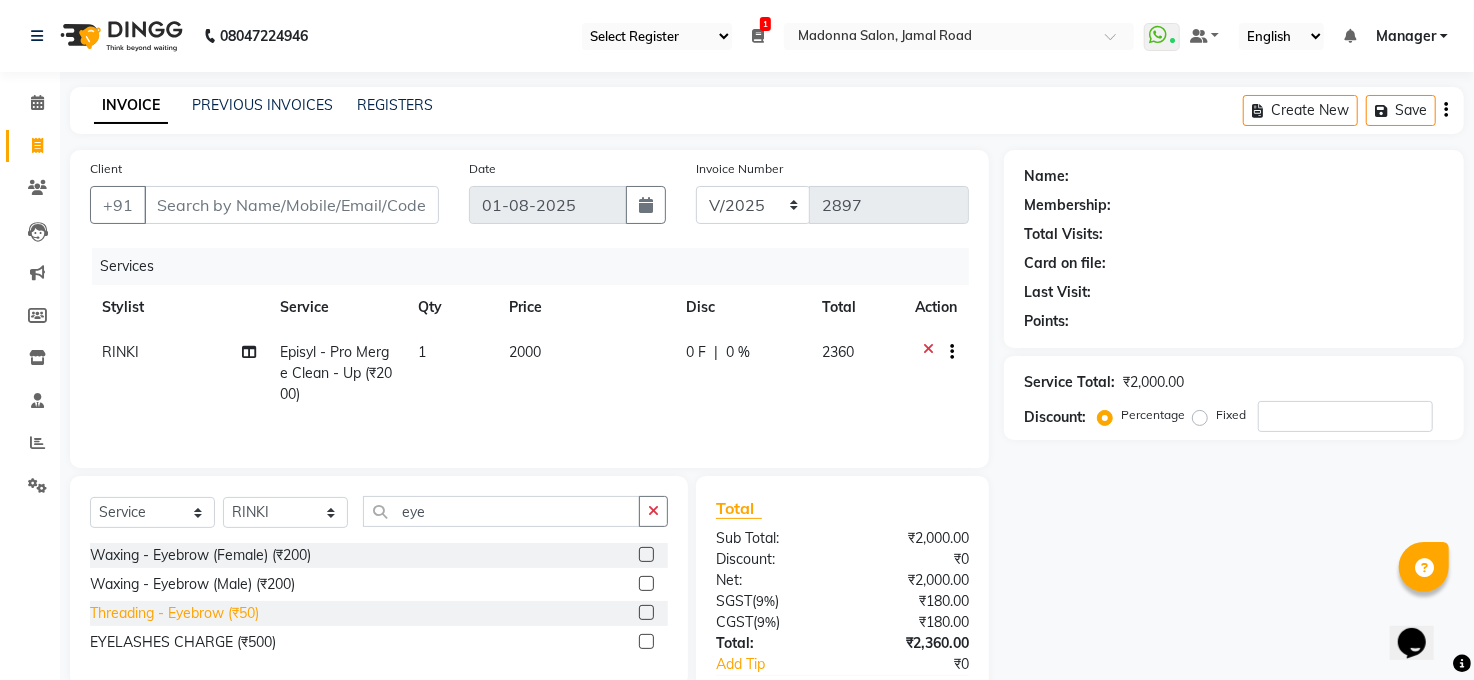 click on "Threading - Eyebrow  (₹50)" 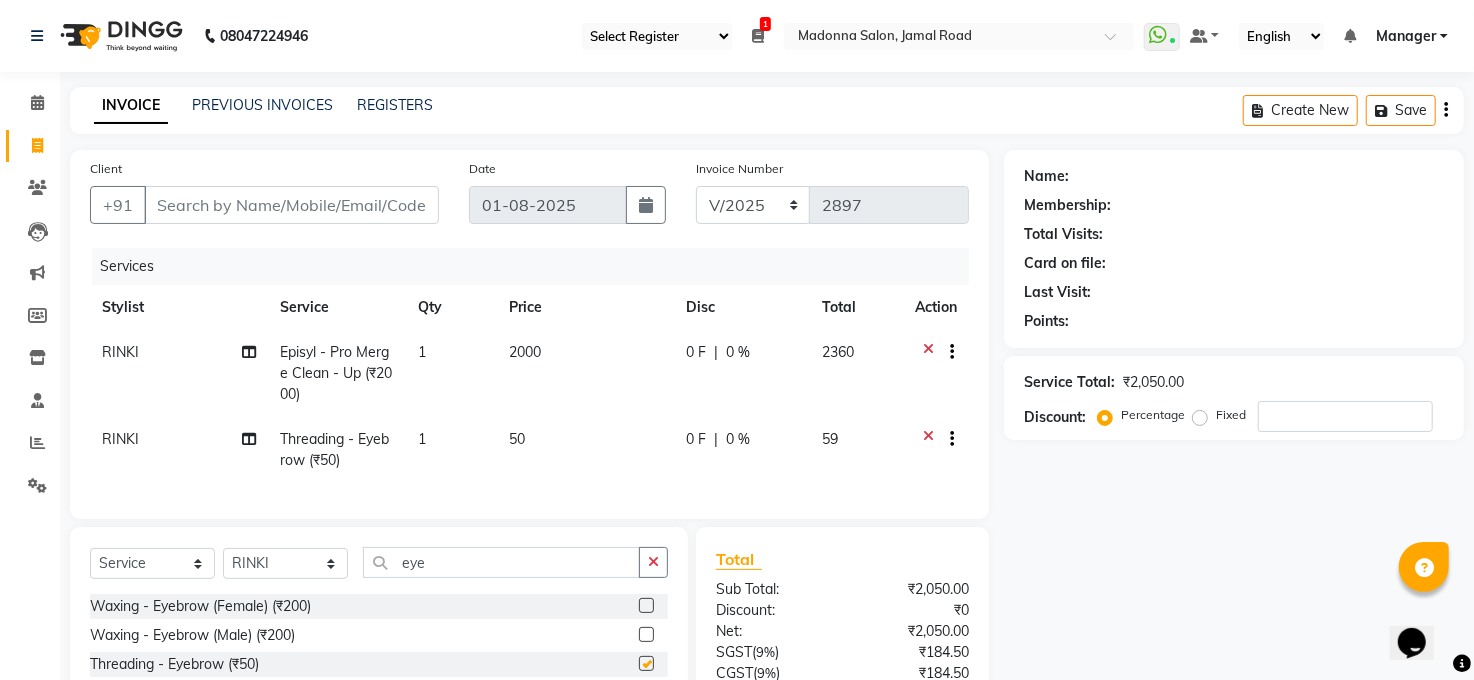 checkbox on "false" 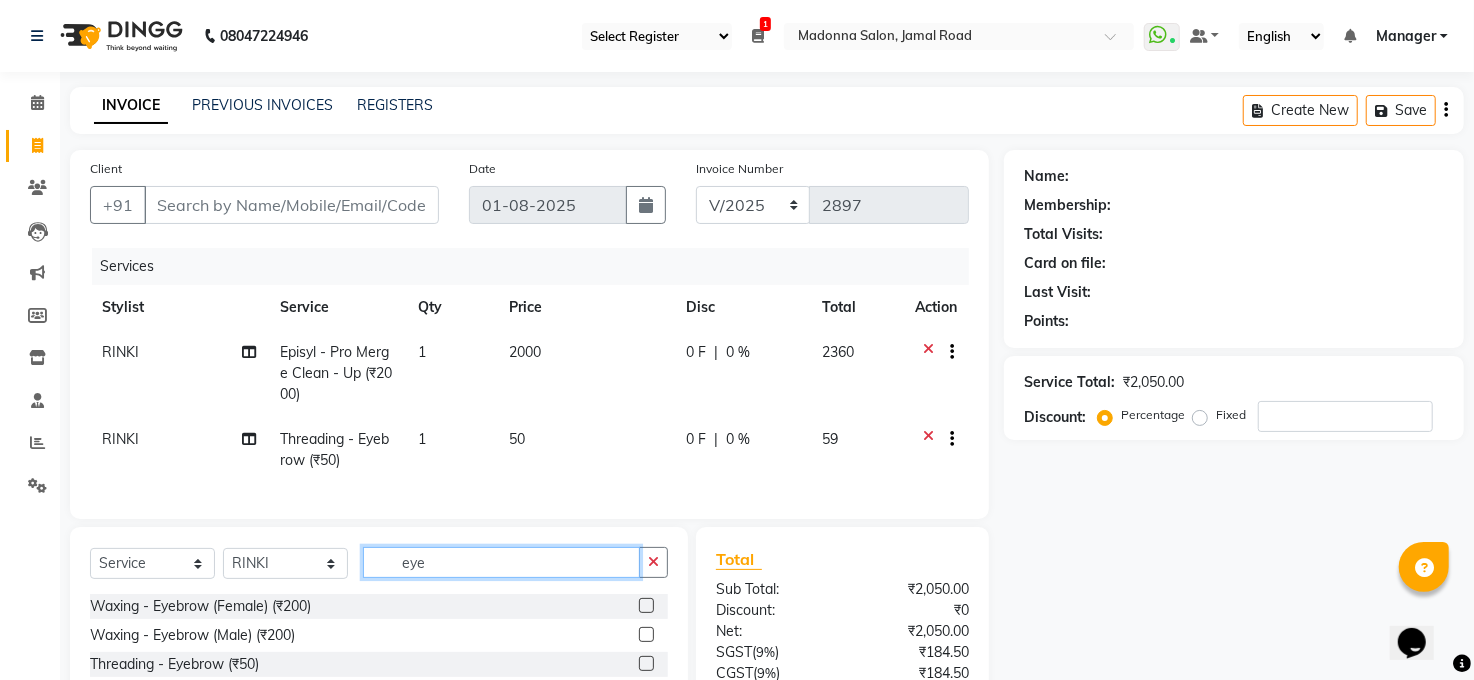 click on "eye" 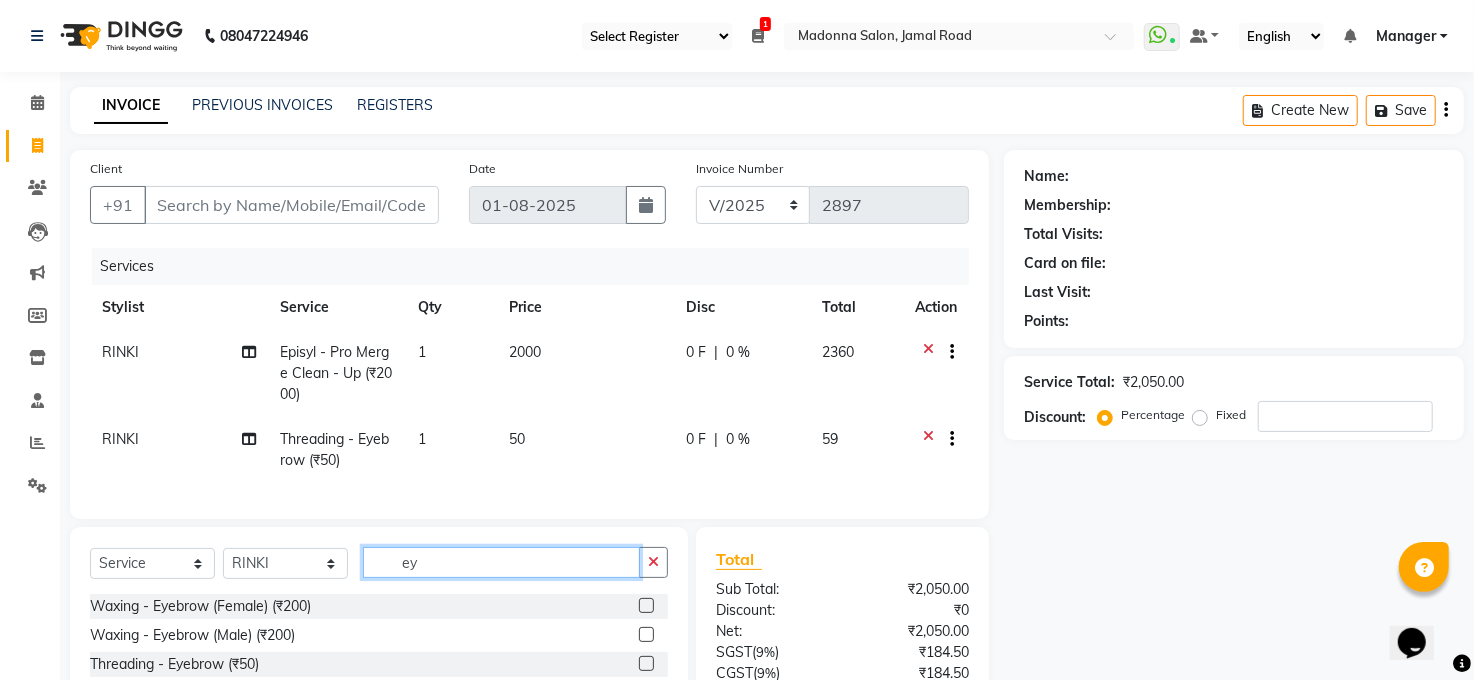 type on "e" 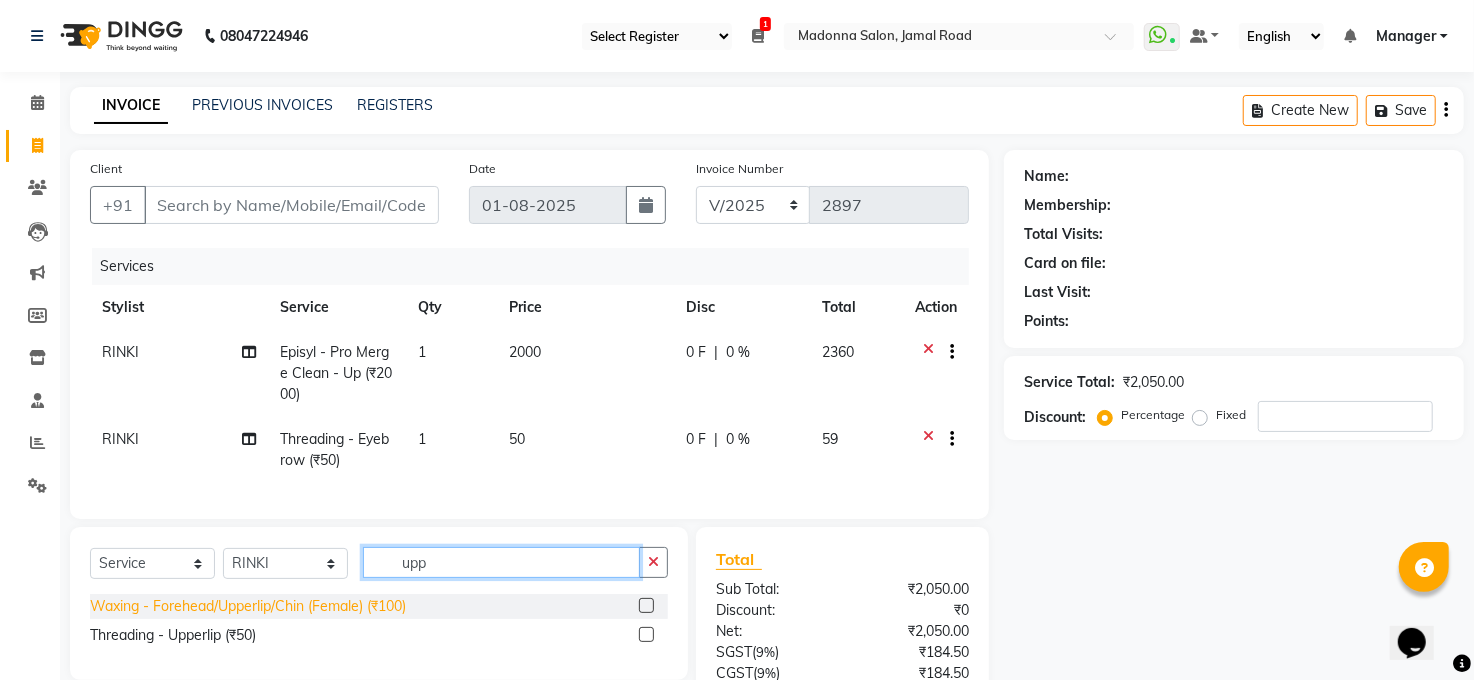 type on "upp" 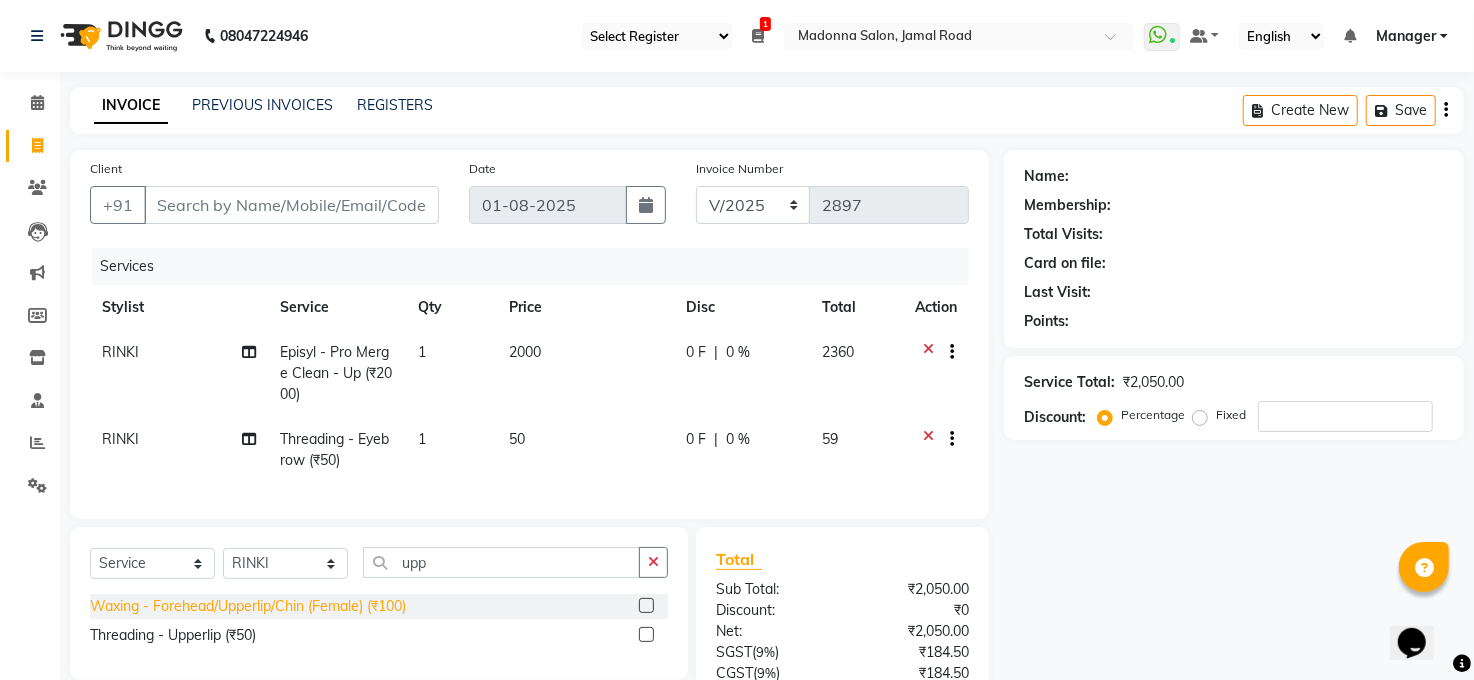 click on "Waxing - Forehead/Upperlip/Chin (Female) (₹100)" 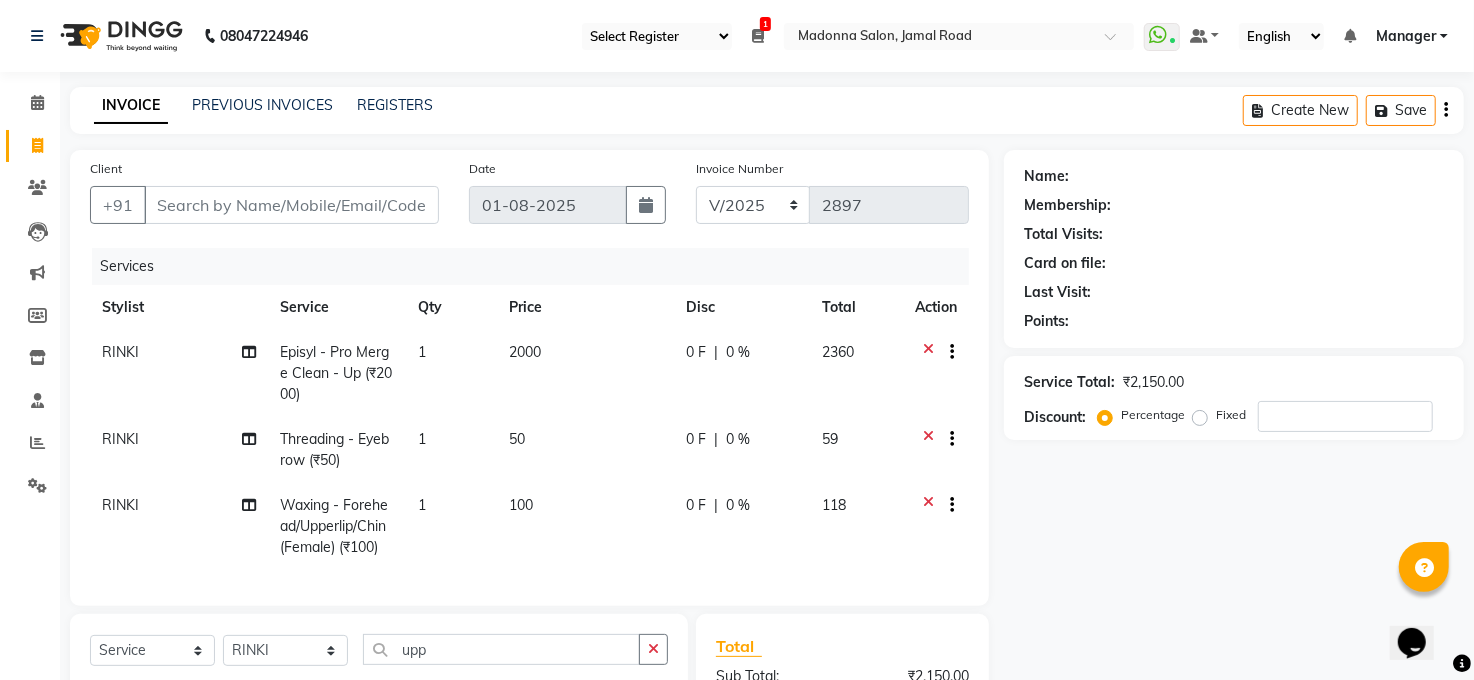 checkbox on "false" 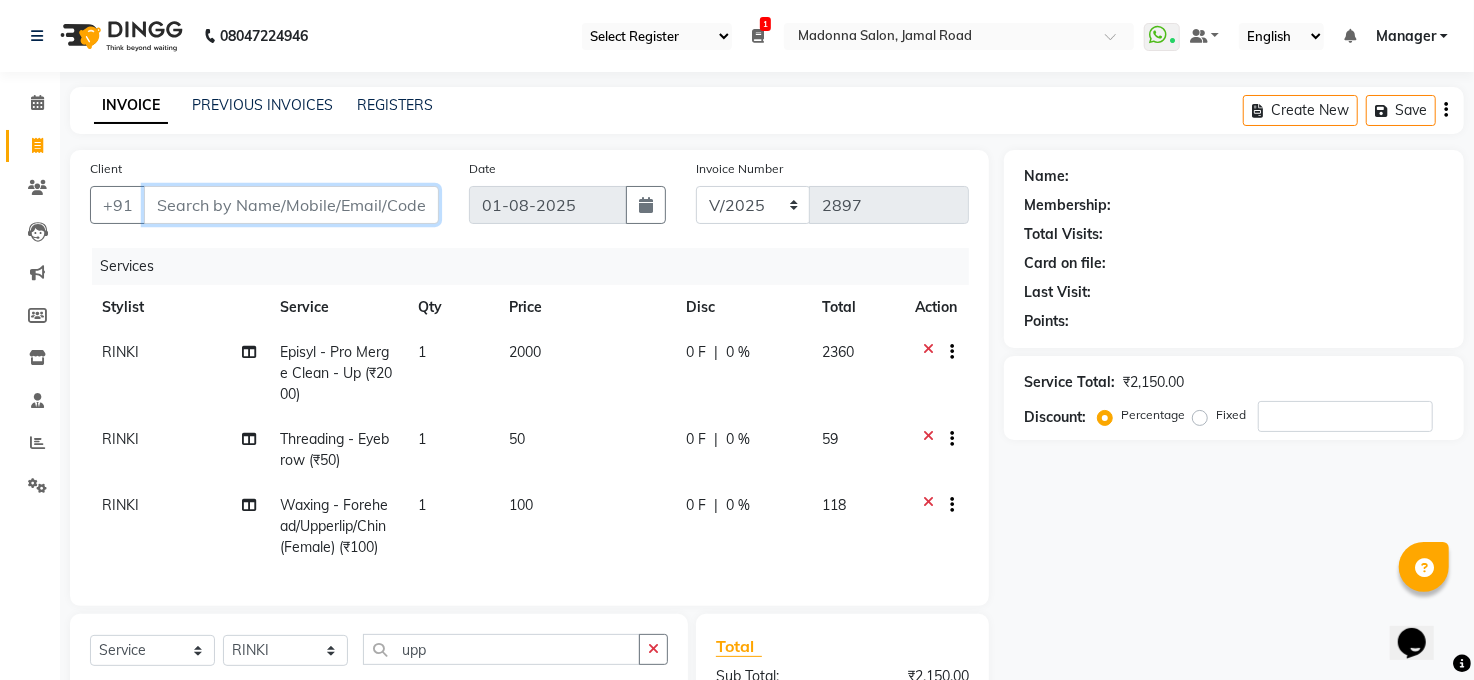 drag, startPoint x: 324, startPoint y: 212, endPoint x: 455, endPoint y: 273, distance: 144.50606 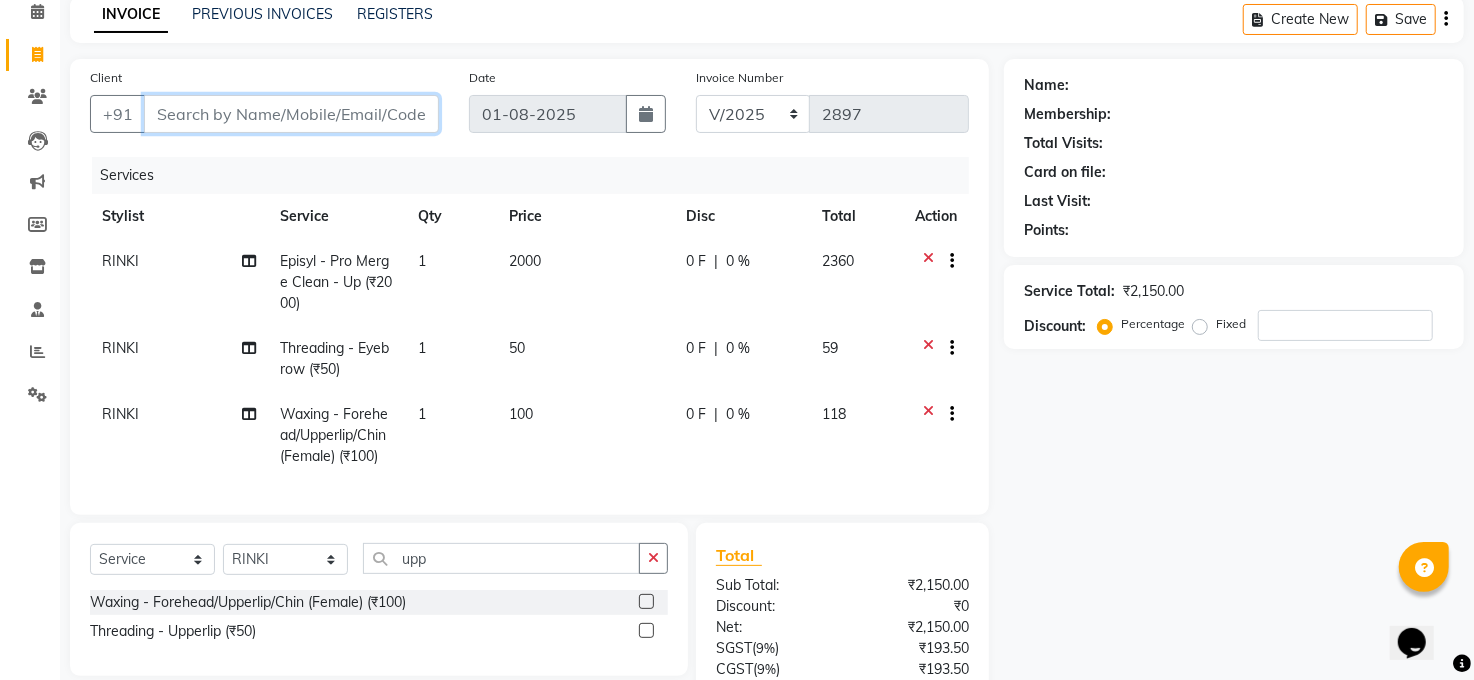 scroll, scrollTop: 277, scrollLeft: 0, axis: vertical 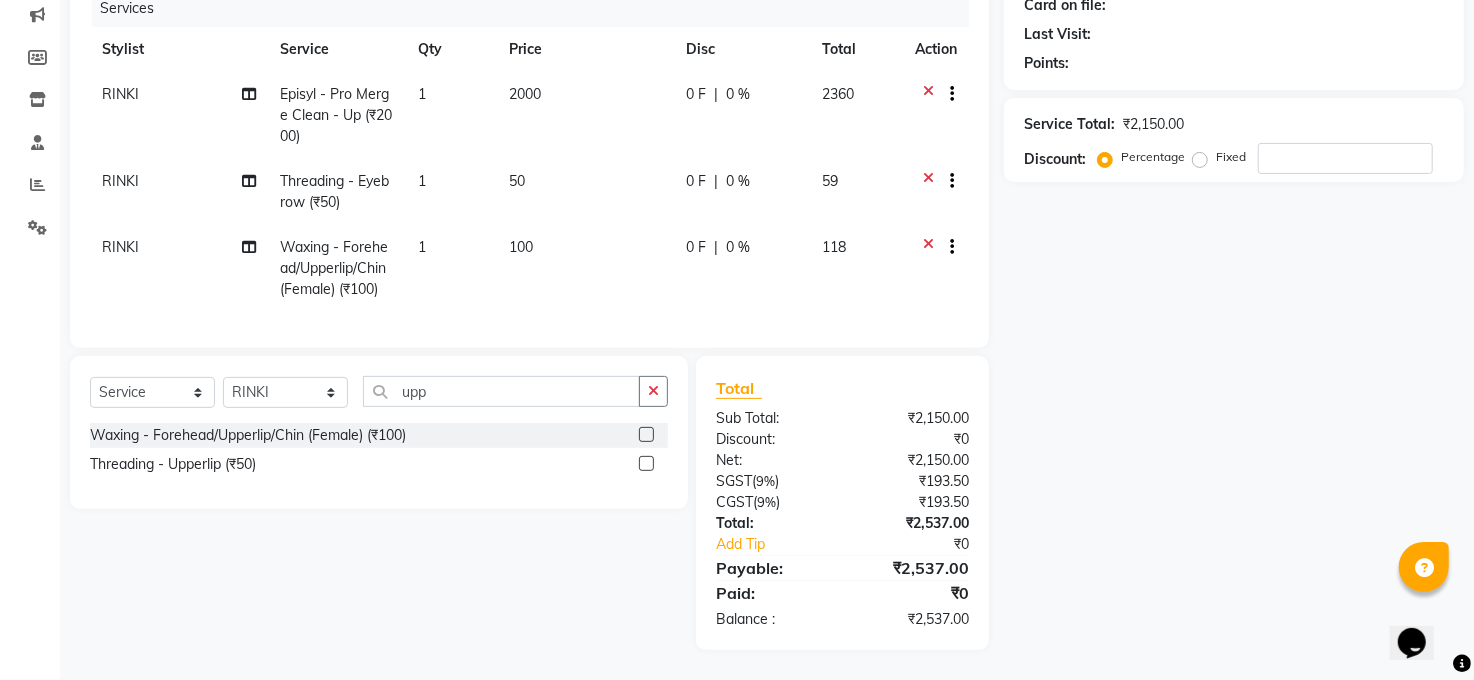 type on "7" 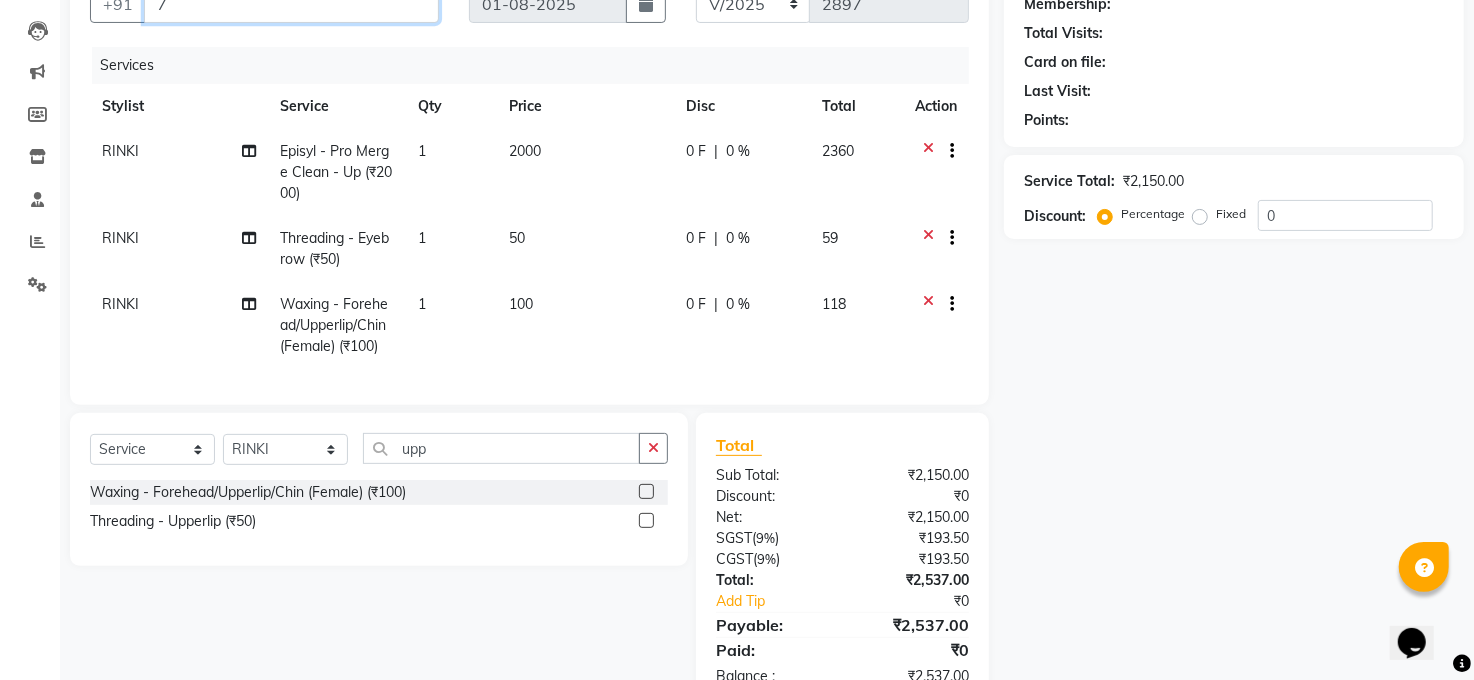 scroll, scrollTop: 194, scrollLeft: 0, axis: vertical 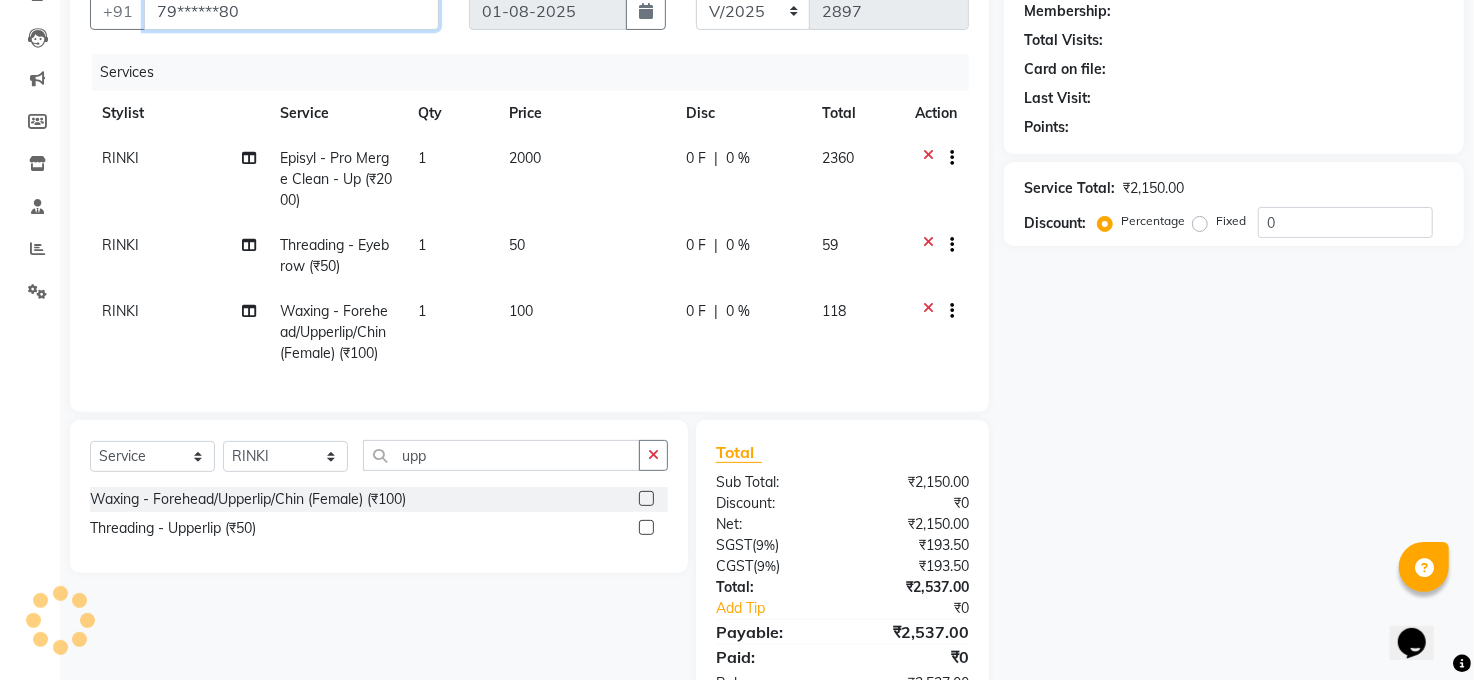 type on "79******80" 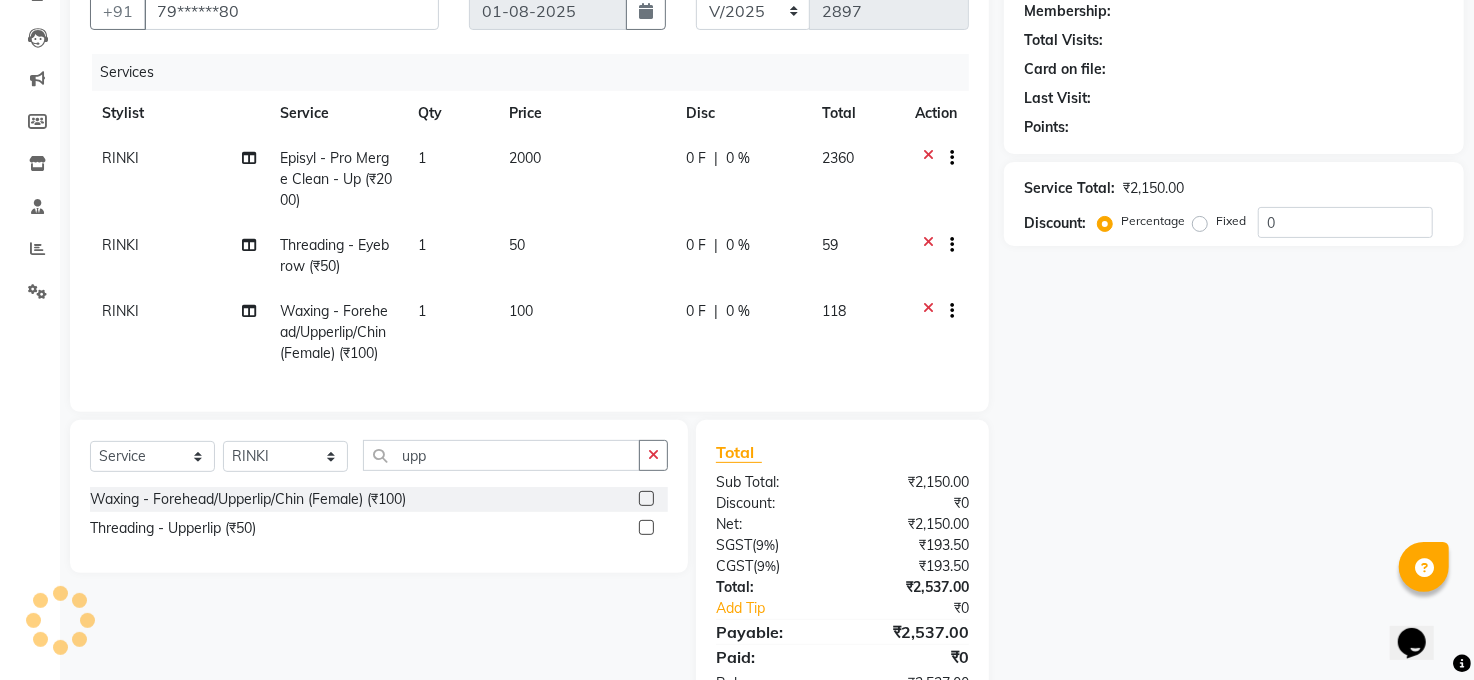 select on "1: Object" 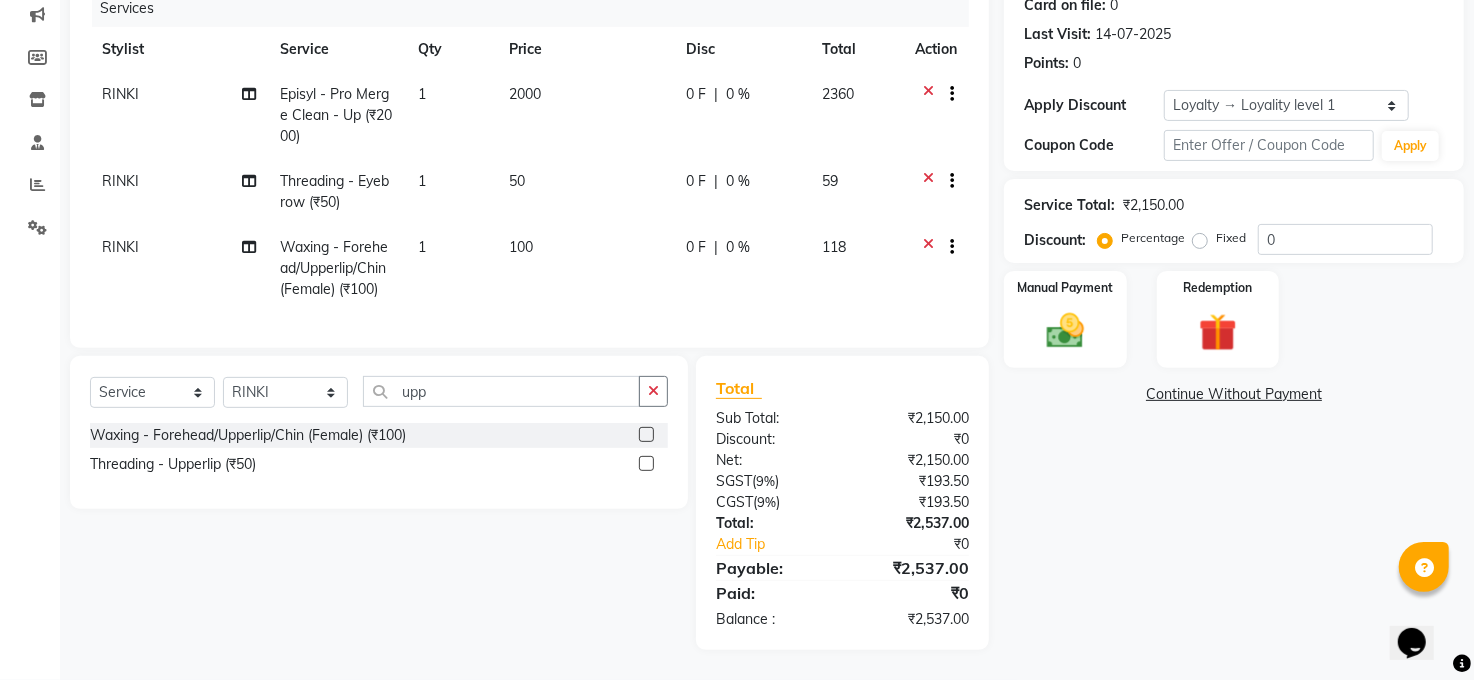 scroll, scrollTop: 277, scrollLeft: 0, axis: vertical 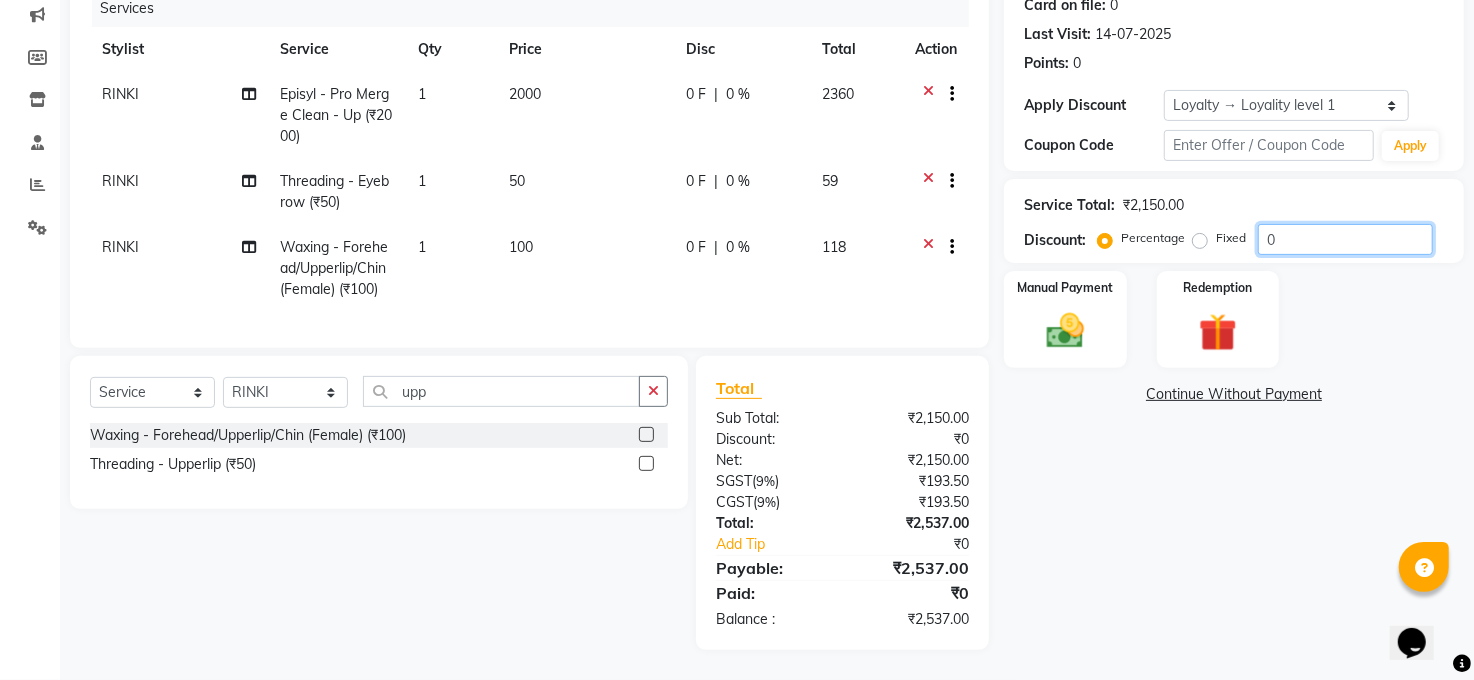 click on "0" 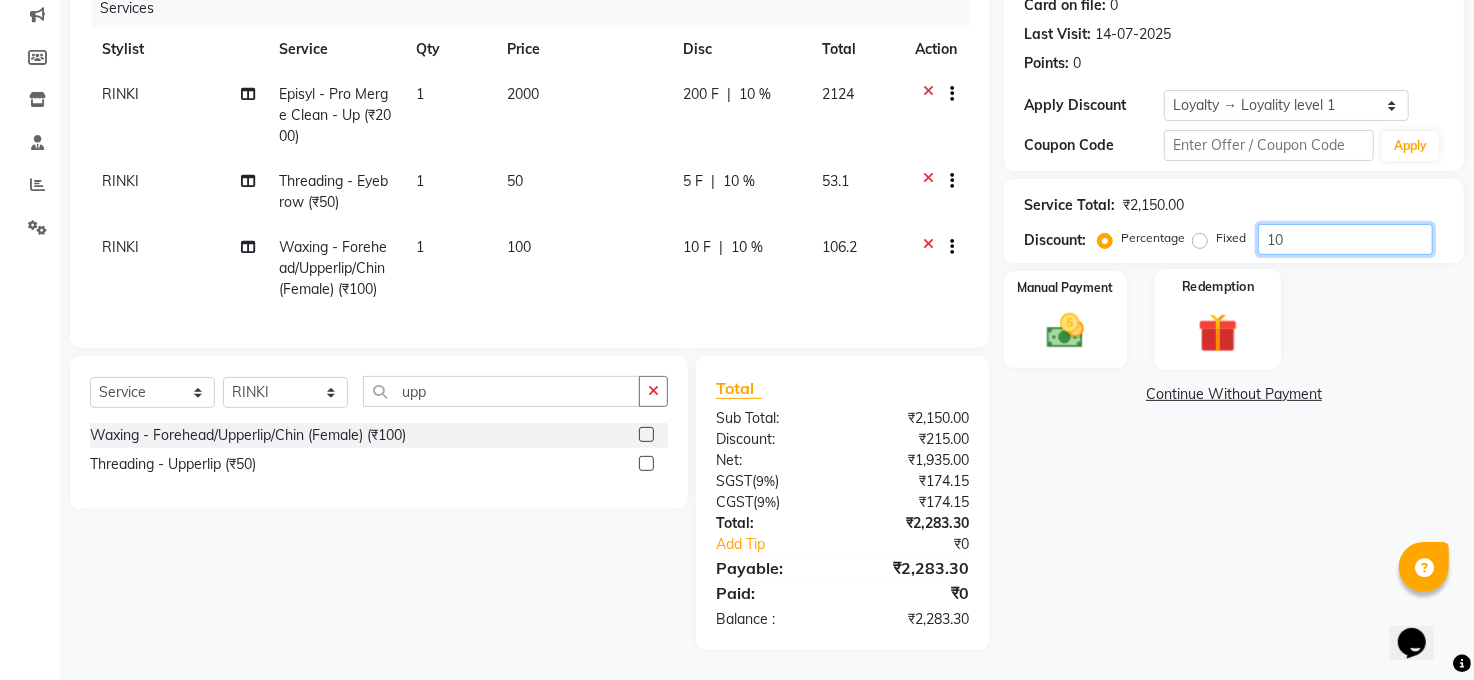 type on "1" 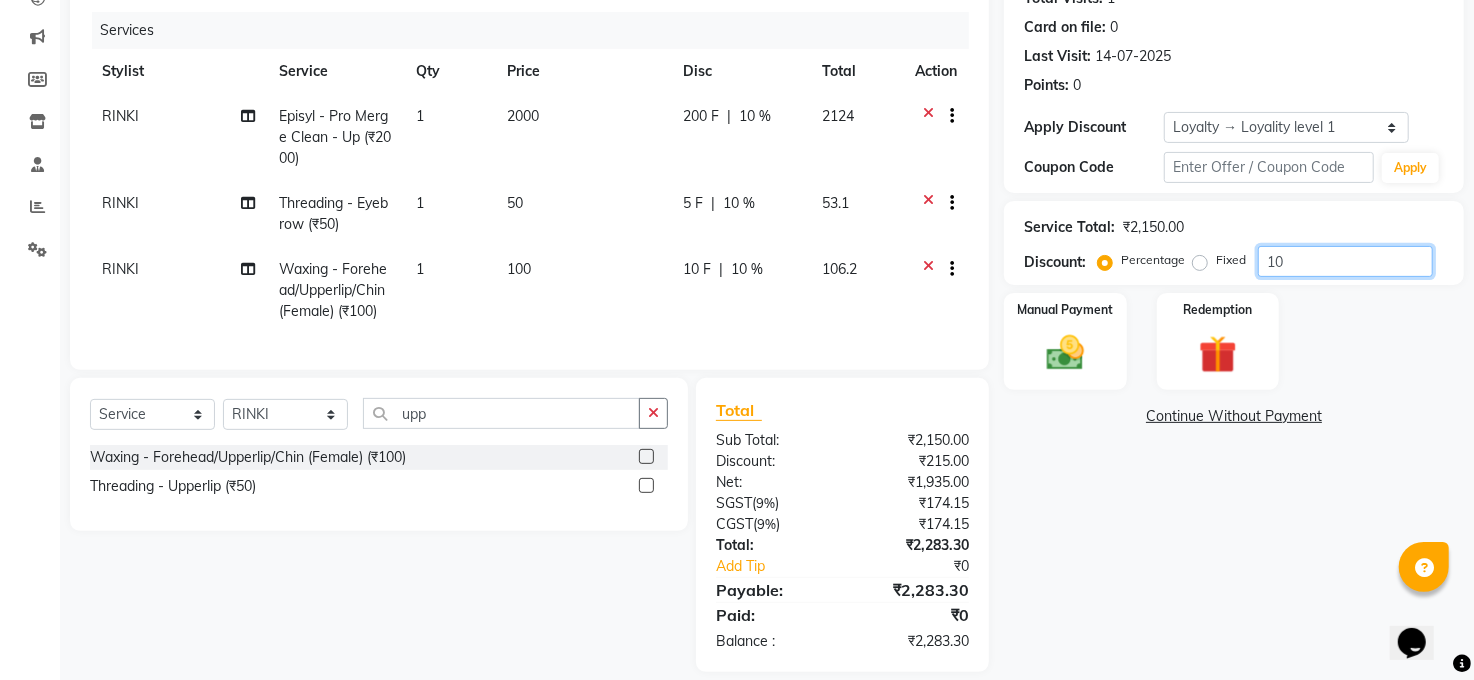scroll, scrollTop: 277, scrollLeft: 0, axis: vertical 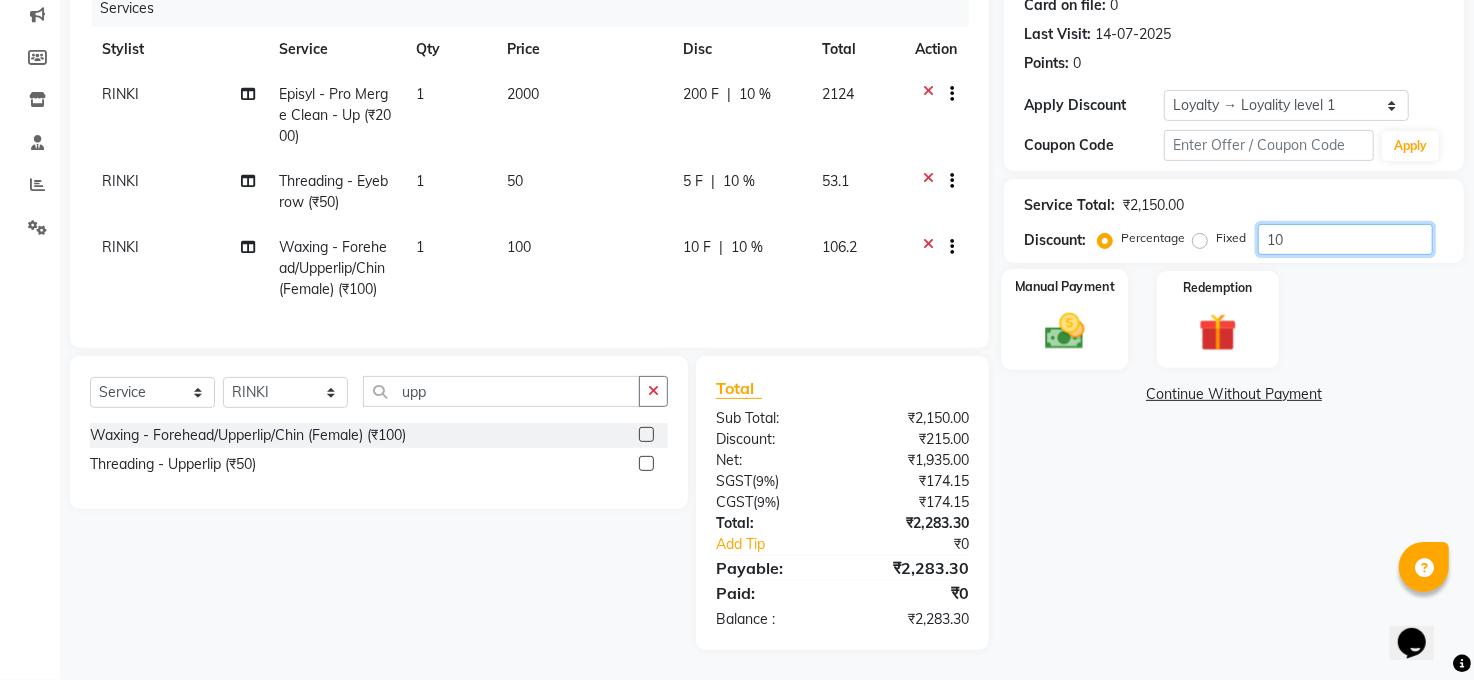 type on "10" 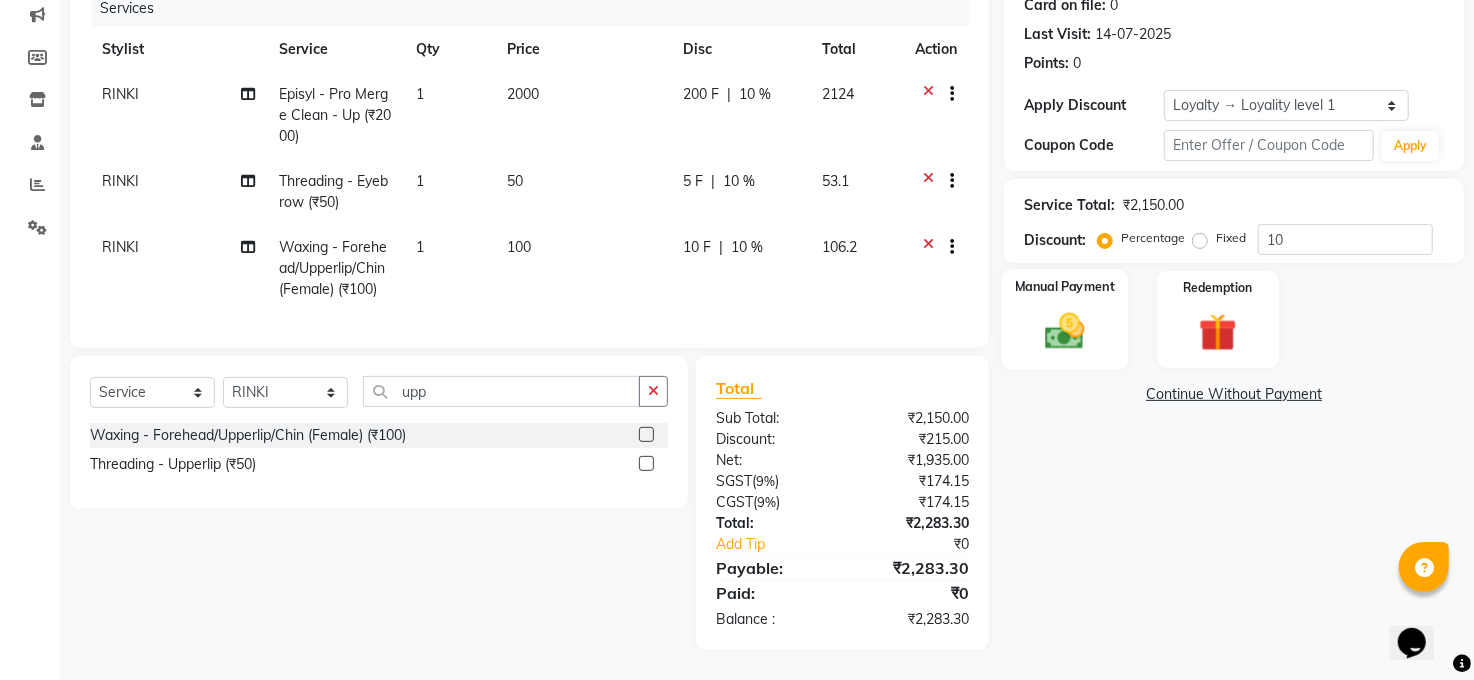 click on "Manual Payment" 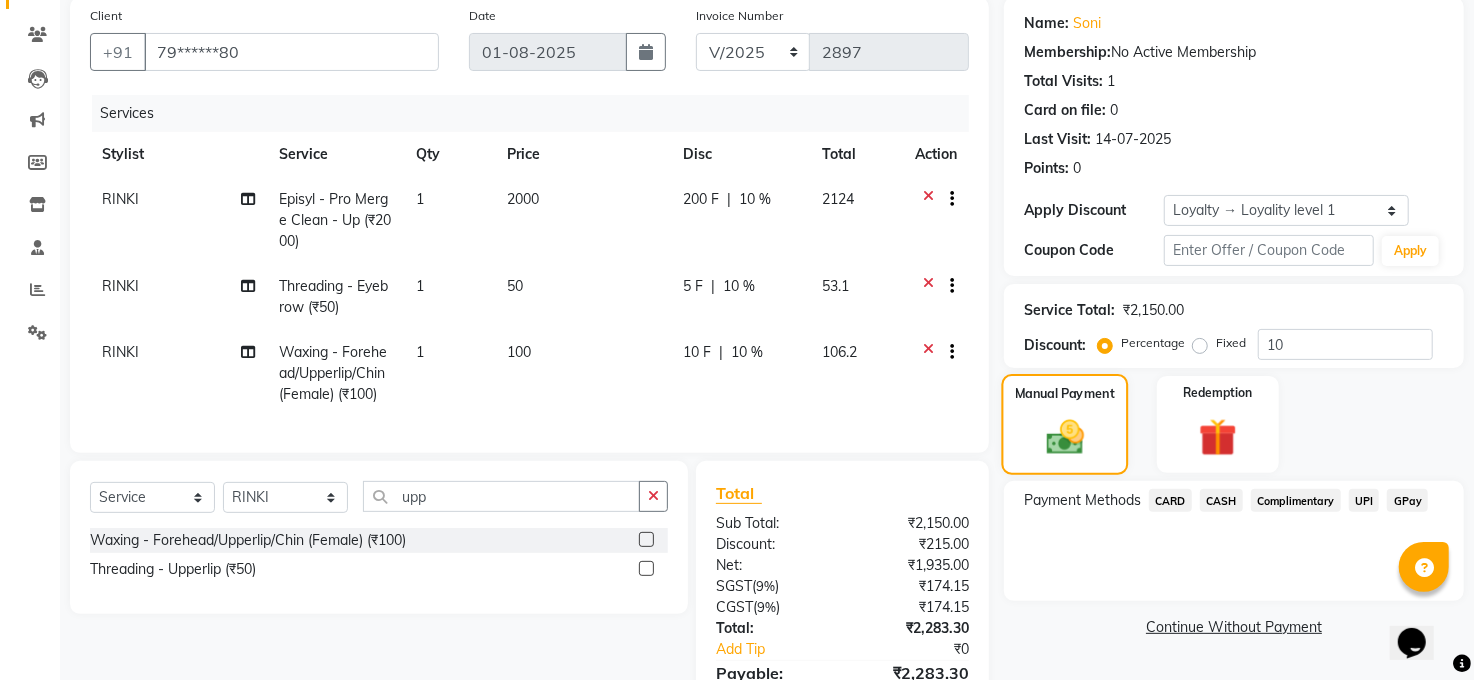 scroll, scrollTop: 277, scrollLeft: 0, axis: vertical 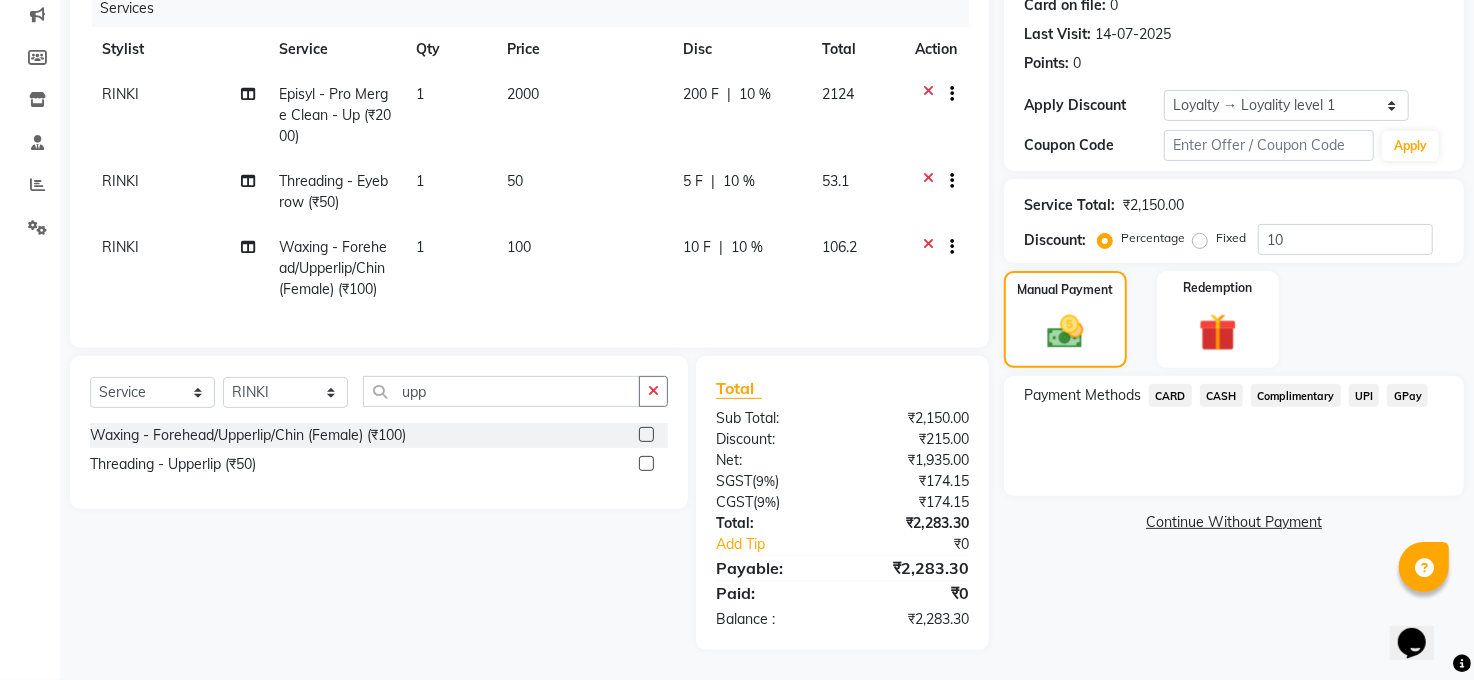 click on "CASH" 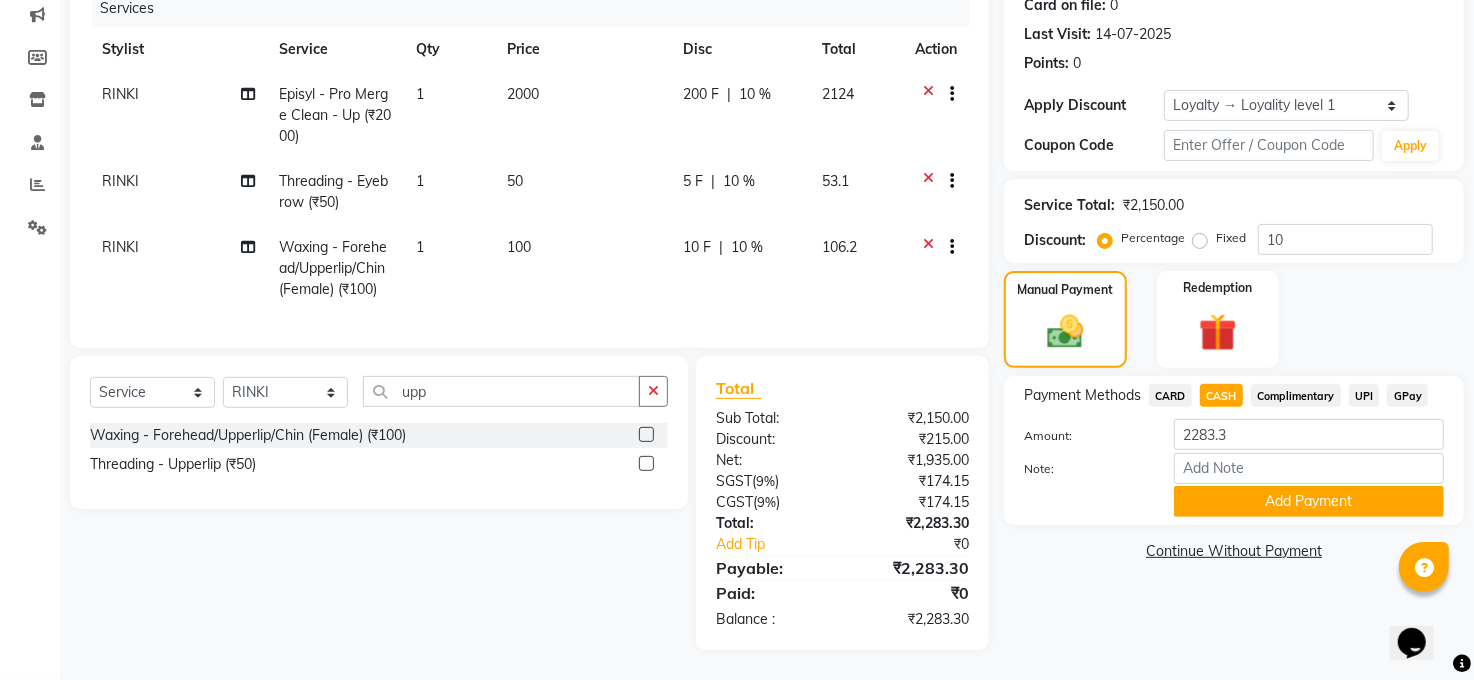 click on "Add Payment" 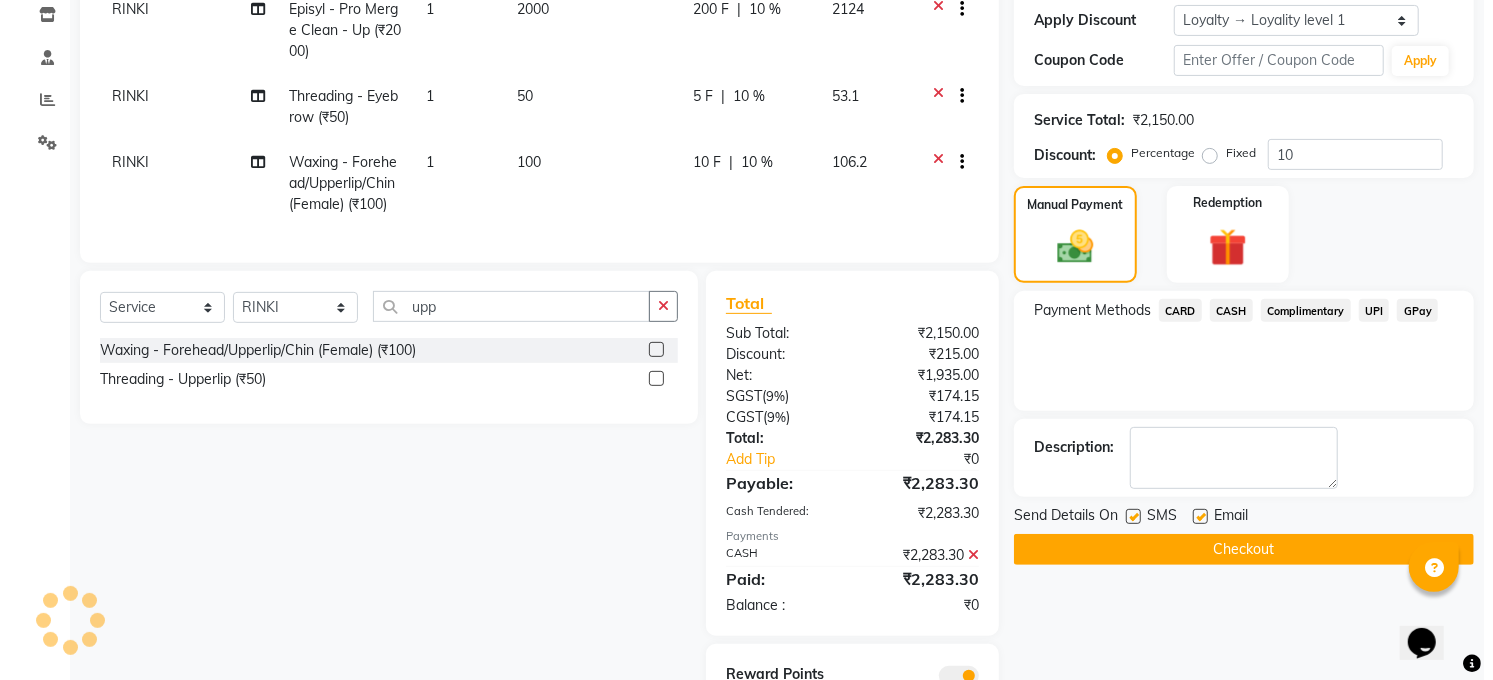 scroll, scrollTop: 446, scrollLeft: 0, axis: vertical 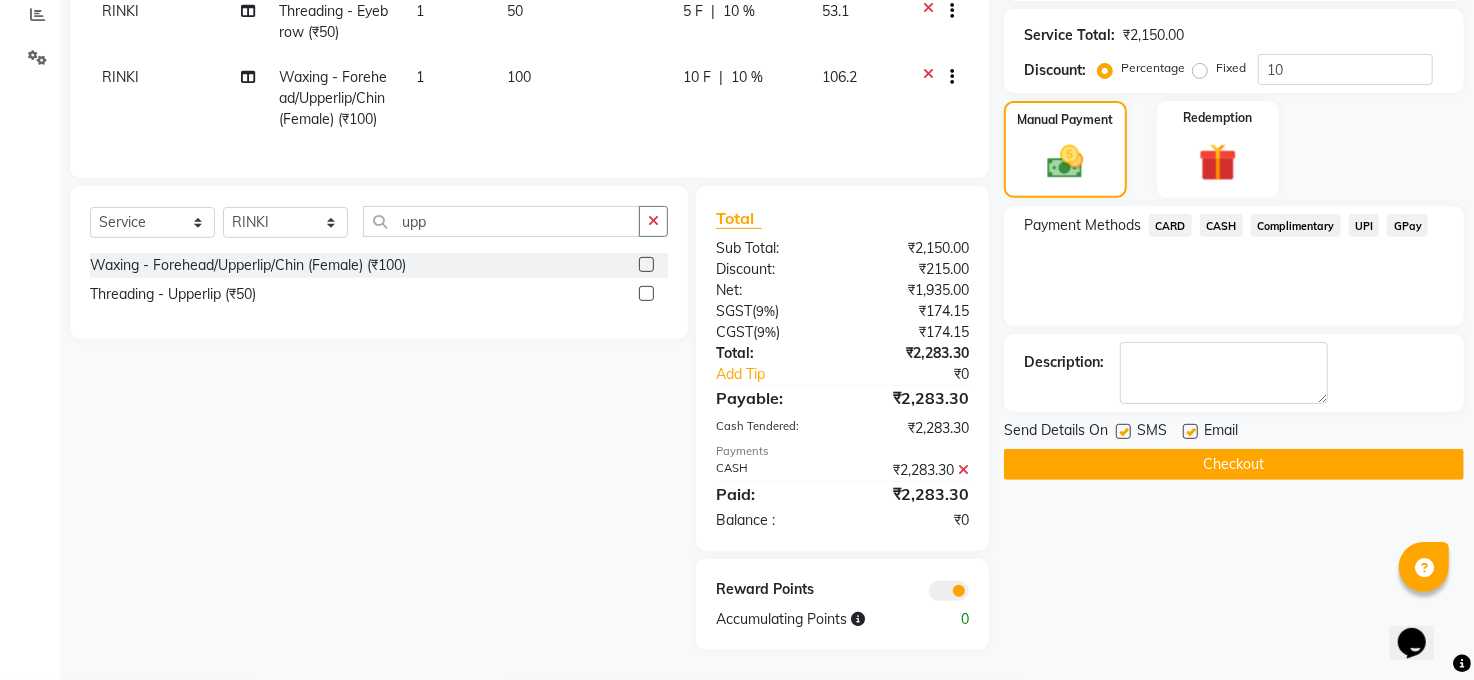 click 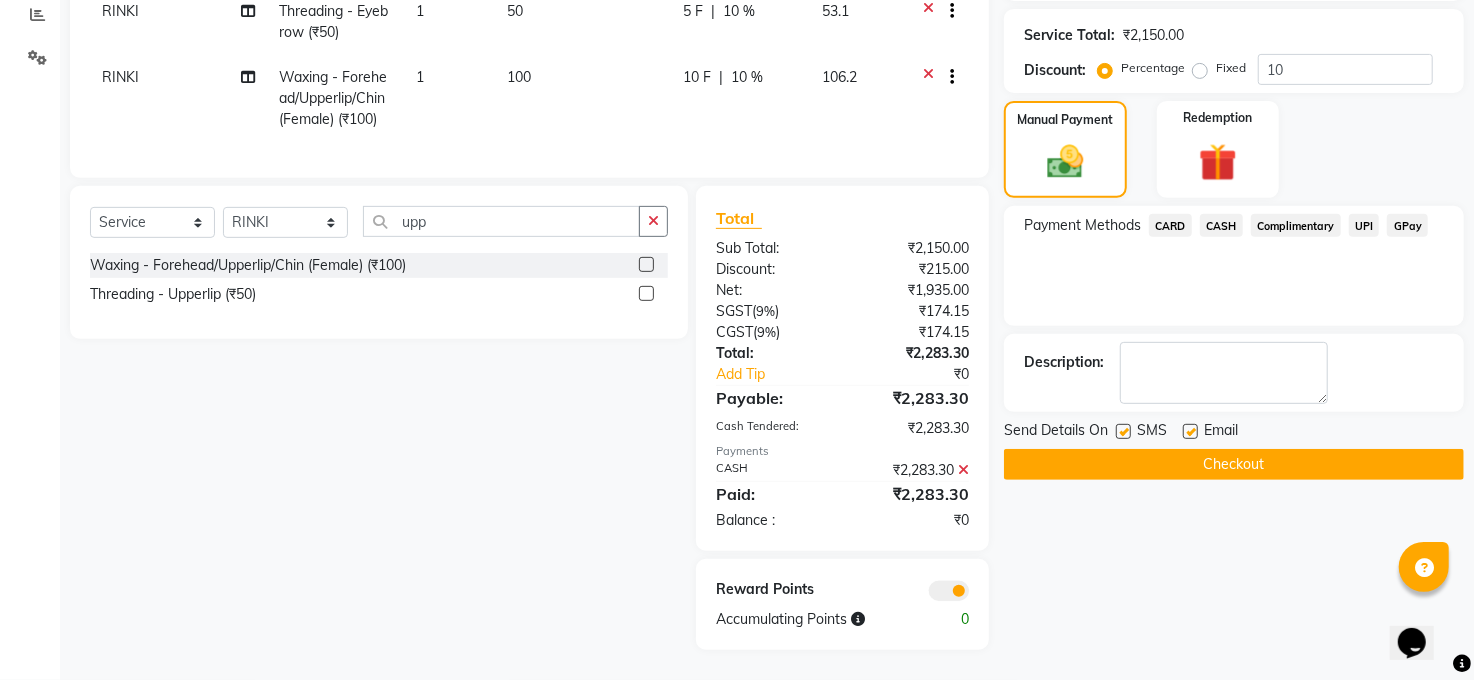 click 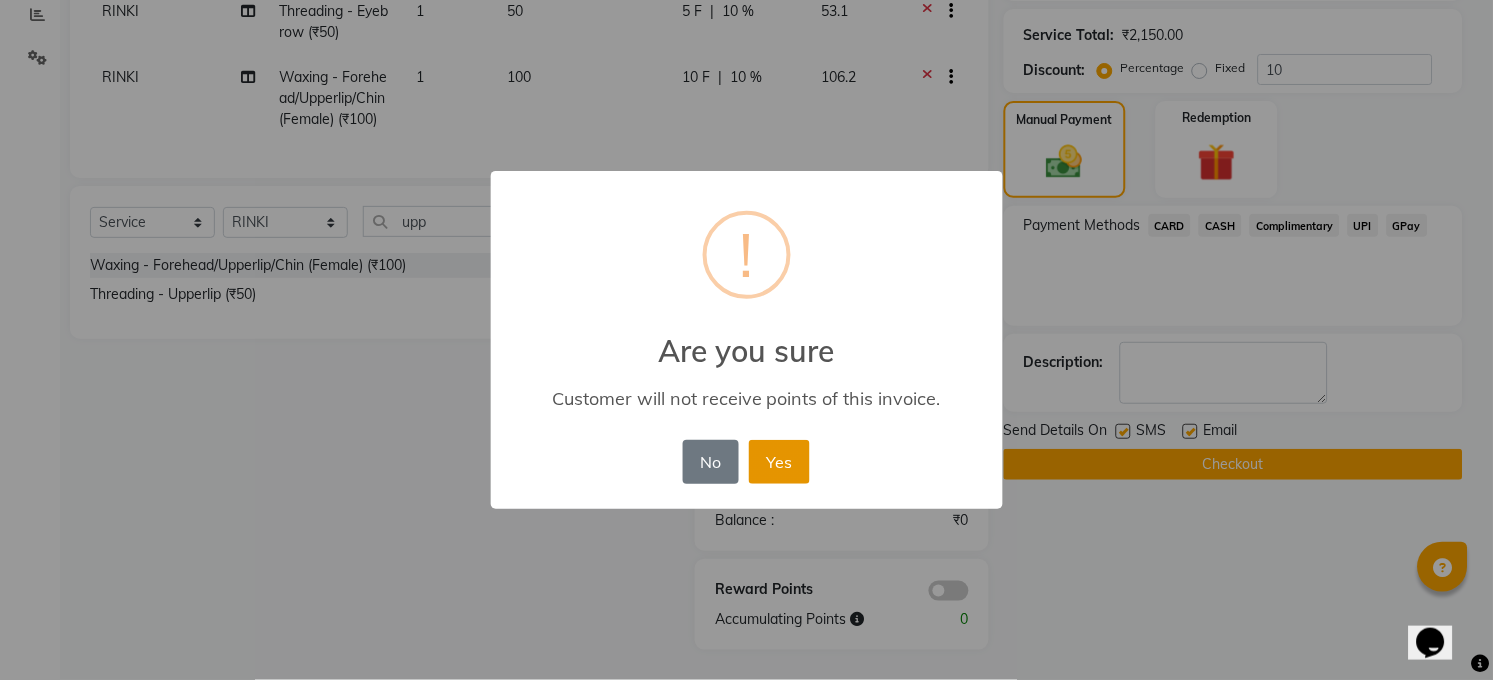 click on "Yes" at bounding box center [779, 462] 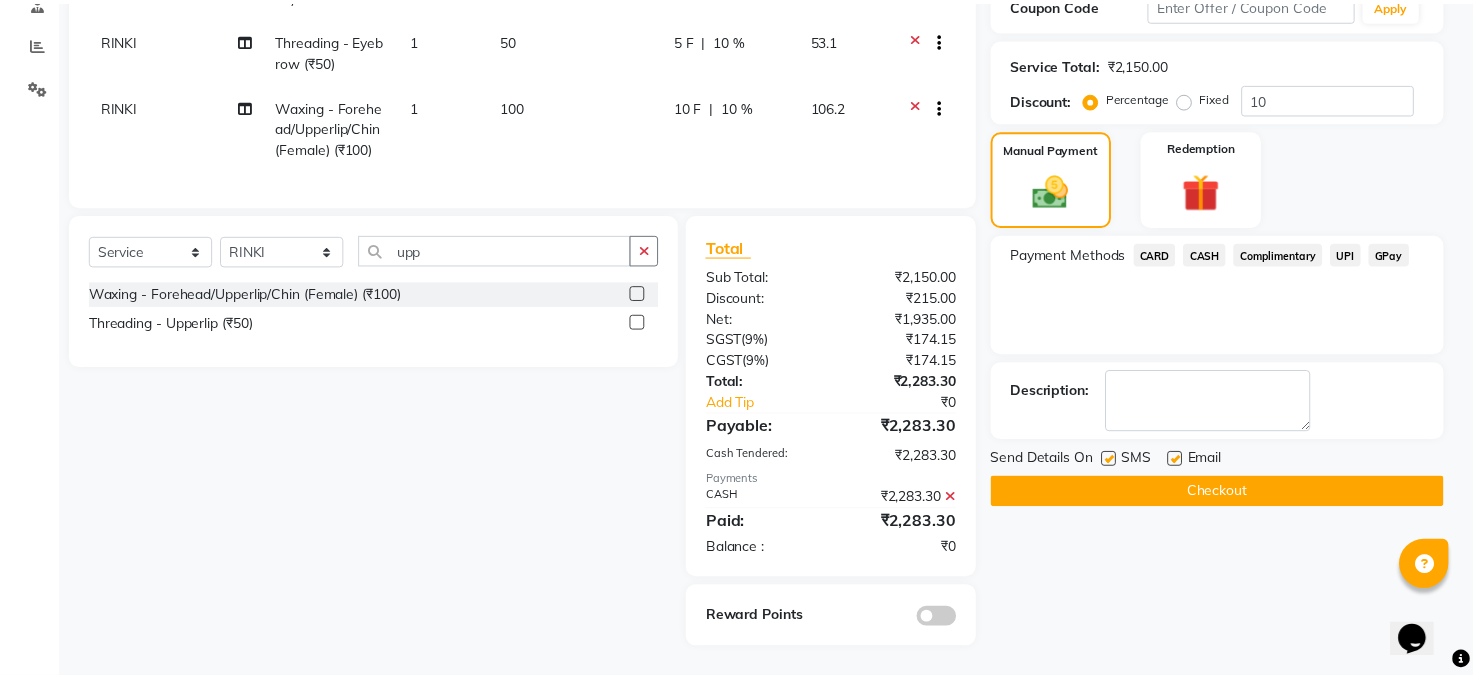 scroll, scrollTop: 418, scrollLeft: 0, axis: vertical 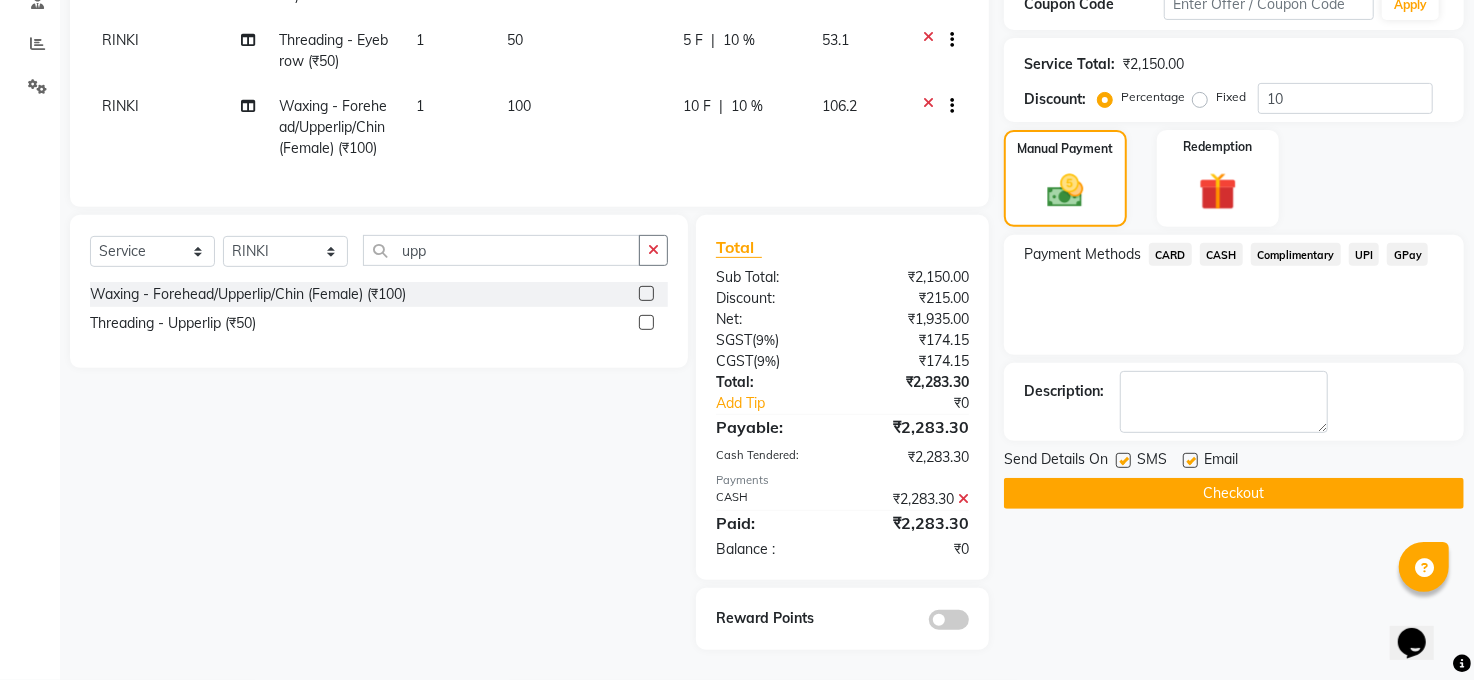 click on "Checkout" 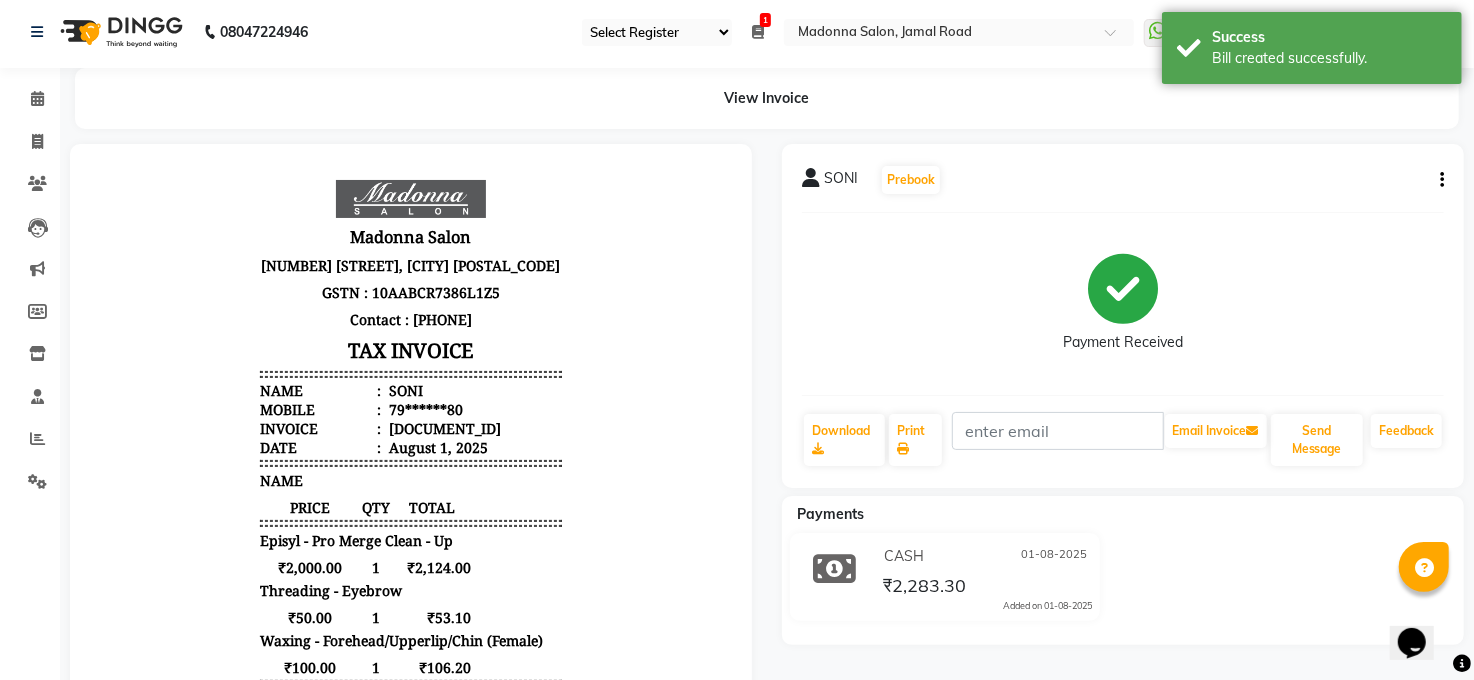 scroll, scrollTop: 0, scrollLeft: 0, axis: both 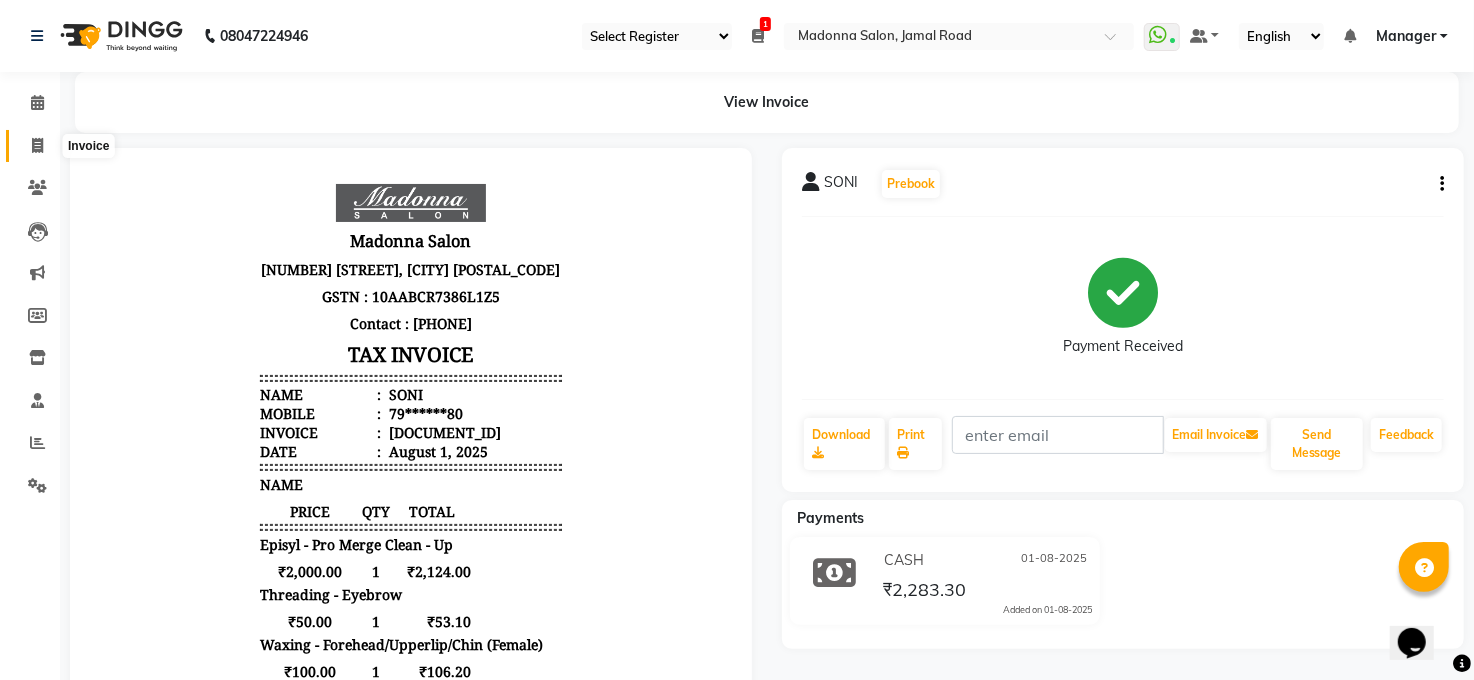 click 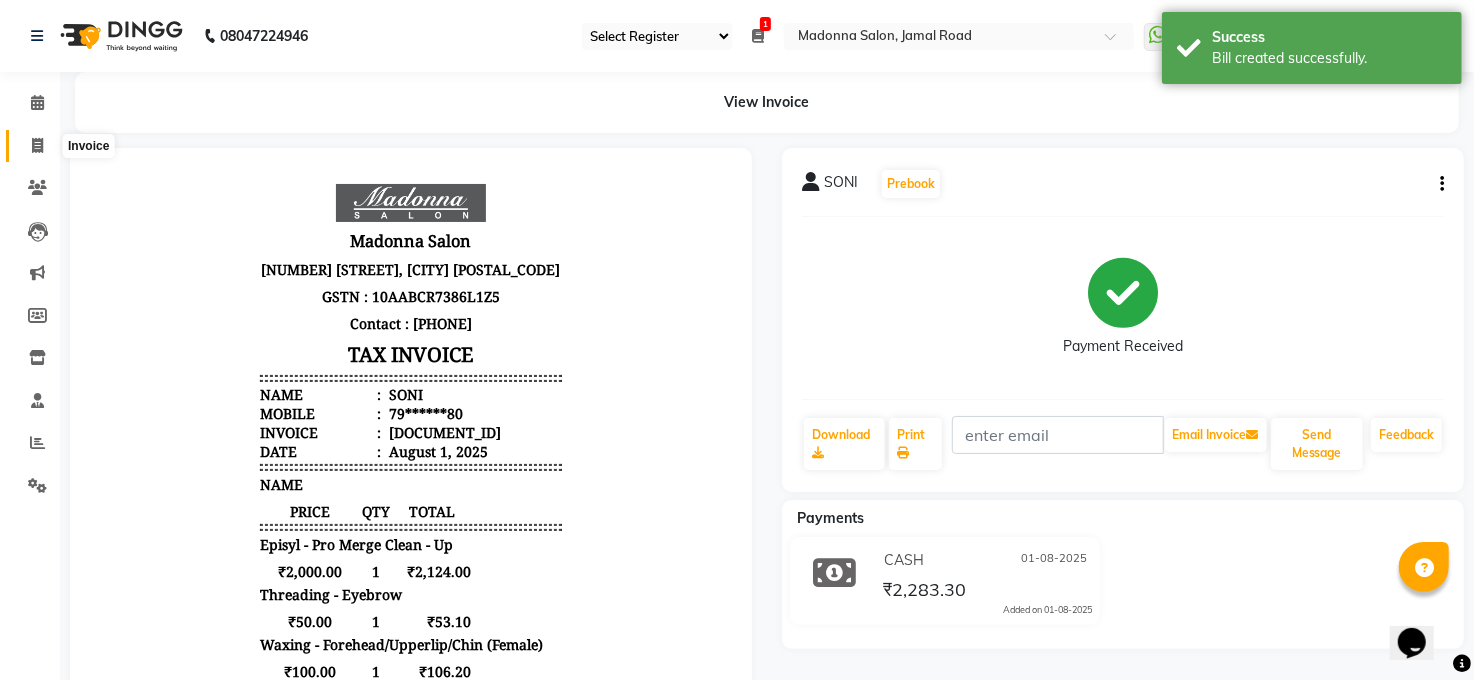 select on "service" 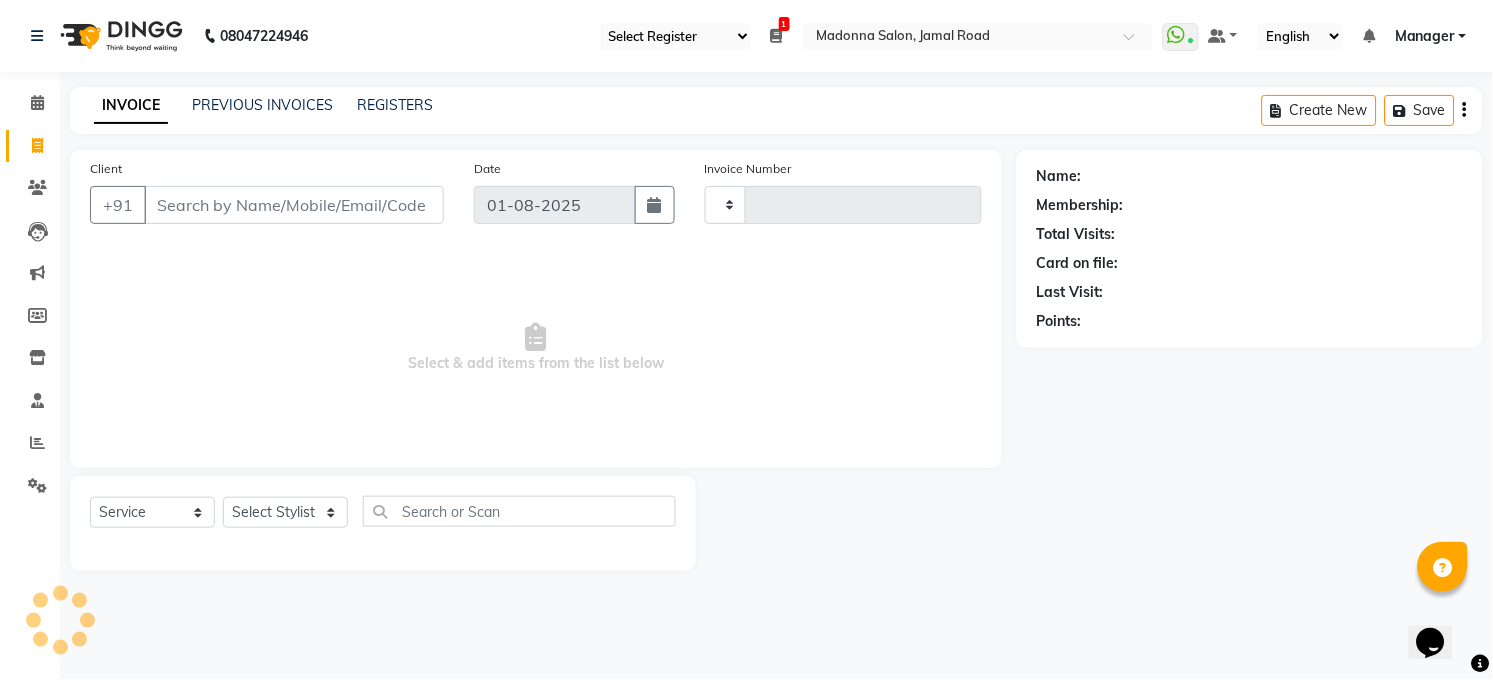 type on "2898" 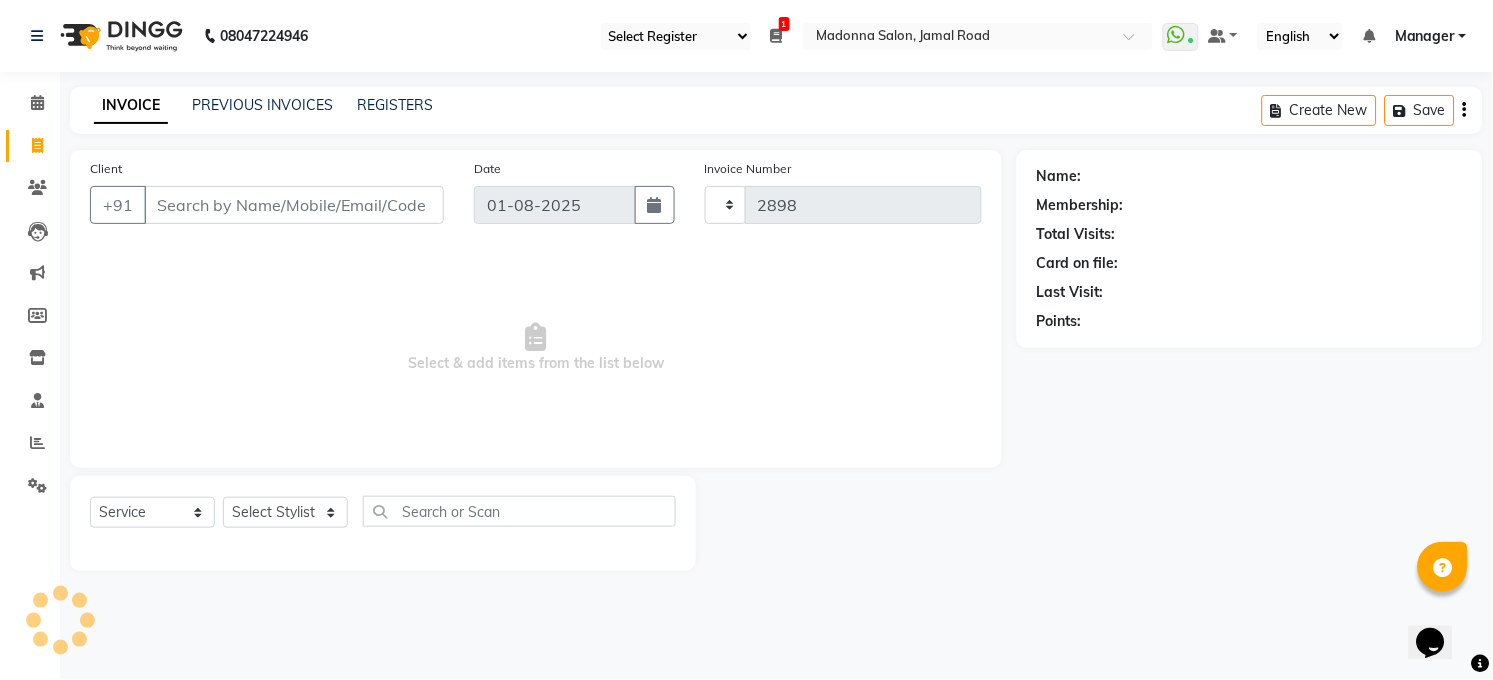 select on "5748" 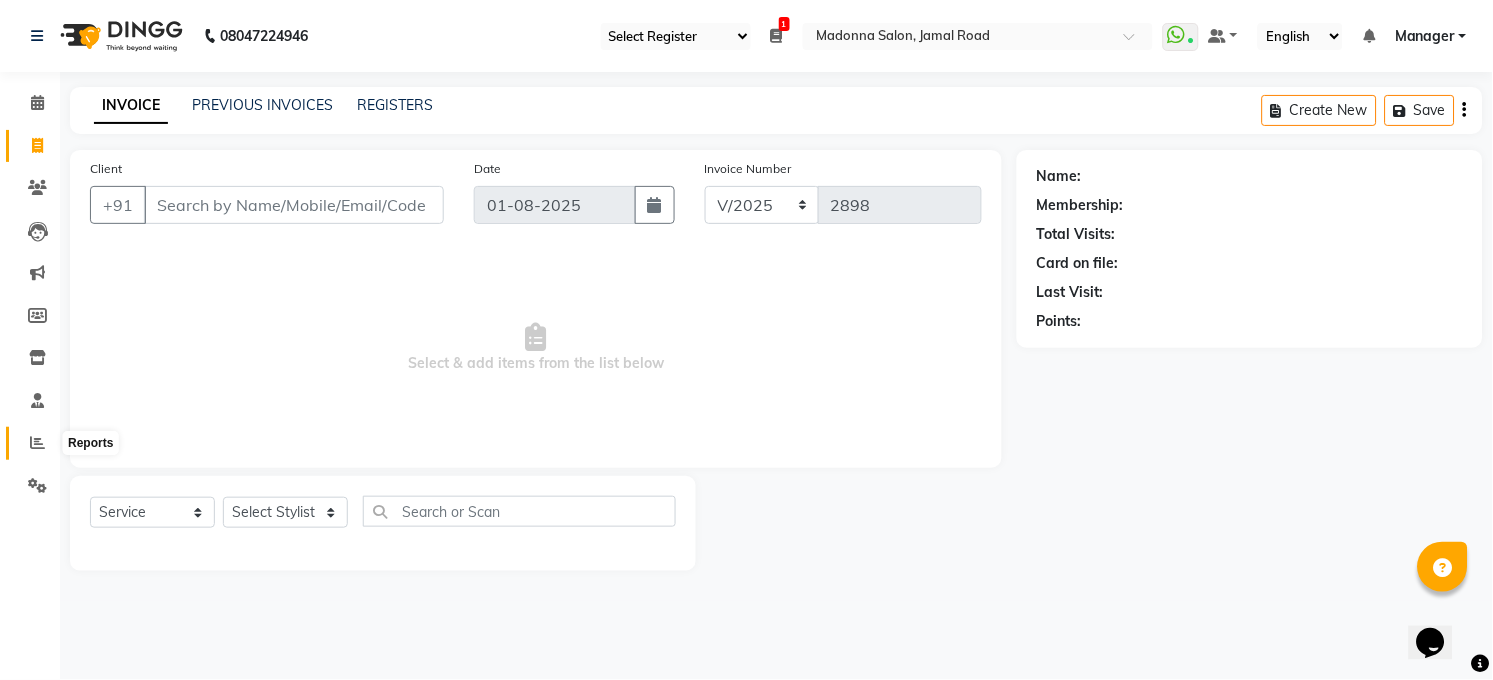 click 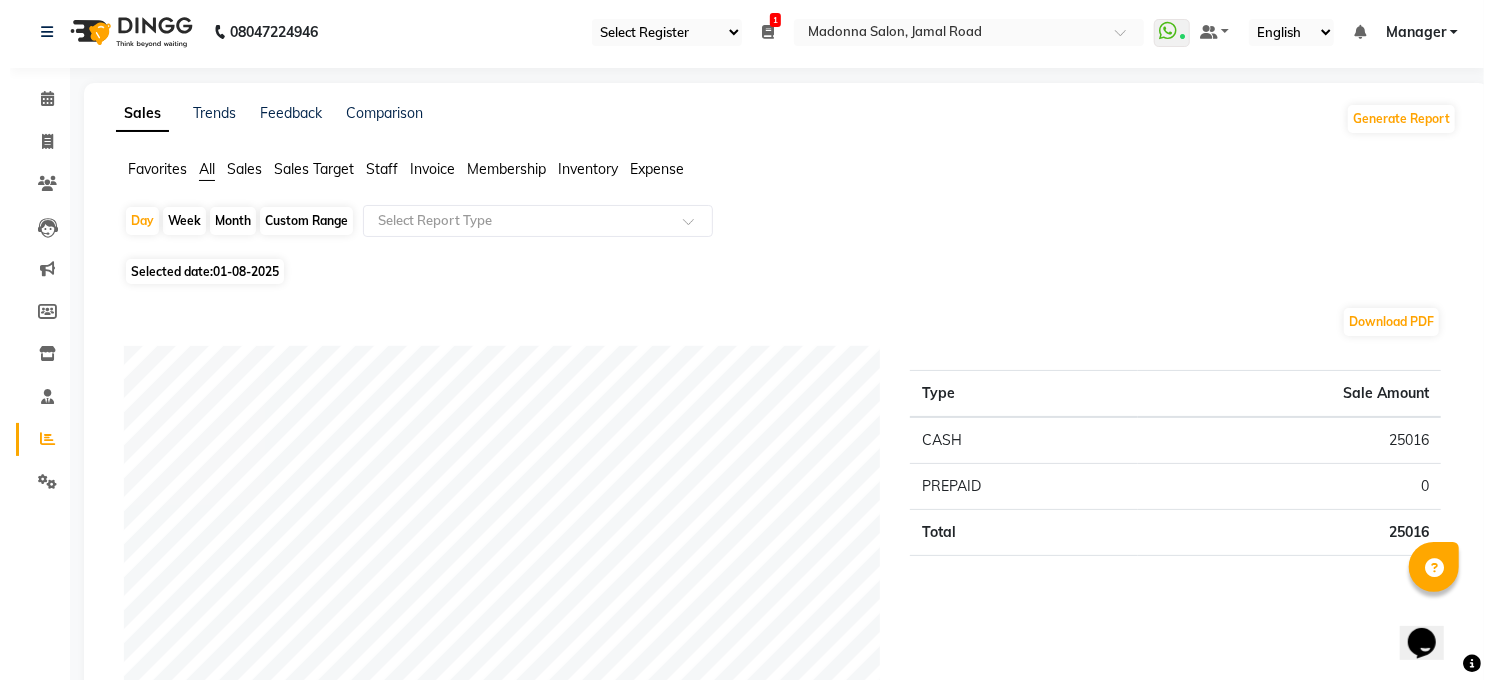 scroll, scrollTop: 0, scrollLeft: 0, axis: both 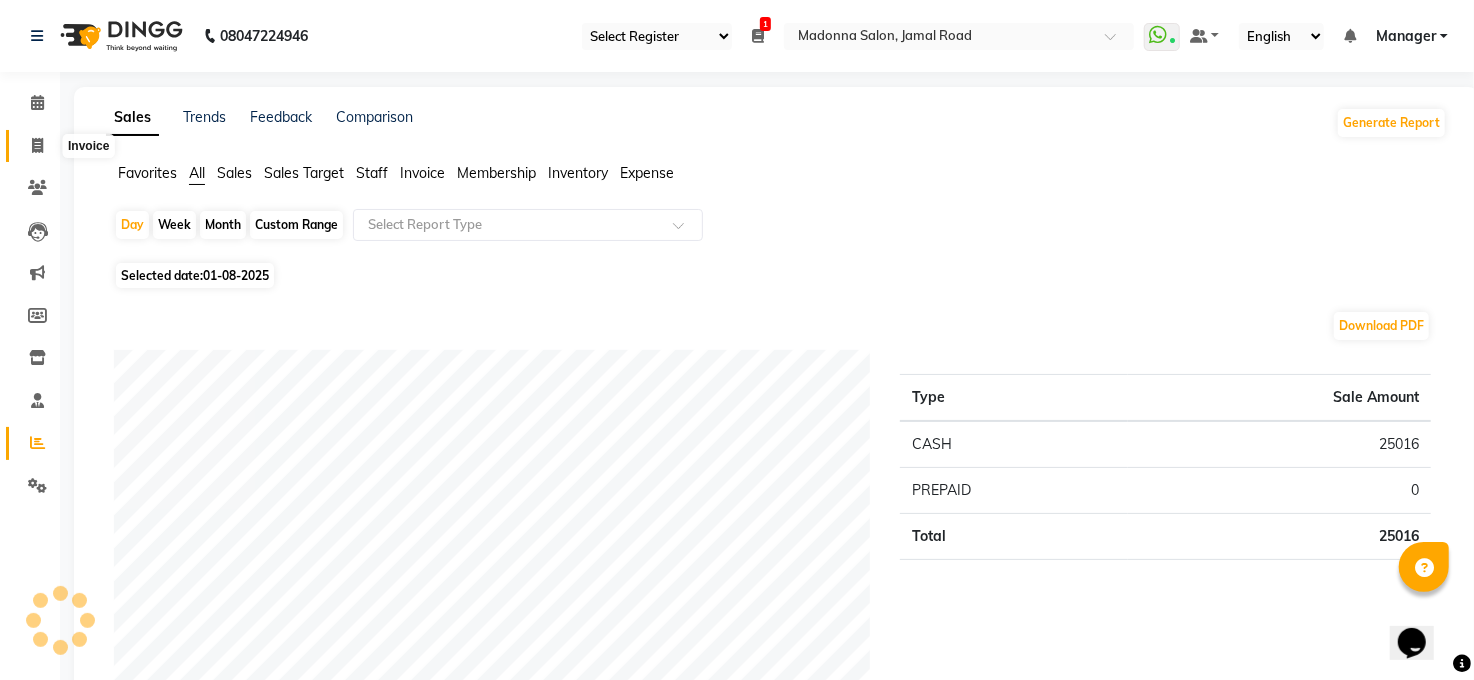 click 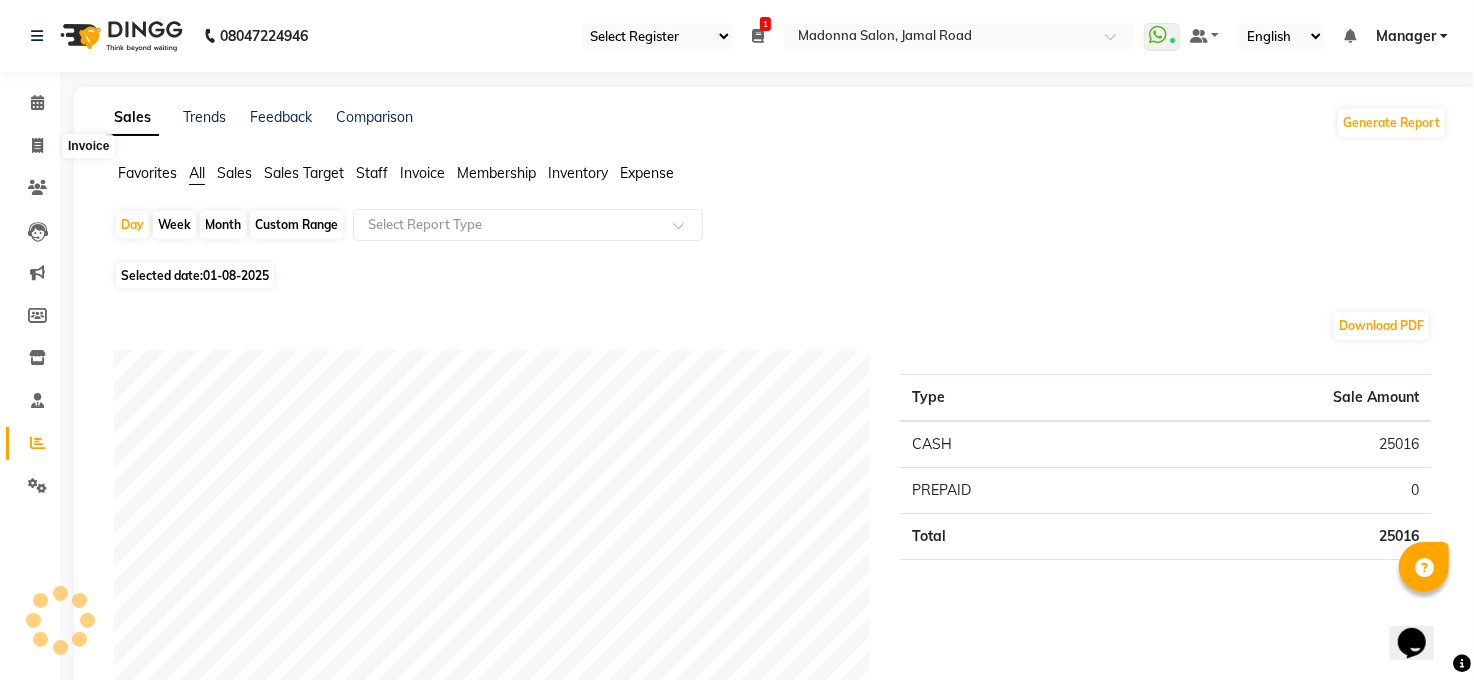 select on "service" 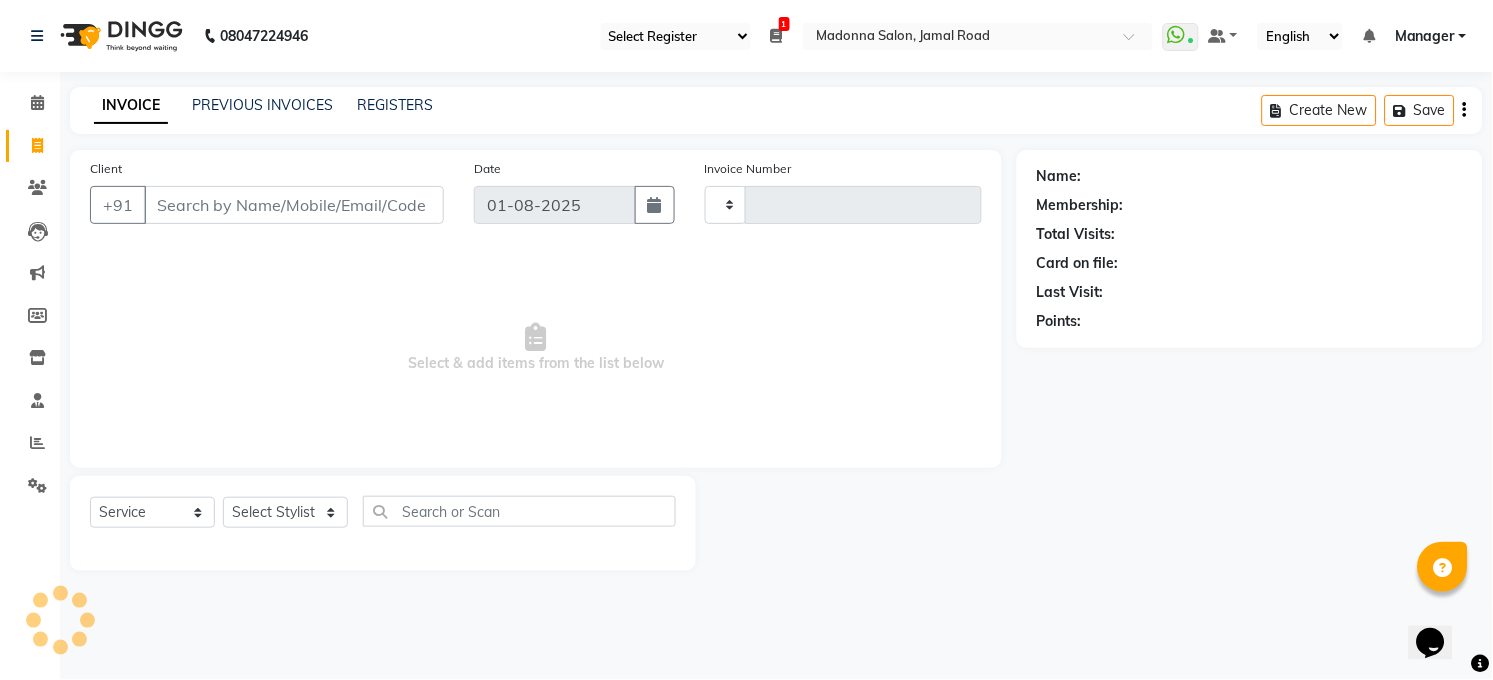 type on "2898" 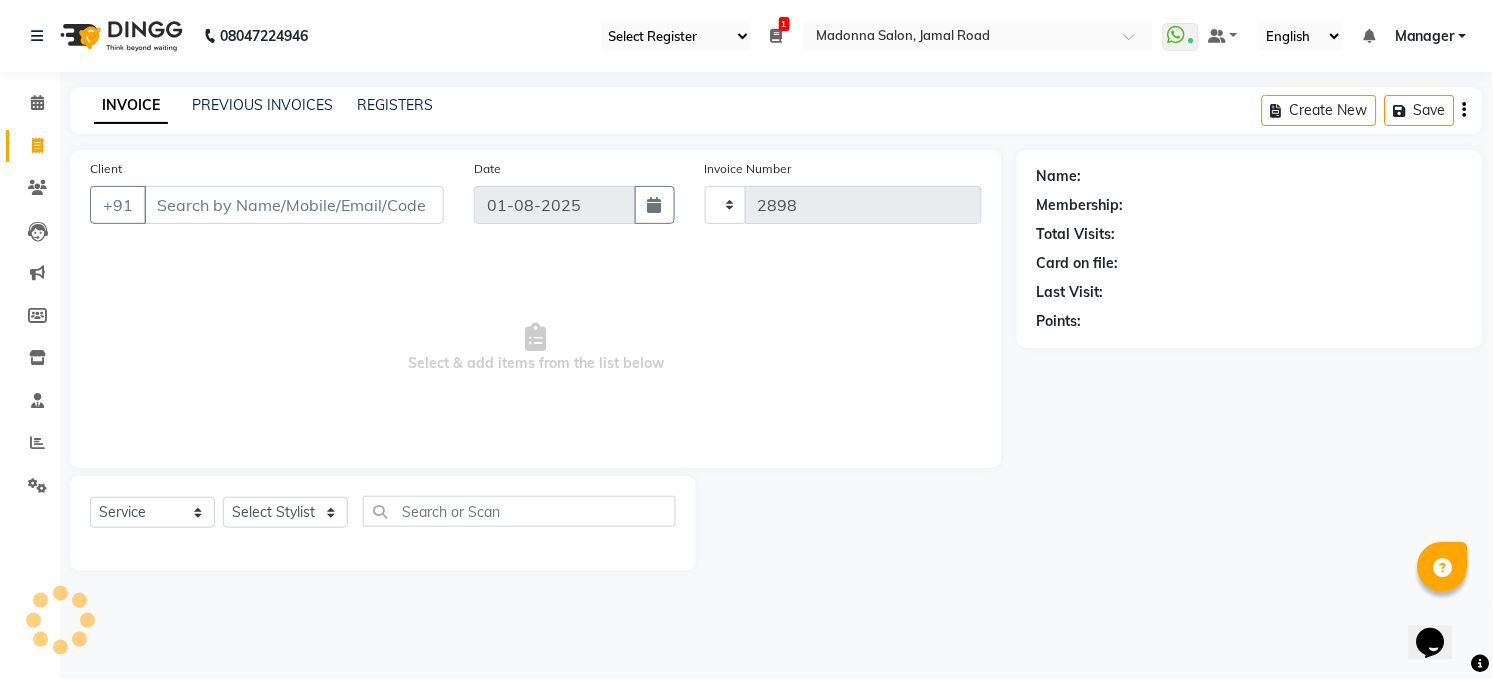 select on "5748" 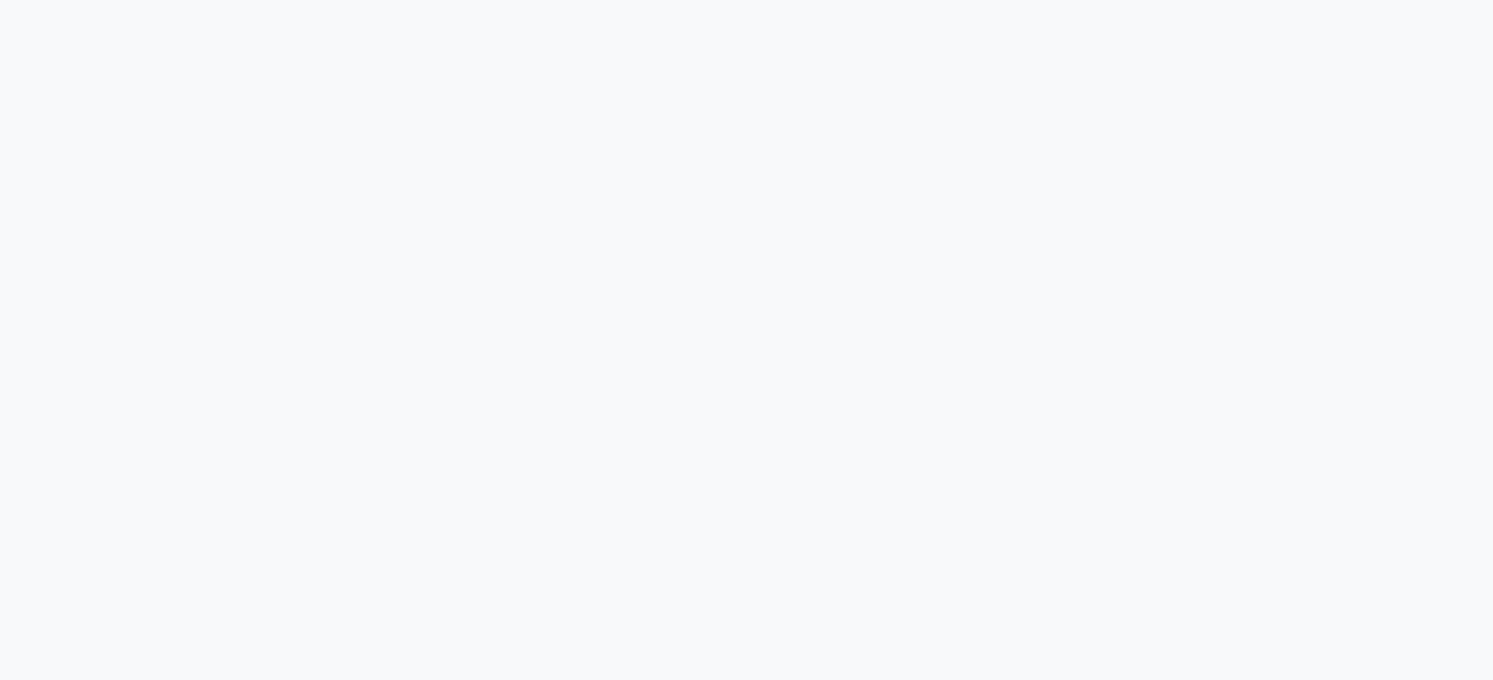 scroll, scrollTop: 0, scrollLeft: 0, axis: both 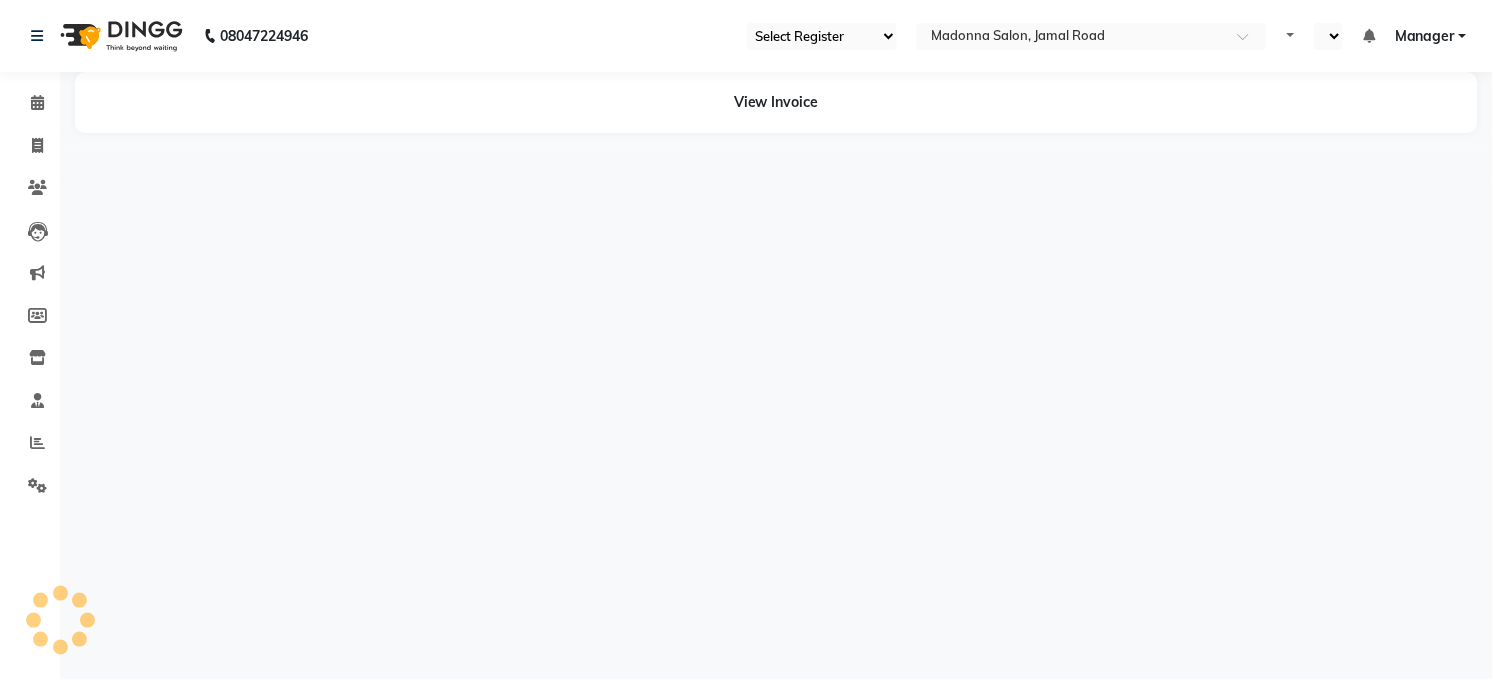 select on "35" 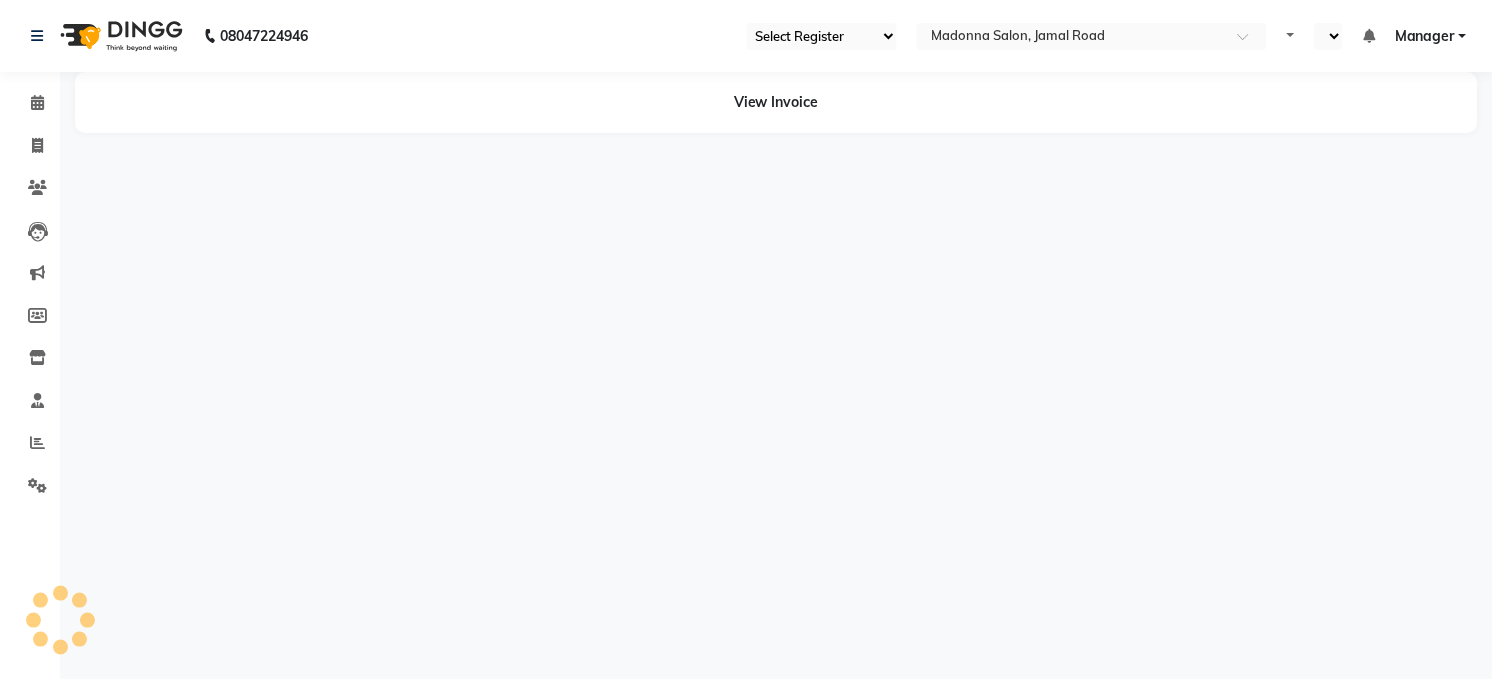 select on "en" 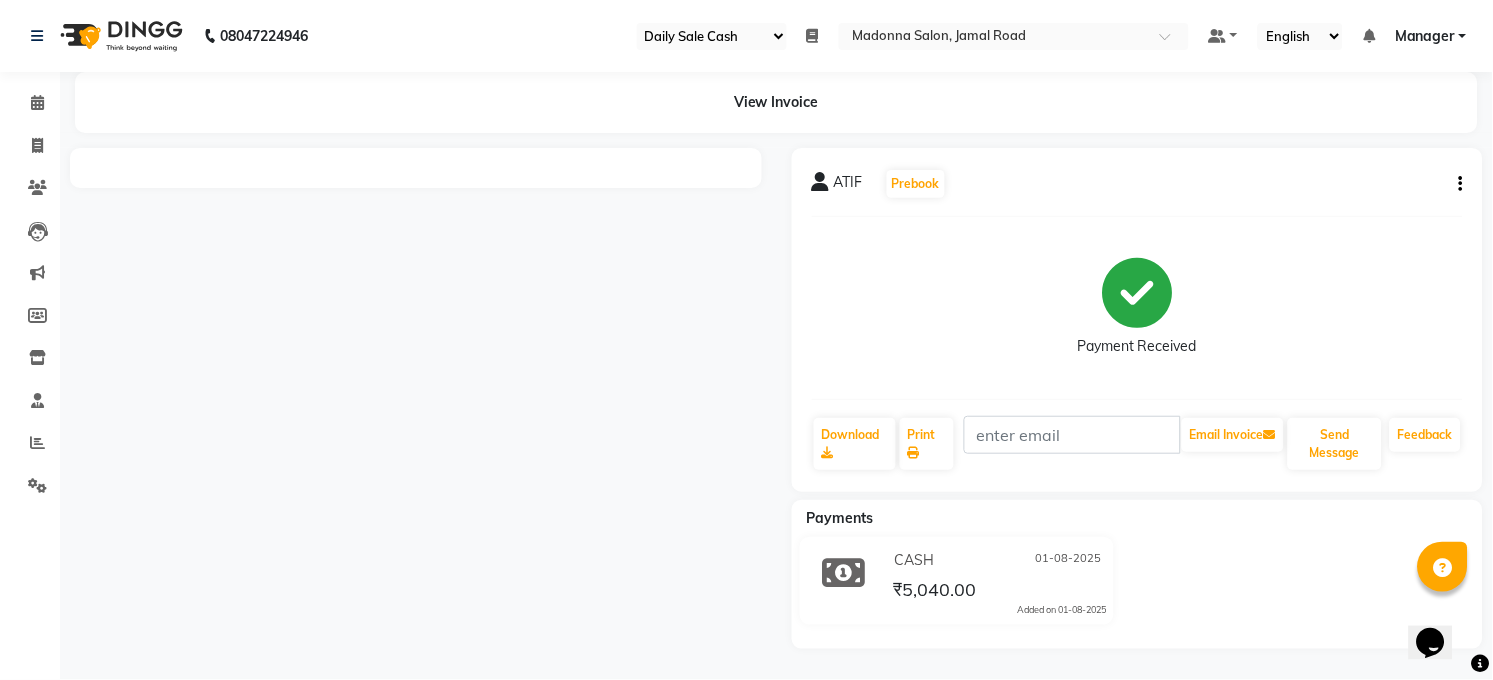 scroll, scrollTop: 0, scrollLeft: 0, axis: both 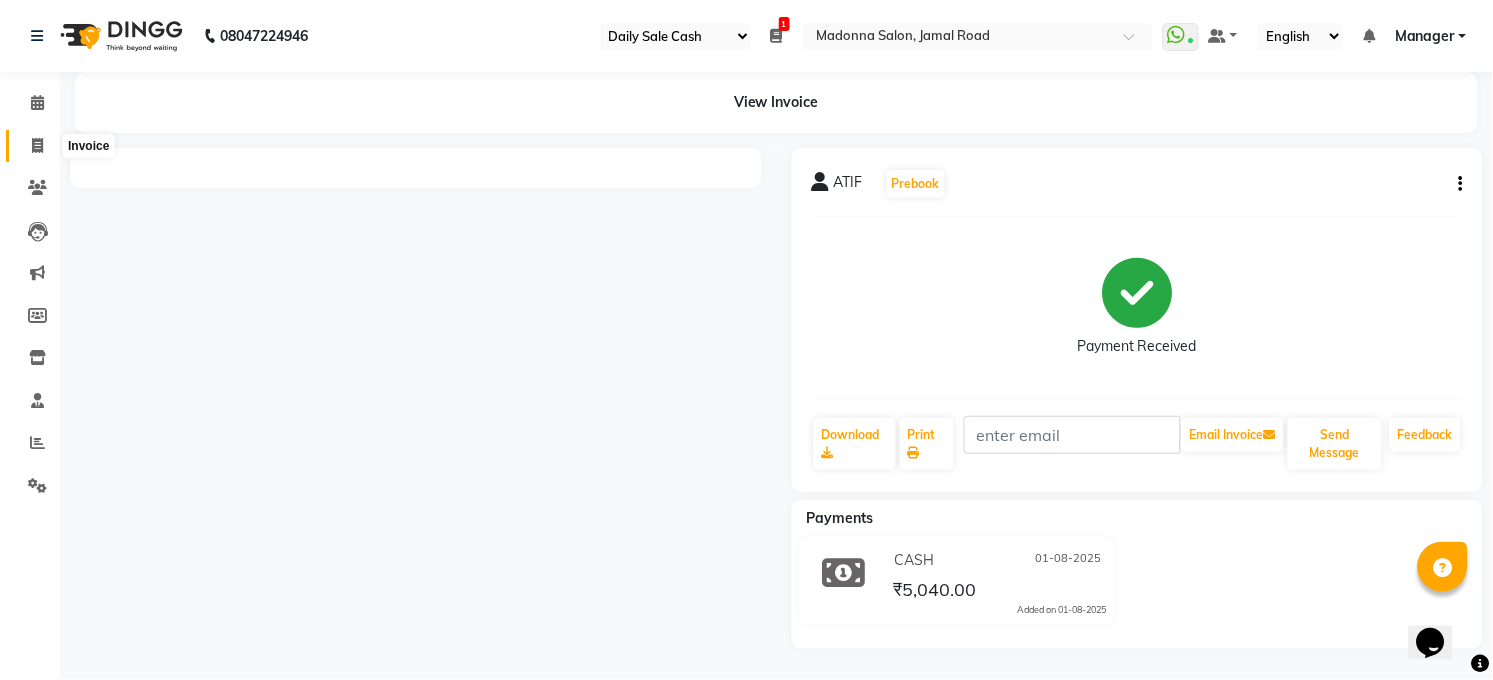 click 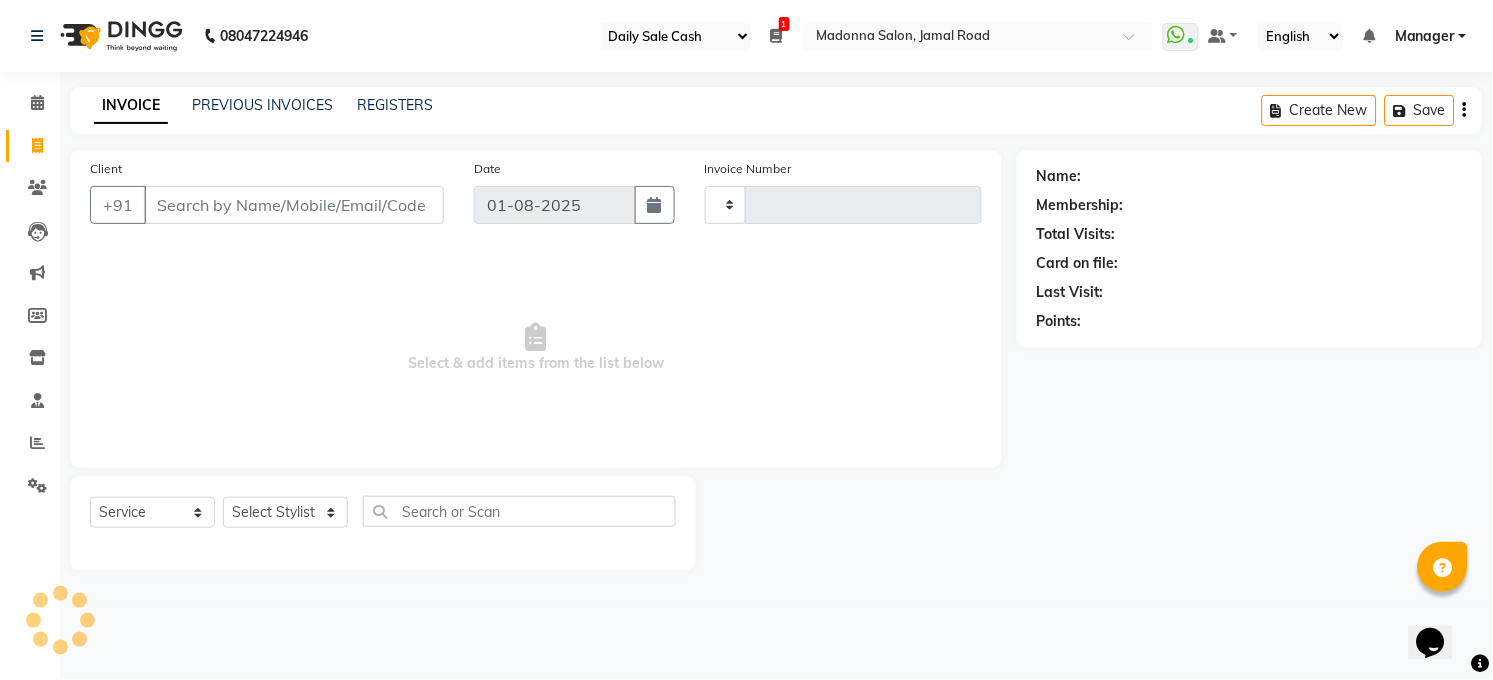 type on "2898" 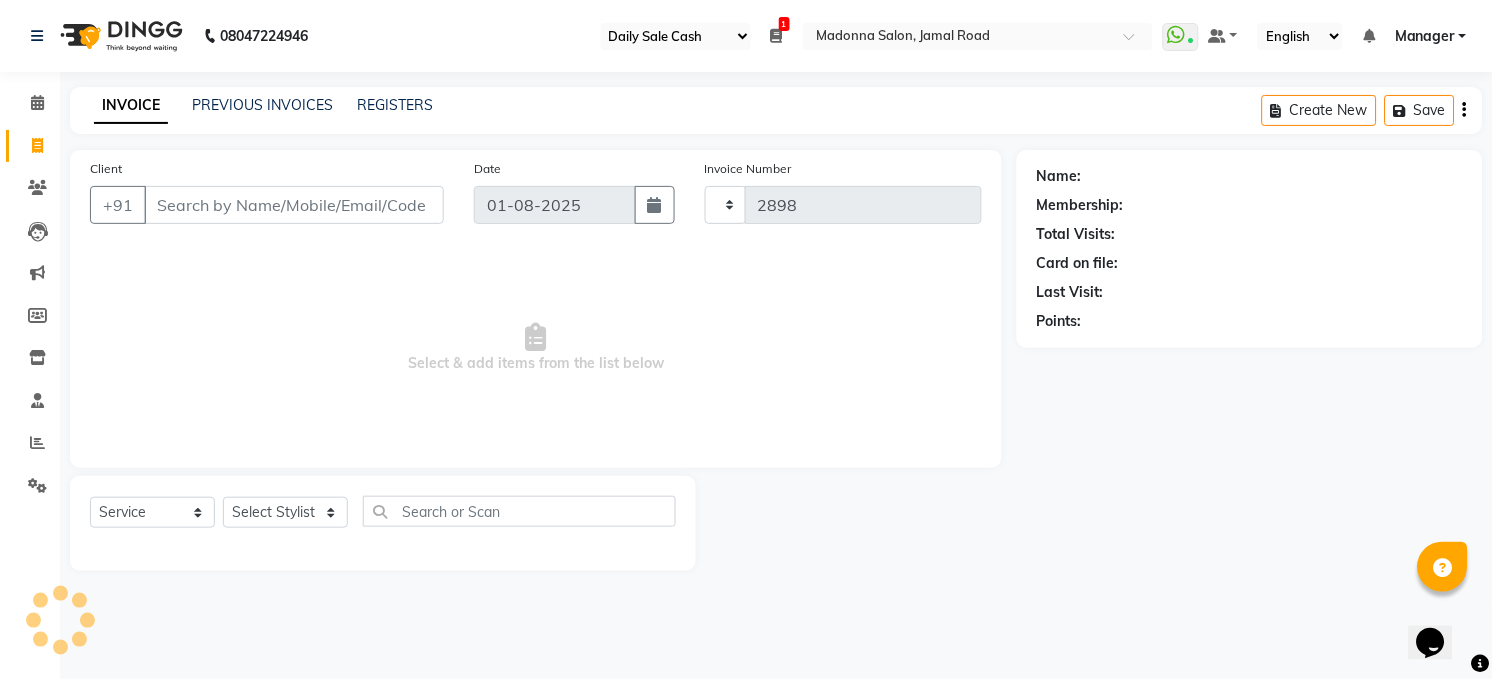 select on "5748" 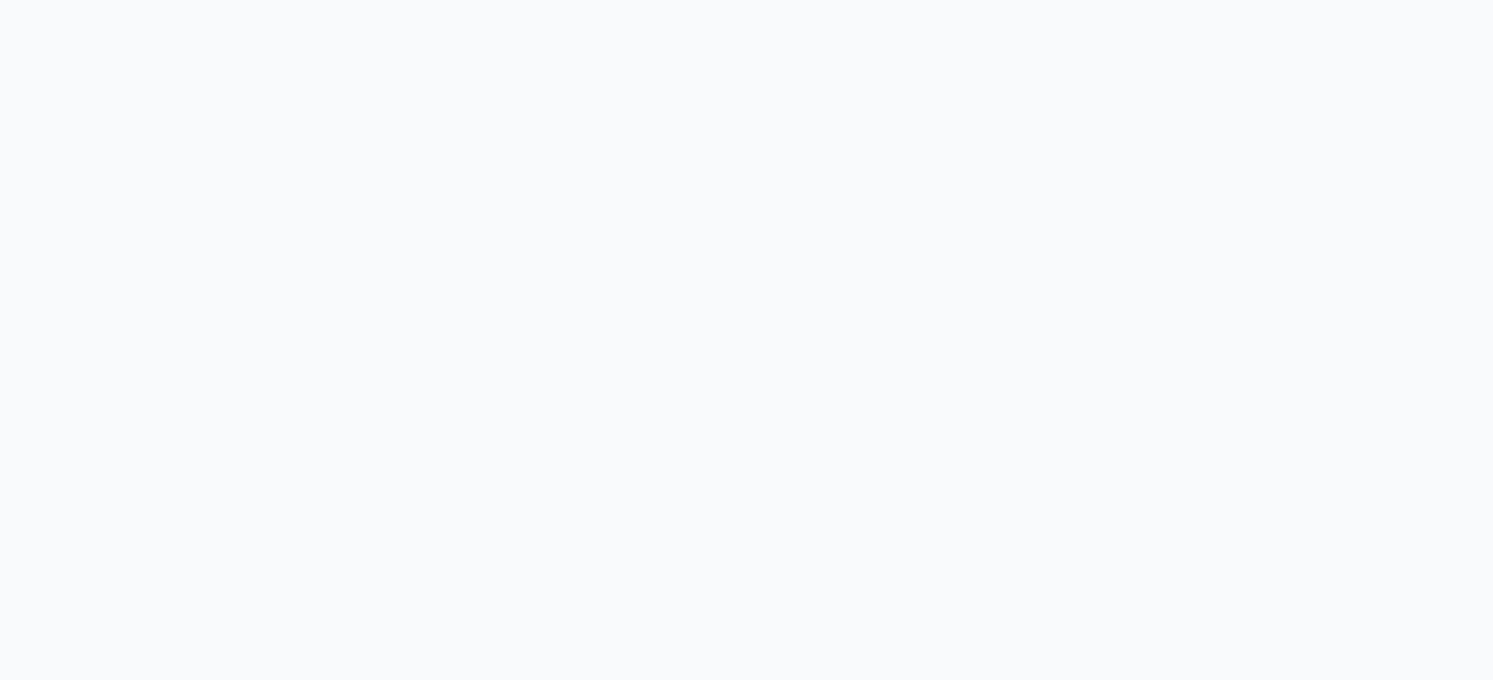 scroll, scrollTop: 0, scrollLeft: 0, axis: both 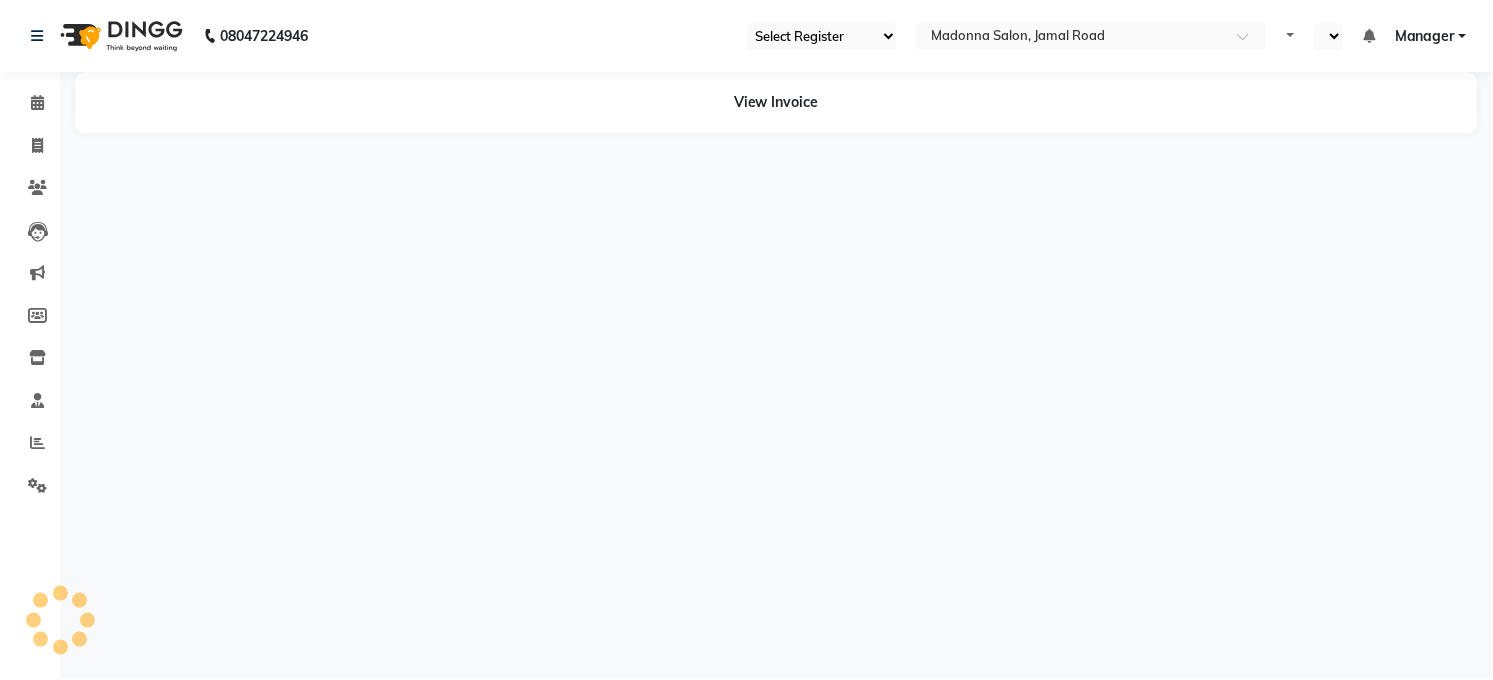 select on "35" 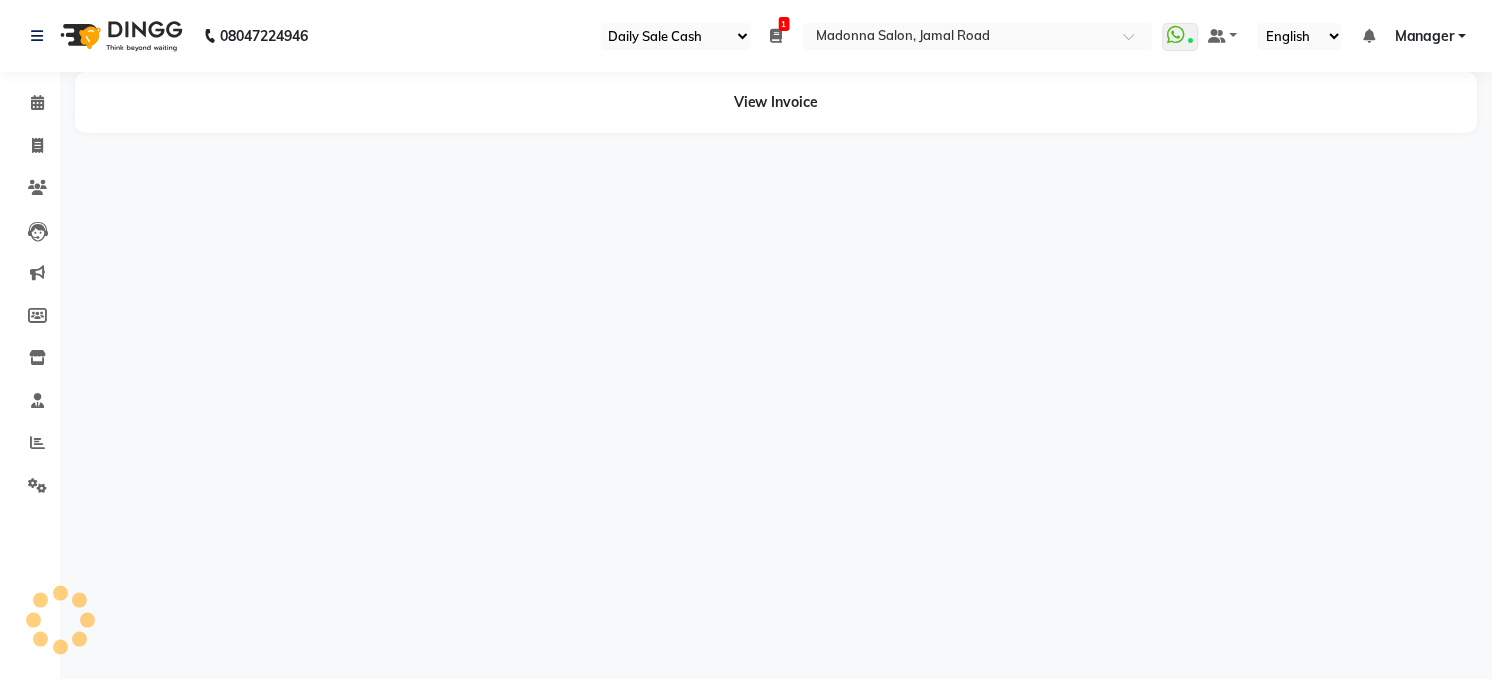 select on "en" 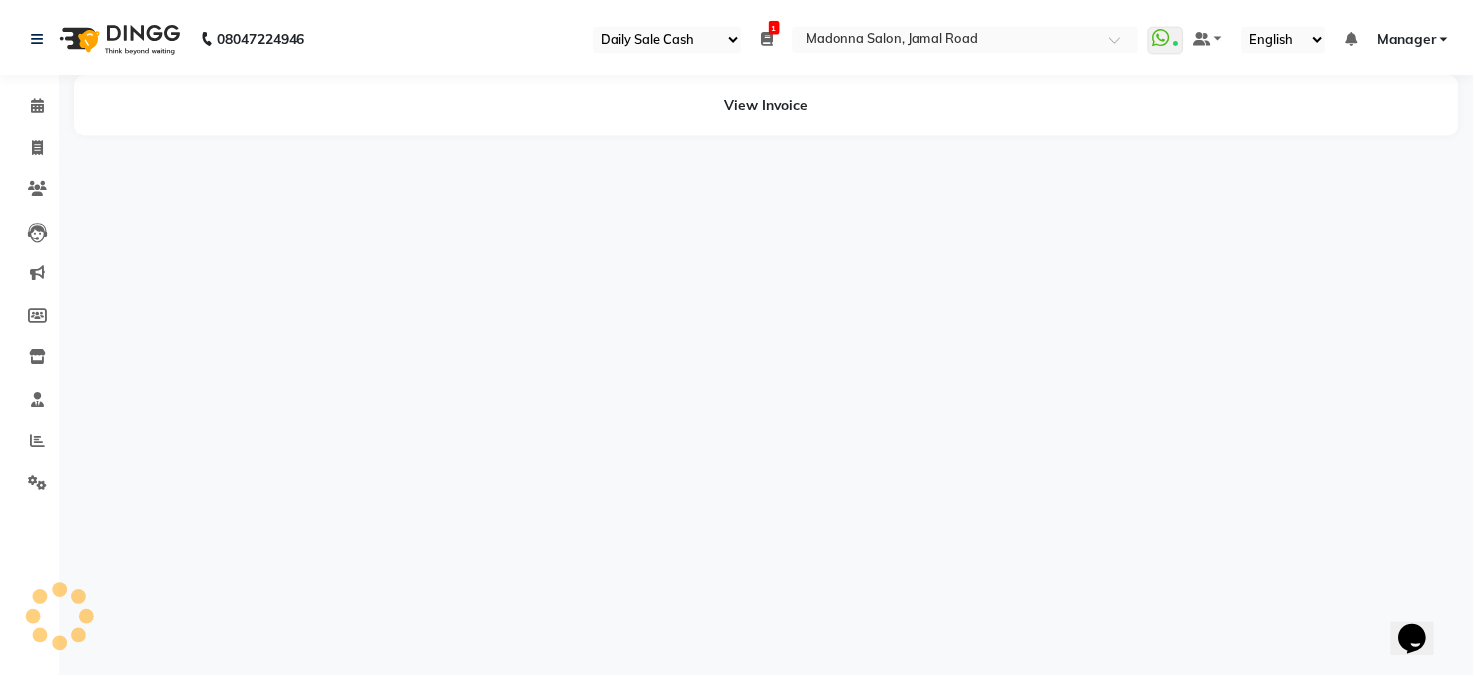 scroll, scrollTop: 0, scrollLeft: 0, axis: both 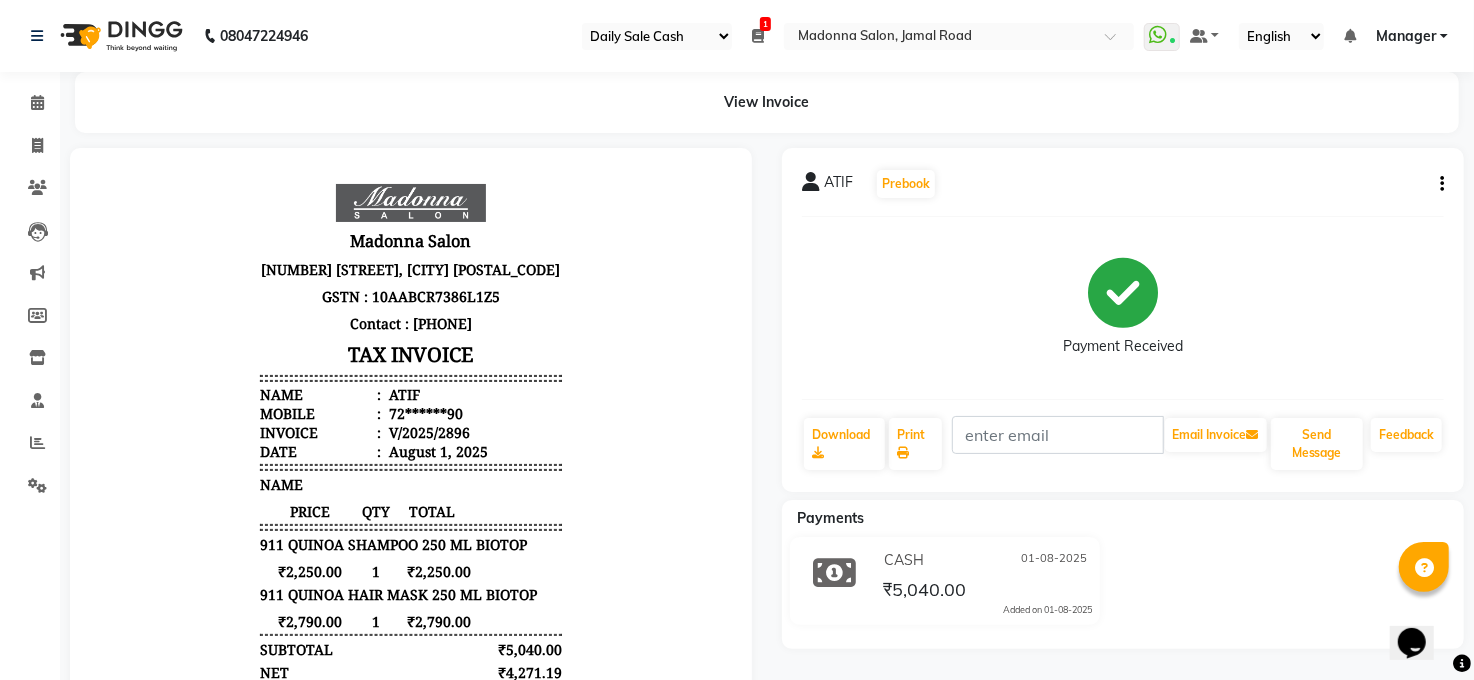 click on "ATIF   Prebook   Payment Received  Download  Print   Email Invoice   Send Message Feedback" 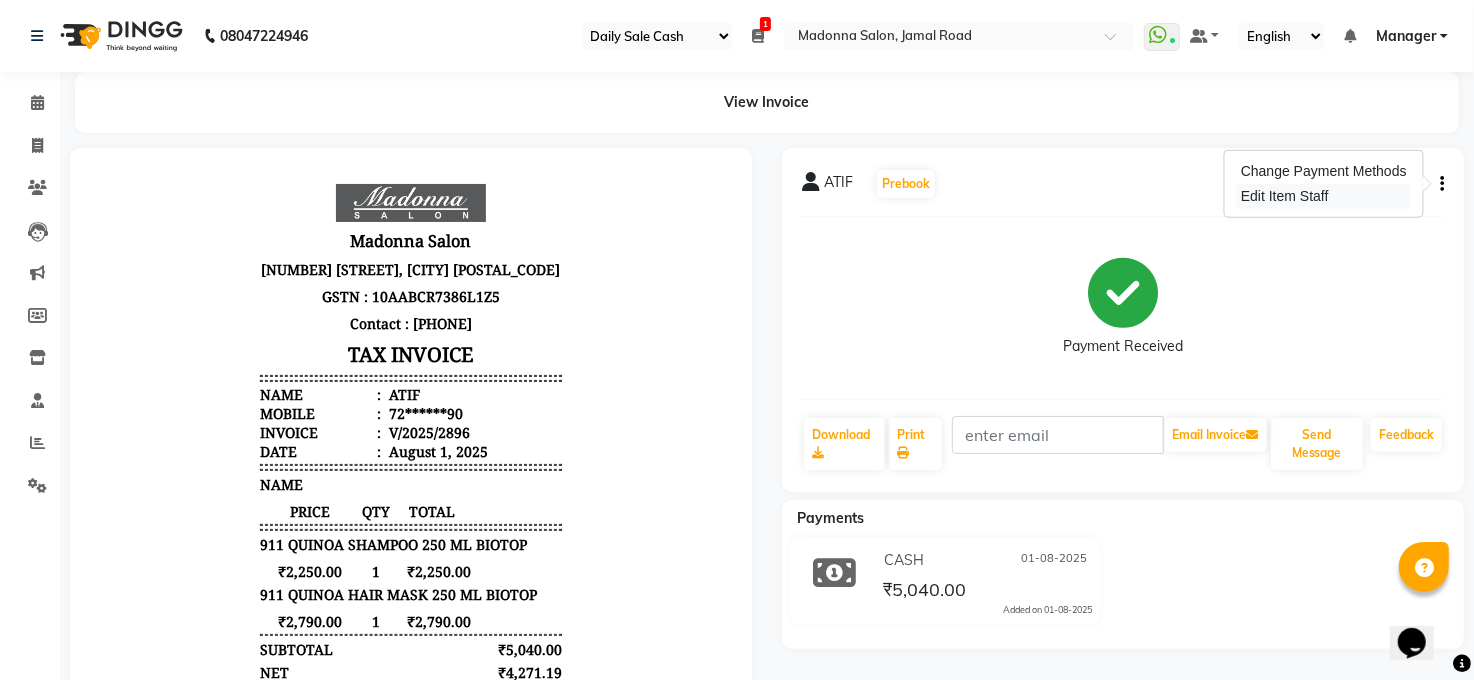 click on "Edit Item Staff" at bounding box center (1324, 196) 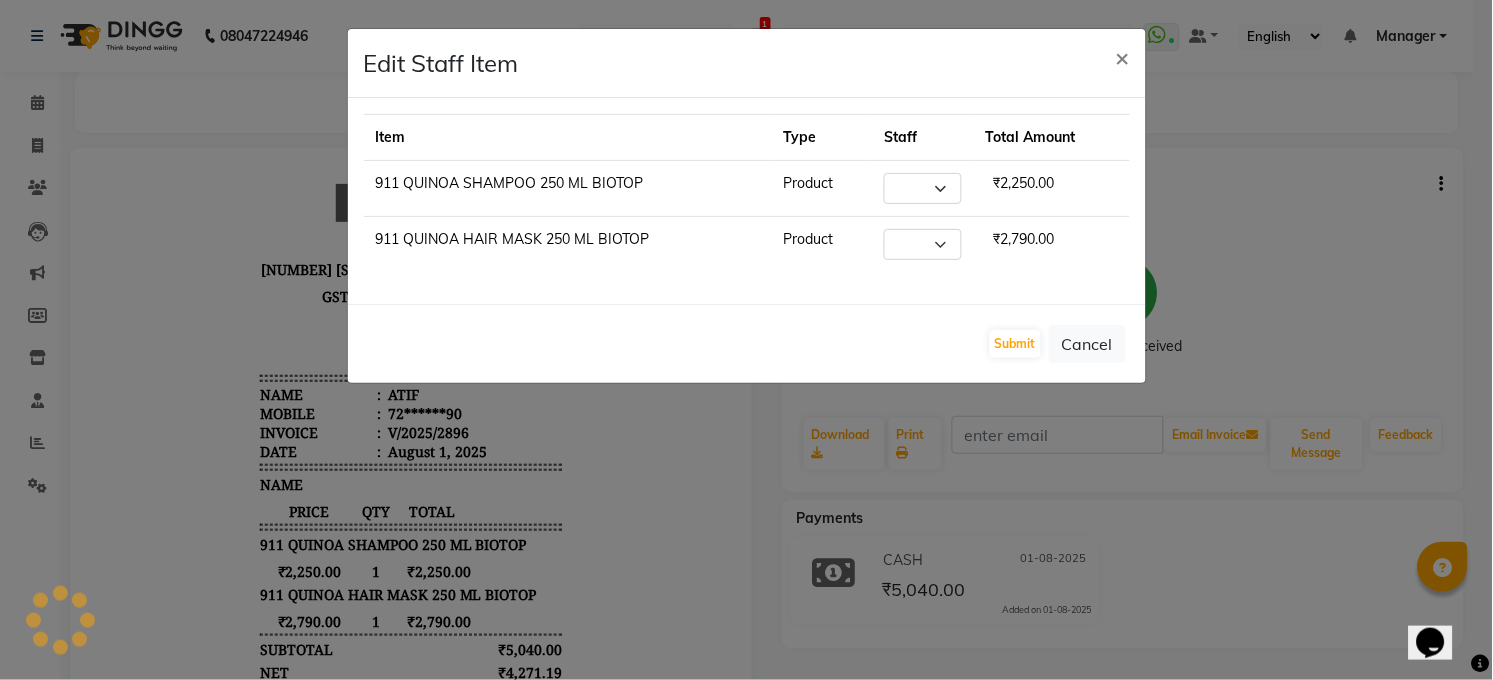 select on "77686" 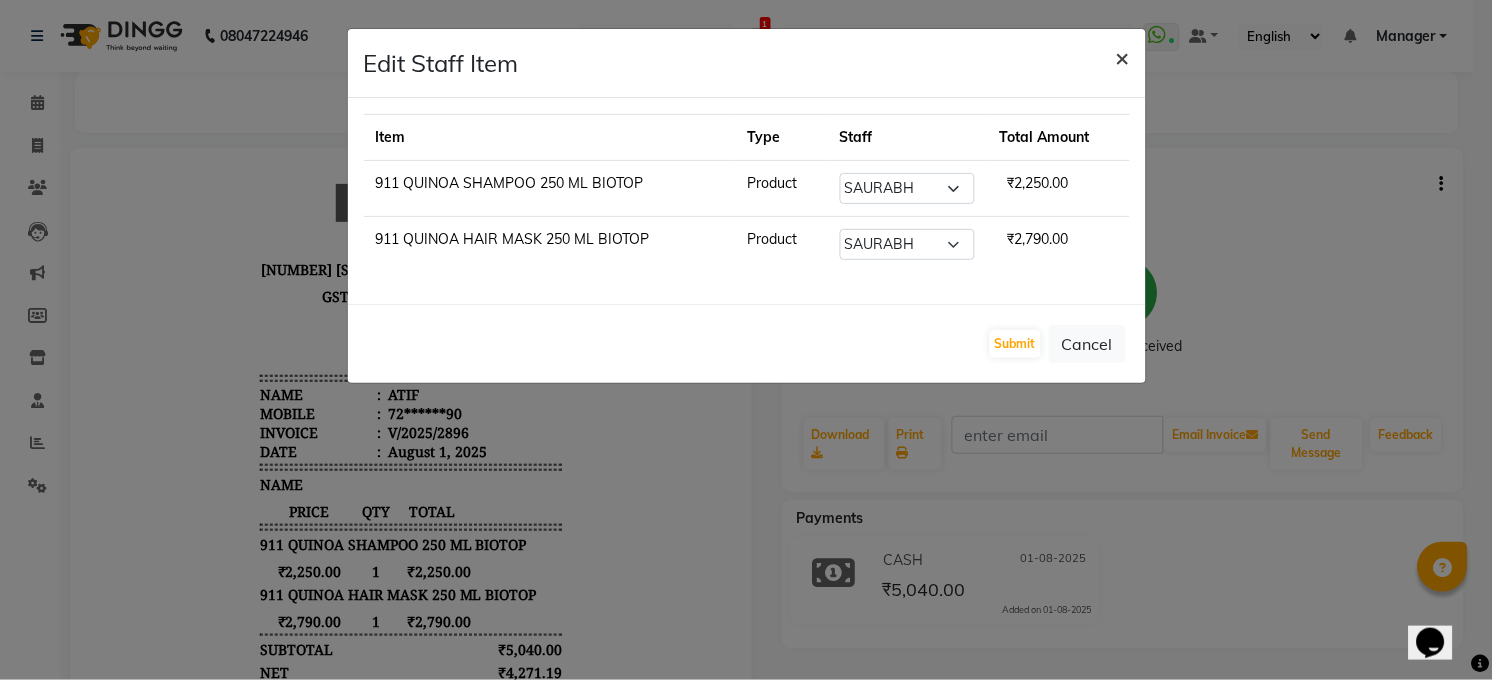 click on "×" 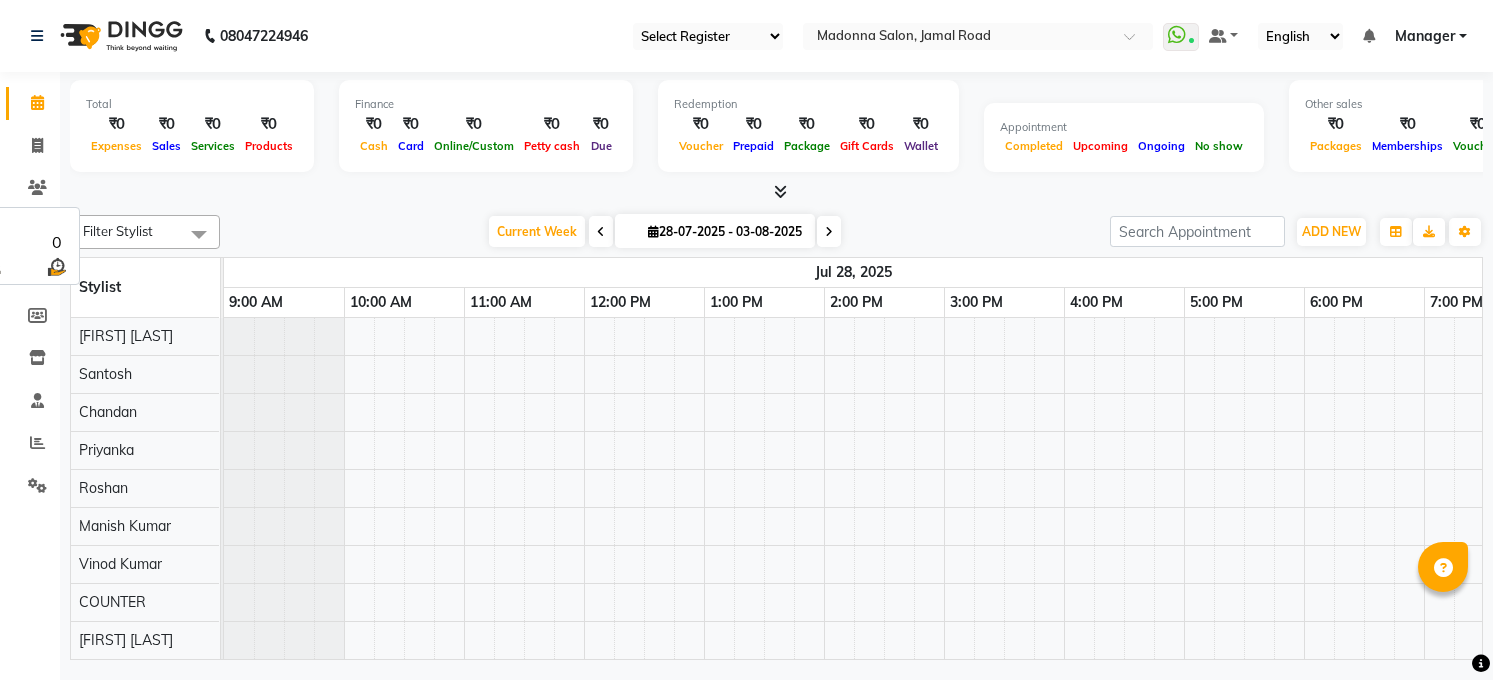select on "35" 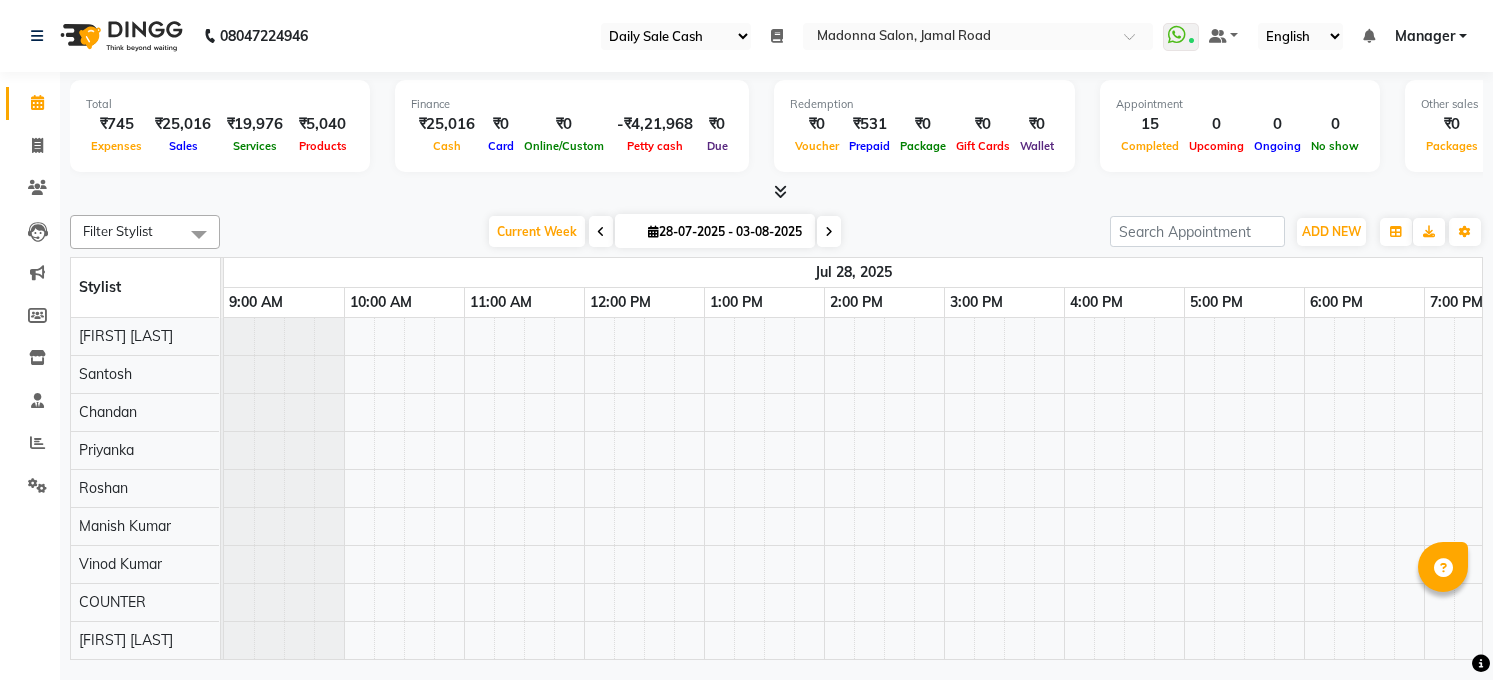 scroll, scrollTop: 0, scrollLeft: 0, axis: both 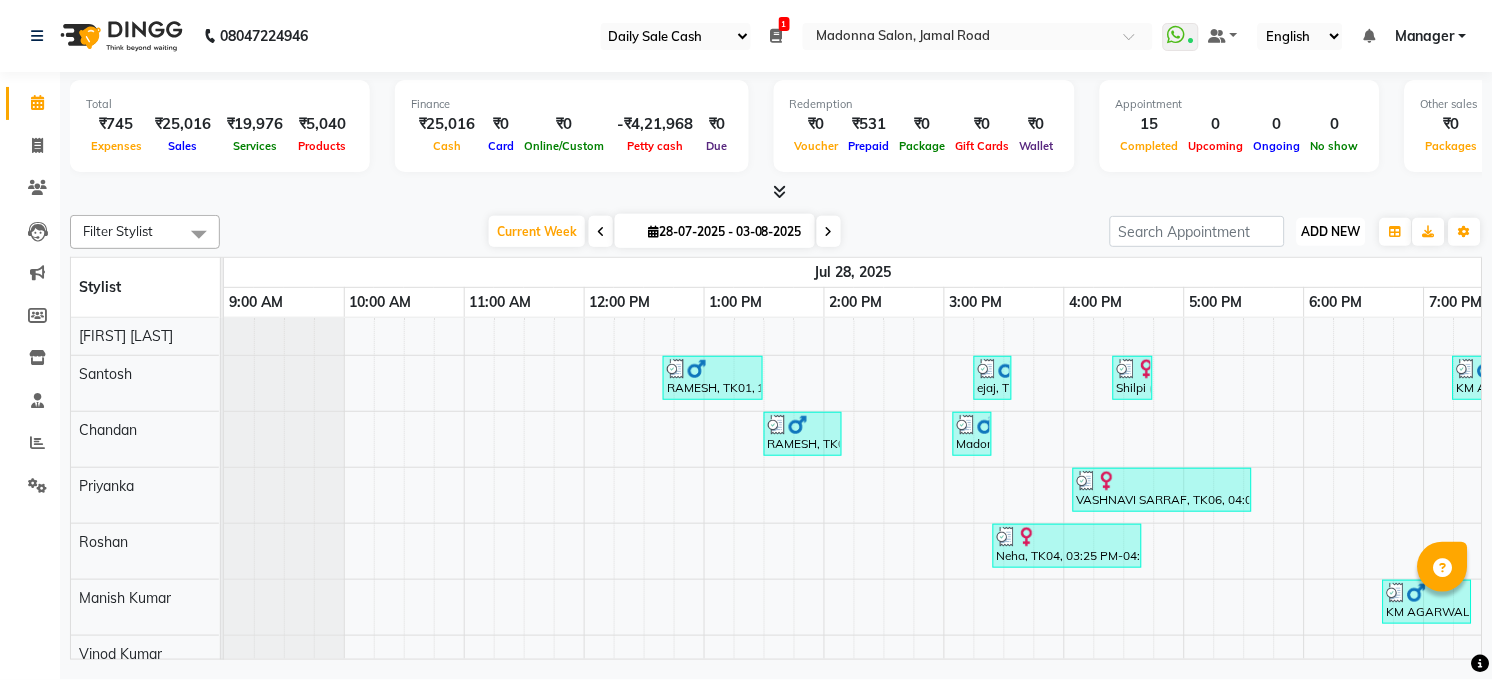 click on "ADD NEW" at bounding box center [1331, 231] 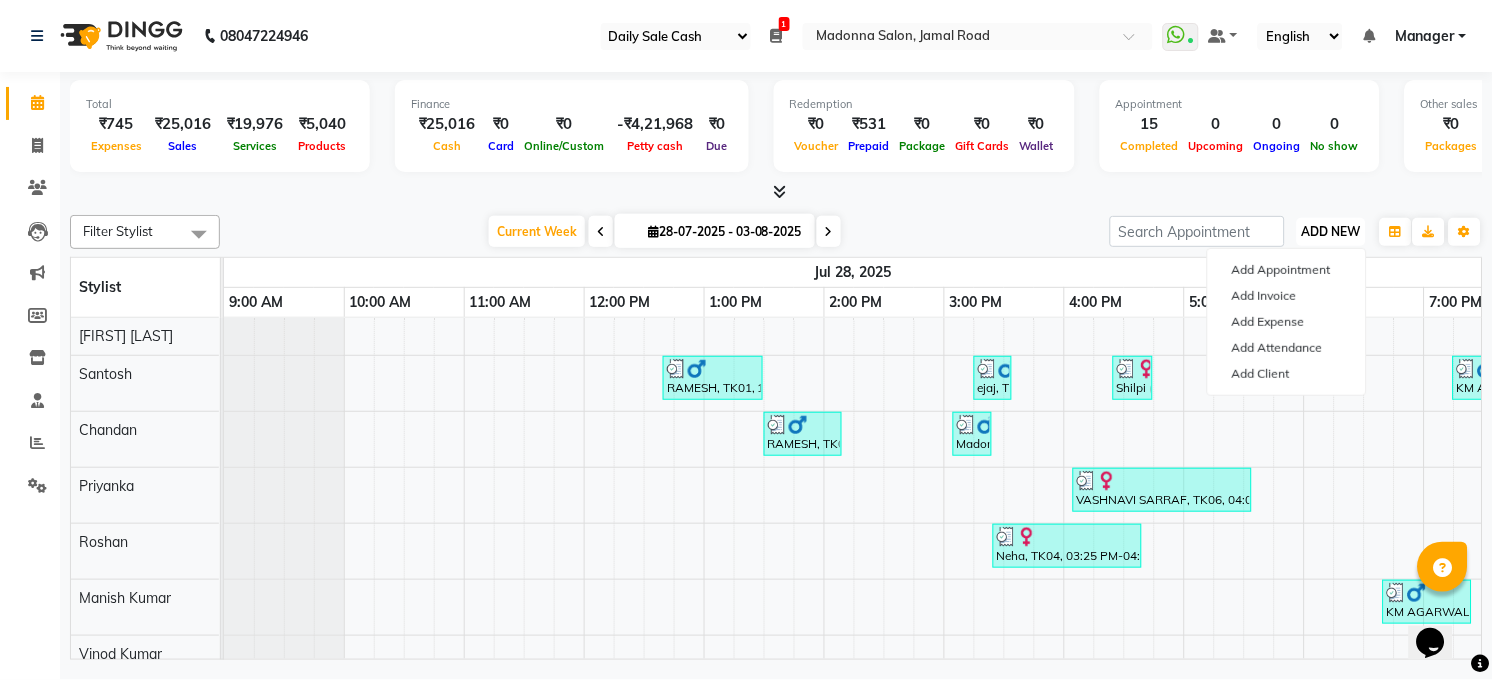 scroll, scrollTop: 0, scrollLeft: 0, axis: both 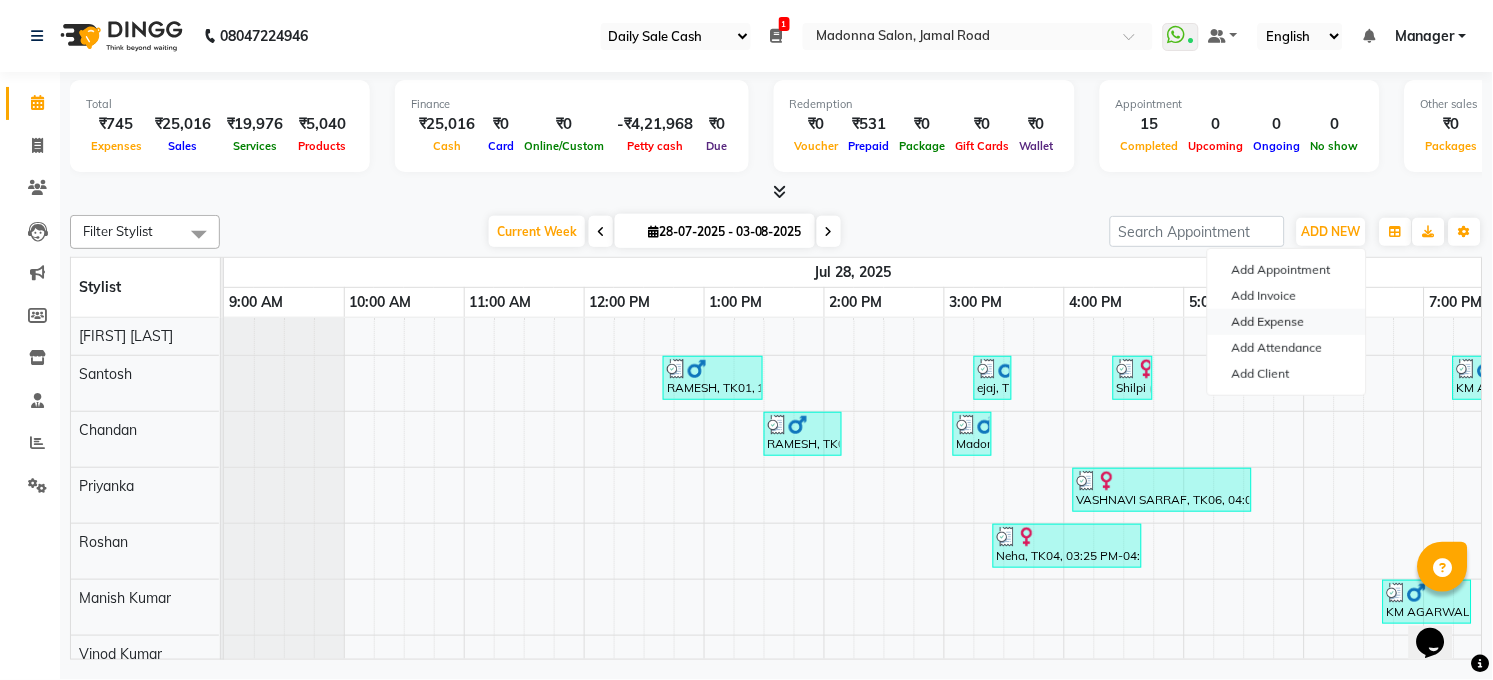click on "Add Expense" at bounding box center [1287, 322] 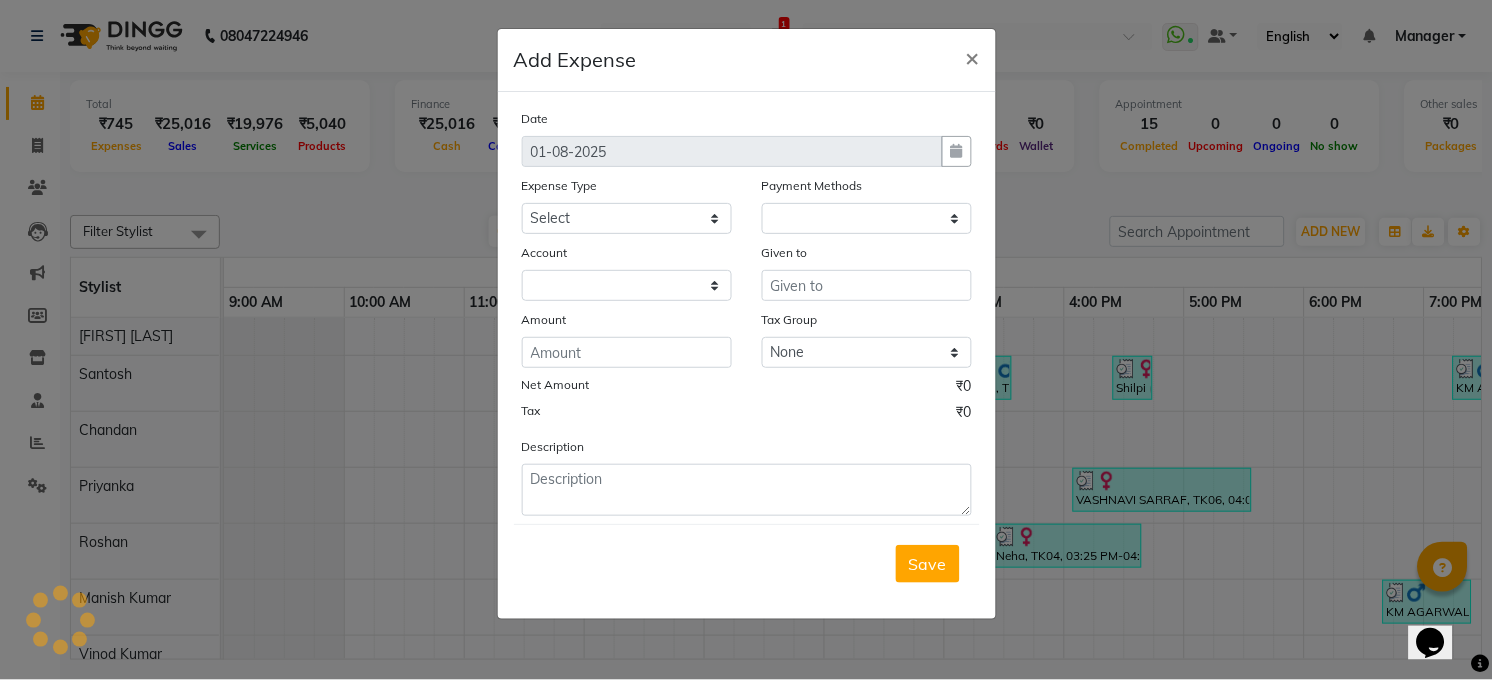 select on "1" 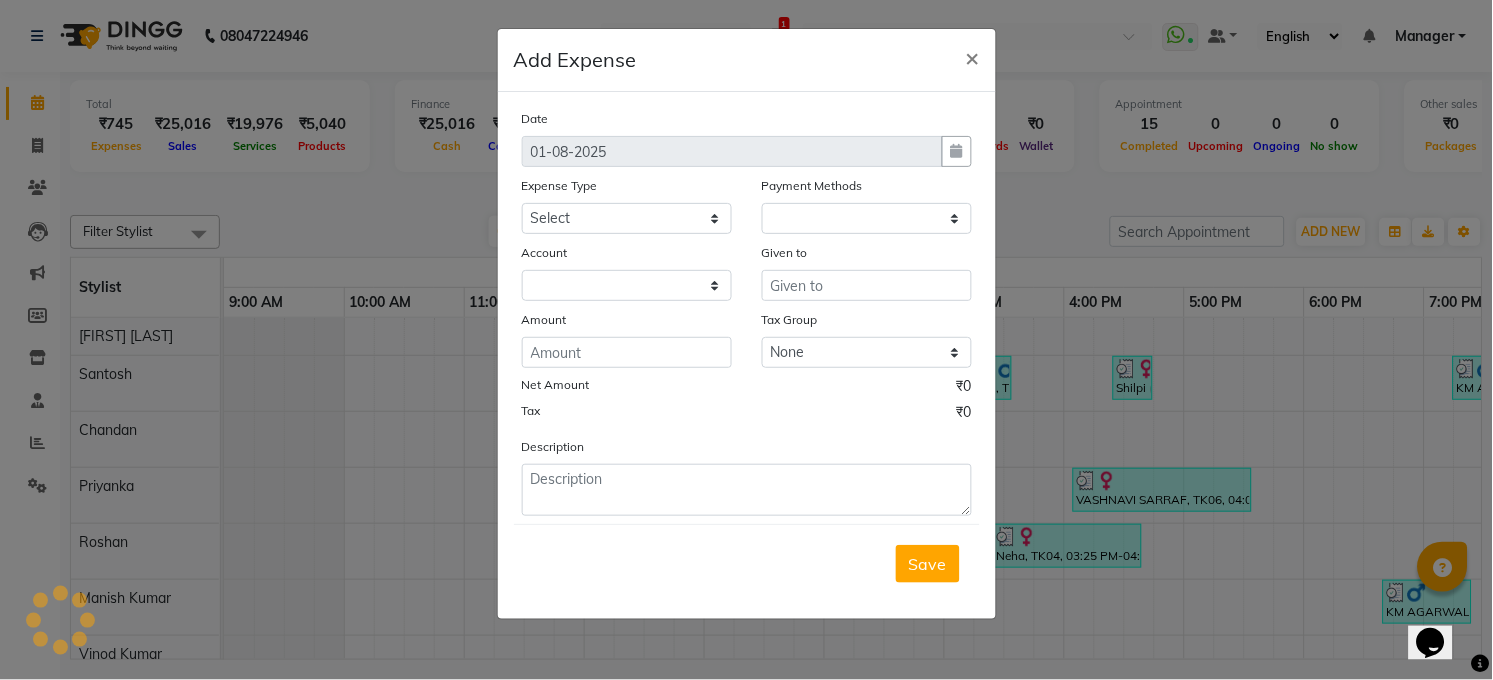select on "4703" 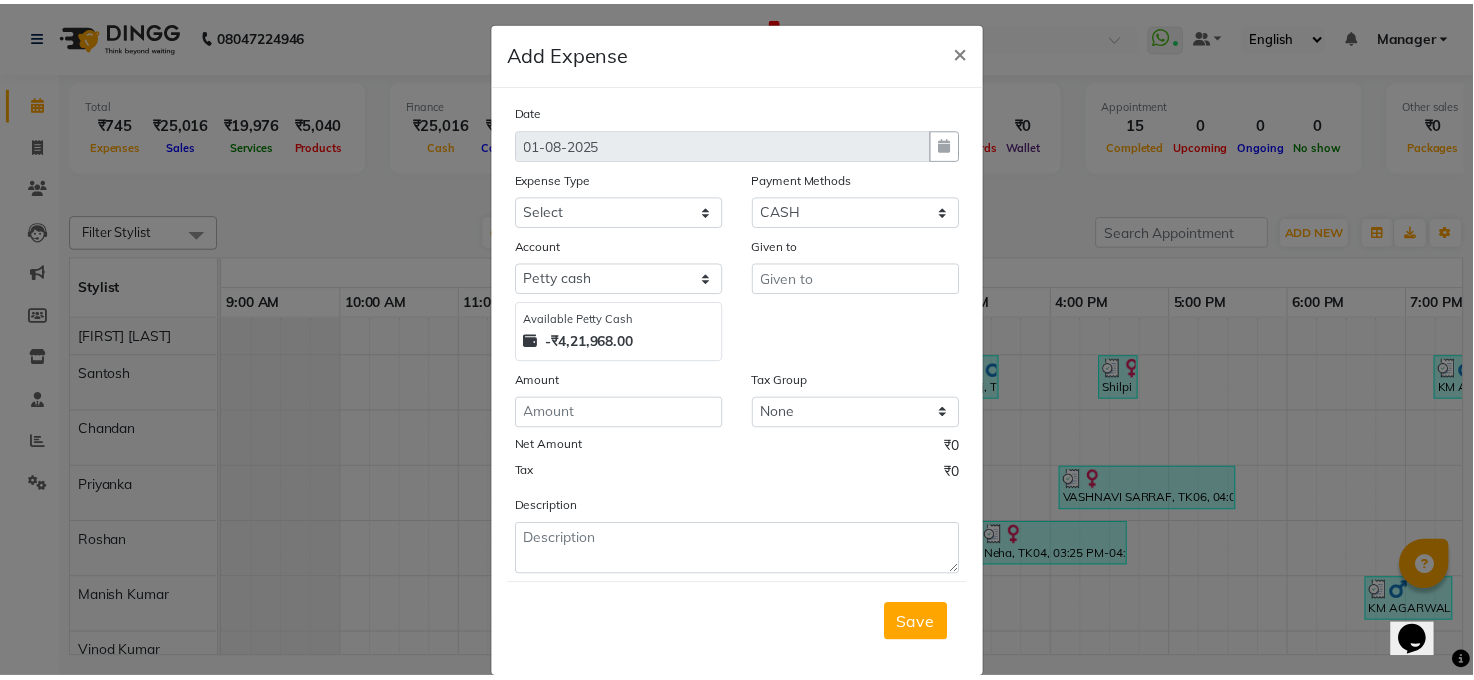 scroll, scrollTop: 0, scrollLeft: 0, axis: both 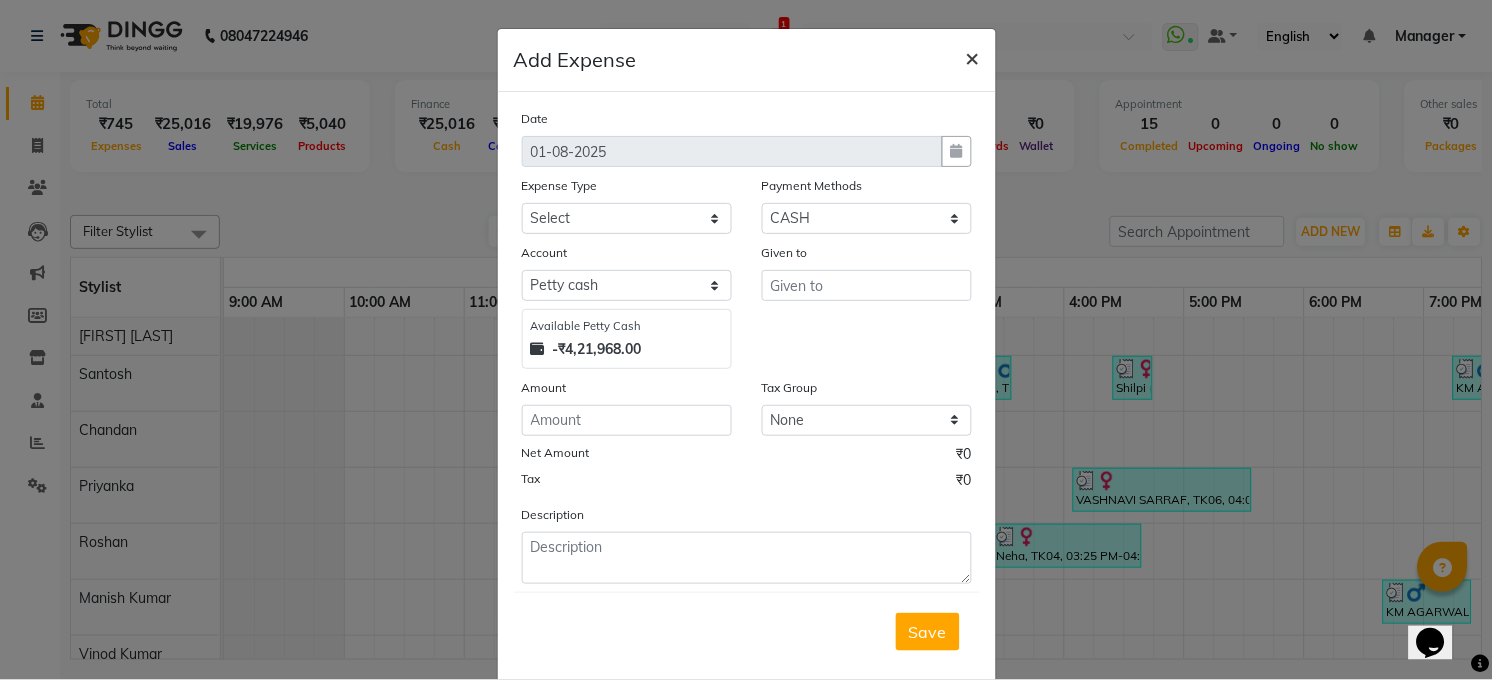 click on "×" 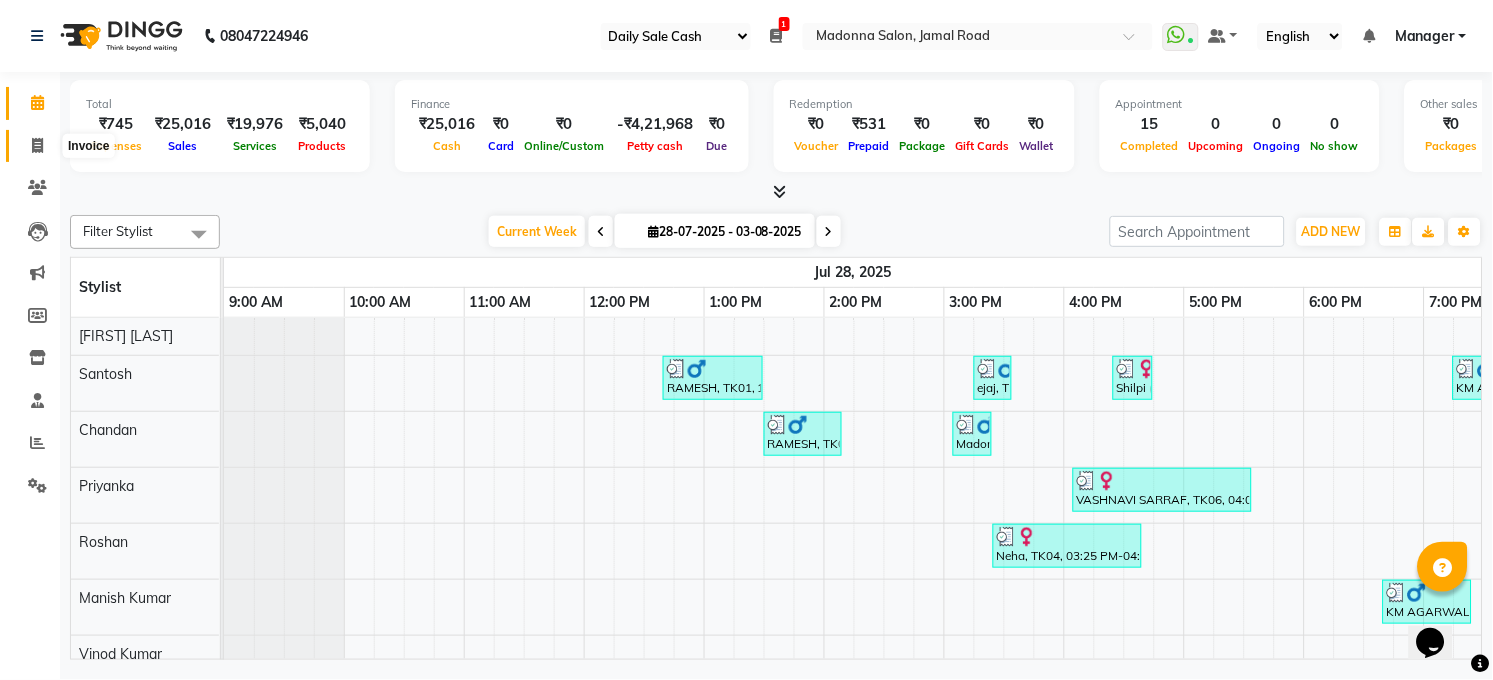 click 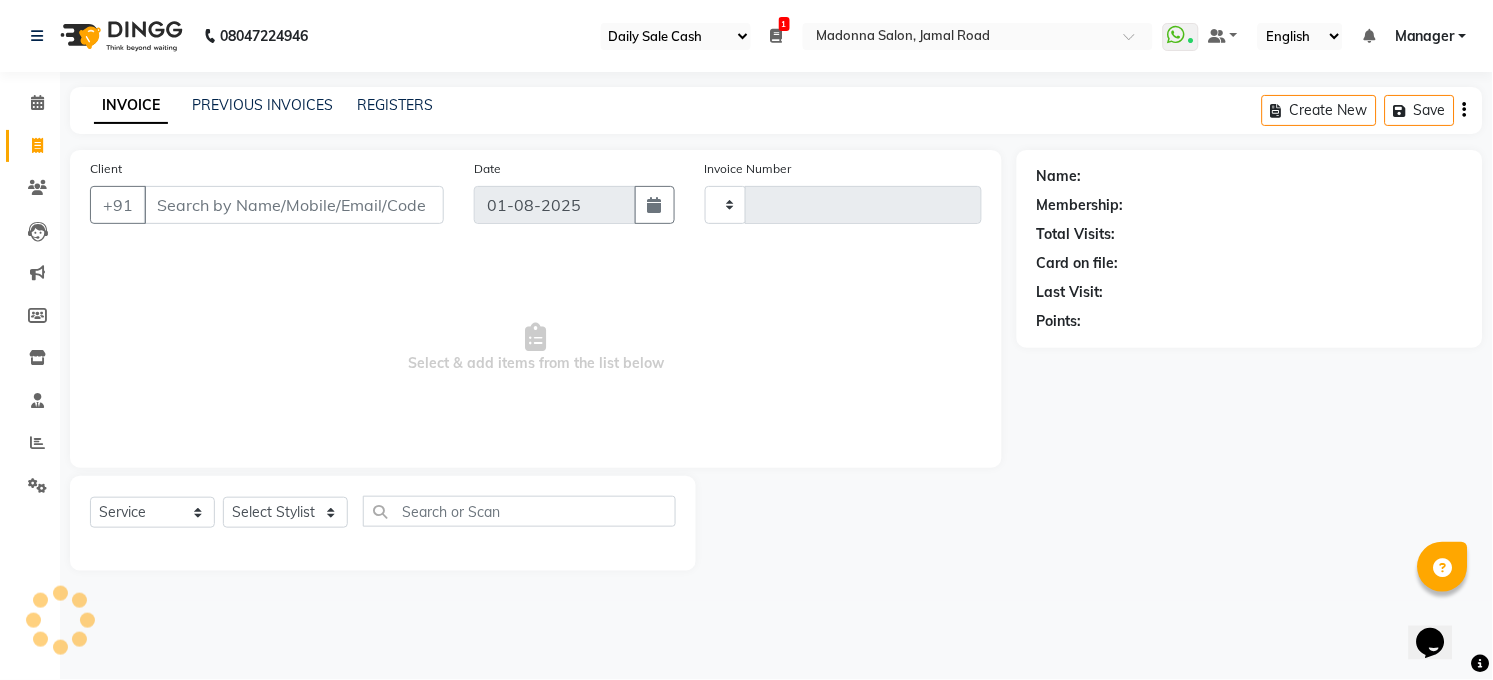 type on "2898" 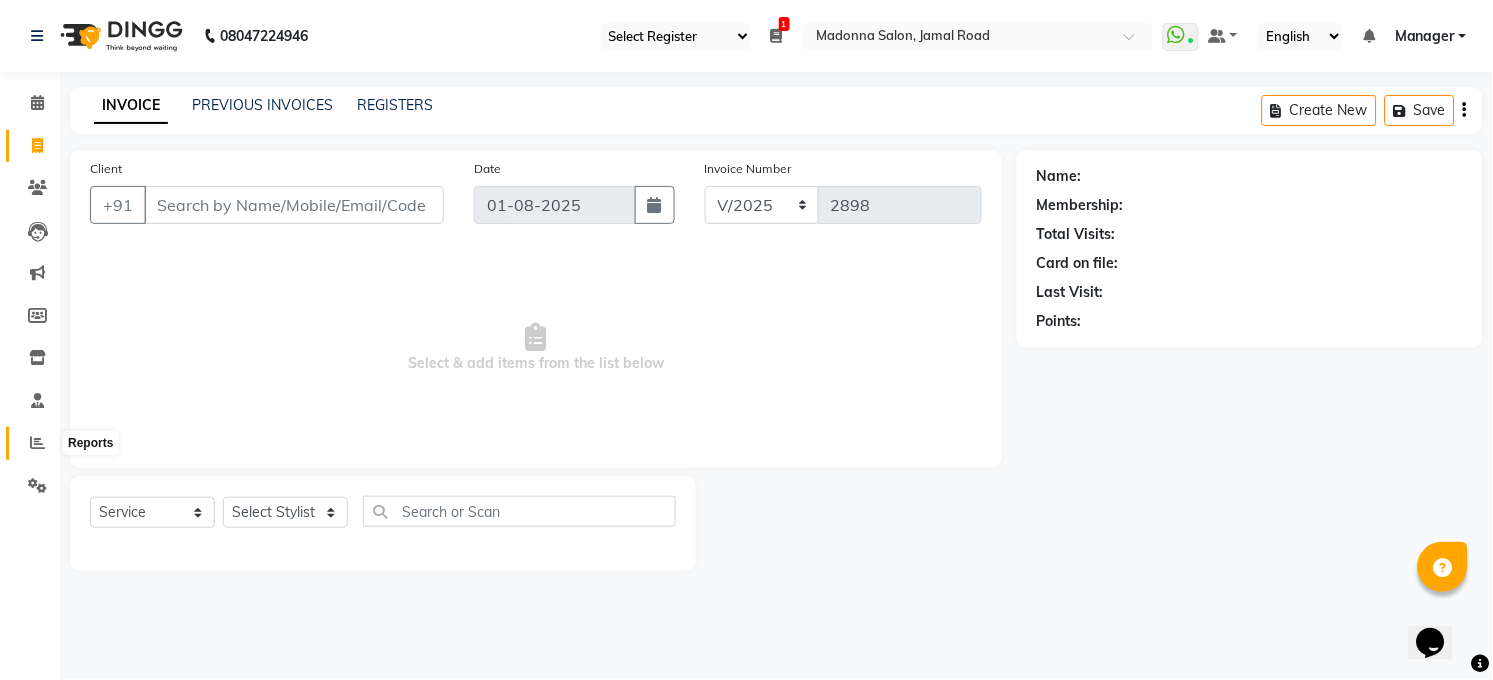 click 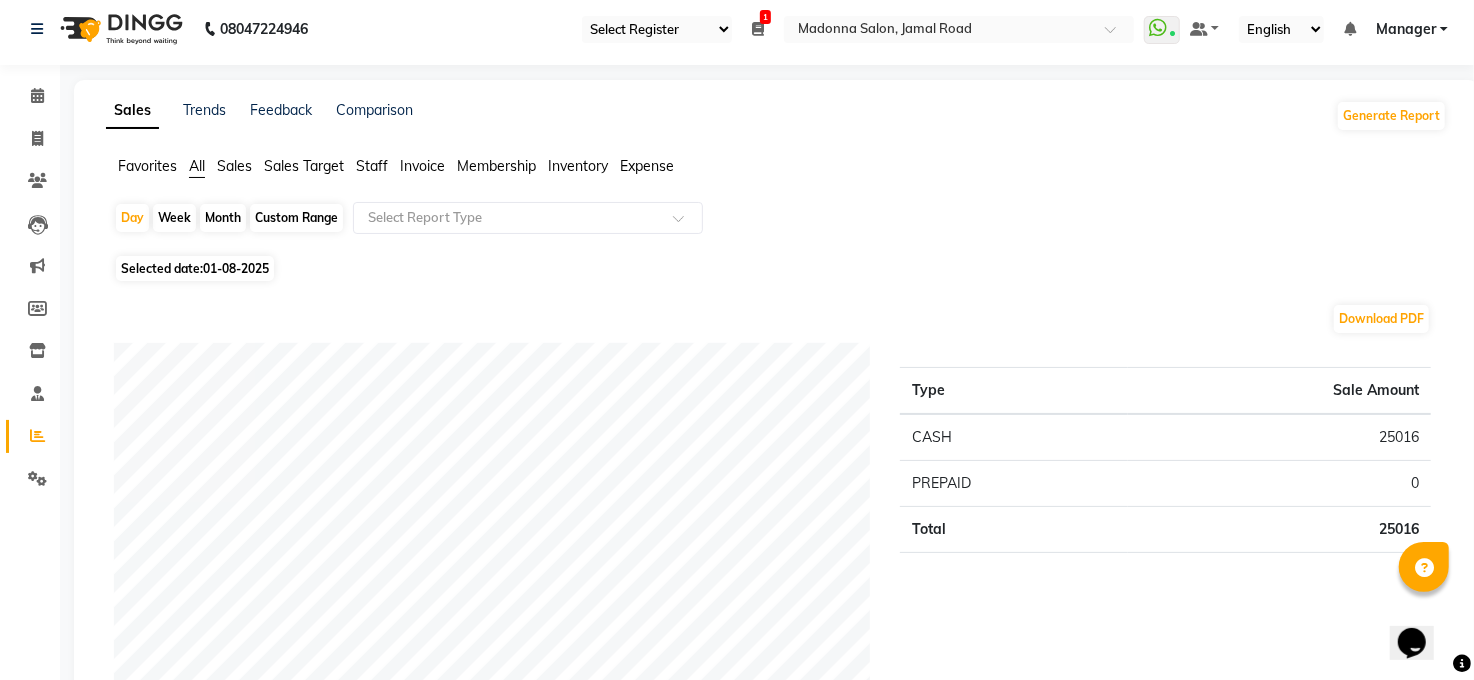 scroll, scrollTop: 0, scrollLeft: 0, axis: both 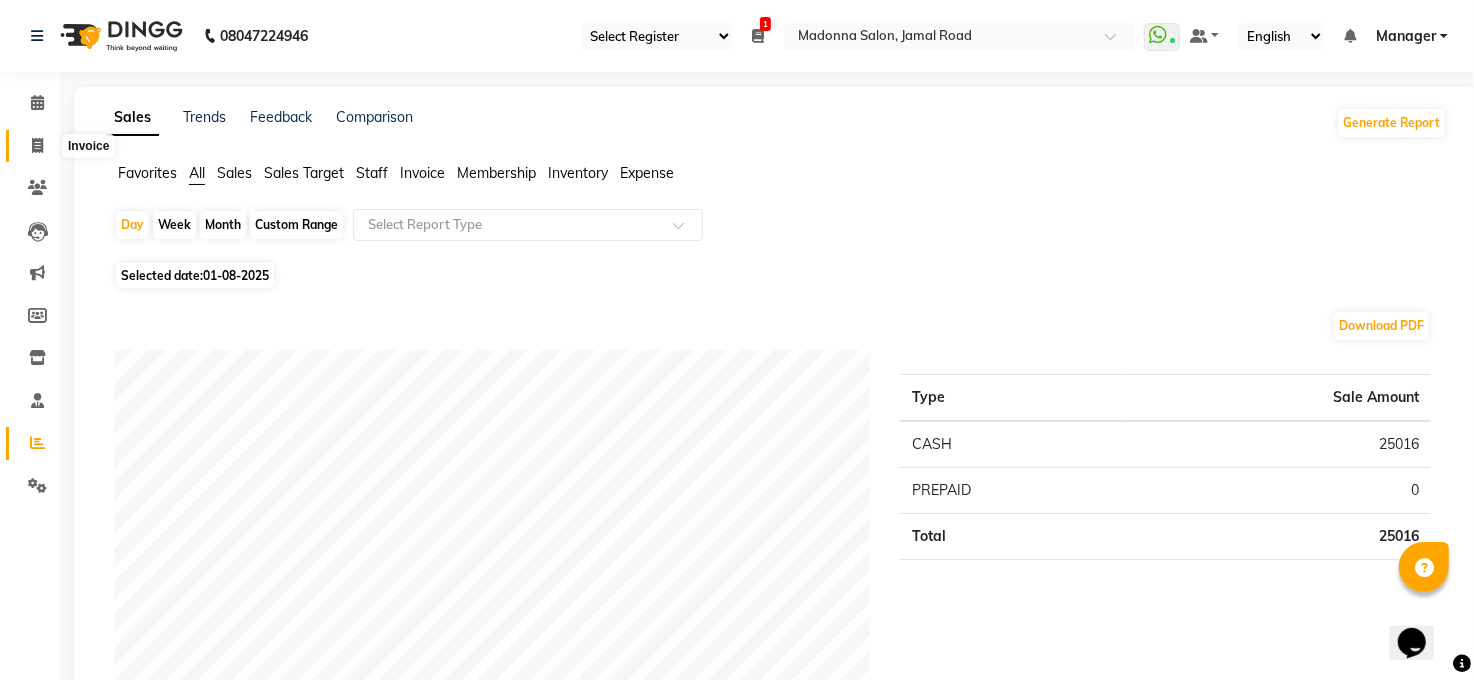 click 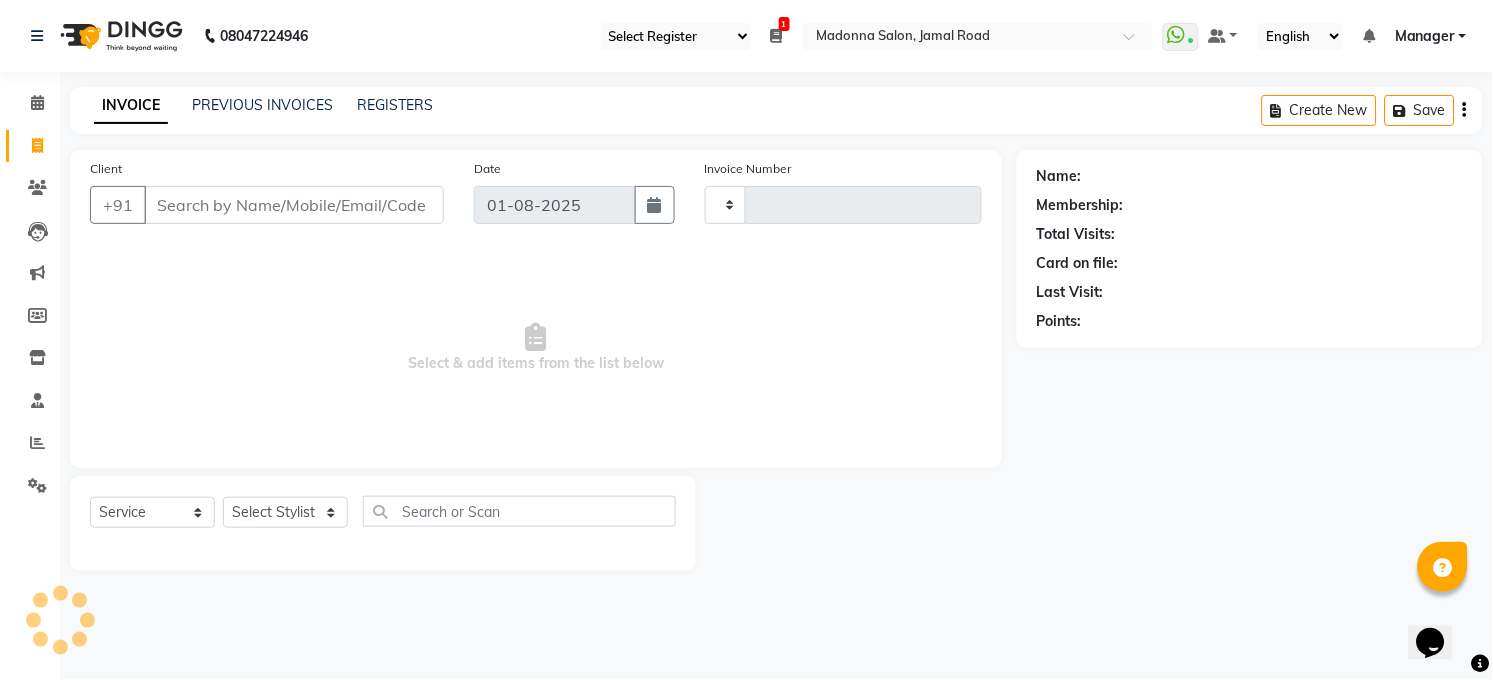 type on "2898" 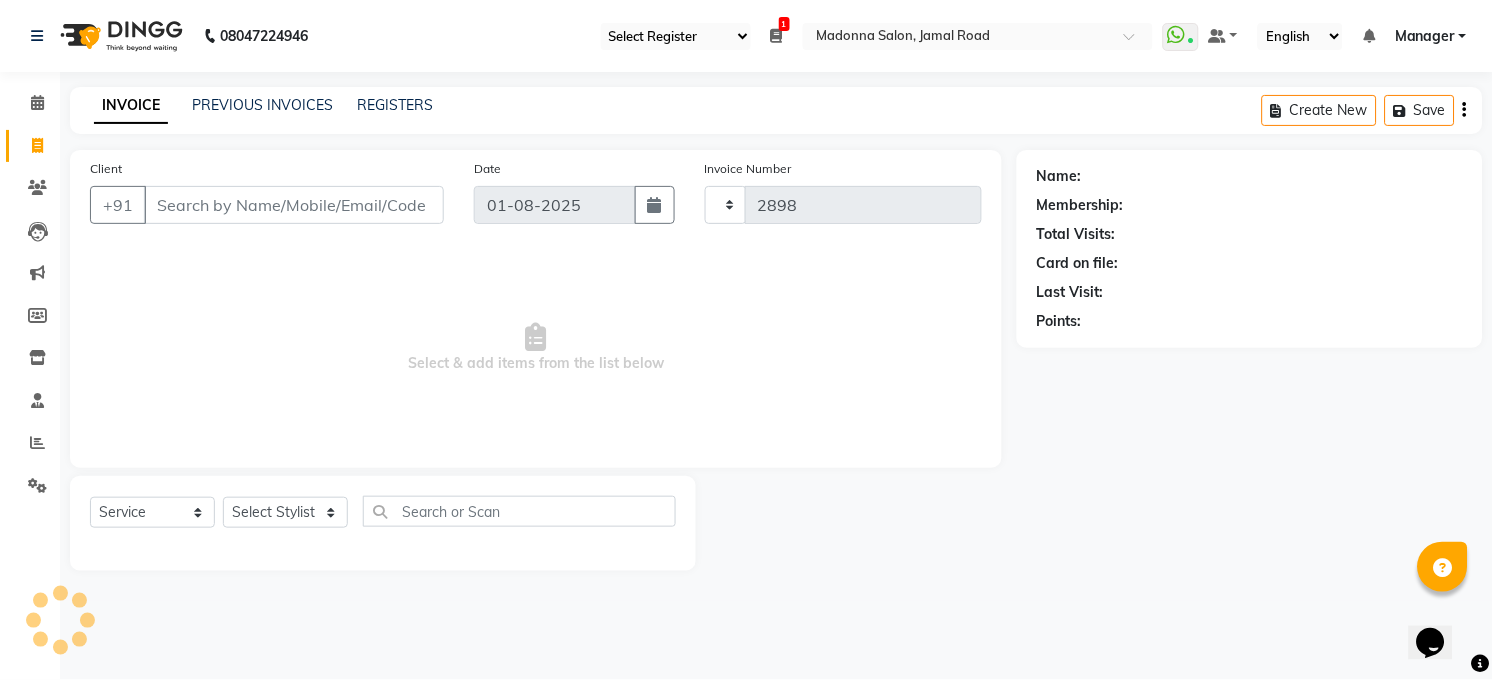 select on "5748" 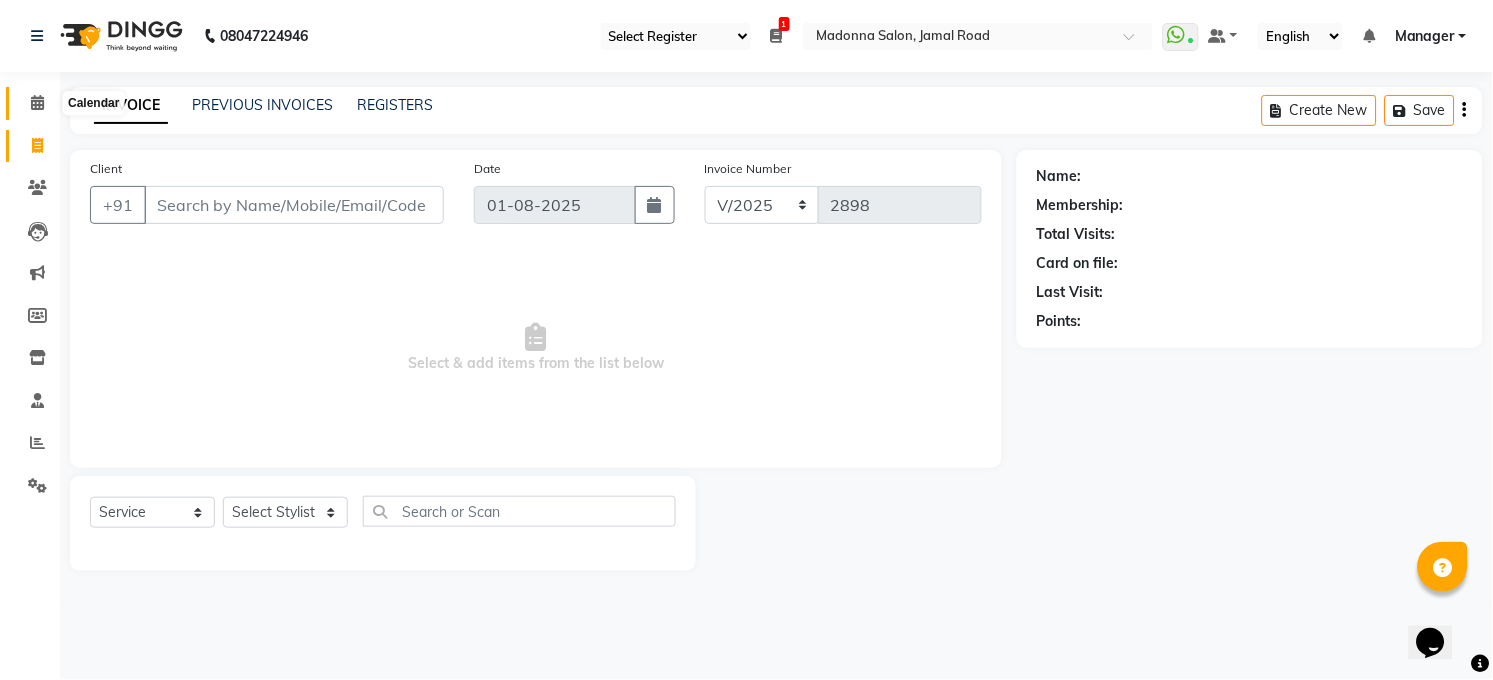 drag, startPoint x: 38, startPoint y: 111, endPoint x: 52, endPoint y: 118, distance: 15.652476 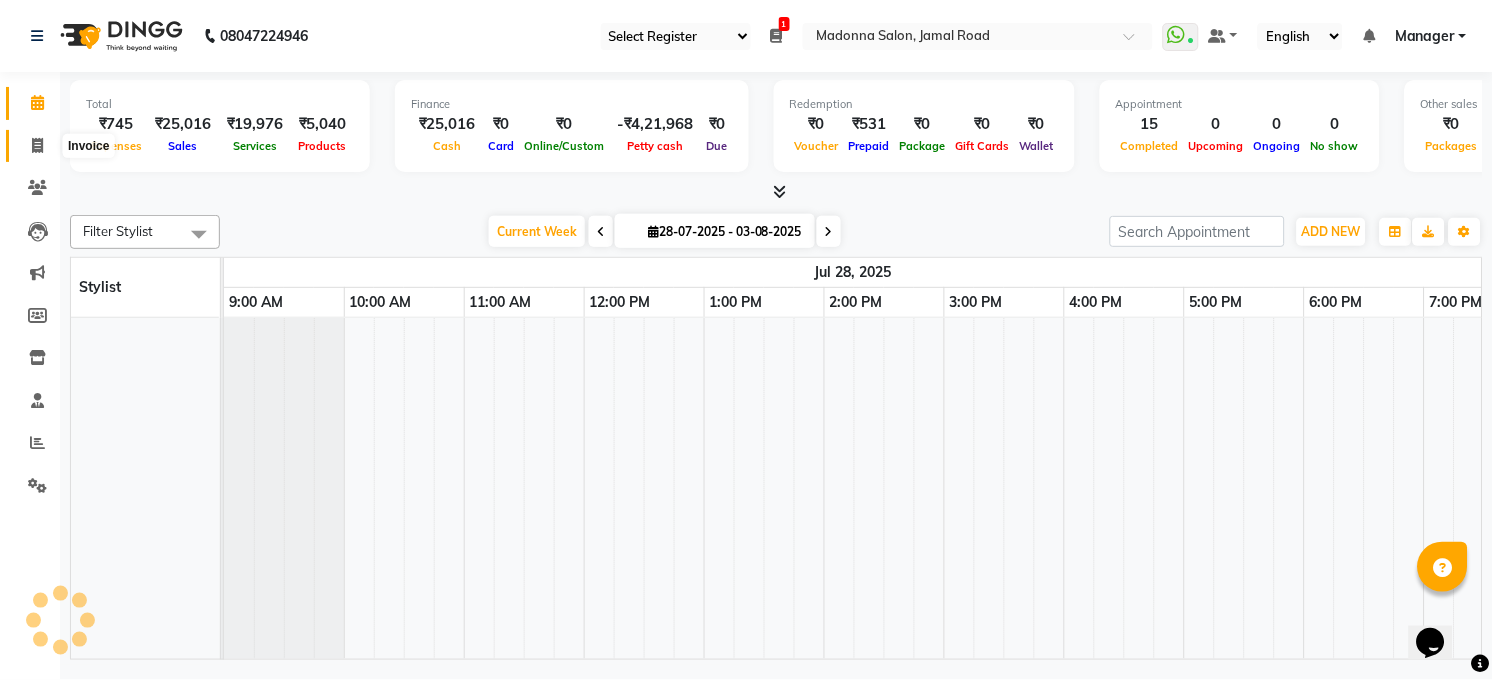 click 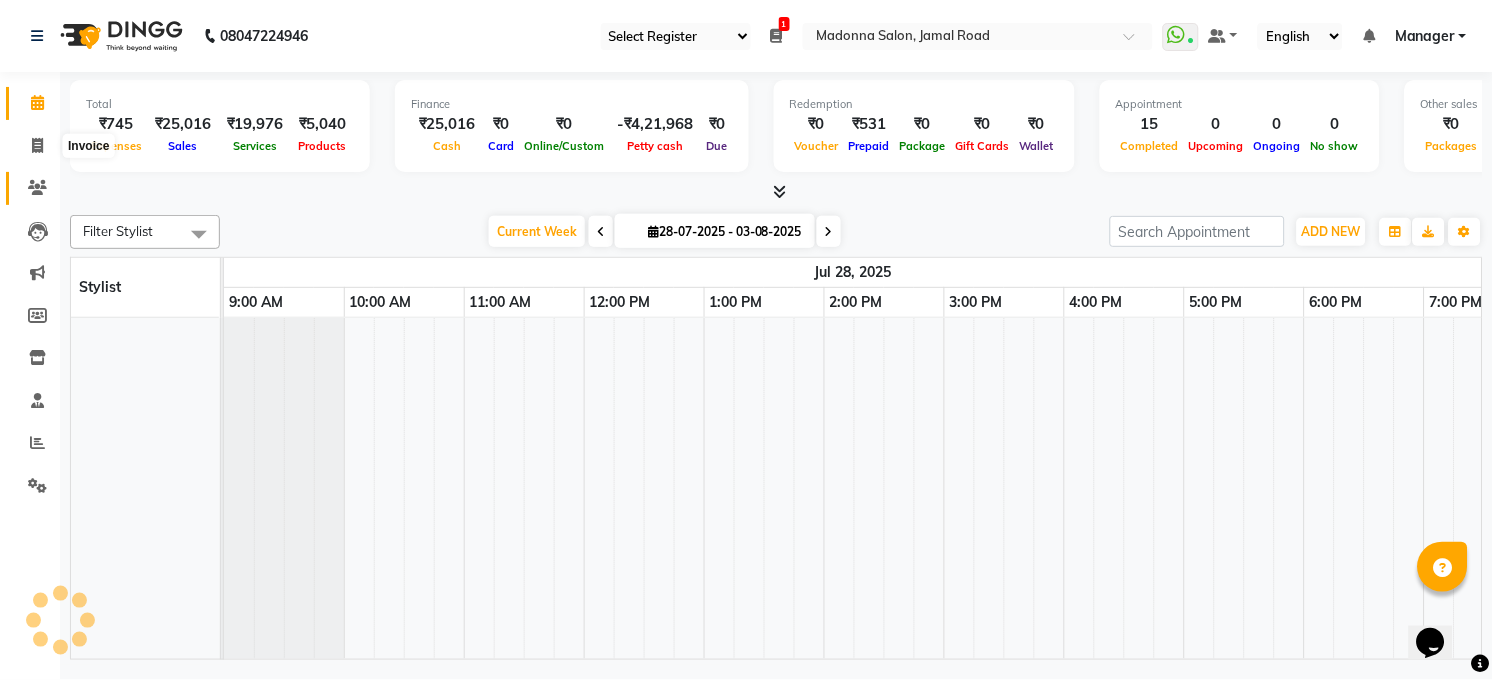 select on "service" 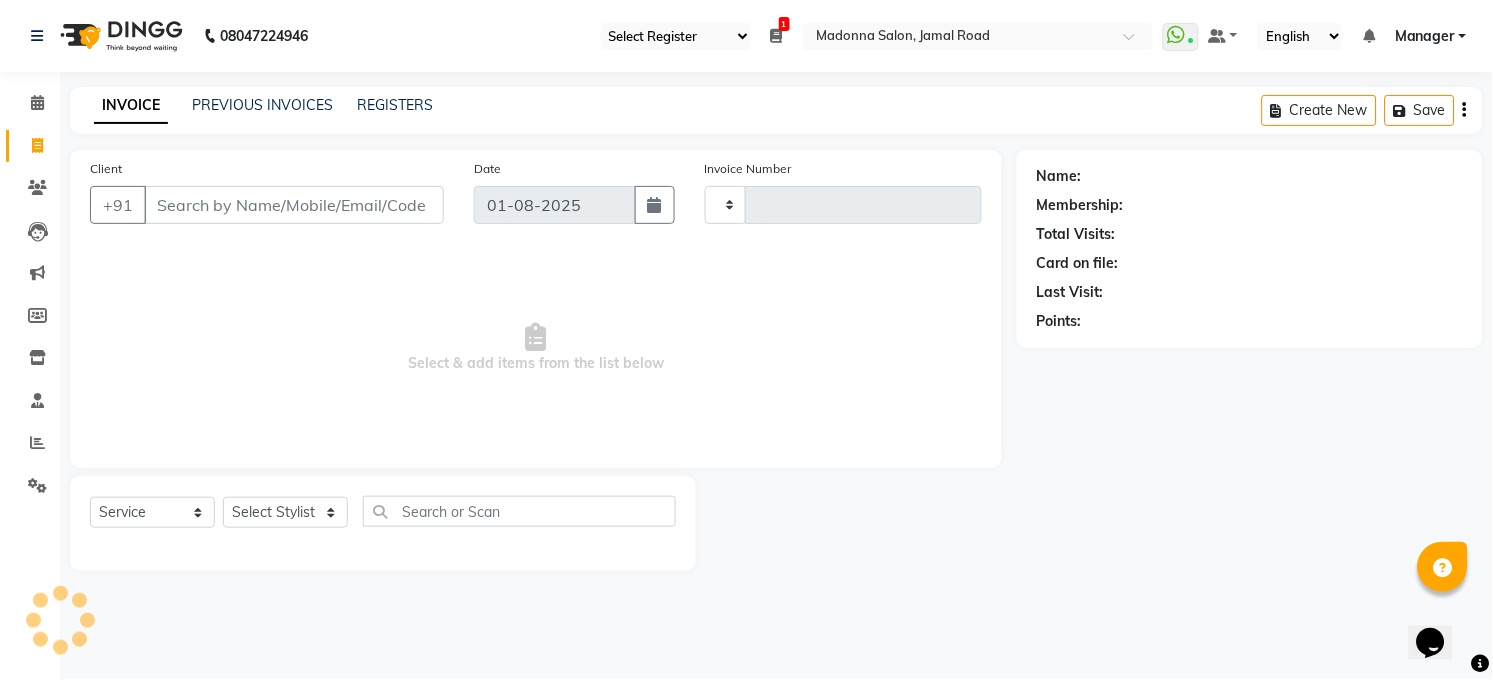 type on "2898" 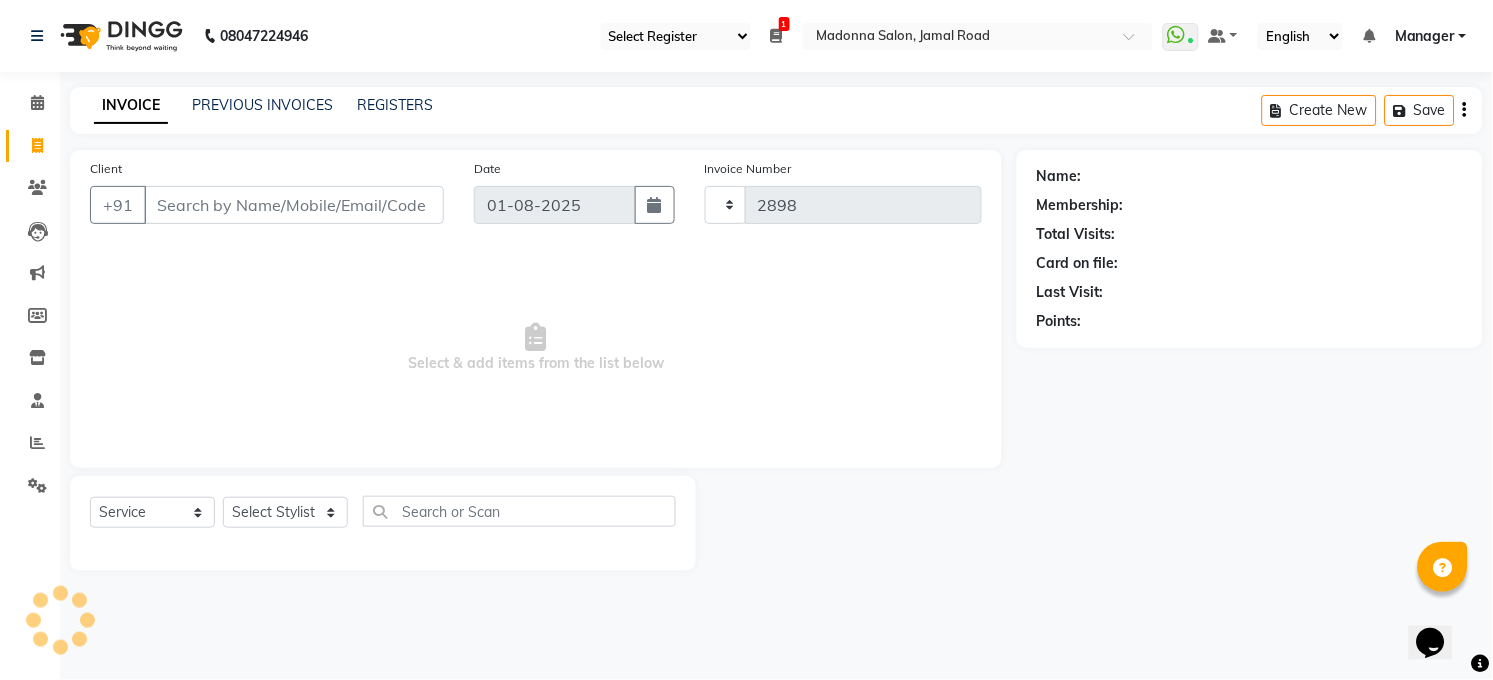 select on "5748" 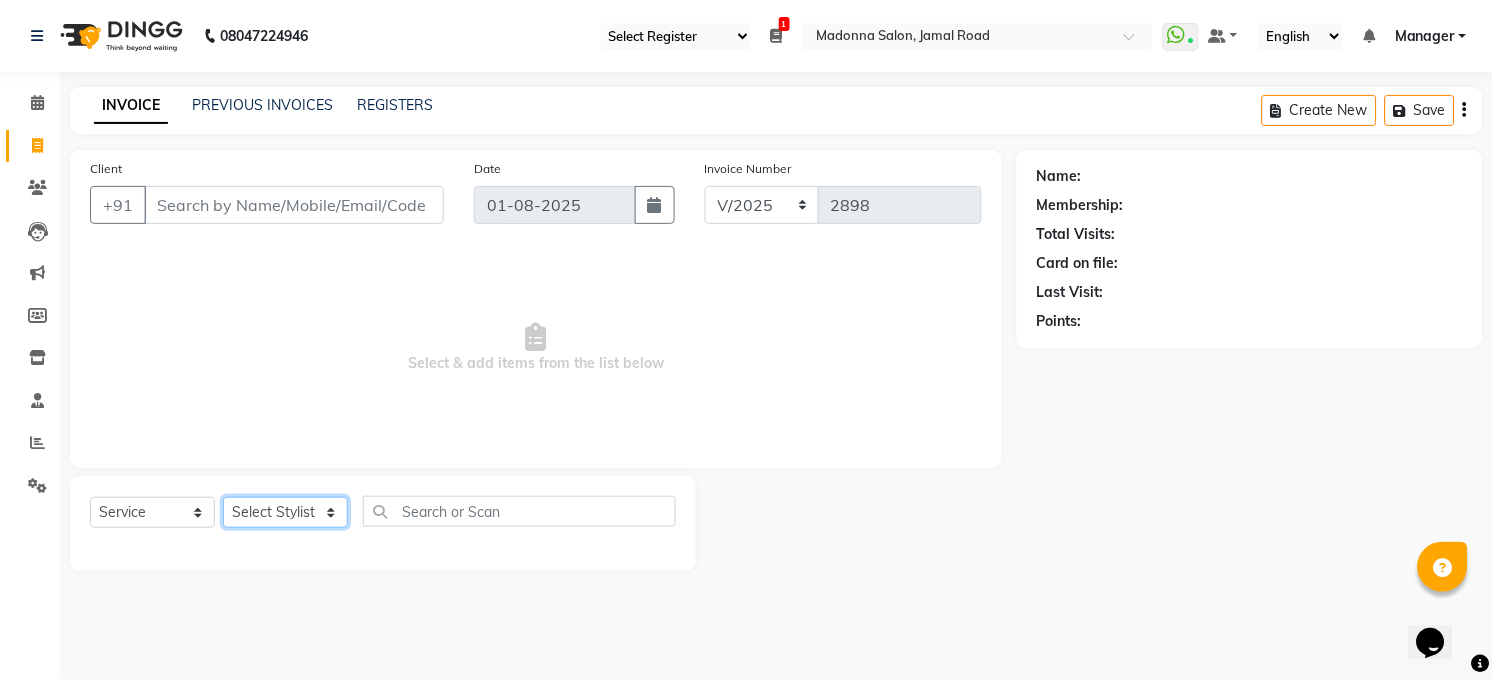 click on "Select Stylist Abhay kumar ALTAF ANKITA ARJUN Chandan COUNTER  Manager Manish Kumar Neetu Mam PRINCE Priyanka Raju Ravi Thakur RINKI Roshan Santosh SAURABH SUJEET THAKUR SUNITA Veer Vinod Kumar" 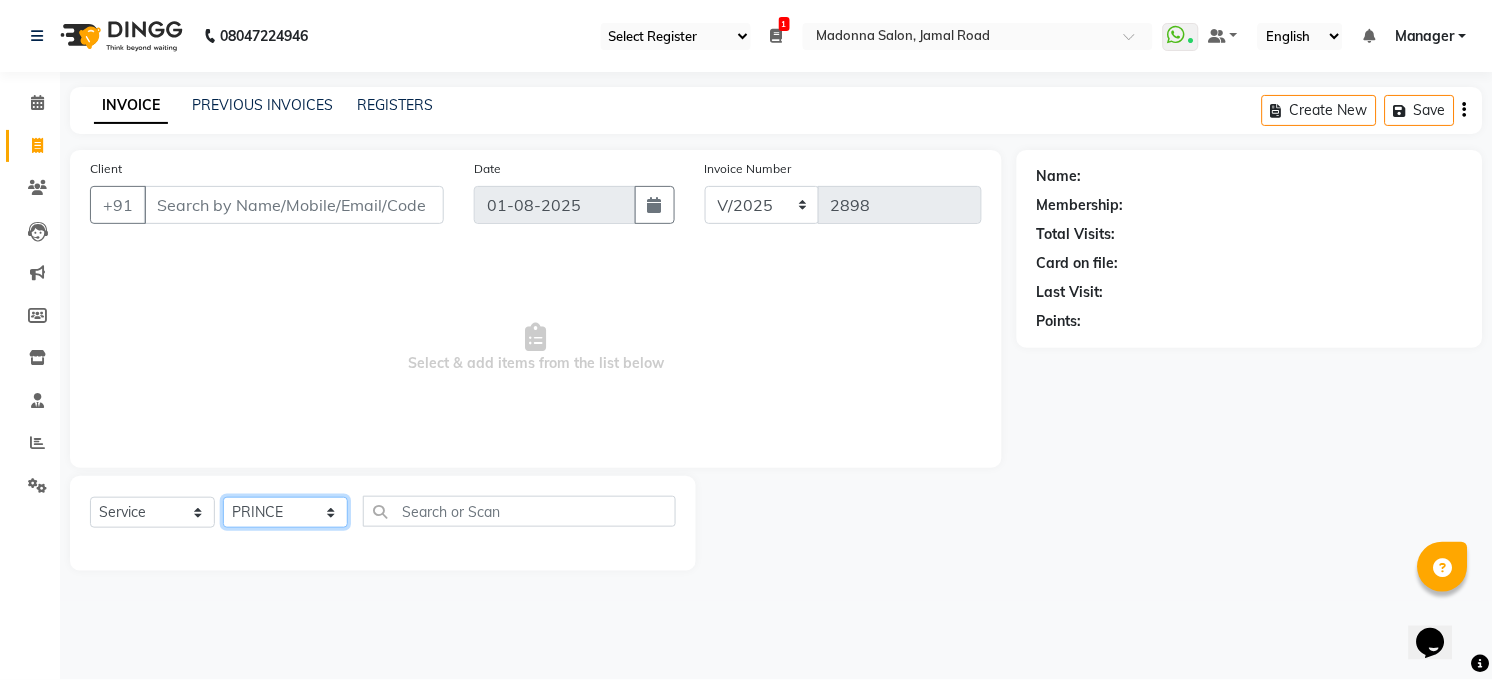 click on "Select Stylist Abhay kumar ALTAF ANKITA ARJUN Chandan COUNTER  Manager Manish Kumar Neetu Mam PRINCE Priyanka Raju Ravi Thakur RINKI Roshan Santosh SAURABH SUJEET THAKUR SUNITA Veer Vinod Kumar" 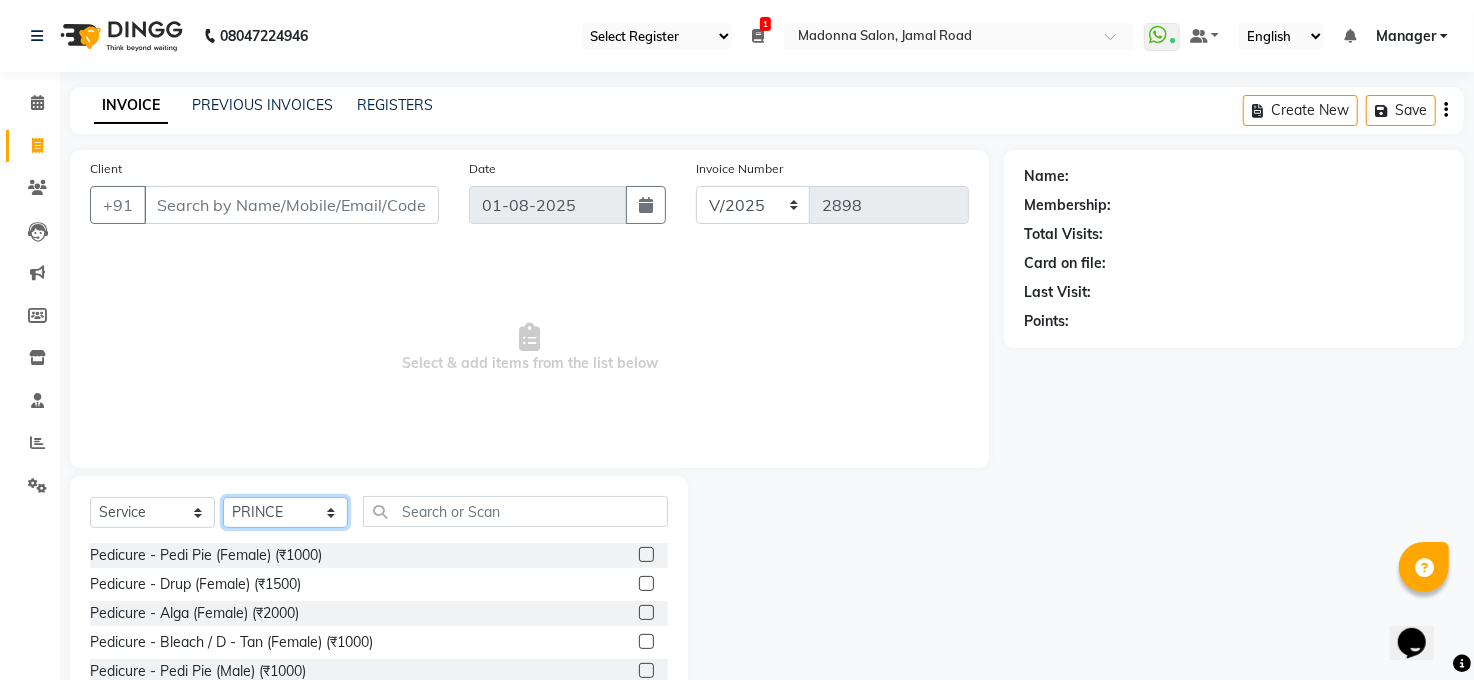 click on "Select Stylist Abhay kumar ALTAF ANKITA ARJUN Chandan COUNTER  Manager Manish Kumar Neetu Mam PRINCE Priyanka Raju Ravi Thakur RINKI Roshan Santosh SAURABH SUJEET THAKUR SUNITA Veer Vinod Kumar" 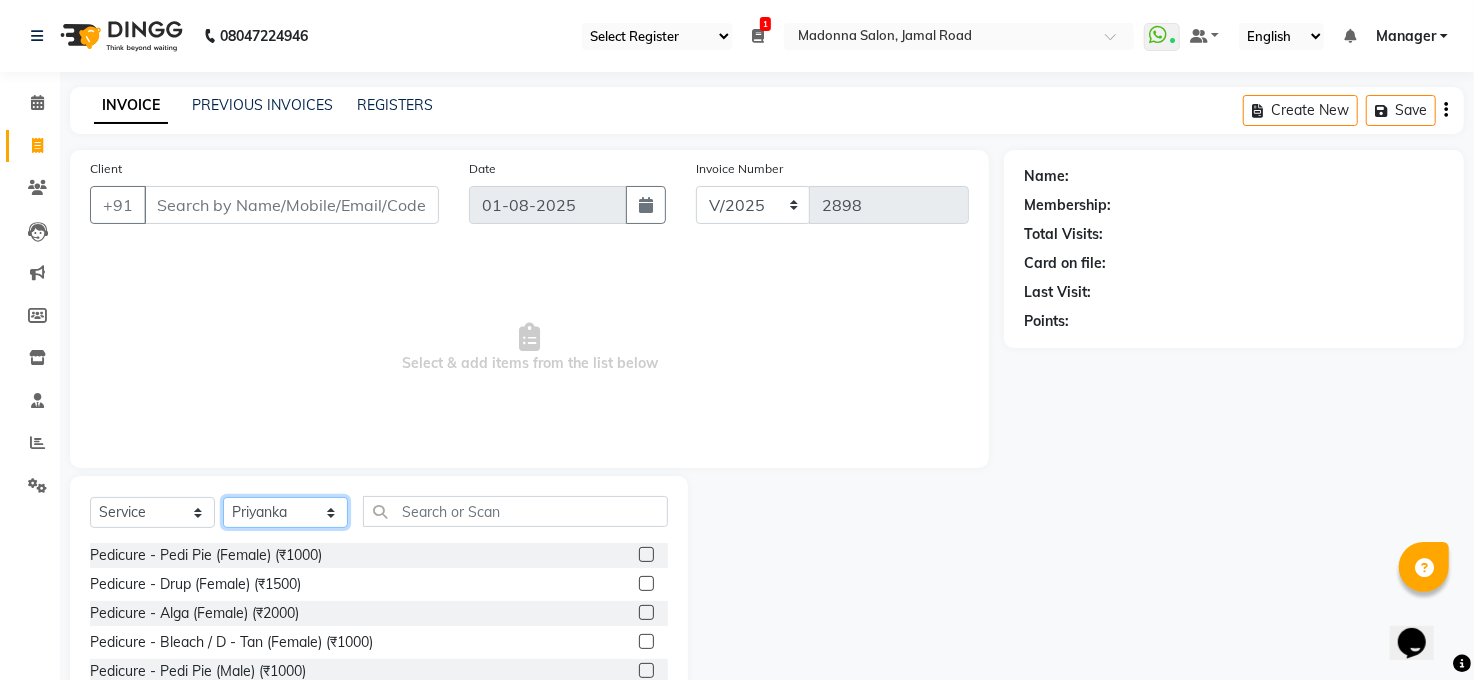 click on "Select Stylist Abhay kumar ALTAF ANKITA ARJUN Chandan COUNTER  Manager Manish Kumar Neetu Mam PRINCE Priyanka Raju Ravi Thakur RINKI Roshan Santosh SAURABH SUJEET THAKUR SUNITA Veer Vinod Kumar" 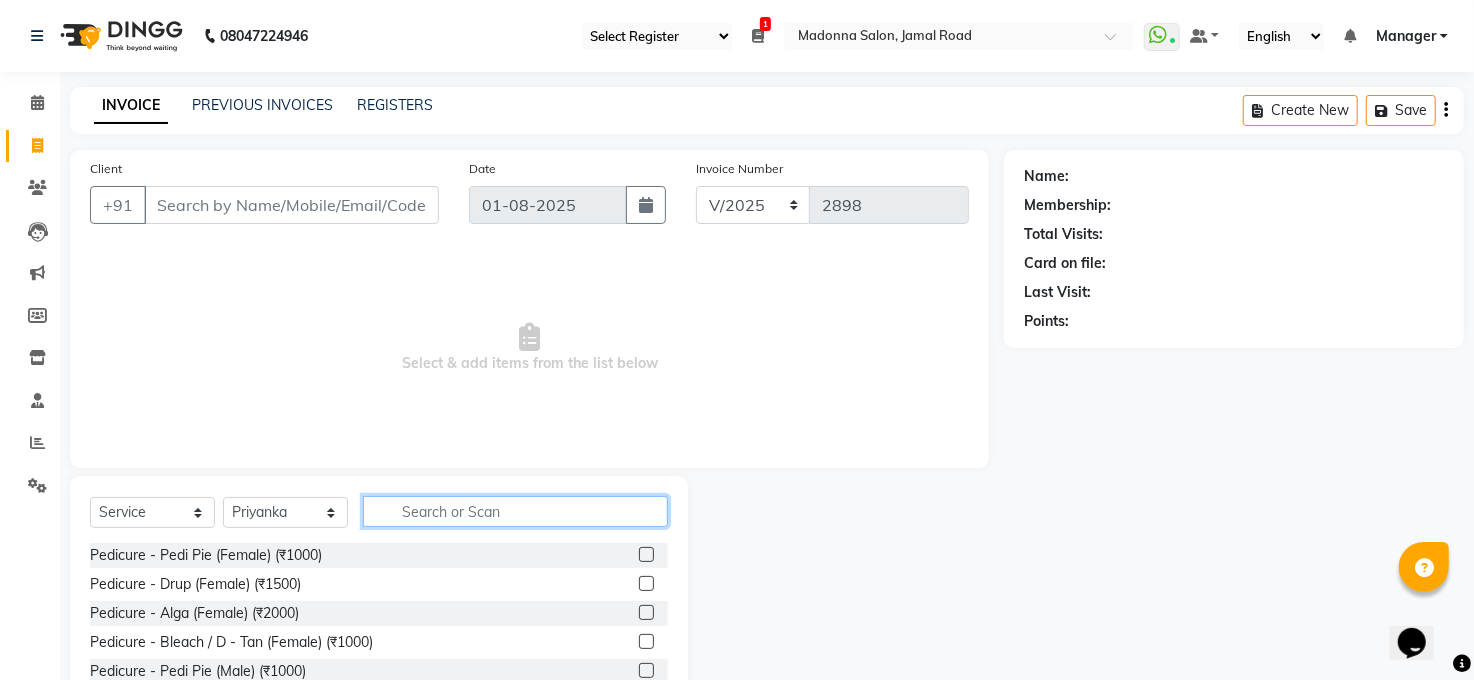 click 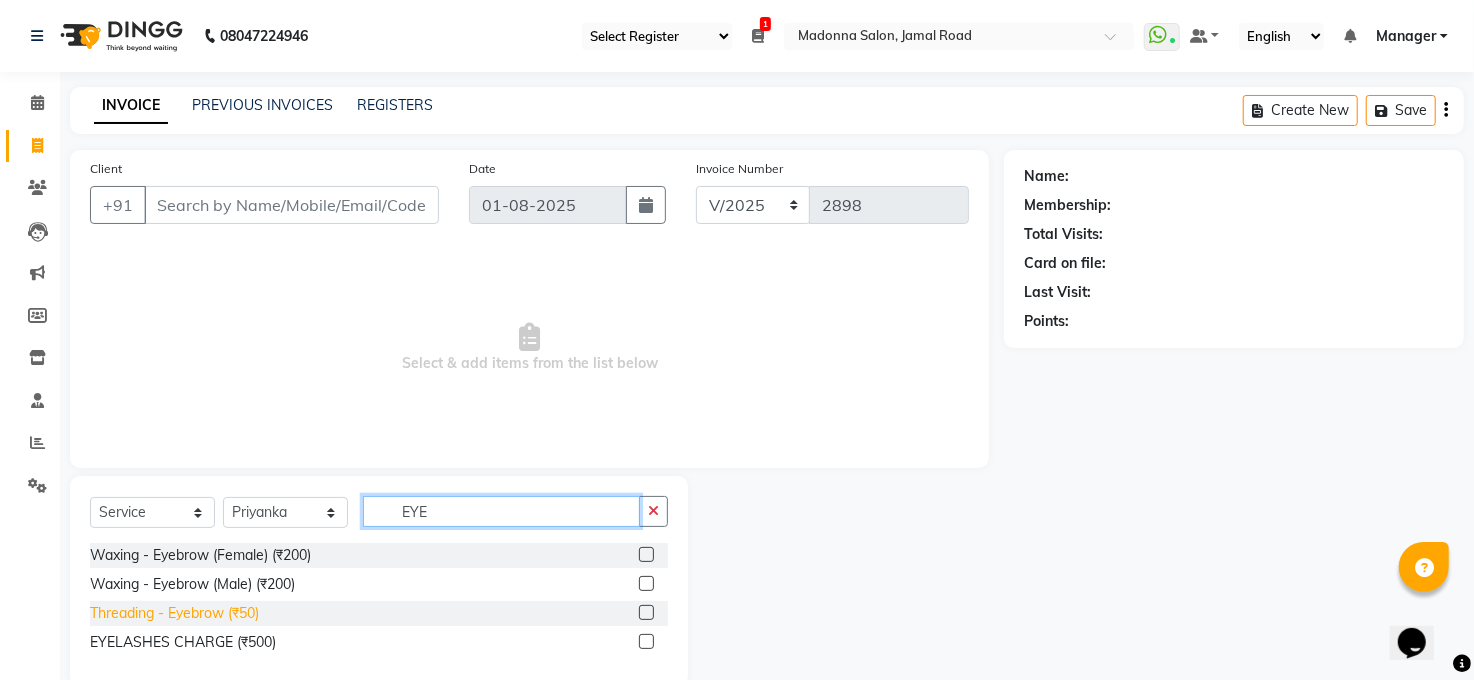 type on "EYE" 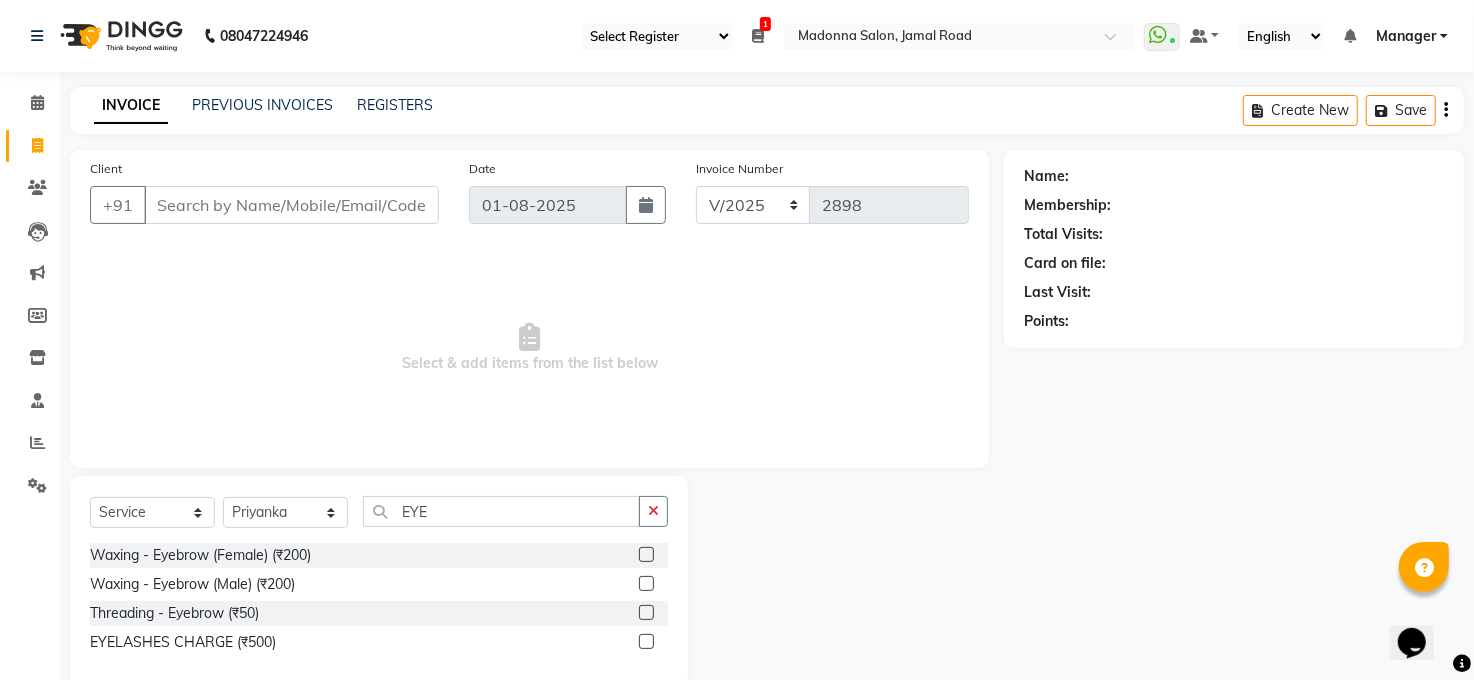 drag, startPoint x: 134, startPoint y: 616, endPoint x: 261, endPoint y: 629, distance: 127.66362 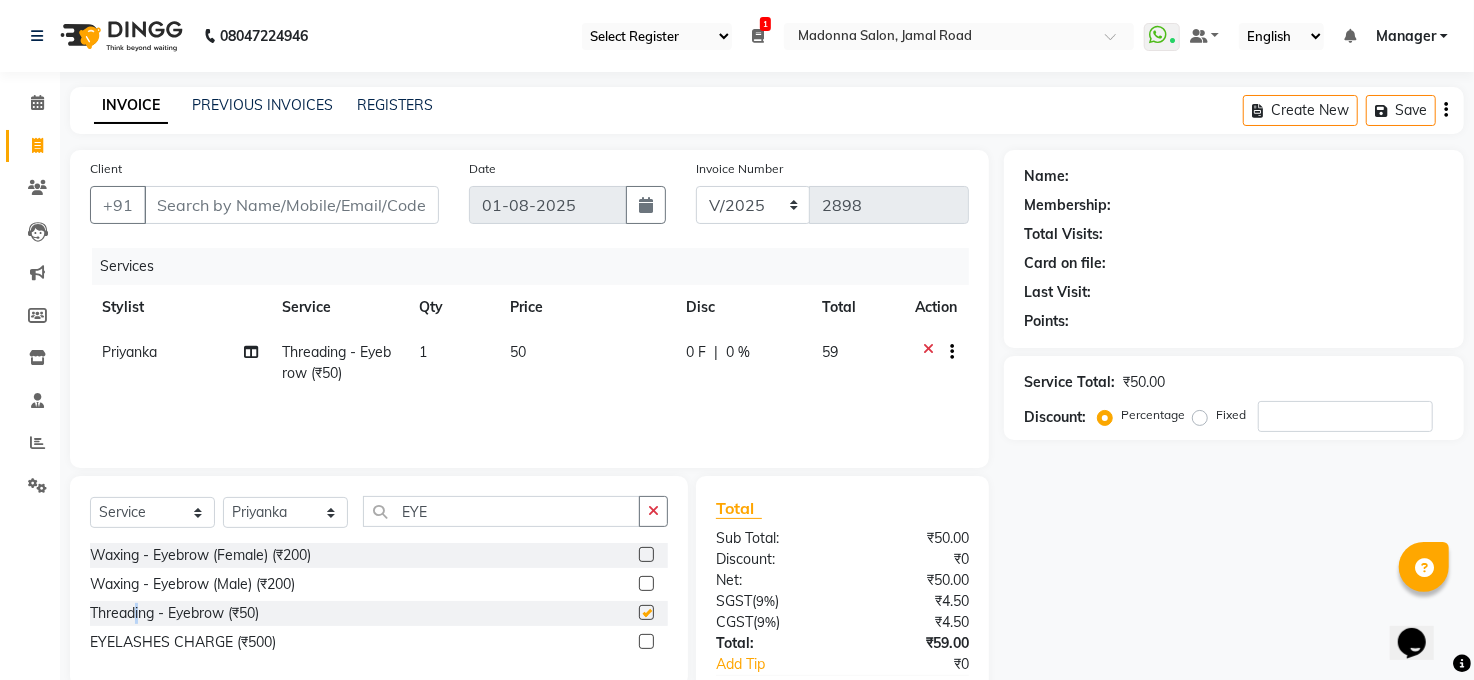 checkbox on "false" 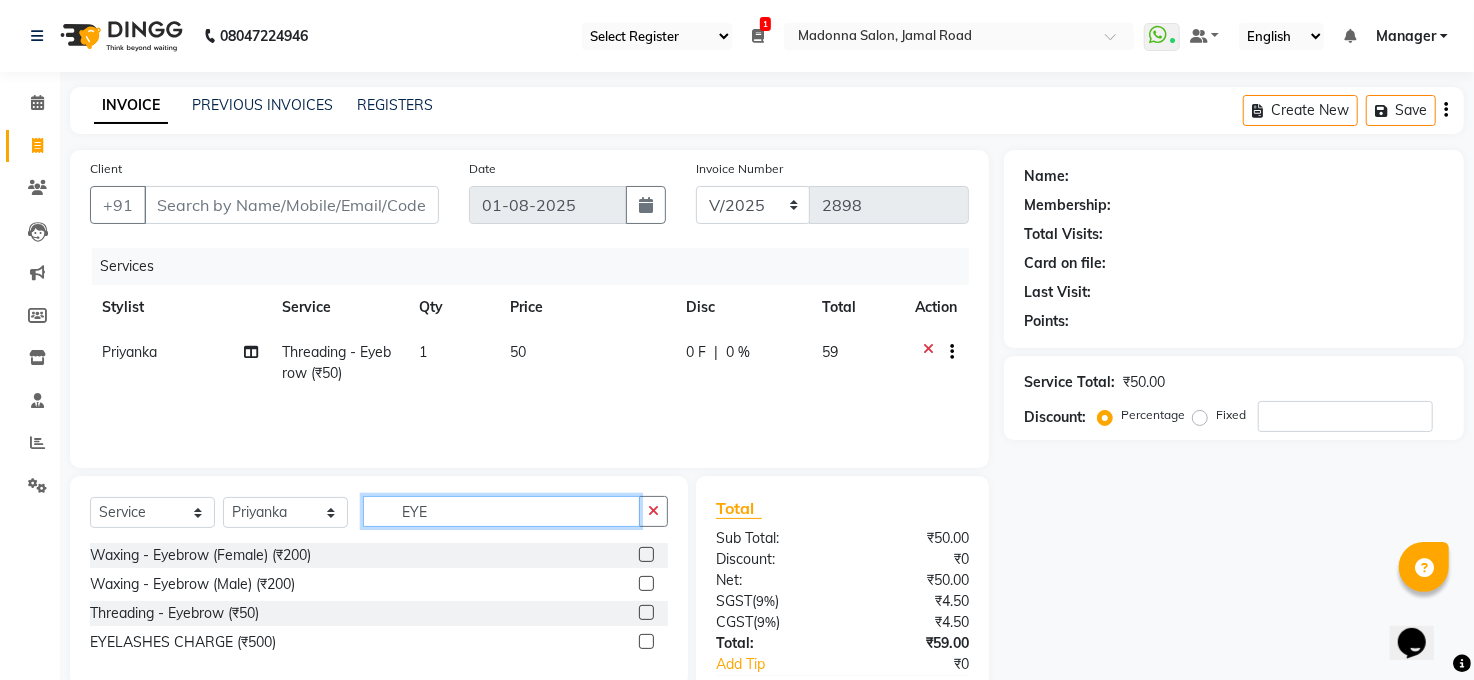 click on "EYE" 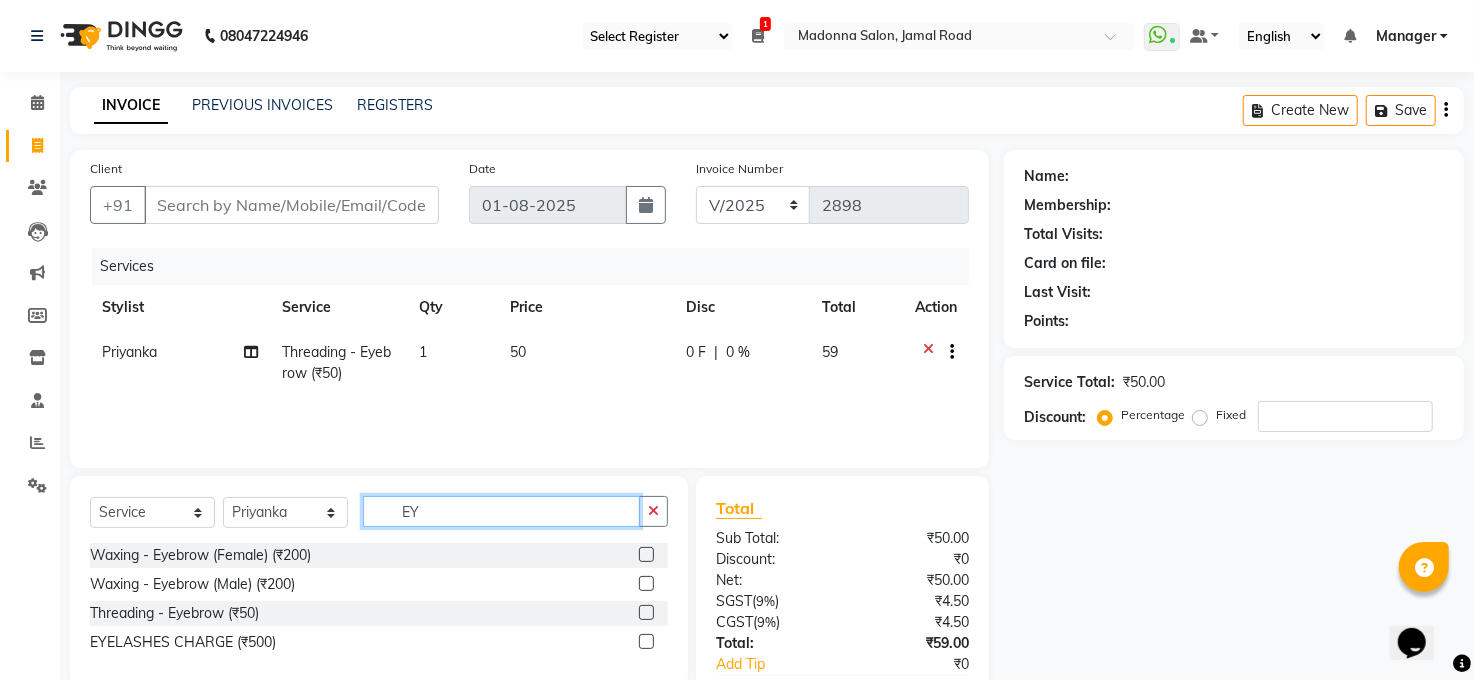type on "E" 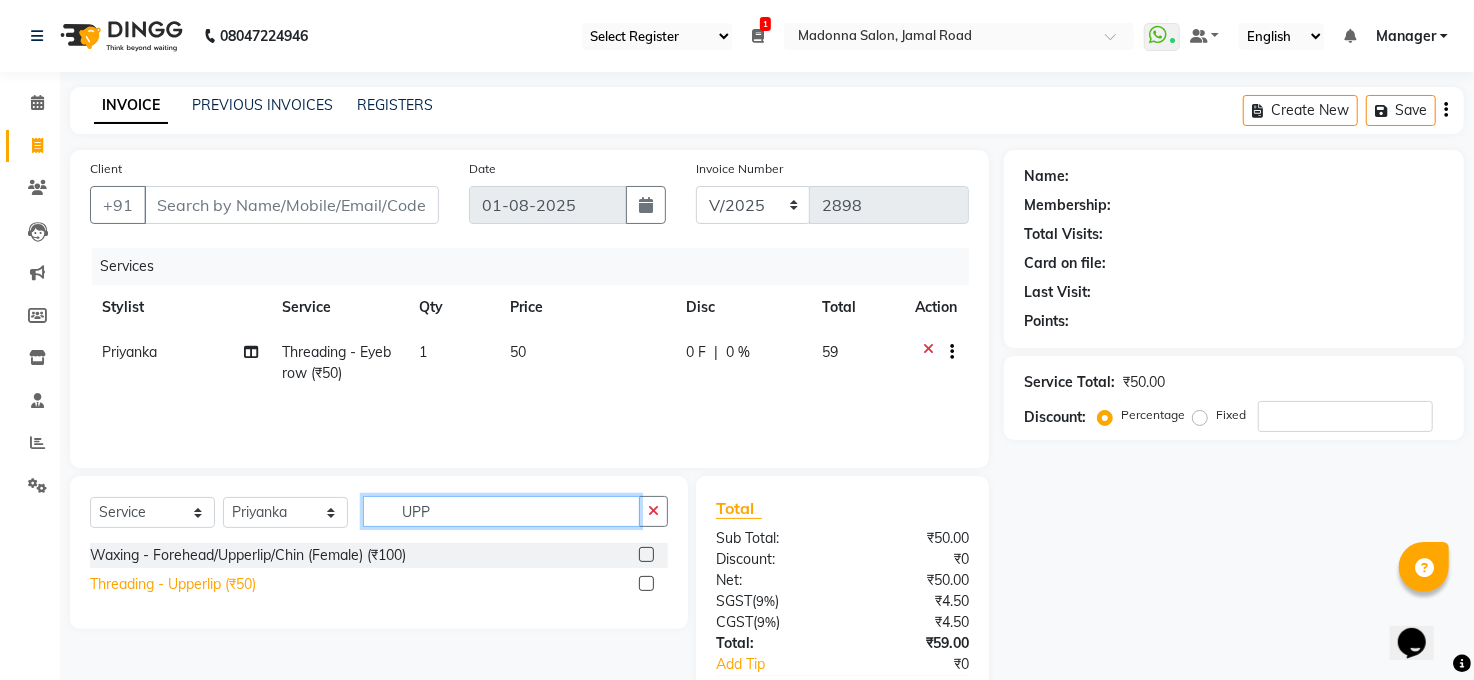type on "UPP" 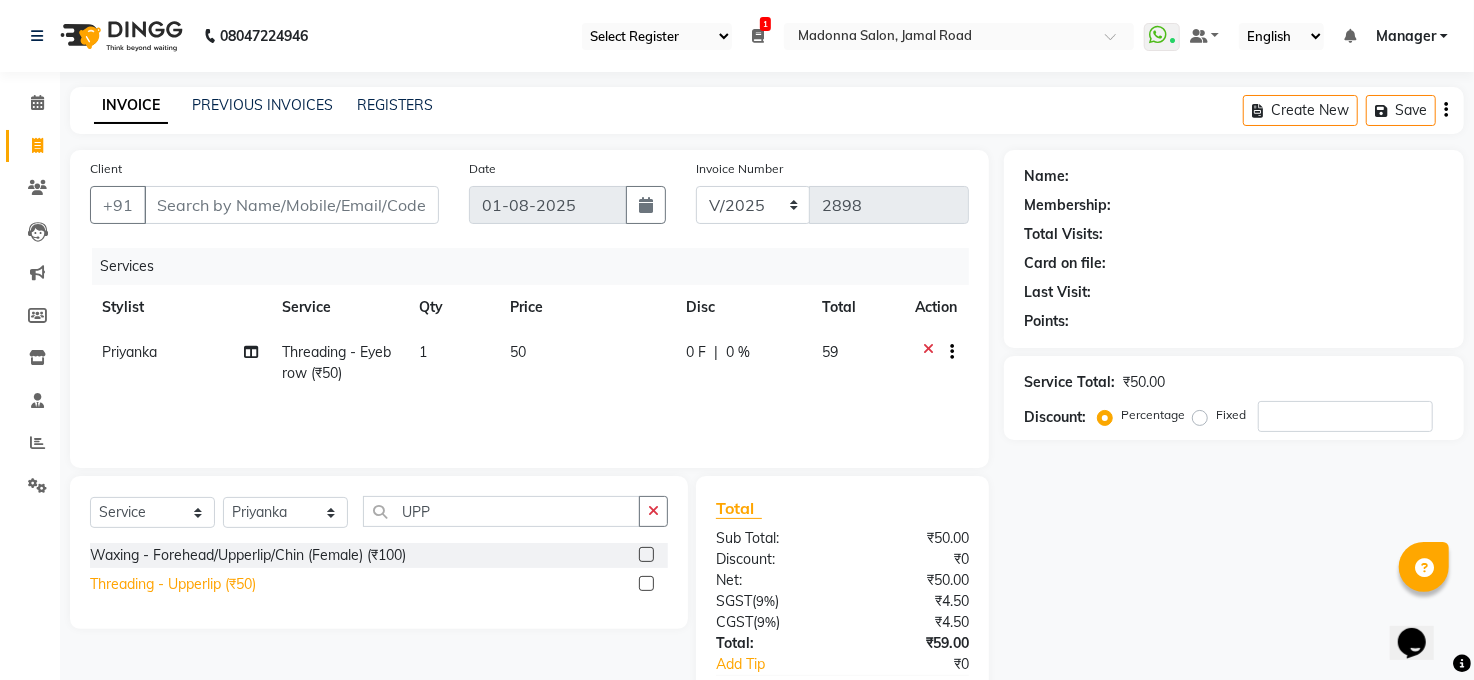 click on "Threading - Upperlip (₹50)" 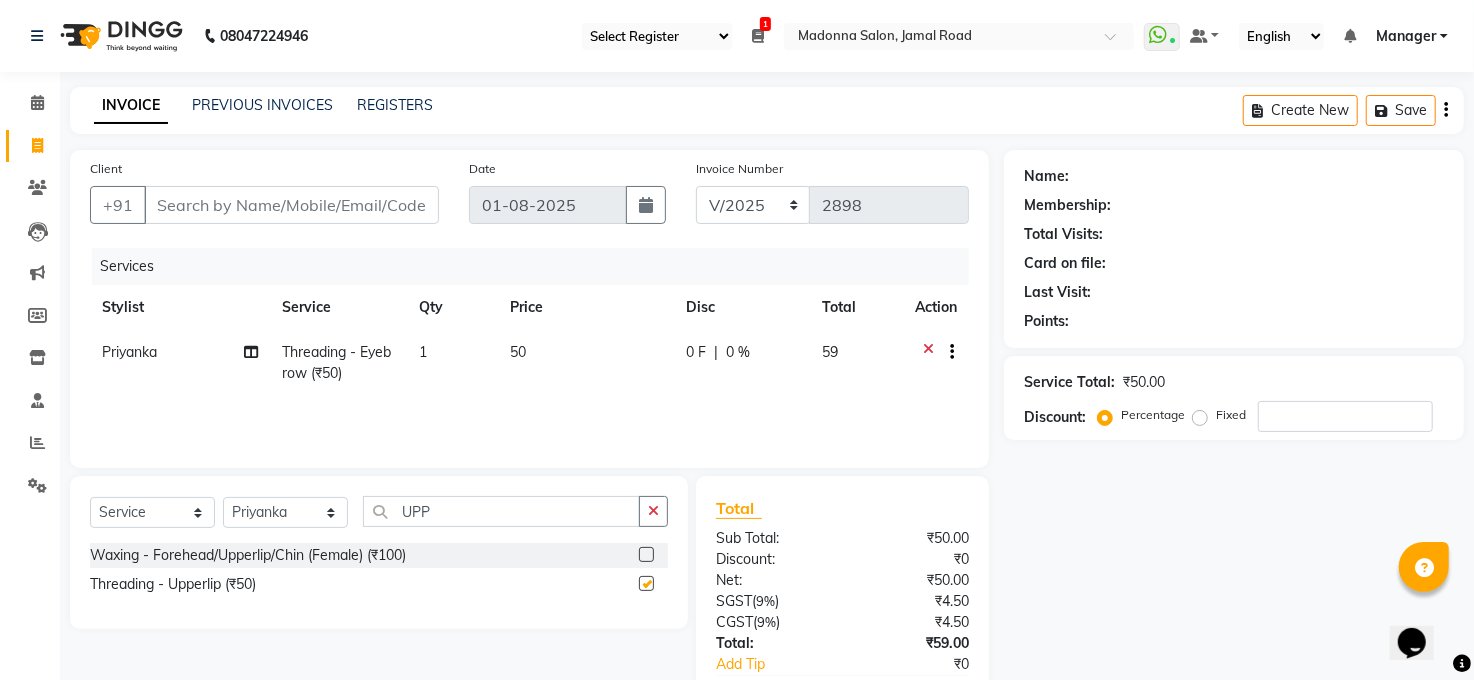 checkbox on "false" 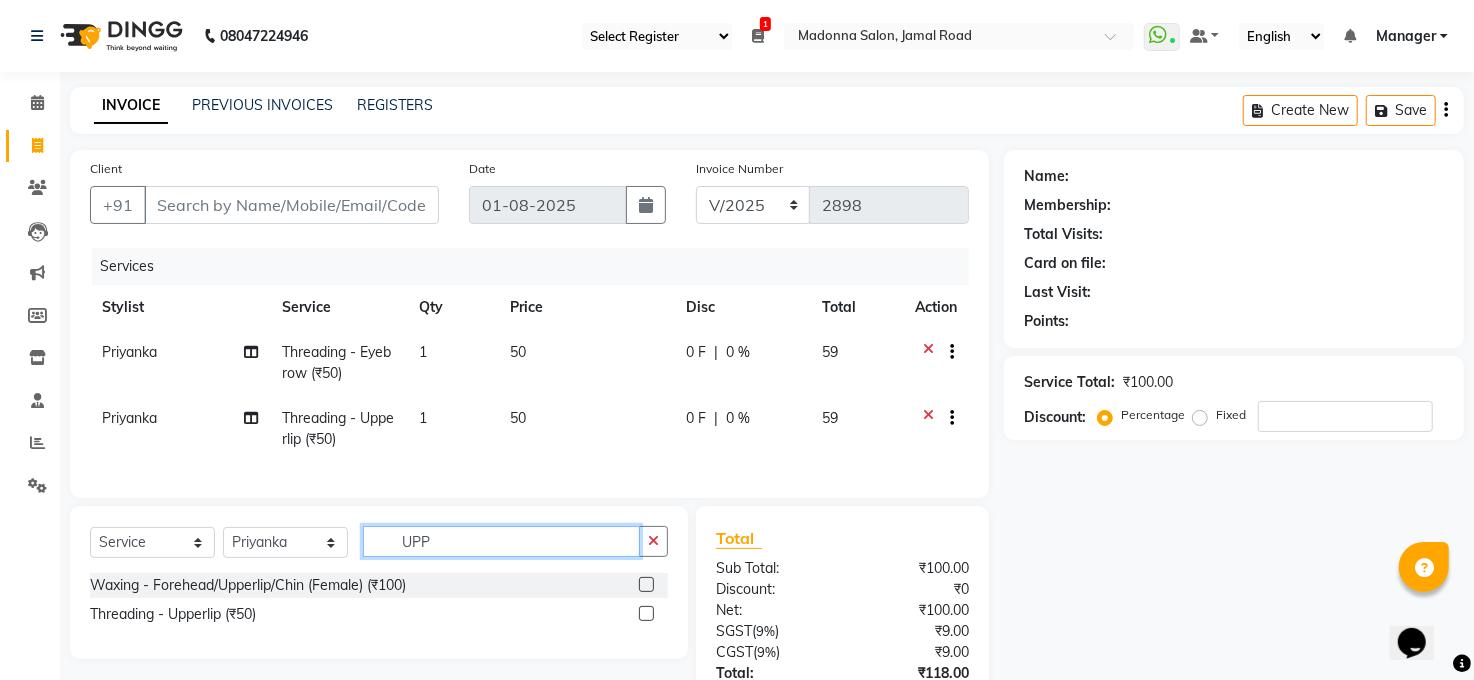 click on "UPP" 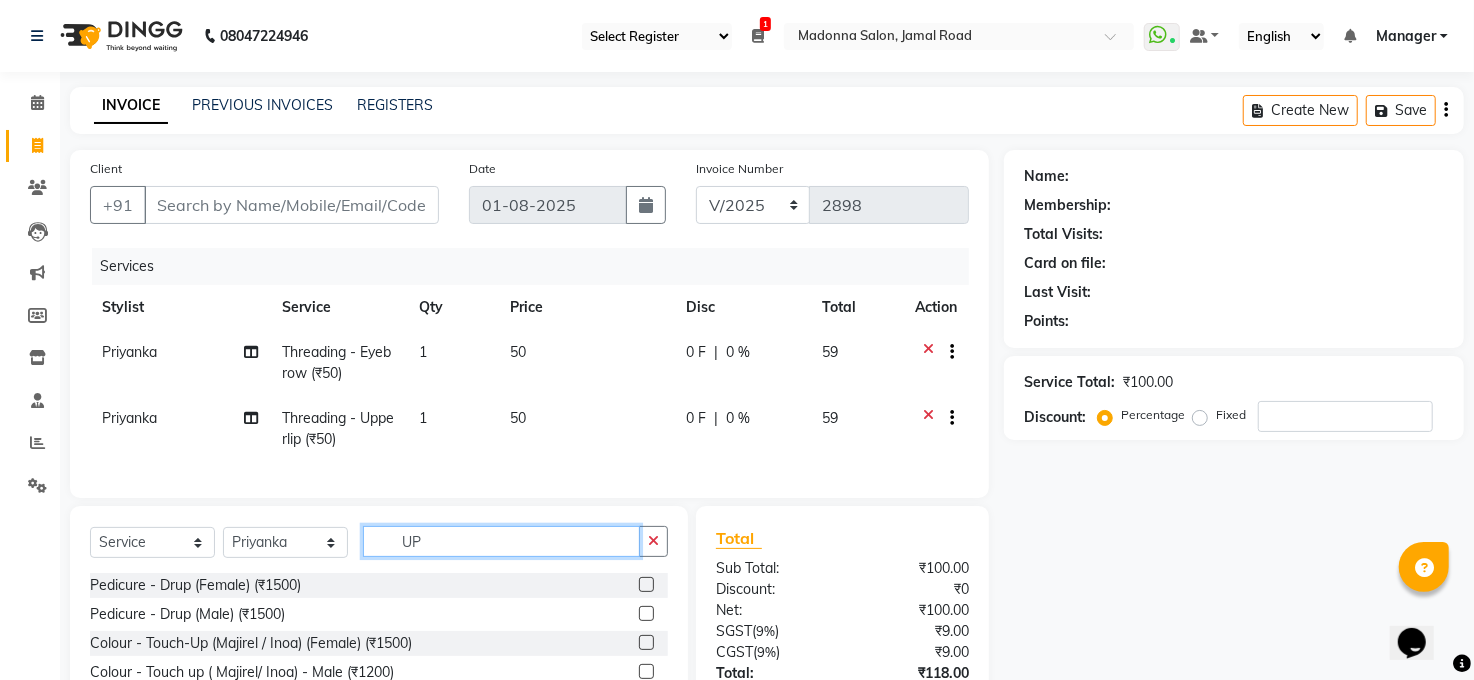 type on "U" 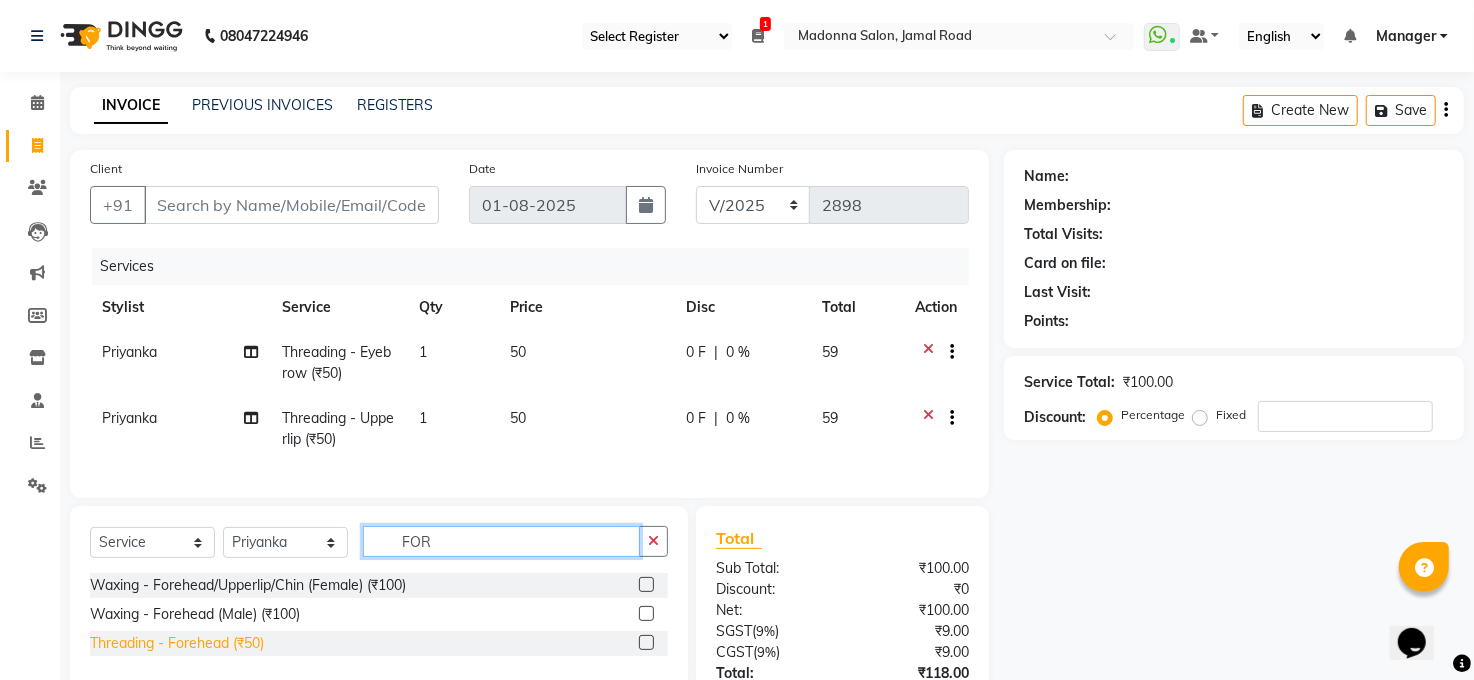 type on "FOR" 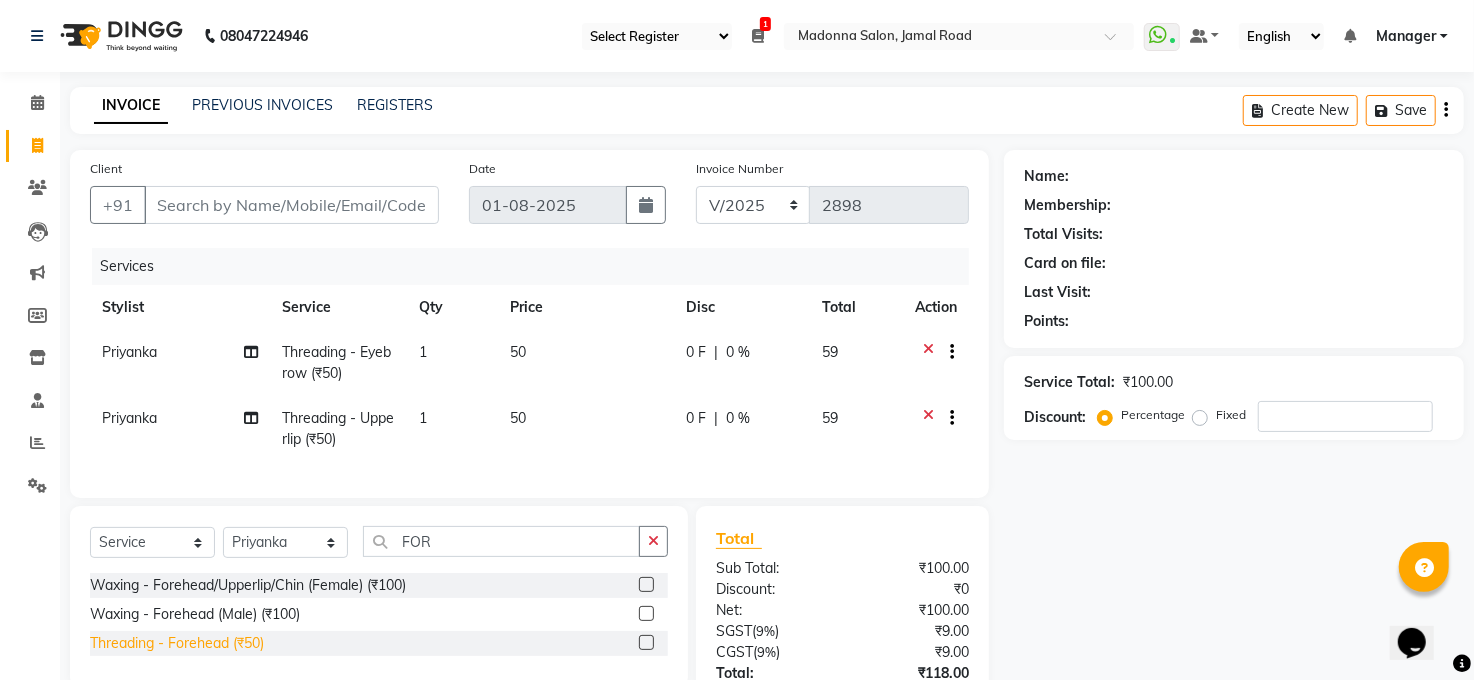 click on "Threading - Forehead  (₹50)" 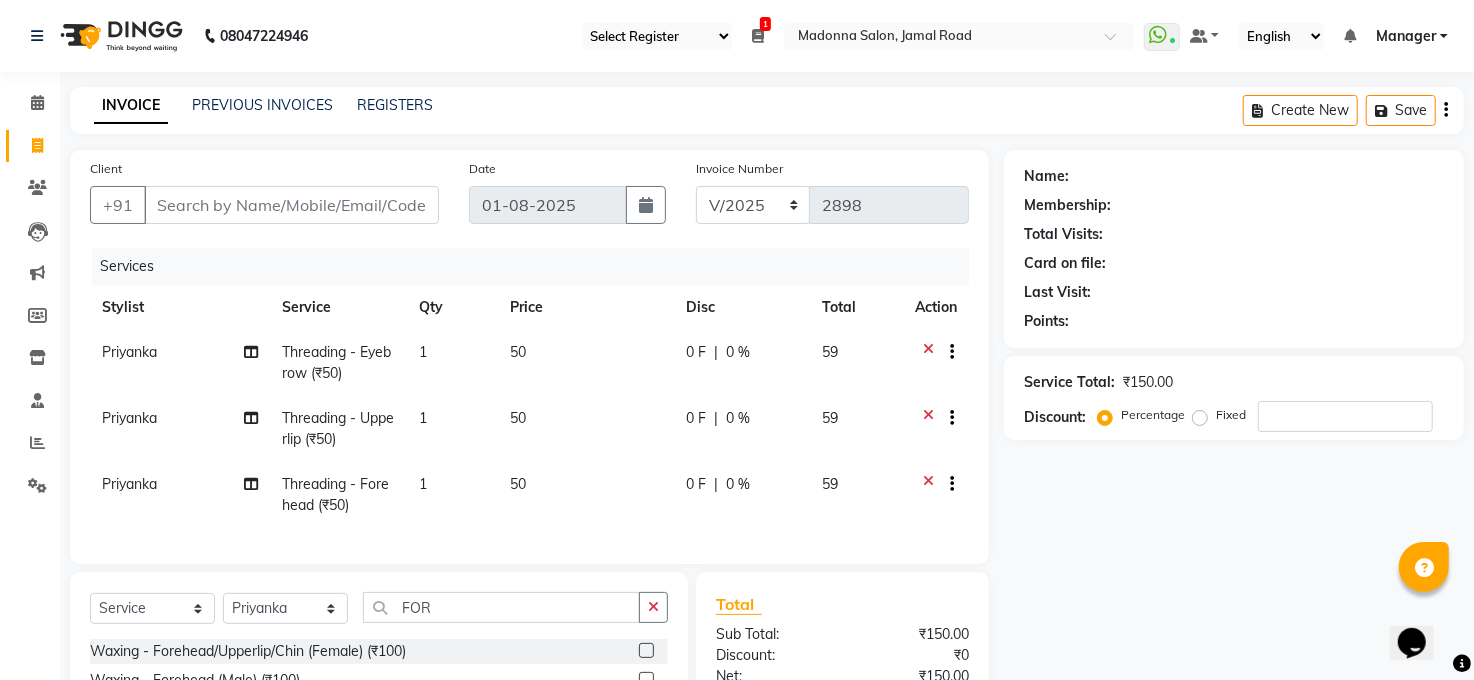 checkbox on "false" 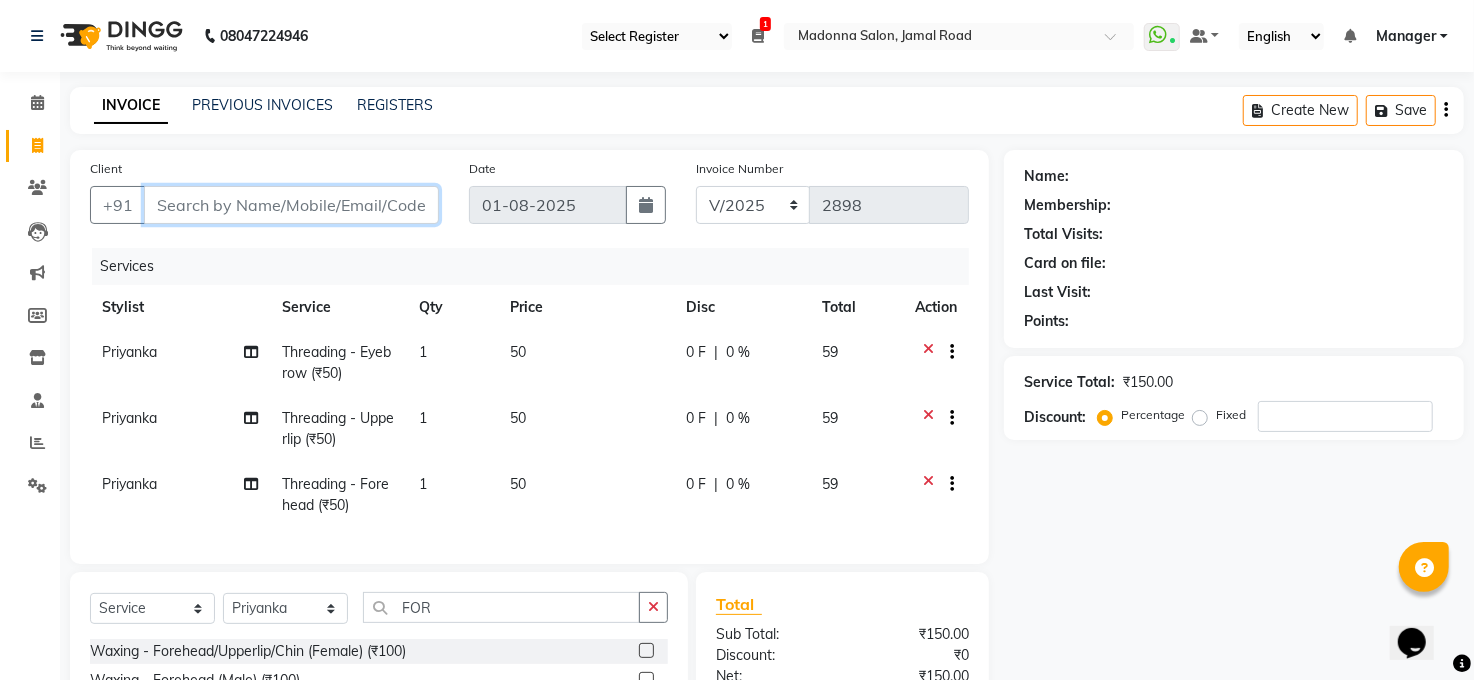 click on "Client" at bounding box center [291, 205] 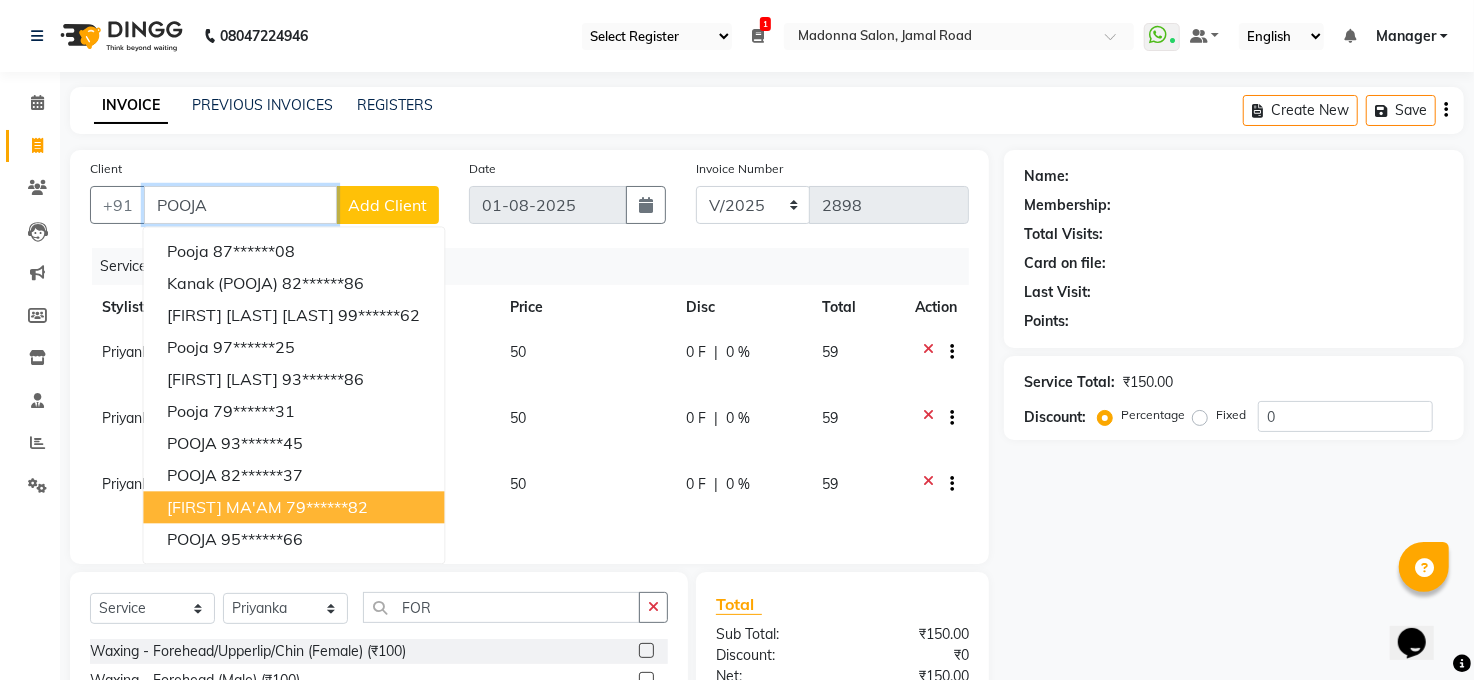 click on "79******82" at bounding box center (327, 507) 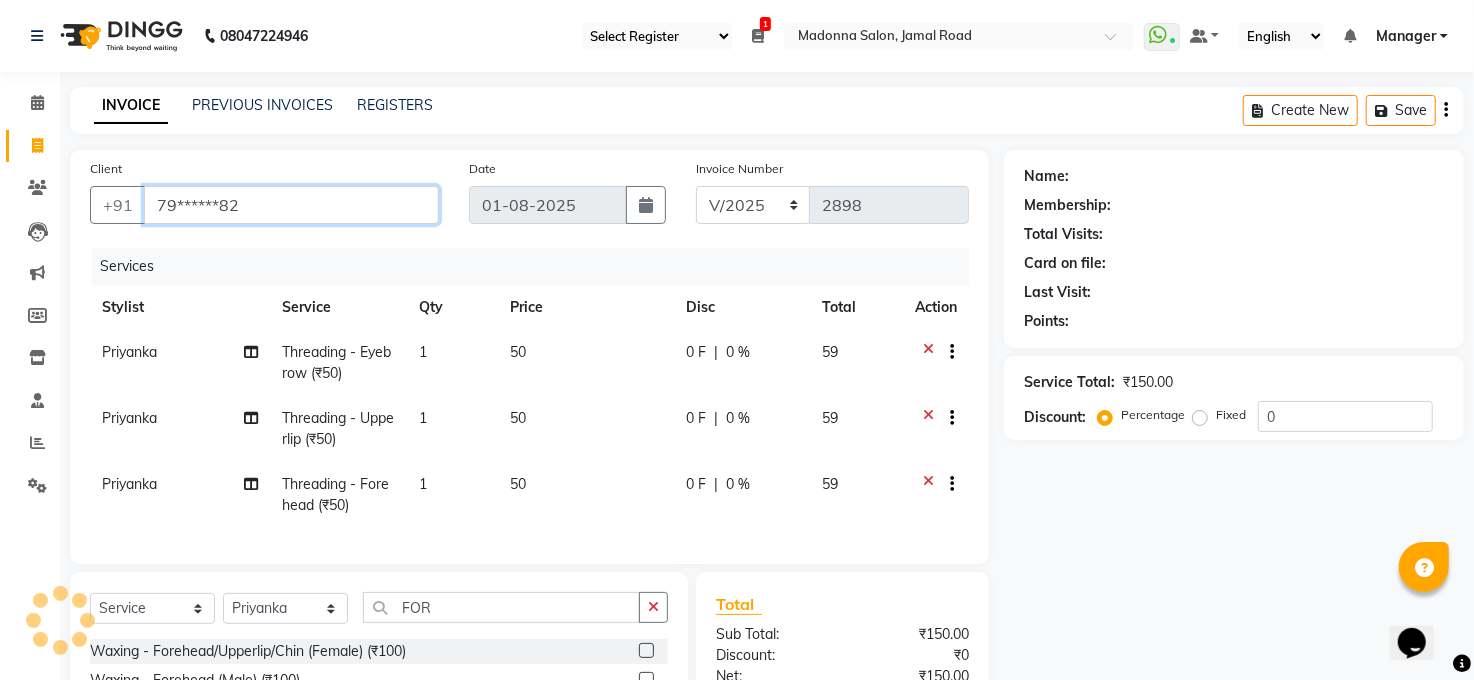 type on "79******82" 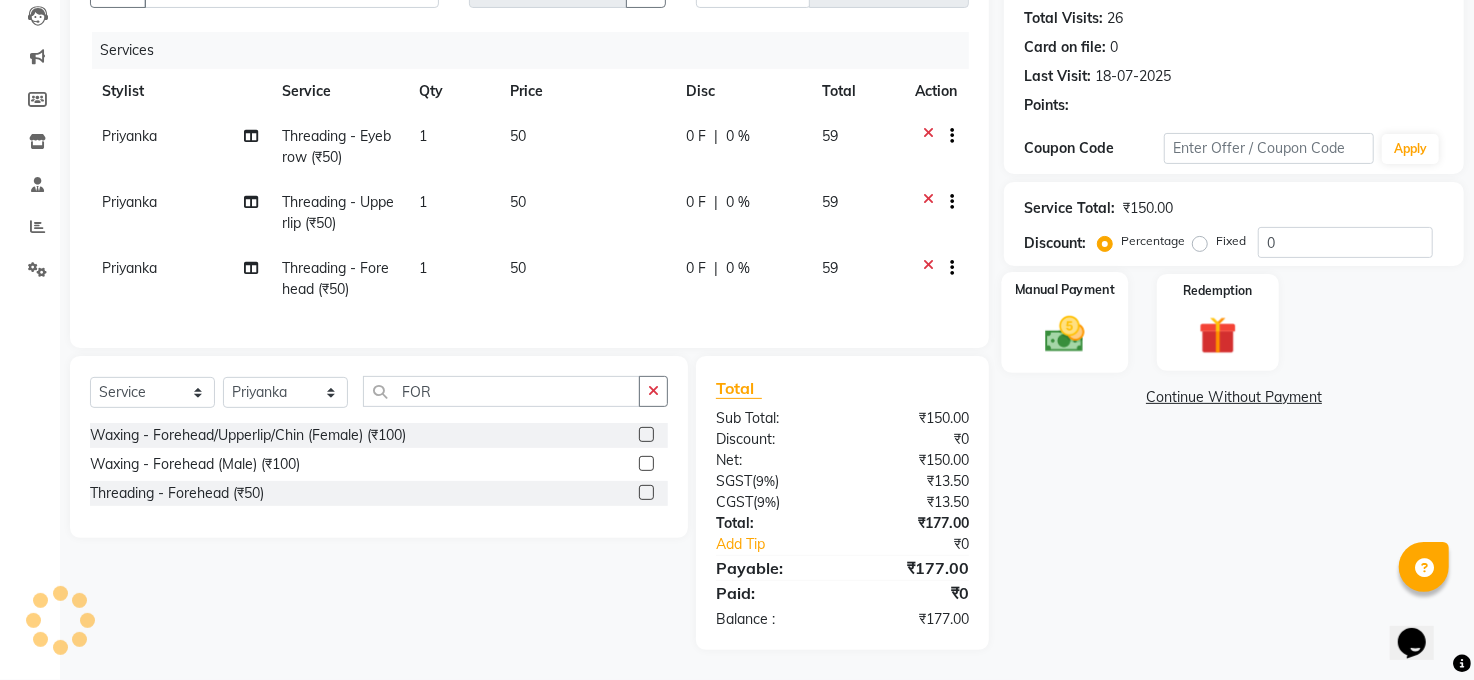 select on "1: Object" 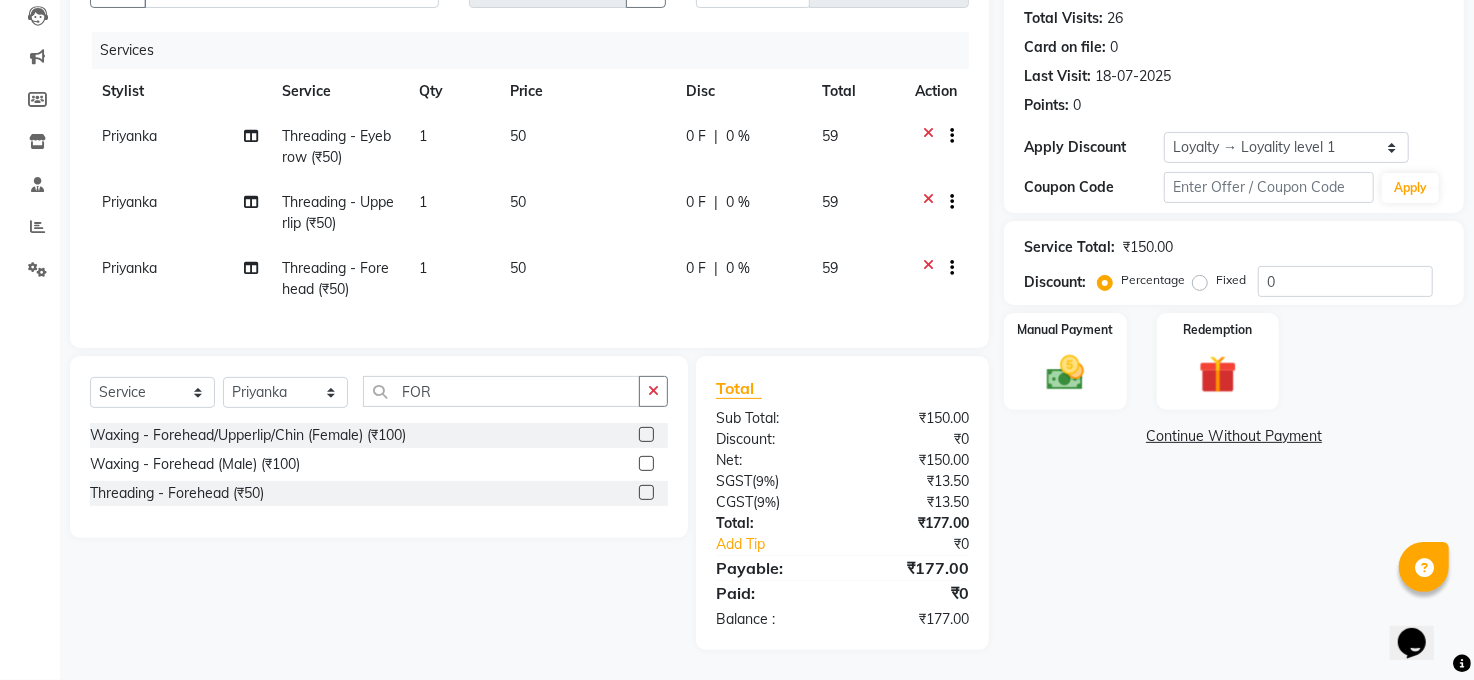 scroll, scrollTop: 234, scrollLeft: 0, axis: vertical 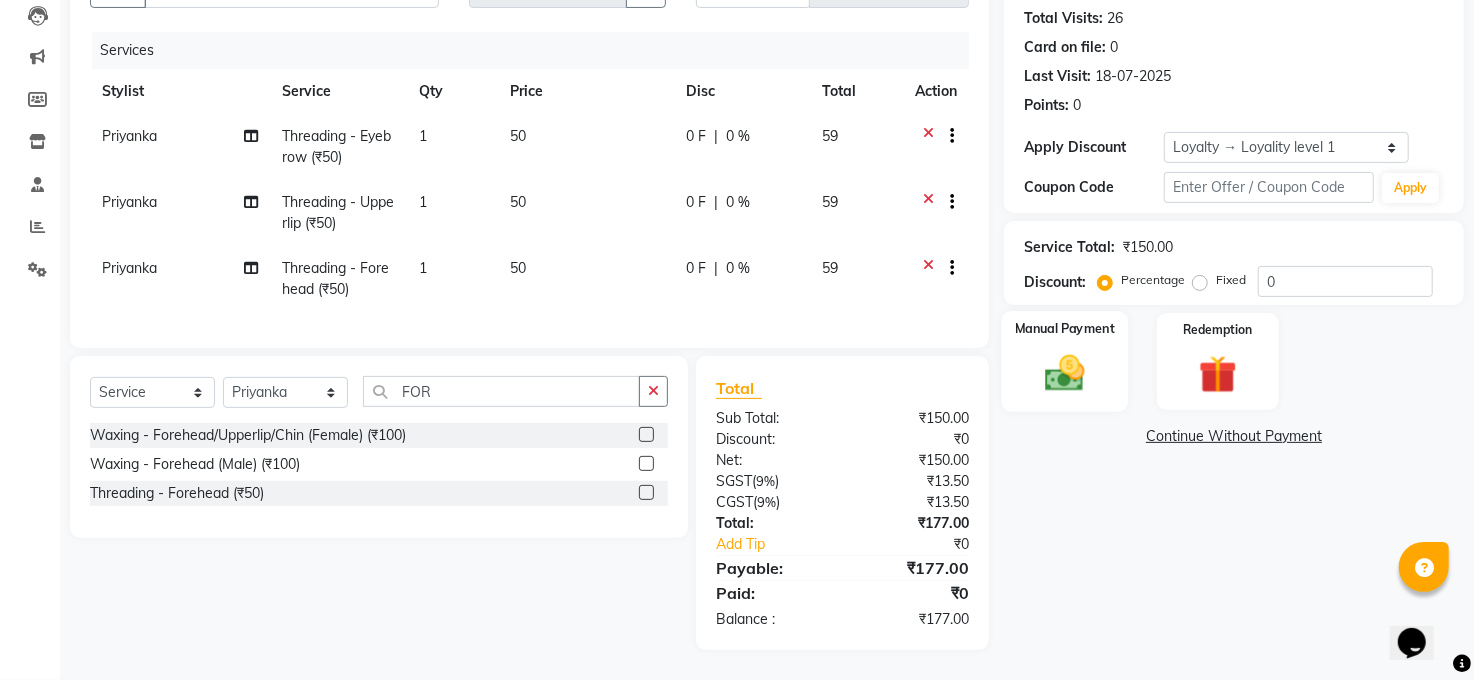 click 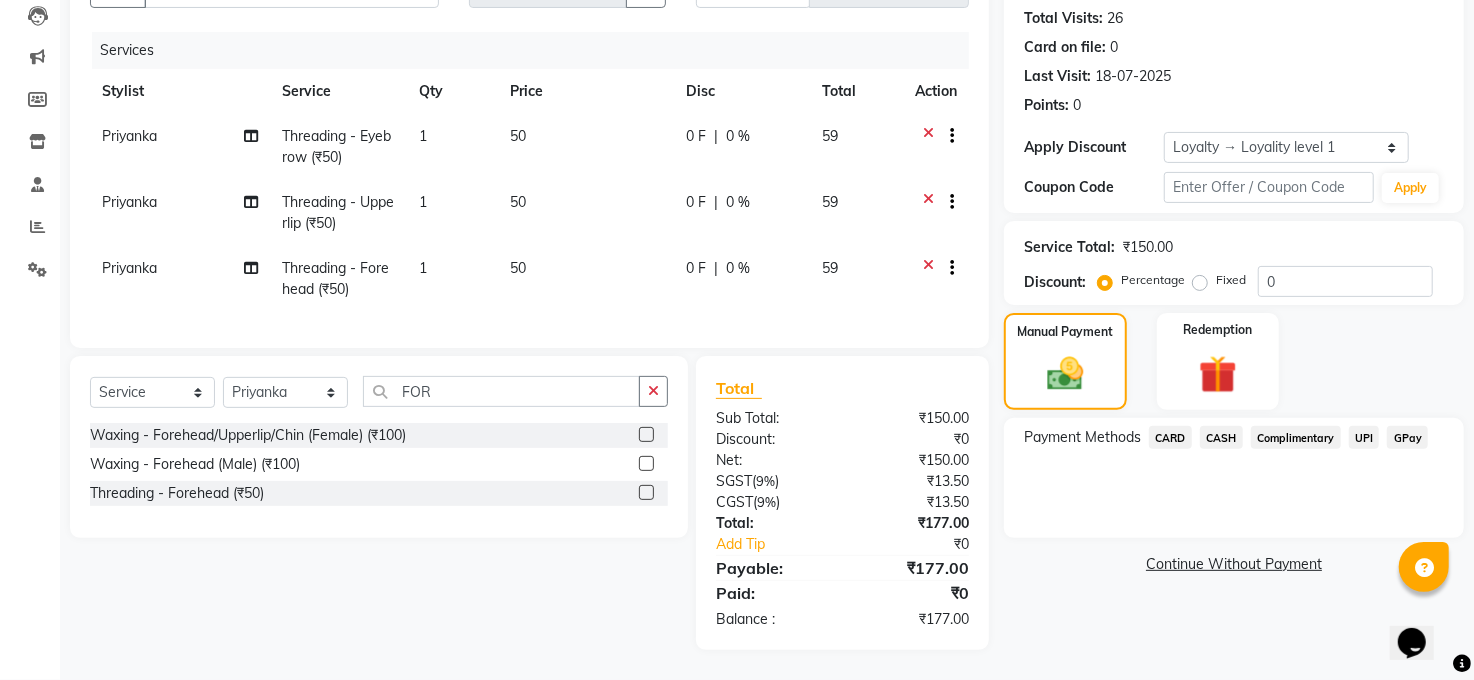 click on "CASH" 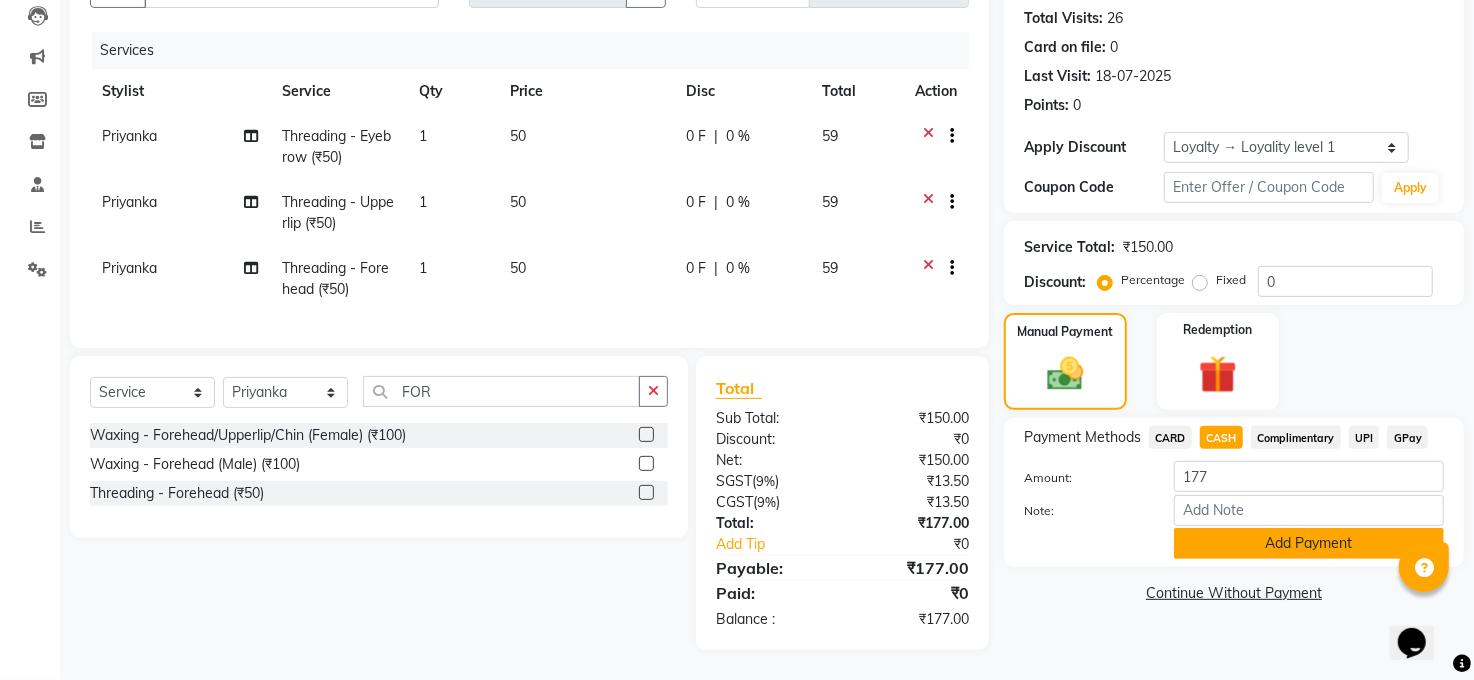 click on "Add Payment" 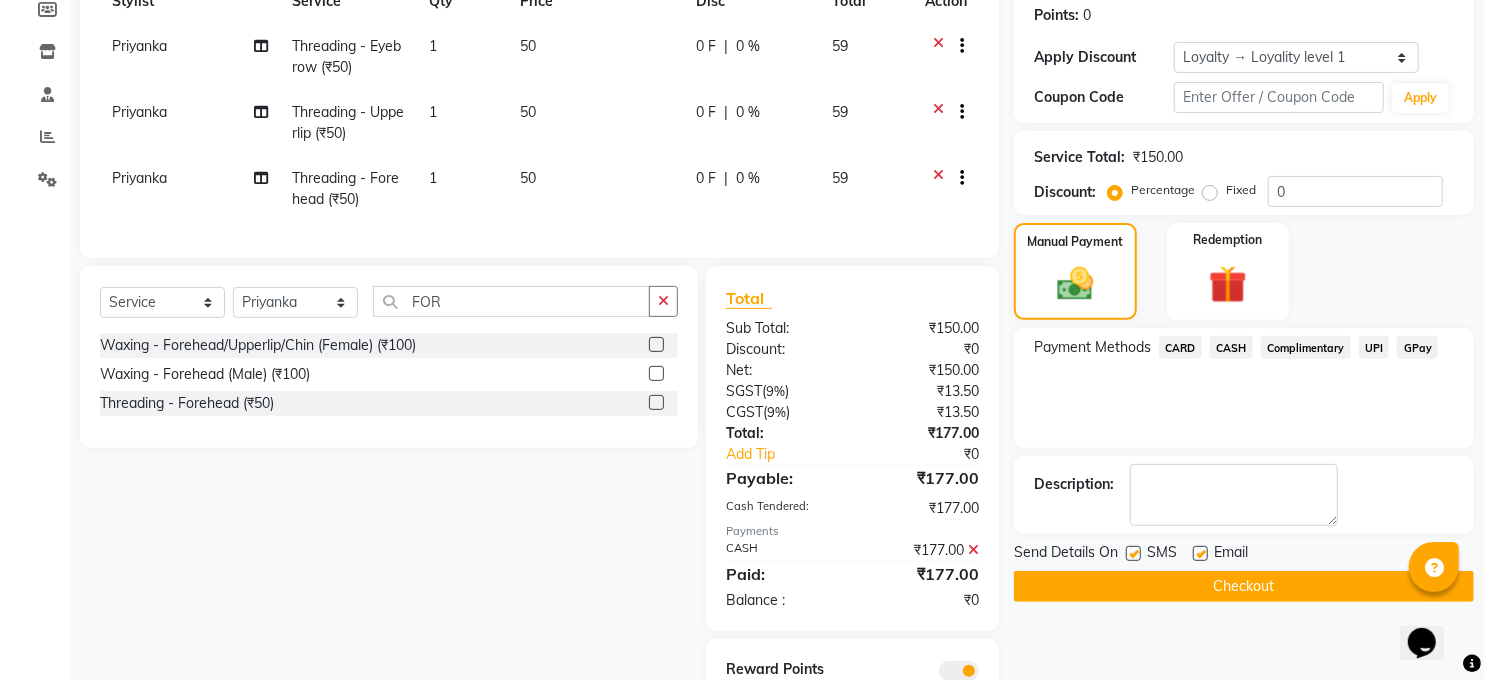 scroll, scrollTop: 405, scrollLeft: 0, axis: vertical 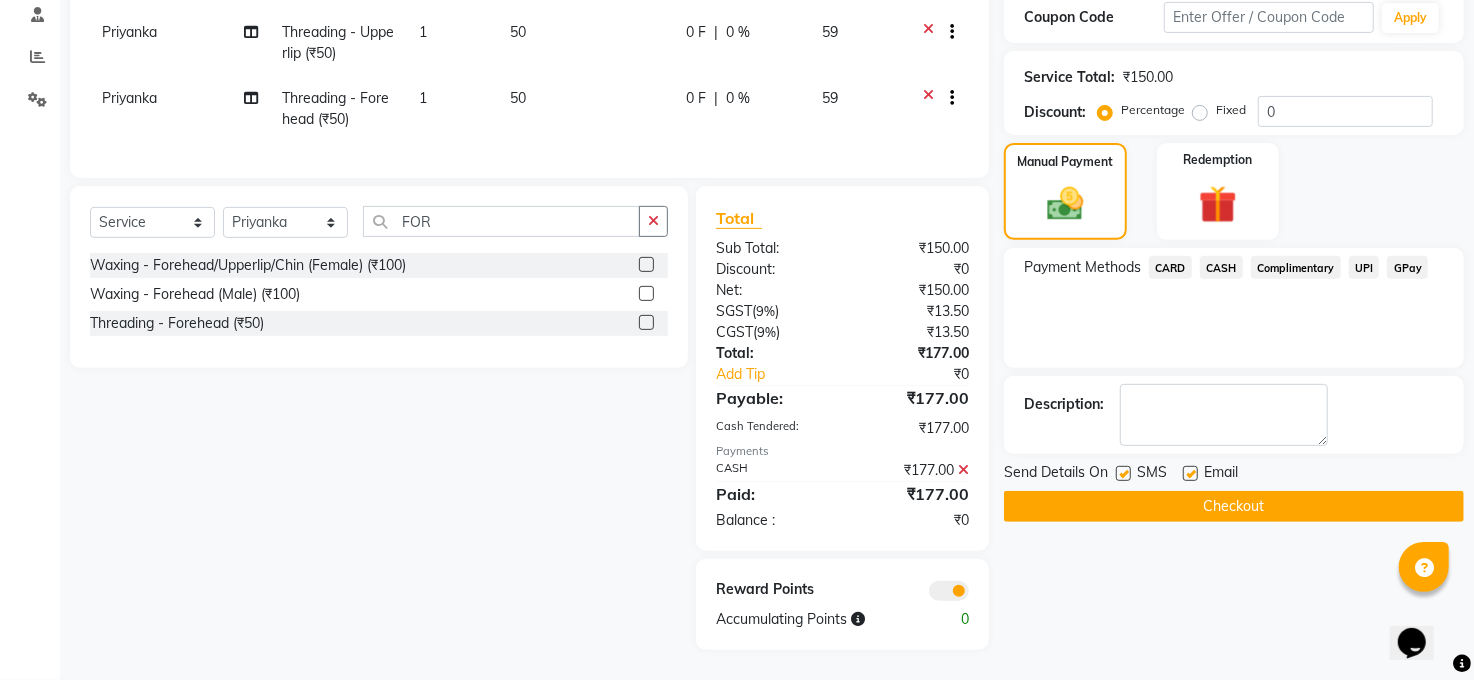 click 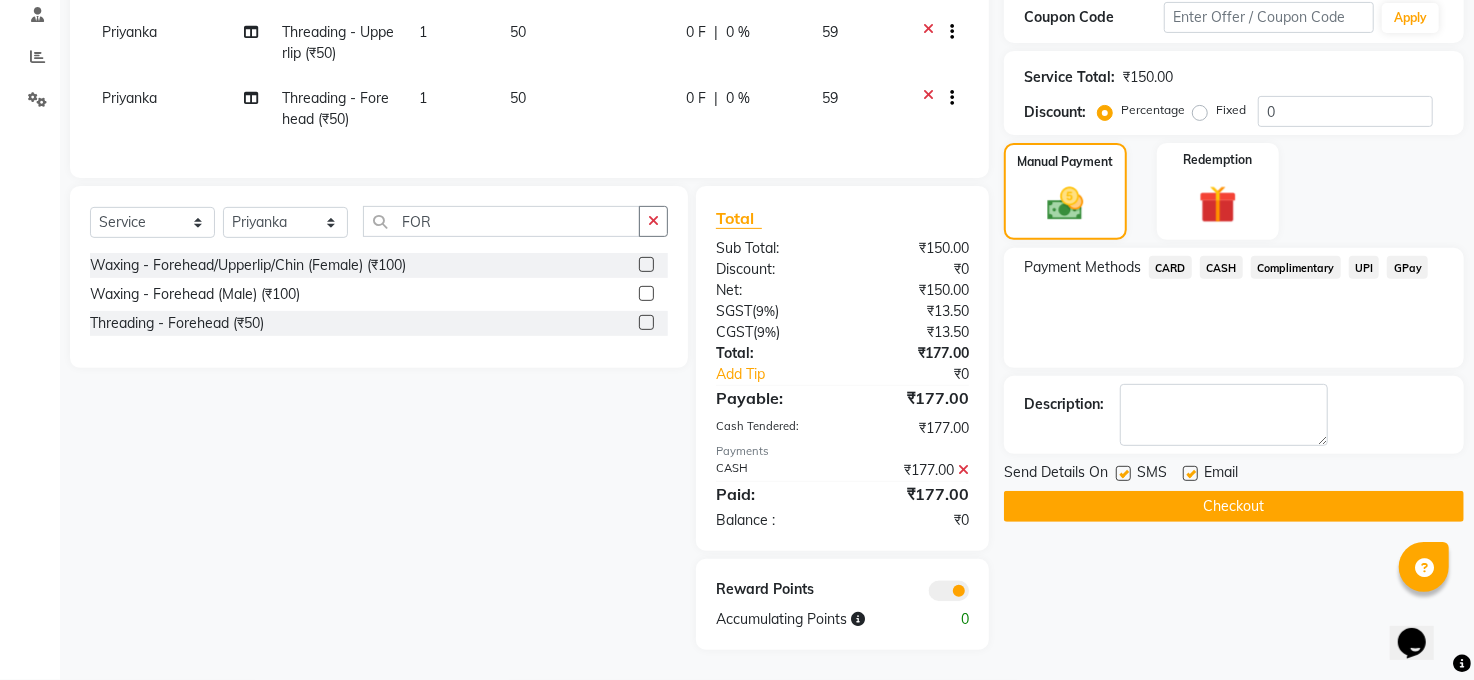 click 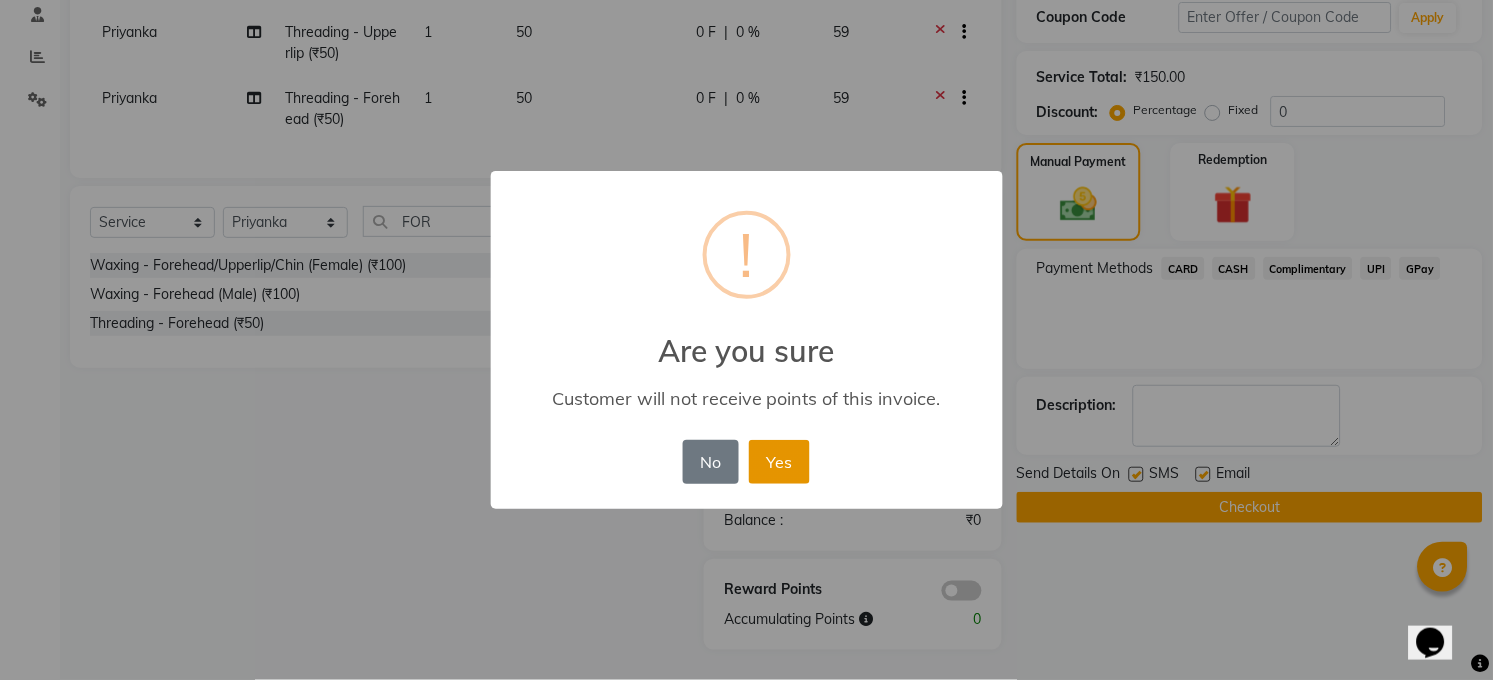 click on "Yes" at bounding box center [779, 462] 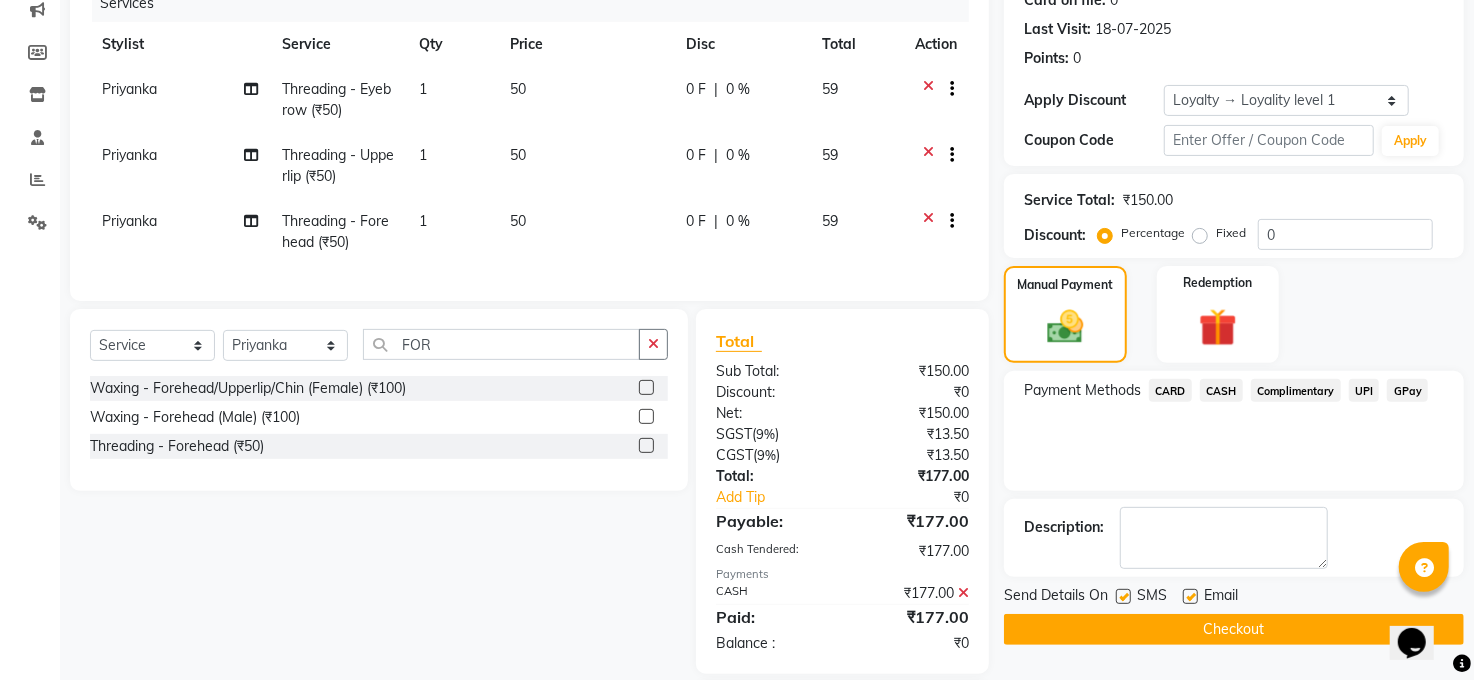 scroll, scrollTop: 96, scrollLeft: 0, axis: vertical 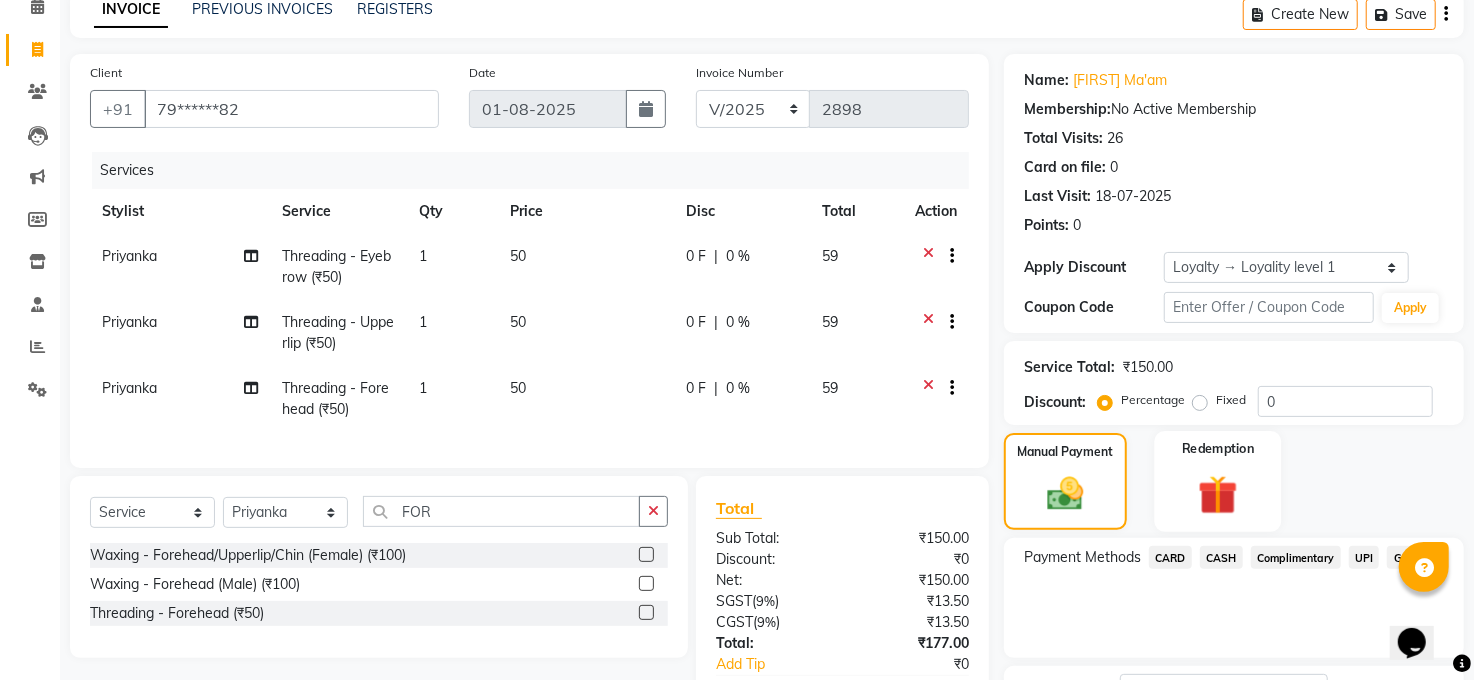 click on "Name: Pooja Ma'am  Membership:  No Active Membership  Total Visits:  26 Card on file:  0 Last Visit:   18-07-2025 Points:   0  Apply Discount Select  Loyalty → Loyality level 1  Coupon Code Apply Service Total:  ₹150.00  Discount:  Percentage   Fixed  0 Manual Payment Redemption Payment Methods  CARD   CASH   Complimentary   UPI   GPay  Description:                  Send Details On SMS Email  Checkout" 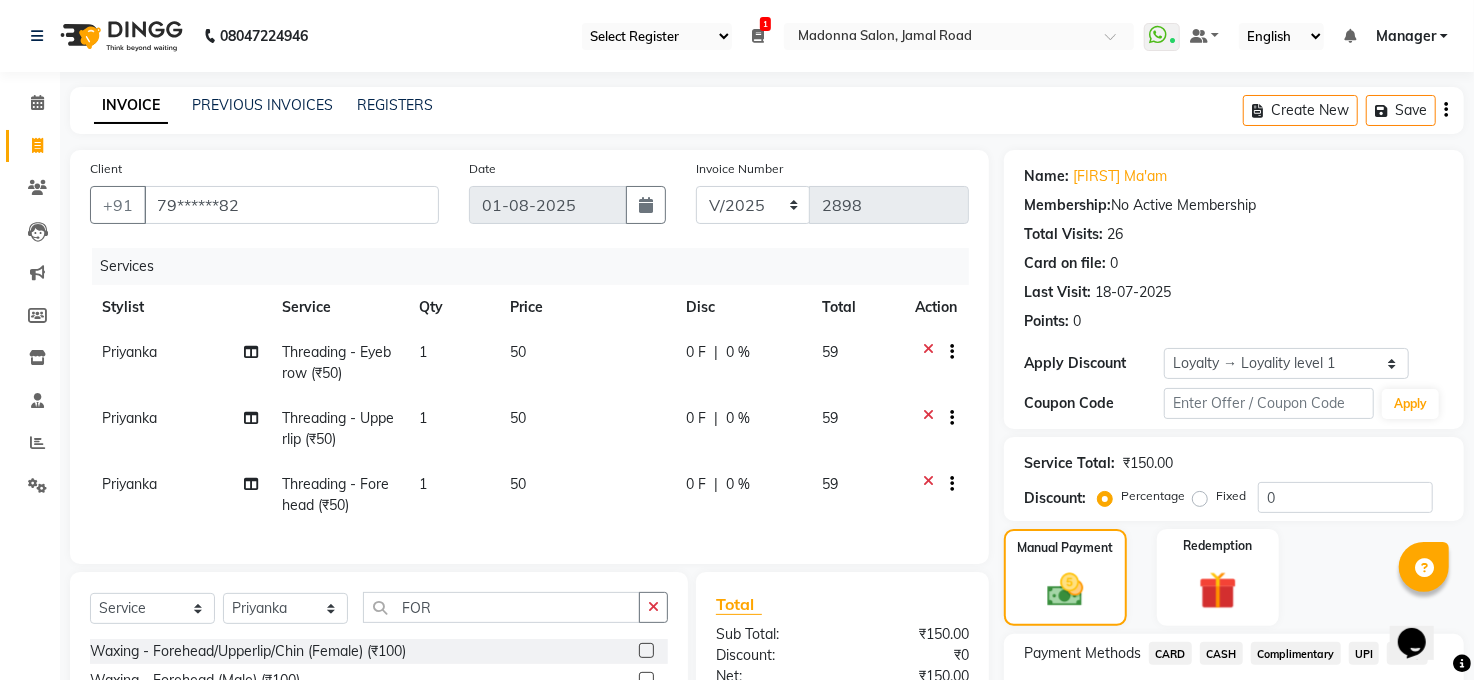 scroll, scrollTop: 375, scrollLeft: 0, axis: vertical 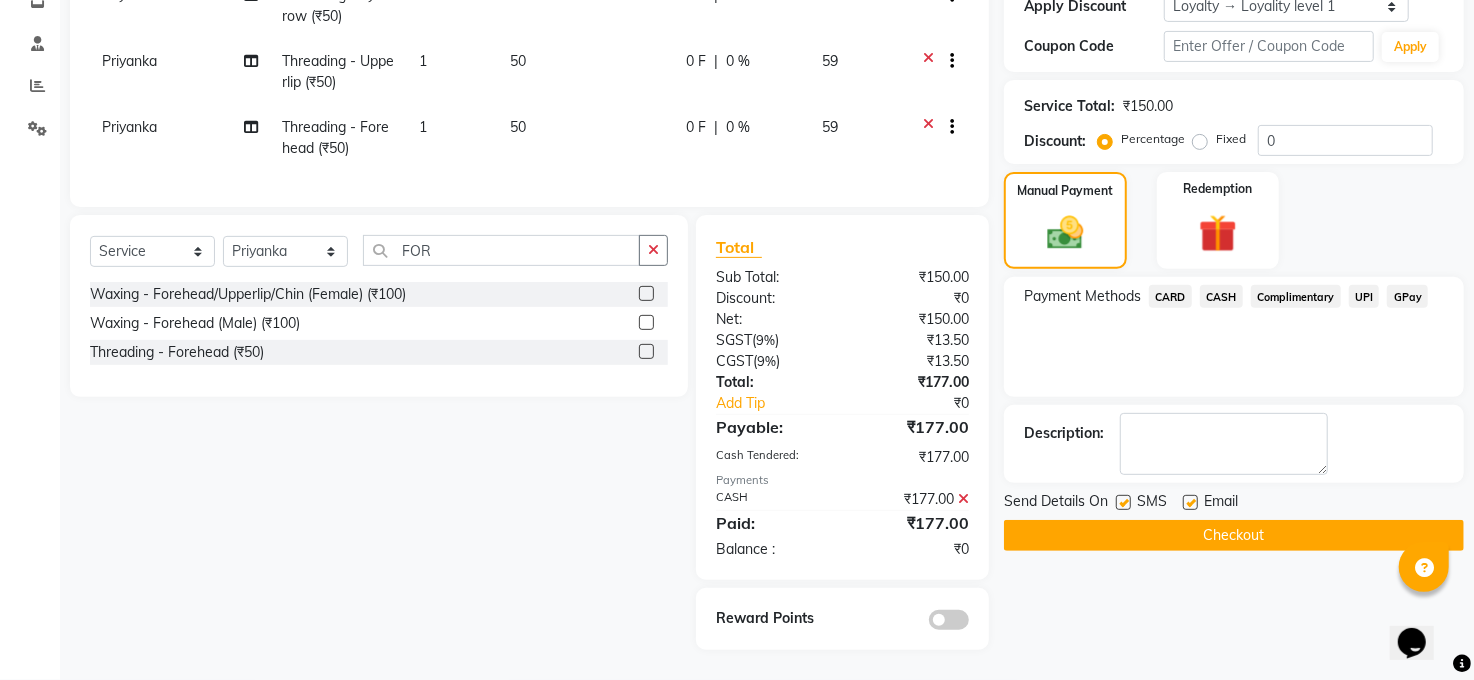 click on "Checkout" 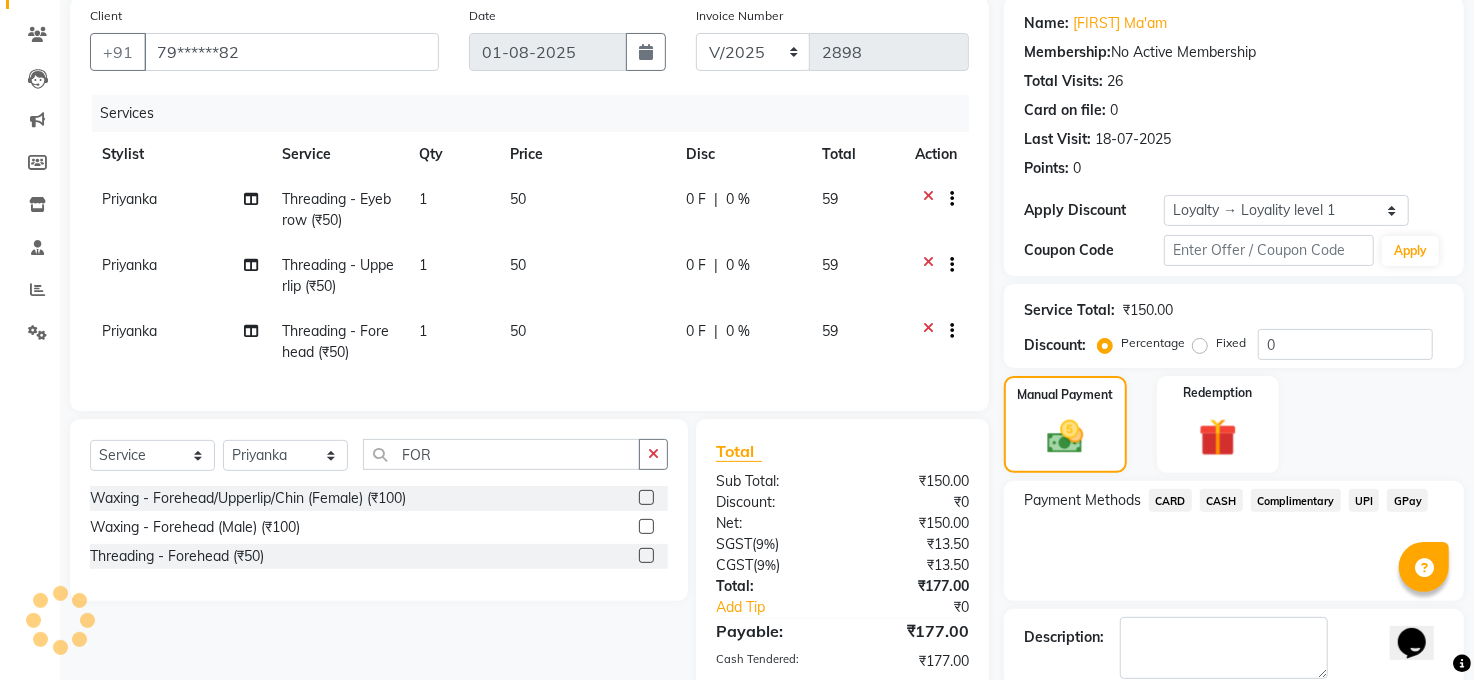 scroll, scrollTop: 89, scrollLeft: 0, axis: vertical 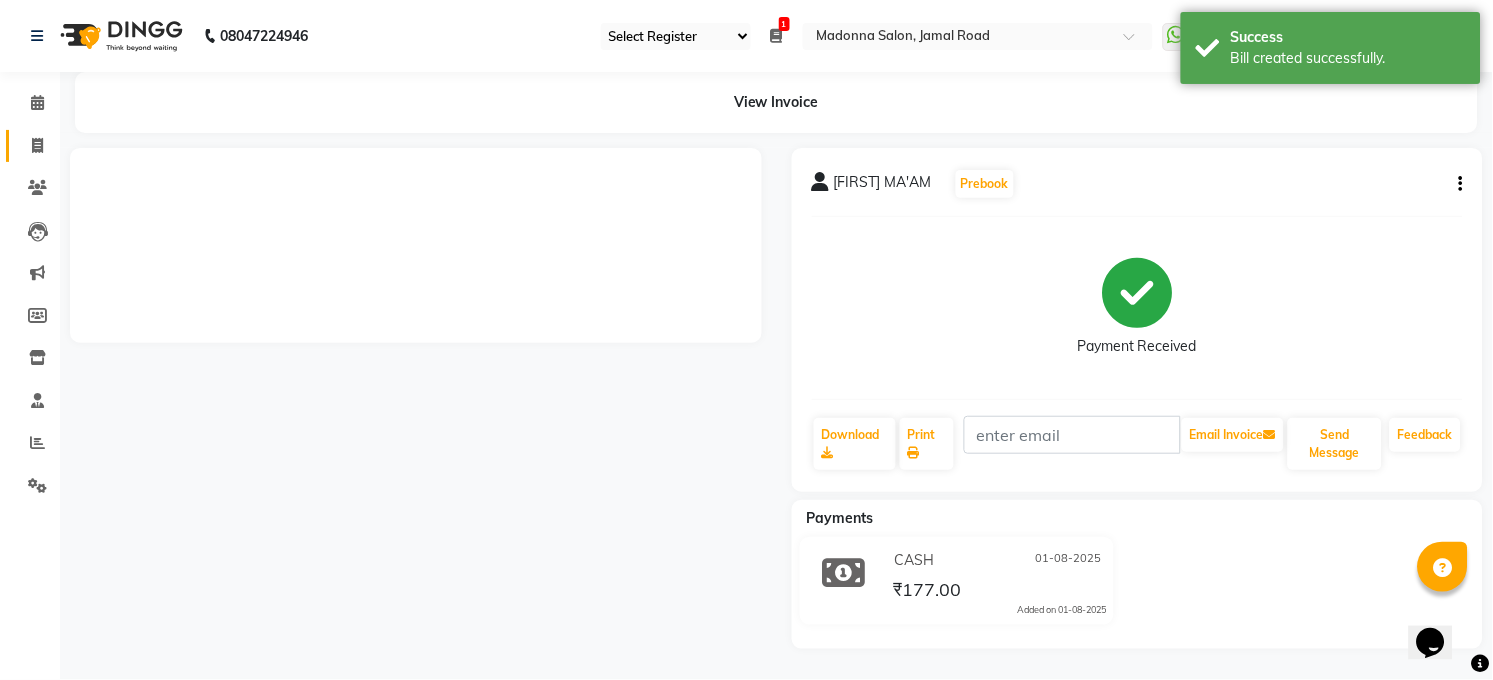 click 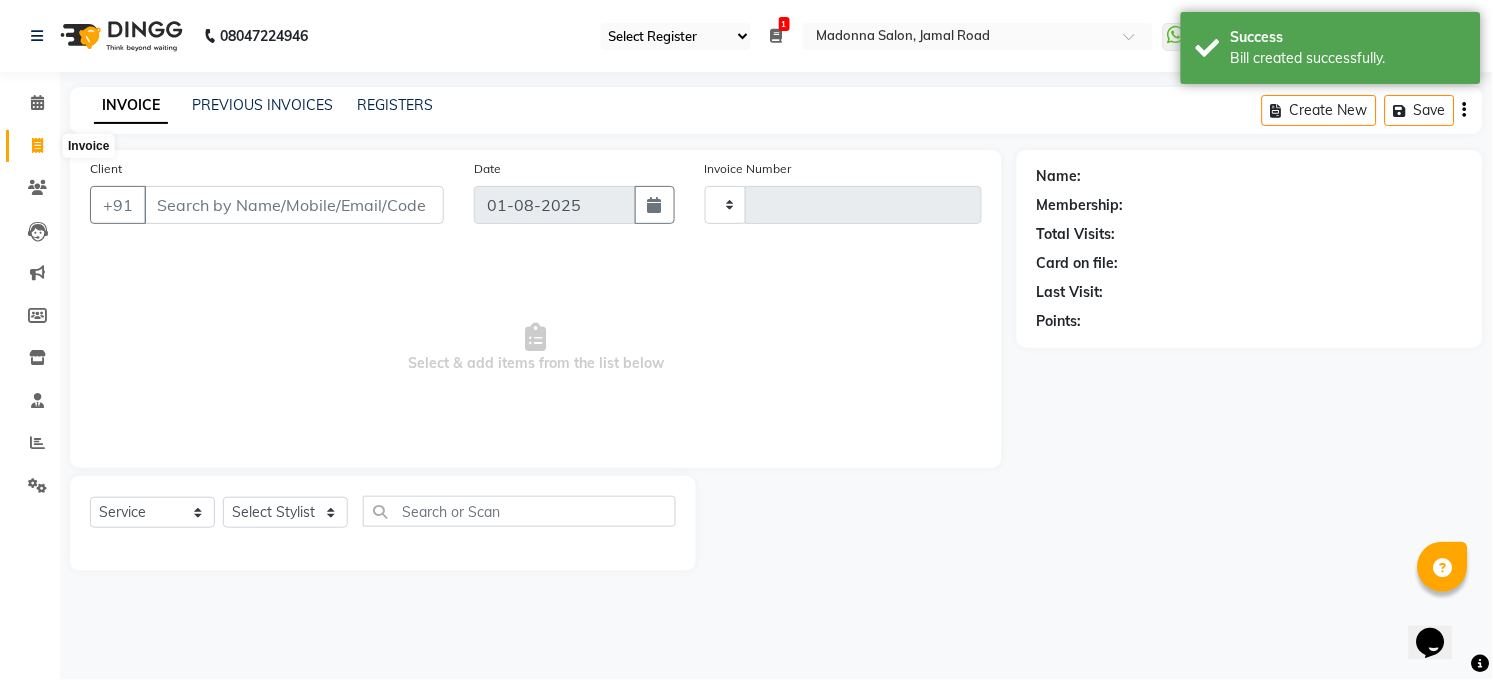type on "2899" 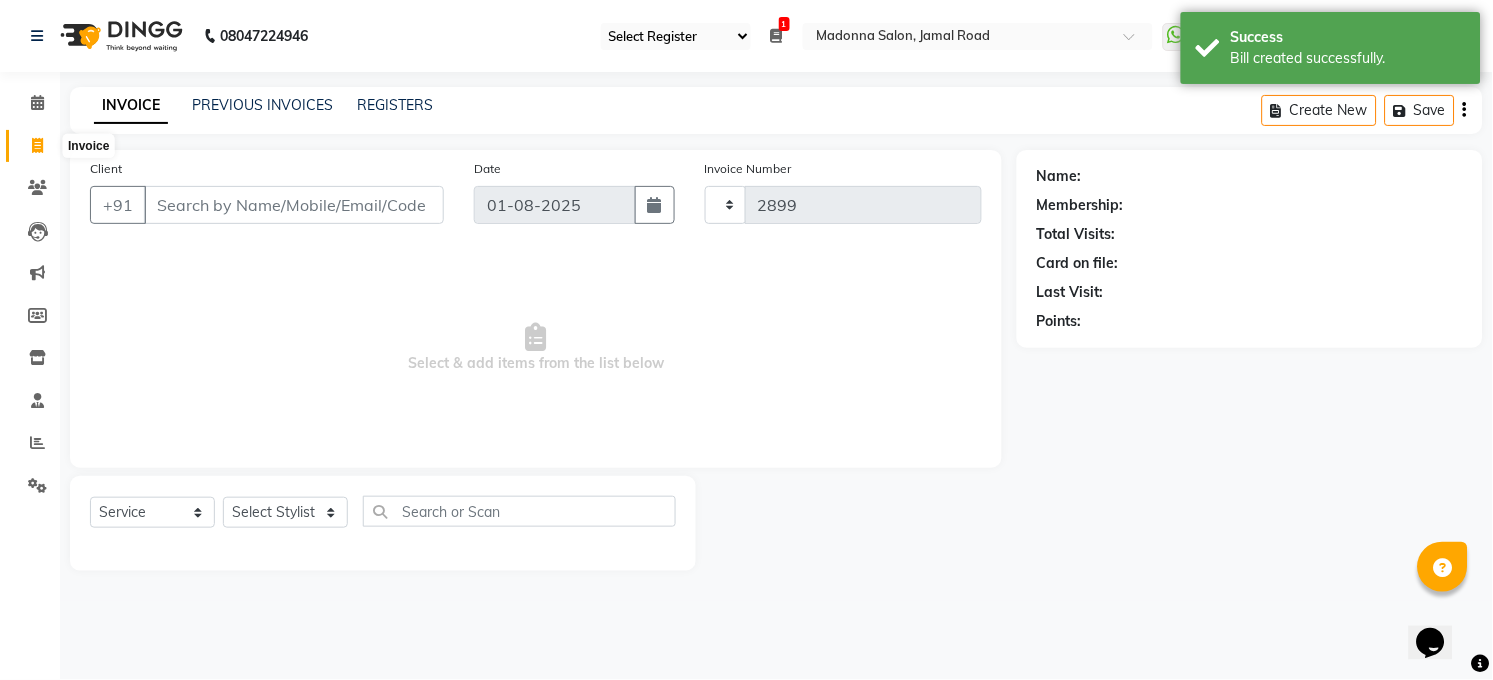 select on "5748" 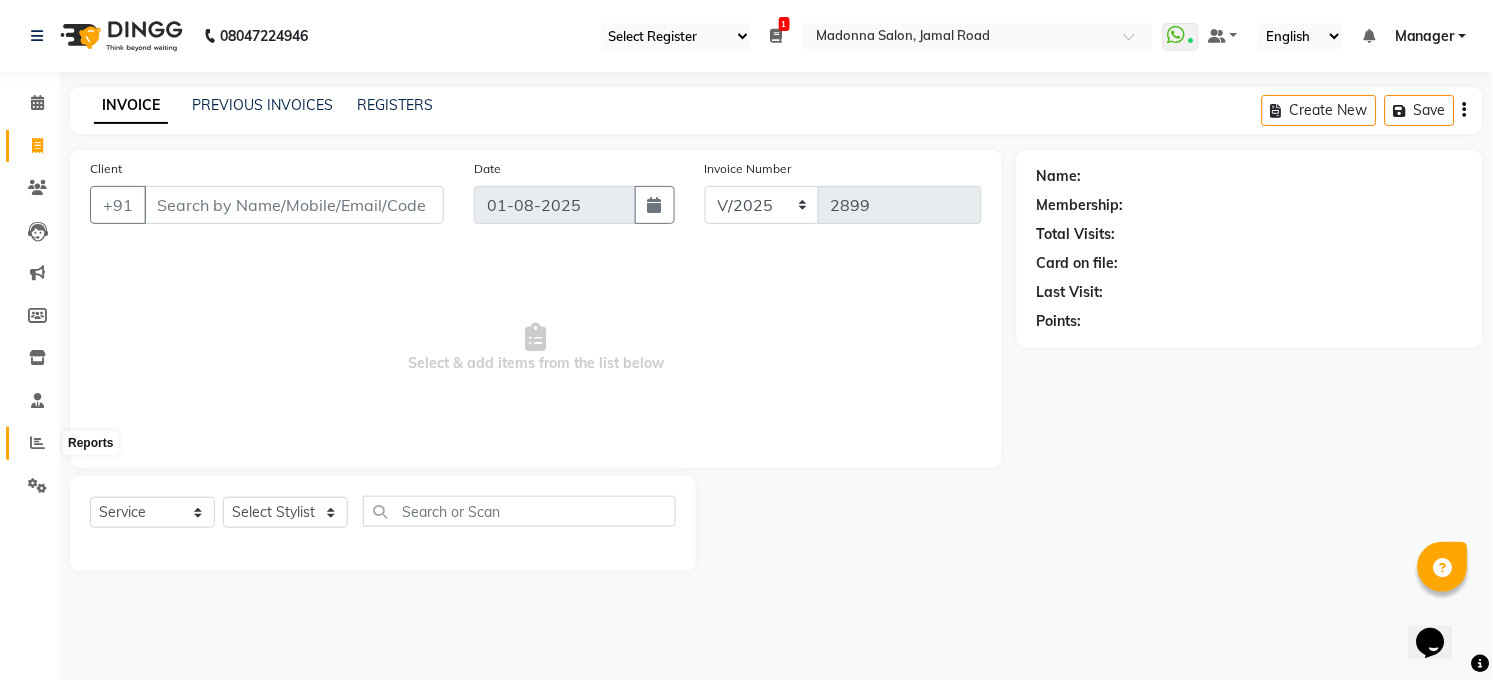 click 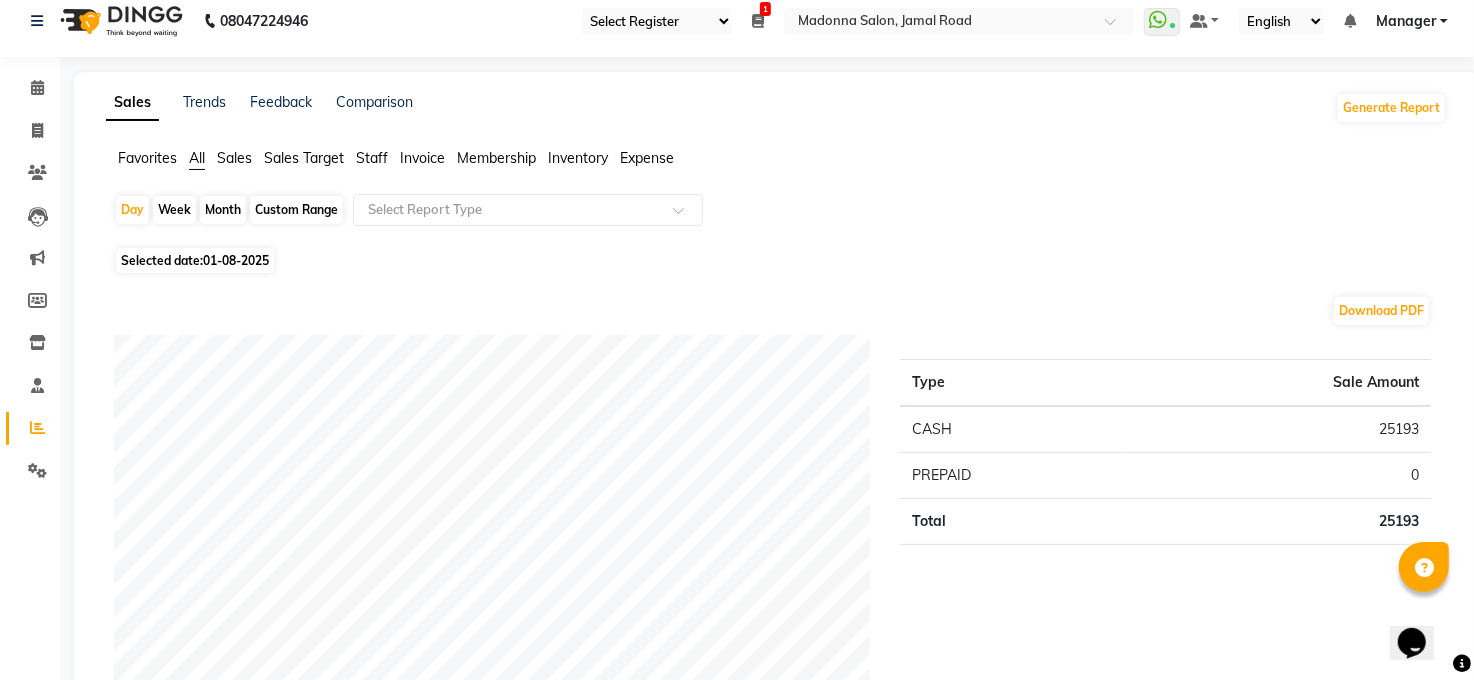 scroll, scrollTop: 0, scrollLeft: 0, axis: both 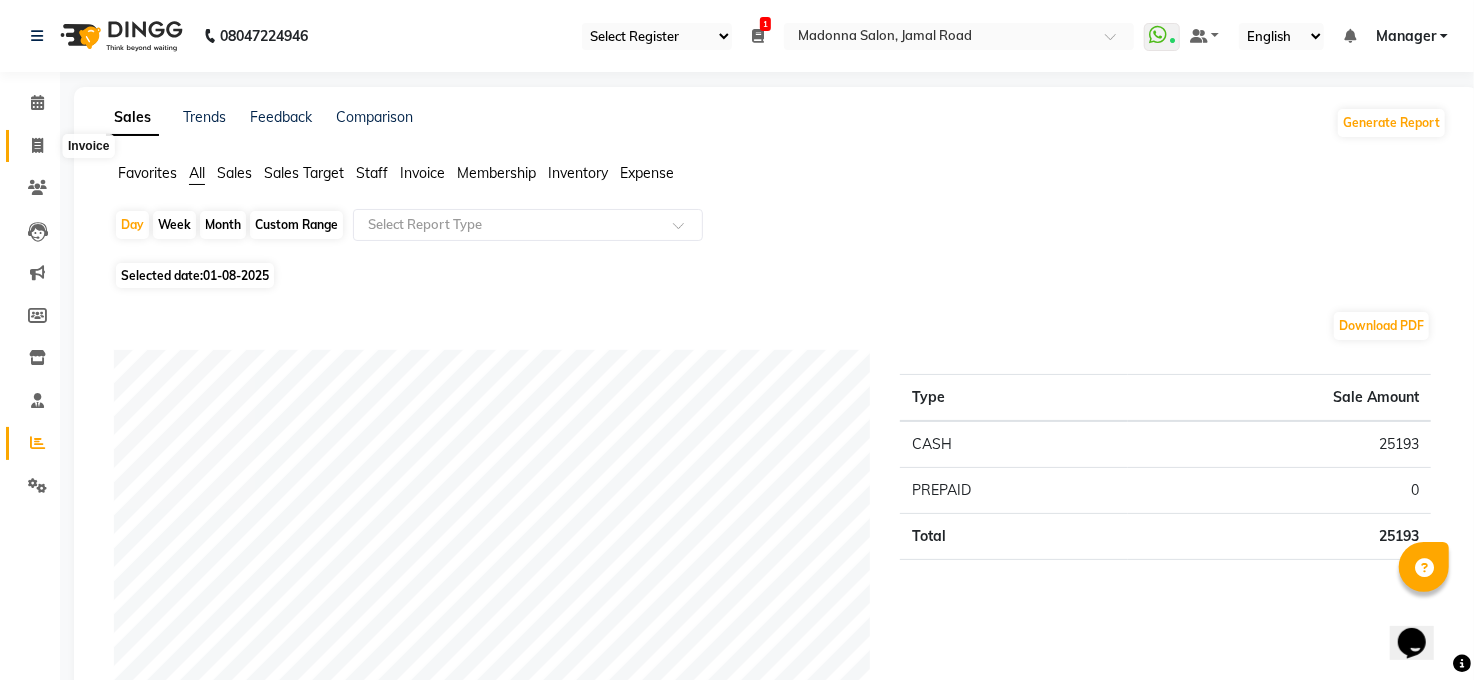 click 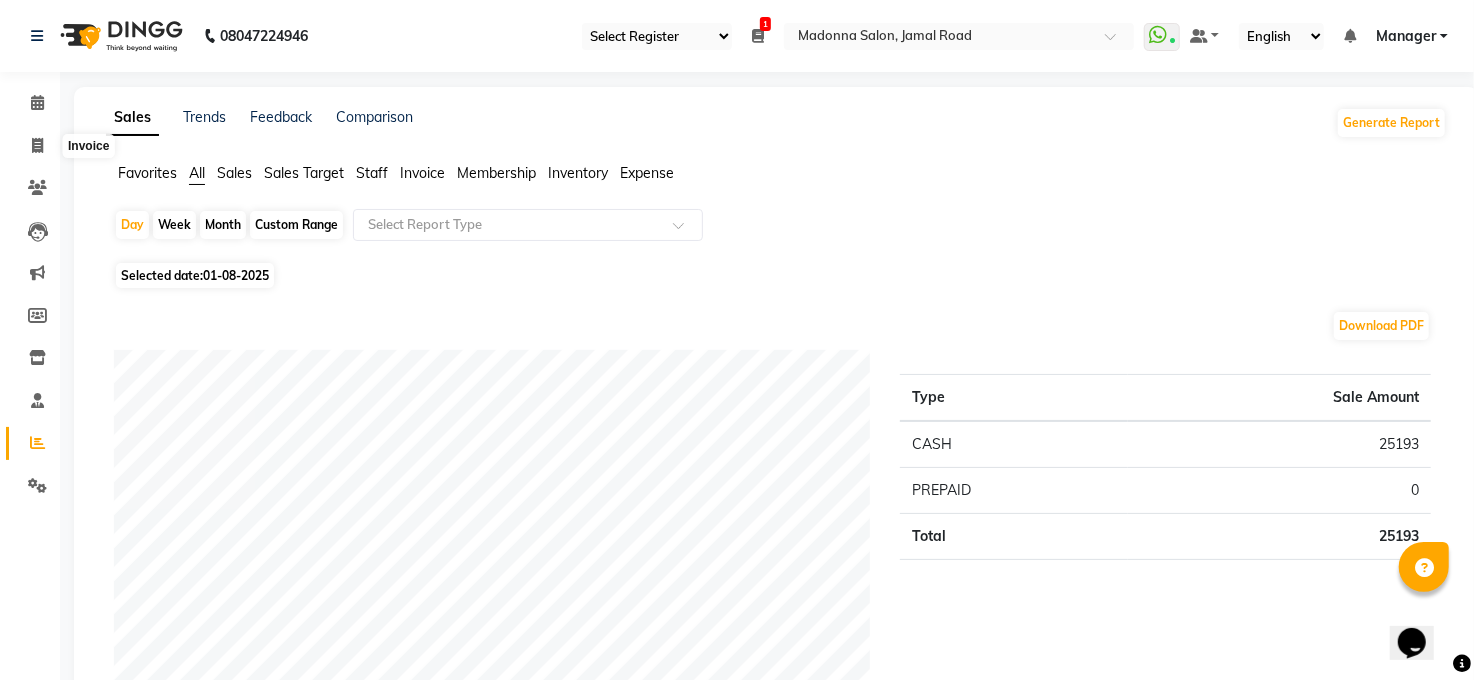 select on "5748" 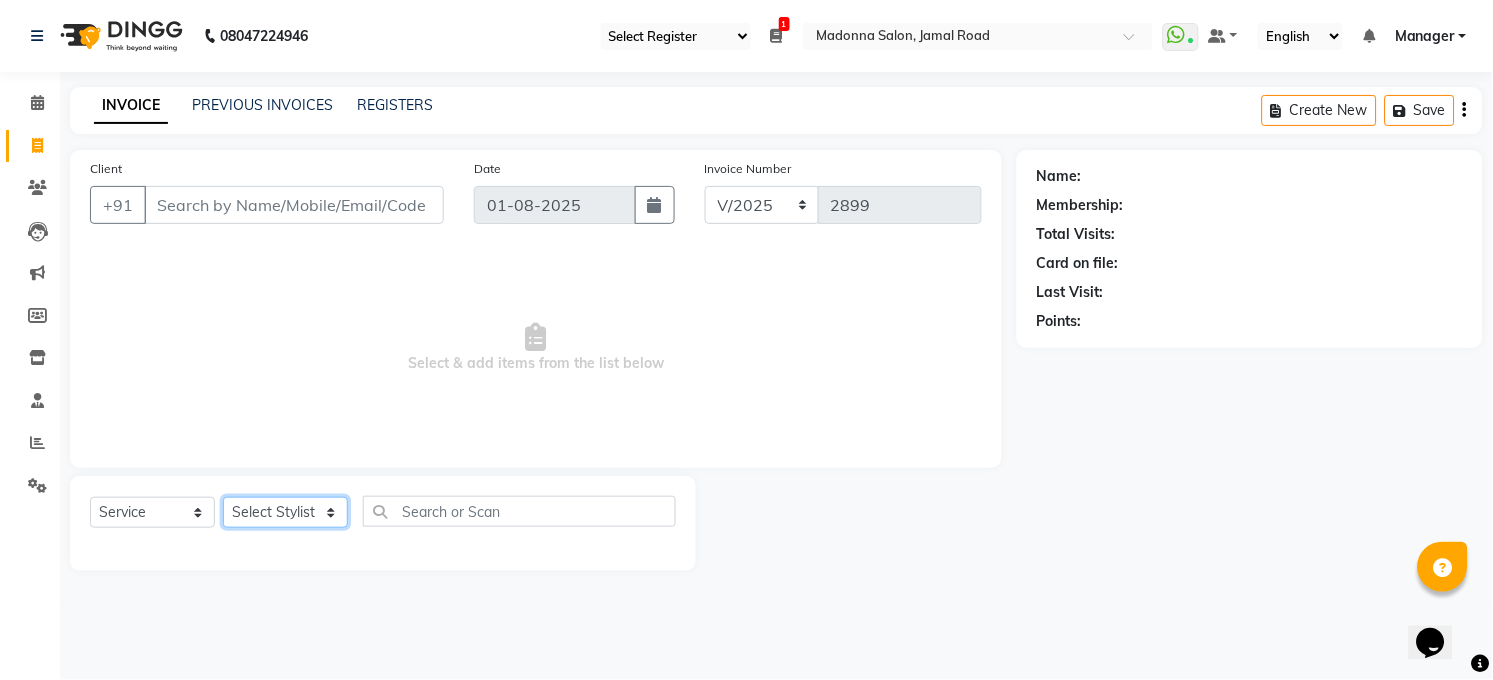 click on "Select Stylist Abhay kumar ALTAF ANKITA ARJUN Chandan COUNTER  Manager Manish Kumar Neetu Mam PRINCE Priyanka Raju Ravi Thakur RINKI Roshan Santosh SAURABH SUJEET THAKUR SUNITA Veer Vinod Kumar" 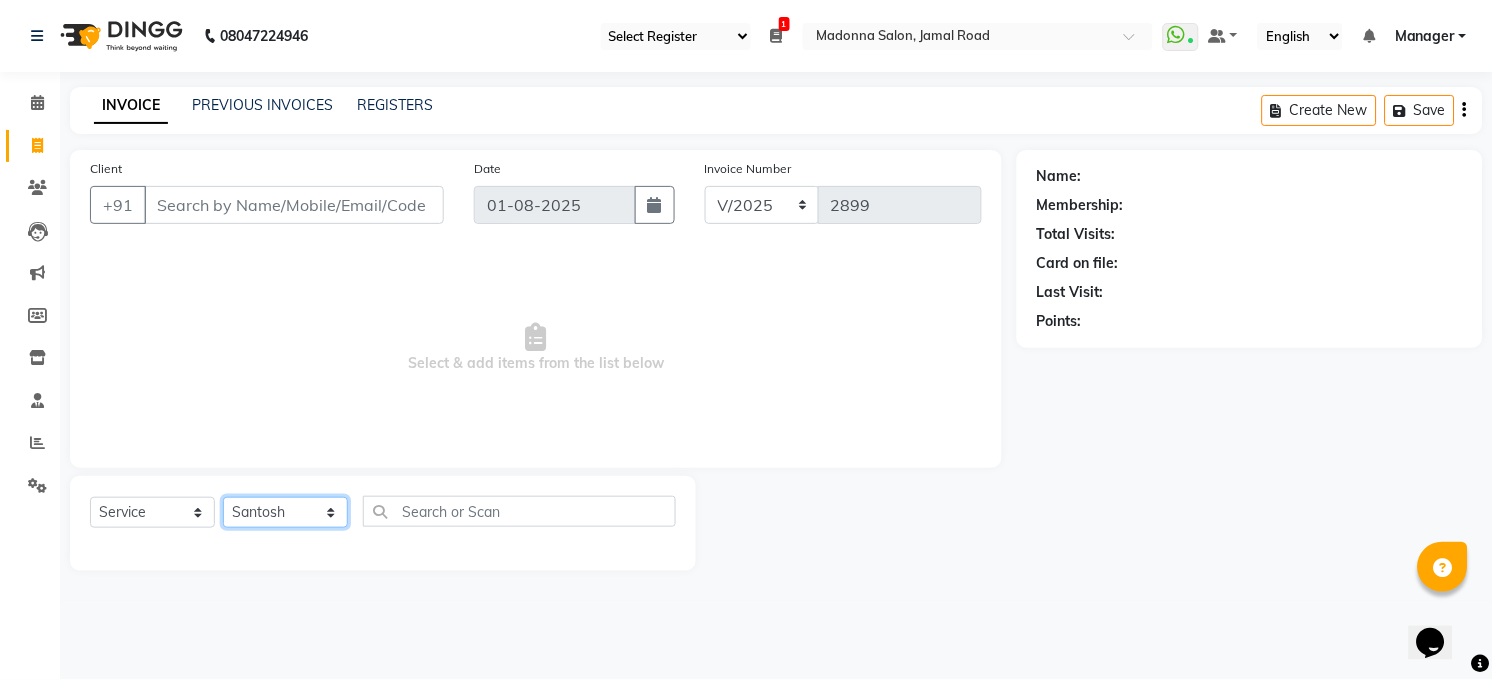 click on "Select Stylist Abhay kumar ALTAF ANKITA ARJUN Chandan COUNTER  Manager Manish Kumar Neetu Mam PRINCE Priyanka Raju Ravi Thakur RINKI Roshan Santosh SAURABH SUJEET THAKUR SUNITA Veer Vinod Kumar" 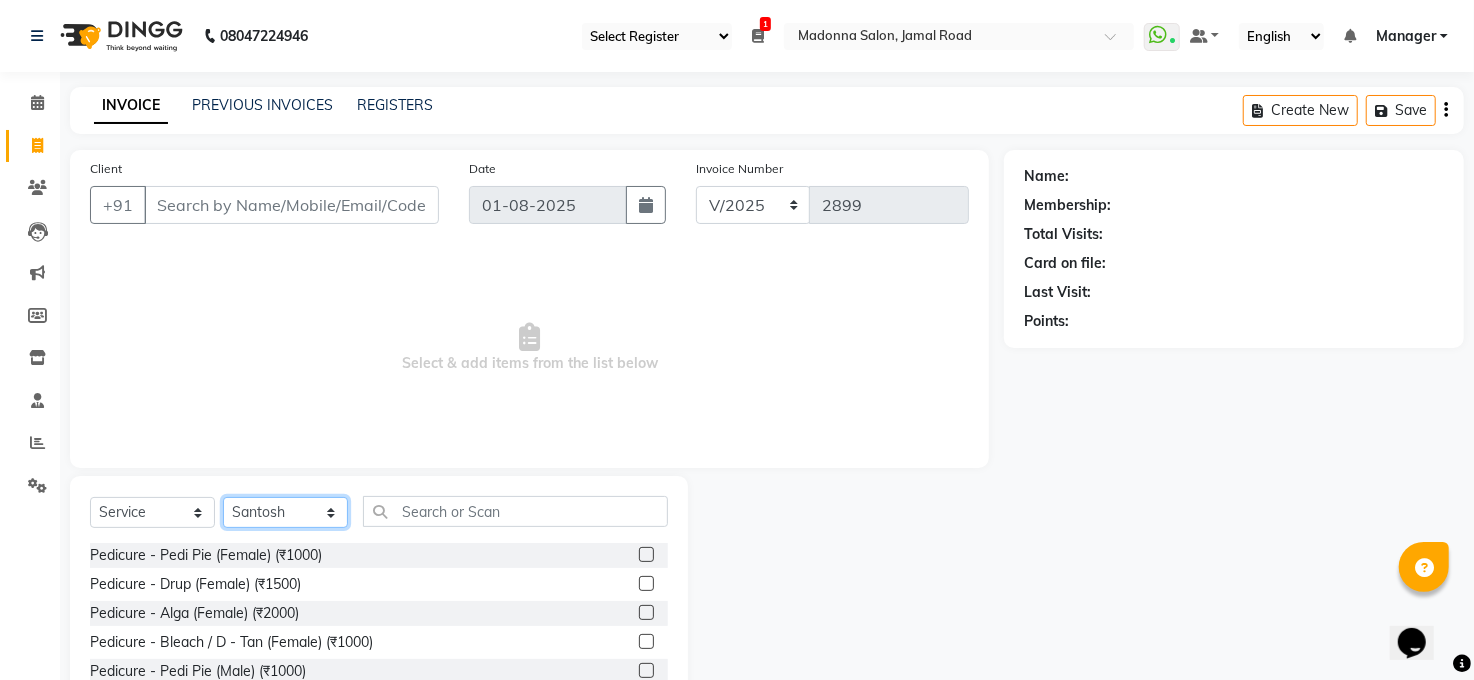 select on "40299" 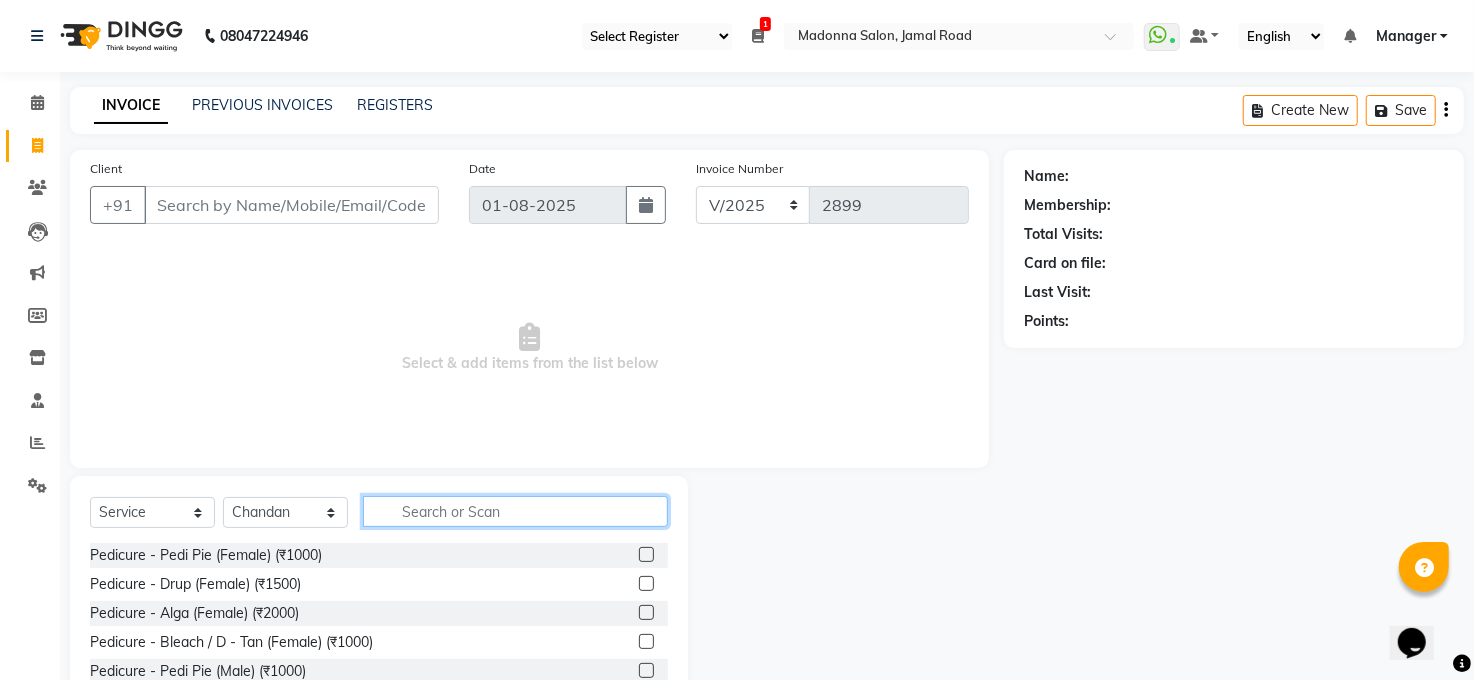 click 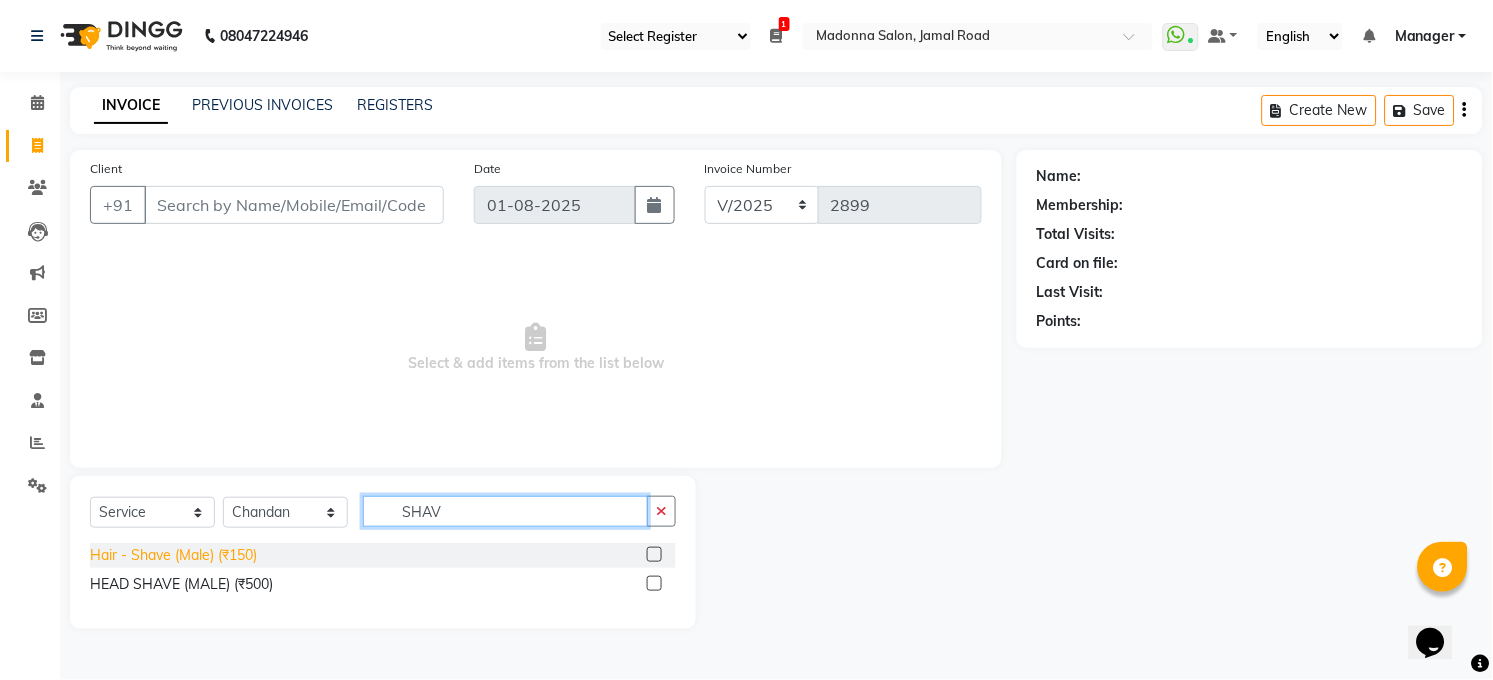 type on "SHAV" 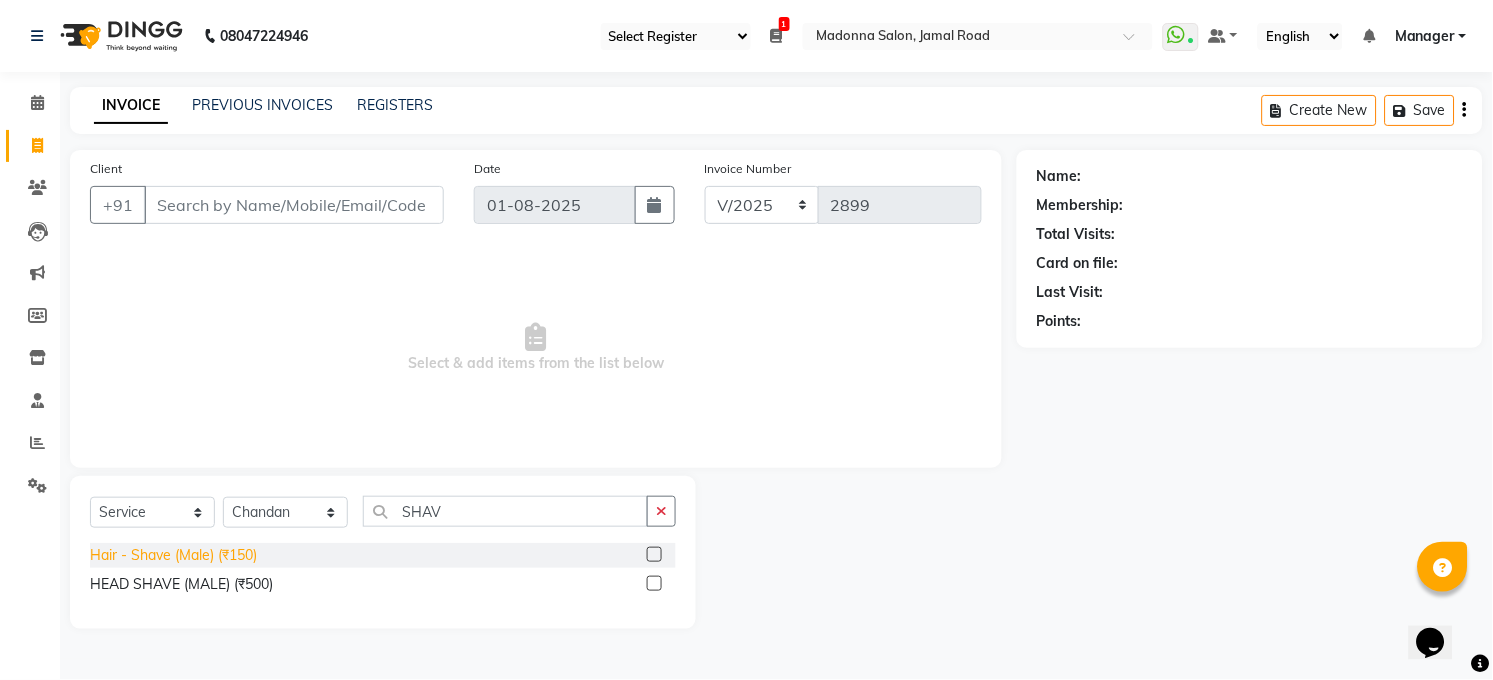 click on "Hair - Shave (Male) (₹150)" 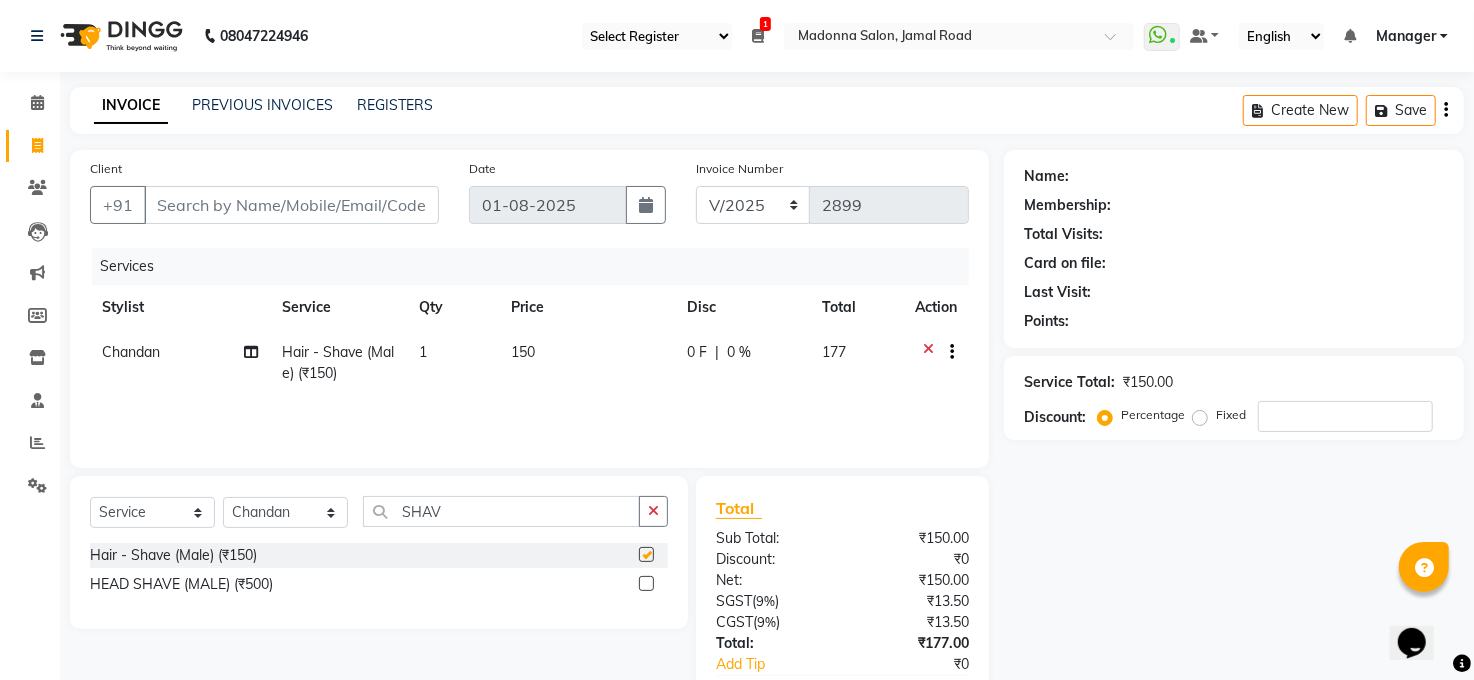 checkbox on "false" 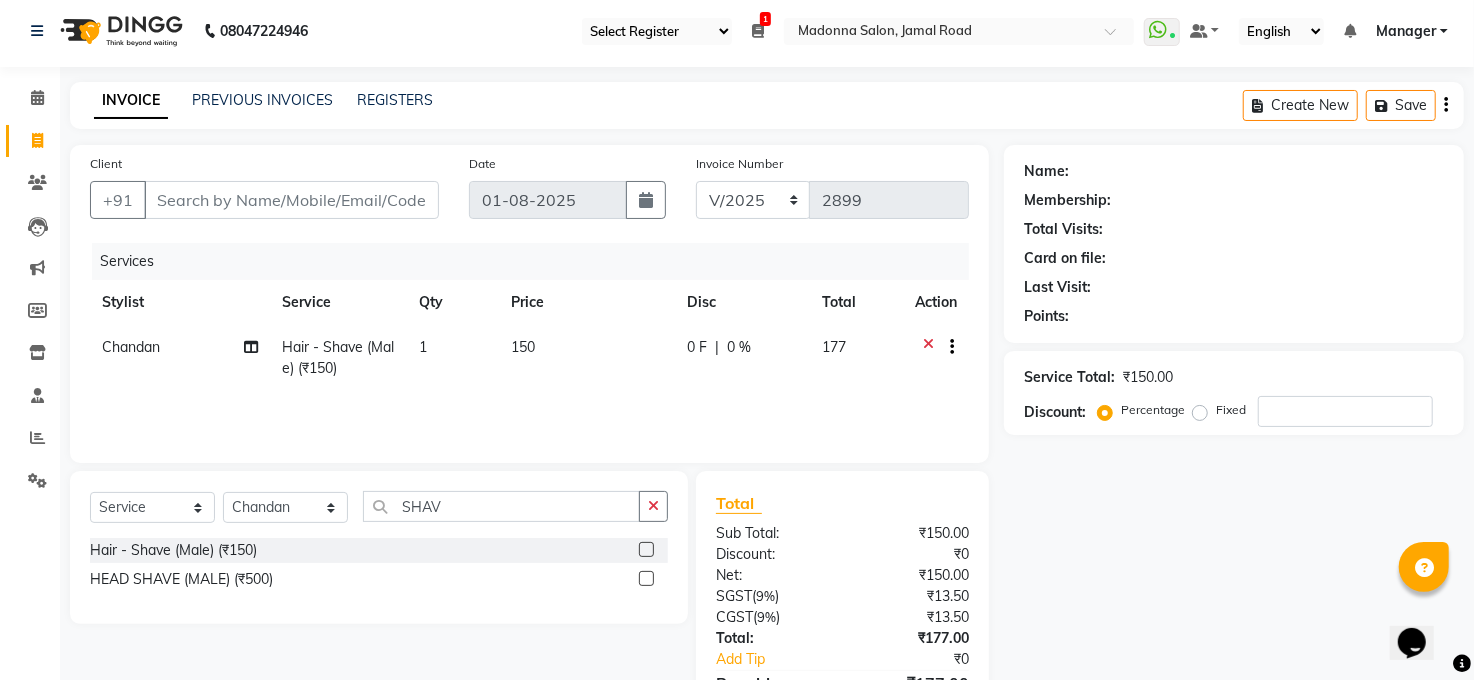 scroll, scrollTop: 0, scrollLeft: 0, axis: both 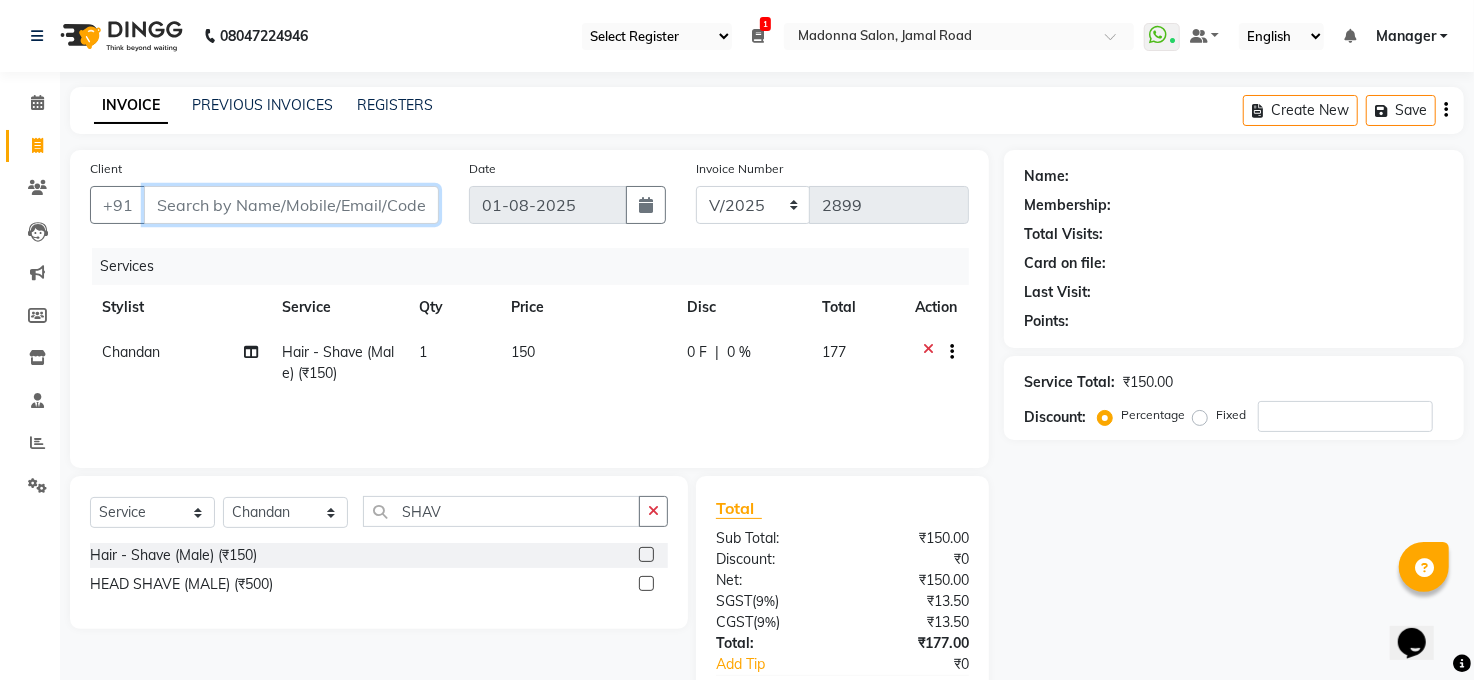 click on "Client" at bounding box center (291, 205) 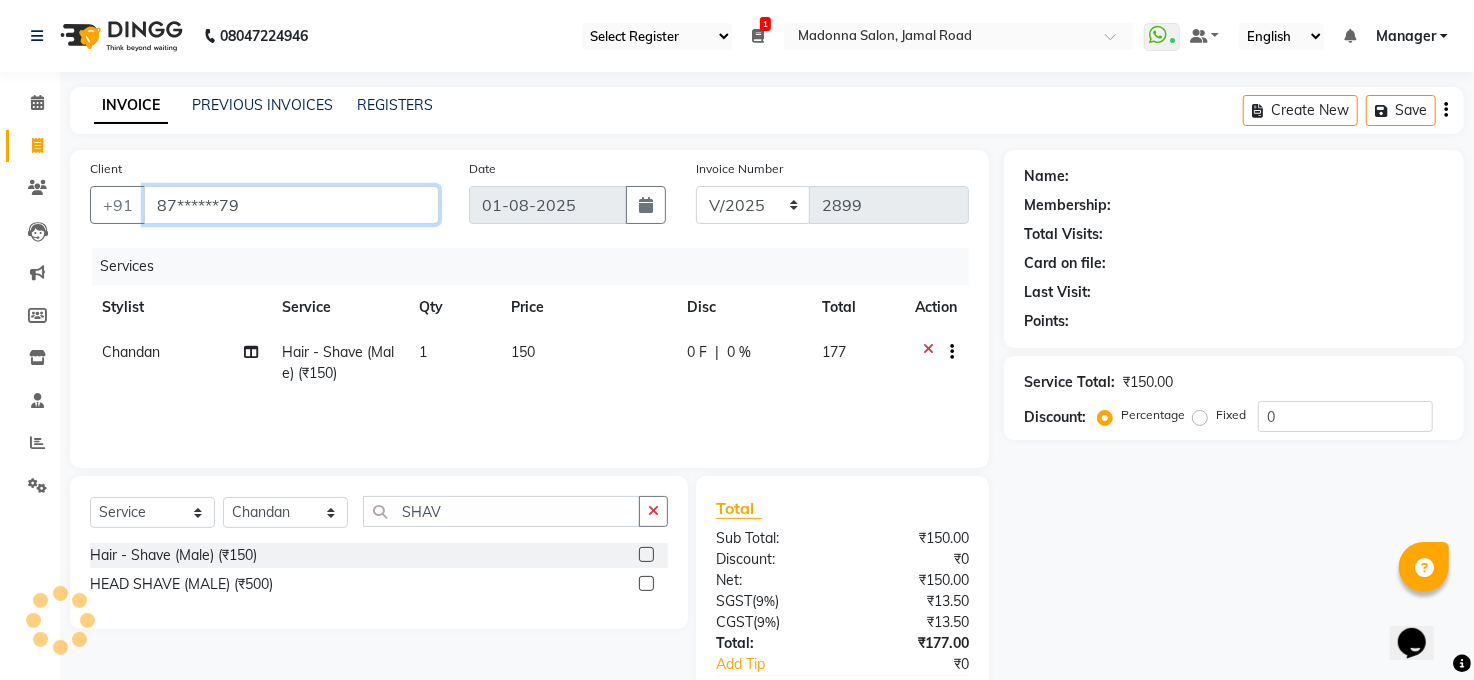 type on "87******79" 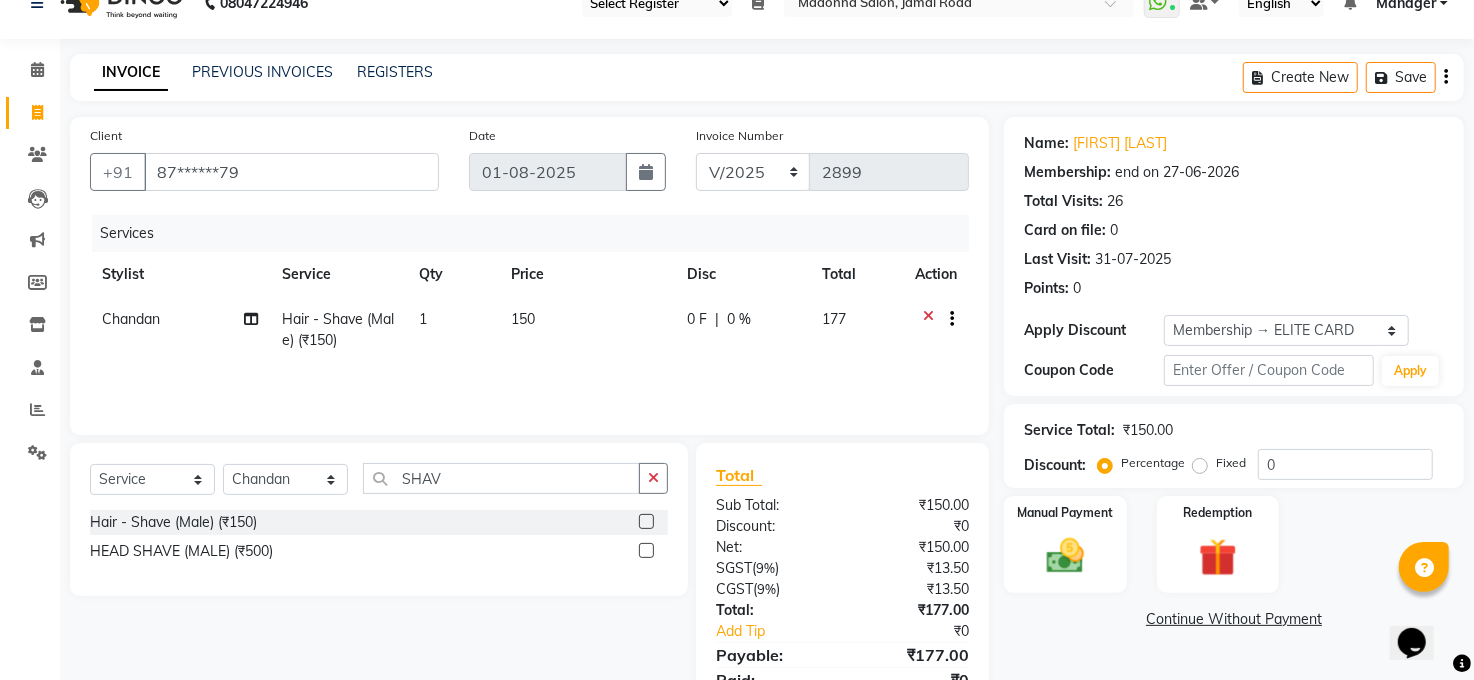 scroll, scrollTop: 119, scrollLeft: 0, axis: vertical 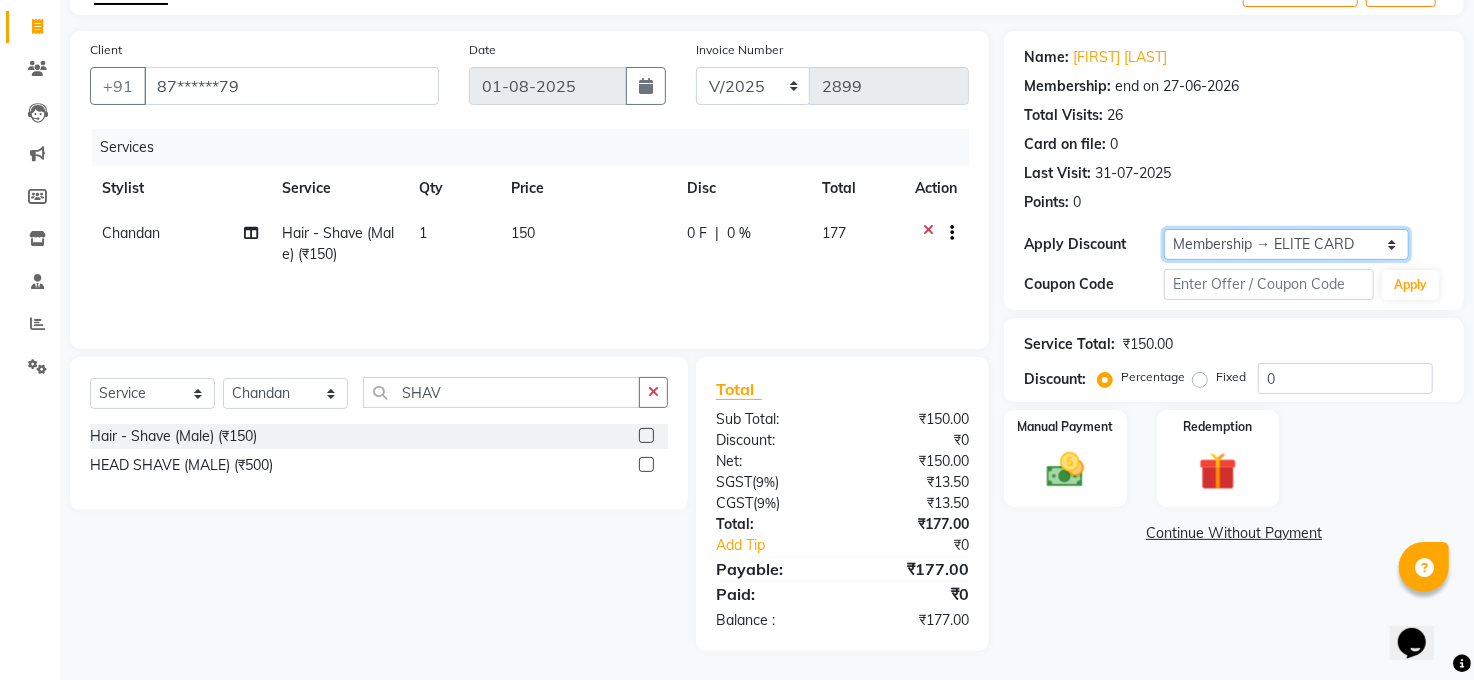 drag, startPoint x: 1299, startPoint y: 245, endPoint x: 1299, endPoint y: 256, distance: 11 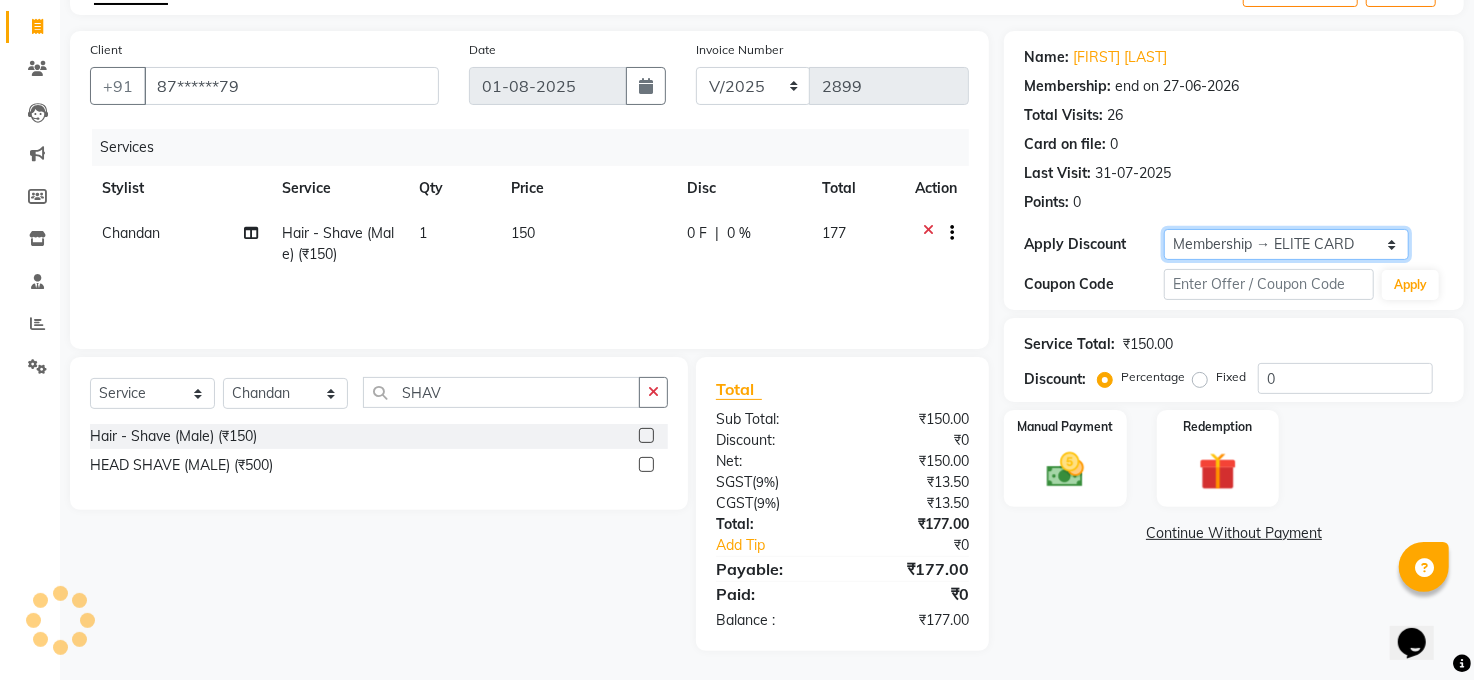 select on "0:" 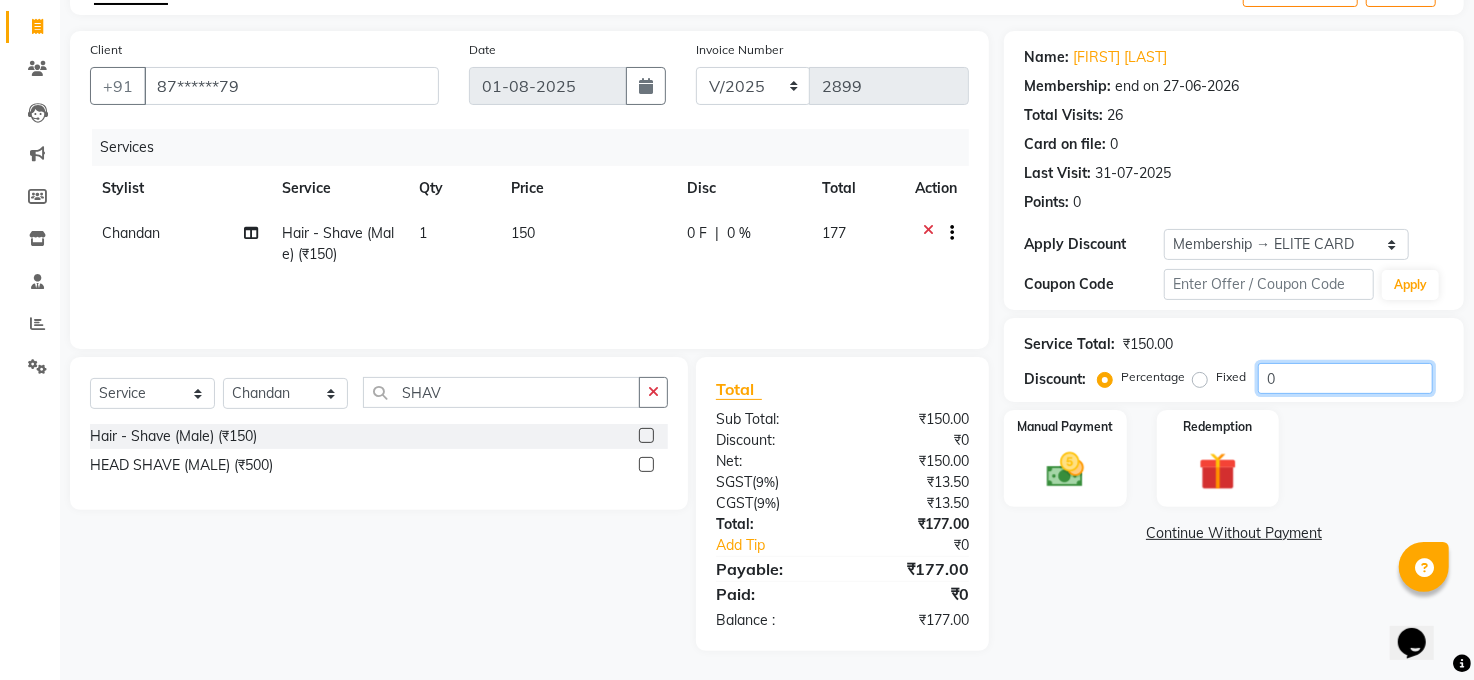 click on "0" 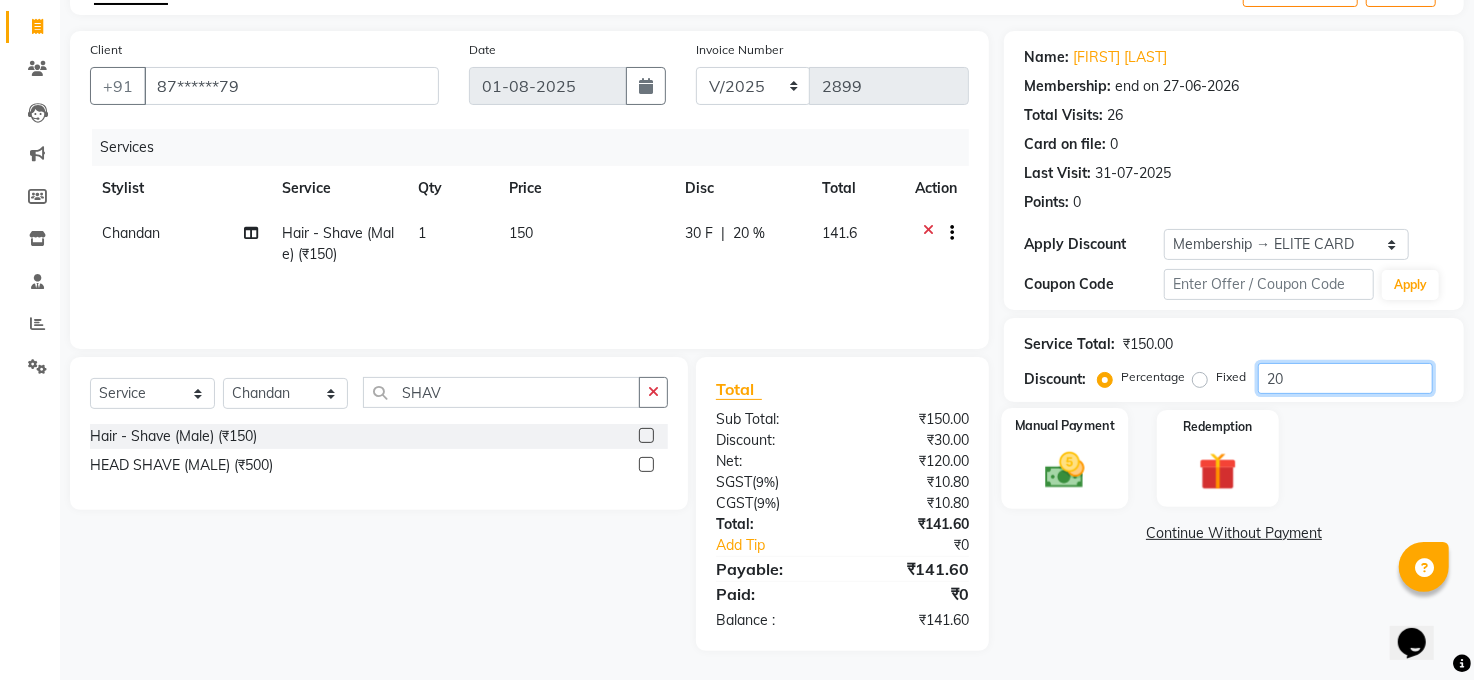 type on "20" 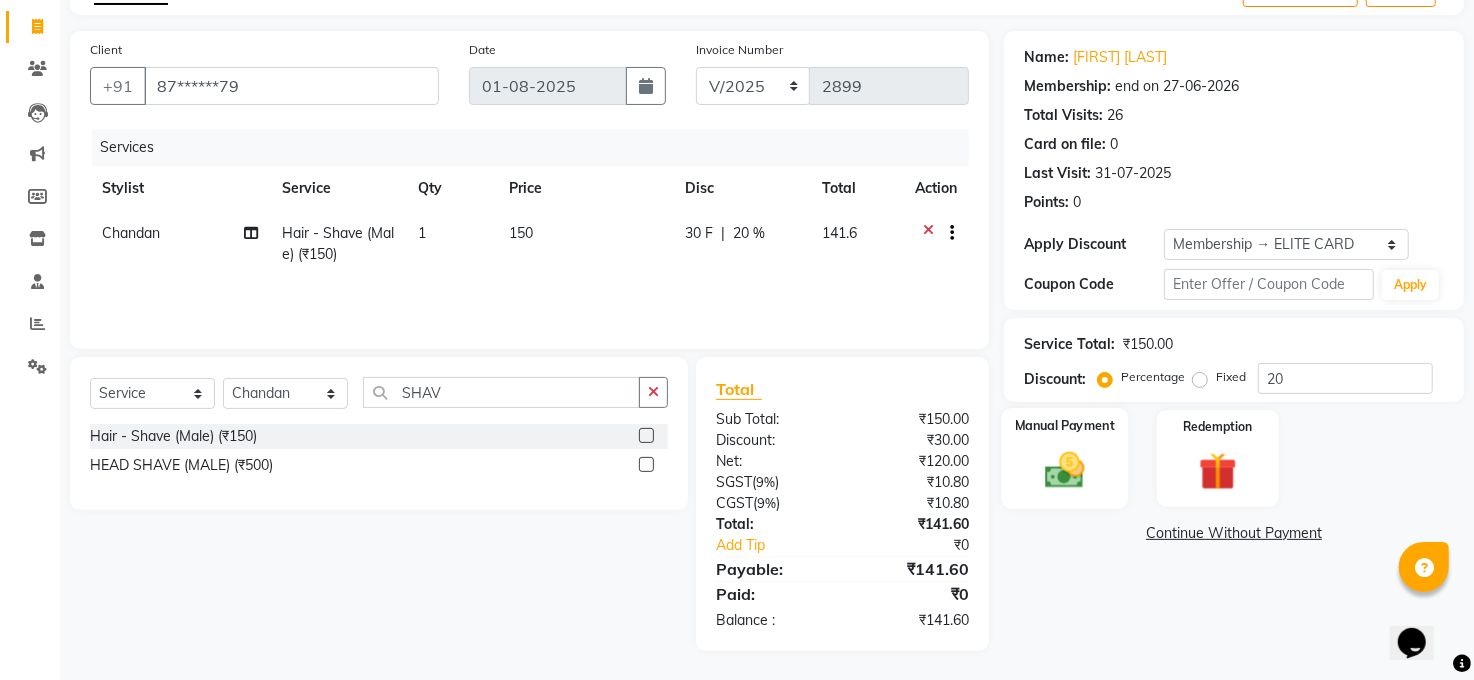 click 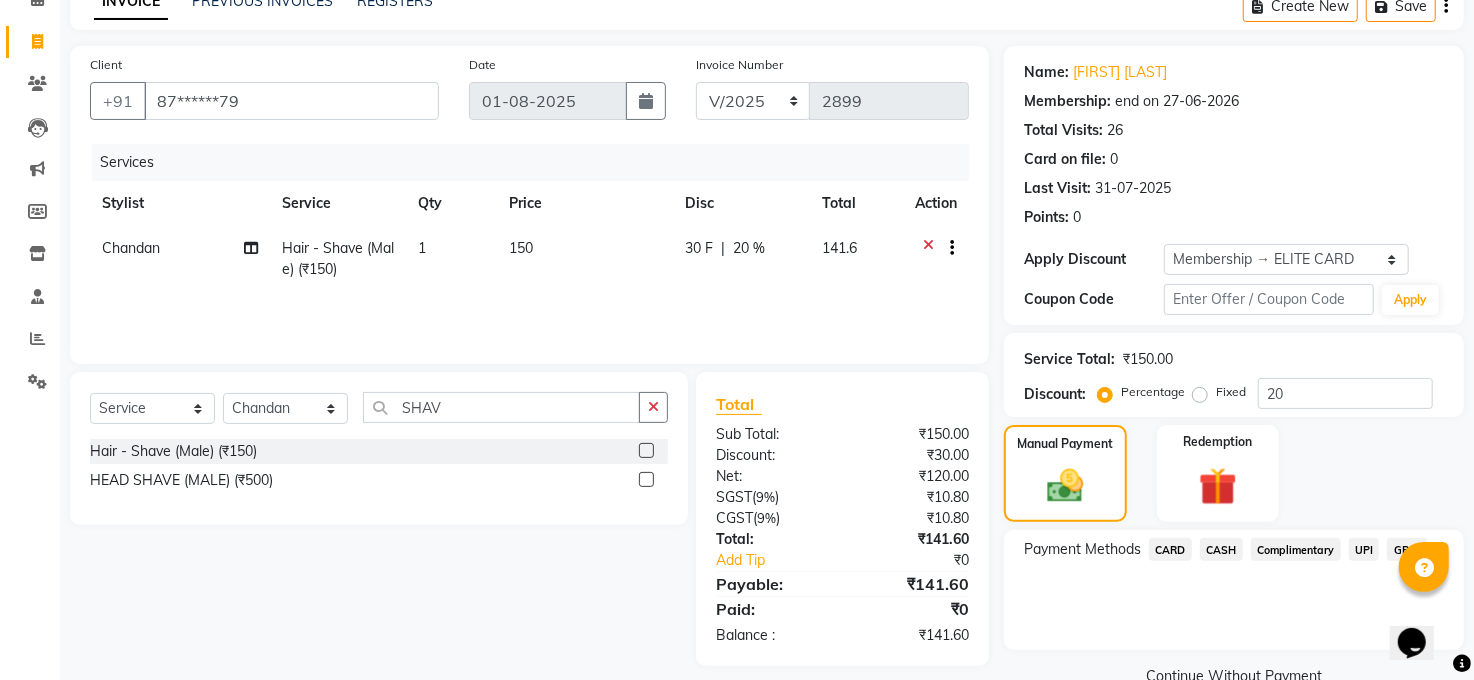 scroll, scrollTop: 0, scrollLeft: 0, axis: both 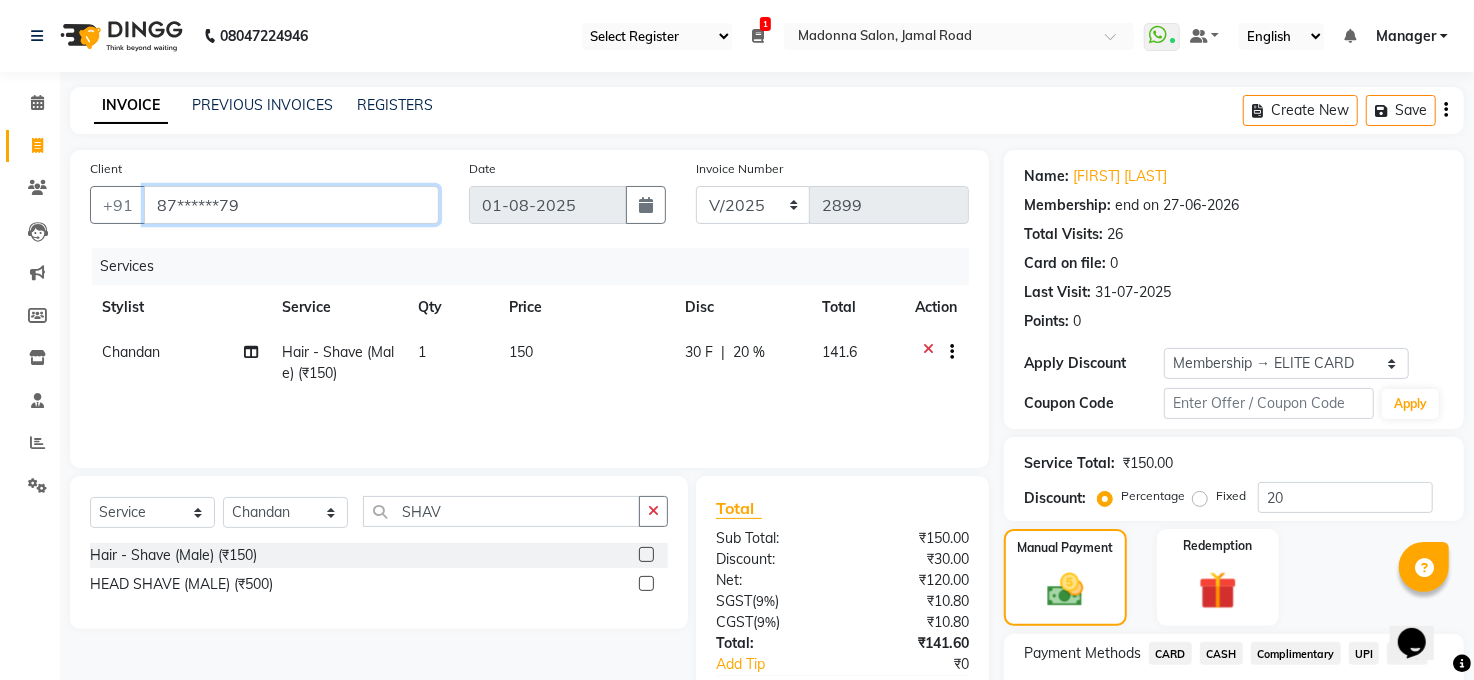 click on "87******79" at bounding box center (291, 205) 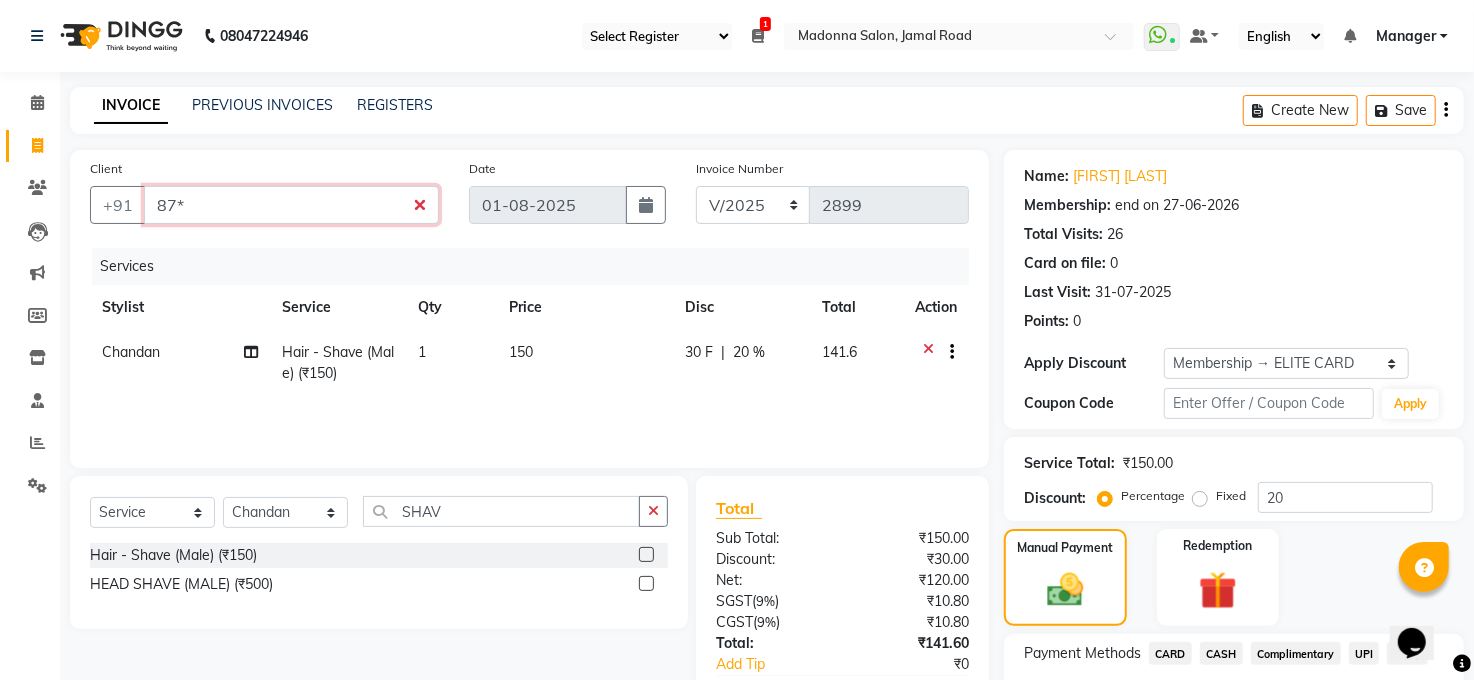 type on "87" 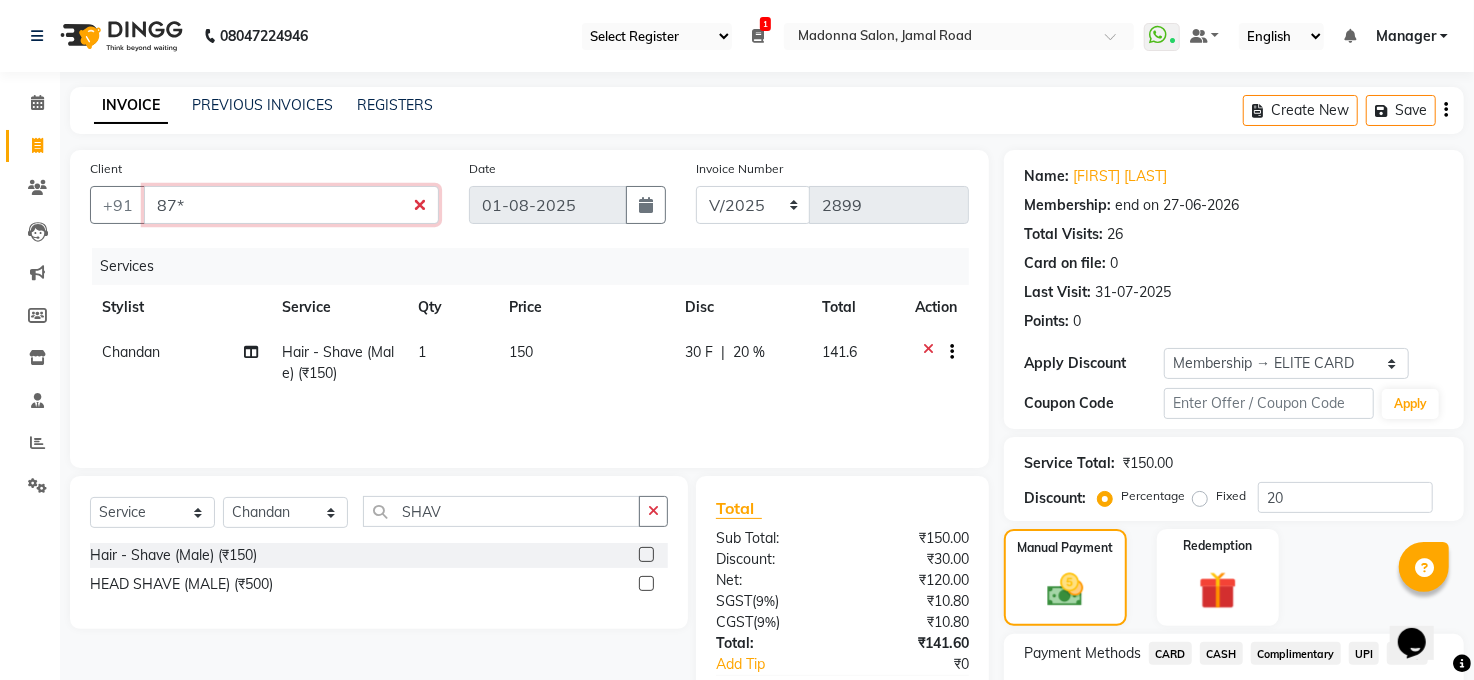 type on "0" 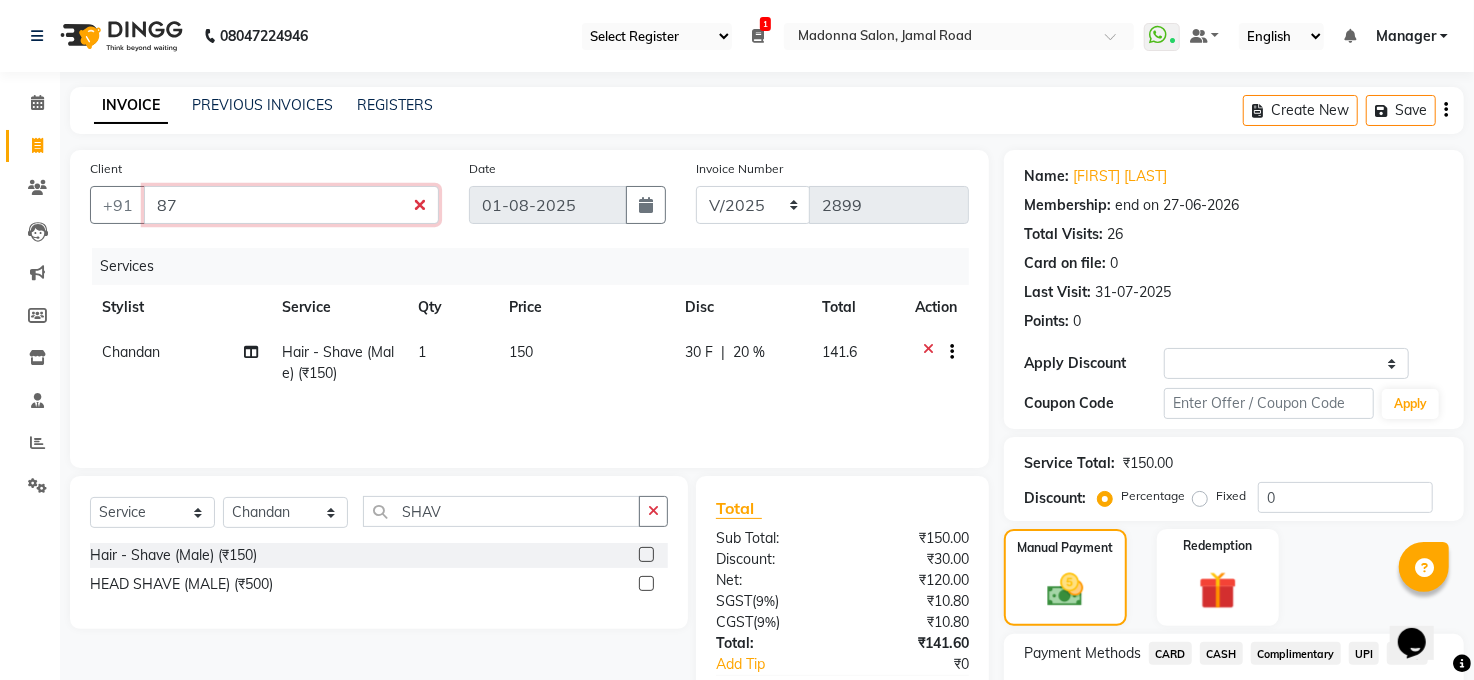 type on "8" 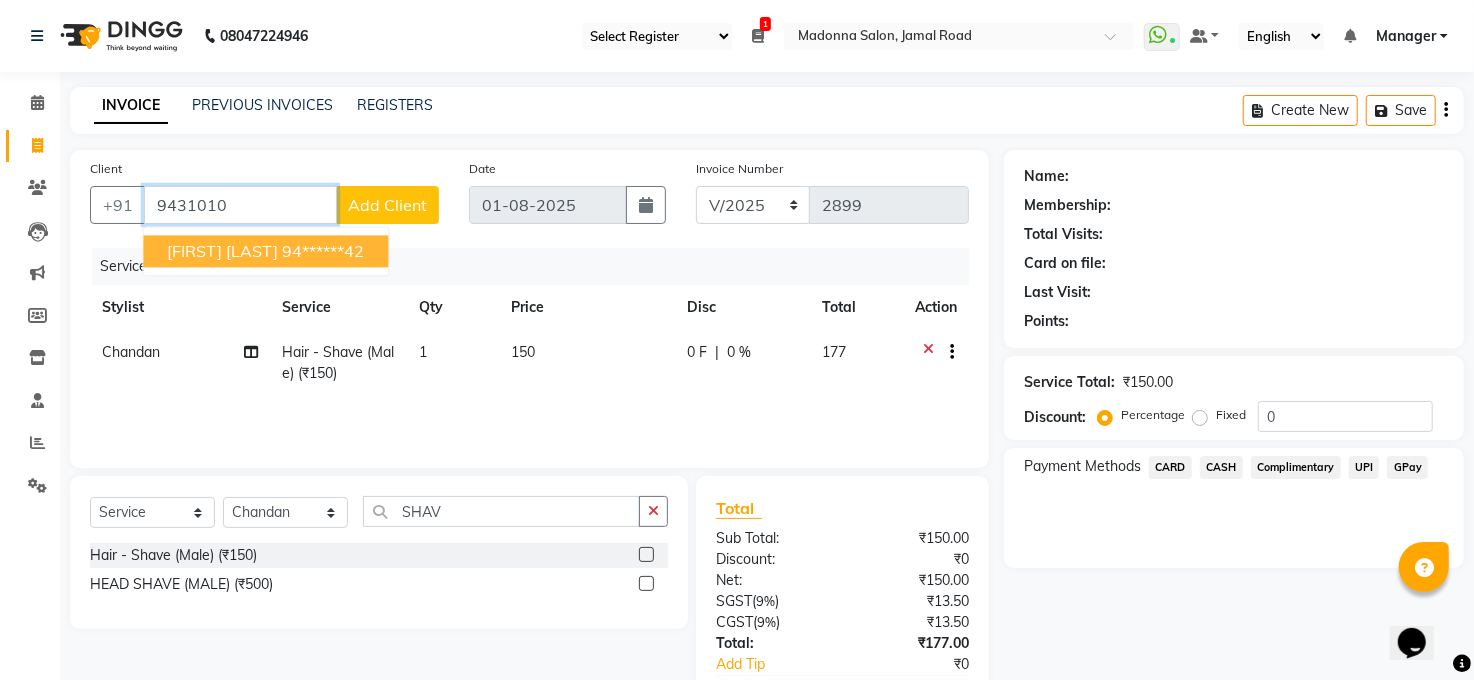 click on "Rahul Bagedia  94******42" at bounding box center [265, 251] 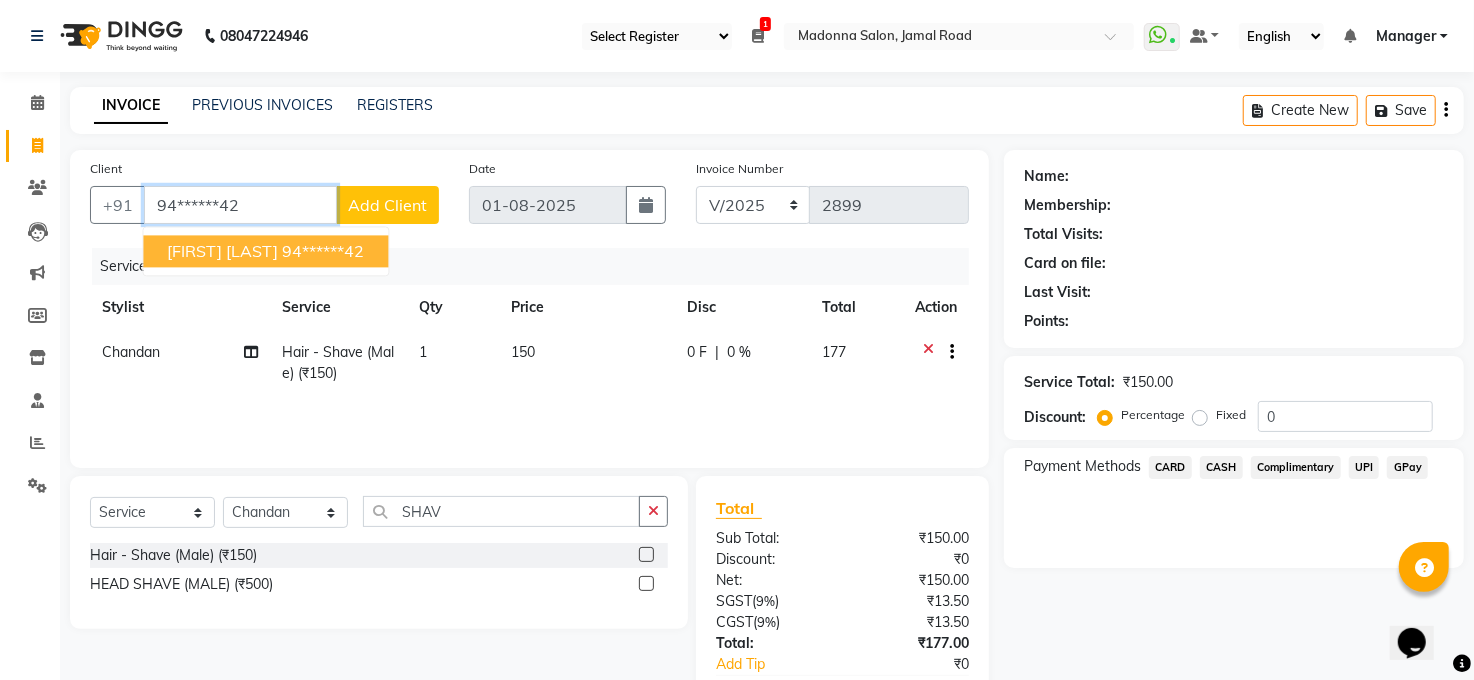 type on "94******42" 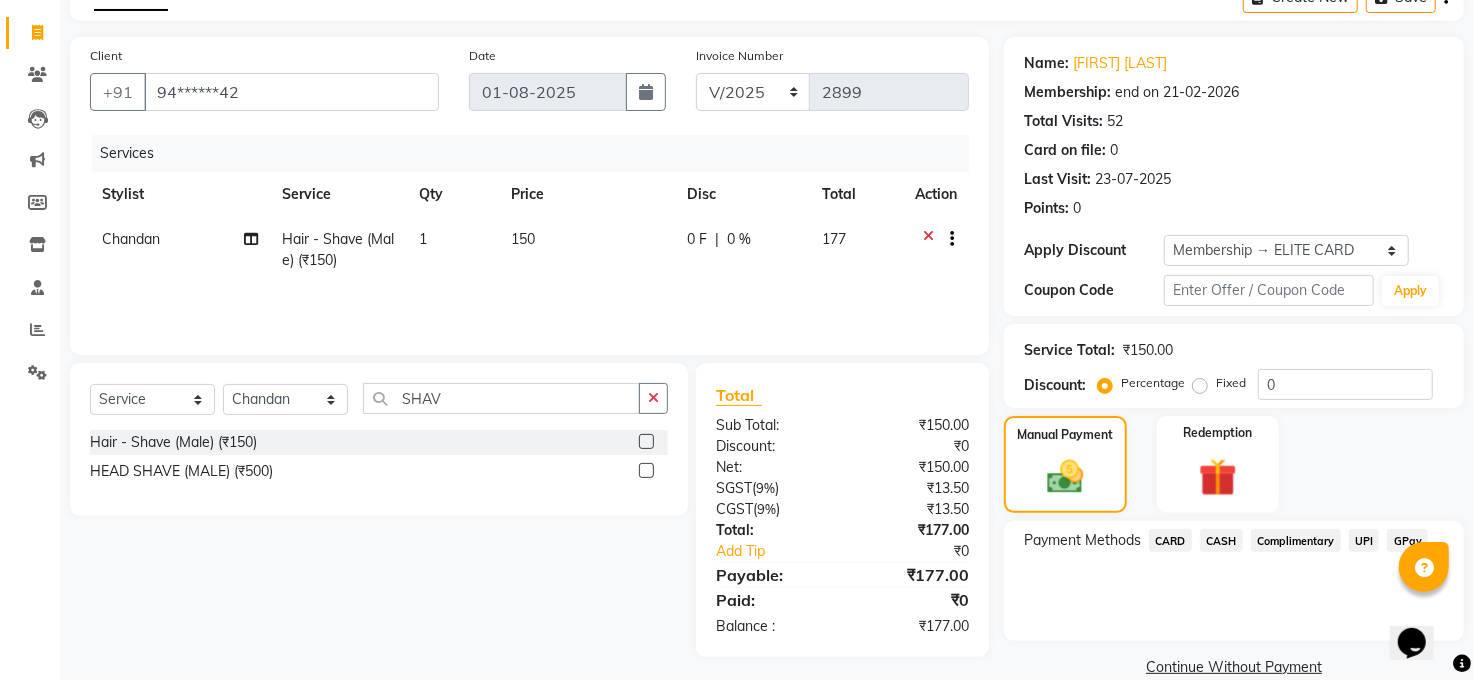 scroll, scrollTop: 144, scrollLeft: 0, axis: vertical 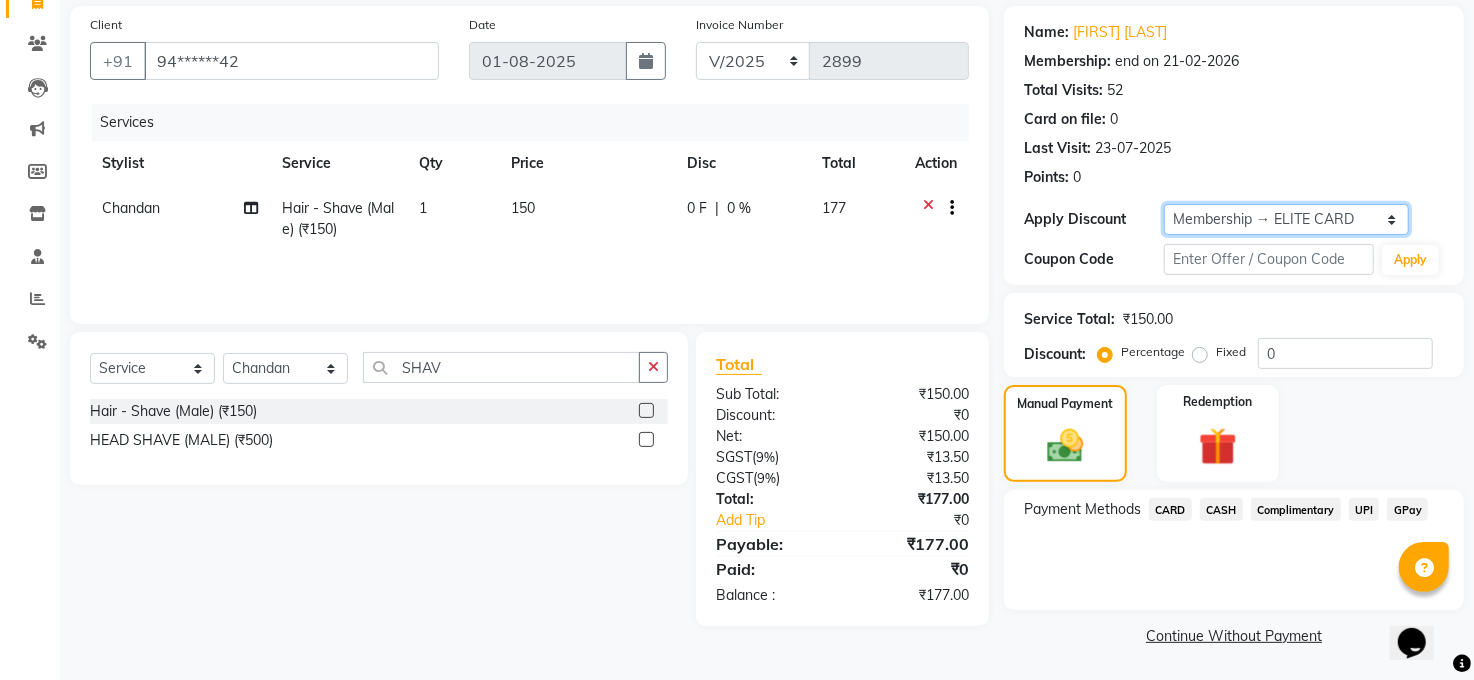 click on "Select Membership → ELITE CARD" 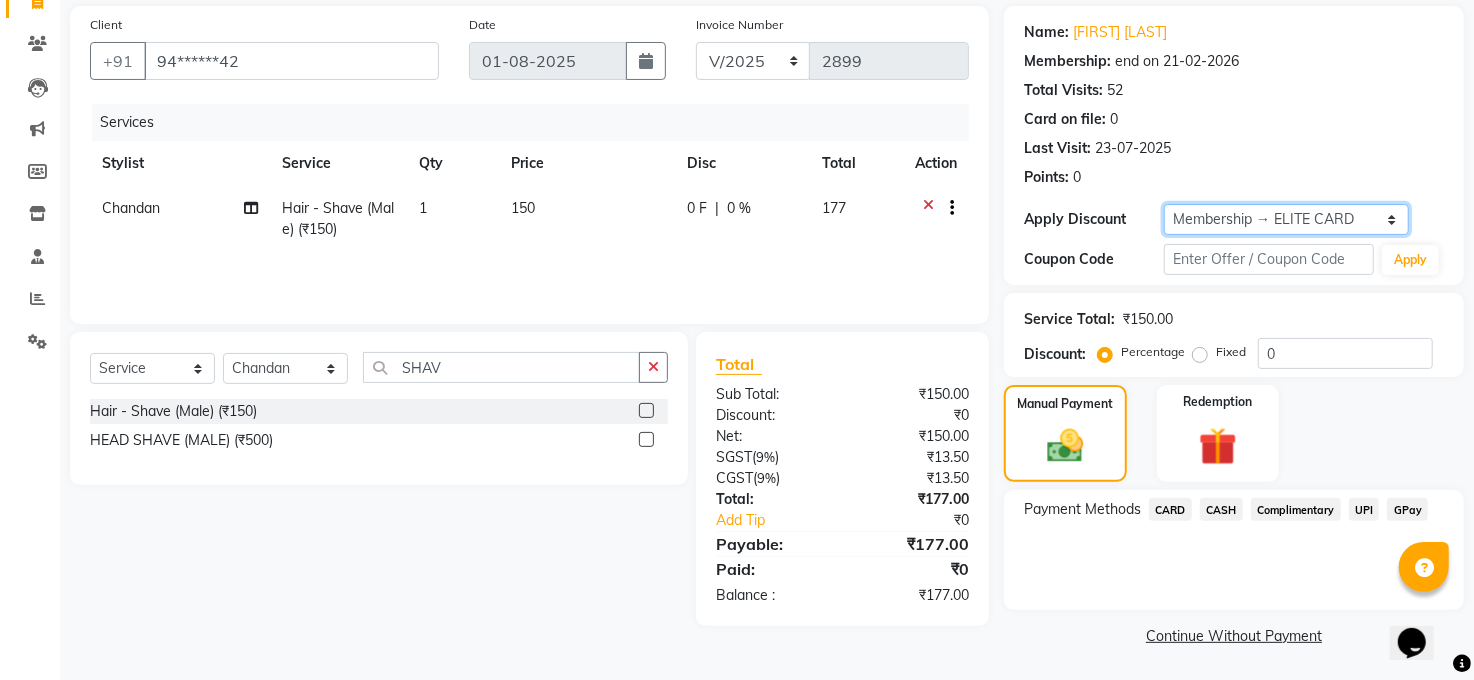 select on "0:" 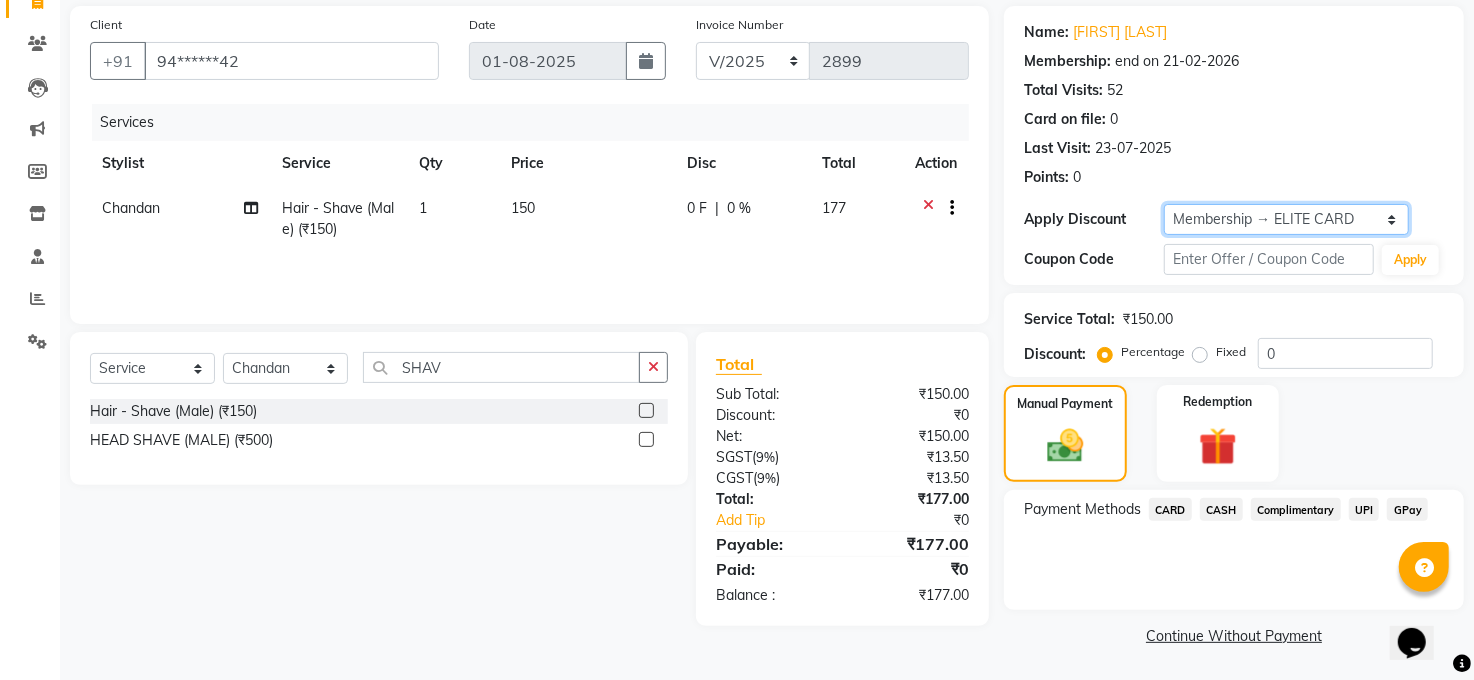 click on "Select Membership → ELITE CARD" 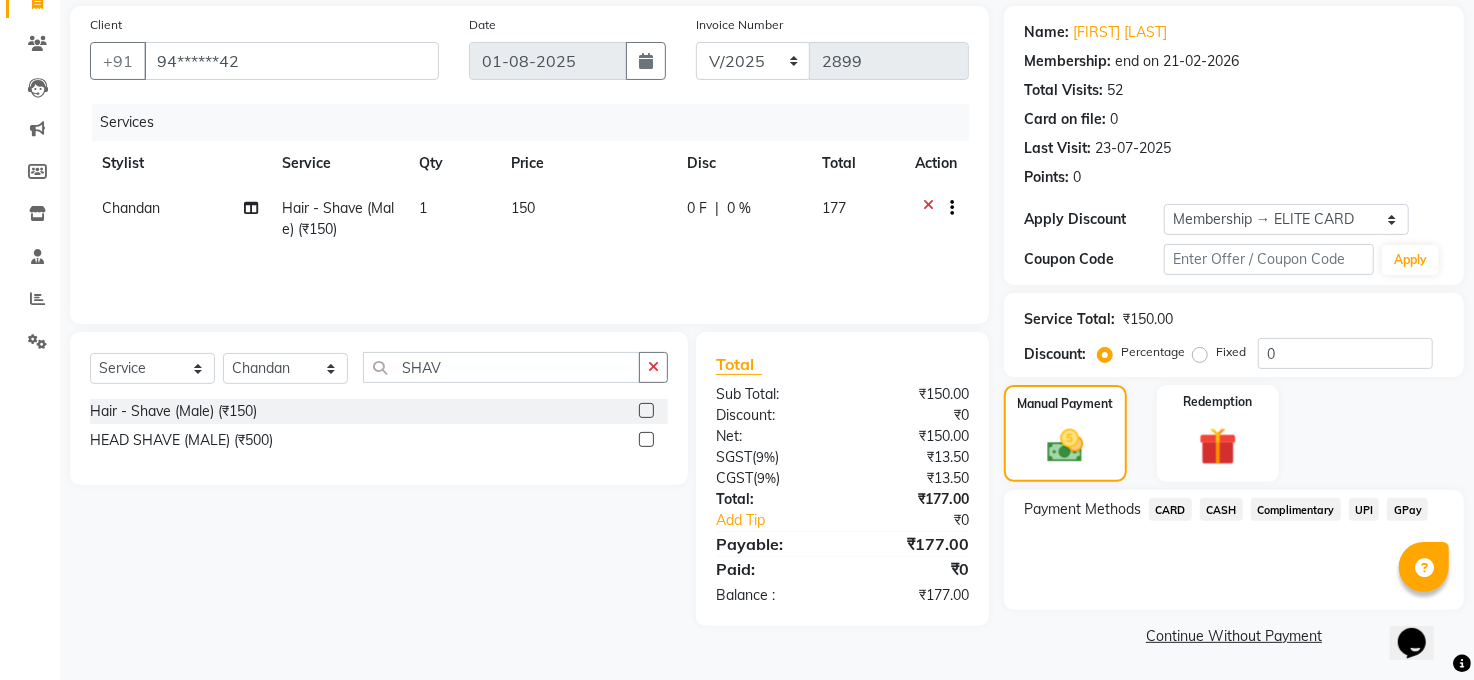 click on "Service Total:  ₹150.00  Discount:  Percentage   Fixed  0" 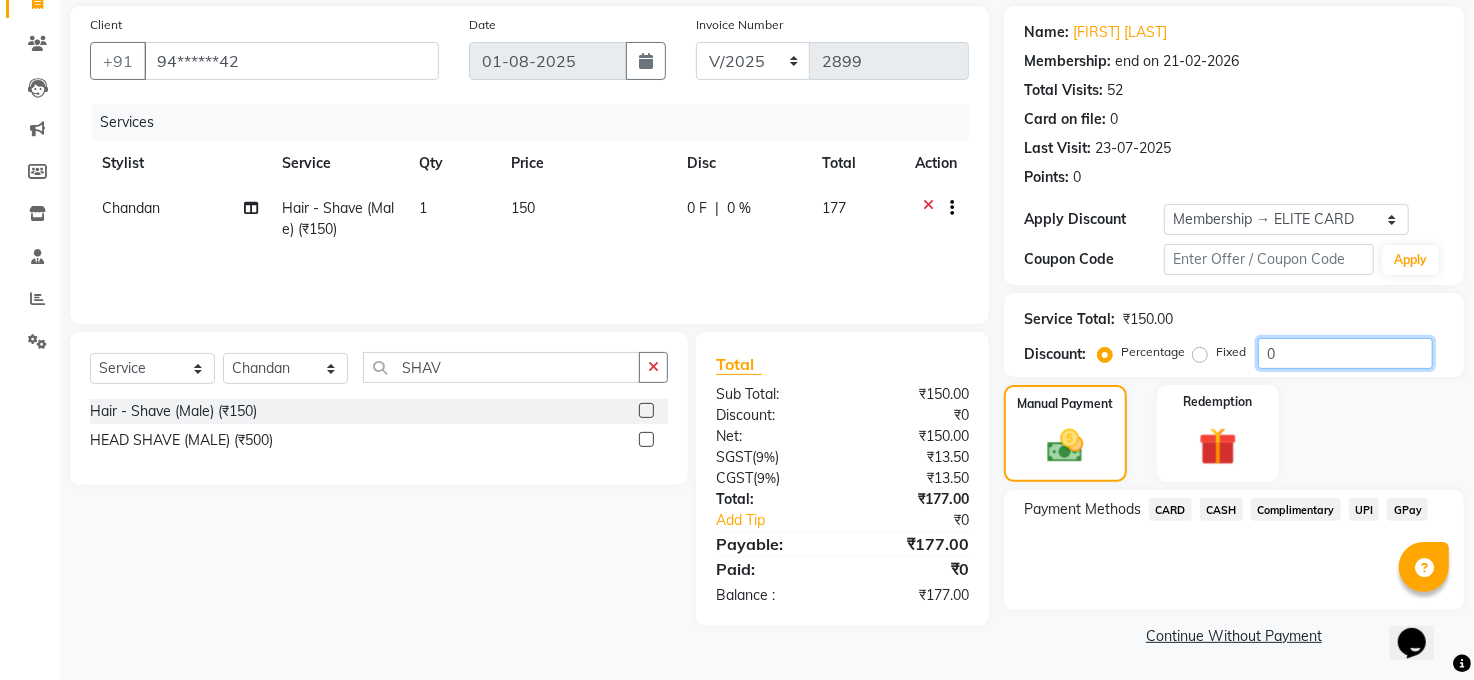 click on "0" 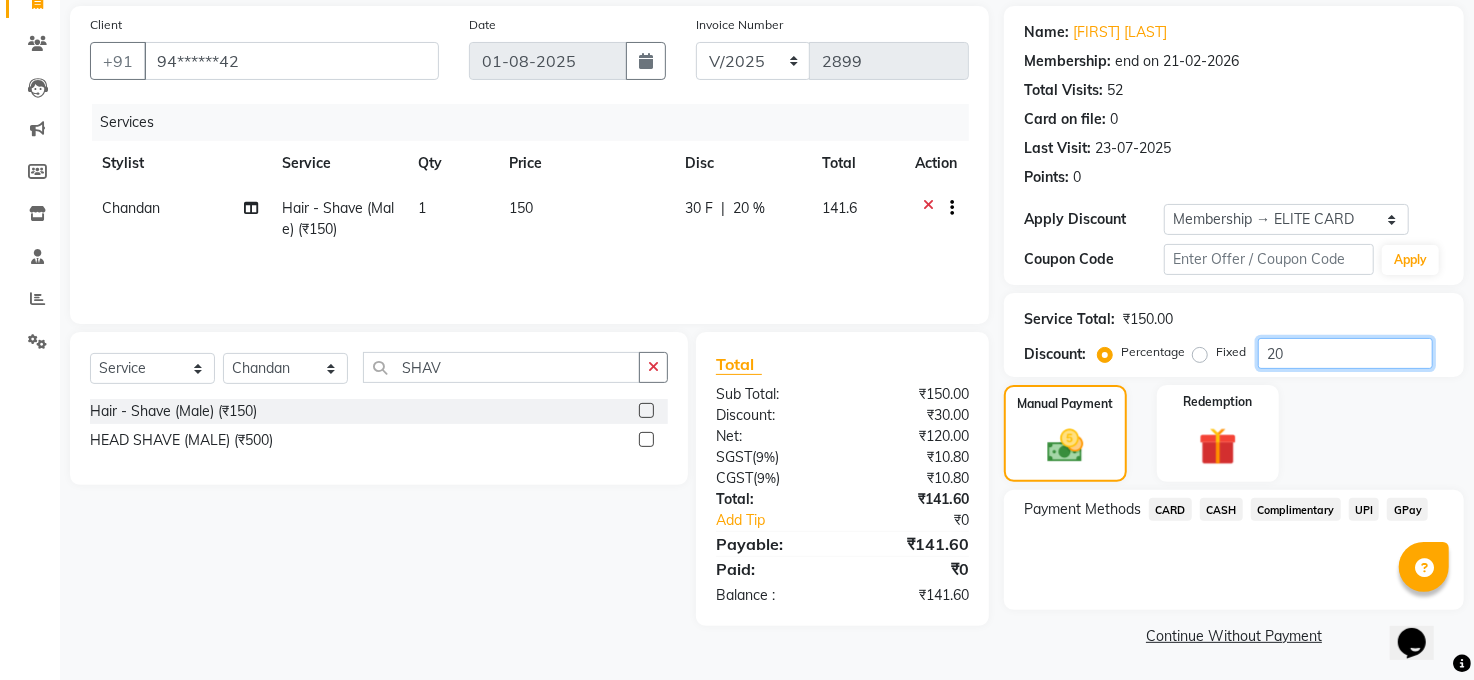 type on "20" 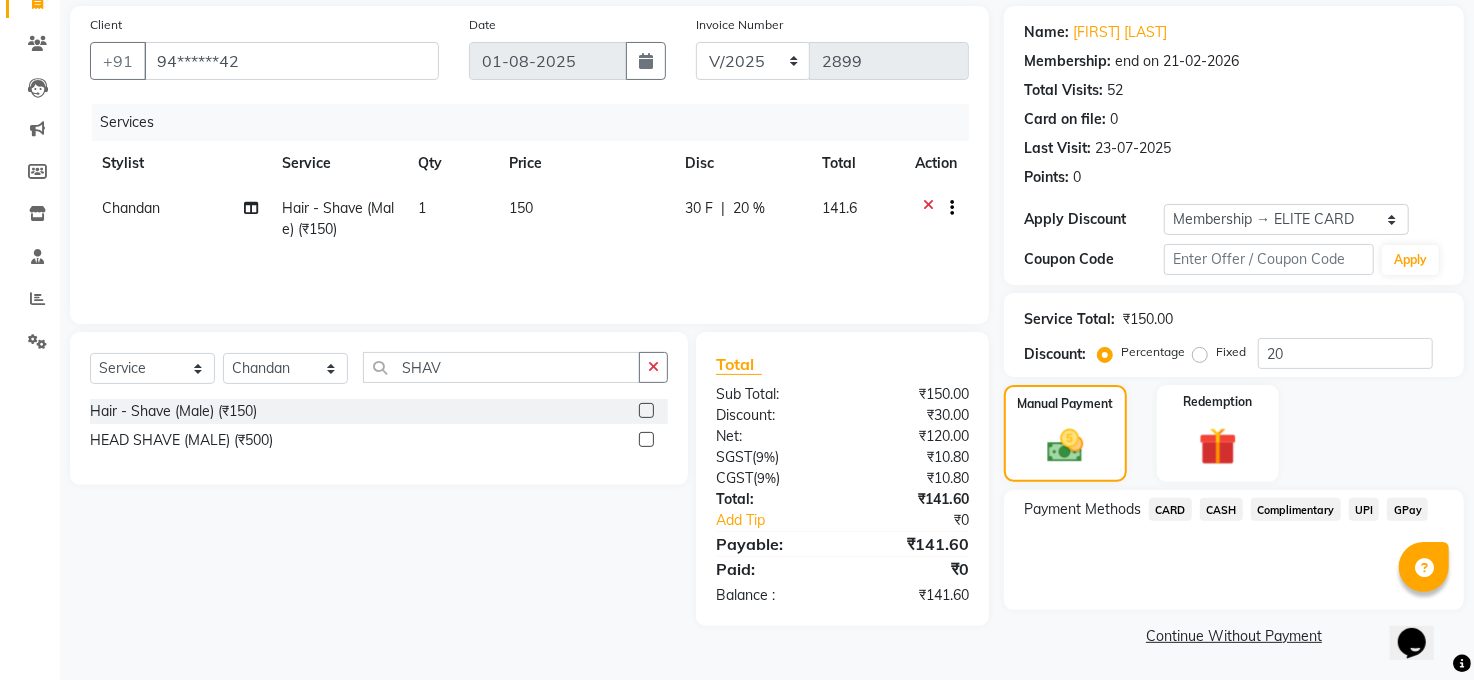 click on "CASH" 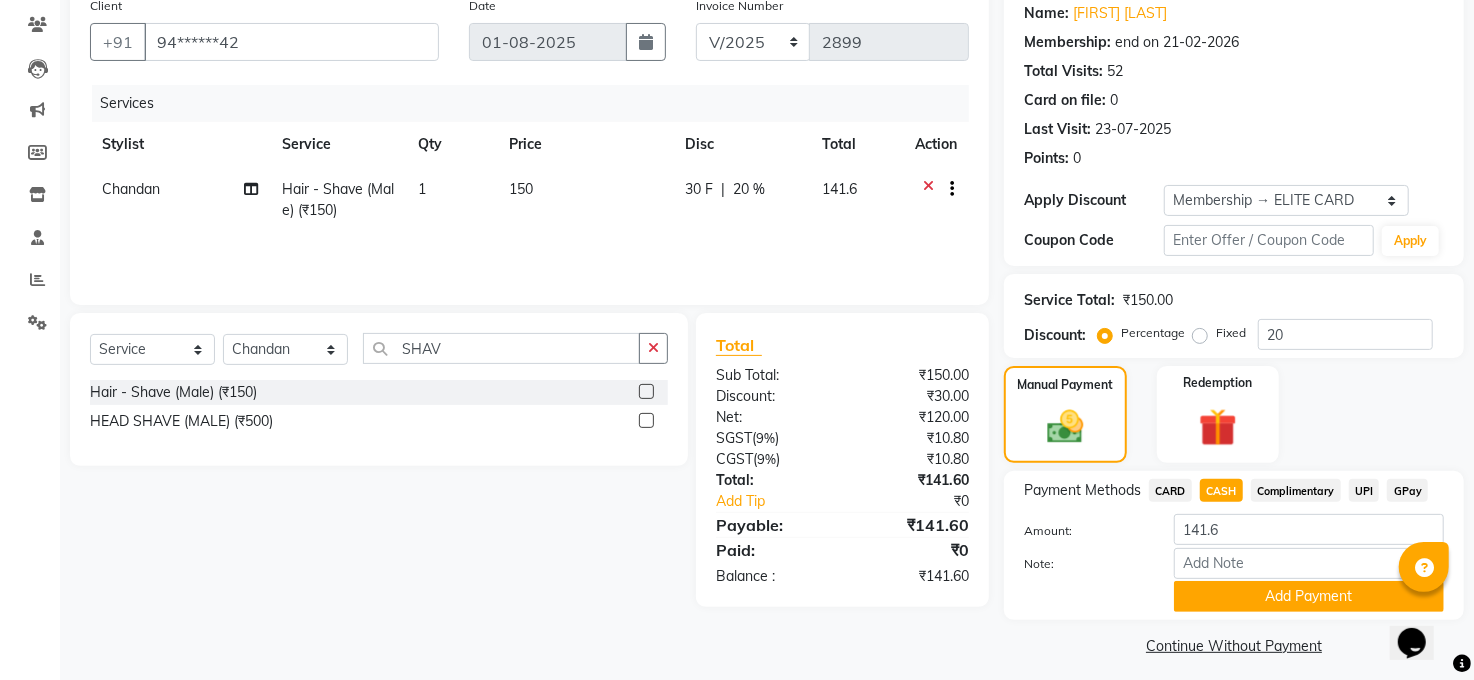 scroll, scrollTop: 173, scrollLeft: 0, axis: vertical 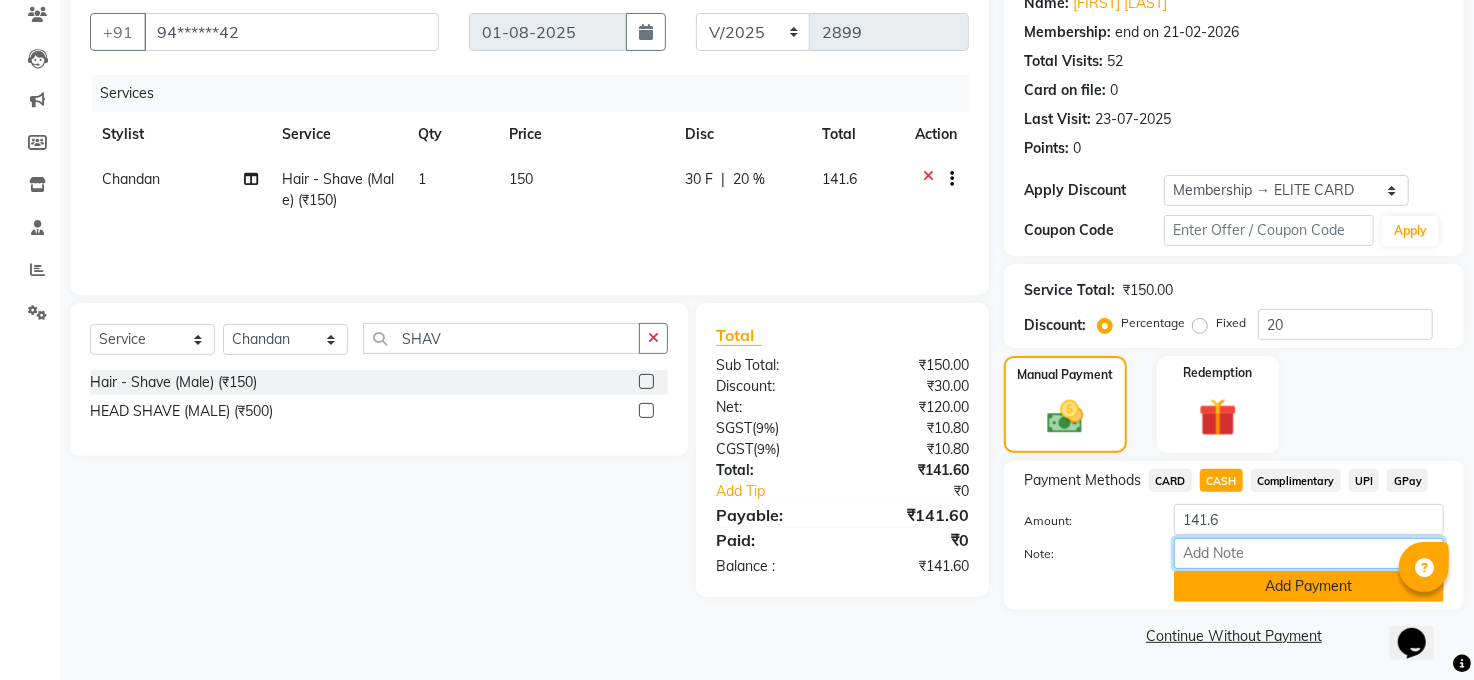 drag, startPoint x: 1267, startPoint y: 559, endPoint x: 1274, endPoint y: 584, distance: 25.96151 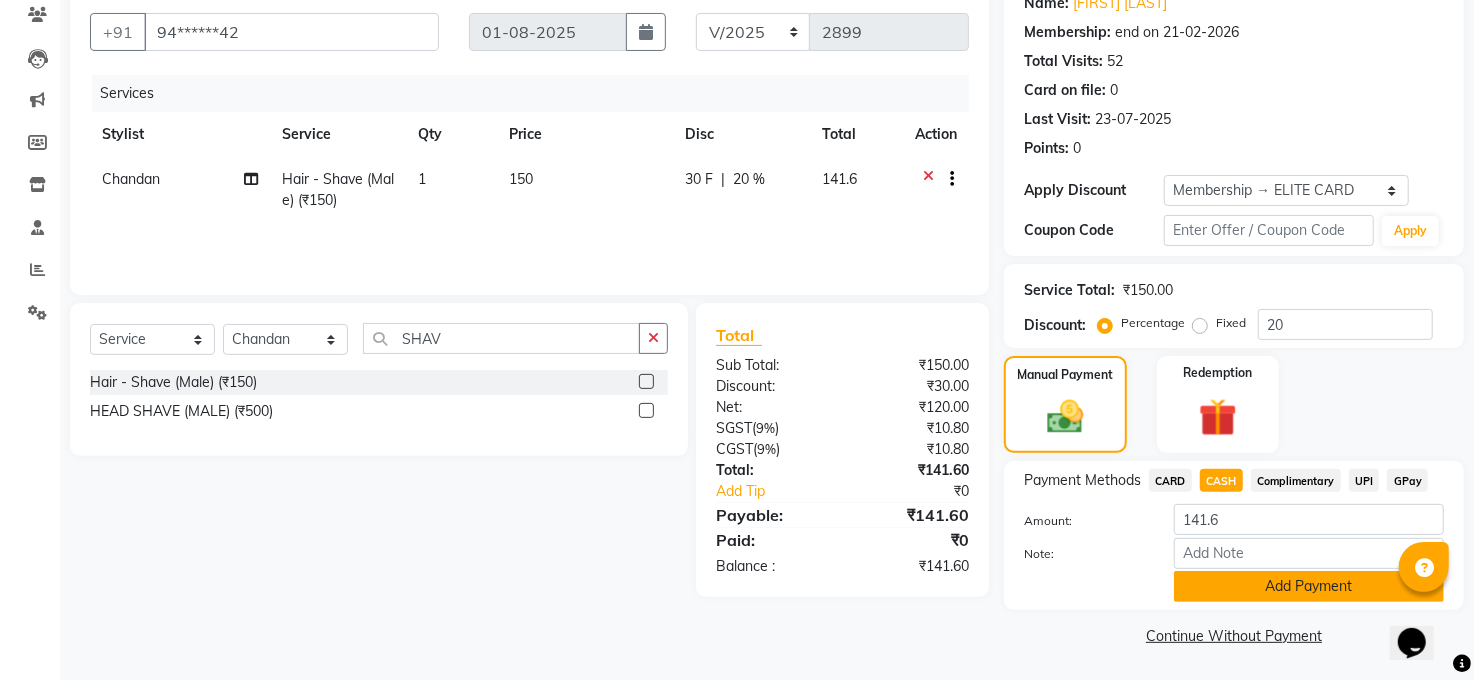 click on "Add Payment" 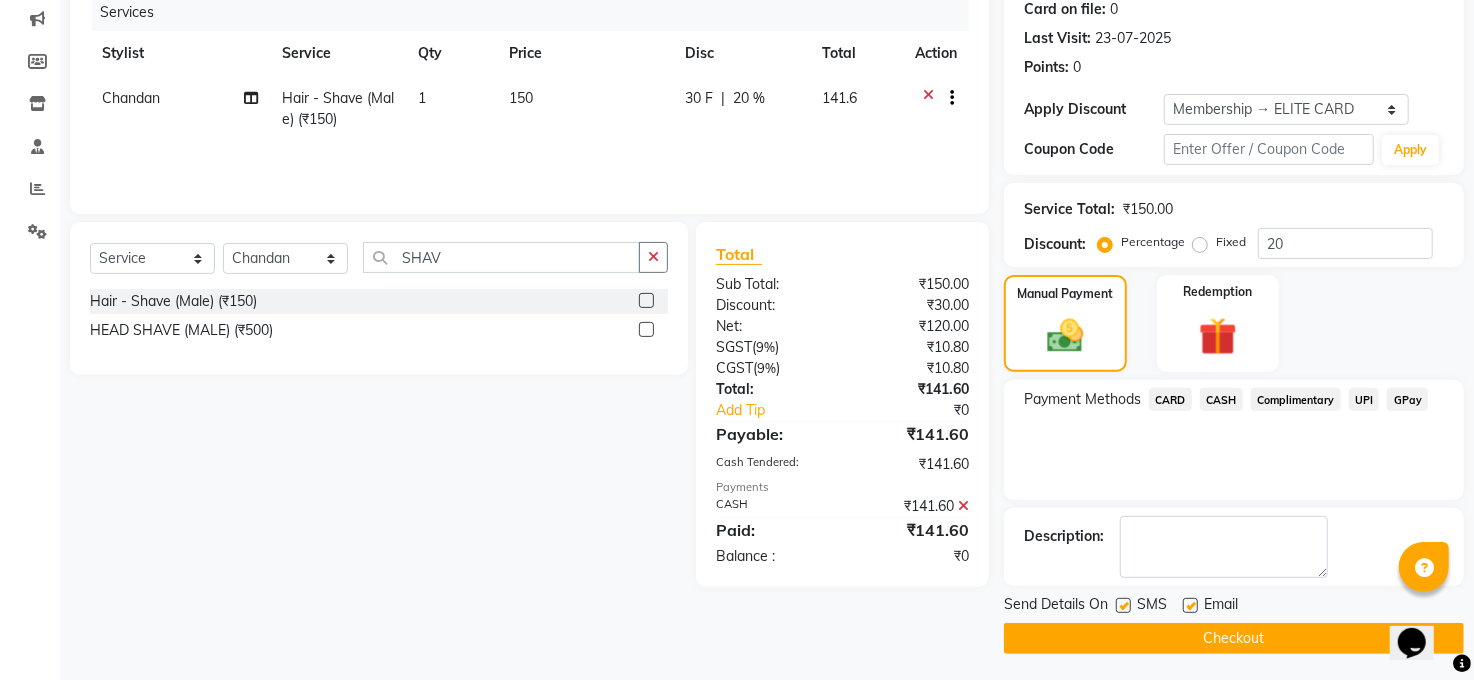 scroll, scrollTop: 257, scrollLeft: 0, axis: vertical 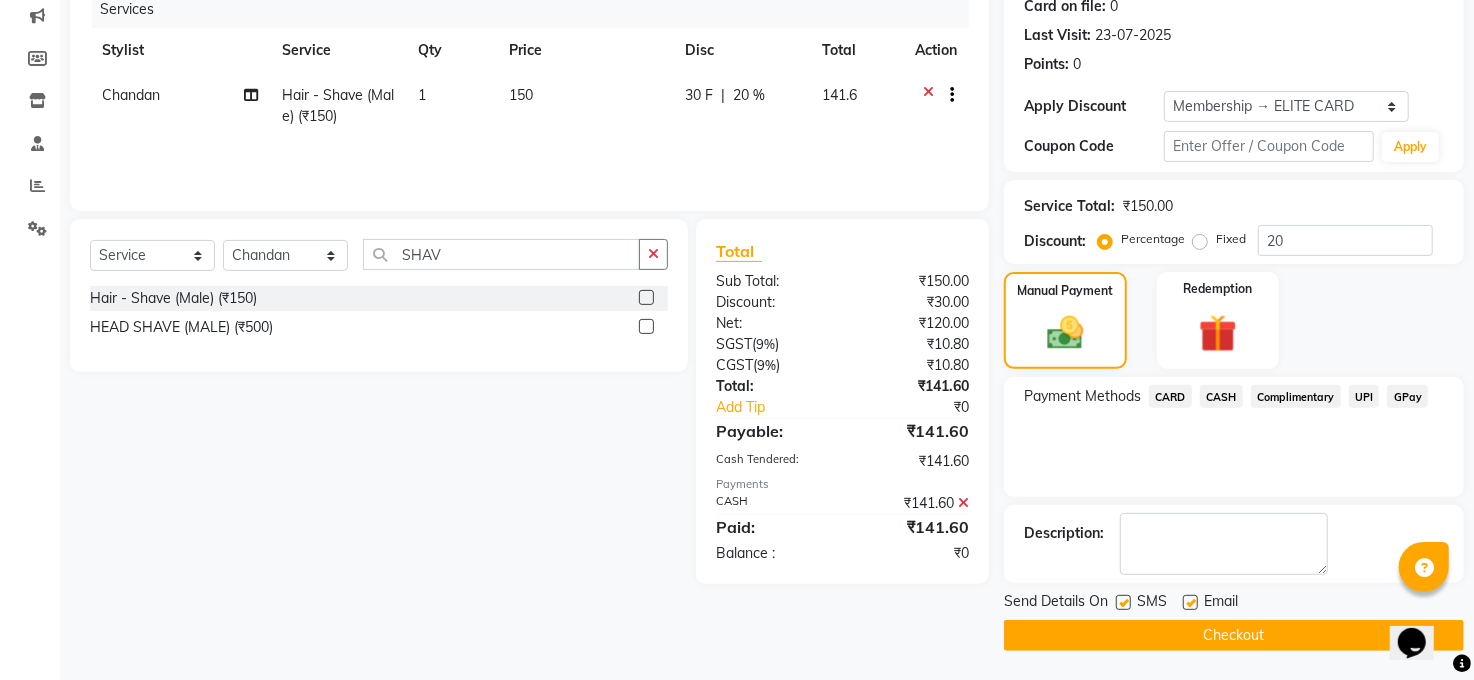 click on "Checkout" 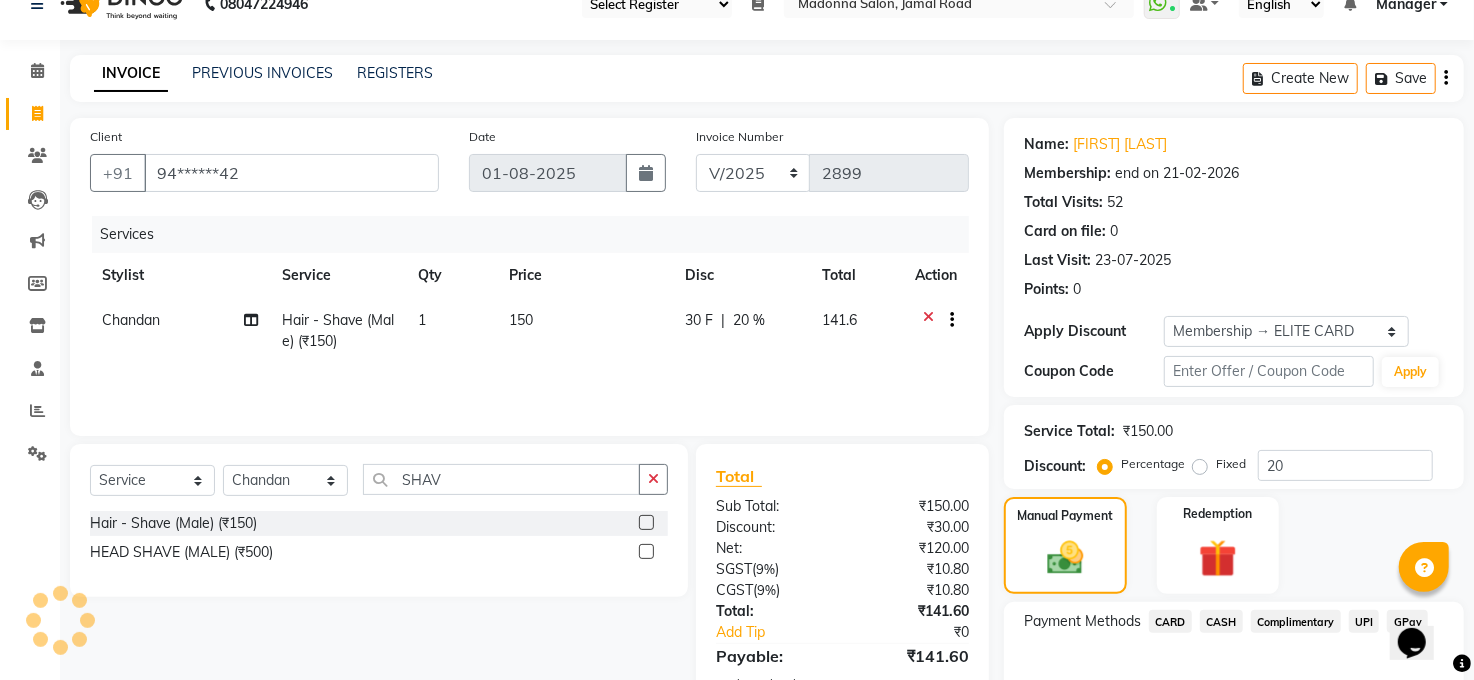 scroll, scrollTop: 0, scrollLeft: 0, axis: both 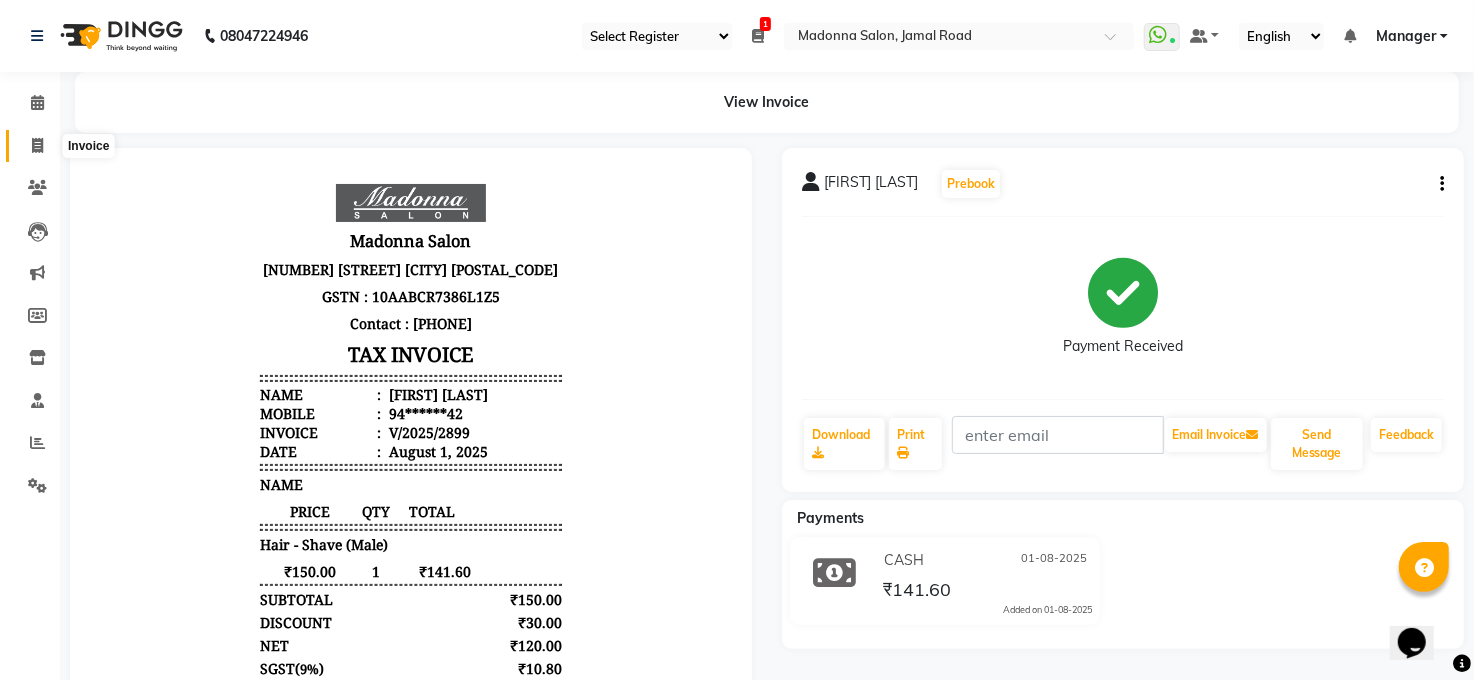 click 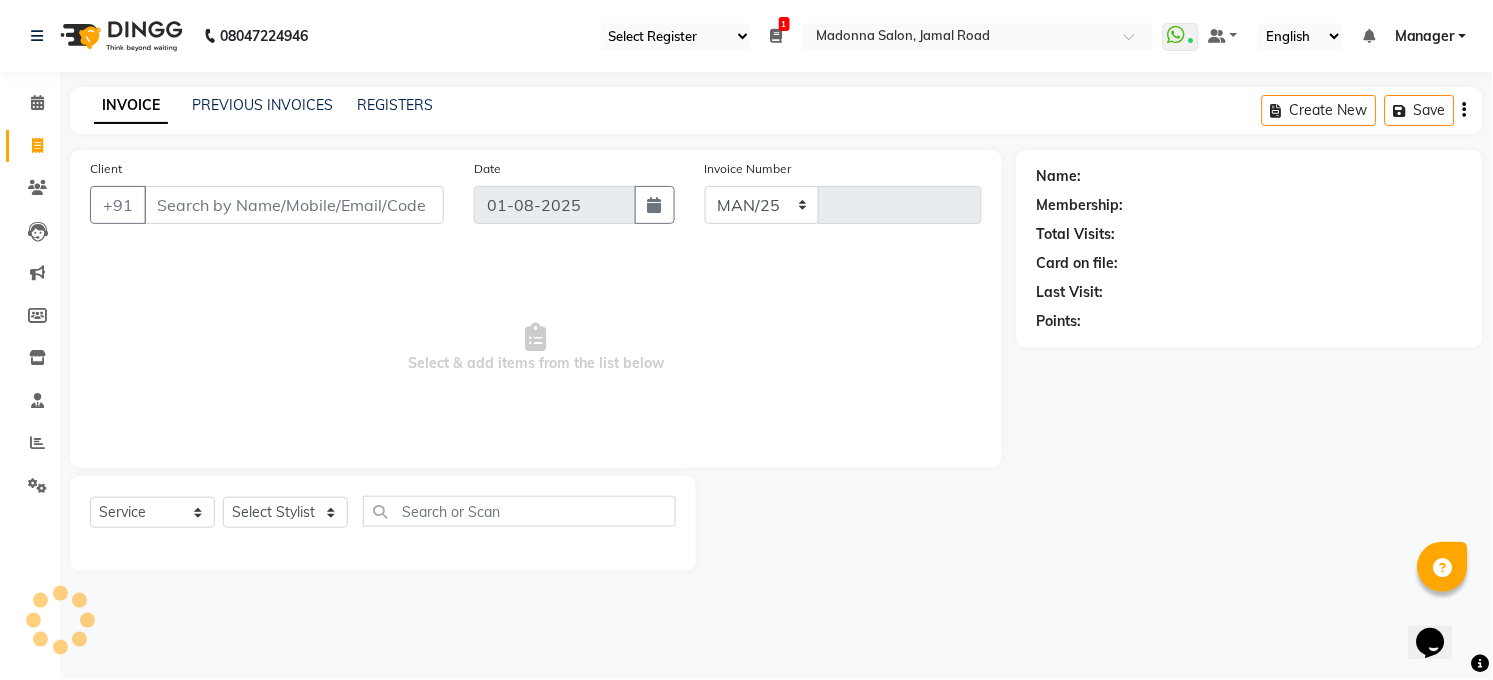 select on "5748" 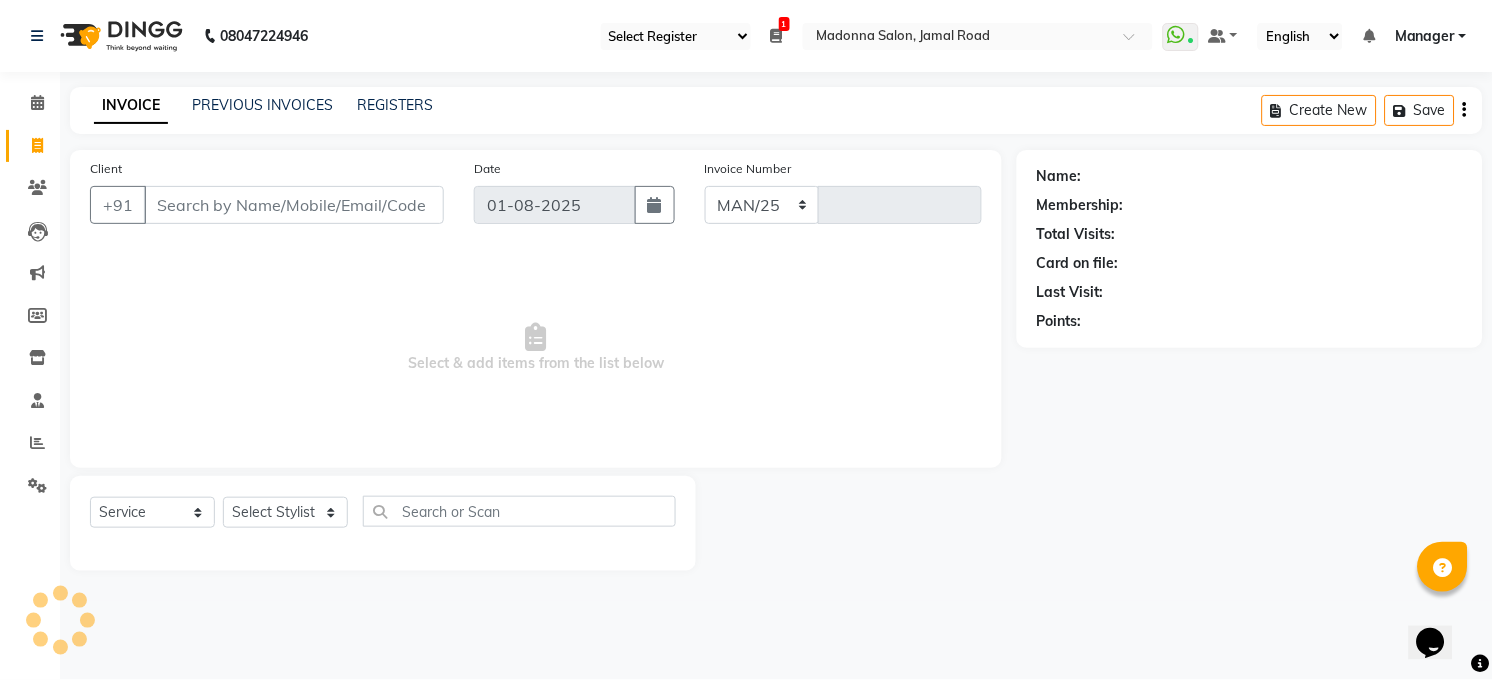 type on "2900" 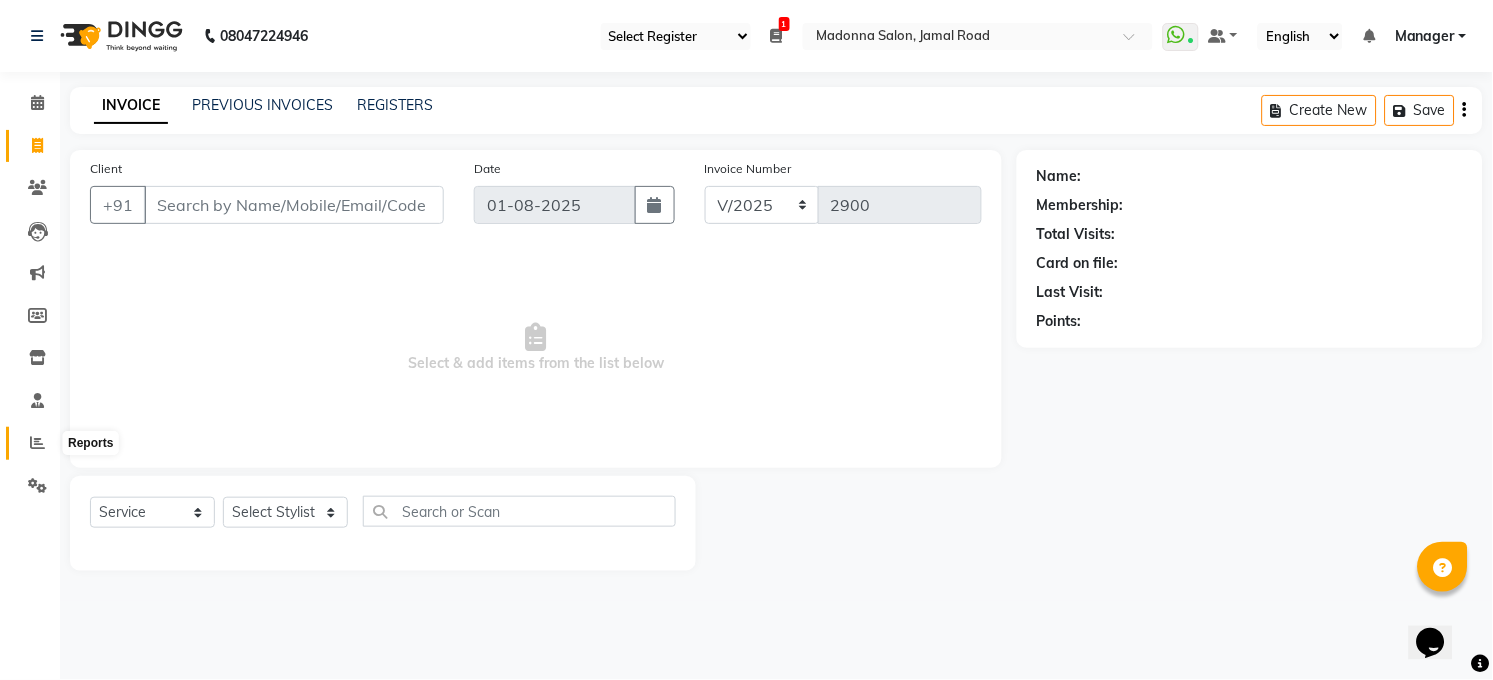click 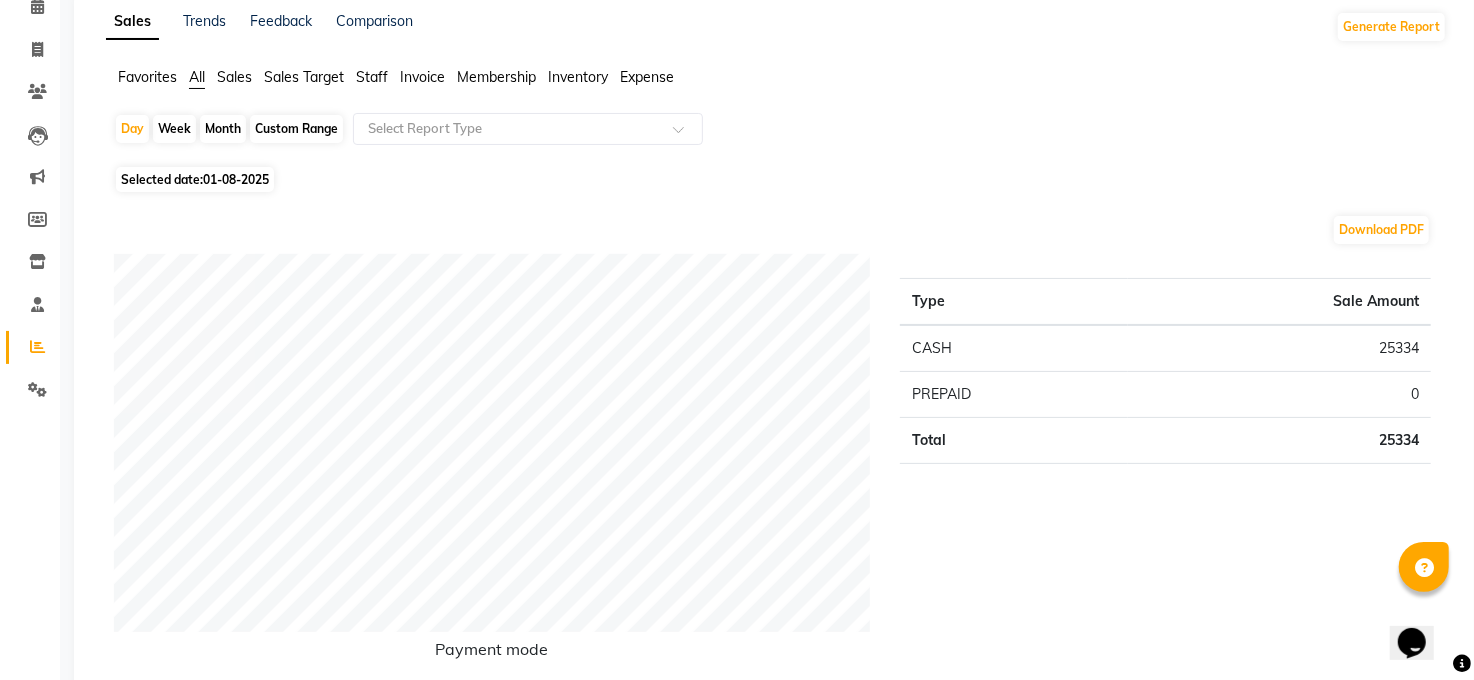scroll, scrollTop: 0, scrollLeft: 0, axis: both 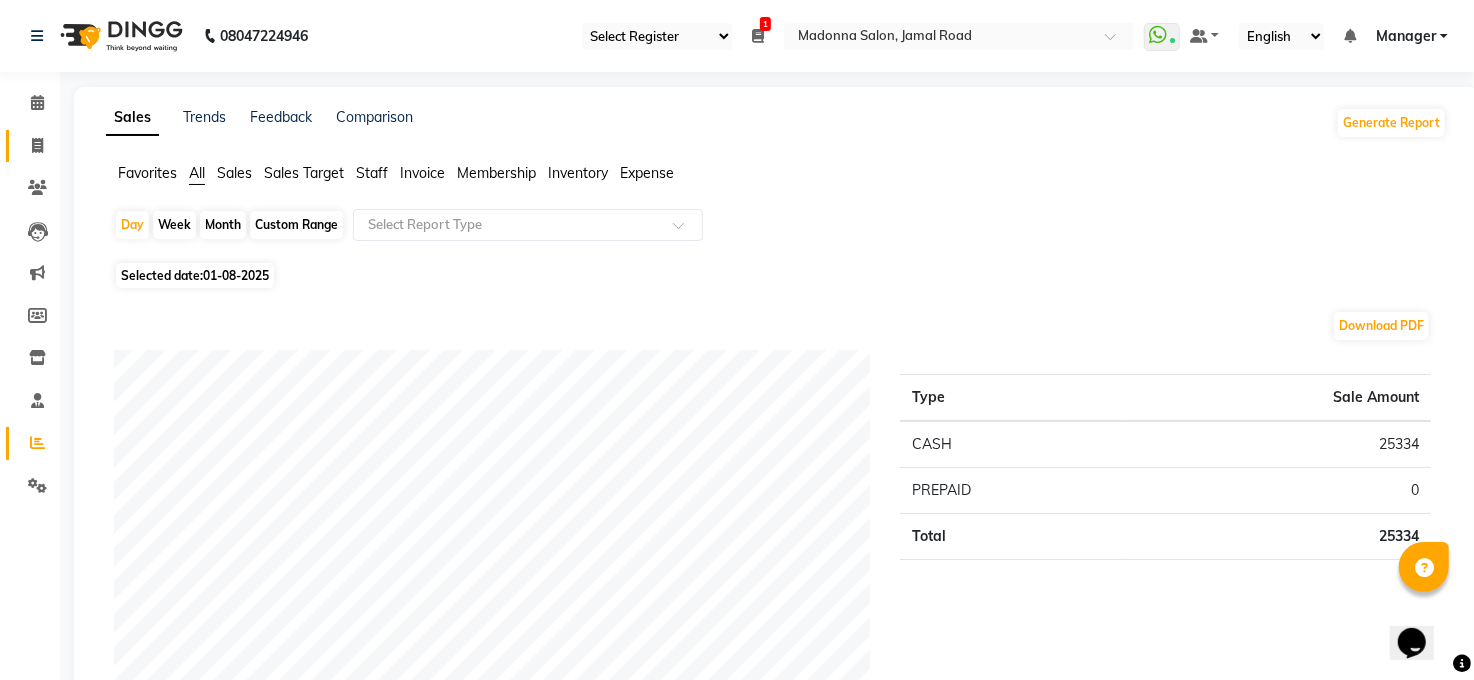 click on "Invoice" 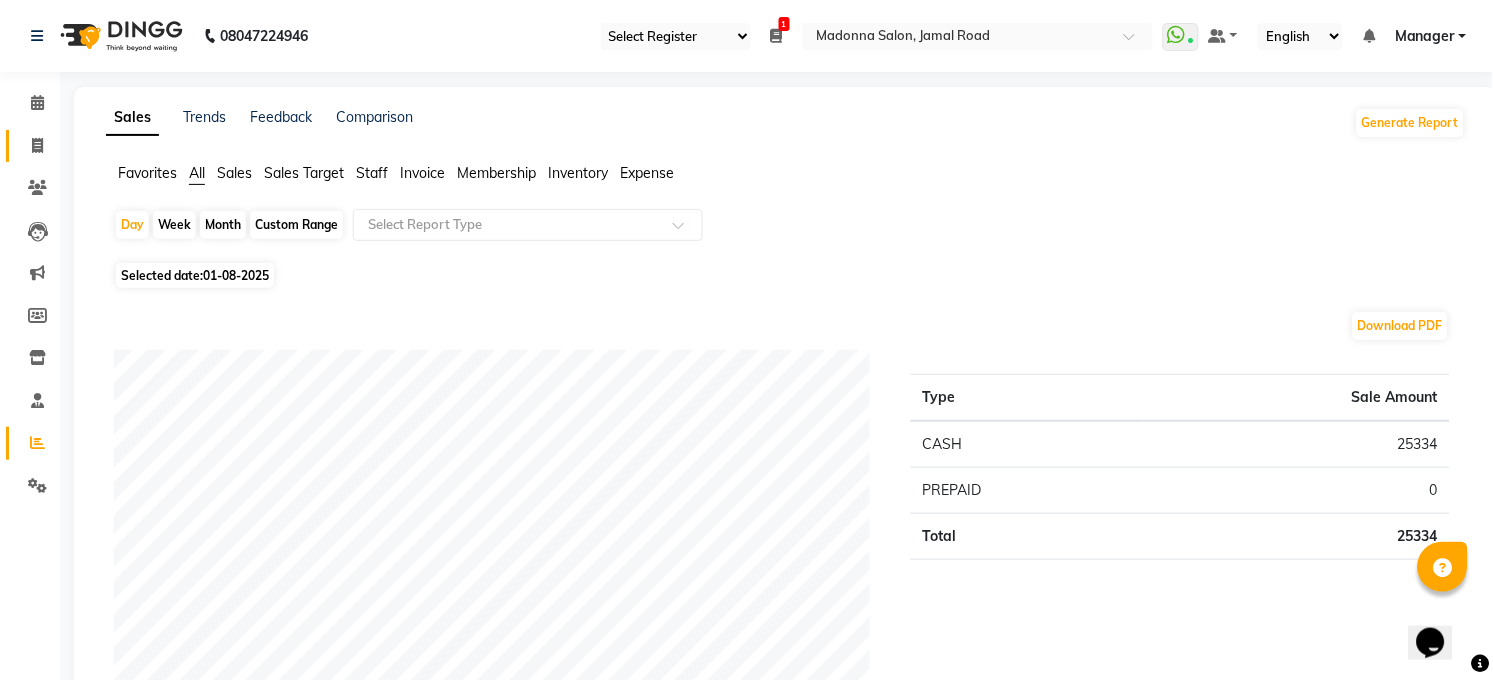 select on "service" 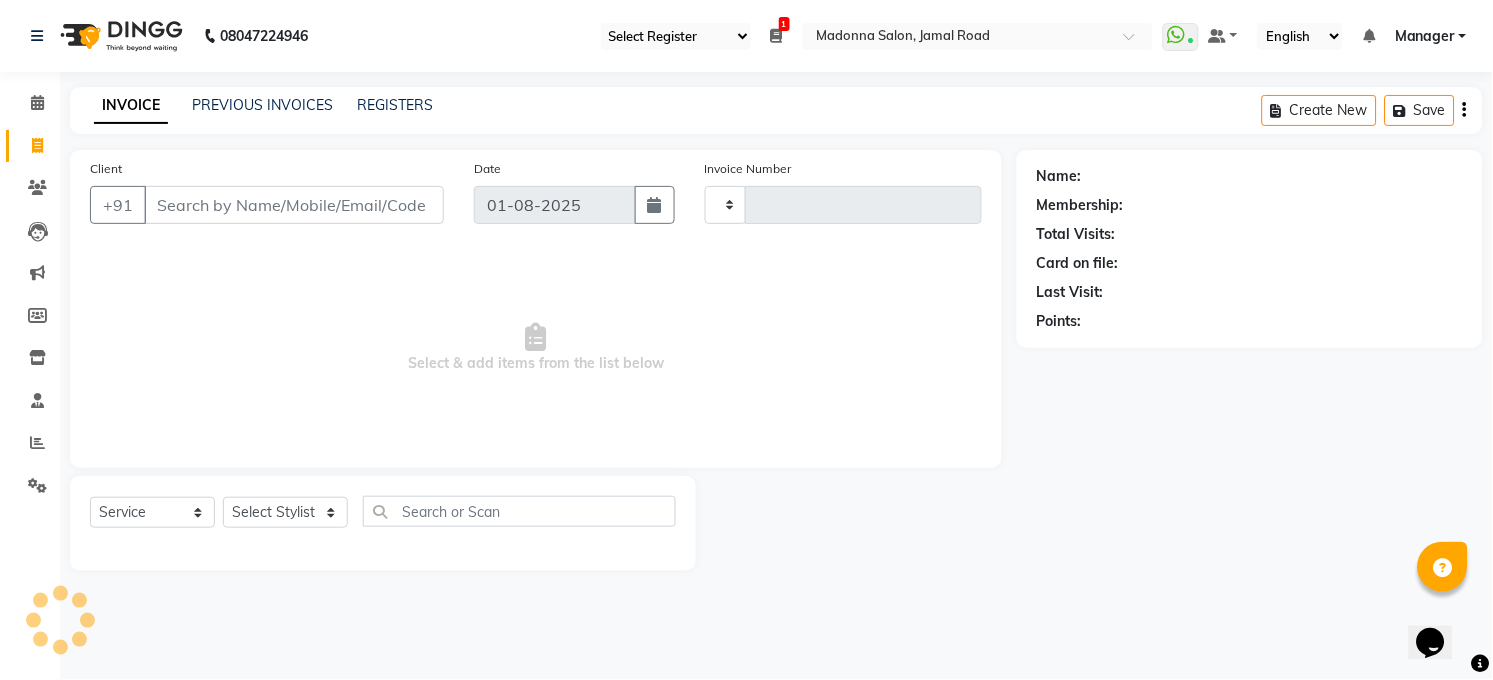 type on "2900" 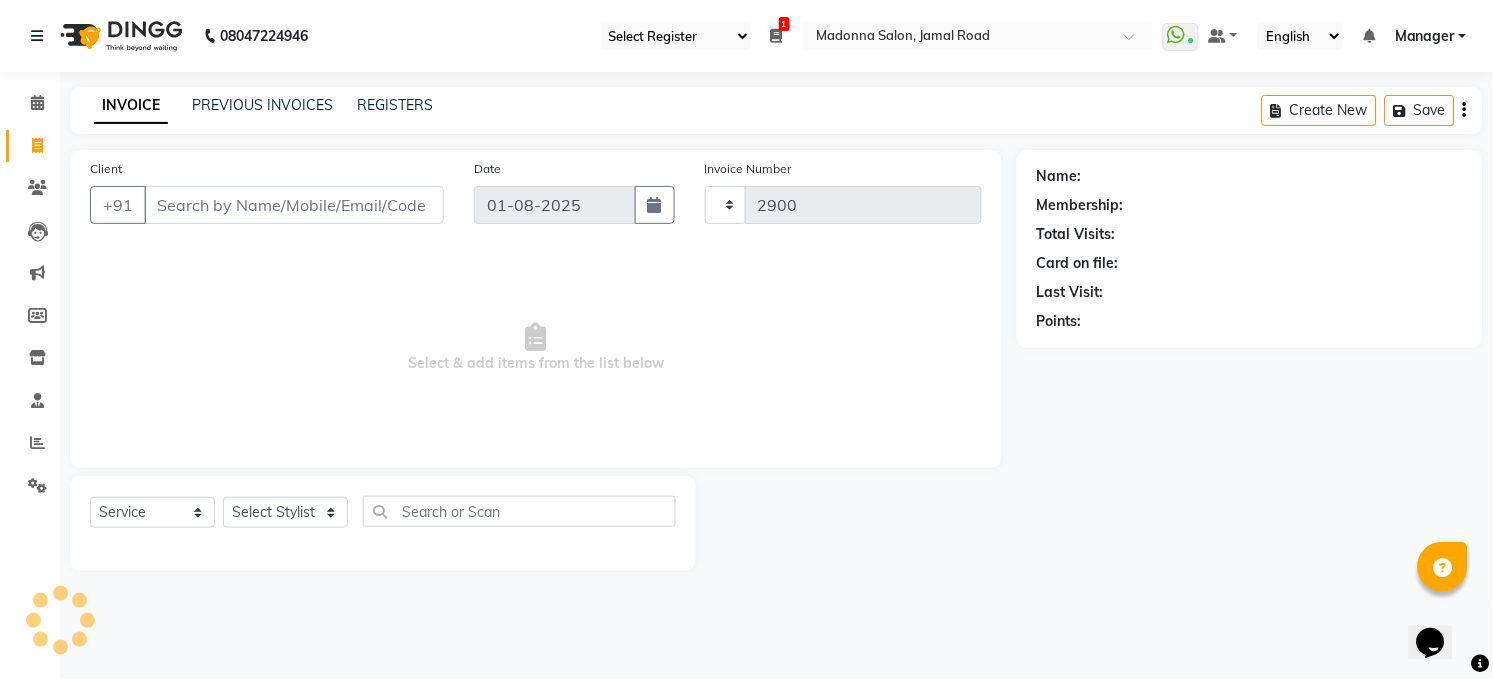 select on "5748" 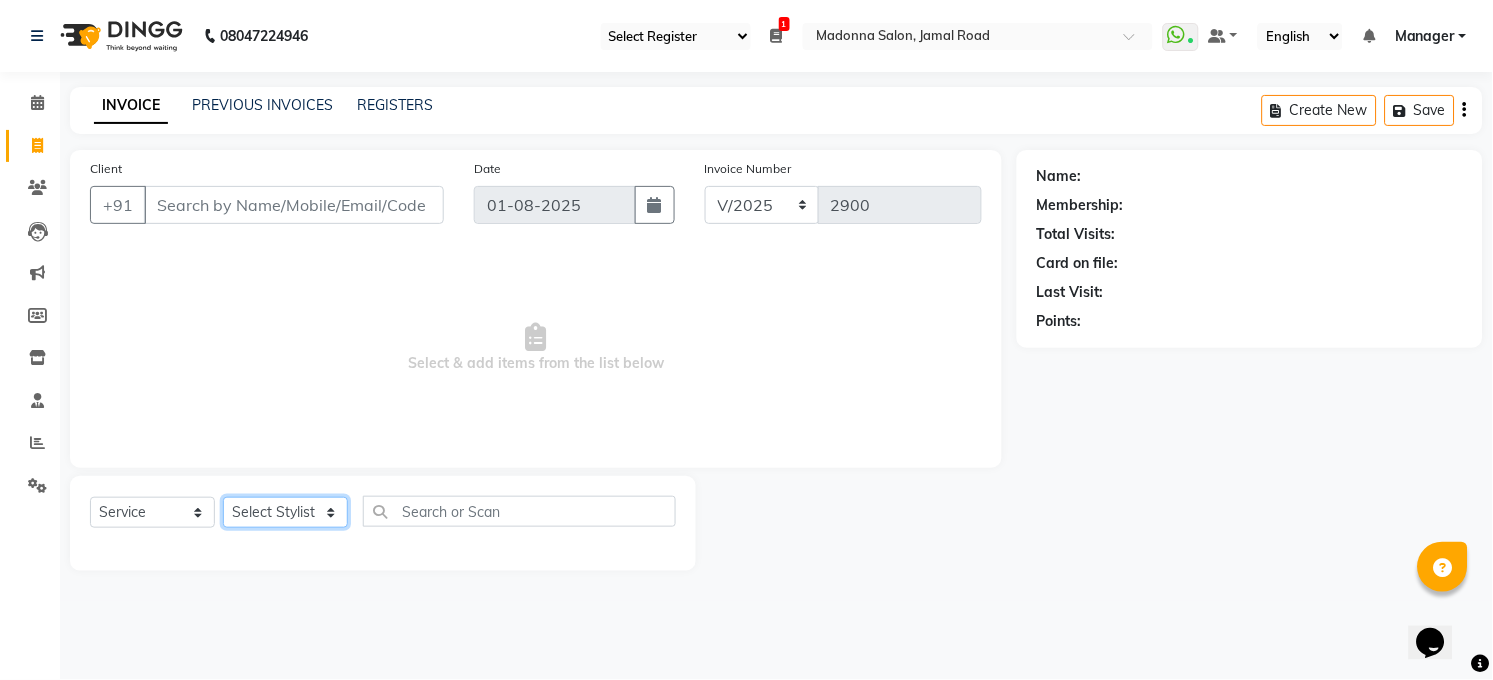 click on "Select Stylist Abhay kumar ALTAF ANKITA ARJUN Chandan COUNTER  Manager Manish Kumar Neetu Mam PRINCE Priyanka Raju Ravi Thakur RINKI Roshan Santosh SAURABH SUJEET THAKUR SUNITA Veer Vinod Kumar" 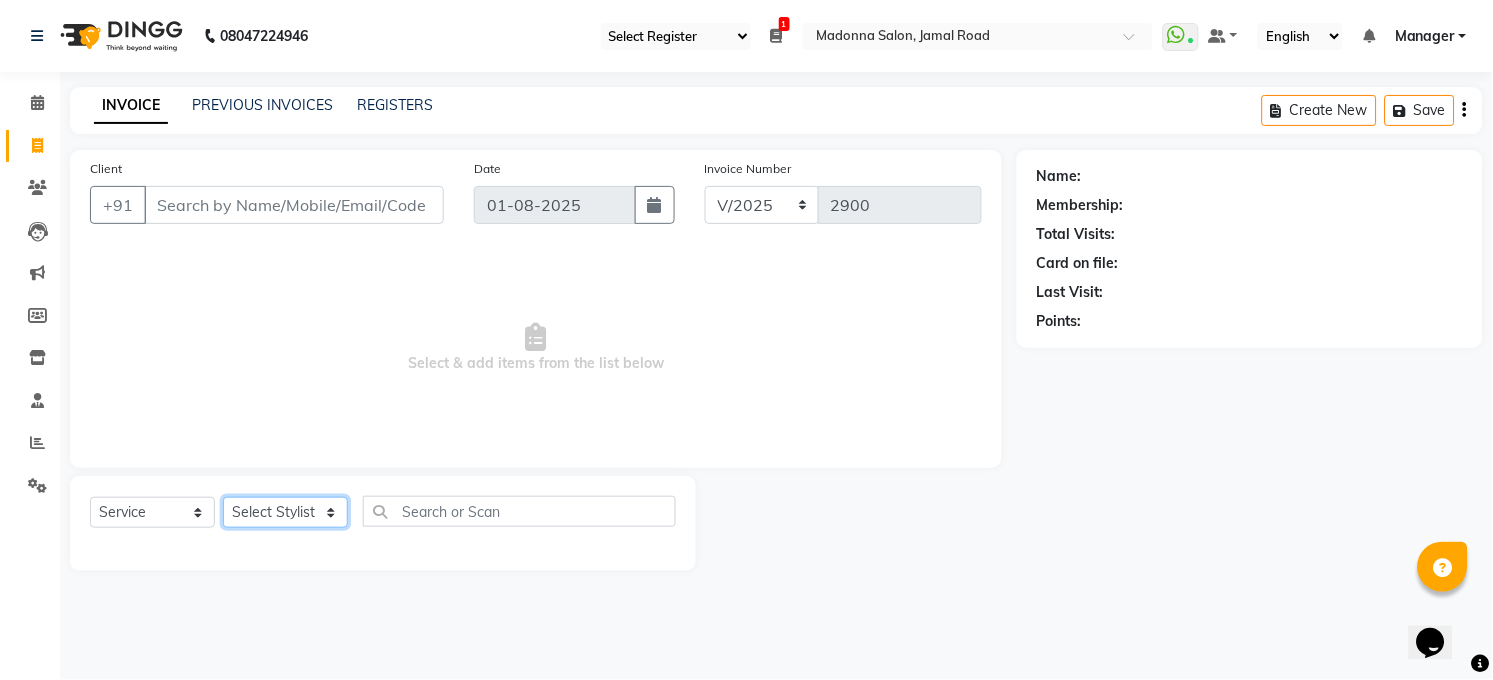 select on "40298" 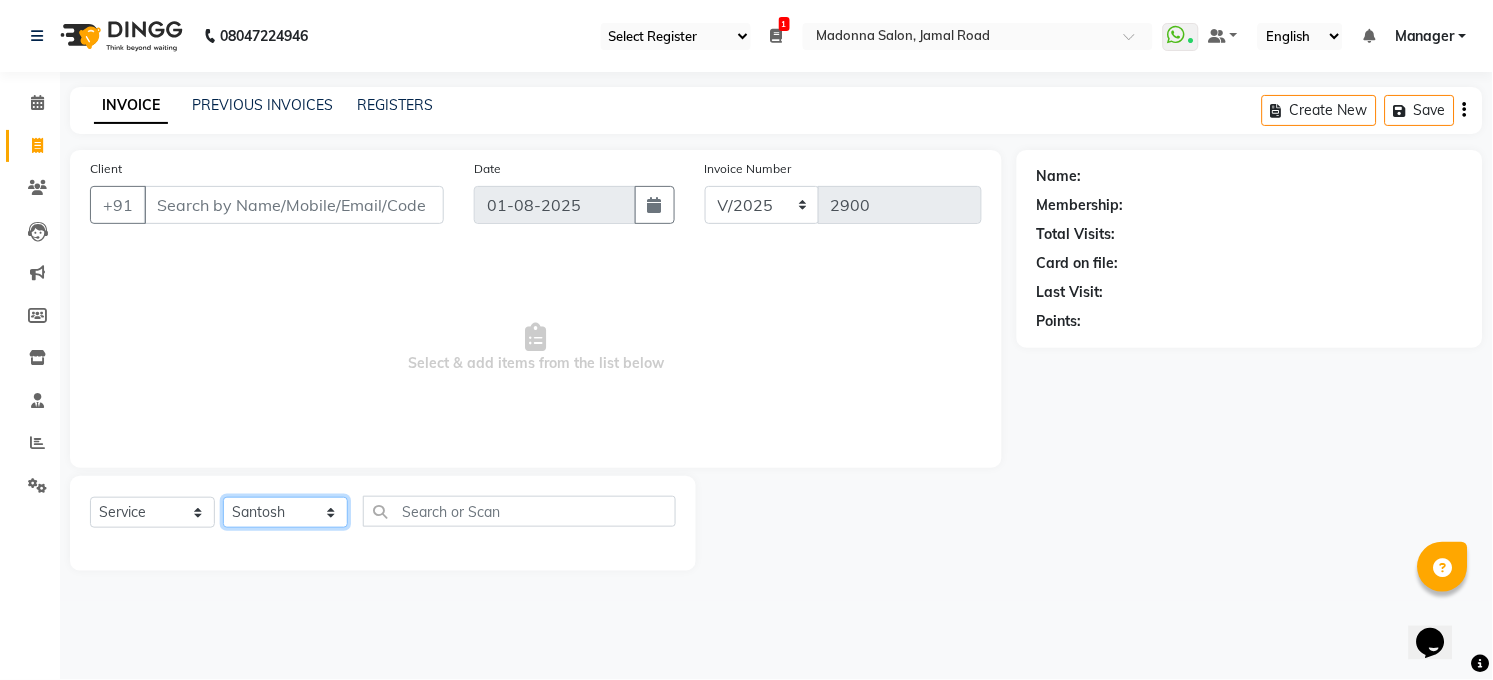 click on "Select Stylist Abhay kumar ALTAF ANKITA ARJUN Chandan COUNTER  Manager Manish Kumar Neetu Mam PRINCE Priyanka Raju Ravi Thakur RINKI Roshan Santosh SAURABH SUJEET THAKUR SUNITA Veer Vinod Kumar" 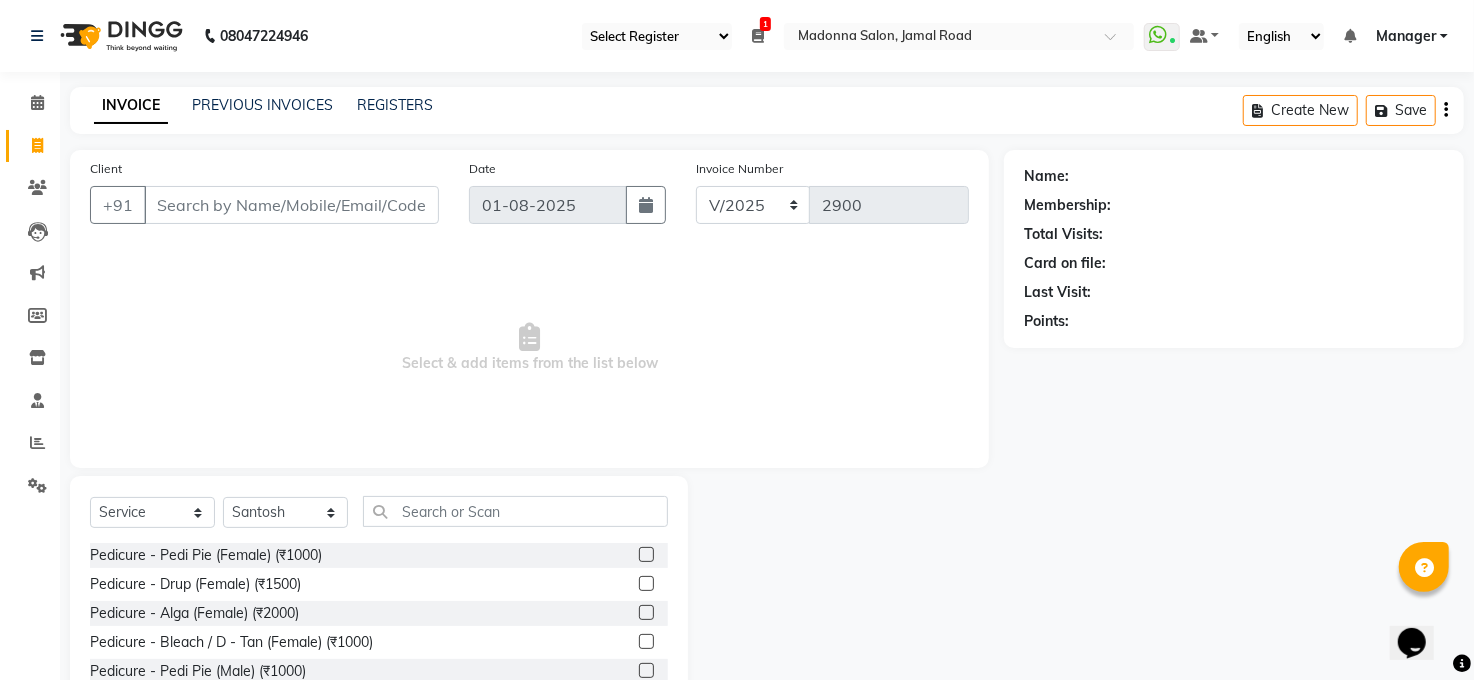click on "Select  Service  Product  Membership  Package Voucher Prepaid Gift Card  Select Stylist Abhay kumar ALTAF ANKITA ARJUN Chandan COUNTER  Manager Manish Kumar Neetu Mam PRINCE Priyanka Raju Ravi Thakur RINKI Roshan Santosh SAURABH SUJEET THAKUR SUNITA Veer Vinod Kumar Pedicure - Pedi Pie (Female) (₹1000)  Pedicure - Drup (Female) (₹1500)  Pedicure - Alga (Female) (₹2000)  Pedicure - Bleach / D - Tan (Female) (₹1000)  Pedicure - Pedi Pie (Male) (₹1000)  Pedicure - Drup (Male) (₹1500)  Pedicure - Alga (Male) (₹2000)  Pedicure - Bleach / D - Tan (Male) (₹1000)  H&F CAFE PEDICURE (Male) (₹1000)  AVL PEDICURE /MANICURE (₹2000)  Bombini Pedicure/Manicure (₹1500)  Pedicure - Bombini Male (₹1500)  H&F CAFE PEDICURE (Female) (₹1000)  glow mask  (₹500)  exqcuise pedicure (₹2500)  Hair - Wash (Female) (₹300)  Hair - Easy Cut (Female) (₹600)  Hair - Creative Cut (Female) (₹900)  Hair - Blow Dry (Female) (₹500)  Hair - Iron Curls (Female) (₹700)  Hair - Hair - Do - (Female) (₹1000)" 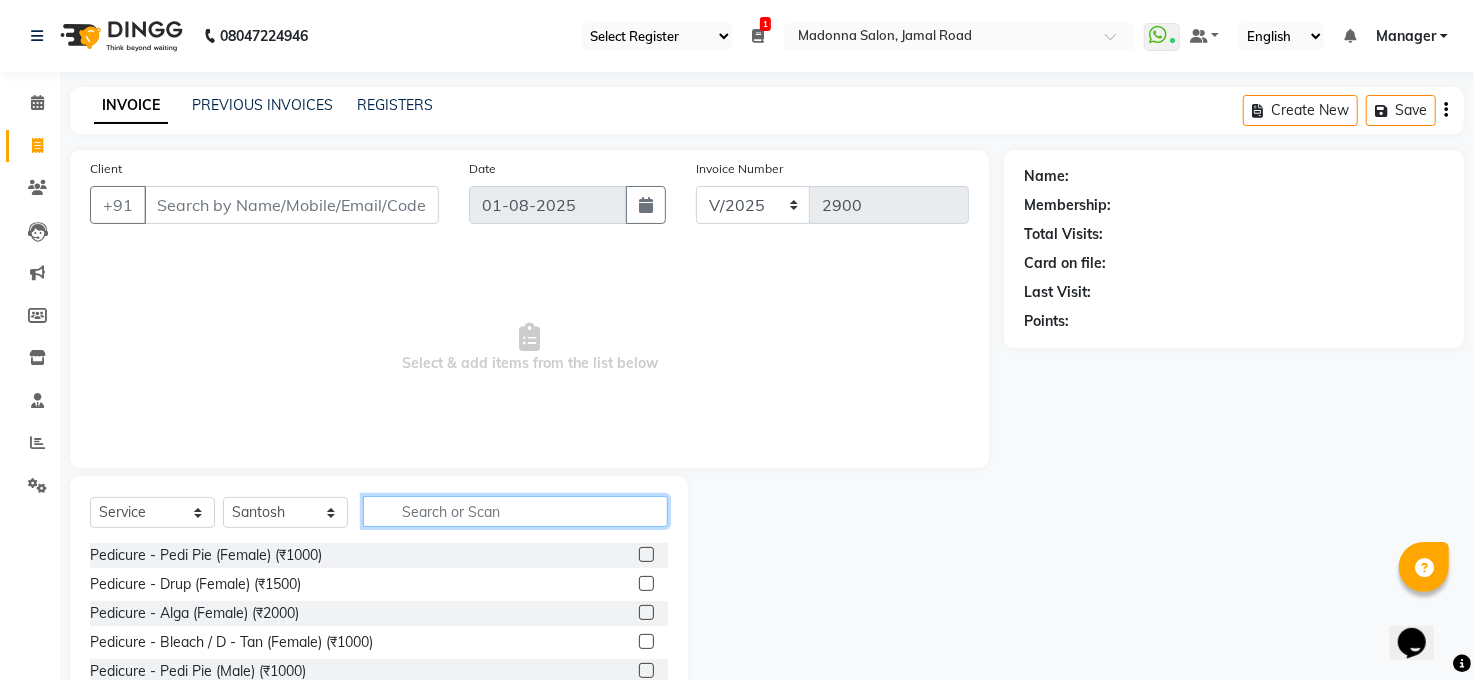click 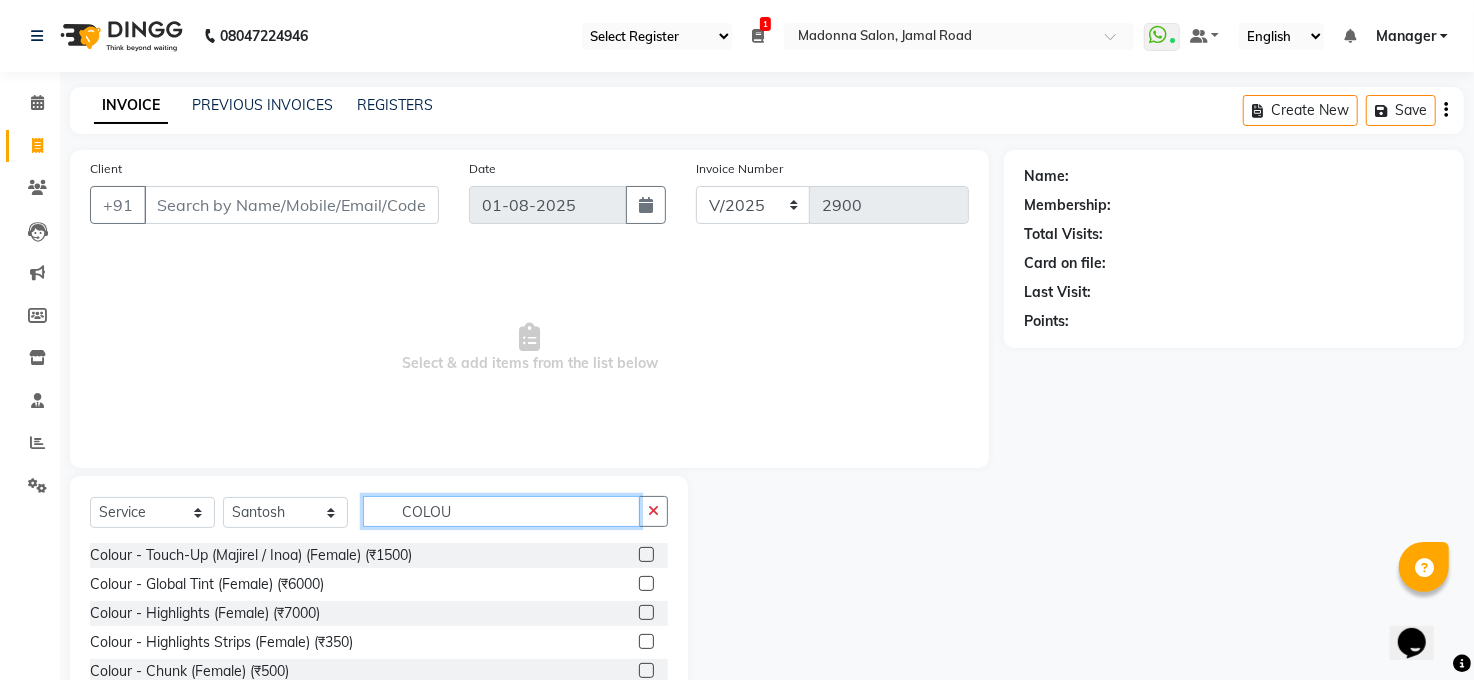 scroll, scrollTop: 120, scrollLeft: 0, axis: vertical 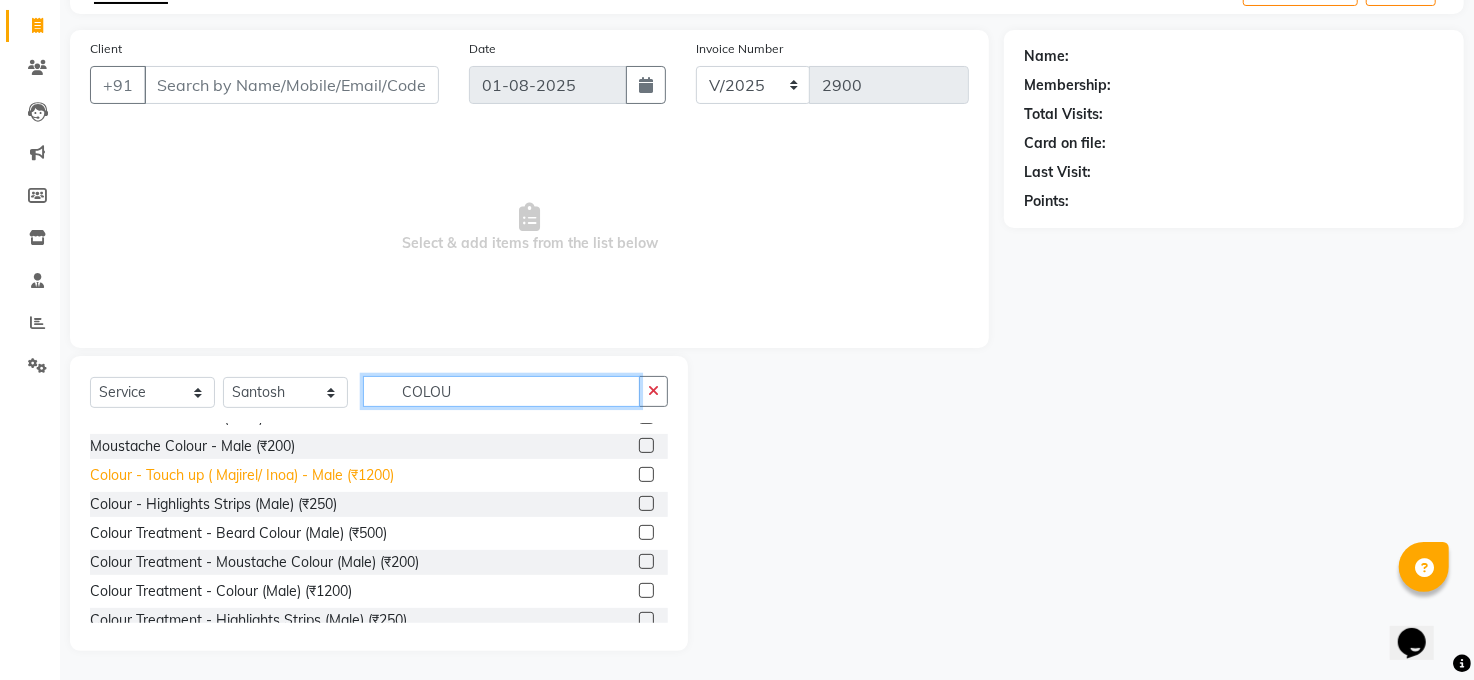 type on "COLOU" 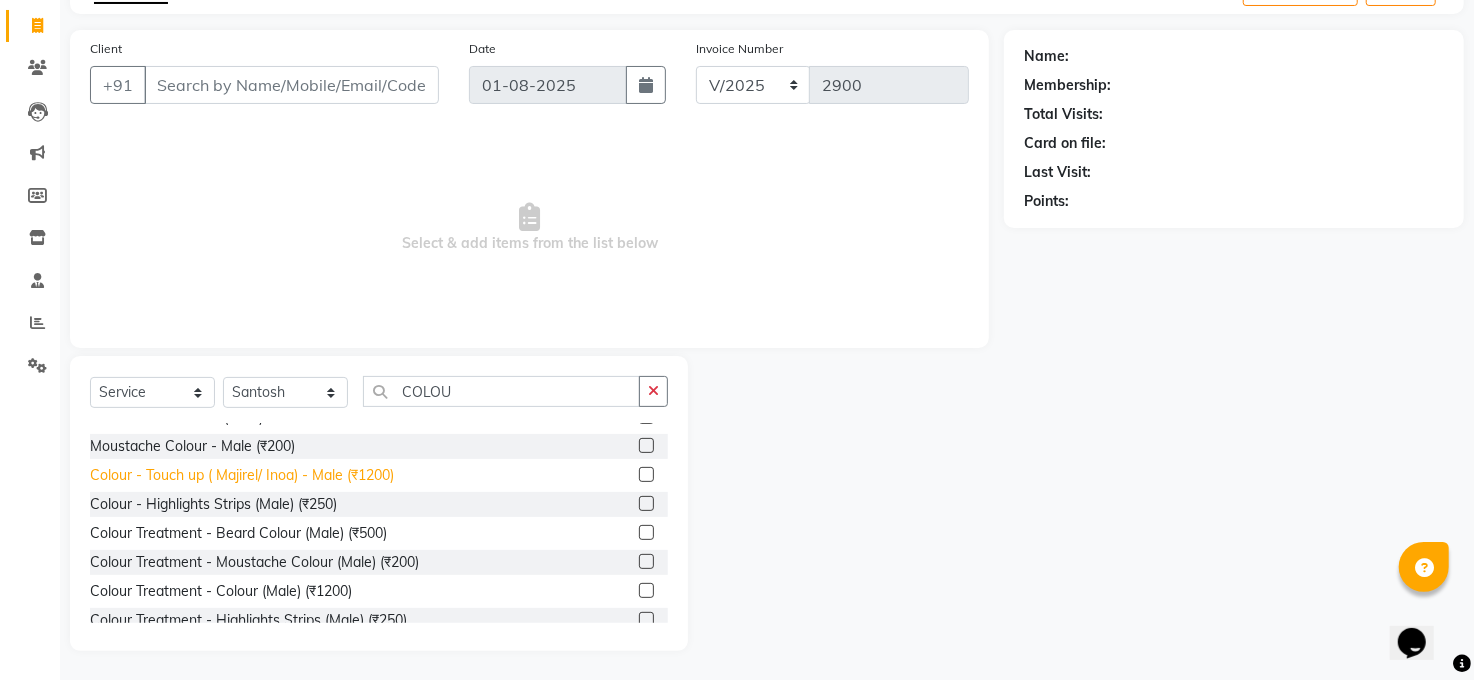 click on "Colour - Touch up ( Majirel/ Inoa) - Male (₹1200)" 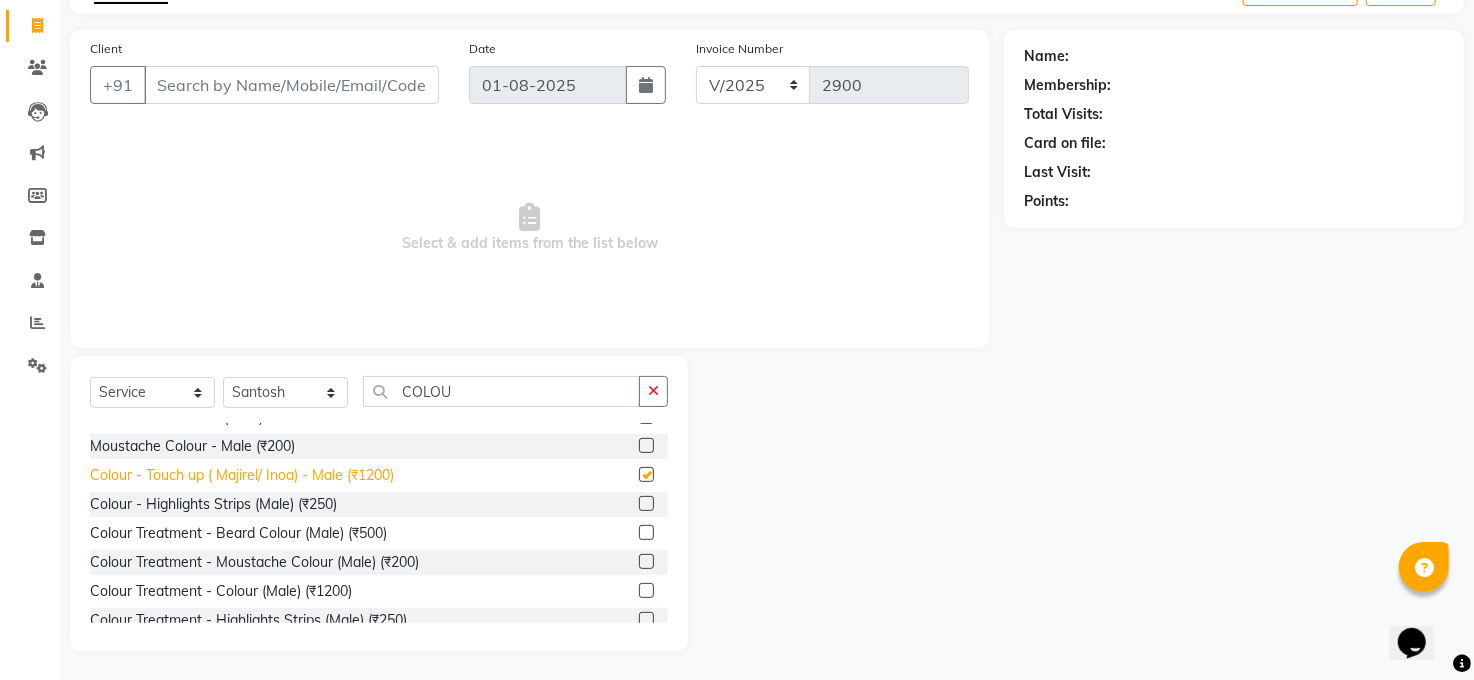 checkbox on "false" 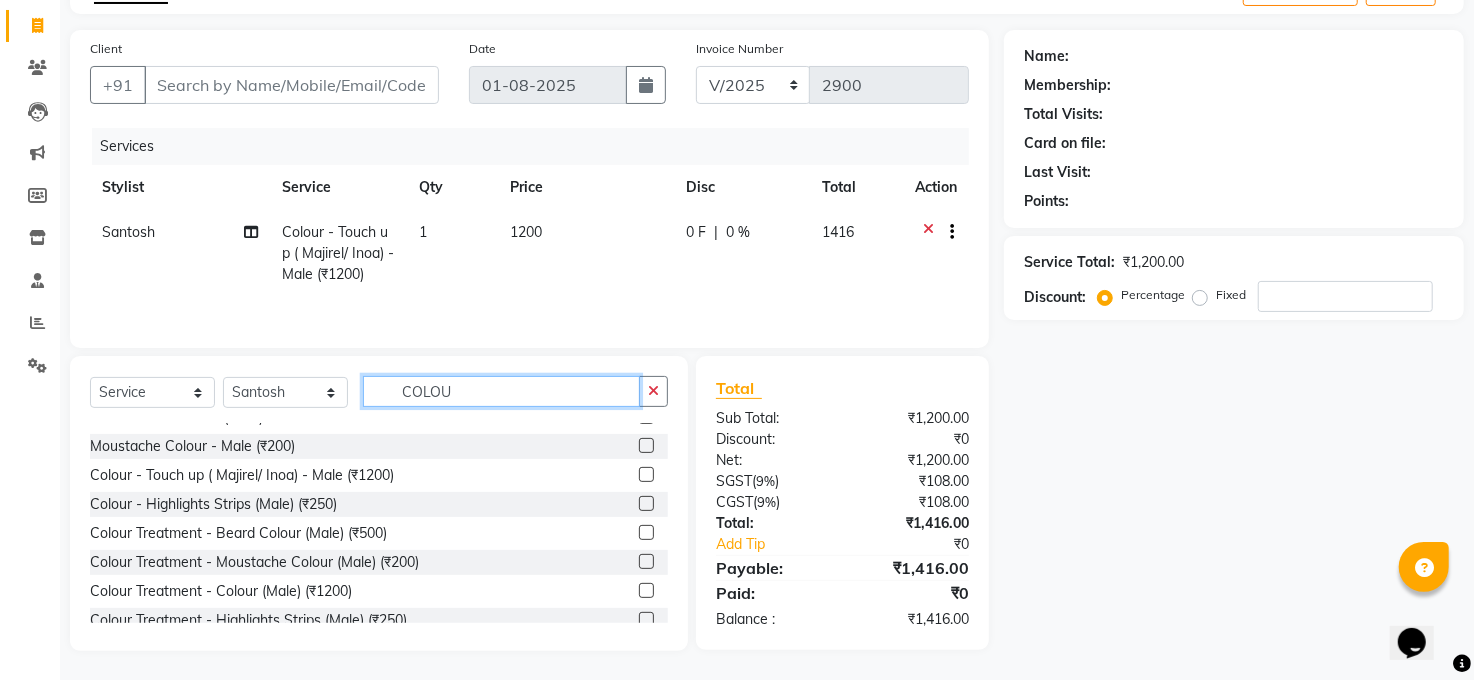 click on "COLOU" 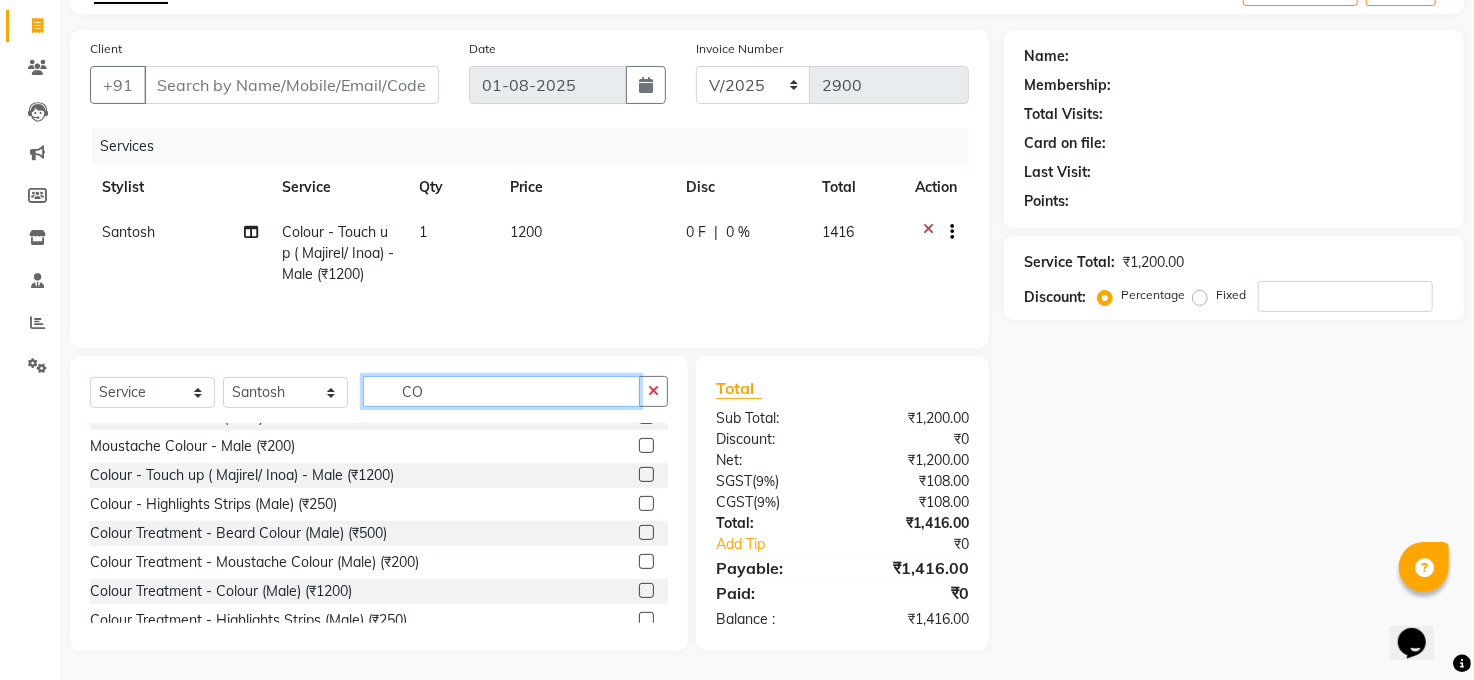 type on "C" 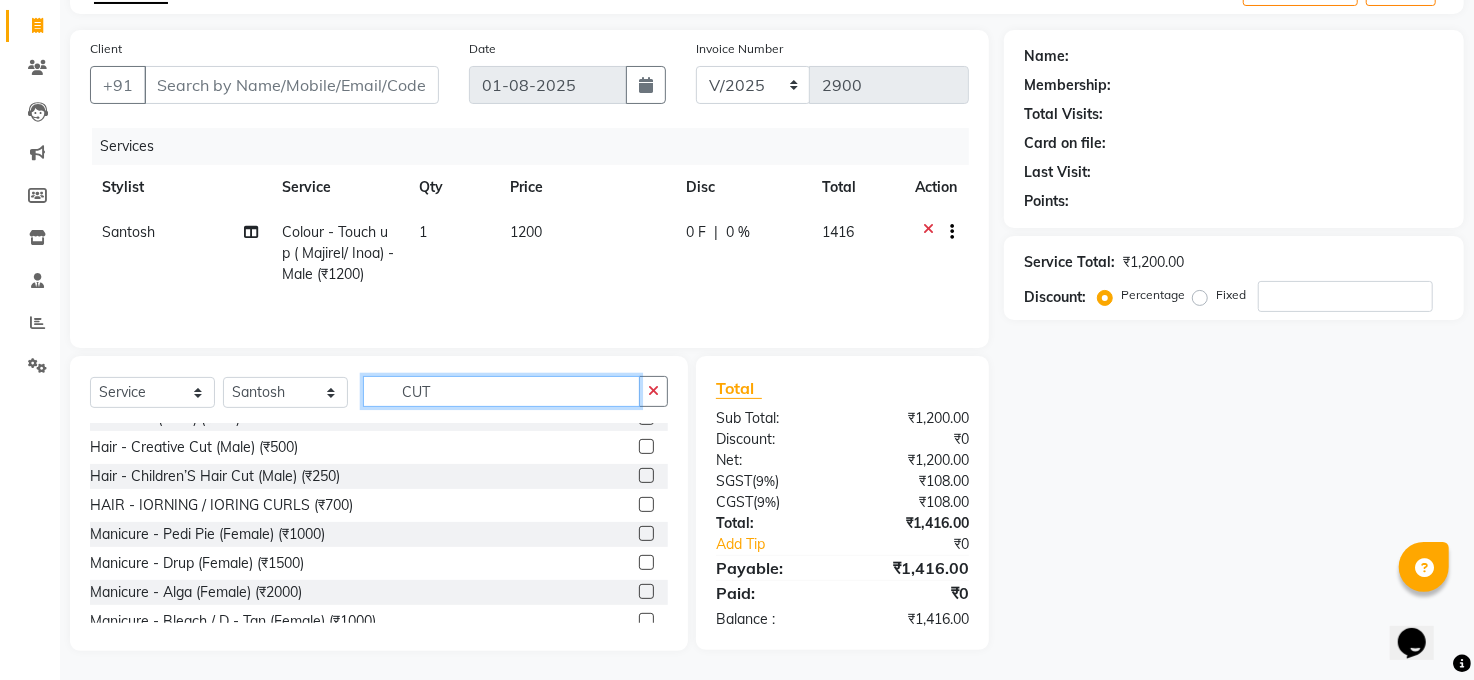 scroll, scrollTop: 77, scrollLeft: 0, axis: vertical 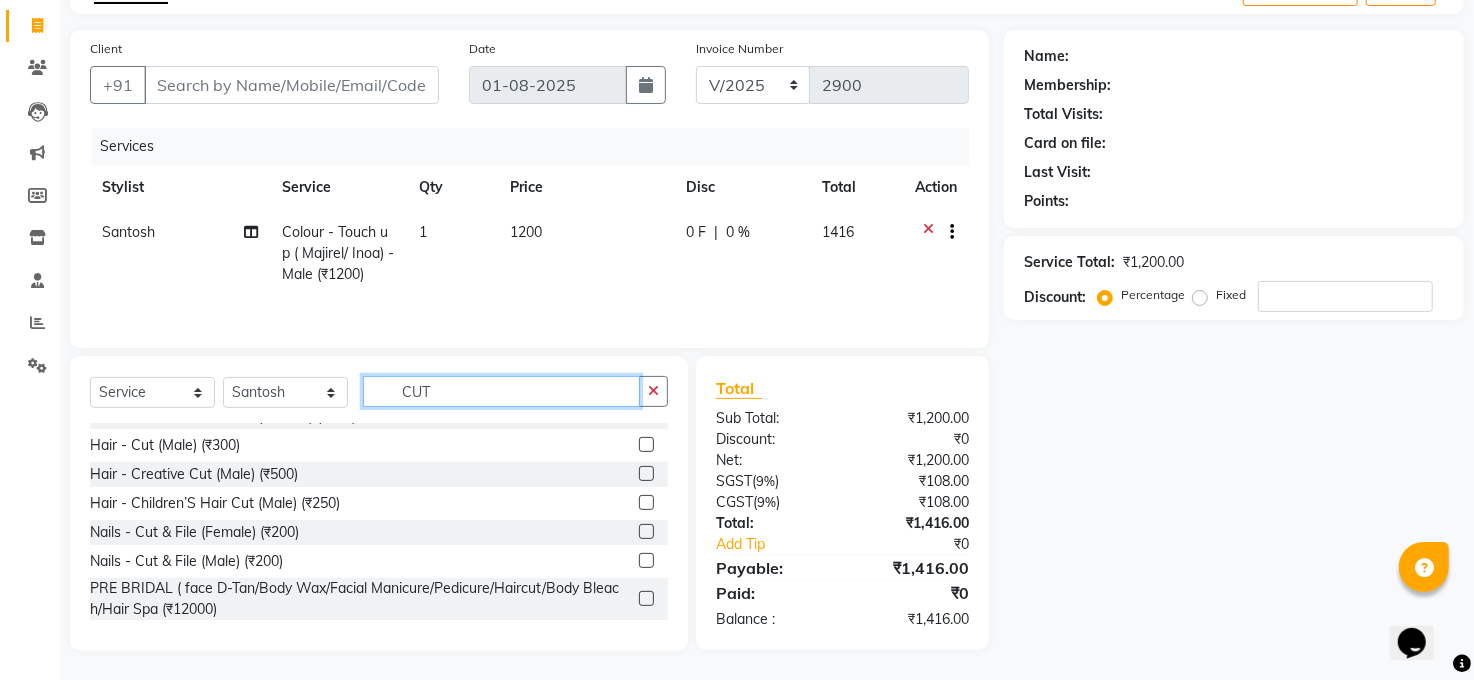 type on "CUT" 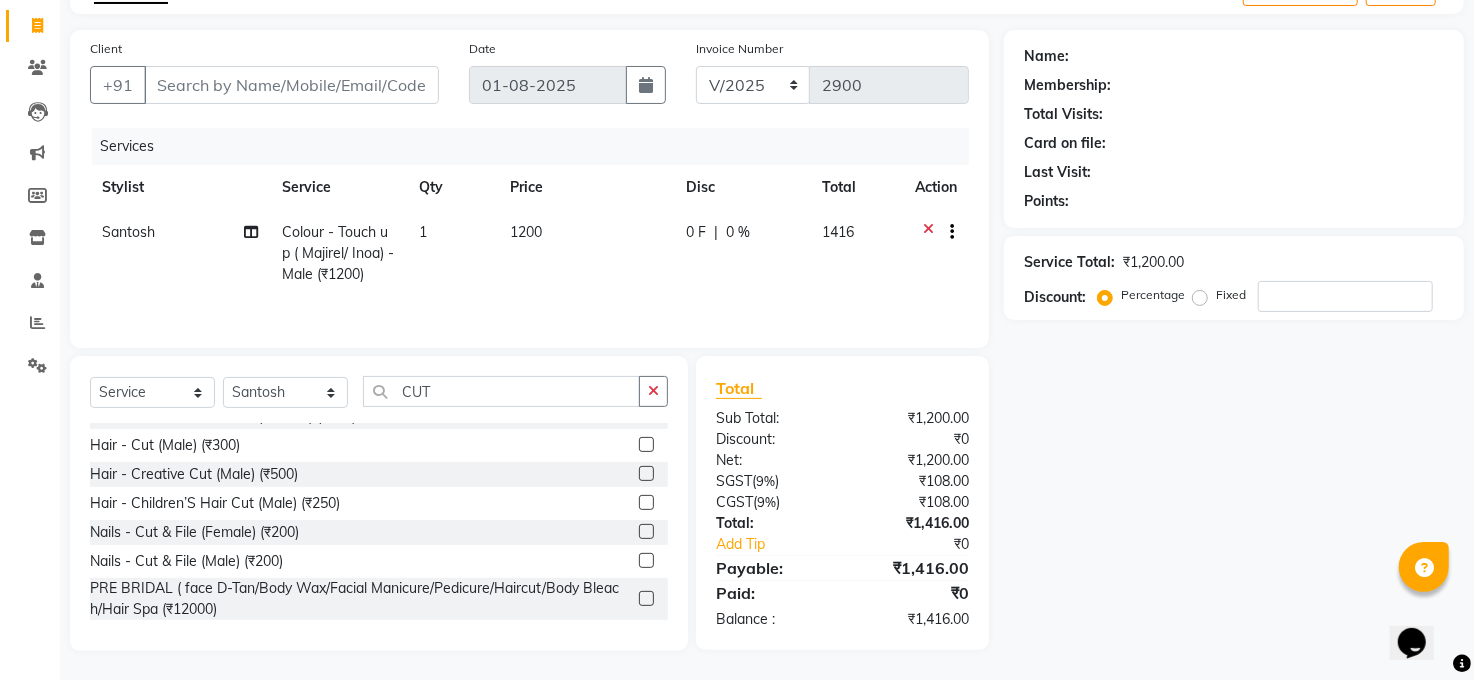click on "Hair - Cut (Male) (₹300)" 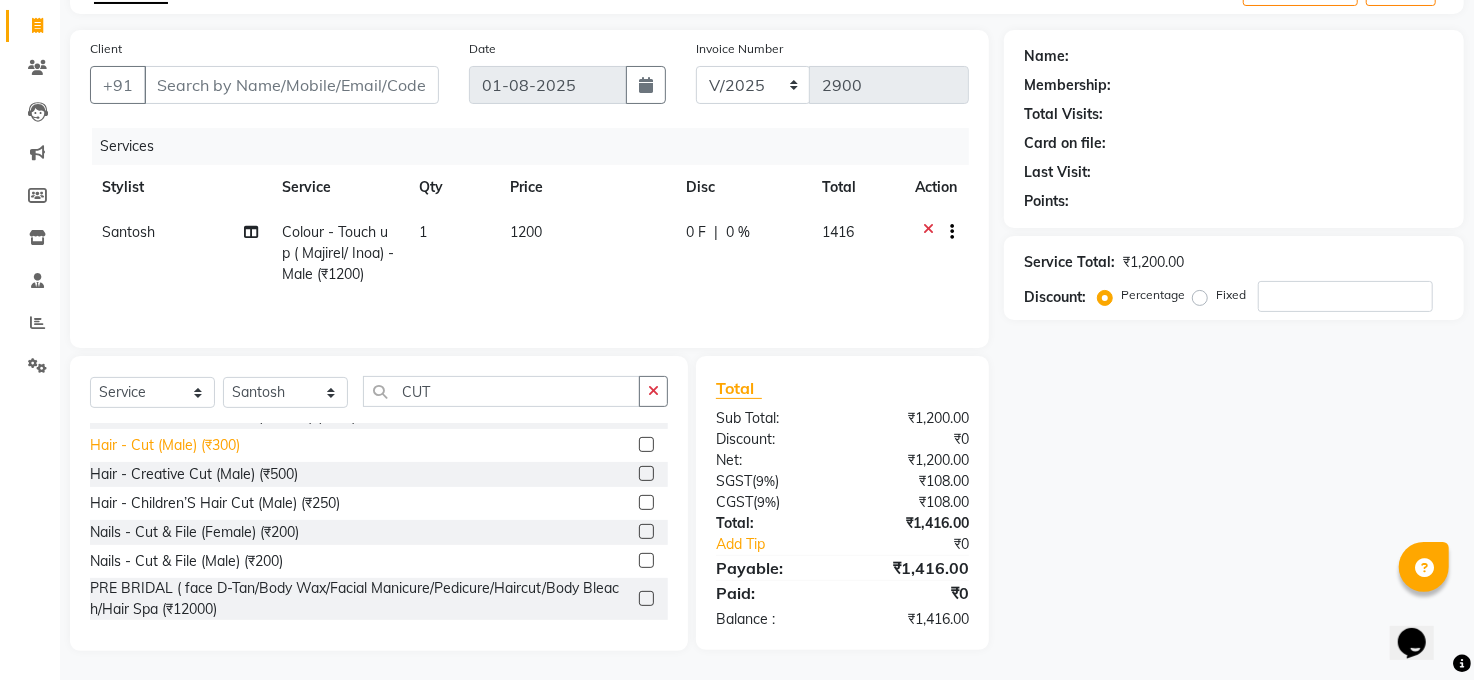 click on "Hair - Cut (Male) (₹300)" 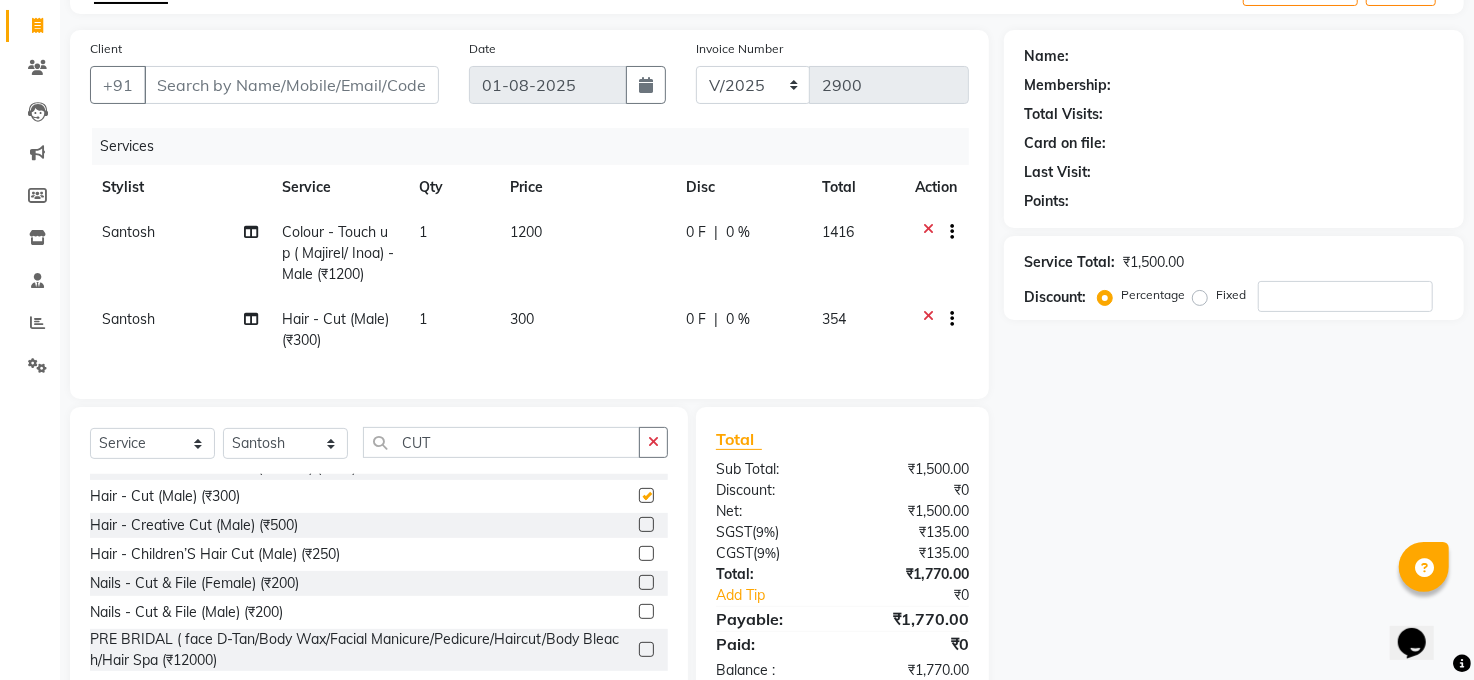 checkbox on "false" 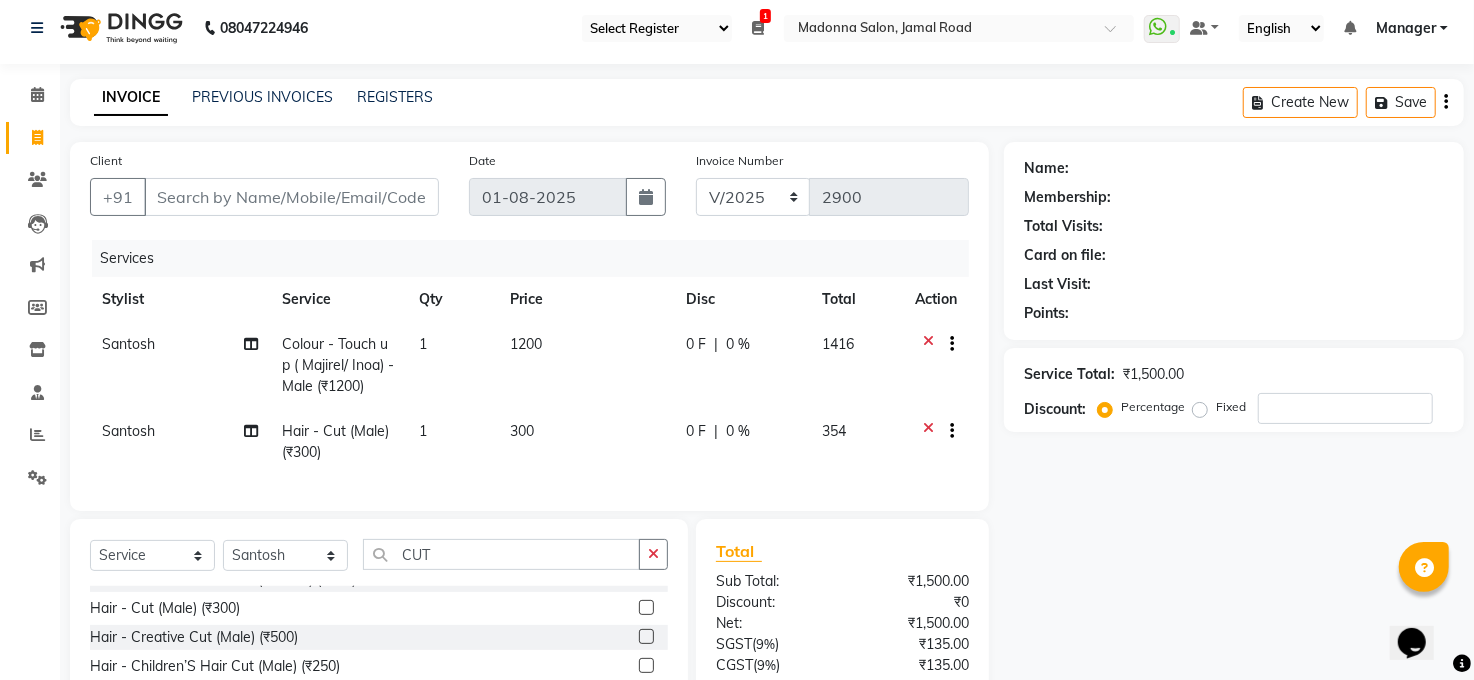 scroll, scrollTop: 0, scrollLeft: 0, axis: both 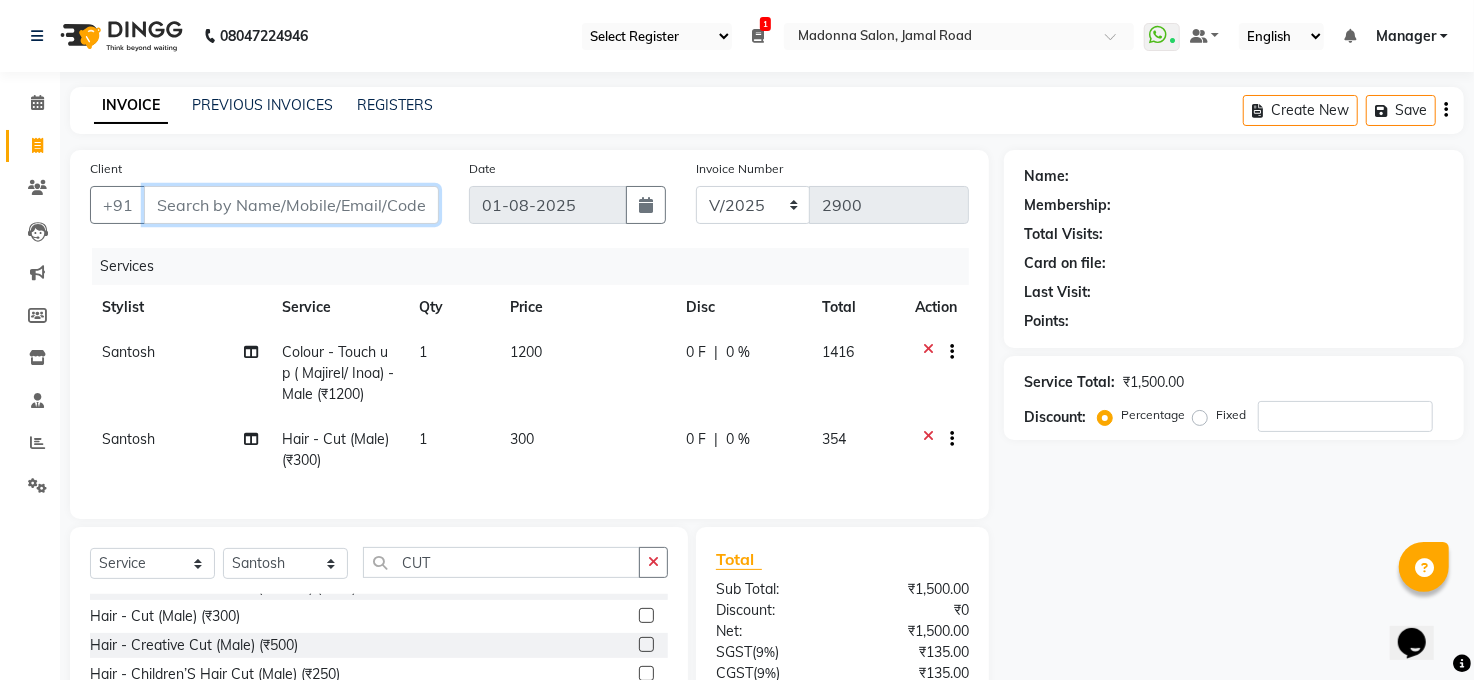 click on "Client" at bounding box center [291, 205] 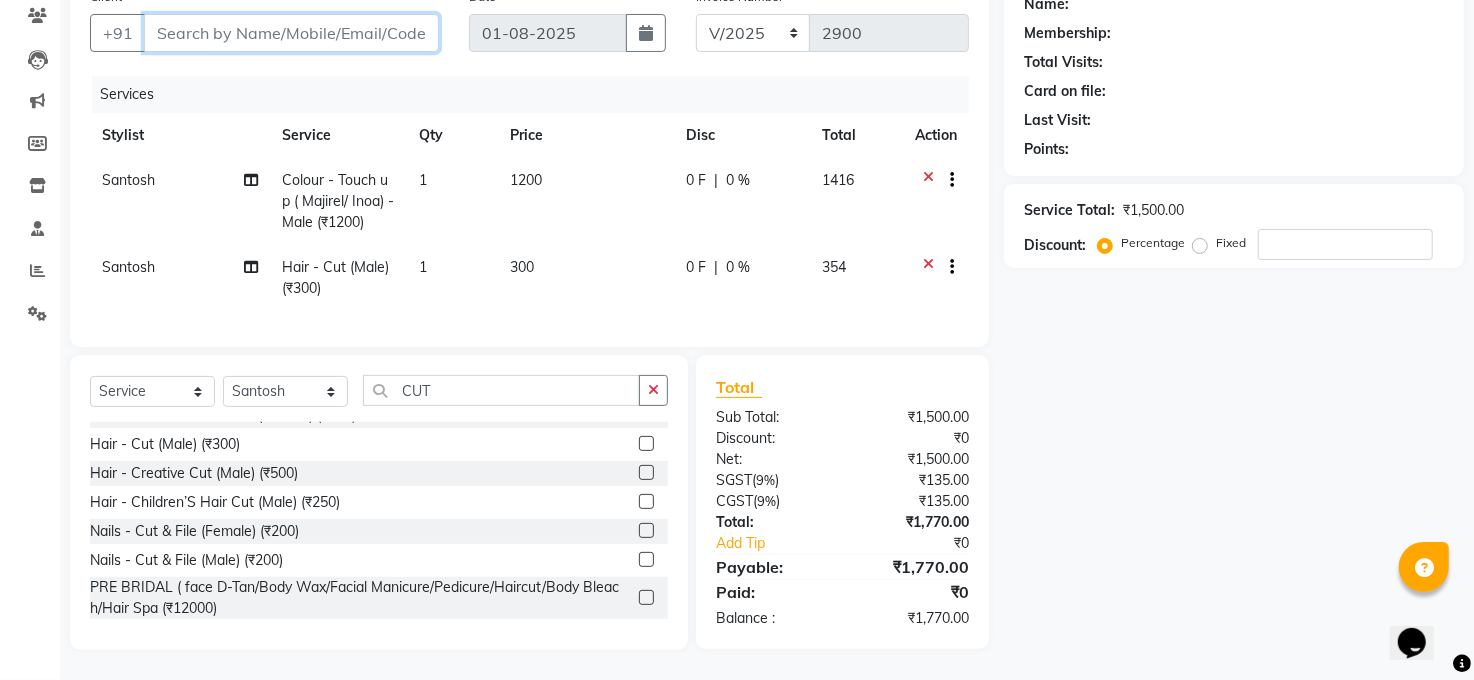 scroll, scrollTop: 191, scrollLeft: 0, axis: vertical 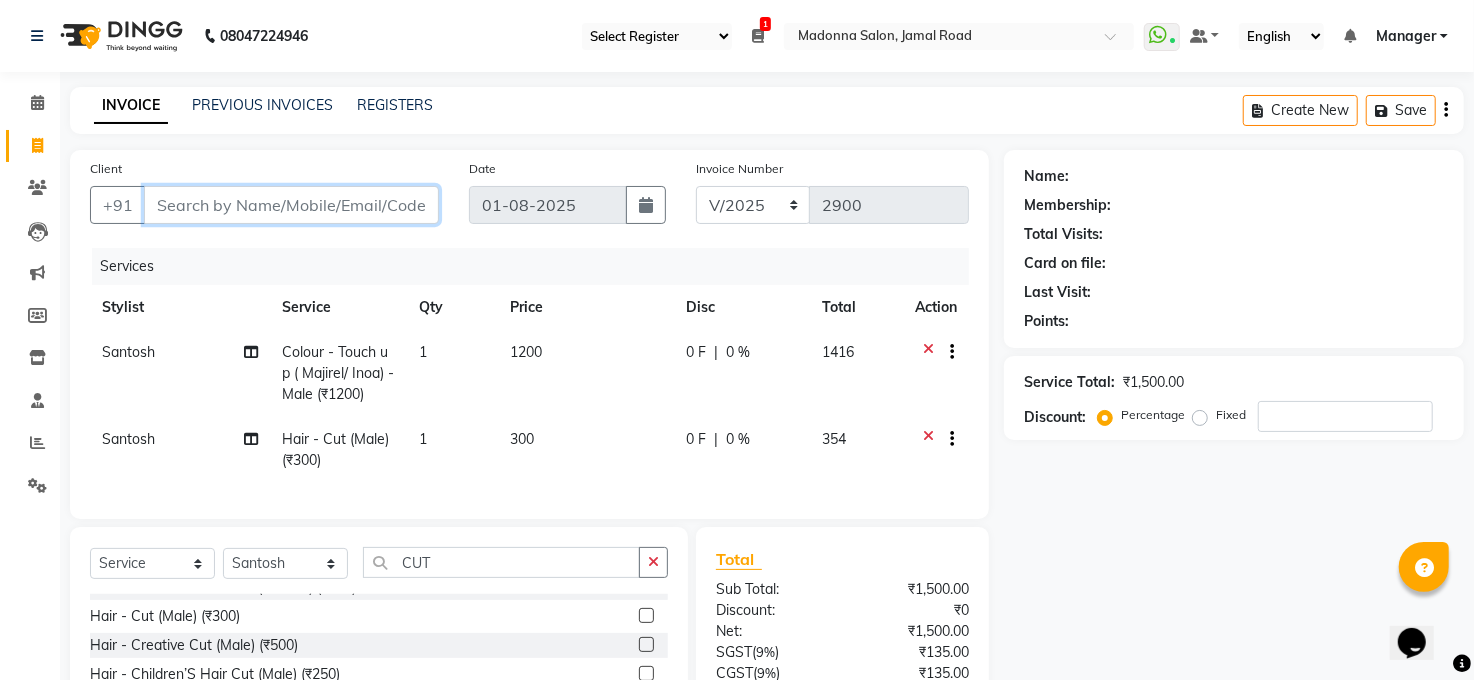 drag, startPoint x: 268, startPoint y: 219, endPoint x: 373, endPoint y: 235, distance: 106.21205 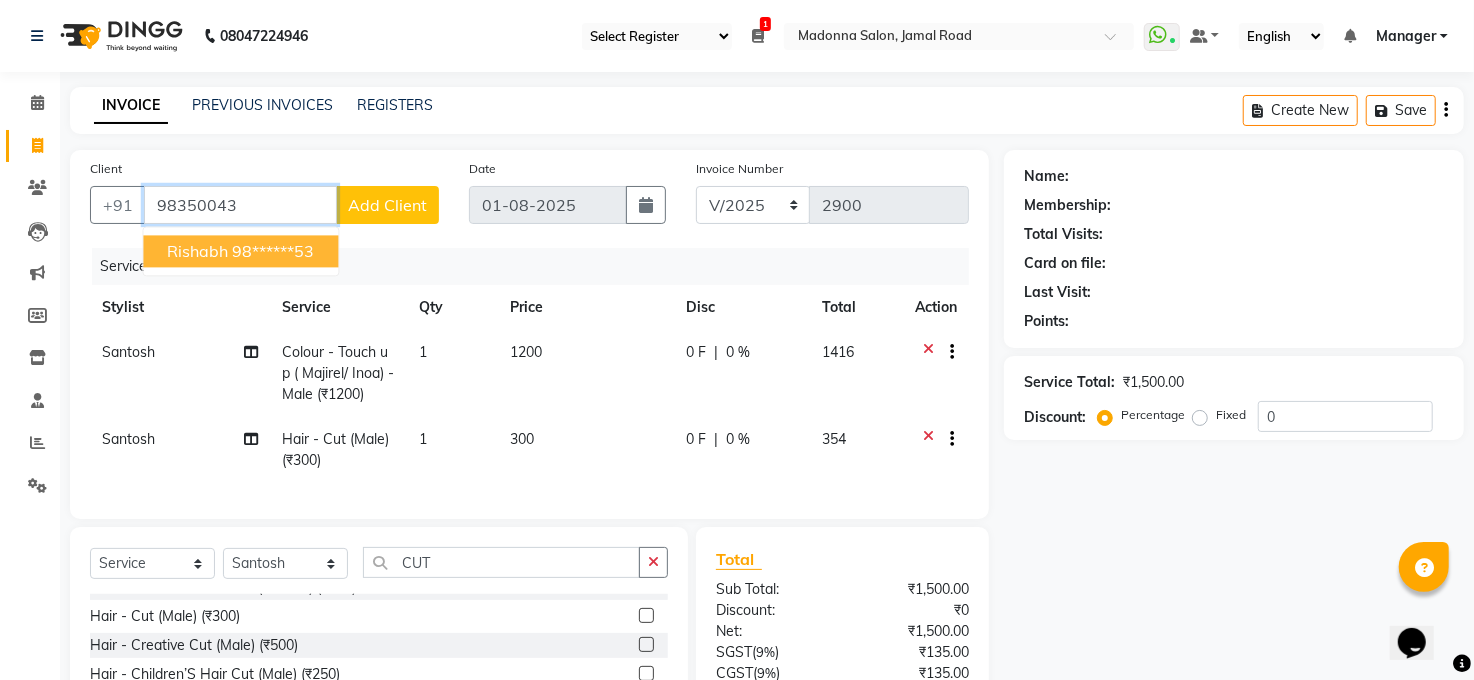click on "98******53" at bounding box center (273, 251) 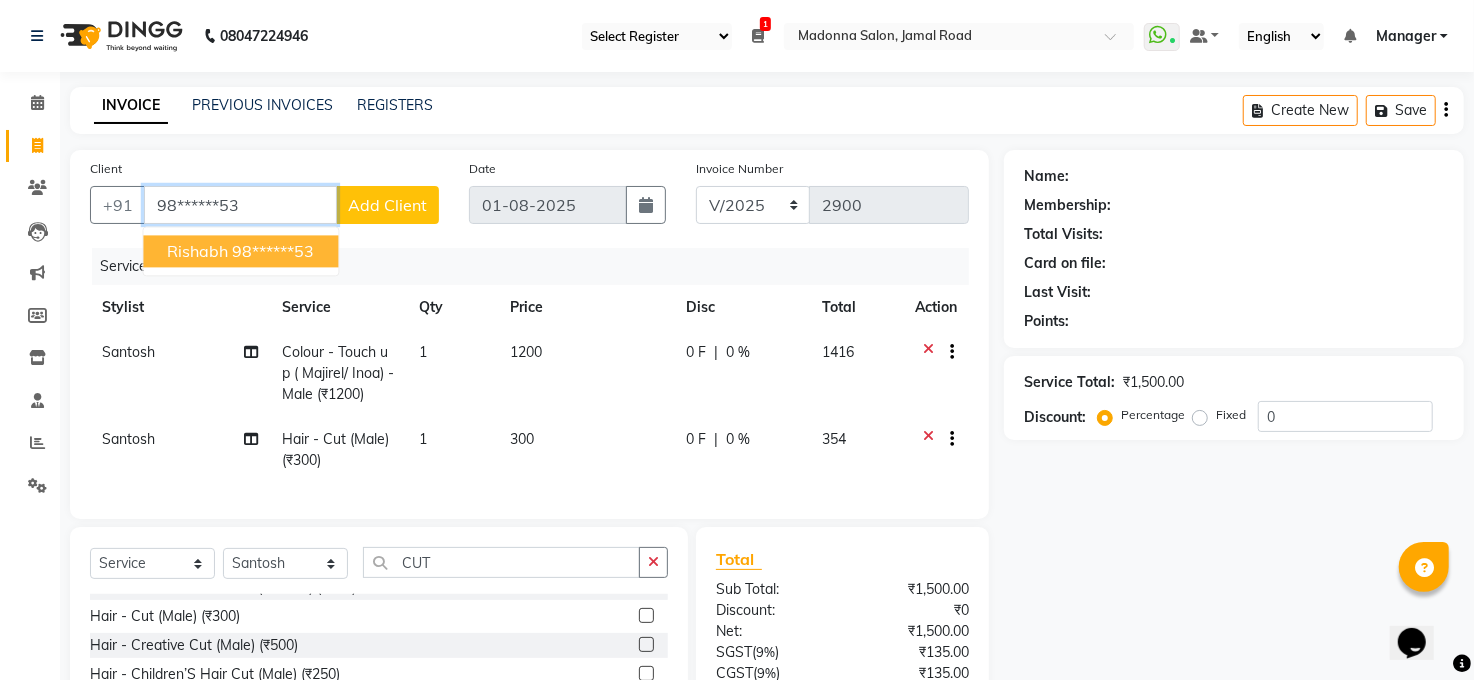 type on "98******53" 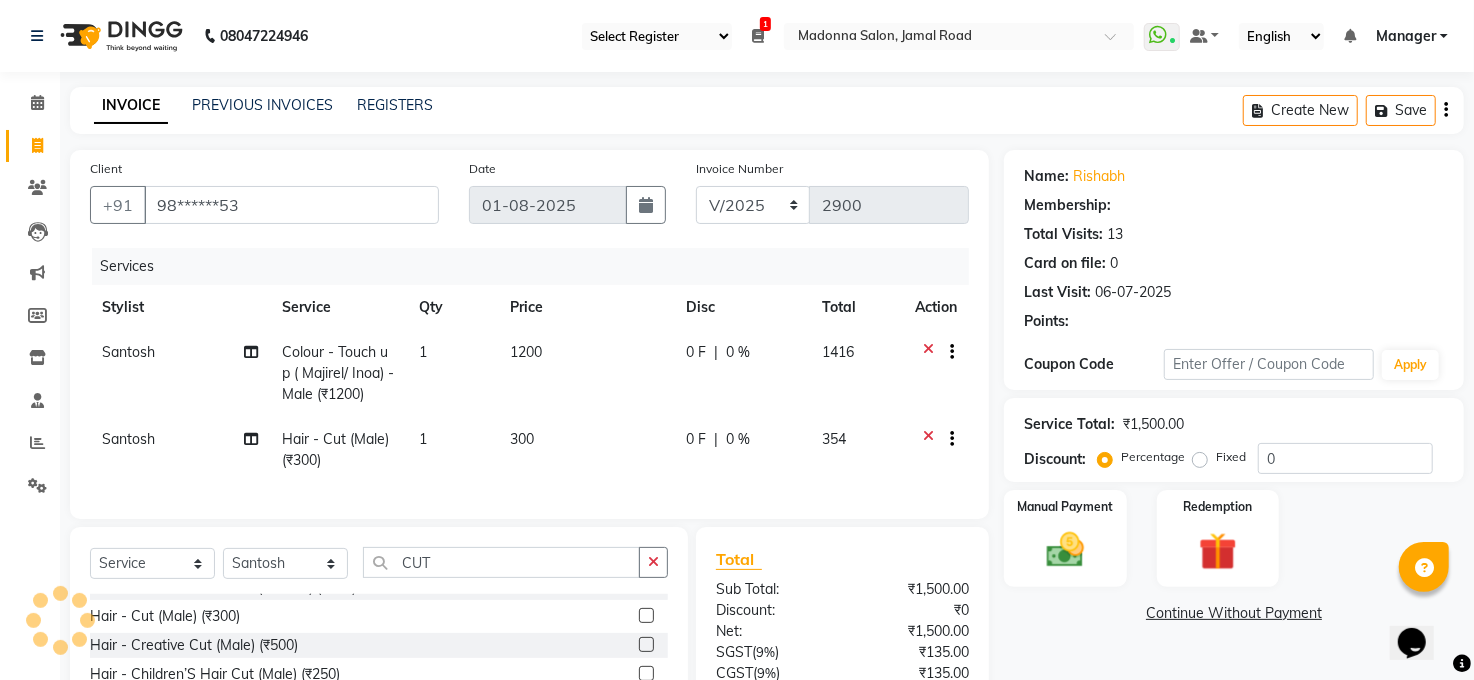 select on "1: Object" 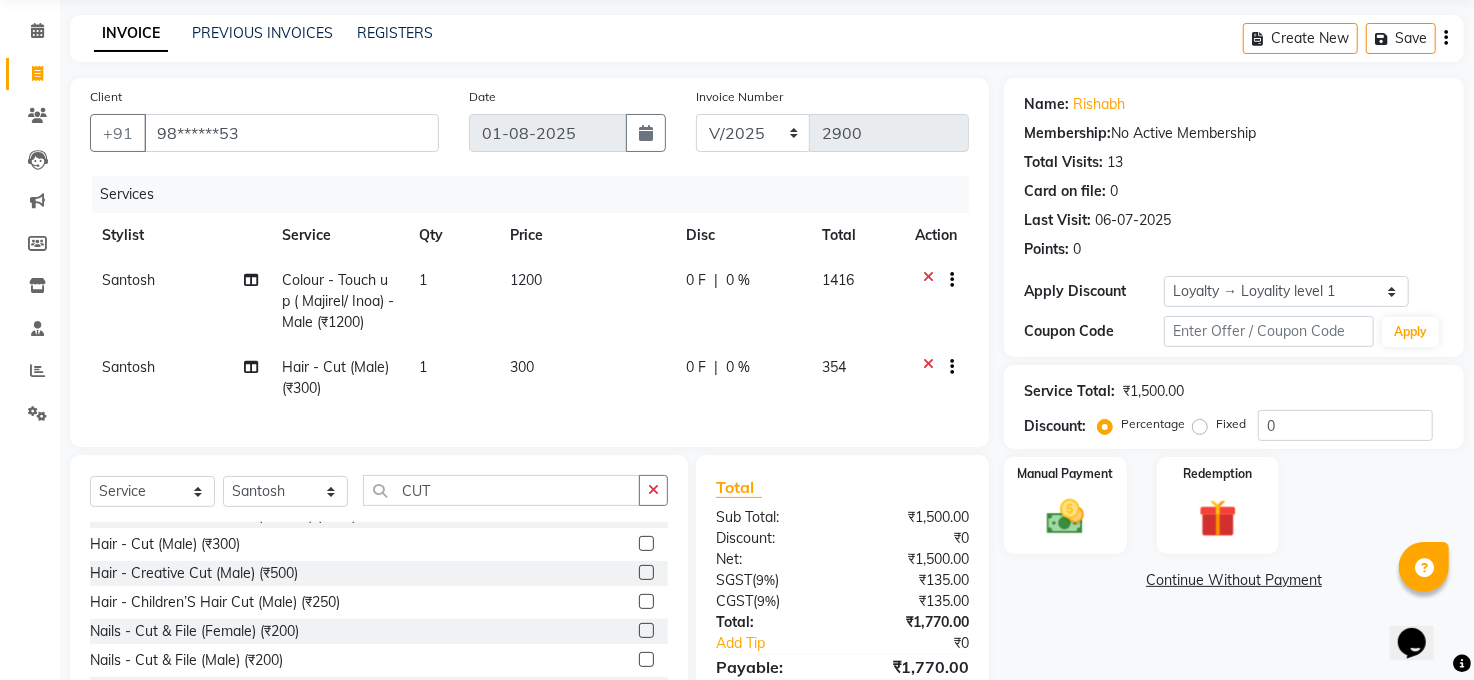 scroll, scrollTop: 191, scrollLeft: 0, axis: vertical 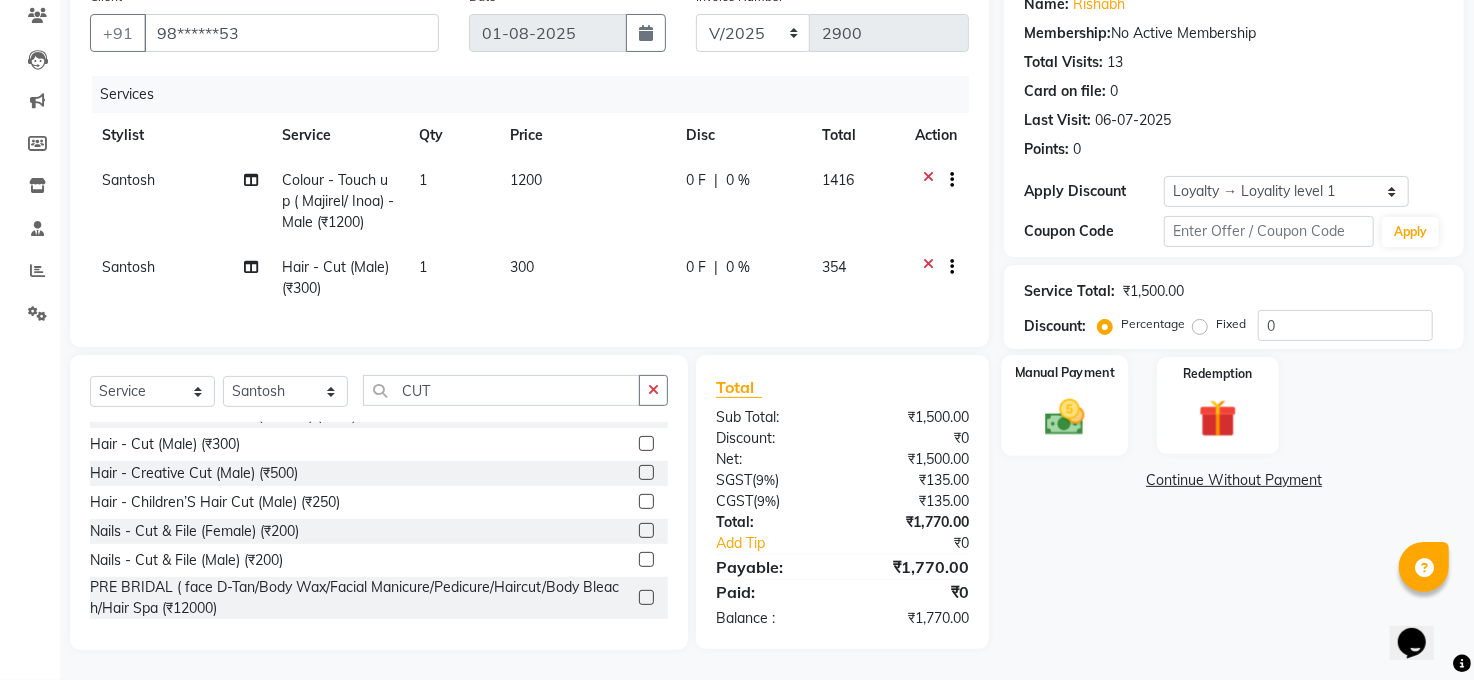 click 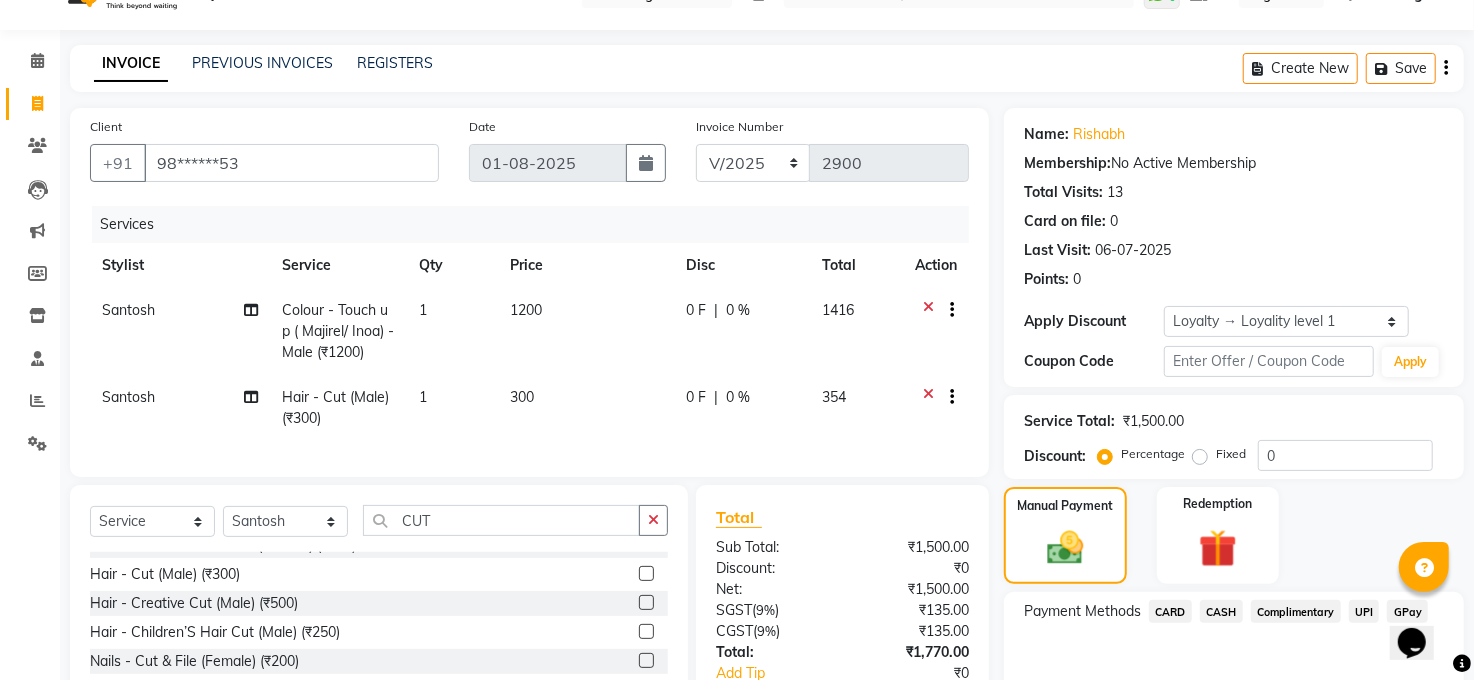 scroll, scrollTop: 57, scrollLeft: 0, axis: vertical 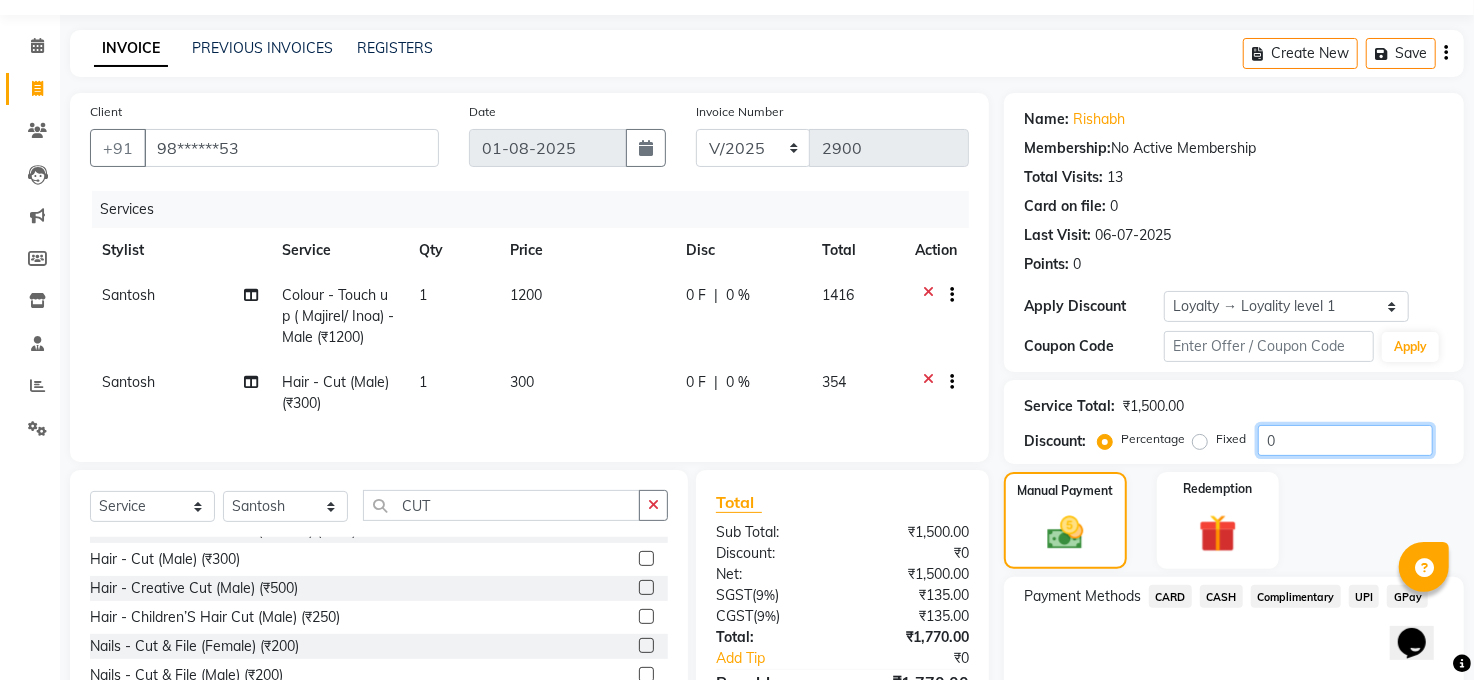 click on "0" 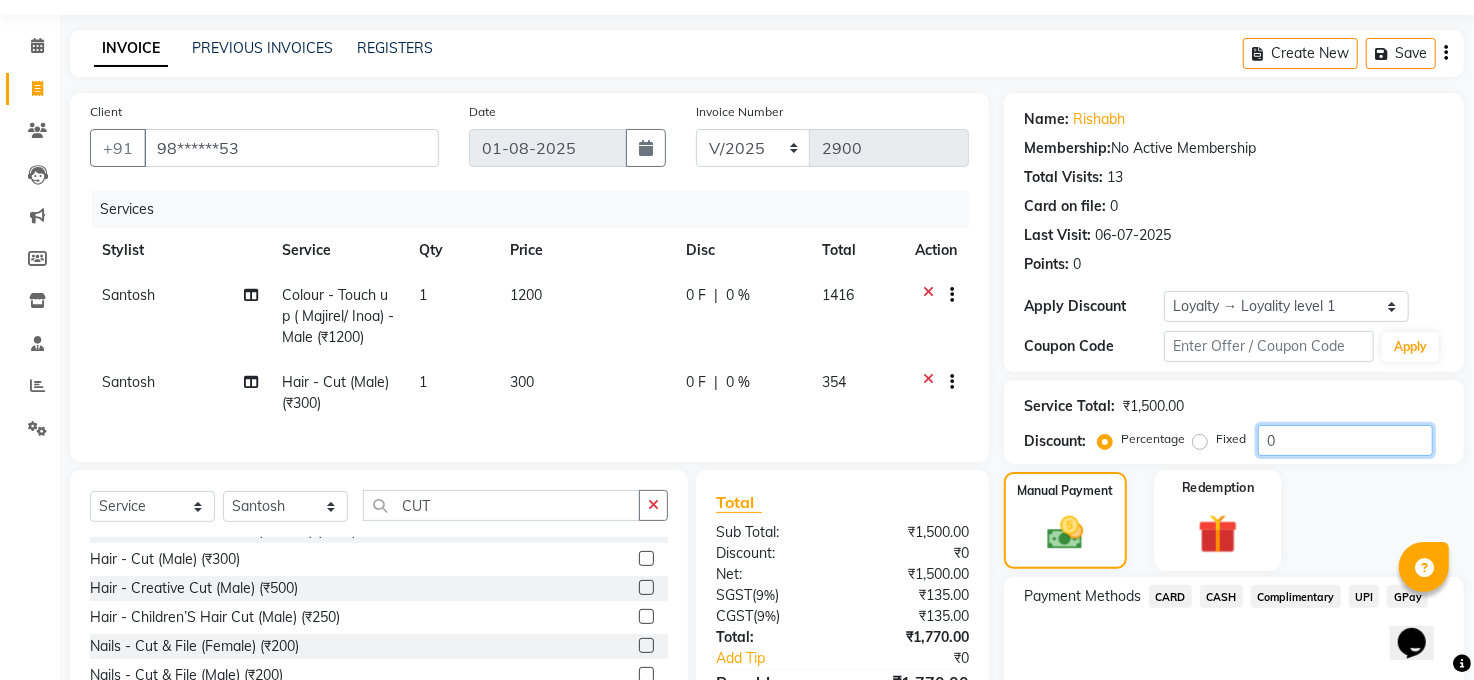 scroll, scrollTop: 13, scrollLeft: 0, axis: vertical 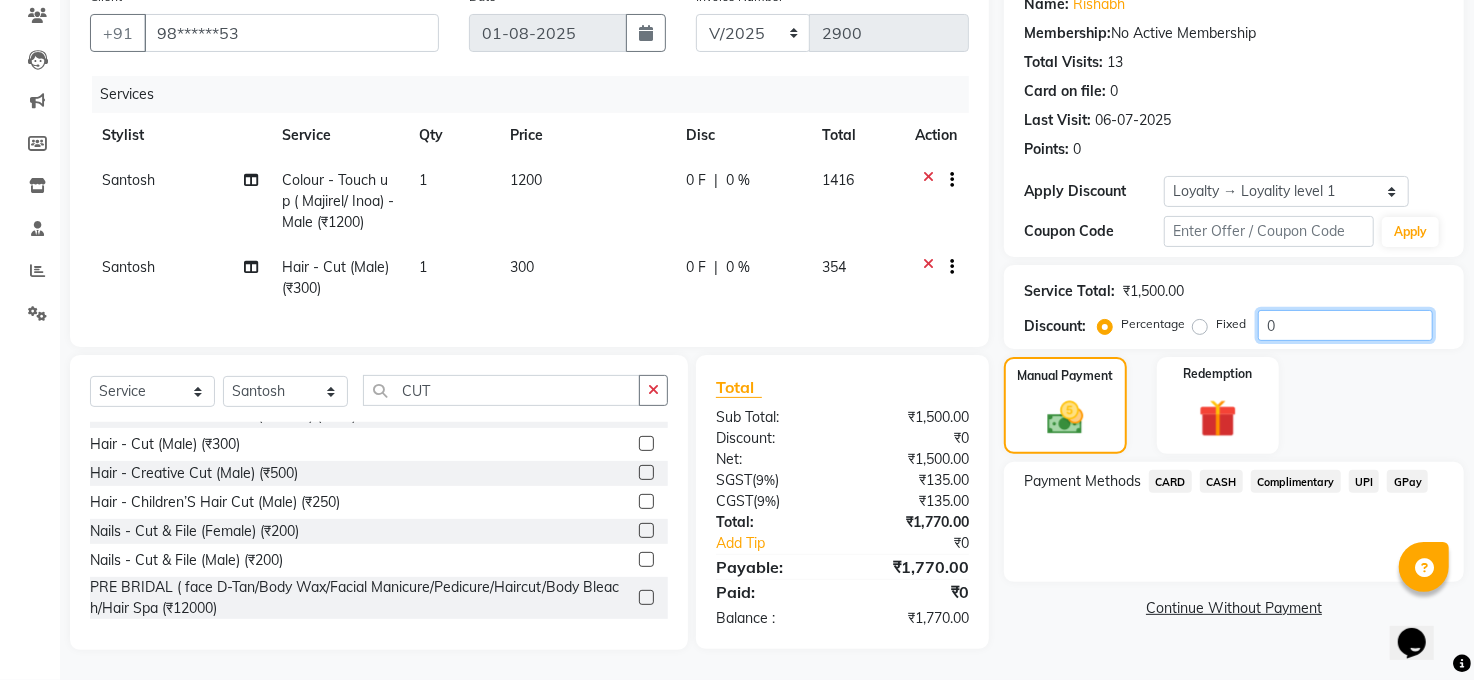 click on "0" 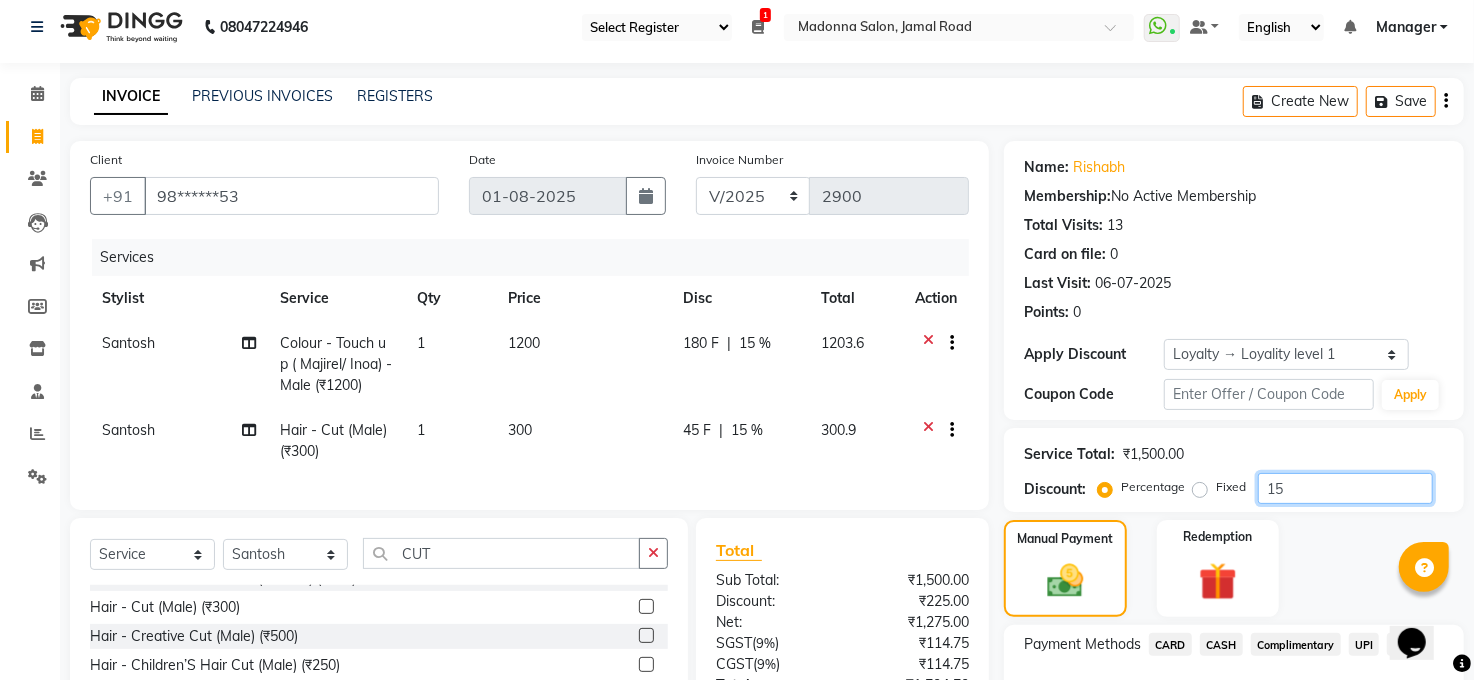 scroll, scrollTop: 0, scrollLeft: 0, axis: both 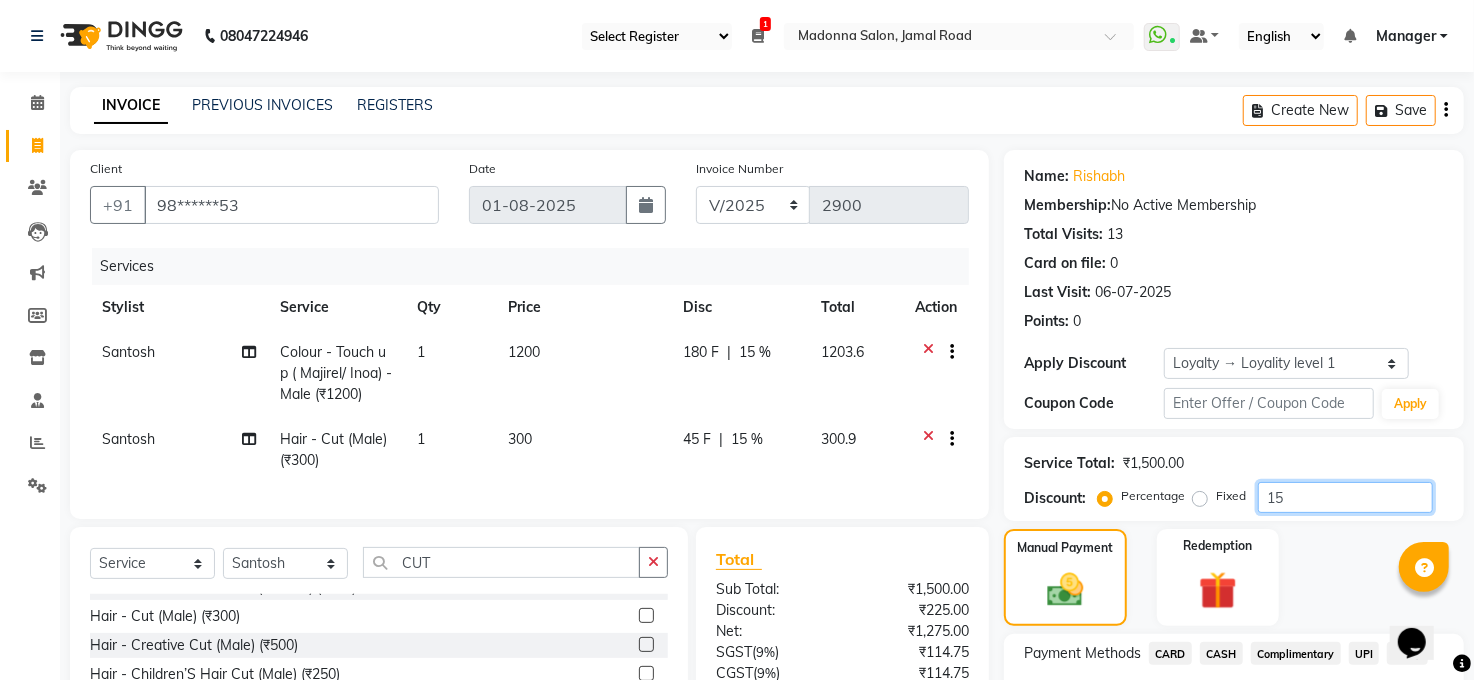 type on "15" 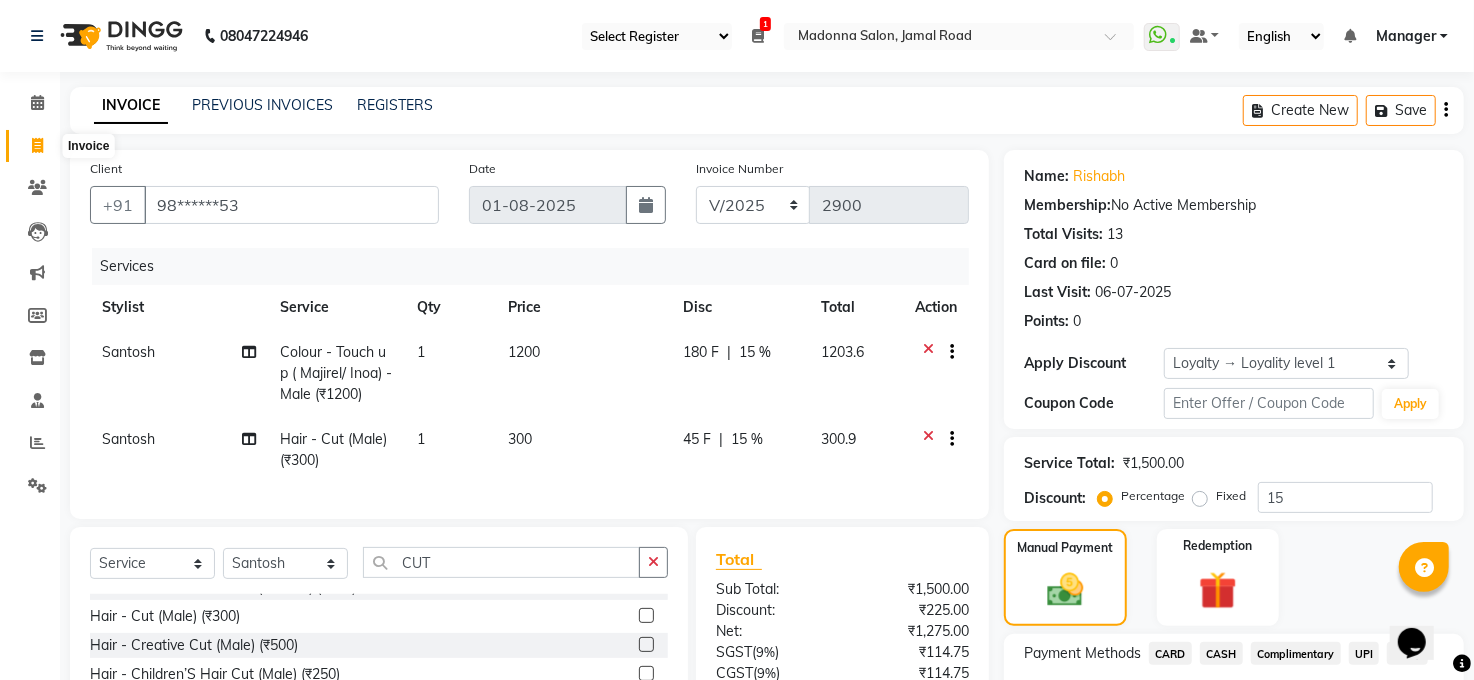 click 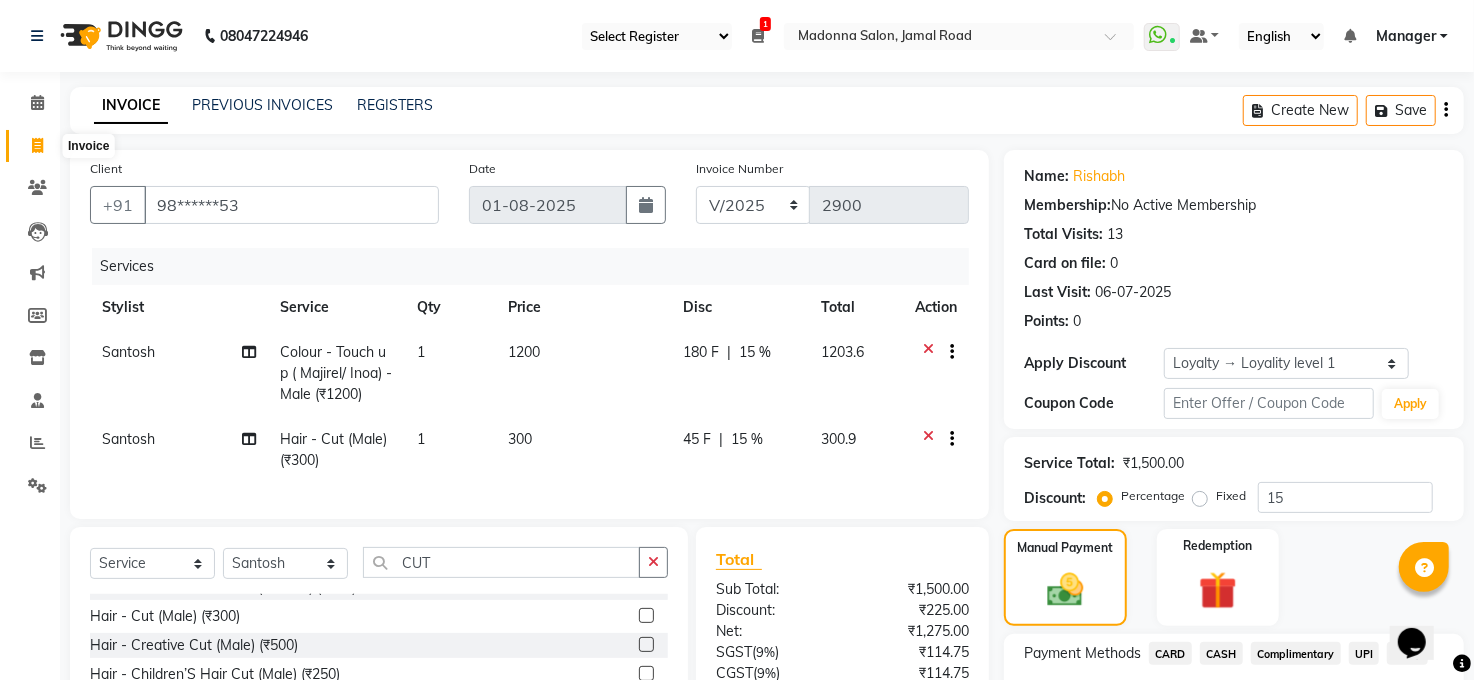 select on "service" 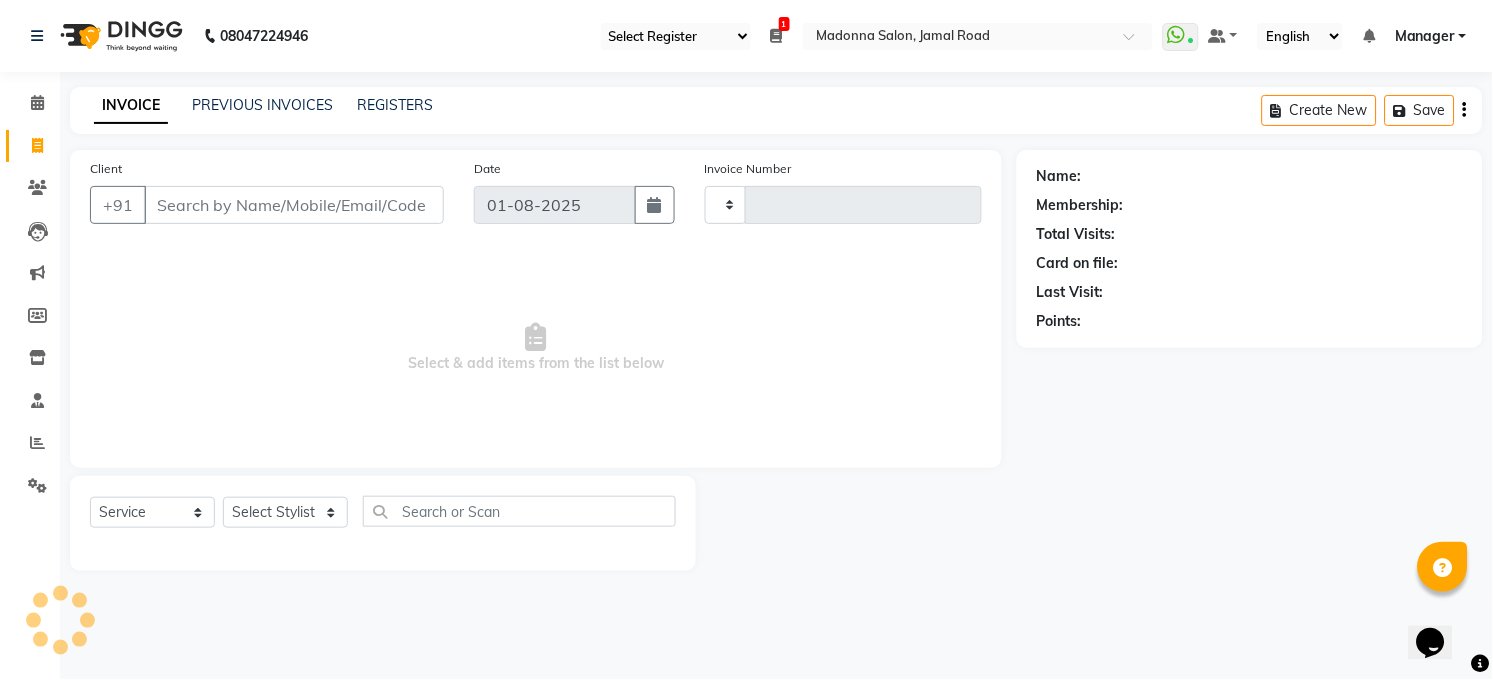 type on "2900" 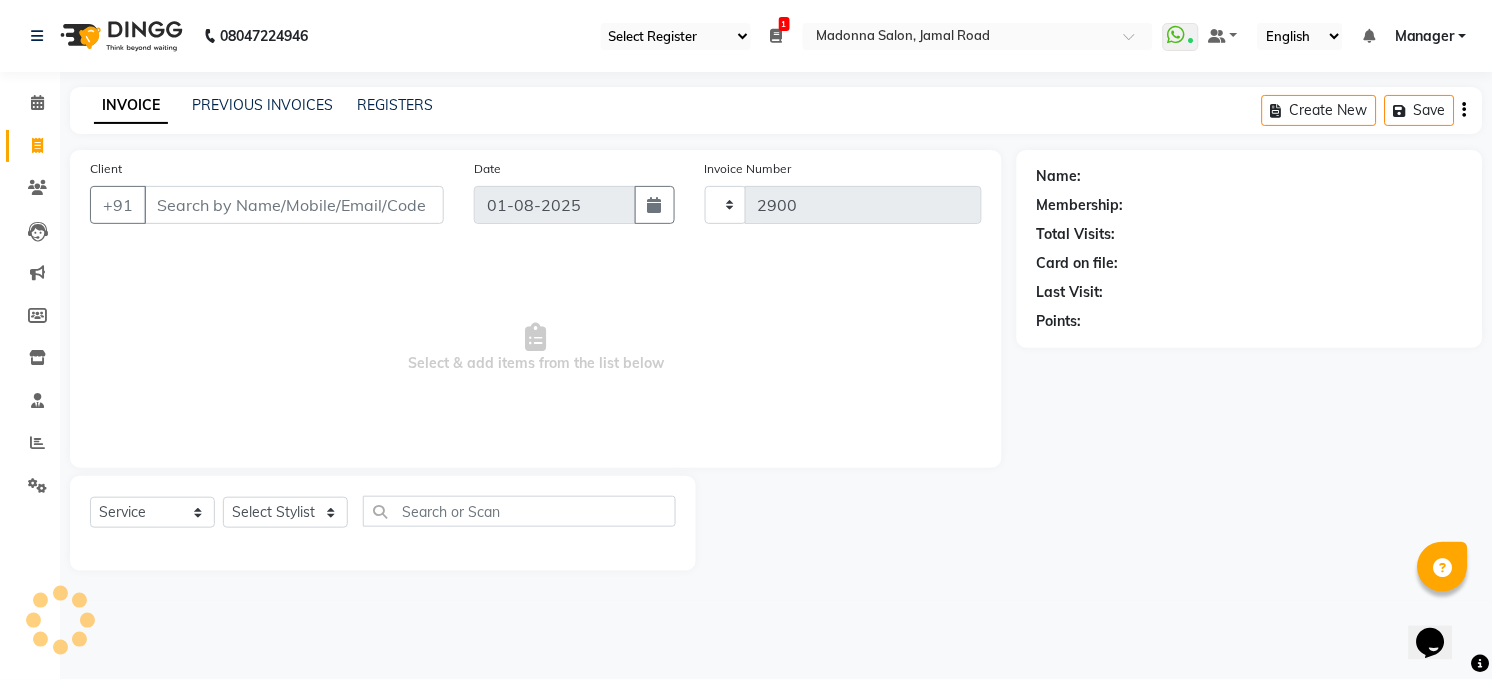 select on "5748" 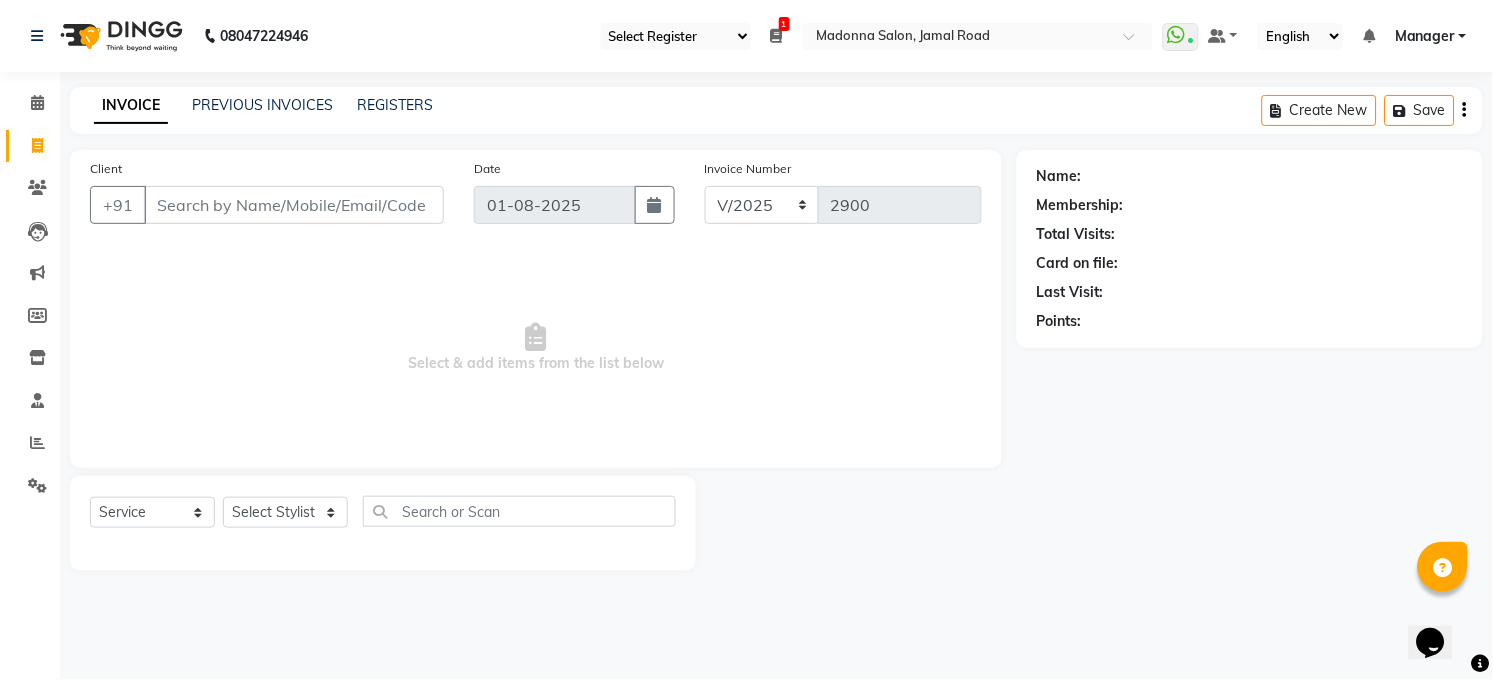 click on "Select Stylist Abhay kumar ALTAF ANKITA ARJUN Chandan COUNTER  Manager Manish Kumar Neetu Mam PRINCE Priyanka Raju Ravi Thakur RINKI Roshan Santosh SAURABH SUJEET THAKUR SUNITA Veer Vinod Kumar" 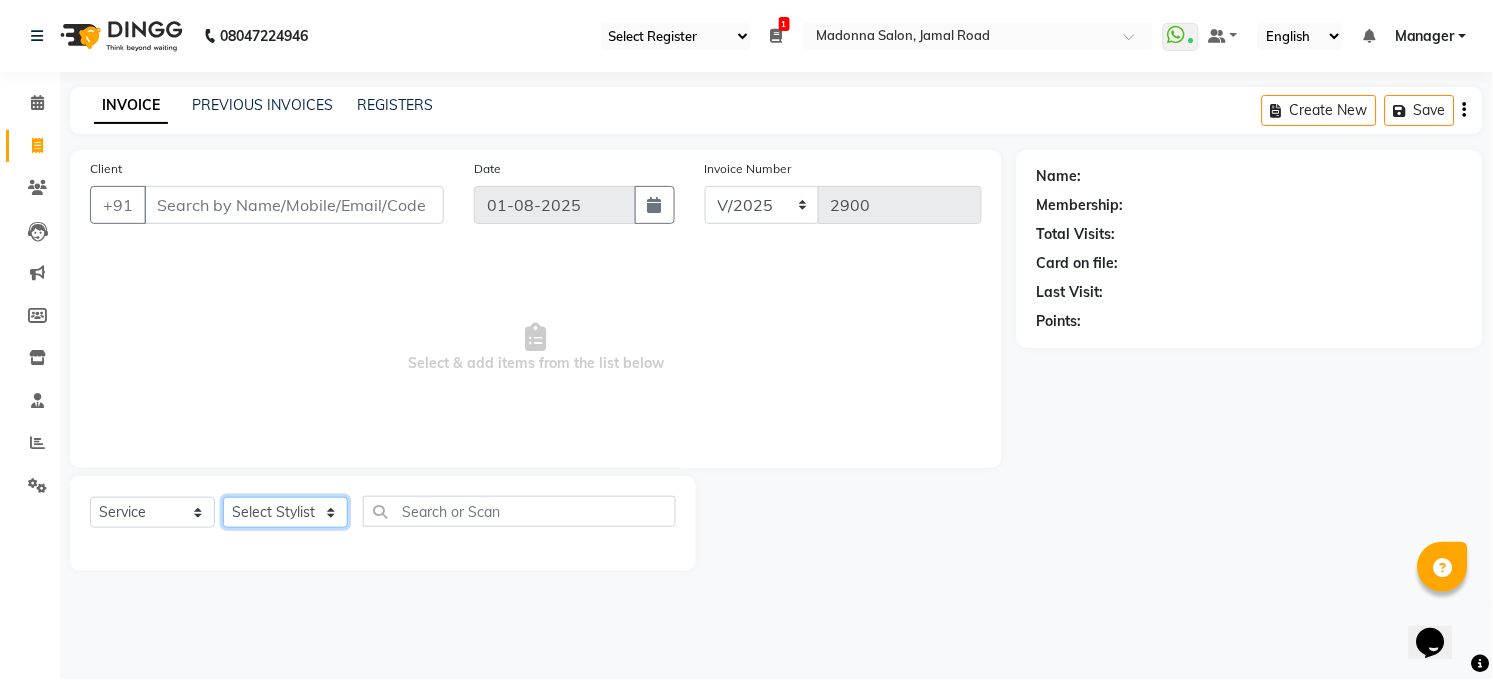 click on "Select Stylist Abhay kumar ALTAF ANKITA ARJUN Chandan COUNTER  Manager Manish Kumar Neetu Mam PRINCE Priyanka Raju Ravi Thakur RINKI Roshan Santosh SAURABH SUJEET THAKUR SUNITA Veer Vinod Kumar" 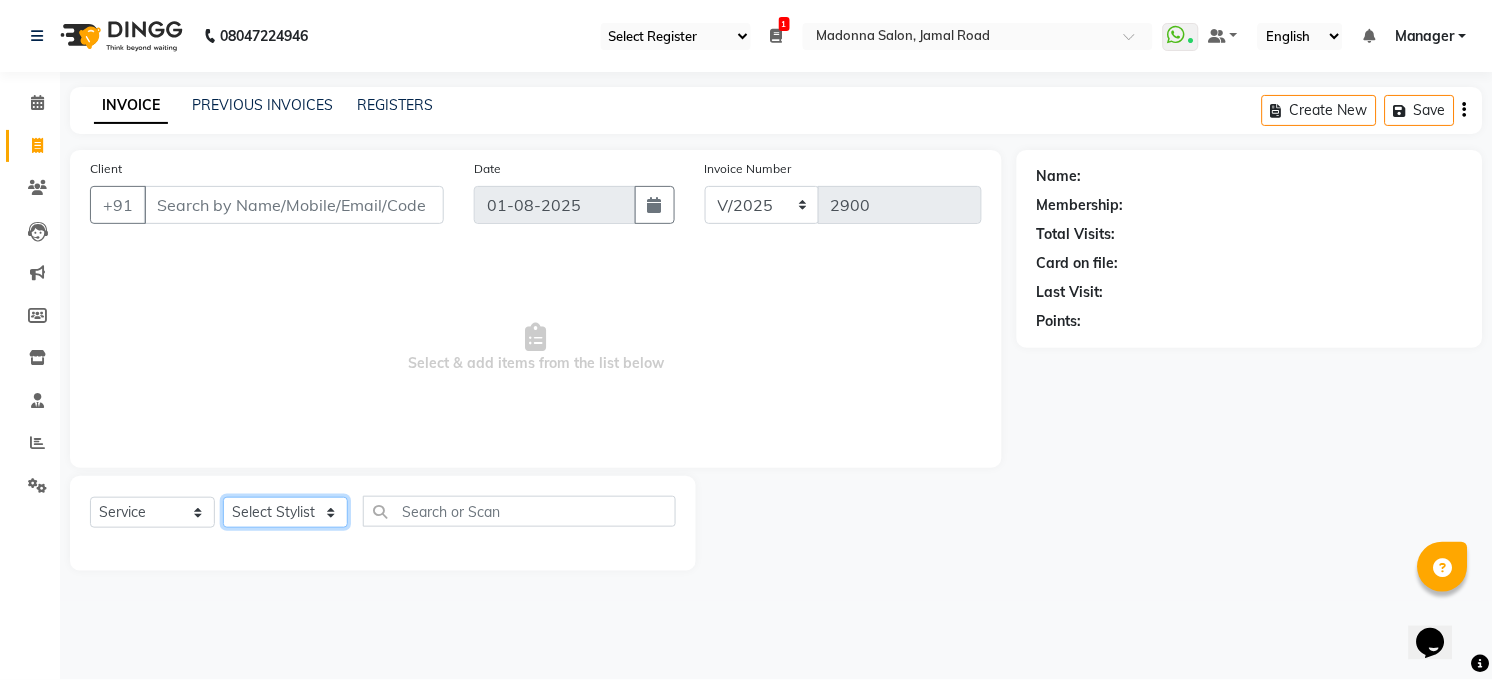 select on "77686" 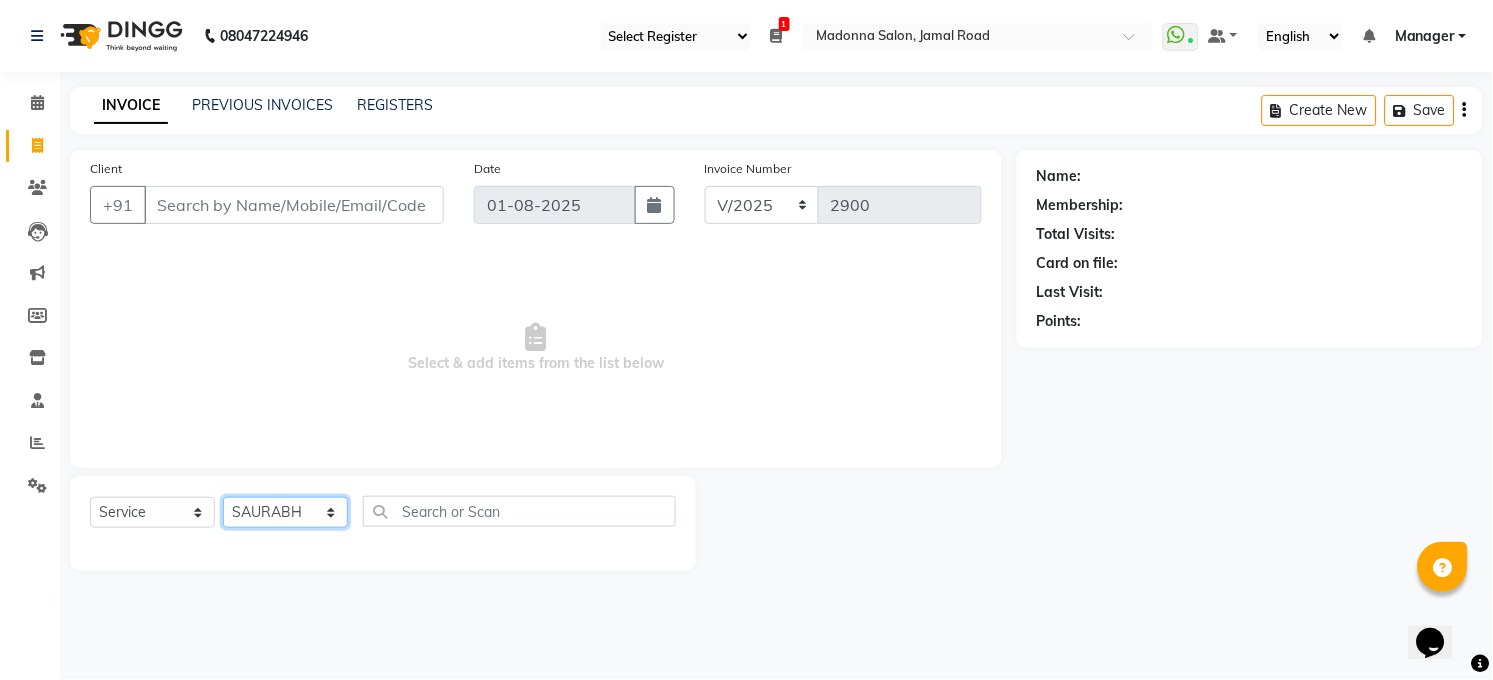 click on "Select Stylist Abhay kumar ALTAF ANKITA ARJUN Chandan COUNTER  Manager Manish Kumar Neetu Mam PRINCE Priyanka Raju Ravi Thakur RINKI Roshan Santosh SAURABH SUJEET THAKUR SUNITA Veer Vinod Kumar" 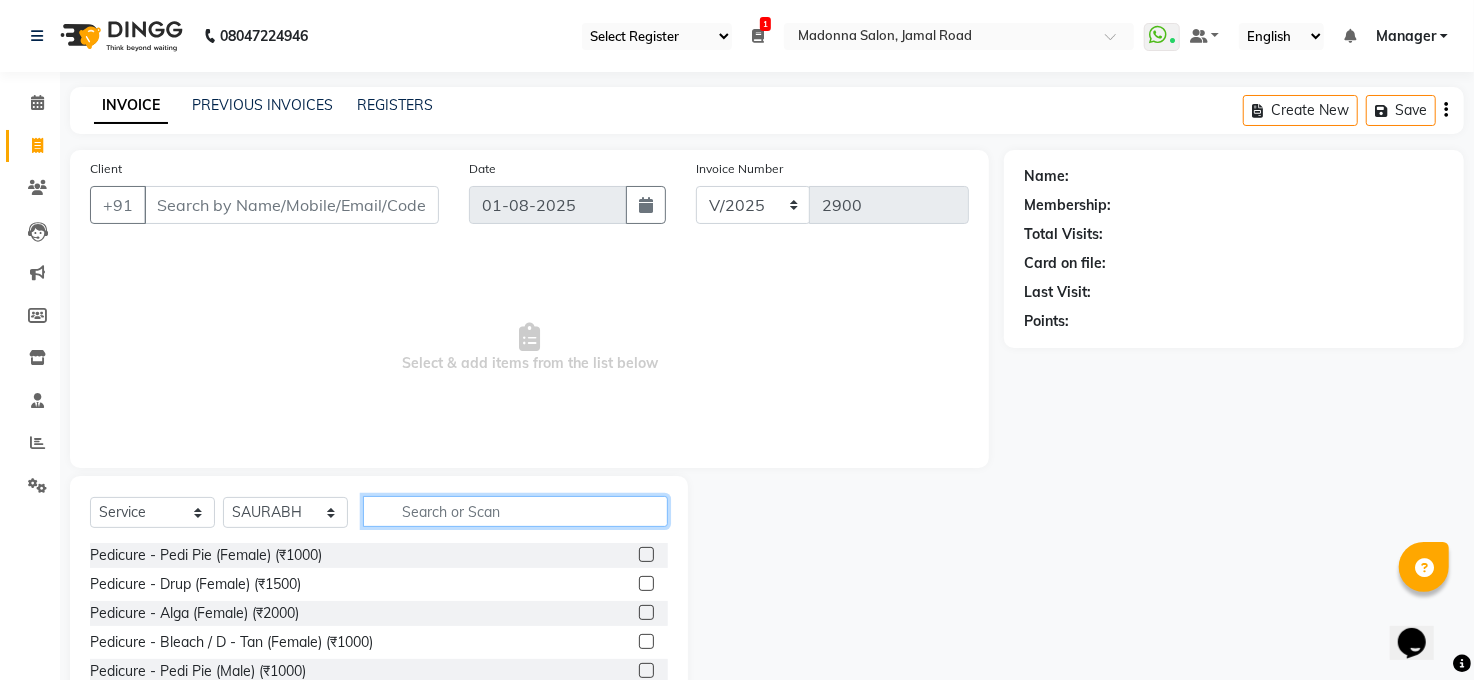 click 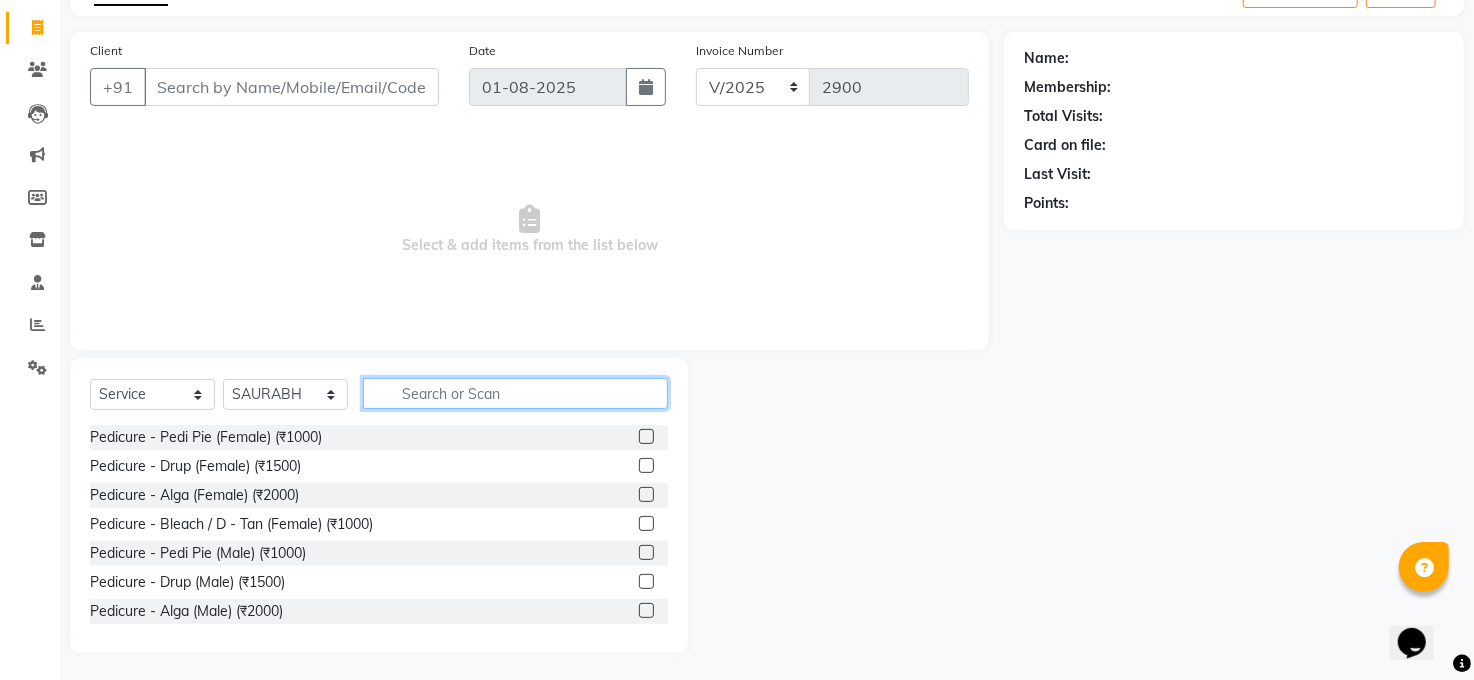 scroll, scrollTop: 120, scrollLeft: 0, axis: vertical 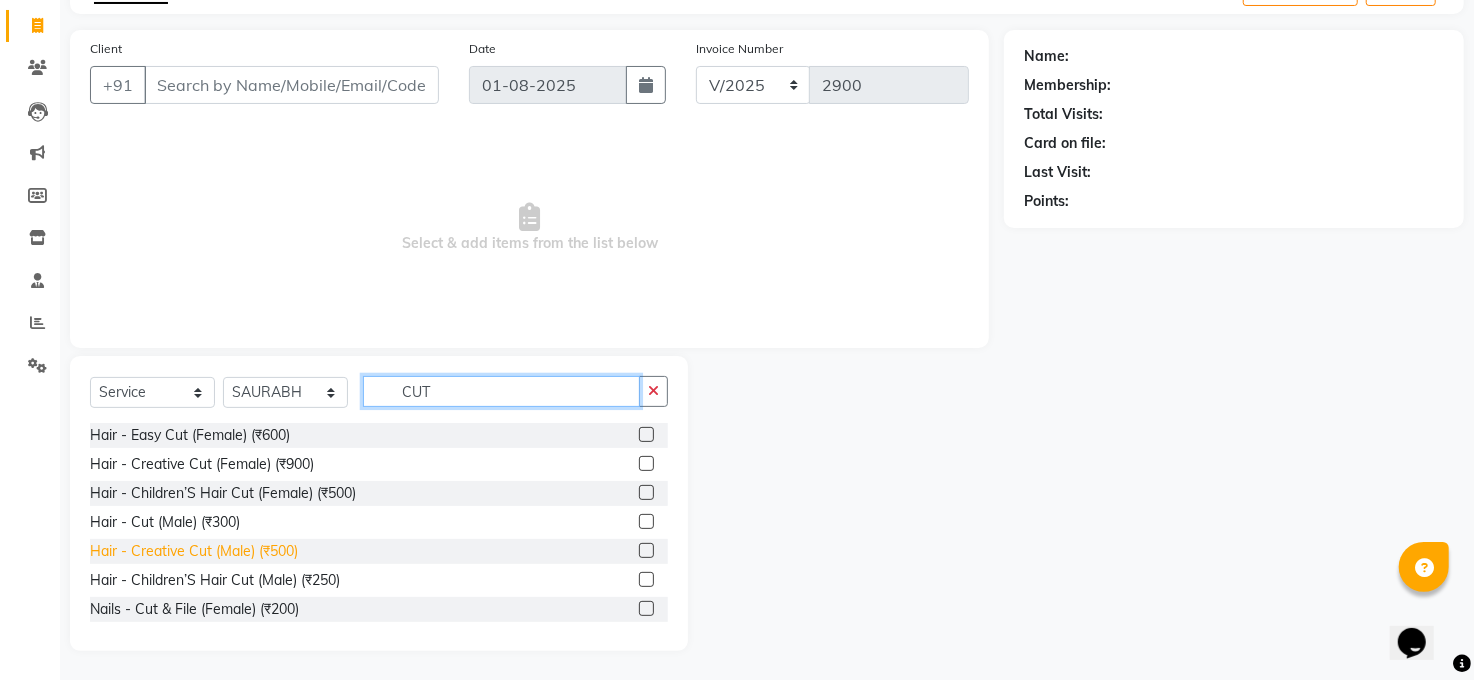 type on "CUT" 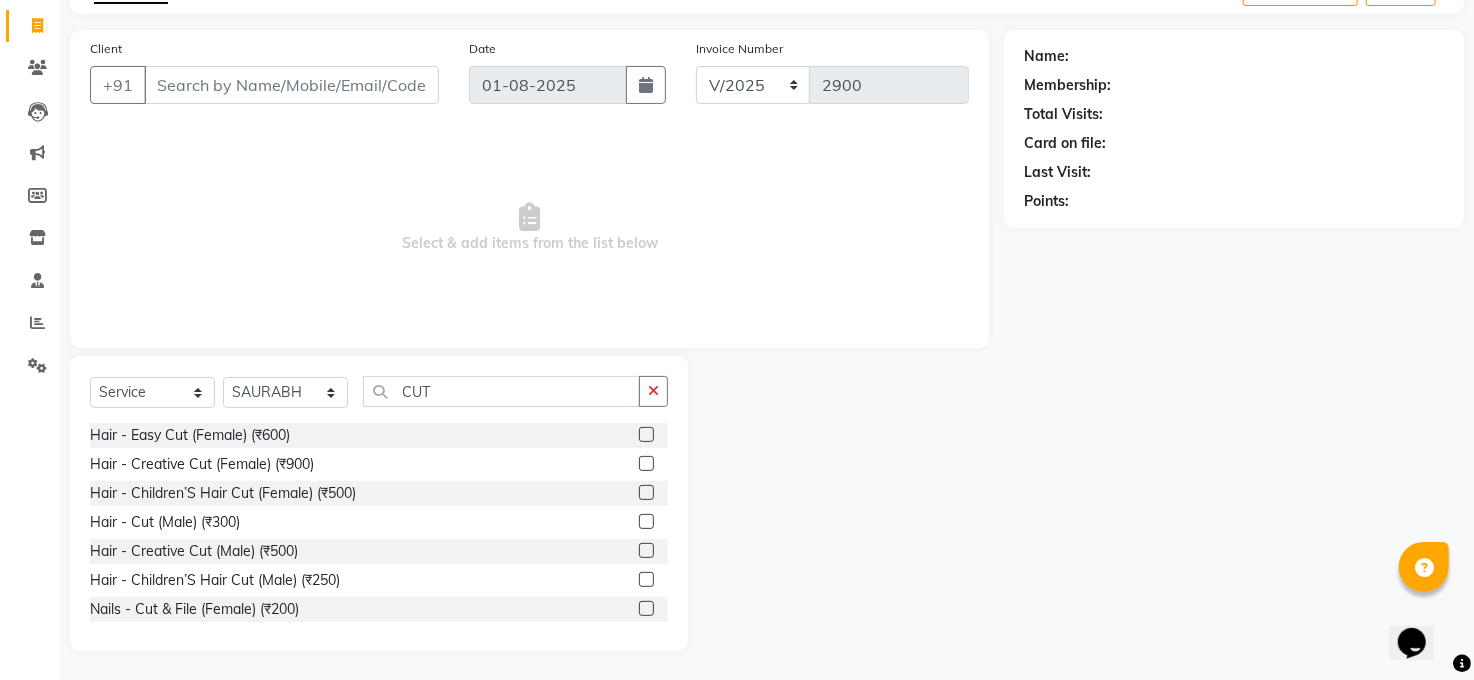drag, startPoint x: 261, startPoint y: 546, endPoint x: 366, endPoint y: 509, distance: 111.32835 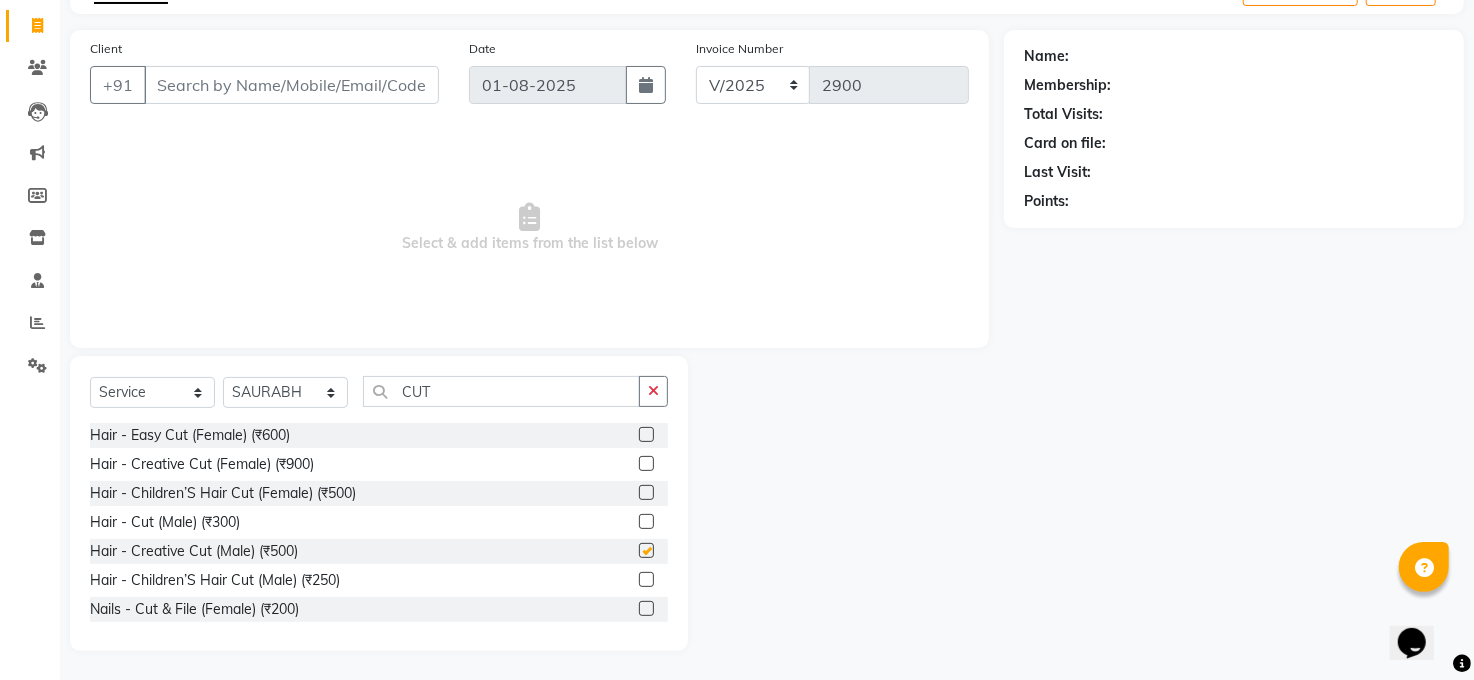 checkbox on "false" 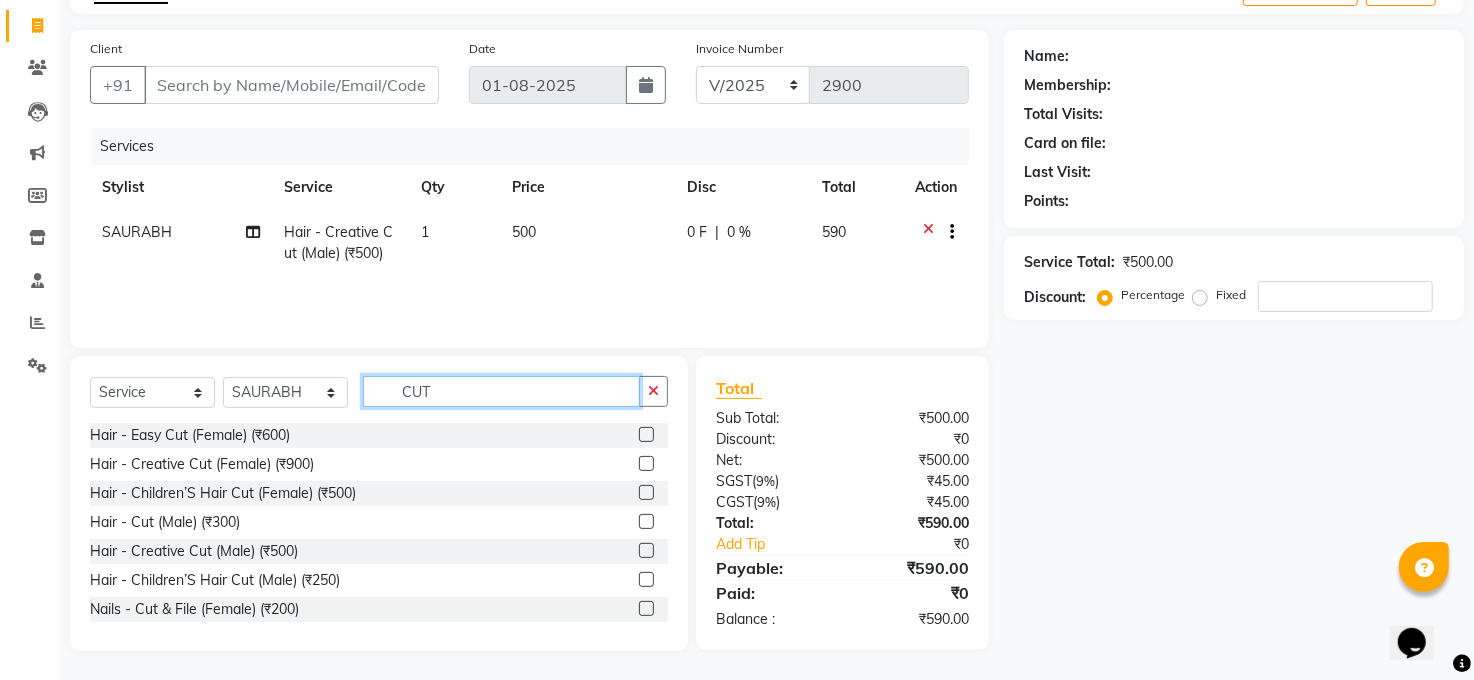 click on "CUT" 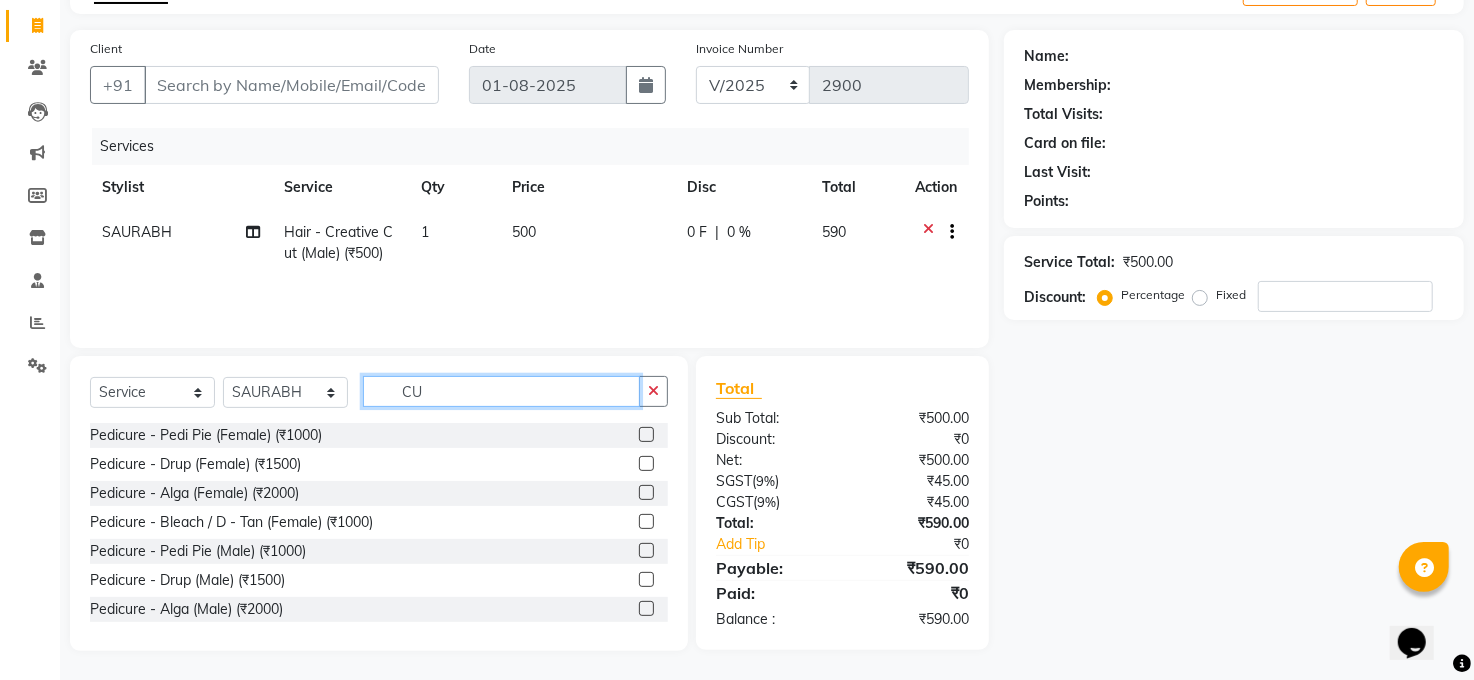 type on "C" 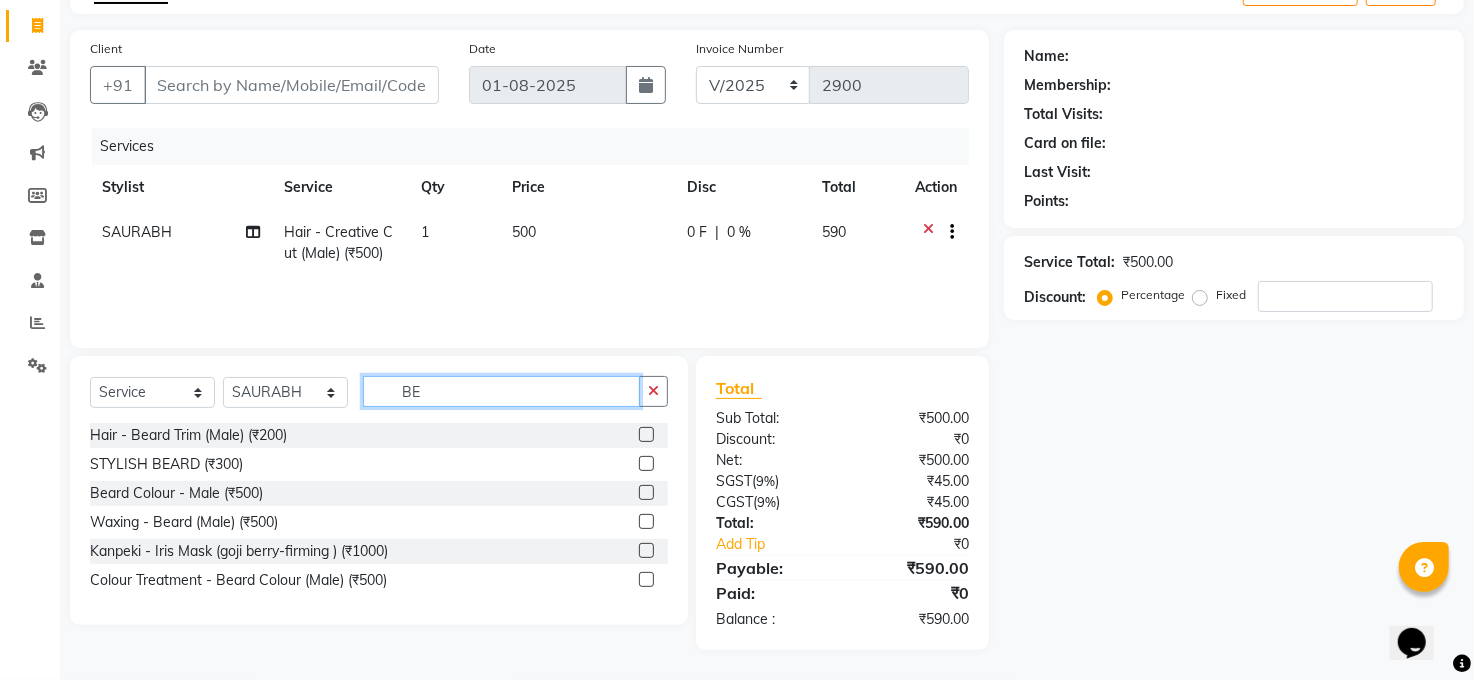 scroll, scrollTop: 119, scrollLeft: 0, axis: vertical 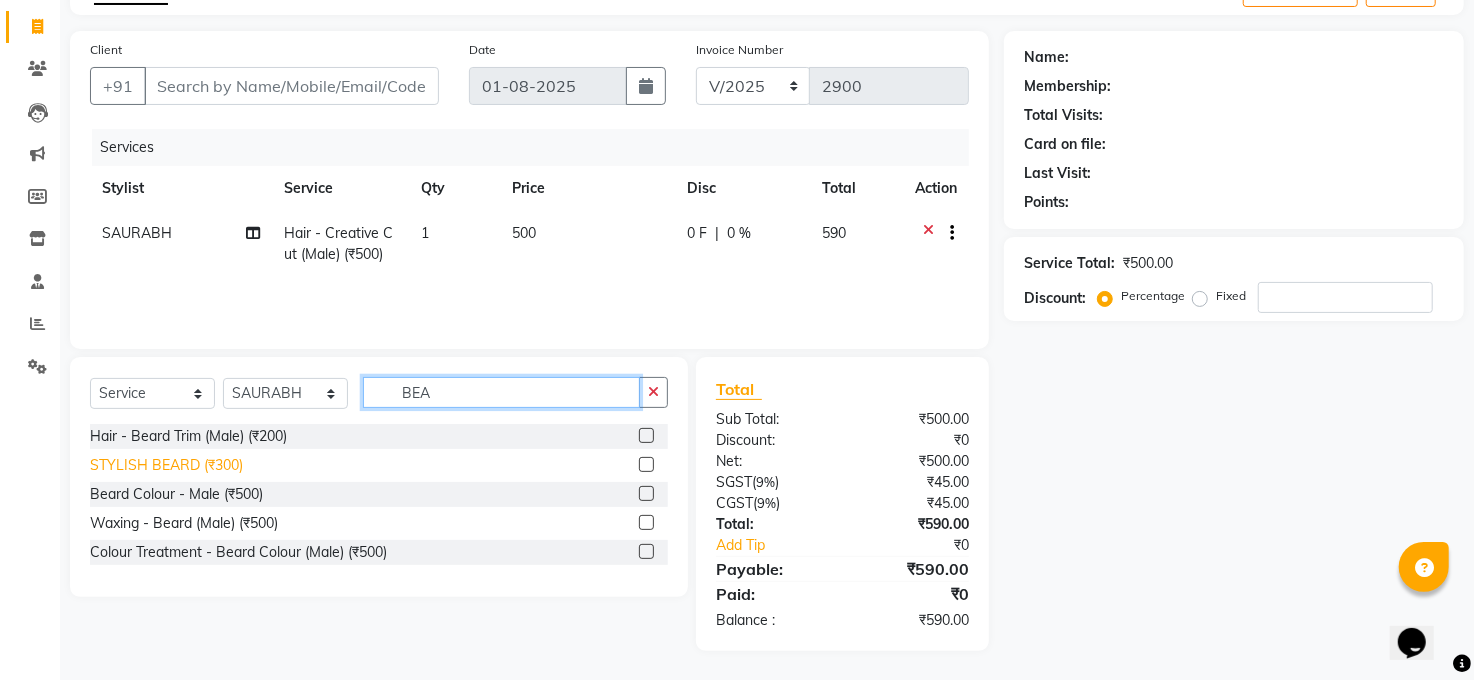 type on "BEA" 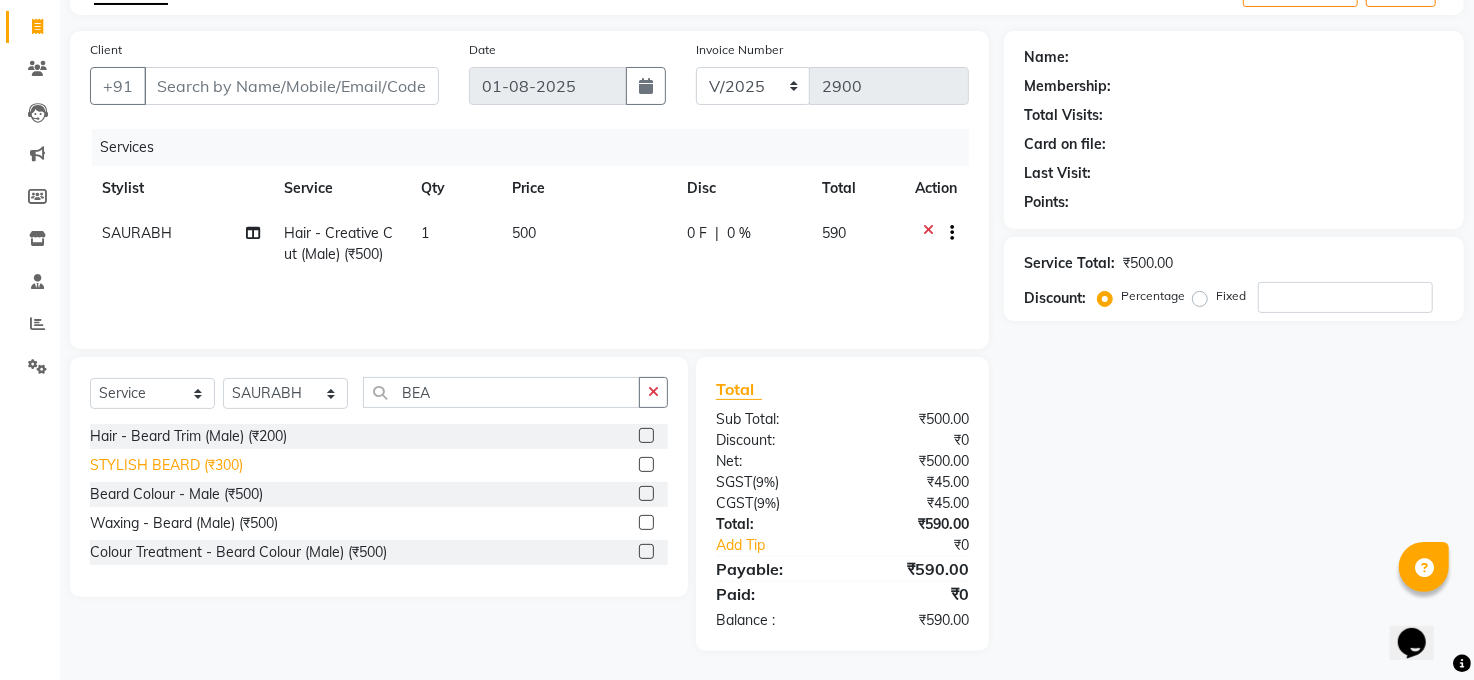 click on "STYLISH BEARD  (₹300)" 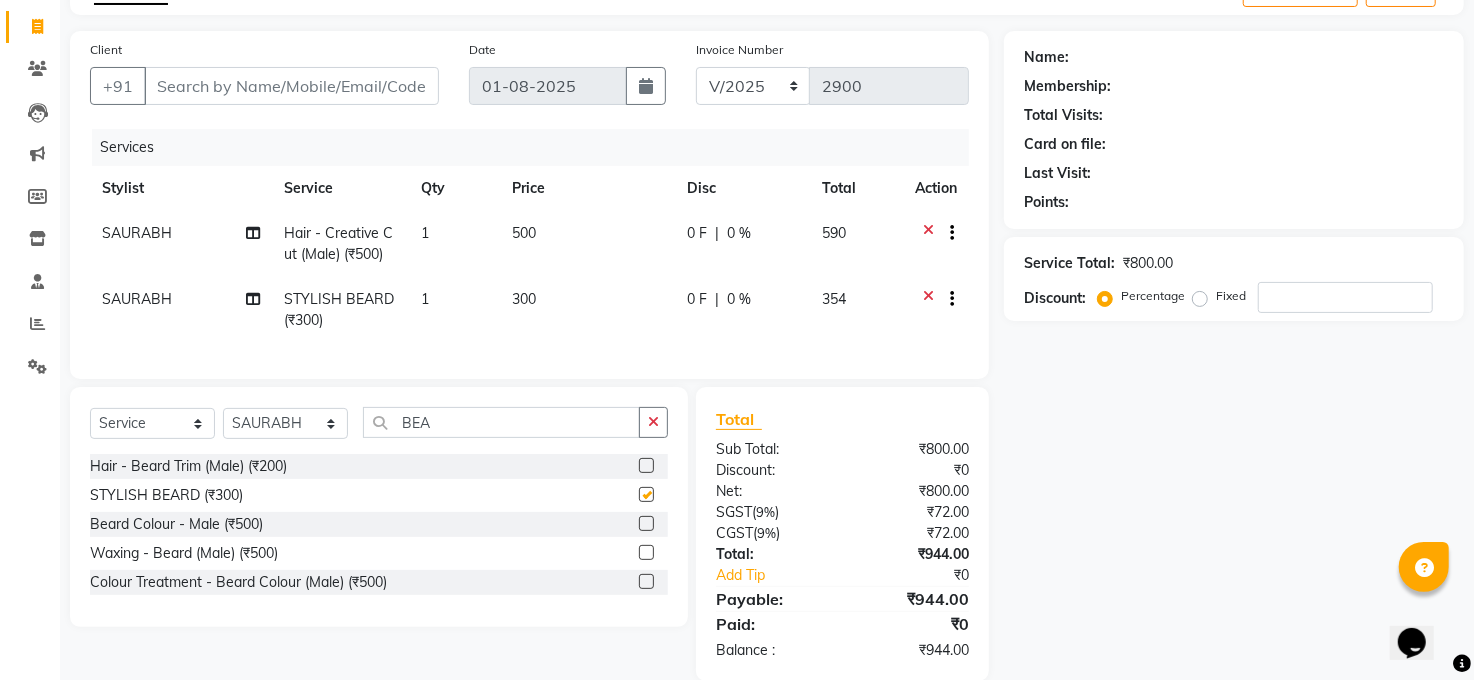 checkbox on "false" 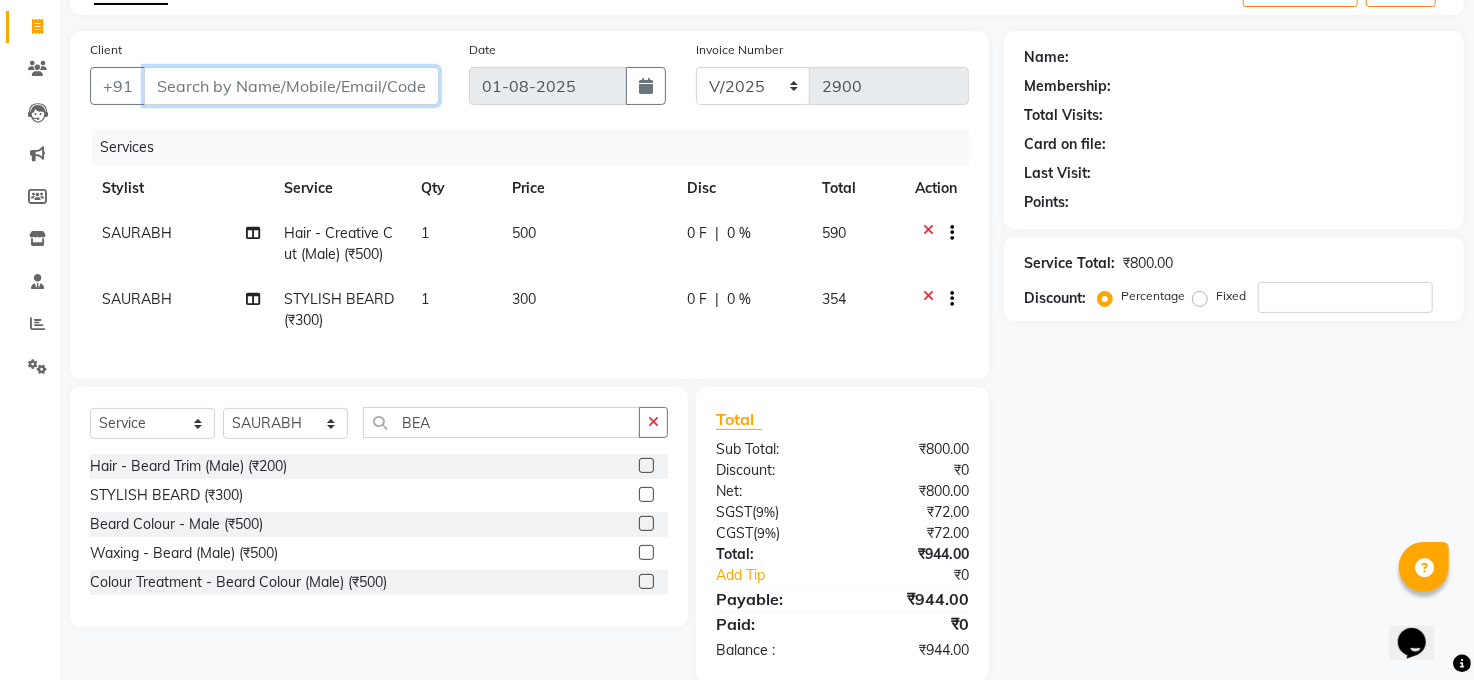 click on "Client" at bounding box center [291, 86] 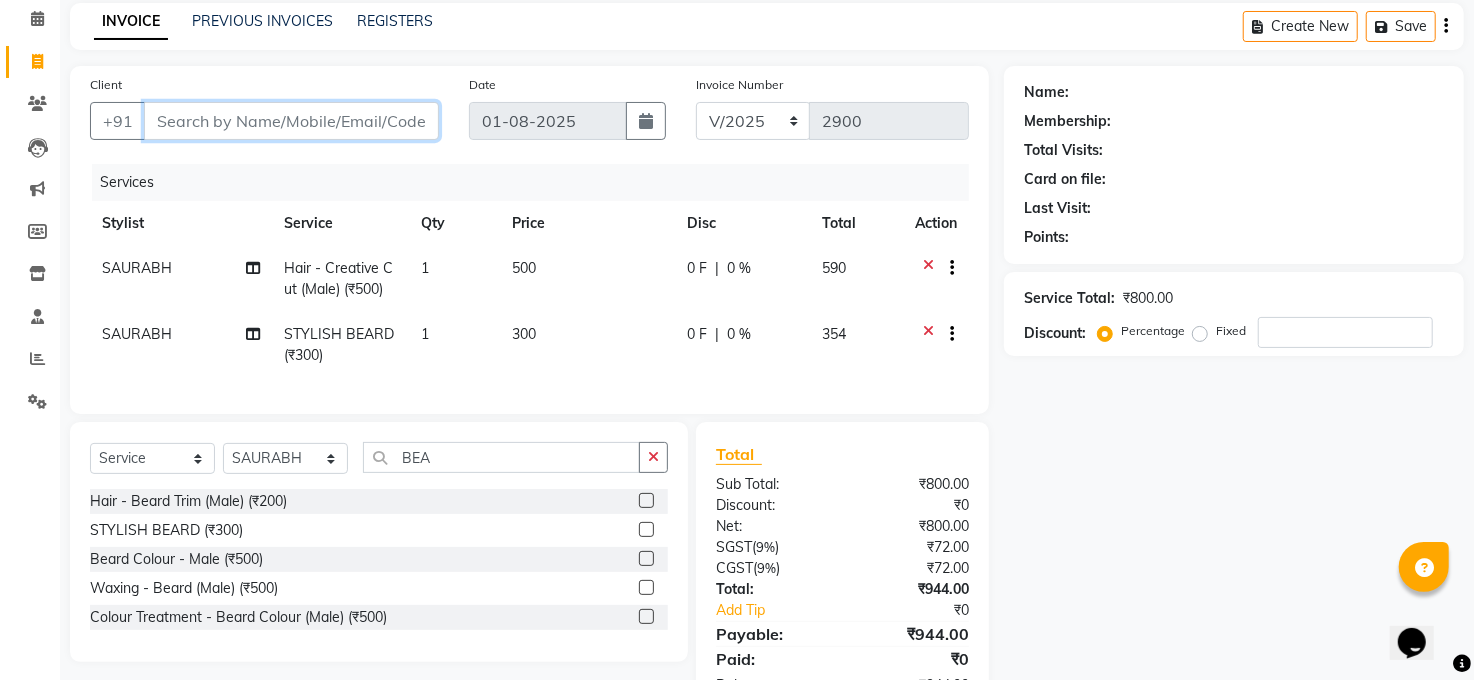 scroll, scrollTop: 0, scrollLeft: 0, axis: both 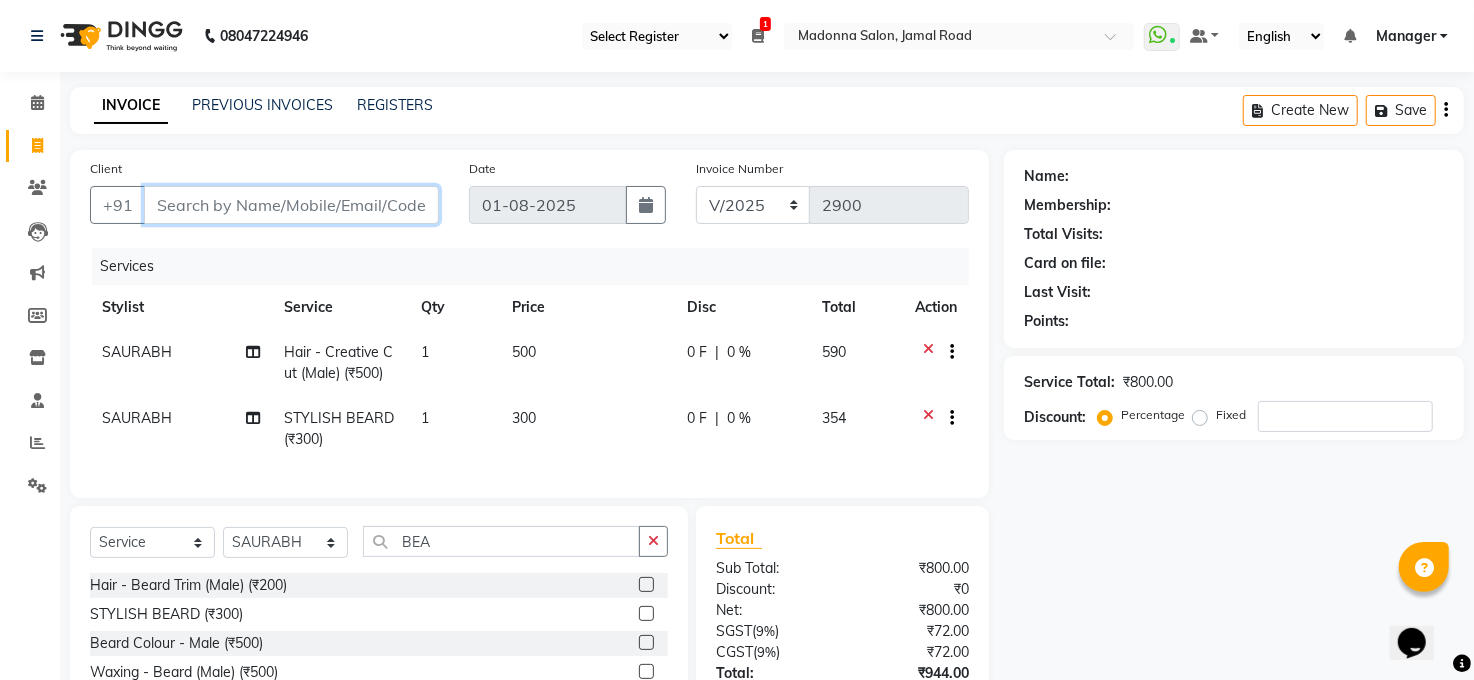click on "Client" at bounding box center [291, 205] 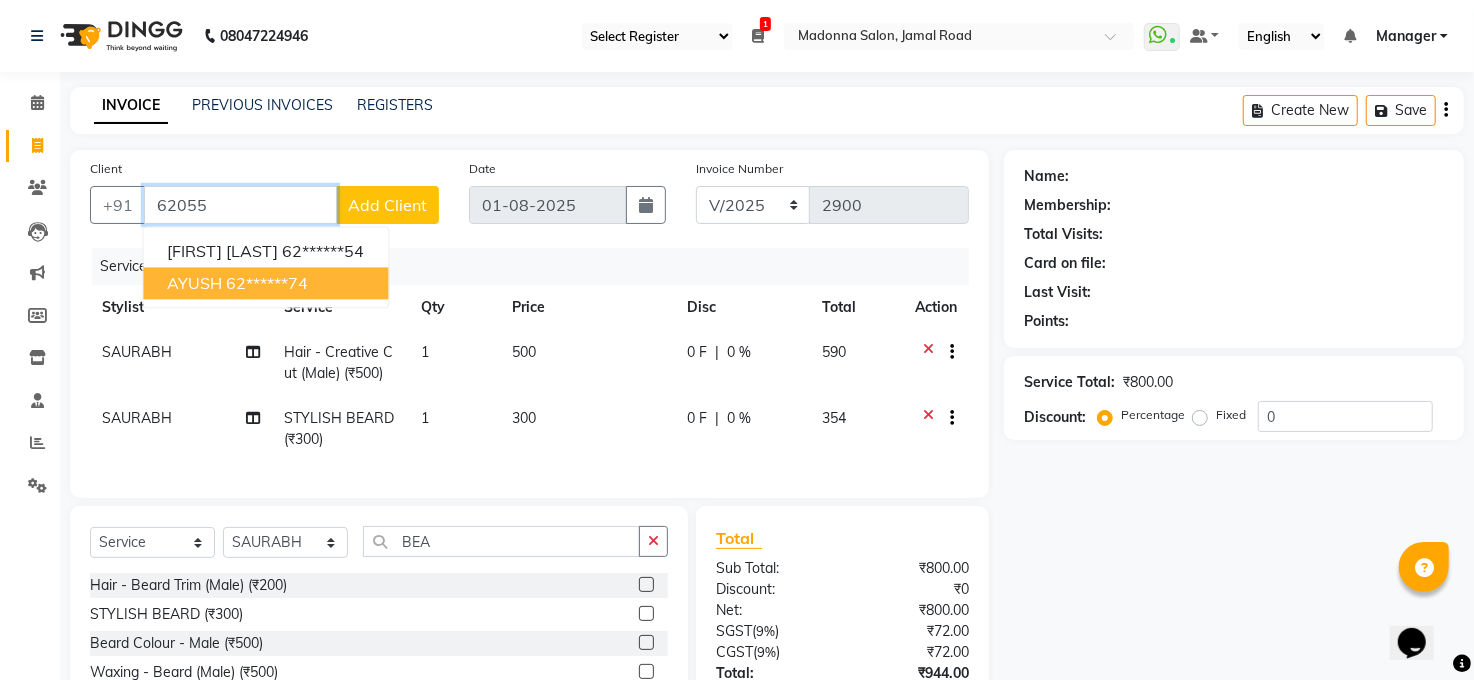click on "AYUSH  62******74" at bounding box center (265, 283) 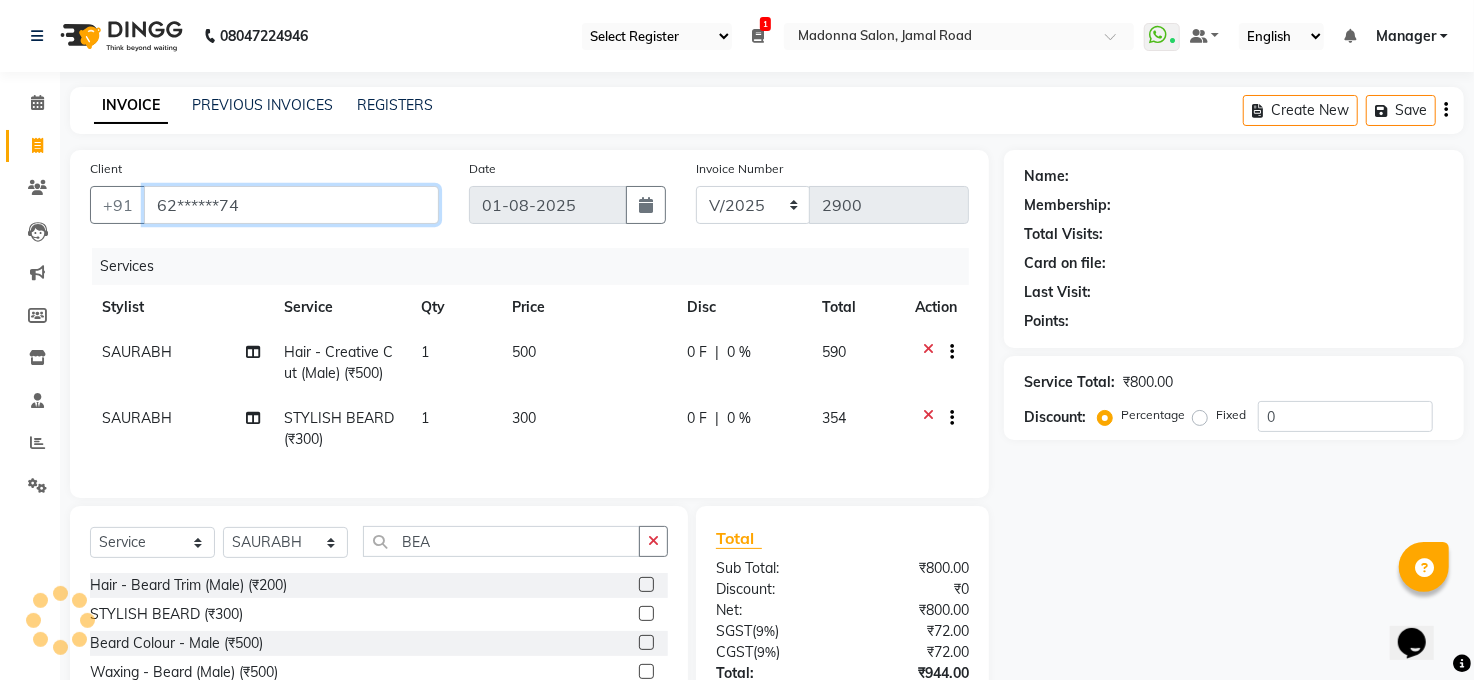 type on "62******74" 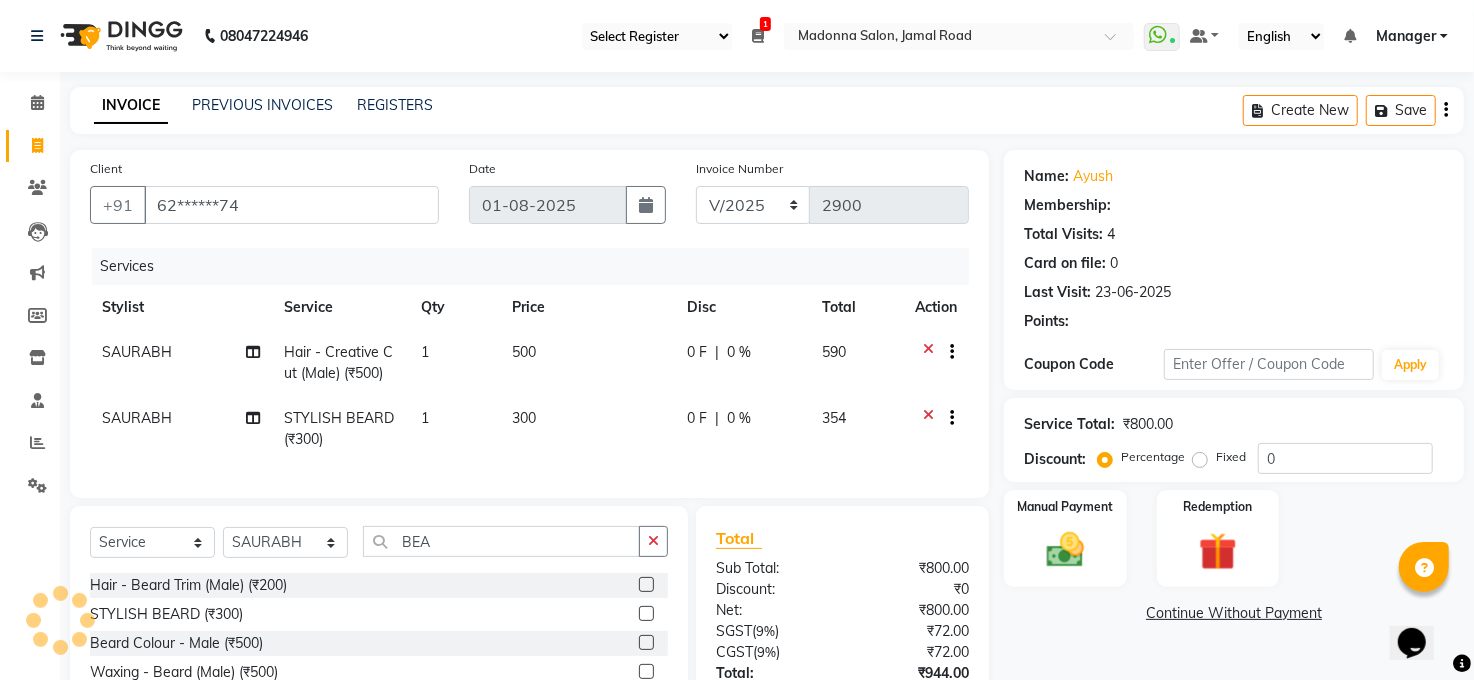 select on "1: Object" 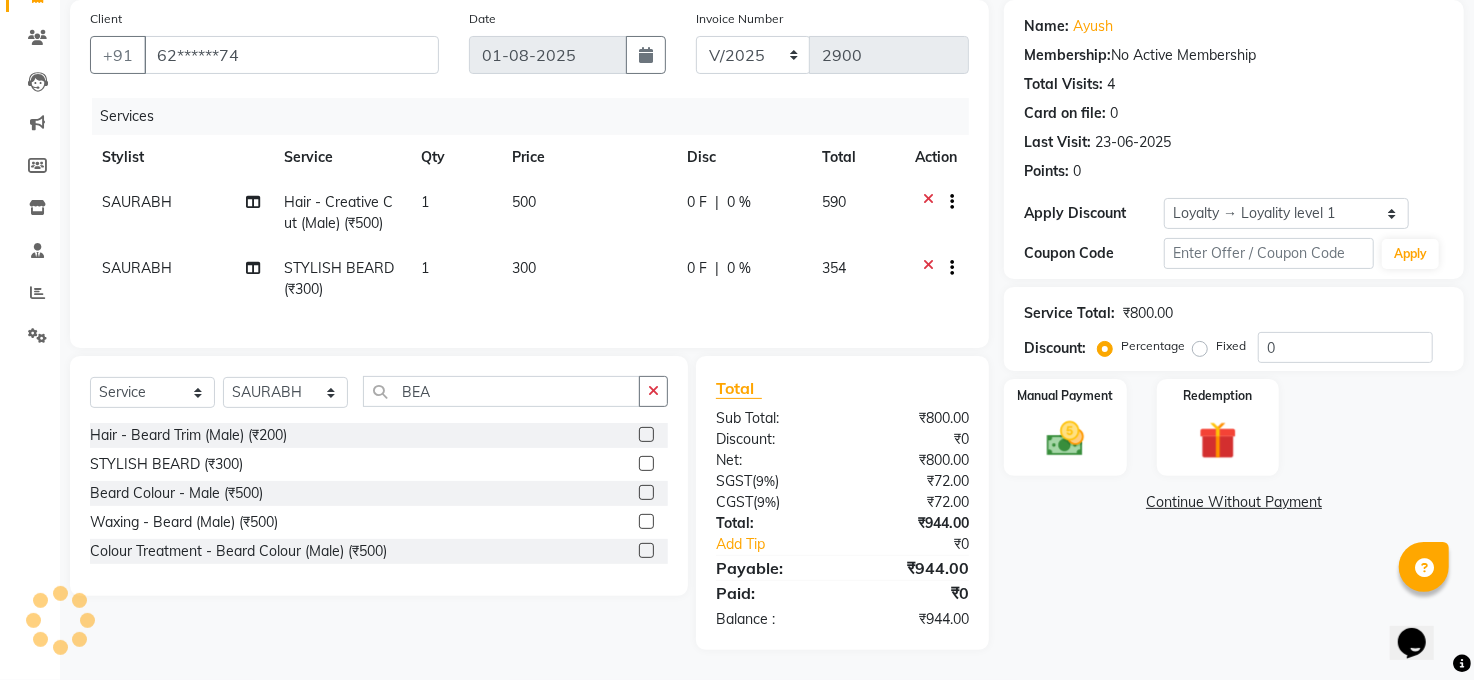 scroll, scrollTop: 169, scrollLeft: 0, axis: vertical 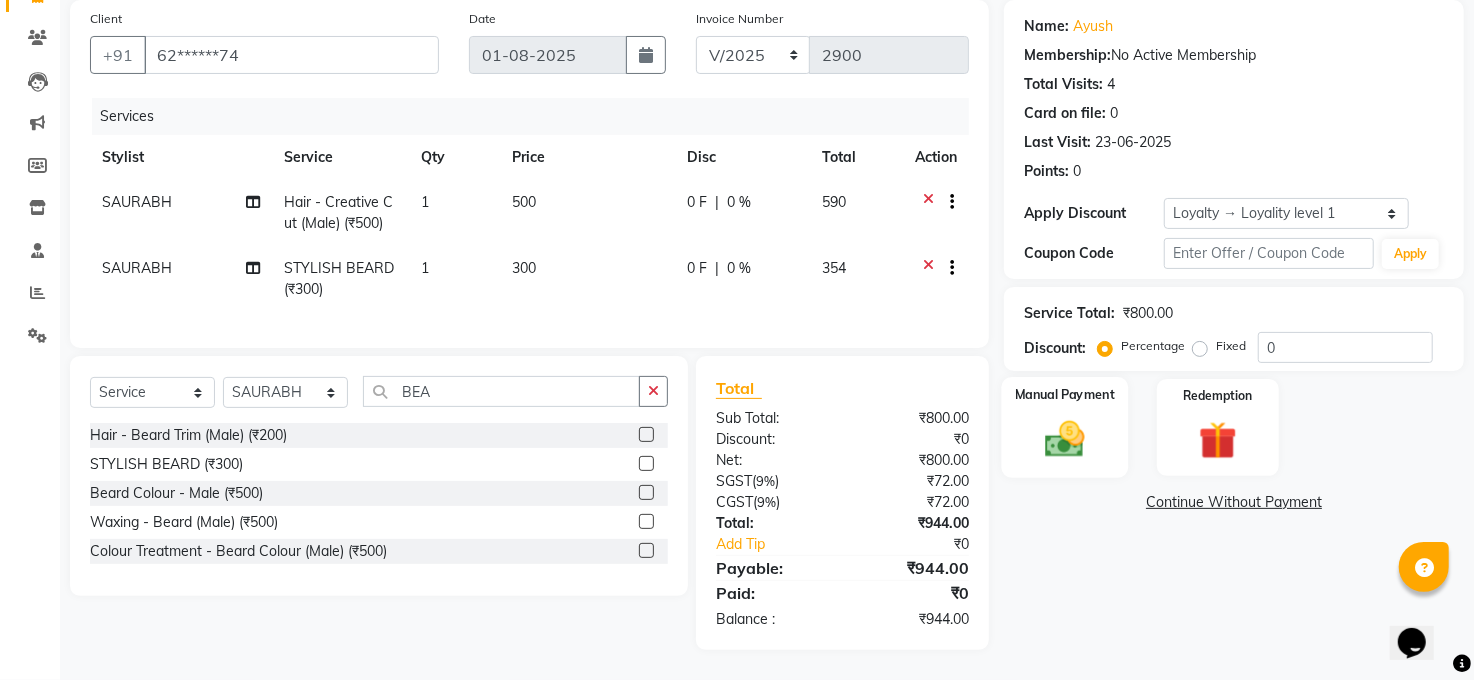 click on "Manual Payment" 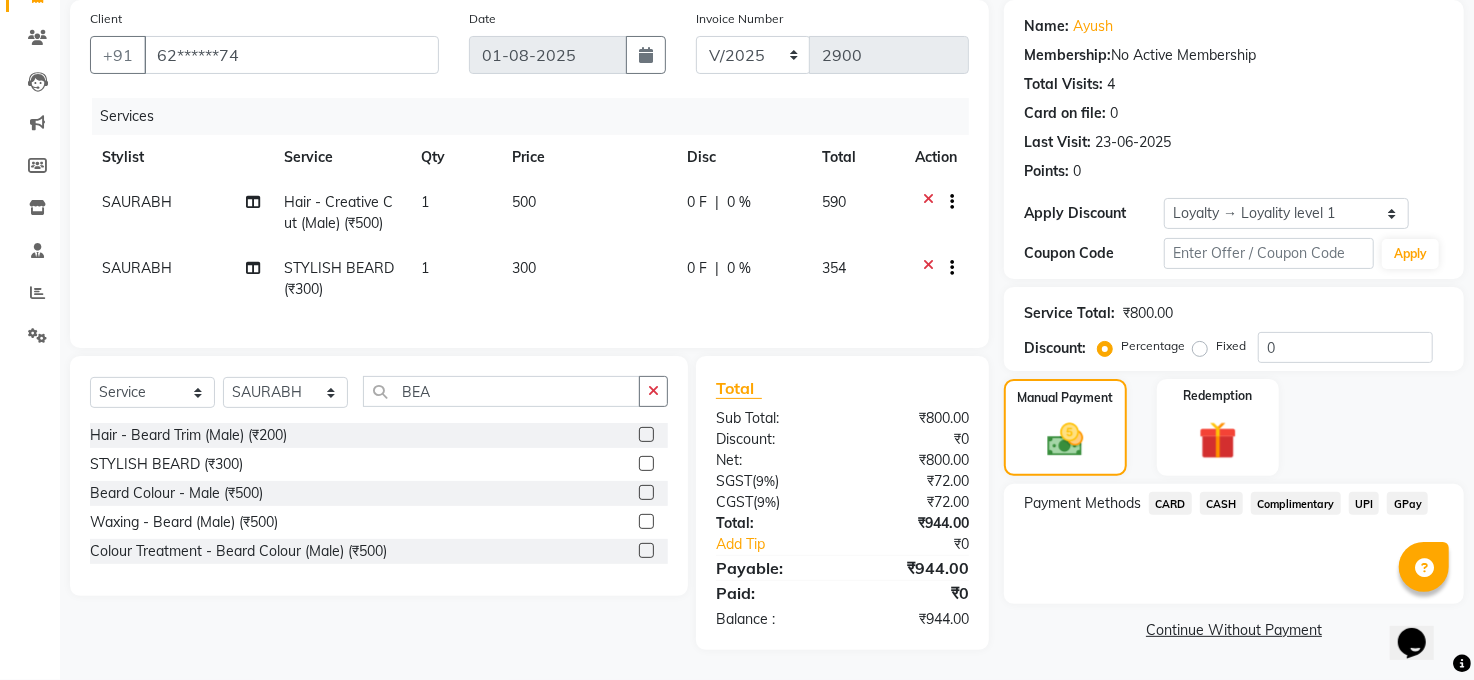 click on "CASH" 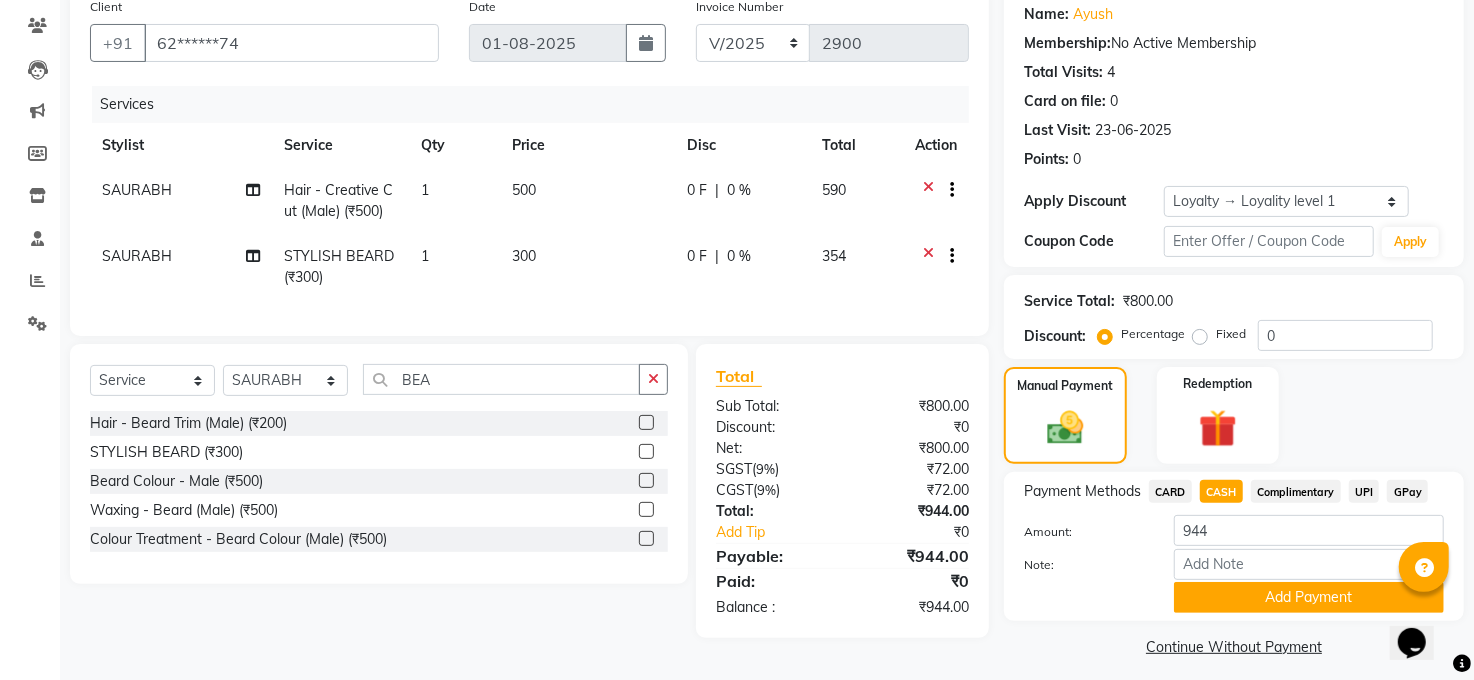 scroll, scrollTop: 173, scrollLeft: 0, axis: vertical 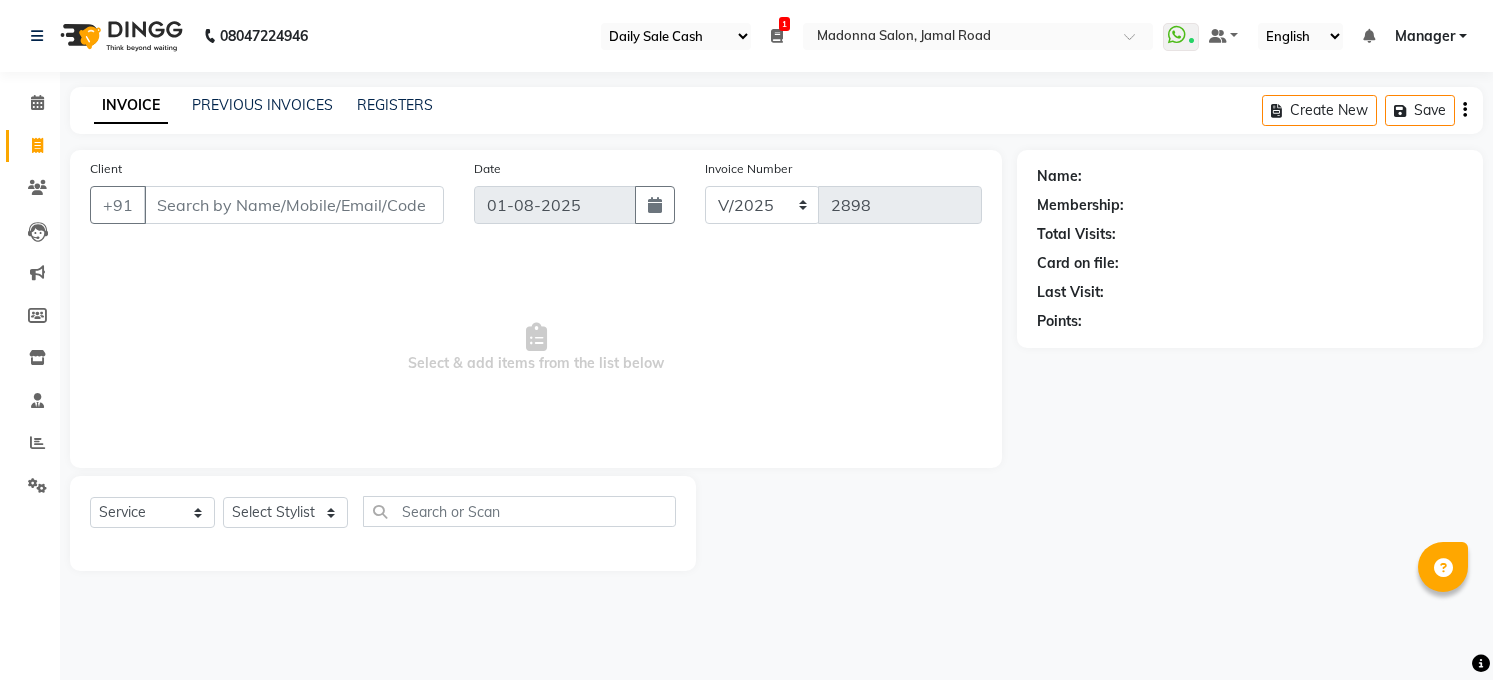 select on "35" 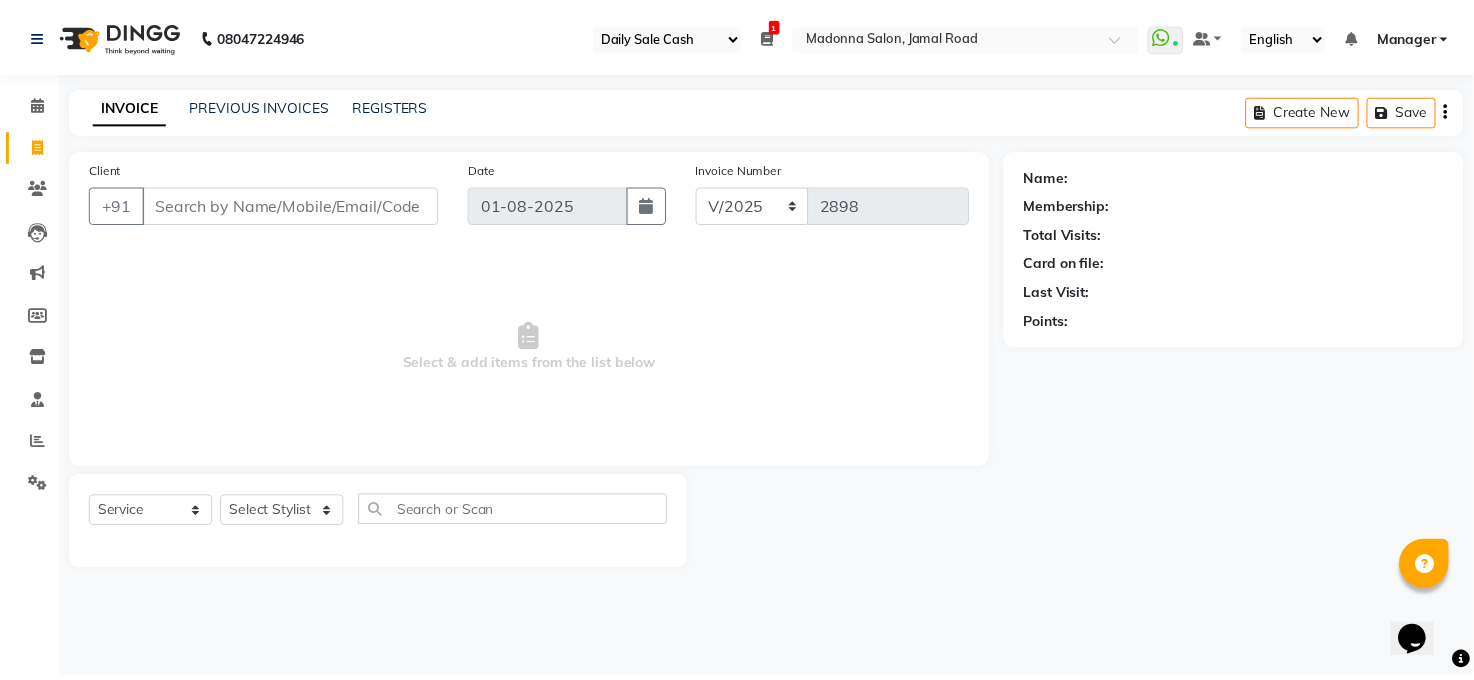 scroll, scrollTop: 0, scrollLeft: 0, axis: both 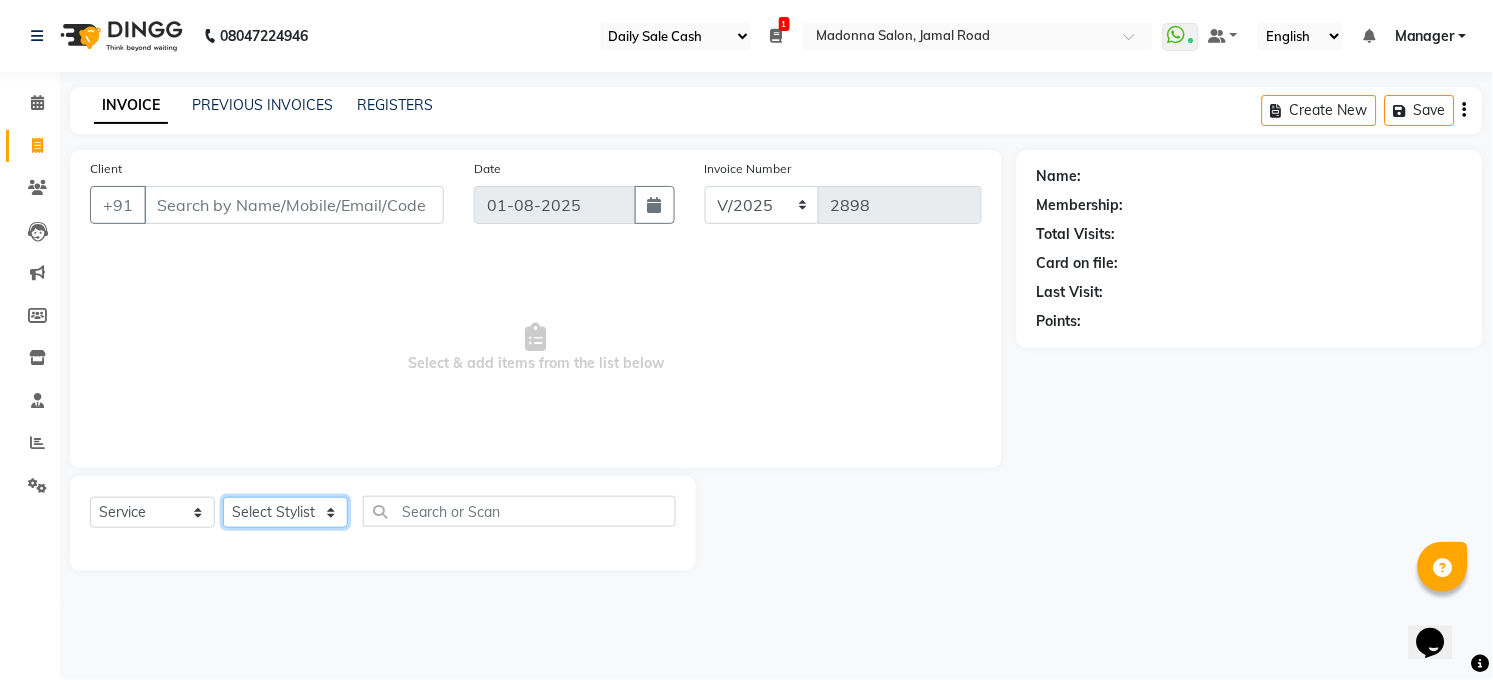click on "Select Stylist Abhay kumar ALTAF ANKITA ARJUN Chandan COUNTER  Manager Manish Kumar Neetu Mam PRINCE Priyanka Raju Ravi Thakur RINKI Roshan Santosh SAURABH SUJEET THAKUR SUNITA Veer Vinod Kumar" 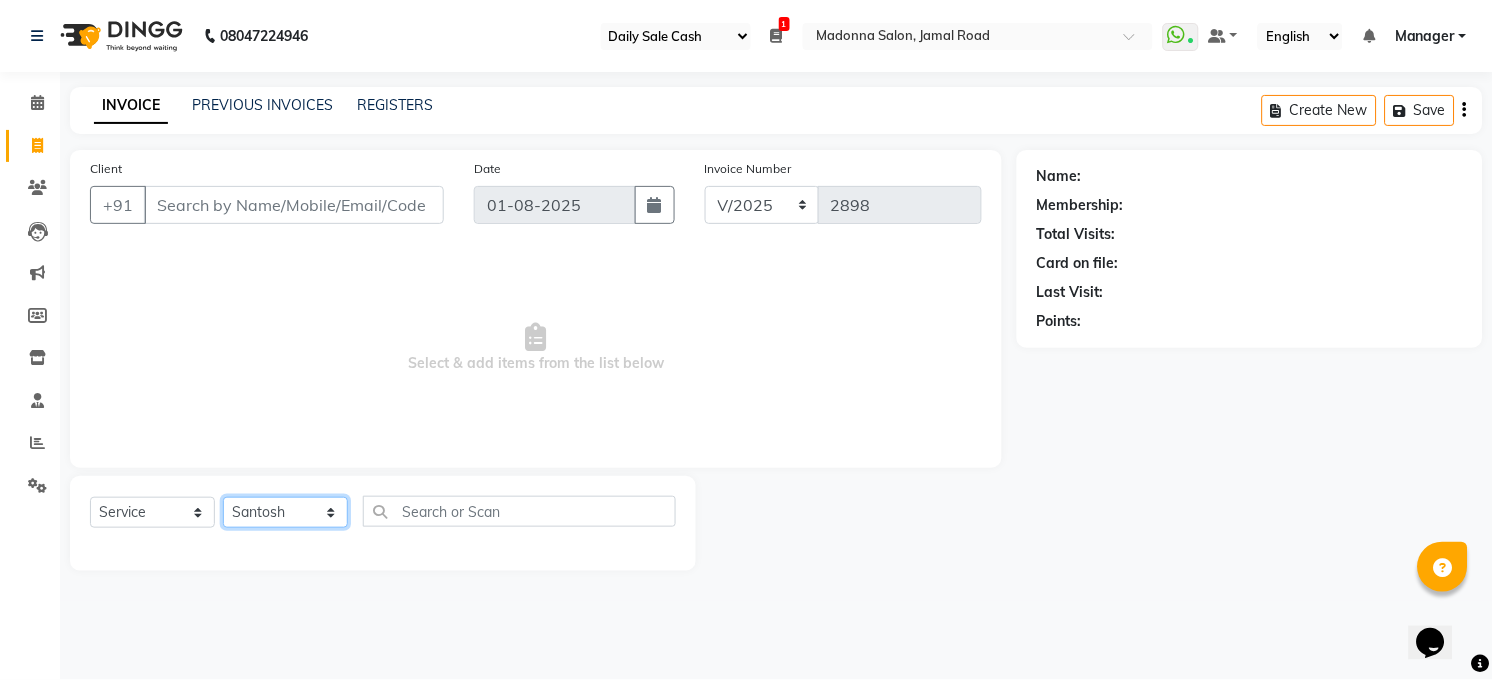 click on "Select Stylist Abhay kumar ALTAF ANKITA ARJUN Chandan COUNTER  Manager Manish Kumar Neetu Mam PRINCE Priyanka Raju Ravi Thakur RINKI Roshan Santosh SAURABH SUJEET THAKUR SUNITA Veer Vinod Kumar" 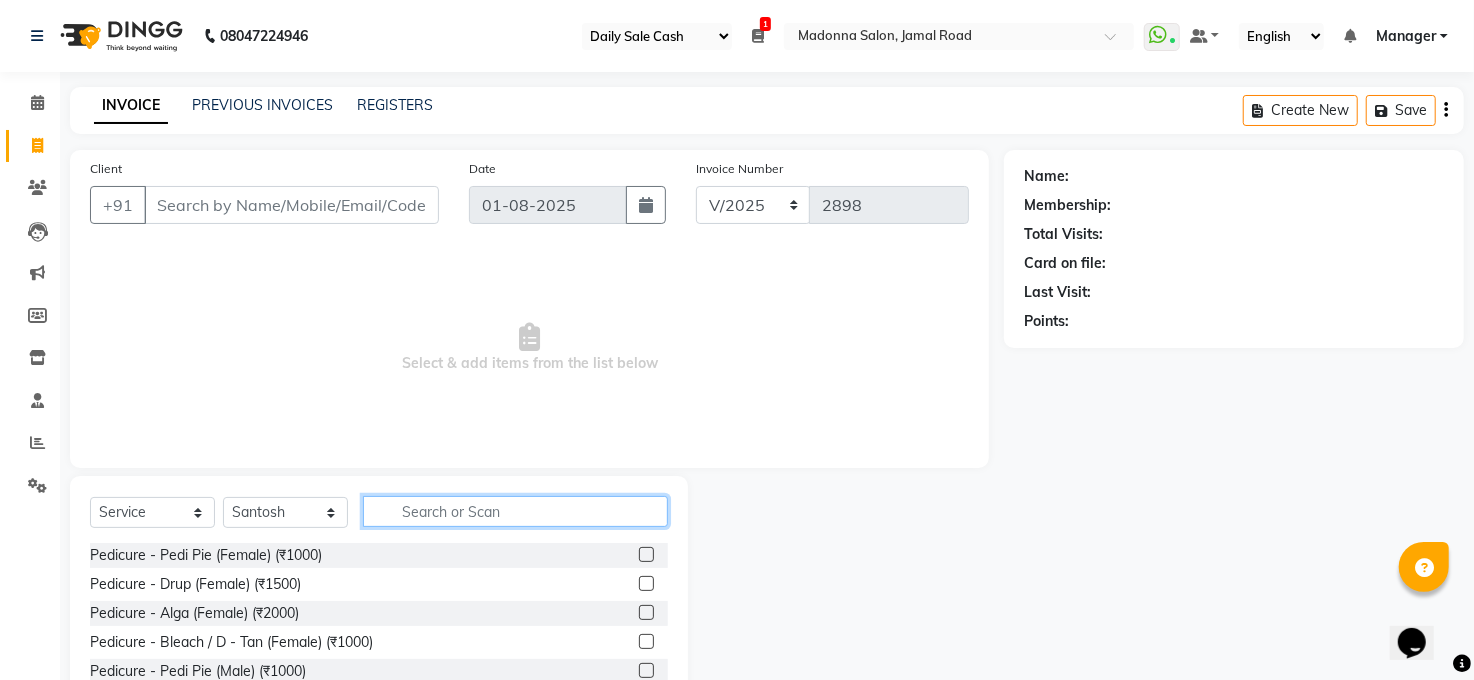 click 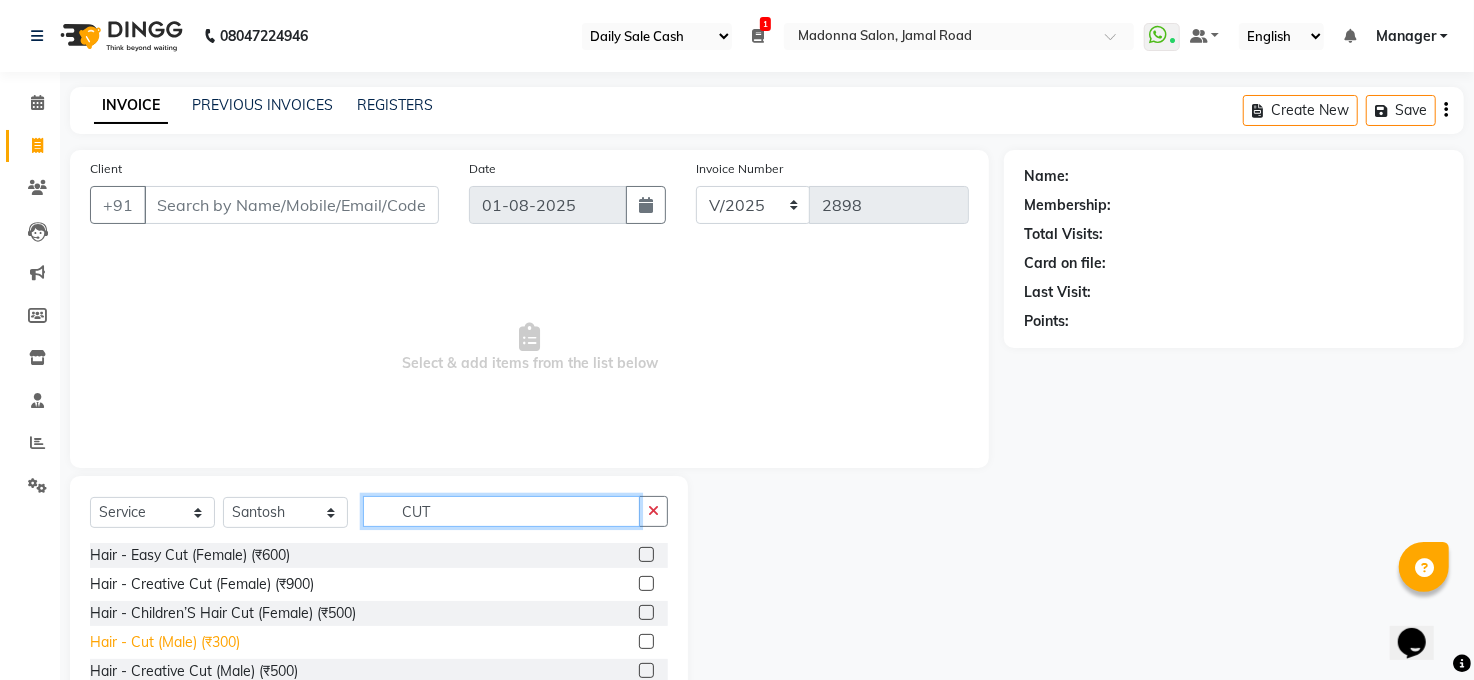 type on "CUT" 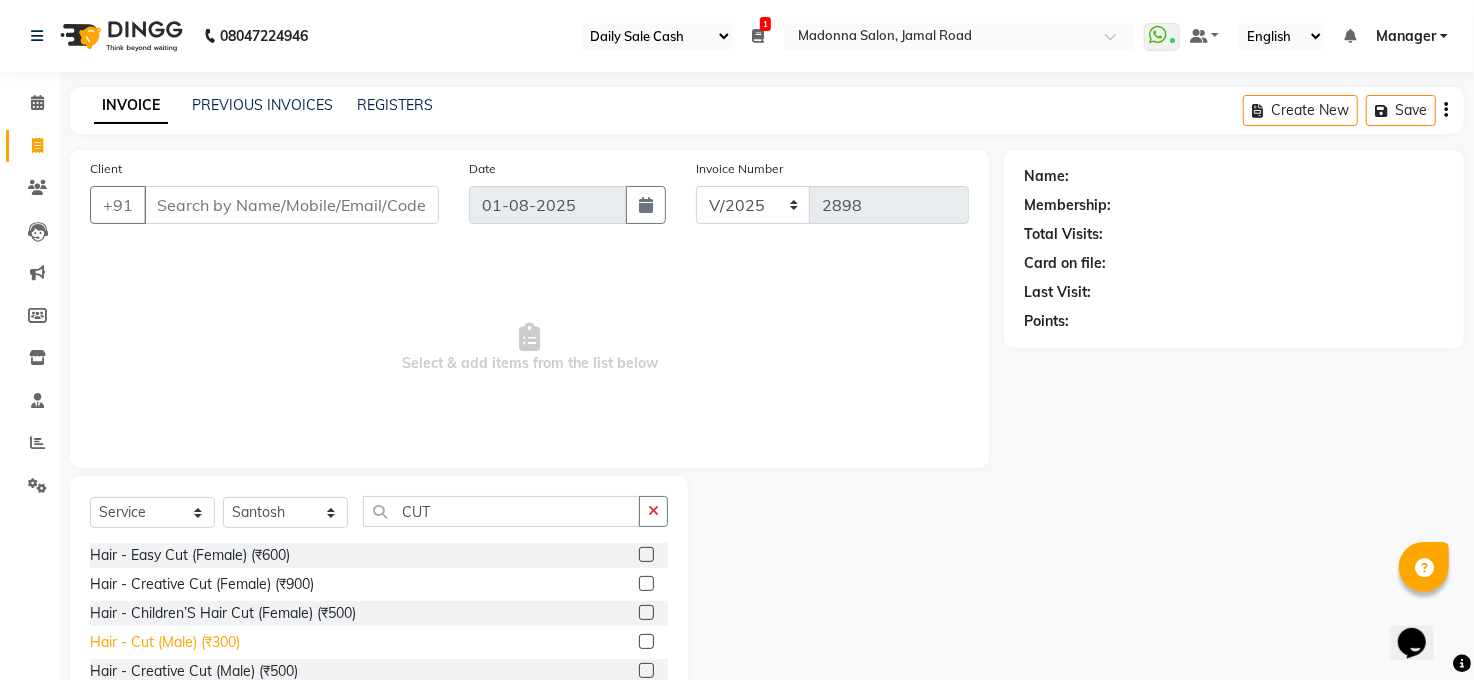 drag, startPoint x: 210, startPoint y: 651, endPoint x: 439, endPoint y: 580, distance: 239.75404 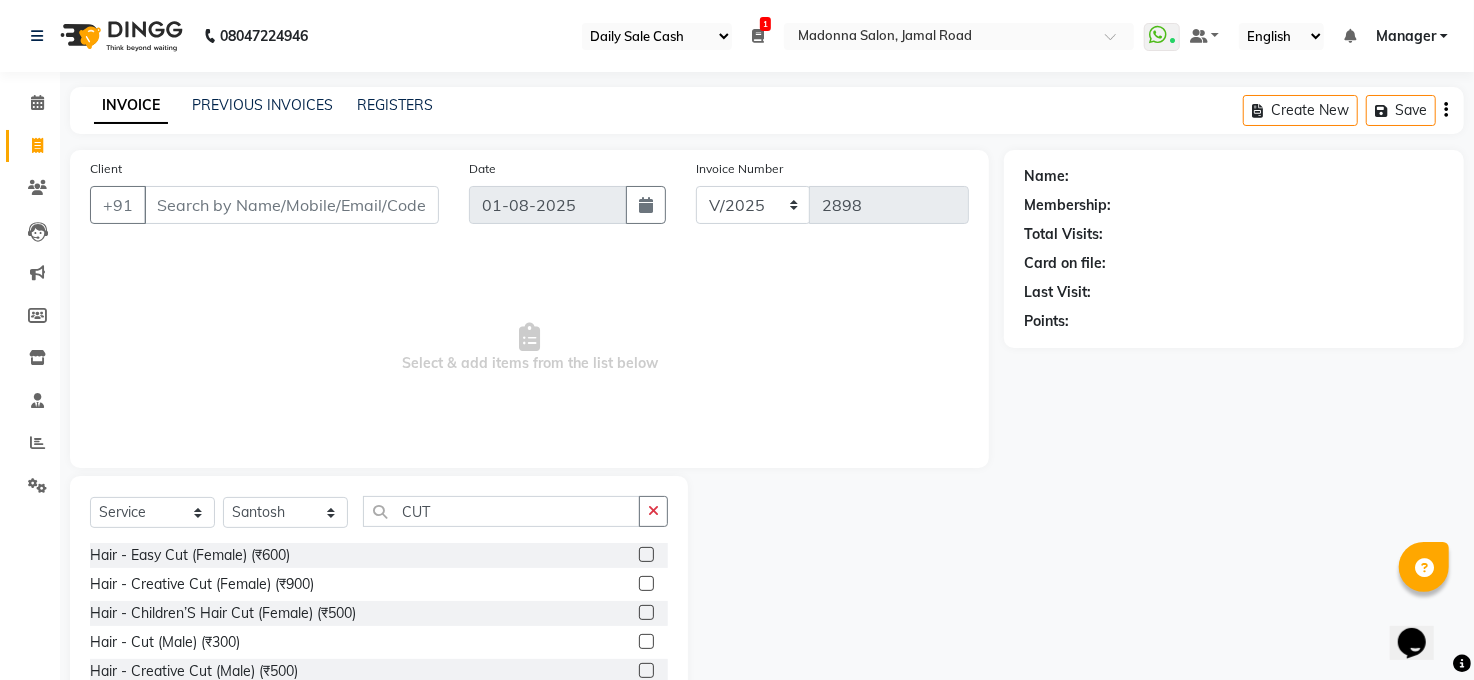 click on "Hair - Cut (Male) (₹300)" 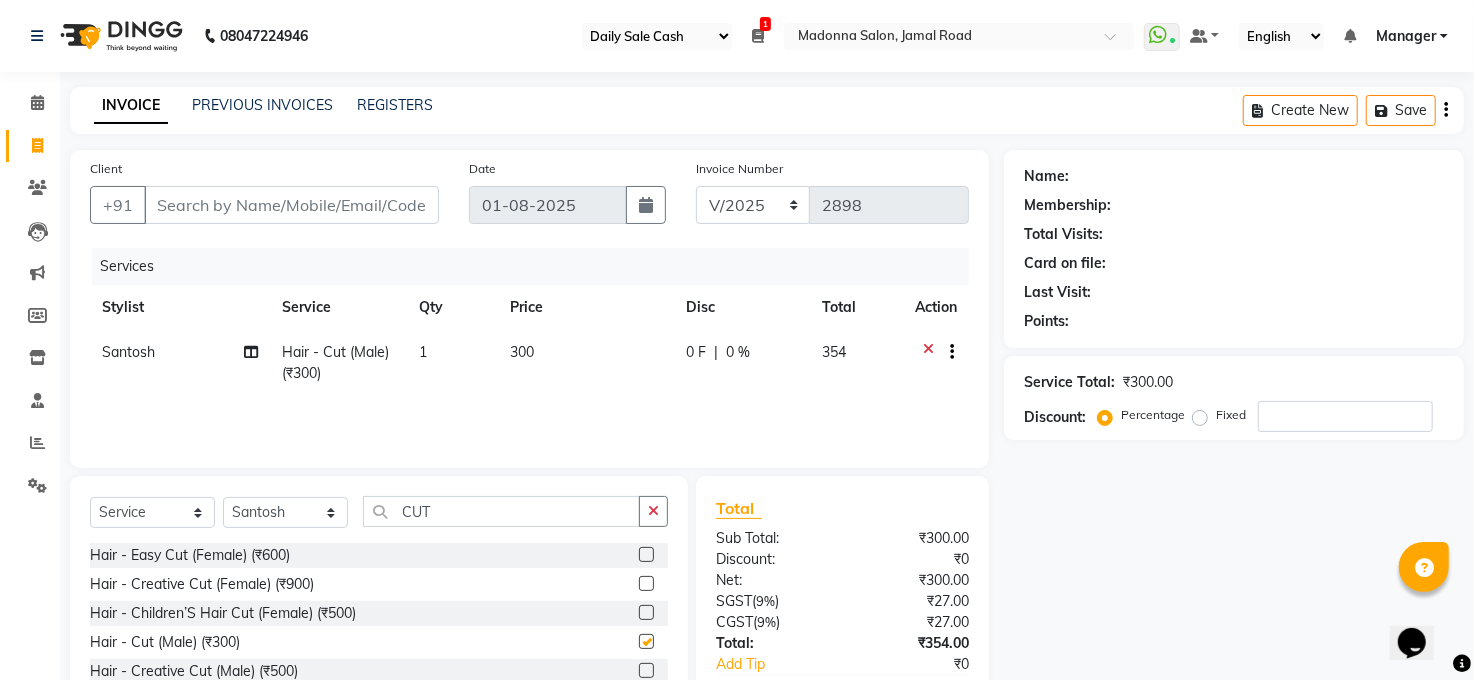 checkbox on "false" 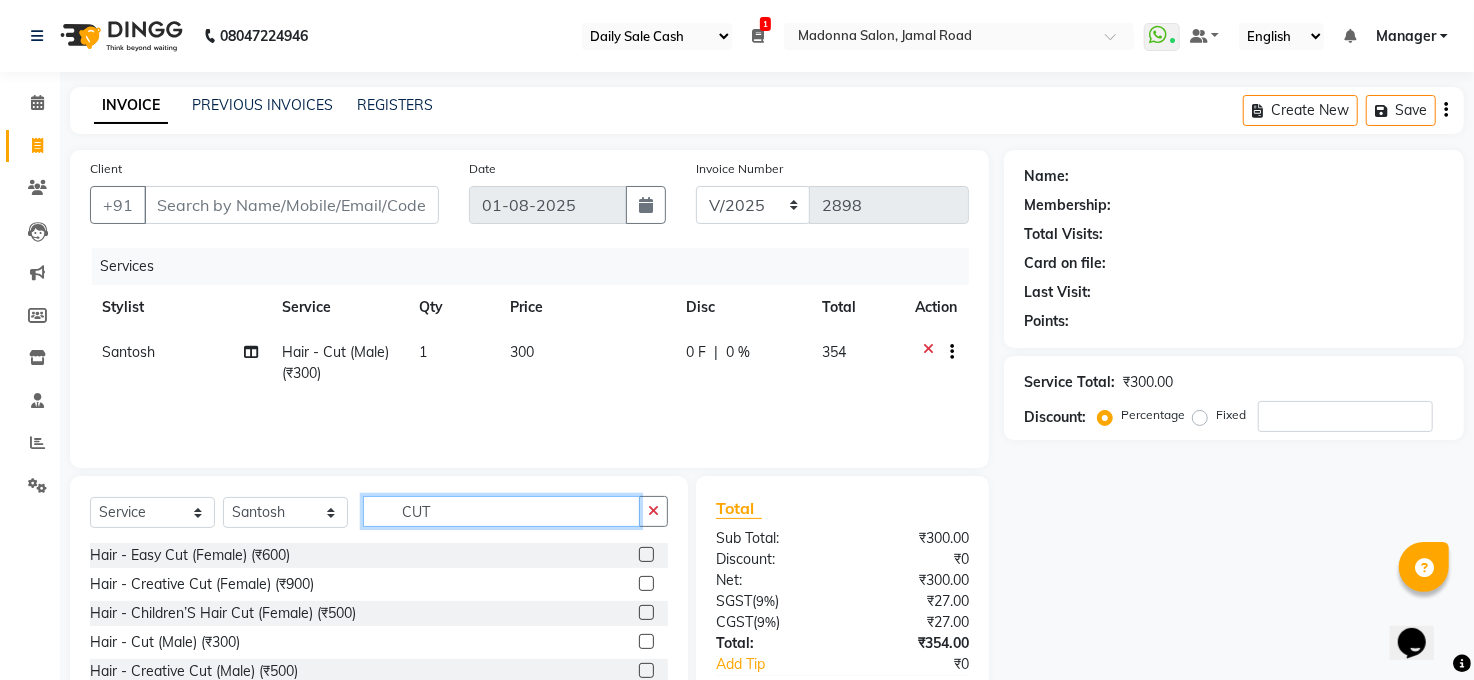 click on "CUT" 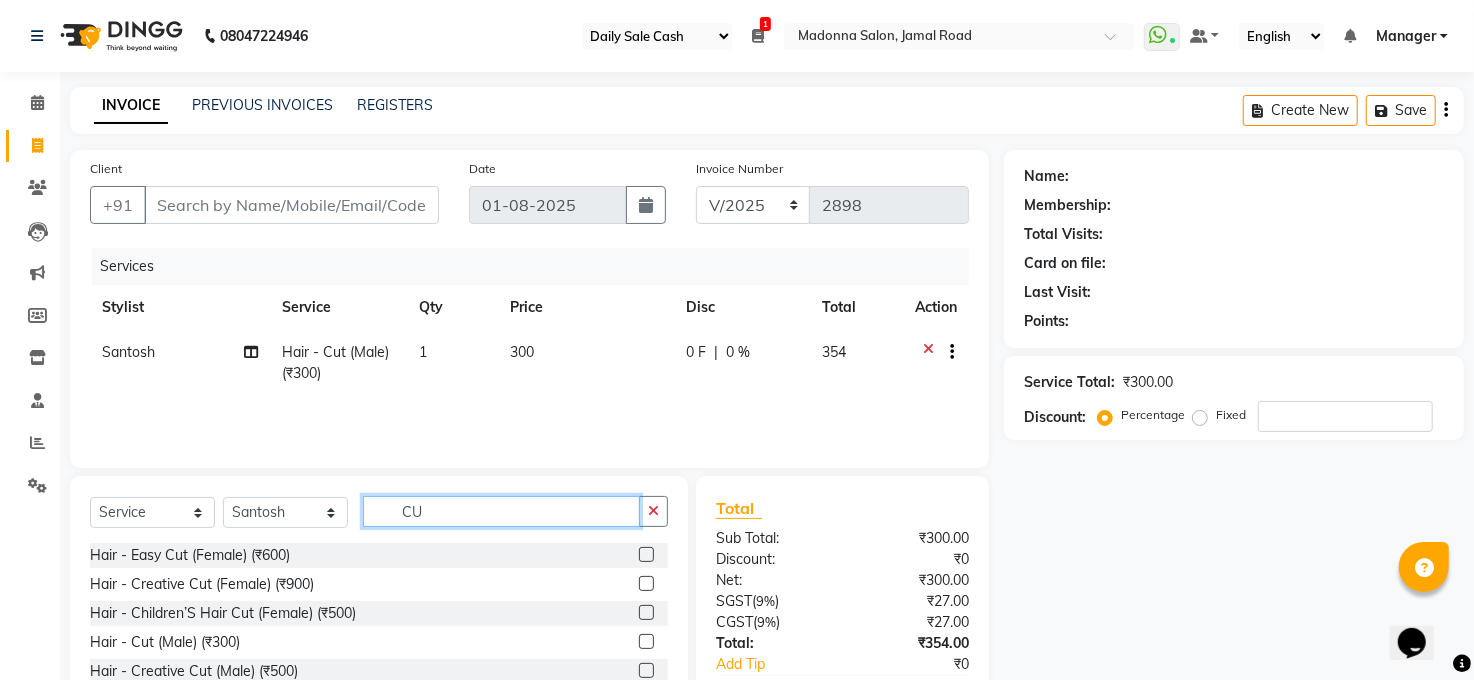 type on "C" 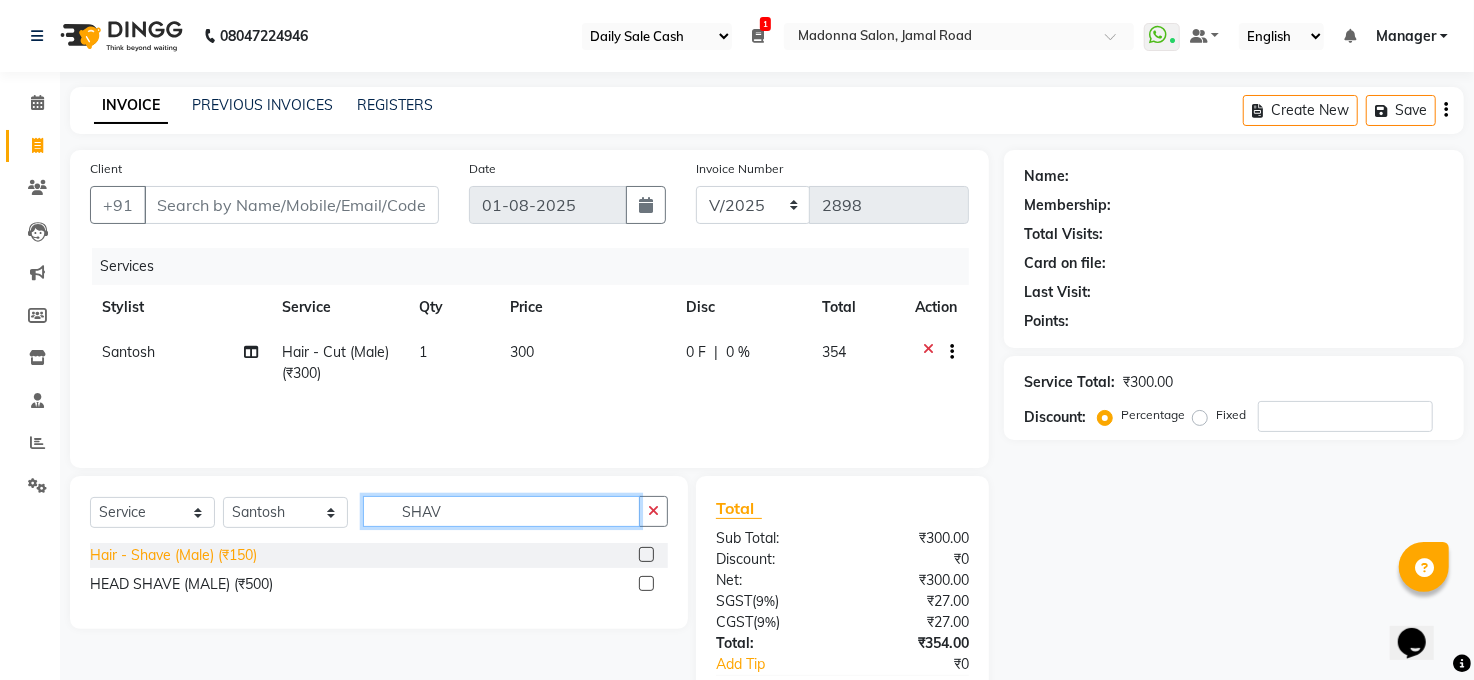 type on "SHAV" 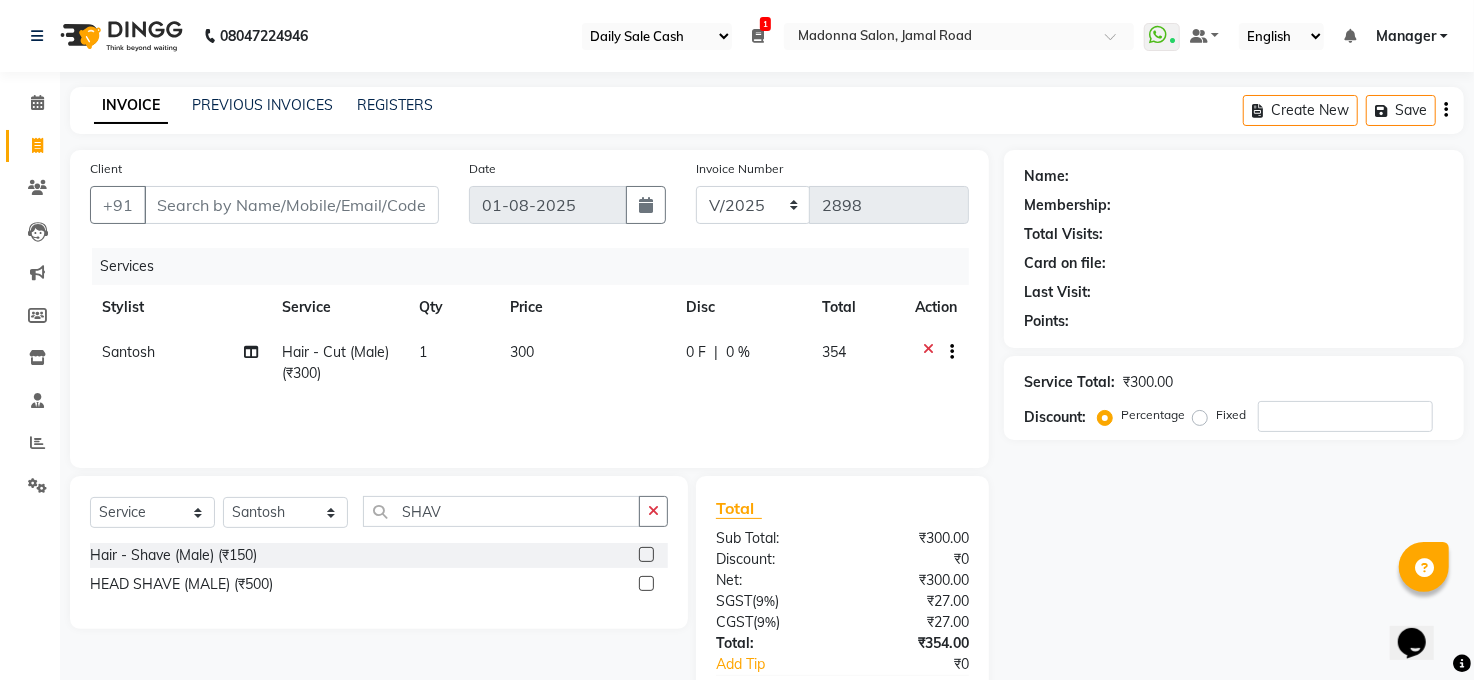 drag, startPoint x: 159, startPoint y: 558, endPoint x: 178, endPoint y: 556, distance: 19.104973 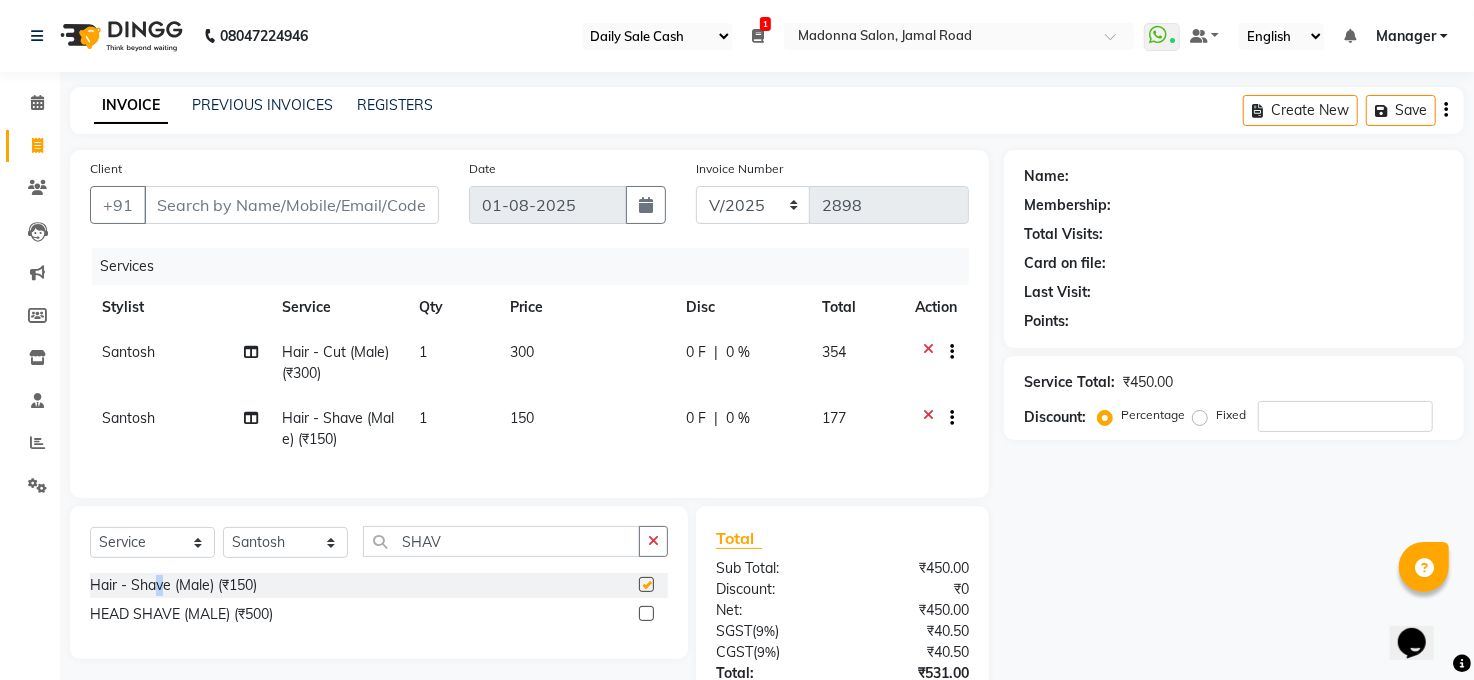 checkbox on "false" 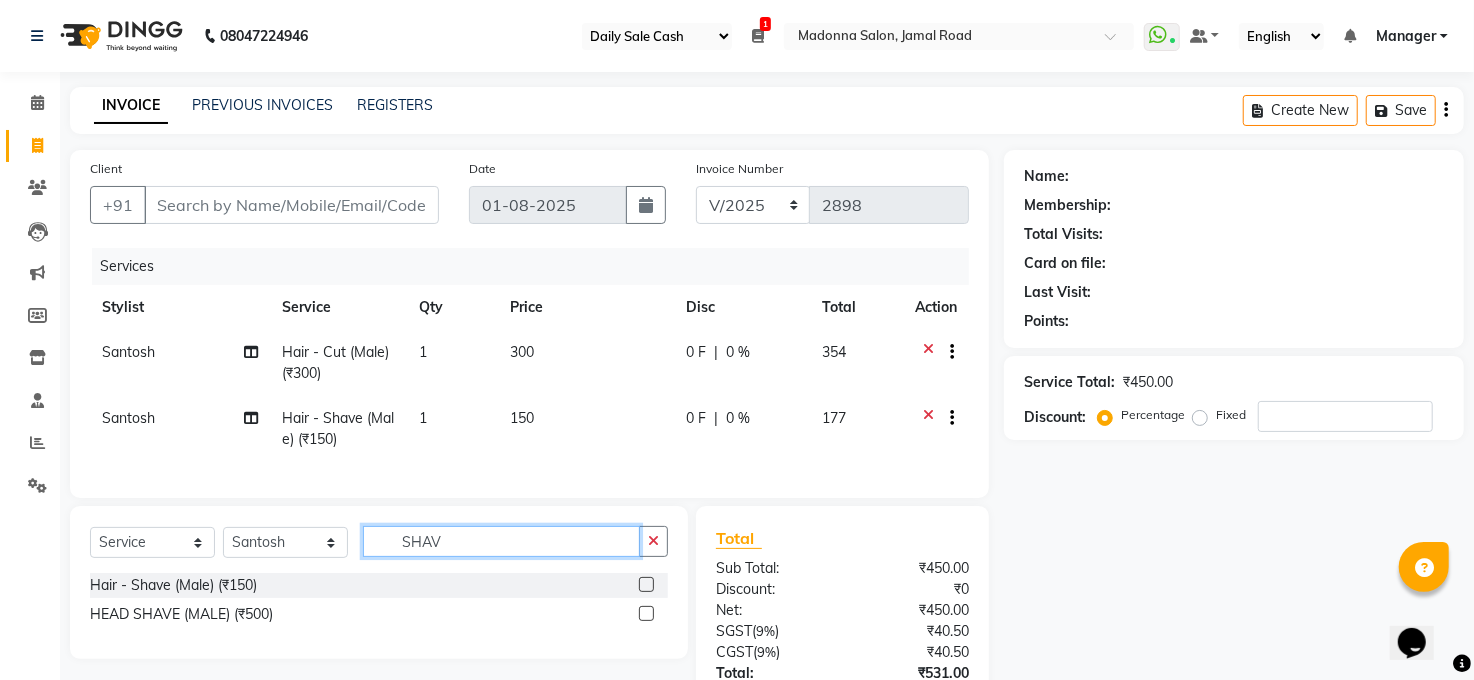 drag, startPoint x: 459, startPoint y: 569, endPoint x: 574, endPoint y: 559, distance: 115.43397 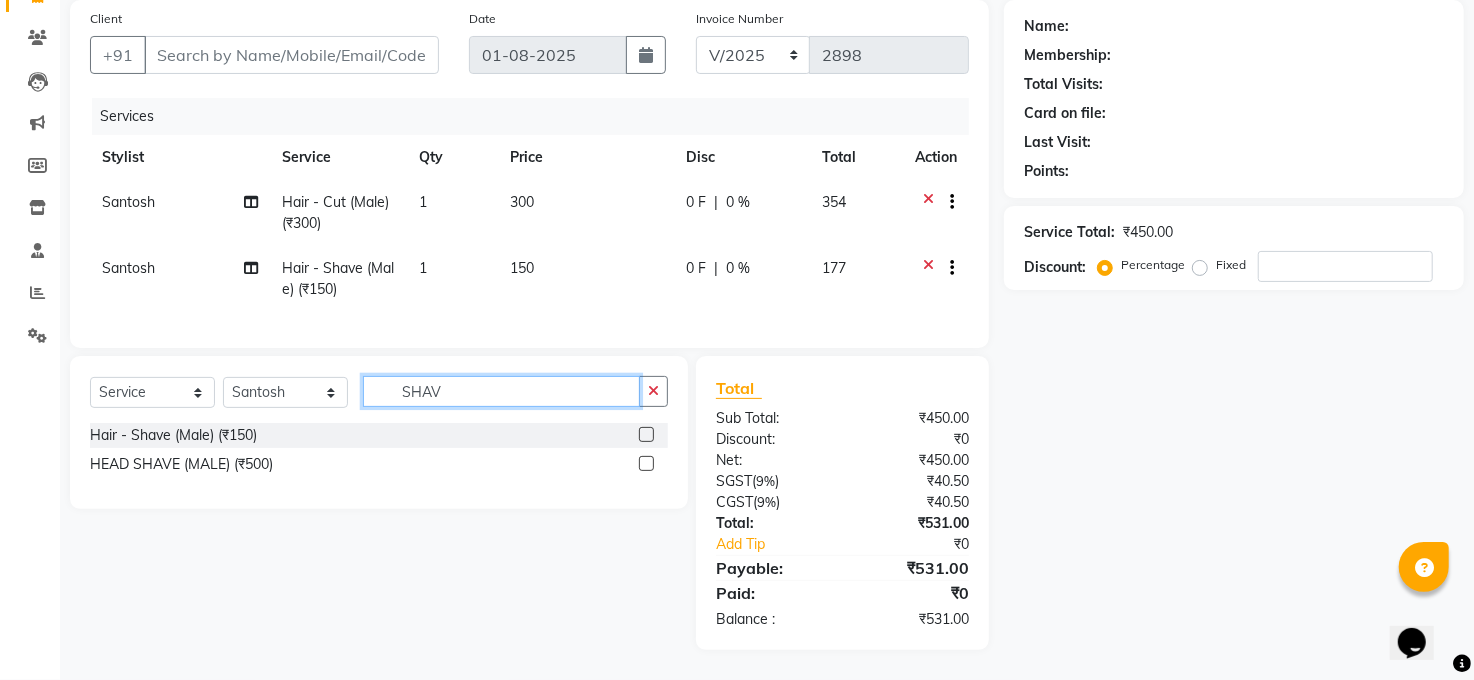 scroll, scrollTop: 169, scrollLeft: 0, axis: vertical 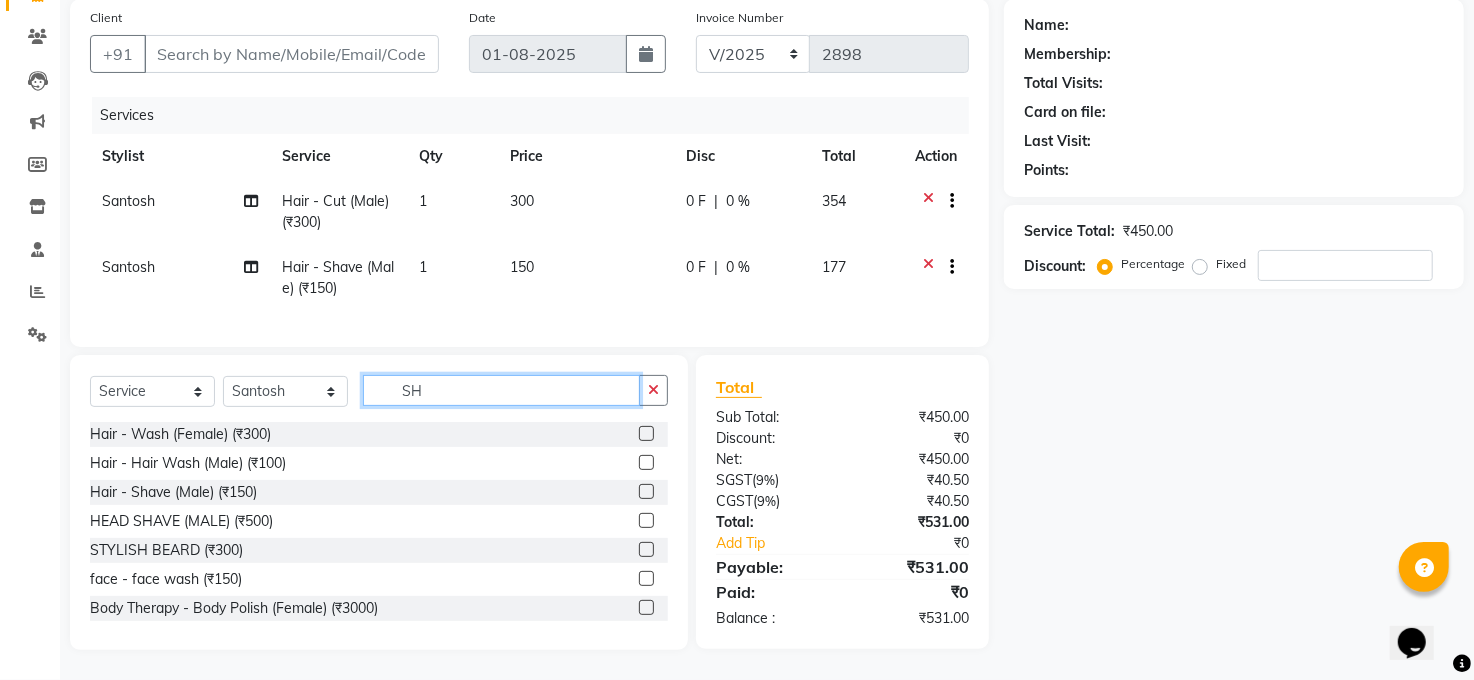 type on "S" 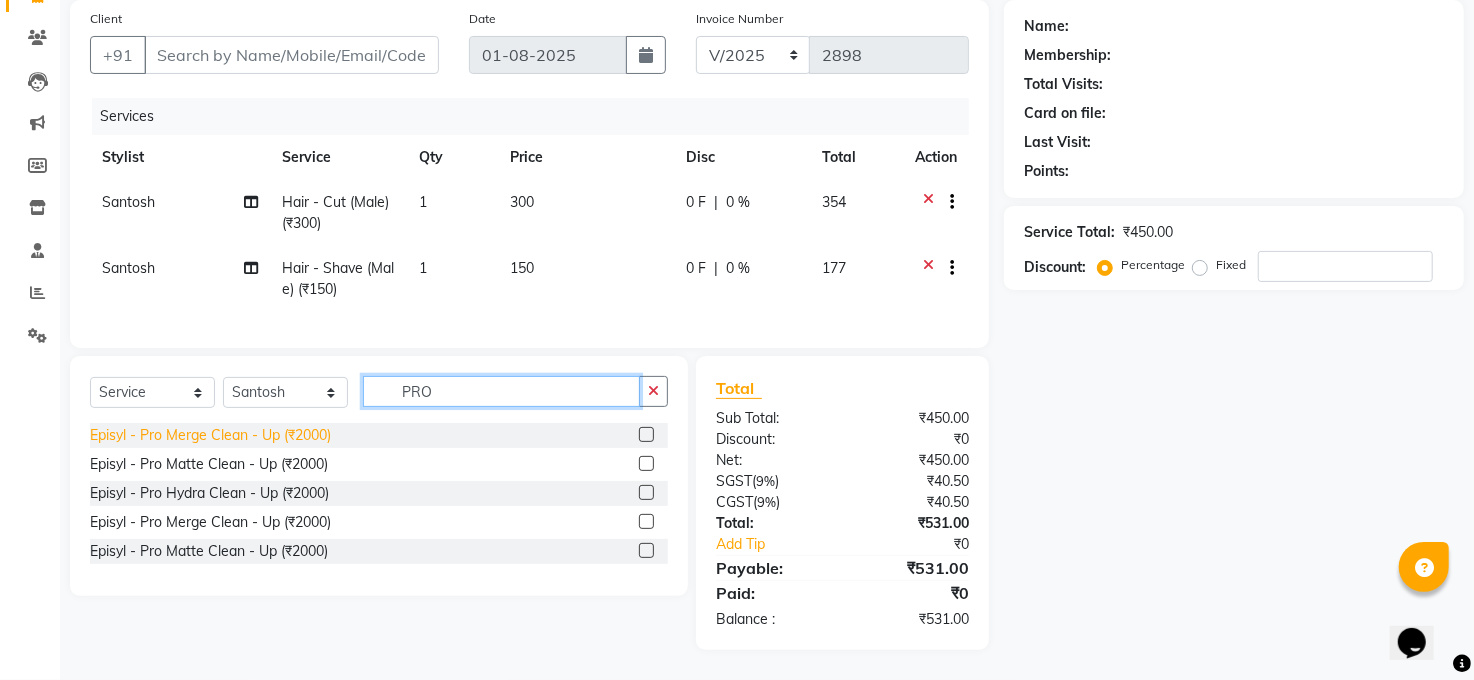 type on "PRO" 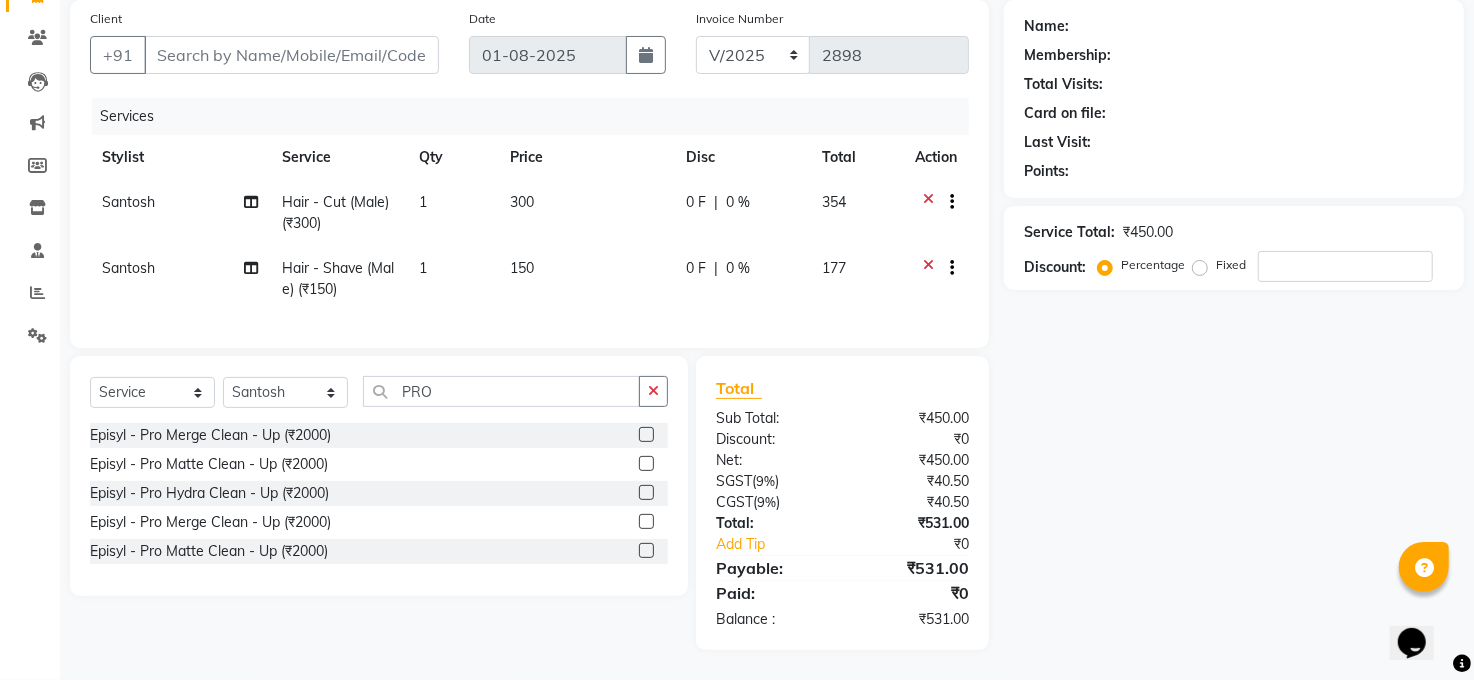 drag, startPoint x: 315, startPoint y: 427, endPoint x: 444, endPoint y: 431, distance: 129.062 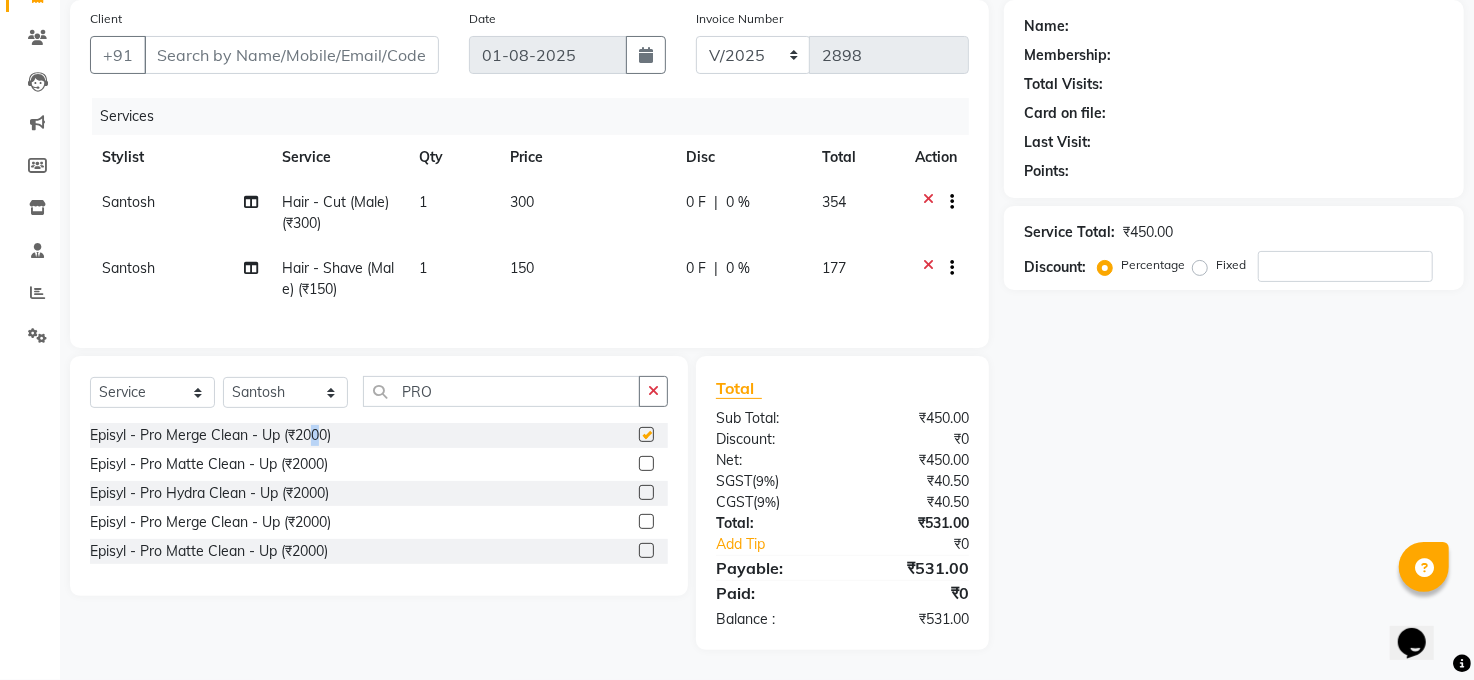 checkbox on "false" 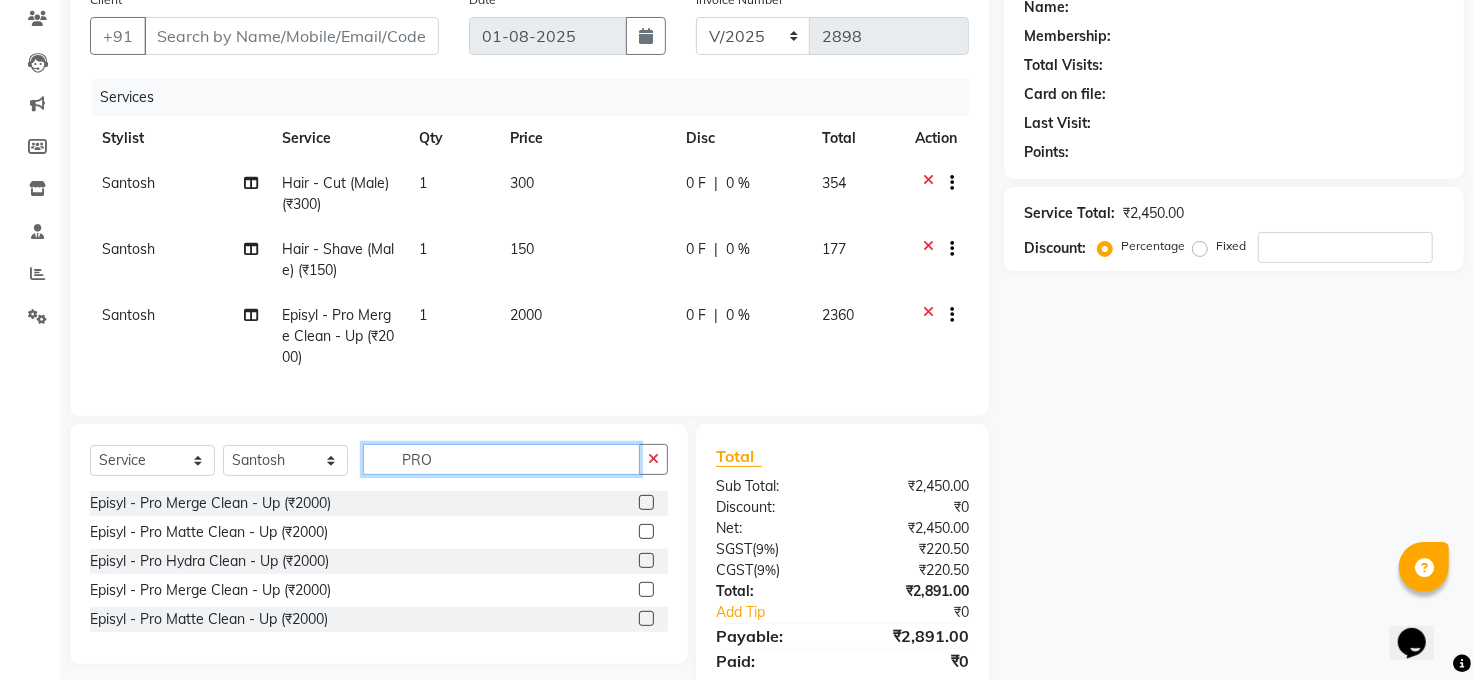 click on "PRO" 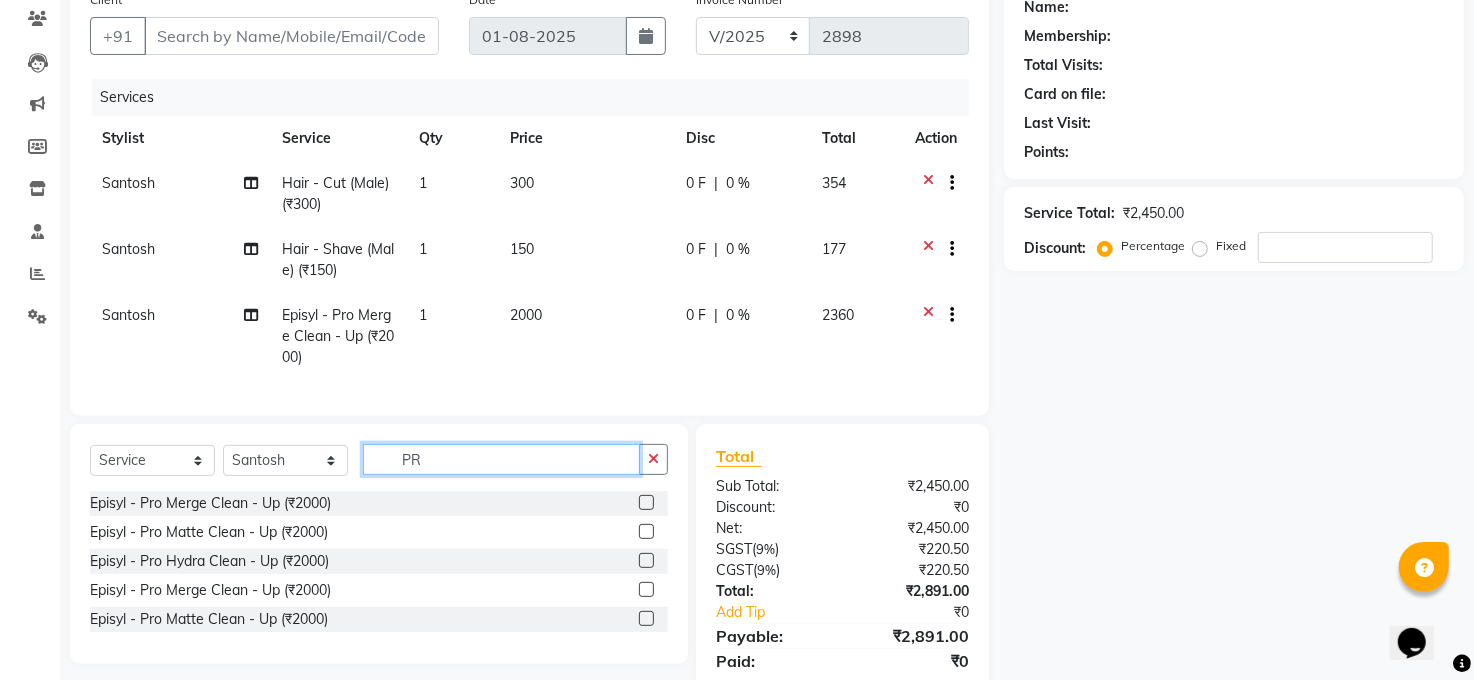 type on "P" 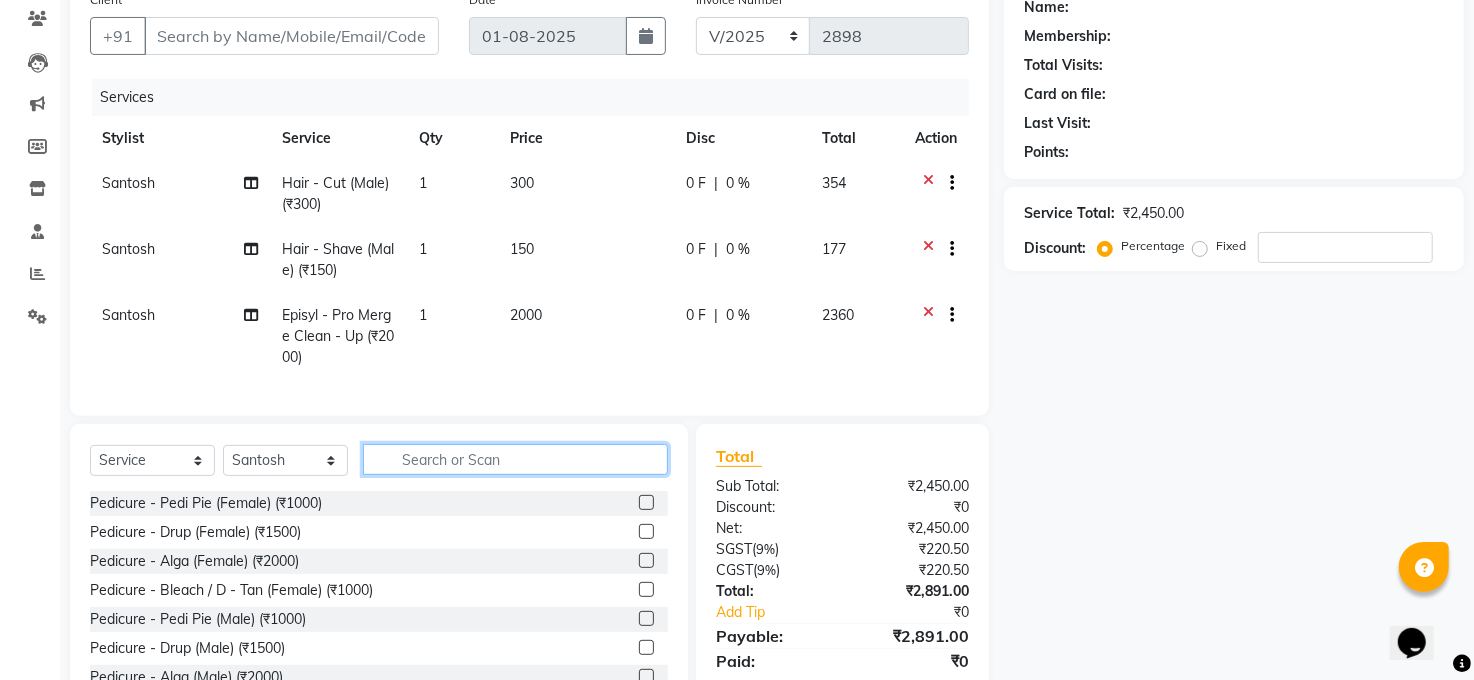 type 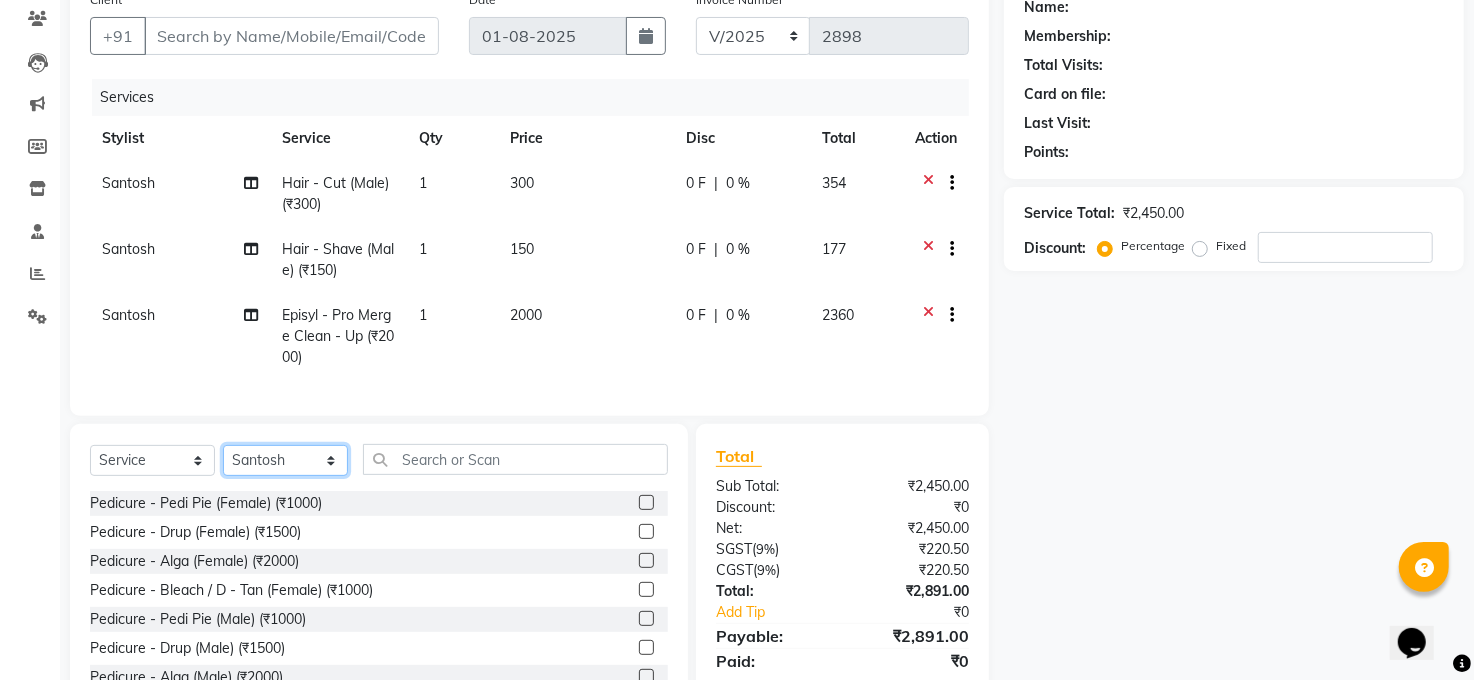 click on "Select Stylist Abhay kumar ALTAF ANKITA ARJUN Chandan COUNTER  Manager Manish Kumar Neetu Mam PRINCE Priyanka Raju Ravi Thakur RINKI Roshan Santosh SAURABH SUJEET THAKUR SUNITA Veer Vinod Kumar" 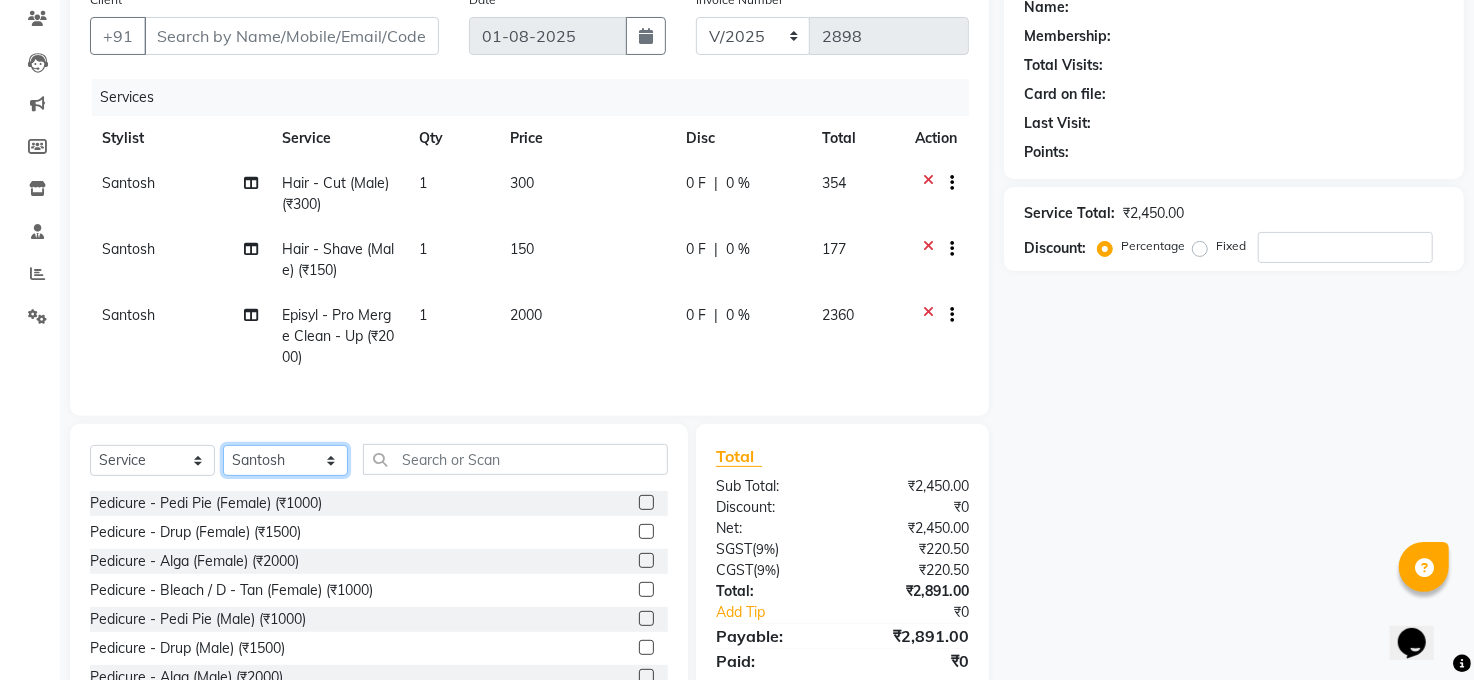 select on "40972" 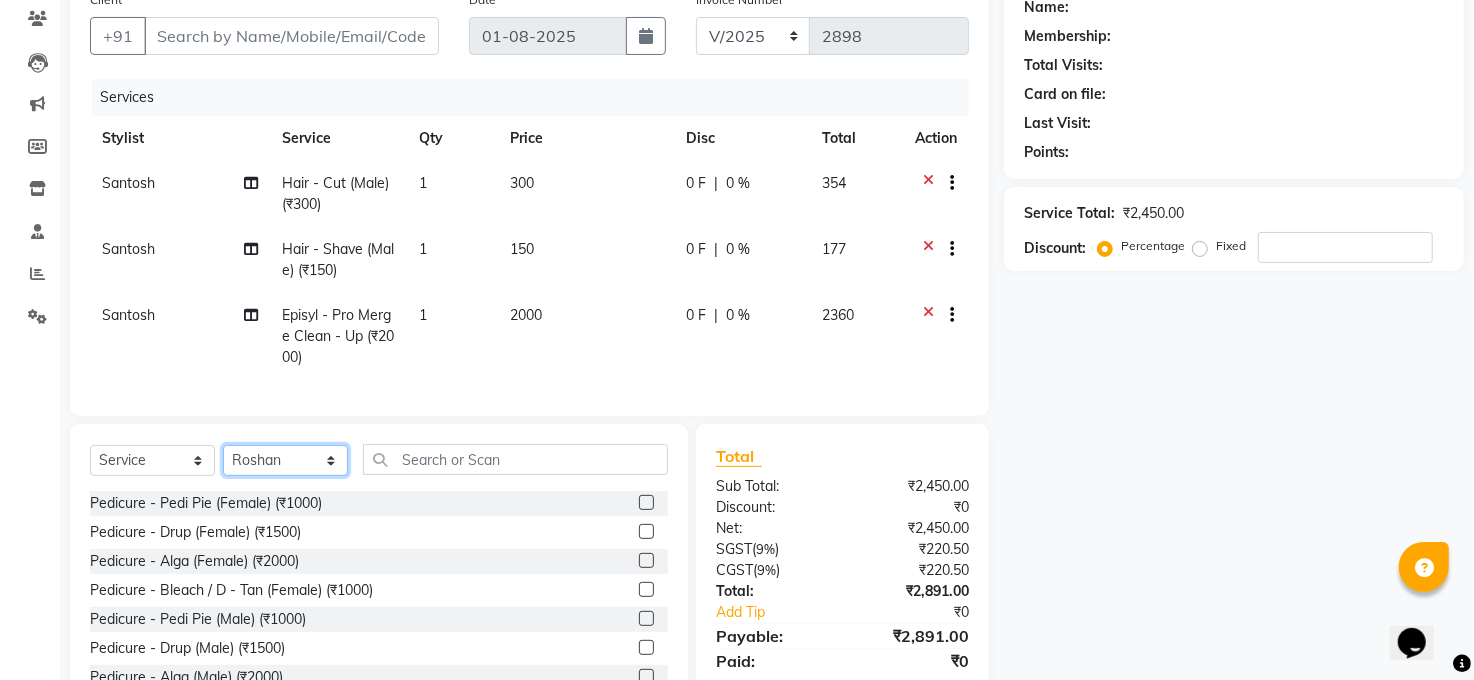 click on "Select Stylist Abhay kumar ALTAF ANKITA ARJUN Chandan COUNTER  Manager Manish Kumar Neetu Mam PRINCE Priyanka Raju Ravi Thakur RINKI Roshan Santosh SAURABH SUJEET THAKUR SUNITA Veer Vinod Kumar" 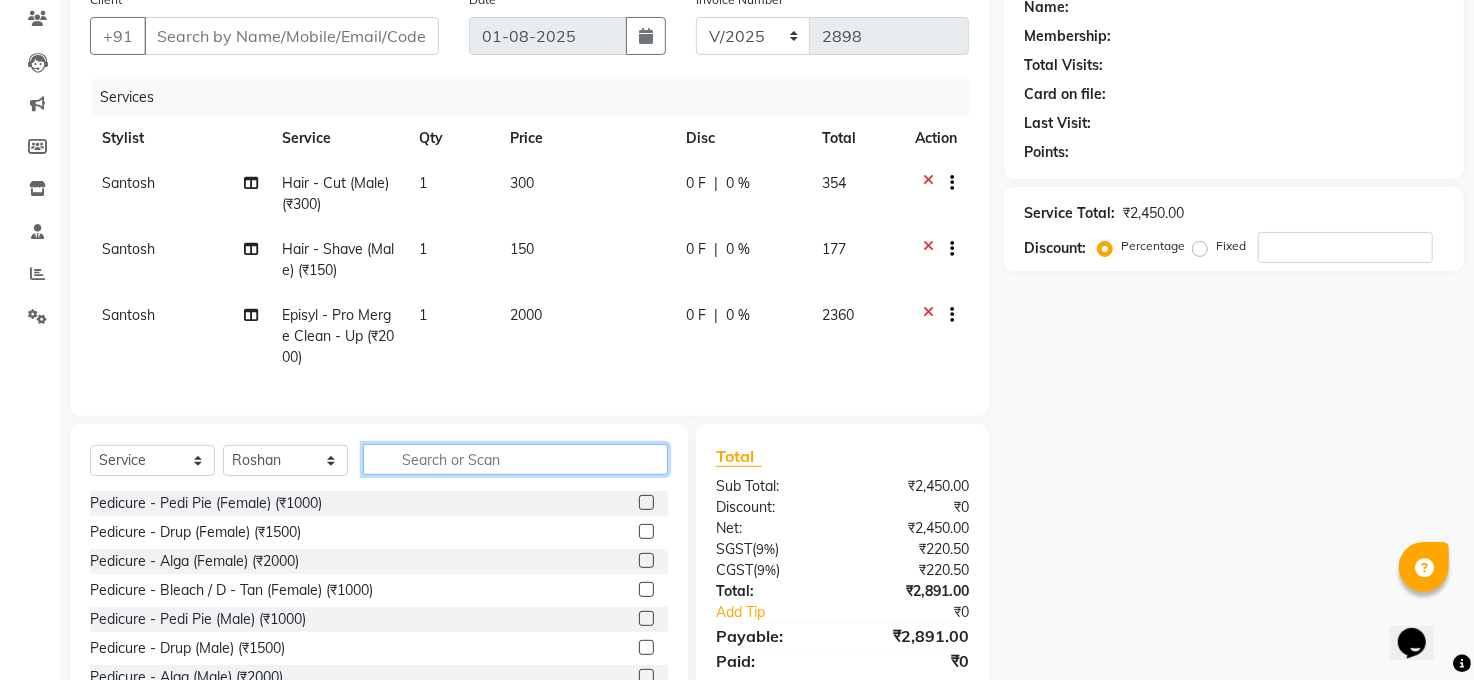 click 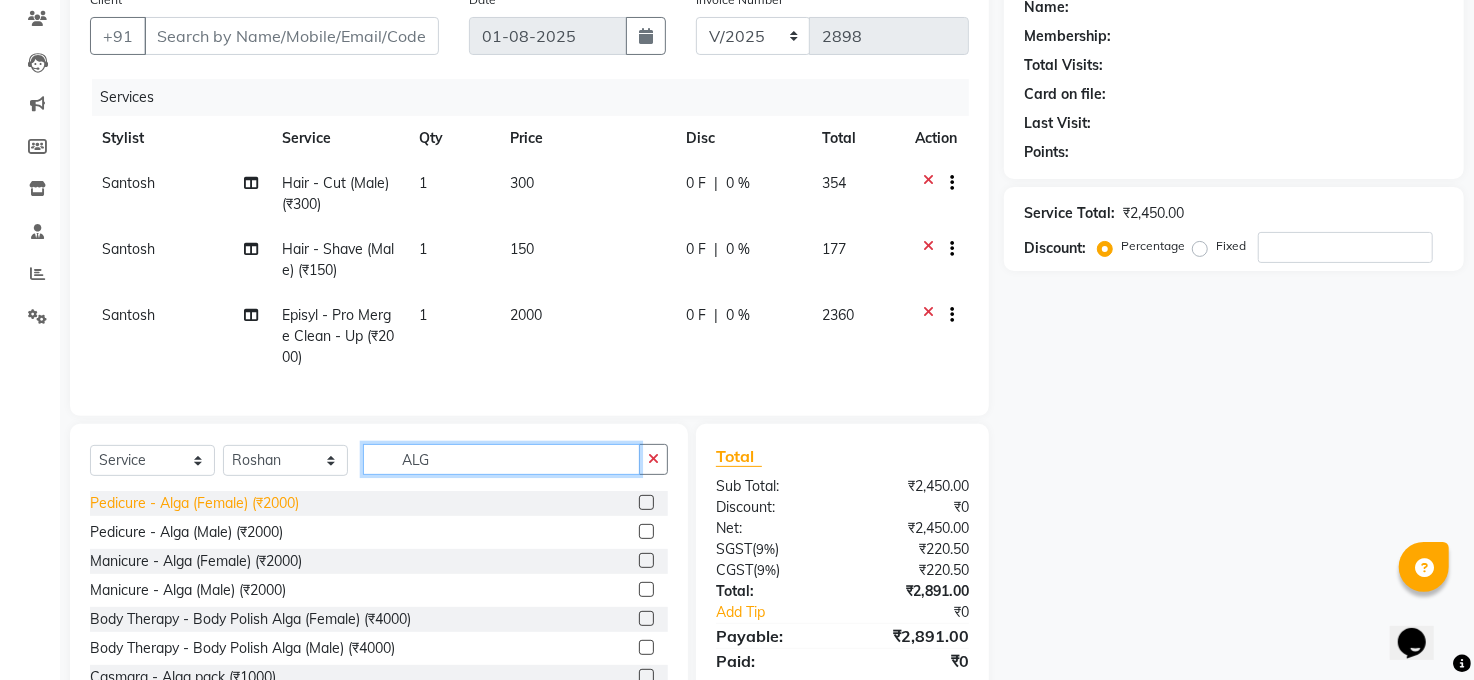 type on "ALG" 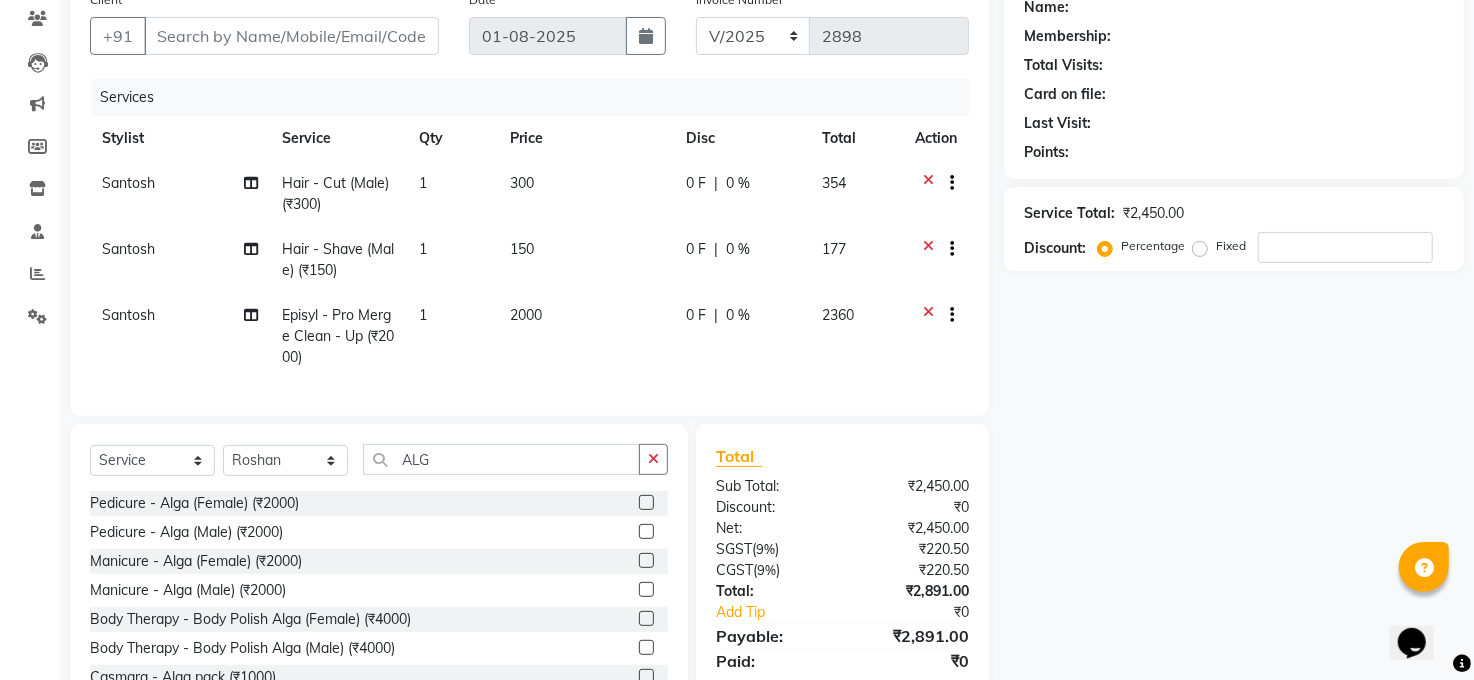 drag, startPoint x: 240, startPoint y: 521, endPoint x: 276, endPoint y: 550, distance: 46.227695 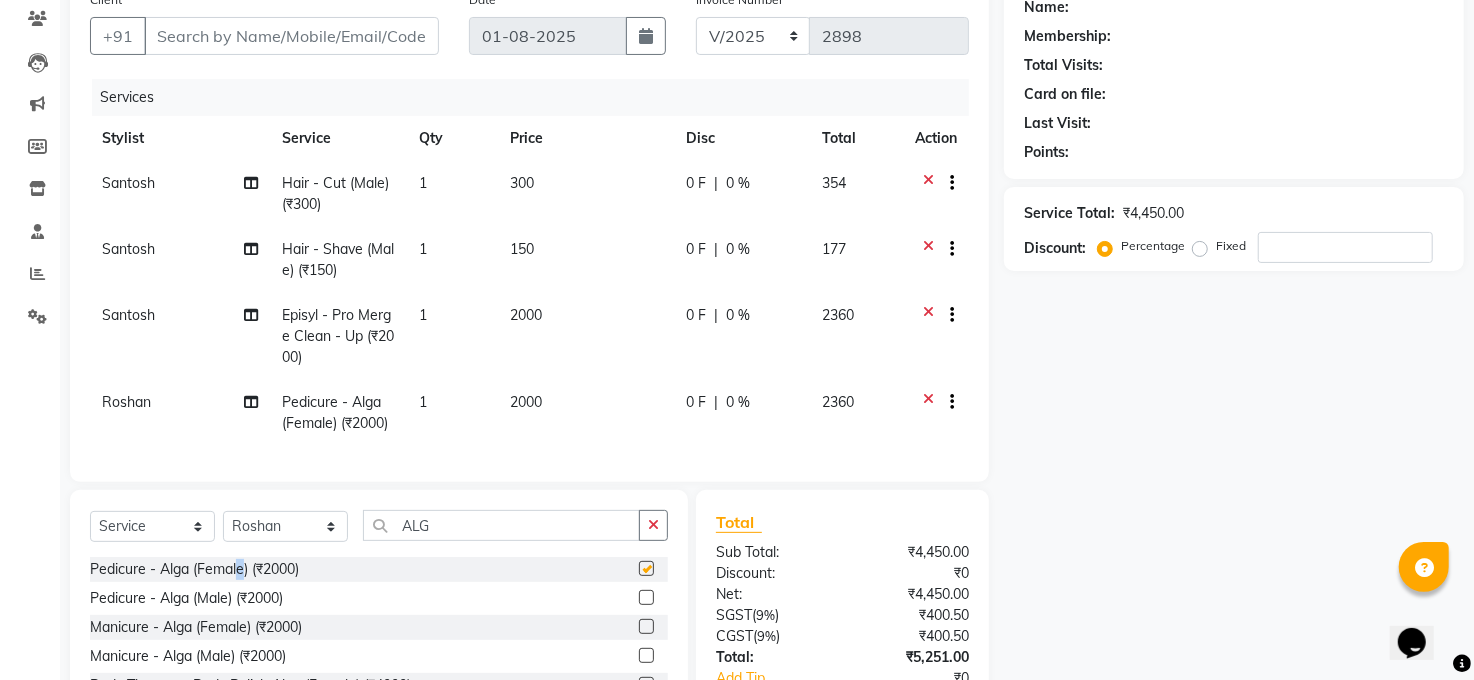 checkbox on "false" 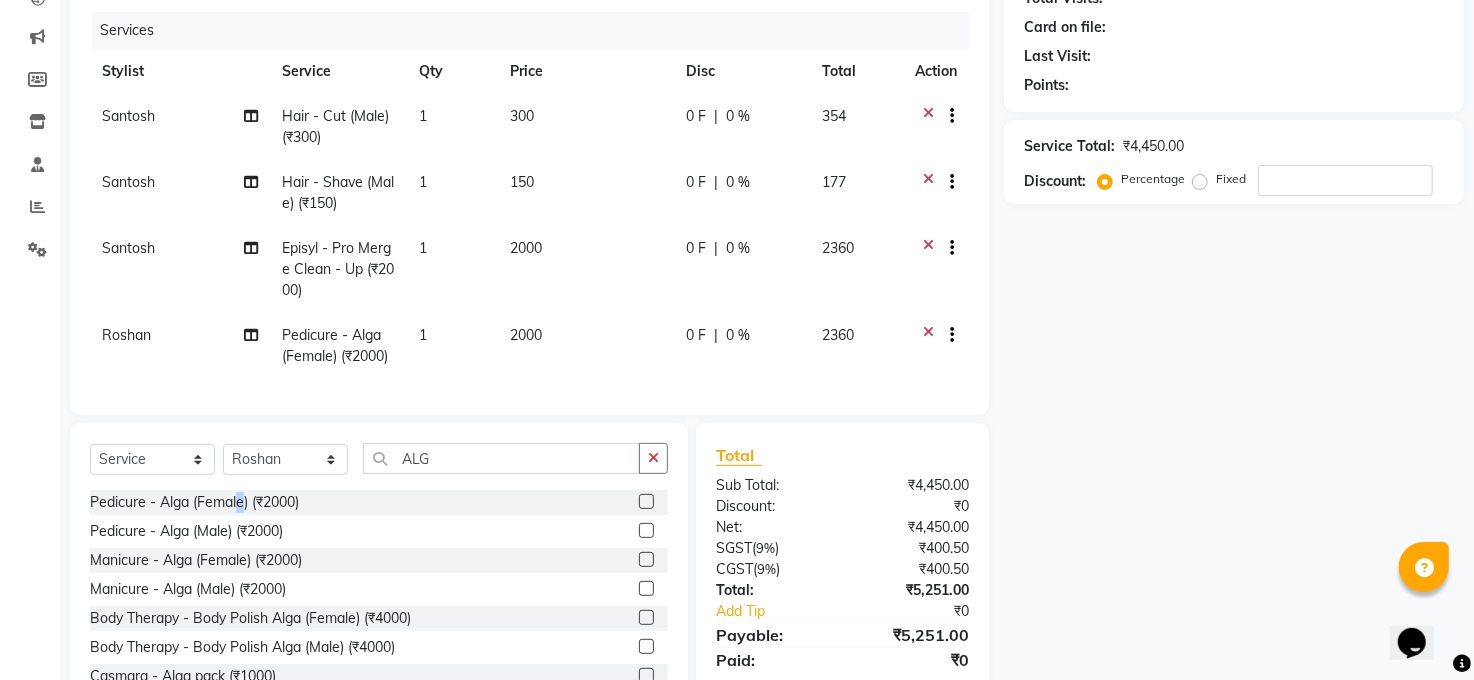 scroll, scrollTop: 323, scrollLeft: 0, axis: vertical 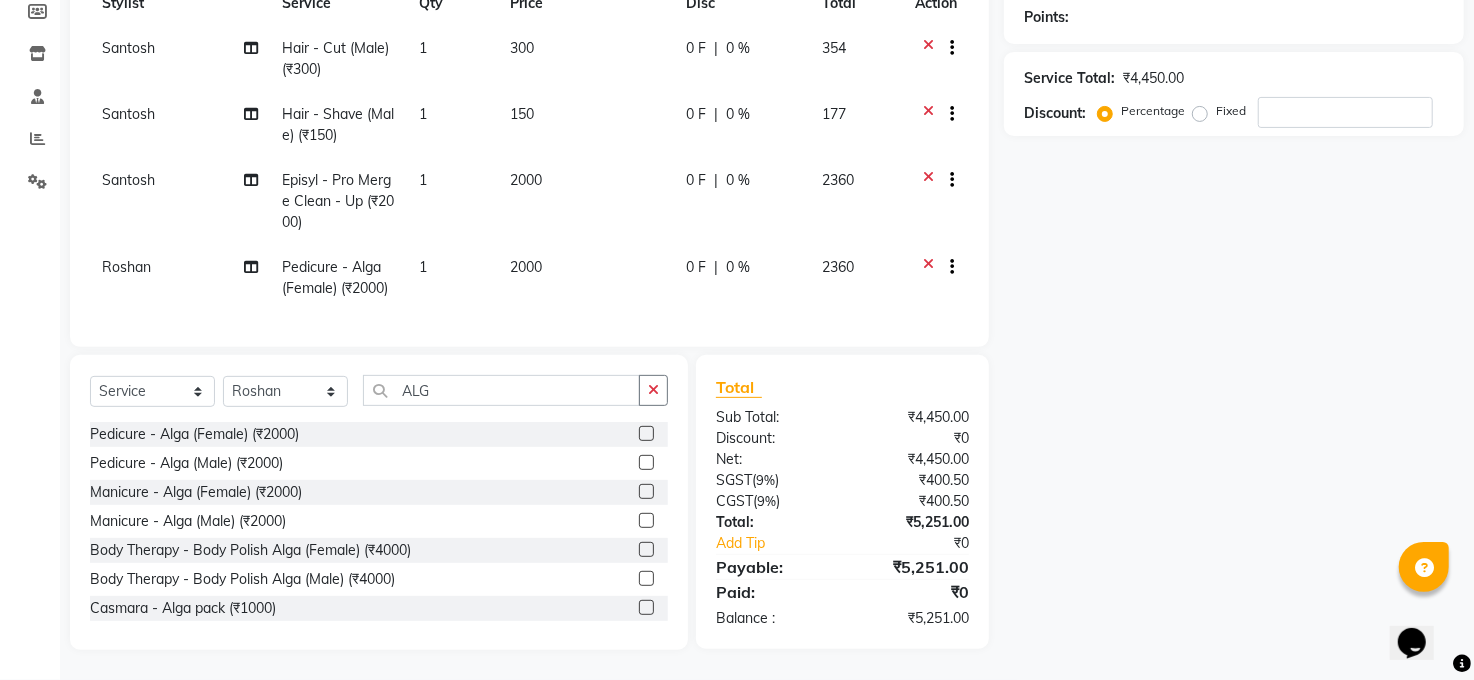 click 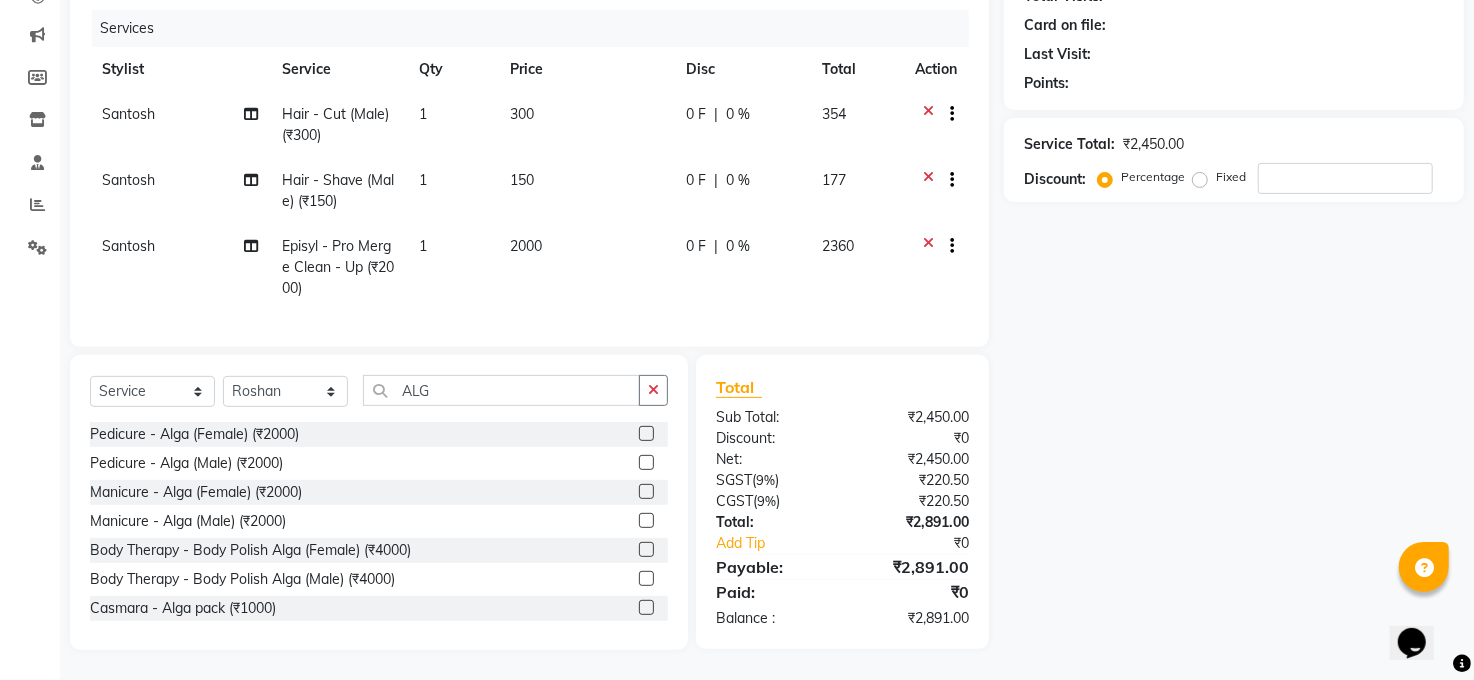 scroll, scrollTop: 256, scrollLeft: 0, axis: vertical 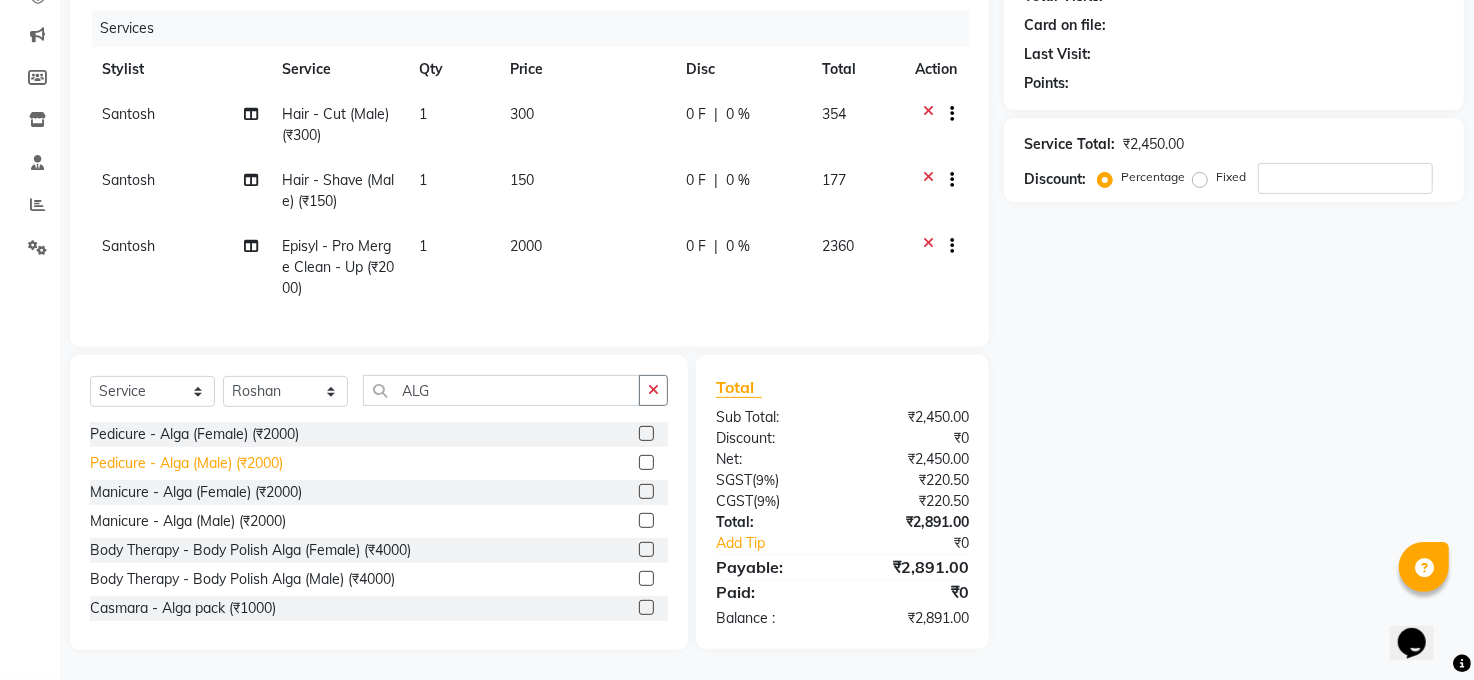 click on "Pedicure - Alga (Male) (₹2000)" 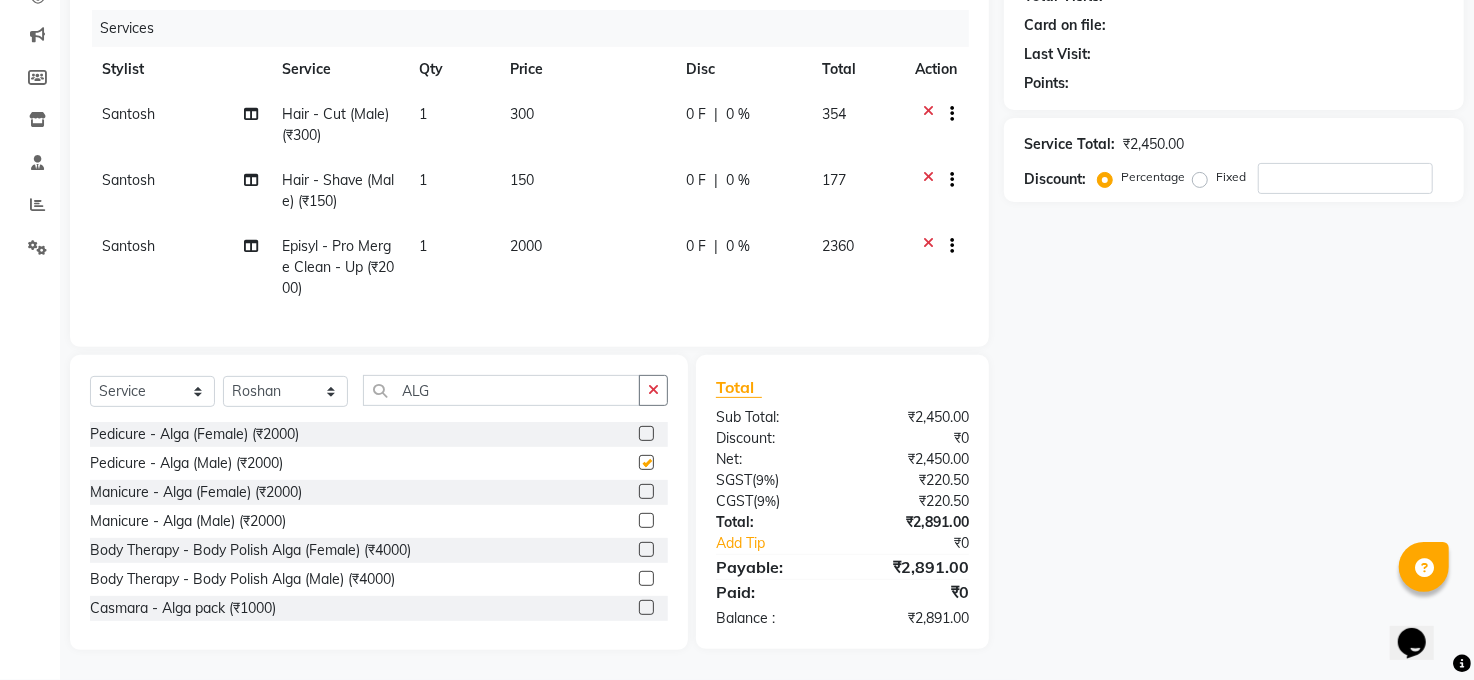 scroll, scrollTop: 323, scrollLeft: 0, axis: vertical 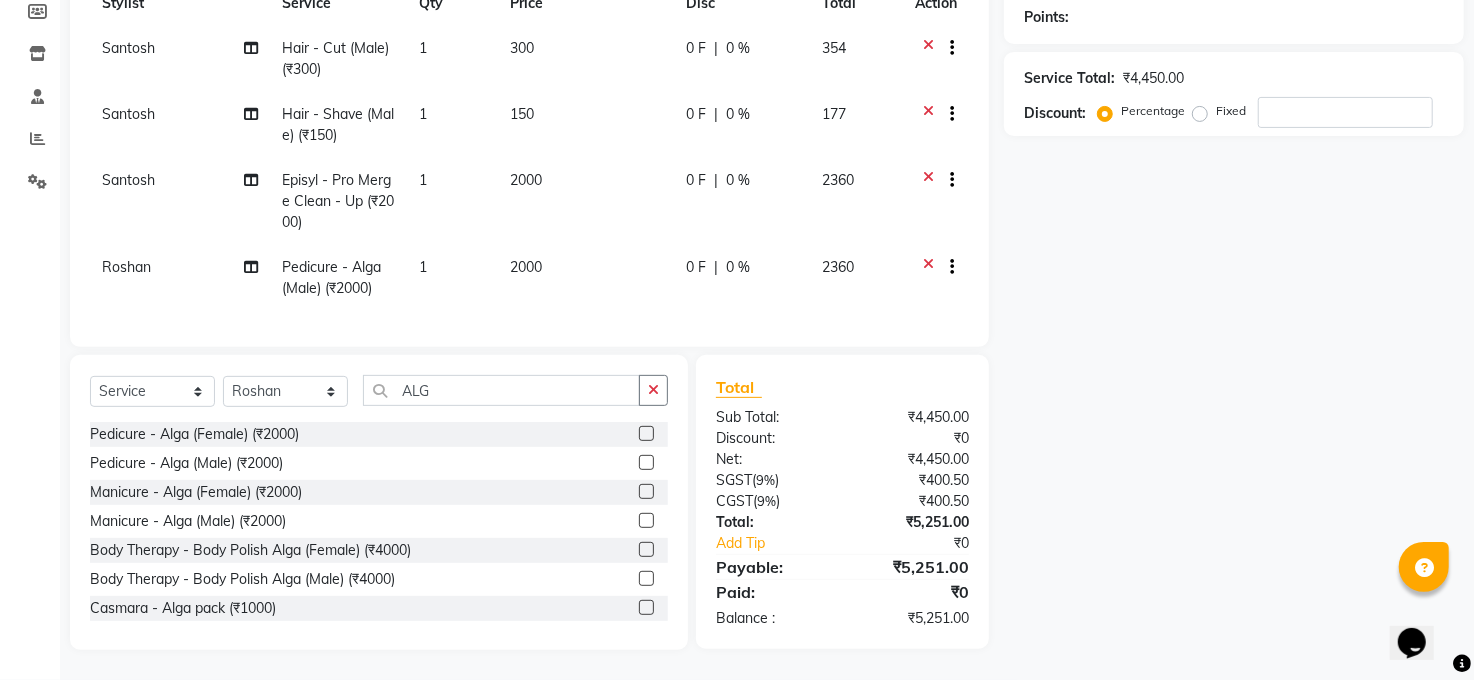 checkbox on "false" 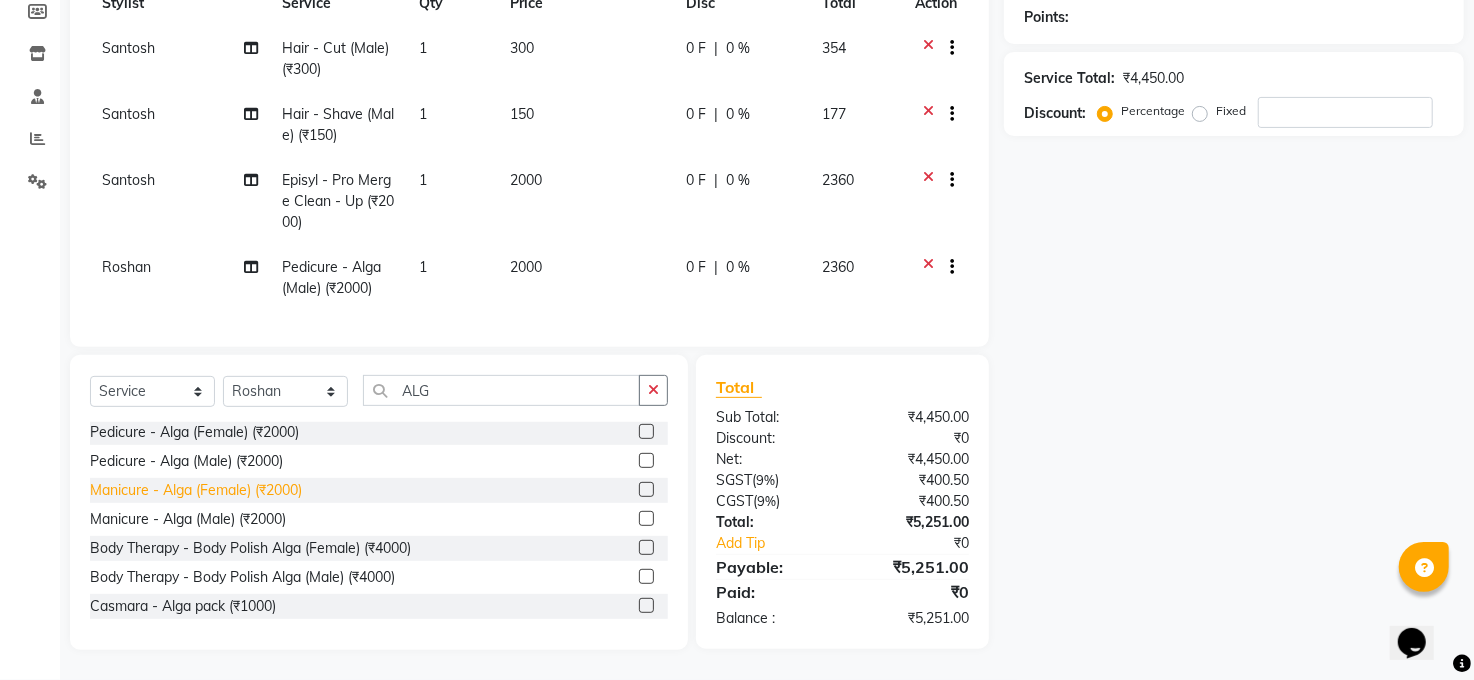drag, startPoint x: 263, startPoint y: 497, endPoint x: 299, endPoint y: 524, distance: 45 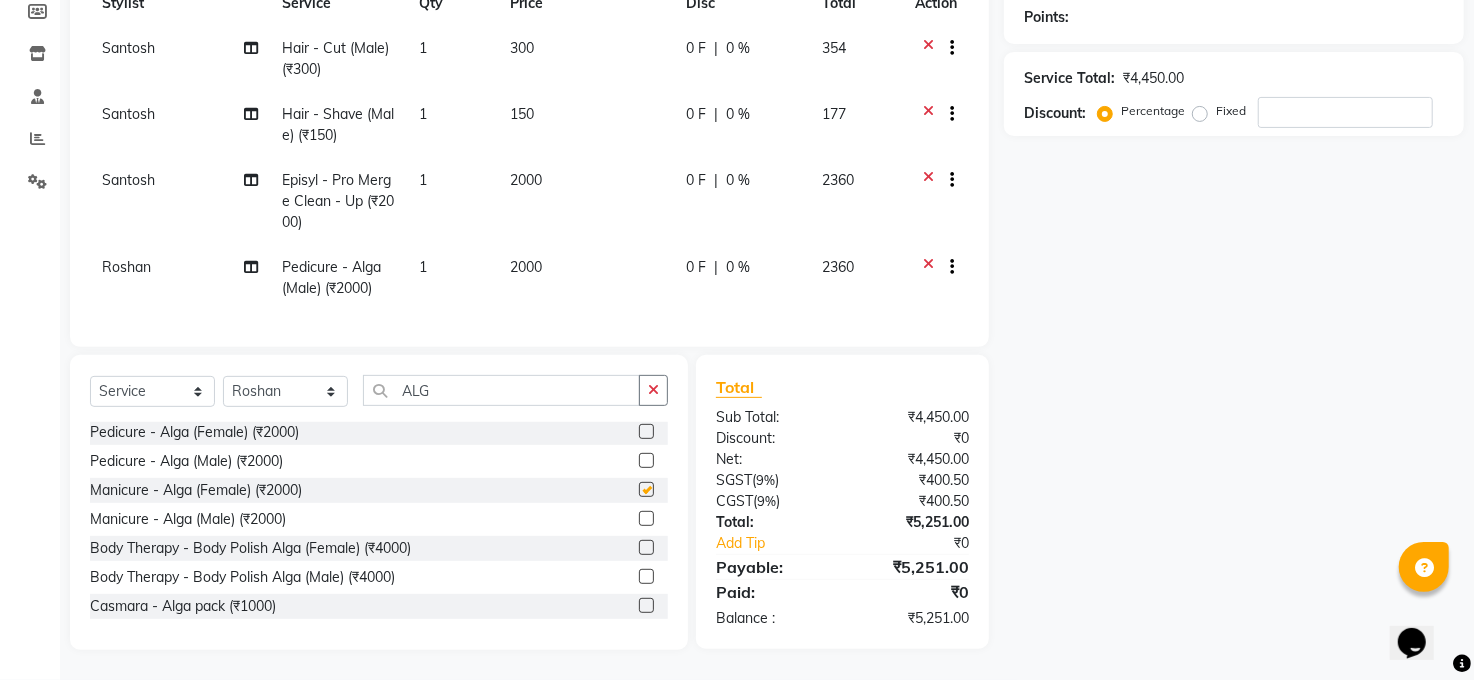 checkbox on "false" 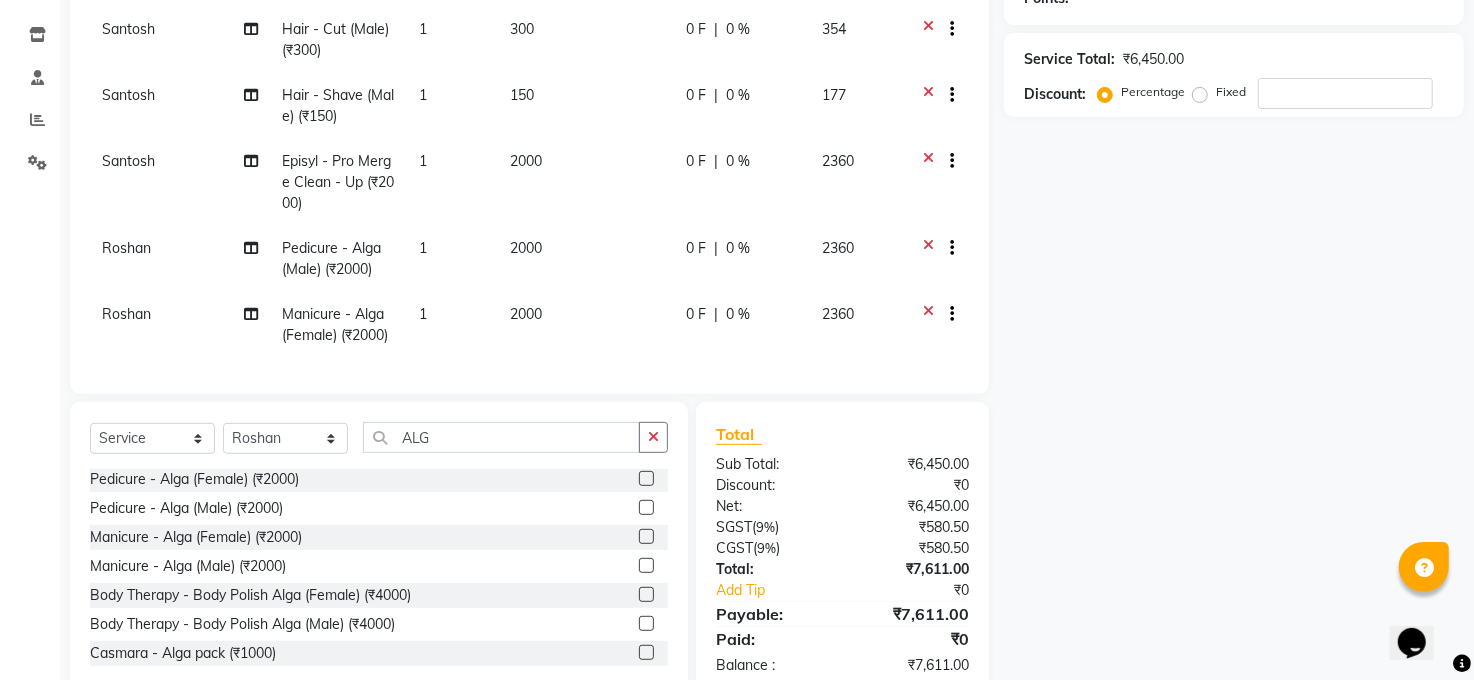 click on "Select Service Product Membership Package Voucher Prepaid Gift Card Select Stylist [FIRST] [LAST] ALTAF ANKITA ARJUN Chandan COUNTER Manager [FIRST] [LAST] Neetu Mam PRINCE Priyanka Raju Ravi Thakur RINKI Roshan Santosh SAURABH SUJEET THAKUR SUNITA Veer Vinod Kumar ALG" 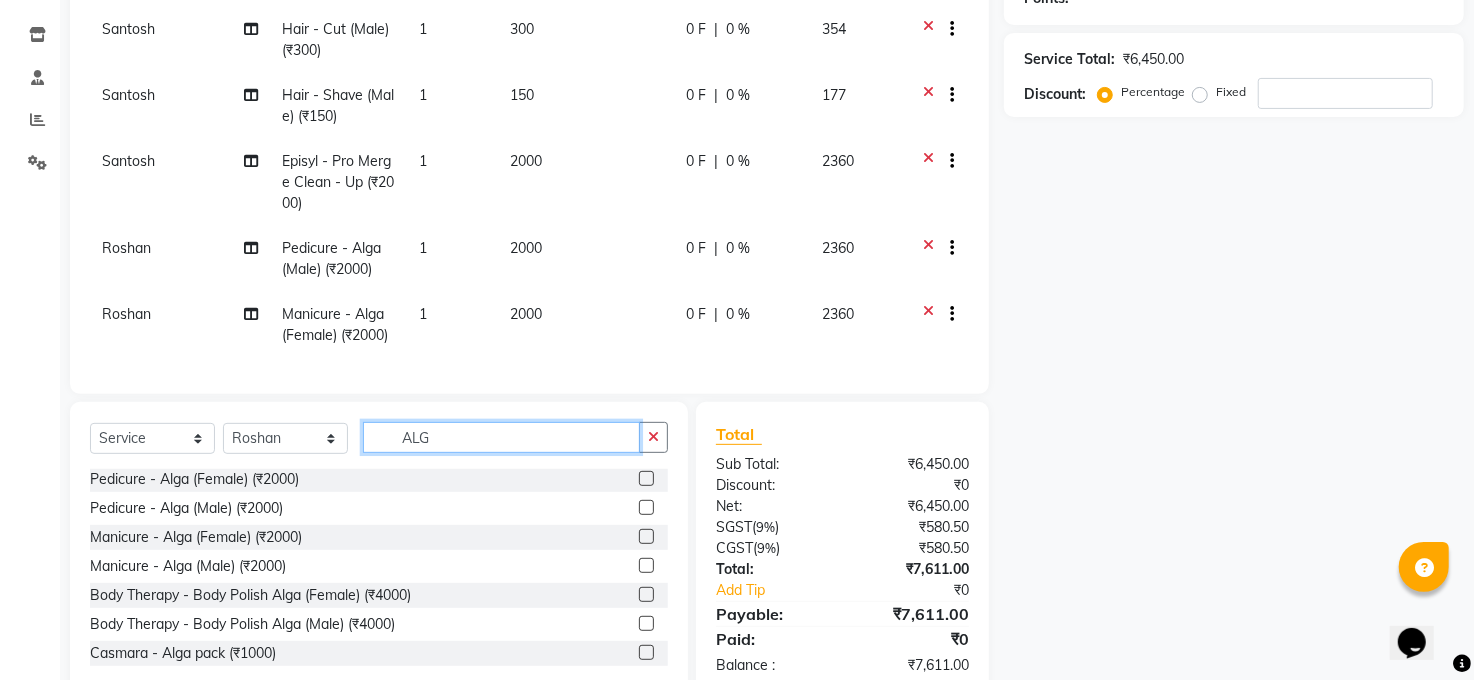 click on "ALG" 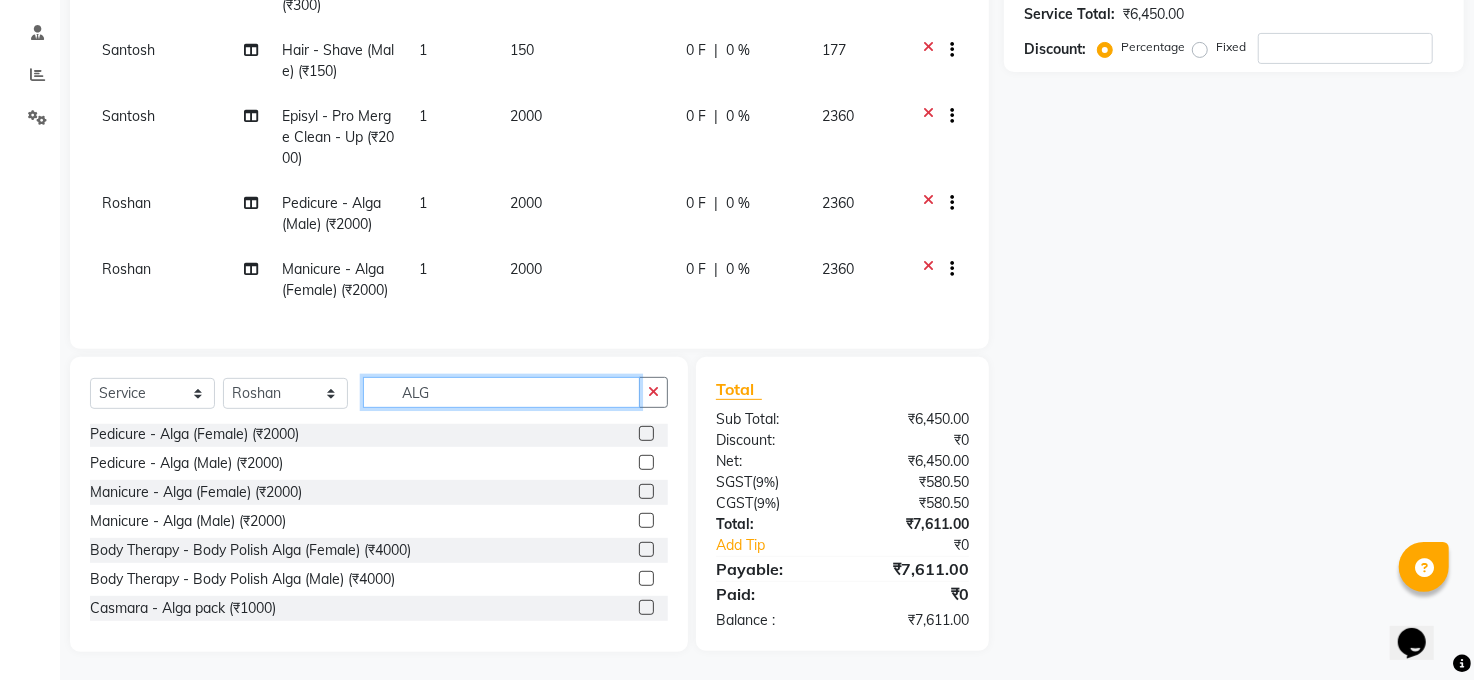 scroll, scrollTop: 389, scrollLeft: 0, axis: vertical 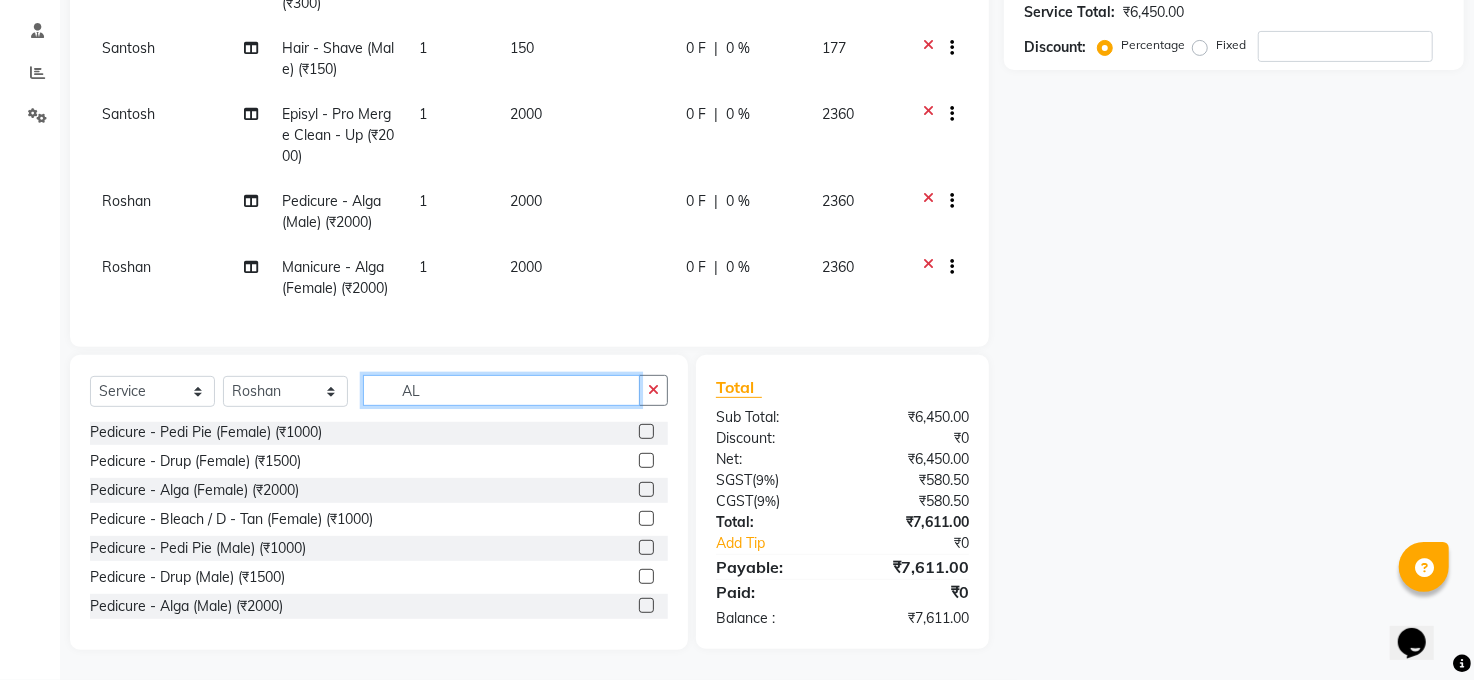 type on "A" 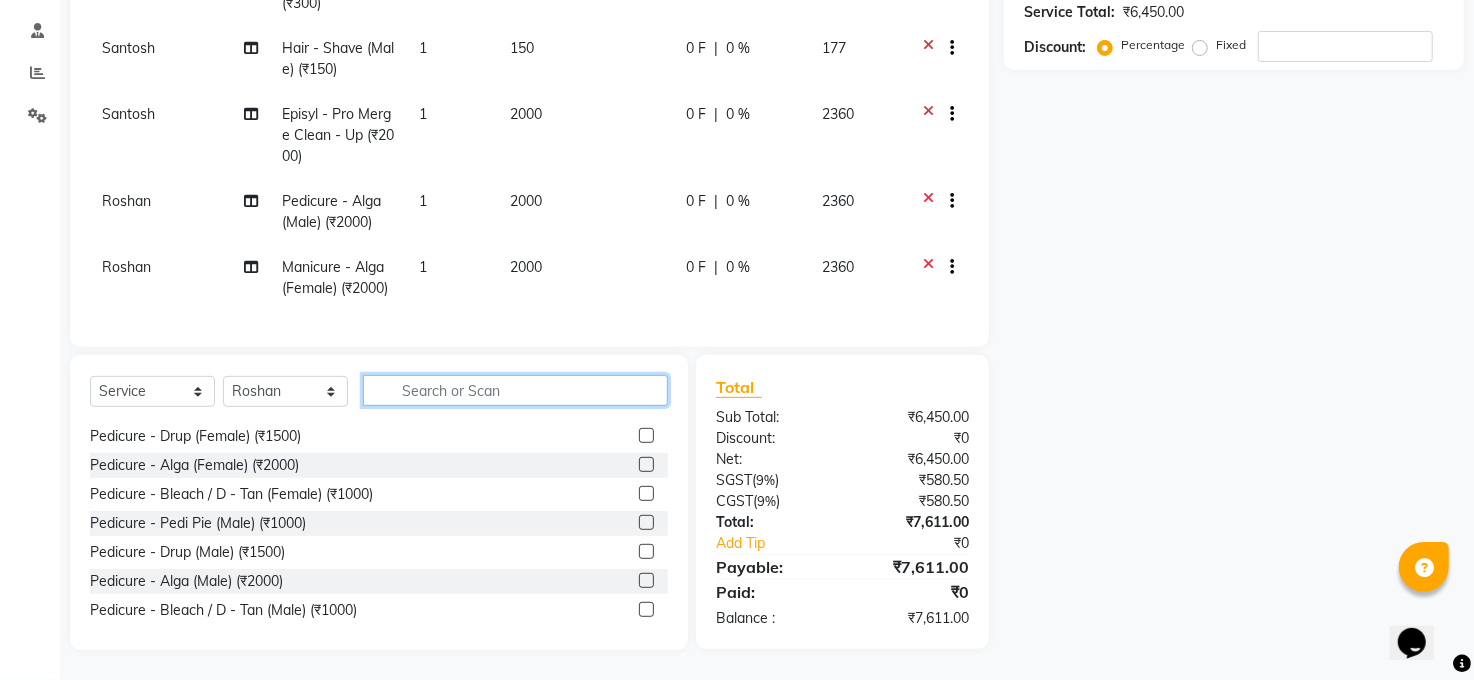 scroll, scrollTop: 0, scrollLeft: 0, axis: both 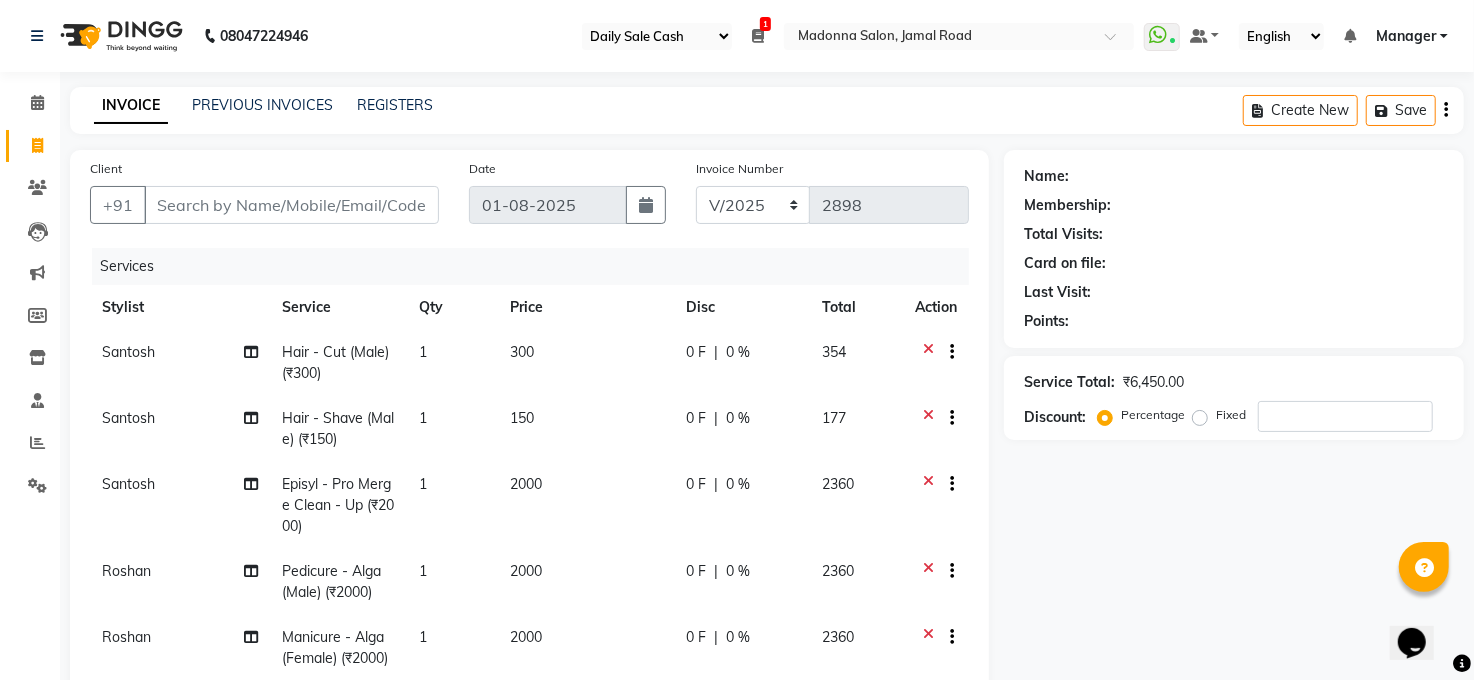type 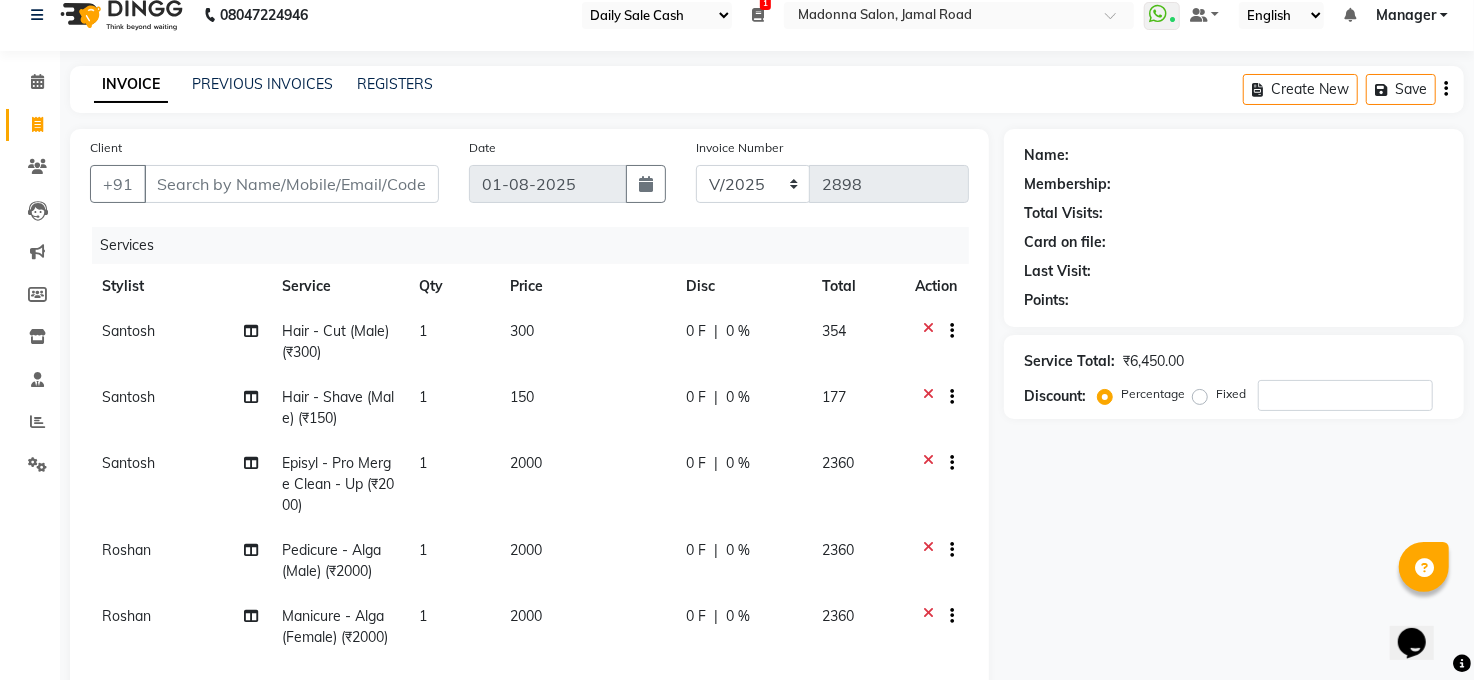 scroll, scrollTop: 0, scrollLeft: 0, axis: both 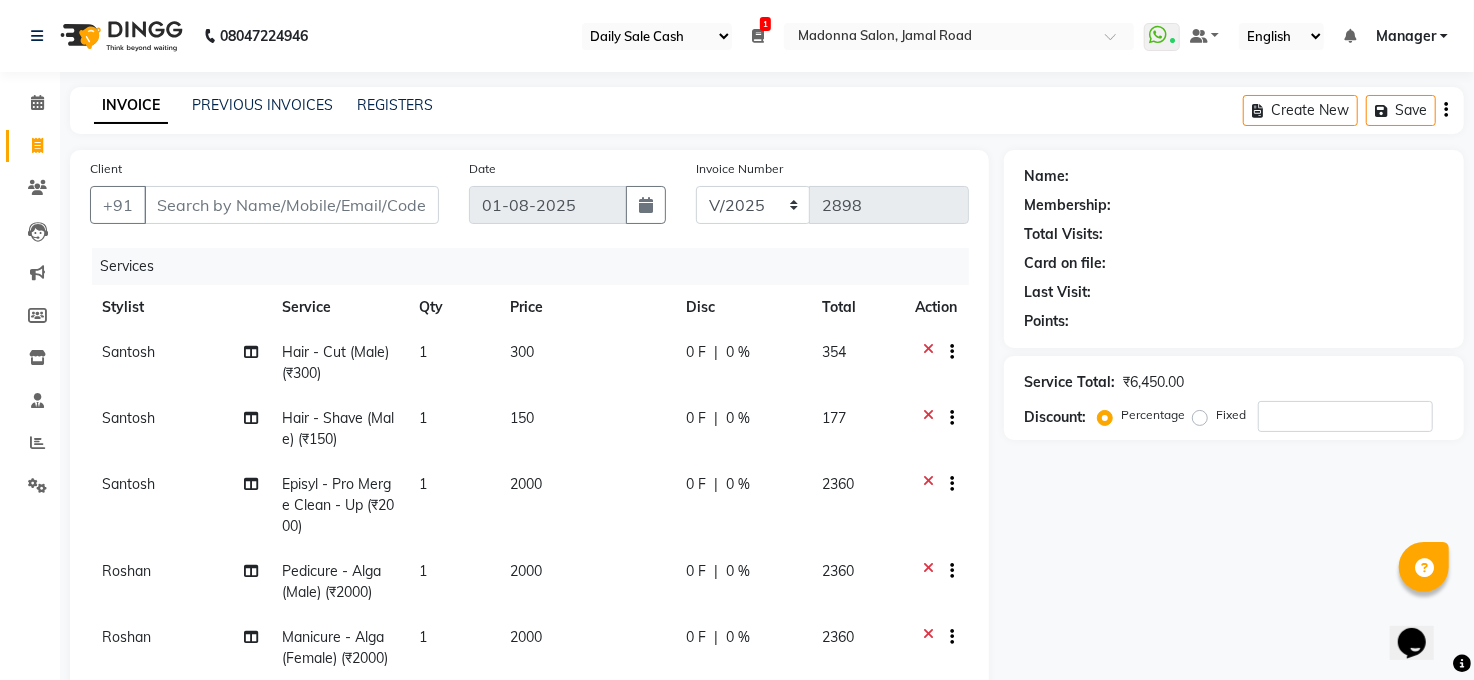 click on "Name: Membership: Total Visits: Card on file: Last Visit:  Points:" 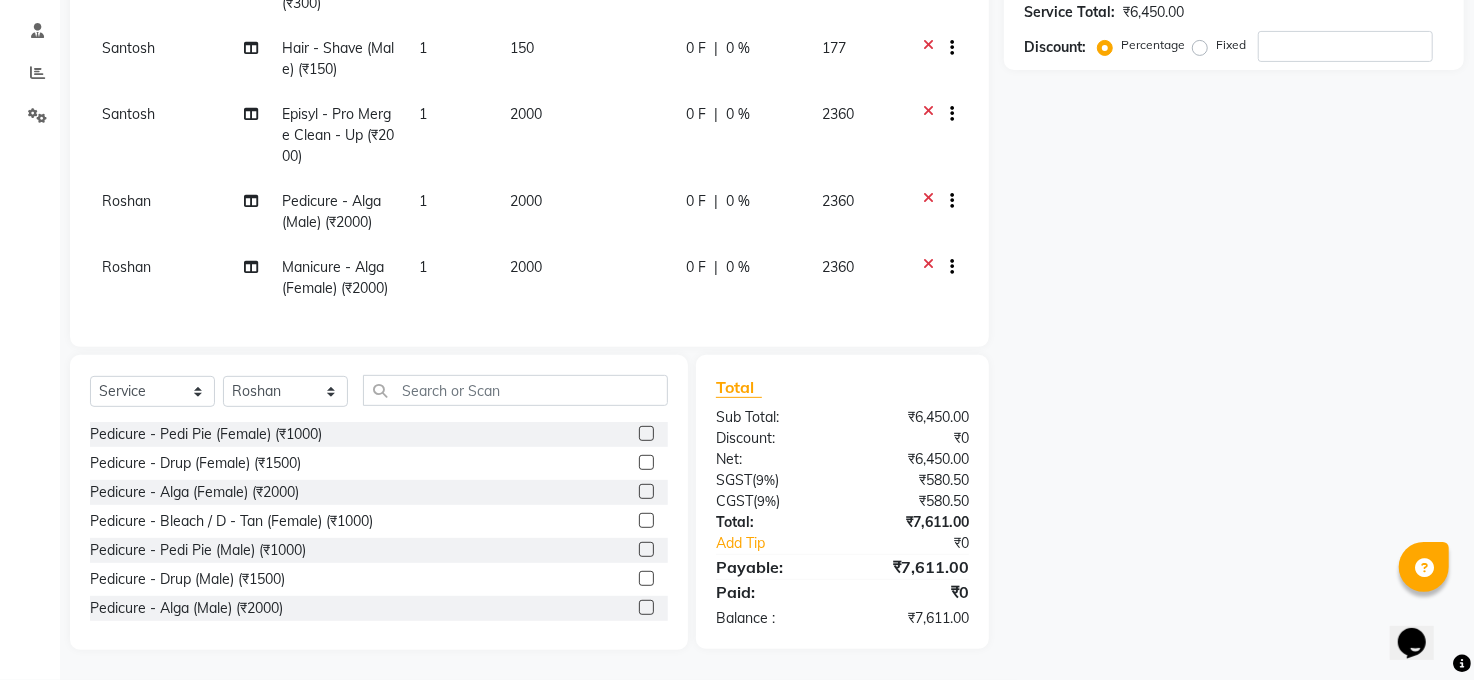 scroll, scrollTop: 389, scrollLeft: 0, axis: vertical 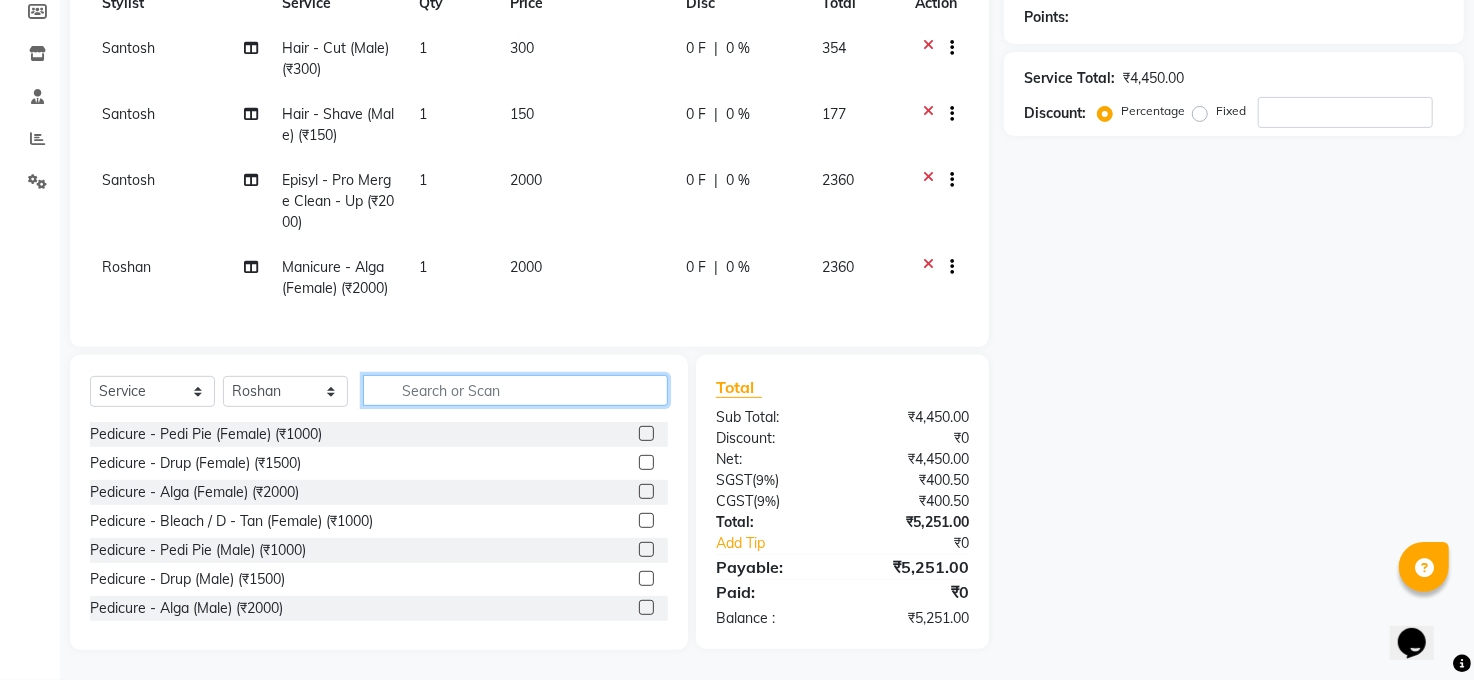 click 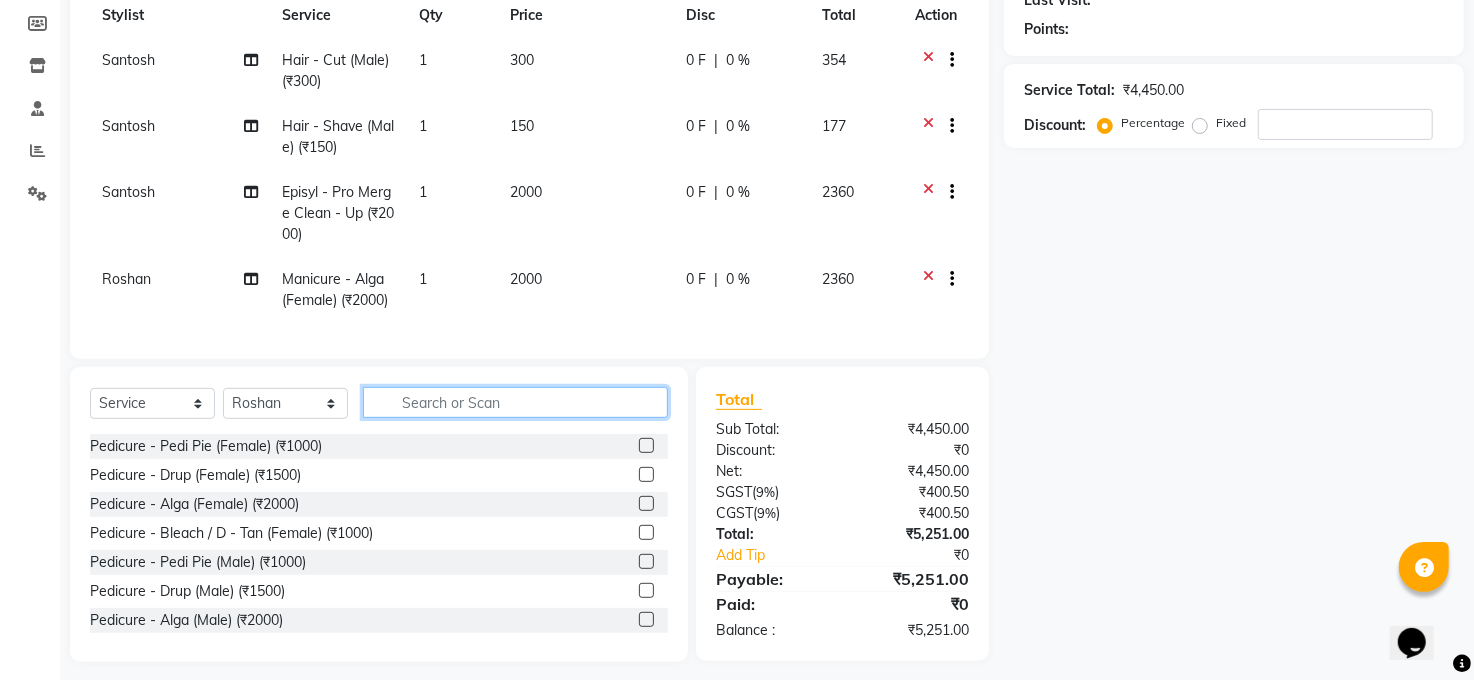scroll, scrollTop: 100, scrollLeft: 0, axis: vertical 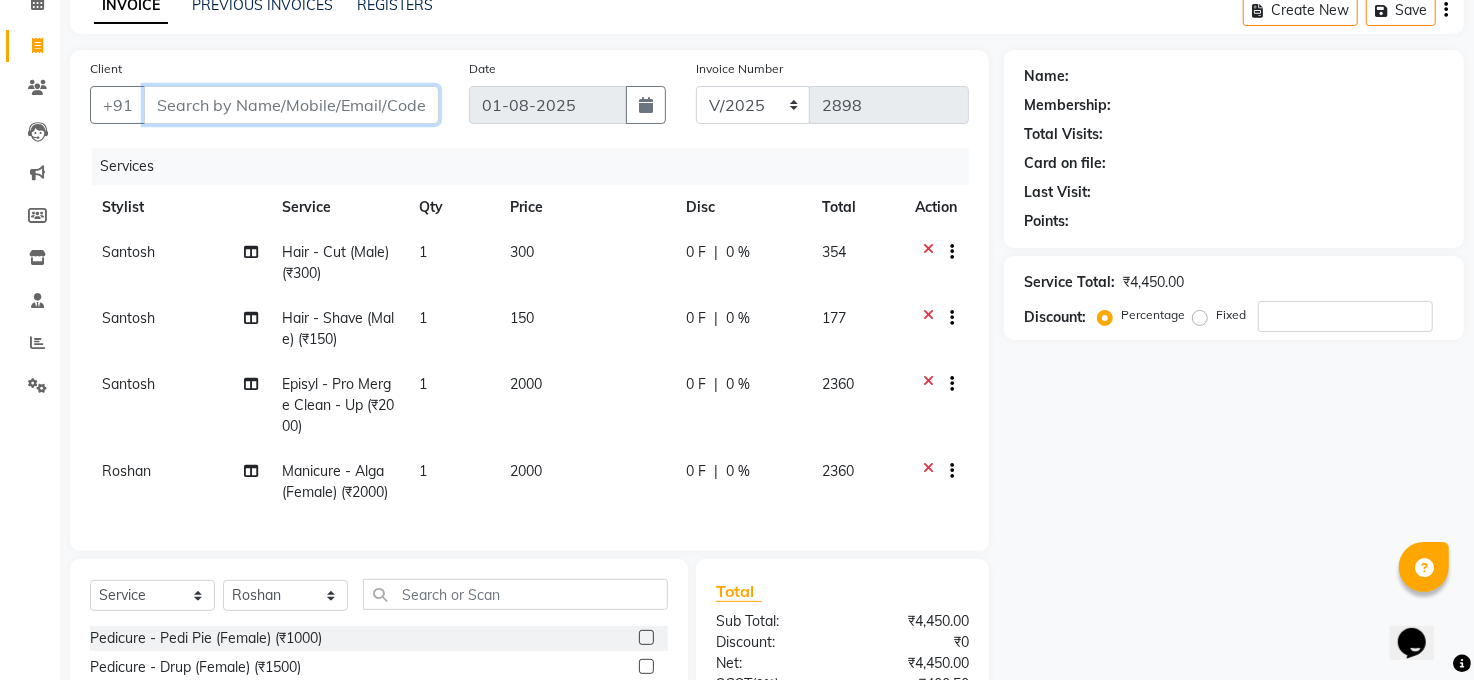click on "Client" at bounding box center (291, 105) 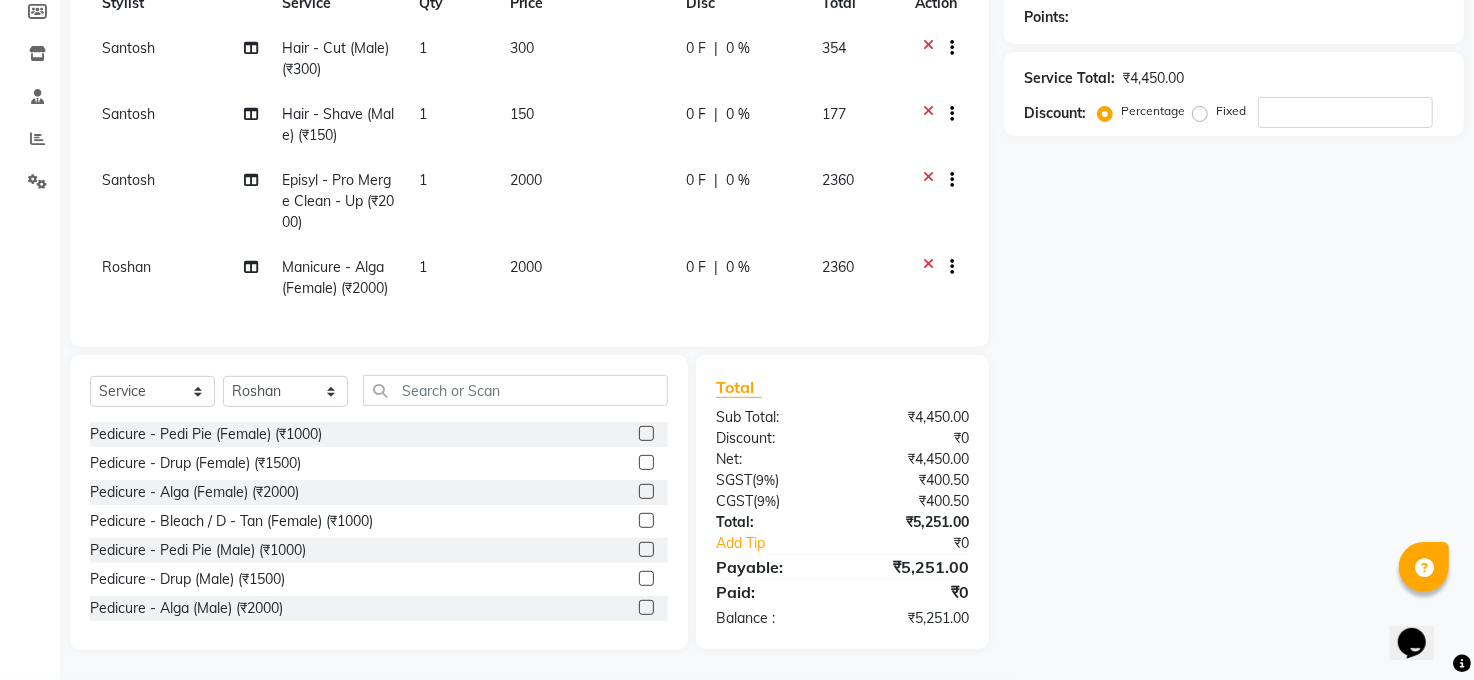 scroll, scrollTop: 322, scrollLeft: 0, axis: vertical 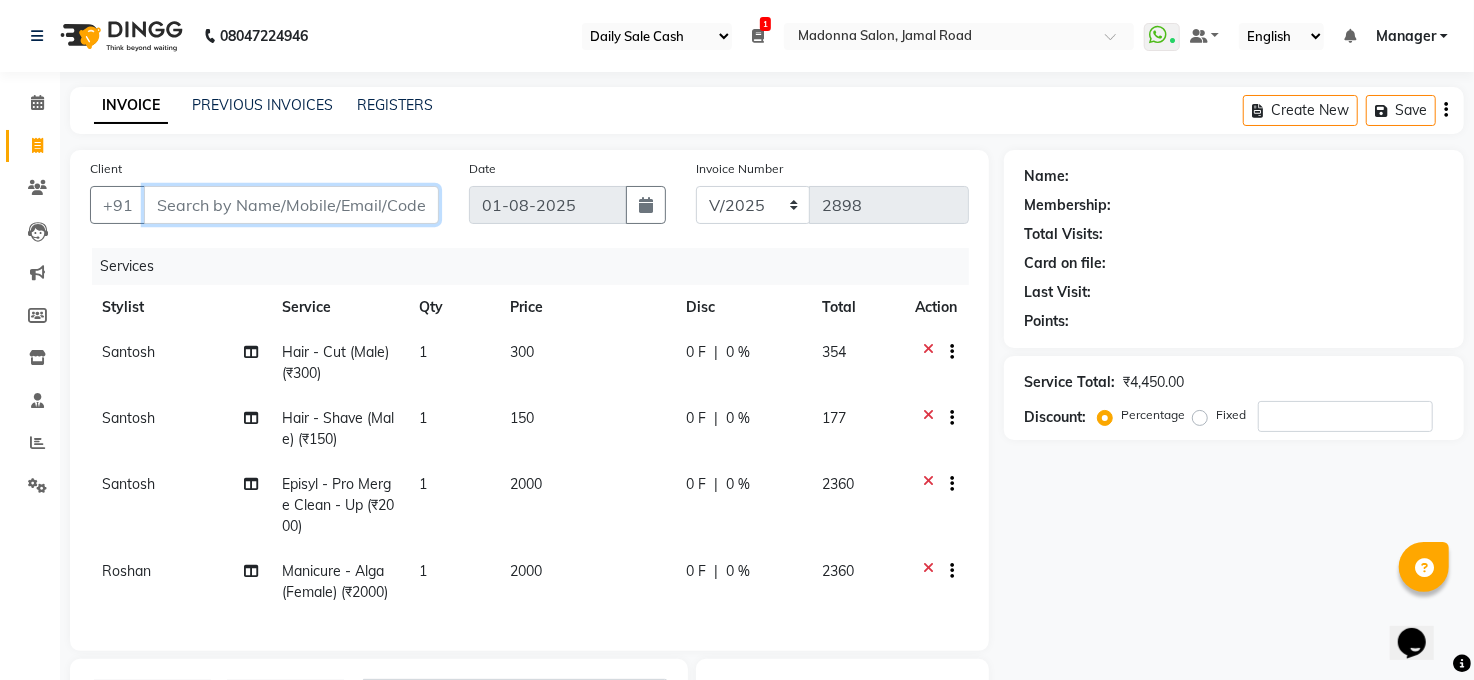 click on "Client" at bounding box center [291, 205] 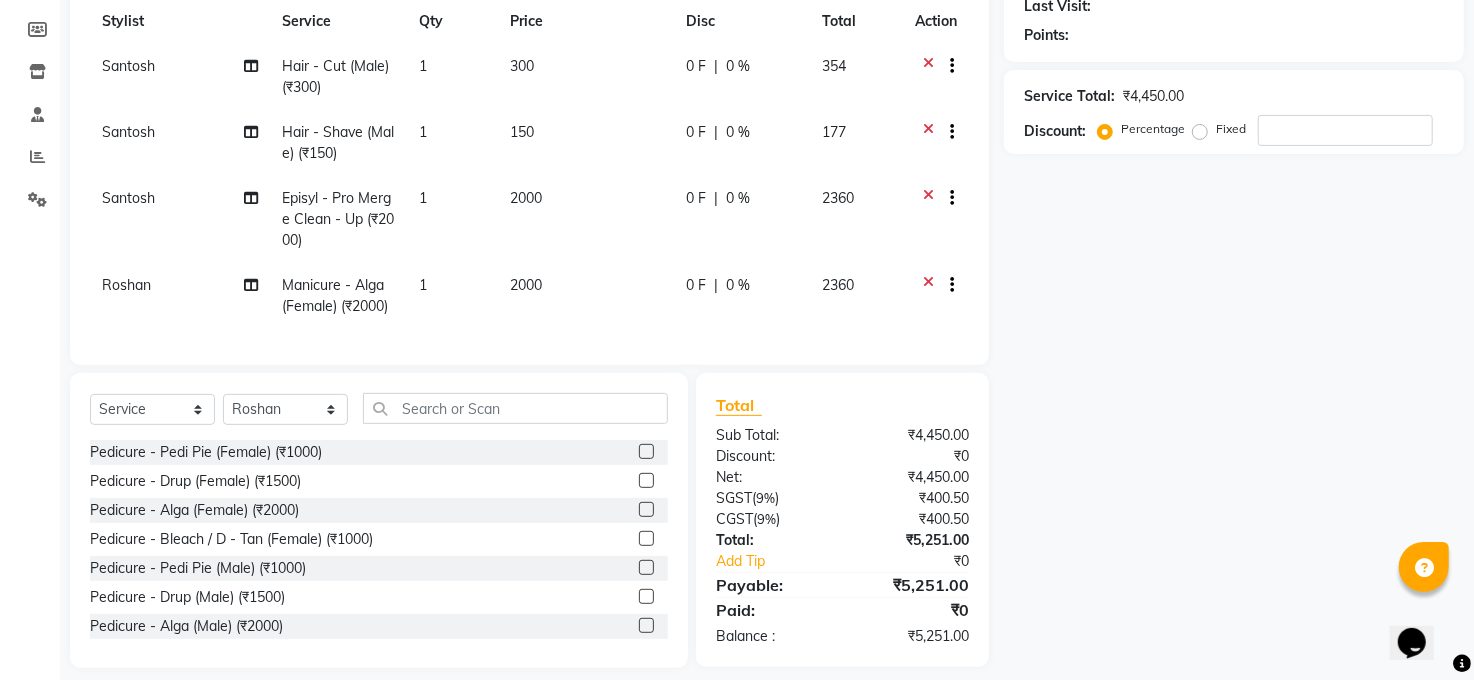 scroll, scrollTop: 233, scrollLeft: 0, axis: vertical 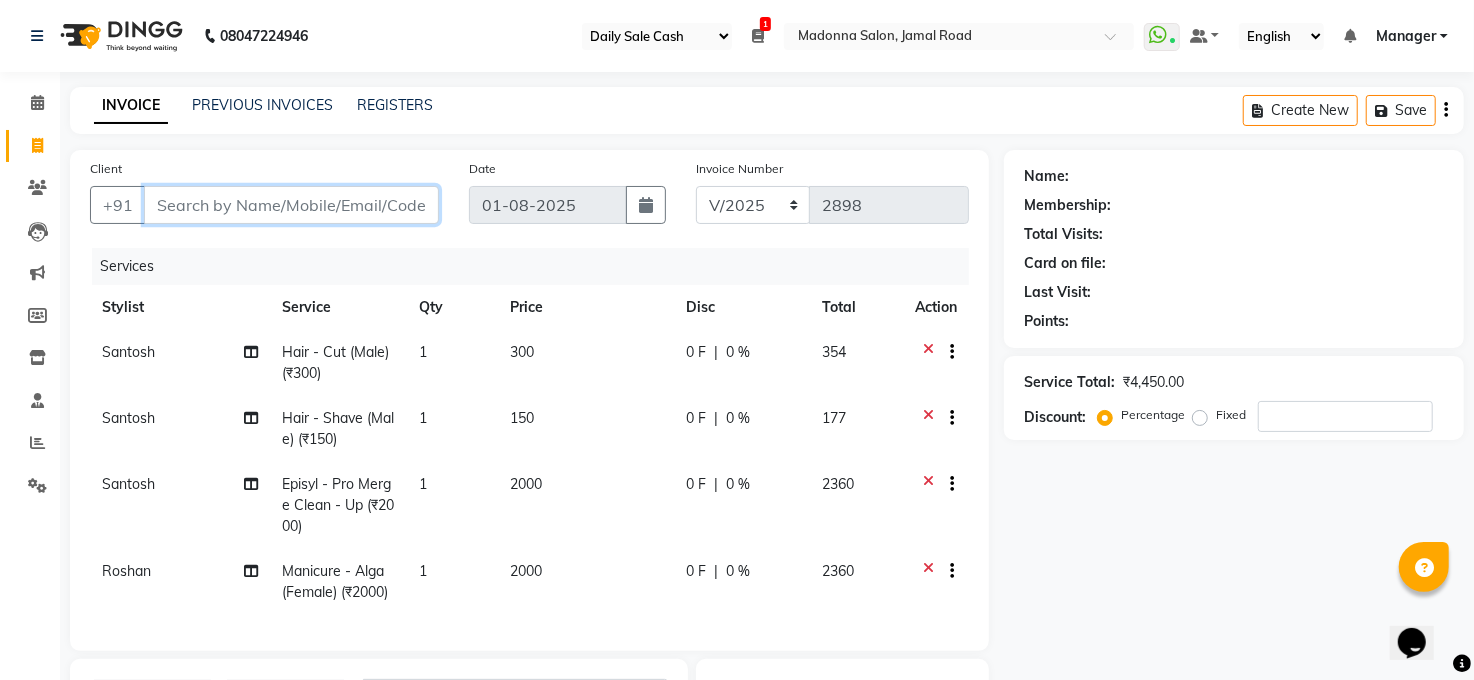 click on "Client" at bounding box center (291, 205) 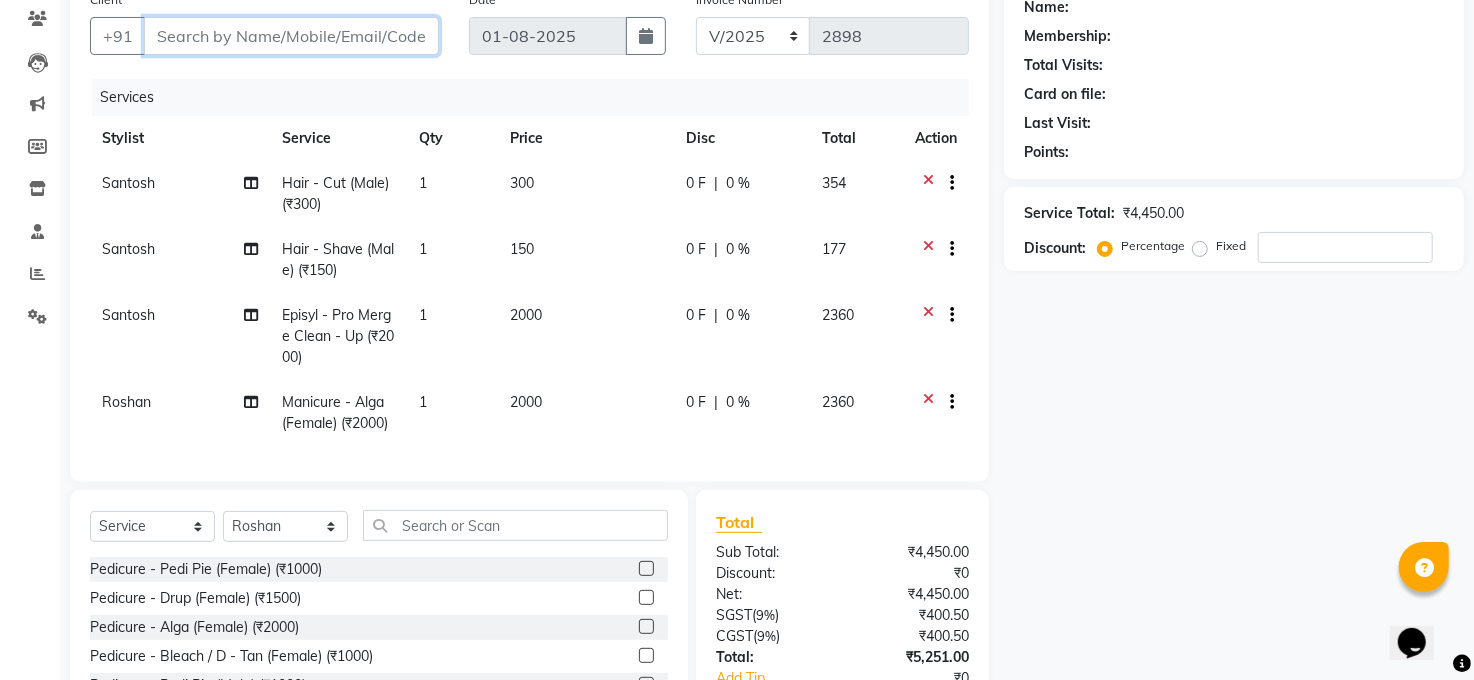 scroll, scrollTop: 221, scrollLeft: 0, axis: vertical 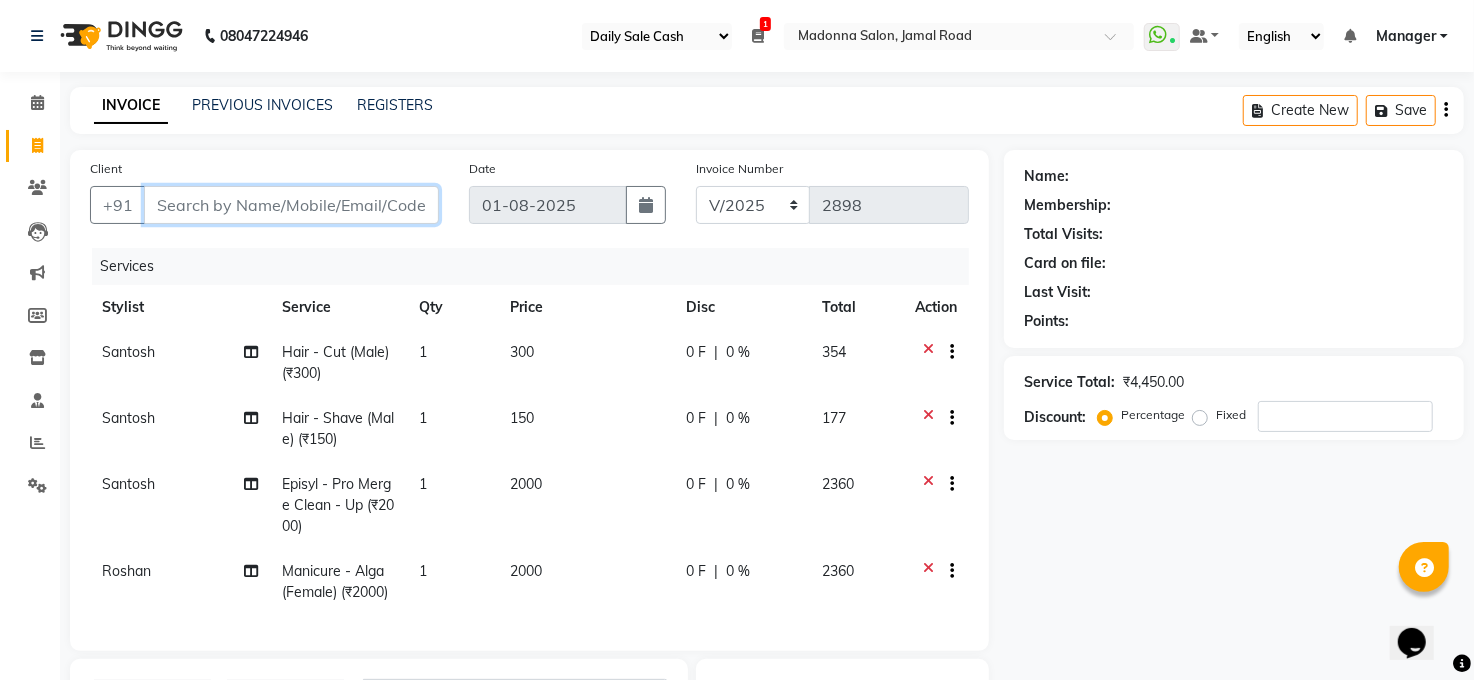 click on "Client" at bounding box center [291, 205] 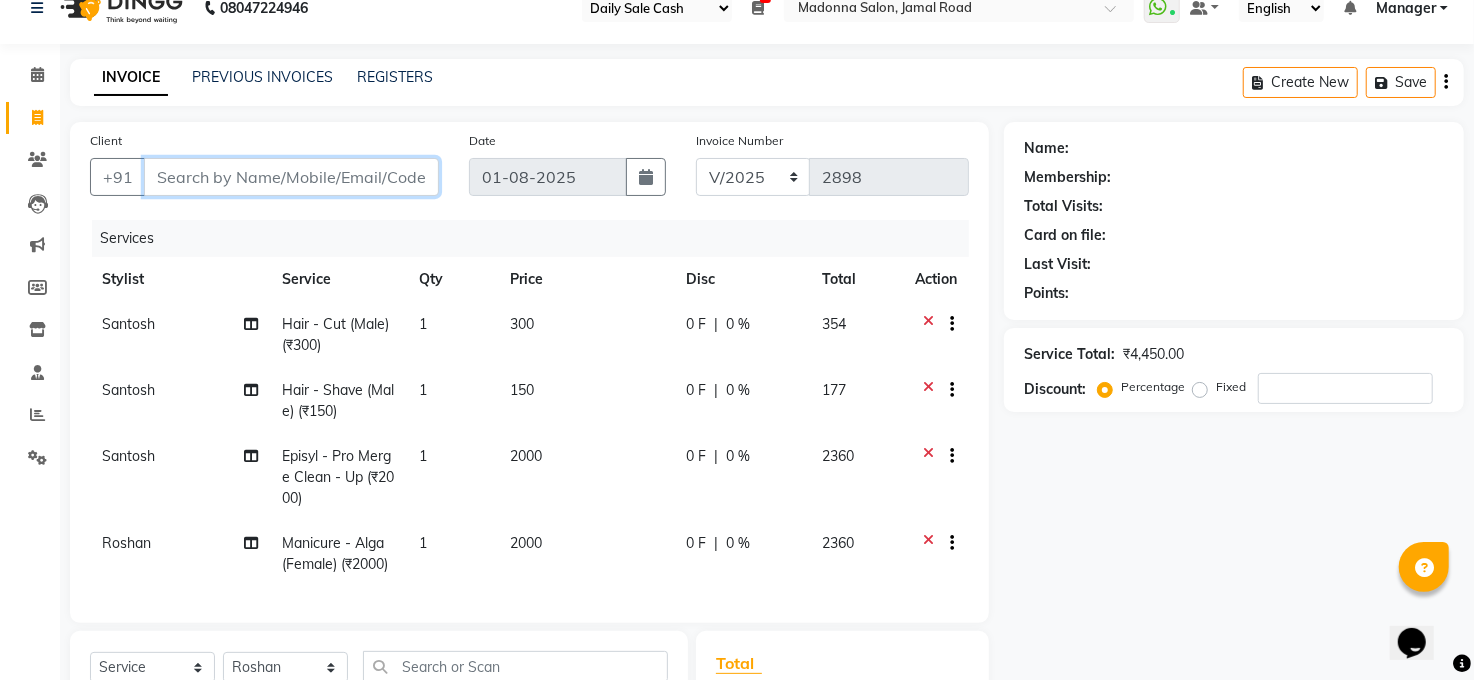 scroll, scrollTop: 0, scrollLeft: 0, axis: both 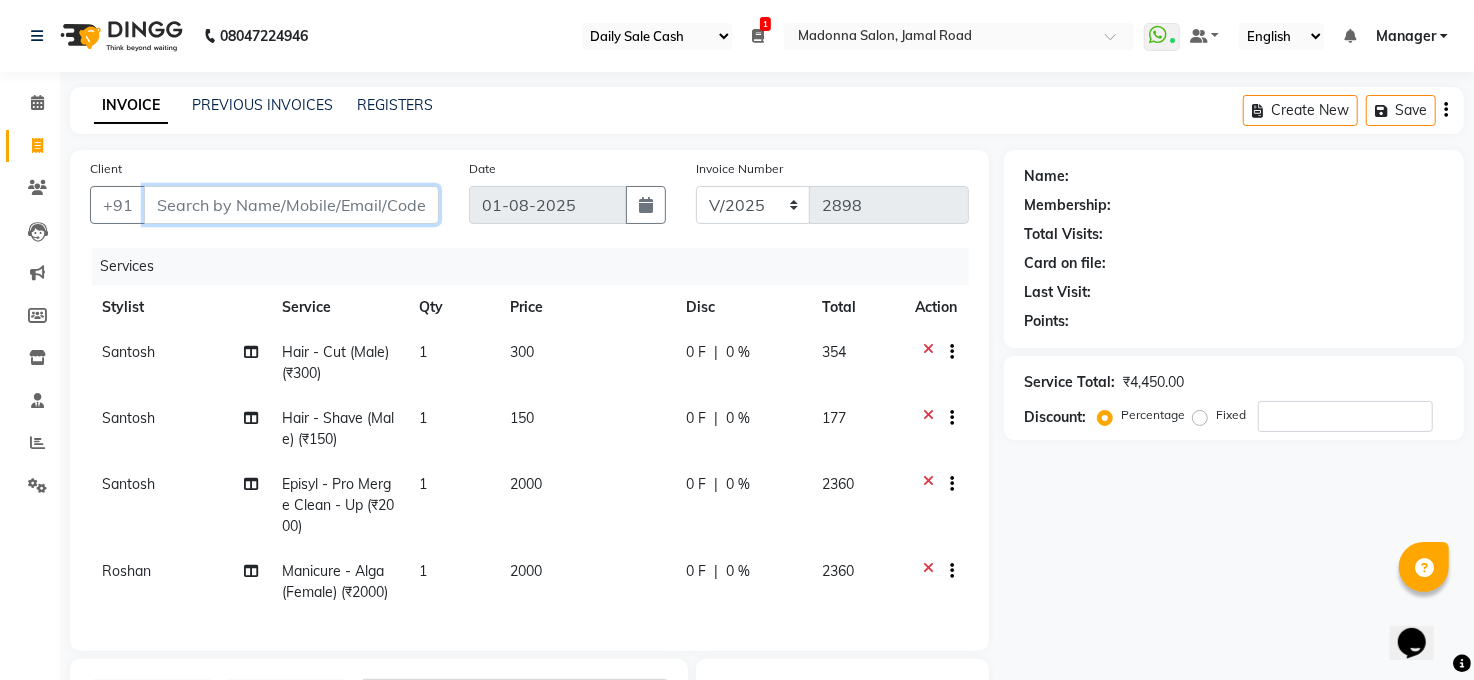 click on "Client" at bounding box center (291, 205) 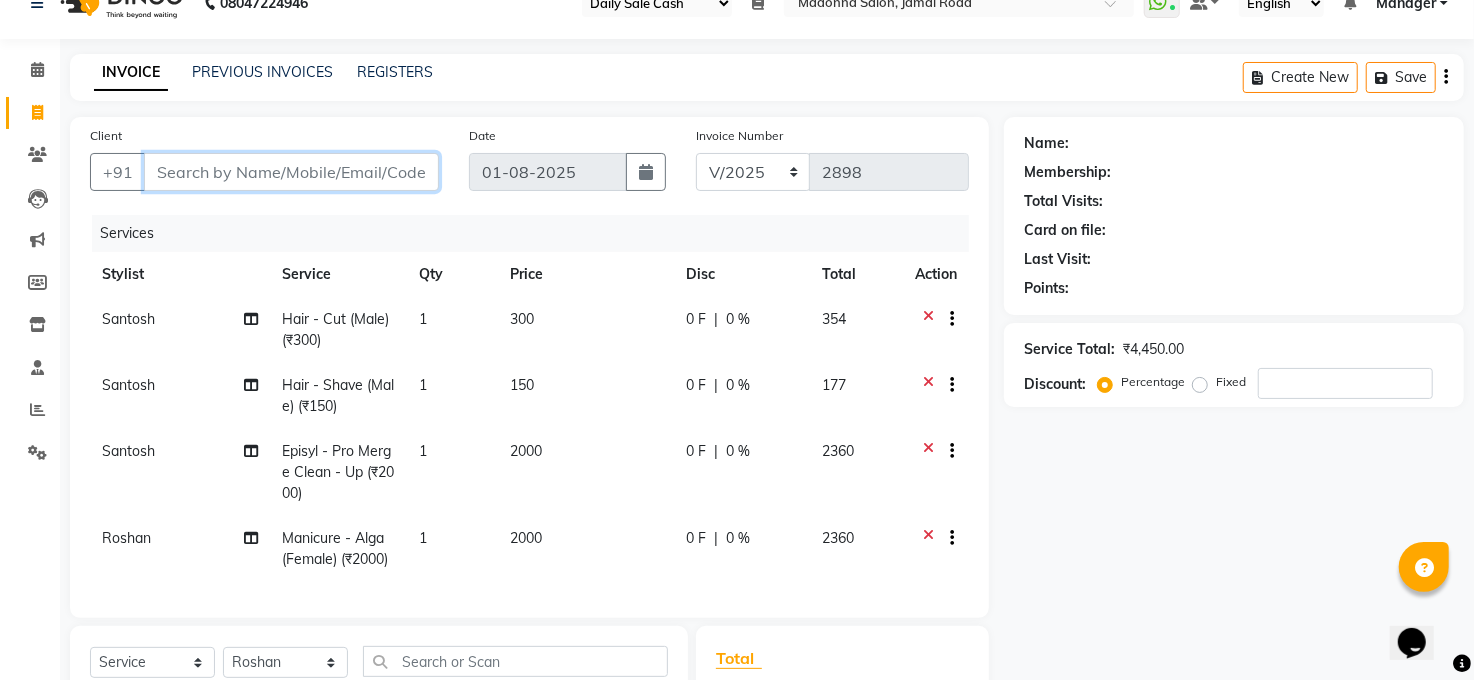 scroll, scrollTop: 0, scrollLeft: 0, axis: both 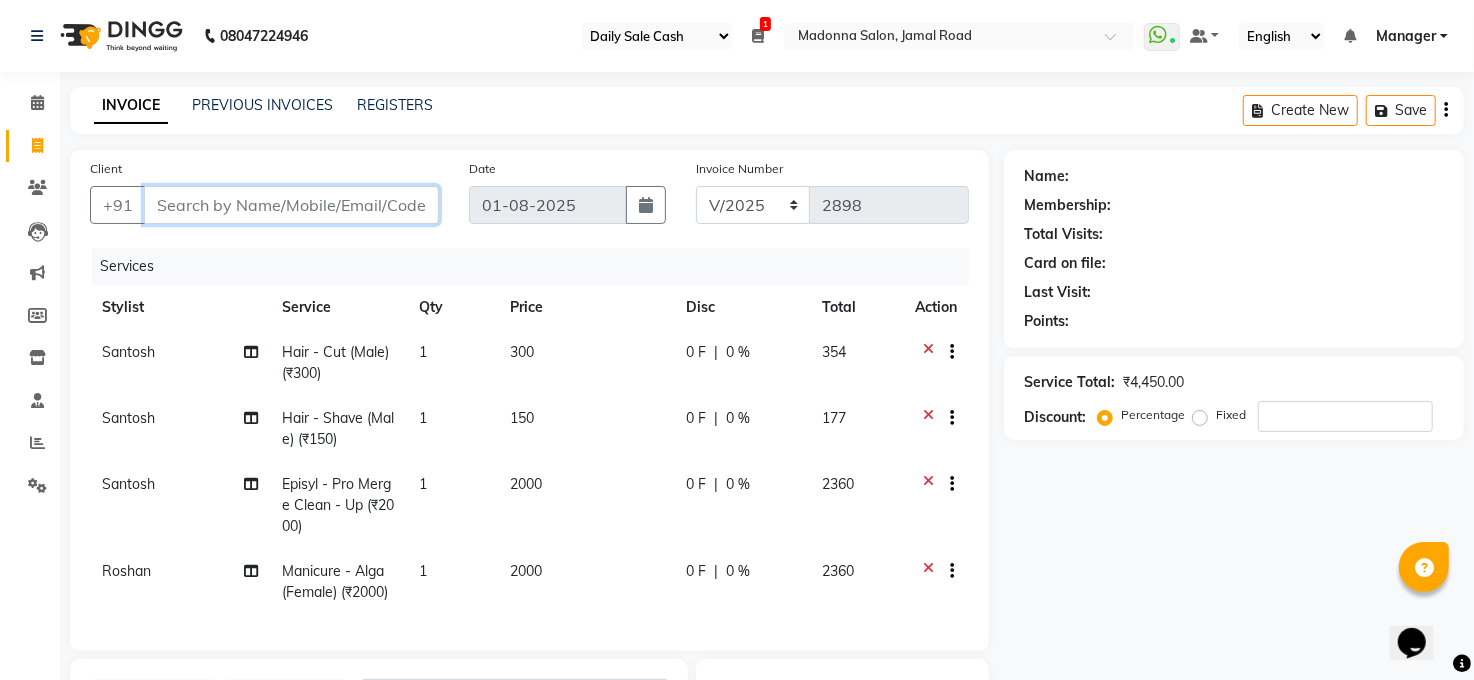 click on "Client" at bounding box center [291, 205] 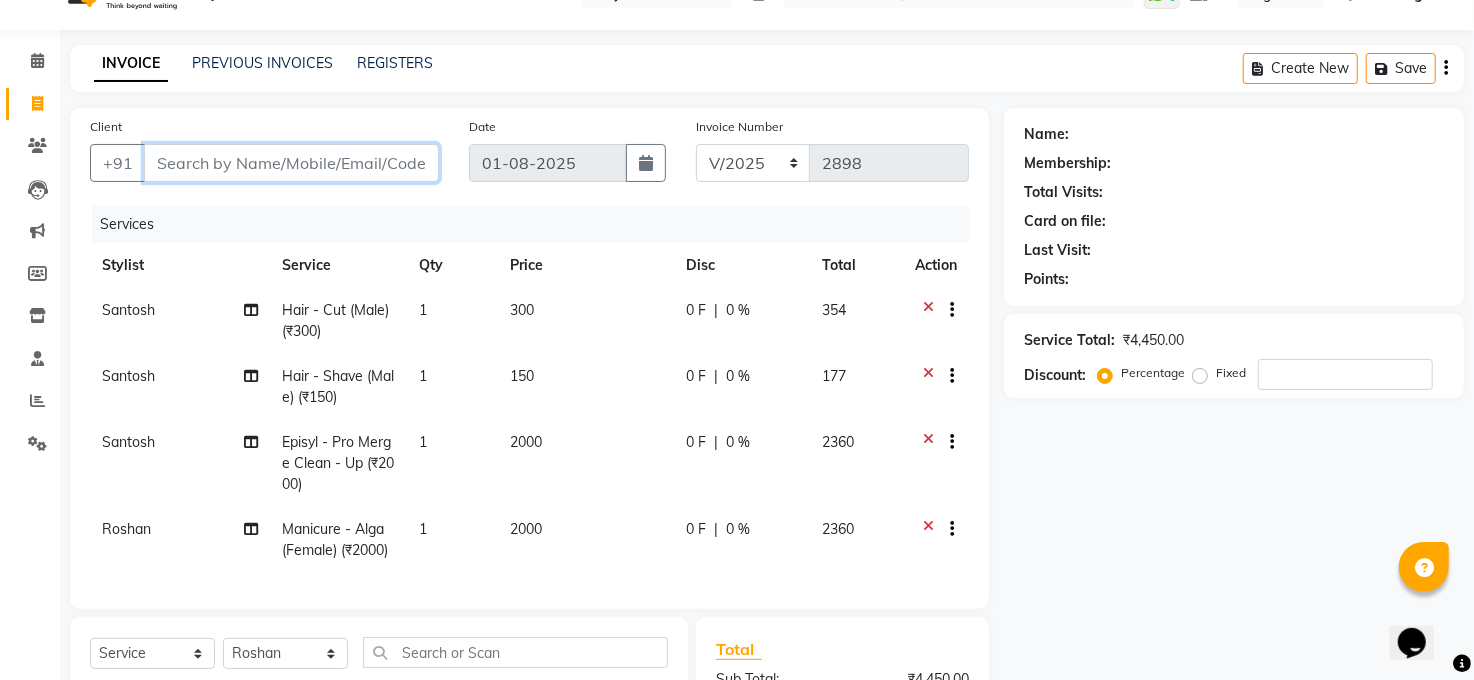 scroll, scrollTop: 44, scrollLeft: 0, axis: vertical 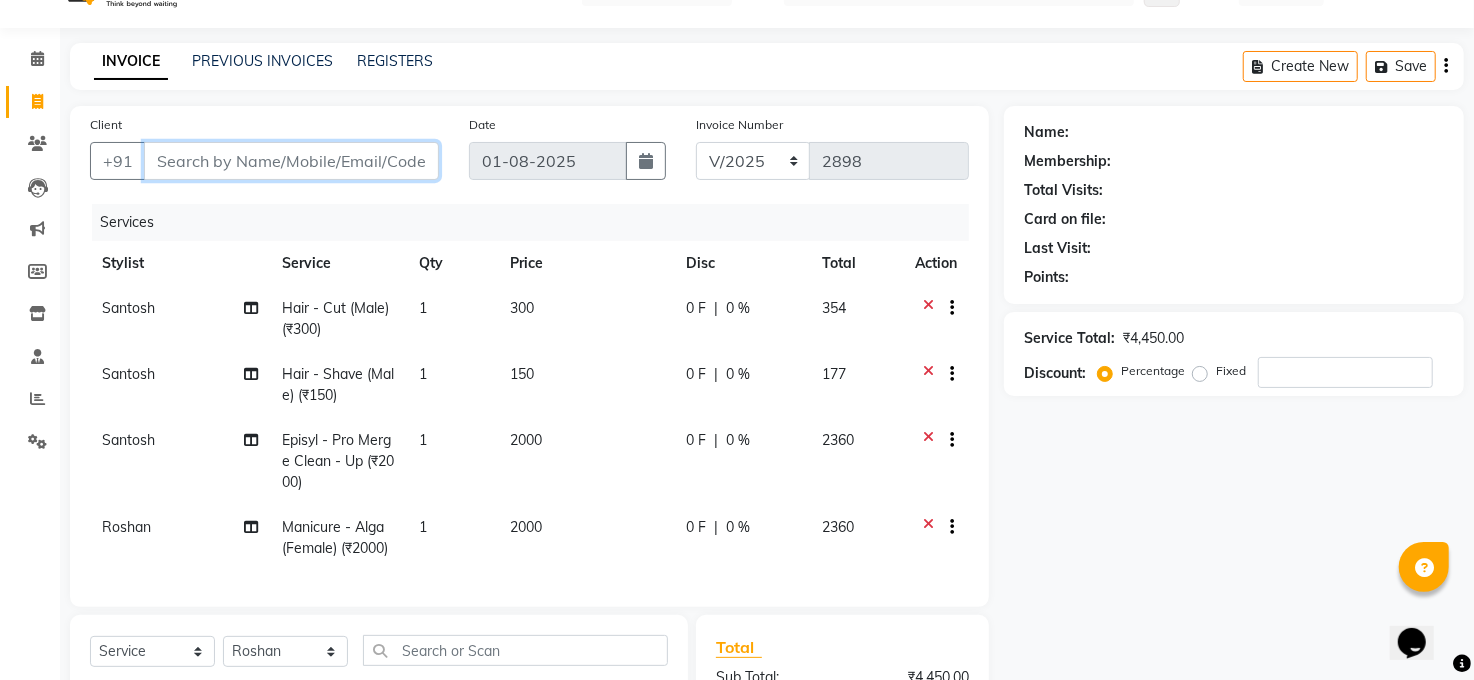 type on "9" 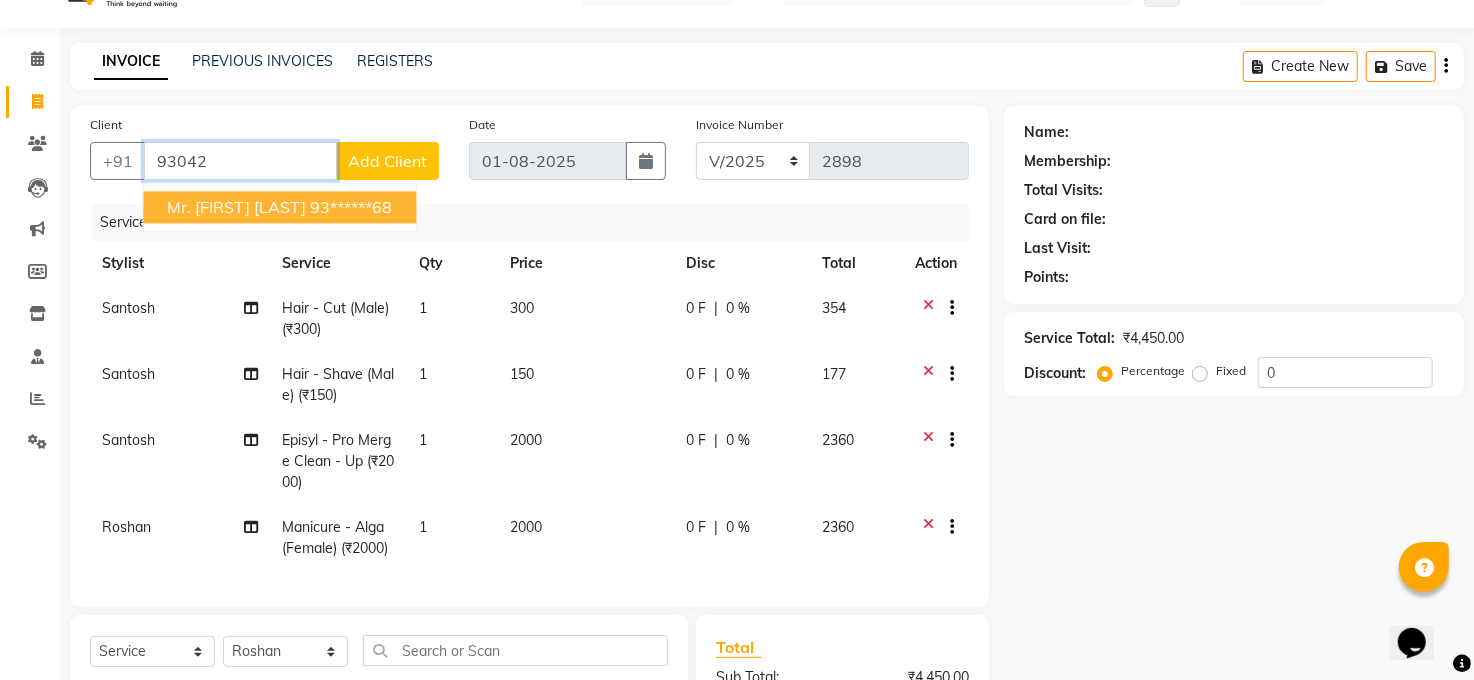 click on "93******68" at bounding box center (351, 207) 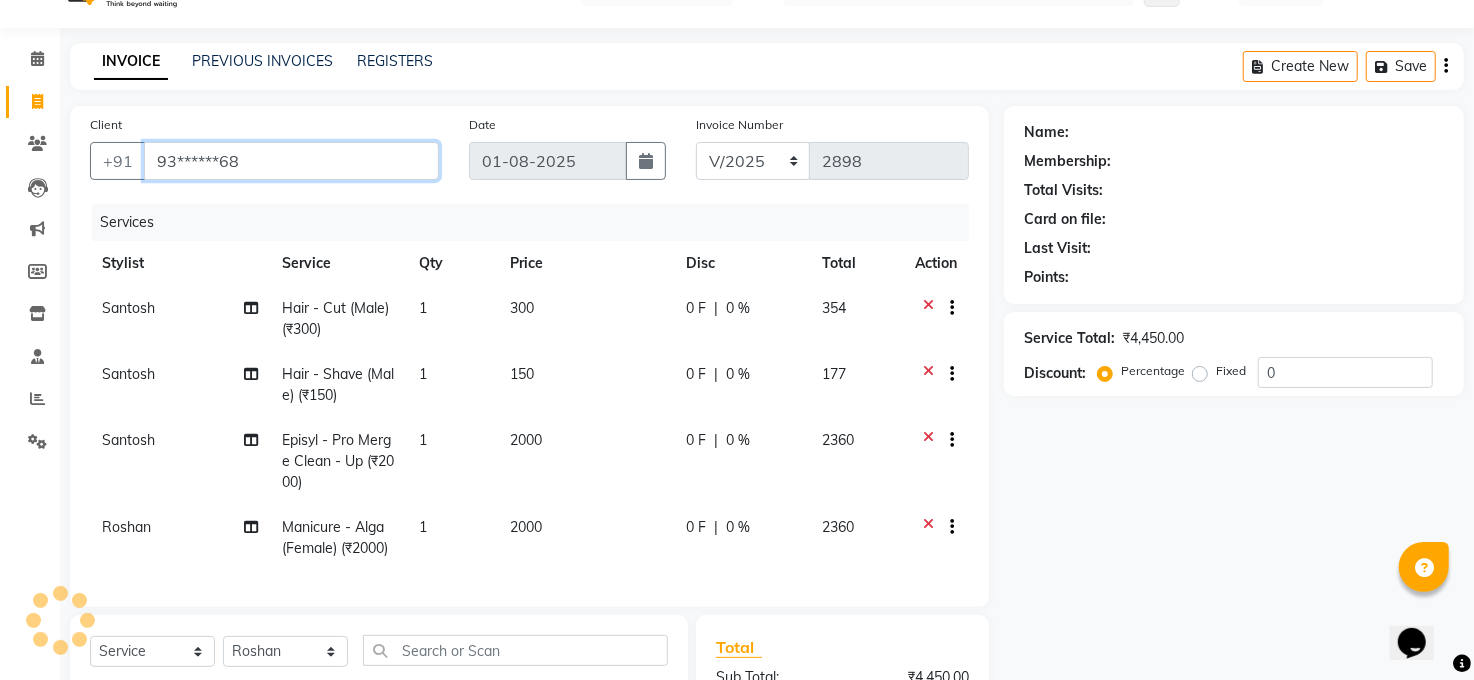 type on "93******68" 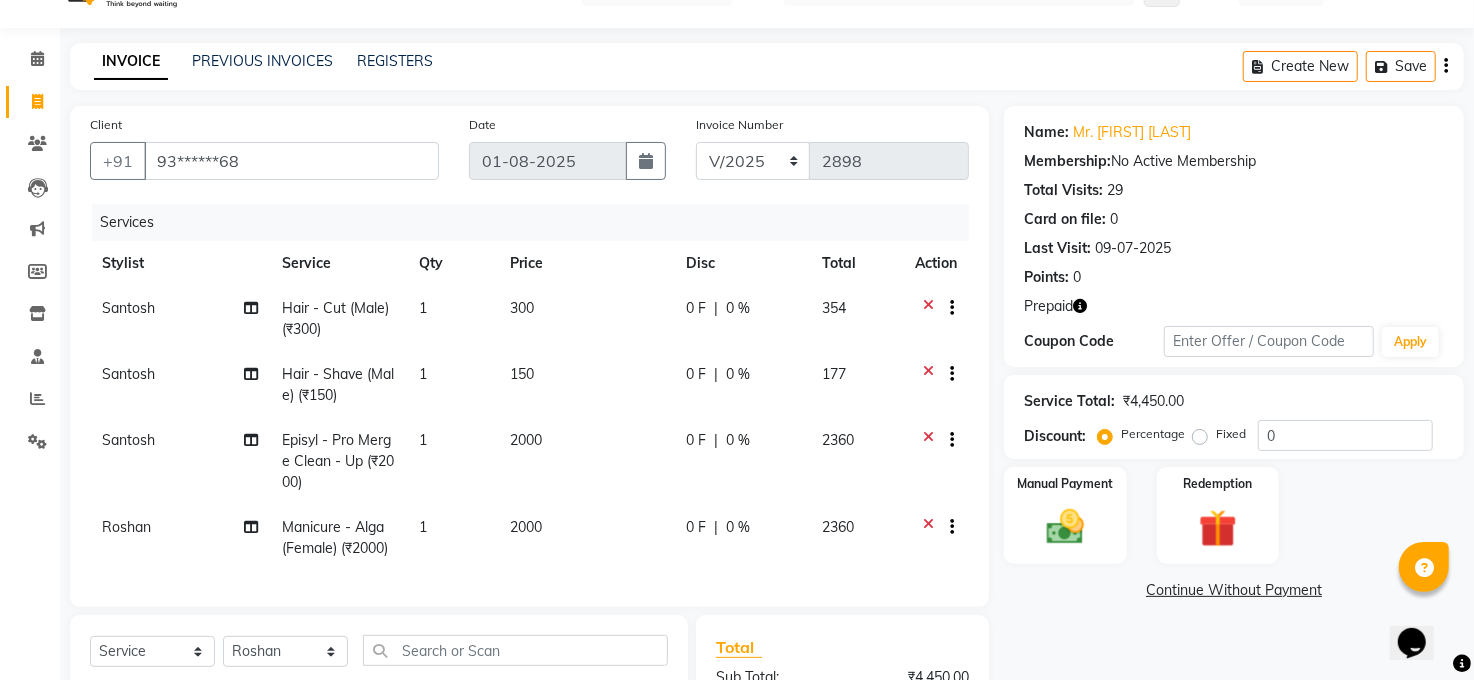 click 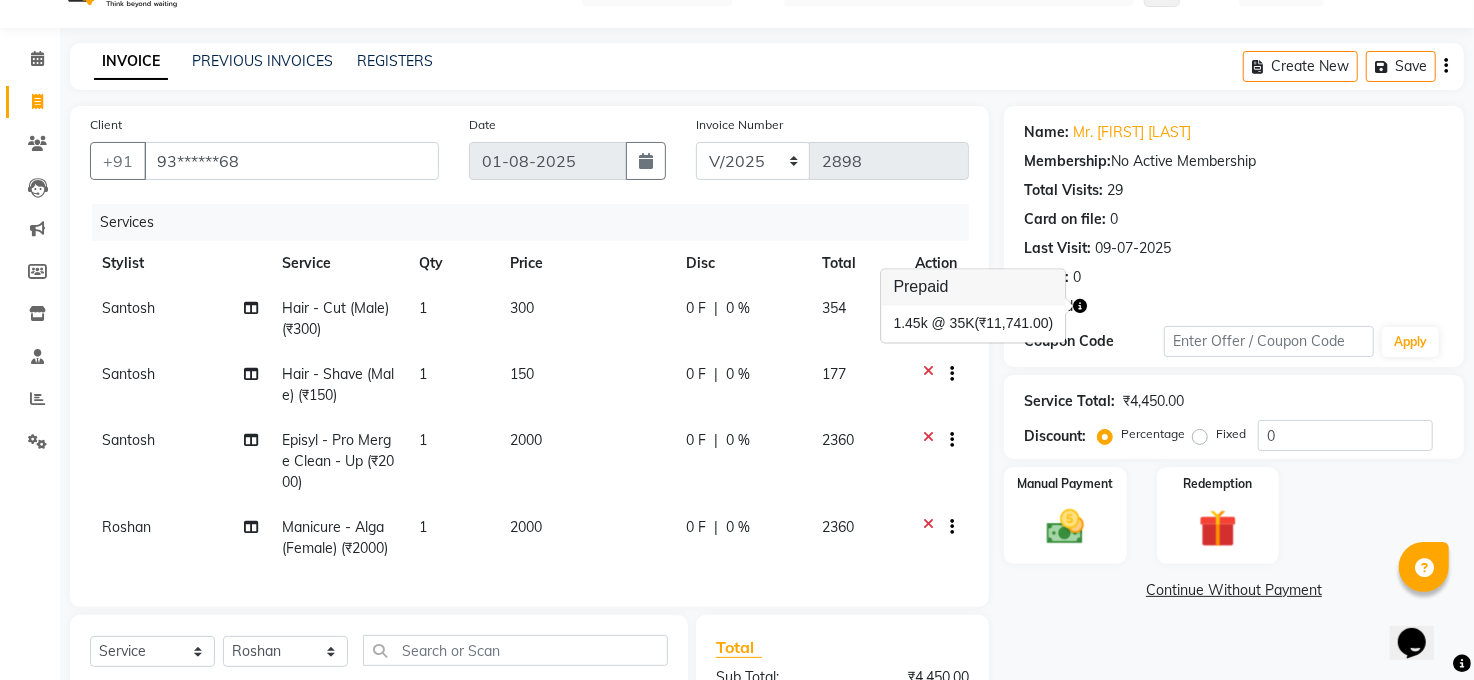 click 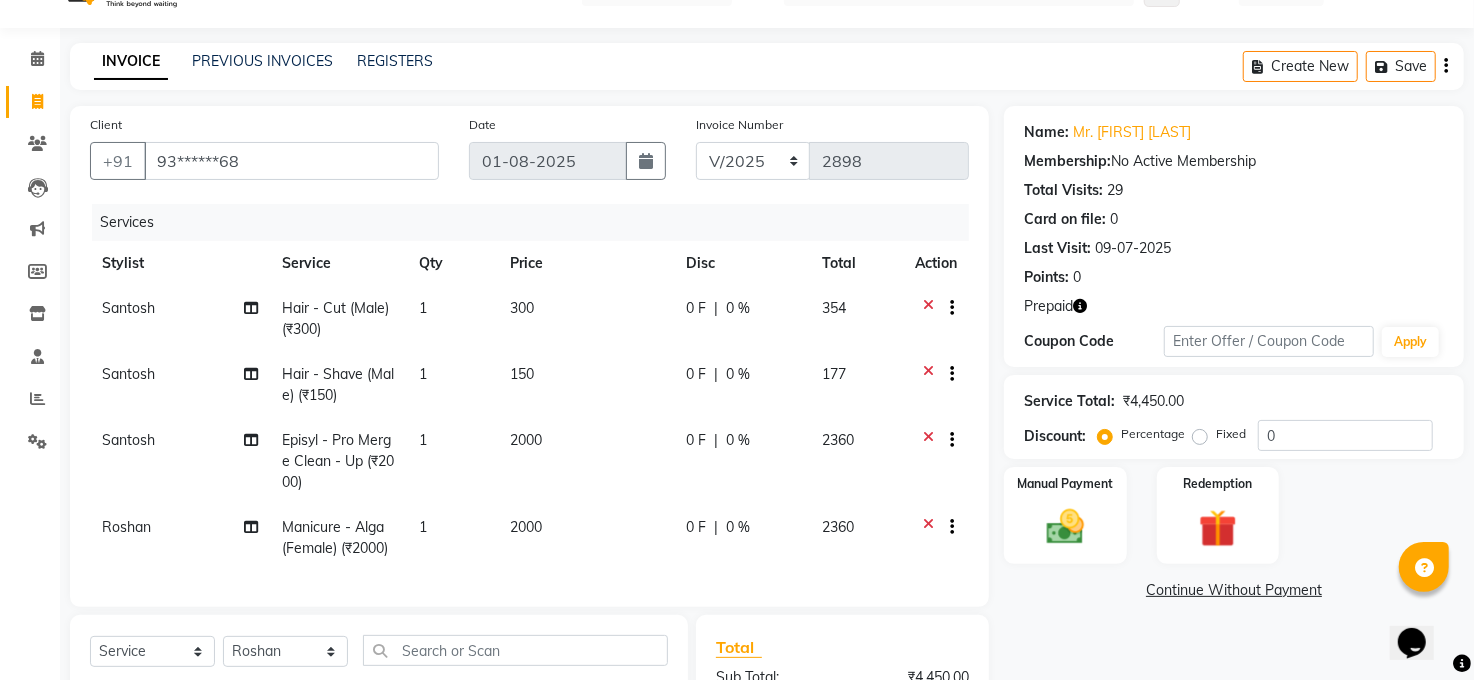 click 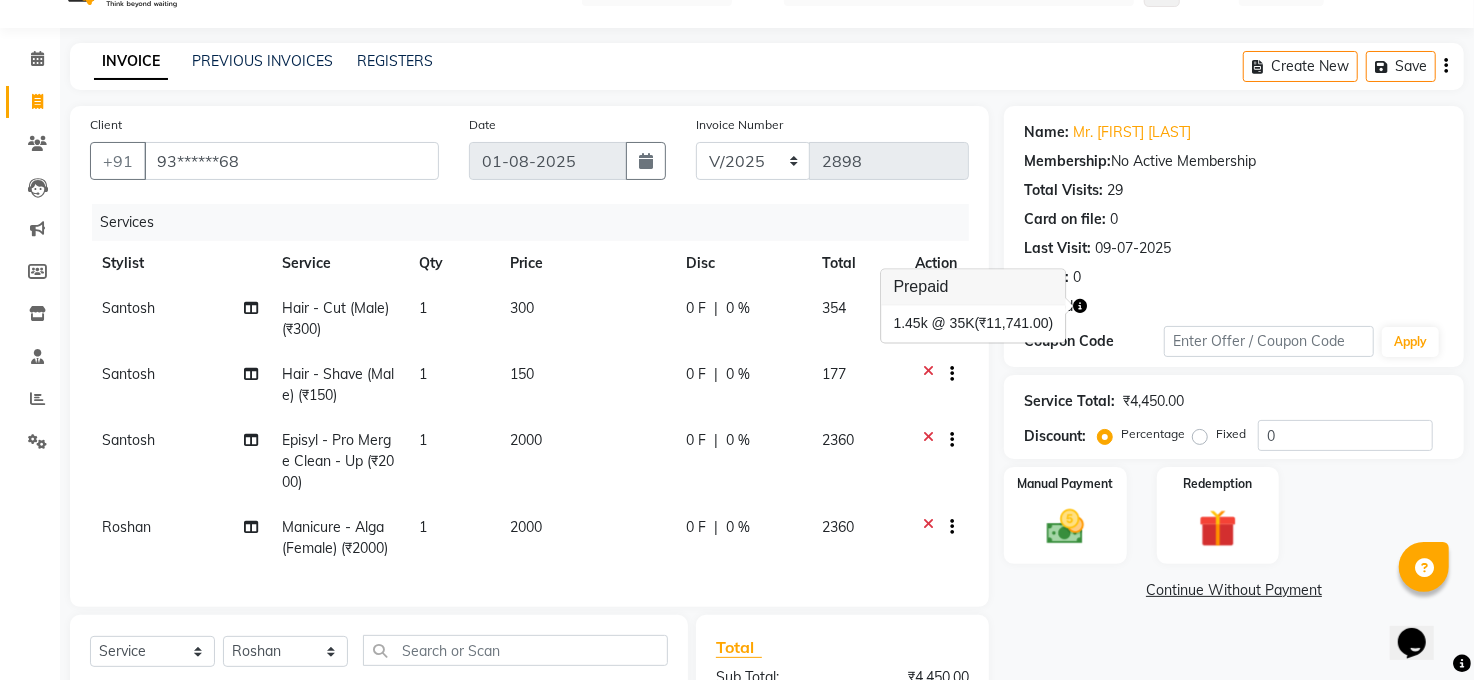 click 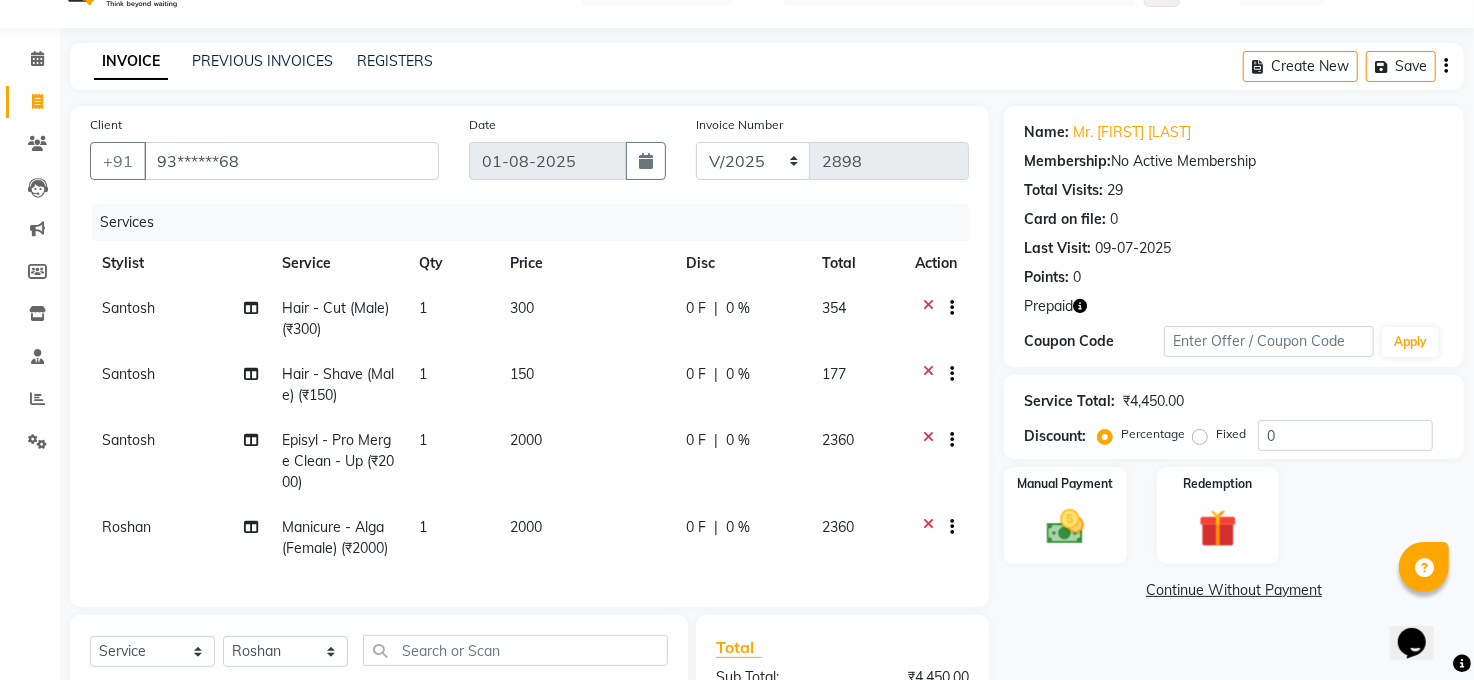 click 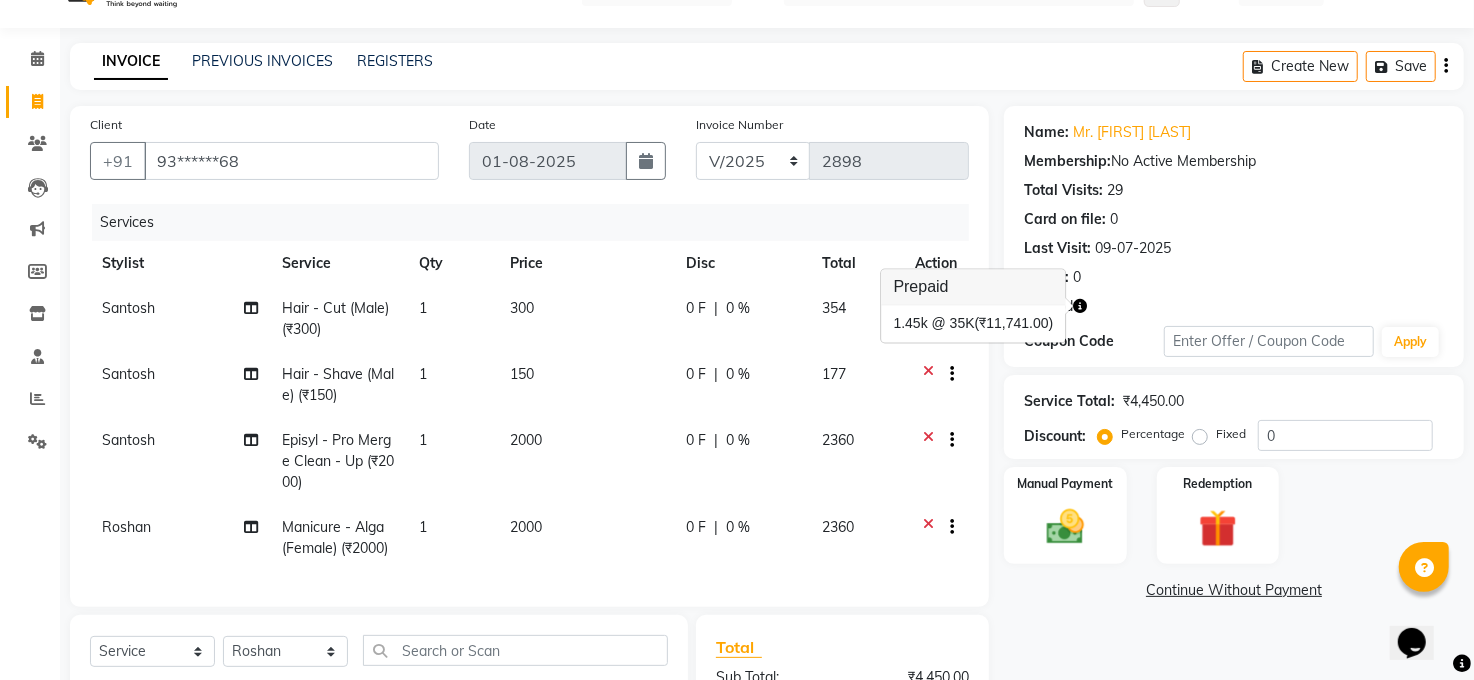 click 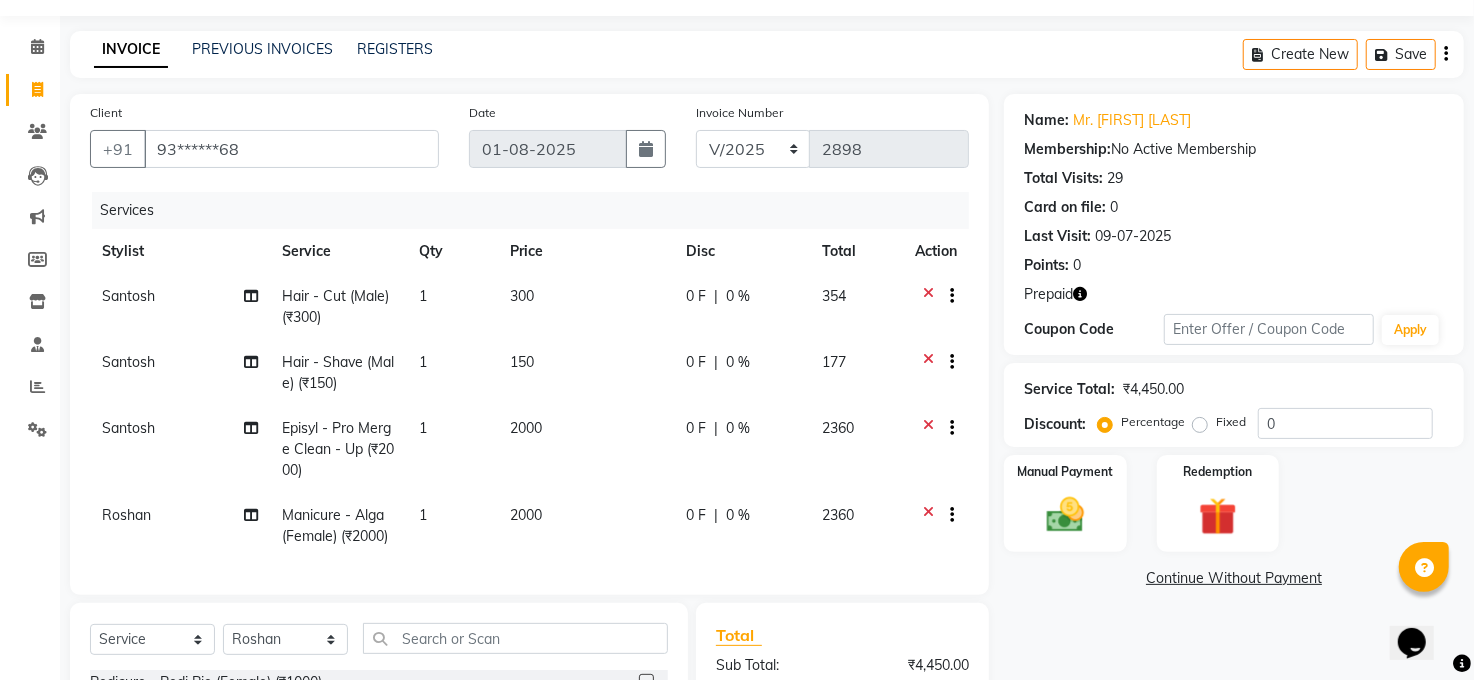 scroll, scrollTop: 322, scrollLeft: 0, axis: vertical 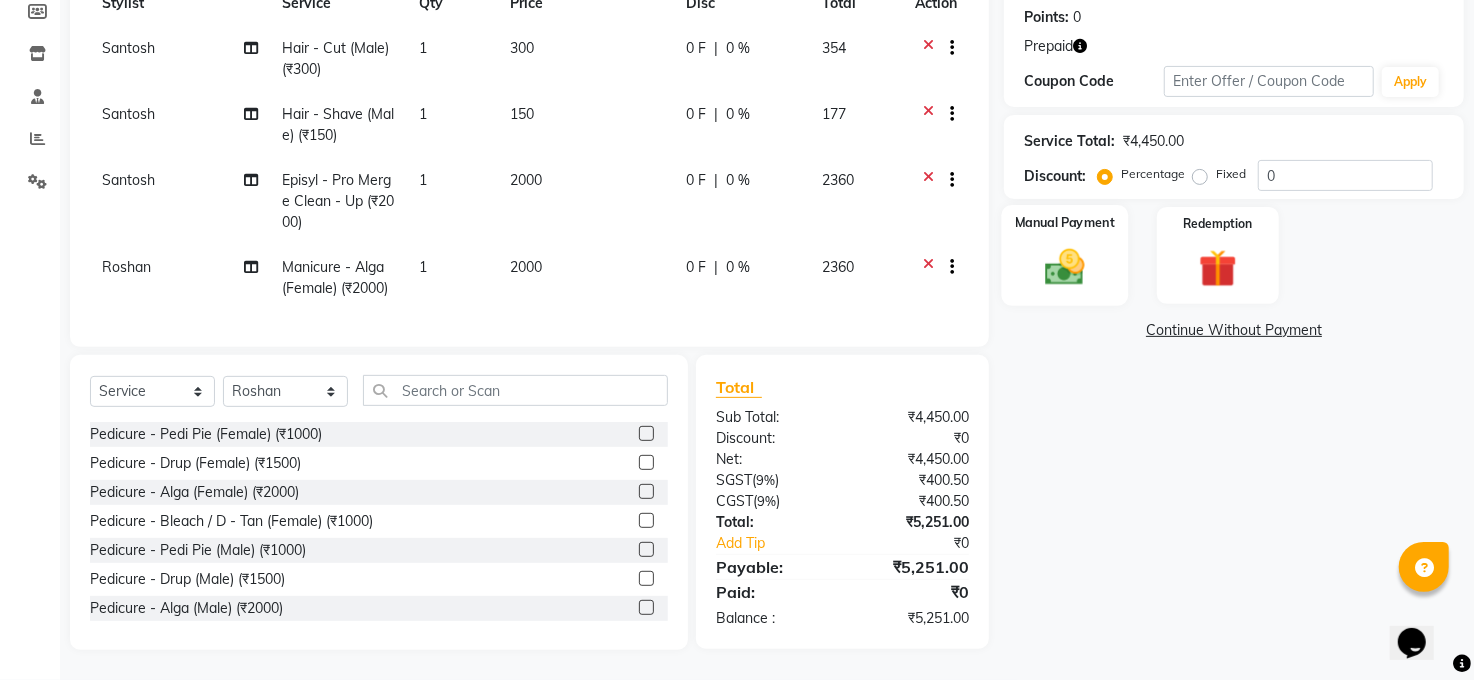 click 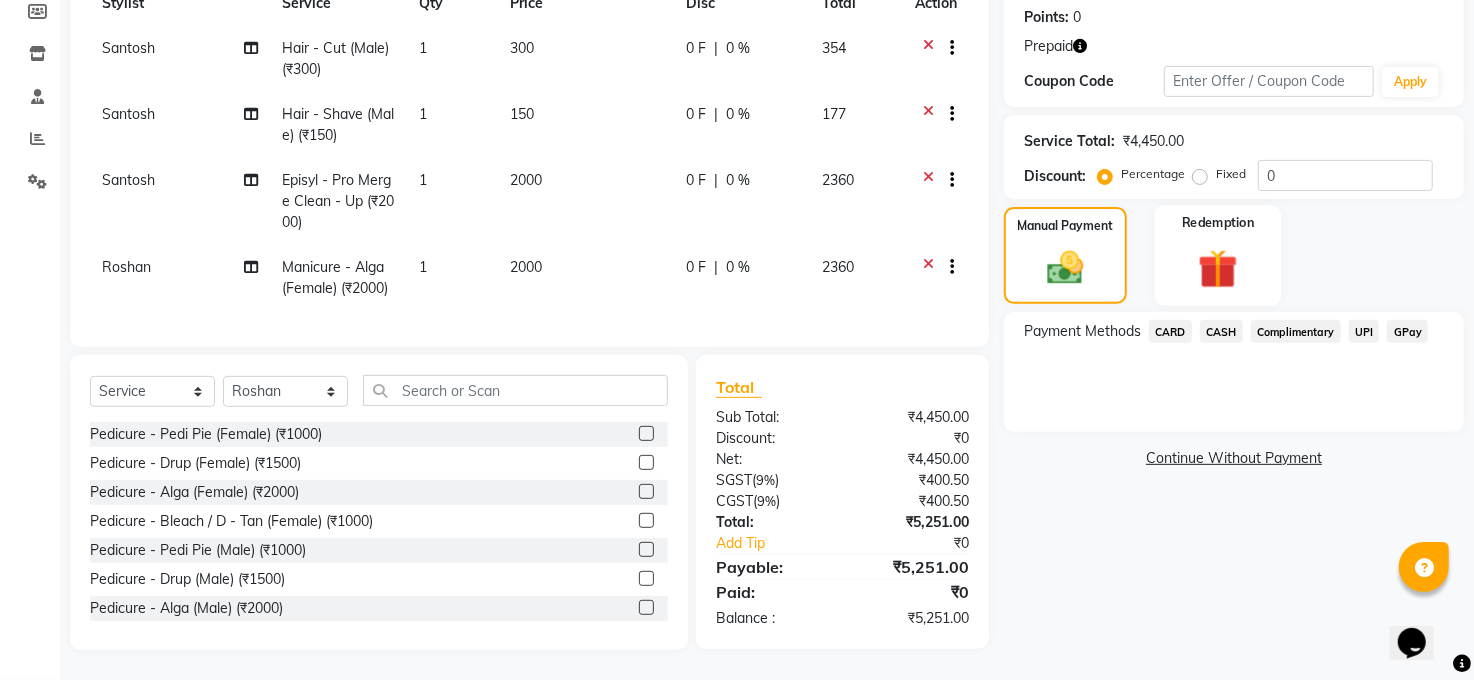 click 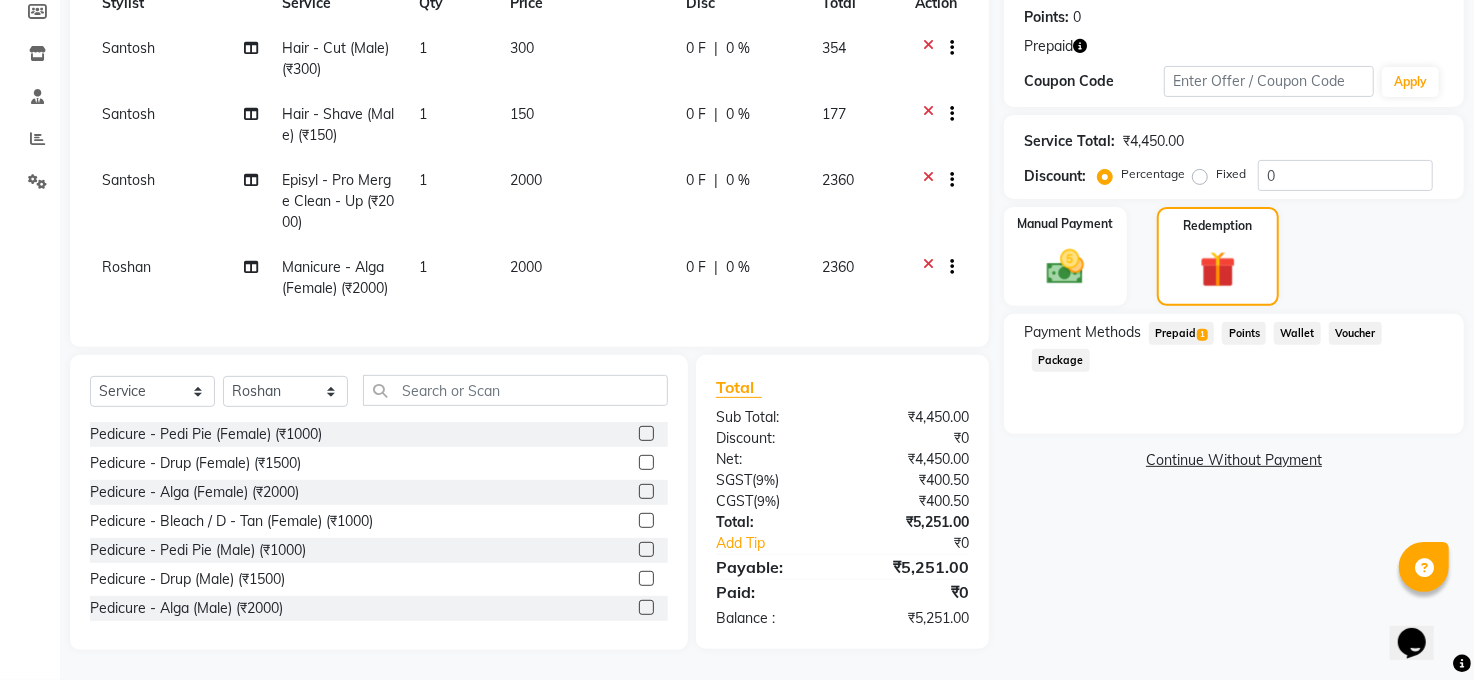 click on "1" 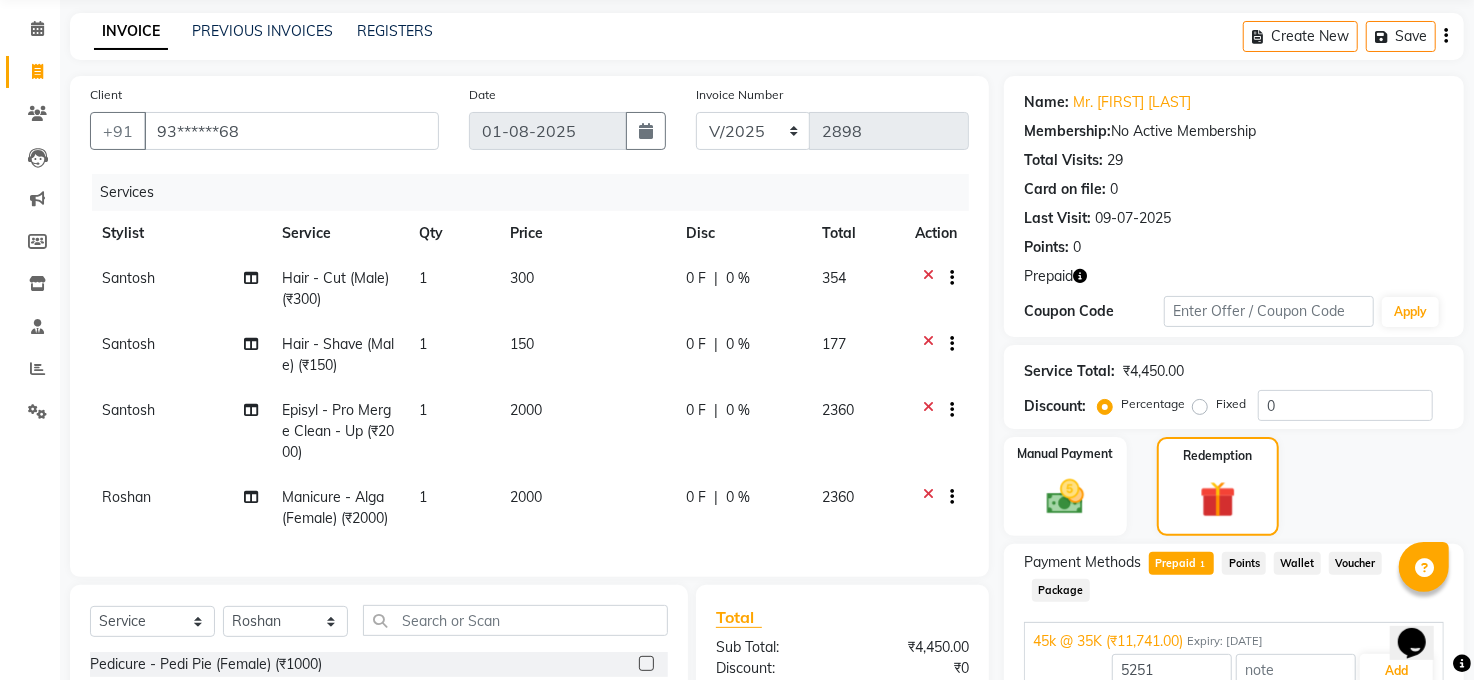 scroll, scrollTop: 55, scrollLeft: 0, axis: vertical 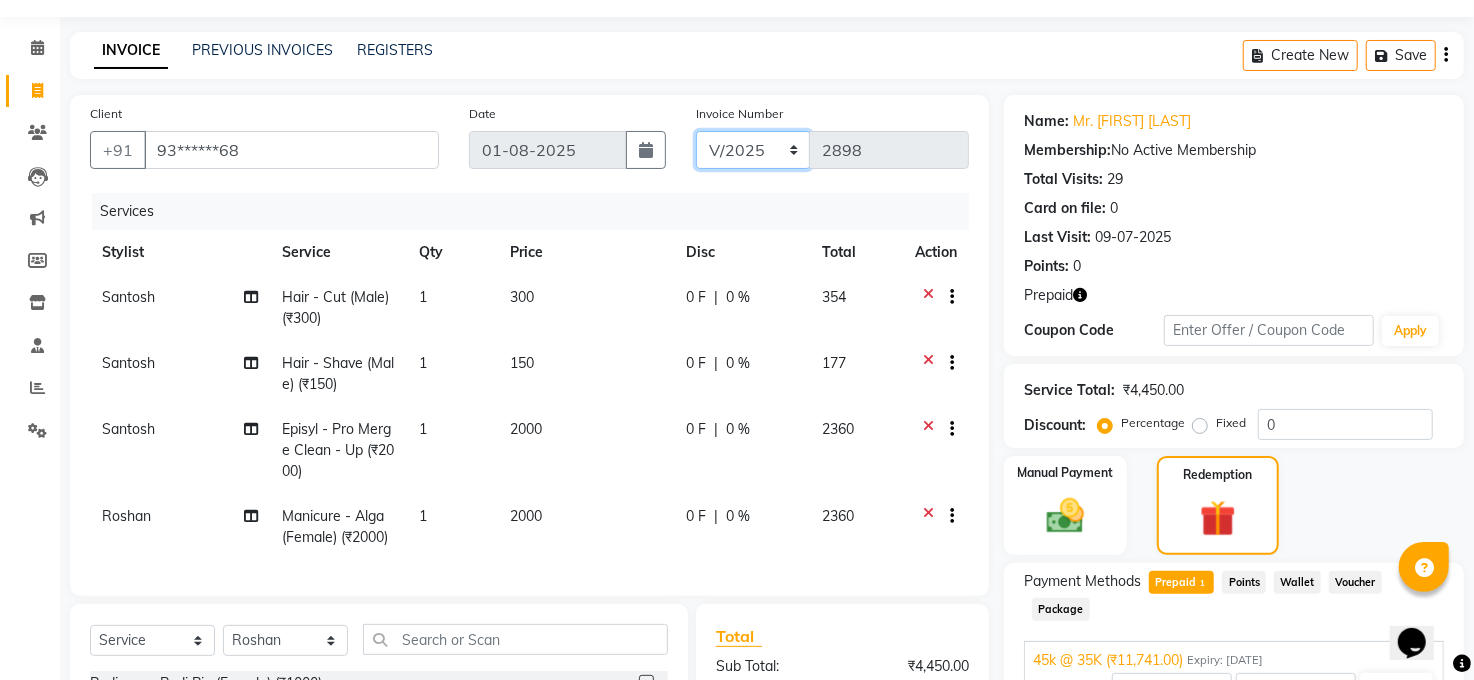click on "MAN/25 MEMB/25 V/2025" 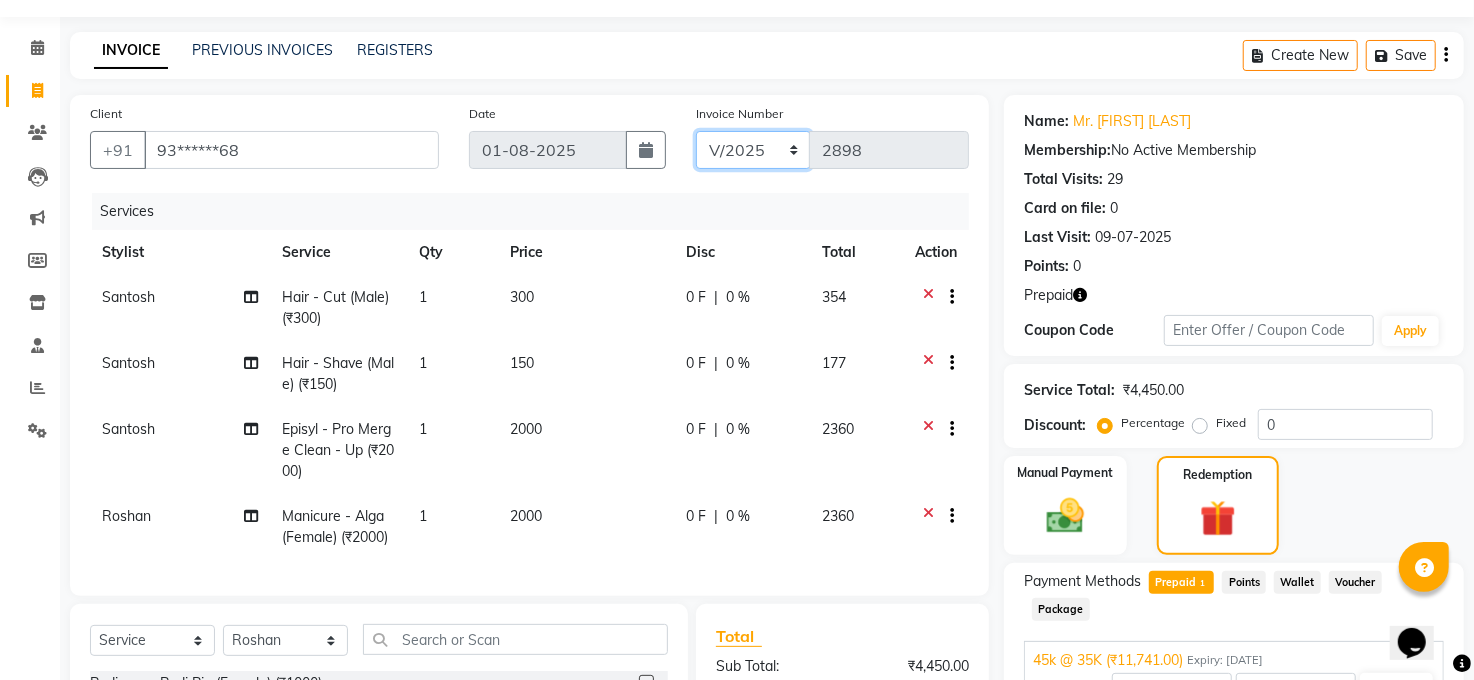 select on "5824" 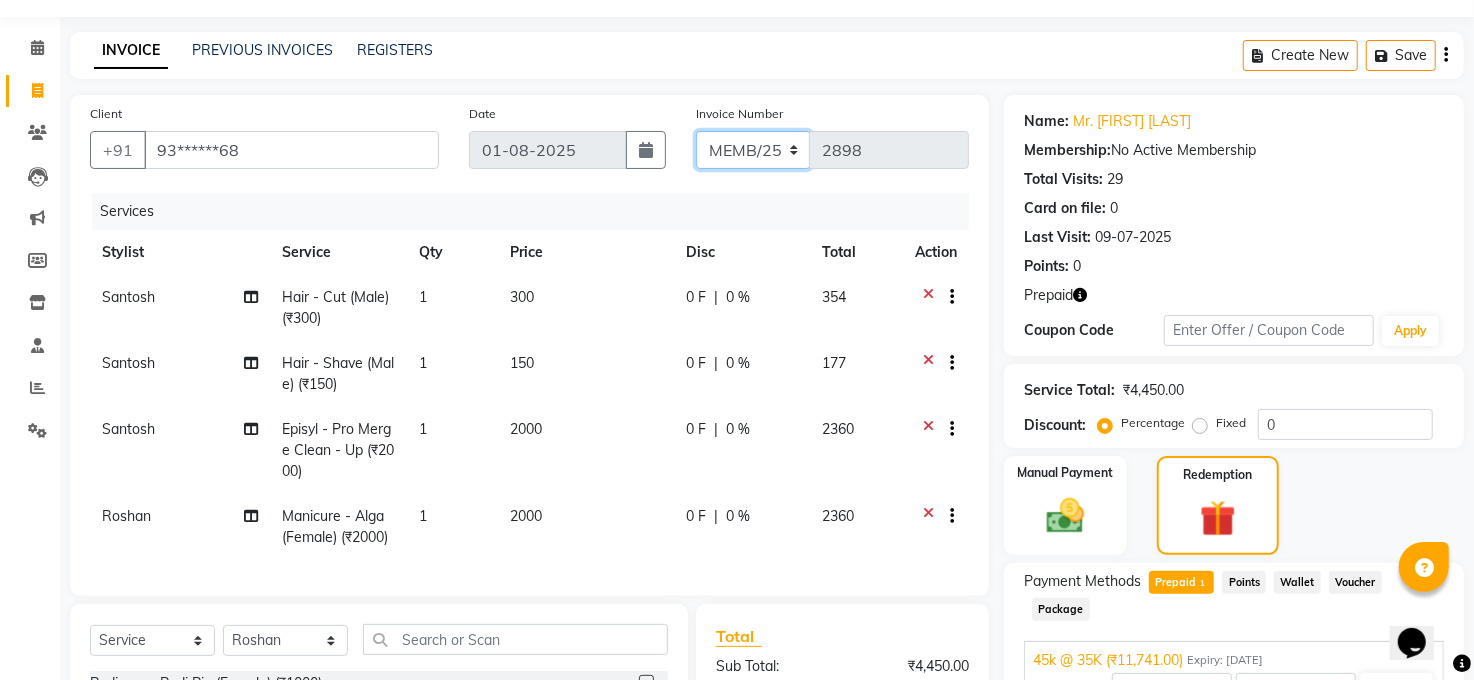 click on "MAN/25 MEMB/25 V/2025" 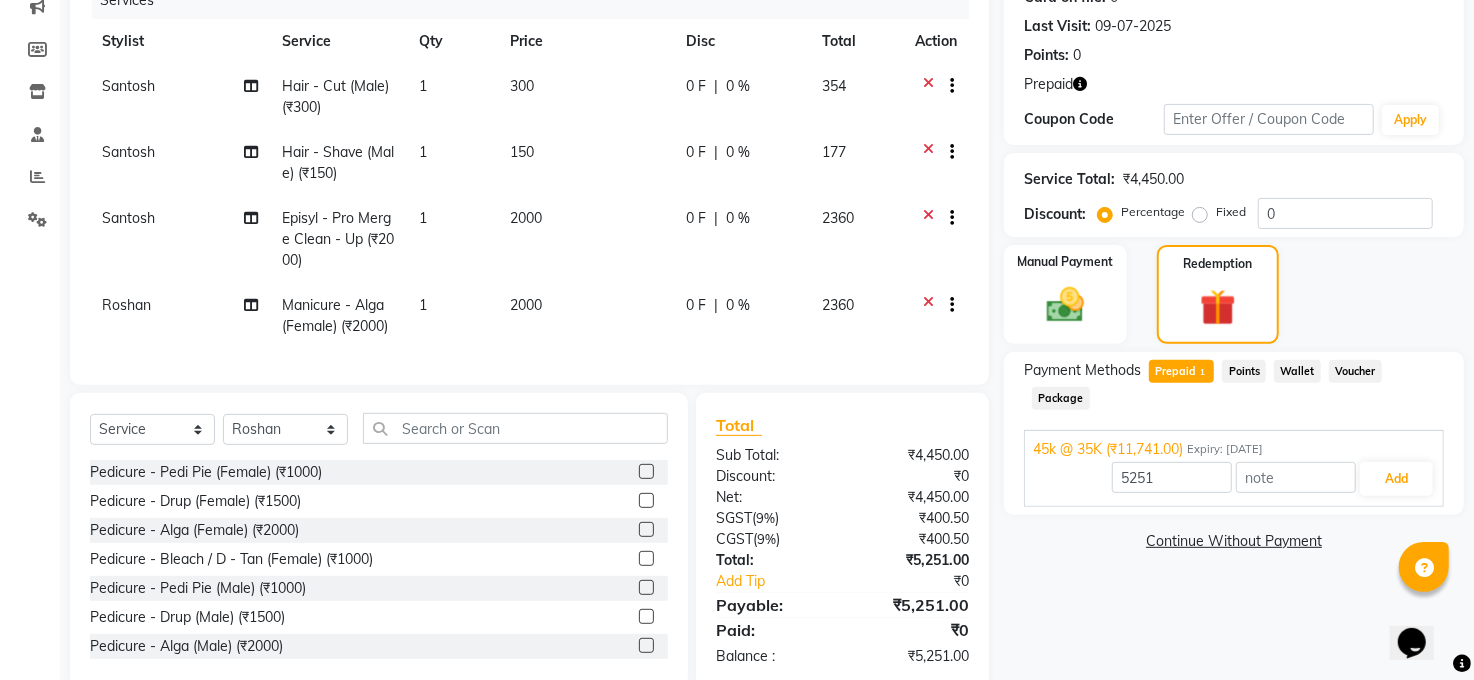 scroll, scrollTop: 322, scrollLeft: 0, axis: vertical 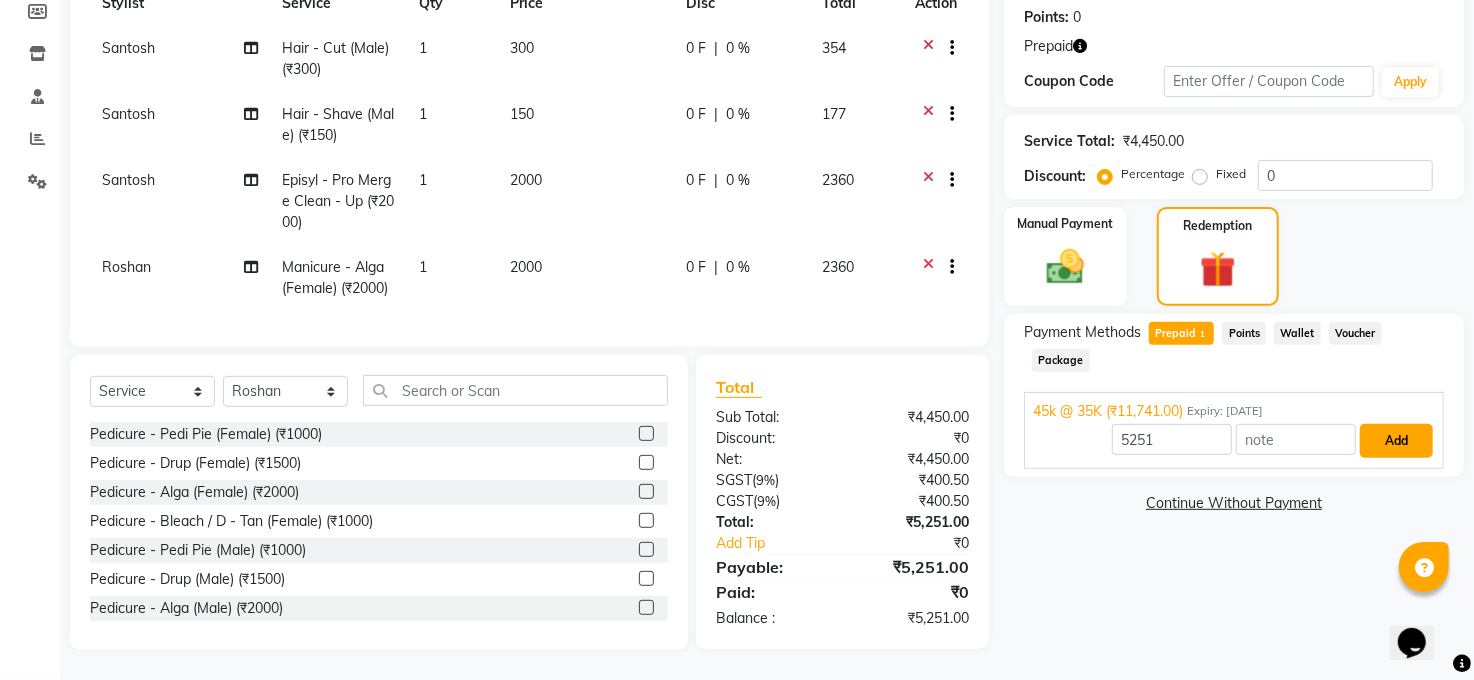 click on "Add" at bounding box center (1396, 441) 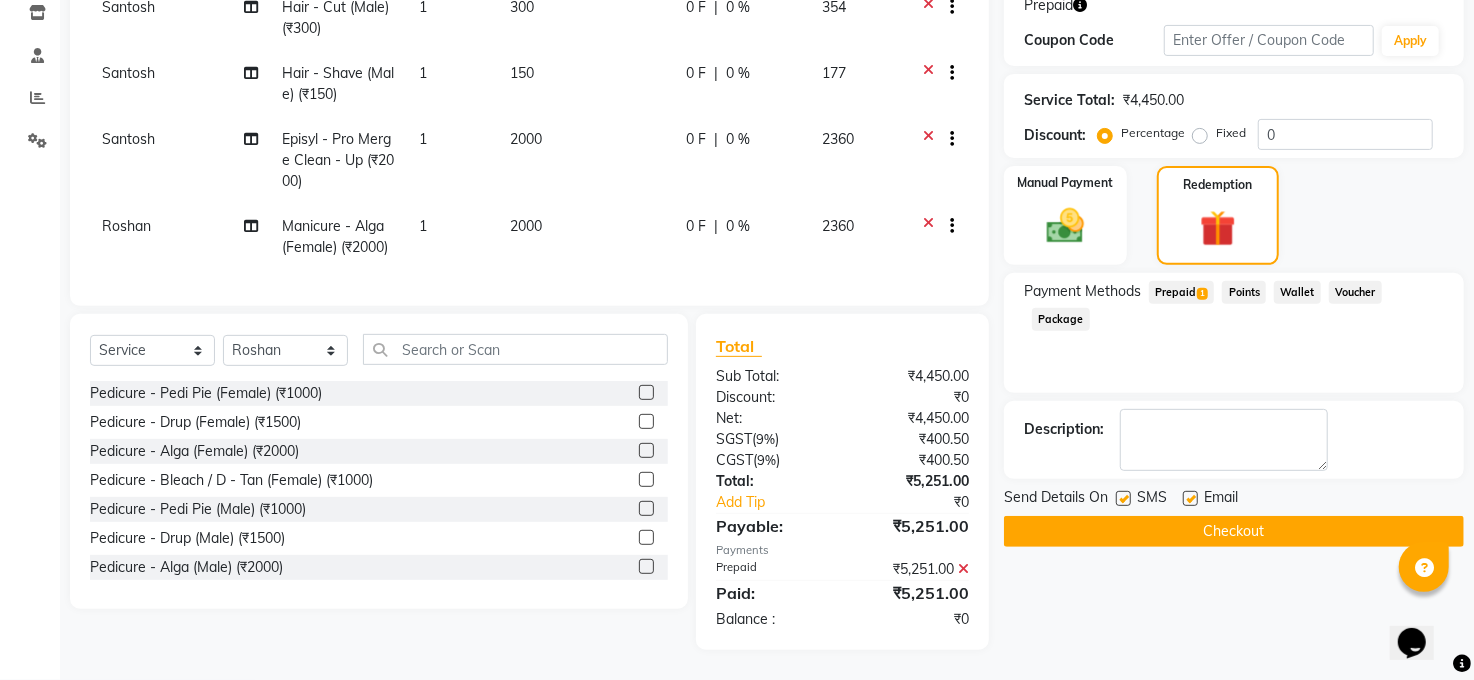scroll, scrollTop: 363, scrollLeft: 0, axis: vertical 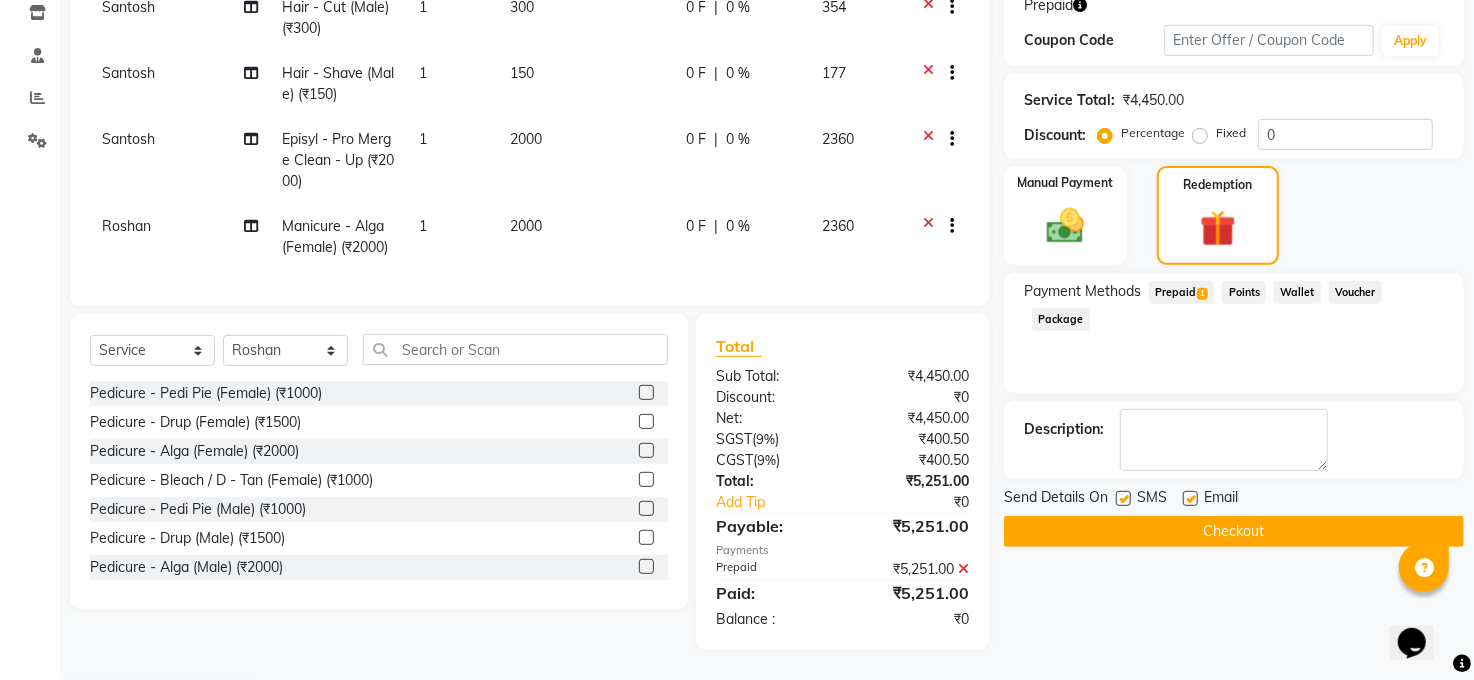 click on "Checkout" 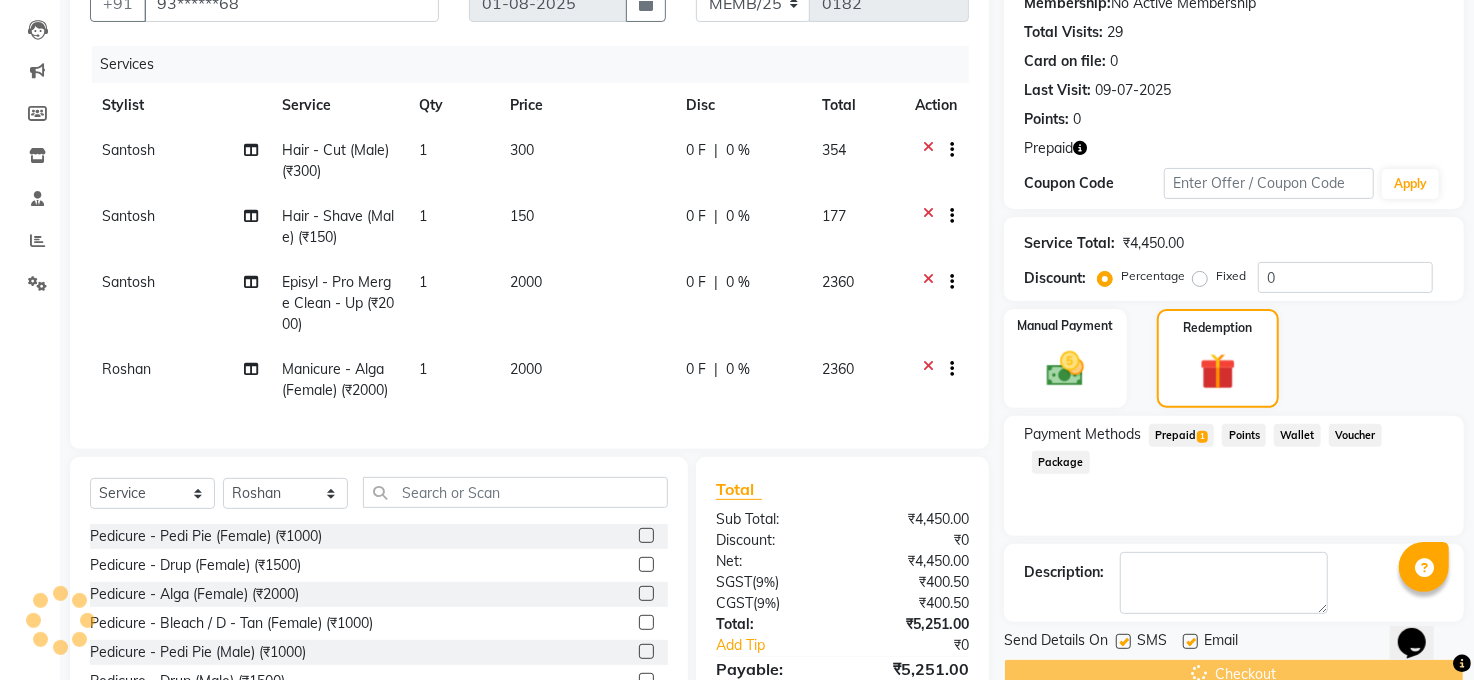 scroll, scrollTop: 142, scrollLeft: 0, axis: vertical 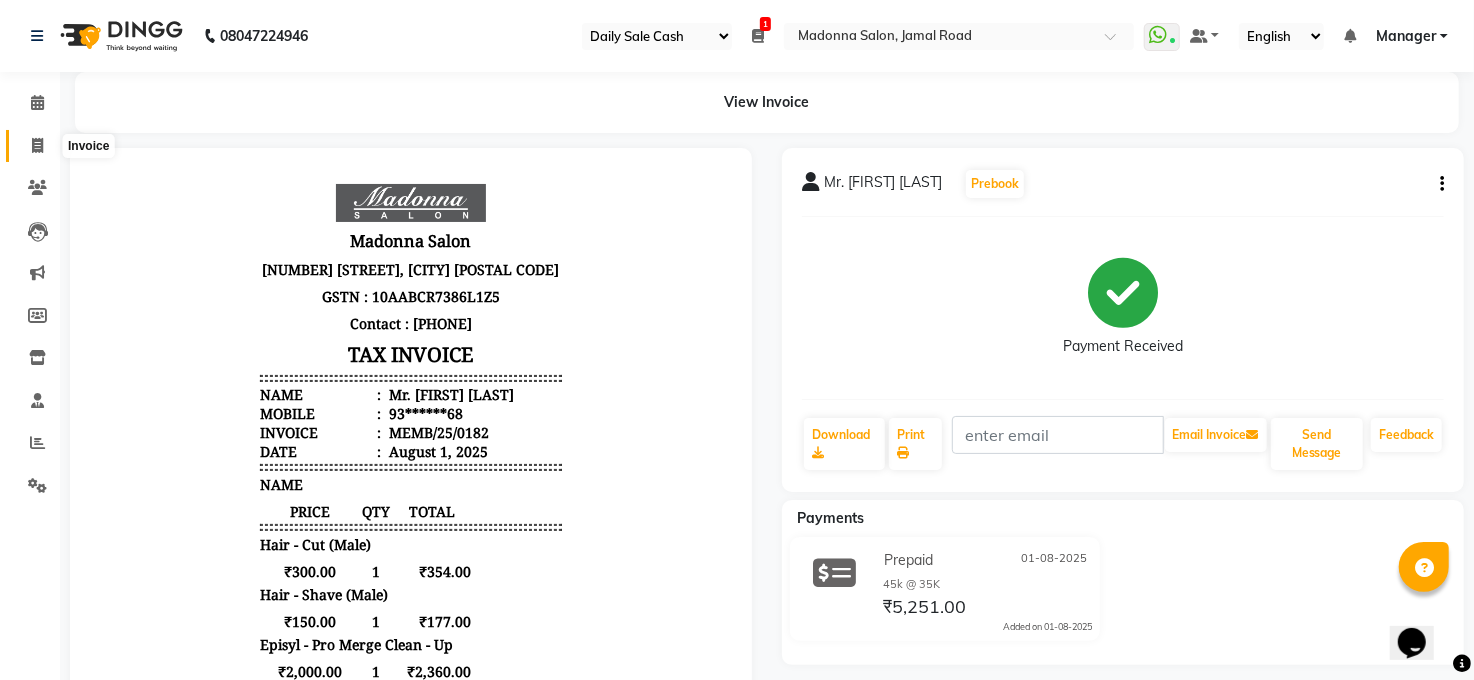 click 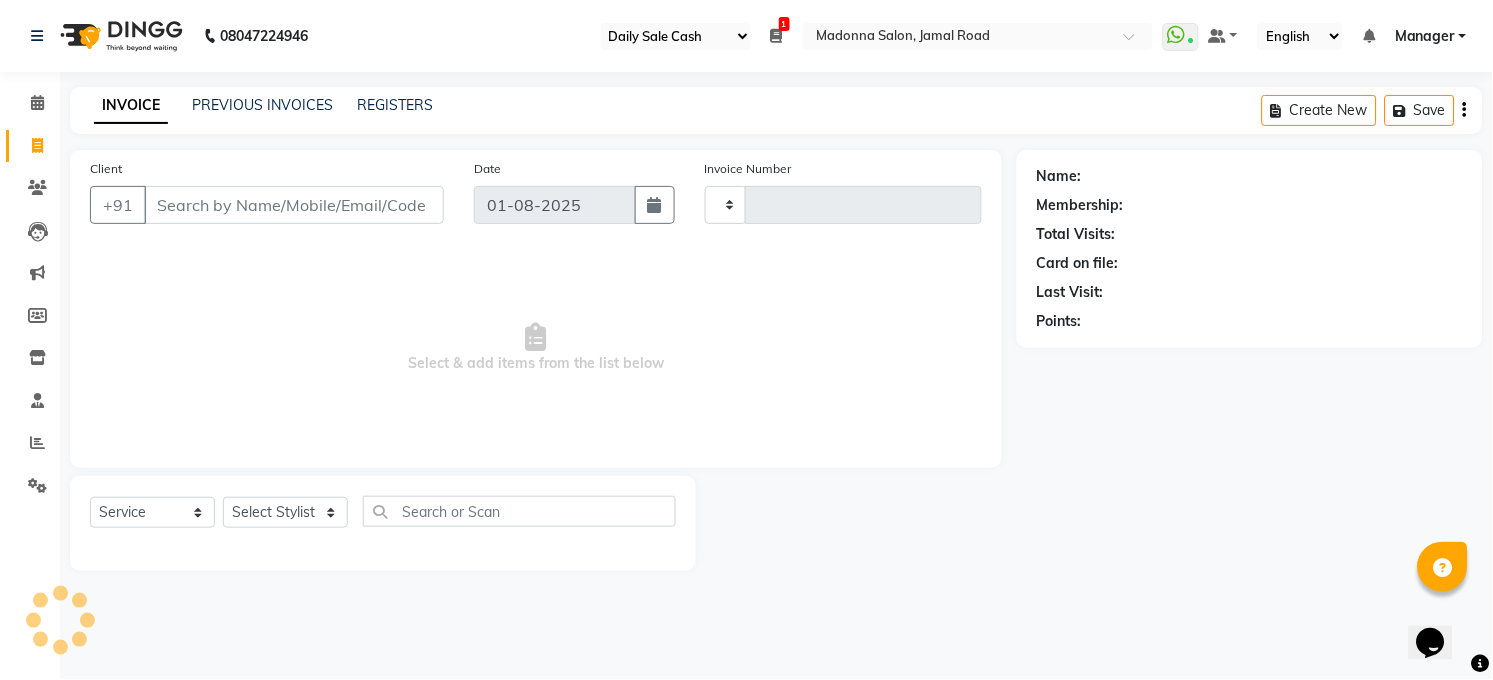 type on "2900" 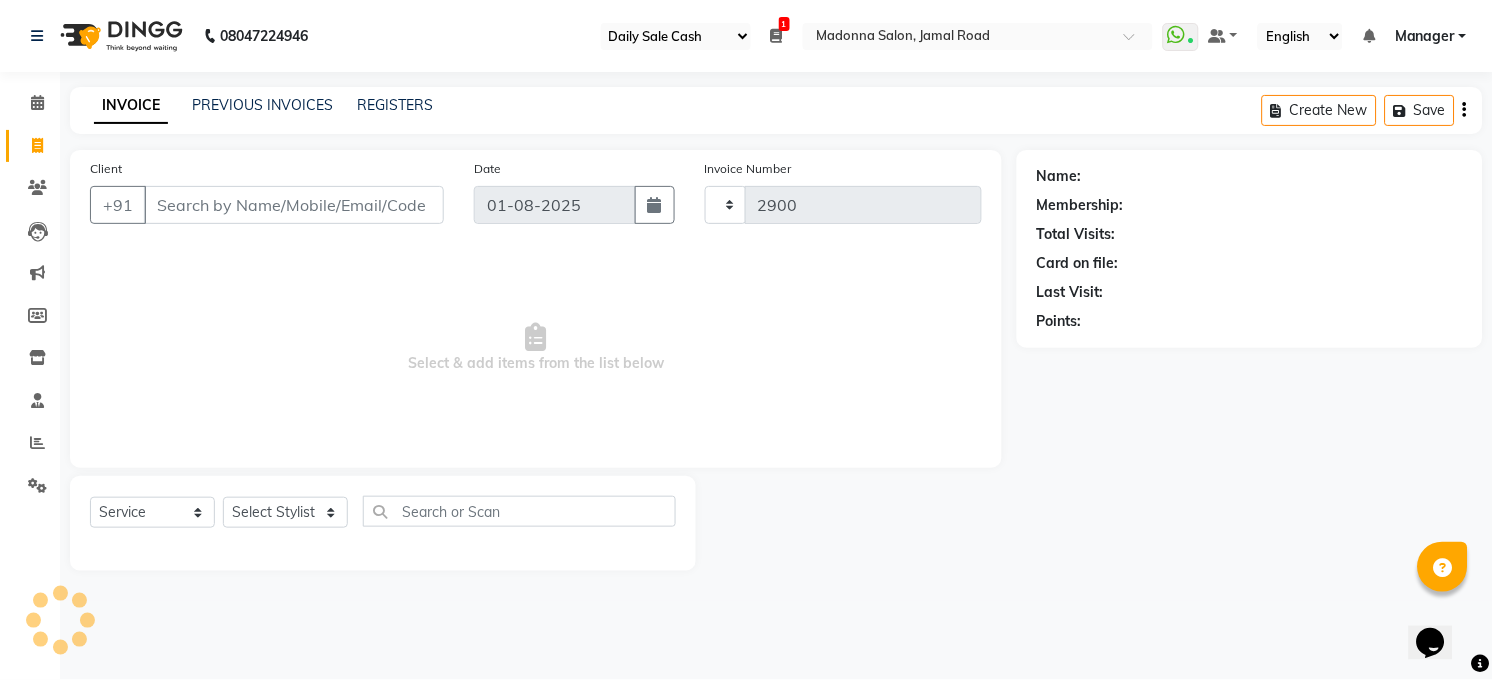 select on "5748" 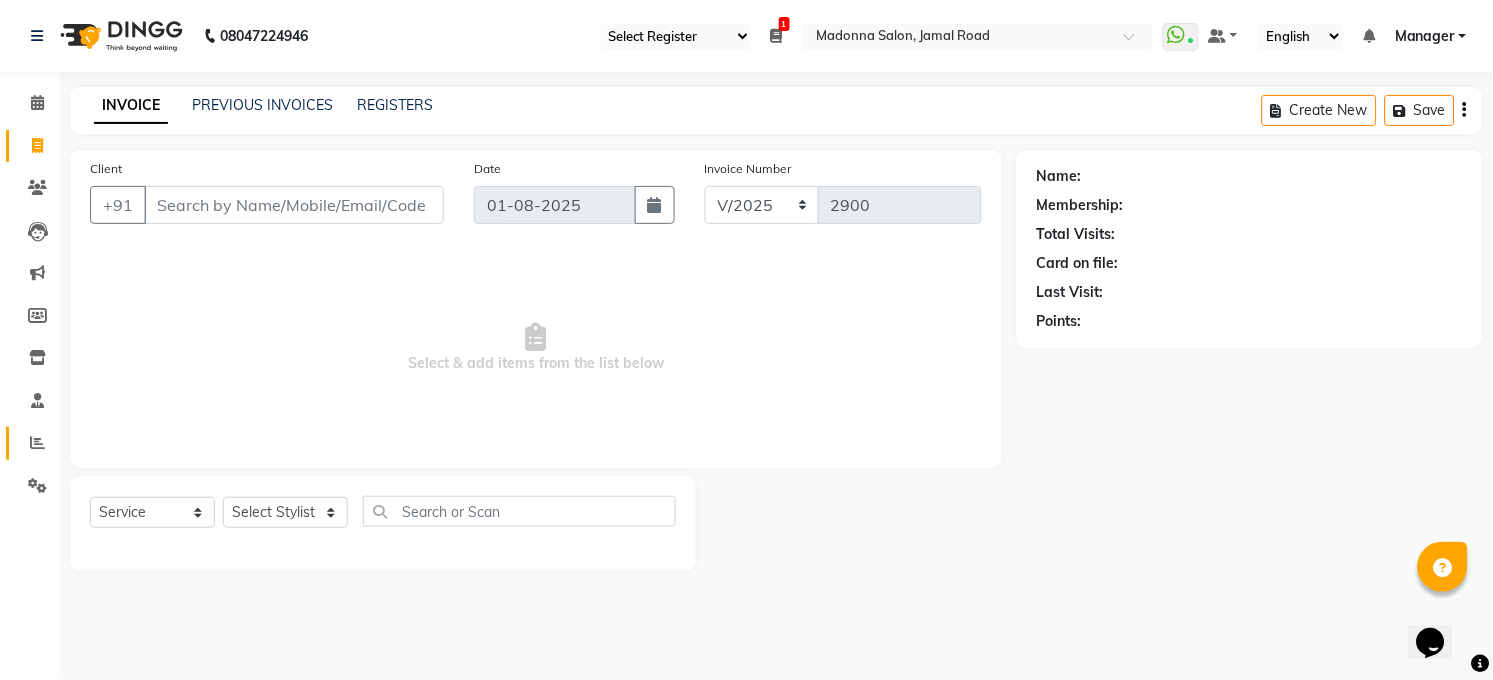 click 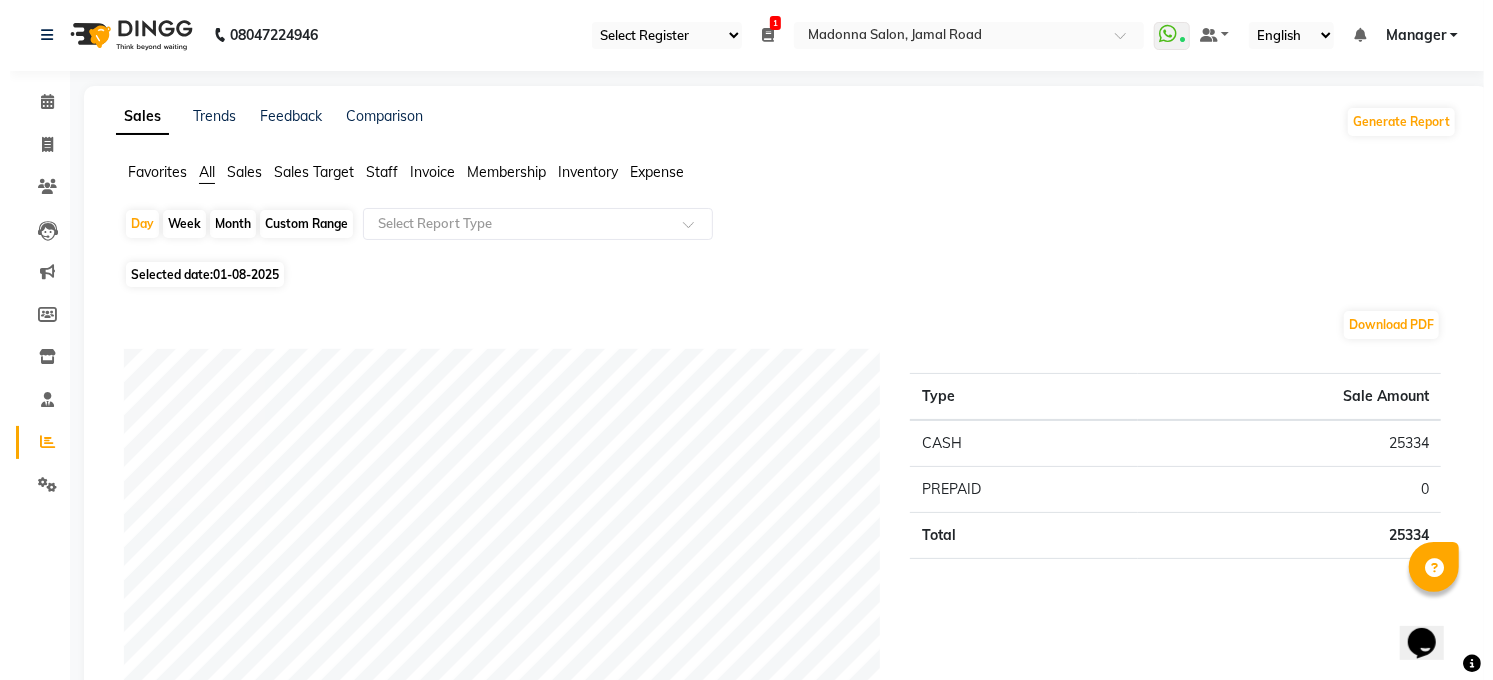 scroll, scrollTop: 0, scrollLeft: 0, axis: both 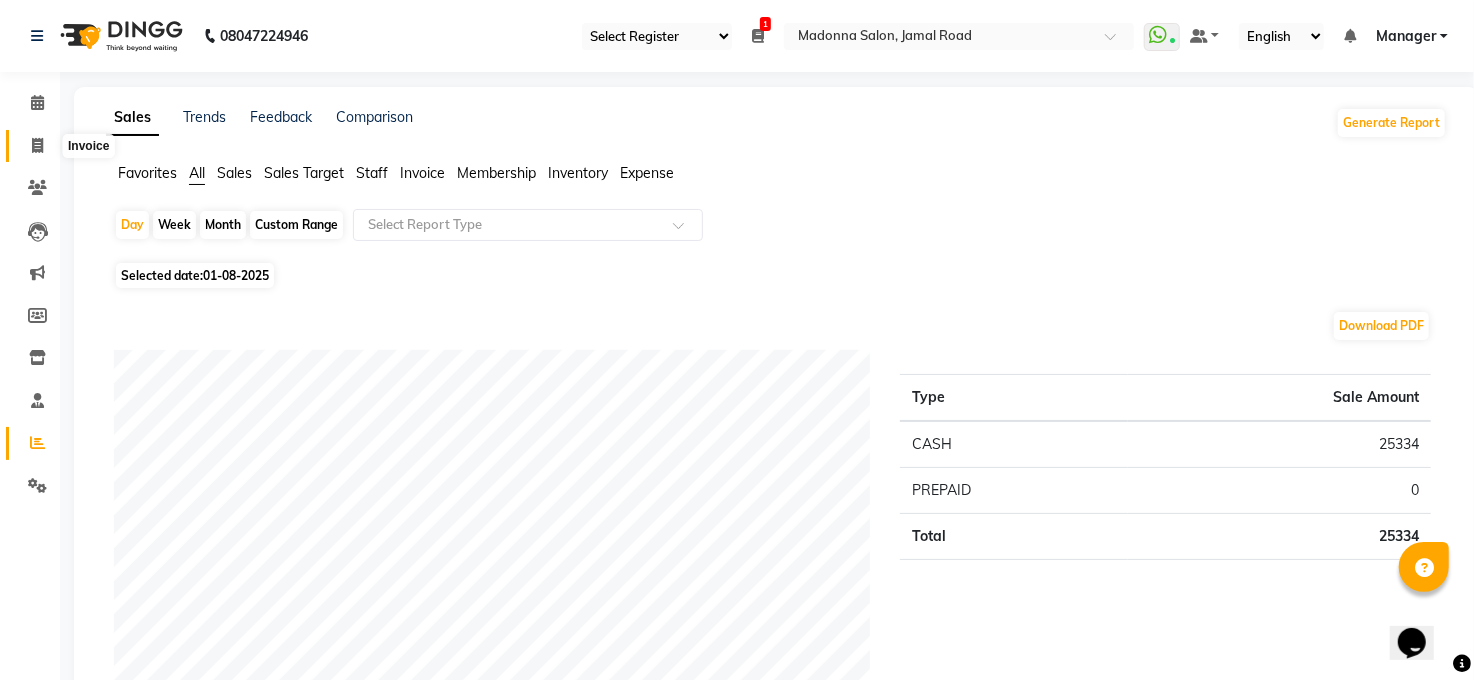 click 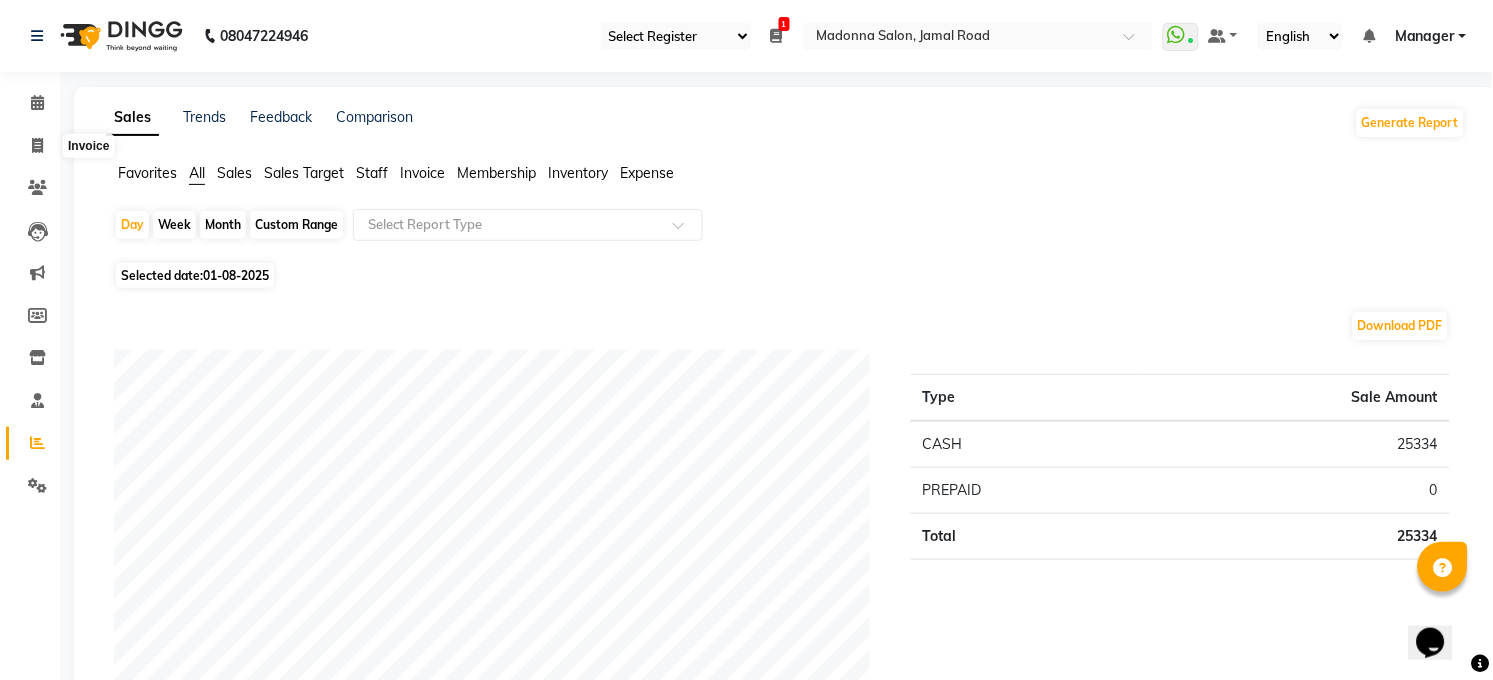 select on "service" 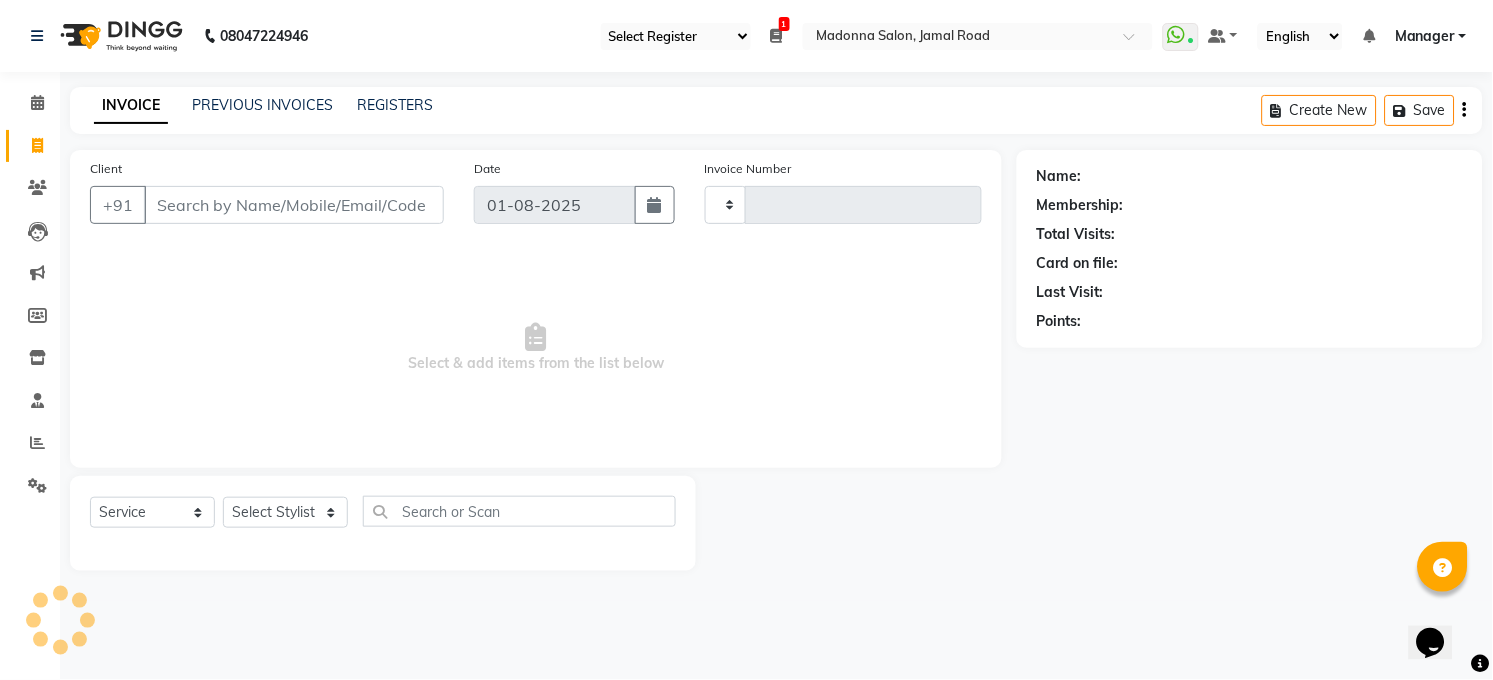 type on "2900" 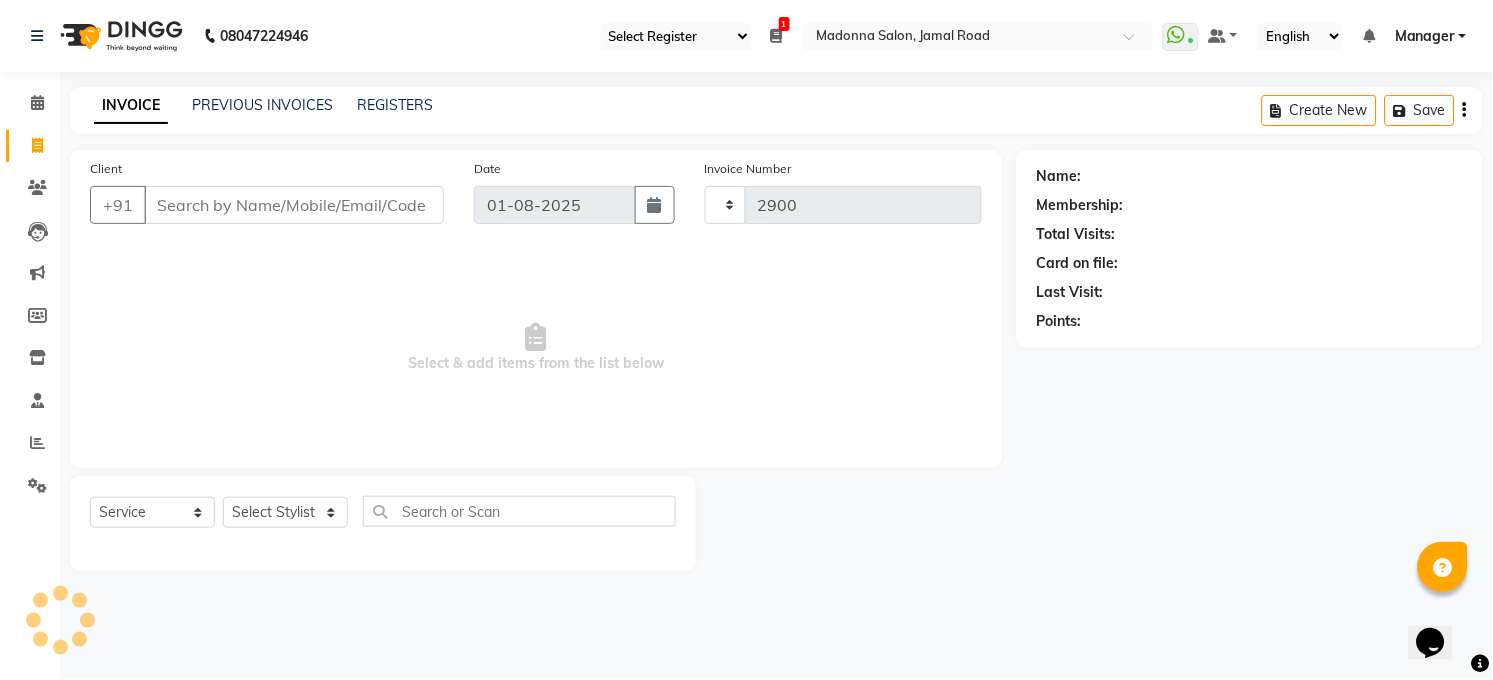 select on "5748" 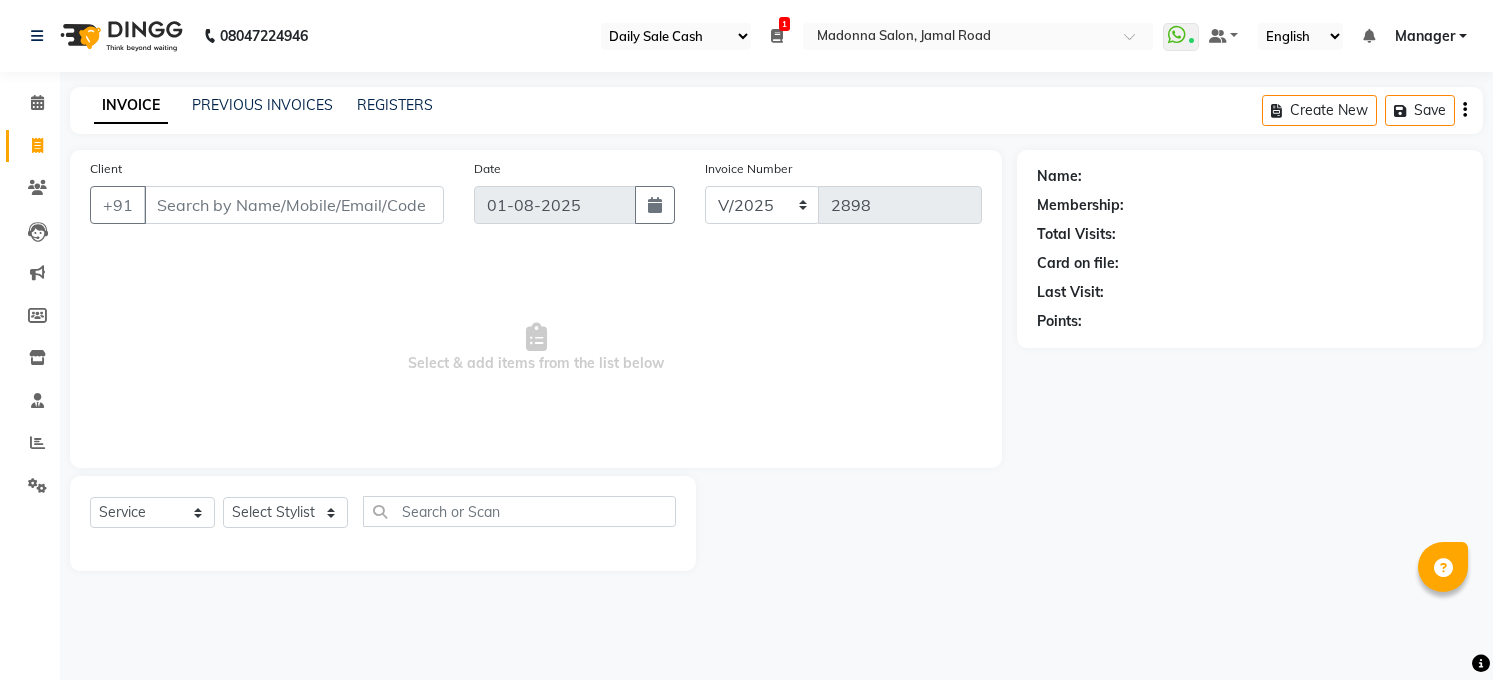 select on "35" 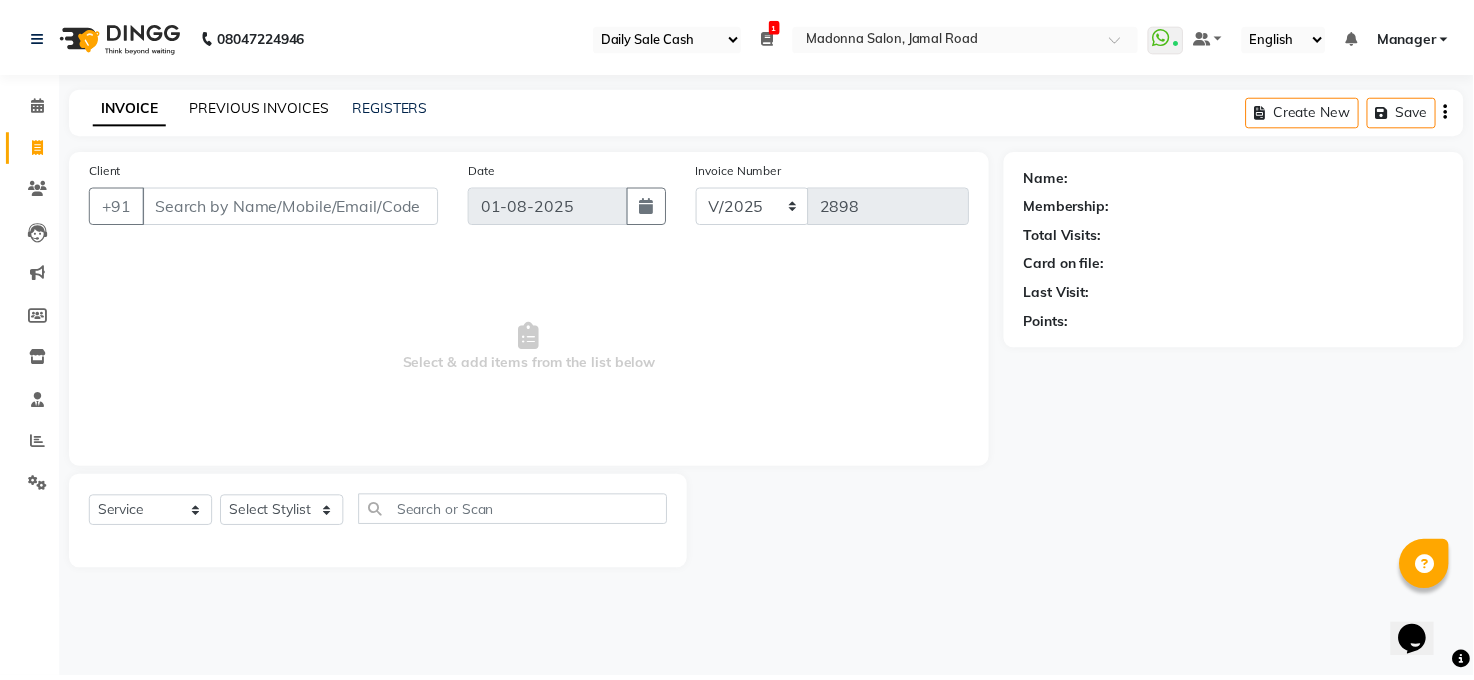 scroll, scrollTop: 0, scrollLeft: 0, axis: both 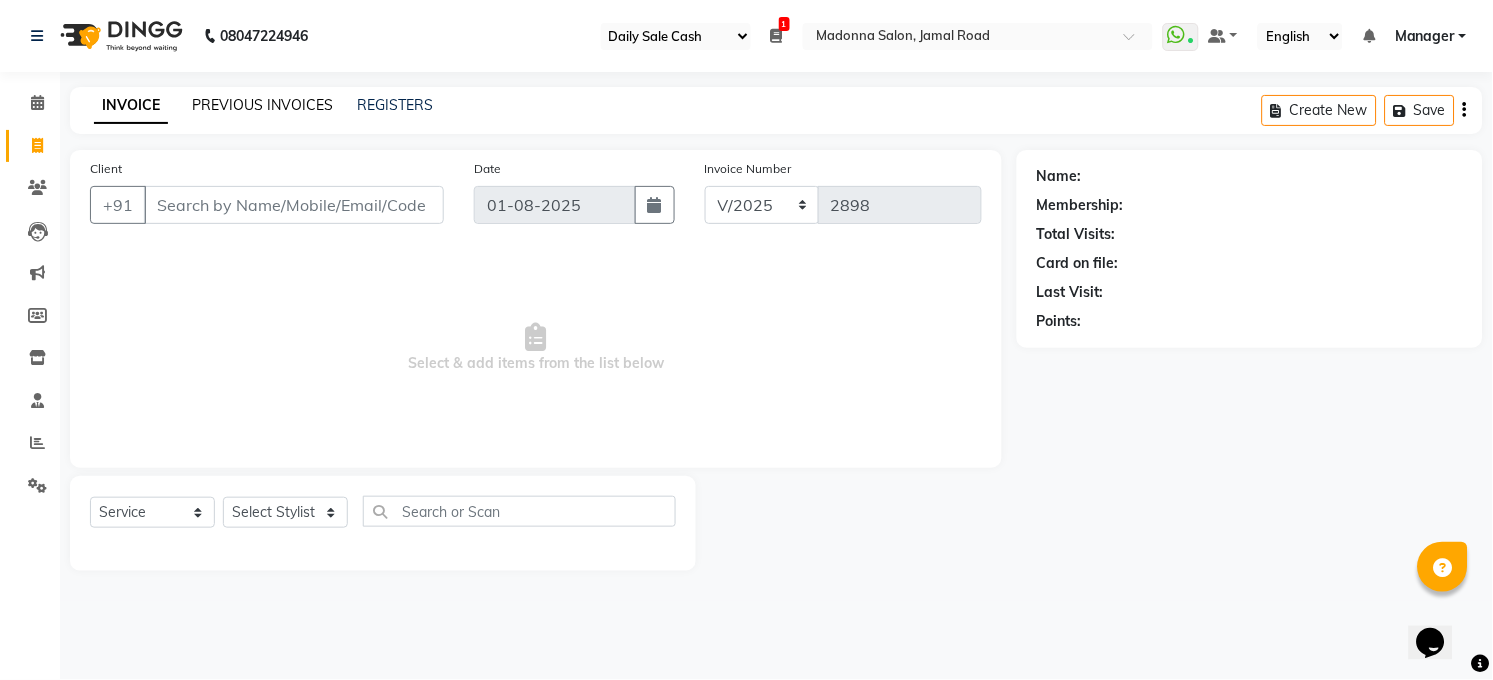 click on "PREVIOUS INVOICES" 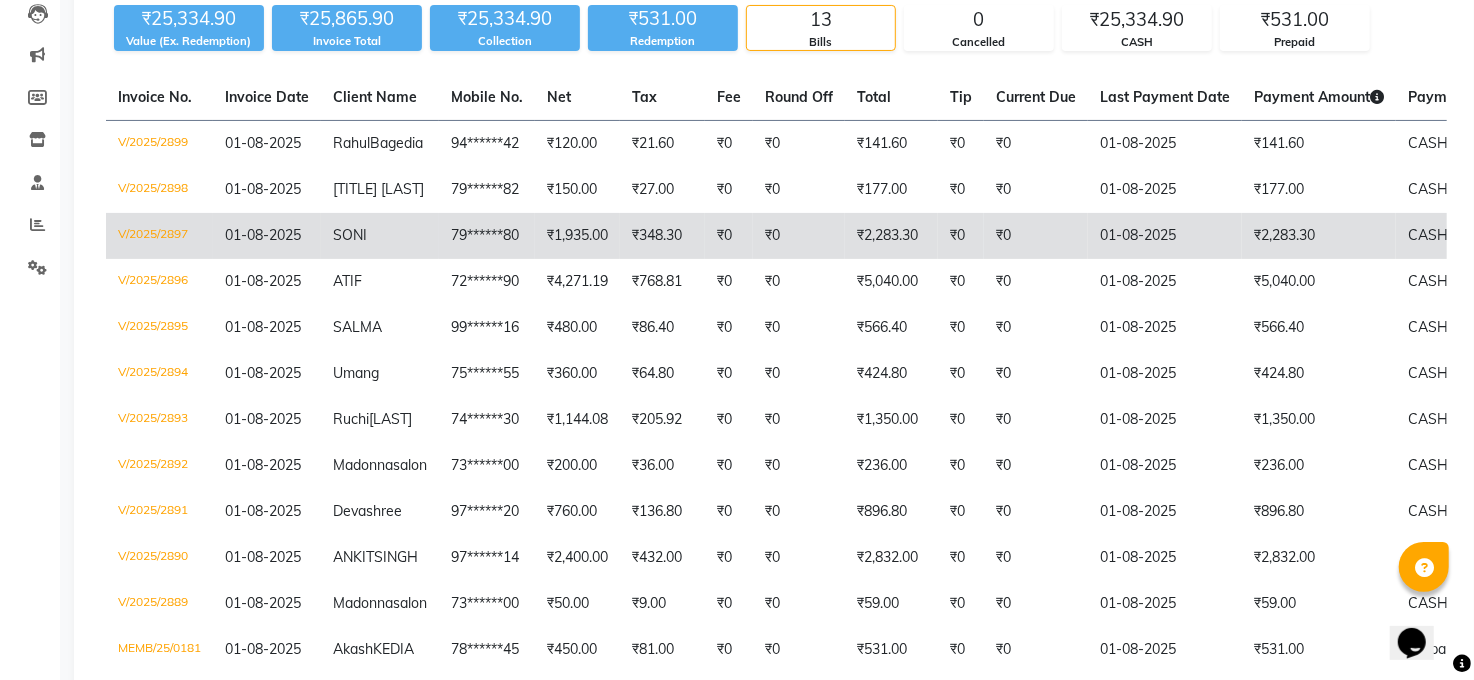 scroll, scrollTop: 221, scrollLeft: 0, axis: vertical 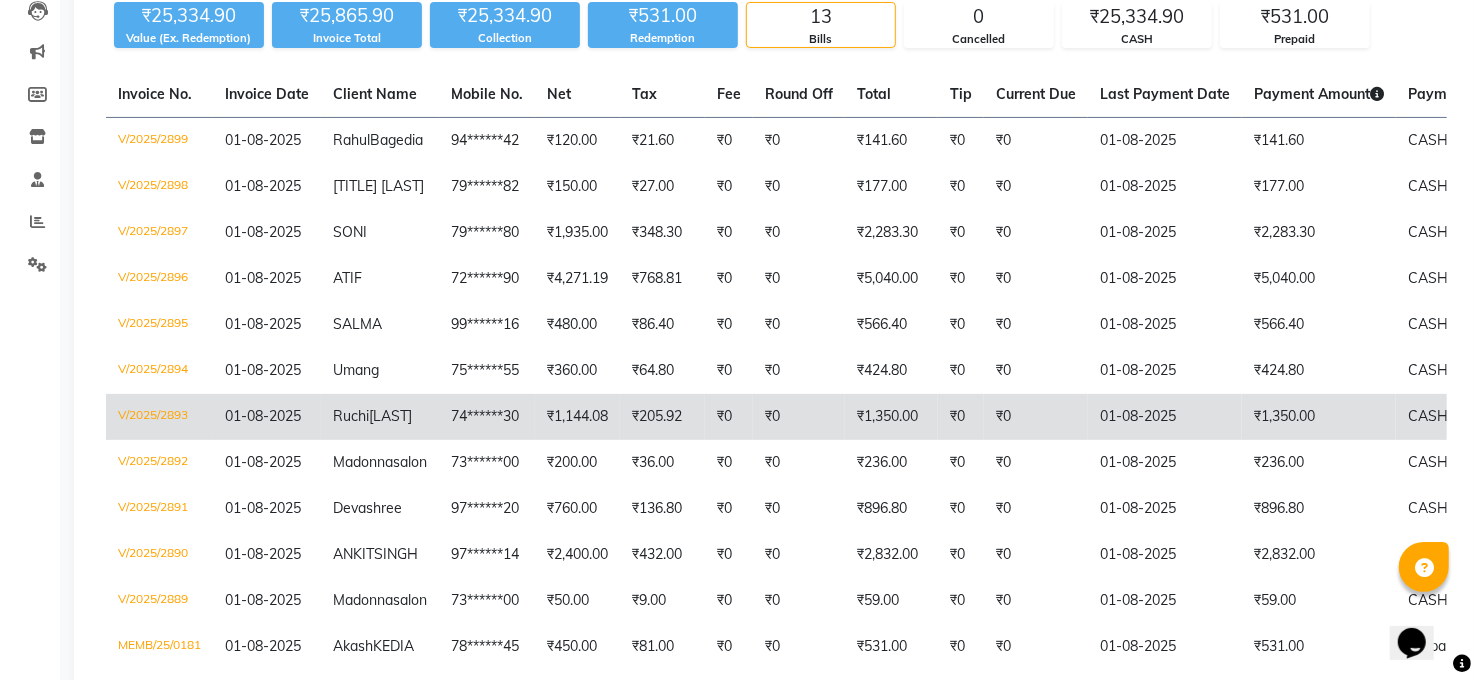 click on "01-08-2025" 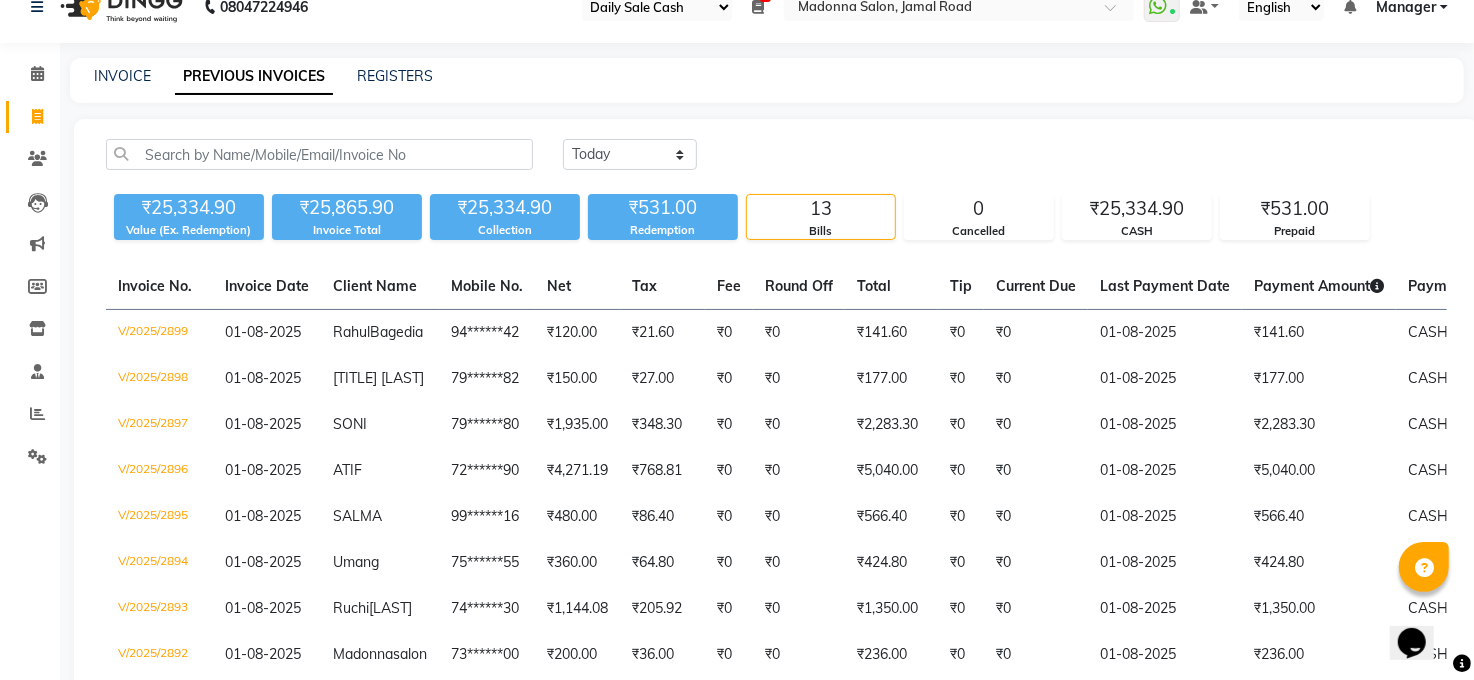 scroll, scrollTop: 0, scrollLeft: 0, axis: both 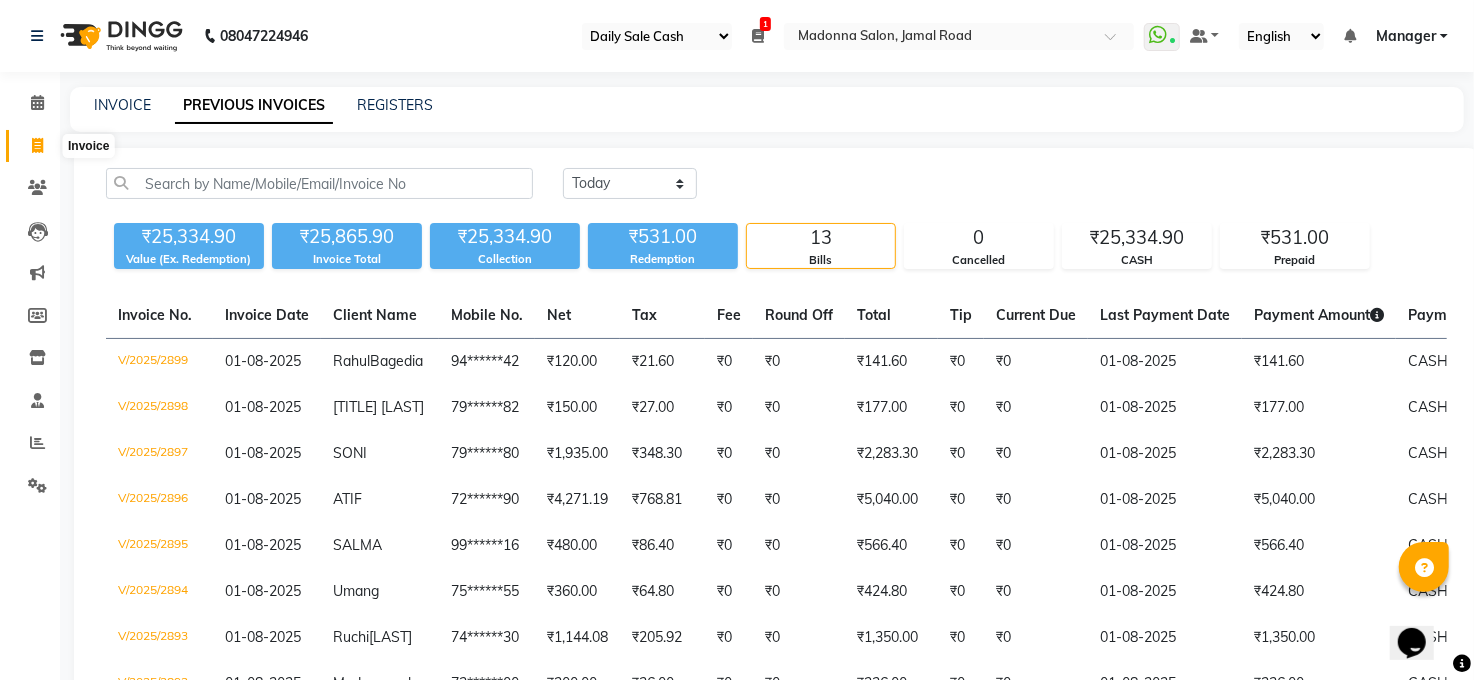 drag, startPoint x: 37, startPoint y: 146, endPoint x: 85, endPoint y: 157, distance: 49.24429 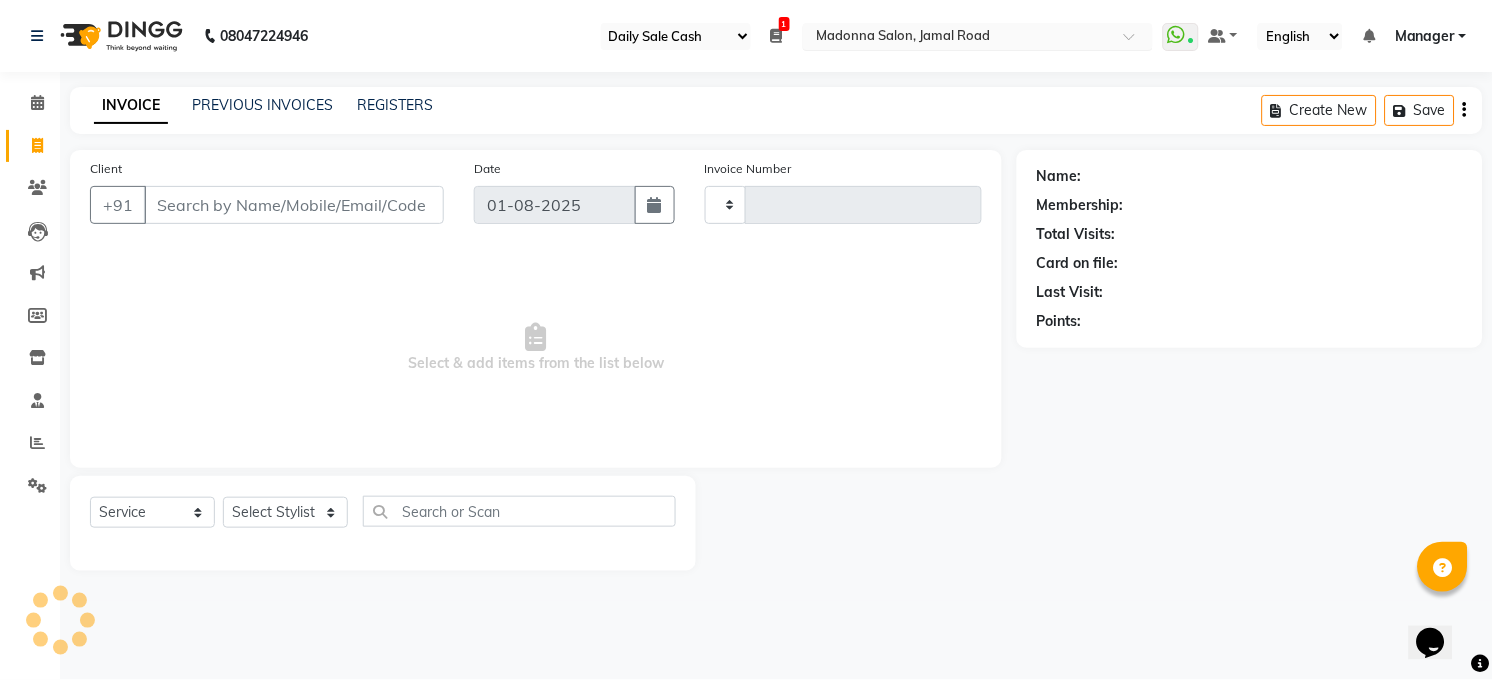type on "2900" 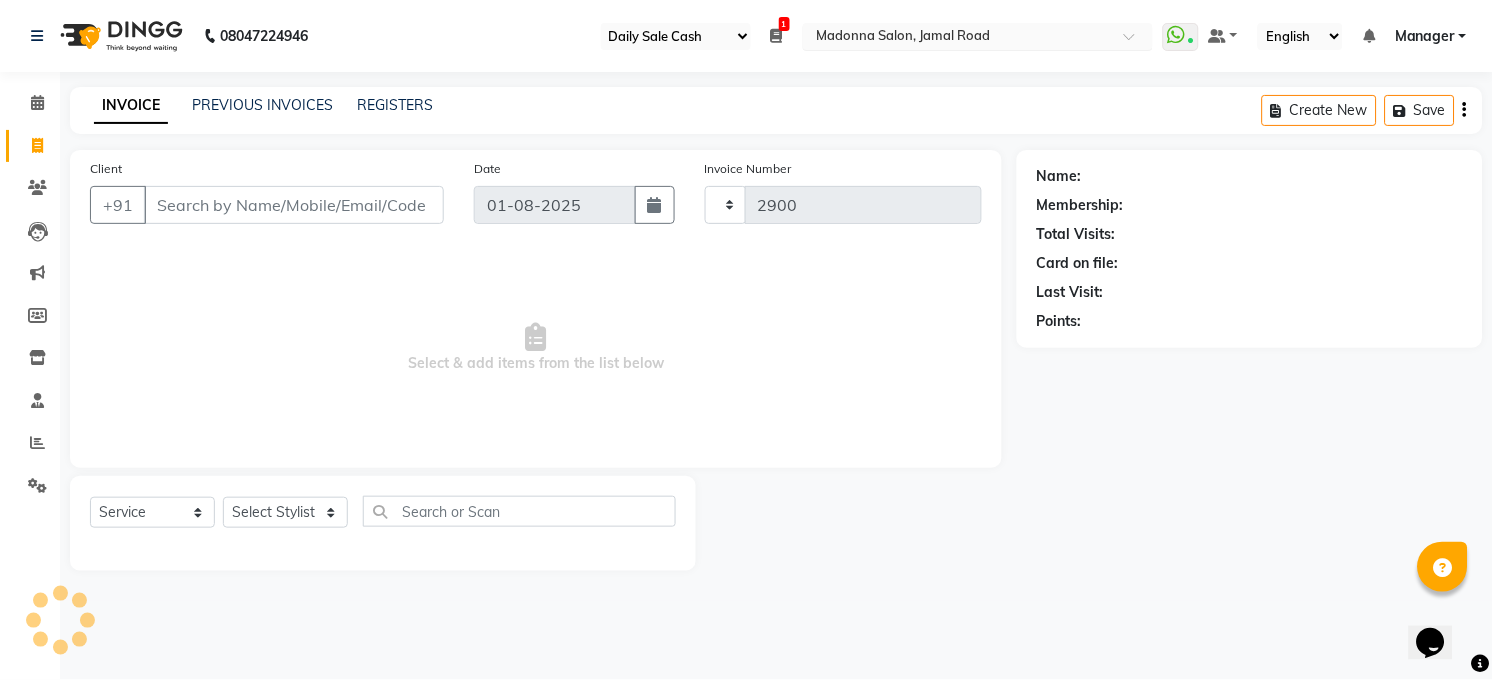 select on "5748" 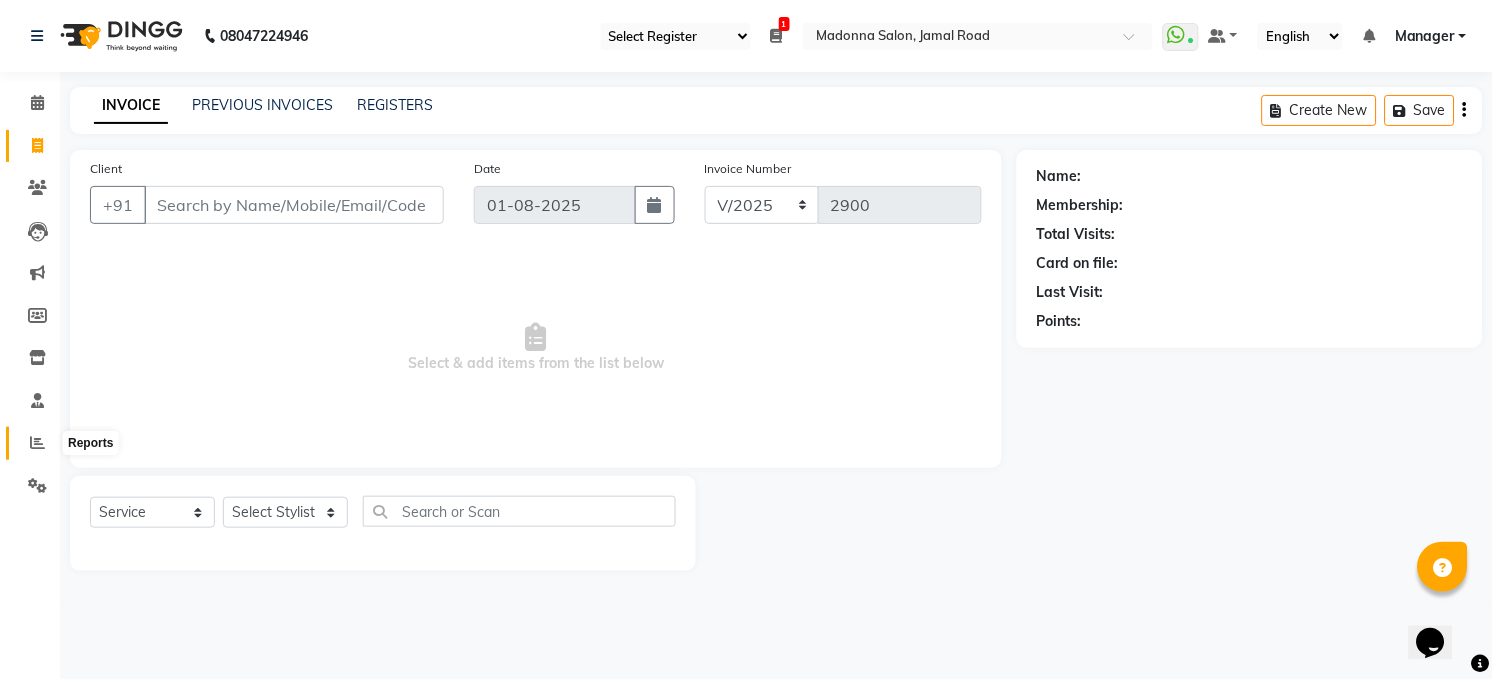 click 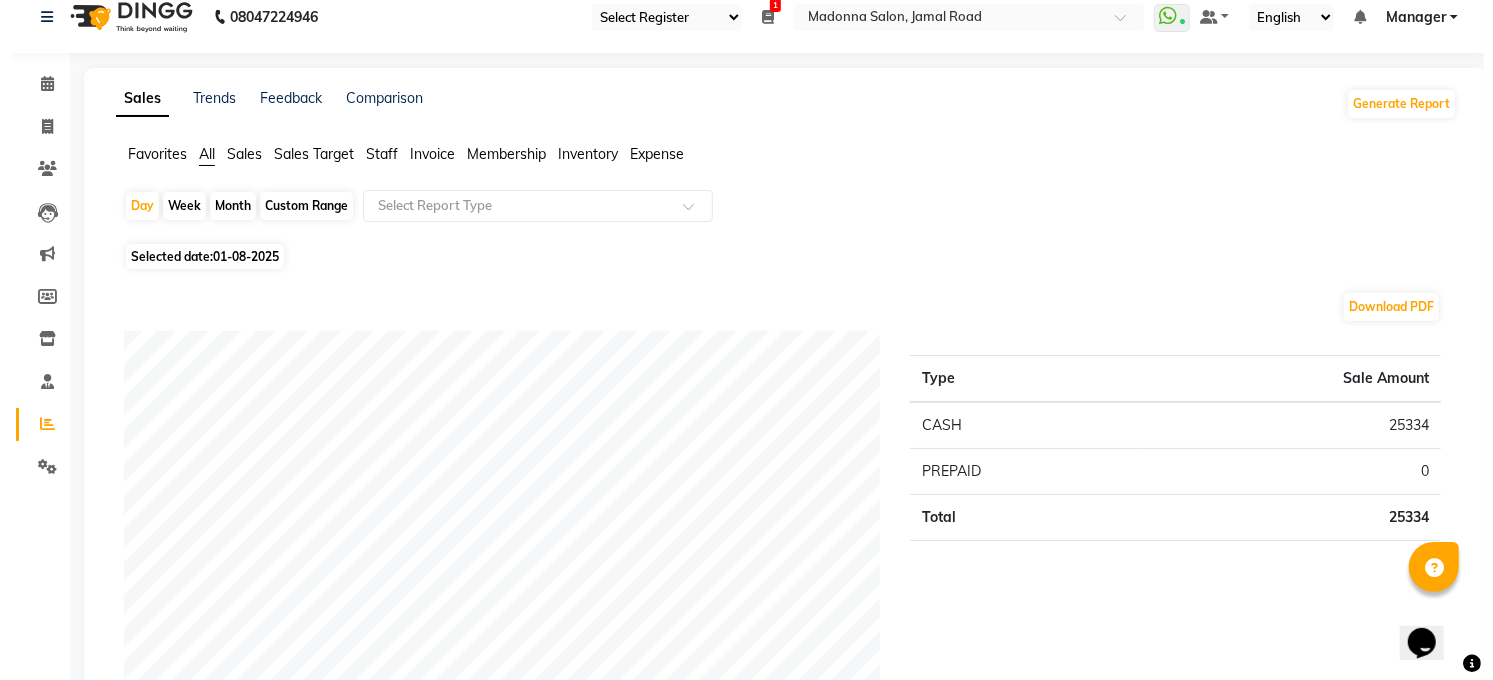 scroll, scrollTop: 0, scrollLeft: 0, axis: both 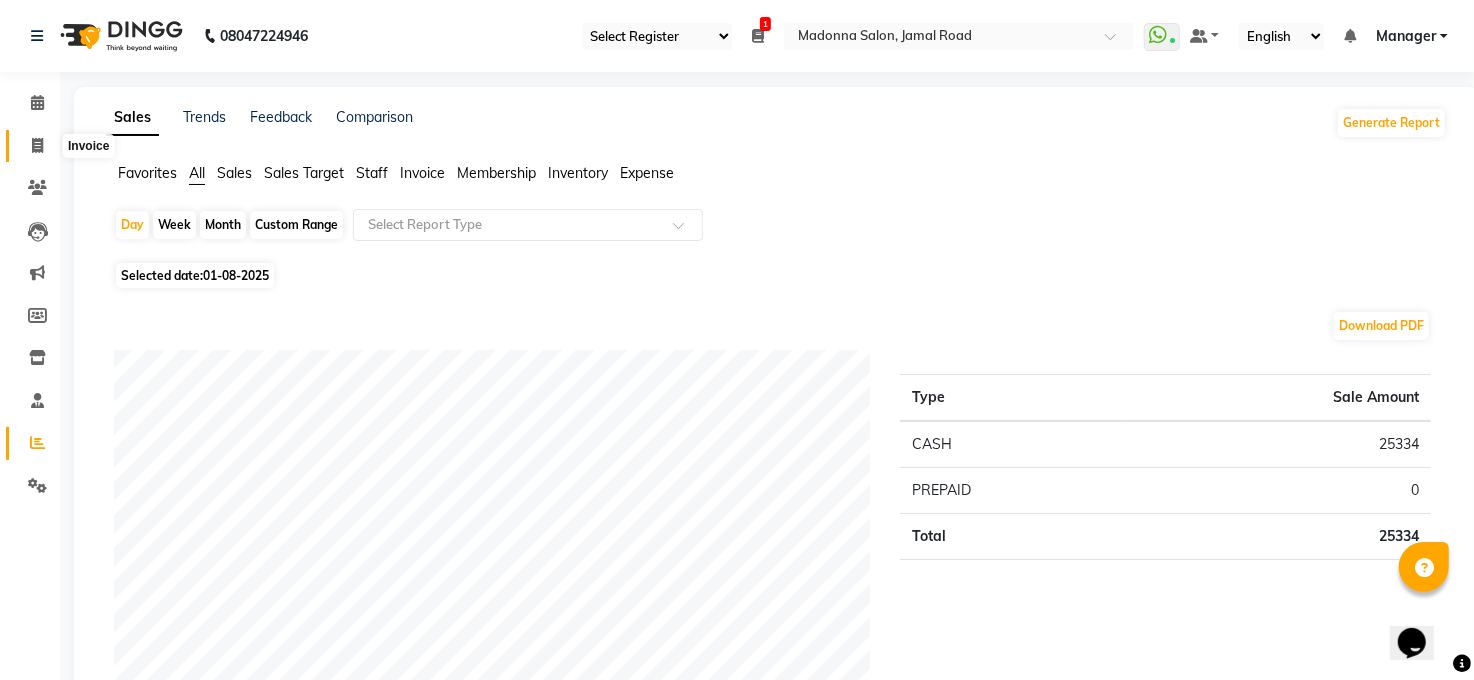 click 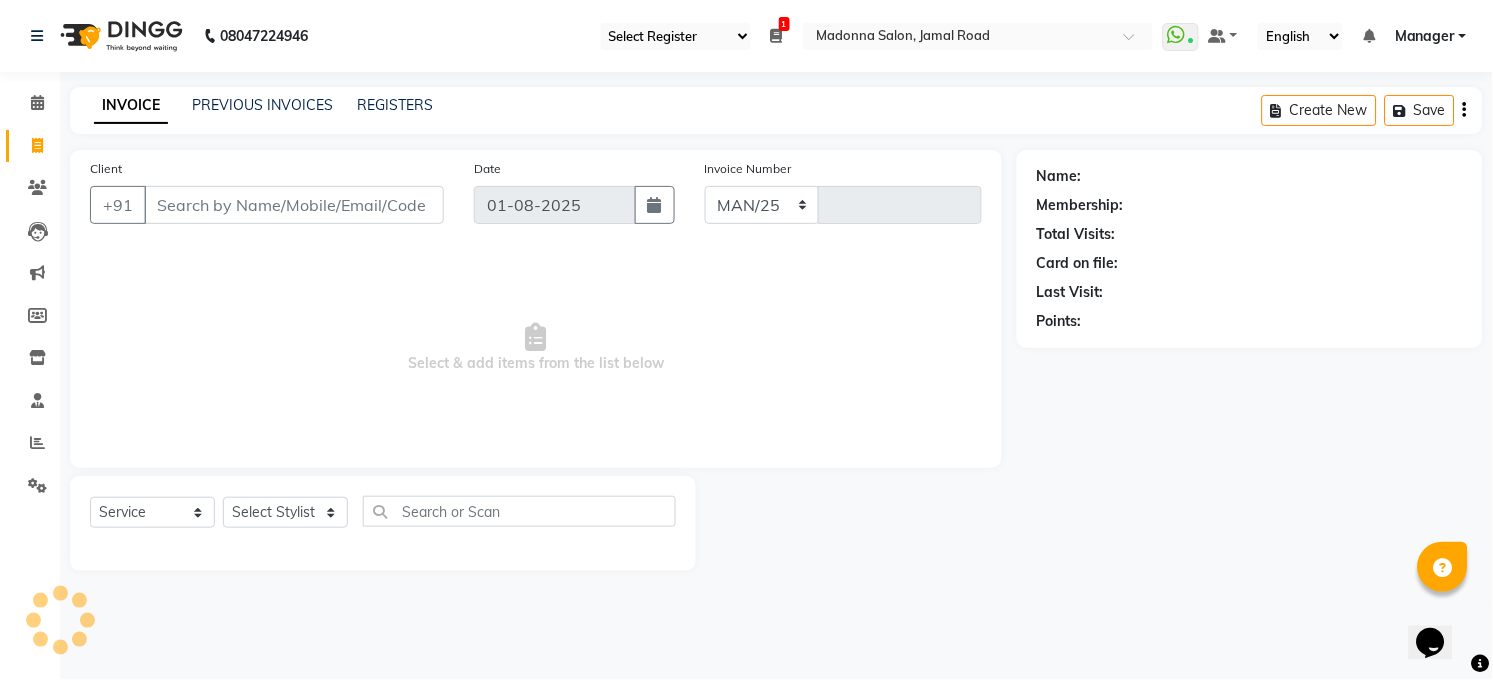 select on "5748" 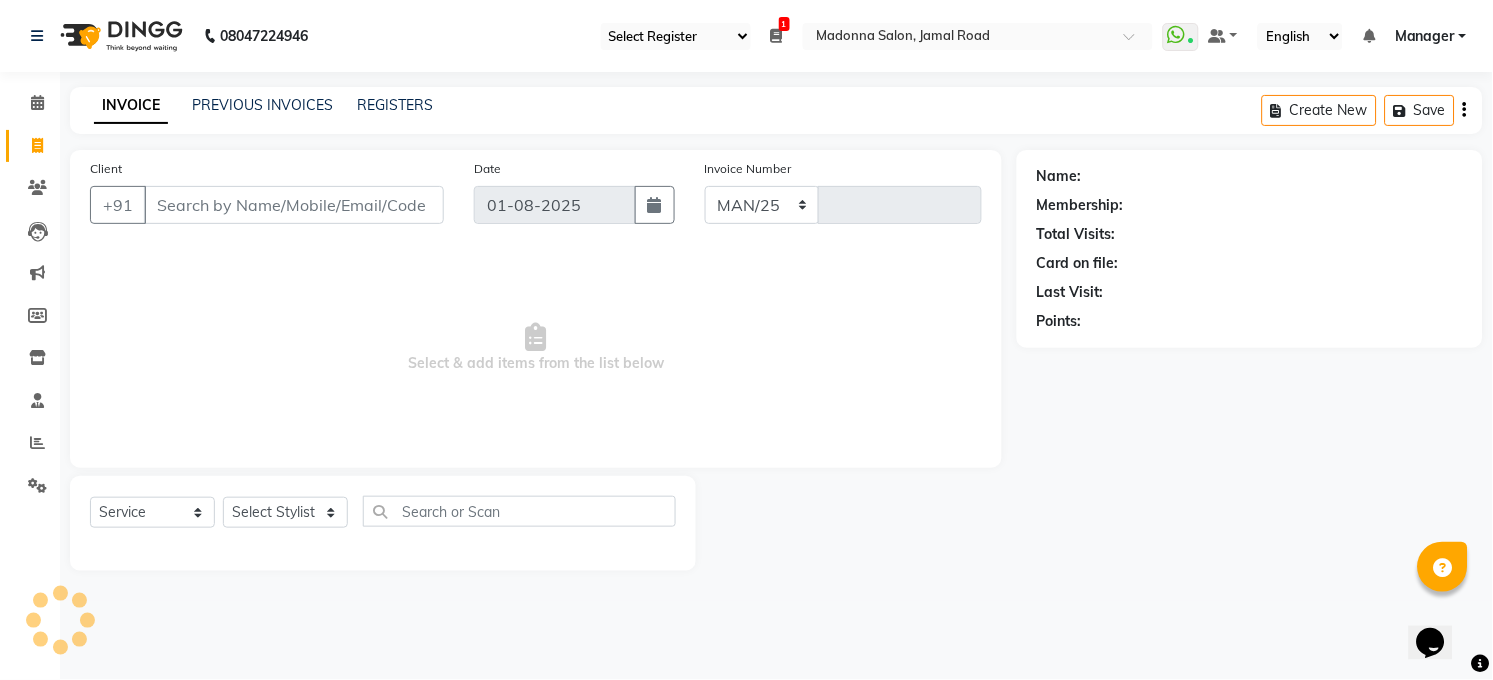 type on "2900" 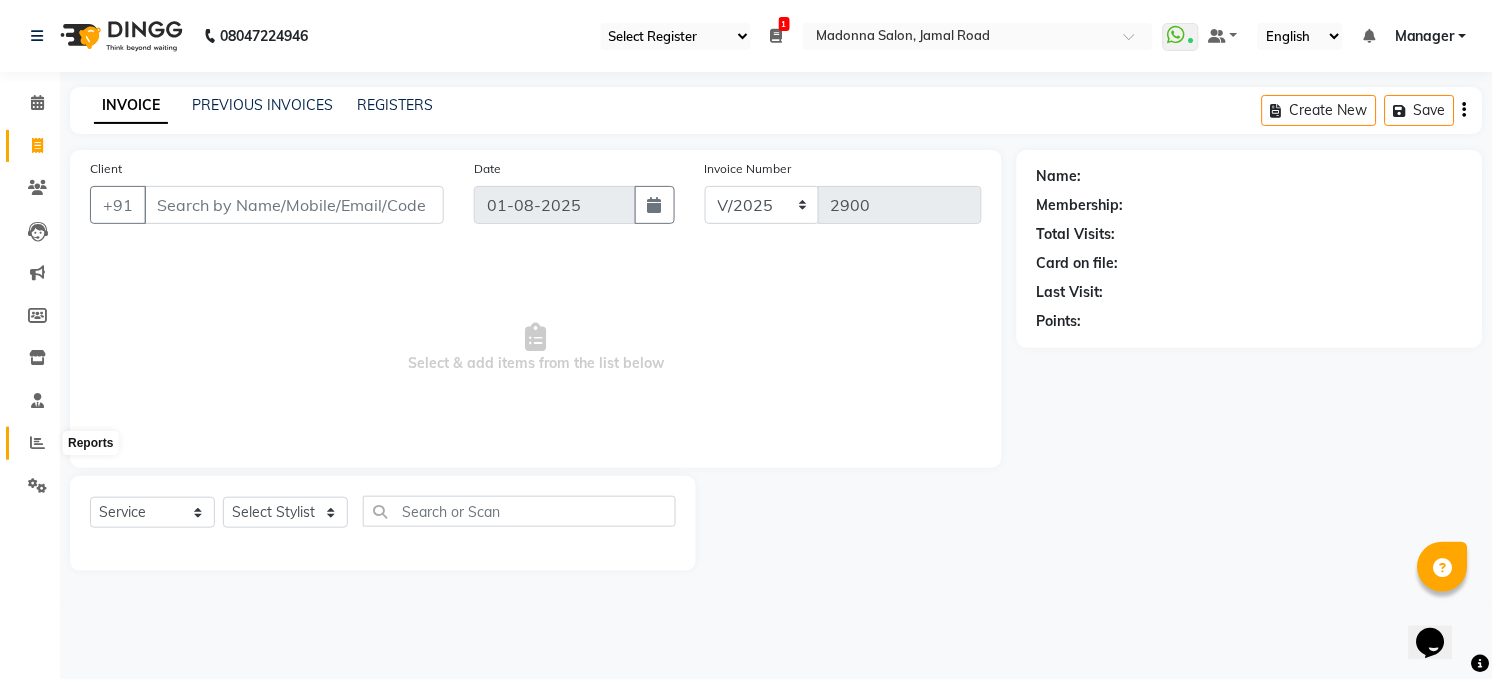 click 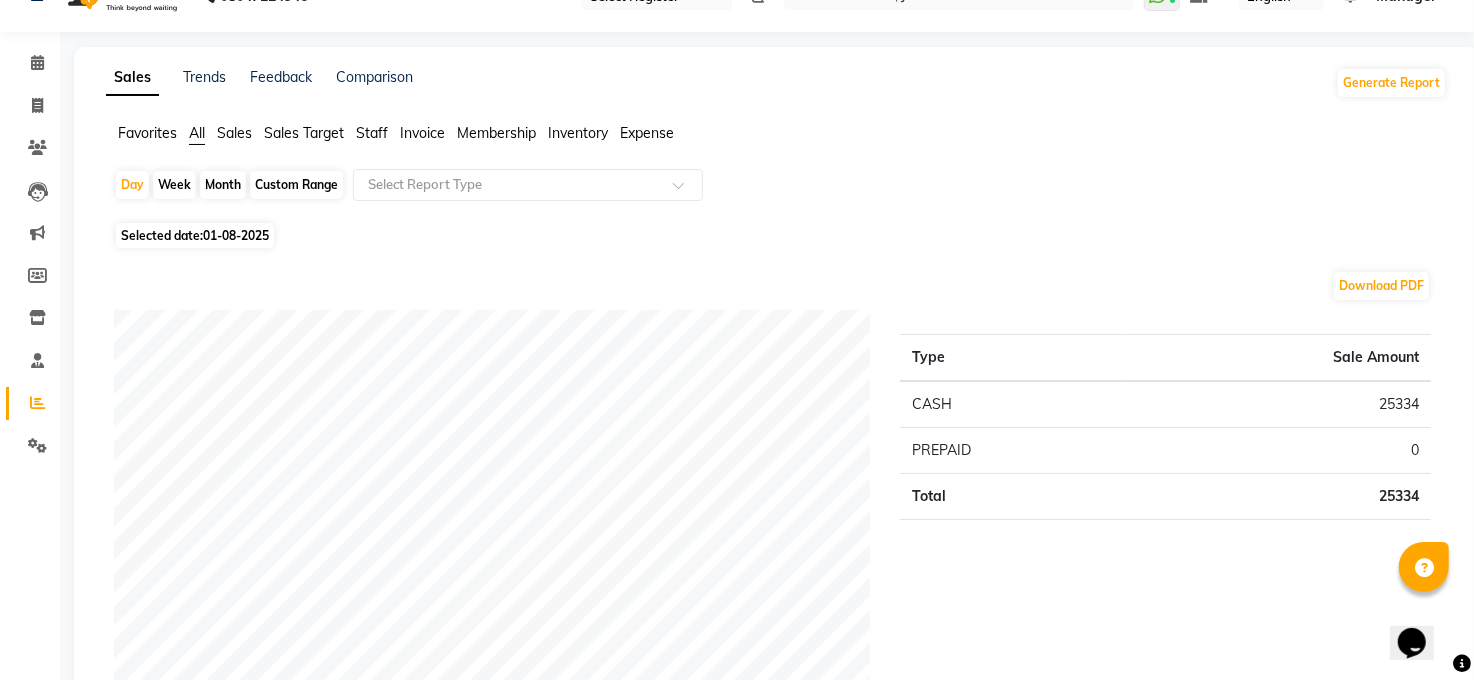 scroll, scrollTop: 0, scrollLeft: 0, axis: both 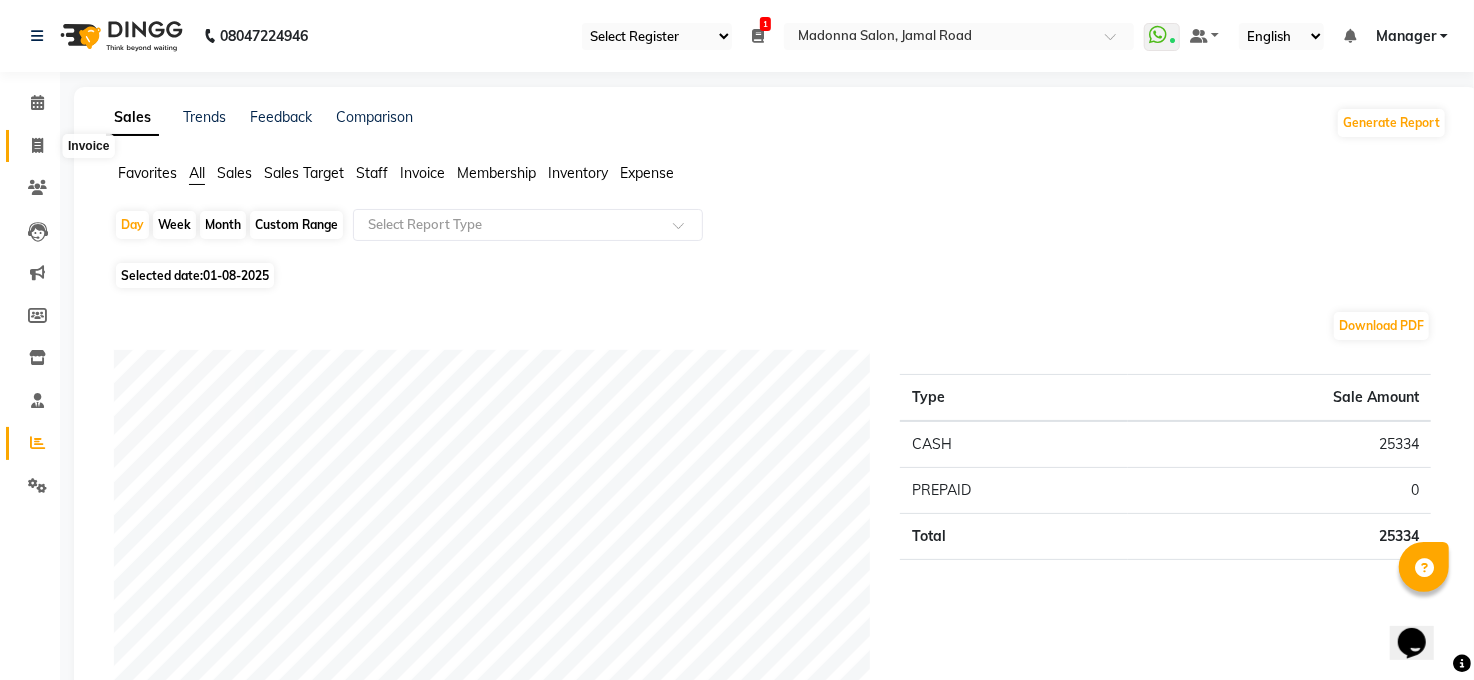 click 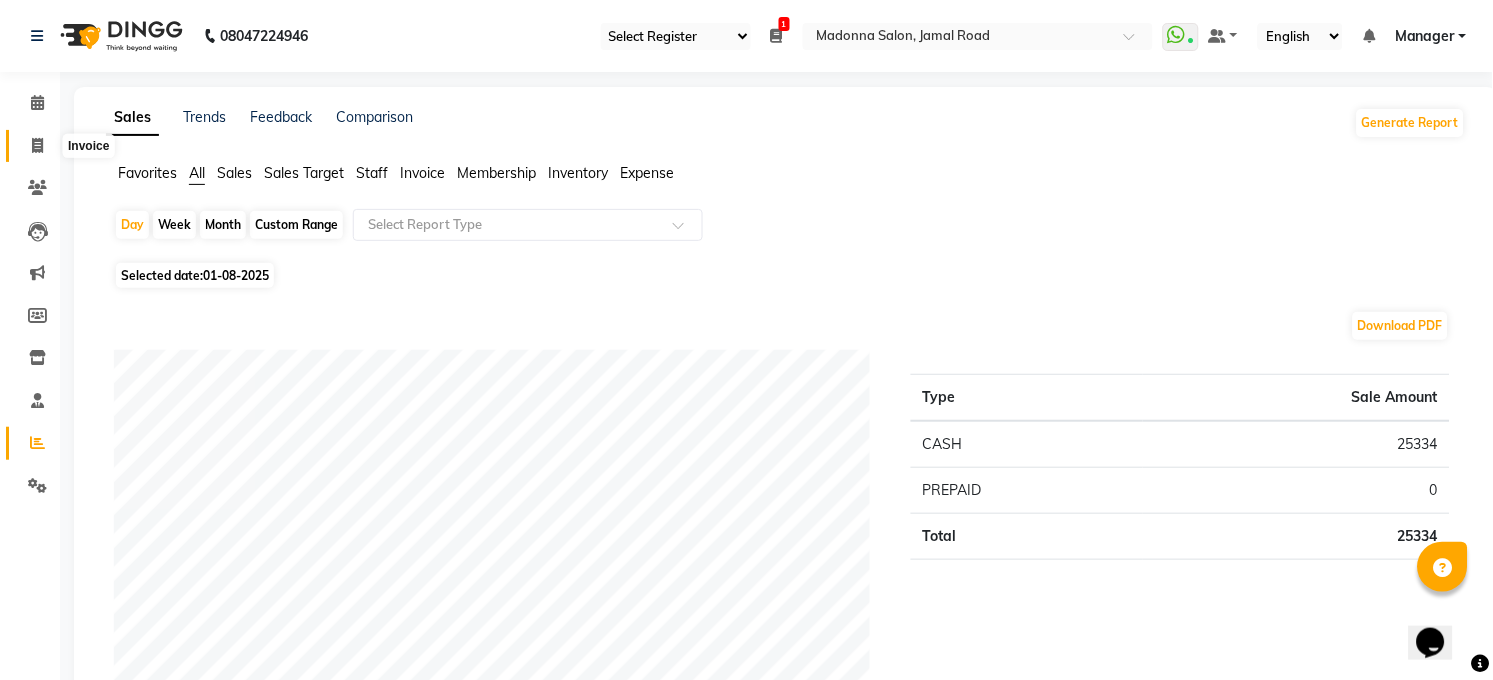 select on "service" 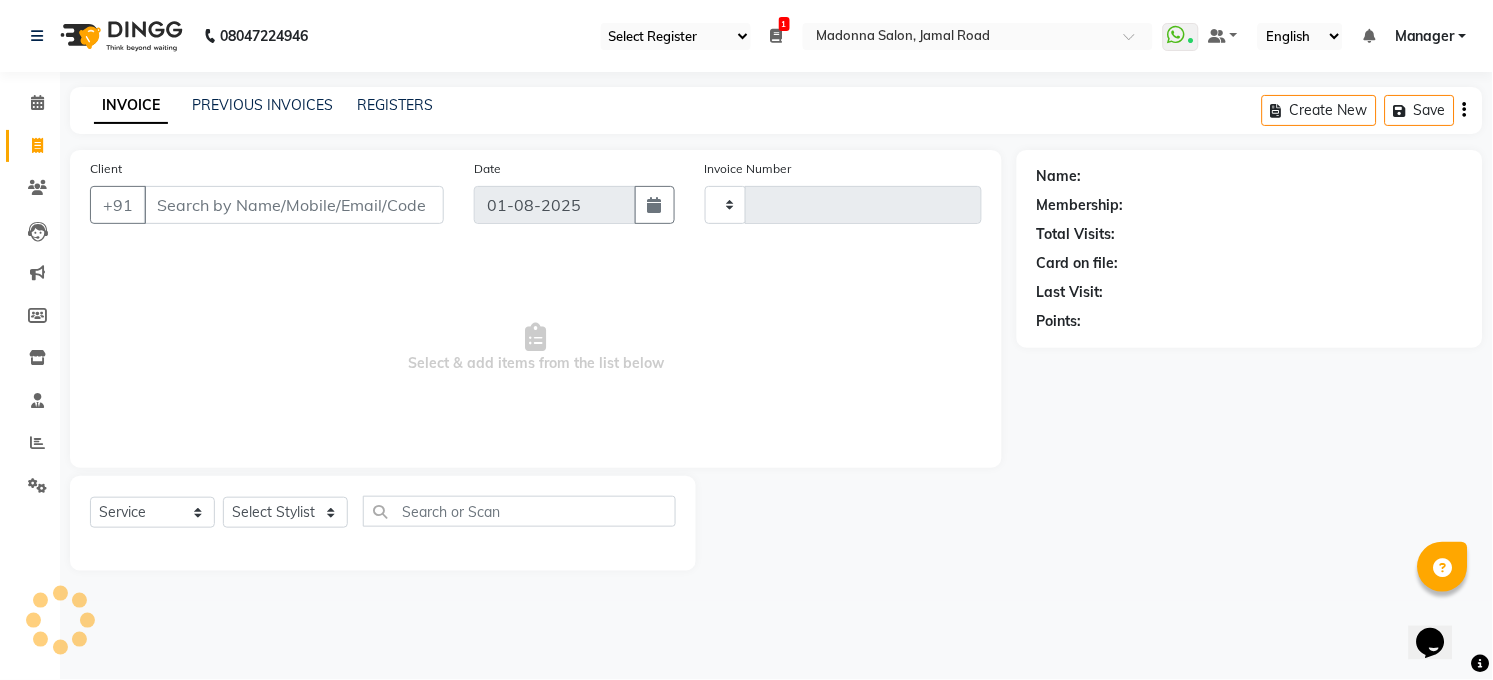 type on "2900" 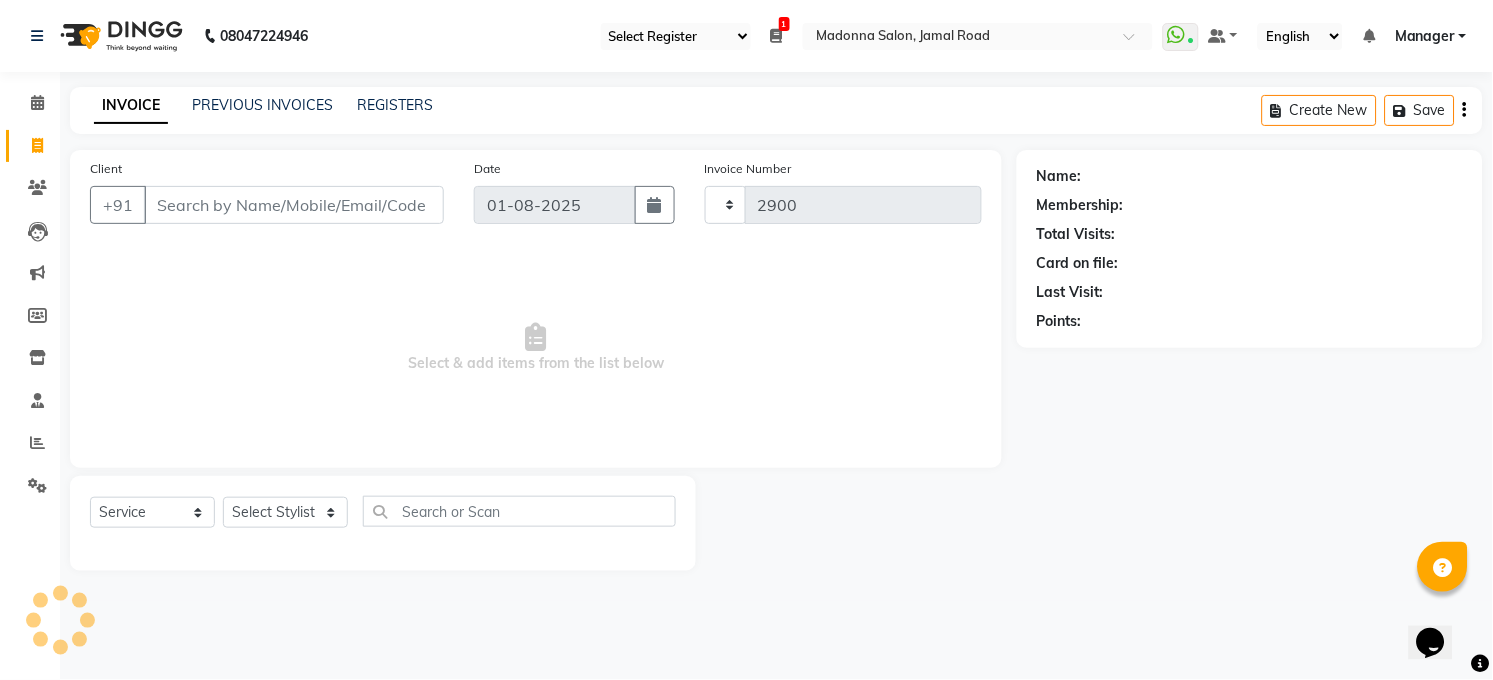 select on "5748" 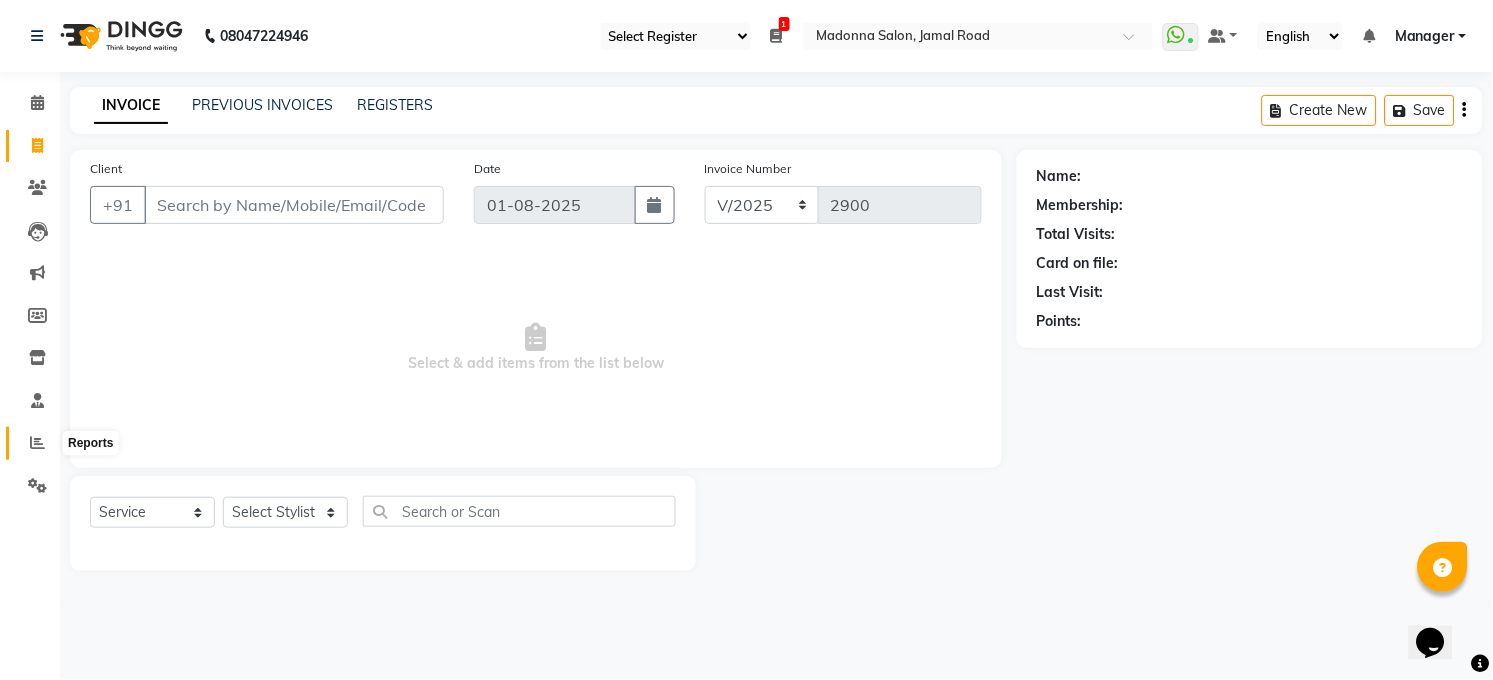 click 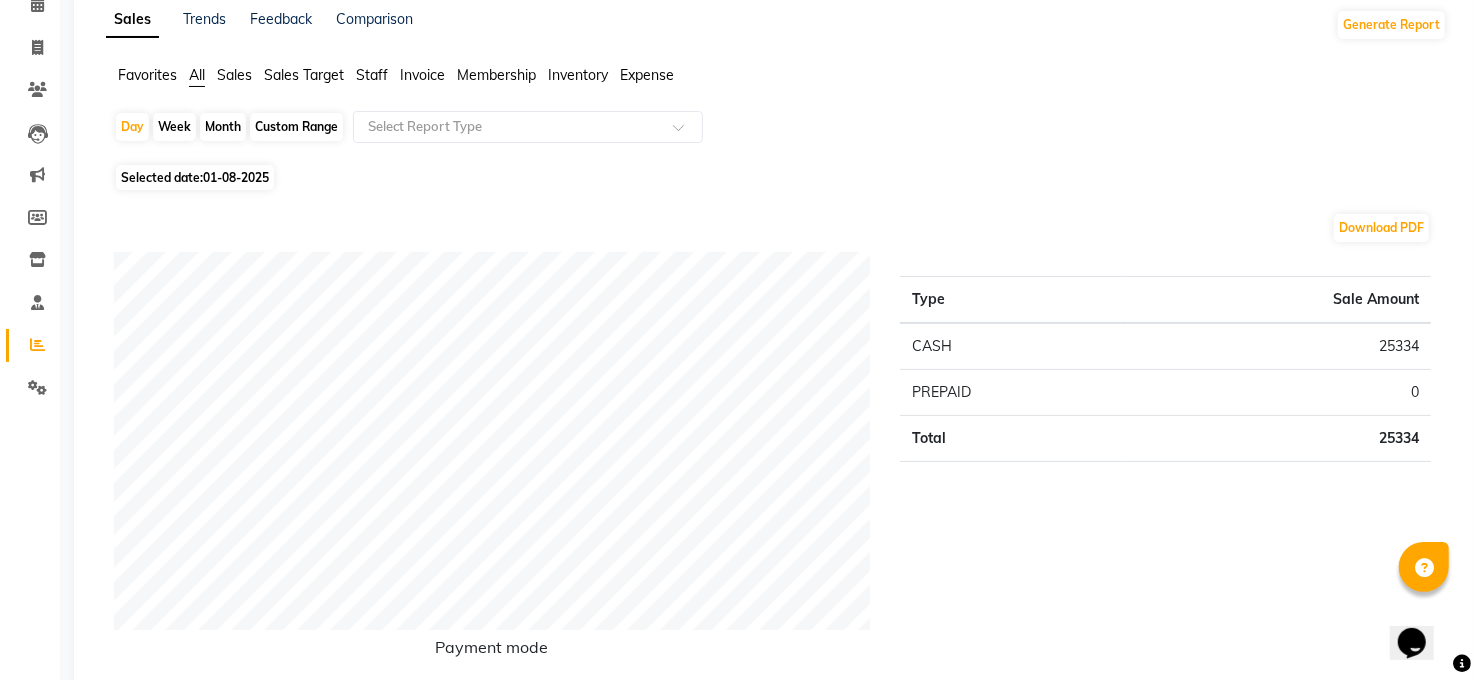 scroll, scrollTop: 44, scrollLeft: 0, axis: vertical 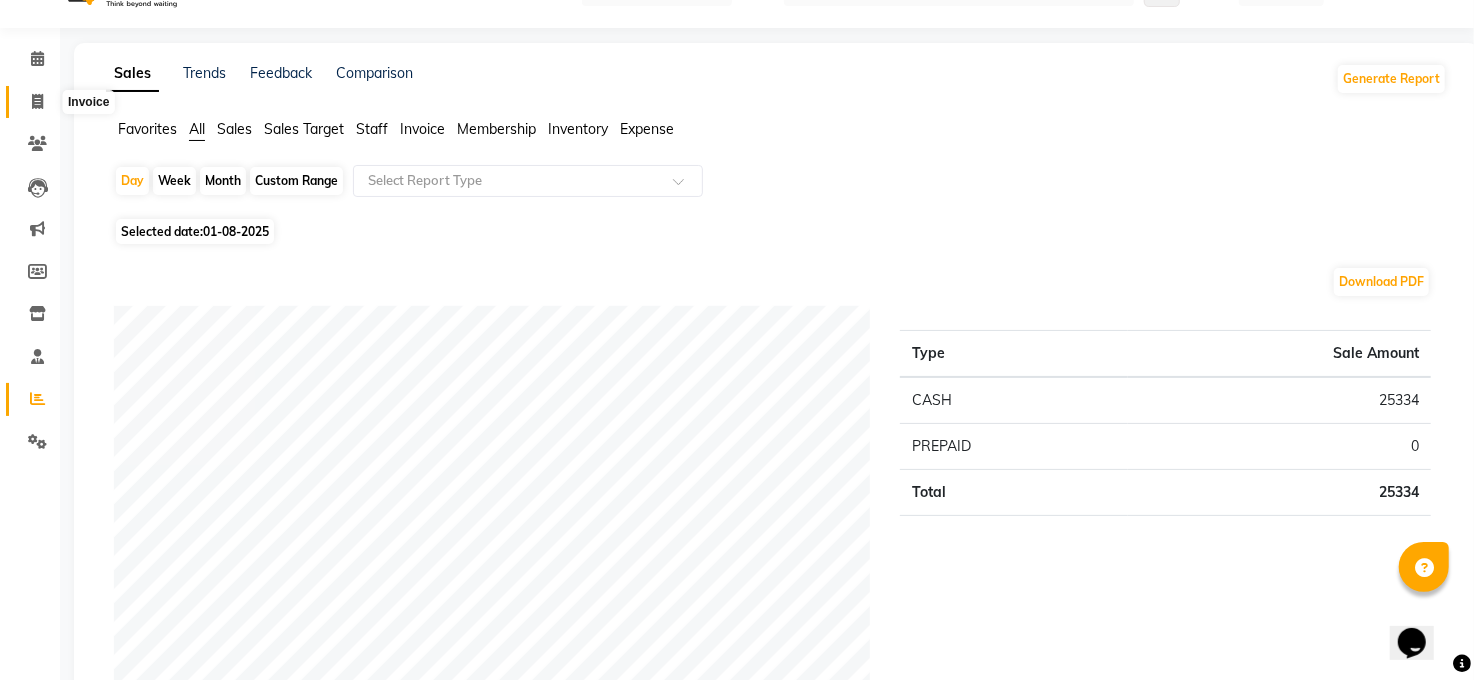 click 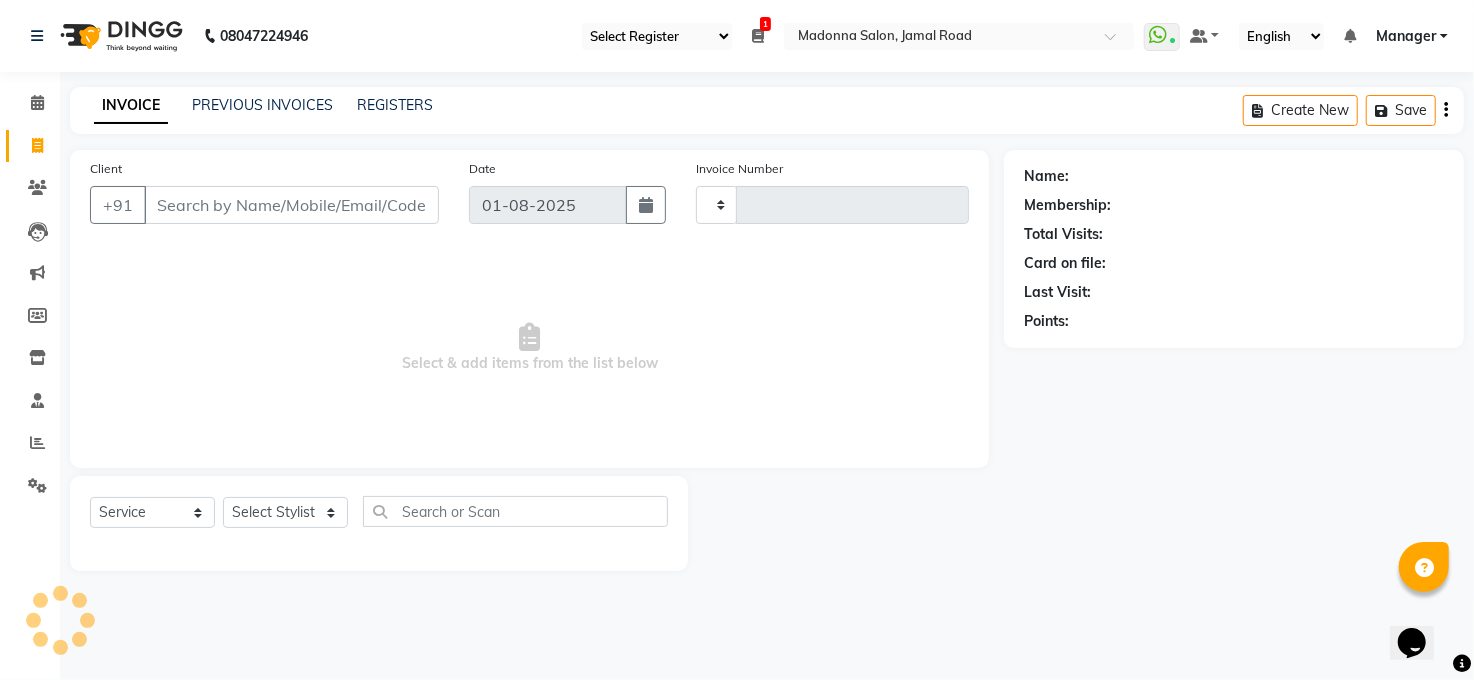 type on "2900" 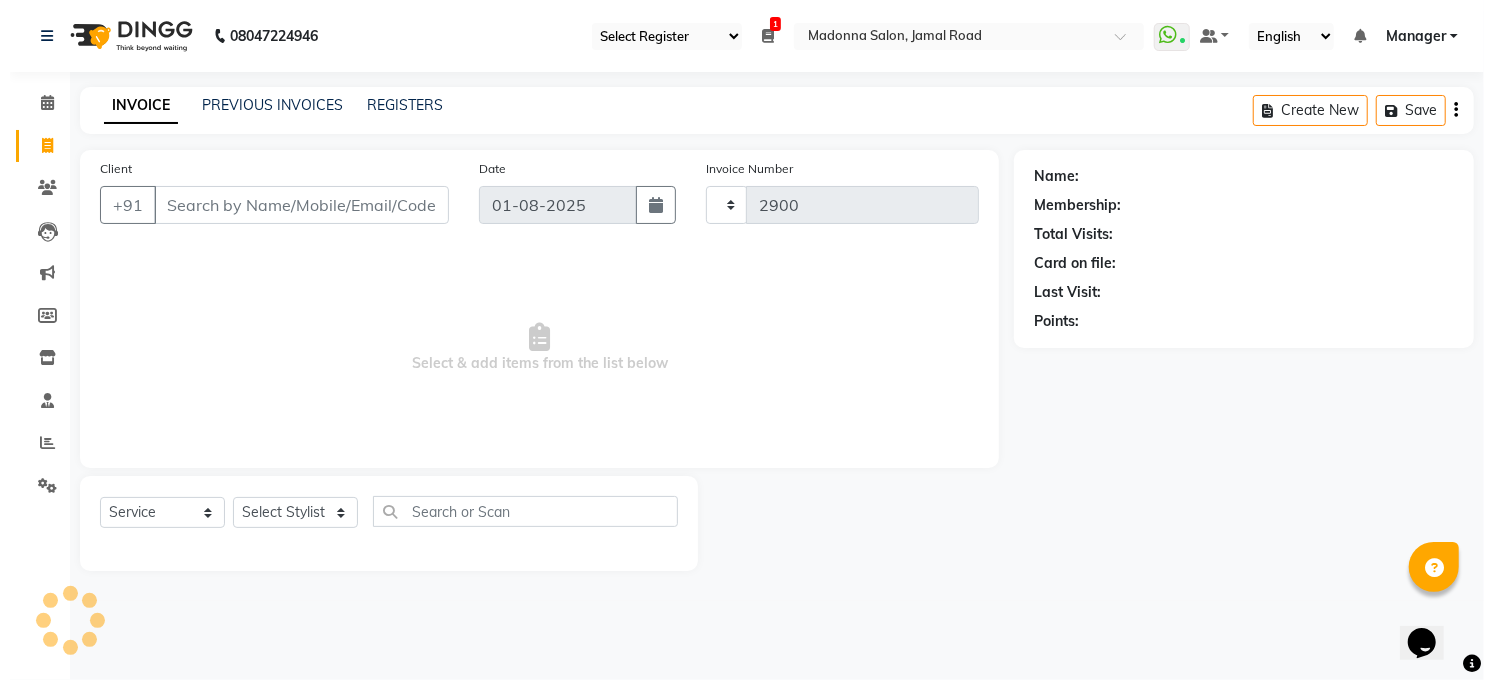 scroll, scrollTop: 0, scrollLeft: 0, axis: both 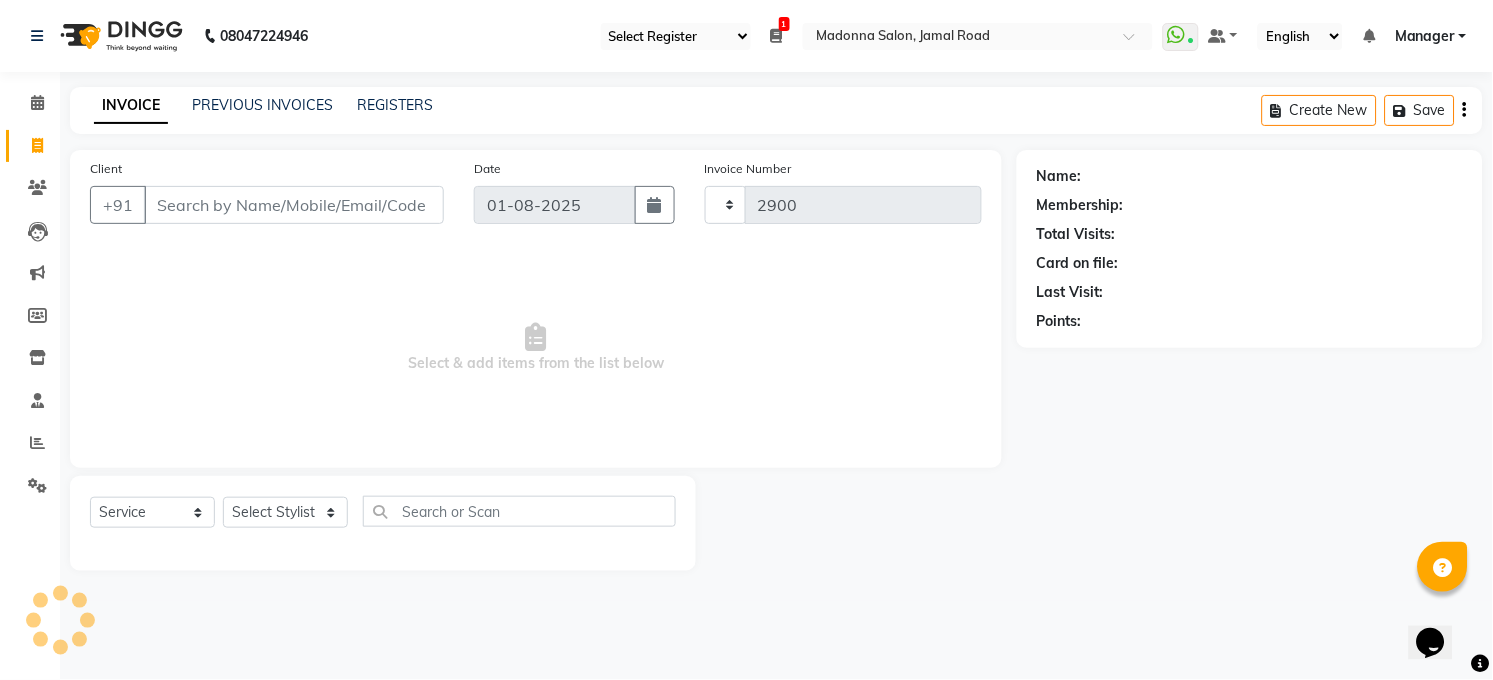 select on "5748" 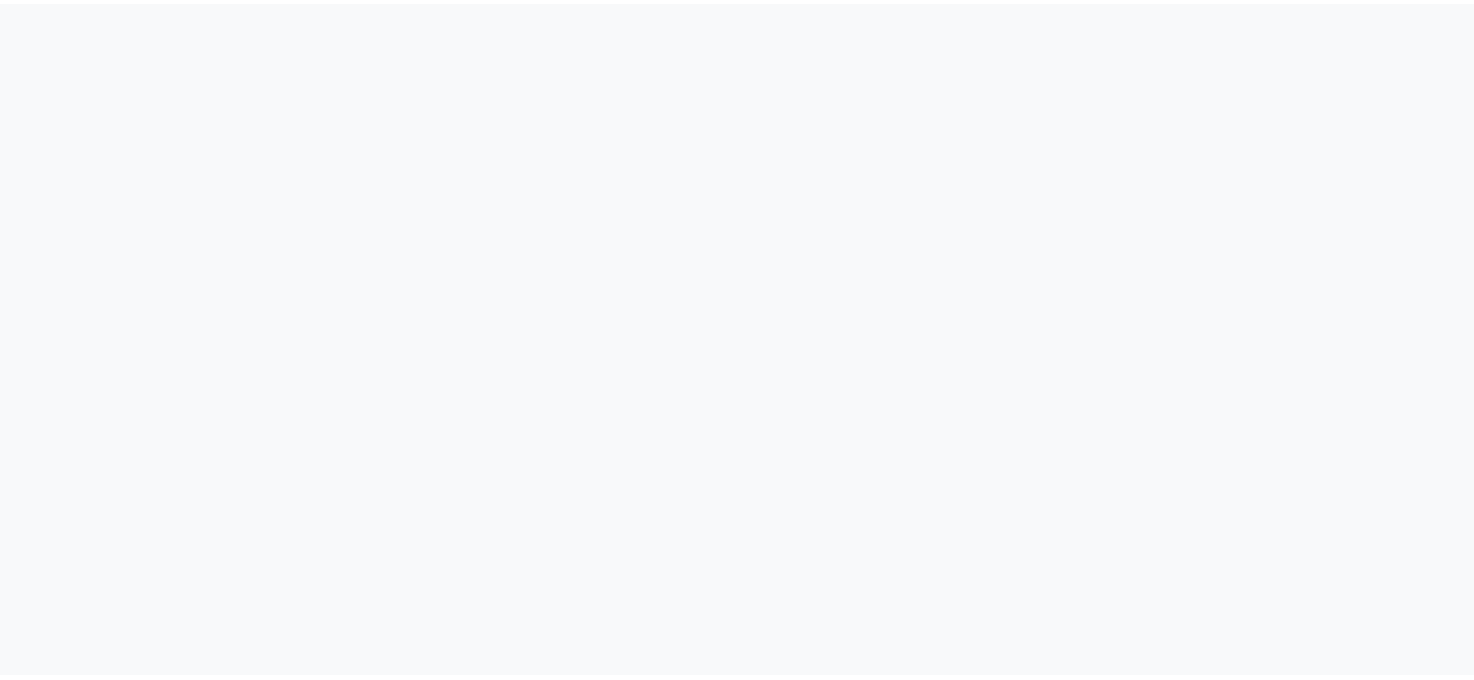 scroll, scrollTop: 0, scrollLeft: 0, axis: both 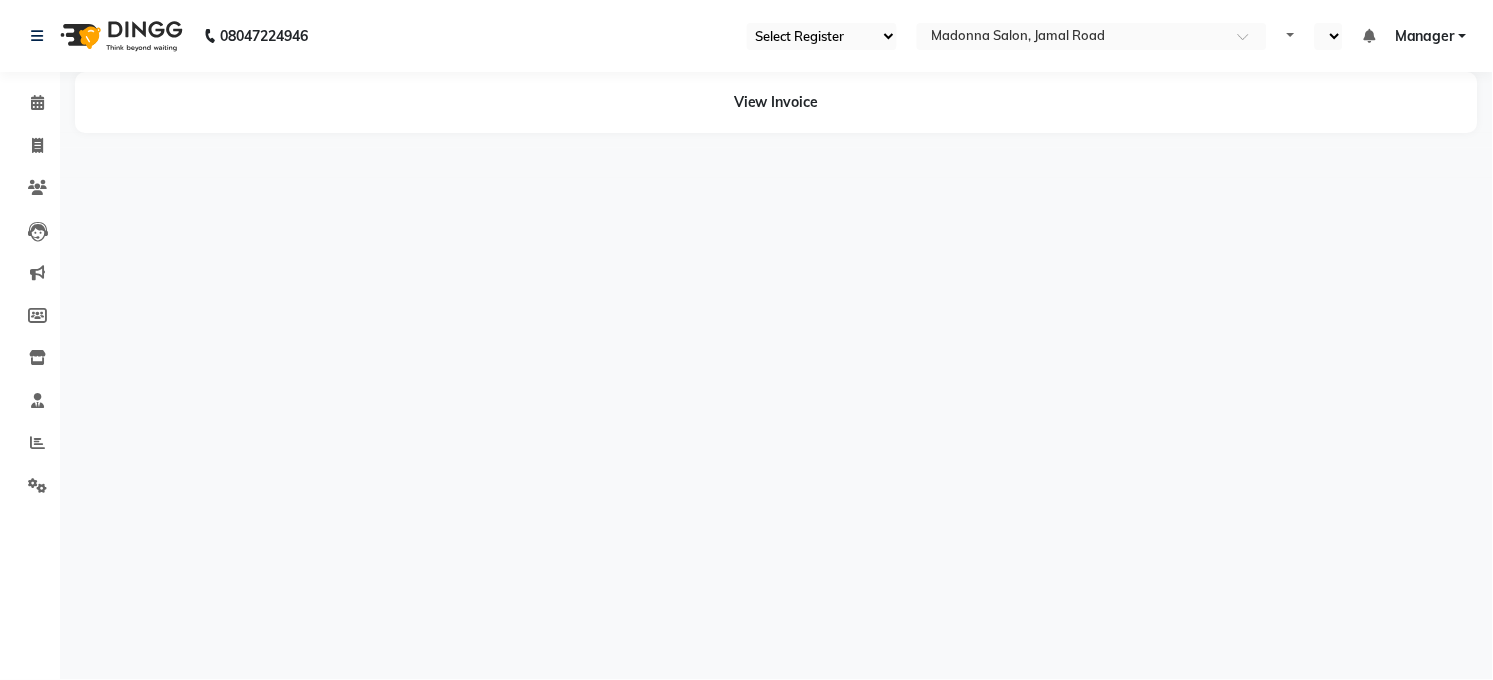 select on "35" 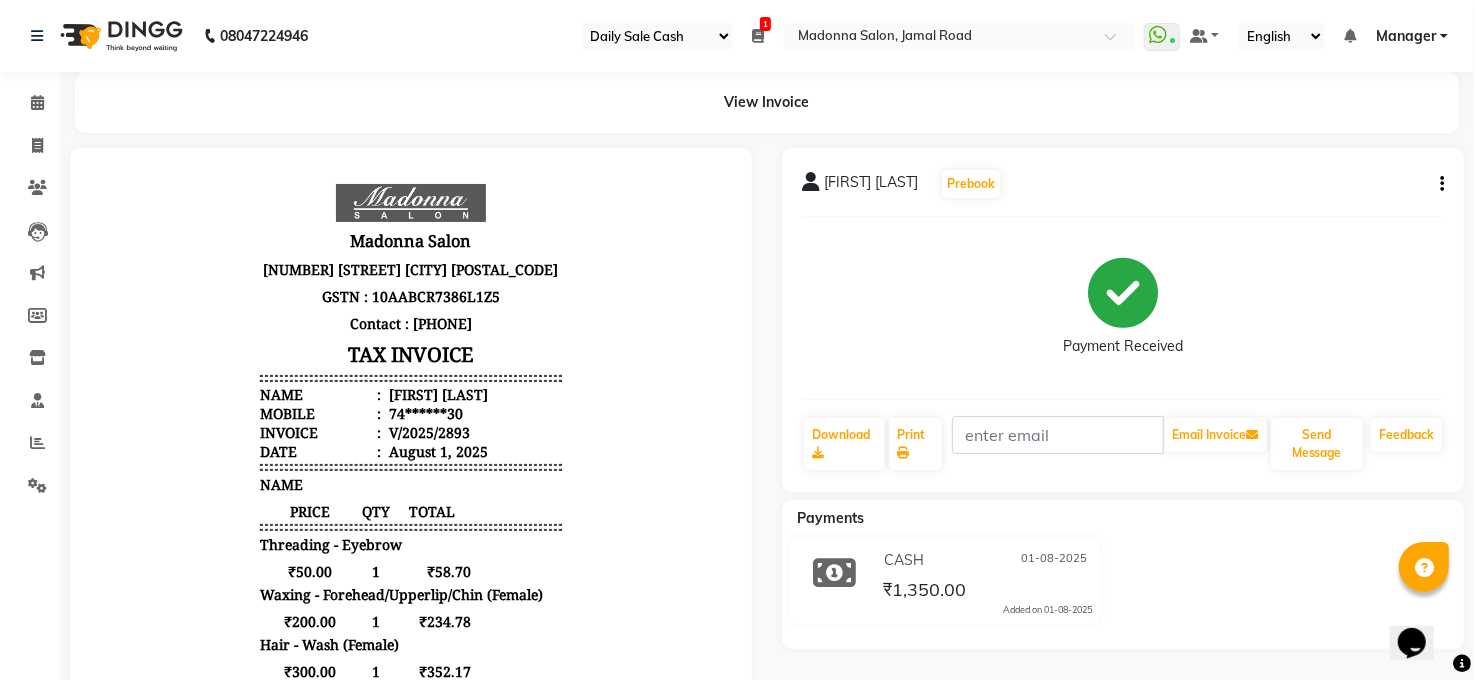 scroll, scrollTop: 0, scrollLeft: 0, axis: both 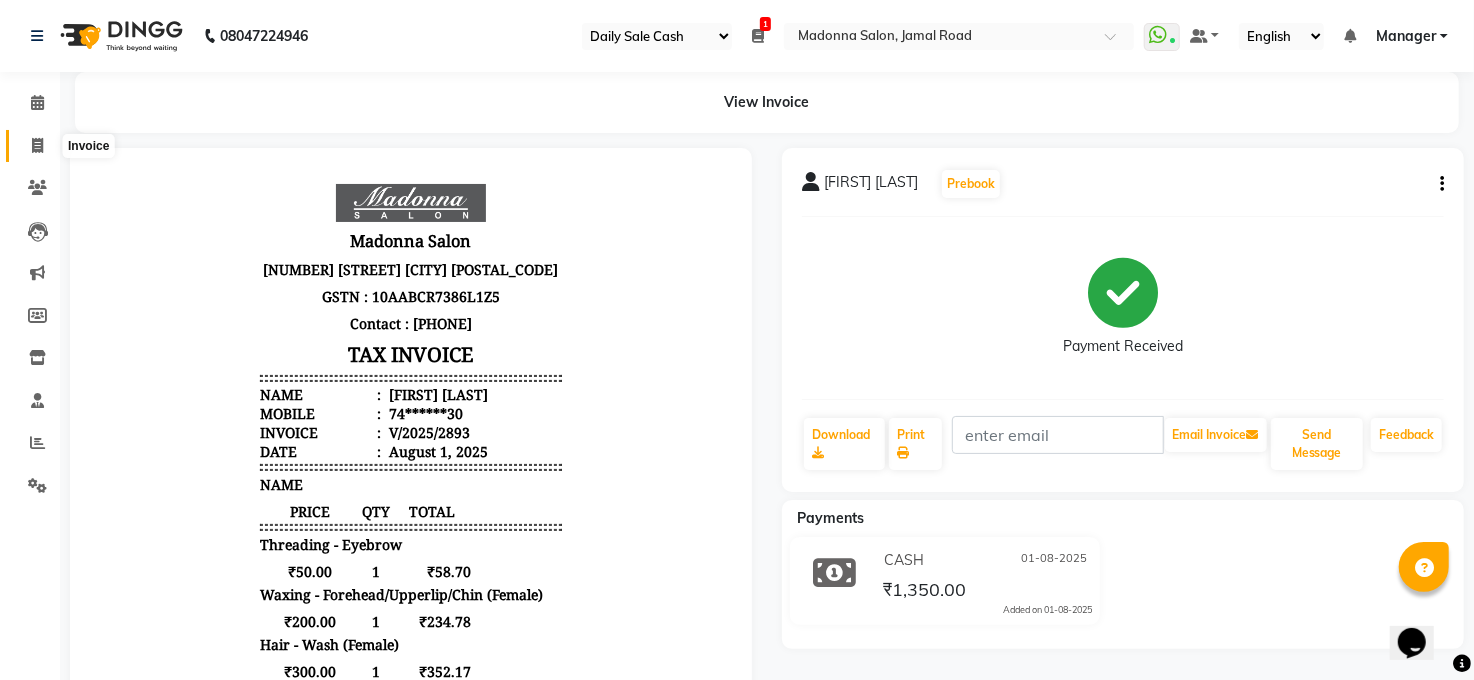 click 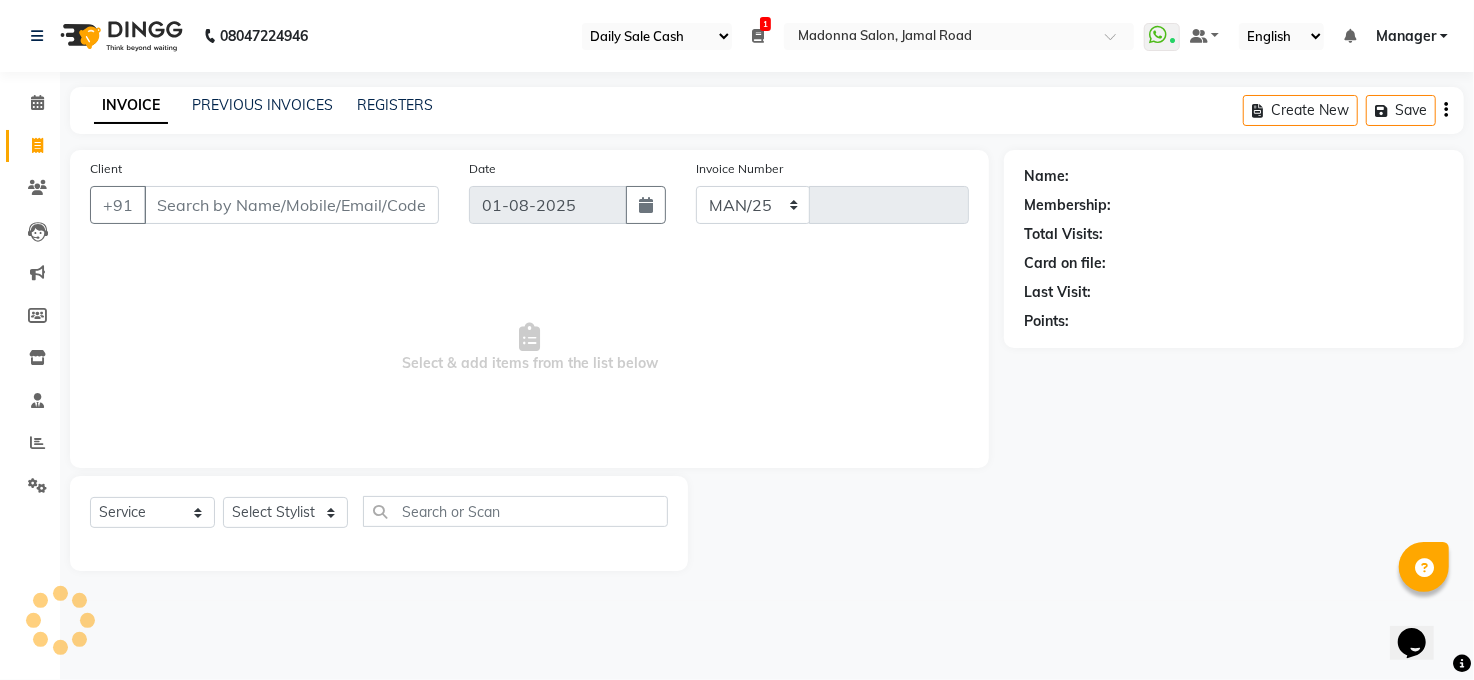 select on "5748" 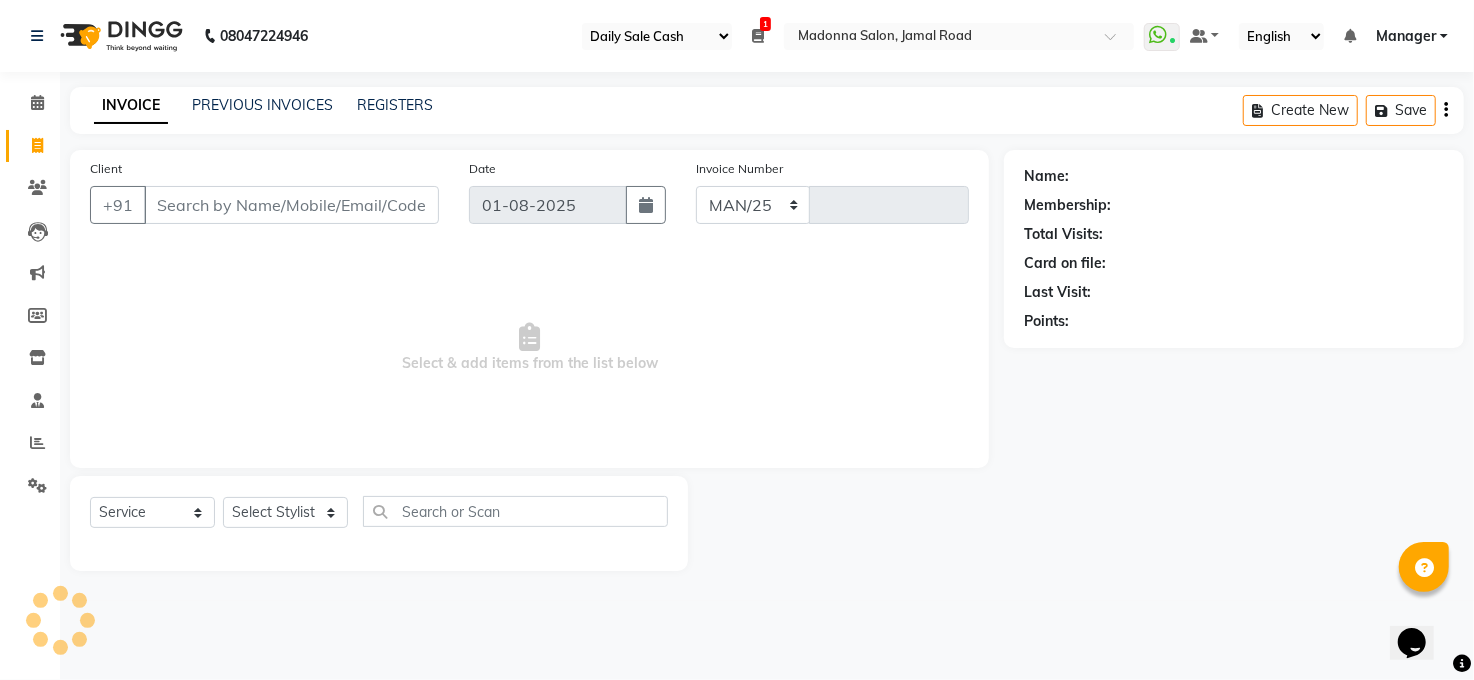 type on "2900" 